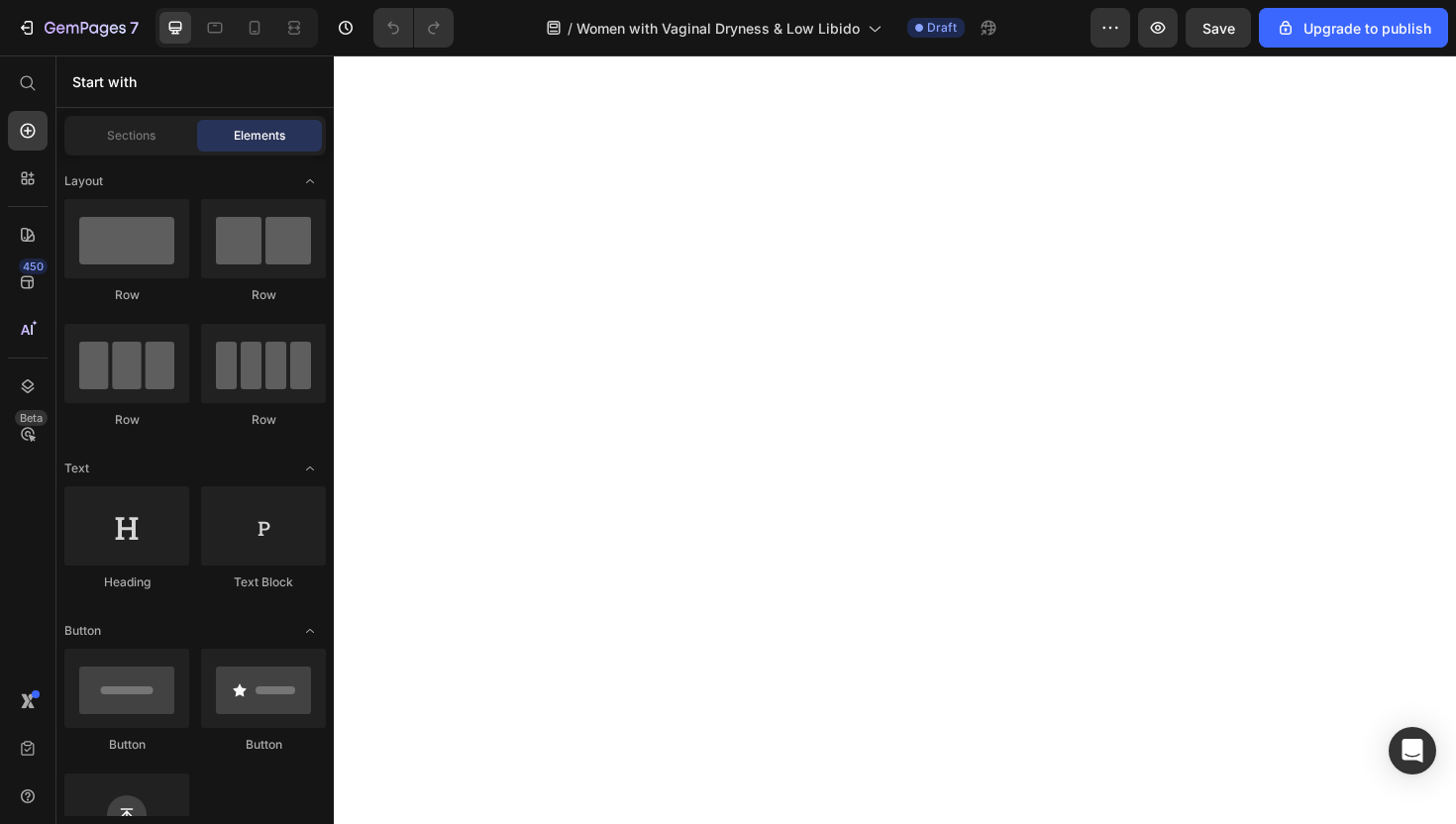 scroll, scrollTop: 0, scrollLeft: 0, axis: both 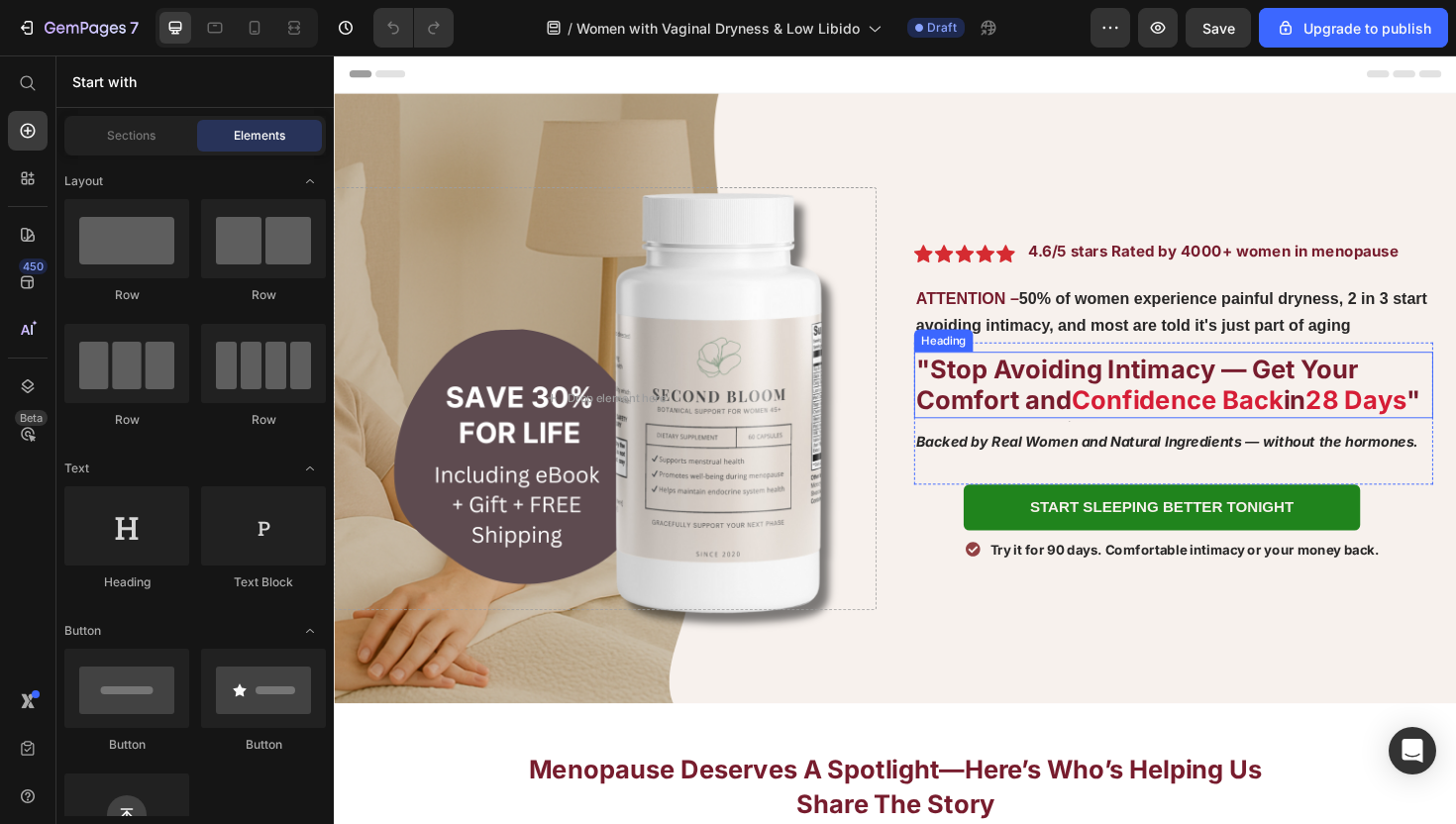 click on ""Stop Avoiding Intimacy — Get Your Comfort and" at bounding box center (1184, 404) 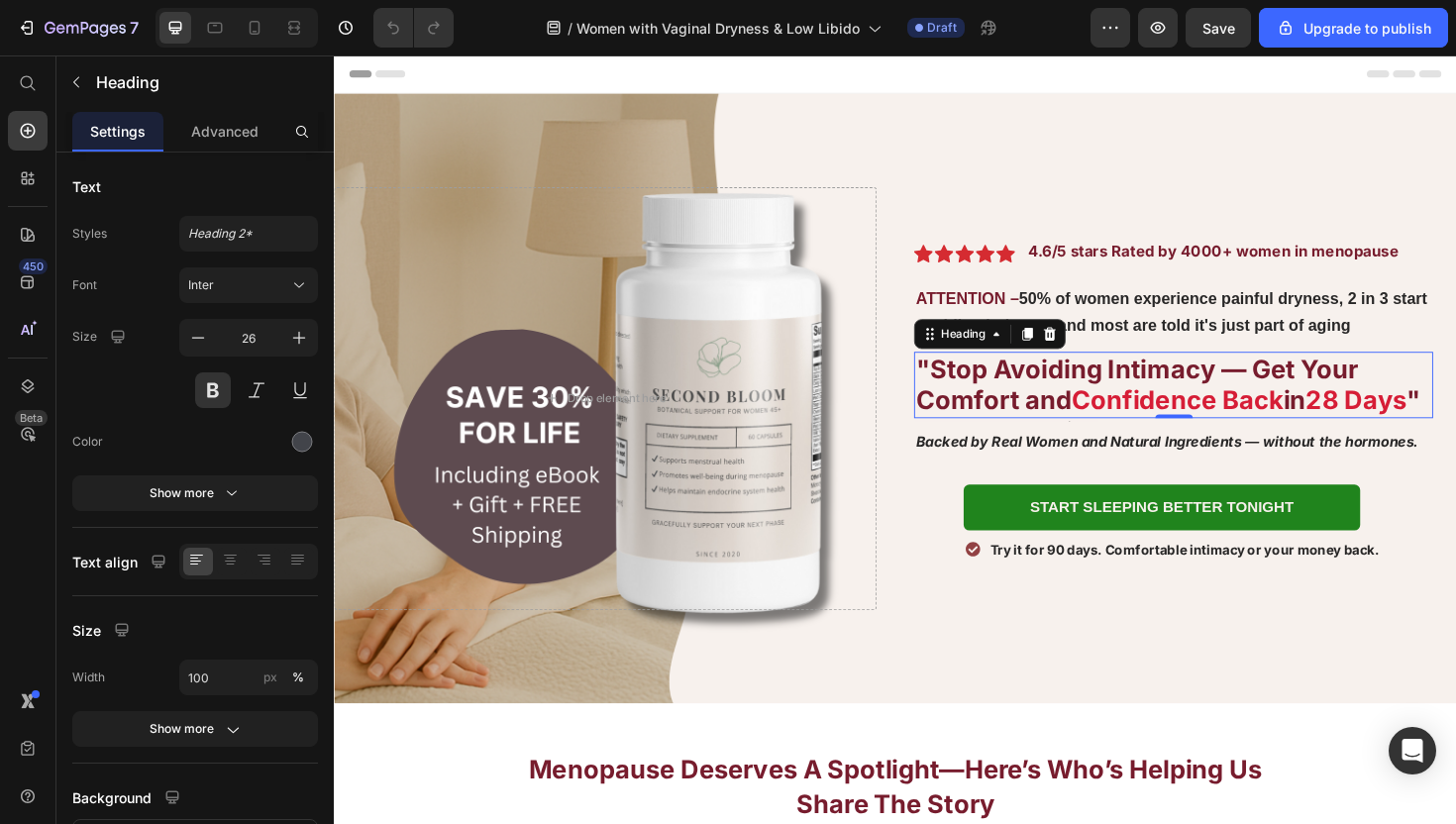 click on ""Stop Avoiding Intimacy — Get Your Comfort and" at bounding box center (1184, 404) 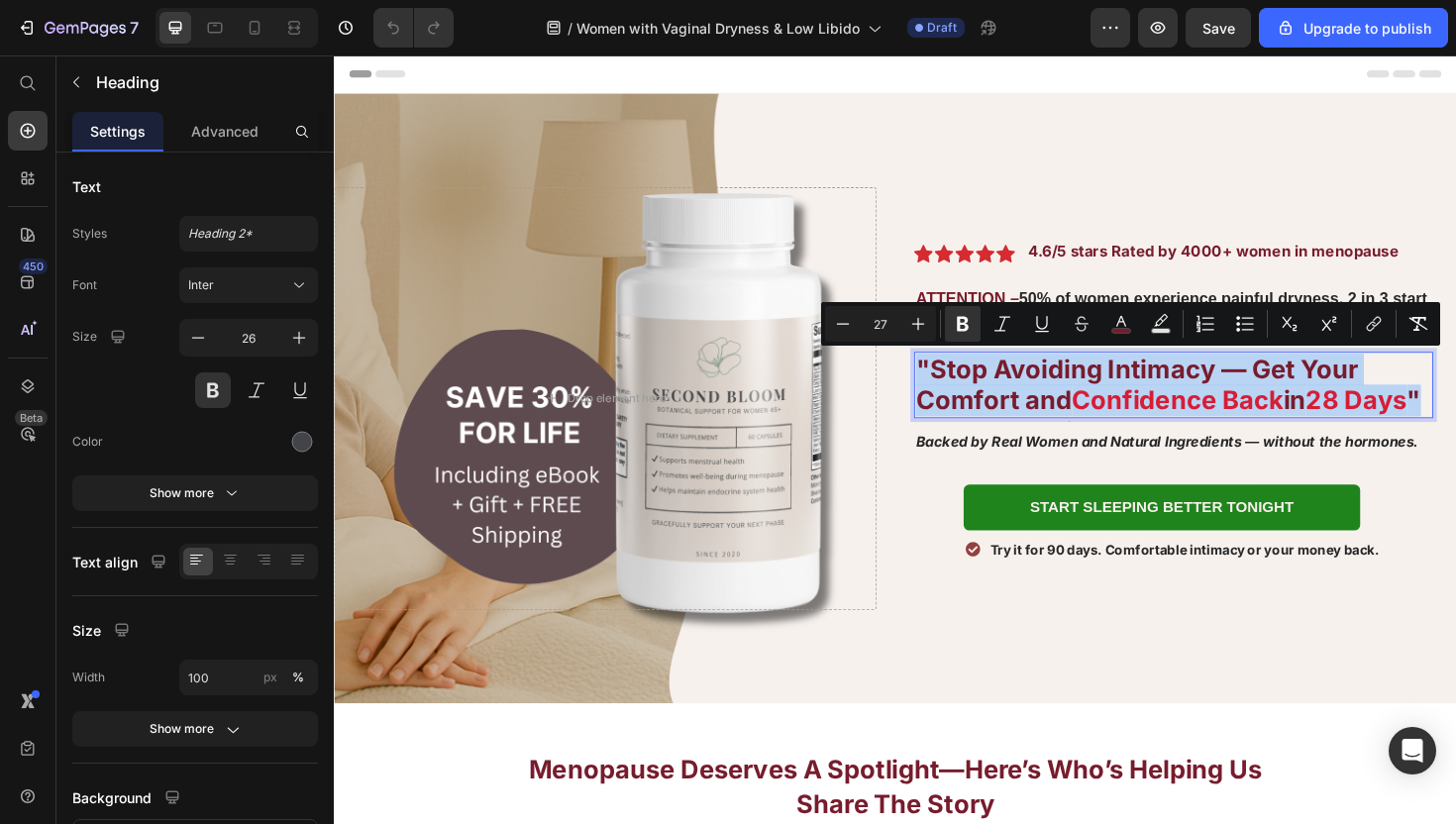 click on "28 Days" at bounding box center [1416, 420] 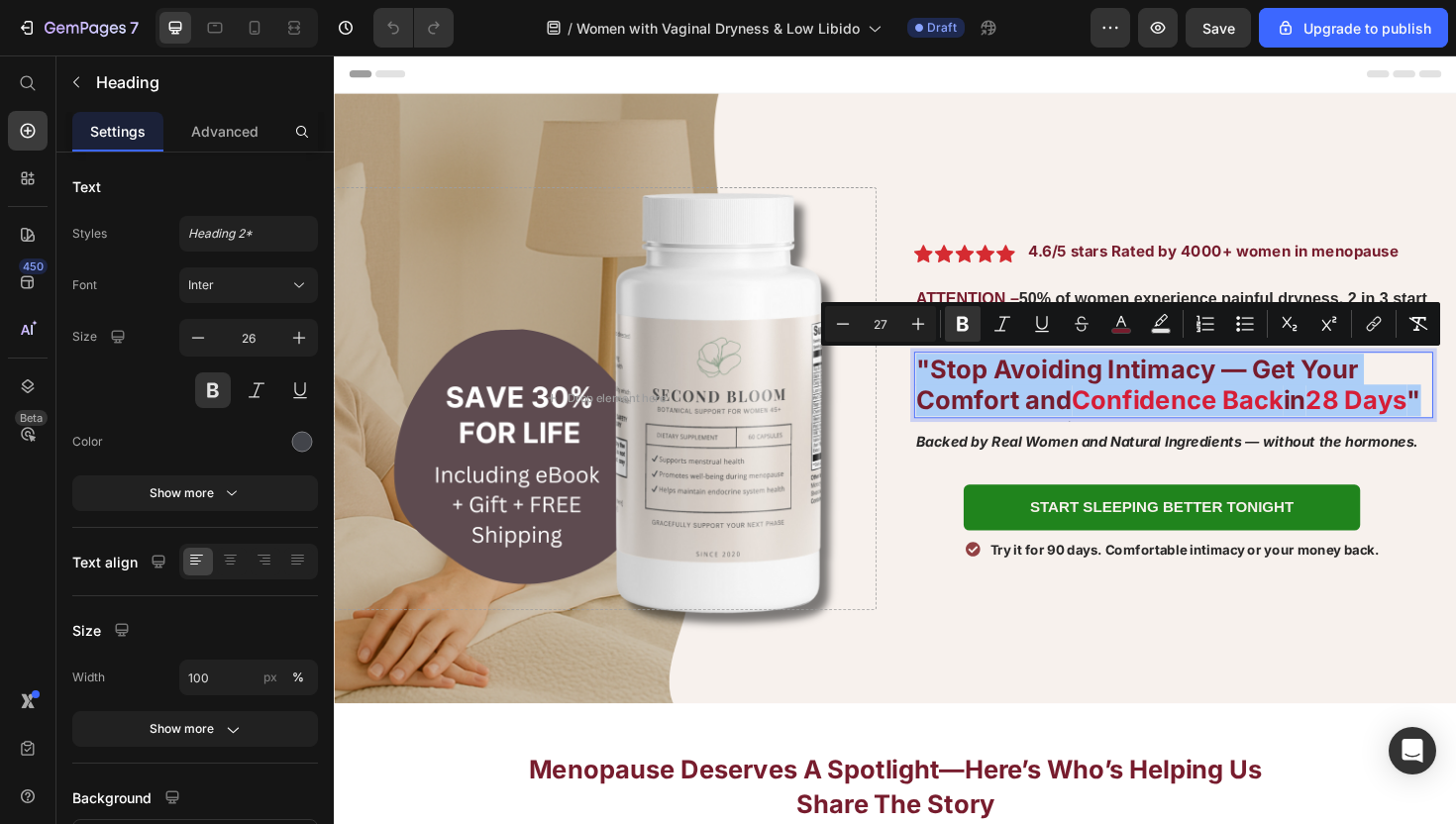 click at bounding box center [1222, 442] 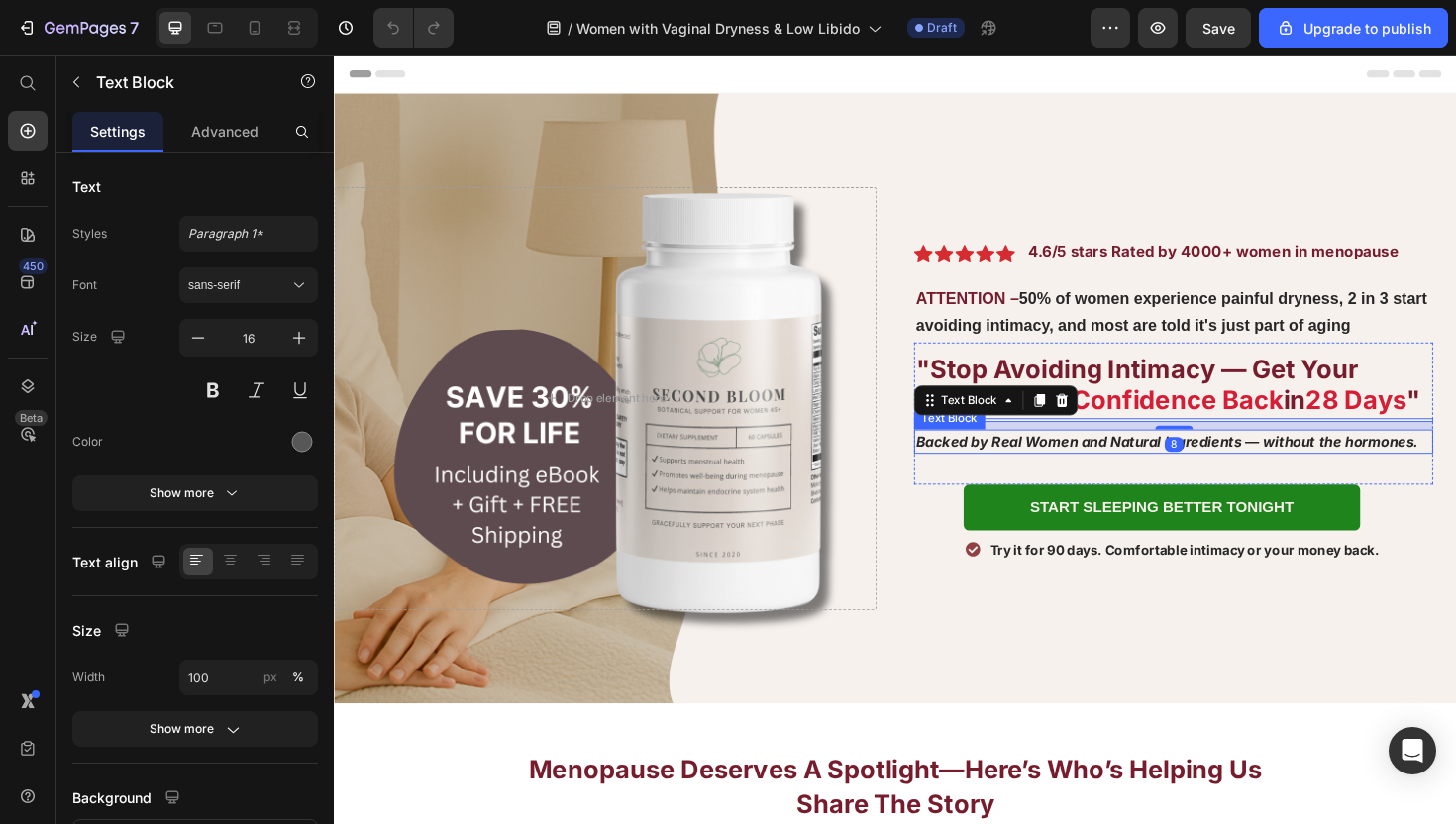 click on "Backed by Real Women and Natural Ingredients — without the hormones." at bounding box center (1215, 464) 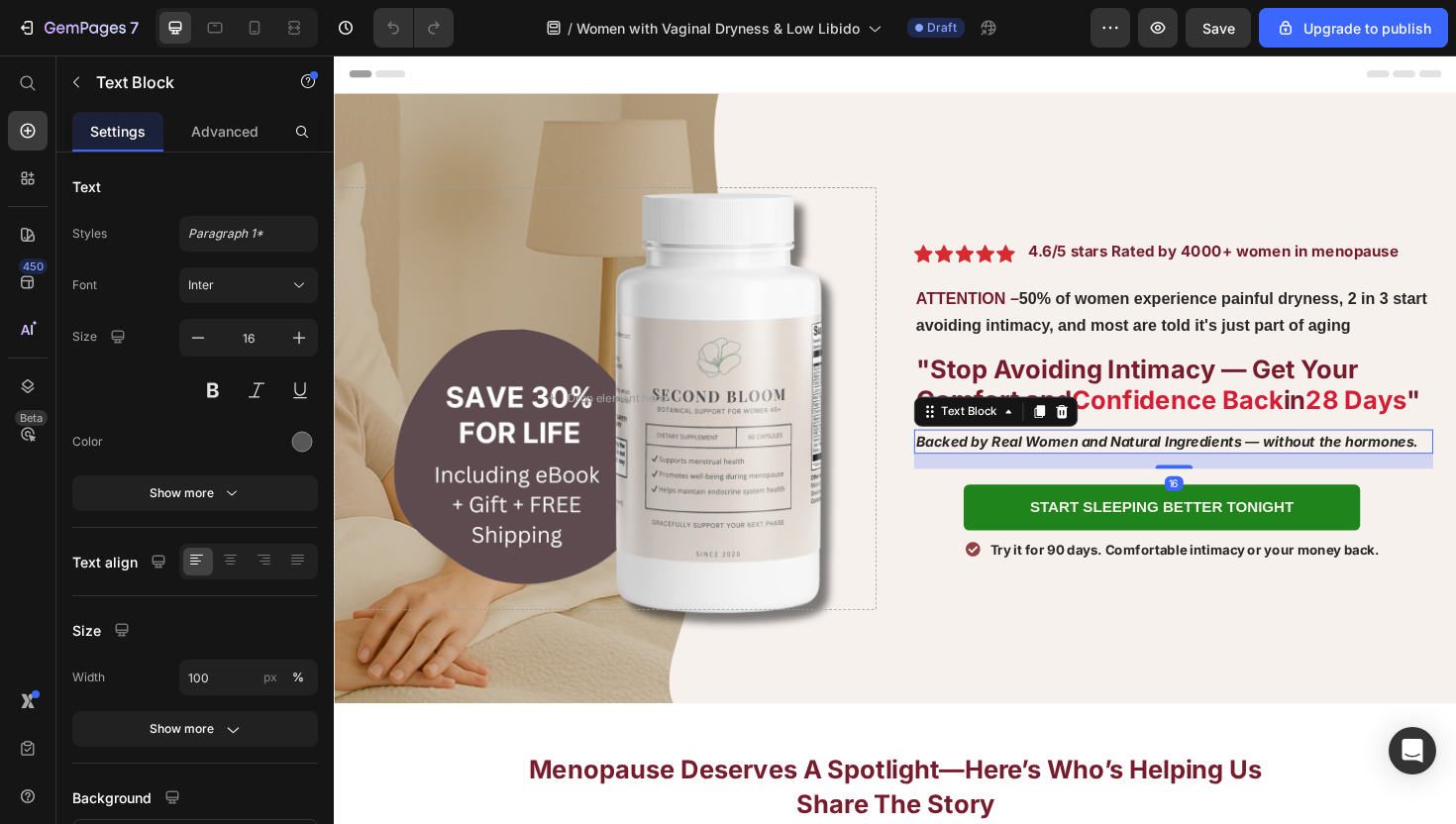 click on "Confidence Back" at bounding box center [1227, 420] 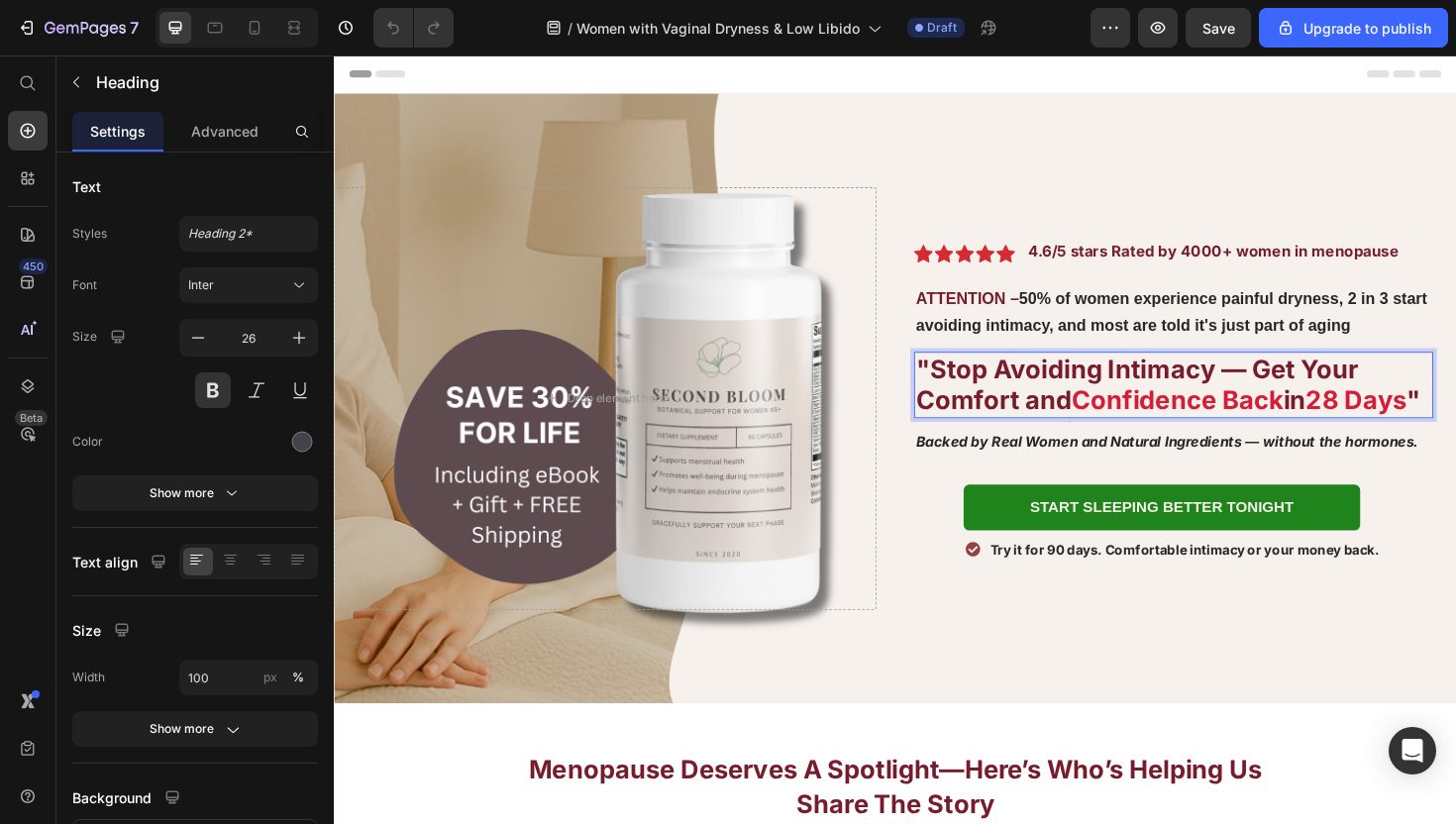 click on ""Stop Avoiding Intimacy — Get Your Comfort and  Confidence Back  in  28 Days "" at bounding box center [1222, 405] 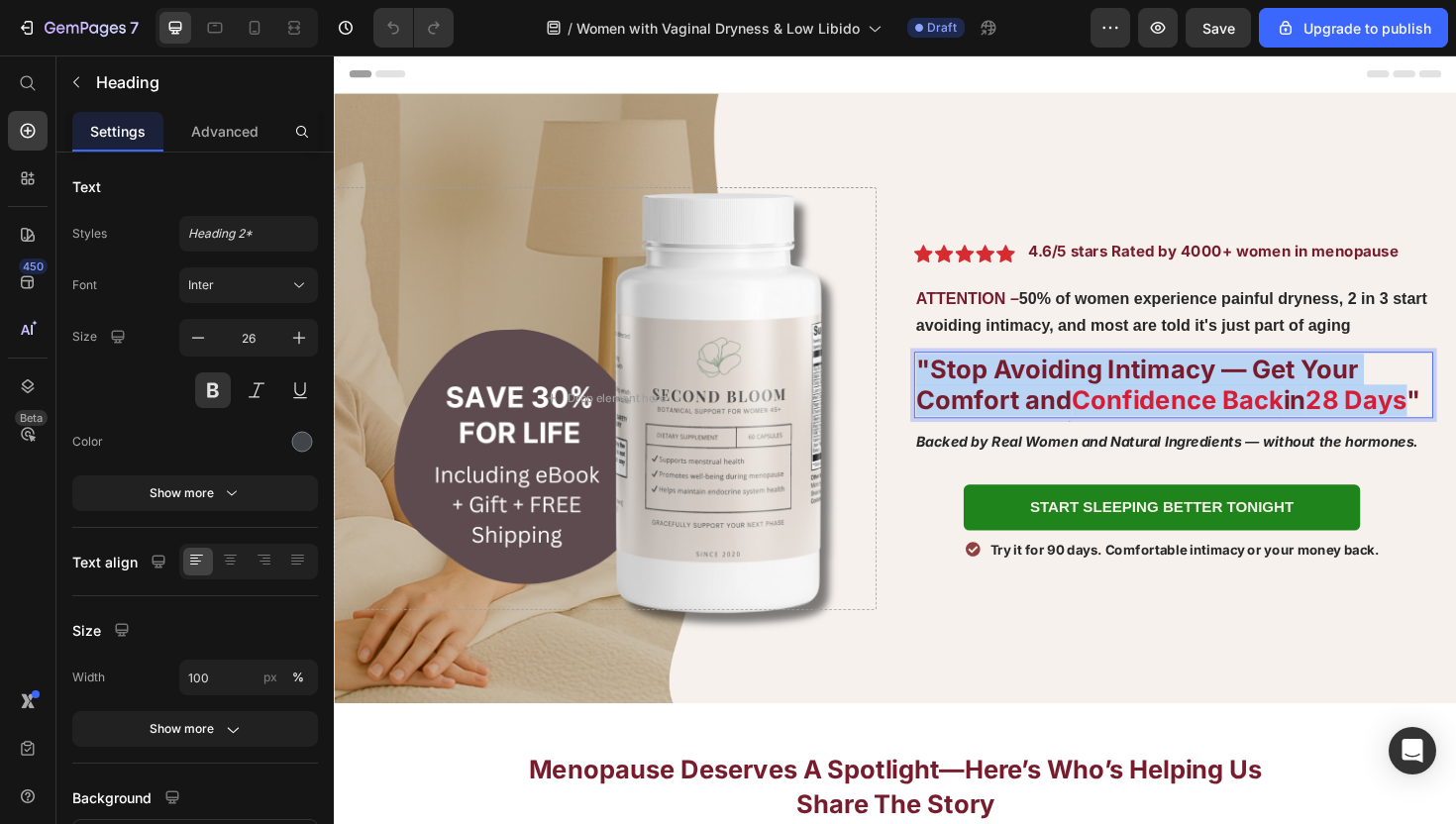 copy on ""Stop Avoiding Intimacy — Get Your Comfort and  Confidence Back  in  28 Days" 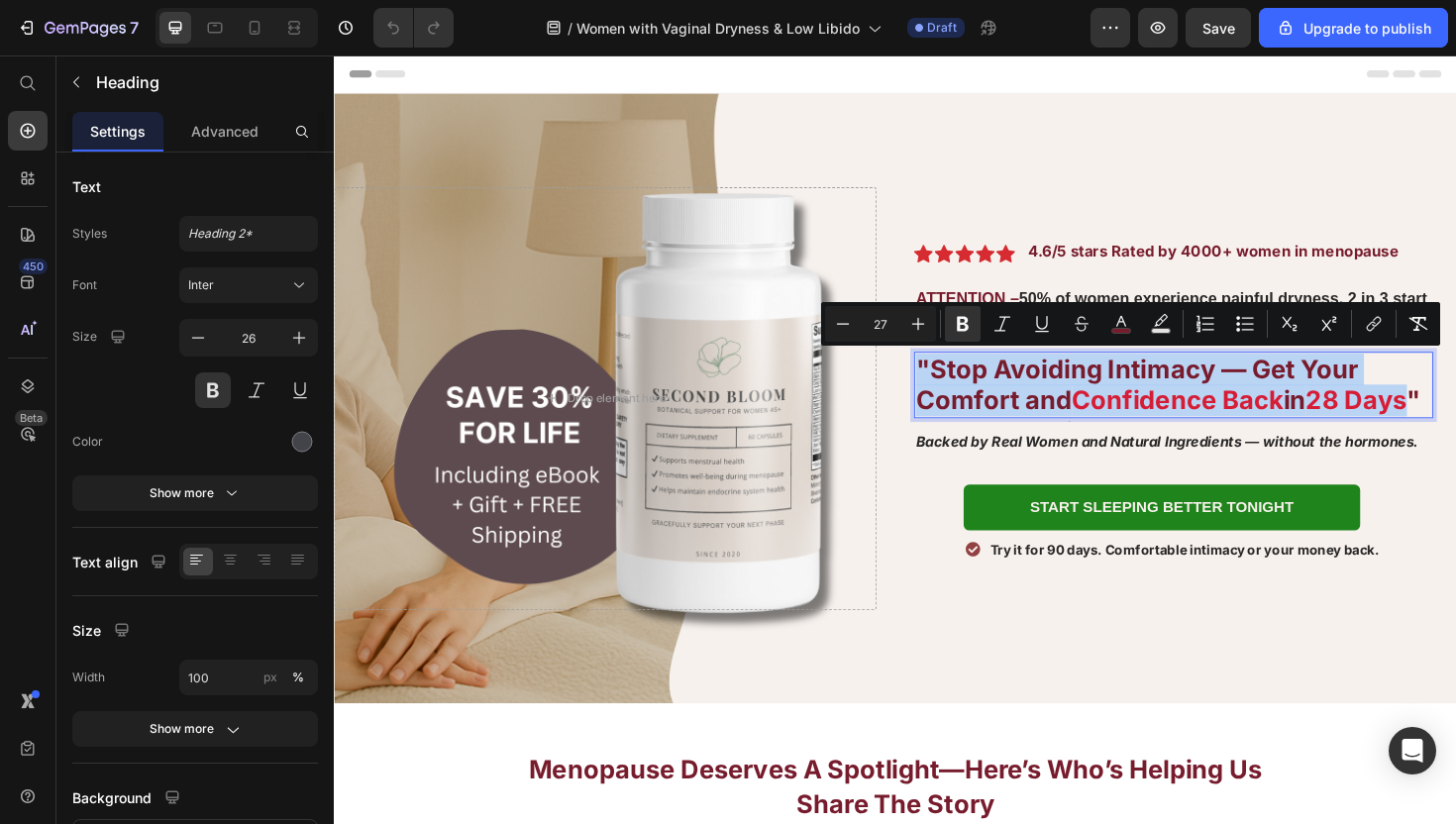 copy on ""Stop Avoiding Intimacy — Get Your Comfort and  Confidence Back  in  28 Days" 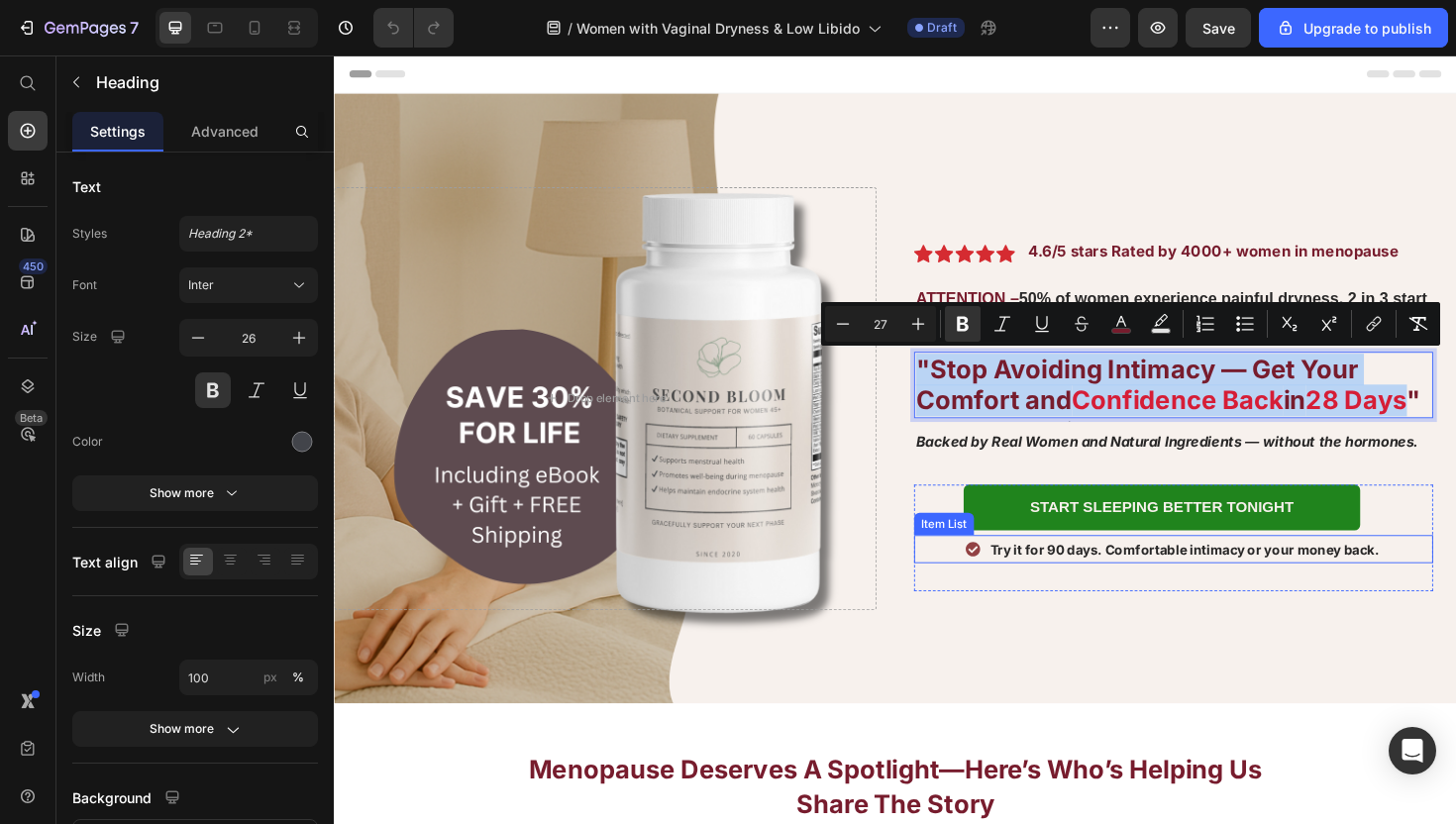 click on "Try it for 90 days. Comfortable intimacy or your money back." at bounding box center [1235, 578] 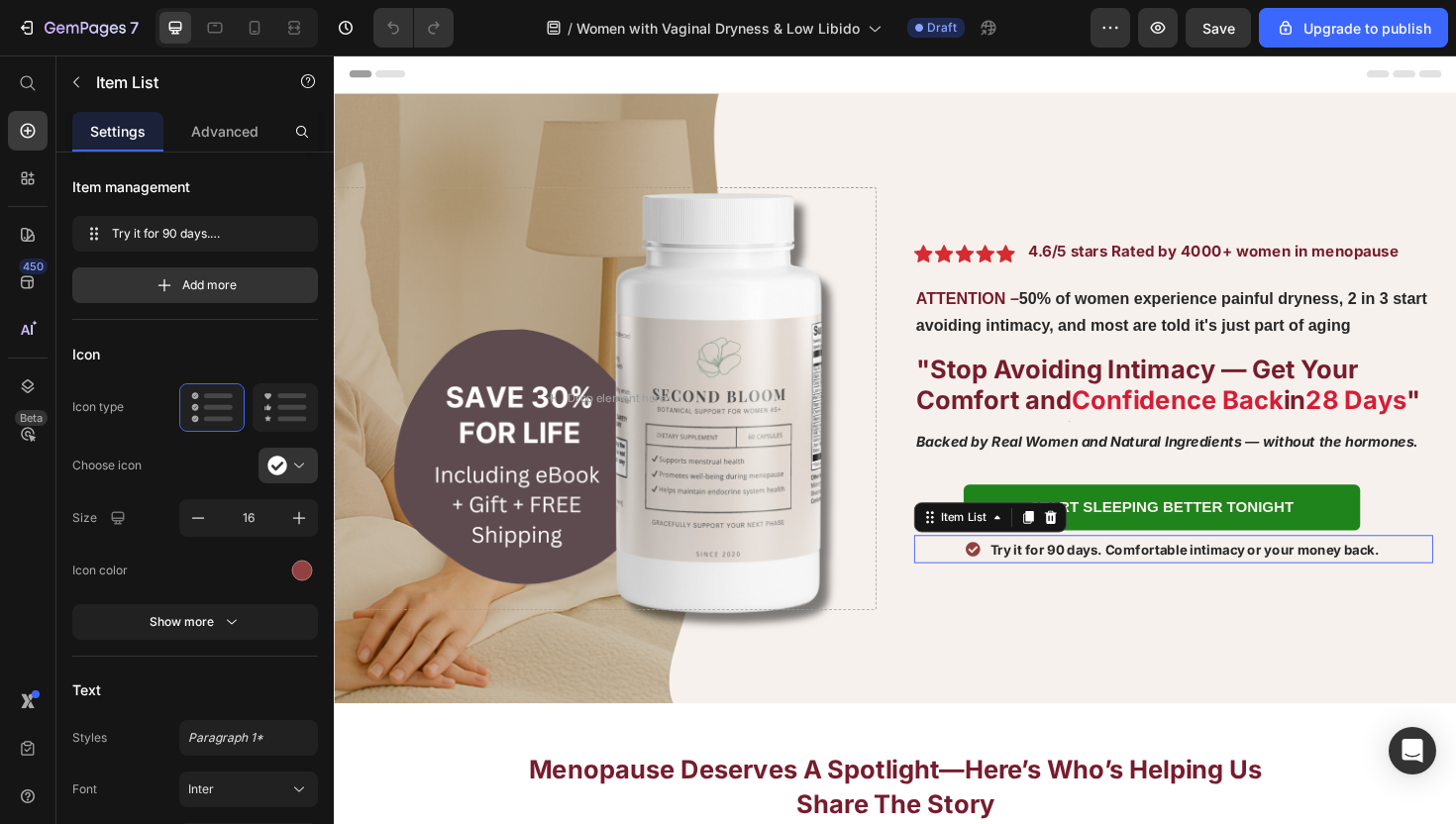 click on "Try it for 90 days. Comfortable intimacy or your money back." at bounding box center [1235, 578] 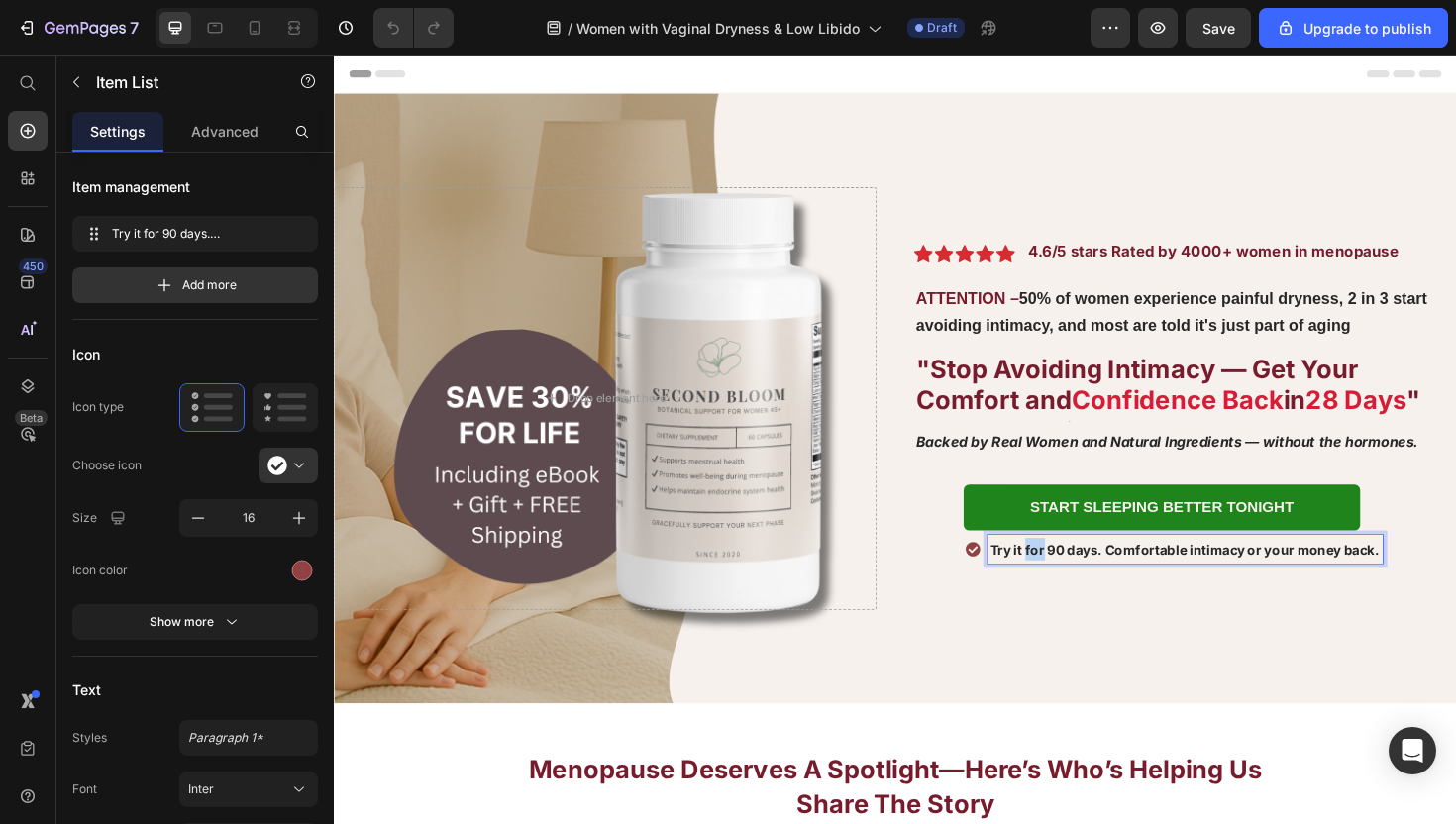 click on "Try it for 90 days. Comfortable intimacy or your money back." at bounding box center (1235, 578) 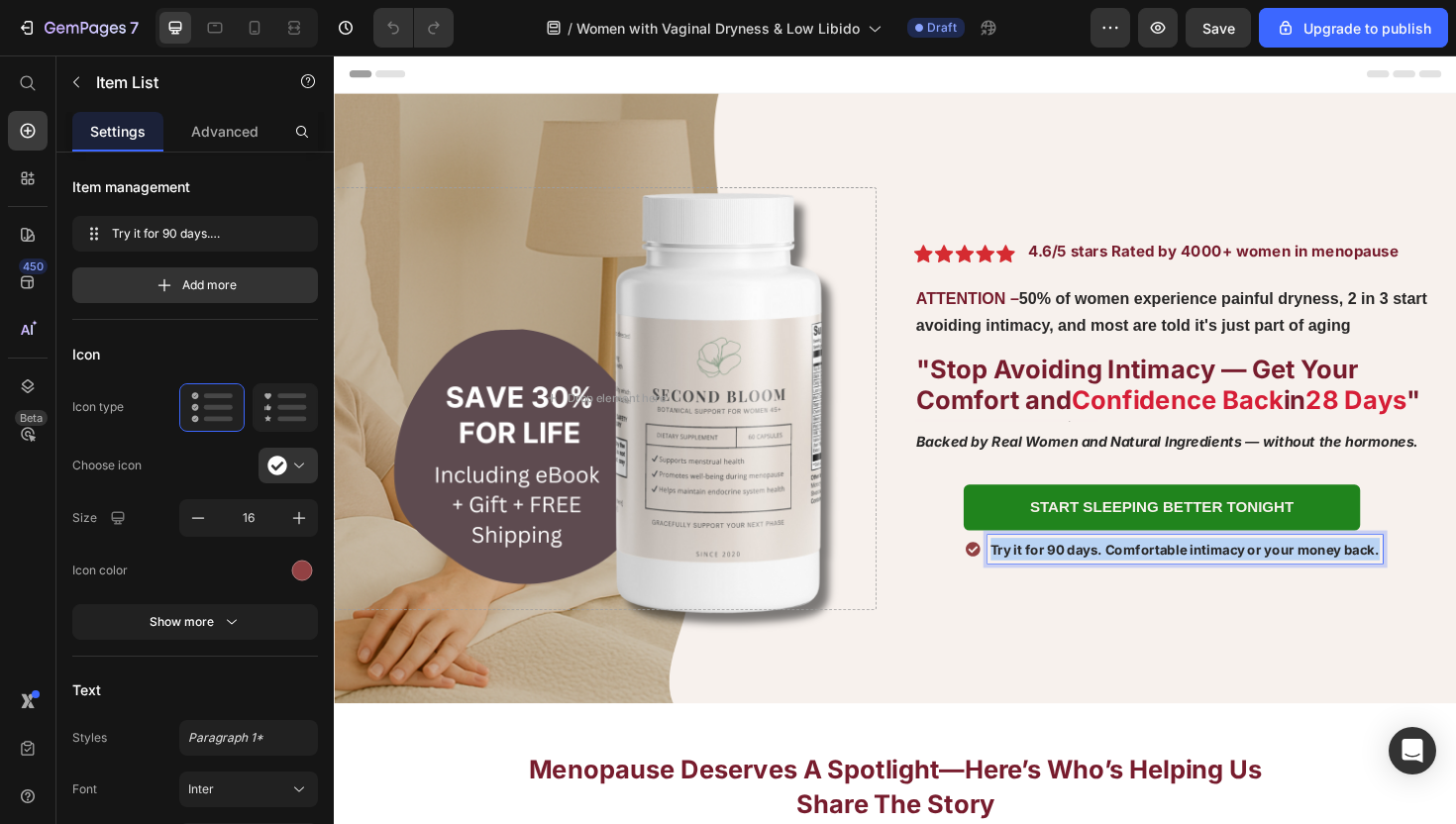 copy on "Try it for 90 days. Comfortable intimacy or your money back." 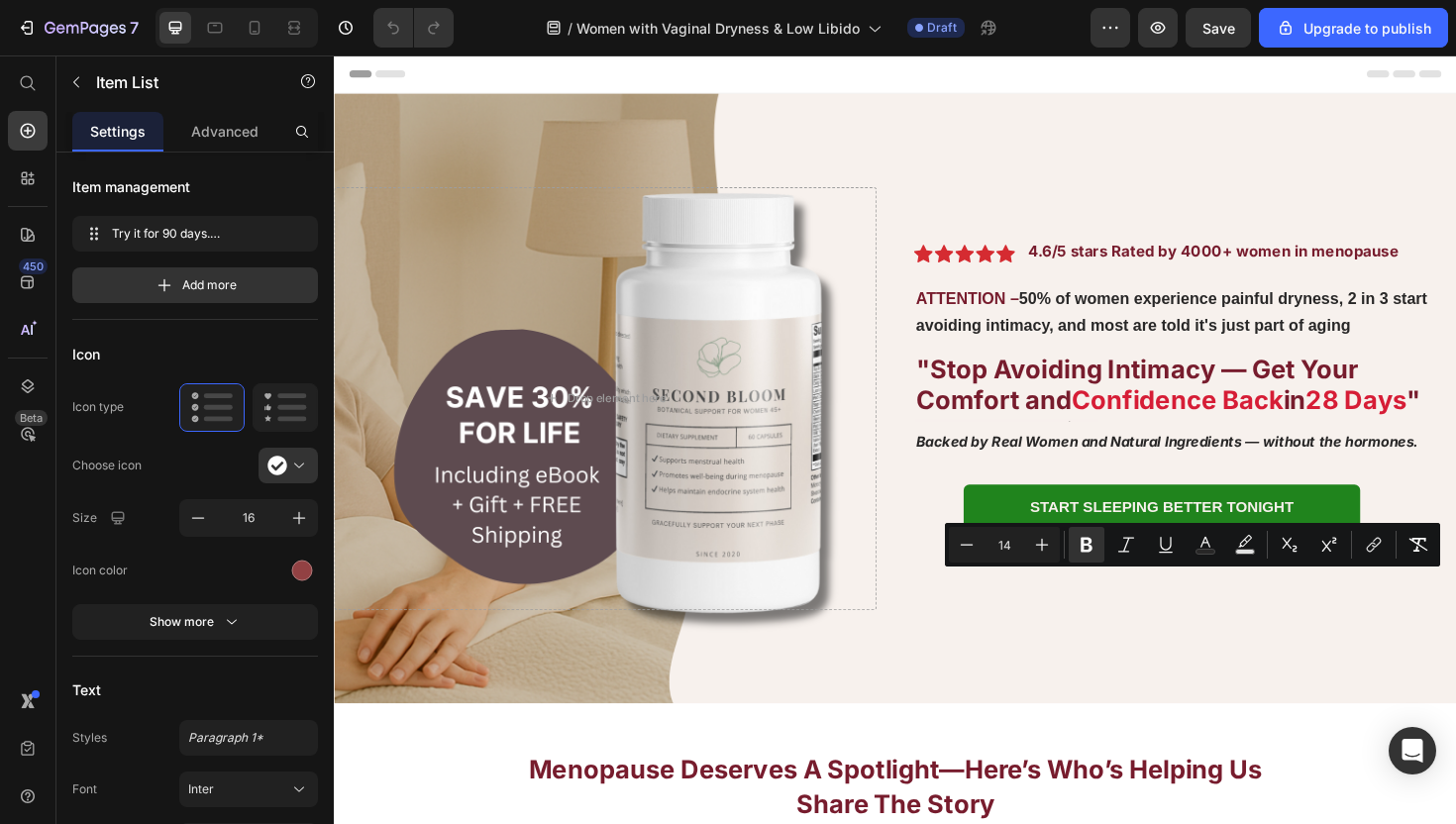 click 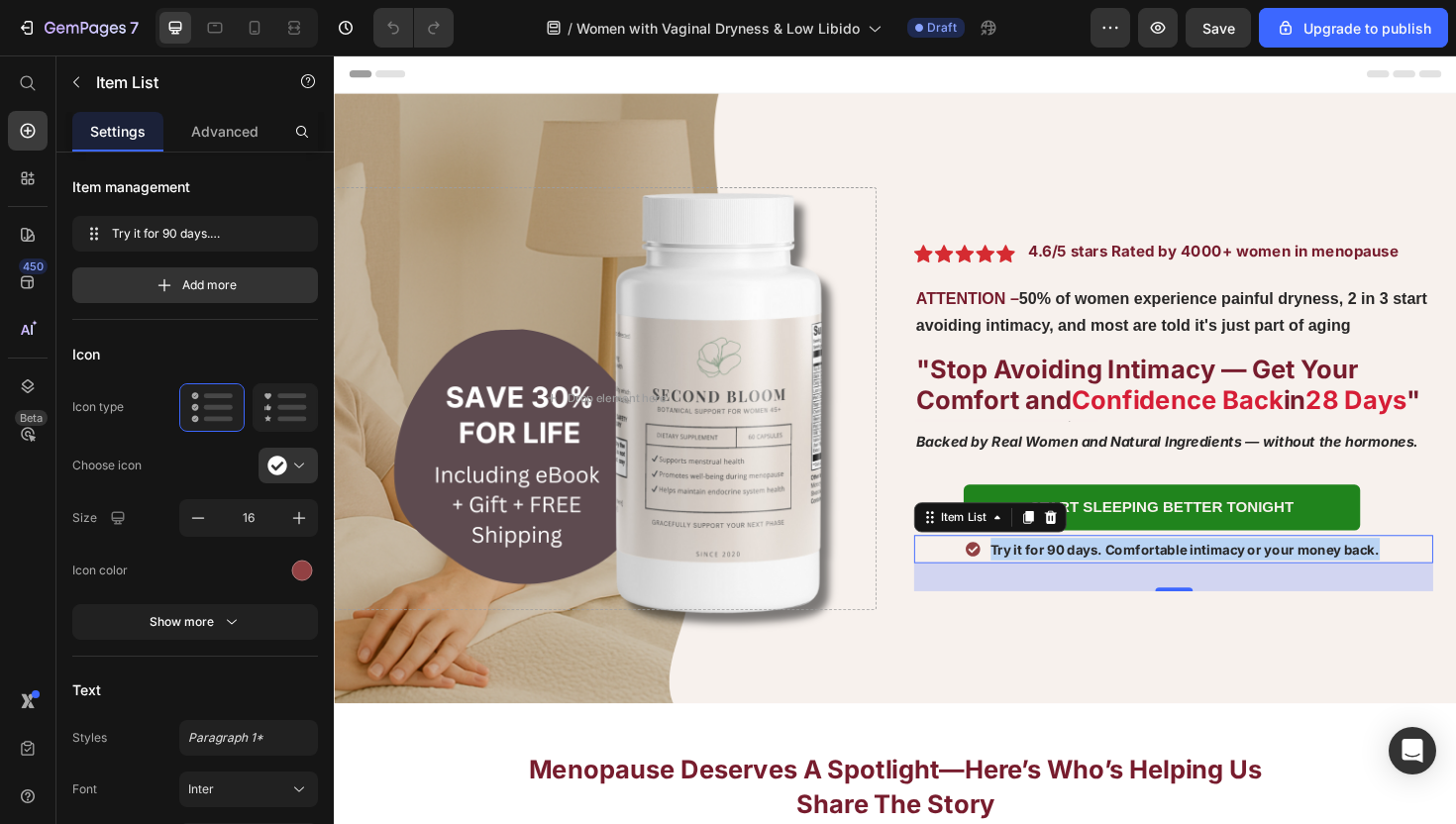 click 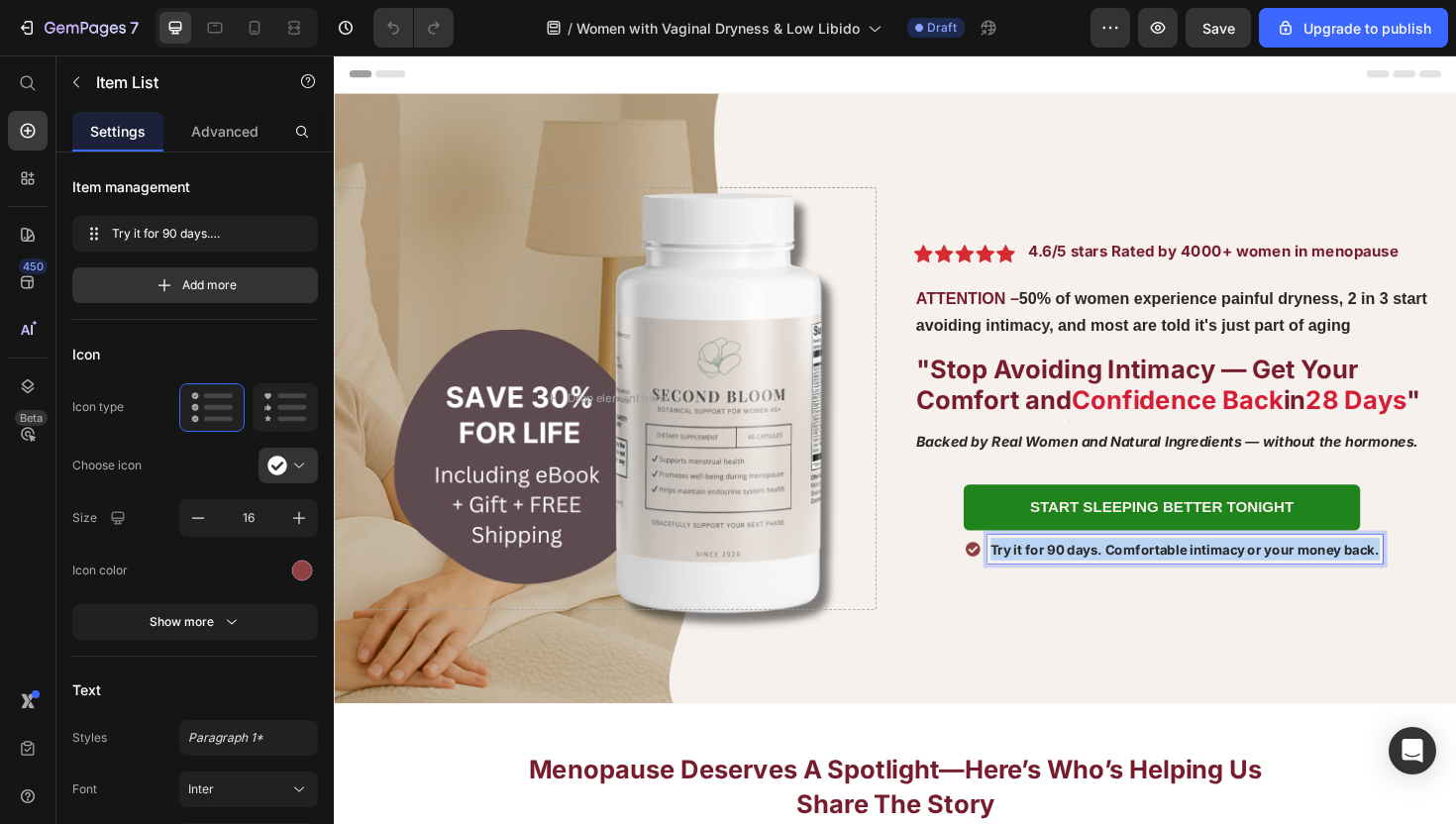 click on "Try it for 90 days. Comfortable intimacy or your money back." at bounding box center (1235, 578) 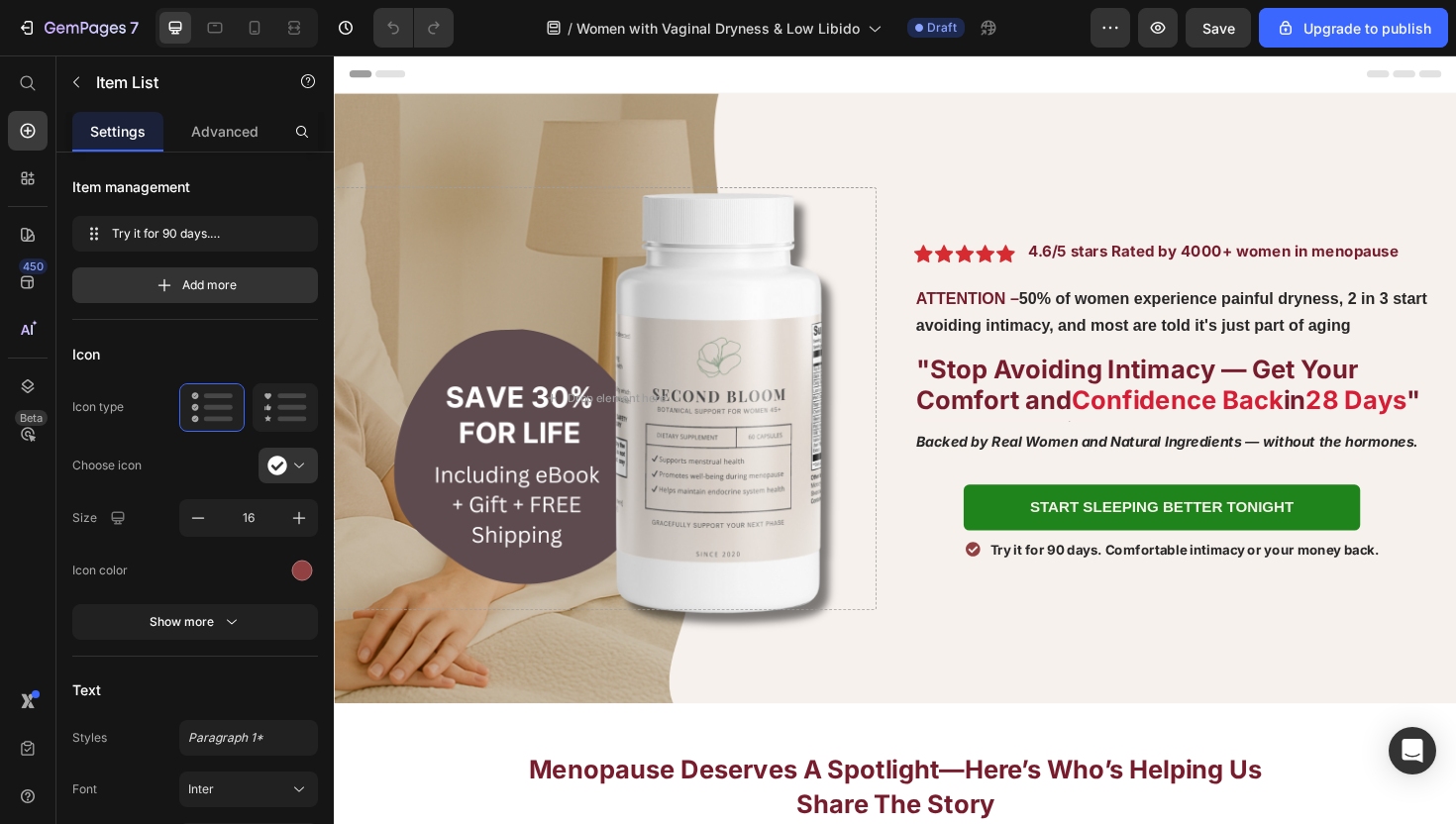 click 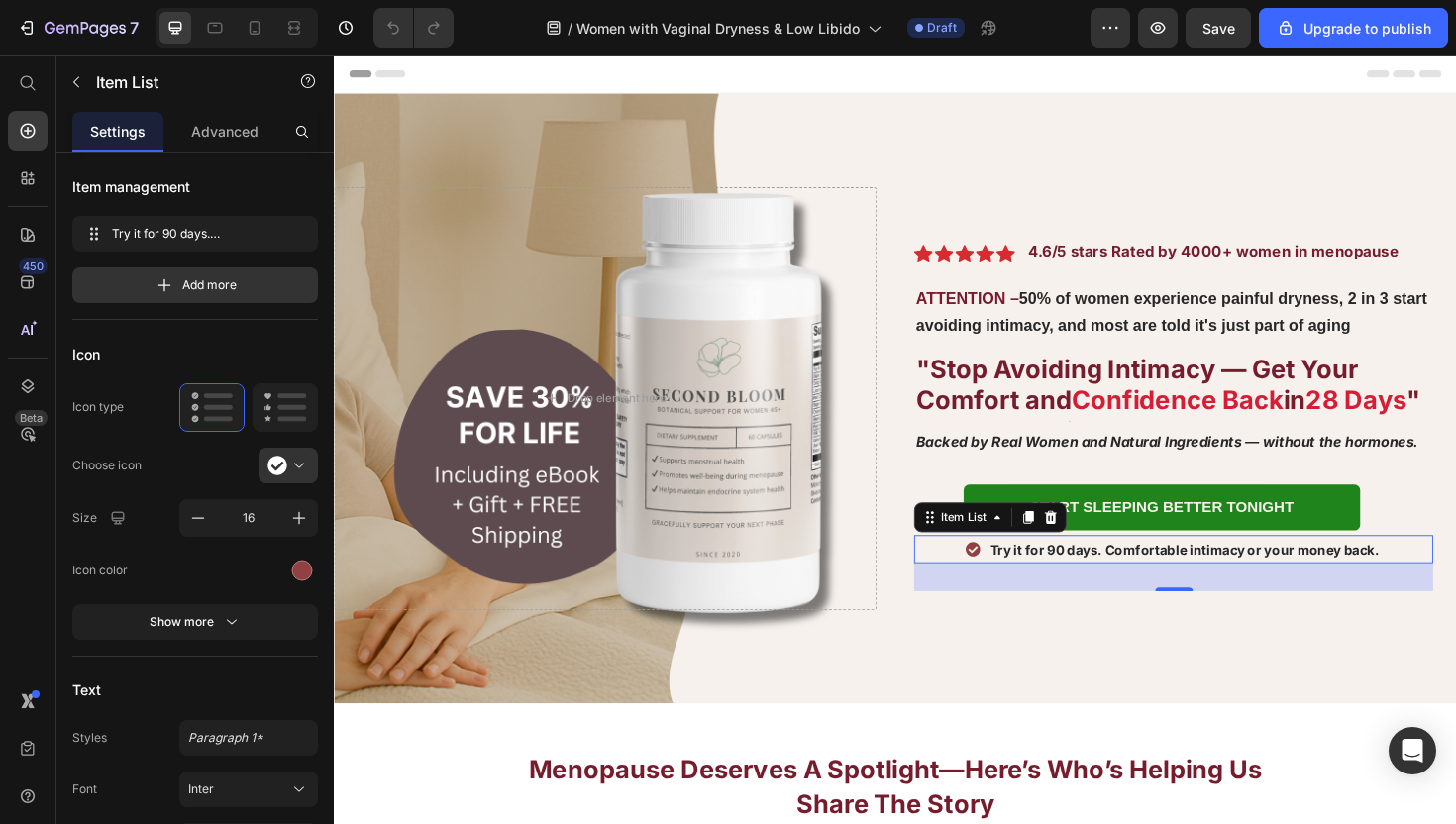 click on "Try it for 90 days. Comfortable intimacy or your money back." at bounding box center [1222, 578] 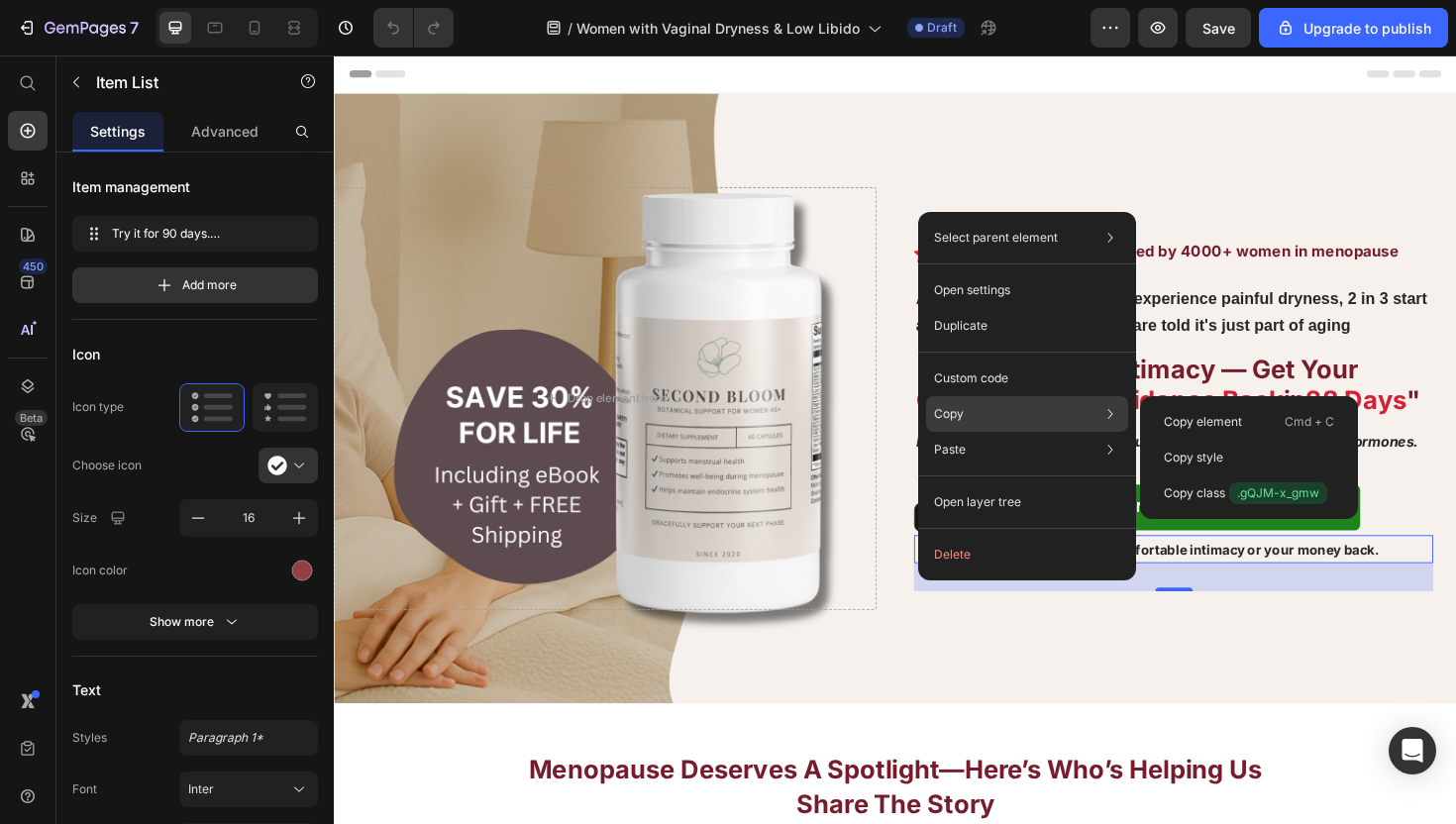 click on "Copy Copy element  Cmd + C Copy style  Copy class  .gQJM-x_gmw" 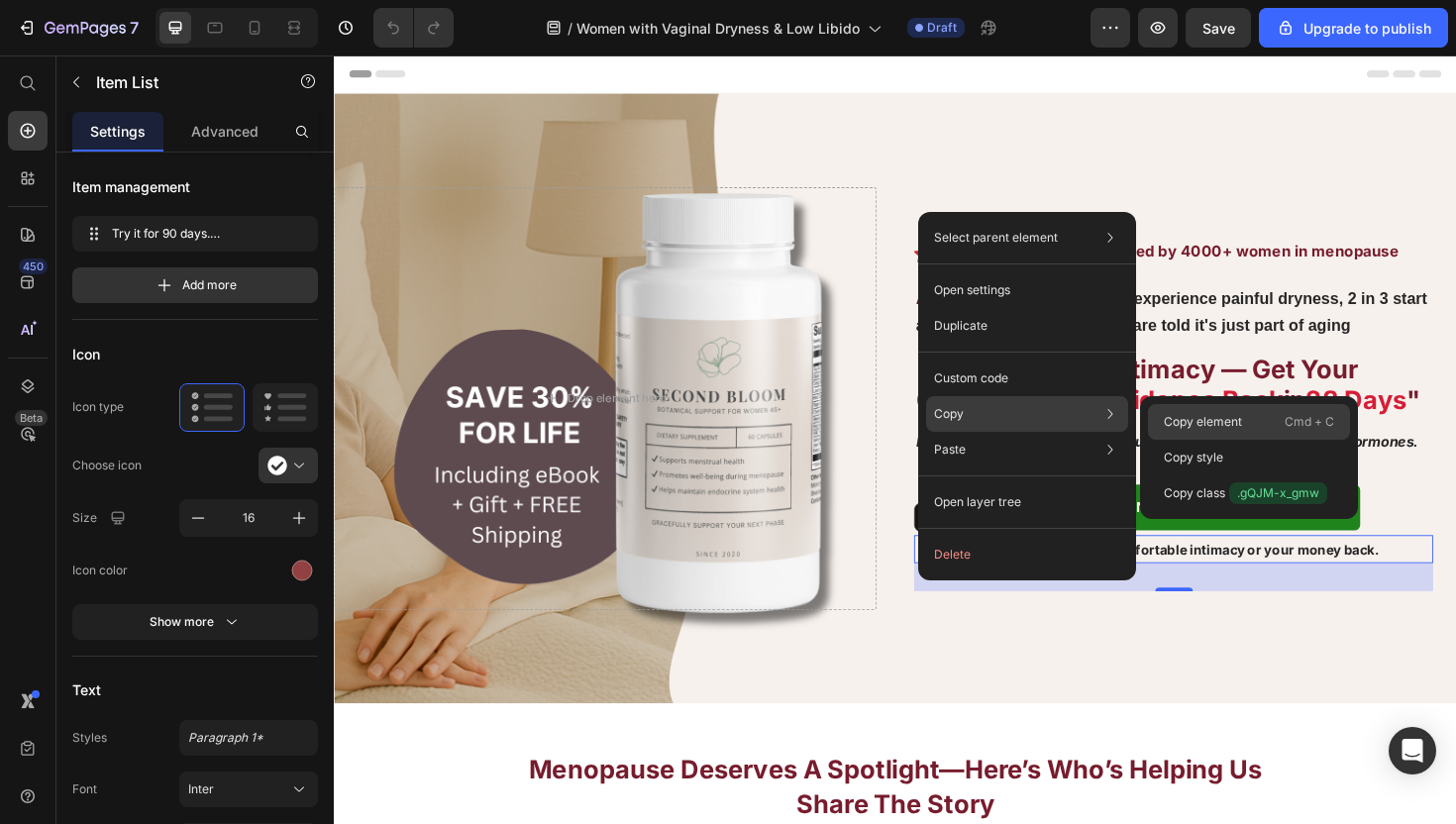 click on "Copy element" at bounding box center [1202, 422] 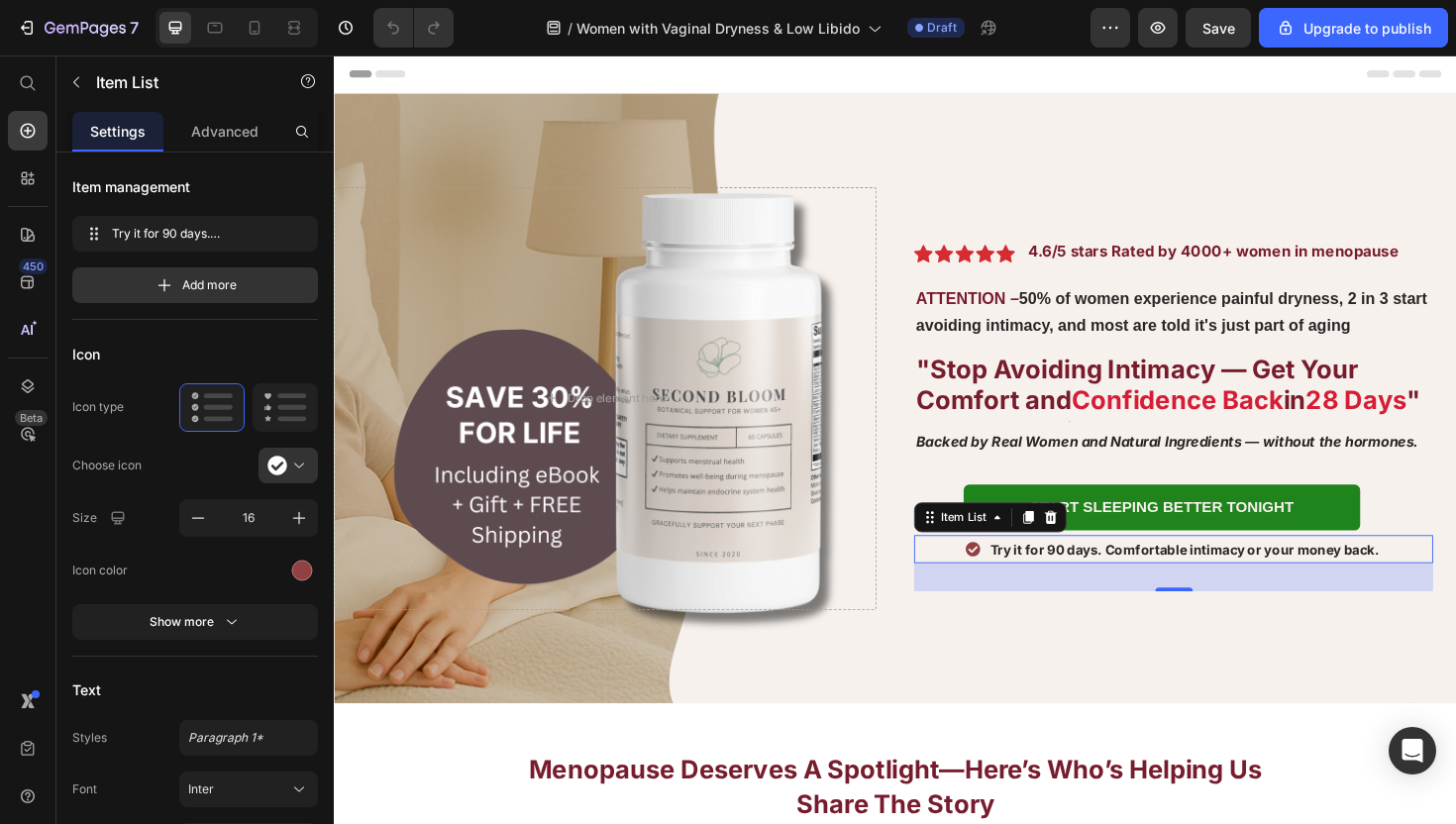 click on "Try it for 90 days. Comfortable intimacy or your money back." at bounding box center (1222, 578) 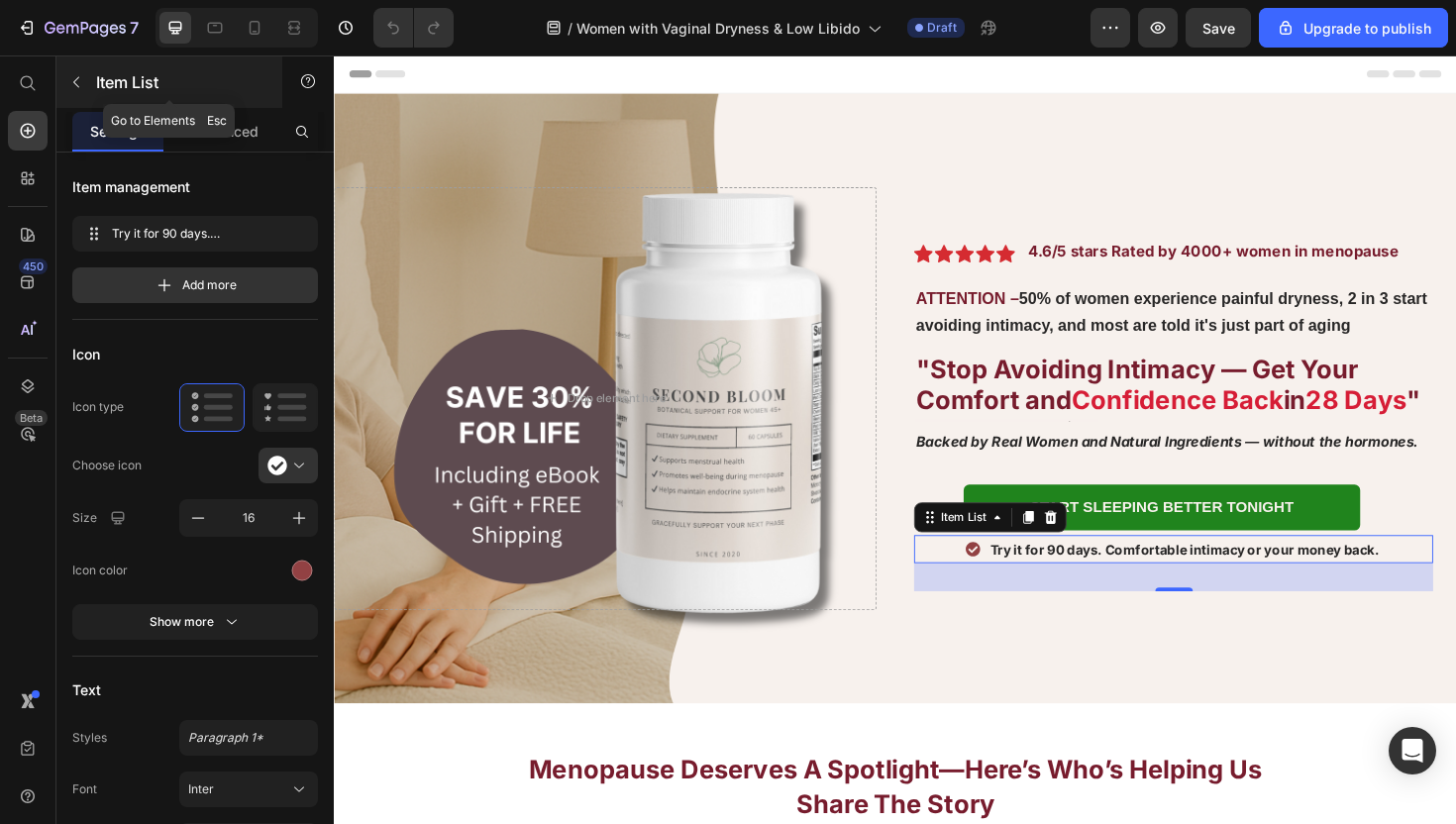 click 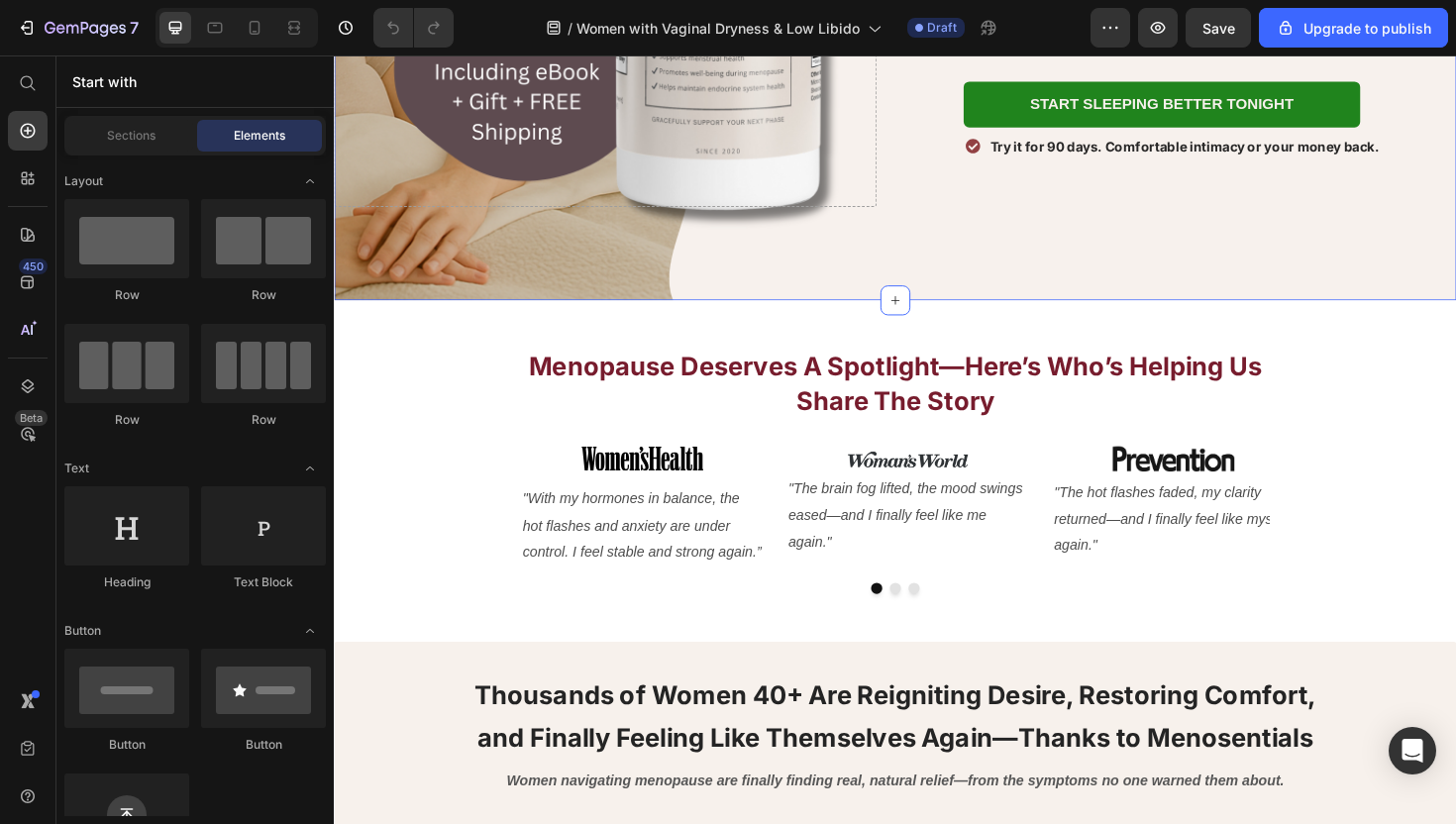 scroll, scrollTop: 438, scrollLeft: 0, axis: vertical 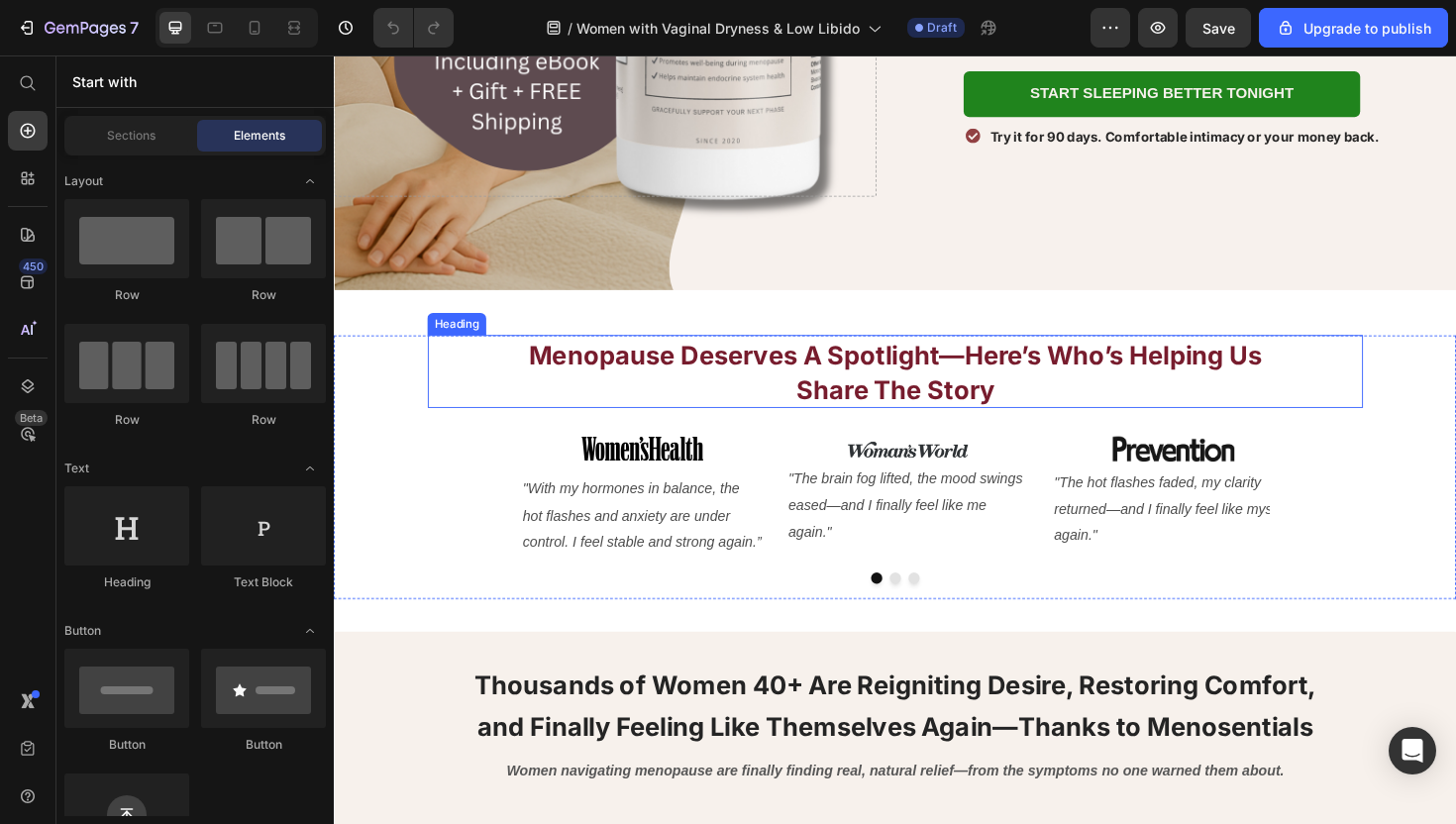 click on "Menopause Deserves a Spotlight—Here’s Who’s Helping Us Share the Story" at bounding box center (928, 392) 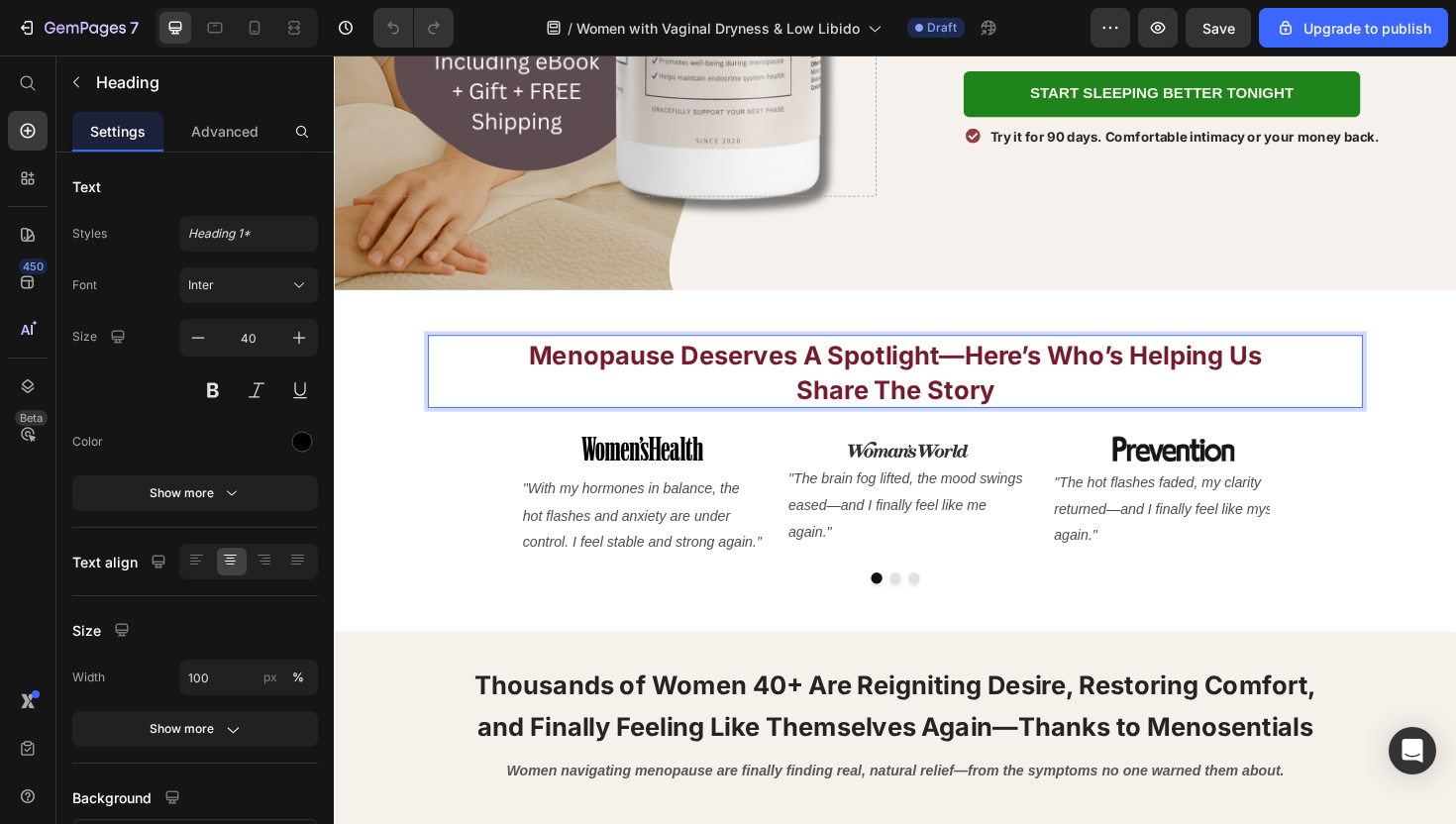 click on "Menopause Deserves a Spotlight—Here’s Who’s Helping Us Share the Story" at bounding box center [928, 392] 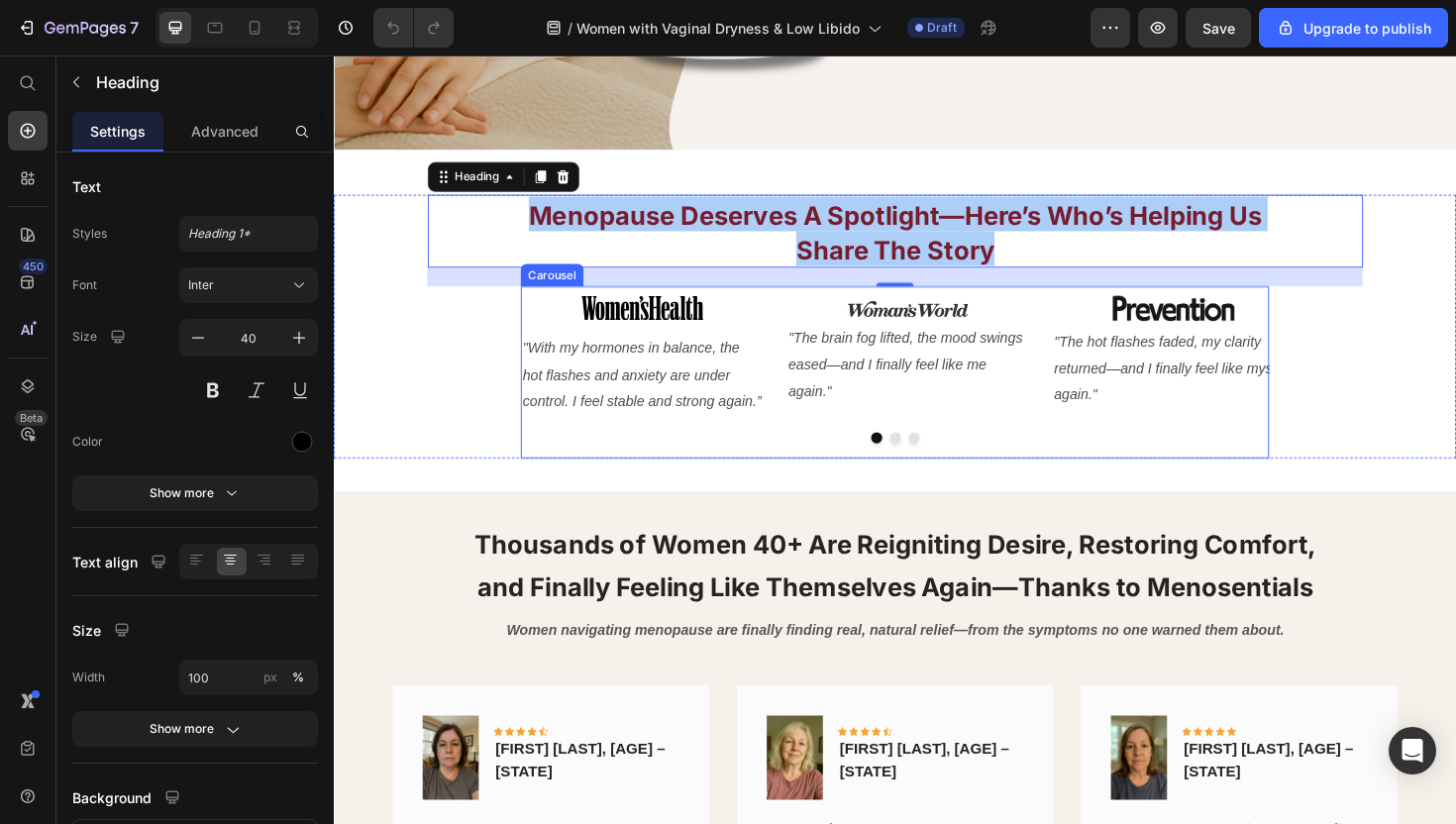 scroll, scrollTop: 589, scrollLeft: 0, axis: vertical 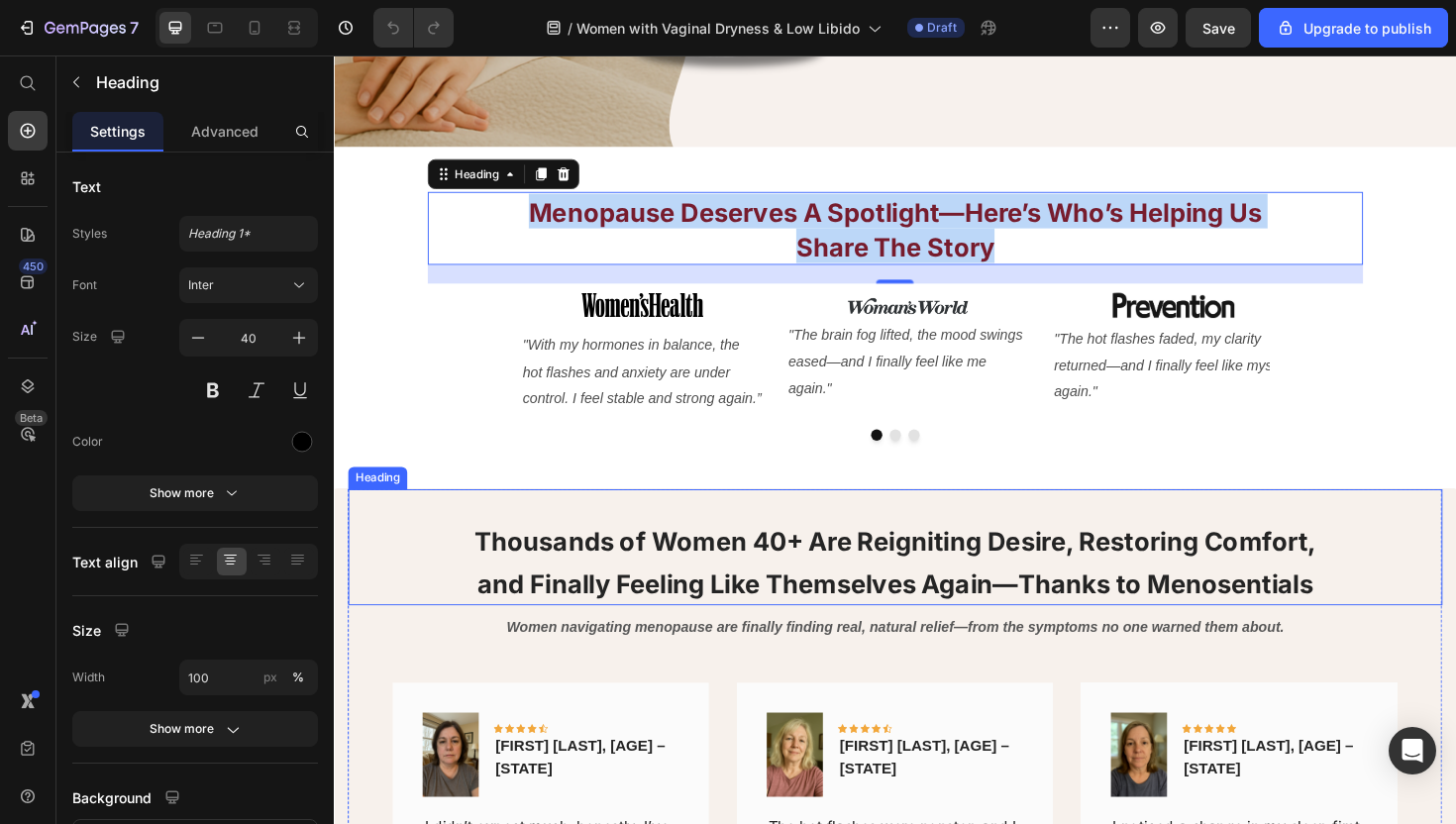 click on "Thousands of Women 40+ Are Reigniting Desire, Restoring Comfort, and Finally Feeling Like Themselves Again—Thanks to Menosentials" at bounding box center [928, 593] 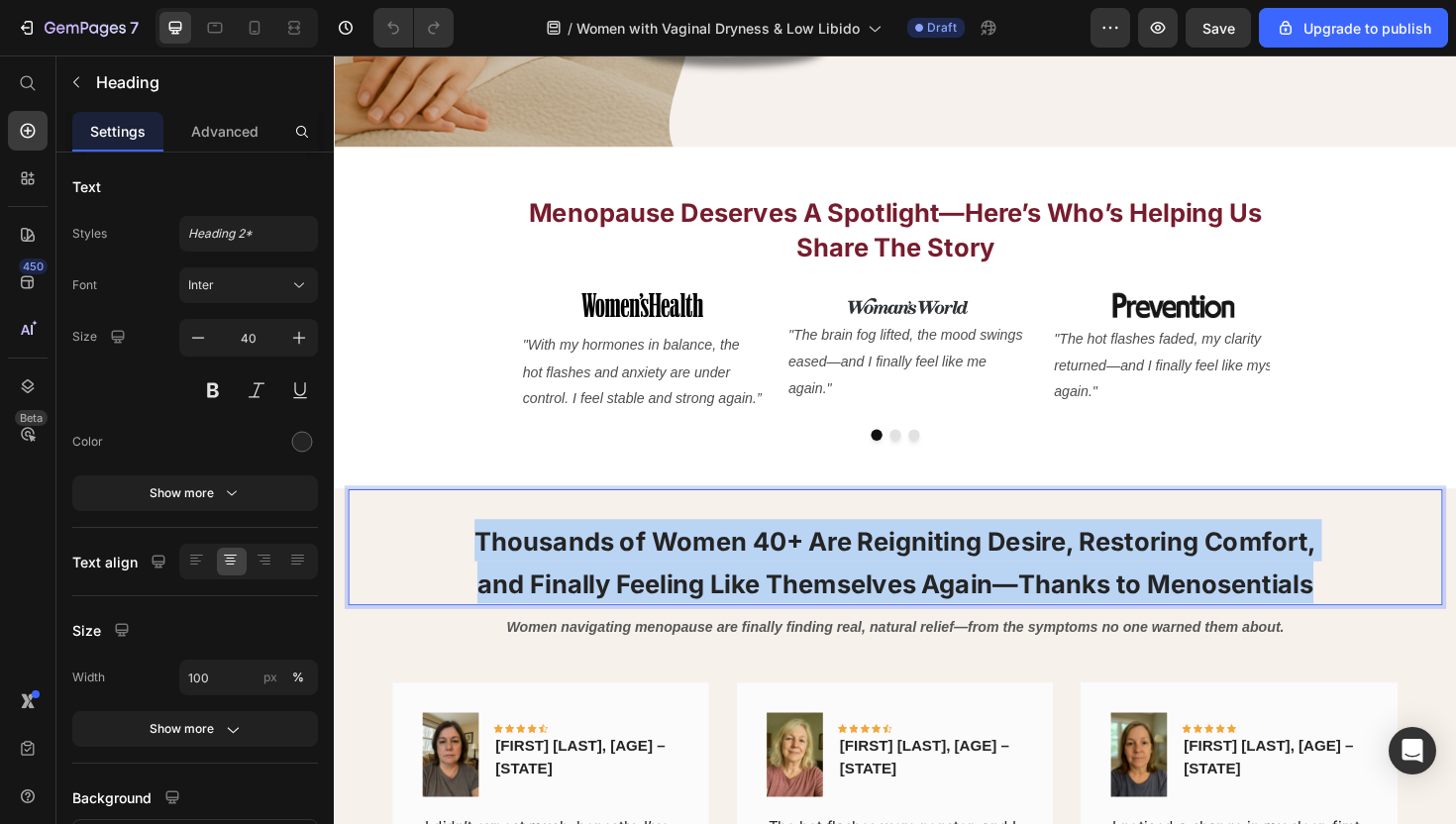 click on "Thousands of Women 40+ Are Reigniting Desire, Restoring Comfort, and Finally Feeling Like Themselves Again—Thanks to Menosentials" at bounding box center [928, 593] 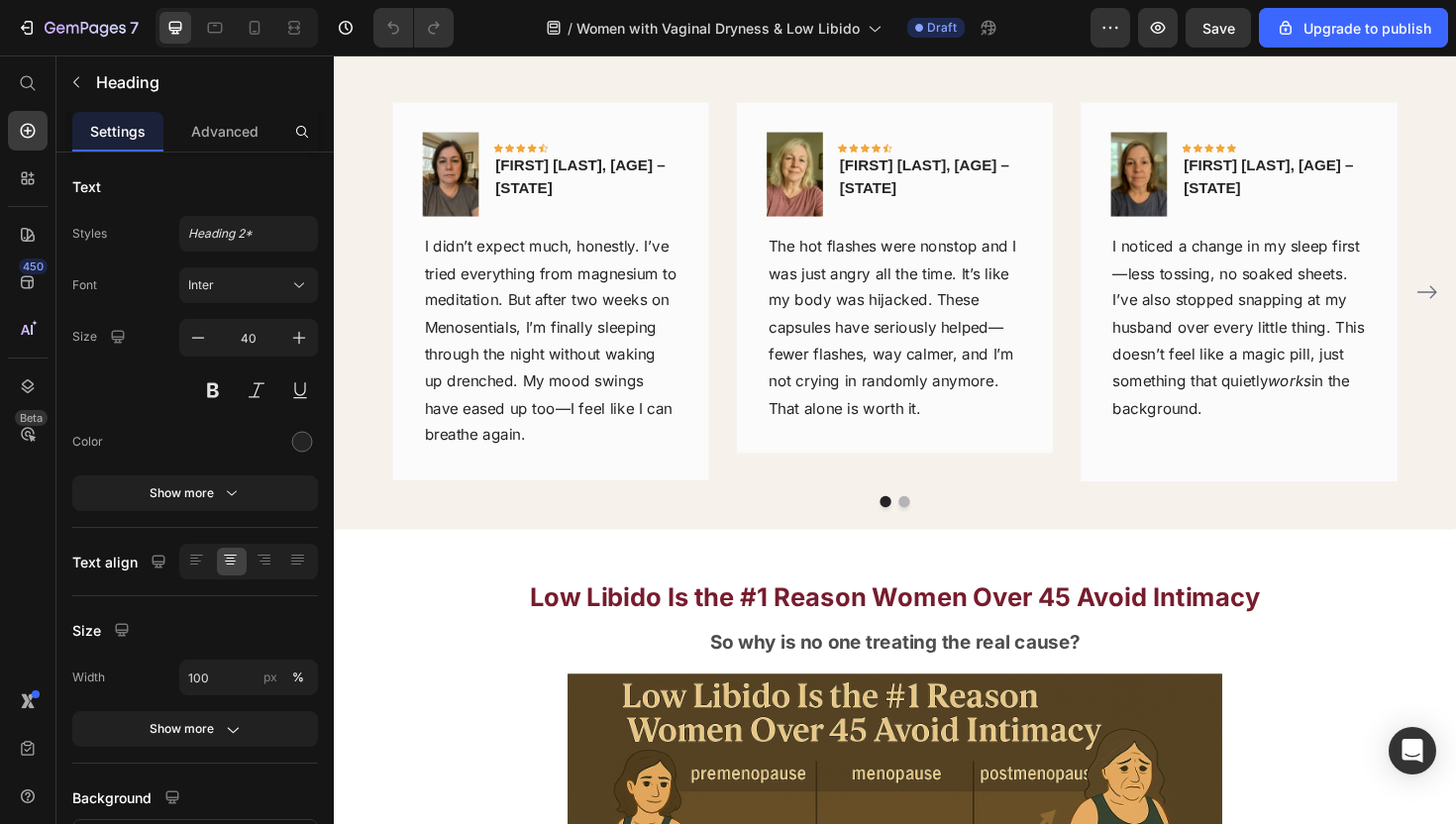 scroll, scrollTop: 1285, scrollLeft: 0, axis: vertical 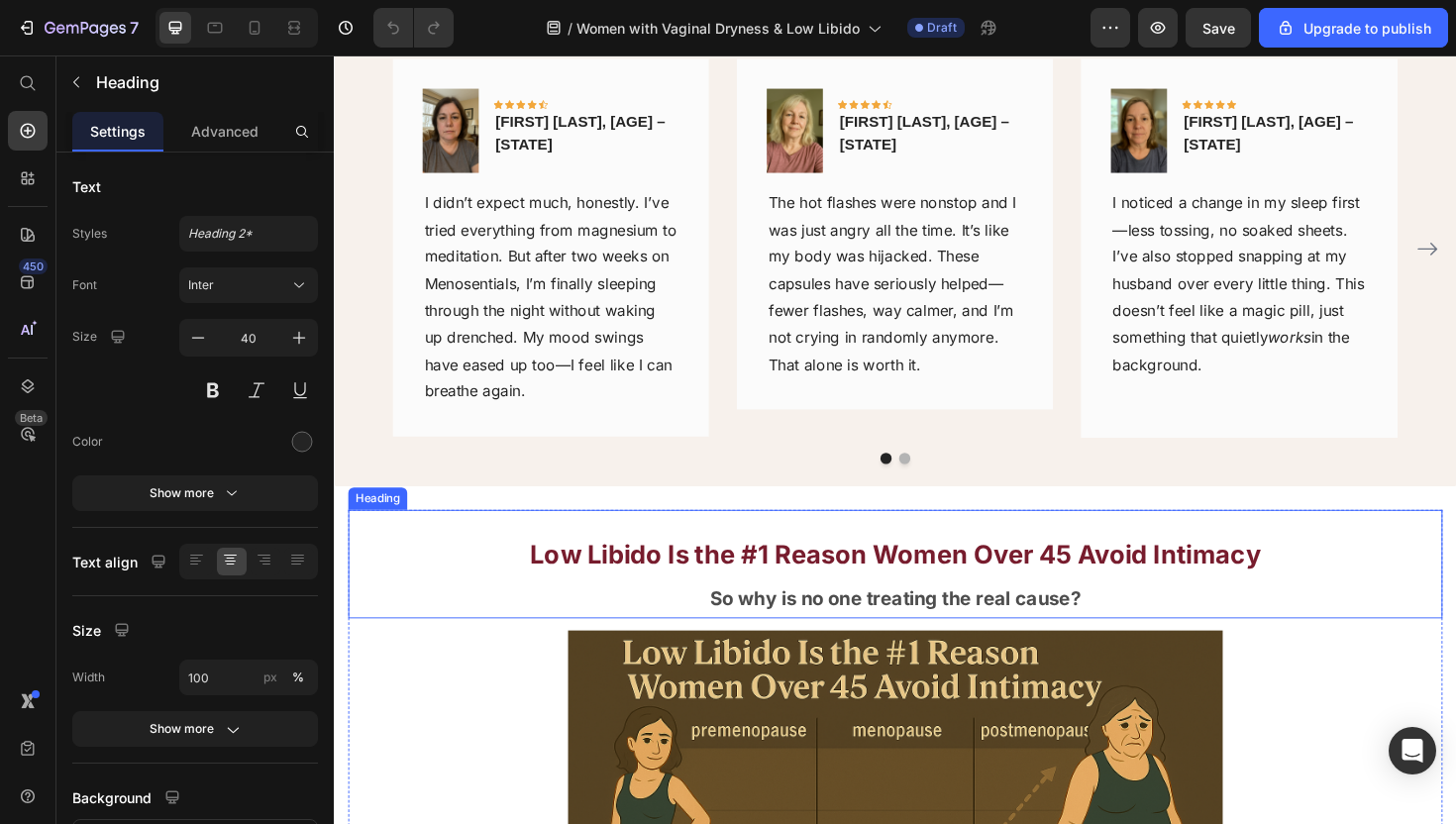 click on "Low Libido Is the #1 Reason Women Over 45 Avoid Intimacy" at bounding box center [928, 583] 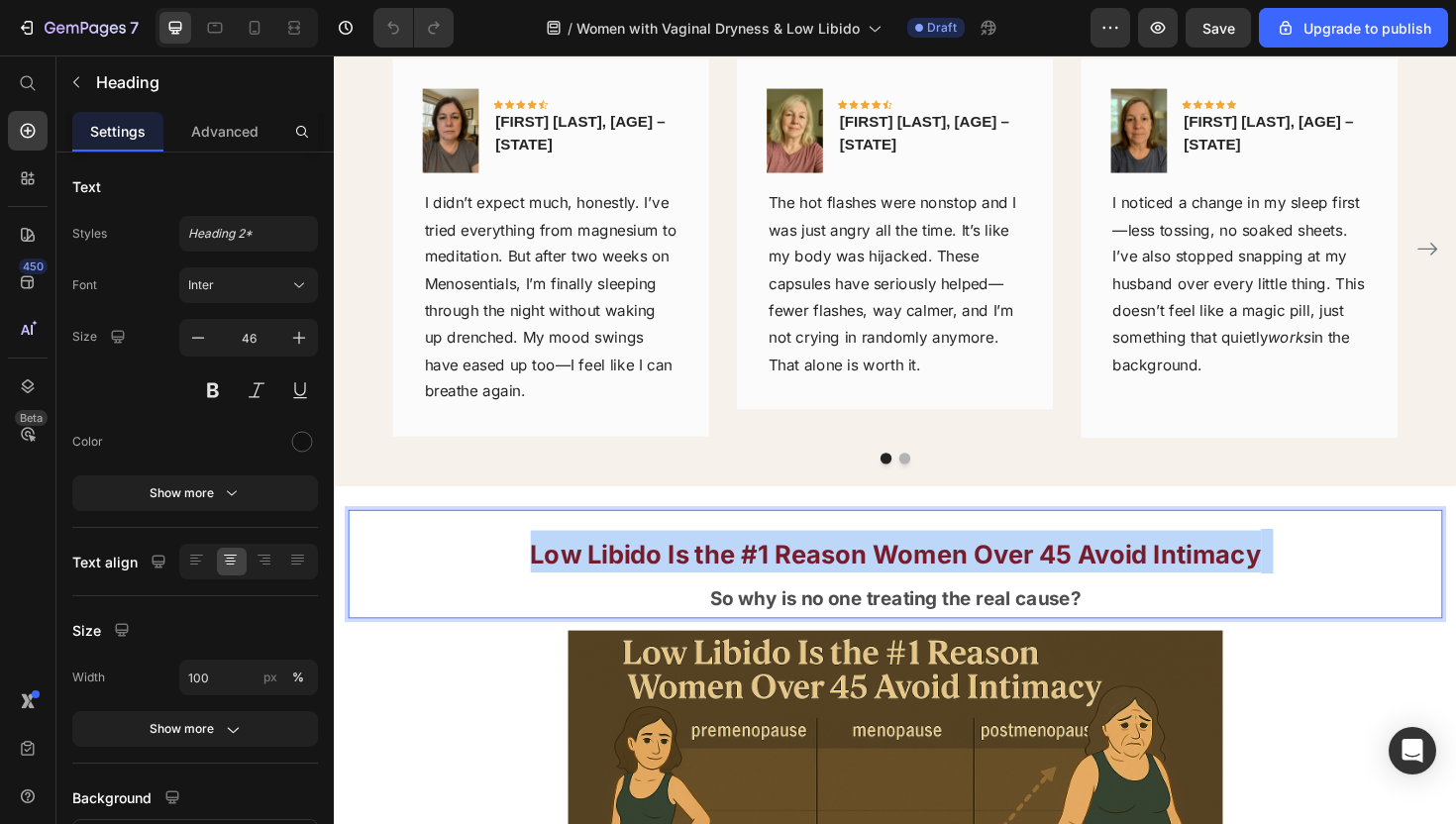 click on "Low Libido Is the #1 Reason Women Over 45 Avoid Intimacy" at bounding box center [928, 583] 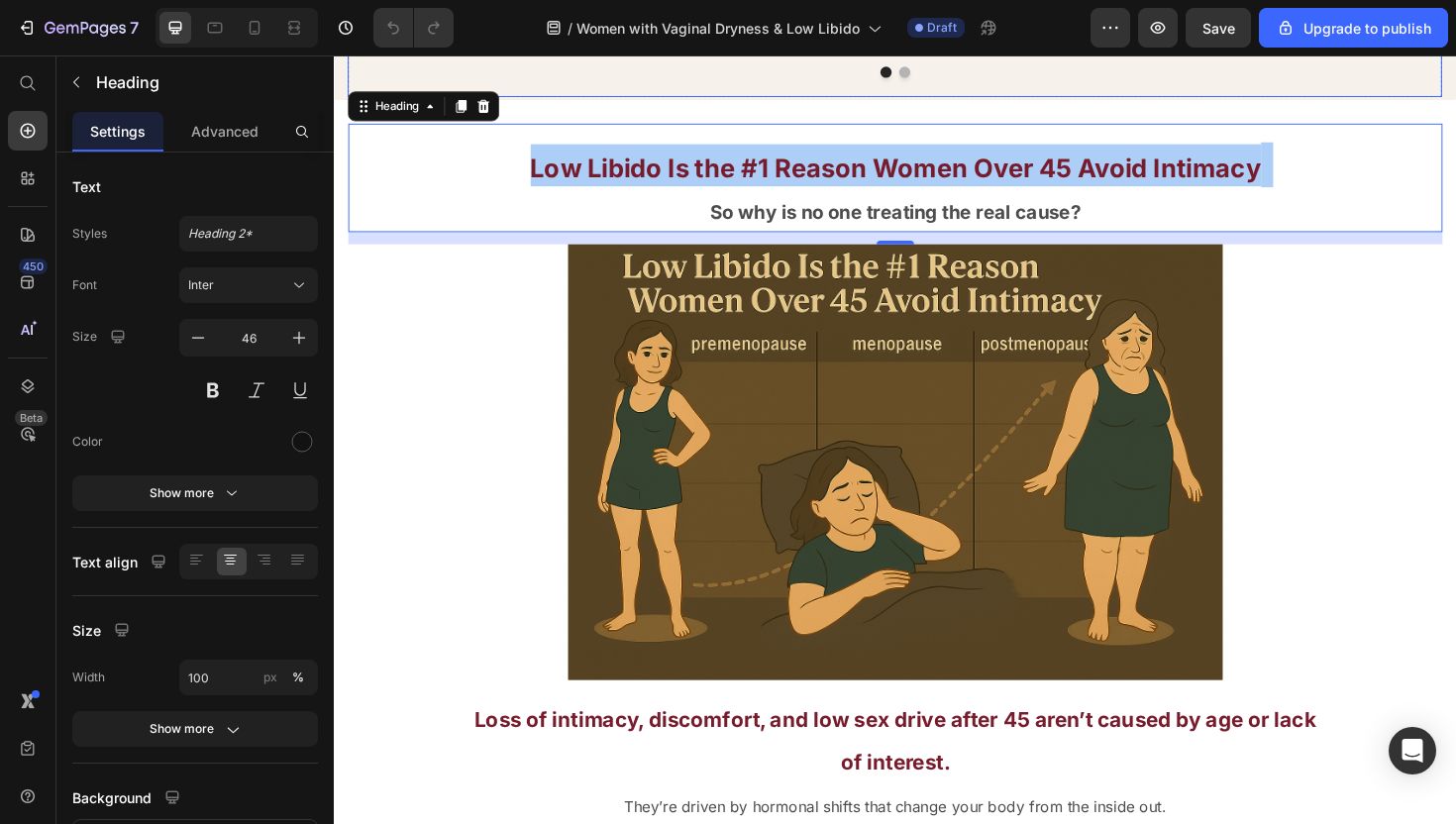 scroll, scrollTop: 1921, scrollLeft: 0, axis: vertical 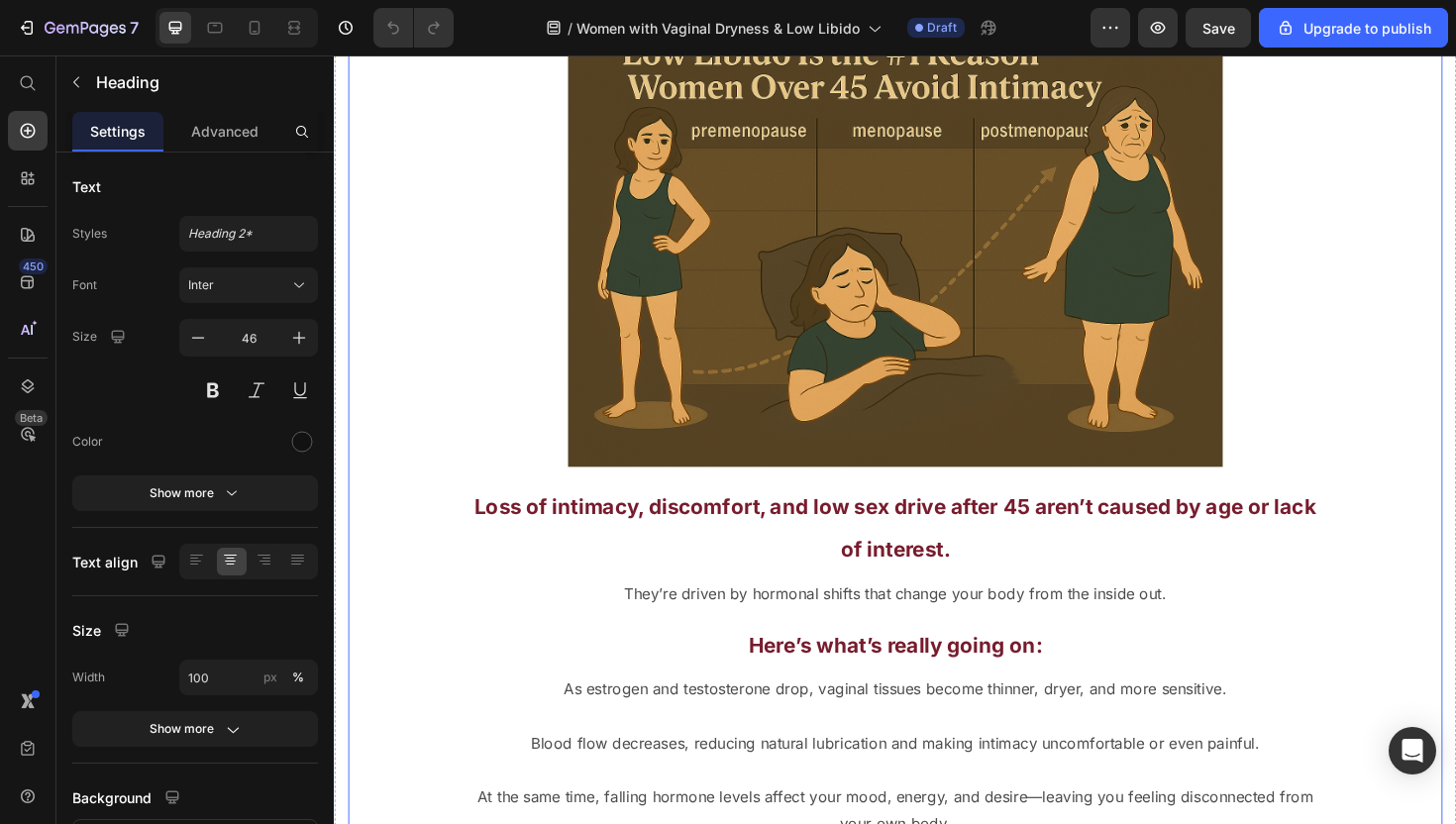 click on "Loss of intimacy, discomfort, and low sex drive after 45 aren’t caused by age or lack of interest." at bounding box center [928, 556] 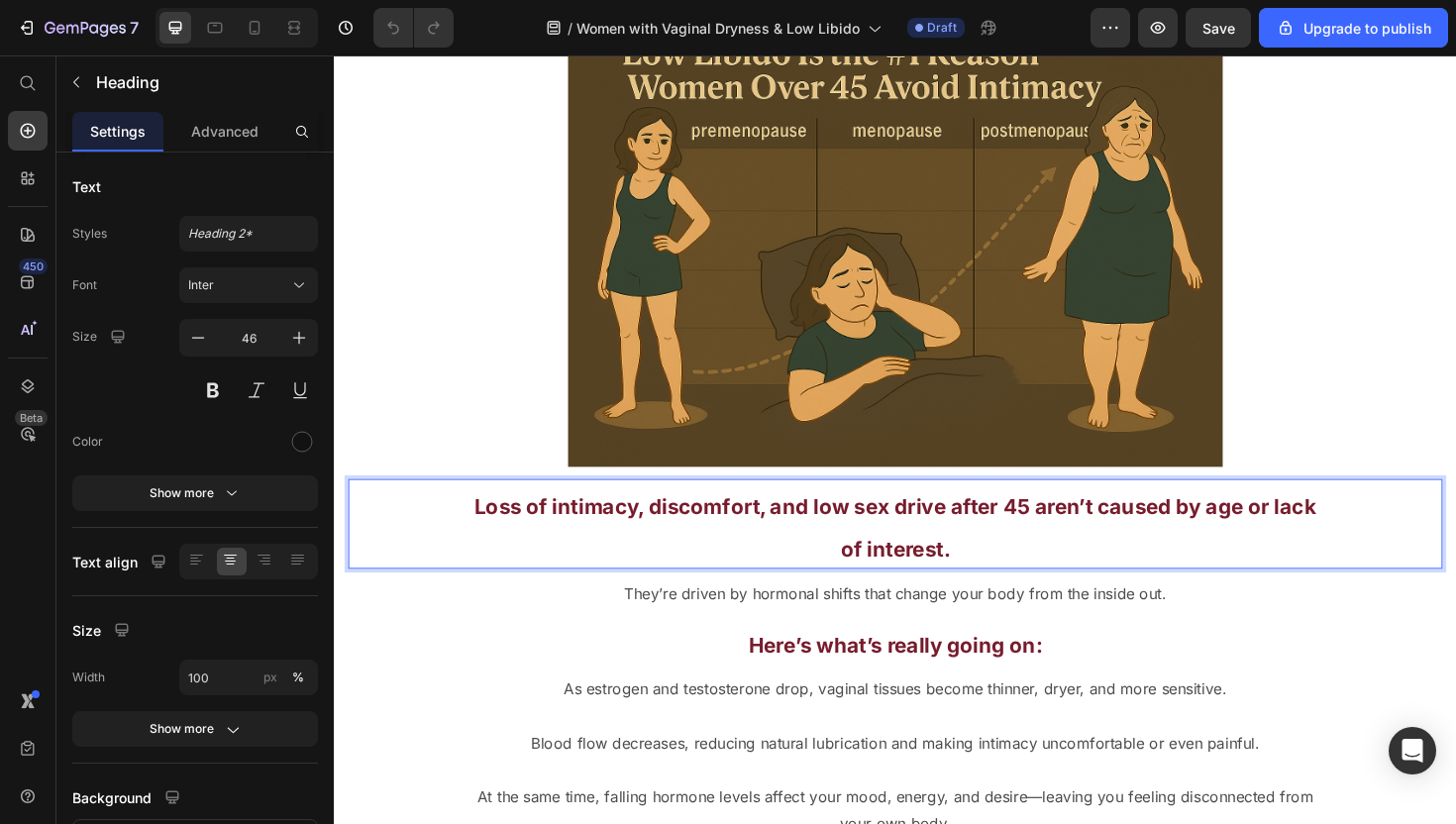 click on "Loss of intimacy, discomfort, and low sex drive after 45 aren’t caused by age or lack of interest." at bounding box center [928, 556] 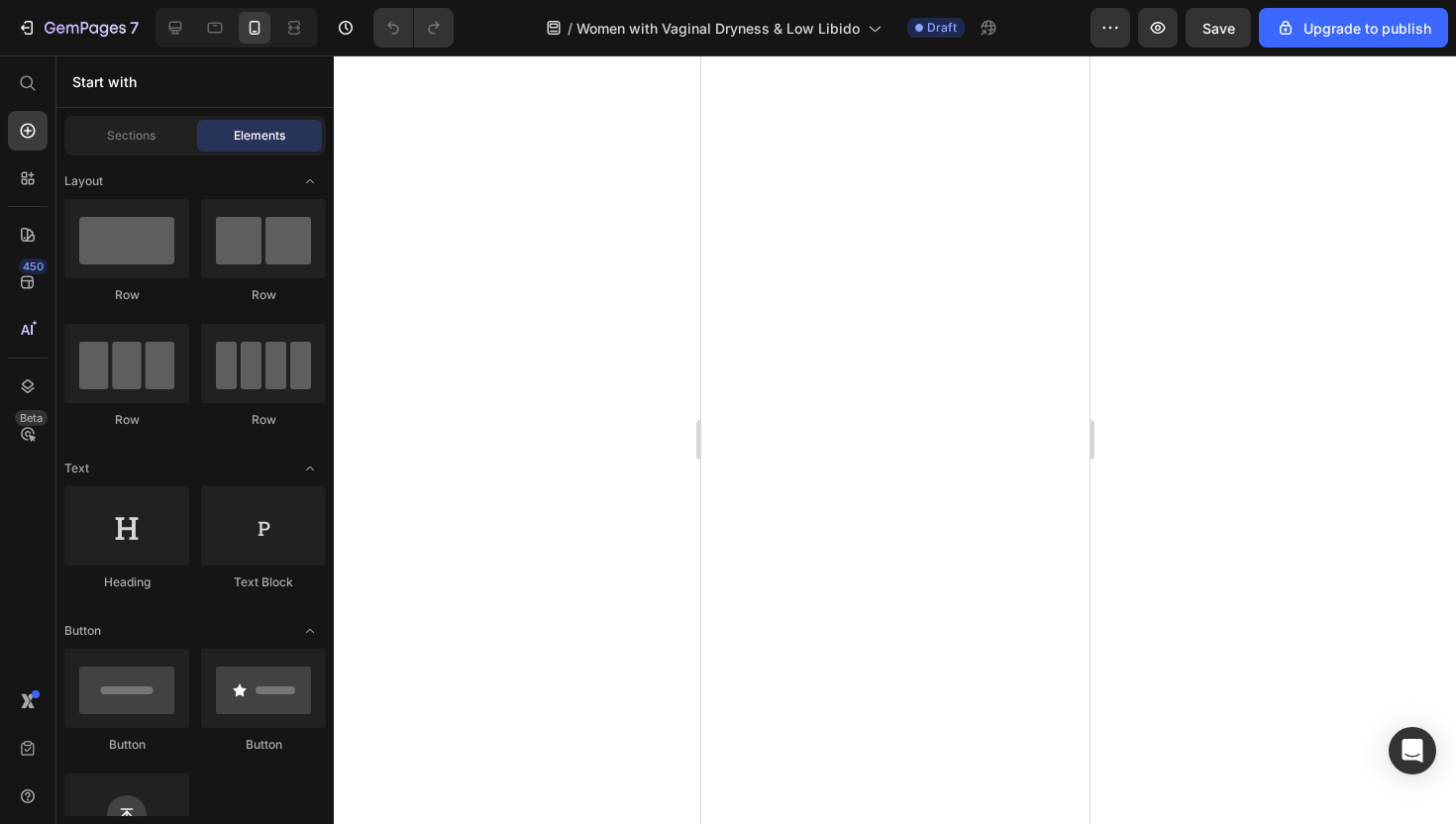 scroll, scrollTop: 0, scrollLeft: 0, axis: both 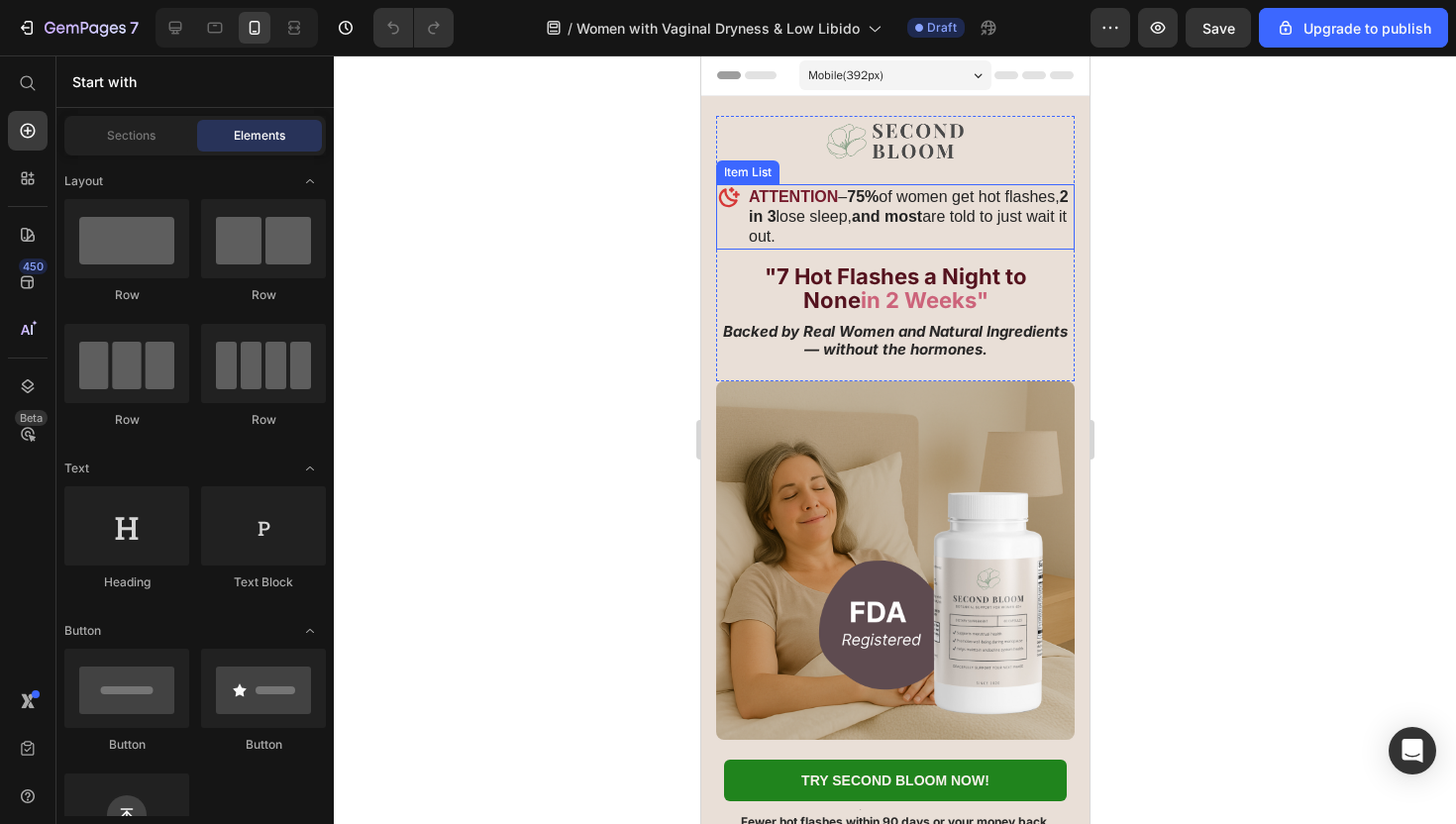 click on "75%  of women get hot flashes,  2 in 3  lose sleep,  and most  are told to just wait it out." at bounding box center (907, 216) 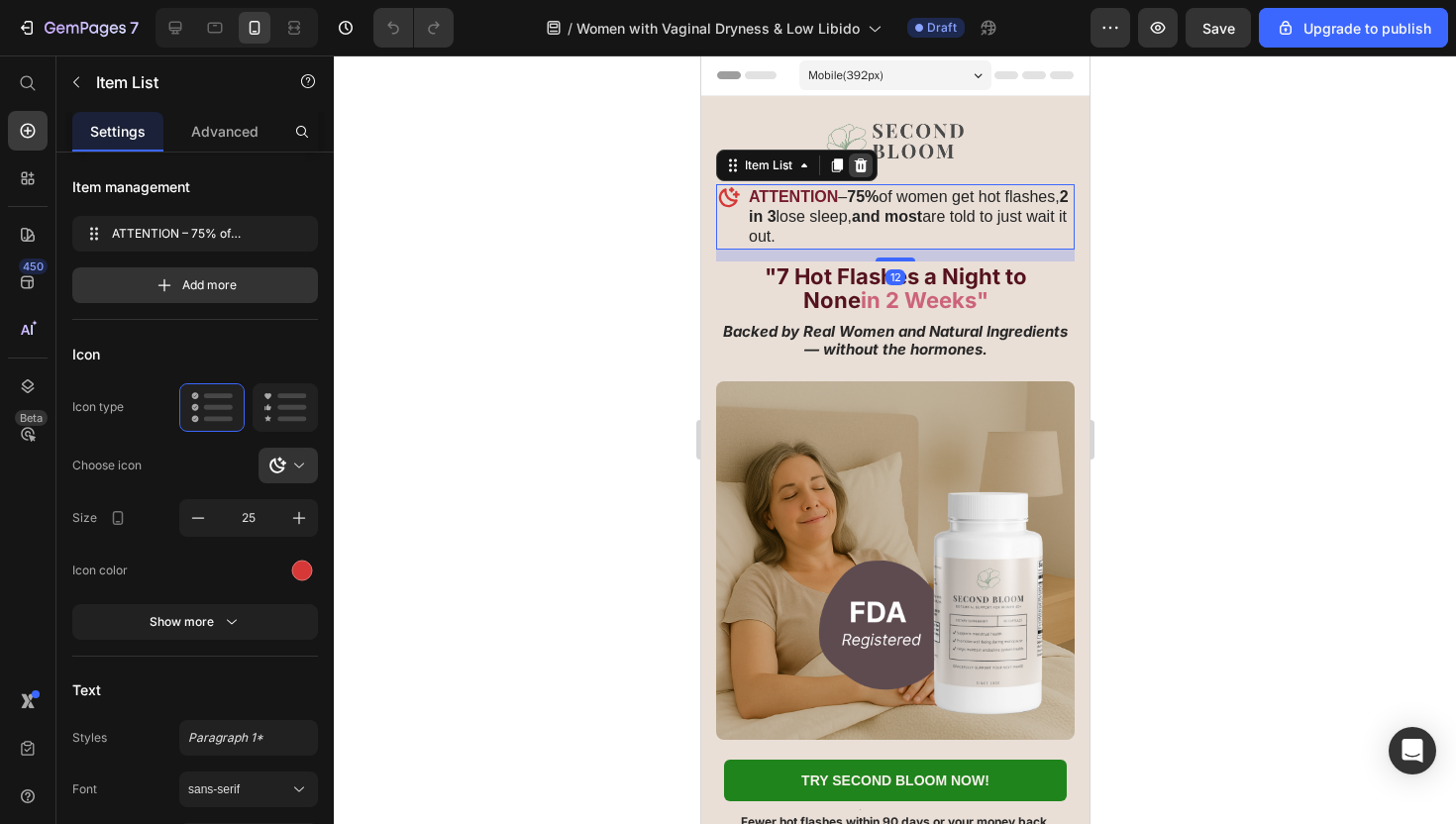 click 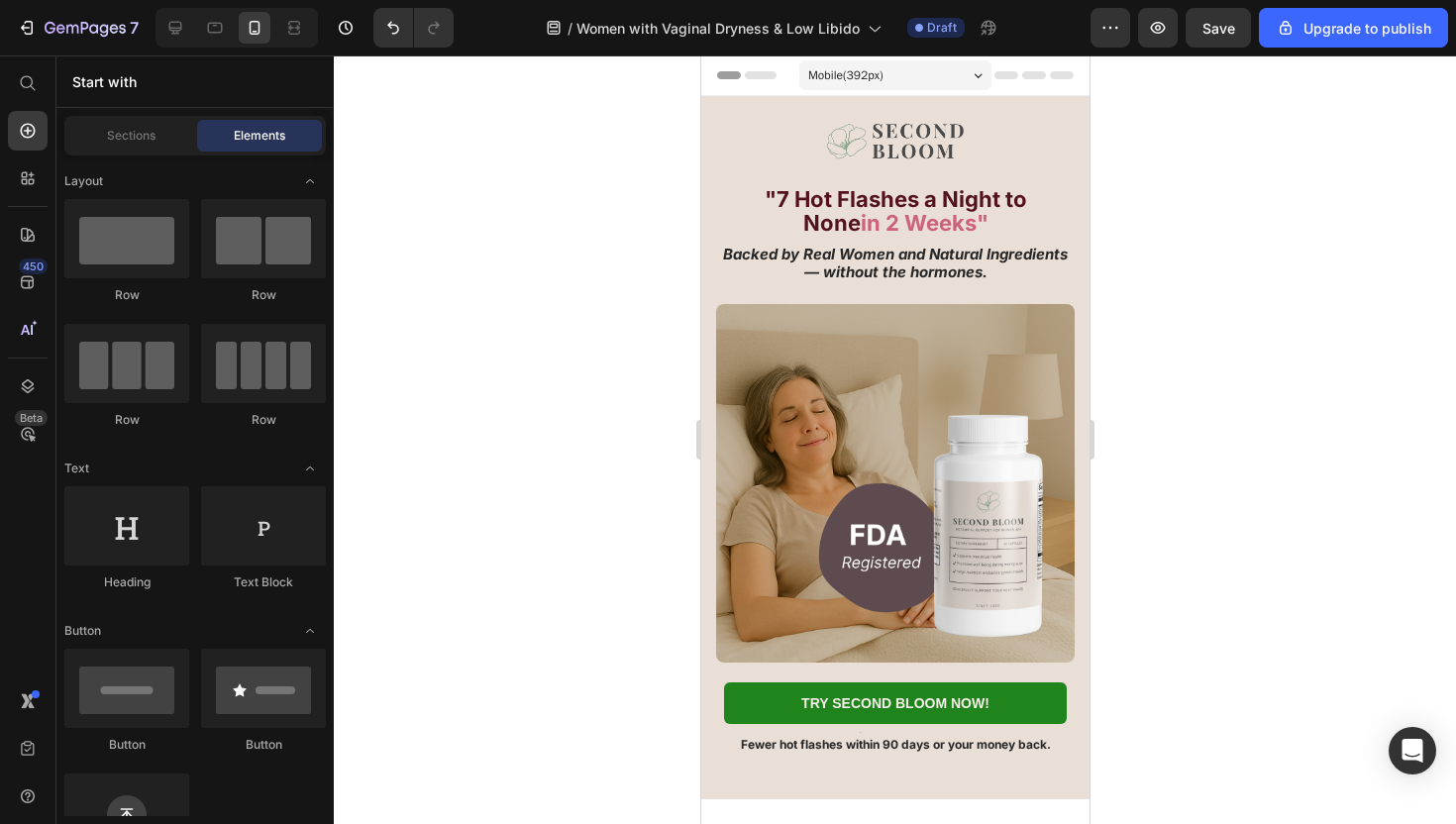 click on "[NUMBER] / Women with Vaginal Dryness & Low Libido Draft Preview Save Upgrade to publish" 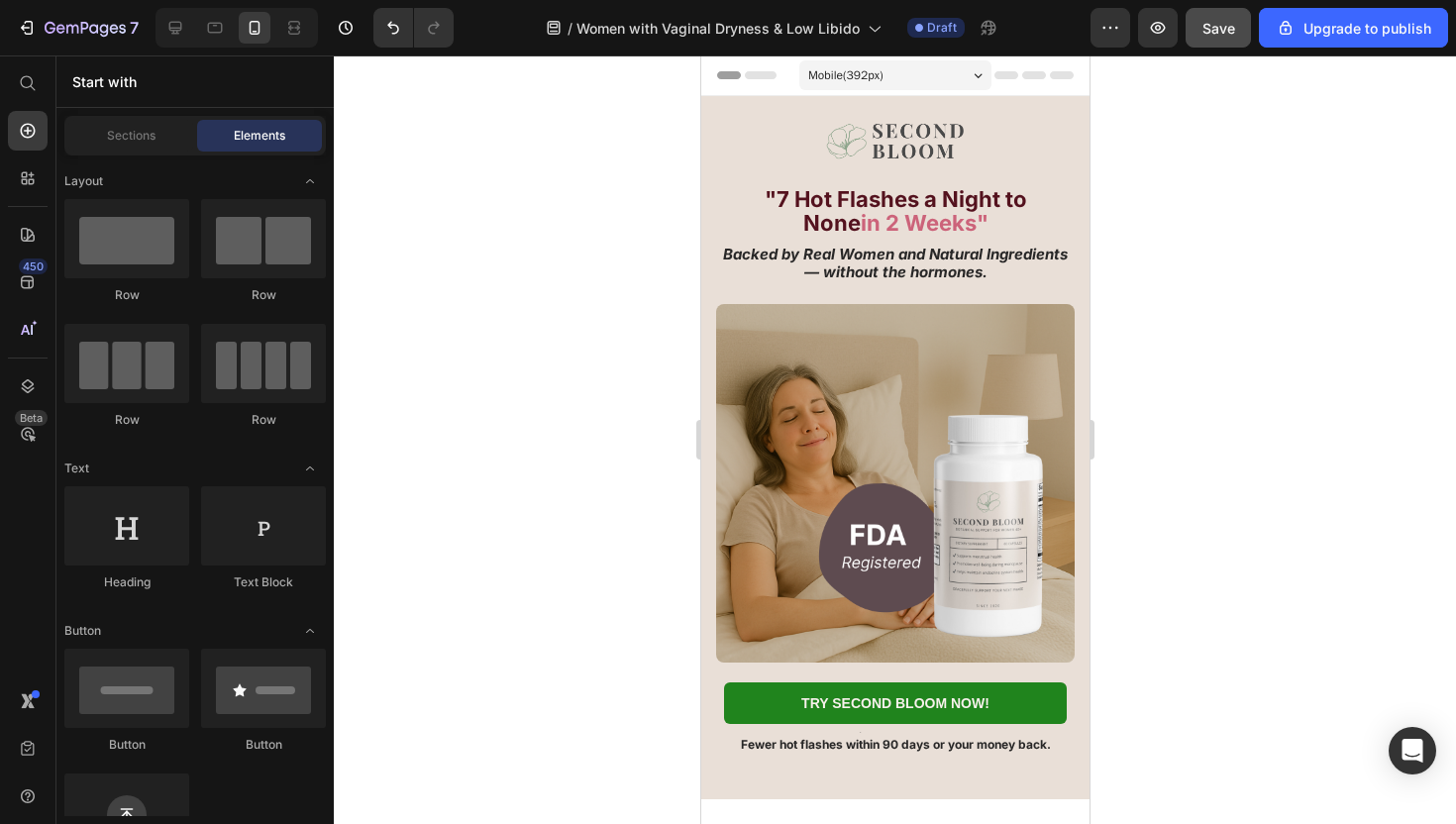 click on "Save" at bounding box center (1218, 28) 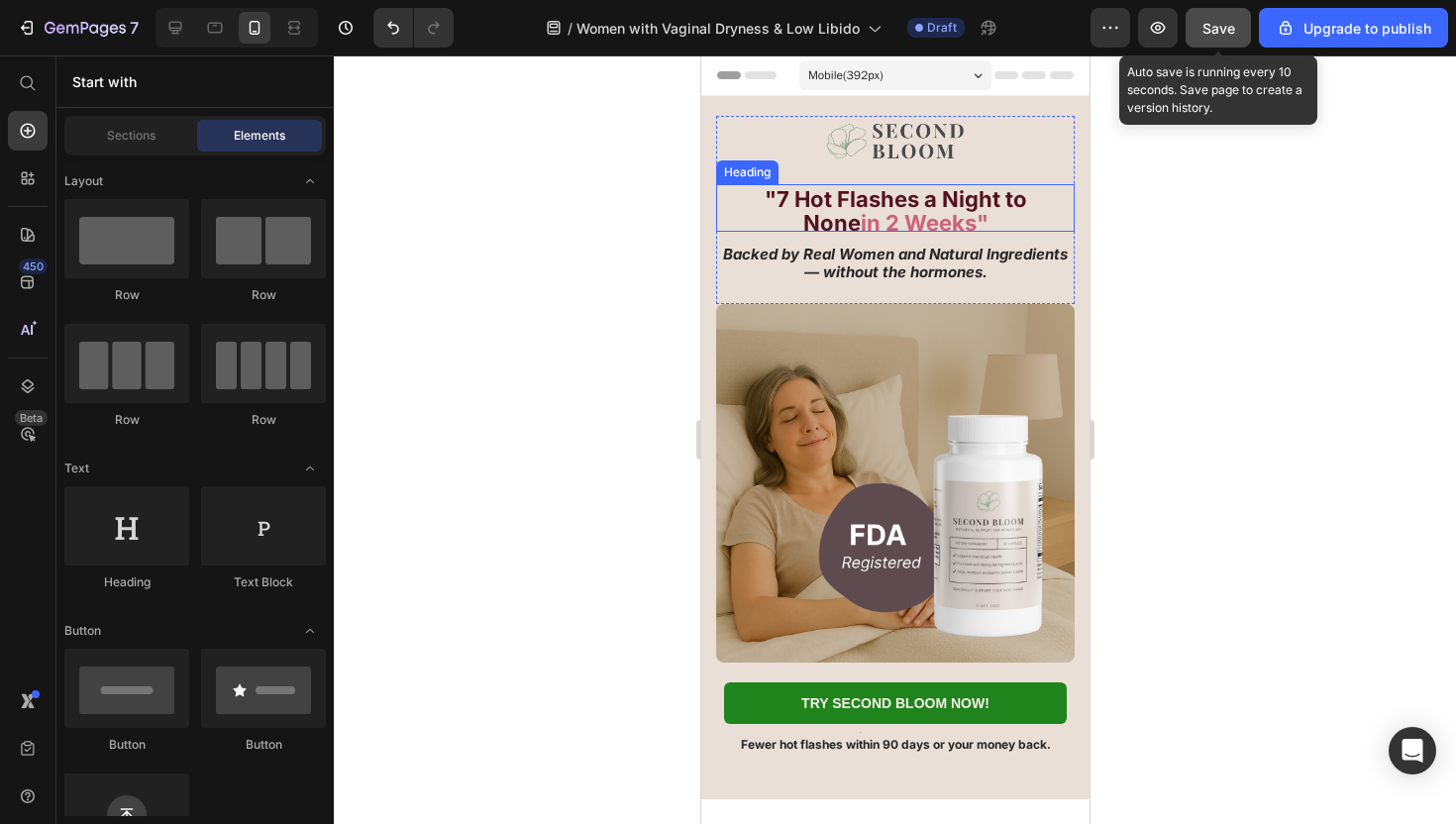 click on ""7 Hot Flashes a Night to None  in 2 Weeks"" at bounding box center (894, 208) 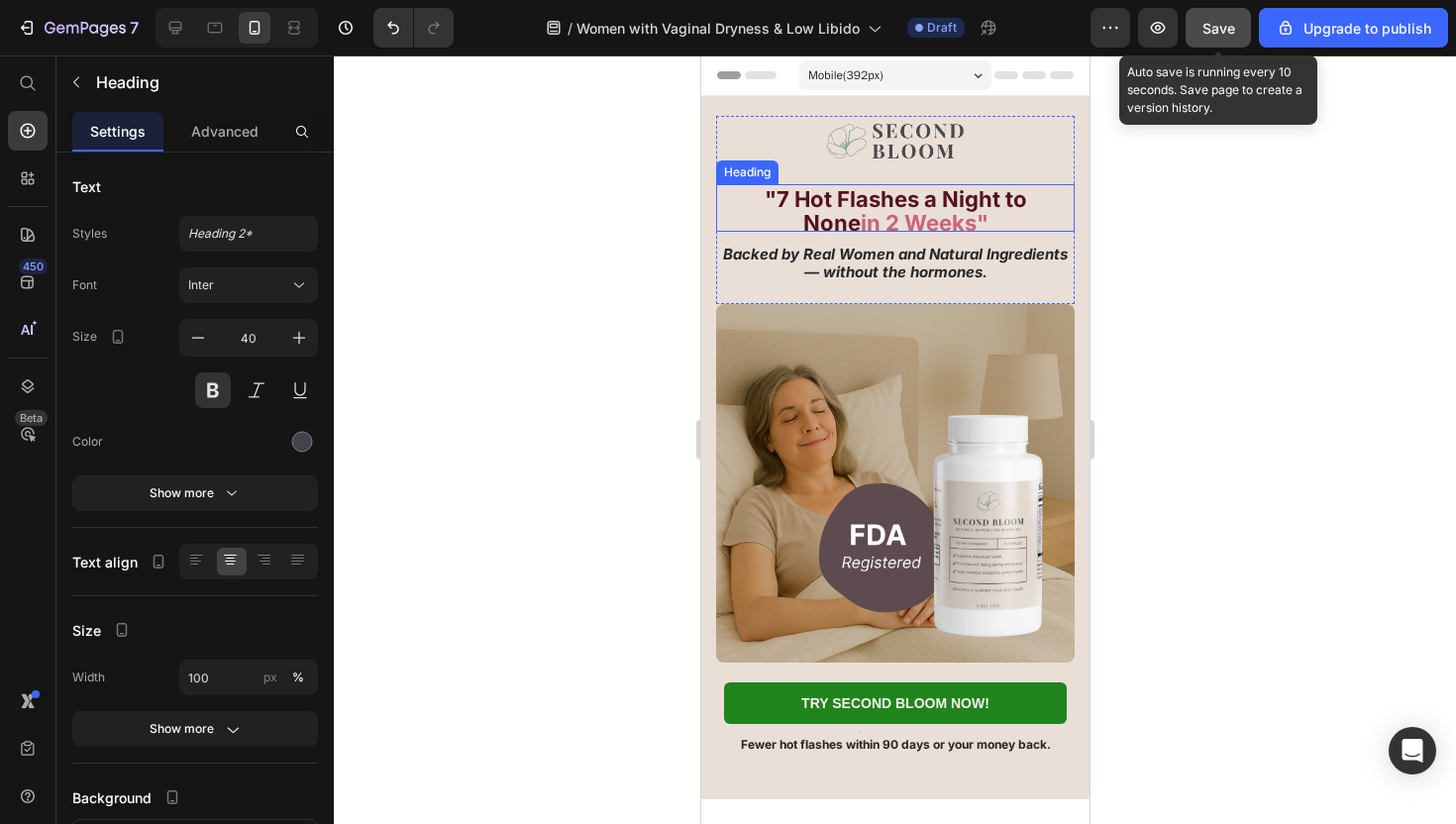 click on ""7 Hot Flashes a Night to None  in 2 Weeks"" at bounding box center (894, 208) 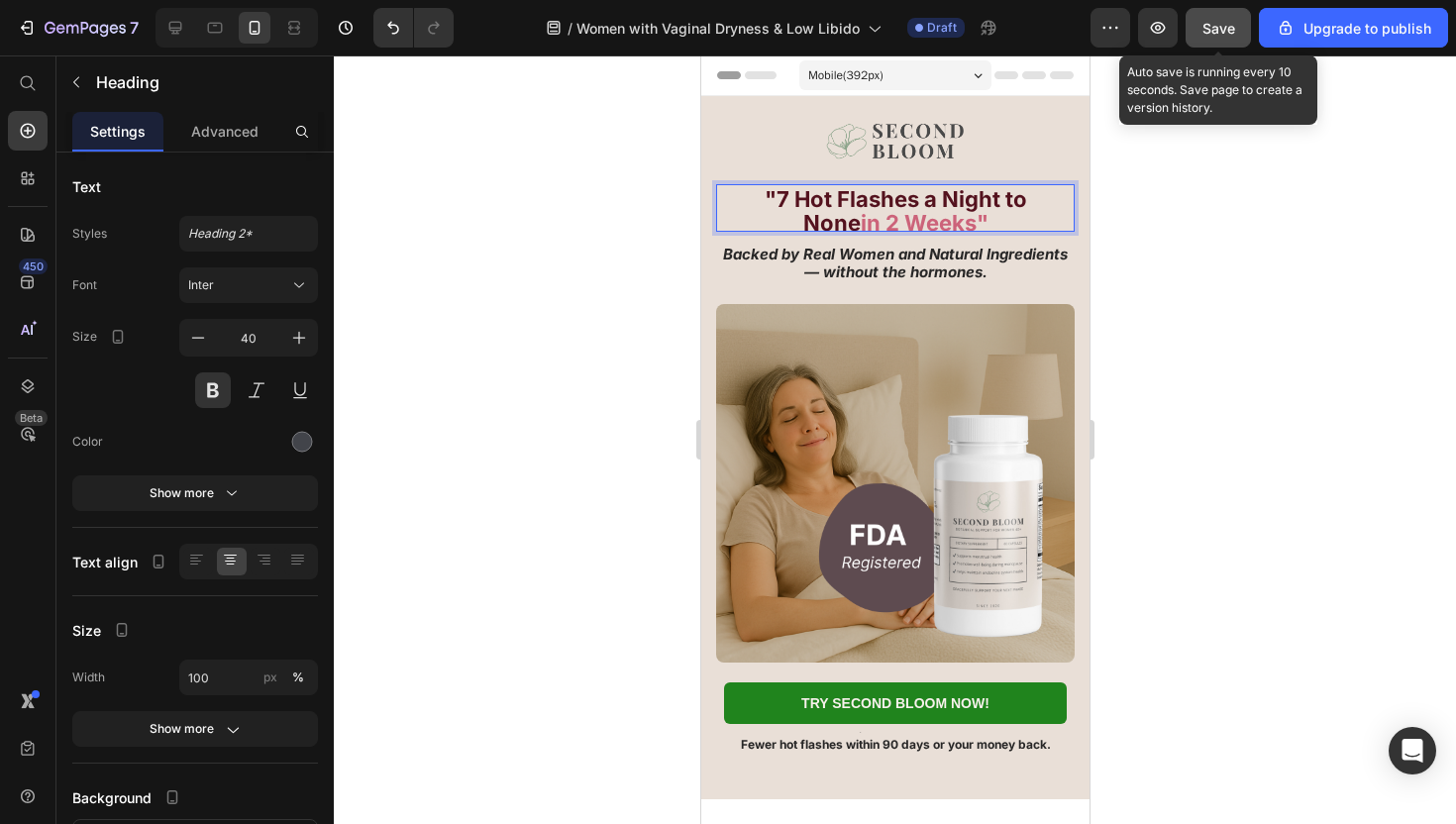 click on ""7 Hot Flashes a Night to None  in 2 Weeks"" at bounding box center (894, 208) 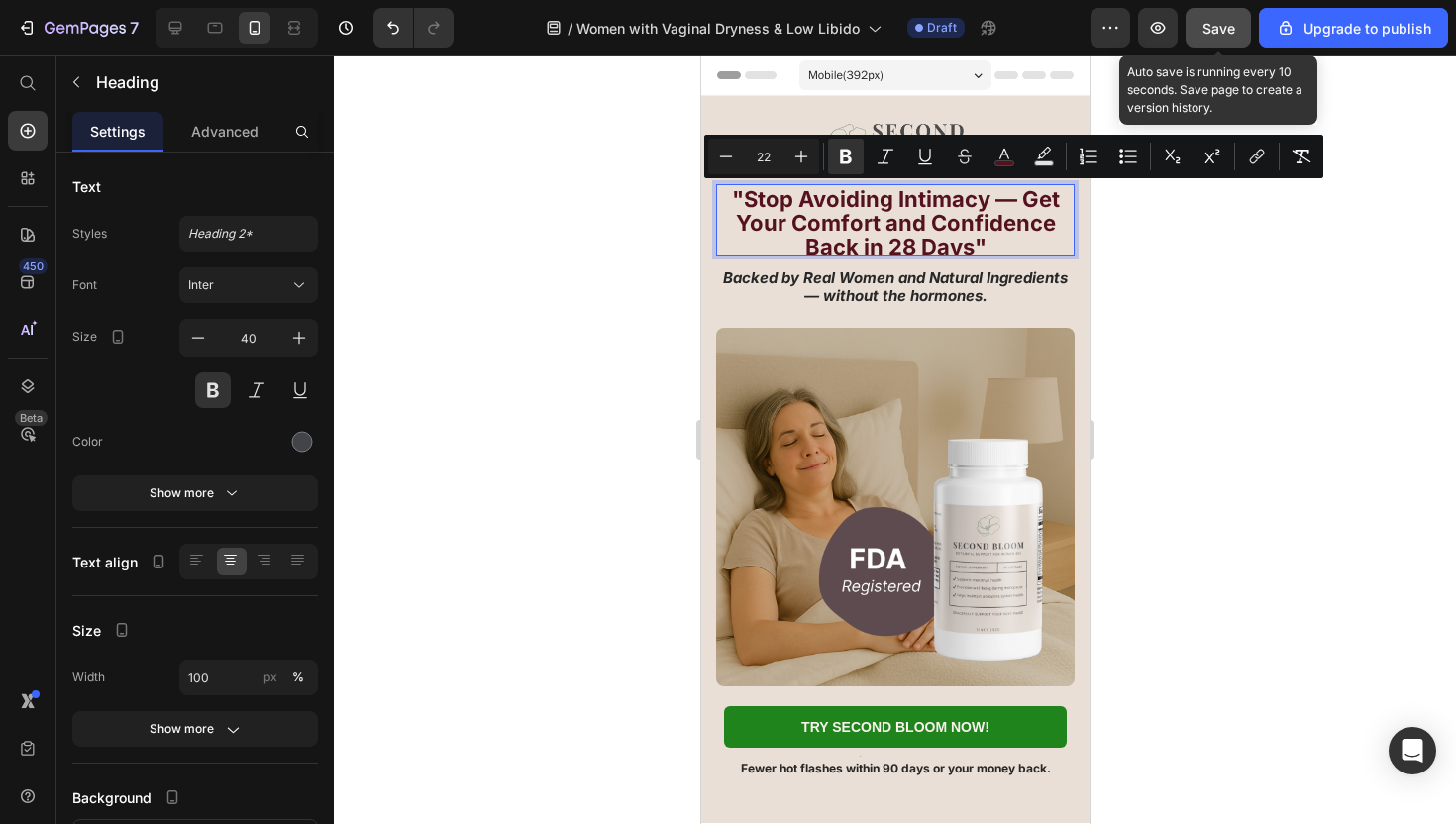 scroll, scrollTop: 4, scrollLeft: 0, axis: vertical 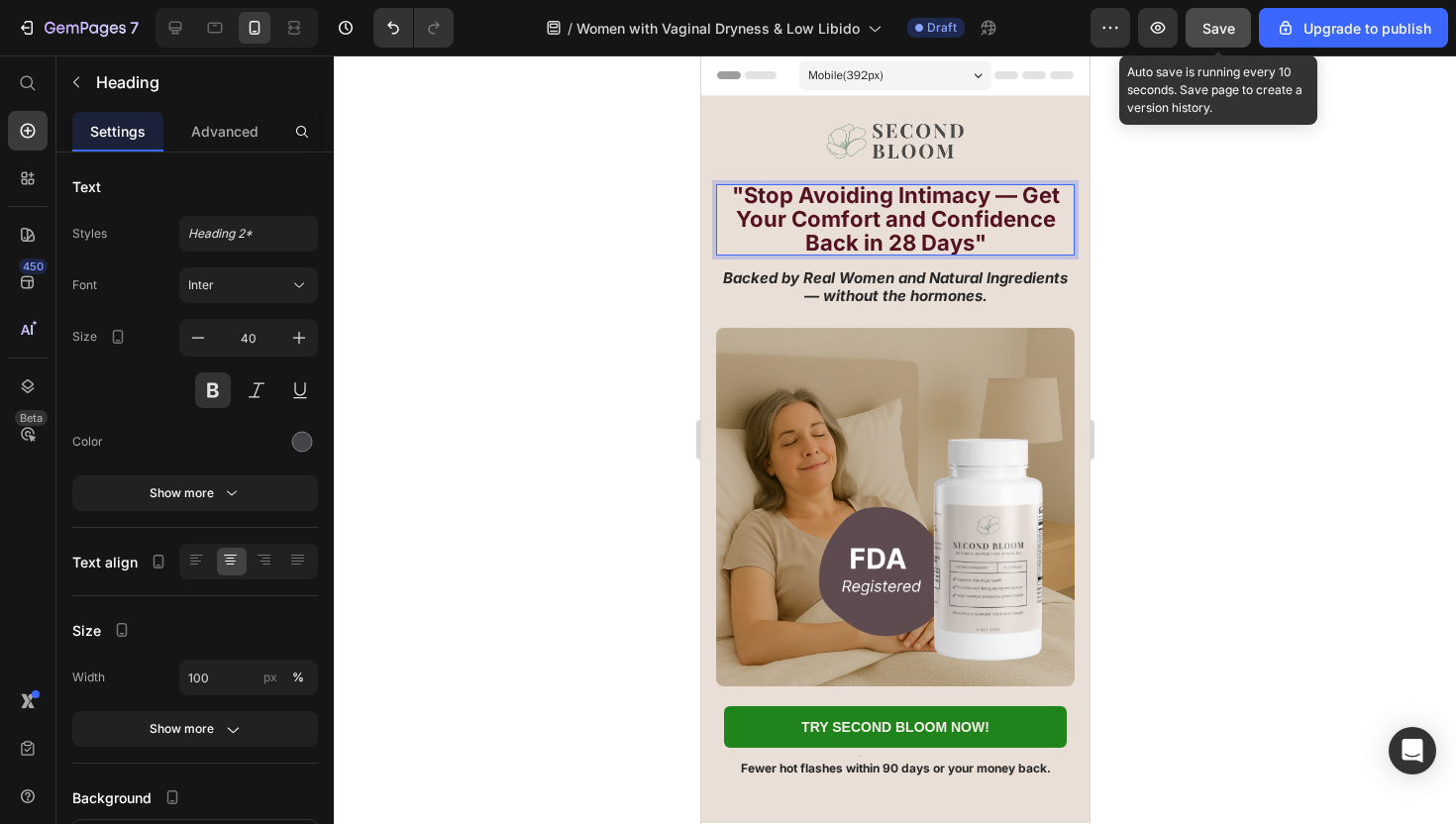 click on ""Stop Avoiding Intimacy — Get Your Comfort and Confidence Back in 28 Days"" at bounding box center (894, 219) 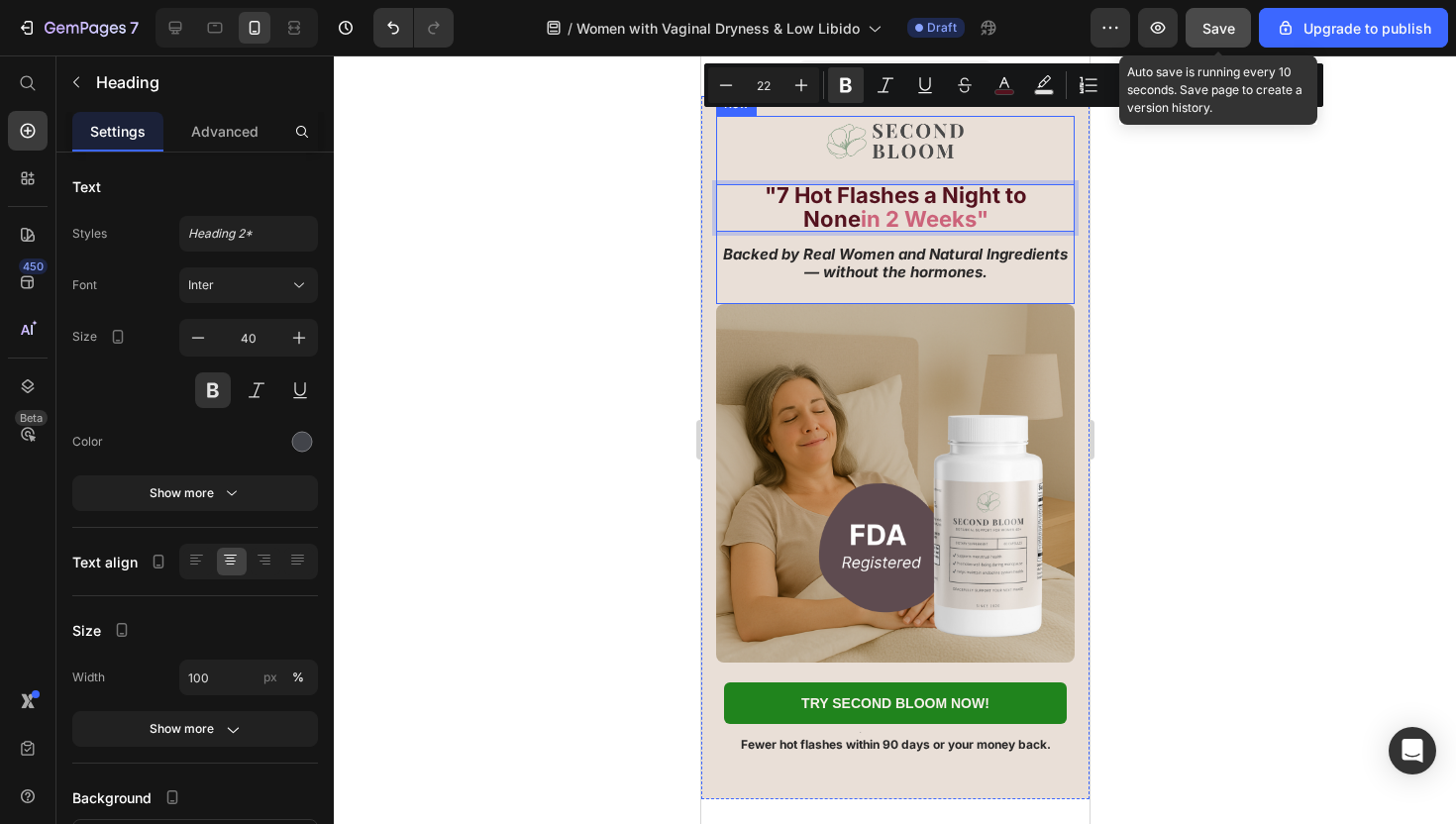scroll, scrollTop: 84, scrollLeft: 0, axis: vertical 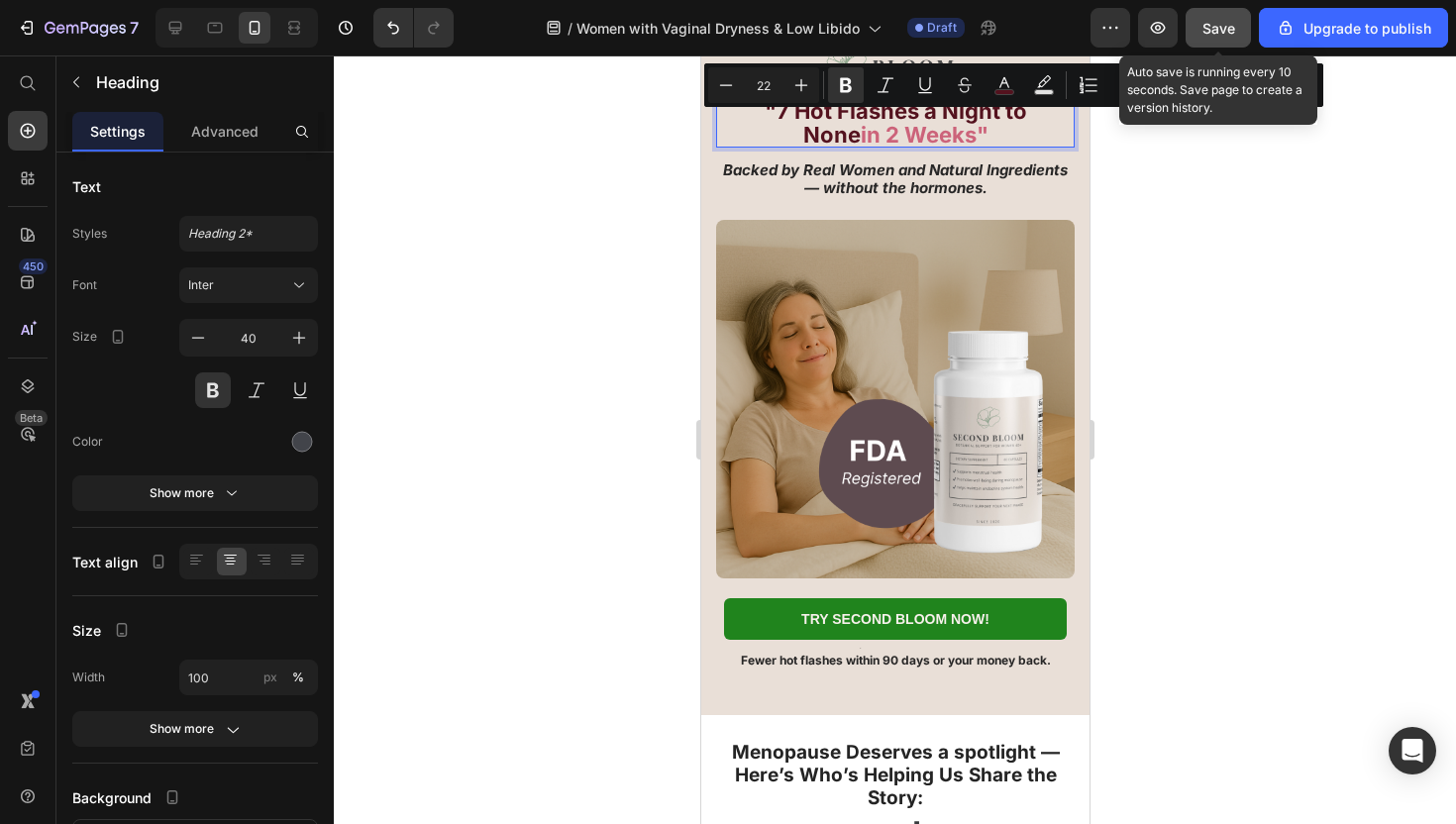 click on "in 2 Weeks"" at bounding box center (923, 135) 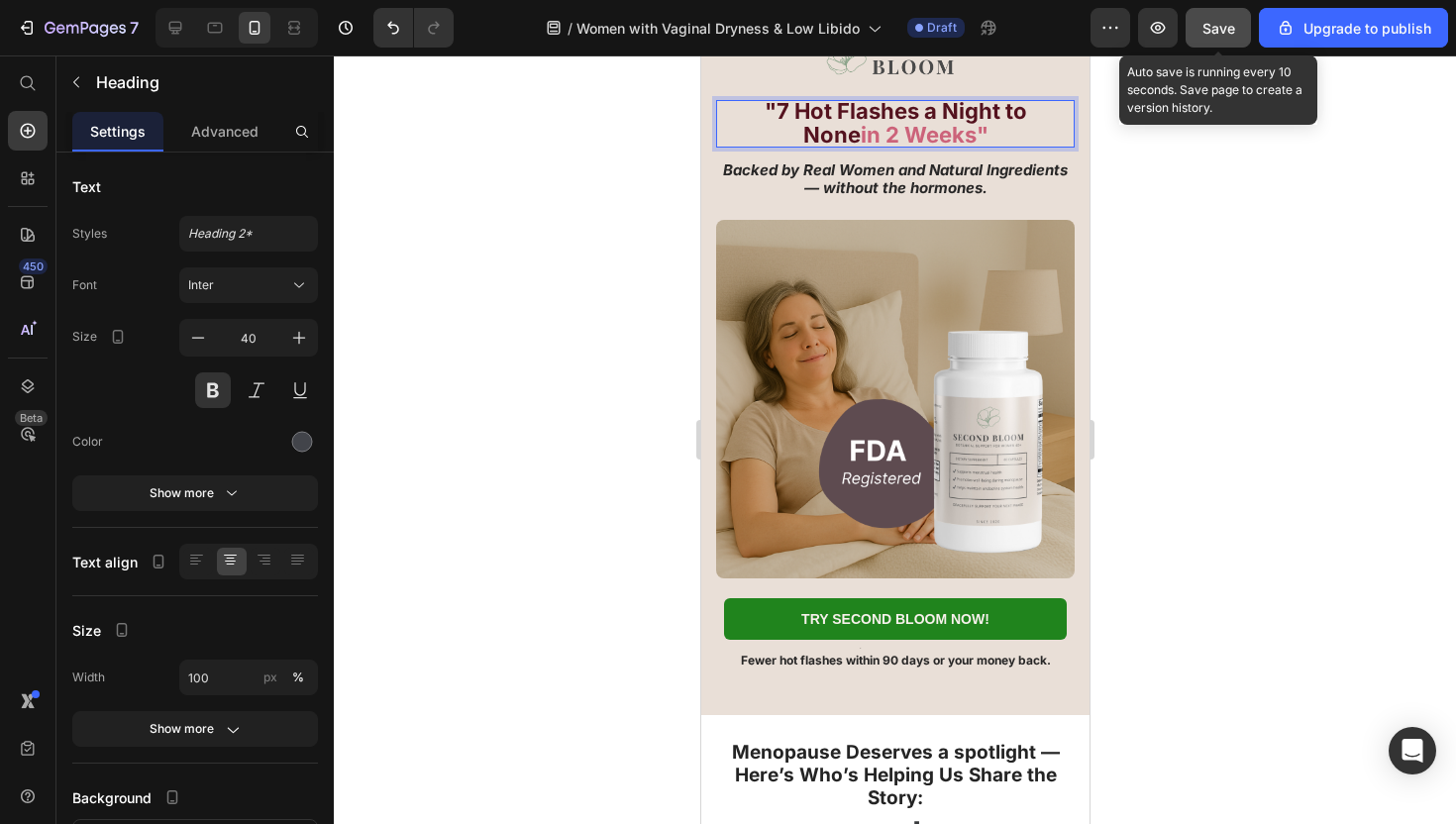 click on "in 2 Weeks"" at bounding box center (923, 135) 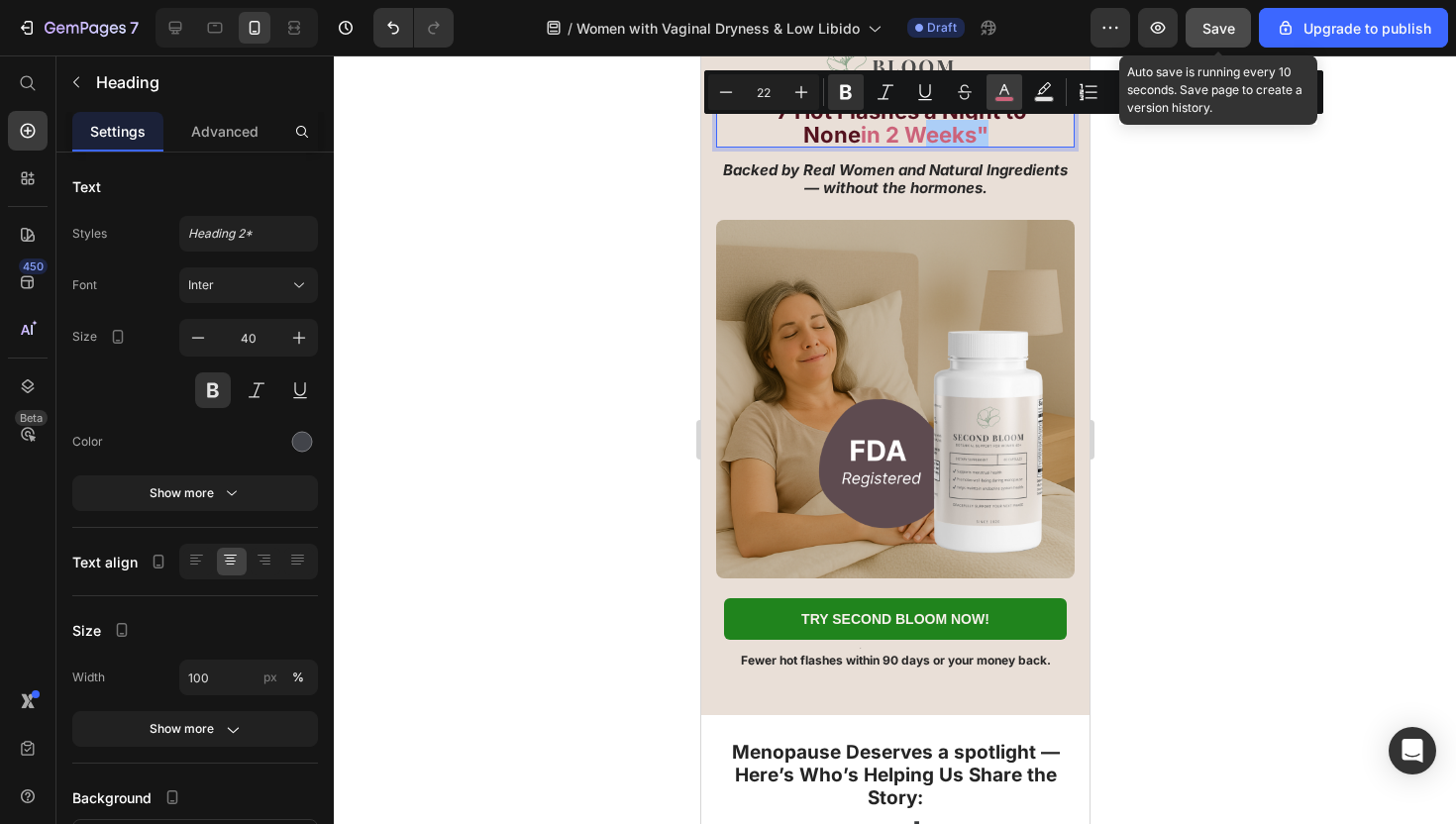 click on "color" at bounding box center [1004, 92] 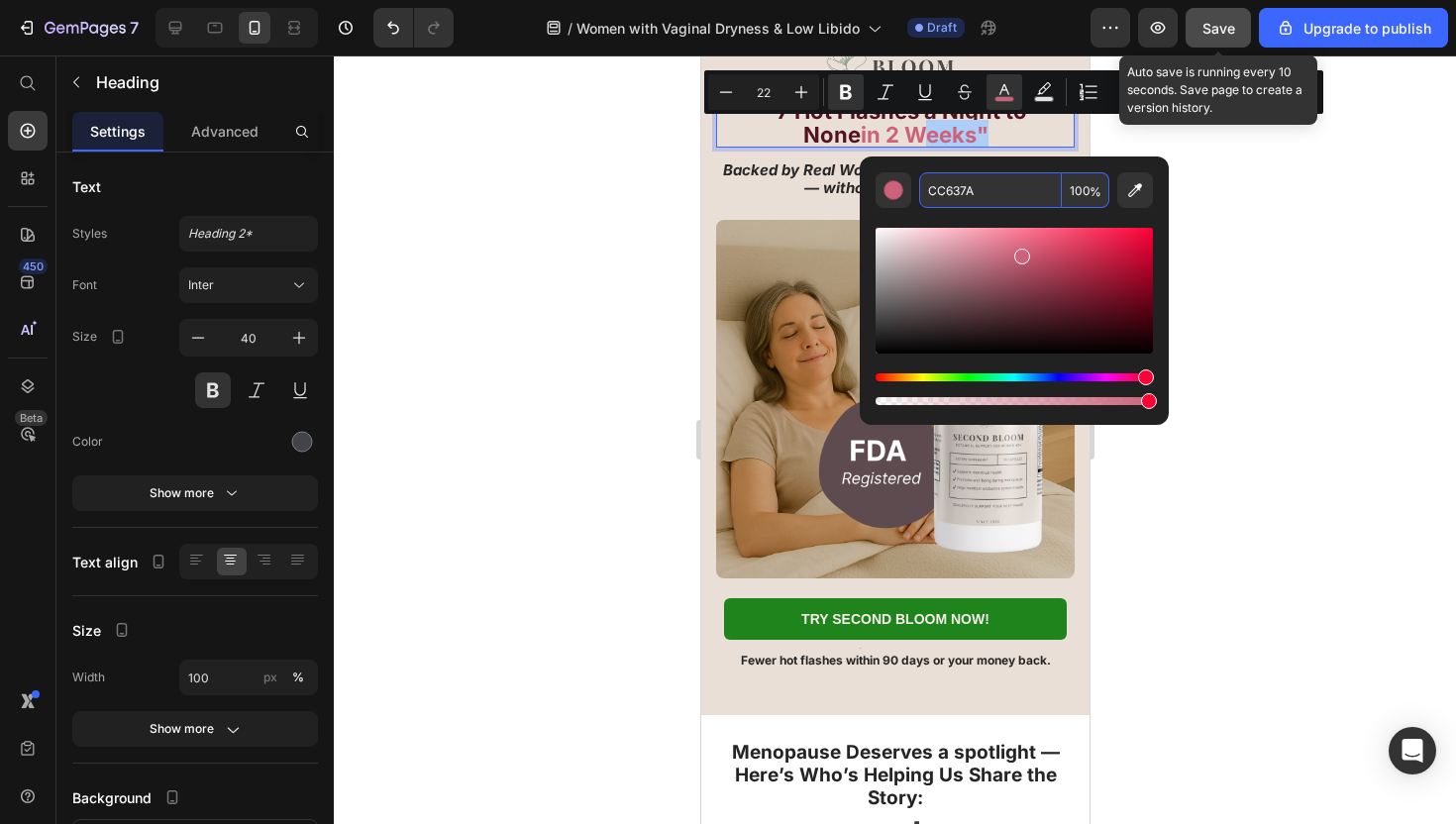 click on "CC637A" at bounding box center (990, 190) 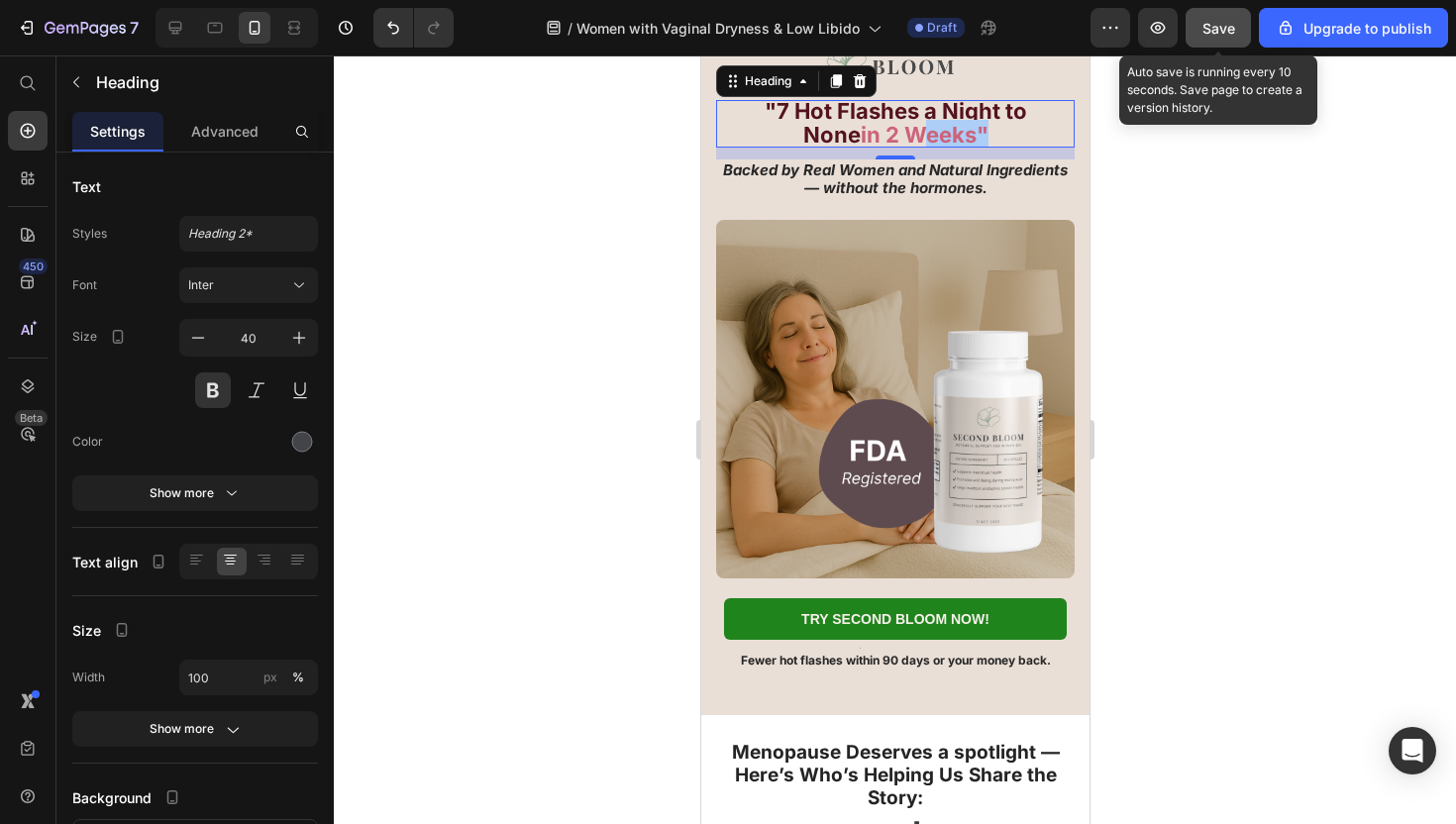click at bounding box center [894, 399] 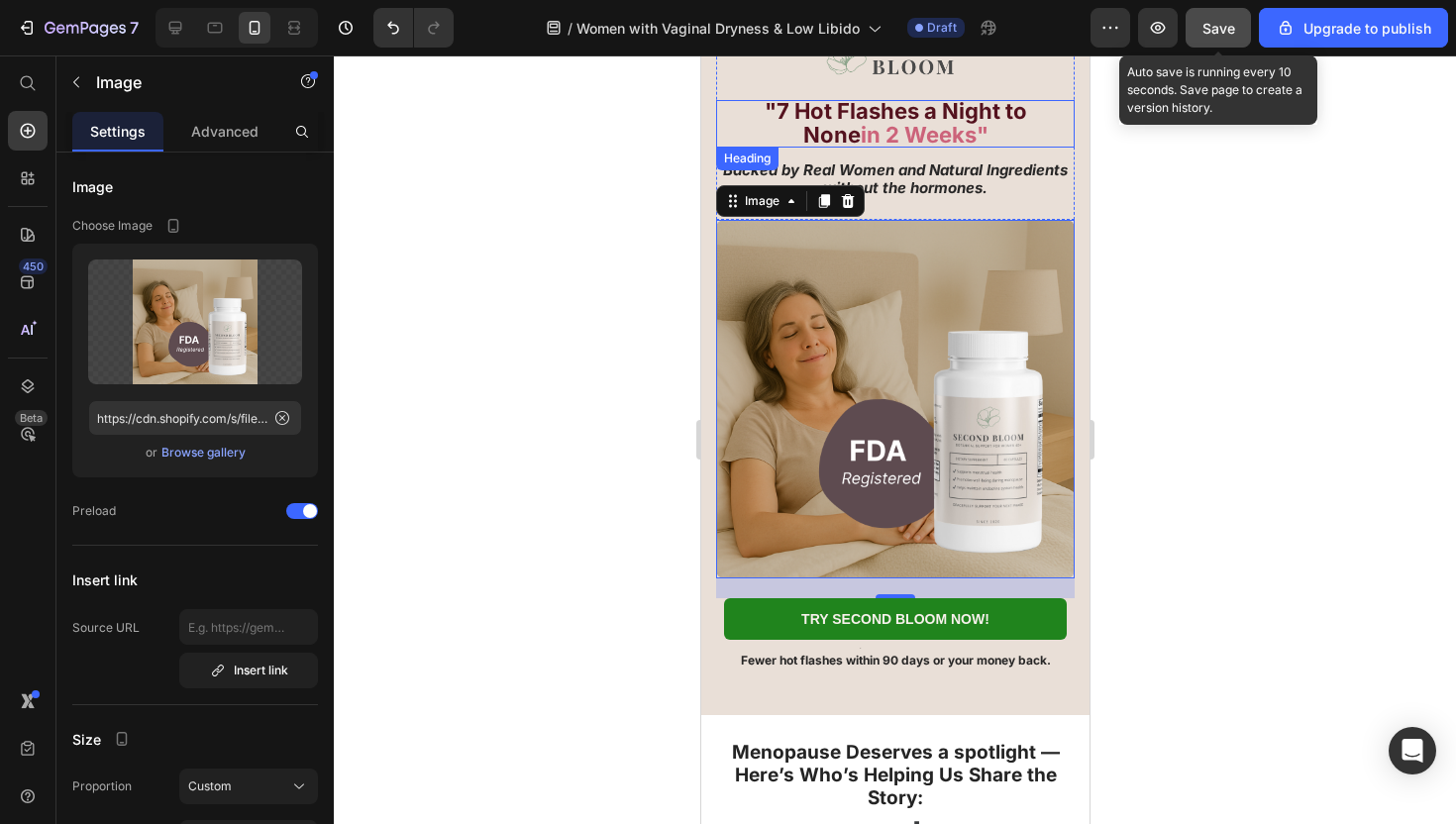 click on "in 2 Weeks"" at bounding box center (923, 135) 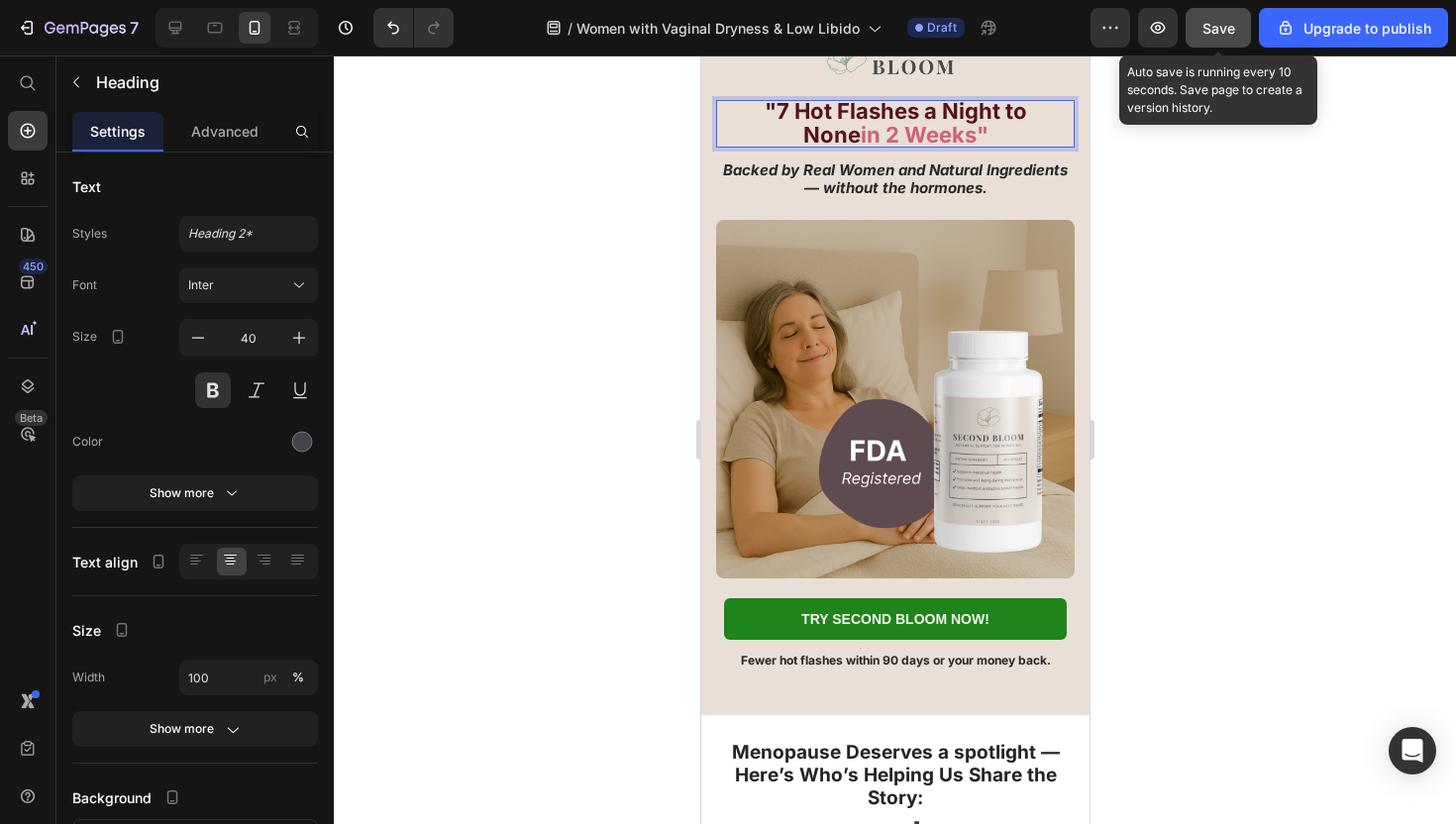 click on "in 2 Weeks"" at bounding box center (923, 135) 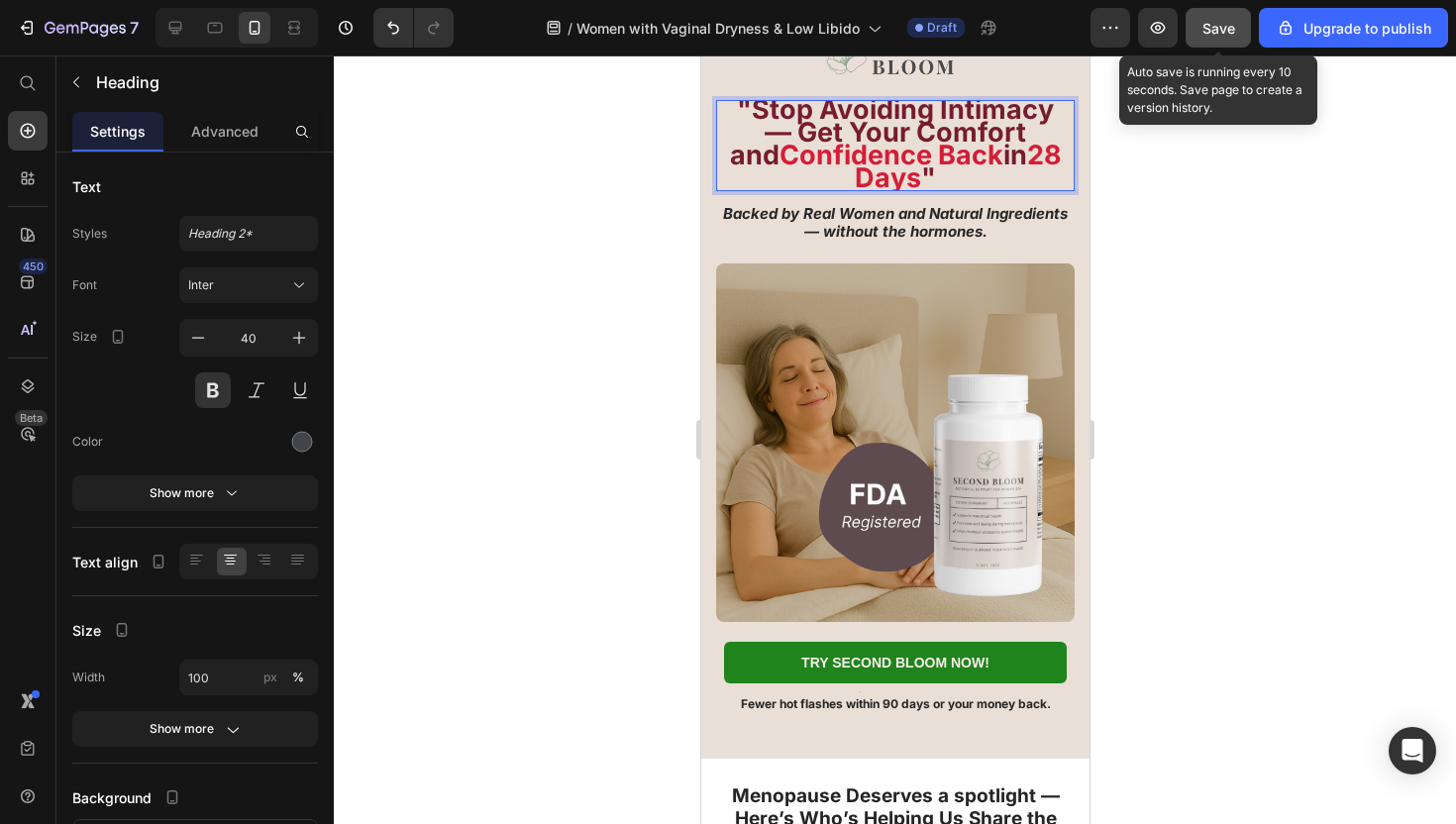 scroll, scrollTop: 7, scrollLeft: 0, axis: vertical 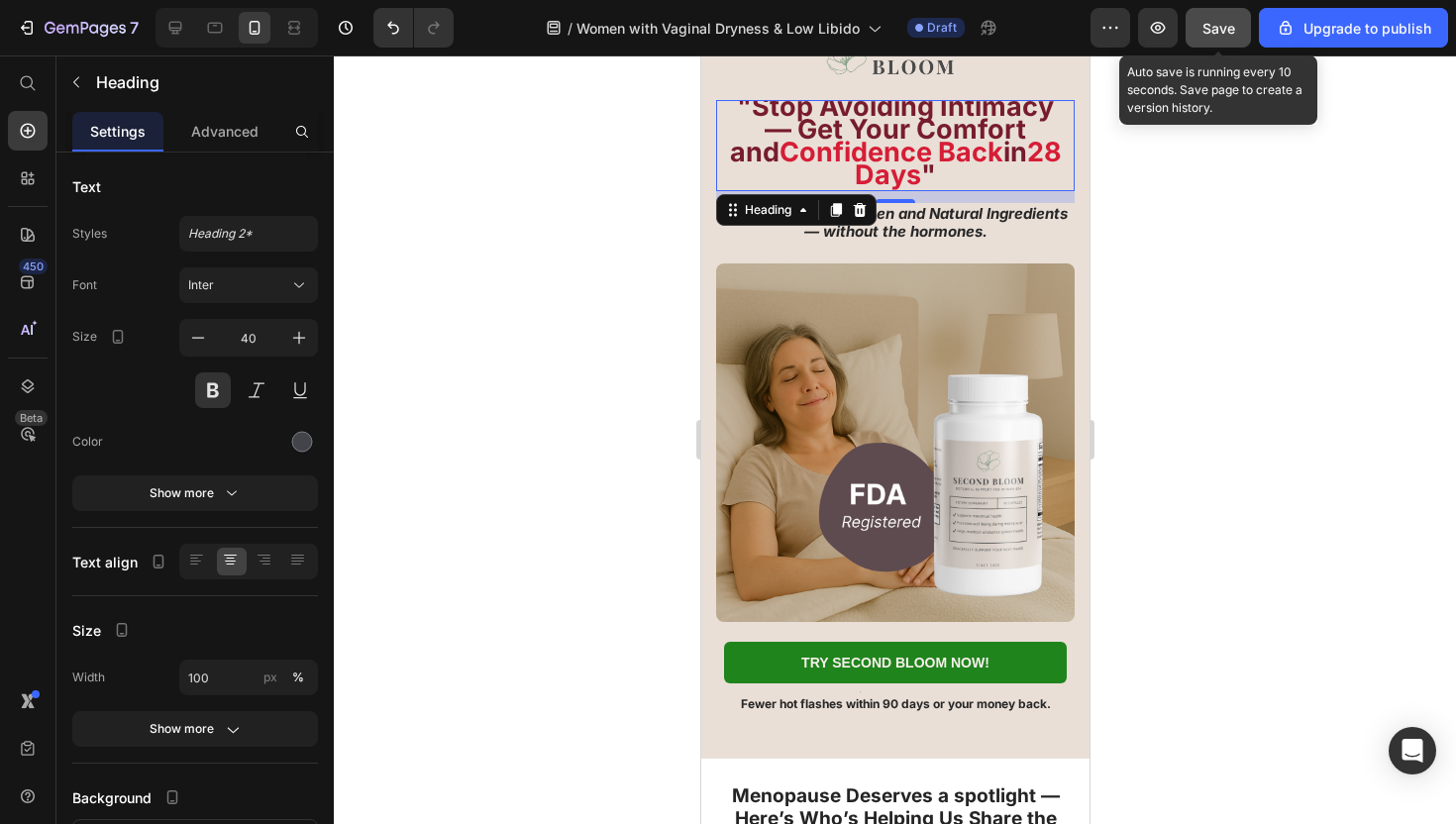click on "28 Days" at bounding box center [957, 163] 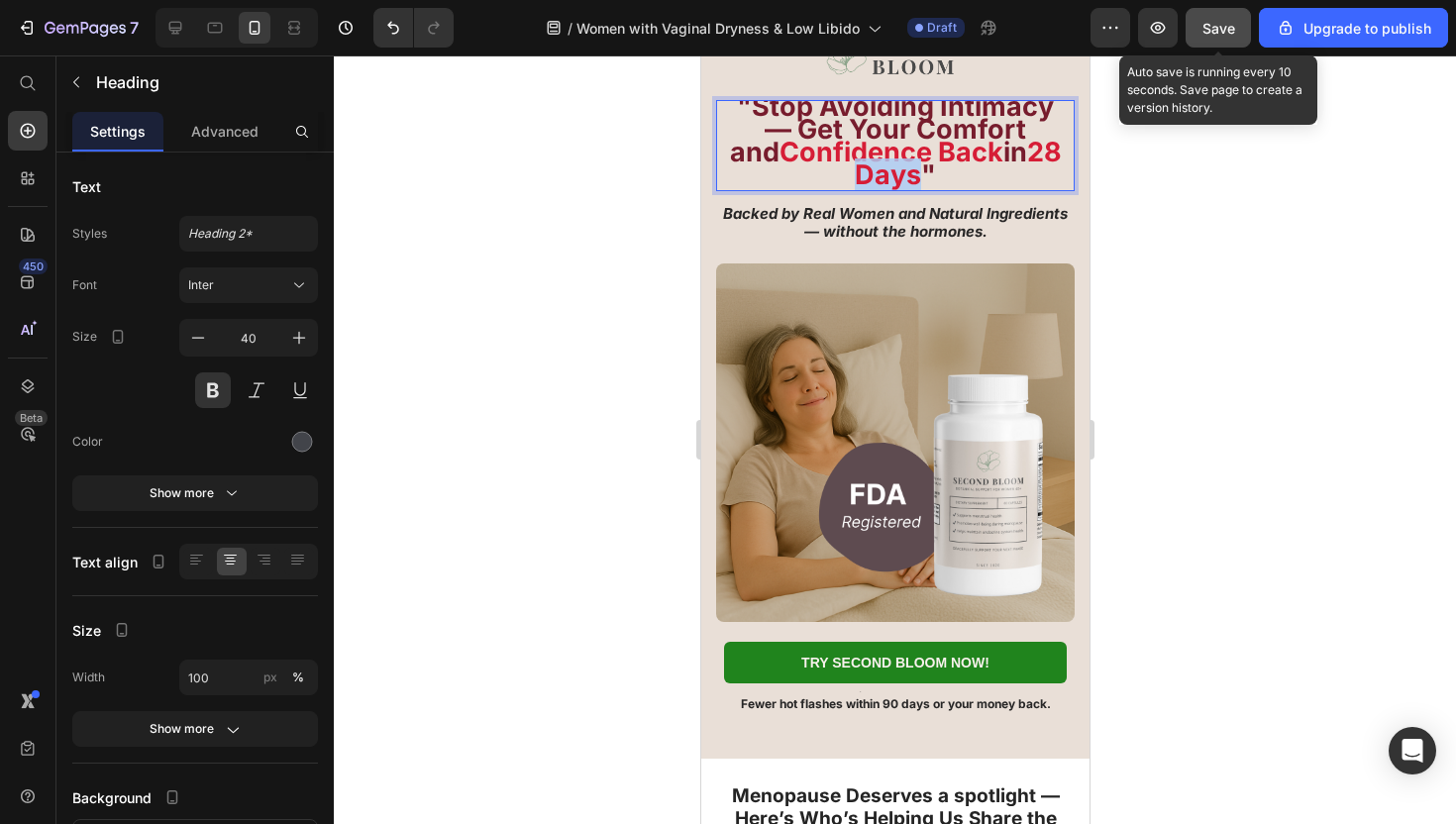 click on "28 Days" at bounding box center (957, 163) 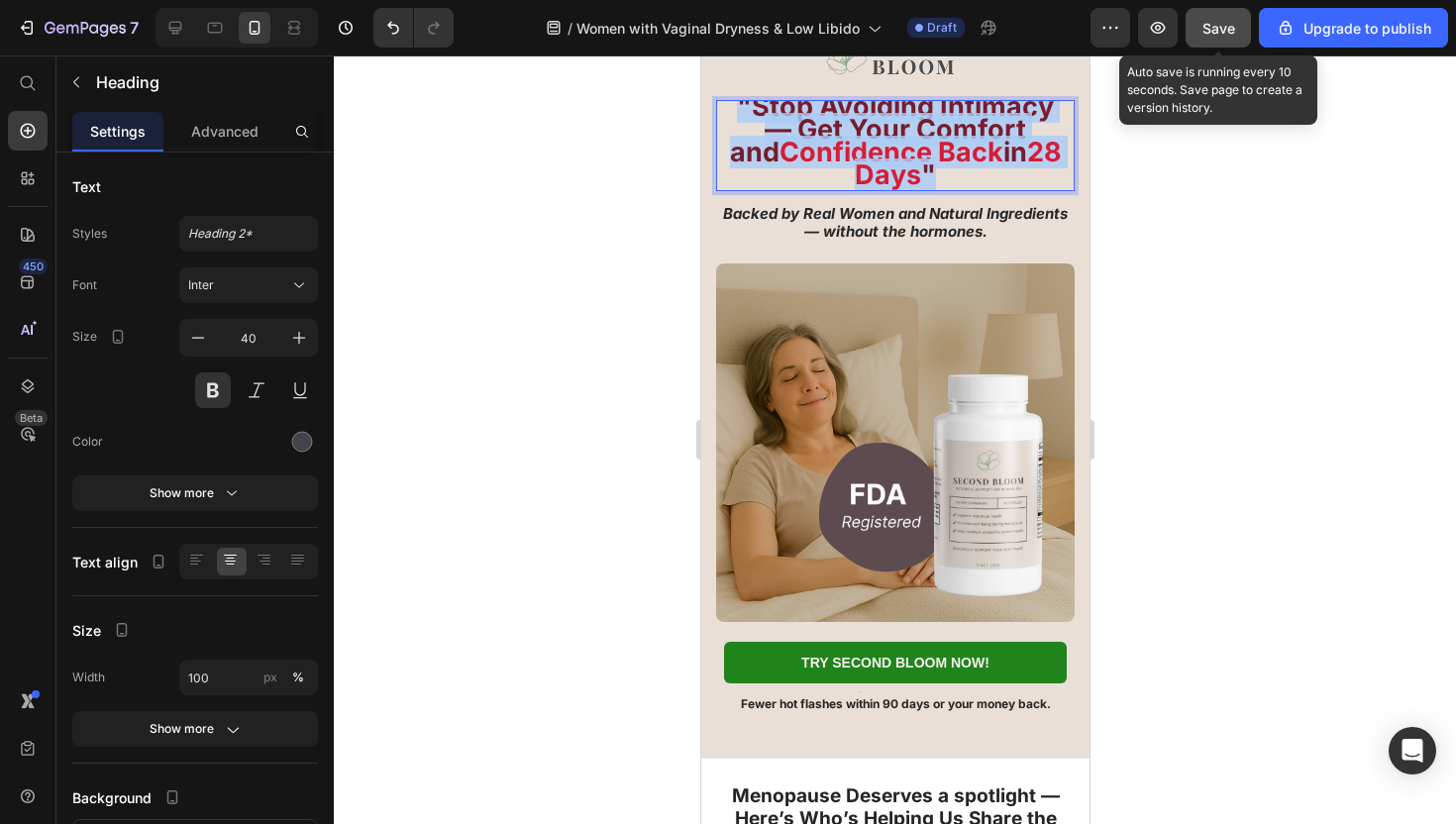 click on "28 Days" at bounding box center [957, 163] 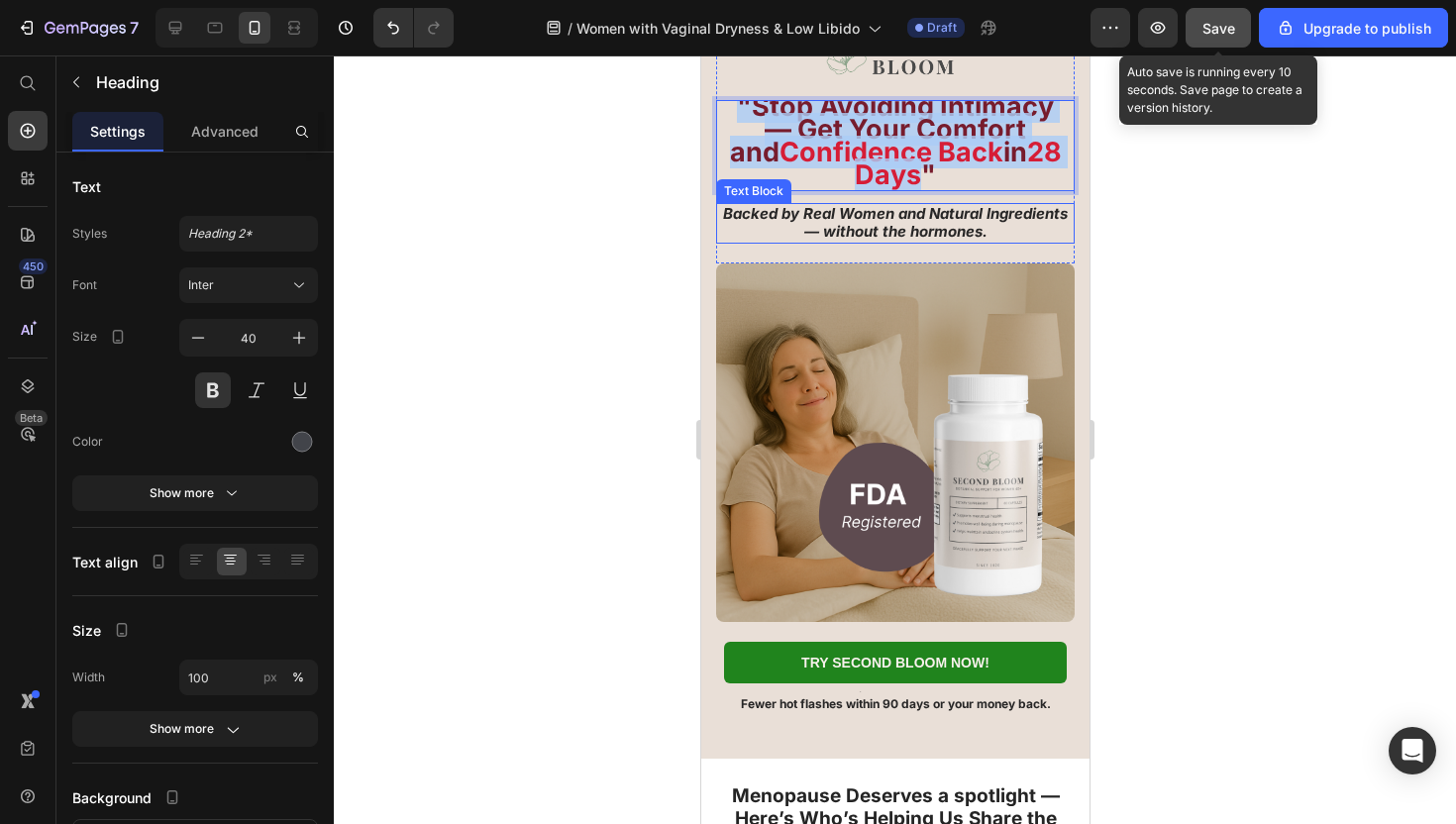 scroll, scrollTop: 4, scrollLeft: 0, axis: vertical 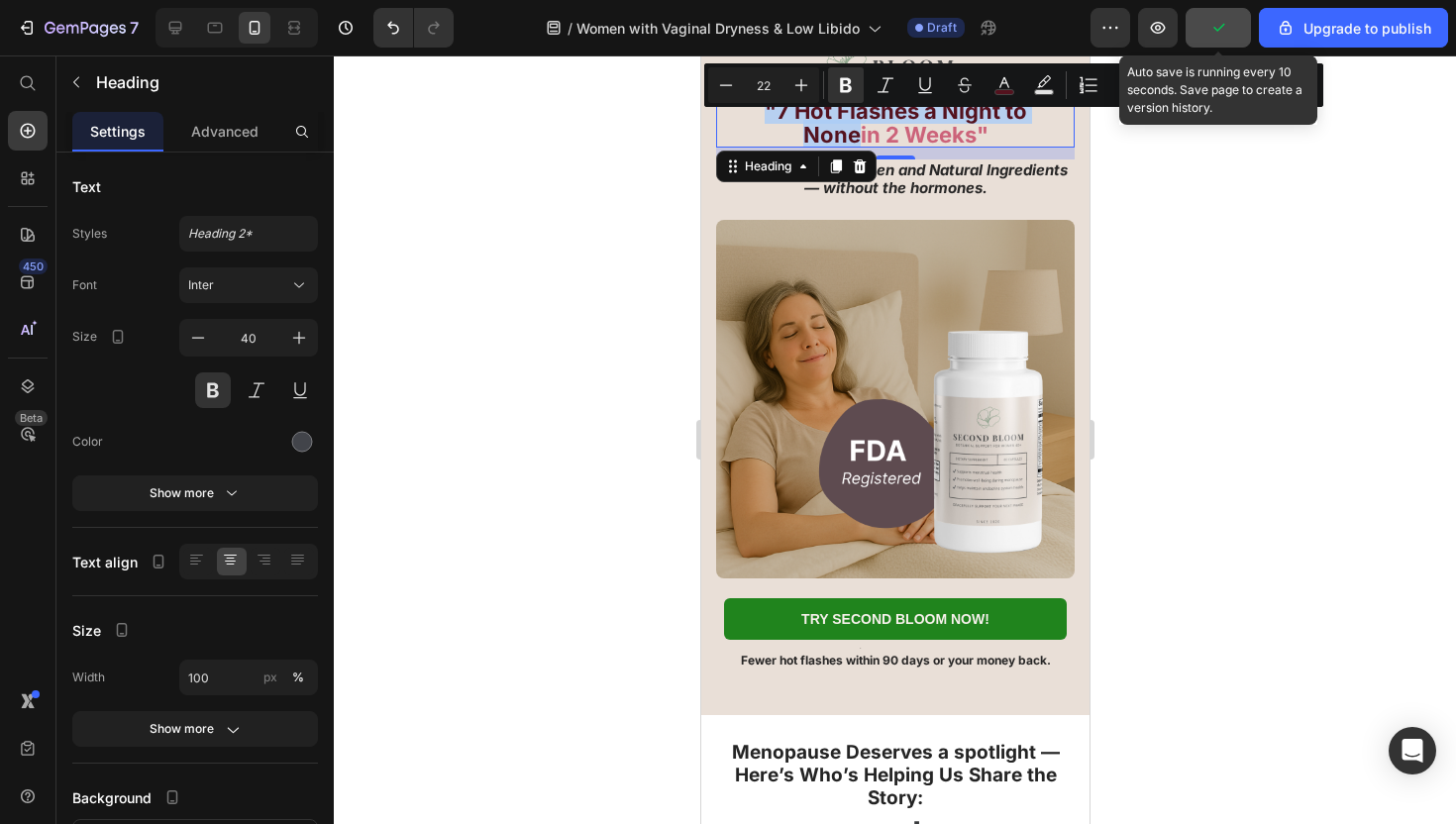 click on "in 2 Weeks"" at bounding box center (923, 135) 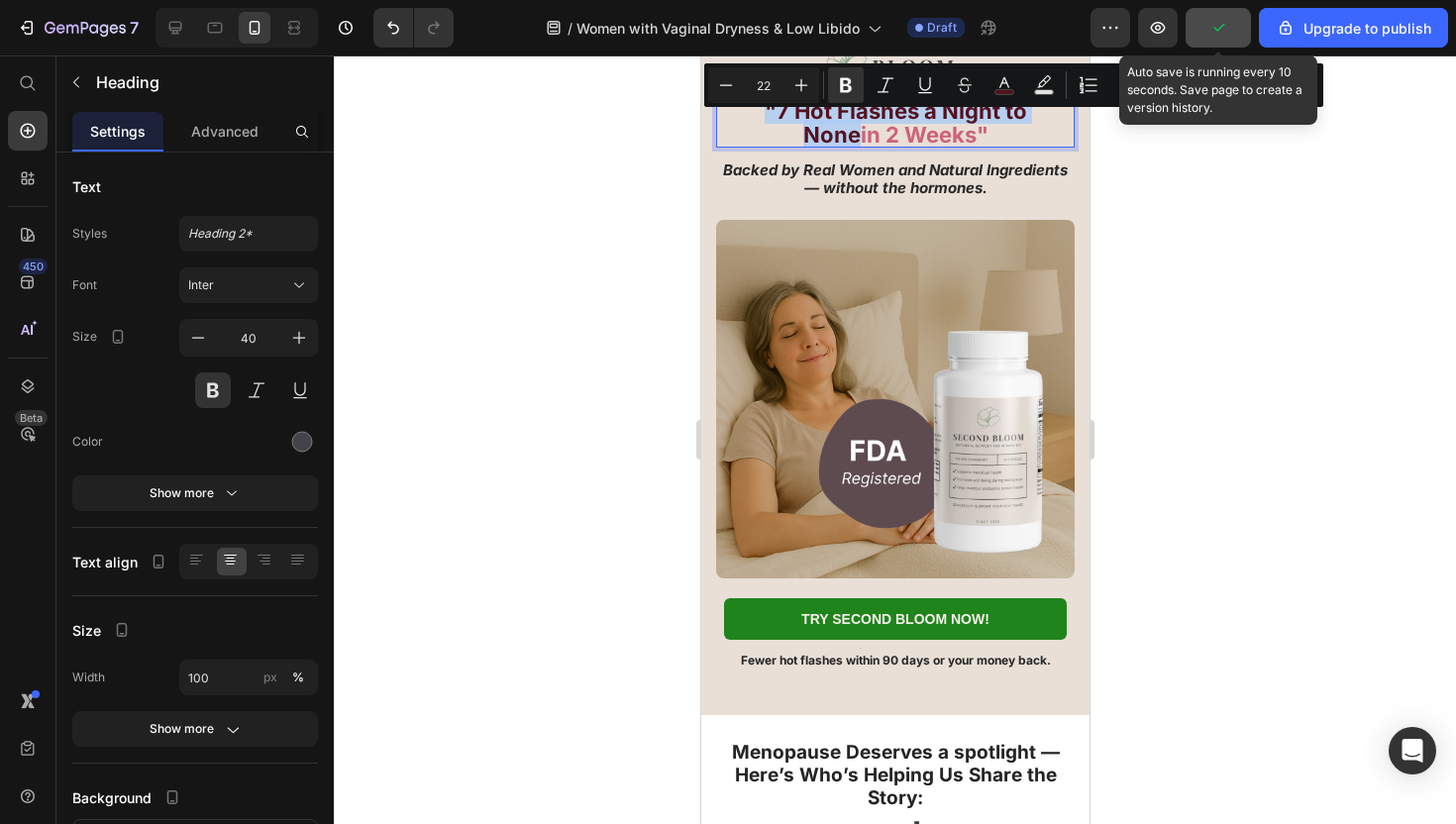 click on "in 2 Weeks"" at bounding box center (923, 135) 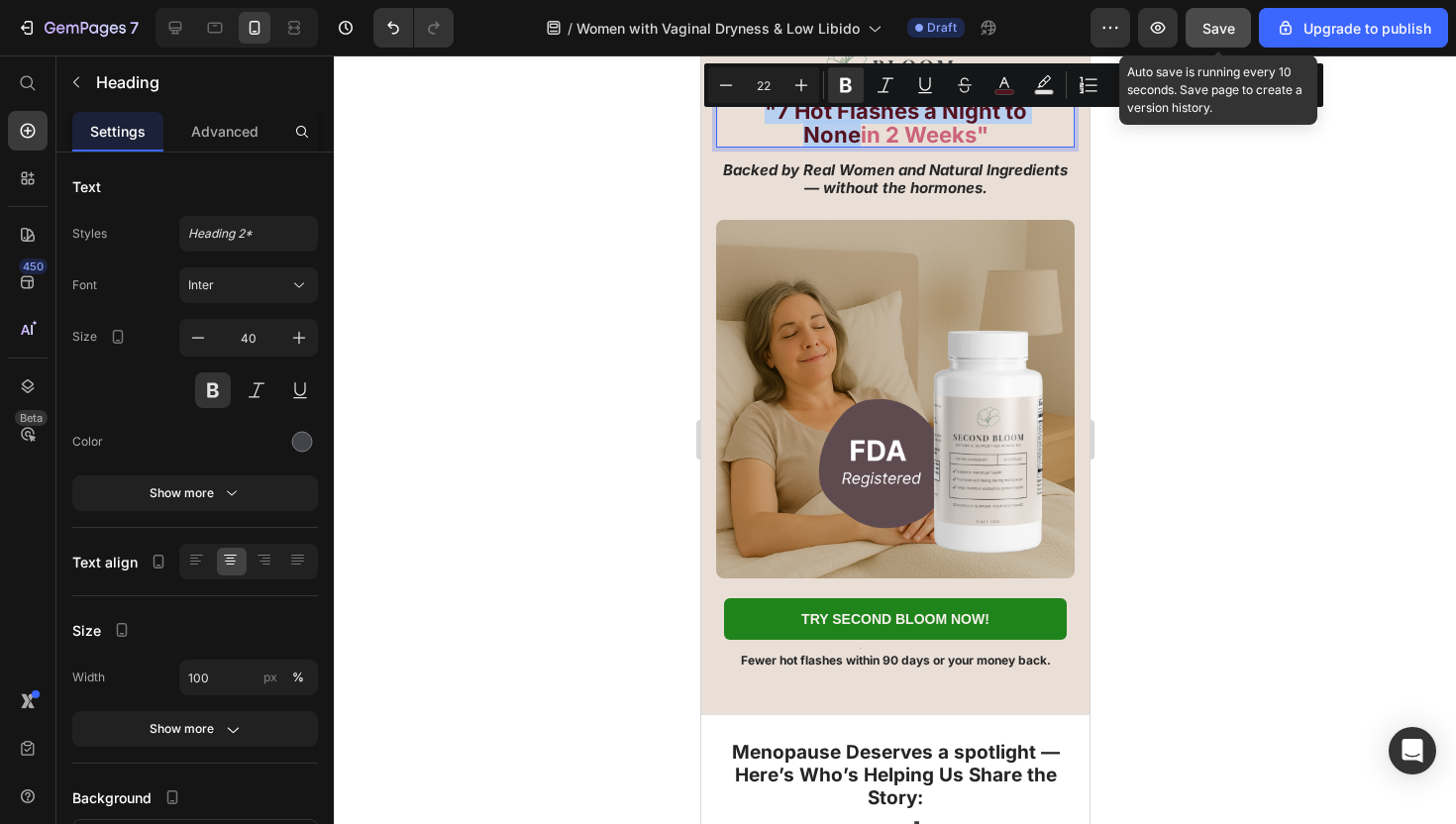 click on "in 2 Weeks"" at bounding box center (923, 135) 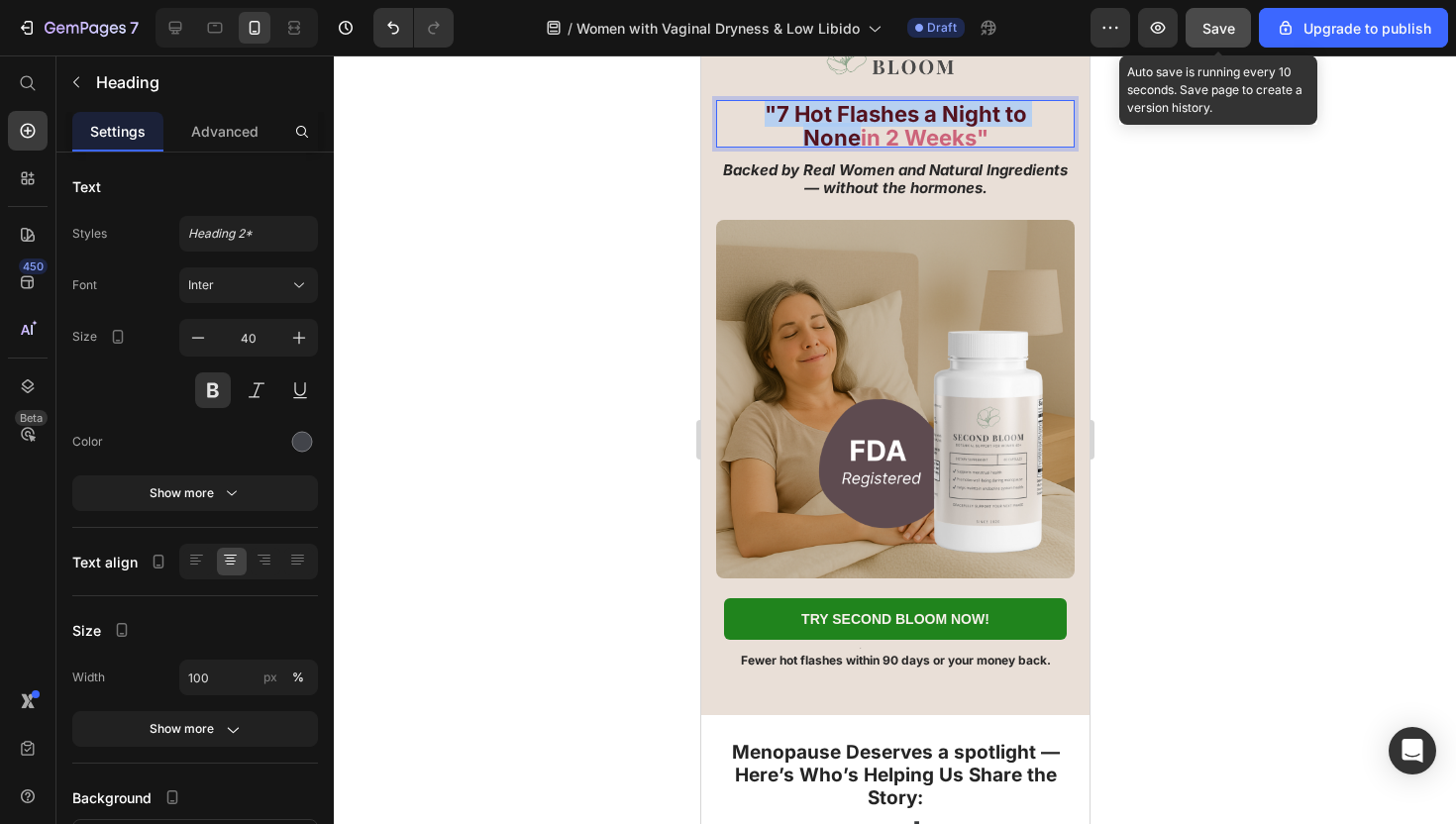 scroll, scrollTop: 4, scrollLeft: 0, axis: vertical 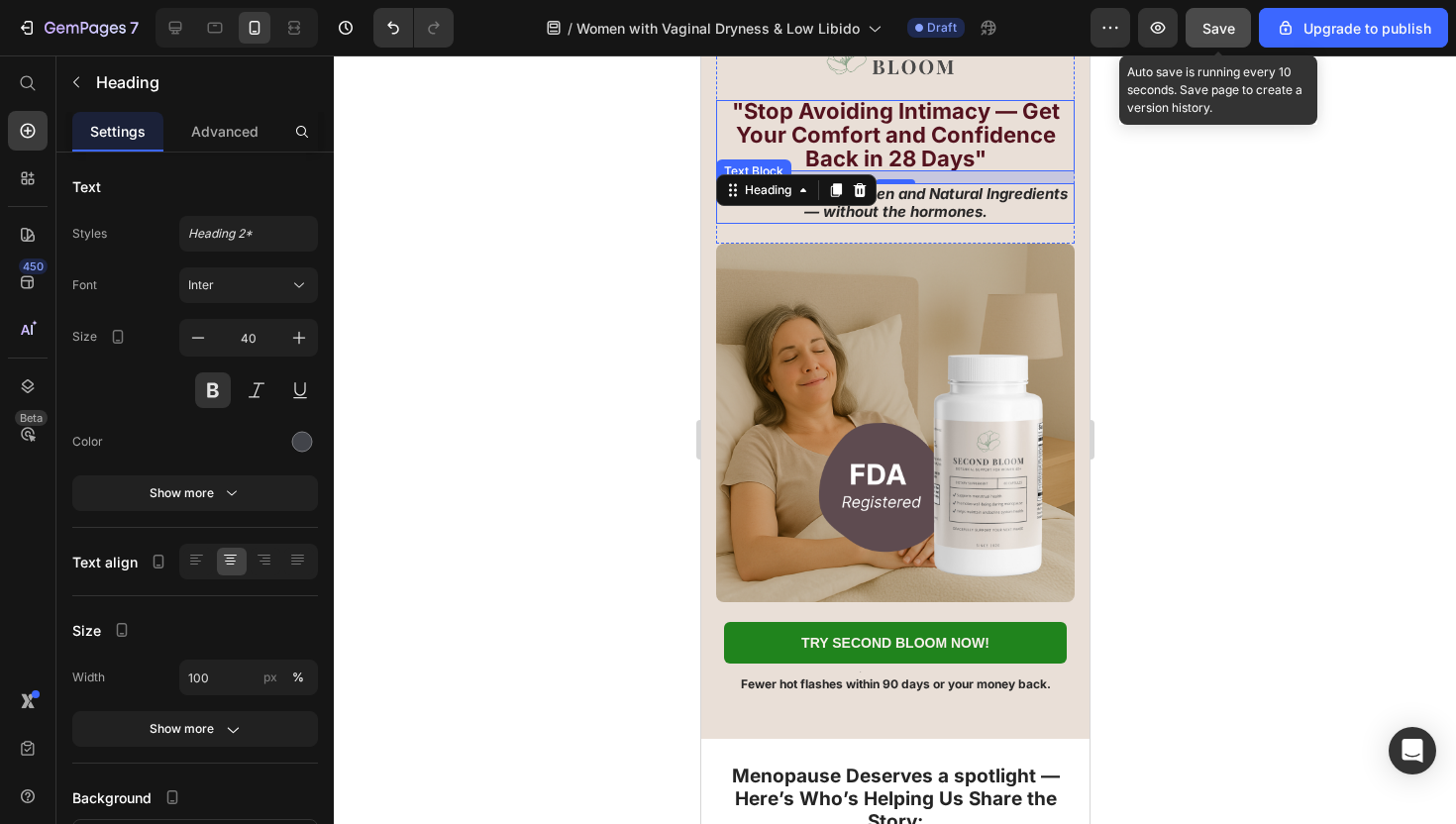 click on "Backed by Real Women and Natural Ingredients — without the hormones." at bounding box center (894, 202) 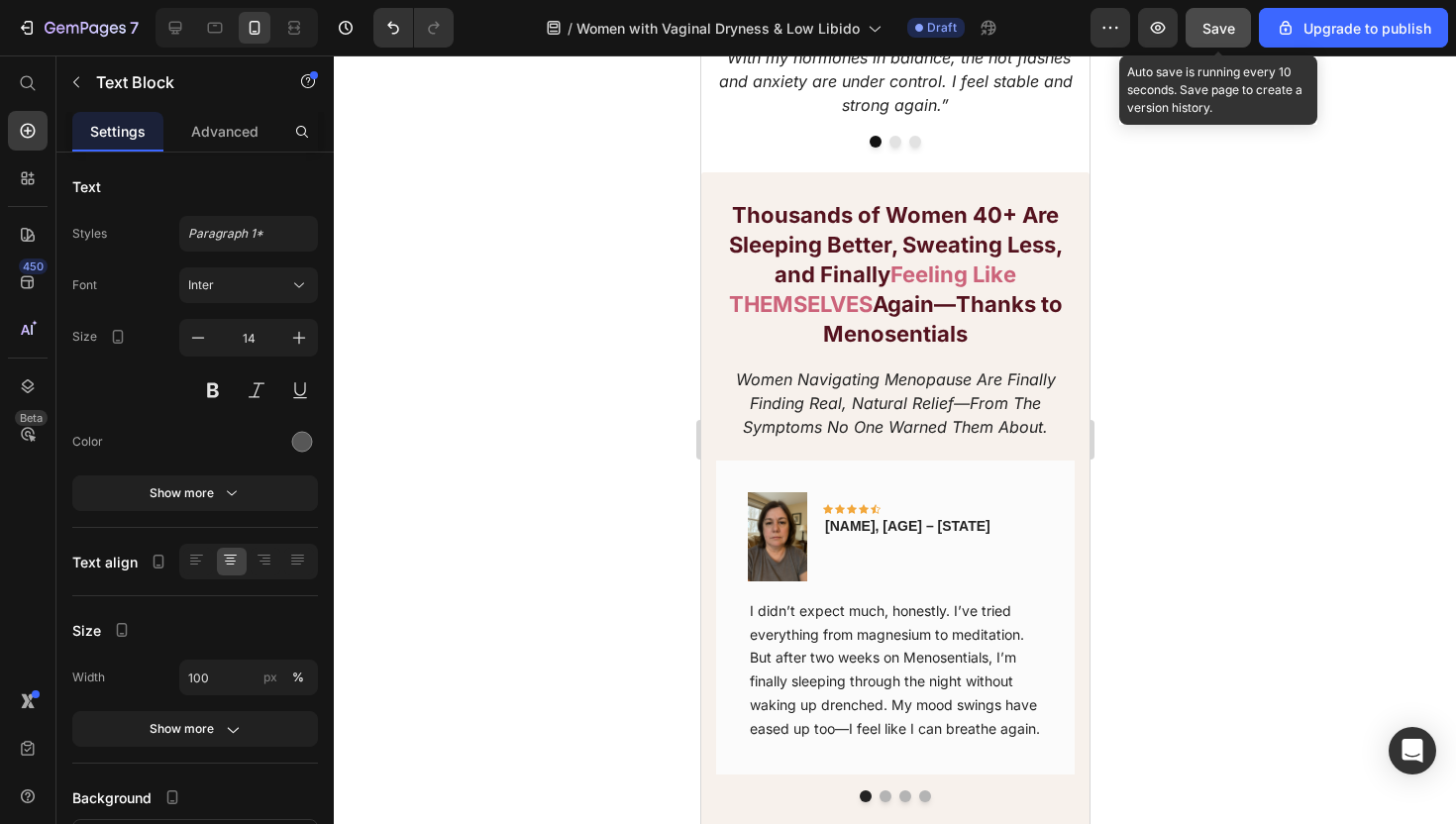 scroll, scrollTop: 961, scrollLeft: 0, axis: vertical 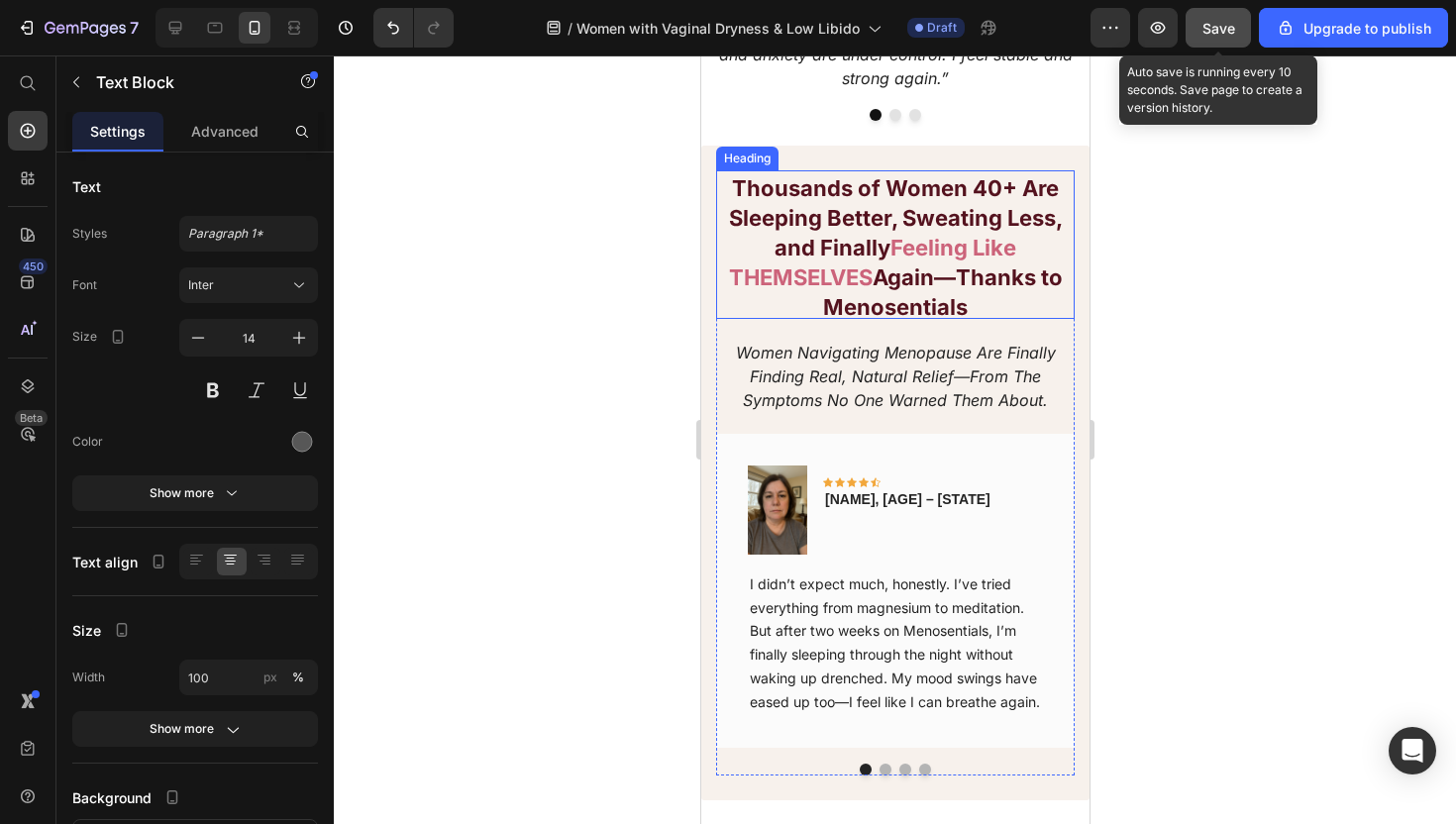 click on "Feeling Like THEMSELVES" at bounding box center (872, 262) 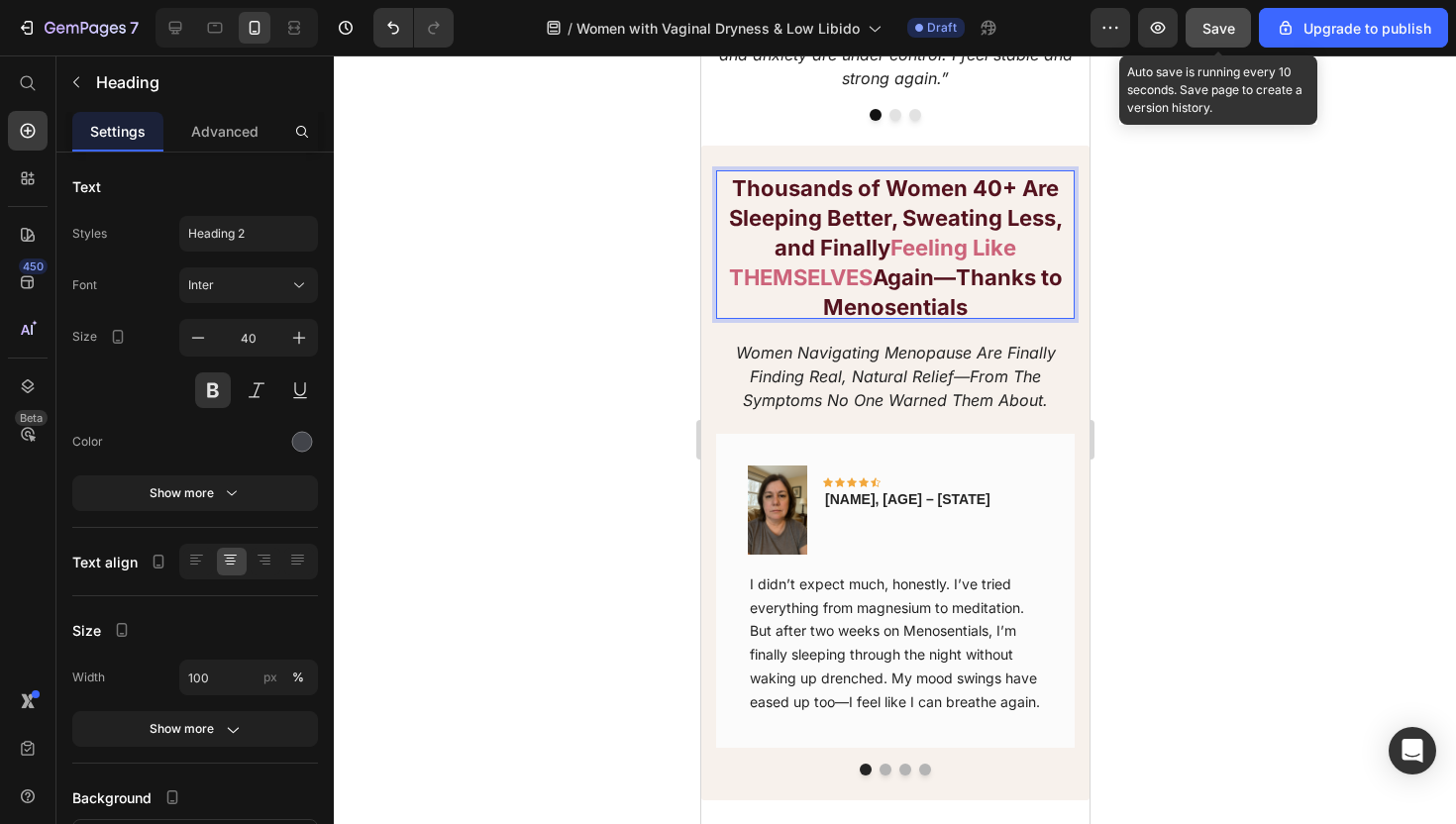 click on "Feeling Like THEMSELVES" at bounding box center (872, 262) 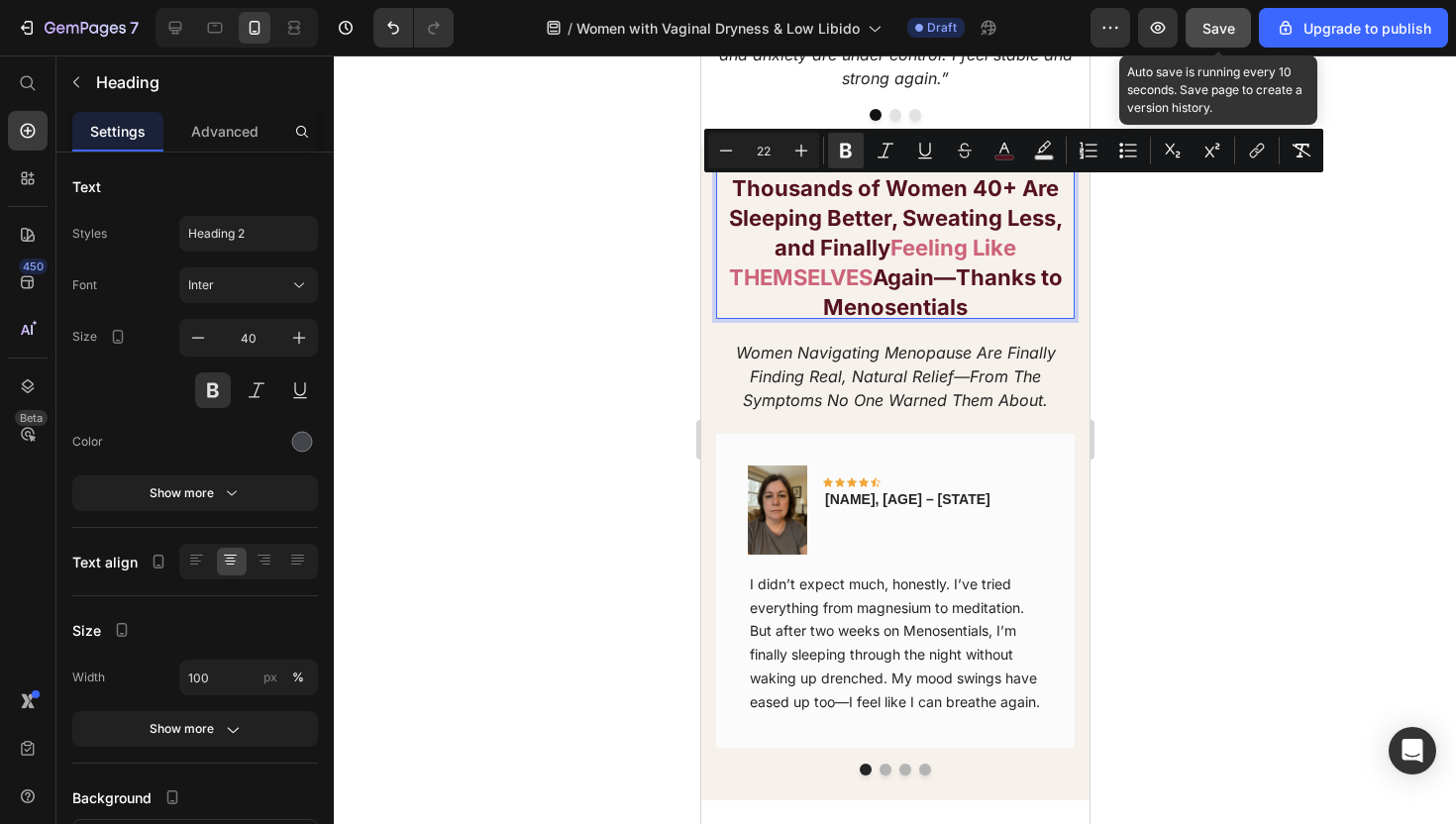 click on "Feeling Like THEMSELVES" at bounding box center [872, 262] 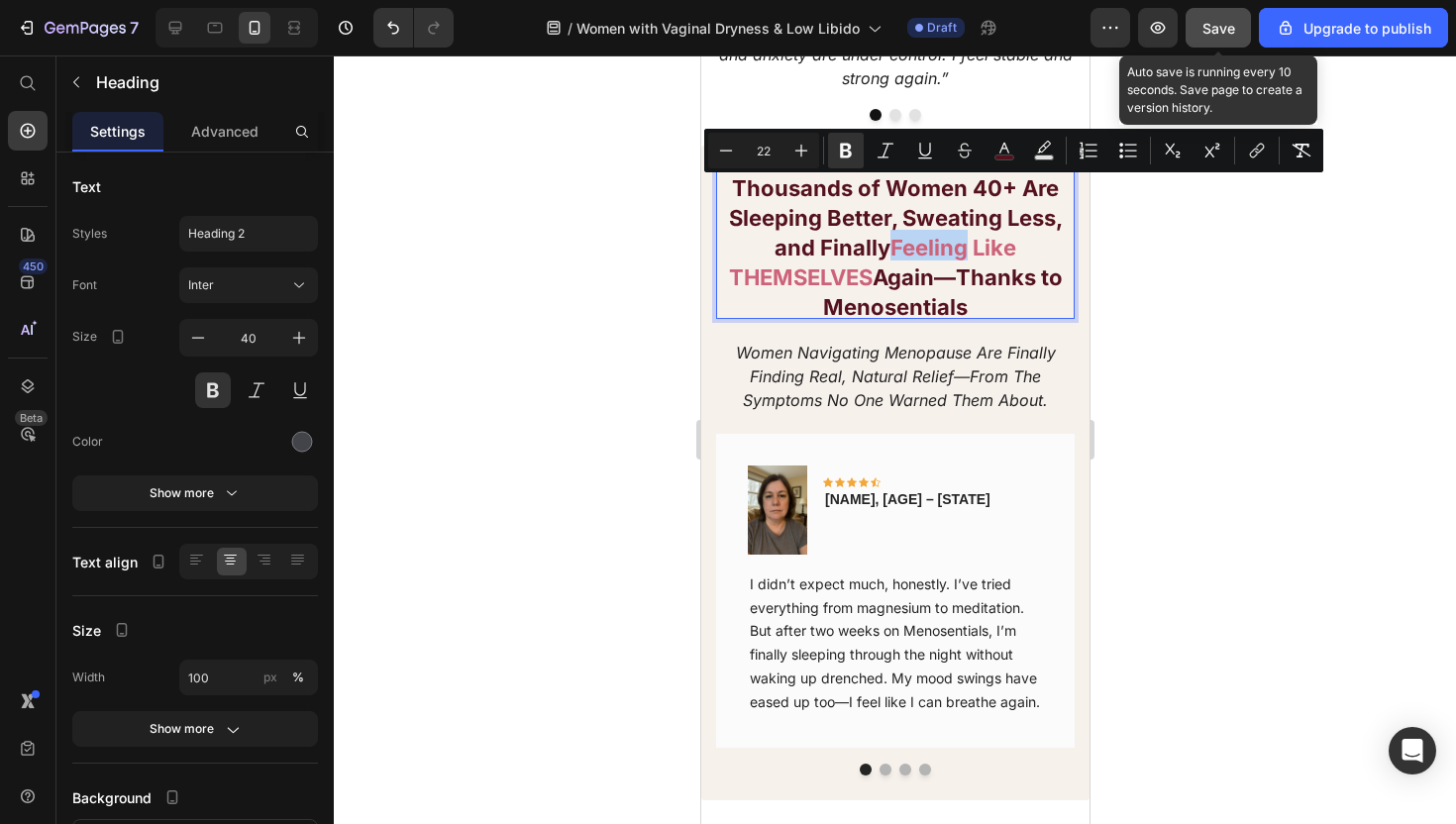click on "Feeling Like THEMSELVES" at bounding box center (872, 262) 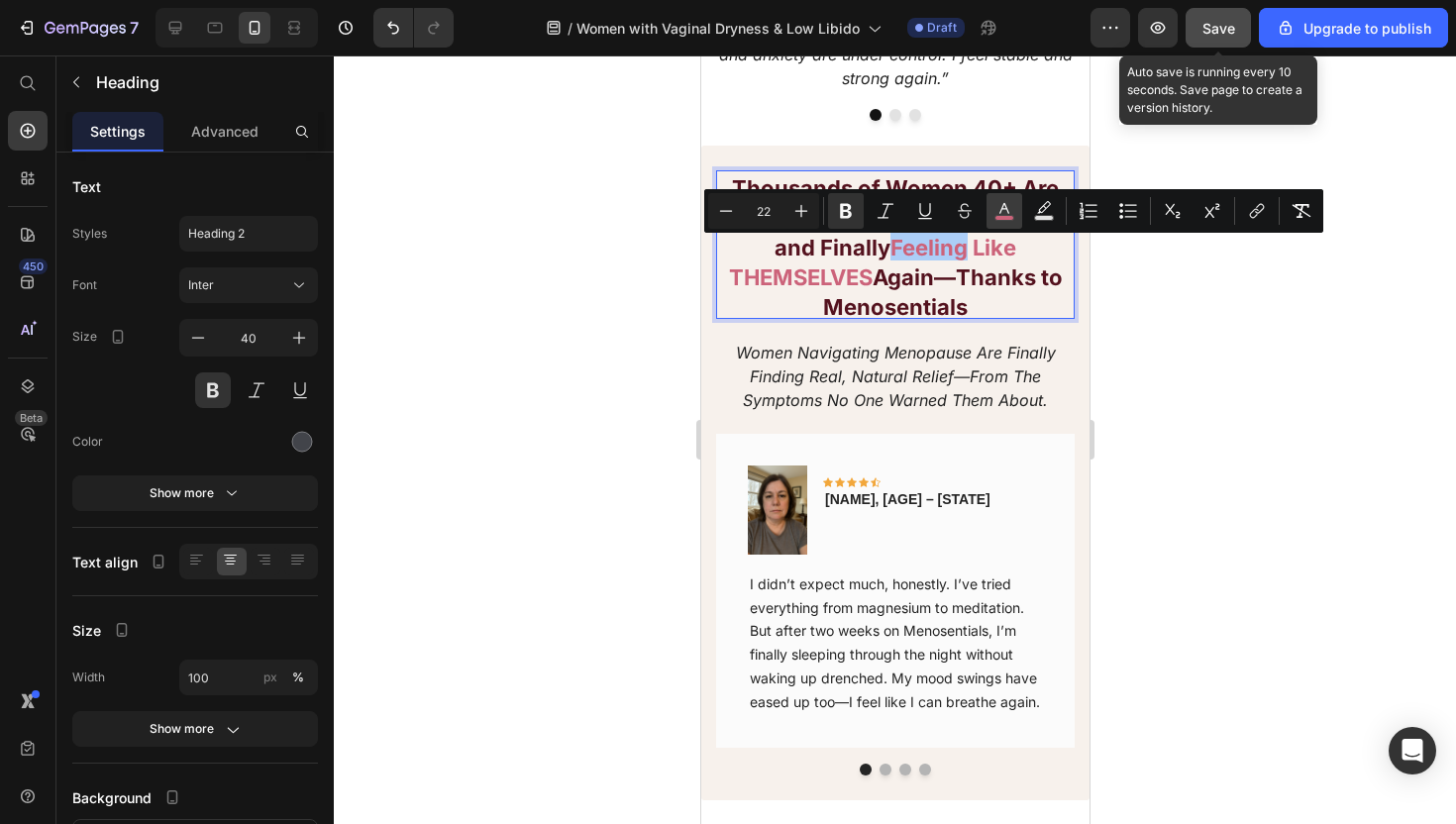 click on "color" at bounding box center [1004, 211] 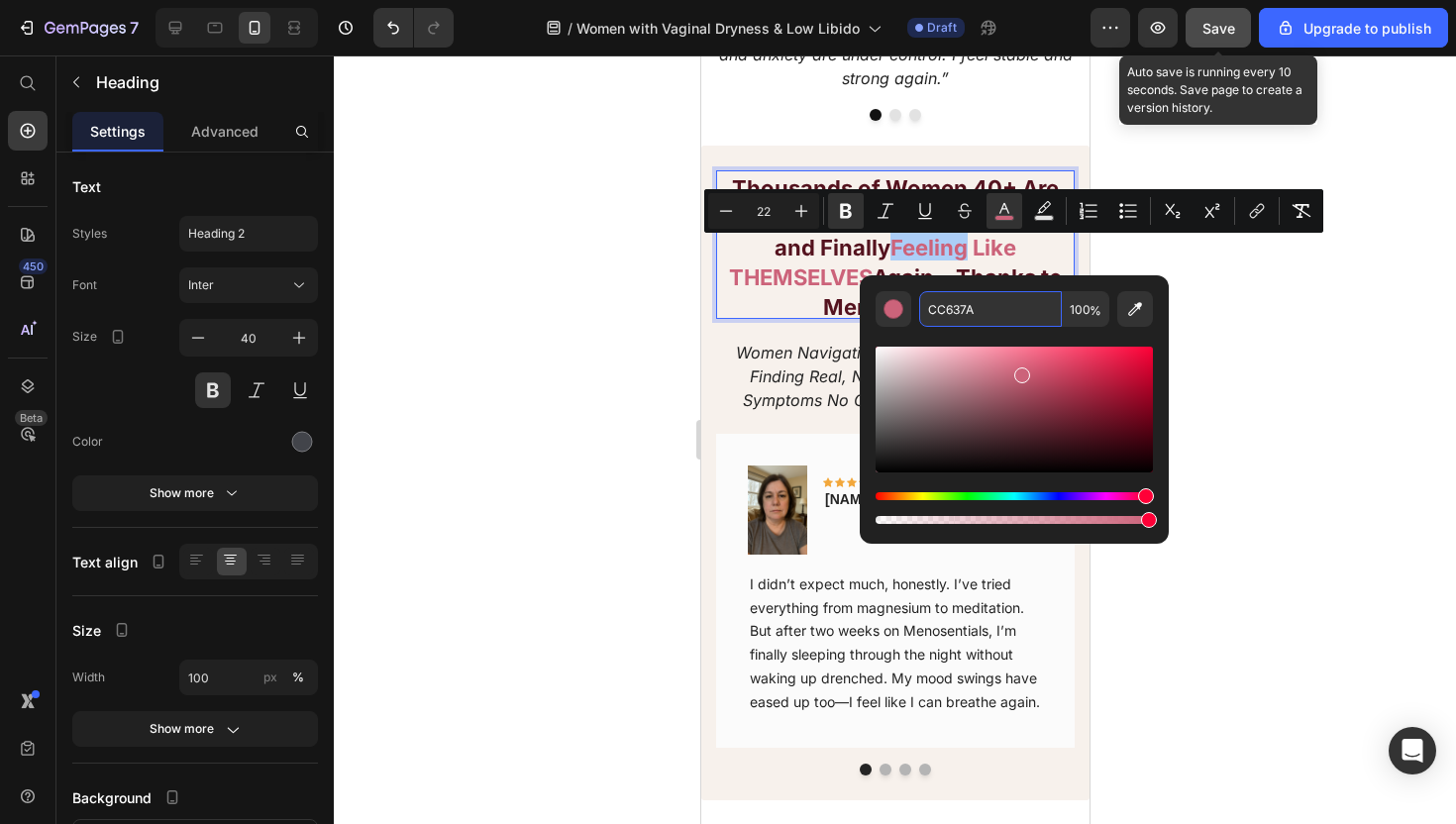 click on "CC637A" at bounding box center [990, 309] 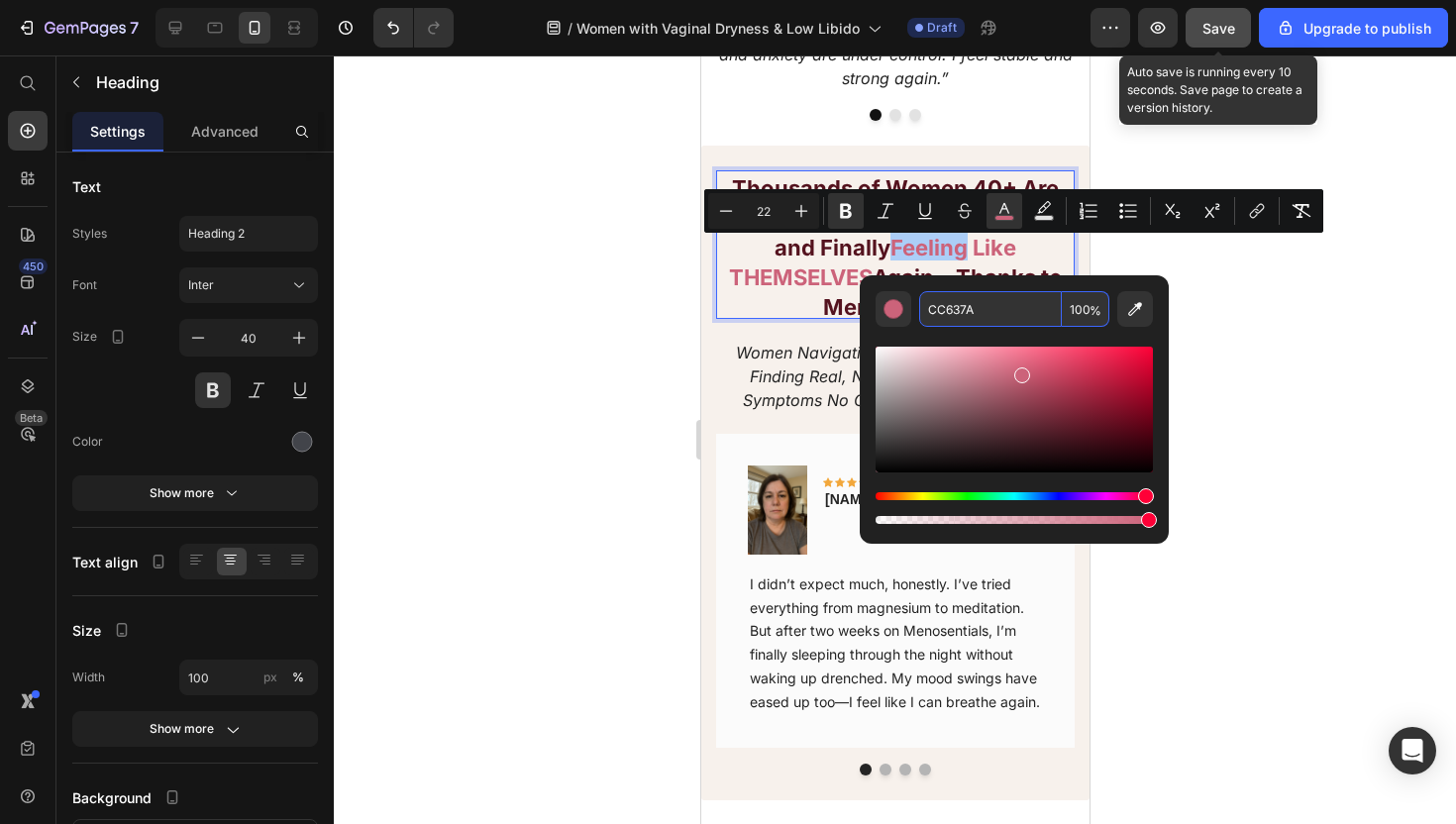 click on "CC637A" at bounding box center (990, 309) 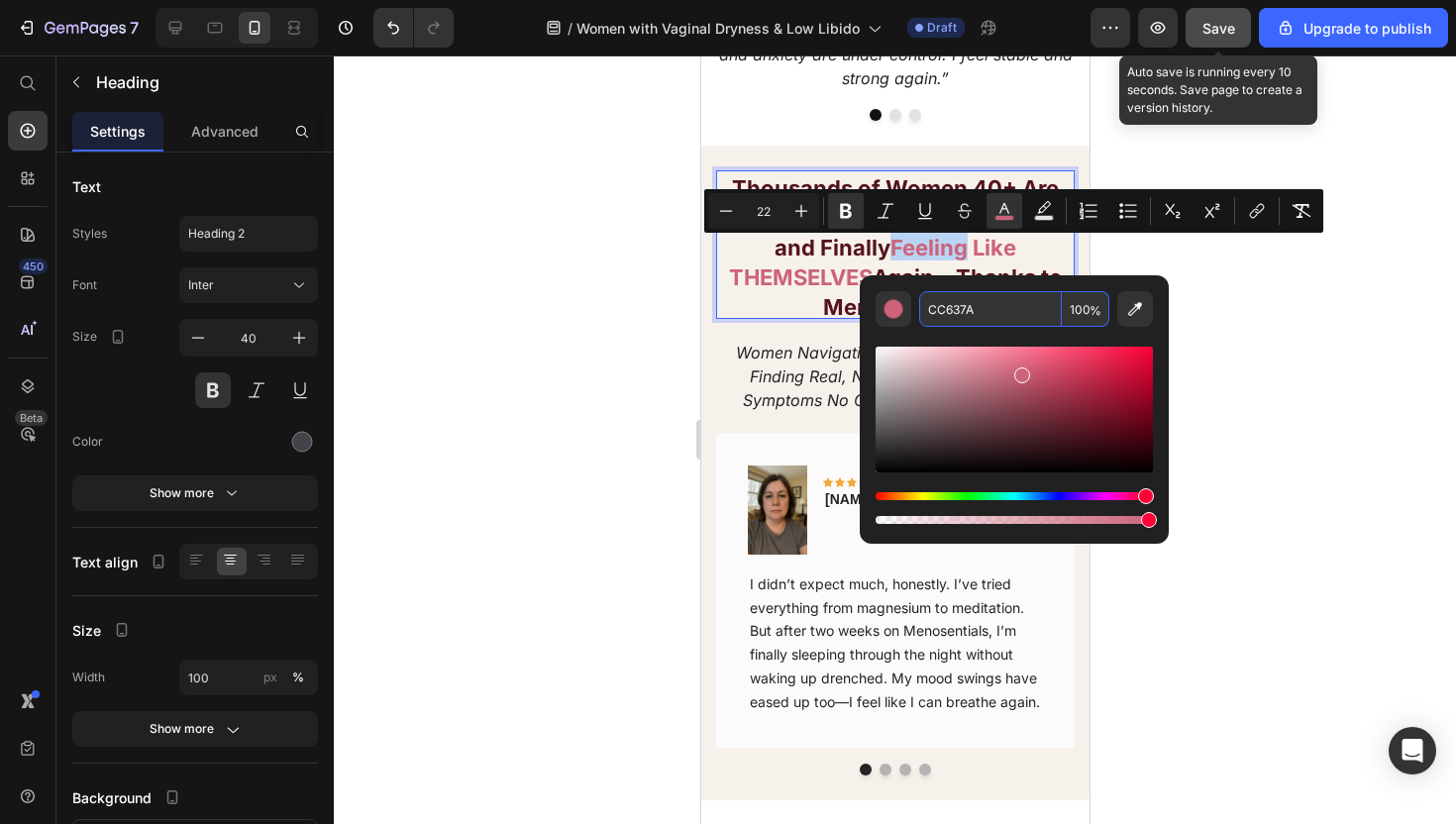 click on "Thousands of Women 40+ Are Sleeping Better, Sweating Less, and Finally" at bounding box center (894, 218) 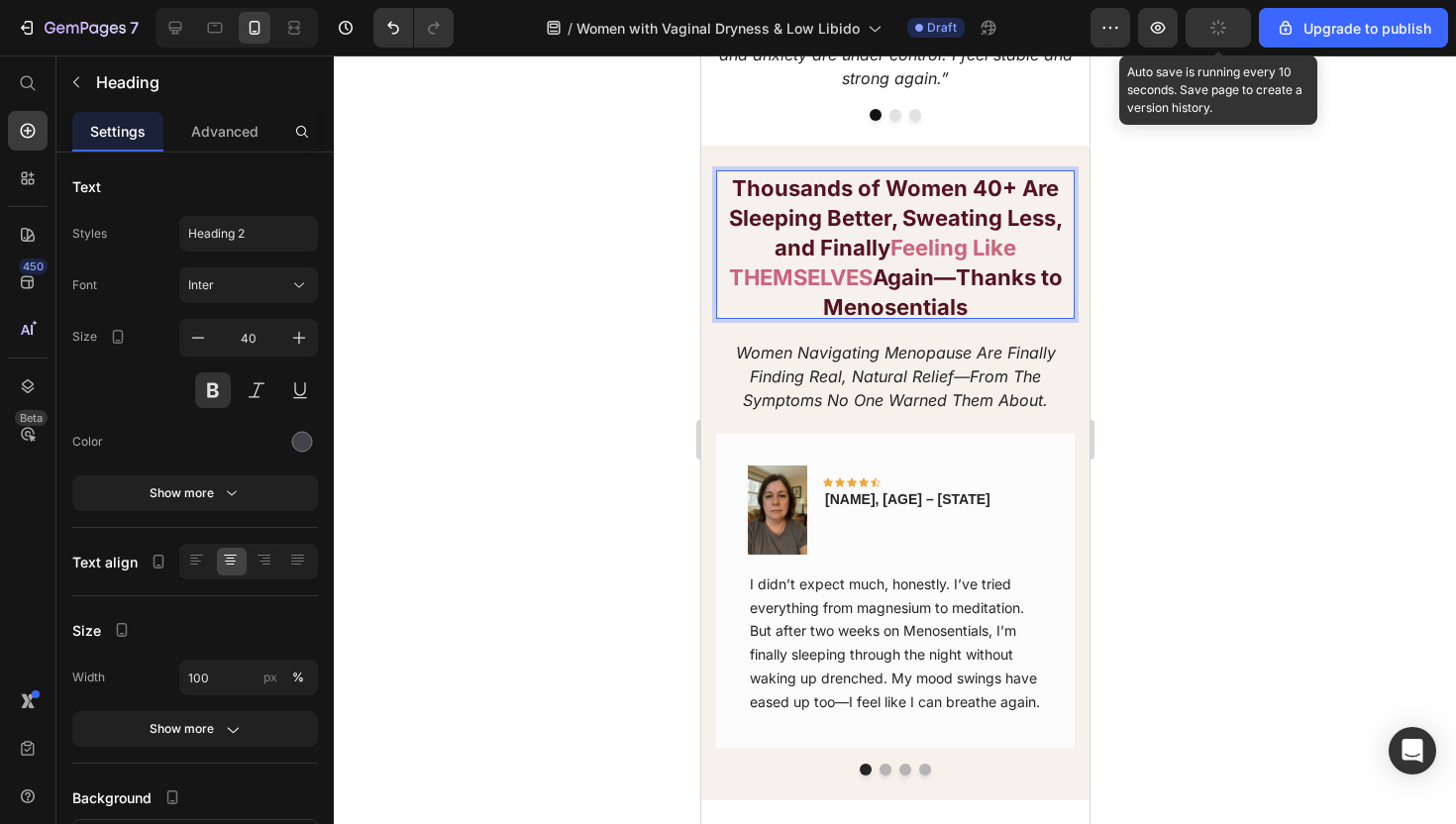 scroll, scrollTop: 0, scrollLeft: 0, axis: both 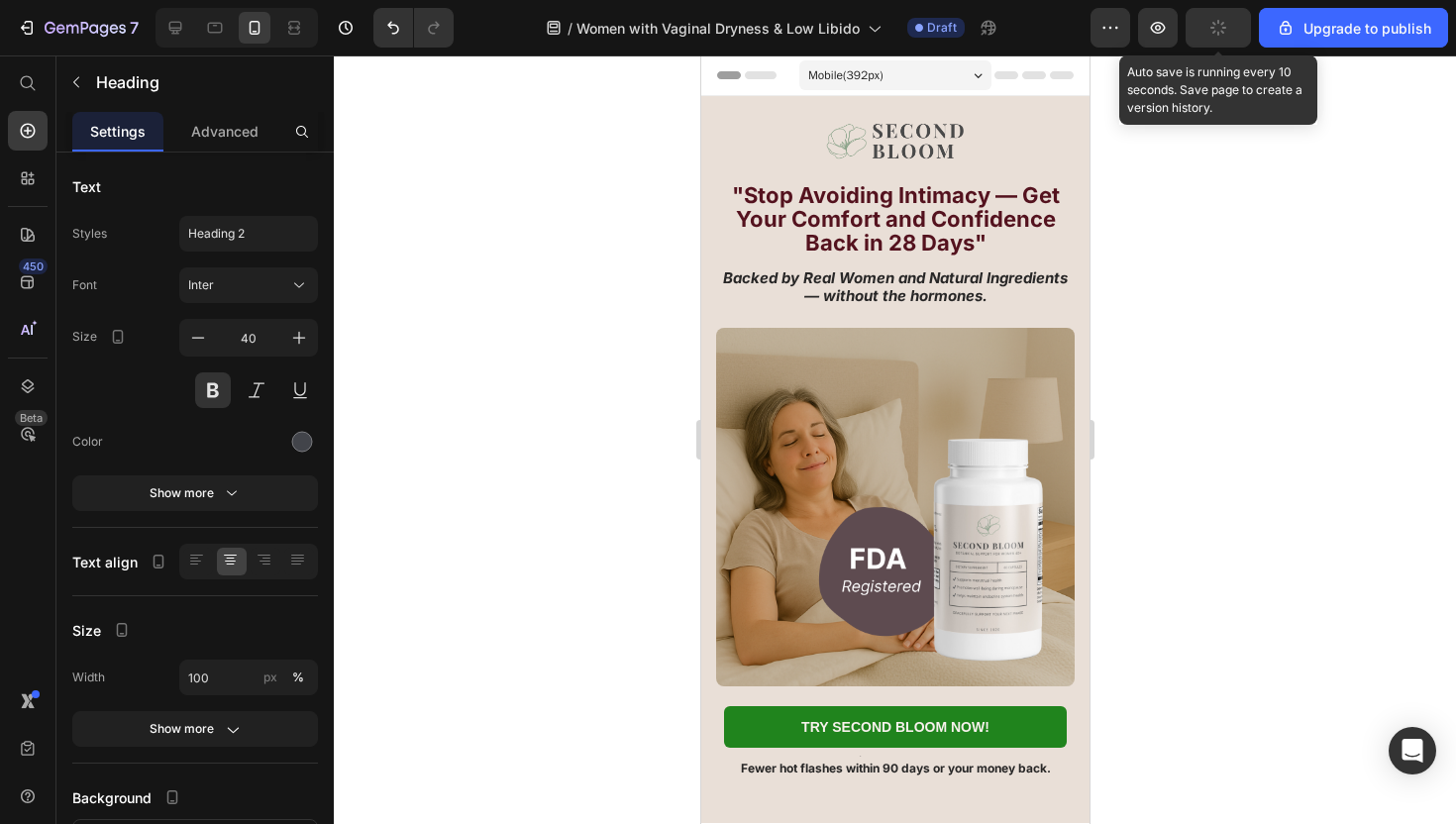 click on ""Stop Avoiding Intimacy — Get Your Comfort and Confidence Back in 28 Days"" at bounding box center (894, 219) 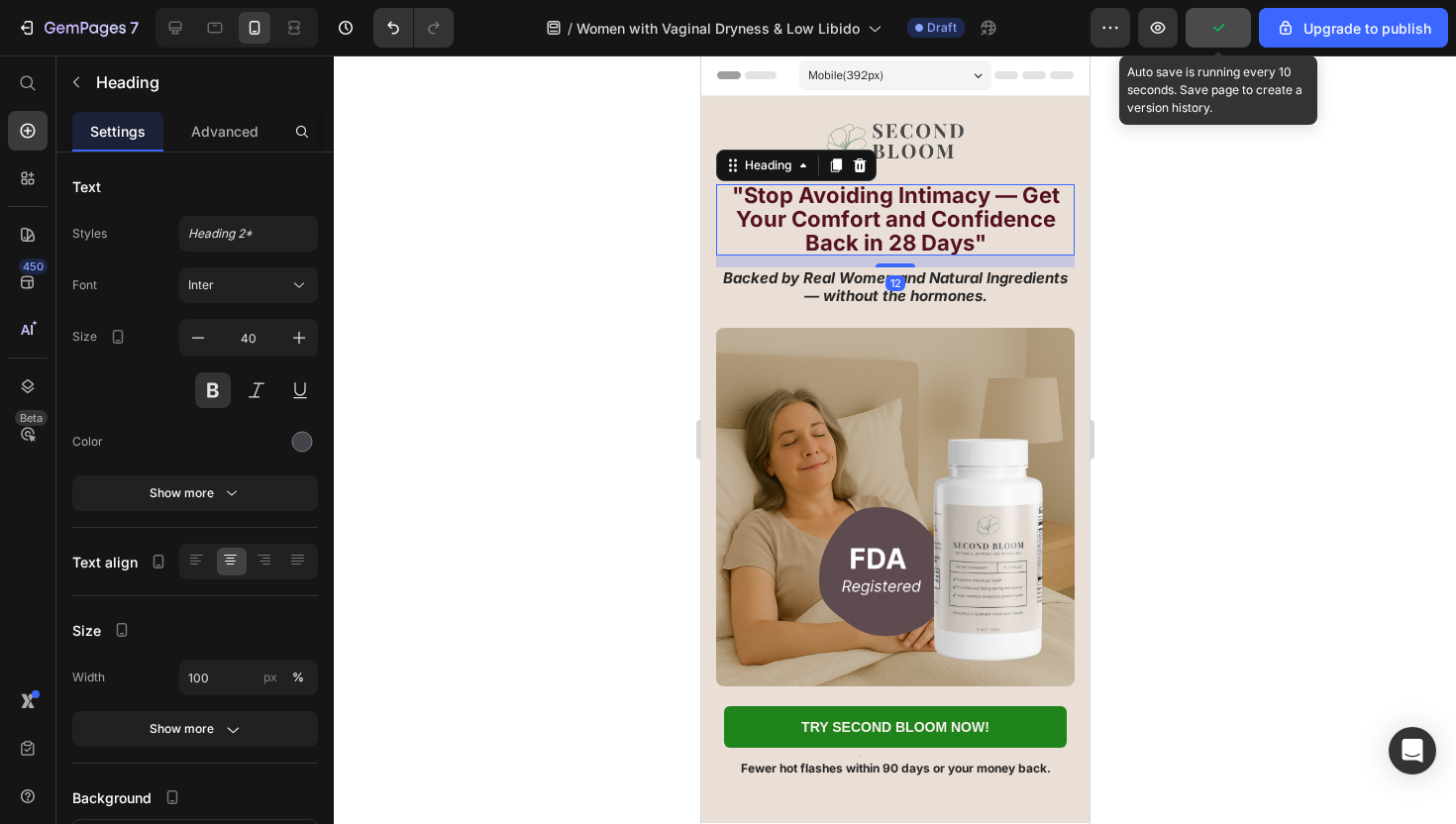 scroll, scrollTop: 1, scrollLeft: 0, axis: vertical 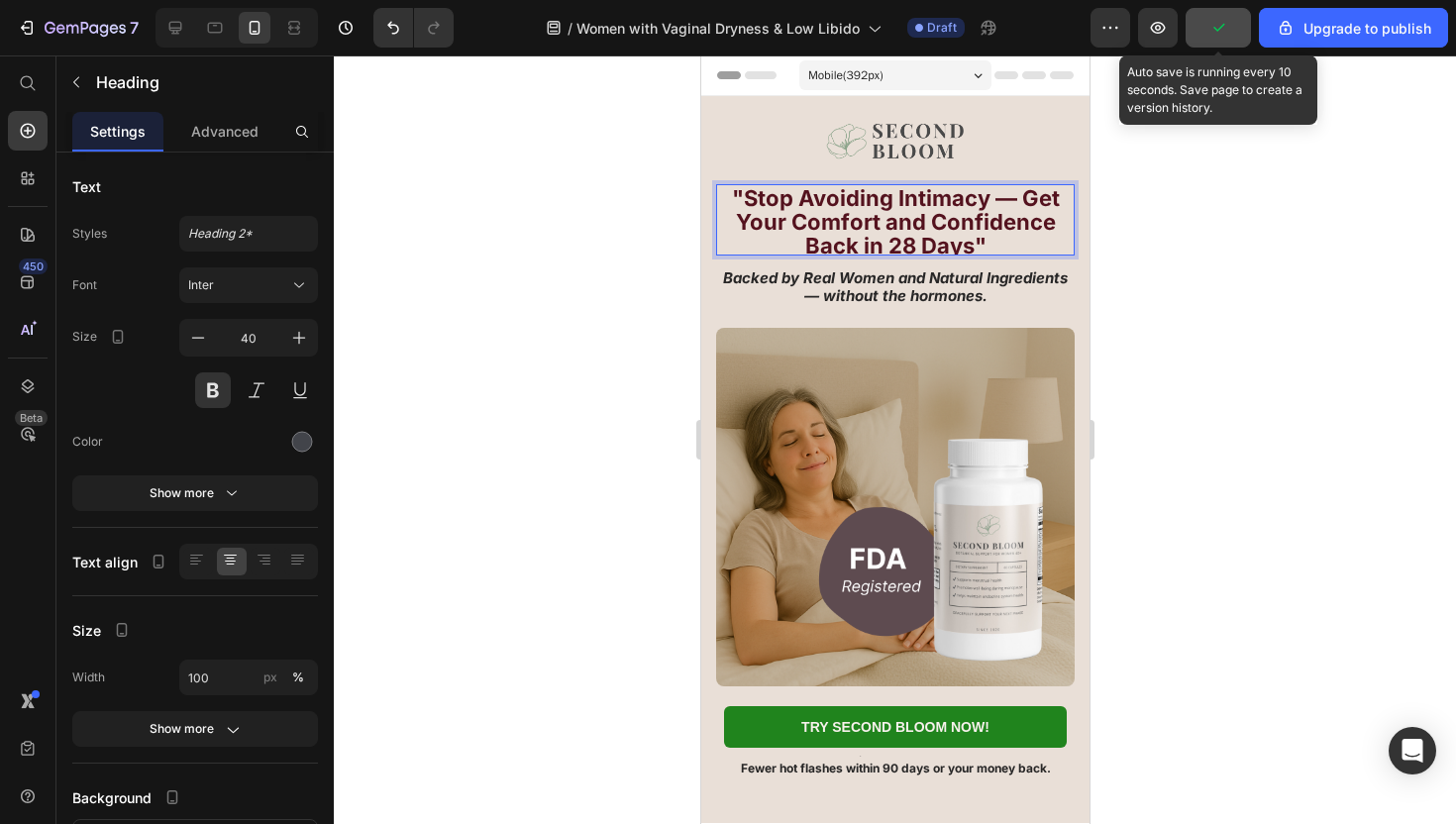 click on ""Stop Avoiding Intimacy — Get Your Comfort and Confidence Back in 28 Days"" at bounding box center (894, 222) 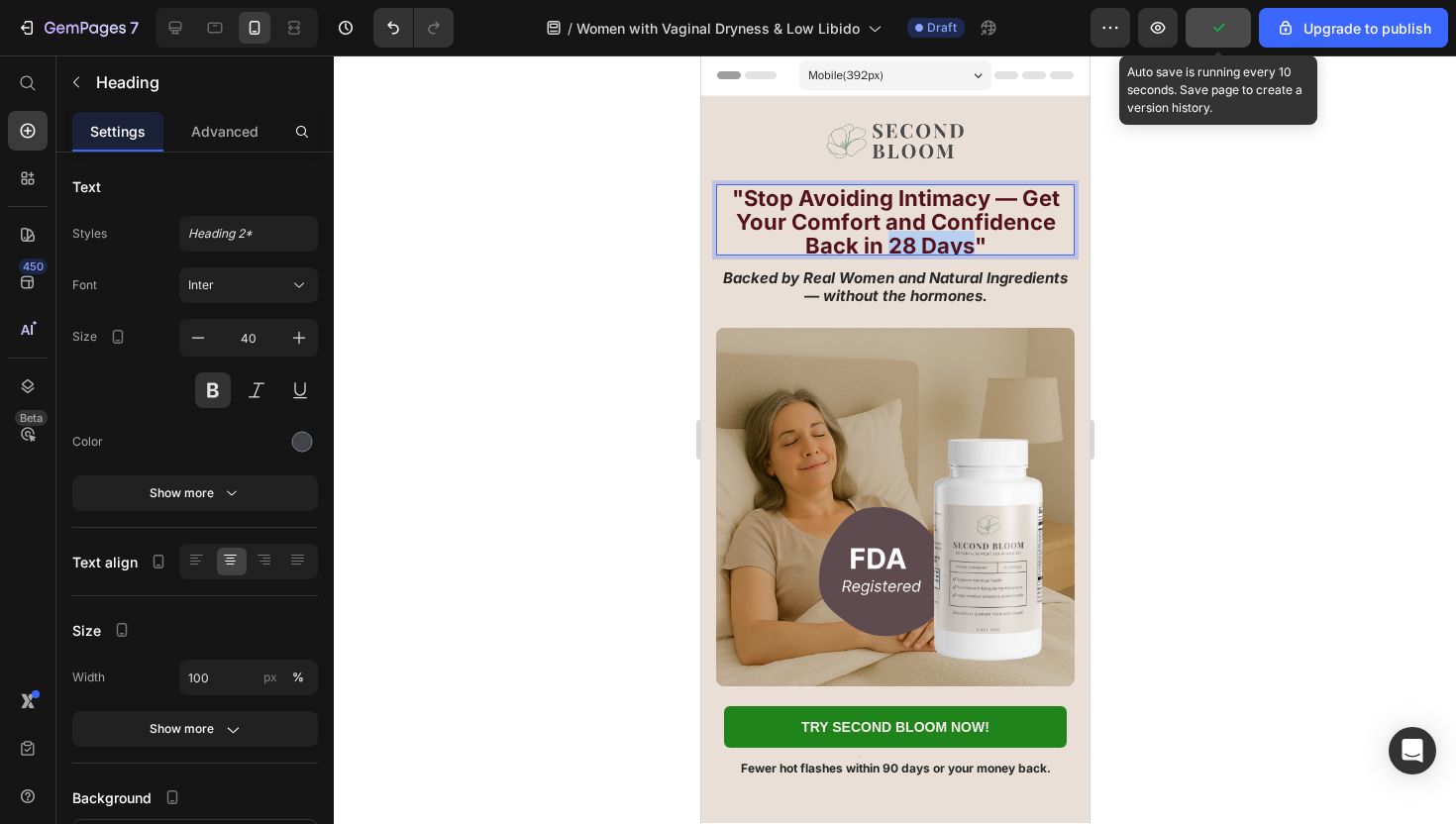 drag, startPoint x: 884, startPoint y: 247, endPoint x: 971, endPoint y: 252, distance: 87.14356 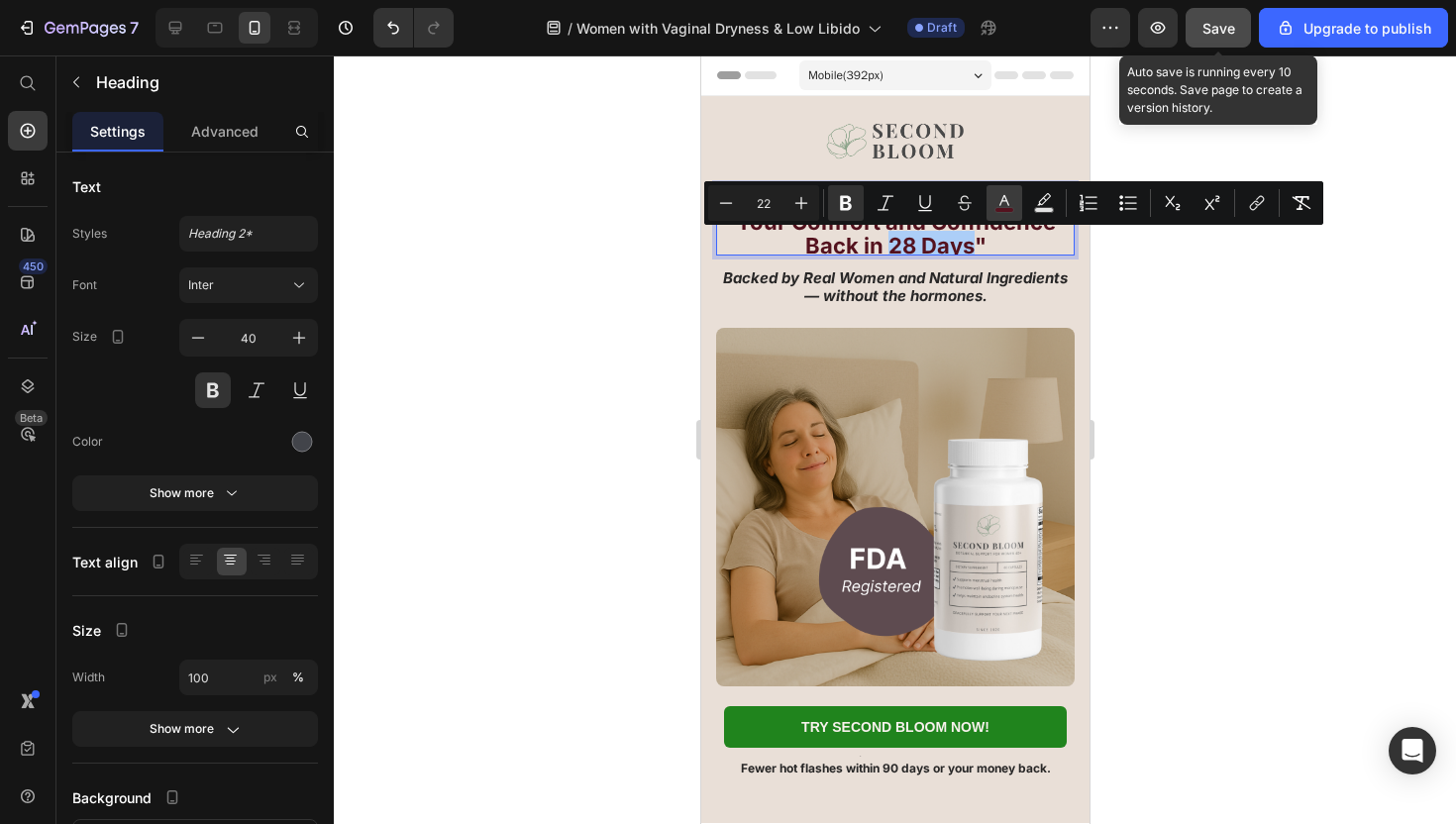 click 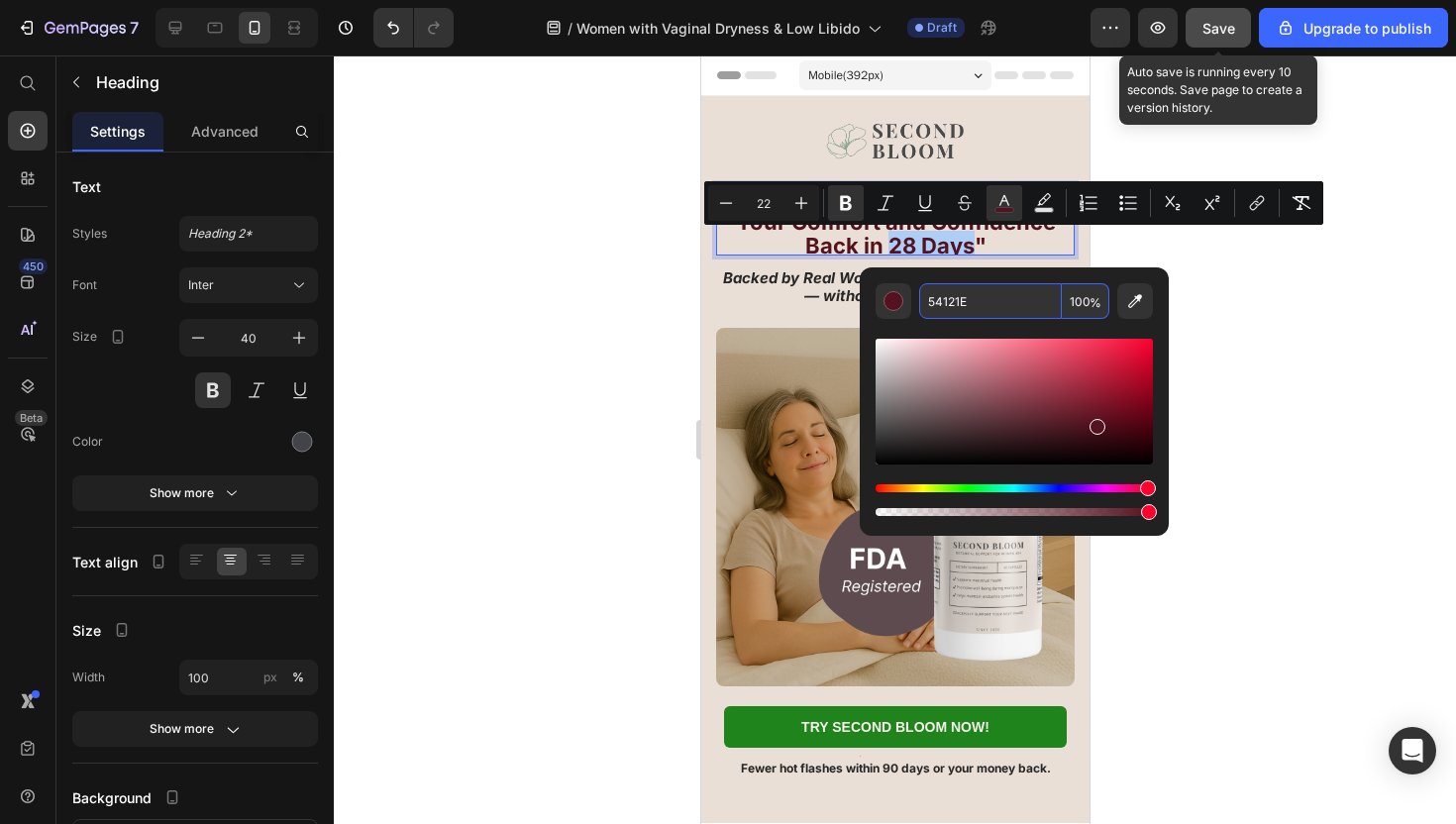 click on "54121E" at bounding box center (990, 301) 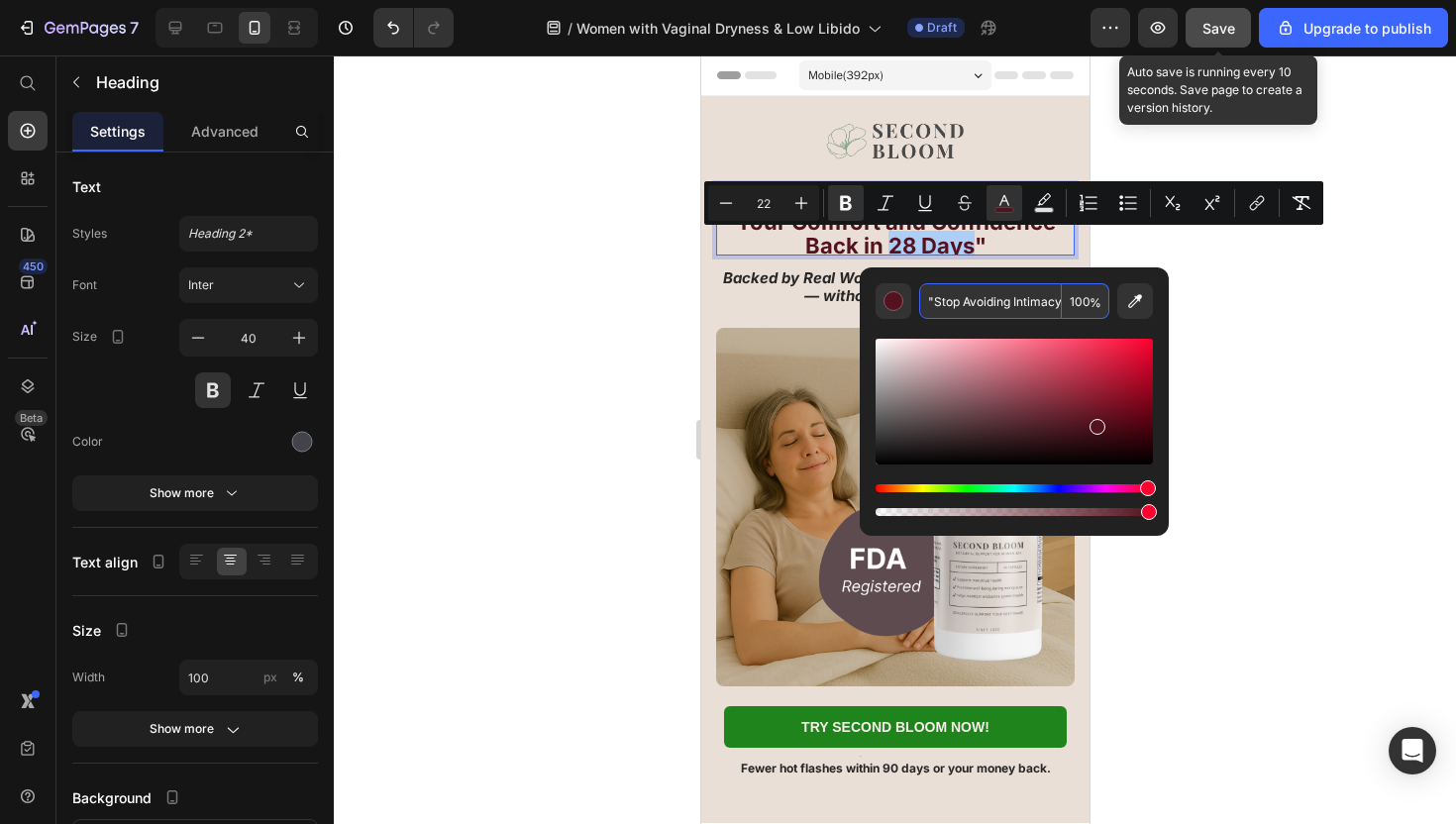 scroll, scrollTop: 0, scrollLeft: 309, axis: horizontal 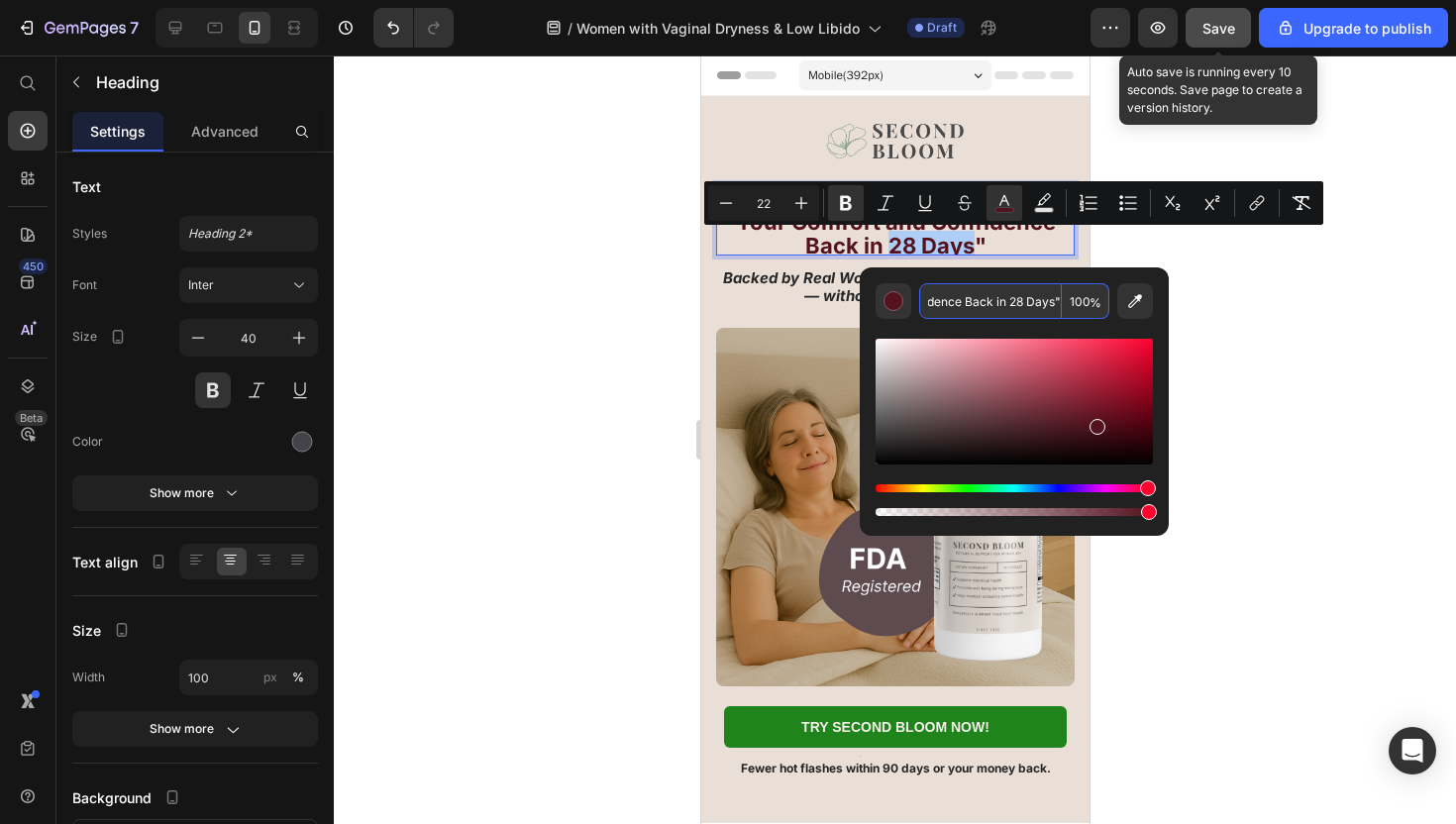 click on ""Stop Avoiding Intimacy — Get Your Comfort and Confidence Back in 28 Days"" at bounding box center [990, 301] 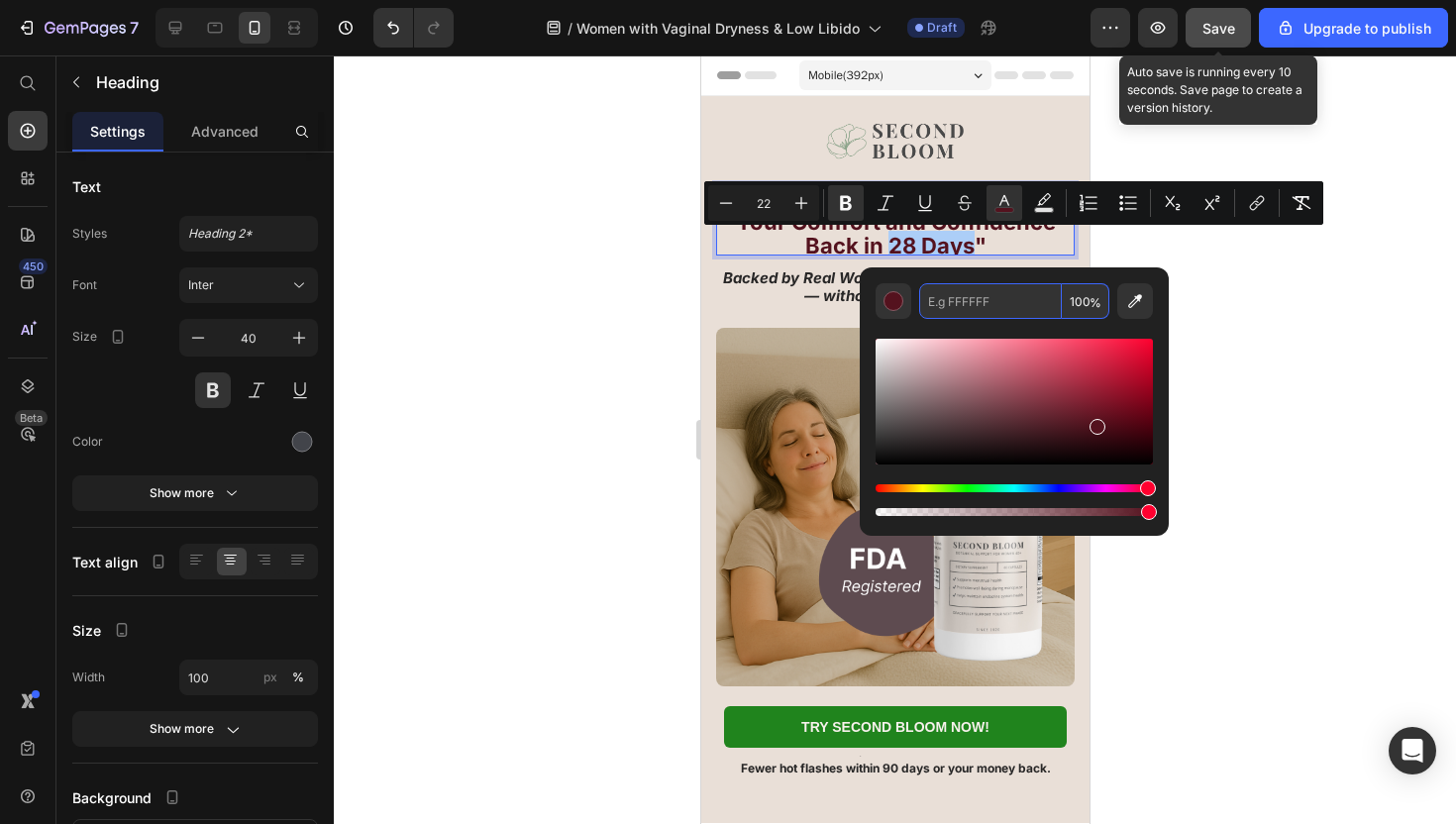 scroll, scrollTop: 0, scrollLeft: 0, axis: both 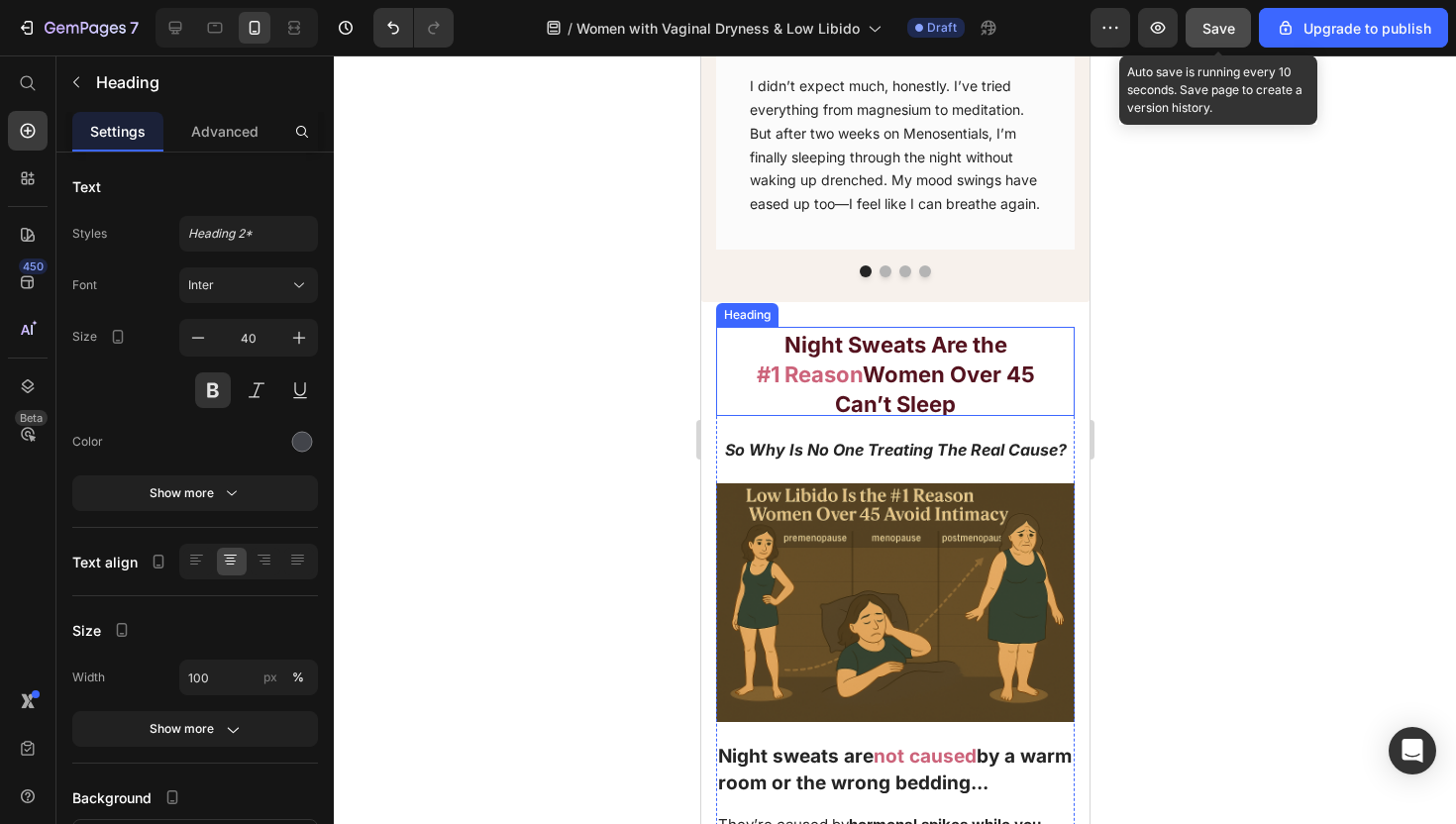 click on "#1 Reason" at bounding box center [808, 374] 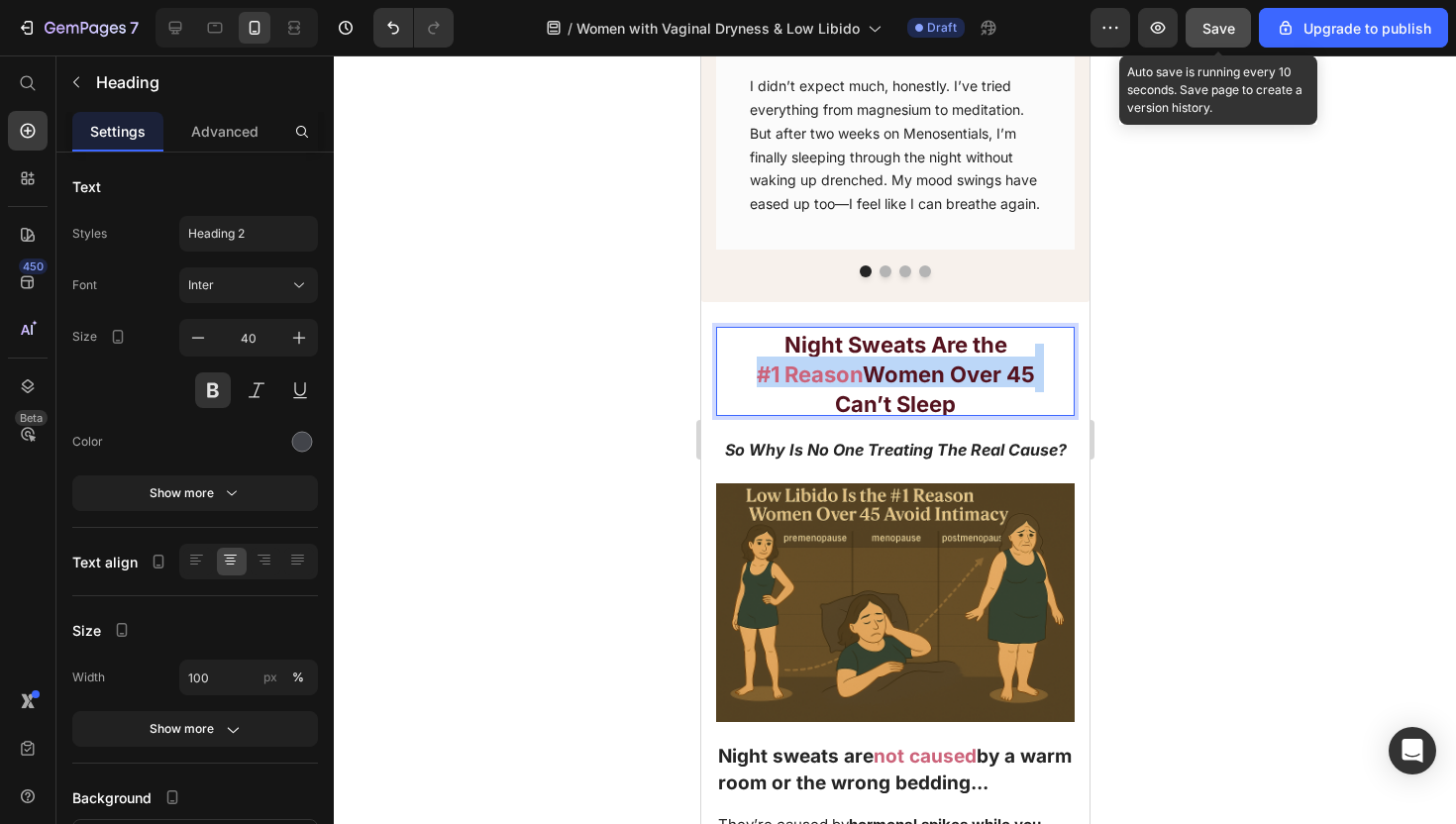 click on "#1 Reason" at bounding box center [808, 374] 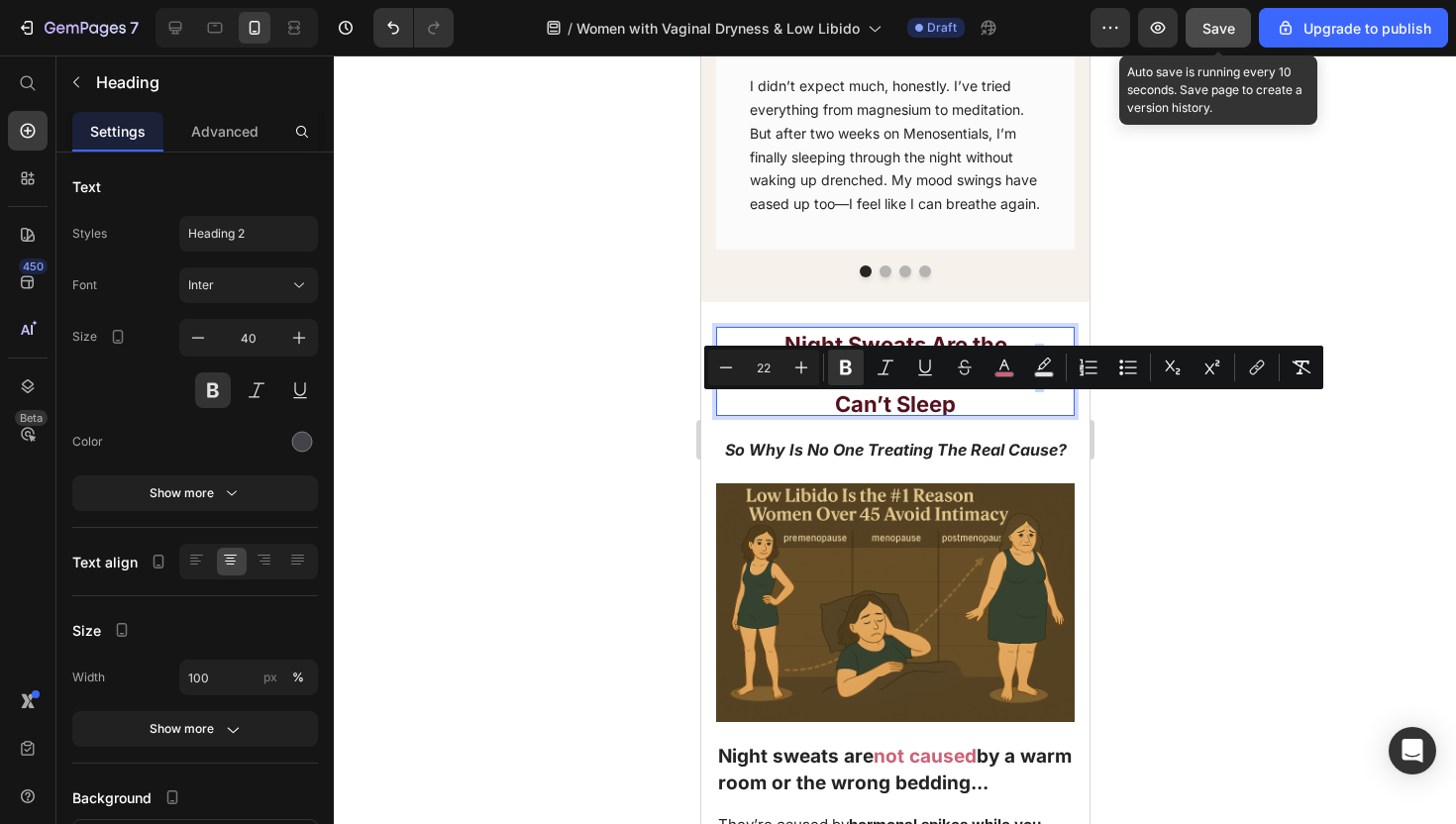 click on "#1 Reason" at bounding box center [808, 374] 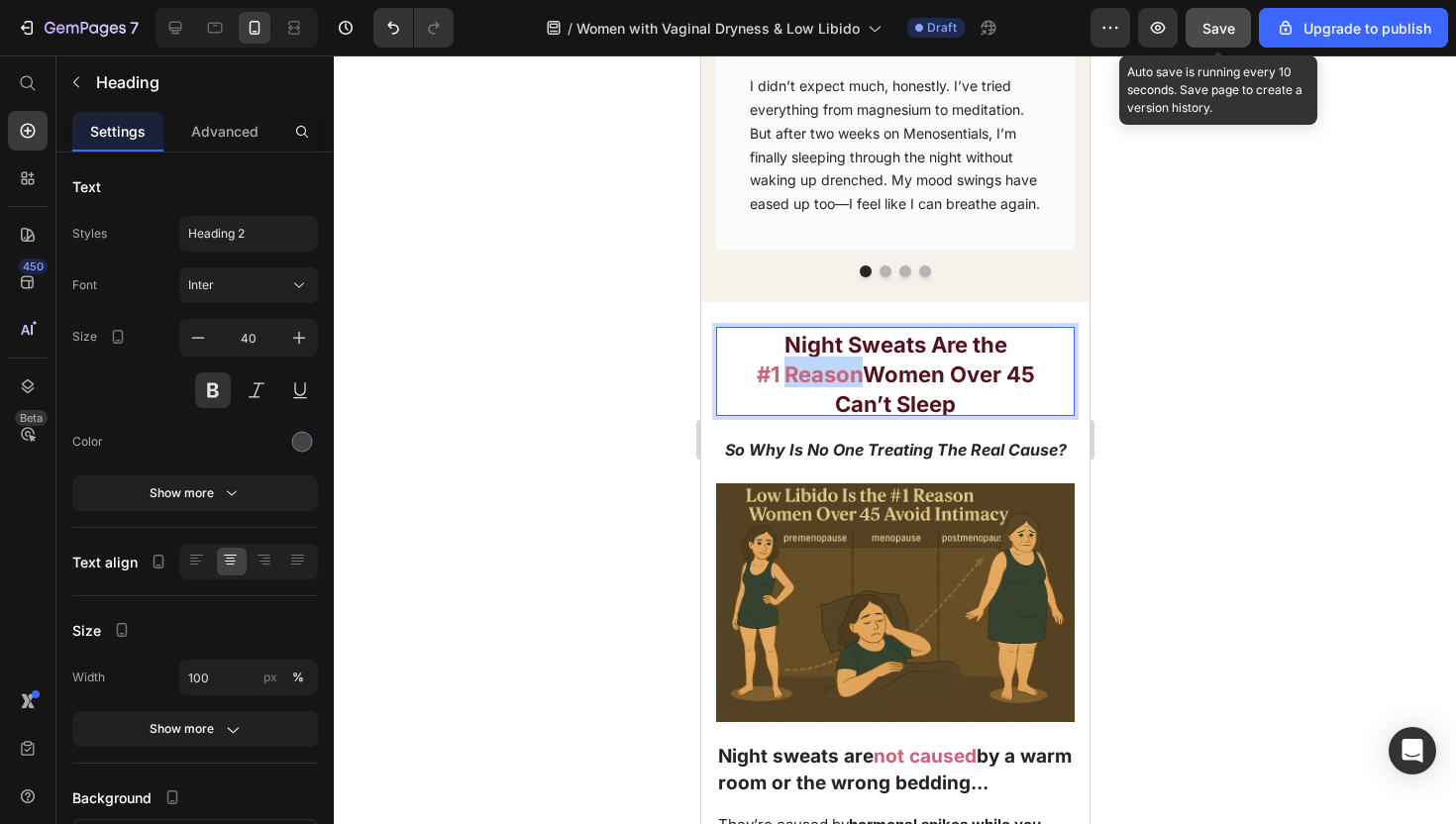 click on "#1 Reason" at bounding box center [808, 374] 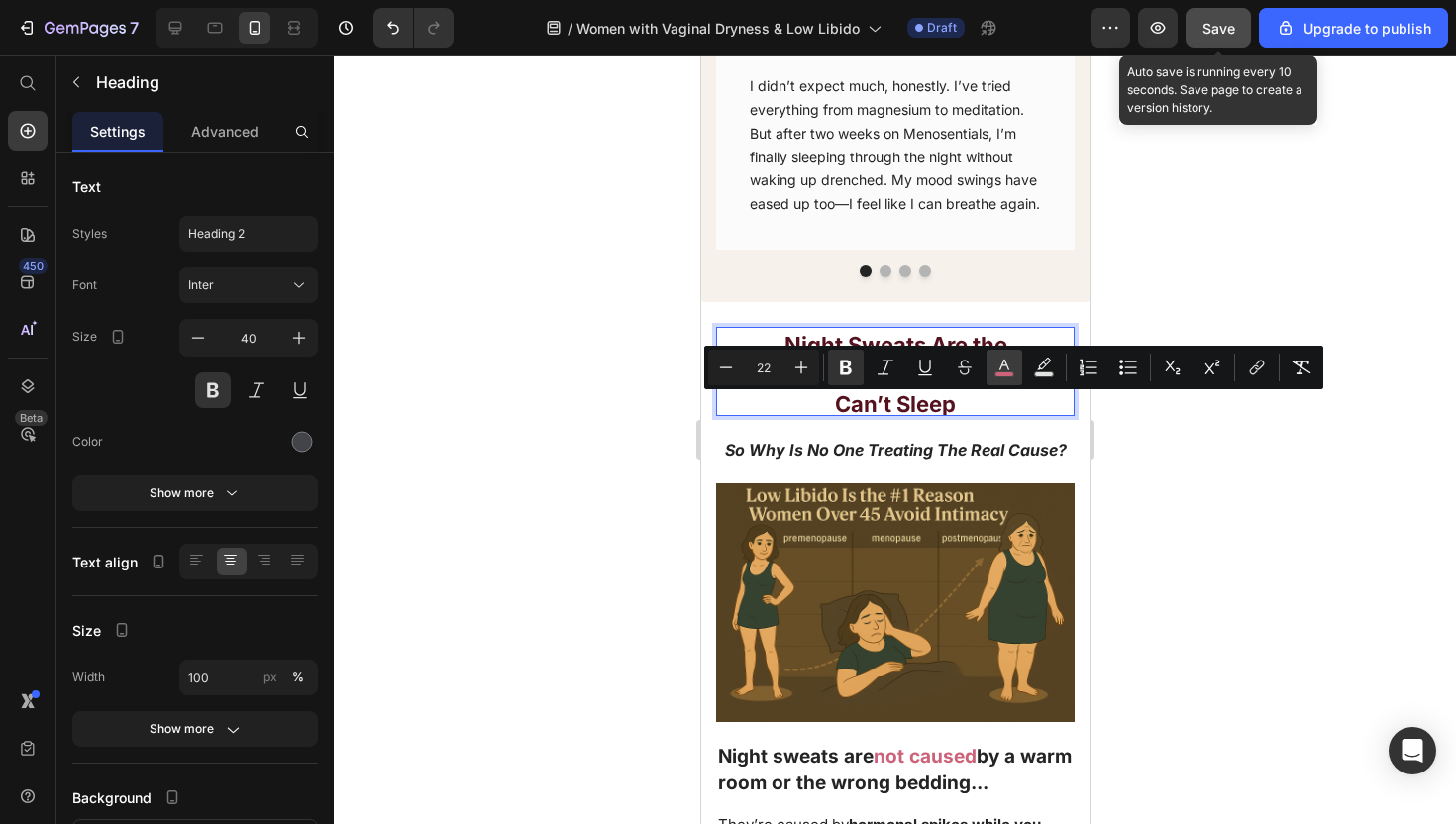 click on "color" at bounding box center [1004, 367] 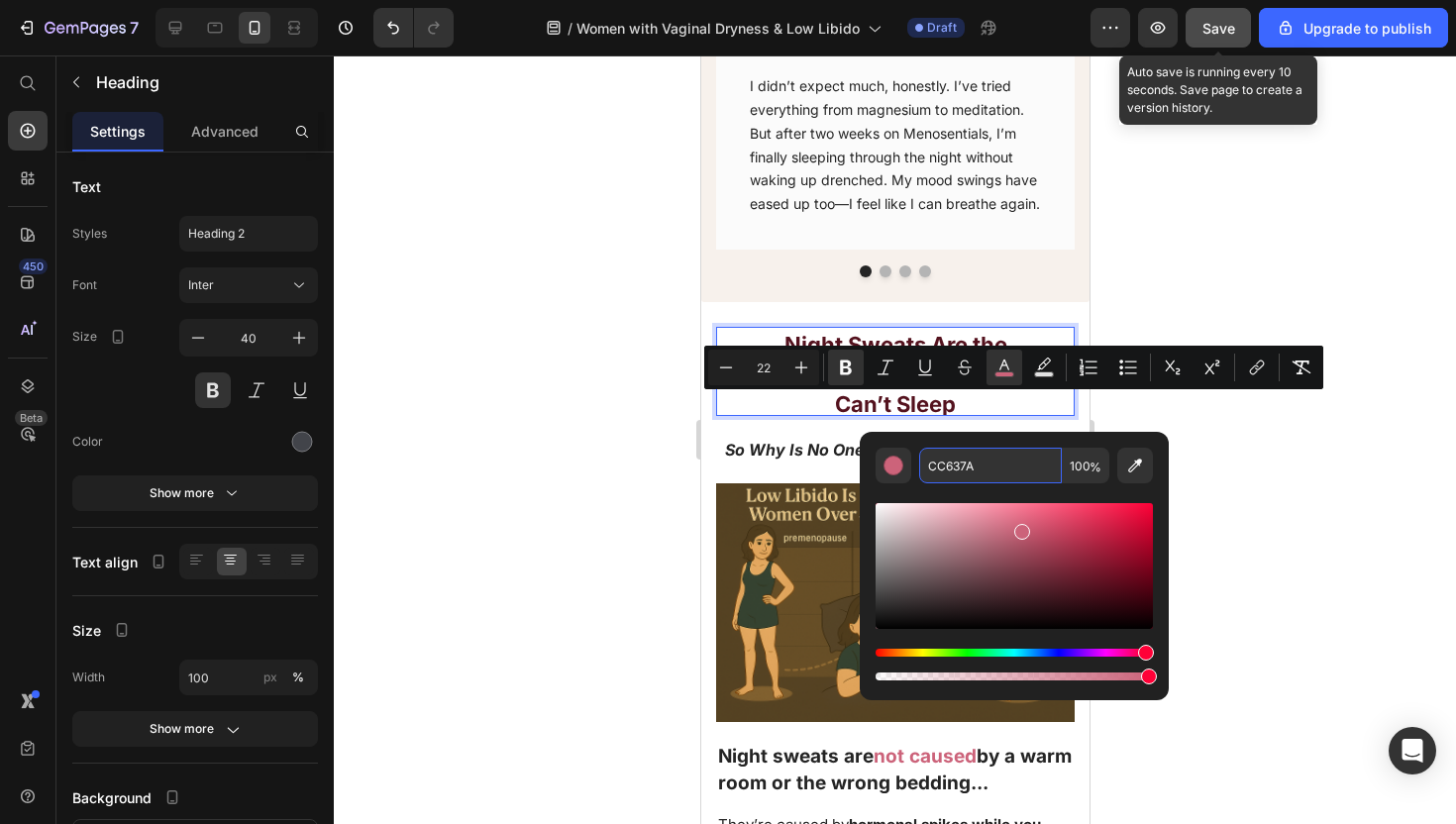 click on "CC637A" at bounding box center (990, 465) 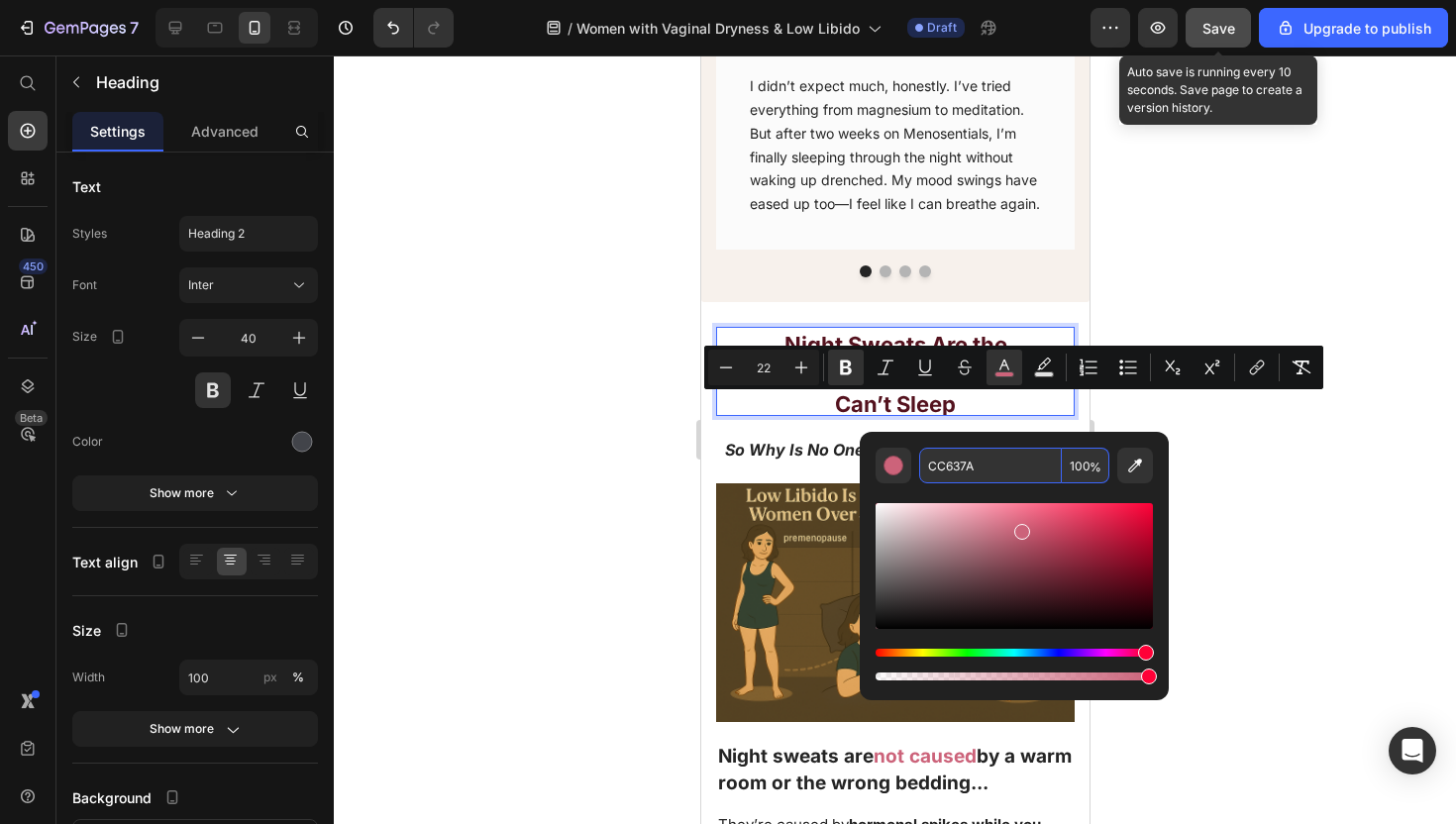click on "CC637A" at bounding box center (990, 465) 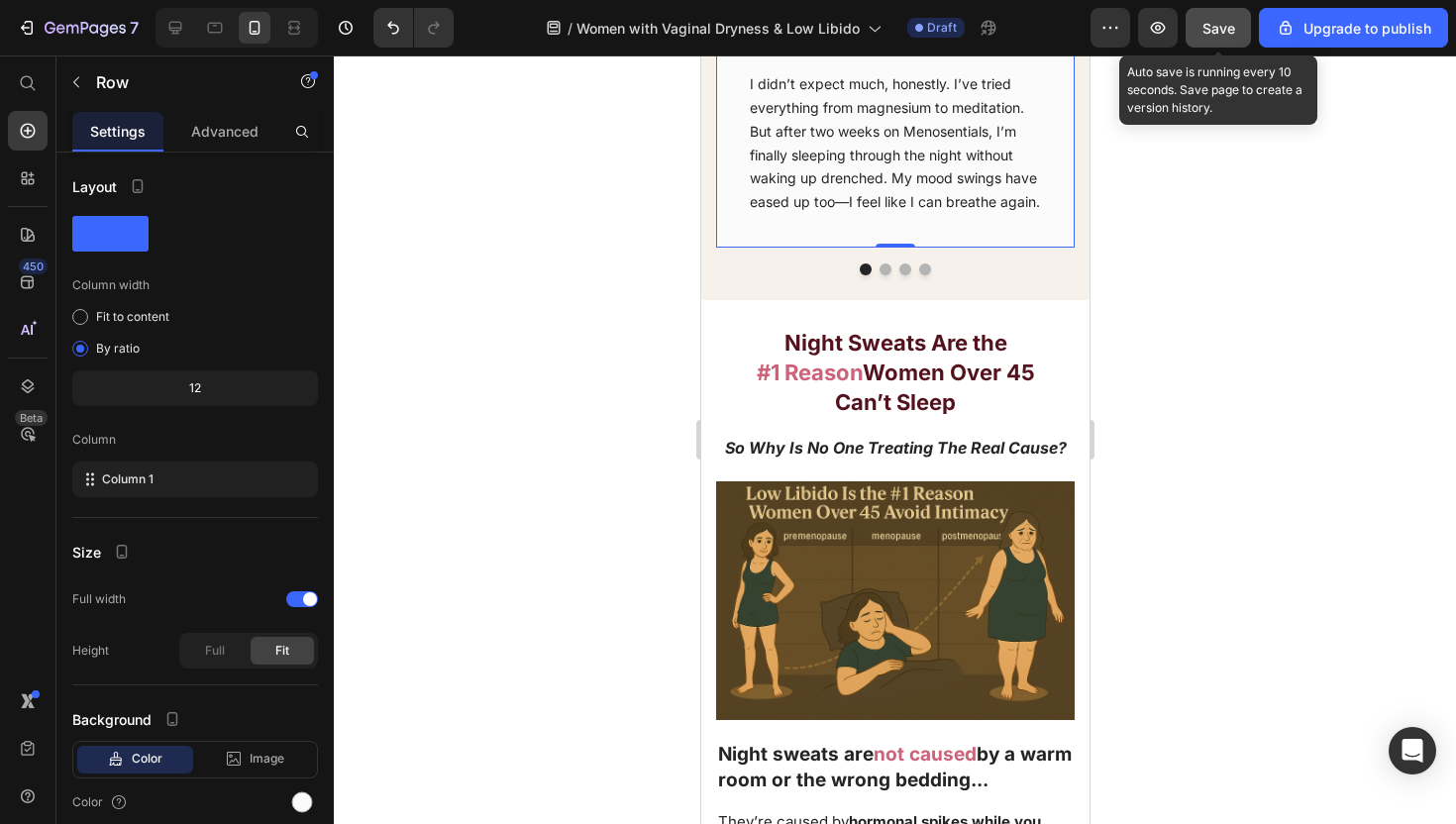 scroll, scrollTop: 0, scrollLeft: 0, axis: both 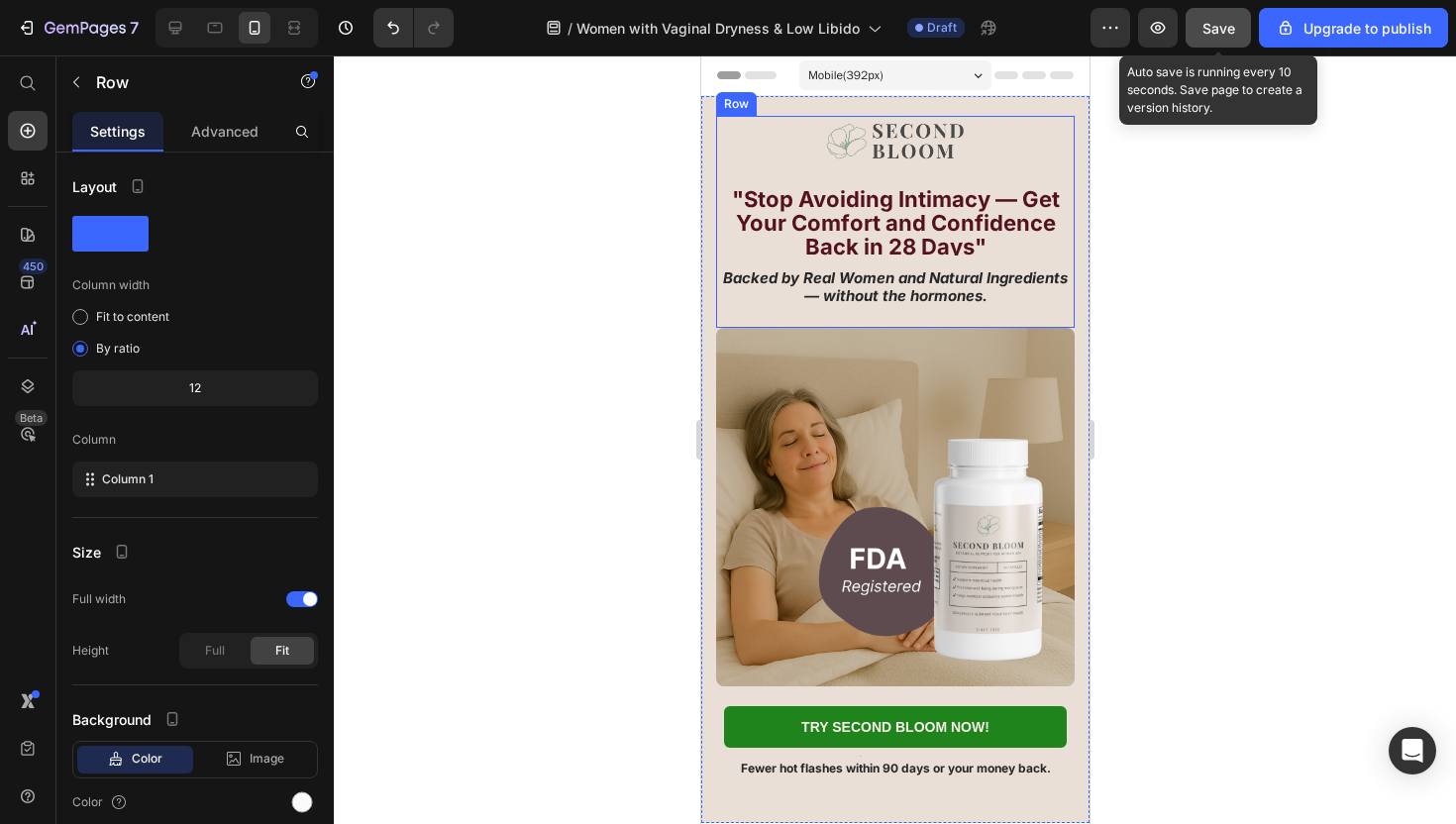 click on ""Stop Avoiding Intimacy — Get Your Comfort and Confidence Back in 28 Days" Heading Backed by Real Women and Natural Ingredients — without the hormones. Text Block" at bounding box center [894, 256] 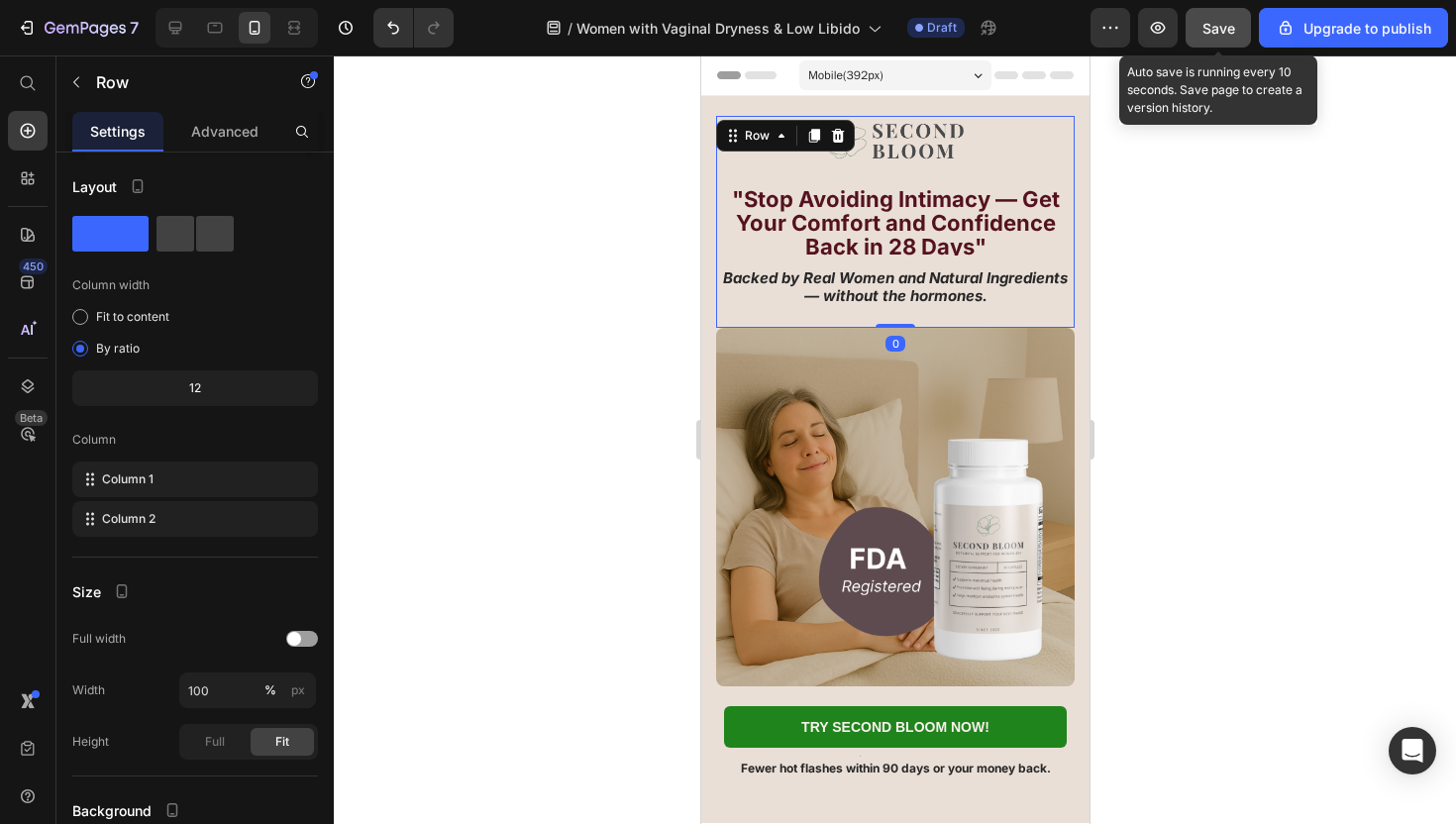 click on ""Stop Avoiding Intimacy — Get Your Comfort and Confidence Back in 28 Days" Heading Backed by Real Women and Natural Ingredients — without the hormones. Text Block" at bounding box center (894, 256) 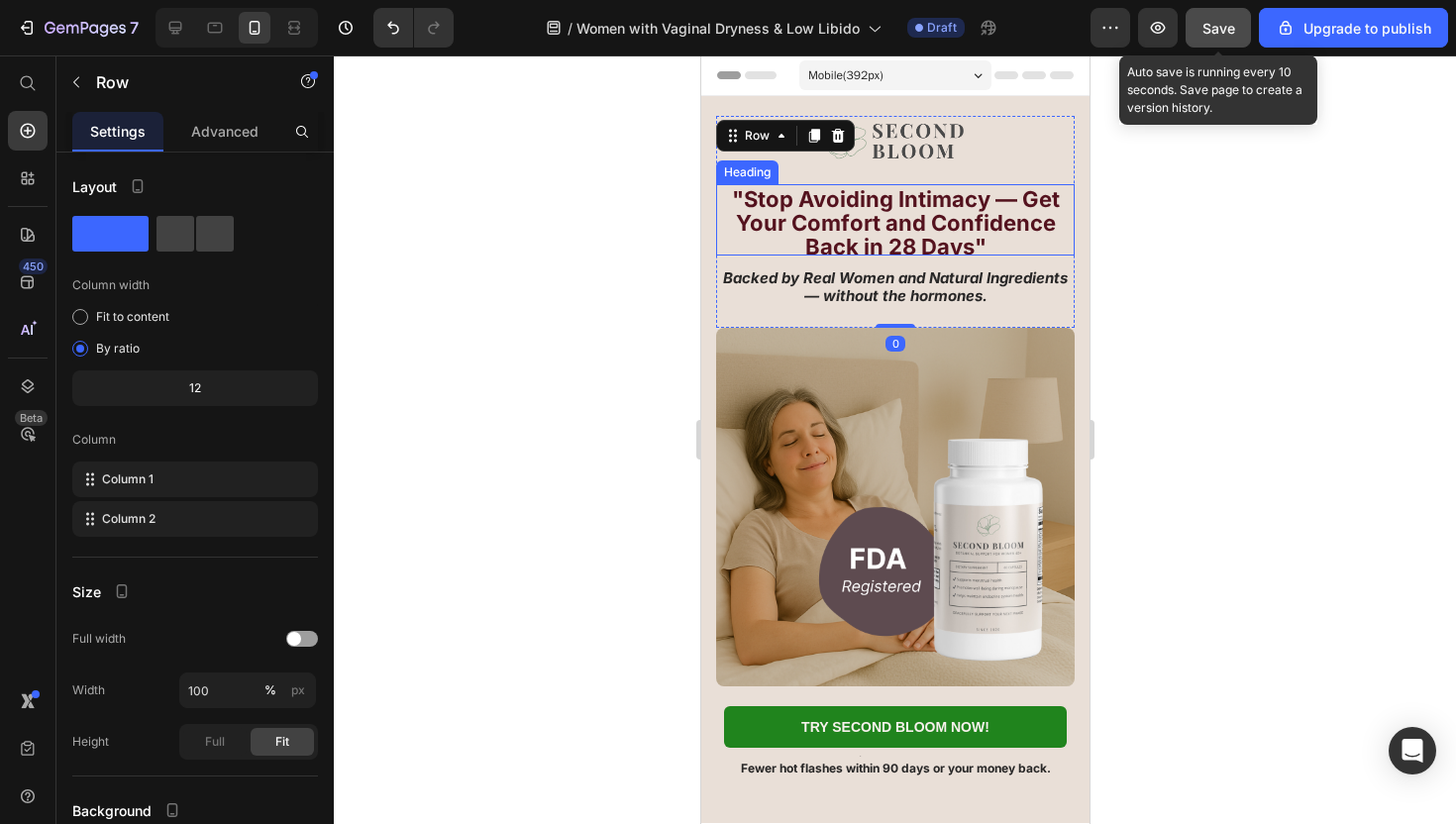 click on ""Stop Avoiding Intimacy — Get Your Comfort and Confidence Back in 28 Days"" at bounding box center [894, 223] 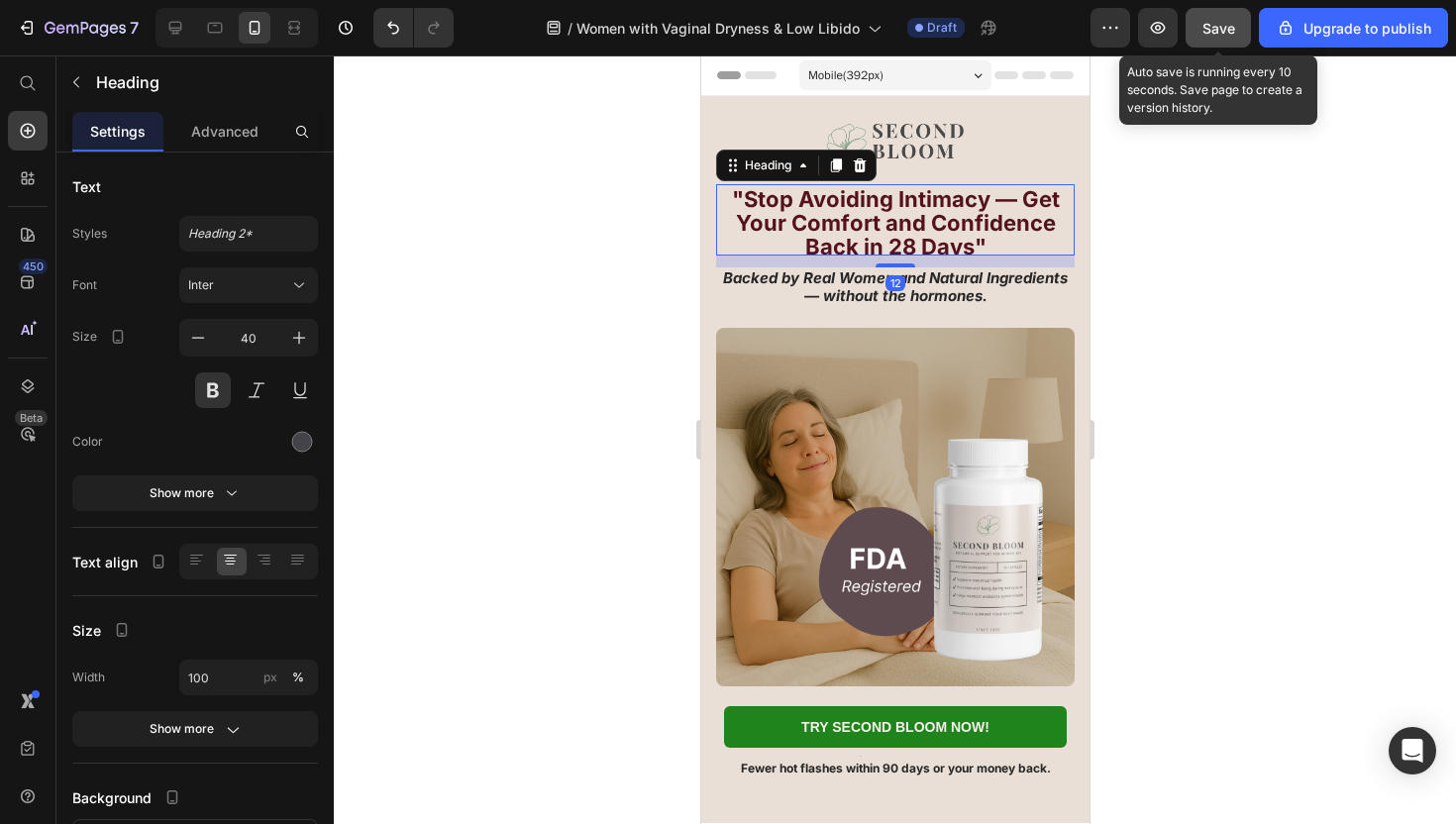 click on ""Stop Avoiding Intimacy — Get Your Comfort and Confidence Back in 28 Days"" at bounding box center [894, 223] 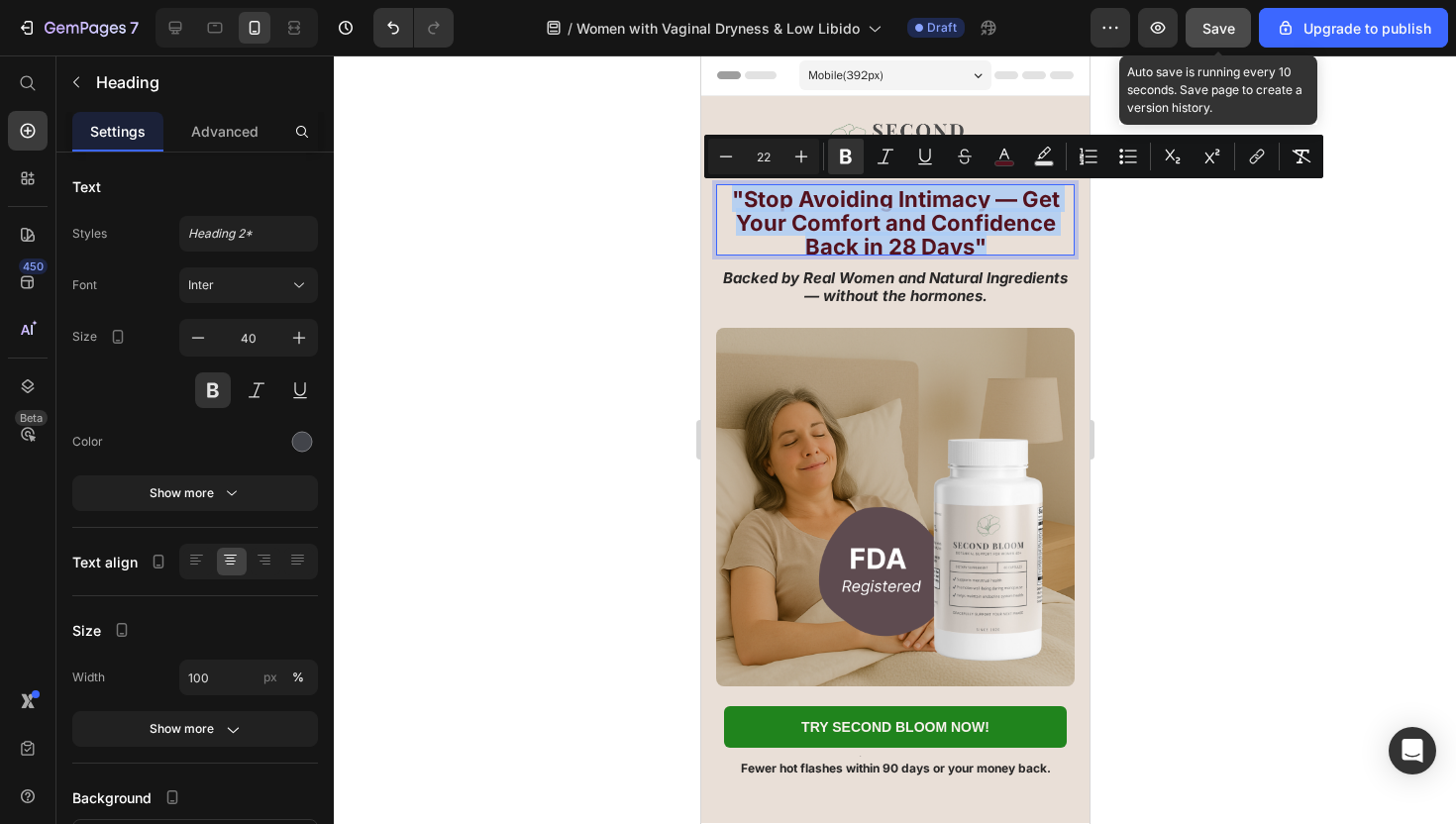 click on ""Stop Avoiding Intimacy — Get Your Comfort and Confidence Back in 28 Days"" at bounding box center [894, 223] 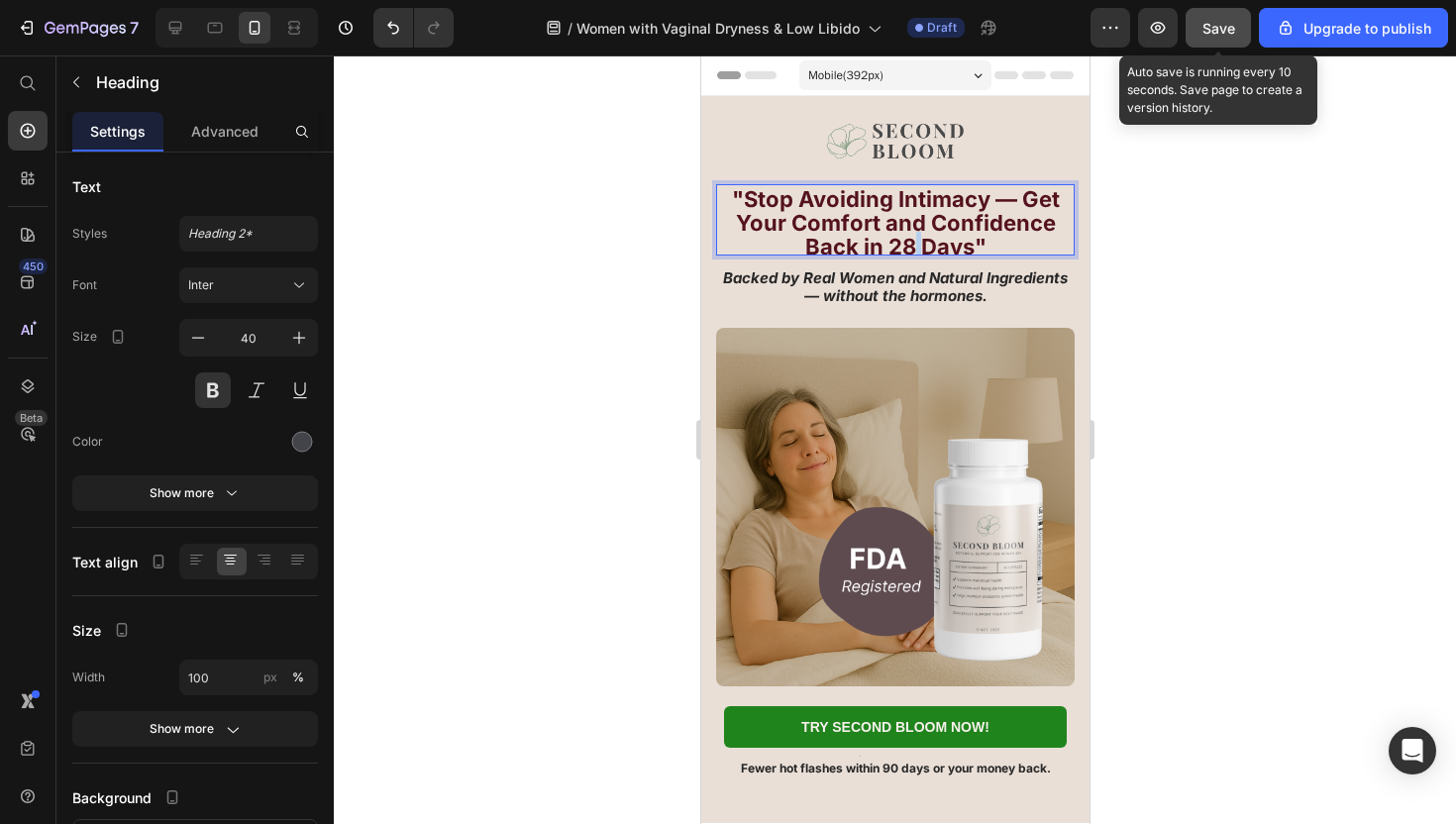 click on ""Stop Avoiding Intimacy — Get Your Comfort and Confidence Back in 28 Days"" at bounding box center [894, 223] 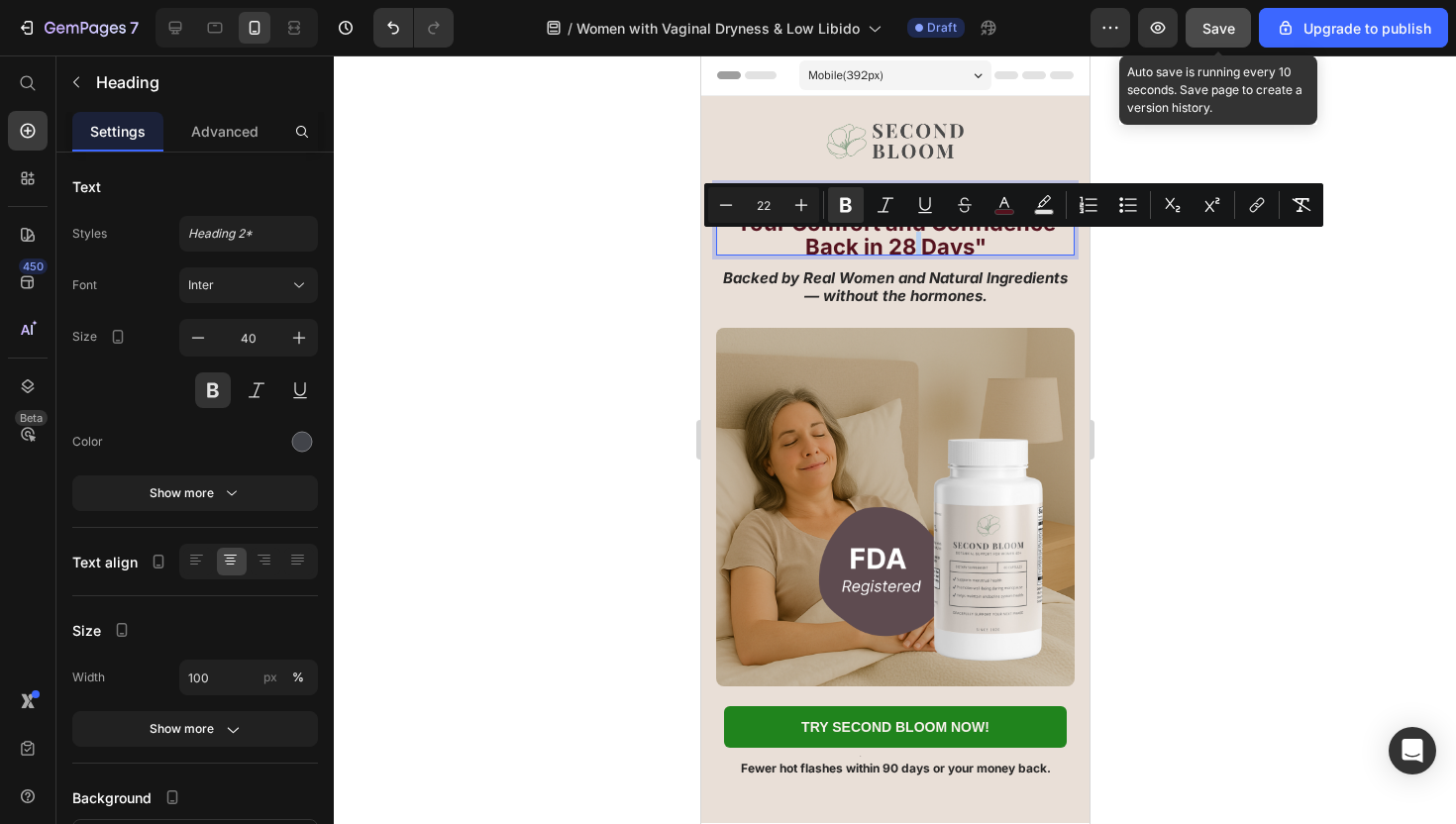 scroll, scrollTop: 4, scrollLeft: 0, axis: vertical 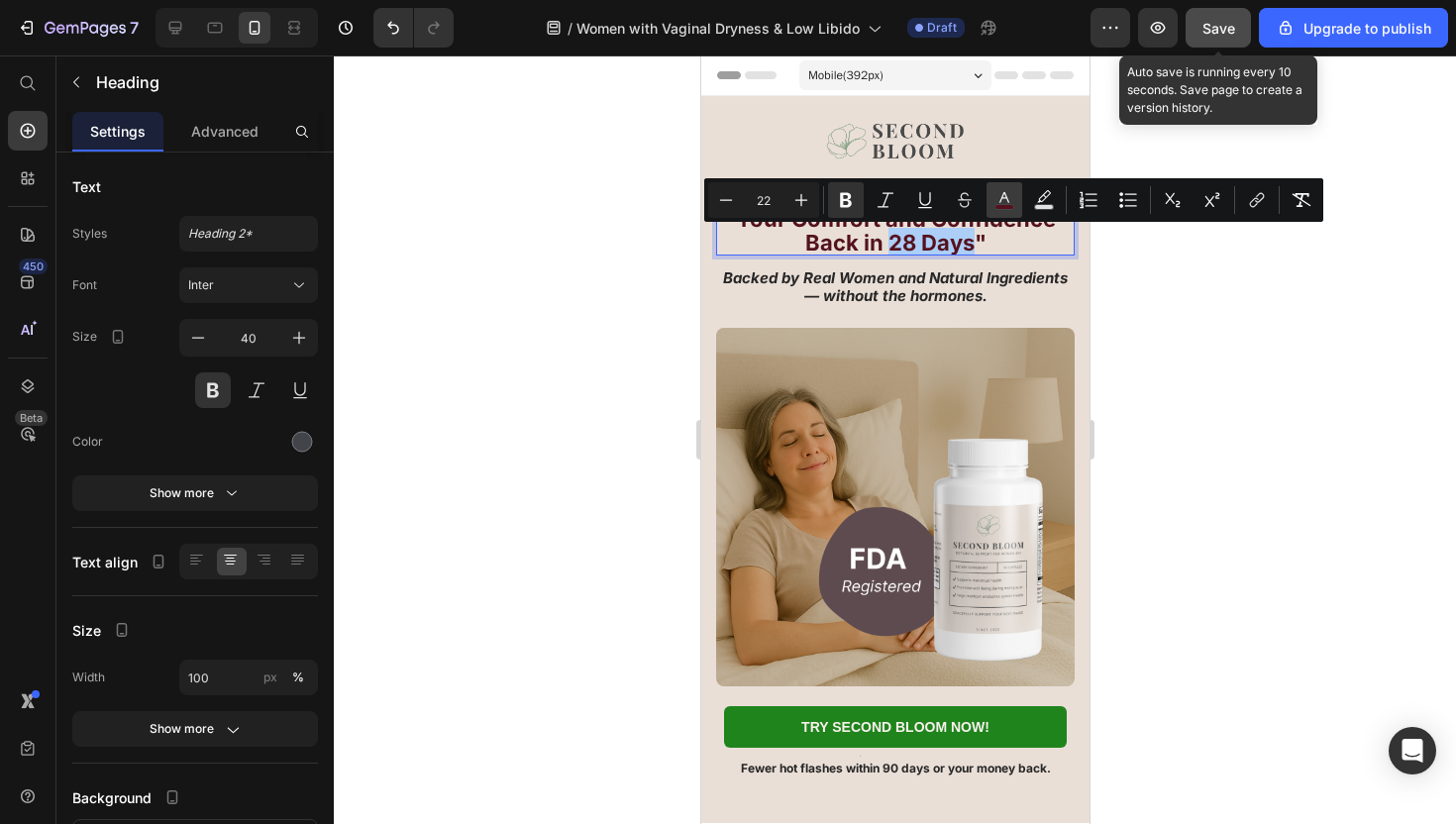 click 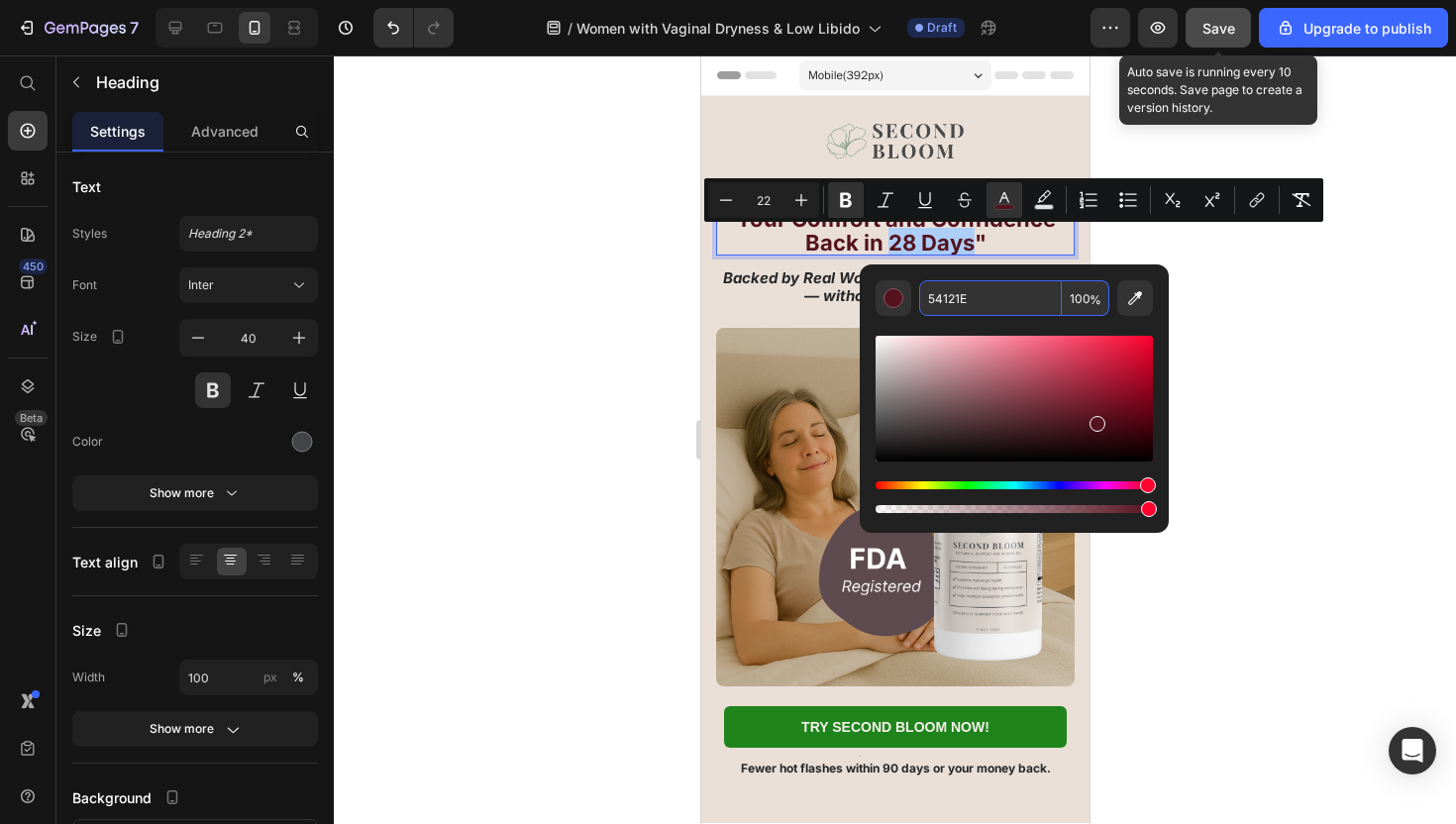 click on "54121E" at bounding box center (990, 298) 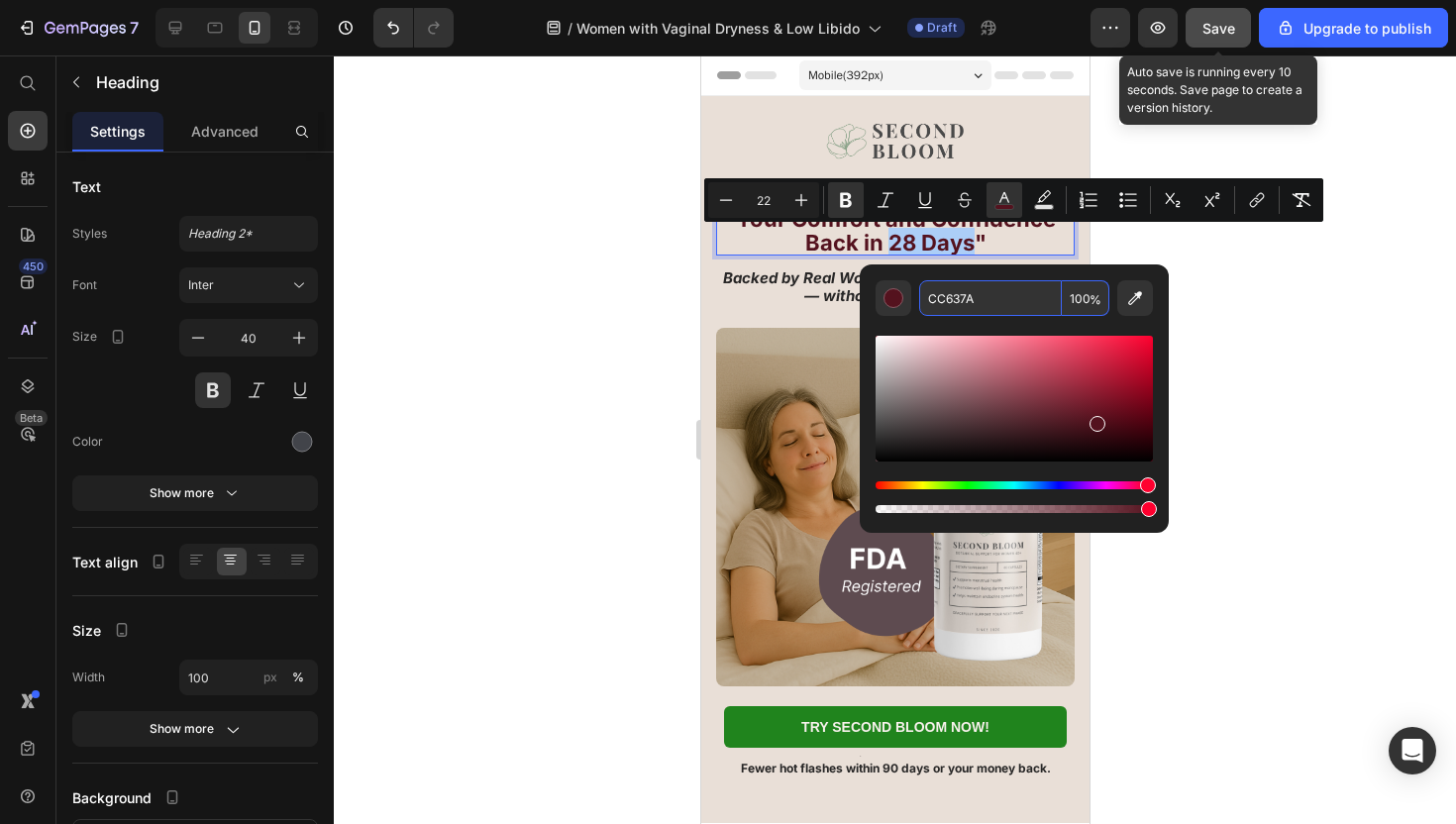 type on "CC637A" 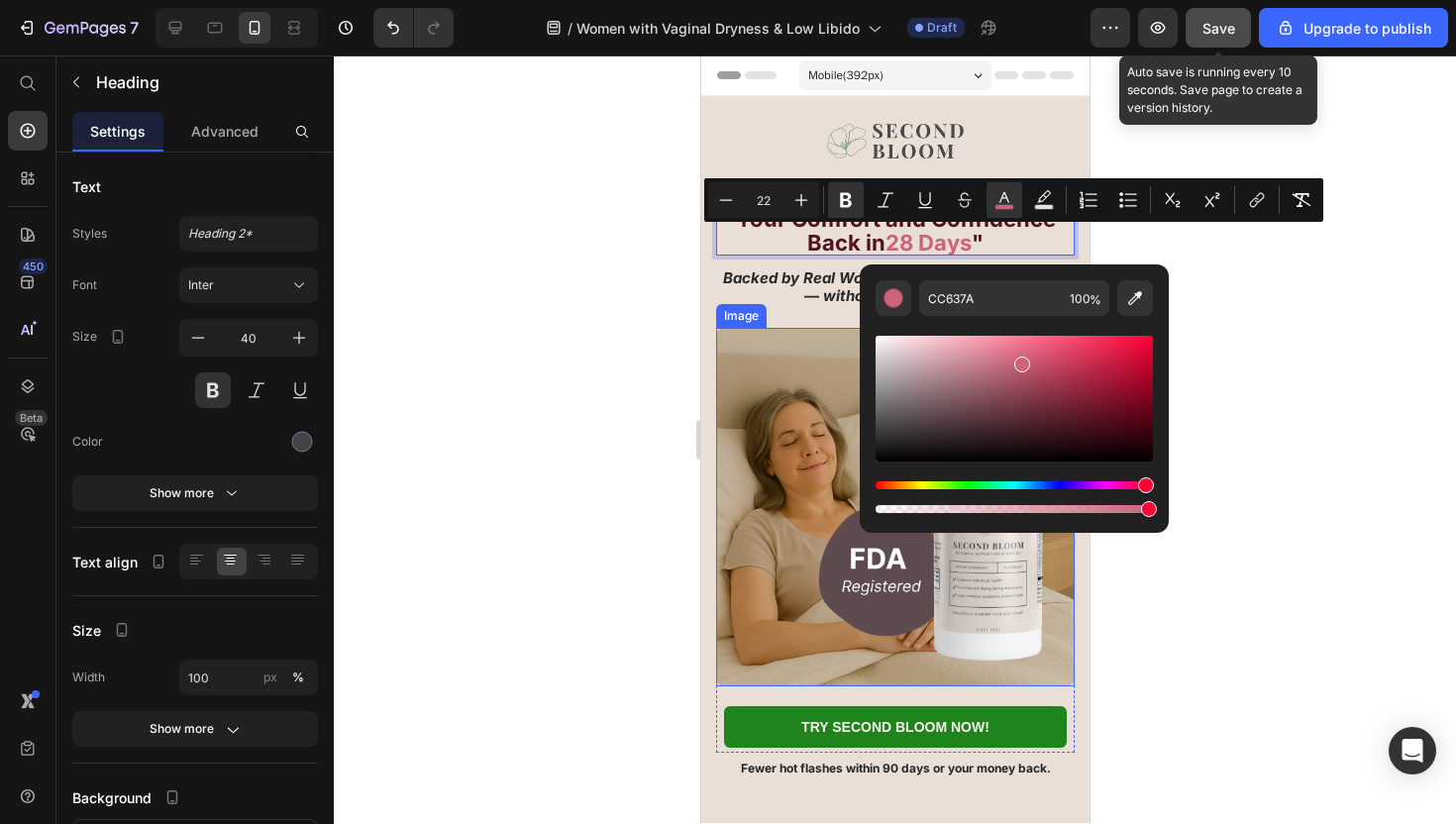 click at bounding box center (894, 507) 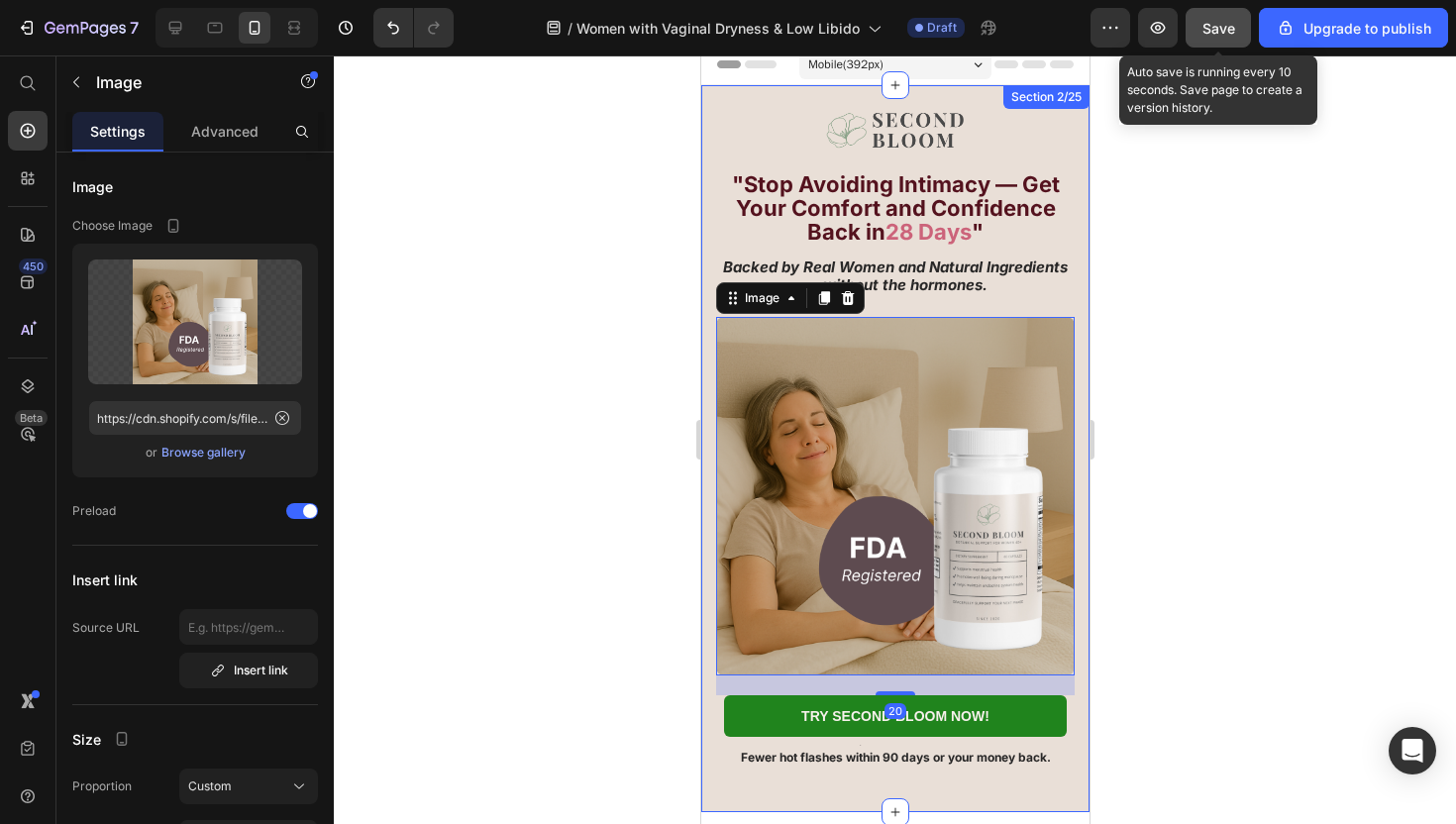 scroll, scrollTop: 0, scrollLeft: 0, axis: both 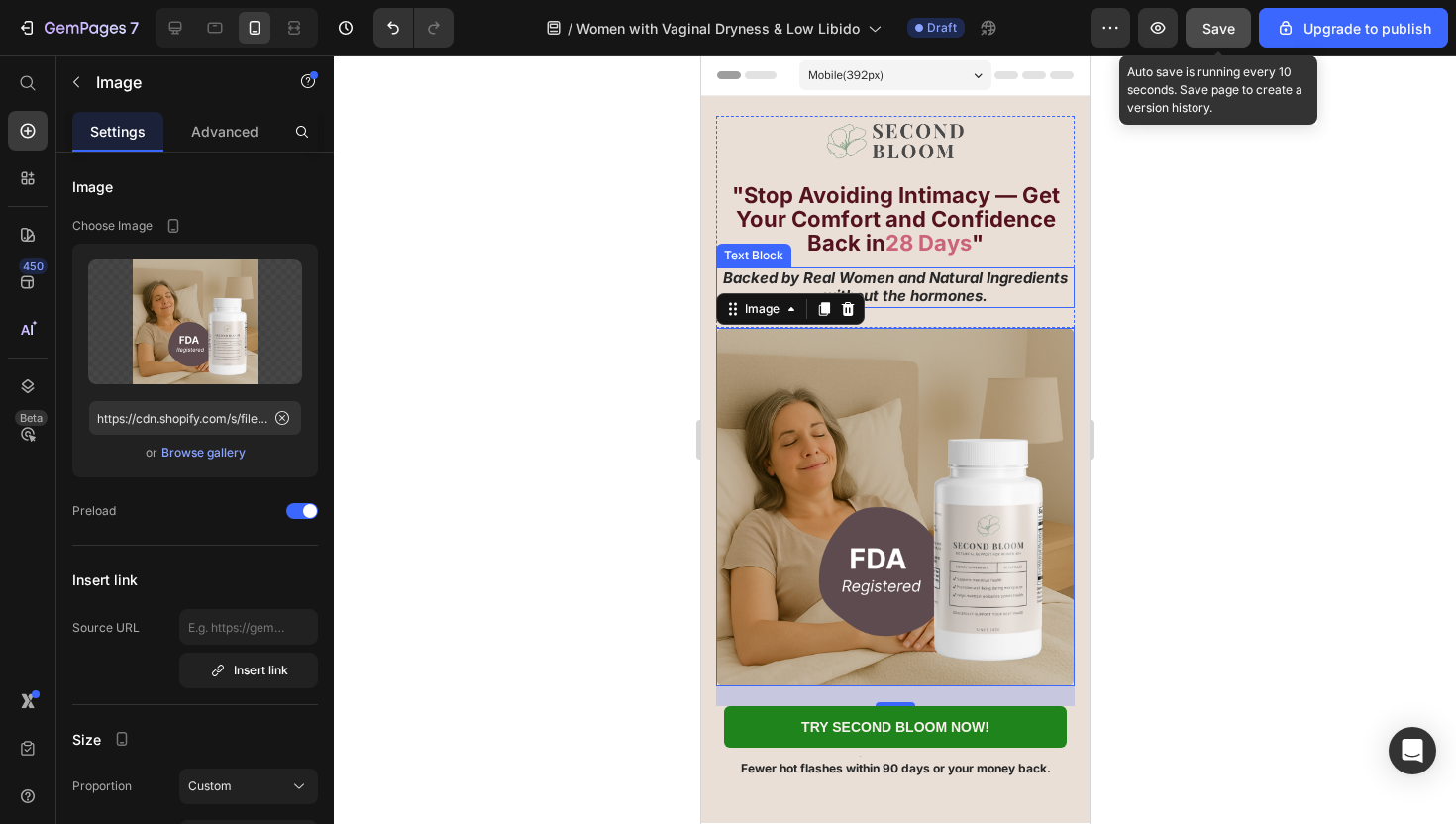 click on "Backed by Real Women and Natural Ingredients — without the hormones." at bounding box center [894, 286] 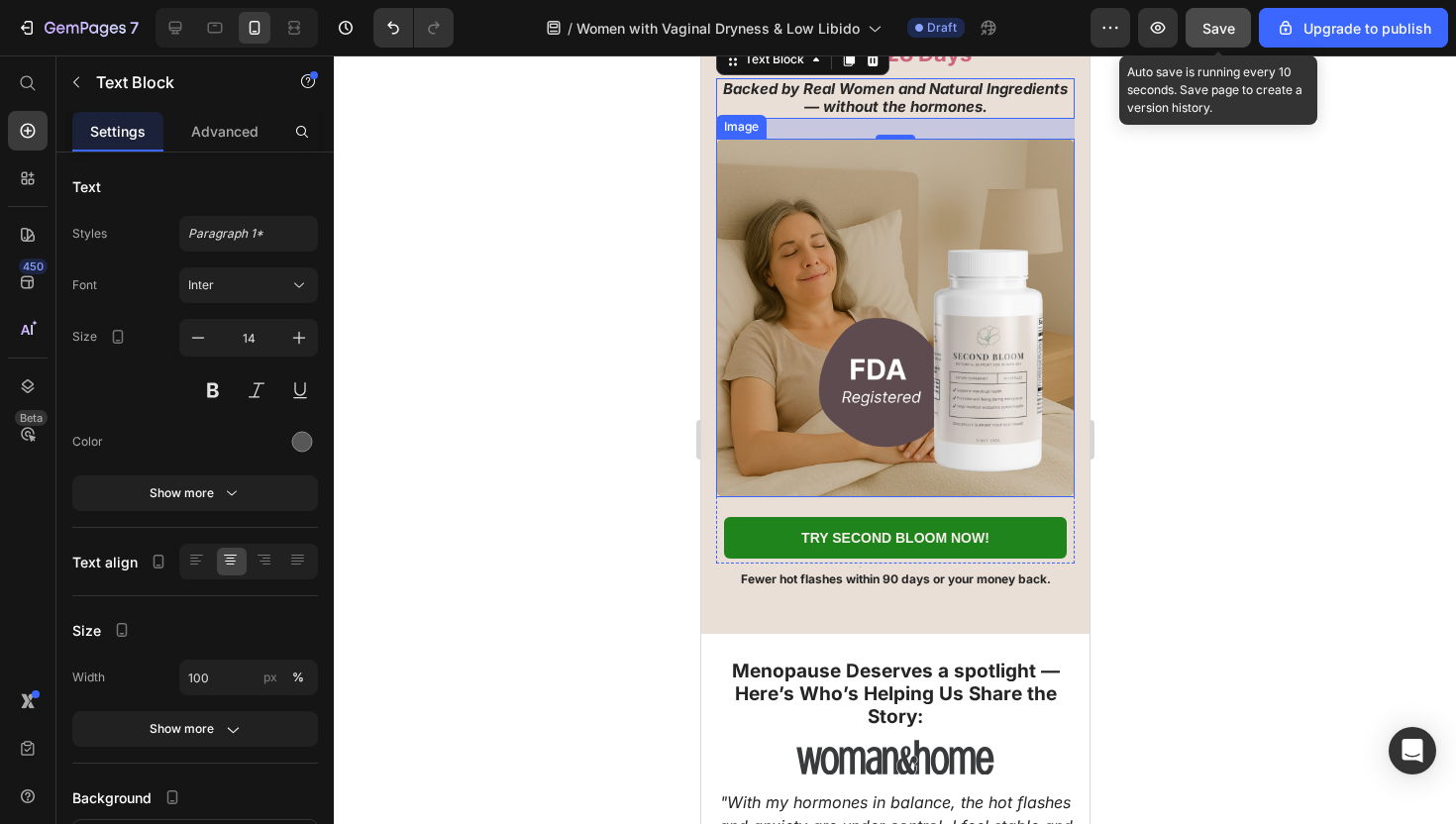 scroll, scrollTop: 220, scrollLeft: 0, axis: vertical 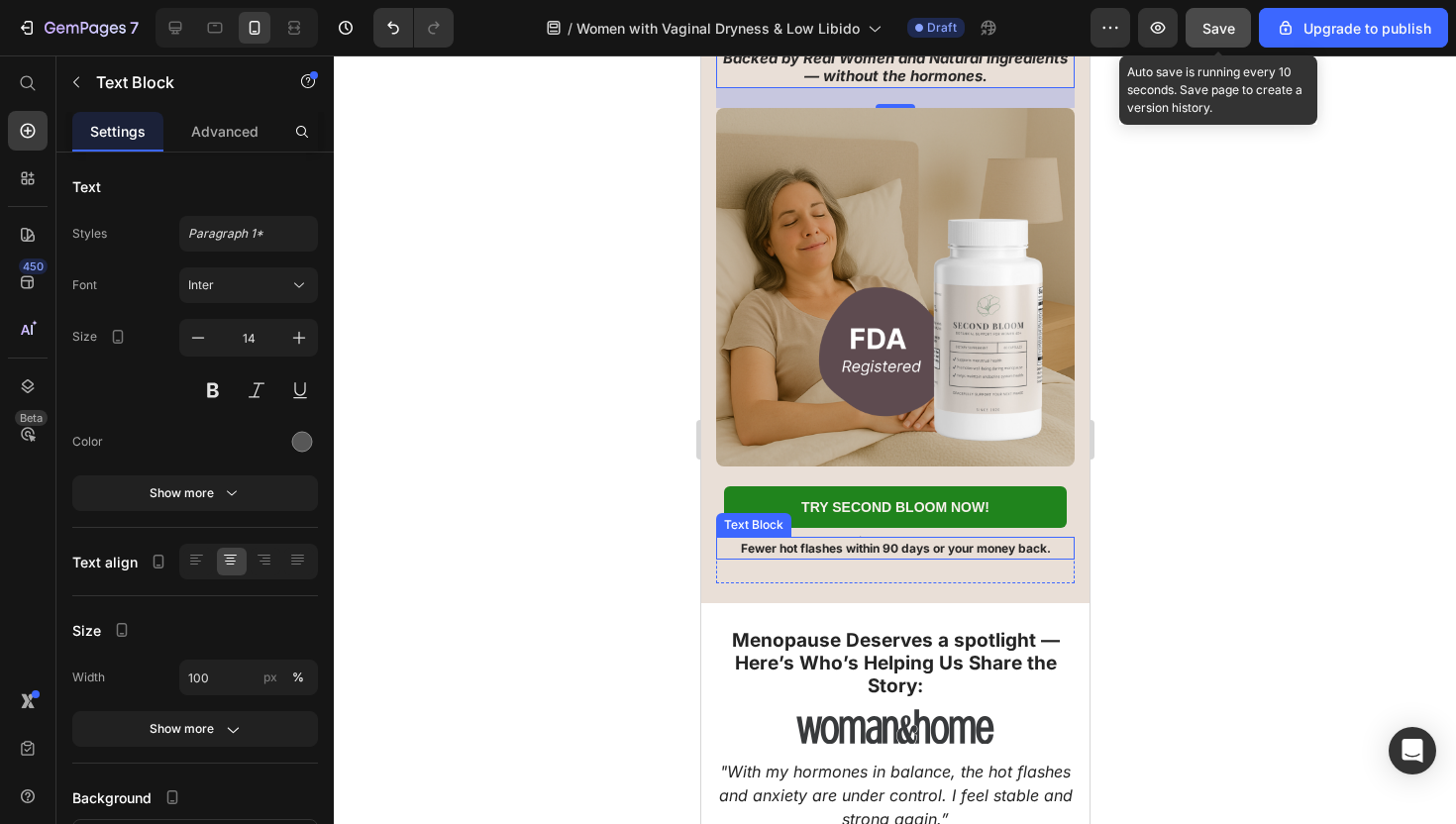 click on "Fewer hot flashes within 90 days or your money back." at bounding box center [894, 548] 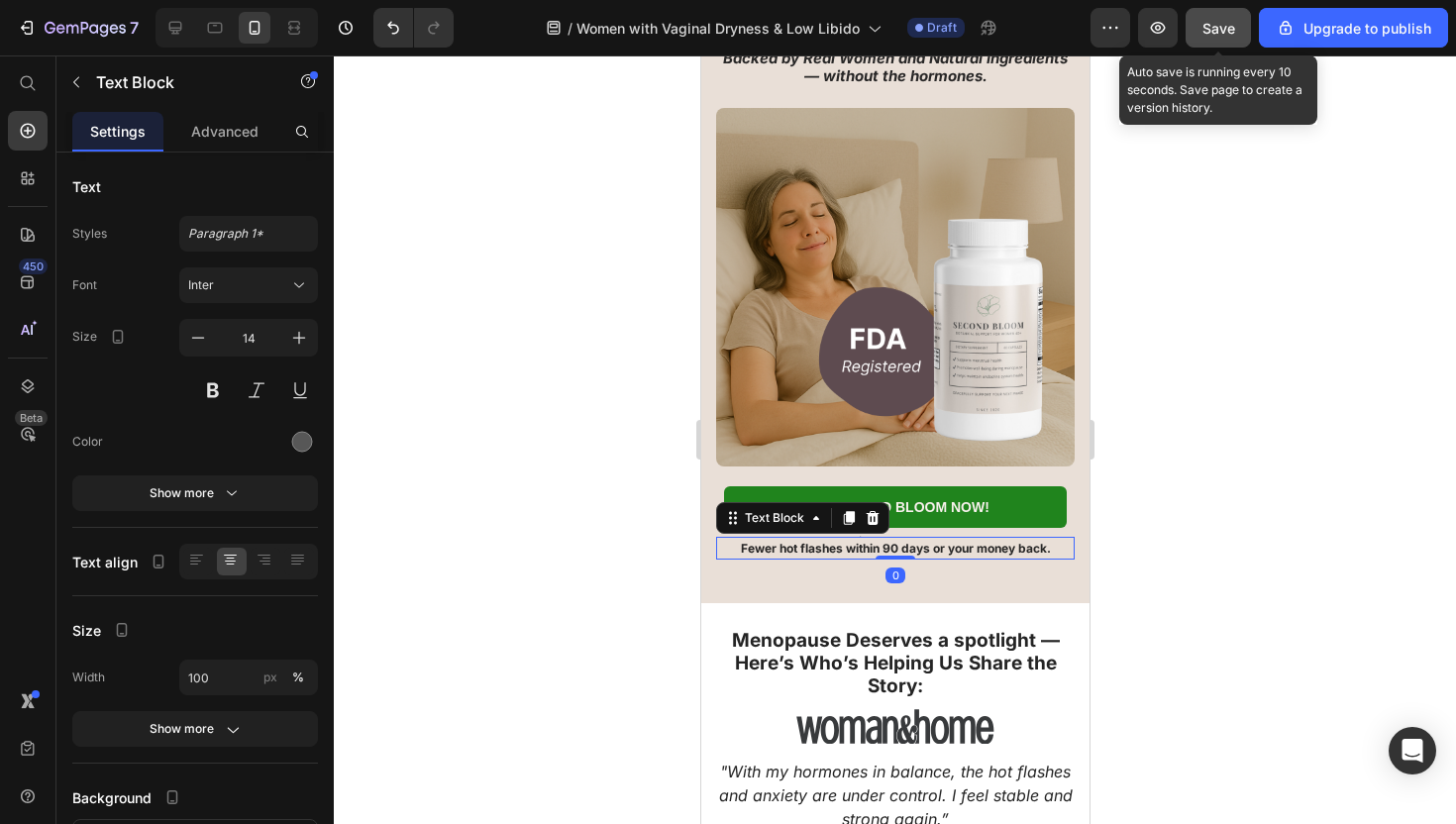 click on "Fewer hot flashes within 90 days or your money back." at bounding box center (894, 548) 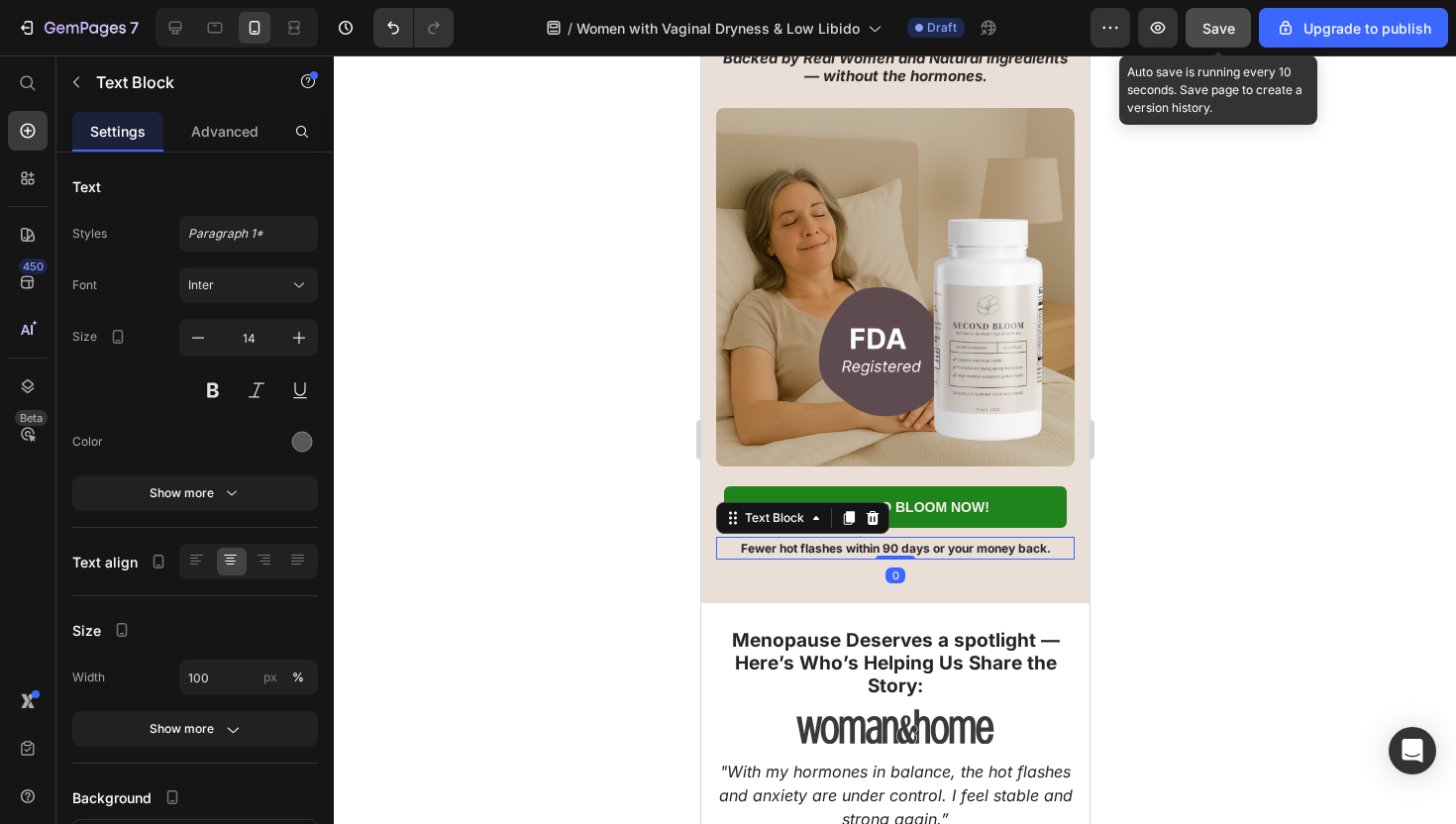 click on "Fewer hot flashes within 90 days or your money back." at bounding box center (894, 548) 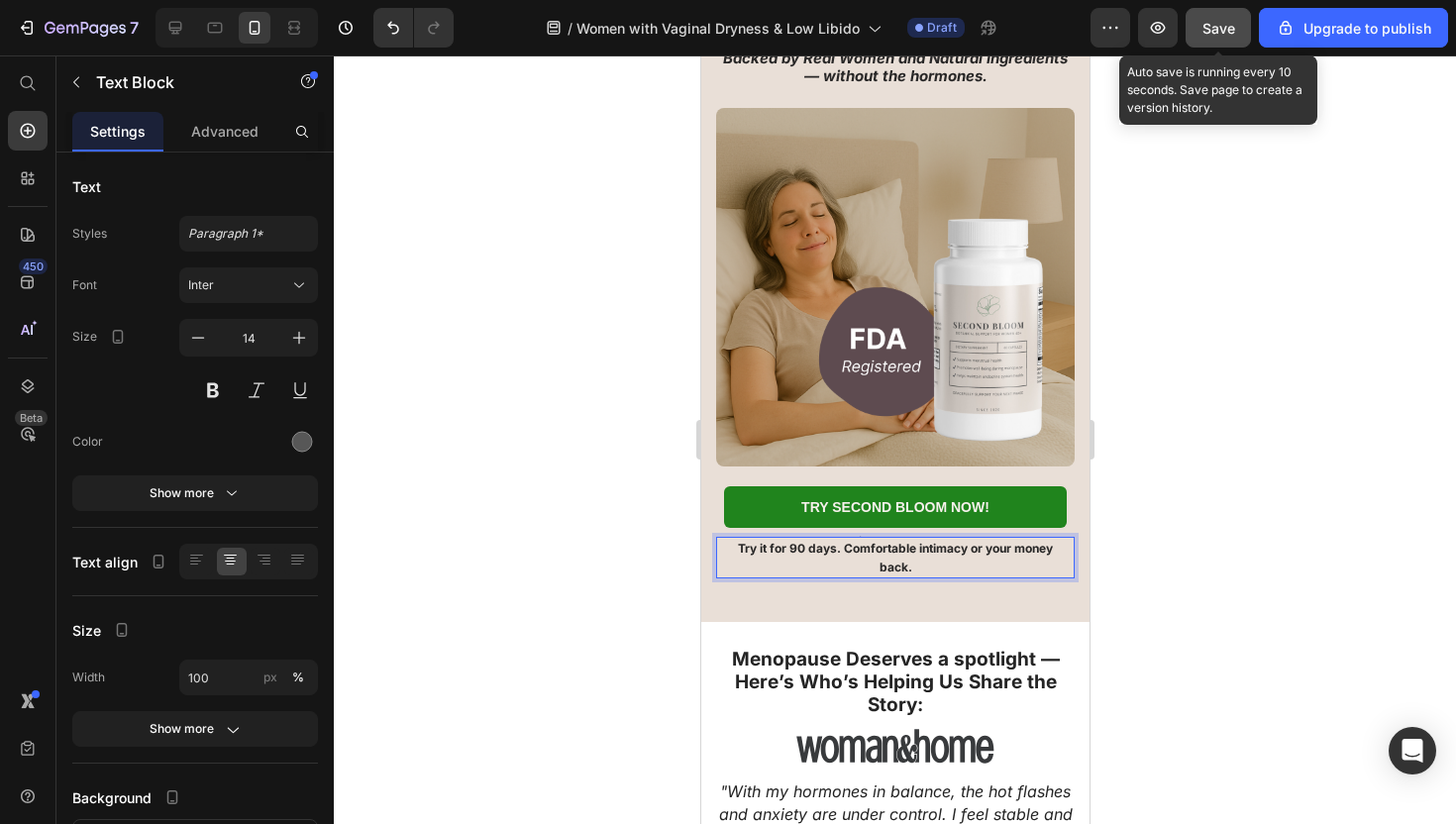 click on "Try it for 90 days. Comfortable intimacy or your money back." at bounding box center [894, 558] 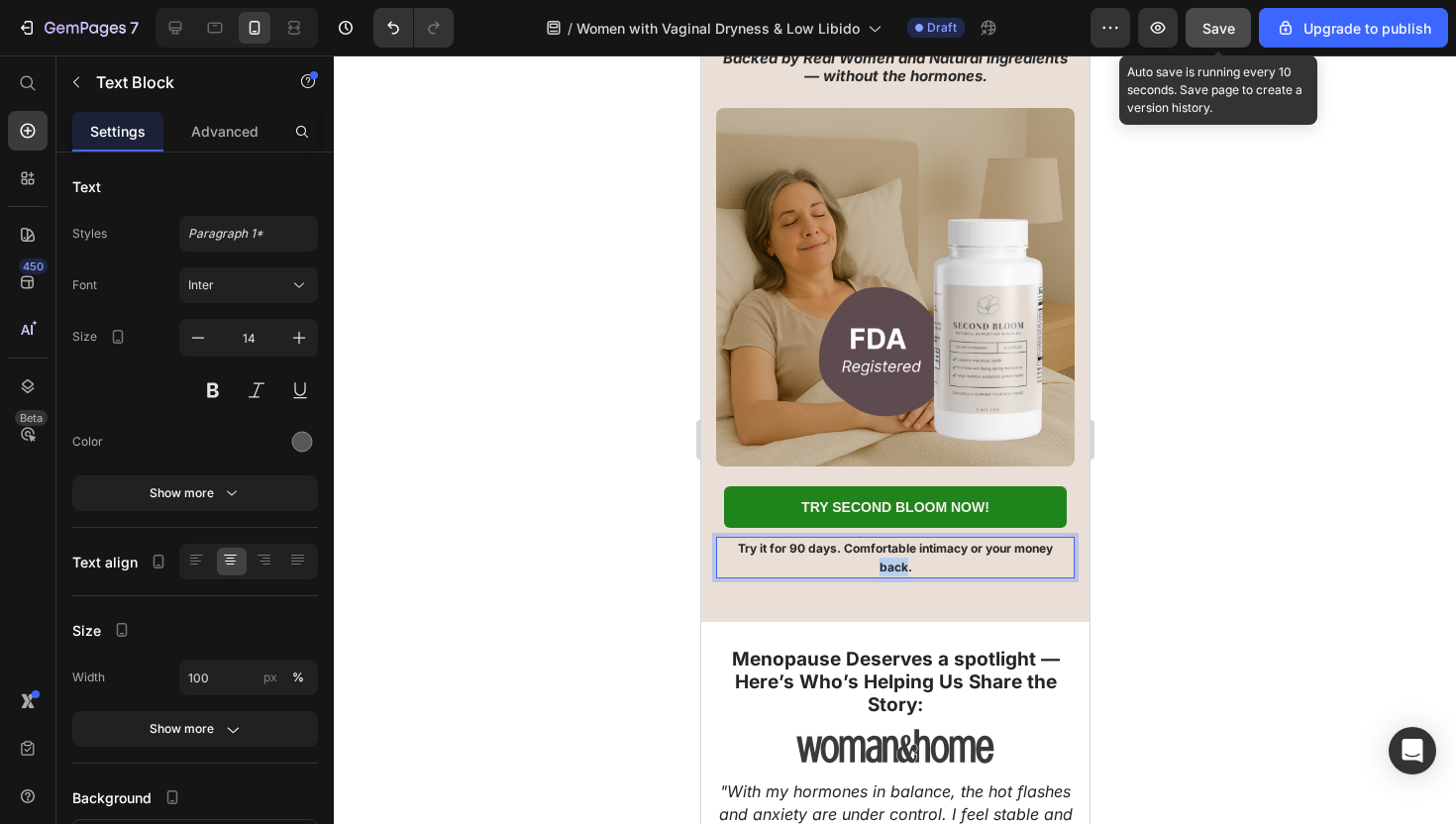 click on "Try it for 90 days. Comfortable intimacy or your money back." at bounding box center (894, 558) 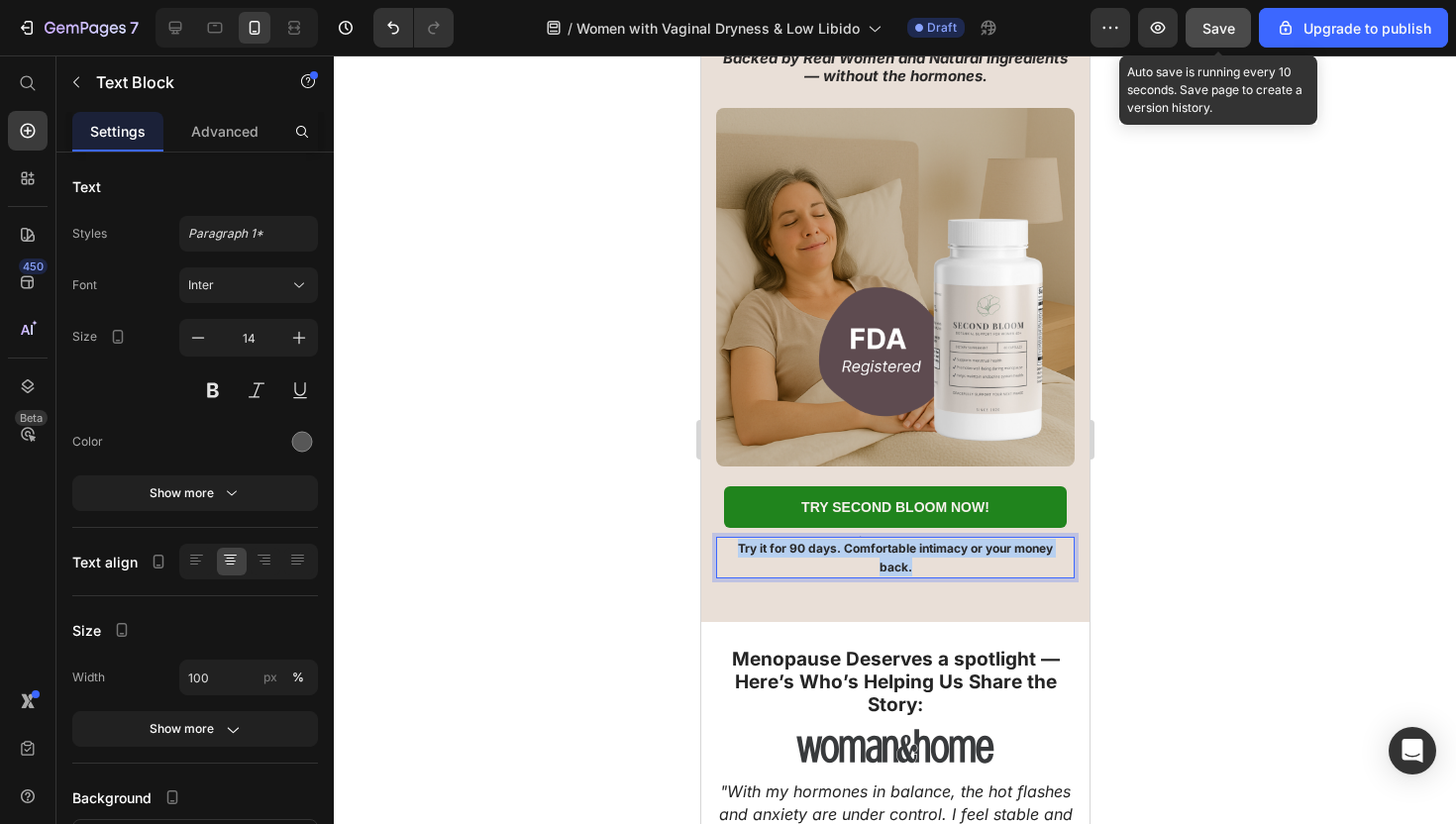 click on "Try it for 90 days. Comfortable intimacy or your money back." at bounding box center (894, 558) 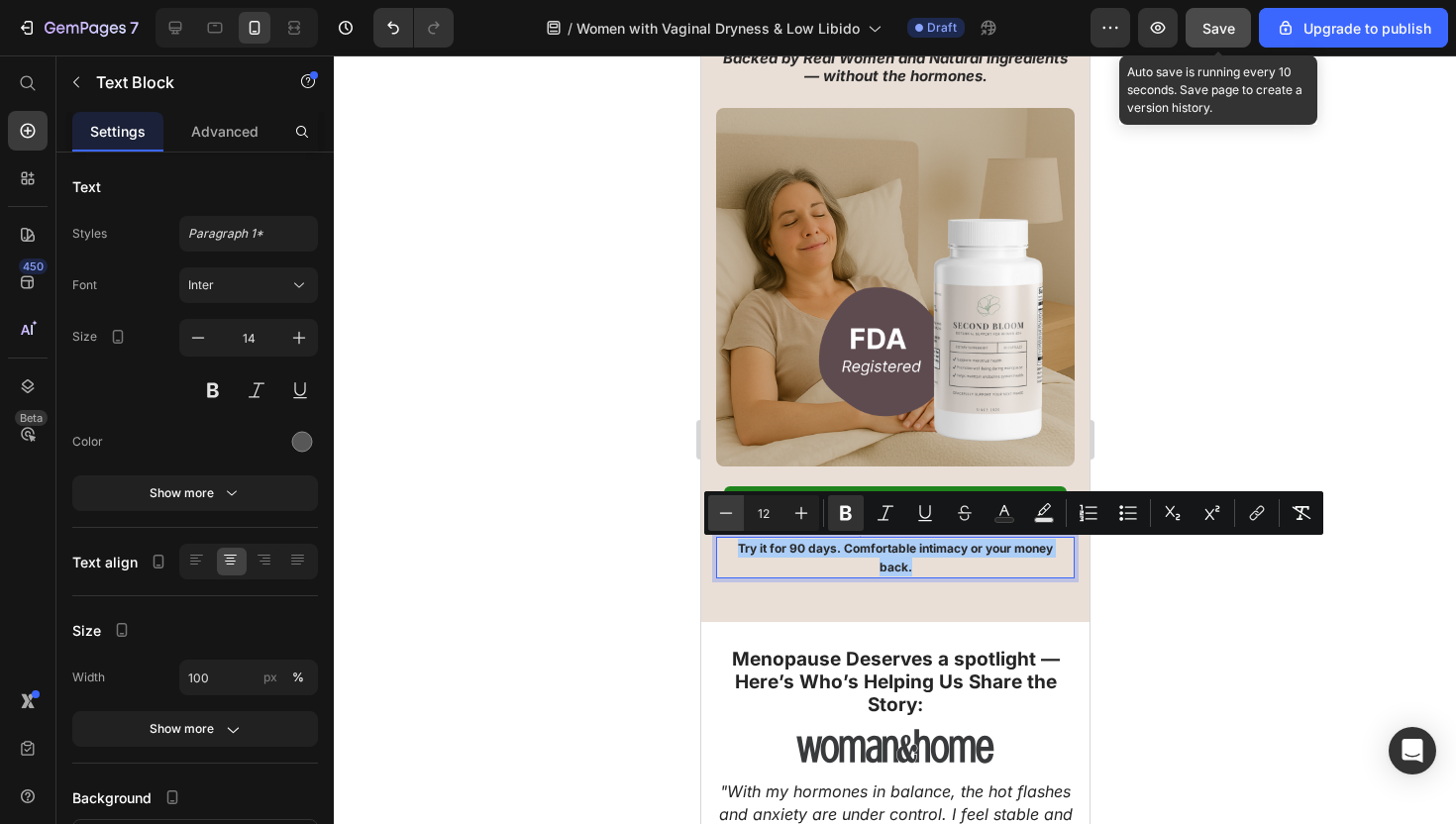 click 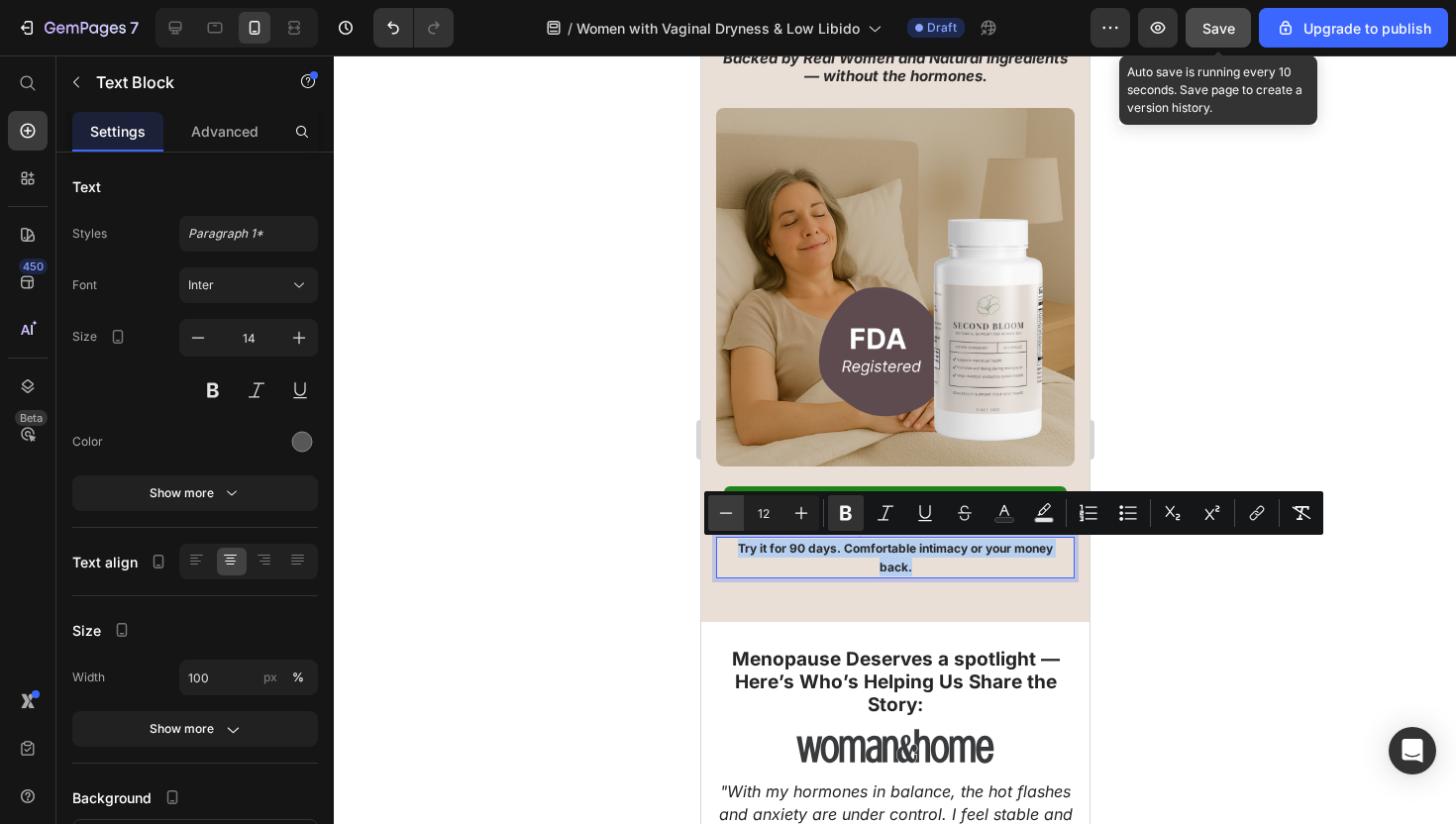 type on "11" 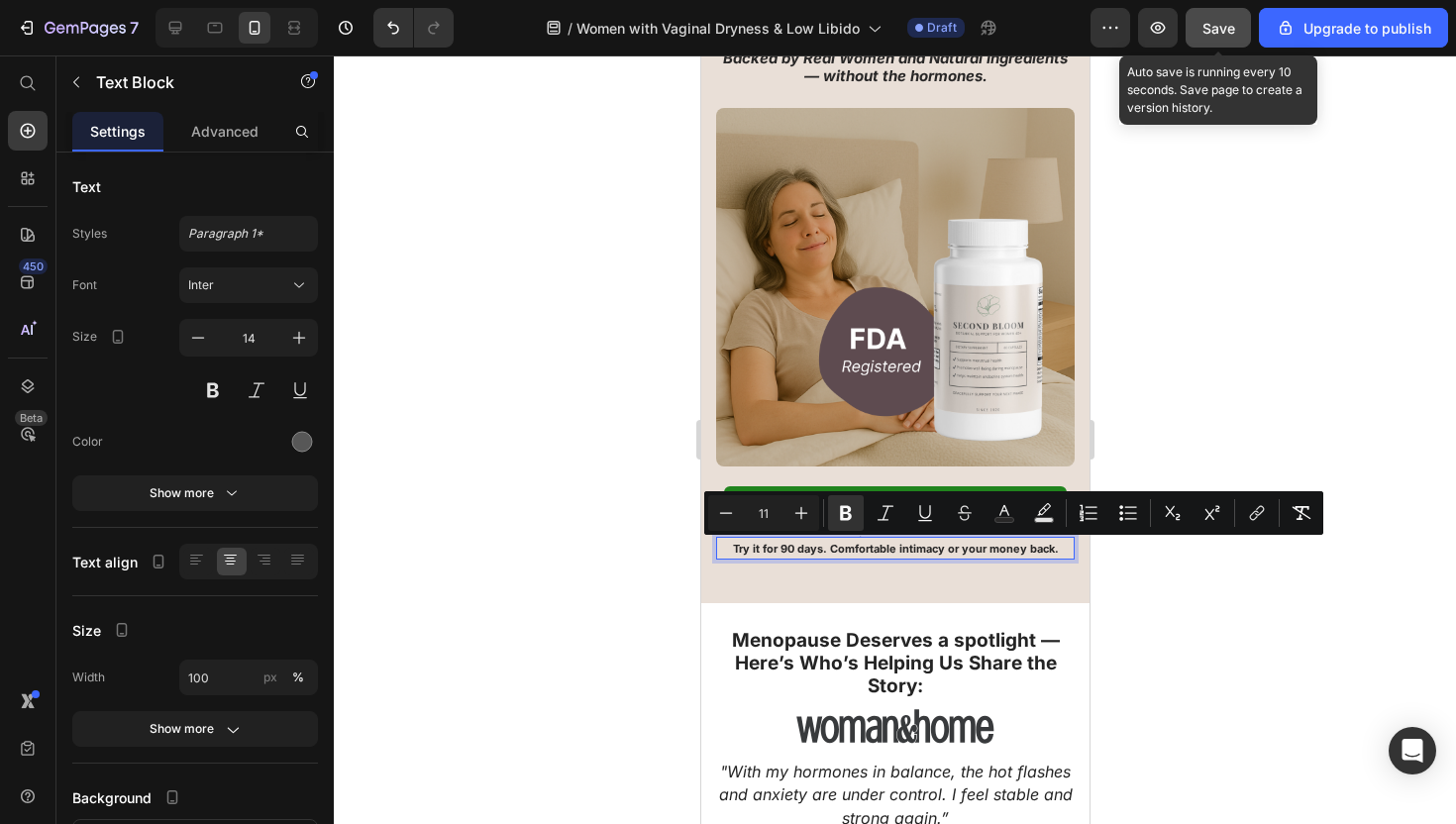 click on "Try it for 90 days. Comfortable intimacy or your money back. Text Block   0 Try it for 90 days. Fewer hot flashes or your money back  Item List Try it for 90 days. Fewer hot flashes or your money back  Item List" at bounding box center (894, 560) 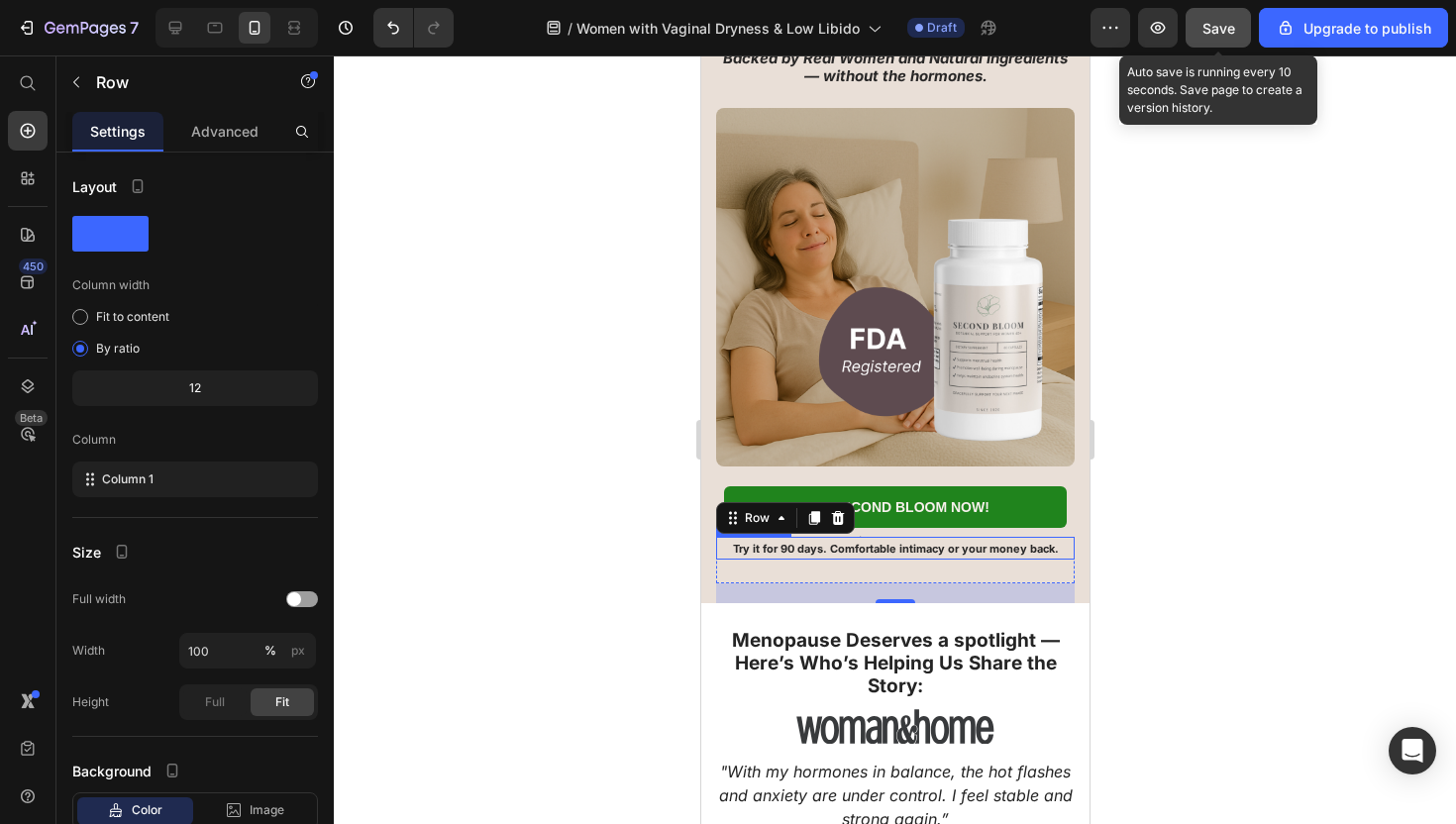 click on "Try it for 90 days. Comfortable intimacy or your money back. Text Block Try it for 90 days. Fewer hot flashes or your money back  Item List Try it for 90 days. Fewer hot flashes or your money back  Item List" at bounding box center [894, 560] 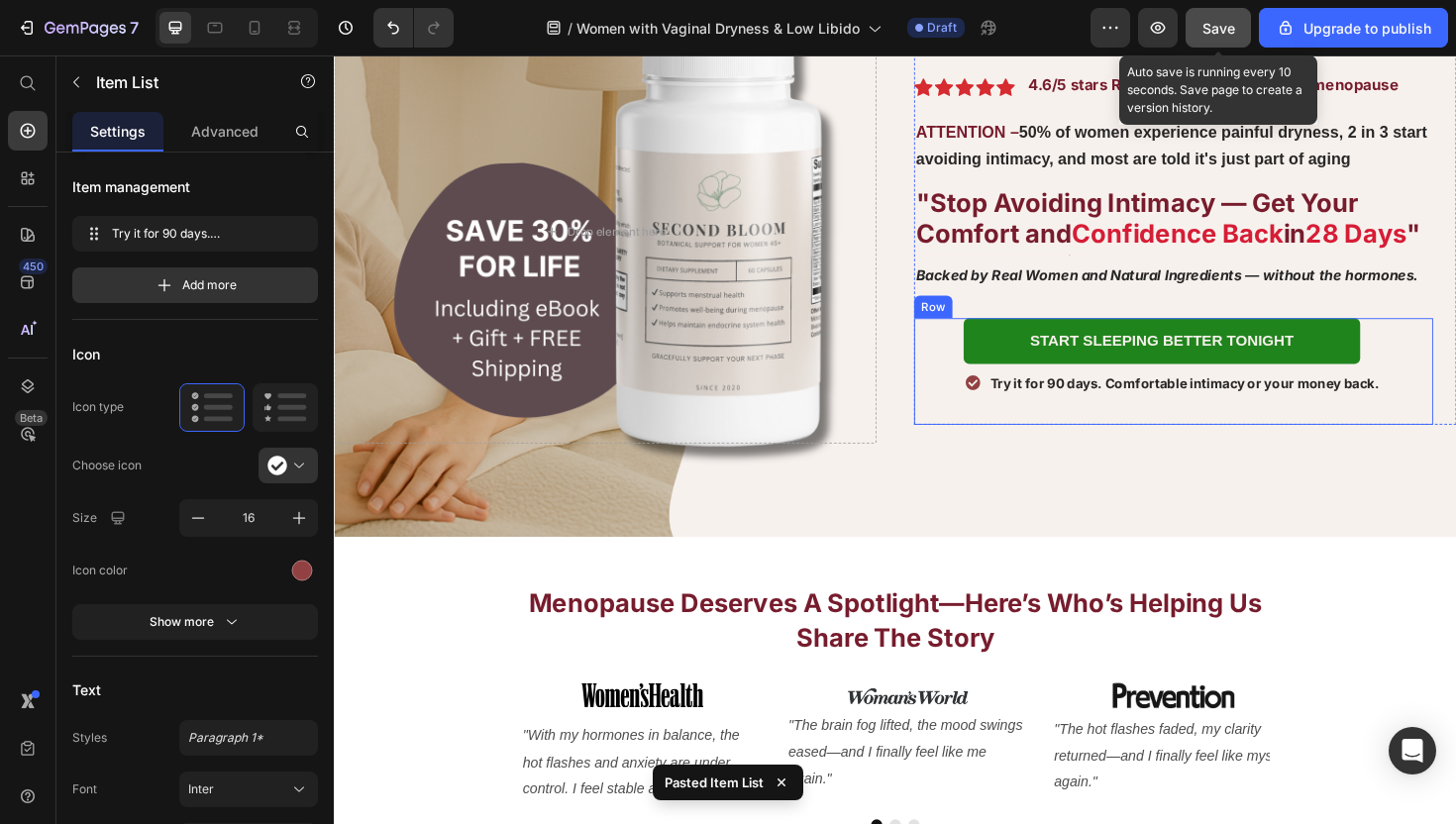scroll, scrollTop: 243, scrollLeft: 0, axis: vertical 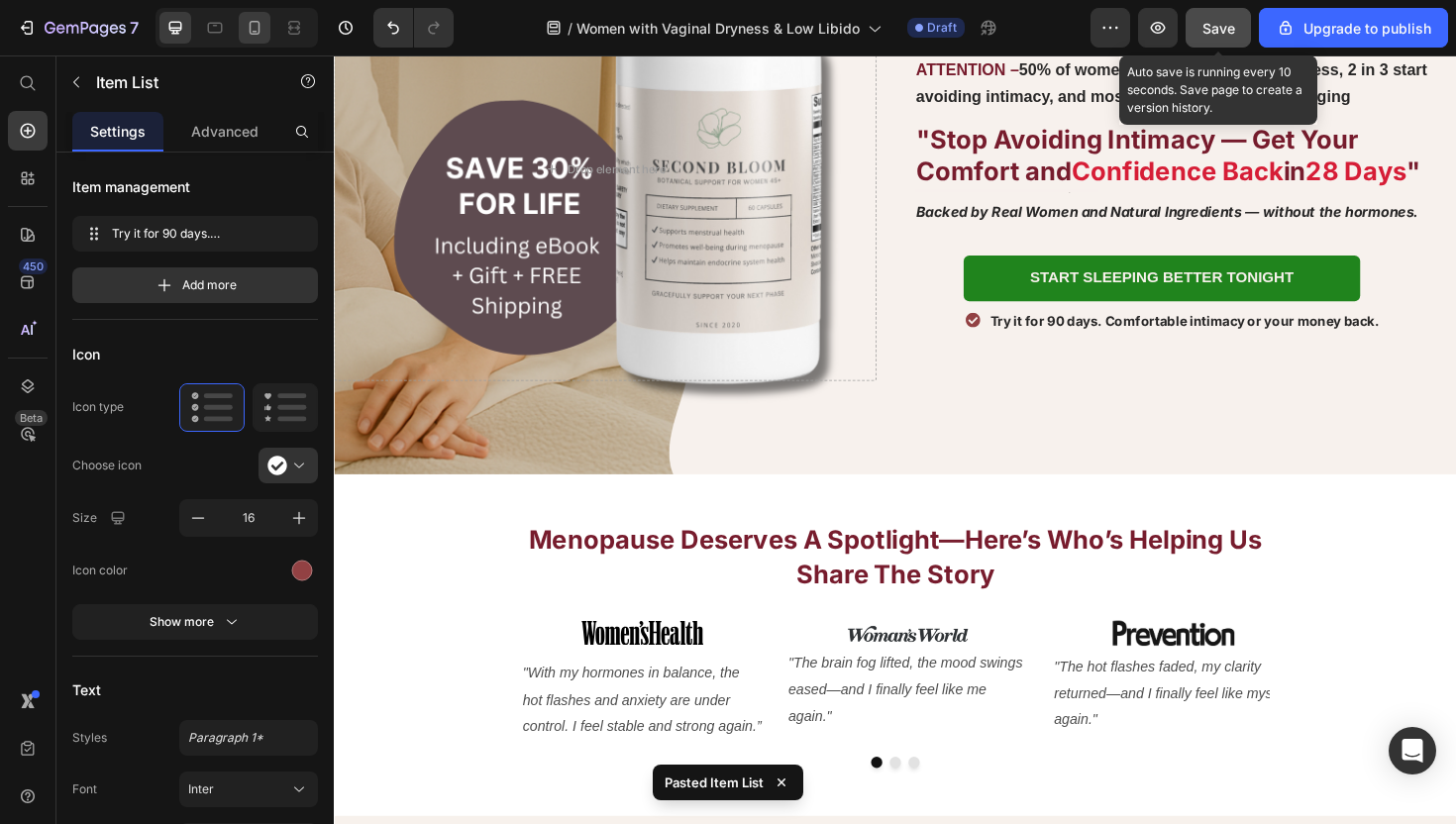 click 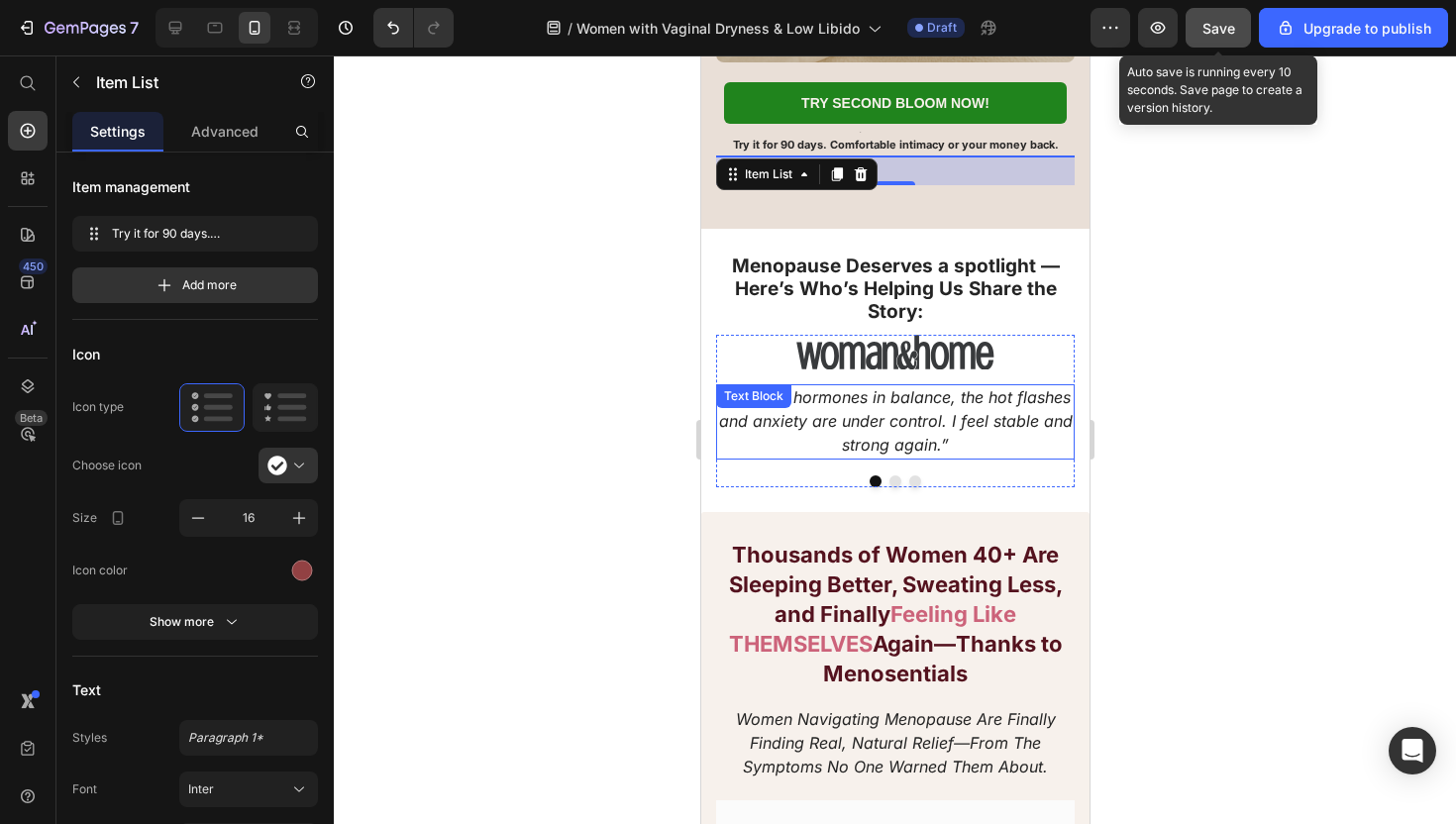 scroll, scrollTop: 614, scrollLeft: 0, axis: vertical 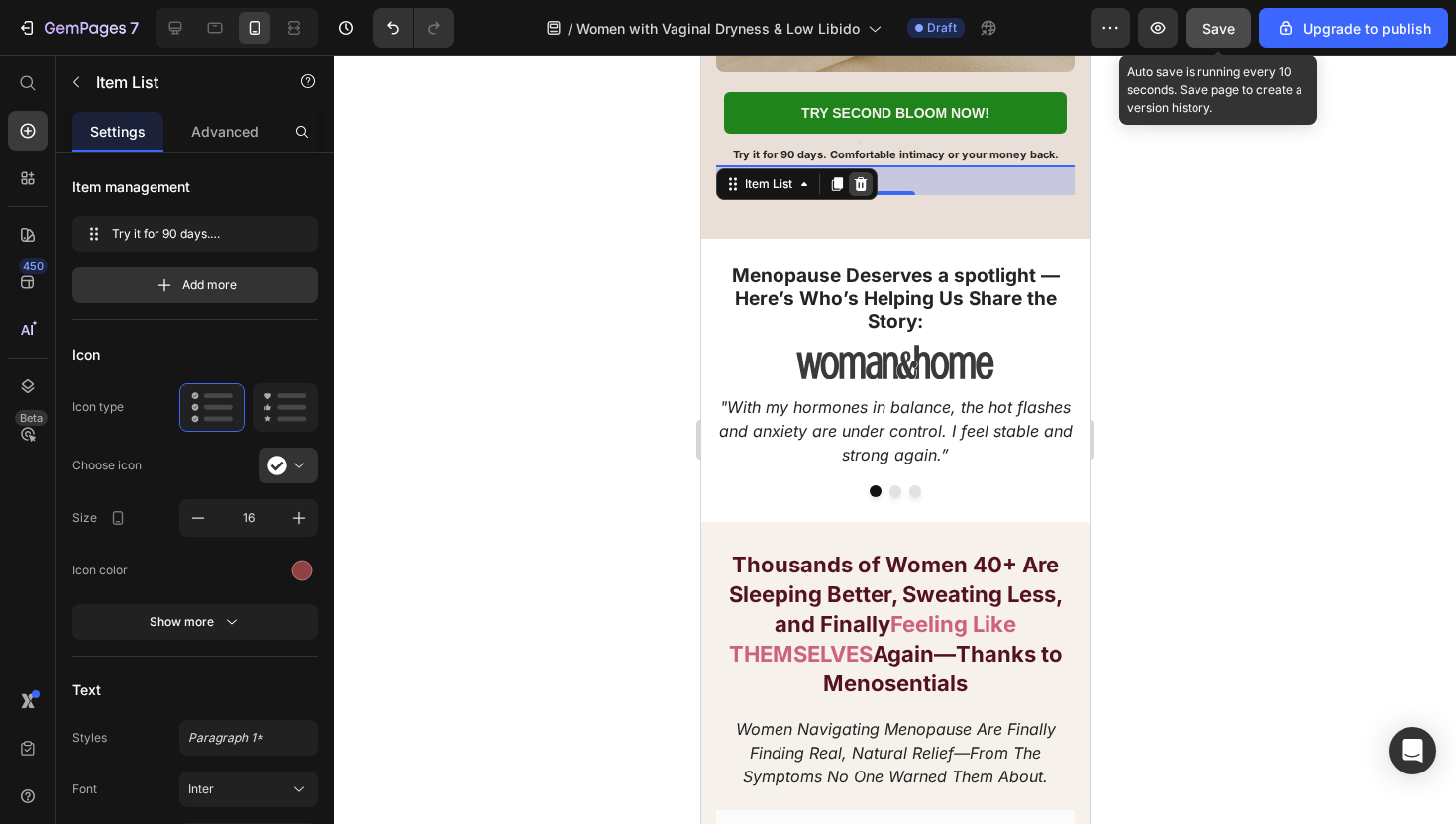 click 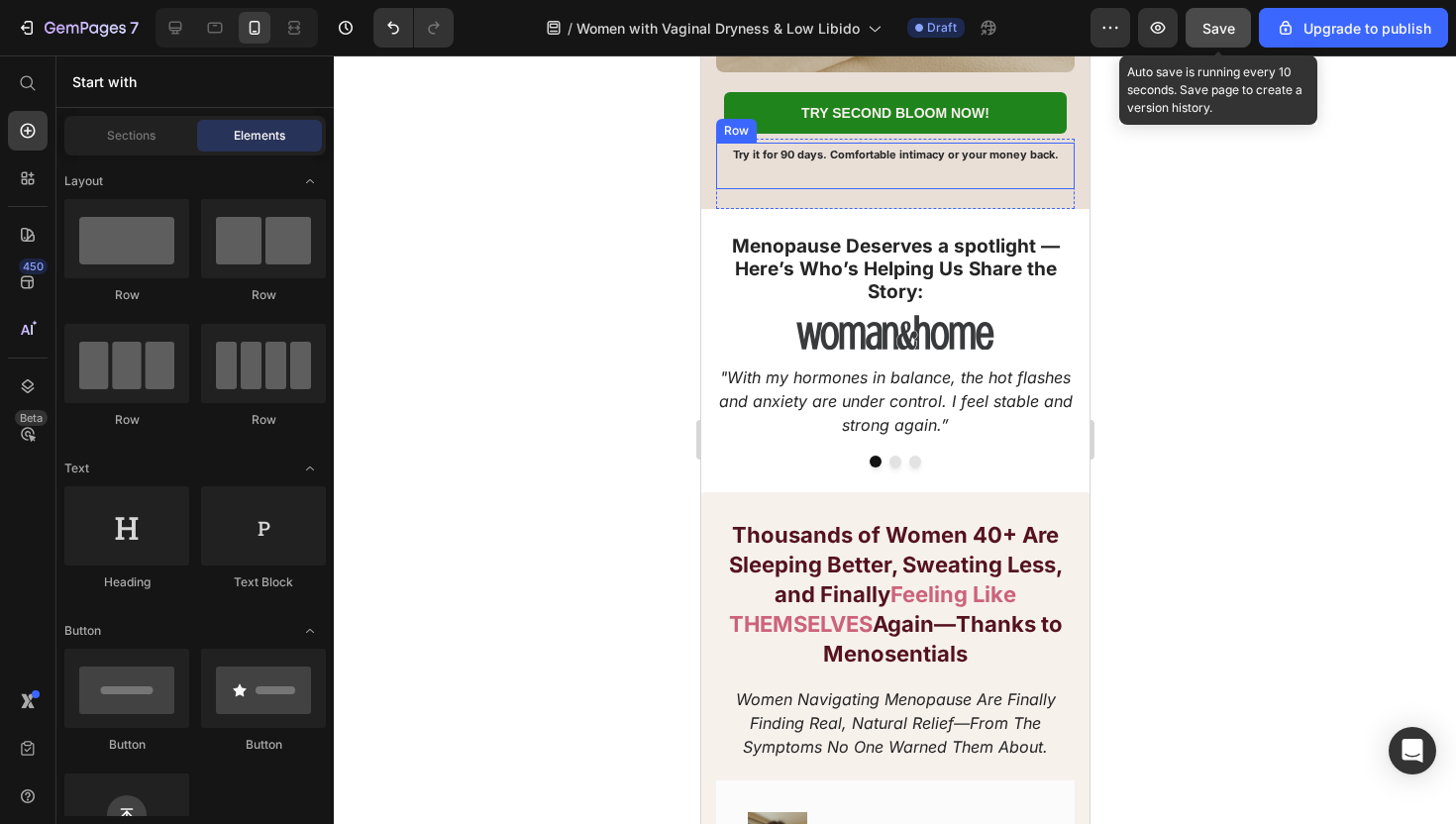 click on "Try it for 90 days. Comfortable intimacy or your money back." at bounding box center [894, 154] 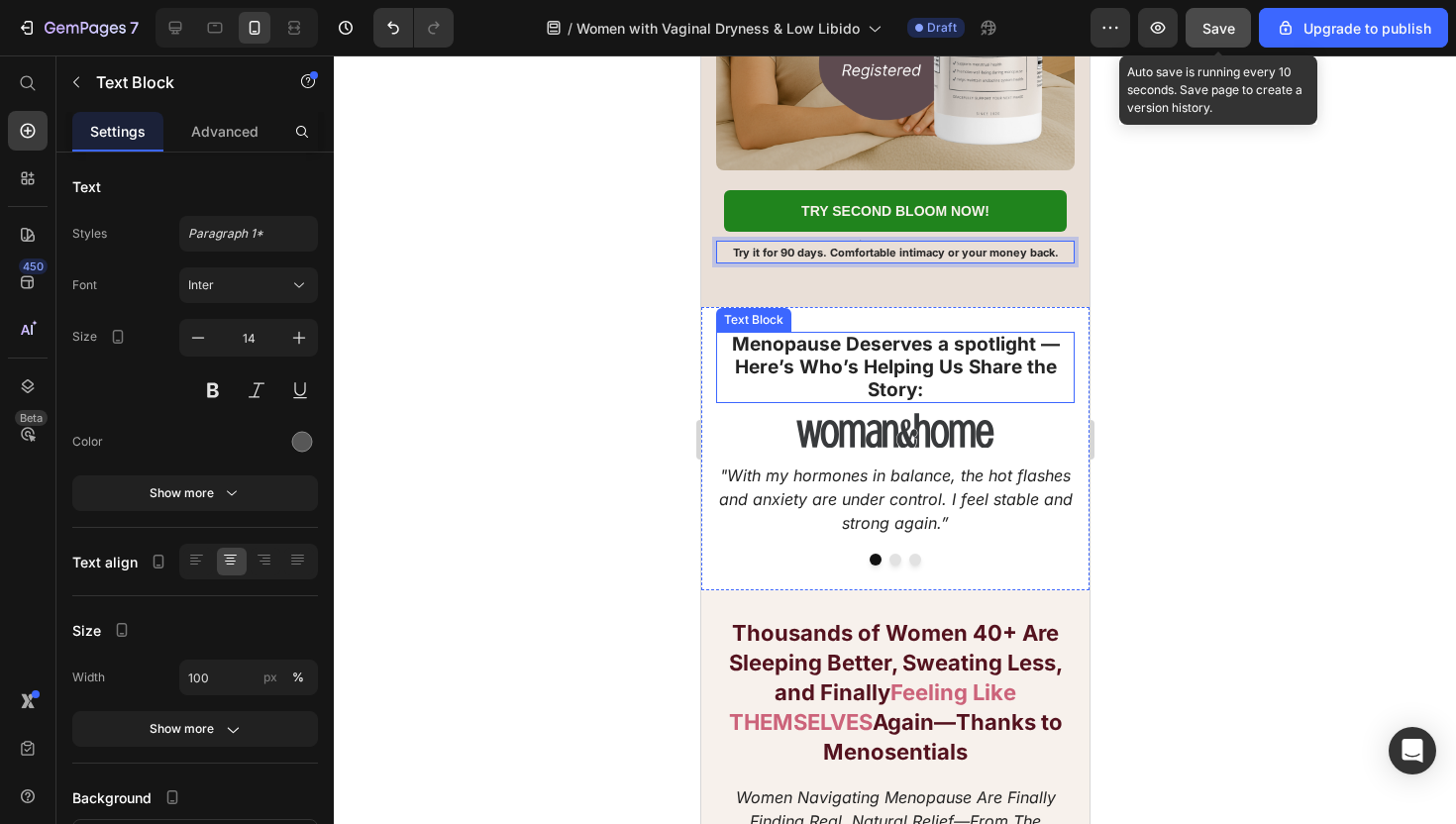 scroll, scrollTop: 458, scrollLeft: 0, axis: vertical 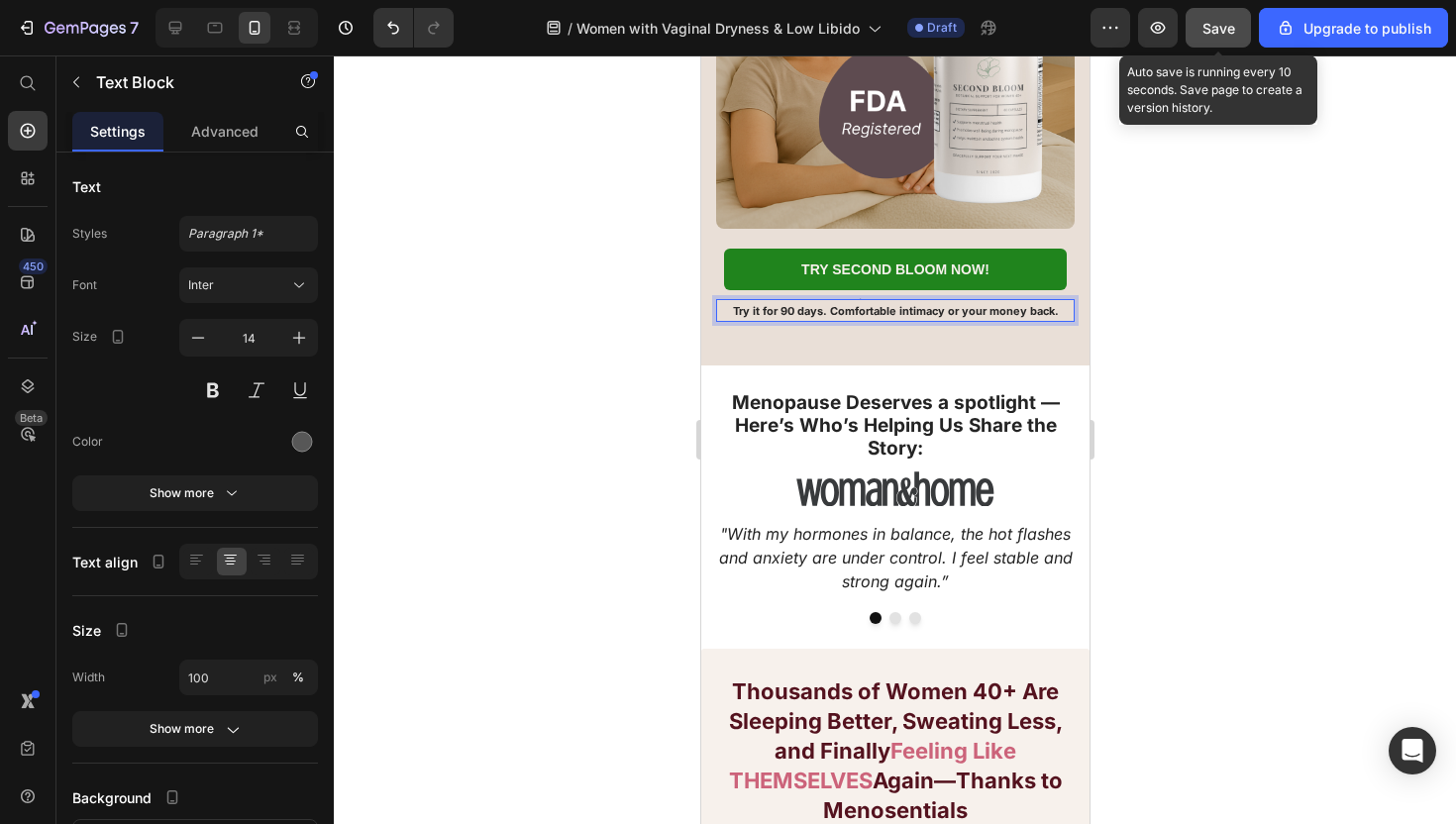 click on "Menopause Deserves a spotlight —Here’s Who’s Helping Us Share the Story: Text Block Image "With my hormones in balance, the hot flashes and anxiety are under control. I feel stable and strong again.” Text Block Image "The brain fog lifted, the mood swings eased—and I finally feel like me again." Text Block Image "The brain fog lifted, the mood swings eased—and I finally feel like me again." Text Block Carousel Menopause Deserves a Spotlight—Here’s Who’s Helping Us Share the Story Heading
Image "With my hormones in balance, the hot flashes and anxiety are under control. I feel stable and strong again.” Text Block Image "The brain fog lifted, the mood swings eased—and I finally feel like me again." Text Block Image "The hot flashes faded, my clarity returned—and I finally feel like myself again." Text Block
Carousel Row Section 3/25" at bounding box center (894, 507) 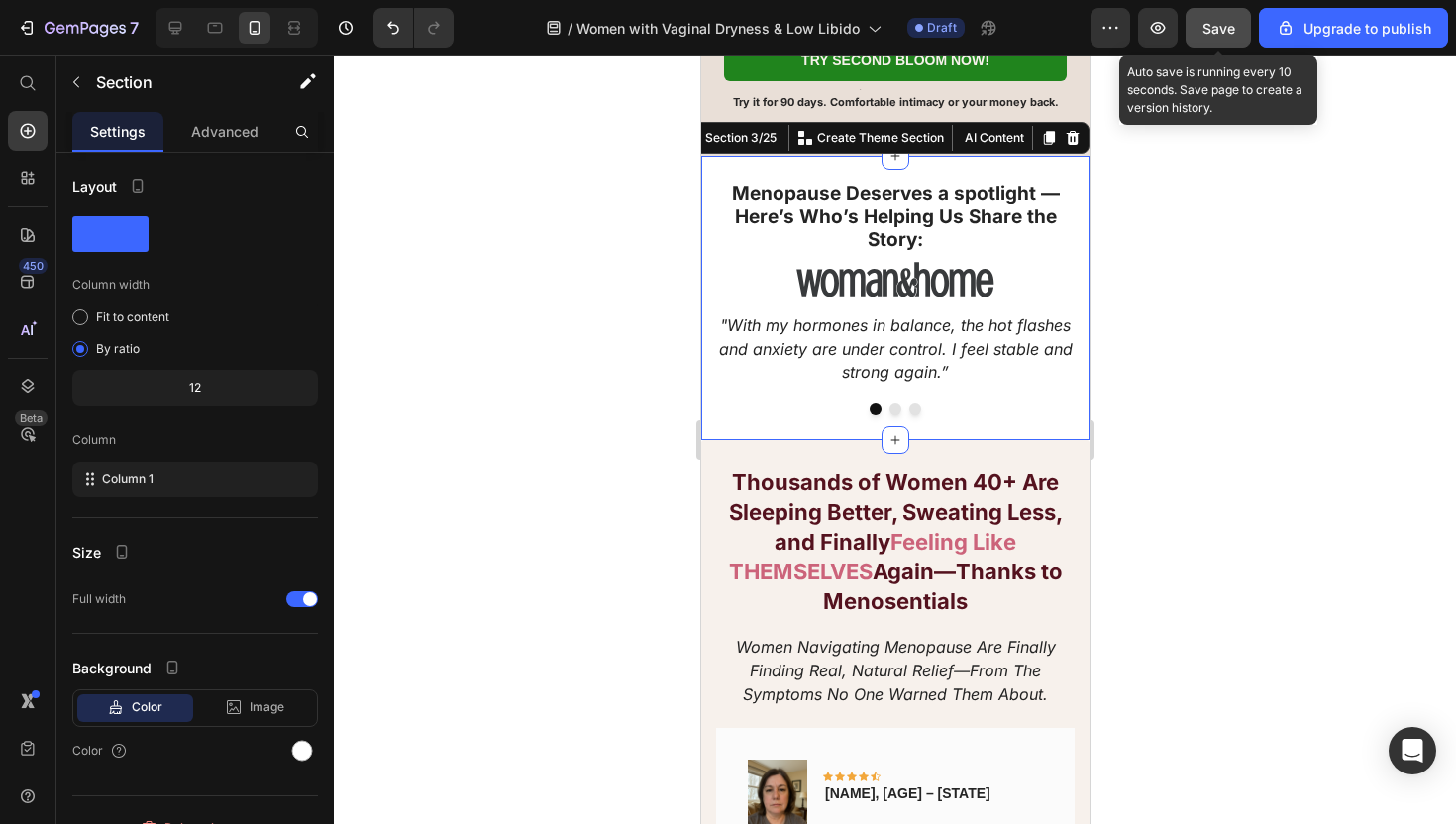 scroll, scrollTop: 638, scrollLeft: 0, axis: vertical 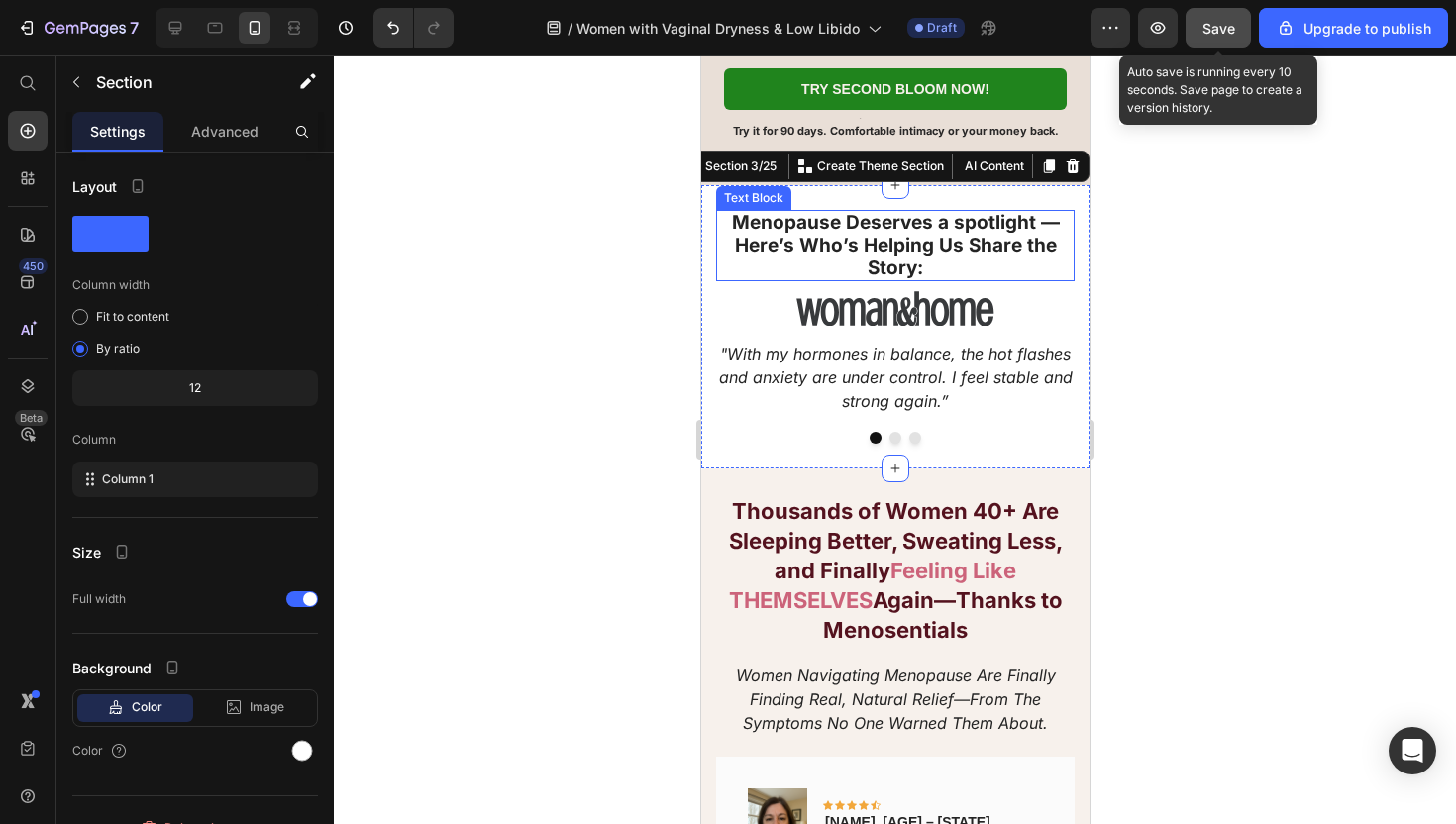 click on "Menopause Deserves a spotlight —Here’s Who’s Helping Us Share the Story:" at bounding box center (894, 245) 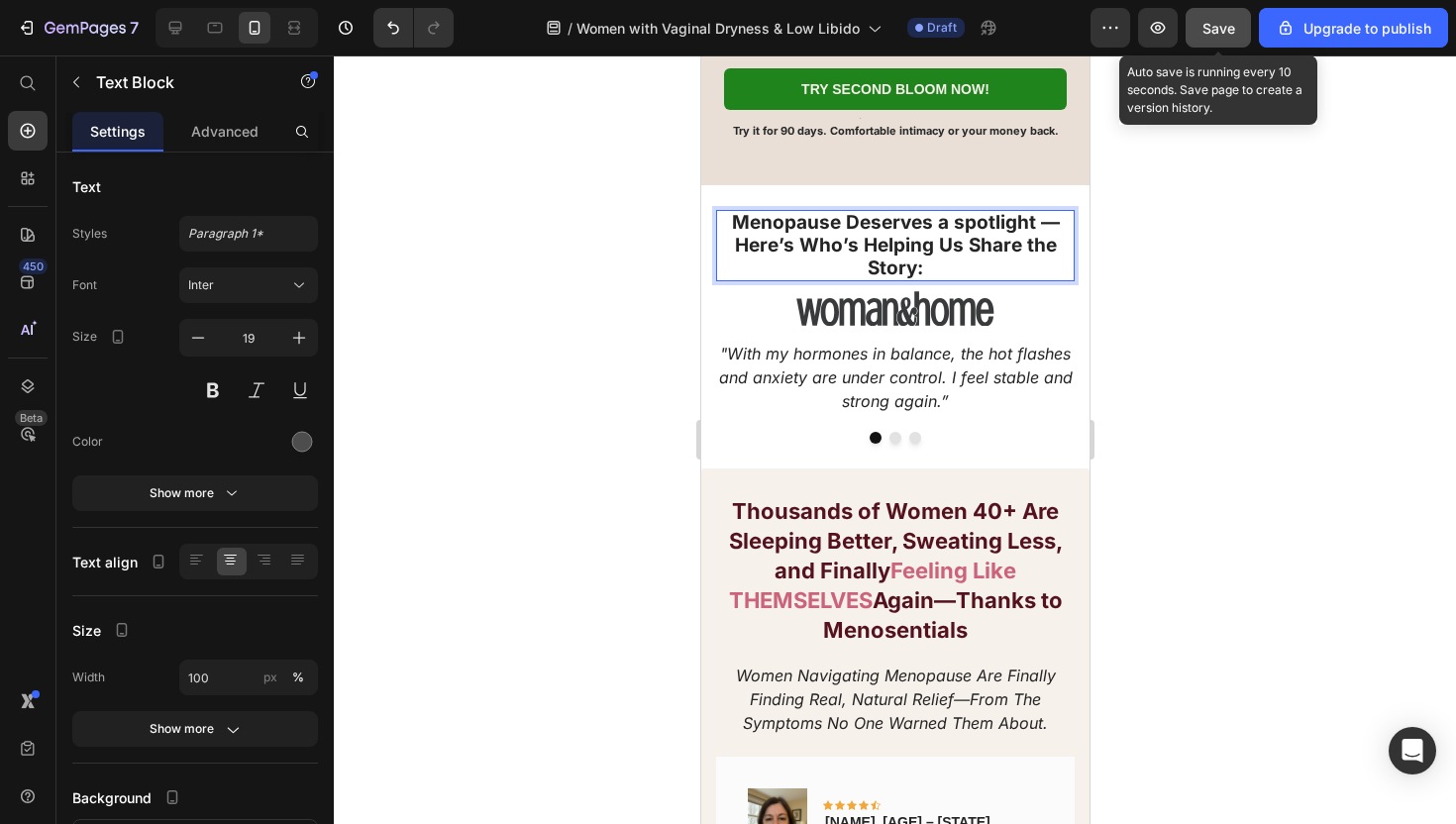 click on "Menopause Deserves a spotlight —Here’s Who’s Helping Us Share the Story:" at bounding box center [894, 245] 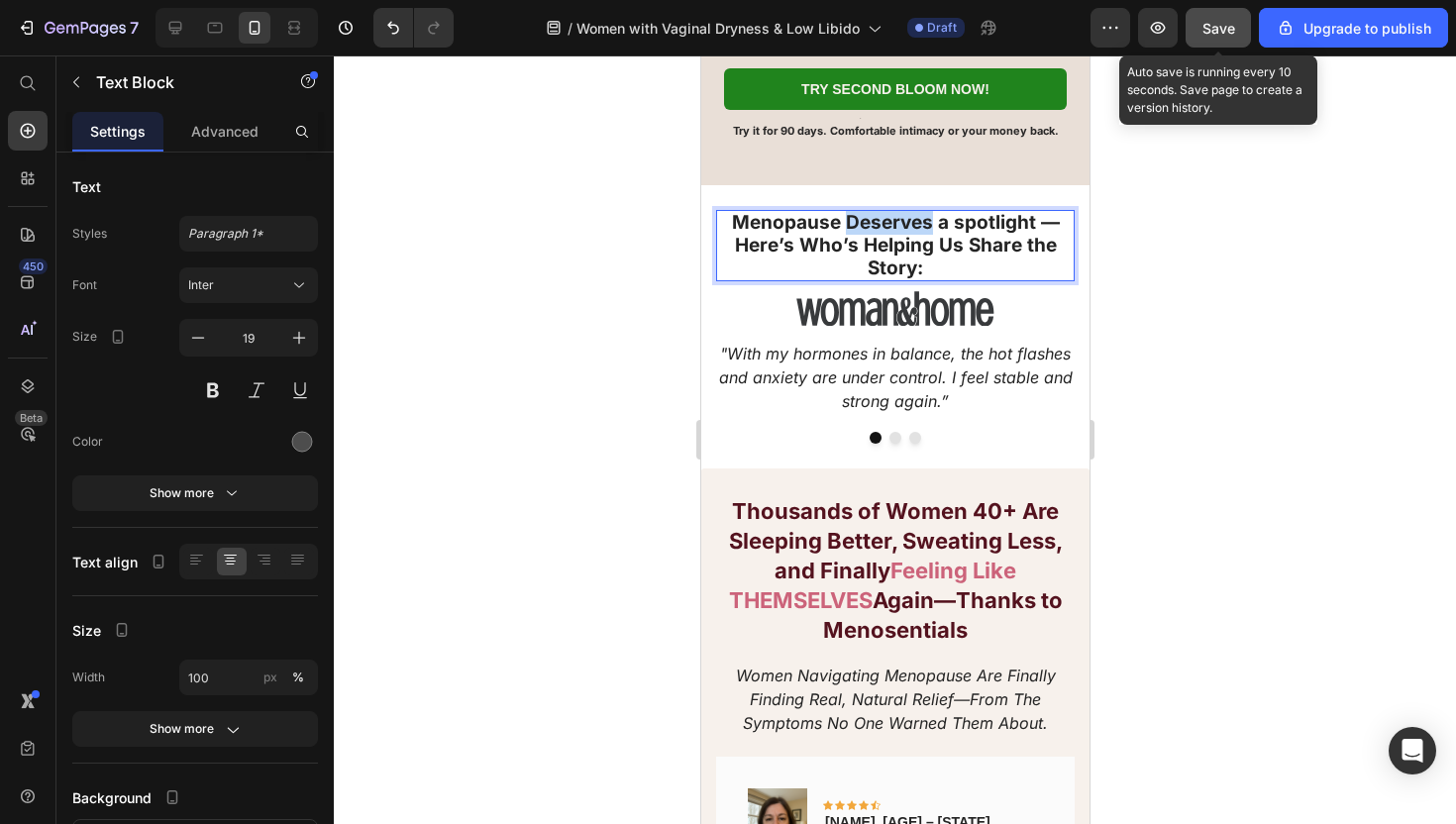 click on "Menopause Deserves a spotlight —Here’s Who’s Helping Us Share the Story:" at bounding box center (894, 245) 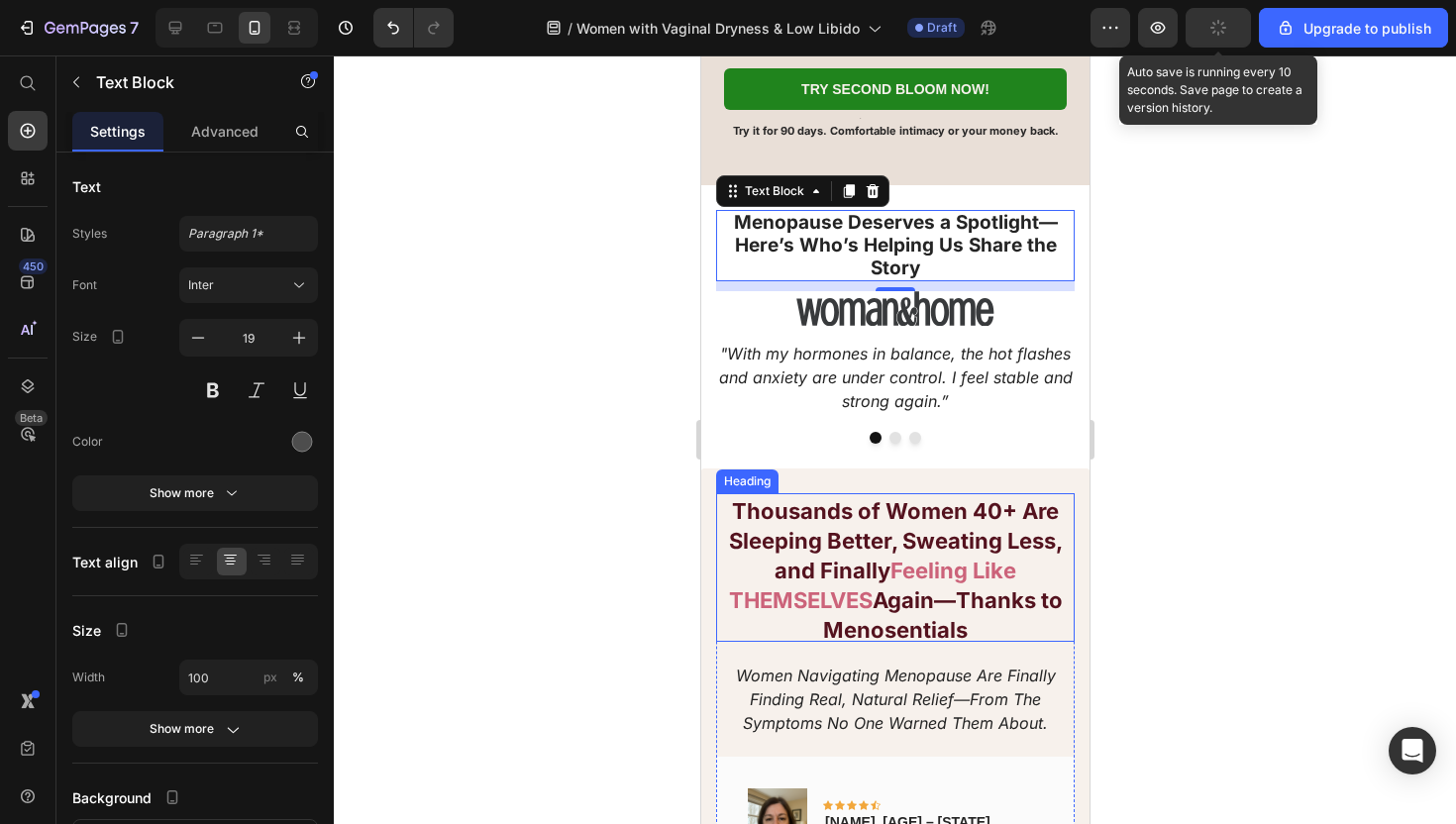 click on "Thousands of Women 40+ Are Sleeping Better, Sweating Less, and Finally" at bounding box center (894, 541) 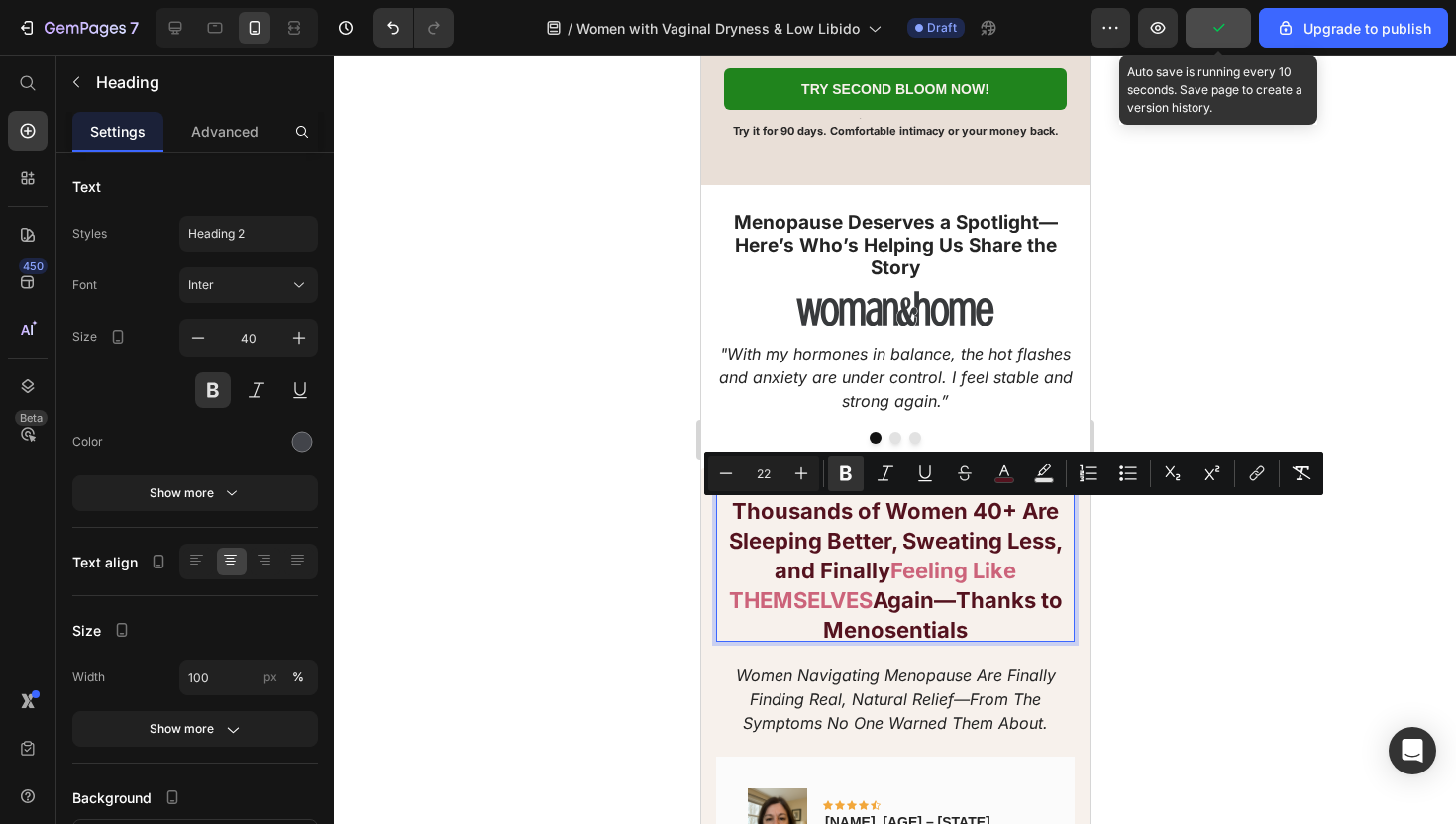 click on "Thousands of Women 40+ Are Sleeping Better, Sweating Less, and Finally" at bounding box center [894, 541] 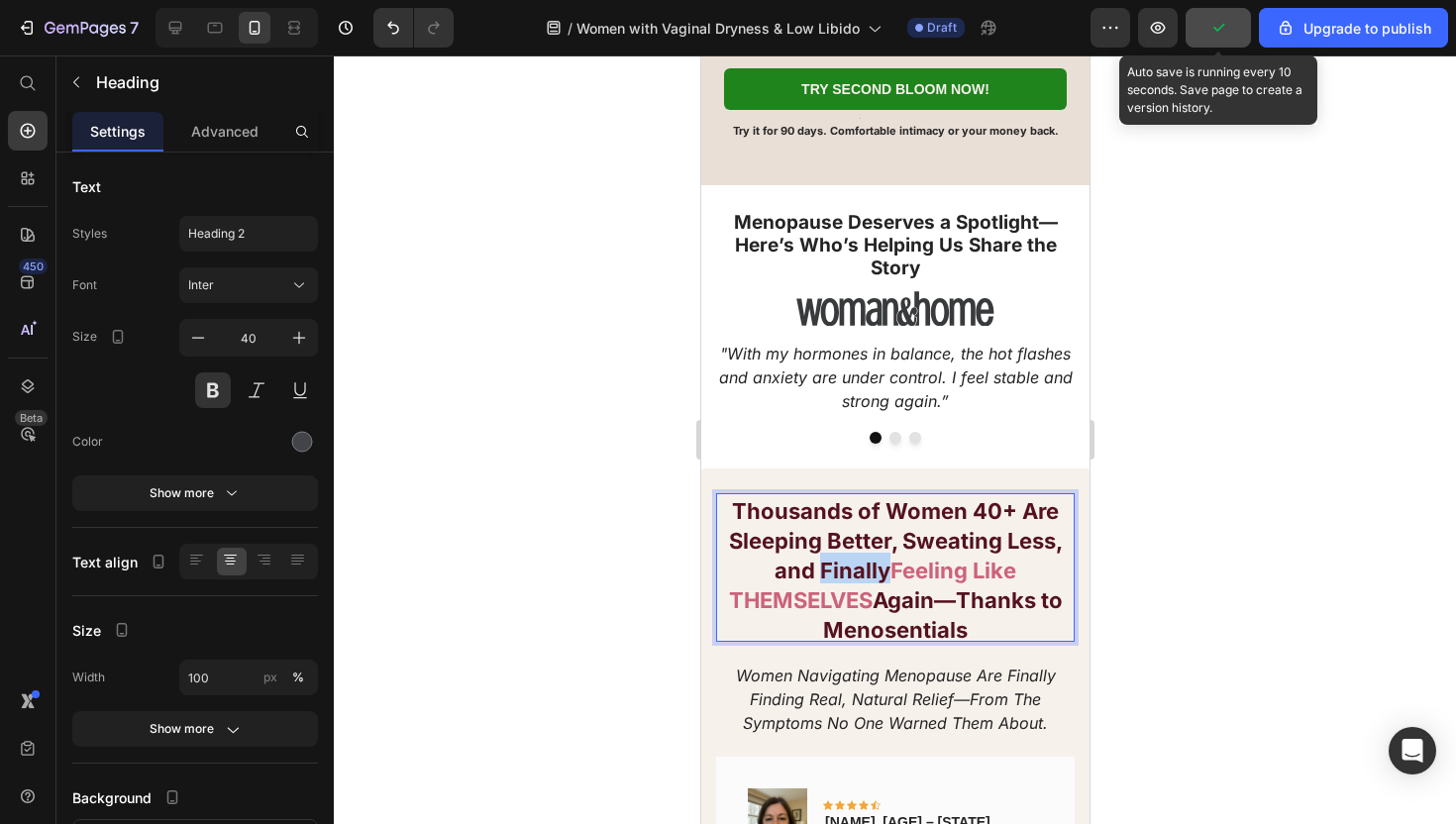 click on "Thousands of Women 40+ Are Sleeping Better, Sweating Less, and Finally" at bounding box center (894, 541) 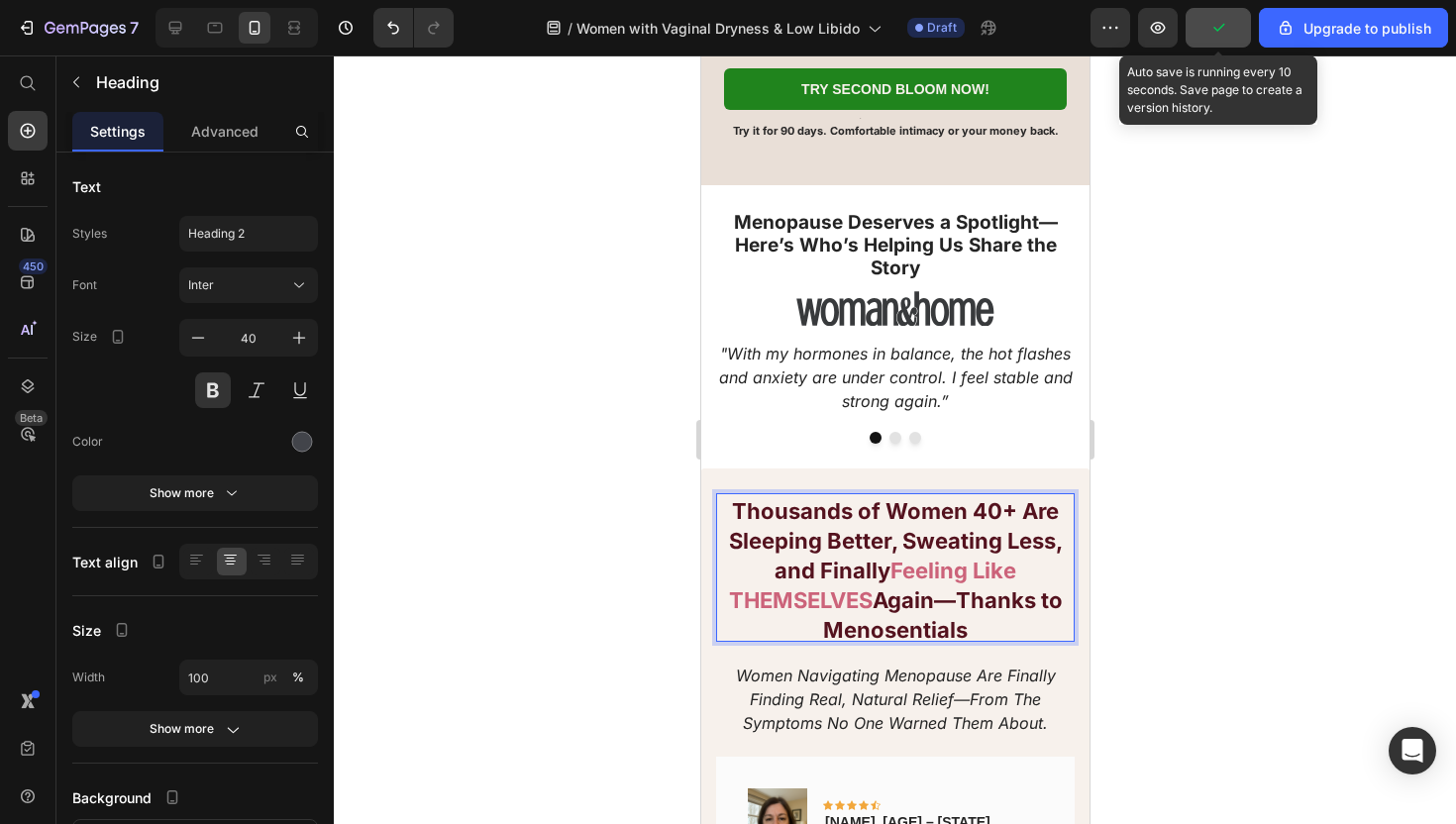 scroll, scrollTop: 1, scrollLeft: 0, axis: vertical 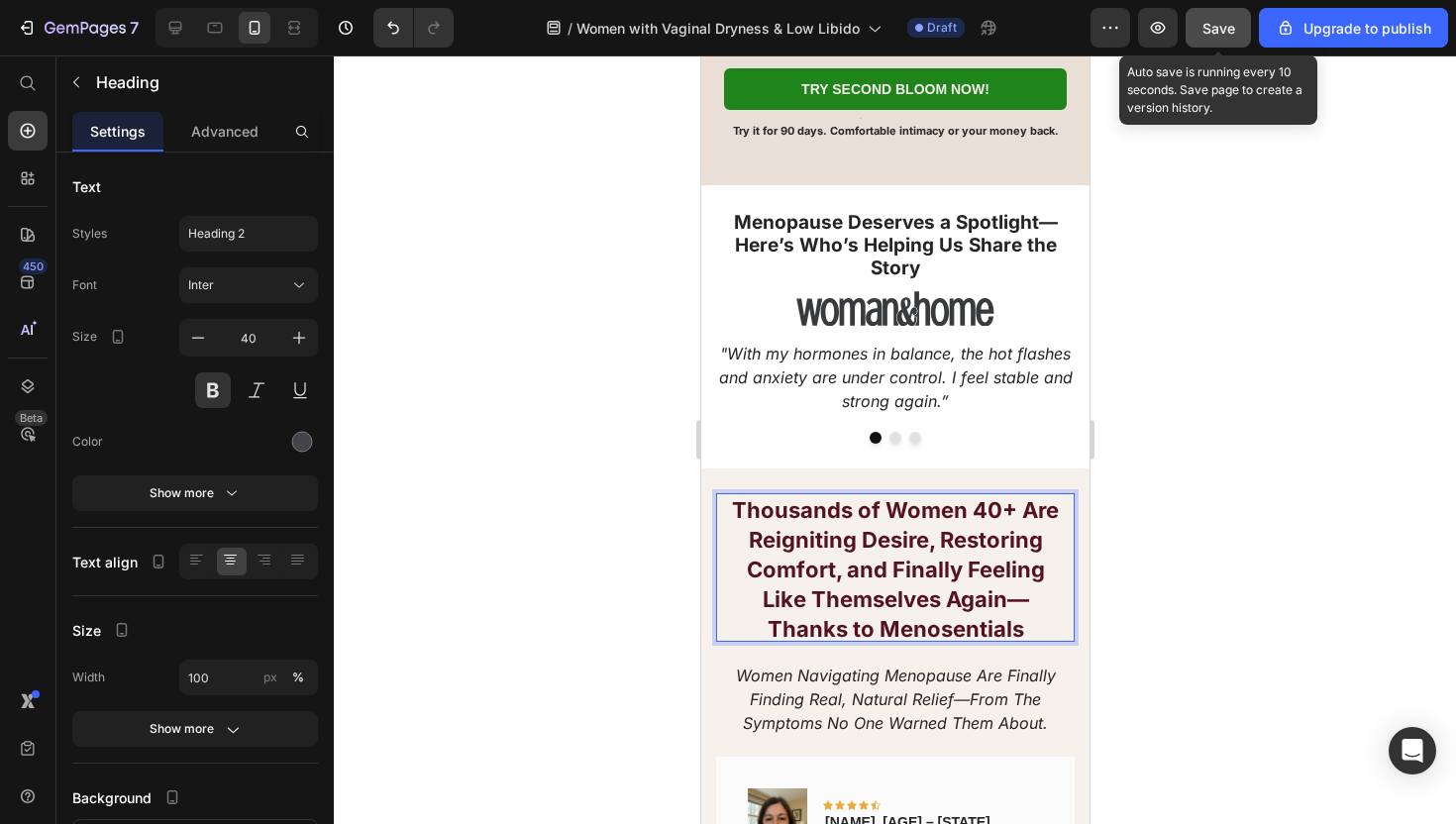 click on "Thousands of Women 40+ Are Reigniting Desire, Restoring Comfort, and Finally Feeling Like Themselves Again—Thanks to Menosentials" at bounding box center (894, 566) 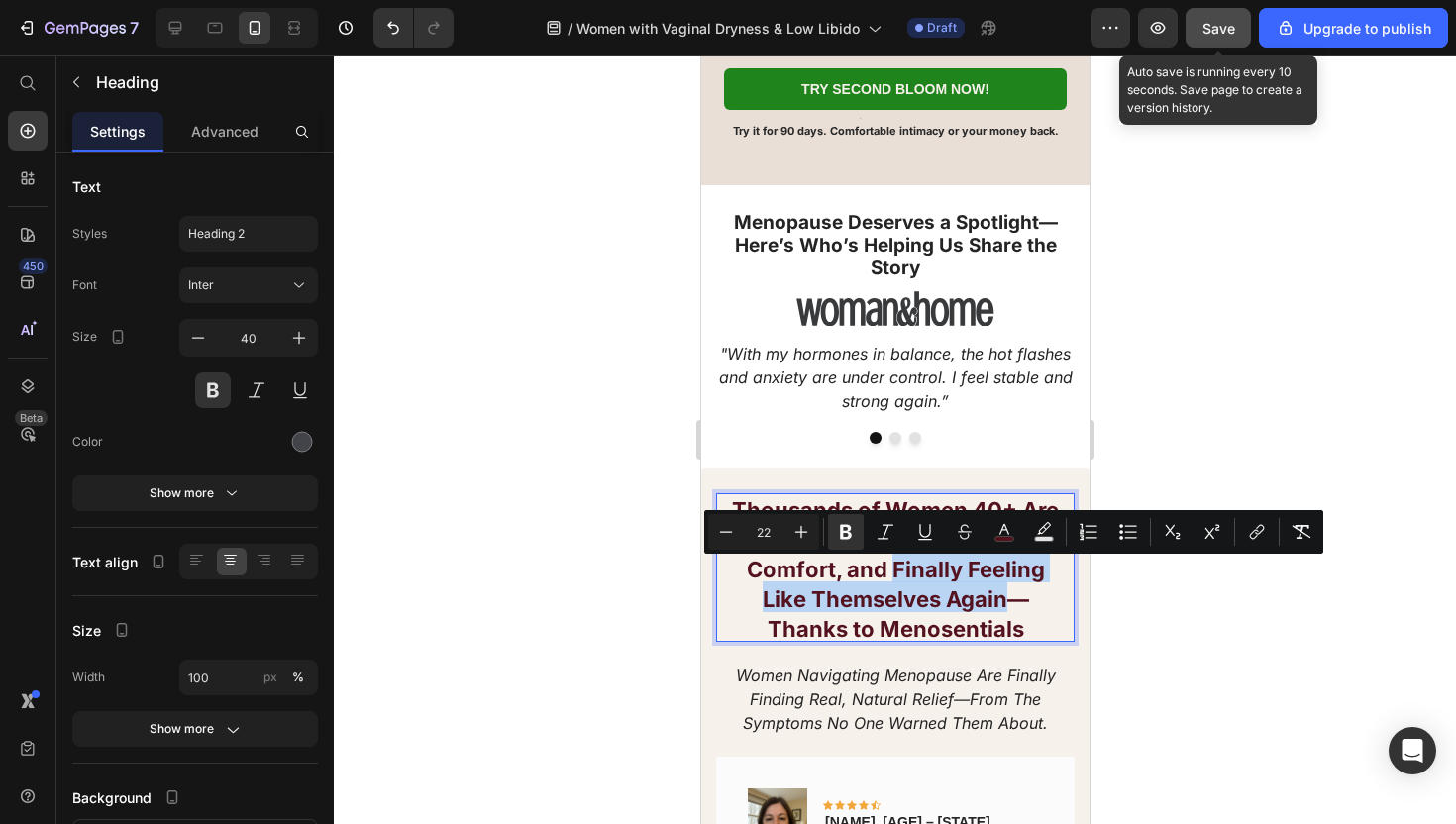 drag, startPoint x: 888, startPoint y: 578, endPoint x: 1003, endPoint y: 606, distance: 118.359621 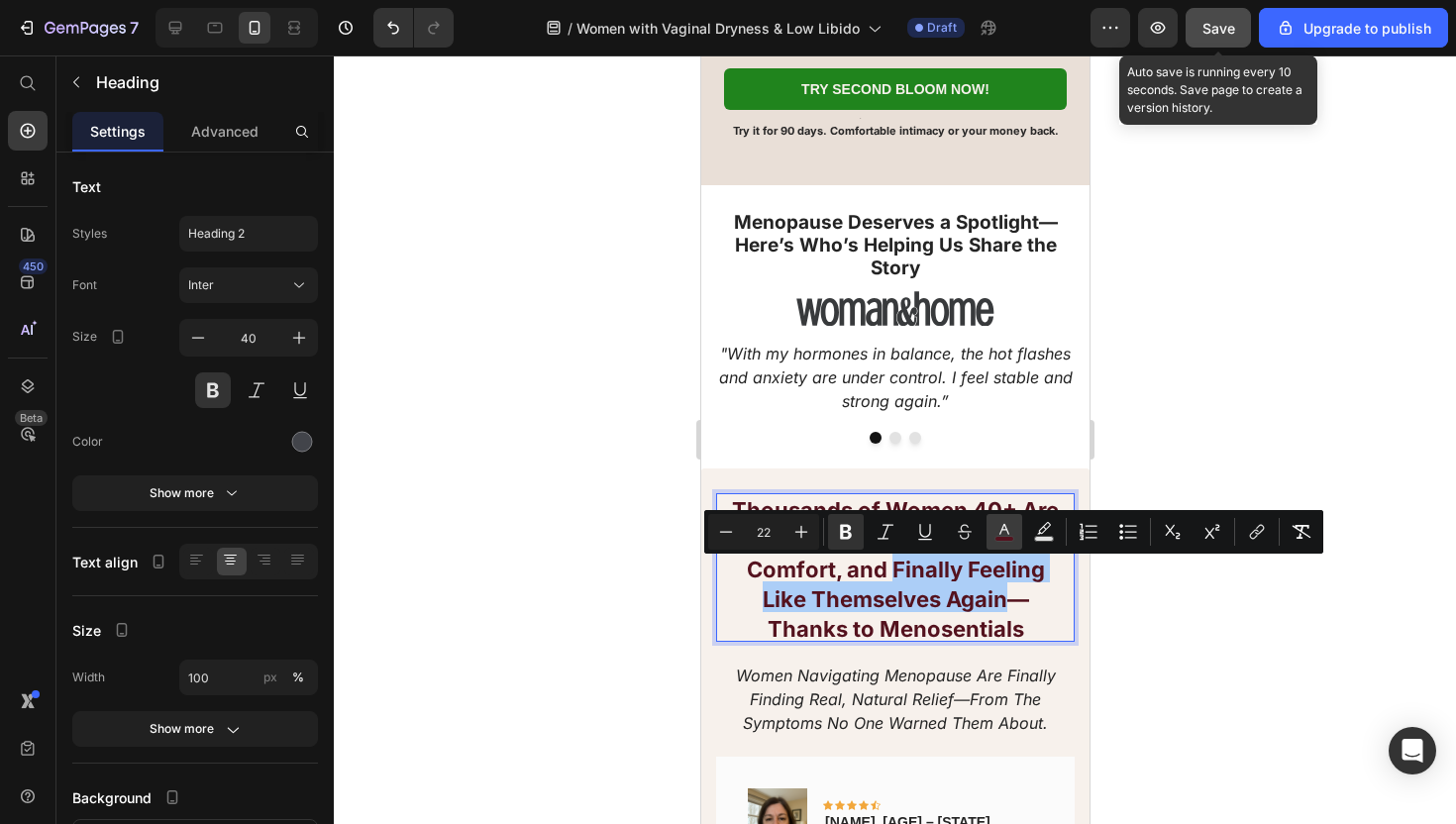 click 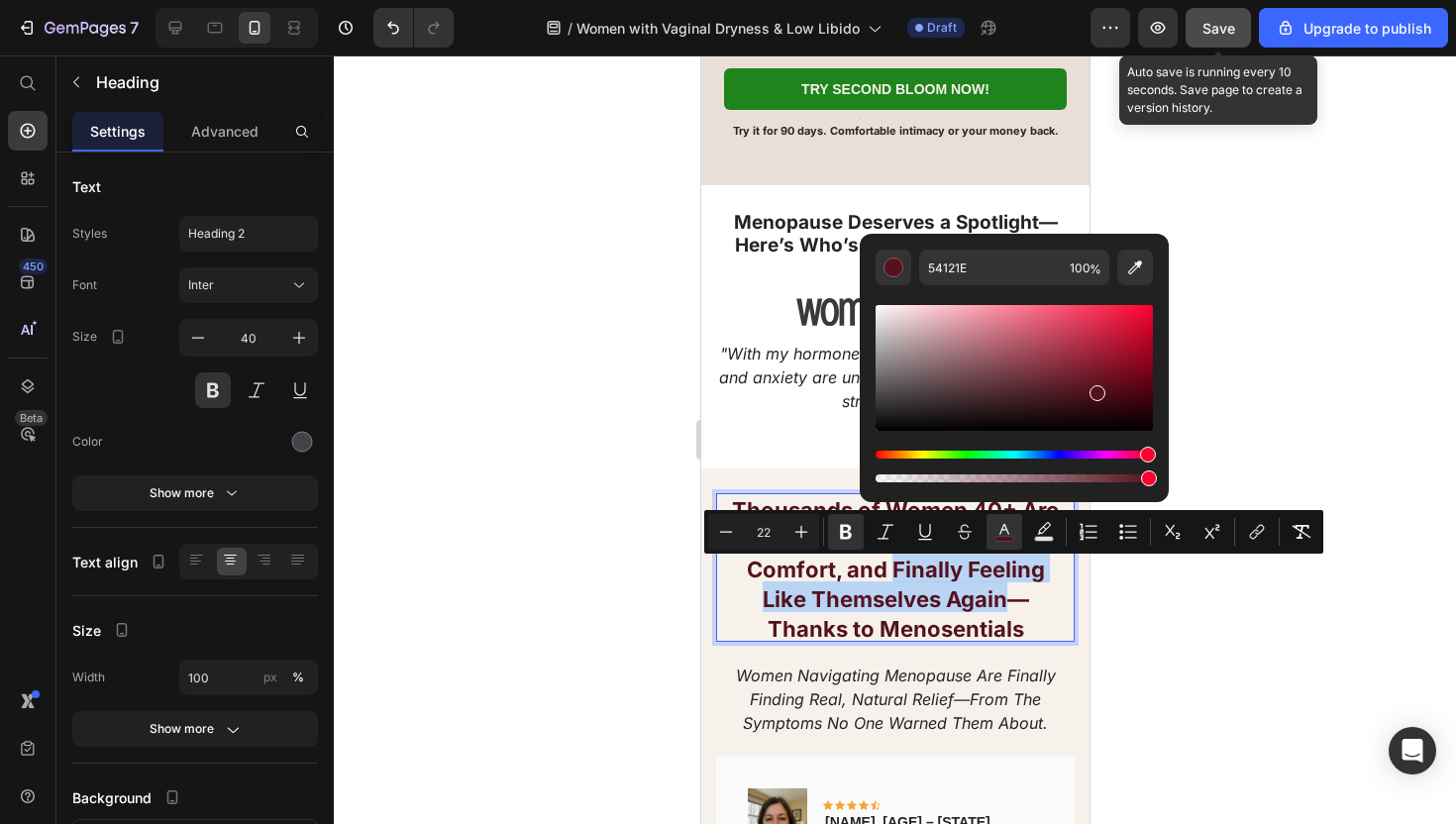 click on "Thousands of Women 40+ Are Reigniting Desire, Restoring Comfort, and Finally Feeling Like Themselves Again—Thanks to Menosentials" at bounding box center [894, 566] 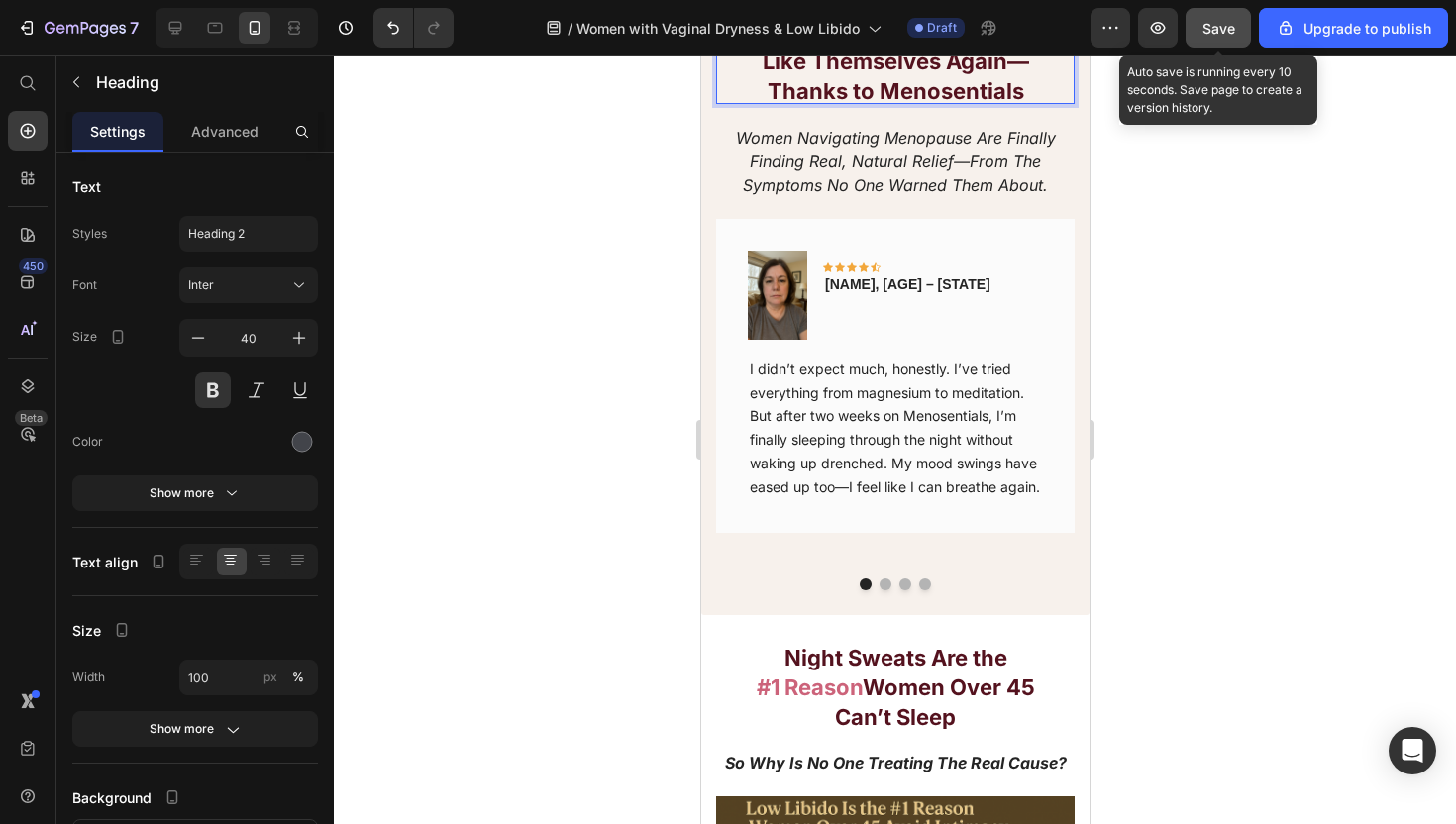 scroll, scrollTop: 1326, scrollLeft: 0, axis: vertical 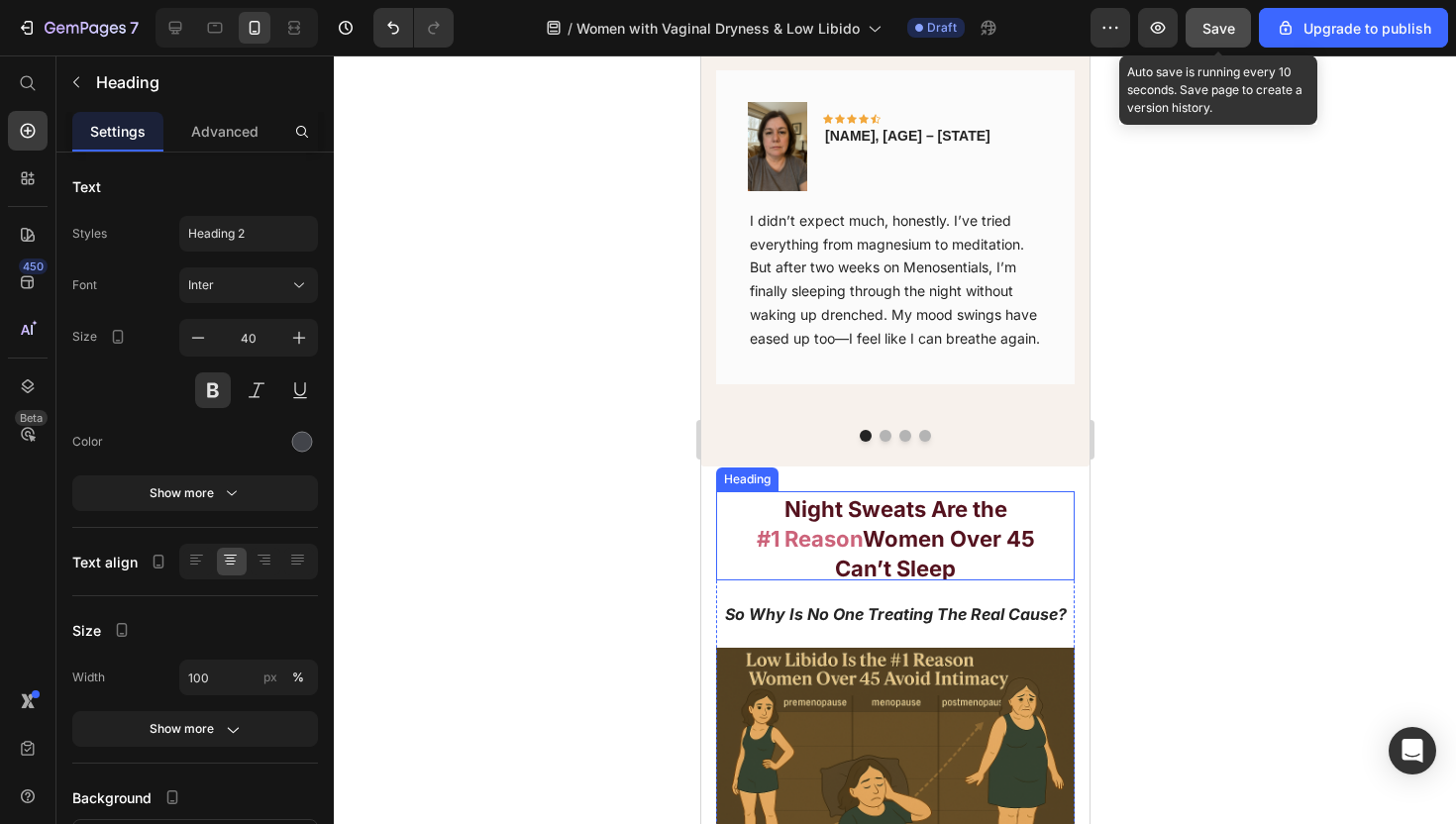 click on "#1 Reason" at bounding box center (808, 539) 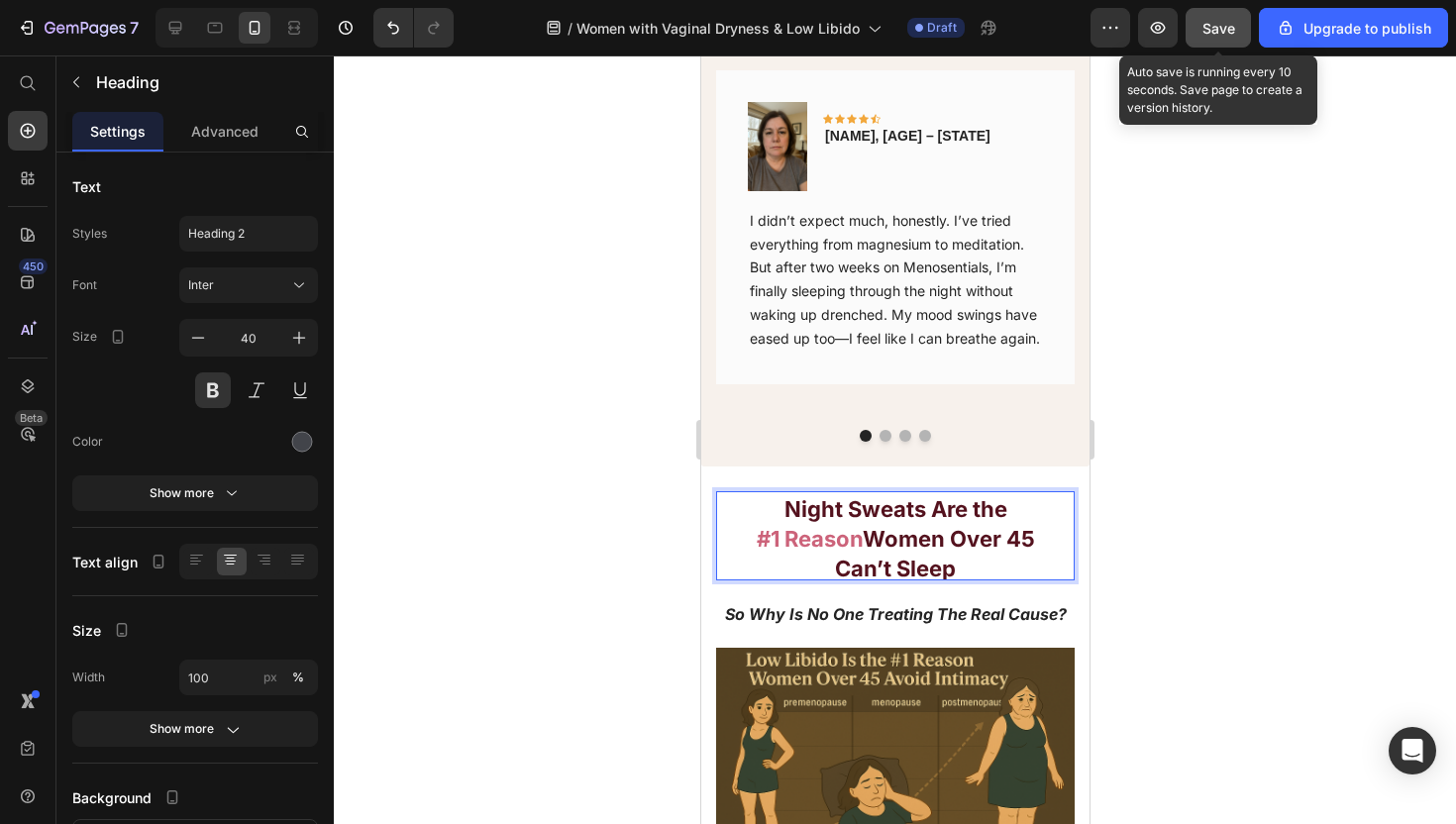 click on "#1 Reason" at bounding box center [808, 539] 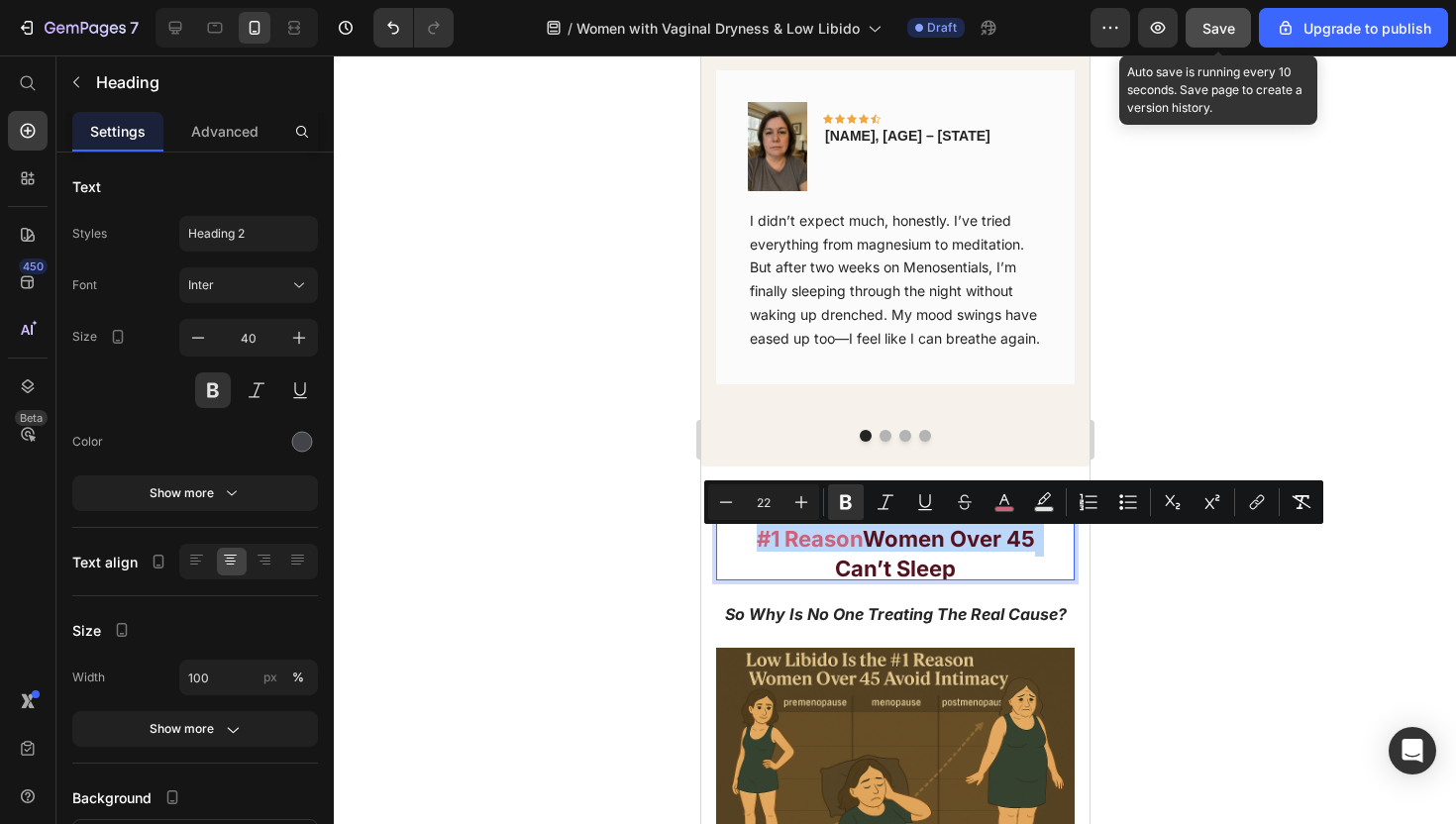 click on "#1 Reason" at bounding box center [808, 539] 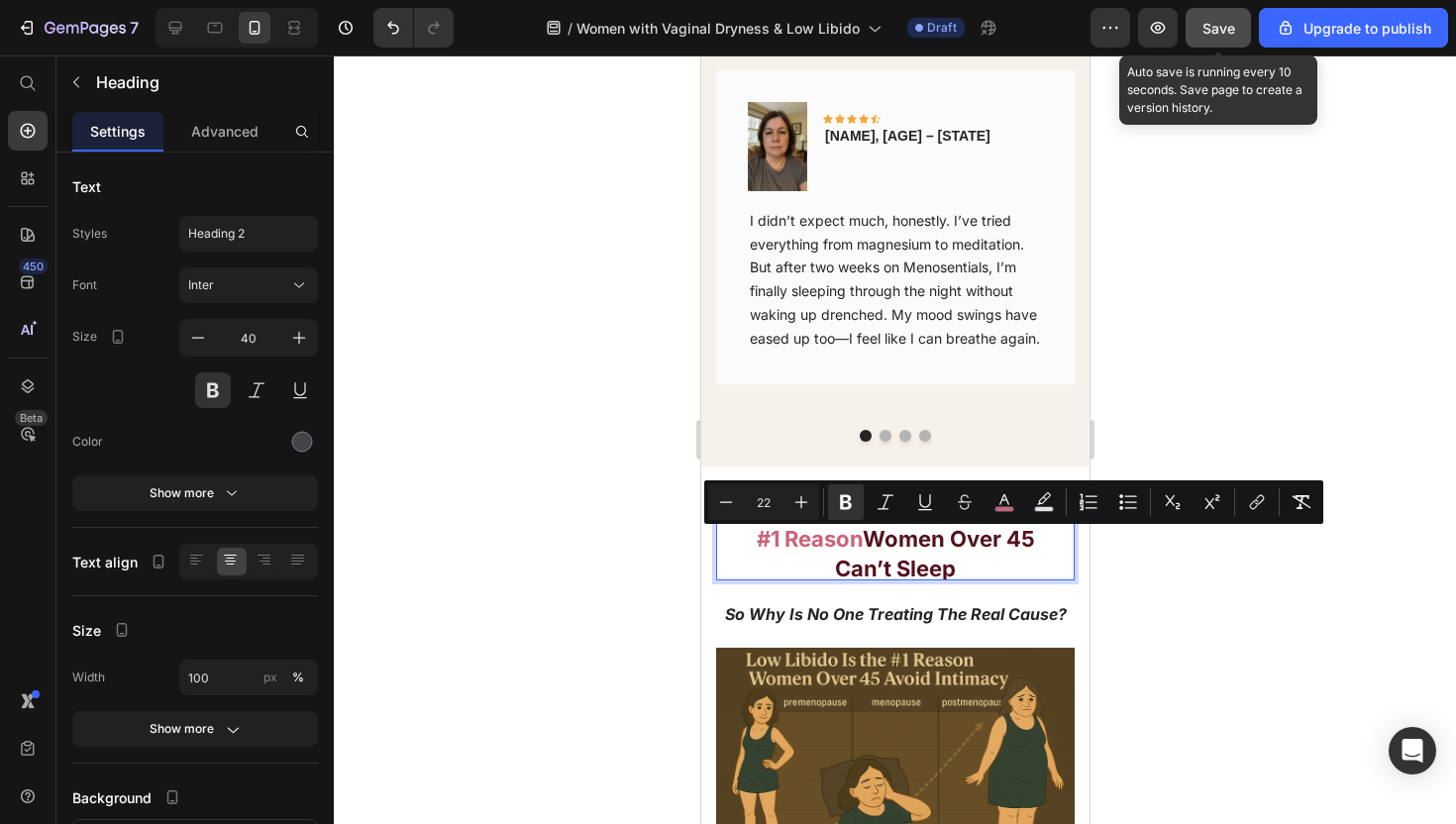 click on "#1 Reason" at bounding box center [808, 539] 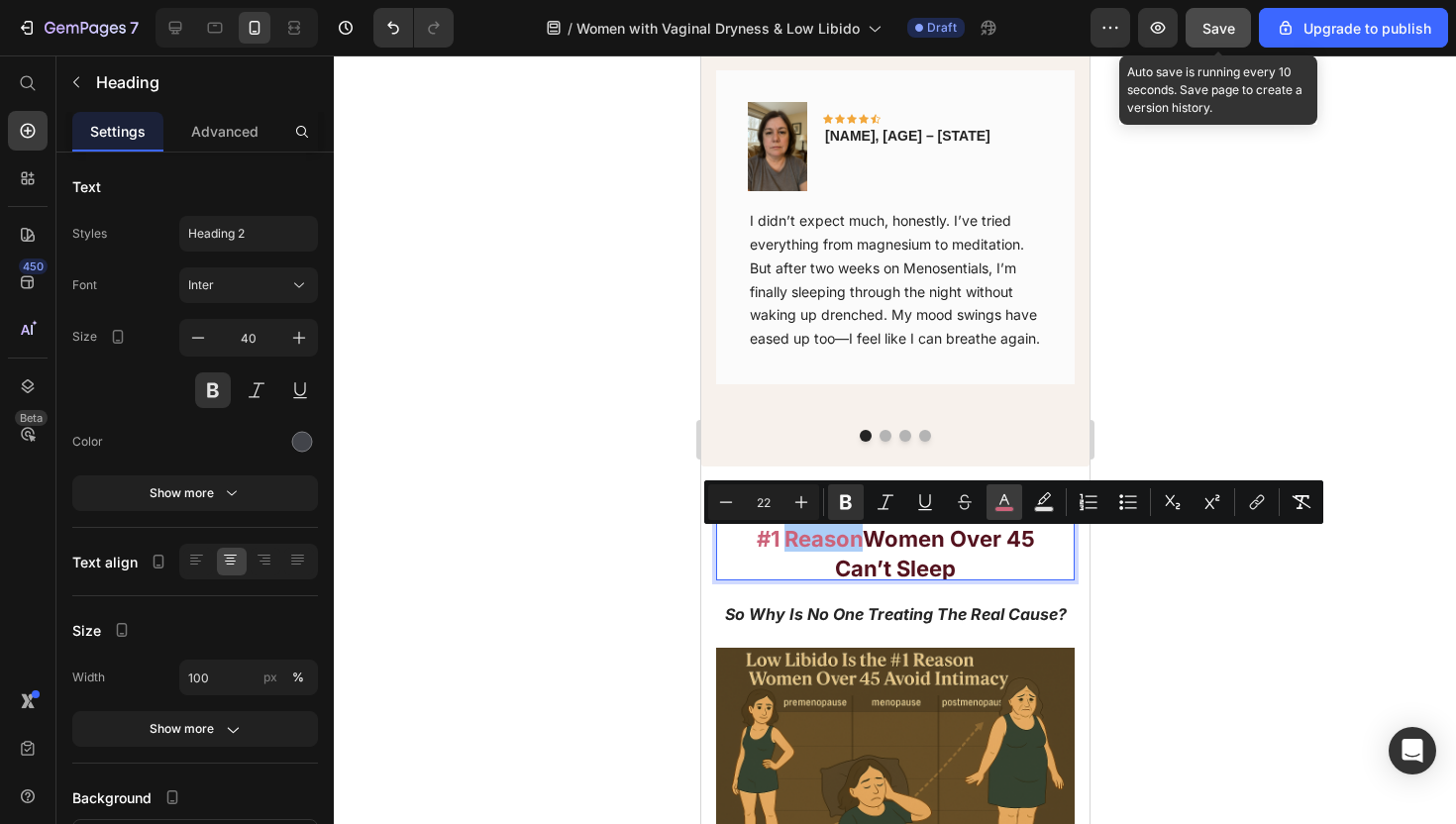 click 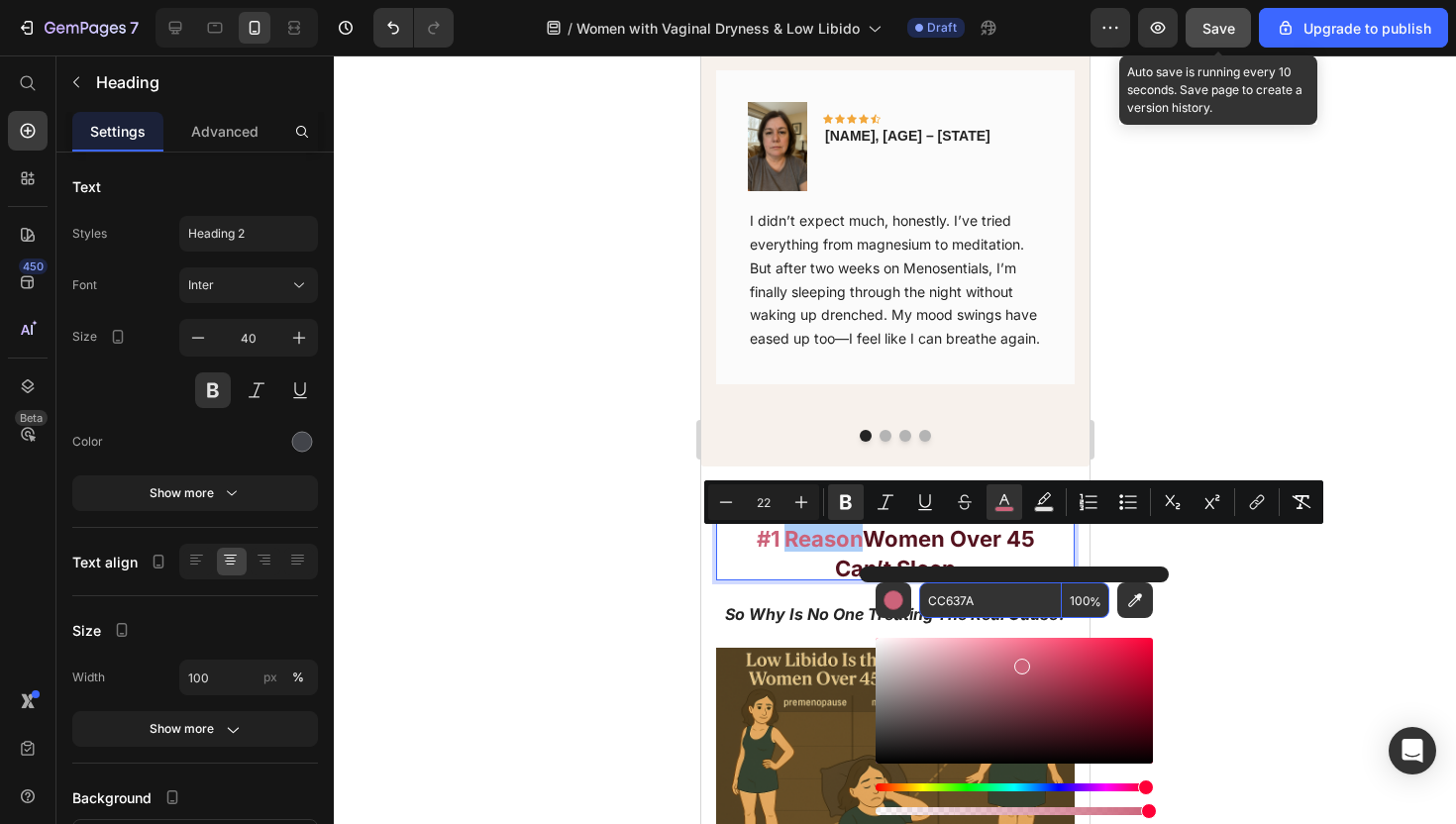 click on "CC637A" at bounding box center (990, 600) 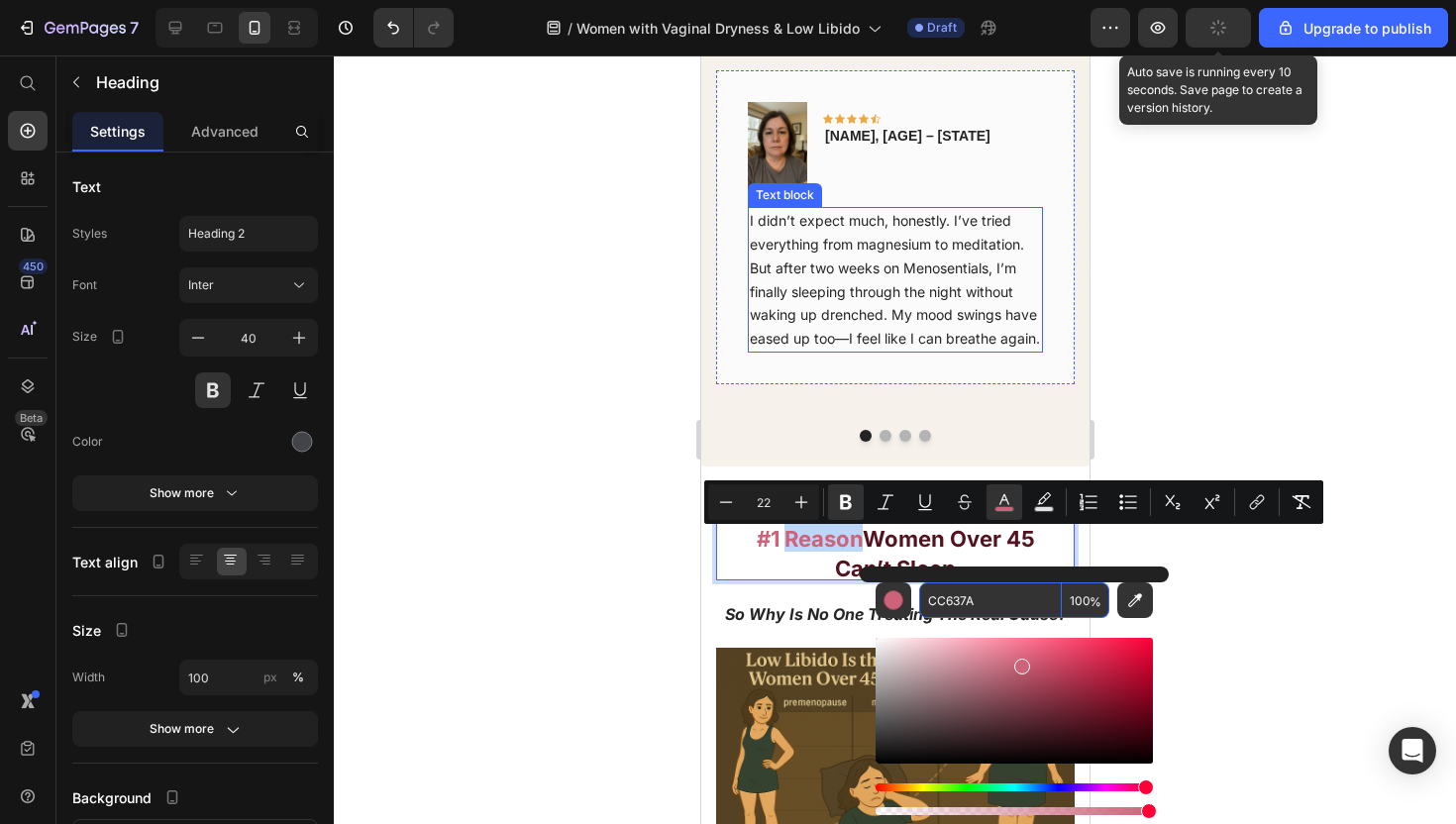 click on "I didn’t expect much, honestly. I’ve tried everything from magnesium to meditation. But after two weeks on Menosentials, I’m finally sleeping through the night without waking up drenched. My mood swings have eased up too—I feel like I can breathe again." at bounding box center (893, 279) 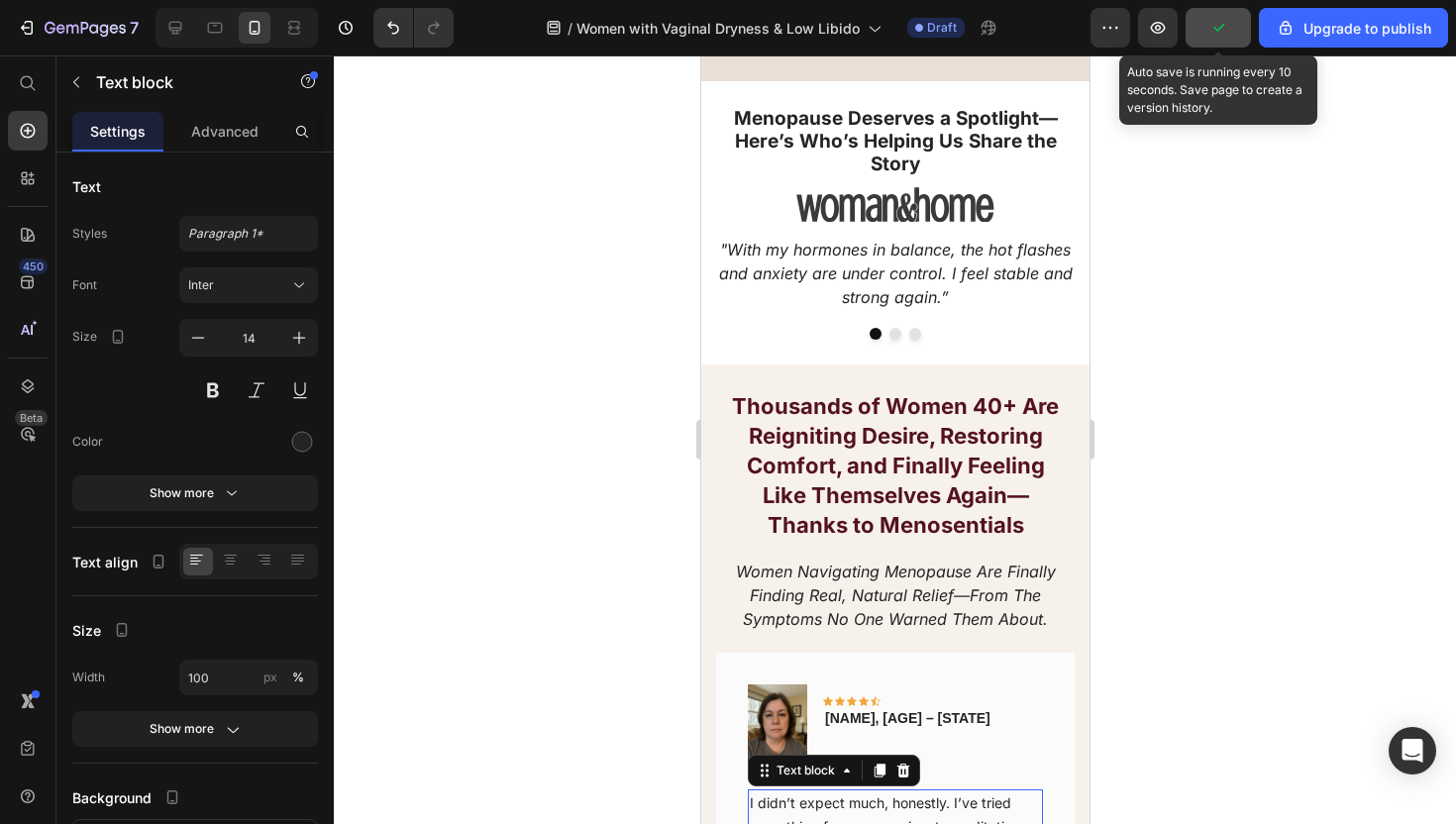 scroll, scrollTop: 759, scrollLeft: 0, axis: vertical 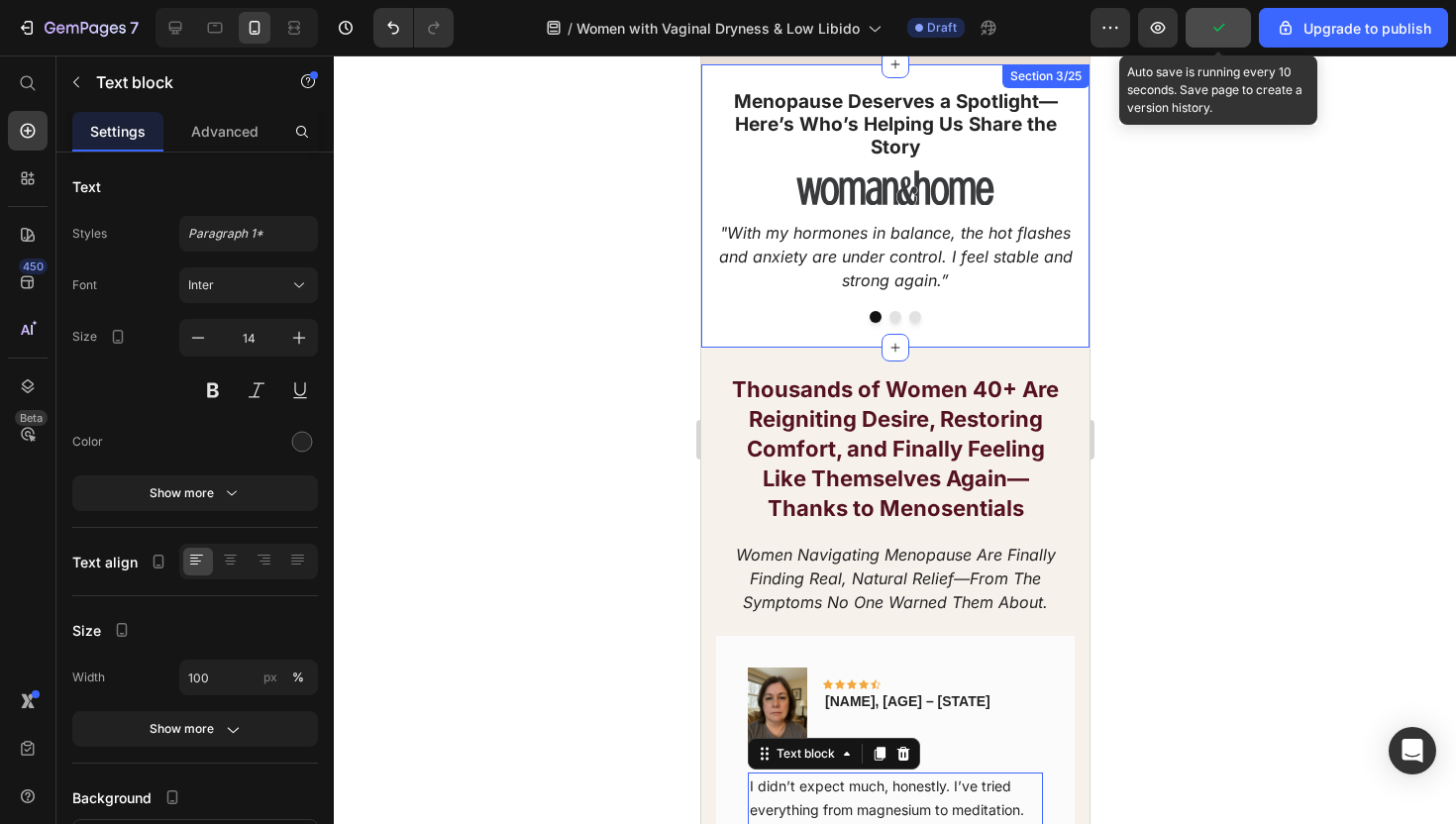 click on "Thousands of Women 40+ Are Reigniting Desire, Restoring Comfort, and Finally Feeling Like Themselves Again—Thanks to Menosentials" at bounding box center [894, 449] 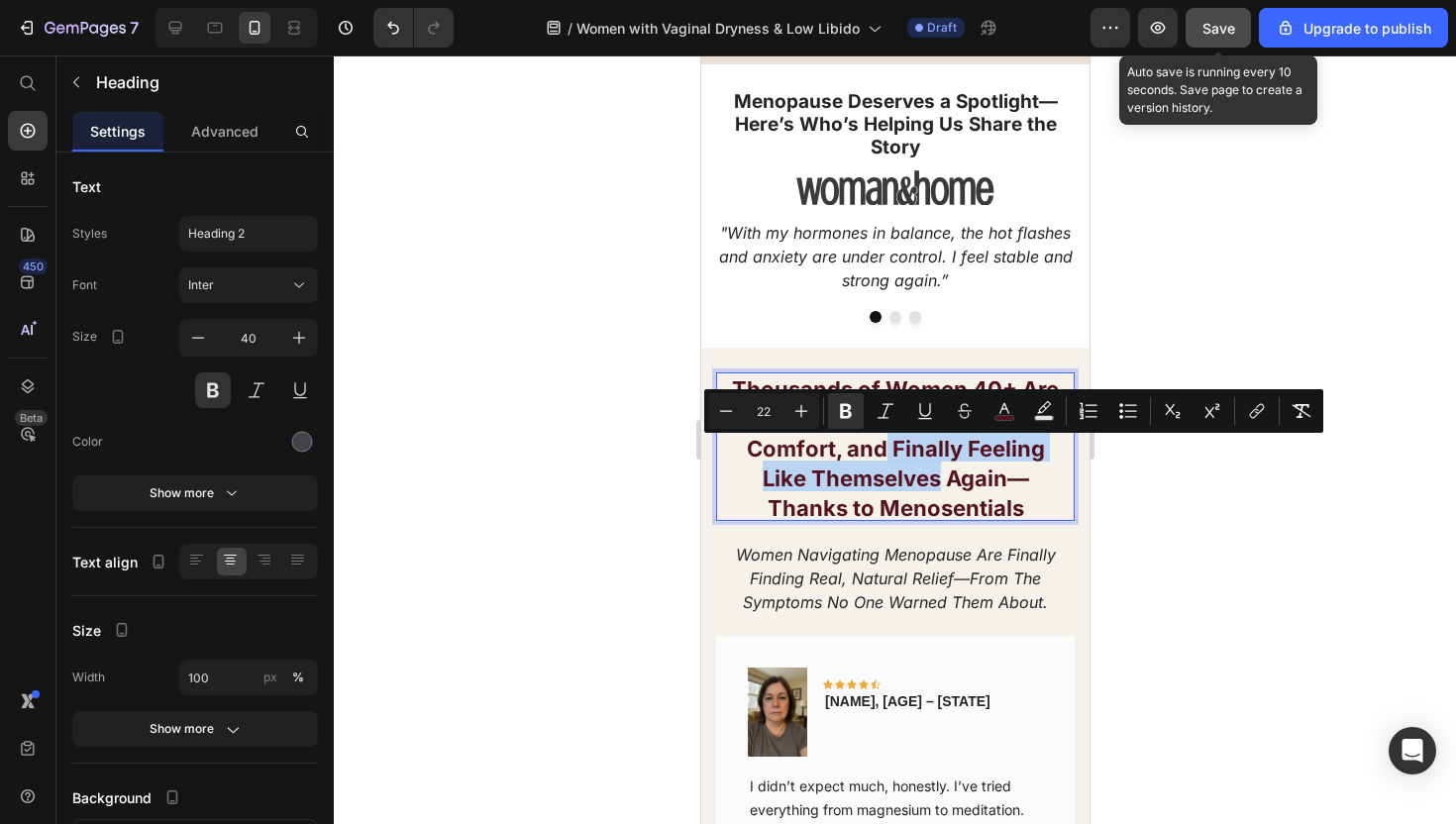 drag, startPoint x: 965, startPoint y: 453, endPoint x: 937, endPoint y: 489, distance: 45.607017 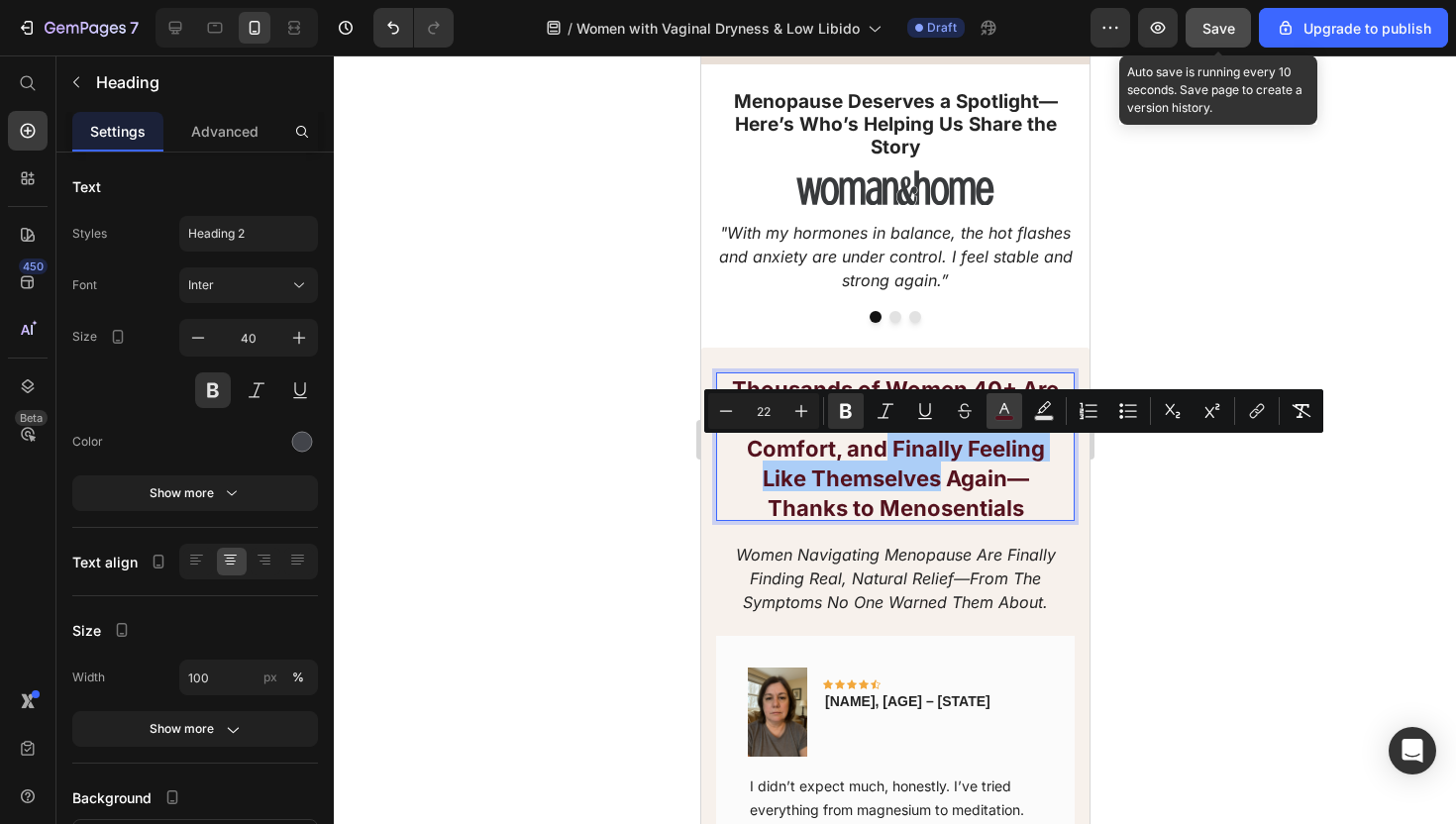 click 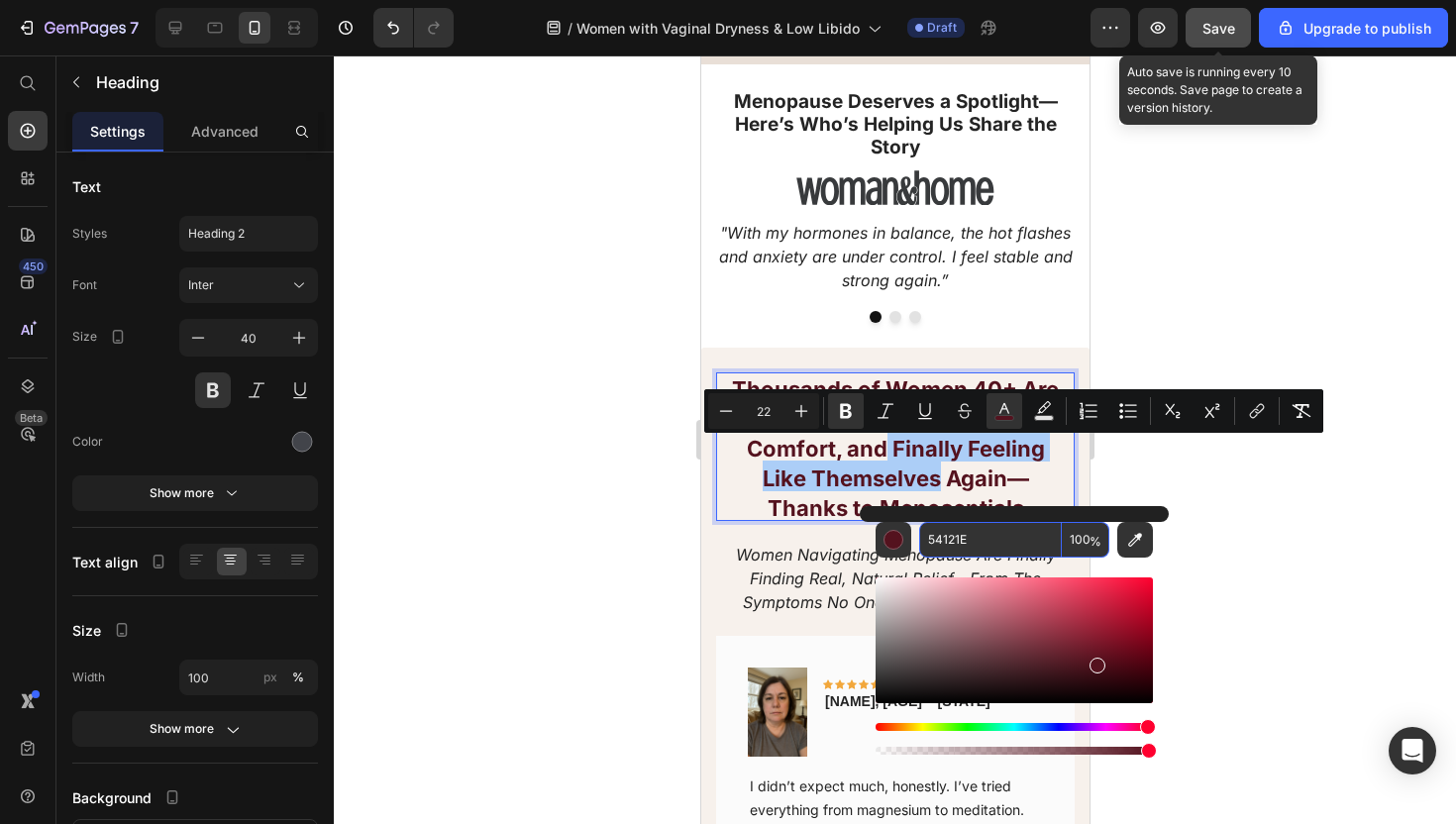 click on "54121E" at bounding box center [990, 540] 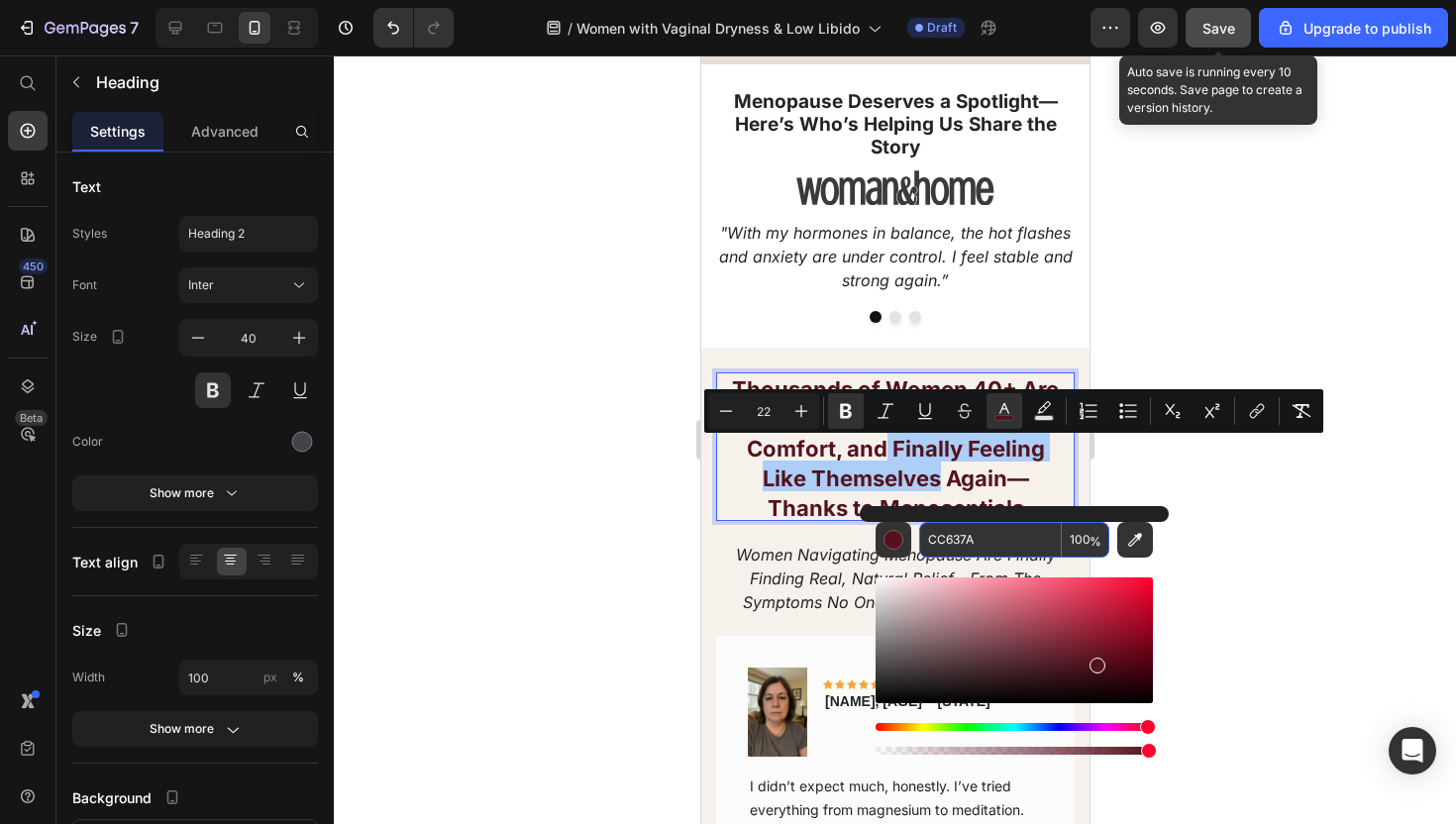 type on "CC637A" 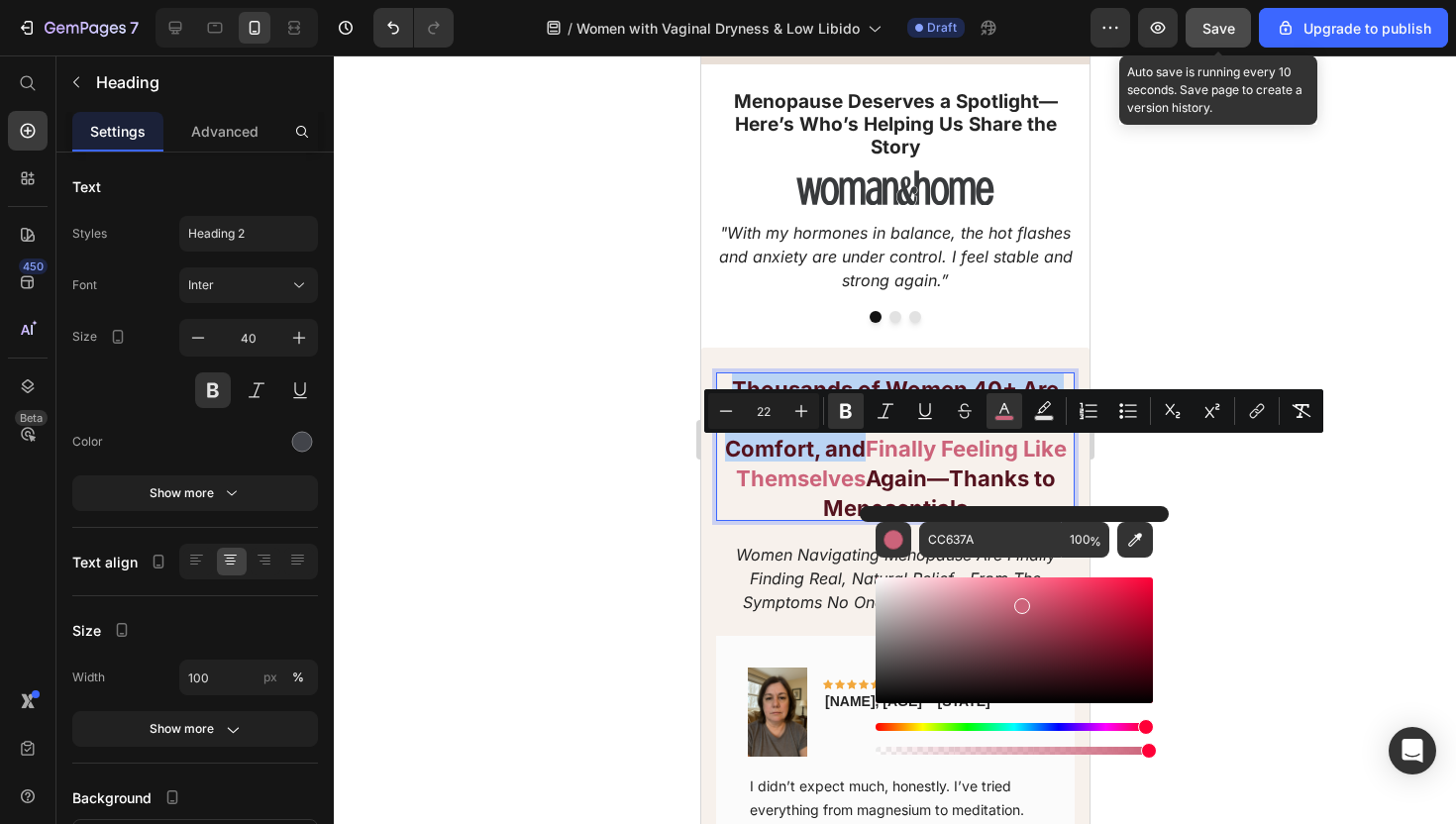 click on "Finally Feeling Like Themselves" at bounding box center [900, 464] 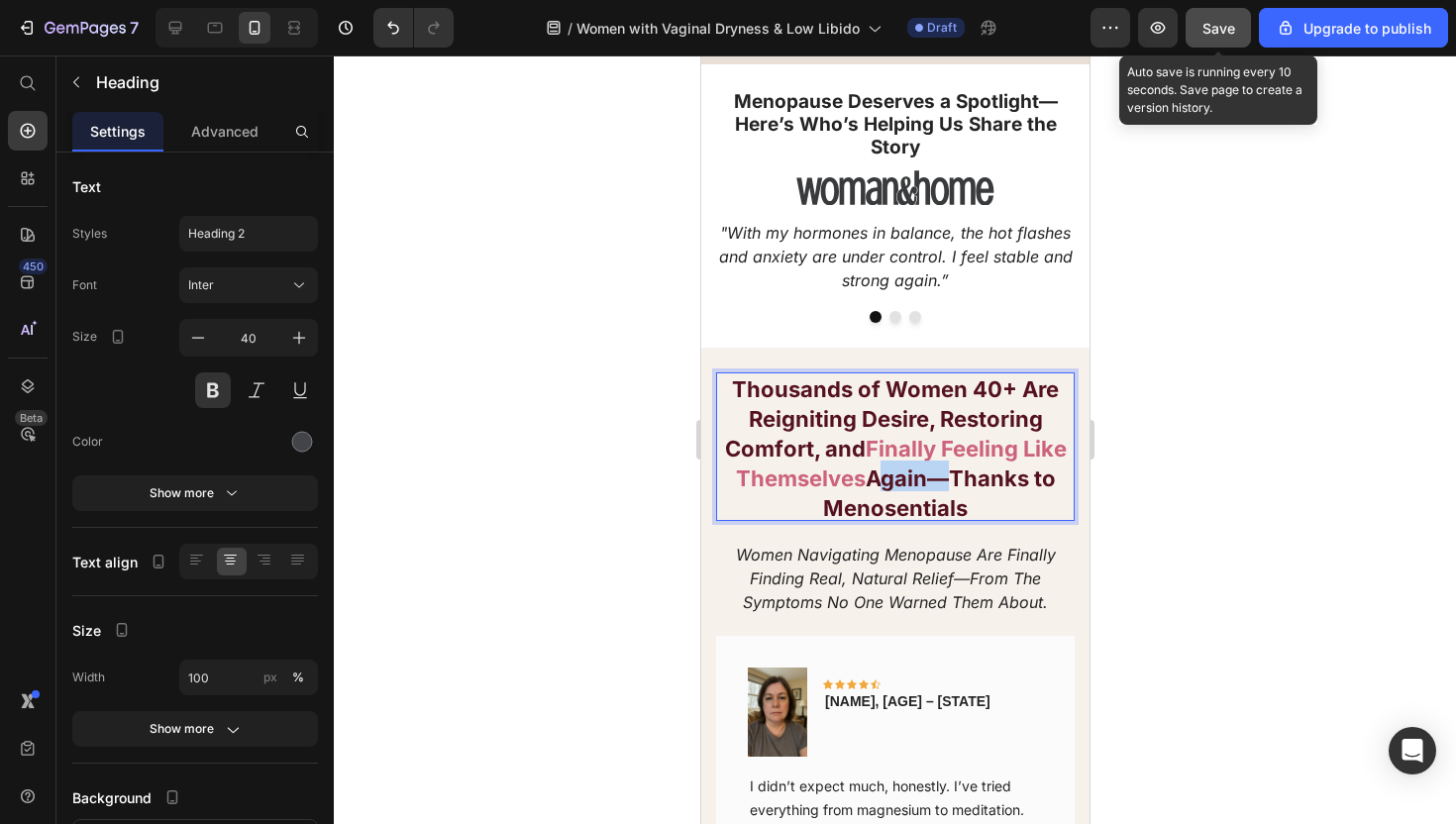 drag, startPoint x: 1008, startPoint y: 489, endPoint x: 943, endPoint y: 489, distance: 65 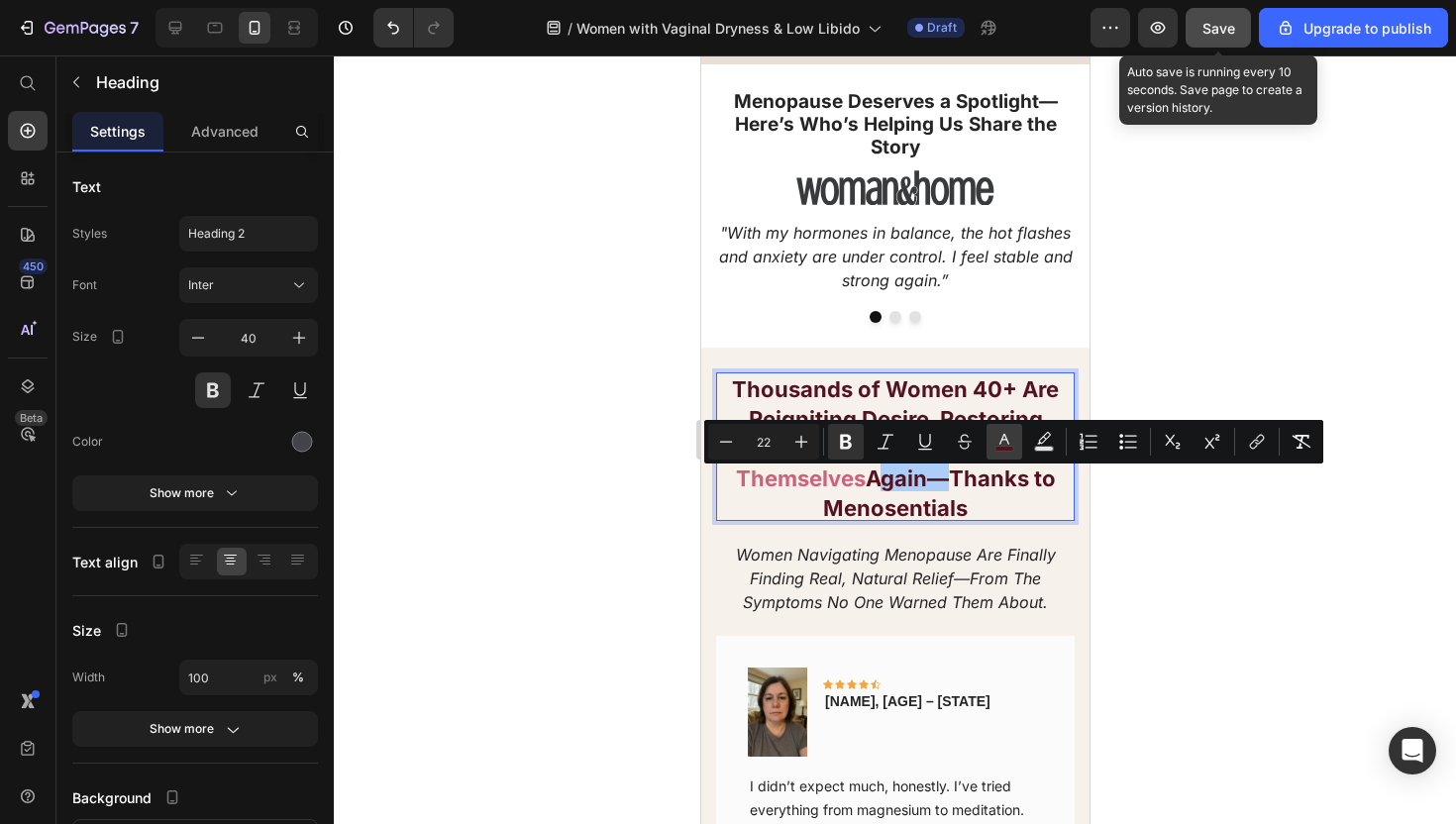 click on "color" at bounding box center [1004, 442] 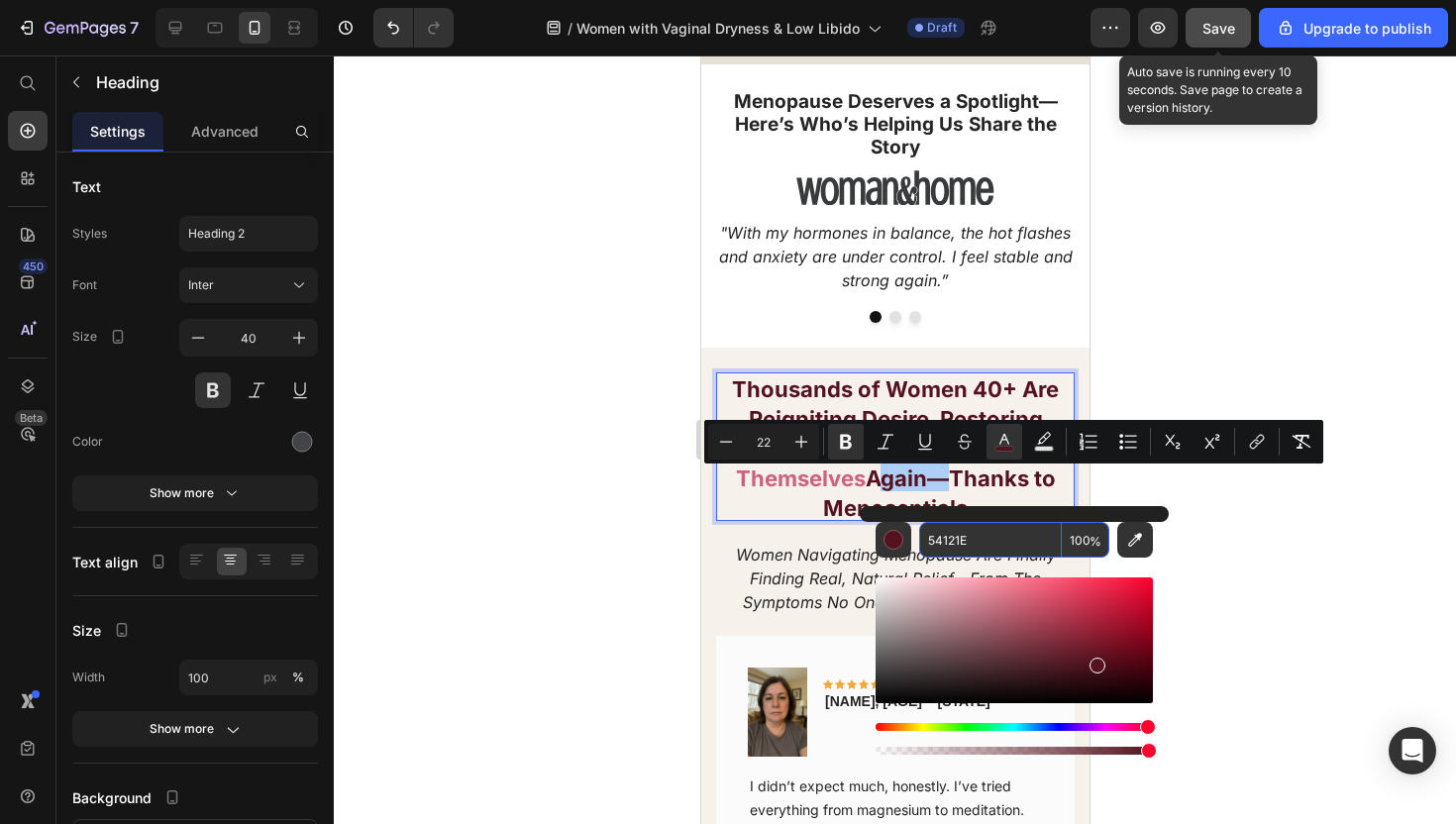 click on "54121E" at bounding box center [990, 540] 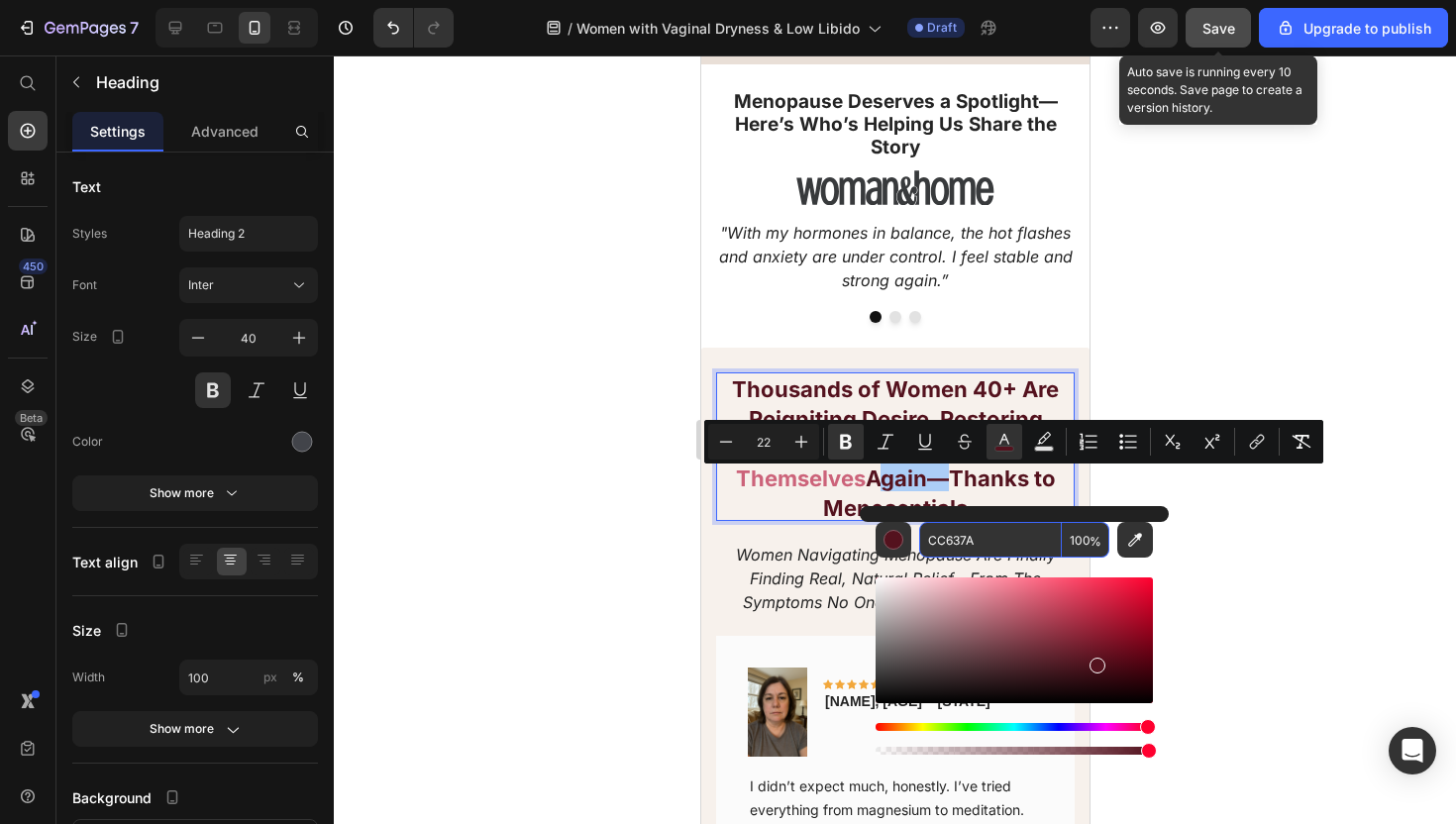 type on "CC637A" 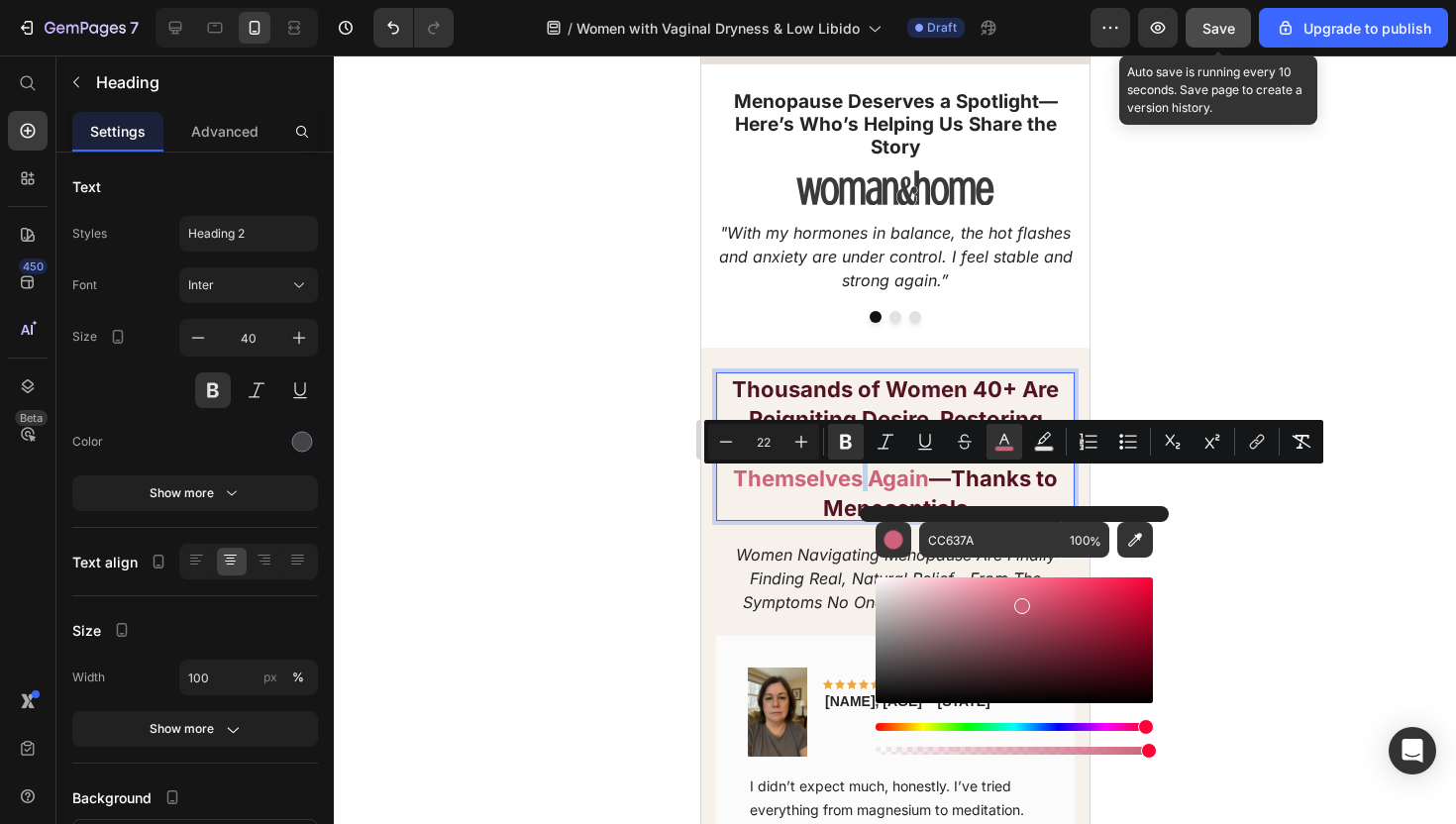 click on "—Thanks to Menosentials" at bounding box center (939, 493) 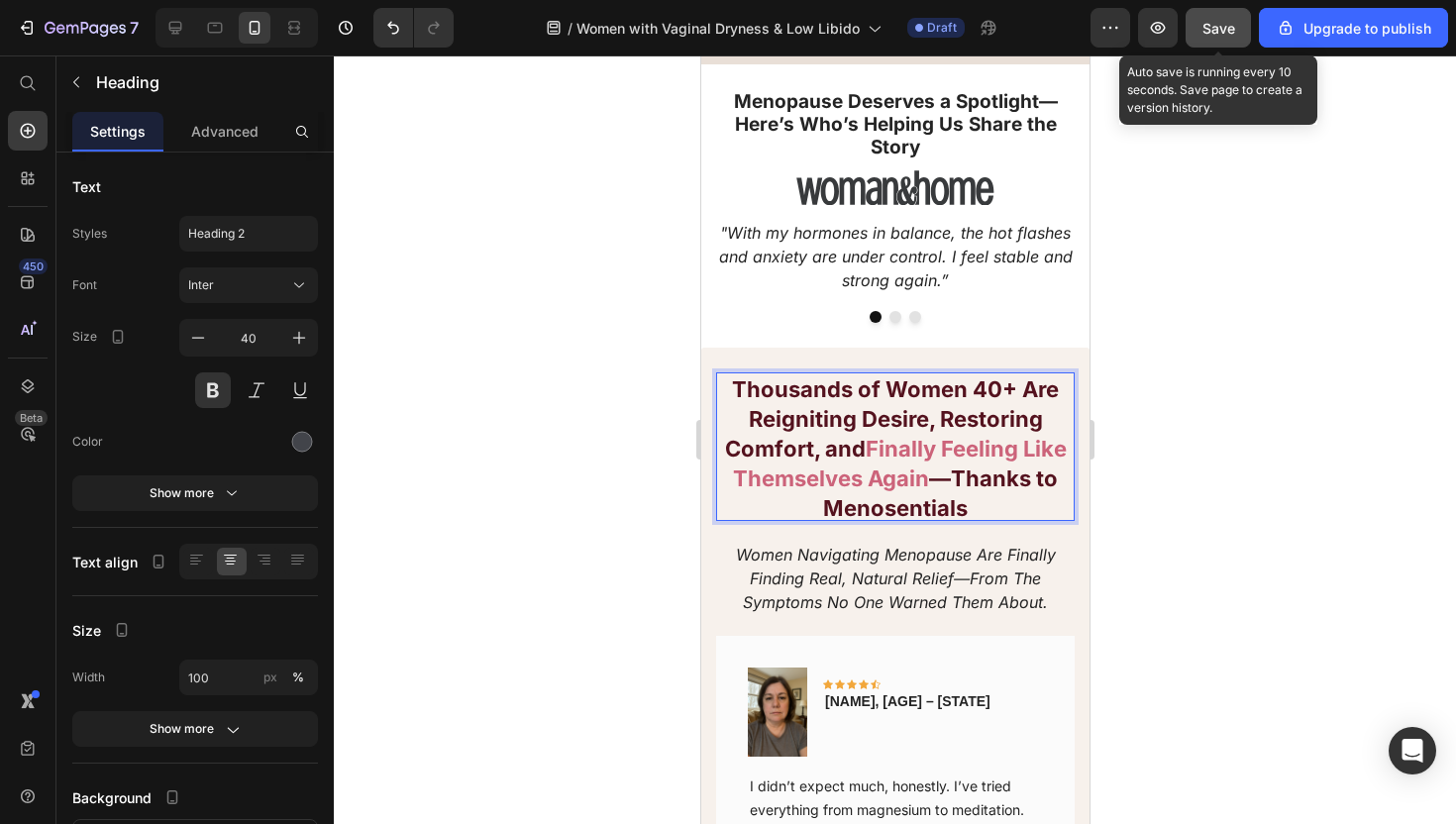 click on "—Thanks to Menosentials" at bounding box center (939, 493) 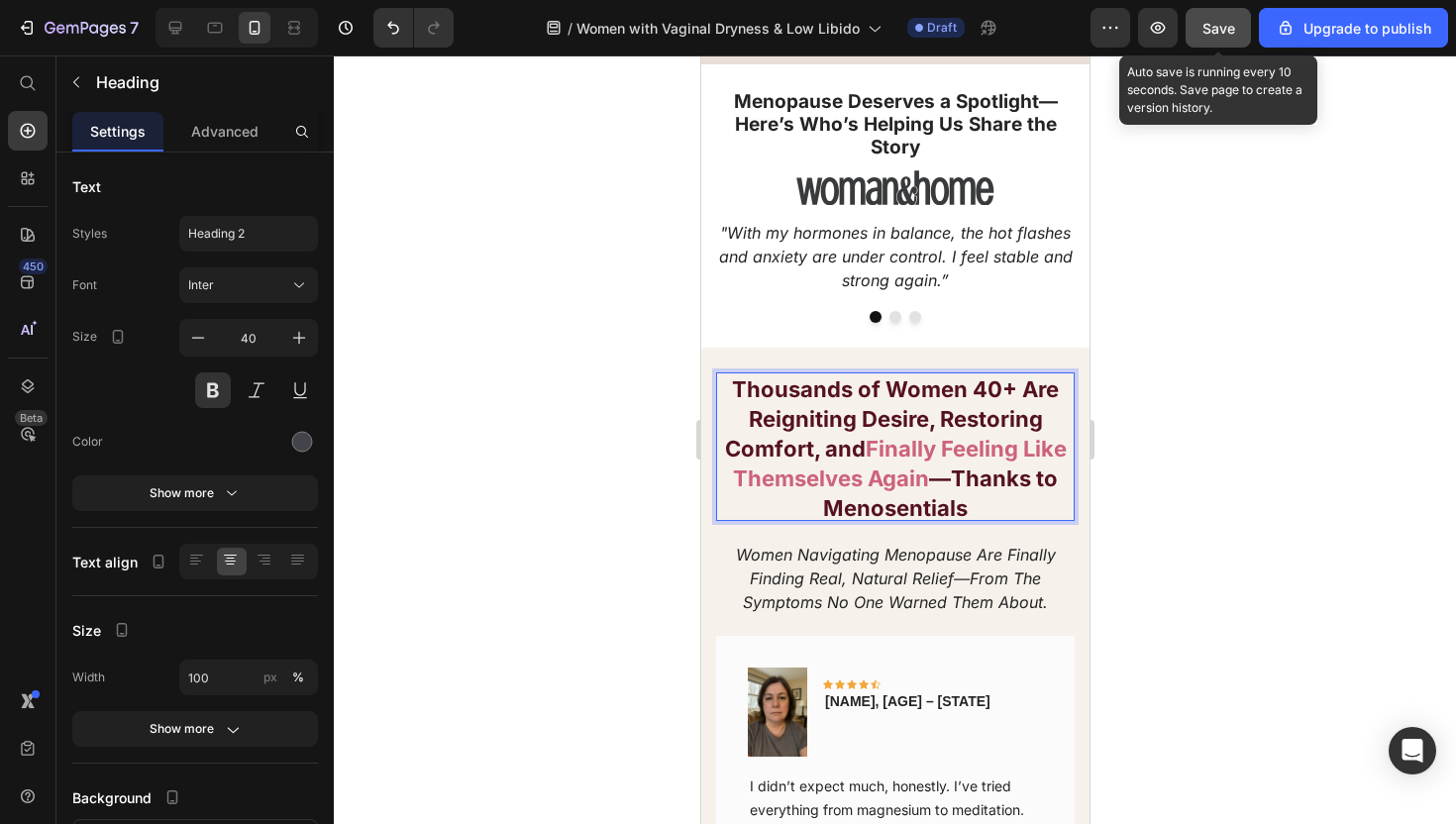click on "Again" at bounding box center [897, 478] 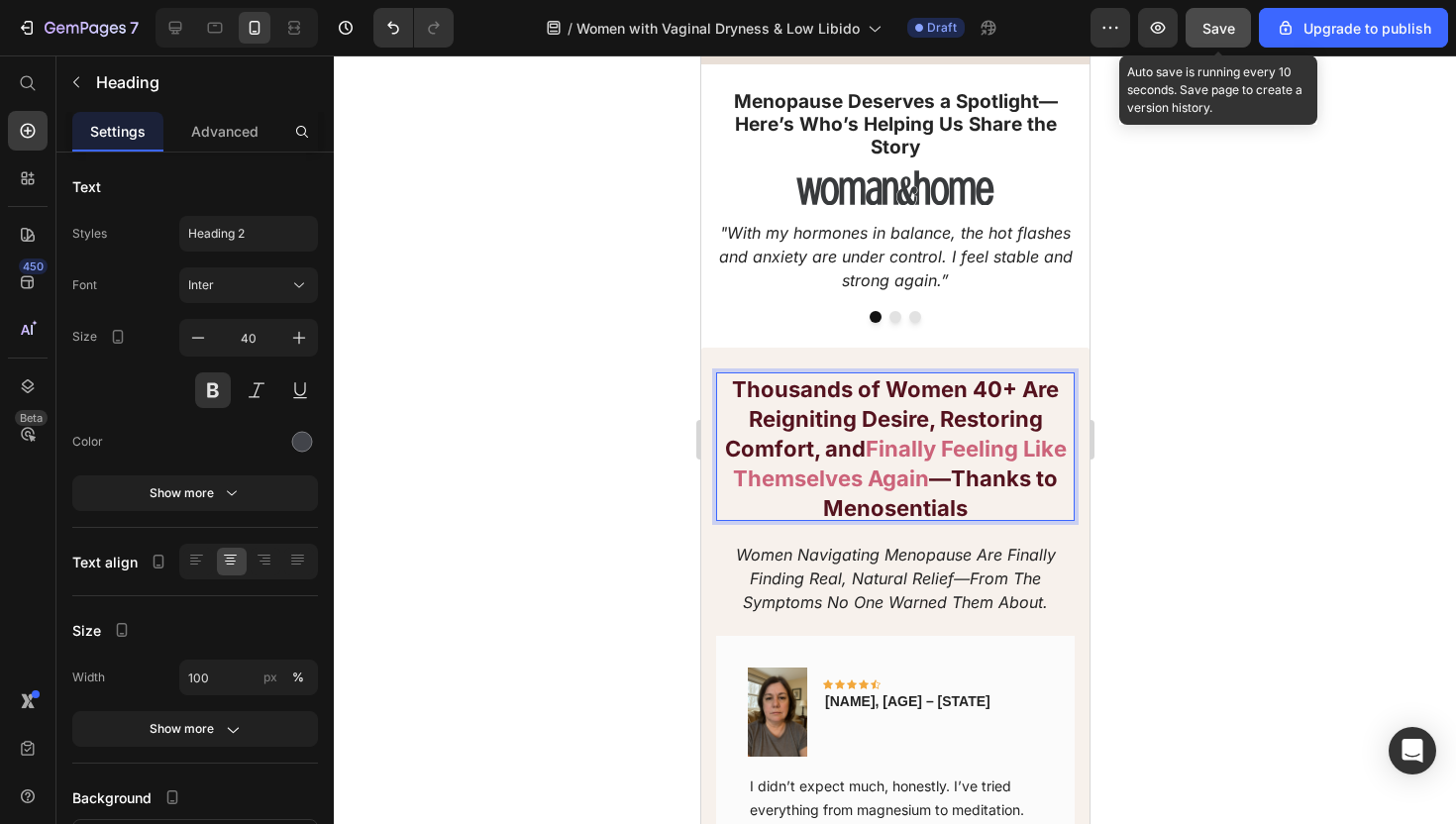 click on "—Thanks to Menosentials" at bounding box center (939, 493) 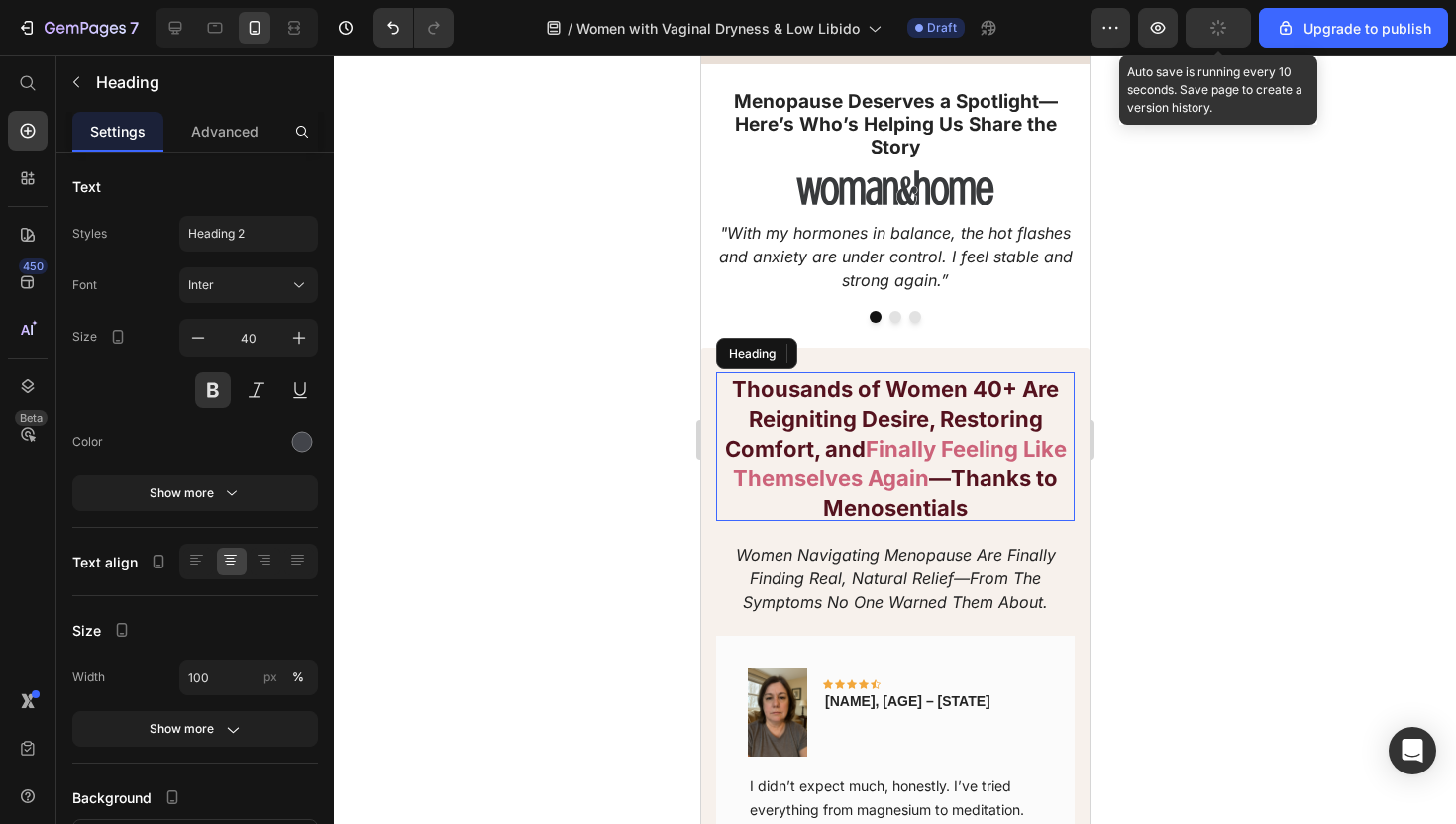 click on "—Thanks to Menosentials" at bounding box center [939, 493] 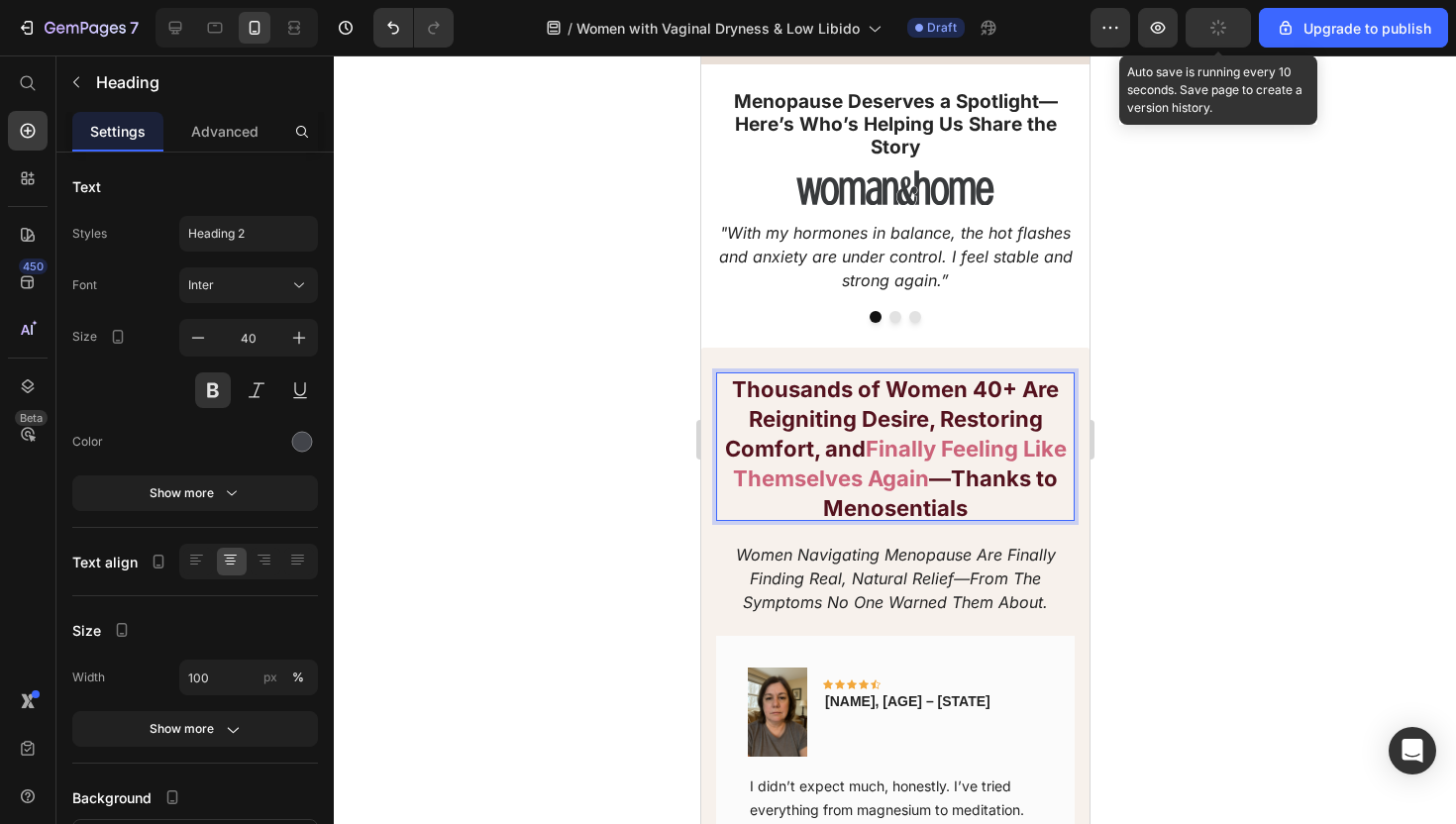 click on "—Thanks to Menosentials" at bounding box center (939, 493) 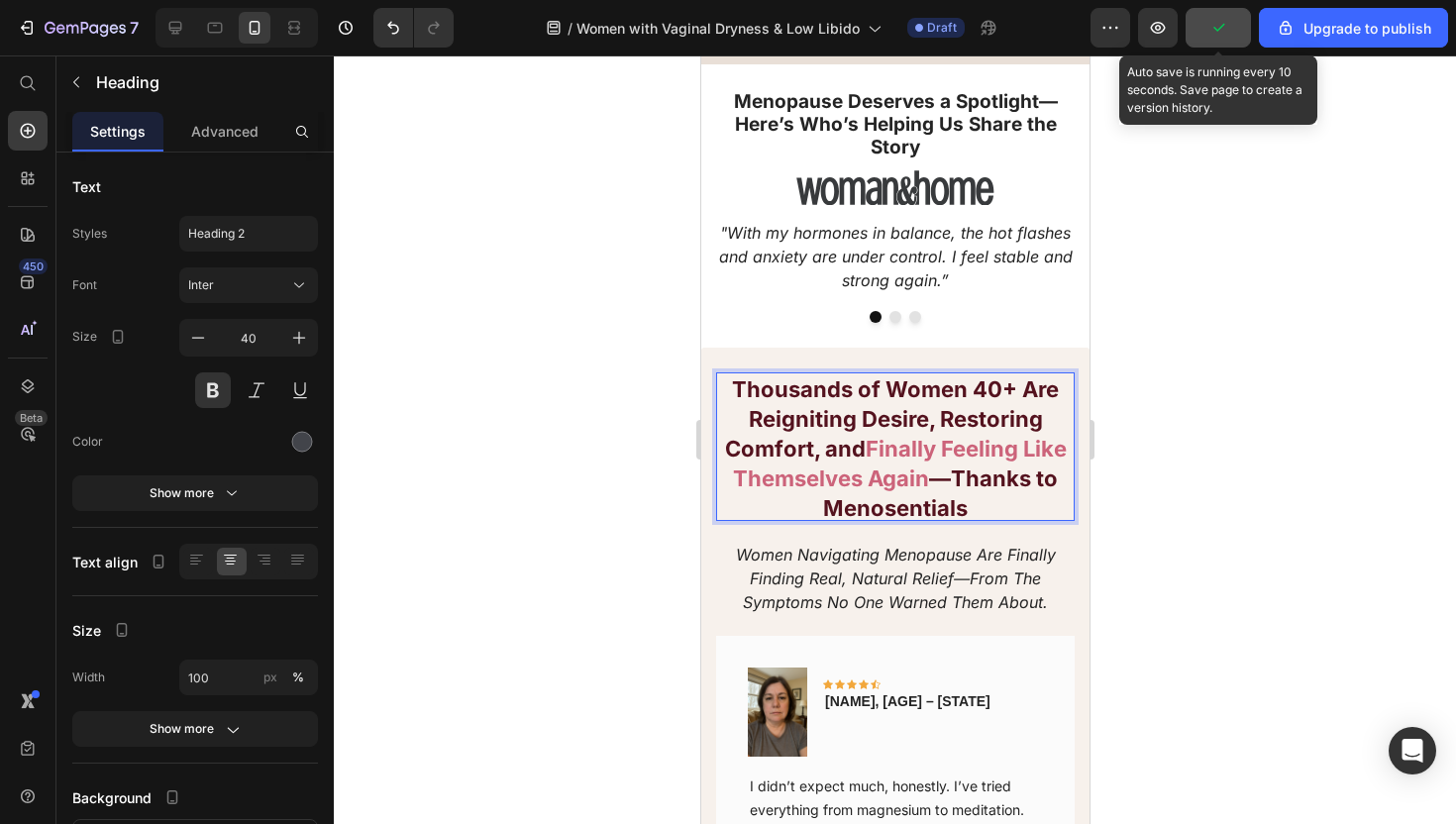 click on "Thousands of Women 40+ Are Reigniting Desire, Restoring Comfort, and  Finally Feeling Like Themselves   Again —Thanks to Menosentials Heading   20 Thousands of Women 40+ Are Reigniting Desire, Restoring Comfort, and Finally Feeling Like Themselves Again—Thanks to Menosentials Heading Women navigating menopause are finally finding real, natural relief—from the symptoms no one warned them about. Text Block Women navigating menopause are finally finding real, natural relief—from the symptoms no one warned them about. Text block Image
Icon
Icon
Icon
Icon
Icon Row Yolanda Perez, 55 – California Text block Row I didn’t expect much, honestly. I’ve tried everything from magnesium to meditation. But after two weeks on Menosentials, I’m finally sleeping through the night without waking up drenched. My mood swings have eased up too—I feel like I can breathe again. Text block Row Image
Icon" at bounding box center (894, 689) 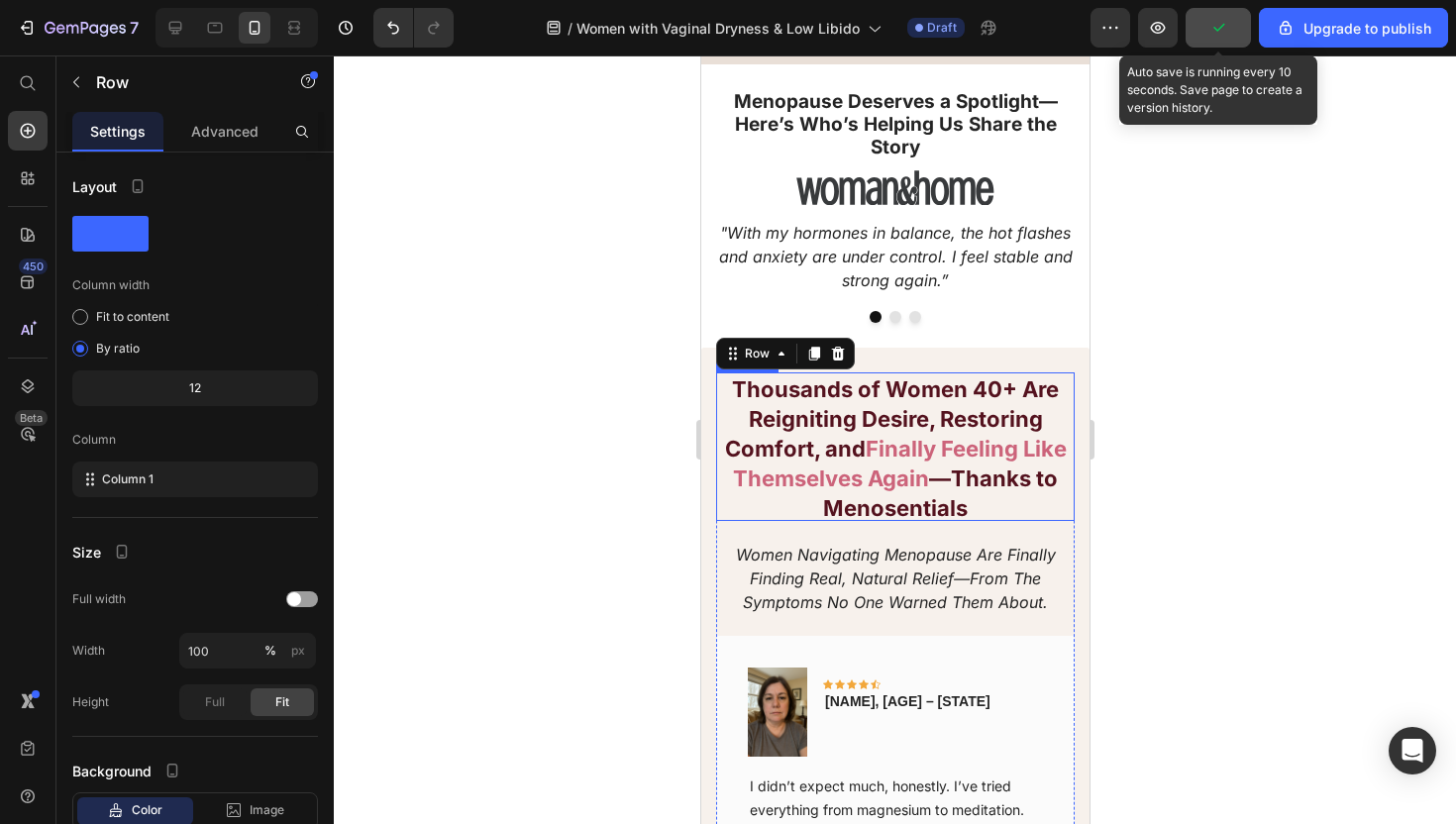 click on "—Thanks to Menosentials" at bounding box center (939, 493) 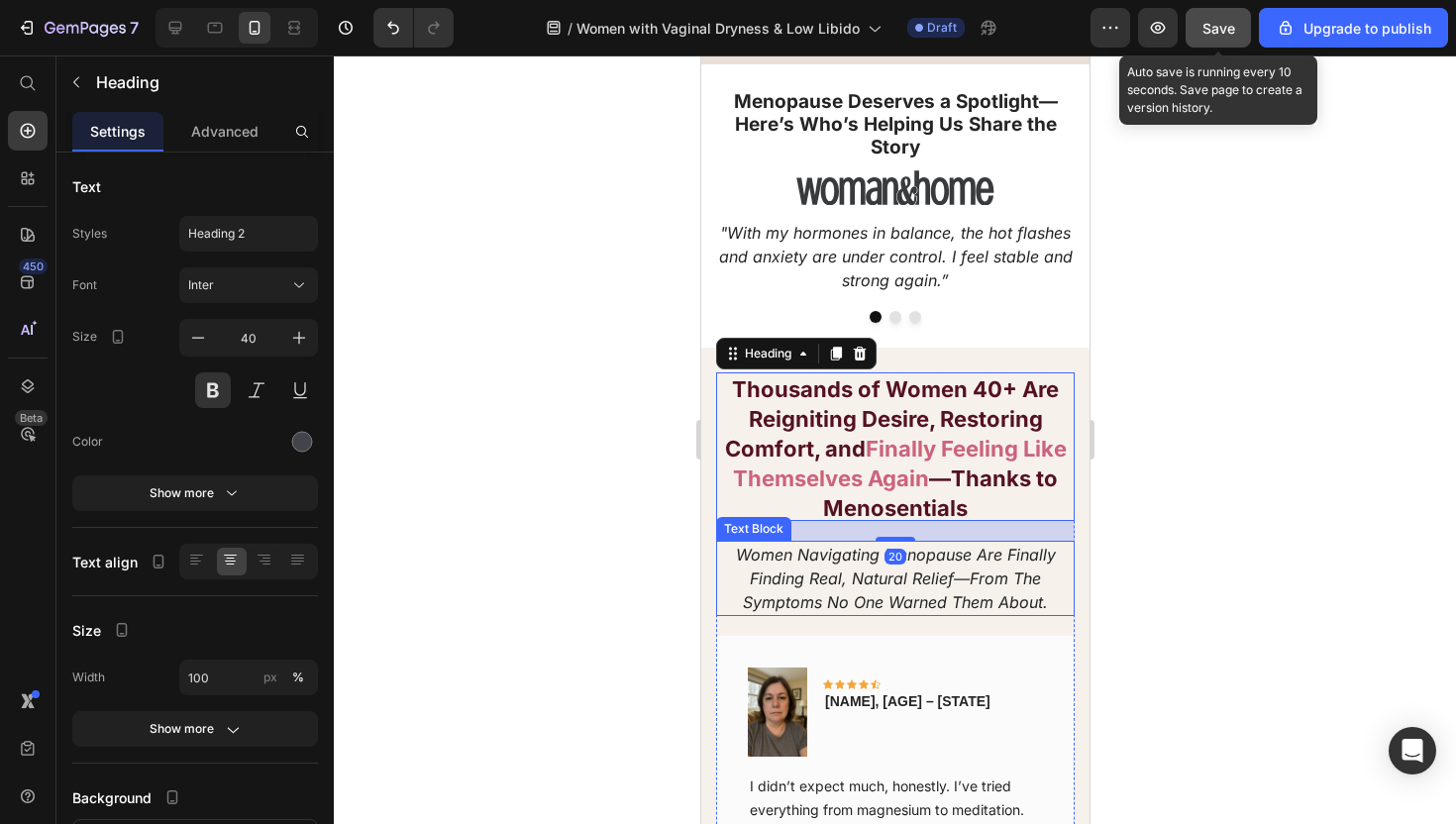 click on "Women navigating menopause are finally finding real, natural relief—from the symptoms no one warned them about." at bounding box center (894, 578) 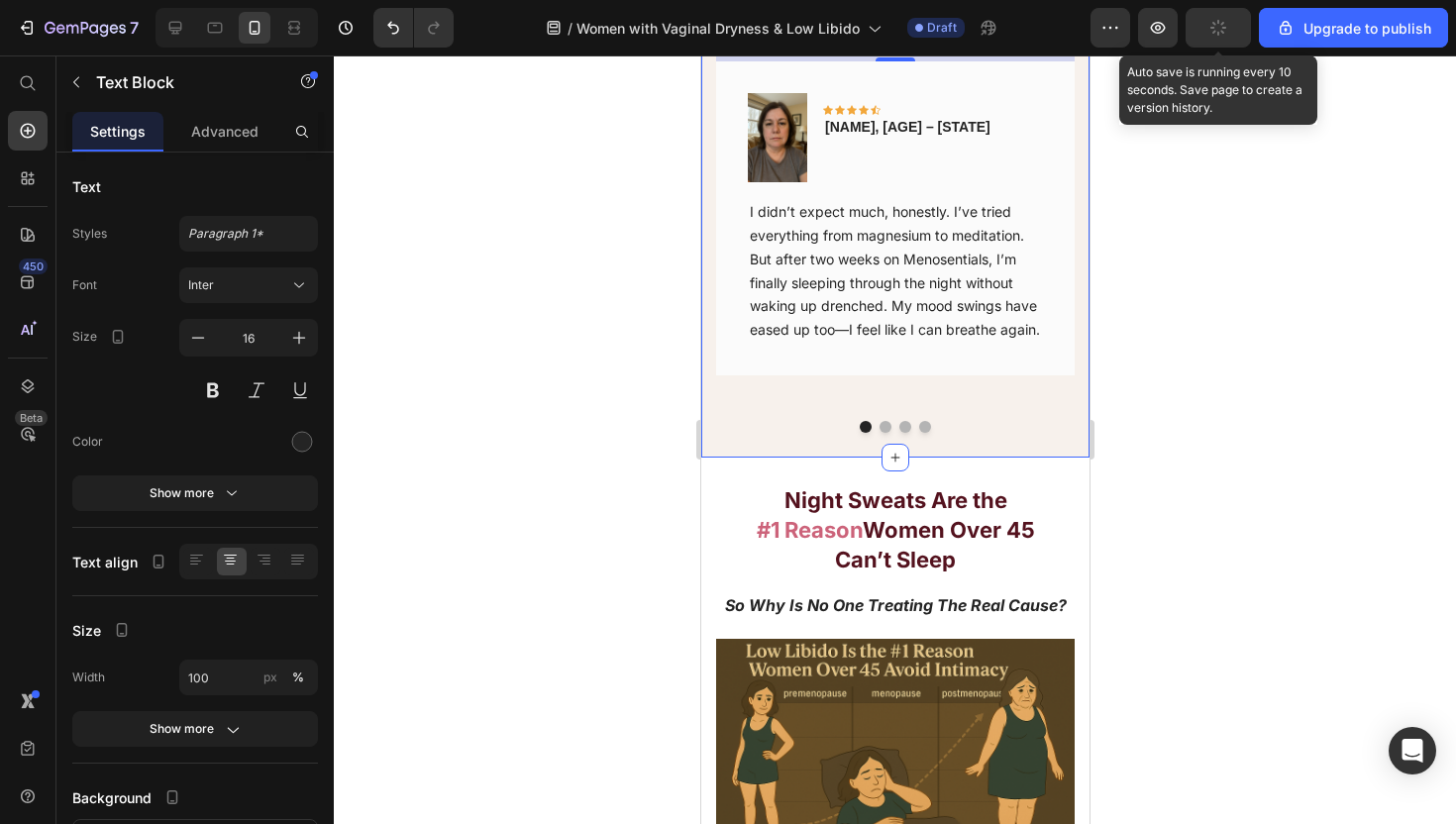 scroll, scrollTop: 1344, scrollLeft: 0, axis: vertical 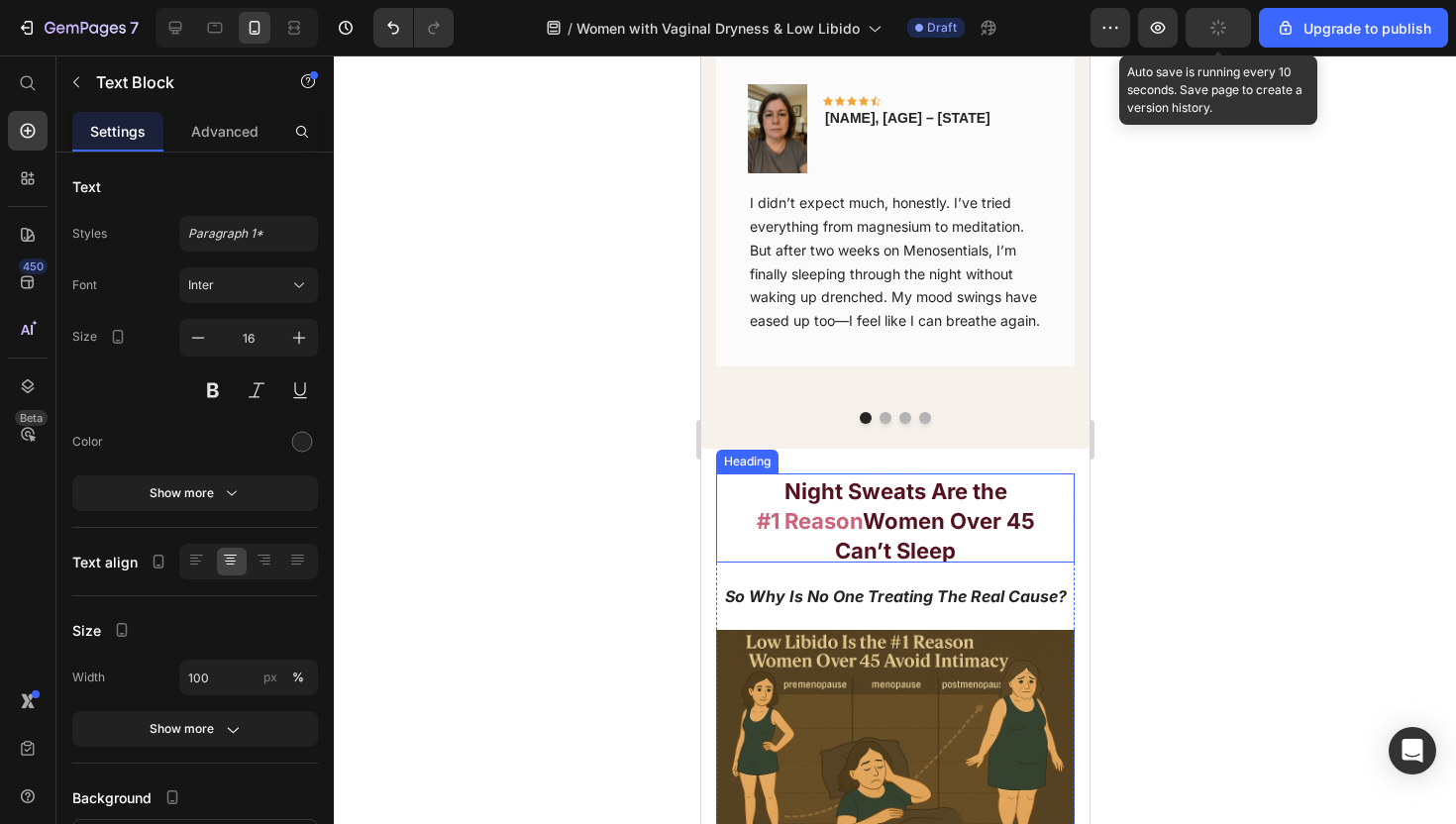 click on "Women Over 45" at bounding box center [948, 521] 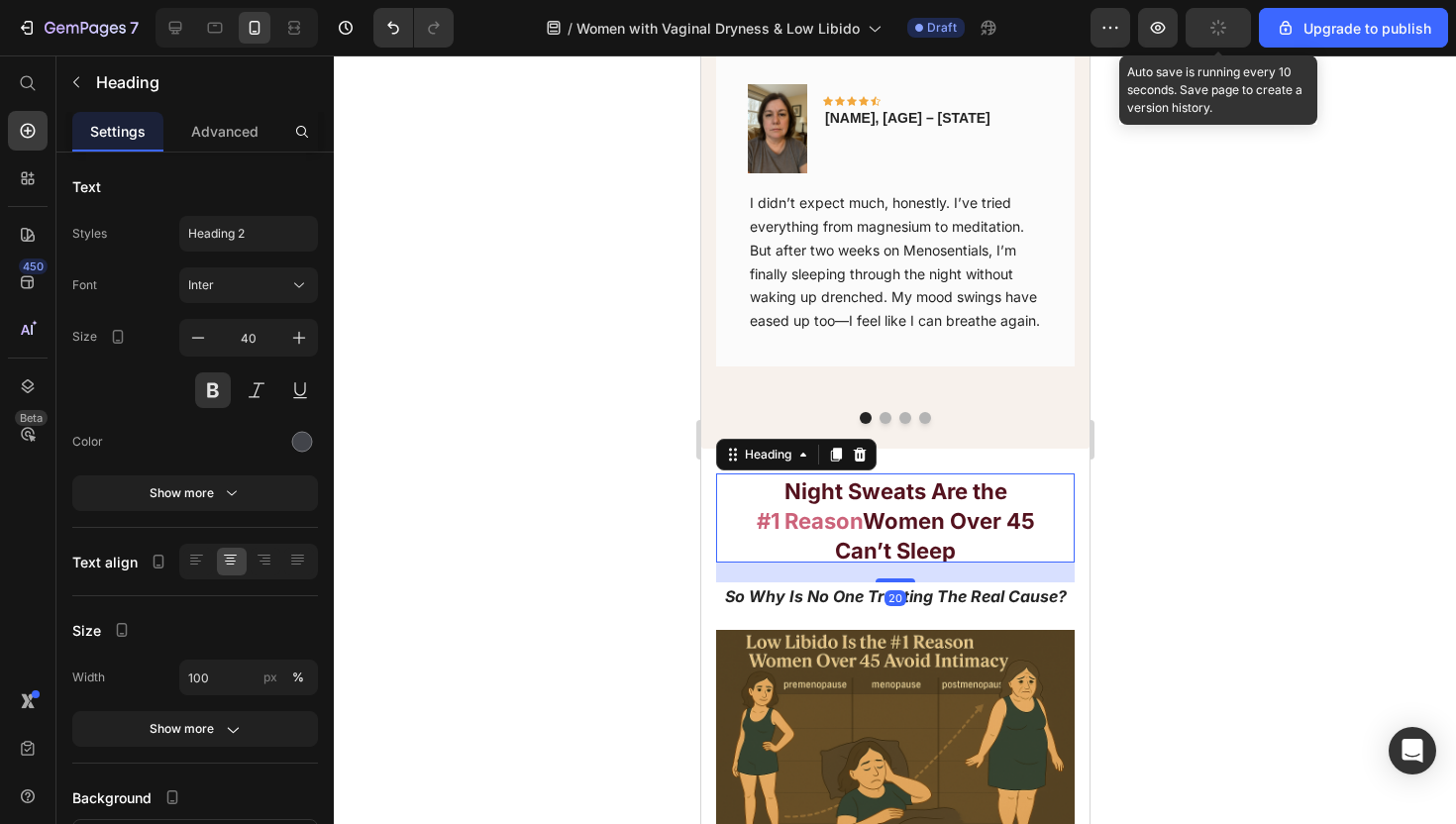 click on "Women Over 45" at bounding box center [948, 521] 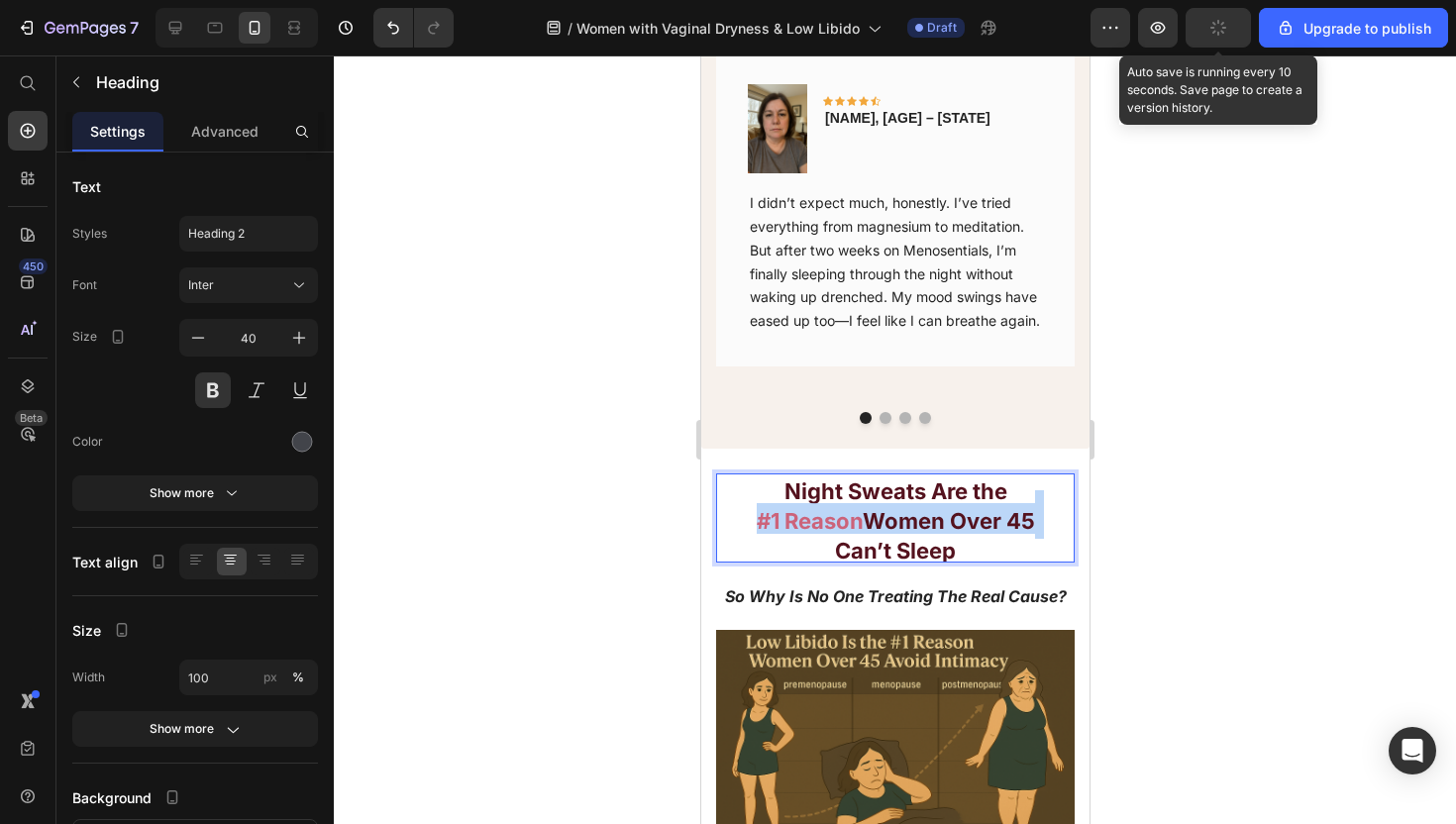 scroll, scrollTop: 1, scrollLeft: 0, axis: vertical 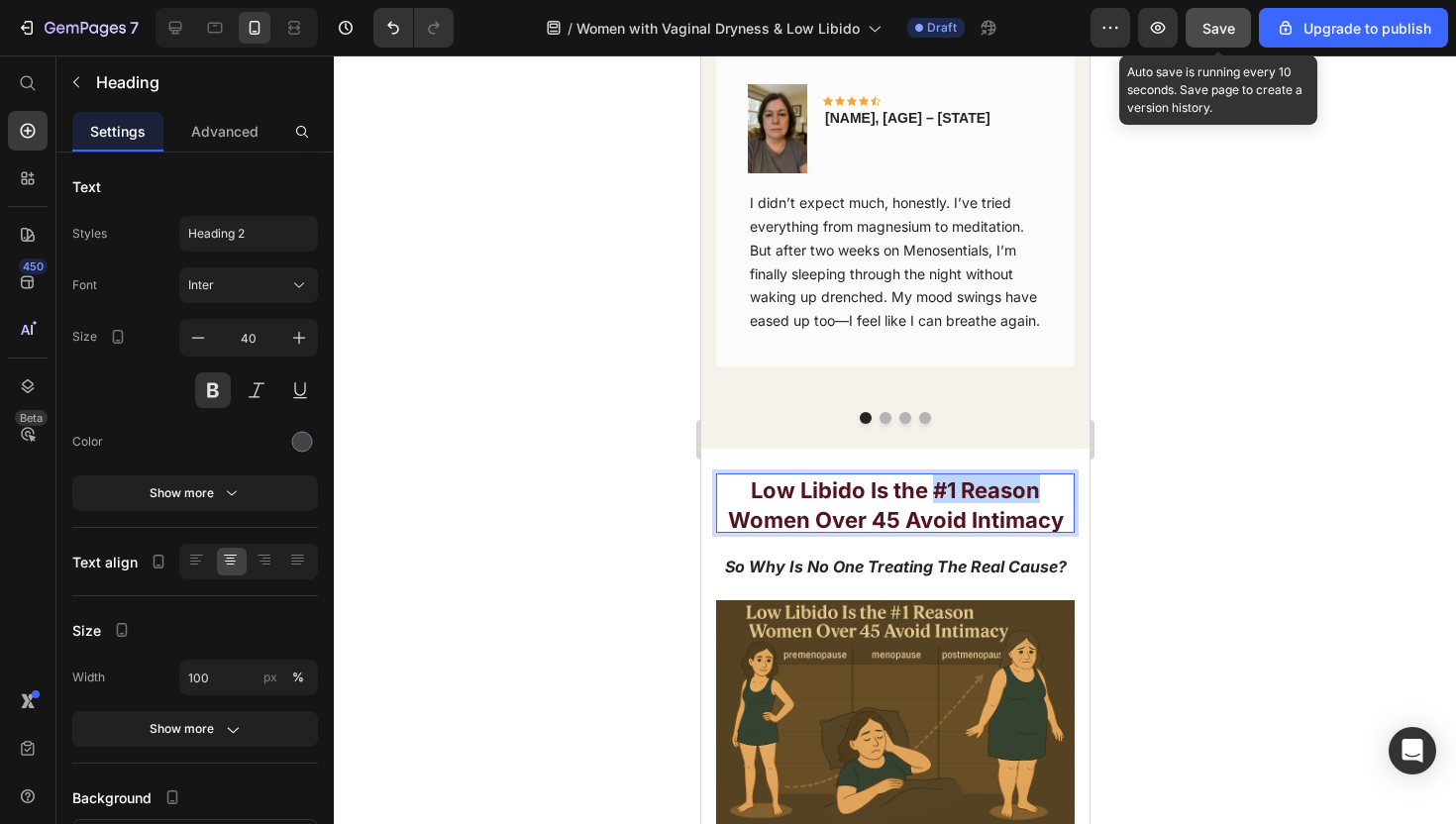 drag, startPoint x: 930, startPoint y: 497, endPoint x: 1040, endPoint y: 500, distance: 110.040901 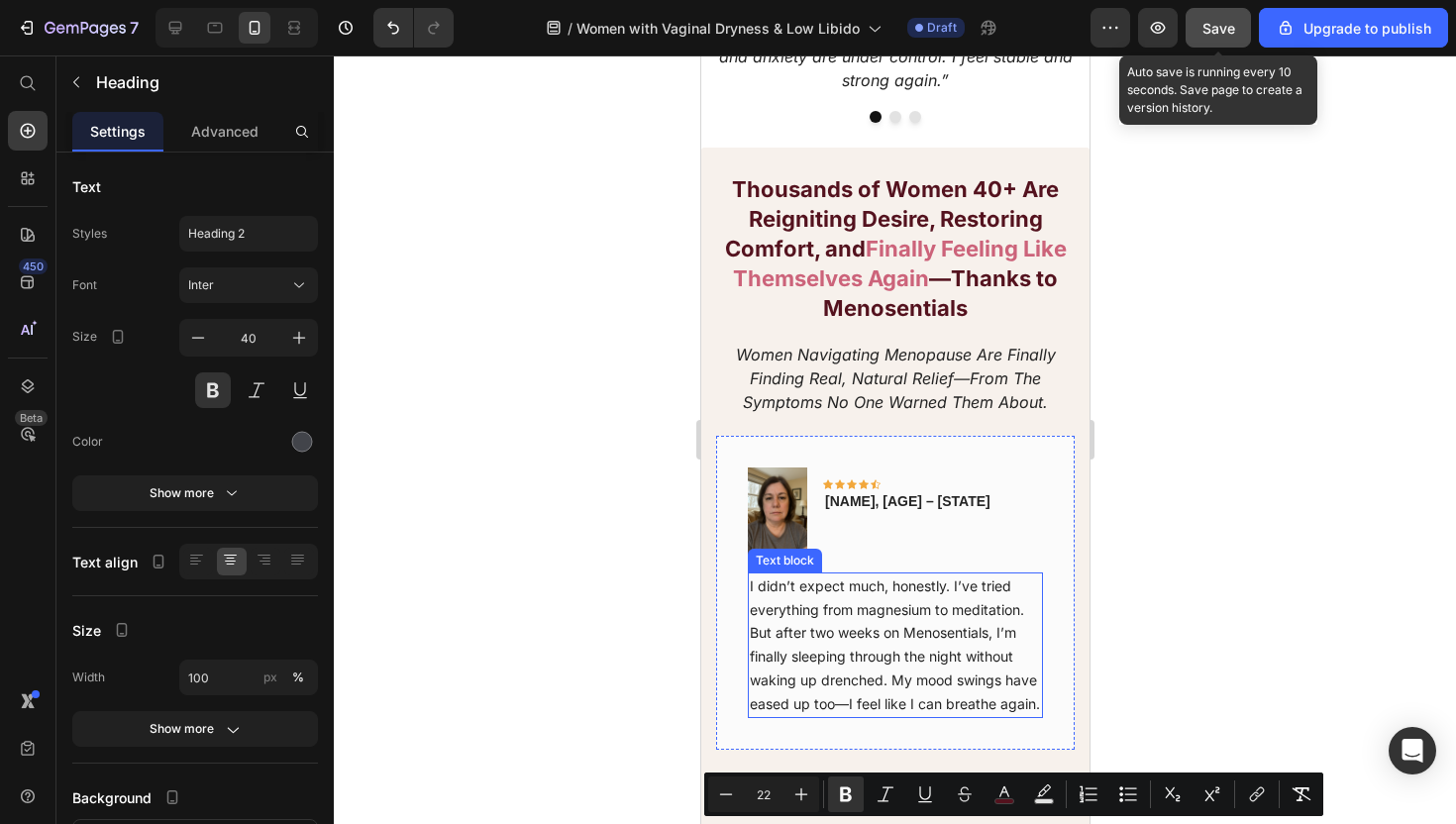 scroll, scrollTop: 918, scrollLeft: 0, axis: vertical 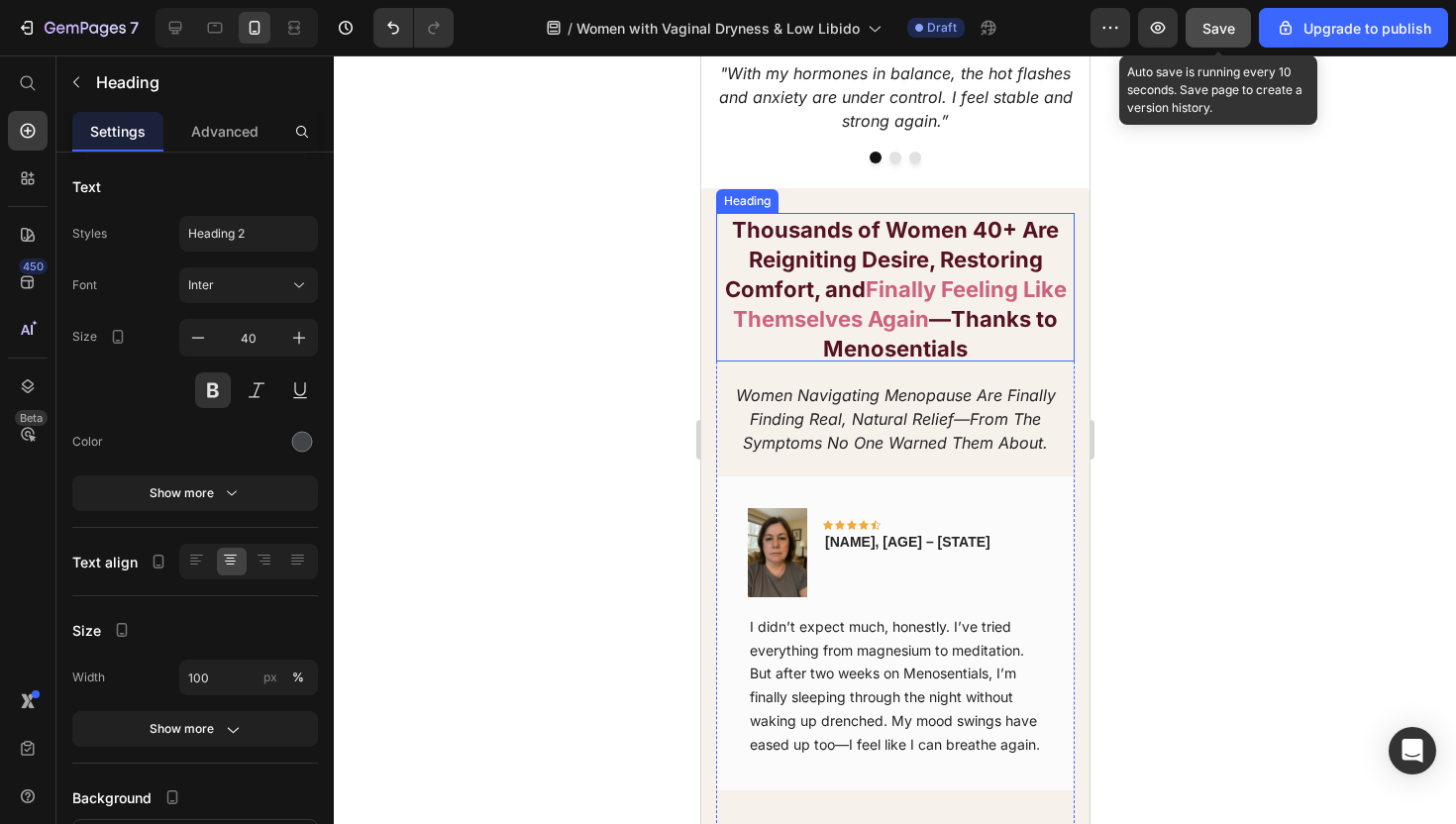 click on "Finally Feeling Like Themselves" at bounding box center (898, 304) 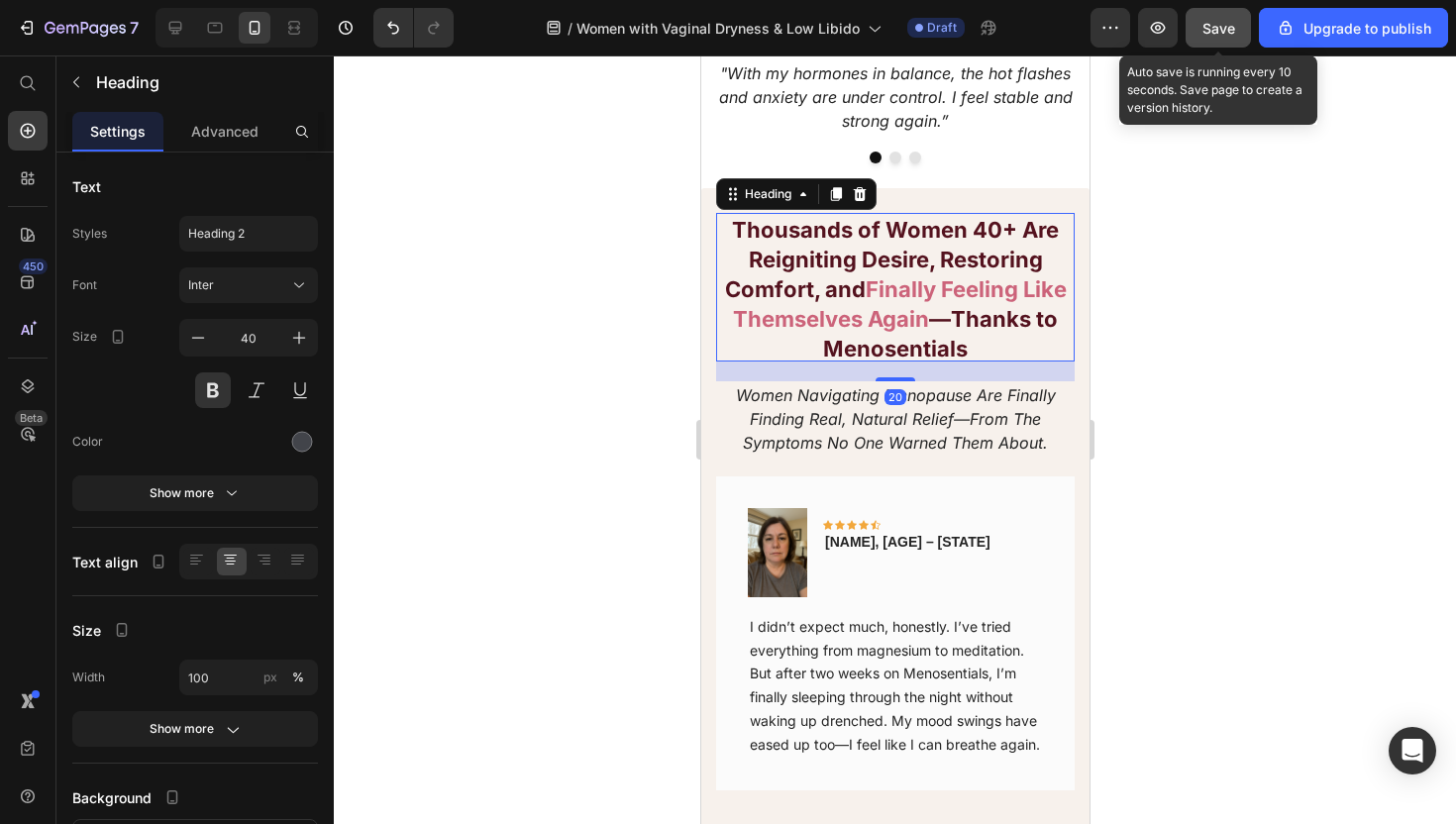 click on "Finally Feeling Like Themselves" at bounding box center (898, 304) 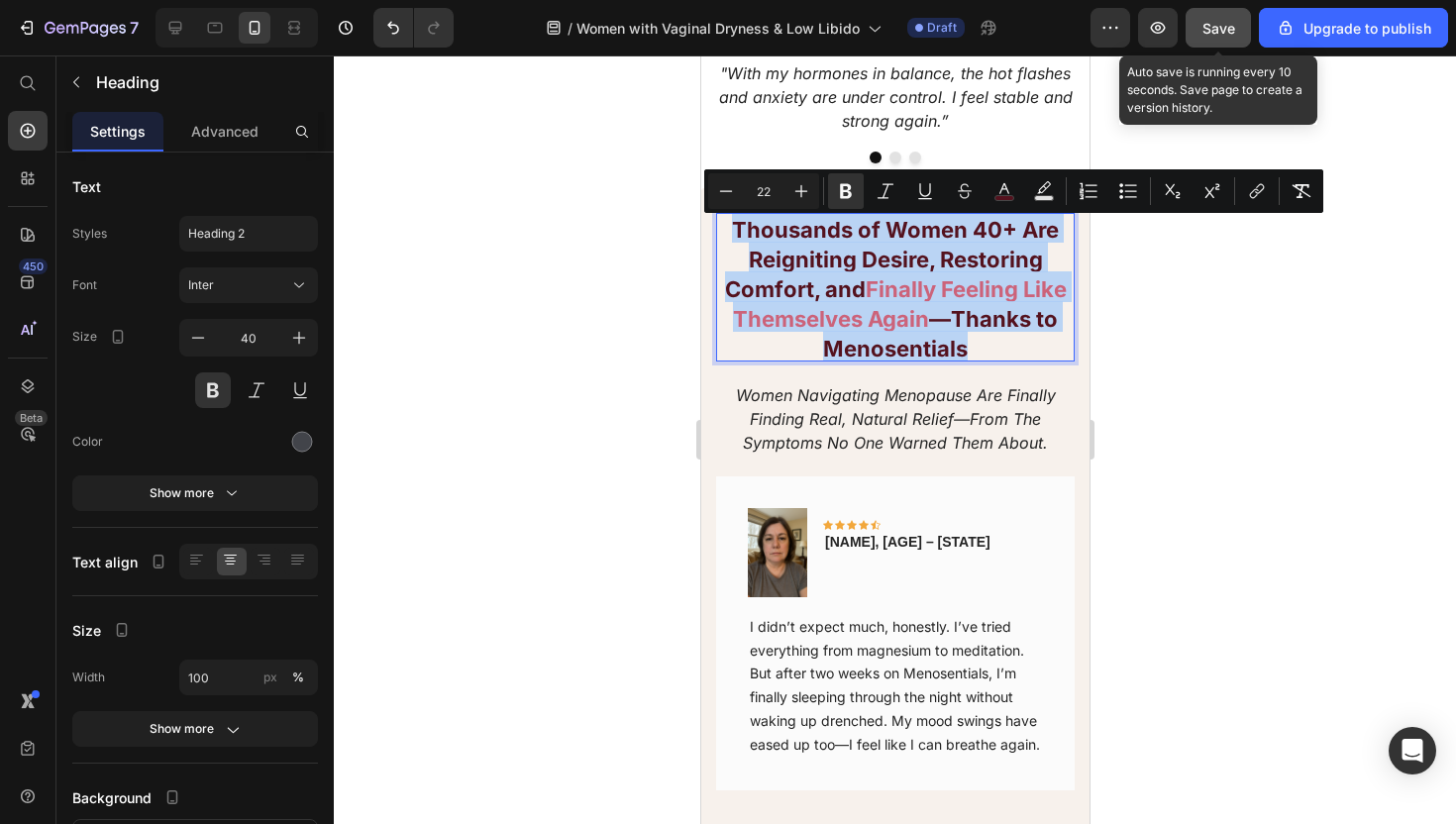 click on "Finally Feeling Like Themselves" at bounding box center [898, 304] 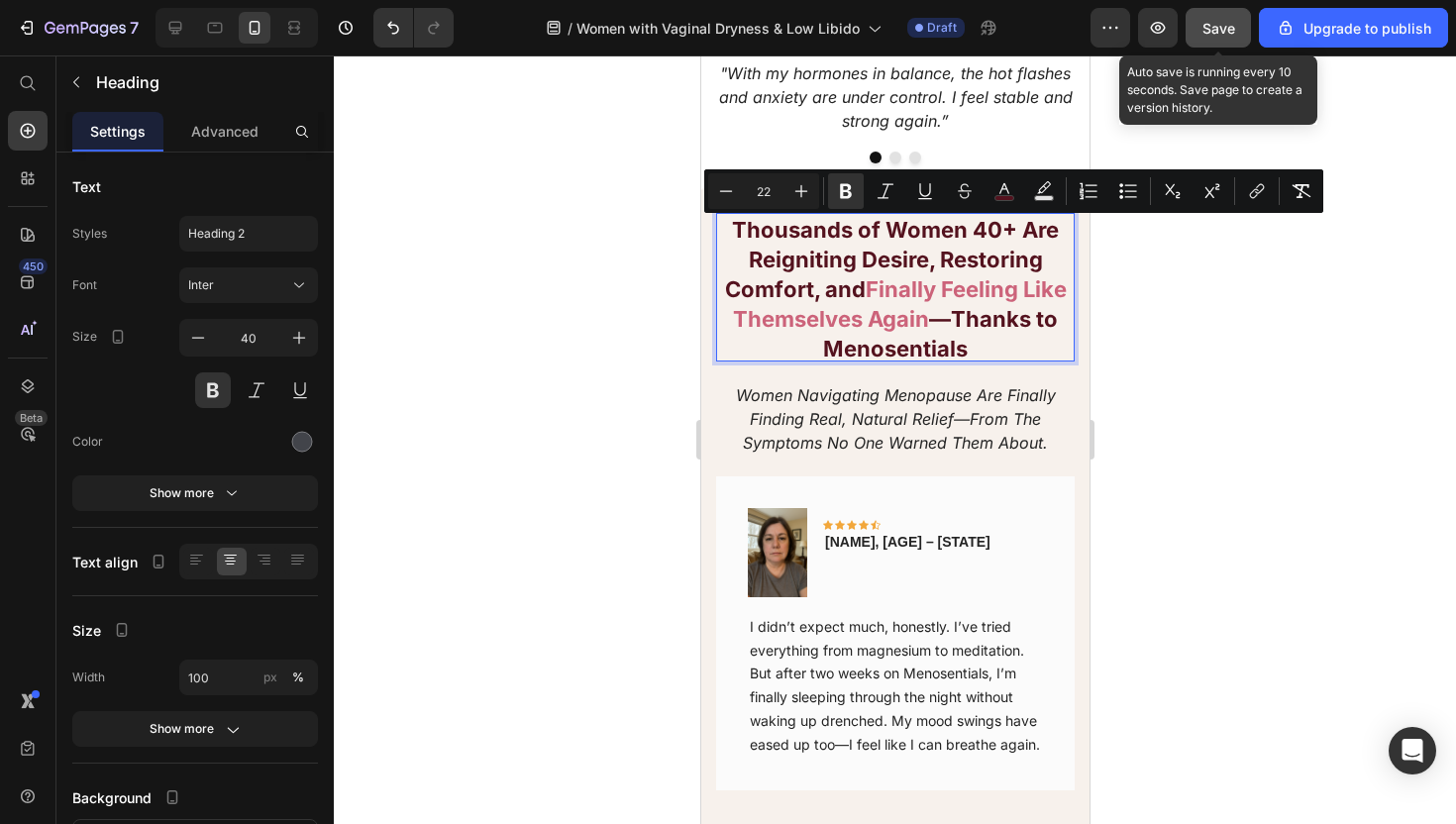 click on "Finally Feeling Like Themselves" at bounding box center [898, 304] 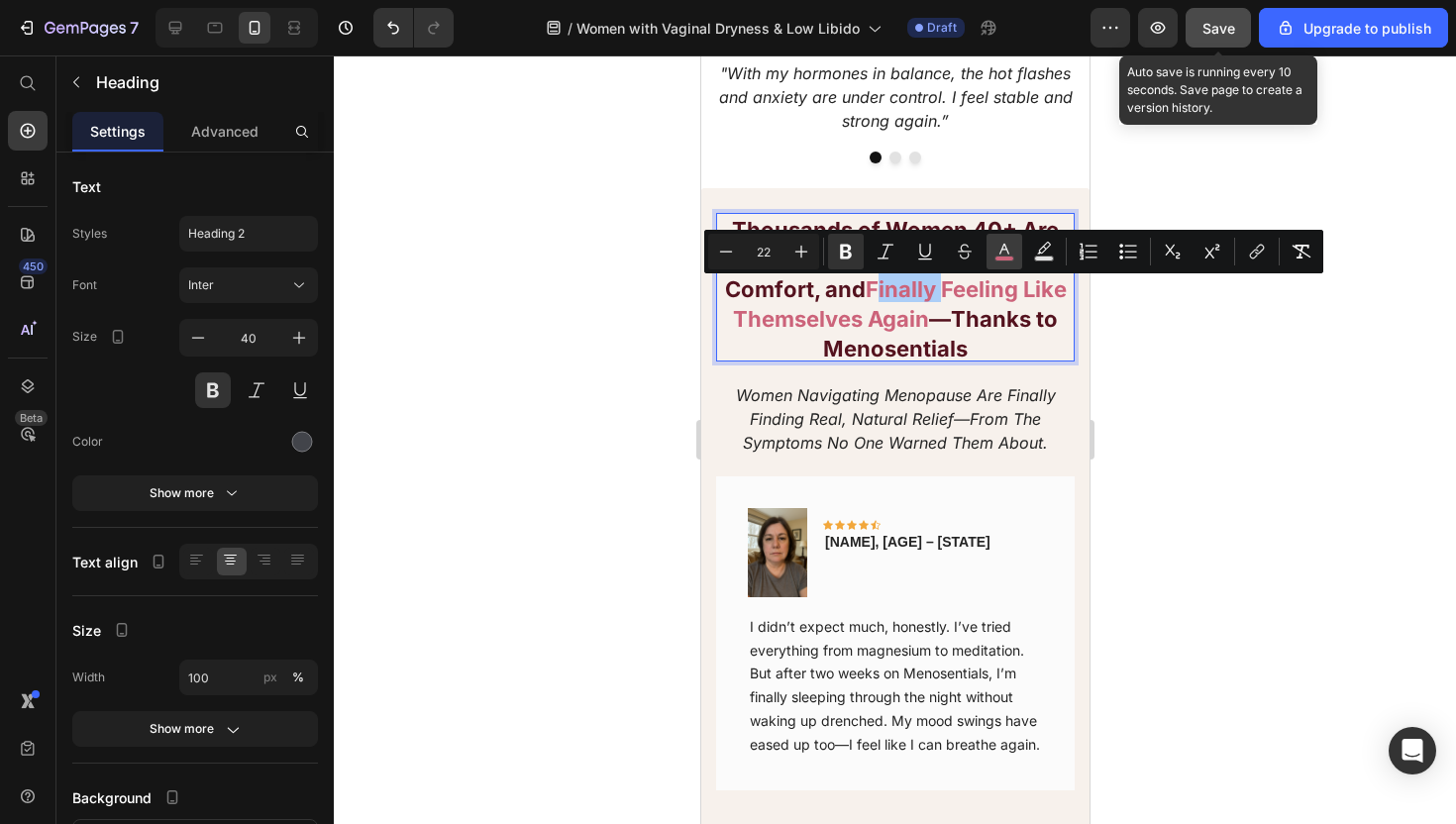 click 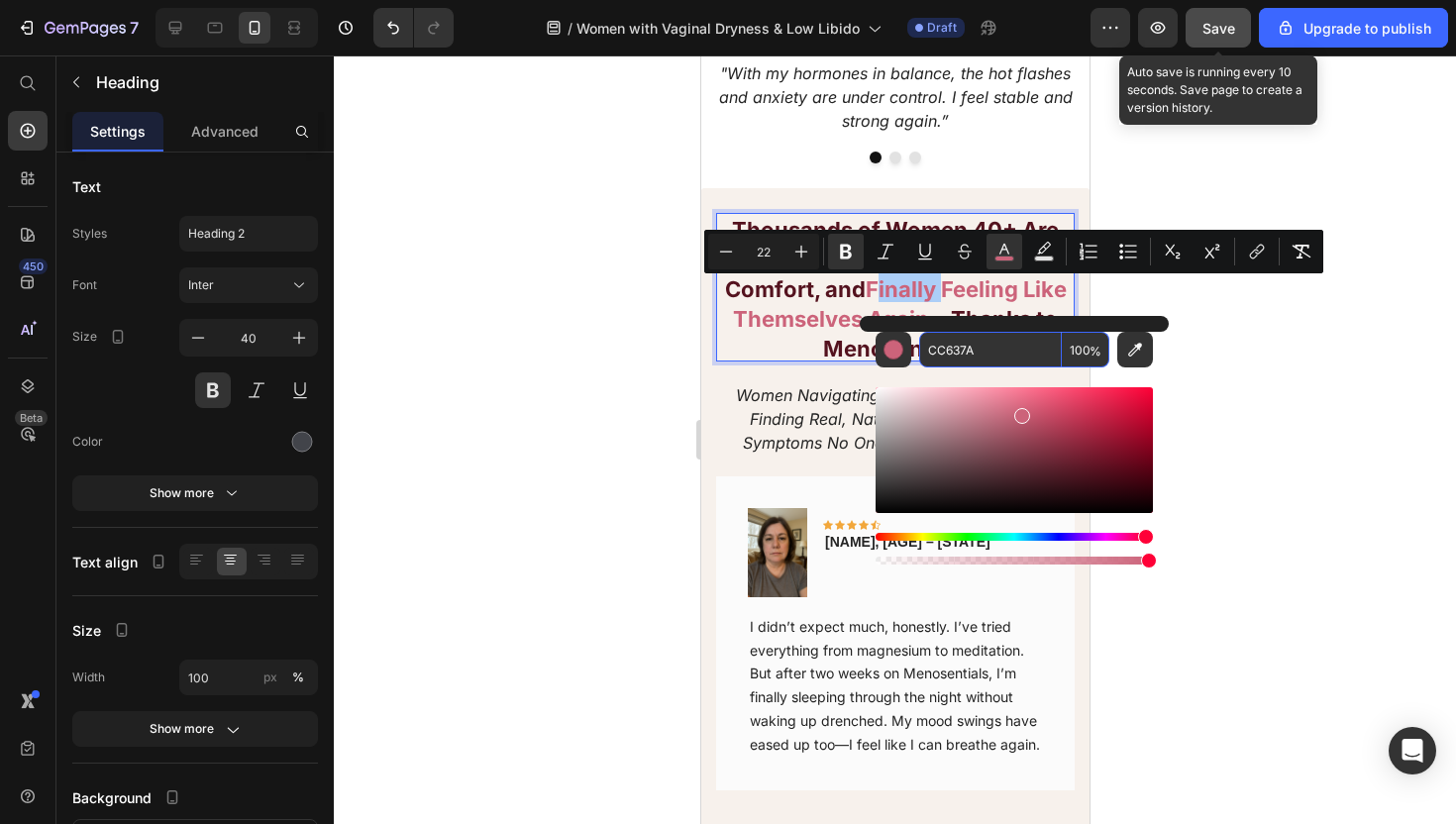 click on "CC637A" at bounding box center [990, 350] 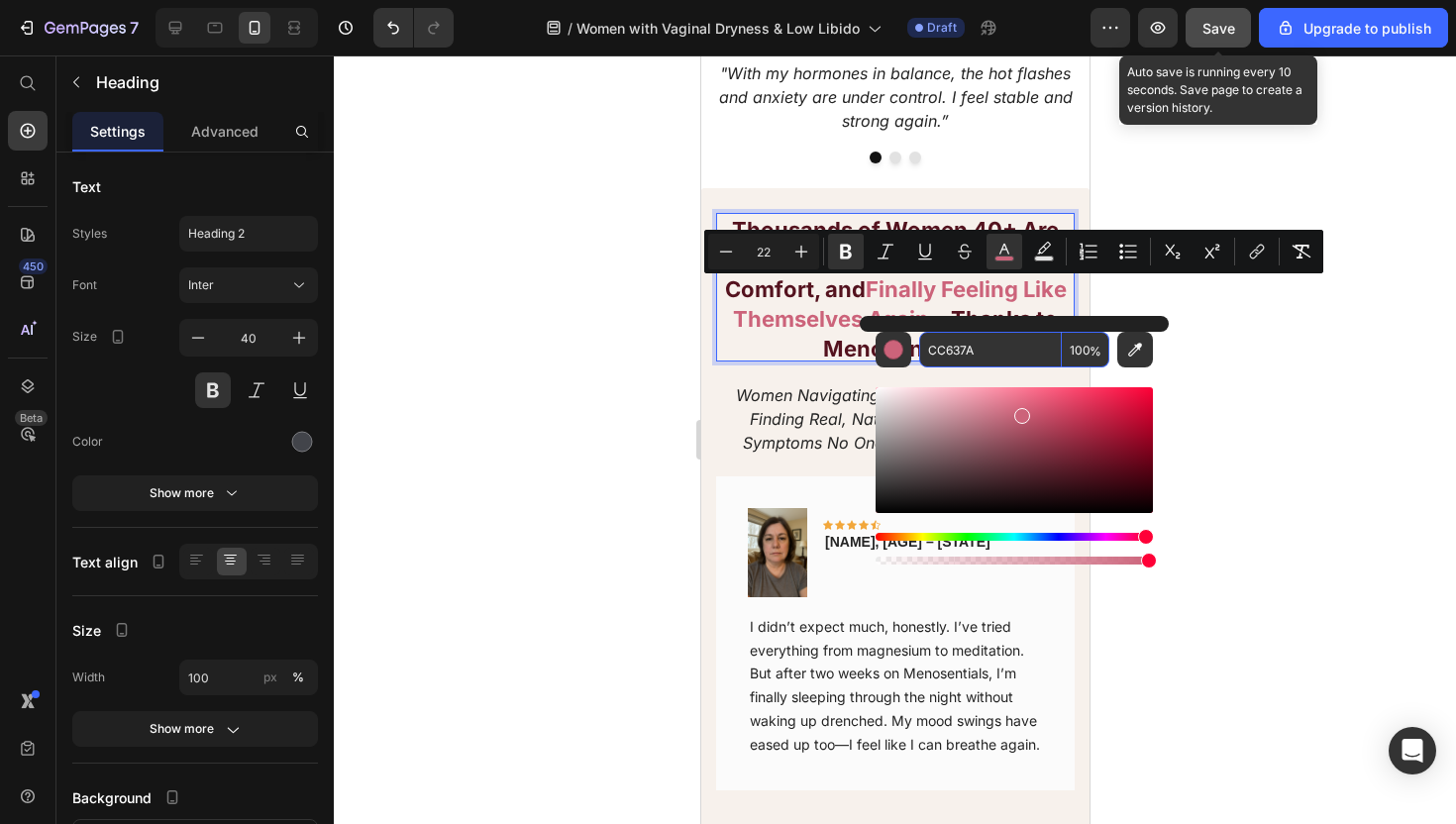 click on "Finally Feeling Like Themselves" at bounding box center [898, 304] 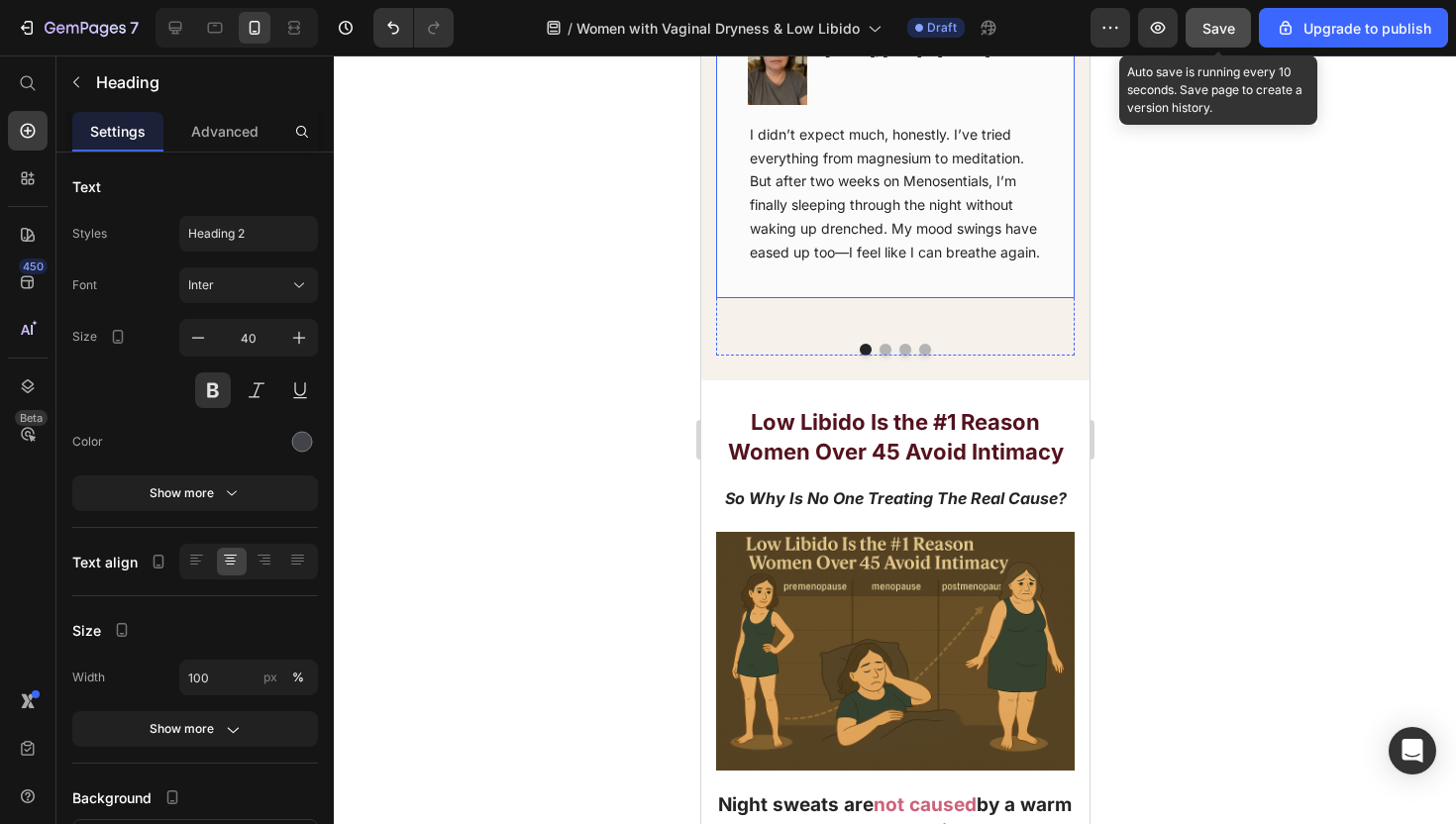 scroll, scrollTop: 1415, scrollLeft: 0, axis: vertical 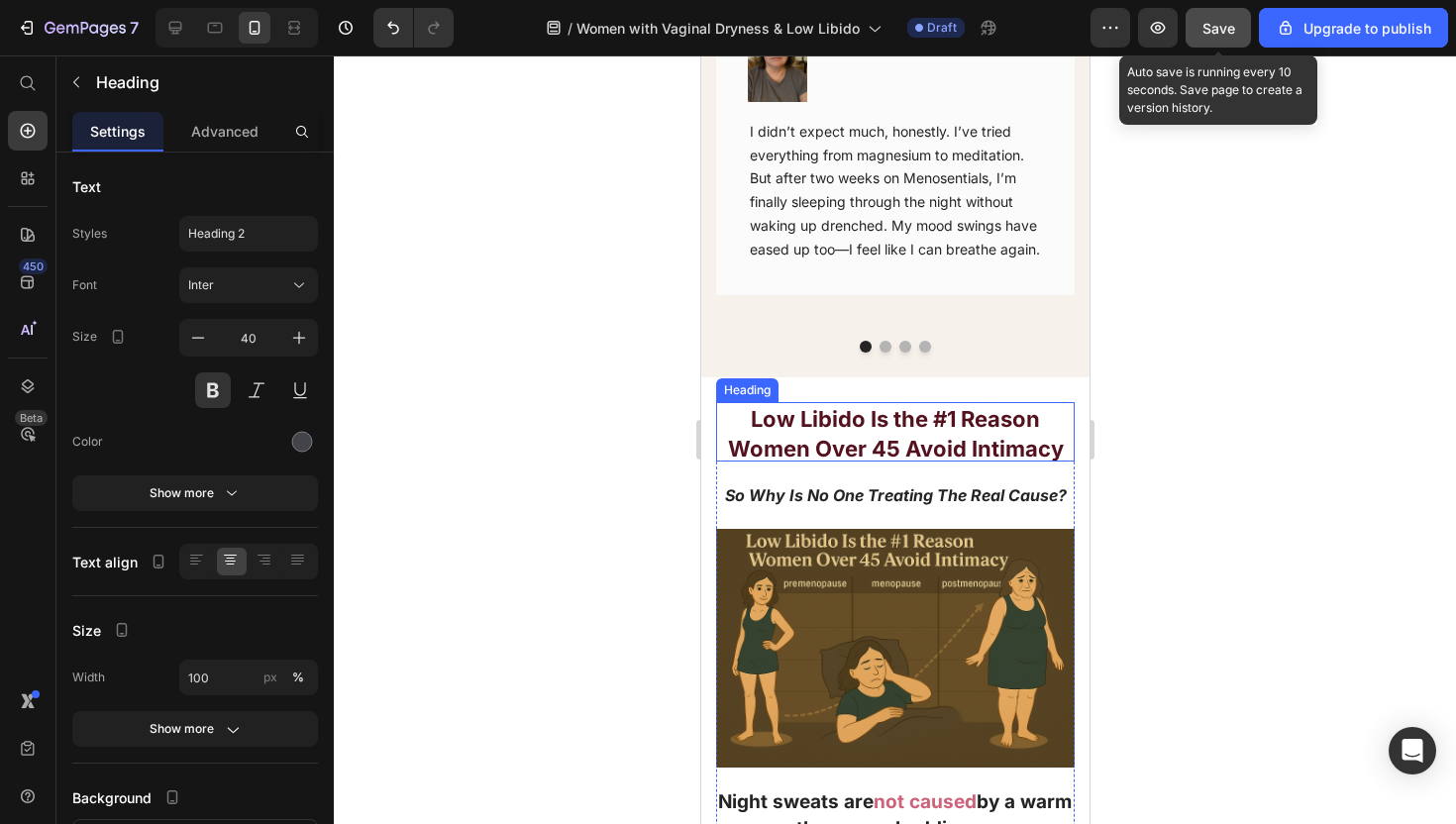 click on "Low Libido Is the #1 Reason Women Over 45 Avoid Intimacy" at bounding box center [894, 434] 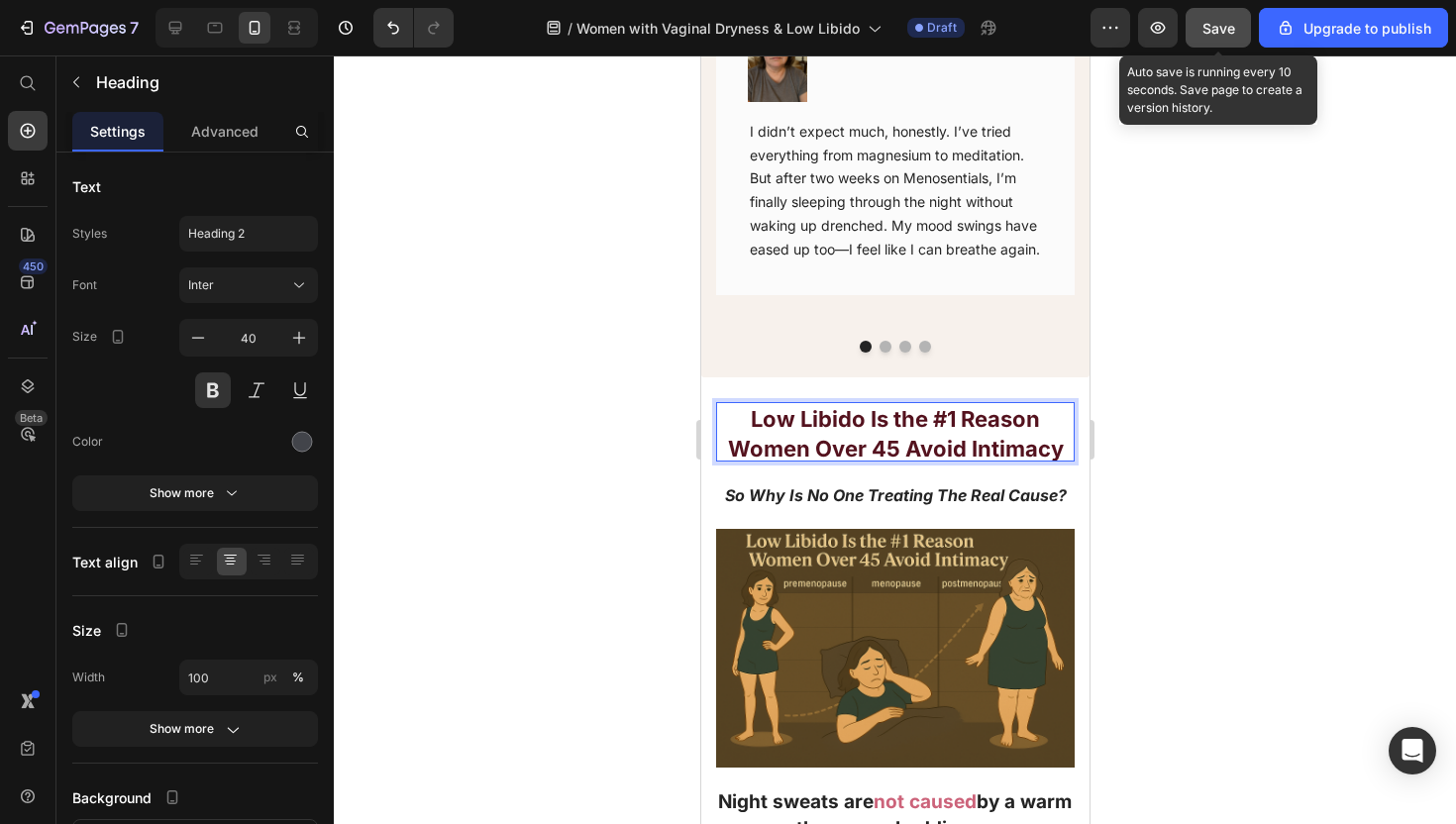 click on "Low Libido Is the #1 Reason Women Over 45 Avoid Intimacy" at bounding box center [894, 434] 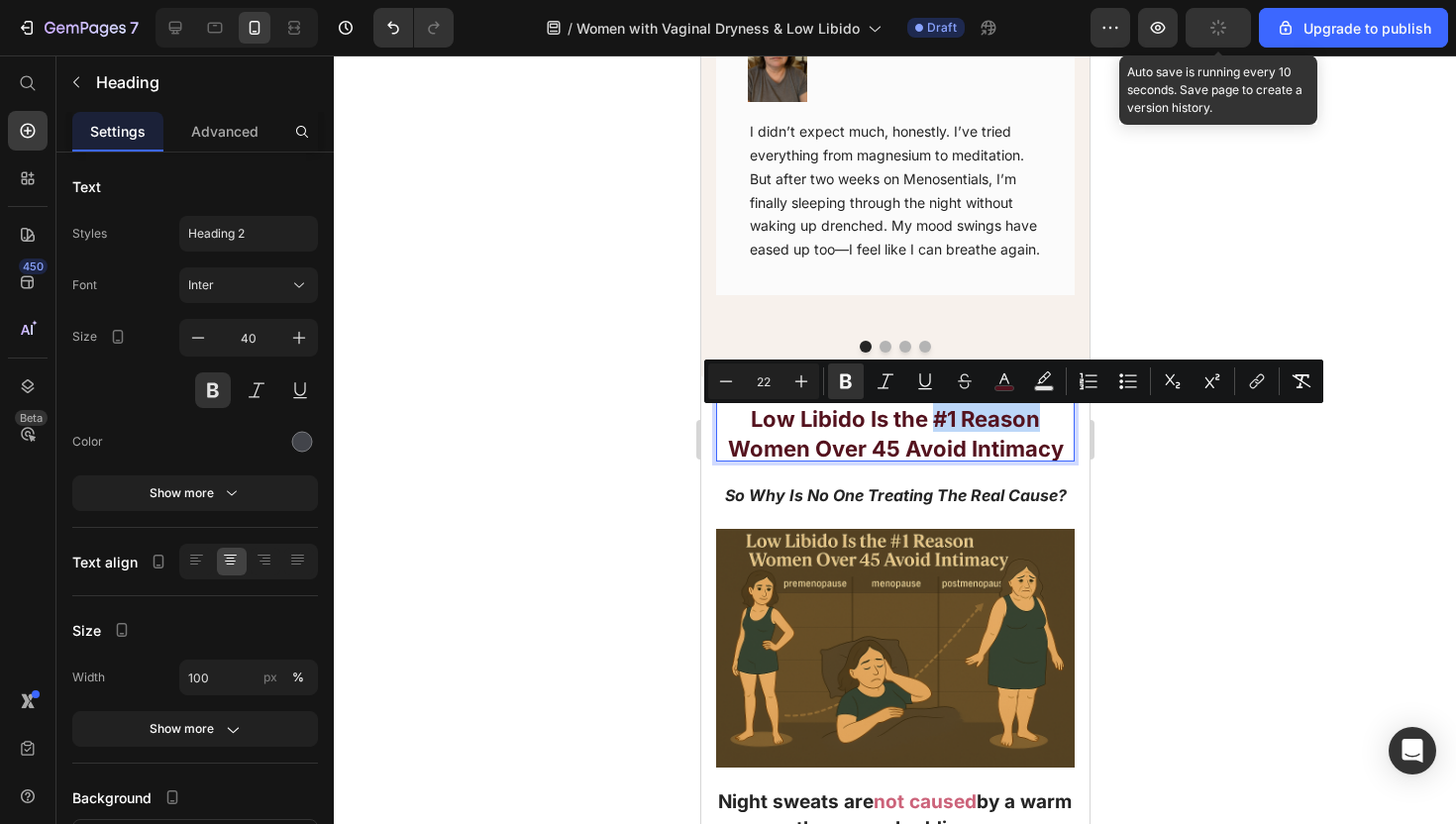 drag, startPoint x: 1015, startPoint y: 427, endPoint x: 1035, endPoint y: 427, distance: 20 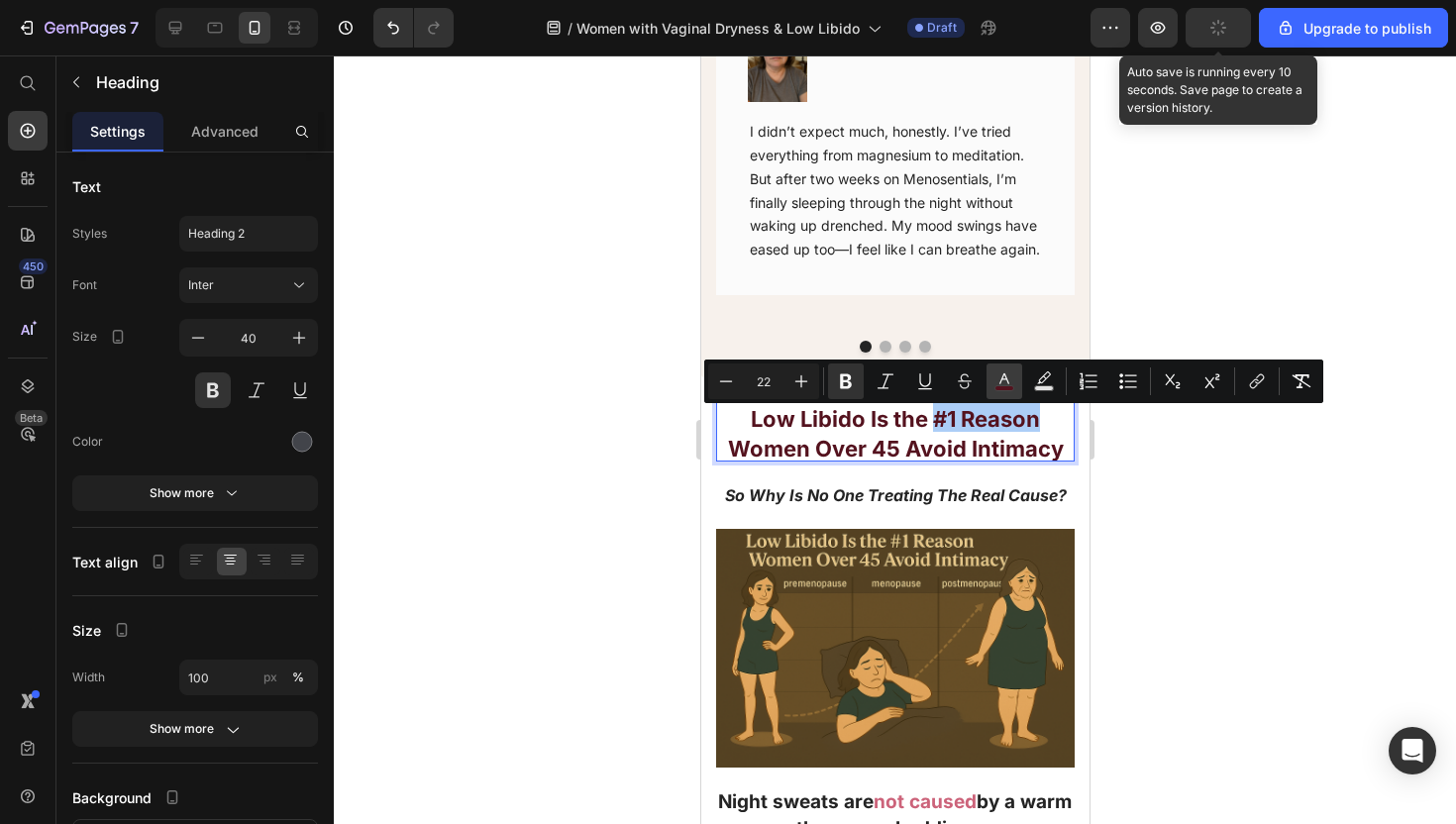 click 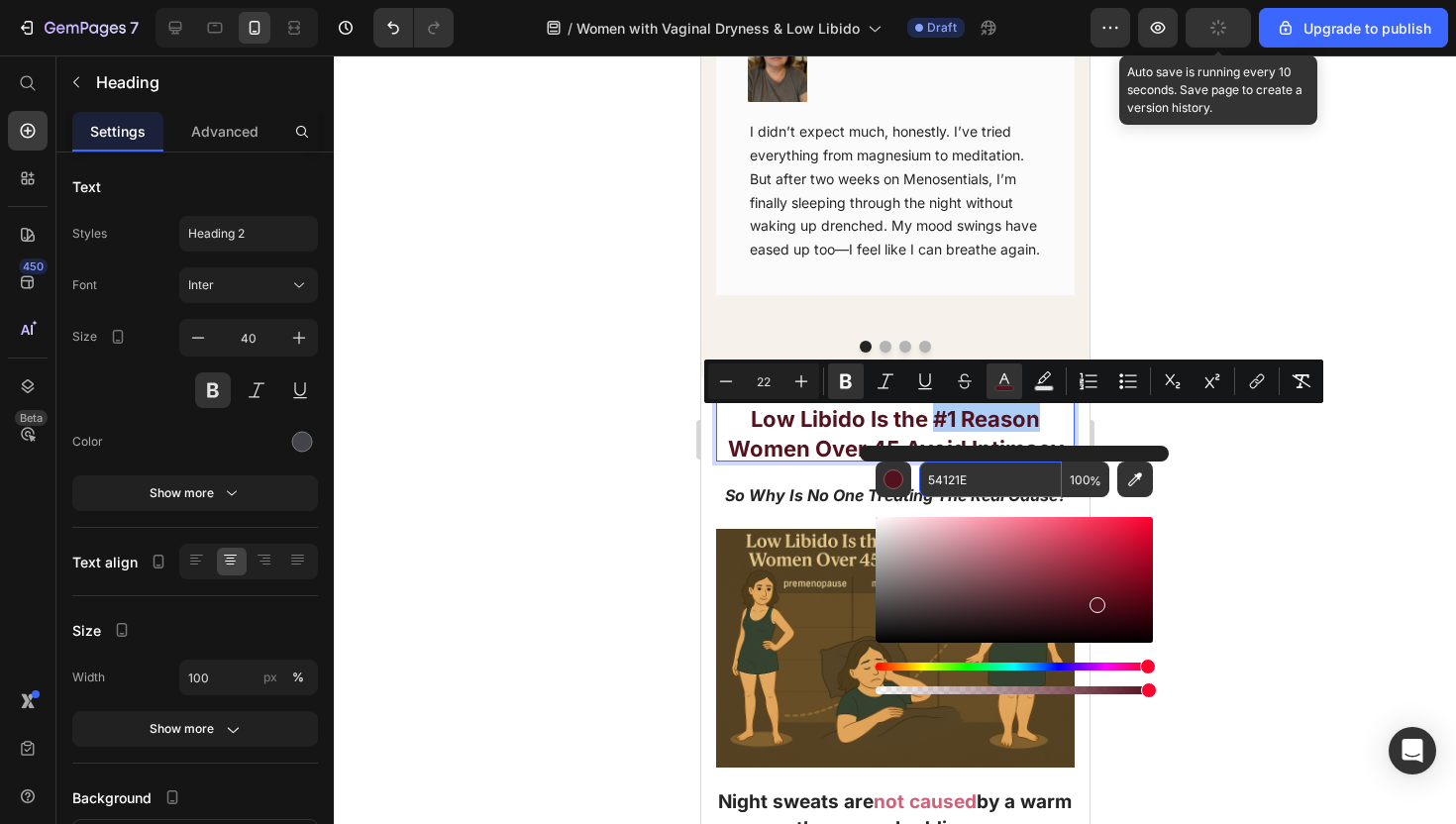 click on "54121E" at bounding box center [990, 479] 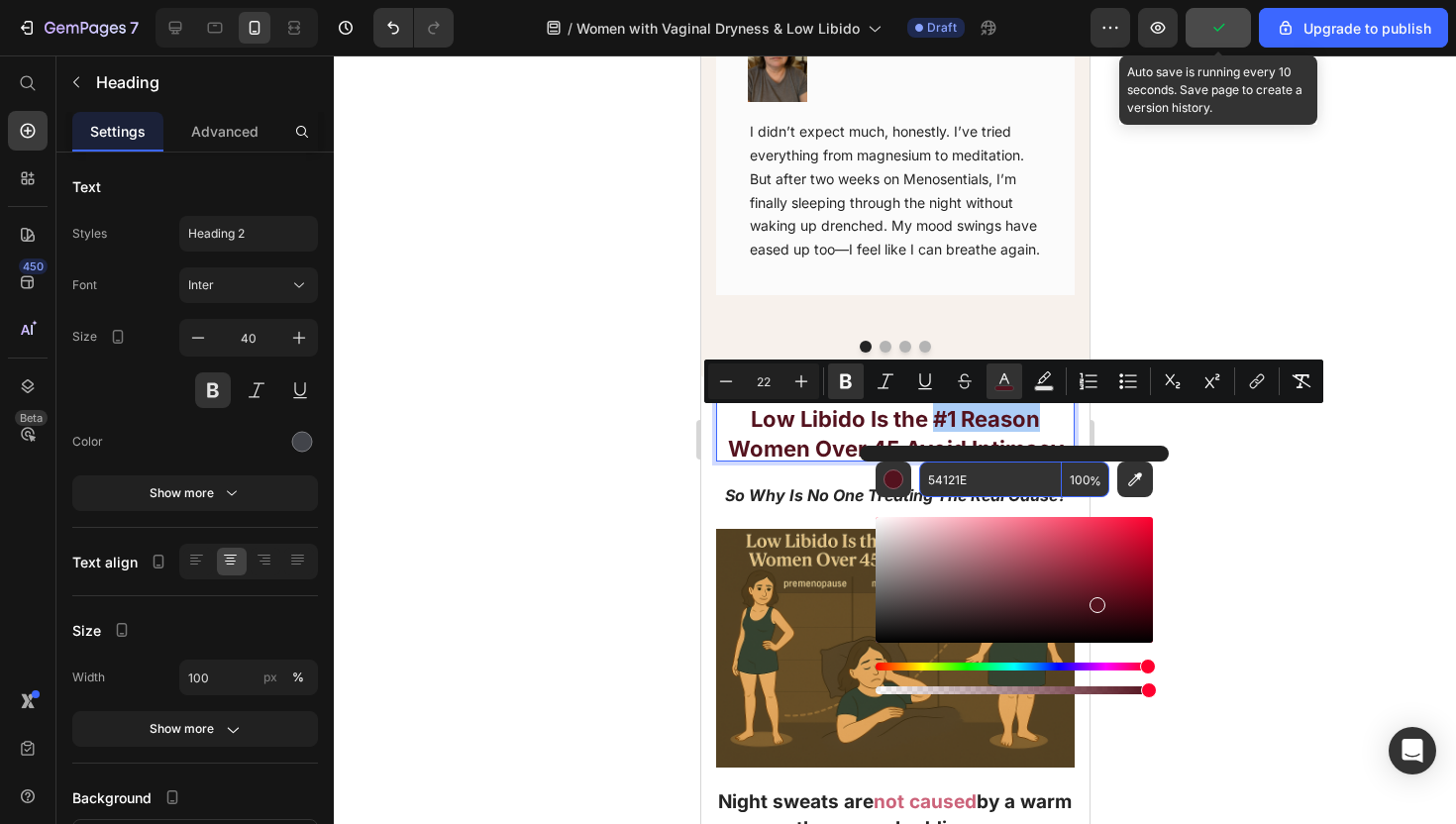 paste on "CC637A" 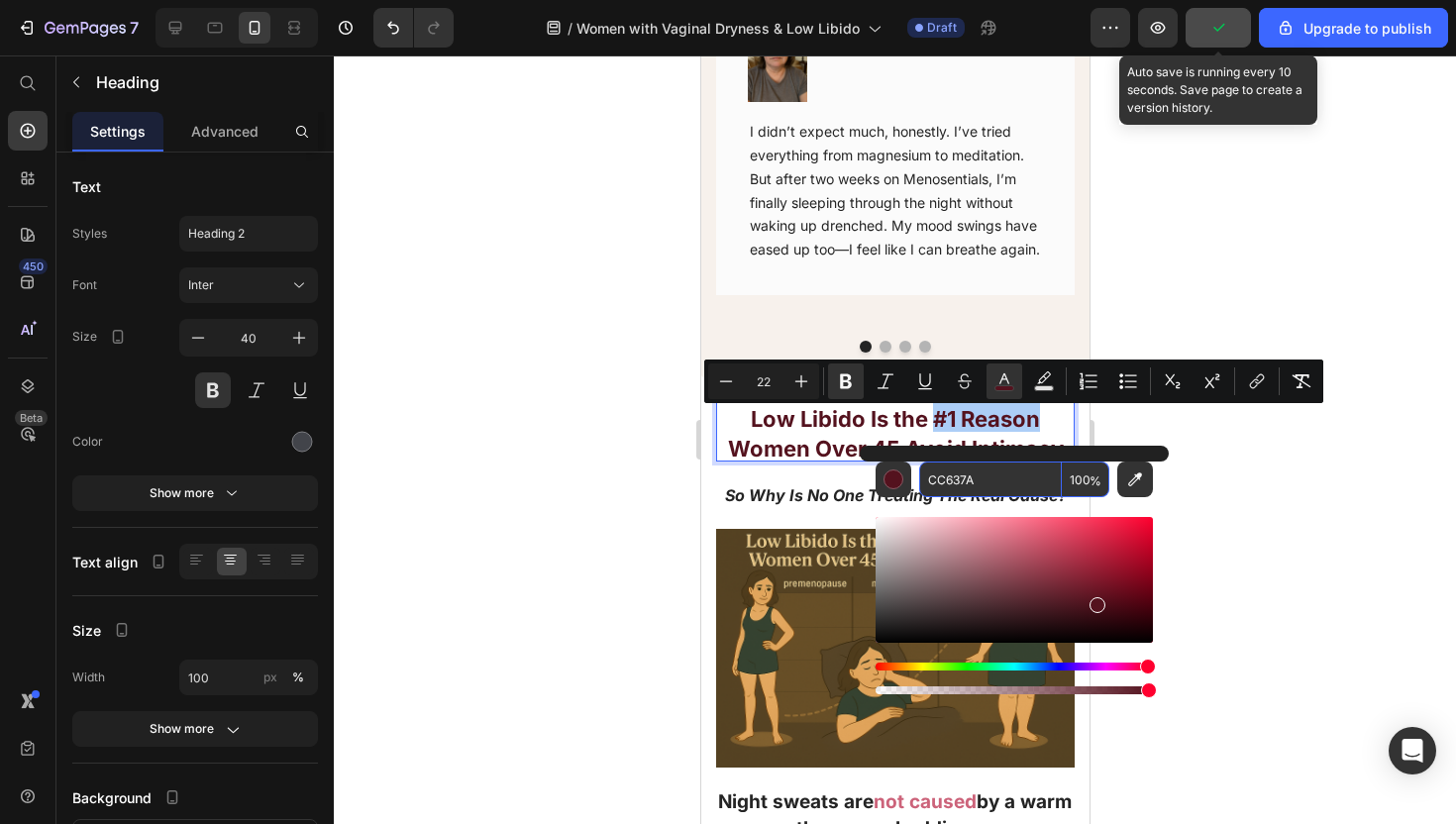 type on "CC637A" 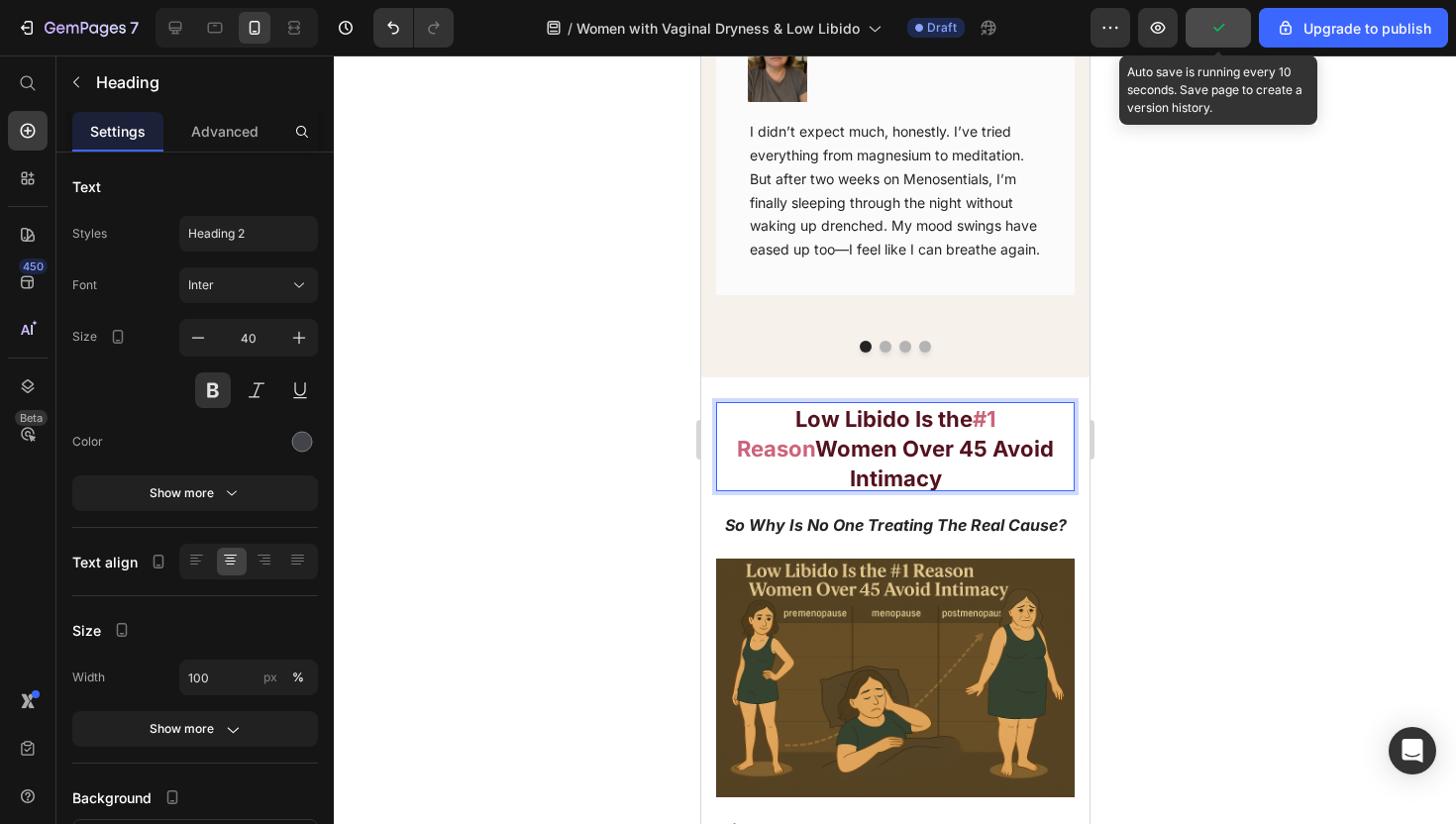 click on "Women Over 45 Avoid Intimacy" at bounding box center (933, 464) 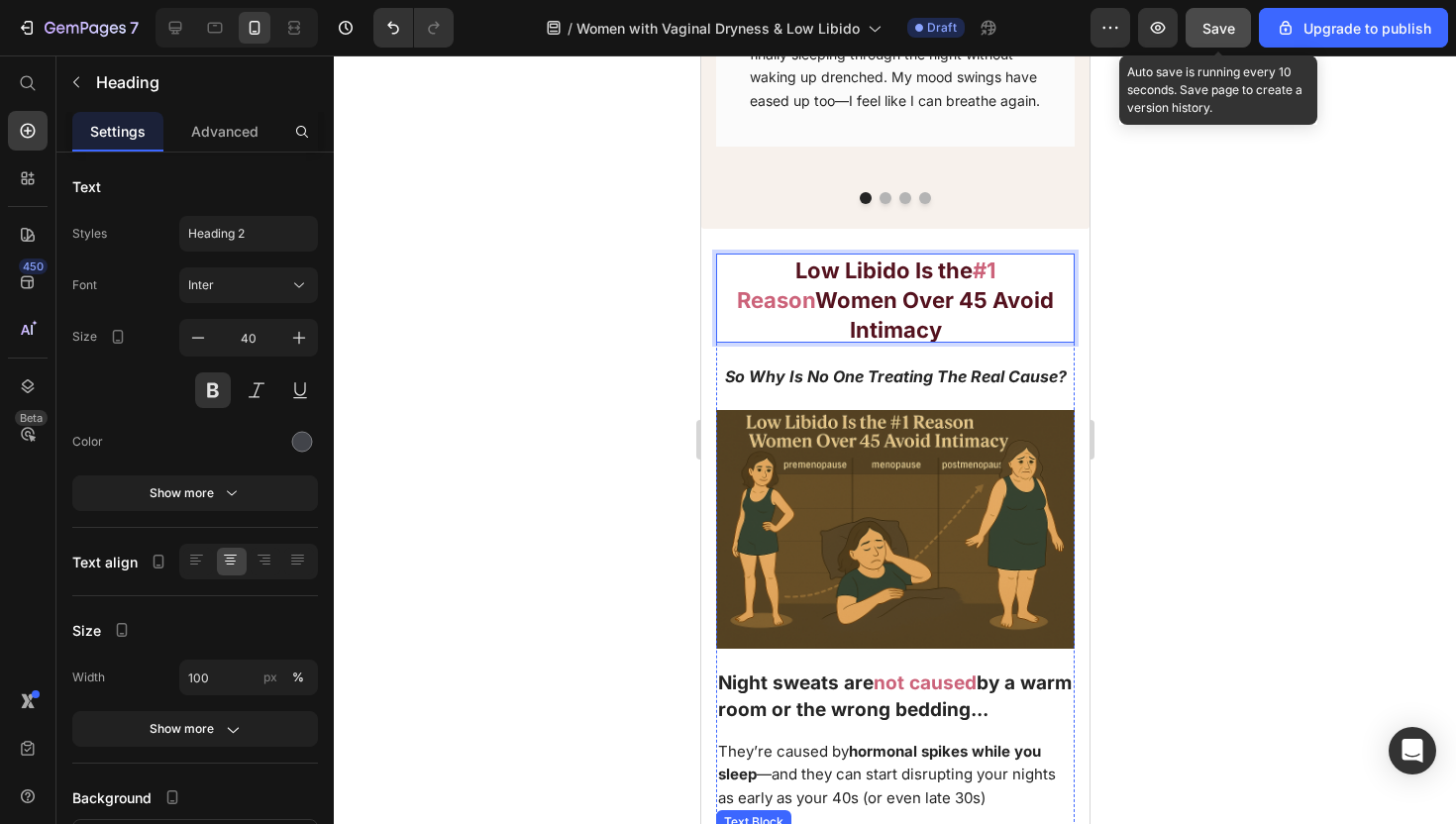 scroll, scrollTop: 1548, scrollLeft: 0, axis: vertical 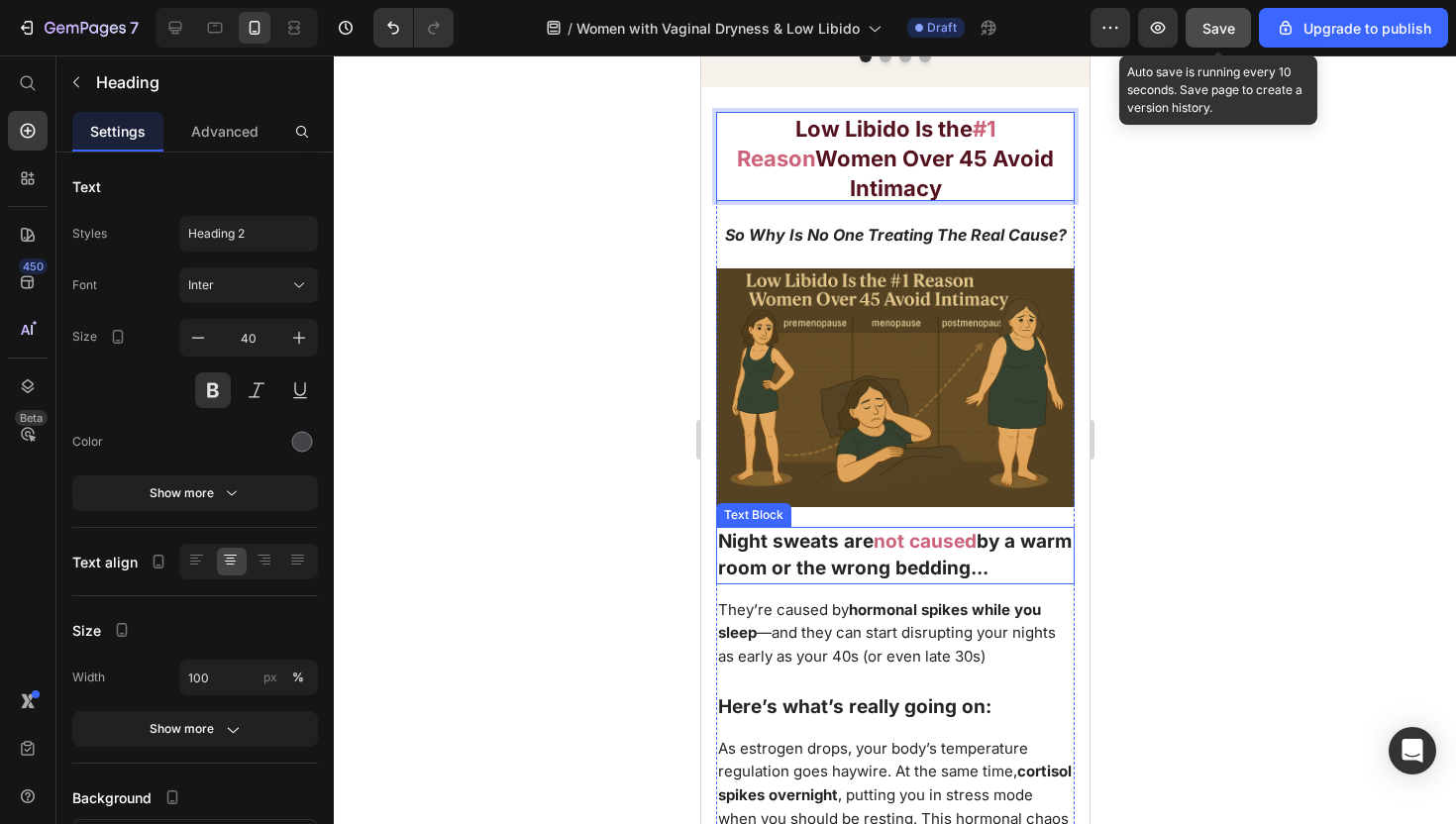 click on "by a warm room or the wrong bedding..." at bounding box center (893, 555) 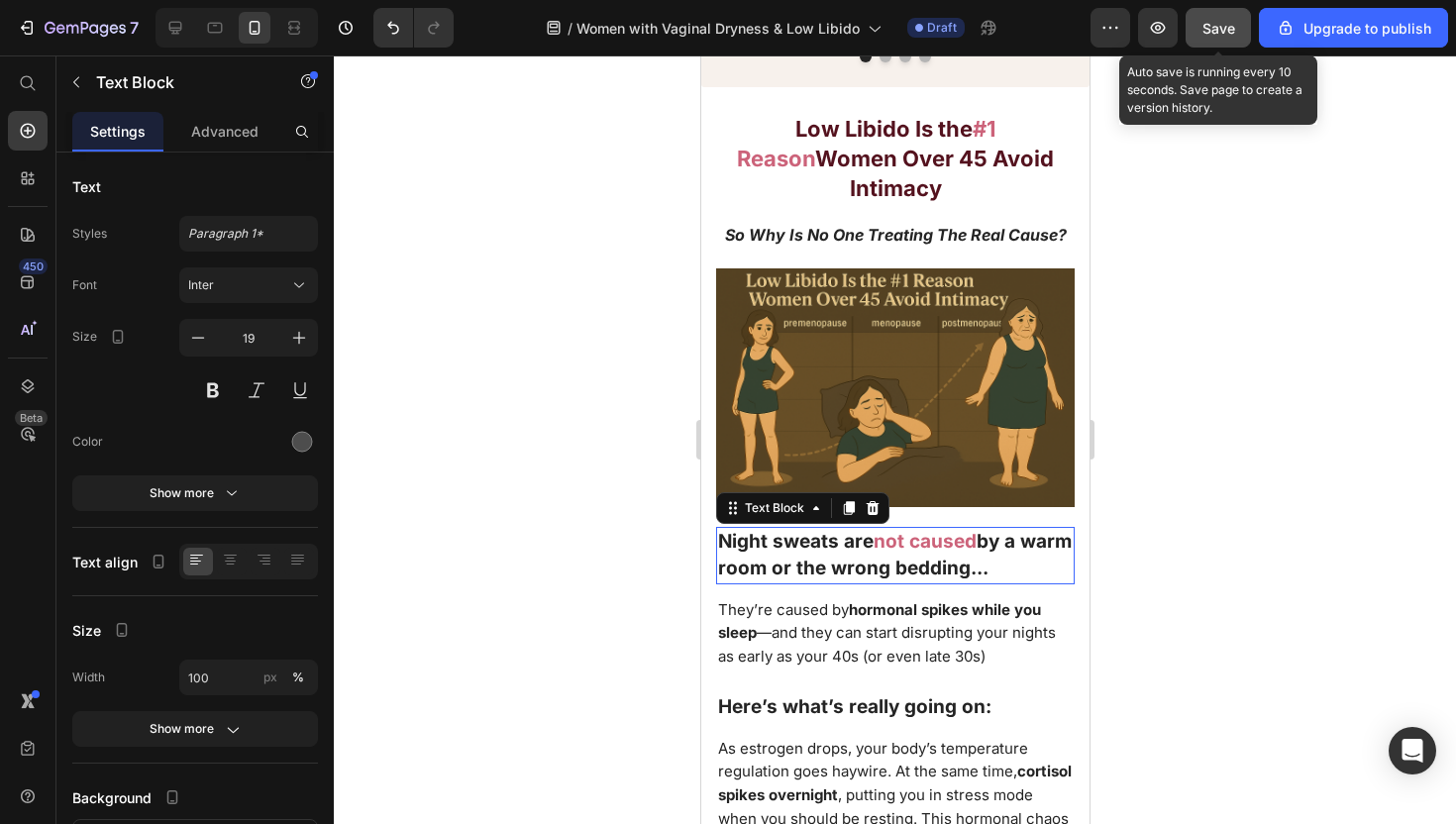 click on "by a warm room or the wrong bedding..." at bounding box center (893, 555) 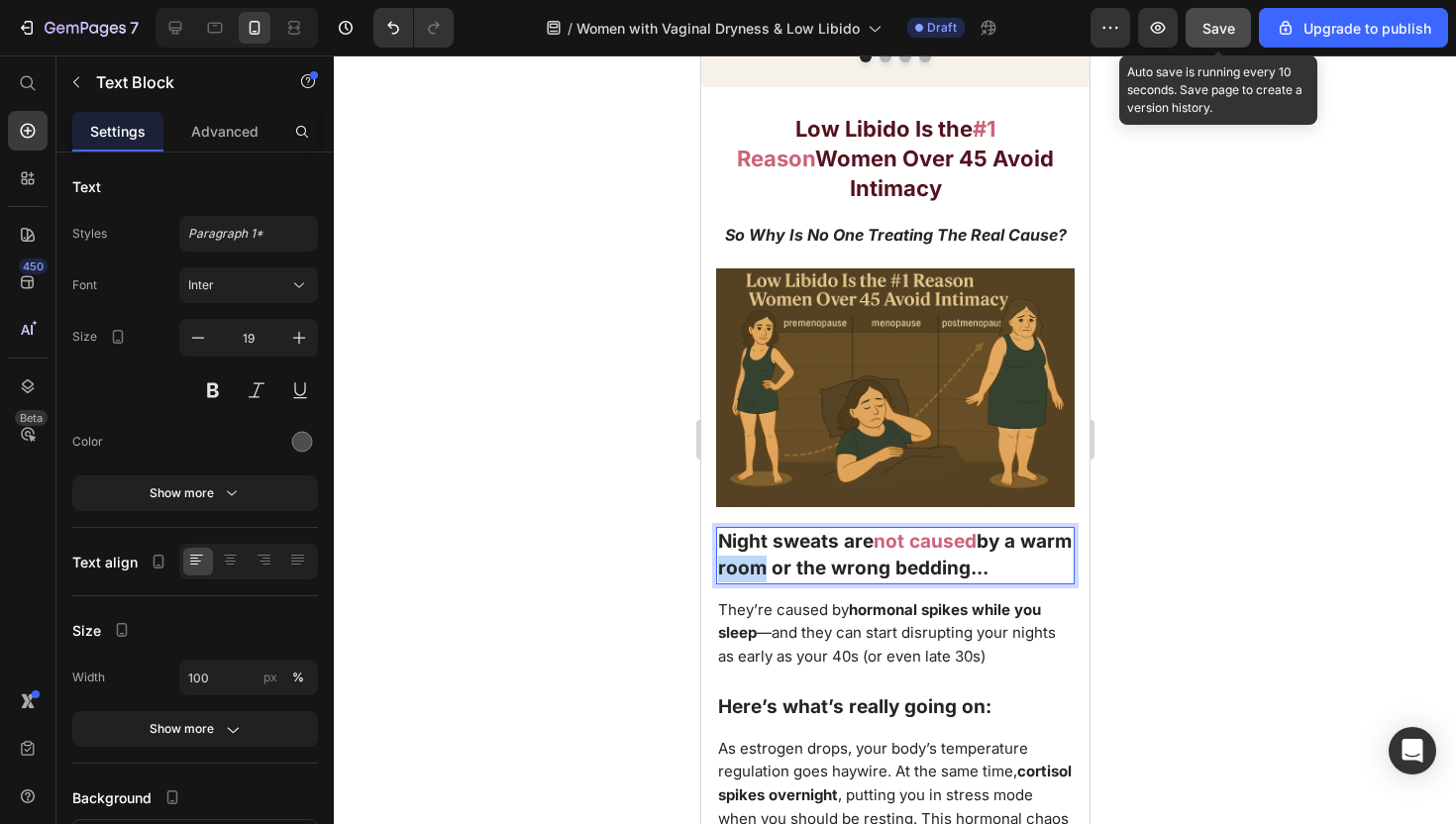 click on "by a warm room or the wrong bedding..." at bounding box center (893, 555) 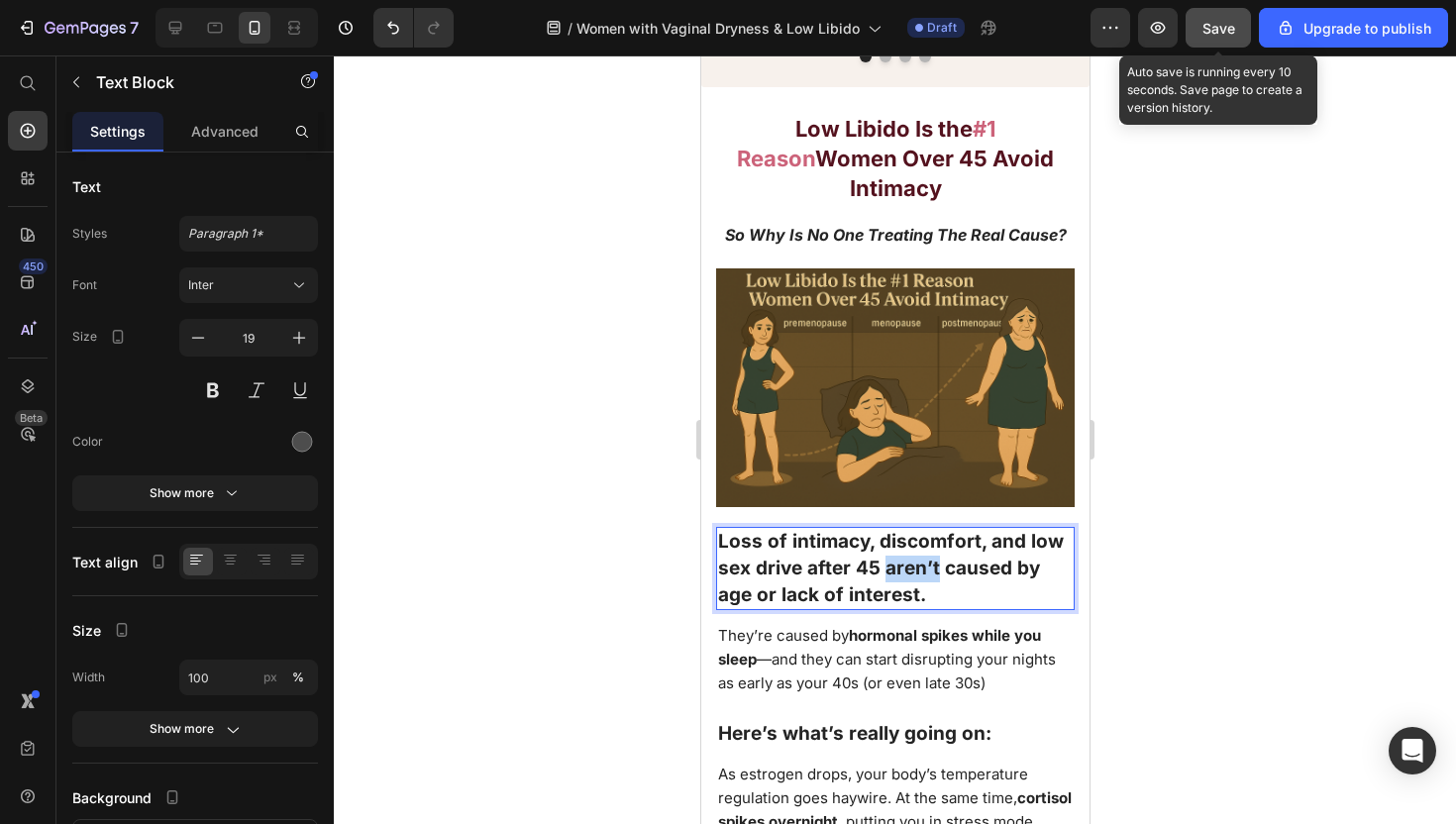 drag, startPoint x: 883, startPoint y: 546, endPoint x: 935, endPoint y: 550, distance: 52.15362 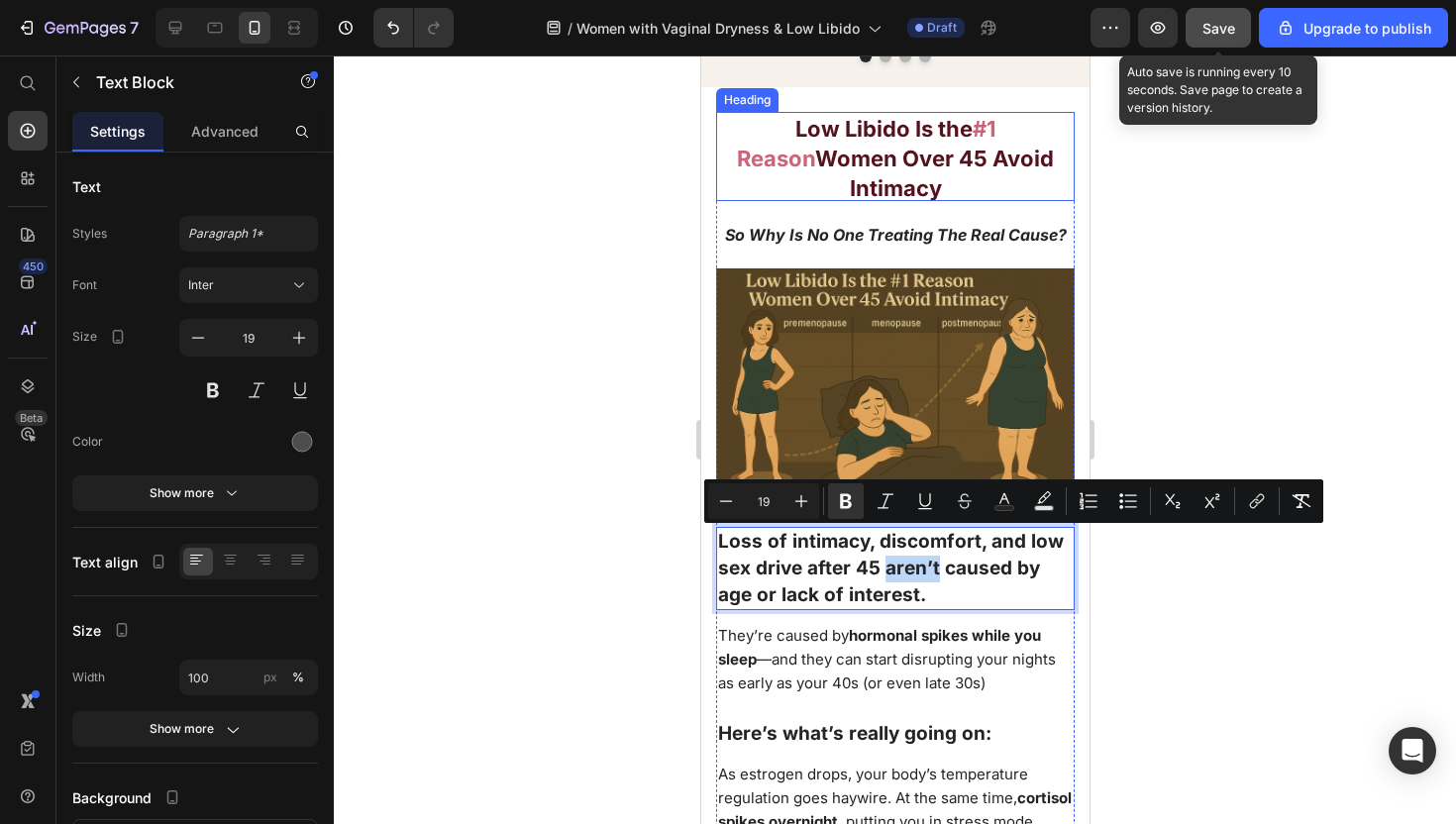 click on "#1 Reason" at bounding box center (865, 144) 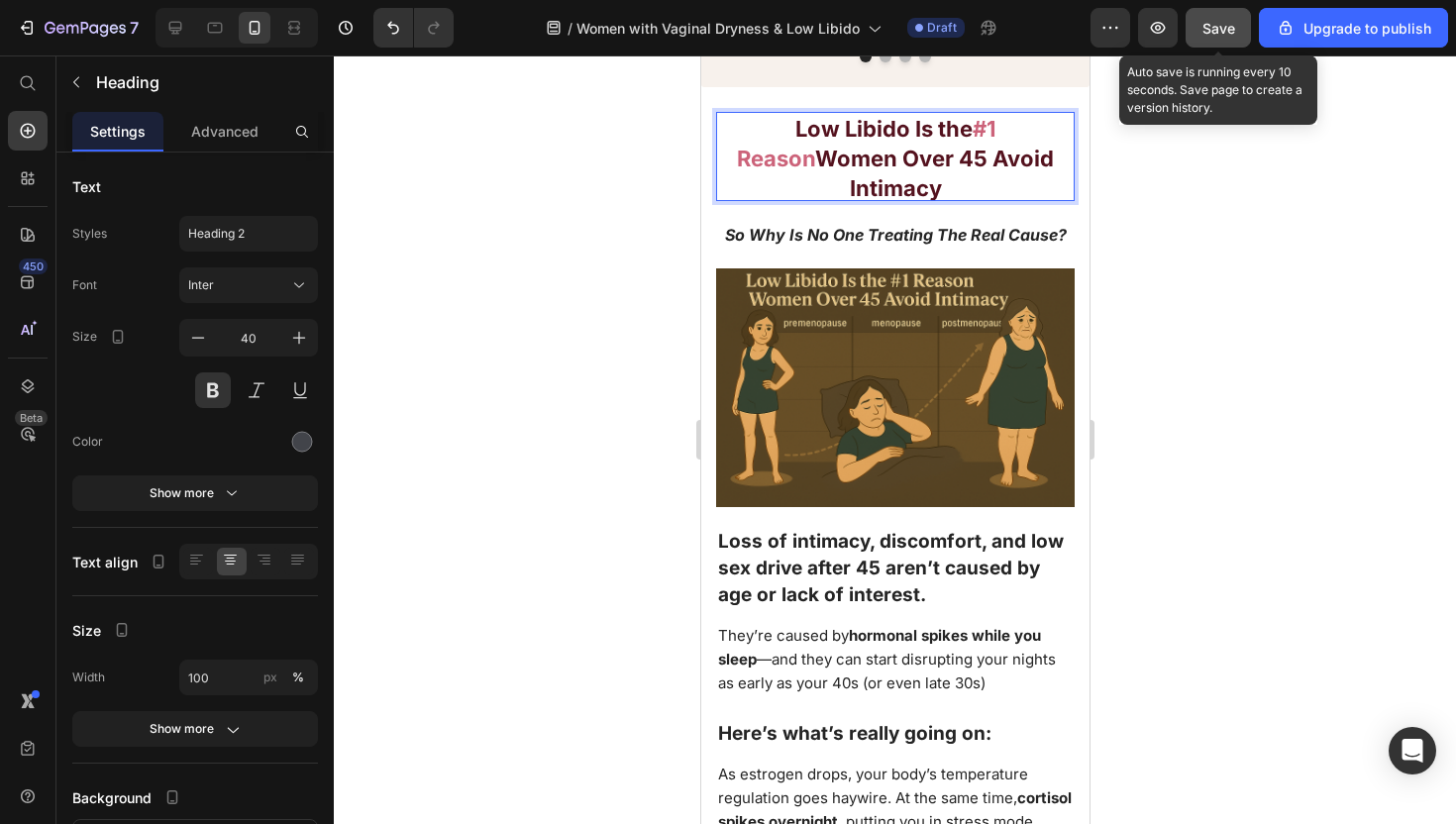 click on "#1 Reason" at bounding box center [865, 144] 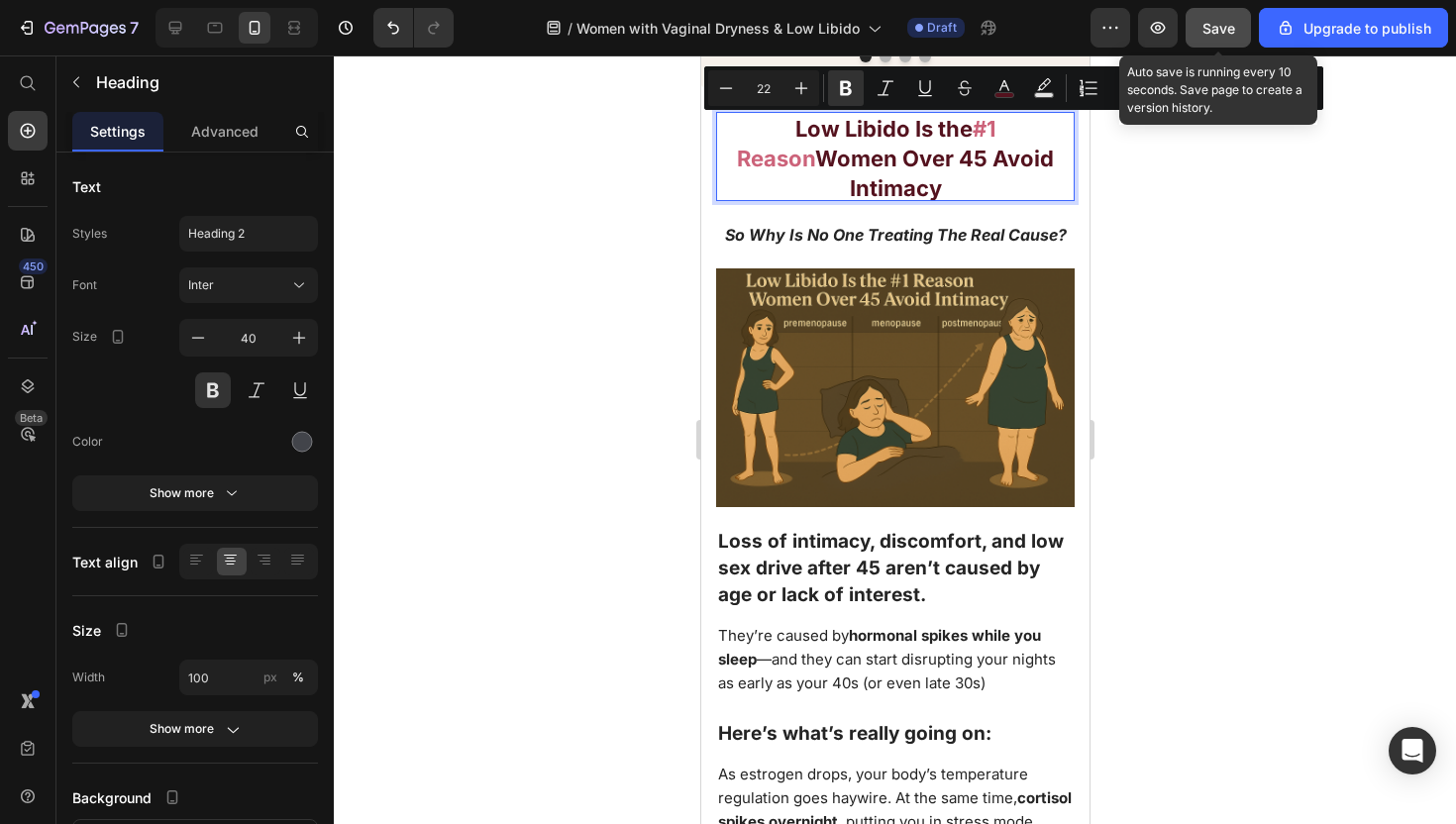 click on "#1 Reason" at bounding box center [865, 144] 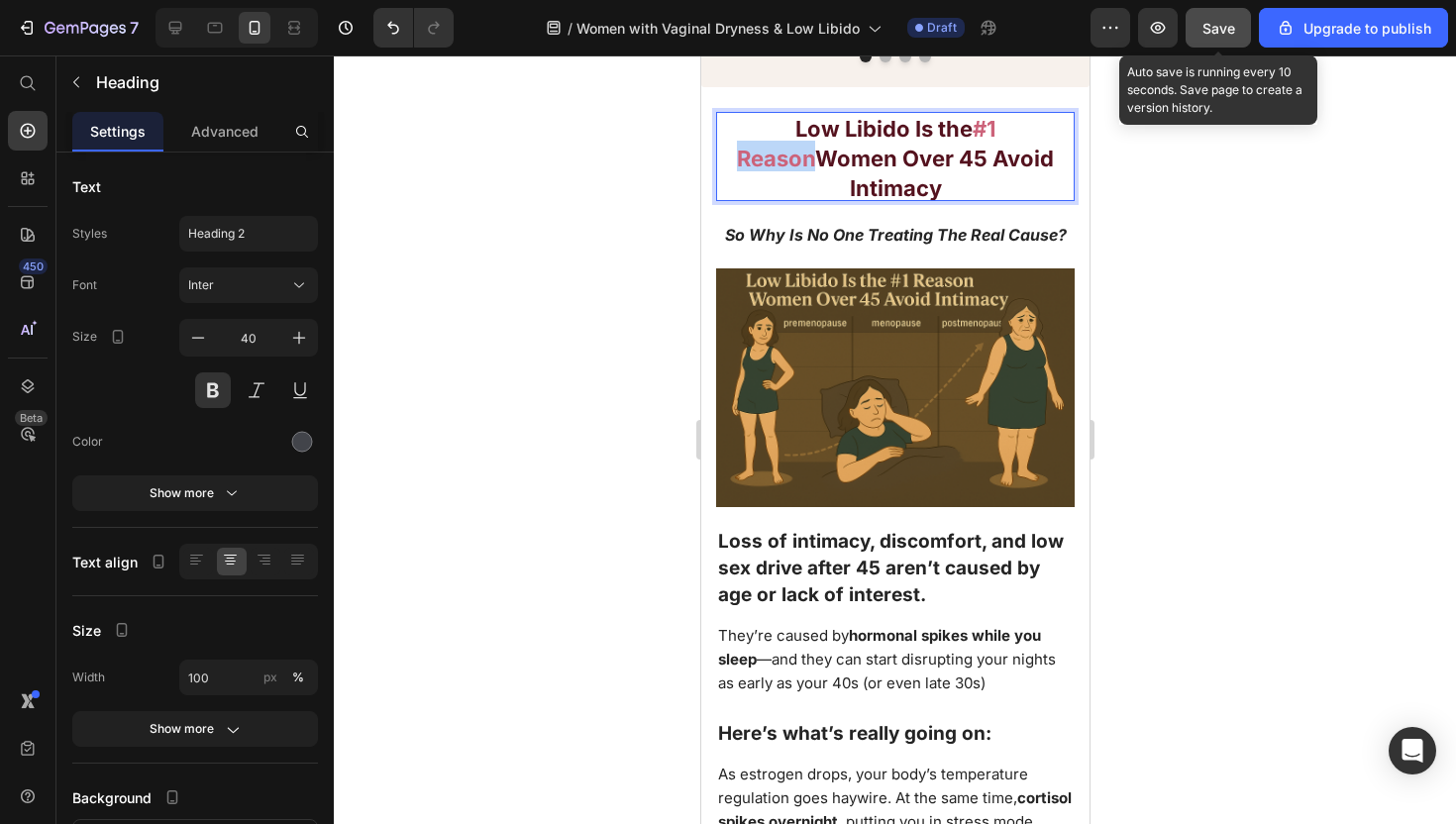 drag, startPoint x: 1037, startPoint y: 135, endPoint x: 965, endPoint y: 135, distance: 72 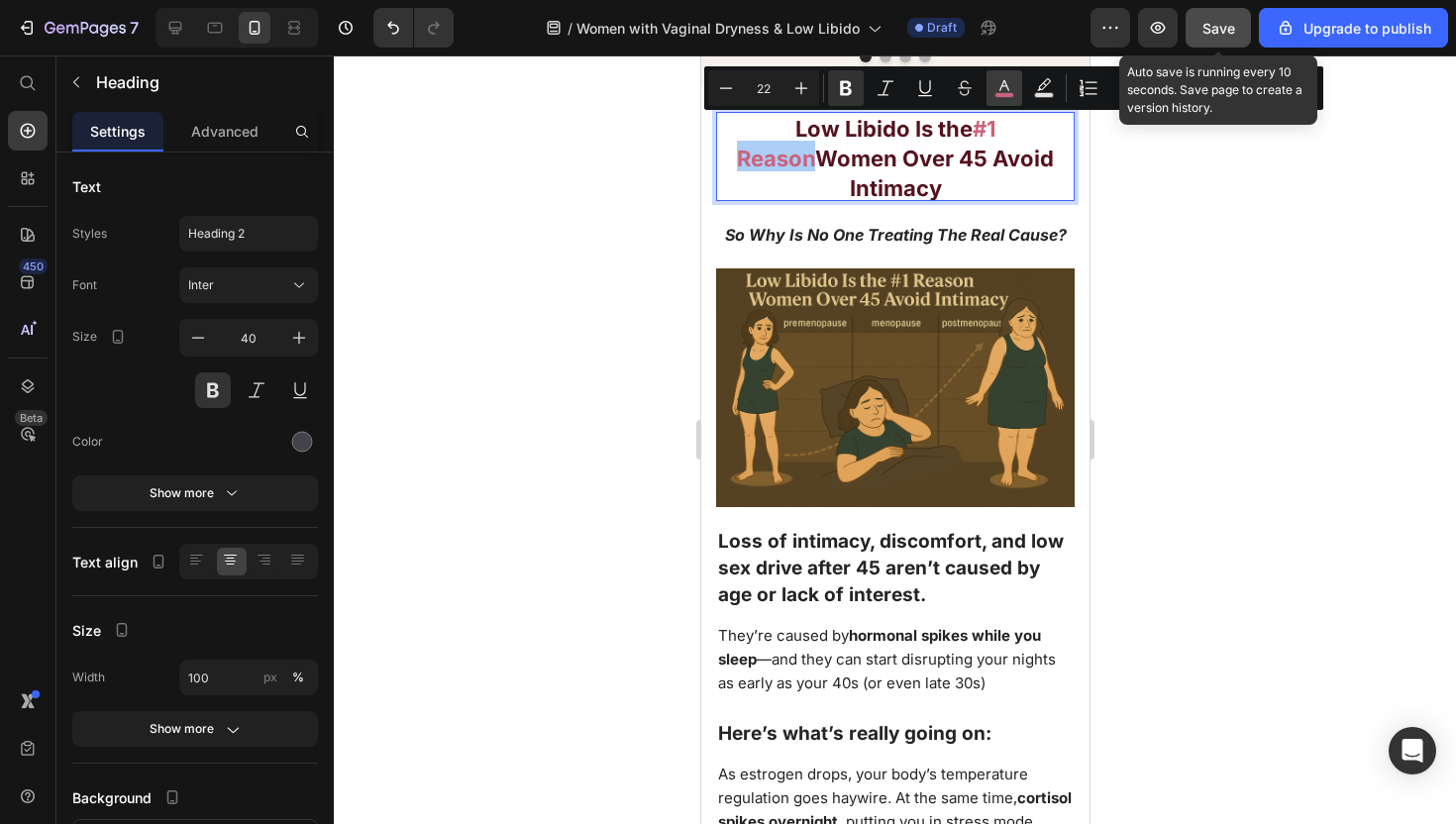 click on "color" at bounding box center [1004, 88] 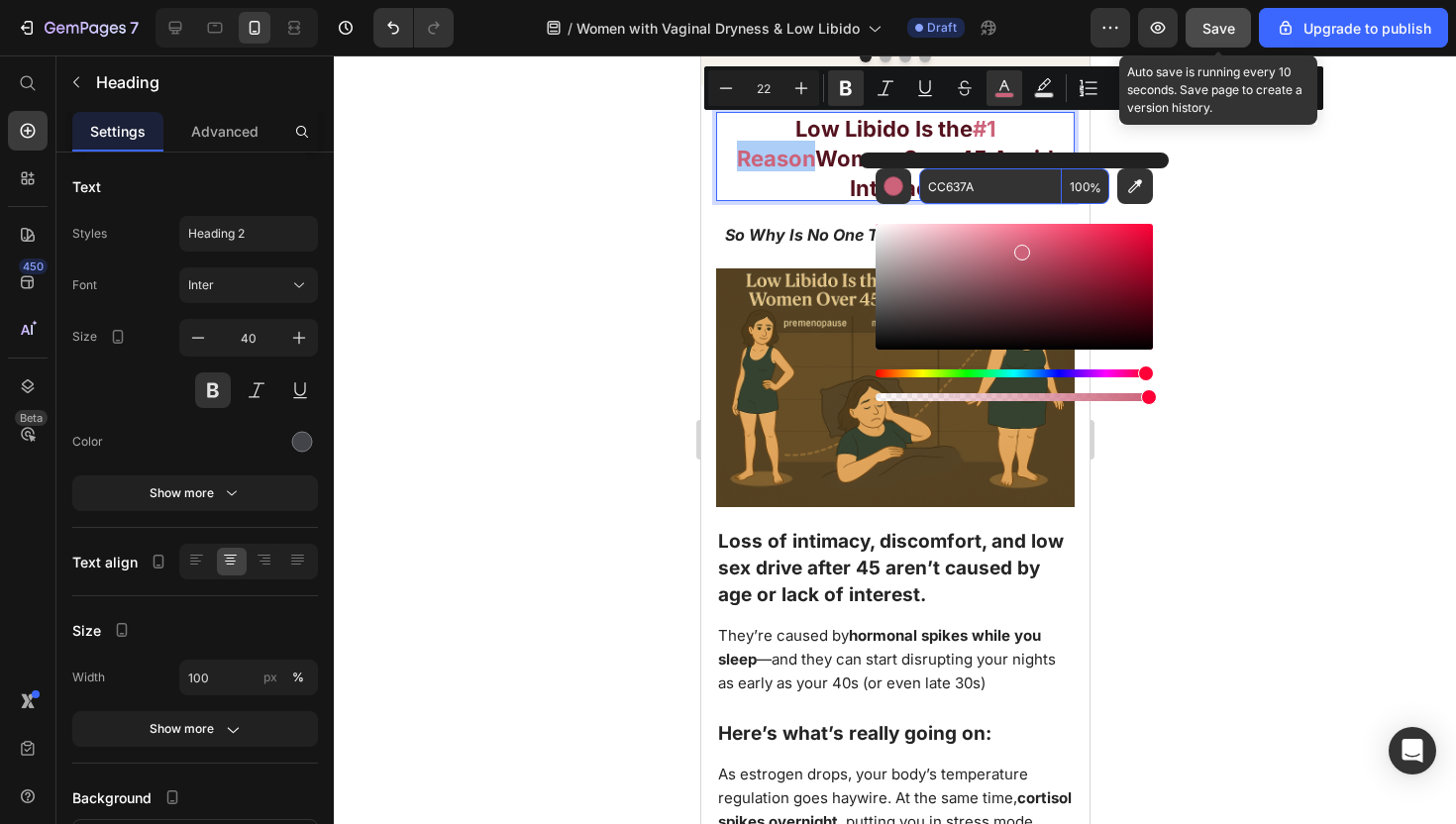 click on "CC637A" at bounding box center (990, 186) 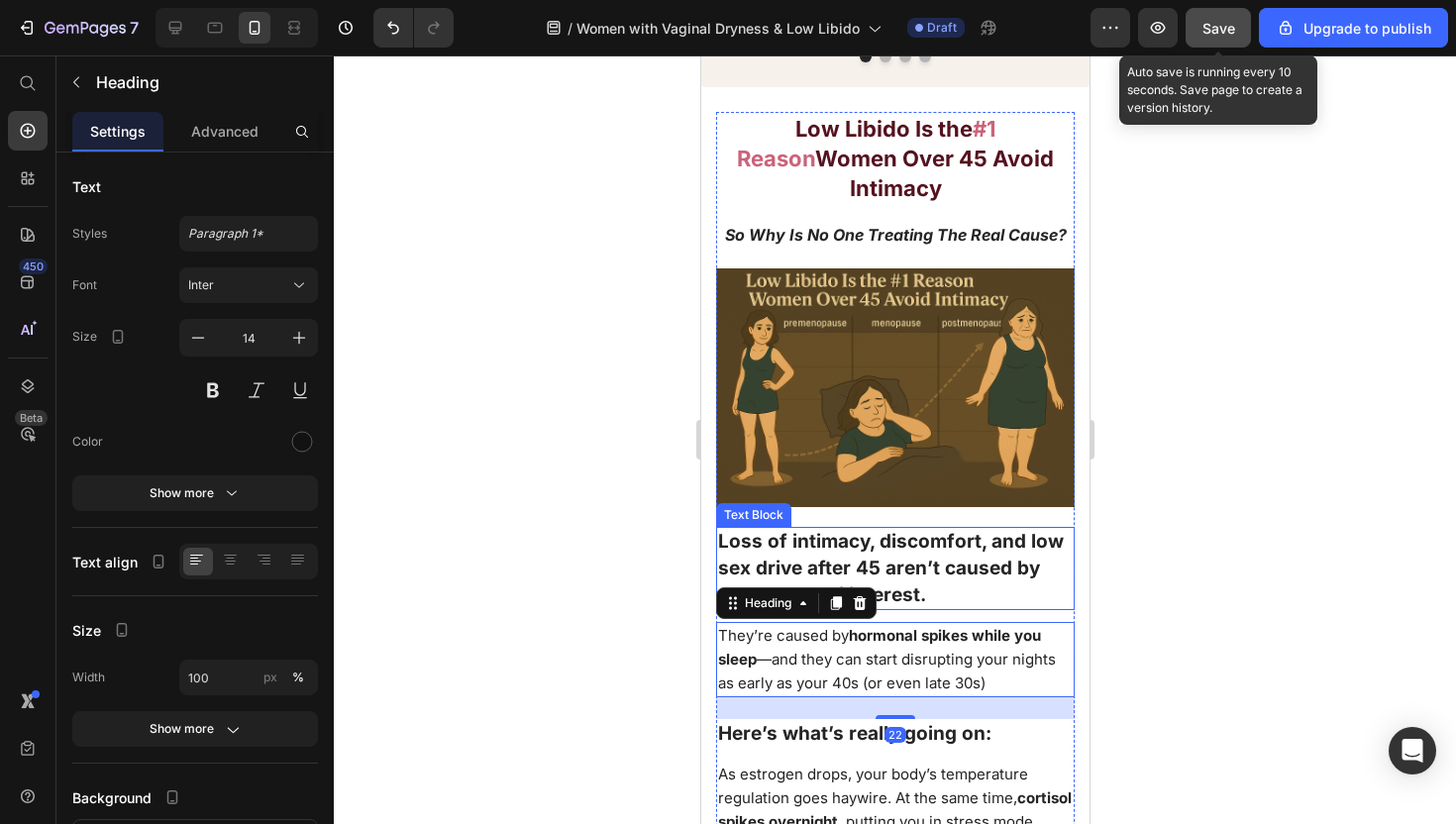click on "Loss of intimacy, discomfort, and low sex drive after 45 aren’t caused by age or lack of interest." at bounding box center [894, 568] 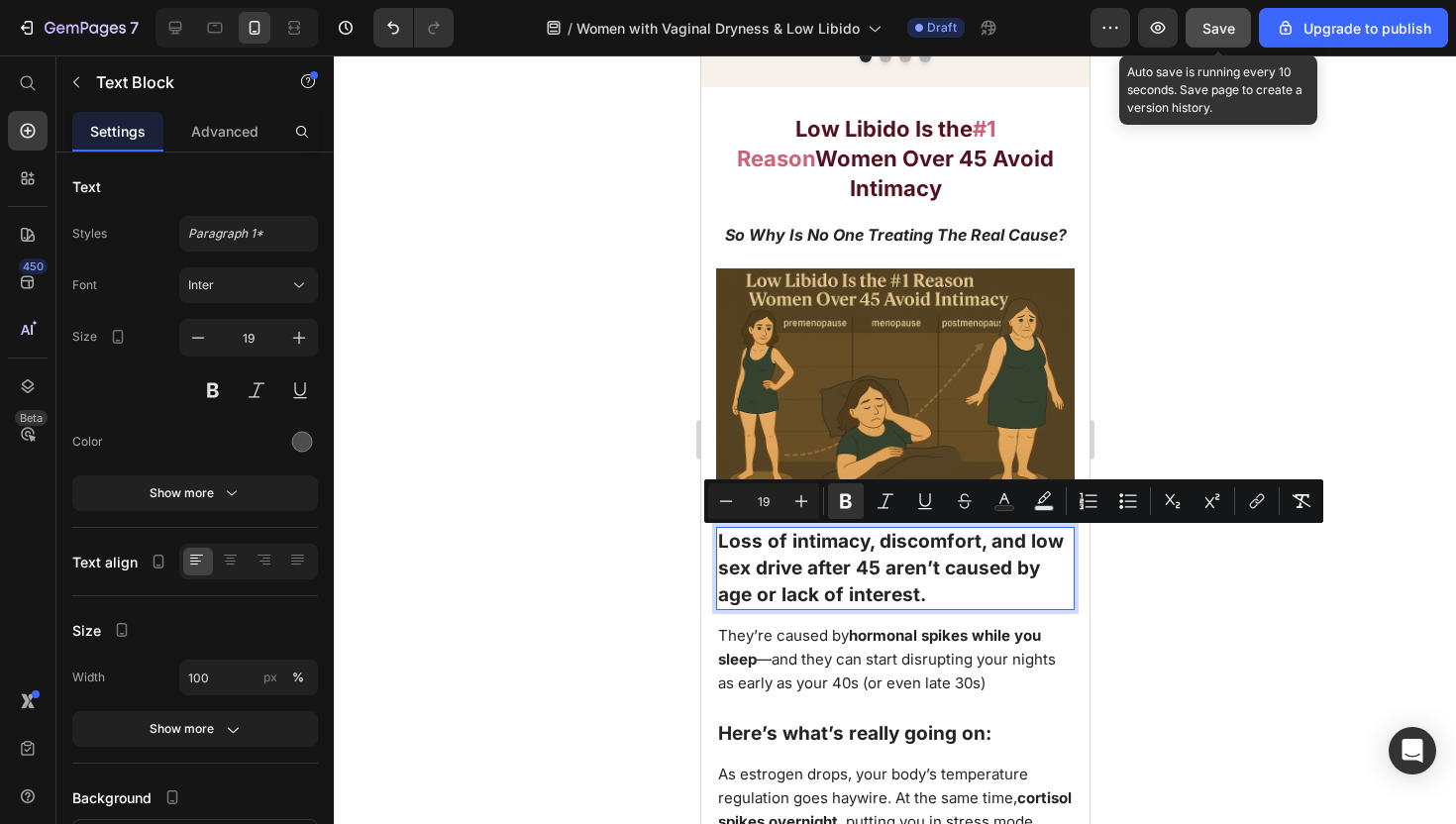 click on "Loss of intimacy, discomfort, and low sex drive after 45 aren’t caused by age or lack of interest." at bounding box center (889, 567) 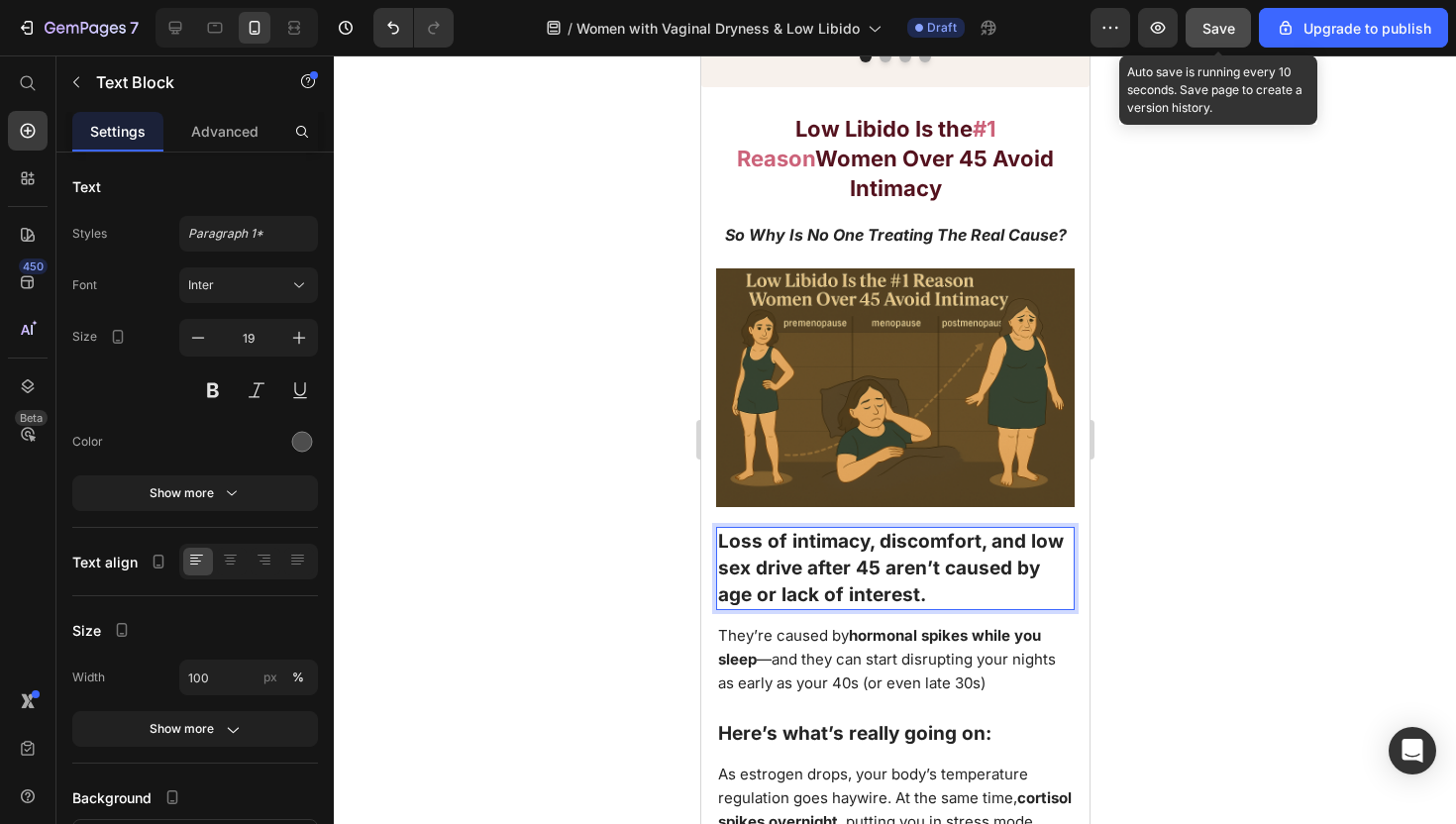 click on "Loss of intimacy, discomfort, and low sex drive after 45 aren’t caused by age or lack of interest." at bounding box center (889, 567) 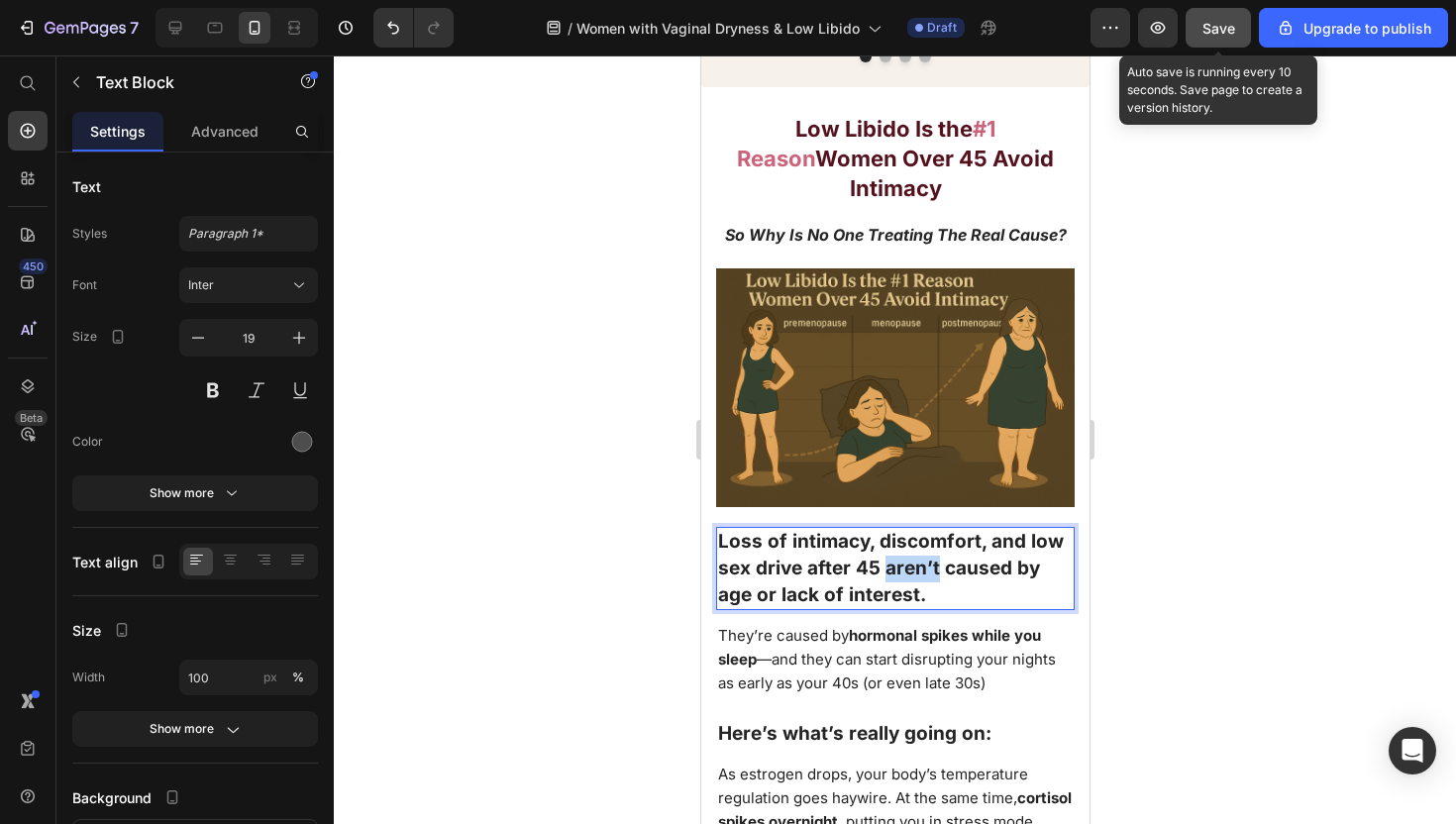 click on "Loss of intimacy, discomfort, and low sex drive after 45 aren’t caused by age or lack of interest." at bounding box center [889, 567] 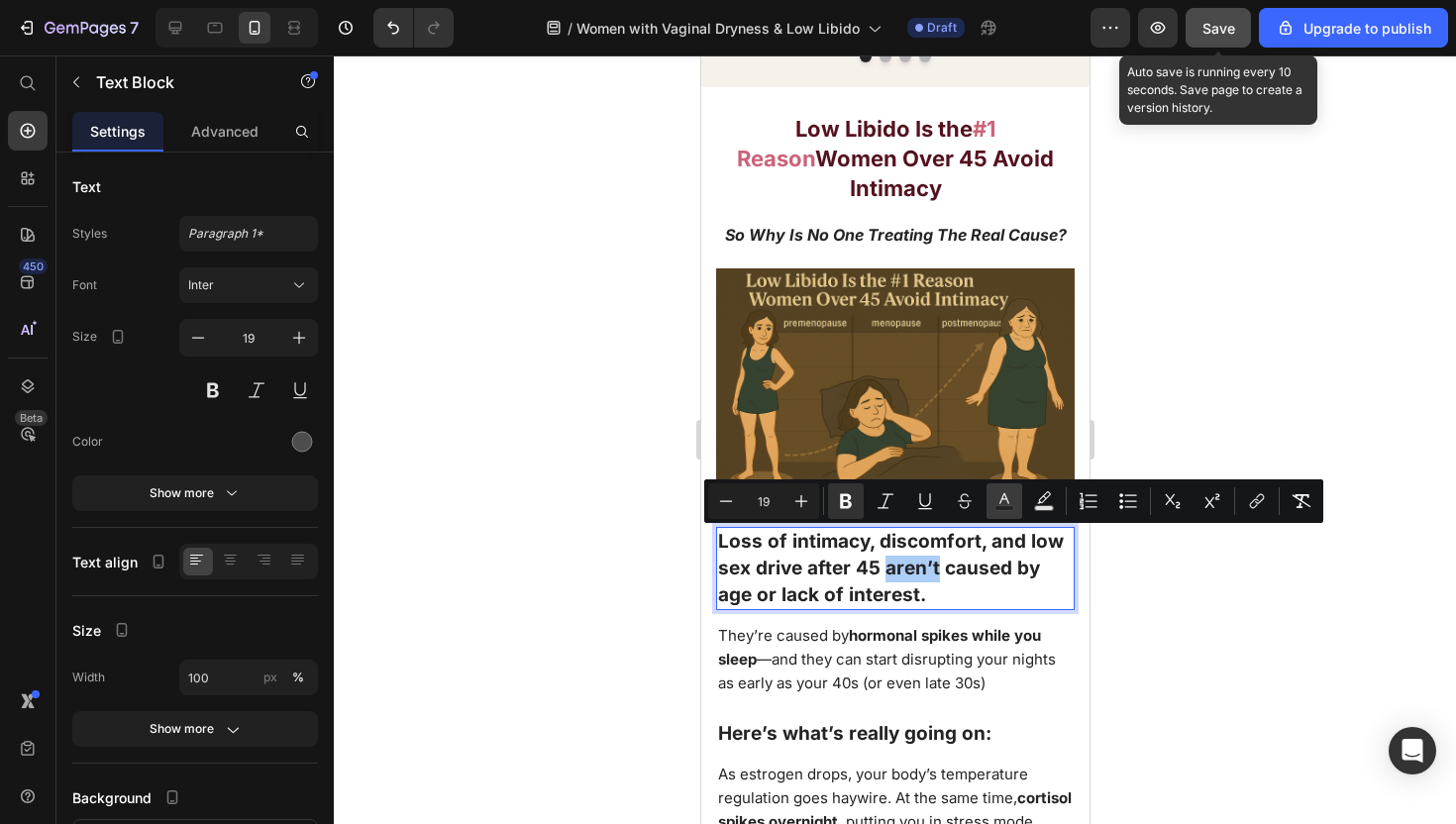 click 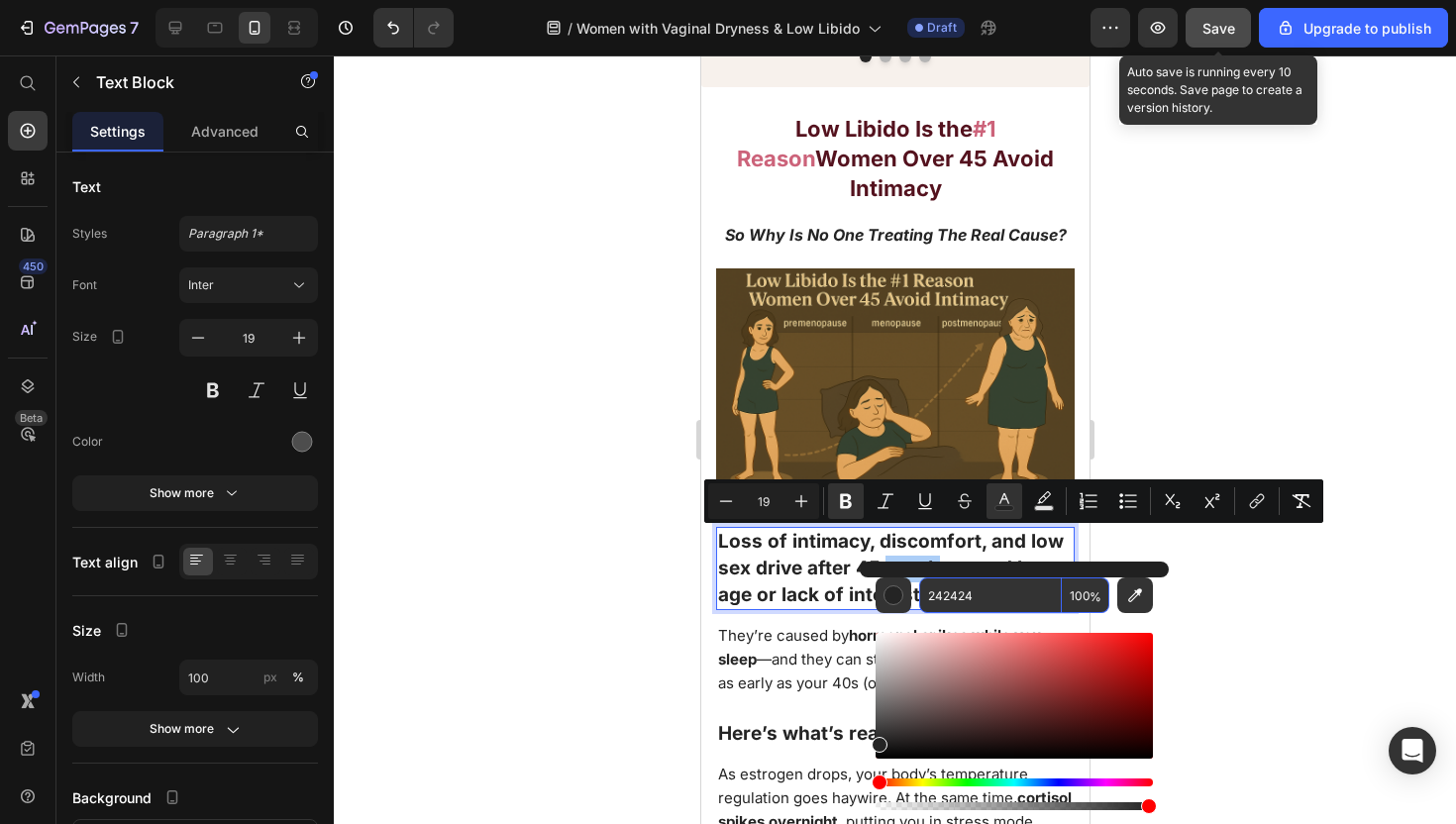 click on "242424" at bounding box center (990, 595) 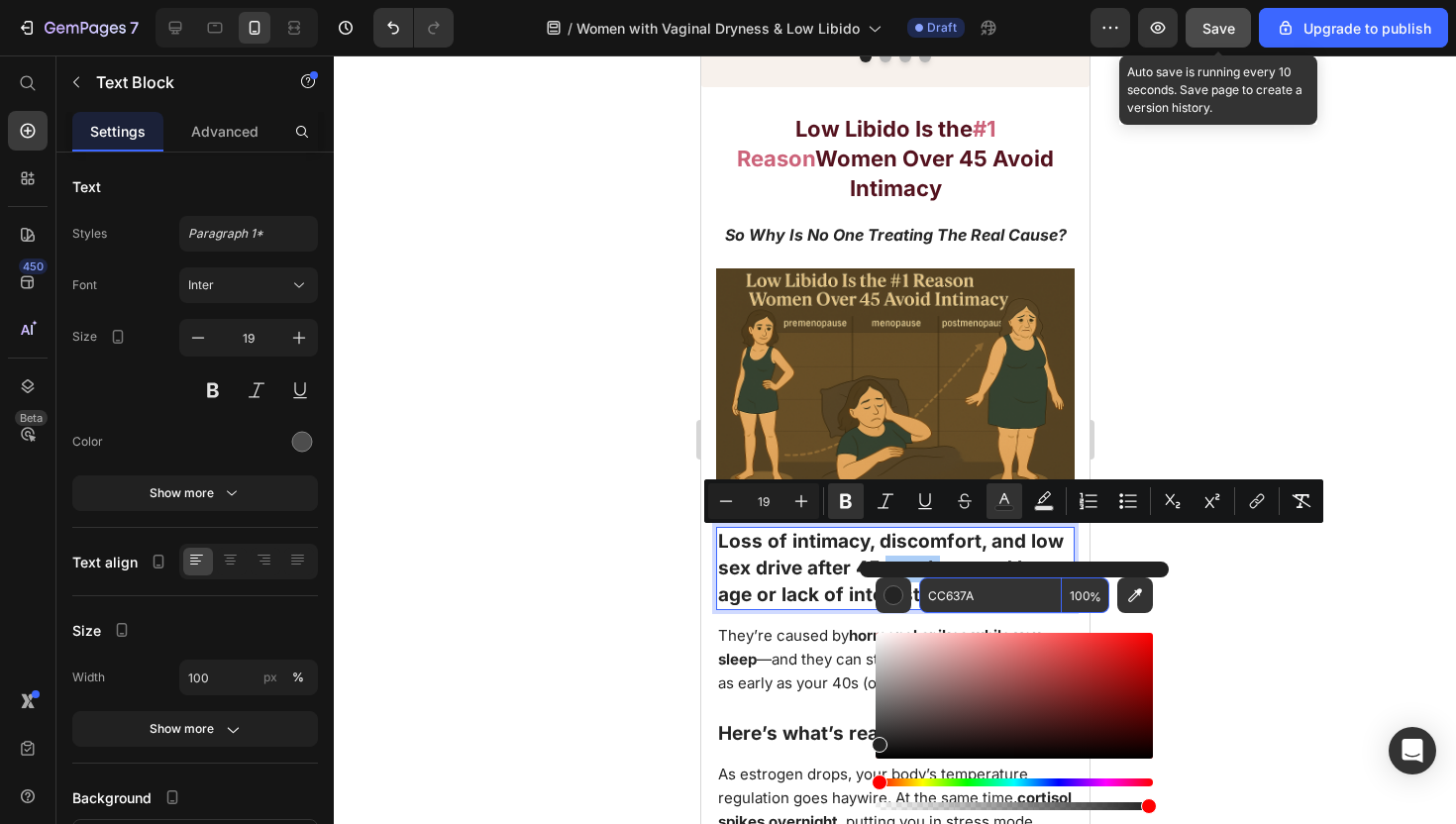 type on "CC637A" 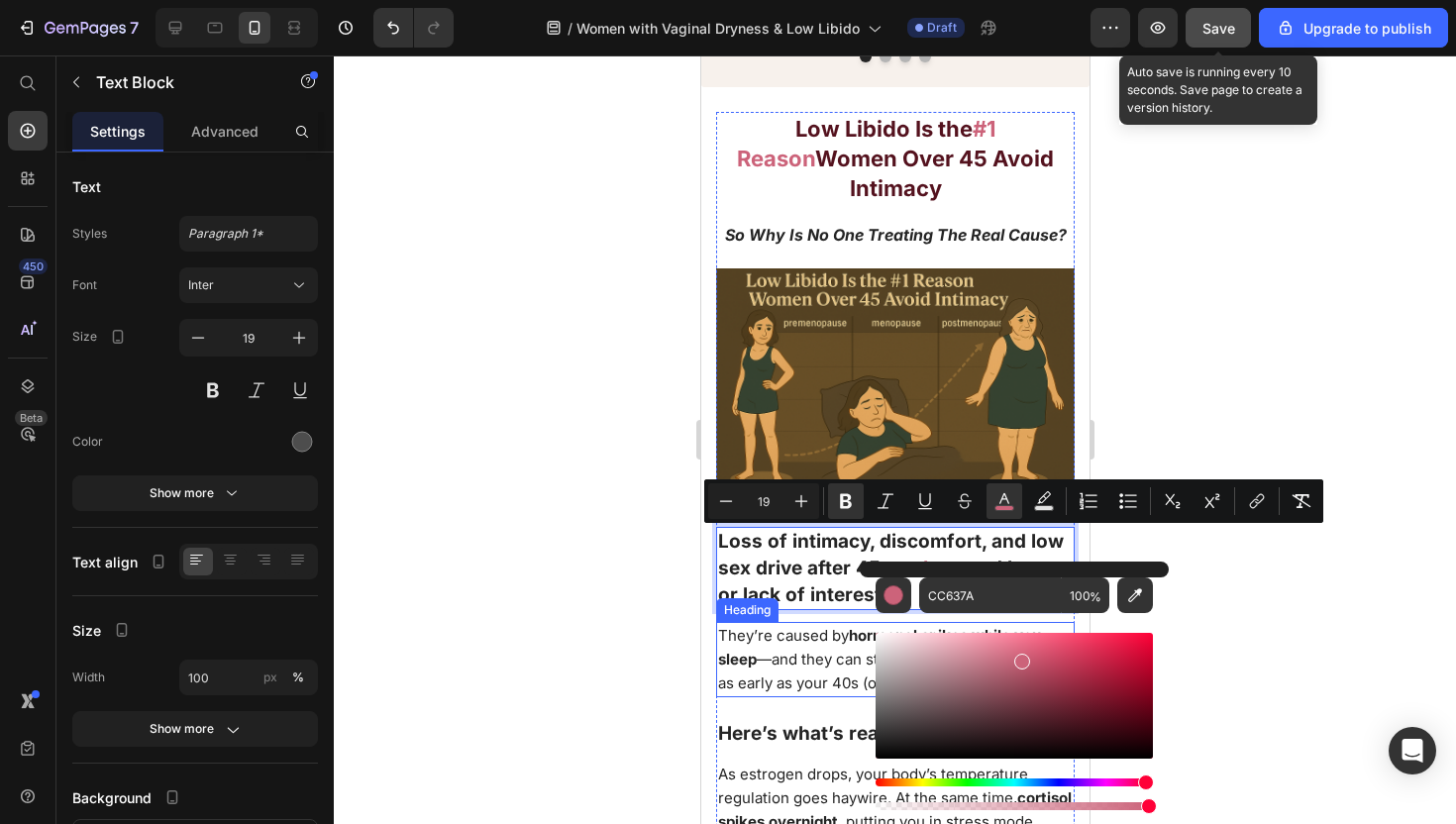 click on "They’re caused by  hormonal spikes while you sleep —and they can start disrupting your nights as early as your 40s (or even late 30s)" at bounding box center (885, 659) 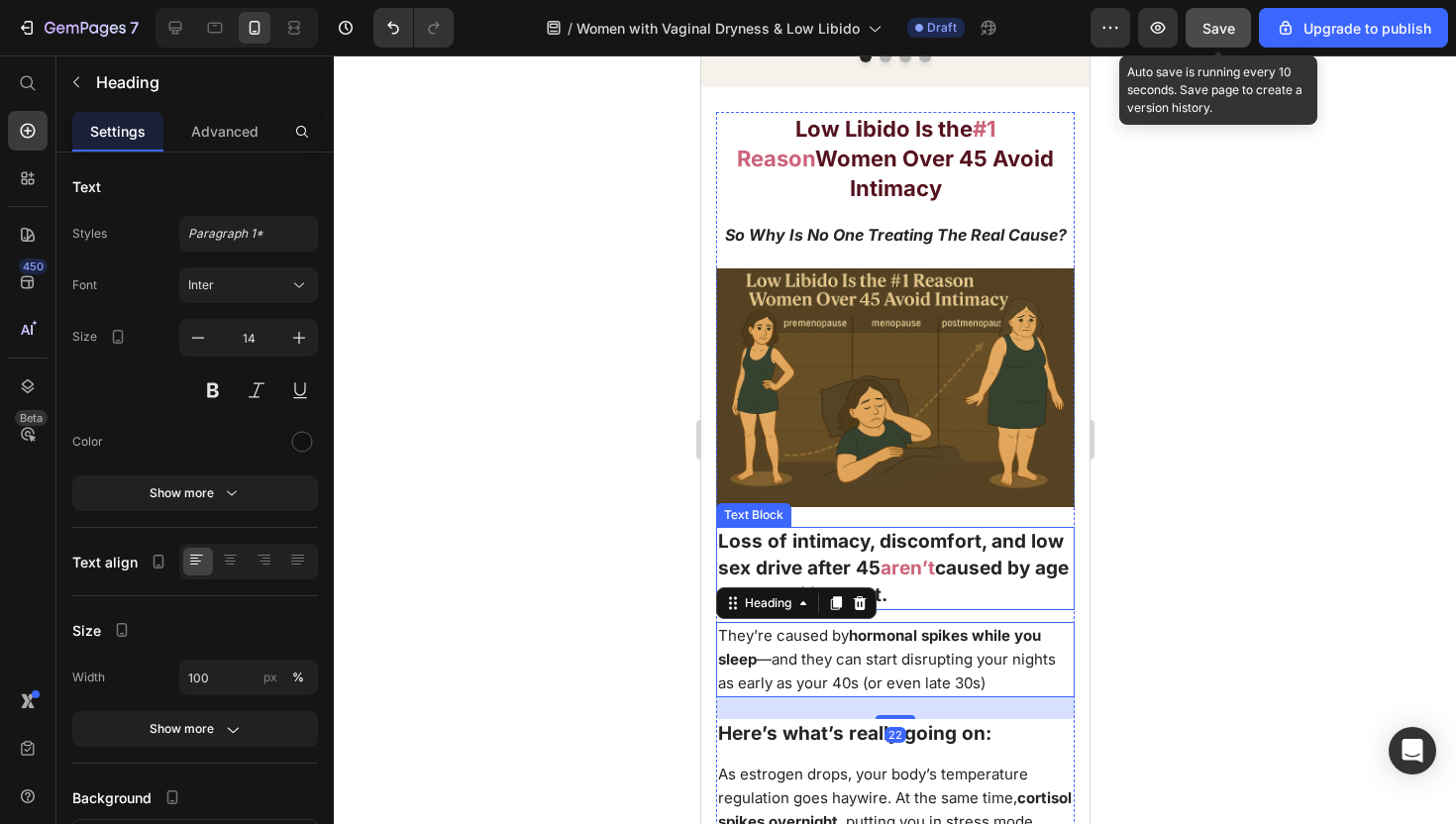 click on "Loss of intimacy, discomfort, and low sex drive after 45  aren’t  caused by age or lack of interest." at bounding box center (894, 568) 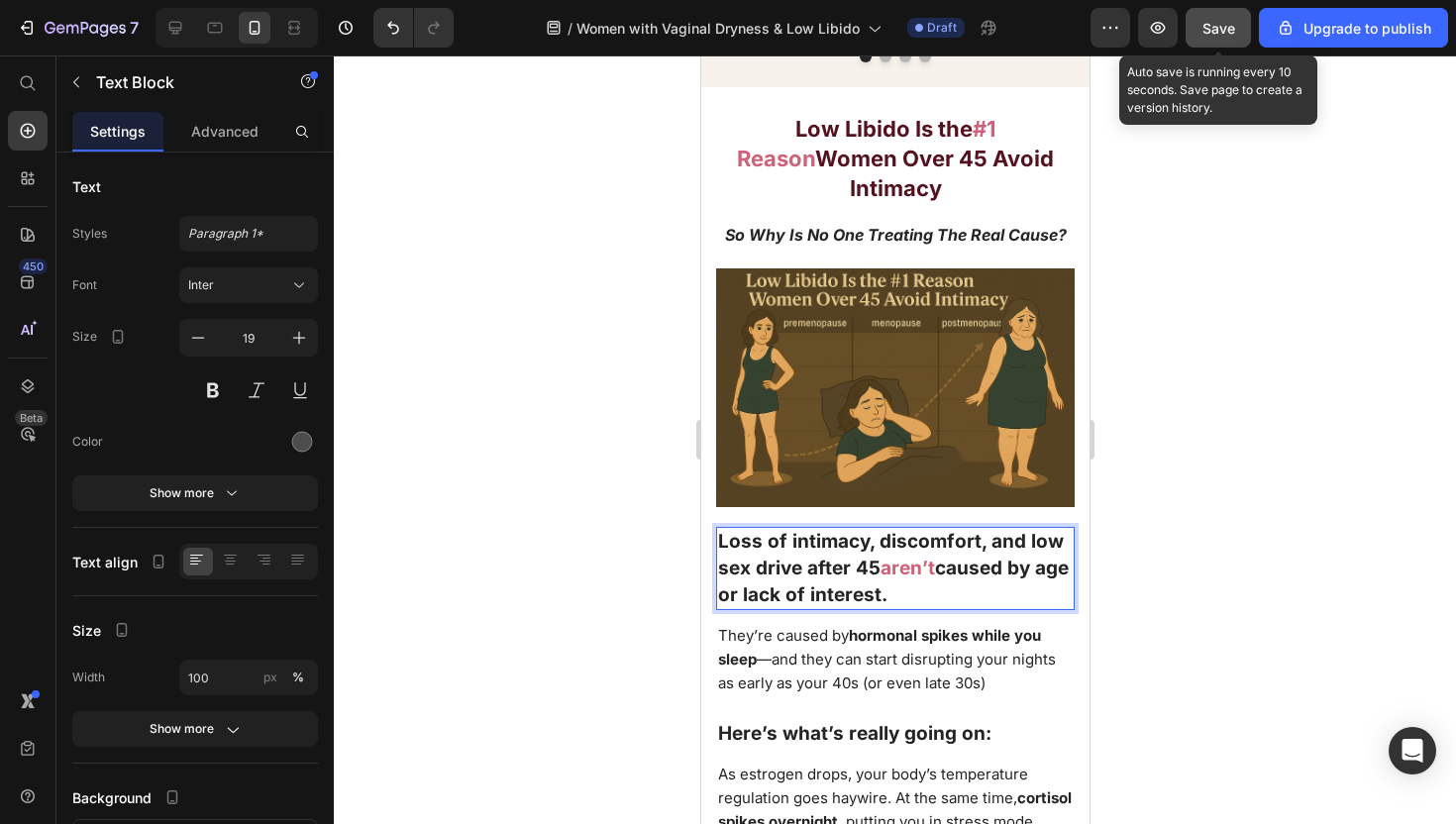 click on "caused by age or lack of interest." at bounding box center [892, 581] 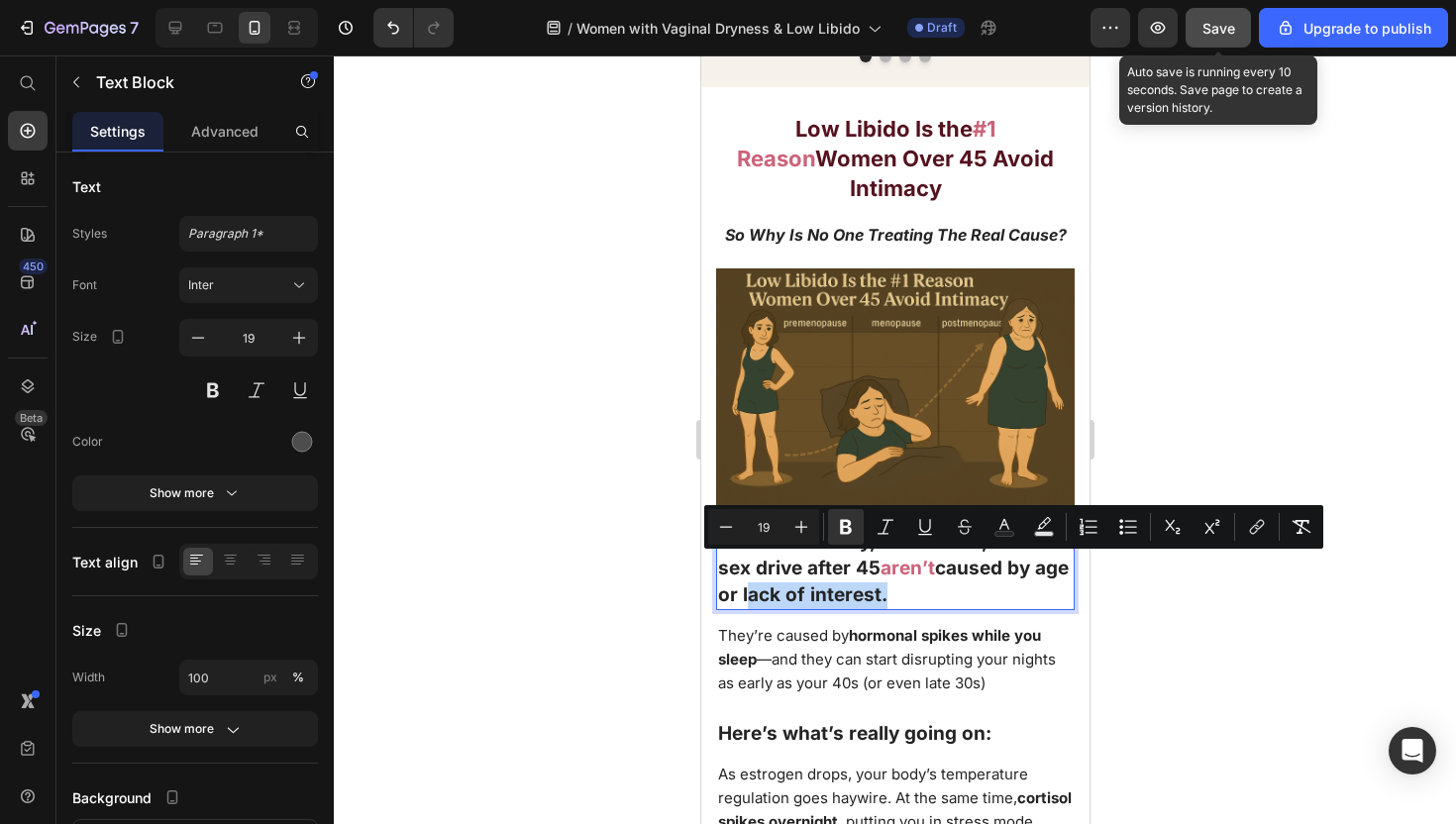 drag, startPoint x: 916, startPoint y: 570, endPoint x: 780, endPoint y: 571, distance: 136.00368 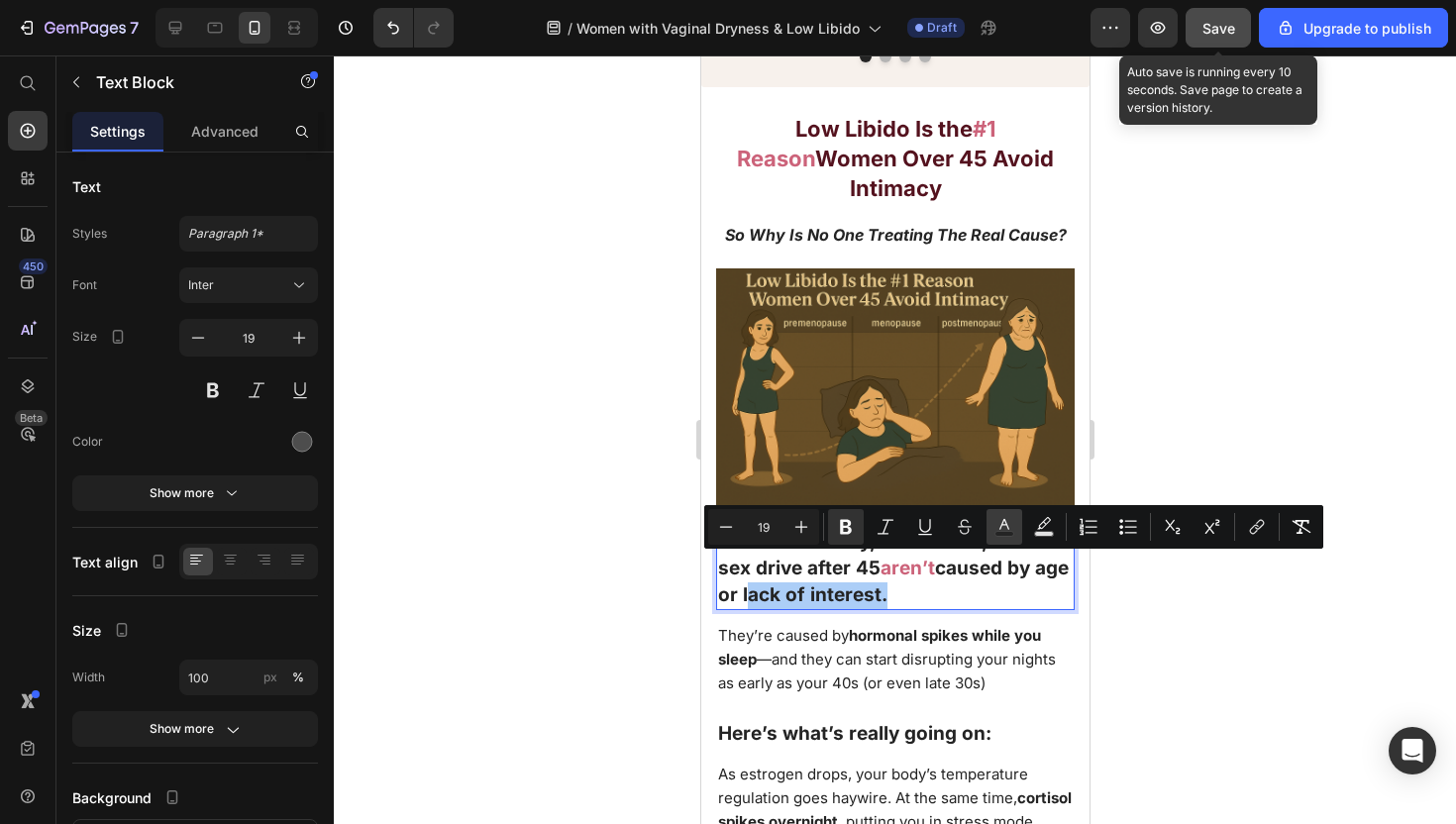 click 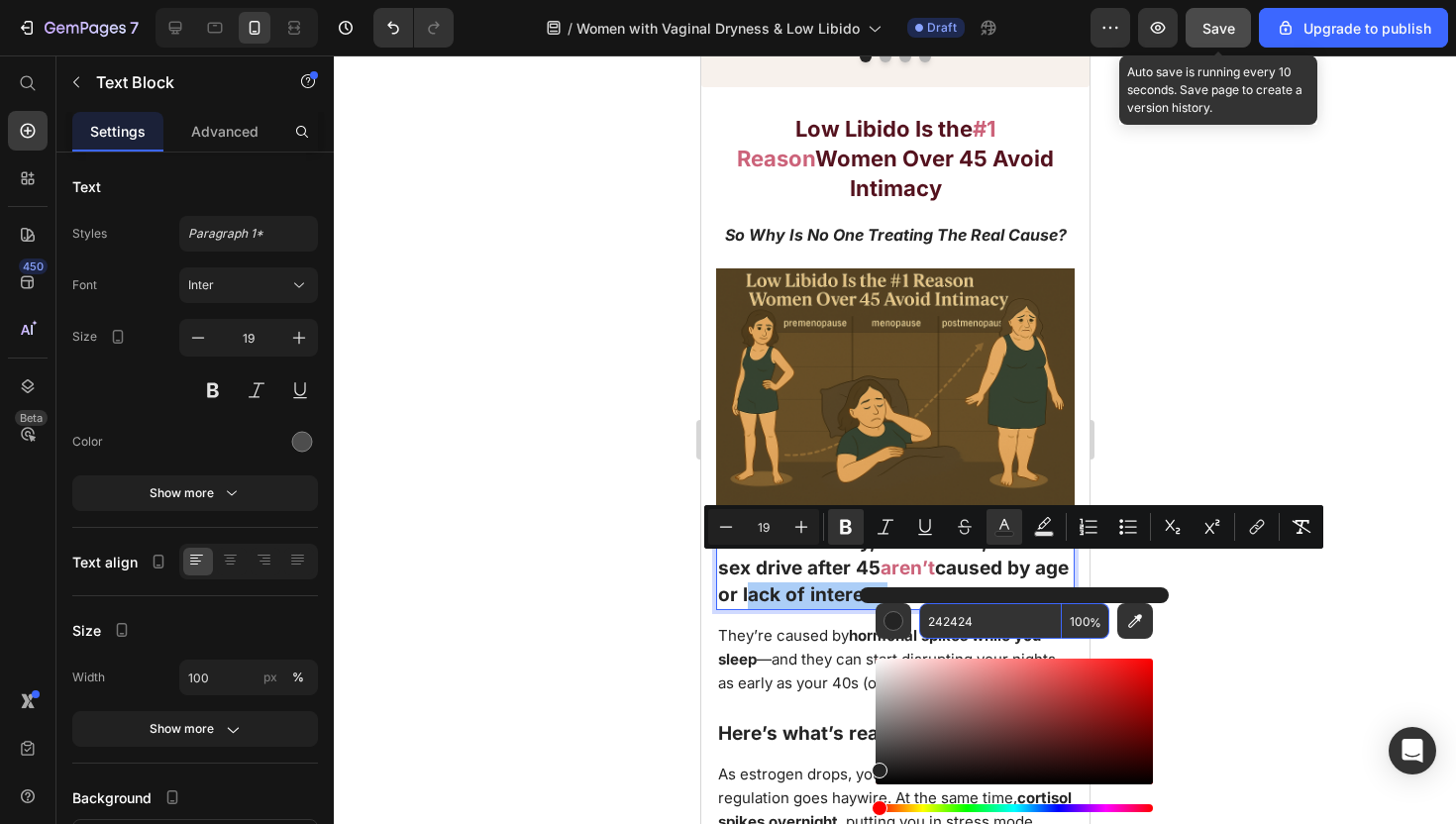 click on "242424" at bounding box center (990, 621) 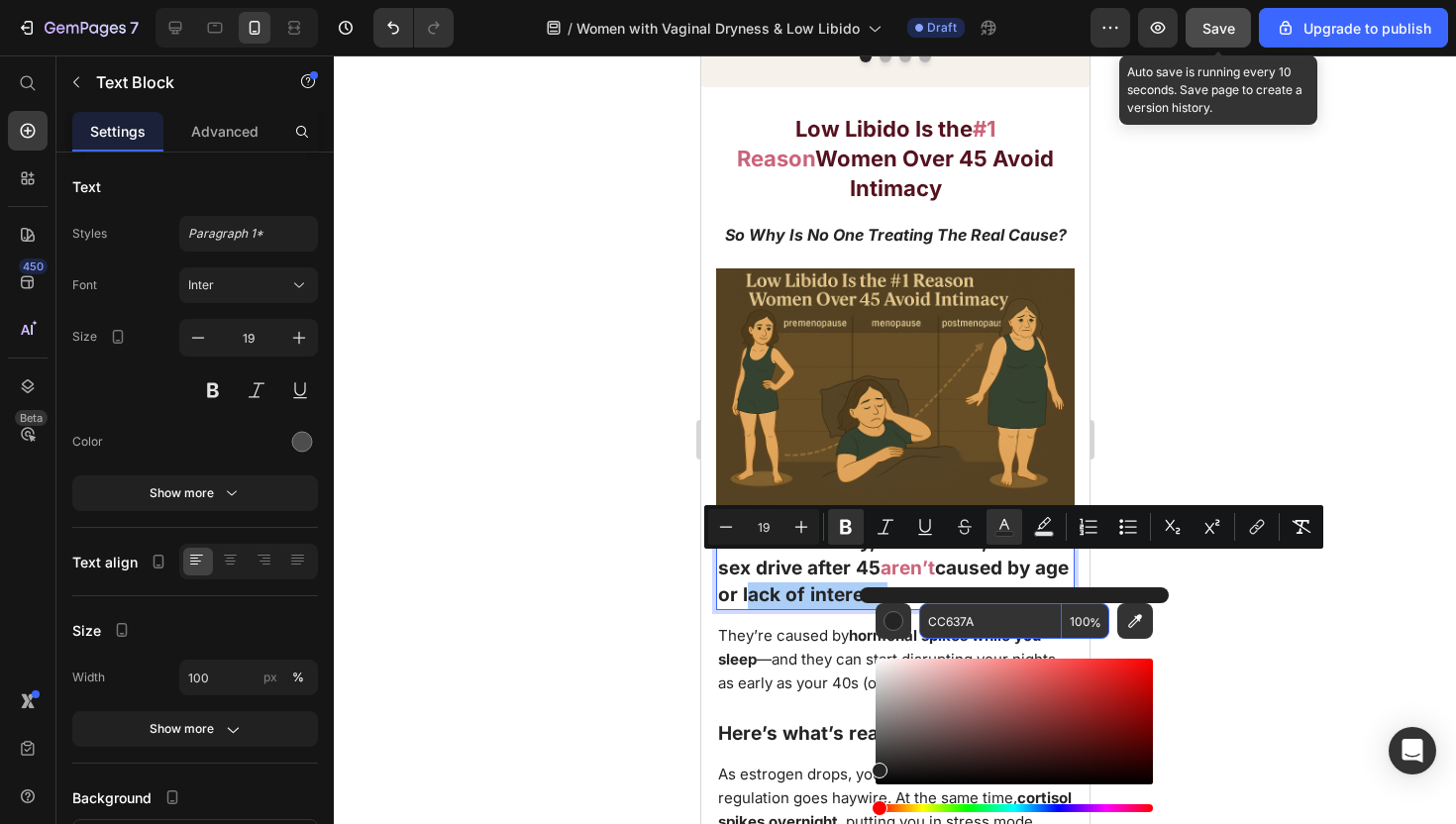 type on "CC637A" 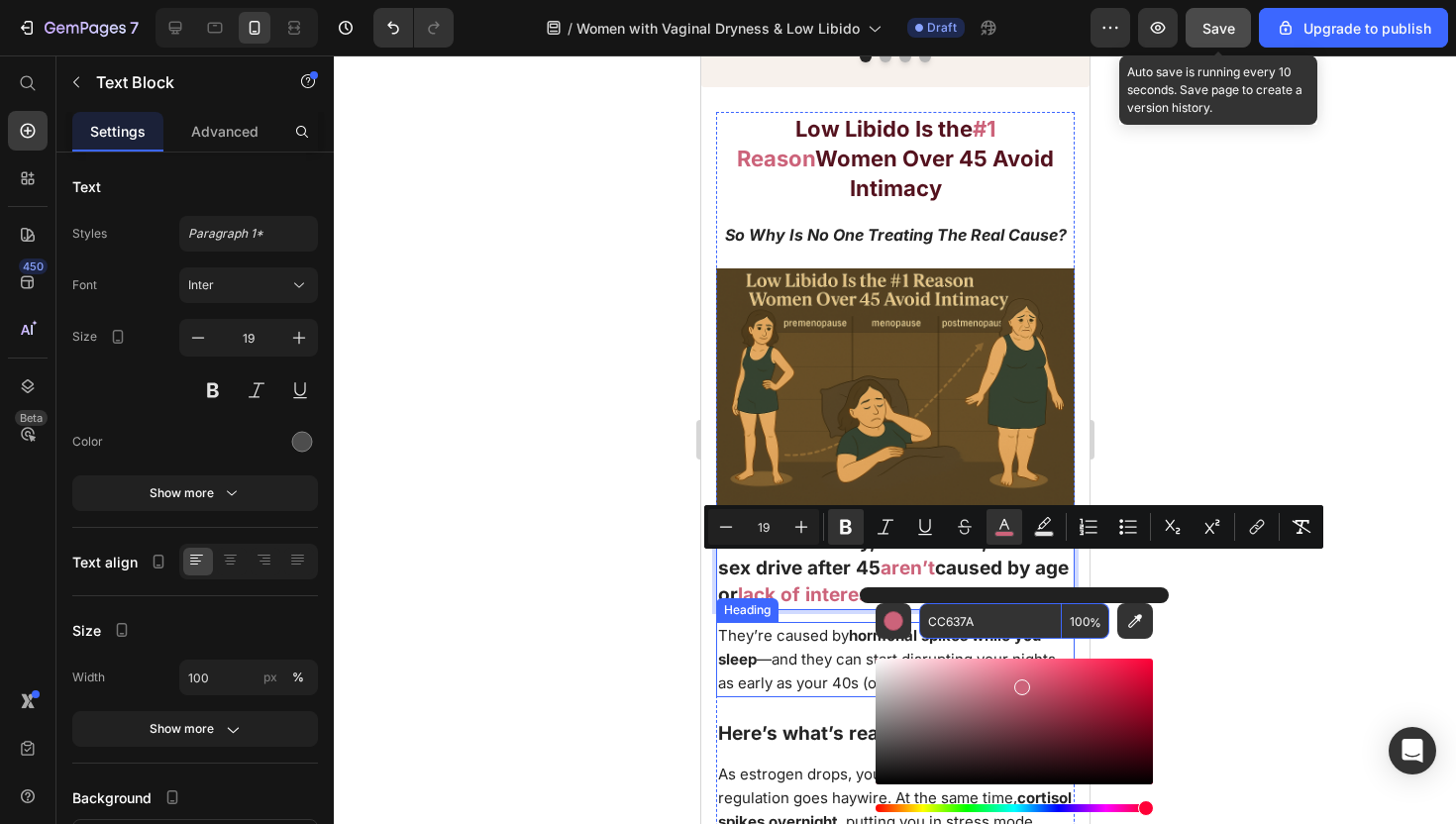 click on "They’re caused by  hormonal spikes while you sleep —and they can start disrupting your nights as early as your 40s (or even late 30s)" at bounding box center [885, 659] 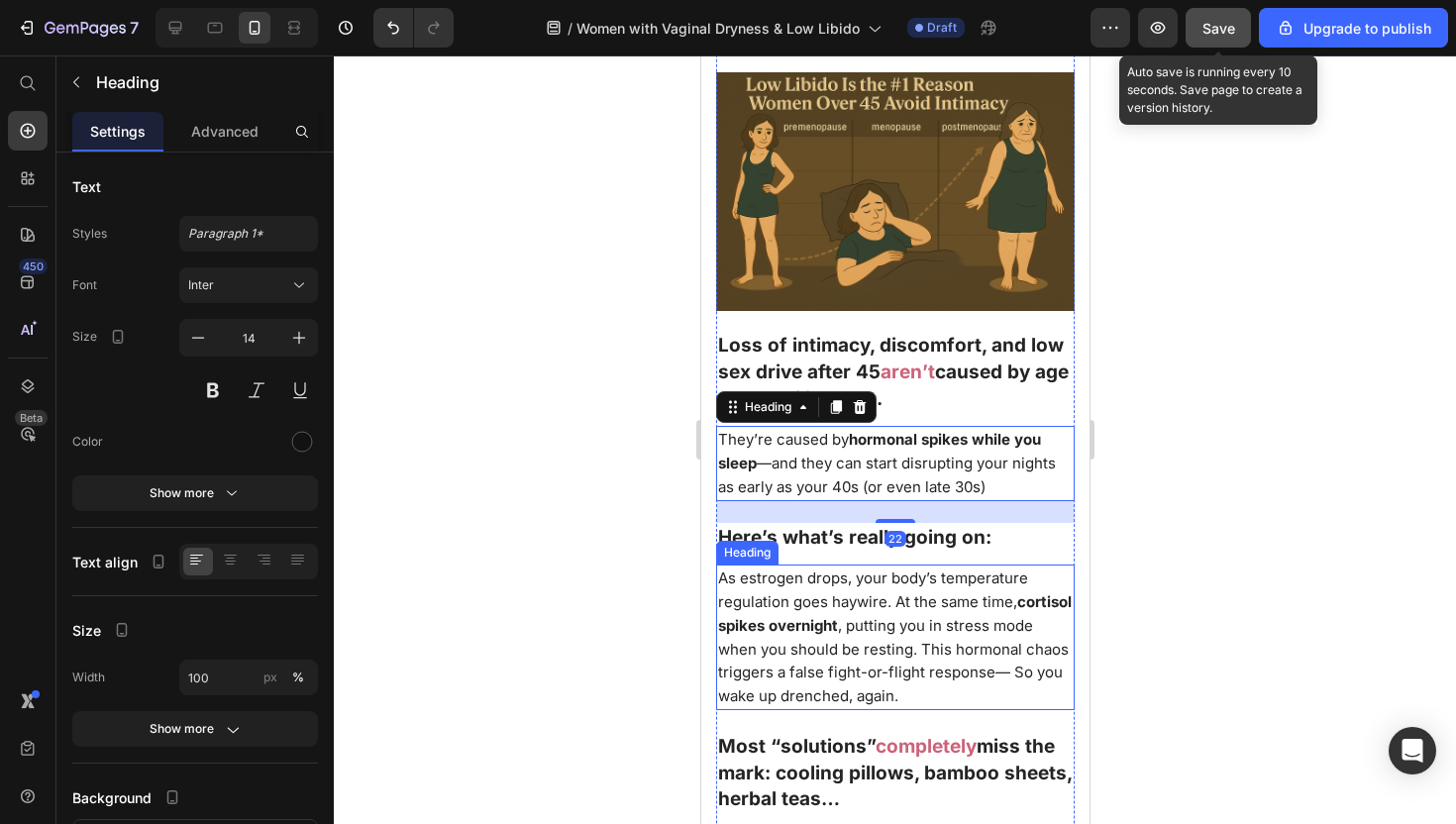 scroll, scrollTop: 1910, scrollLeft: 0, axis: vertical 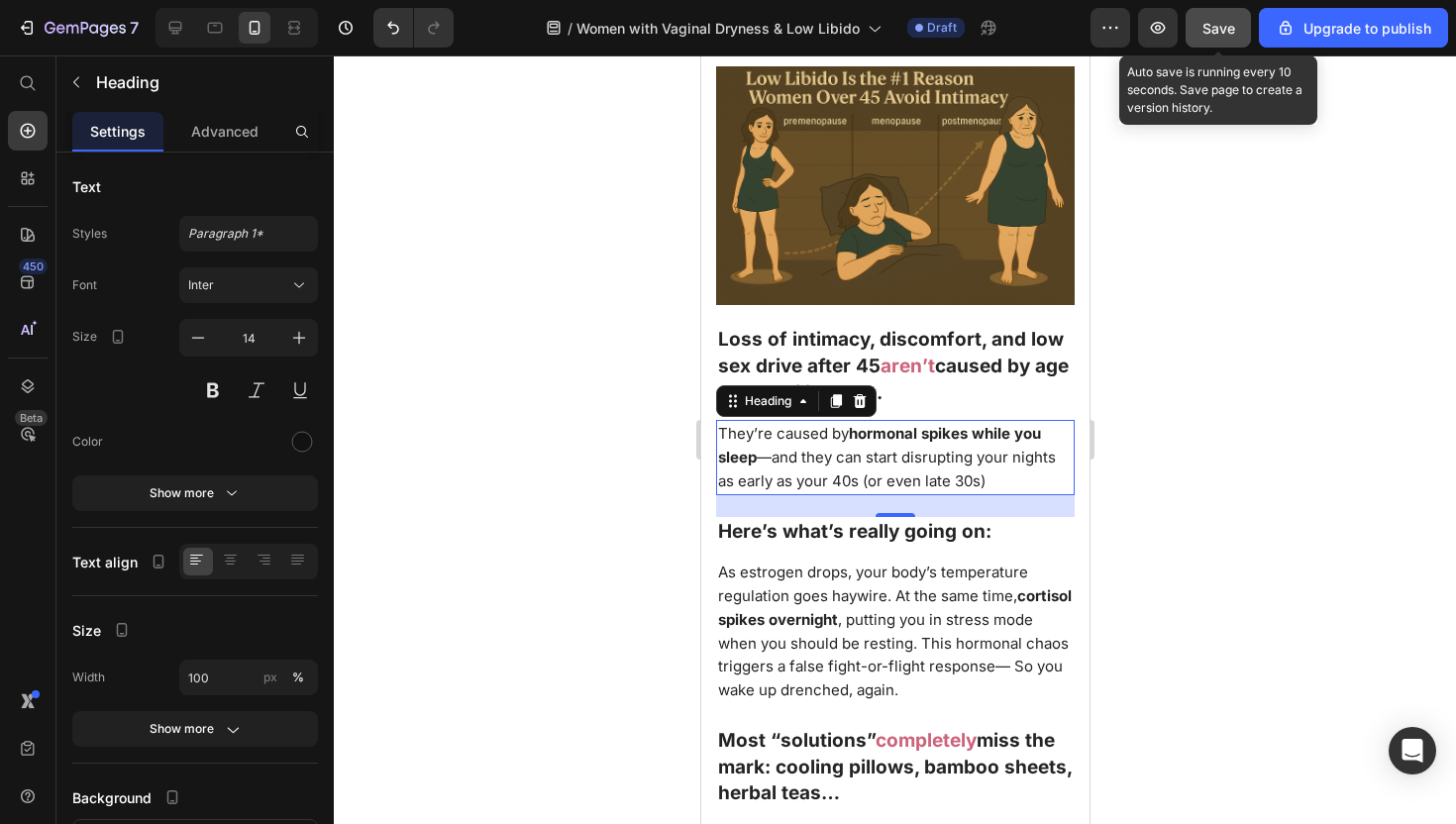 click on "They’re caused by  hormonal spikes while you sleep —and they can start disrupting your nights as early as your 40s (or even late 30s)" at bounding box center (885, 457) 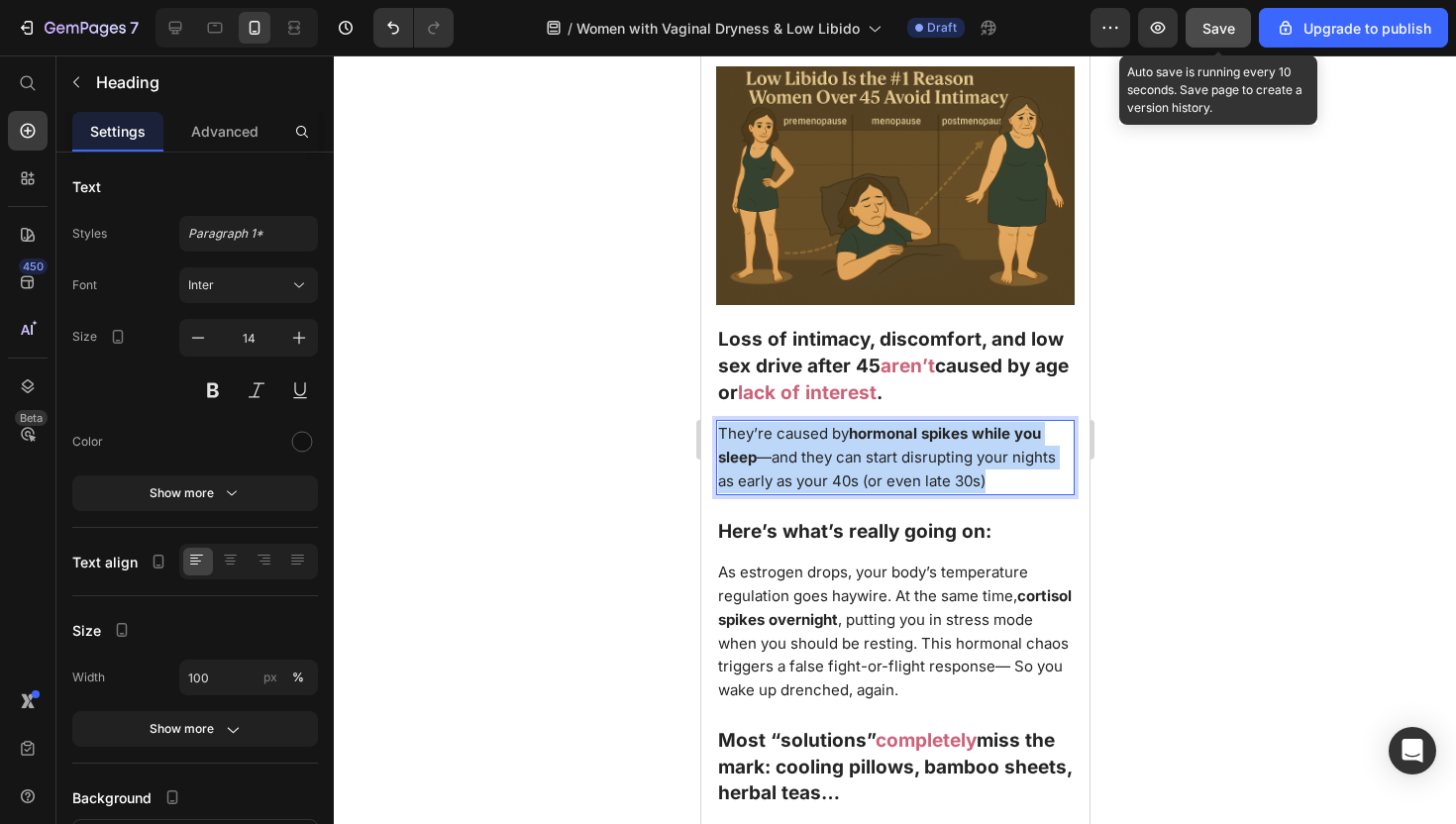 click on "They’re caused by  hormonal spikes while you sleep —and they can start disrupting your nights as early as your 40s (or even late 30s)" at bounding box center (885, 457) 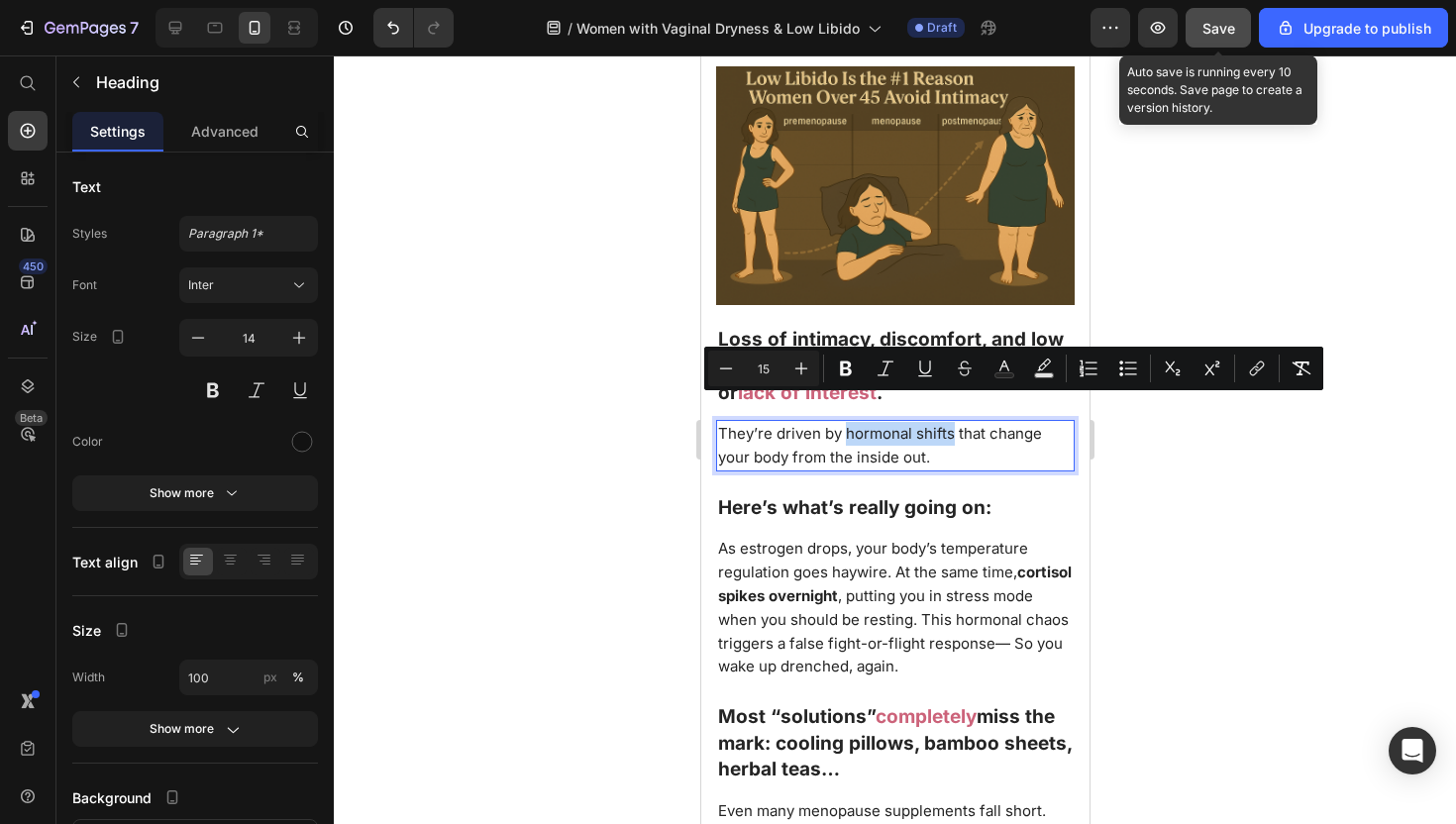drag, startPoint x: 842, startPoint y: 410, endPoint x: 951, endPoint y: 413, distance: 109.0413 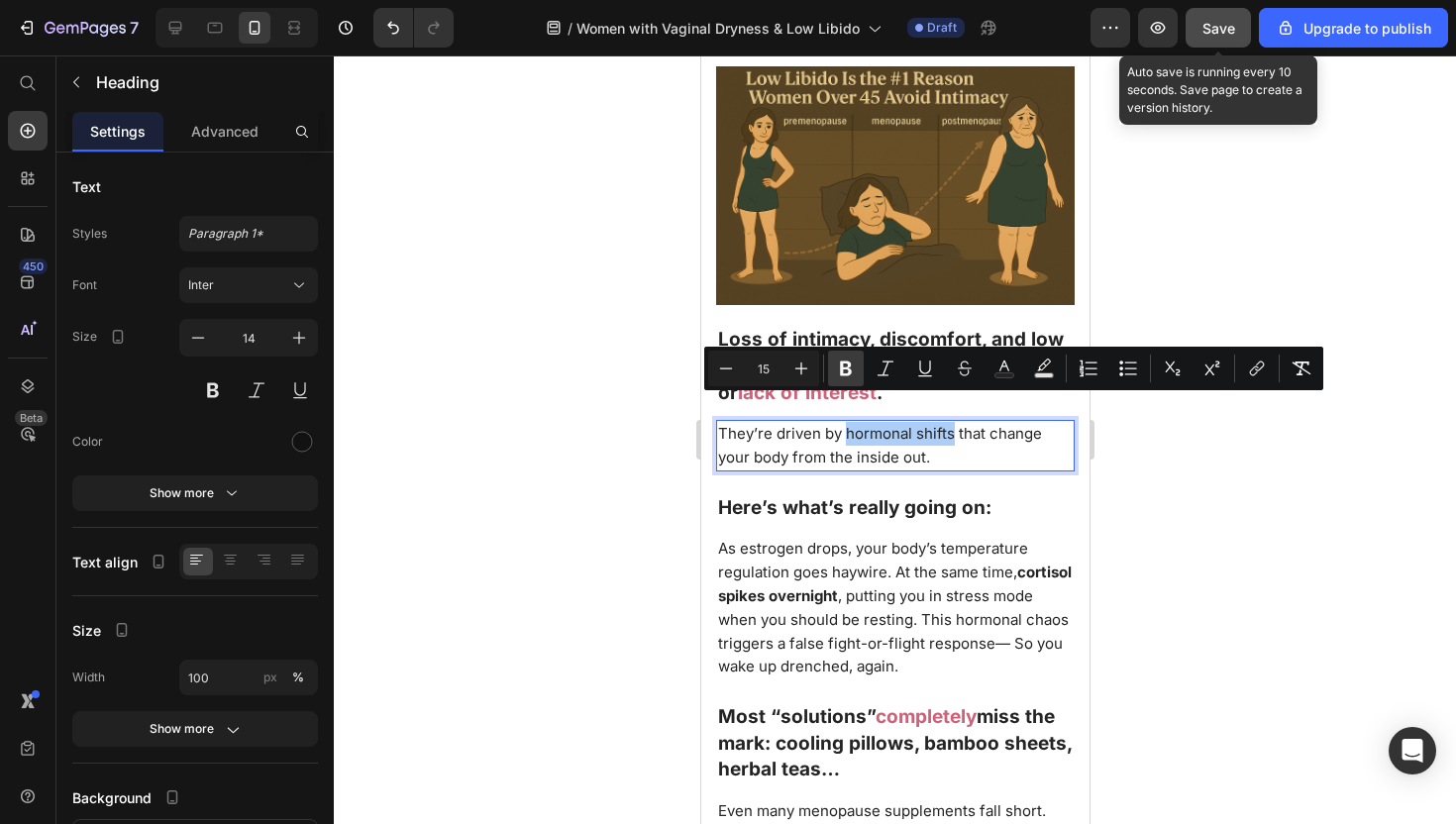 click on "Bold" at bounding box center [846, 368] 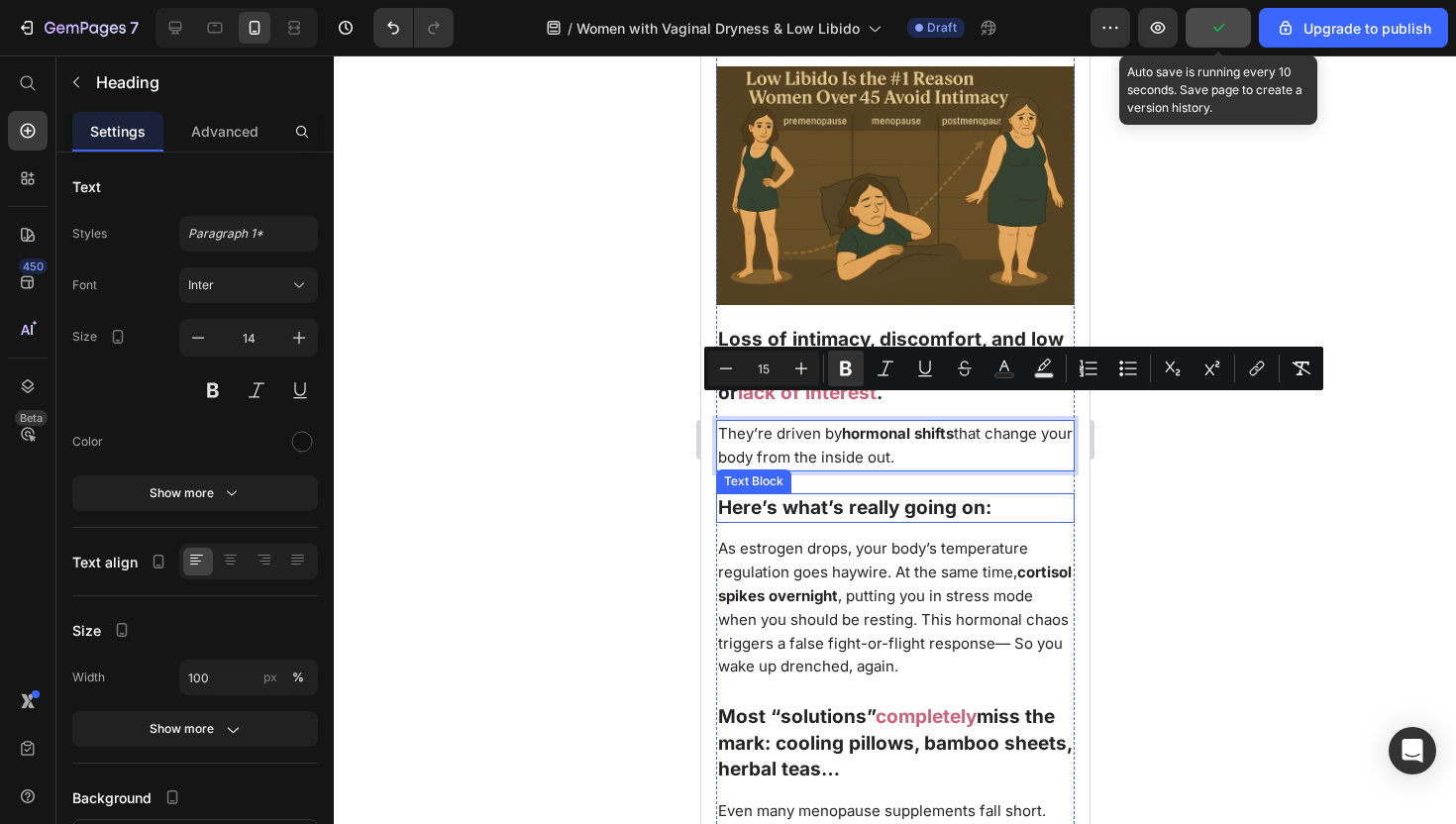 click on "As estrogen drops, your body’s temperature regulation goes haywire. At the same time,  cortisol   spikes   overnight , putting you in stress mode when you should be resting. This hormonal chaos triggers a false fight-or-flight response— So you wake up drenched, again." at bounding box center [893, 607] 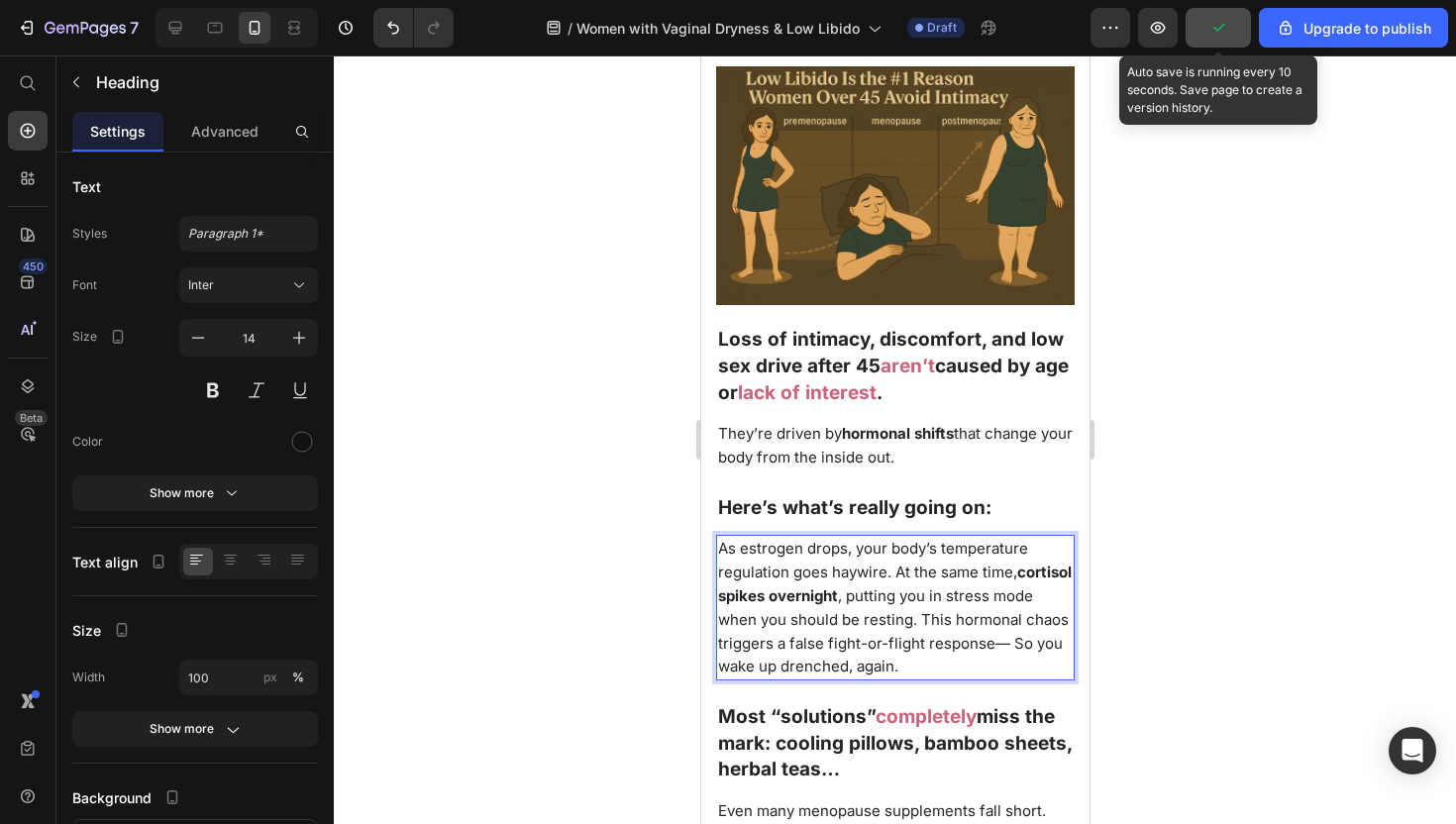 click on "As estrogen drops, your body’s temperature regulation goes haywire. At the same time,  cortisol   spikes   overnight , putting you in stress mode when you should be resting. This hormonal chaos triggers a false fight-or-flight response— So you wake up drenched, again." at bounding box center (893, 607) 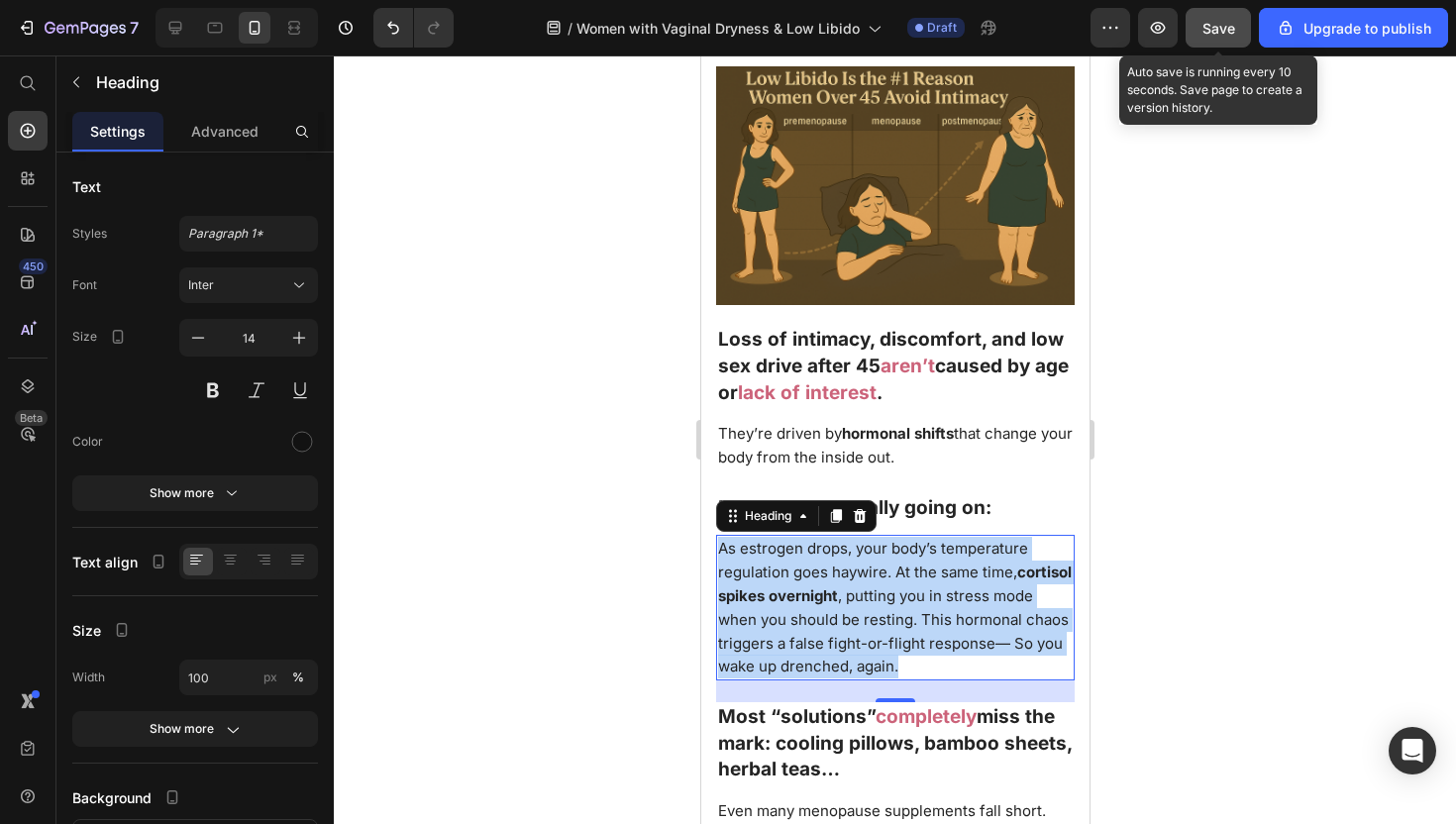 click on "As estrogen drops, your body’s temperature regulation goes haywire. At the same time,  cortisol   spikes   overnight , putting you in stress mode when you should be resting. This hormonal chaos triggers a false fight-or-flight response— So you wake up drenched, again." at bounding box center [893, 607] 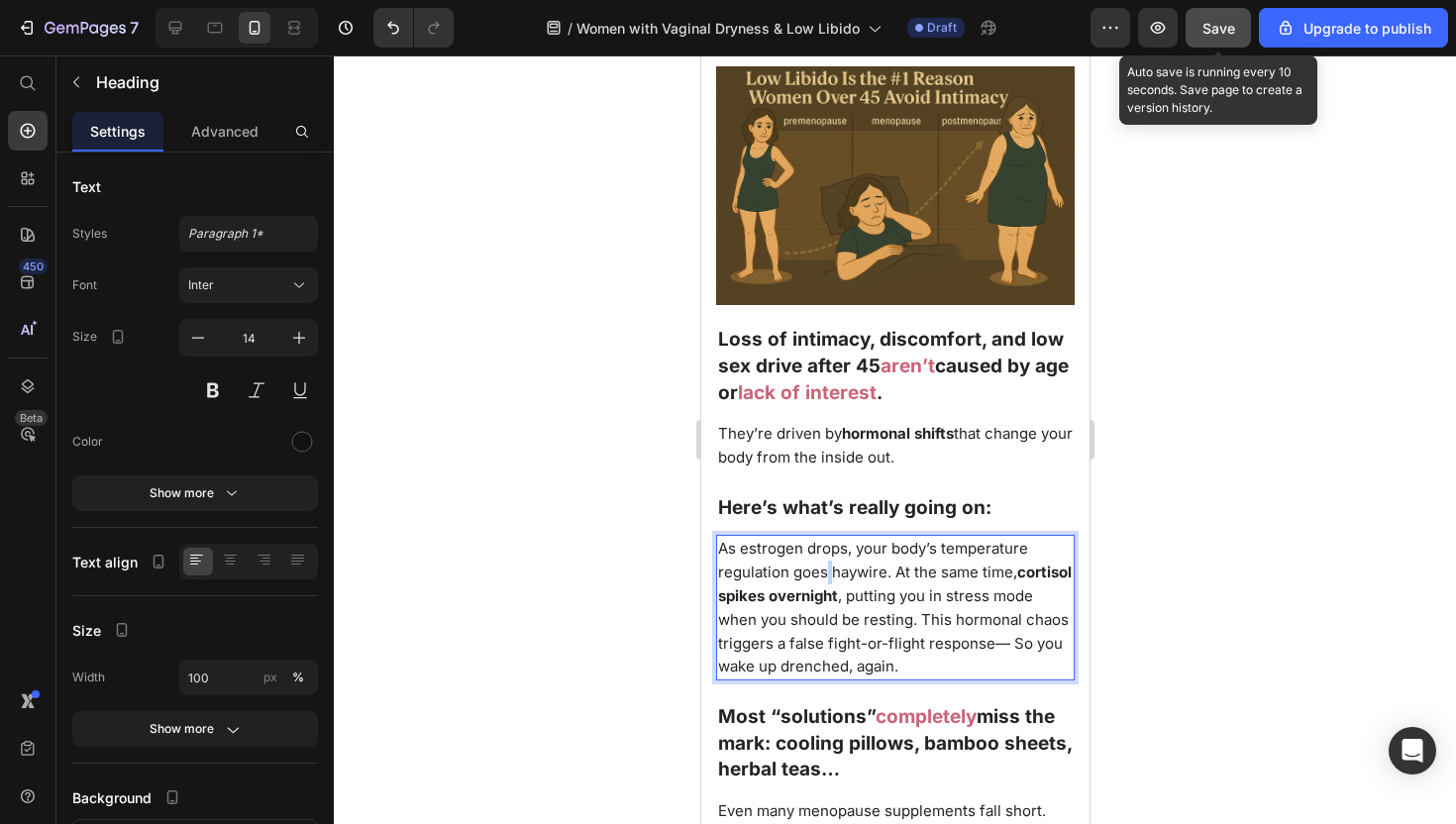 click on "As estrogen drops, your body’s temperature regulation goes haywire. At the same time,  cortisol   spikes   overnight , putting you in stress mode when you should be resting. This hormonal chaos triggers a false fight-or-flight response— So you wake up drenched, again." at bounding box center (893, 607) 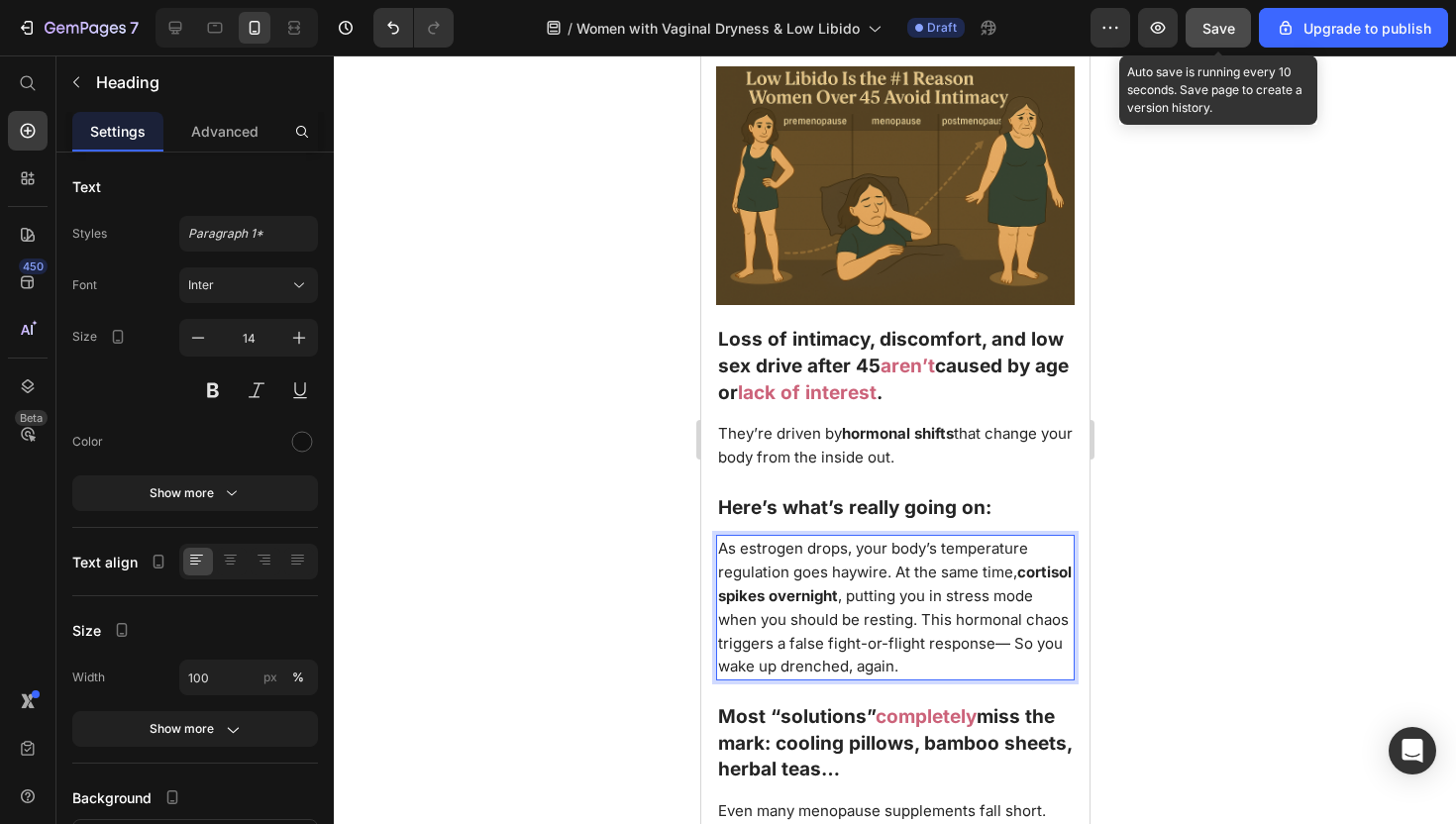 click on "overnight" at bounding box center (802, 595) 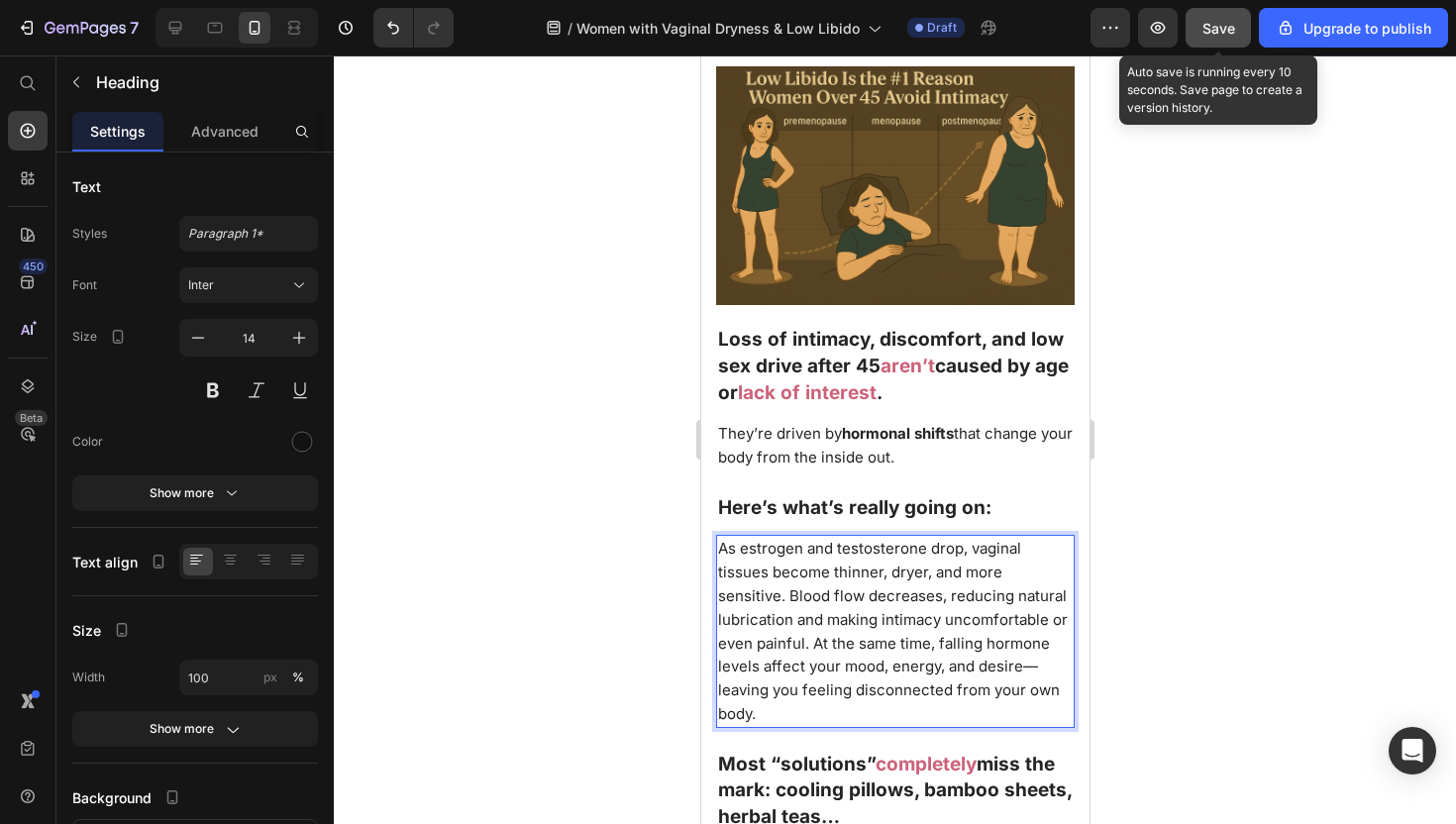 click on "As estrogen and testosterone drop, vaginal tissues become thinner, dryer, and more sensitive. Blood flow decreases, reducing natural lubrication and making intimacy uncomfortable or even painful. At the same time, falling hormone levels affect your mood, energy, and desire—leaving you feeling disconnected from your own body." at bounding box center (891, 631) 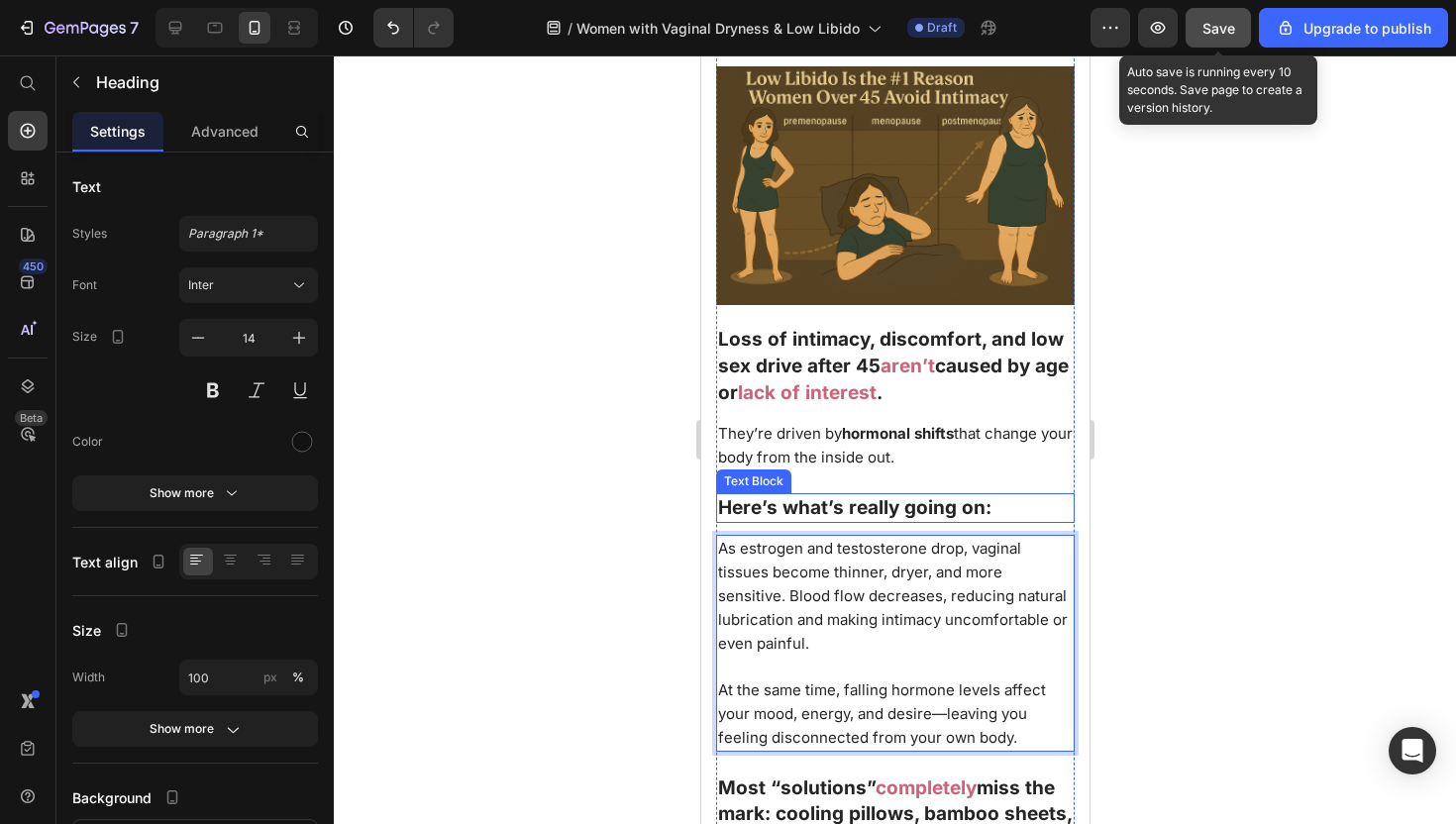 click on "Here’s what’s really going on:" at bounding box center [894, 508] 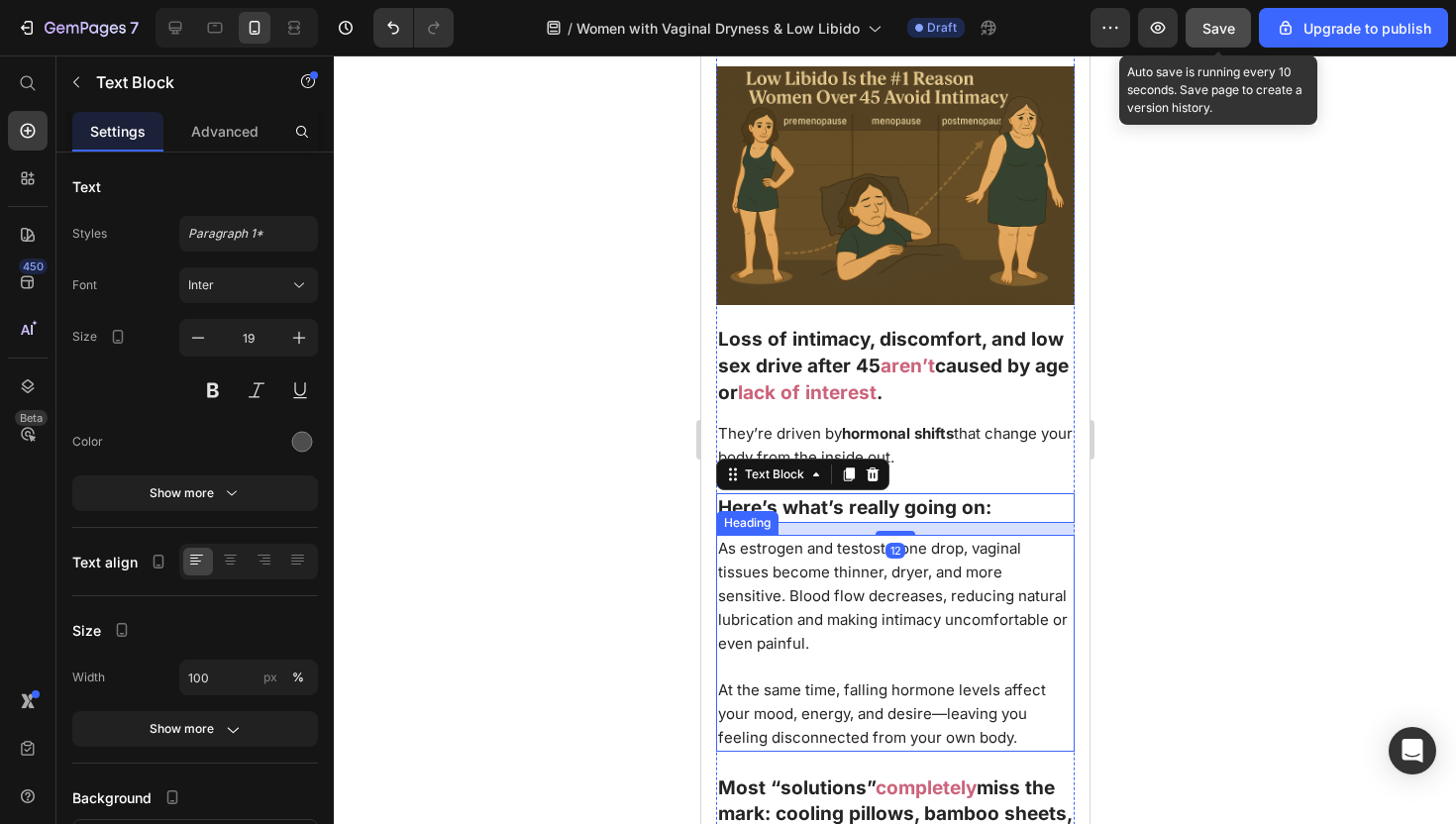 click on "⁠⁠⁠⁠⁠⁠⁠ As estrogen and testosterone drop, vaginal tissues become thinner, dryer, and more sensitive. Blood flow decreases, reducing natural lubrication and making intimacy uncomfortable or even painful.  At the same time, falling hormone levels affect your mood, energy, and desire—leaving you feeling disconnected from your own body." at bounding box center [894, 643] 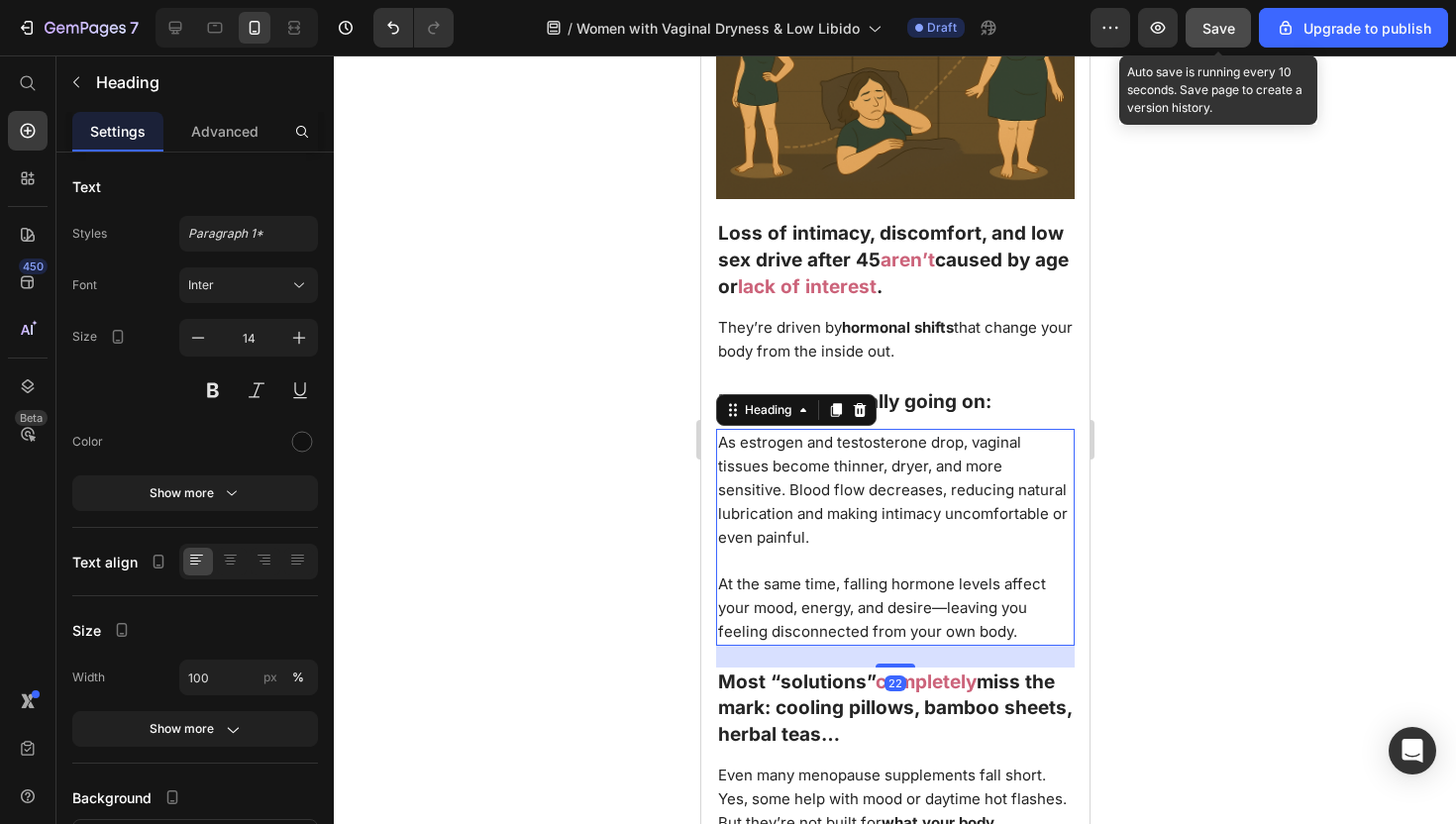 scroll, scrollTop: 2014, scrollLeft: 0, axis: vertical 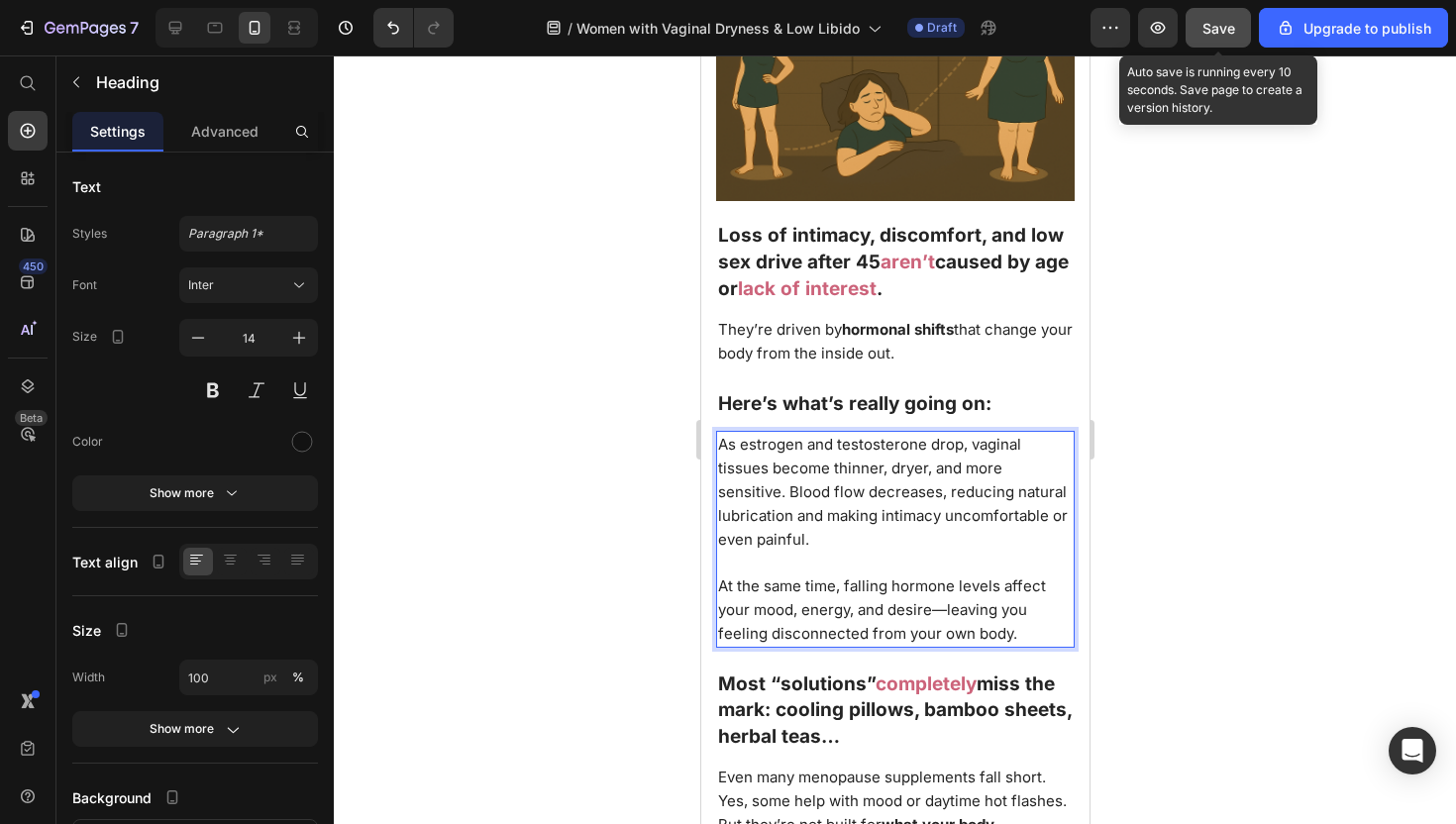 click on "As estrogen and testosterone drop, vaginal tissues become thinner, dryer, and more sensitive. Blood flow decreases, reducing natural lubrication and making intimacy uncomfortable or even painful." at bounding box center [891, 491] 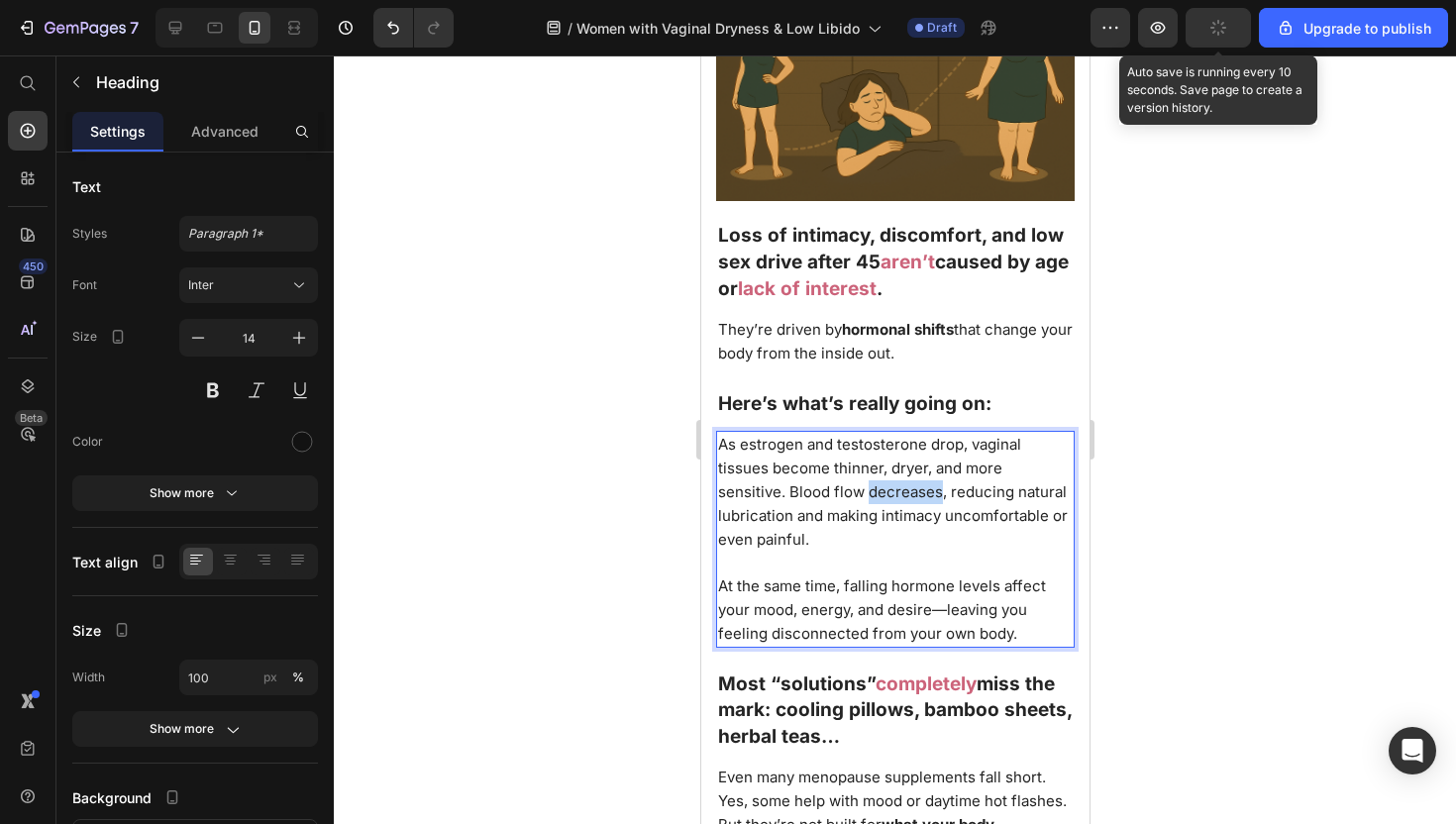 click on "As estrogen and testosterone drop, vaginal tissues become thinner, dryer, and more sensitive. Blood flow decreases, reducing natural lubrication and making intimacy uncomfortable or even painful." at bounding box center (891, 491) 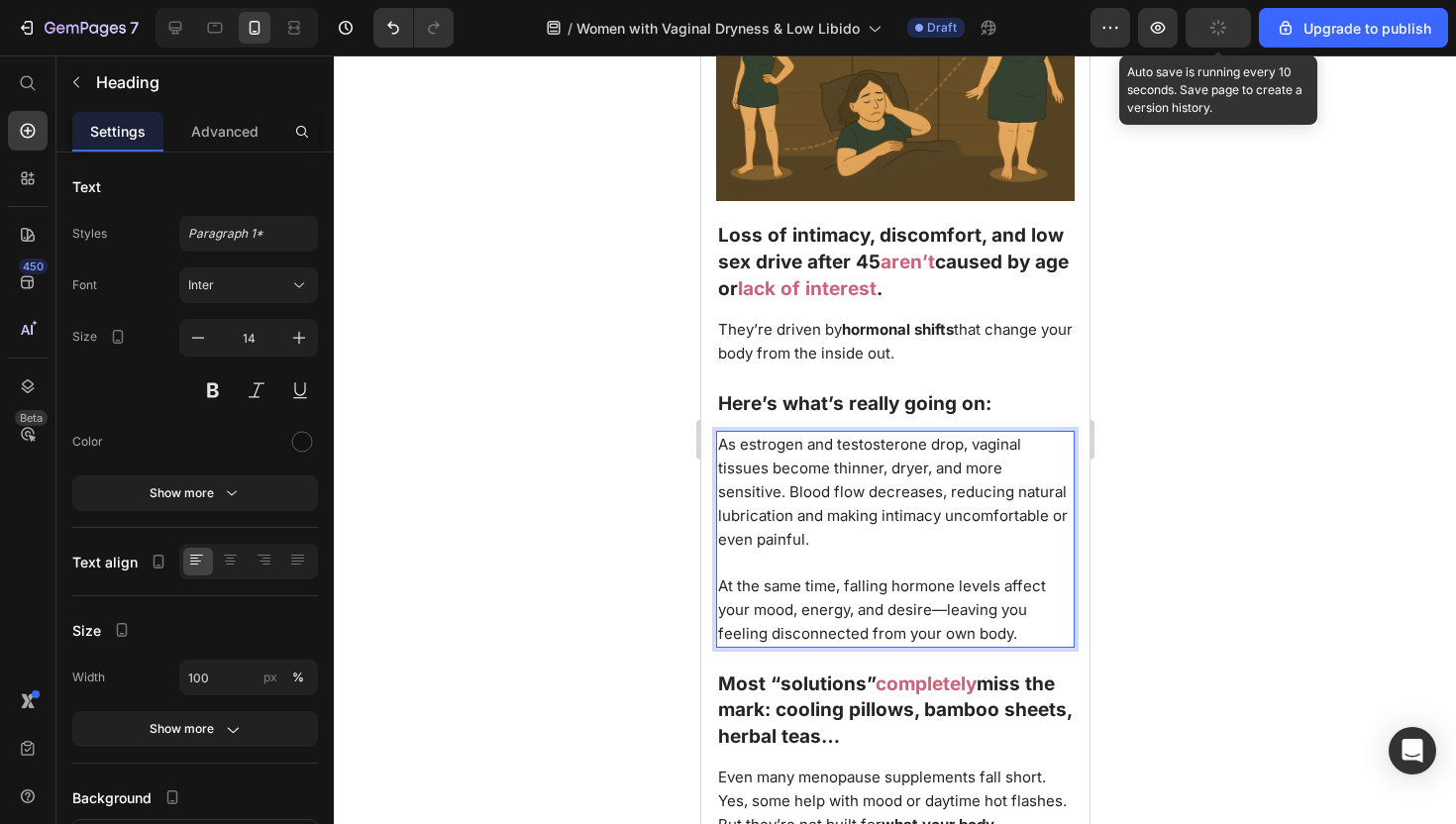 click on "As estrogen and testosterone drop, vaginal tissues become thinner, dryer, and more sensitive. Blood flow decreases, reducing natural lubrication and making intimacy uncomfortable or even painful." at bounding box center [891, 491] 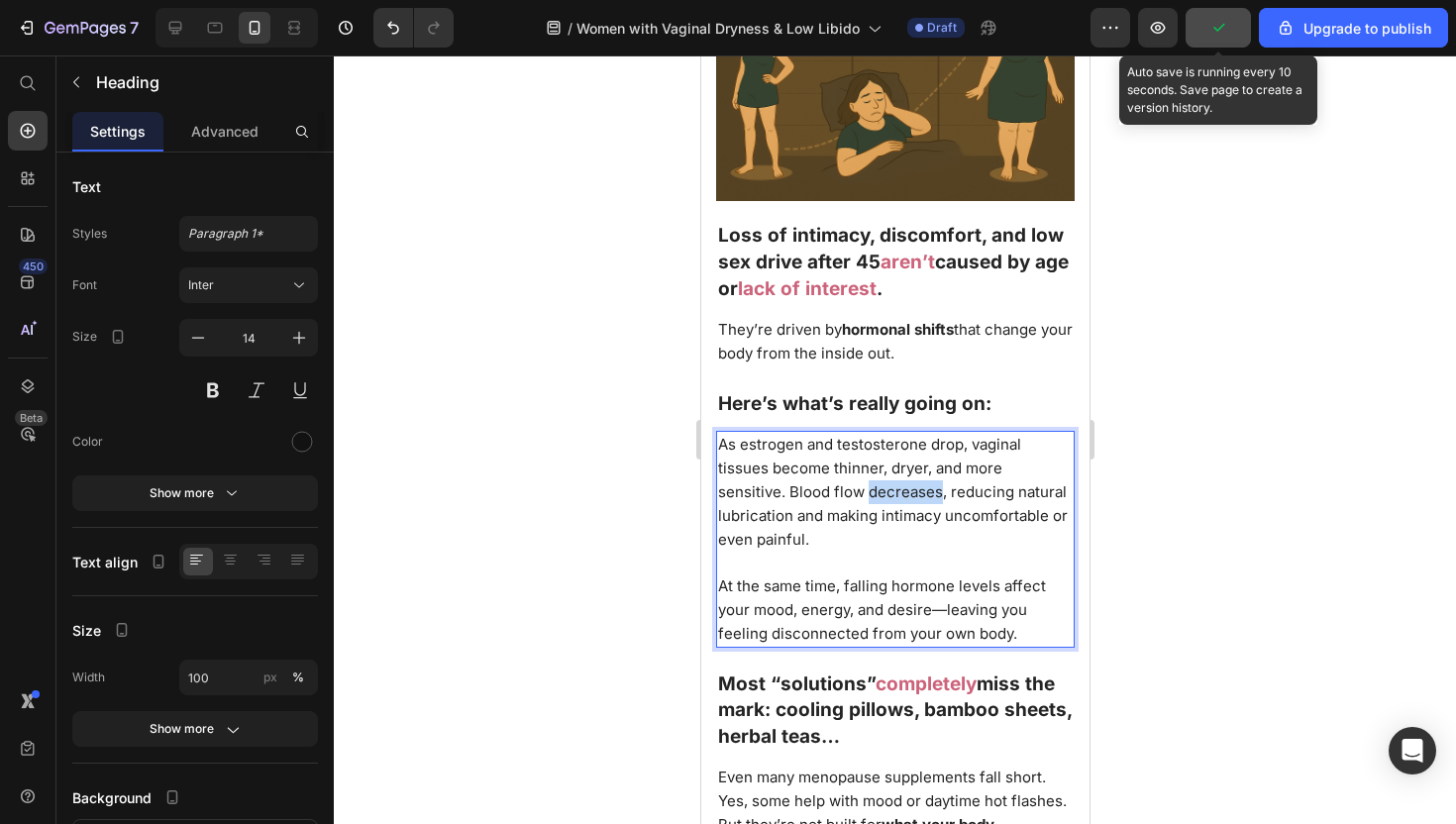 click on "As estrogen and testosterone drop, vaginal tissues become thinner, dryer, and more sensitive. Blood flow decreases, reducing natural lubrication and making intimacy uncomfortable or even painful." at bounding box center [891, 491] 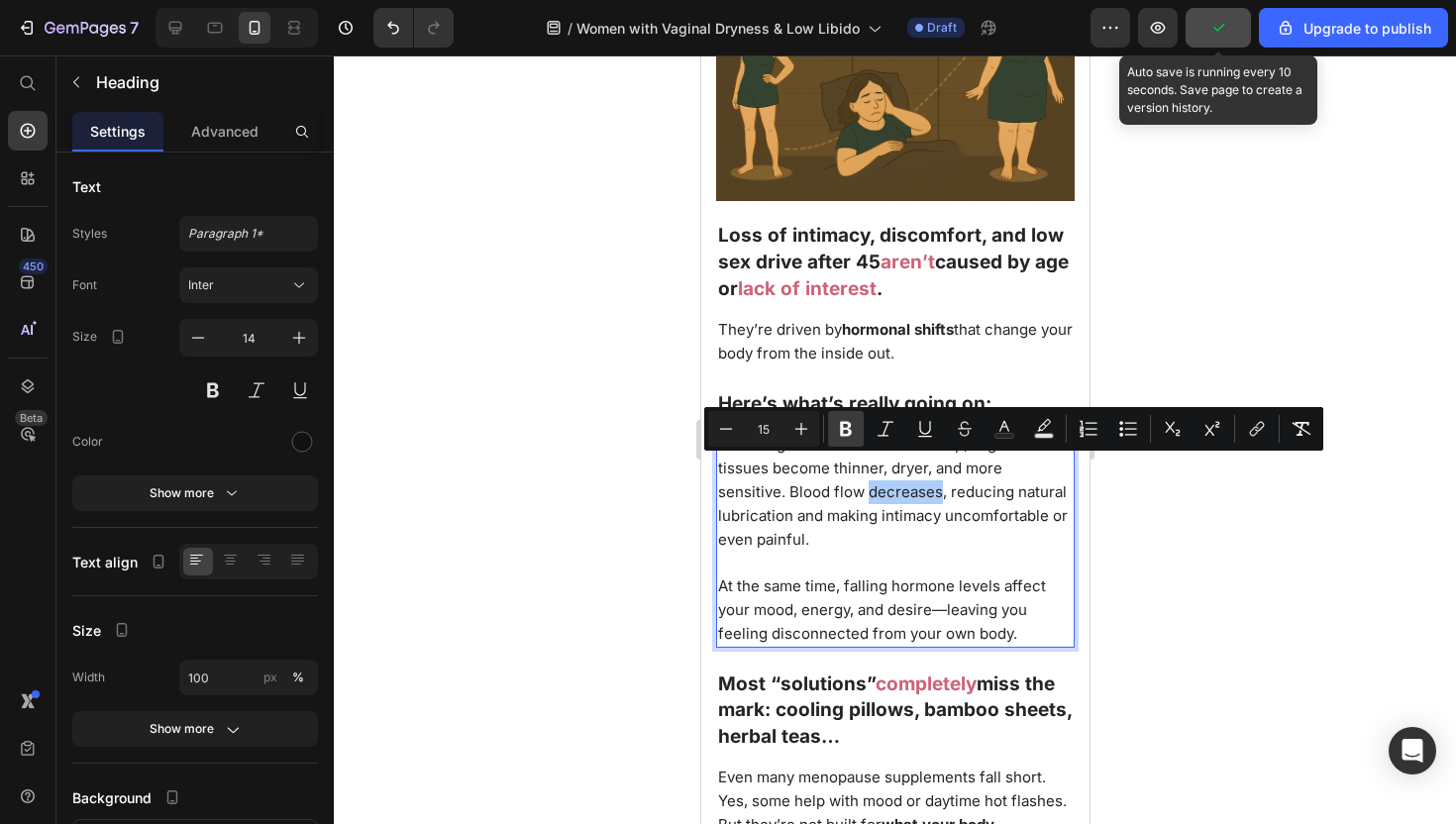 click 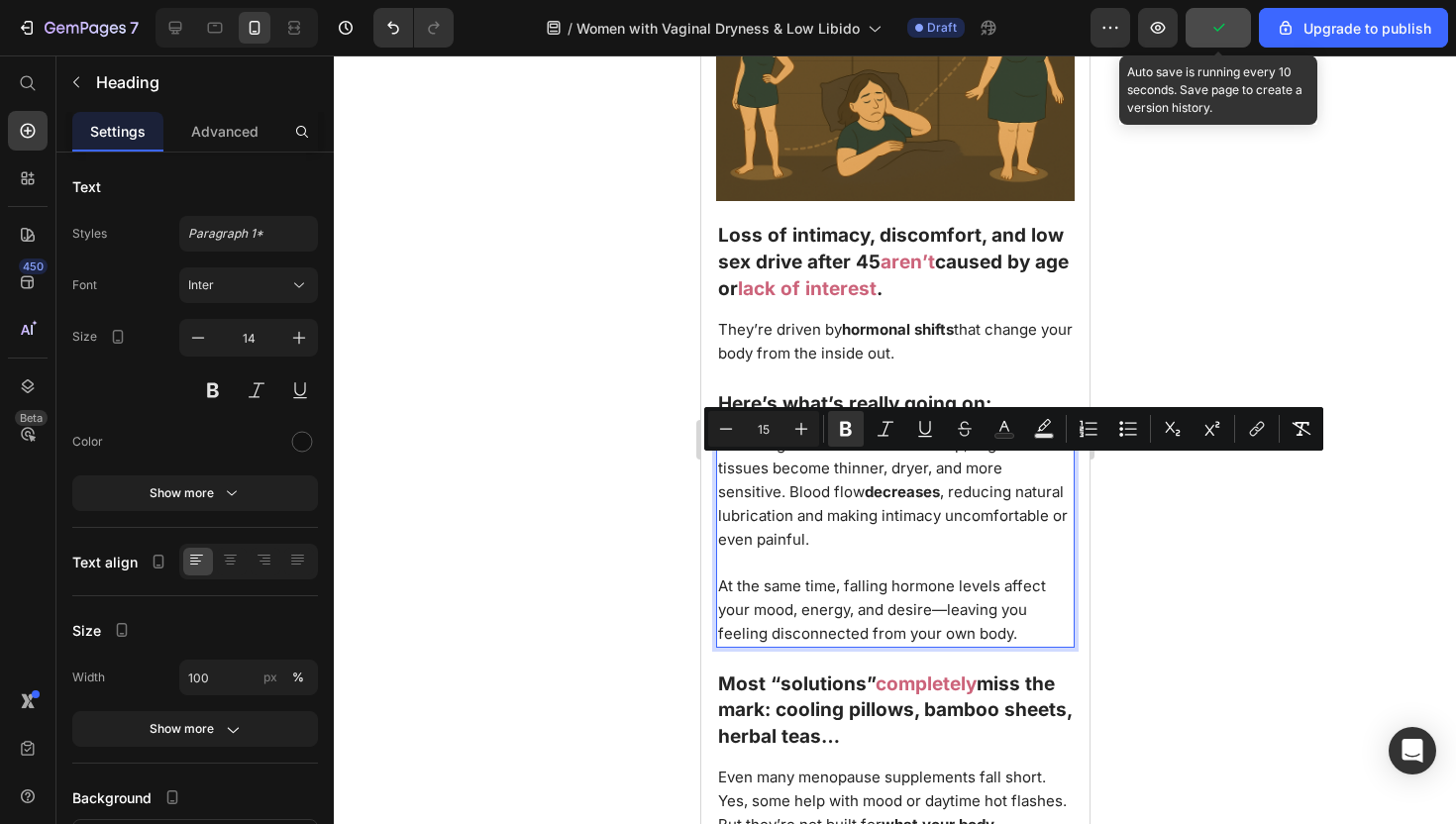 click on "As estrogen and testosterone drop, vaginal tissues become thinner, dryer, and more sensitive. Blood flow  decreases , reducing natural lubrication and making intimacy uncomfortable or even painful.  At the same time, falling hormone levels affect your mood, energy, and desire—leaving you feeling disconnected from your own body." at bounding box center [894, 539] 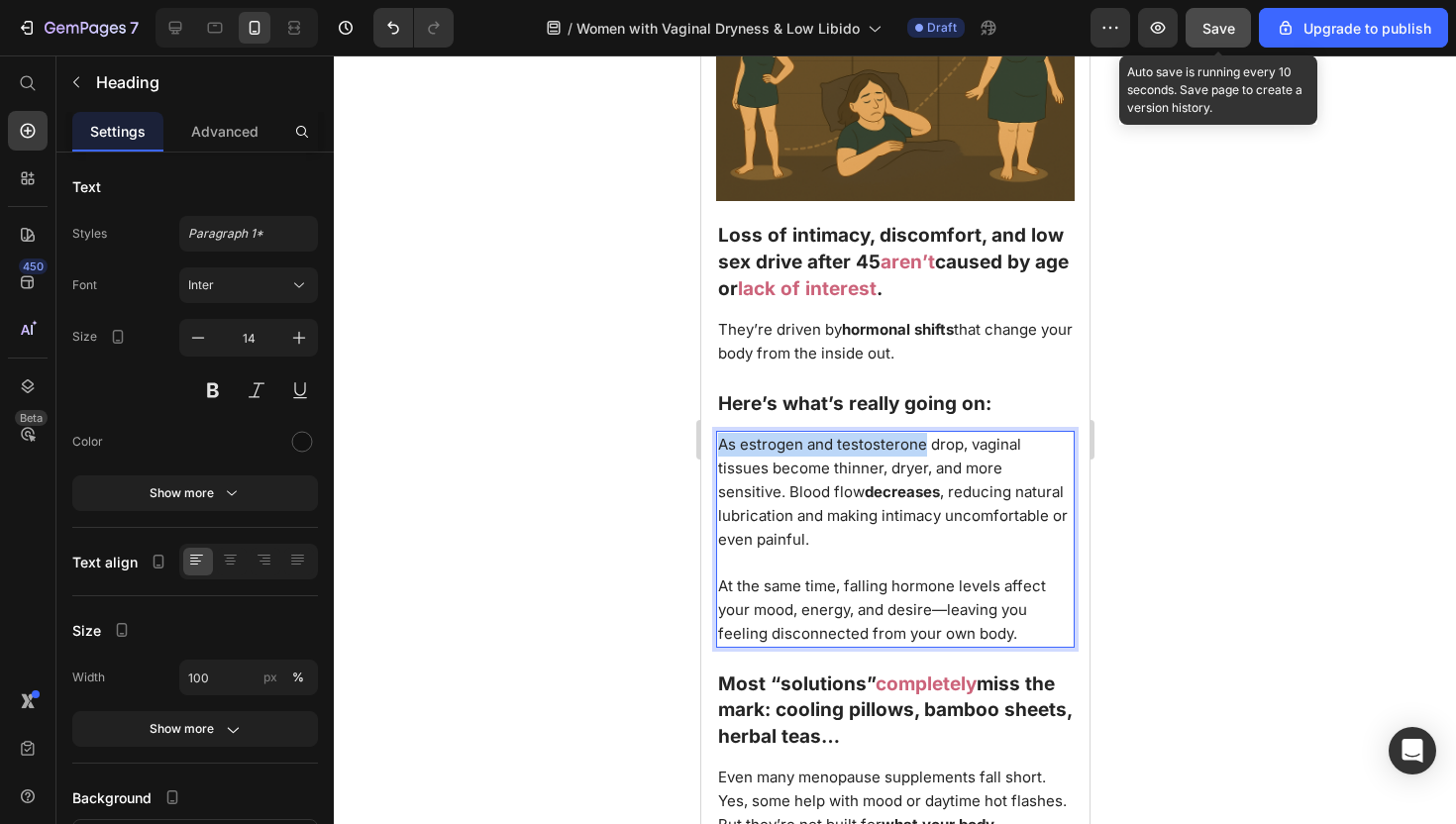 drag, startPoint x: 920, startPoint y: 423, endPoint x: 710, endPoint y: 421, distance: 210.00952 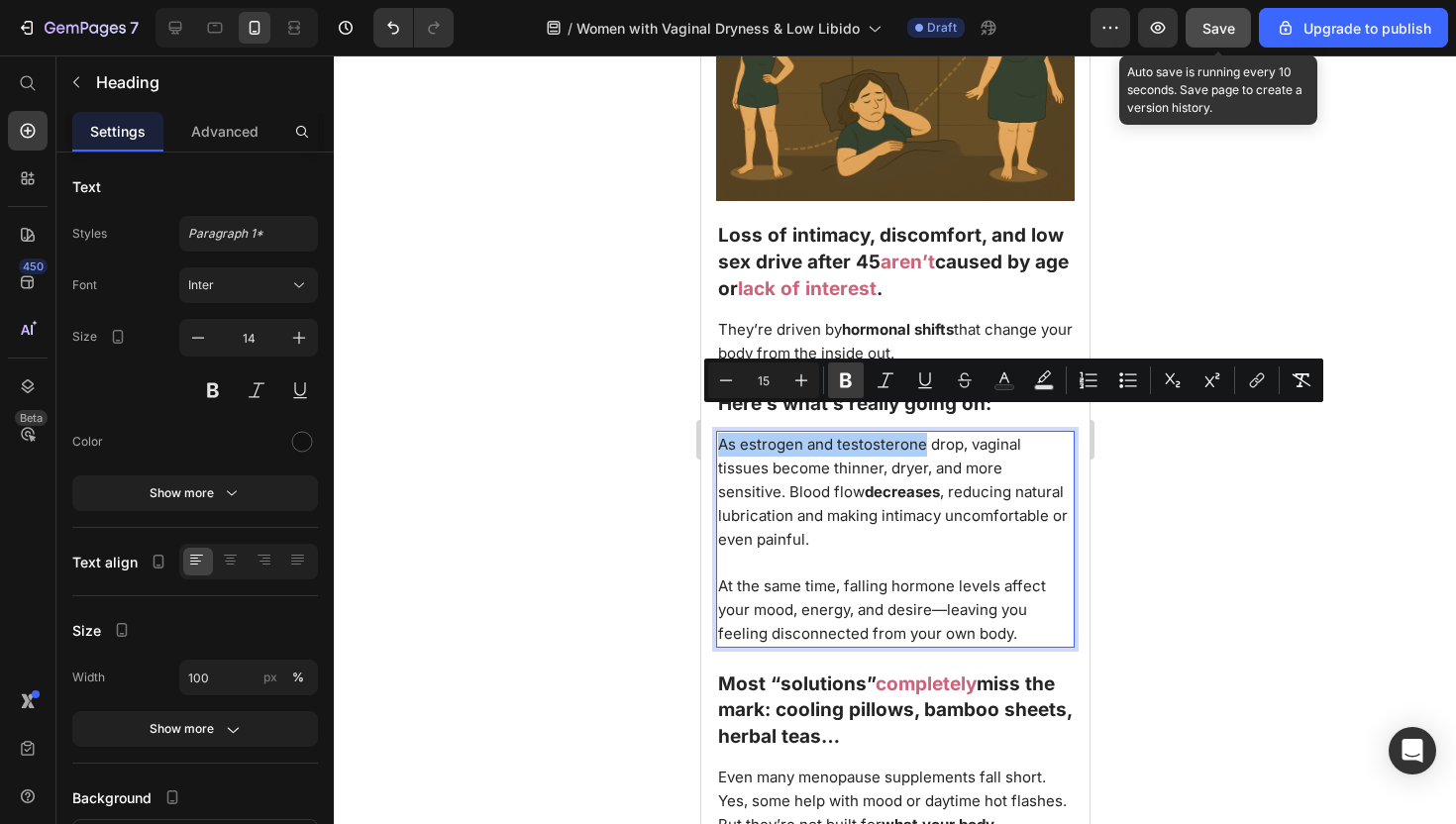 click 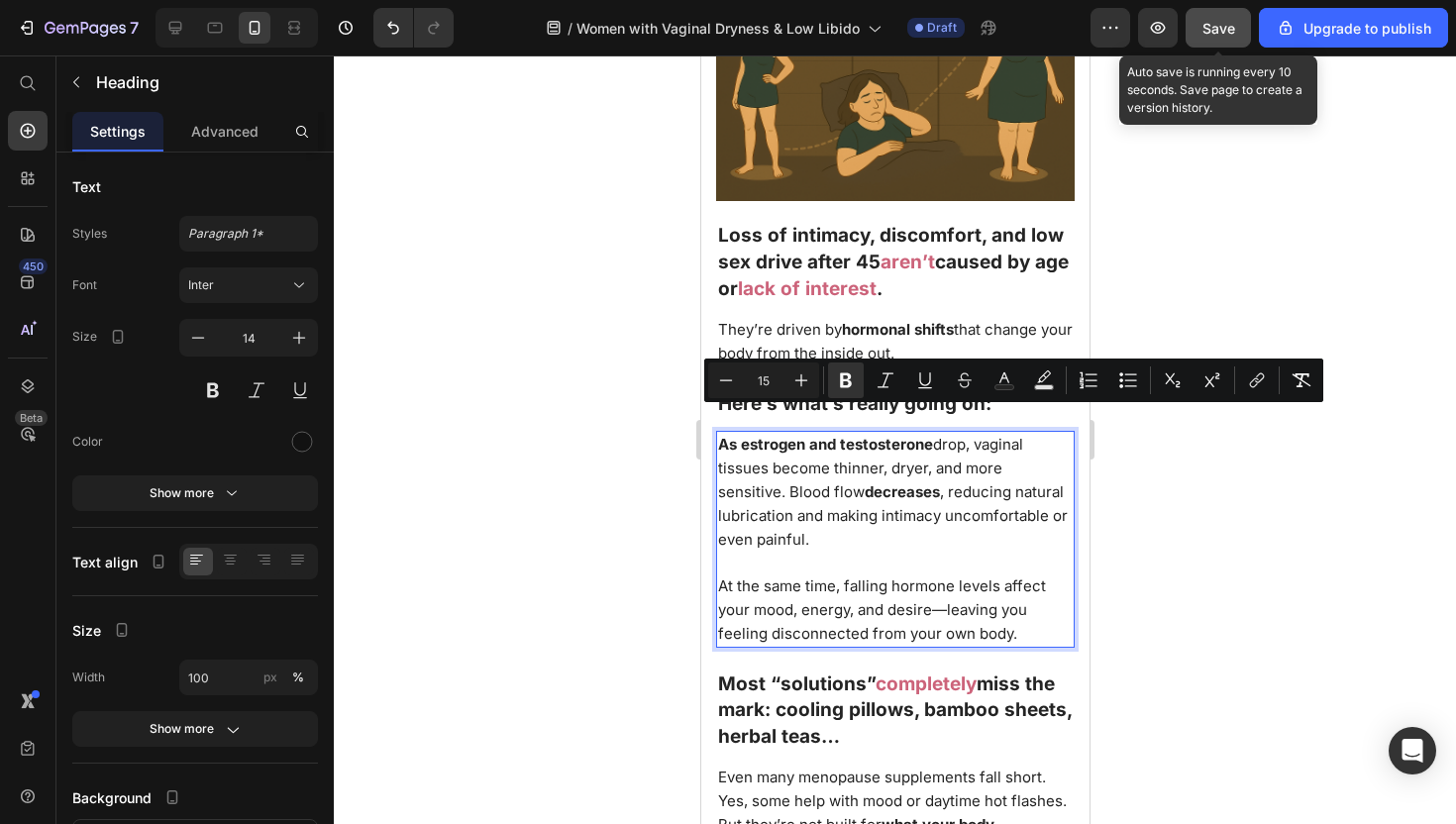 click on "As estrogen and testosterone  drop, vaginal tissues become thinner, dryer, and more sensitive. Blood flow  decreases , reducing natural lubrication and making intimacy uncomfortable or even painful." at bounding box center [891, 491] 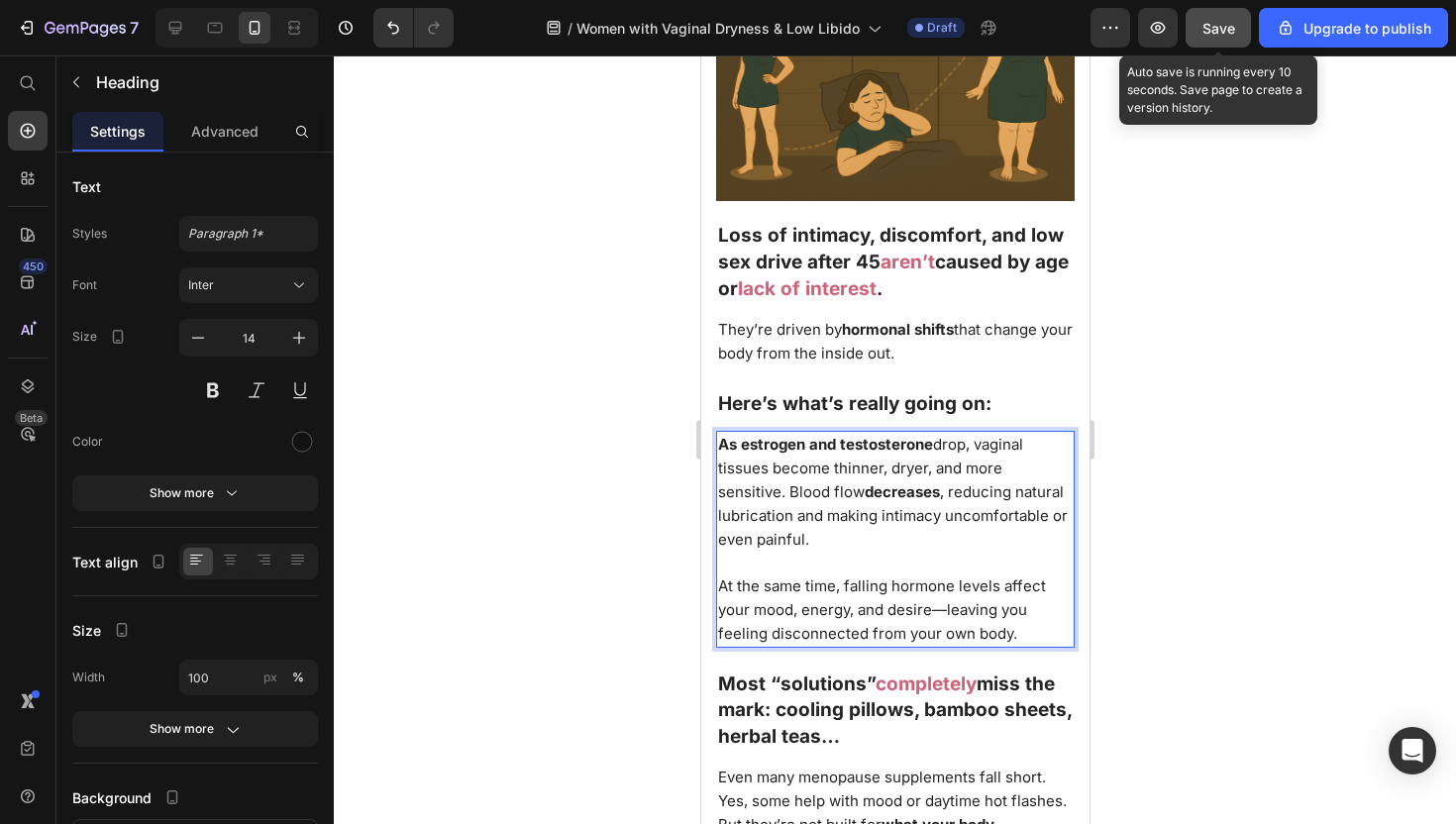 click on "As estrogen and testosterone  drop, vaginal tissues become thinner, dryer, and more sensitive. Blood flow  decreases , reducing natural lubrication and making intimacy uncomfortable or even painful." at bounding box center (891, 491) 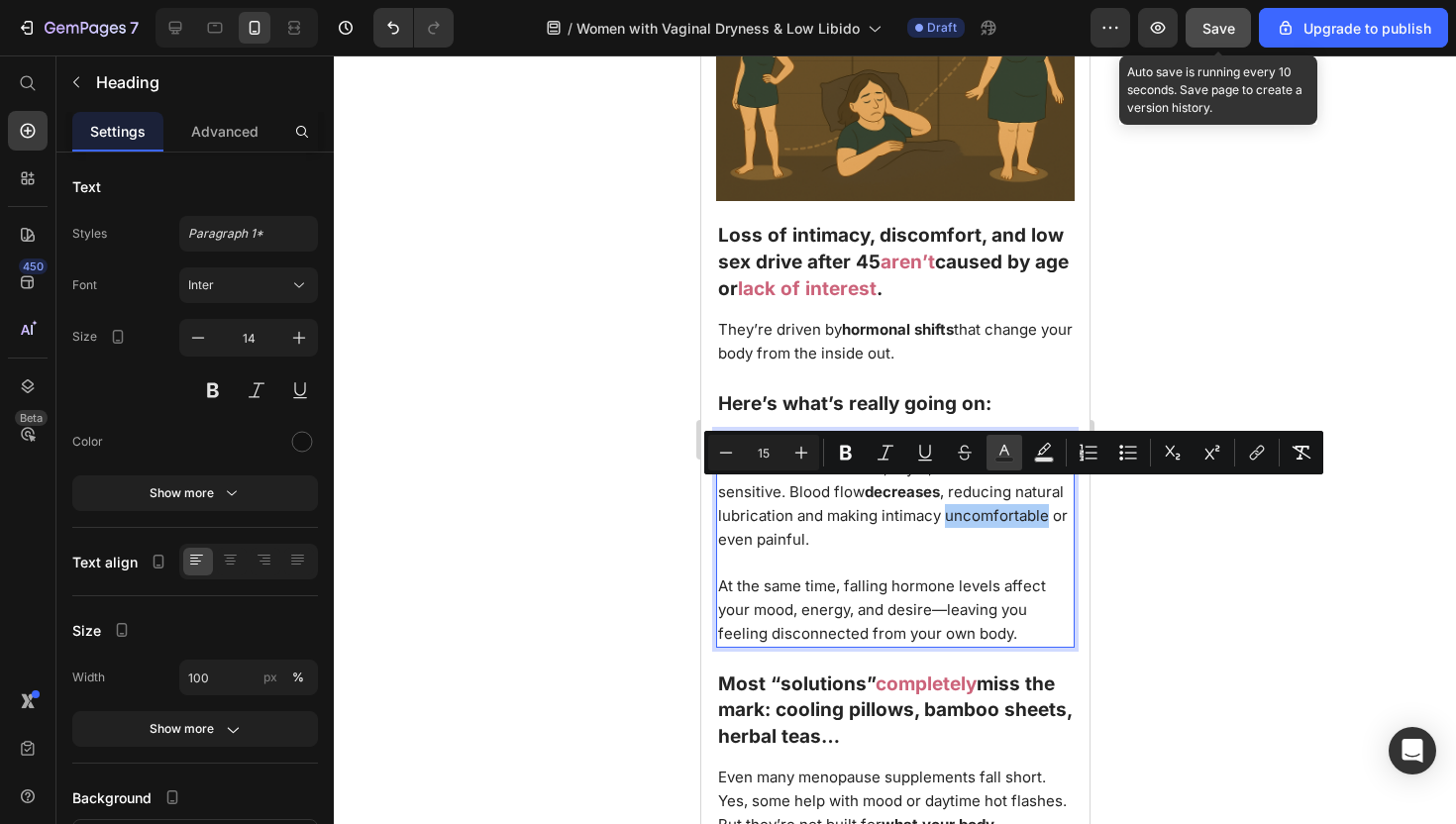 click 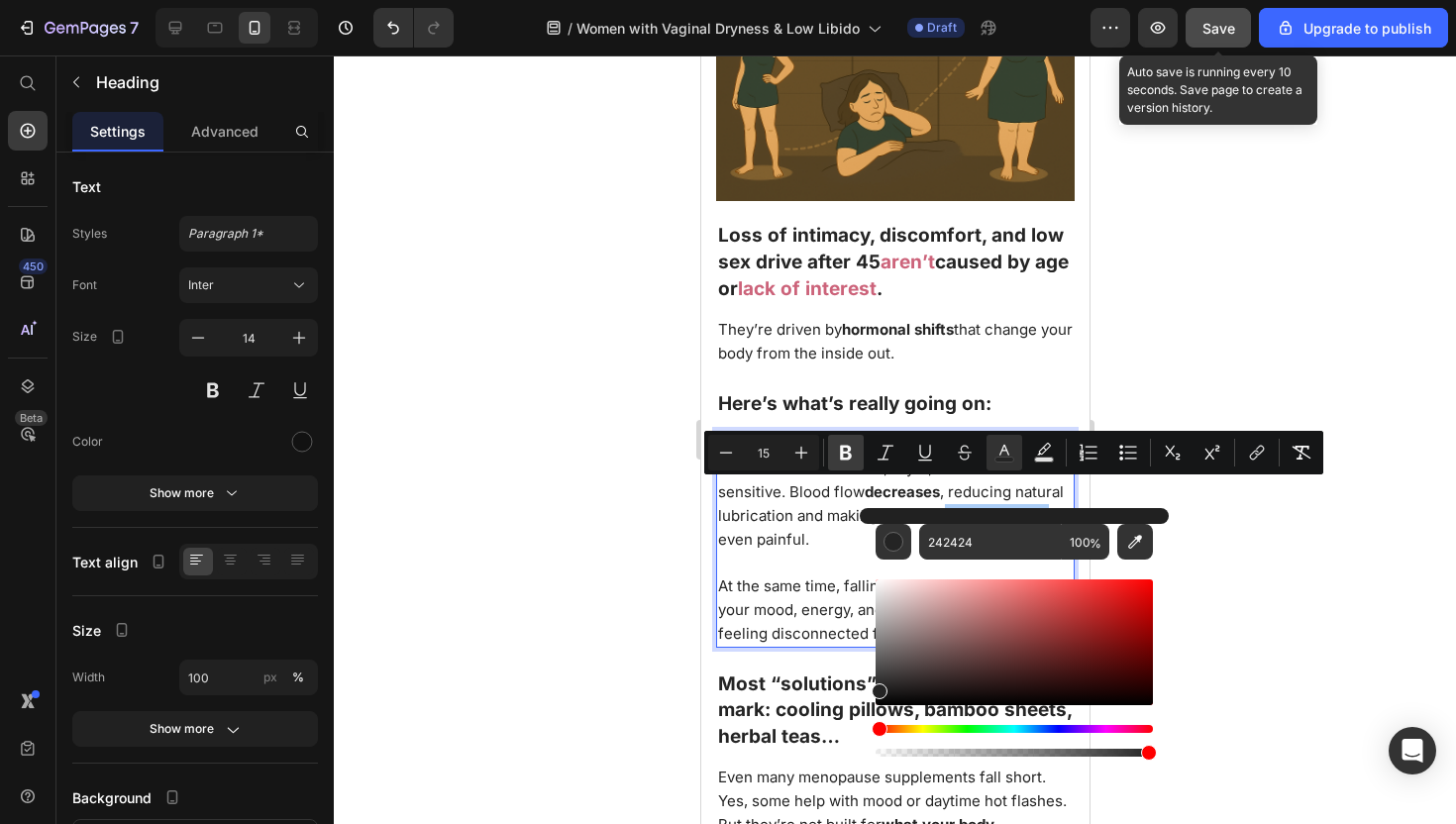 click 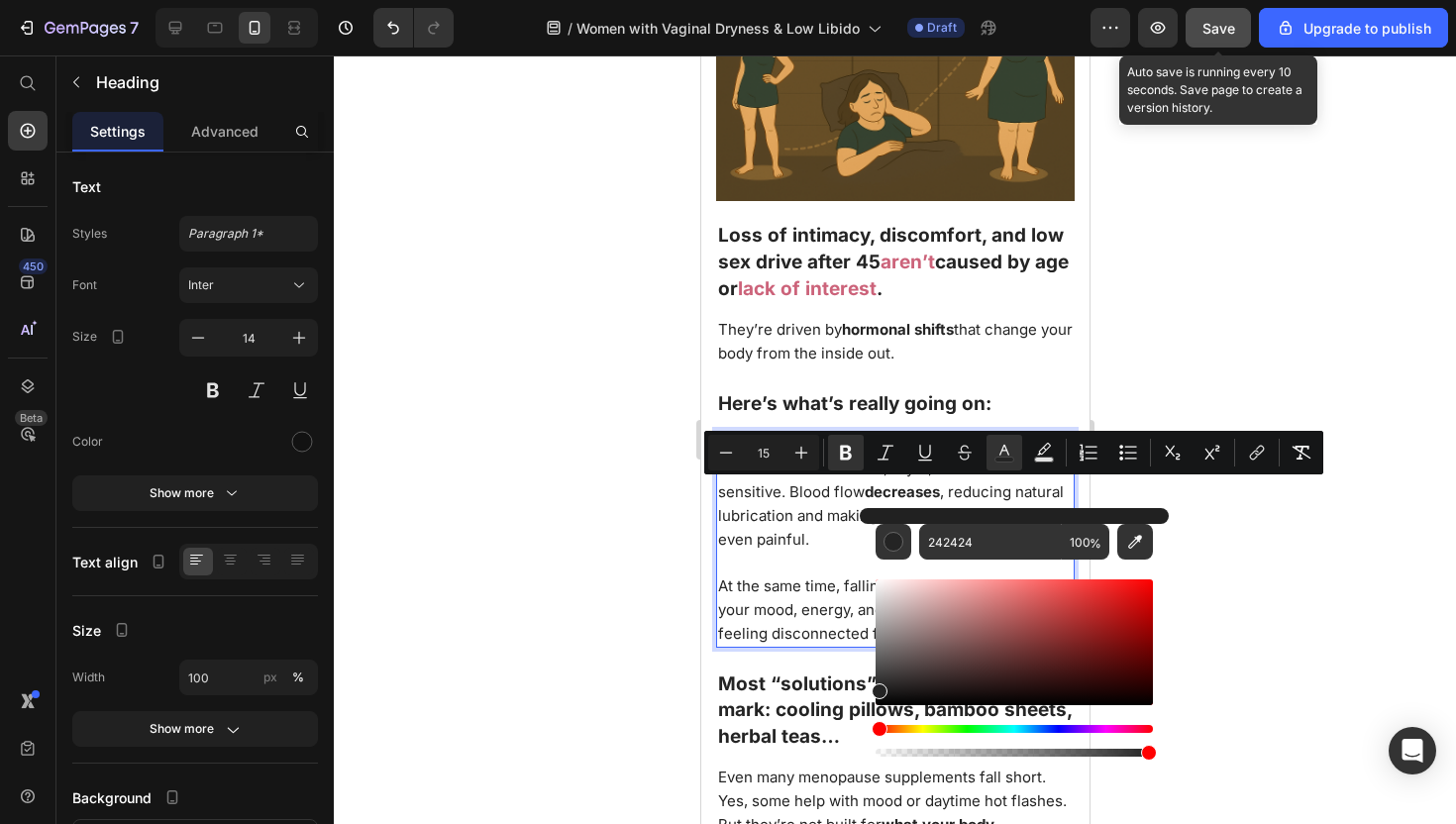 click on "As estrogen and testosterone  drop, vaginal tissues become thinner, dryer, and more sensitive. Blood flow  decreases , reducing natural lubrication and making intimacy  uncomfortable  or even painful." at bounding box center (889, 491) 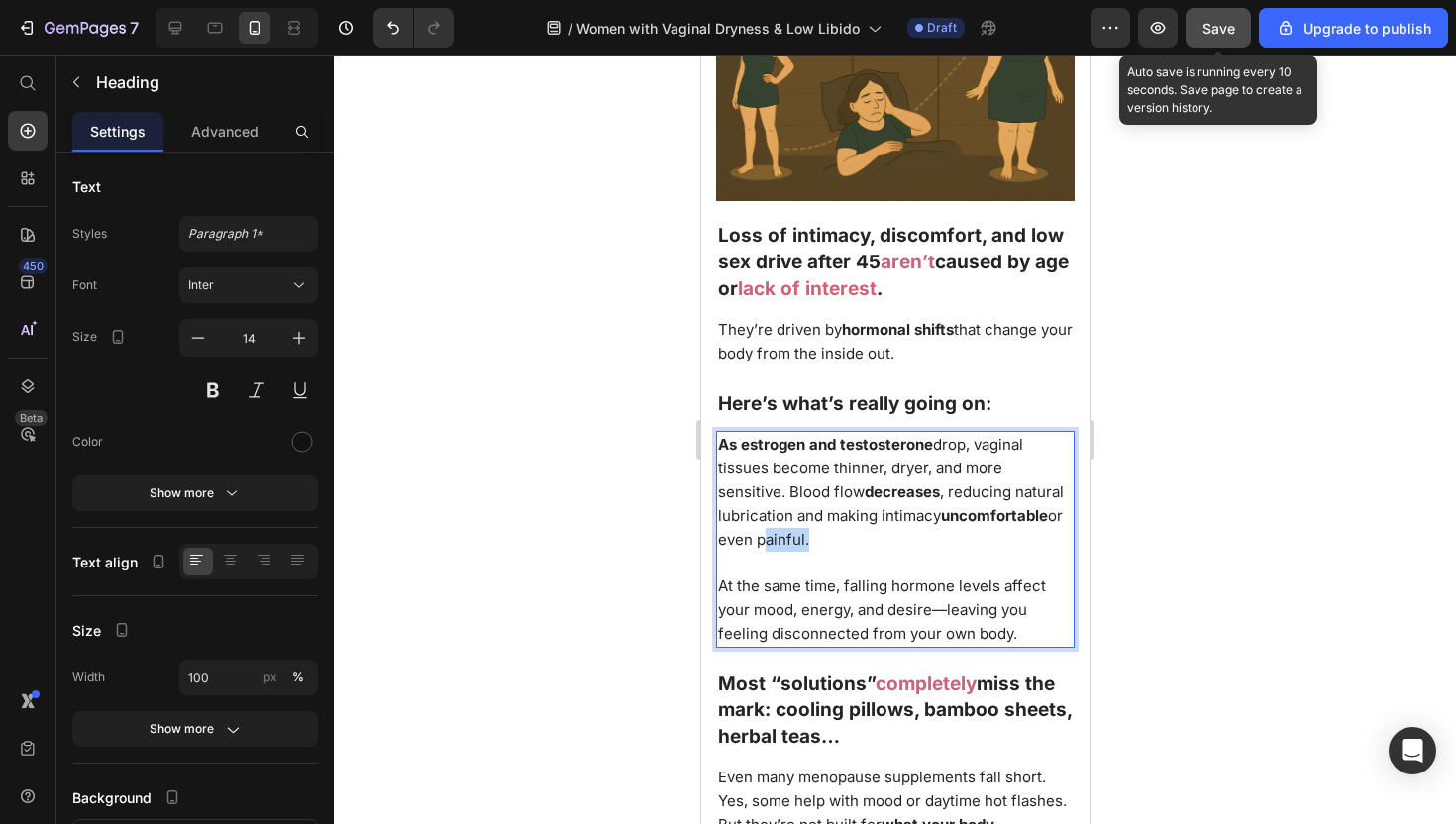 click on "As estrogen and testosterone  drop, vaginal tissues become thinner, dryer, and more sensitive. Blood flow  decreases , reducing natural lubrication and making intimacy  uncomfortable  or even painful." at bounding box center [889, 491] 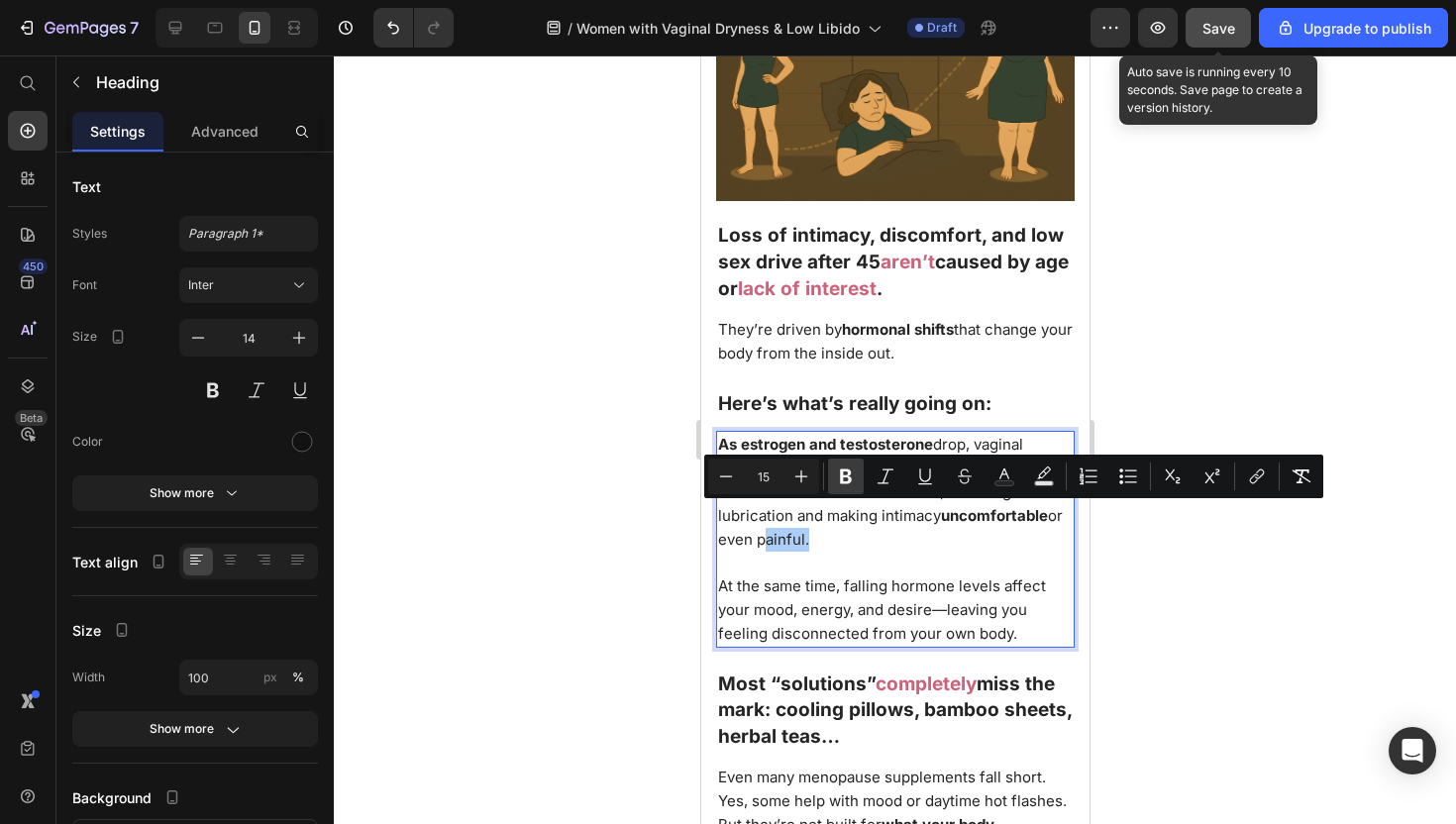 click 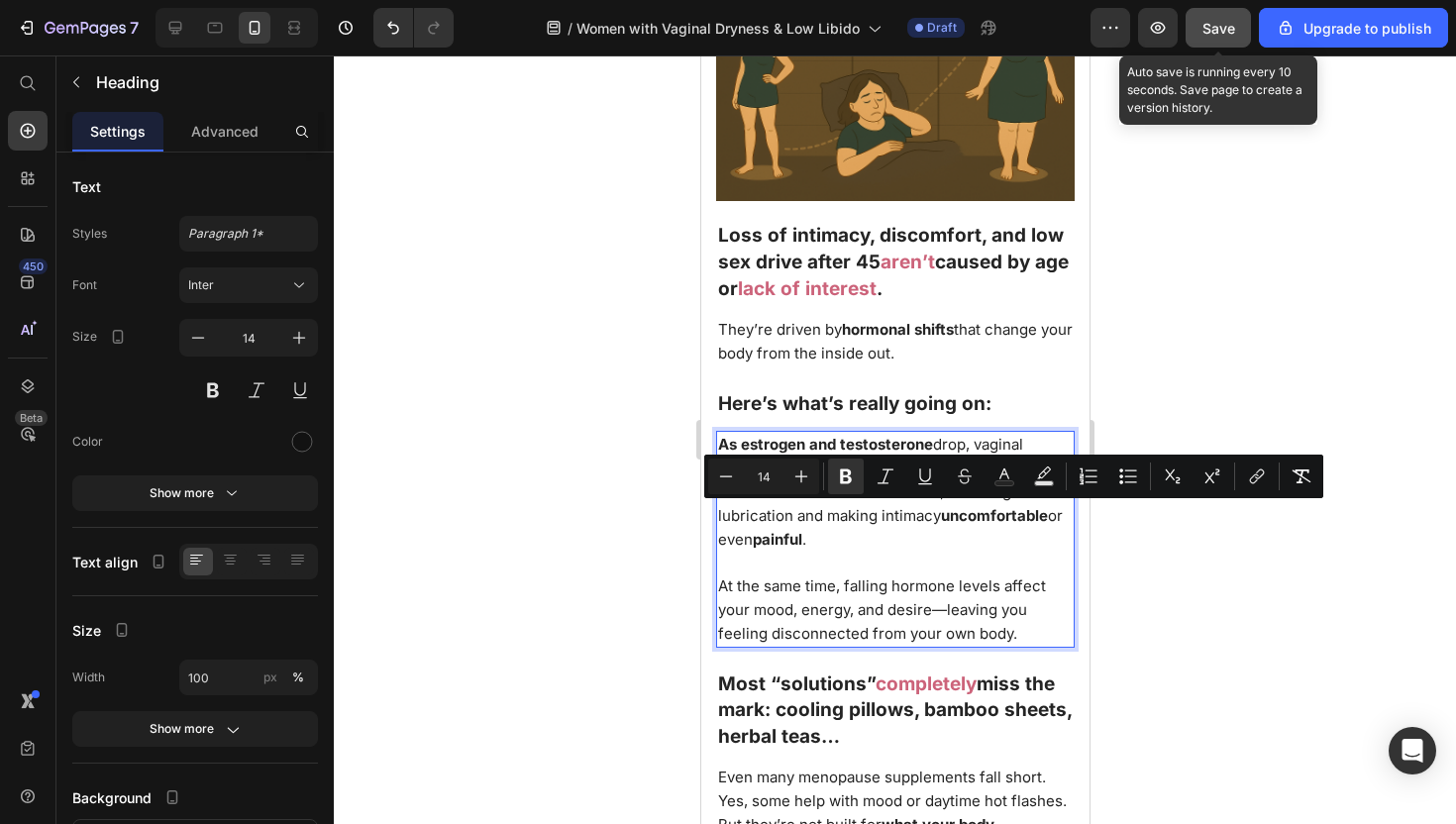 click on "As estrogen and testosterone  drop, vaginal tissues become thinner, dryer, and more sensitive. Blood flow  decreases , reducing natural lubrication and making intimacy  uncomfortable  or even  painful .  At the same time, falling hormone levels affect your mood, energy, and desire—leaving you feeling disconnected from your own body." at bounding box center [894, 539] 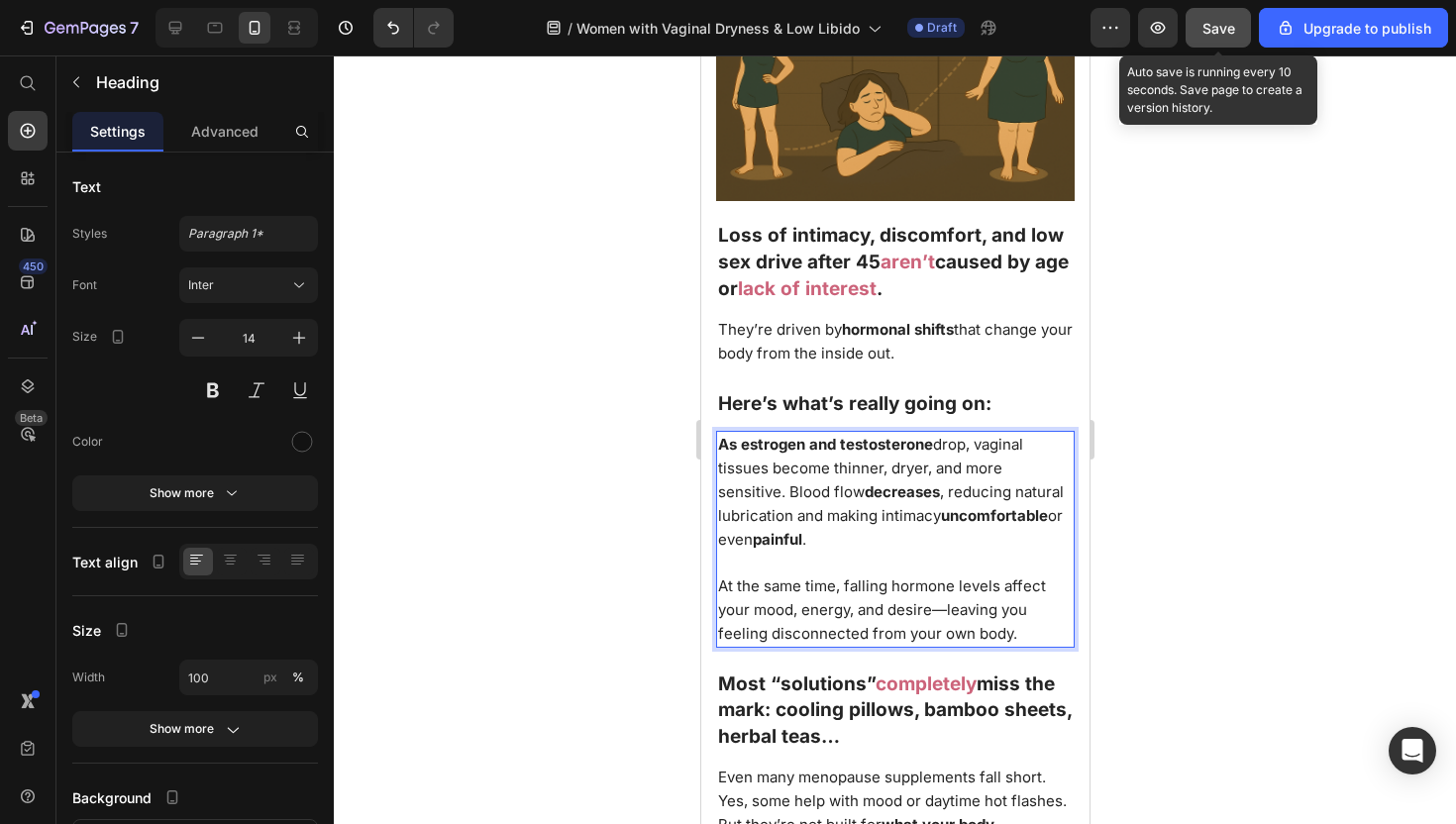 click on "At the same time, falling hormone levels affect your mood, energy, and desire—leaving you feeling disconnected from your own body." at bounding box center [881, 609] 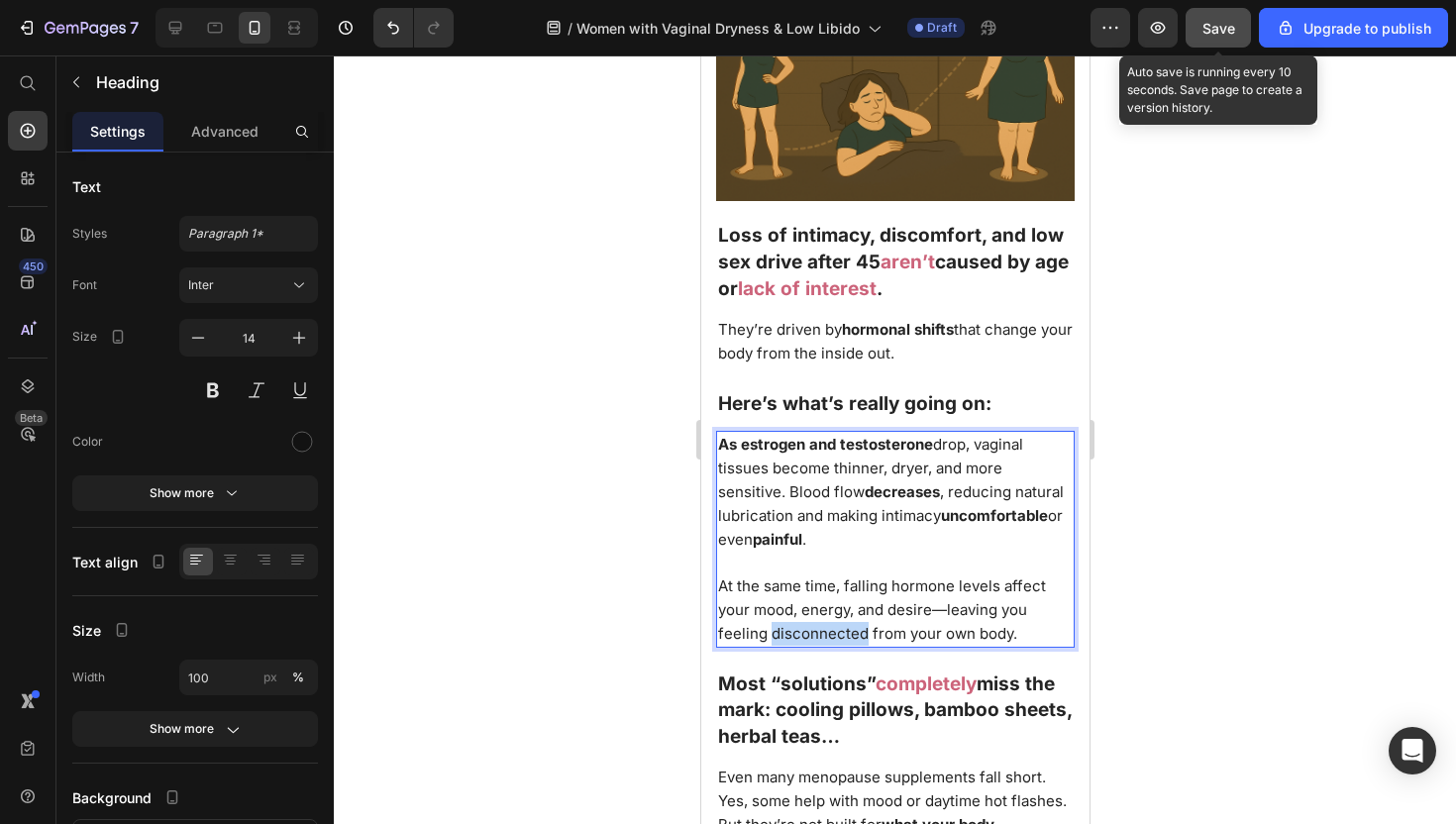 click on "At the same time, falling hormone levels affect your mood, energy, and desire—leaving you feeling disconnected from your own body." at bounding box center (881, 609) 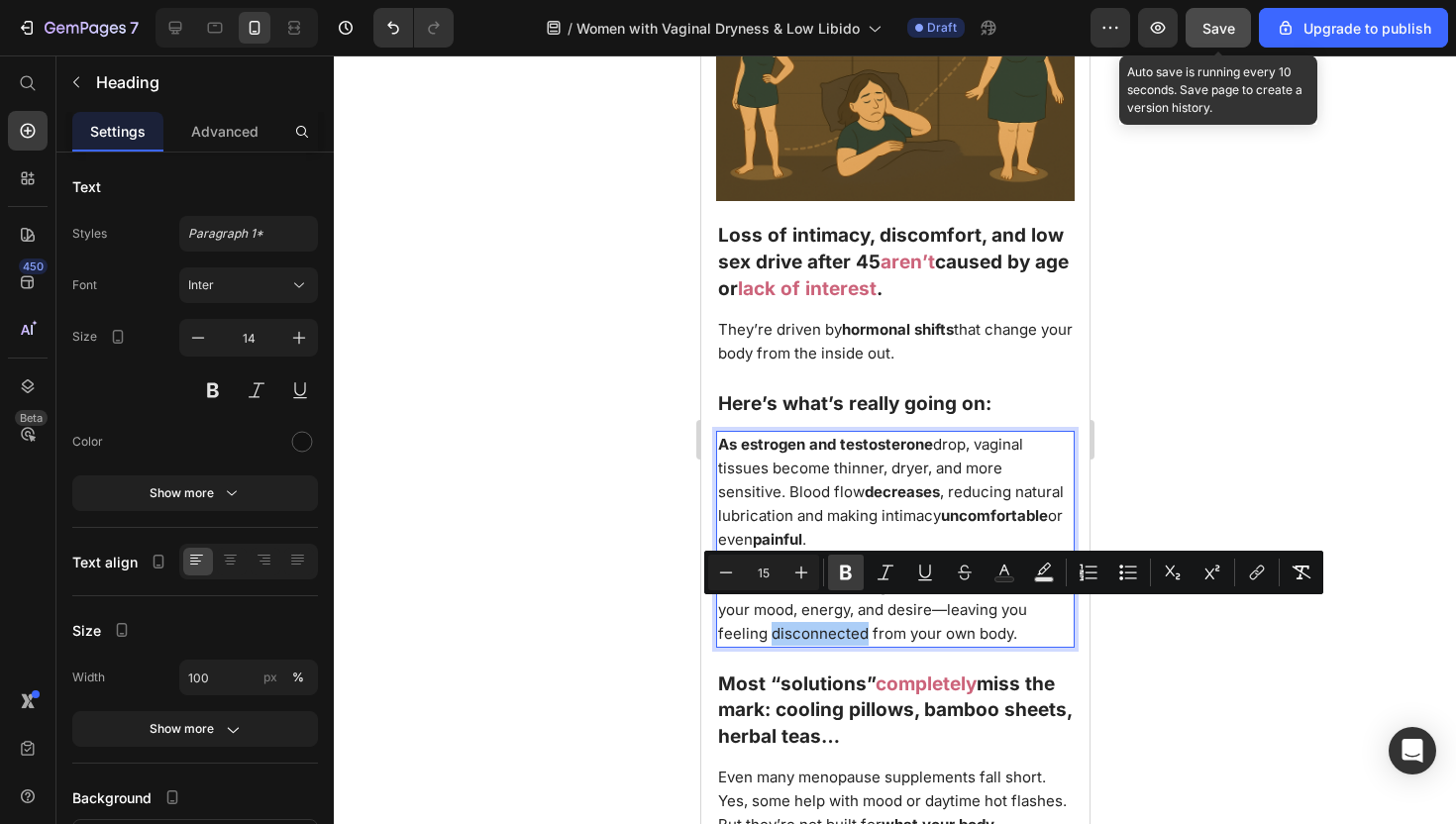 click 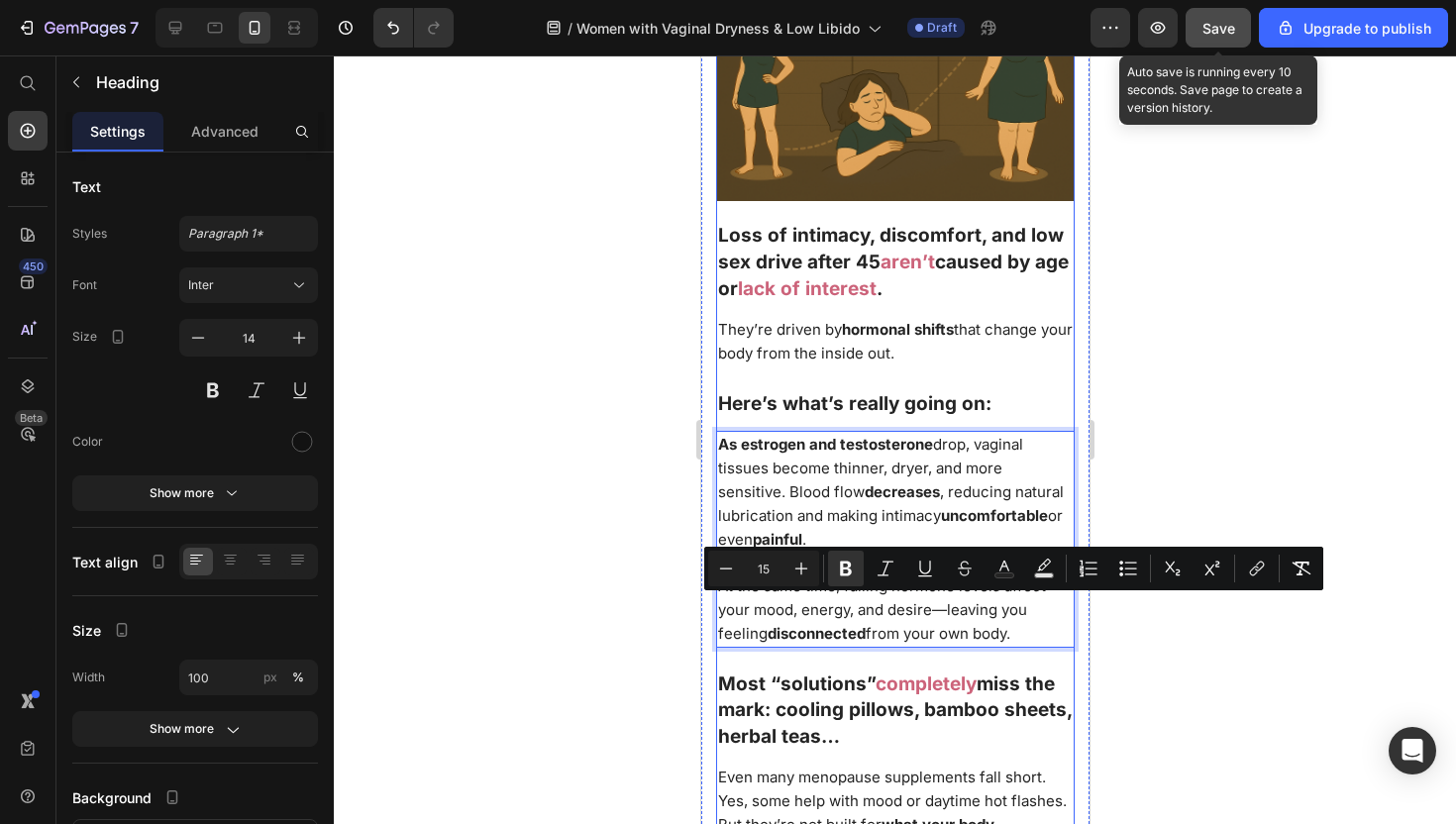 scroll, scrollTop: 2150, scrollLeft: 0, axis: vertical 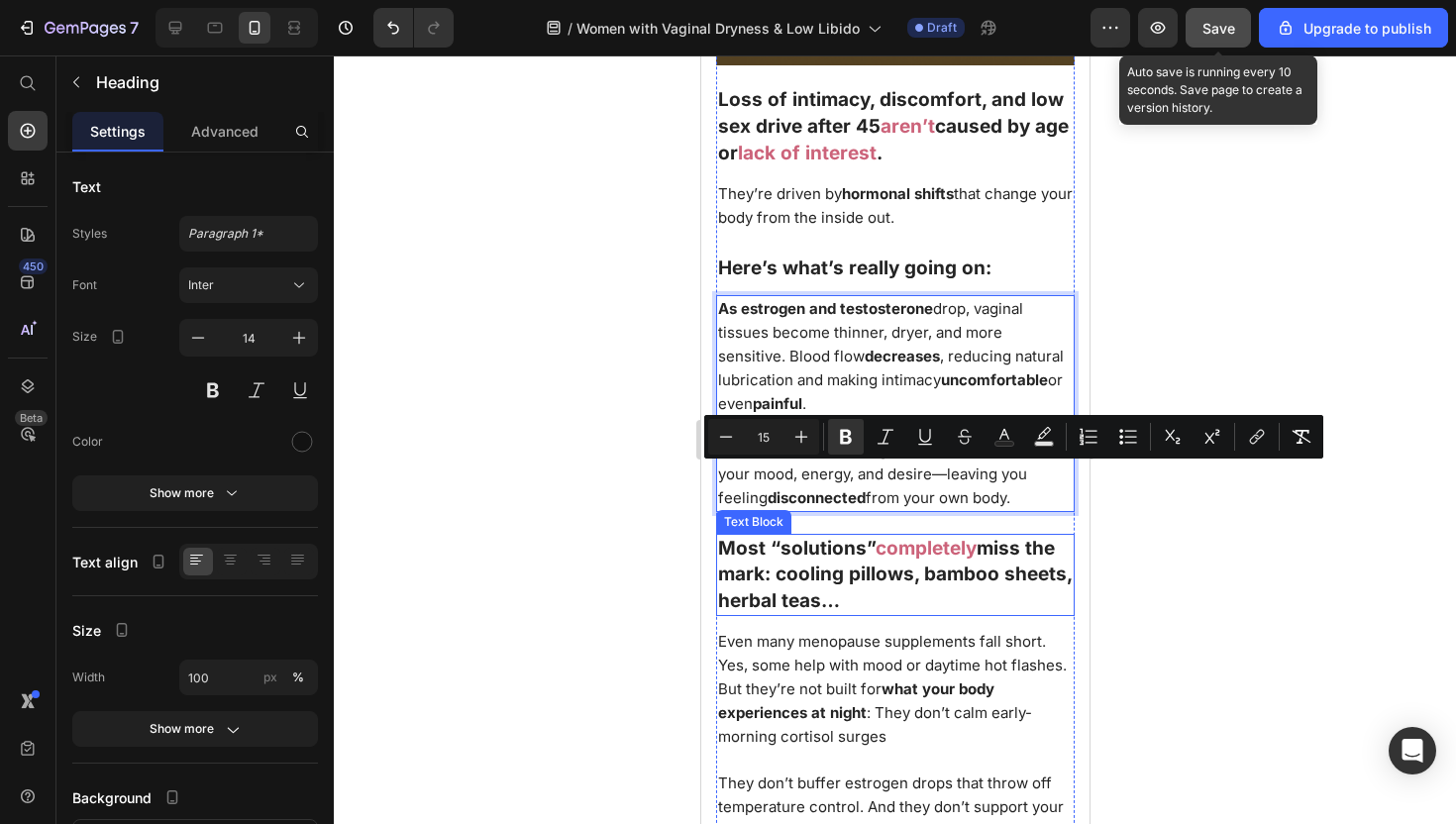 click on "miss the mark: cooling pillows, bamboo sheets, herbal teas…" at bounding box center [893, 574] 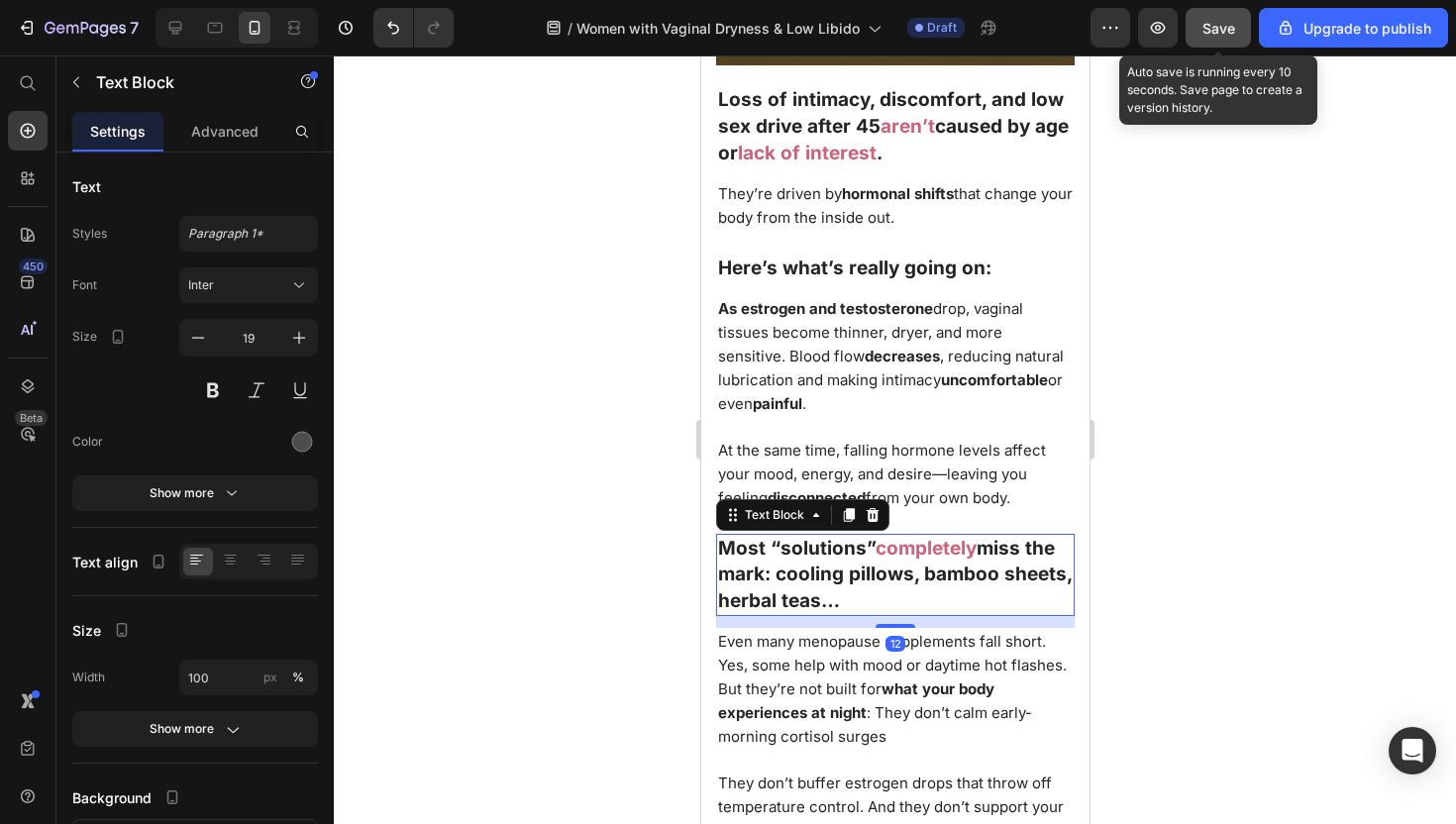 click on "miss the mark: cooling pillows, bamboo sheets, herbal teas…" at bounding box center (893, 574) 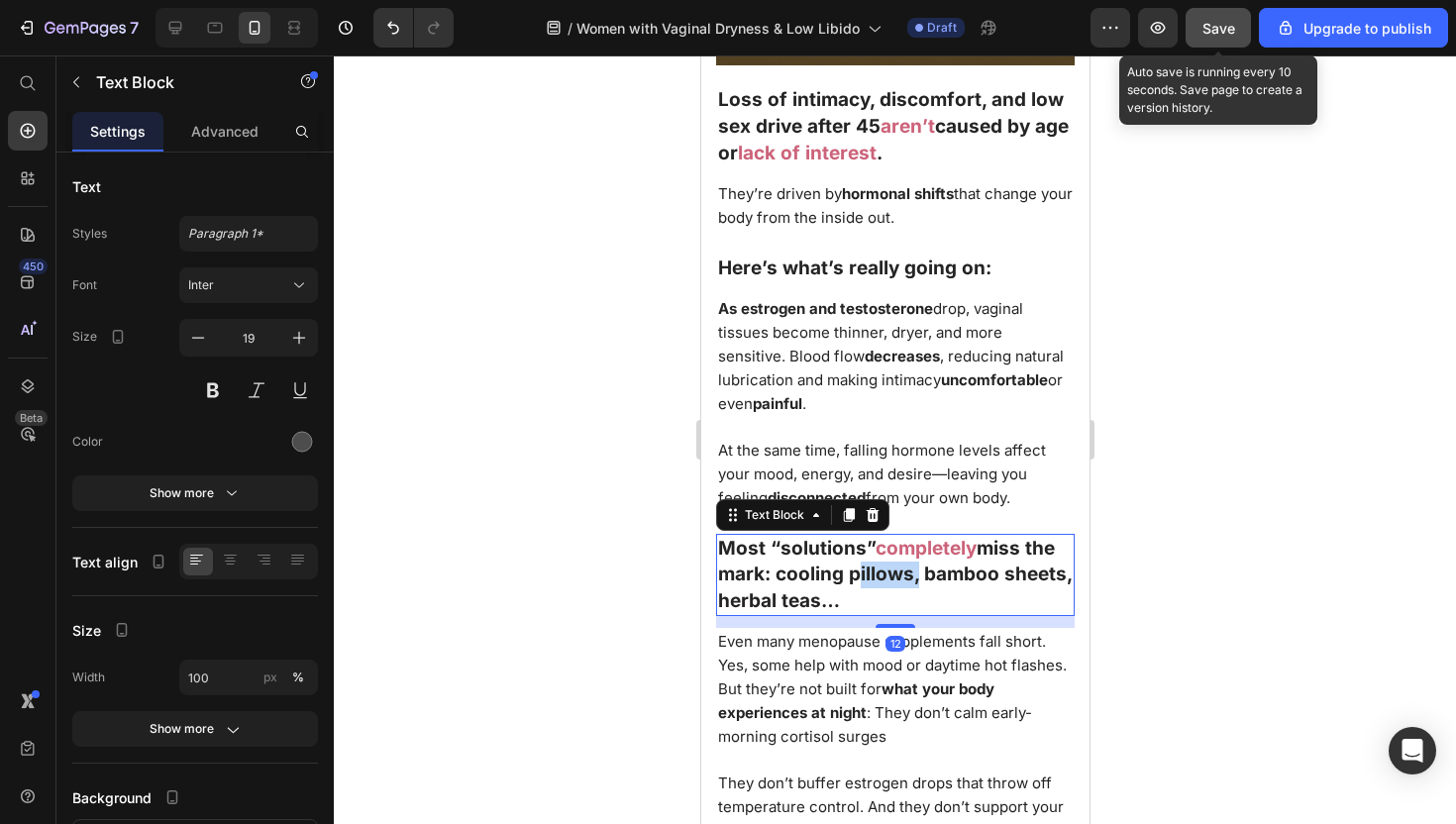 click on "miss the mark: cooling pillows, bamboo sheets, herbal teas…" at bounding box center (893, 574) 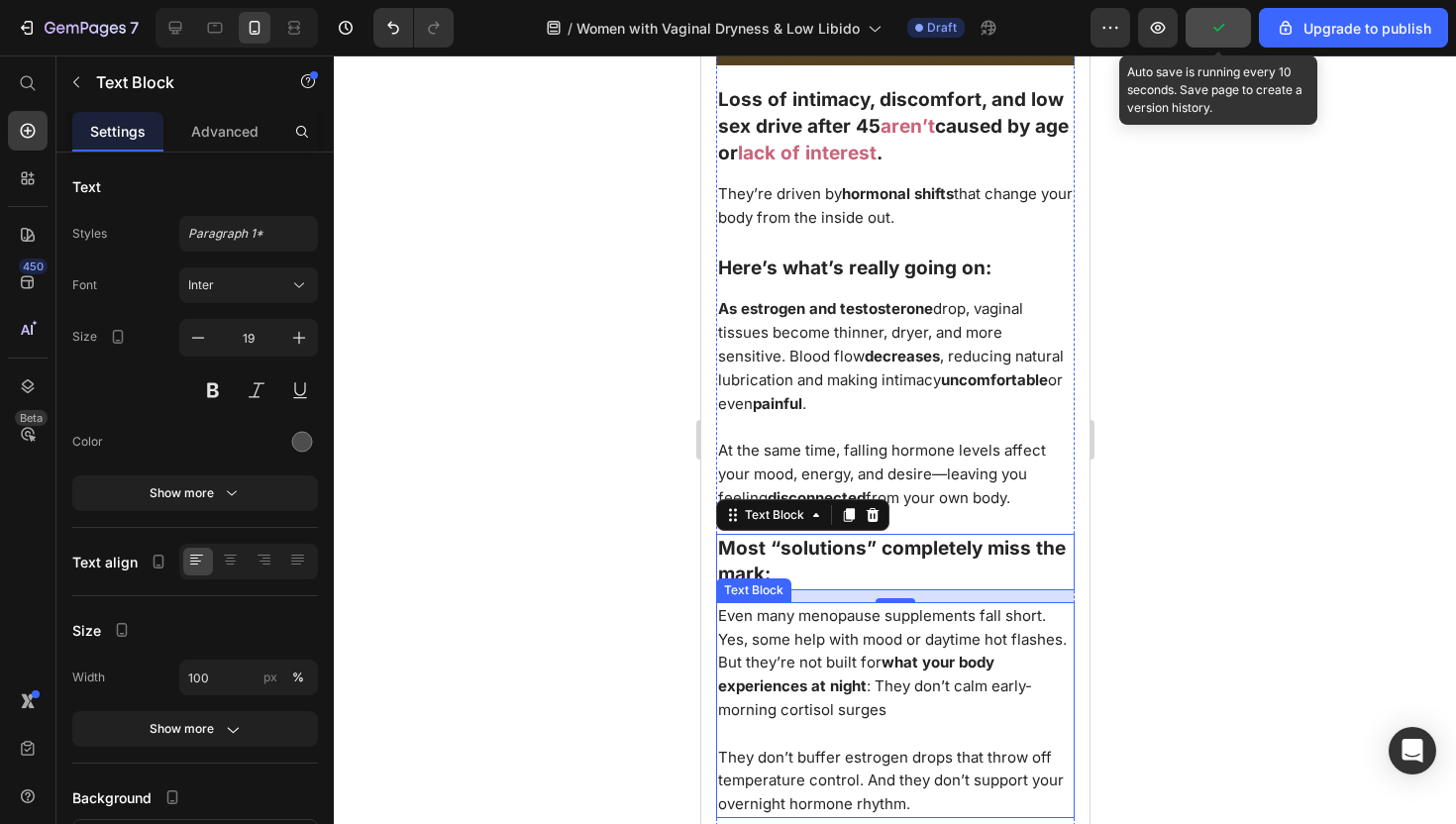 click on "Even many menopause supplements fall short. Yes, some help with mood or daytime hot flashes. But they’re not built for  what your body experiences at night : They don’t calm early-morning cortisol surges" at bounding box center [891, 663] 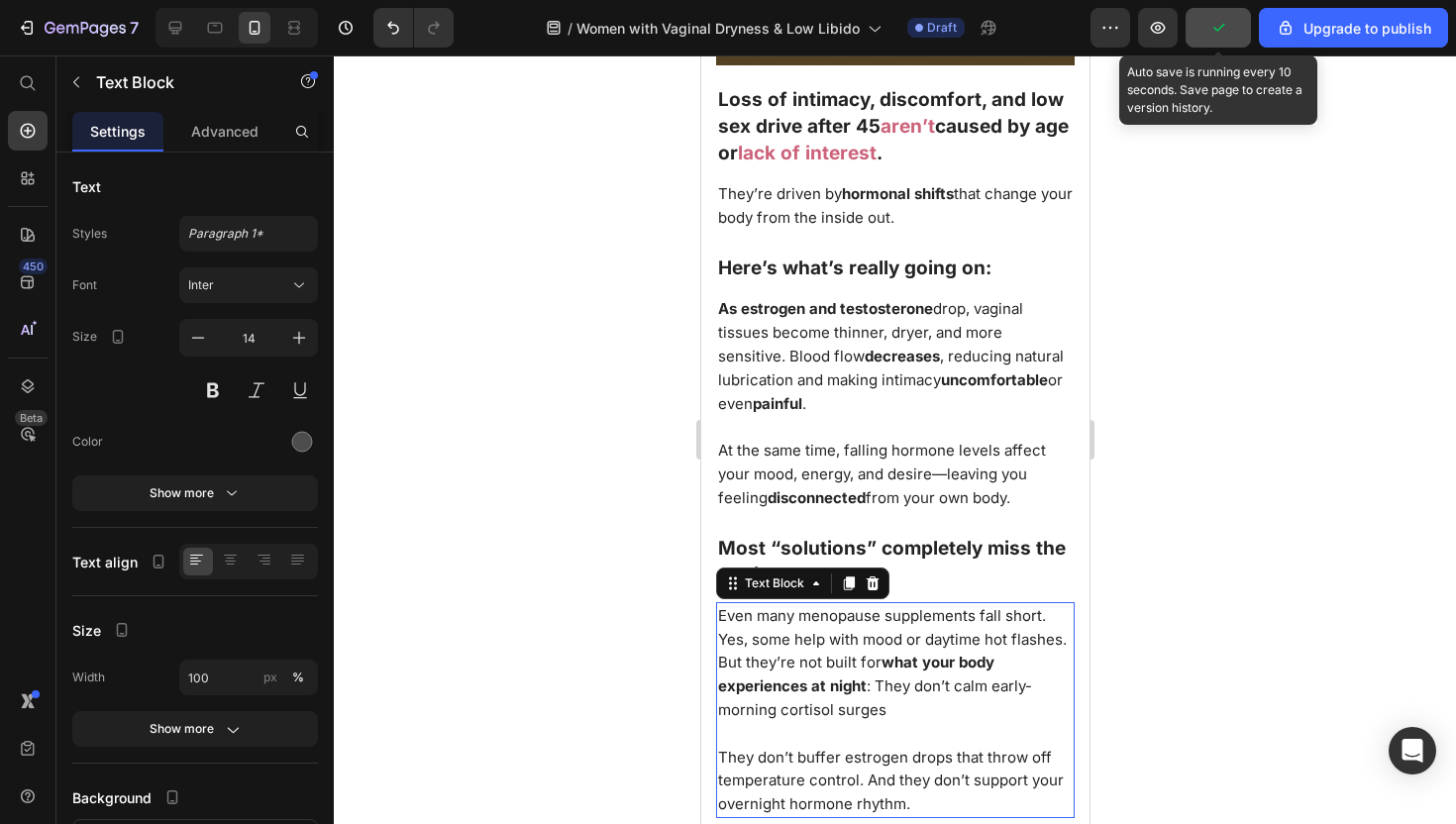 click on "Even many menopause supplements fall short. Yes, some help with mood or daytime hot flashes. But they’re not built for  what your body experiences at night : They don’t calm early-morning cortisol surges" at bounding box center (891, 663) 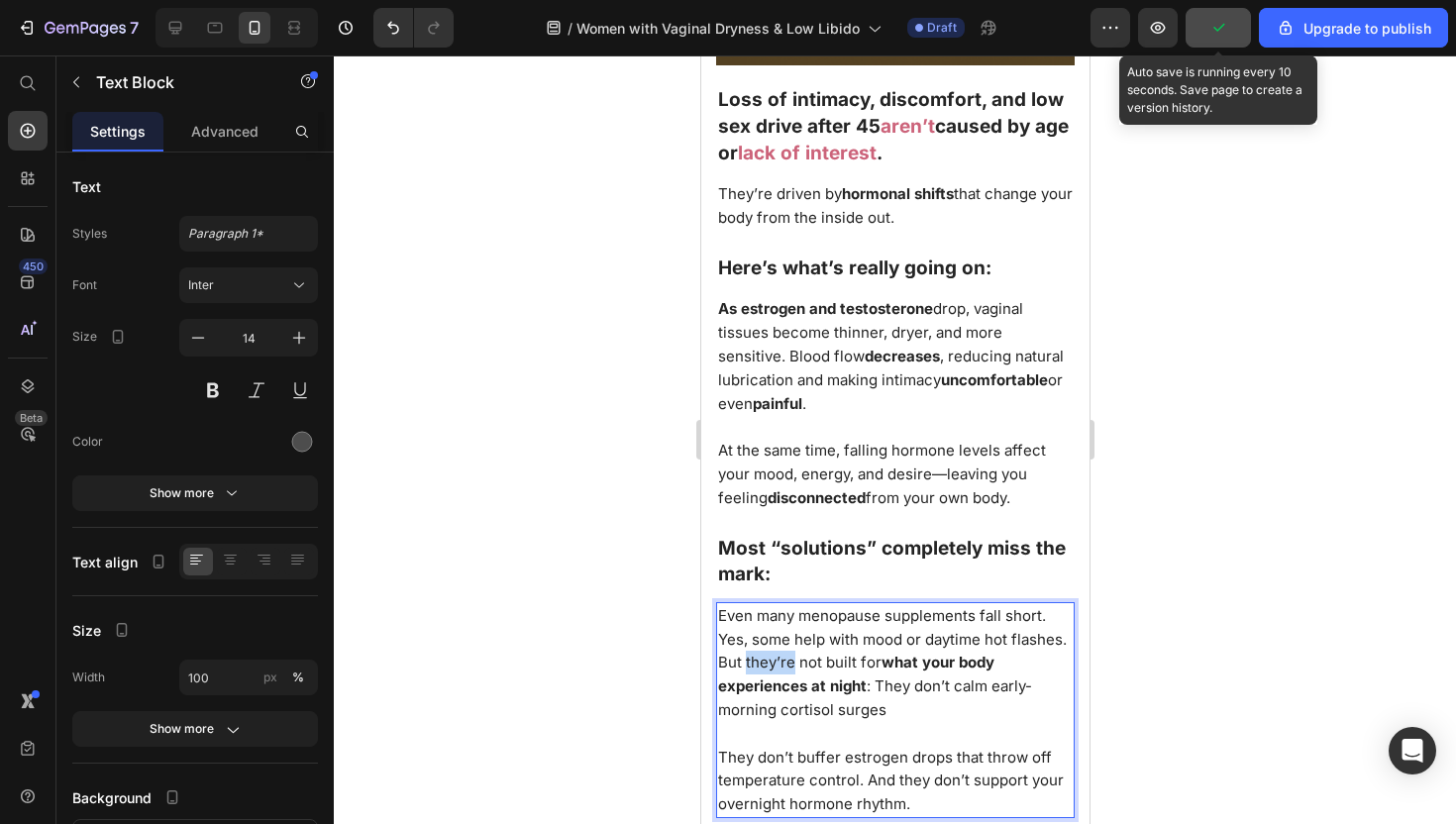 click on "Even many menopause supplements fall short. Yes, some help with mood or daytime hot flashes. But they’re not built for  what your body experiences at night : They don’t calm early-morning cortisol surges" at bounding box center (891, 663) 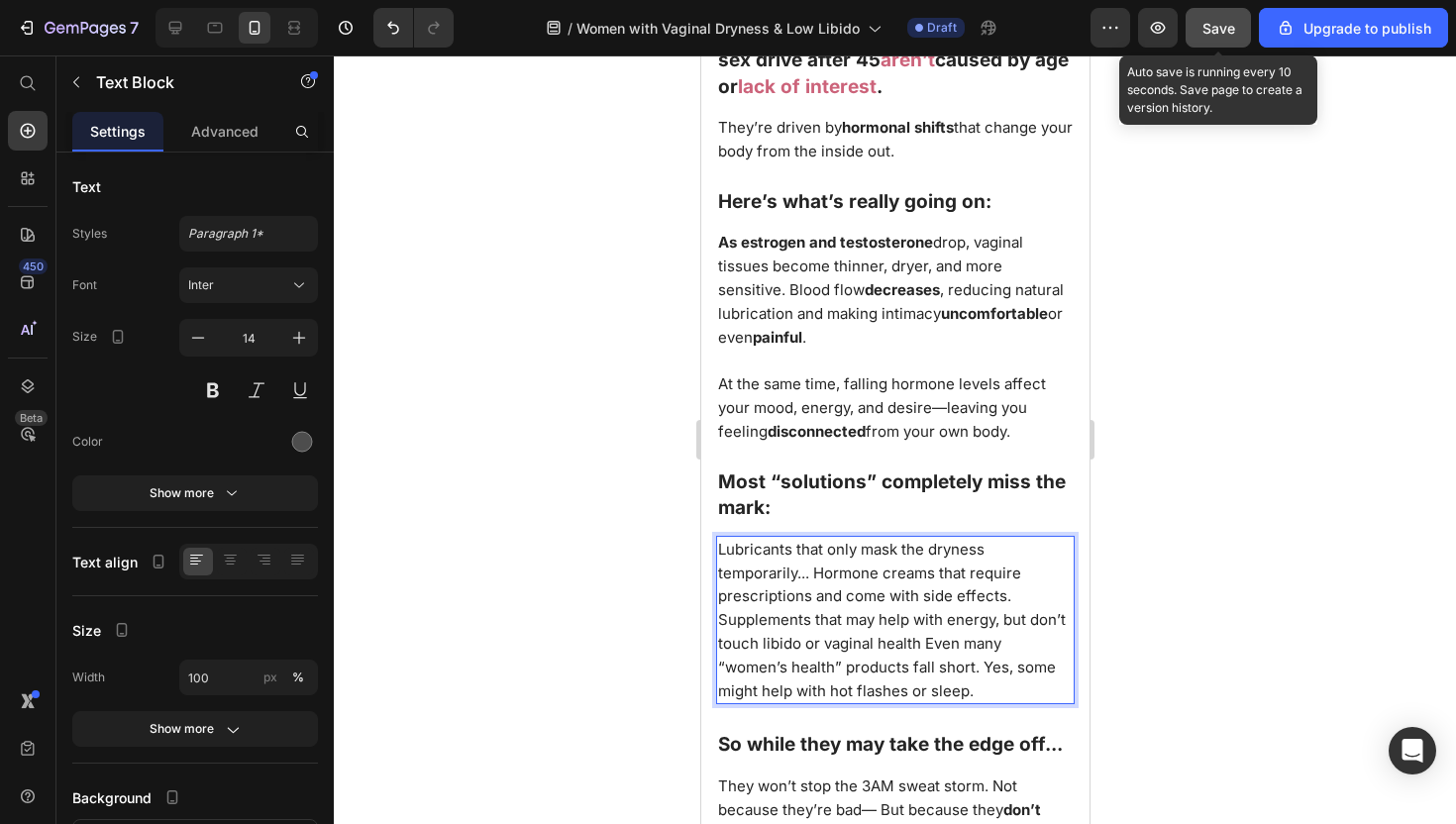 scroll, scrollTop: 2230, scrollLeft: 0, axis: vertical 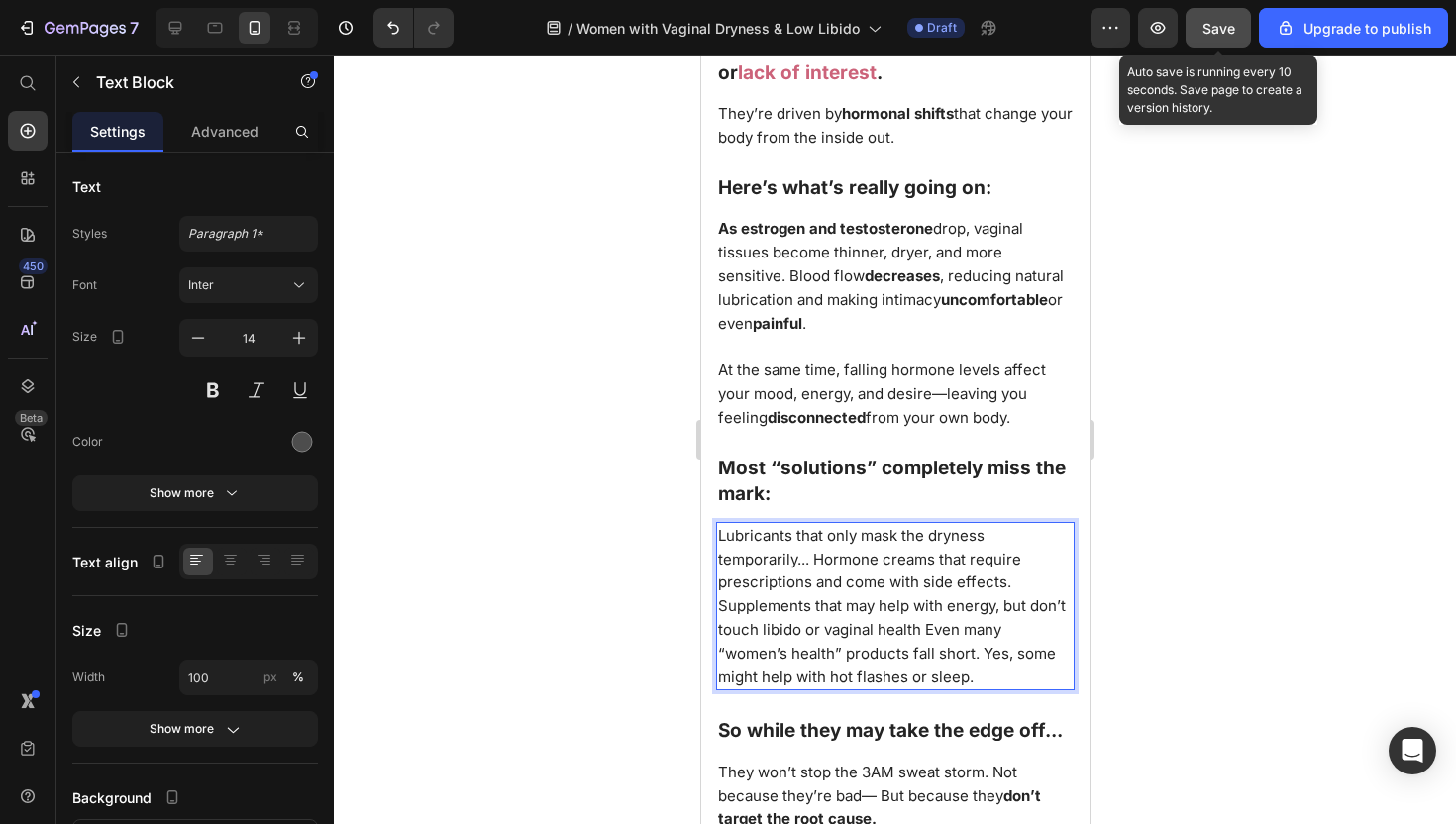 click on "Lubricants that only mask the dryness temporarily... Hormone creams that require prescriptions and come with side effects. Supplements that may help with energy, but don’t touch libido or vaginal health Even many “women’s health” products fall short. Yes, some might help with hot flashes or sleep." at bounding box center (890, 606) 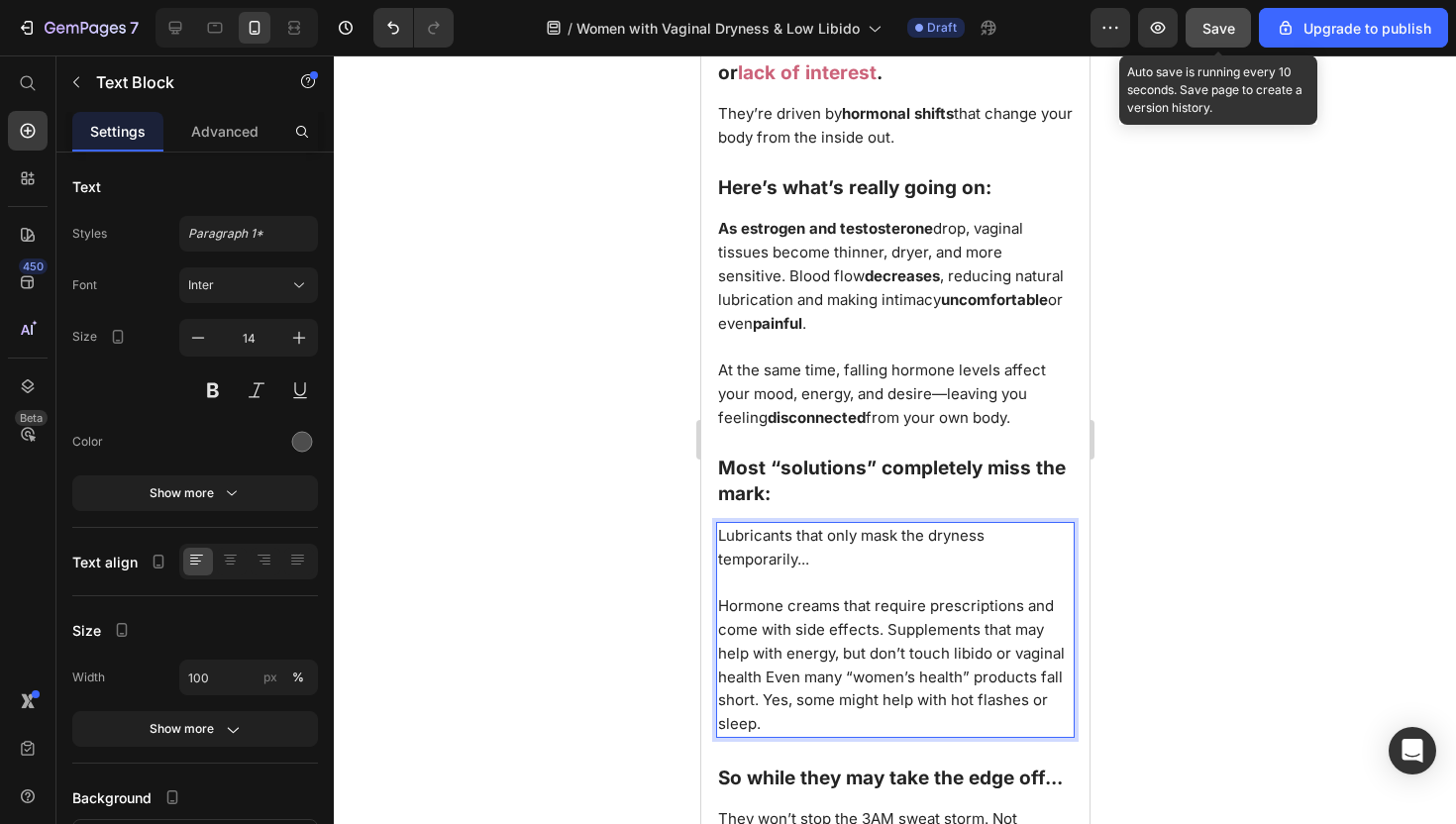 click on "Hormone creams that require prescriptions and come with side effects. Supplements that may help with energy, but don’t touch libido or vaginal health Even many “women’s health” products fall short. Yes, some might help with hot flashes or sleep." at bounding box center [890, 665] 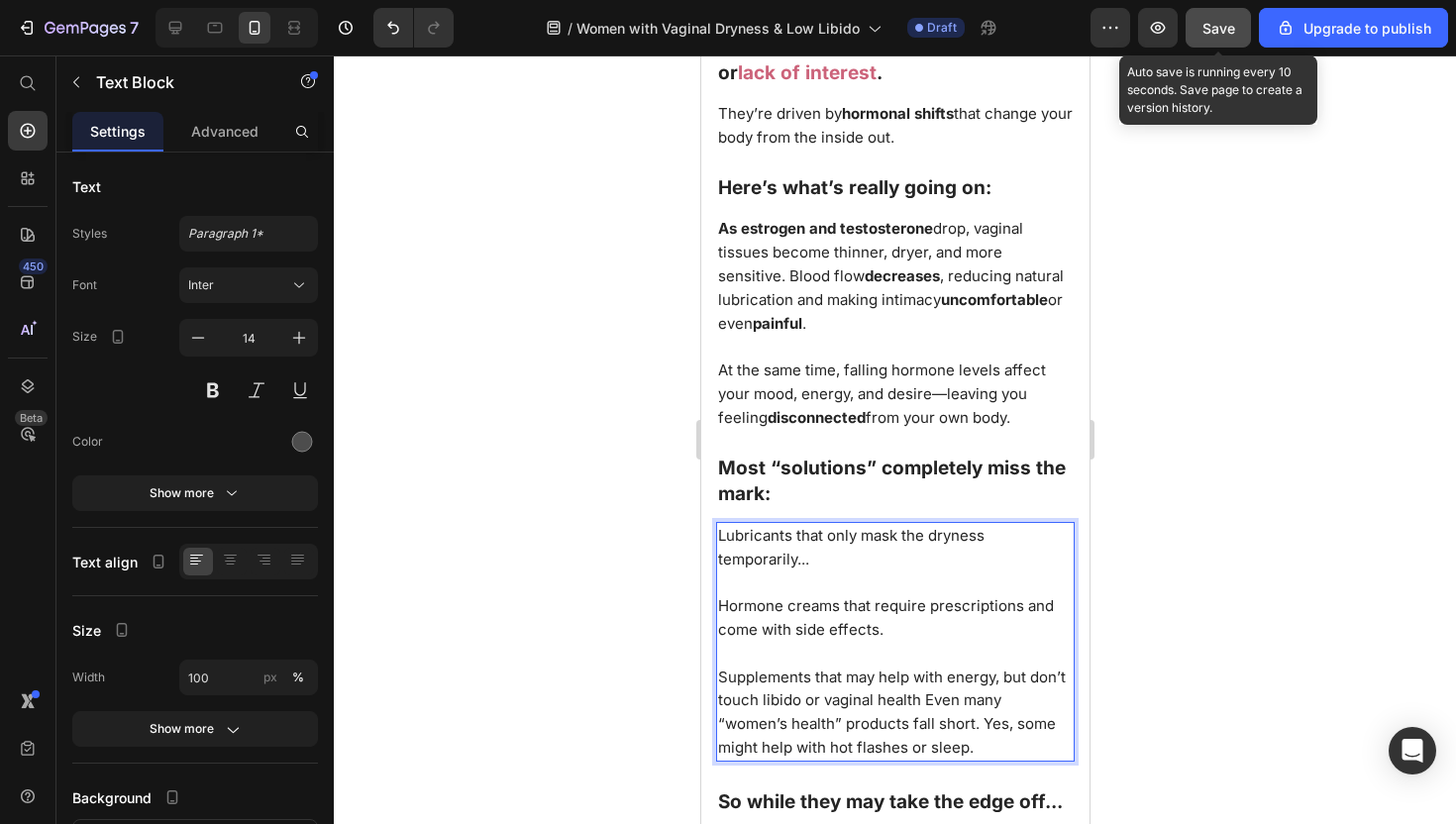 scroll, scrollTop: 2268, scrollLeft: 0, axis: vertical 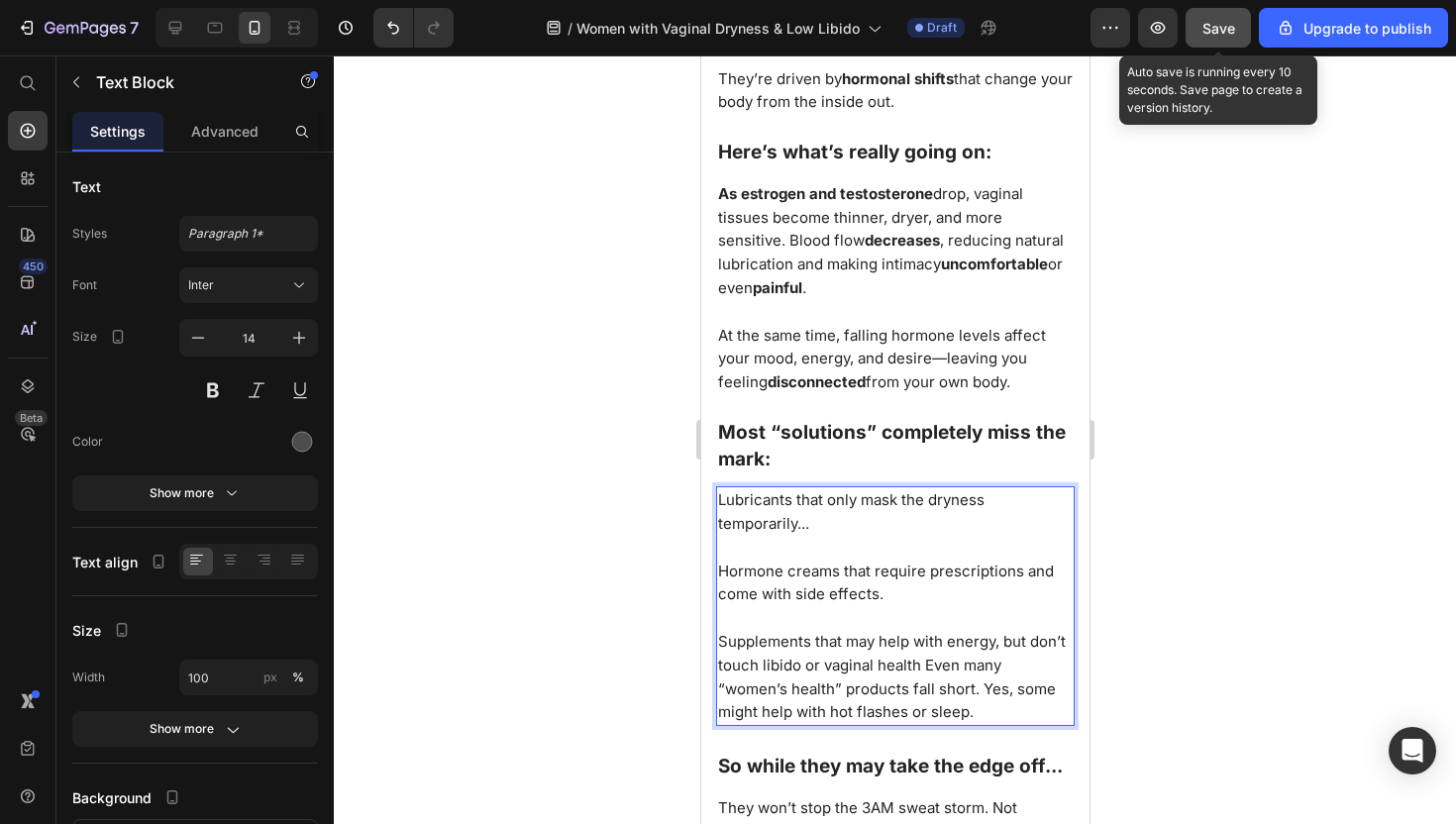 click on "Supplements that may help with energy, but don’t touch libido or vaginal health Even many “women’s health” products fall short. Yes, some might help with hot flashes or sleep." at bounding box center [890, 676] 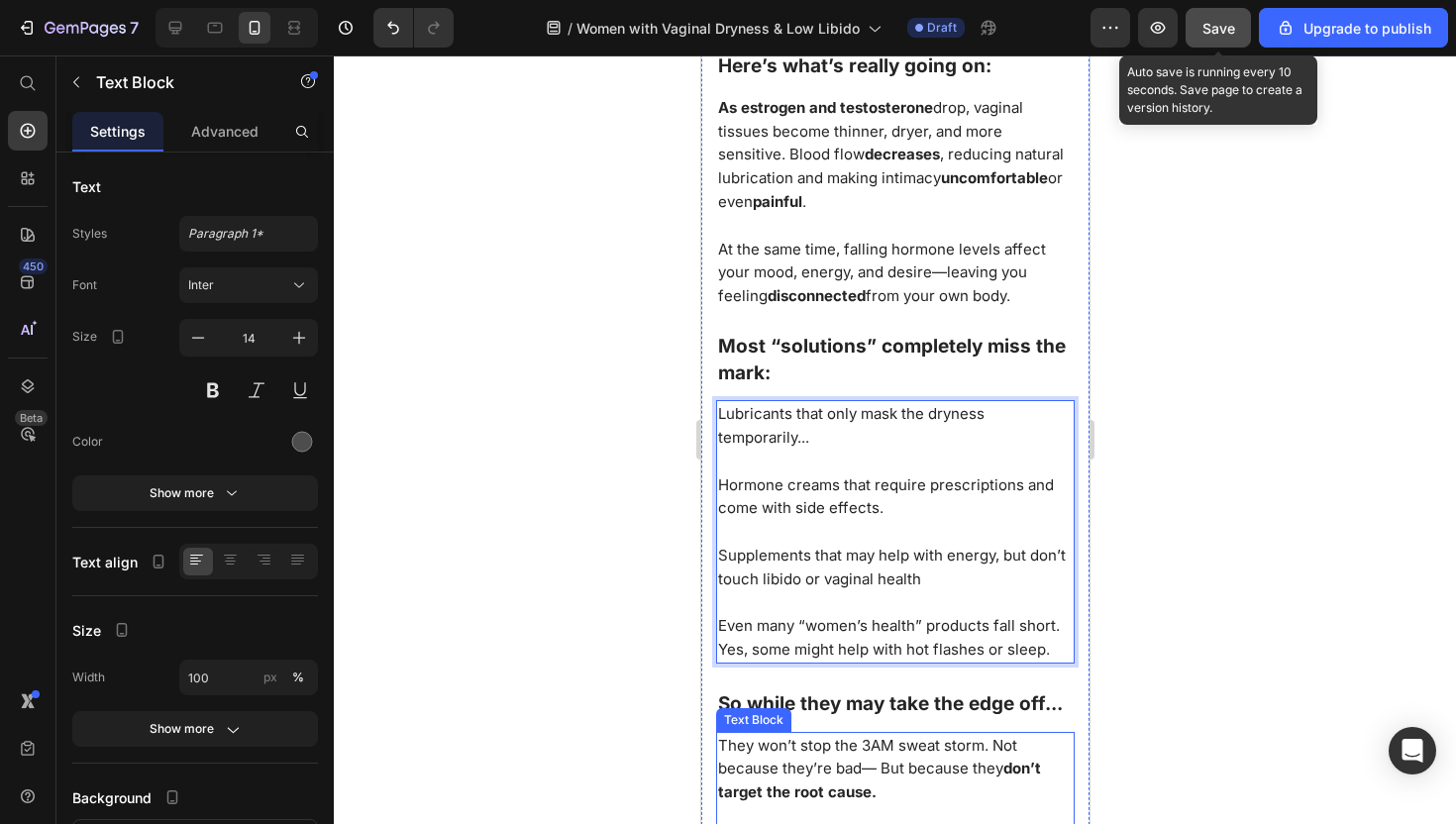 click on "They won’t stop the 3AM sweat storm. Not because they’re bad— But because they  don’t target the root cause." at bounding box center (879, 769) 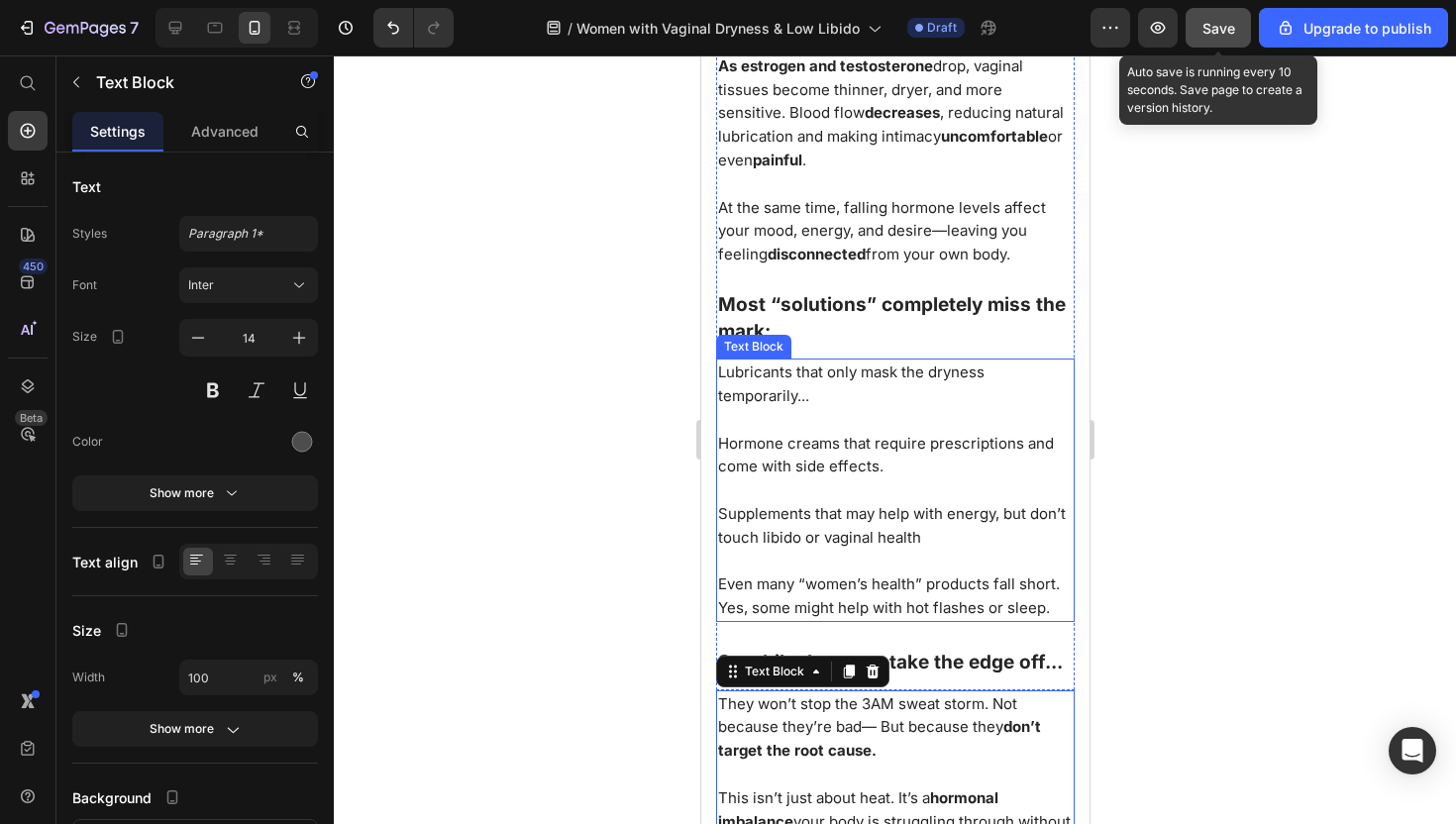 scroll, scrollTop: 2398, scrollLeft: 0, axis: vertical 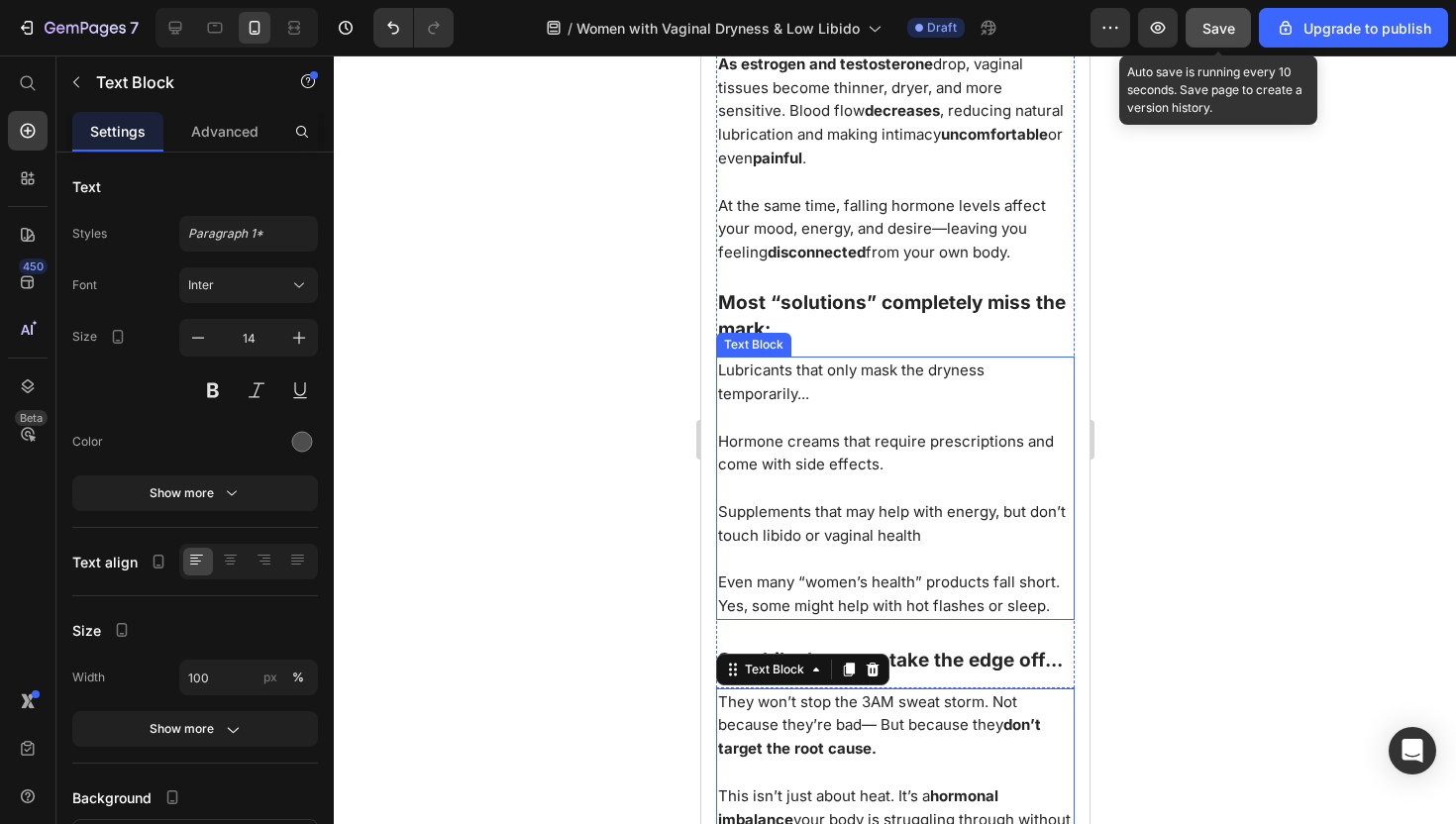click at bounding box center [894, 488] 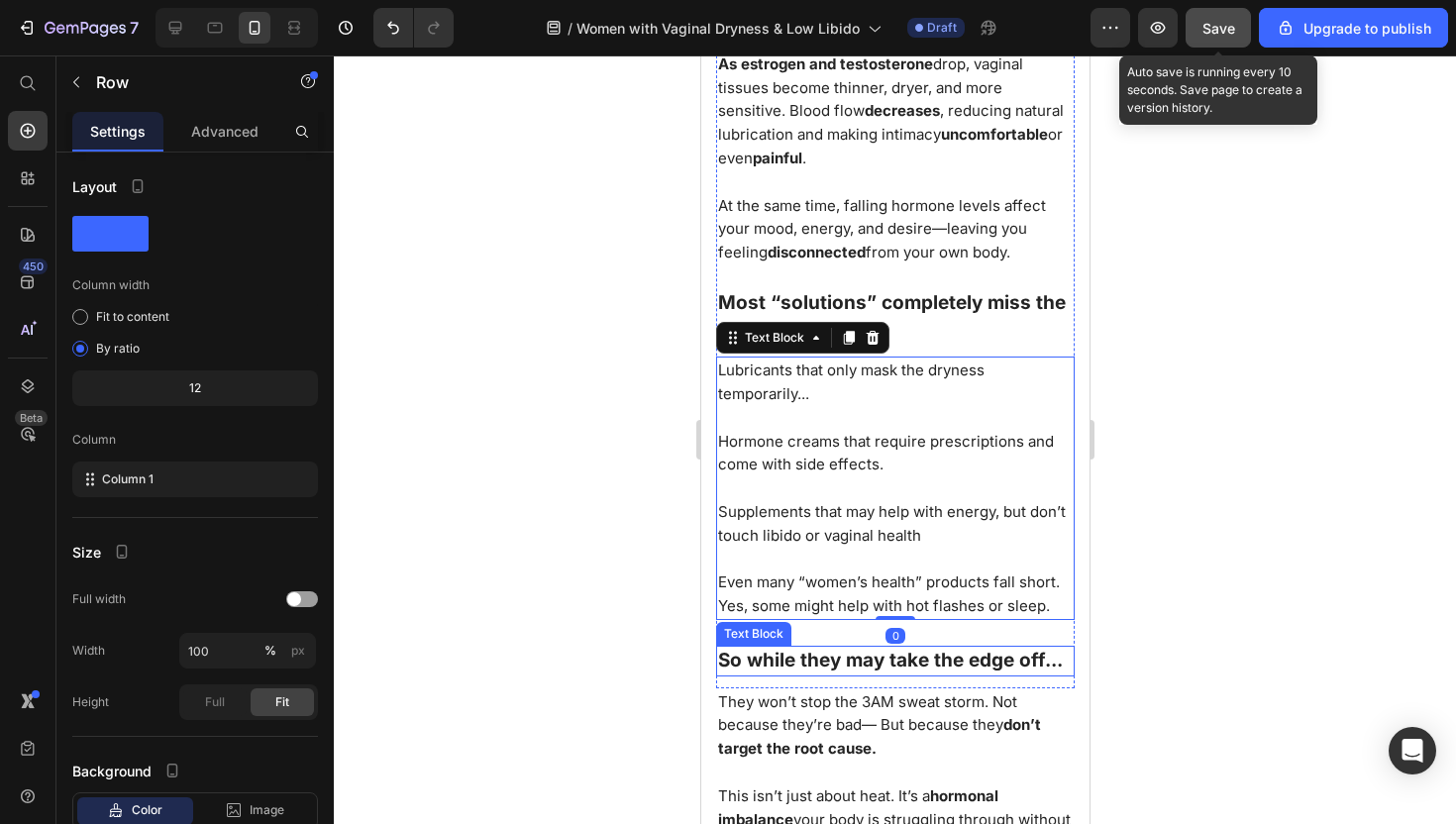 click on "Low Libido Is the #1 Reason Women Over 45 Avoid Intimacy So why is no one treating the real cause?  Heading ⁠⁠⁠⁠⁠⁠⁠ Low Libido Is the  #1 Reason  Women Over 45 Avoid Intimacy Heading  So why is no one treating the real cause? Text Block Image Loss of intimacy, discomfort, and low sex drive after 45 aren’t caused by age or lack of interest. Heading They’re driven by hormonal shifts that change your body from the inside out. Heading Loss of intimacy, discomfort, and low sex drive after 45  aren’t  caused by age or  lack of interest . Text Block ⁠⁠⁠⁠⁠⁠⁠ They’re driven by  hormonal shifts  that change your body from the inside out. Heading Here’s what’s really going on: Text Block Here’s what’s really going on: Heading ⁠⁠⁠⁠⁠⁠⁠ As estrogen and testosterone  drop, vaginal tissues become thinner, dryer, and more sensitive. Blood flow  decreases , reducing natural lubrication and making intimacy  uncomfortable  or even  painful .  disconnected Heading   0" at bounding box center [894, 56] 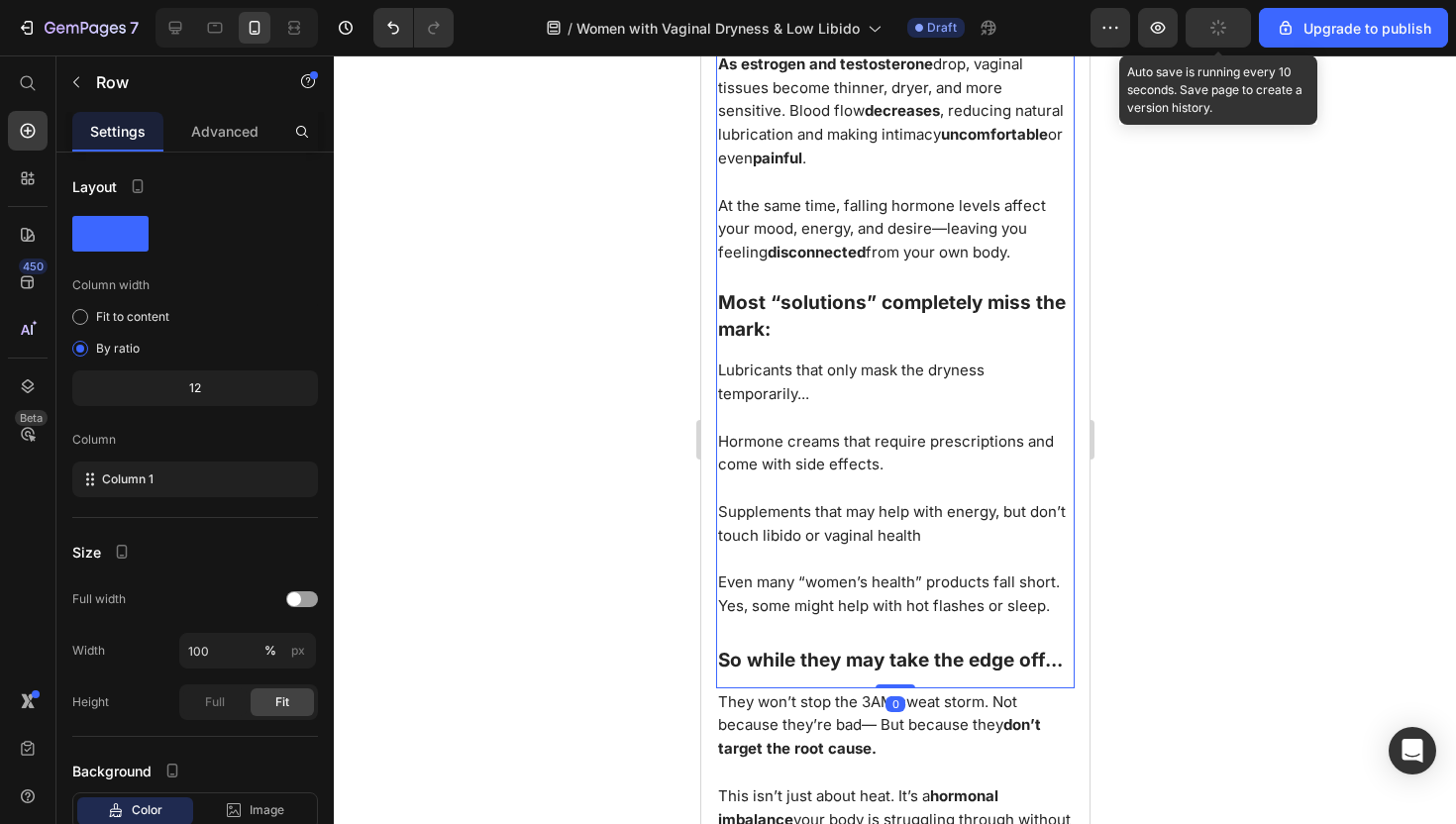 click on "Low Libido Is the #1 Reason Women Over 45 Avoid Intimacy So why is no one treating the real cause?  Heading ⁠⁠⁠⁠⁠⁠⁠ Low Libido Is the  #1 Reason  Women Over 45 Avoid Intimacy Heading  So why is no one treating the real cause? Text Block Image Loss of intimacy, discomfort, and low sex drive after 45 aren’t caused by age or lack of interest. Heading They’re driven by hormonal shifts that change your body from the inside out. Heading Loss of intimacy, discomfort, and low sex drive after 45  aren’t  caused by age or  lack of interest . Text Block ⁠⁠⁠⁠⁠⁠⁠ They’re driven by  hormonal shifts  that change your body from the inside out. Heading Here’s what’s really going on: Text Block Here’s what’s really going on: Heading ⁠⁠⁠⁠⁠⁠⁠ As estrogen and testosterone  drop, vaginal tissues become thinner, dryer, and more sensitive. Blood flow  decreases , reducing natural lubrication and making intimacy  uncomfortable  or even  painful .  disconnected Heading" at bounding box center (894, 56) 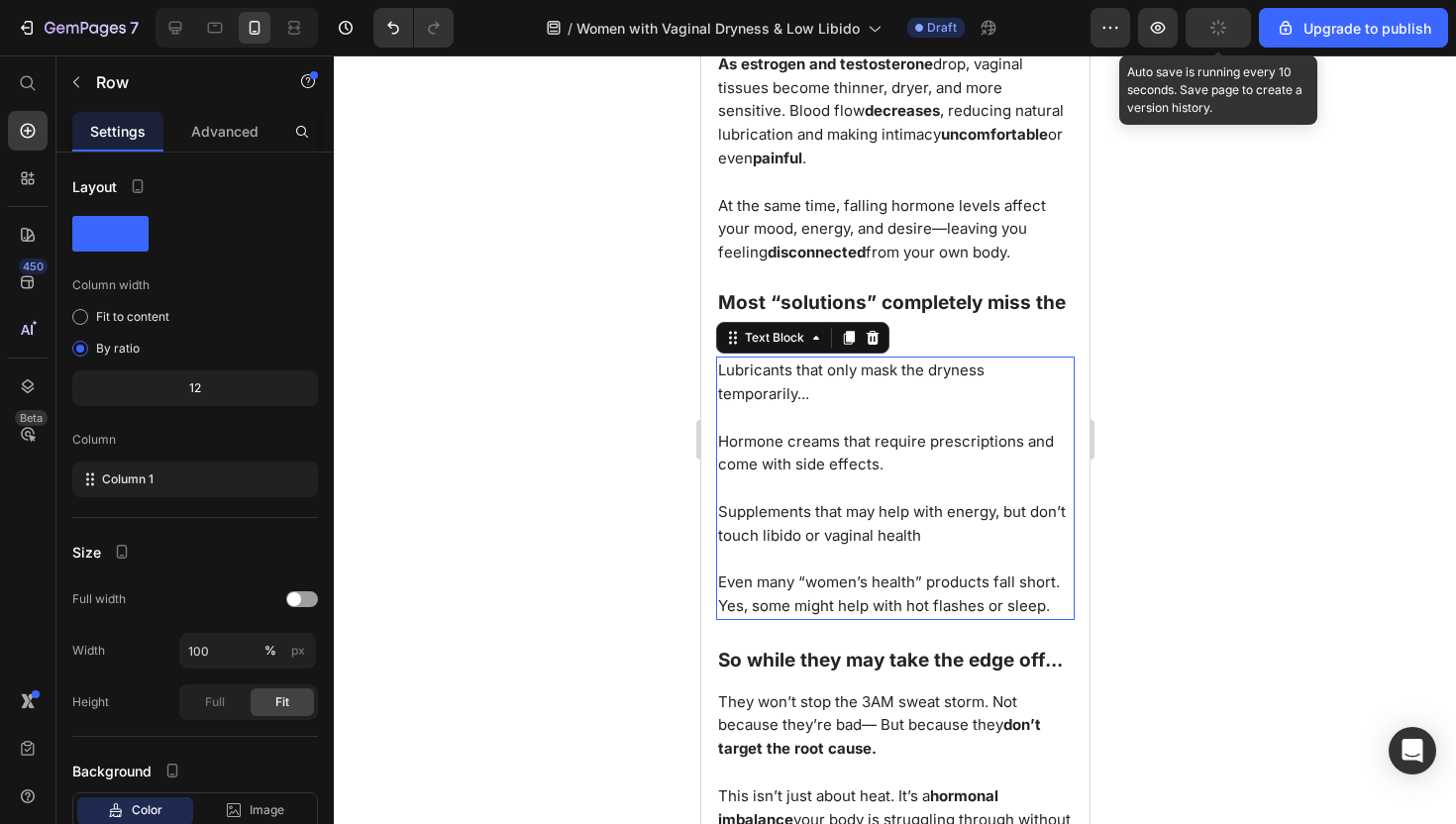 click on "Even many “women’s health” products fall short. Yes, some might help with hot flashes or sleep." at bounding box center (887, 593) 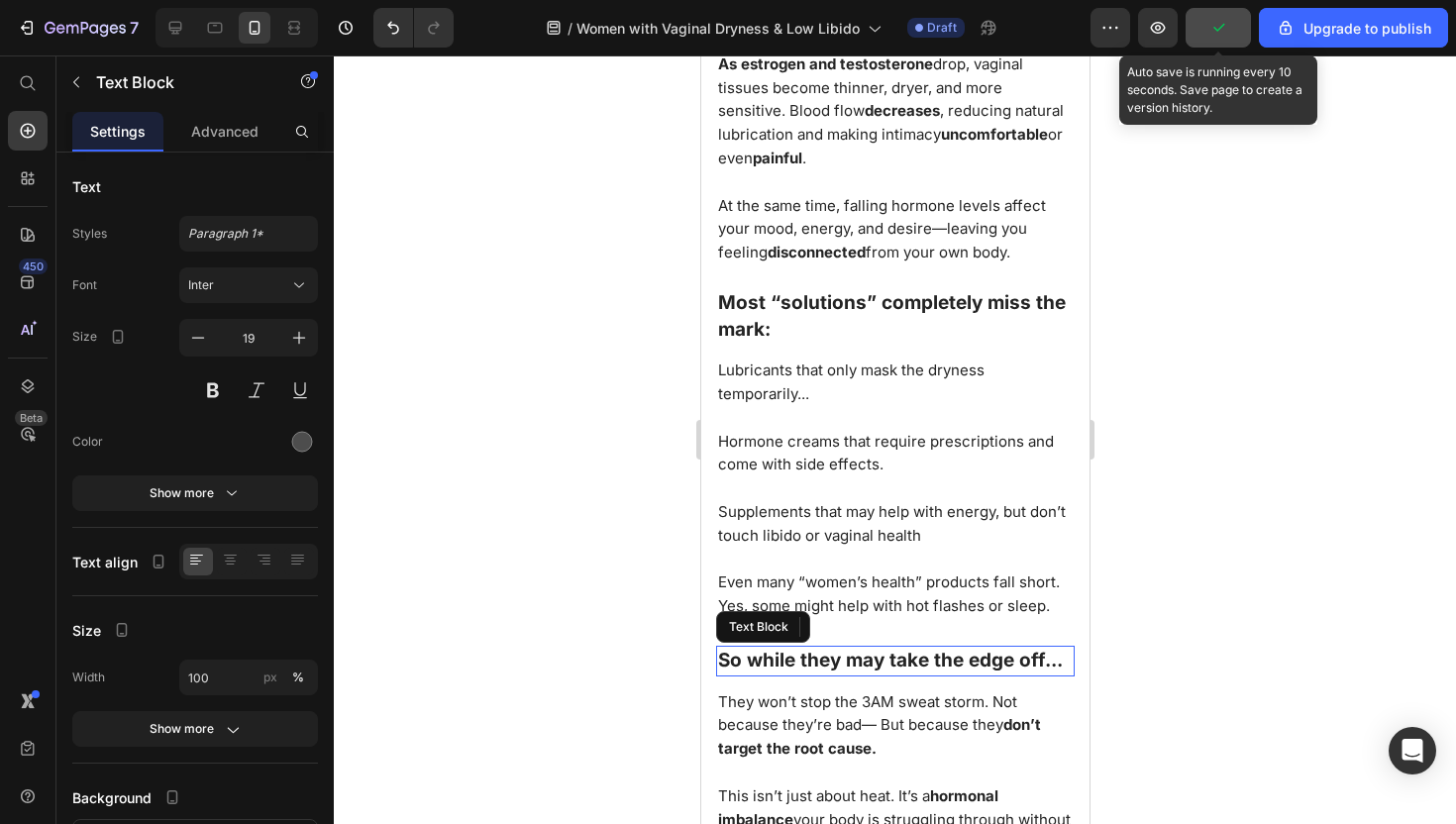 click on "So while they may take the edge off..." at bounding box center (889, 660) 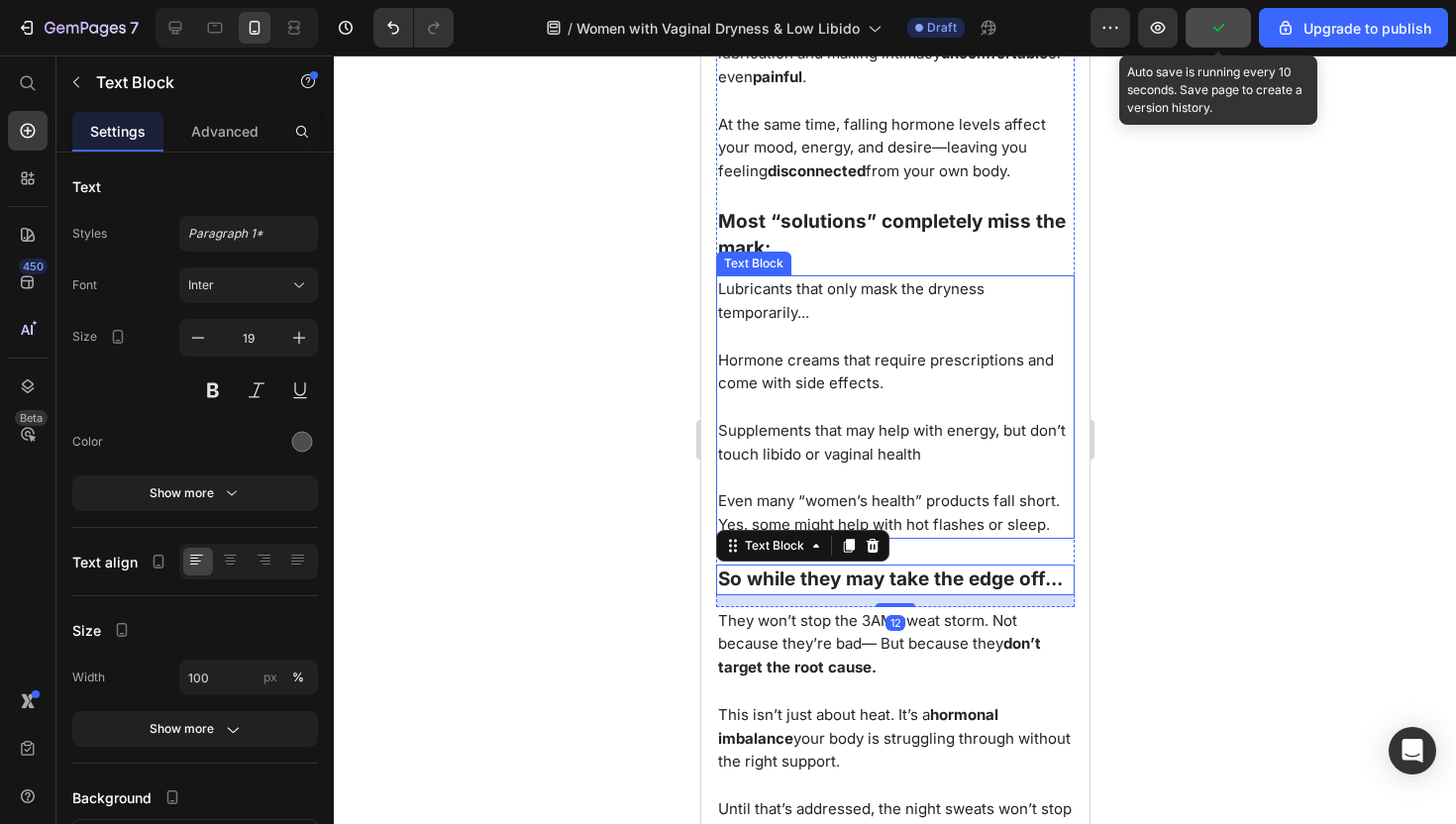scroll, scrollTop: 2482, scrollLeft: 0, axis: vertical 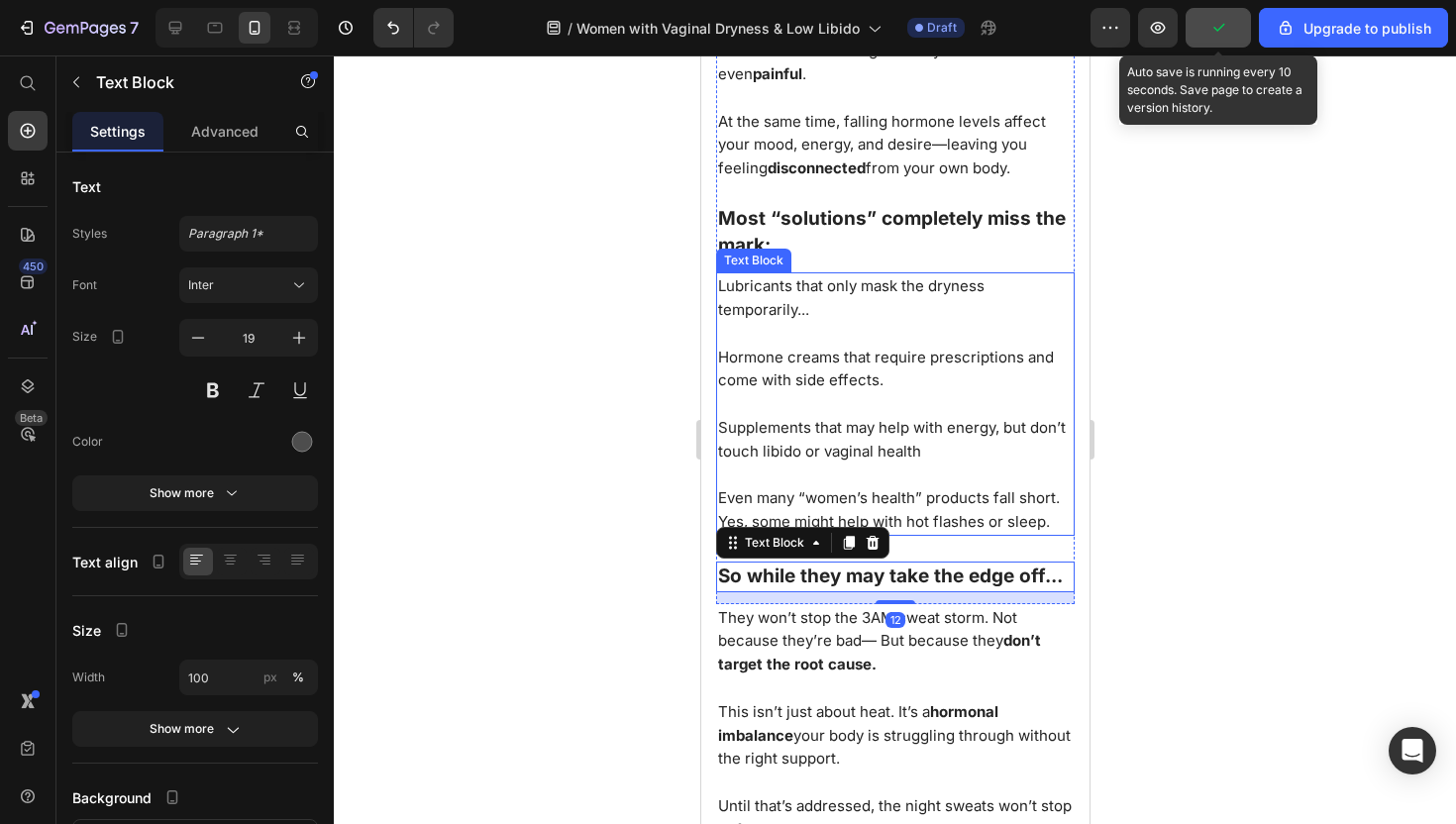 click on "They won’t stop the 3AM sweat storm. Not because they’re bad— But because they  don’t target the root cause." at bounding box center [879, 641] 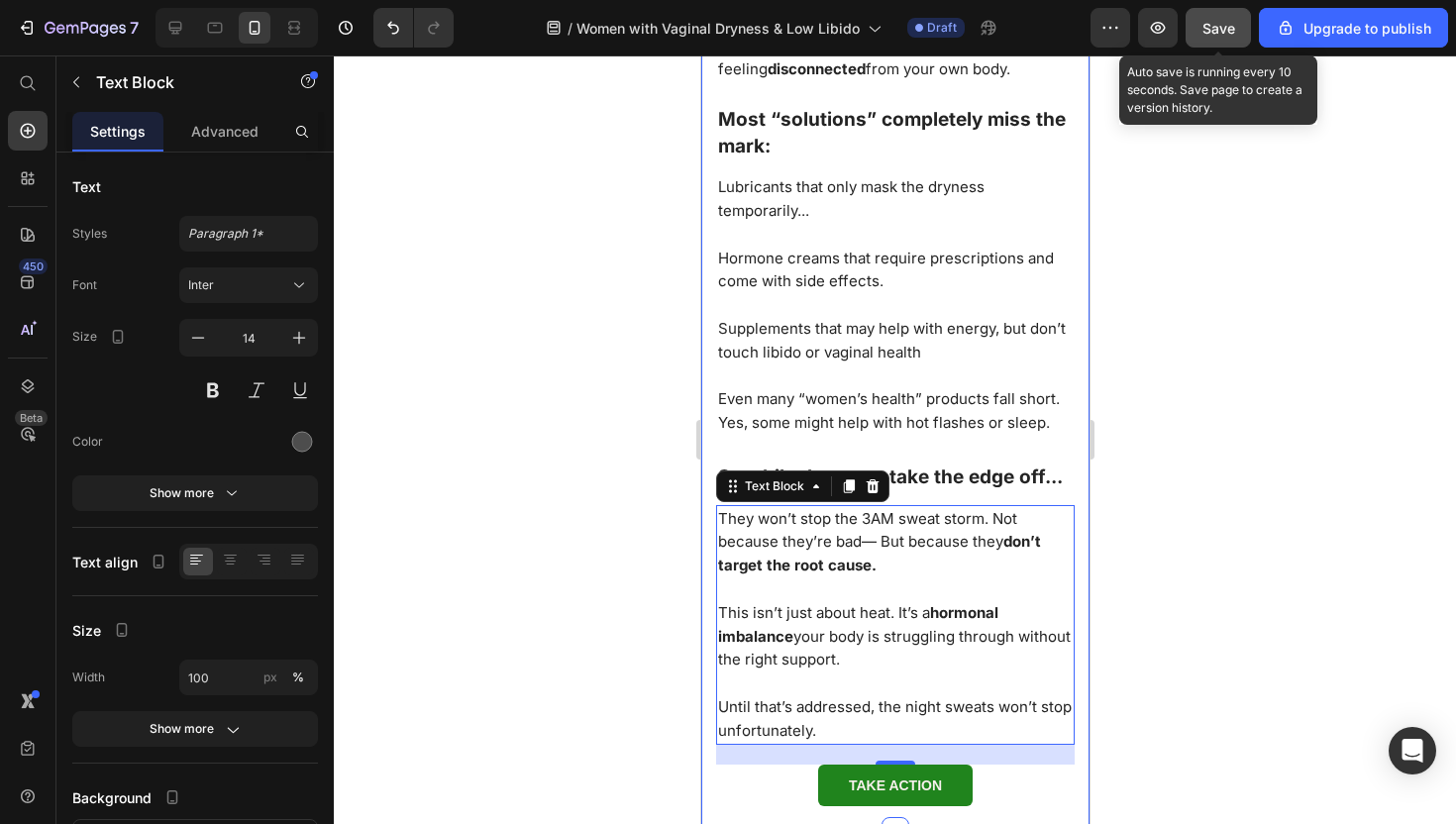 scroll, scrollTop: 2629, scrollLeft: 0, axis: vertical 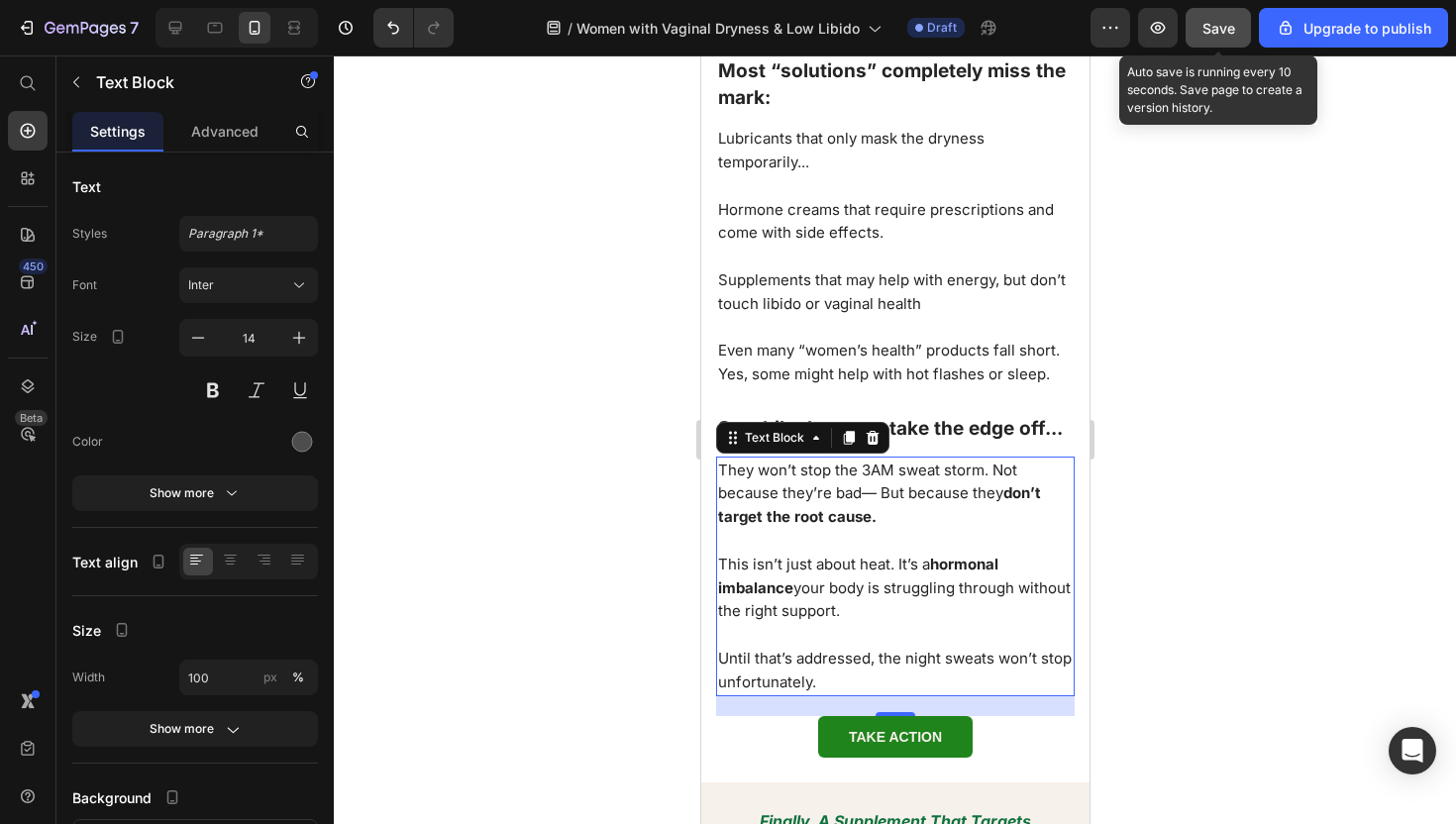 click on "They won’t stop the 3AM sweat storm. Not because they’re bad— But because they  don’t target the root cause." at bounding box center (879, 493) 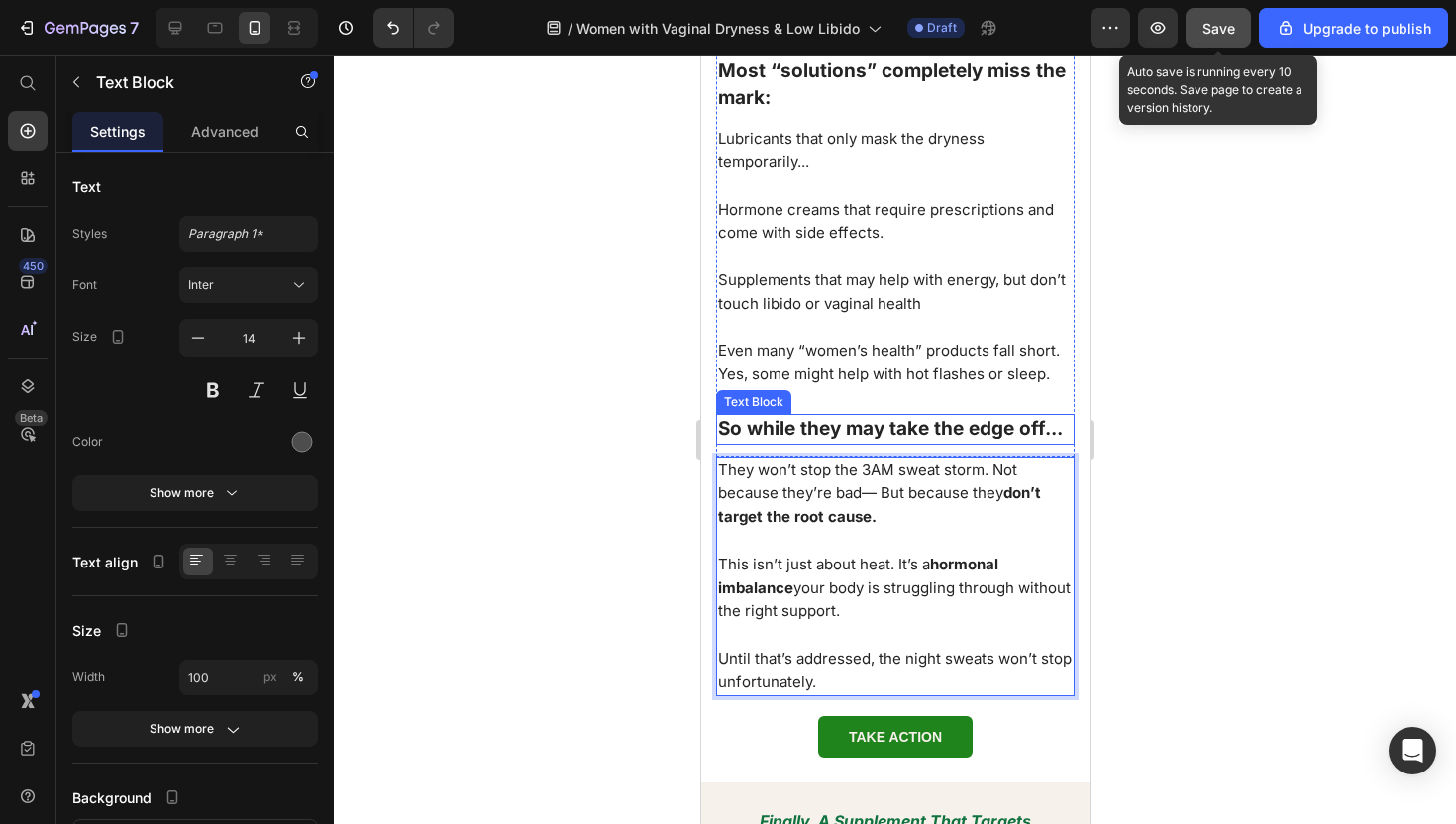 click on "Low Libido Is the #1 Reason Women Over 45 Avoid Intimacy So why is no one treating the real cause?  Heading ⁠⁠⁠⁠⁠⁠⁠ Low Libido Is the  #1 Reason  Women Over 45 Avoid Intimacy Heading  So why is no one treating the real cause? Text Block Image Loss of intimacy, discomfort, and low sex drive after 45 aren’t caused by age or lack of interest. Heading They’re driven by hormonal shifts that change your body from the inside out. Heading Loss of intimacy, discomfort, and low sex drive after 45  aren’t  caused by age or  lack of interest . Text Block ⁠⁠⁠⁠⁠⁠⁠ They’re driven by  hormonal shifts  that change your body from the inside out. Heading Here’s what’s really going on: Text Block Here’s what’s really going on: Heading ⁠⁠⁠⁠⁠⁠⁠ As estrogen and testosterone  drop, vaginal tissues become thinner, dryer, and more sensitive. Blood flow  decreases , reducing natural lubrication and making intimacy  uncomfortable  or even  painful .  disconnected Heading" at bounding box center (894, -175) 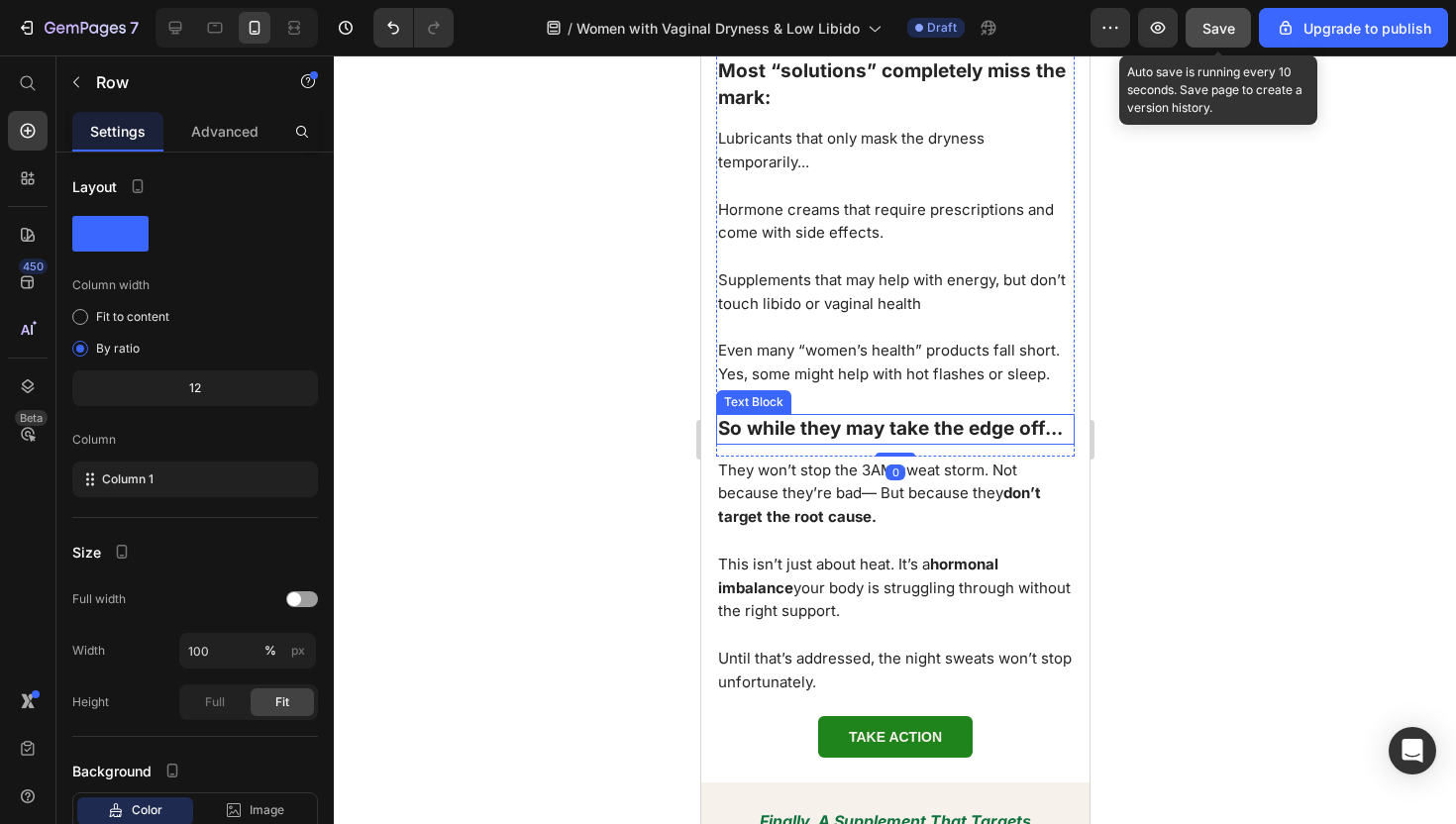 click on "So while they may take the edge off..." at bounding box center [889, 428] 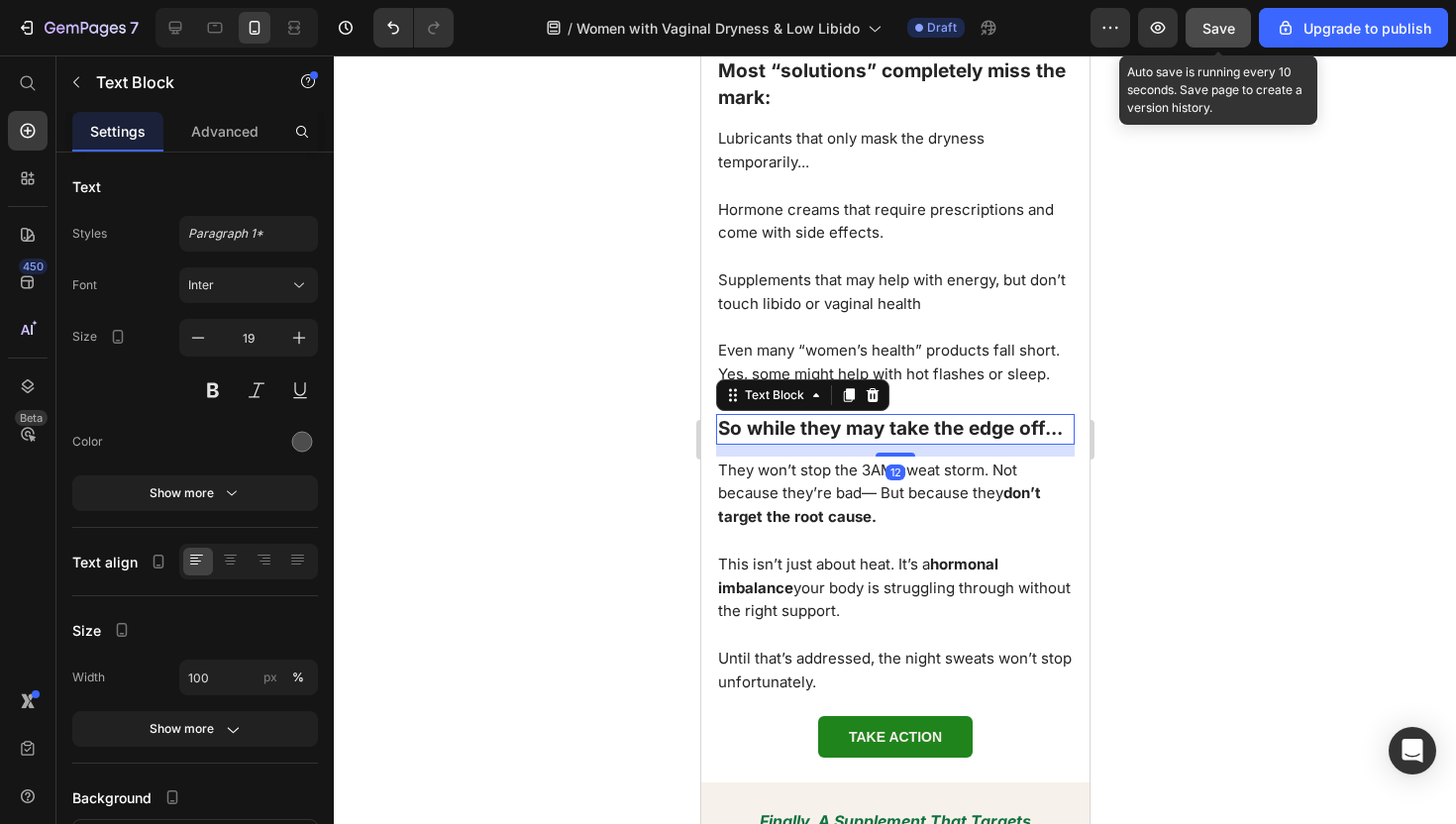 click on "So while they may take the edge off..." at bounding box center [889, 428] 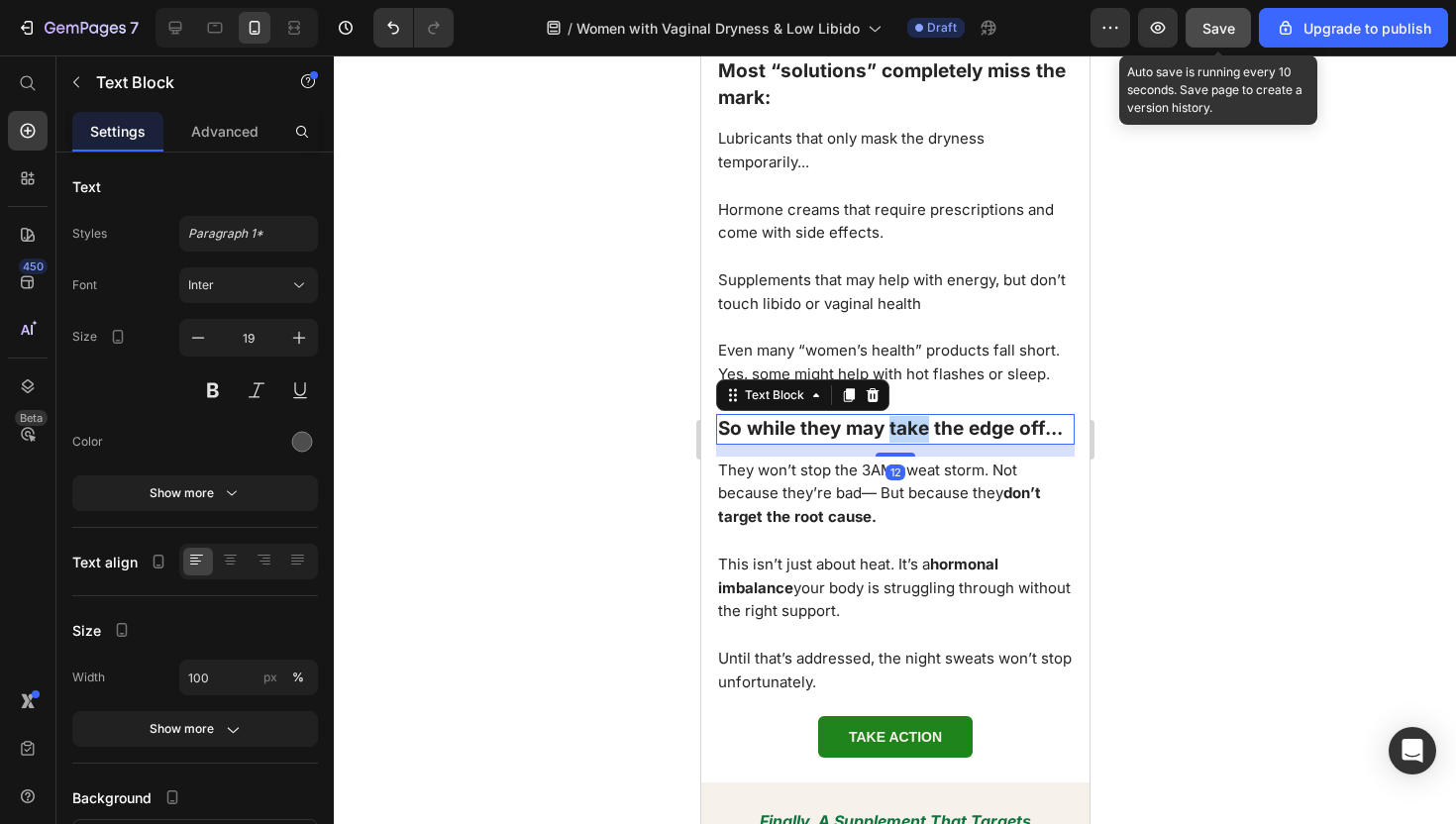 click on "So while they may take the edge off..." at bounding box center (889, 428) 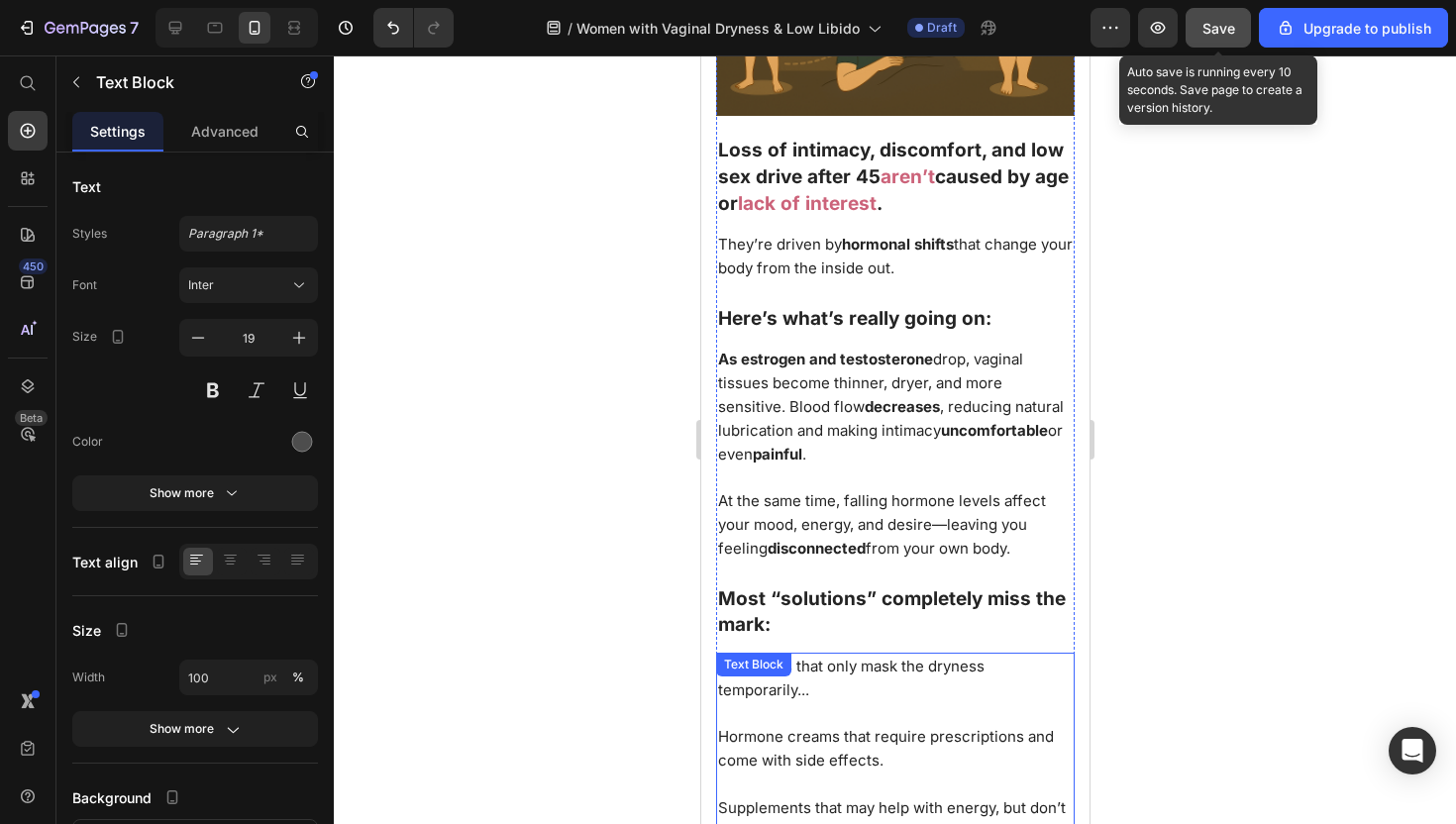 scroll, scrollTop: 1855, scrollLeft: 0, axis: vertical 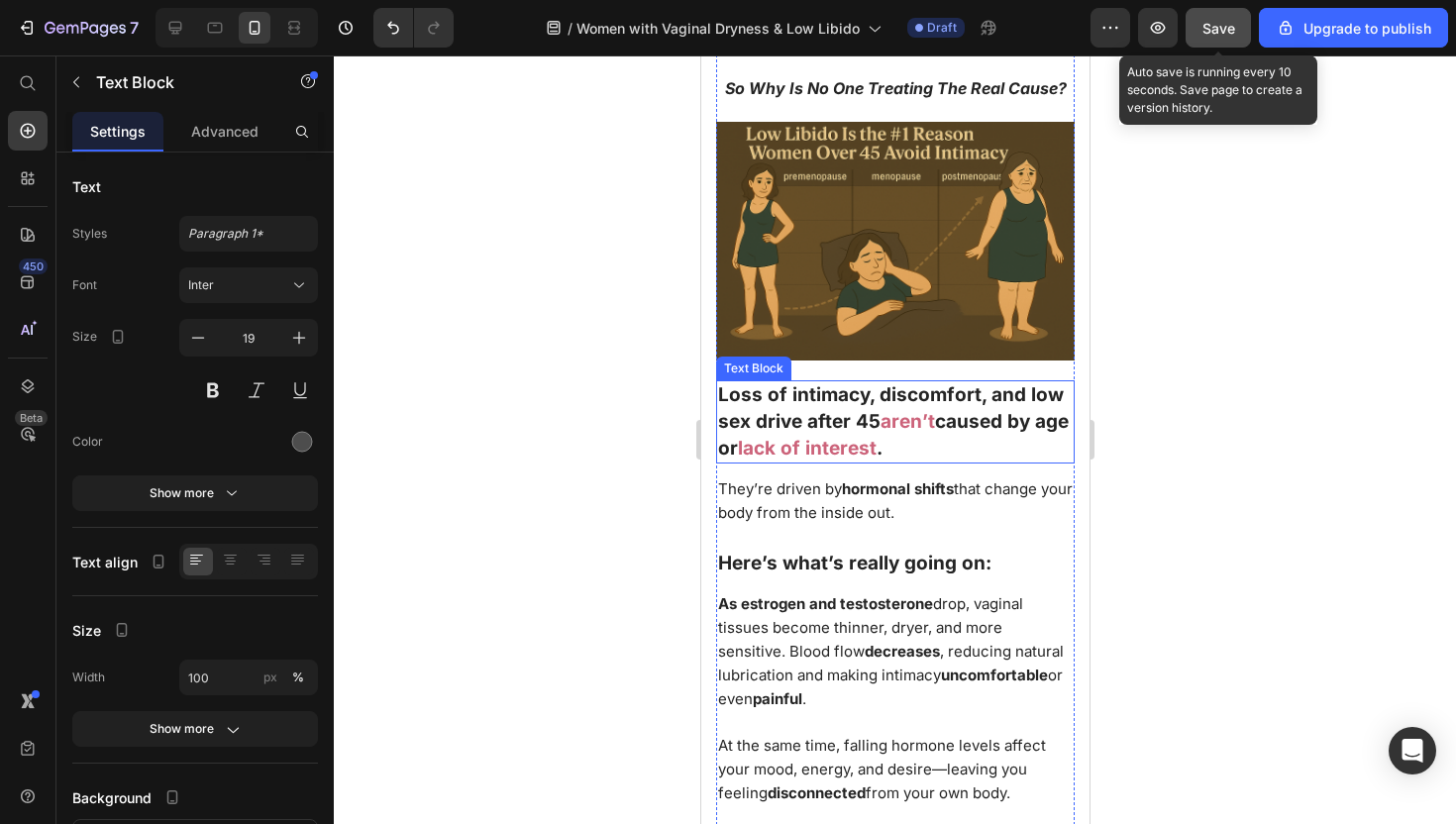 click on "lack of interest" at bounding box center [806, 448] 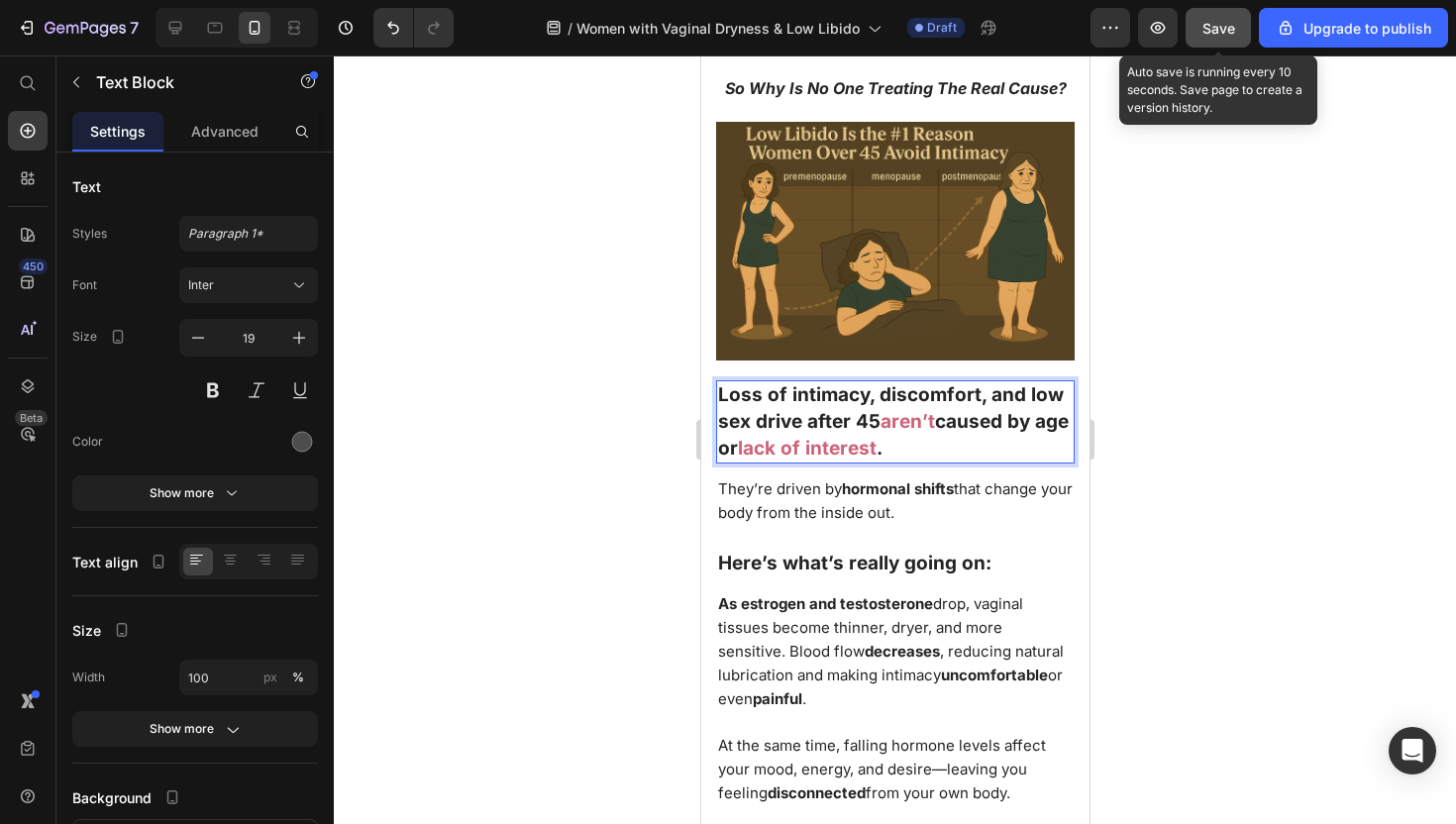 click on "lack of interest" at bounding box center [806, 448] 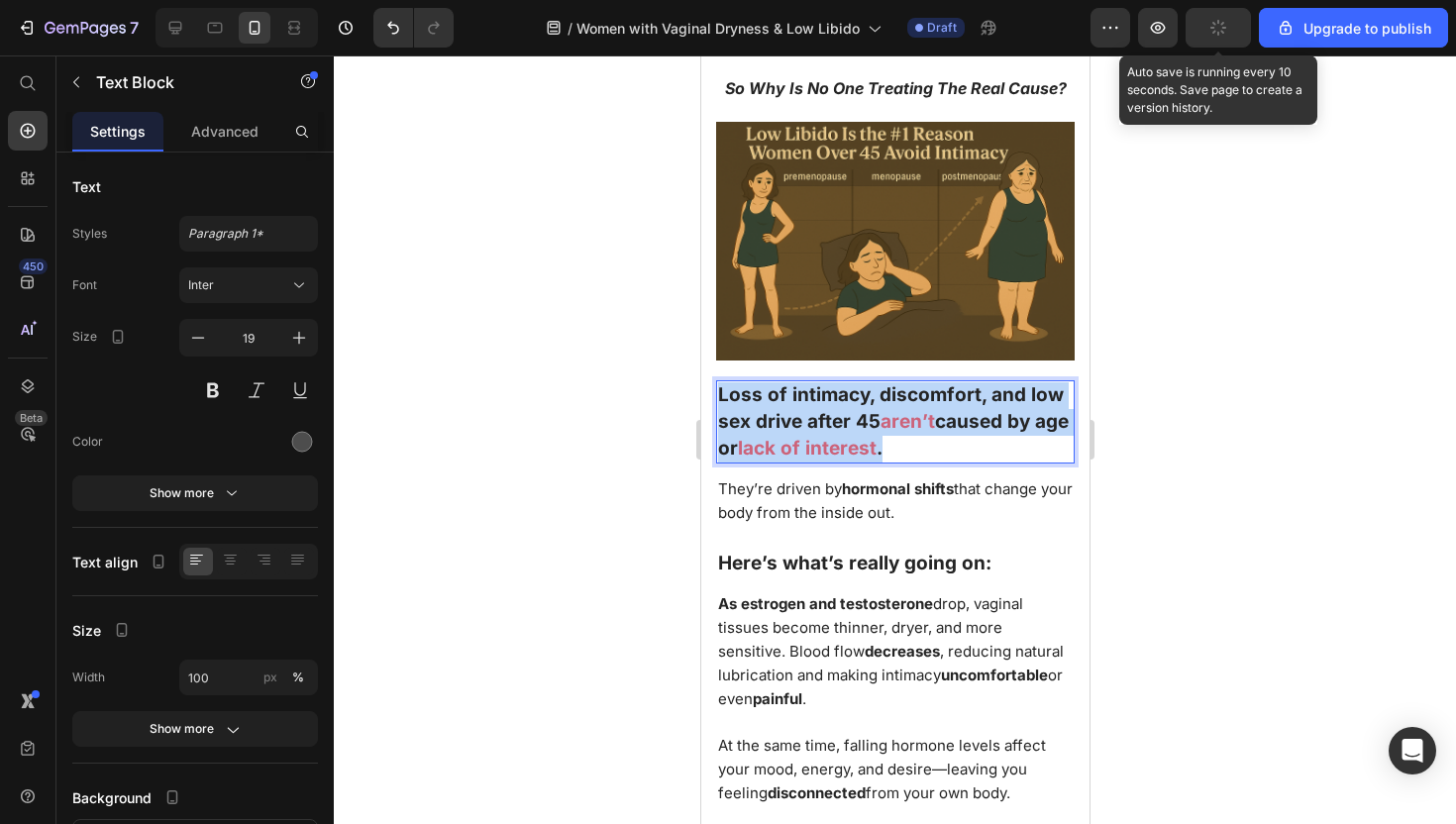 click on "lack of interest" at bounding box center [806, 448] 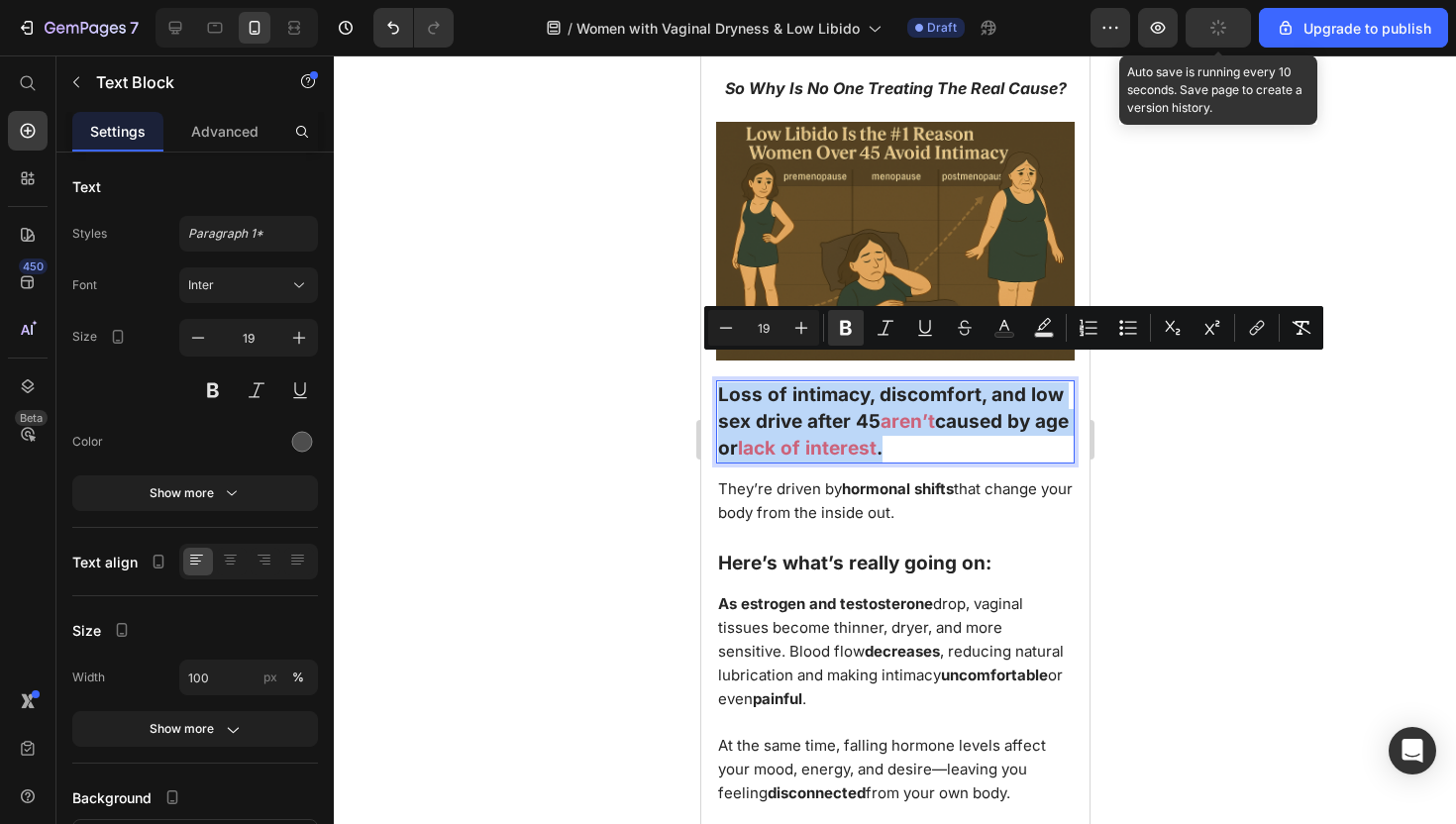 click on "lack of interest" at bounding box center (806, 448) 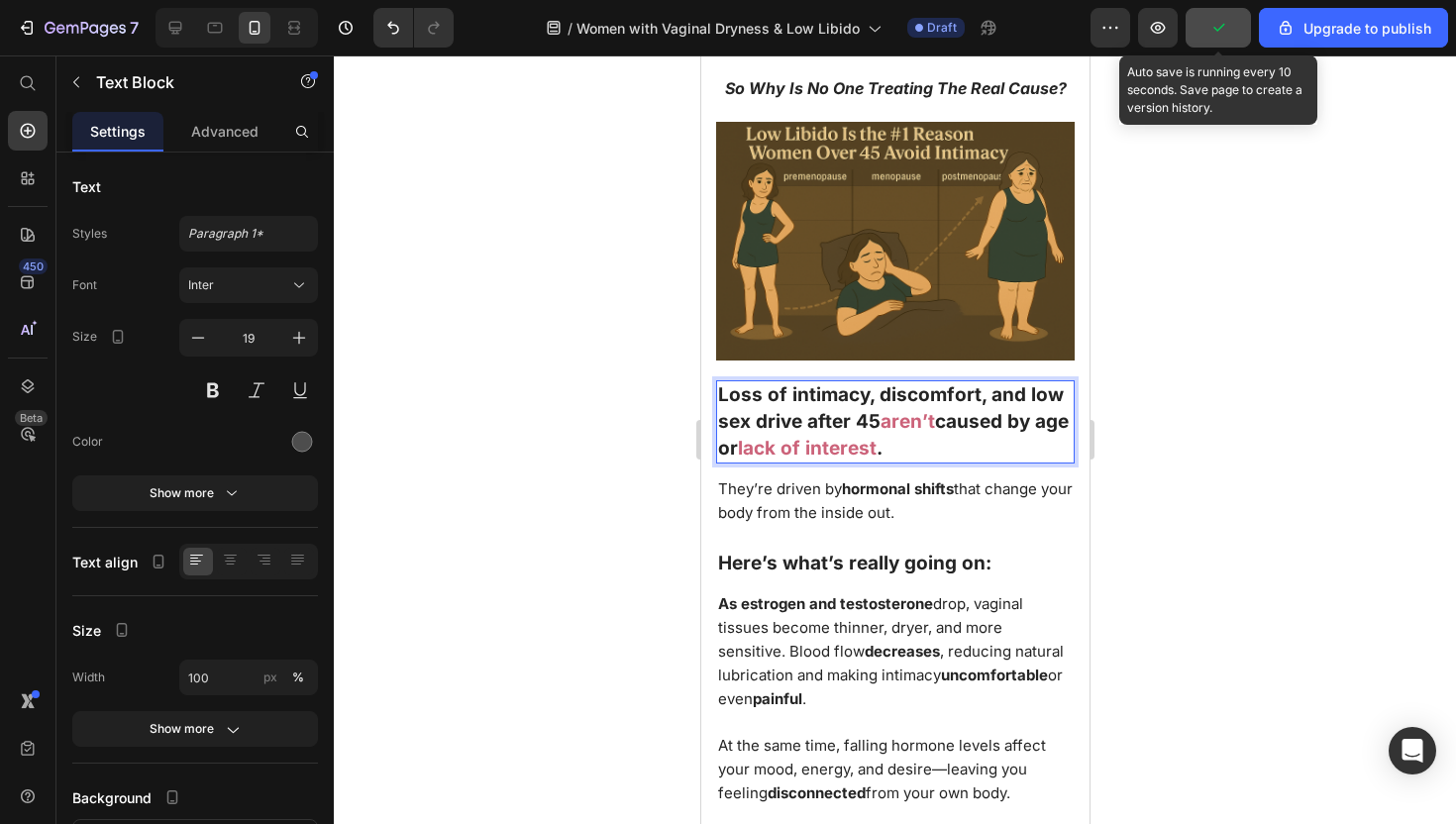 click on "lack of interest" at bounding box center [806, 448] 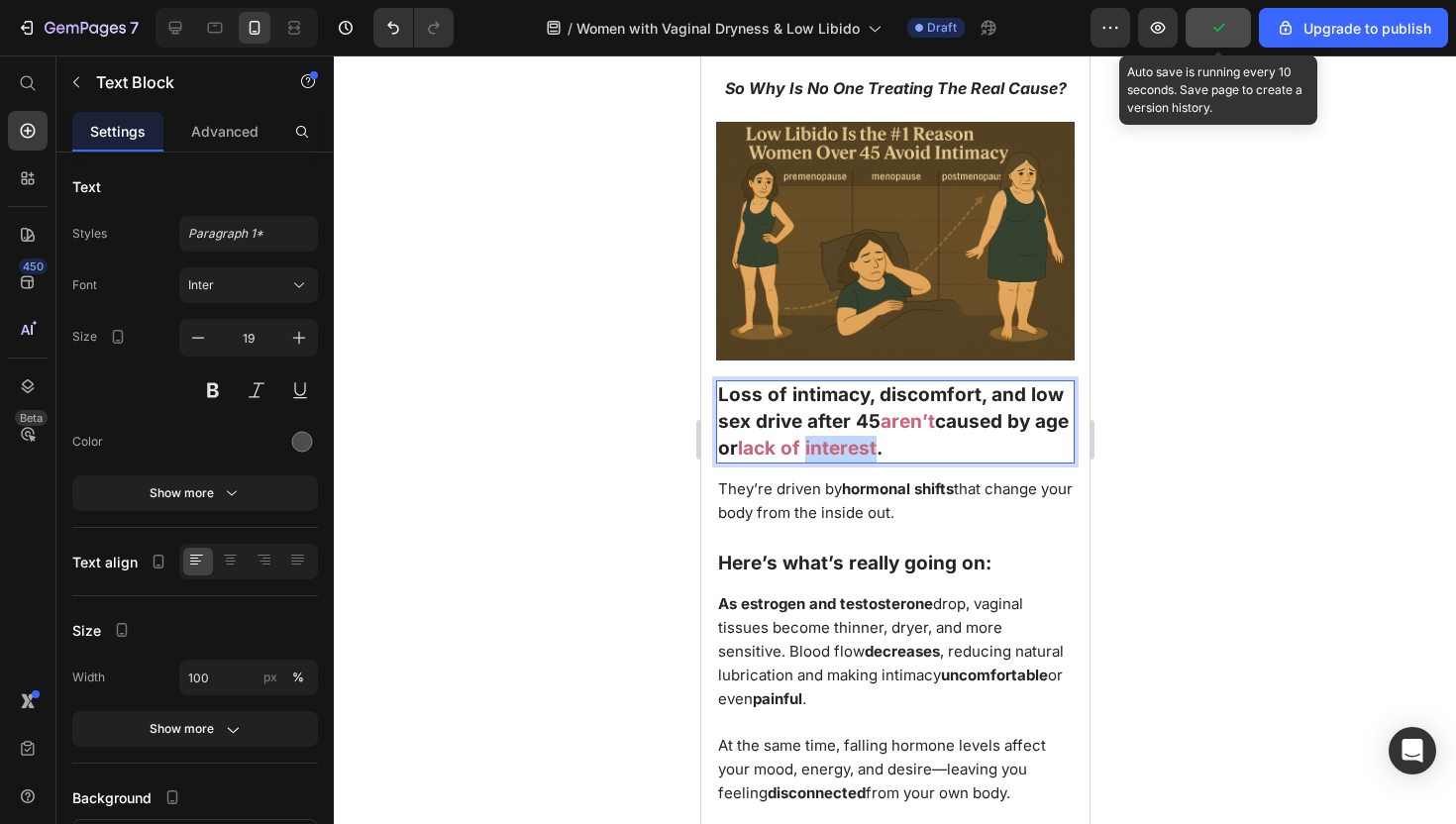 click on "lack of interest" at bounding box center [806, 448] 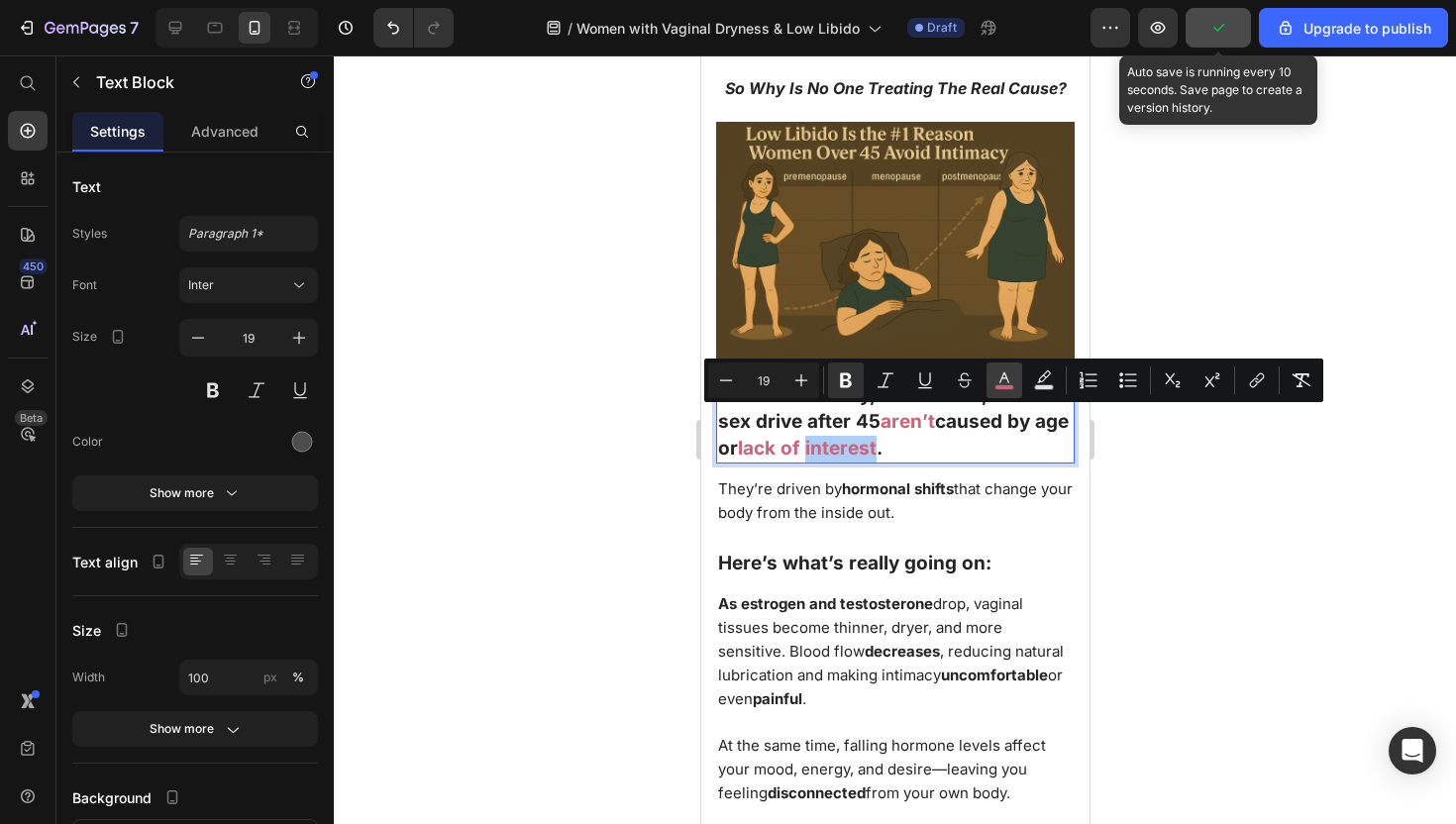 click 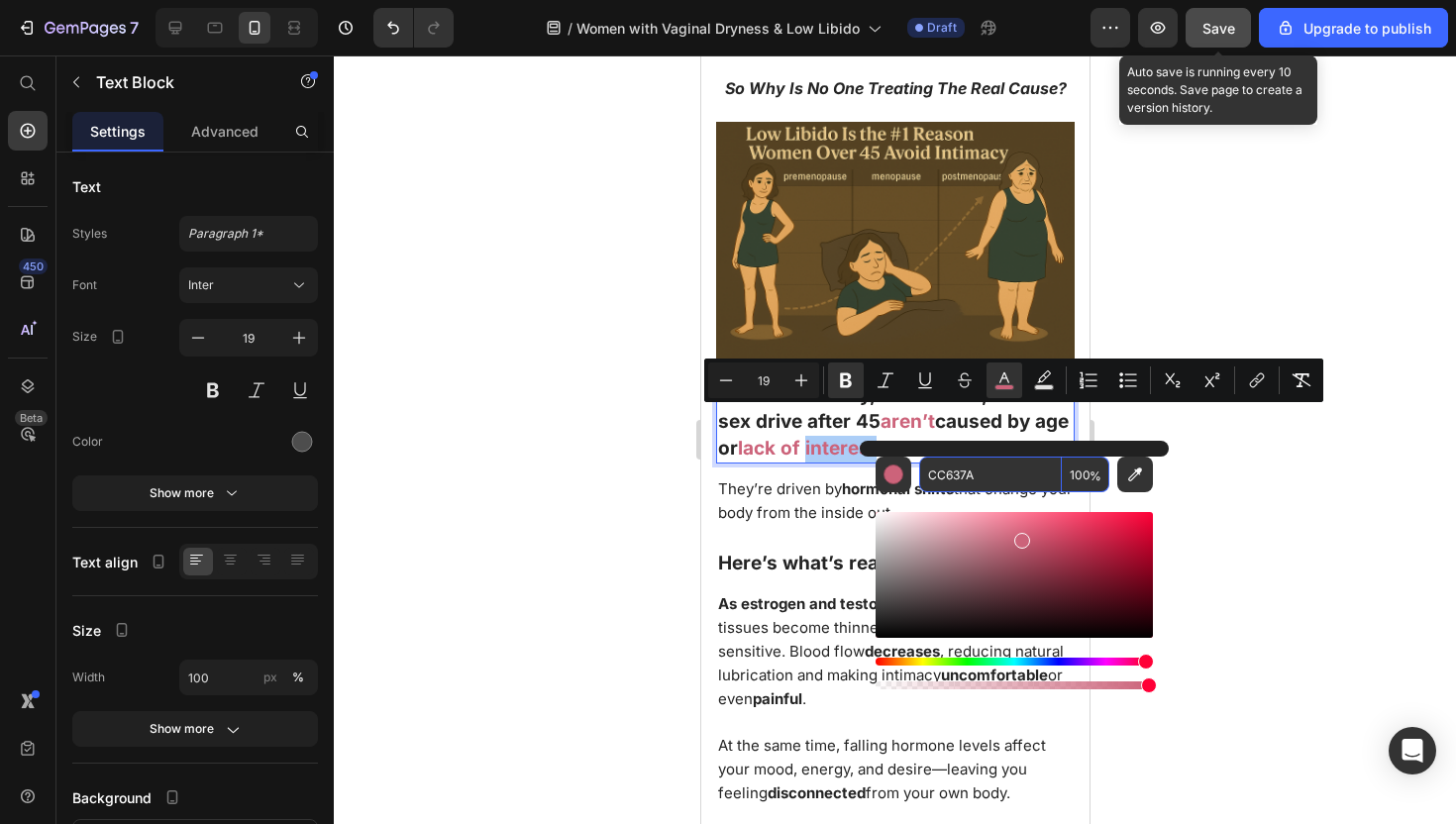click on "CC637A" at bounding box center [990, 474] 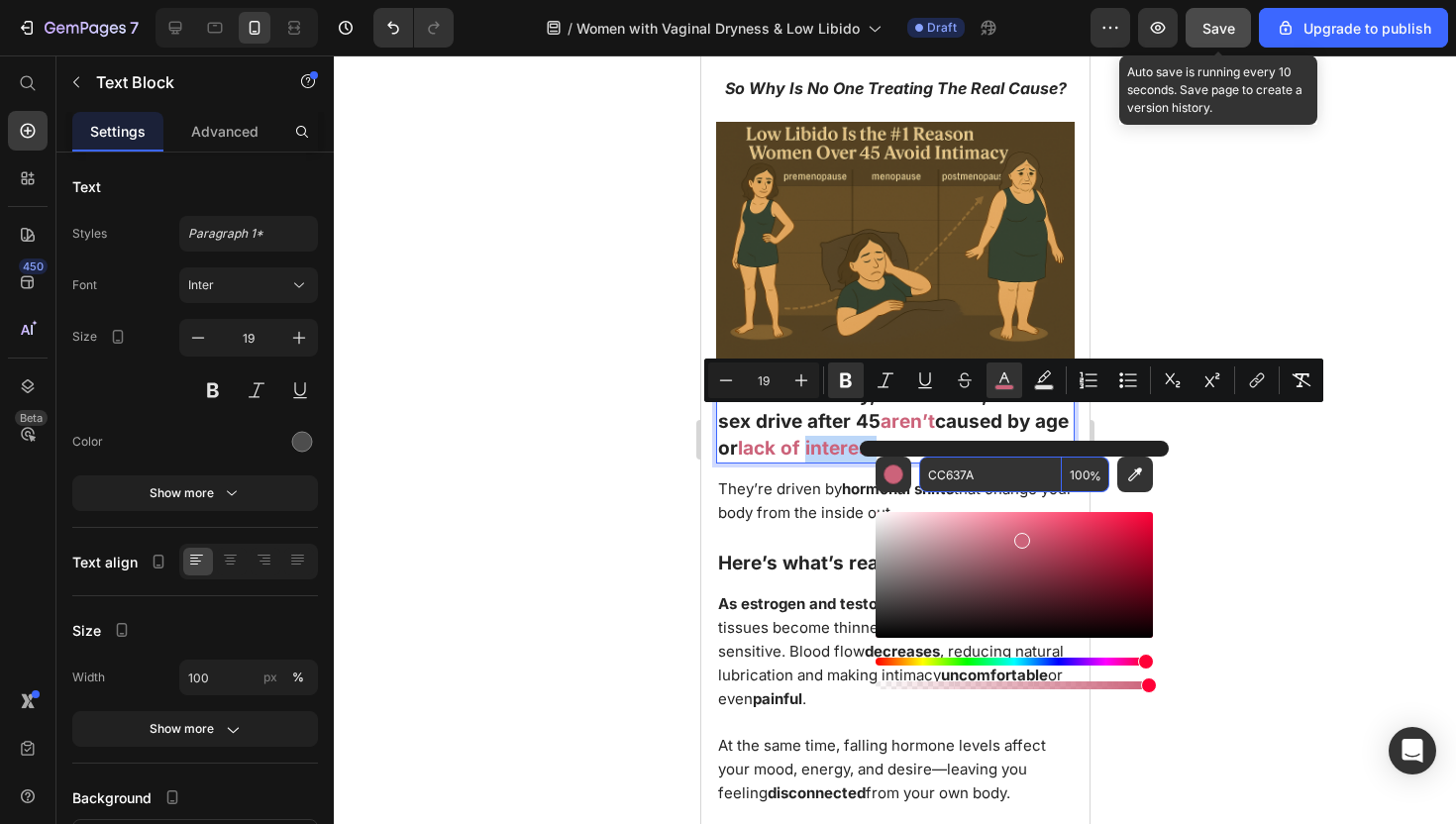 click on "As estrogen and testosterone" at bounding box center [824, 603] 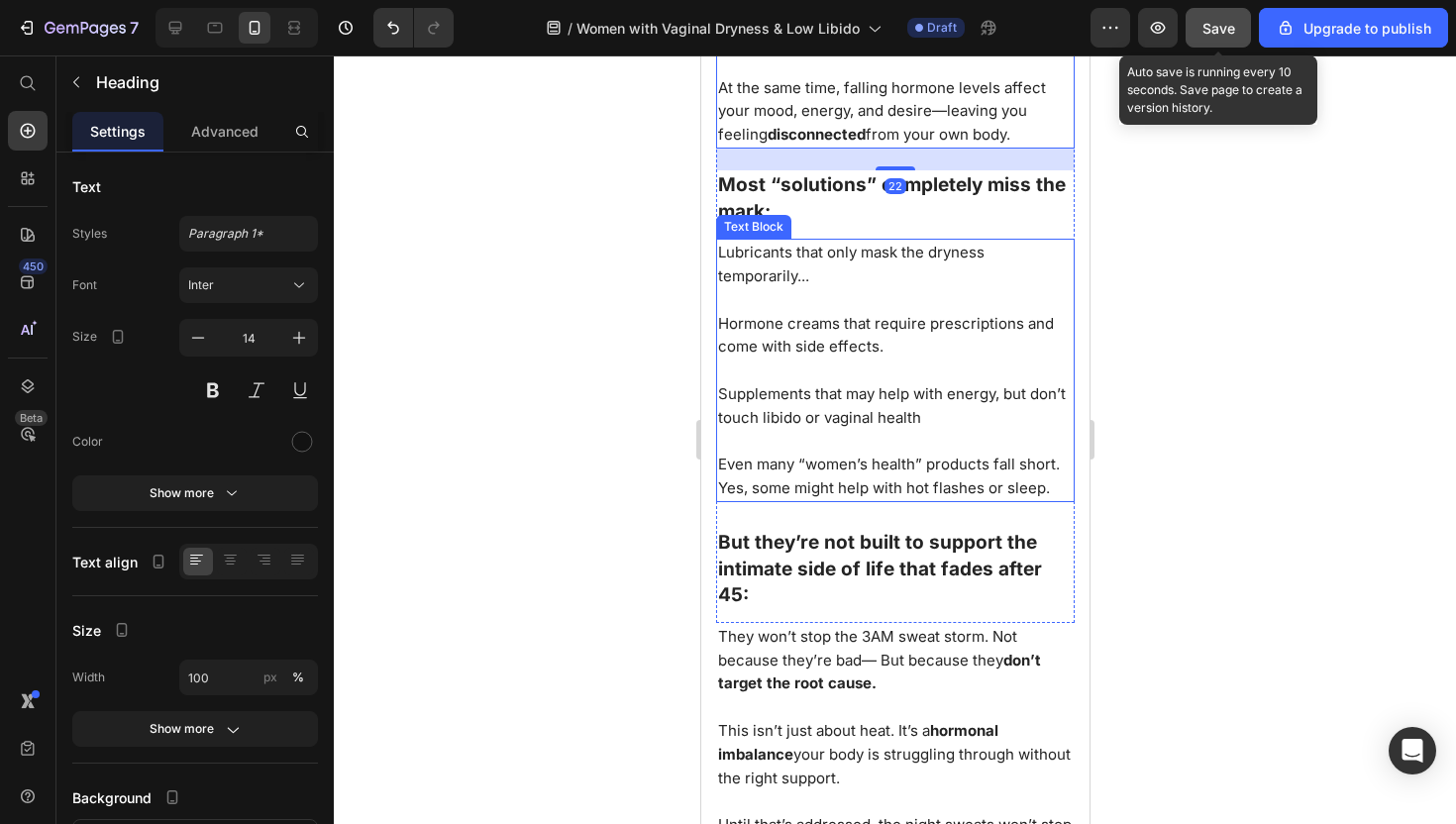 scroll, scrollTop: 2561, scrollLeft: 0, axis: vertical 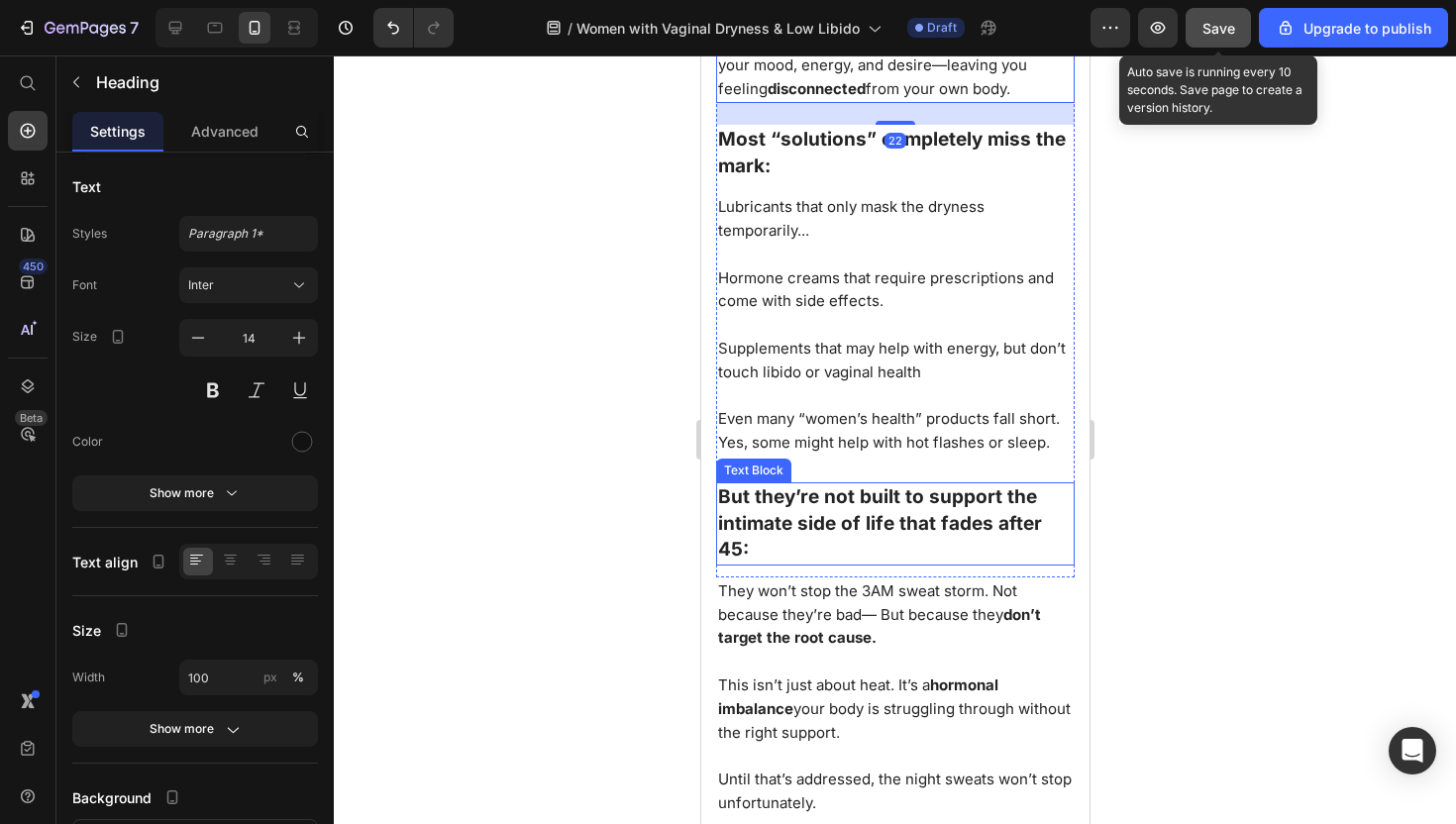 click on "But they’re not built to support the intimate side of life that fades after 45:" at bounding box center [879, 523] 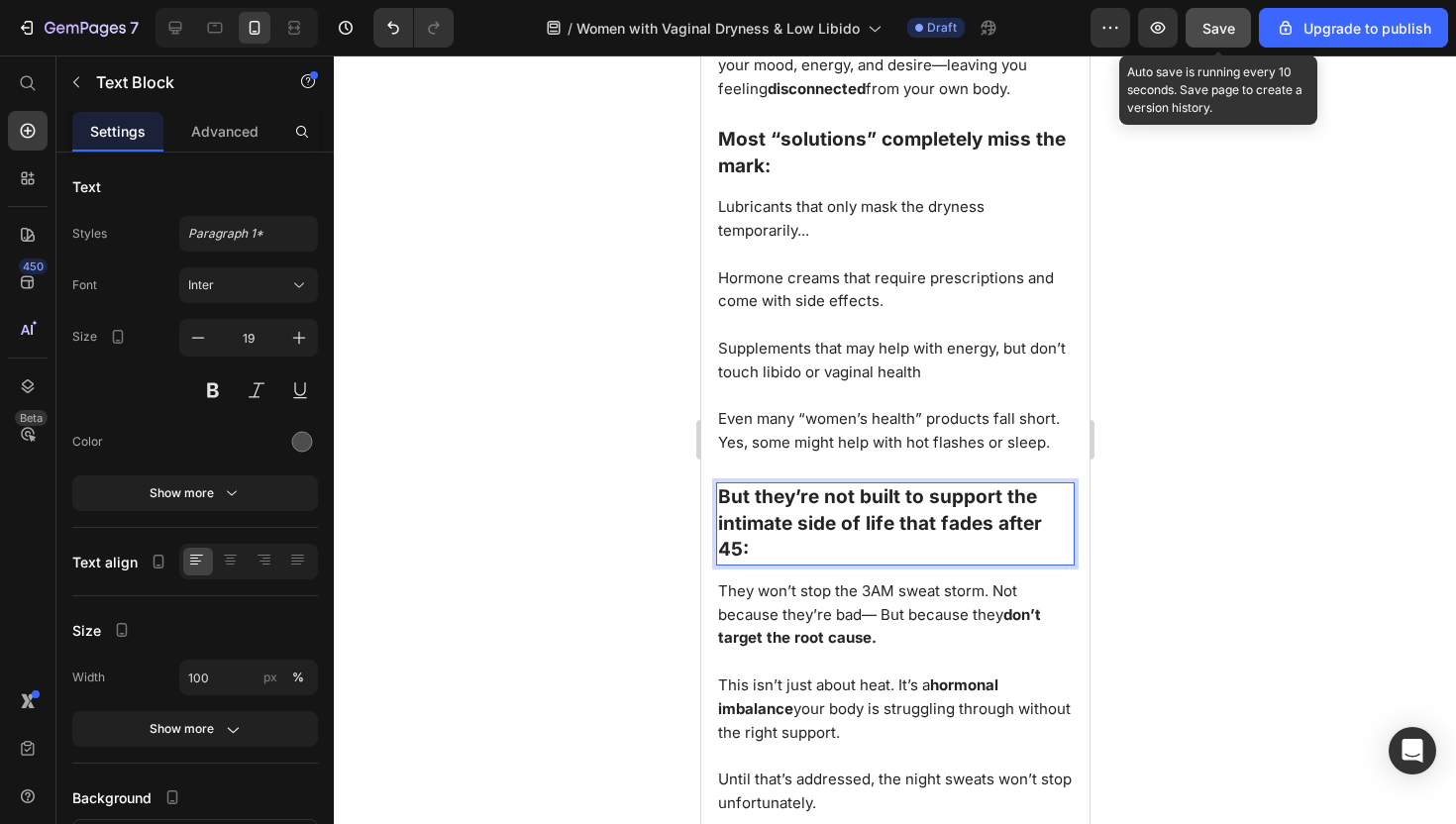 click on "But they’re not built to support the intimate side of life that fades after 45:" at bounding box center (879, 523) 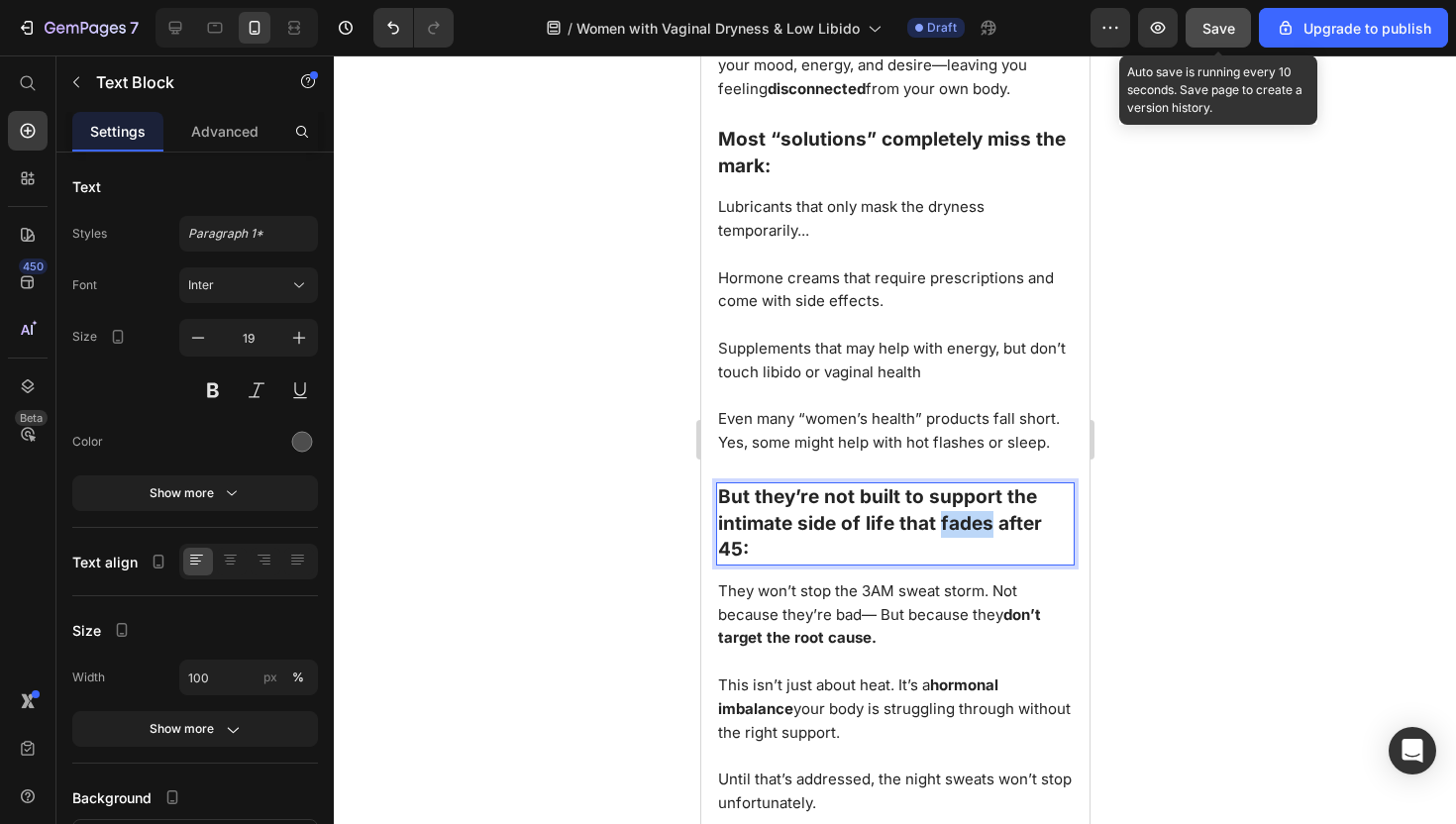 click on "But they’re not built to support the intimate side of life that fades after 45:" at bounding box center [879, 523] 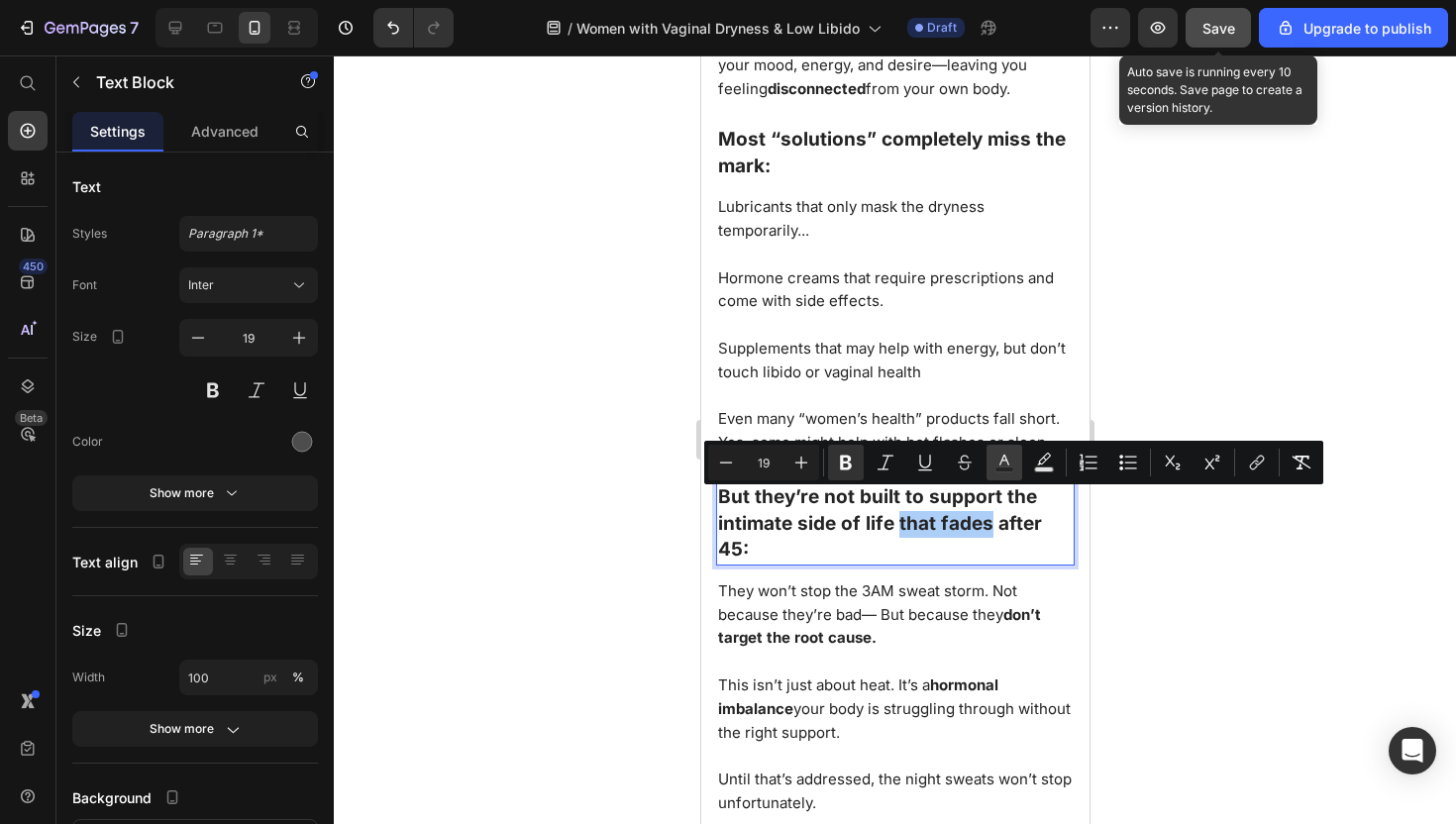 click 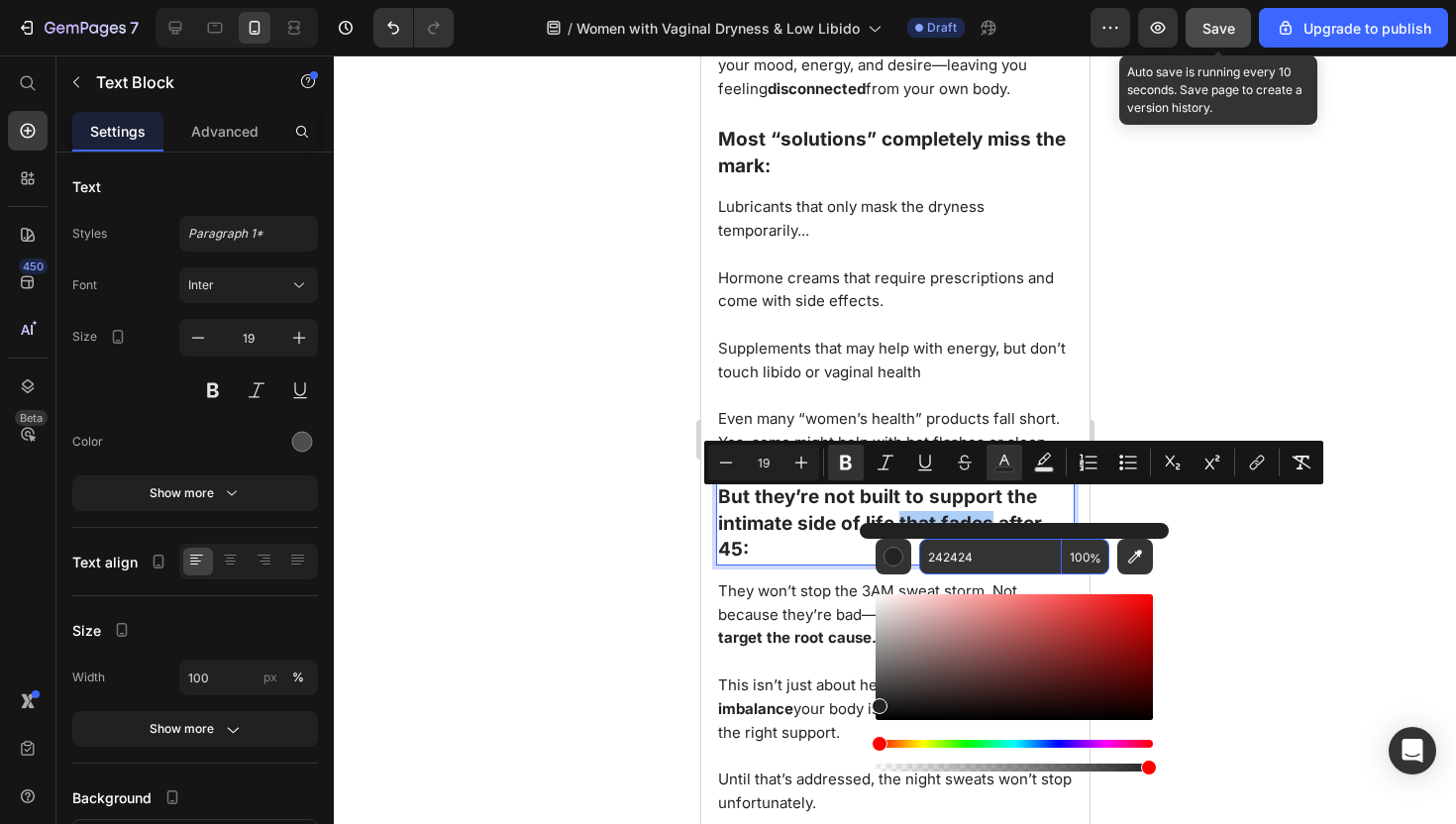click on "242424" at bounding box center (990, 557) 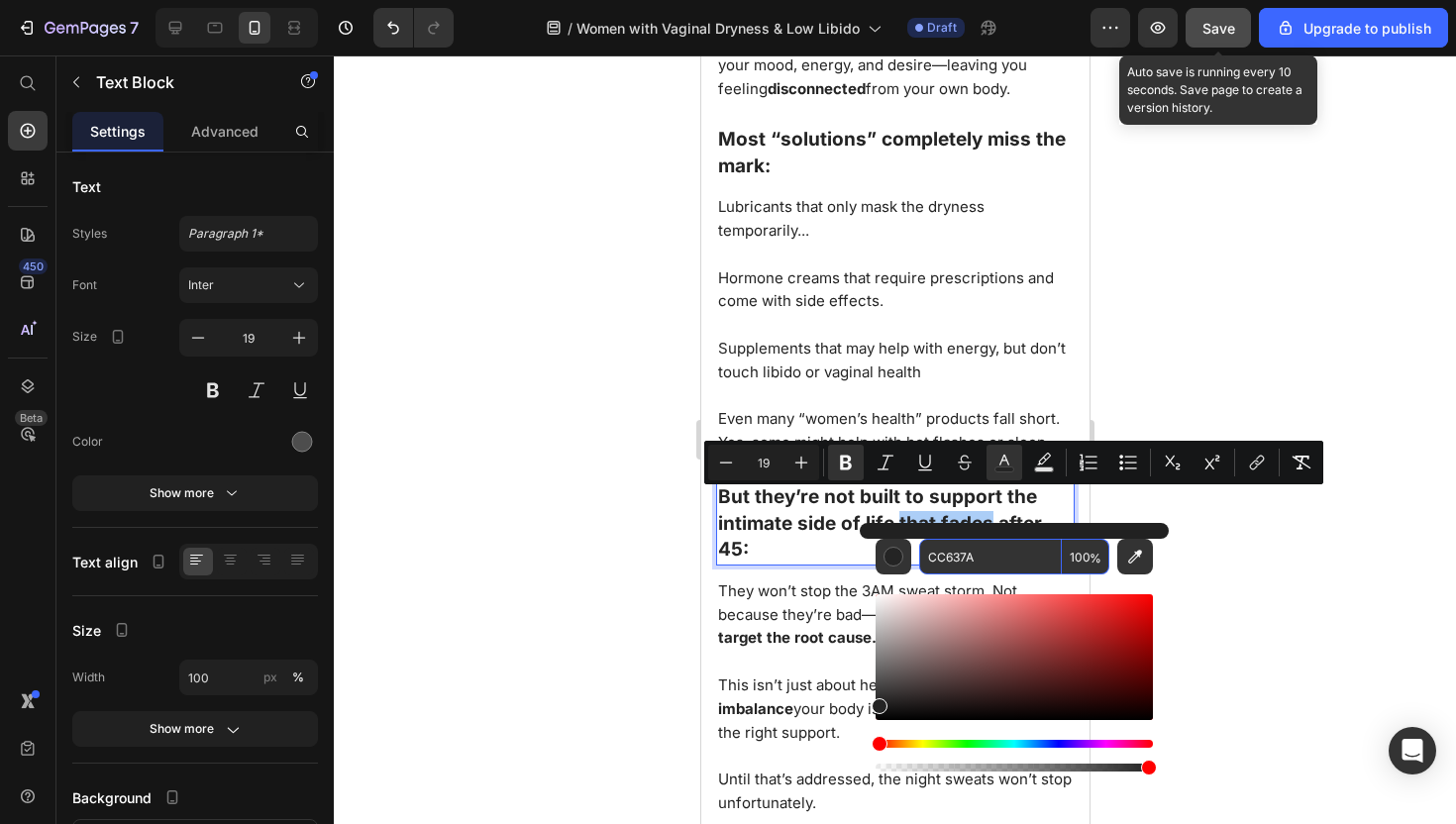 type on "CC637A" 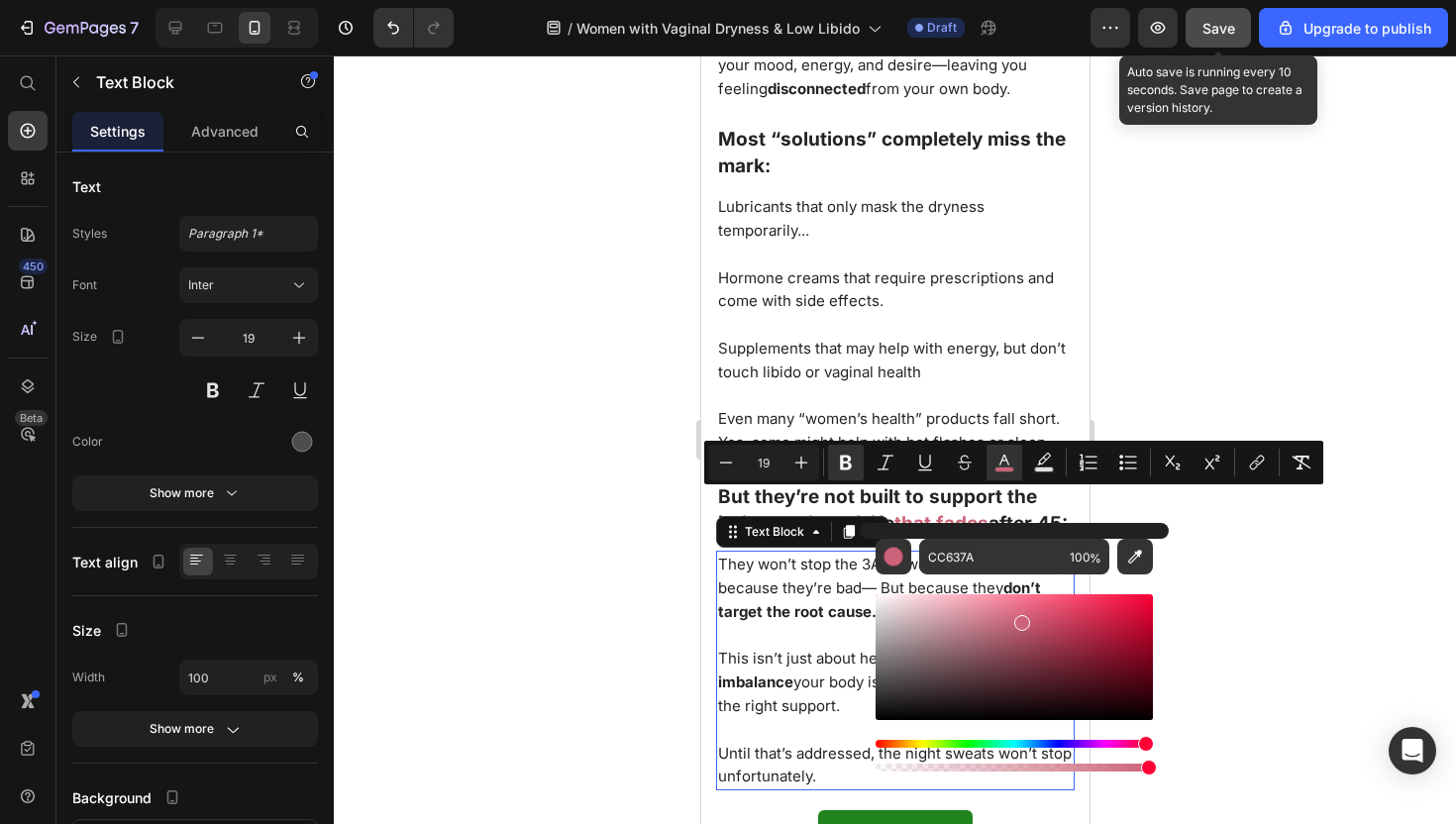 click on "don’t target the root cause." at bounding box center (879, 599) 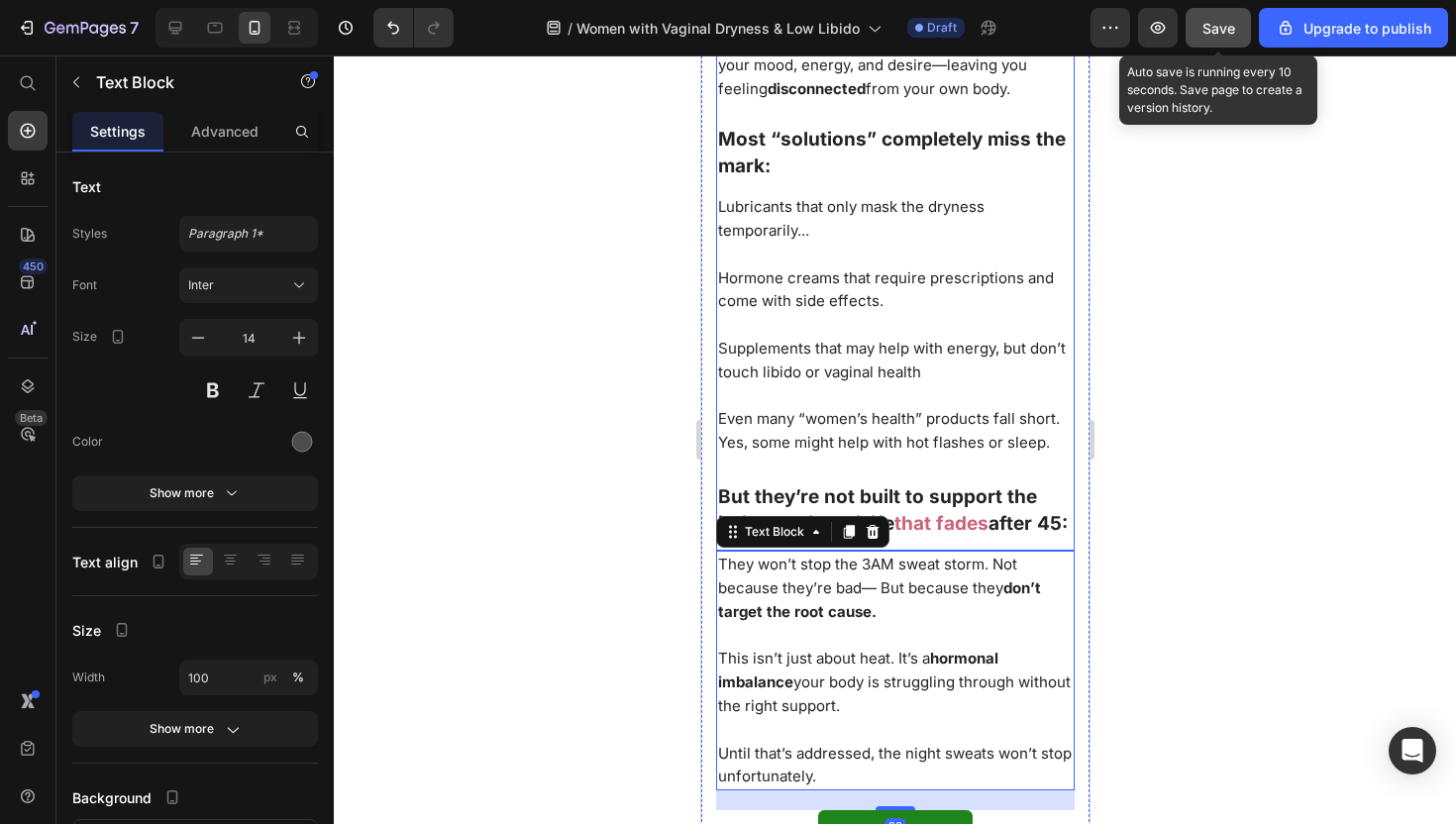 click on "Low Libido Is the #1 Reason Women Over 45 Avoid Intimacy So why is no one treating the real cause?  Heading ⁠⁠⁠⁠⁠⁠⁠ Low Libido Is the  #1 Reason  Women Over 45 Avoid Intimacy Heading  So why is no one treating the real cause? Text Block Image Loss of intimacy, discomfort, and low sex drive after 45 aren’t caused by age or lack of interest. Heading They’re driven by hormonal shifts that change your body from the inside out. Heading Loss of intimacy, discomfort, and low sex drive after 45  aren’t  caused by age or  lack of interest . Text Block ⁠⁠⁠⁠⁠⁠⁠ They’re driven by  hormonal shifts  that change your body from the inside out. Heading Here’s what’s really going on: Text Block Here’s what’s really going on: Heading ⁠⁠⁠⁠⁠⁠⁠ As estrogen and testosterone  drop, vaginal tissues become thinner, dryer, and more sensitive. Blood flow  decreases , reducing natural lubrication and making intimacy  uncomfortable  or even  painful .  disconnected Heading" at bounding box center [894, -93] 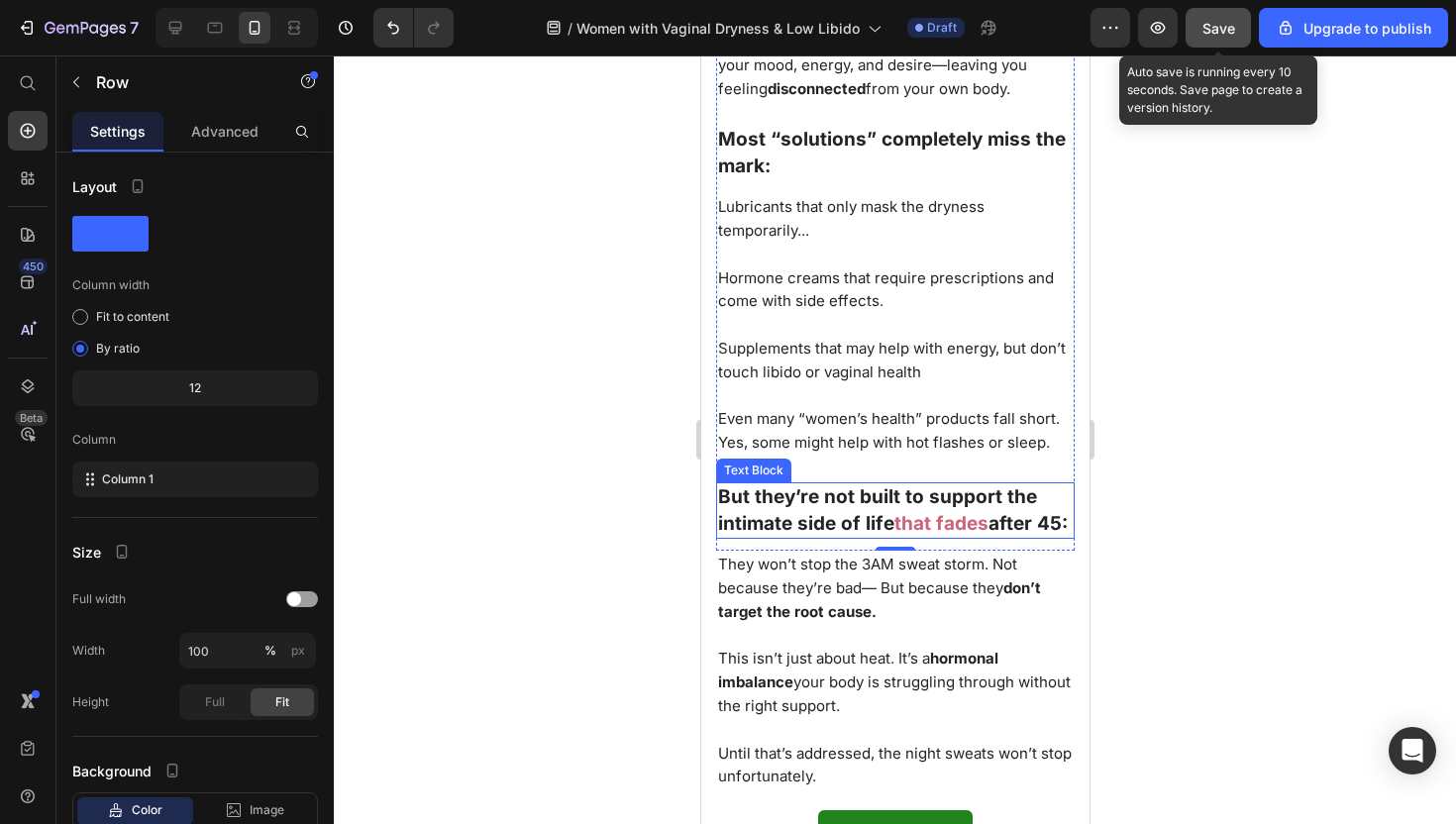 click on "that fades" at bounding box center [940, 523] 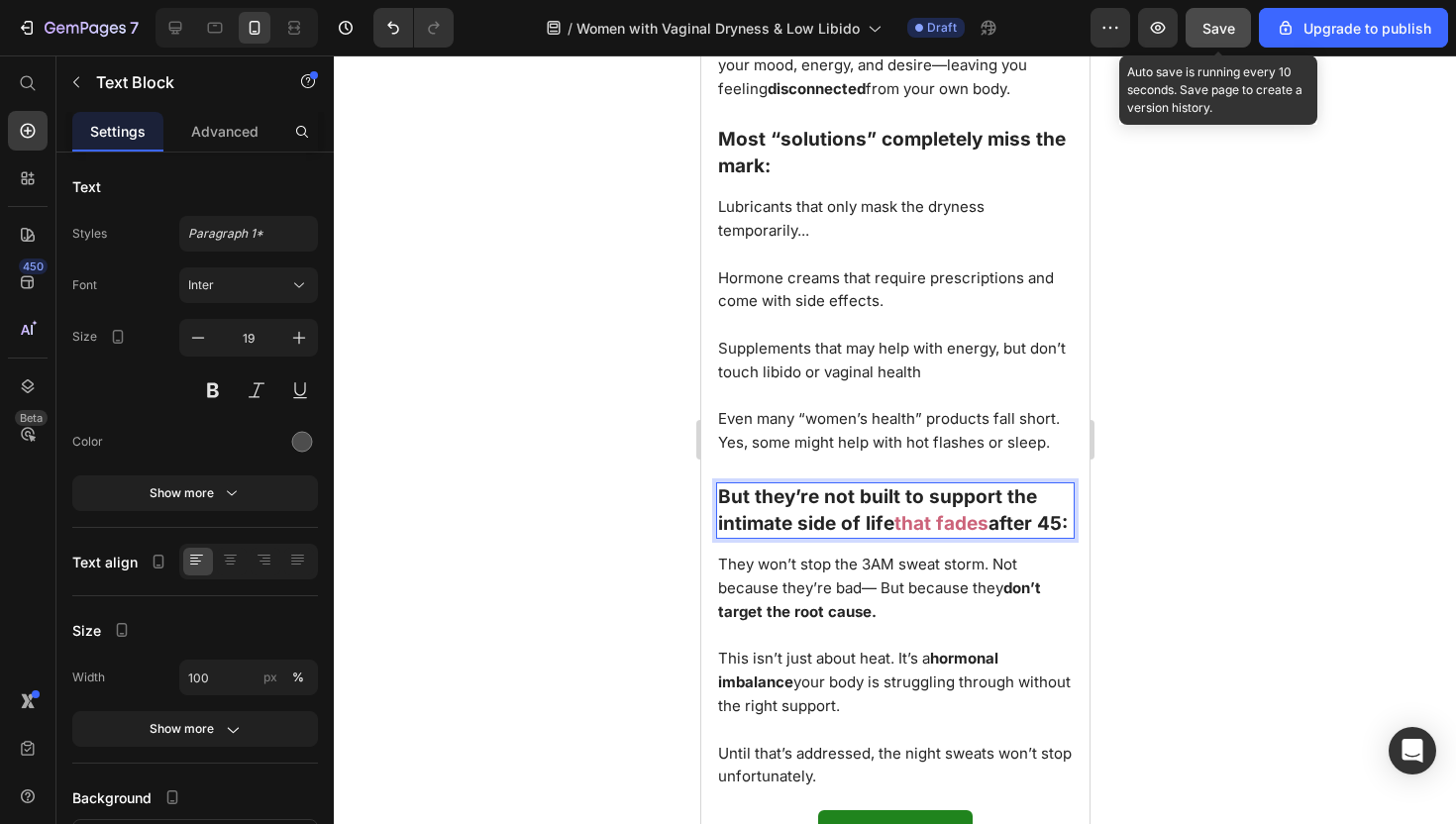 click on "But they’re not built to support the intimate side of life" at bounding box center (877, 510) 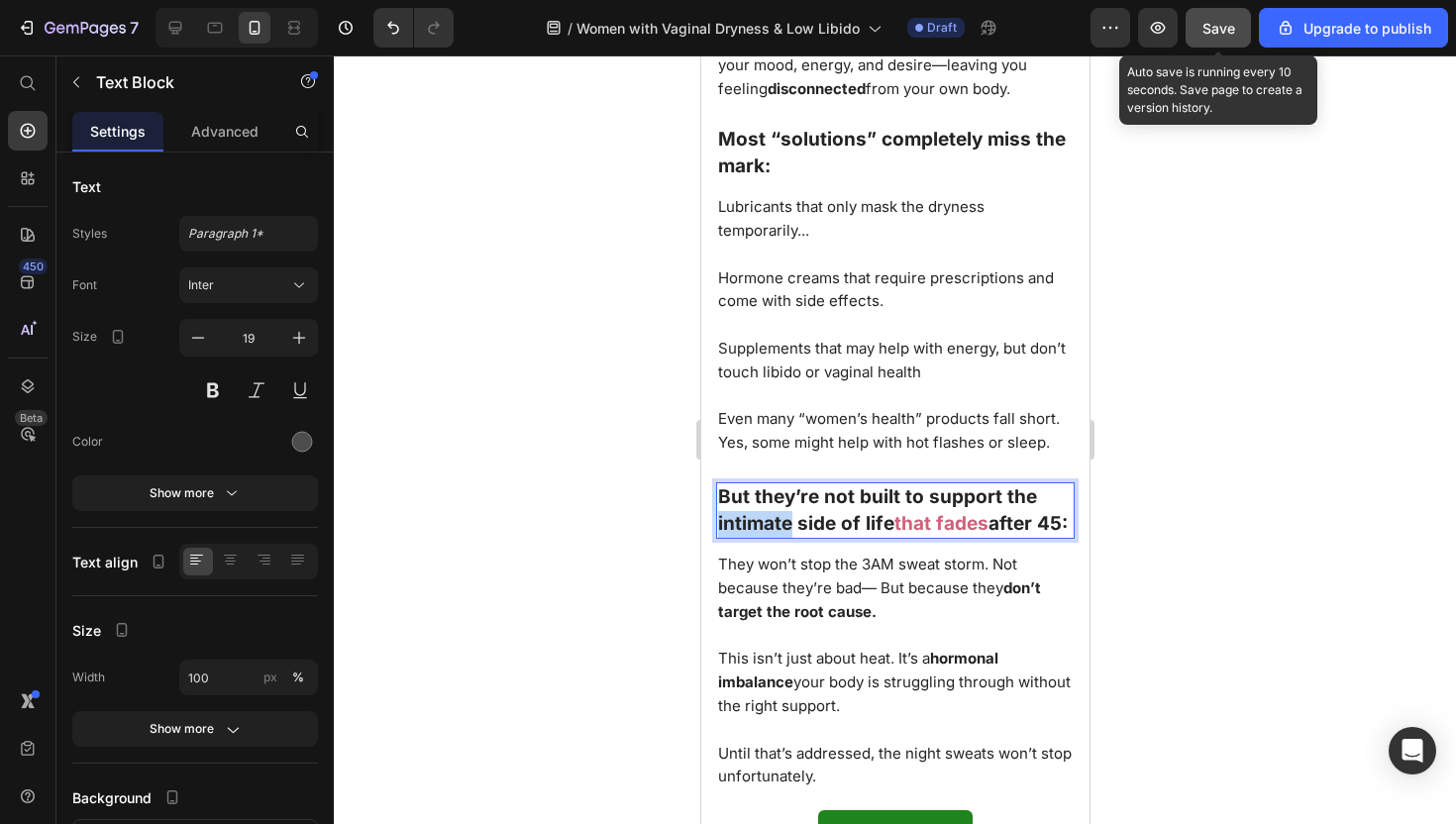 click on "But they’re not built to support the intimate side of life" at bounding box center (877, 510) 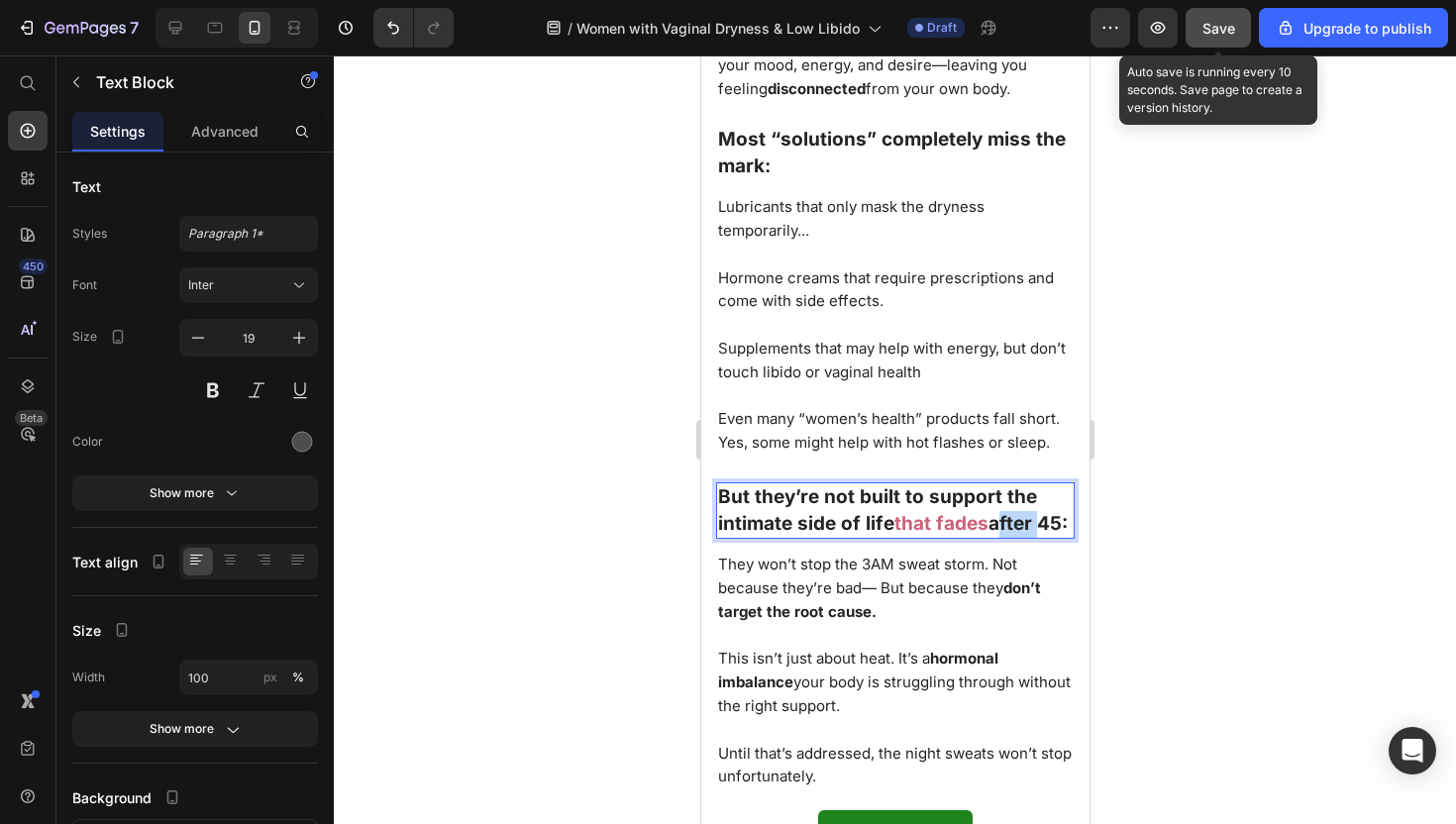 click on "after 45:" at bounding box center (1027, 523) 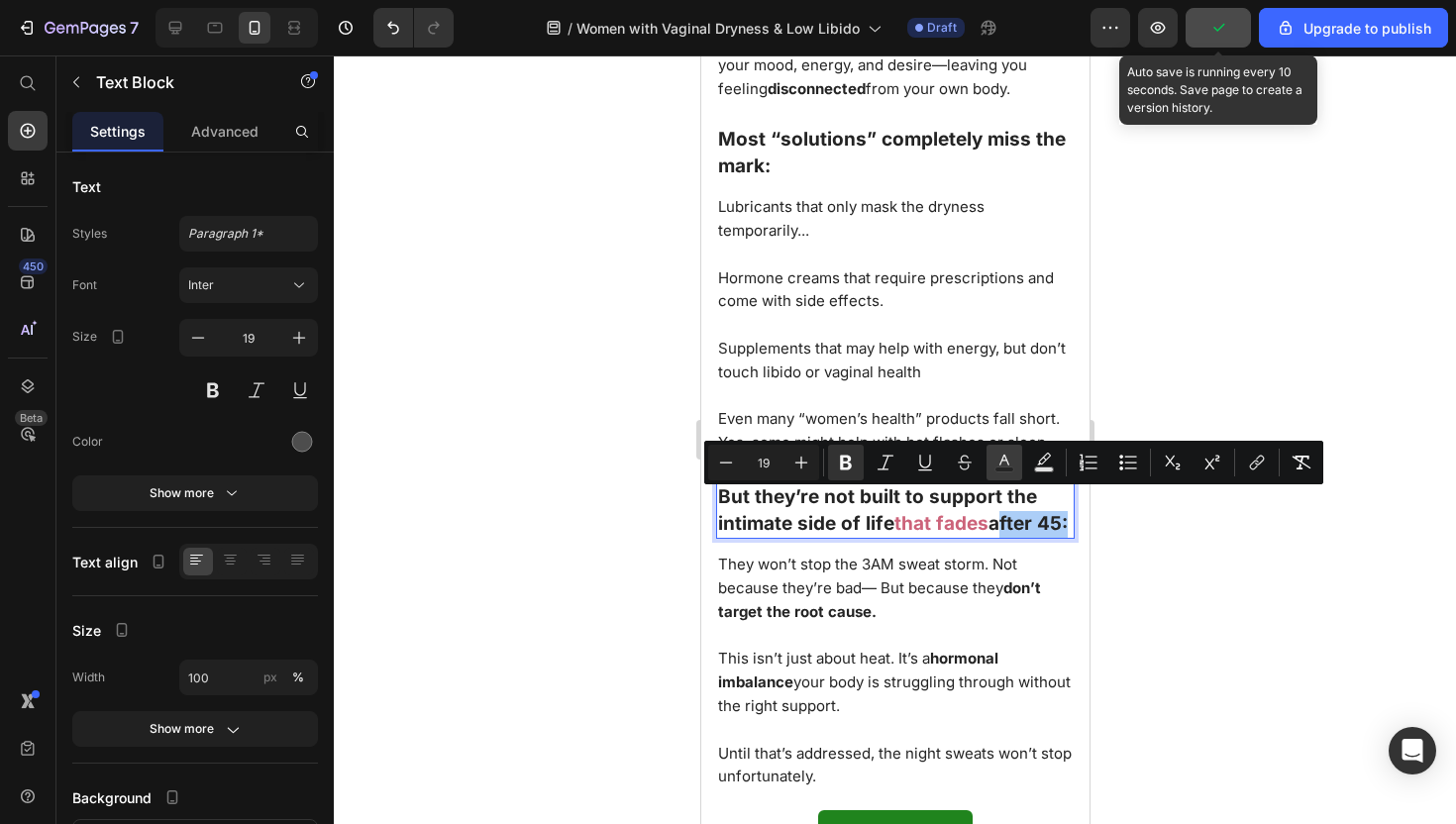 click on "color" at bounding box center (1004, 463) 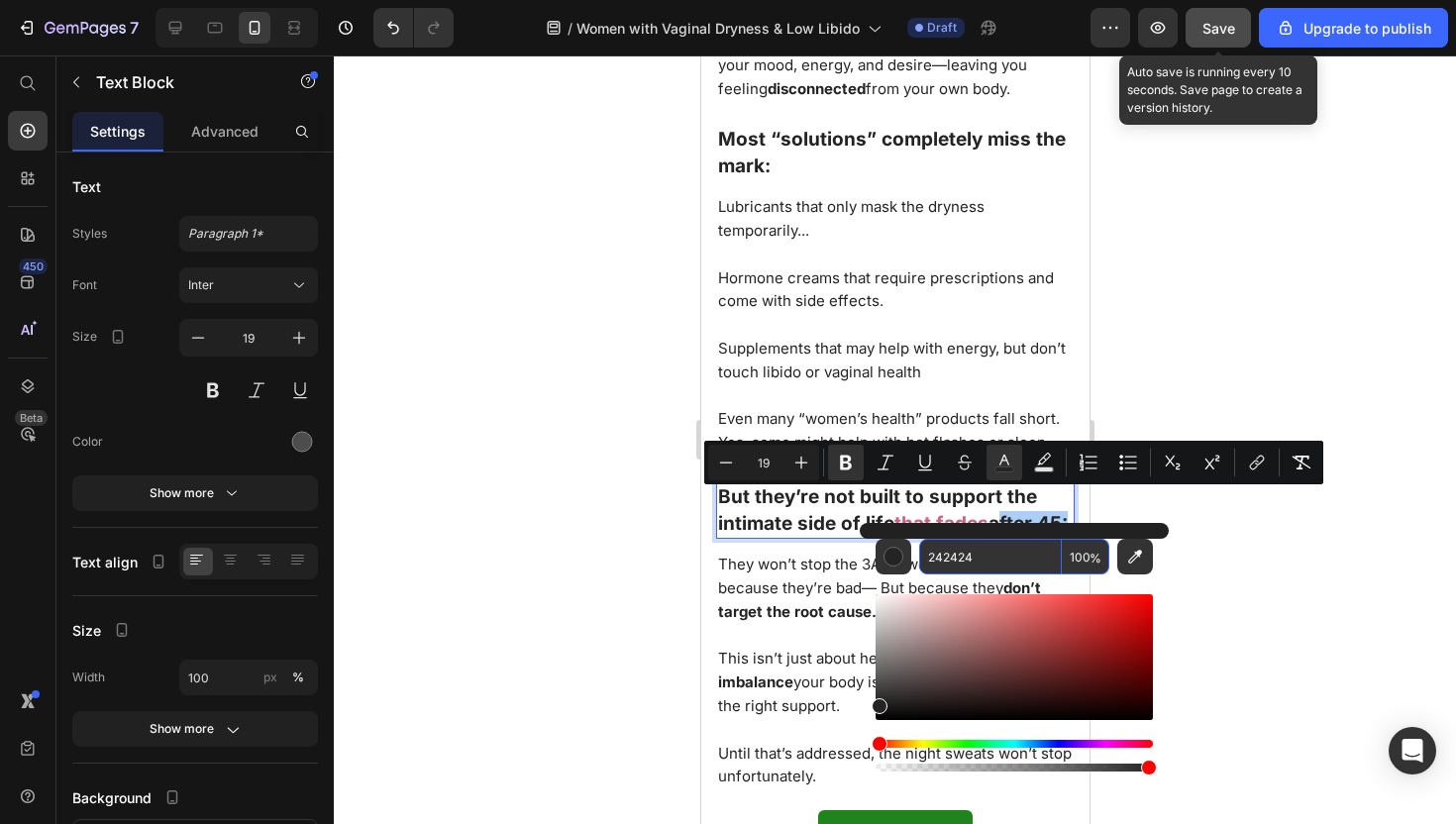 click on "242424" at bounding box center [990, 557] 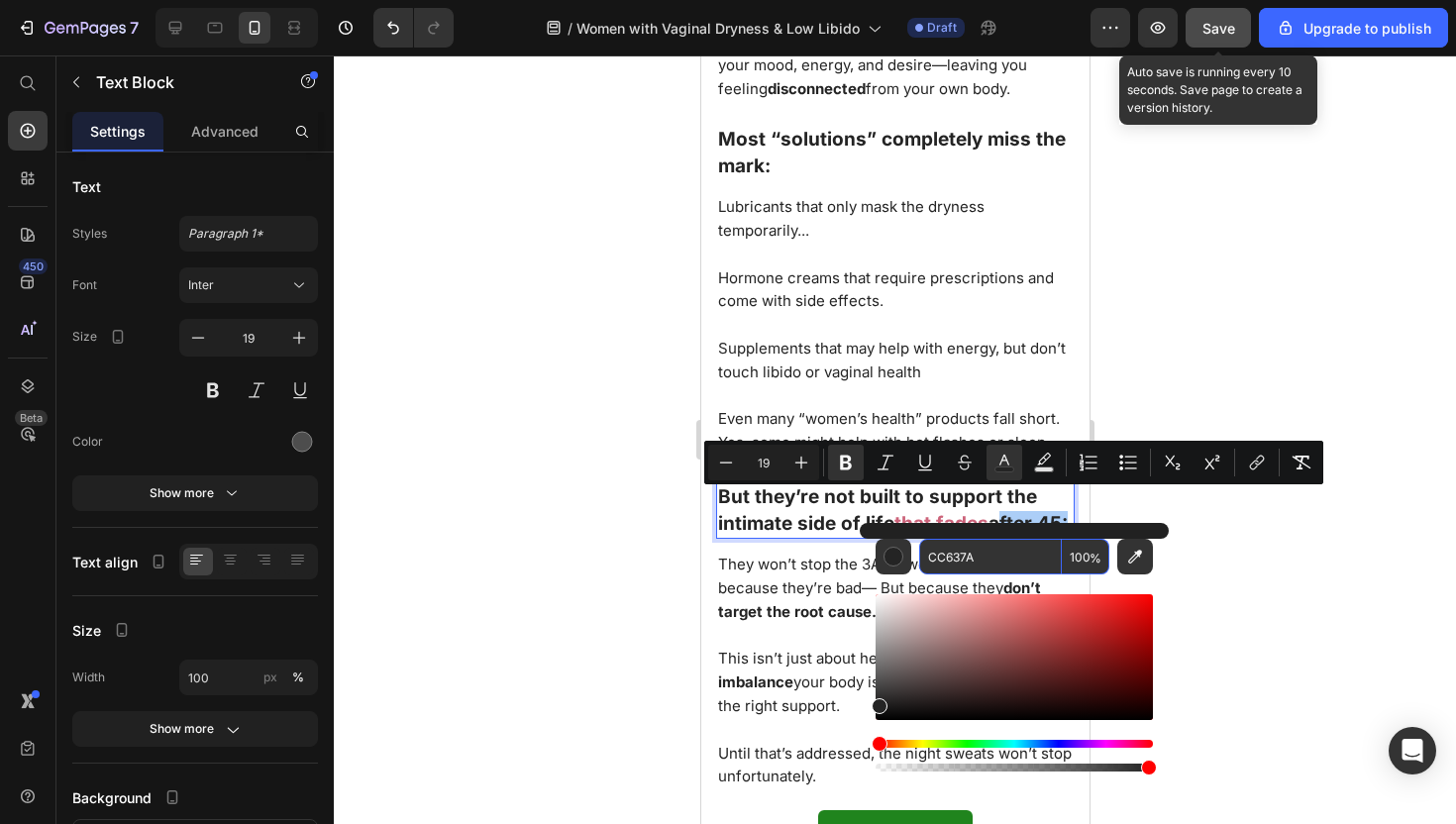 type on "CC637A" 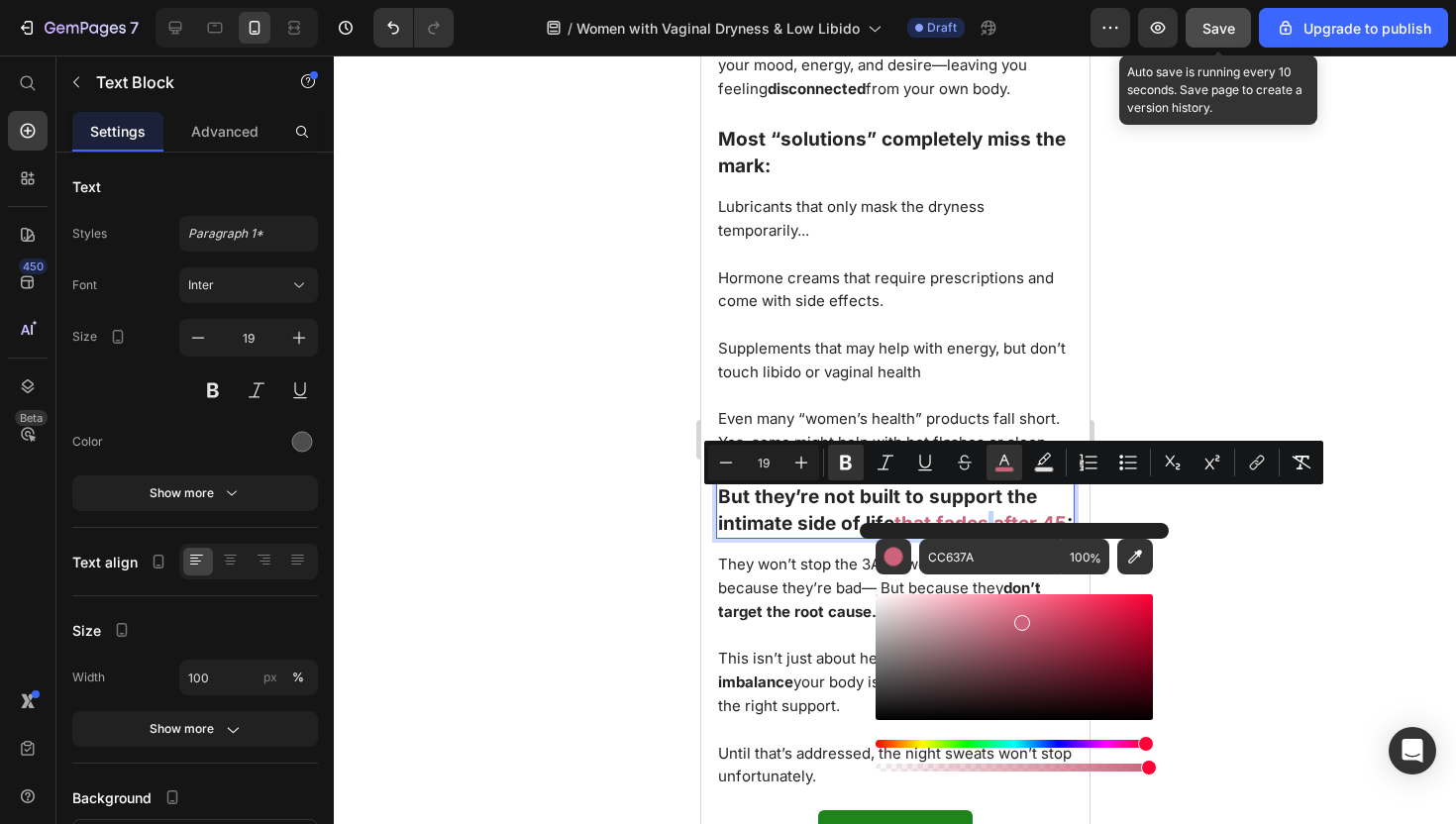 click on "They won’t stop the 3AM sweat storm. Not because they’re bad— But because they  don’t target the root cause." at bounding box center (879, 587) 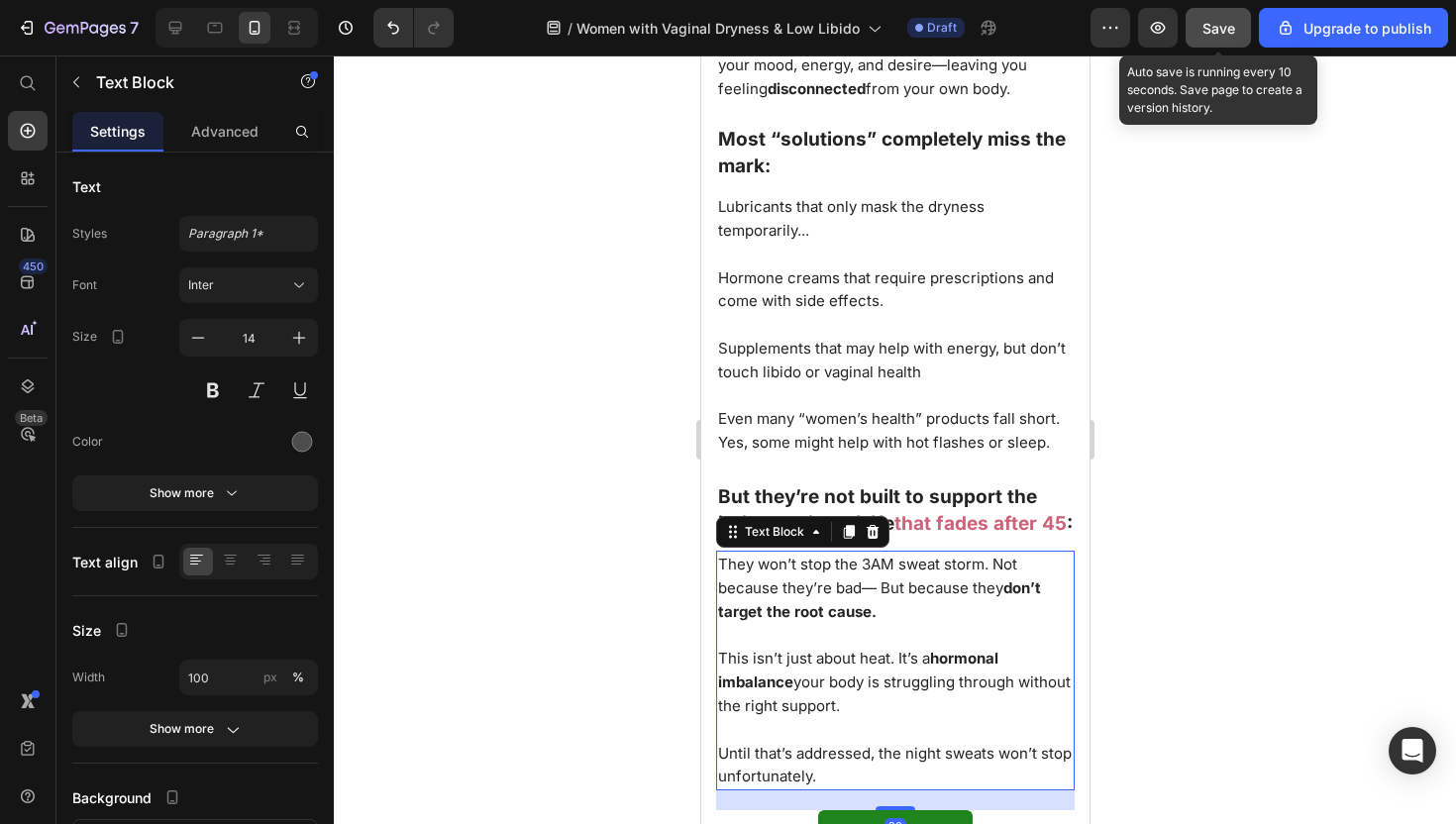 click on "But they’re not built to support the intimate side of life" at bounding box center [877, 510] 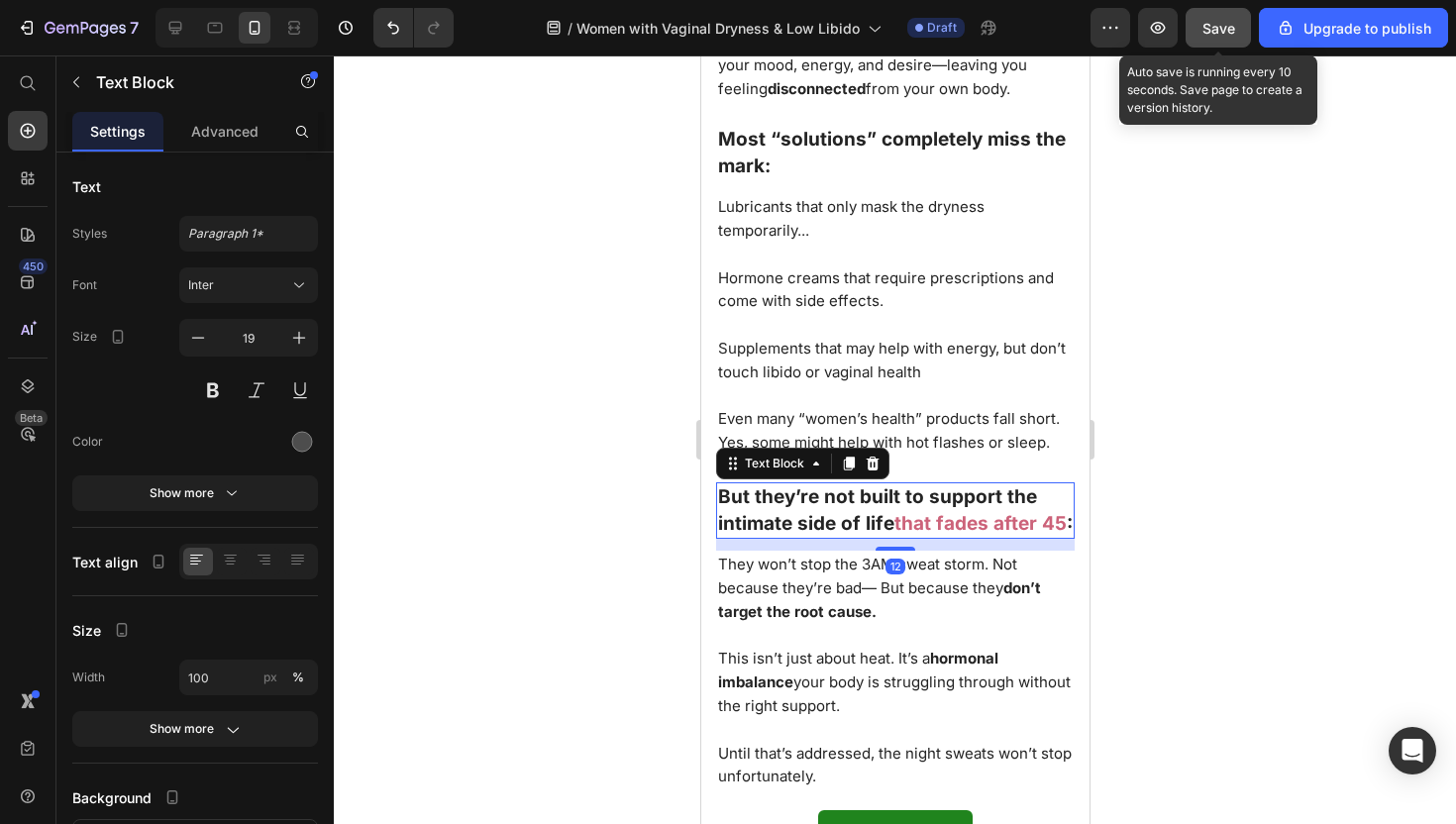 click on "But they’re not built to support the intimate side of life" at bounding box center [877, 510] 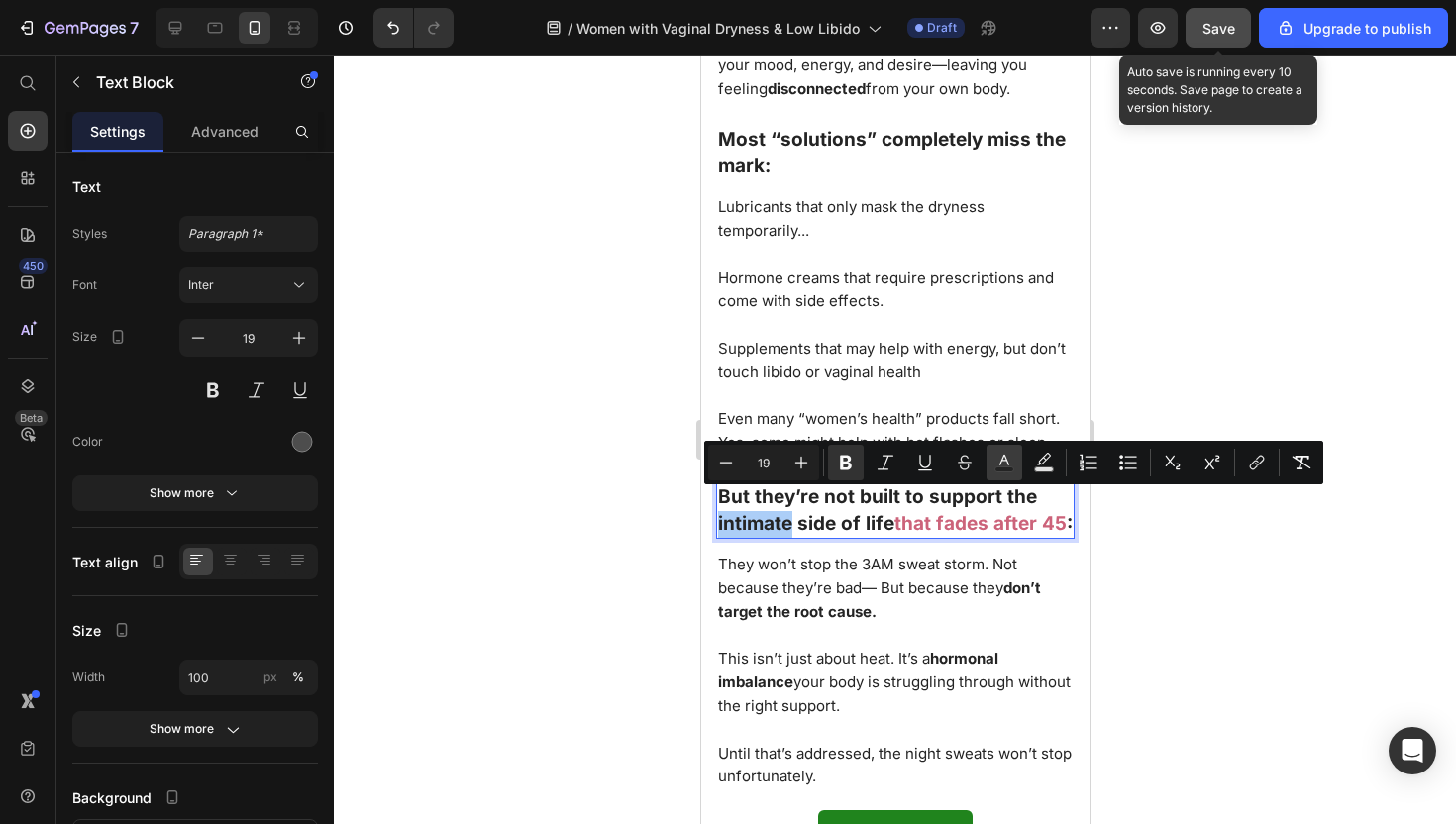 click 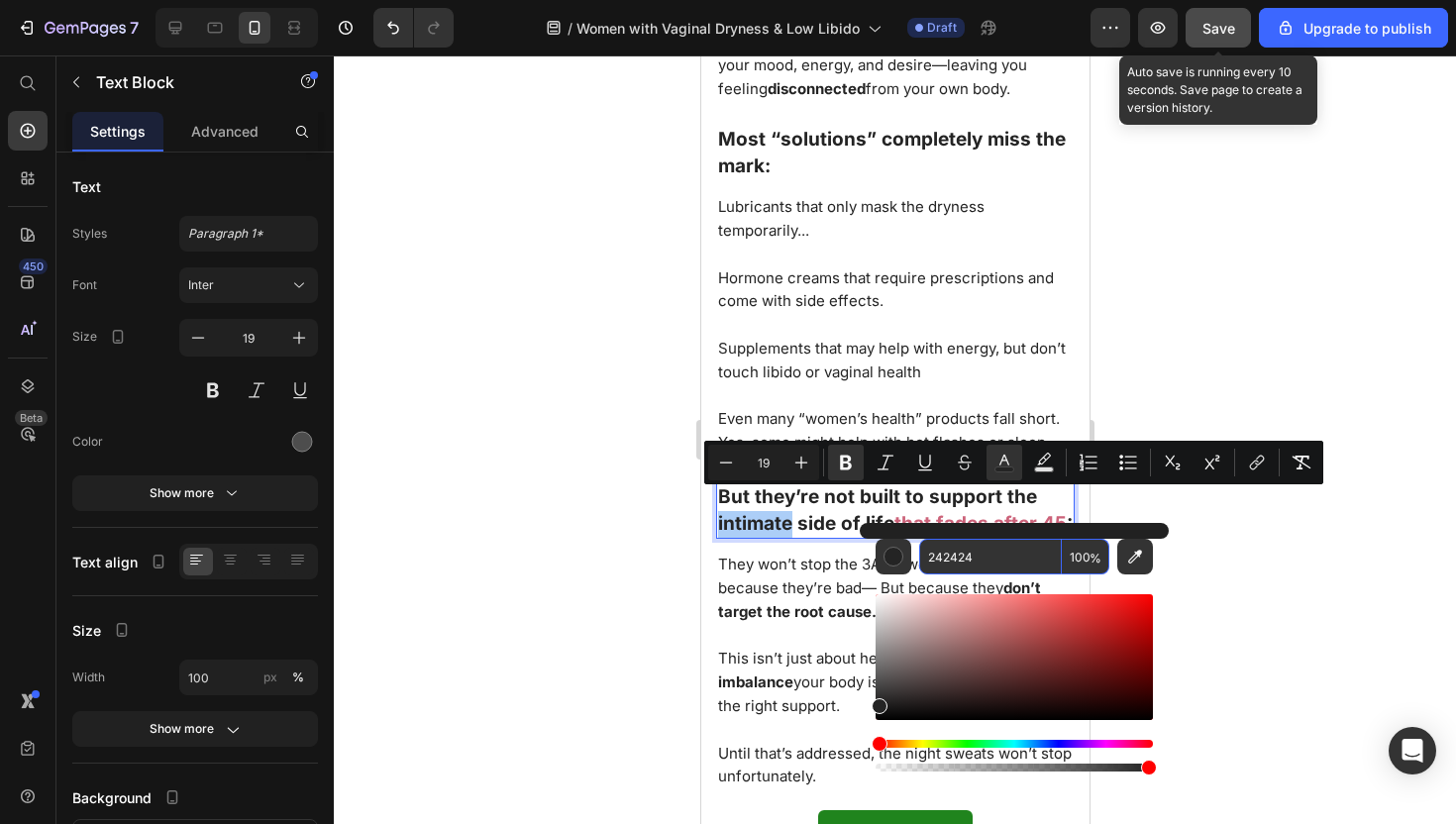 click on "242424" at bounding box center [990, 557] 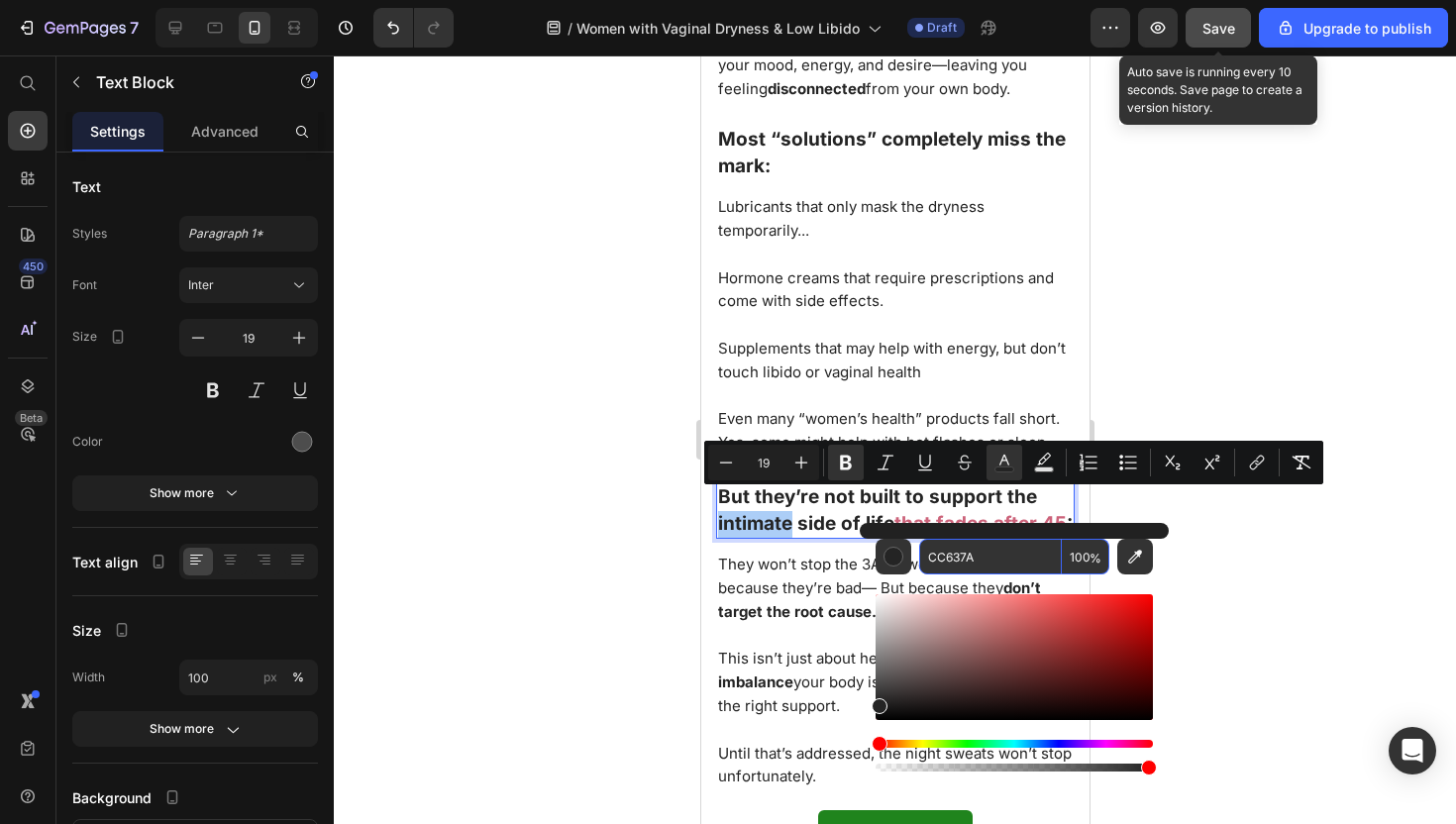 type on "CC637A" 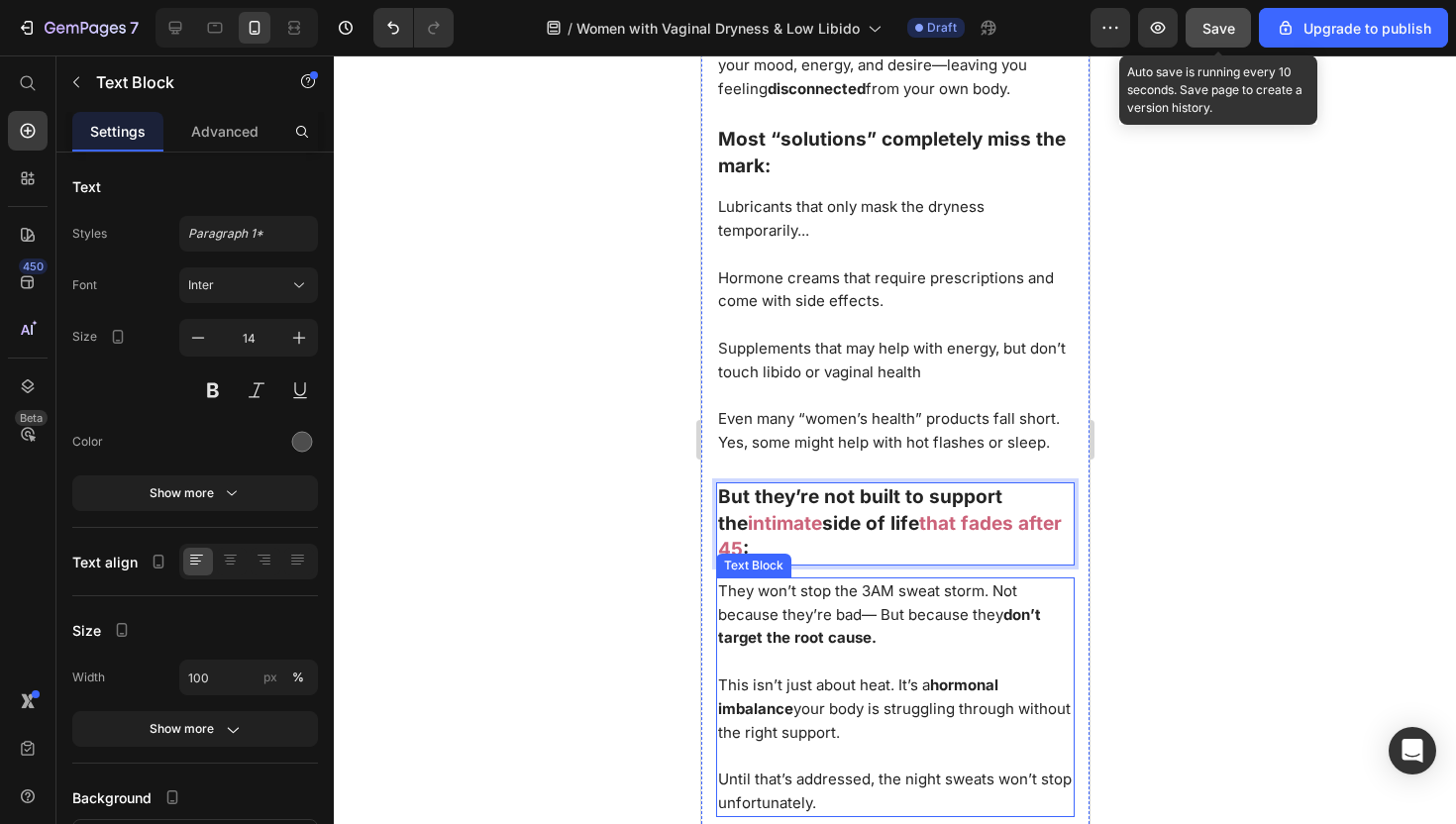click on "don’t target the root cause." at bounding box center (879, 626) 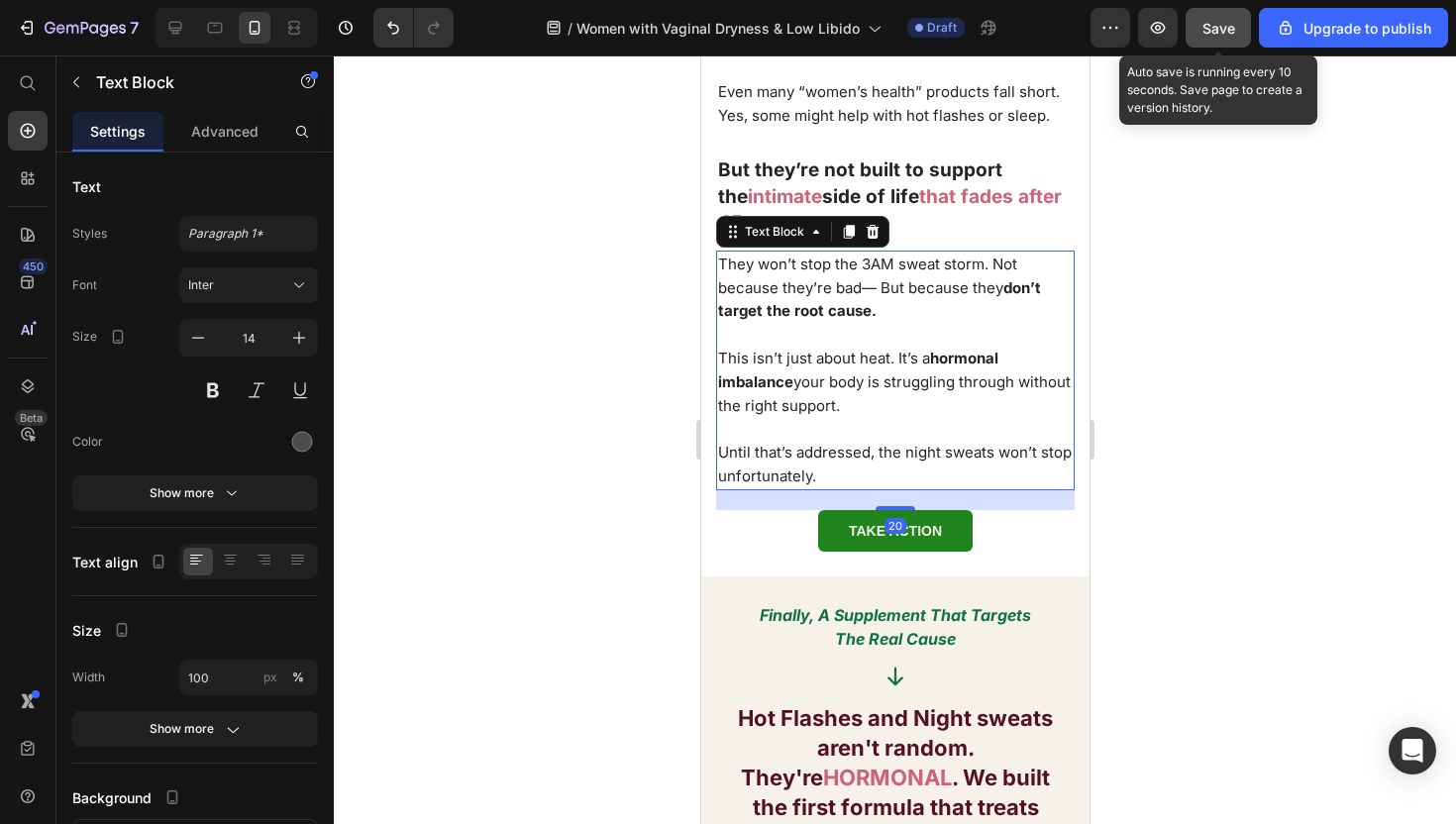 scroll, scrollTop: 2919, scrollLeft: 0, axis: vertical 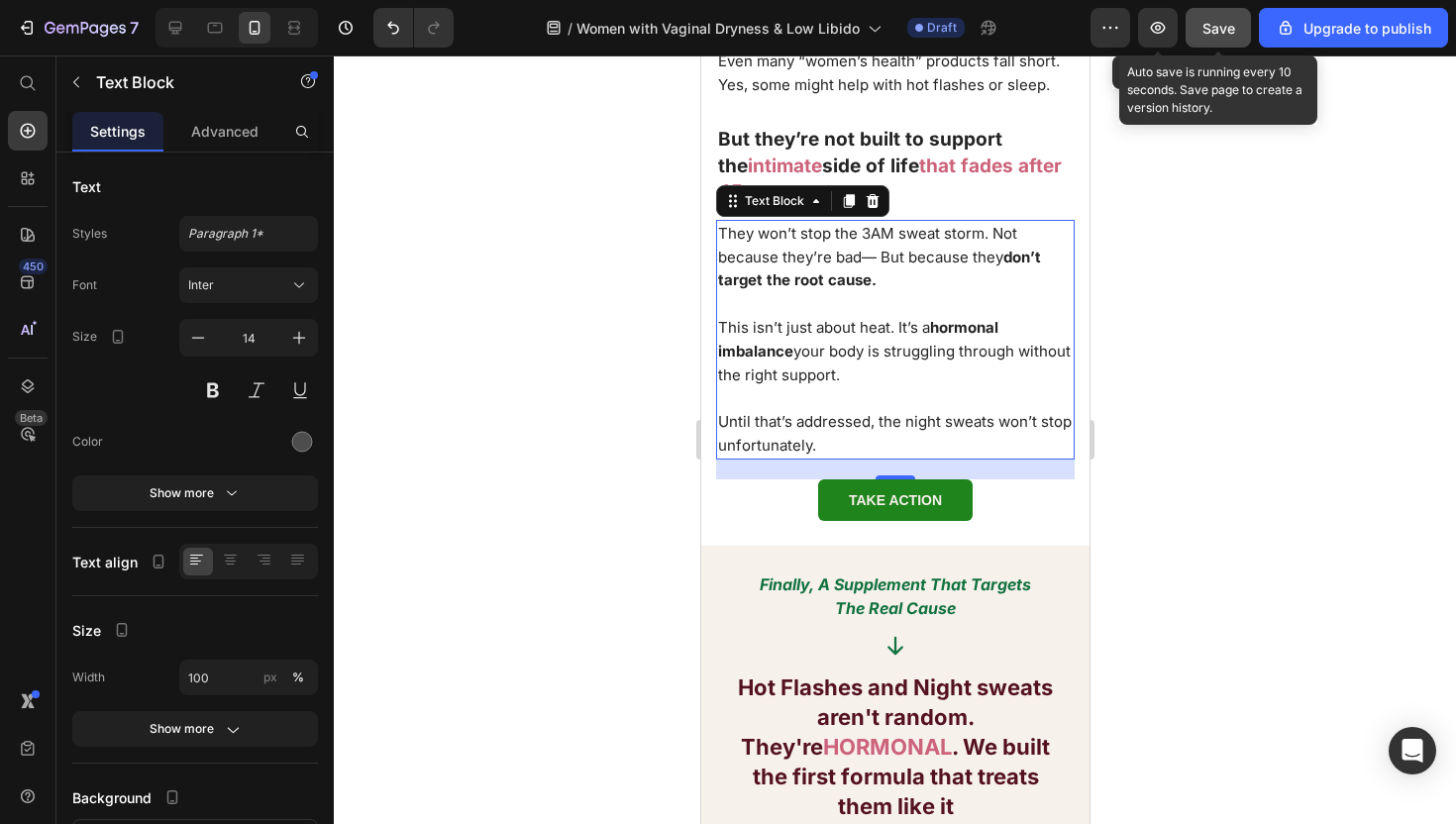 click on "Save" at bounding box center [1218, 28] 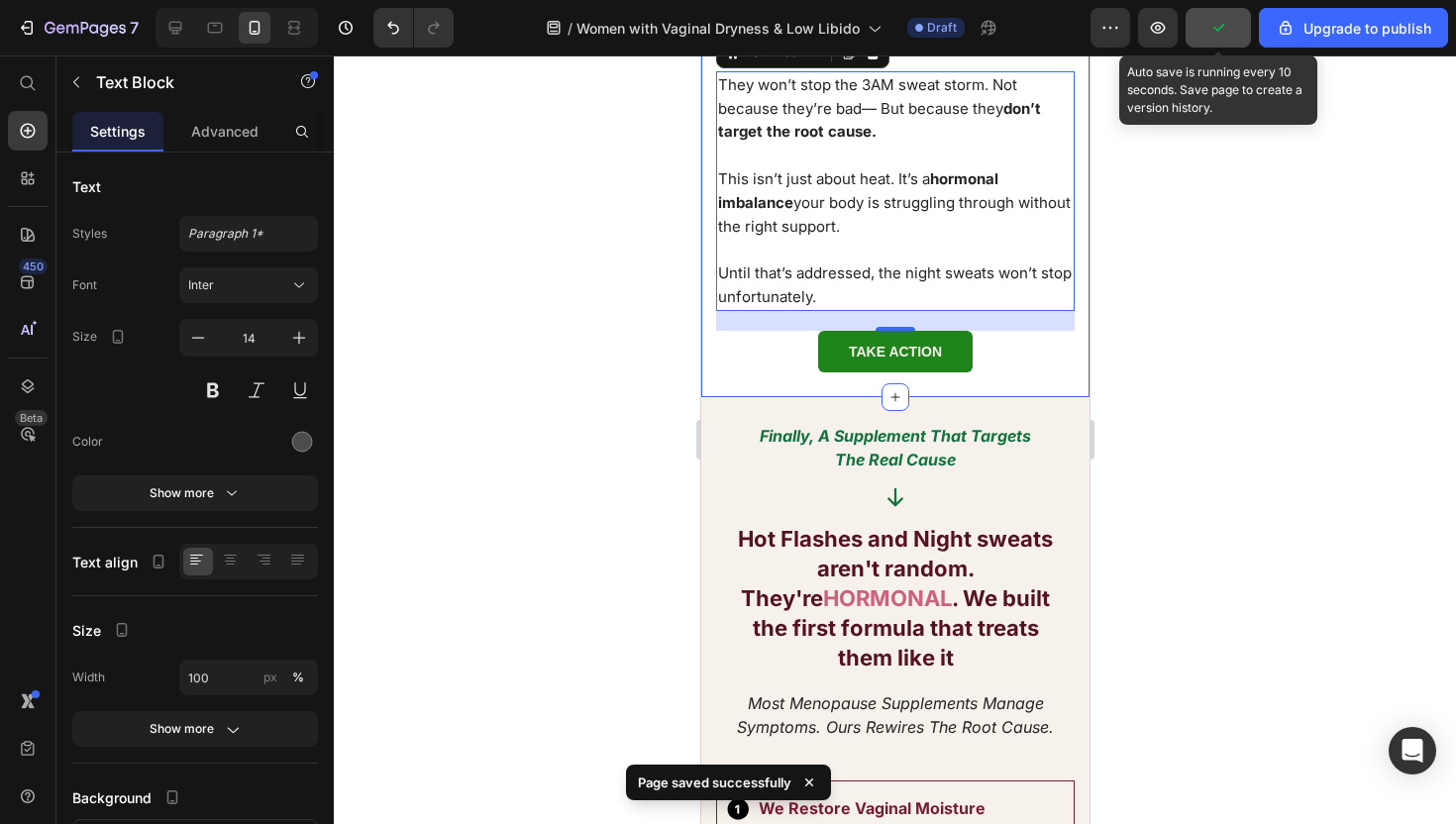scroll, scrollTop: 3142, scrollLeft: 0, axis: vertical 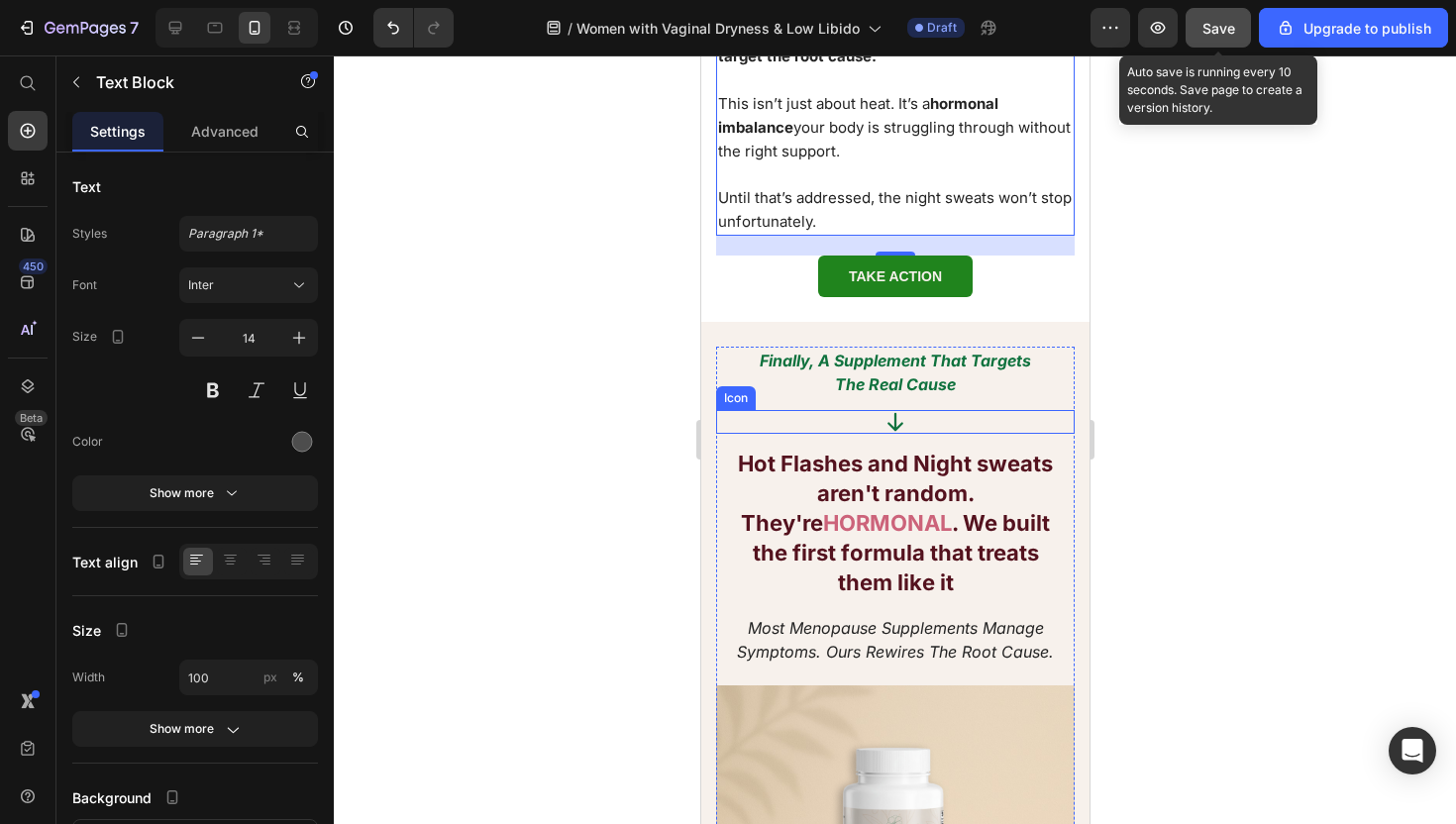 click on "Finally, a supplement that targets" at bounding box center [894, 360] 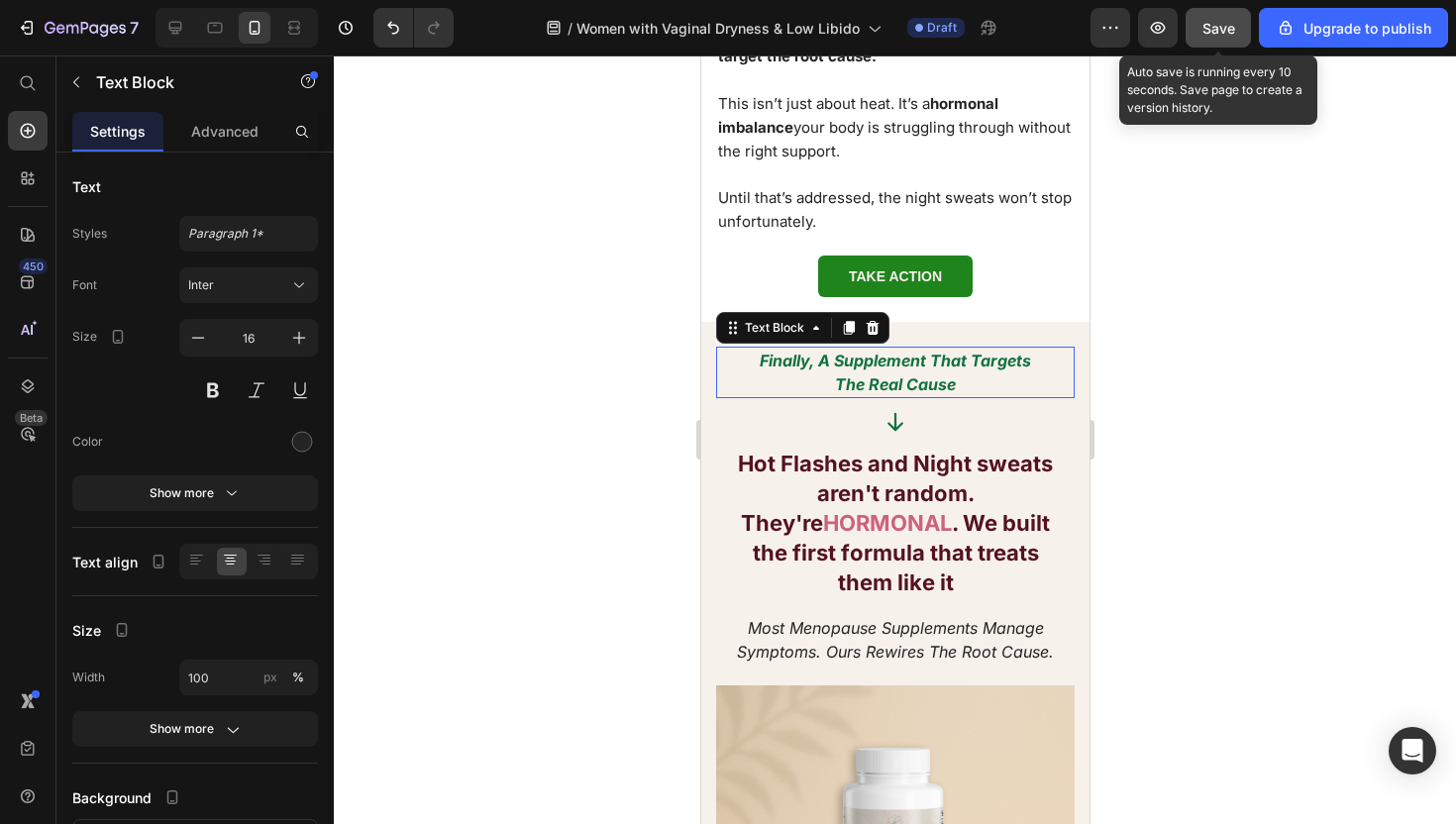 click on "Finally, a supplement that targets" at bounding box center [894, 360] 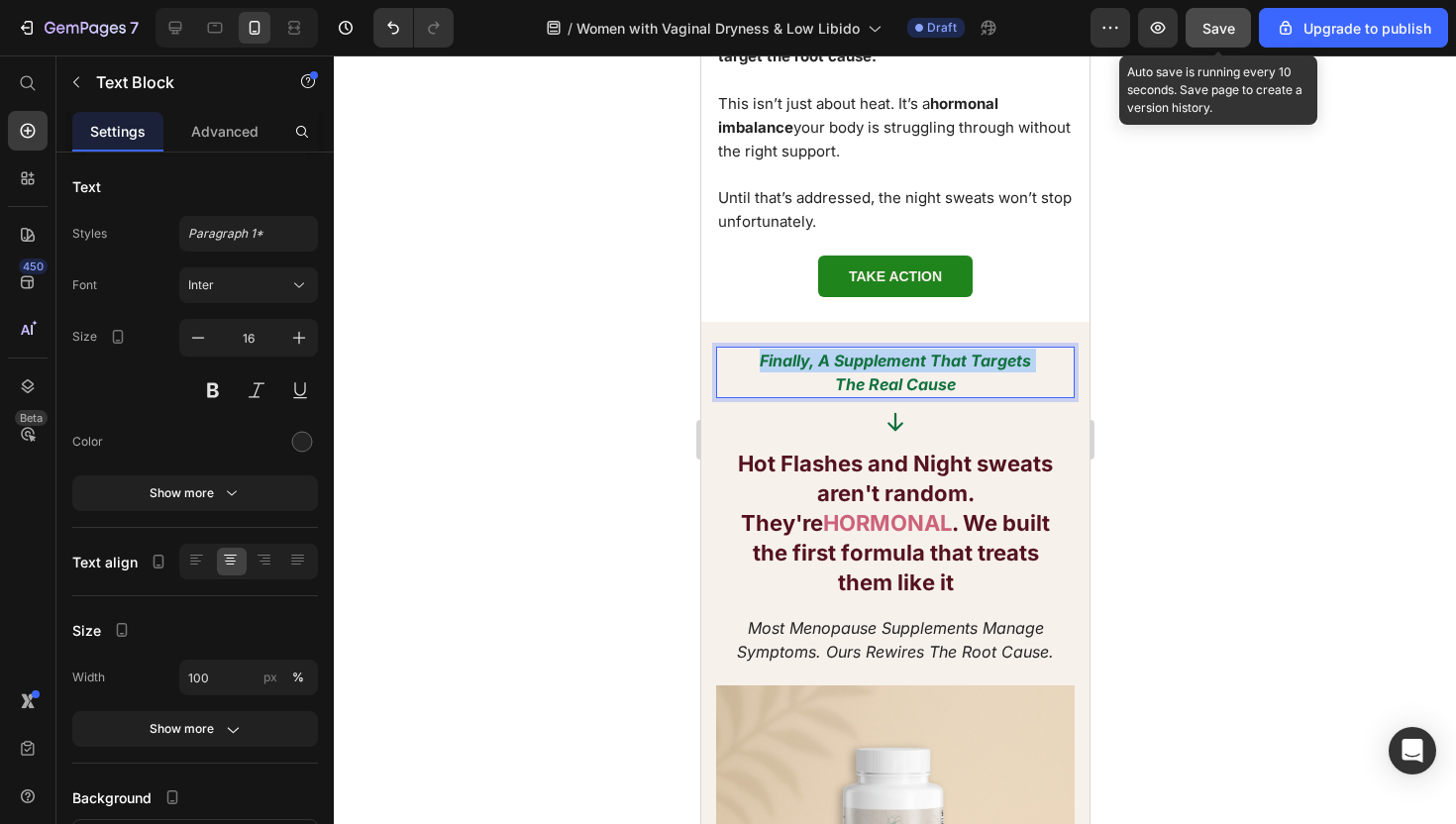 click on "Finally, a supplement that targets" at bounding box center (894, 360) 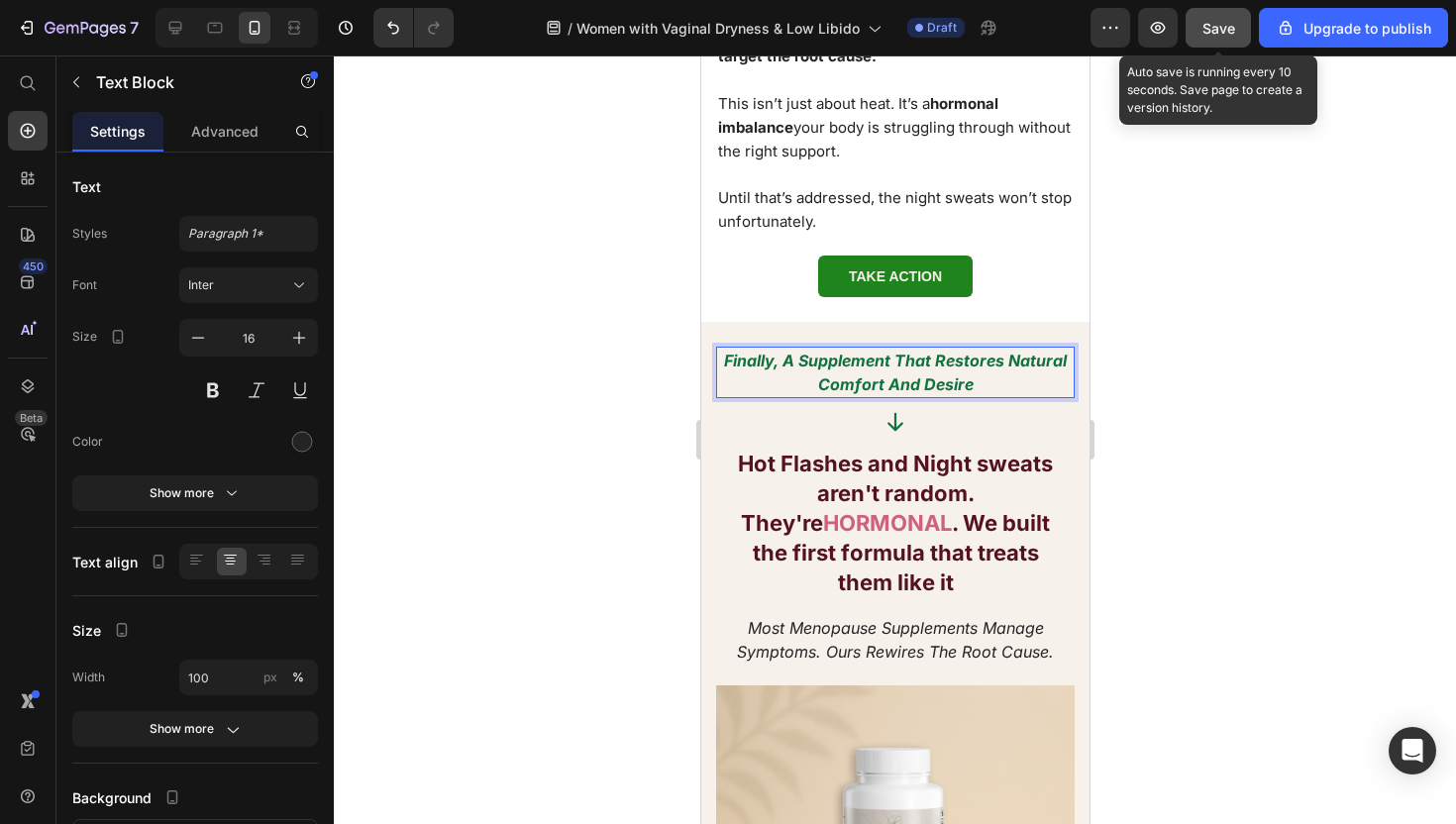 click on "Hot Flashes and Night sweats aren't random. They're" at bounding box center (894, 493) 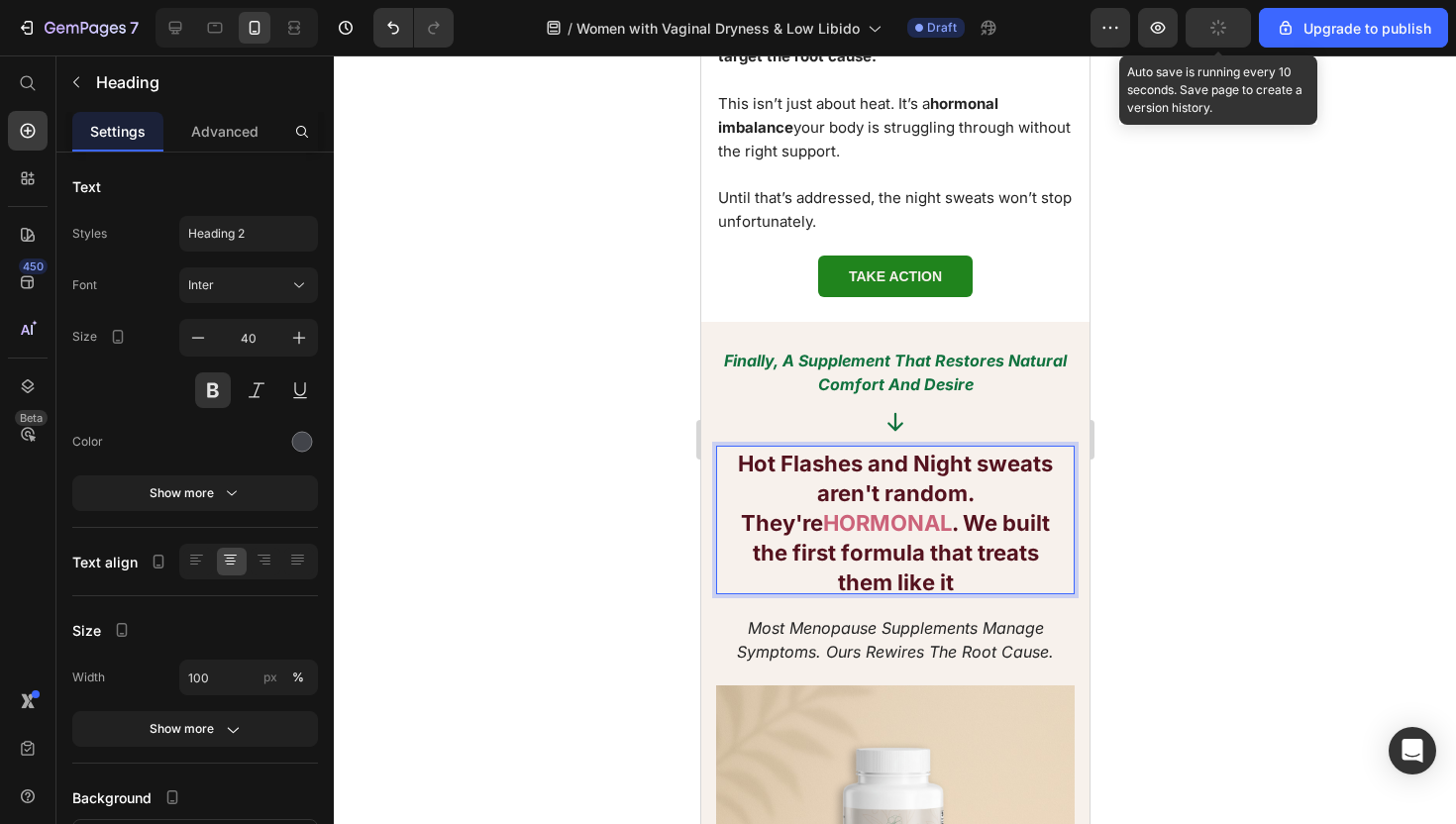 click on "Hot Flashes and Night sweats aren't random. They're" at bounding box center [894, 493] 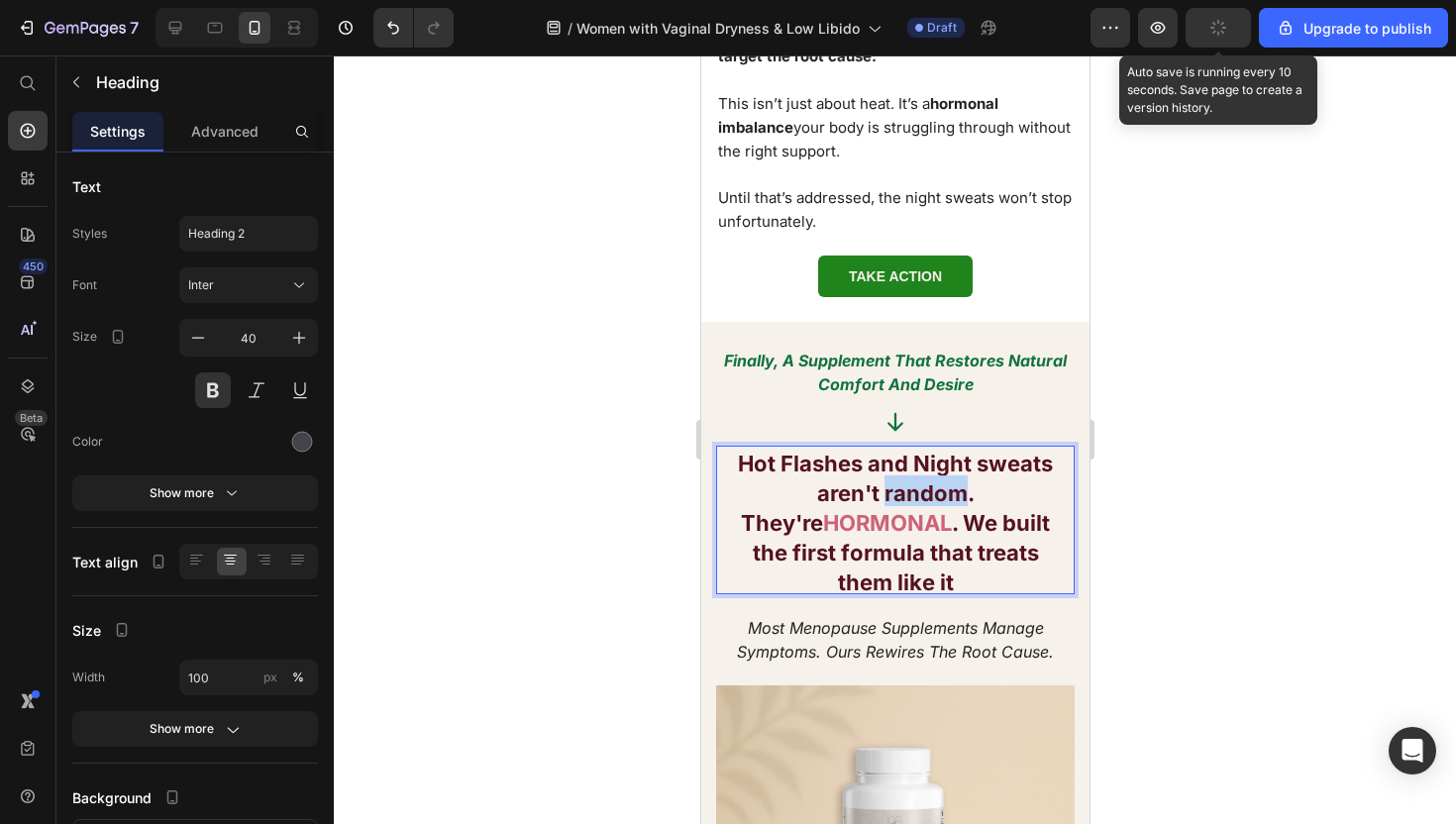 click on "Hot Flashes and Night sweats aren't random. They're" at bounding box center (894, 493) 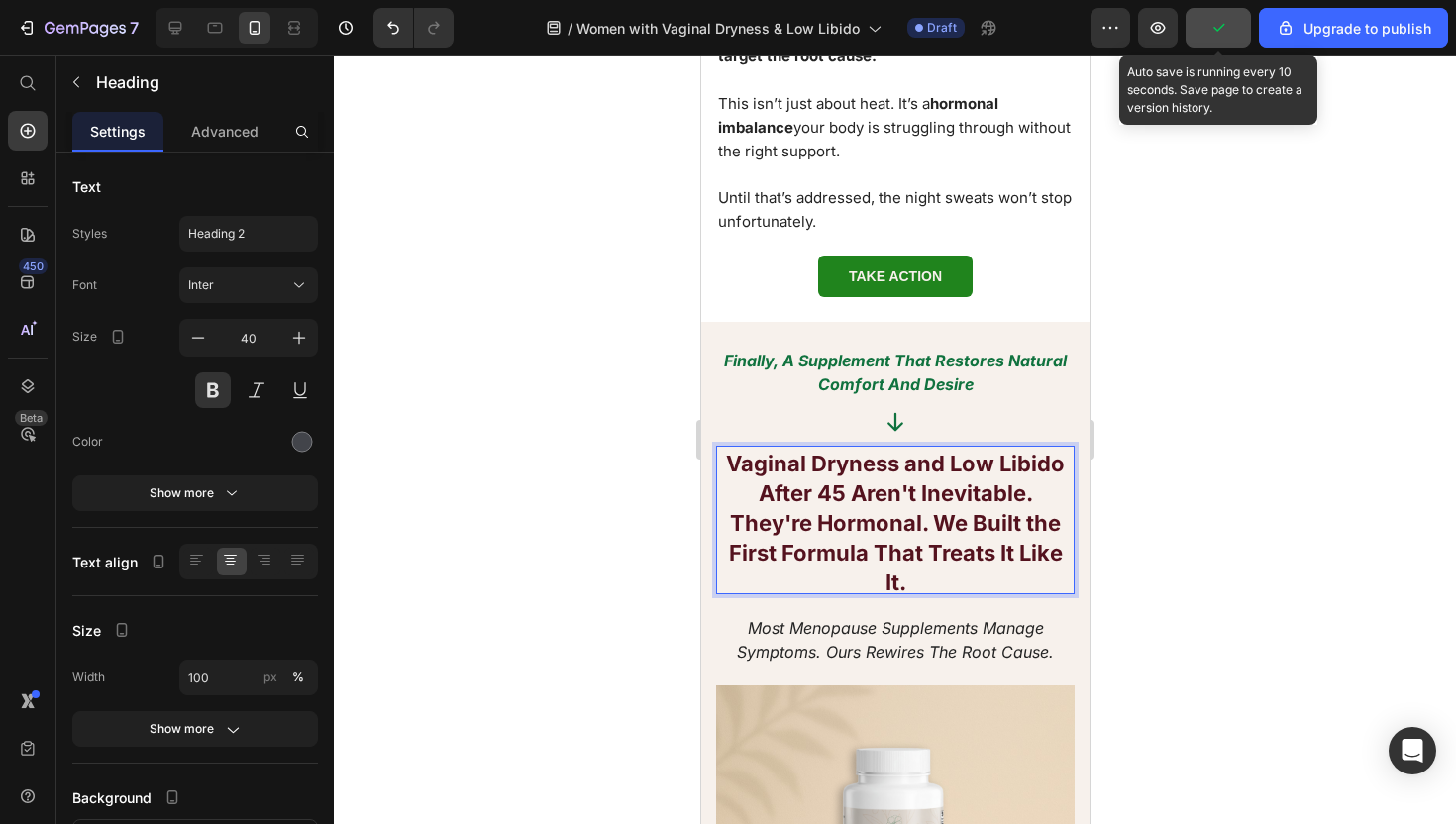 scroll, scrollTop: 1, scrollLeft: 0, axis: vertical 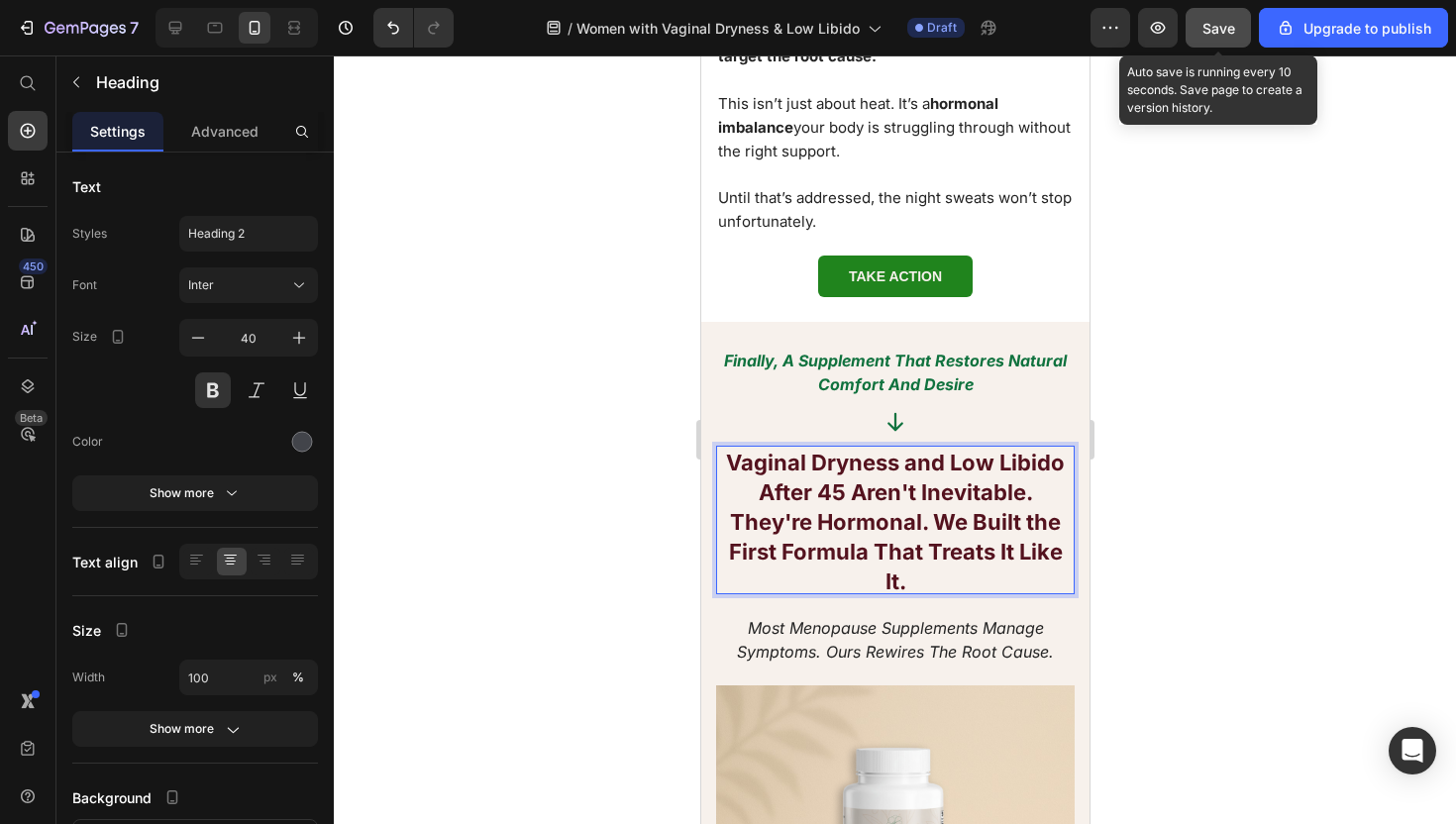 click on "Vaginal Dryness and Low Libido After 45 Aren't Inevitable. They're Hormonal. We Built the First Formula That Treats It Like It." at bounding box center [894, 522] 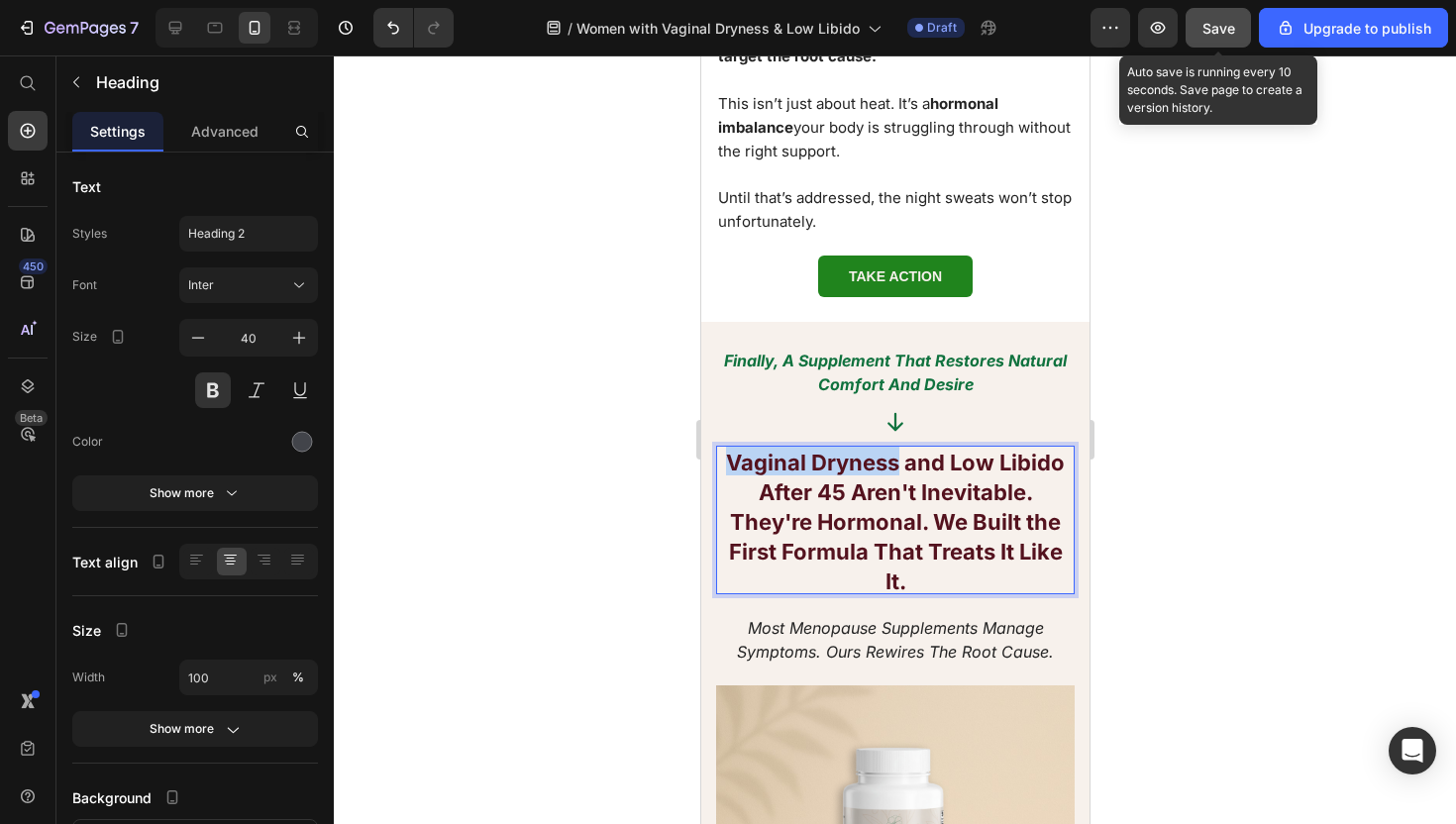 drag, startPoint x: 896, startPoint y: 422, endPoint x: 727, endPoint y: 421, distance: 169.00296 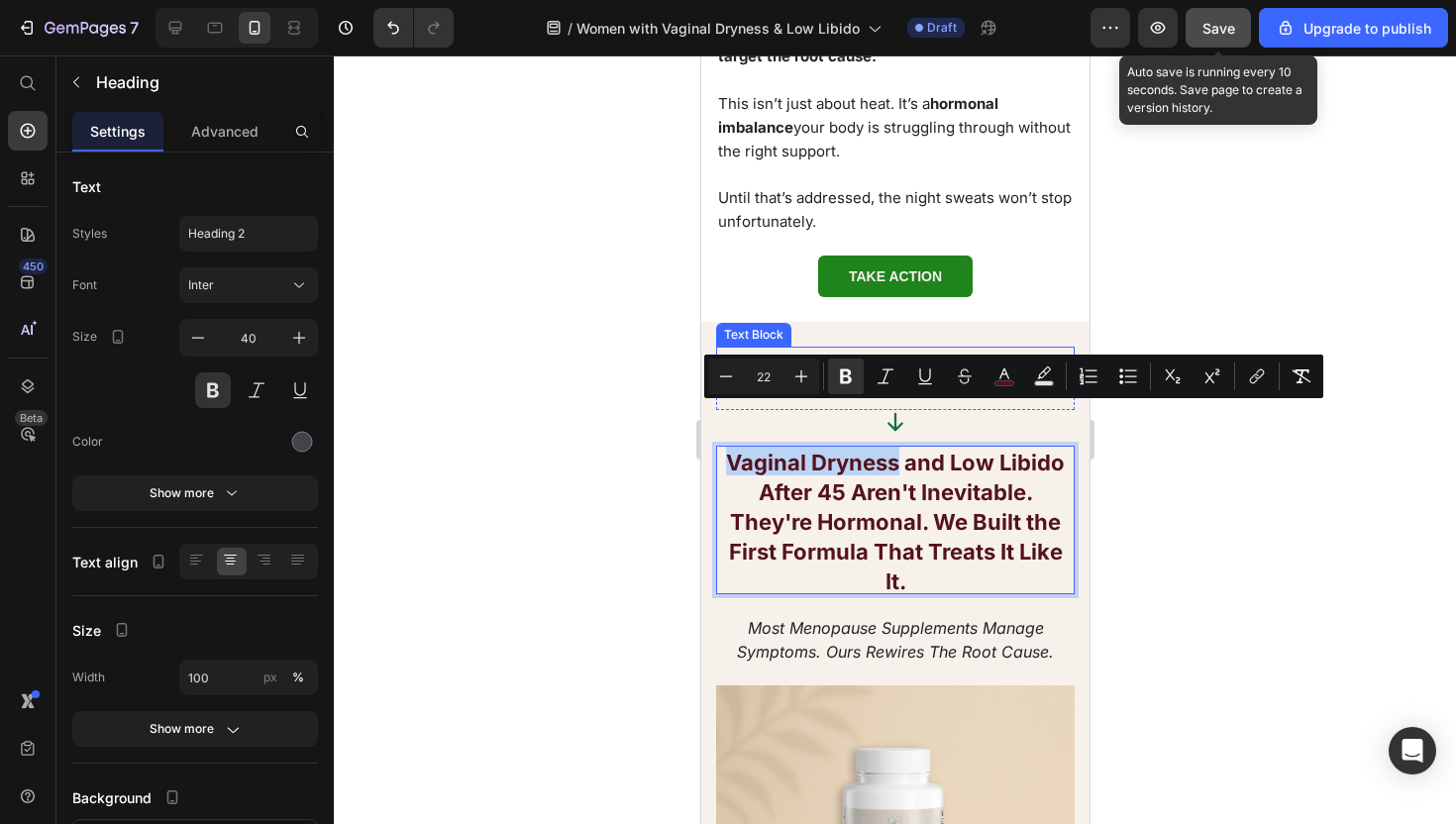 click on "Finally, a Supplement That Restores Natural Comfort and Desire Text block Finally, a Supplement That Restores Natural Comfort and Desire Text Block Row
Icon Vaginal Dryness and Low Libido After 45 Aren't Inevitable. They're Hormonal. We Built the First Formula That Treats It Like It. Heading   20 Most menopause supplements manage symptoms. Ours rewires the root cause. Text Block Vaginal Dryness and Low Libido After 45 Aren't Inevitable. They're Hormonal. We Built the First Formula That Treats It Like It. Most supplements for women ignore this part of life. Ours restores it. Heading Image
Icon We Restore Vaginal Moisture Naturally.  Heading Targeted plant-based phytoestrogens help replenish moisture, soothe discomfort, and support healthy tissue—so you can feel comfortable and confident again. Text Block Row
Icon We Reignite Libido and Intimate Desire. Heading Text Block Row
Icon We Rebuild Energy, Mood, and Body Confidence.d Heading Text Block Row Row Row Natural   Heading" at bounding box center (894, 1220) 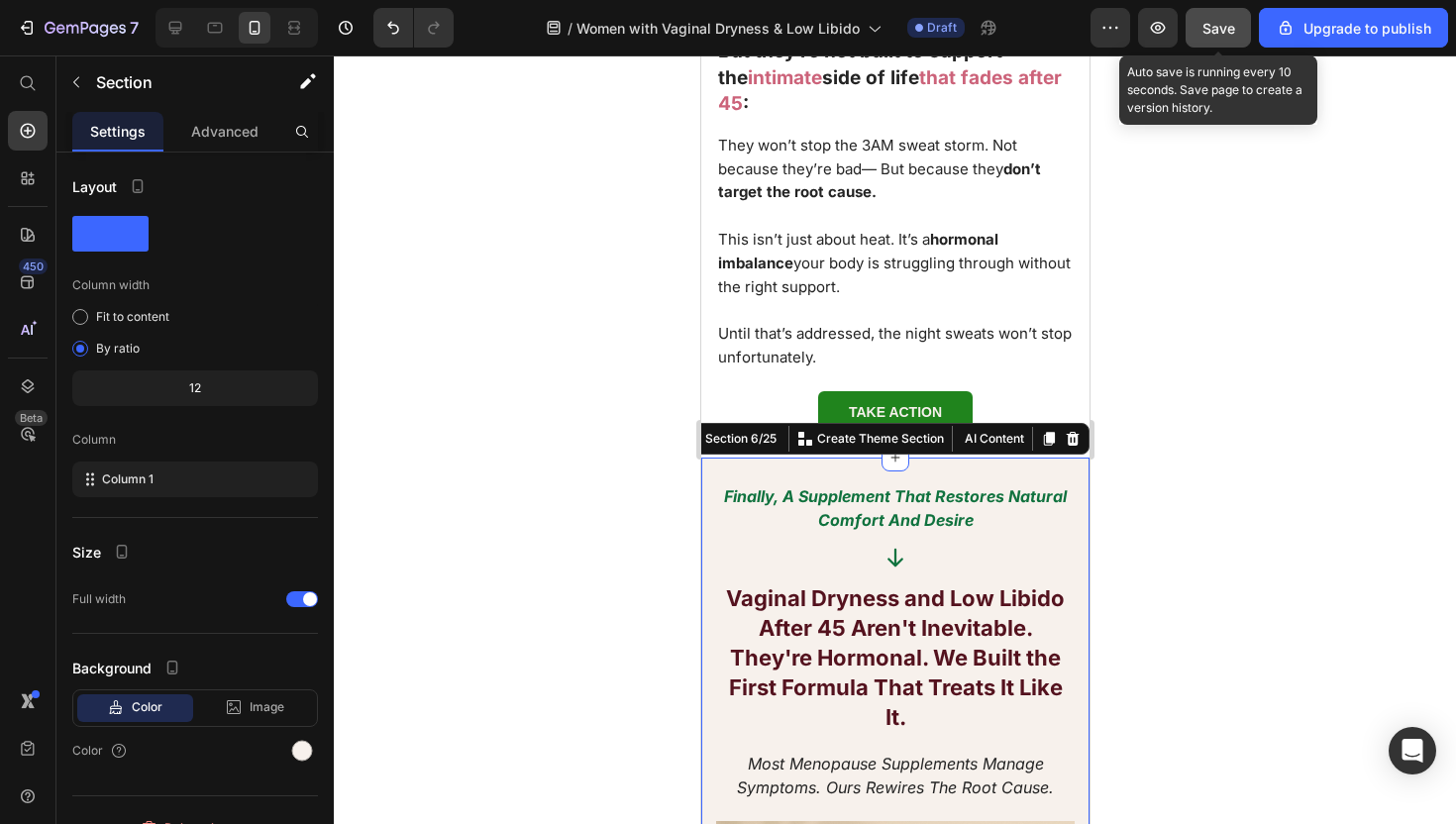 scroll, scrollTop: 2891, scrollLeft: 0, axis: vertical 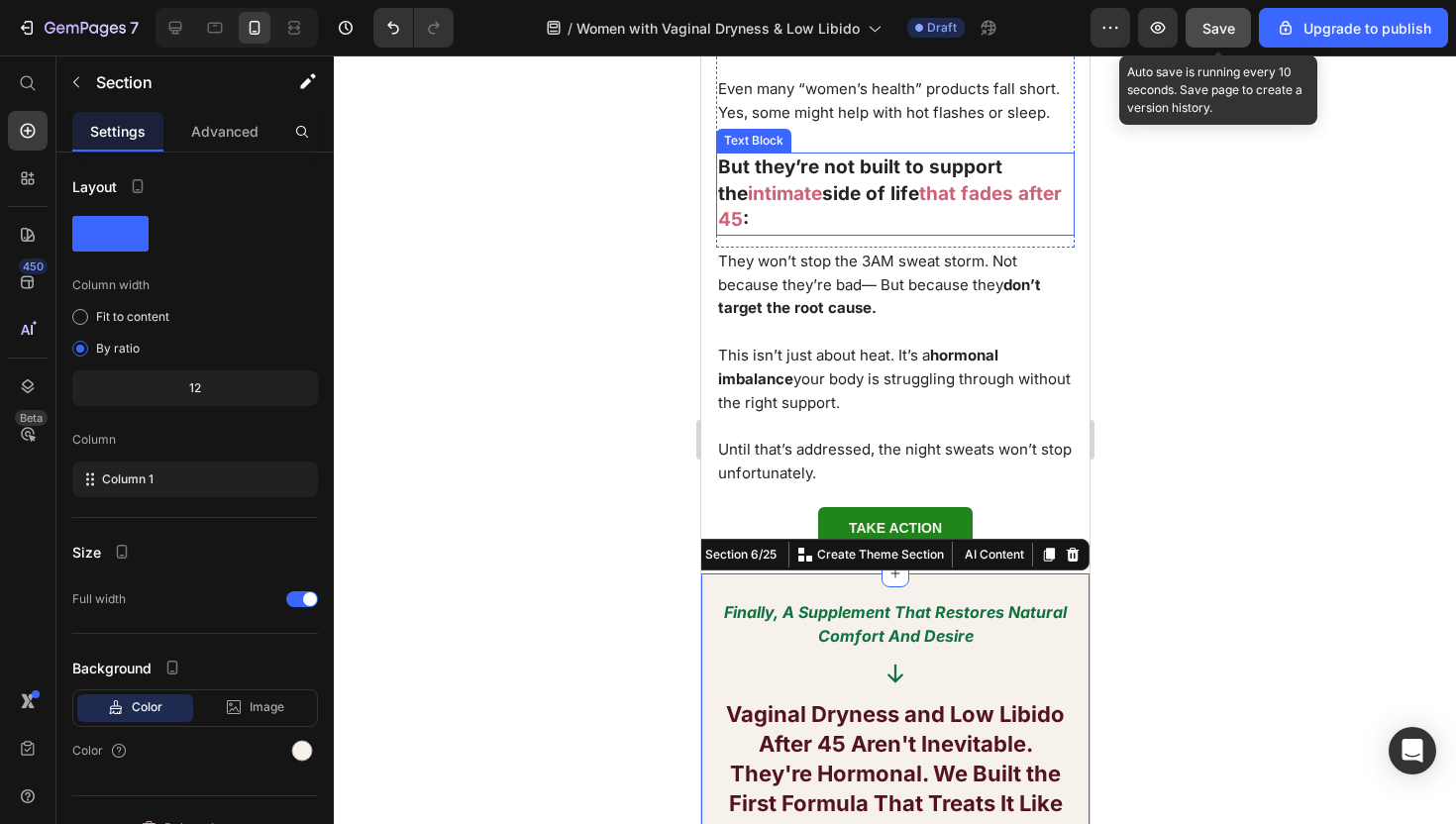 click on "that fades" at bounding box center [965, 193] 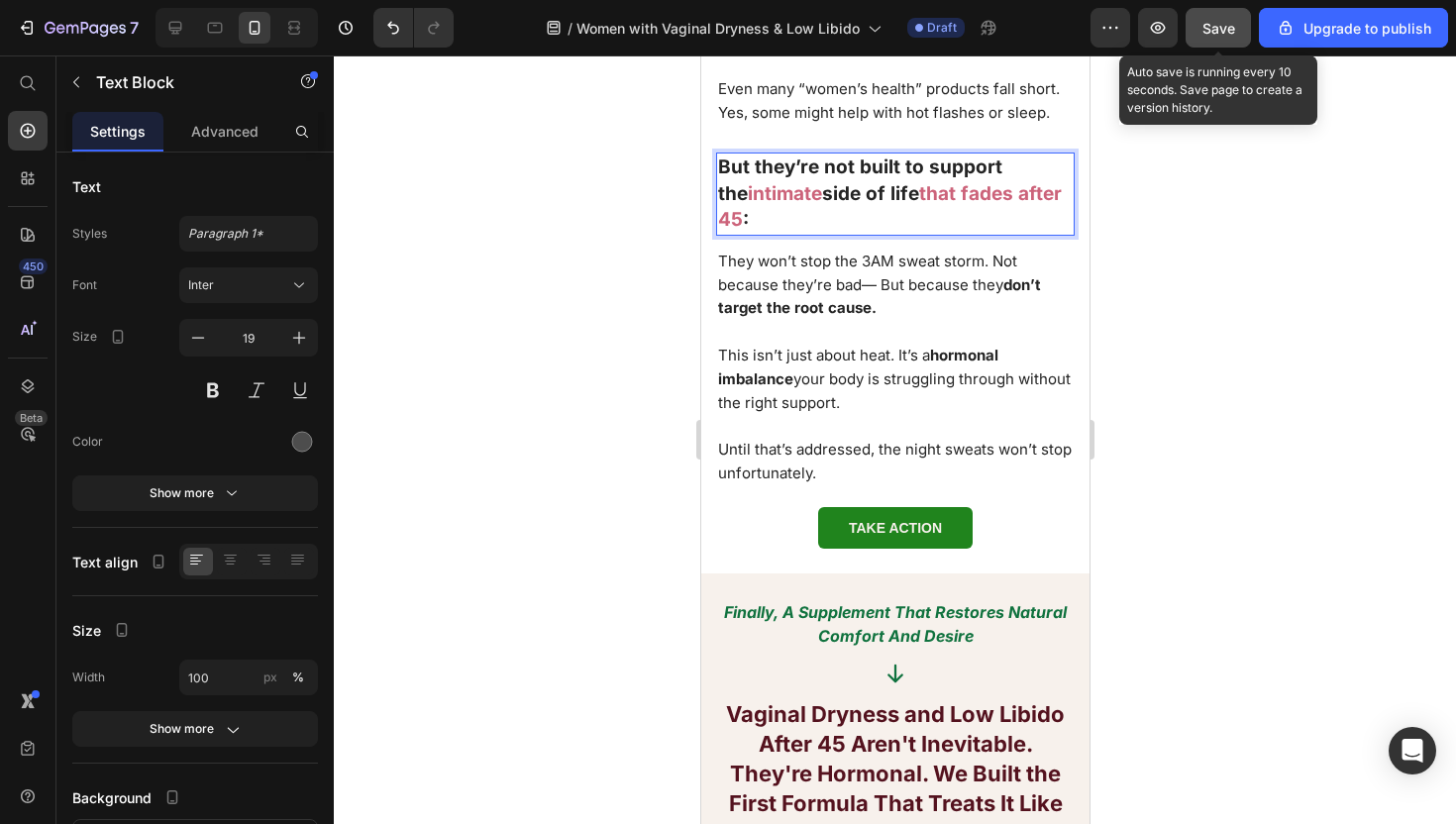 click on "that fades" at bounding box center (965, 193) 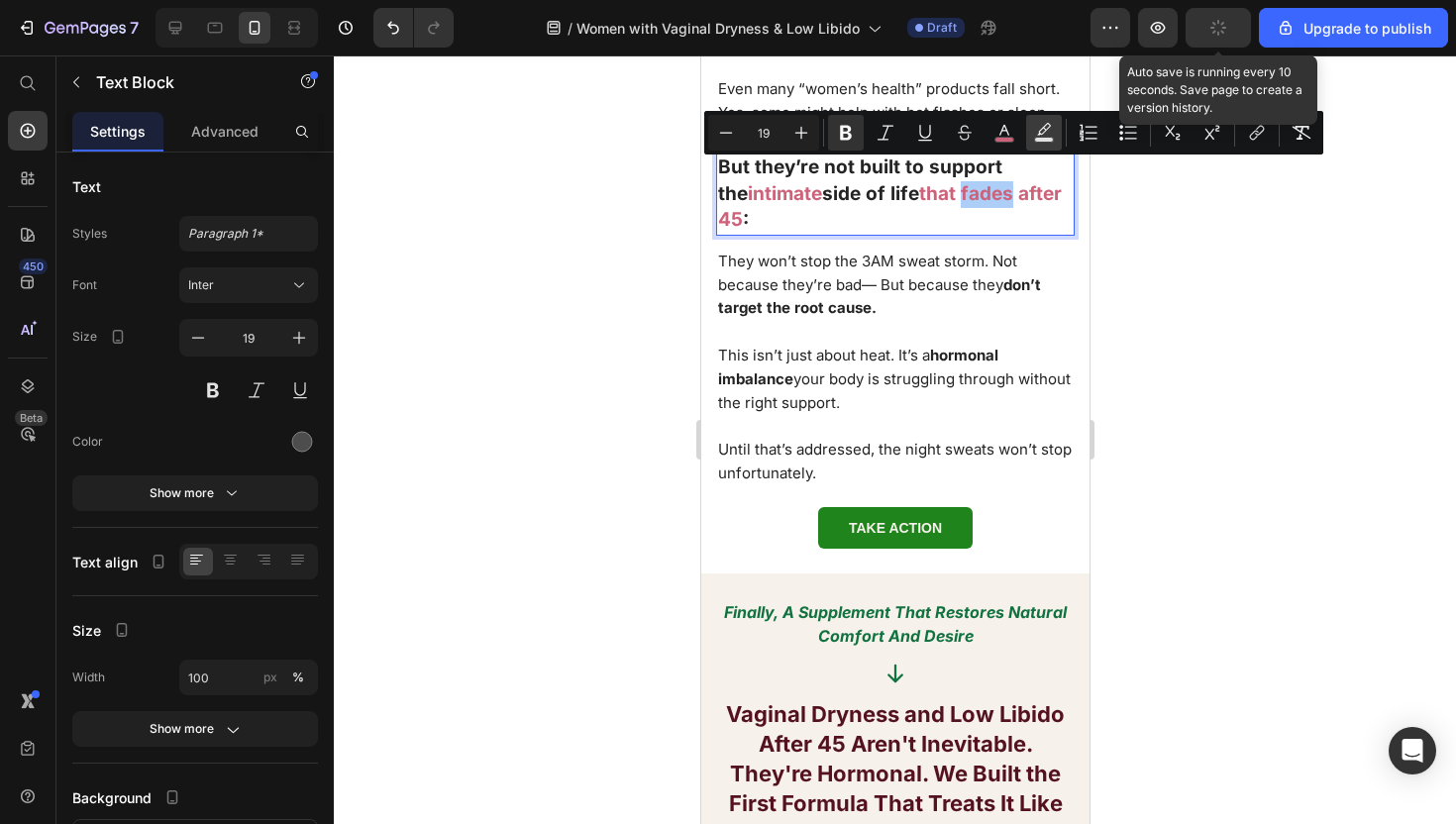 click on "Text Background Color" at bounding box center (1044, 133) 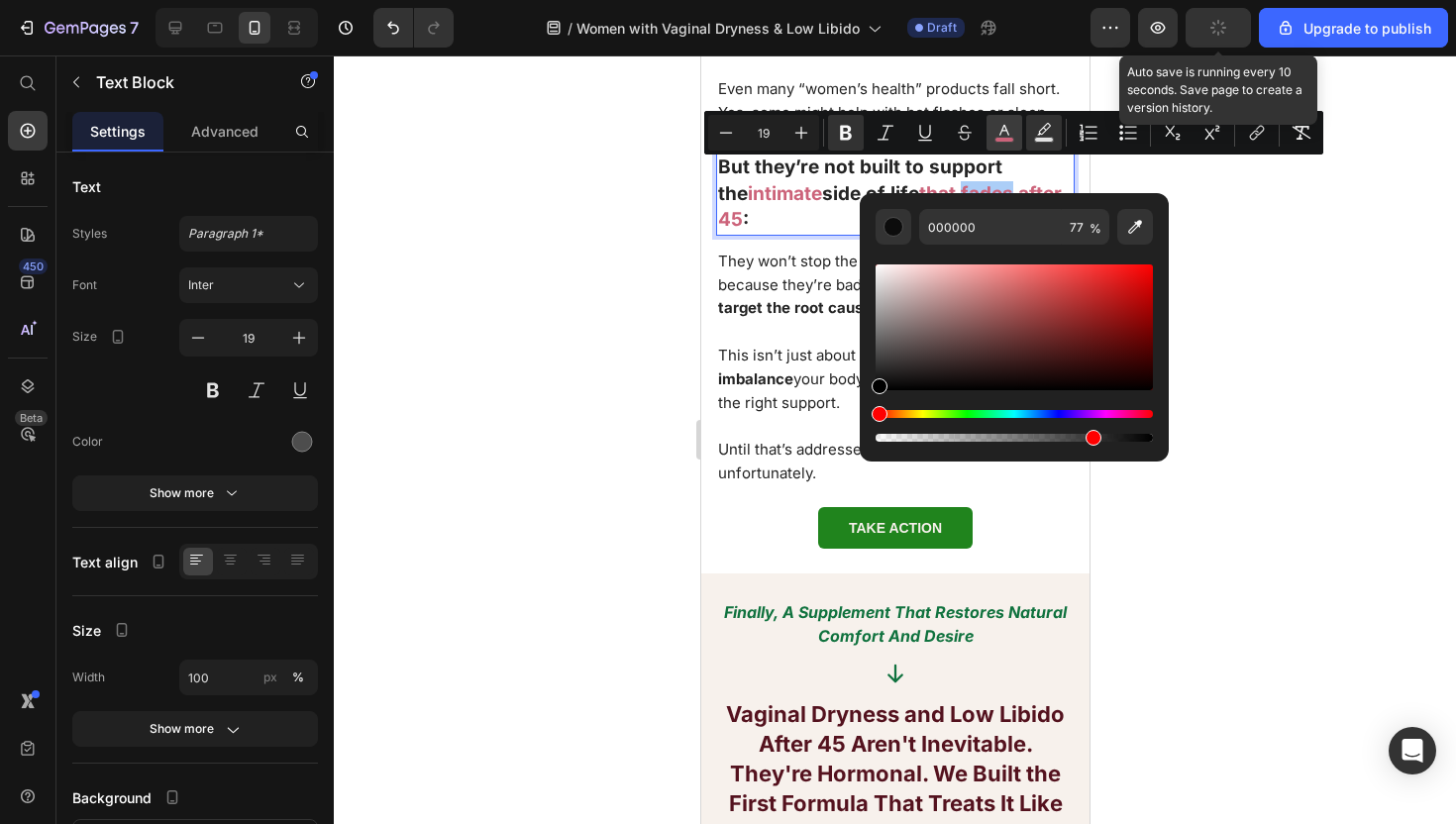 click 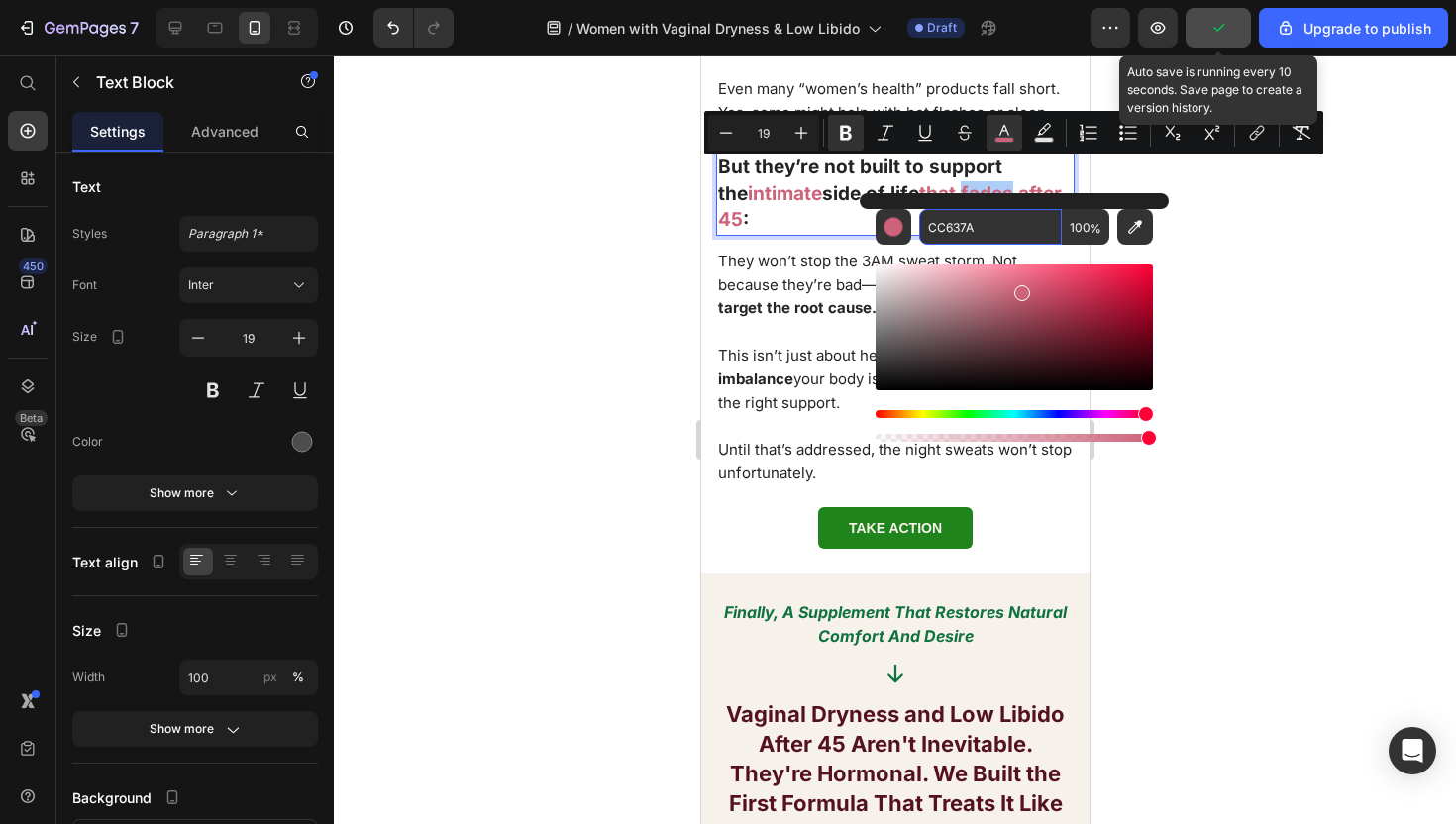 click on "CC637A" at bounding box center (990, 227) 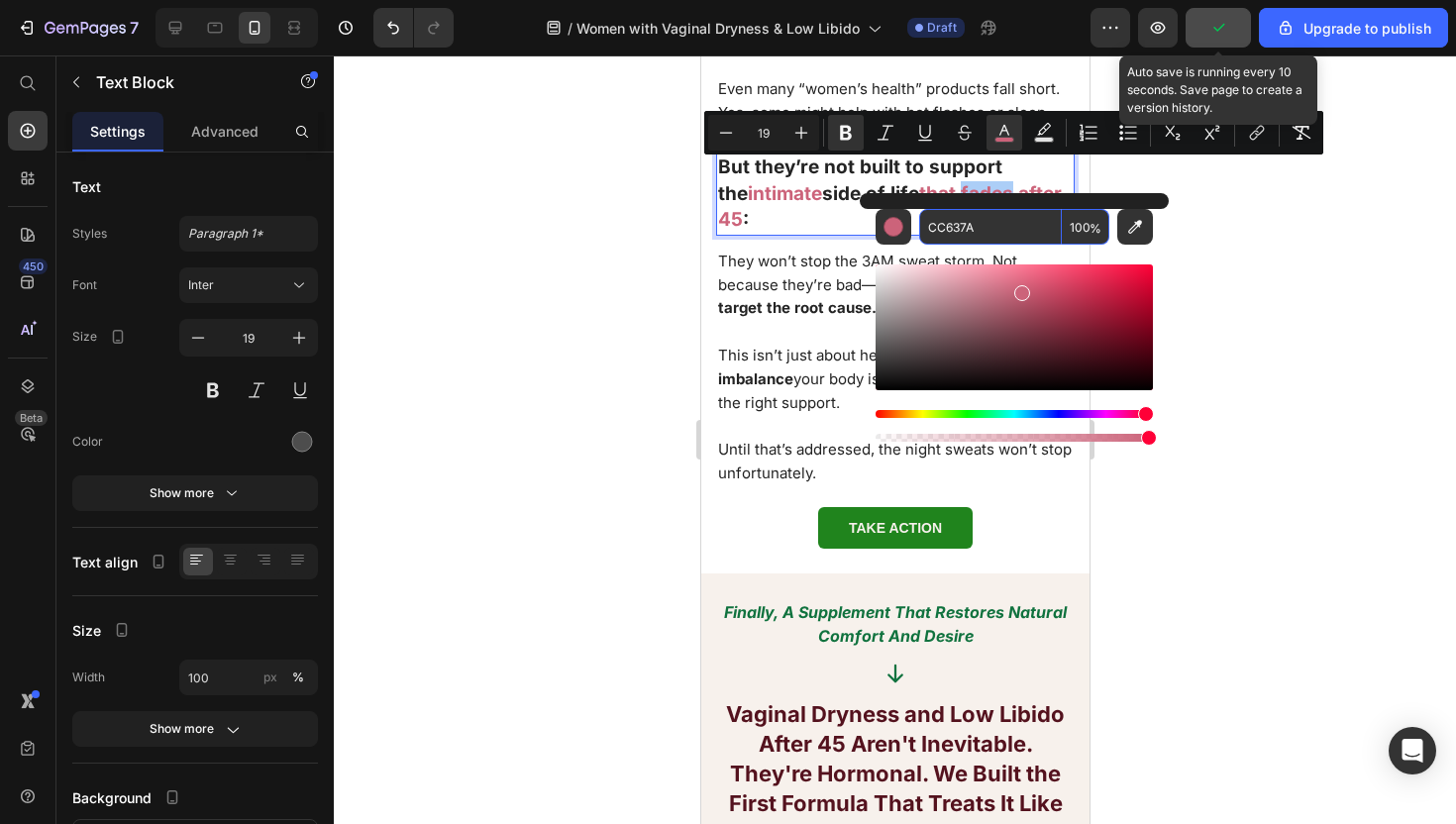 click on "CC637A" at bounding box center (990, 227) 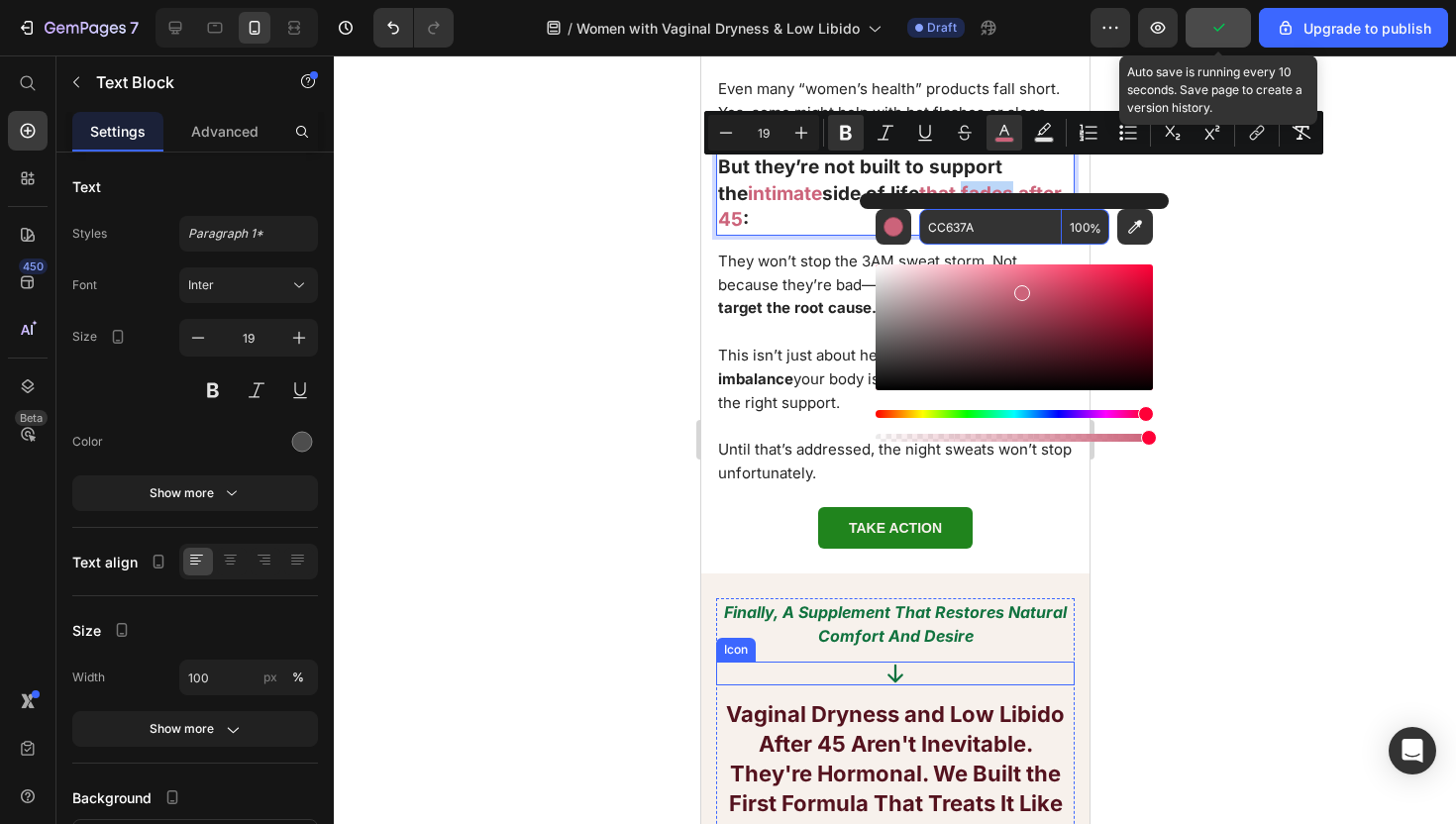 click on "Finally, a Supplement That Restores Natural Comfort and Desire Text block Finally, a Supplement That Restores Natural Comfort and Desire Text Block Row
Icon ⁠⁠⁠⁠⁠⁠⁠ Vaginal Dryness and Low Libido After 45 Aren't Inevitable. They're Hormonal. We Built the First Formula That Treats It Like It. Heading Most menopause supplements manage symptoms. Ours rewires the root cause. Text Block Vaginal Dryness and Low Libido After 45 Aren't Inevitable. They're Hormonal. We Built the First Formula That Treats It Like It. Most supplements for women ignore this part of life. Ours restores it. Heading Image
Icon We Restore Vaginal Moisture Naturally.  Heading Targeted plant-based phytoestrogens help replenish moisture, soothe discomfort, and support healthy tissue—so you can feel comfortable and confident again. Text Block Row
Icon We Reignite Libido and Intimate Desire. Heading Text Block Row
Icon We Rebuild Energy, Mood, and Body Confidence.d Heading Text Block Row Row" at bounding box center (894, 1231) 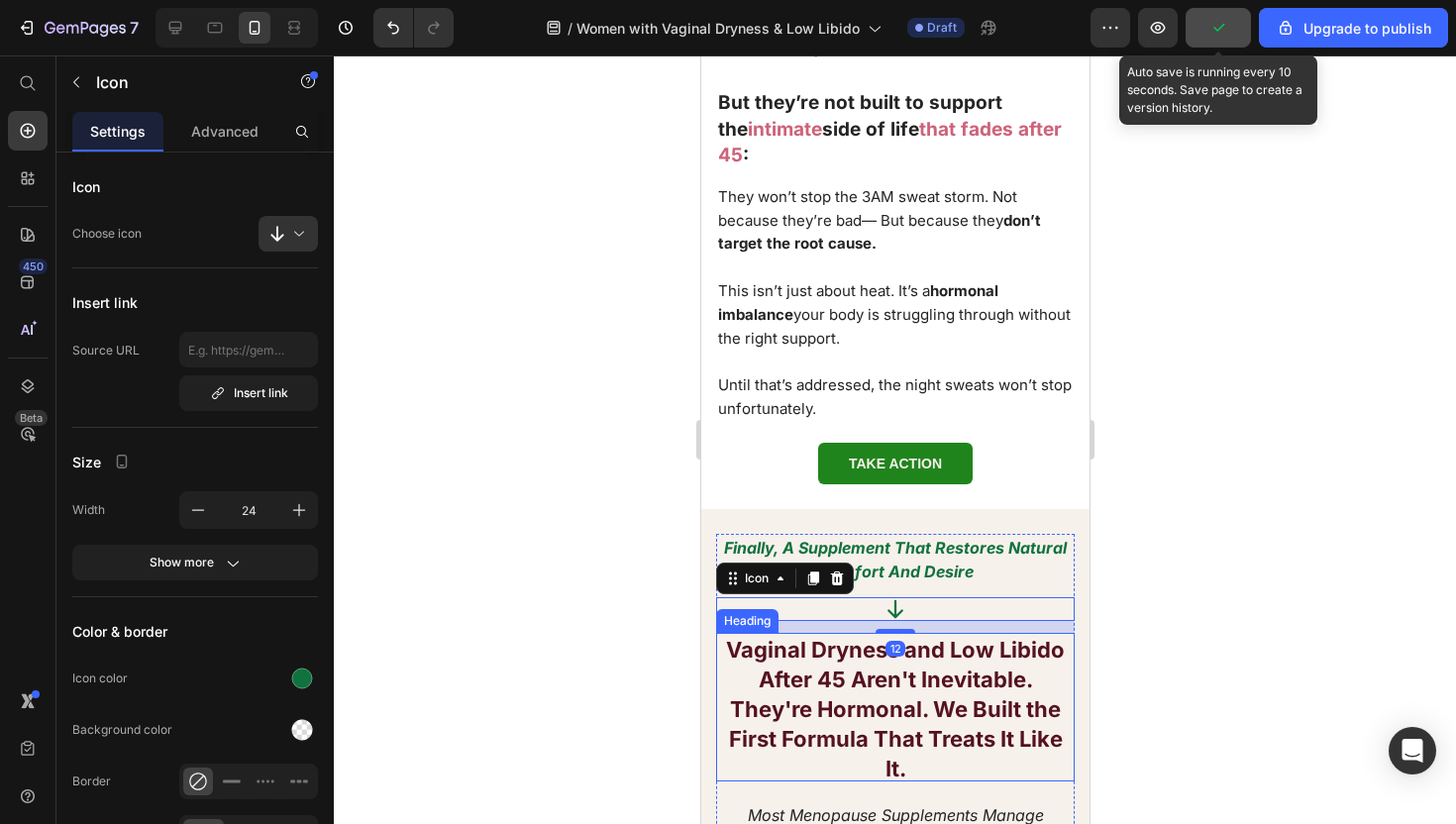 scroll, scrollTop: 2983, scrollLeft: 0, axis: vertical 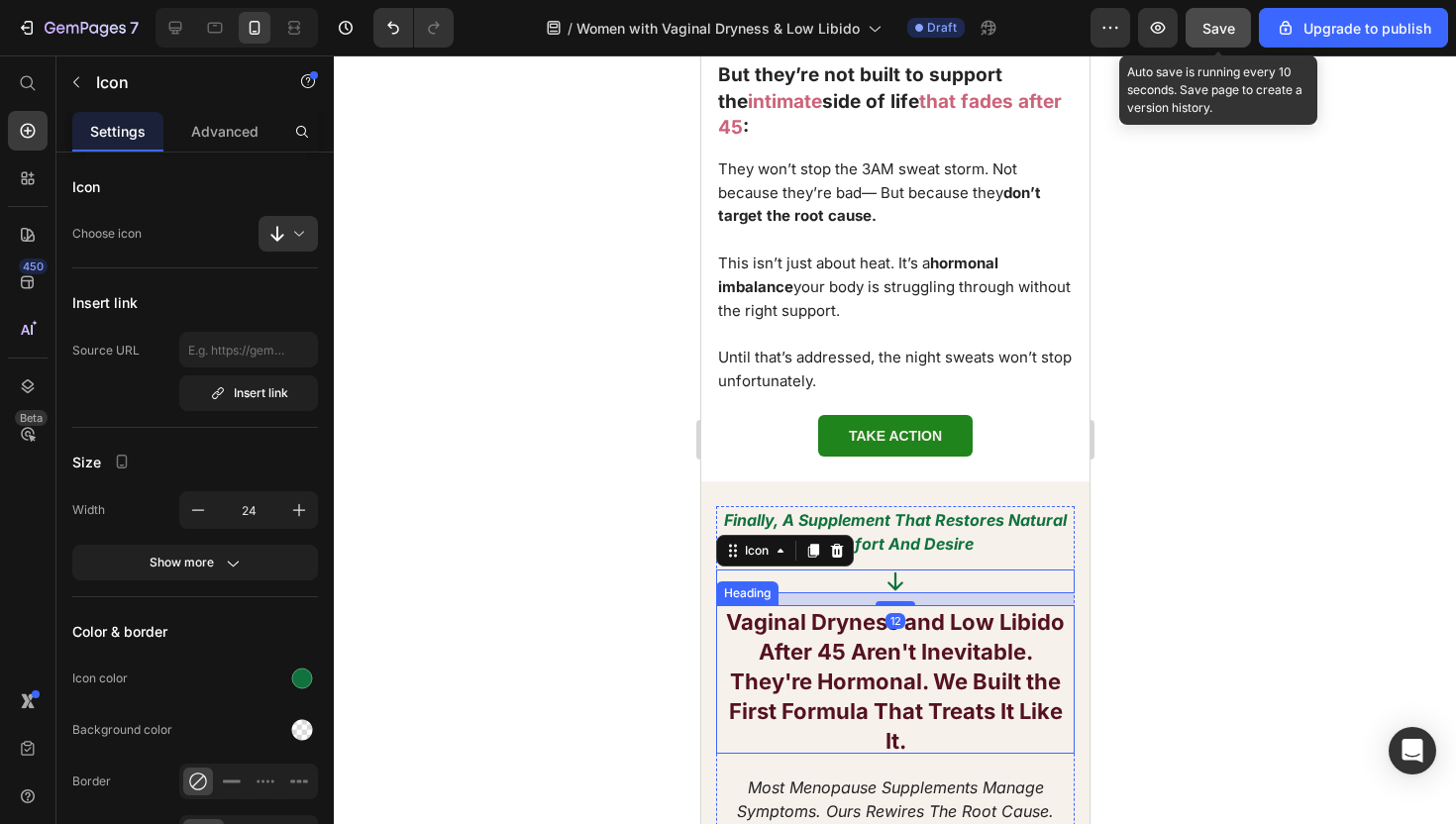 click on "Vaginal Dryness and Low Libido After 45 Aren't Inevitable. They're Hormonal. We Built the First Formula That Treats It Like It." at bounding box center [894, 681] 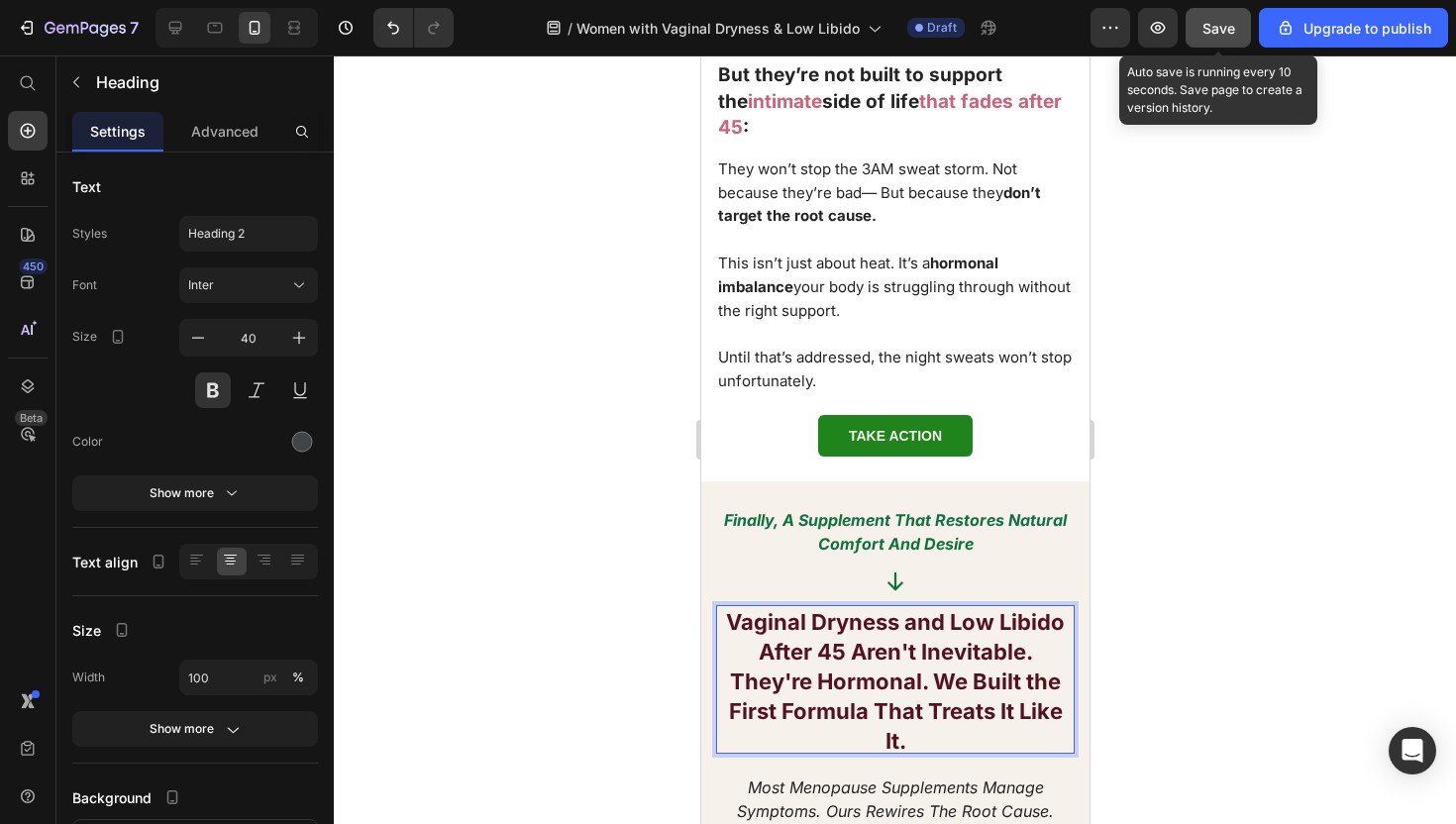 click on "Vaginal Dryness and Low Libido After 45 Aren't Inevitable. They're Hormonal. We Built the First Formula That Treats It Like It." at bounding box center (894, 681) 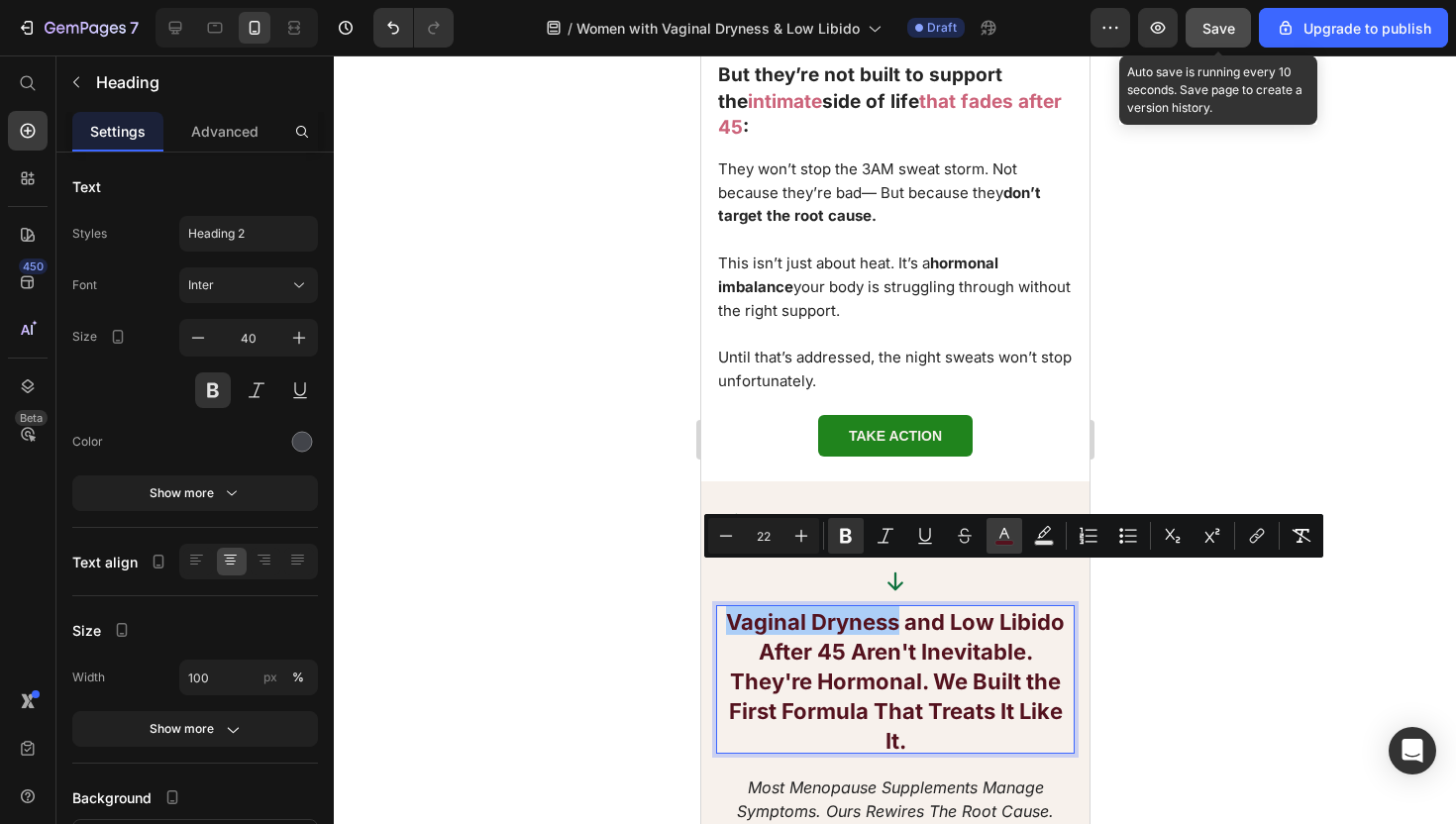 click on "color" at bounding box center (1004, 536) 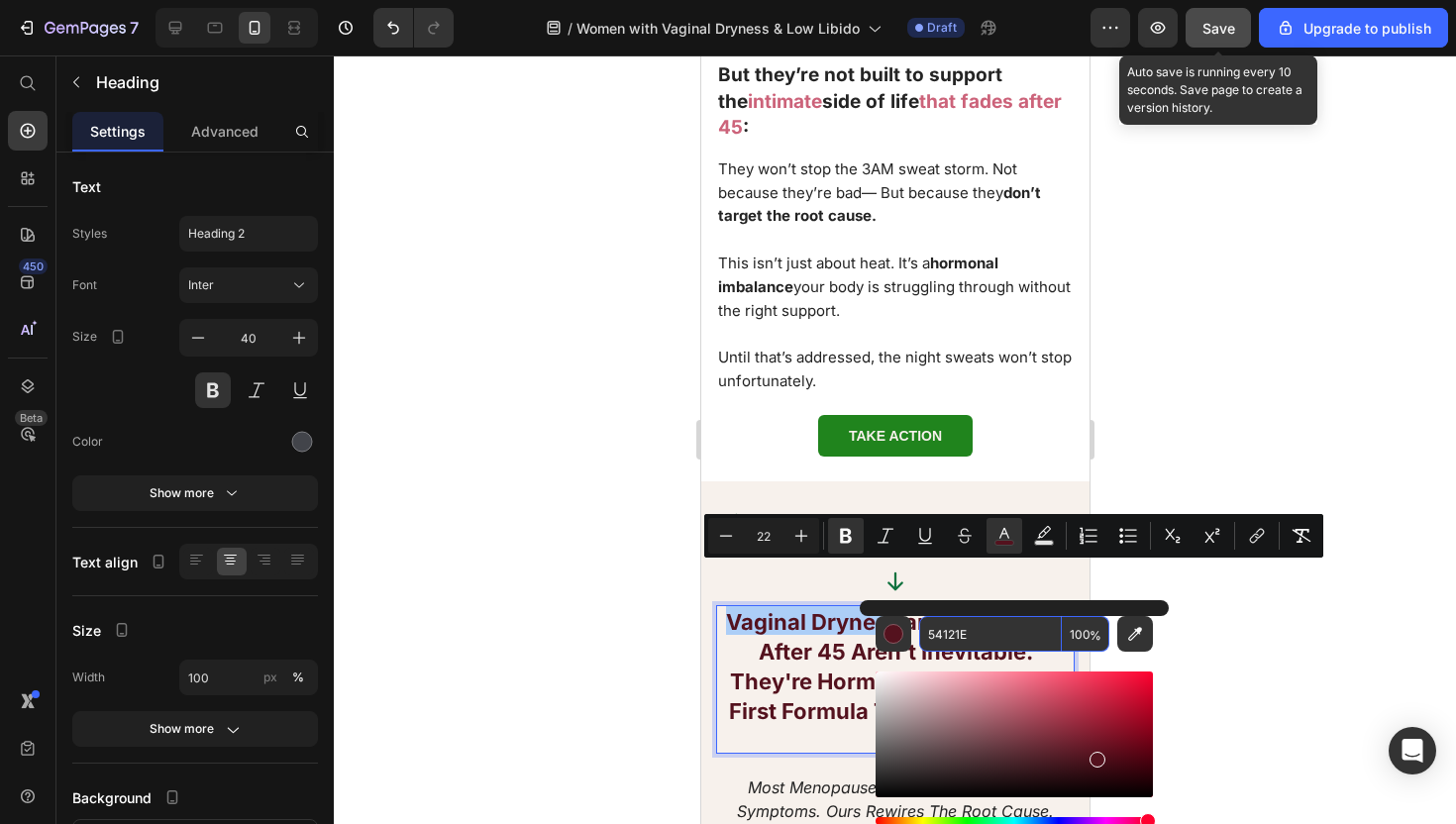 click on "54121E" at bounding box center (990, 634) 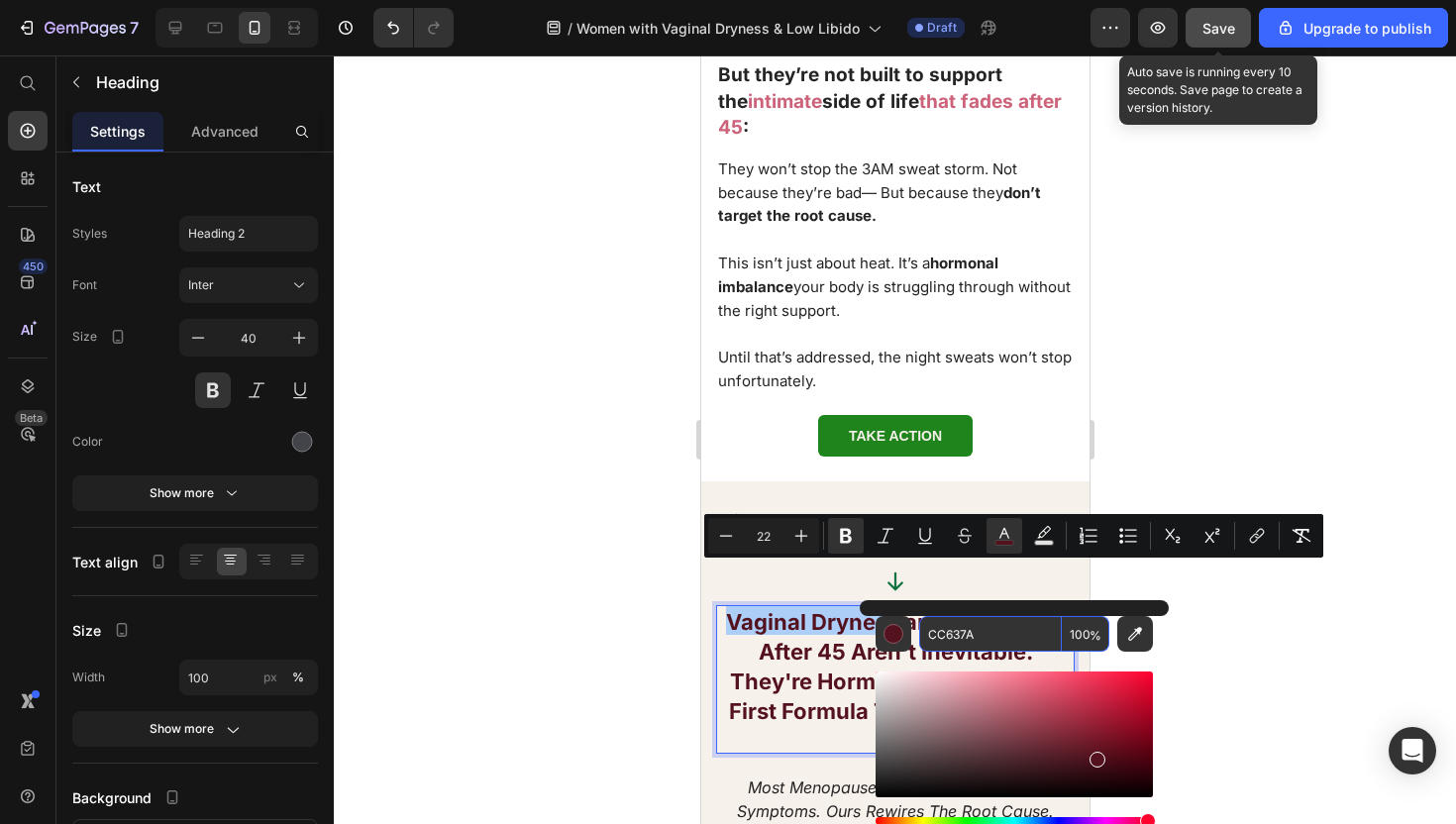 type on "CC637A" 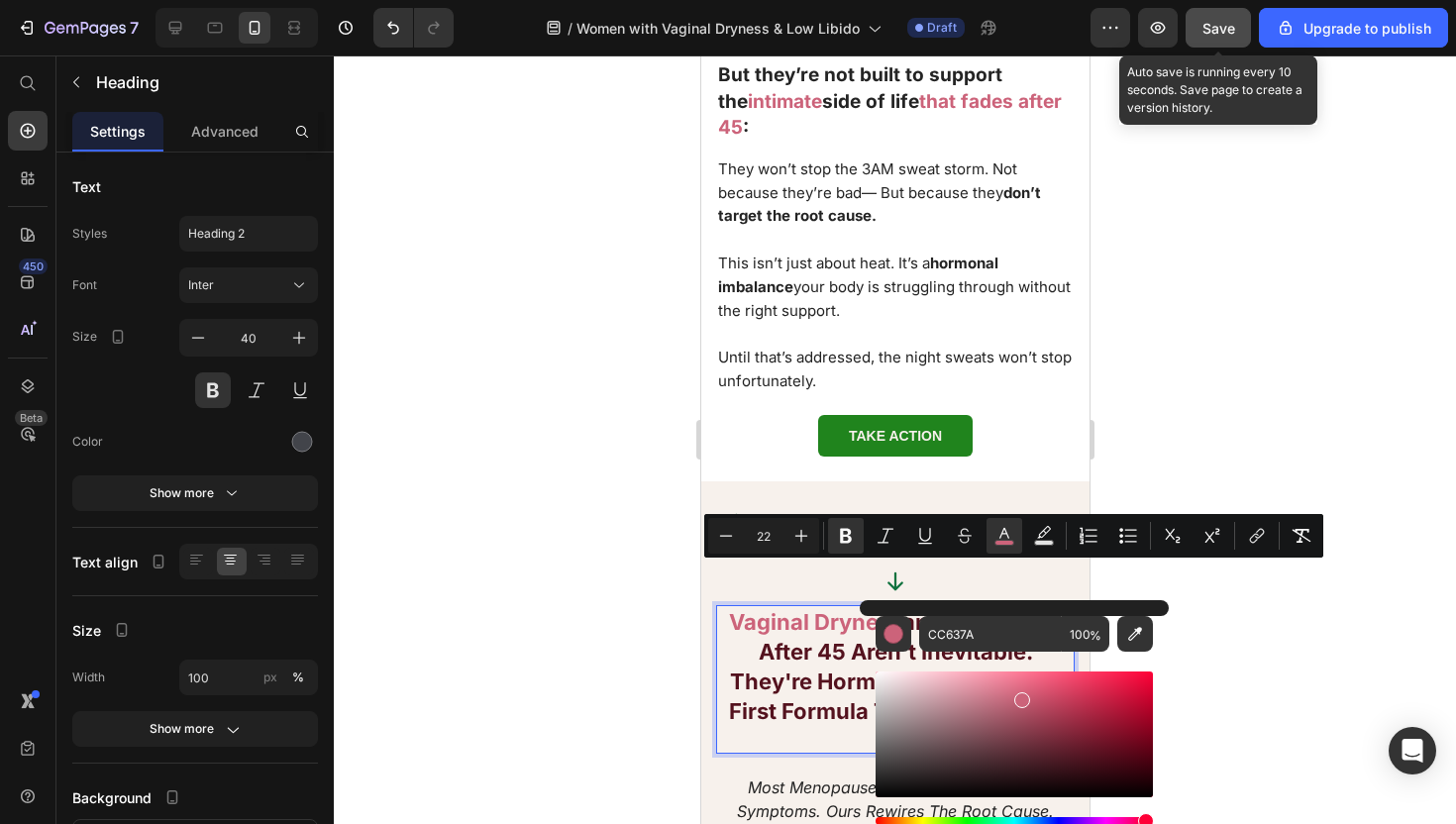 click on "and Low Libido After 45 Aren't Inevitable. They're Hormonal. We Built the First Formula That Treats It Like It." at bounding box center (894, 681) 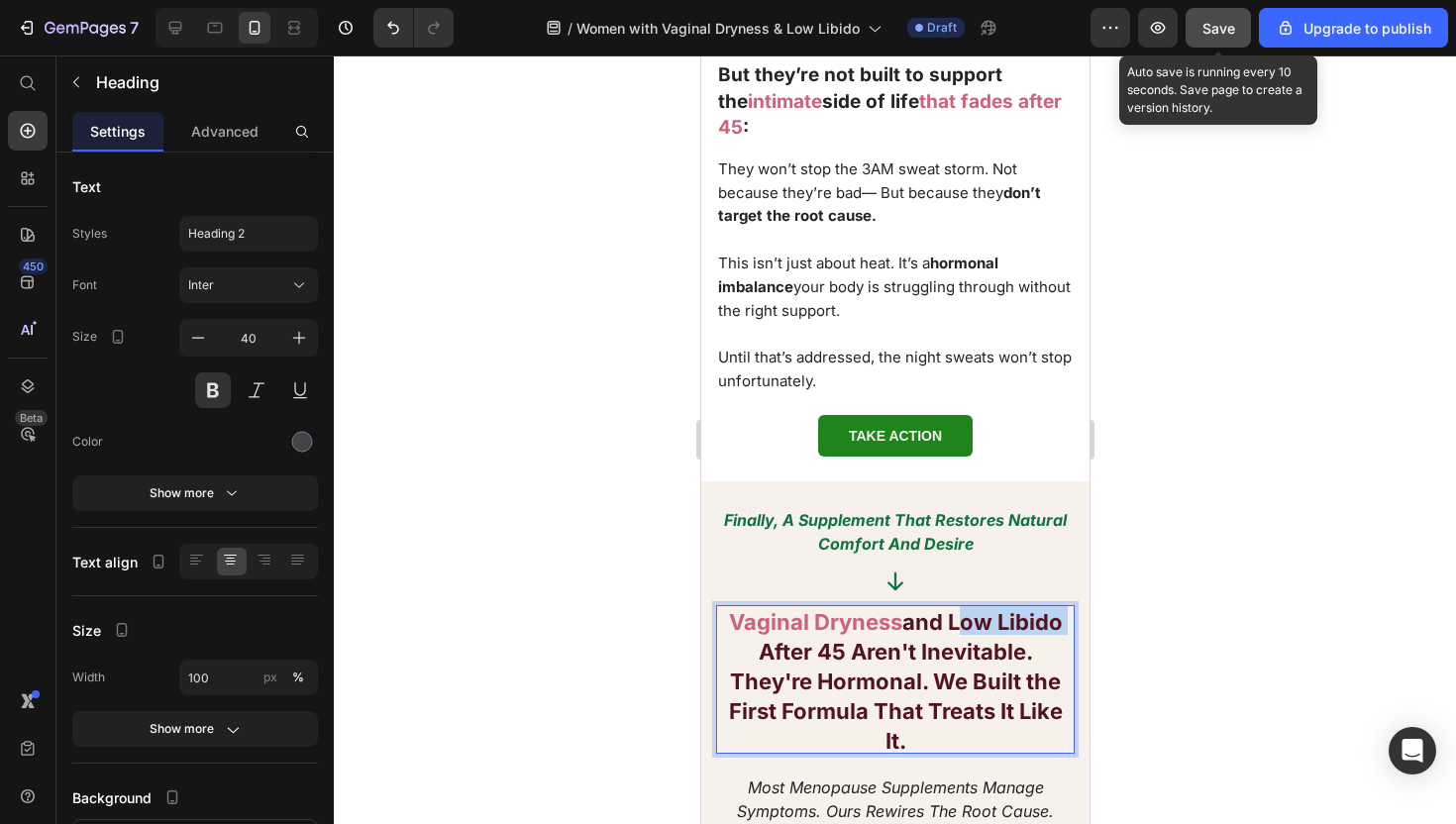drag, startPoint x: 949, startPoint y: 577, endPoint x: 1058, endPoint y: 577, distance: 109 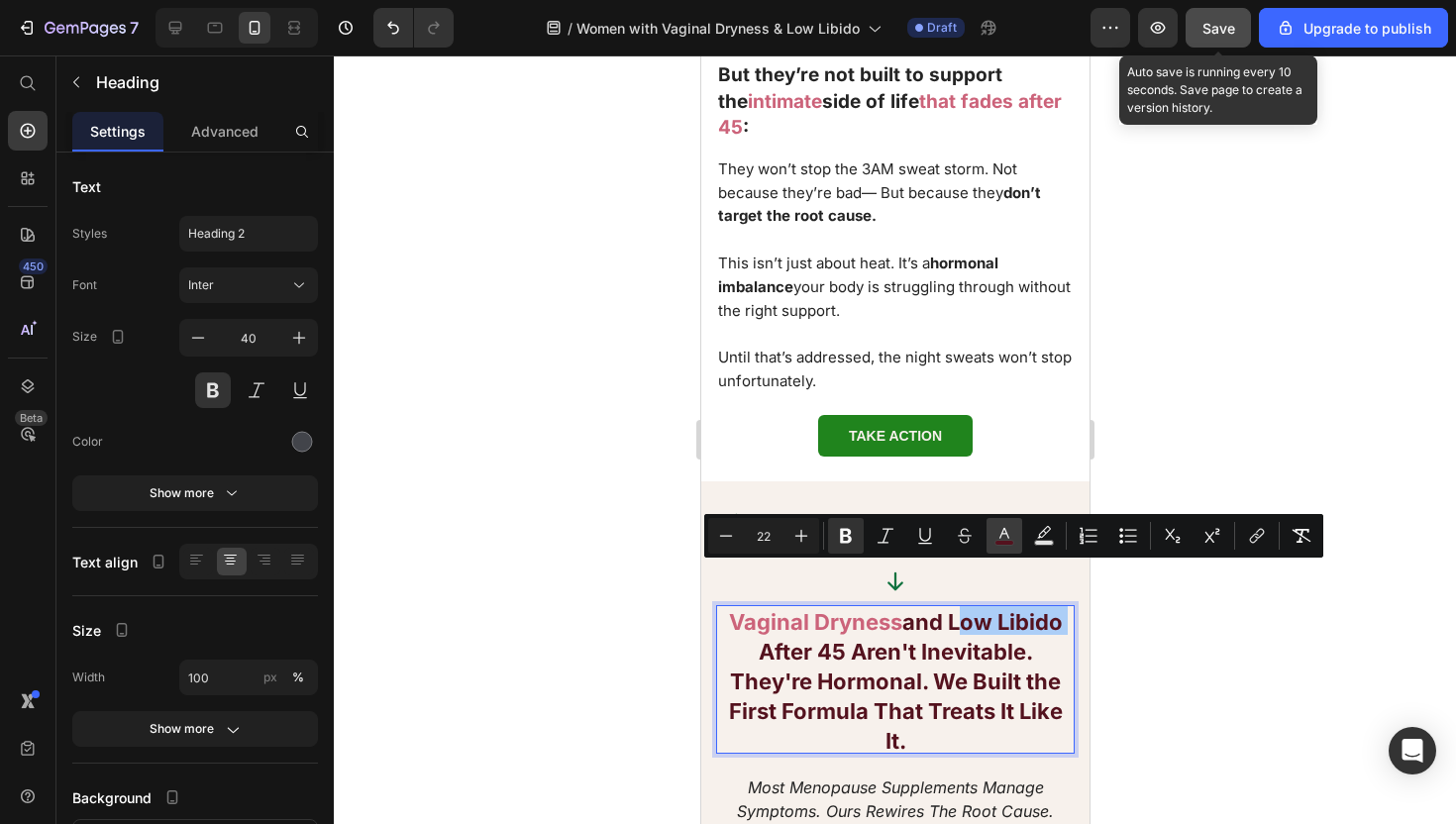 click 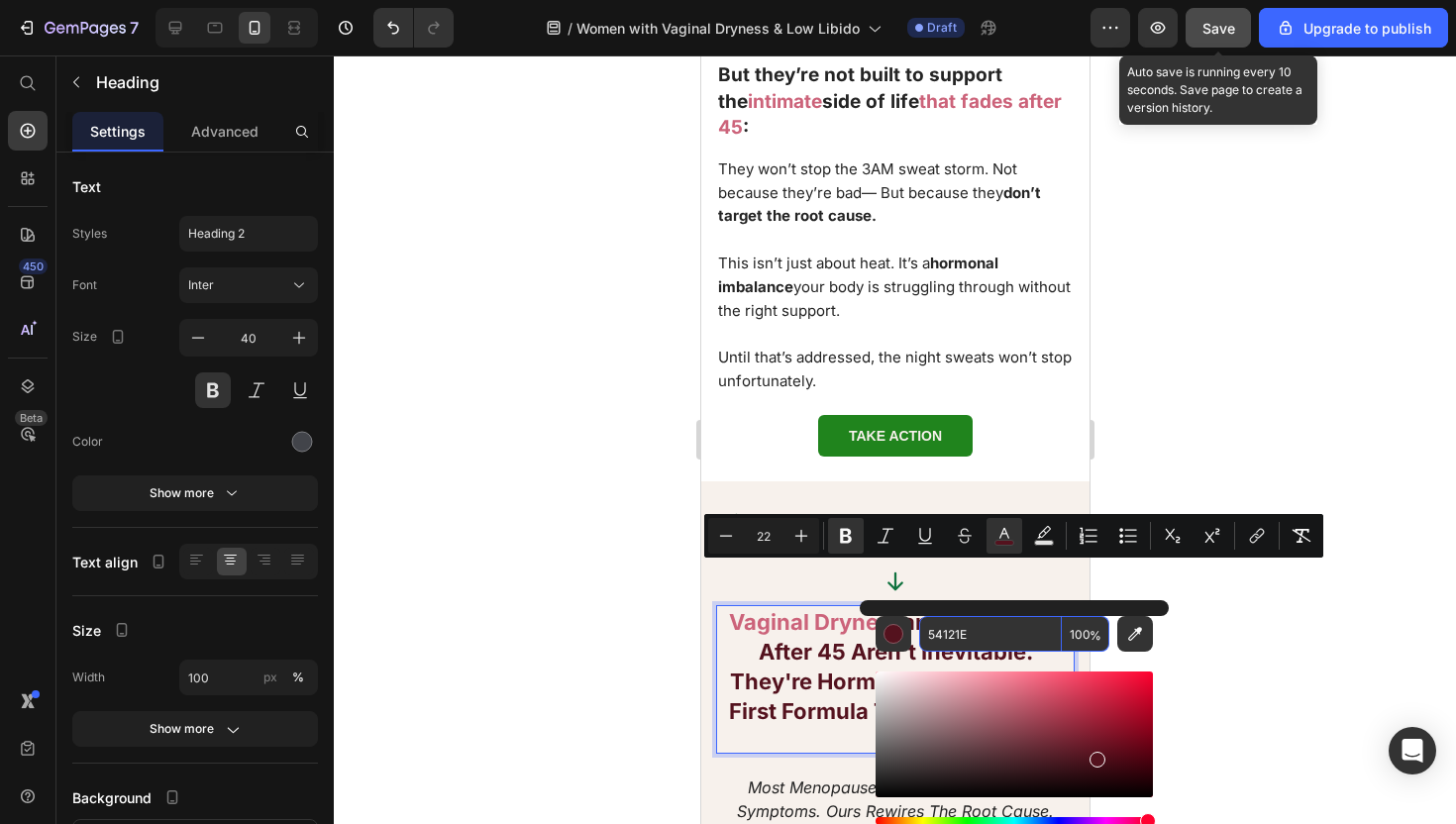 click on "54121E" at bounding box center (990, 634) 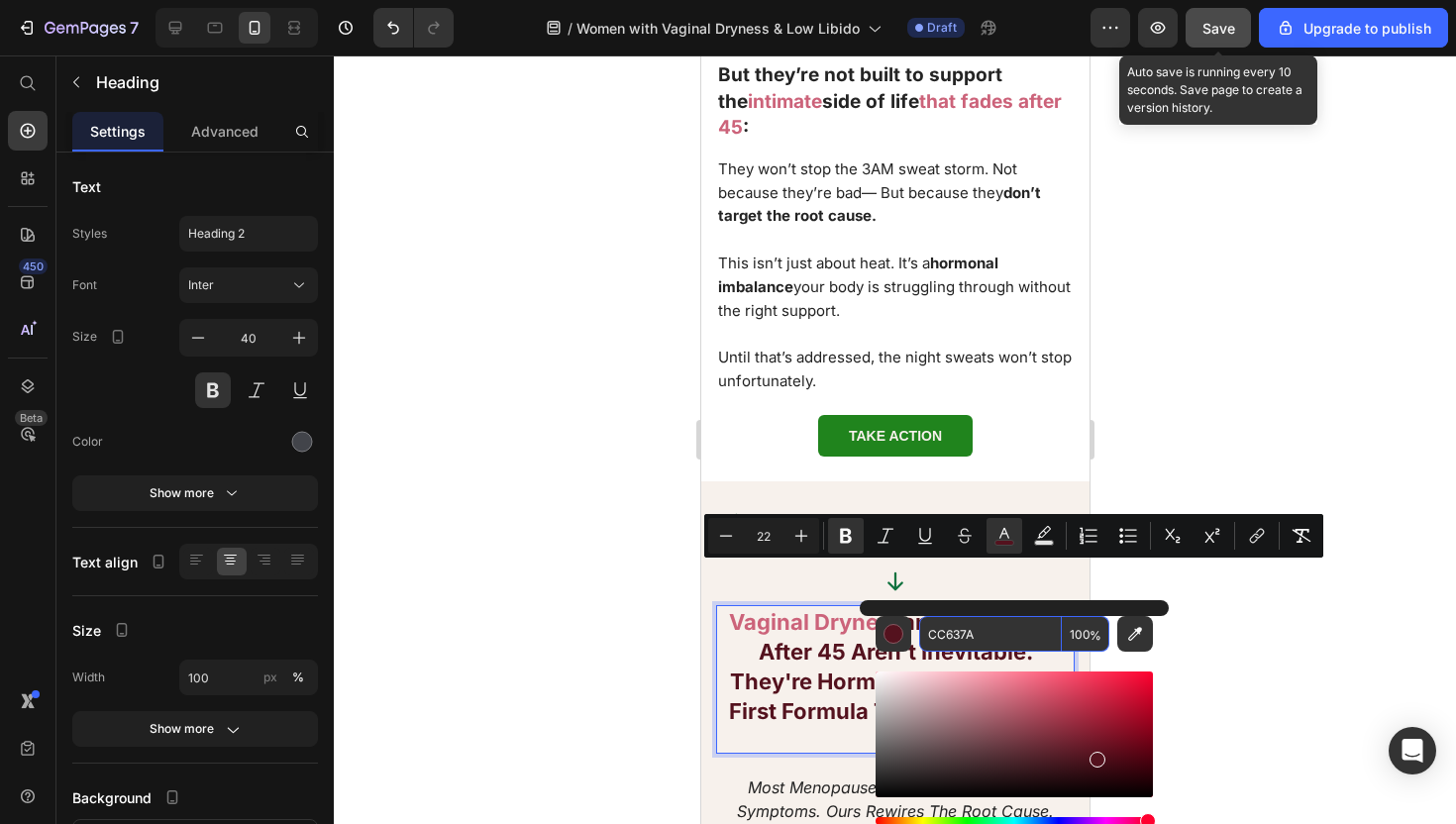 type on "CC637A" 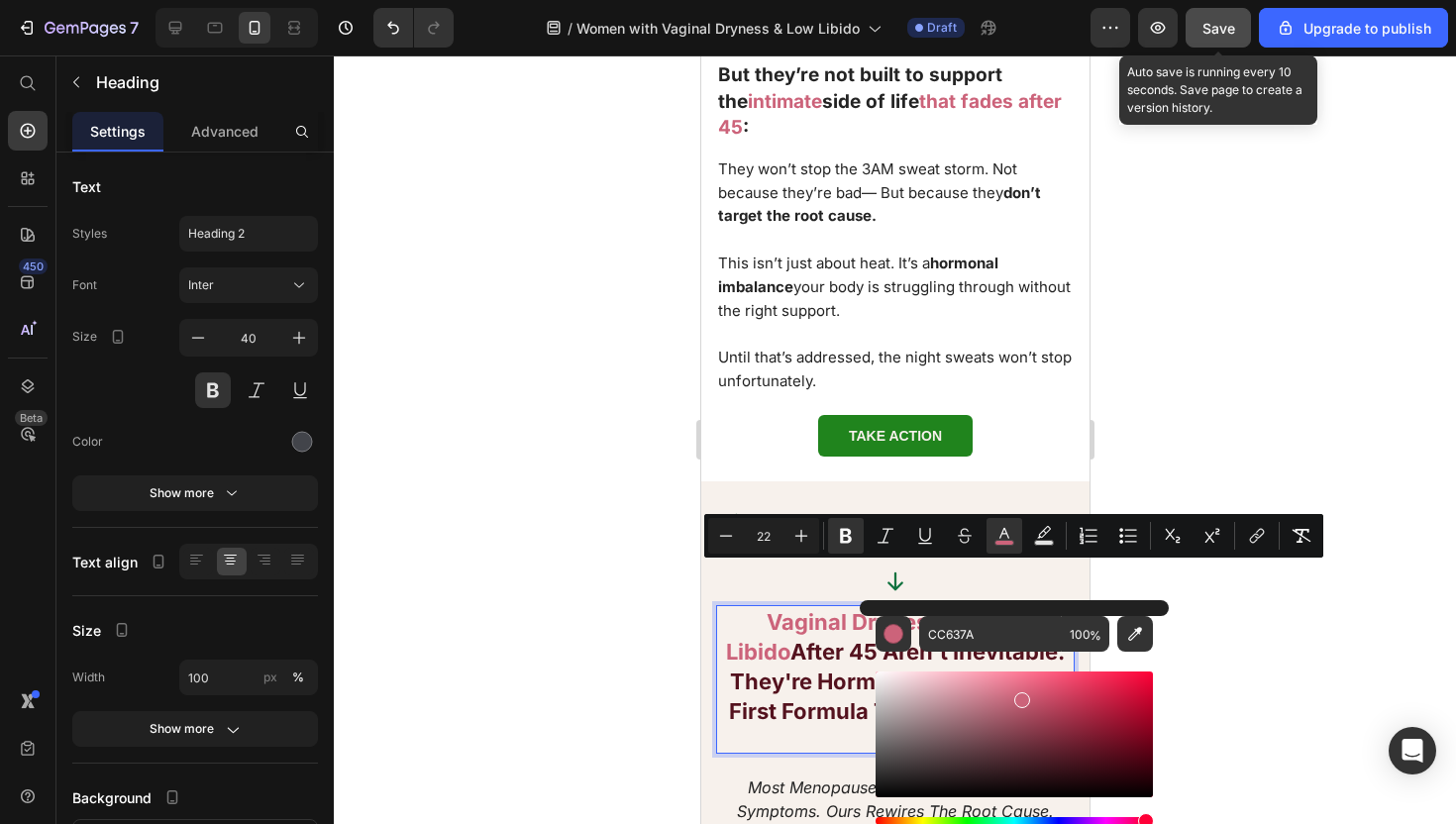 click on "After 45 Aren't Inevitable. They're Hormonal. We Built the First Formula That Treats It Like It." at bounding box center (896, 696) 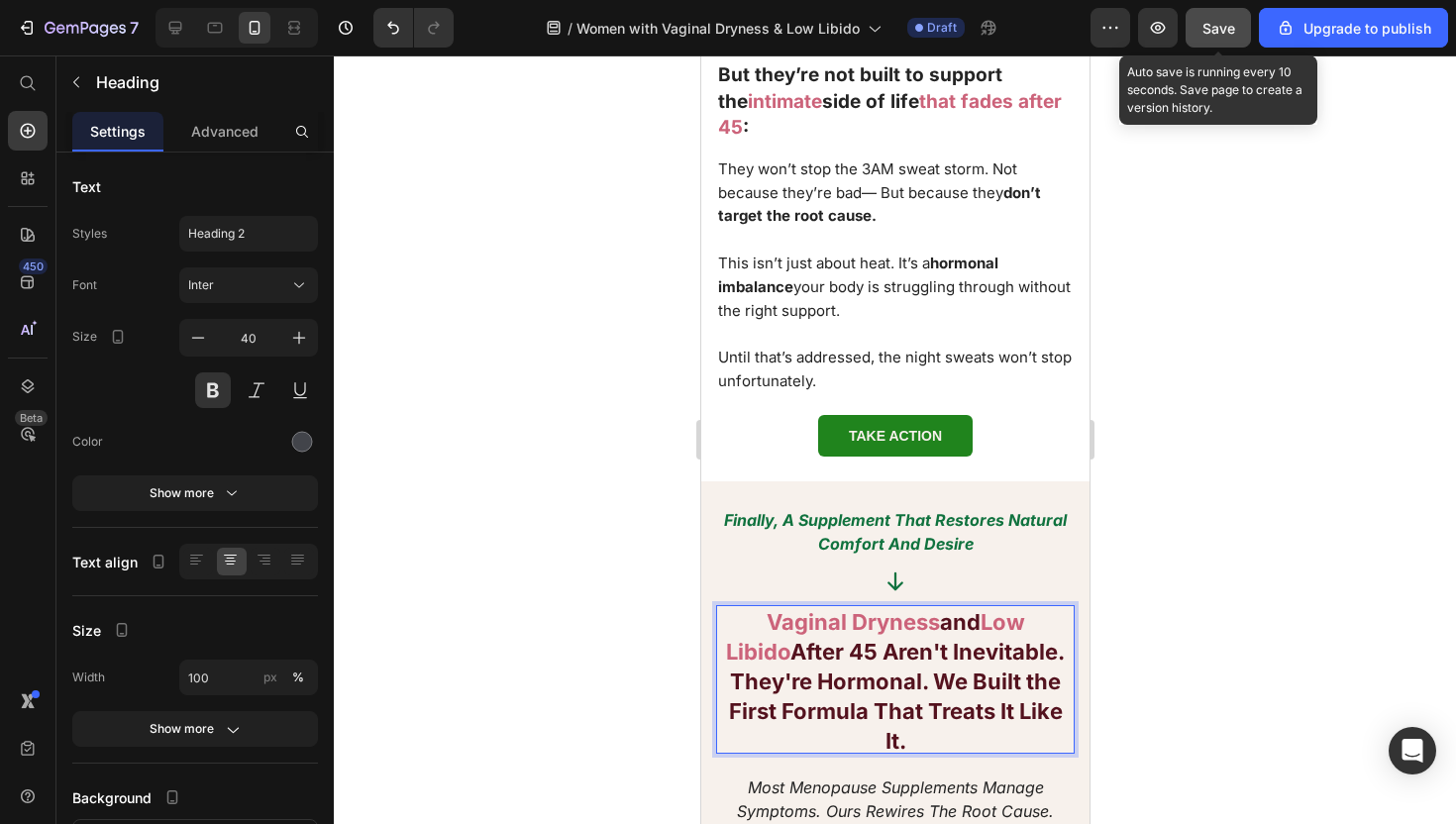 click on "After 45 Aren't Inevitable. They're Hormonal. We Built the First Formula That Treats It Like It." at bounding box center (896, 696) 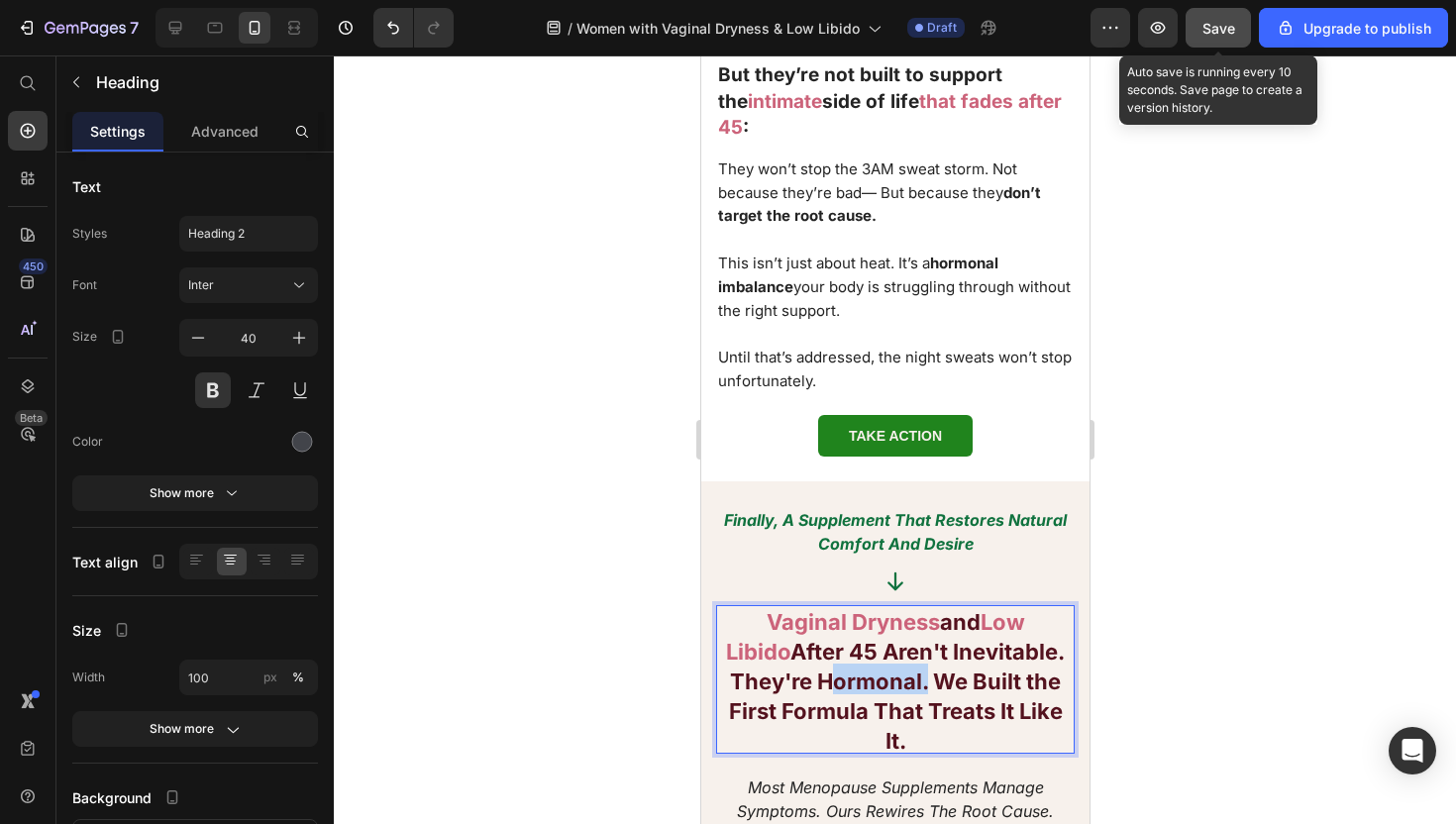 click on "After 45 Aren't Inevitable. They're Hormonal. We Built the First Formula That Treats It Like It." at bounding box center [896, 696] 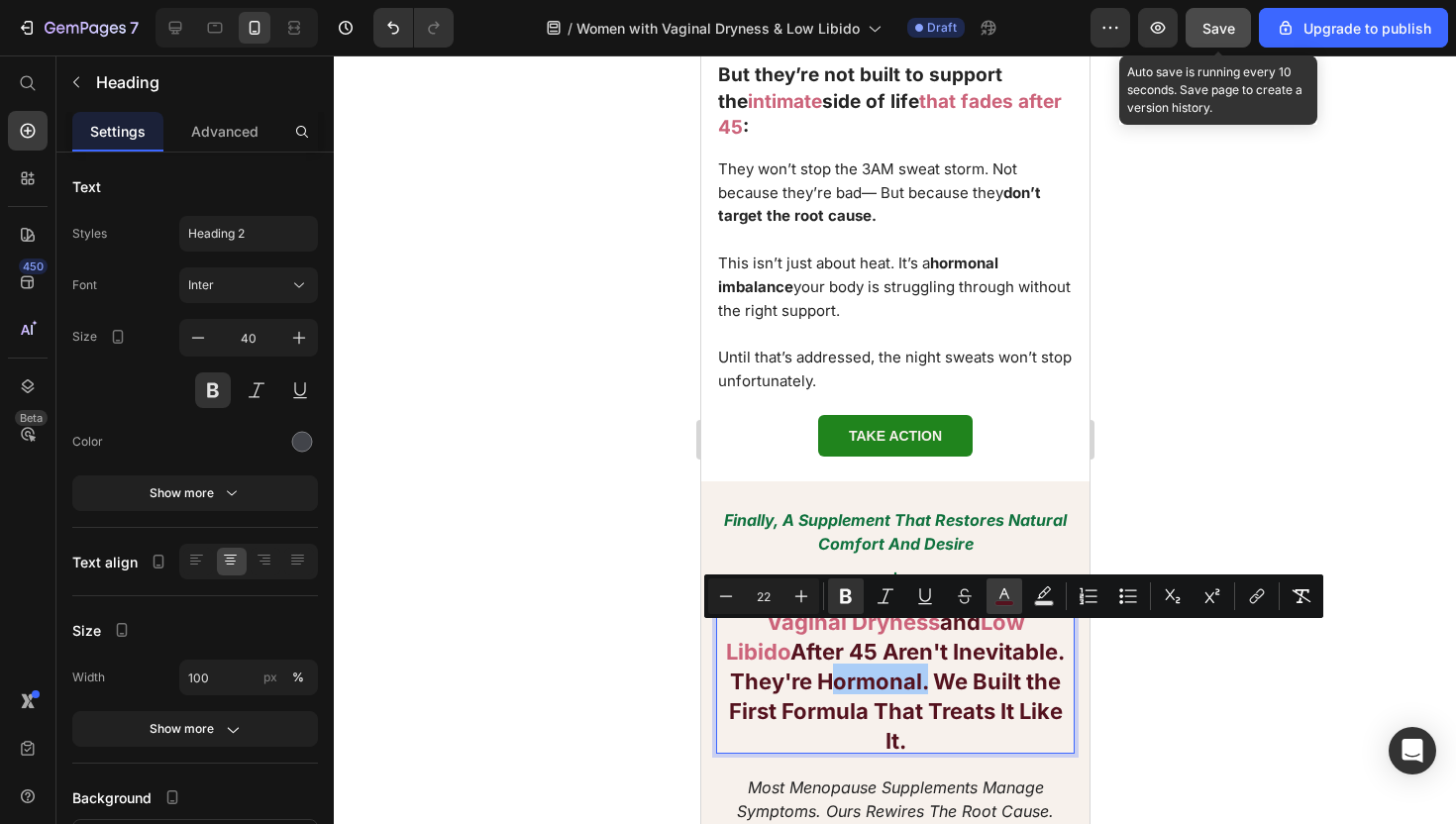 click on "color" at bounding box center [1004, 596] 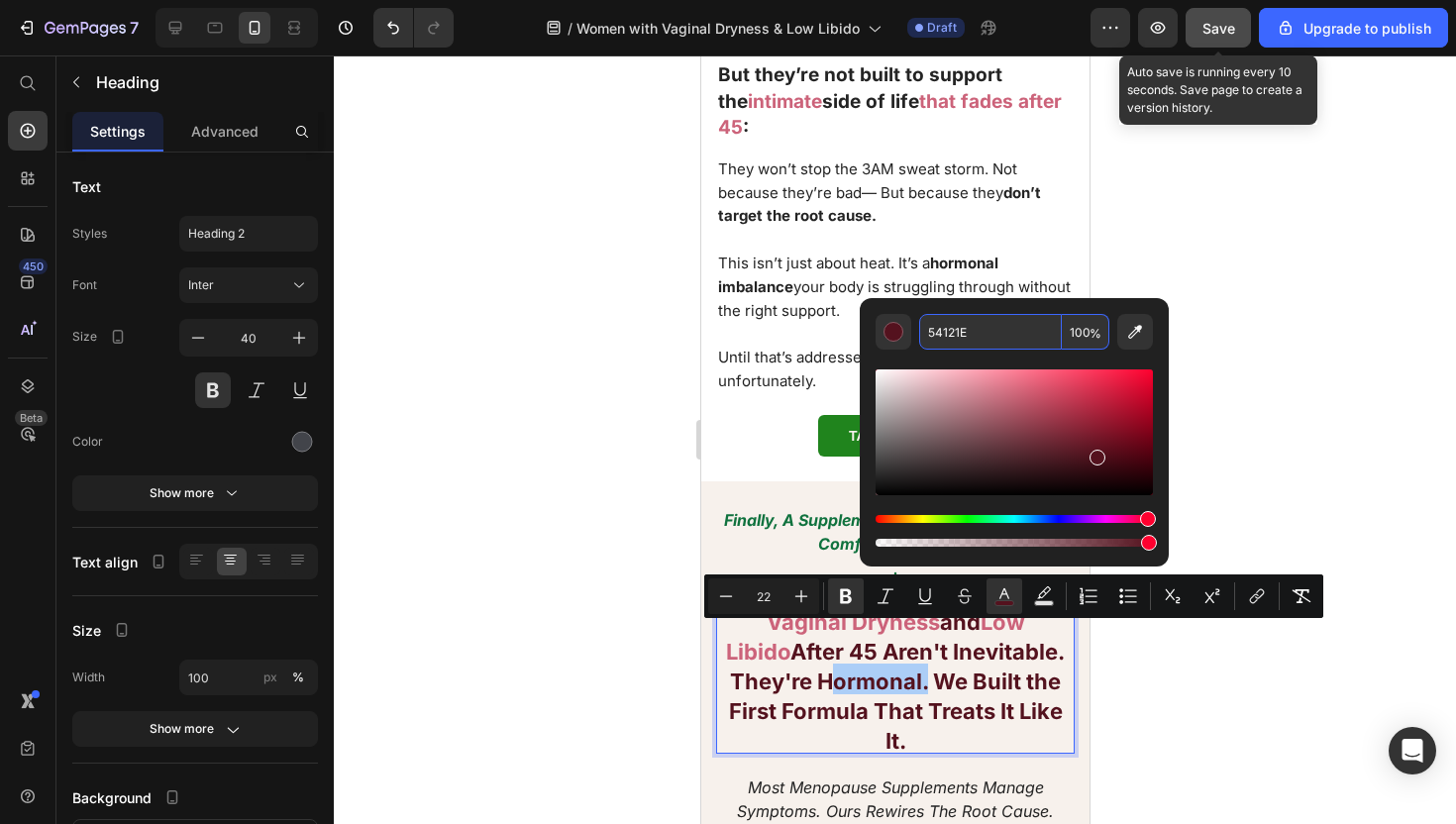 click on "54121E" at bounding box center (990, 332) 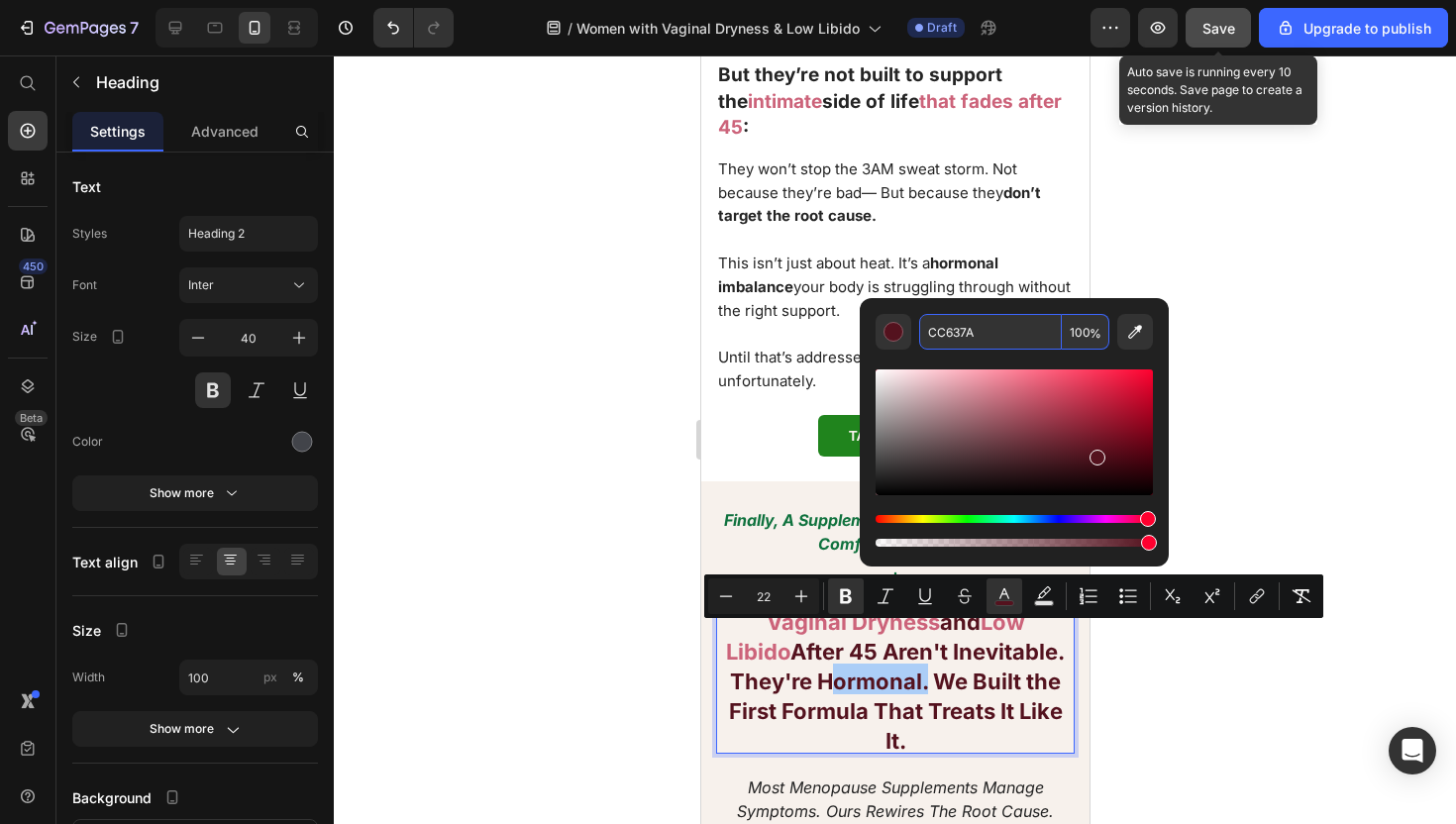 type on "CC637A" 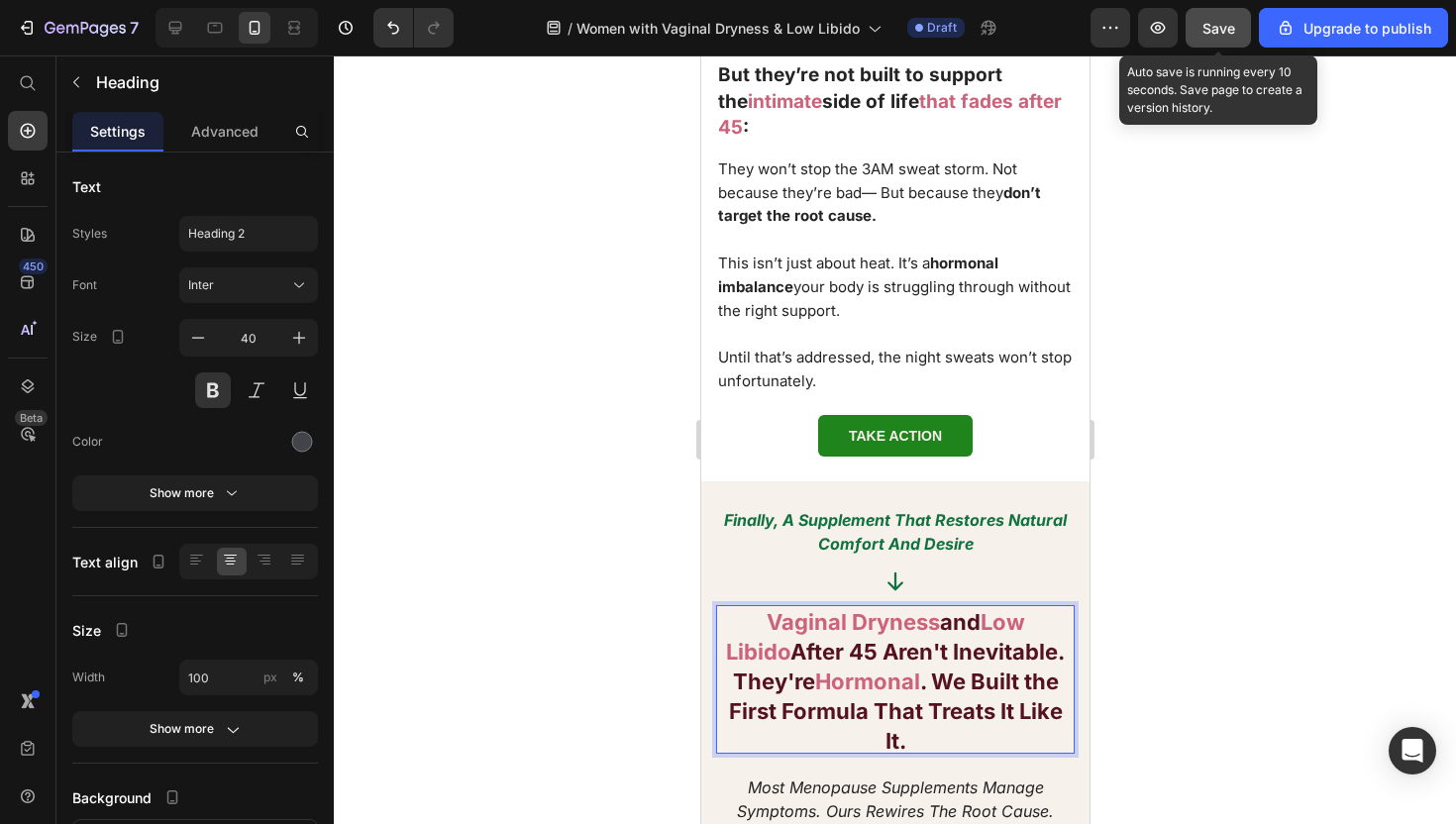 click on "After 45 Aren't Inevitable. They're" at bounding box center [898, 667] 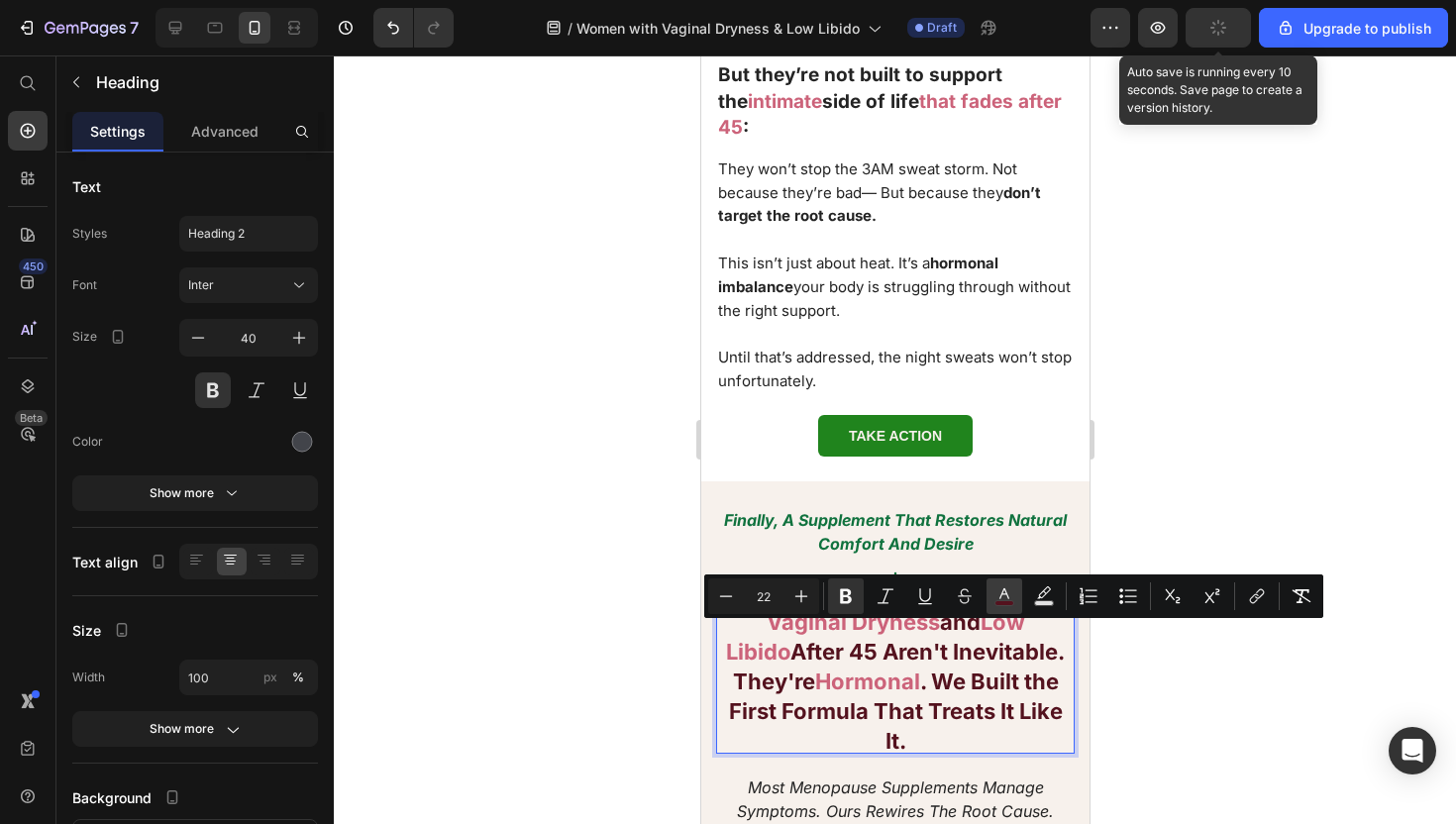 click 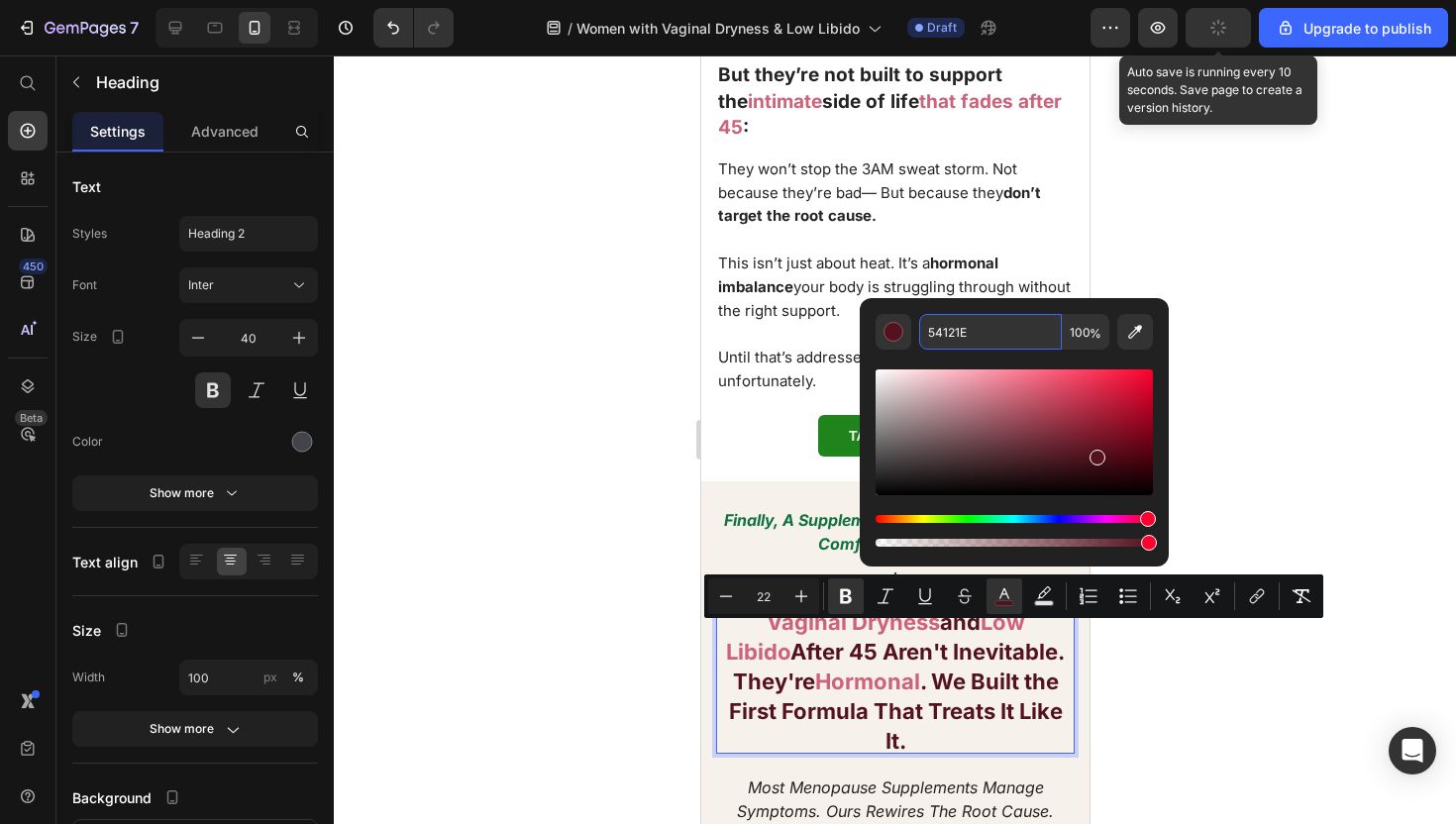 click on "54121E" at bounding box center [990, 332] 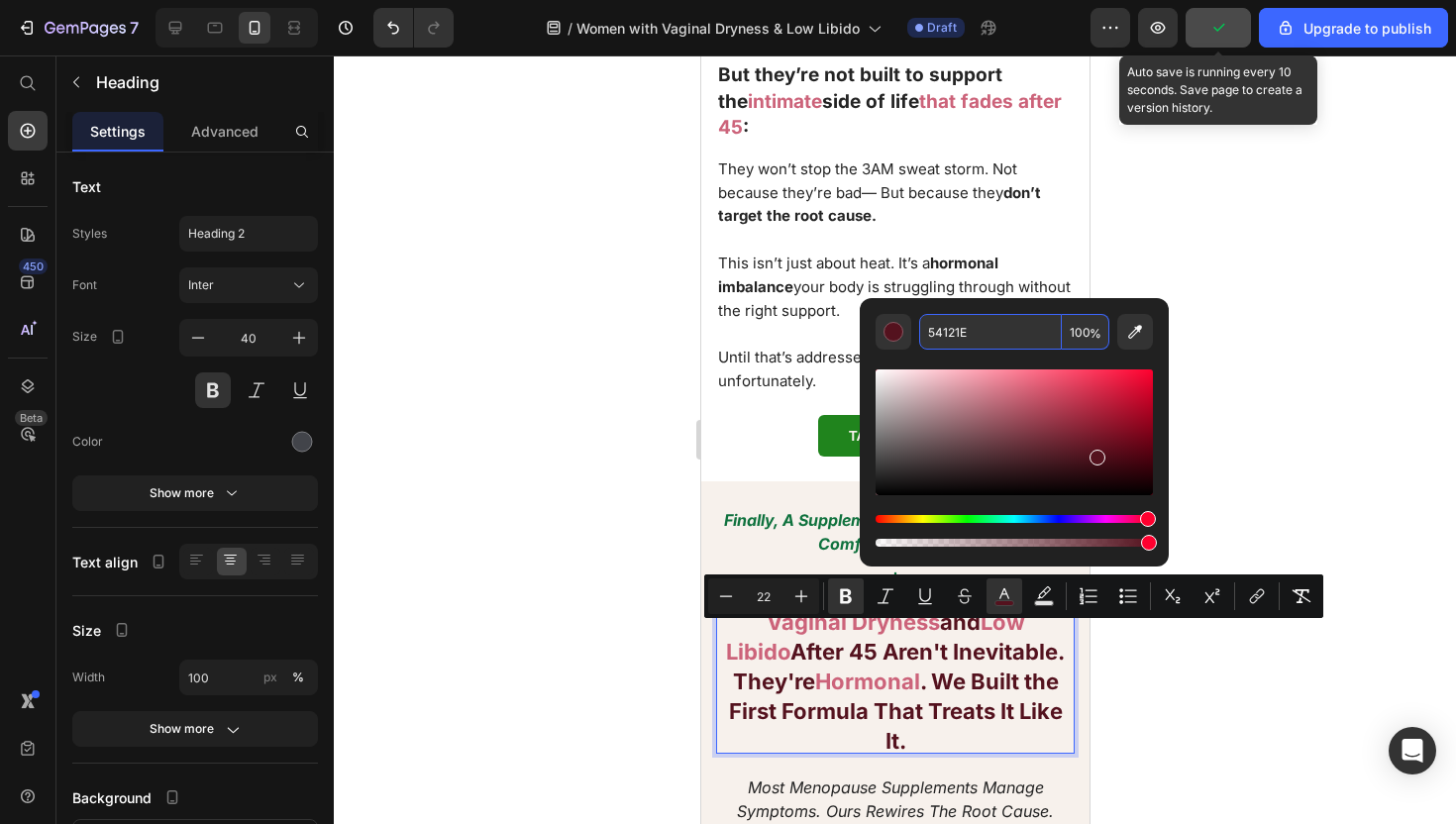 click on "54121E" at bounding box center [990, 332] 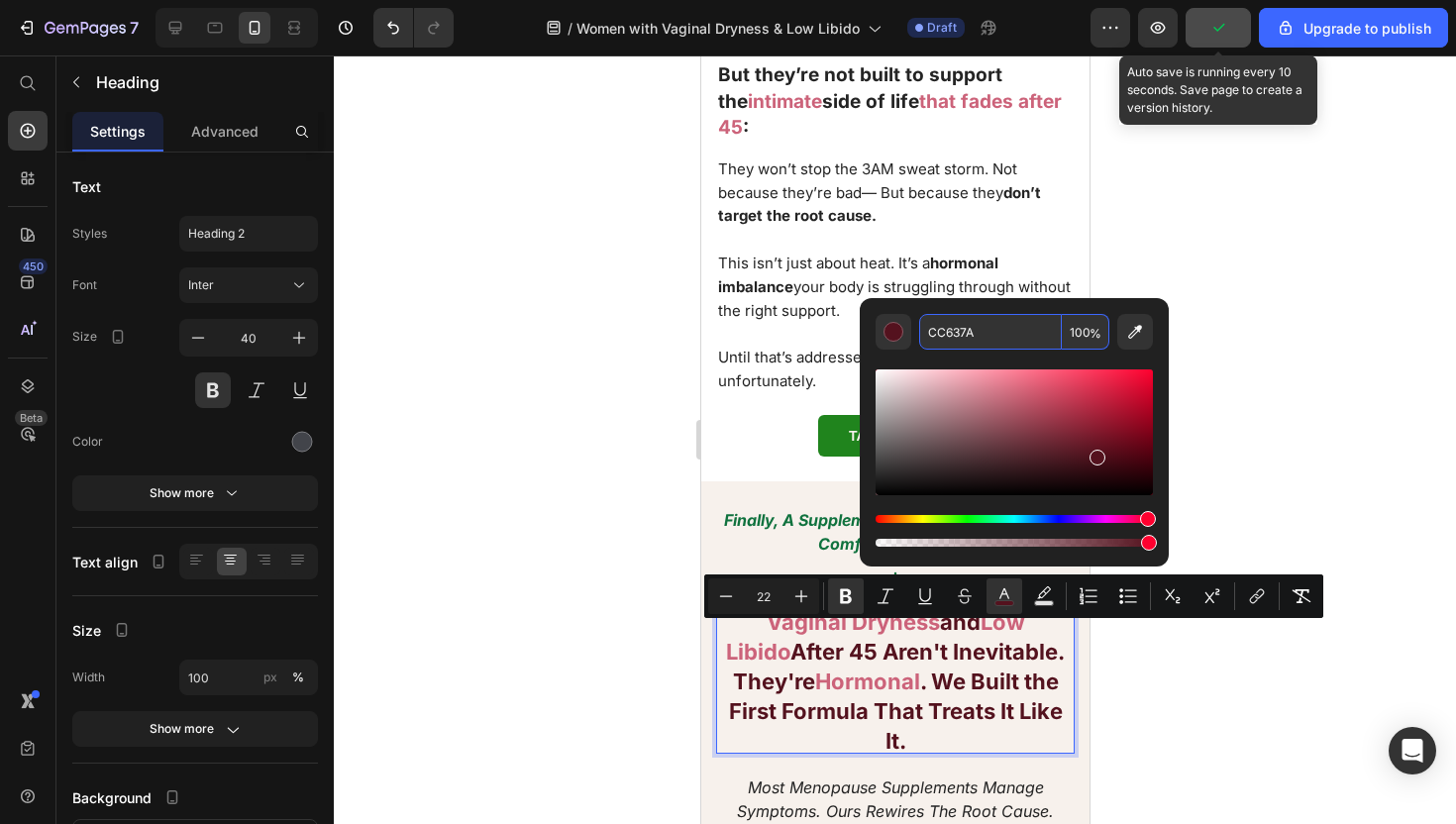 type on "CC637A" 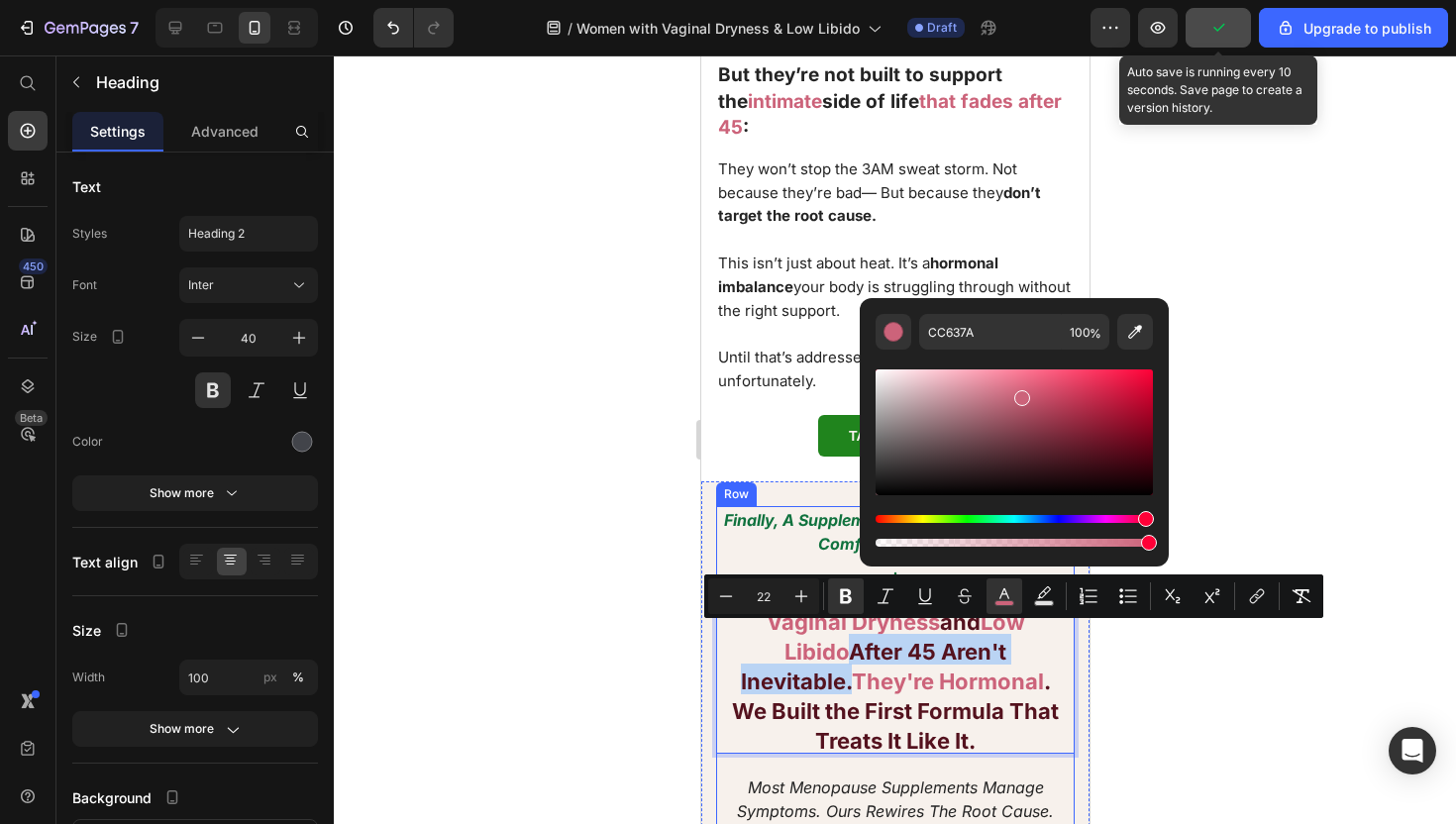 click on "Finally, a Supplement That Restores Natural Comfort and Desire Text block Finally, a Supplement That Restores Natural Comfort and Desire Text Block Row
Icon Vaginal Dryness  and  Low Libido  After 45 Aren't Inevitable.  They're   Hormonal . We Built the First Formula That Treats It Like It. Heading   20 Most menopause supplements manage symptoms. Ours rewires the root cause. Text Block Vaginal Dryness and Low Libido After 45 Aren't Inevitable. They're Hormonal. We Built the First Formula That Treats It Like It. Most supplements for women ignore this part of life. Ours restores it. Heading Image
Icon We Restore Vaginal Moisture Naturally.  Heading Targeted plant-based phytoestrogens help replenish moisture, soothe discomfort, and support healthy tissue—so you can feel comfortable and confident again. Text Block Row
Icon We Reignite Libido and Intimate Desire. Heading Text Block Row
Icon We Rebuild Energy, Mood, and Body Confidence.d Heading Text Block Row Row" at bounding box center [894, 1139] 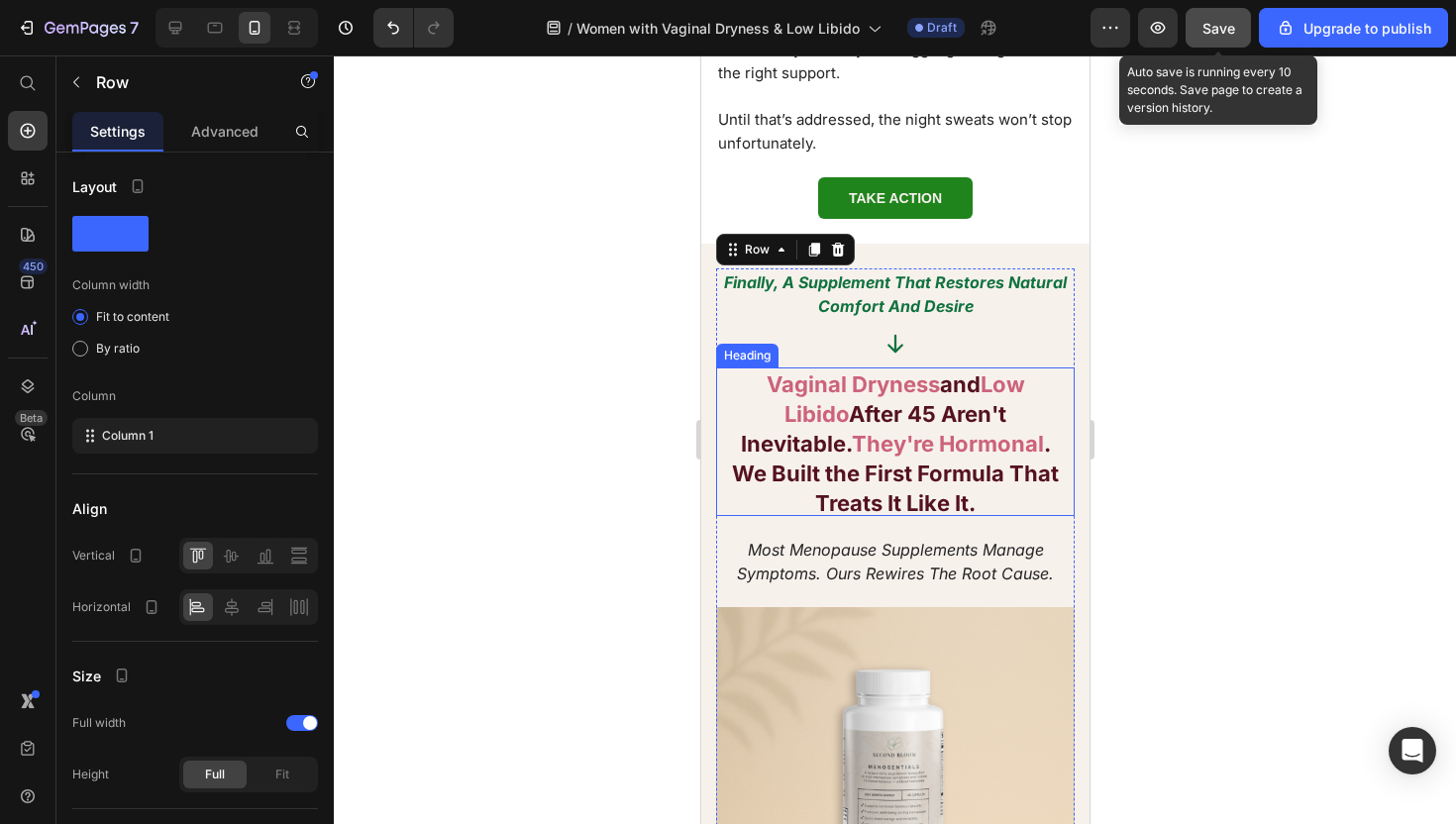 scroll, scrollTop: 3226, scrollLeft: 0, axis: vertical 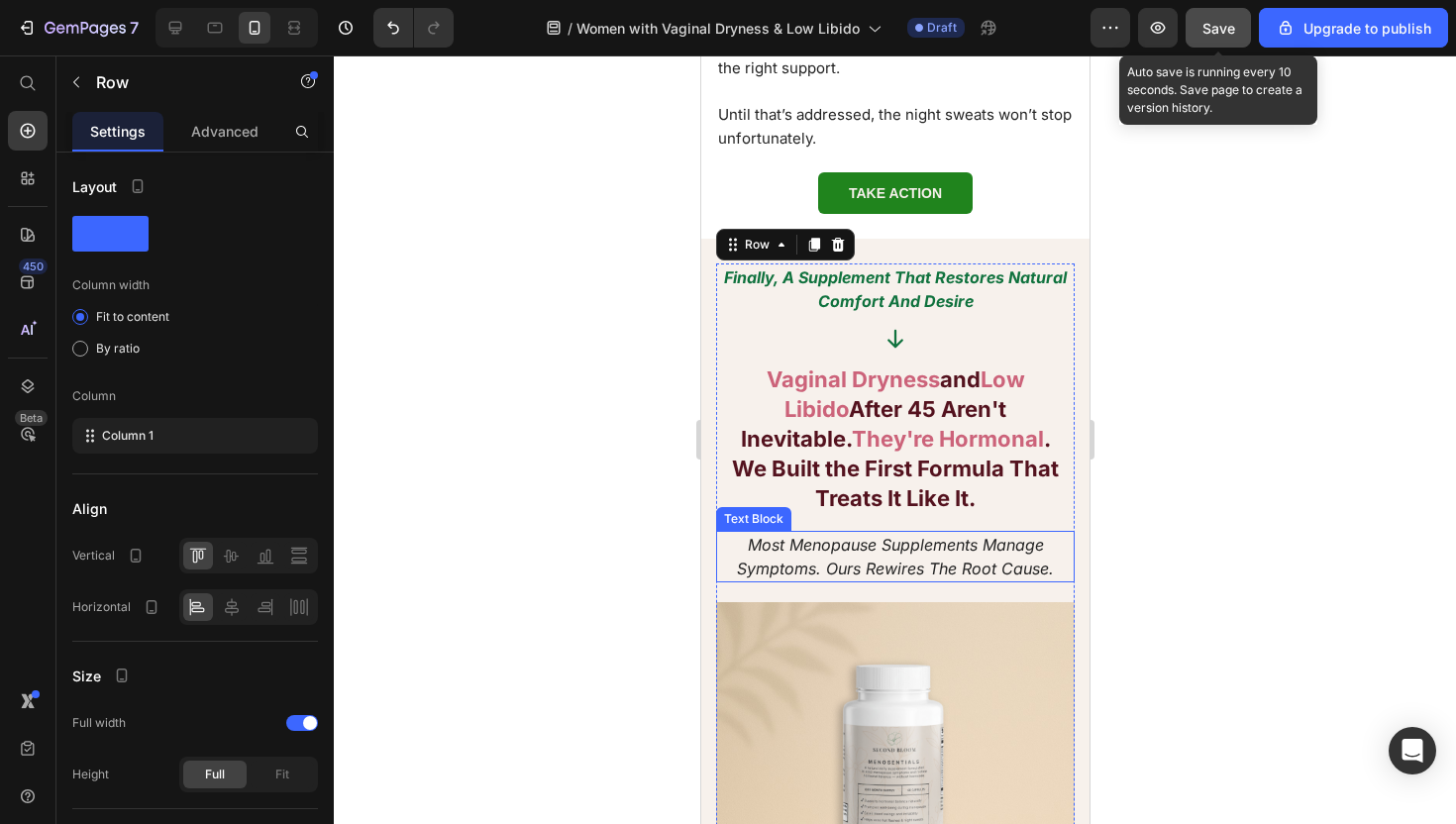 click on "Finally, a Supplement That Restores Natural Comfort and Desire Text block Finally, a Supplement That Restores Natural Comfort and Desire Text Block Row
Icon ⁠⁠⁠⁠⁠⁠⁠ Vaginal Dryness  and  Low Libido  After 45 Aren't Inevitable.  They're   Hormonal . We Built the First Formula That Treats It Like It. Heading Most menopause supplements manage symptoms. Ours rewires the root cause. Text Block Vaginal Dryness and Low Libido After 45 Aren't Inevitable. They're Hormonal. We Built the First Formula That Treats It Like It. Most supplements for women ignore this part of life. Ours restores it. Heading Image
Icon We Restore Vaginal Moisture Naturally.  Heading Targeted plant-based phytoestrogens help replenish moisture, soothe discomfort, and support healthy tissue—so you can feel comfortable and confident again. Text Block Row
Icon We Reignite Libido and Intimate Desire. Heading Text Block Row
Icon We Rebuild Energy, Mood, and Body Confidence.d Heading Text Block Row" at bounding box center (894, 896) 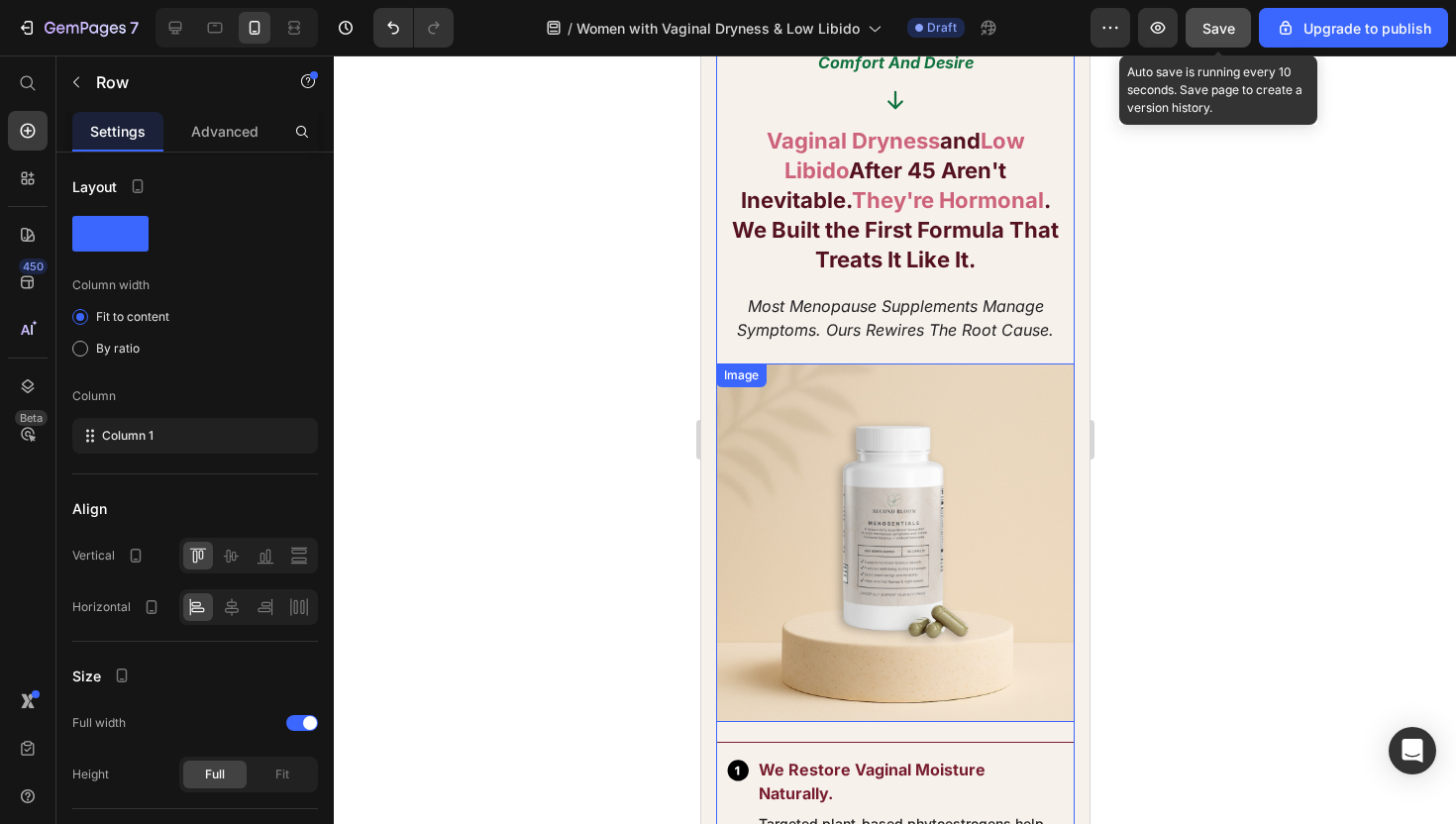 scroll, scrollTop: 3450, scrollLeft: 0, axis: vertical 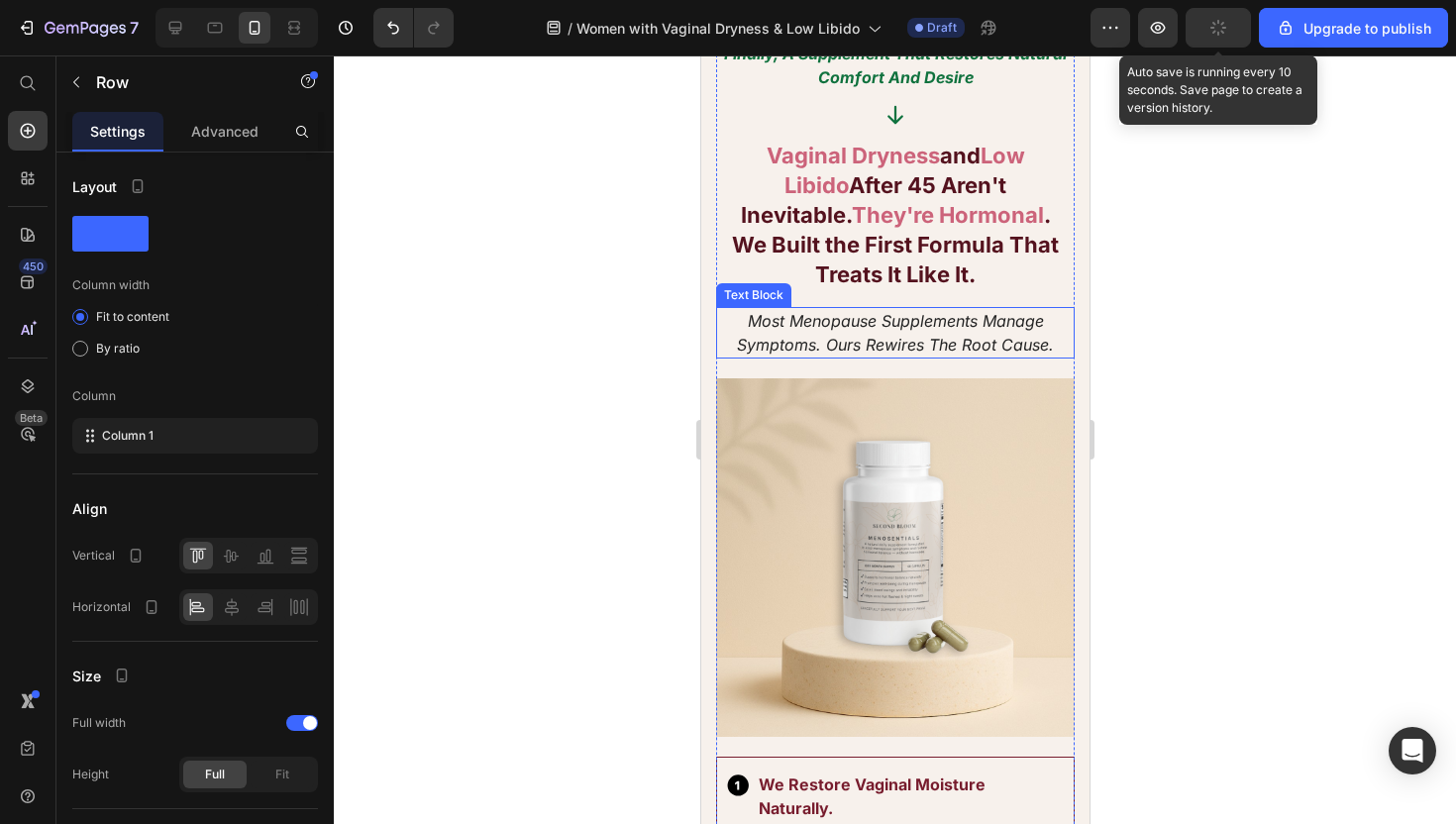 click on "Most menopause supplements manage symptoms. Ours rewires the root cause." at bounding box center (894, 333) 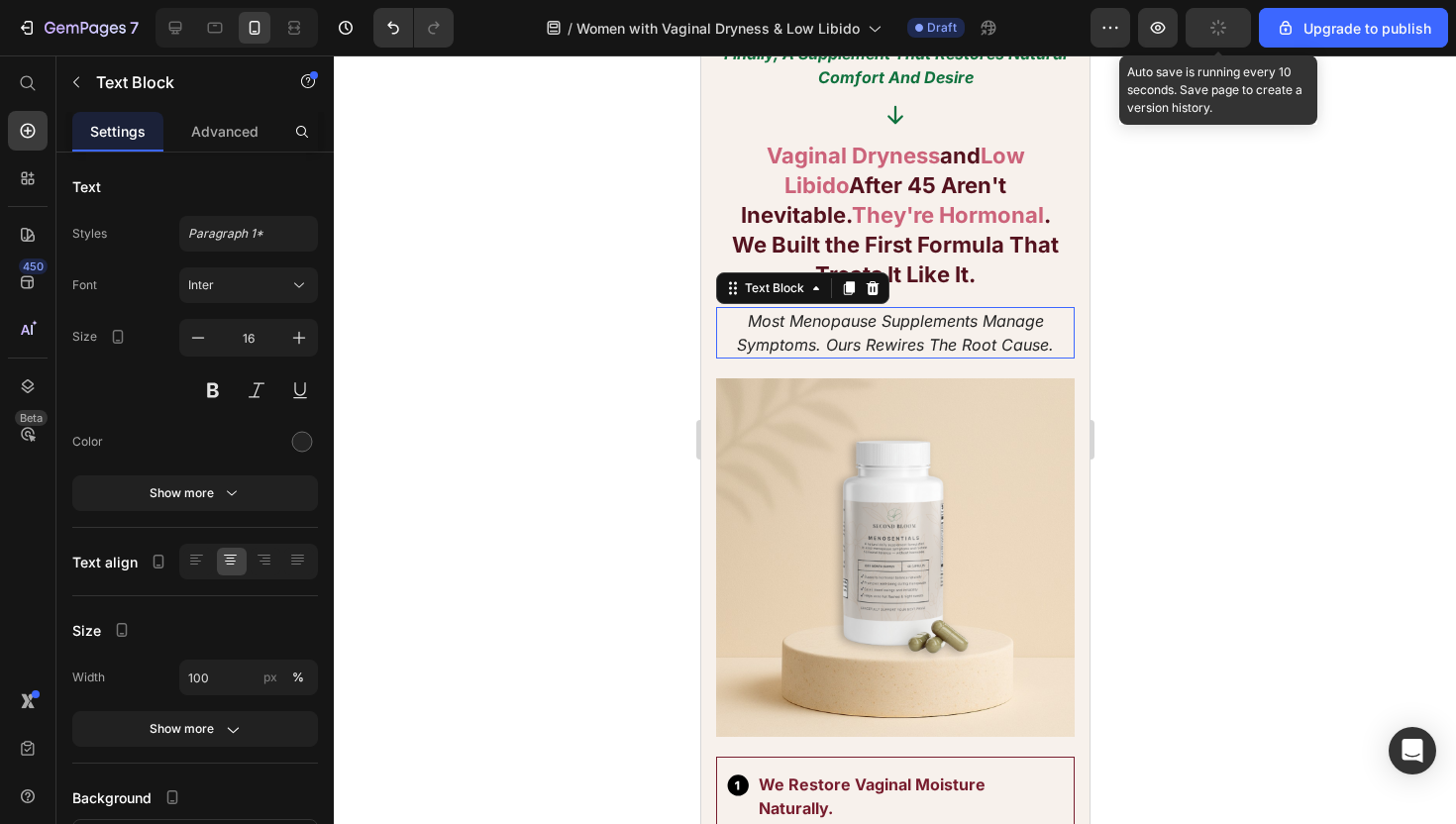 click on "Most menopause supplements manage symptoms. Ours rewires the root cause." at bounding box center [894, 333] 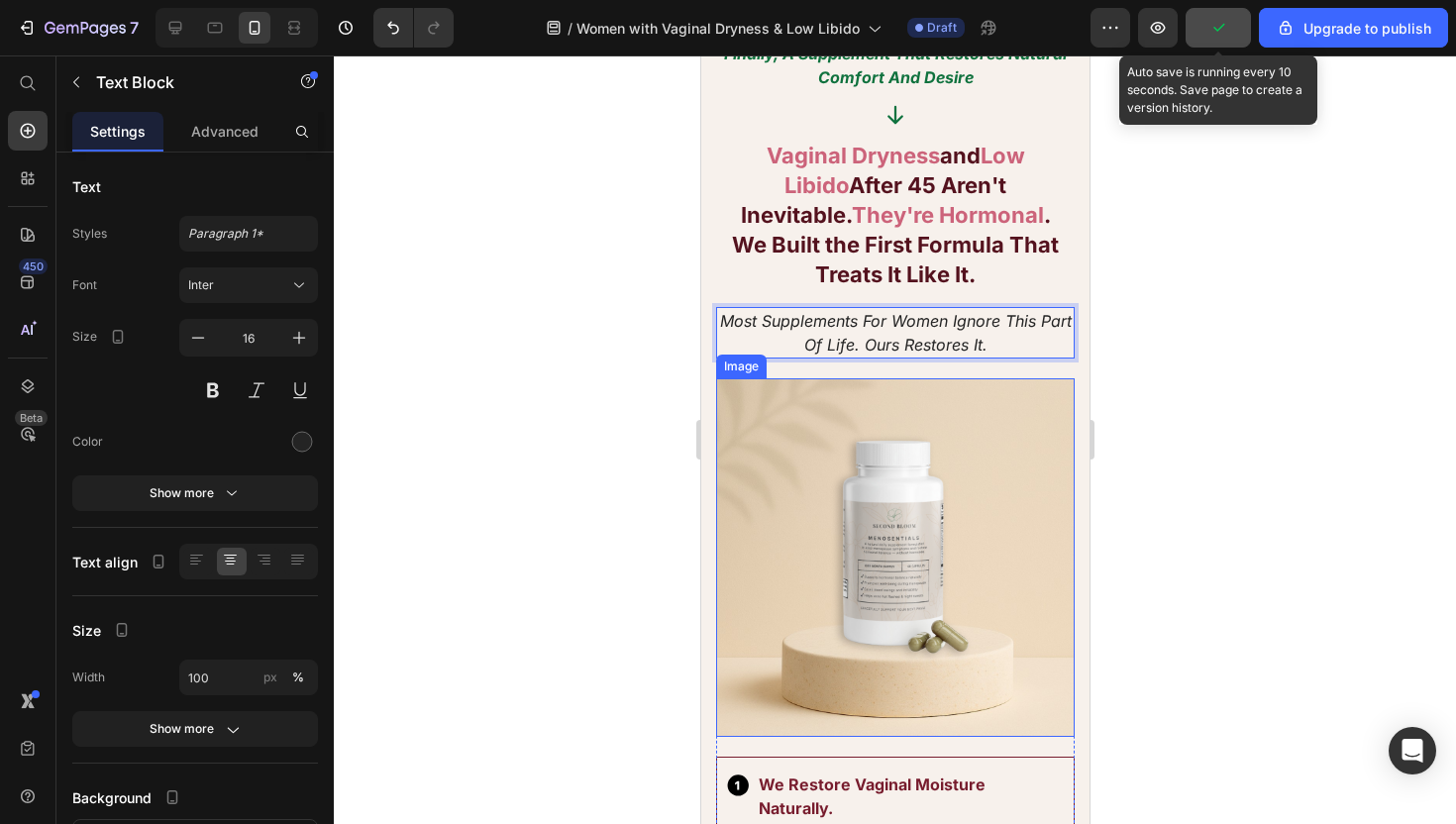 click at bounding box center [894, 558] 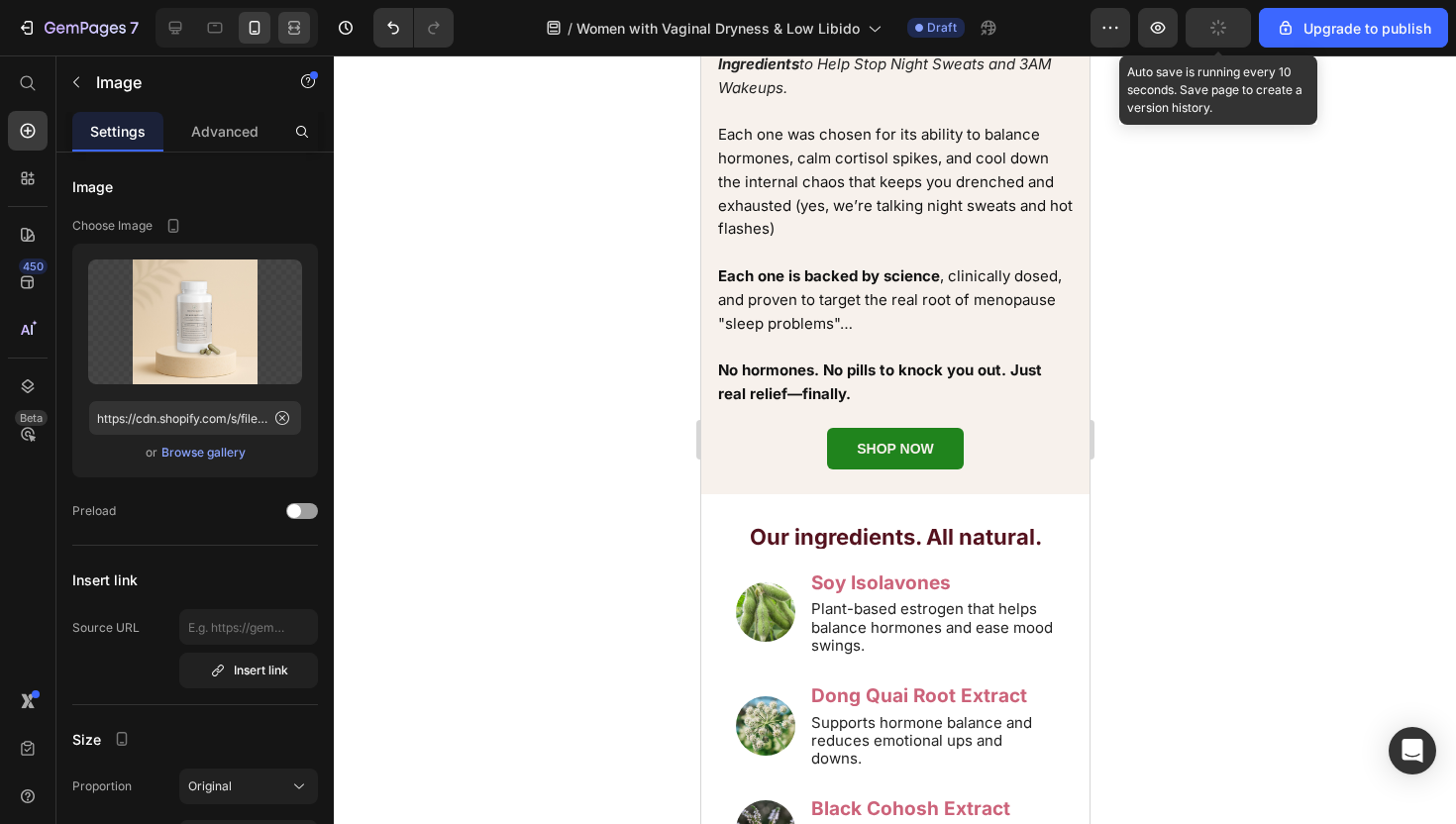 scroll, scrollTop: 4742, scrollLeft: 0, axis: vertical 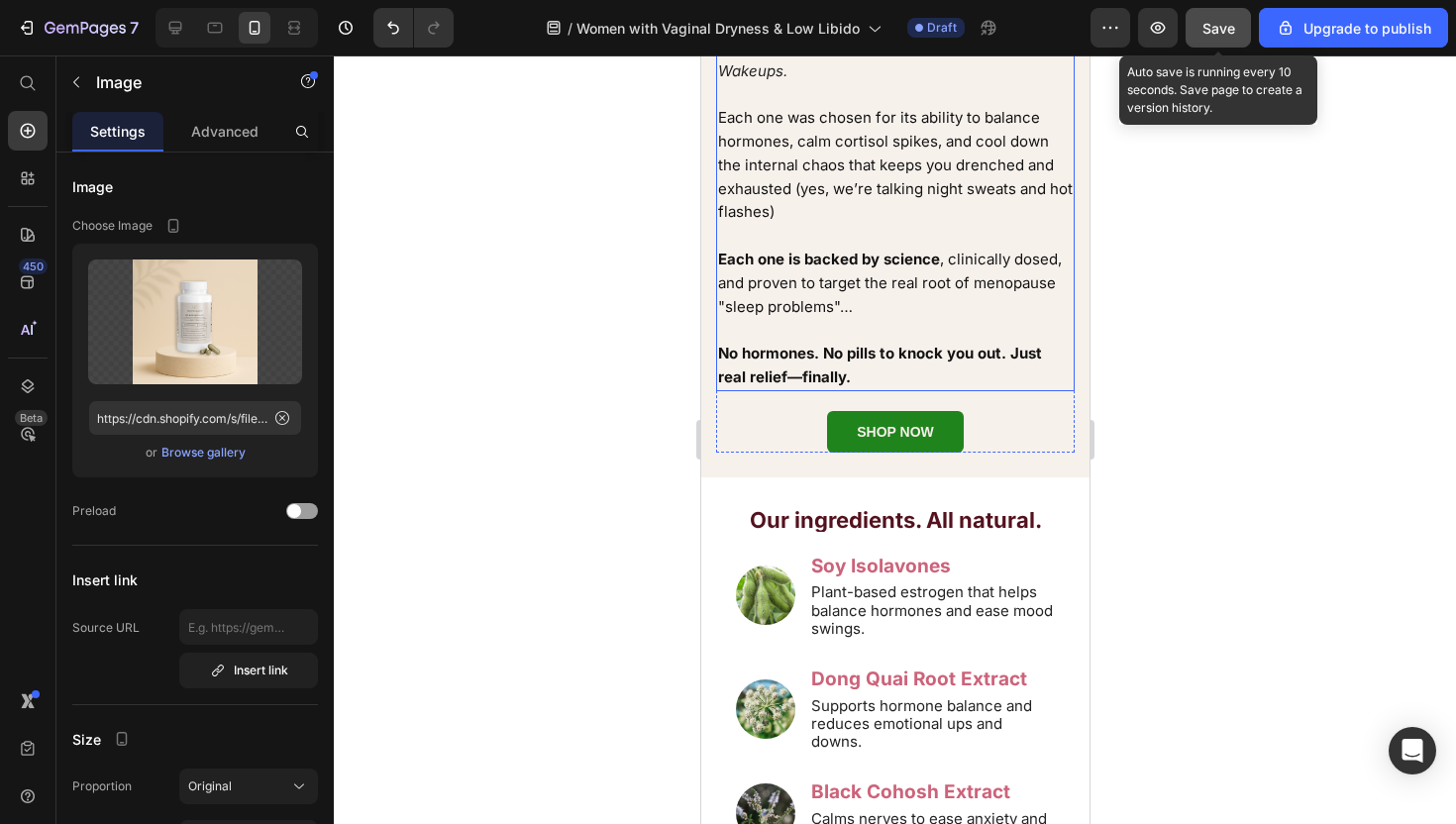 click on "This Formula Uses 9 of the Most Powerful  Natural   Ingredients  to Help Stop Night Sweats and 3AM Wakeups. Each one was chosen for its ability to balance hormones, calm cortisol spikes, and cool down the internal chaos that keeps you drenched and exhausted (yes, we’re talking night sweats and hot flashes)  Each one is backed by science , clinically dosed, and proven to target the real root of menopause "sleep problems"… No hormones. No pills to knock you out. Just real relief—finally." at bounding box center [894, 200] 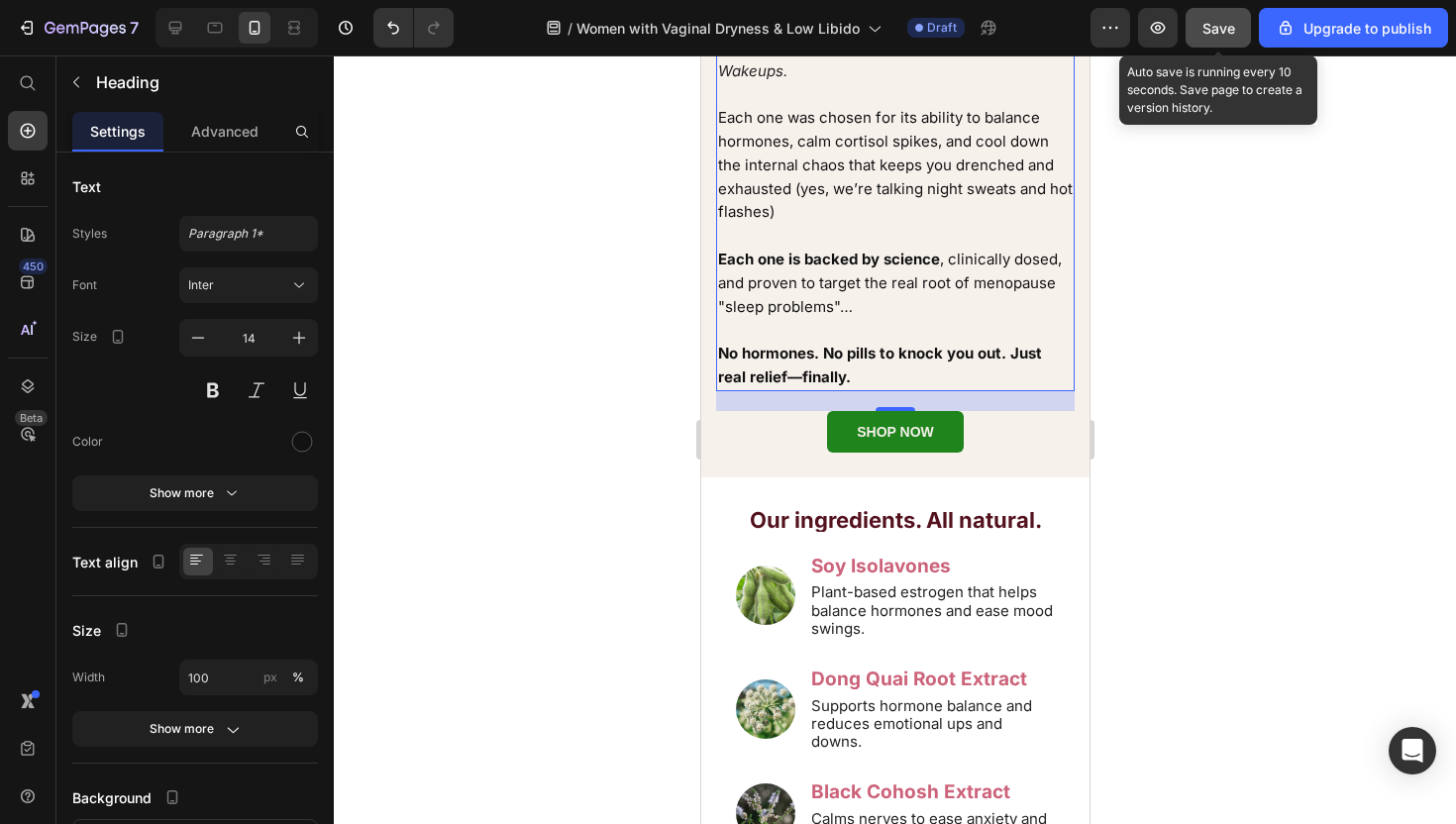 click on "Each one is backed by science" at bounding box center [828, 258] 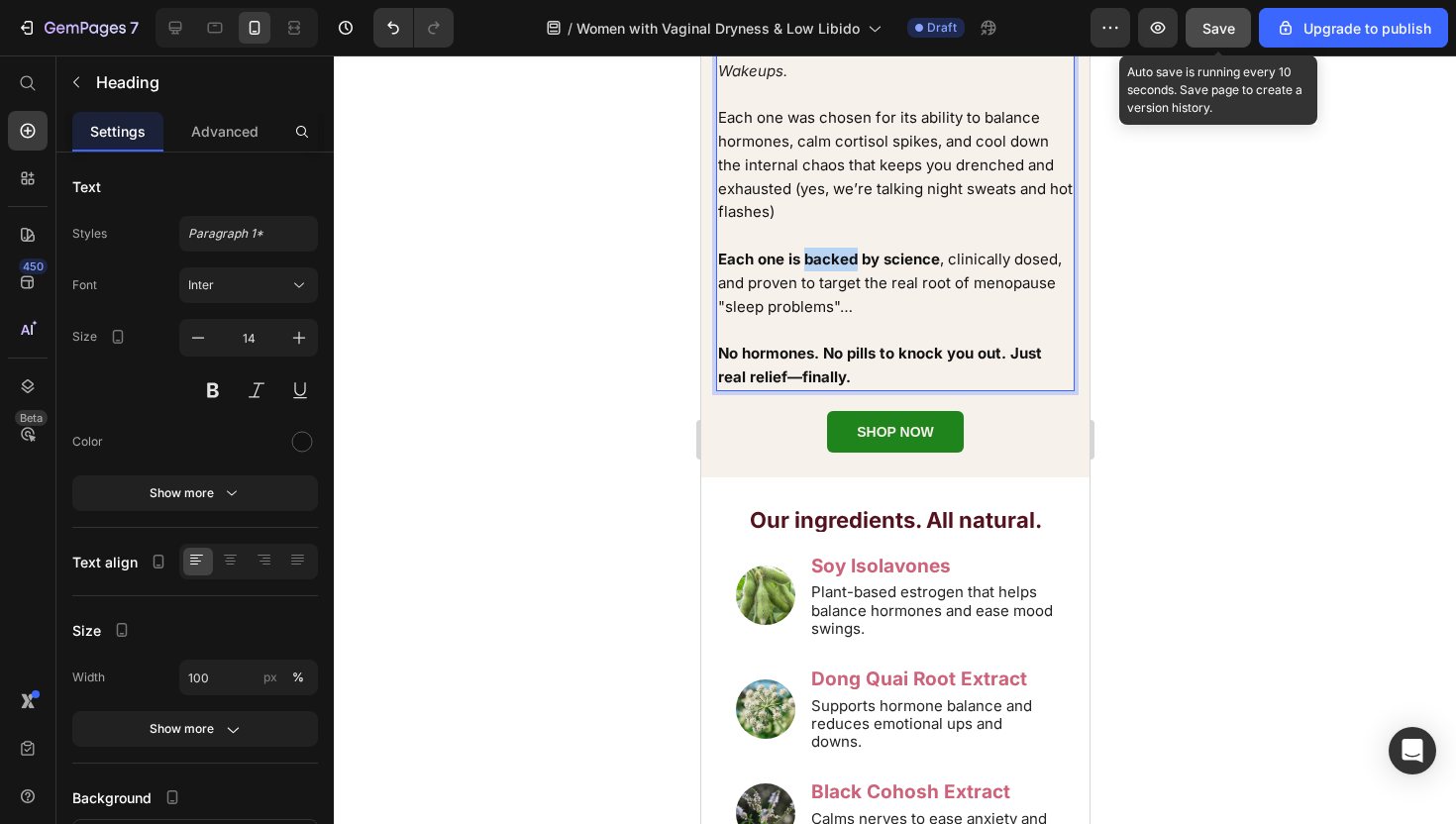 click on "Each one is backed by science" at bounding box center [828, 258] 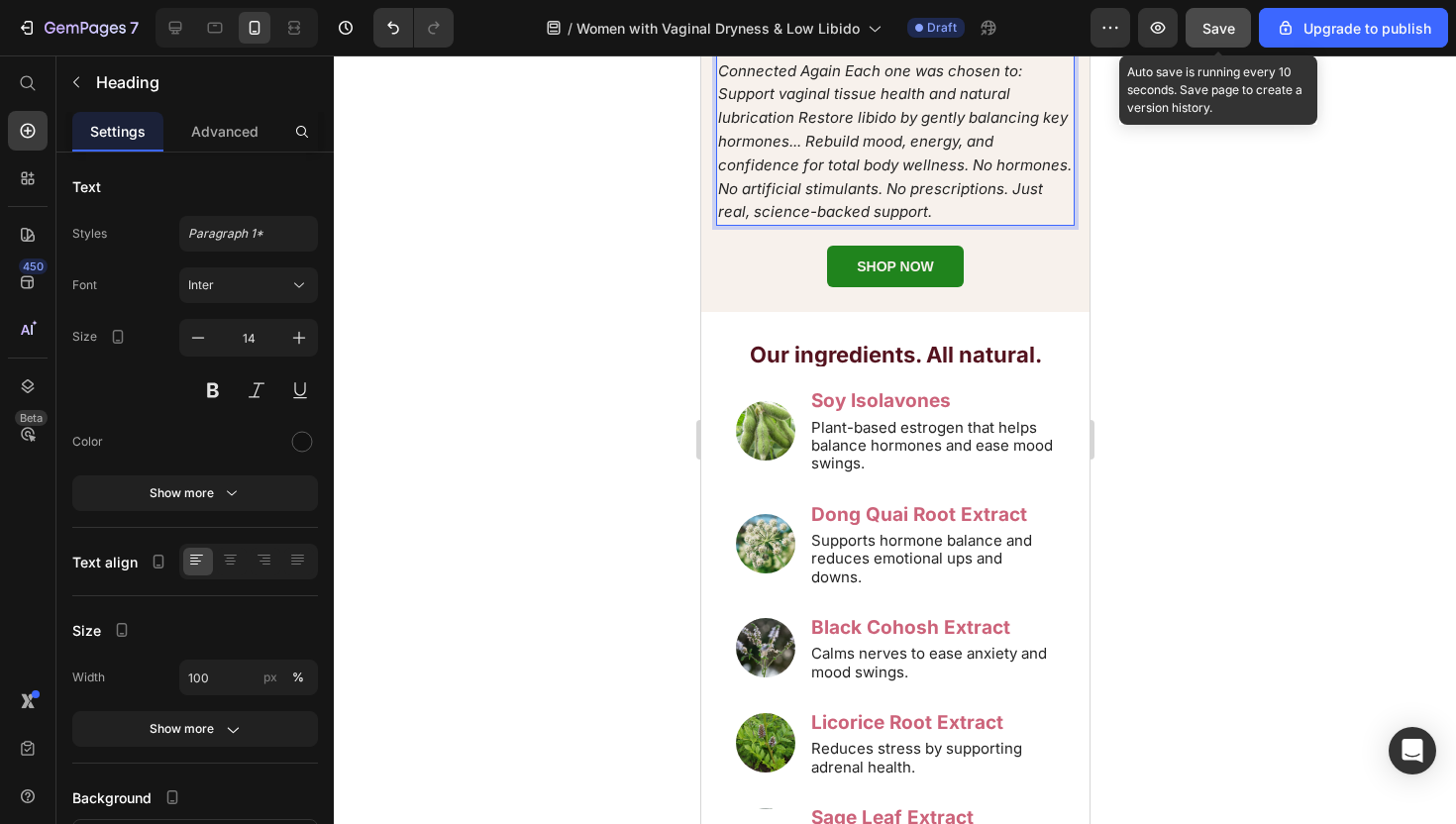 click on "This Formula Uses 9 Powerful Natural Ingredients to Help You Feel Comfortable, Confident, and Connected Again Each one was chosen to: Support vaginal tissue health and natural lubrication Restore libido by gently balancing key hormones... Rebuild mood, energy, and confidence for total body wellness. No hormones. No artificial stimulants. No prescriptions. Just real, science-backed support." at bounding box center (894, 118) 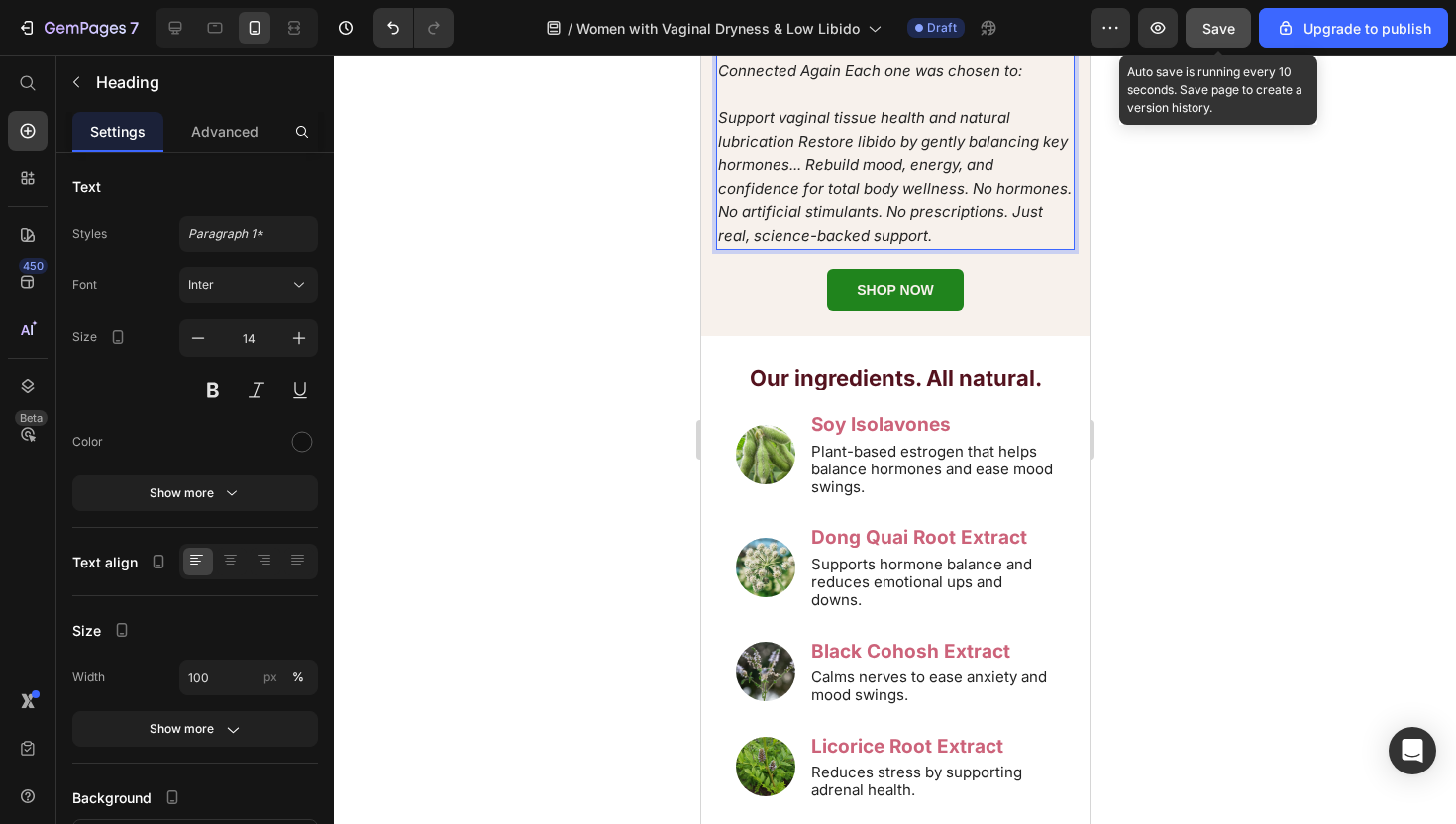 click on "Support vaginal tissue health and natural lubrication Restore libido by gently balancing key hormones... Rebuild mood, energy, and confidence for total body wellness. No hormones. No artificial stimulants. No prescriptions. Just real, science-backed support." at bounding box center (893, 176) 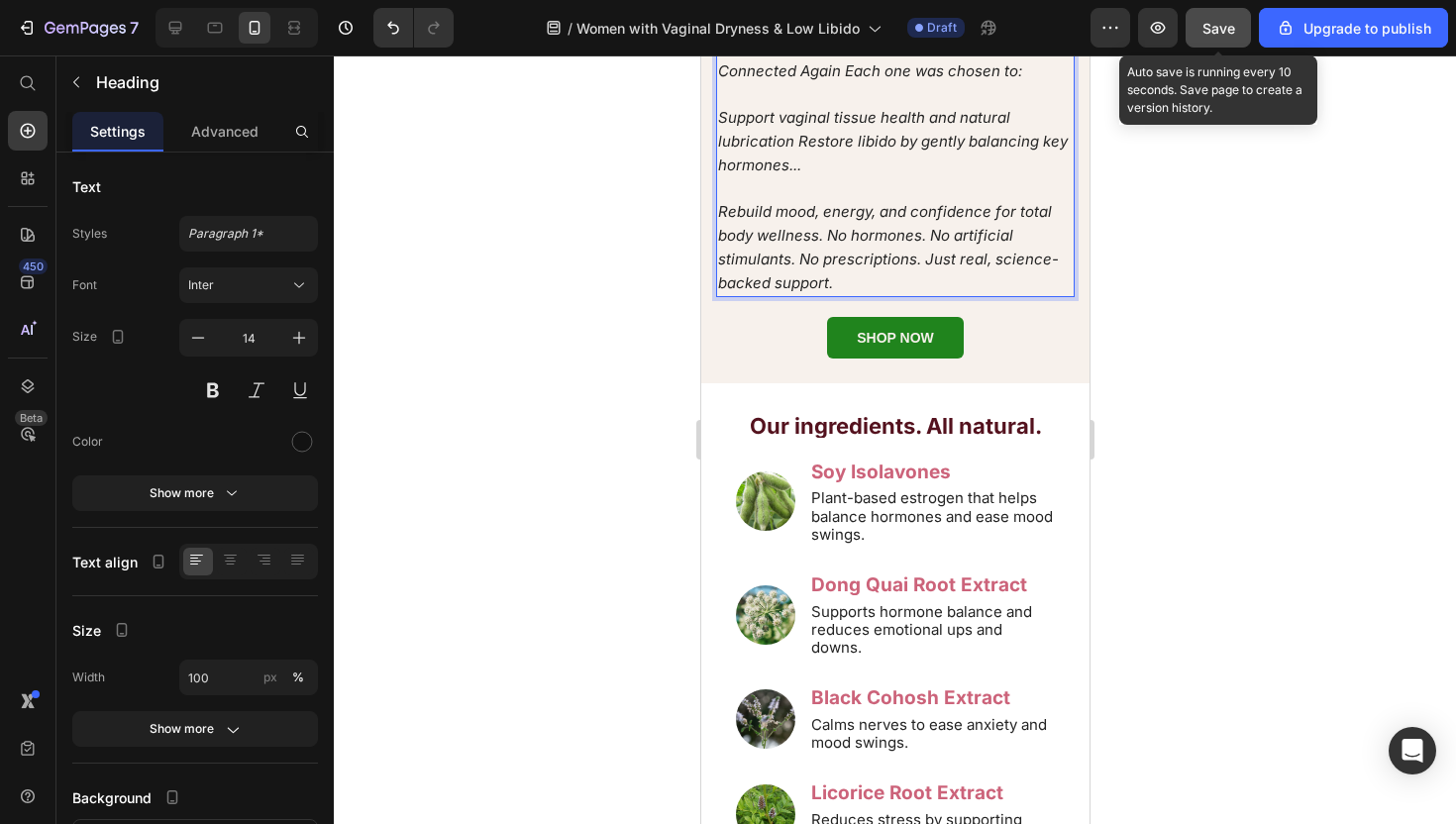 click on "Rebuild mood, energy, and confidence for total body wellness. No hormones. No artificial stimulants. No prescriptions. Just real, science-backed support." at bounding box center [887, 247] 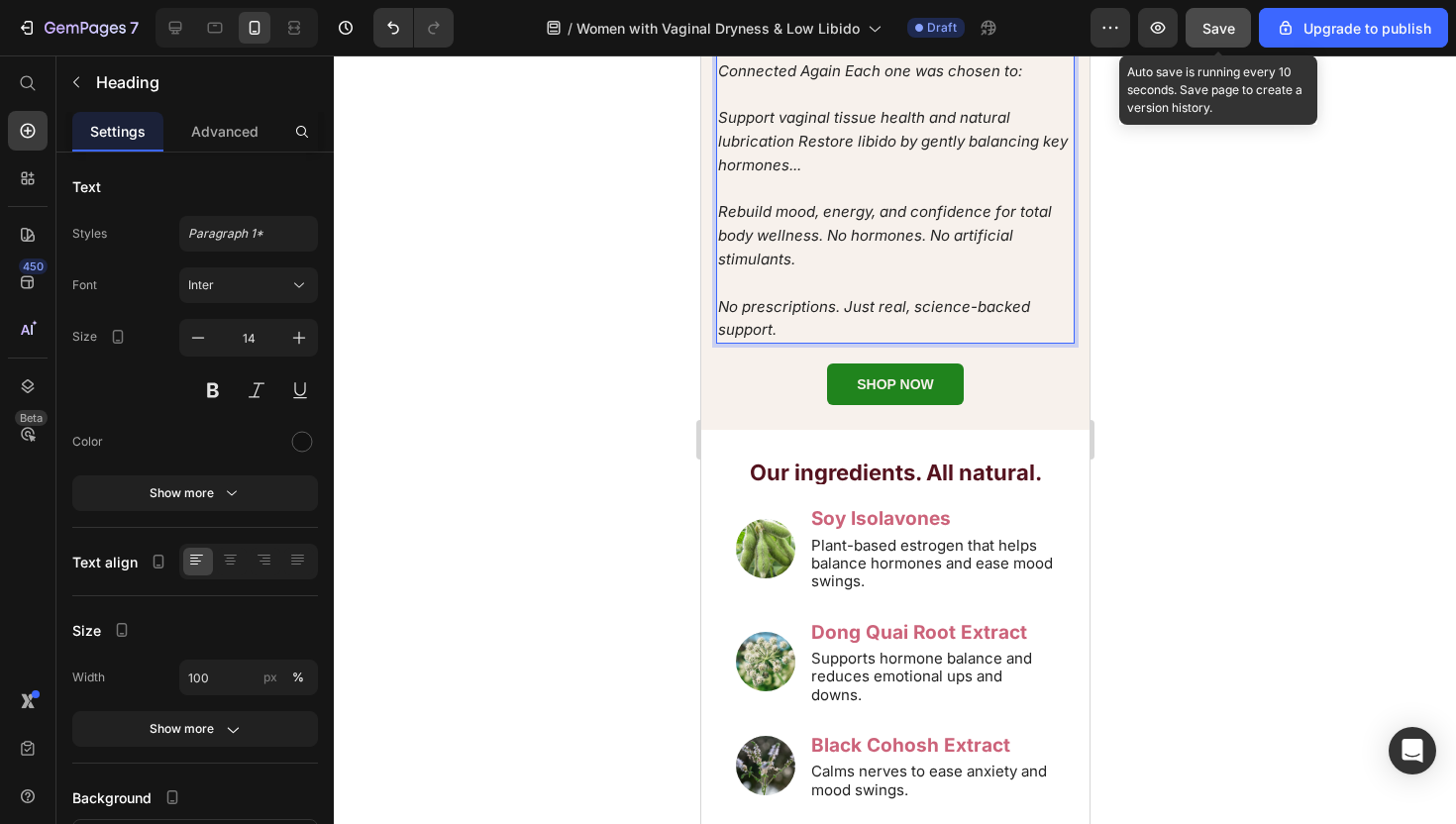 click on "This Formula Uses 9 Powerful Natural Ingredients to Help You Feel Comfortable, Confident, and Connected Again Each one was chosen to:" at bounding box center [893, 47] 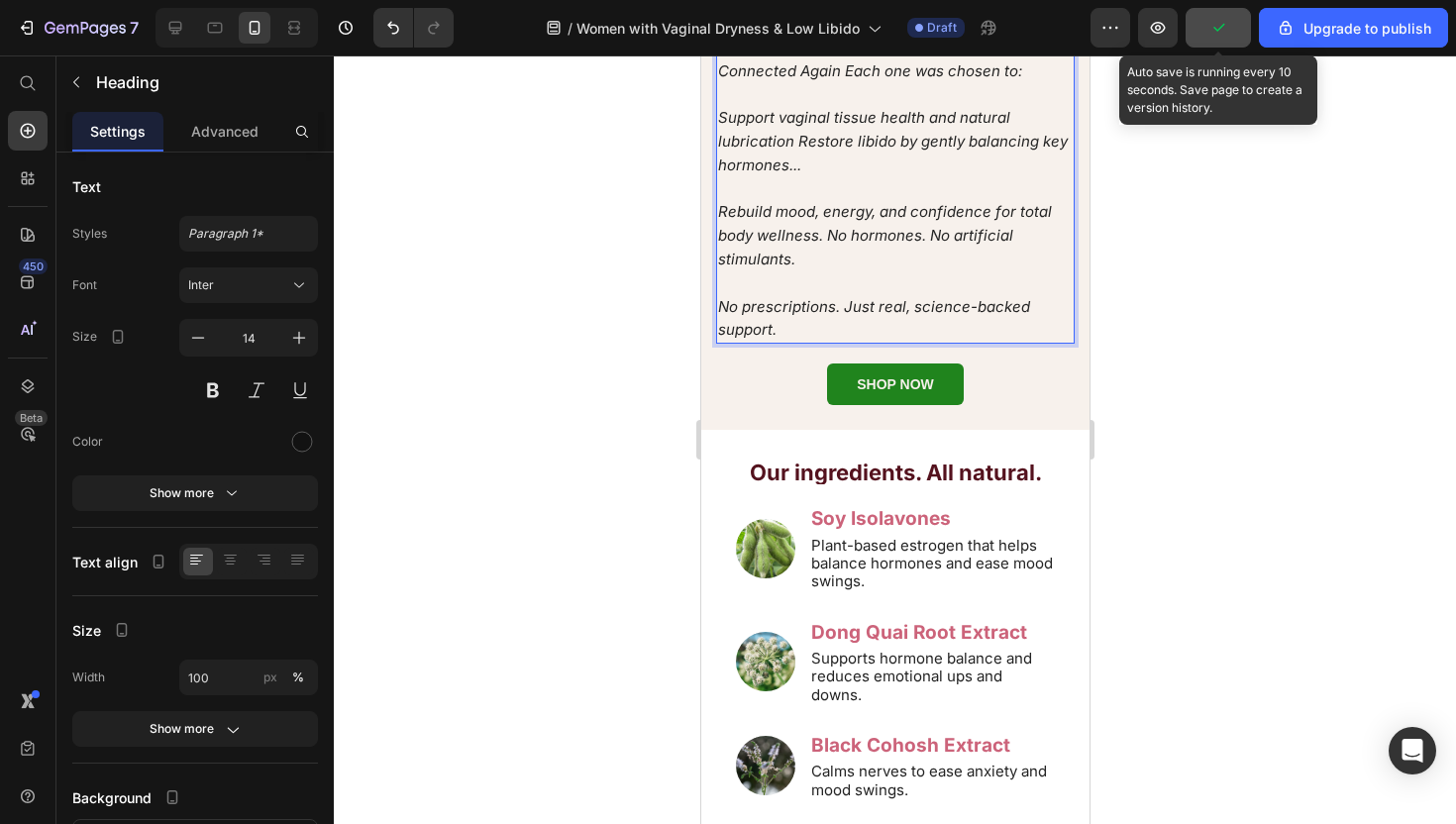 click on "This Formula Uses 9 Powerful Natural Ingredients to Help You Feel Comfortable, Confident, and Connected Again Each one was chosen to:" at bounding box center (893, 47) 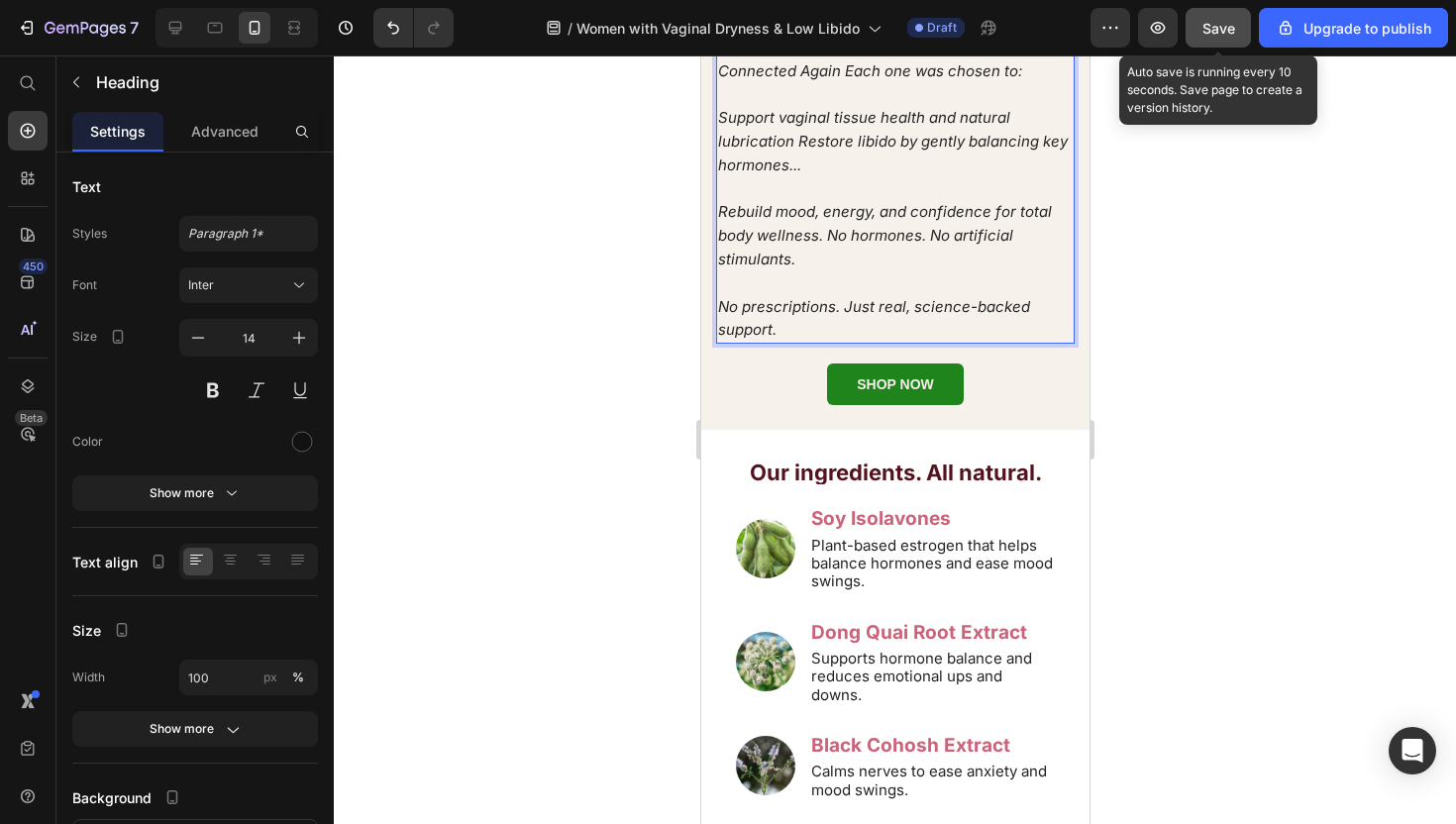 drag, startPoint x: 931, startPoint y: 362, endPoint x: 1134, endPoint y: 362, distance: 203 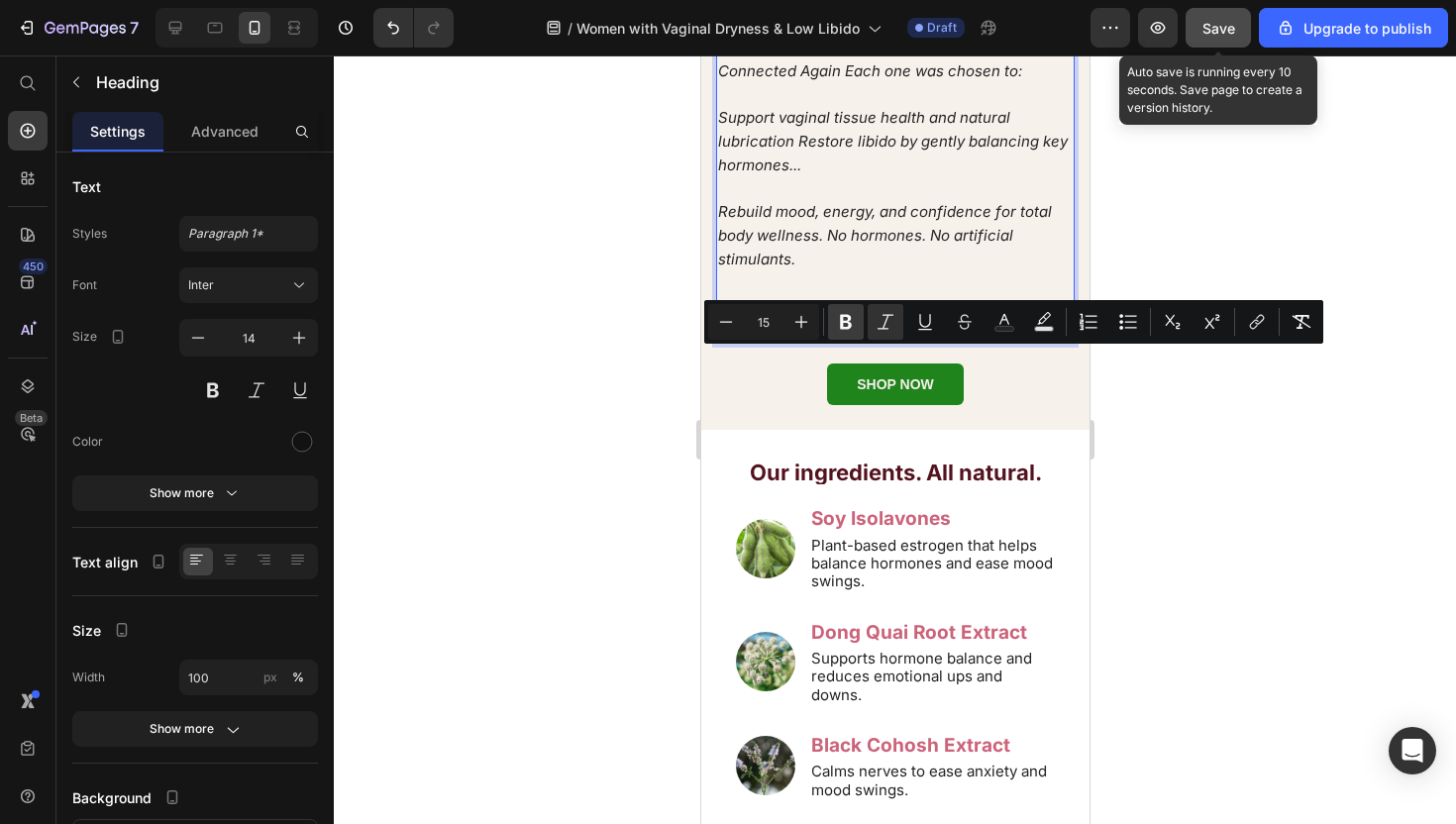 click 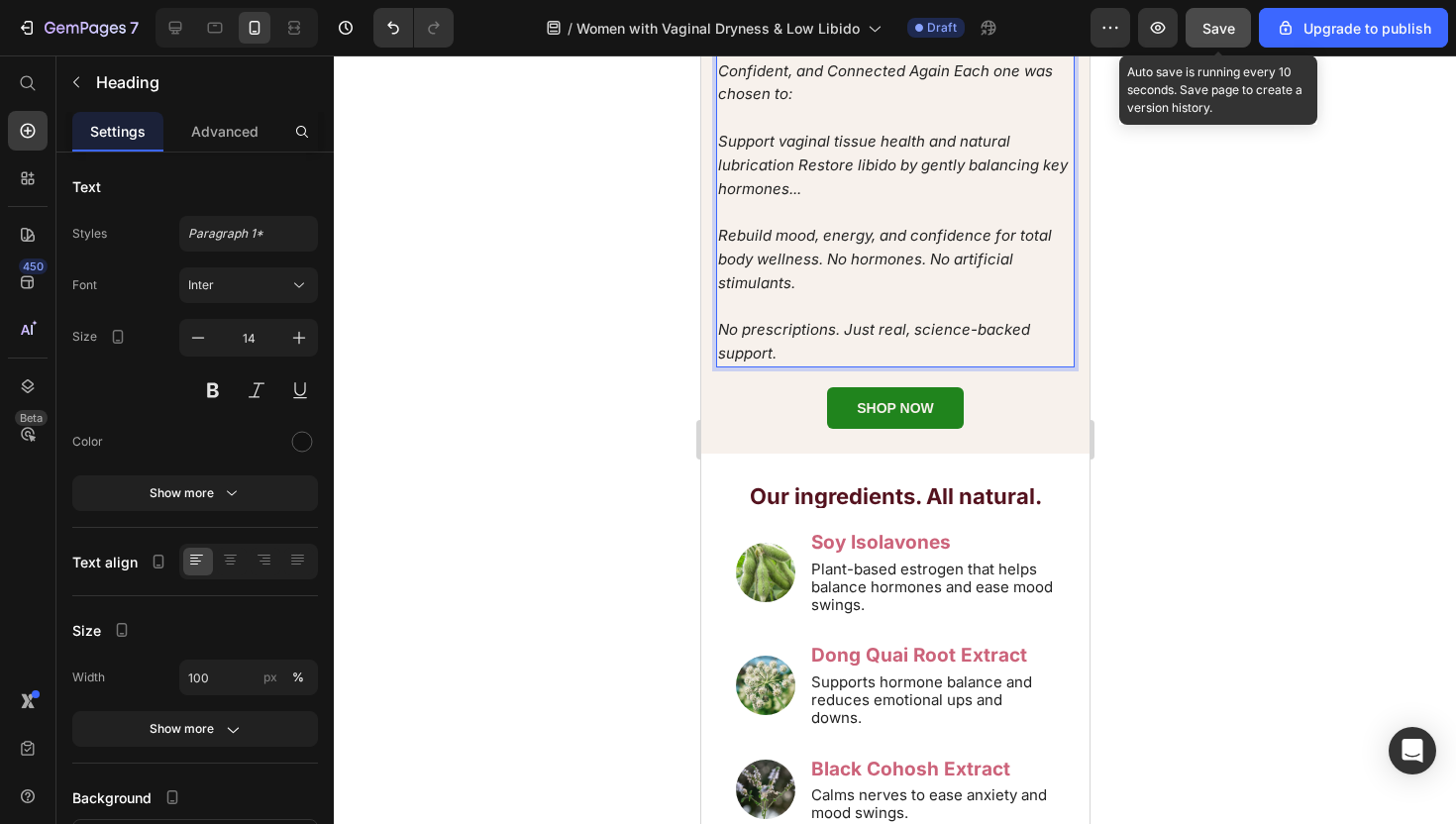 click on "Support vaginal tissue health and natural lubrication Restore libido by gently balancing key hormones..." at bounding box center [891, 164] 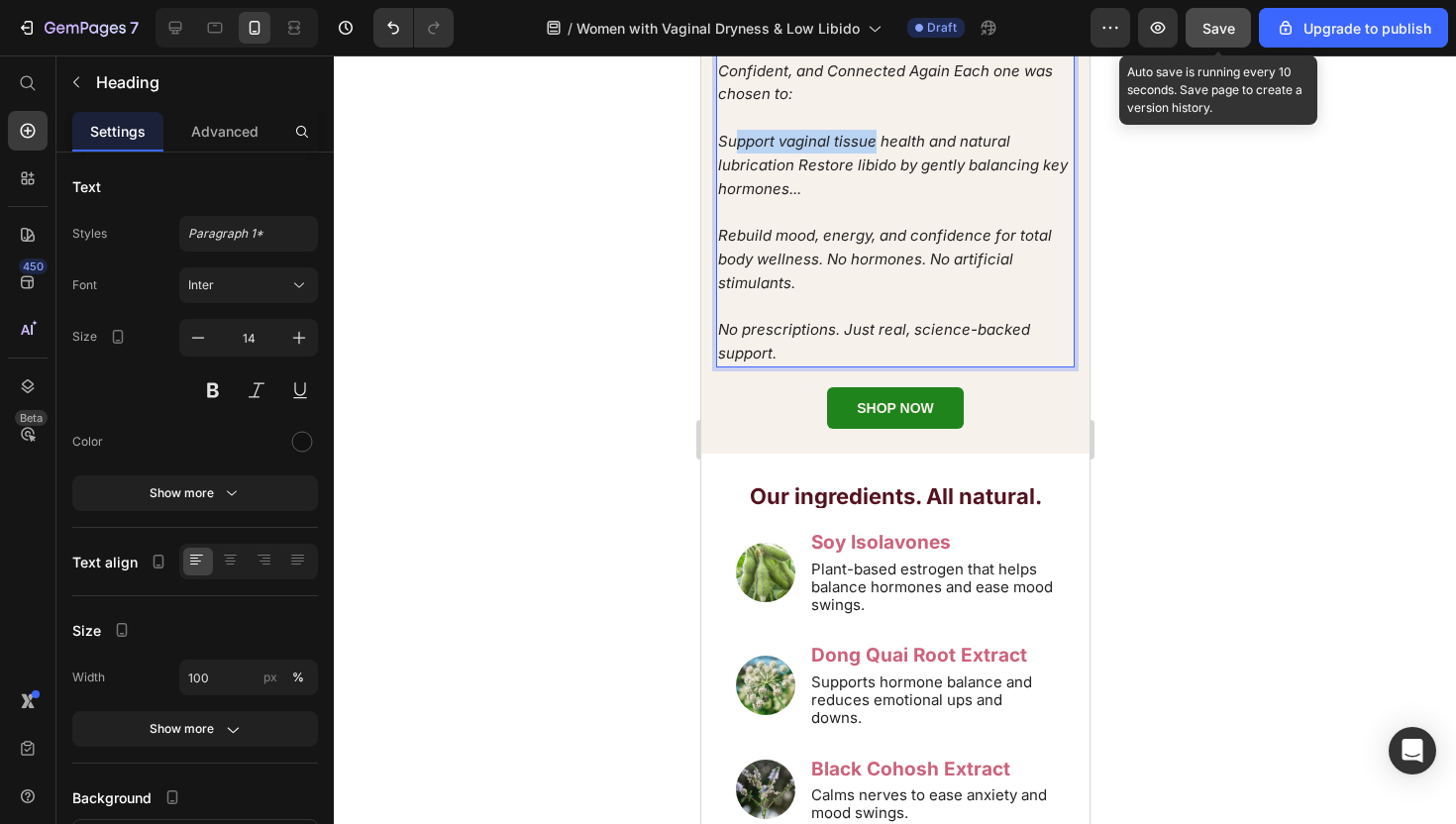 drag, startPoint x: 794, startPoint y: 483, endPoint x: 735, endPoint y: 483, distance: 59 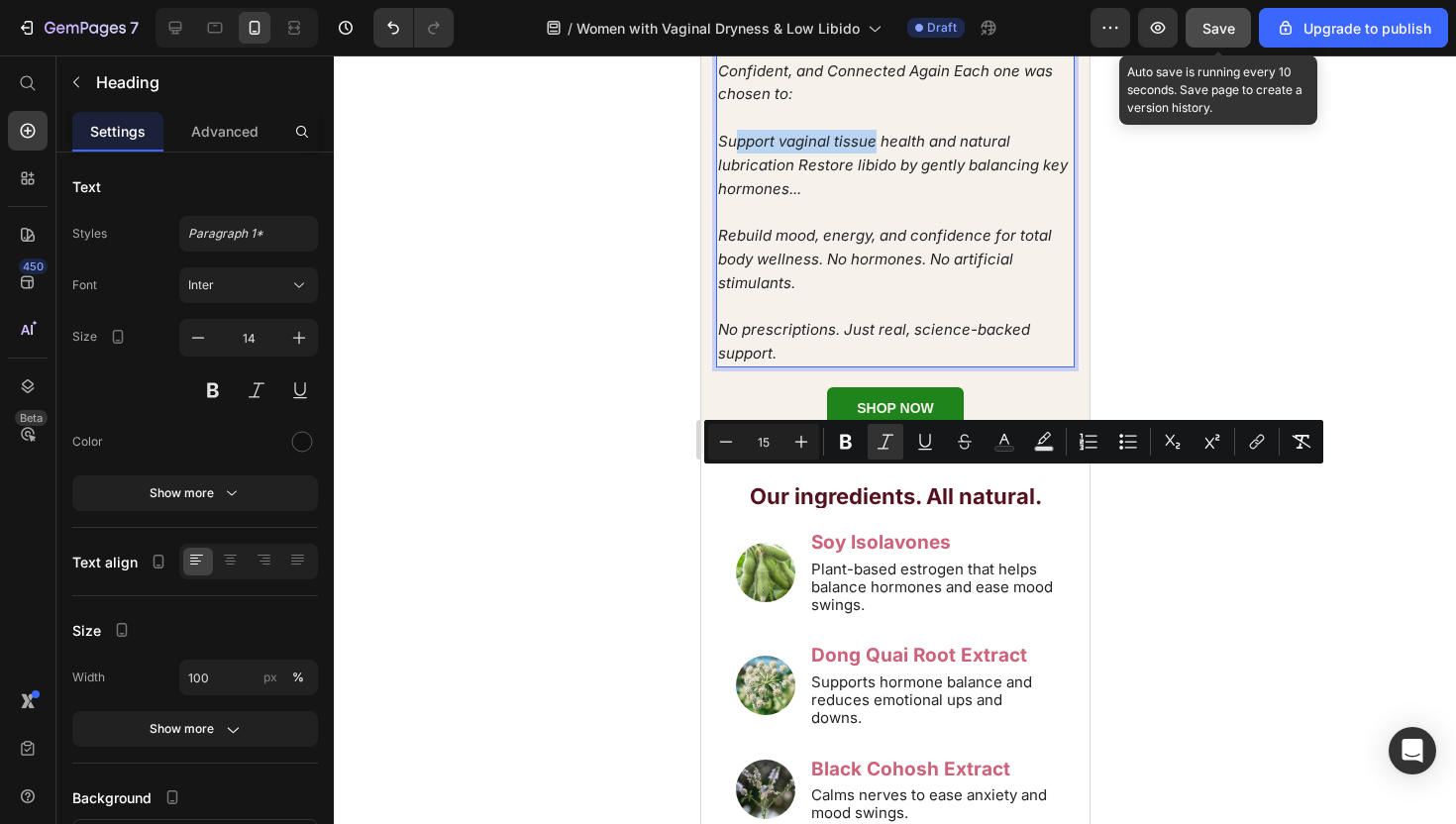 click on "Support vaginal tissue health and natural lubrication Restore libido by gently balancing key hormones..." at bounding box center (891, 164) 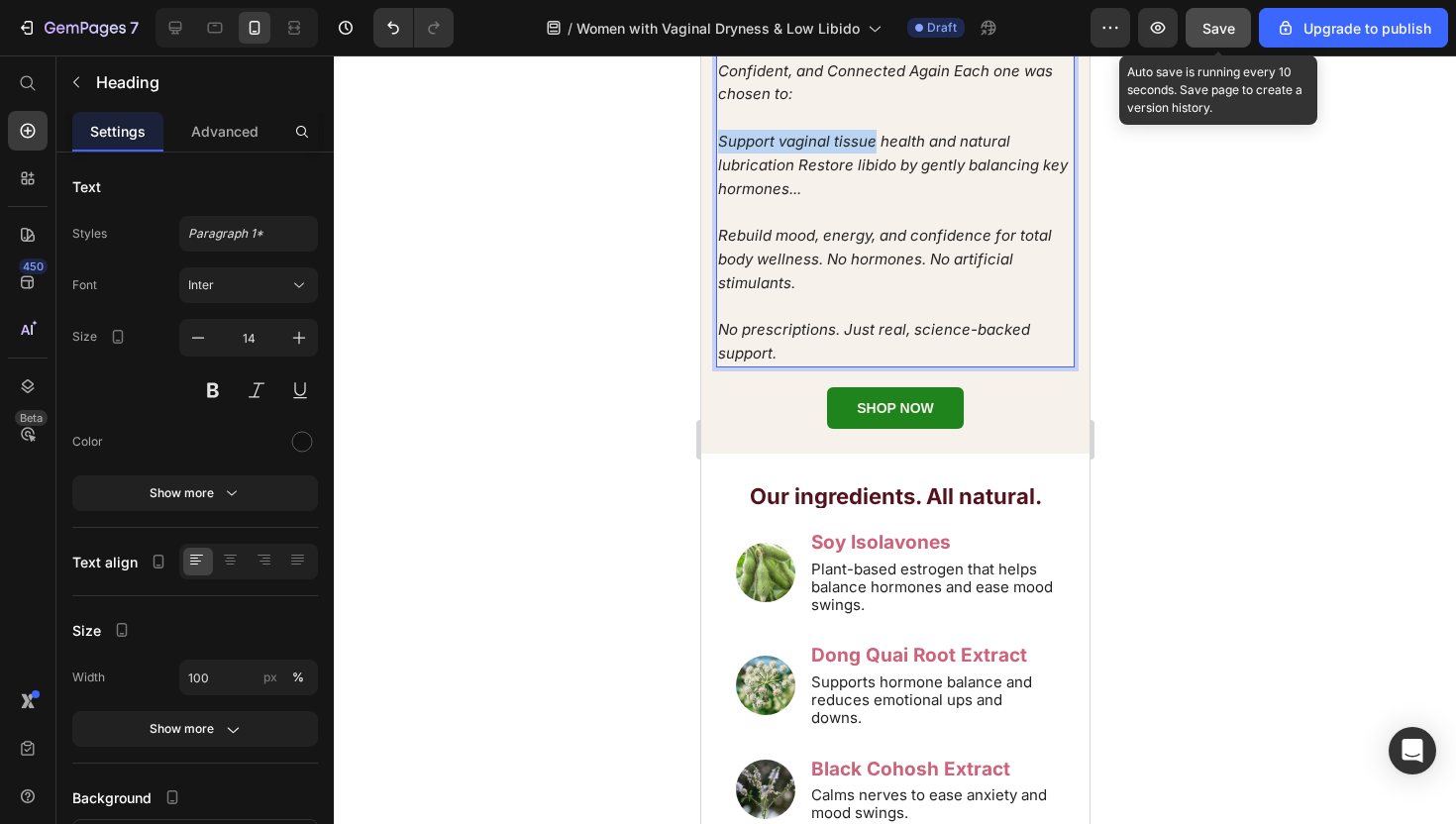 drag, startPoint x: 854, startPoint y: 481, endPoint x: 713, endPoint y: 479, distance: 141.01418 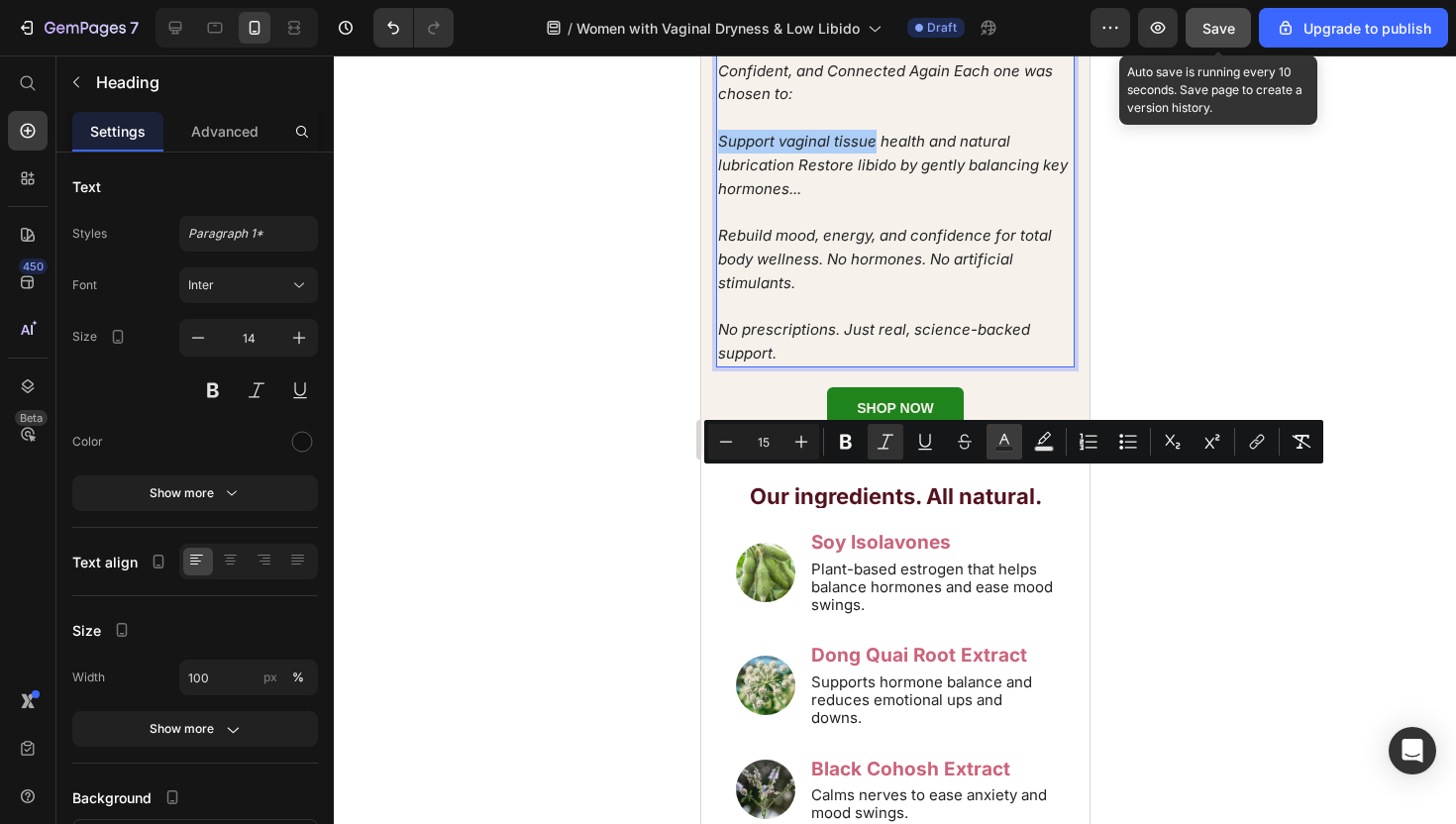 click 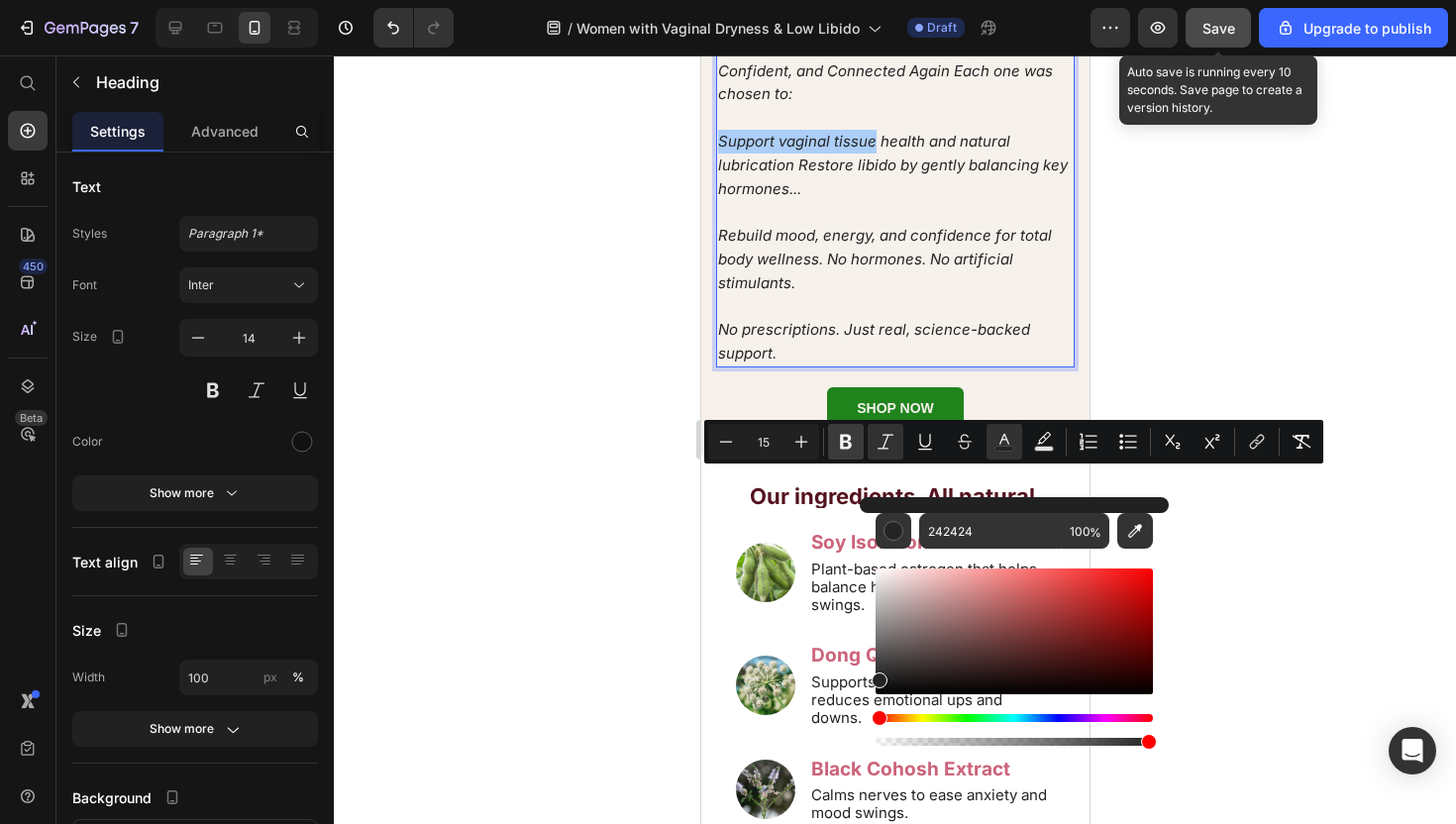 click 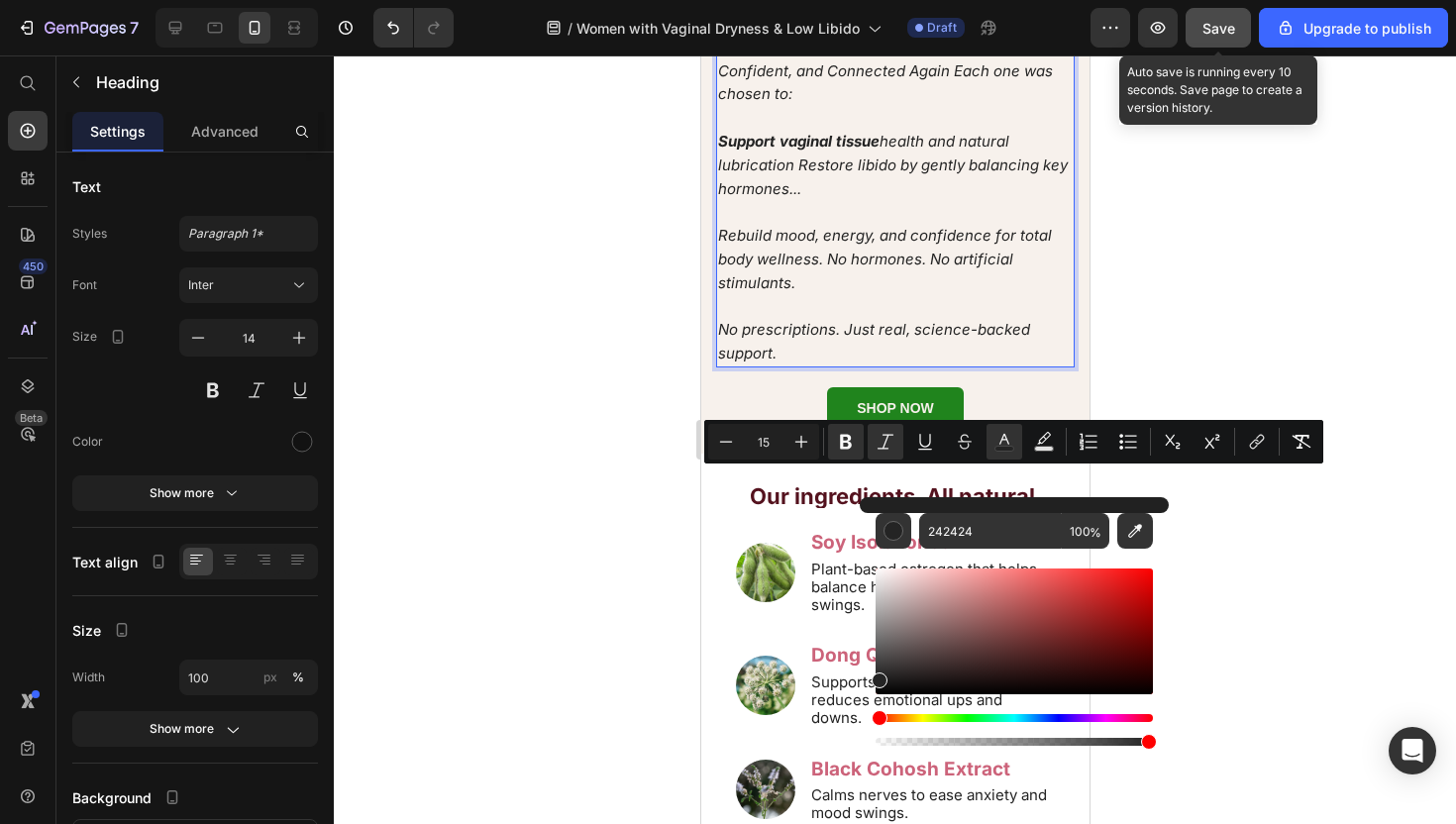 click on "Rebuild mood, energy, and confidence for total body wellness. No hormones. No artificial stimulants." at bounding box center [884, 258] 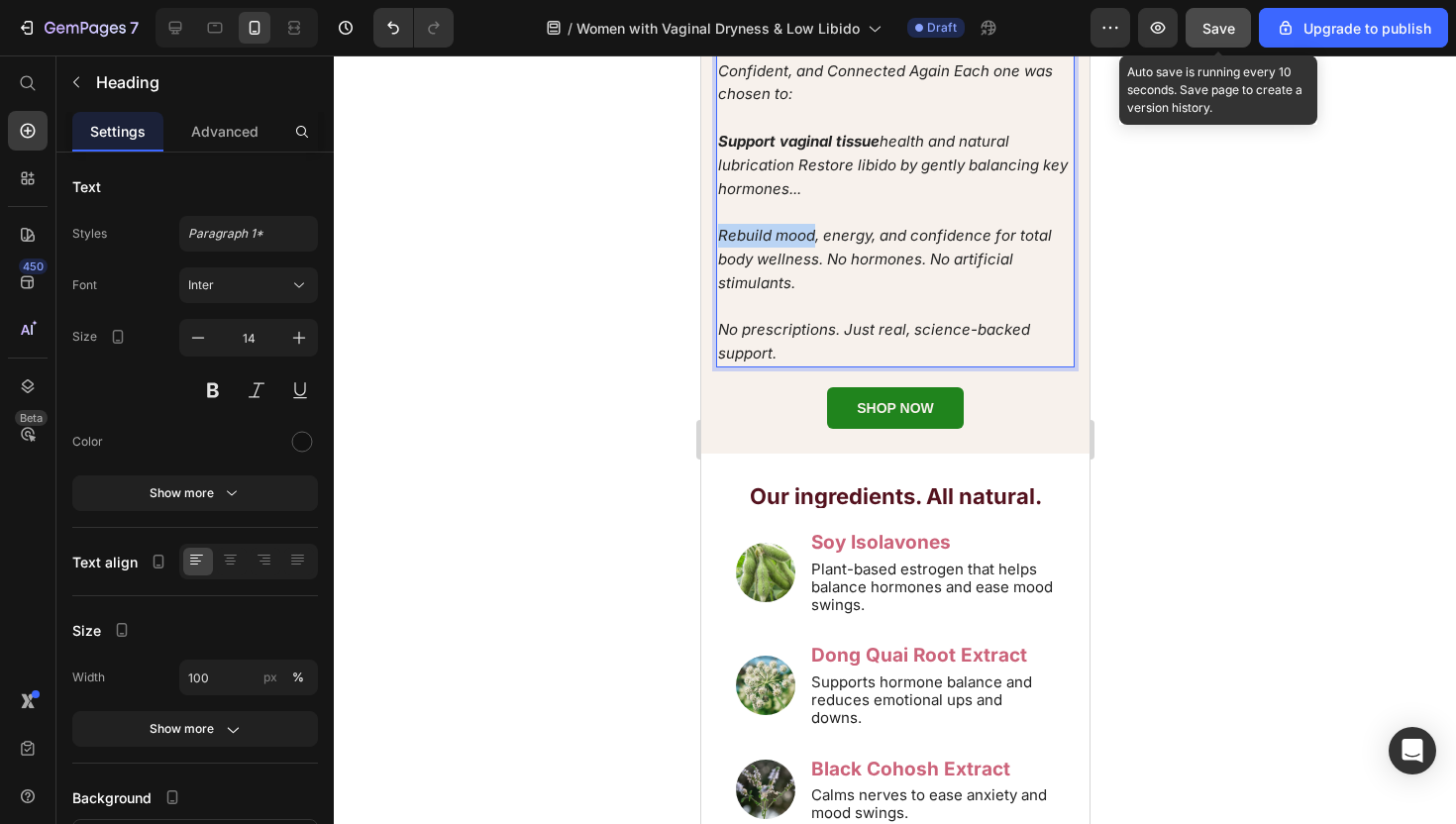 drag, startPoint x: 813, startPoint y: 576, endPoint x: 687, endPoint y: 576, distance: 126 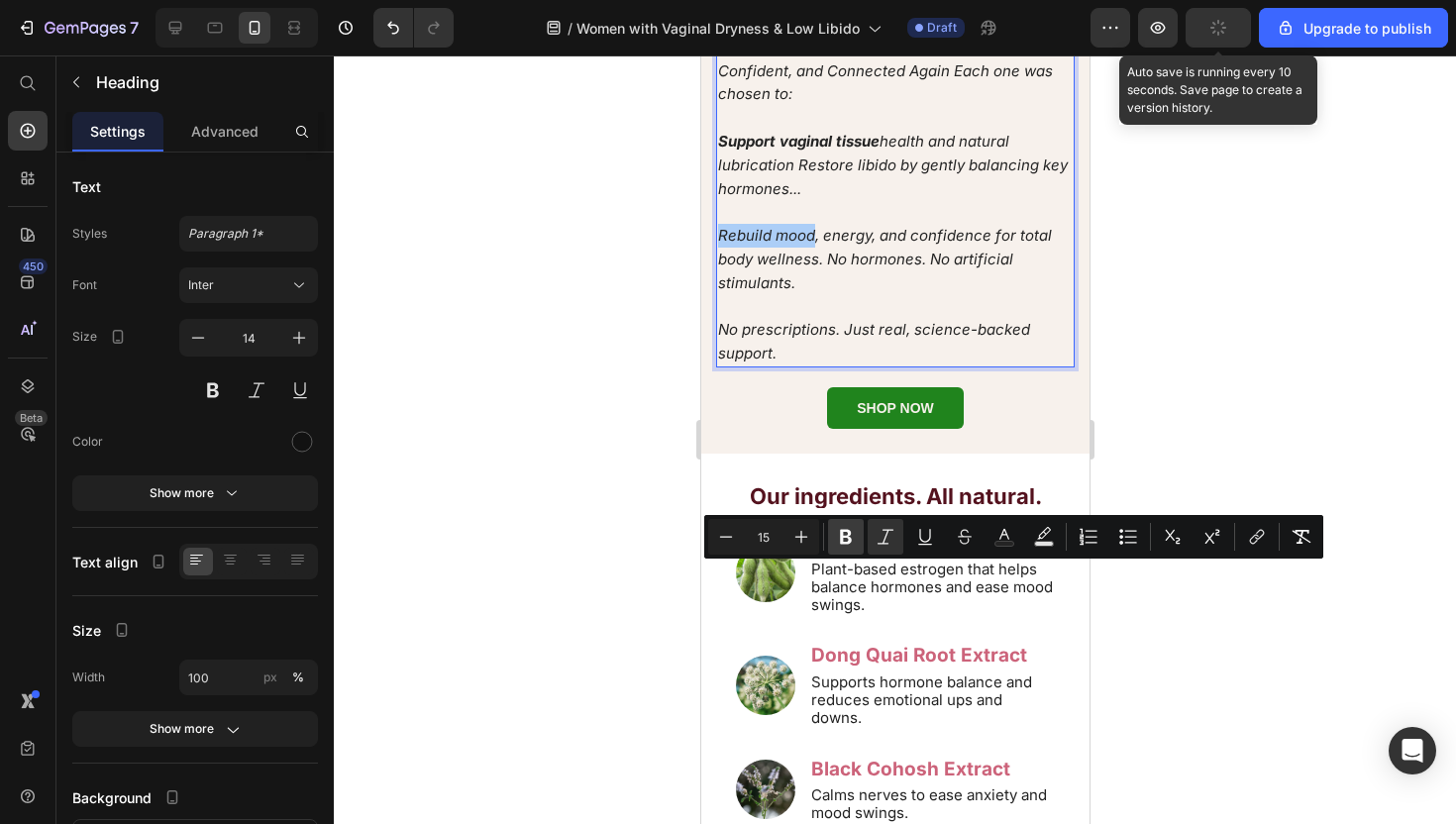 click 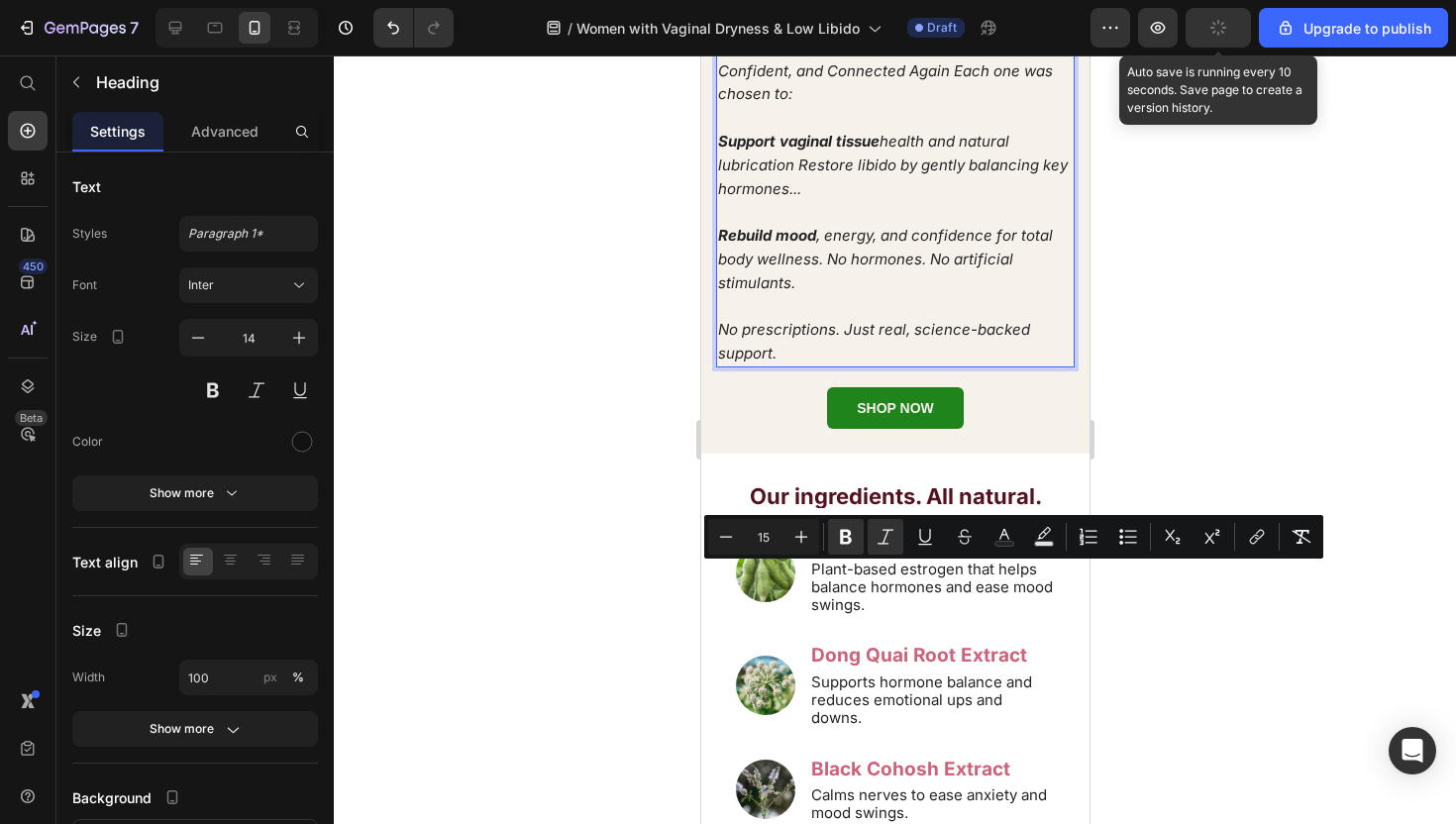 click on "Rebuild mood , energy, and confidence for total body wellness. No hormones. No artificial stimulants." at bounding box center [884, 258] 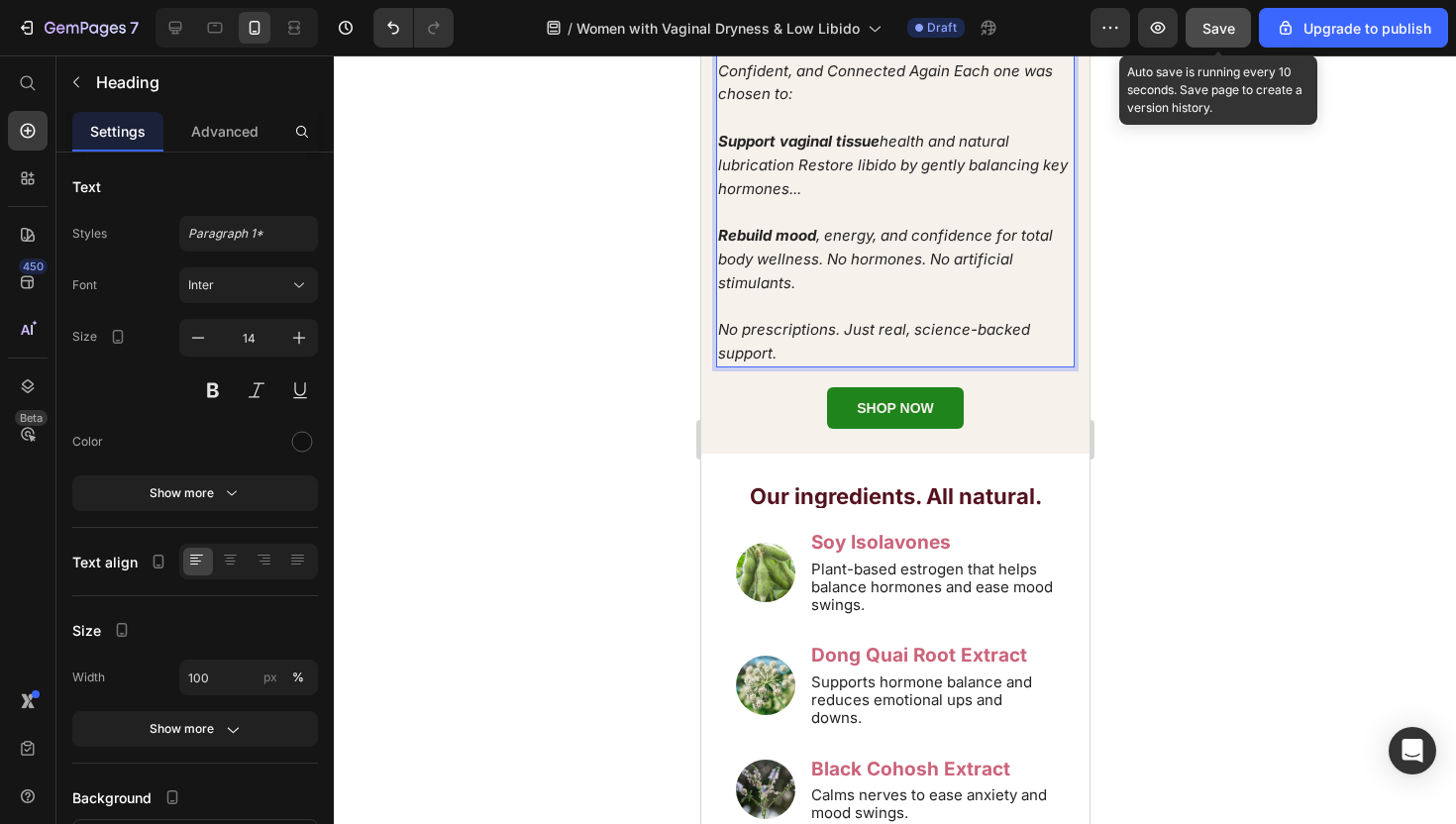 click on "No prescriptions. Just real, science-backed support." at bounding box center [873, 341] 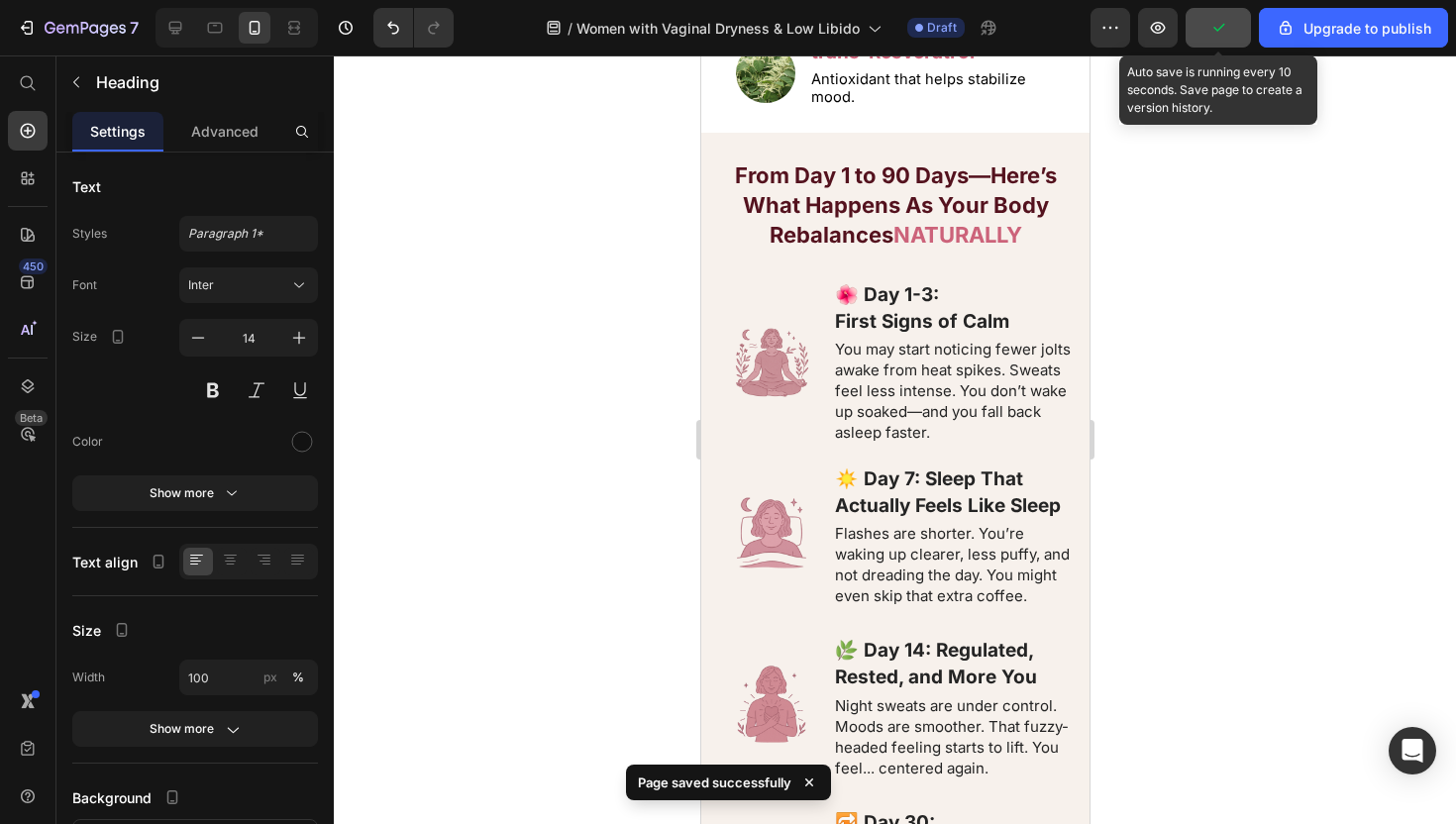scroll, scrollTop: 6652, scrollLeft: 0, axis: vertical 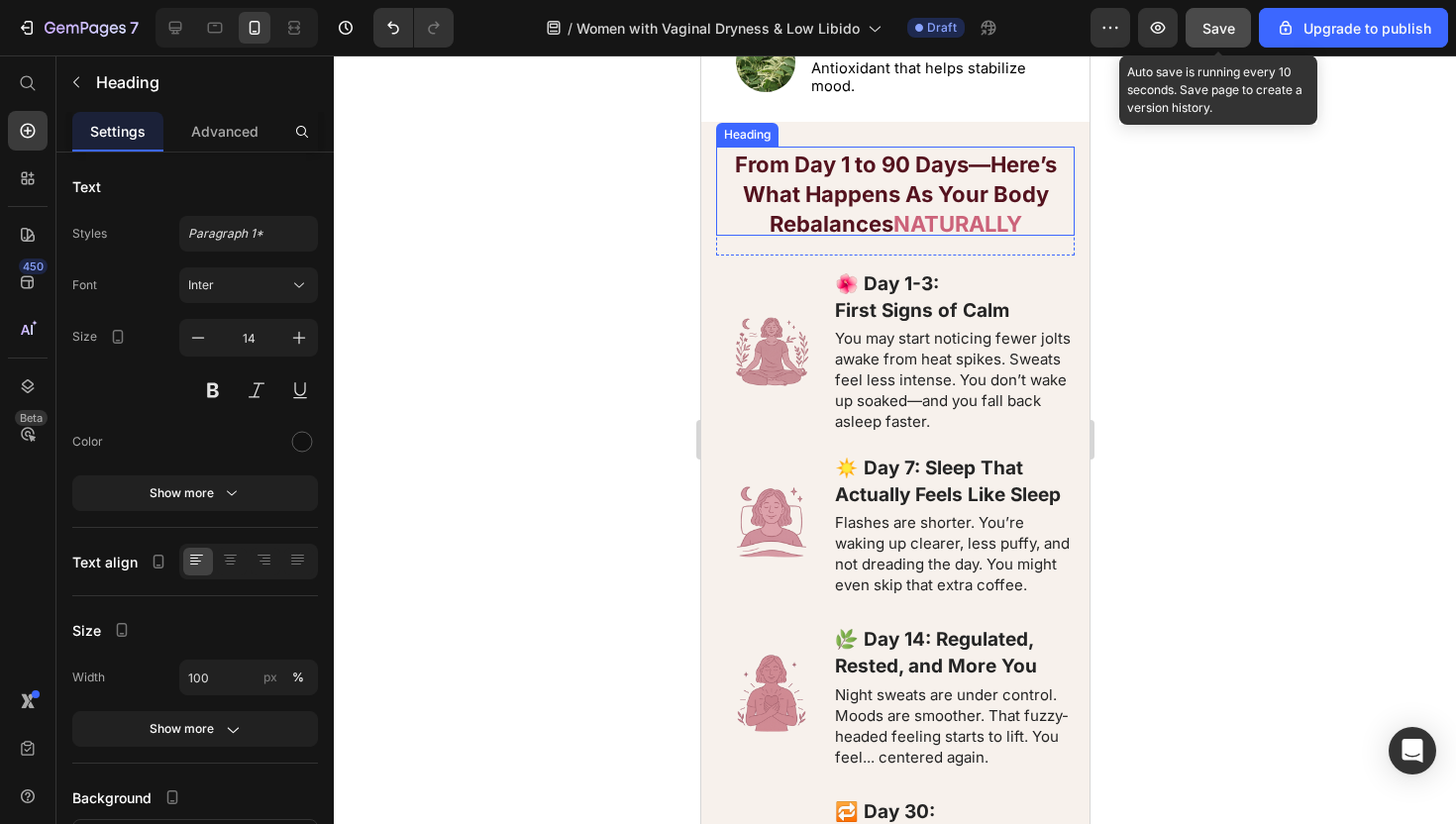 click on "From Day 1 to 90 Days—Here’s What Happens As Your Body Rebalances" at bounding box center (894, 194) 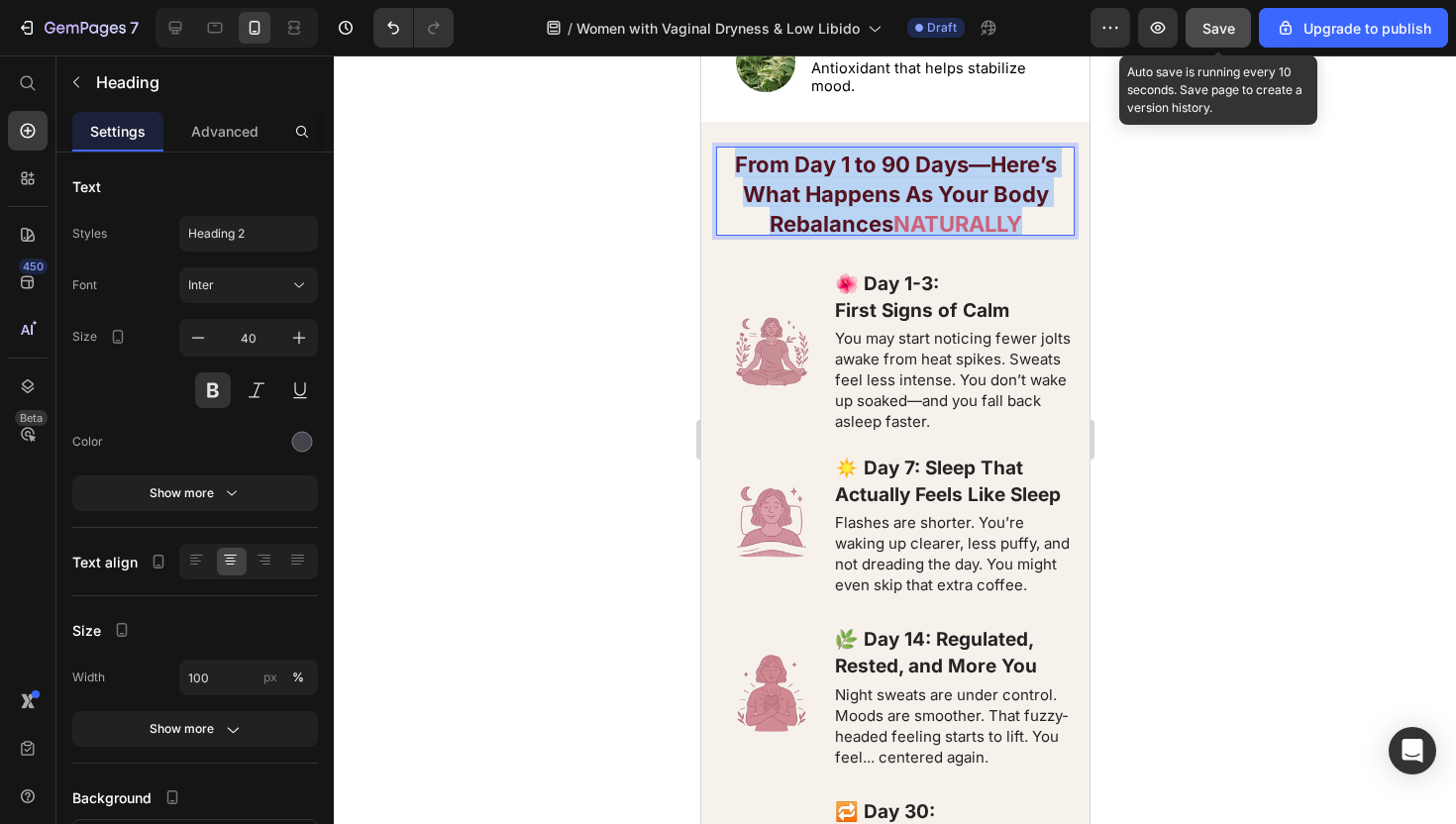 click on "From Day 1 to 90 Days—Here’s What Happens As Your Body Rebalances" at bounding box center (894, 194) 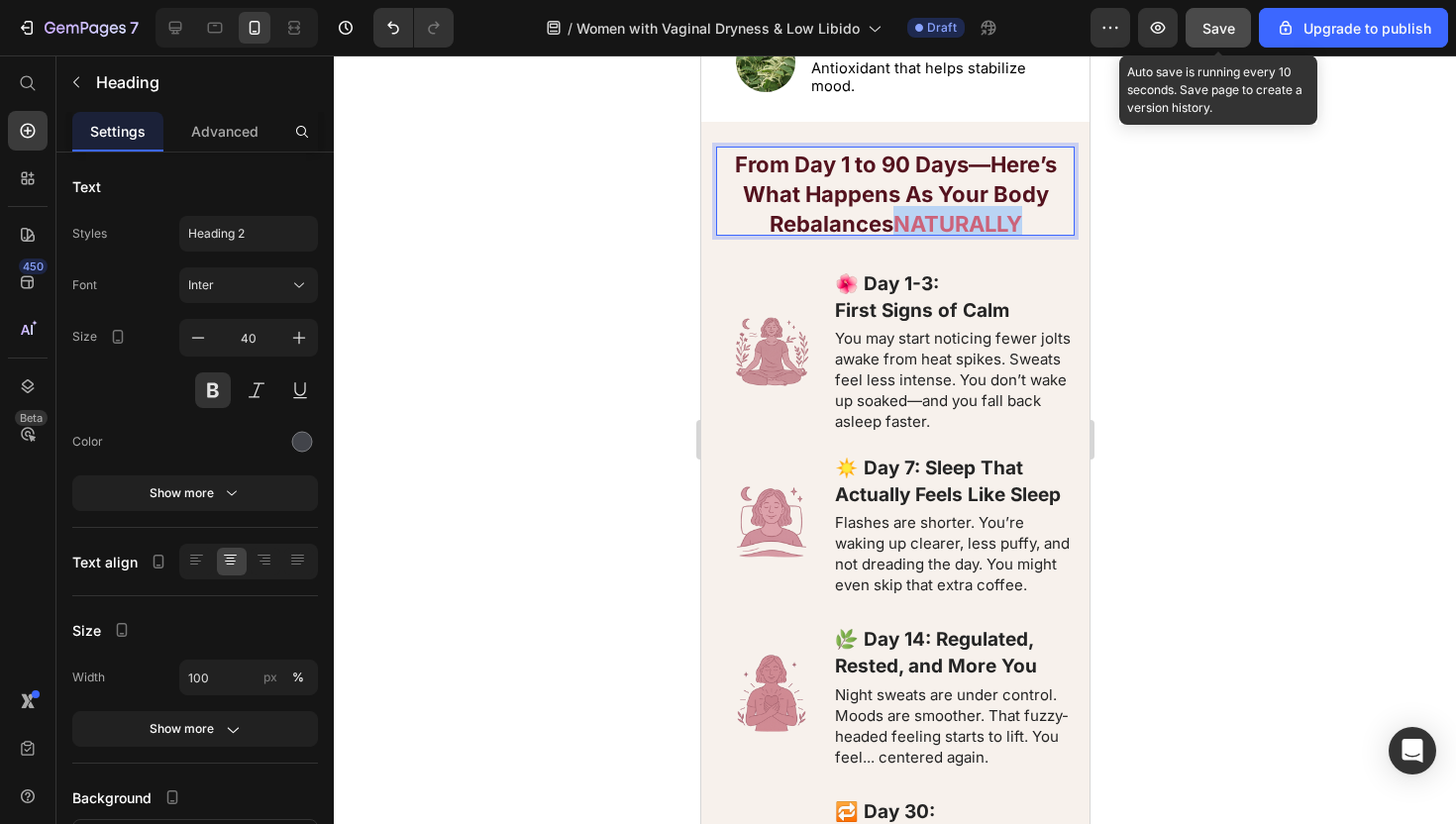 click on "NATURALLY" at bounding box center (957, 224) 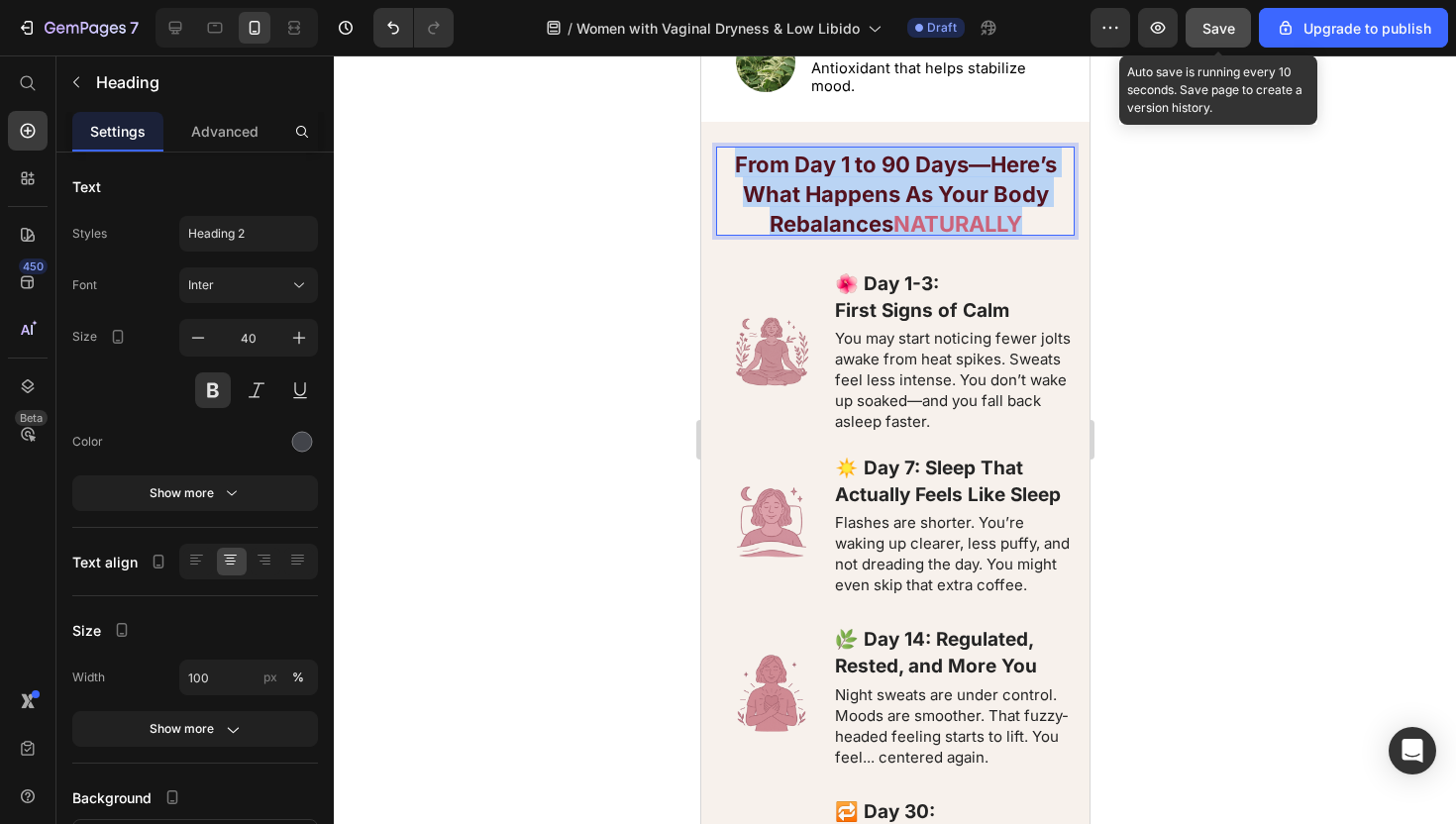 click on "NATURALLY" at bounding box center [957, 224] 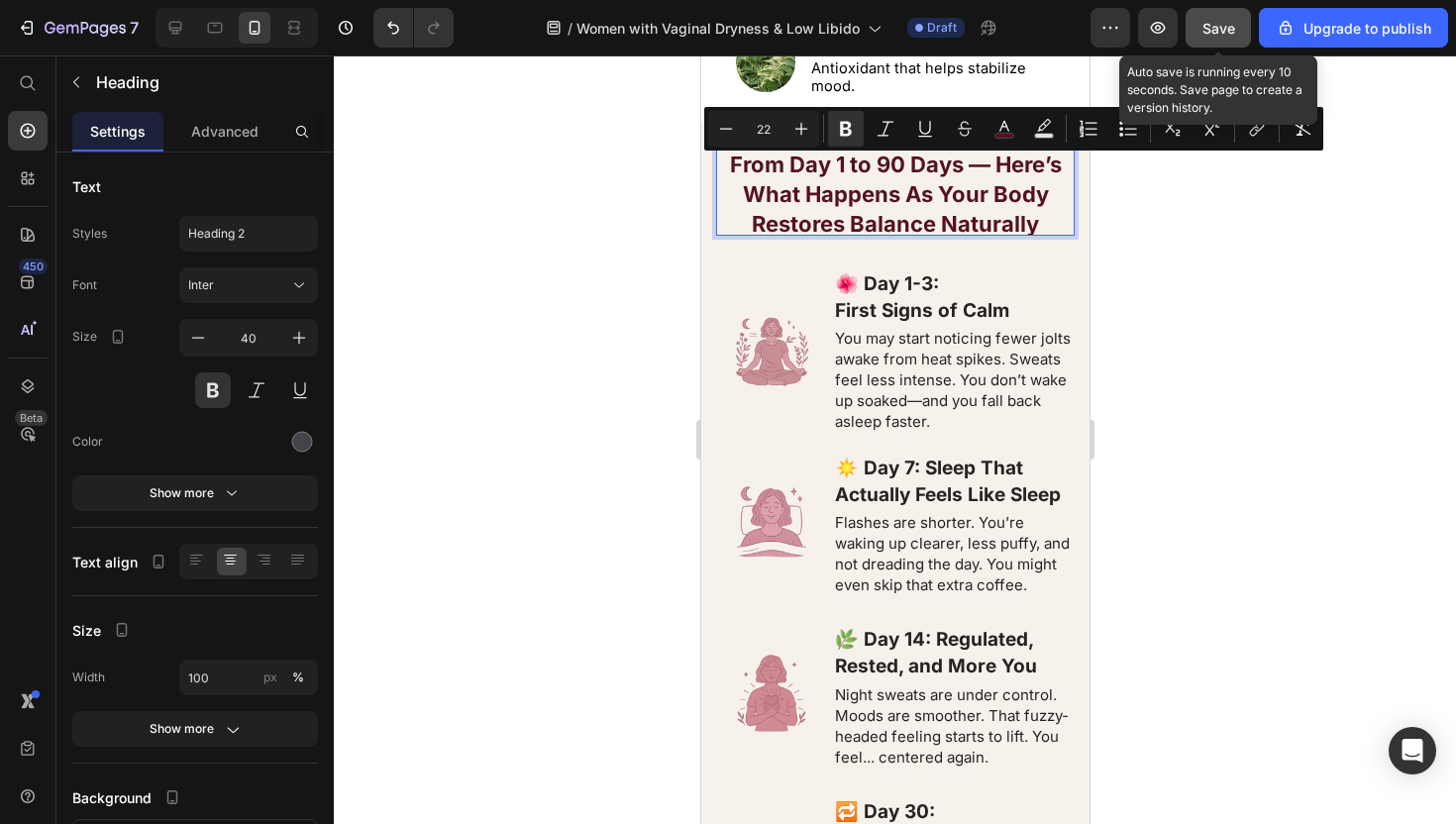 scroll, scrollTop: 1, scrollLeft: 0, axis: vertical 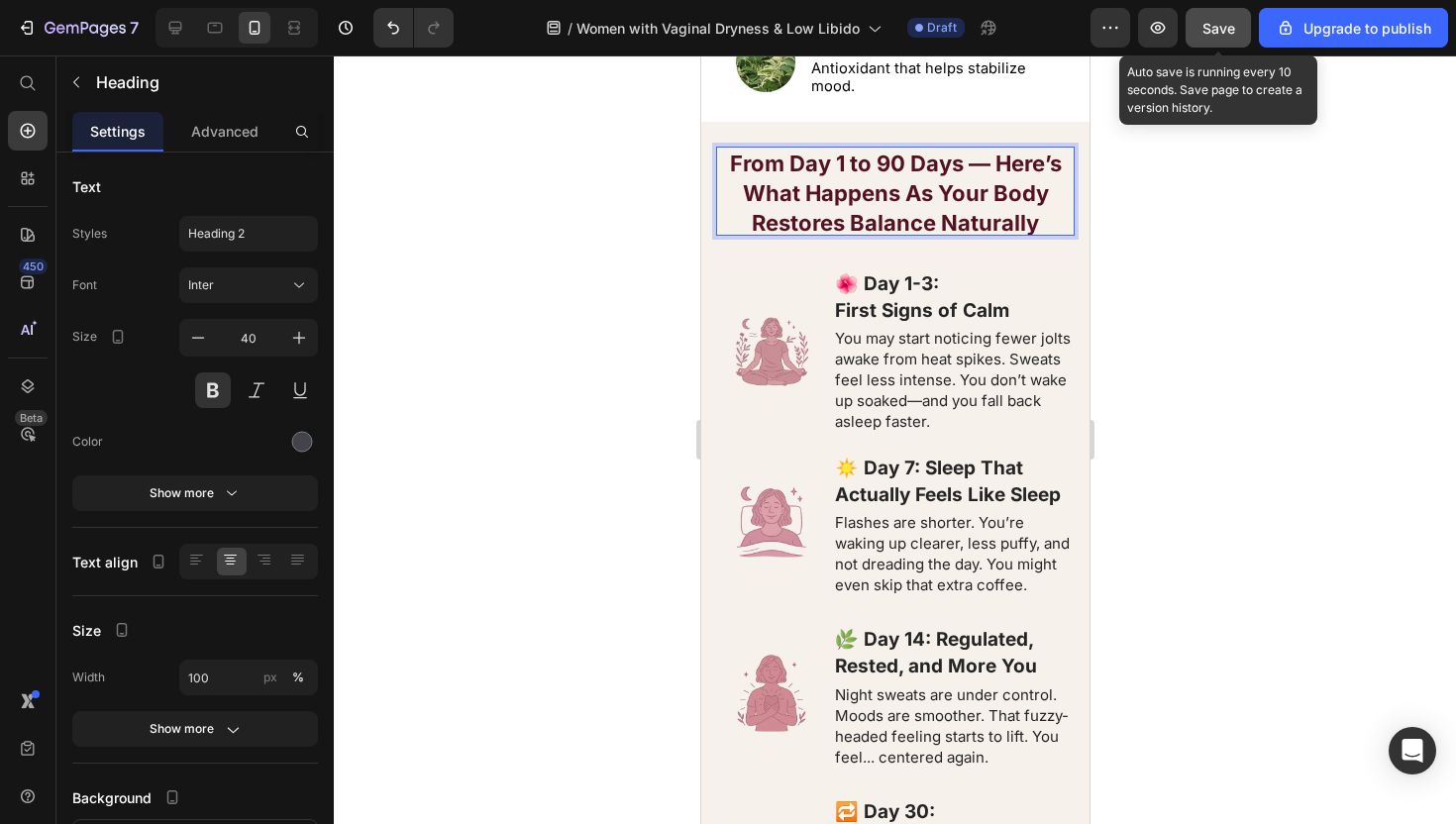 click on "From Day 1 to 90 Days — Here’s What Happens As Your Body Restores Balance Naturally" at bounding box center (894, 193) 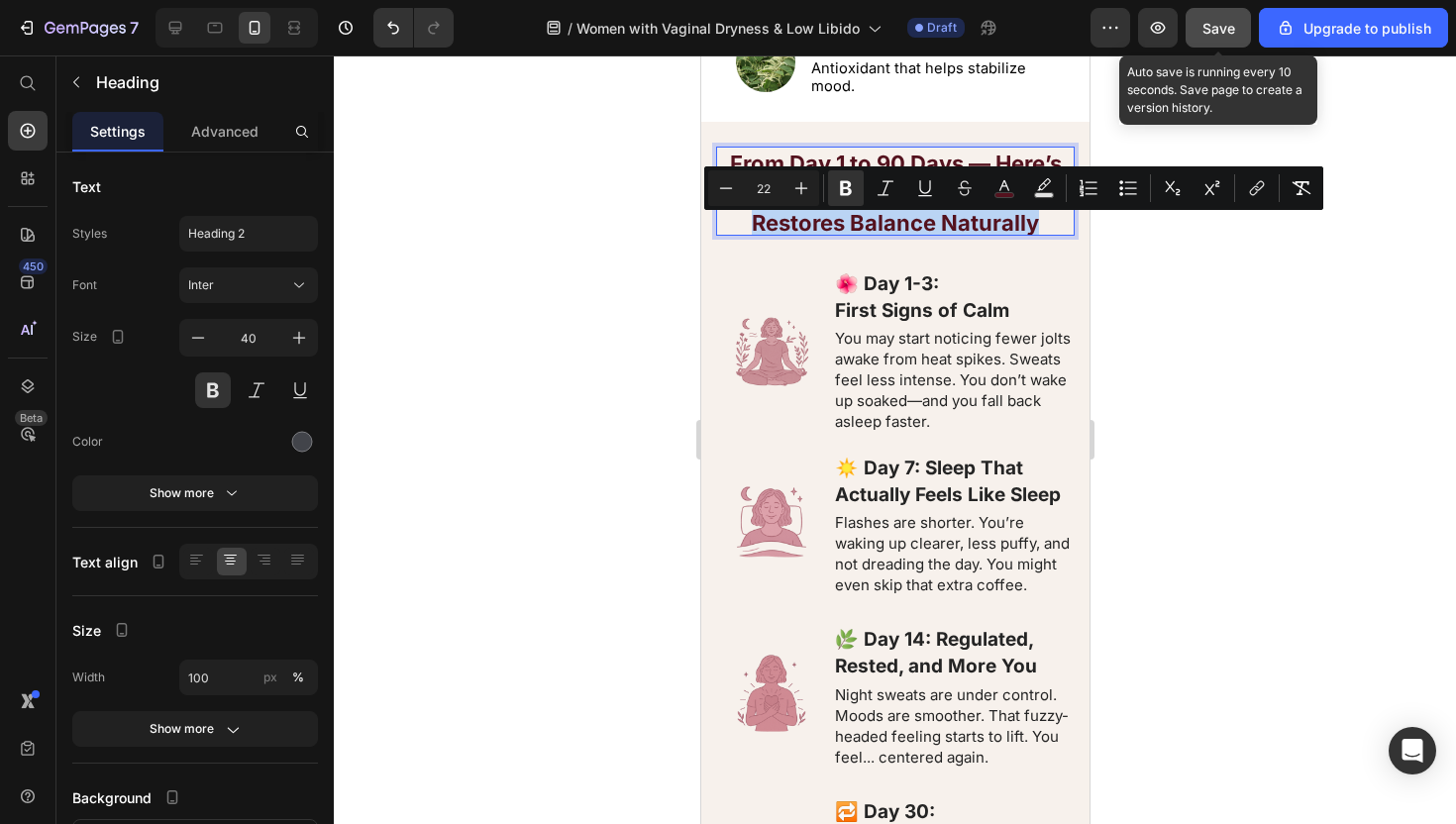 drag, startPoint x: 1005, startPoint y: 232, endPoint x: 729, endPoint y: 232, distance: 276 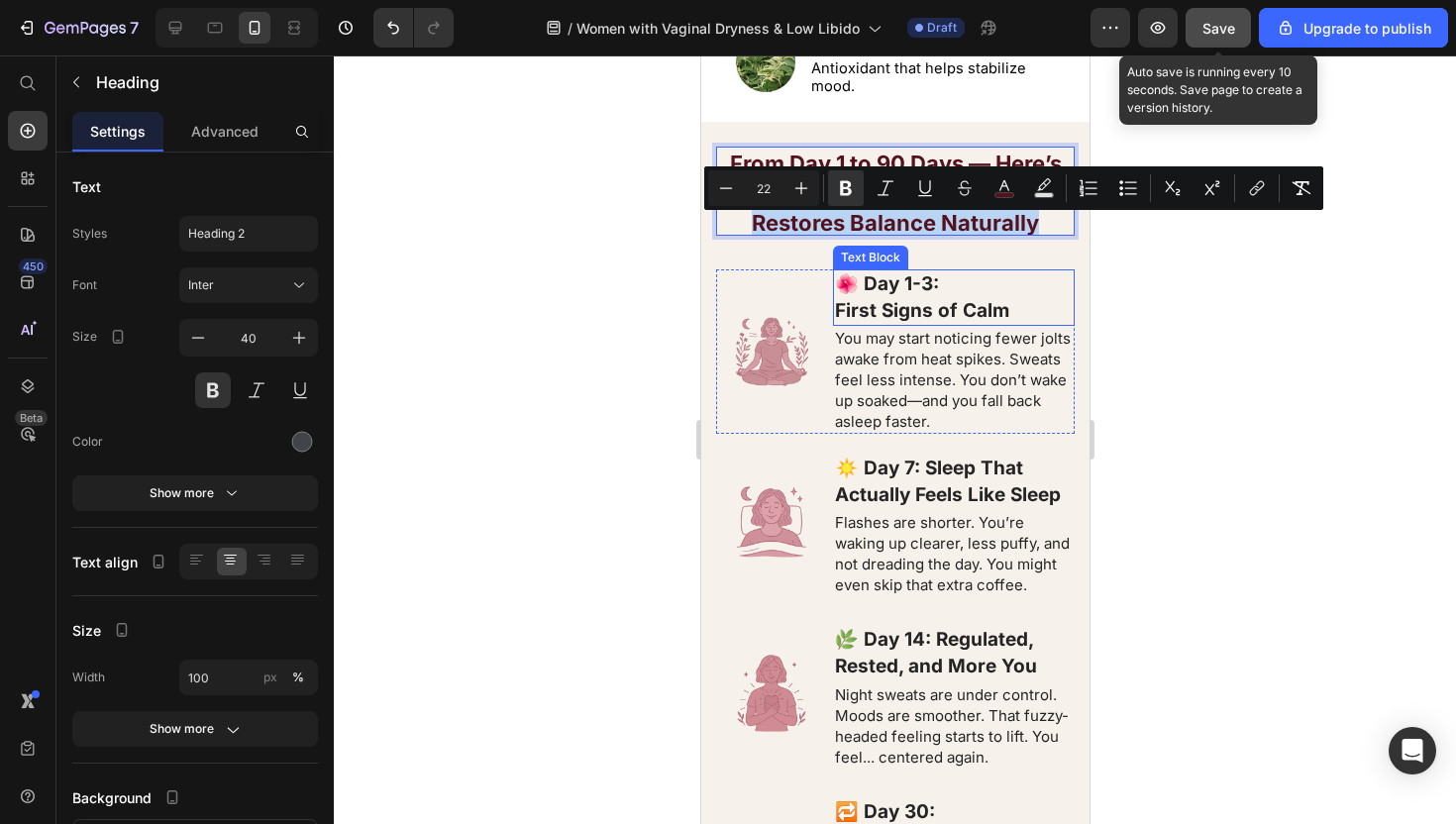 click on "First Signs of Calm" at bounding box center [921, 310] 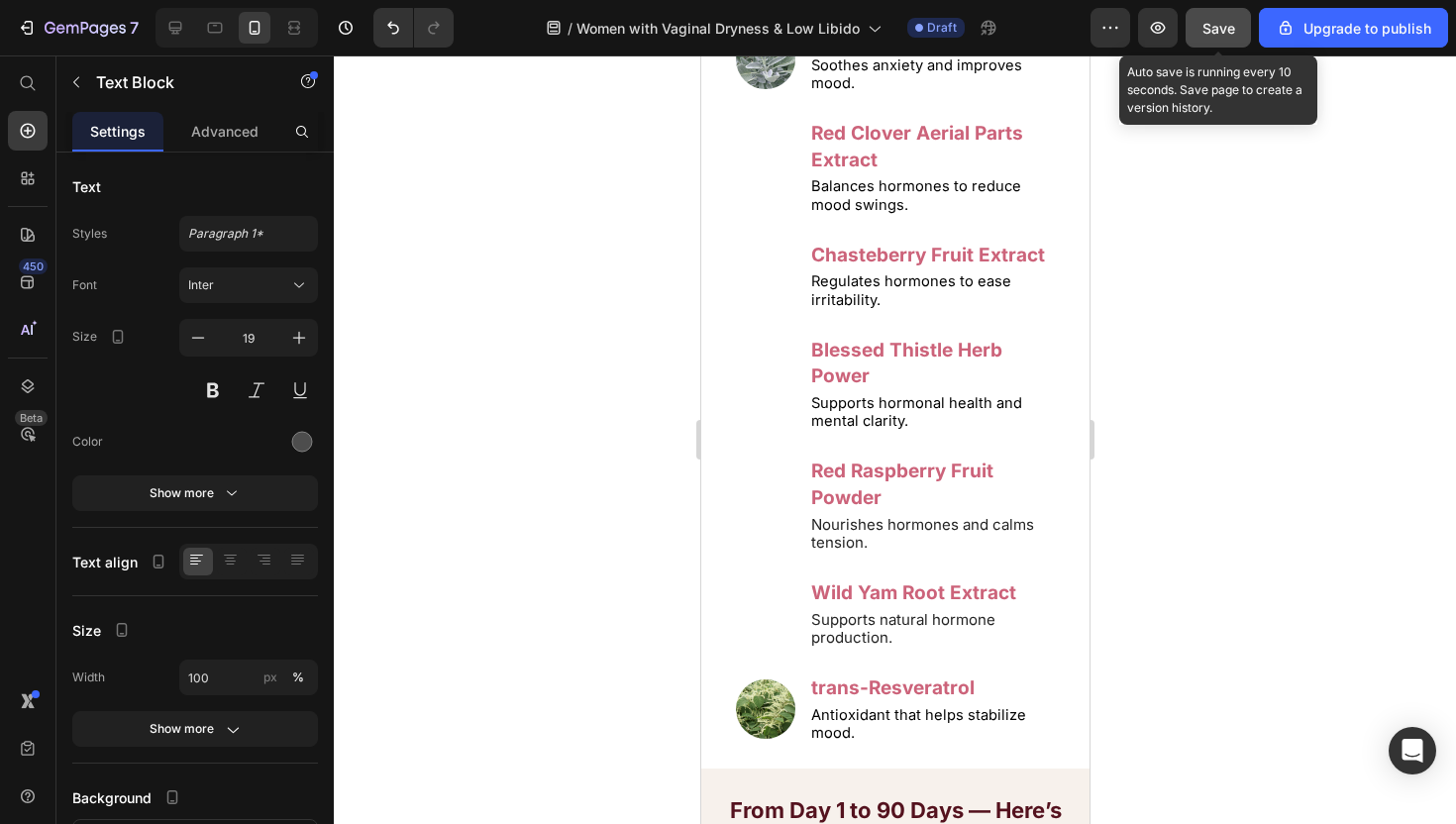scroll, scrollTop: 5821, scrollLeft: 0, axis: vertical 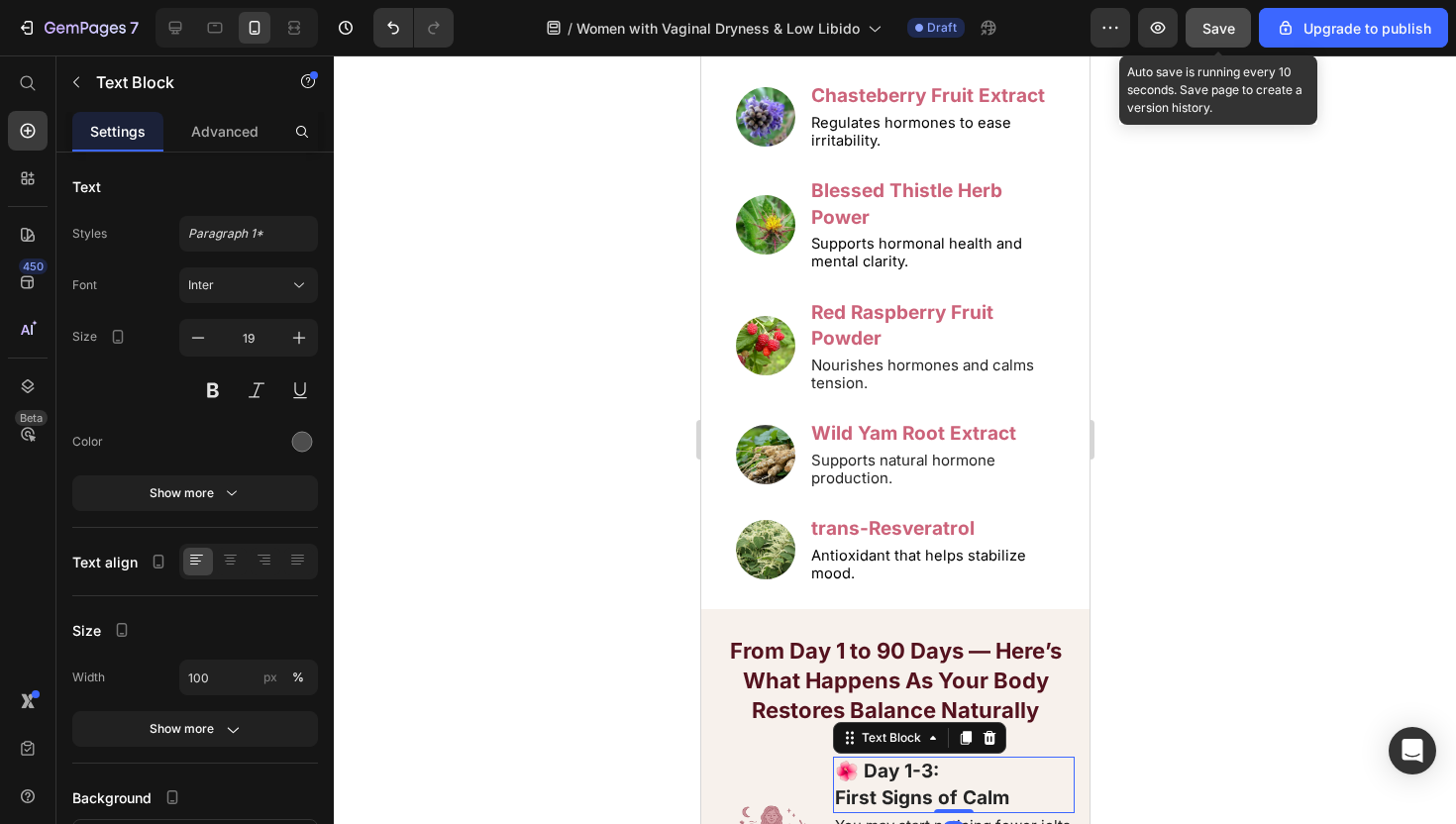 click on "Red Clover Aerial Parts Extract" at bounding box center [916, -12] 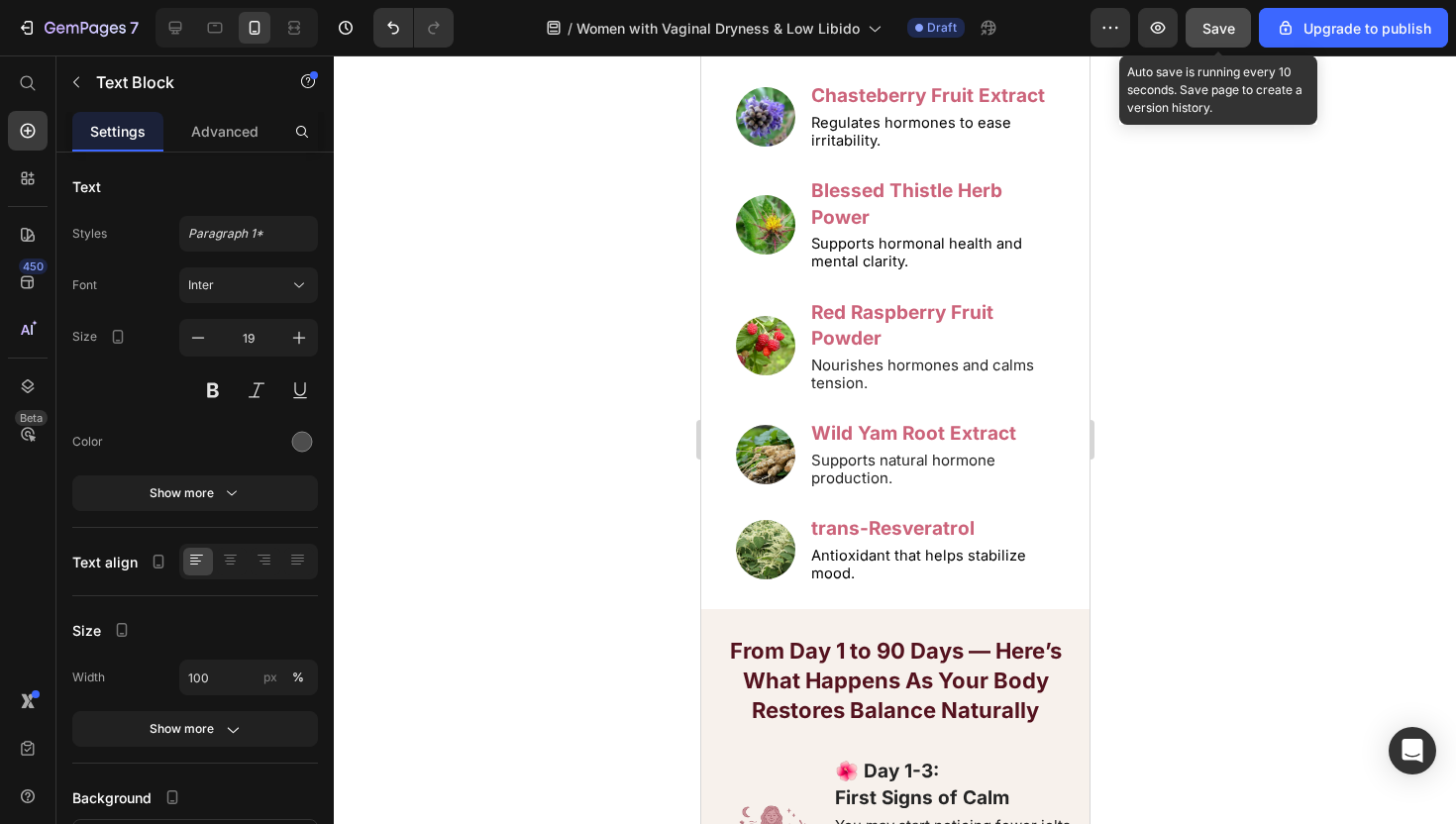click on "Red Clover Aerial Parts Extract" at bounding box center [916, -12] 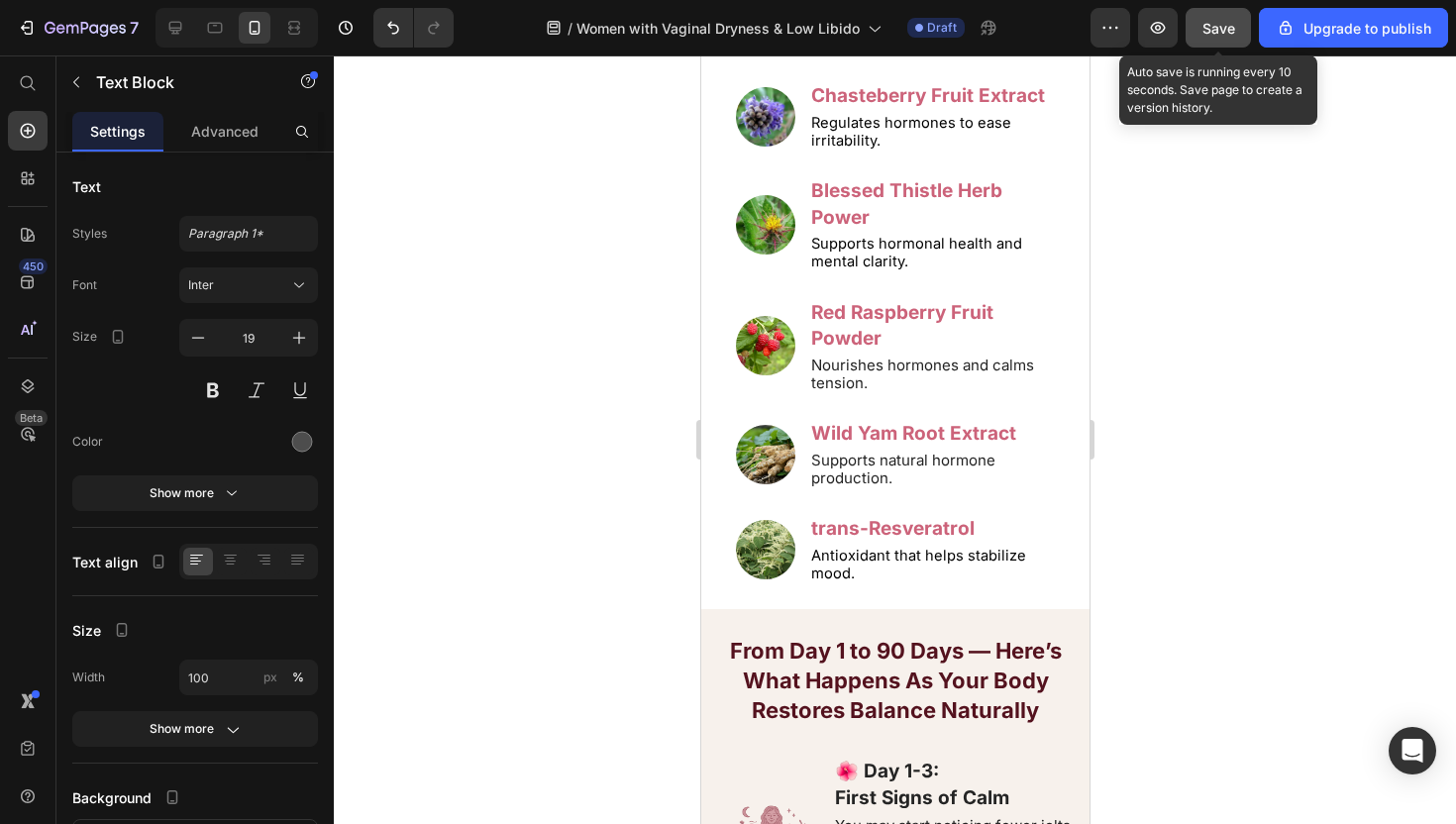 click on "Red Clover Aerial Parts Extract" at bounding box center (916, -12) 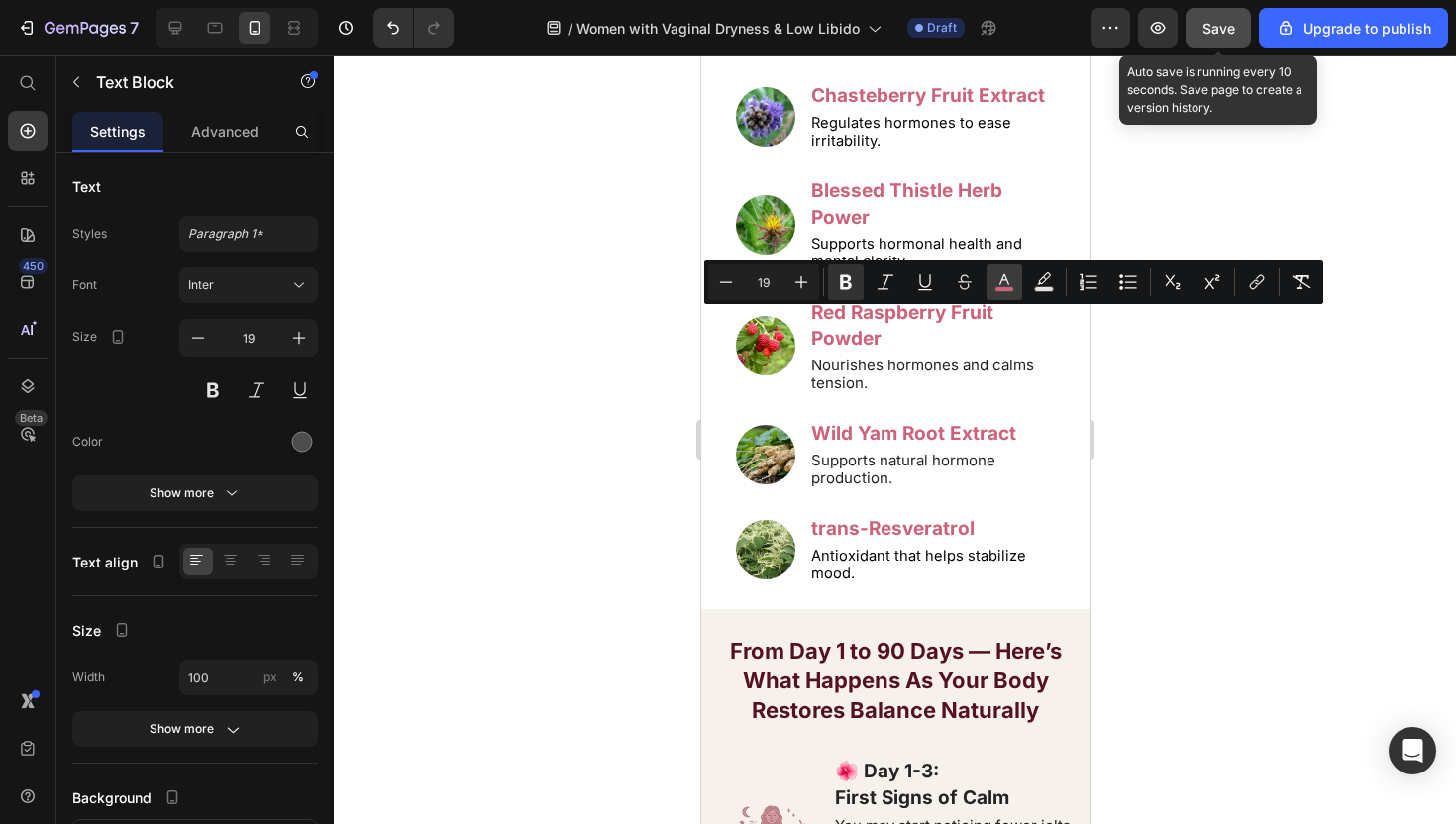click 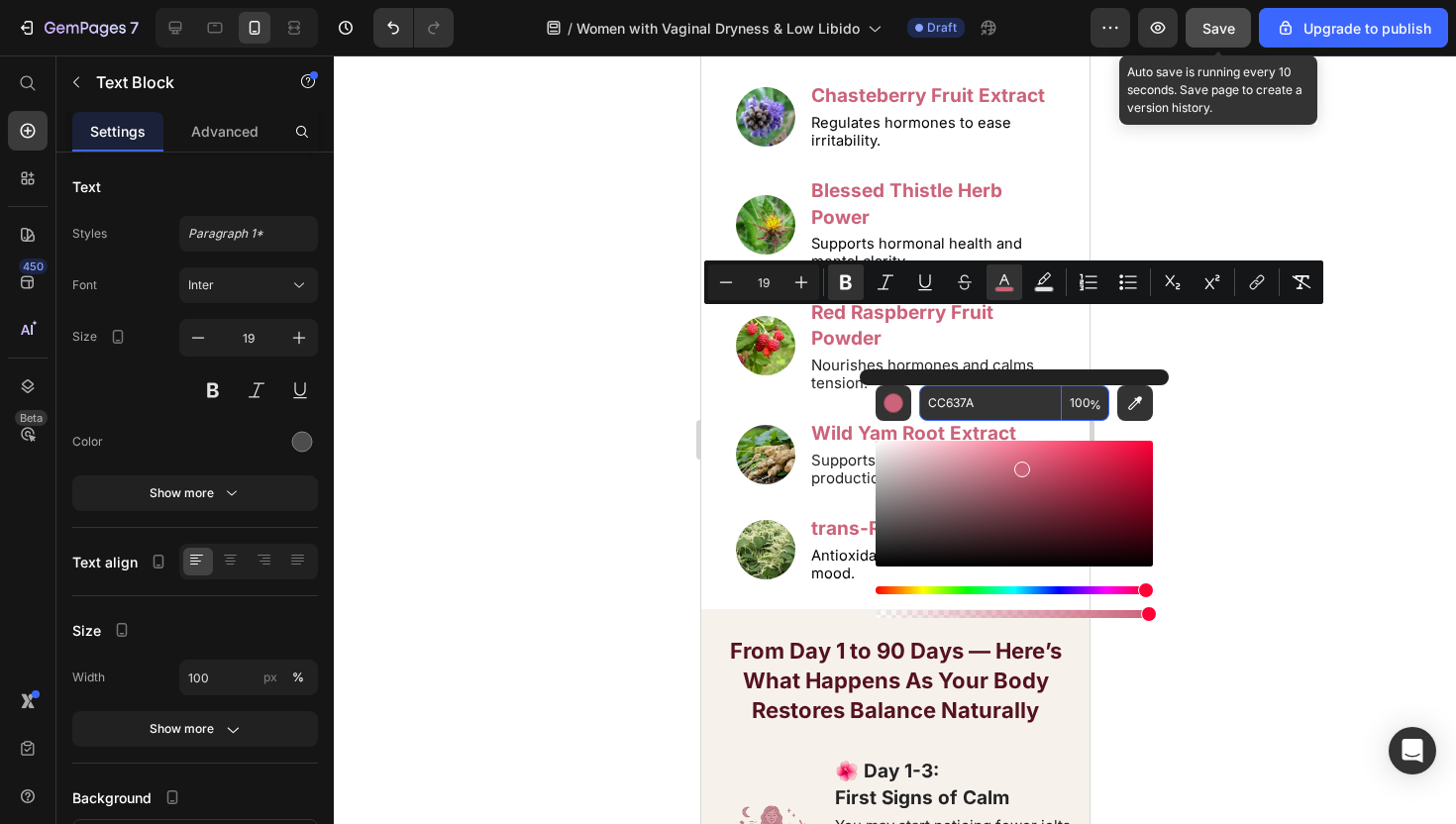 click on "CC637A" at bounding box center [990, 403] 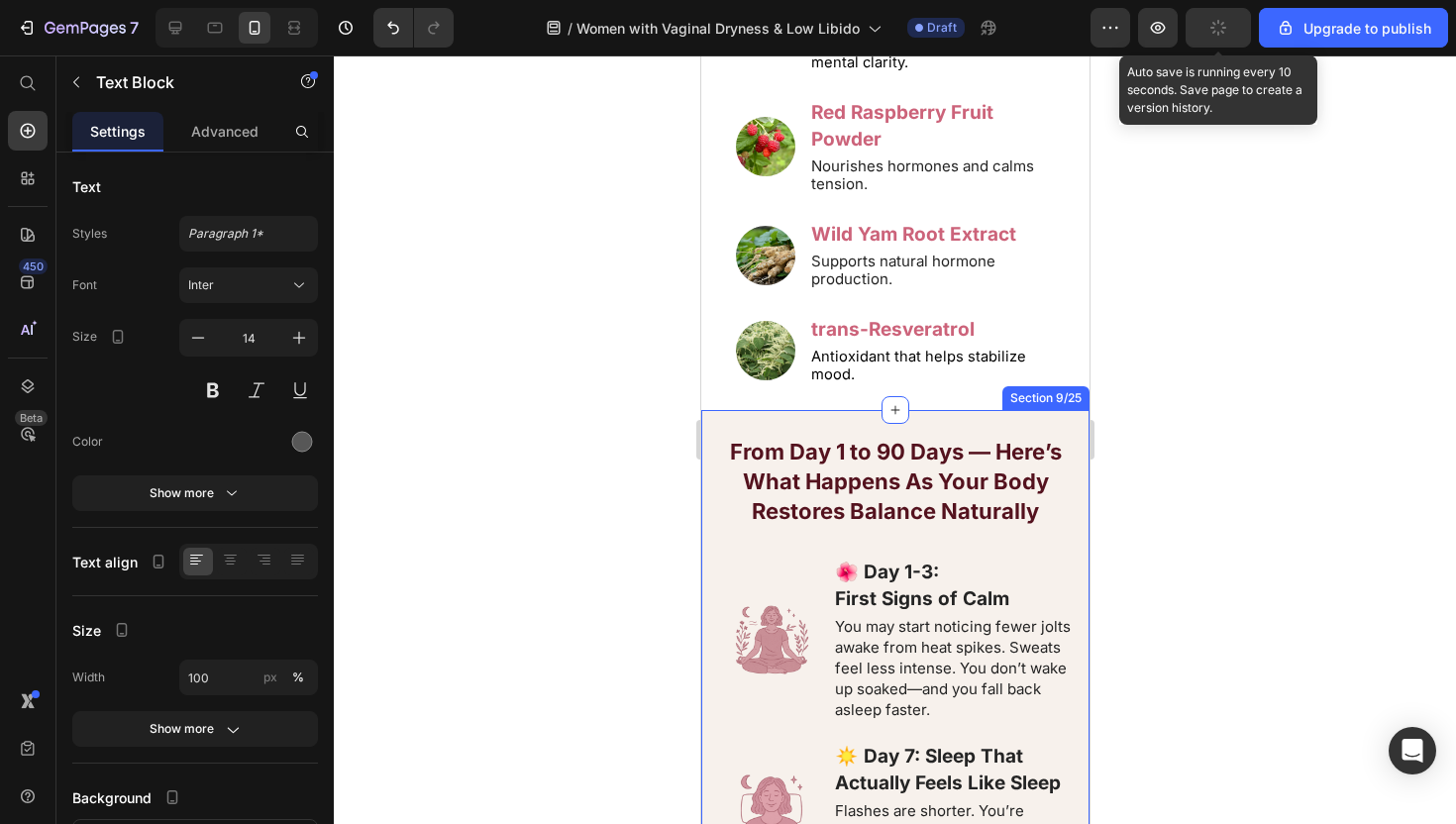 scroll, scrollTop: 6367, scrollLeft: 0, axis: vertical 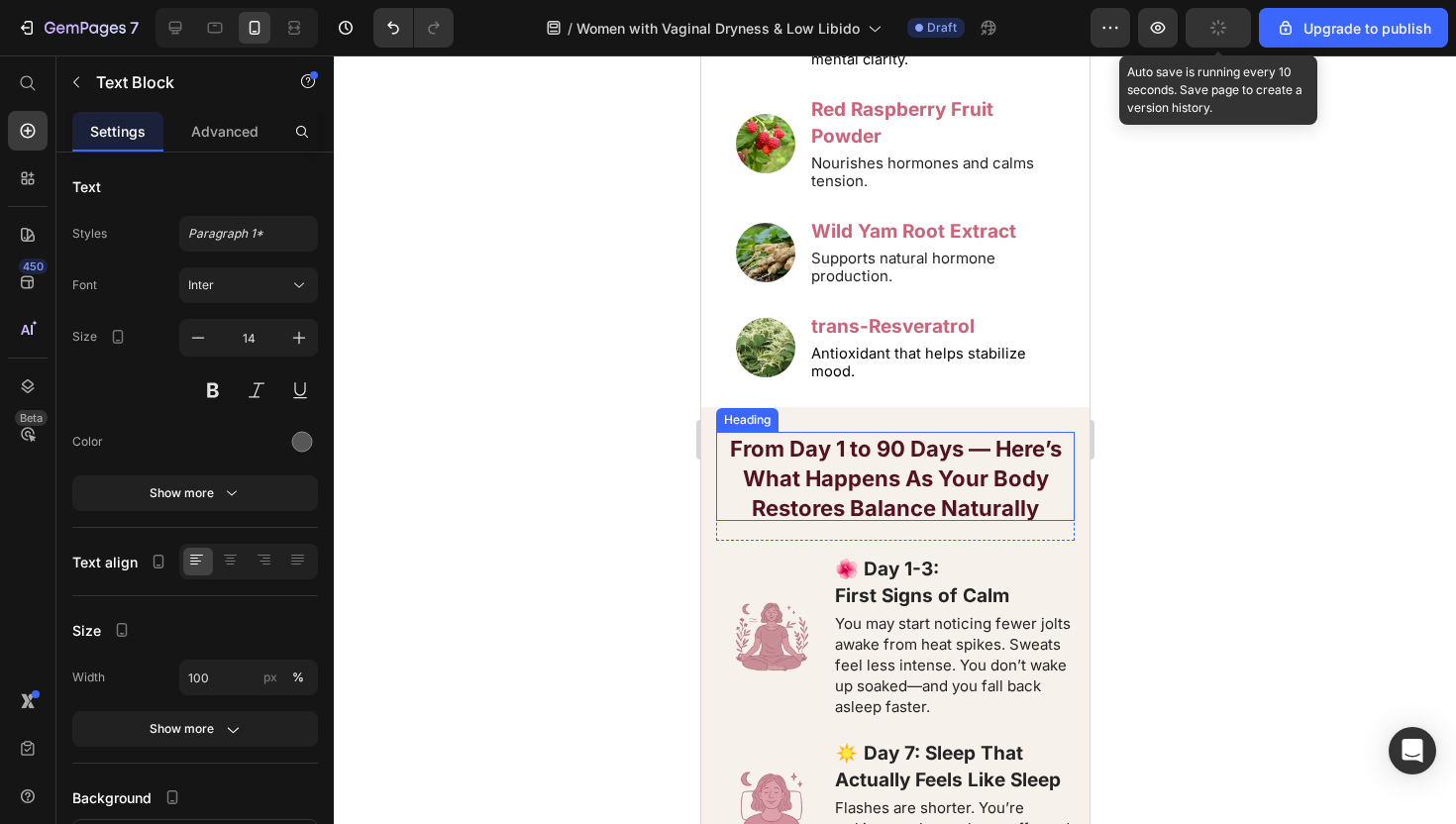 click on "From Day 1 to 90 Days — Here’s What Happens As Your Body Restores Balance Naturally" at bounding box center (894, 478) 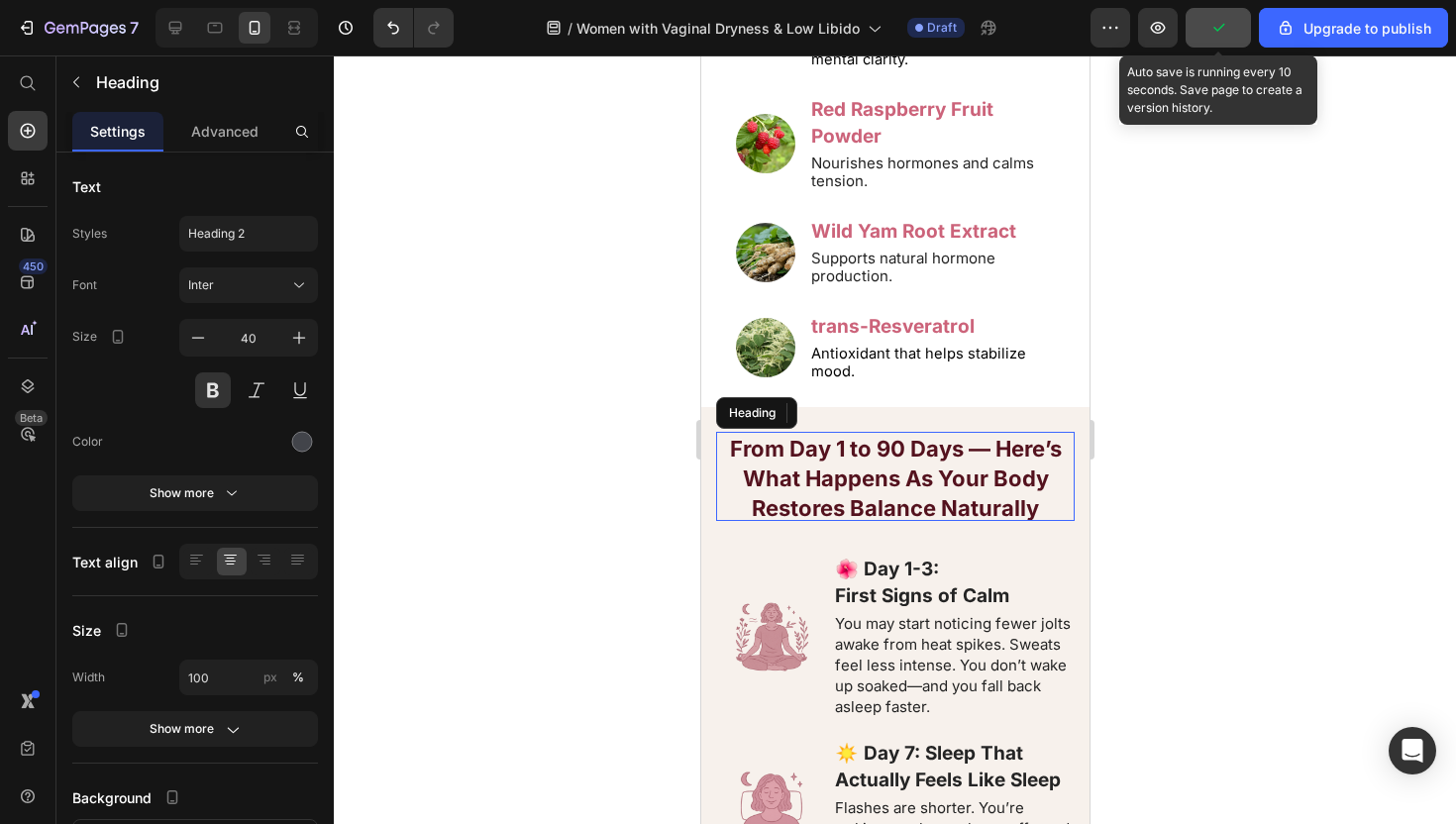 click on "From Day 1 to 90 Days — Here’s What Happens As Your Body Restores Balance Naturally" at bounding box center (894, 478) 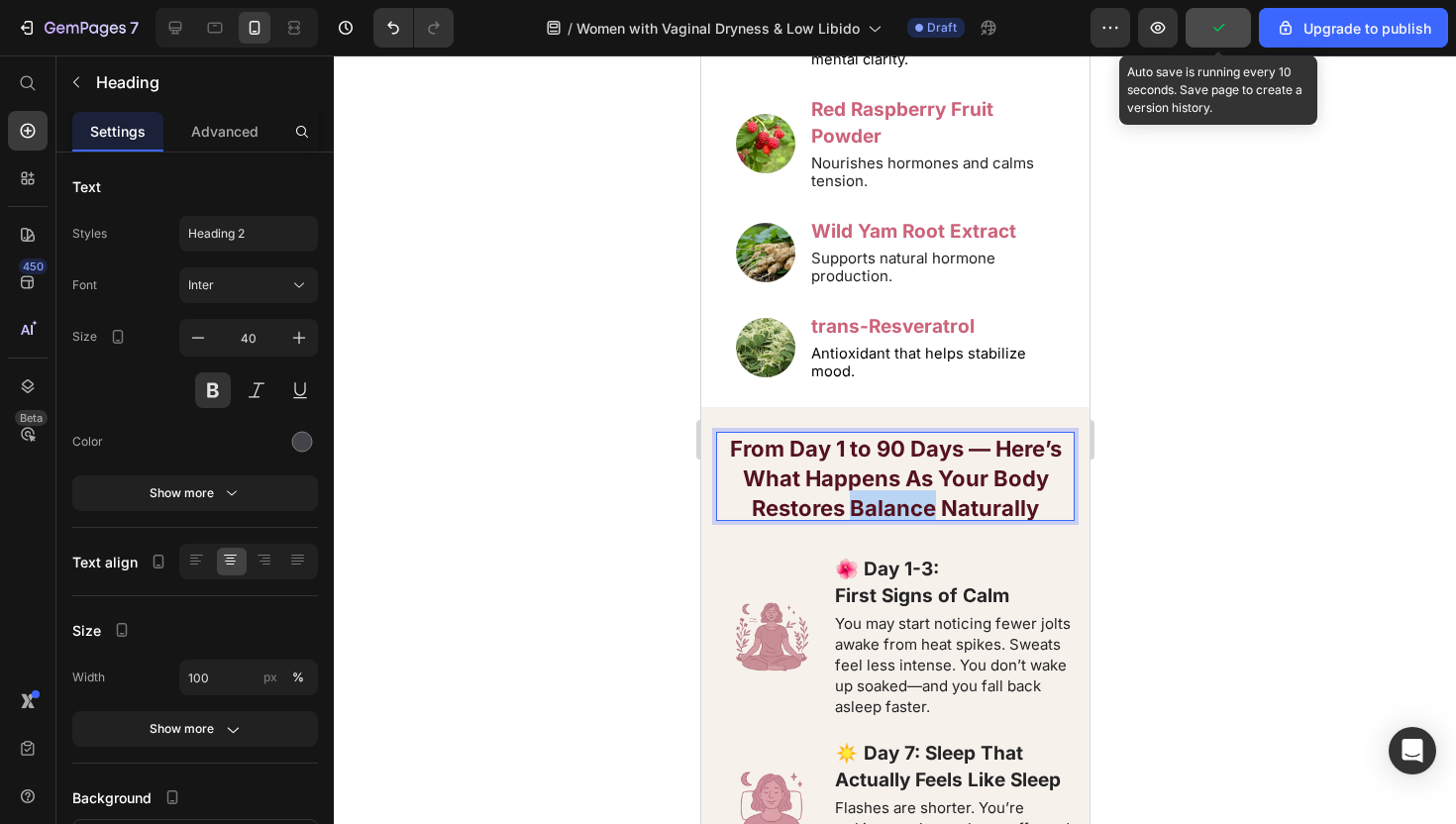 click on "From Day 1 to 90 Days — Here’s What Happens As Your Body Restores Balance Naturally" at bounding box center (894, 478) 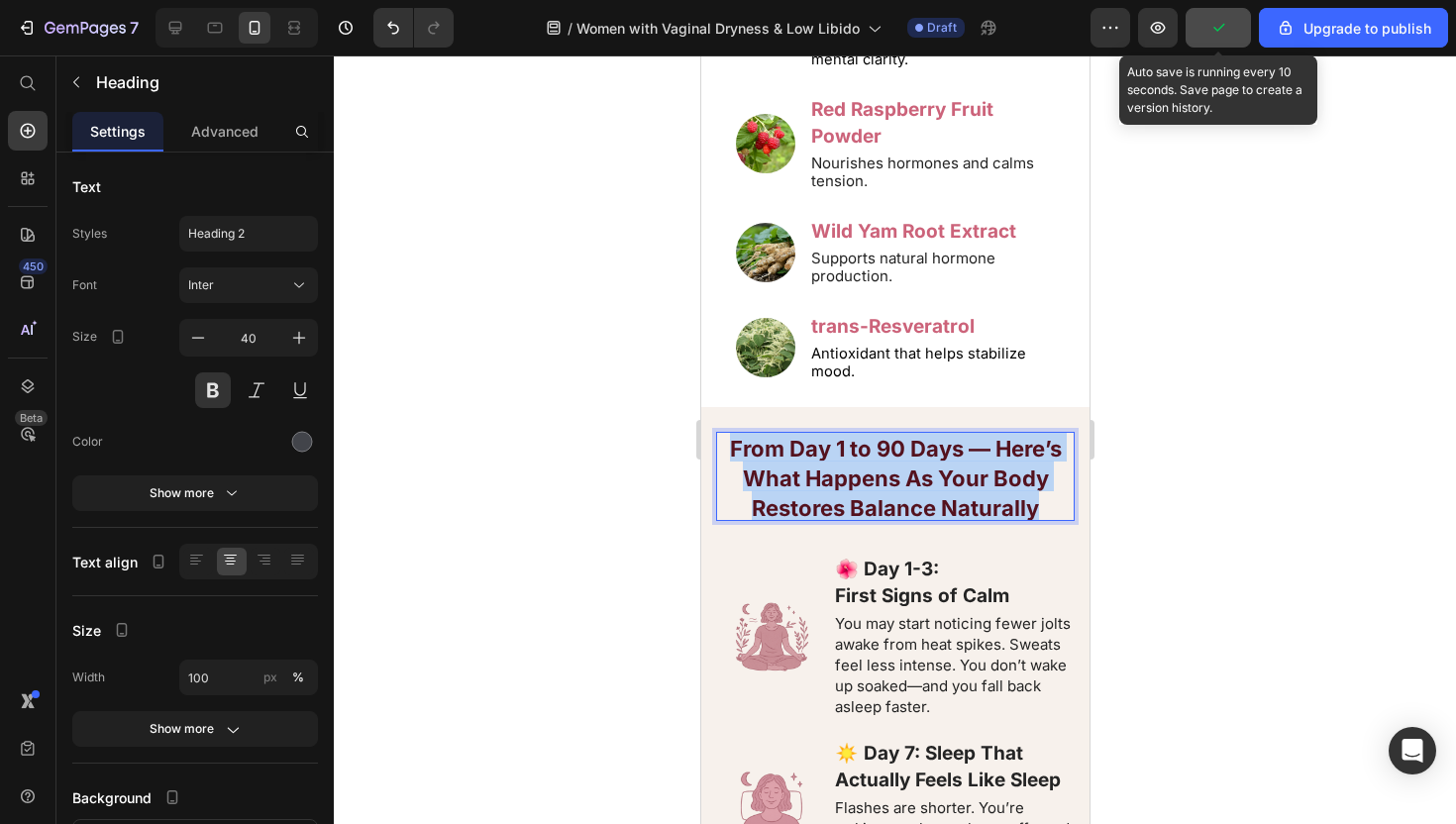 click on "From Day 1 to 90 Days — Here’s What Happens As Your Body Restores Balance Naturally" at bounding box center (894, 478) 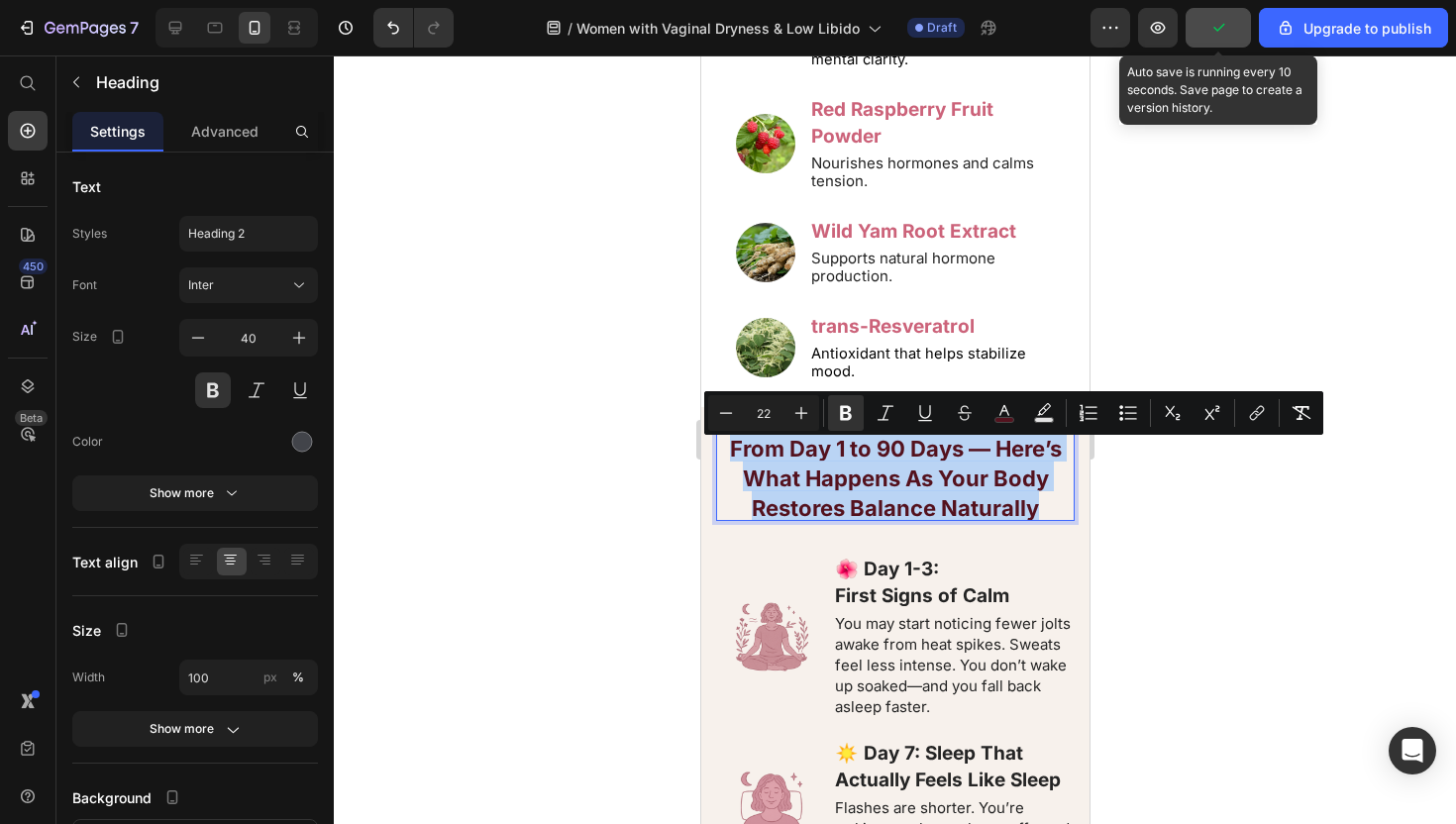 click on "From Day 1 to 90 Days — Here’s What Happens As Your Body Restores Balance Naturally" at bounding box center (894, 478) 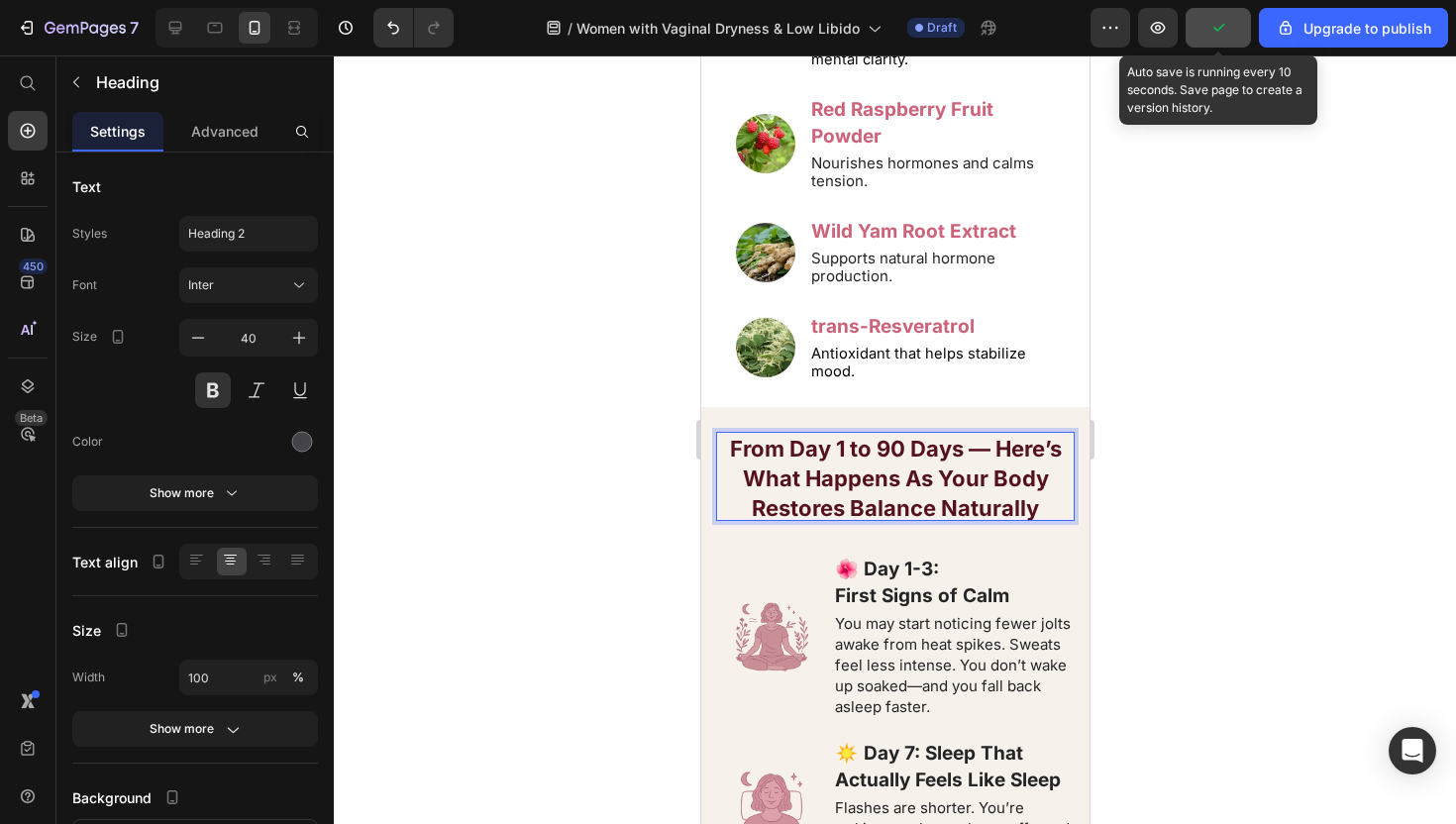 click on "From Day 1 to 90 Days — Here’s What Happens As Your Body Restores Balance Naturally" at bounding box center [894, 478] 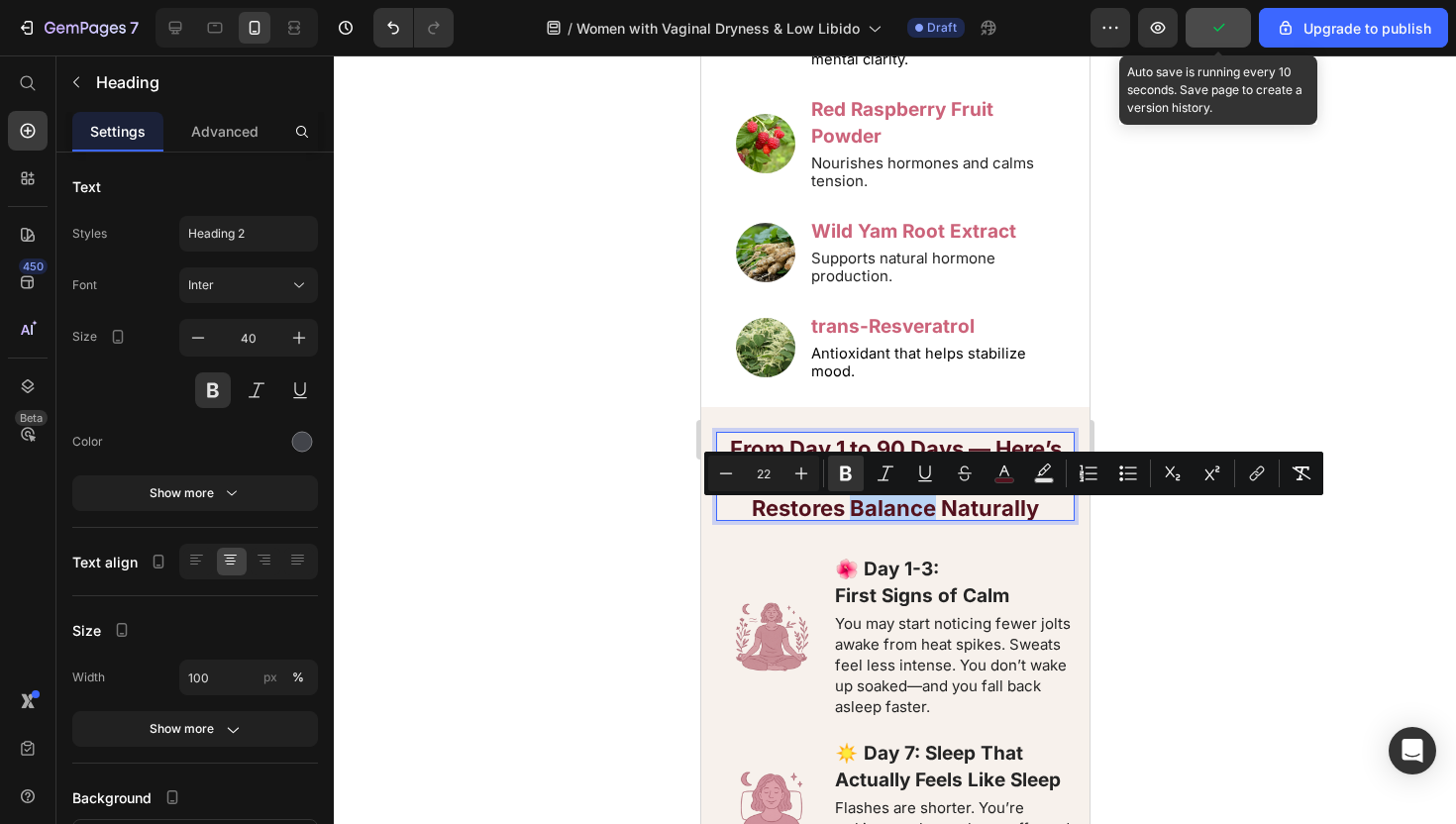click on "From Day 1 to 90 Days — Here’s What Happens As Your Body Restores Balance Naturally" at bounding box center [894, 475] 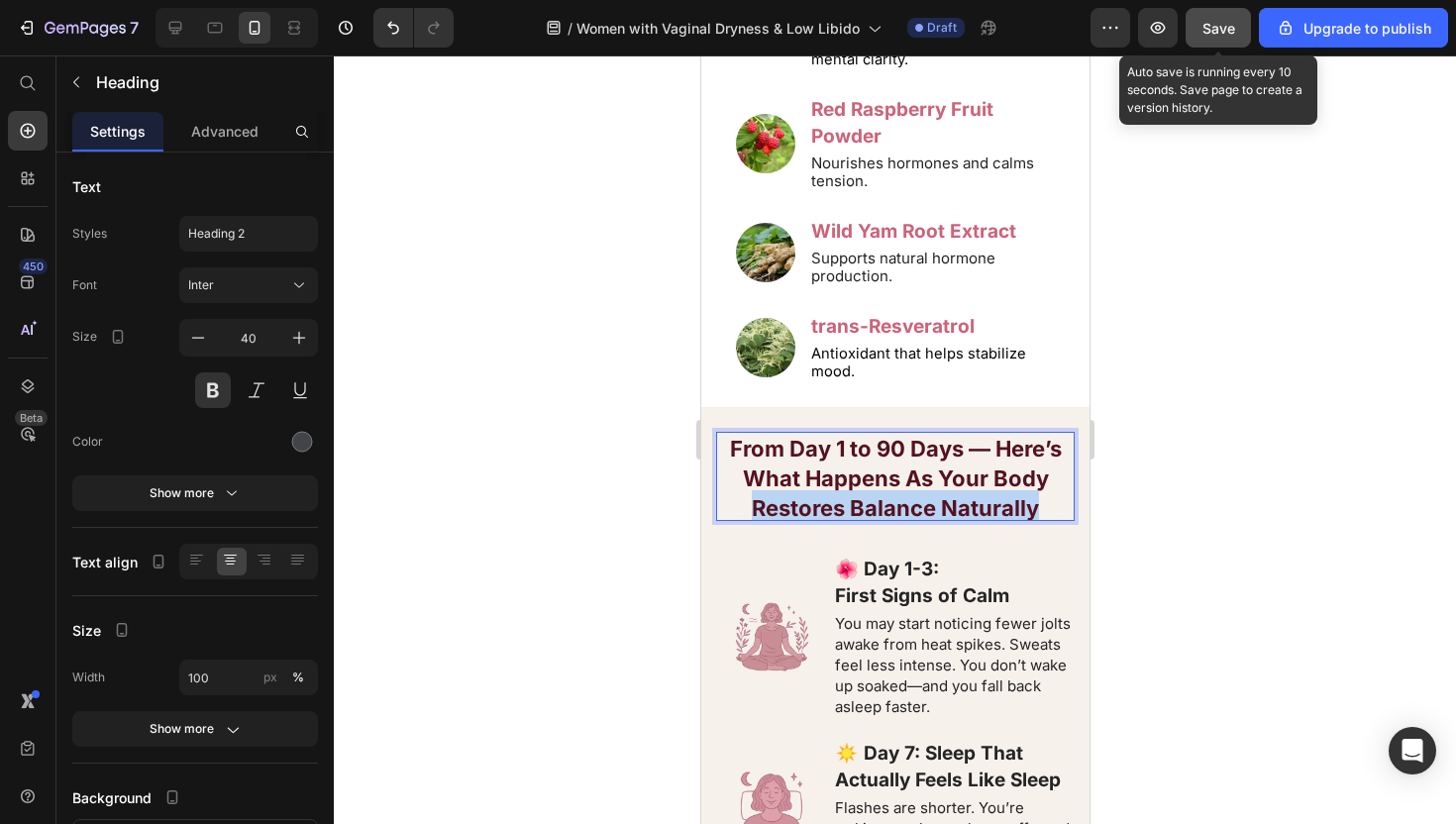 drag, startPoint x: 1048, startPoint y: 521, endPoint x: 703, endPoint y: 521, distance: 345 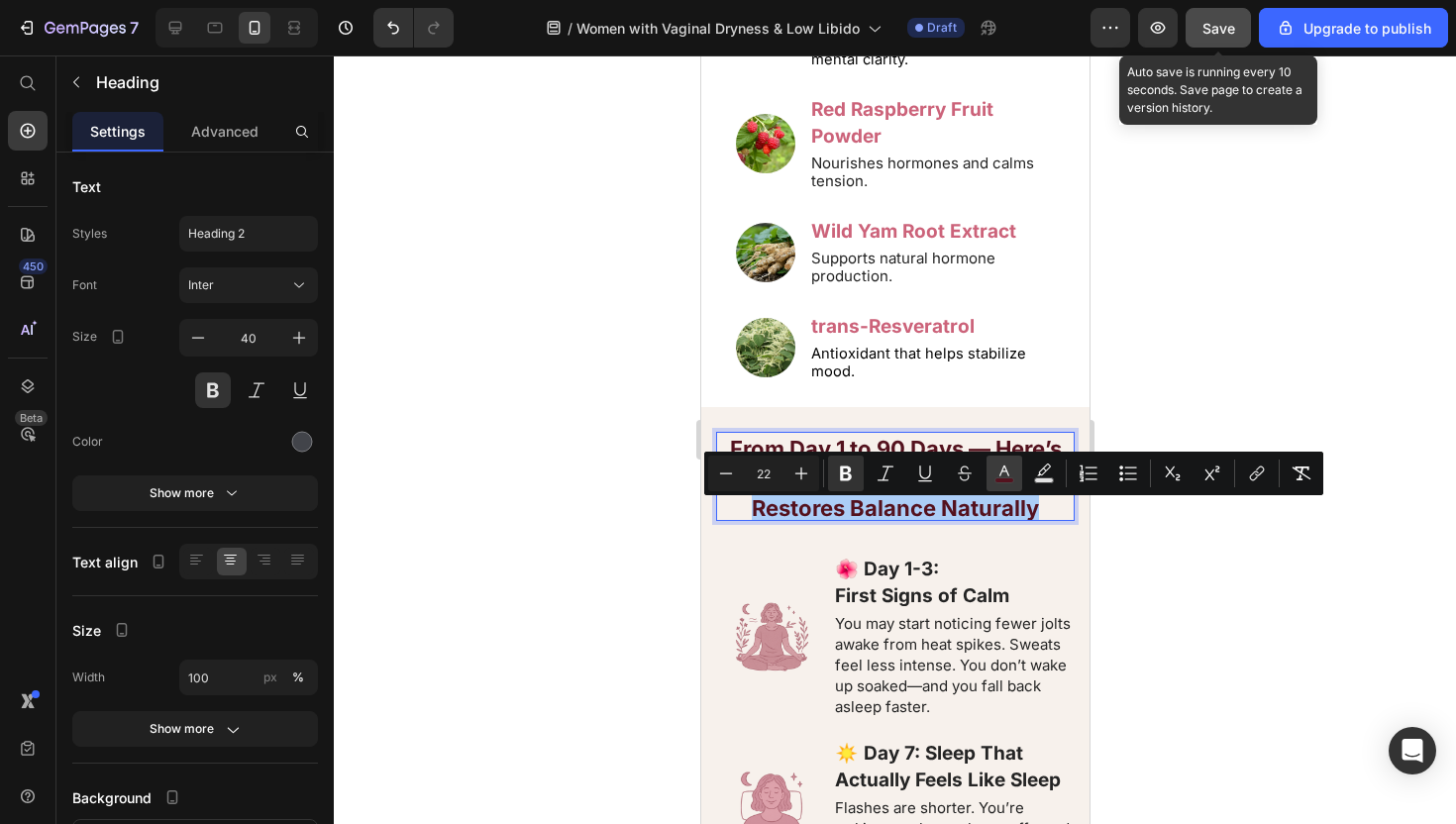 click on "color" at bounding box center [1004, 473] 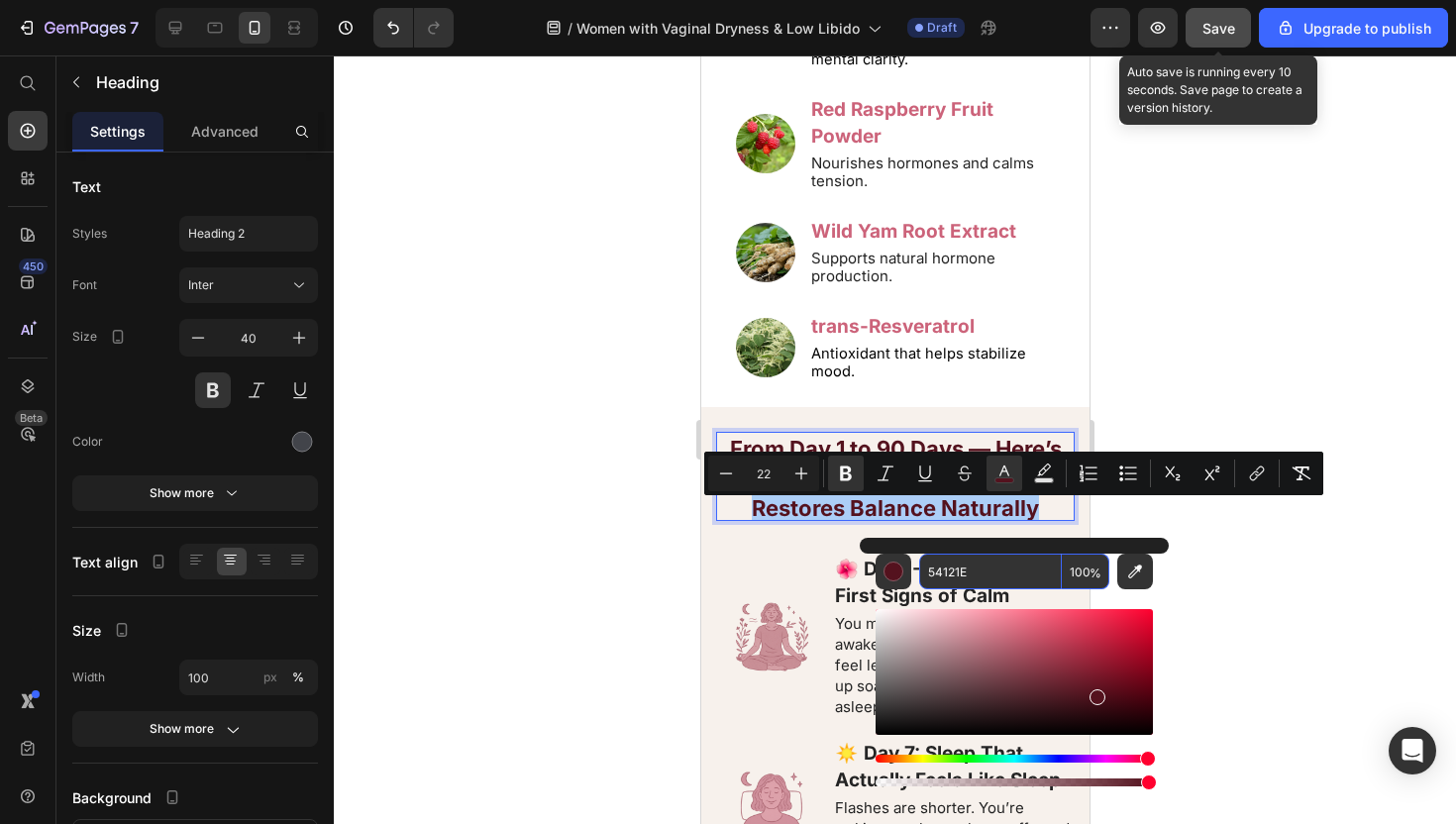 click on "54121E" at bounding box center [990, 571] 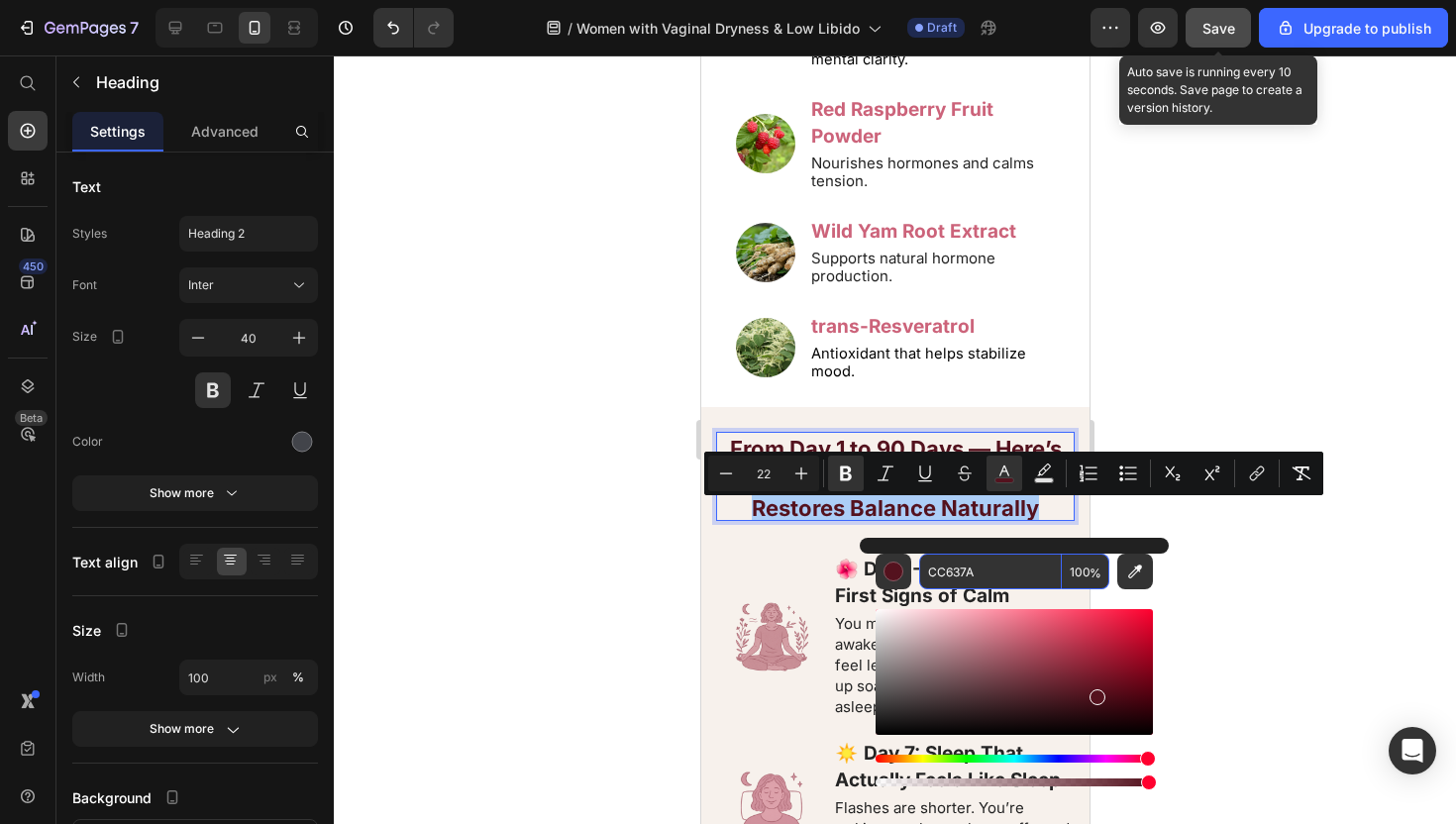 type on "CC637A" 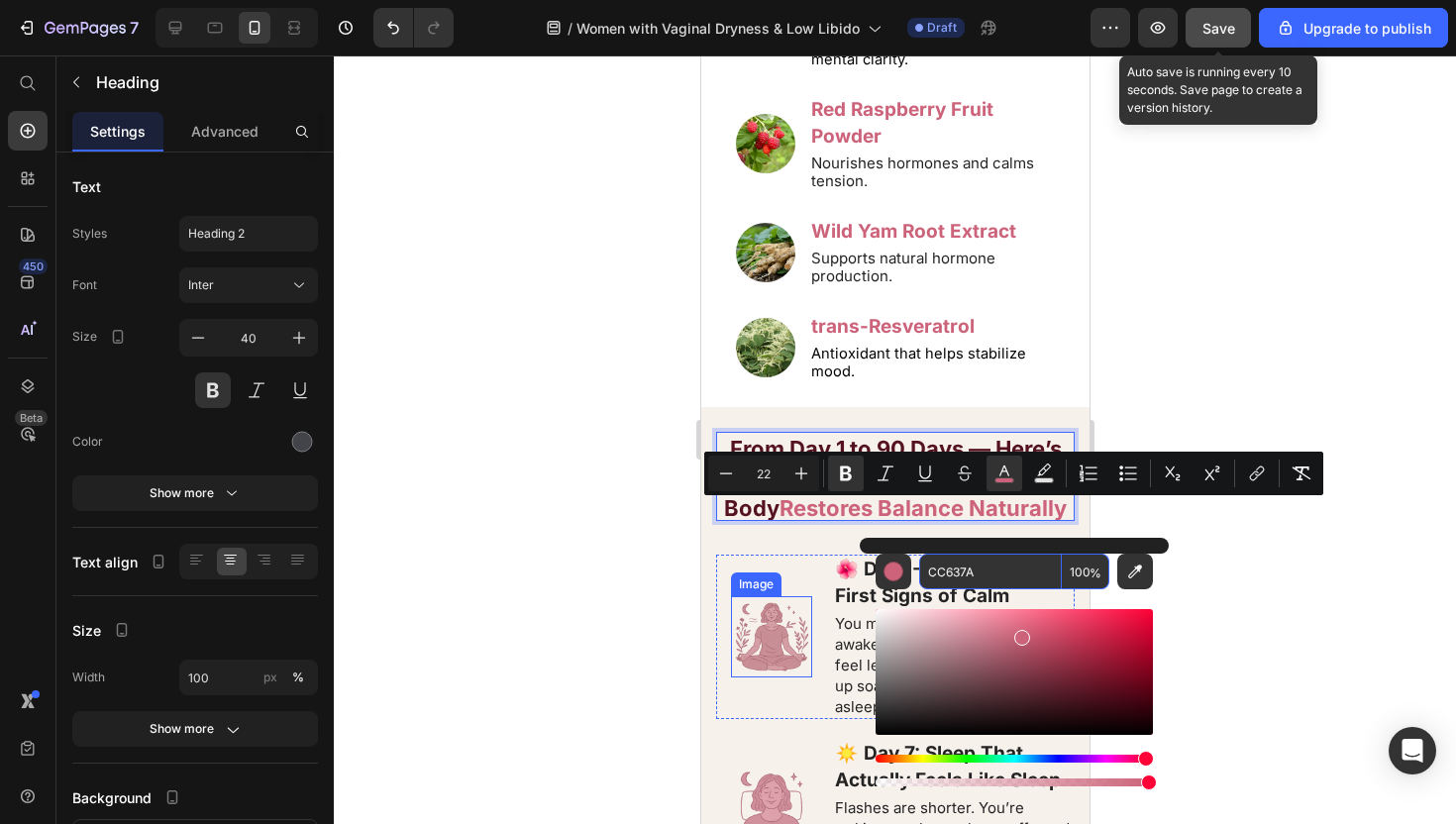 click at bounding box center (771, 637) 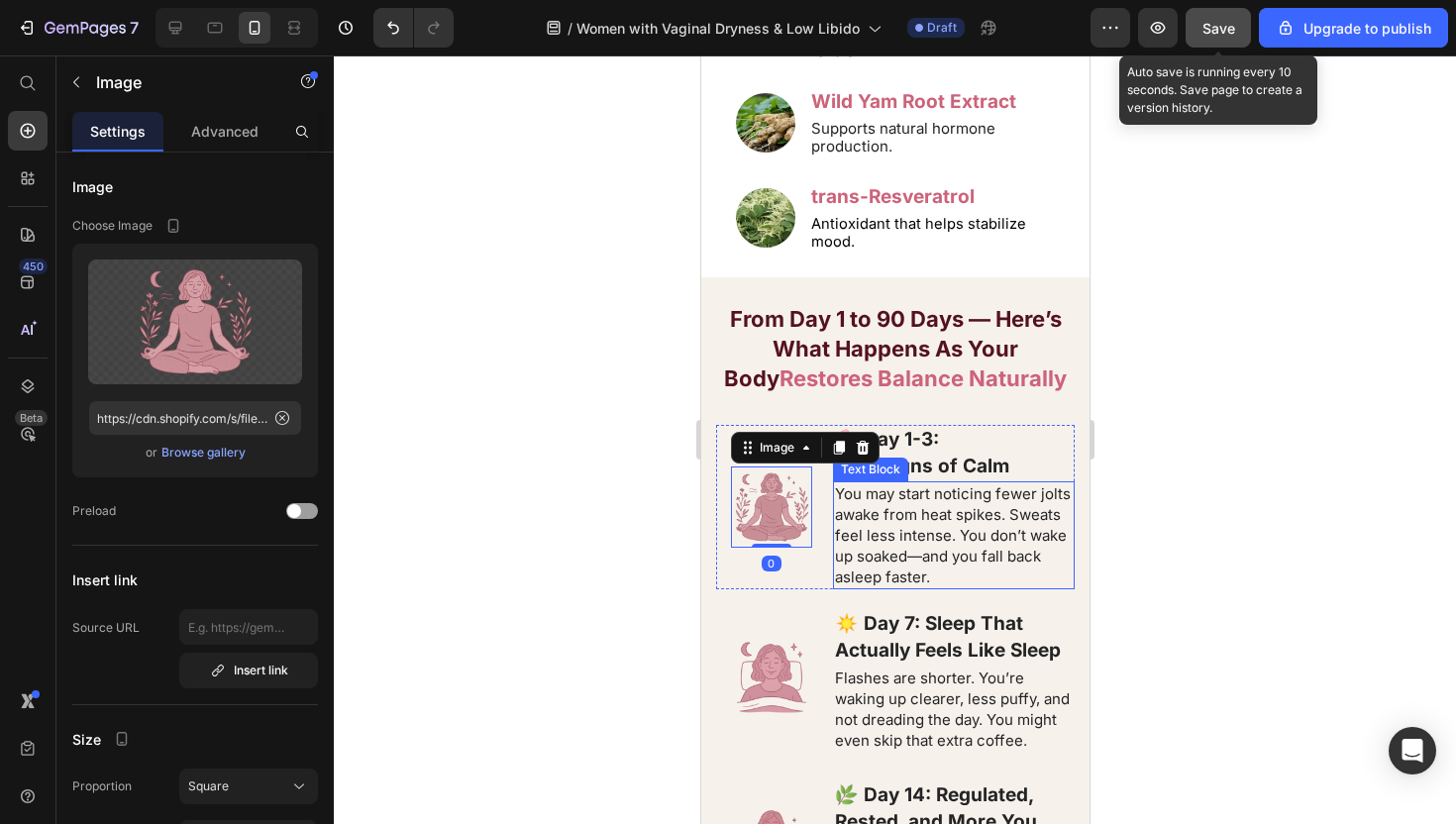 scroll, scrollTop: 6519, scrollLeft: 0, axis: vertical 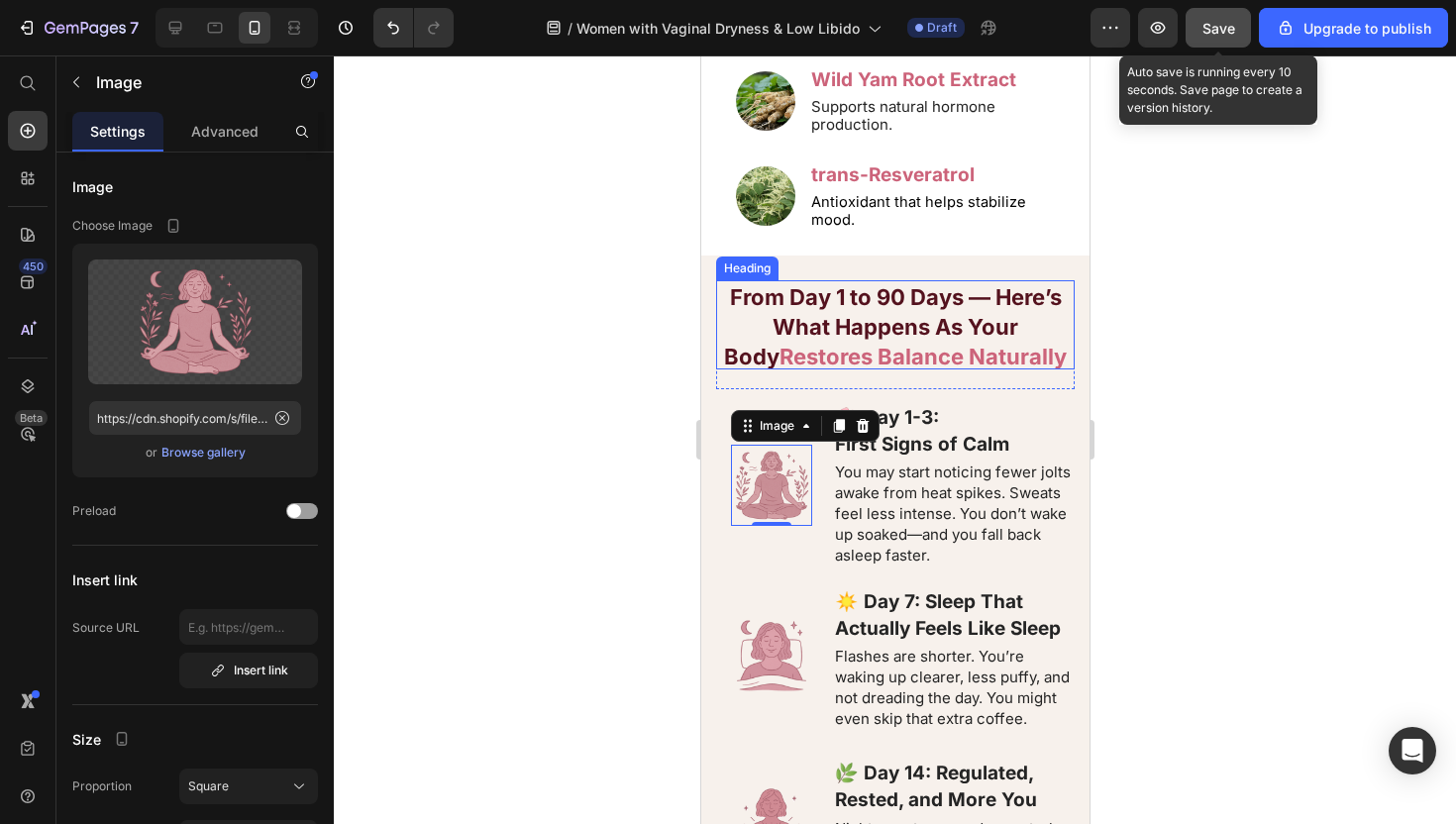 click on "Restores Balance Naturally" at bounding box center (922, 357) 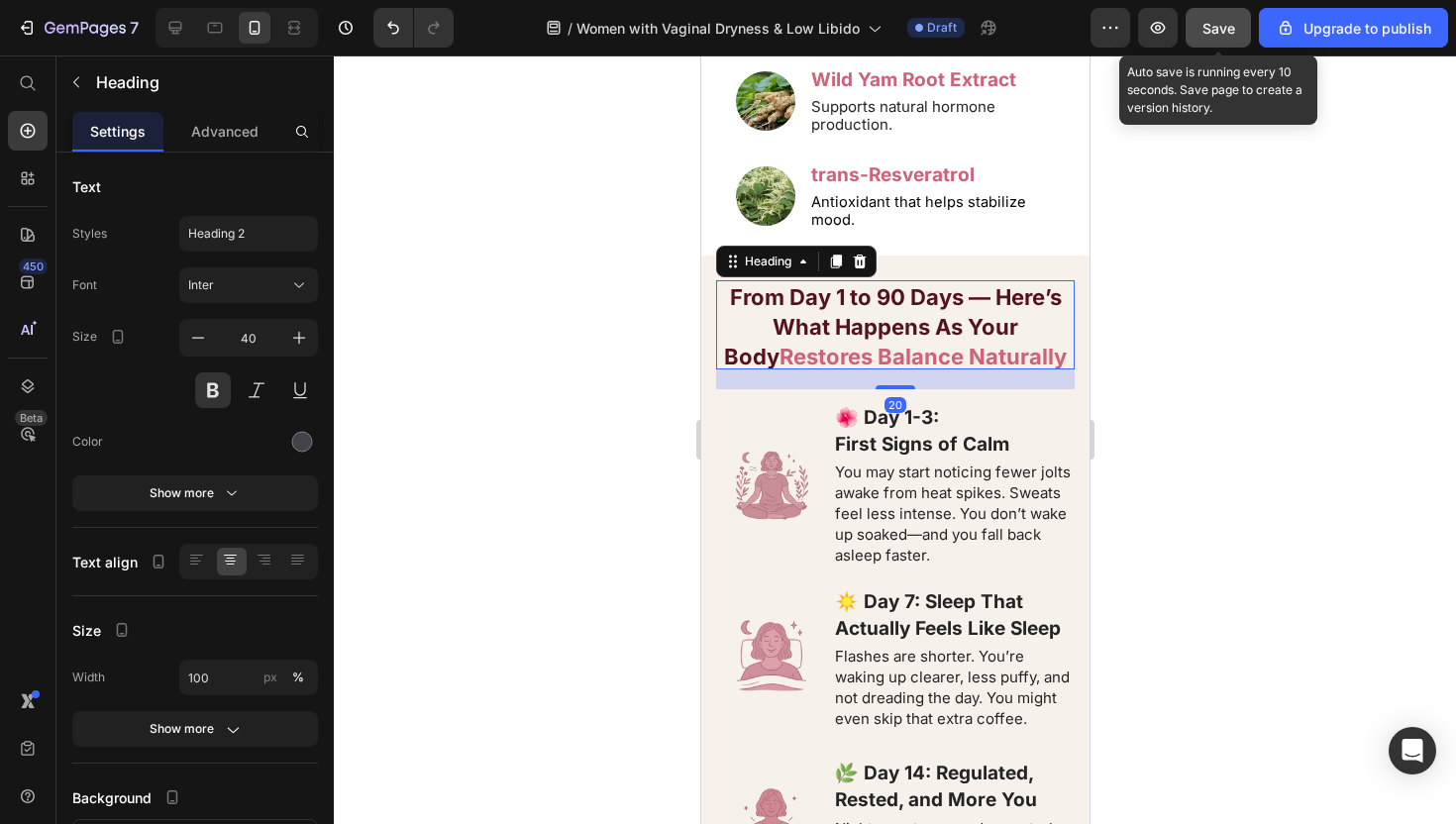 click on "First Signs of Calm" at bounding box center (921, 444) 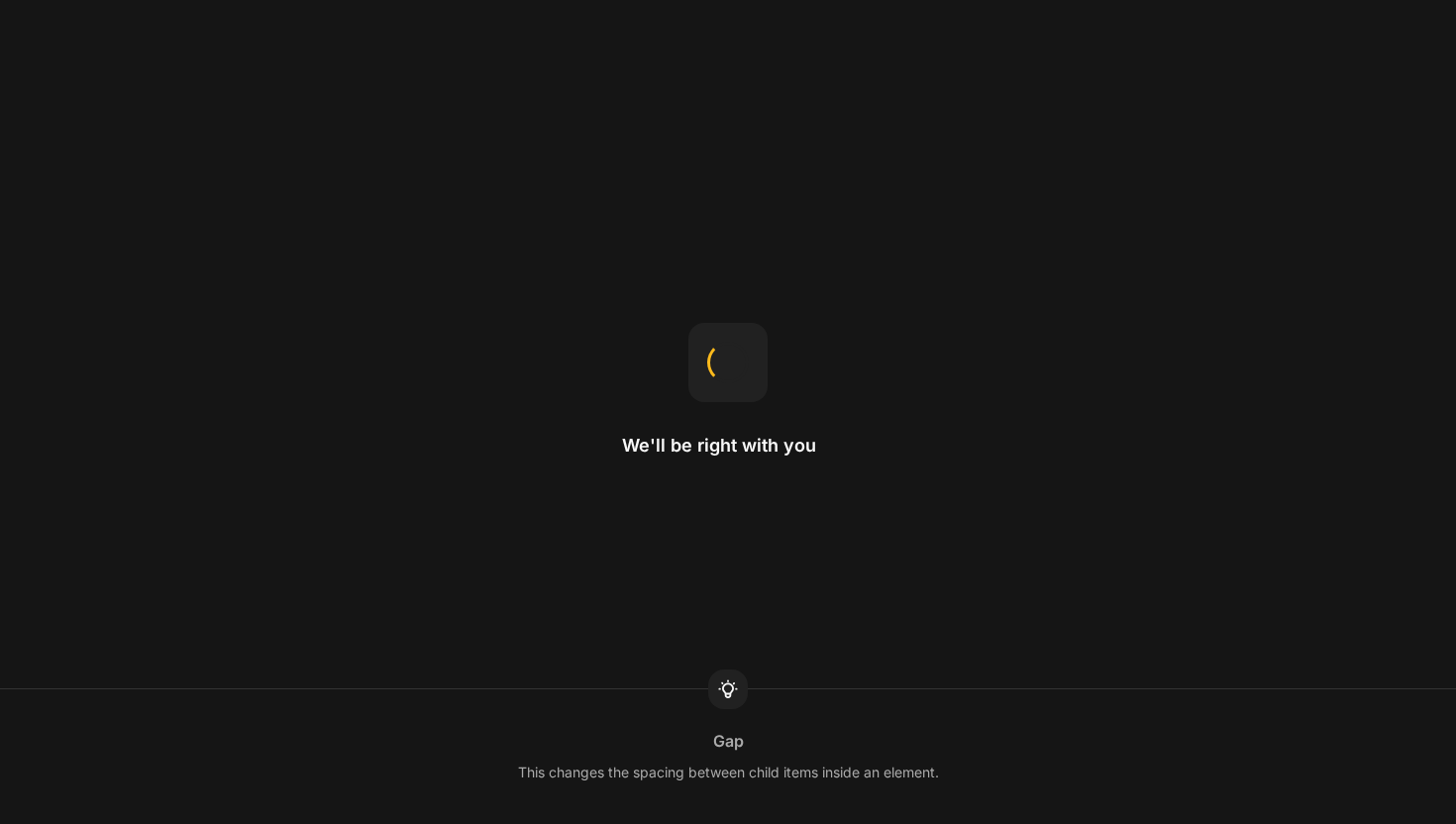 scroll, scrollTop: 0, scrollLeft: 0, axis: both 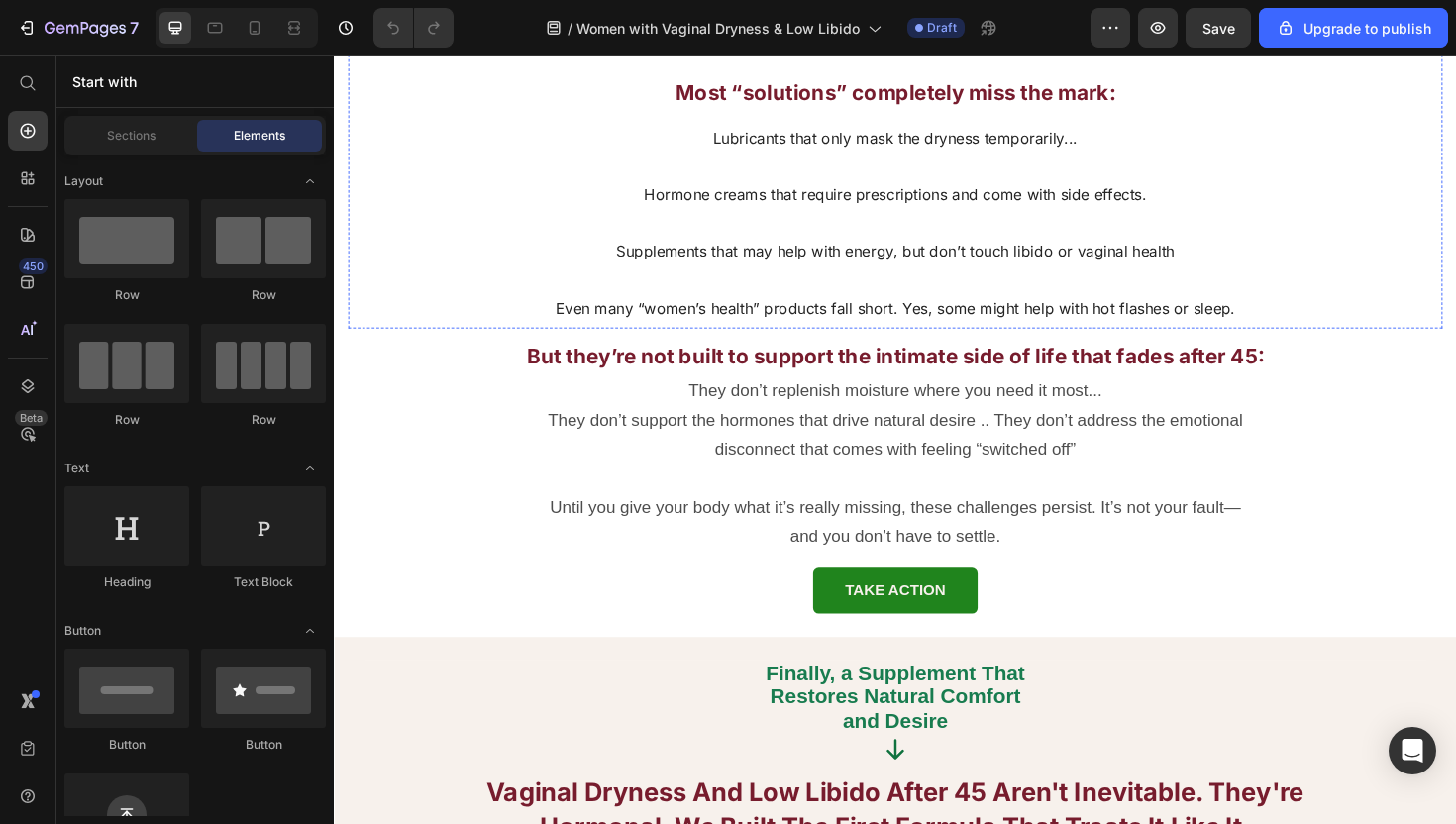 click on "They’re driven by hormonal shifts that change your body from the inside out." at bounding box center (928, -204) 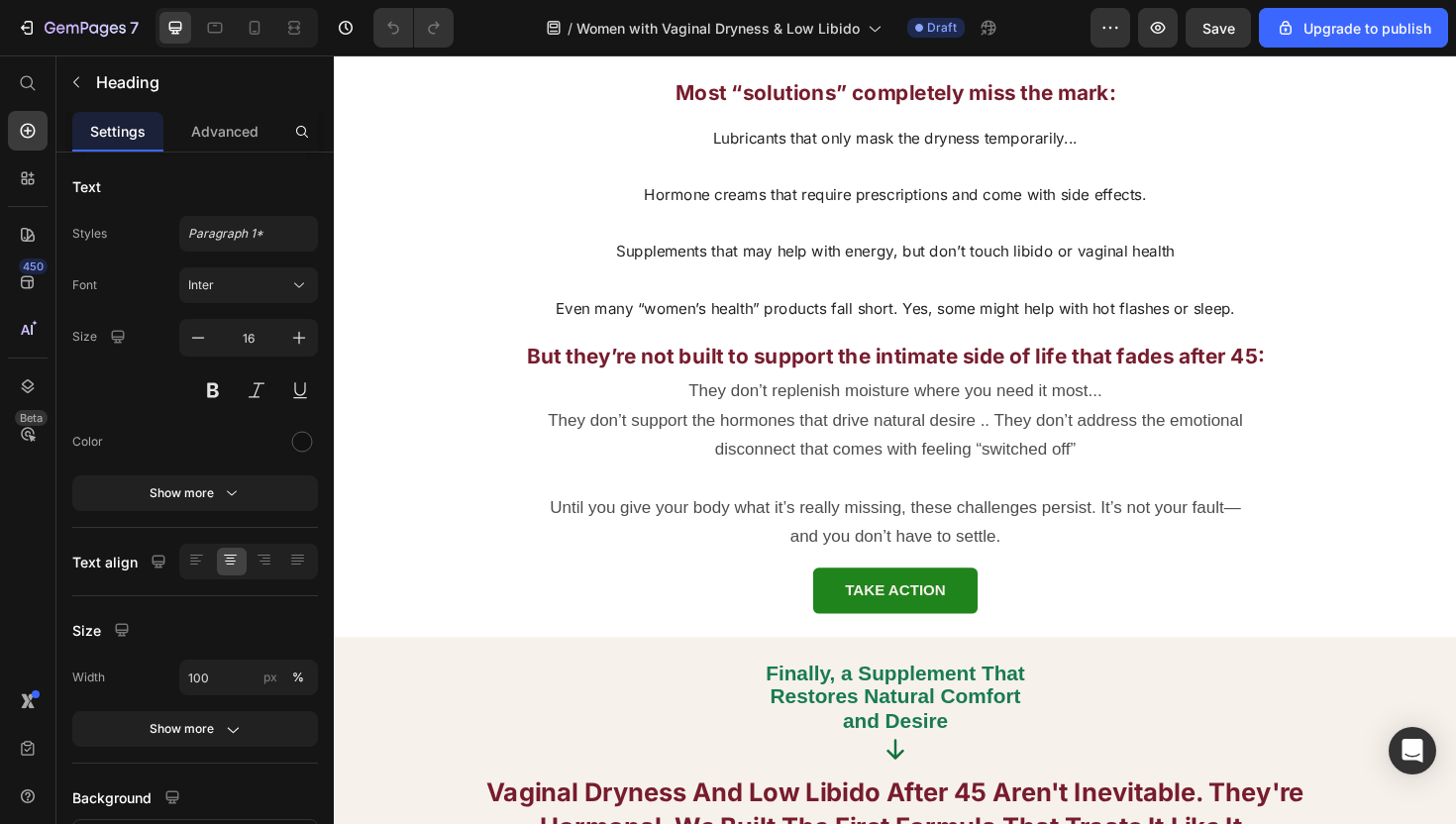 click on "They’re driven by hormonal shifts that change your body from the inside out." at bounding box center (928, -204) 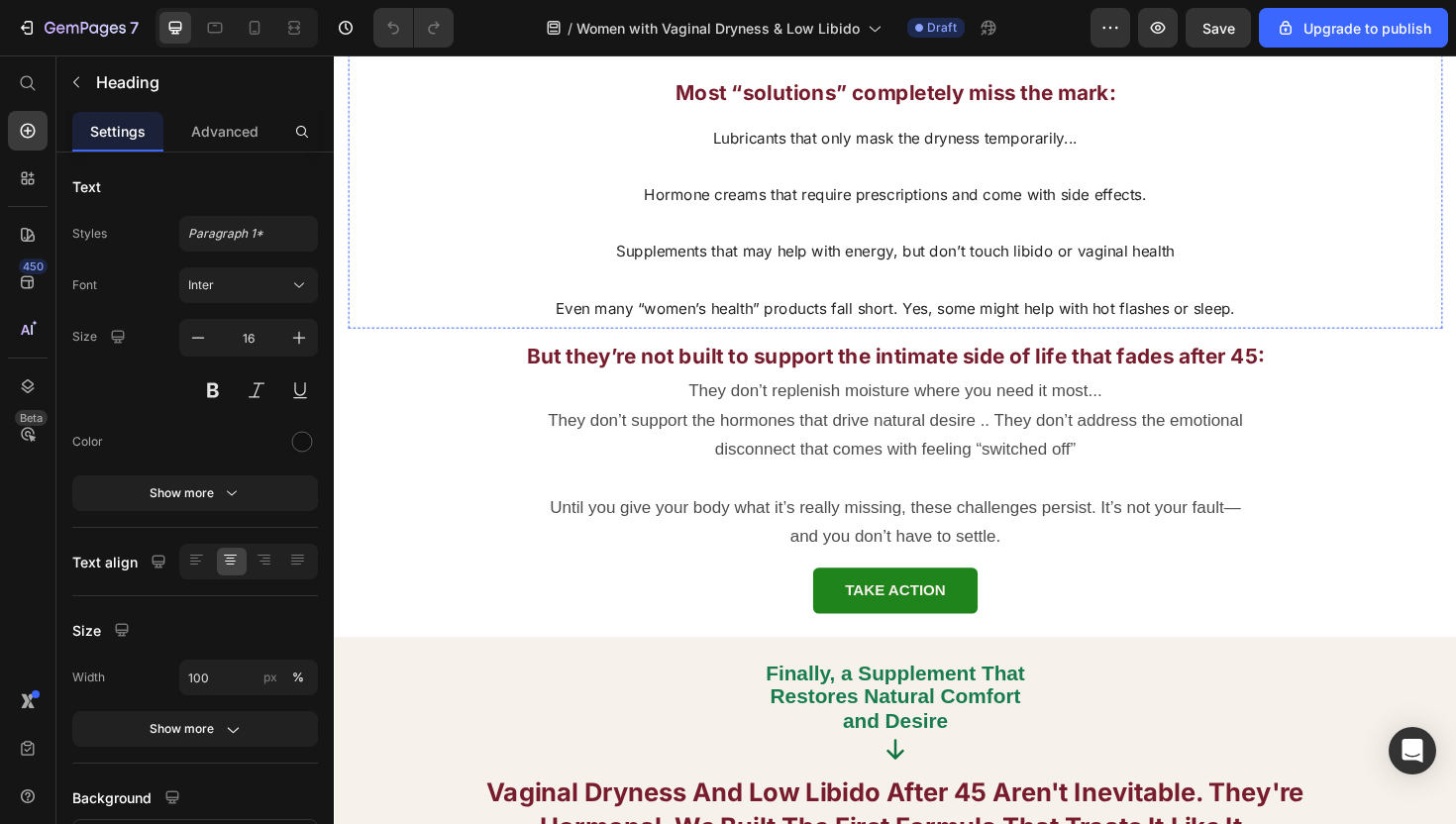 click on "Here’s what’s really going on:" at bounding box center (928, -150) 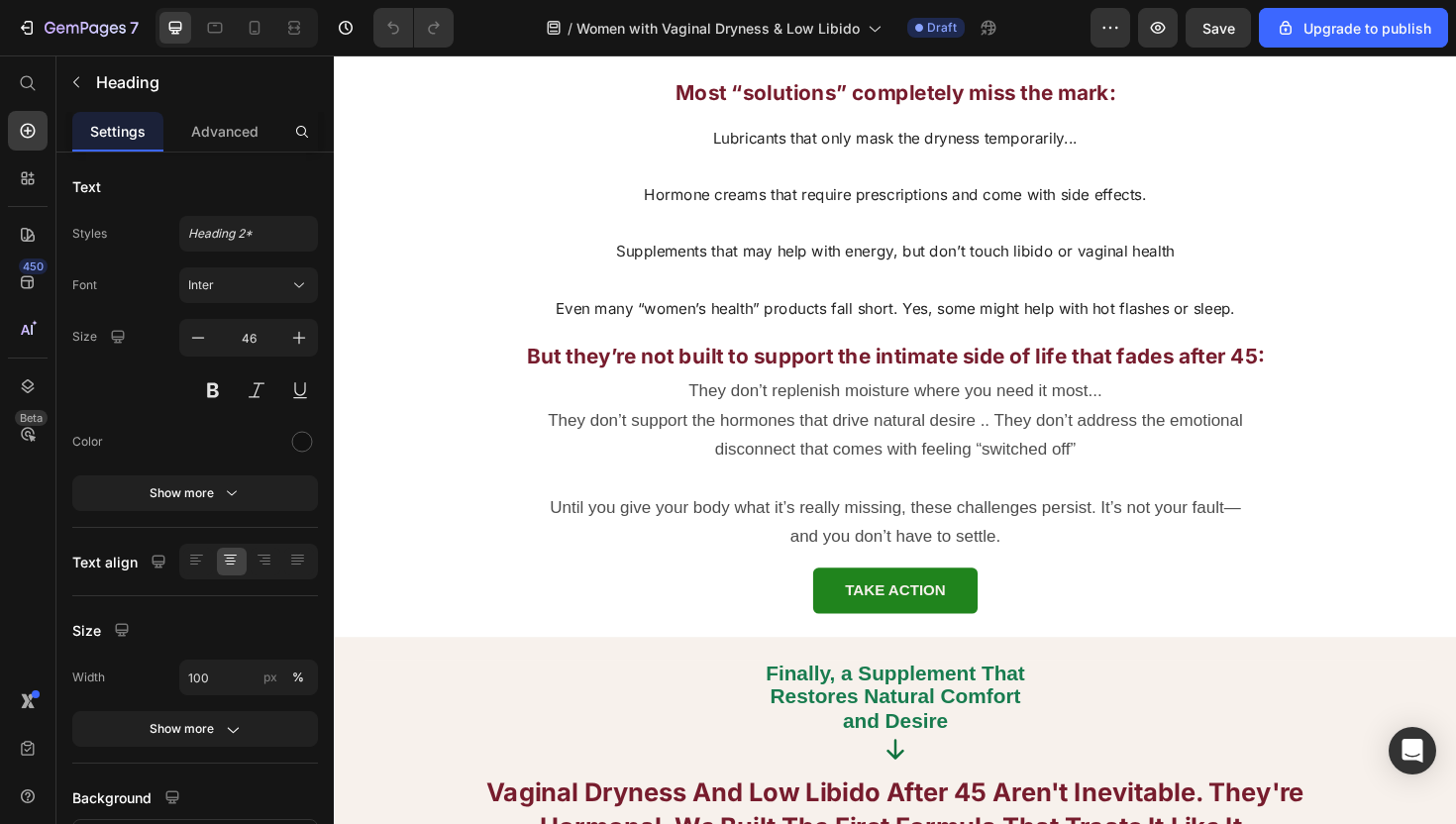 click on "Here’s what’s really going on:" at bounding box center [928, -150] 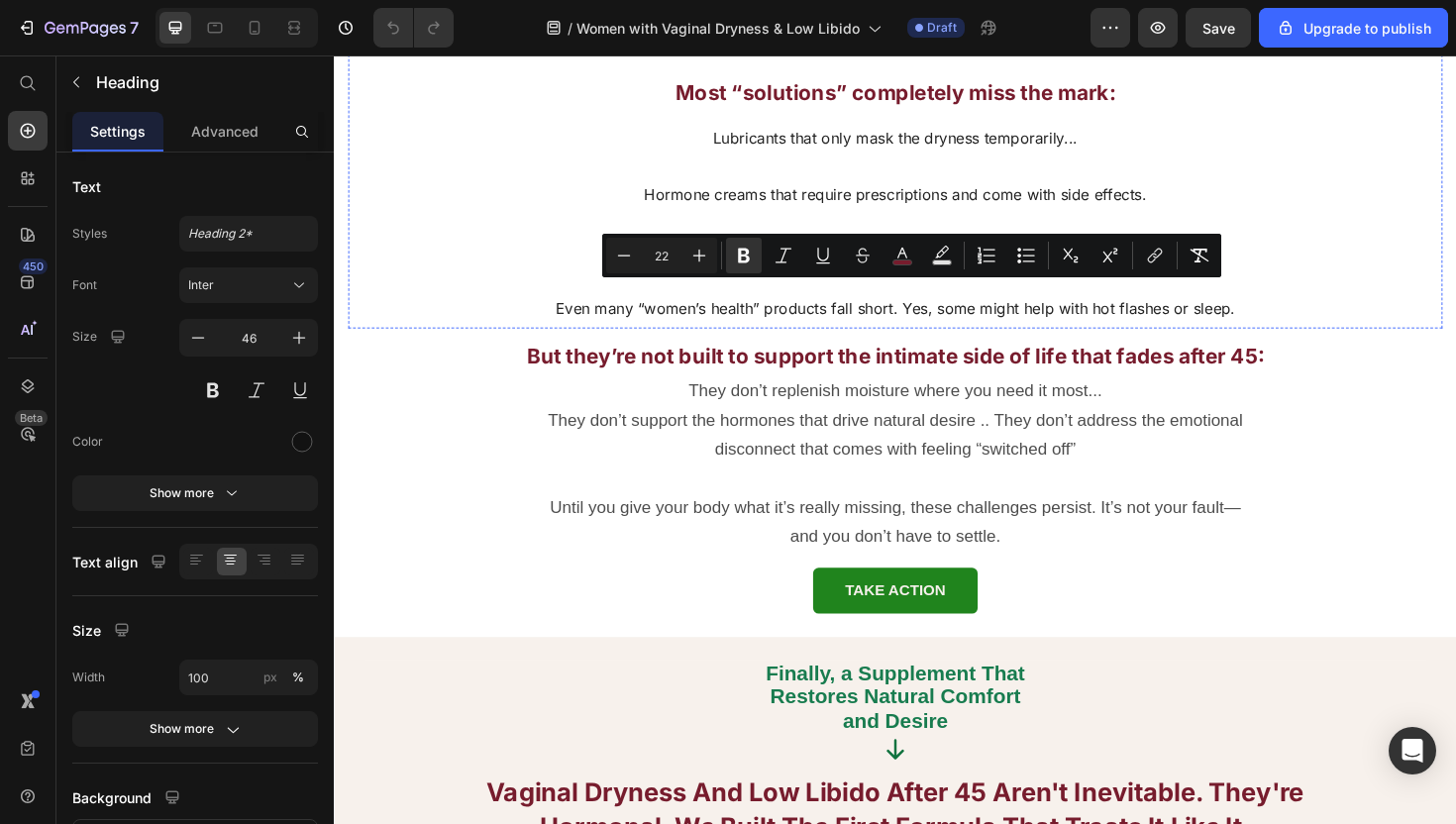 click on "As estrogen and testosterone drop, vaginal tissues become thinner, dryer, and more sensitive.  Blood flow decreases, reducing natural lubrication and making intimacy uncomfortable or even painful.  At the same time, falling hormone levels affect your mood, energy, and desire—leaving you feeling disconnected from your own body." at bounding box center [928, -32] 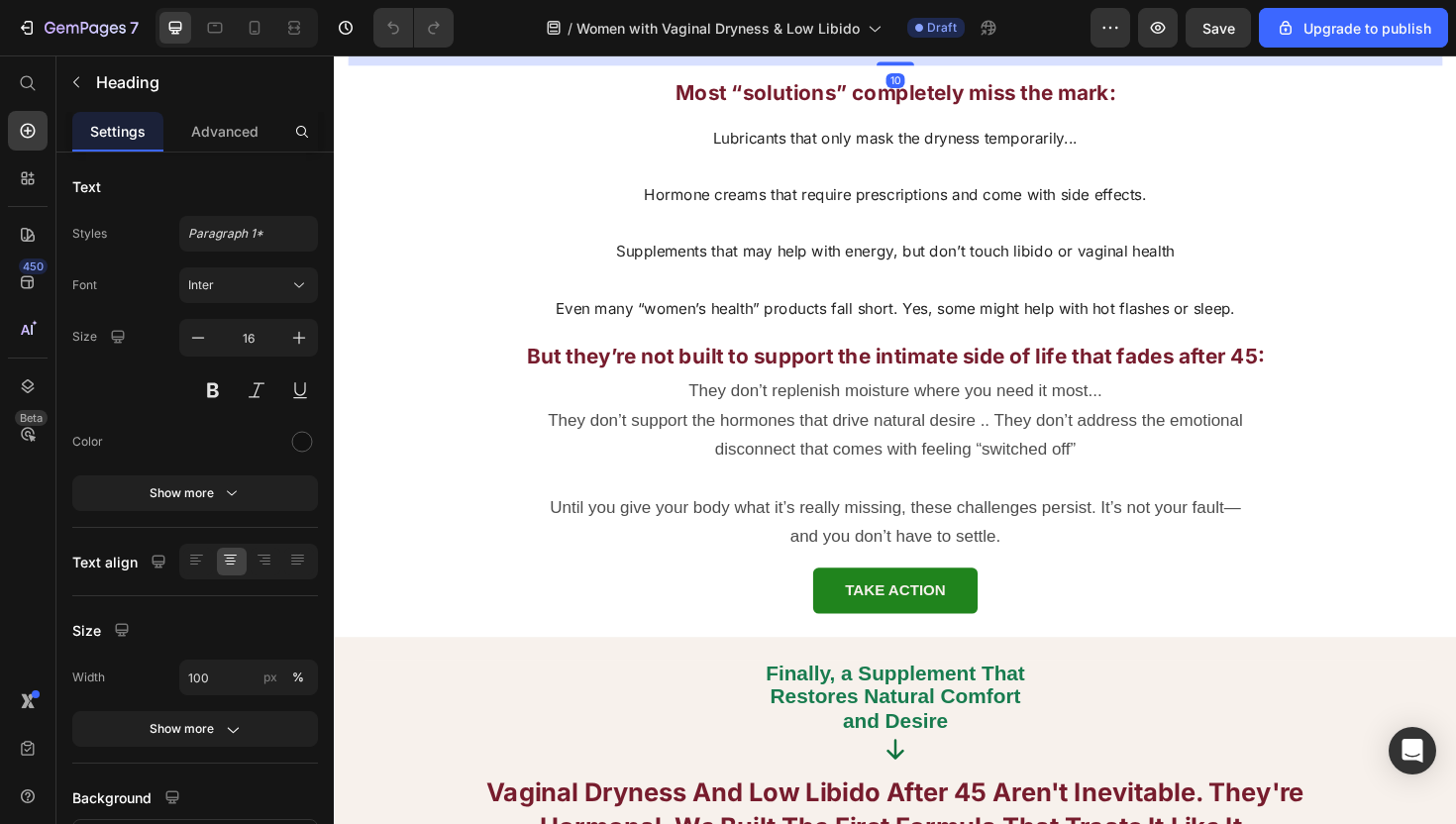 click on "As estrogen and testosterone drop, vaginal tissues become thinner, dryer, and more sensitive.  Blood flow decreases, reducing natural lubrication and making intimacy uncomfortable or even painful.  At the same time, falling hormone levels affect your mood, energy, and desire—leaving you feeling disconnected from your own body." at bounding box center [928, -32] 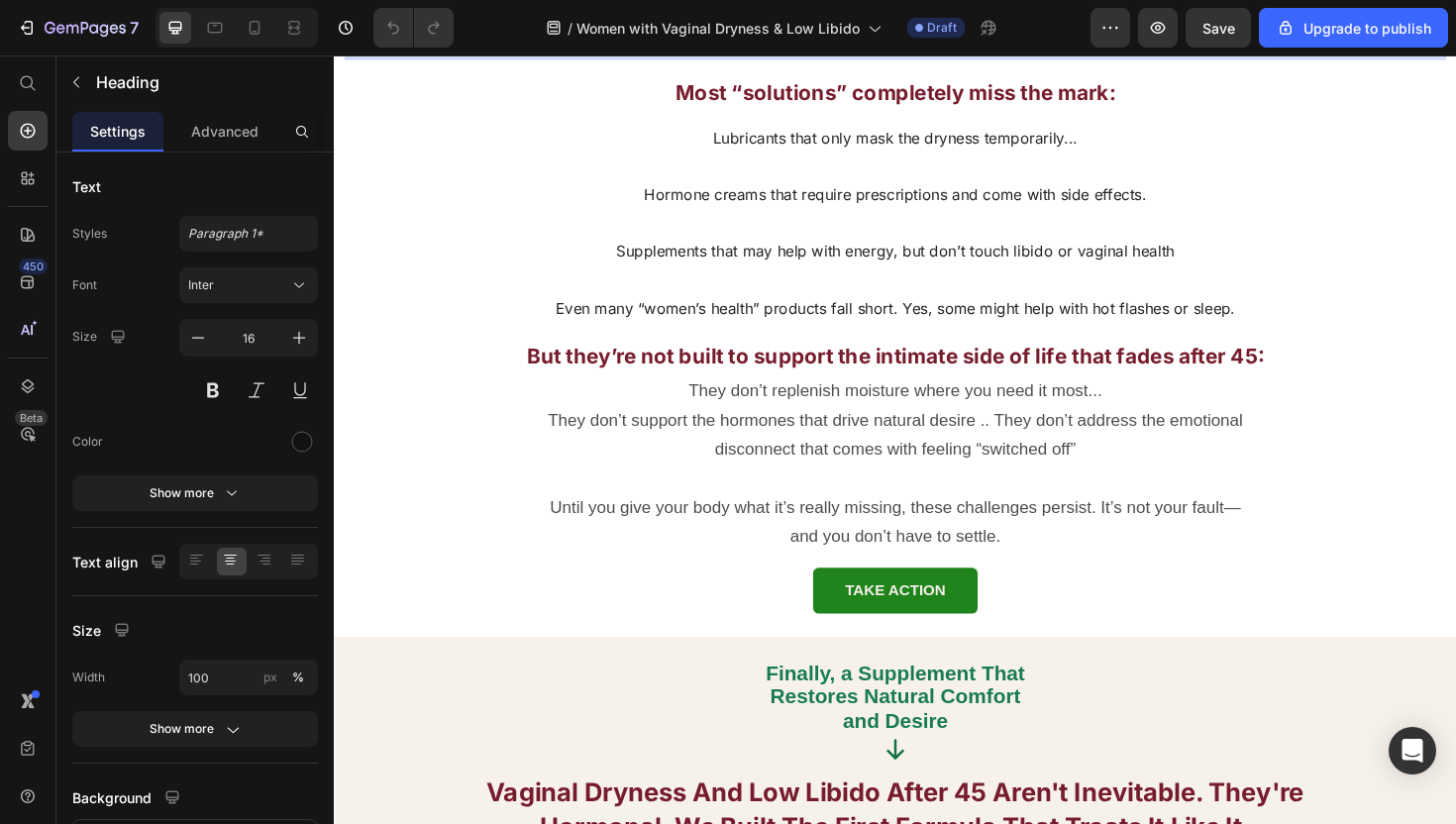 click on "As estrogen and testosterone drop, vaginal tissues become thinner, dryer, and more sensitive.  Blood flow decreases, reducing natural lubrication and making intimacy uncomfortable or even painful.  At the same time, falling hormone levels affect your mood, energy, and desire—leaving you feeling disconnected from your own body." at bounding box center [928, -32] 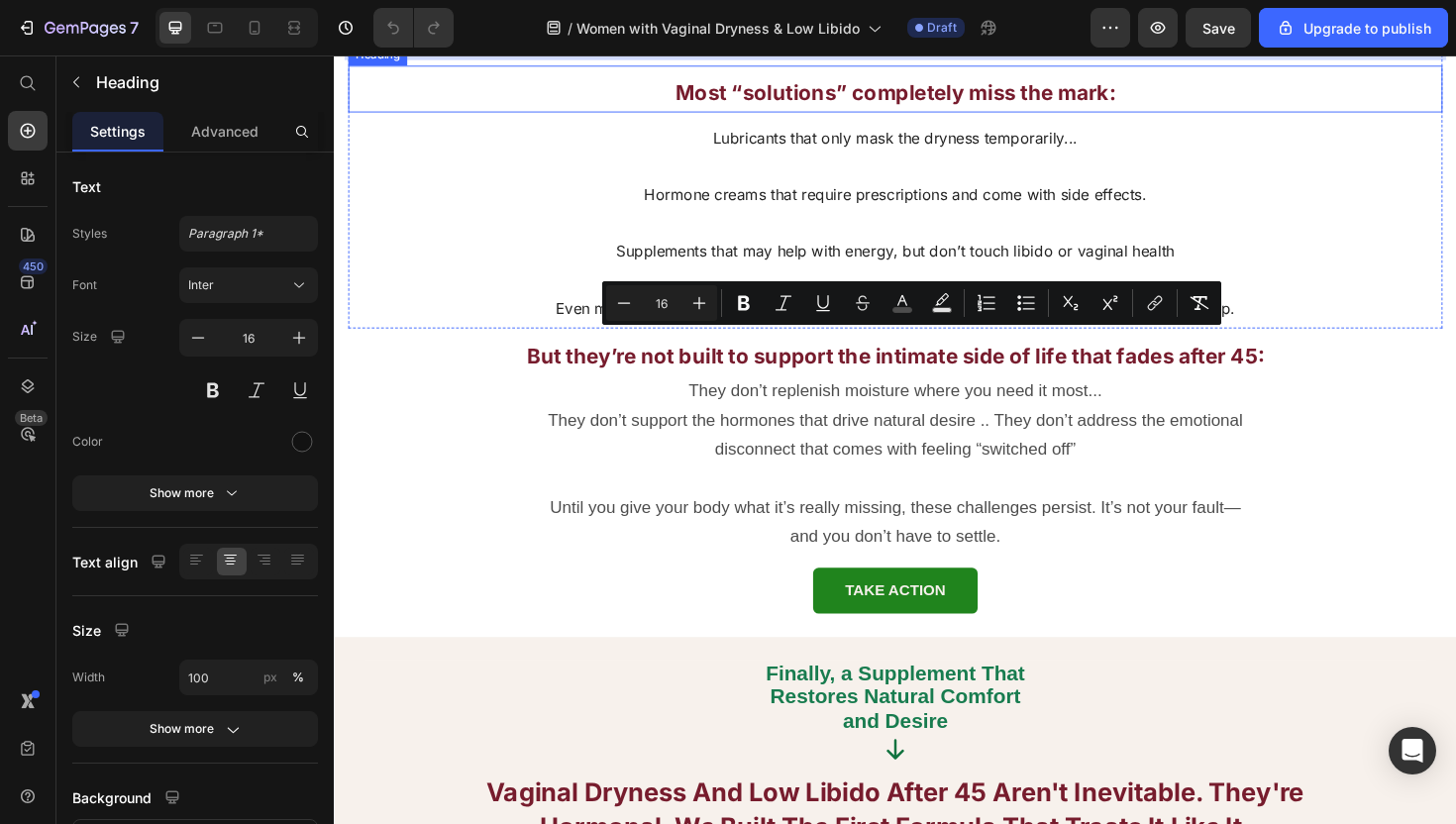 click on "Most “solutions” completely miss the mark:" at bounding box center (928, 95) 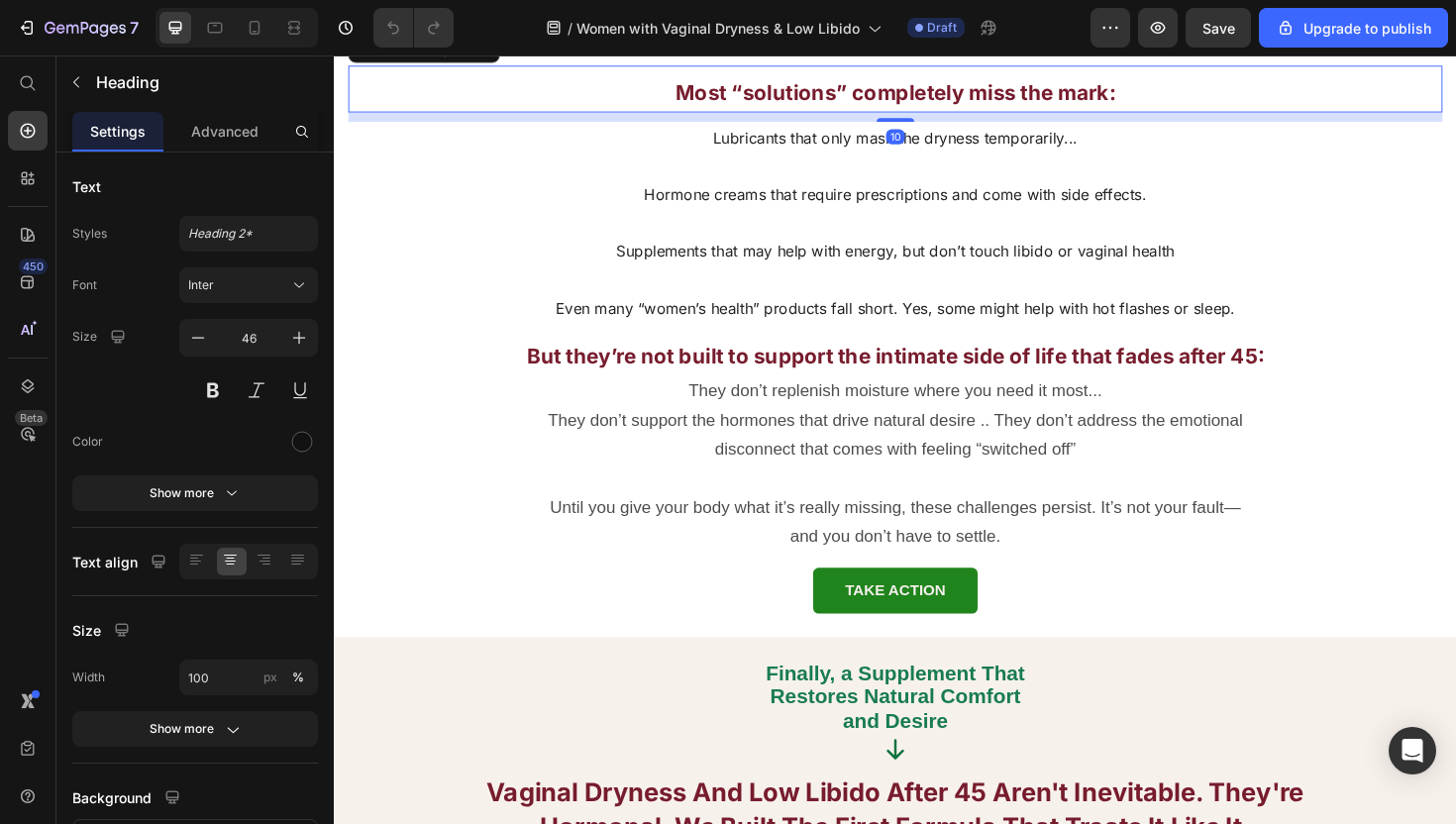 click on "Most “solutions” completely miss the mark:" at bounding box center [928, 95] 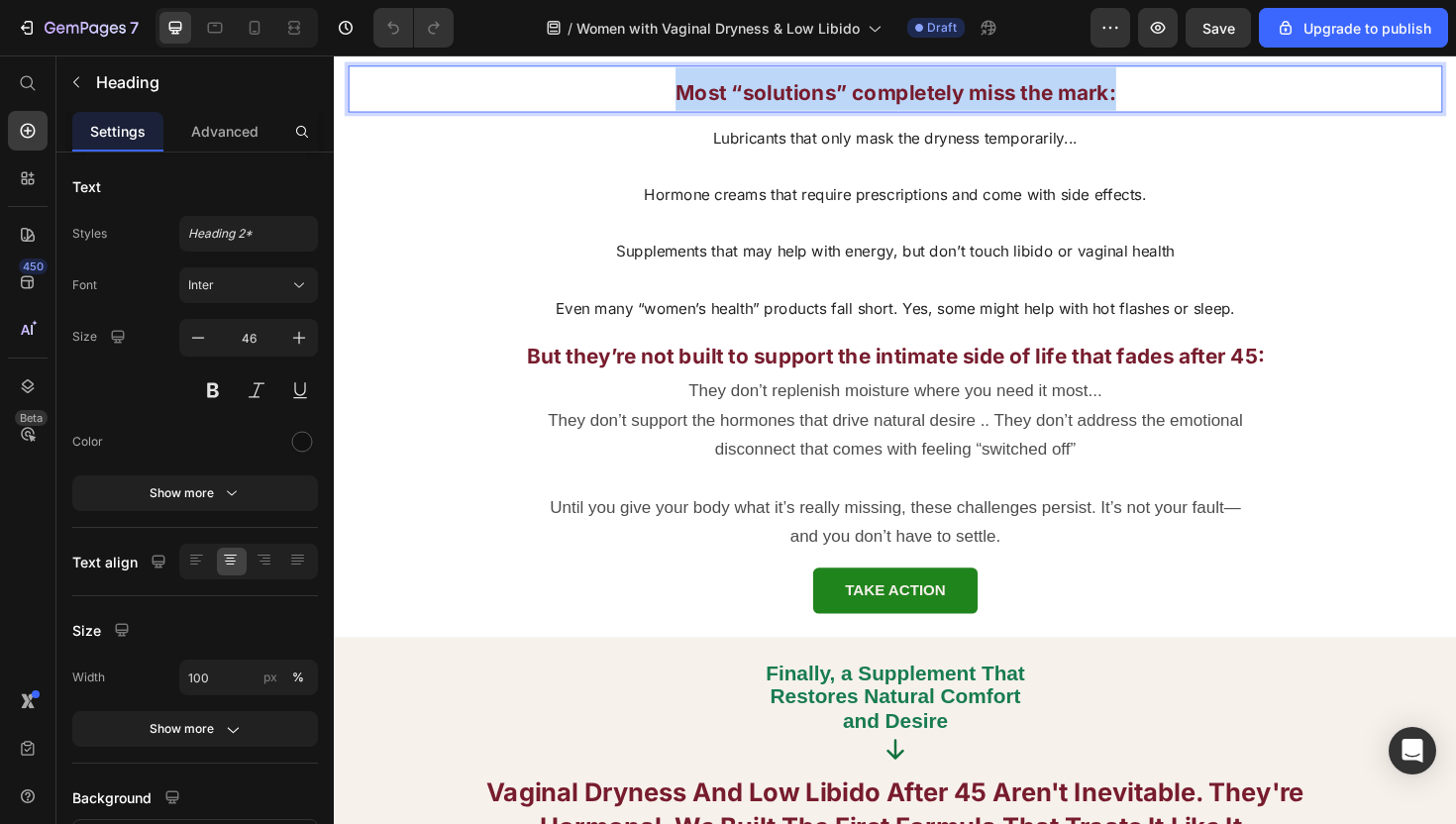 copy on "Most “solutions” completely miss the mark:" 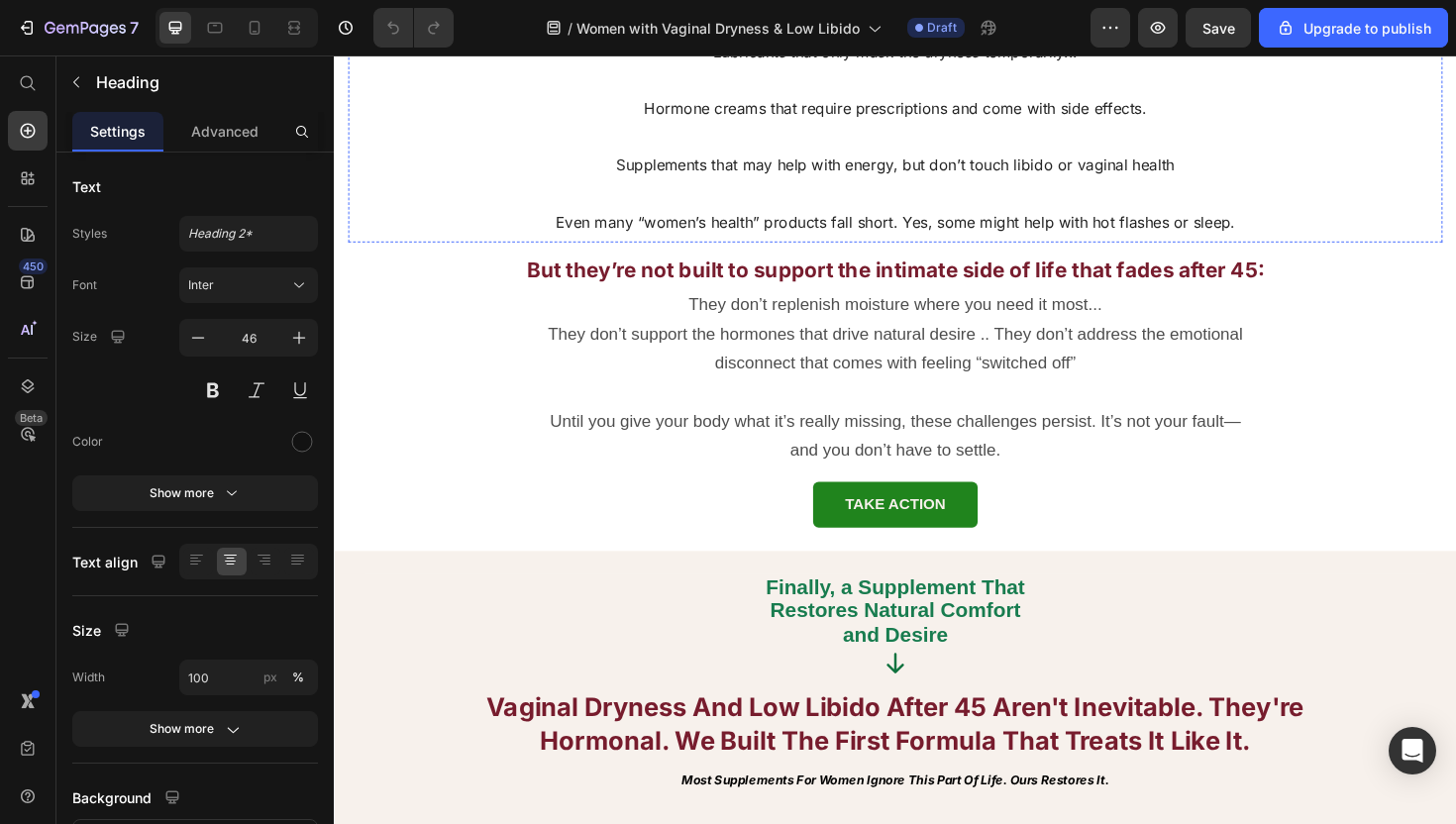 scroll, scrollTop: 2429, scrollLeft: 0, axis: vertical 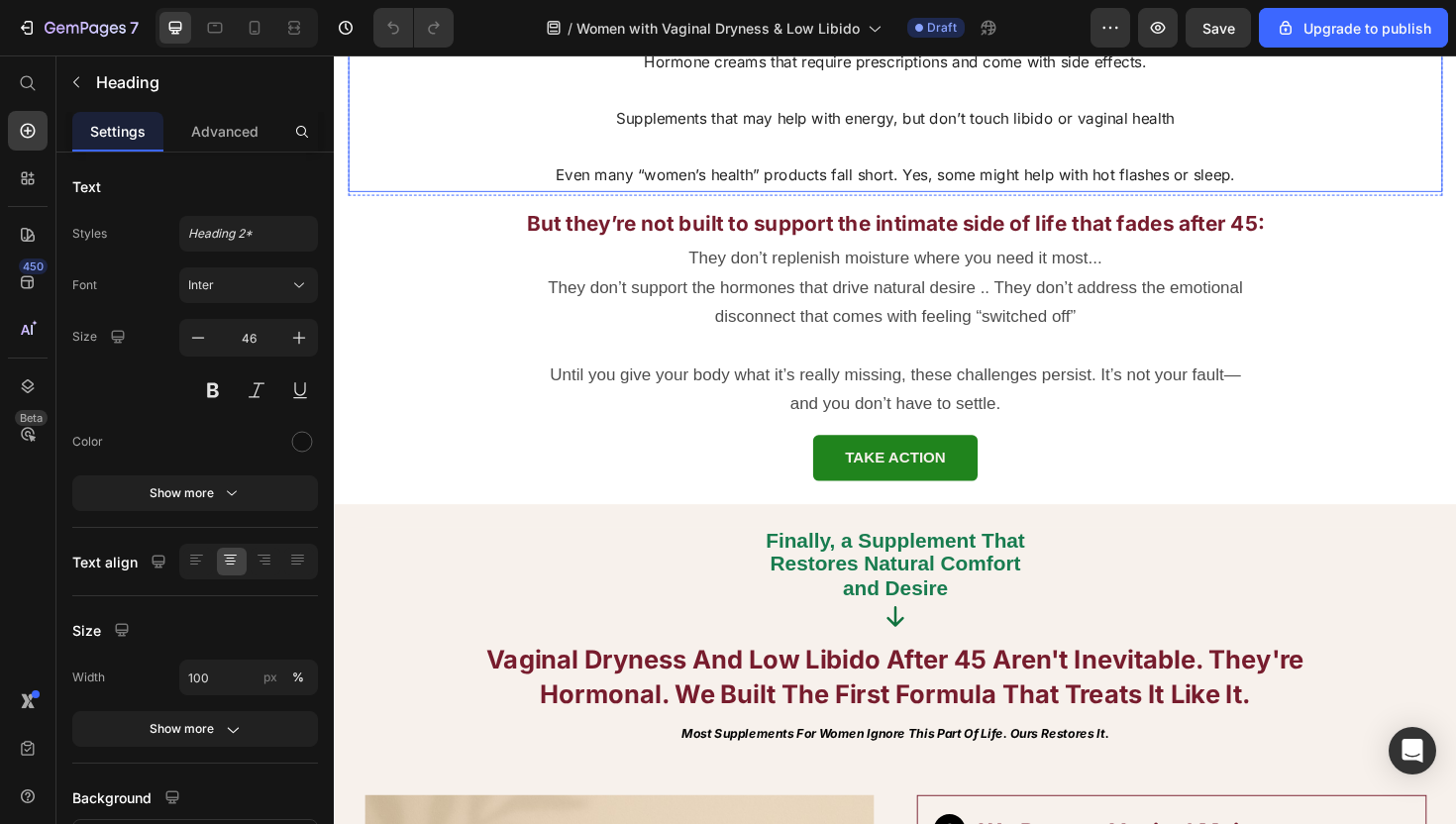 click at bounding box center (928, 92) 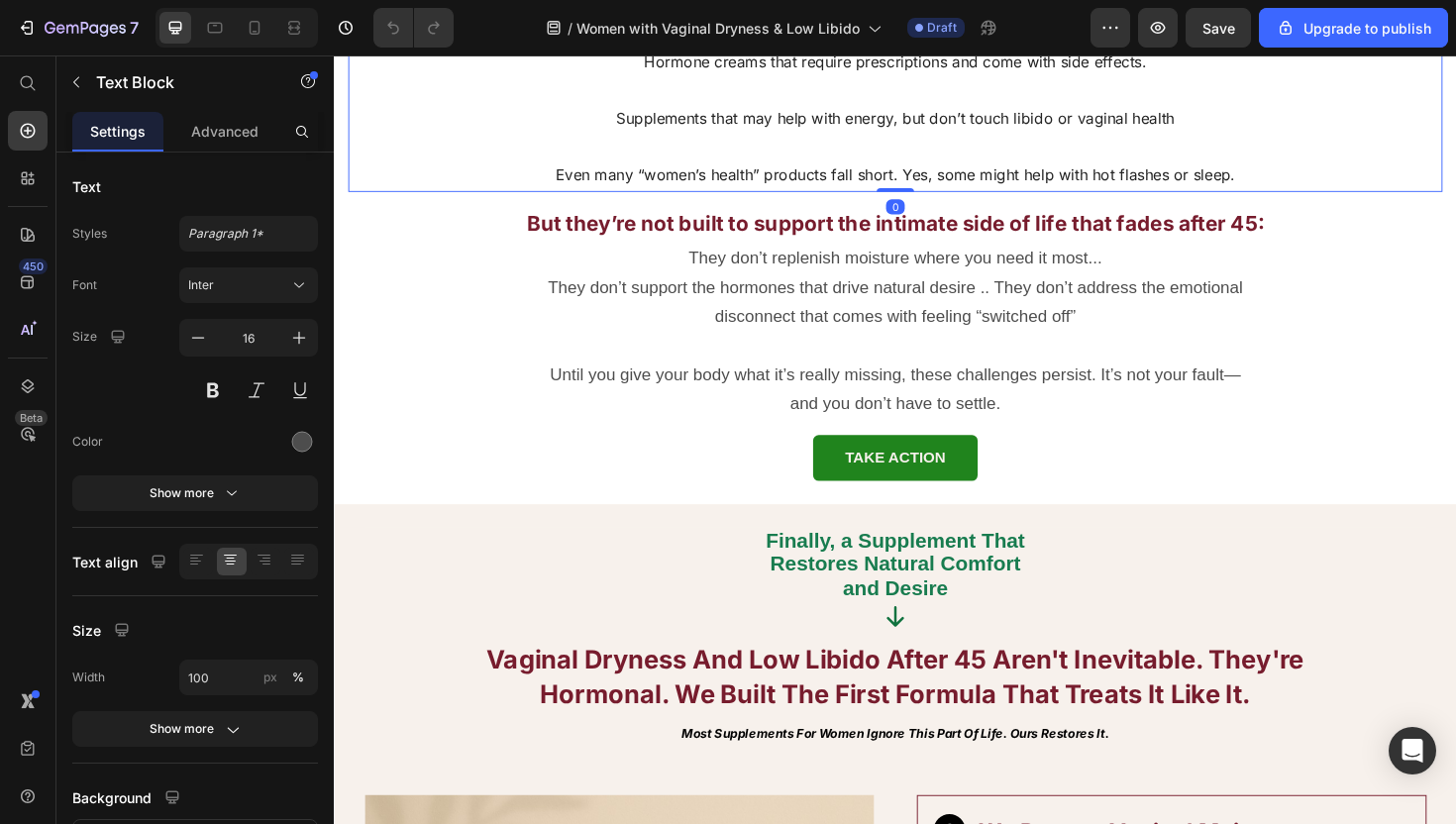 click at bounding box center [928, 92] 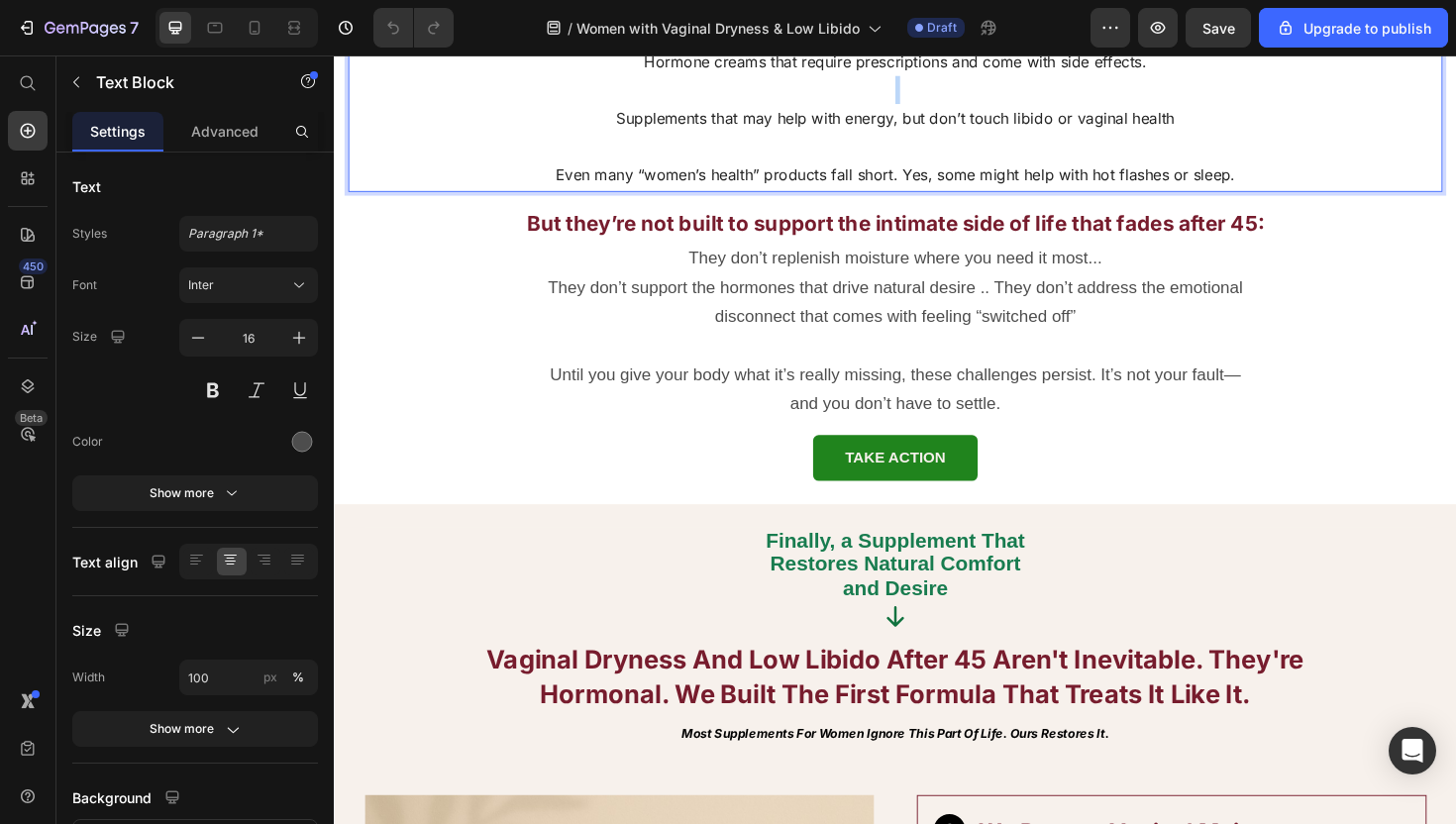 click at bounding box center (928, 92) 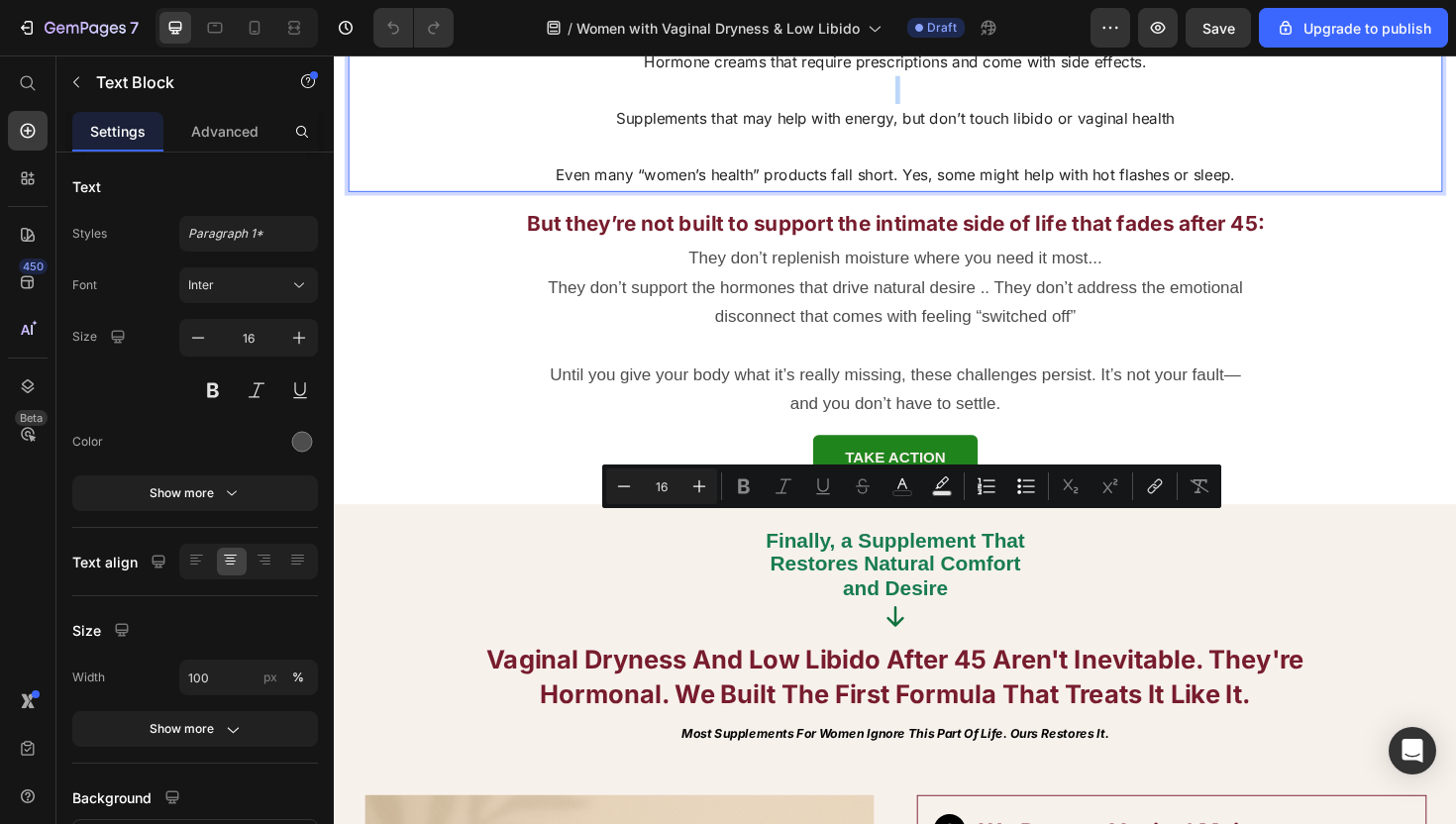 click at bounding box center (928, 92) 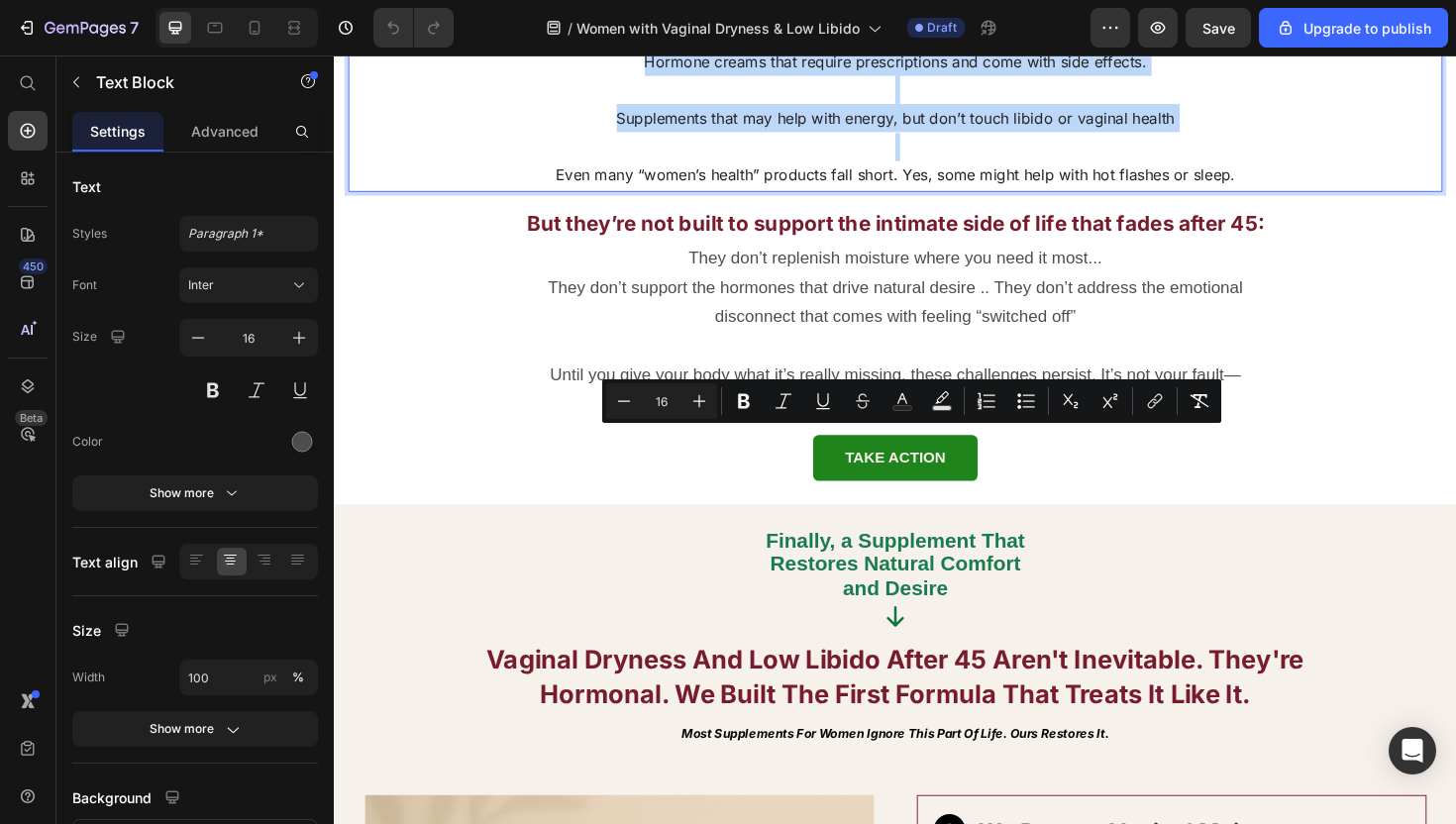 copy on "Lubricants that only mask the dryness temporarily... Hormone creams that require prescriptions and come with side effects. Supplements that may help with energy, but don’t touch libido or vaginal health" 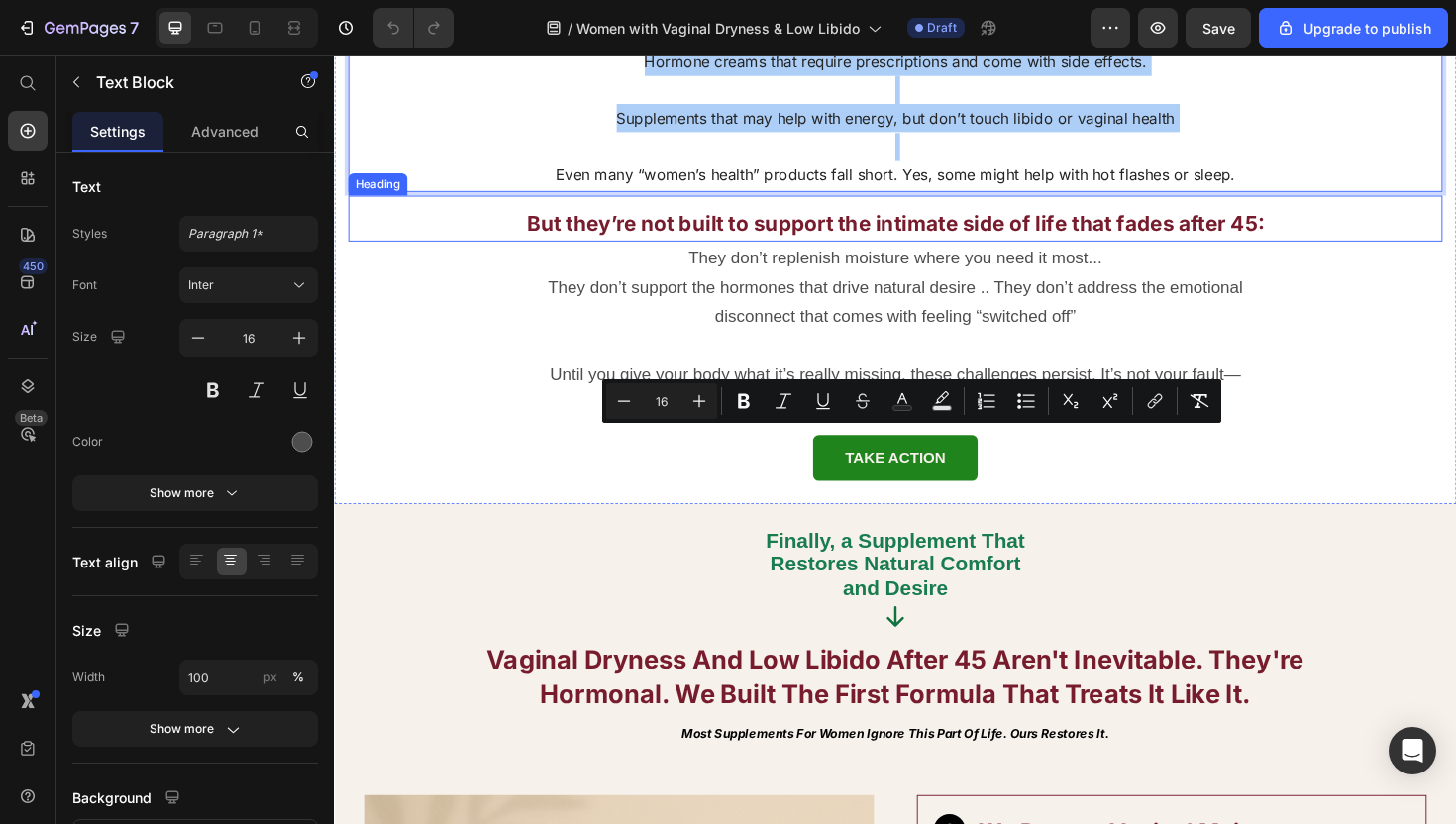 click on "But they’re not built to support the intimate side of life that fades after 45:" at bounding box center (928, 233) 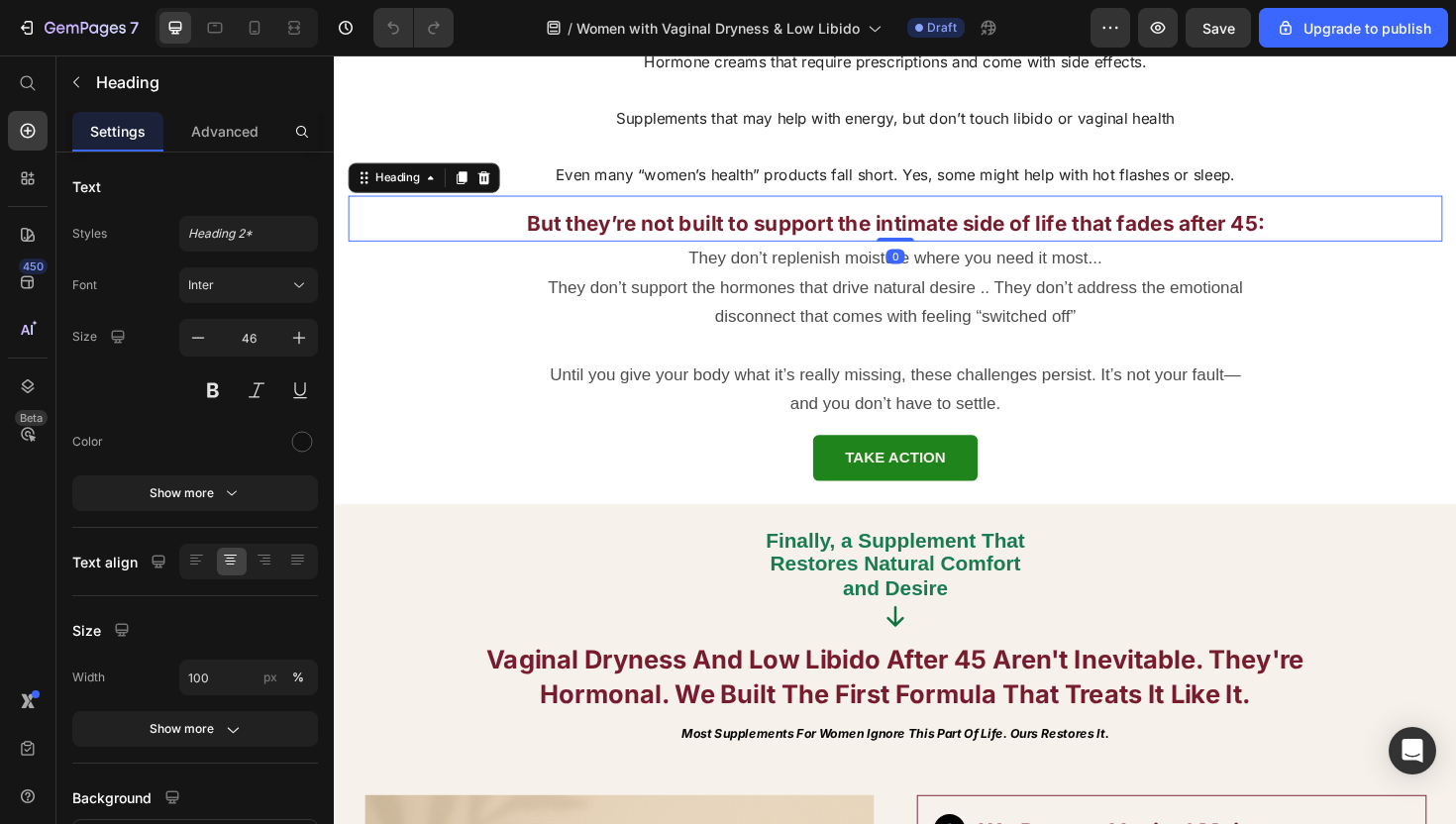 click on "But they’re not built to support the intimate side of life that fades after 45:" at bounding box center [928, 233] 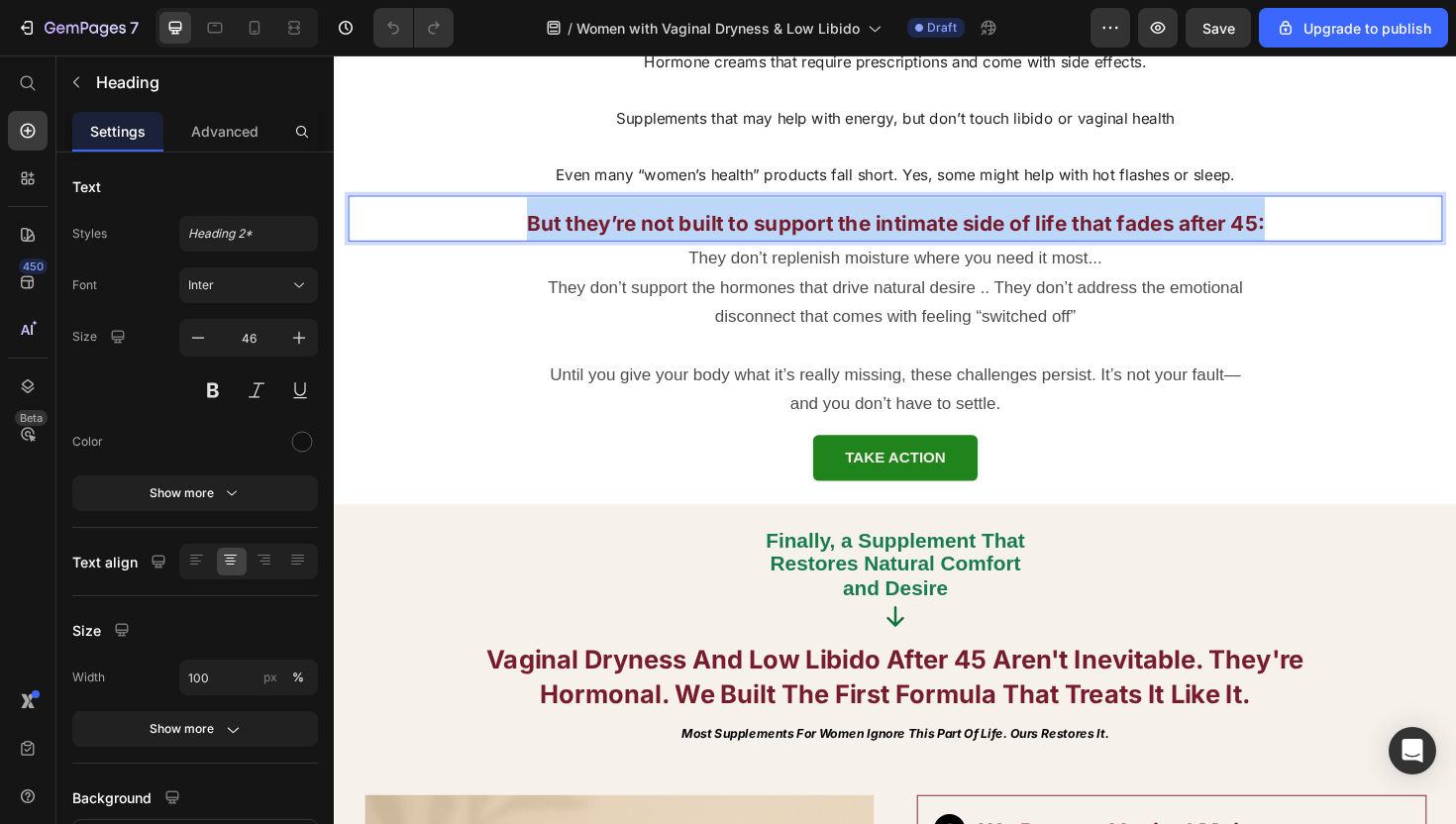 click on "But they’re not built to support the intimate side of life that fades after 45:" at bounding box center (928, 233) 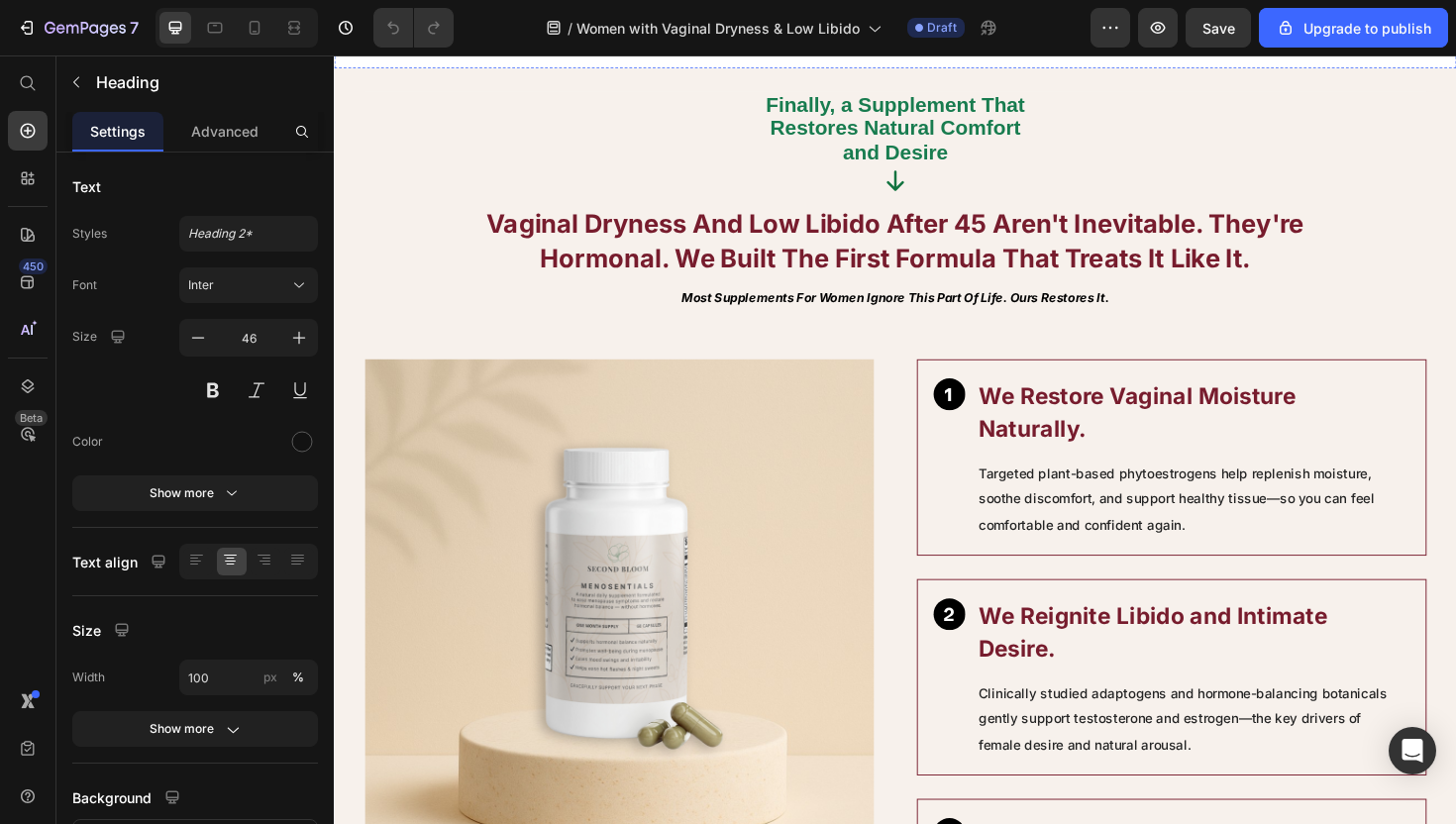 scroll, scrollTop: 2890, scrollLeft: 0, axis: vertical 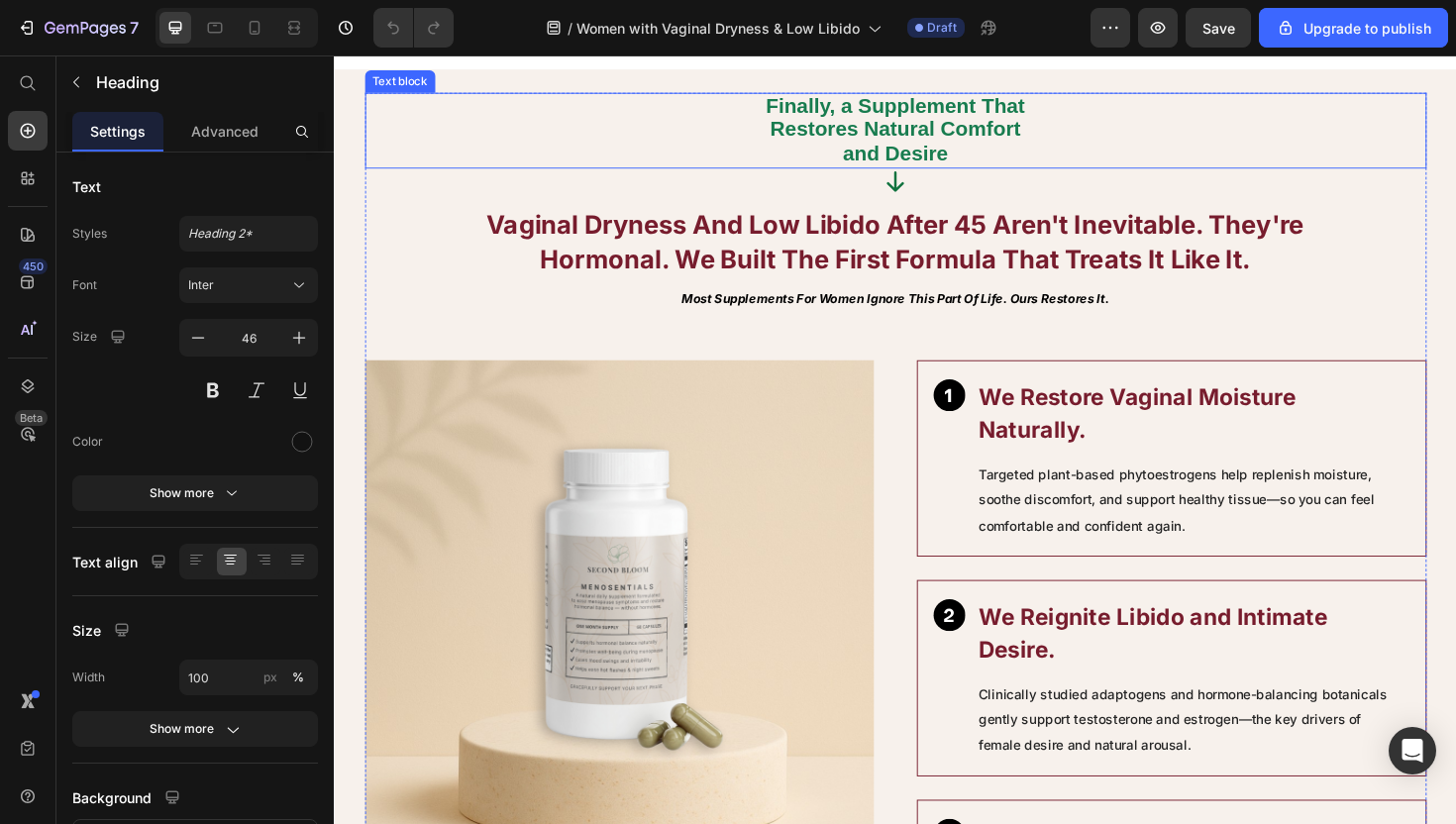 click on "Finally, a Supplement That Restores Natural Comfort and Desire" at bounding box center [927, 134] 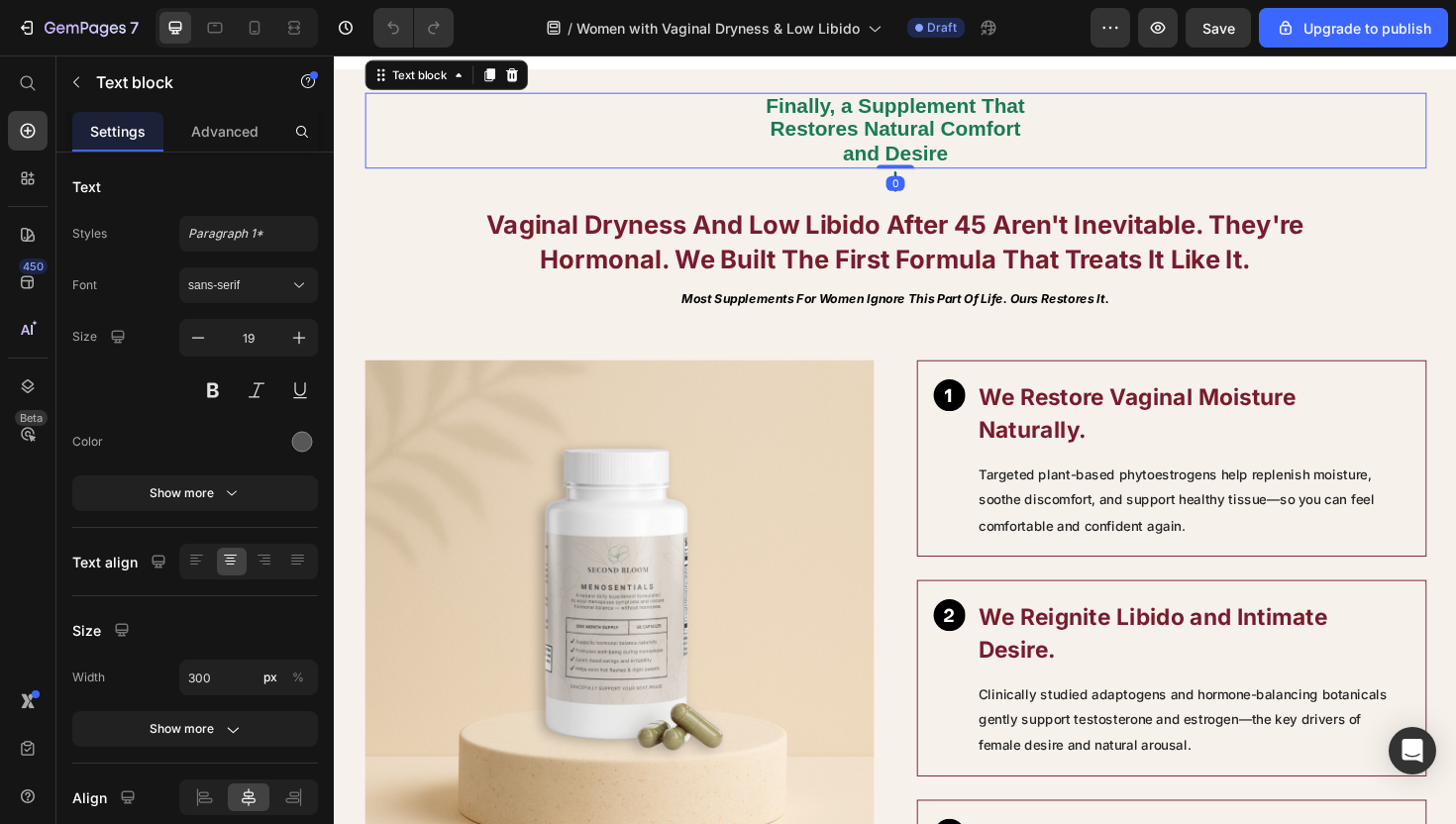 click on "Finally, a Supplement That Restores Natural Comfort and Desire" at bounding box center (927, 134) 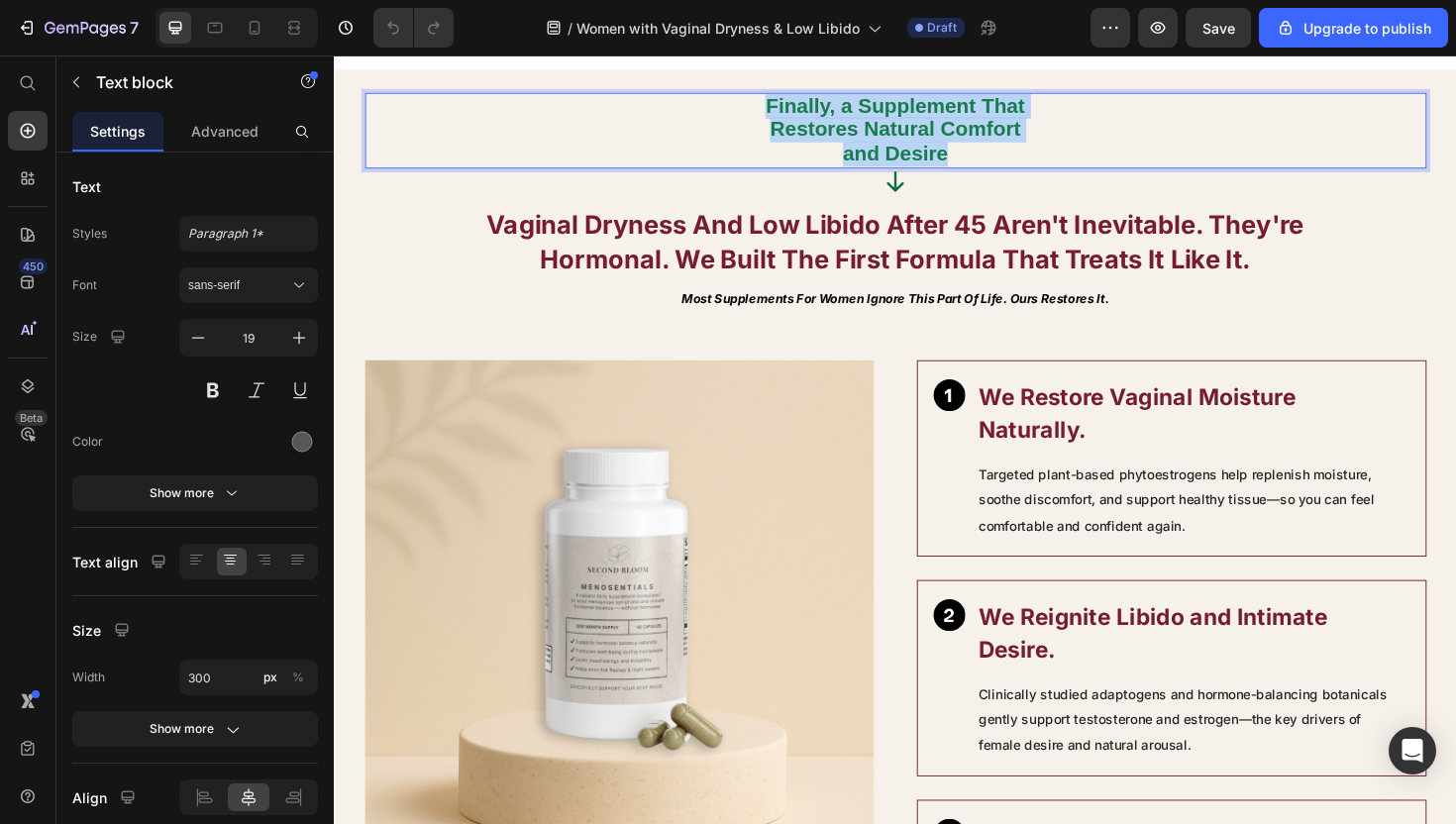 click on "Finally, a Supplement That Restores Natural Comfort and Desire" at bounding box center [927, 134] 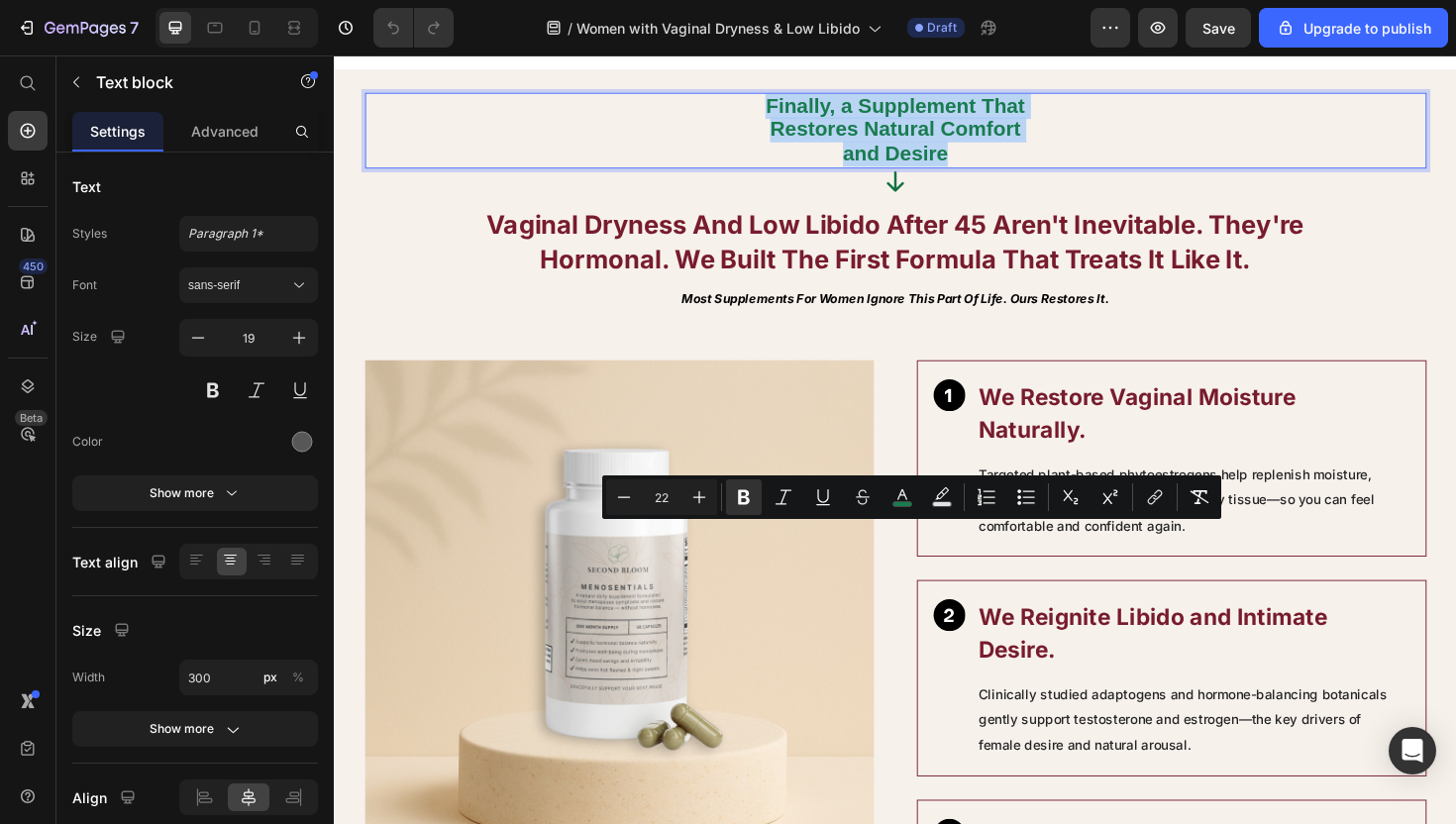 copy on "Finally, a Supplement That Restores Natural Comfort and Desire" 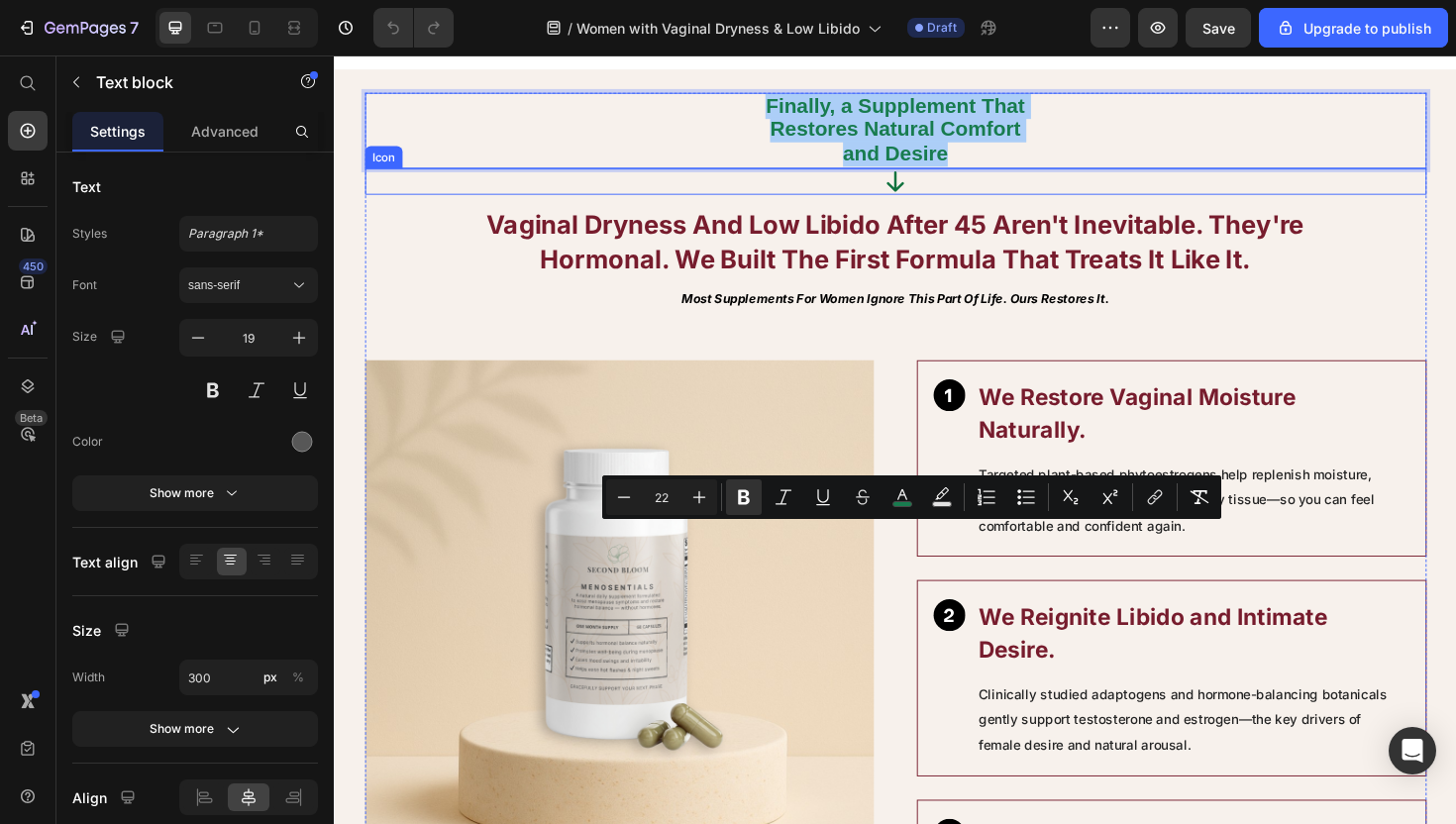 click 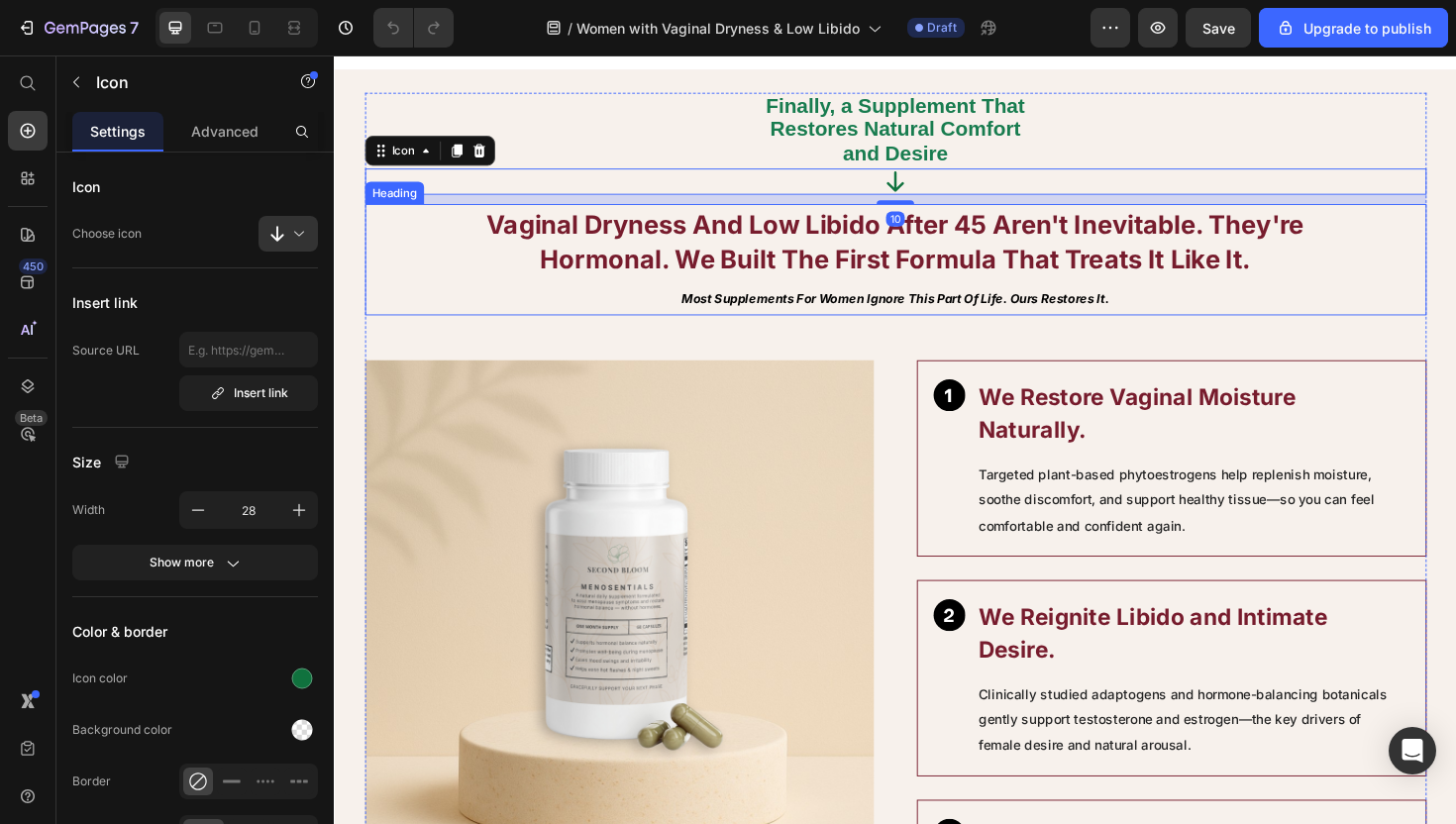 click on "Vaginal Dryness and Low Libido After 45 Aren't Inevitable. They're Hormonal. We Built the First Formula That Treats It Like It." at bounding box center (928, 254) 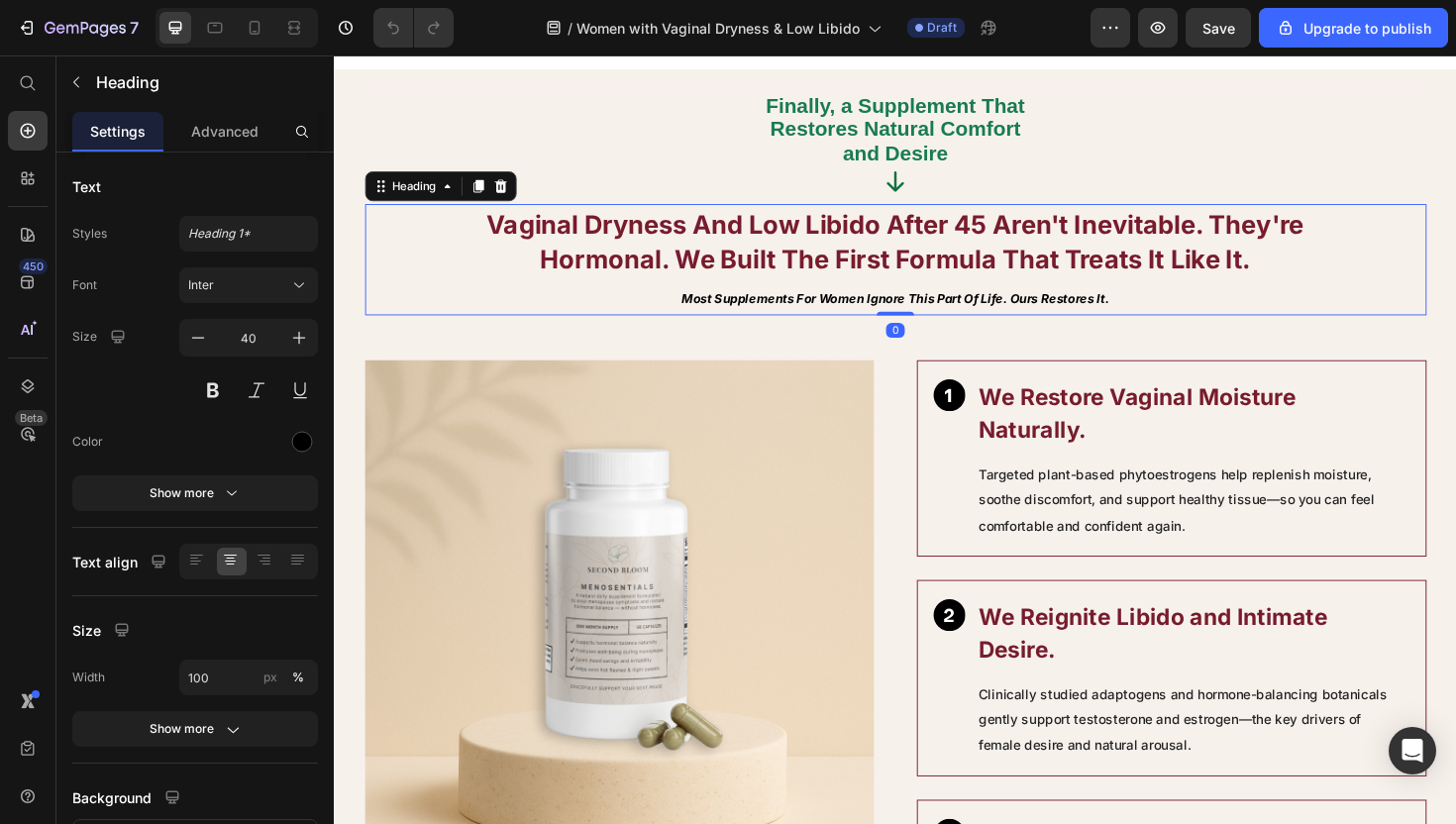click on "Vaginal Dryness and Low Libido After 45 Aren't Inevitable. They're Hormonal. We Built the First Formula That Treats It Like It." at bounding box center (928, 254) 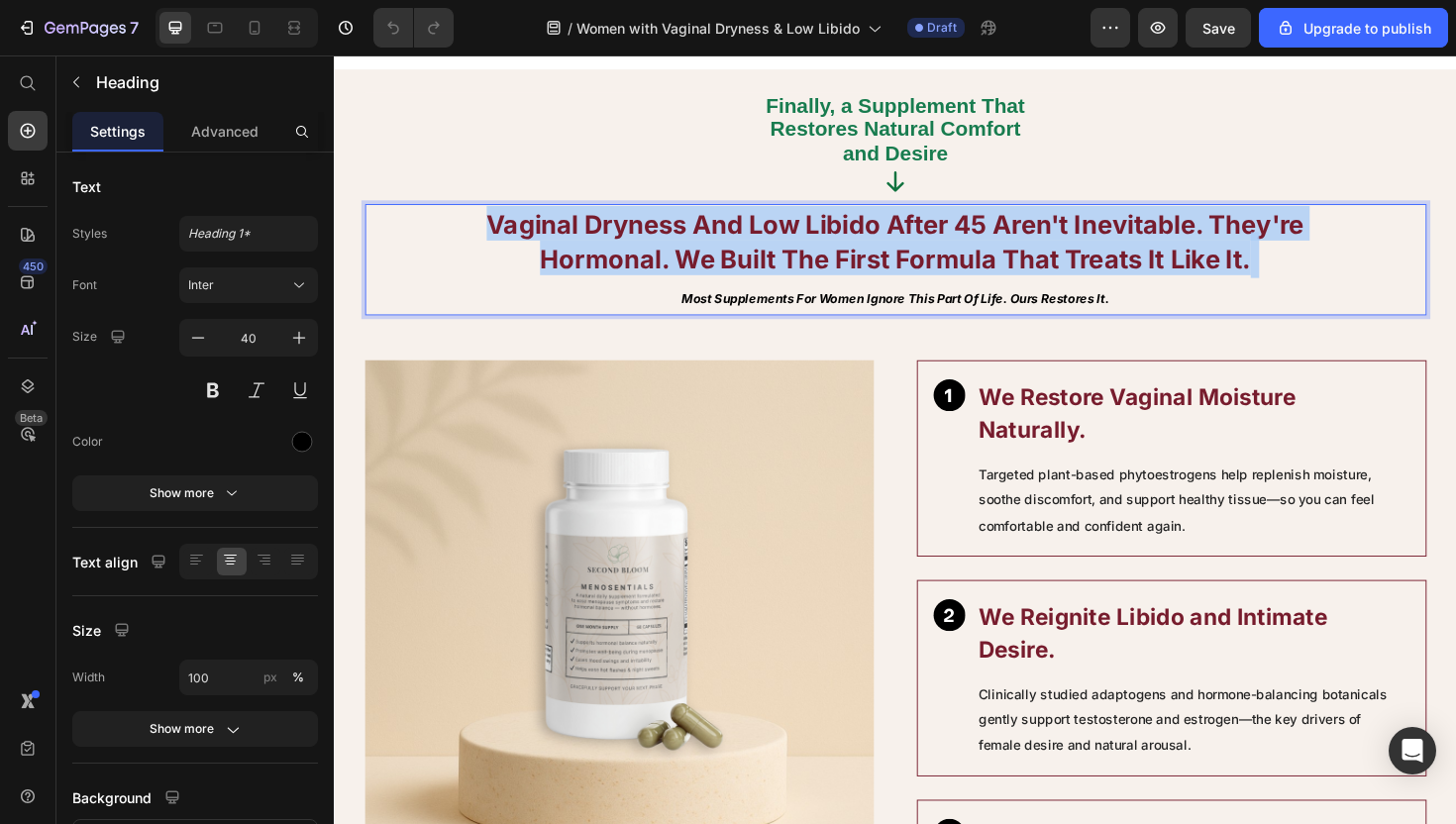 copy on "Vaginal Dryness and Low Libido After 45 Aren't Inevitable. They're Hormonal. We Built the First Formula That Treats It Like It." 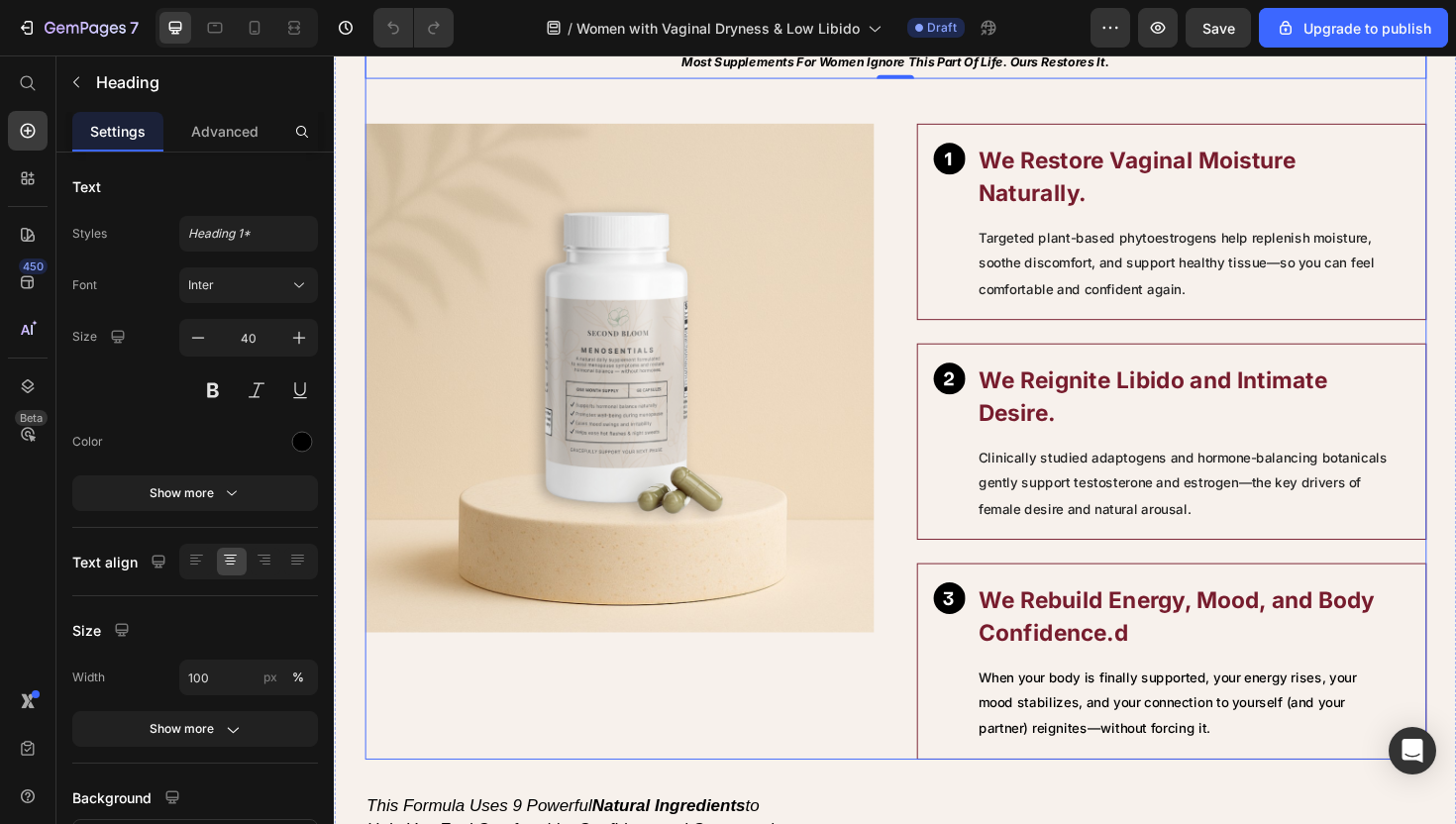 scroll, scrollTop: 3156, scrollLeft: 0, axis: vertical 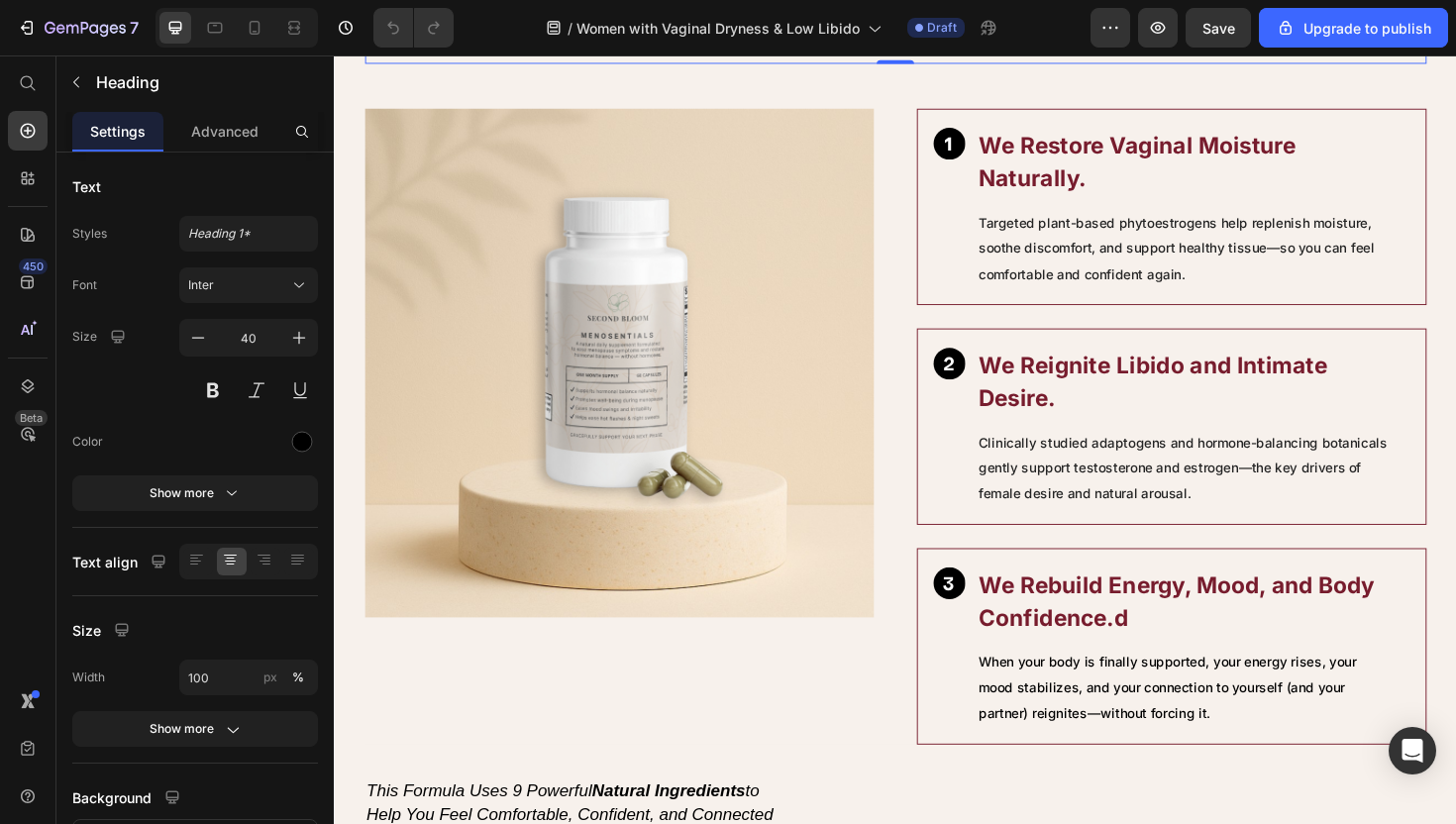click on "Most supplements for women ignore this part of life. Ours restores it." at bounding box center (928, 47) 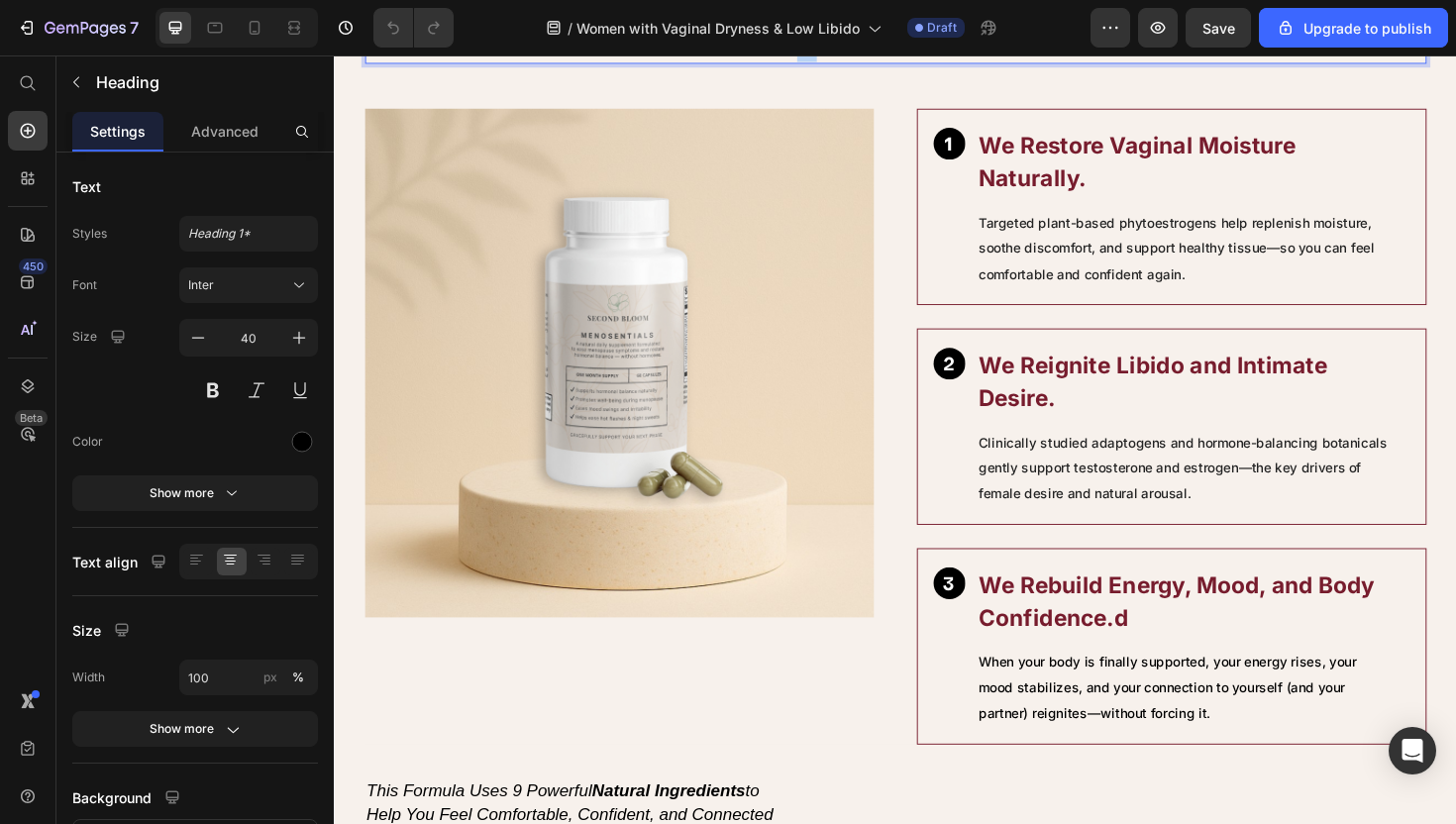 click on "Most supplements for women ignore this part of life. Ours restores it." at bounding box center [928, 47] 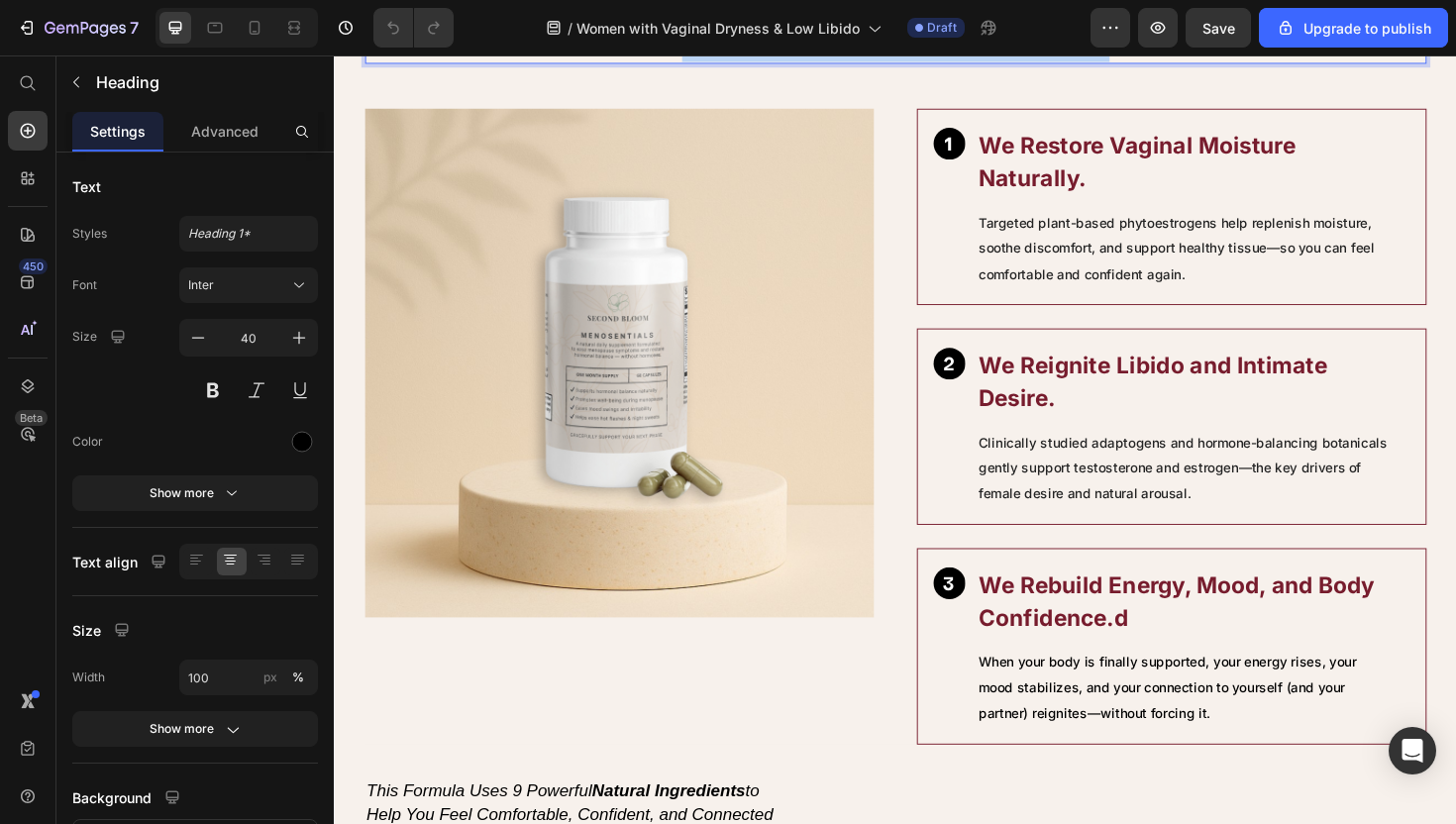 click on "Most supplements for women ignore this part of life. Ours restores it." at bounding box center [928, 47] 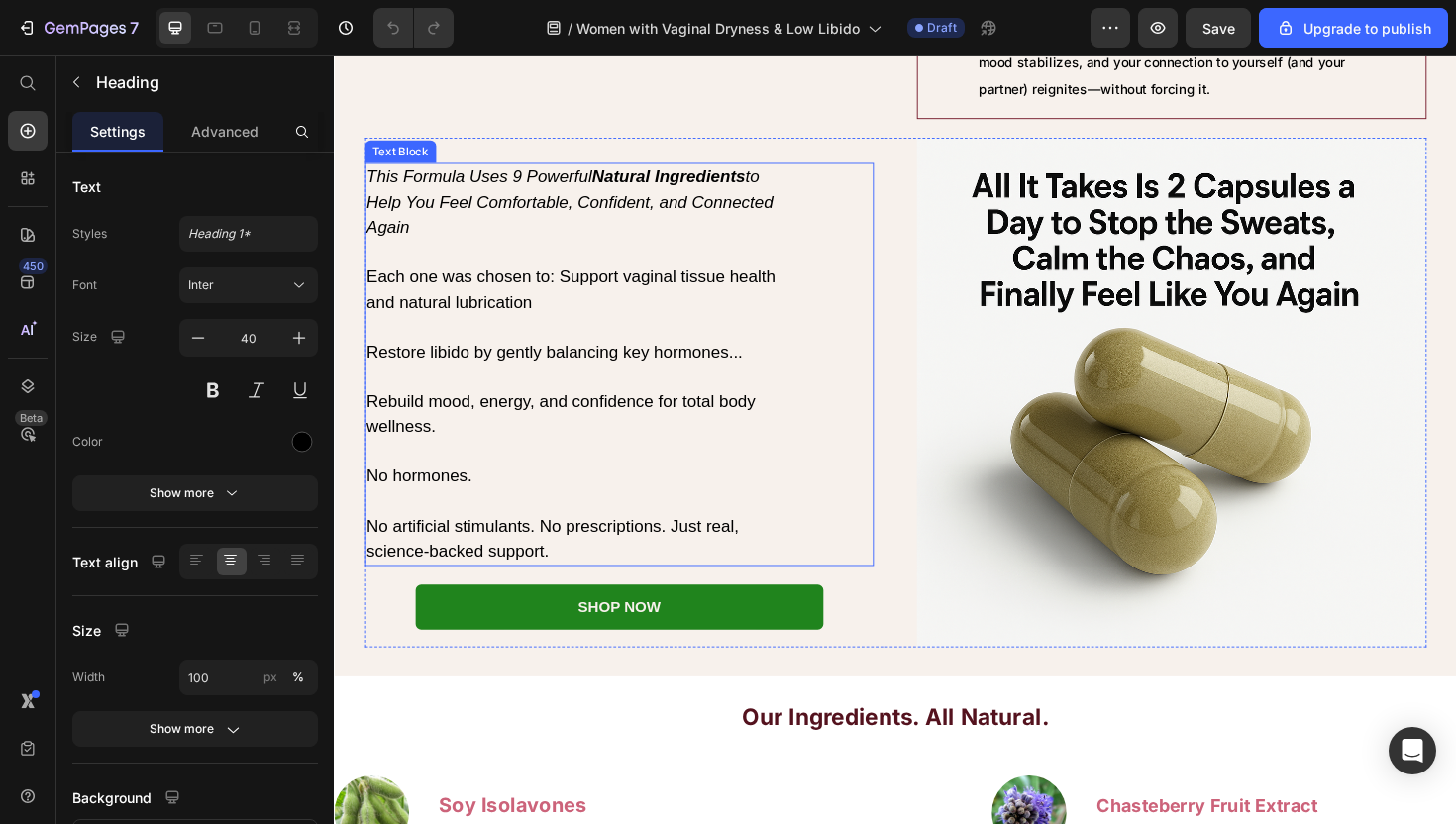 scroll, scrollTop: 4303, scrollLeft: 0, axis: vertical 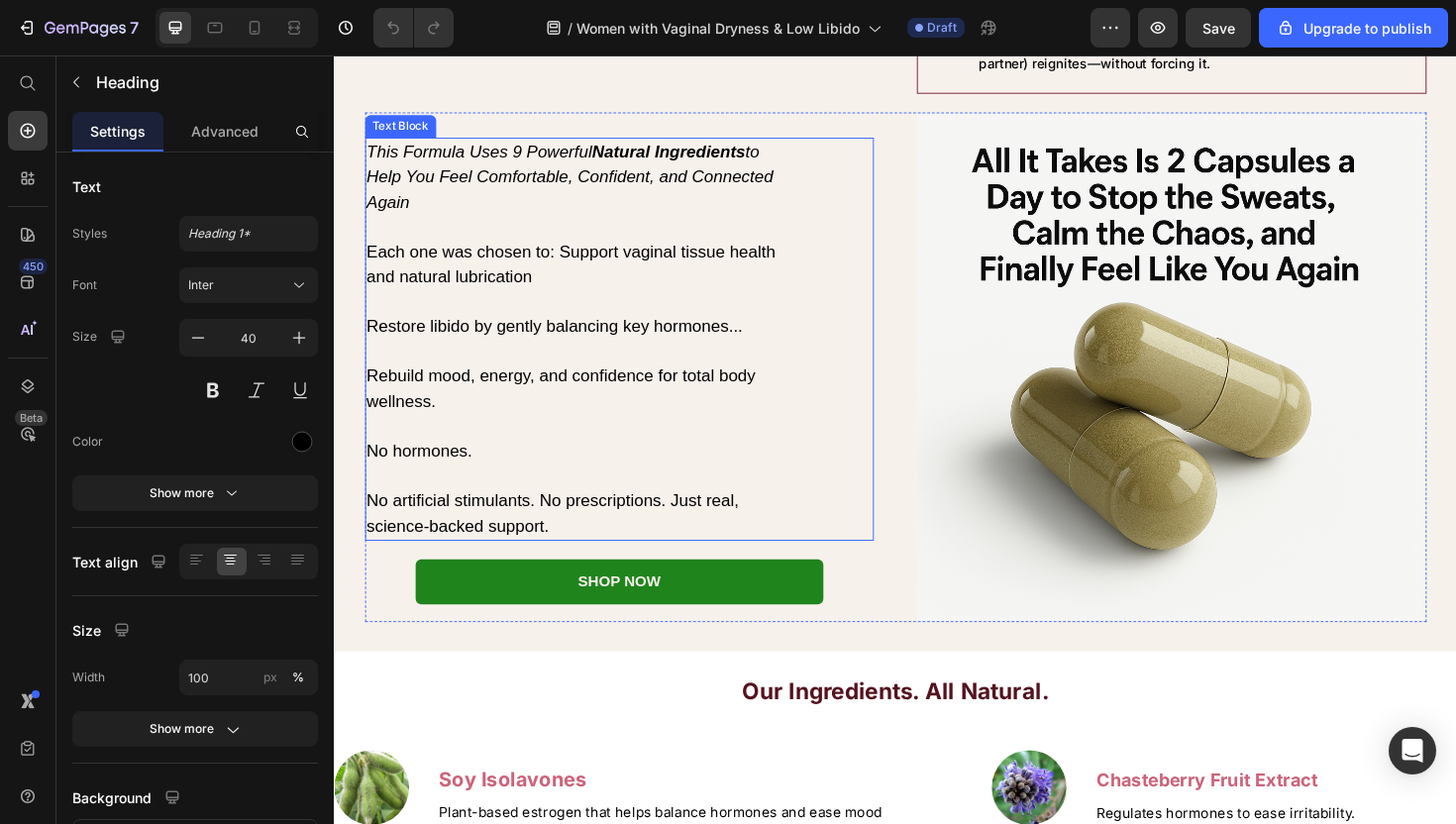 click at bounding box center (596, 501) 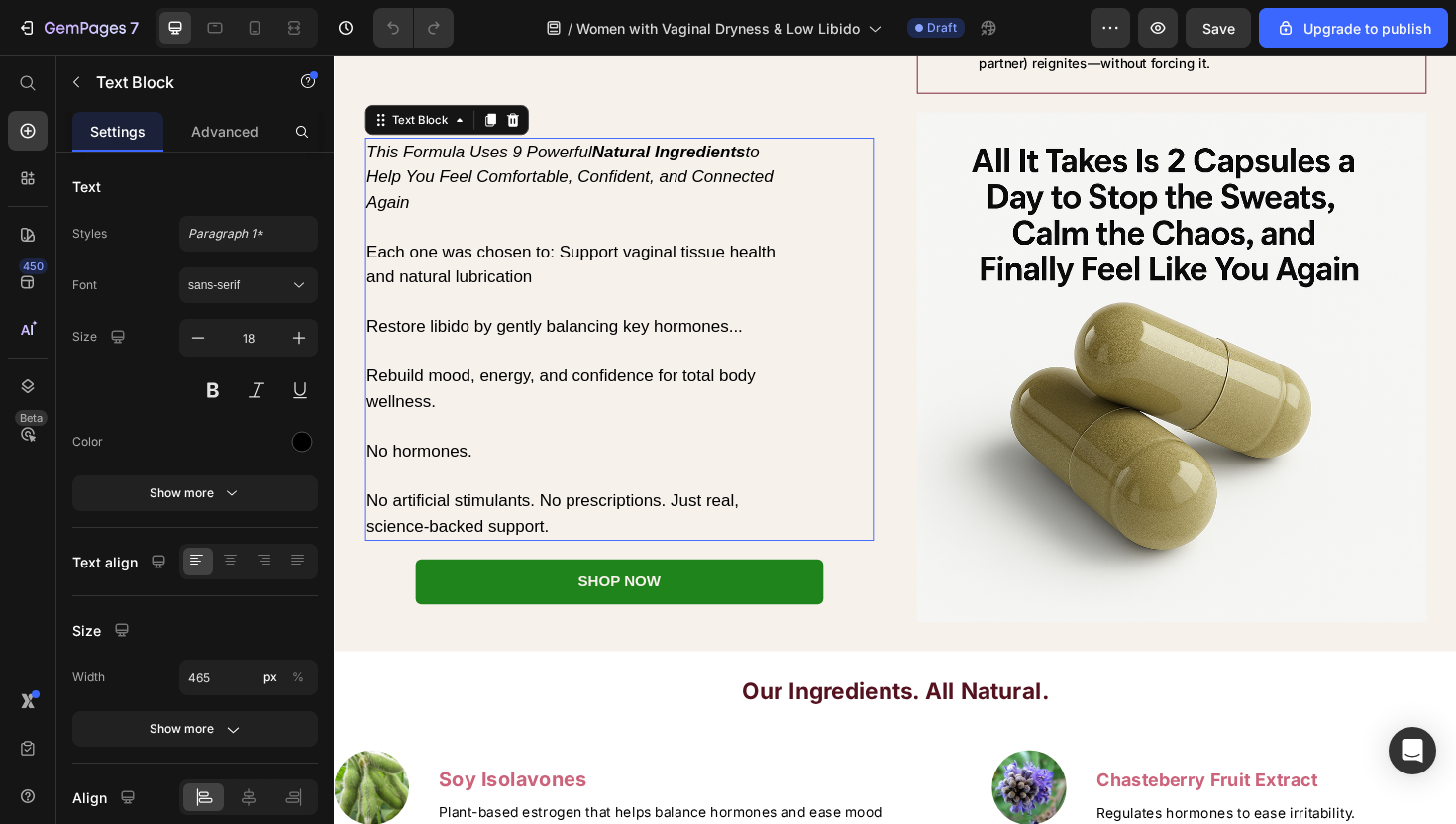 click at bounding box center [596, 501] 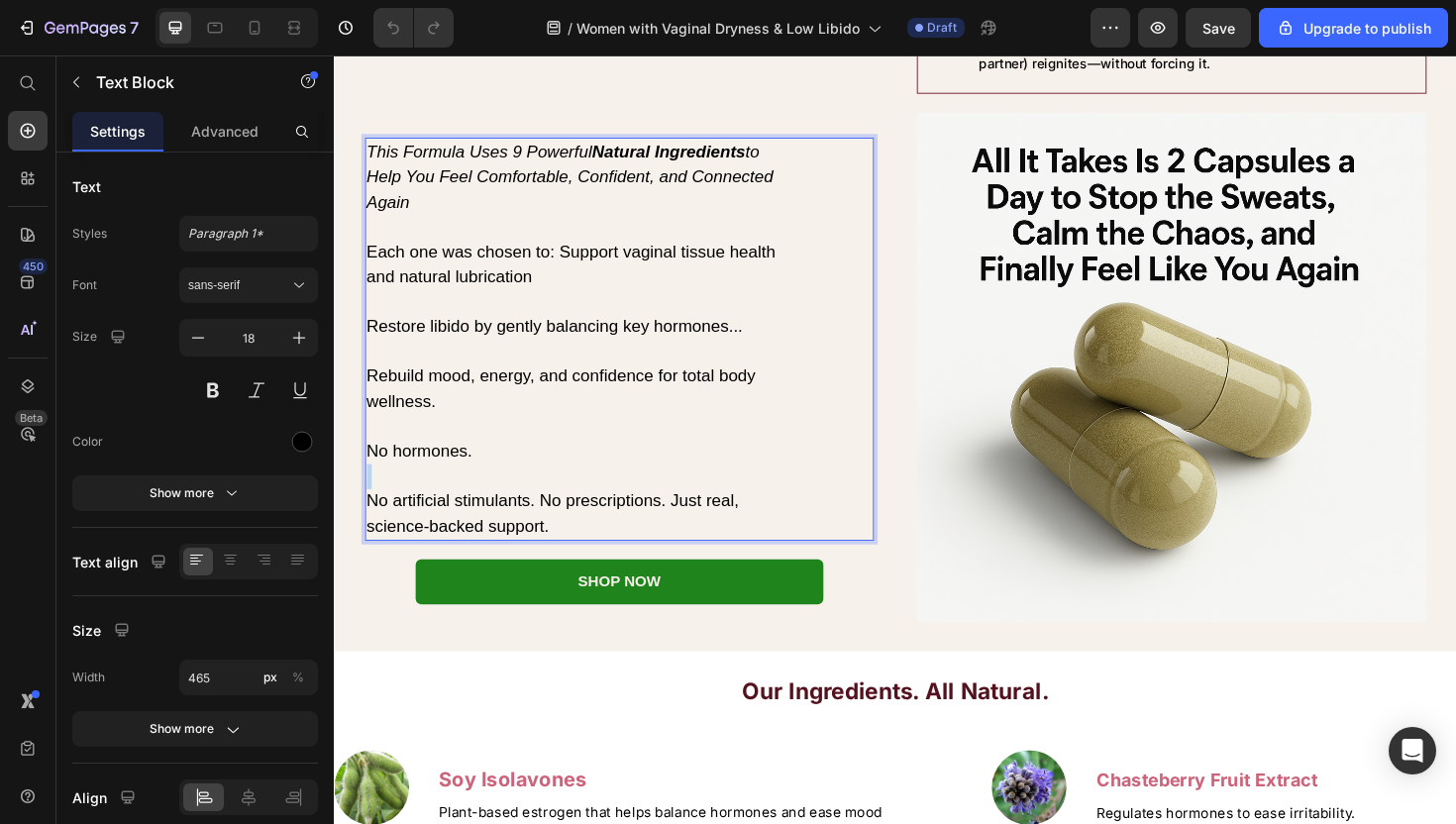 click at bounding box center [596, 501] 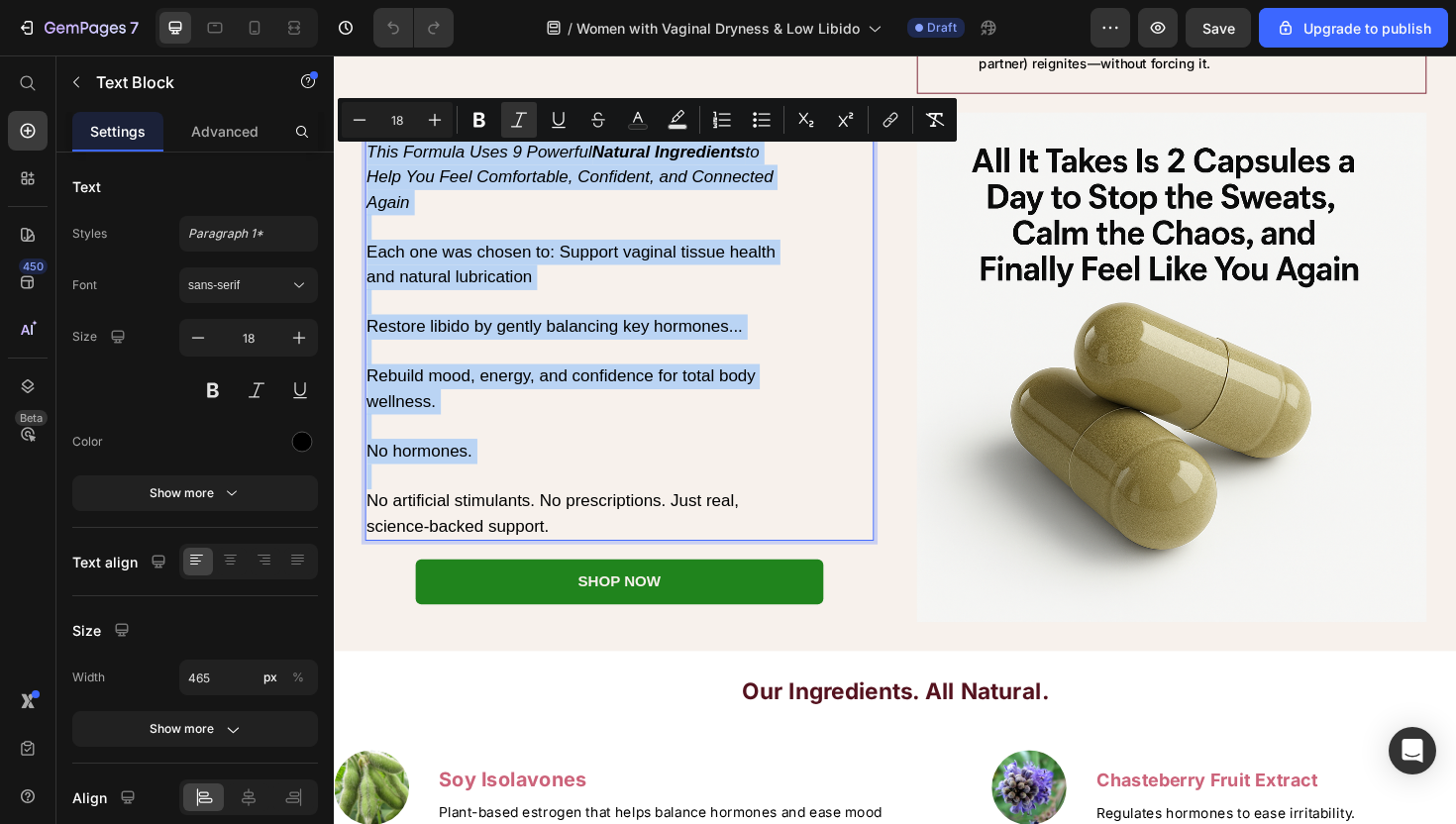 copy on "This Formula Uses 9 Powerful  Natural Ingredients  to Help You Feel Comfortable, Confident, and Connected Again Each one was chosen to: Support vaginal tissue health and natural lubrication  Restore libido by gently balancing key hormones...  Rebuild mood, energy, and confidence for total body wellness.  No hormones." 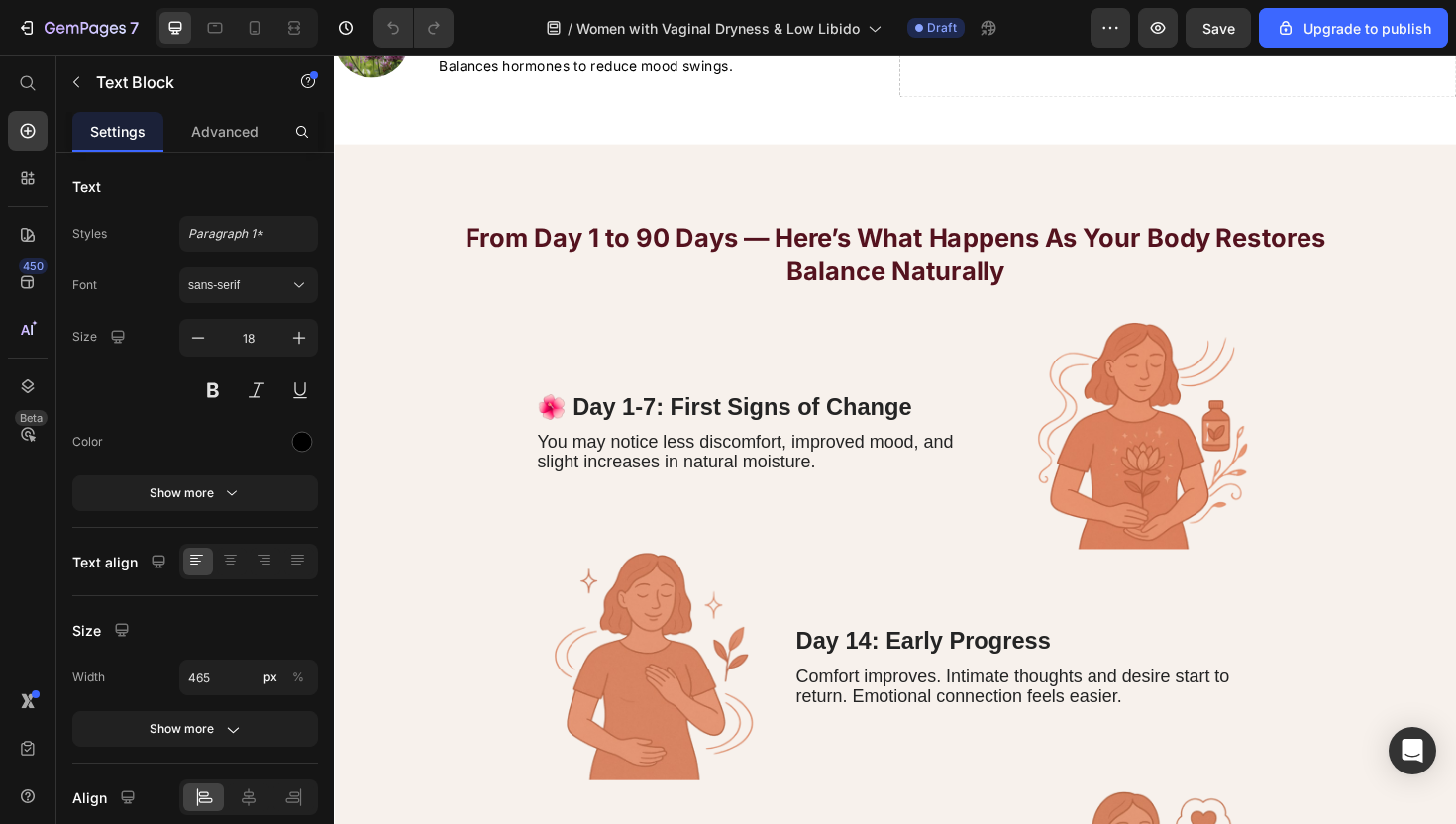 scroll, scrollTop: 5514, scrollLeft: 0, axis: vertical 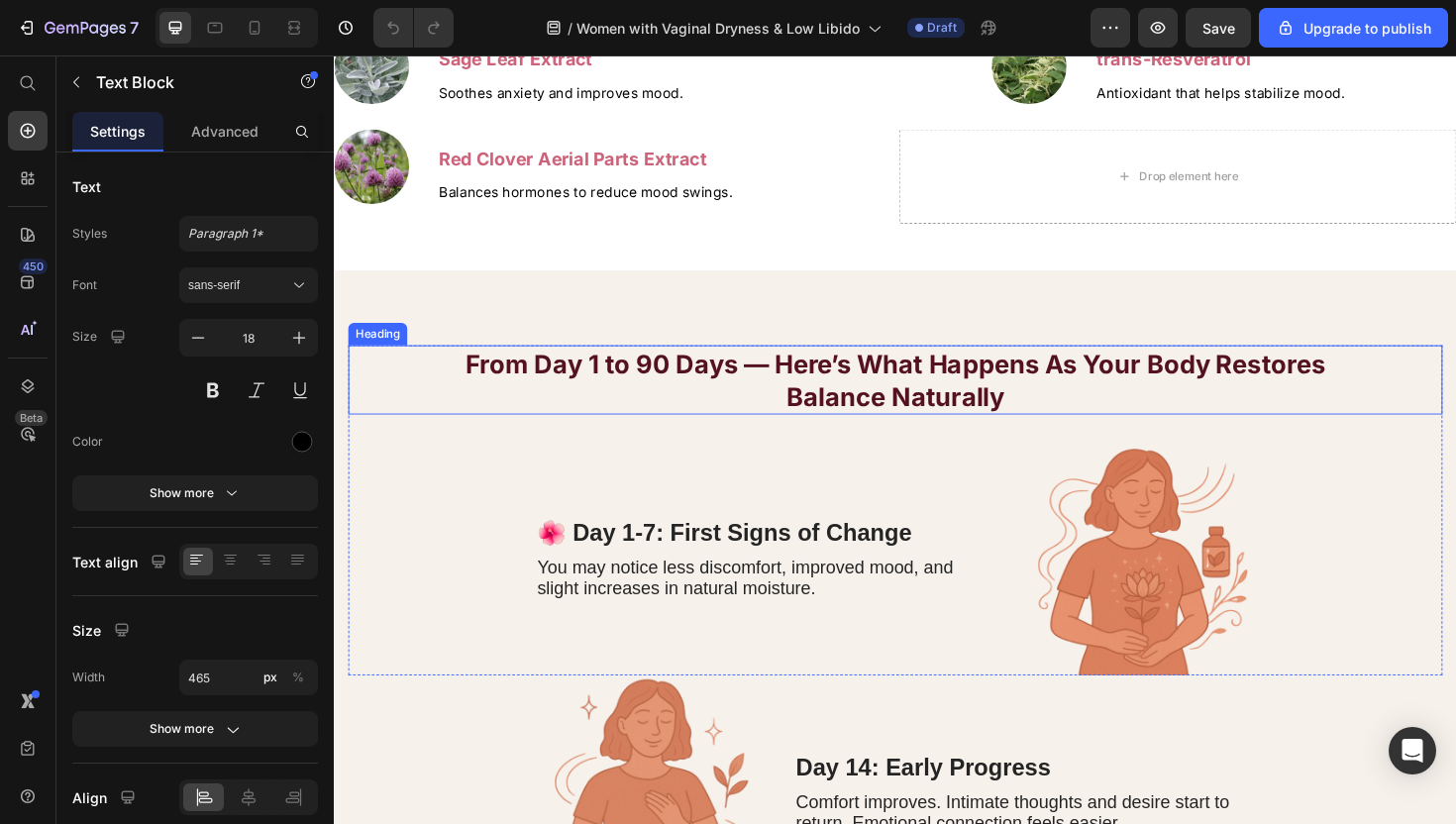 click on "From Day 1 to 90 Days — Here’s What Happens As Your Body Restores Balance Naturally" at bounding box center [928, 400] 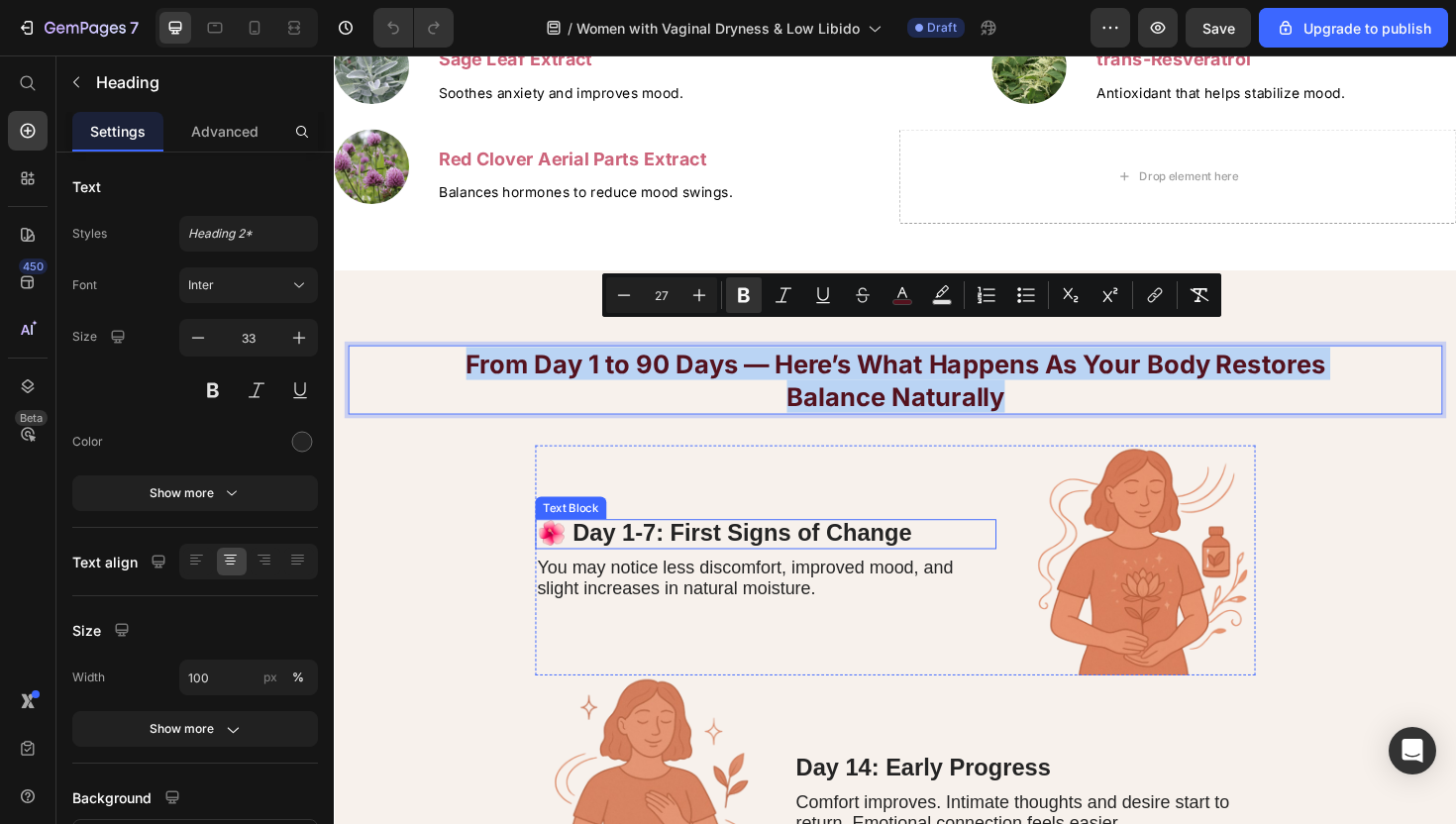 click on "🌺 Day 1-7: First Signs of Change" at bounding box center (747, 561) 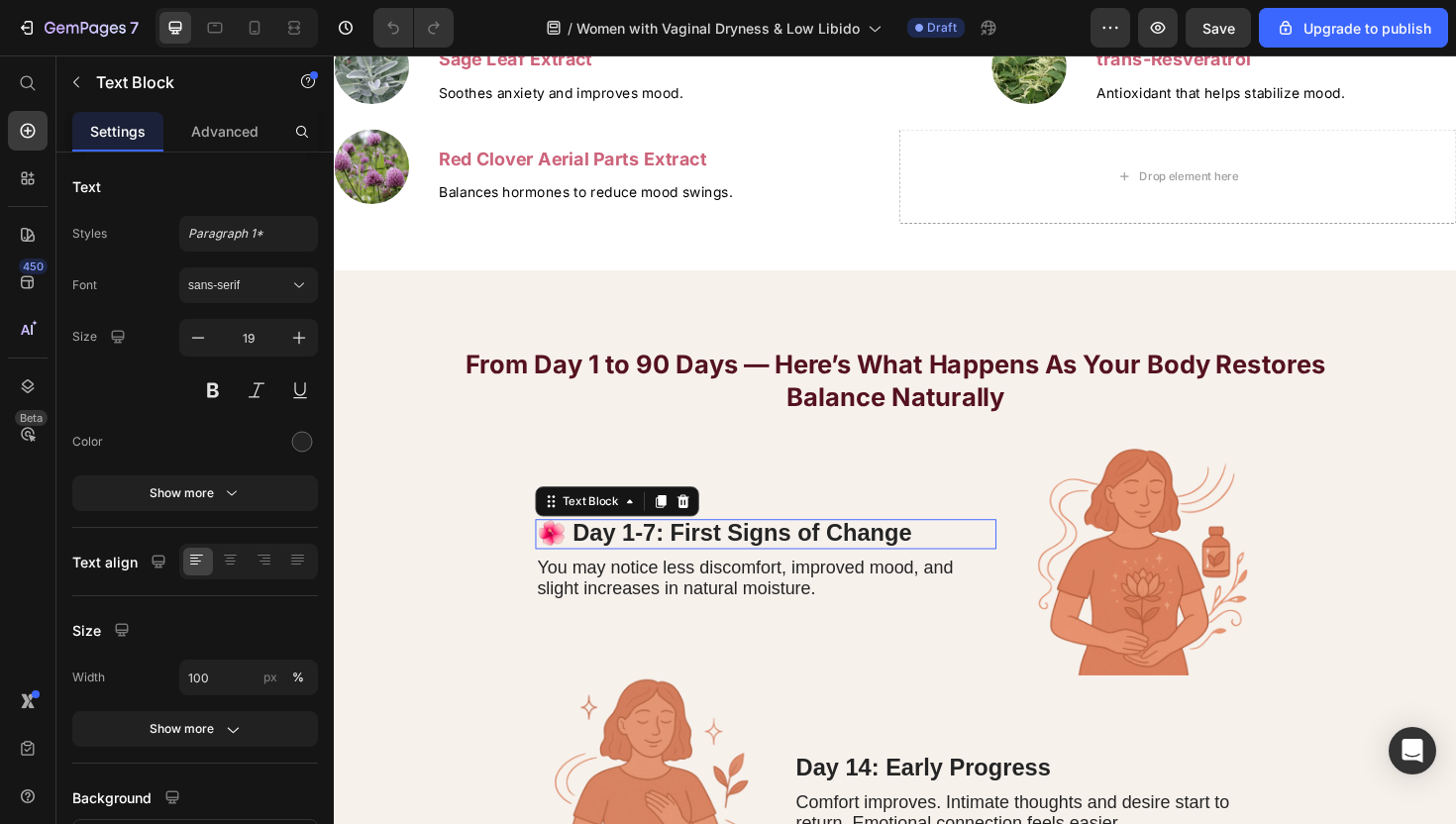 click on "🌺 Day 1-7: First Signs of Change" at bounding box center [747, 561] 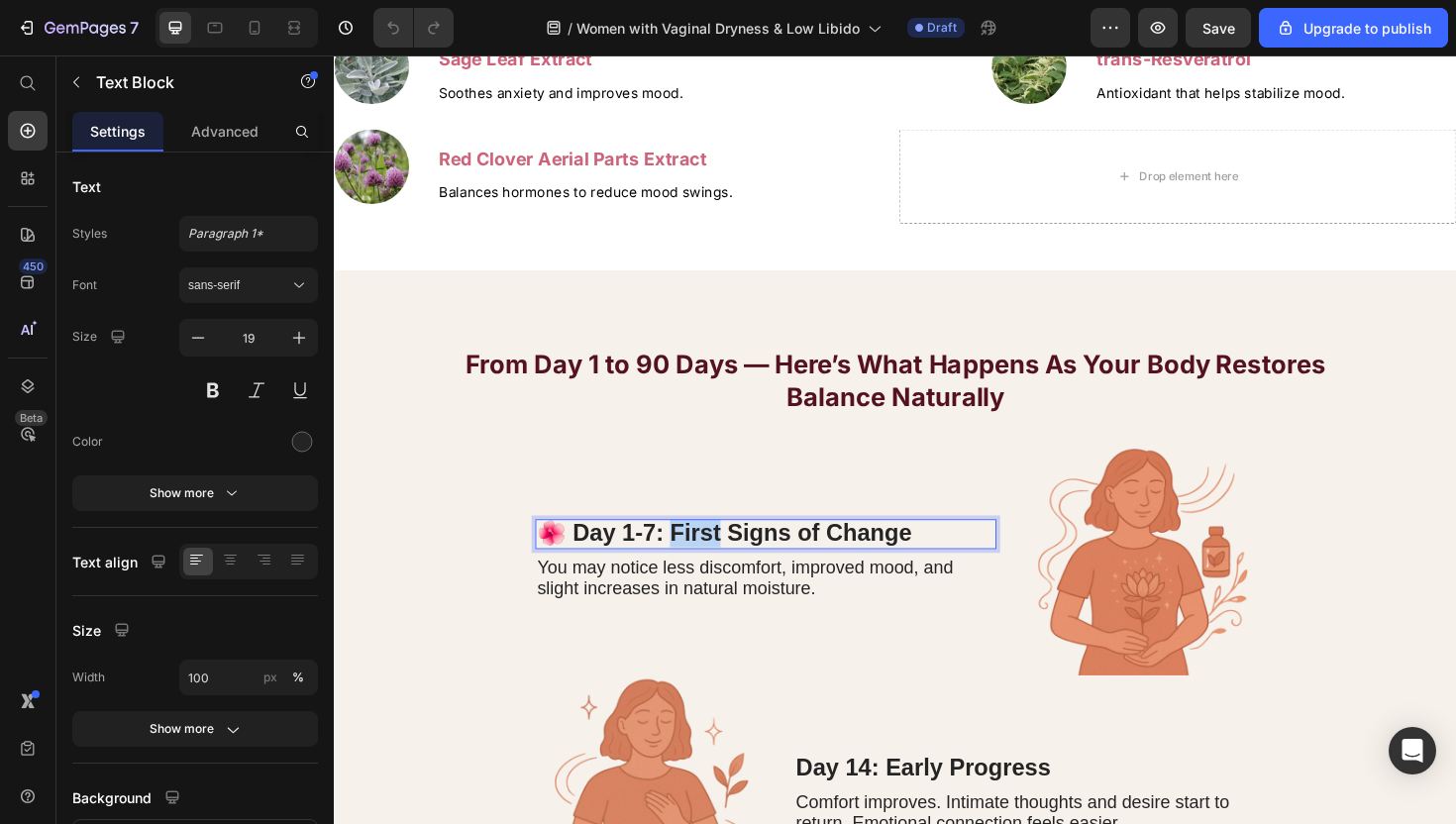 click on "🌺 Day 1-7: First Signs of Change" at bounding box center [747, 561] 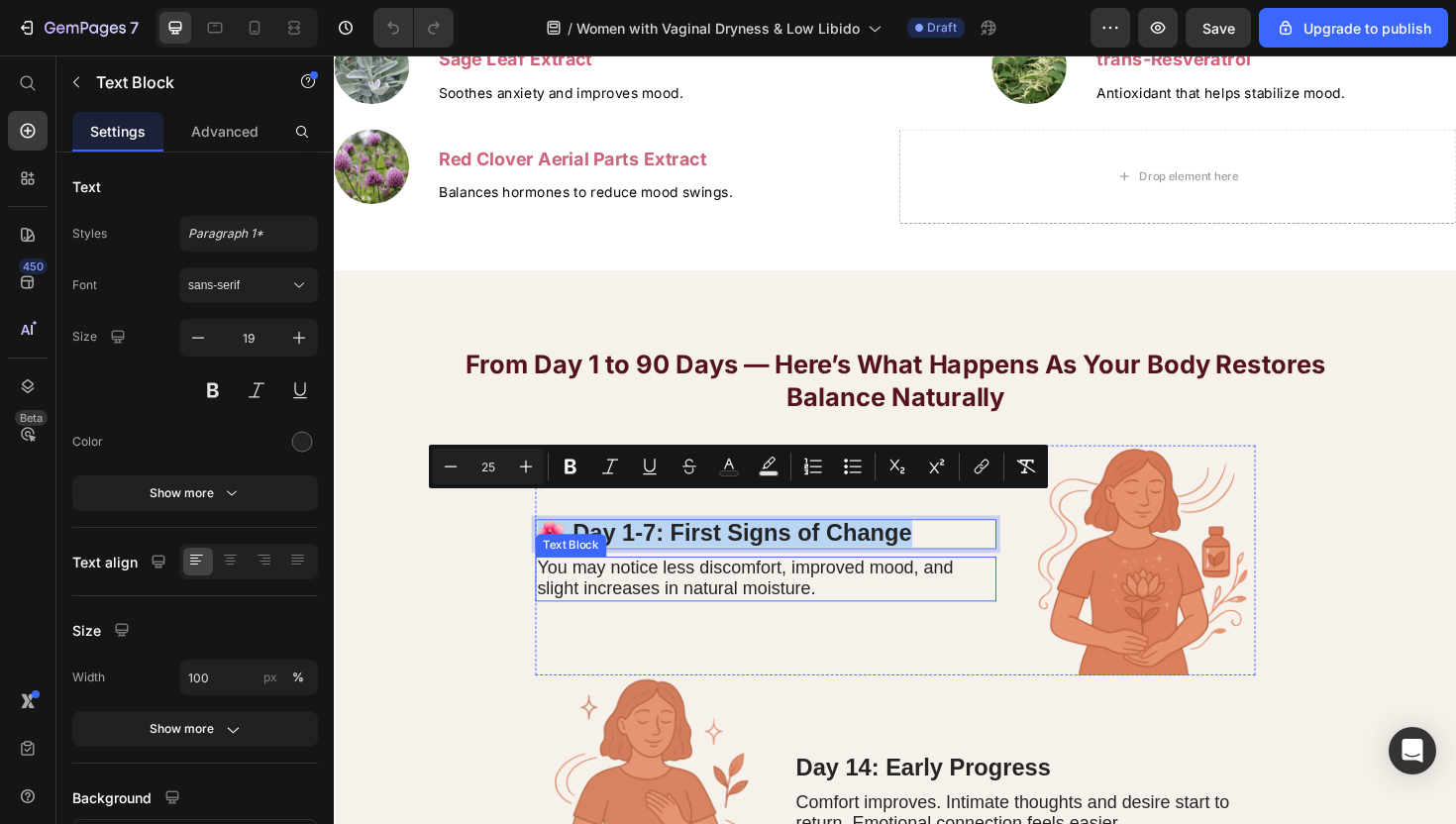 click on "You may notice less discomfort, improved mood, and slight increases in natural moisture." at bounding box center [769, 608] 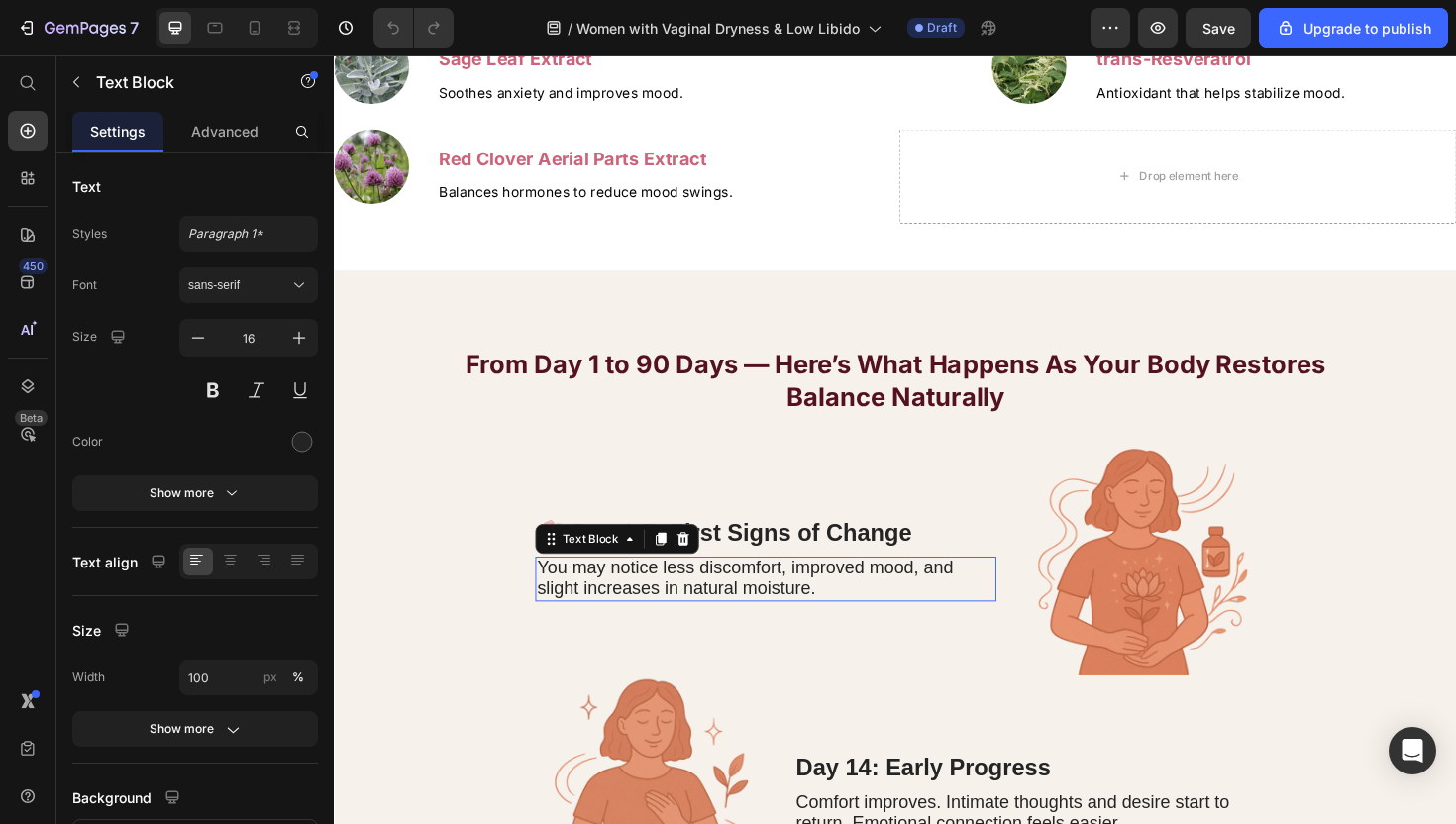 click on "You may notice less discomfort, improved mood, and slight increases in natural moisture." at bounding box center (769, 608) 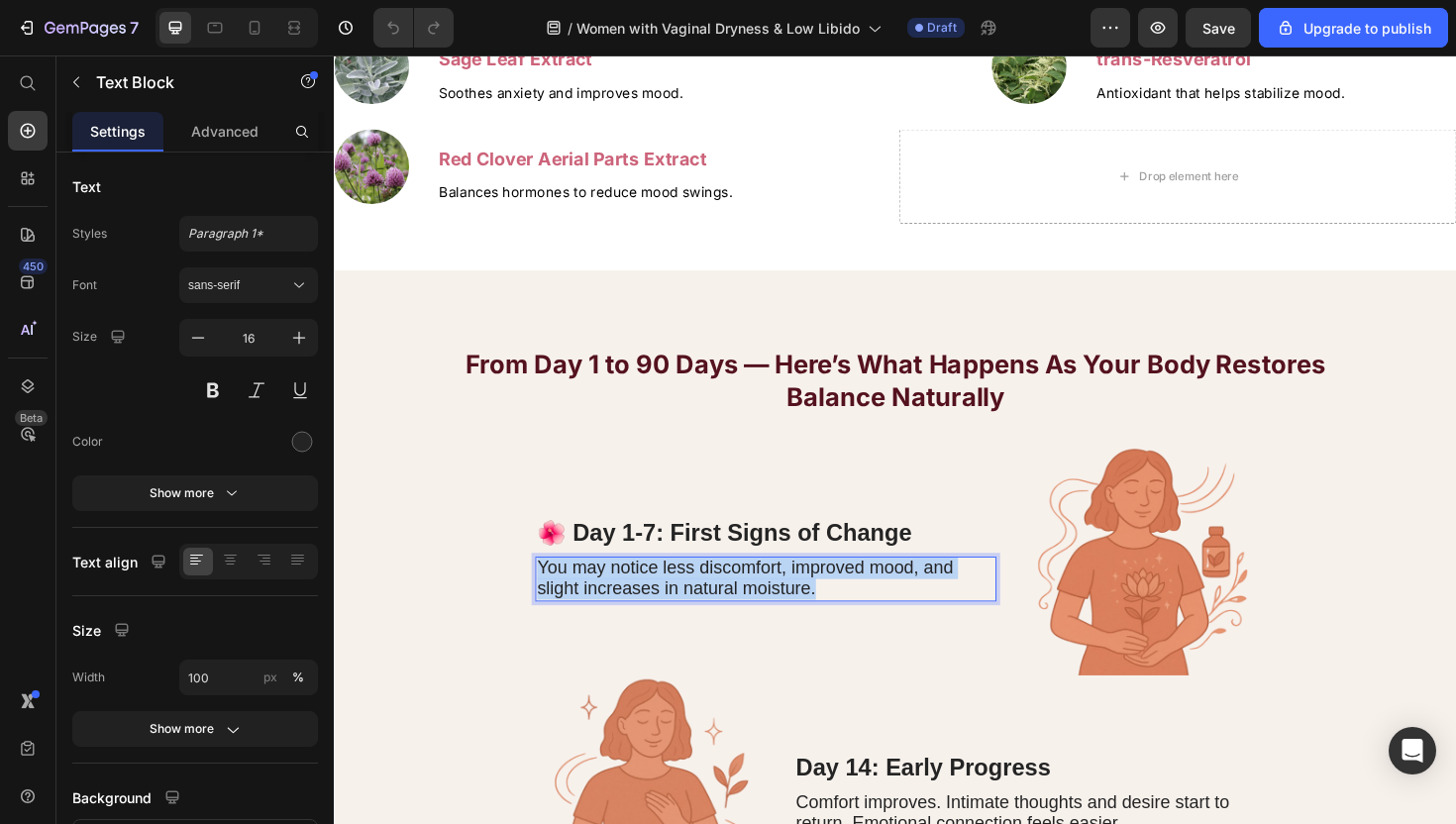 click on "You may notice less discomfort, improved mood, and slight increases in natural moisture." at bounding box center [769, 608] 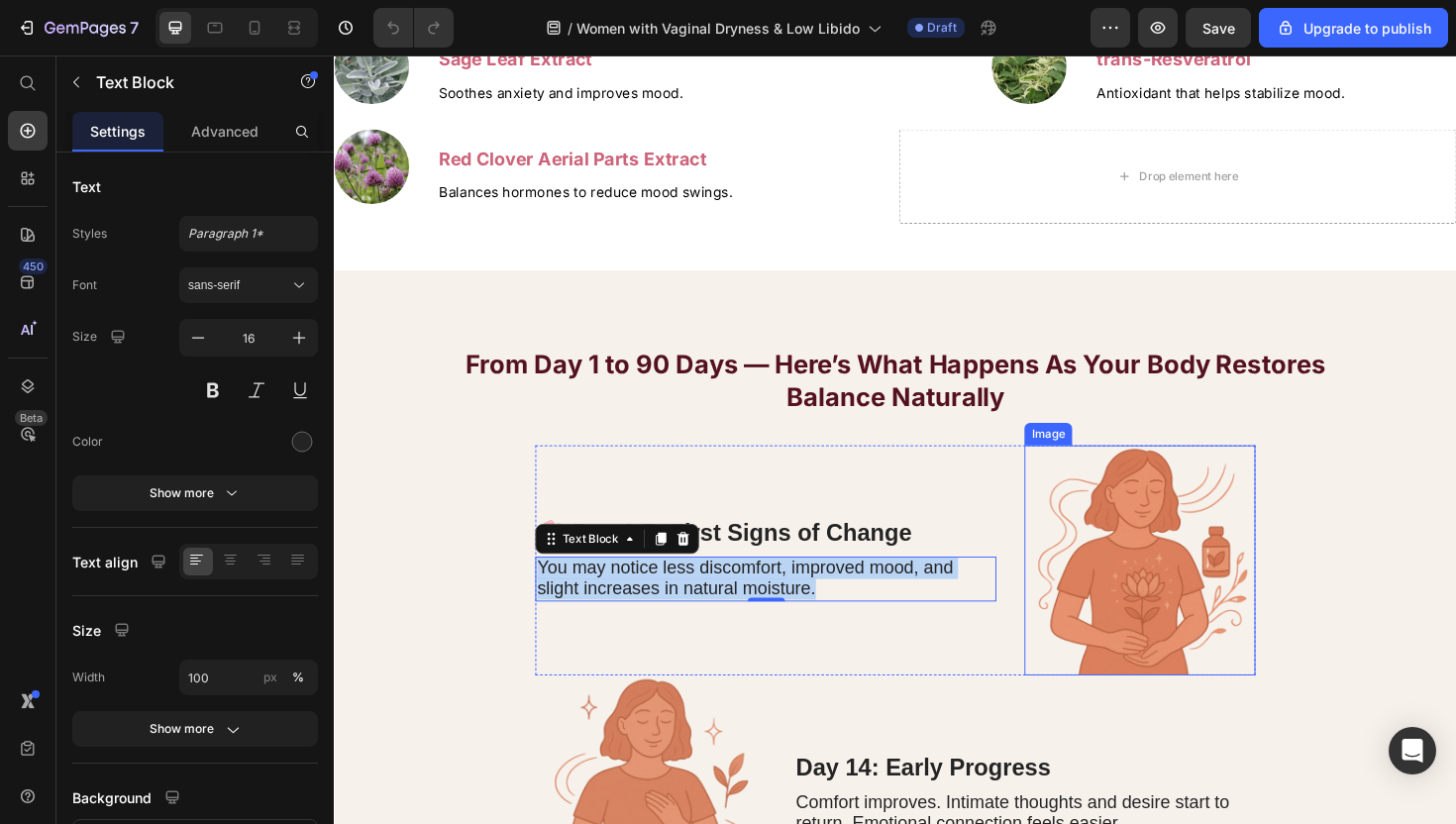 click at bounding box center [1187, 590] 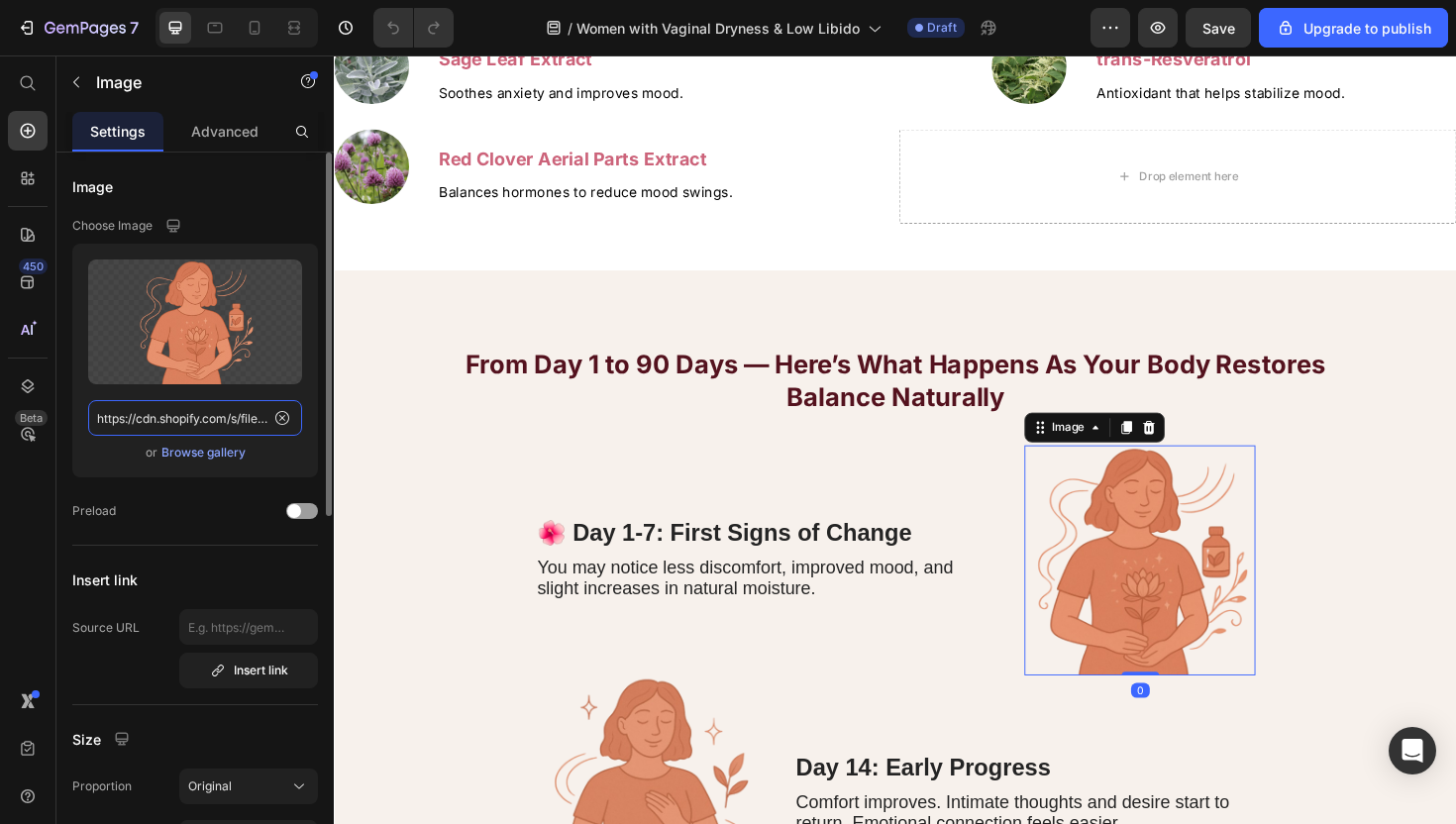 click on "https://cdn.shopify.com/s/files/1/0942/9388/5260/files/gempages_565005444641194803-c7f10454-1c27-4ef8-9cb5-6db308826413.png" 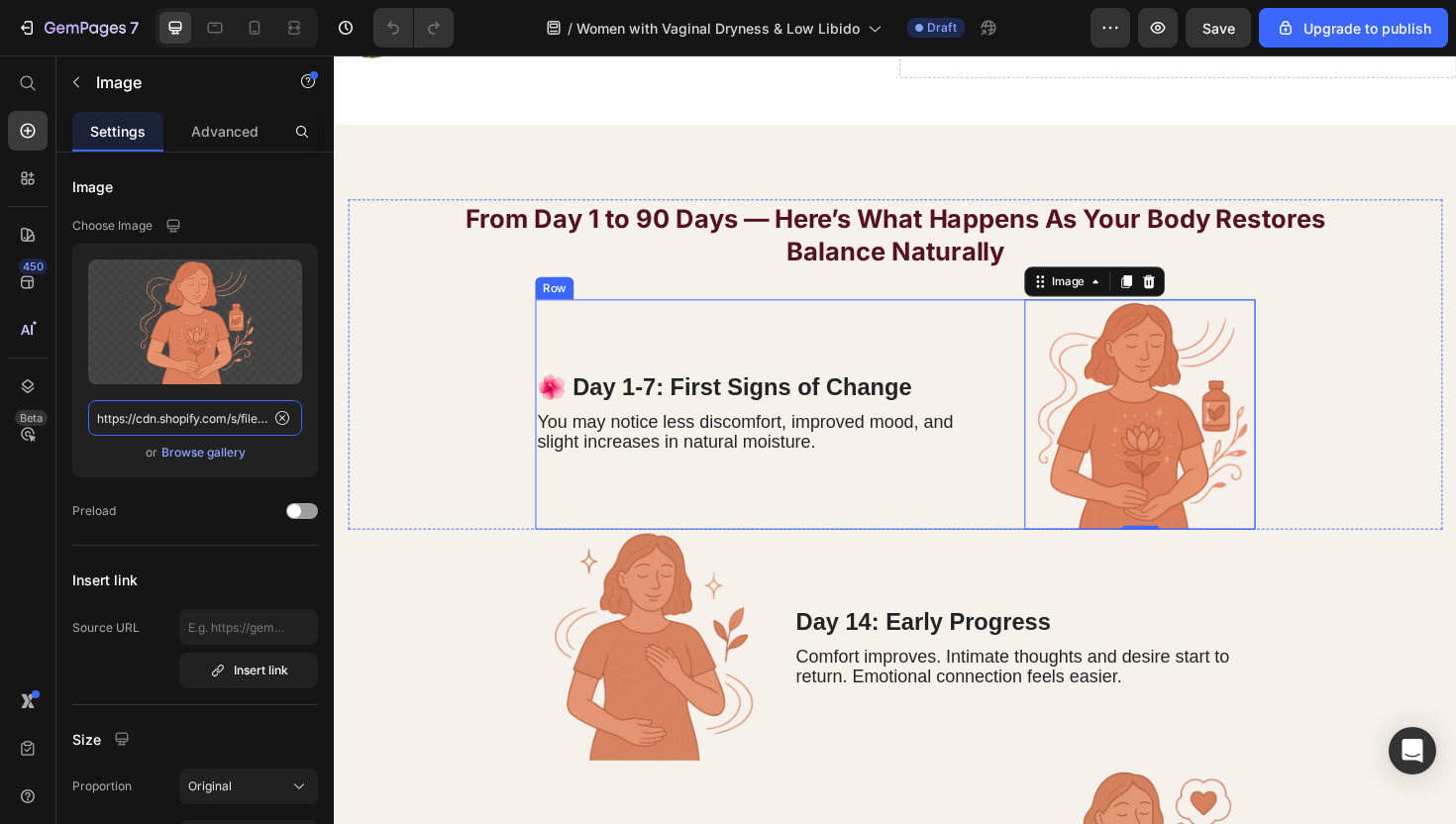 scroll, scrollTop: 5744, scrollLeft: 0, axis: vertical 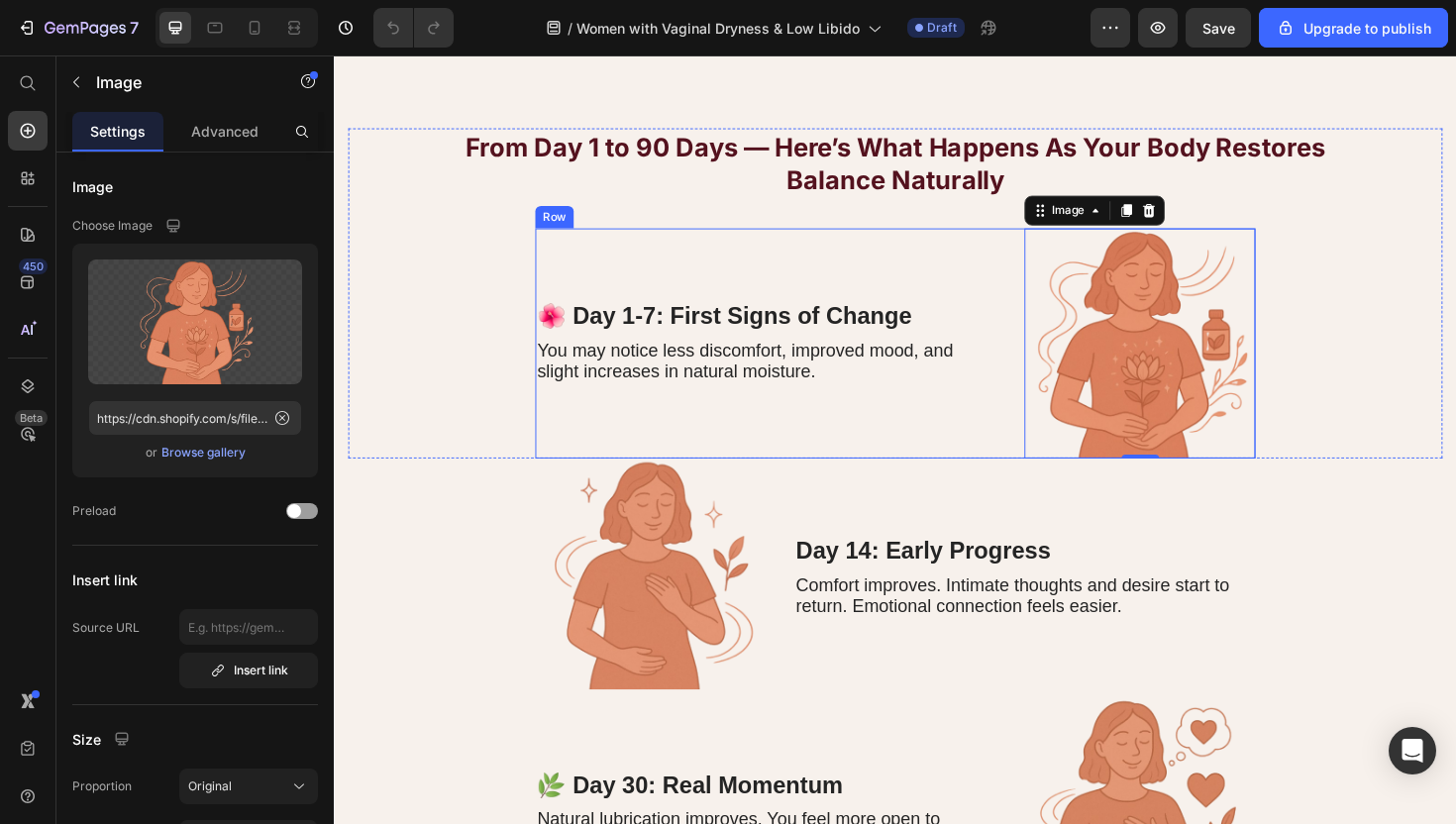 click at bounding box center (669, 604) 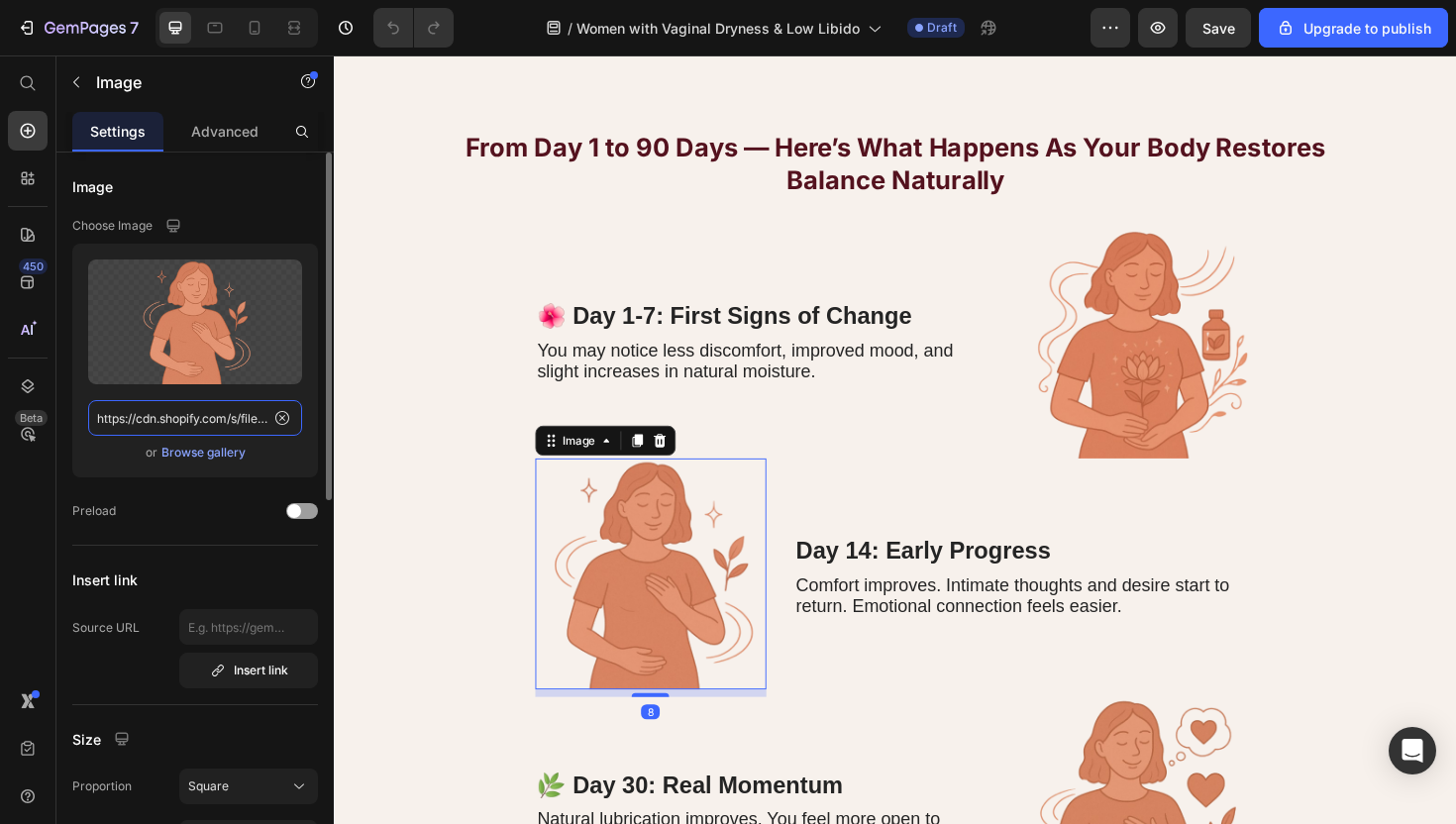 click on "https://cdn.shopify.com/s/files/1/0942/9388/5260/files/gempages_565005444641194803-3bca79f7-cf29-40c2-b4b3-c52379decef1.png" 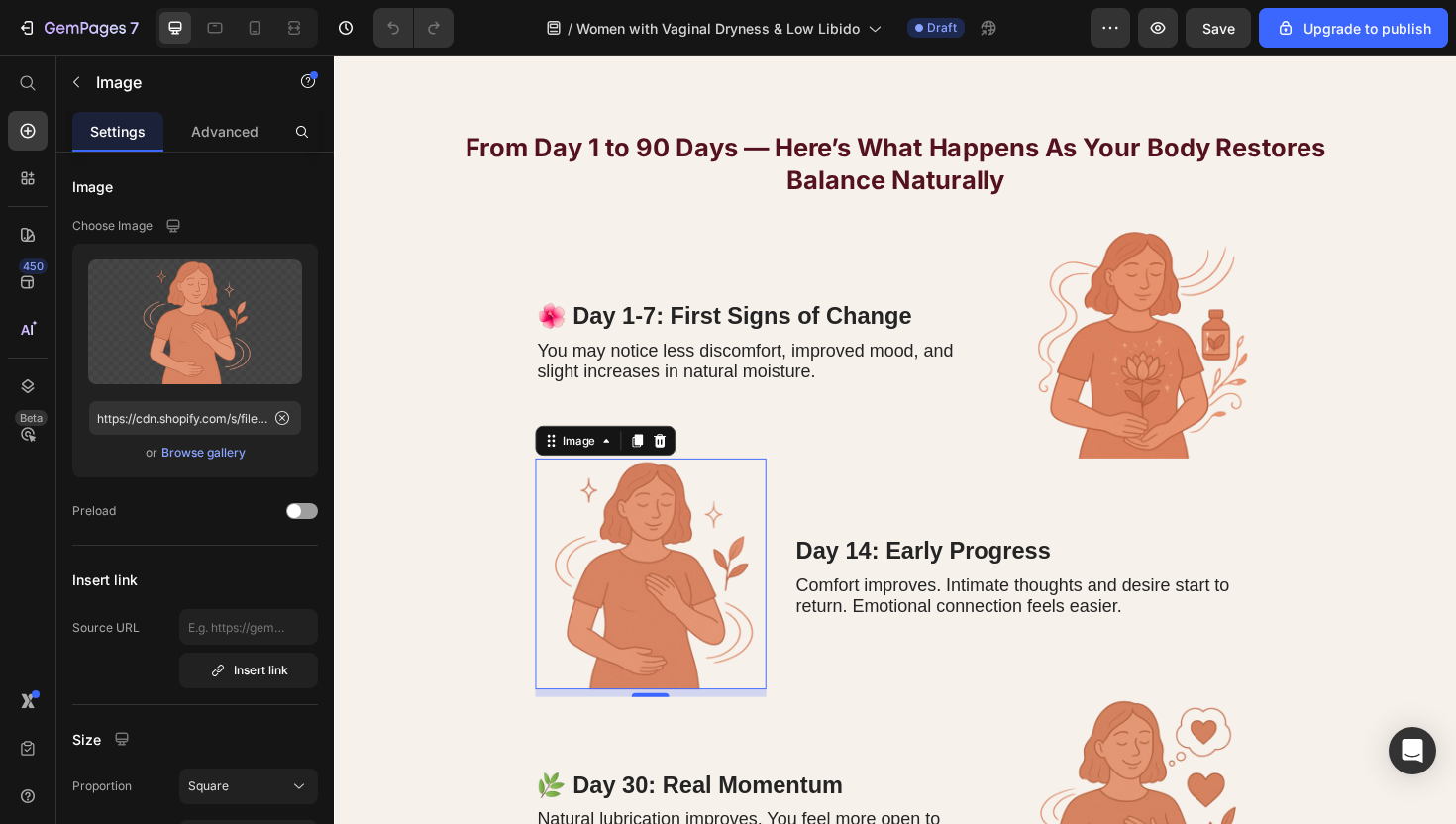 click at bounding box center [669, 604] 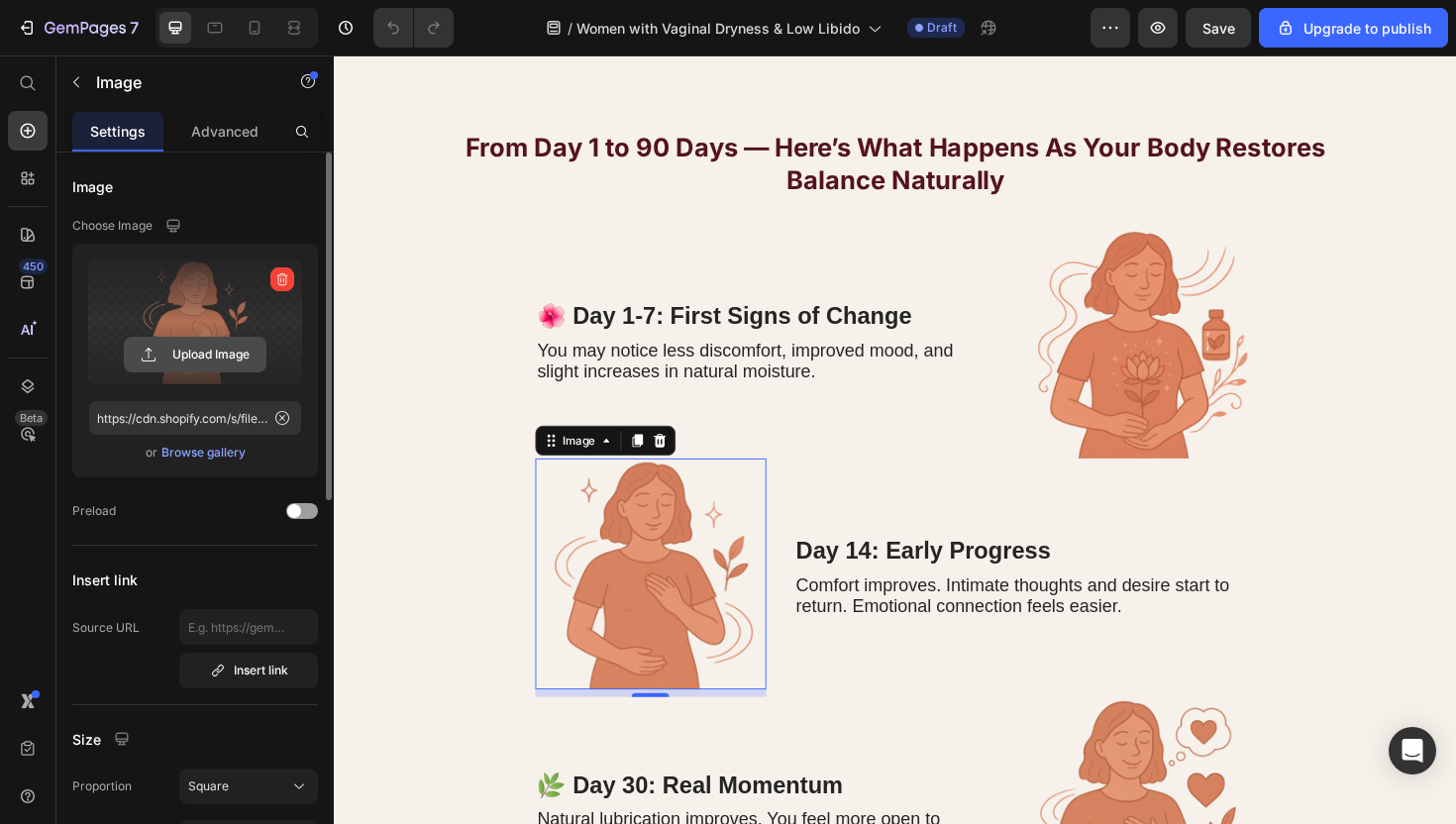 click 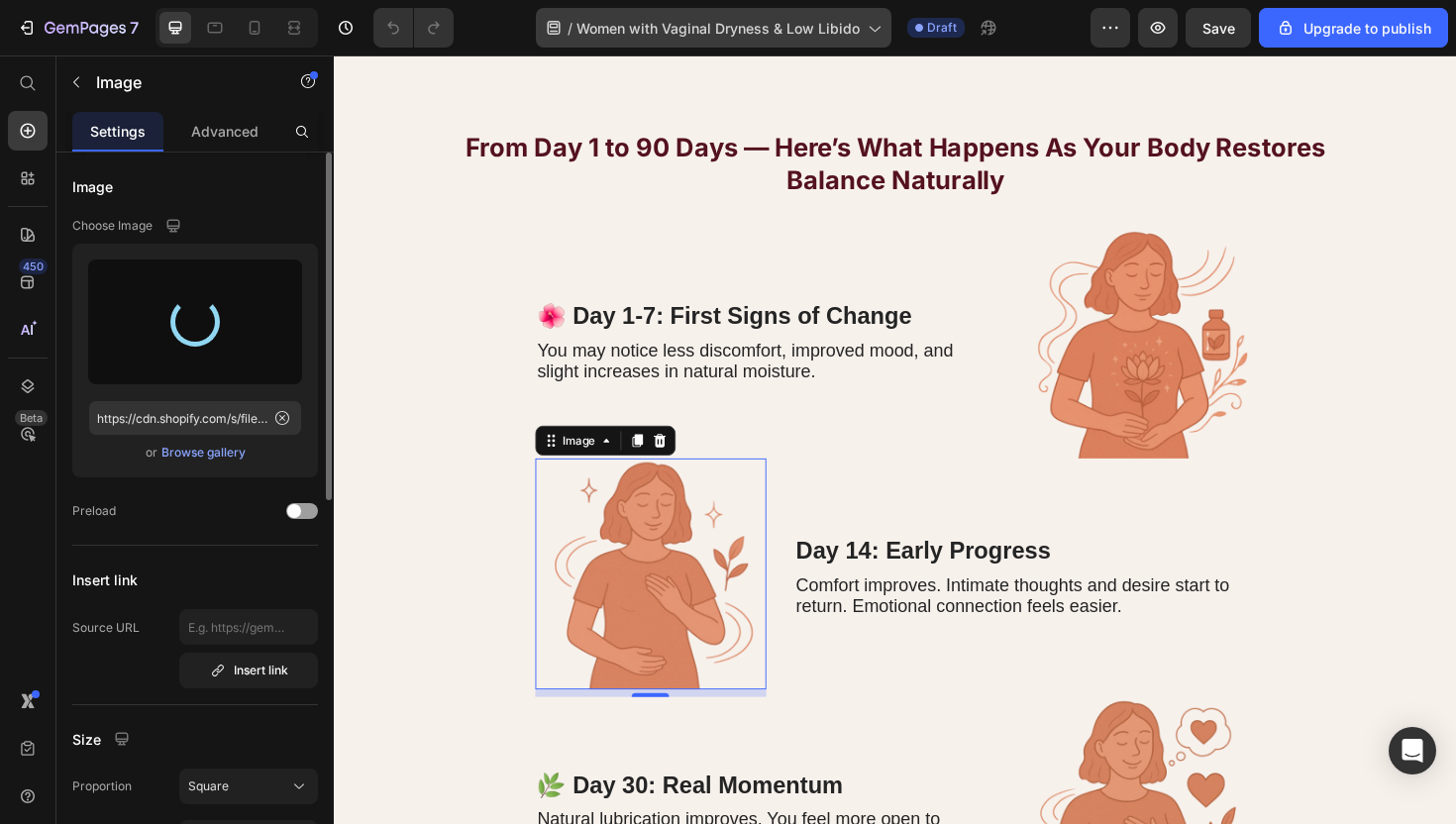 type on "https://cdn.shopify.com/s/files/1/0942/9388/5260/files/gempages_565005444641194803-cd702ec6-e583-45f1-a7ab-cec7a0c4910c.webp" 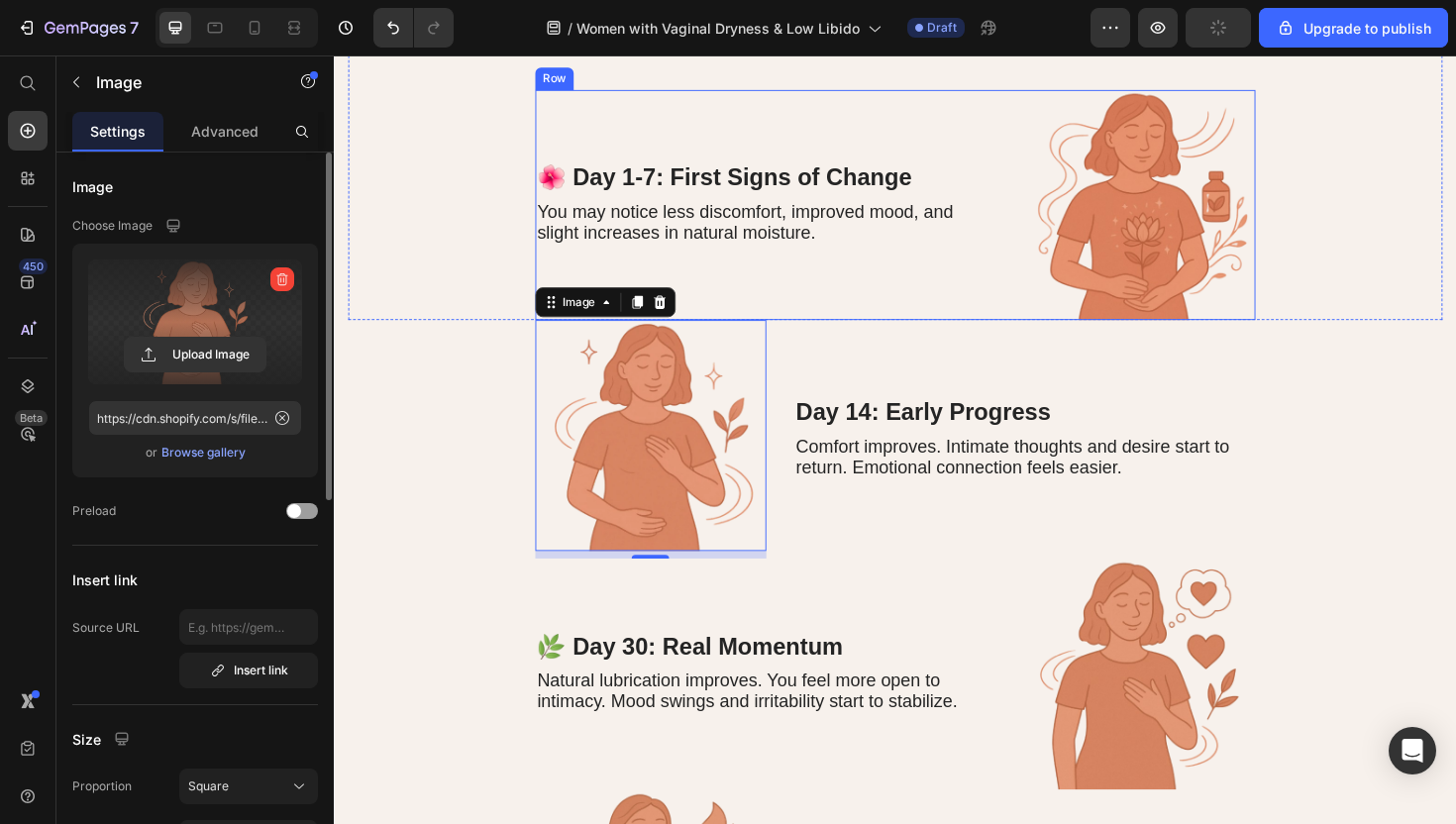 scroll, scrollTop: 6072, scrollLeft: 0, axis: vertical 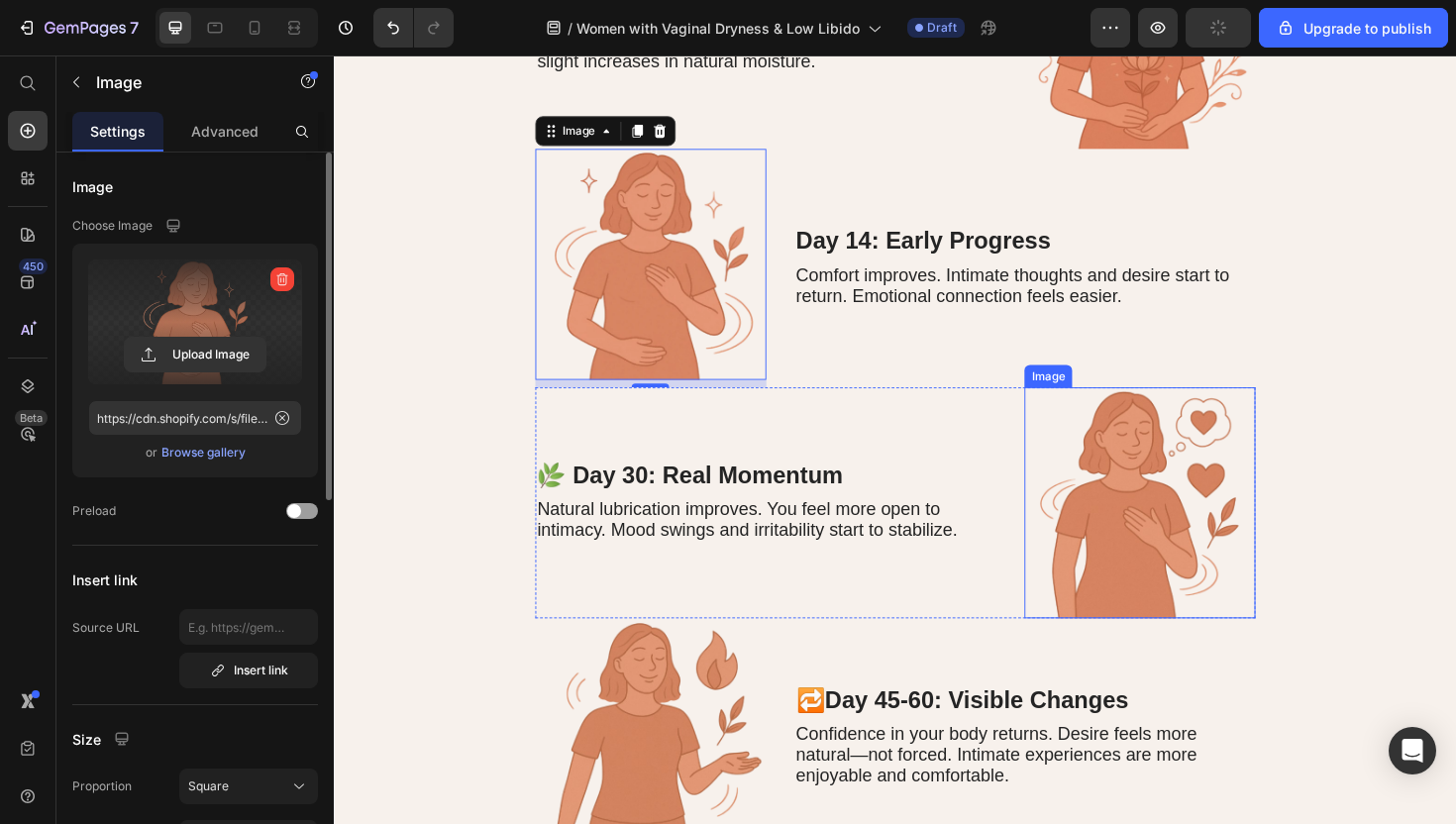 click at bounding box center (1187, 529) 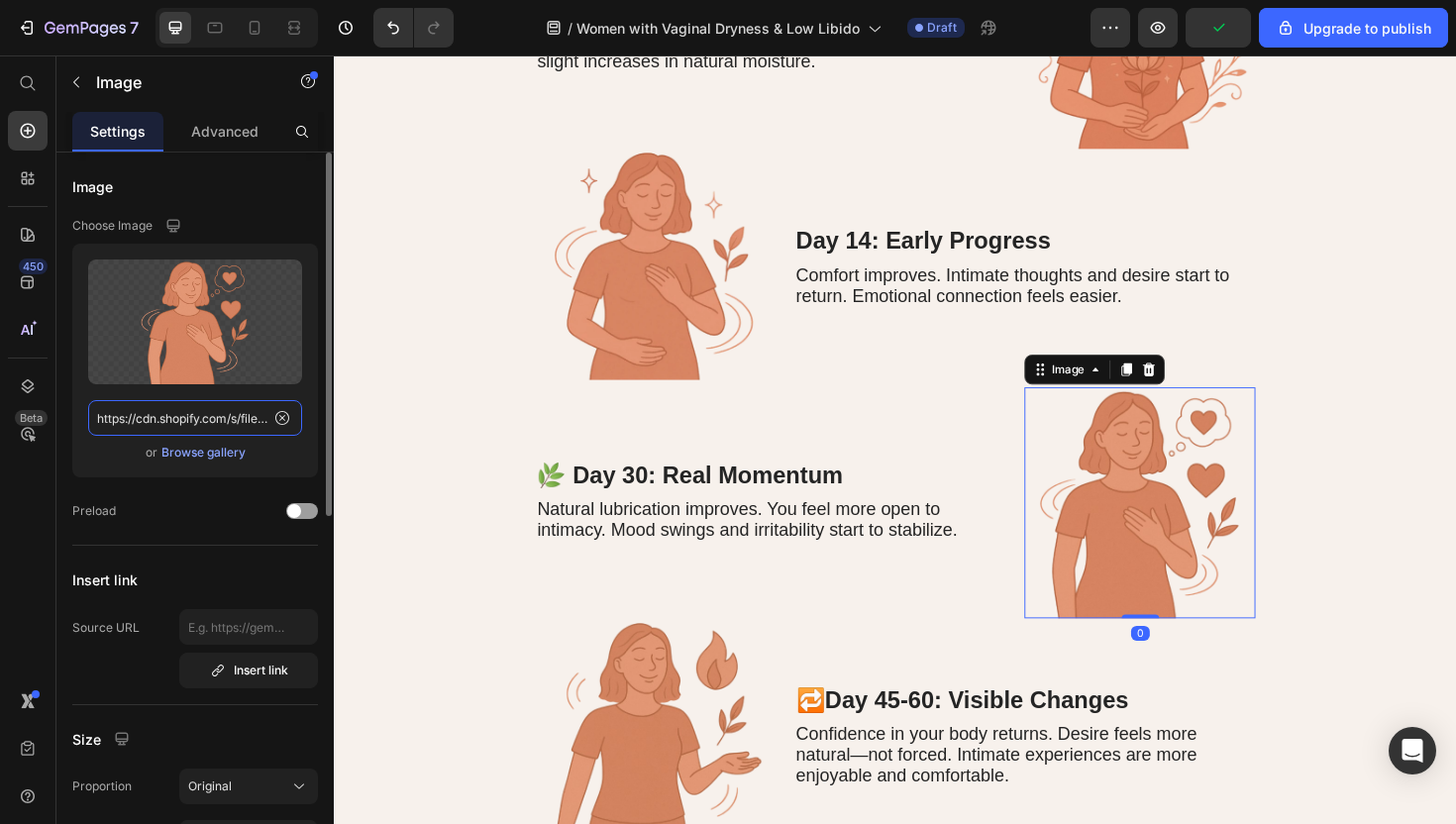 click on "https://cdn.shopify.com/s/files/1/0942/9388/5260/files/gempages_565005444641194803-2ae1fbd4-b856-41f1-85f0-85d815162886.png" 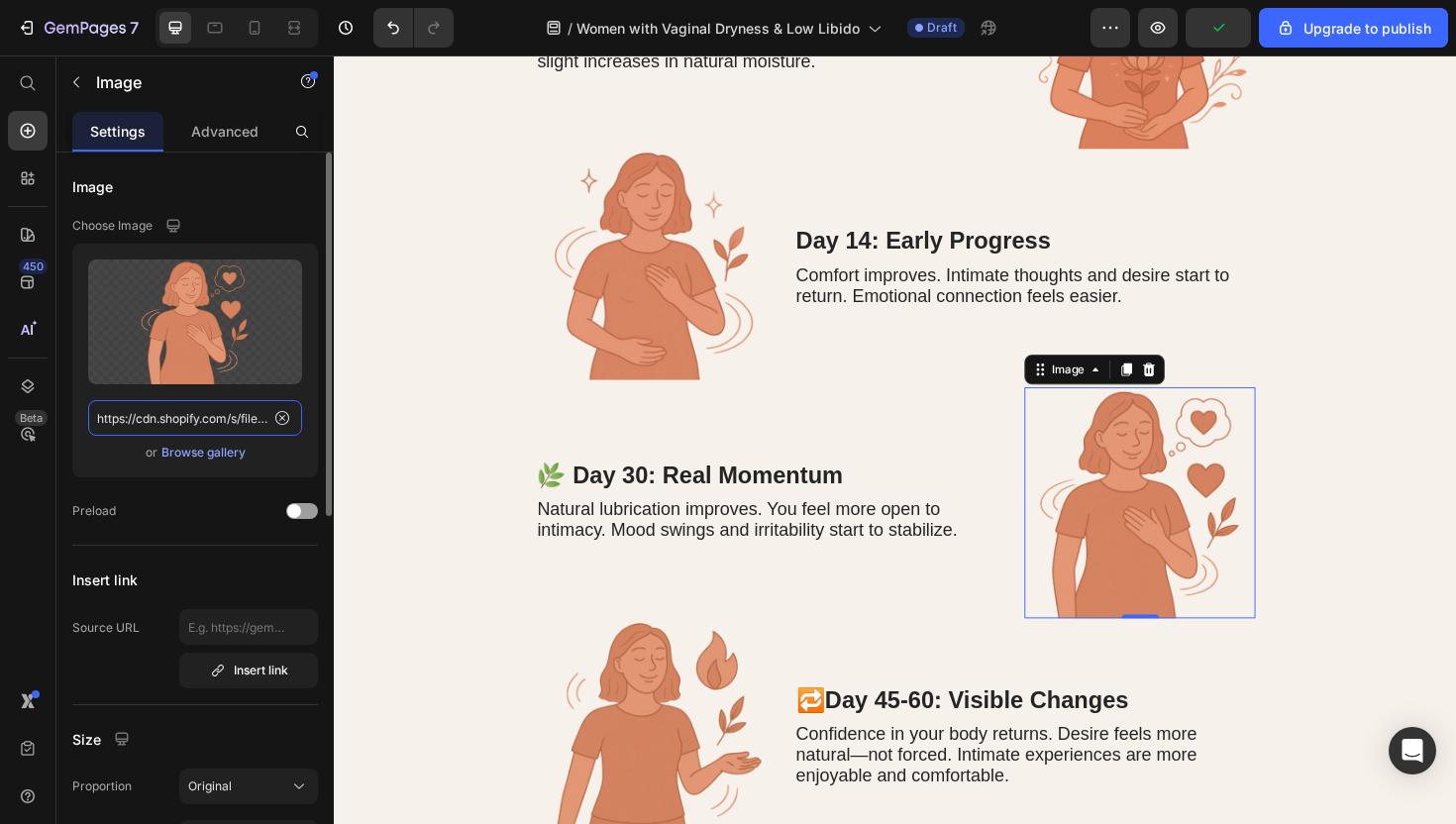 click on "https://cdn.shopify.com/s/files/1/0942/9388/5260/files/gempages_565005444641194803-2ae1fbd4-b856-41f1-85f0-85d815162886.png" 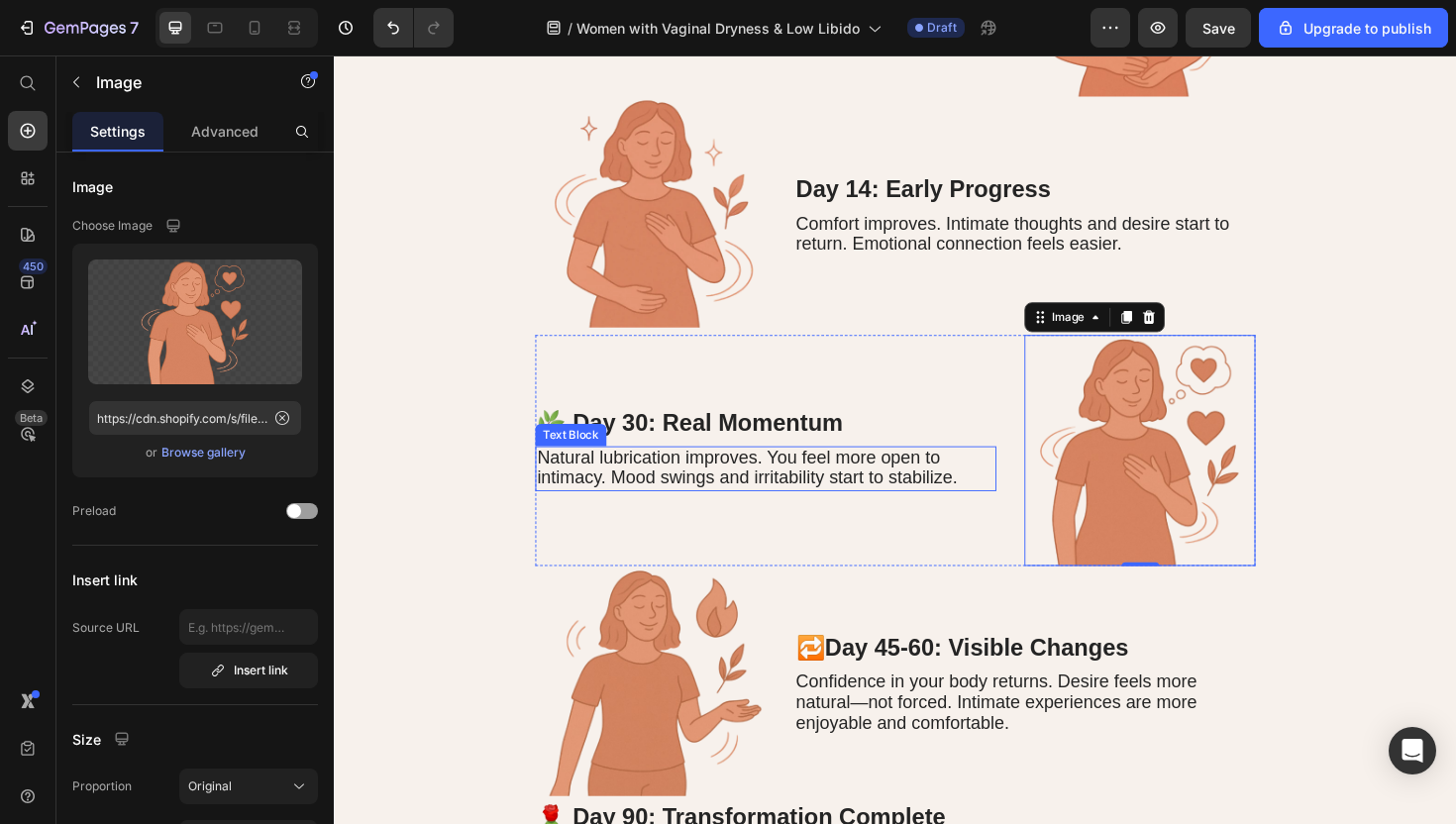 scroll, scrollTop: 6163, scrollLeft: 0, axis: vertical 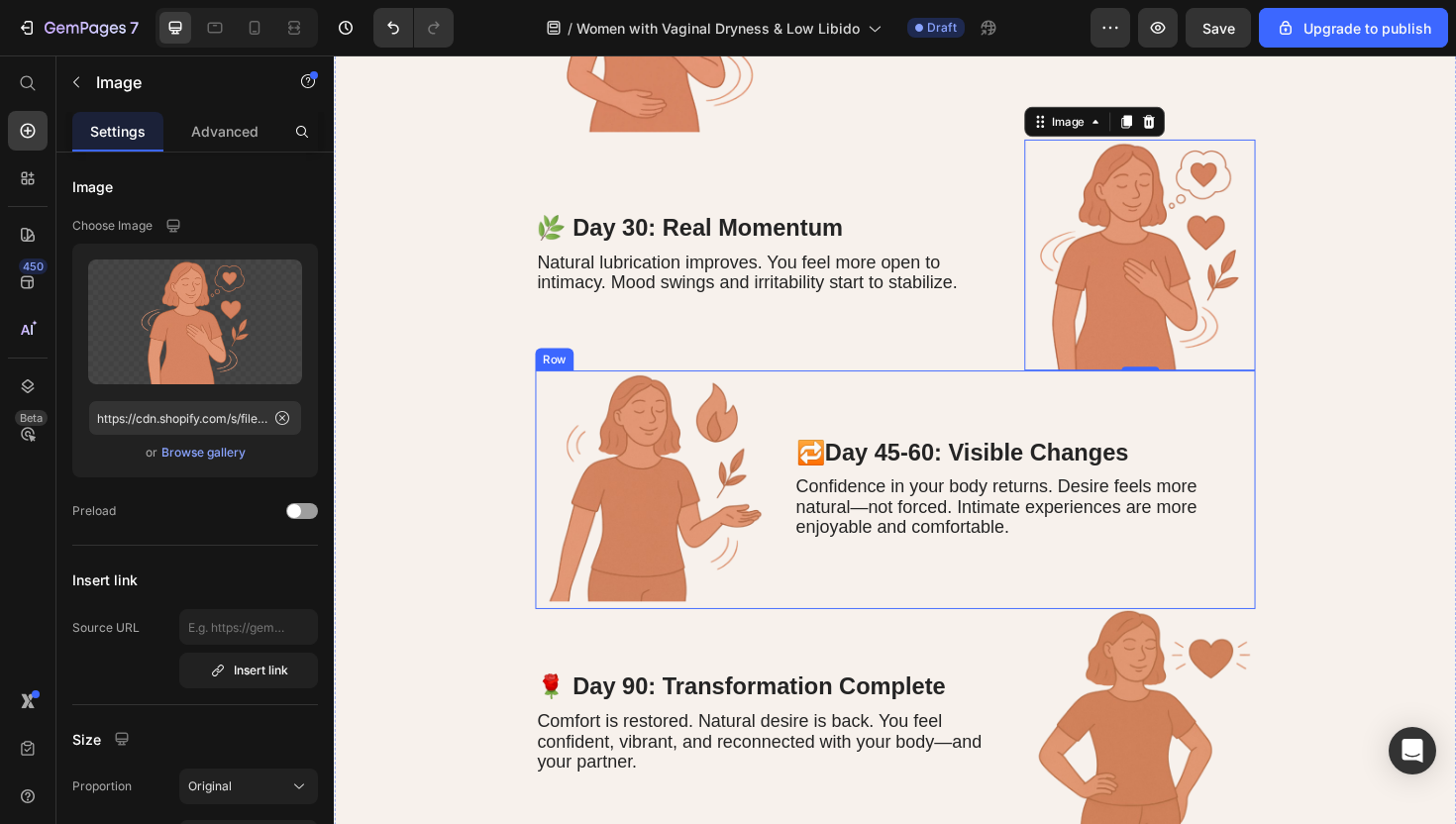 click at bounding box center (669, 511) 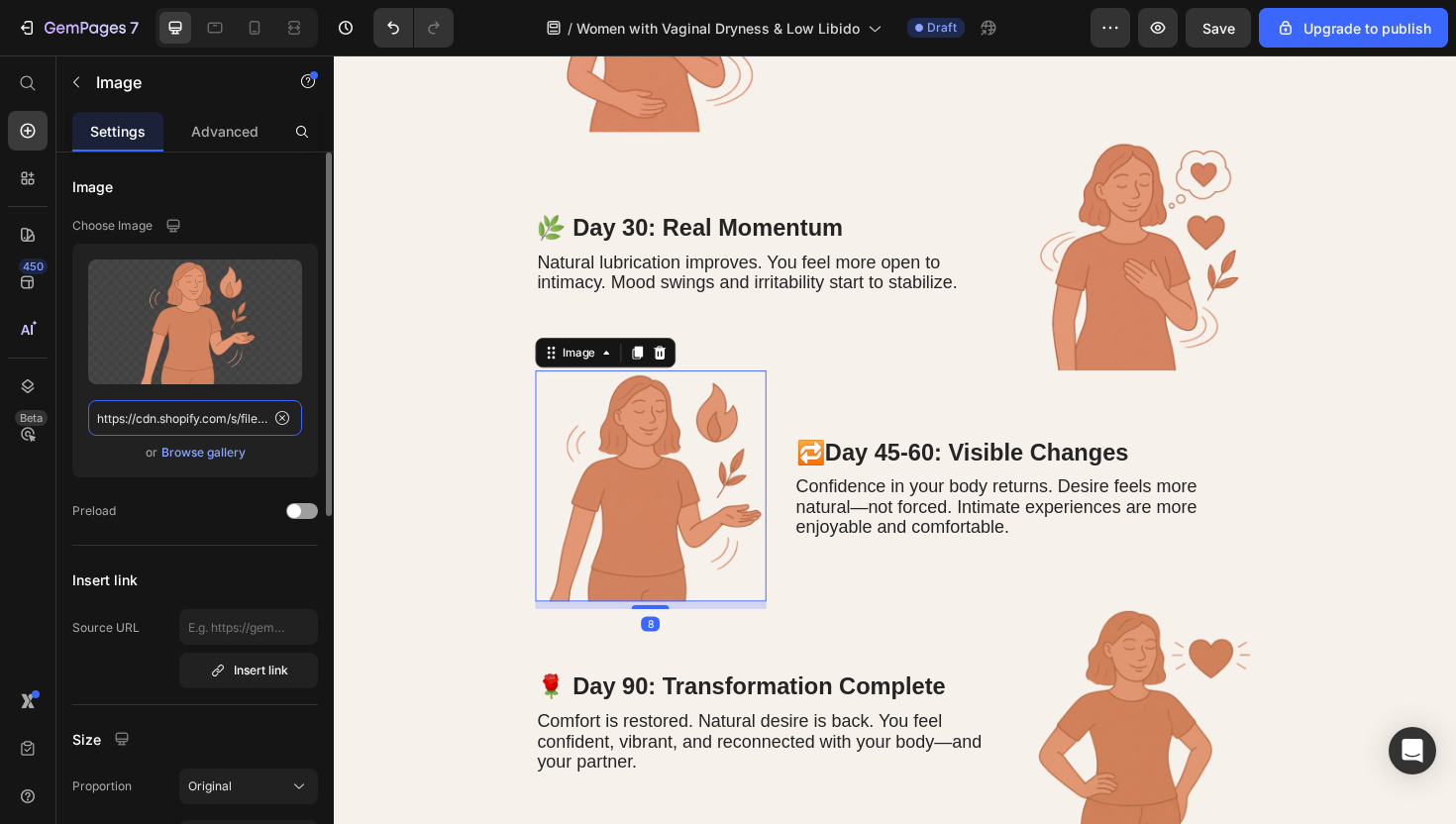 click on "https://cdn.shopify.com/s/files/1/0942/9388/5260/files/gempages_565005444641194803-d9cba3de-3380-40b0-8e19-11565cb00b66.png" 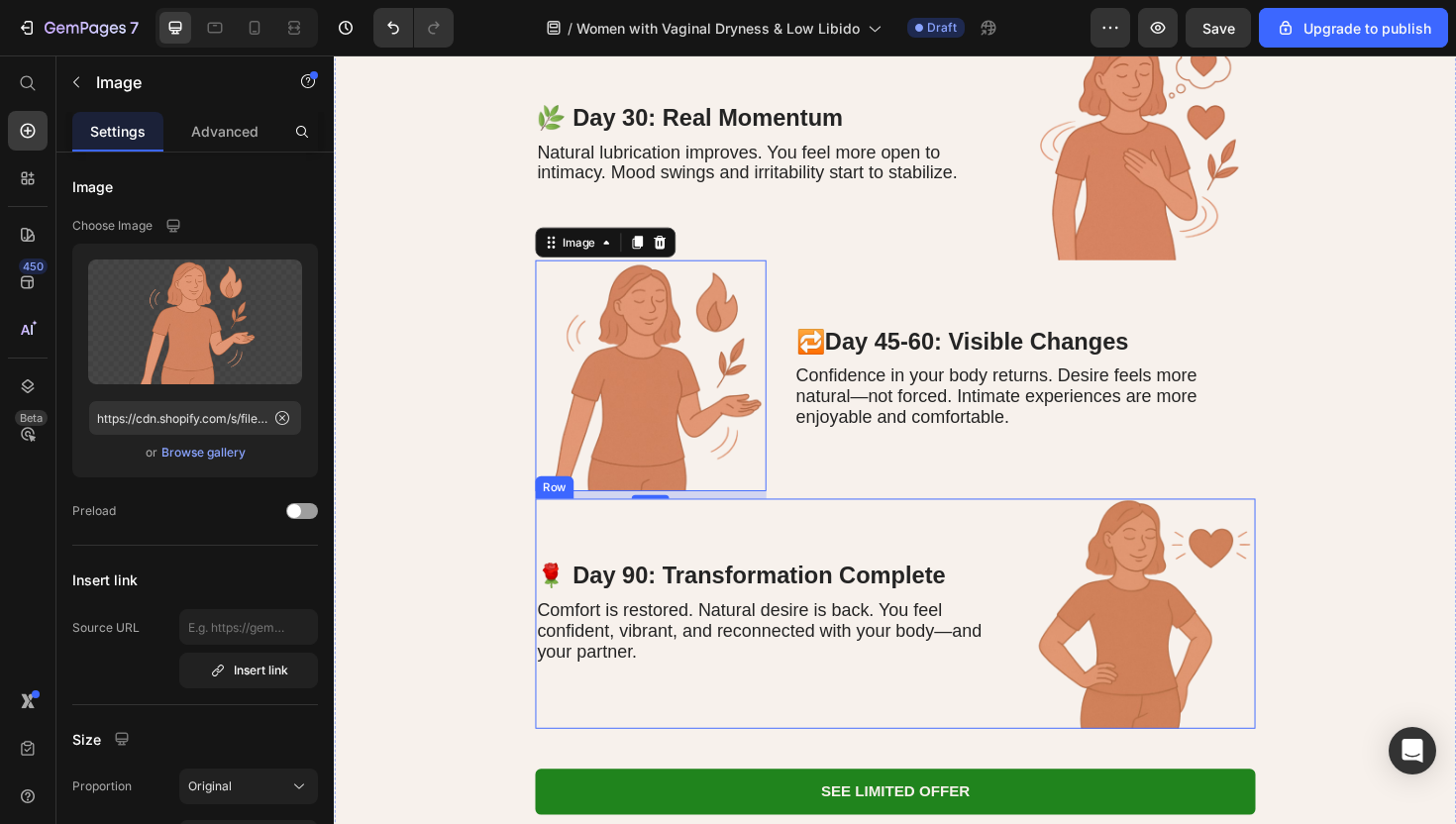 scroll, scrollTop: 6413, scrollLeft: 0, axis: vertical 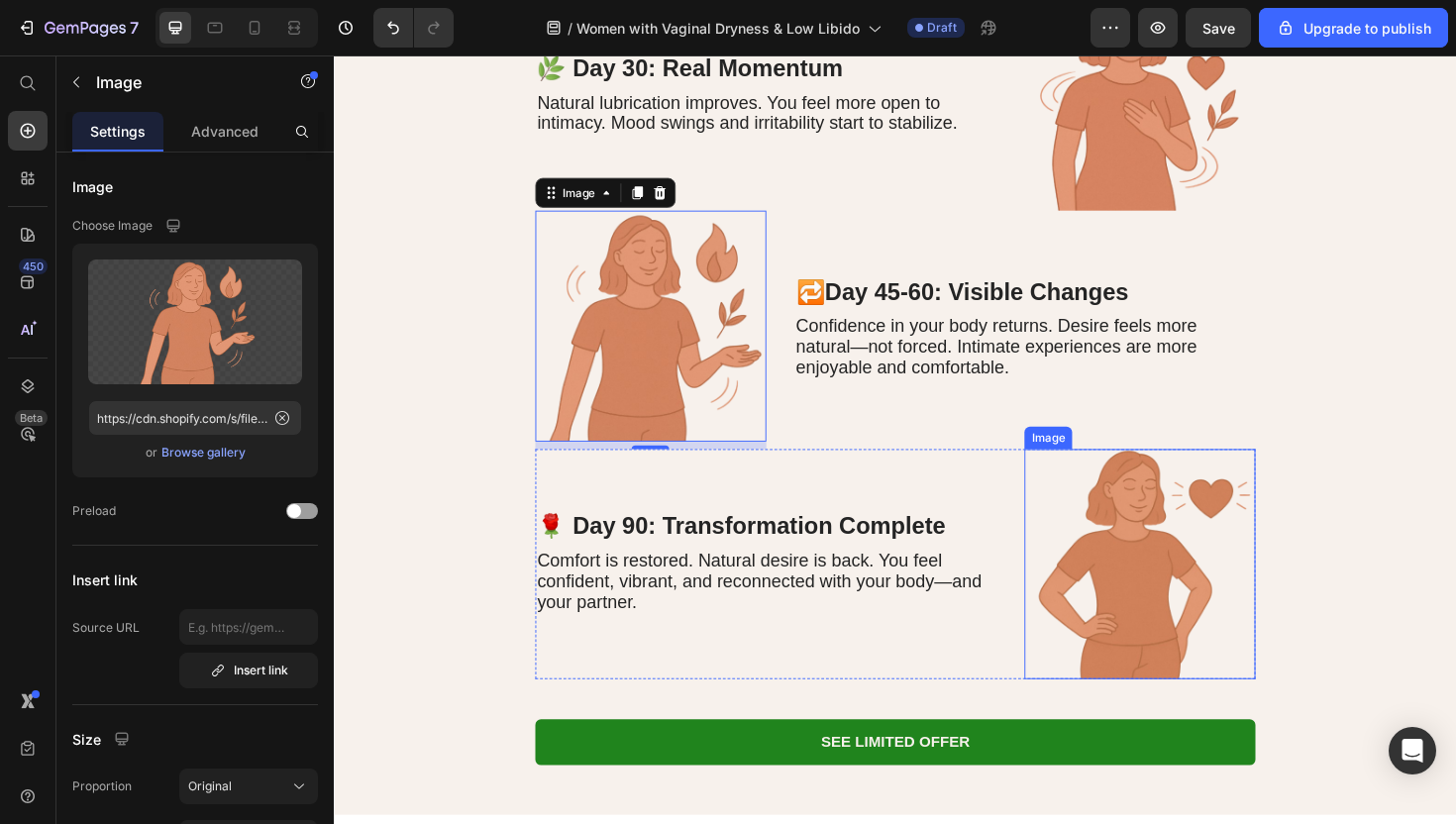 click at bounding box center (1187, 594) 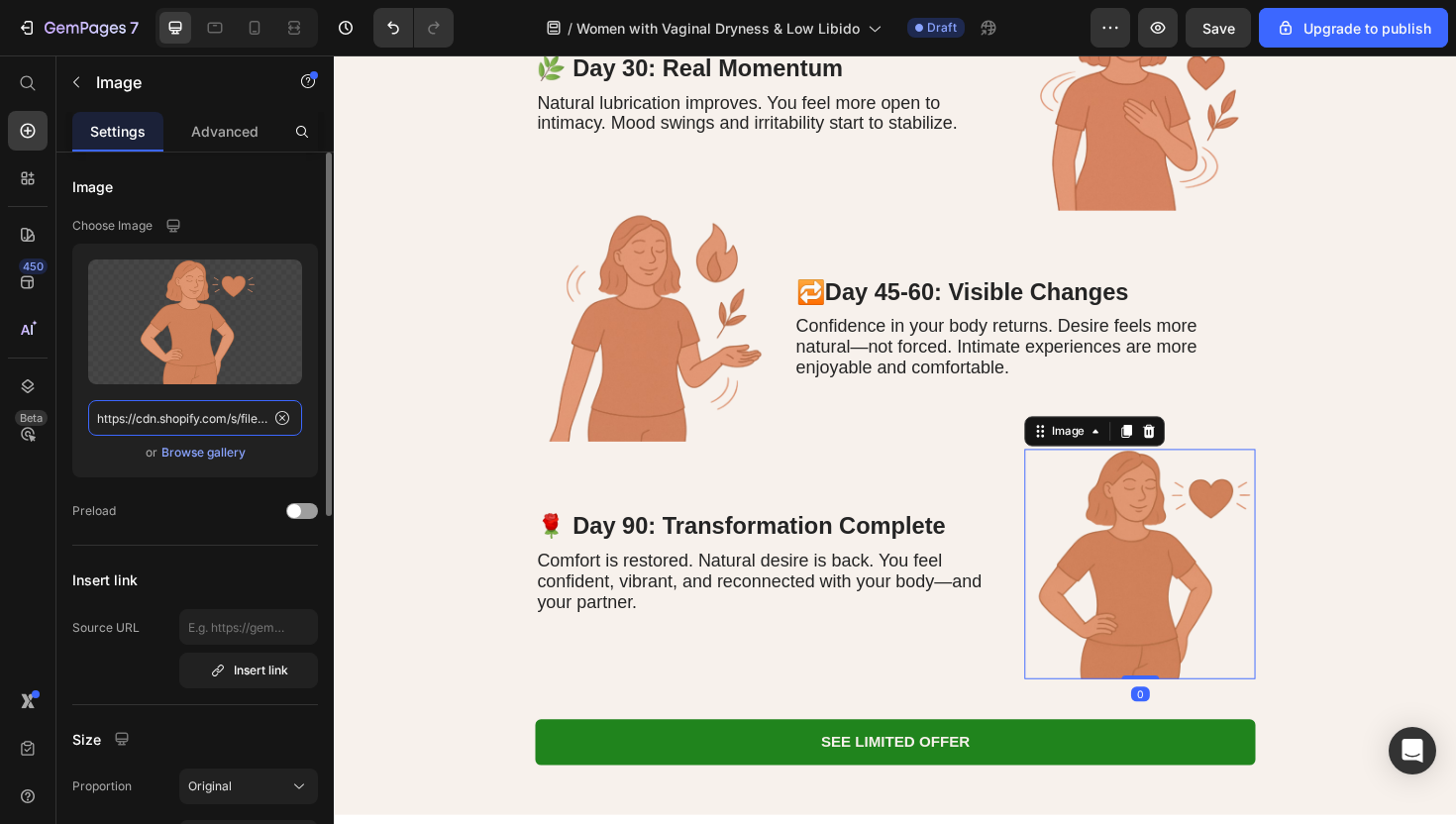 click on "https://cdn.shopify.com/s/files/1/0942/9388/5260/files/gempages_565005444641194803-41891e8e-0a3b-4c82-ad4c-7da49042513e.png" 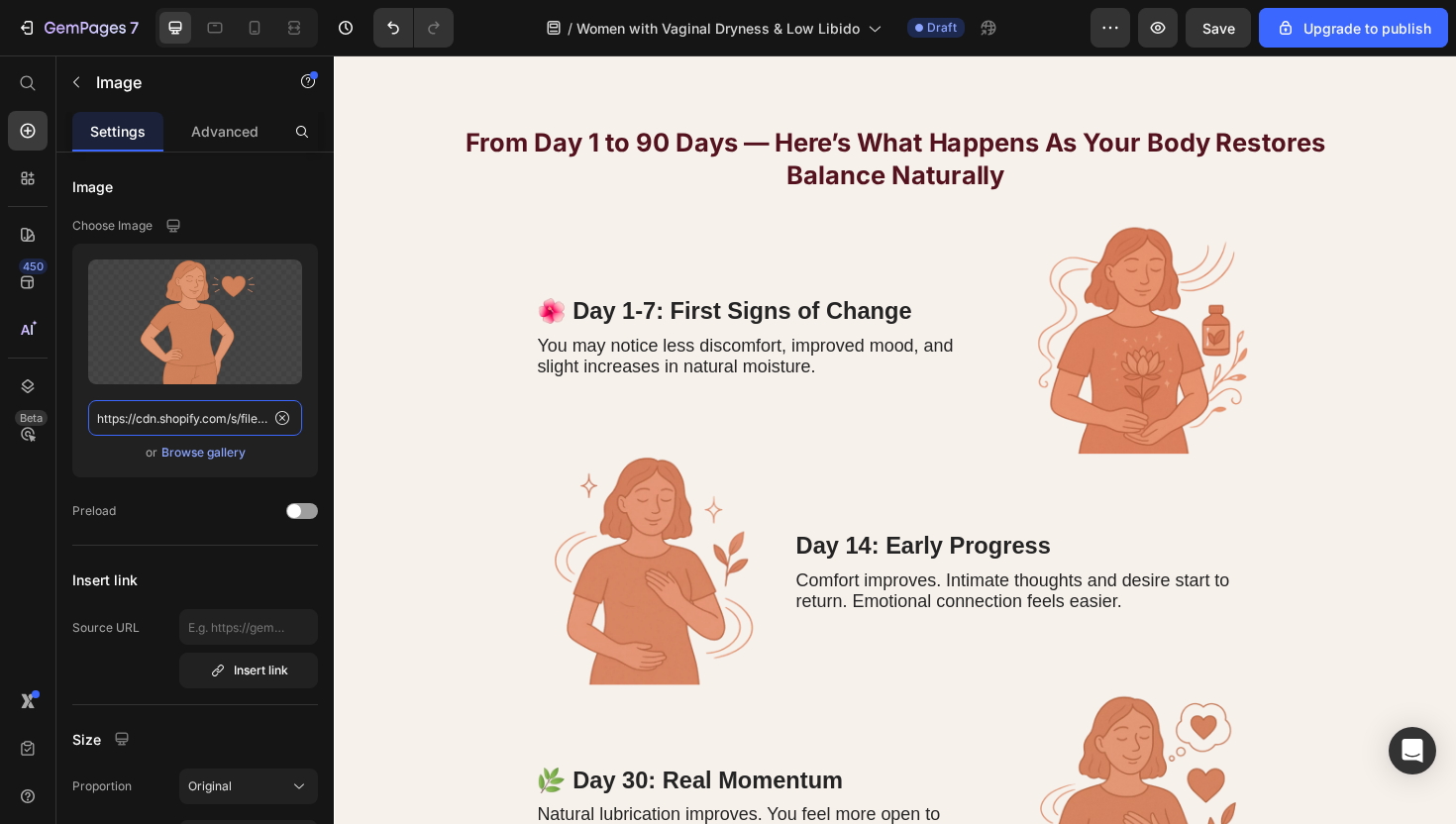scroll, scrollTop: 5707, scrollLeft: 0, axis: vertical 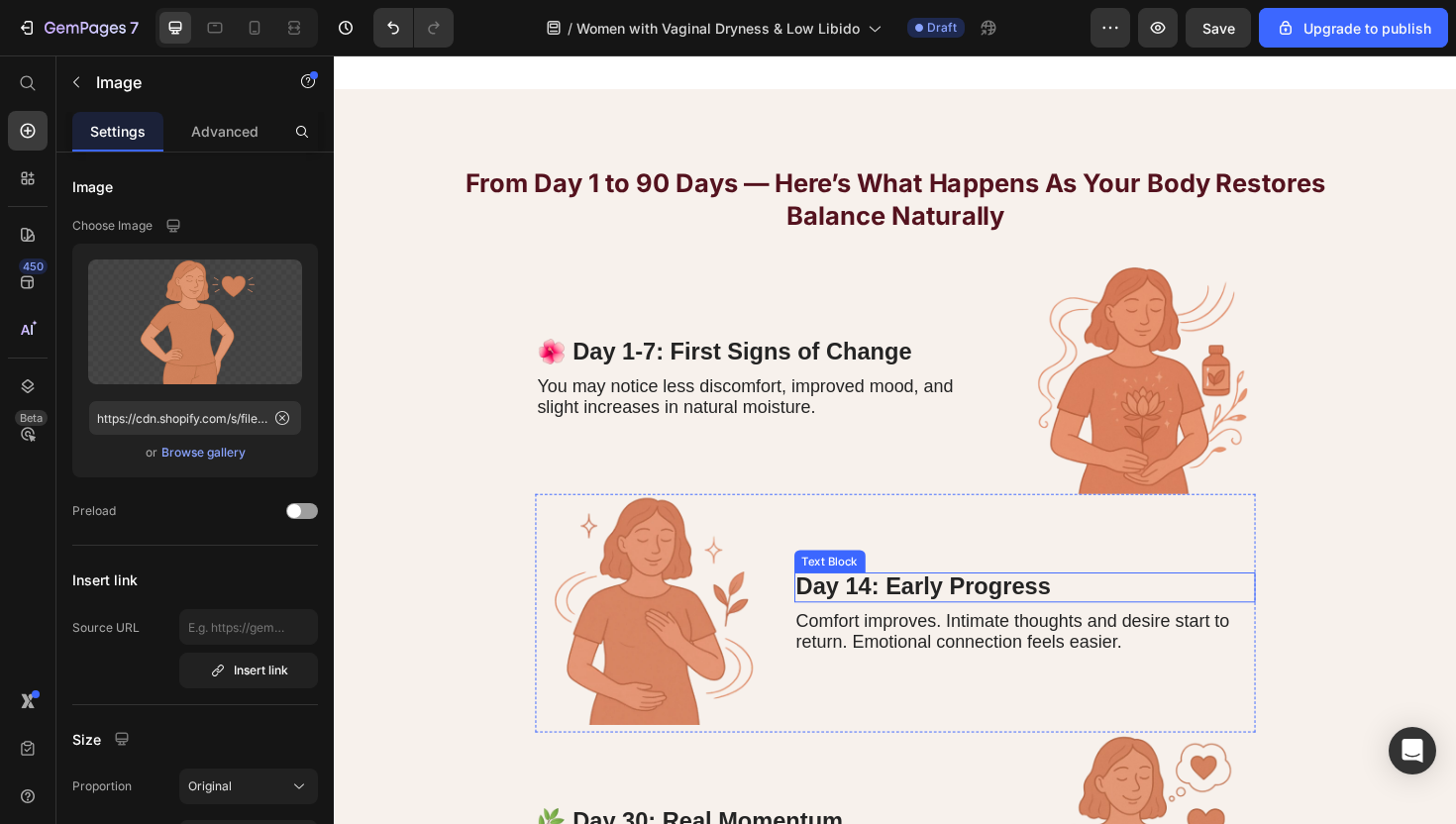 click on "Day 14: Early Progress" at bounding box center [958, 617] 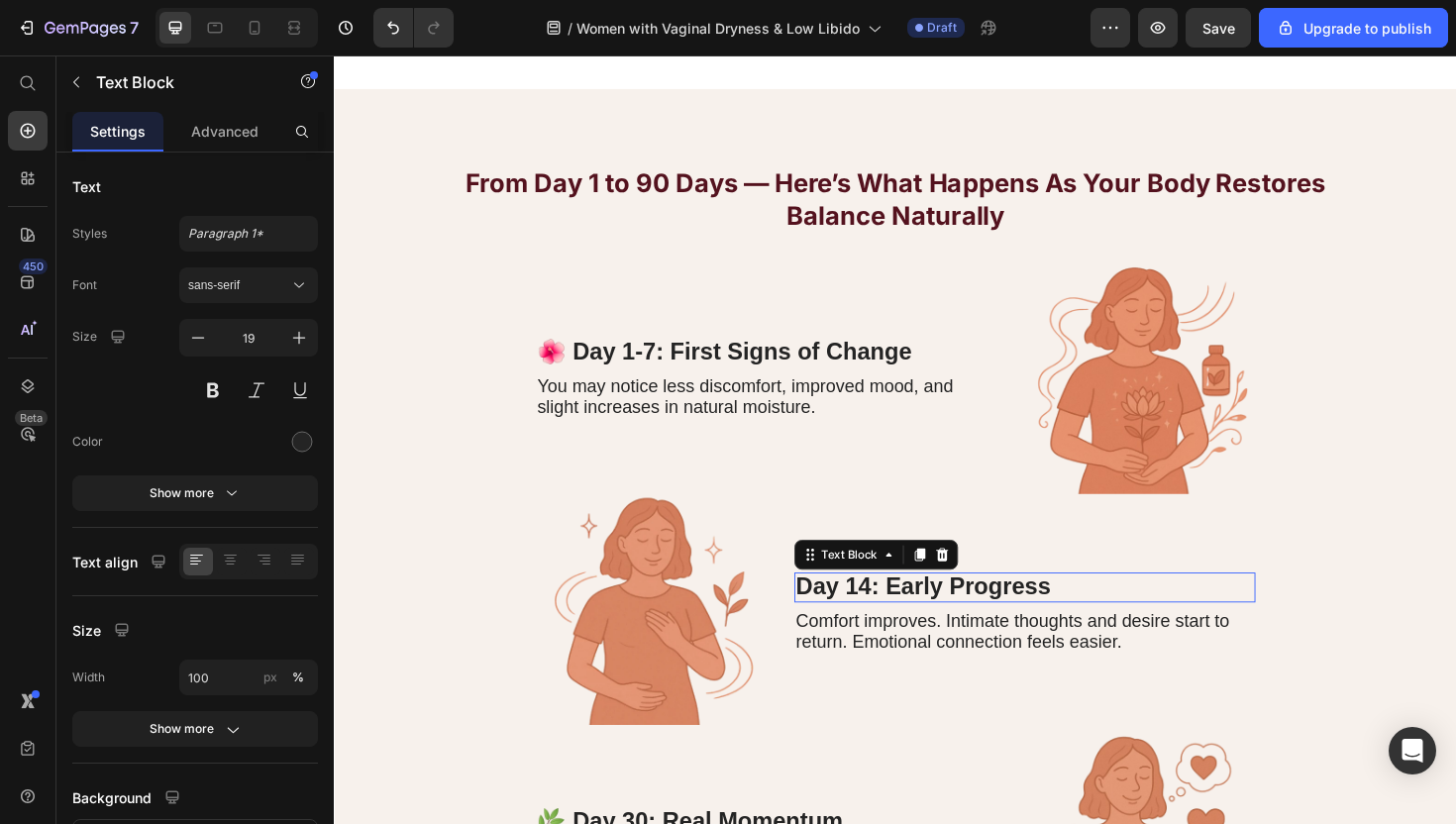 click on "Day 14: Early Progress" at bounding box center (958, 617) 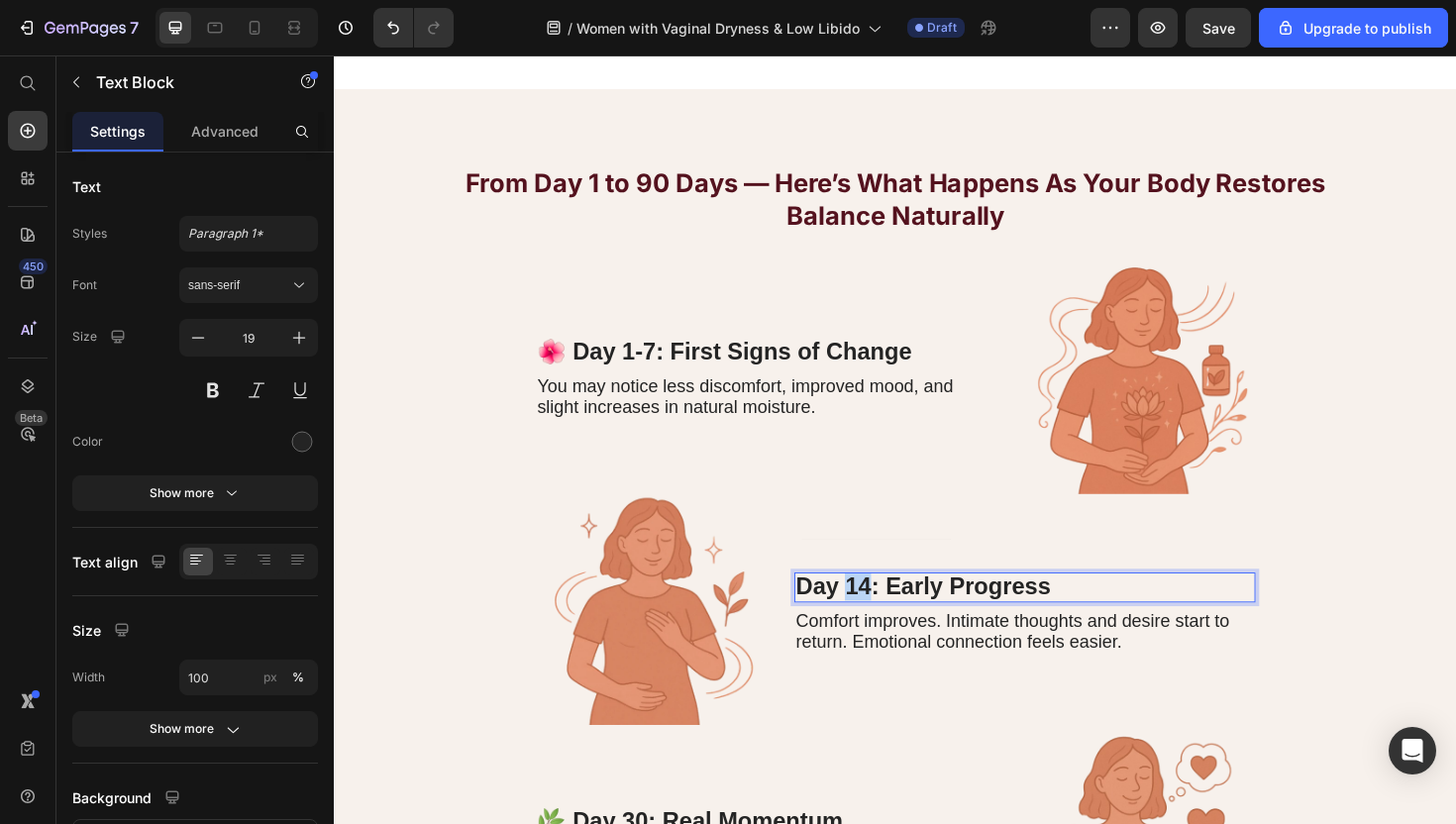click on "Day 14: Early Progress" at bounding box center [958, 617] 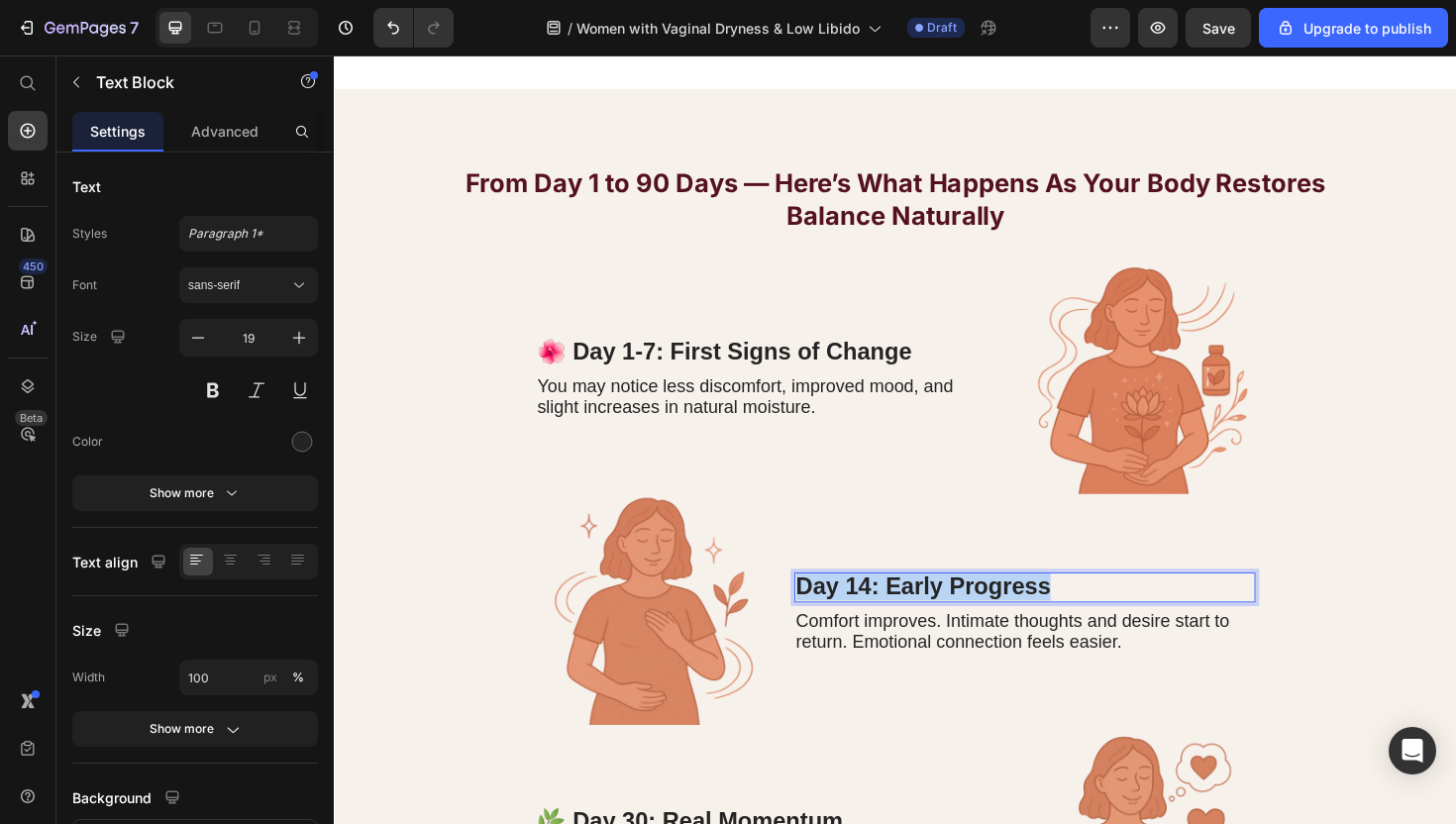 copy on "Day 14: Early Progress" 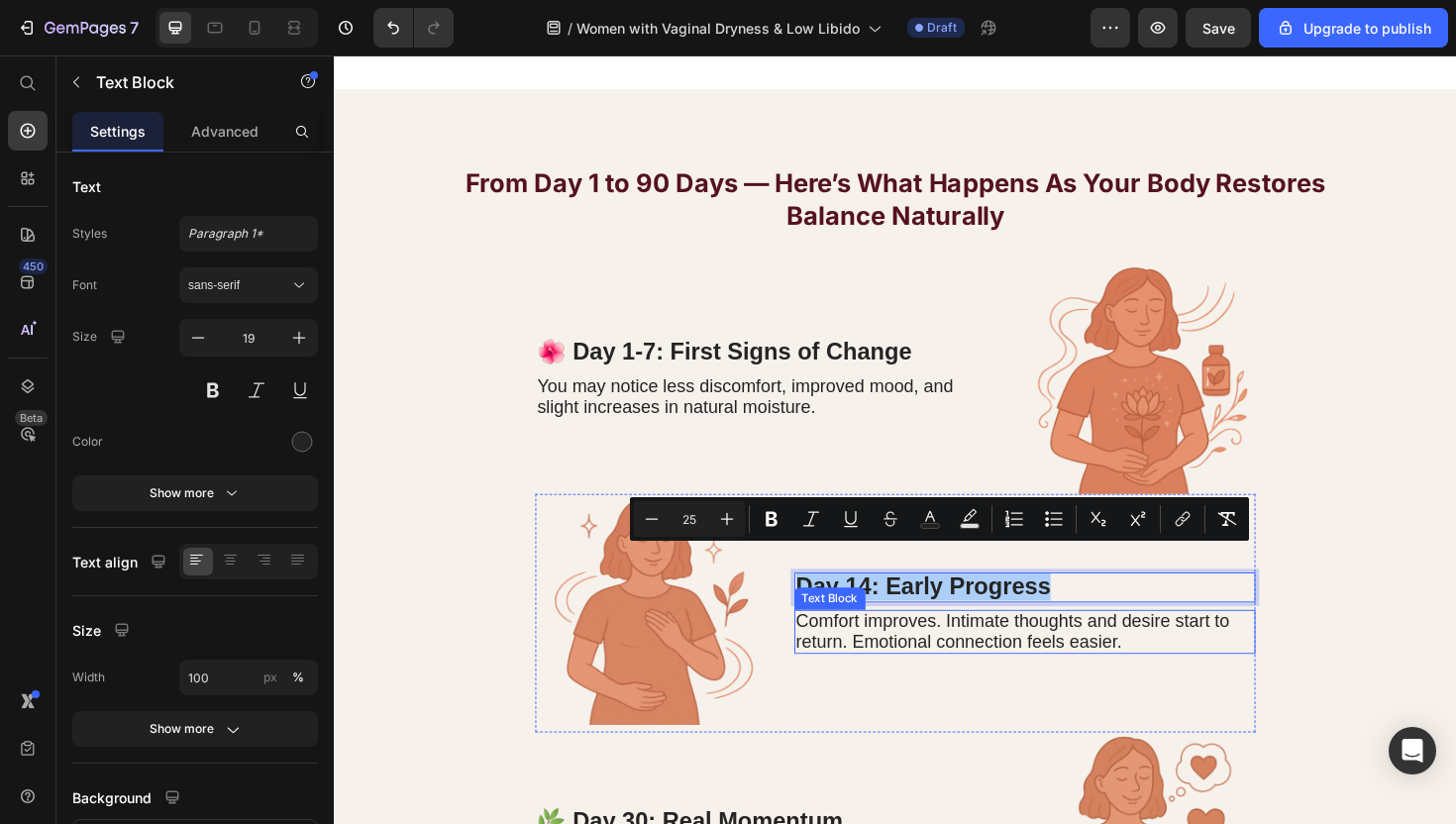 click on "Text Block" at bounding box center (859, 631) 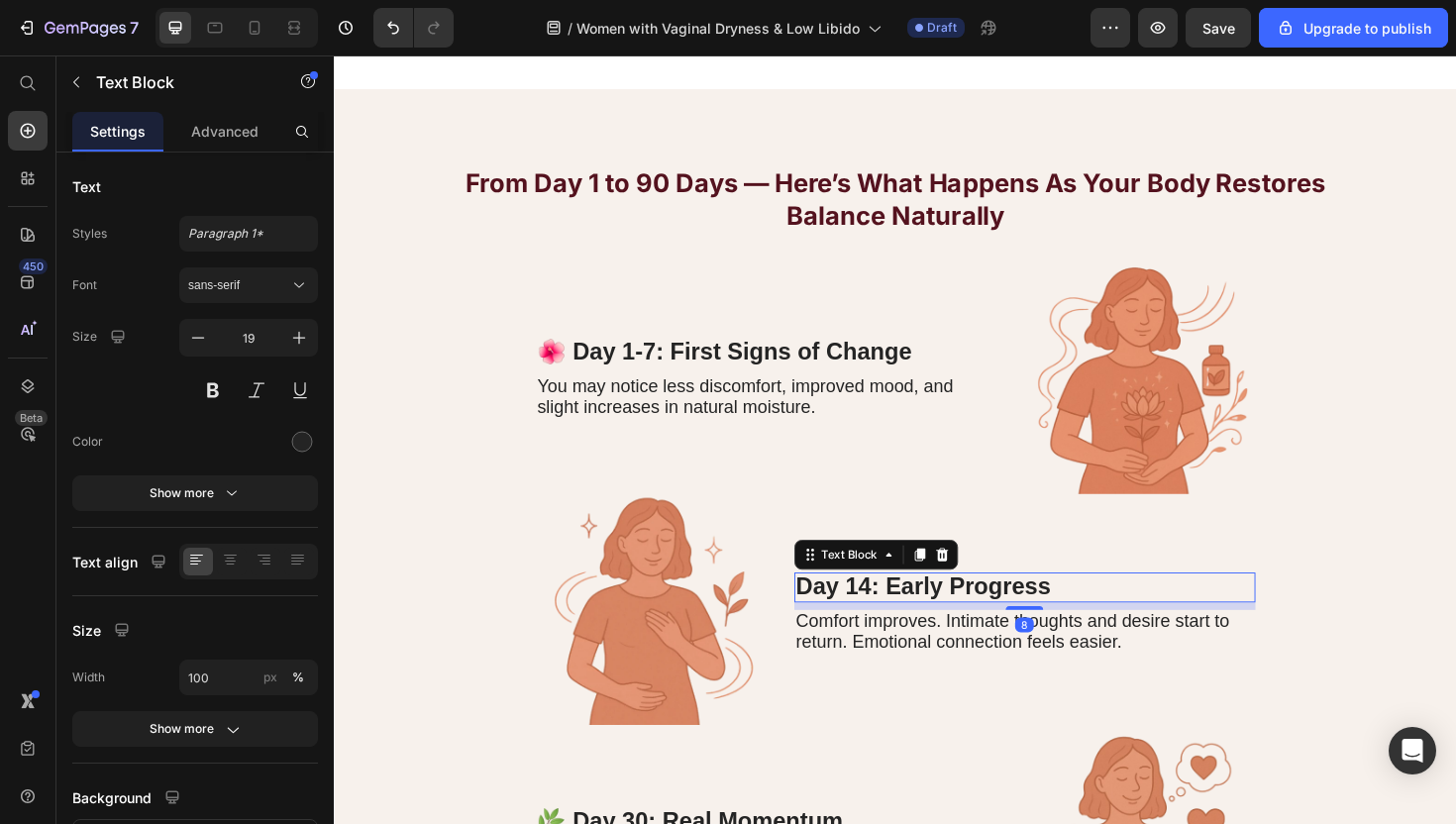 click on "Day 14: Early Progress" at bounding box center (958, 617) 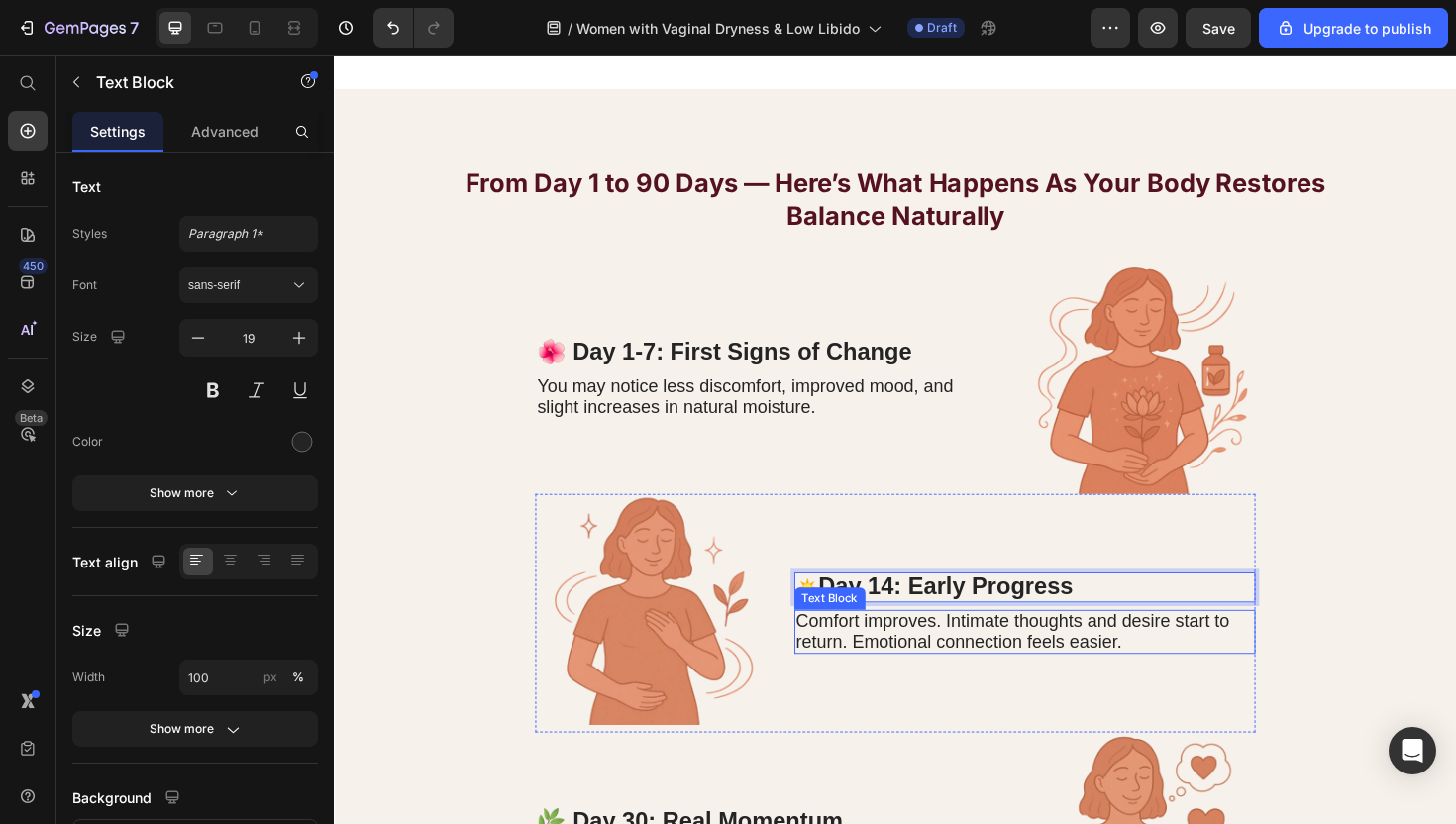 click on "☀️  Day 14: Early Progress Text Block   8 Comfort improves. Intimate thoughts and desire start to return. Emotional connection feels easier. Text Block" at bounding box center (1065, 646) 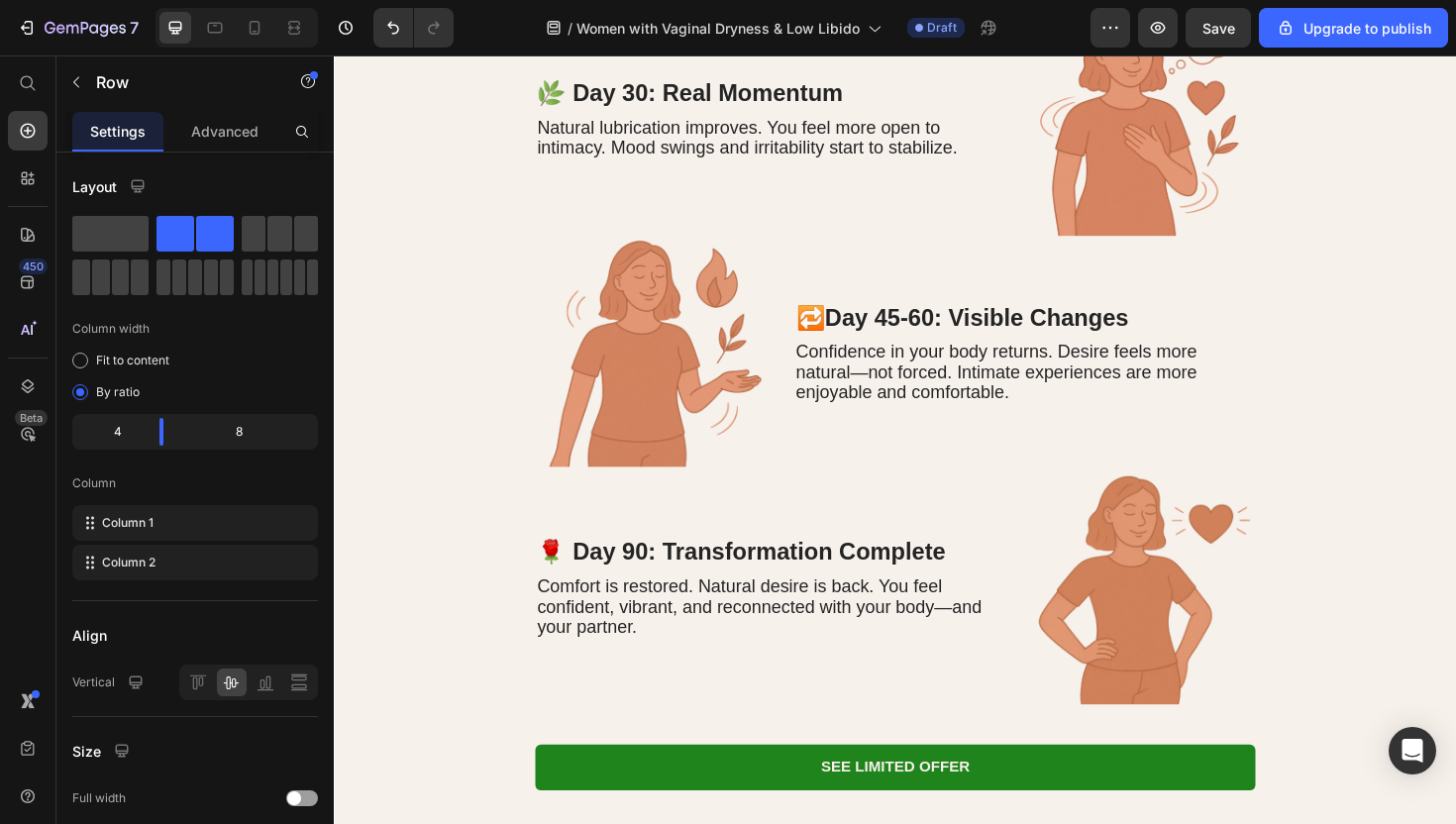 scroll, scrollTop: 6465, scrollLeft: 0, axis: vertical 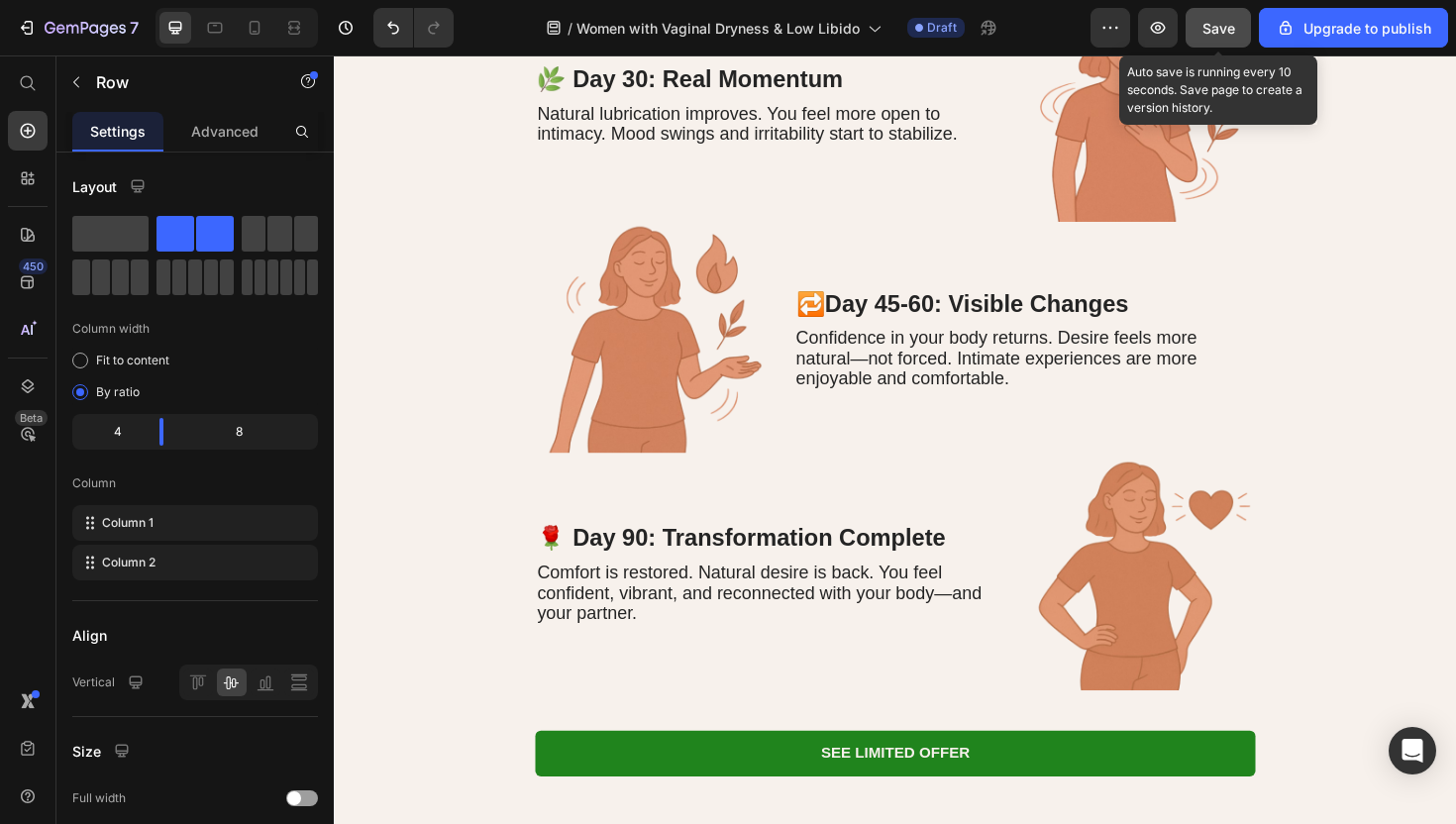 click on "Save" at bounding box center (1218, 28) 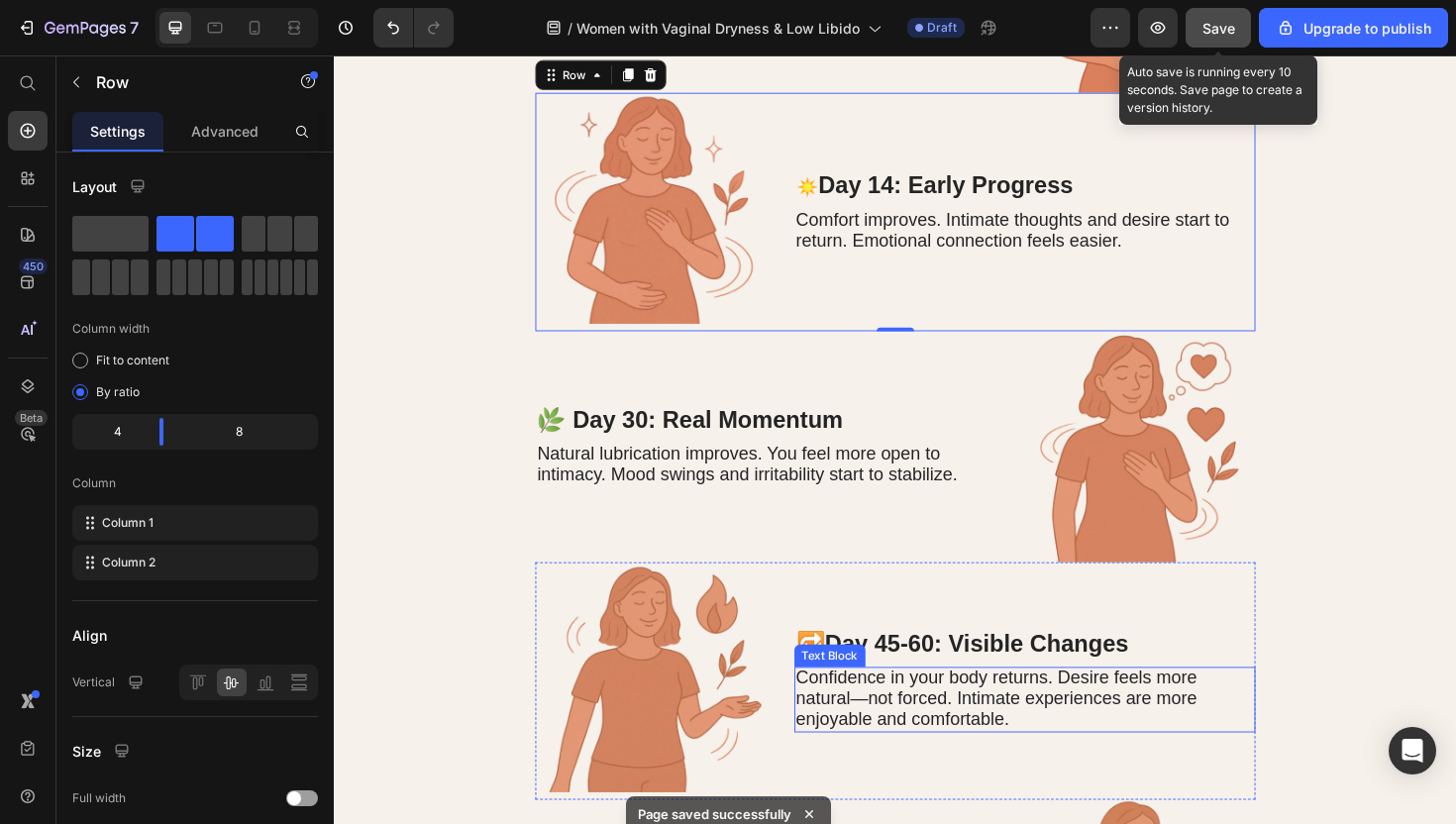 scroll, scrollTop: 5970, scrollLeft: 0, axis: vertical 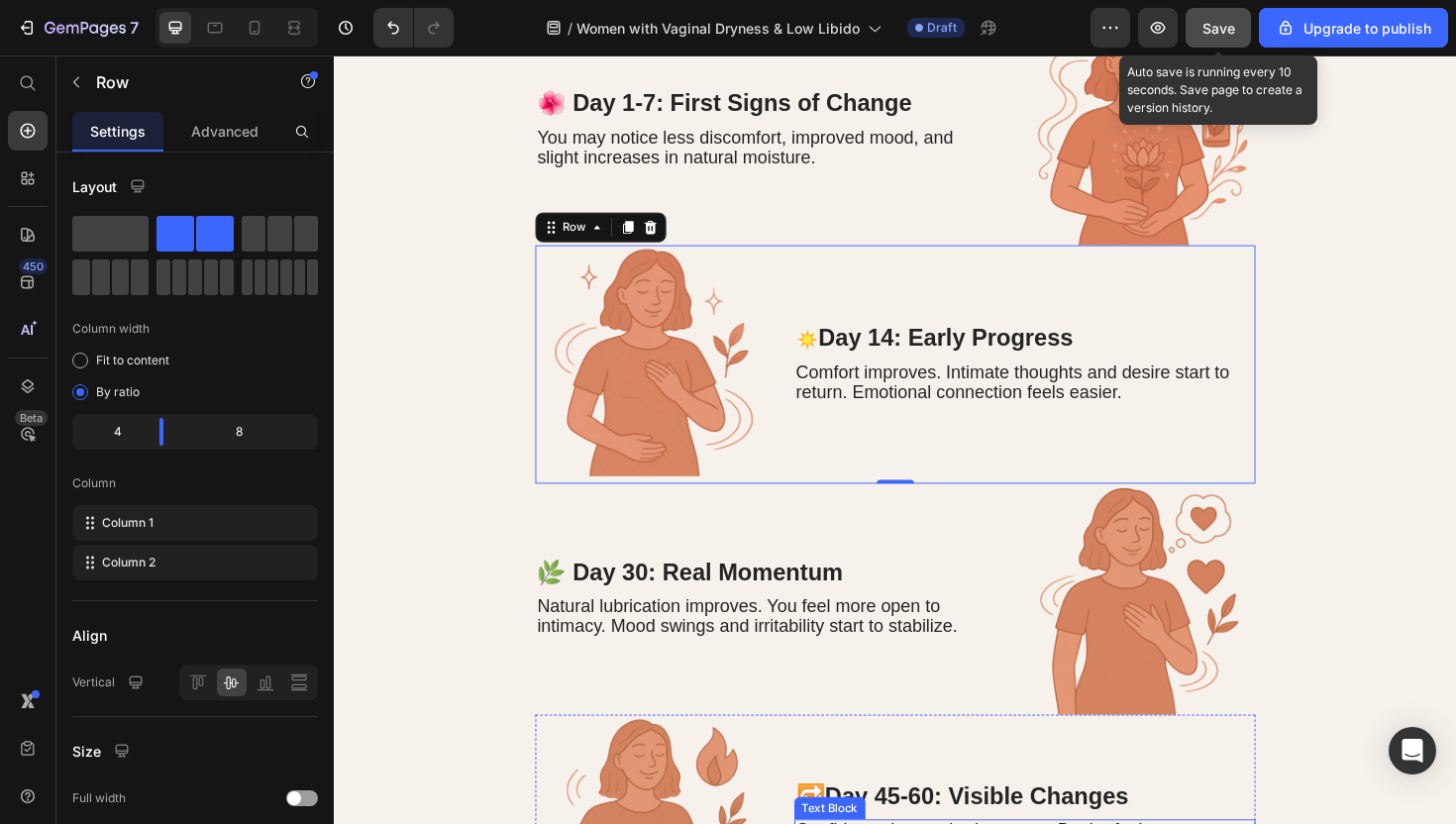 click on "Comfort improves. Intimate thoughts and desire start to return. Emotional connection feels easier." at bounding box center (1053, 401) 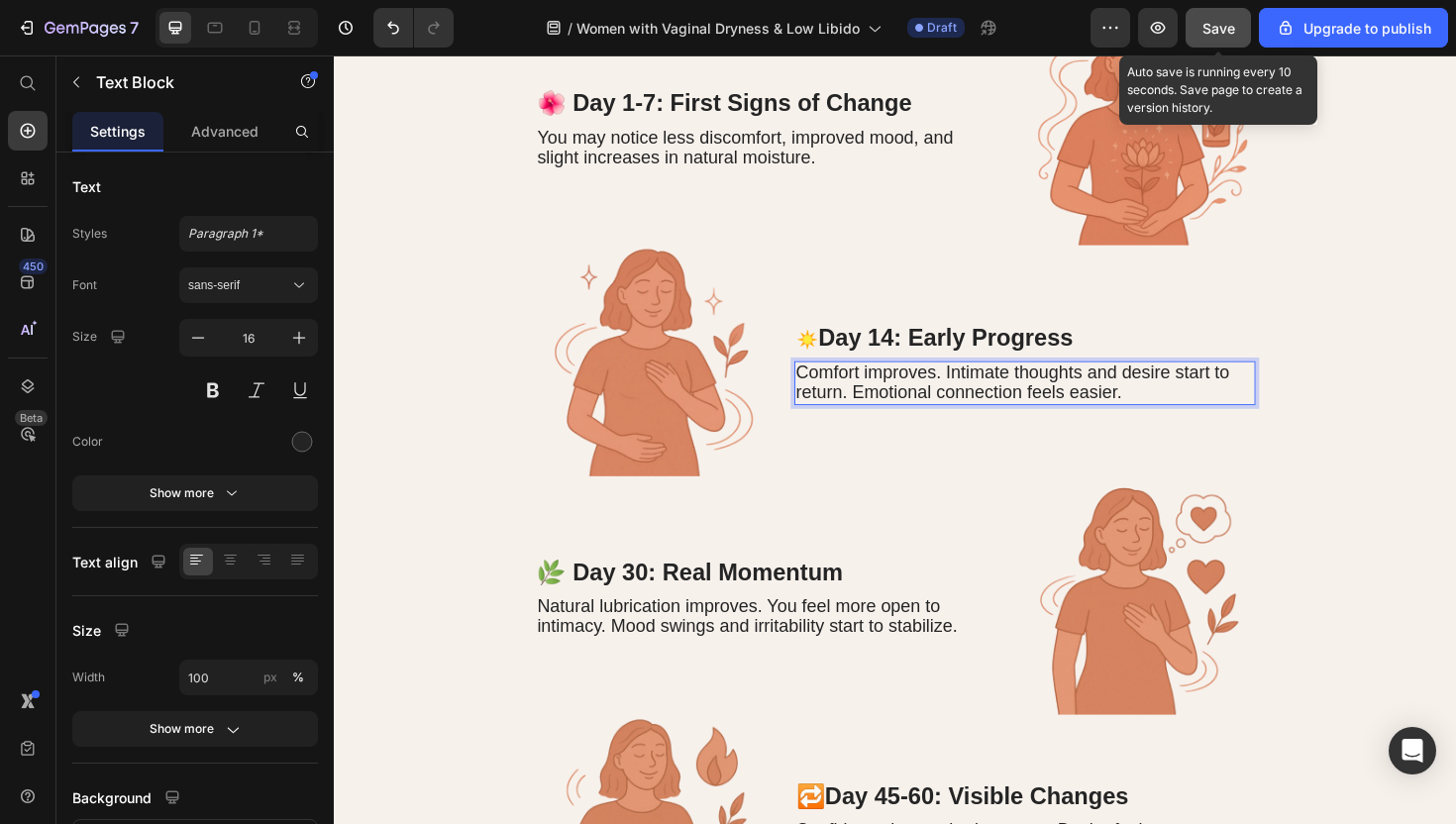 click on "Comfort improves. Intimate thoughts and desire start to return. Emotional connection feels easier." at bounding box center (1053, 401) 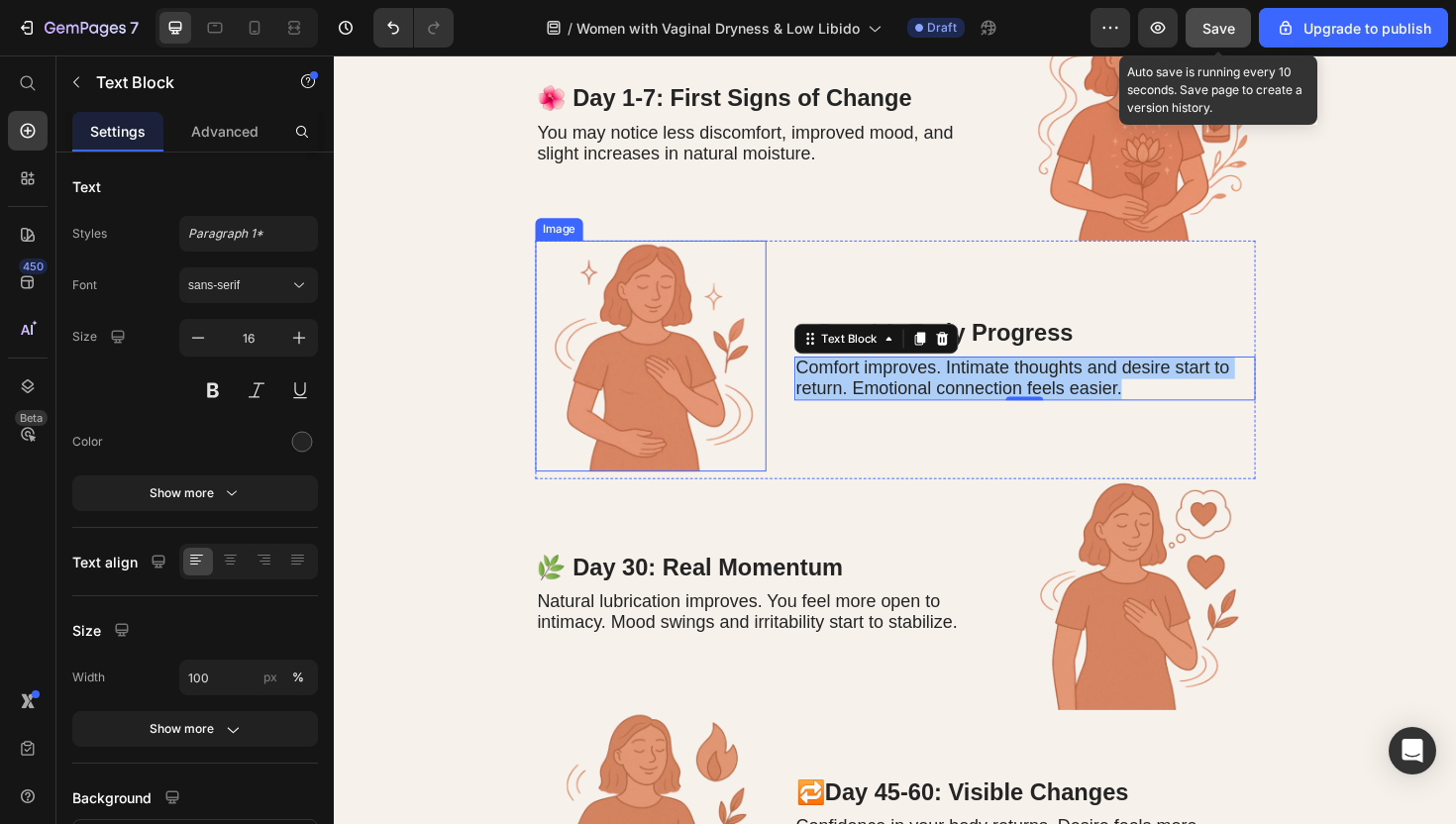 scroll, scrollTop: 6119, scrollLeft: 0, axis: vertical 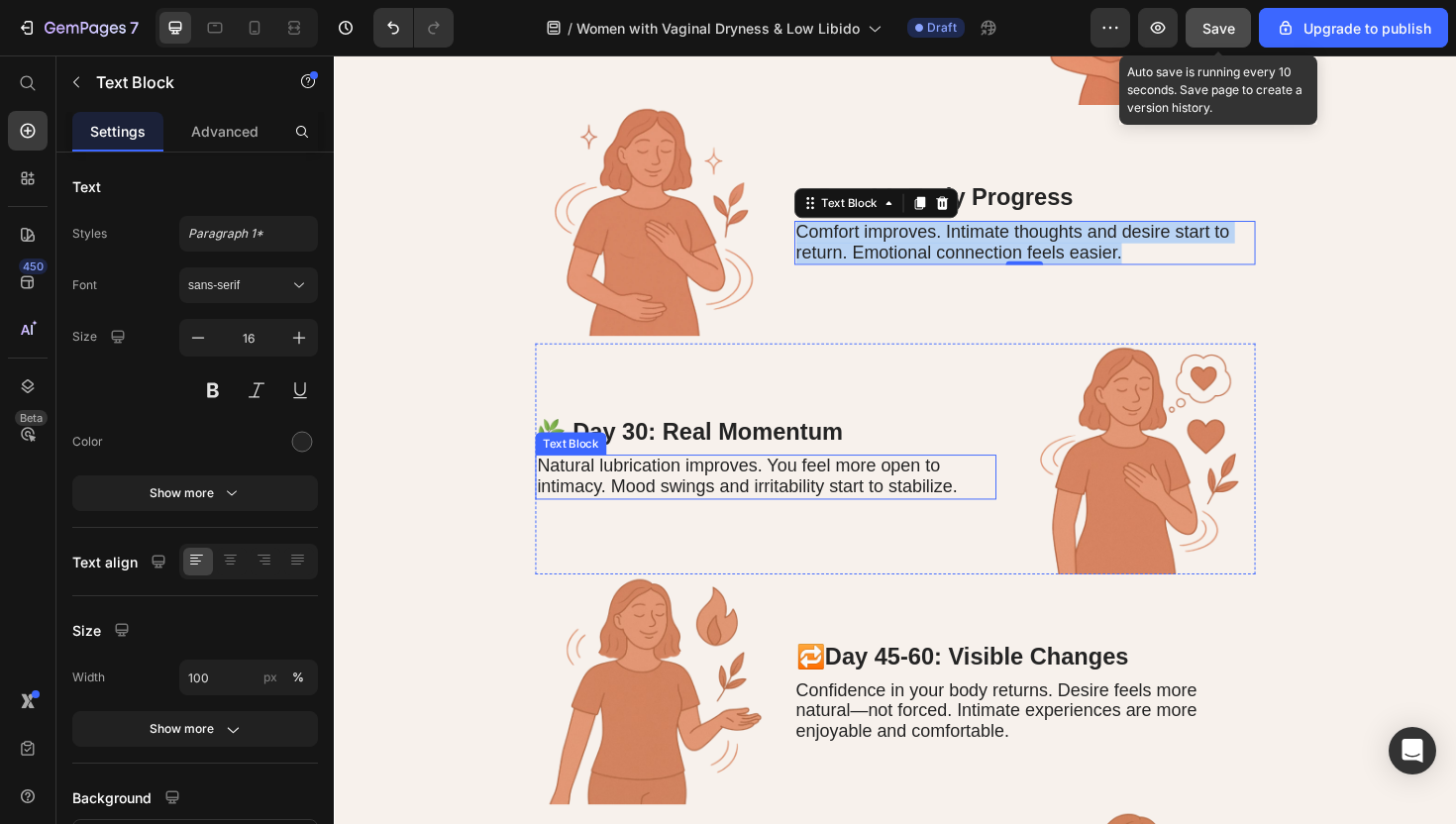 click on "Natural lubrication improves. You feel more open to intimacy. Mood swings and irritability start to stabilize." at bounding box center [771, 500] 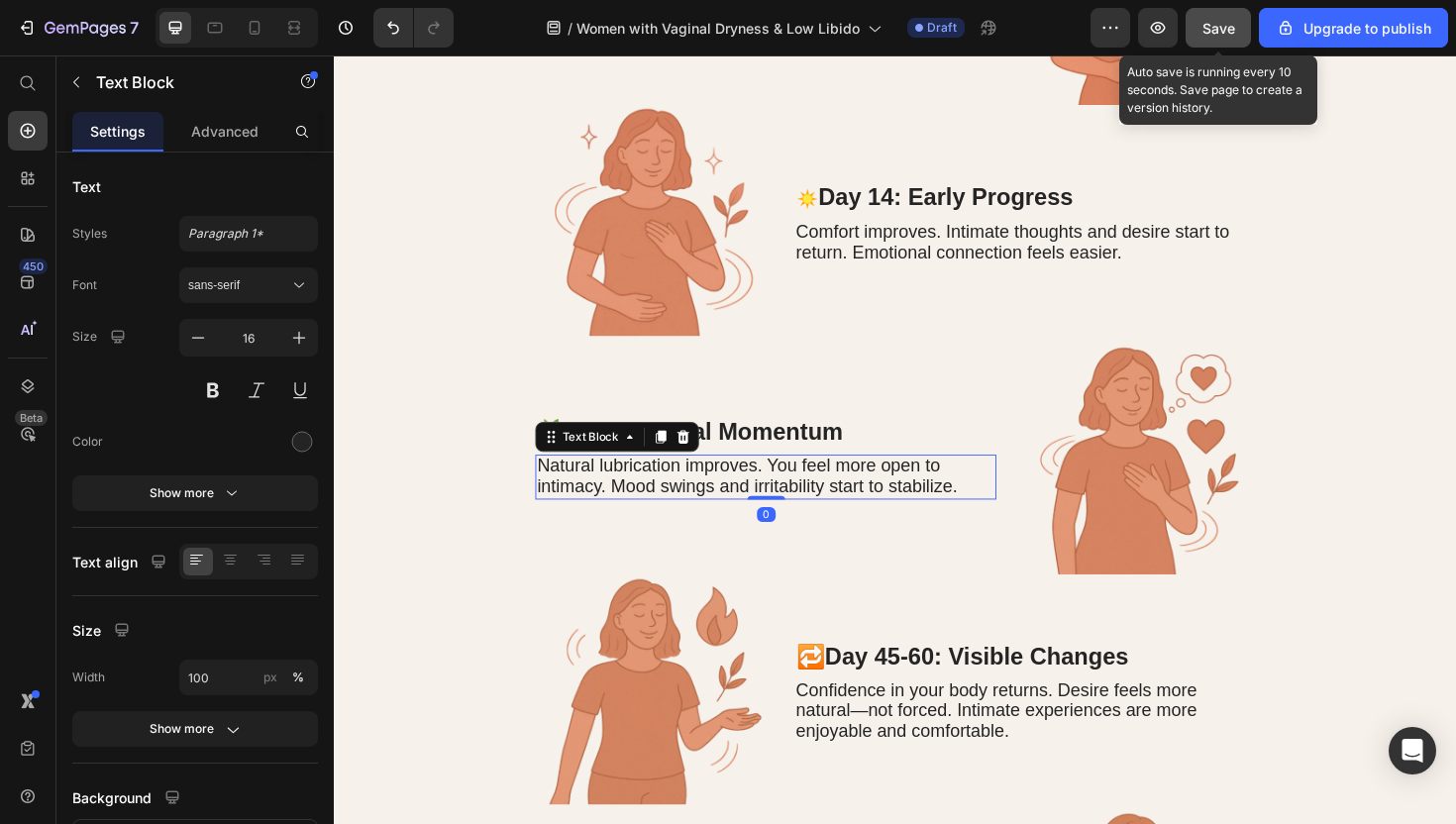 click on "Natural lubrication improves. You feel more open to intimacy. Mood swings and irritability start to stabilize." at bounding box center (771, 500) 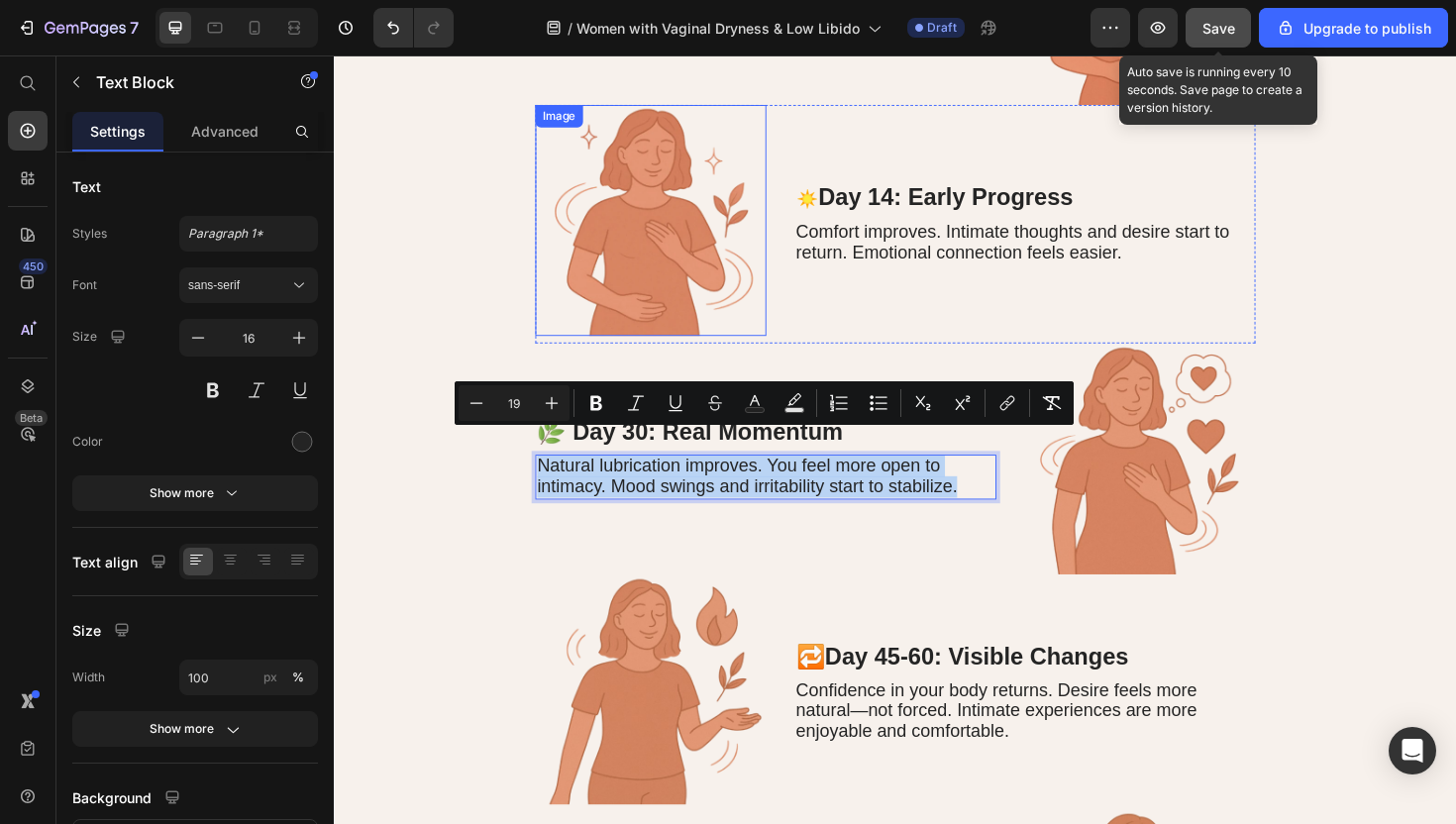 click on "🔁  Day 45-60: Visible Changes Text Block Confidence in your body returns. Desire feels more natural—not forced. Intimate experiences are more enjoyable and comfortable. Text Block" at bounding box center (1065, 731) 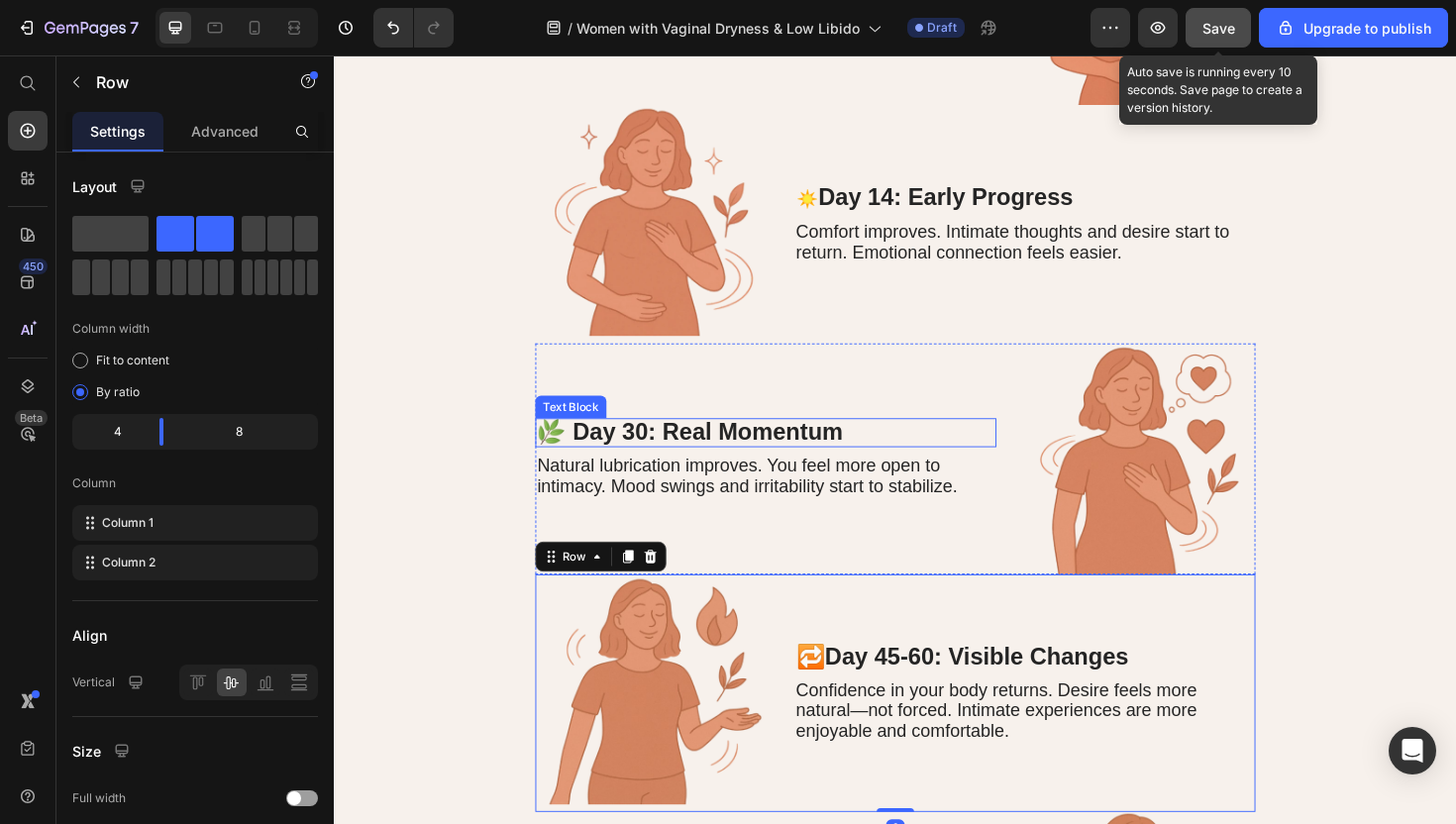 click on "🌿 Day 30: Real Momentum" at bounding box center (710, 454) 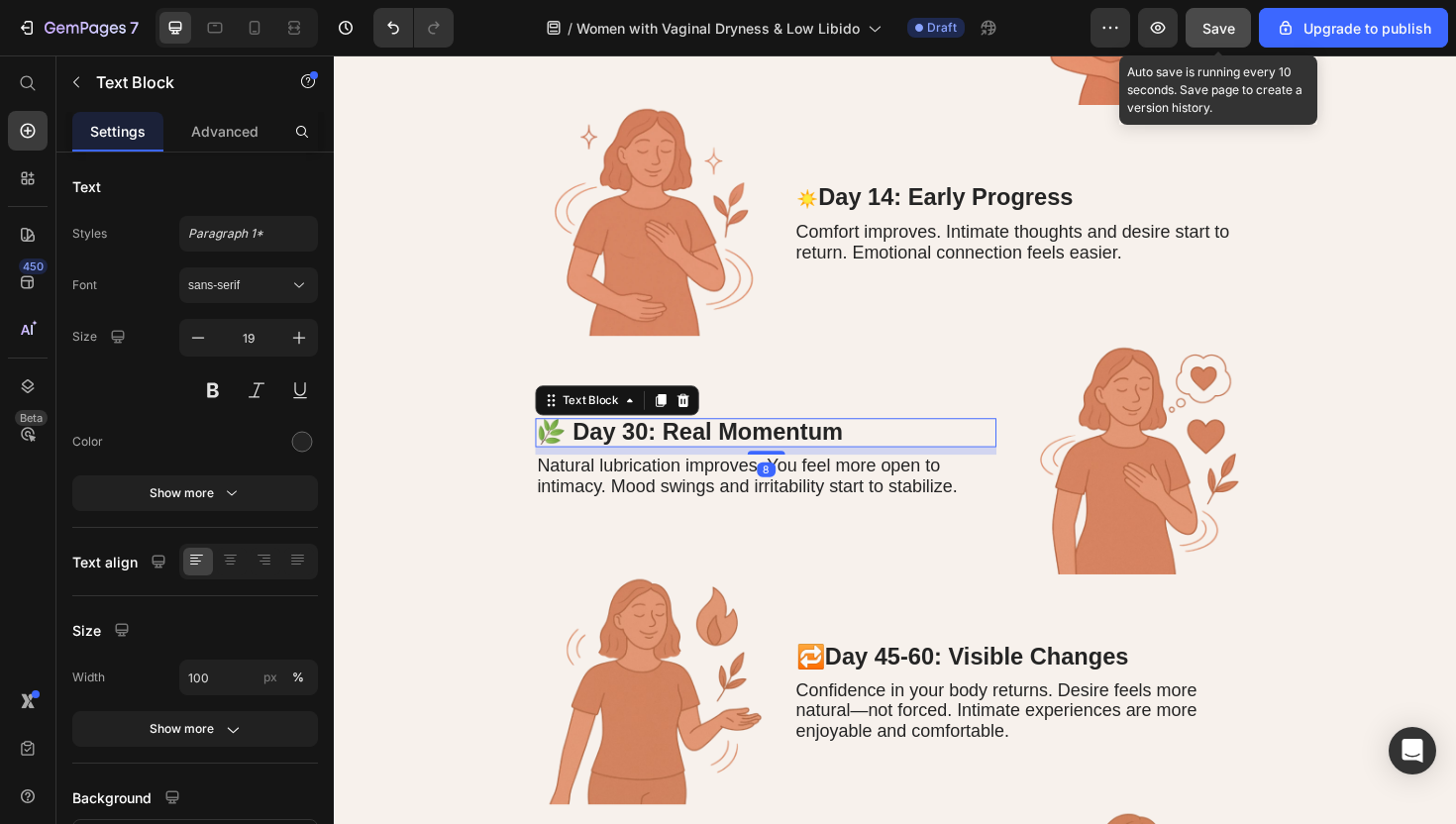 click on "🌿 Day 30: Real Momentum" at bounding box center [710, 454] 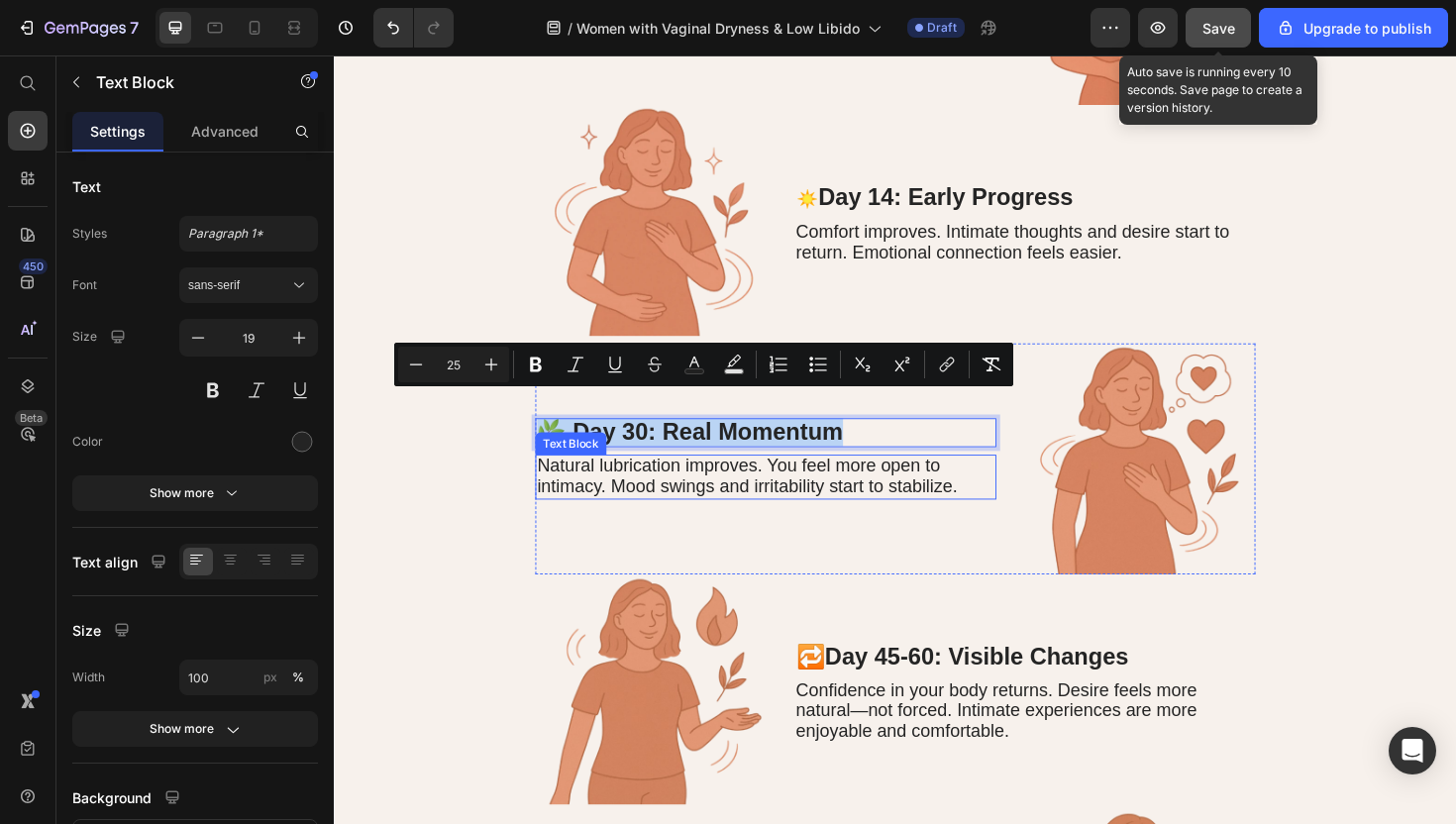 click on "Natural lubrication improves. You feel more open to intimacy. Mood swings and irritability start to stabilize." at bounding box center (771, 500) 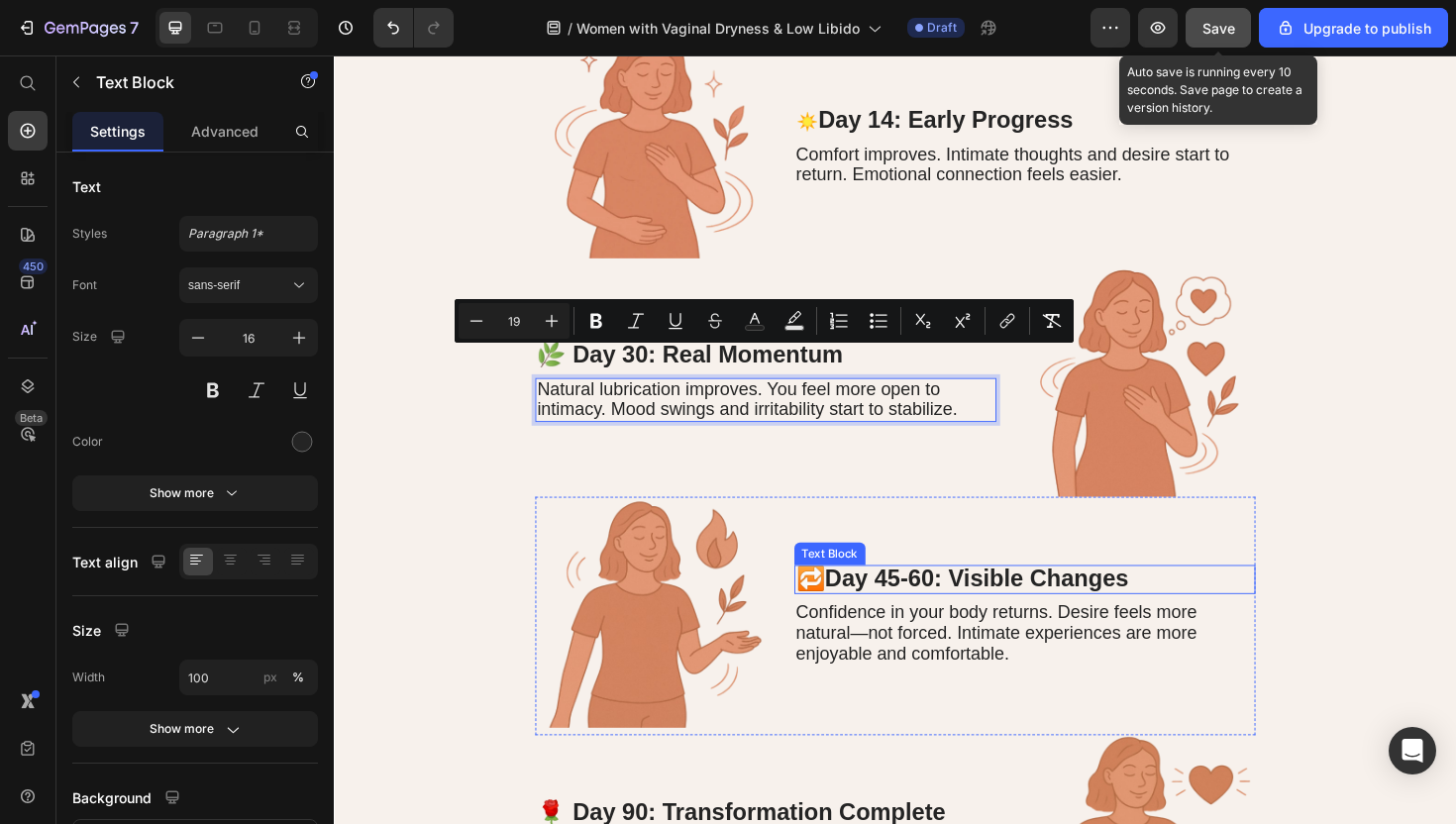 scroll, scrollTop: 6206, scrollLeft: 0, axis: vertical 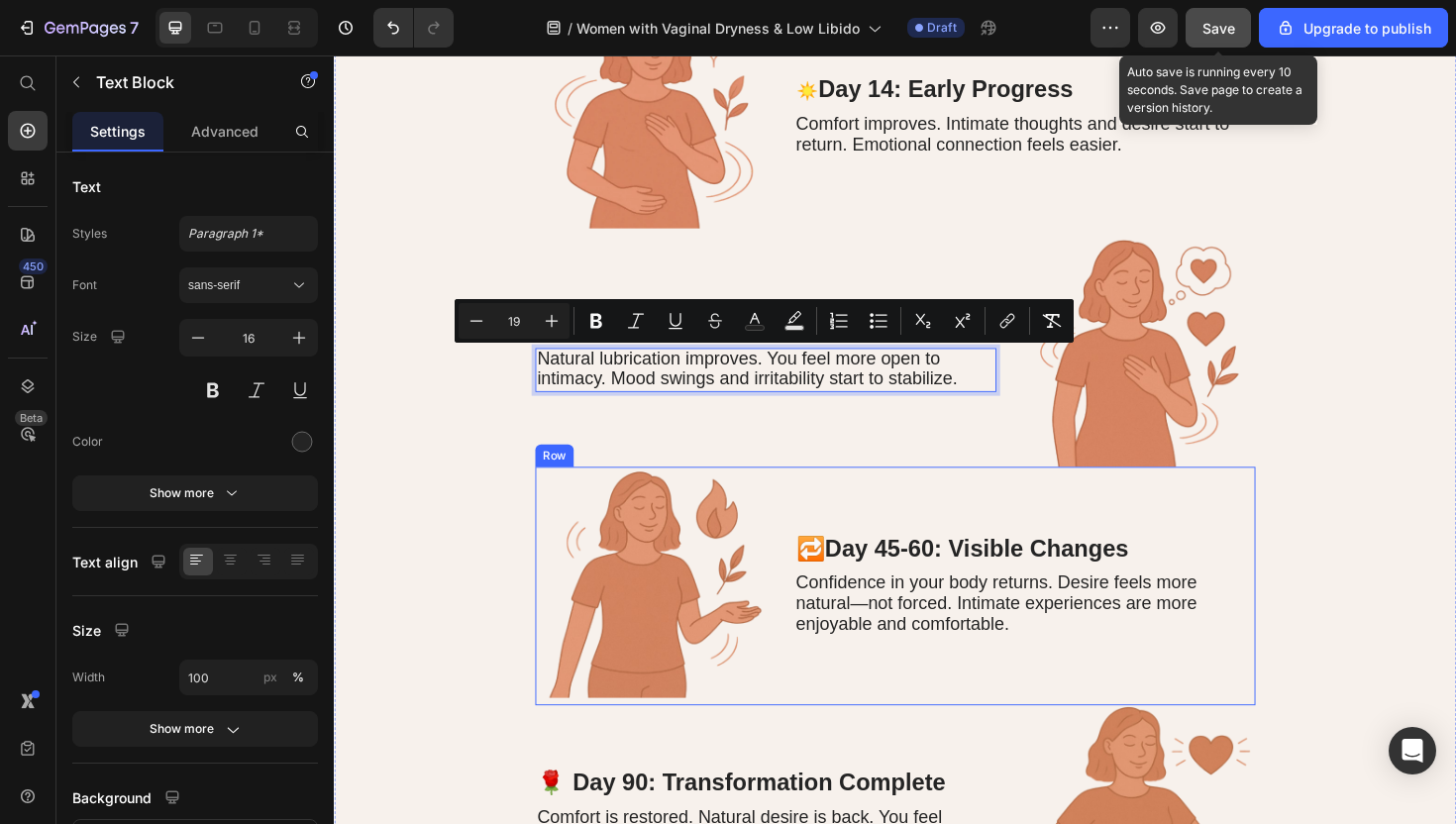click on "Day 45-60: Visible Changes" at bounding box center [1014, 577] 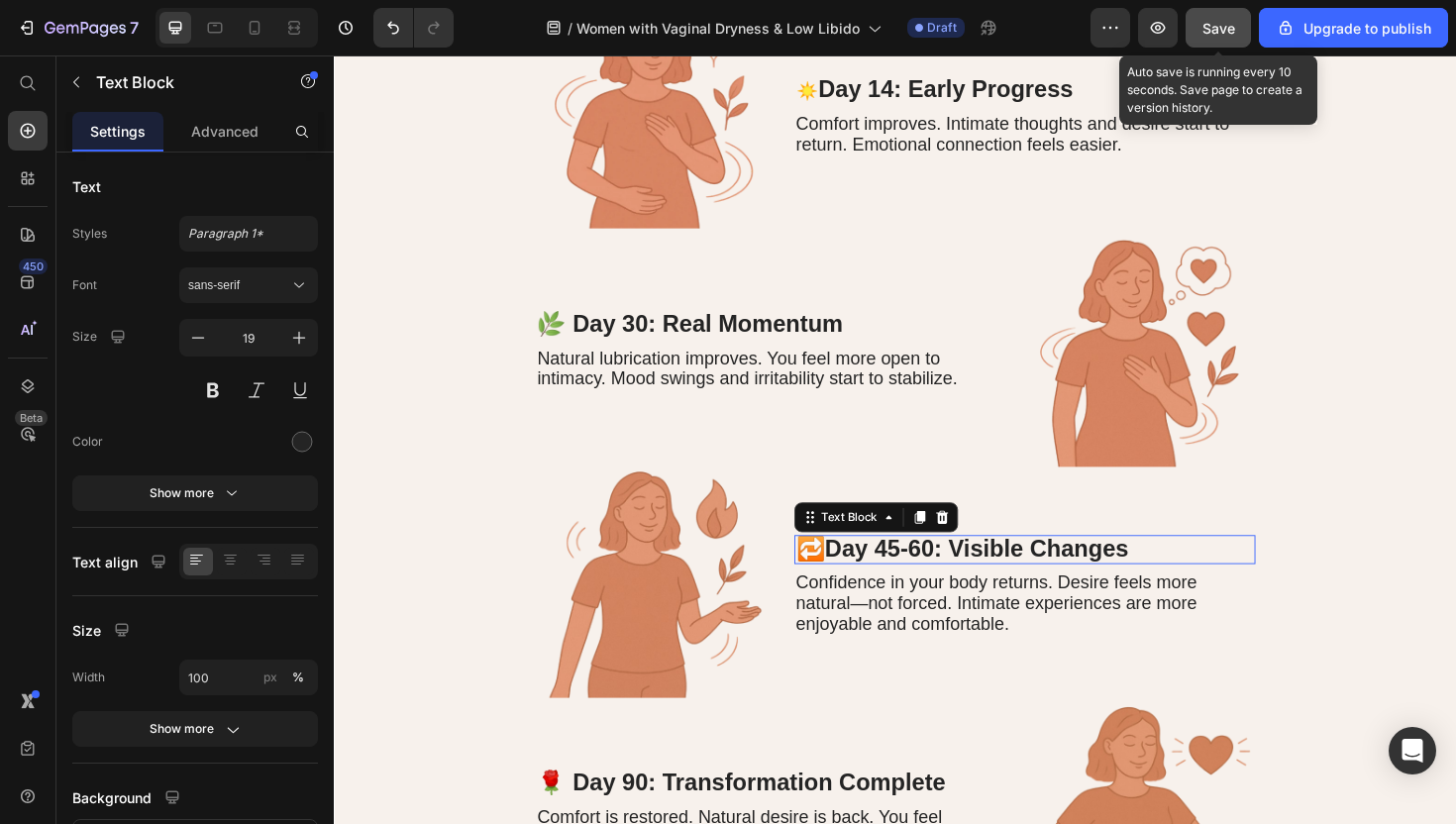 click on "Day 45-60: Visible Changes" at bounding box center [1014, 577] 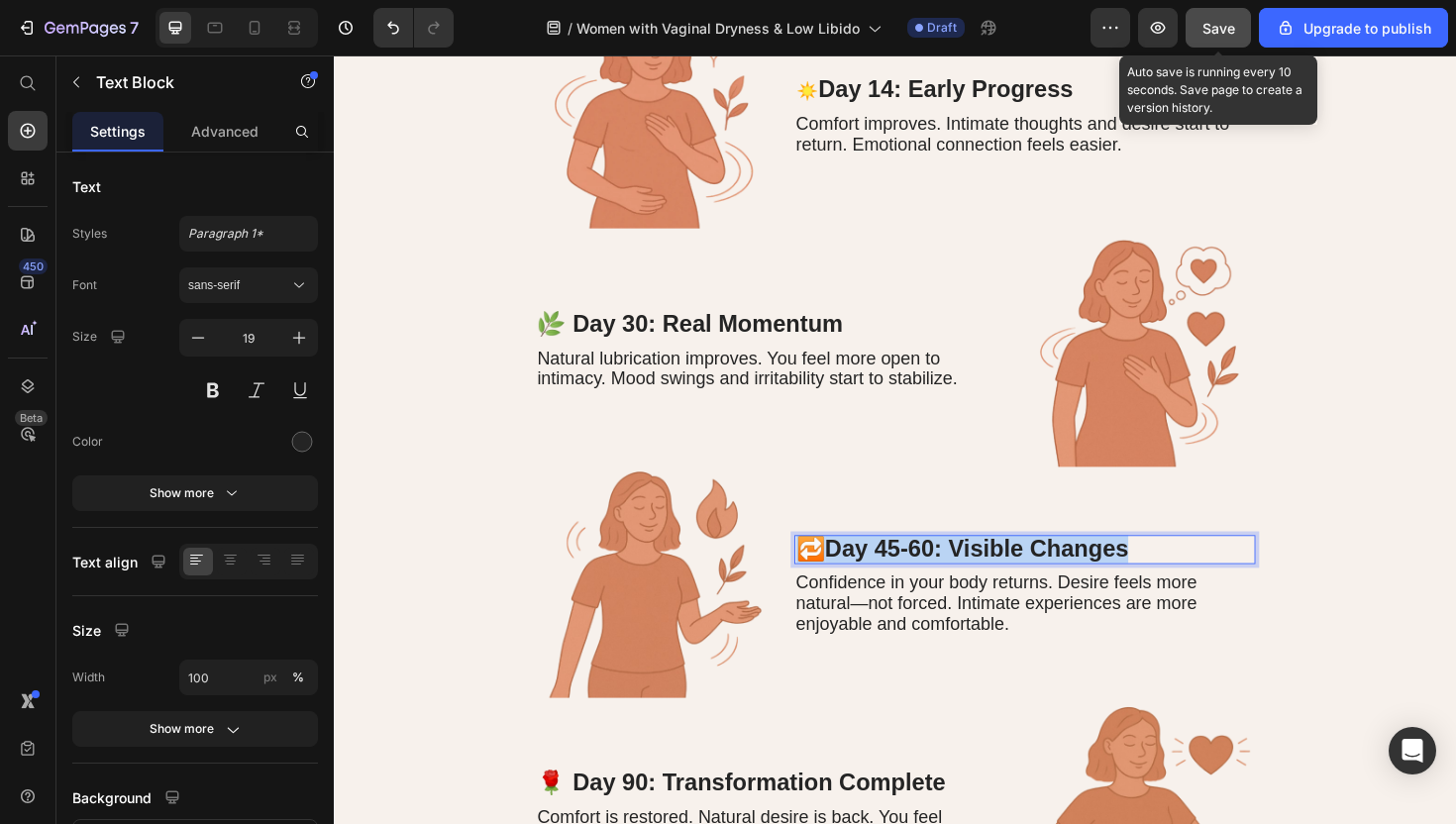 click on "Day 45-60: Visible Changes" at bounding box center (1014, 577) 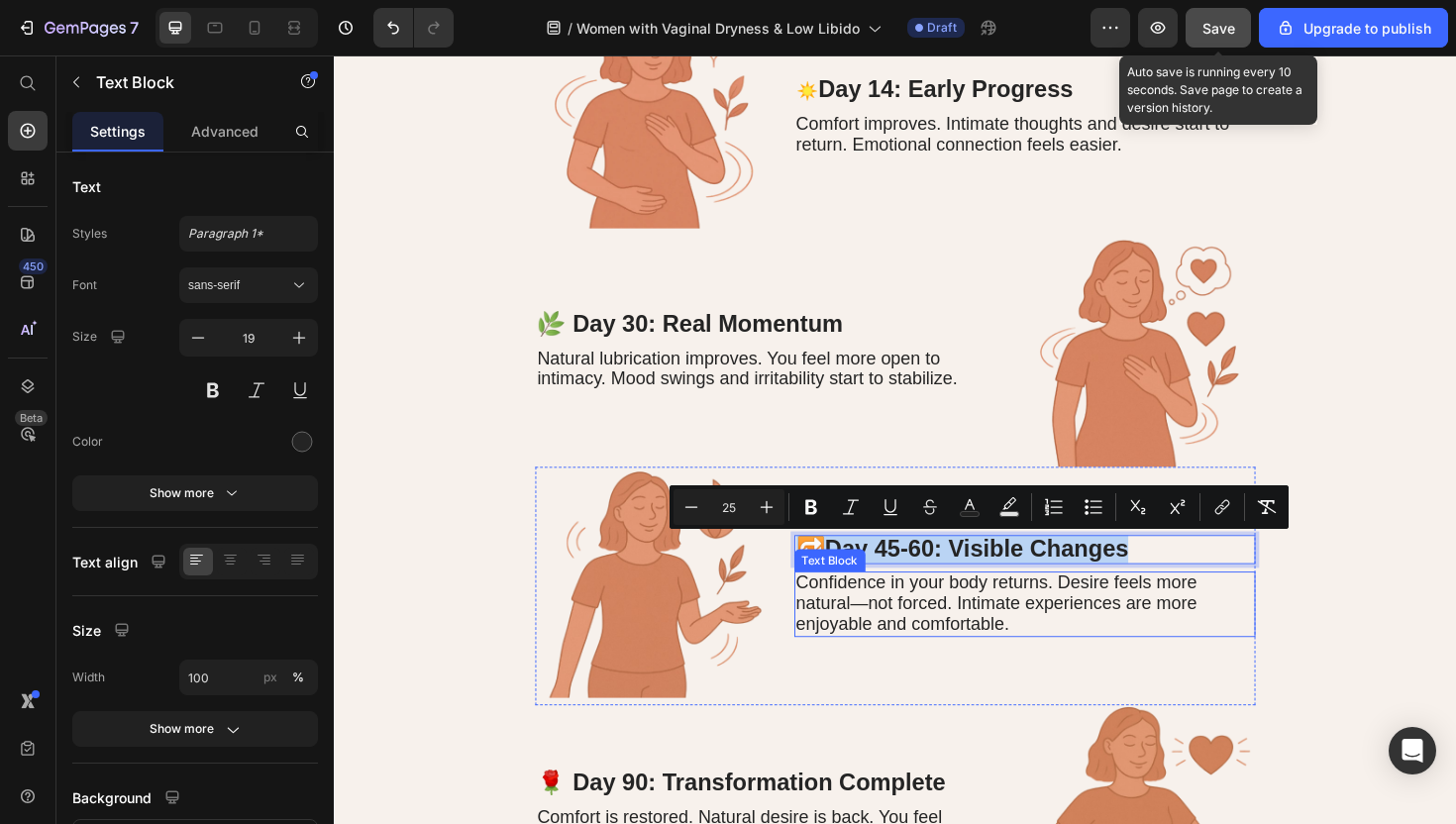 click on "Confidence in your body returns. Desire feels more natural—not forced. Intimate experiences are more enjoyable and comfortable." at bounding box center [1035, 635] 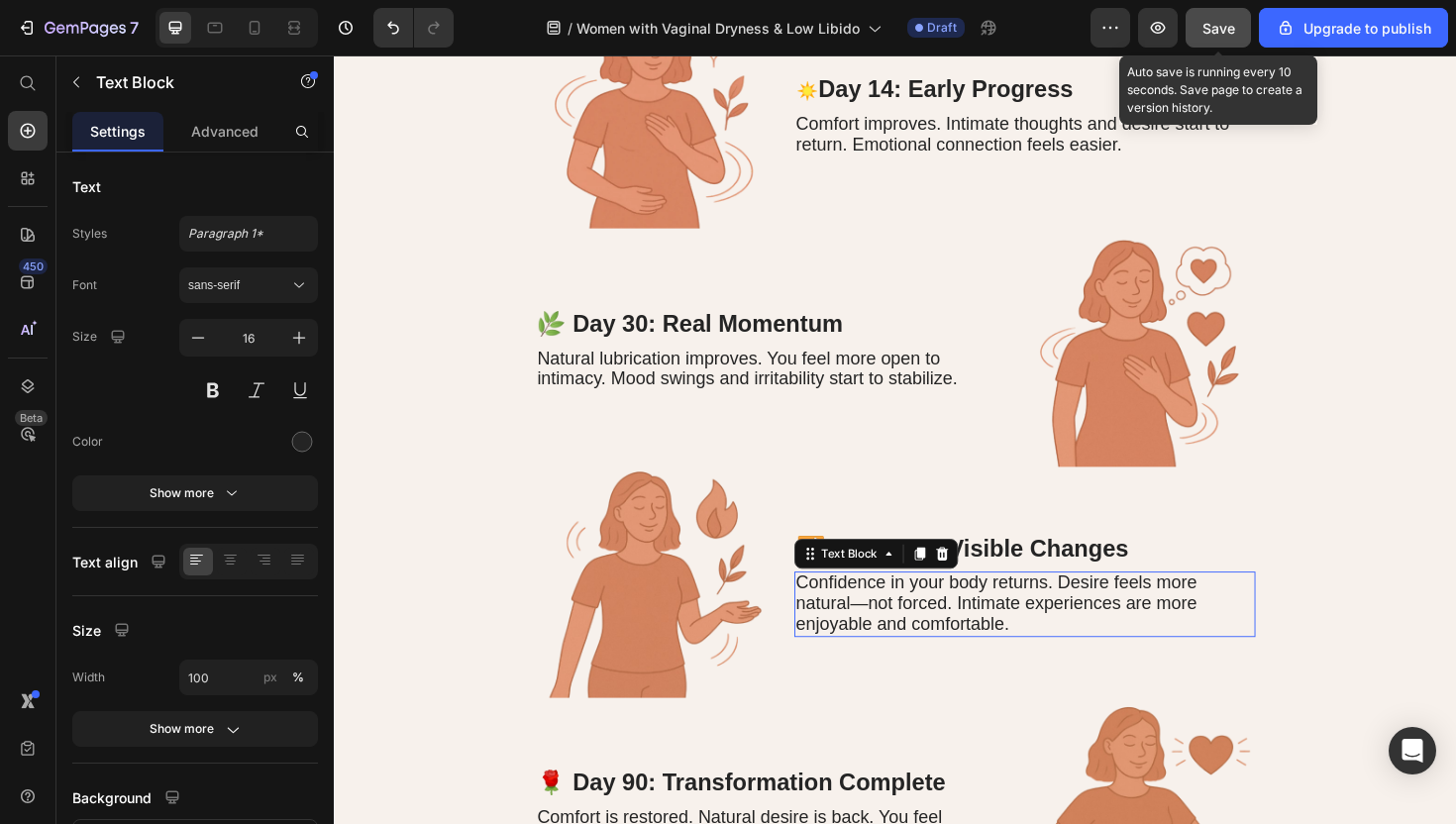 click on "Confidence in your body returns. Desire feels more natural—not forced. Intimate experiences are more enjoyable and comfortable." at bounding box center [1035, 635] 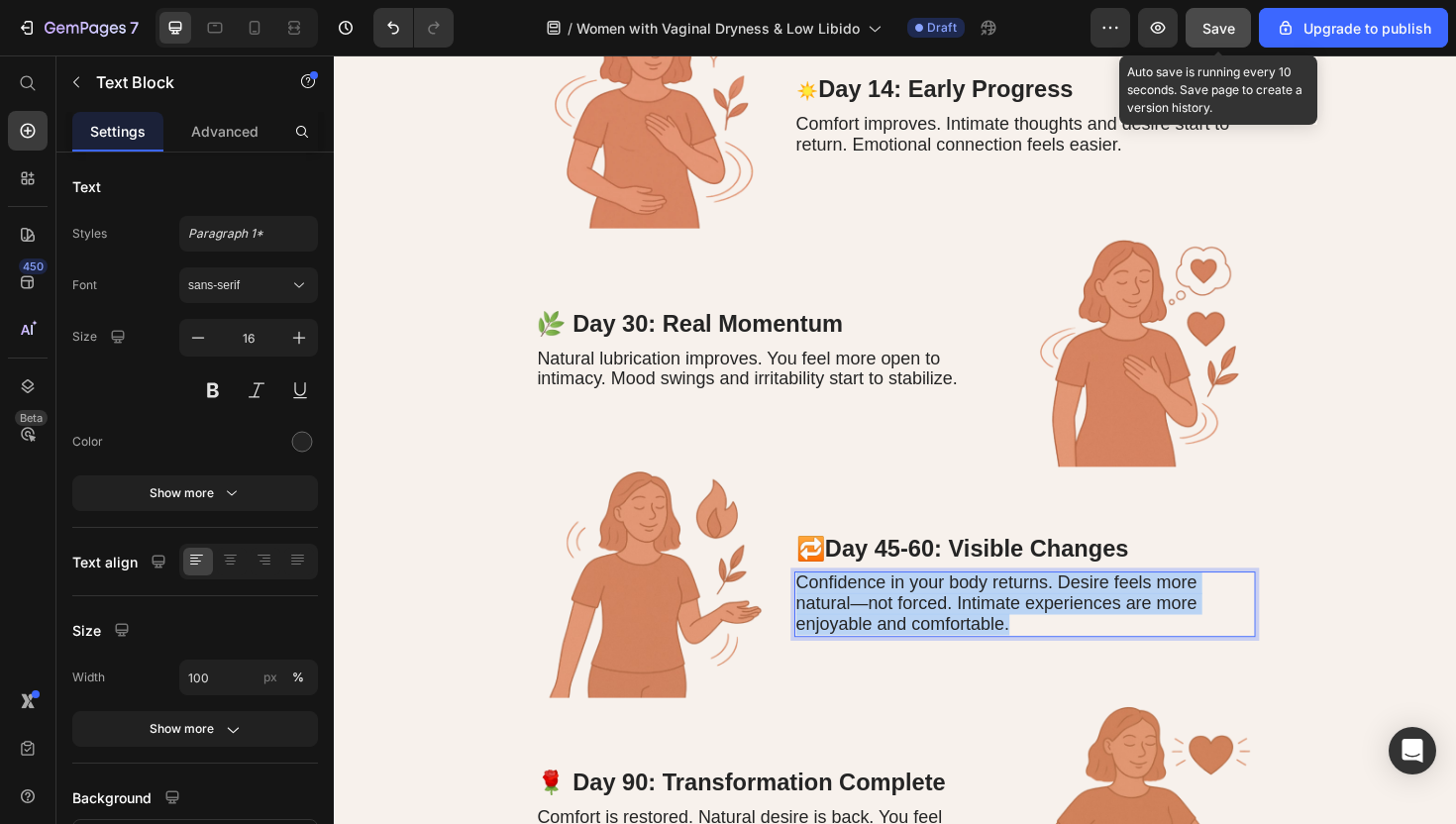 click on "Confidence in your body returns. Desire feels more natural—not forced. Intimate experiences are more enjoyable and comfortable." at bounding box center (1035, 635) 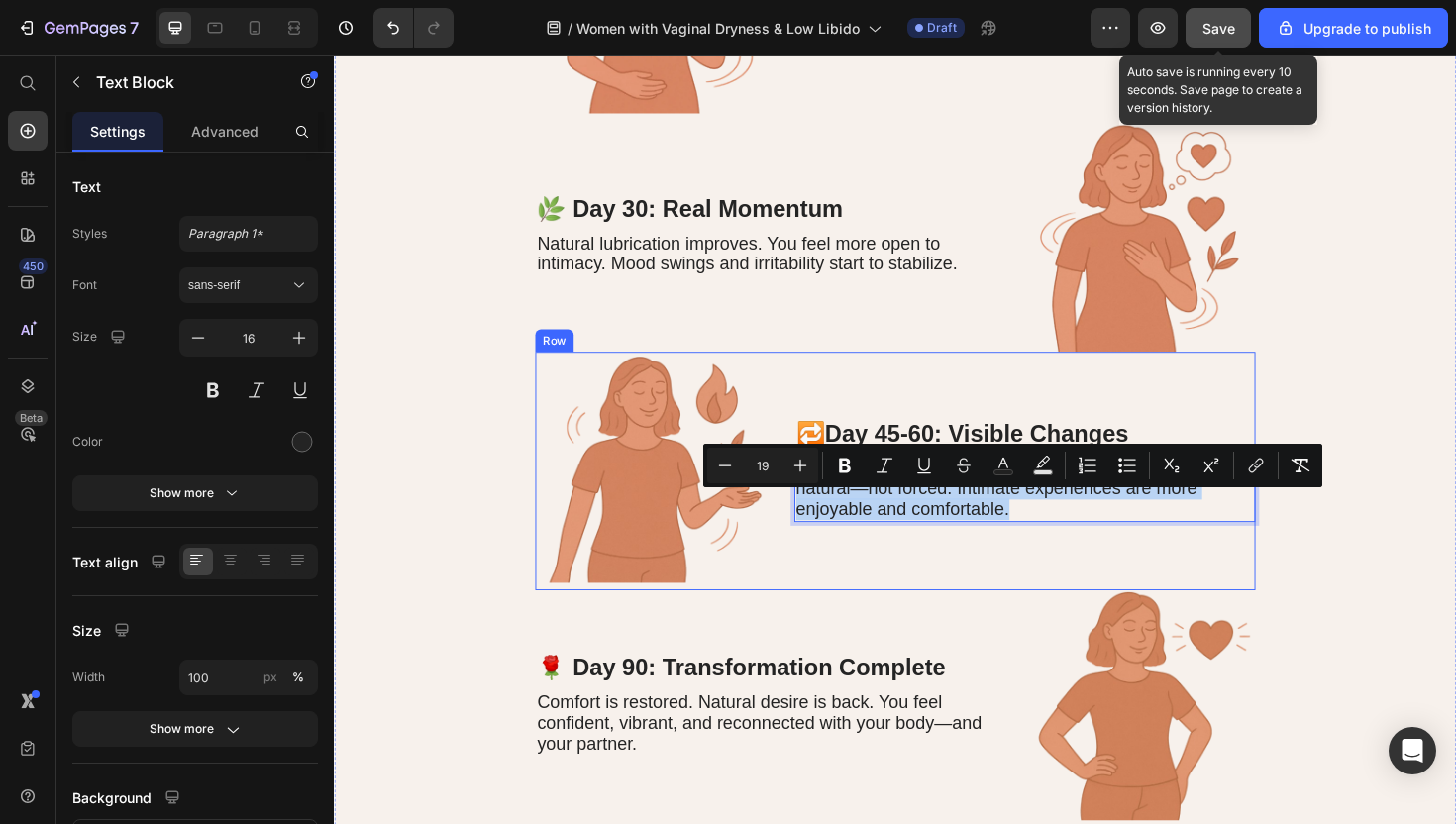 scroll, scrollTop: 6365, scrollLeft: 0, axis: vertical 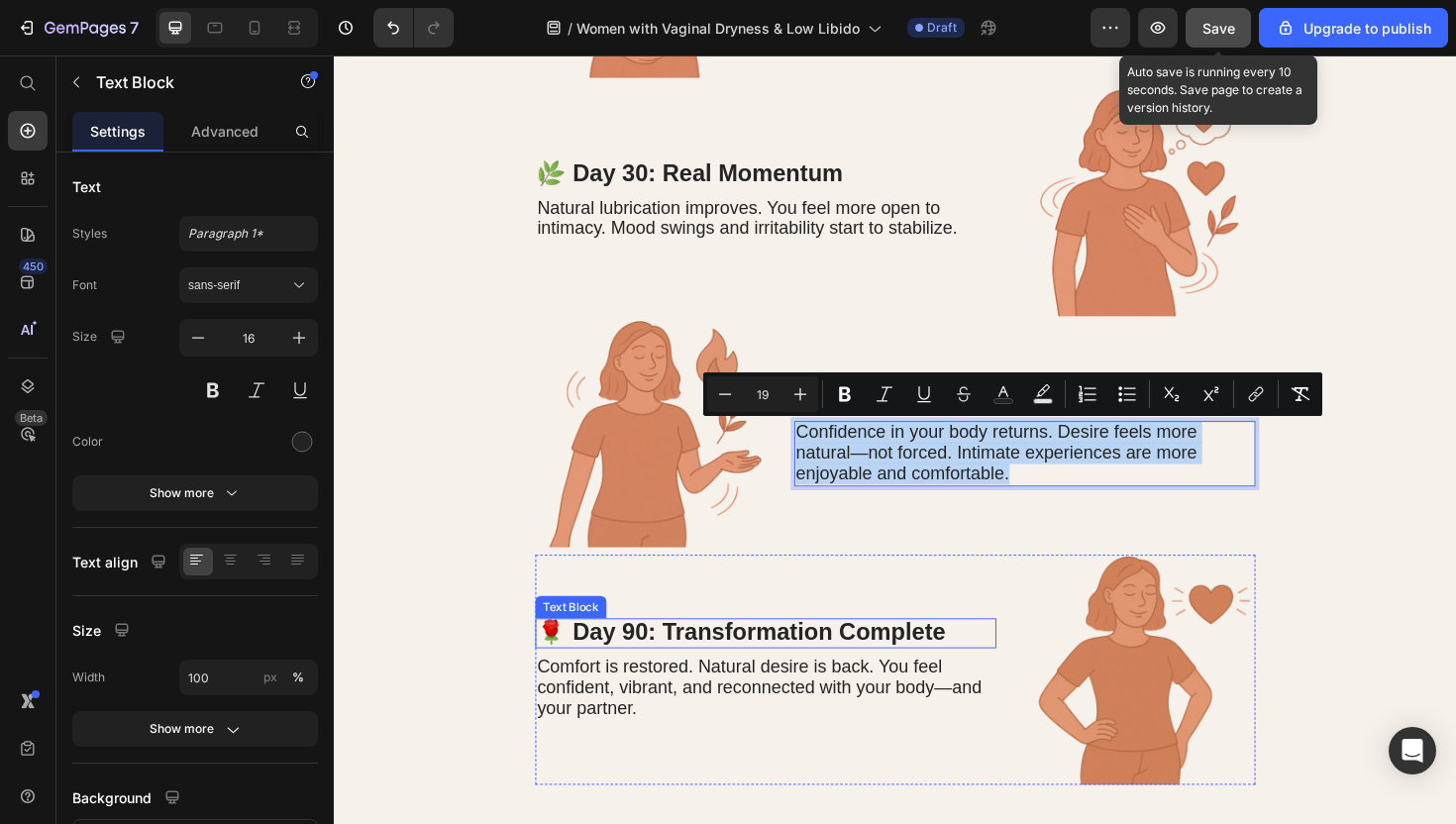 click on "🌹 Day 90: Transformation Complete" at bounding box center [765, 666] 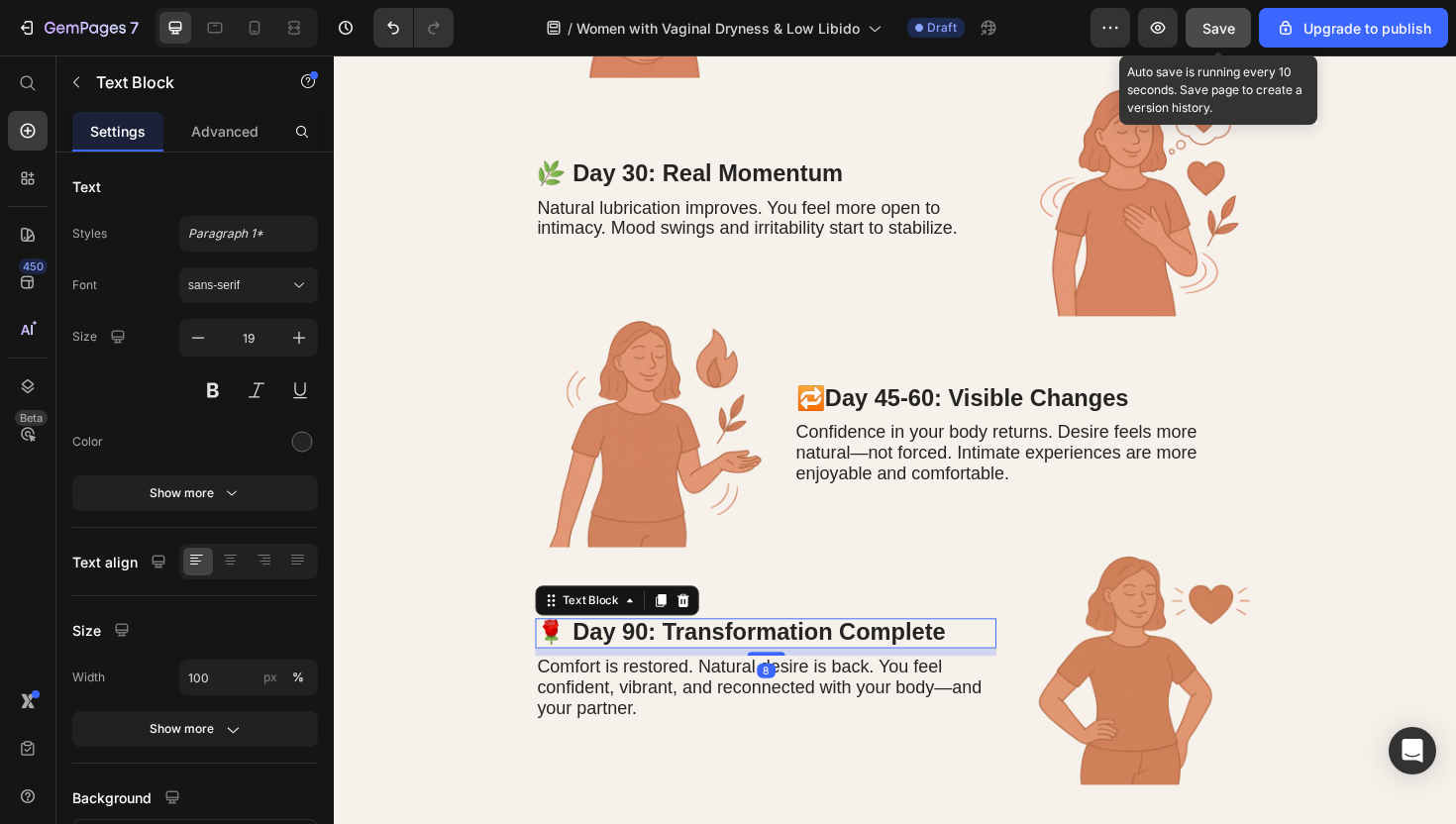 click on "🌹 Day 90: Transformation Complete" at bounding box center (765, 666) 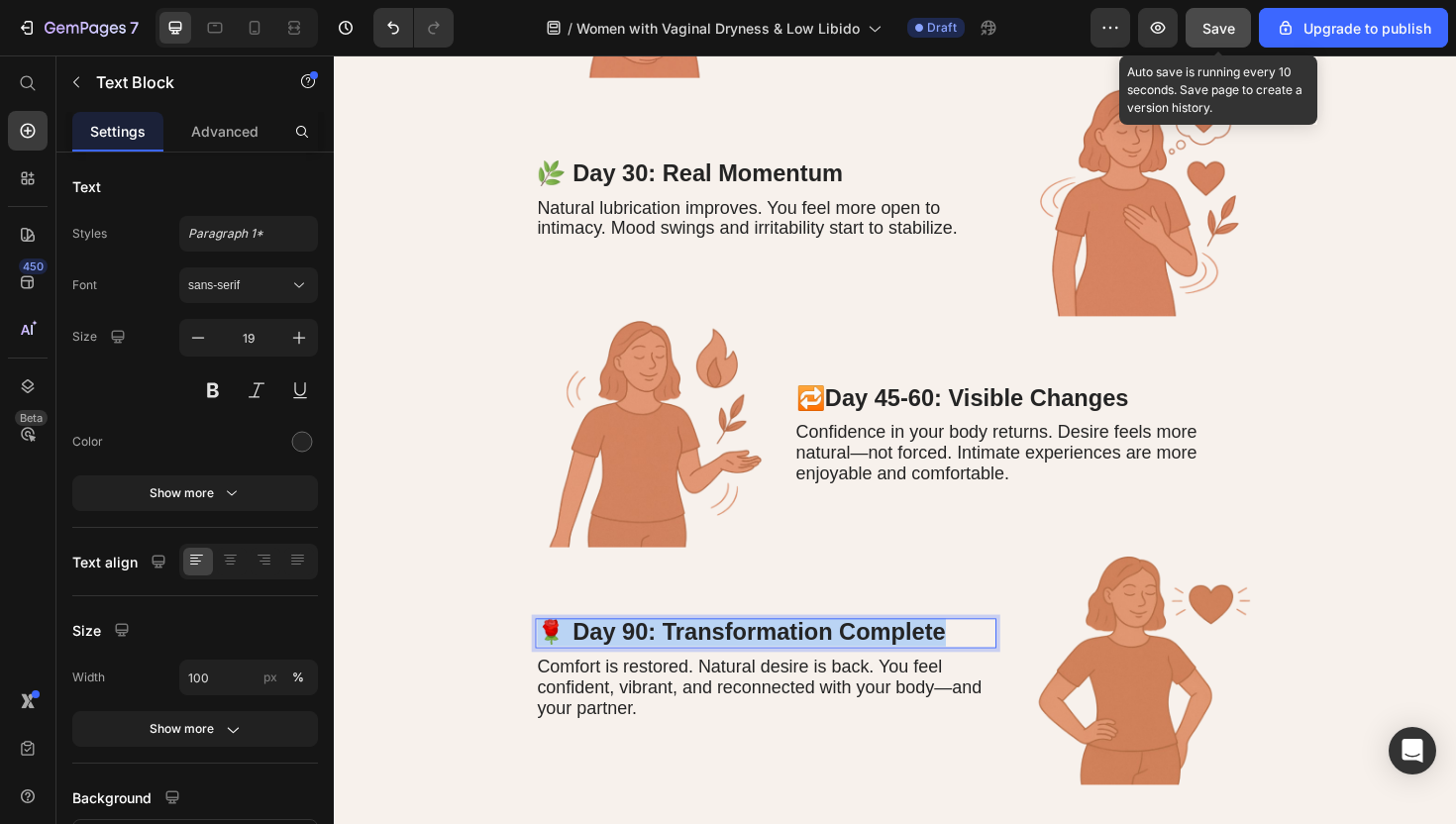 click on "🌹 Day 90: Transformation Complete" at bounding box center (765, 666) 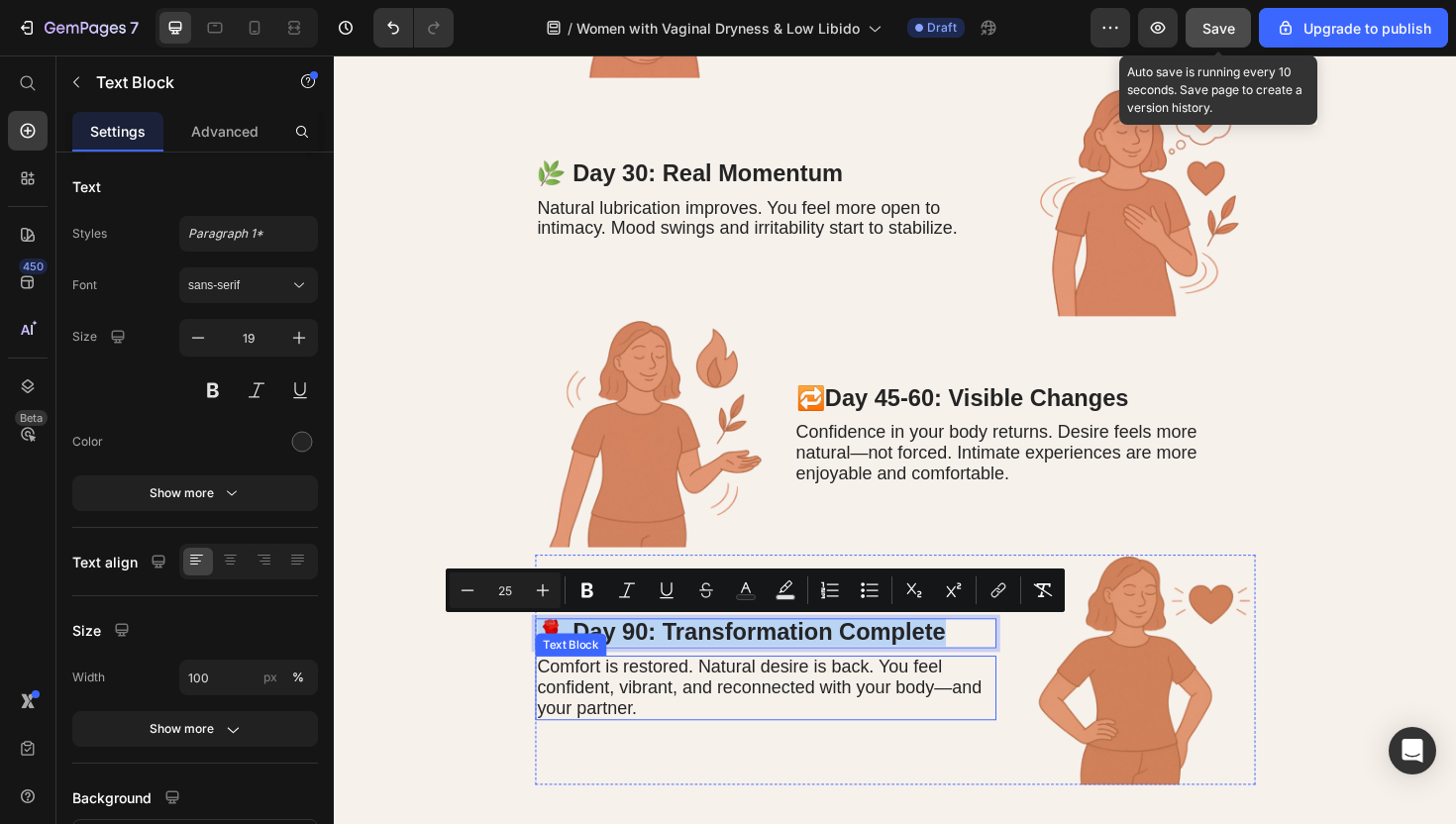 click on "Comfort is restored. Natural desire is back. You feel confident, vibrant, and reconnected with your body—and your partner." at bounding box center [783, 724] 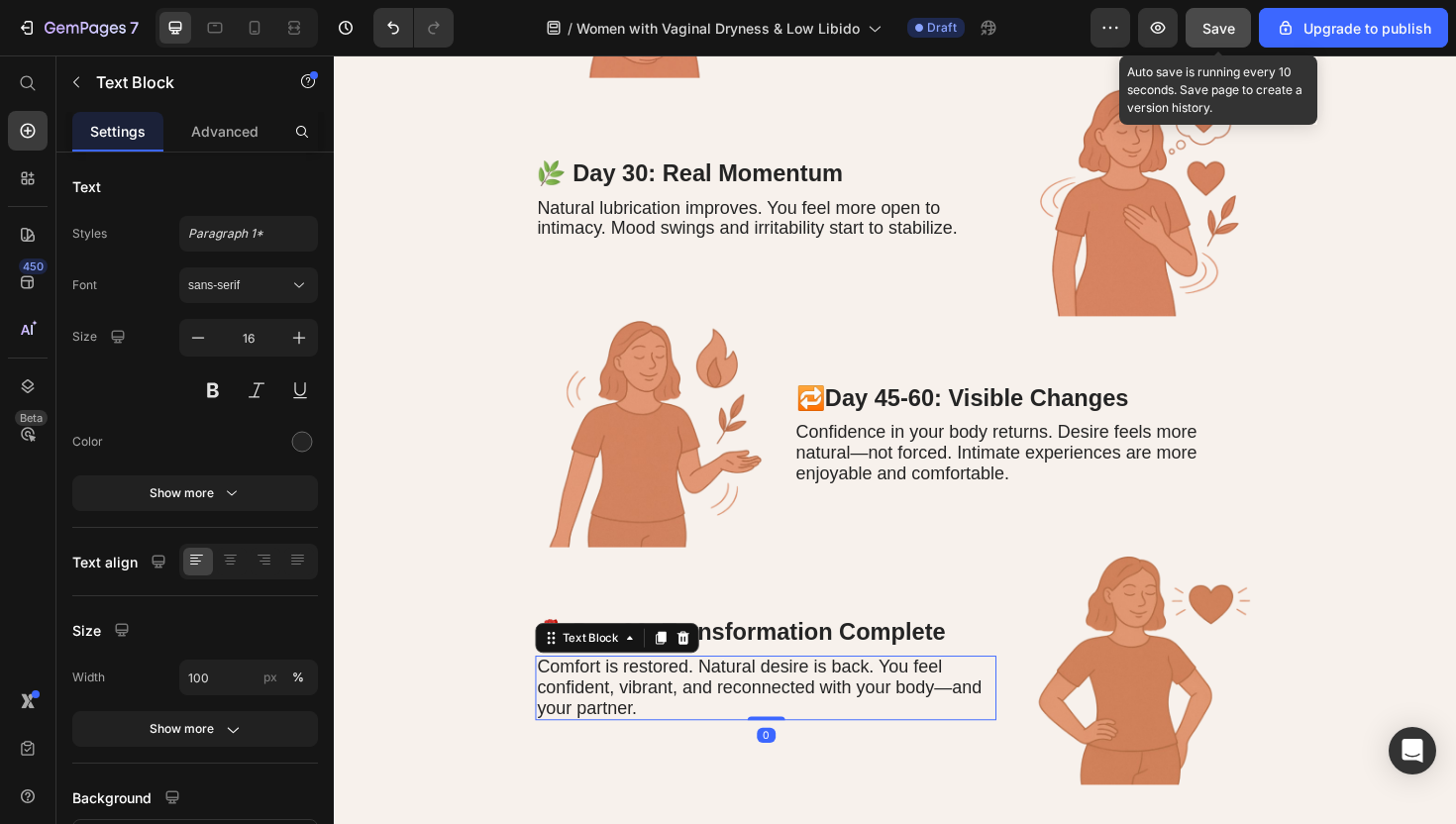 click on "Comfort is restored. Natural desire is back. You feel confident, vibrant, and reconnected with your body—and your partner." at bounding box center (783, 724) 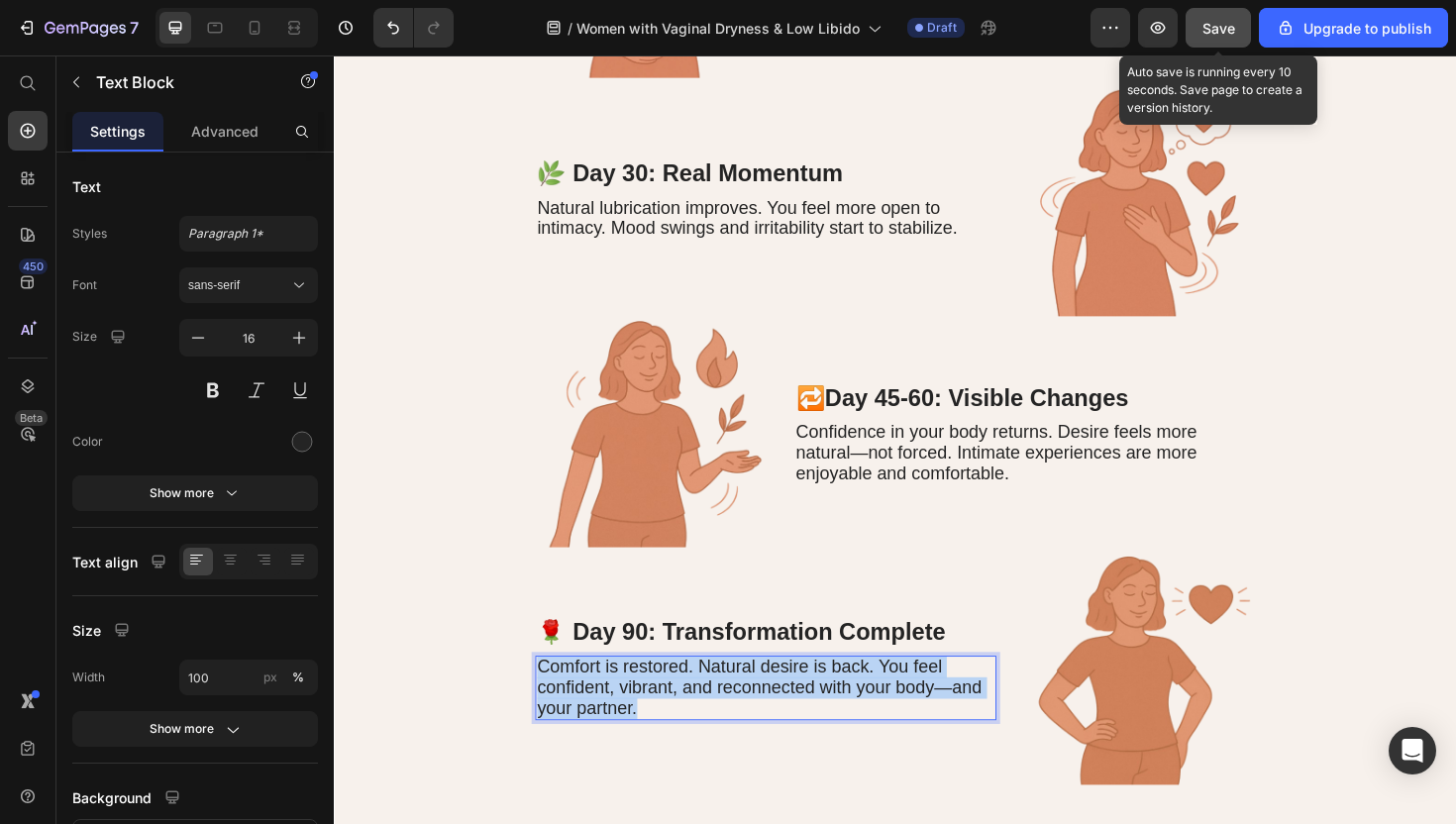 click on "Comfort is restored. Natural desire is back. You feel confident, vibrant, and reconnected with your body—and your partner." at bounding box center (783, 724) 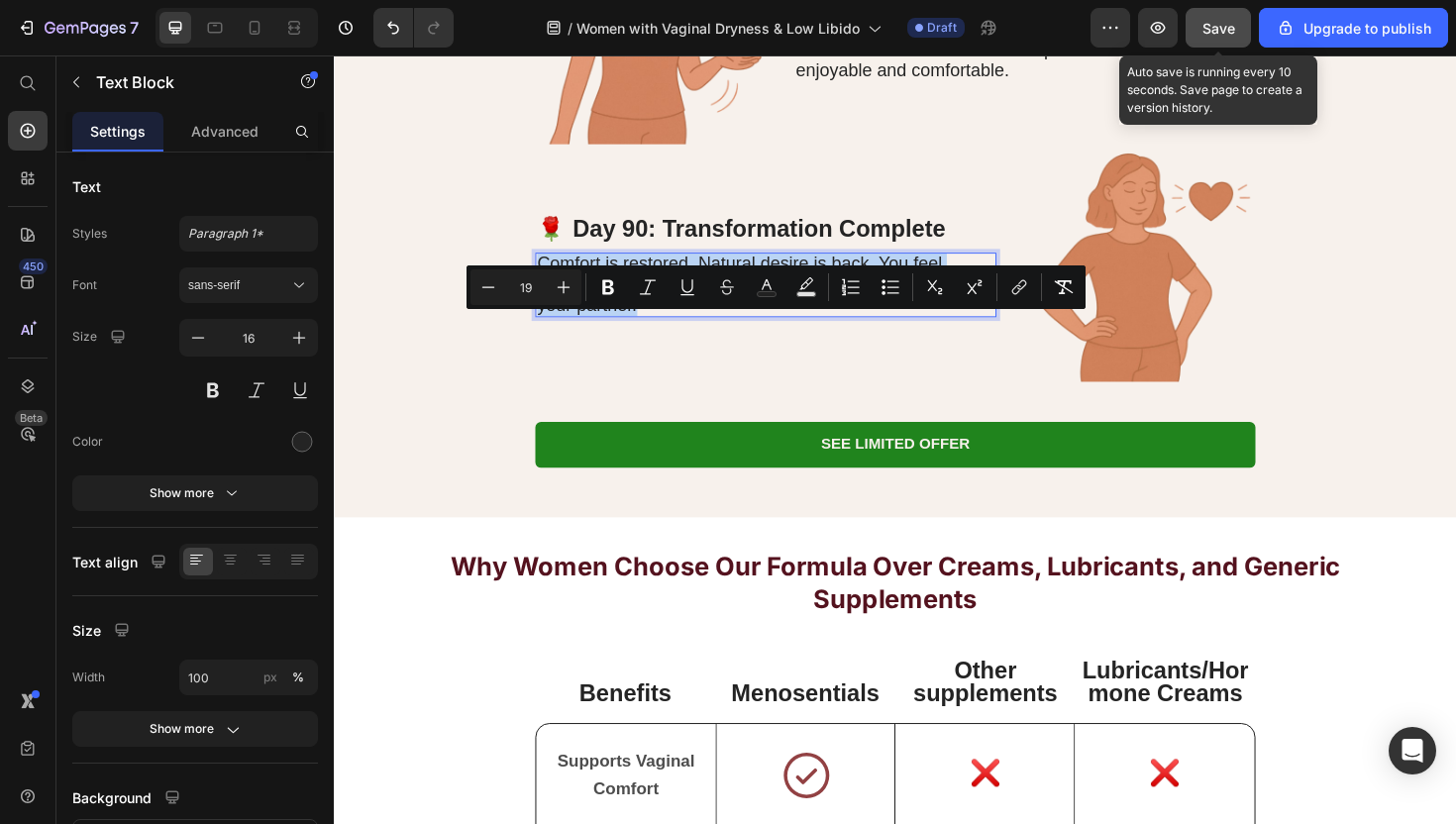 scroll, scrollTop: 6849, scrollLeft: 0, axis: vertical 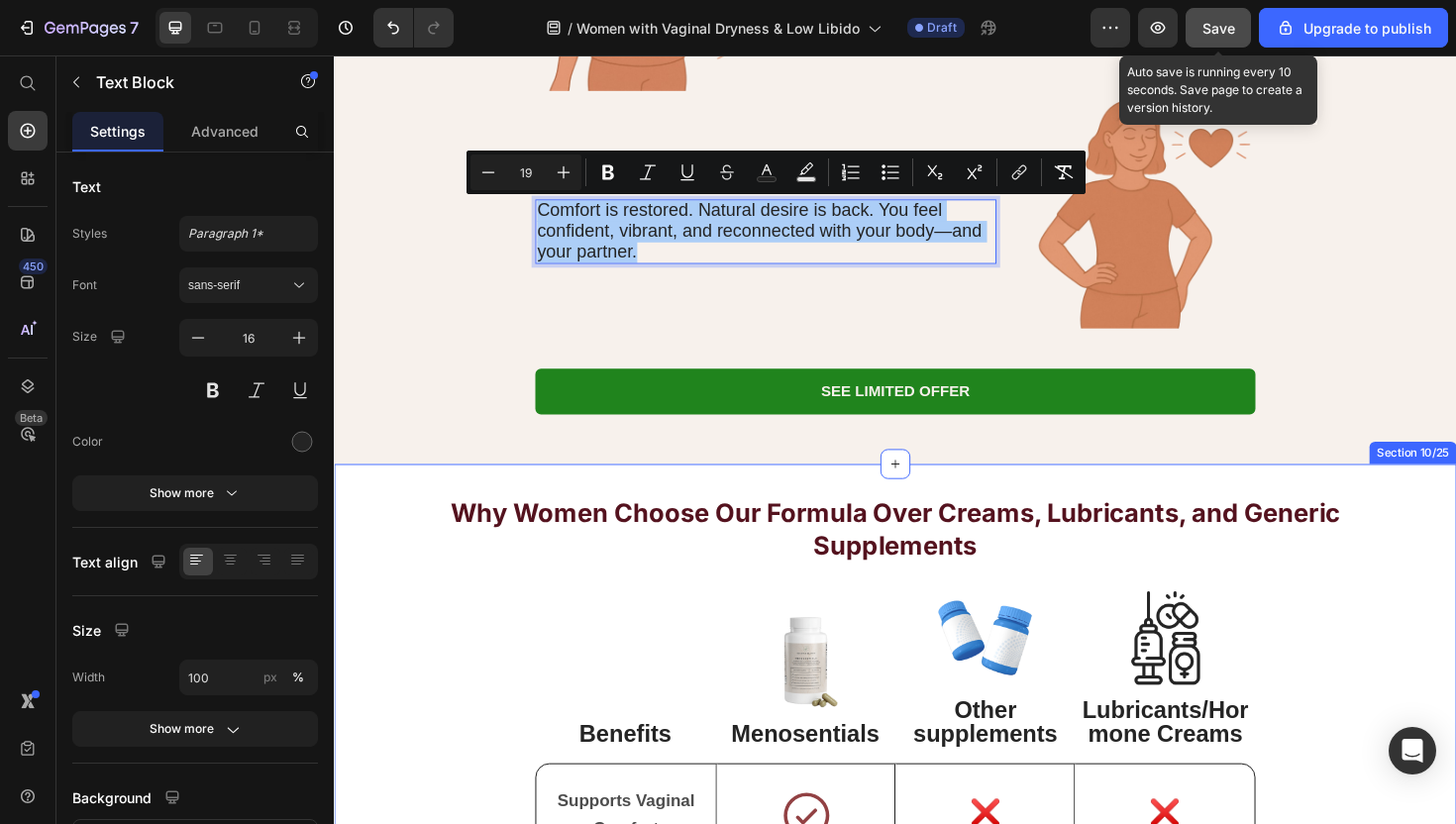click on "Why Women Choose Our Formula Over Creams, Lubricants, and Generic Supplements" at bounding box center [928, 558] 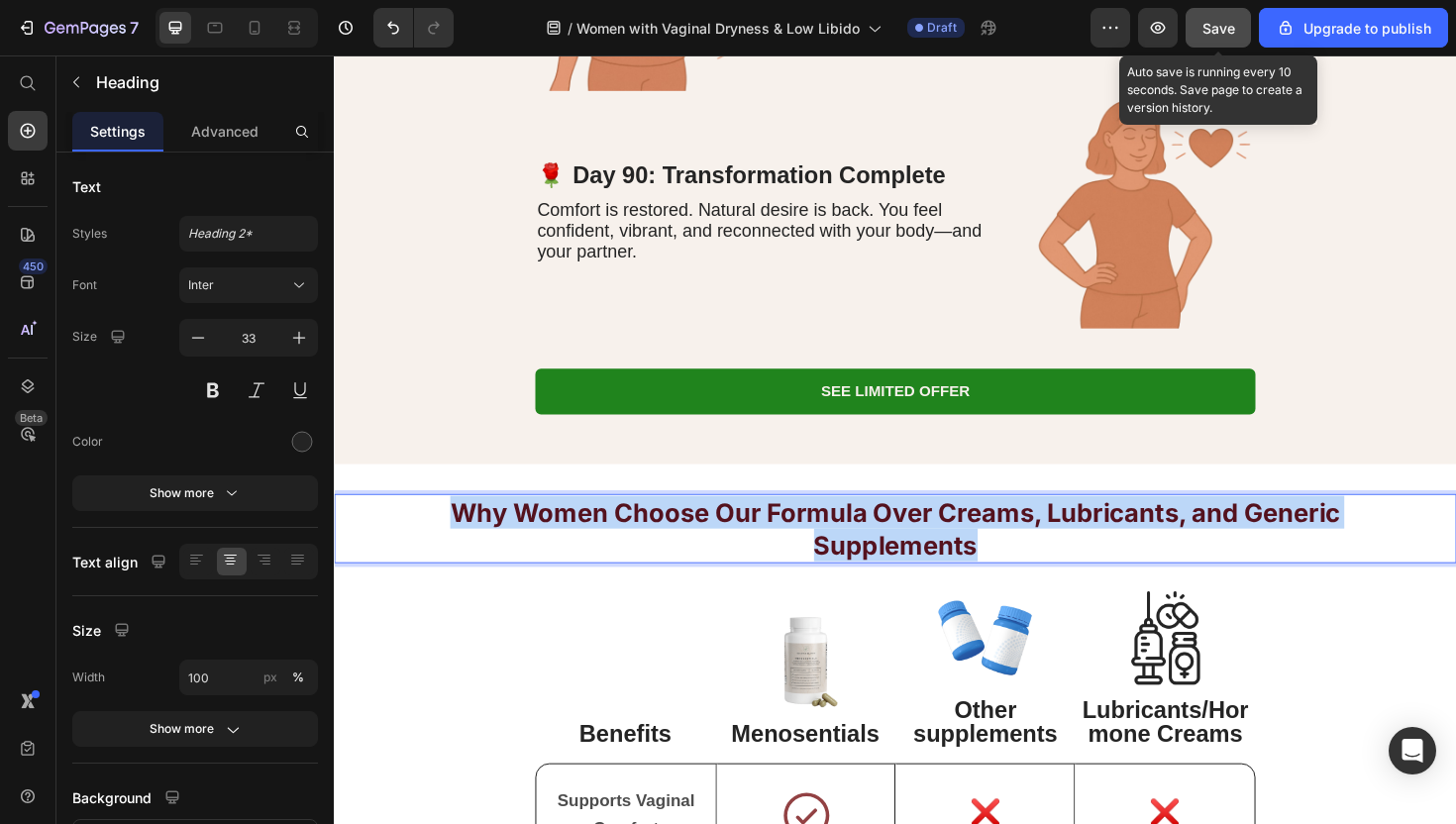 click on "Why Women Choose Our Formula Over Creams, Lubricants, and Generic Supplements" at bounding box center [928, 558] 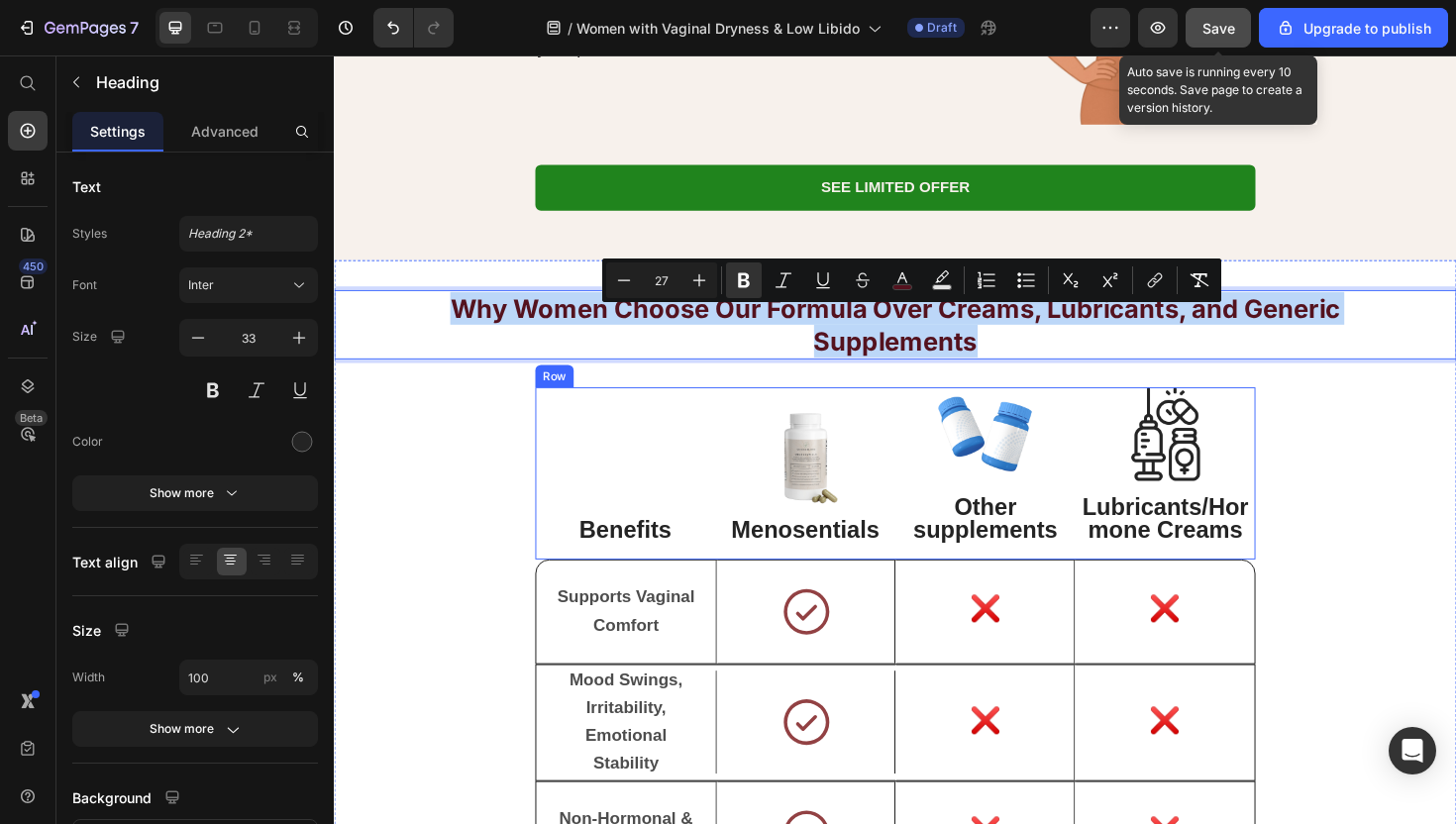 scroll, scrollTop: 7109, scrollLeft: 0, axis: vertical 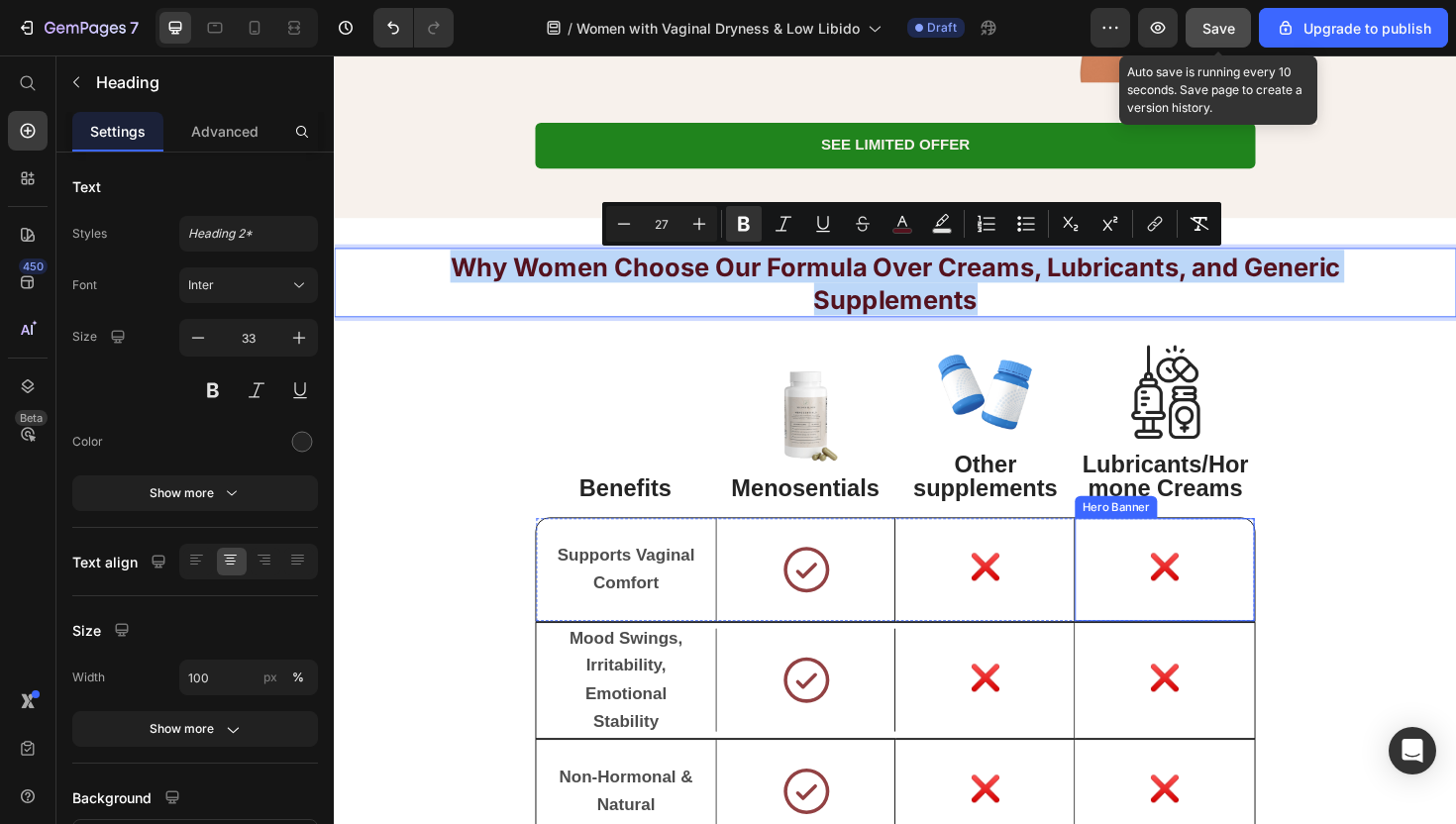 click on "Lubricants/Hormone Creams" at bounding box center (1214, 500) 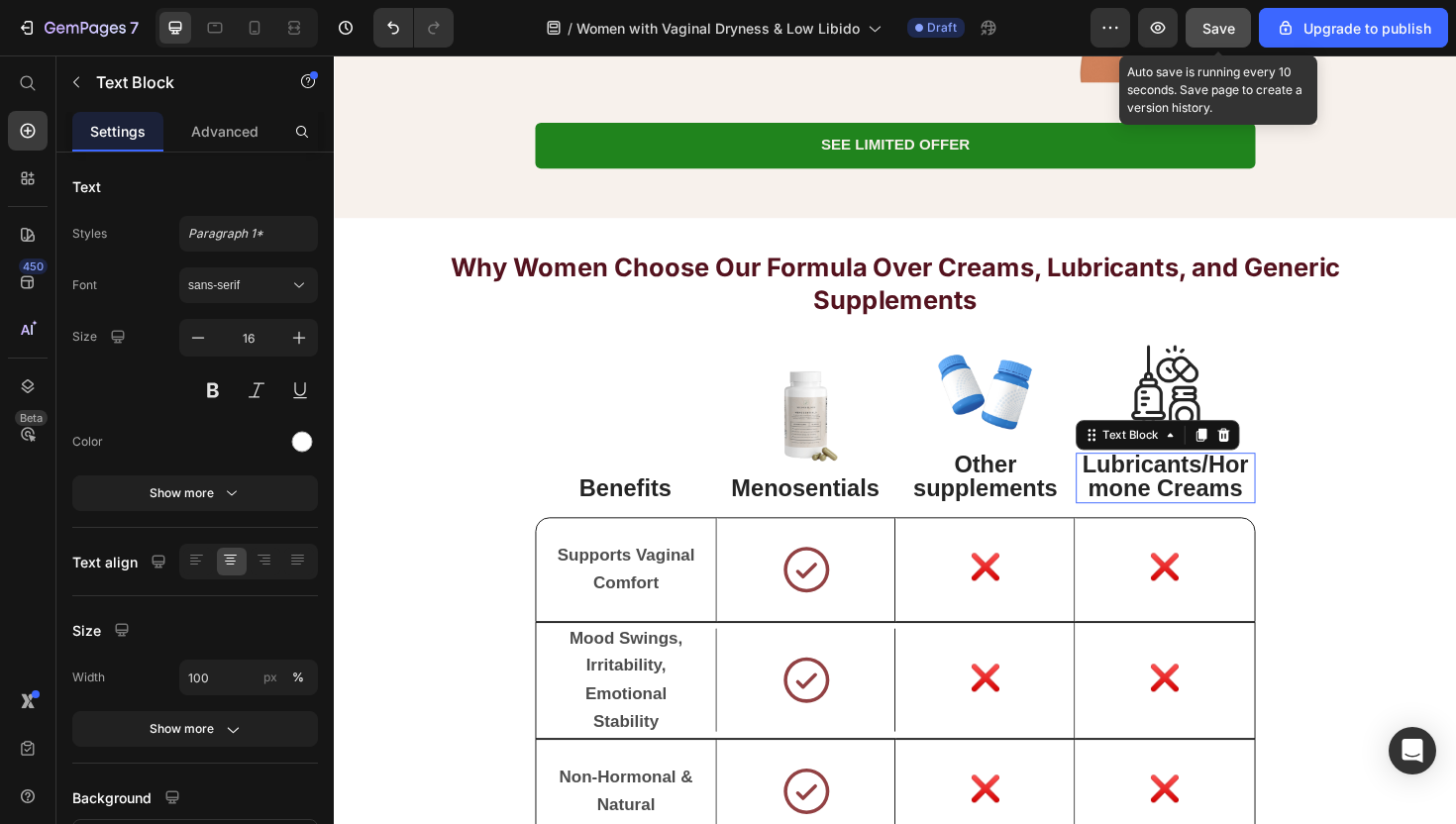 click on "Lubricants/Hormone Creams" at bounding box center (1214, 500) 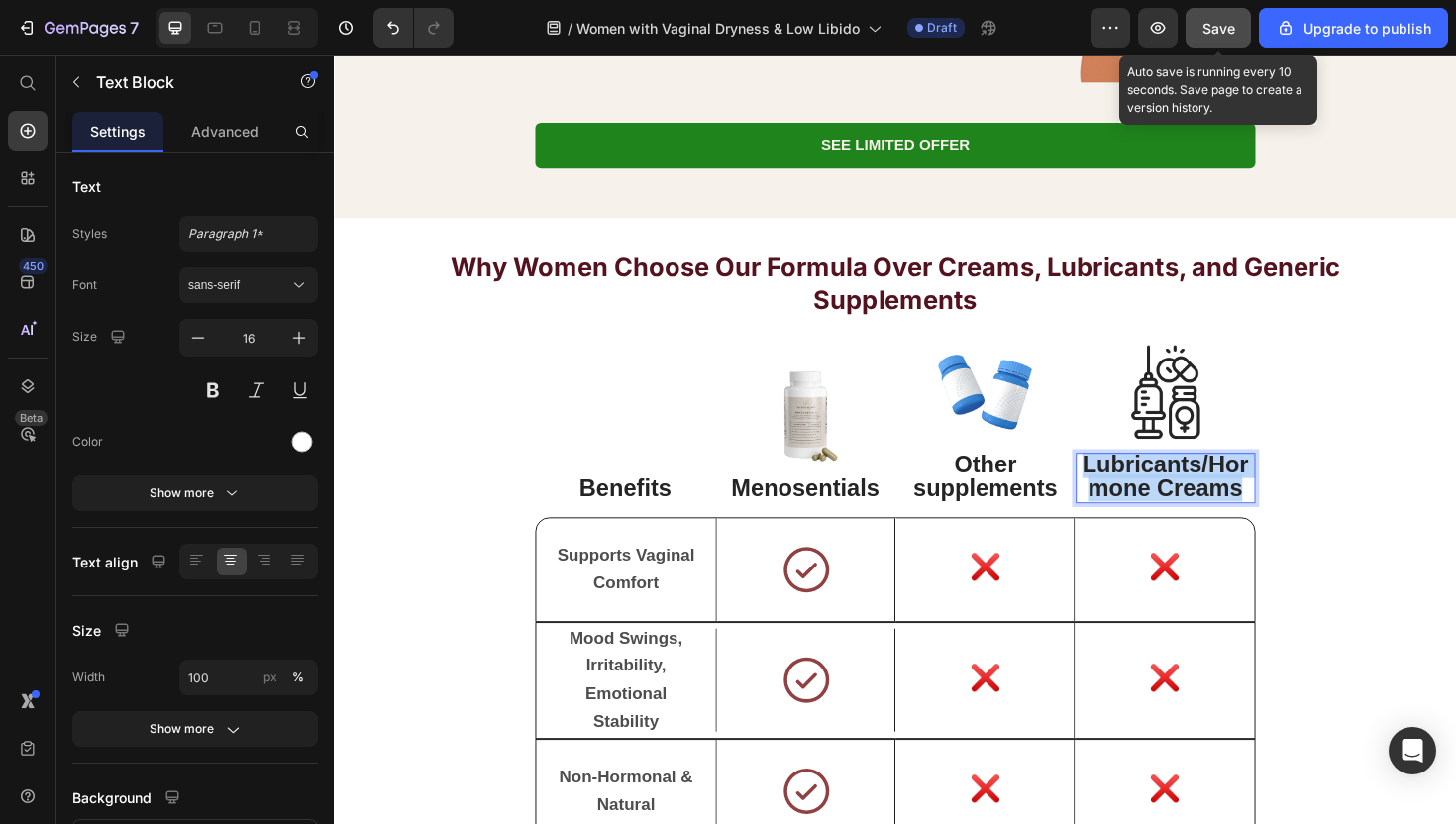 click on "Lubricants/Hormone Creams" at bounding box center [1214, 500] 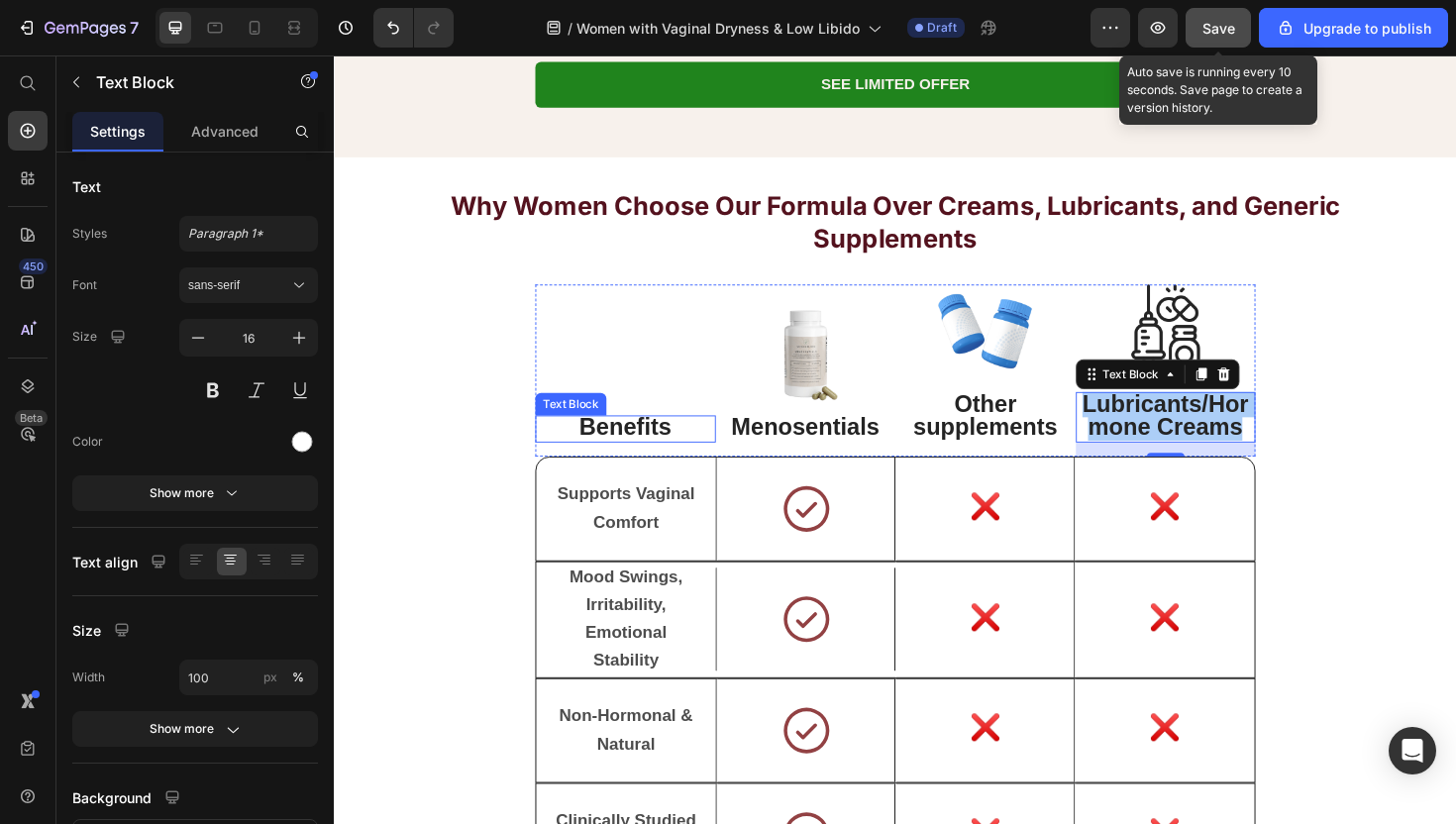 scroll, scrollTop: 7192, scrollLeft: 0, axis: vertical 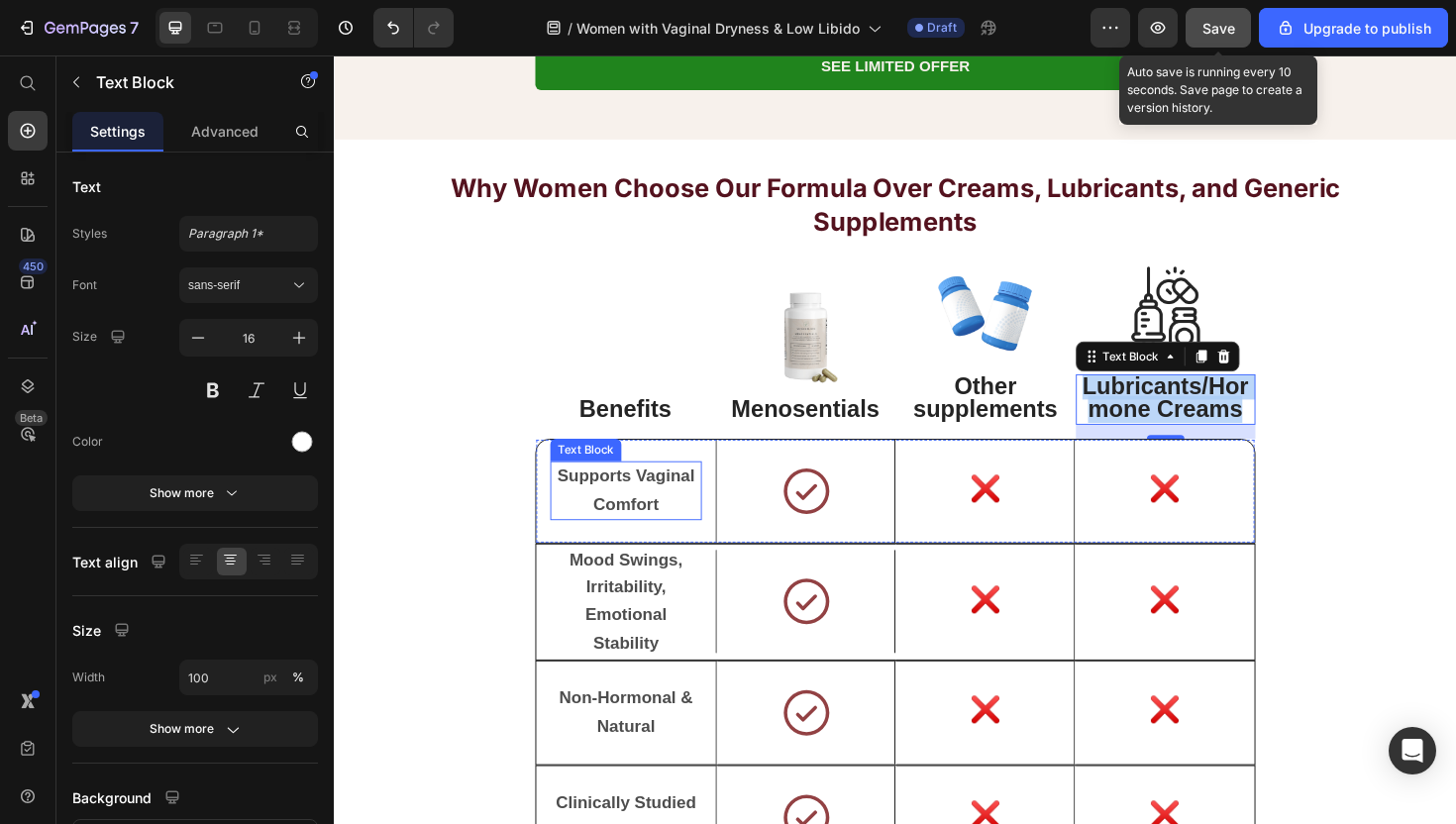 click on "Supports Vaginal Comfort" at bounding box center [642, 516] 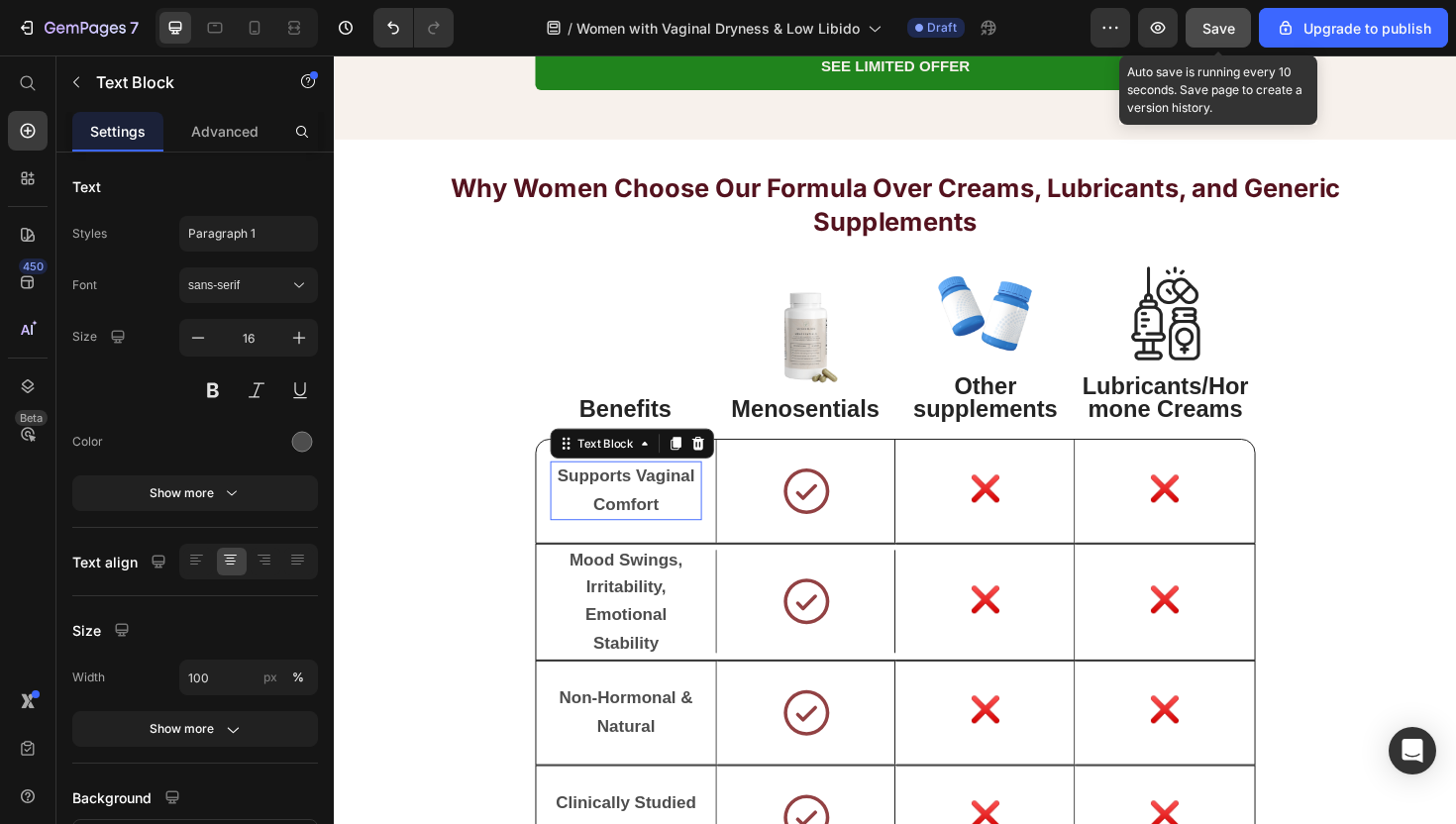 click on "Supports Vaginal Comfort" at bounding box center (642, 516) 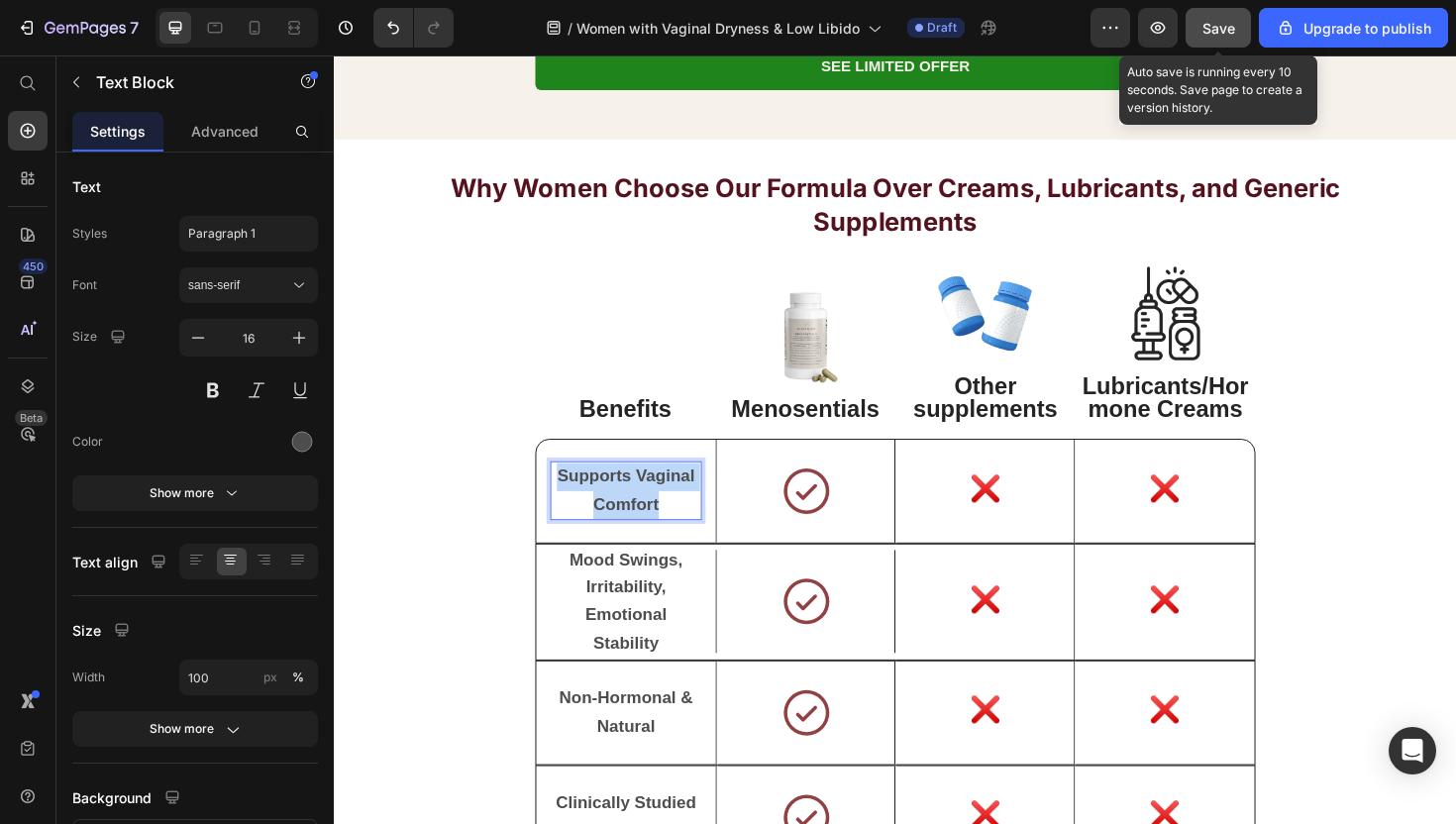 click on "Supports Vaginal Comfort" at bounding box center (642, 516) 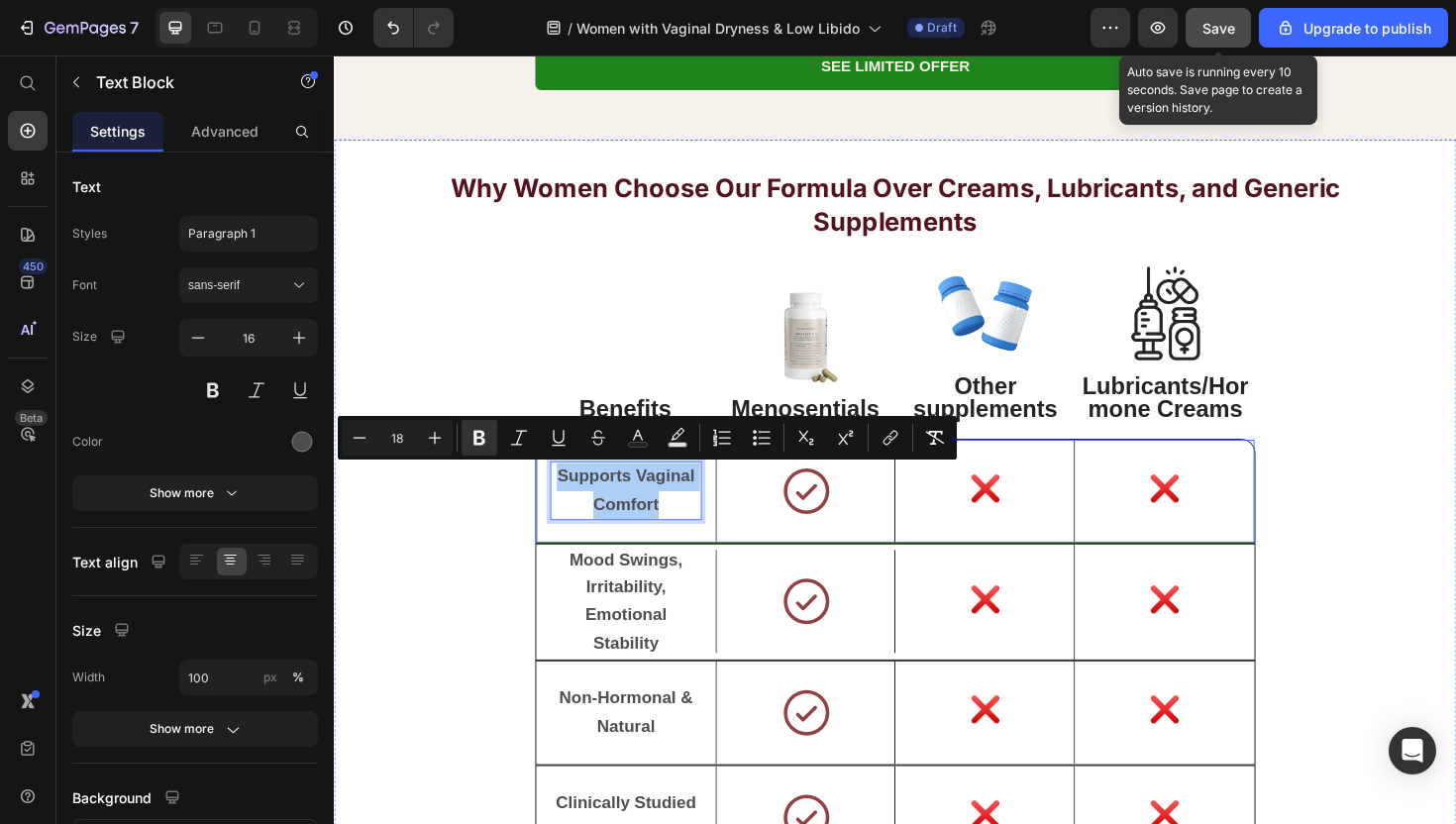 click on "Mood Swings, Irritability, Emotional Stability" at bounding box center (643, 633) 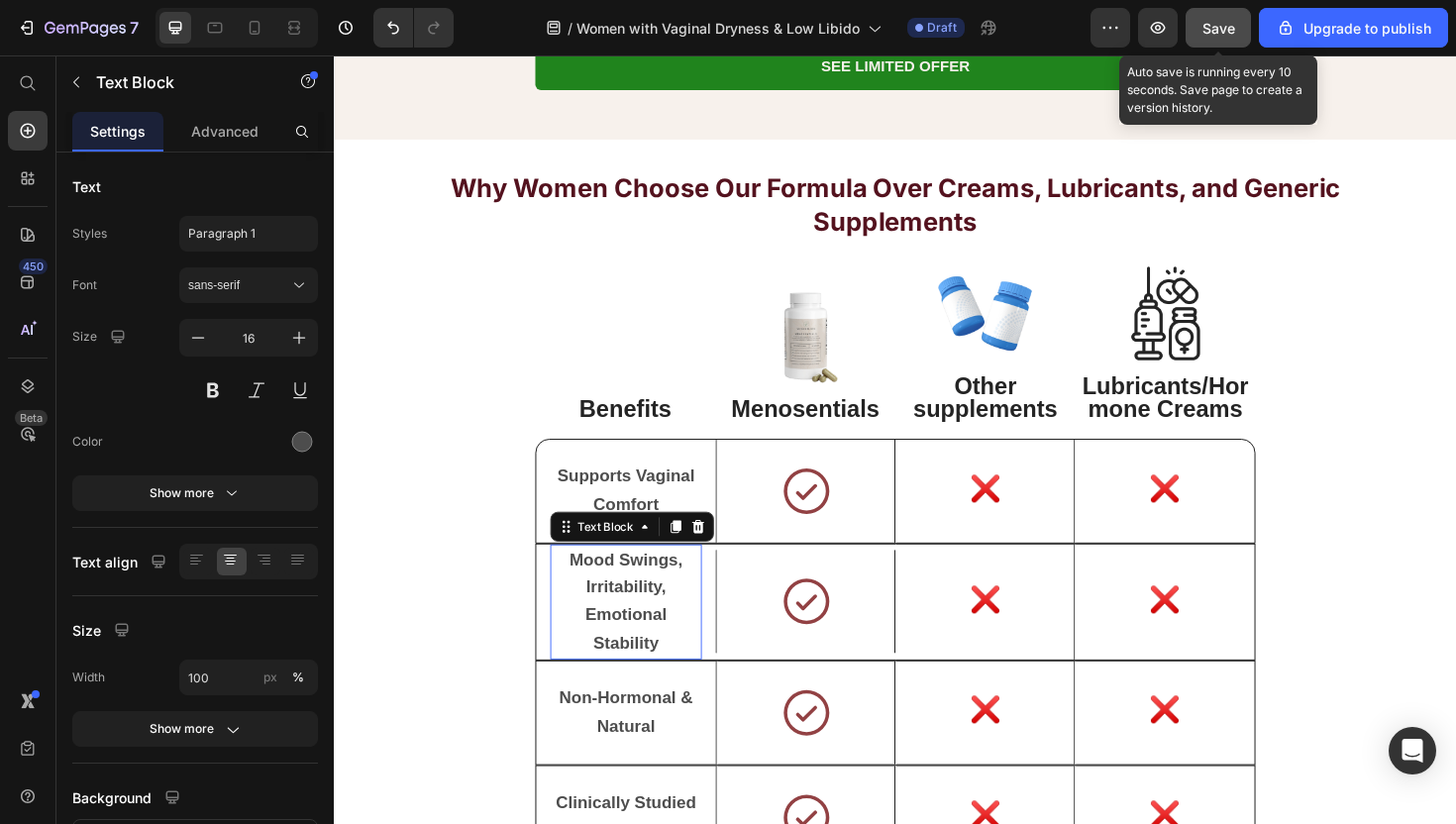 click on "Mood Swings, Irritability, Emotional Stability" at bounding box center (643, 633) 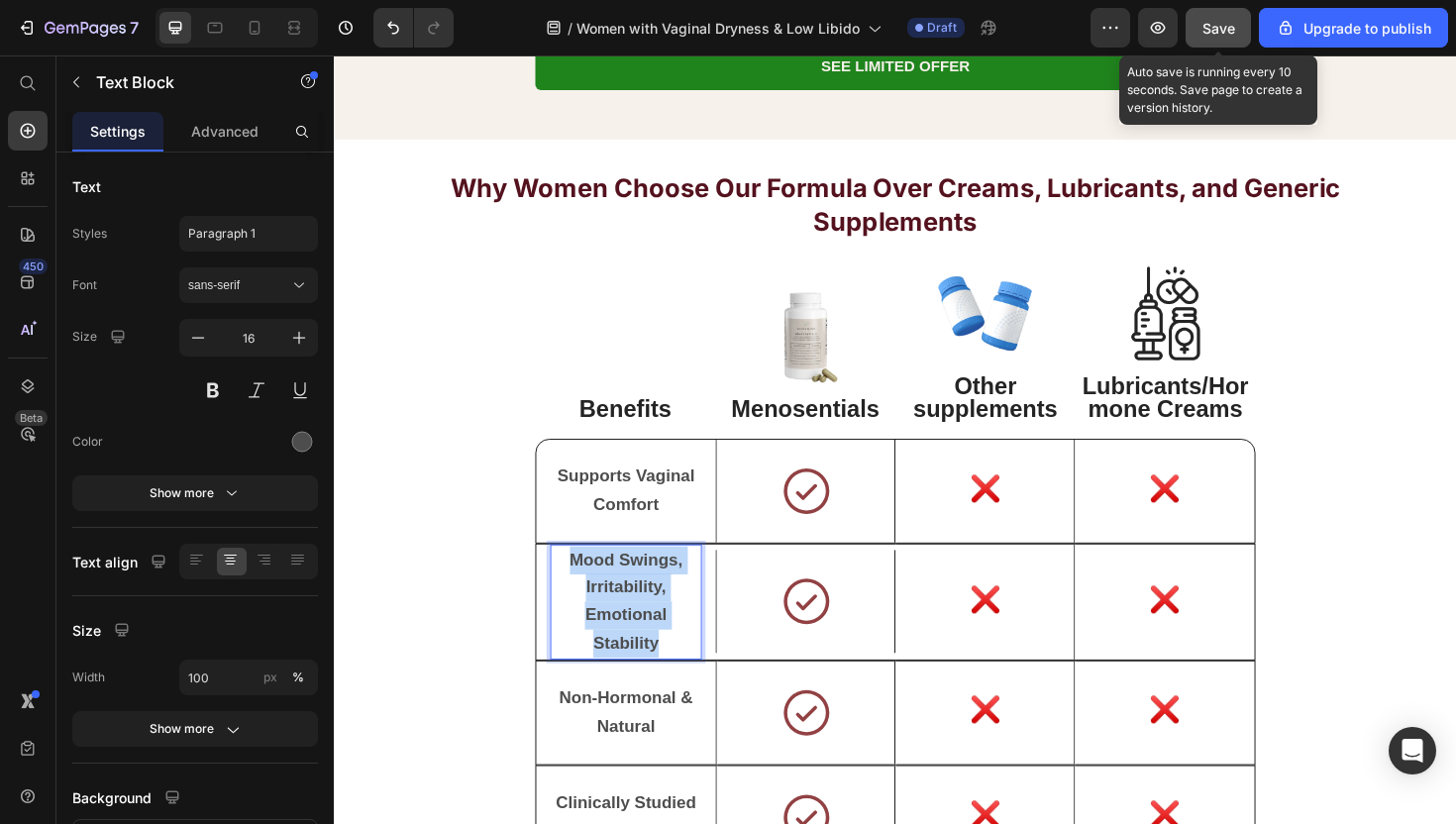 click on "Mood Swings, Irritability, Emotional Stability" at bounding box center [643, 633] 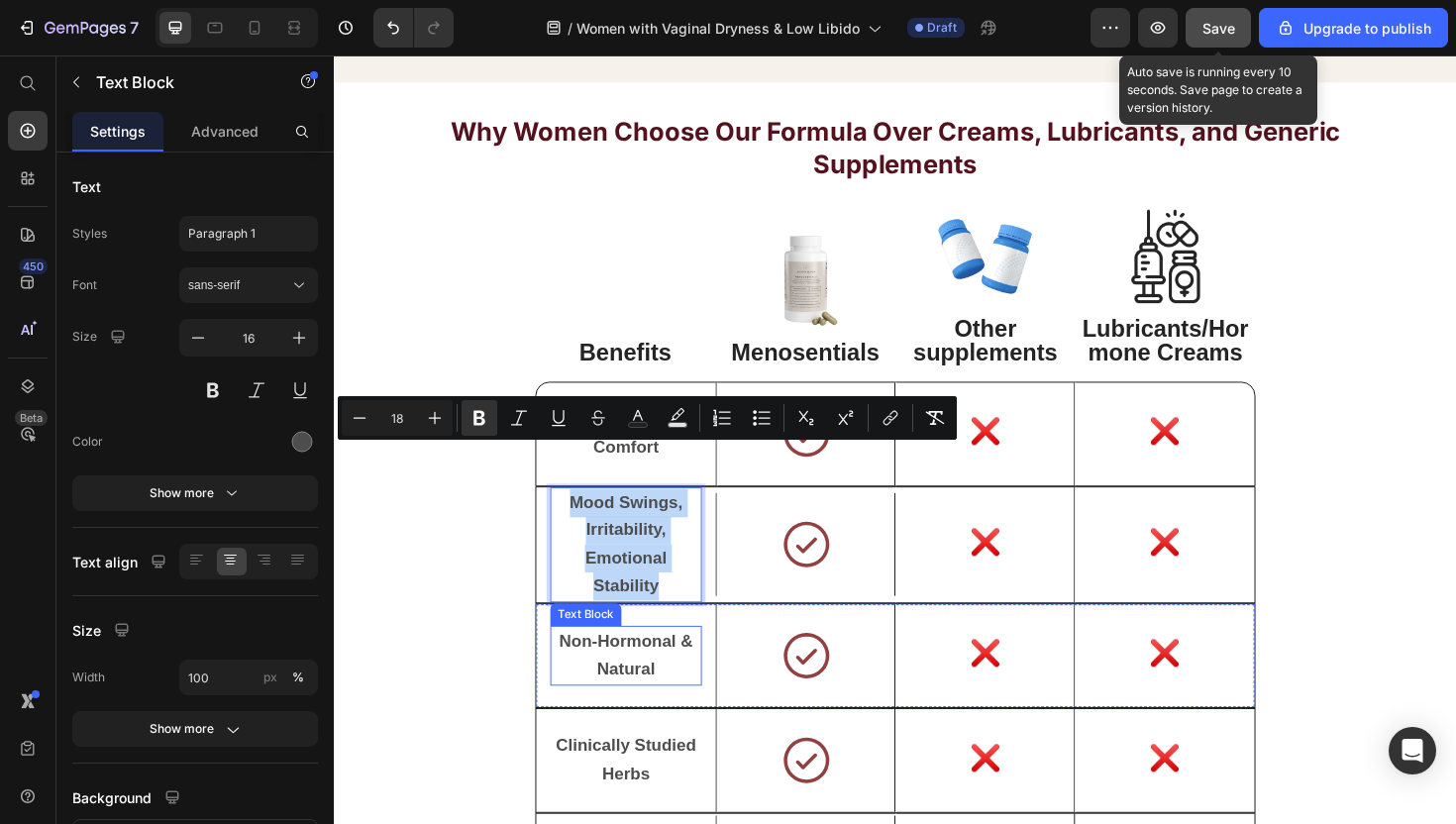 scroll, scrollTop: 7311, scrollLeft: 0, axis: vertical 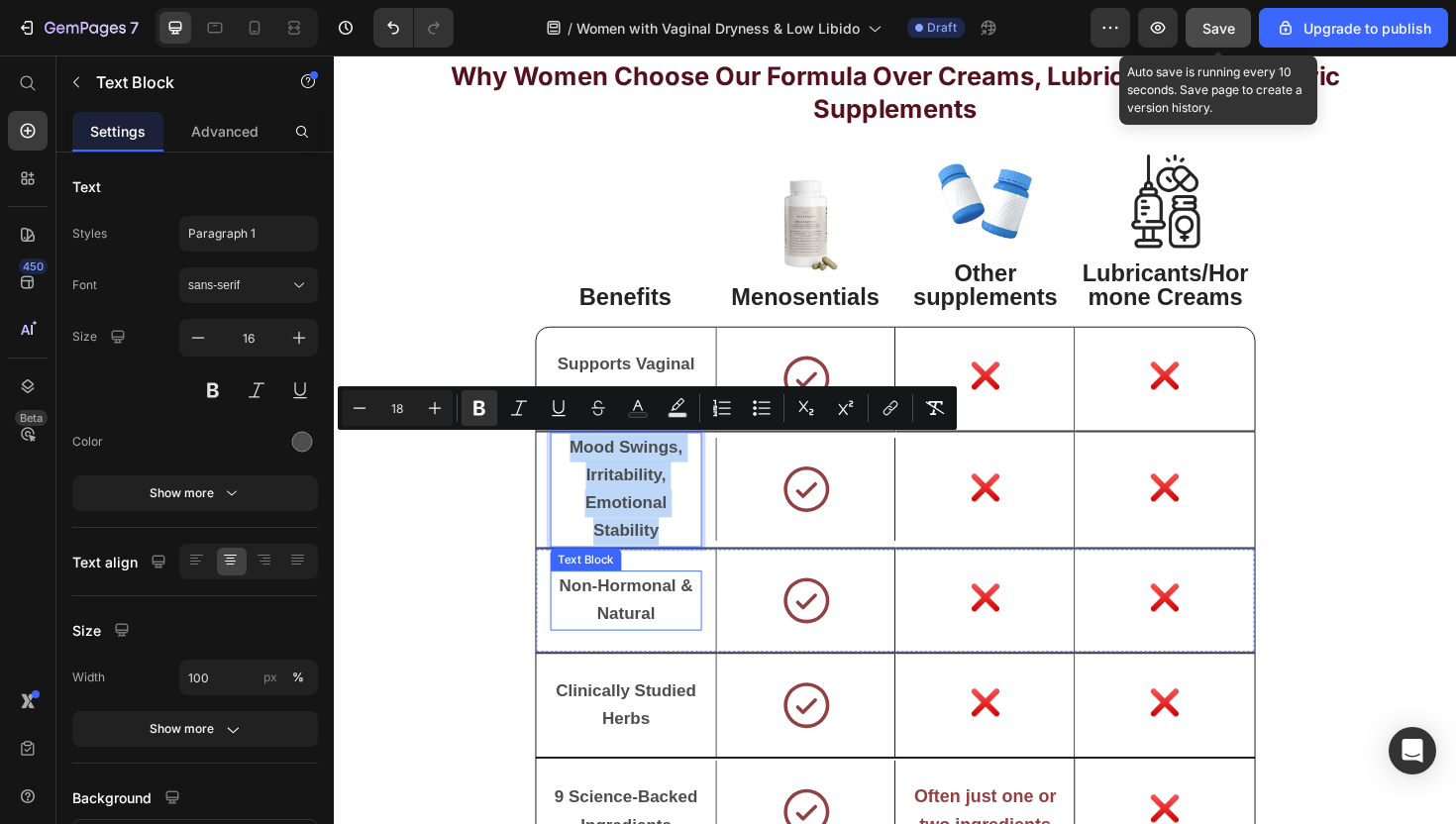 click on "Non-Hormonal & Natural" at bounding box center [643, 632] 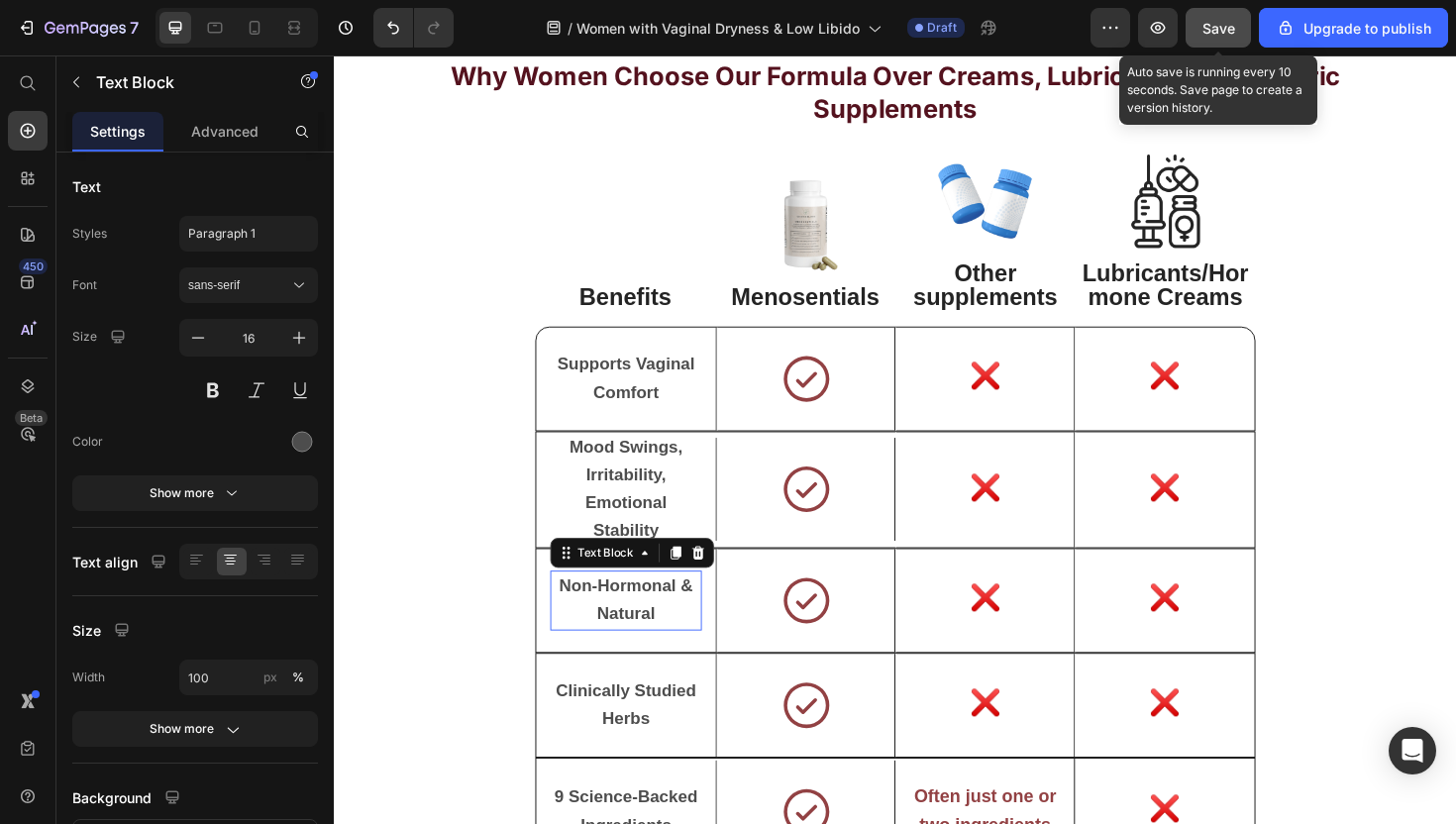 click on "Non-Hormonal & Natural" at bounding box center [643, 632] 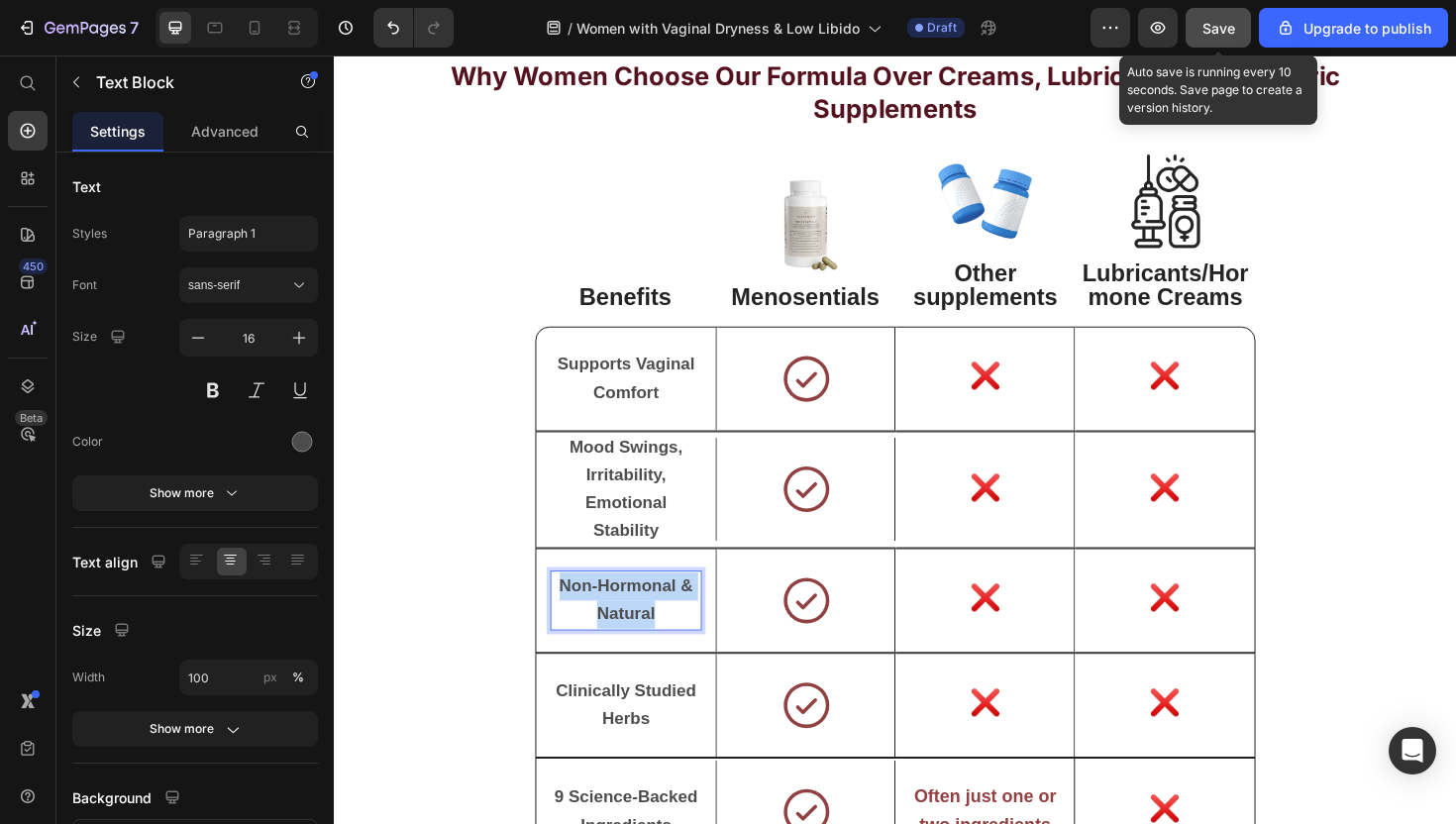 click on "Non-Hormonal & Natural" at bounding box center [643, 632] 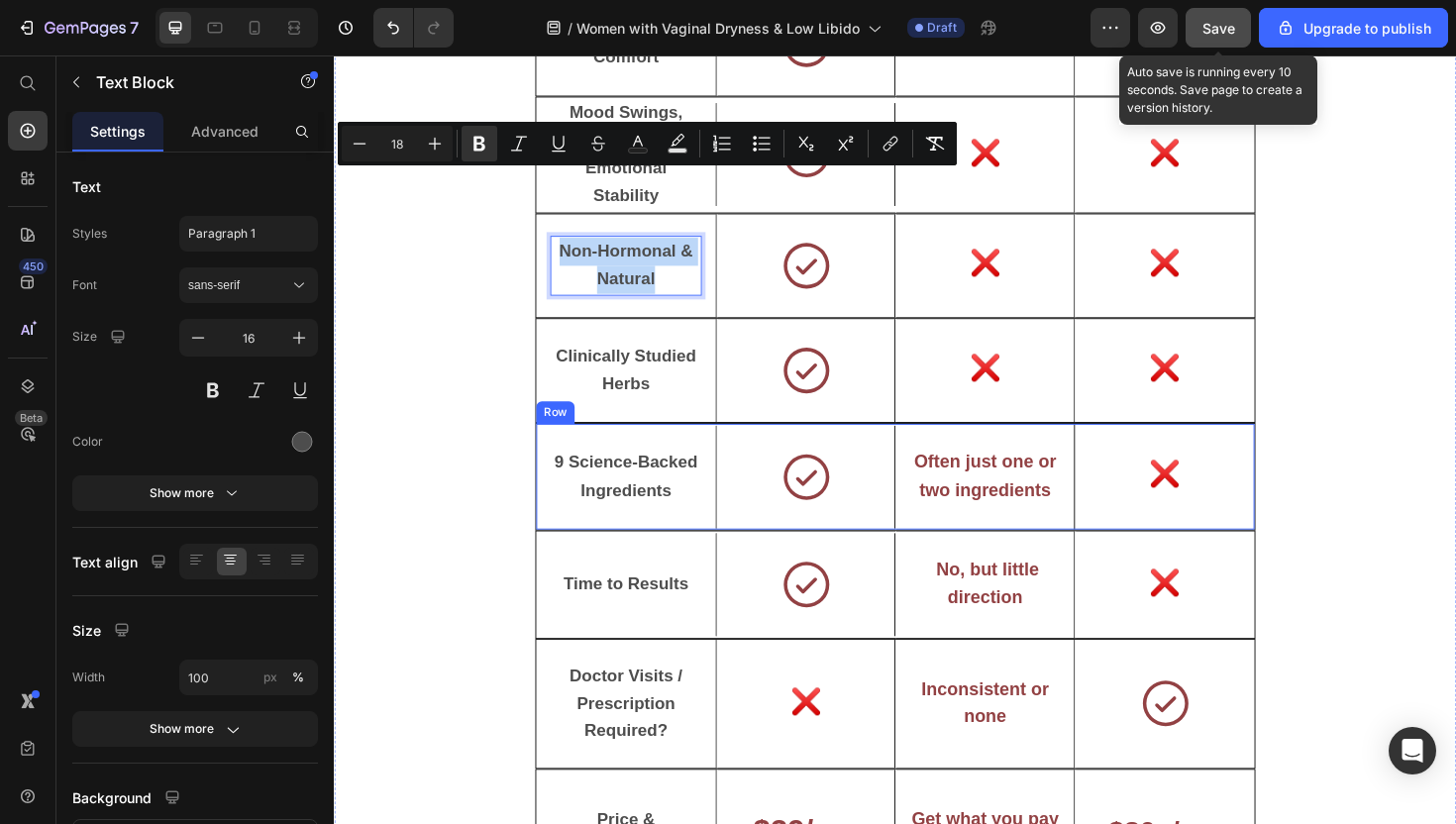 scroll, scrollTop: 7737, scrollLeft: 0, axis: vertical 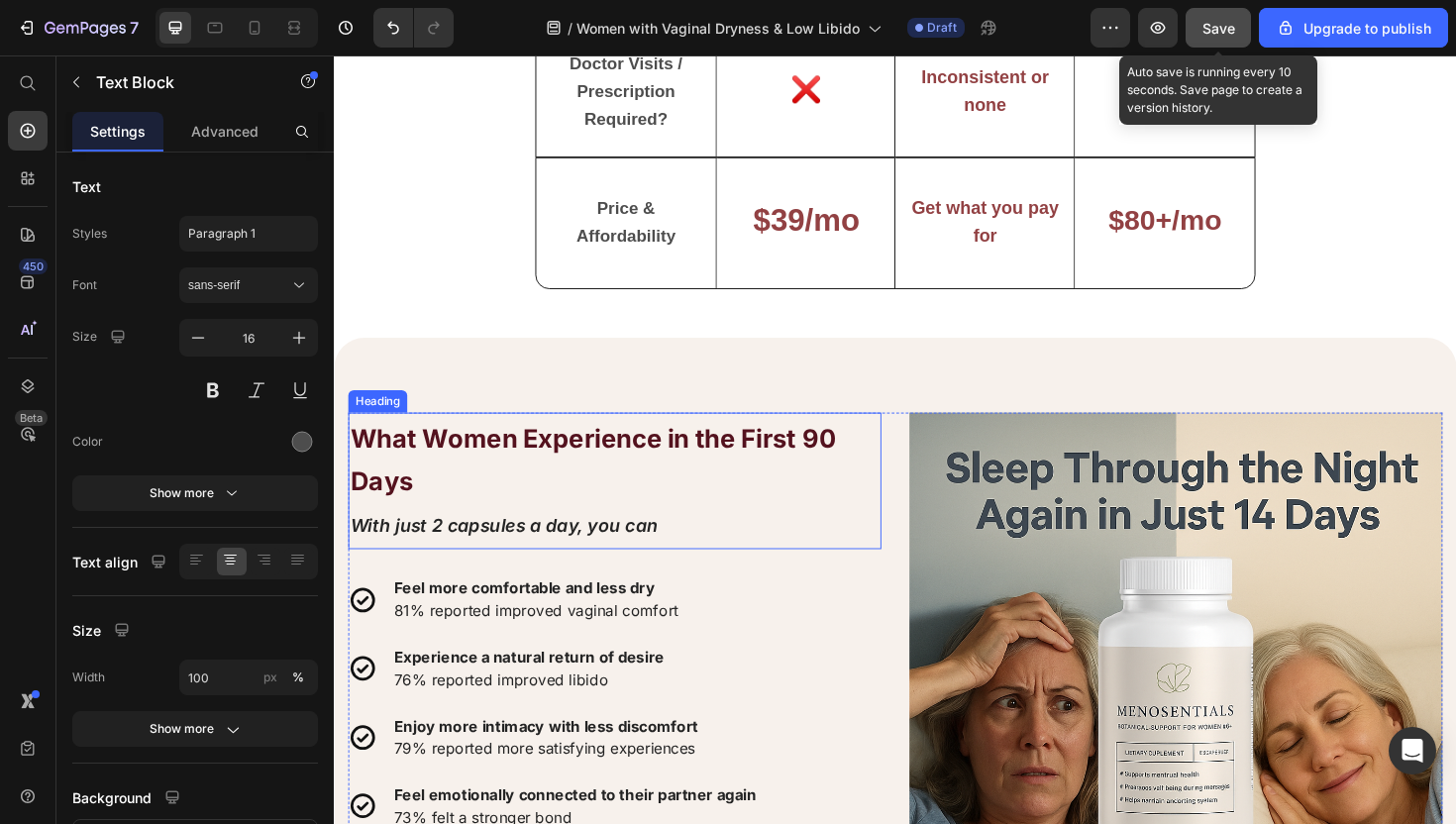 click on "What Women Experience in the First 90 Days" at bounding box center [607, 483] 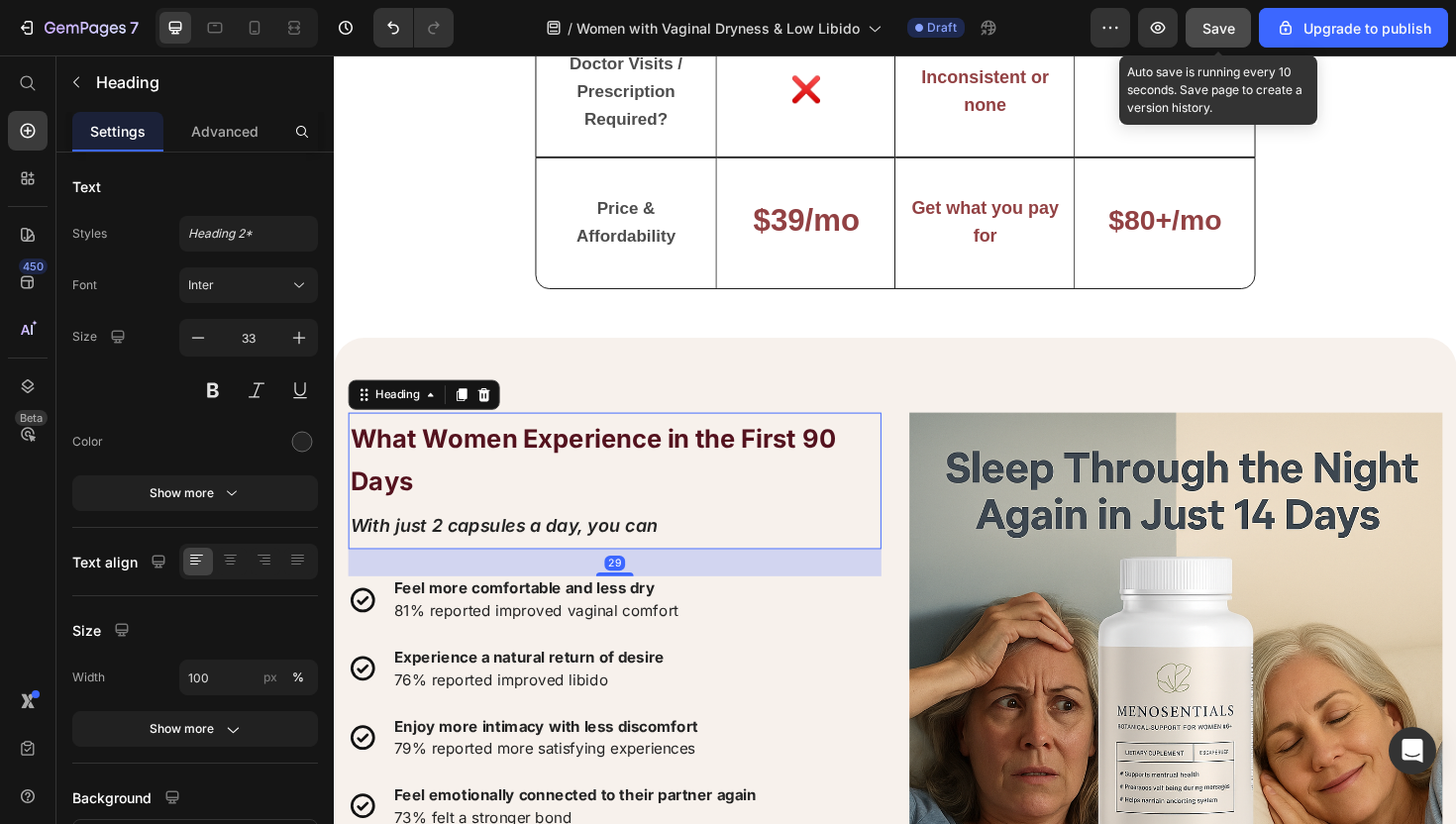 click on "What Women Experience in the First 90 Days" at bounding box center [607, 483] 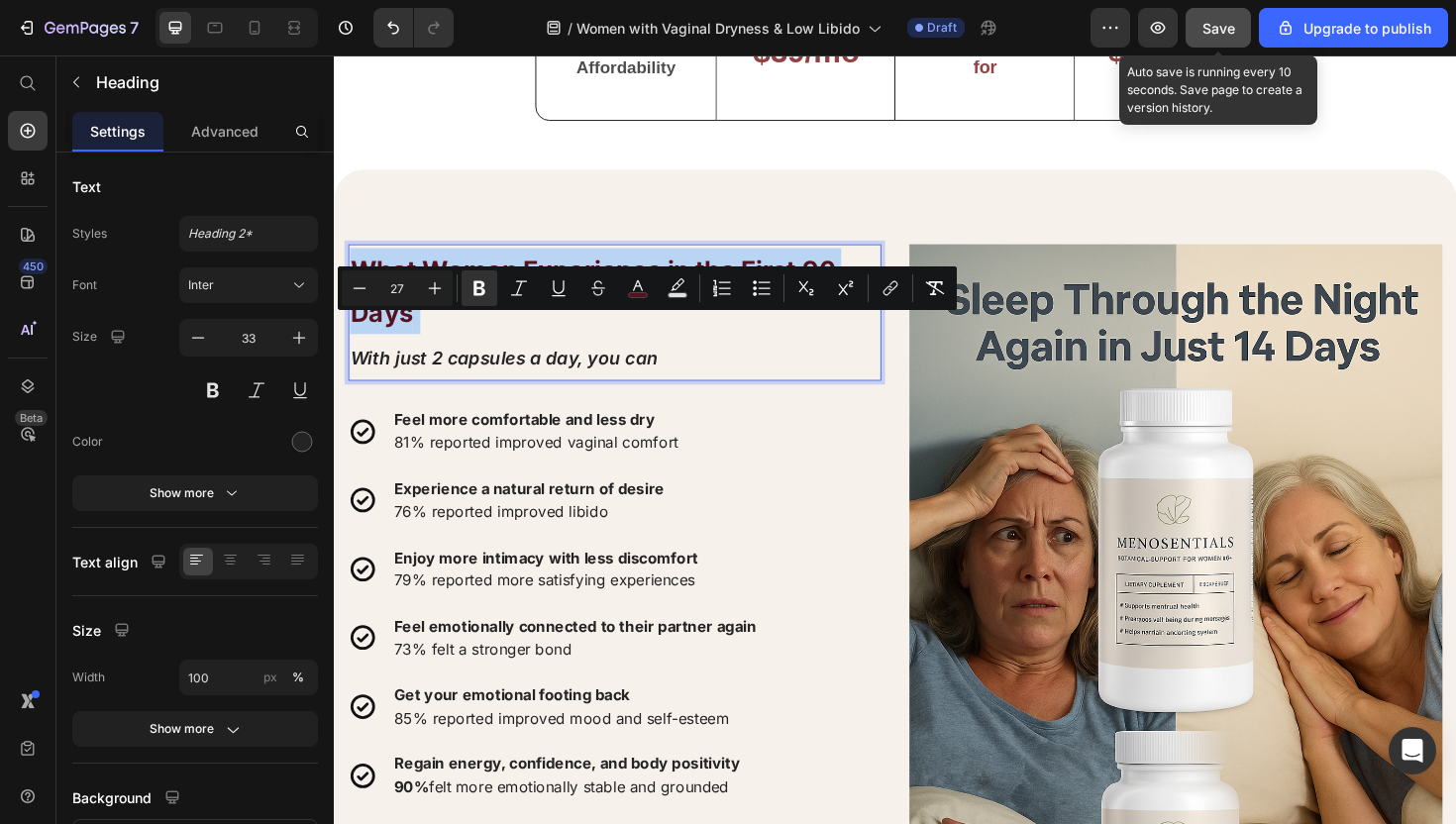 scroll, scrollTop: 8506, scrollLeft: 0, axis: vertical 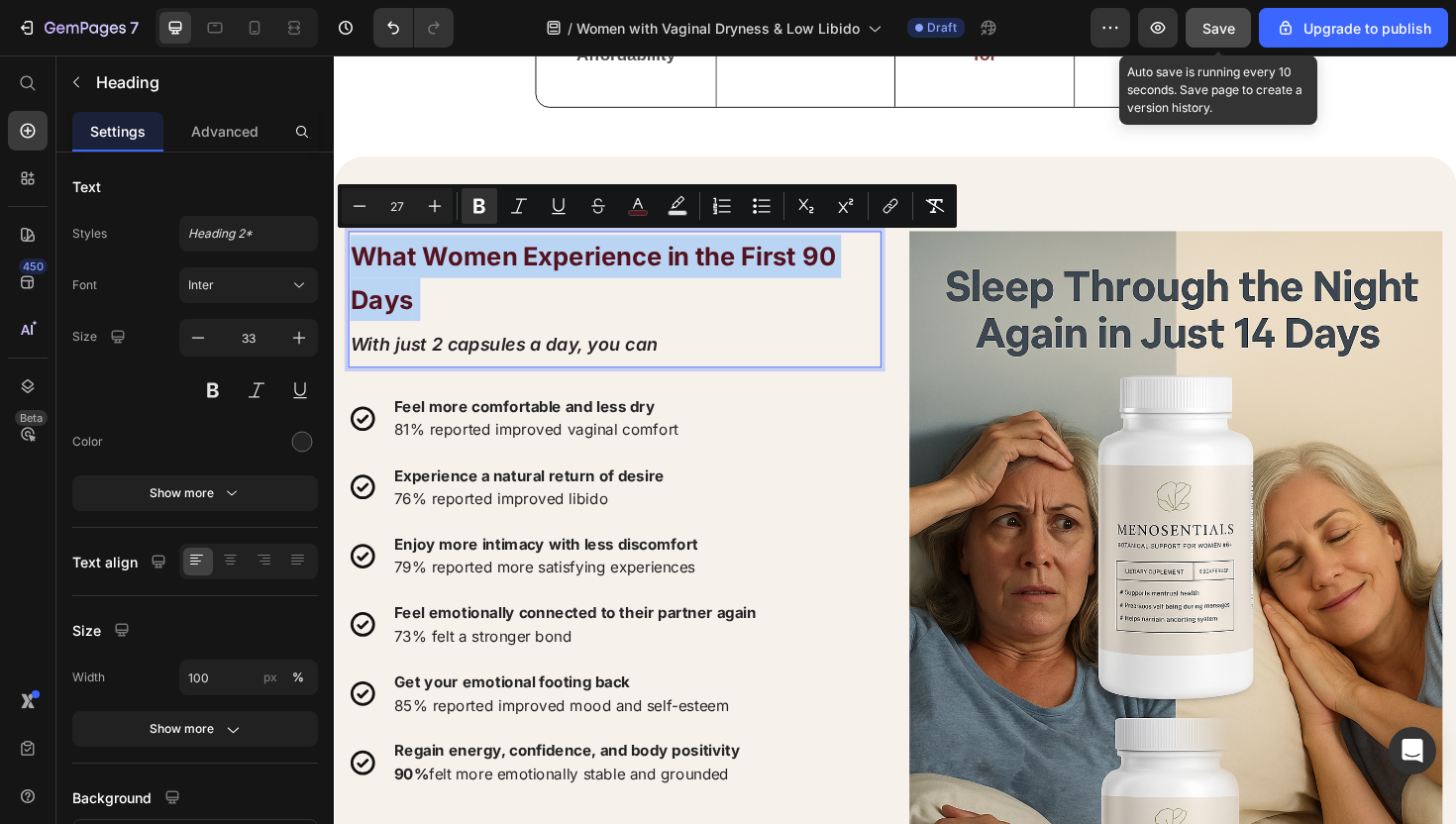 type on "19" 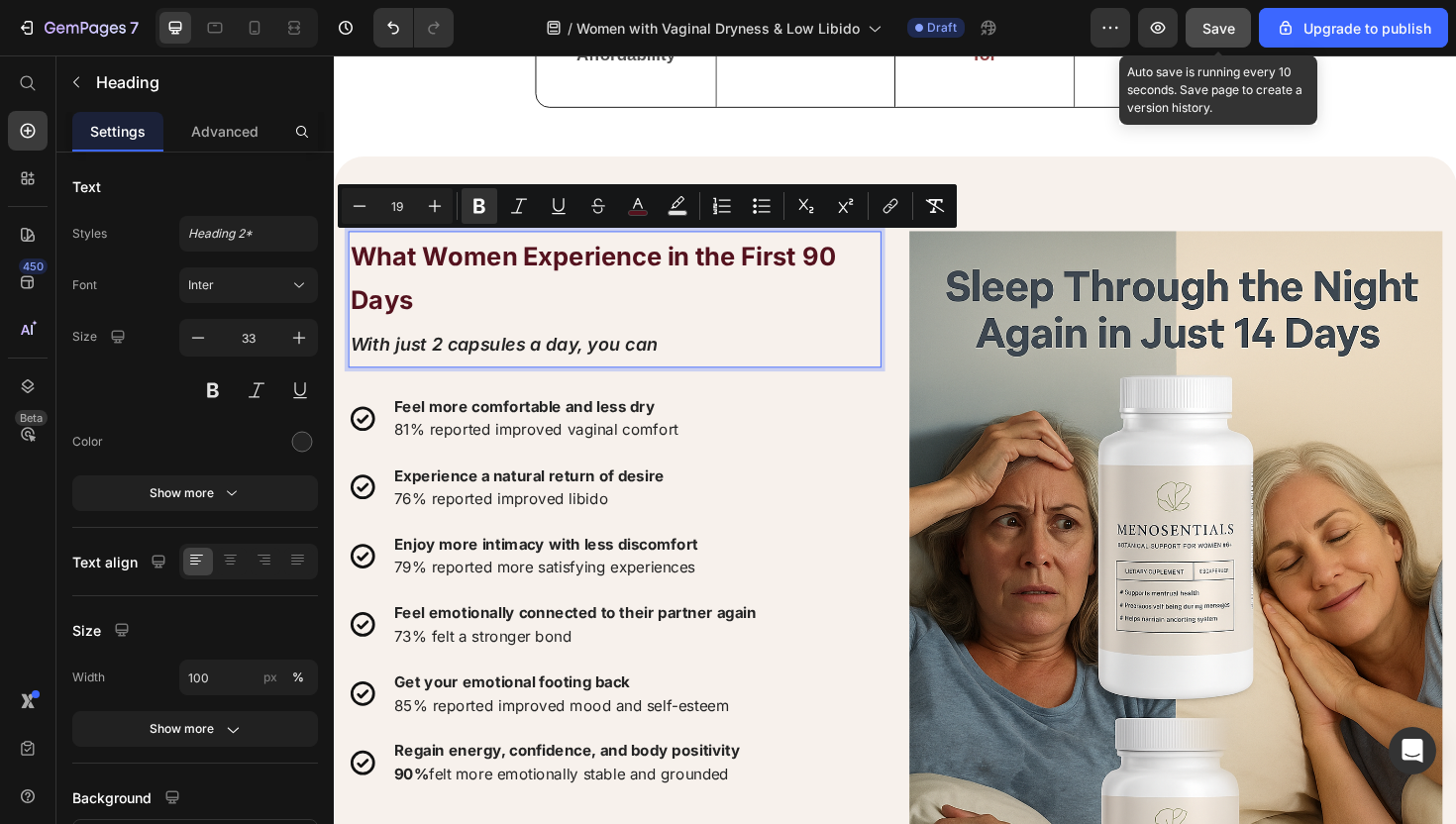 click on "With just 2 capsules a day, you can" at bounding box center [513, 361] 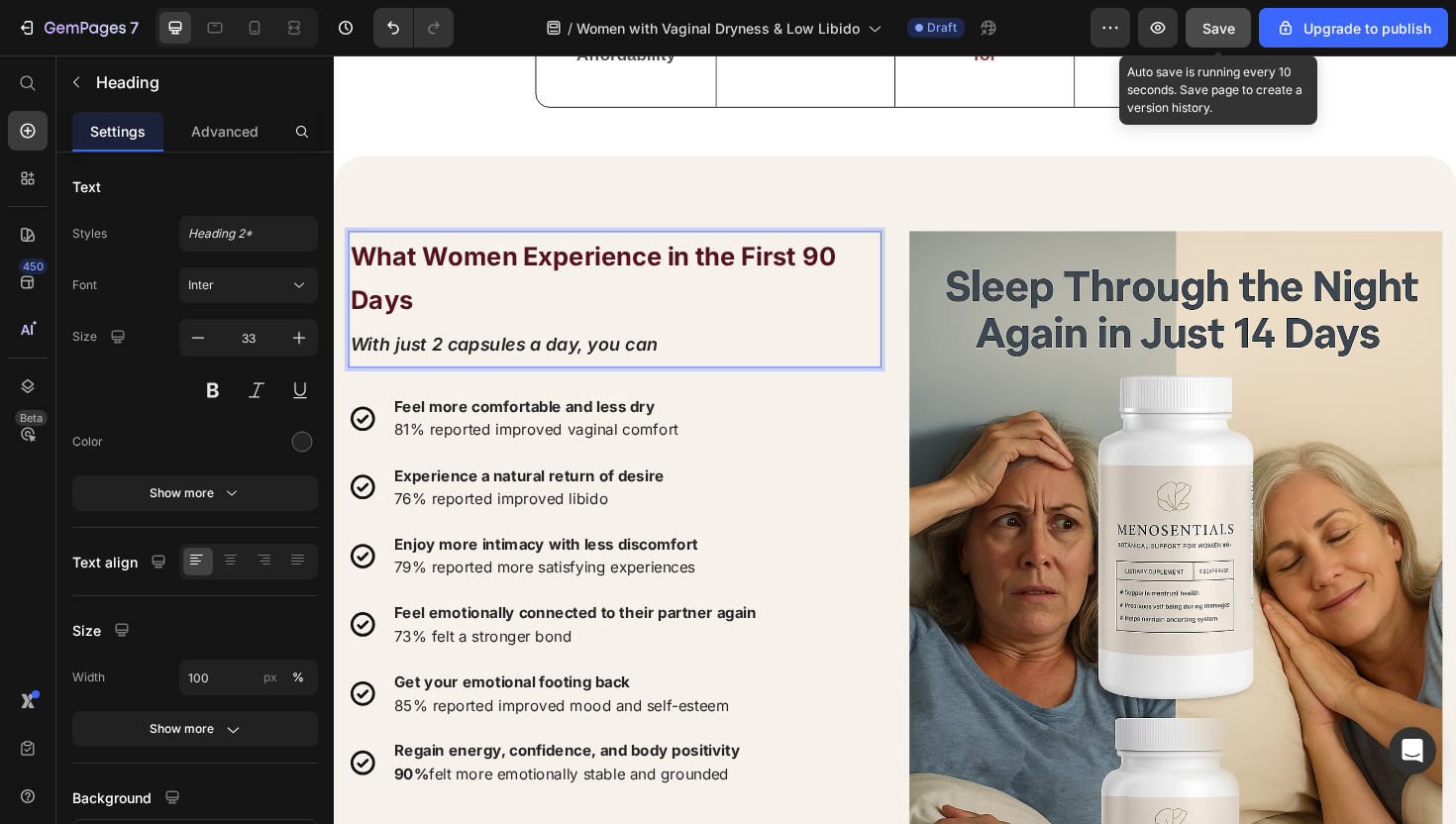 click on "With just 2 capsules a day, you can" at bounding box center [513, 361] 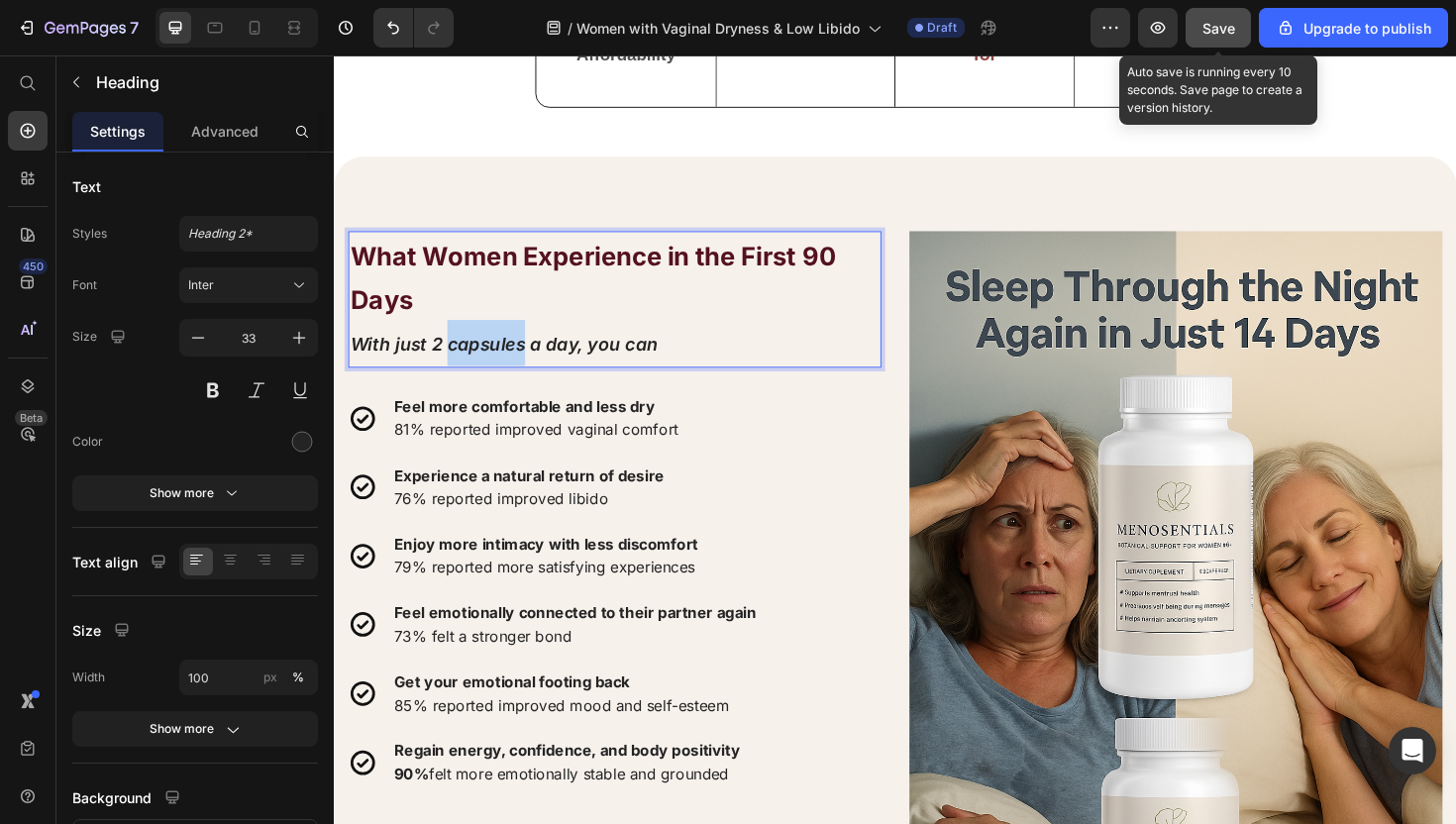 click on "With just 2 capsules a day, you can" at bounding box center [513, 361] 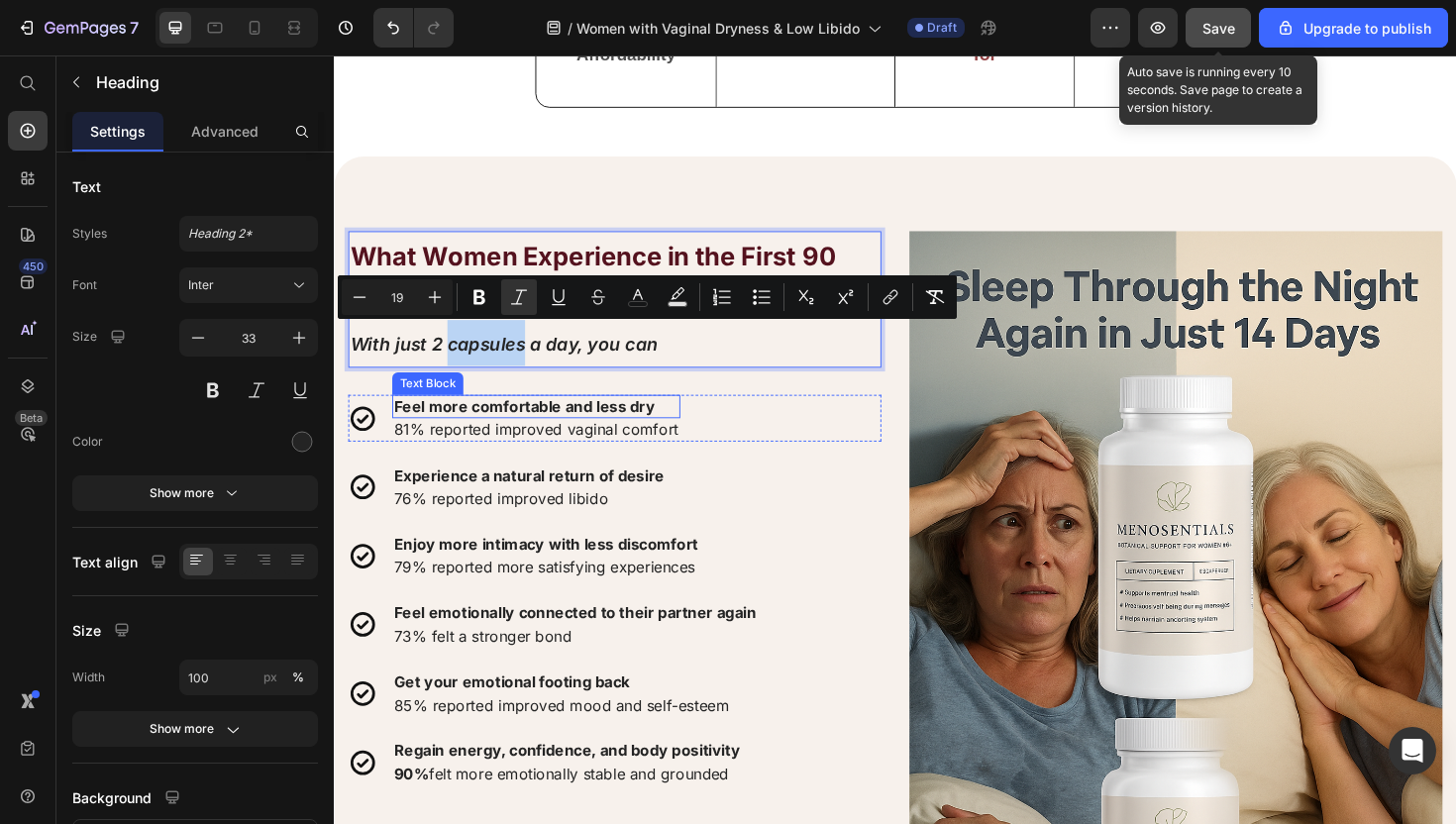 click on "Feel more comfortable and less dry" at bounding box center [535, 427] 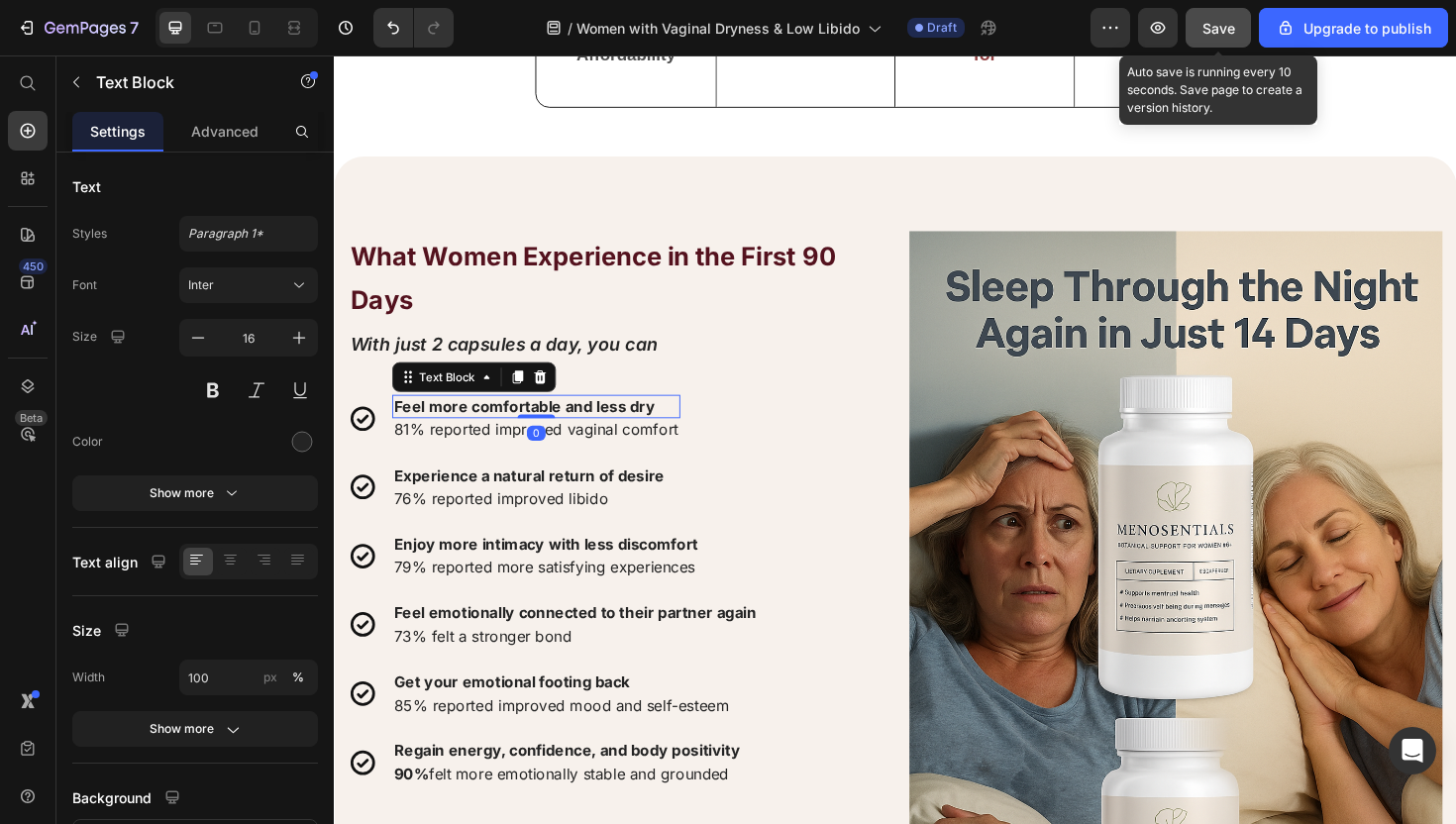 click on "Feel more comfortable and less dry" at bounding box center [535, 427] 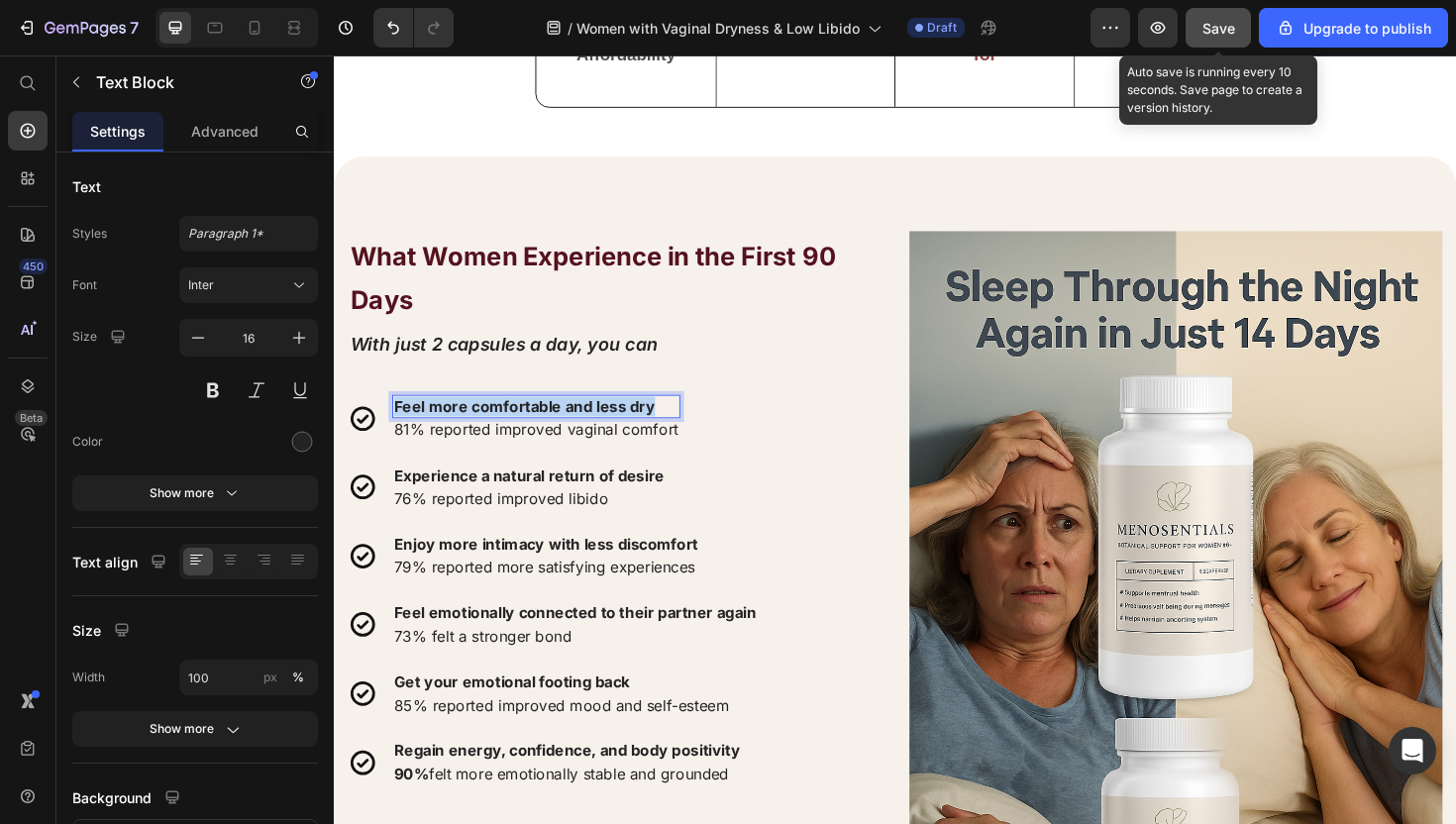 click on "Feel more comfortable and less dry" at bounding box center [535, 427] 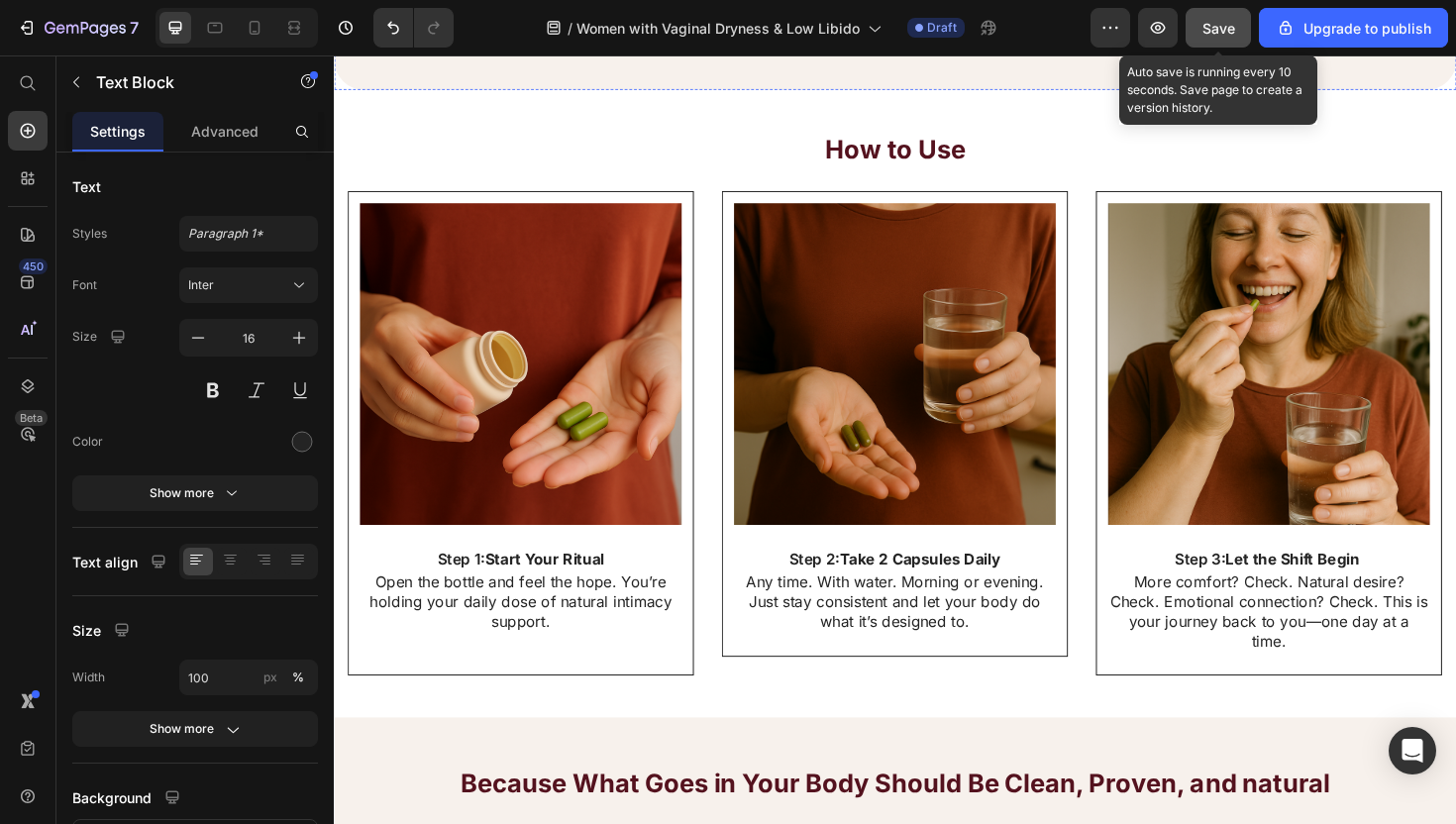 scroll, scrollTop: 9563, scrollLeft: 0, axis: vertical 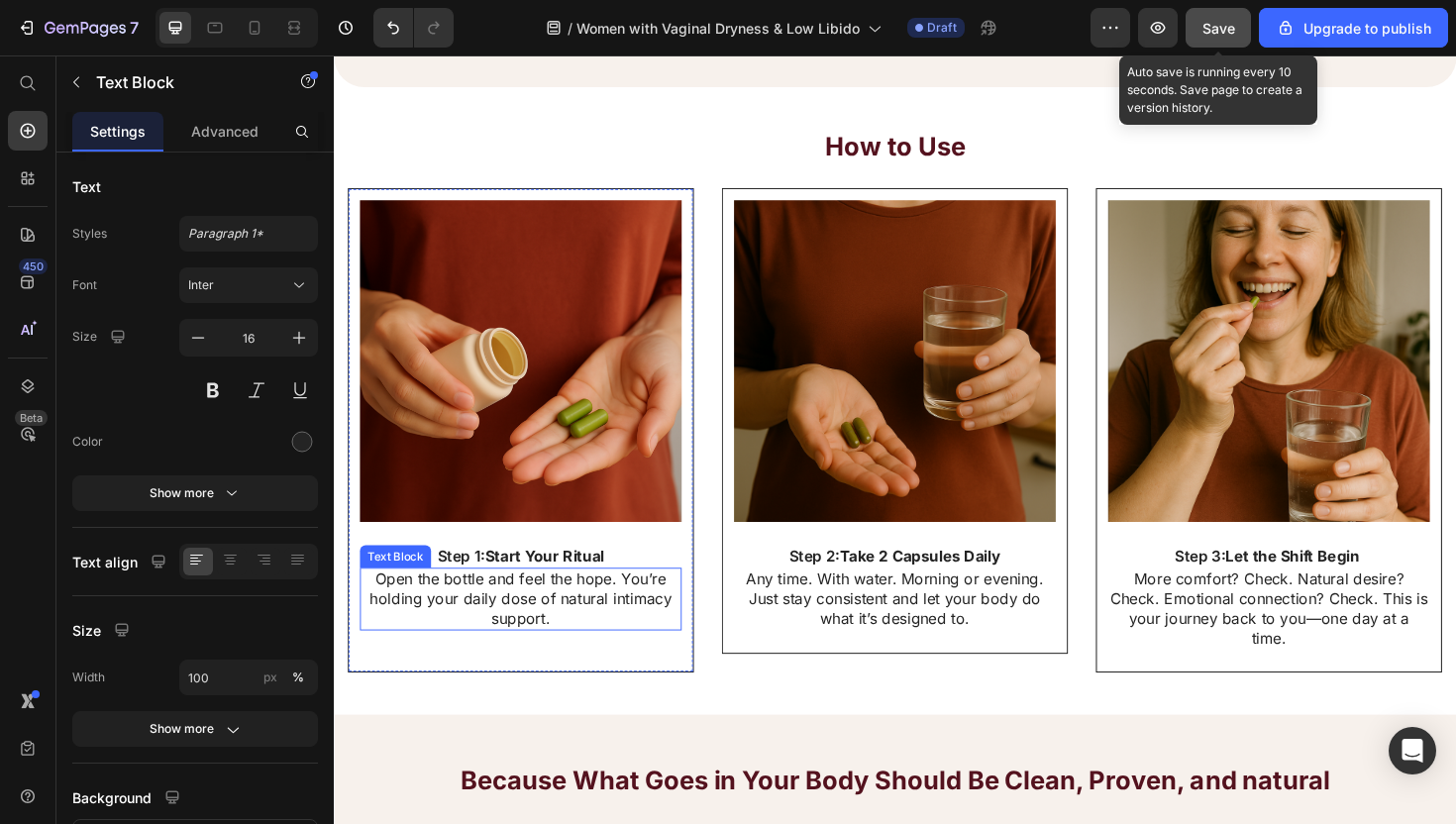 click on "Open the bottle and feel the hope. You’re holding your daily dose of natural intimacy support." at bounding box center (532, 631) 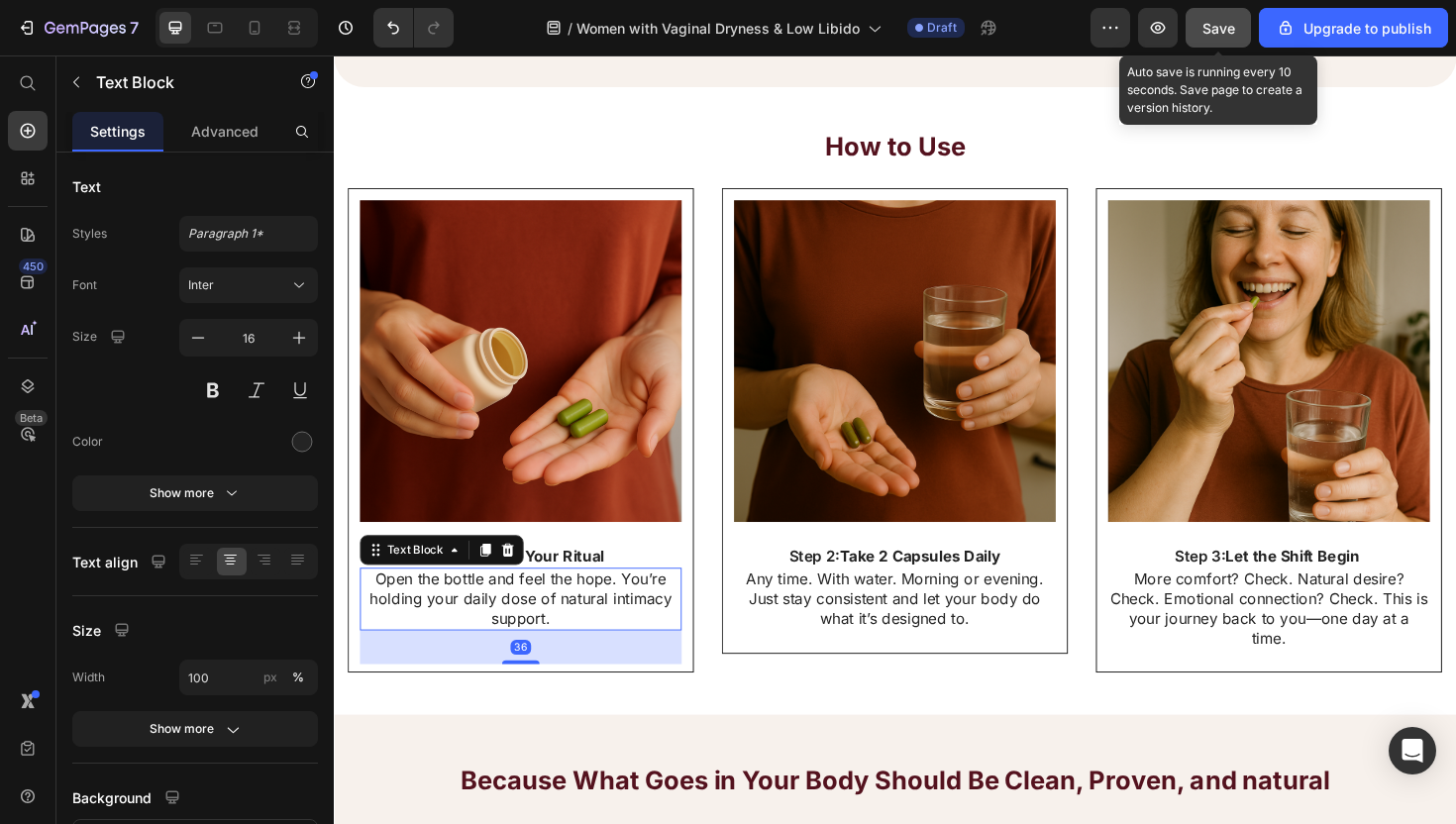 click on "Open the bottle and feel the hope. You’re holding your daily dose of natural intimacy support." at bounding box center [532, 631] 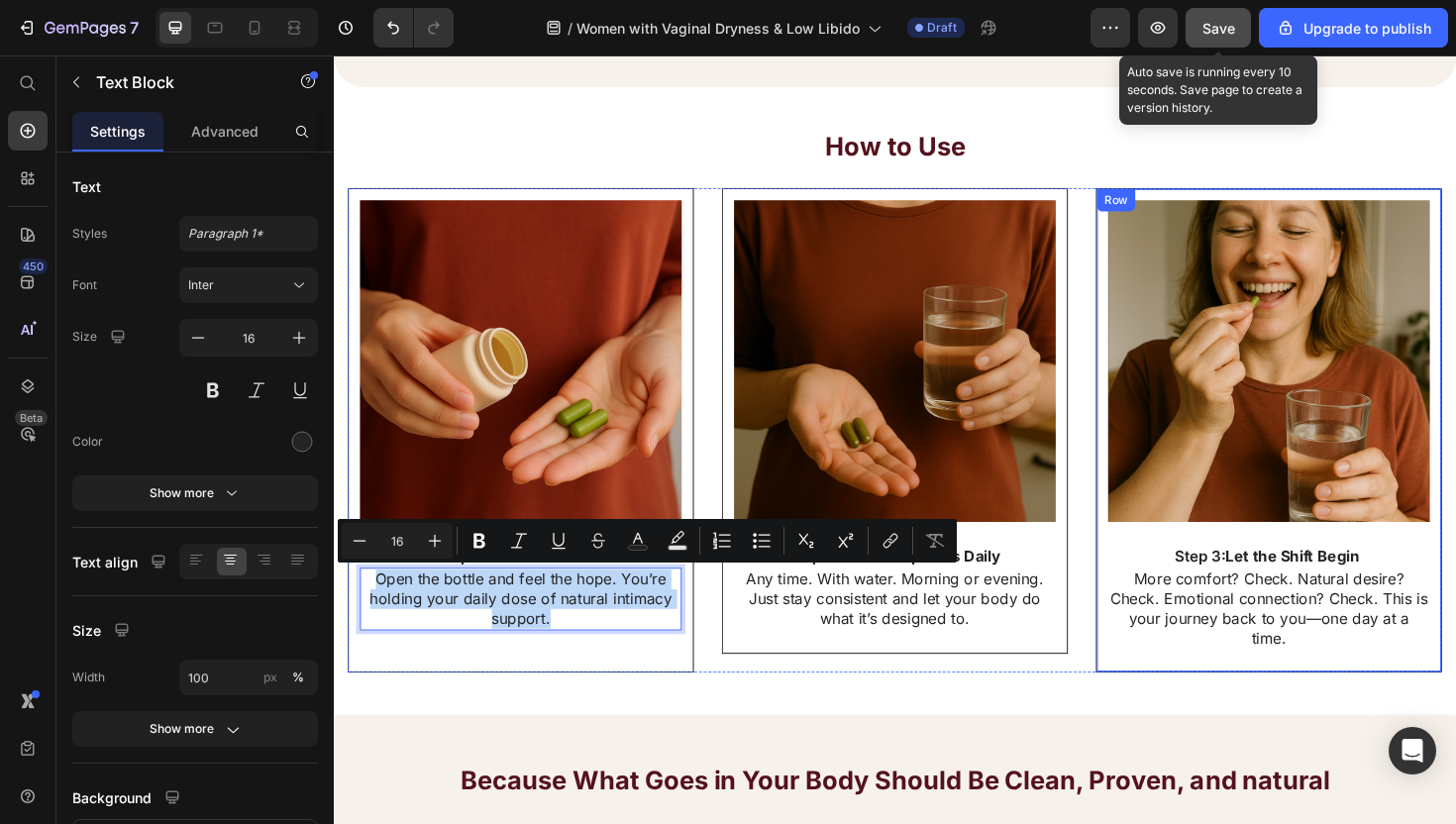 click on "More comfort? Check. Natural desire? Check. Emotional connection? Check. This is your journey back to you—one day at a time." at bounding box center (1324, 641) 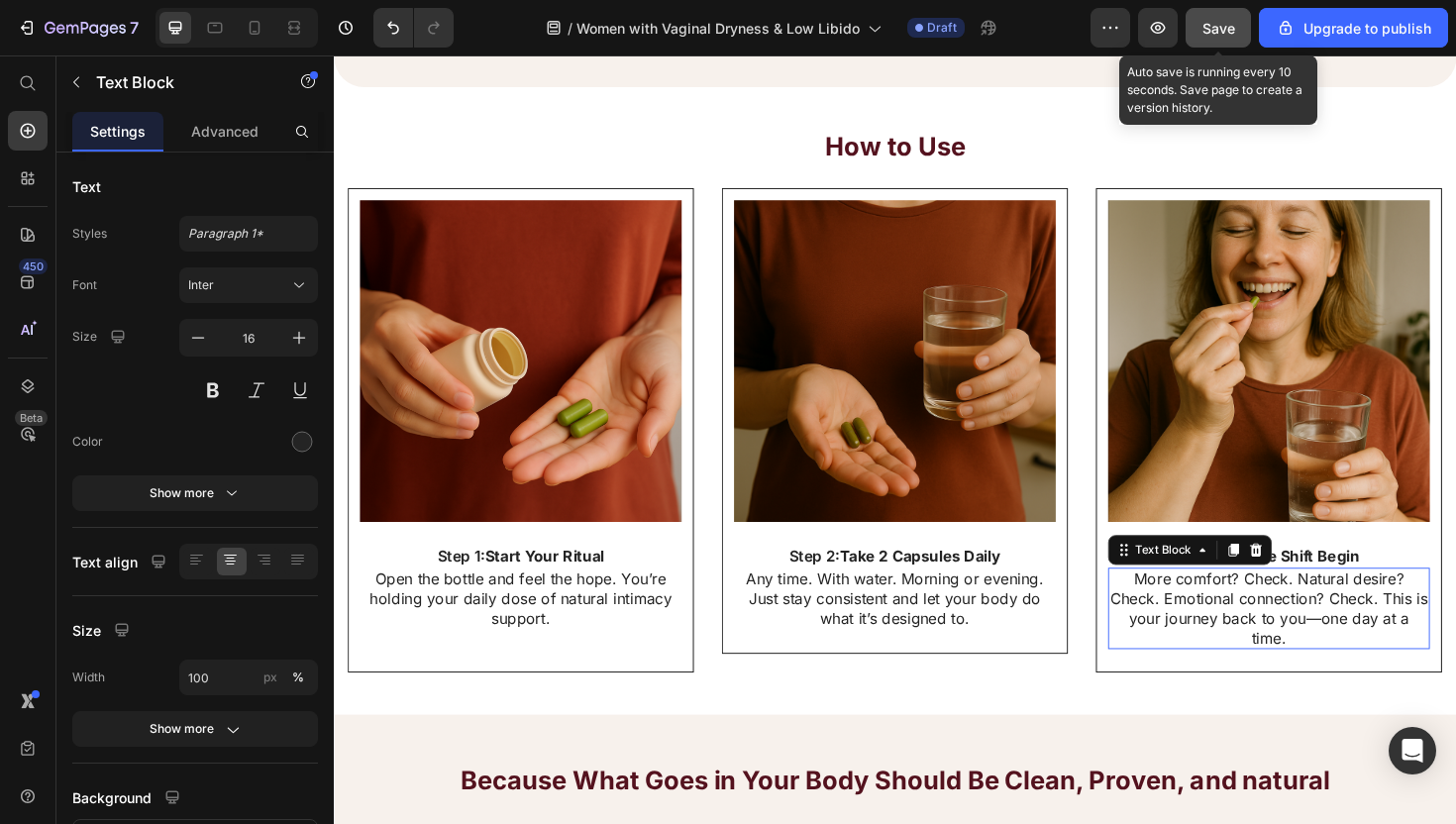 click on "More comfort? Check. Natural desire? Check. Emotional connection? Check. This is your journey back to you—one day at a time." at bounding box center [1324, 641] 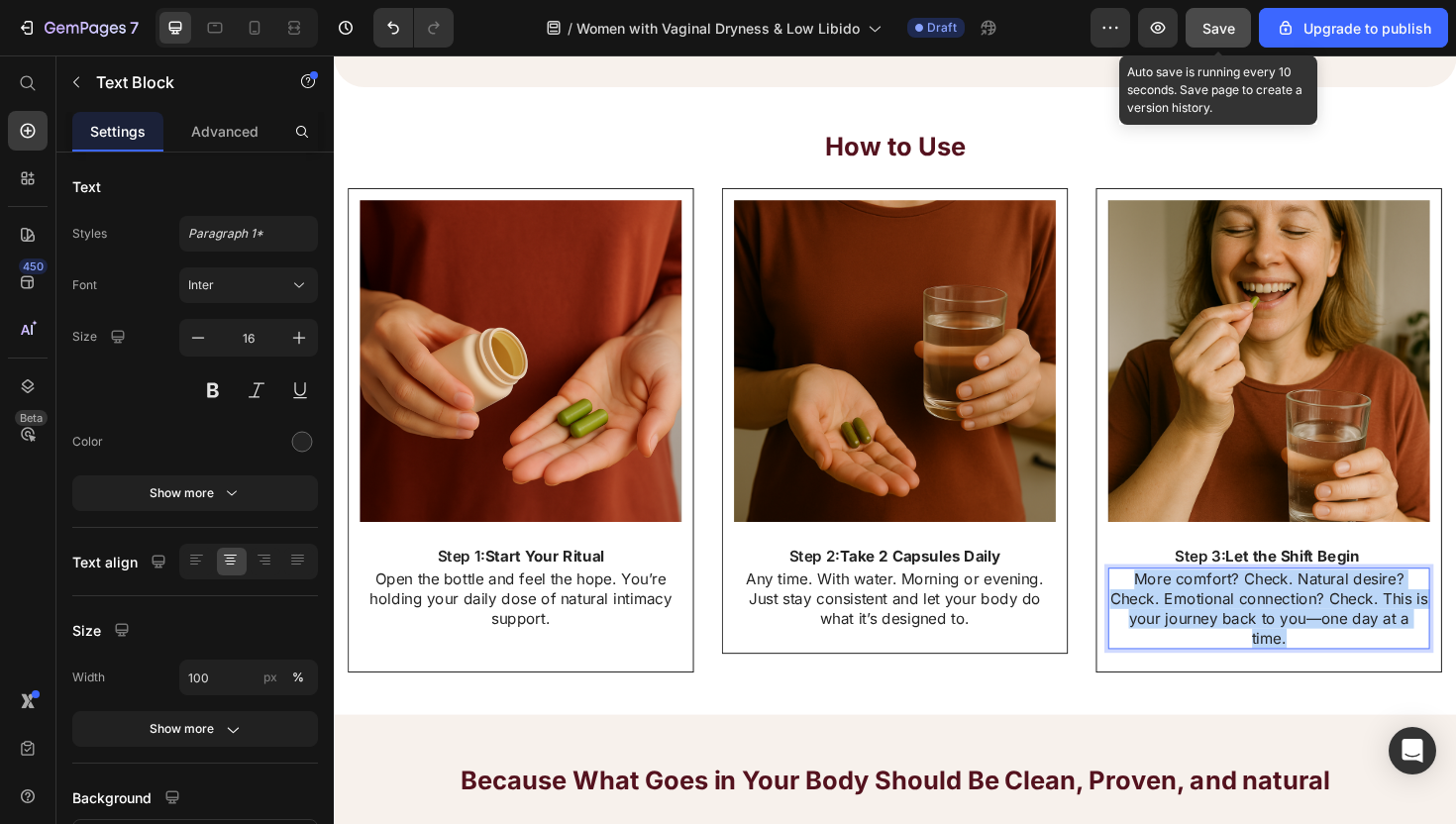 click on "More comfort? Check. Natural desire? Check. Emotional connection? Check. This is your journey back to you—one day at a time." at bounding box center [1324, 641] 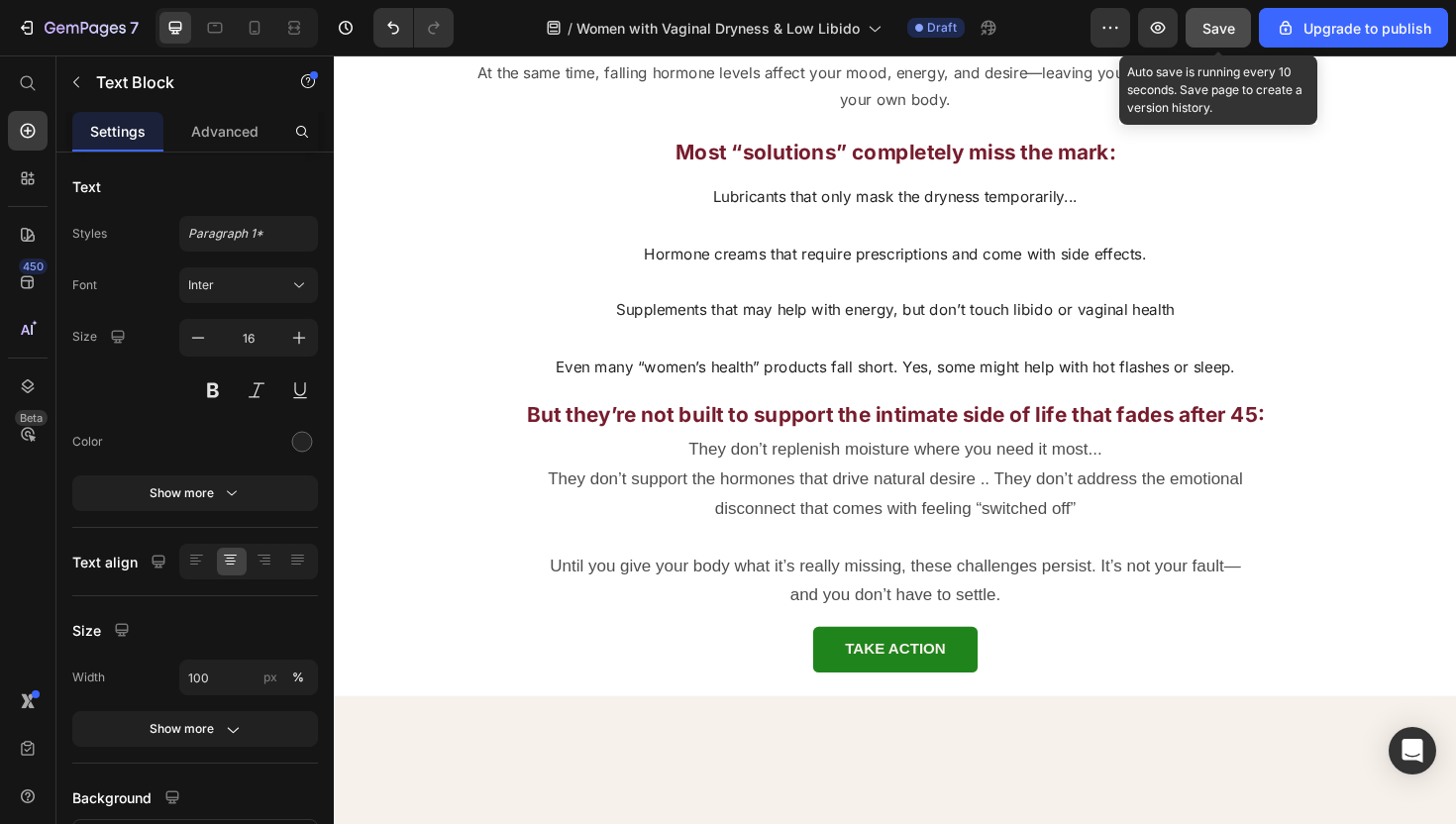 scroll, scrollTop: 0, scrollLeft: 0, axis: both 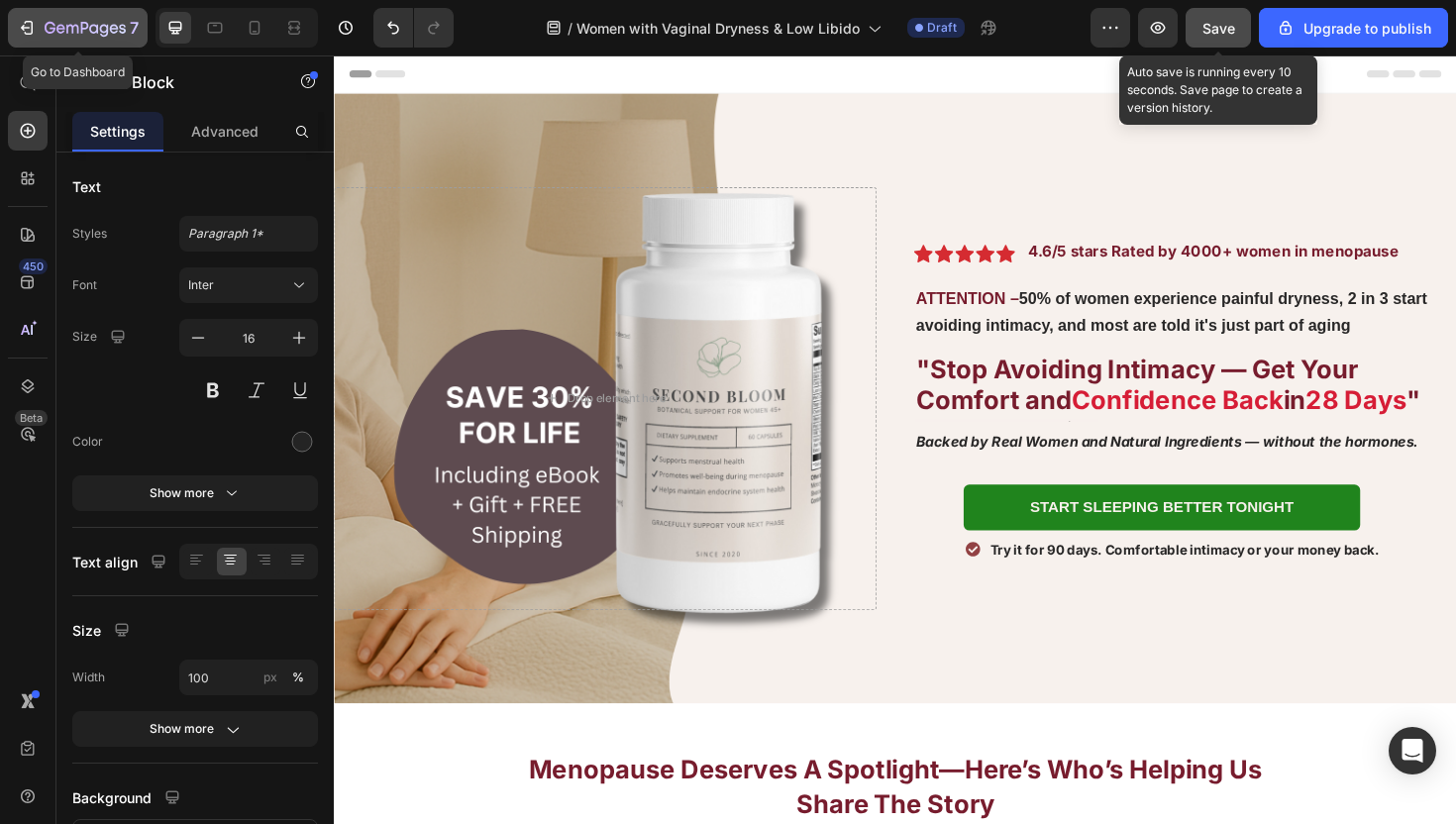 click 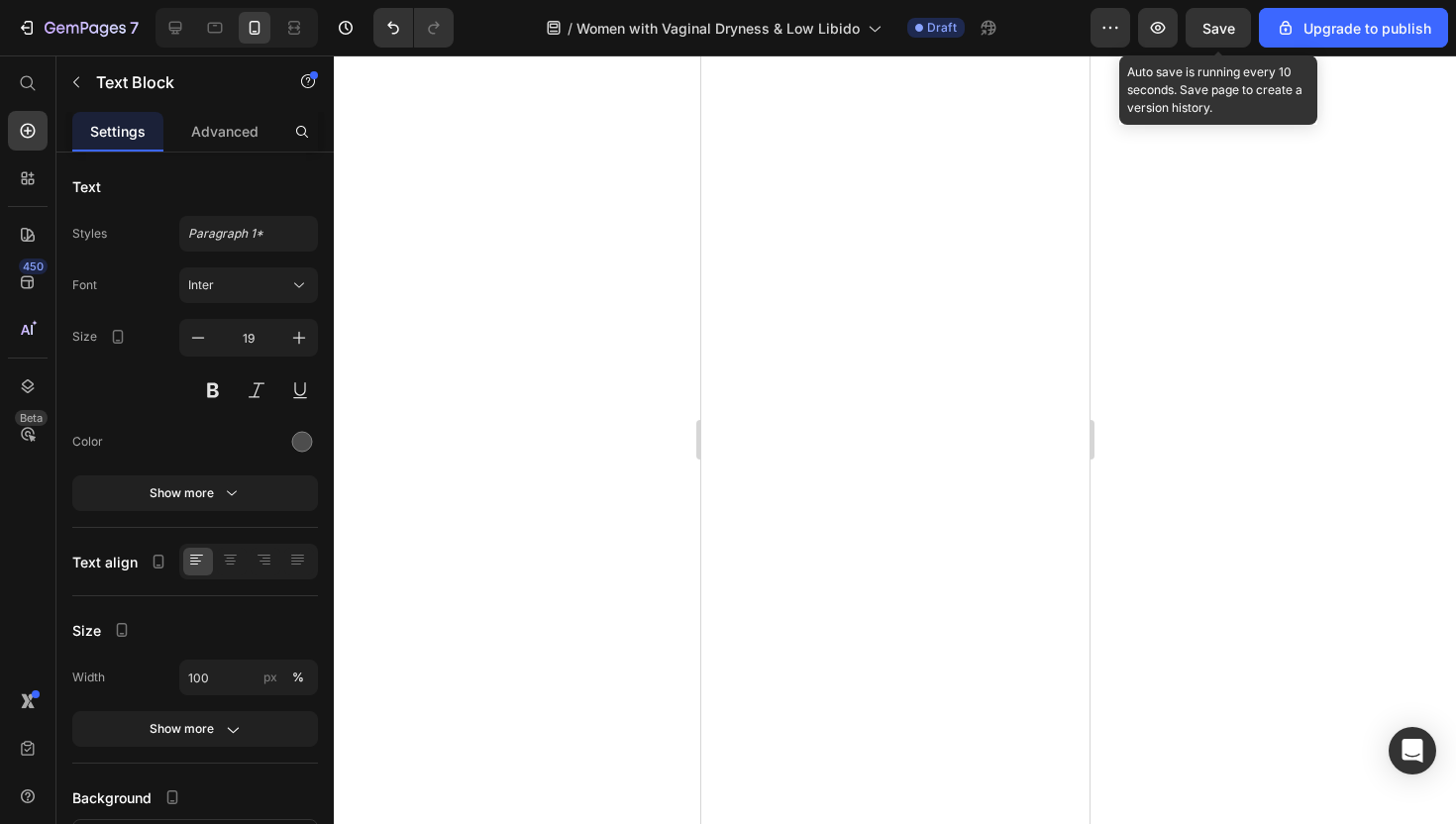 scroll, scrollTop: 0, scrollLeft: 0, axis: both 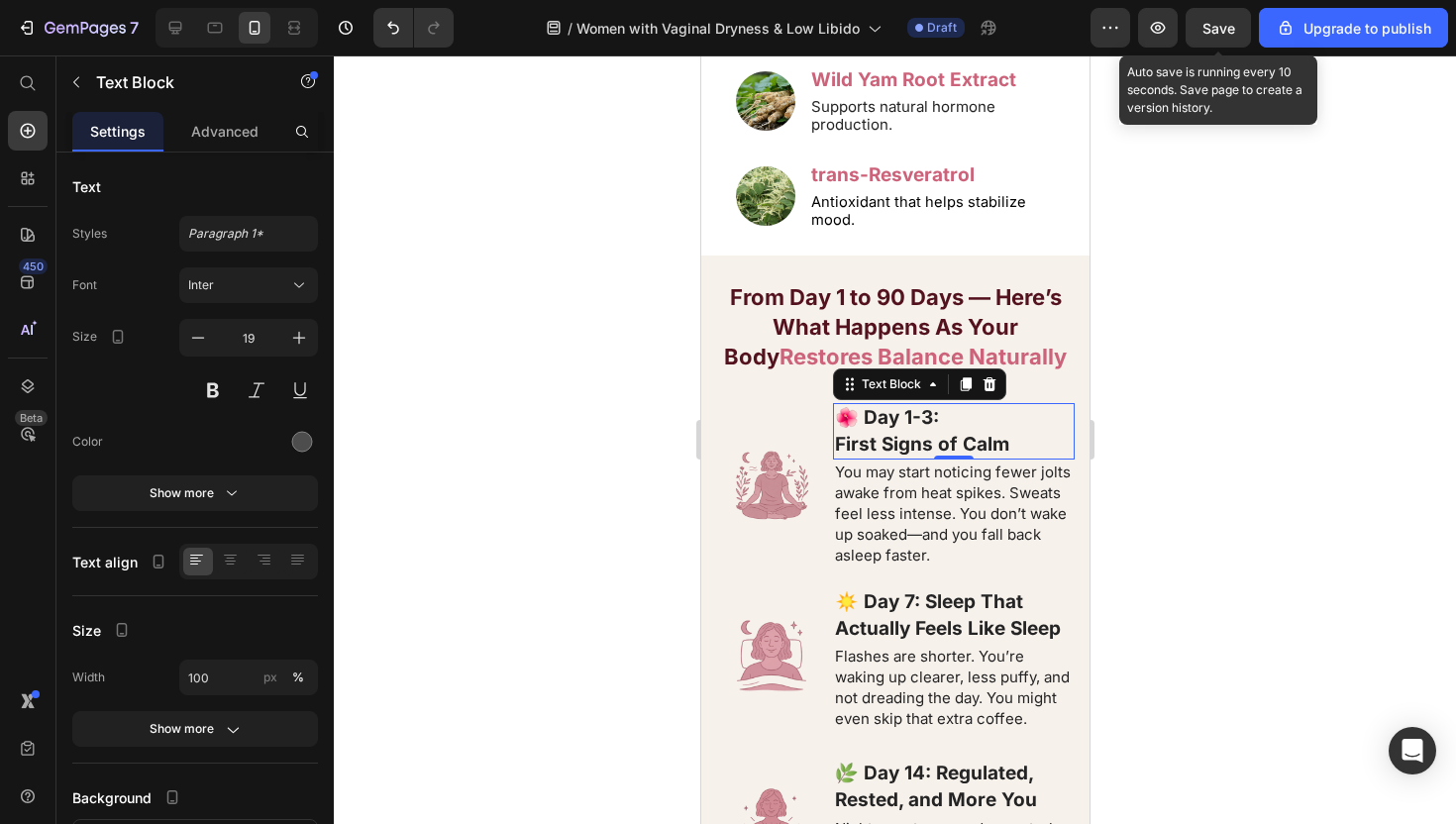 click on "First Signs of Calm" at bounding box center (921, 444) 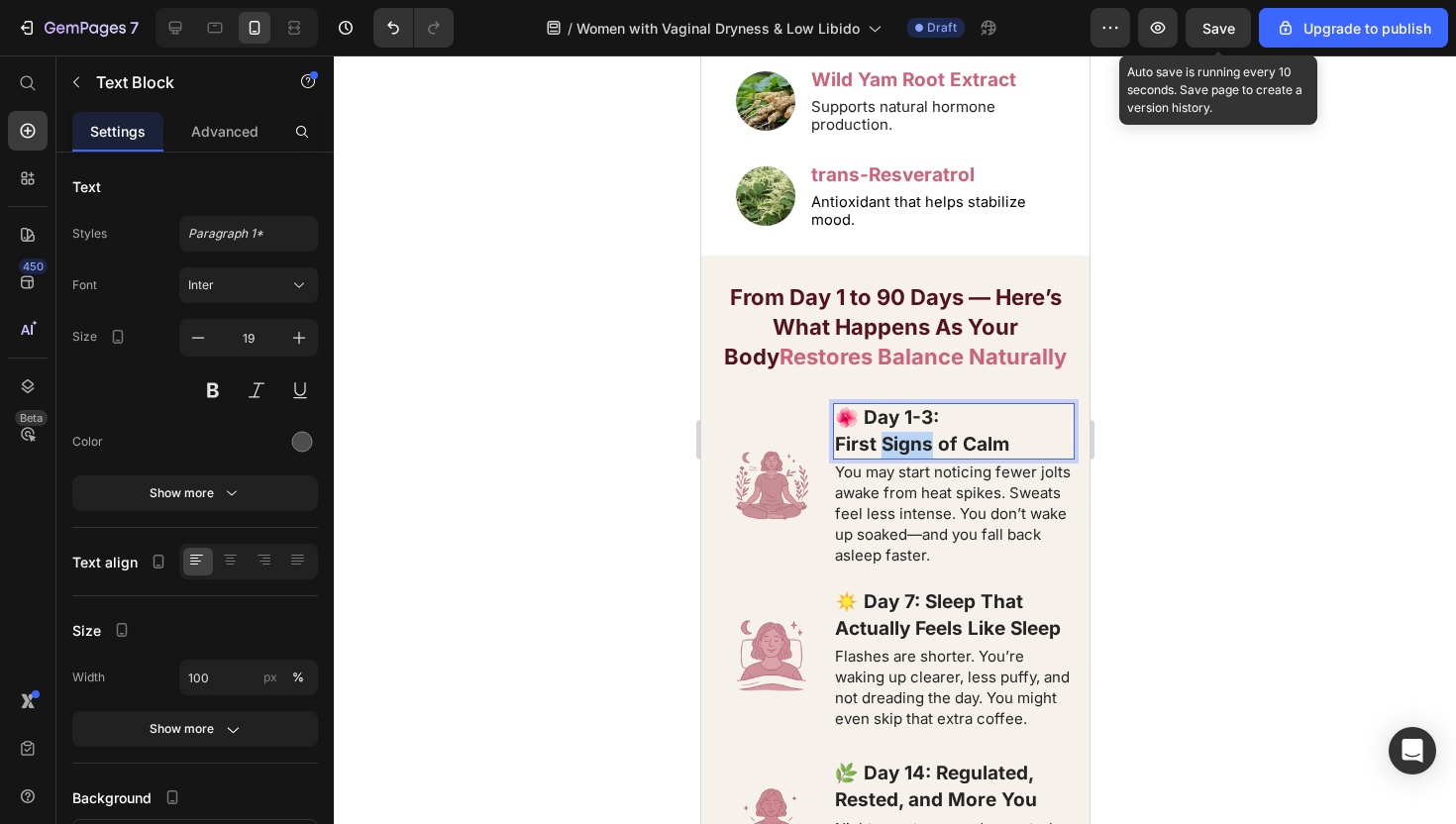 click on "First Signs of Calm" at bounding box center [921, 444] 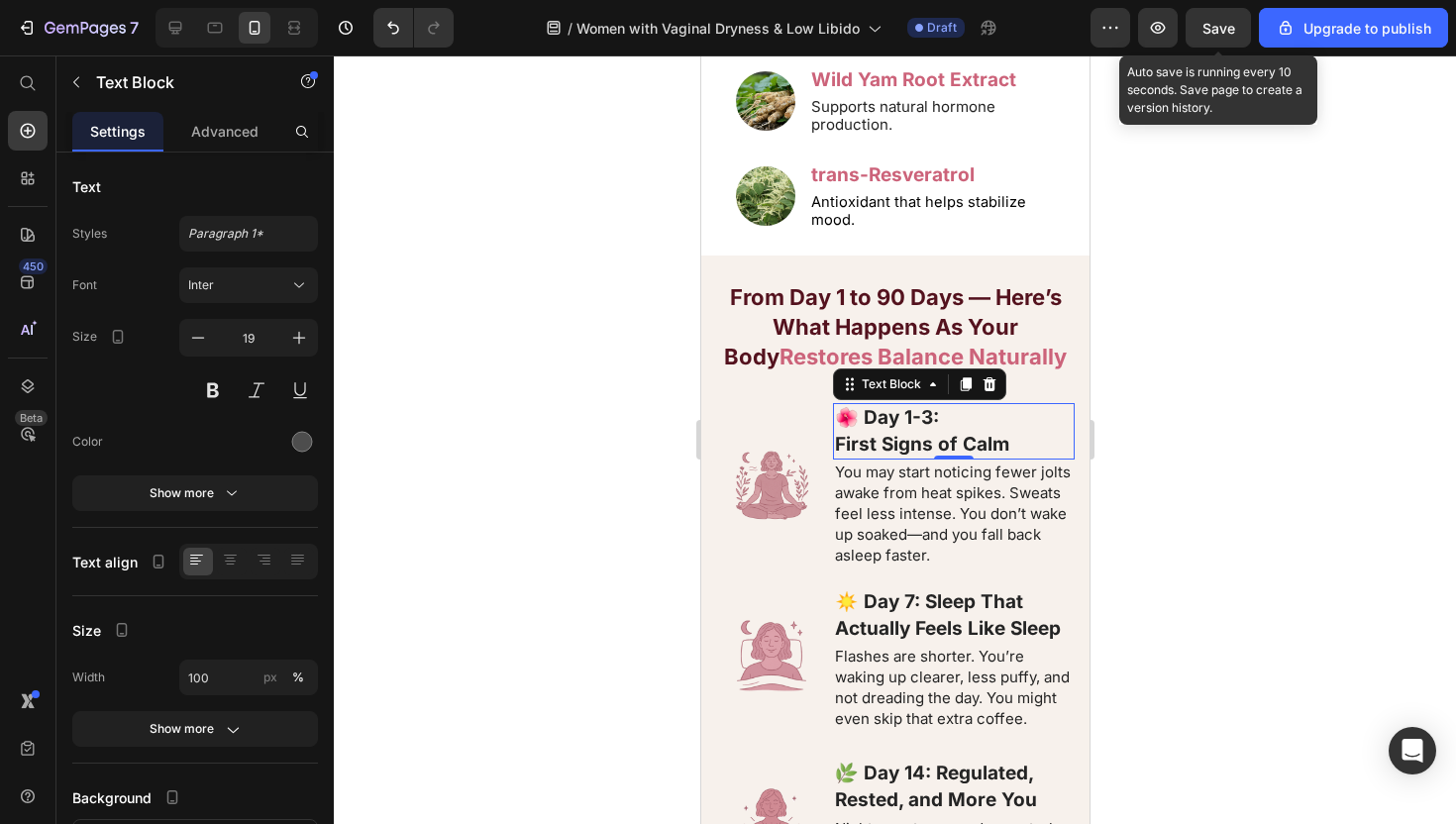 click on "First Signs of Calm" at bounding box center [921, 444] 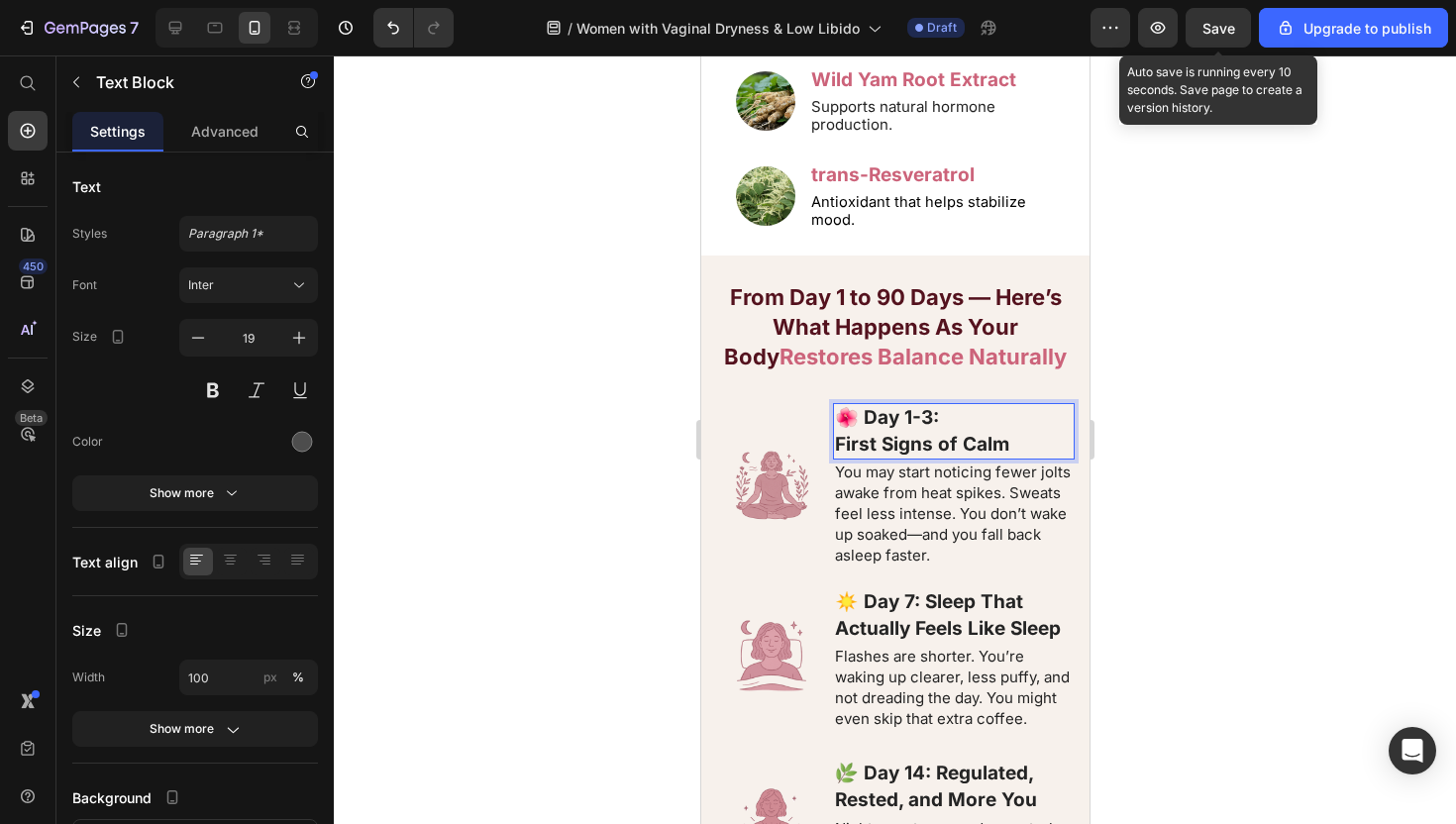 click on "First Signs of Calm" at bounding box center (921, 444) 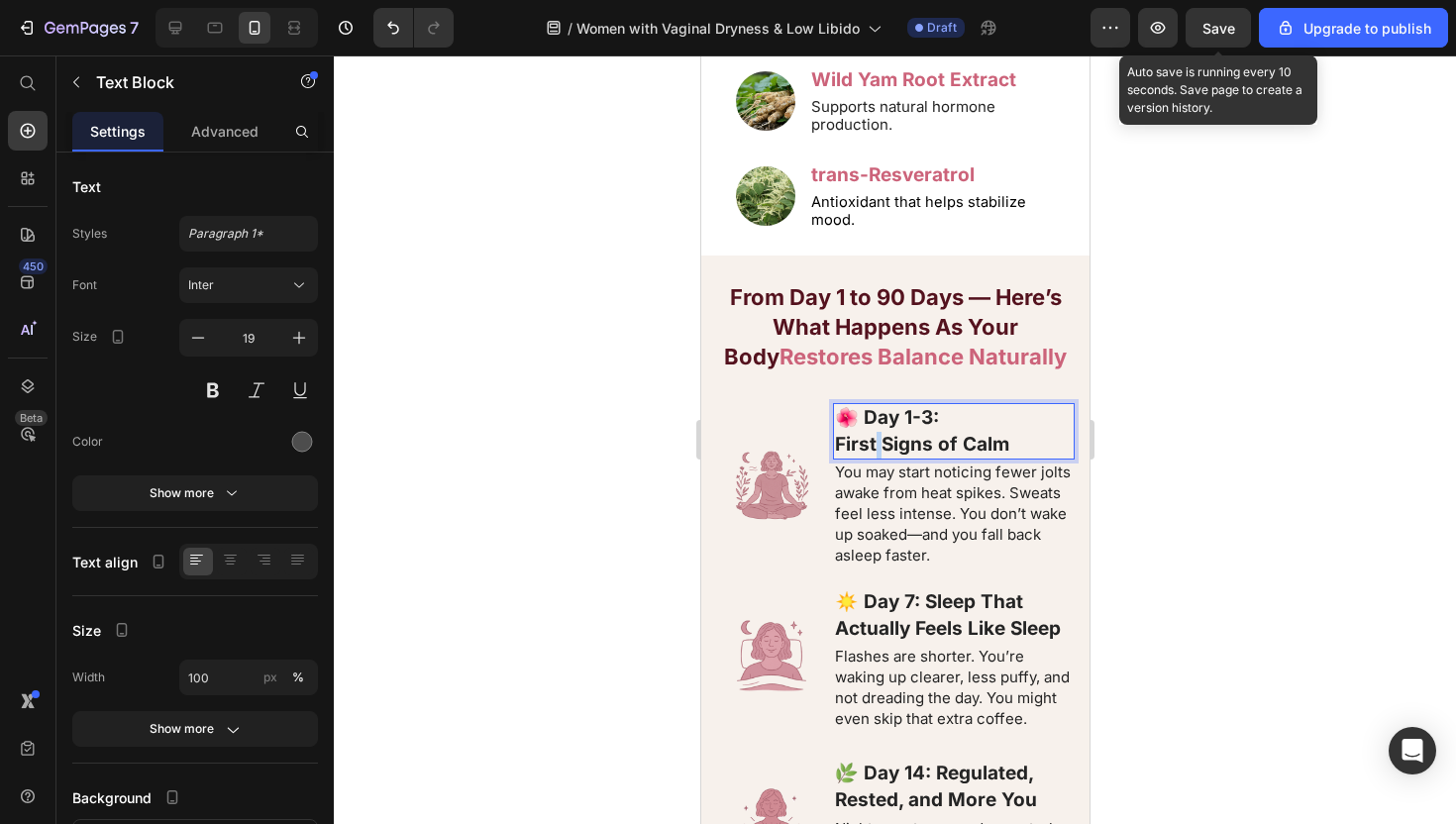 click on "First Signs of Calm" at bounding box center (921, 444) 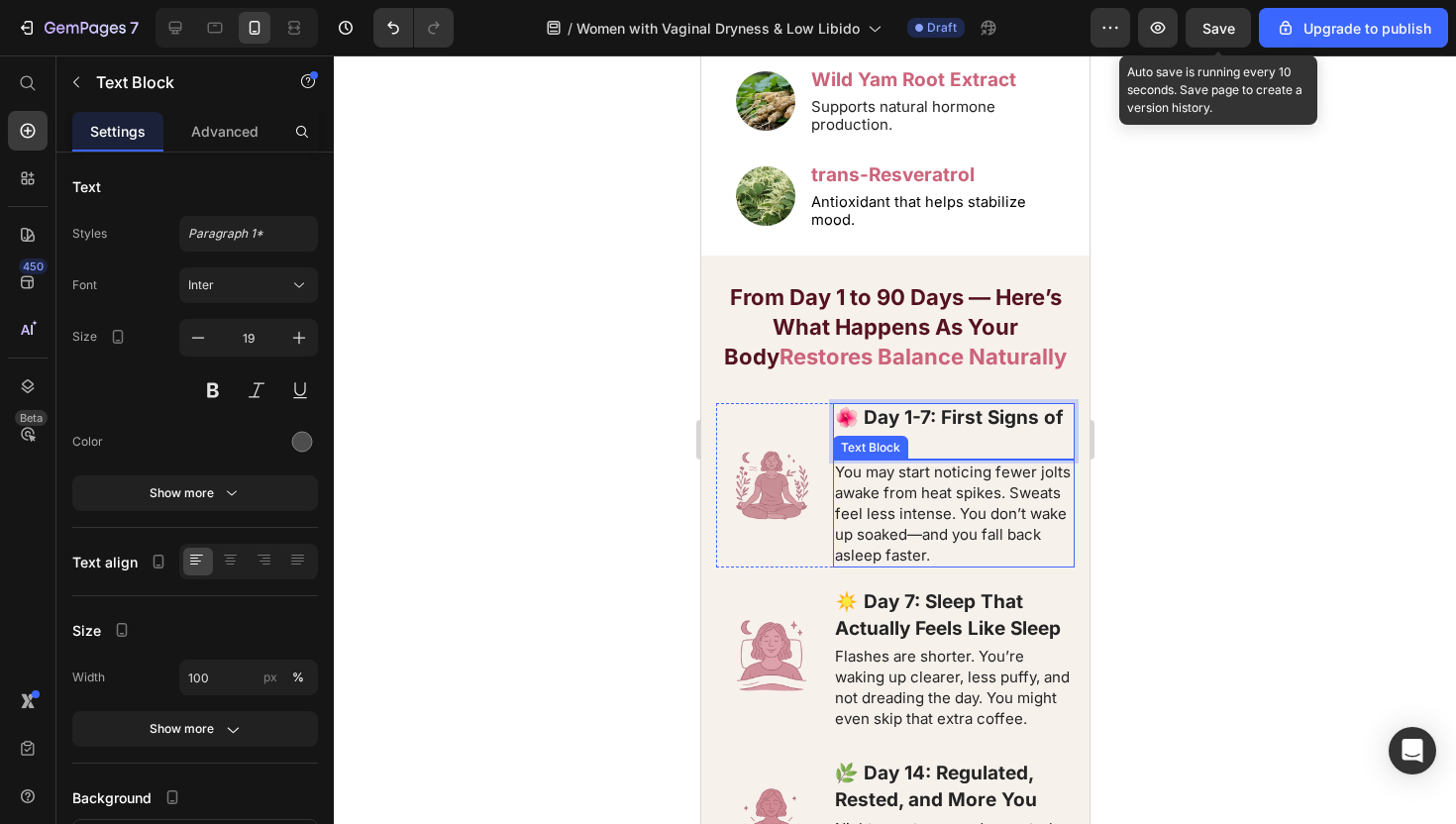click on "You may start noticing fewer jolts awake from heat spikes. Sweats feel less intense. You don’t wake up soaked—and you fall back asleep faster." at bounding box center (953, 513) 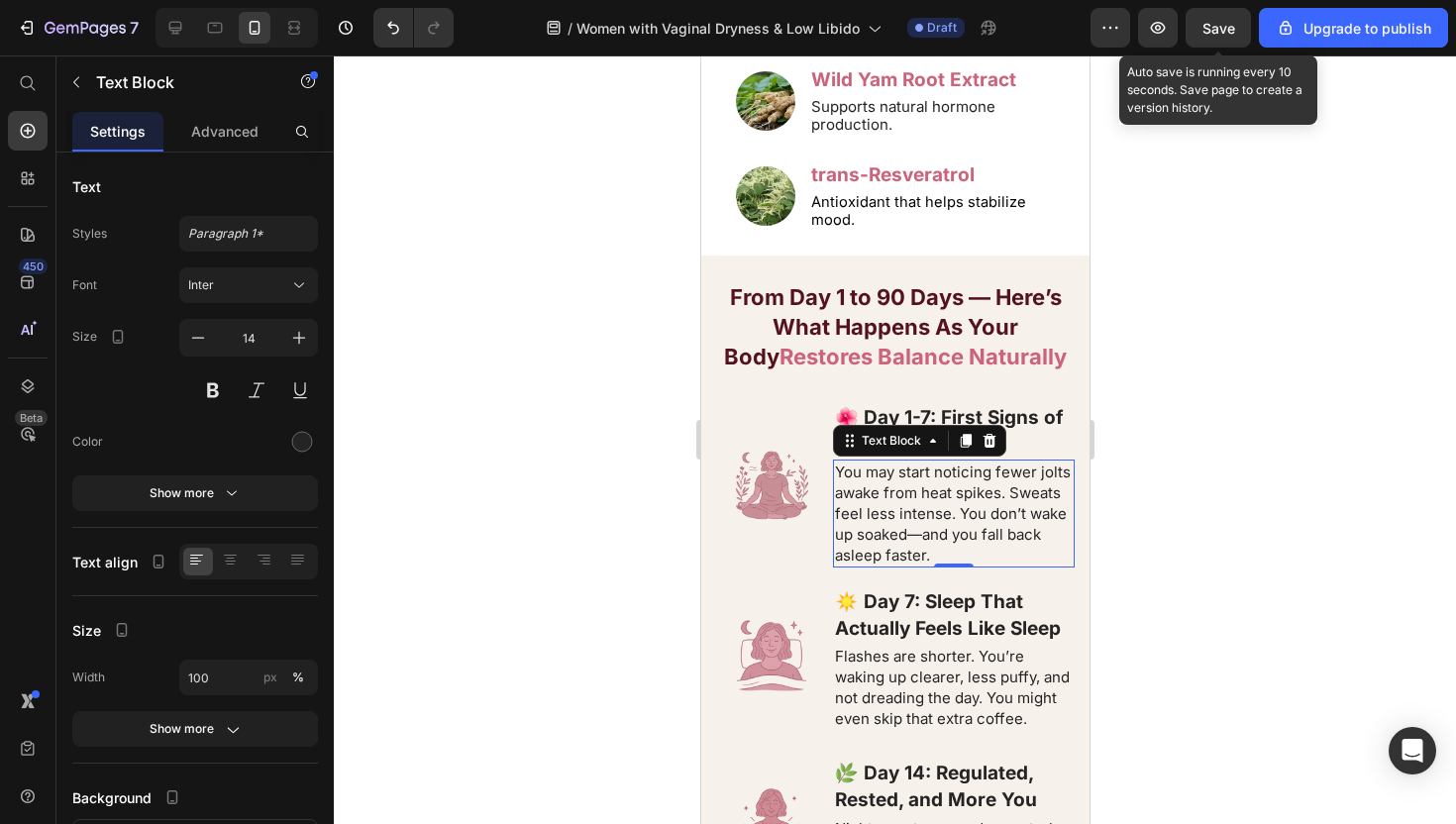 click on "You may start noticing fewer jolts awake from heat spikes. Sweats feel less intense. You don’t wake up soaked—and you fall back asleep faster." at bounding box center (952, 513) 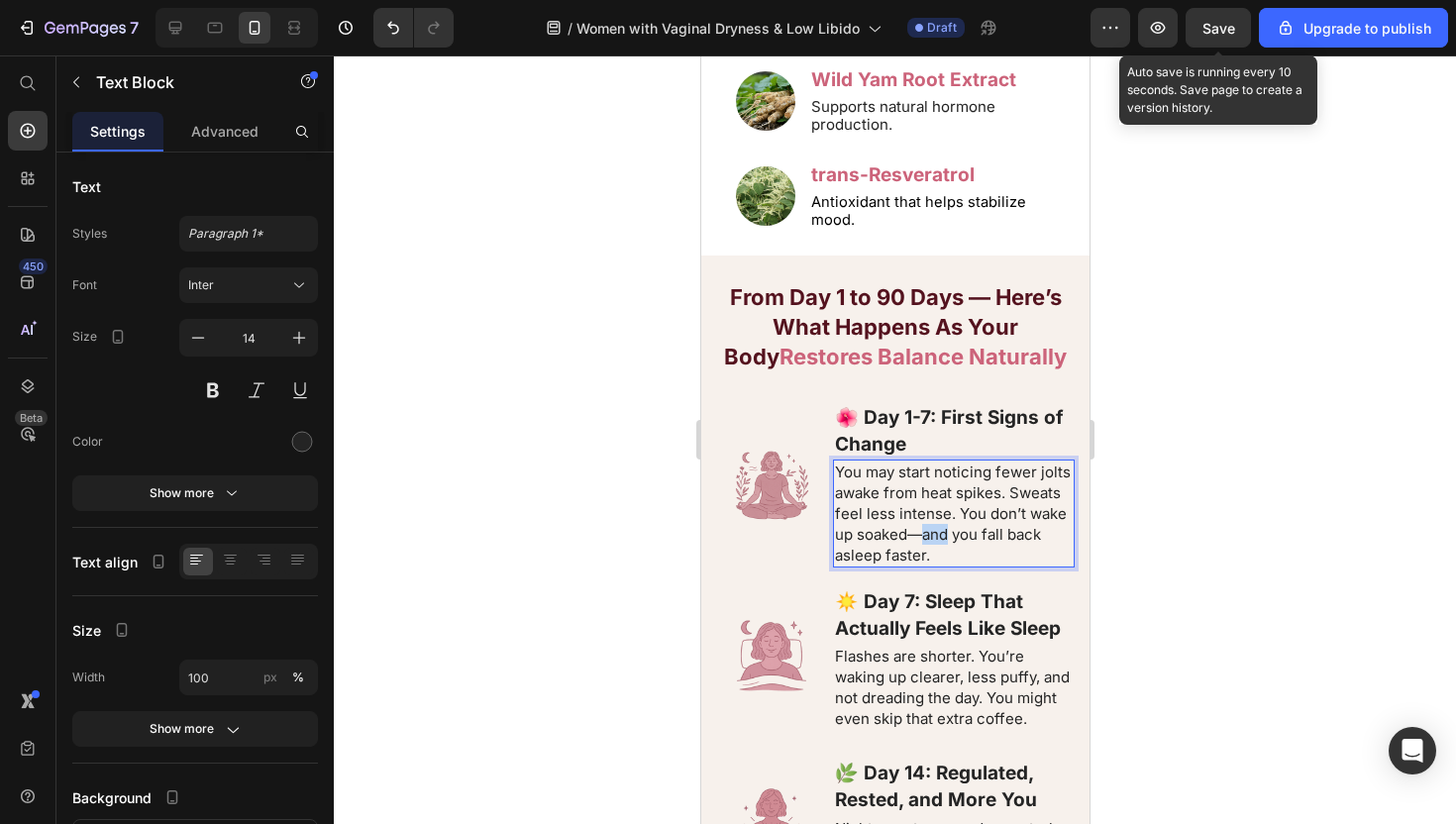 click on "You may start noticing fewer jolts awake from heat spikes. Sweats feel less intense. You don’t wake up soaked—and you fall back asleep faster." at bounding box center [952, 513] 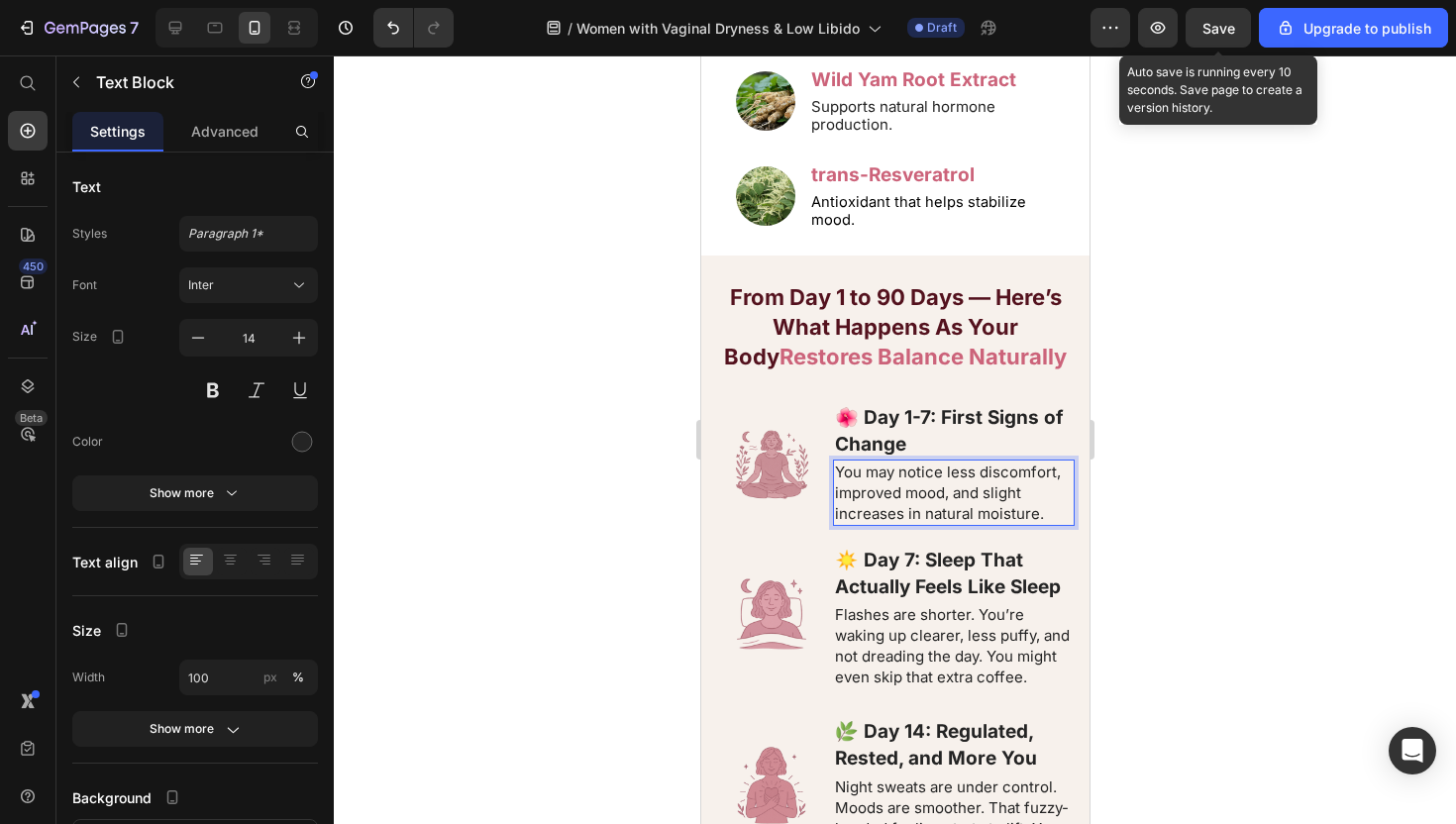 click on "Flashes are shorter. You’re waking up clearer, less puffy, and not dreading the day. You might even skip that extra coffee." at bounding box center (951, 646) 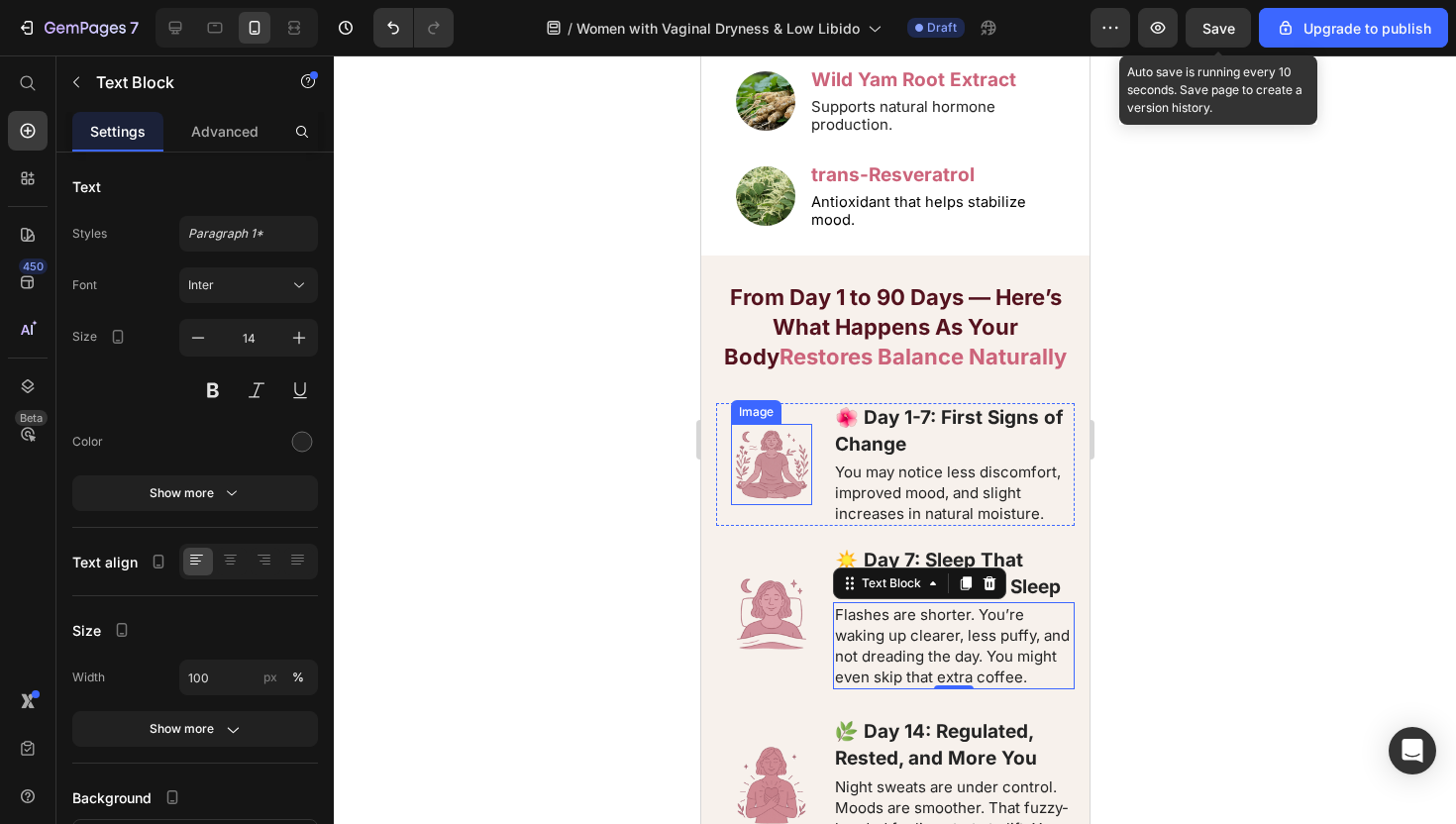 click at bounding box center (771, 464) 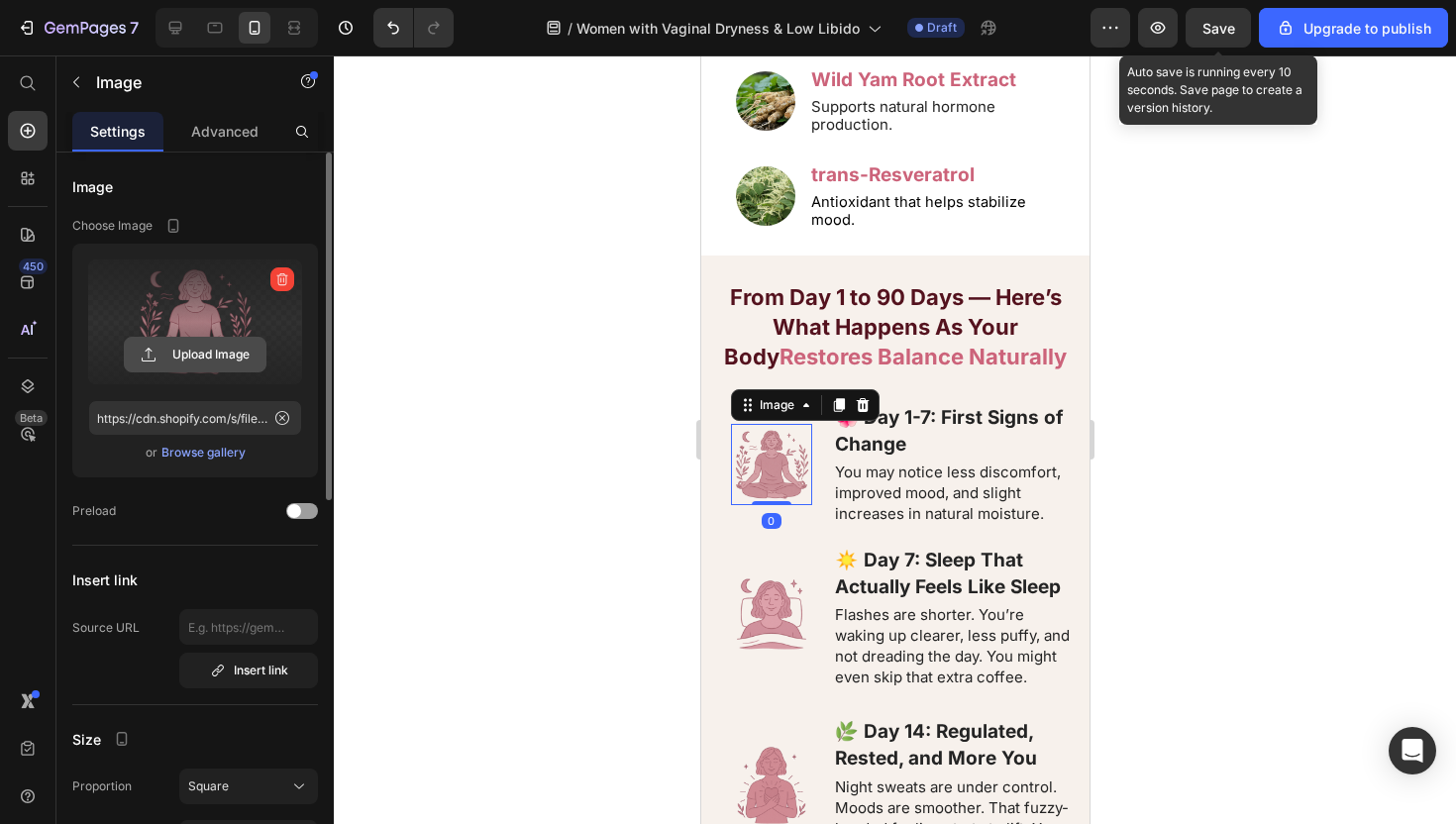 click 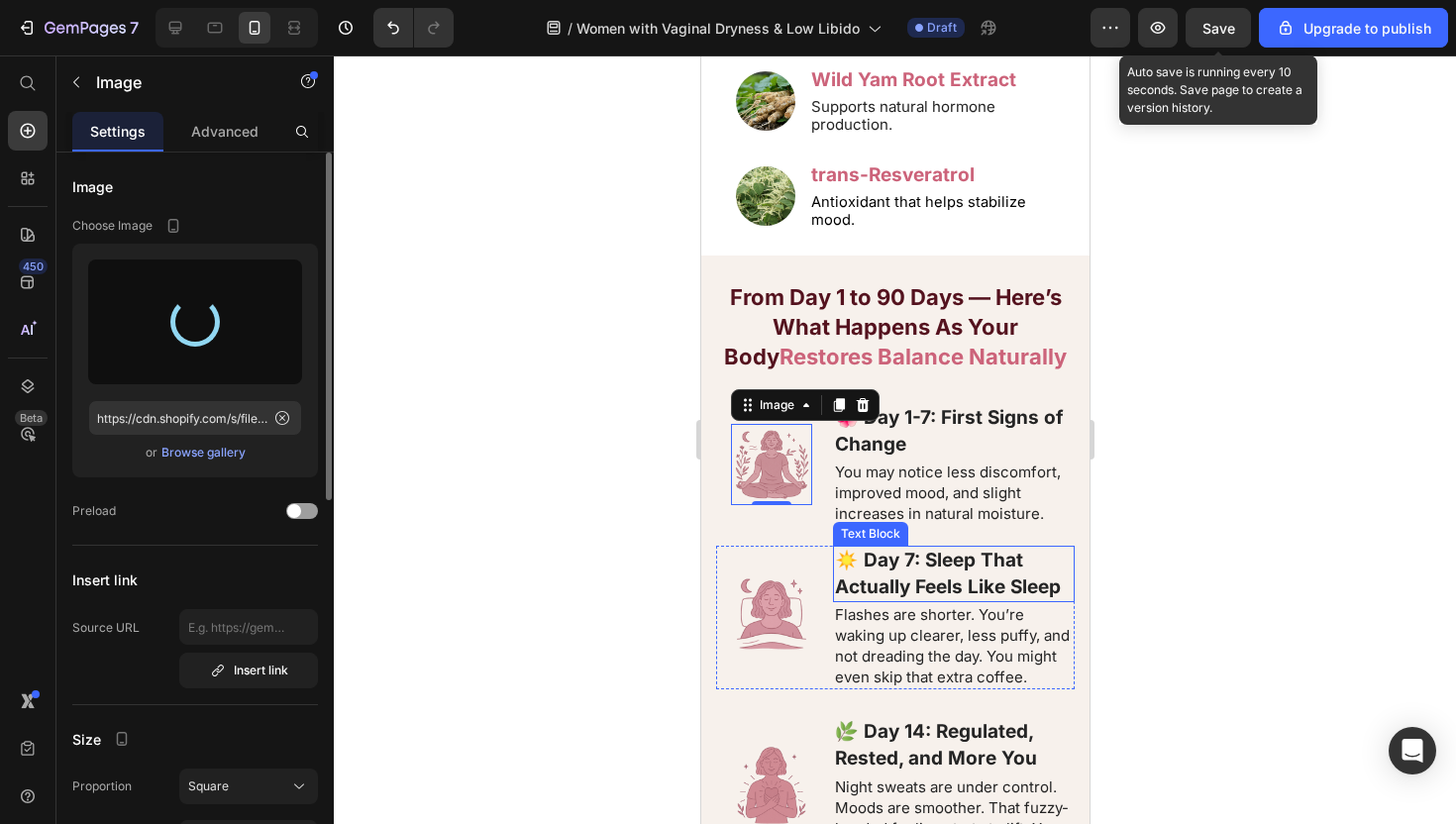 type on "https://cdn.shopify.com/s/files/1/0942/9388/5260/files/gempages_565005444641194803-ea56e99f-a770-4f0a-8134-dcfafd4bb290.webp" 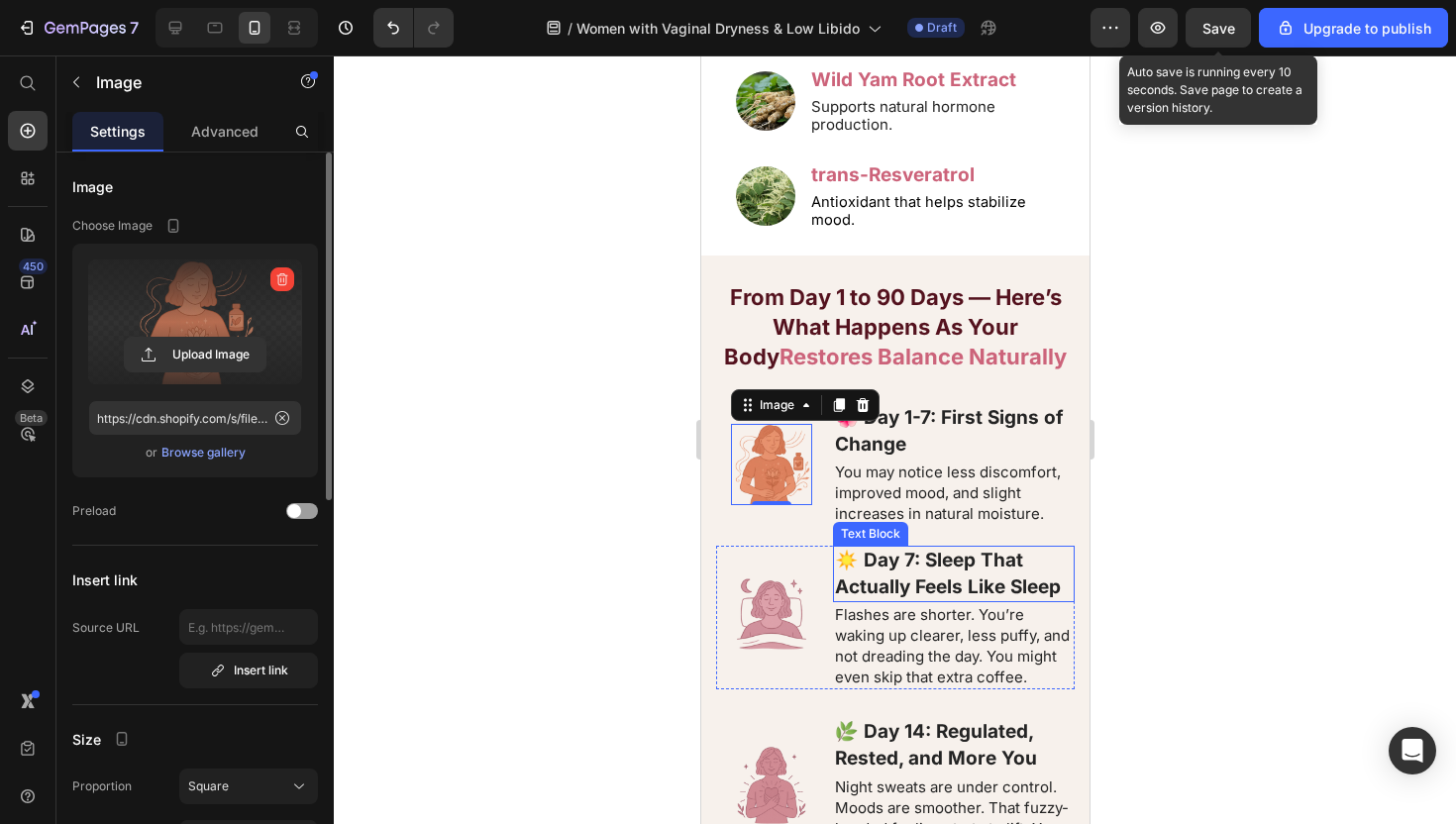 click on "You may notice less discomfort, improved mood, and slight increases in natural moisture." at bounding box center (947, 492) 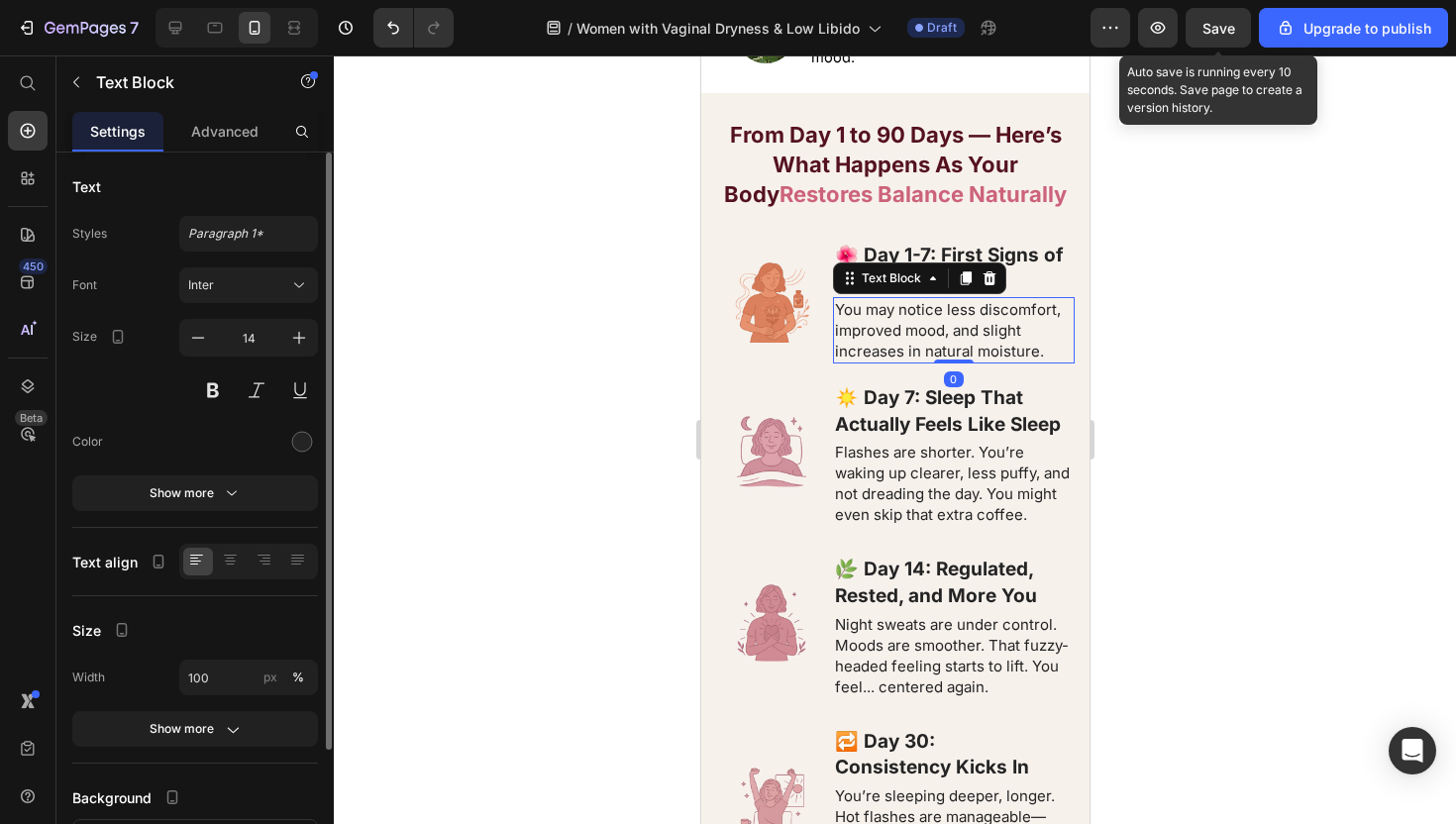scroll, scrollTop: 6687, scrollLeft: 0, axis: vertical 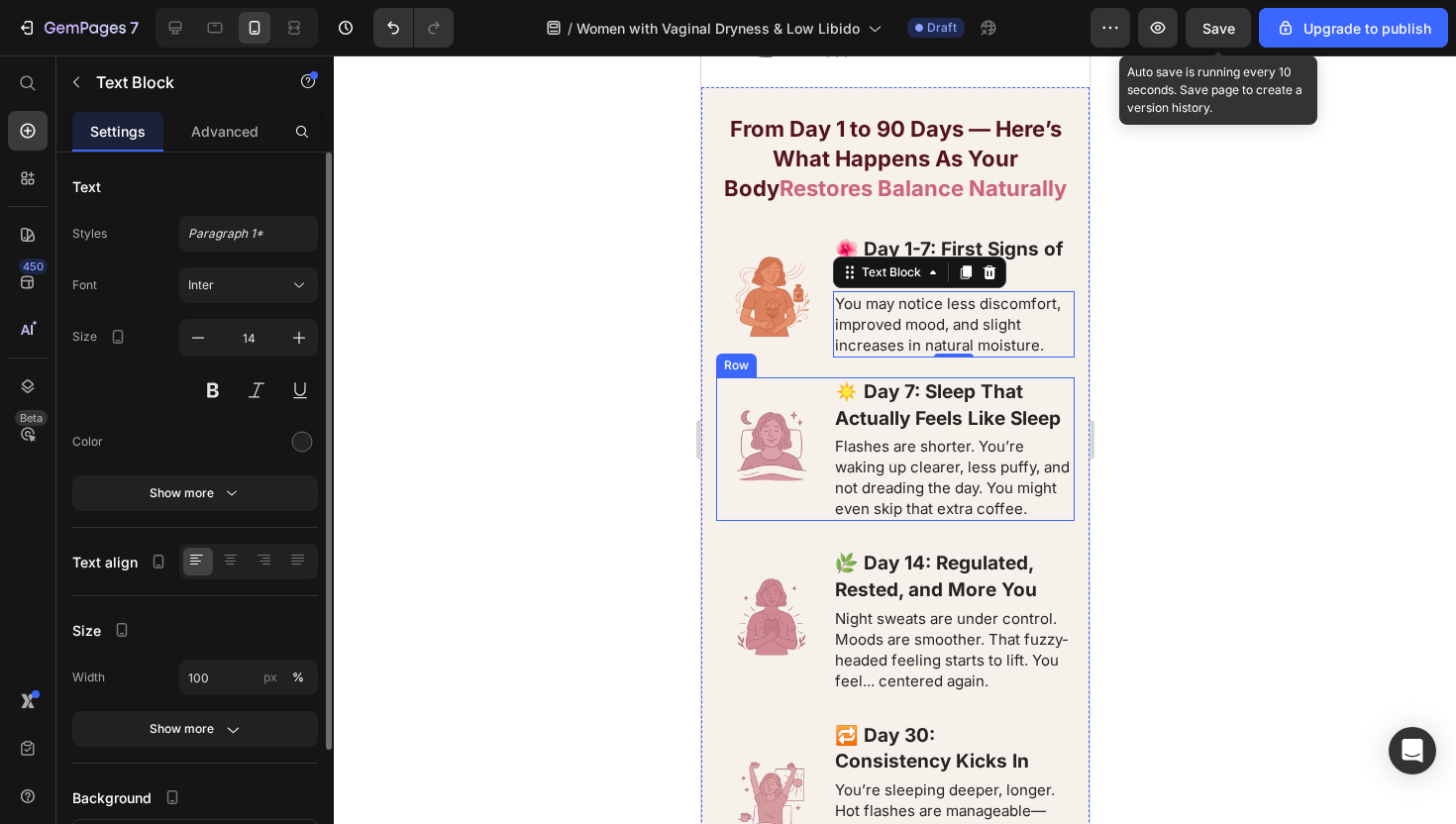 click at bounding box center (771, 446) 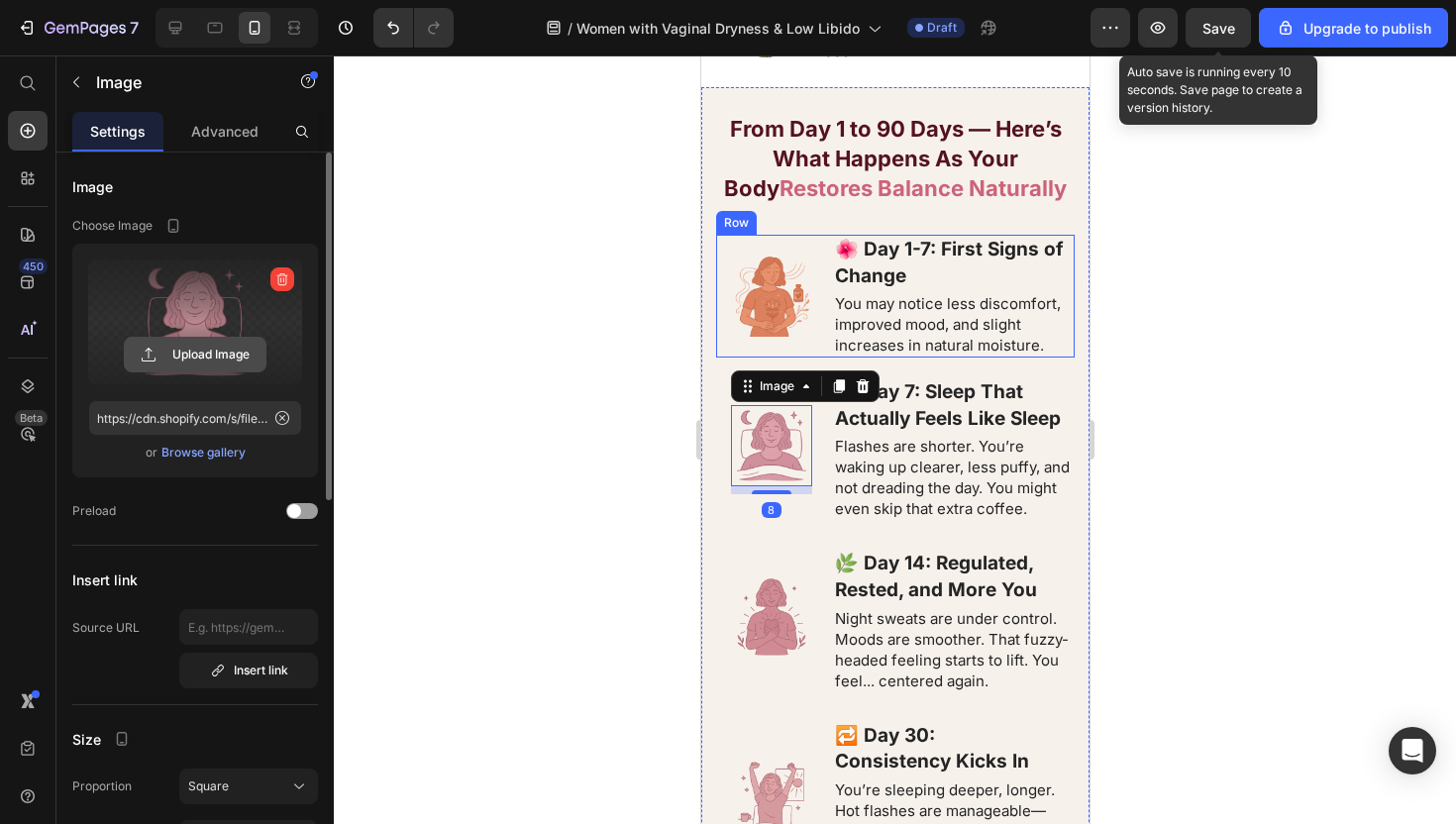 click 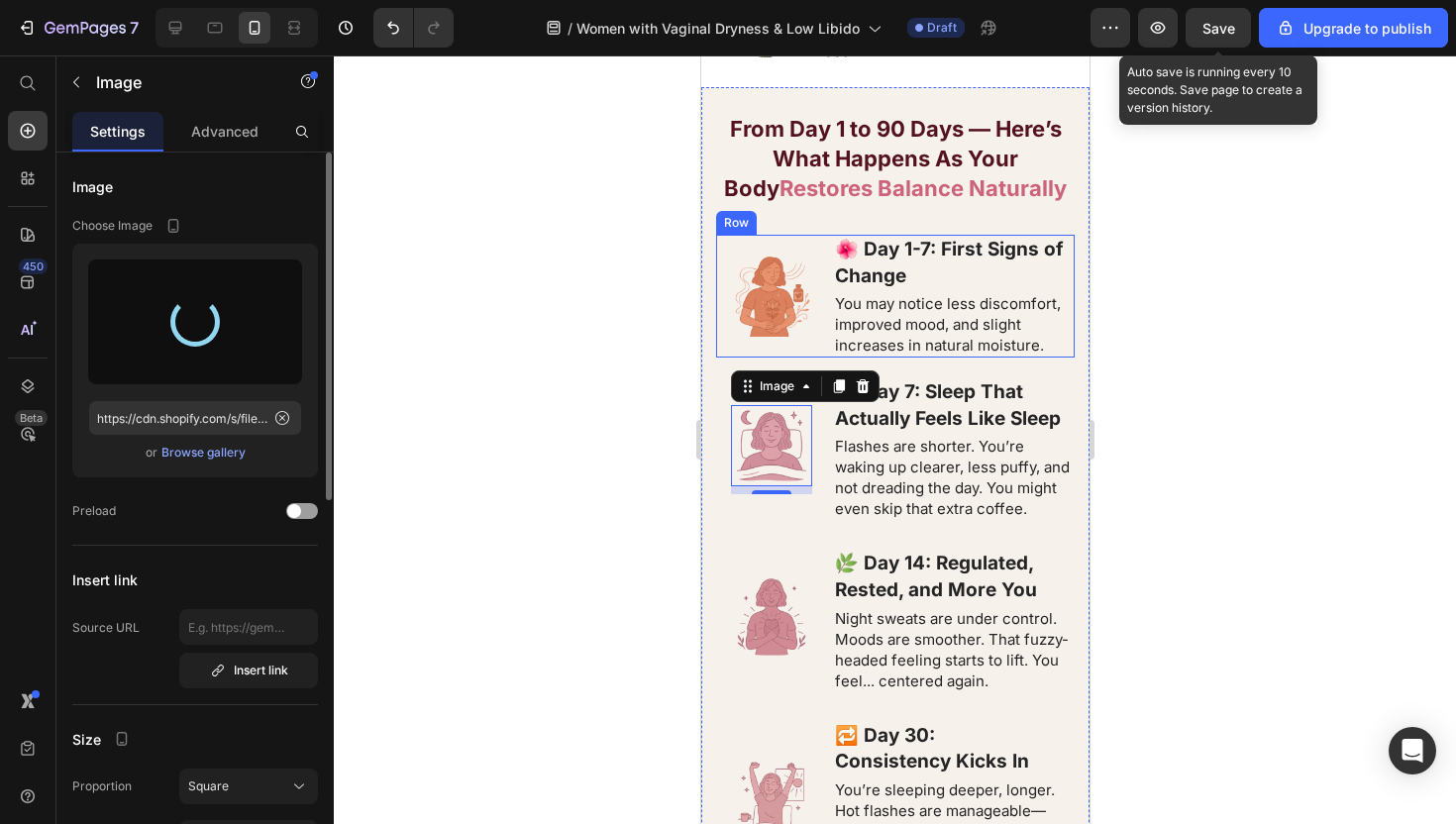 type on "https://cdn.shopify.com/s/files/1/0942/9388/5260/files/gempages_565005444641194803-cd702ec6-e583-45f1-a7ab-cec7a0c4910c.webp" 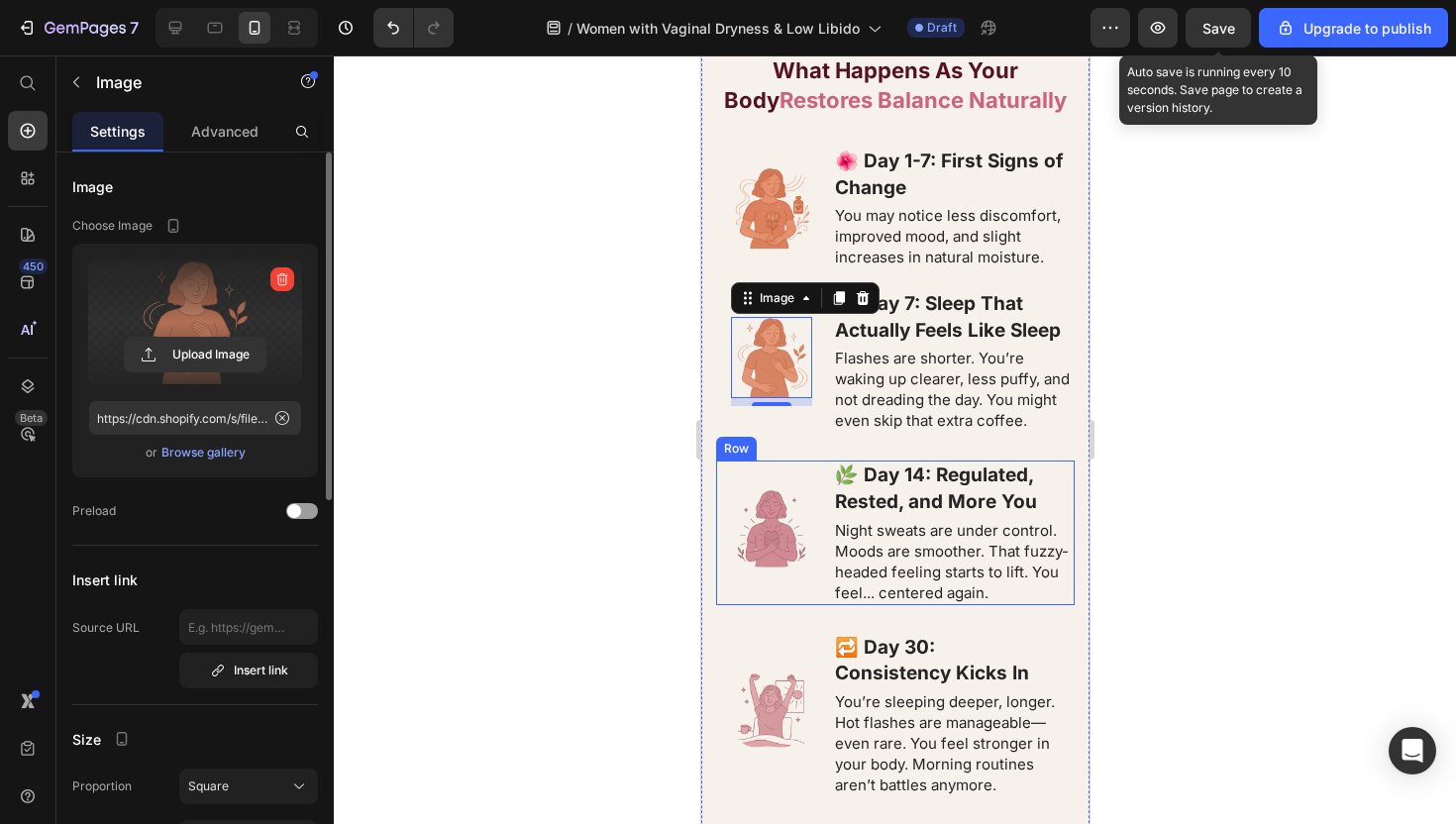 scroll, scrollTop: 6832, scrollLeft: 0, axis: vertical 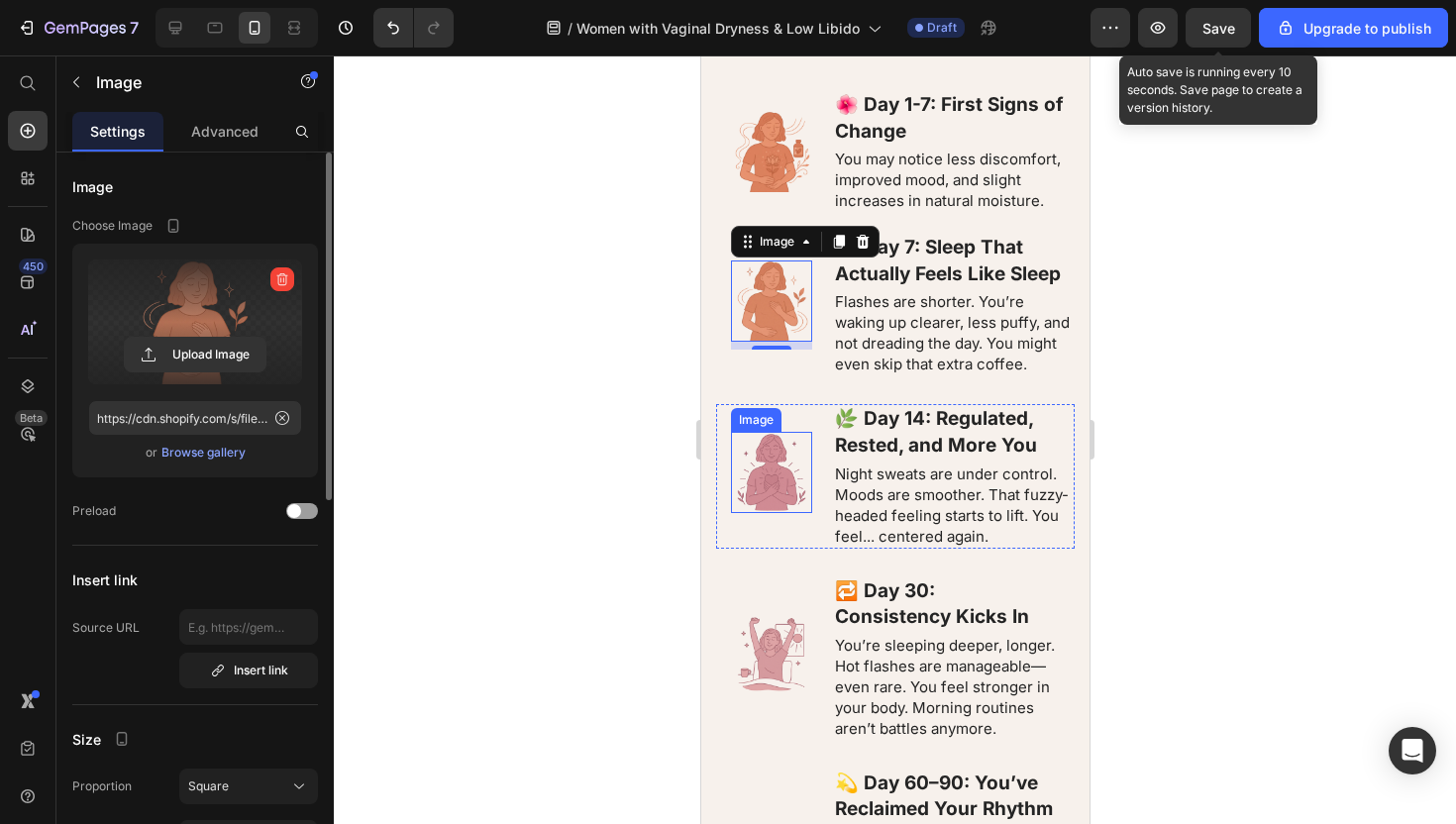 click at bounding box center (771, 472) 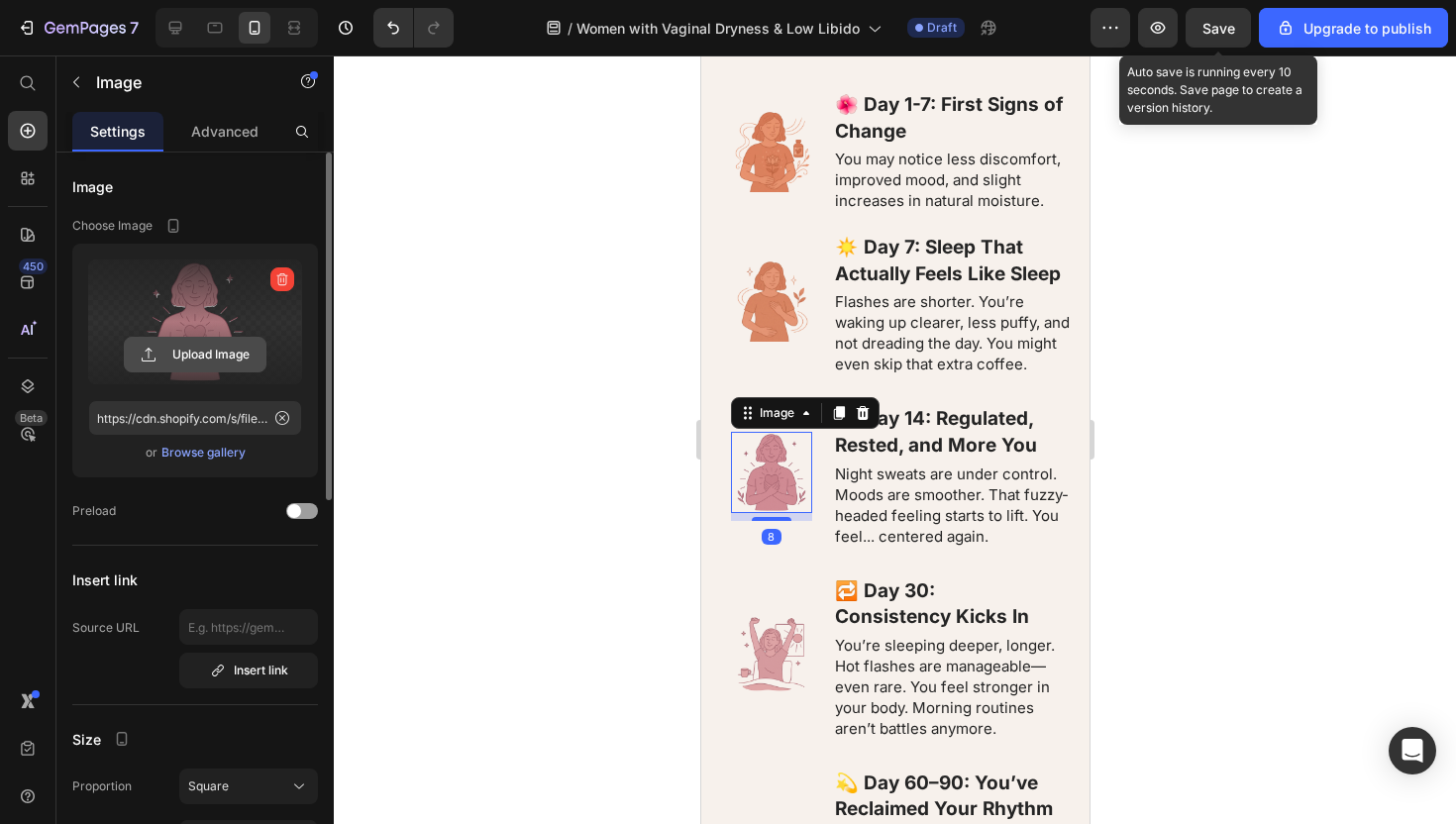 click 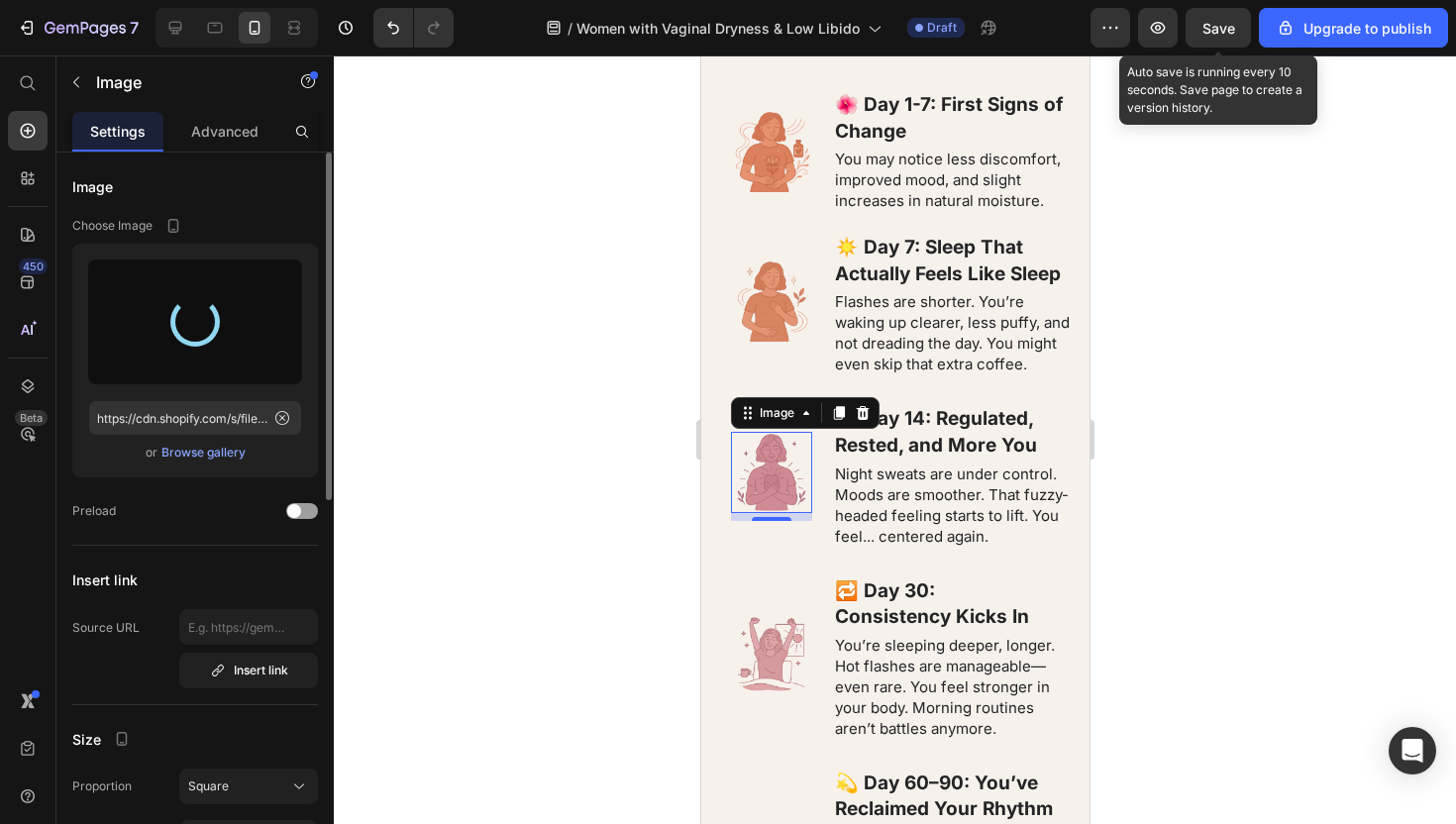 type on "https://cdn.shopify.com/s/files/1/0942/9388/5260/files/gempages_565005444641194803-8ec15751-1742-413a-a69a-3904b6ae8eda.webp" 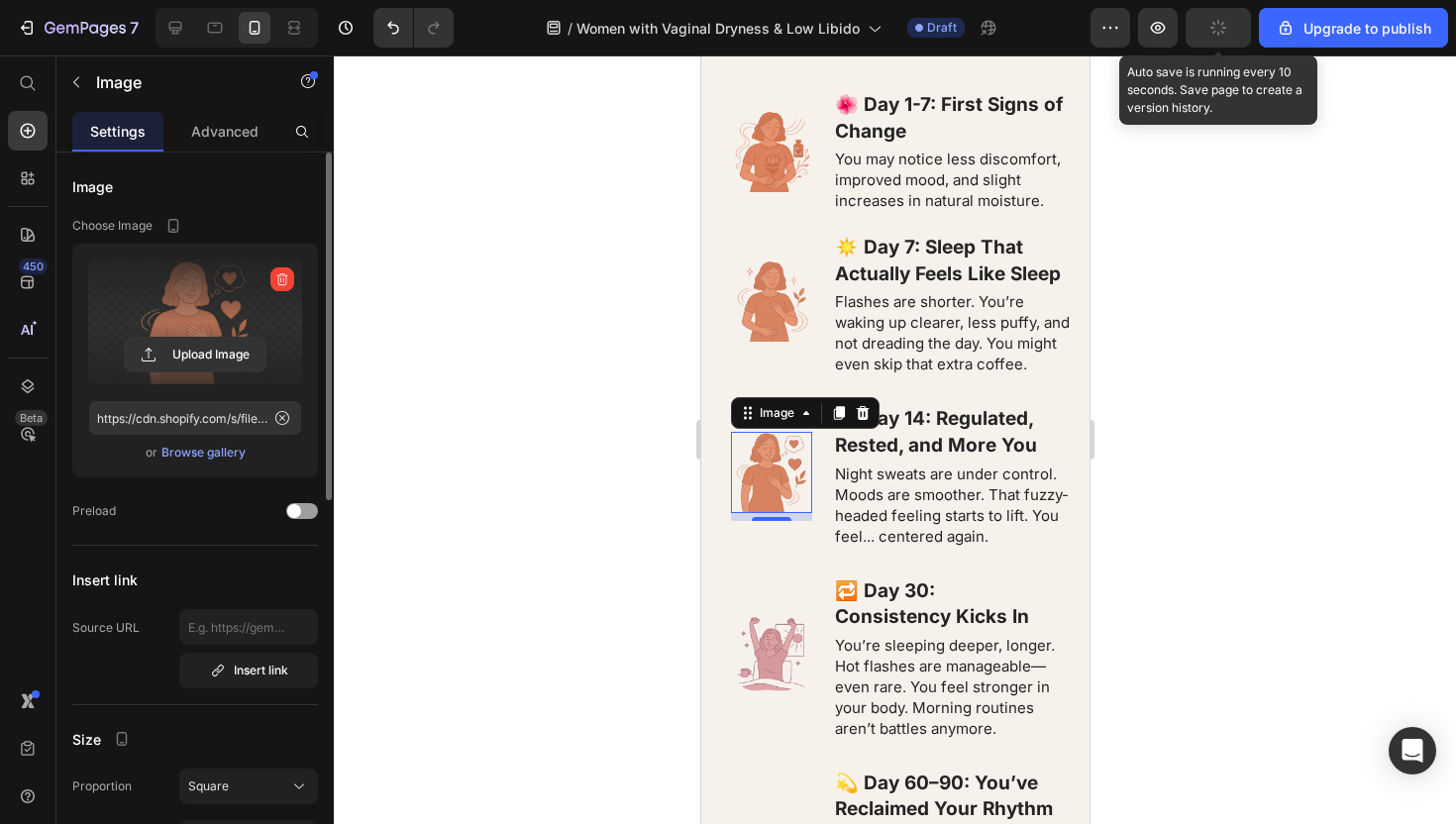 click on "Image" at bounding box center (771, 659) 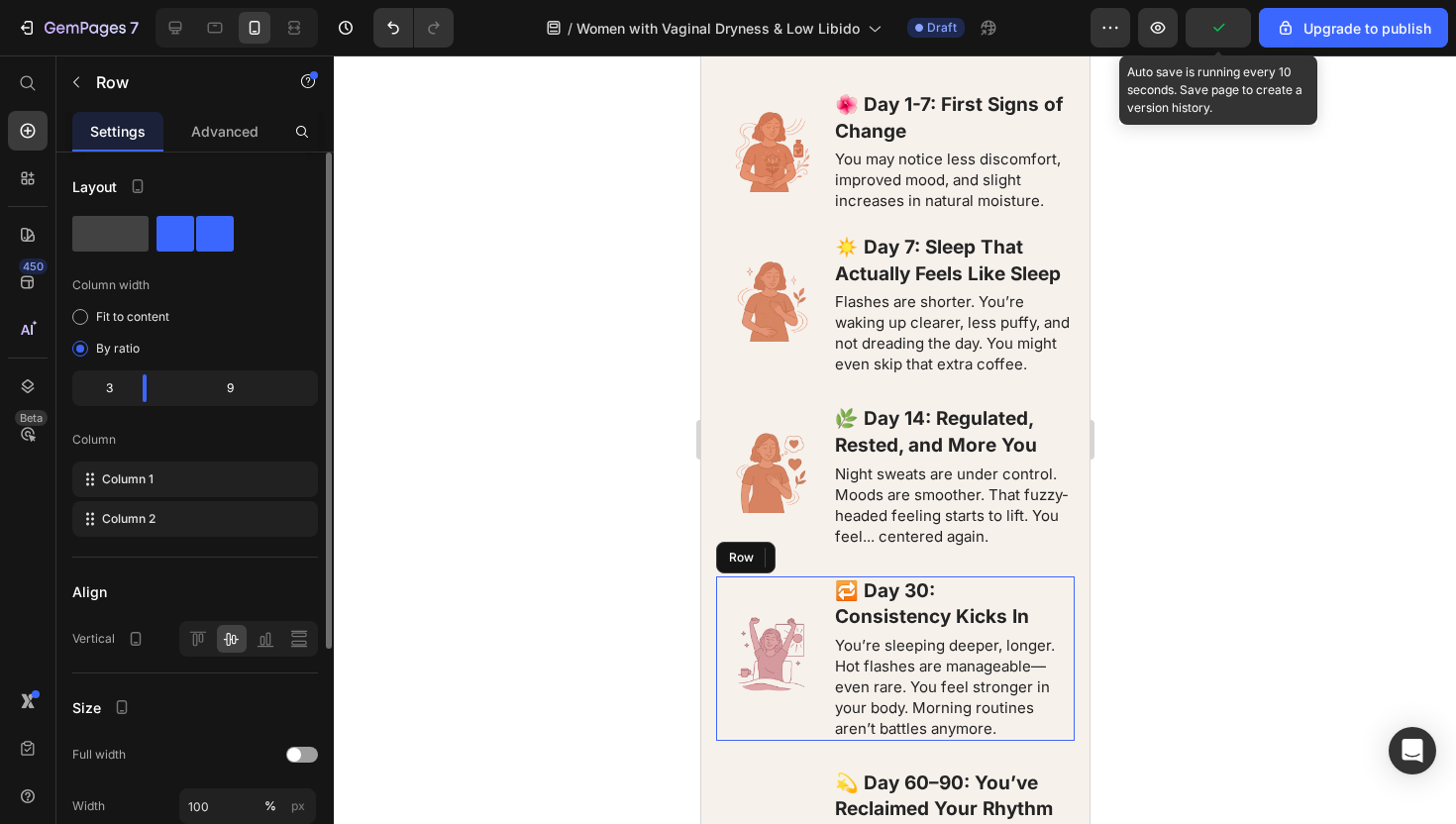 scroll, scrollTop: 7012, scrollLeft: 0, axis: vertical 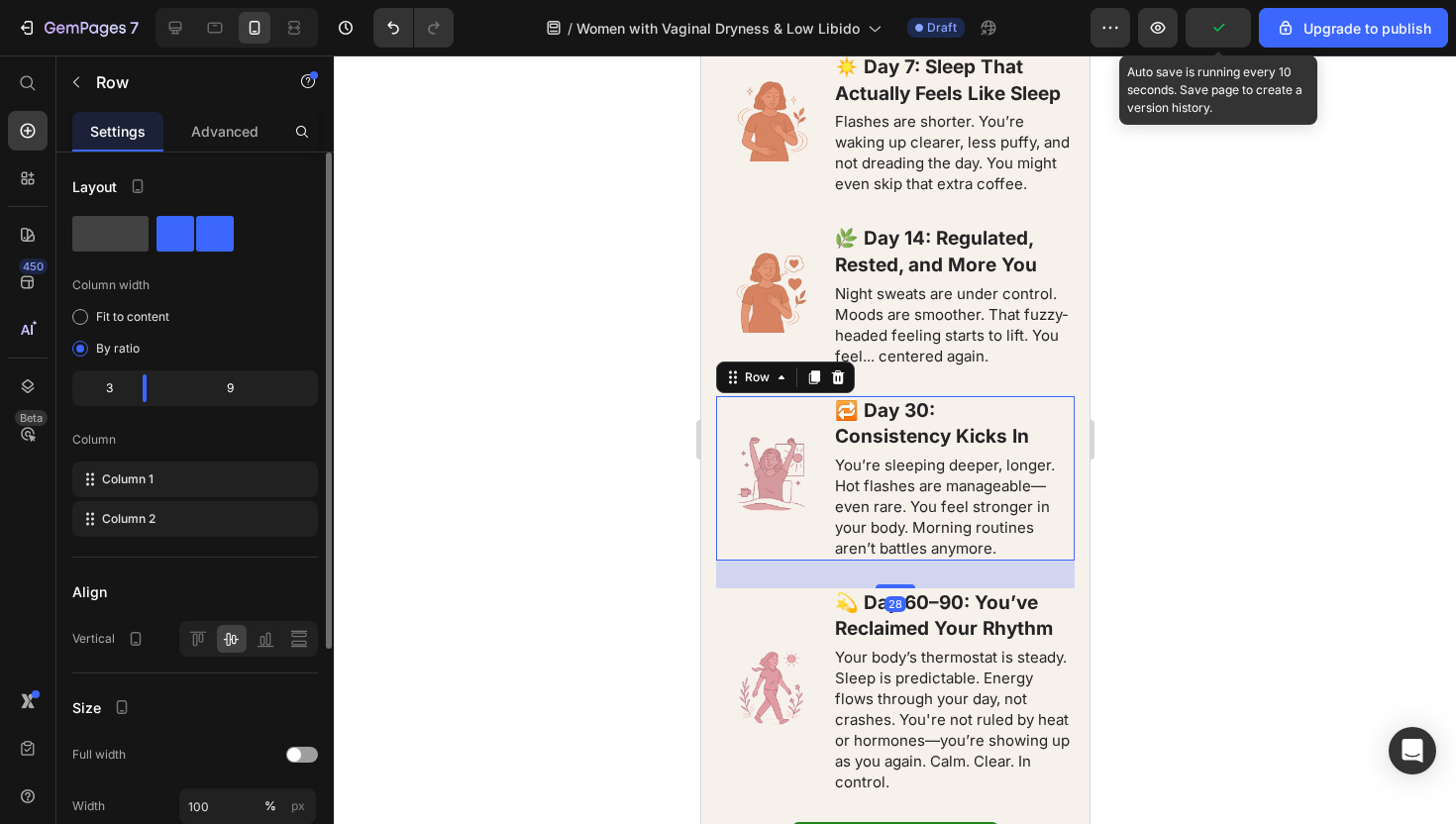 click at bounding box center [771, 474] 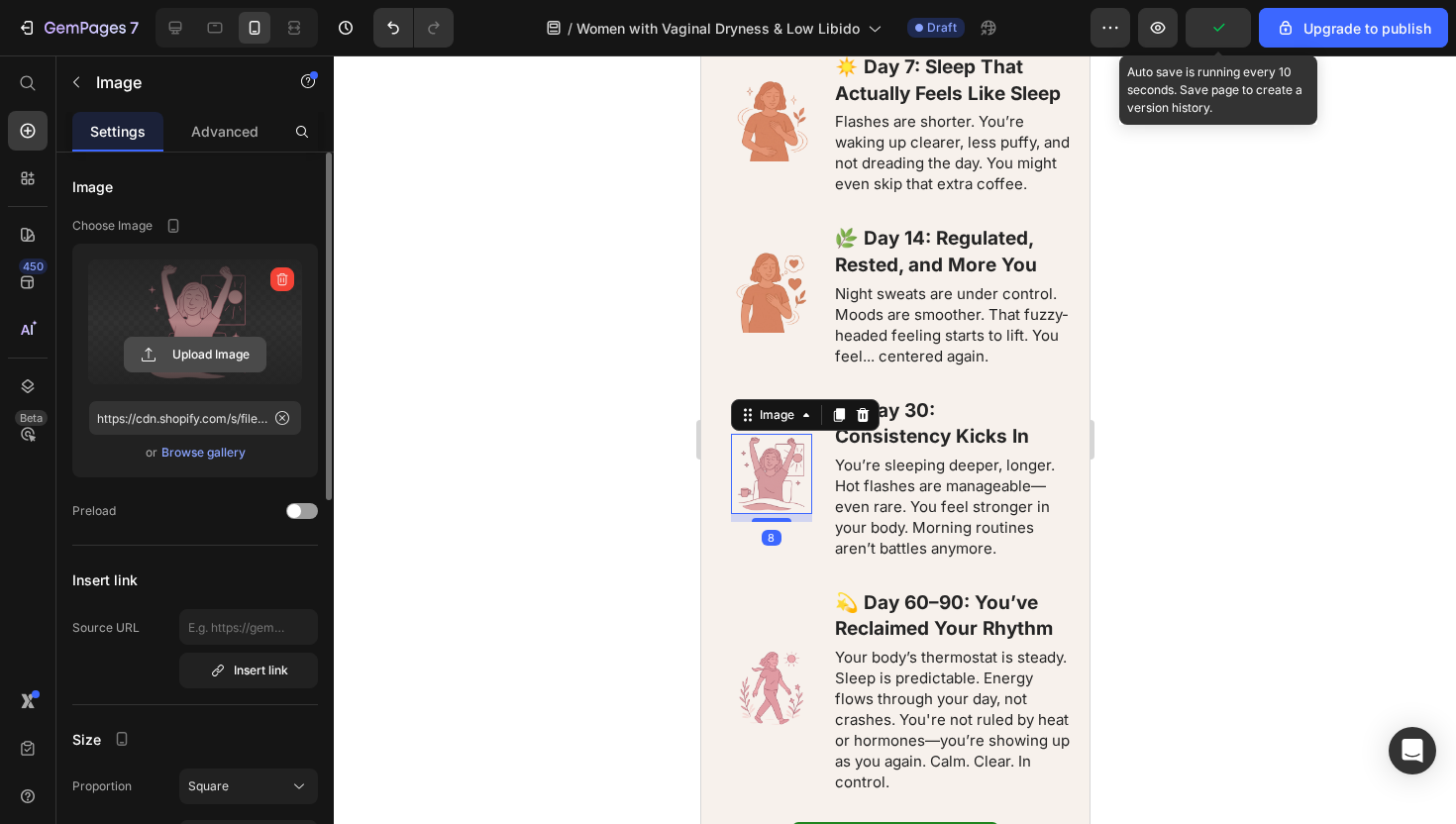 click 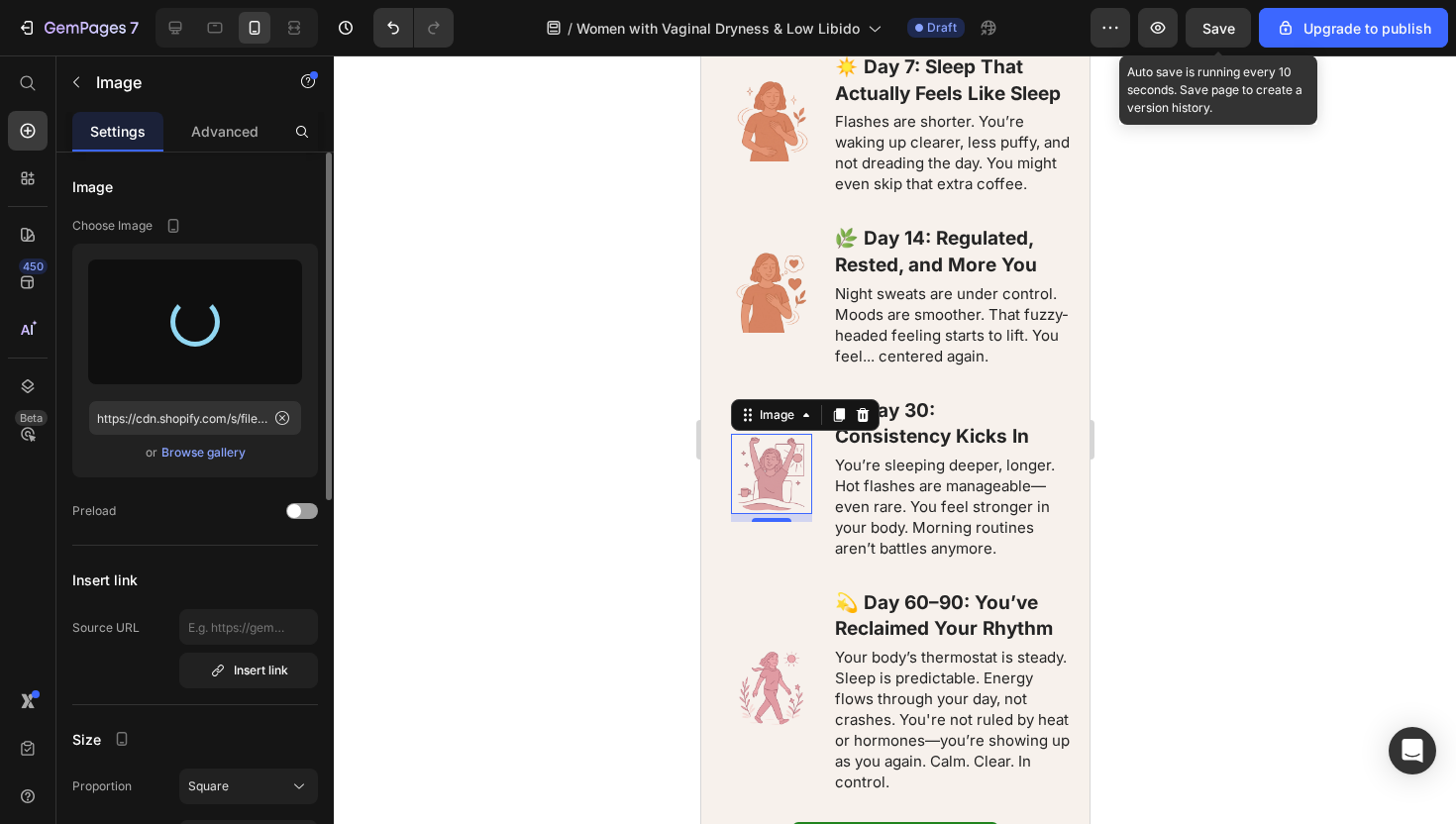 type on "https://cdn.shopify.com/s/files/1/0942/9388/5260/files/gempages_565005444641194803-41422721-7364-4092-b1a1-3a0b35196973.webp" 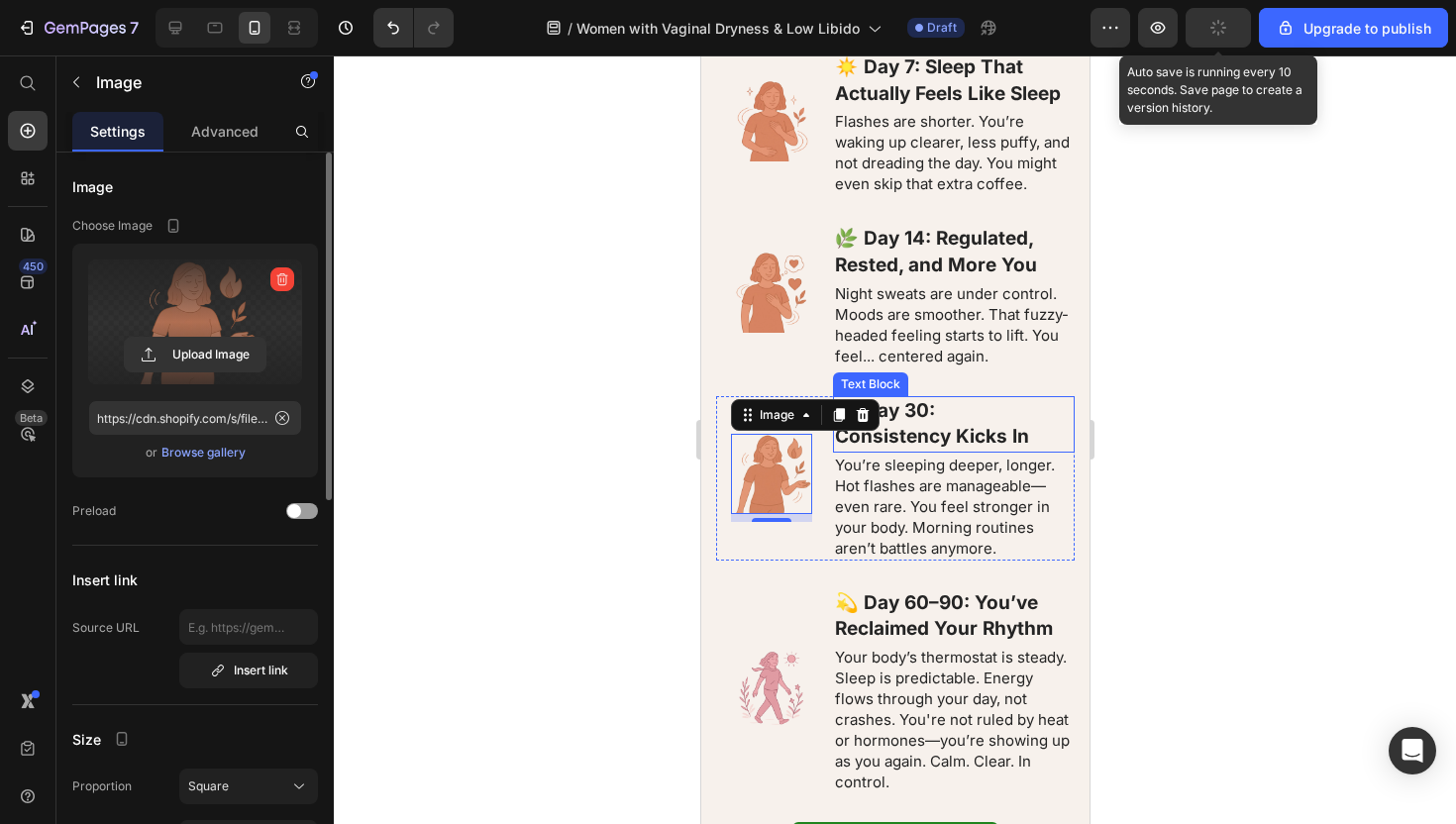 click on "Image" at bounding box center [771, 691] 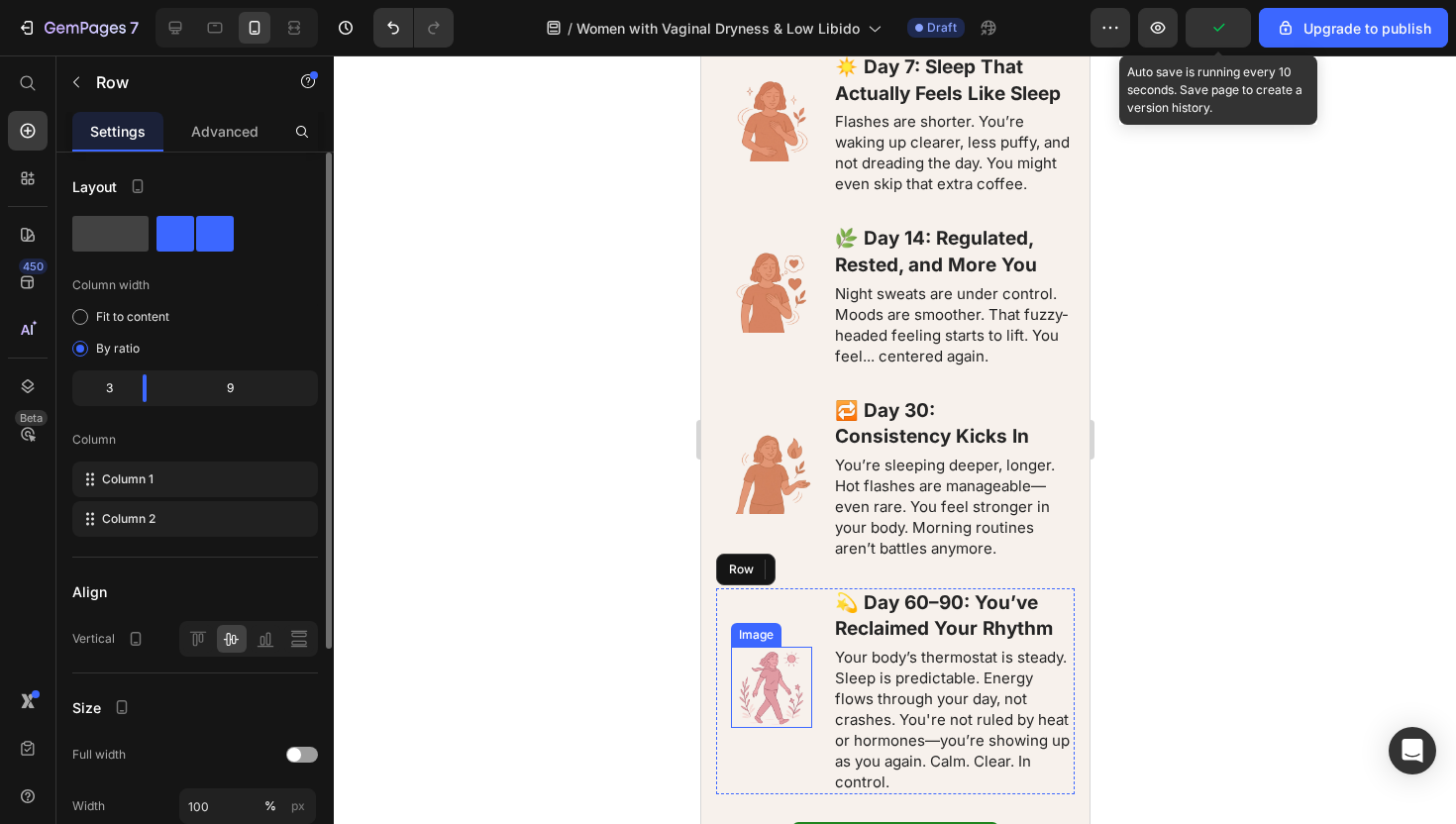 click at bounding box center (771, 687) 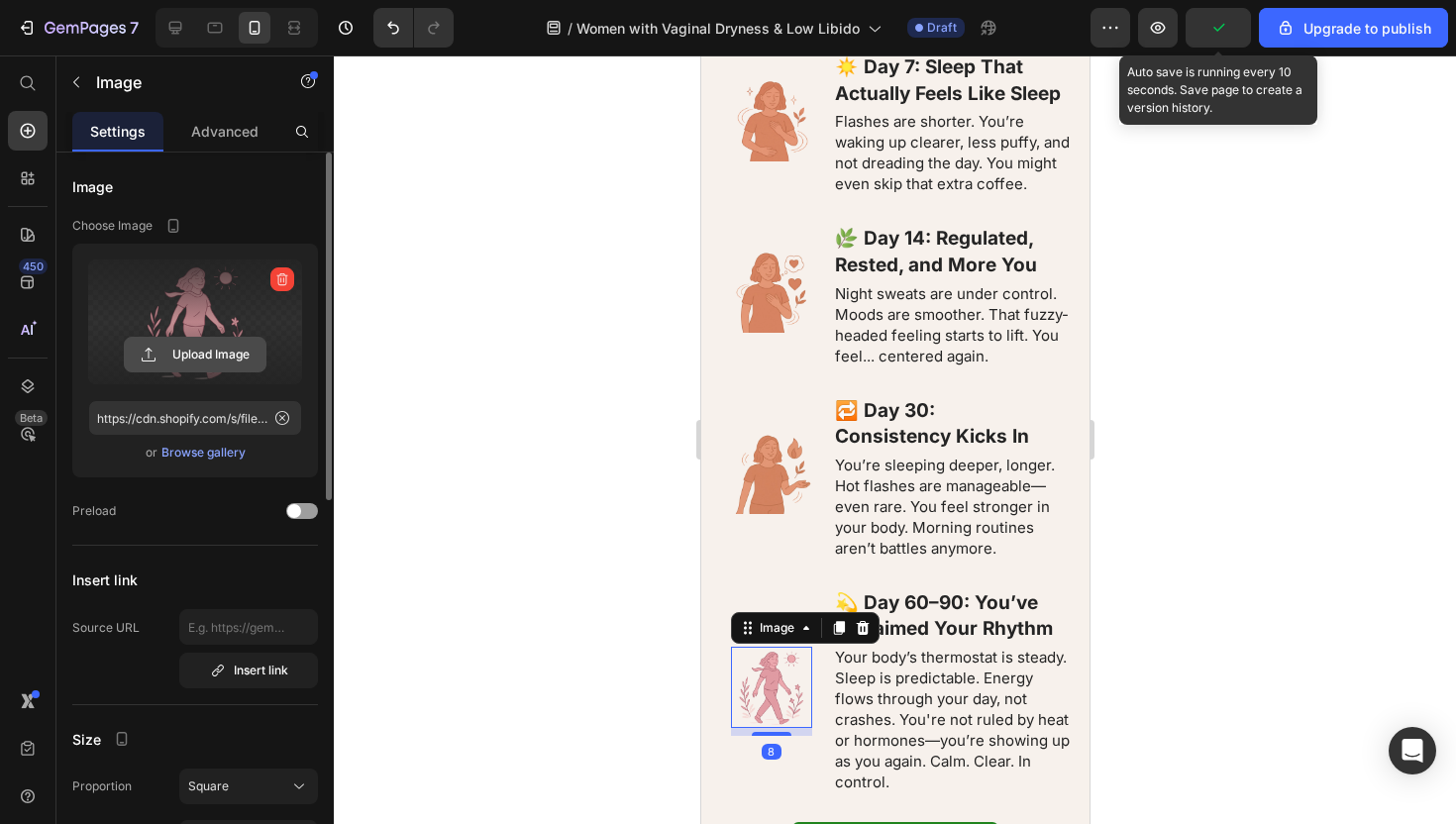 click 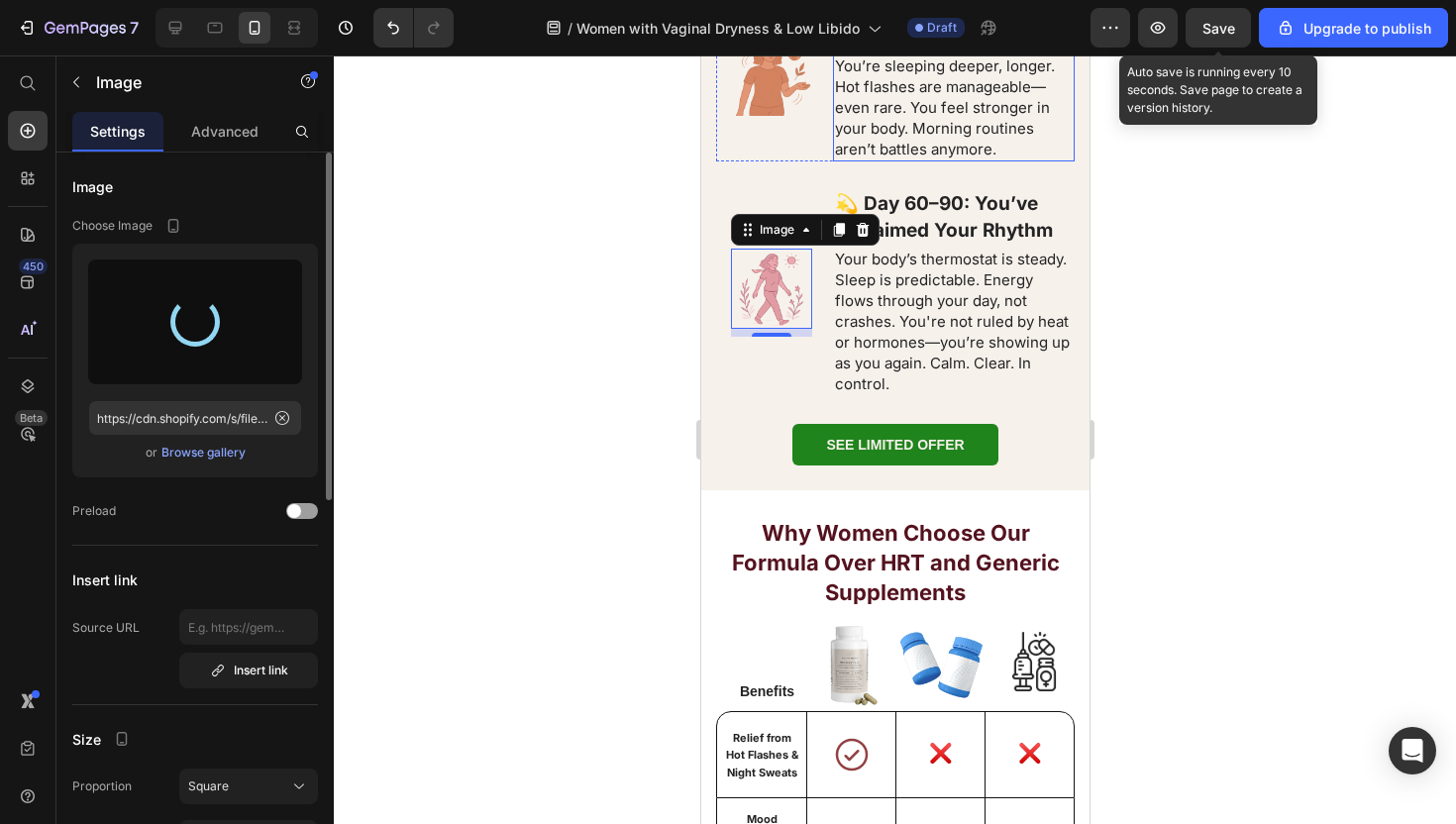 scroll, scrollTop: 7421, scrollLeft: 0, axis: vertical 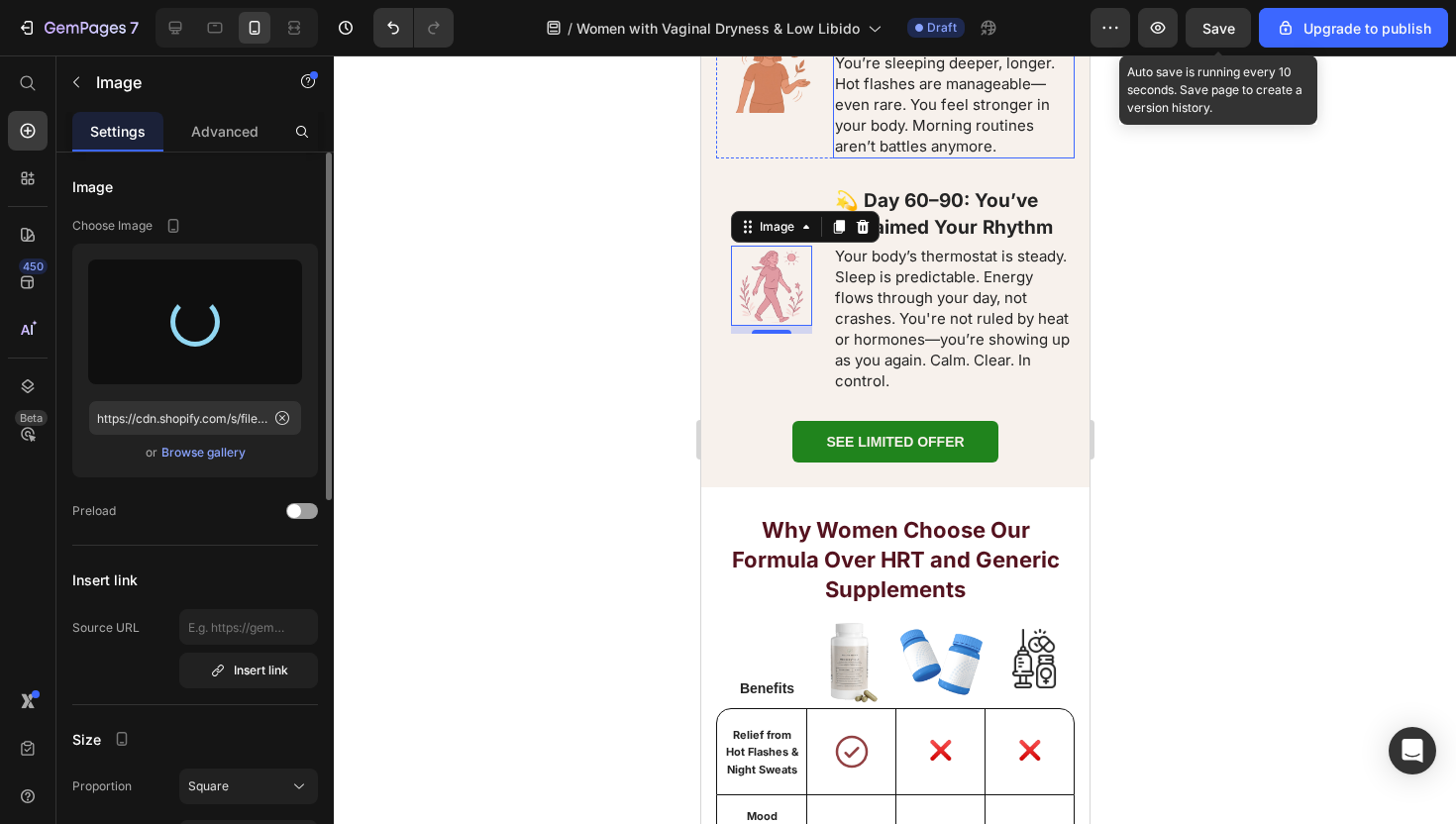 type on "https://cdn.shopify.com/s/files/1/0942/9388/5260/files/gempages_565005444641194803-f917f308-41ac-4f68-b28e-100c3908834d.webp" 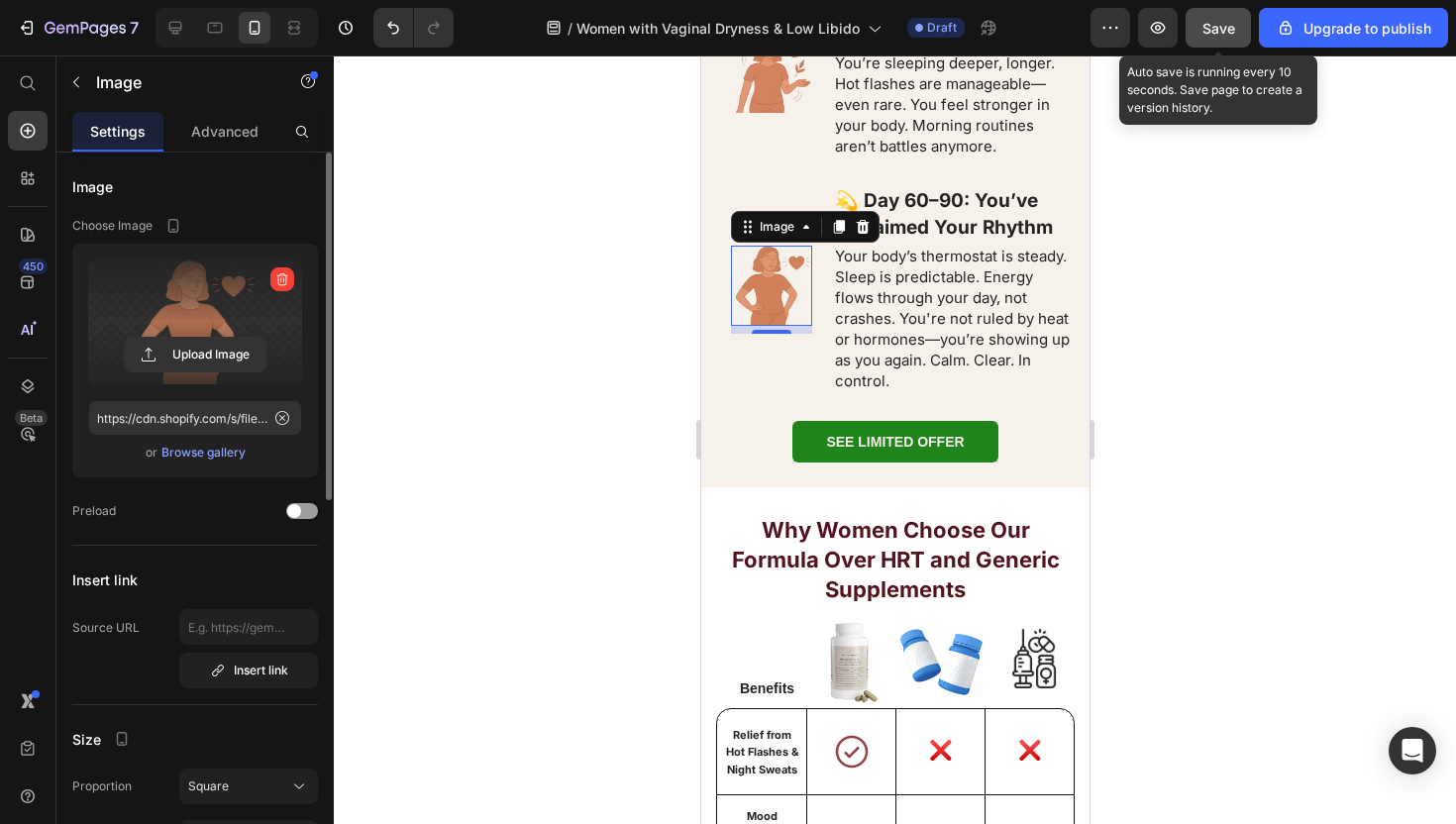 drag, startPoint x: 1207, startPoint y: 30, endPoint x: 264, endPoint y: 195, distance: 957.3265 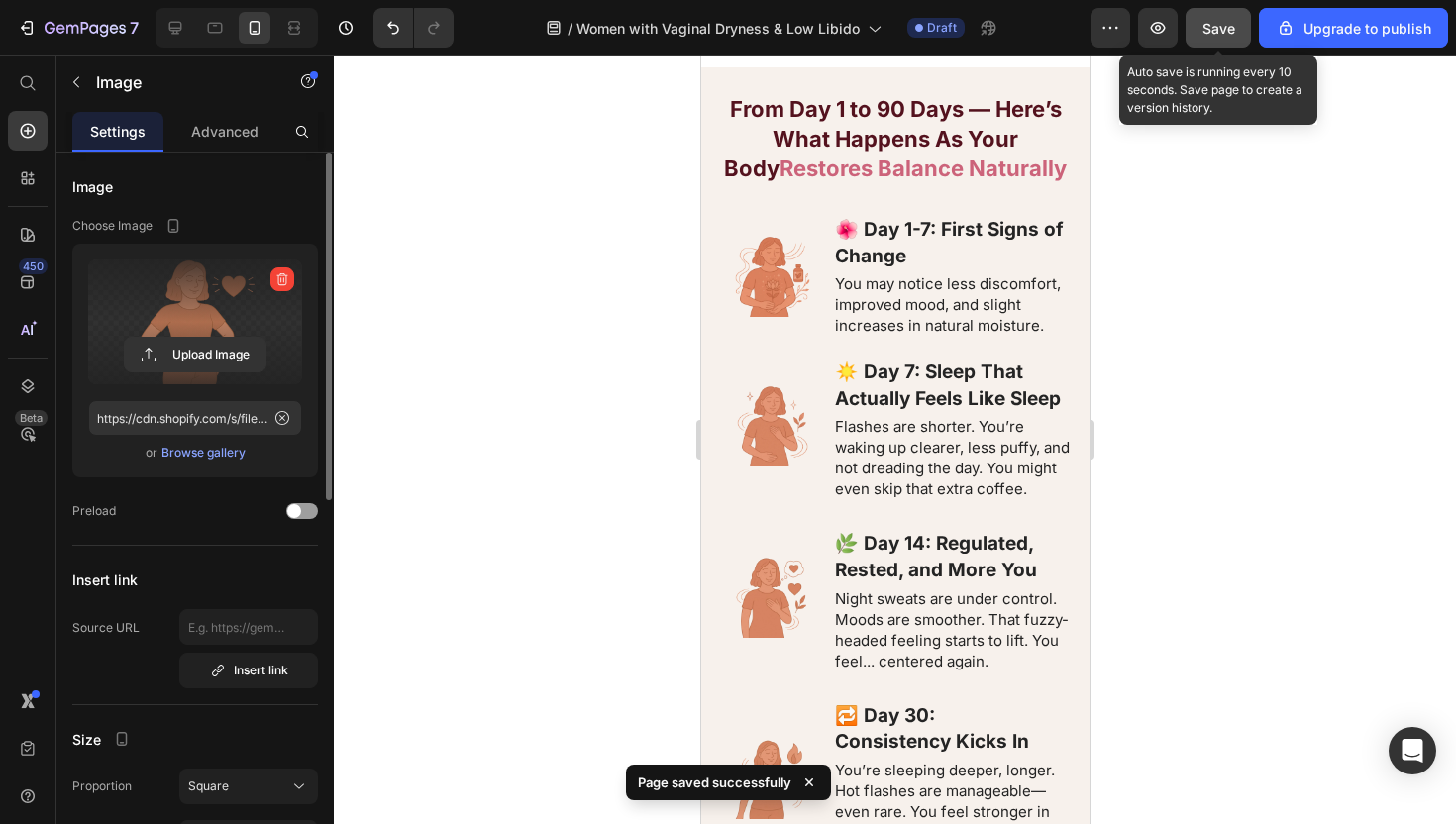 scroll, scrollTop: 6705, scrollLeft: 0, axis: vertical 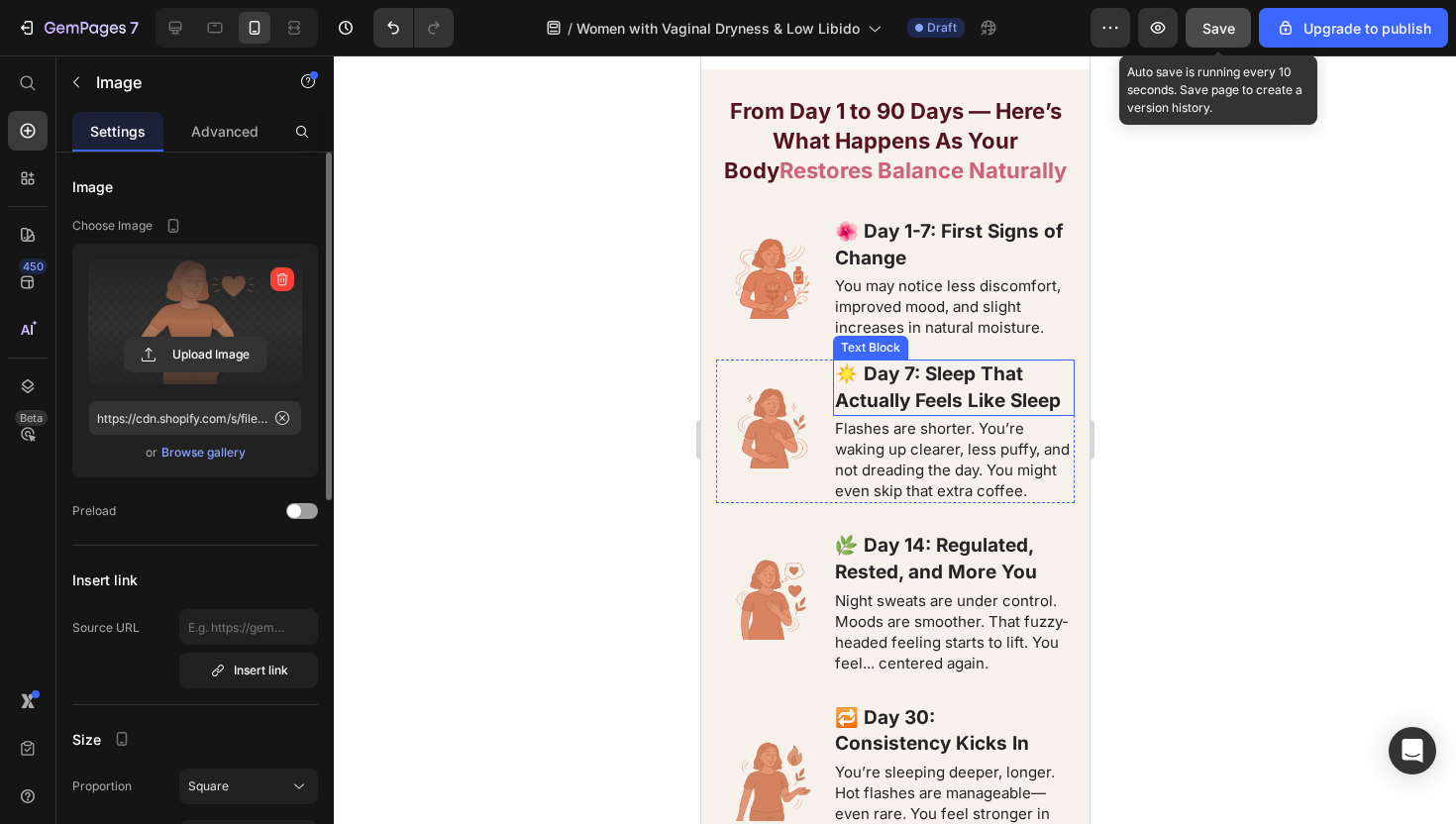 click on "☀️ Day 7: Sleep That Actually Feels Like Sleep" at bounding box center (947, 387) 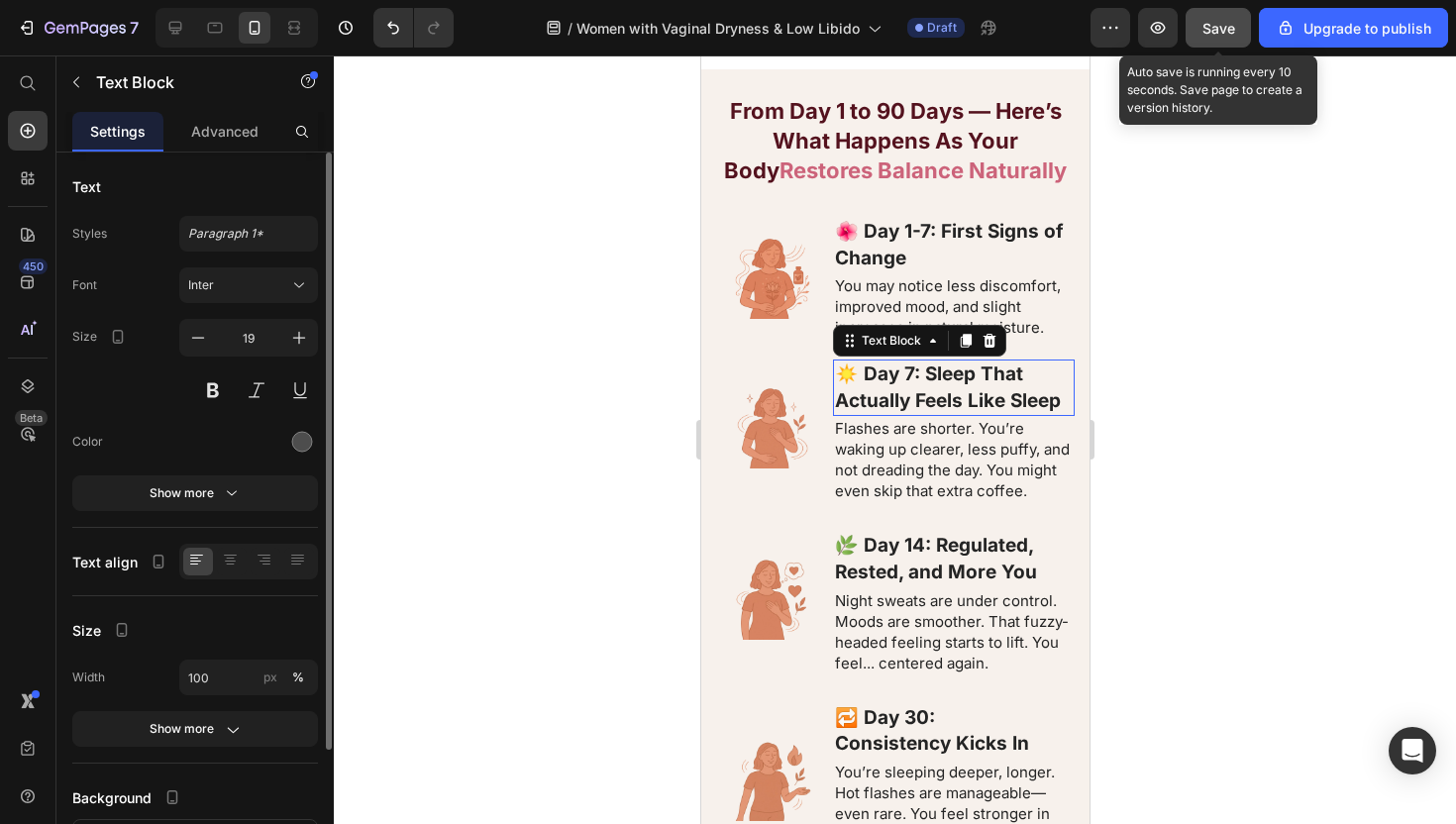 click on "☀️ Day 7: Sleep That Actually Feels Like Sleep" at bounding box center (947, 387) 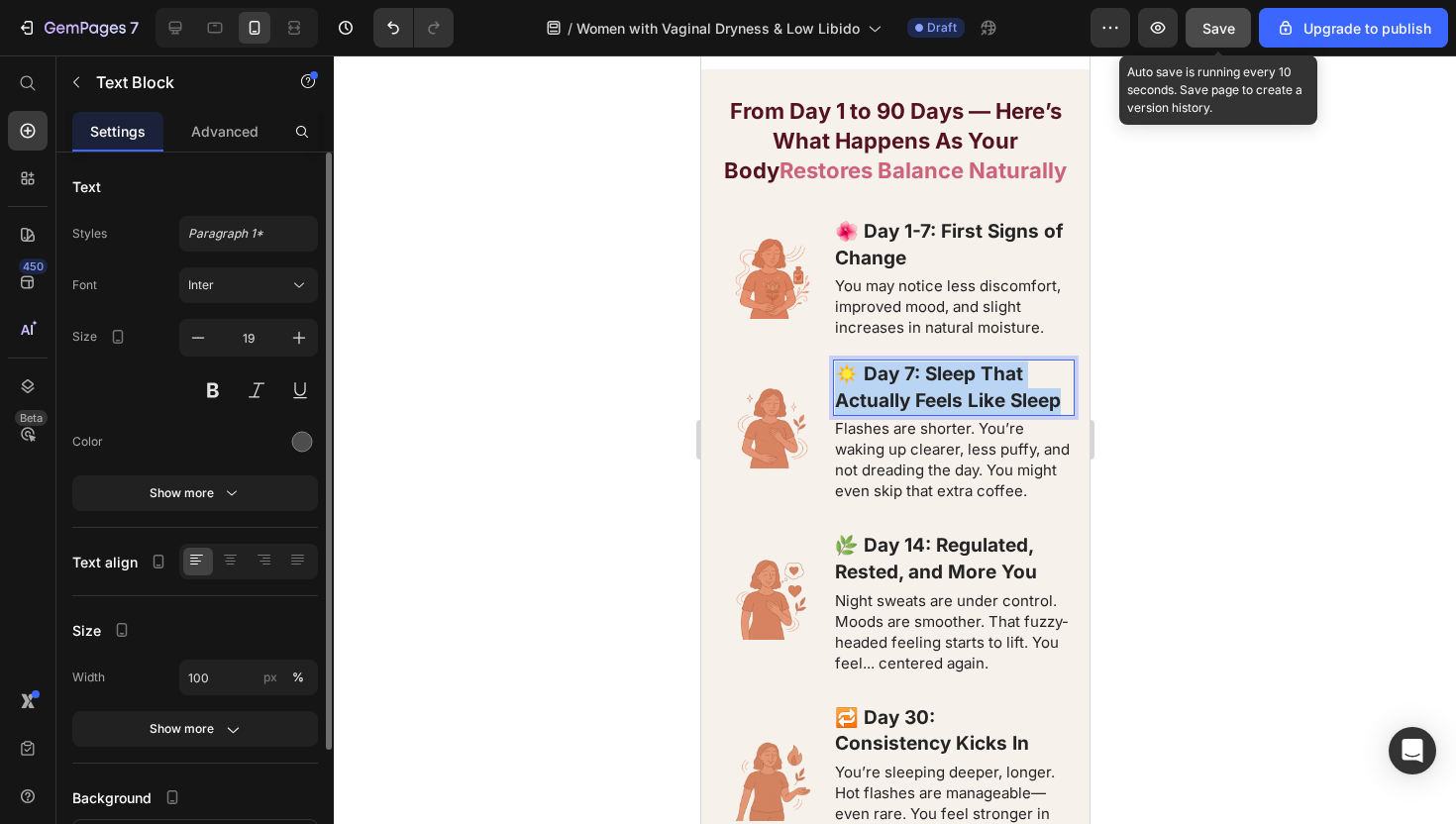 click on "☀️ Day 7: Sleep That Actually Feels Like Sleep" at bounding box center (947, 387) 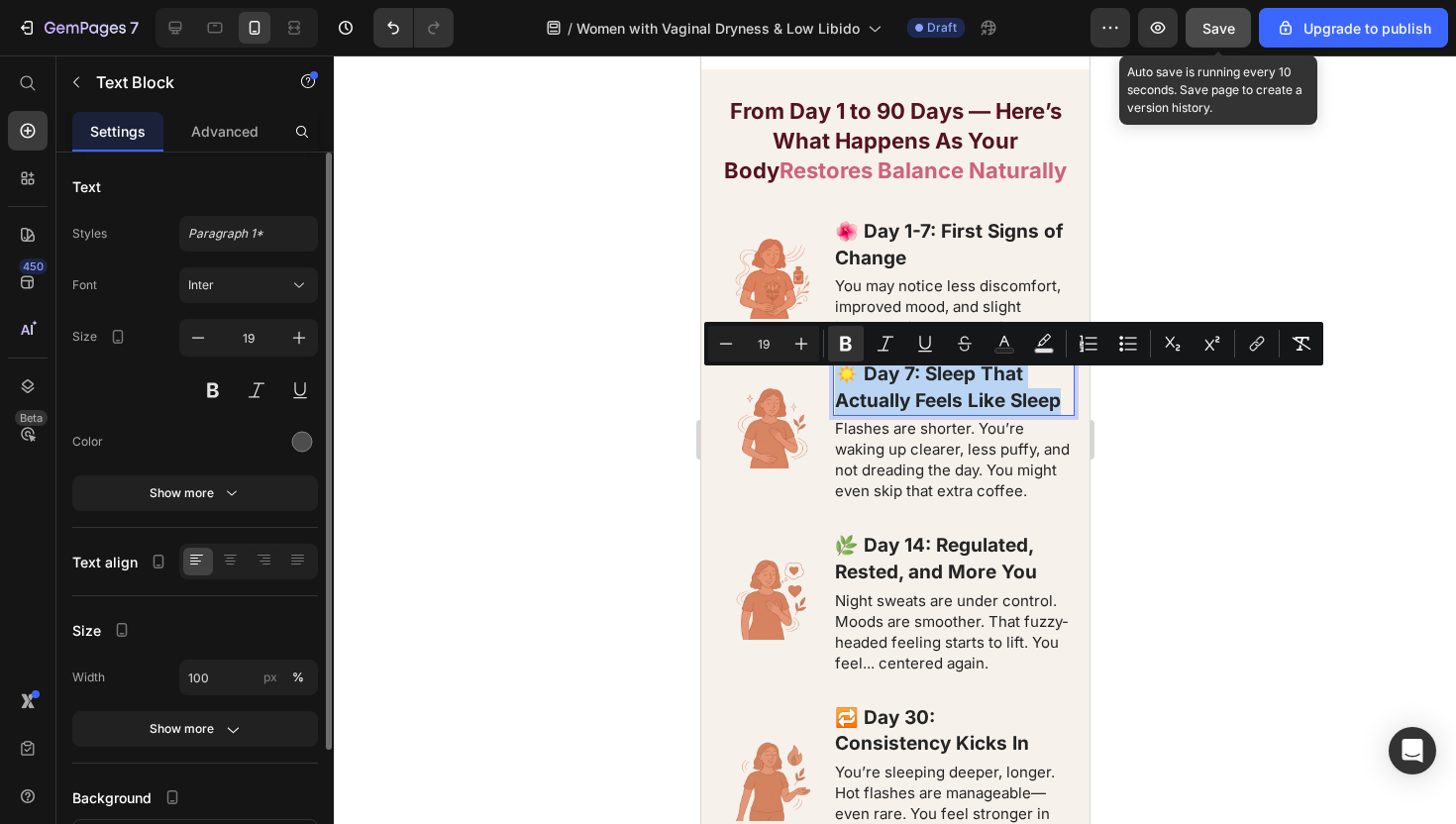click on "☀️ Day 7: Sleep That Actually Feels Like Sleep" at bounding box center (947, 387) 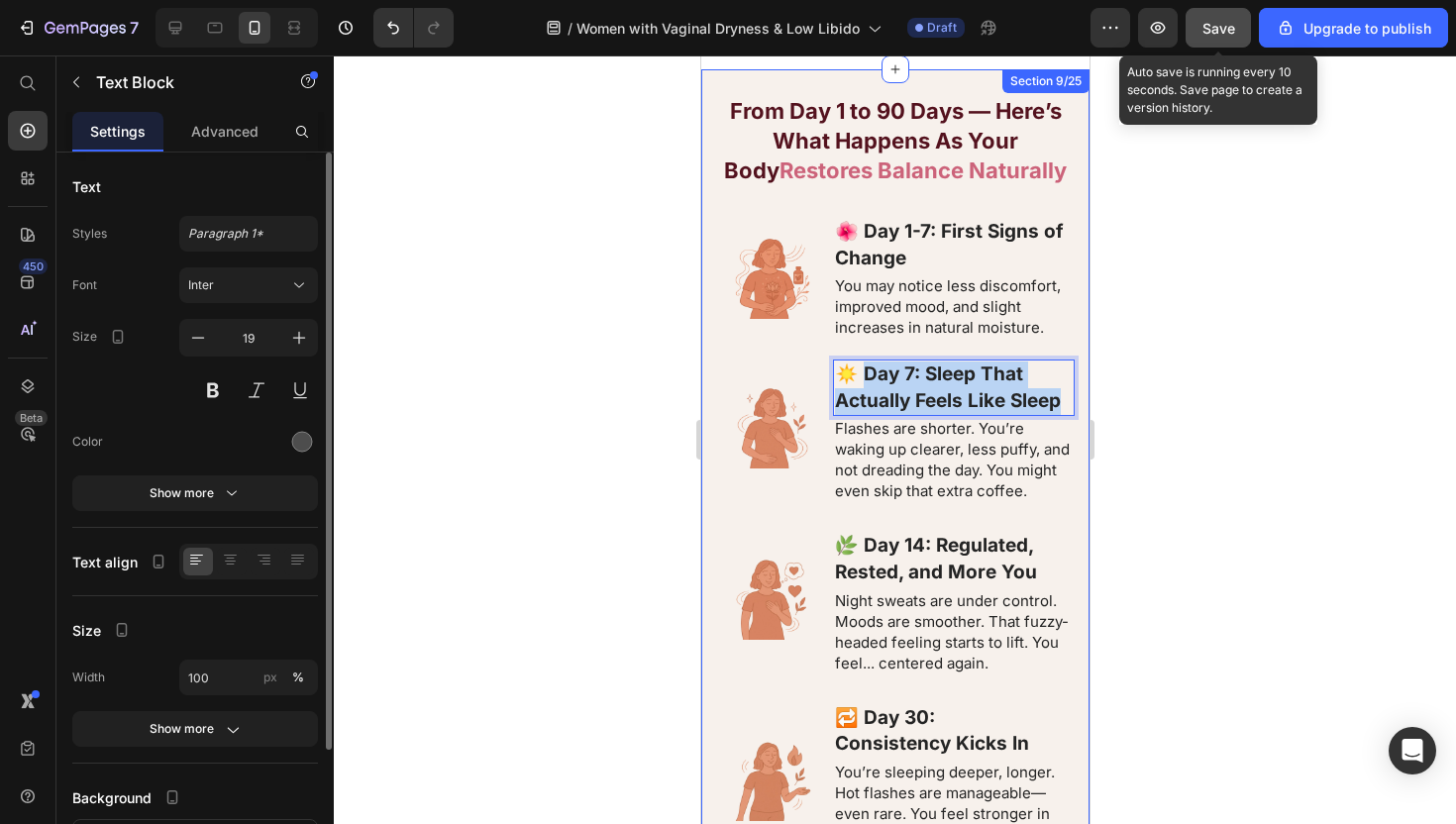 drag, startPoint x: 857, startPoint y: 387, endPoint x: 1087, endPoint y: 424, distance: 232.9571 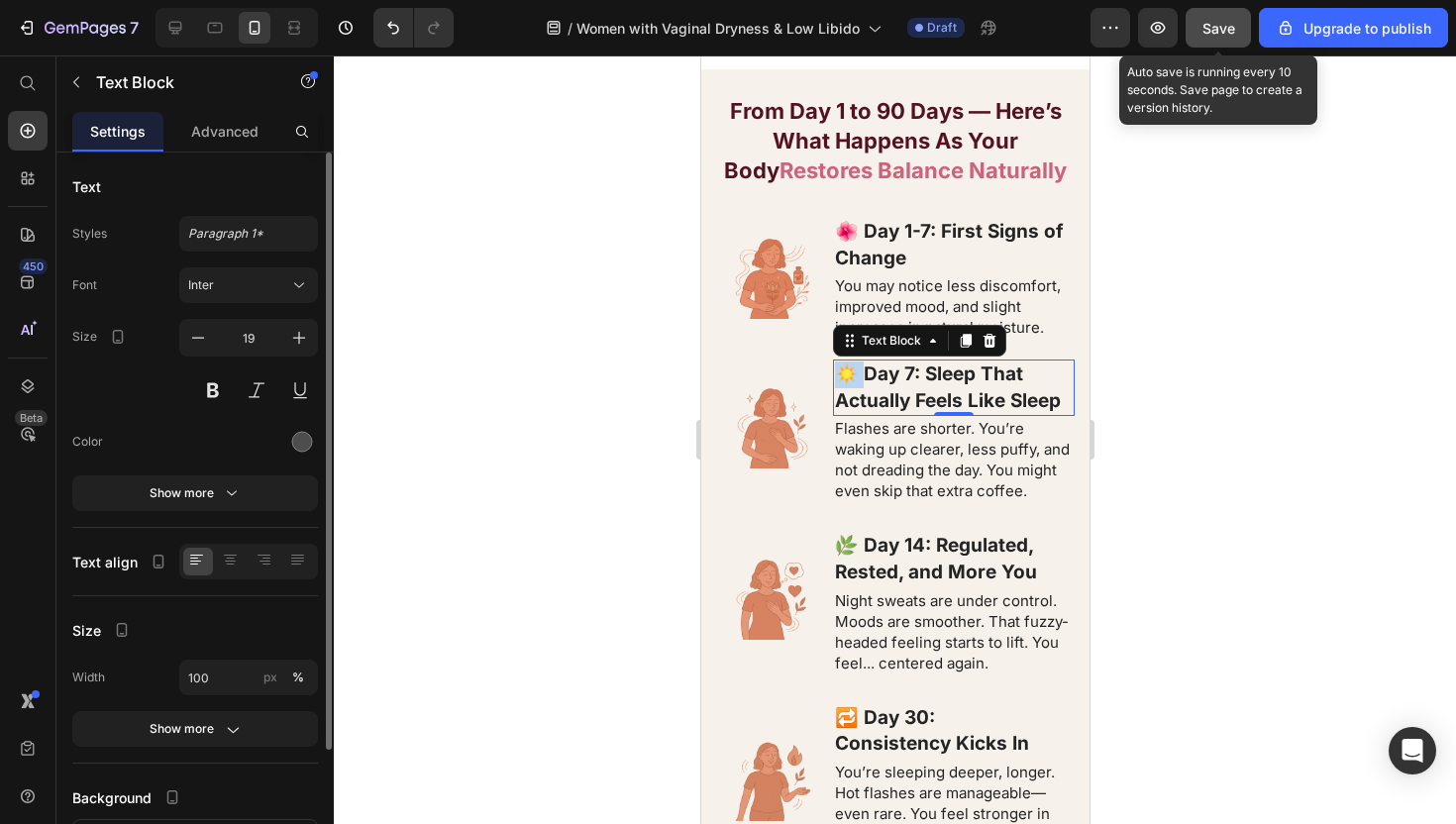 click on "☀️ Day 7: Sleep That Actually Feels Like Sleep" at bounding box center [947, 387] 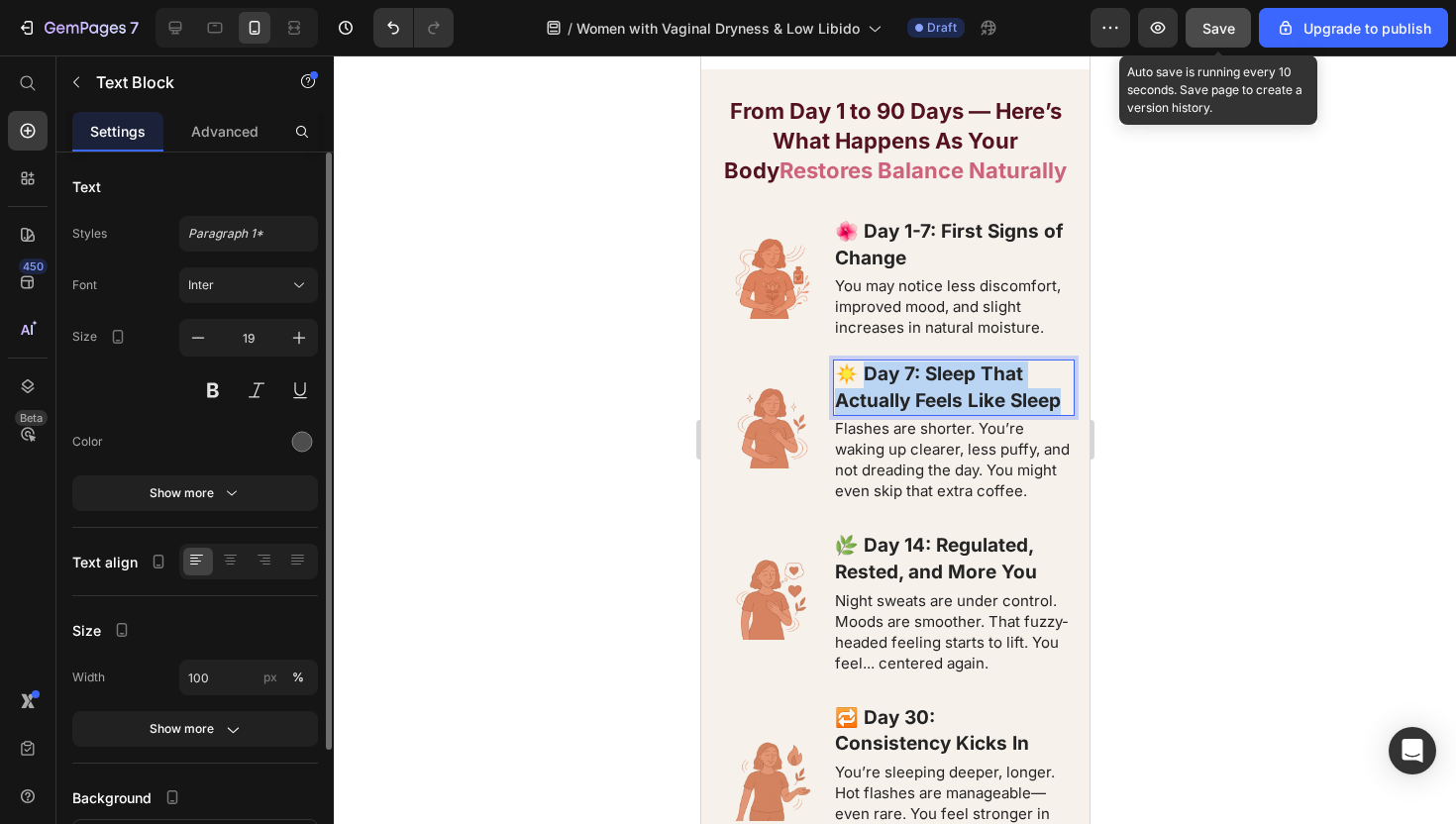 drag, startPoint x: 861, startPoint y: 389, endPoint x: 1121, endPoint y: 410, distance: 260.8467 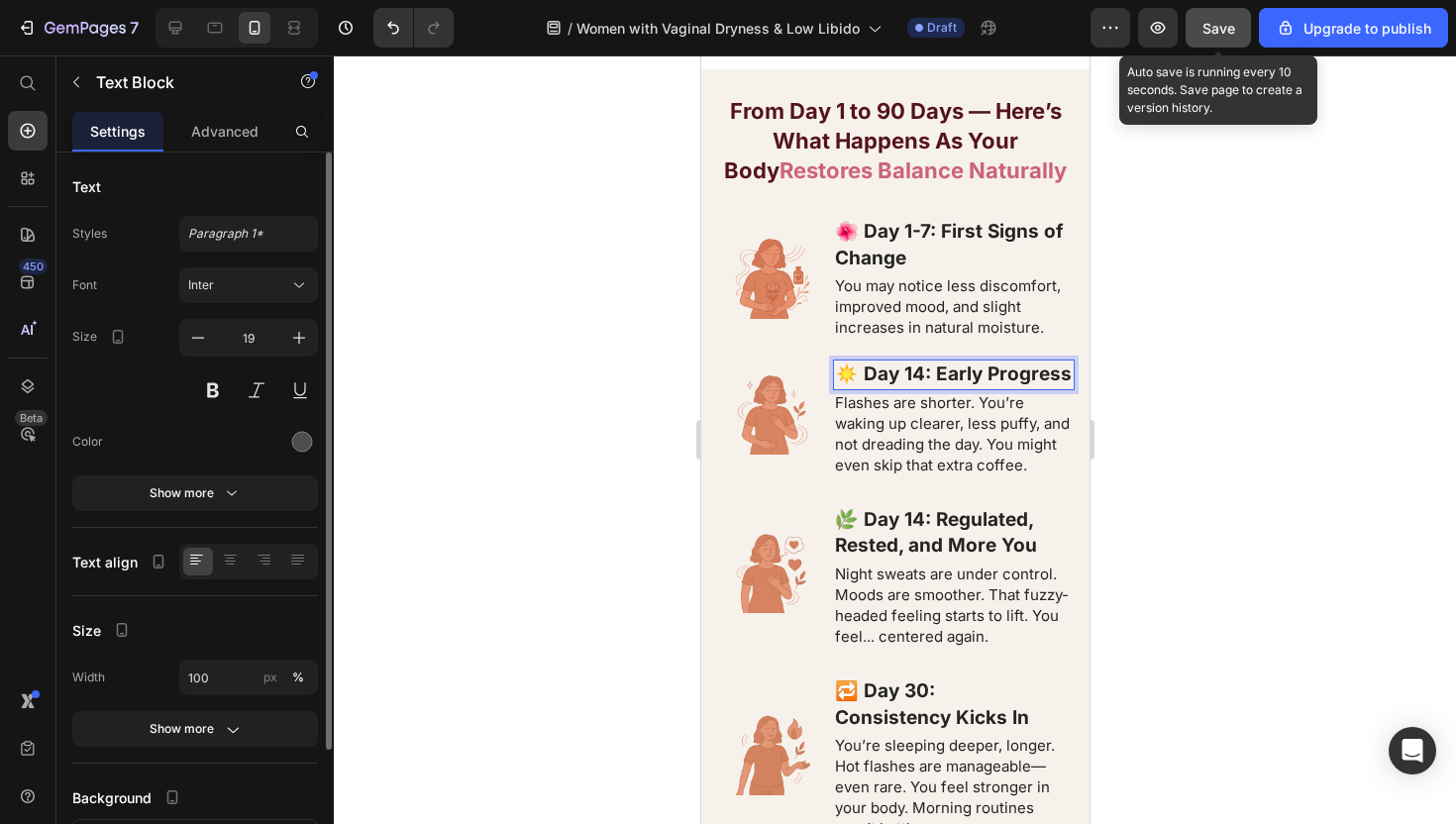 drag, startPoint x: 853, startPoint y: 384, endPoint x: 822, endPoint y: 384, distance: 31 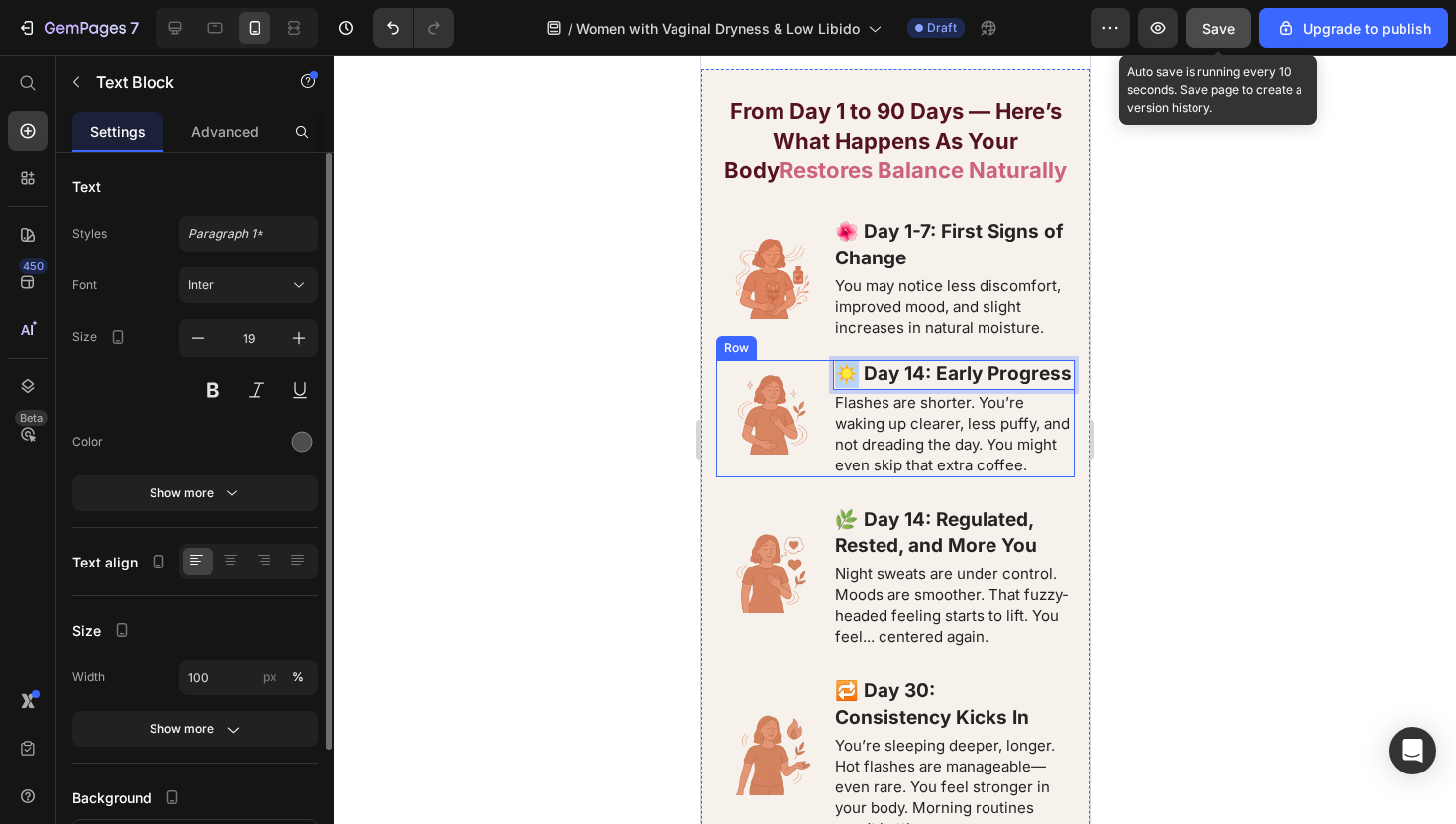 copy on "☀️" 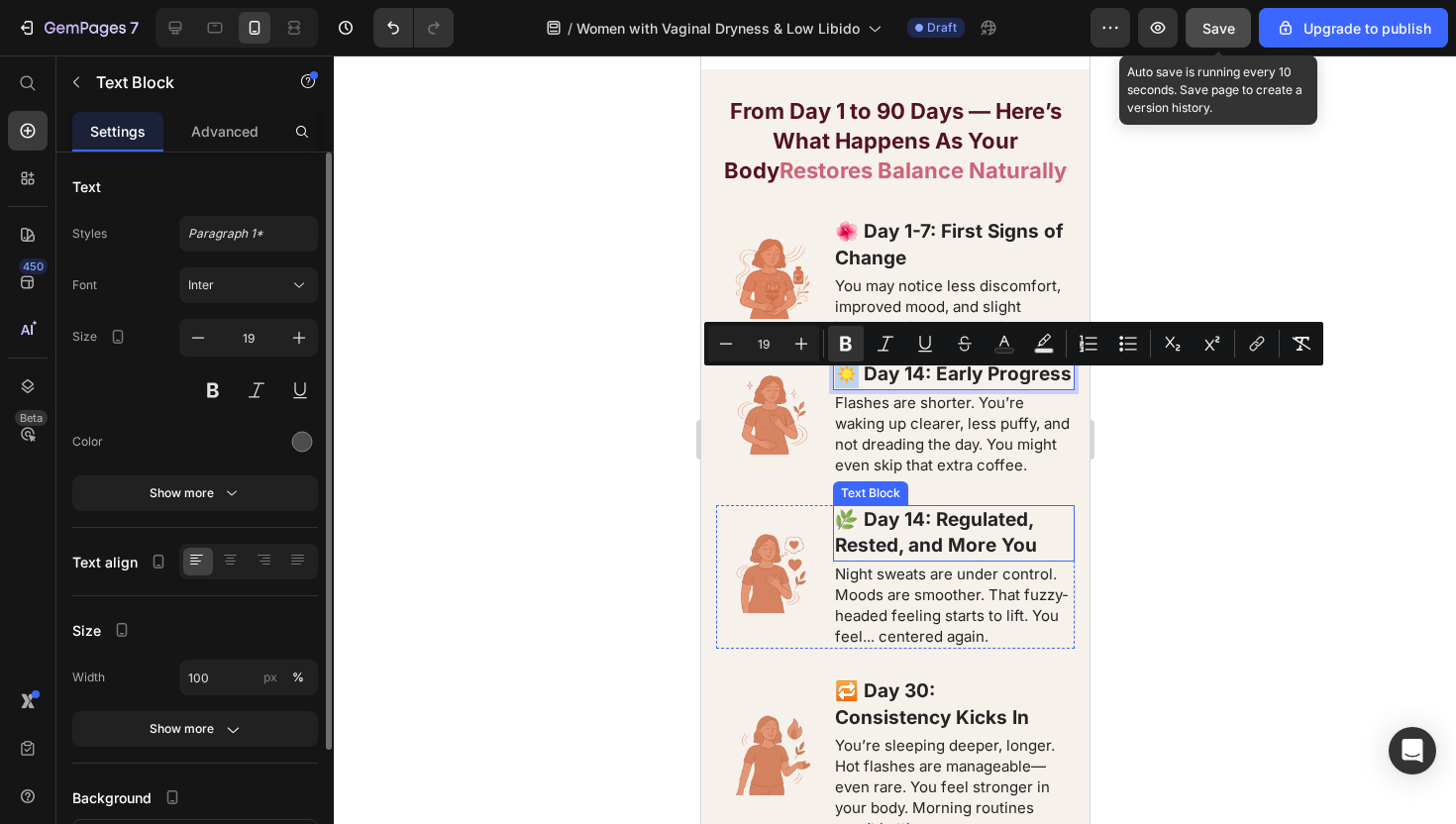 click on "Flashes are shorter. You’re waking up clearer, less puffy, and not dreading the day. You might even skip that extra coffee." at bounding box center (951, 434) 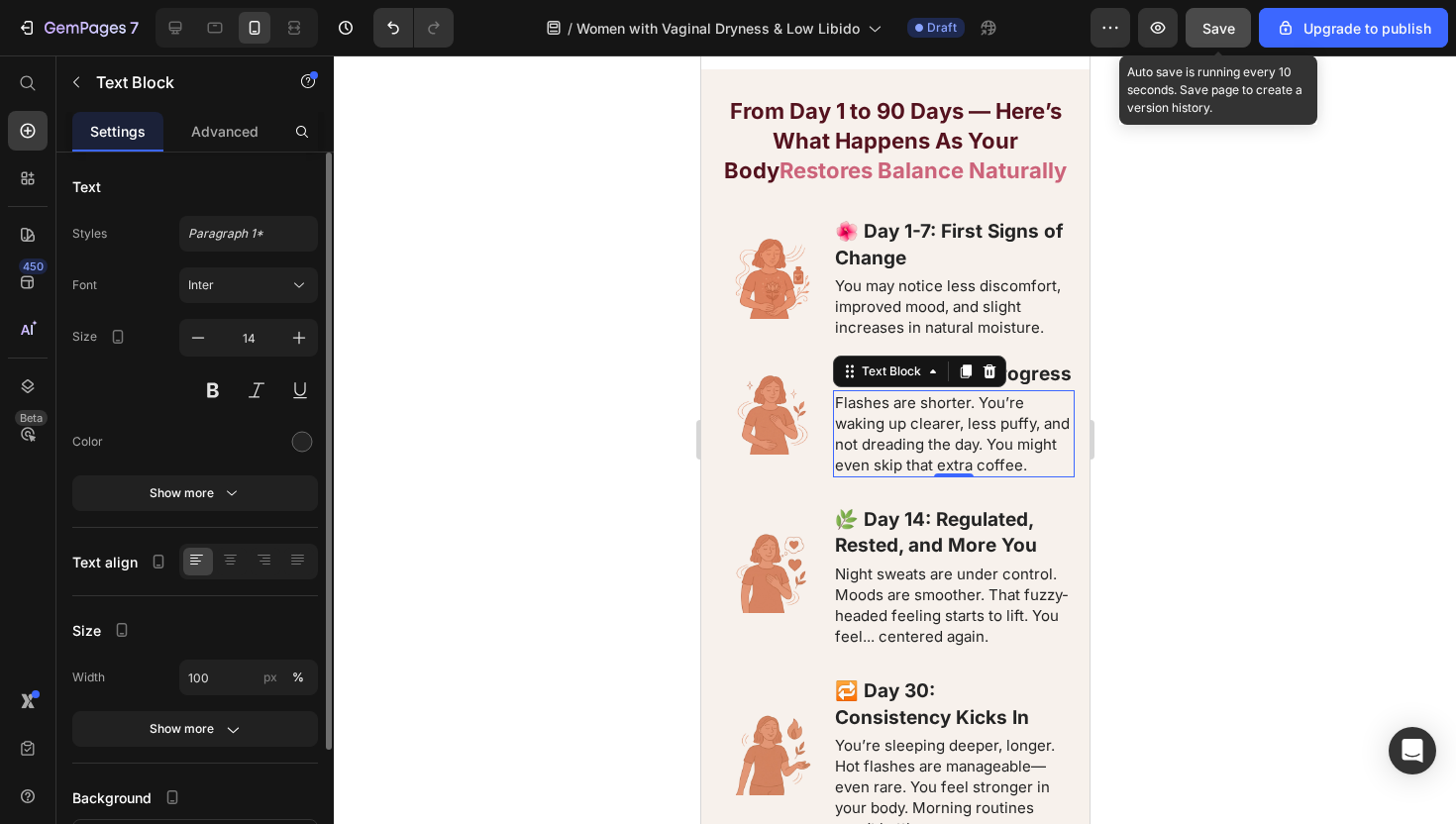 click on "Flashes are shorter. You’re waking up clearer, less puffy, and not dreading the day. You might even skip that extra coffee." at bounding box center (951, 434) 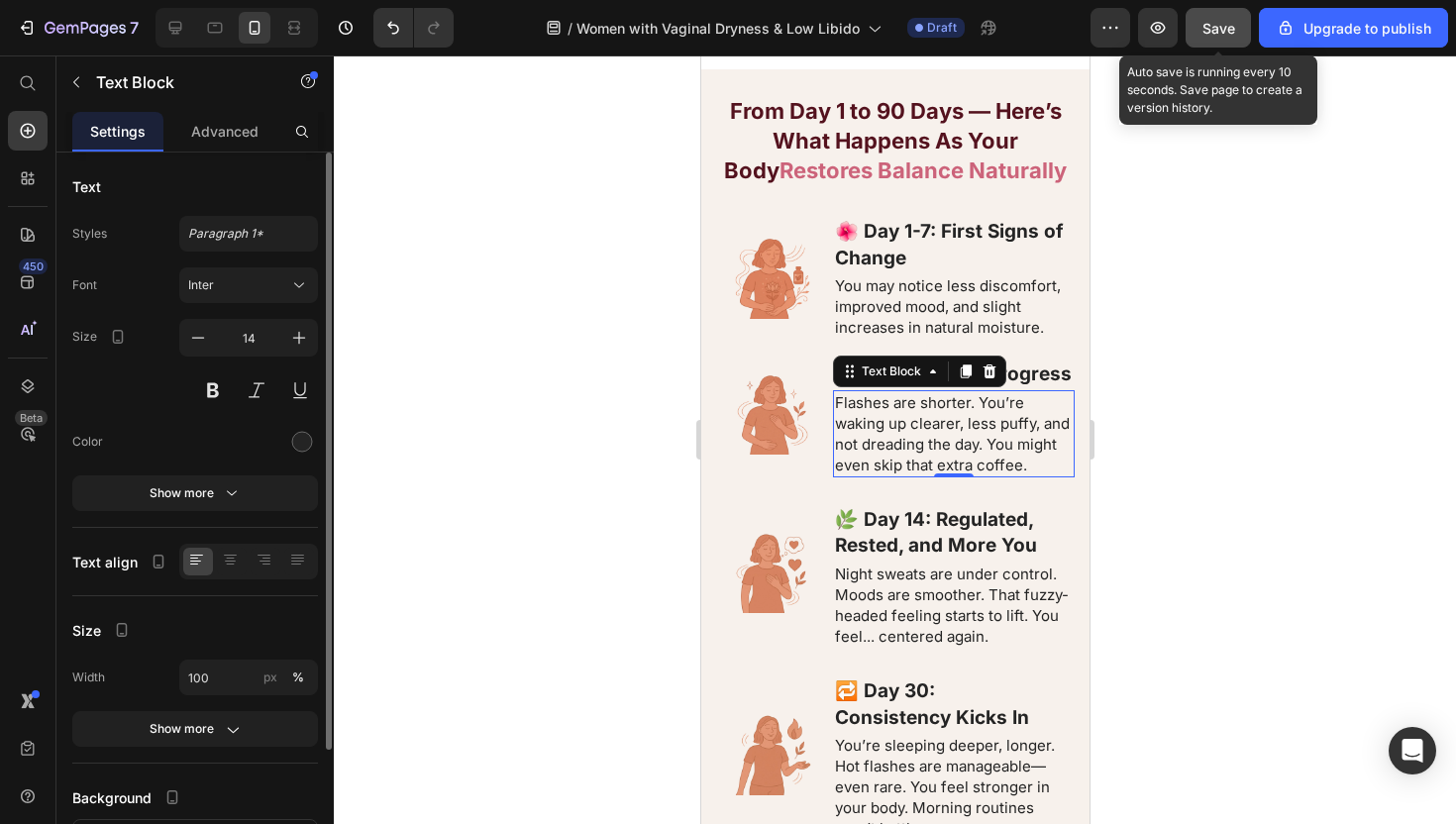 click on "Flashes are shorter. You’re waking up clearer, less puffy, and not dreading the day. You might even skip that extra coffee." at bounding box center (951, 434) 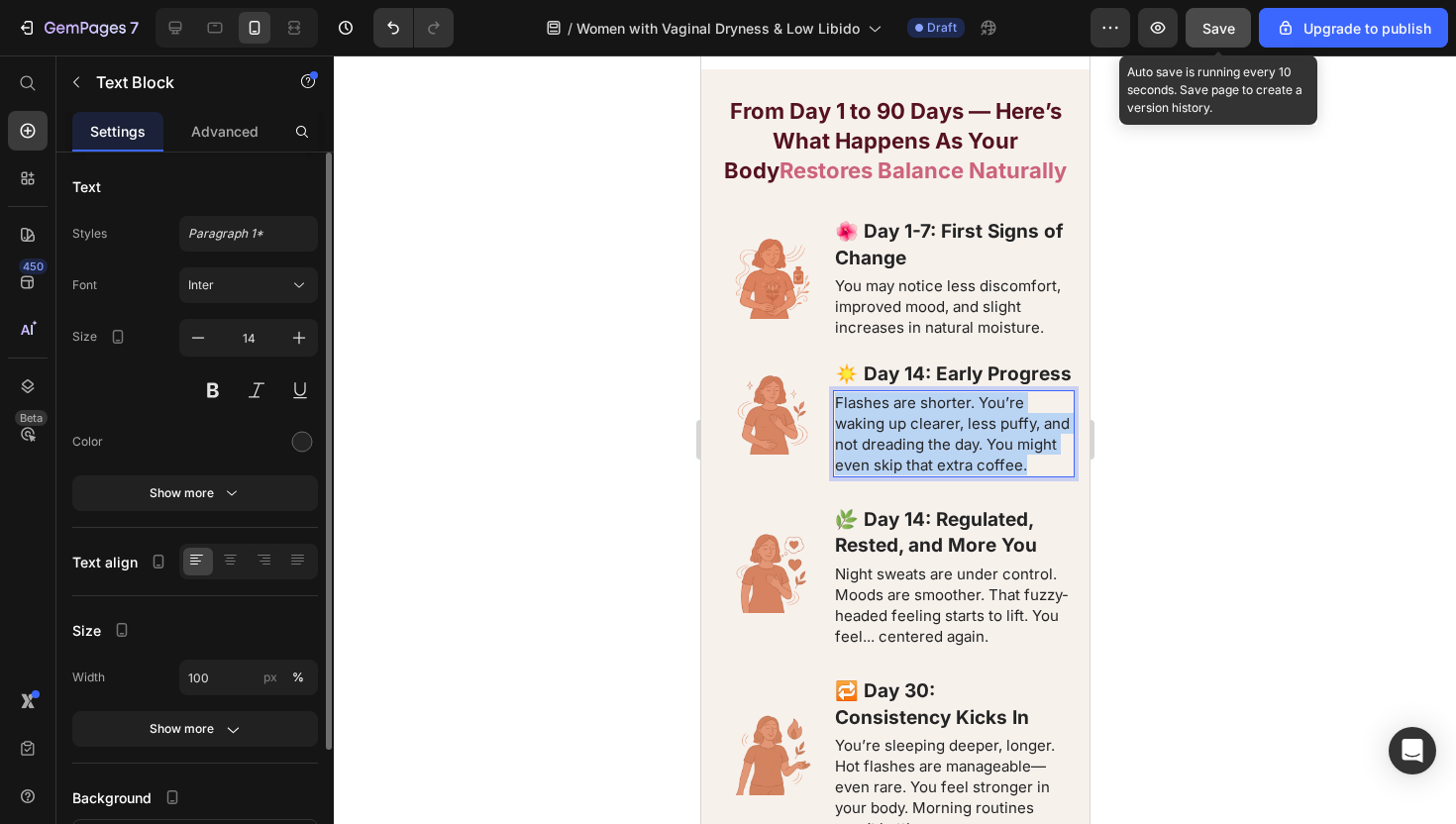 click on "Flashes are shorter. You’re waking up clearer, less puffy, and not dreading the day. You might even skip that extra coffee." at bounding box center (951, 434) 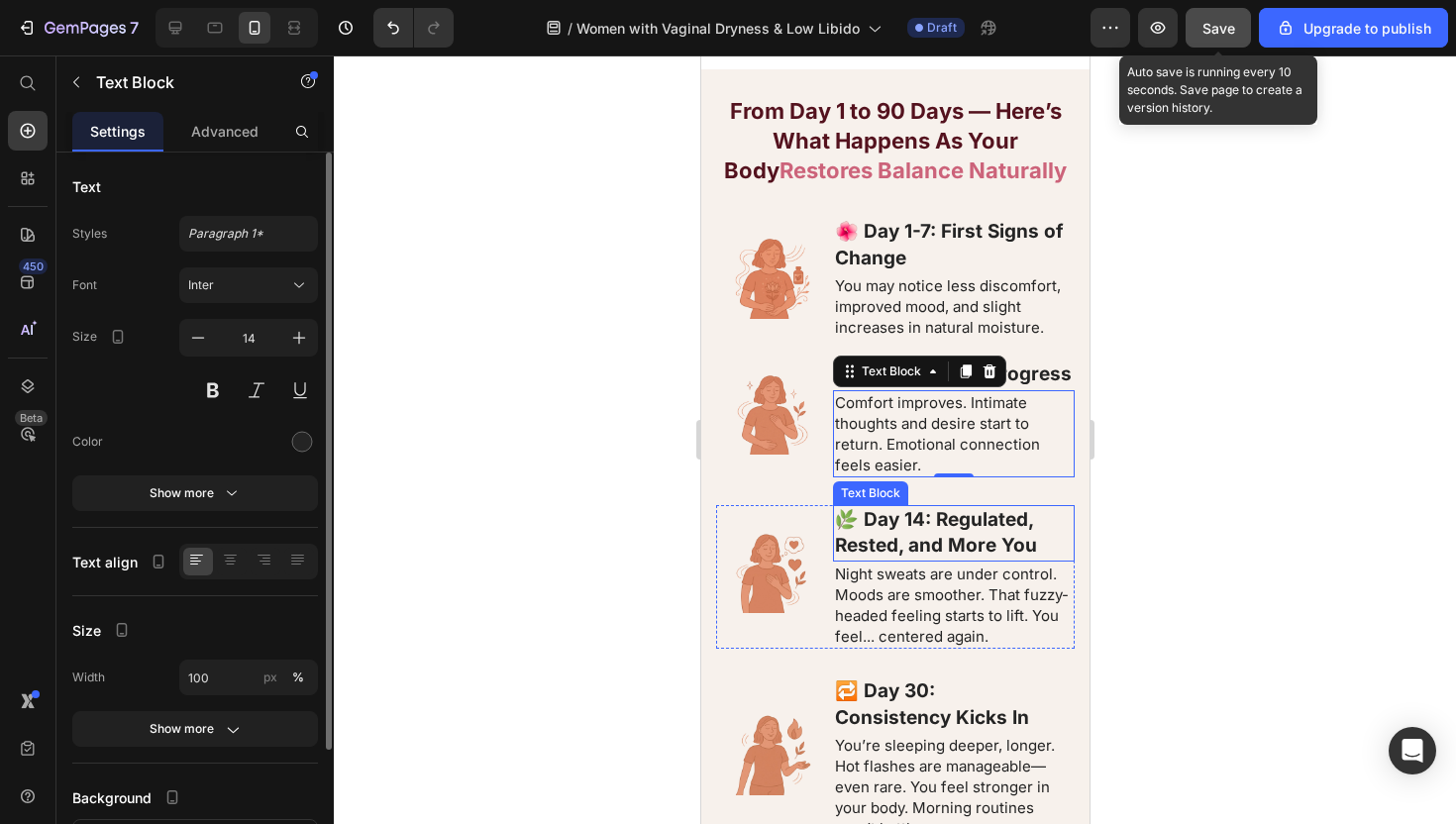 click on "🌿 Day 14: Regulated, Rested, and More You" at bounding box center [935, 533] 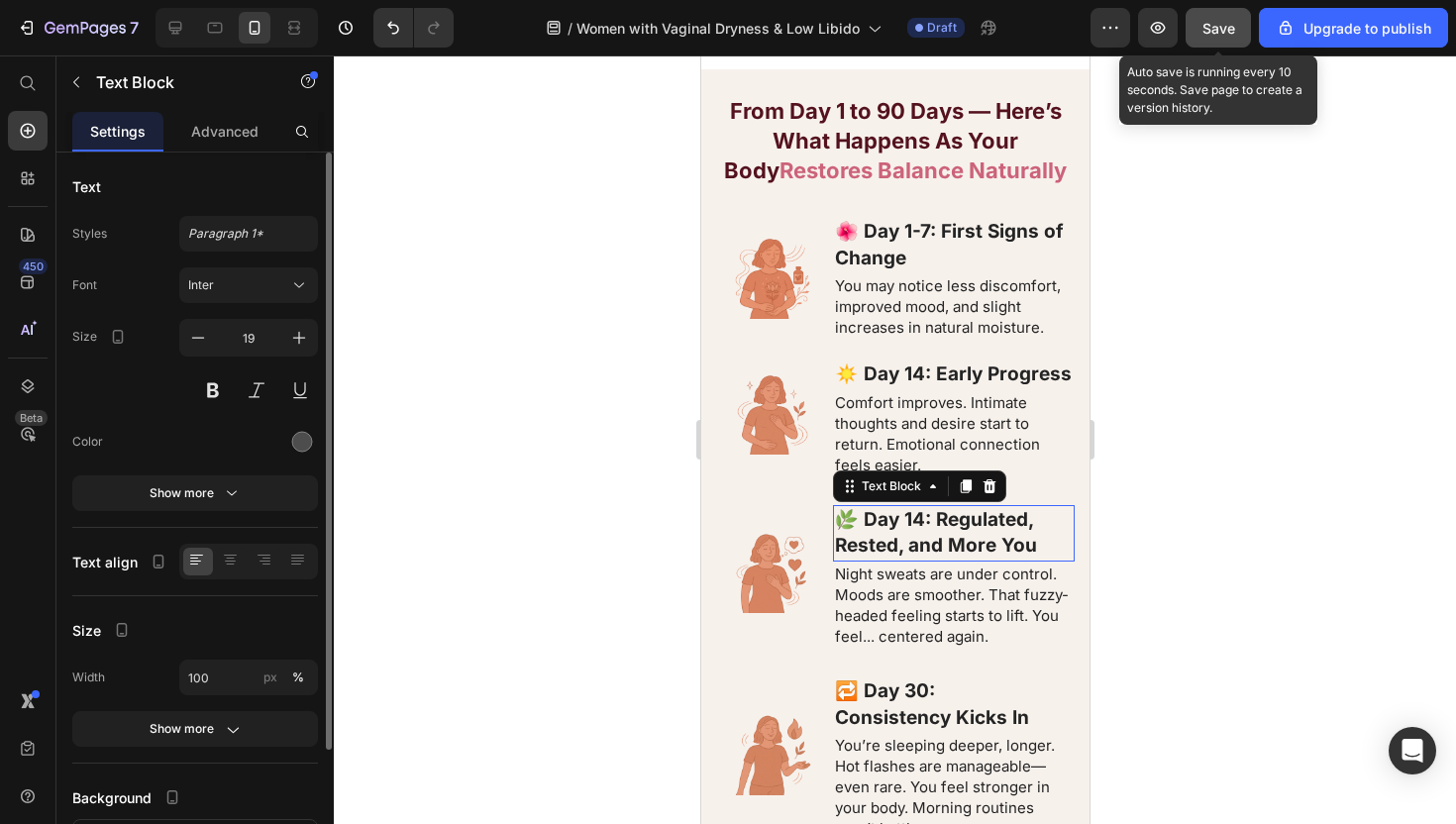 click on "🌿 Day 14: Regulated, Rested, and More You" at bounding box center (935, 533) 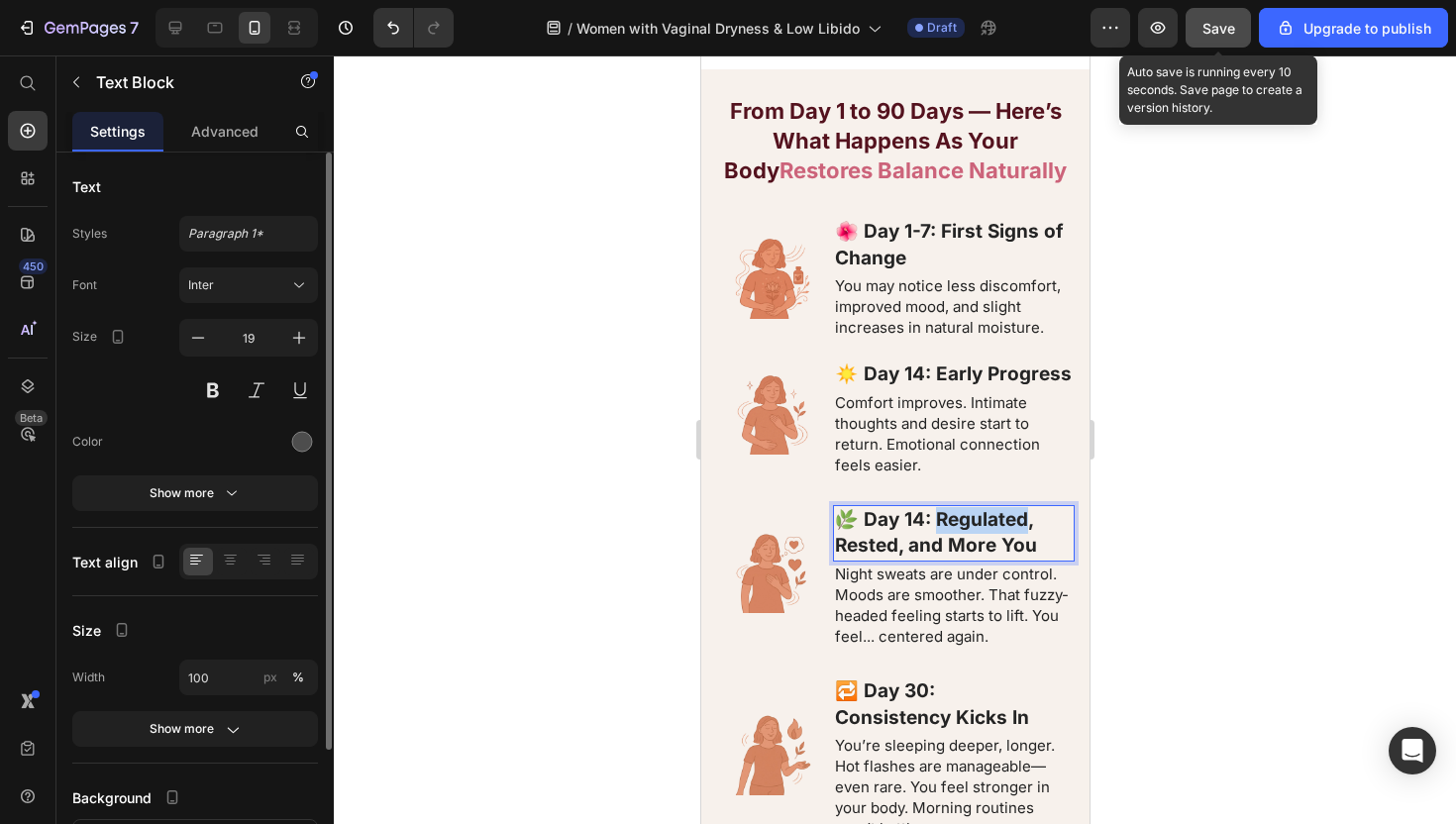 click on "🌿 Day 14: Regulated, Rested, and More You" at bounding box center [935, 533] 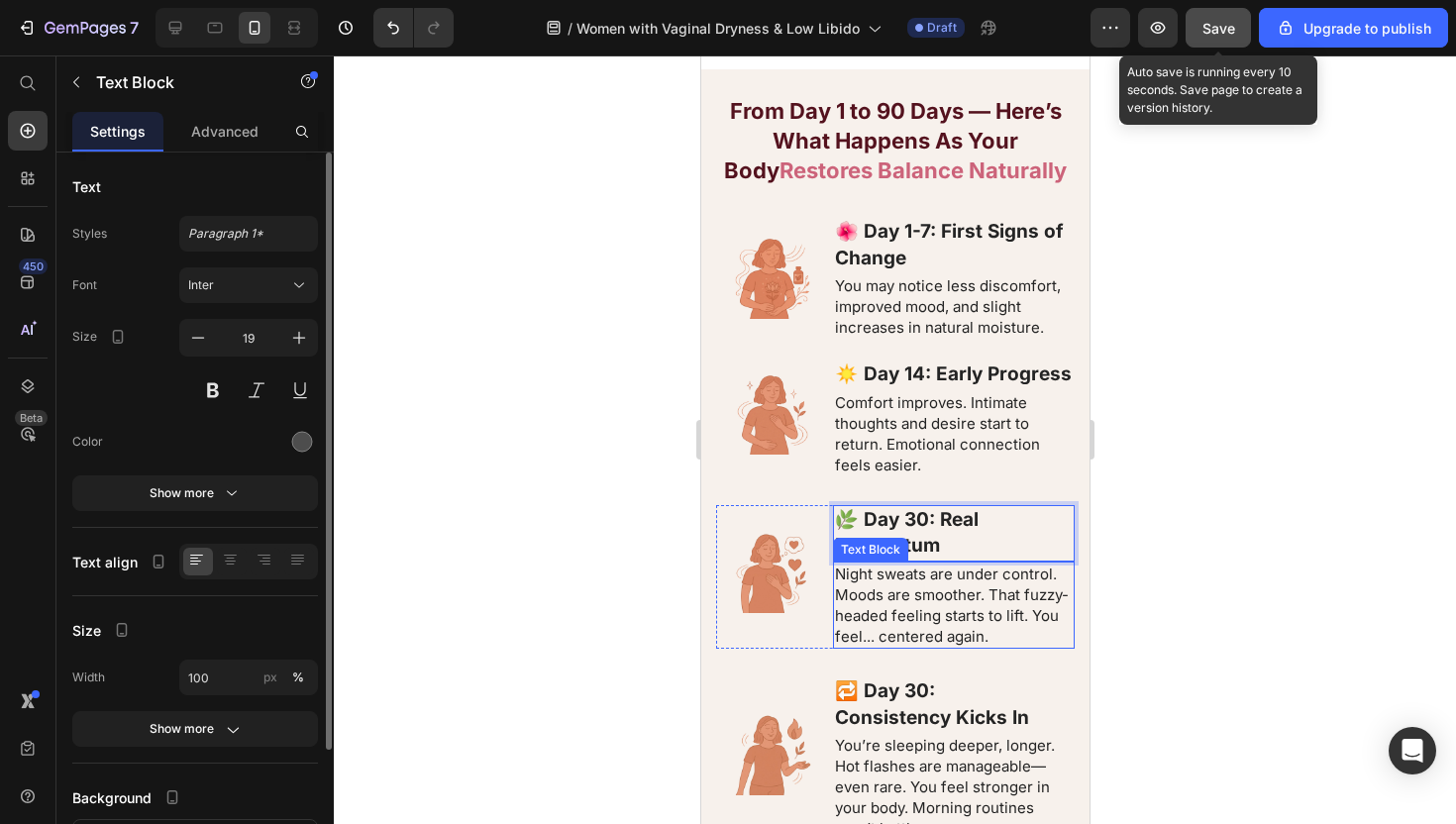 click on "Night sweats are under control. Moods are smoother. That fuzzy-headed feeling starts to lift. You feel... centered again." at bounding box center (951, 605) 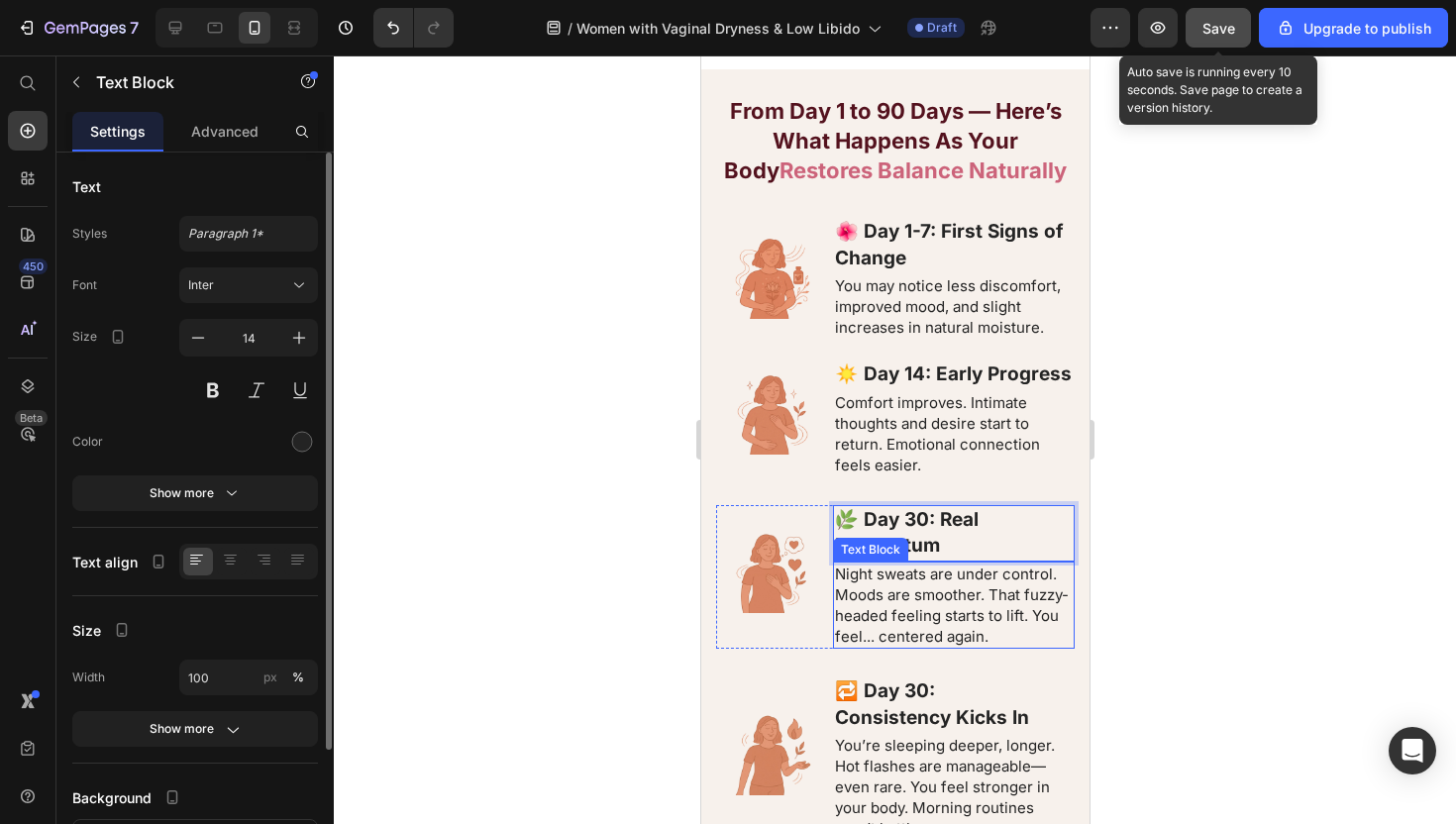 click on "Night sweats are under control. Moods are smoother. That fuzzy-headed feeling starts to lift. You feel... centered again." at bounding box center (951, 605) 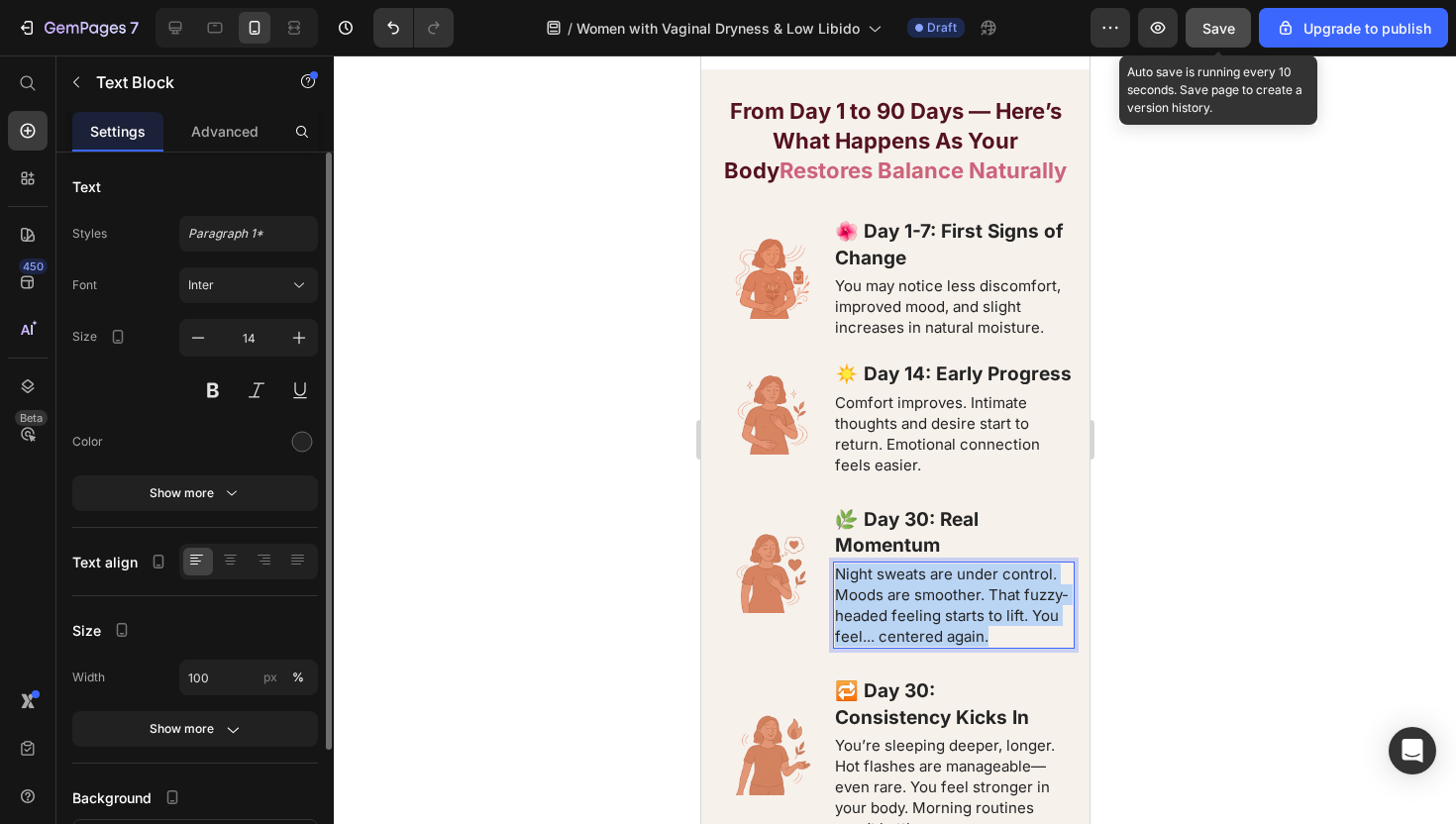 click on "Night sweats are under control. Moods are smoother. That fuzzy-headed feeling starts to lift. You feel... centered again." at bounding box center [951, 605] 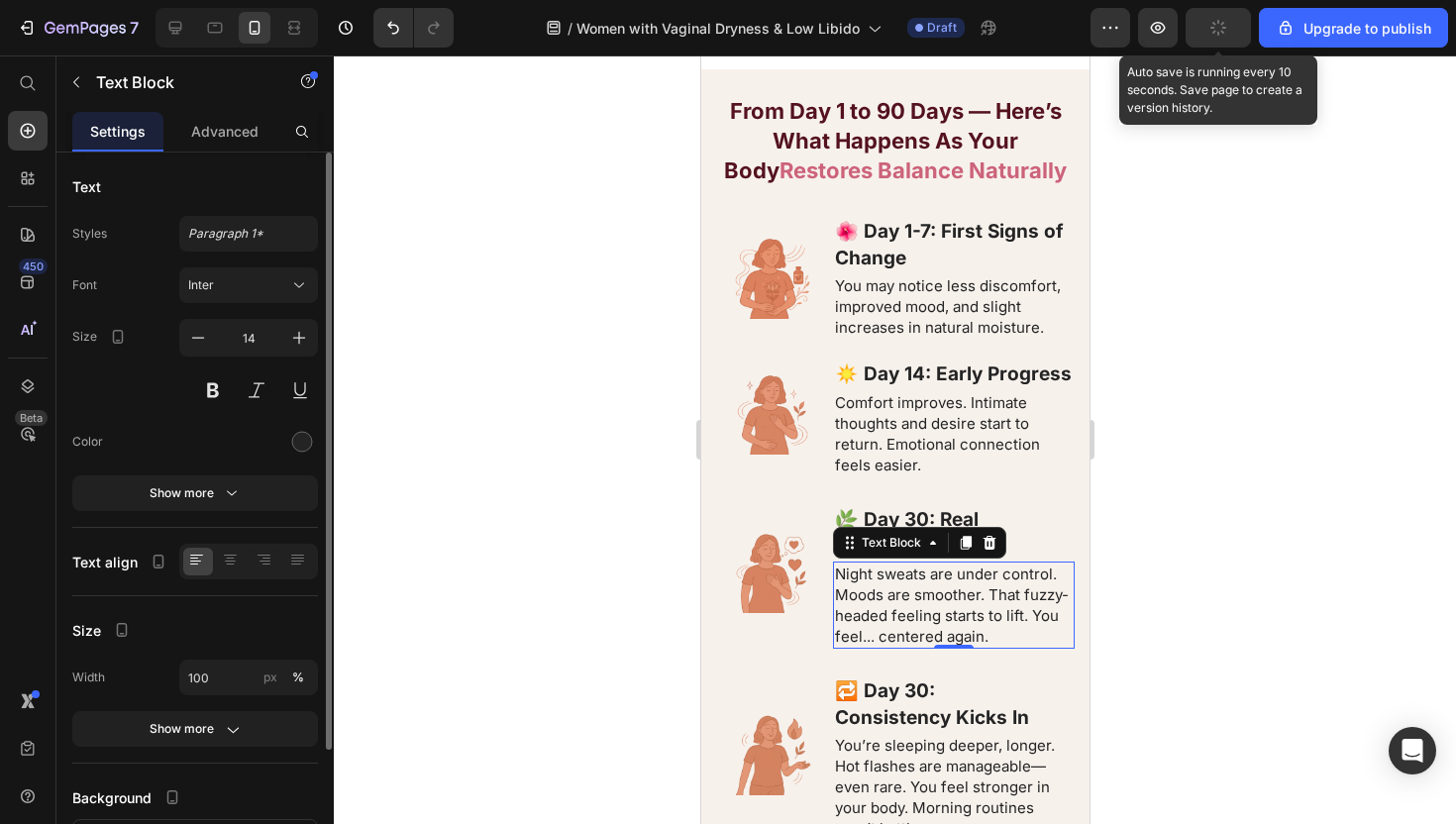click on "Night sweats are under control. Moods are smoother. That fuzzy-headed feeling starts to lift. You feel... centered again." at bounding box center [951, 605] 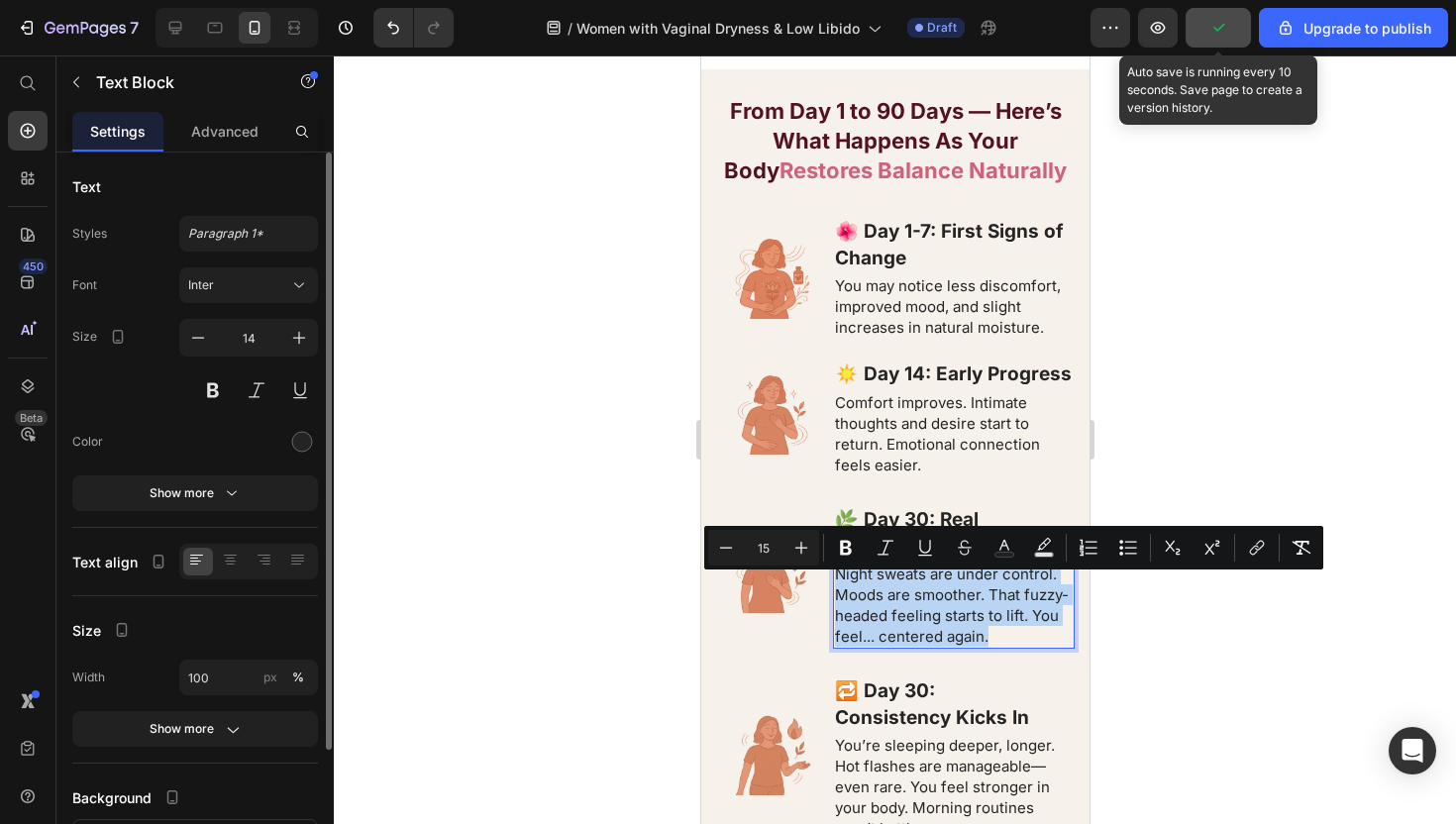 click on "⁠⁠⁠⁠⁠⁠⁠ From Day 1 to 90 Days — Here’s What Happens As Your Body  Restores Balance Naturally Heading From Day 1 to 90 Days — Here’s What Happens As Your Body Restores Balance Naturally Heading 🌺 Day 1-7: First Signs of Change Text Block You may notice less discomfort, improved mood, and slight increases in natural moisture. Text Block Image Row Row 🌺 Day 1-7: First Signs of Change Text Block You may notice less discomfort, improved mood, and slight increases in natural moisture. Text Block Image Row Image ☀️ Day 14: Early Progress Text Block Comfort improves. Intimate thoughts and desire start to return. Emotional connection feels easier. Text Block Row Image 🌿 Day 30: Real Momentum Text Block Night sweats are under control. Moods are smoother. That fuzzy-headed feeling starts to lift. You feel... centered again. Text Block   0 Row Image 🔁 Day 30: Consistency Kicks In Text Block Text Block Row Image 💫 Day 60–90: You’ve Reclaimed Your Rhythm Text Block Text Block" at bounding box center [894, 619] 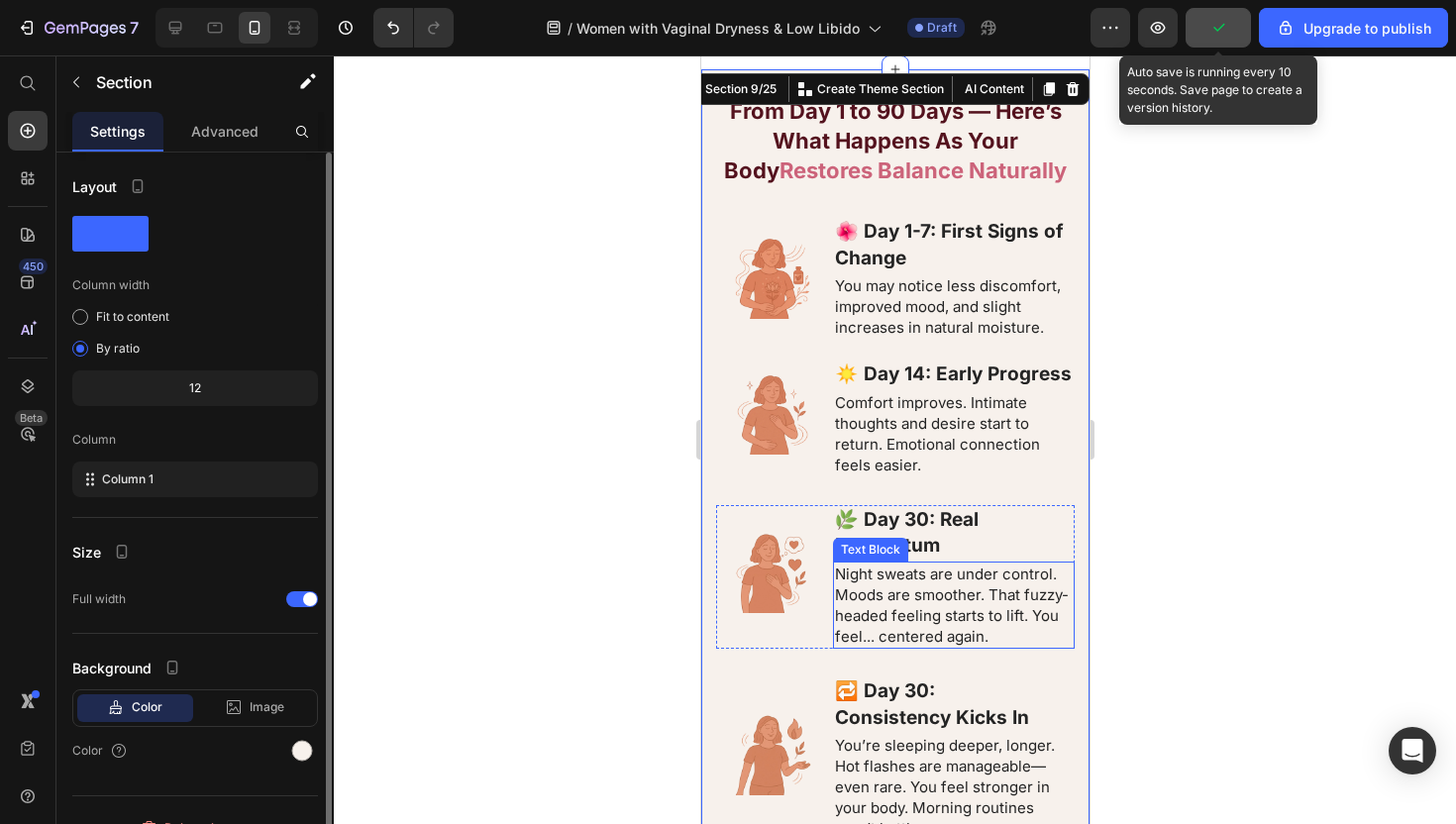 click on "Night sweats are under control. Moods are smoother. That fuzzy-headed feeling starts to lift. You feel... centered again." at bounding box center [953, 605] 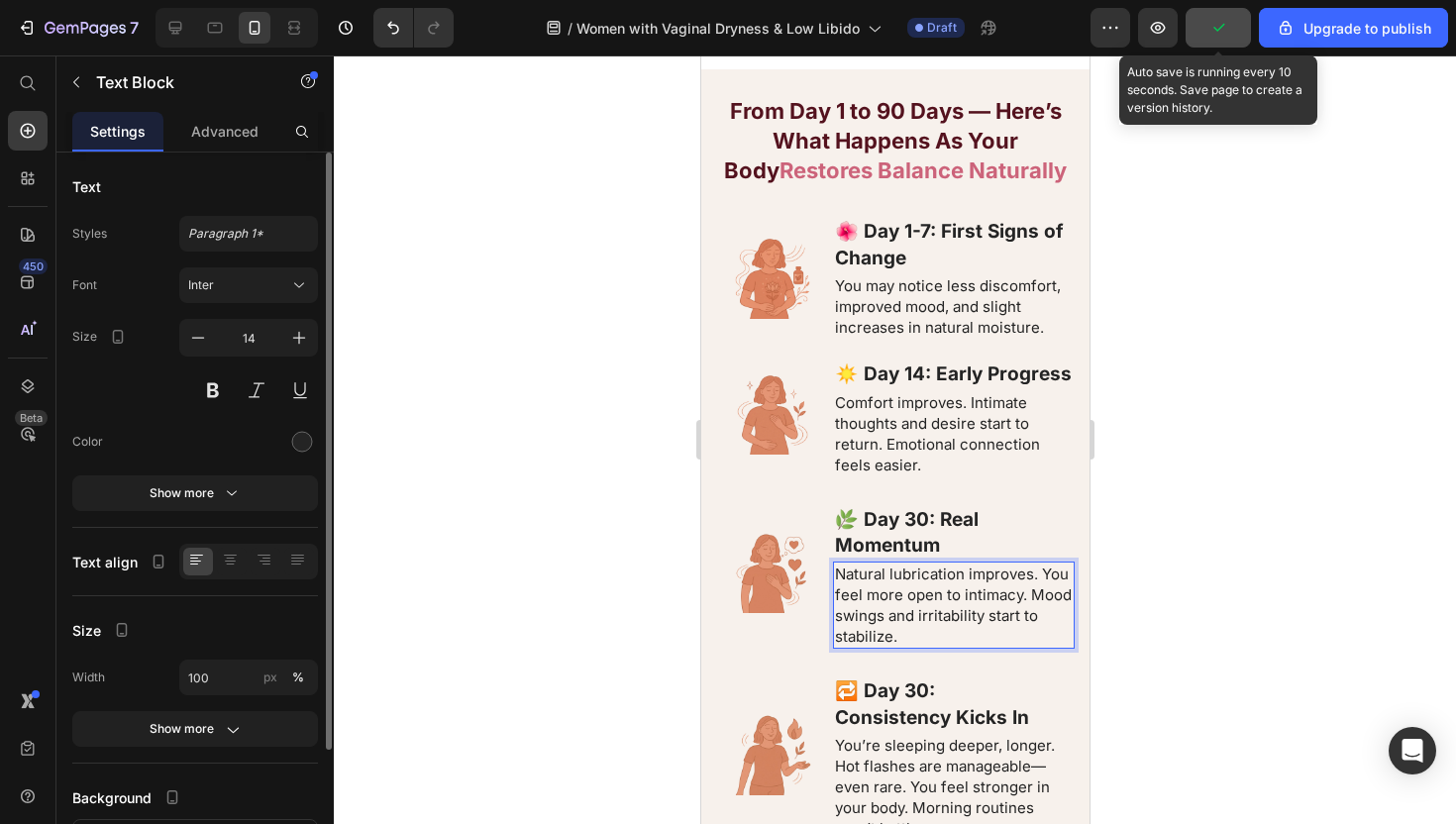 click on "🔁 Day 30: Consistency Kicks In" at bounding box center [953, 704] 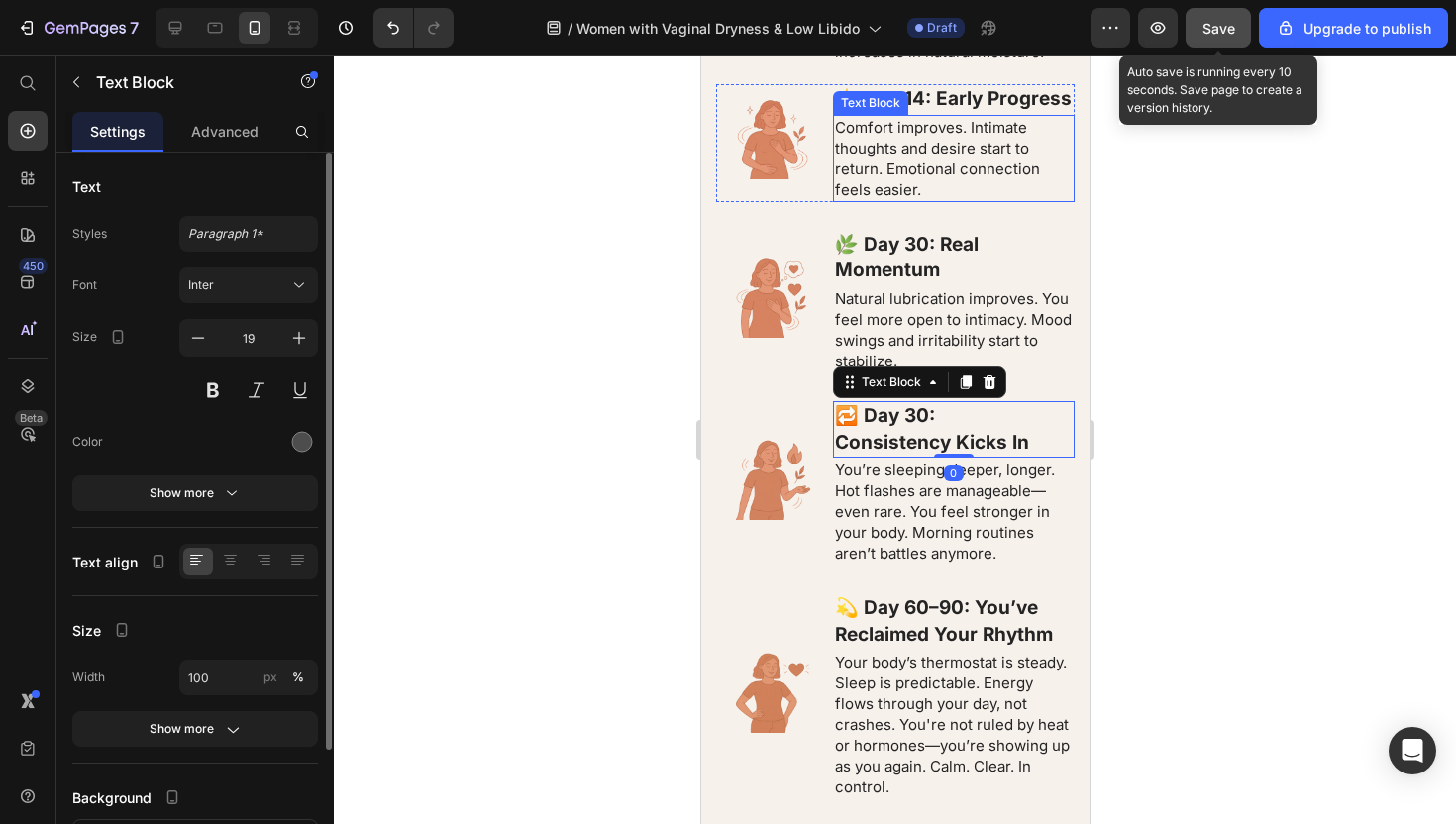 scroll, scrollTop: 7001, scrollLeft: 0, axis: vertical 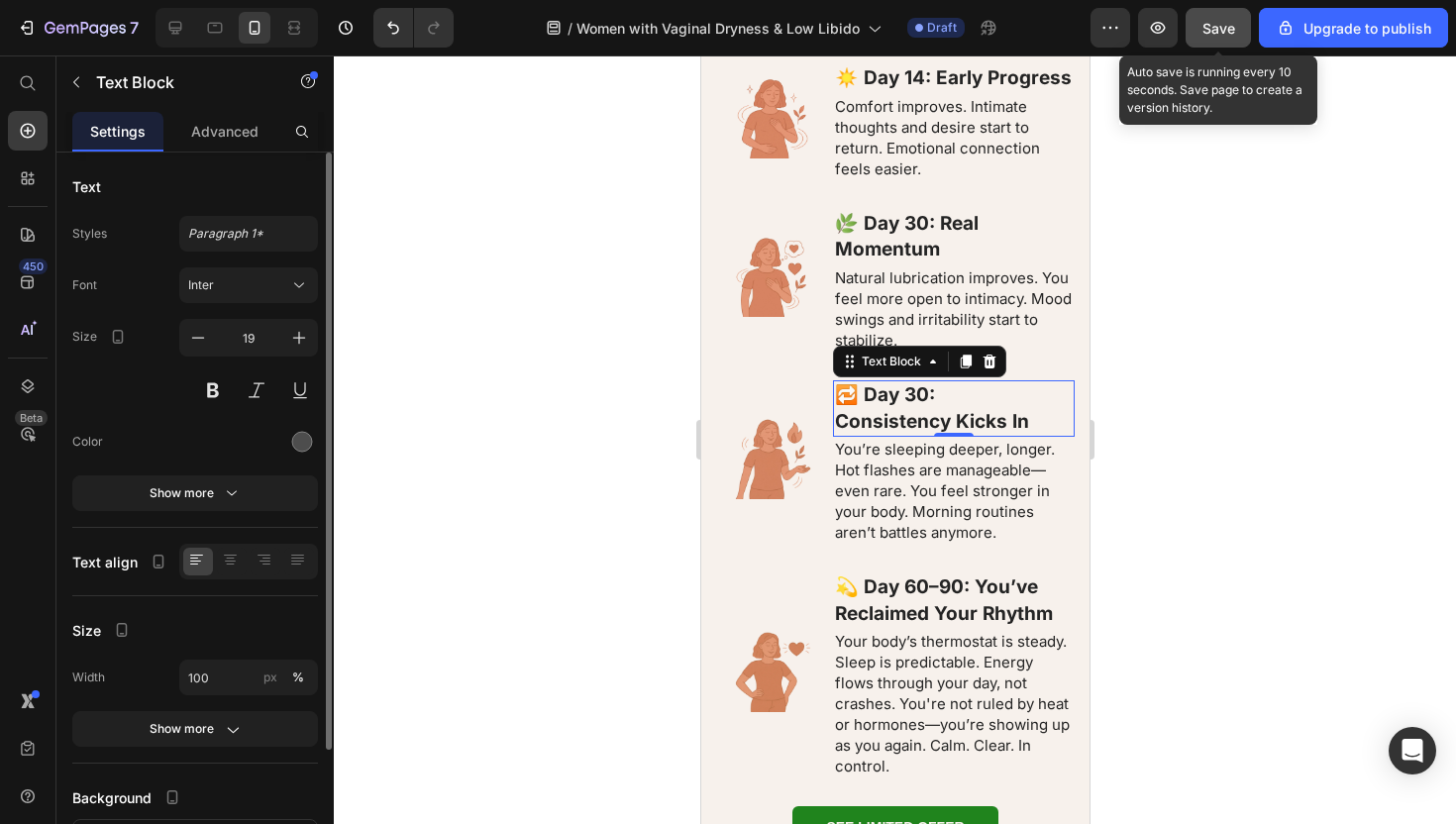 click on "You’re sleeping deeper, longer. Hot flashes are manageable—even rare. You feel stronger in your body. Morning routines aren’t battles anymore." at bounding box center (944, 490) 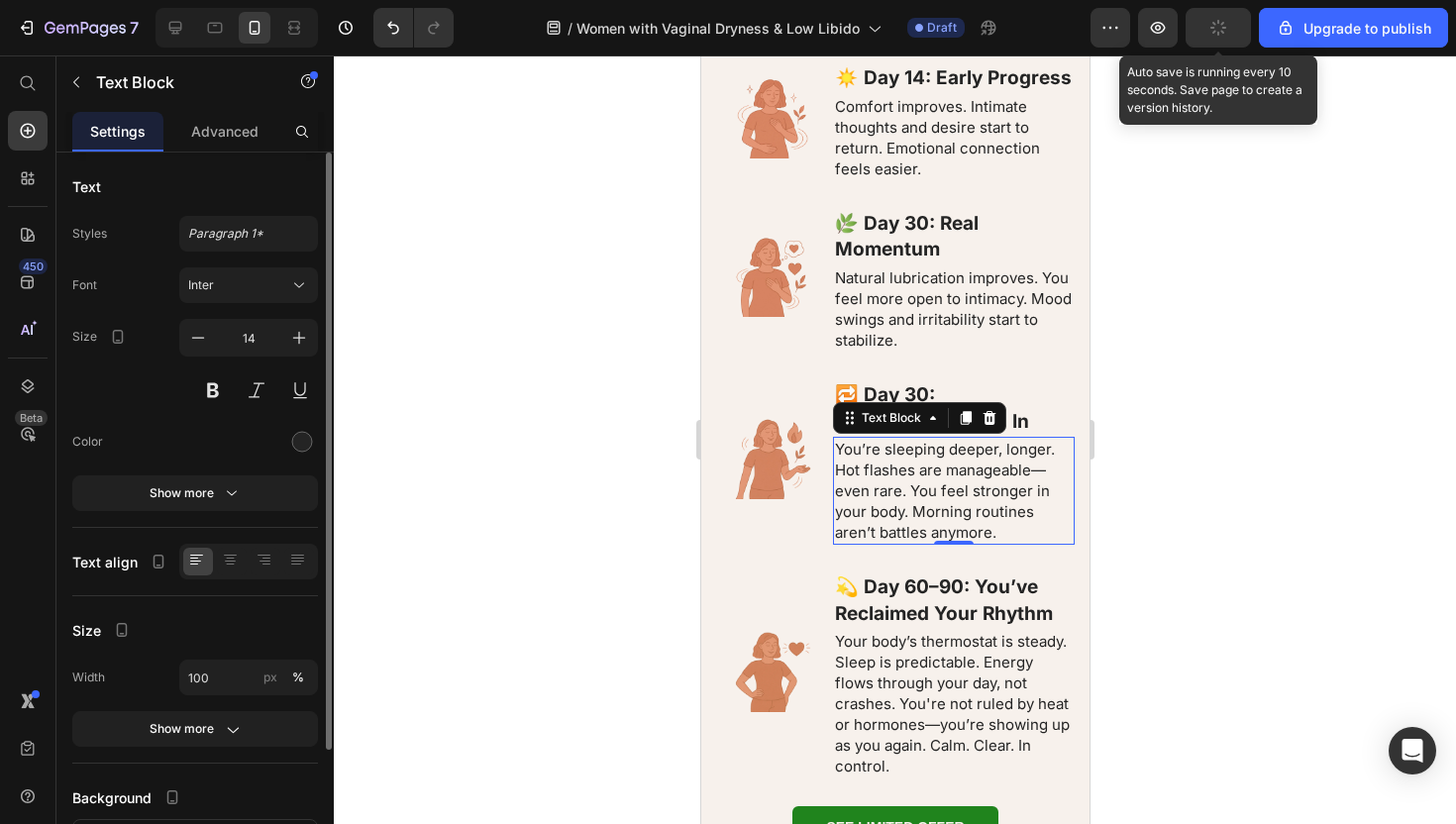 click on "⁠⁠⁠⁠⁠⁠⁠ From Day 1 to 90 Days — Here’s What Happens As Your Body  Restores Balance Naturally Heading From Day 1 to 90 Days — Here’s What Happens As Your Body Restores Balance Naturally Heading 🌺 Day 1-7: First Signs of Change Text Block You may notice less discomfort, improved mood, and slight increases in natural moisture. Text Block Image Row Row 🌺 Day 1-7: First Signs of Change Text Block You may notice less discomfort, improved mood, and slight increases in natural moisture. Text Block Image Row Image ☀️ Day 14: Early Progress Text Block Comfort improves. Intimate thoughts and desire start to return. Emotional connection feels easier. Text Block Row Image 🌿 Day 30: Real Momentum Text Block Natural lubrication improves. You feel more open to intimacy. Mood swings and irritability start to stabilize. Text Block Row Image 🔁 Day 30: Consistency Kicks In Text Block Text Block   0 Row Image 💫 Day 60–90: You’ve Reclaimed Your Rhythm Text Block Text Block Row Image Row" at bounding box center [894, 323] 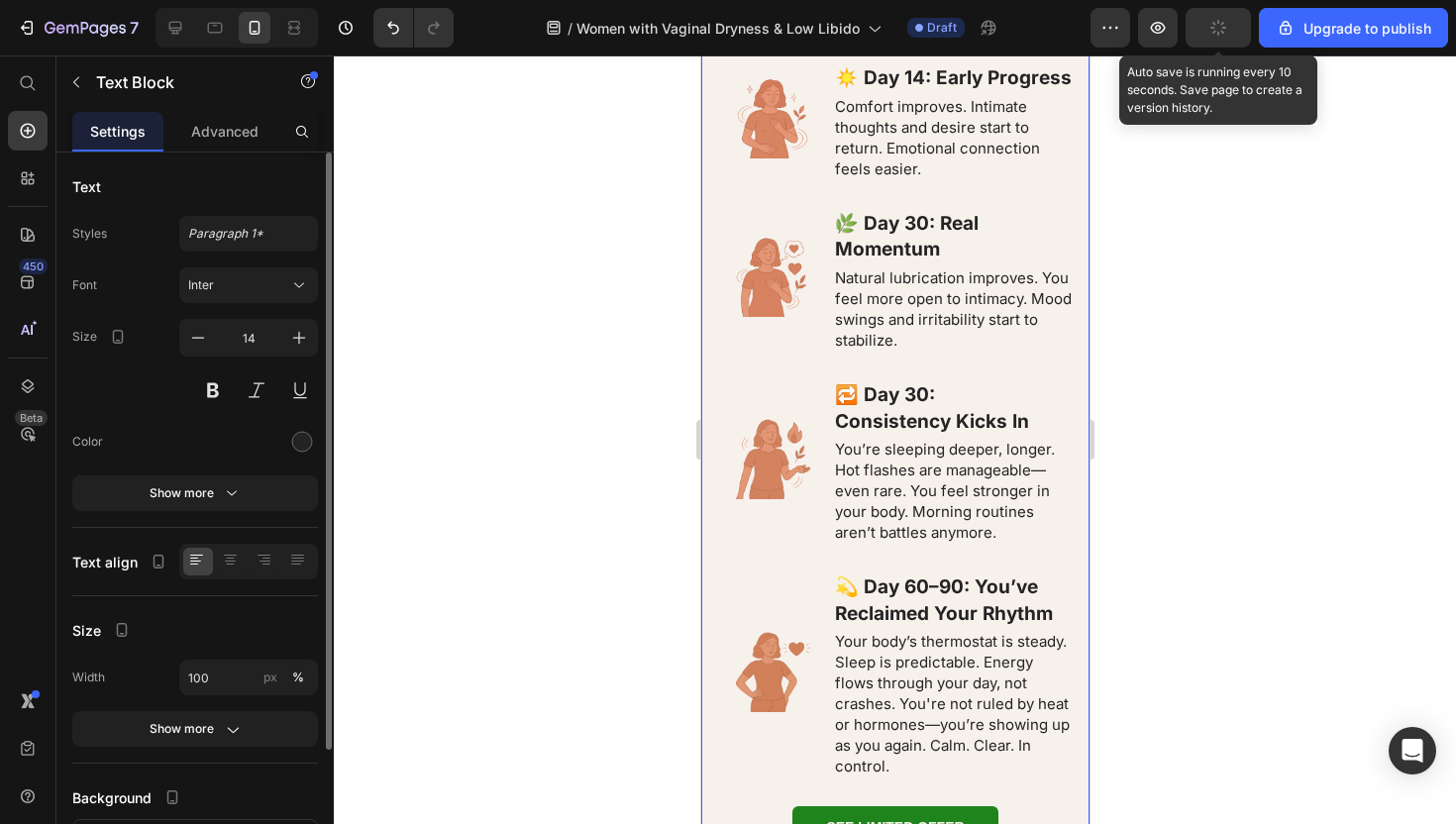 click on "⁠⁠⁠⁠⁠⁠⁠ From Day 1 to 90 Days — Here’s What Happens As Your Body  Restores Balance Naturally Heading From Day 1 to 90 Days — Here’s What Happens As Your Body Restores Balance Naturally Heading 🌺 Day 1-7: First Signs of Change Text Block You may notice less discomfort, improved mood, and slight increases in natural moisture. Text Block Image Row Row 🌺 Day 1-7: First Signs of Change Text Block You may notice less discomfort, improved mood, and slight increases in natural moisture. Text Block Image Row Image ☀️ Day 14: Early Progress Text Block Comfort improves. Intimate thoughts and desire start to return. Emotional connection feels easier. Text Block Row Image 🌿 Day 30: Real Momentum Text Block Natural lubrication improves. You feel more open to intimacy. Mood swings and irritability start to stabilize. Text Block Row Image 🔁 Day 30: Consistency Kicks In Text Block Text Block   0 Row Image 💫 Day 60–90: You’ve Reclaimed Your Rhythm Text Block Text Block Row Image Row" at bounding box center (894, 323) 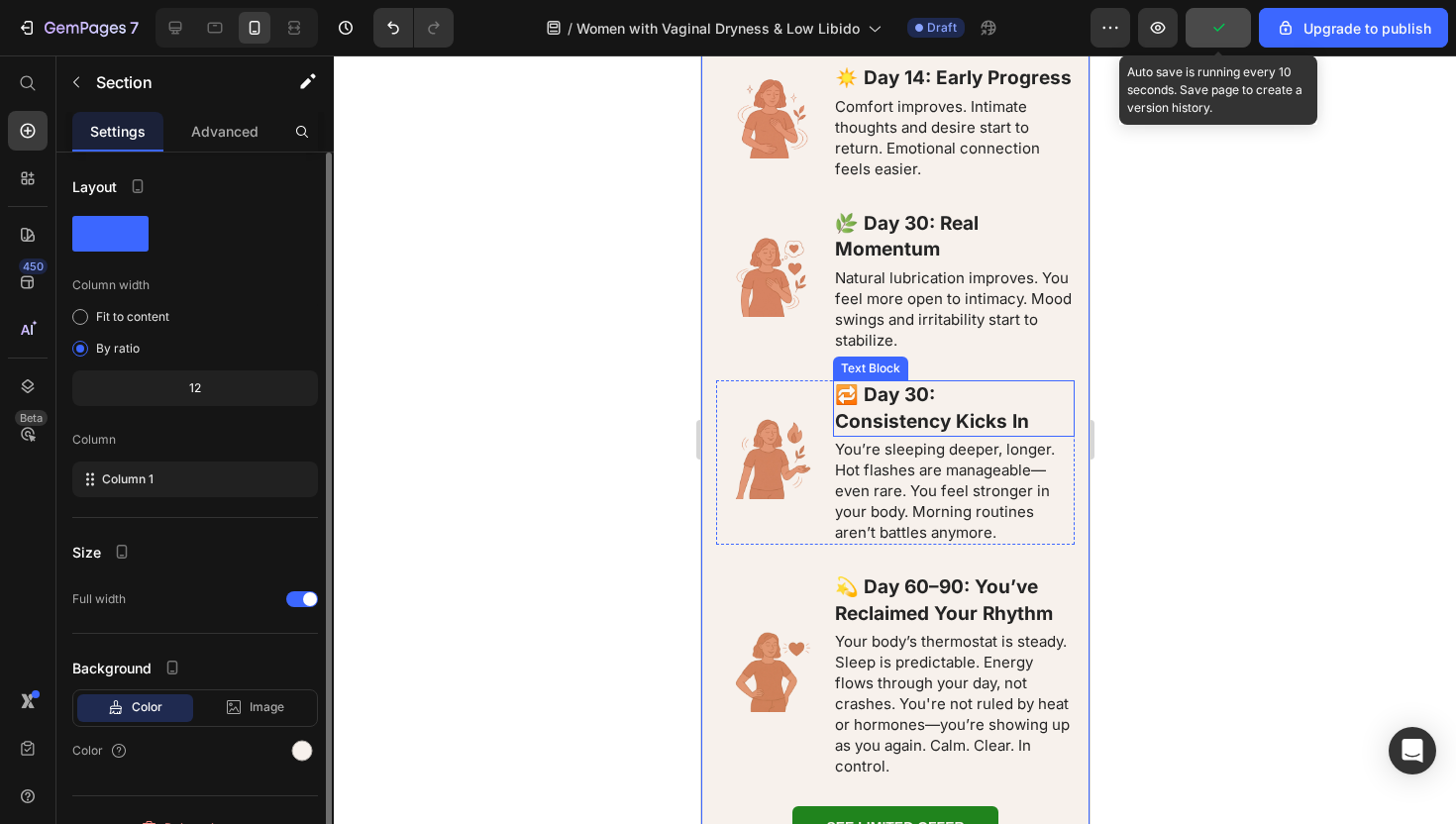 click on "🔁 Day 30: Consistency Kicks In" at bounding box center (953, 408) 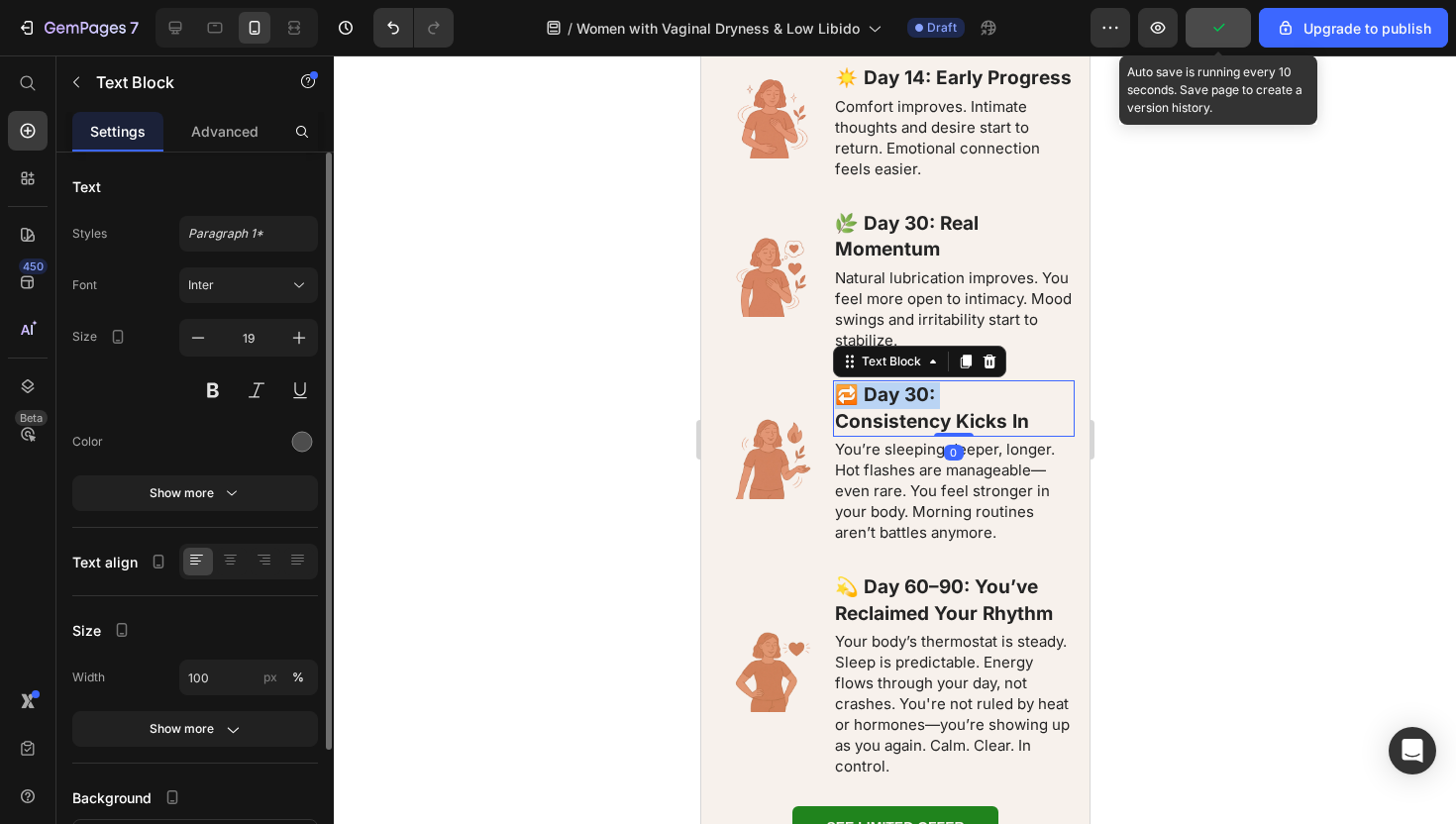 click on "🔁 Day 30: Consistency Kicks In" at bounding box center [953, 408] 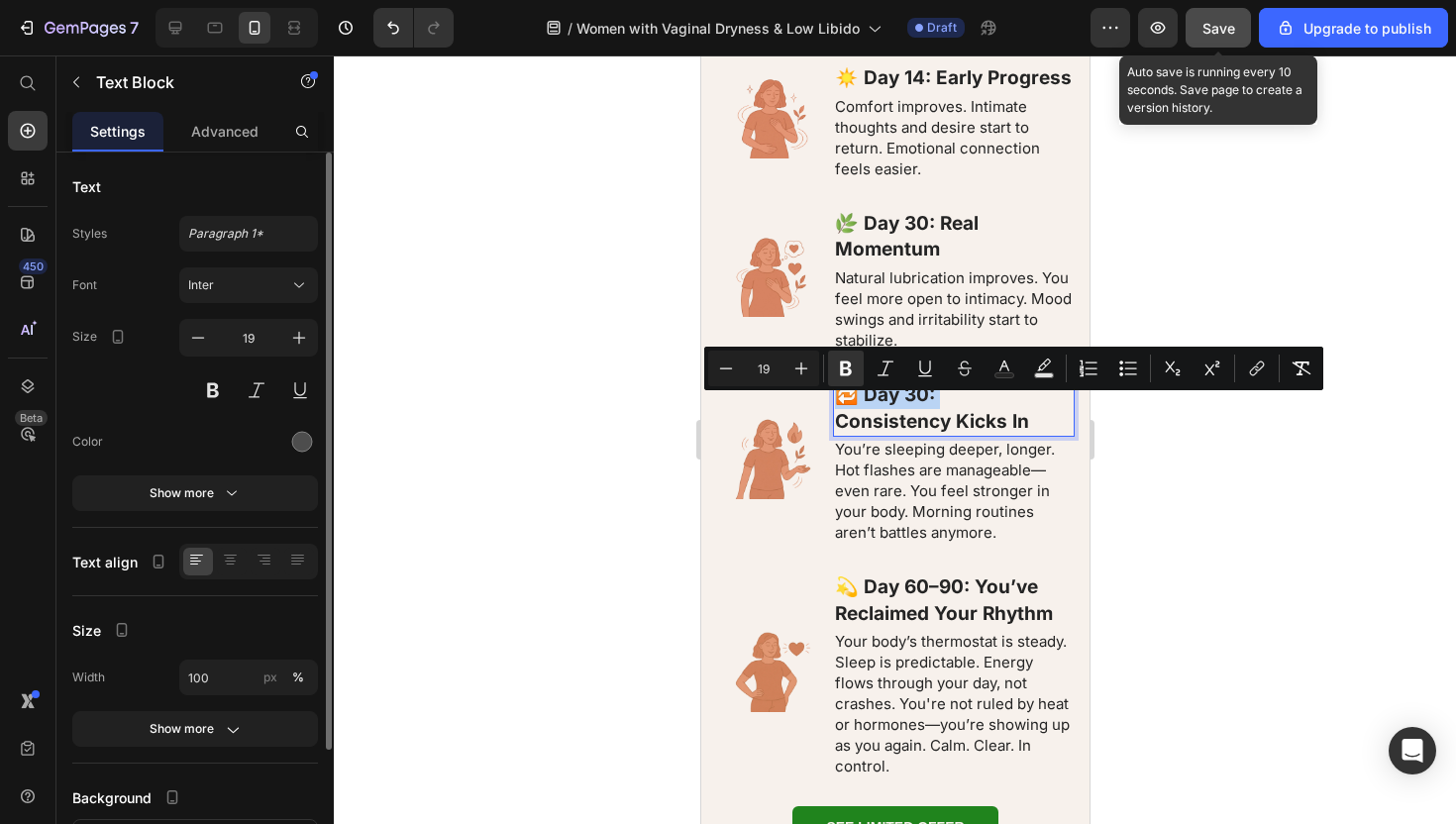 click on "Consistency Kicks In" at bounding box center (931, 421) 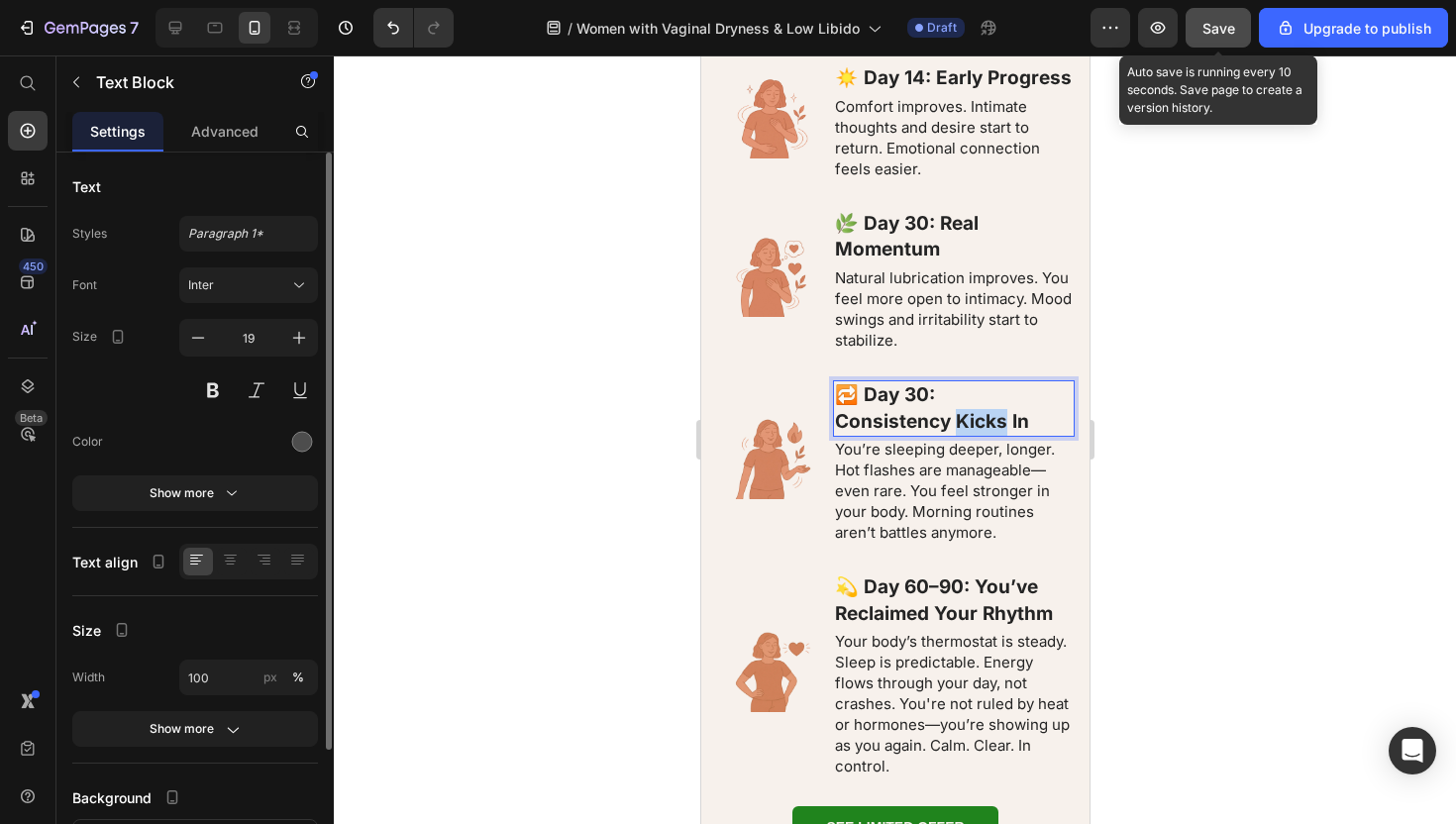 click on "Consistency Kicks In" at bounding box center [931, 421] 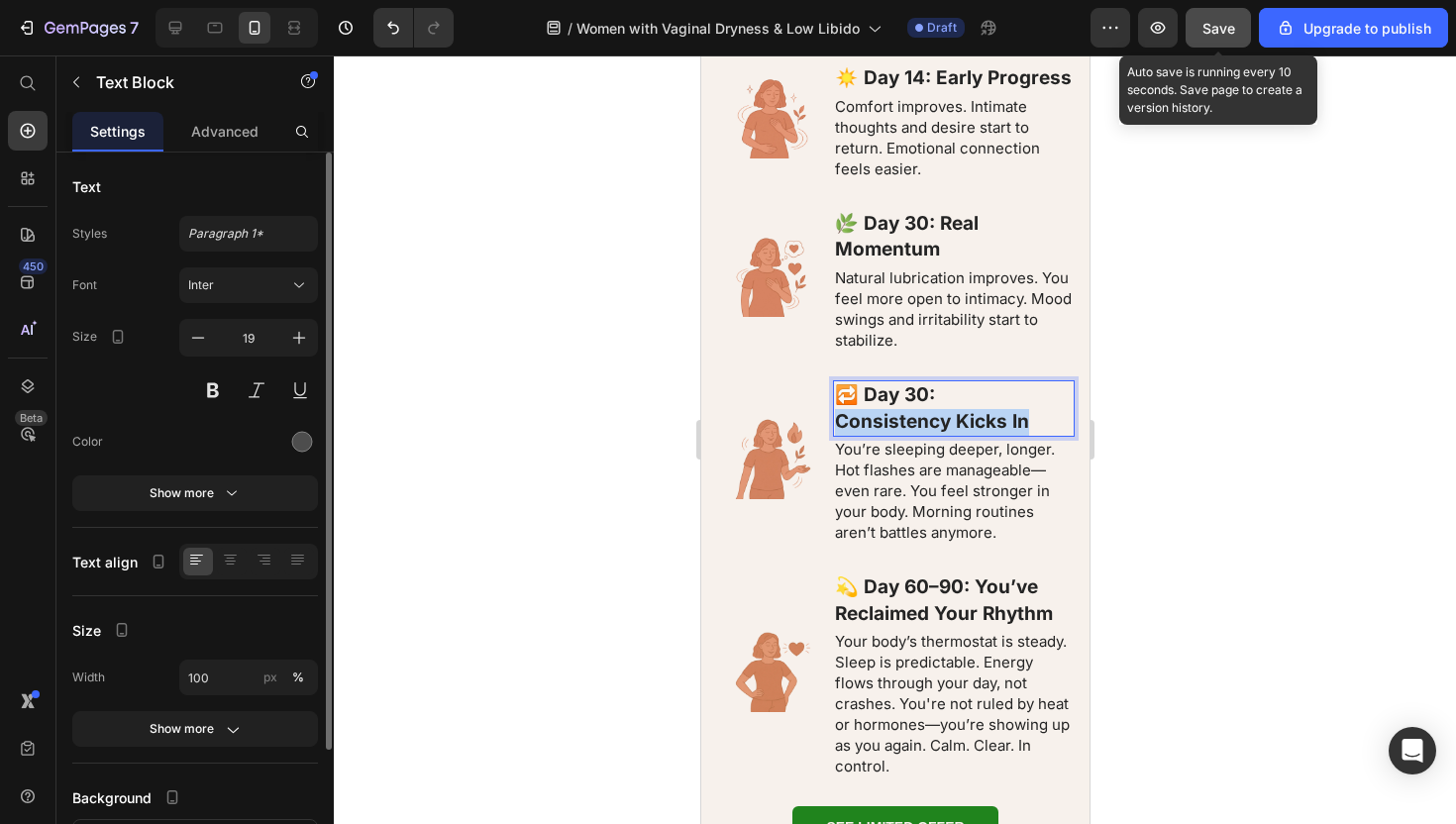 click on "Consistency Kicks In" at bounding box center [931, 421] 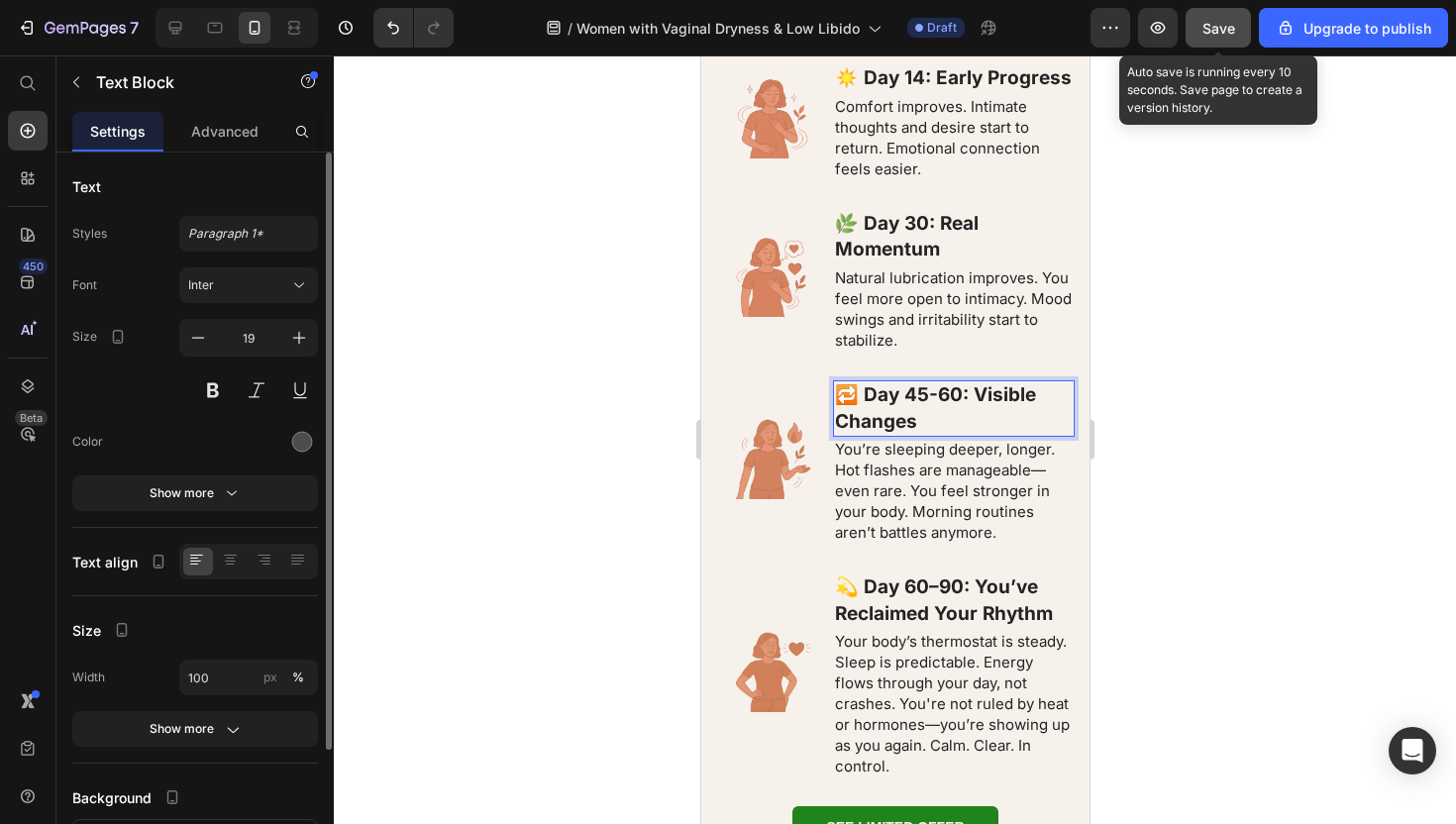 click on "You’re sleeping deeper, longer. Hot flashes are manageable—even rare. You feel stronger in your body. Morning routines aren’t battles anymore." at bounding box center (944, 490) 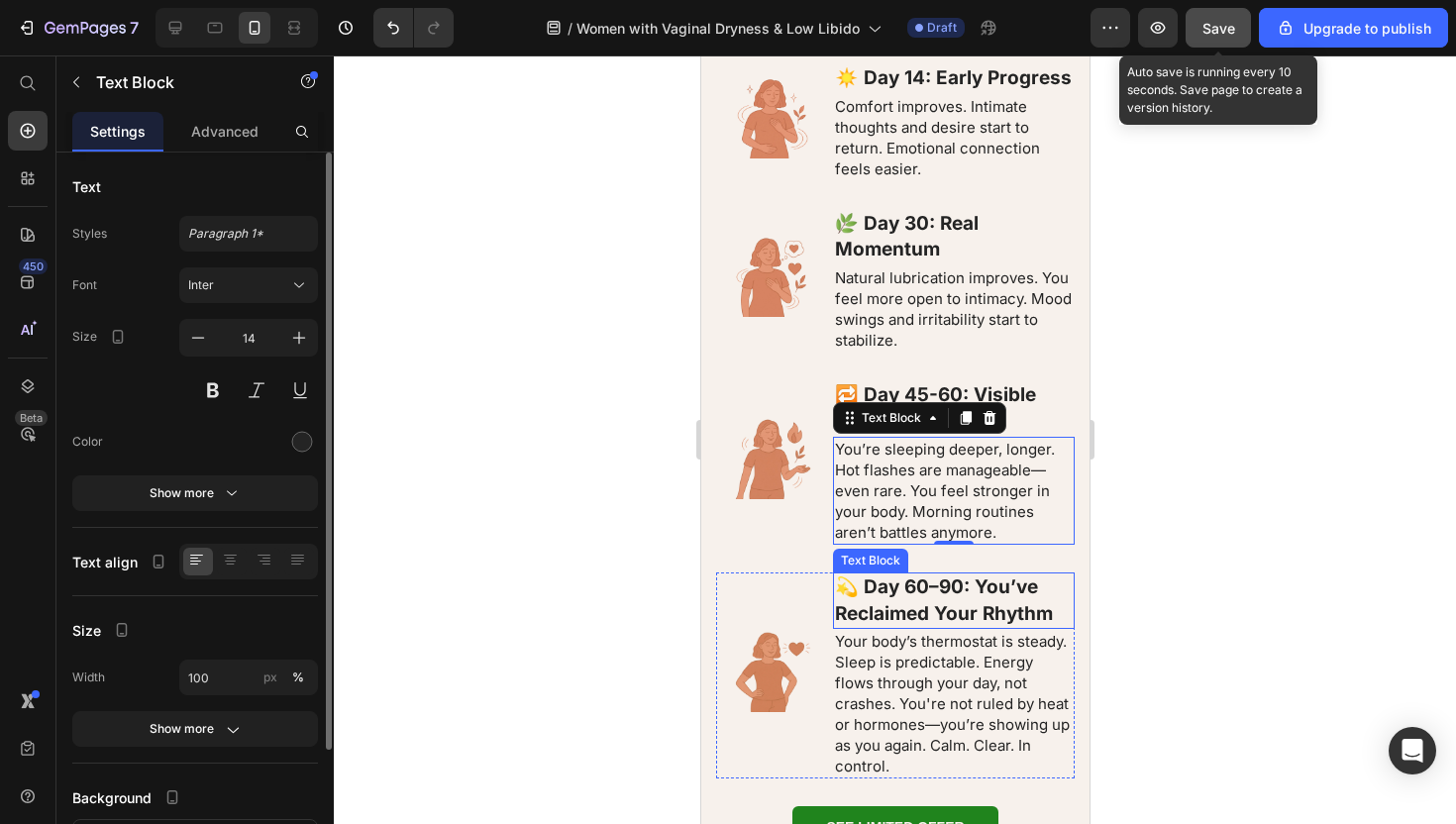 click on "Your body’s thermostat is steady. Sleep is predictable. Energy flows through your day, not crashes. You're not ruled by heat or hormones—you’re showing up as you again. Calm. Clear. In control." at bounding box center (951, 703) 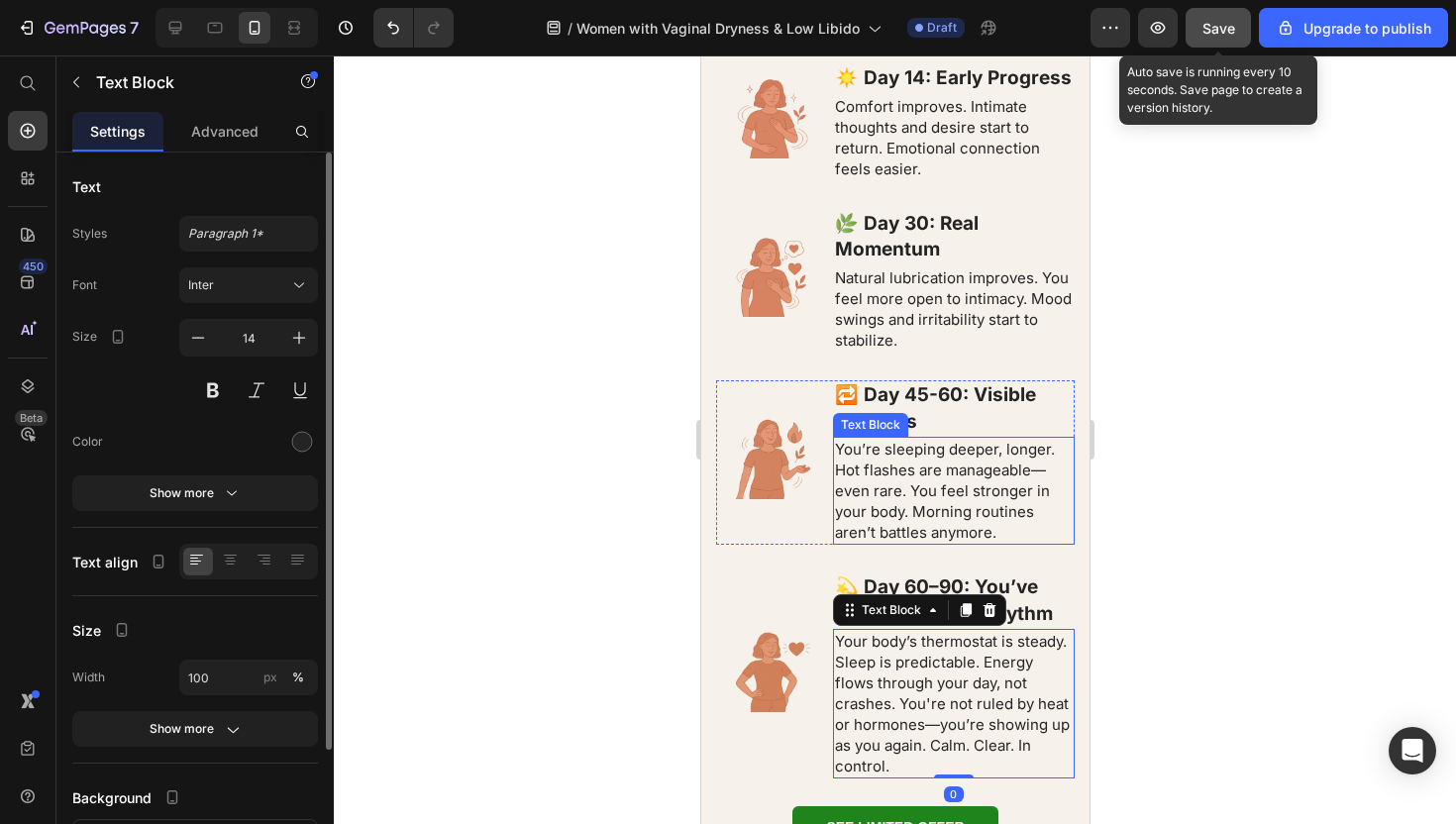 click on "You’re sleeping deeper, longer. Hot flashes are manageable—even rare. You feel stronger in your body. Morning routines aren’t battles anymore." at bounding box center [944, 490] 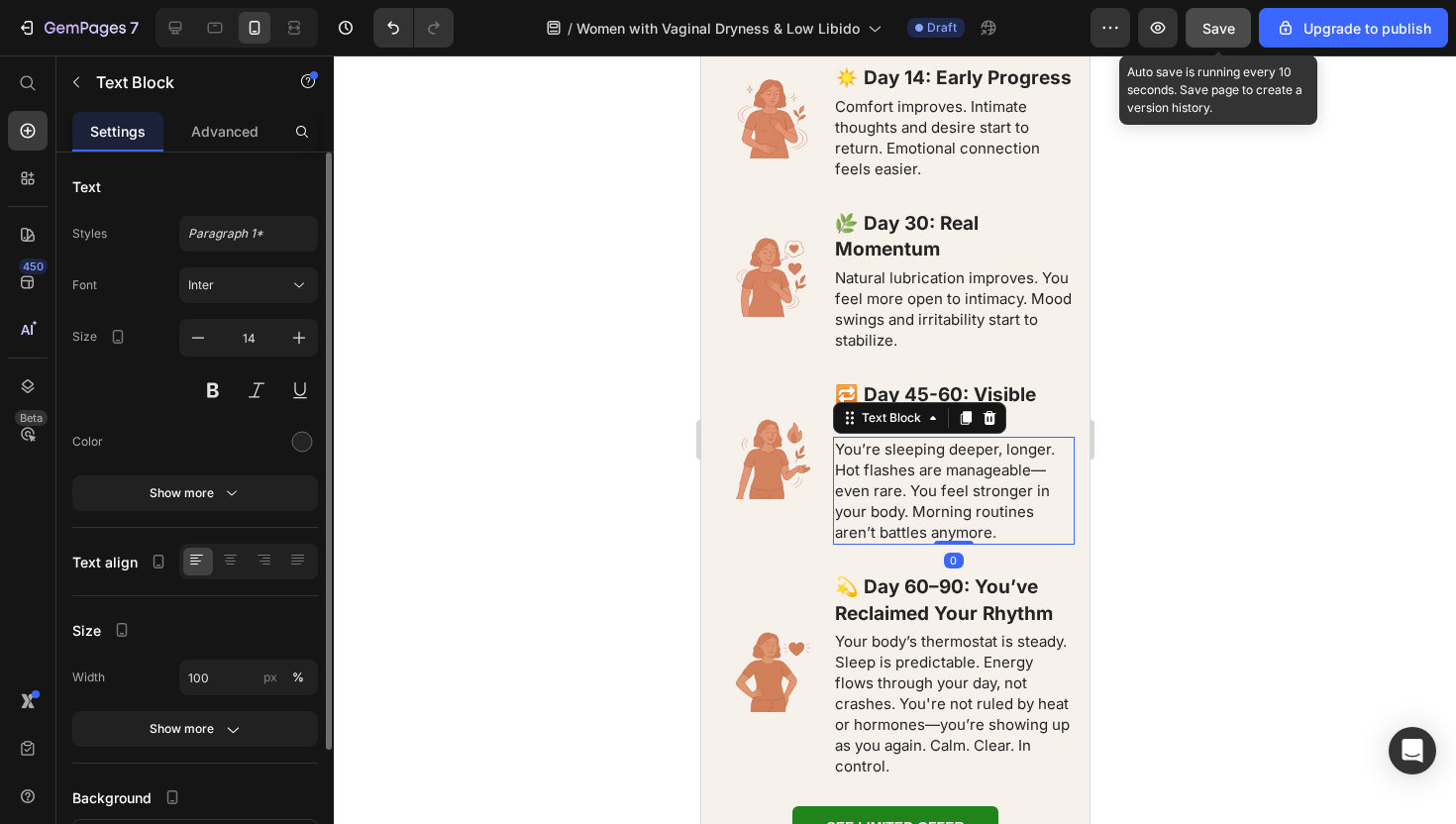 click on "You’re sleeping deeper, longer. Hot flashes are manageable—even rare. You feel stronger in your body. Morning routines aren’t battles anymore." at bounding box center (944, 490) 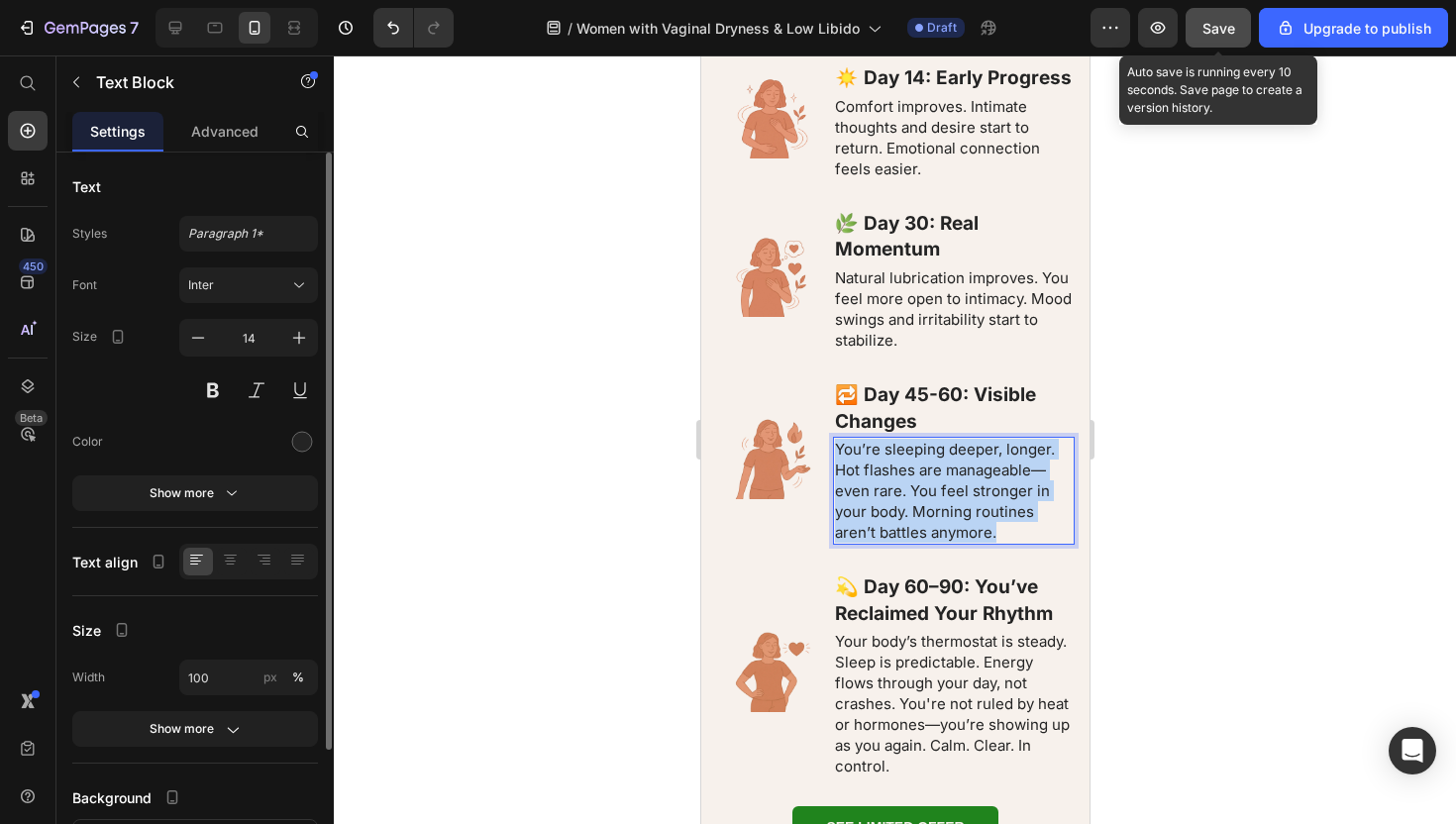 click on "You’re sleeping deeper, longer. Hot flashes are manageable—even rare. You feel stronger in your body. Morning routines aren’t battles anymore." at bounding box center (944, 490) 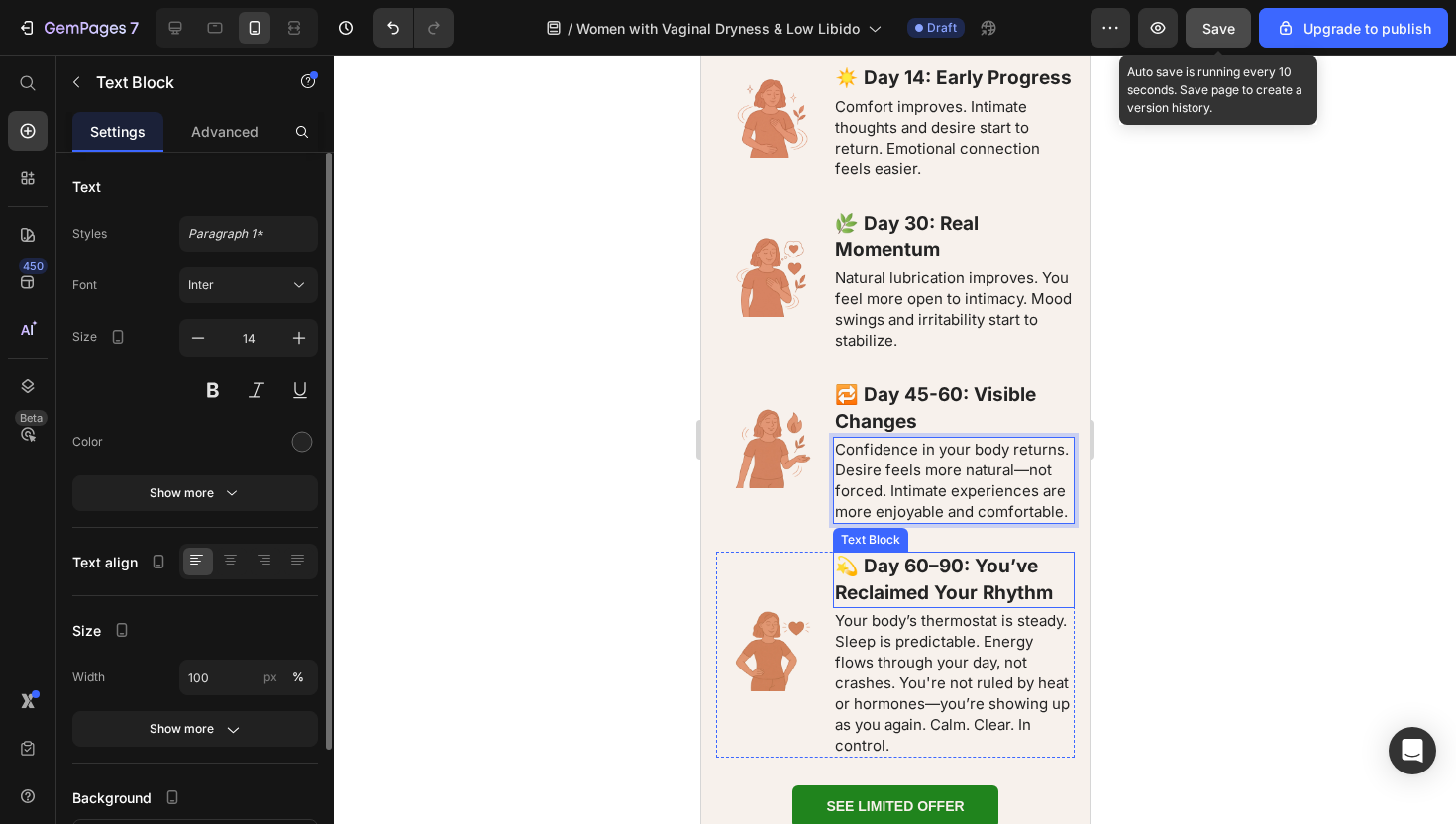 click on "Your body’s thermostat is steady. Sleep is predictable. Energy flows through your day, not crashes. You're not ruled by heat or hormones—you’re showing up as you again. Calm. Clear. In control." at bounding box center [951, 682] 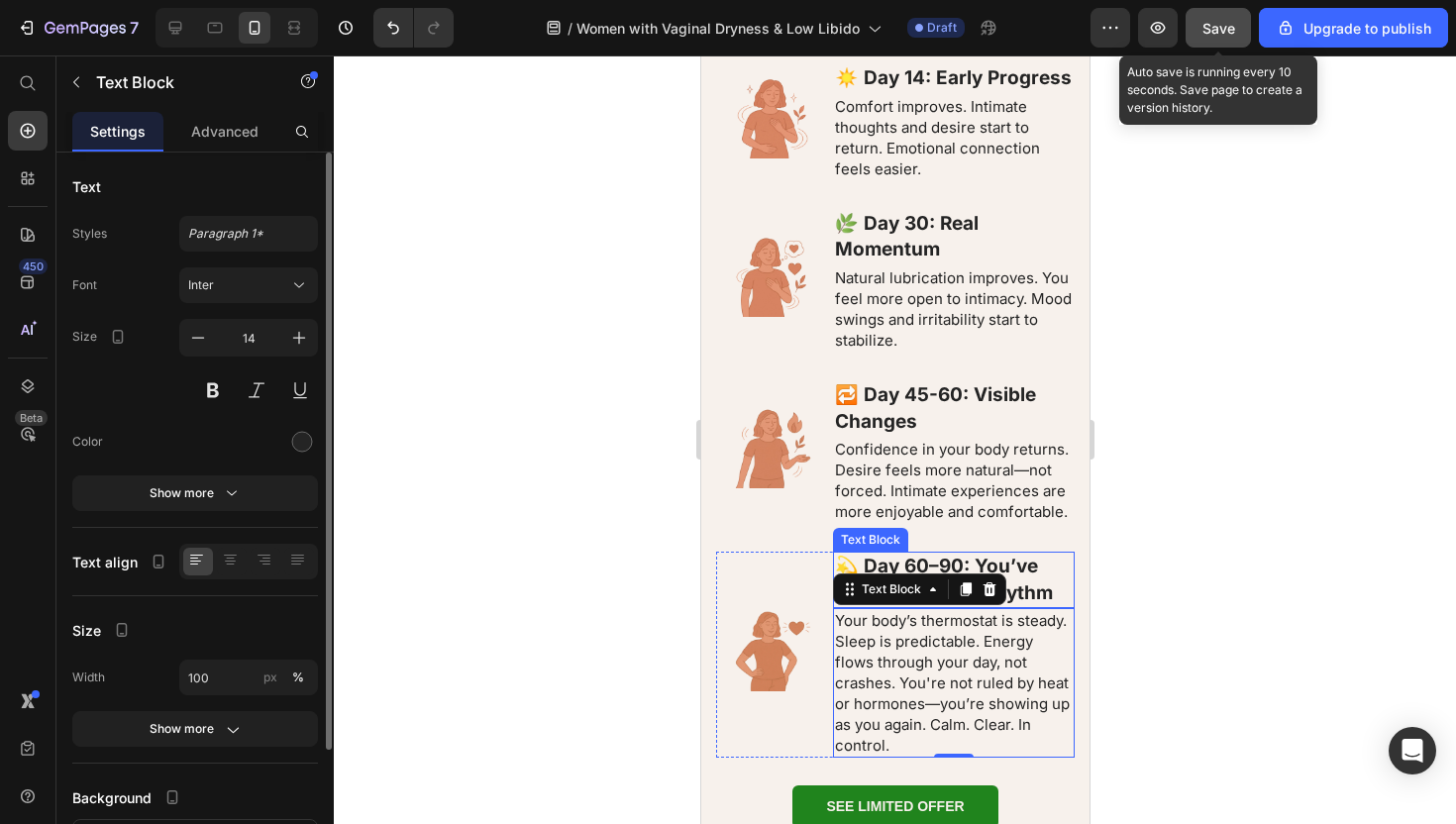 click on "💫 Day 60–90: You’ve Reclaimed Your Rhythm" at bounding box center (943, 579) 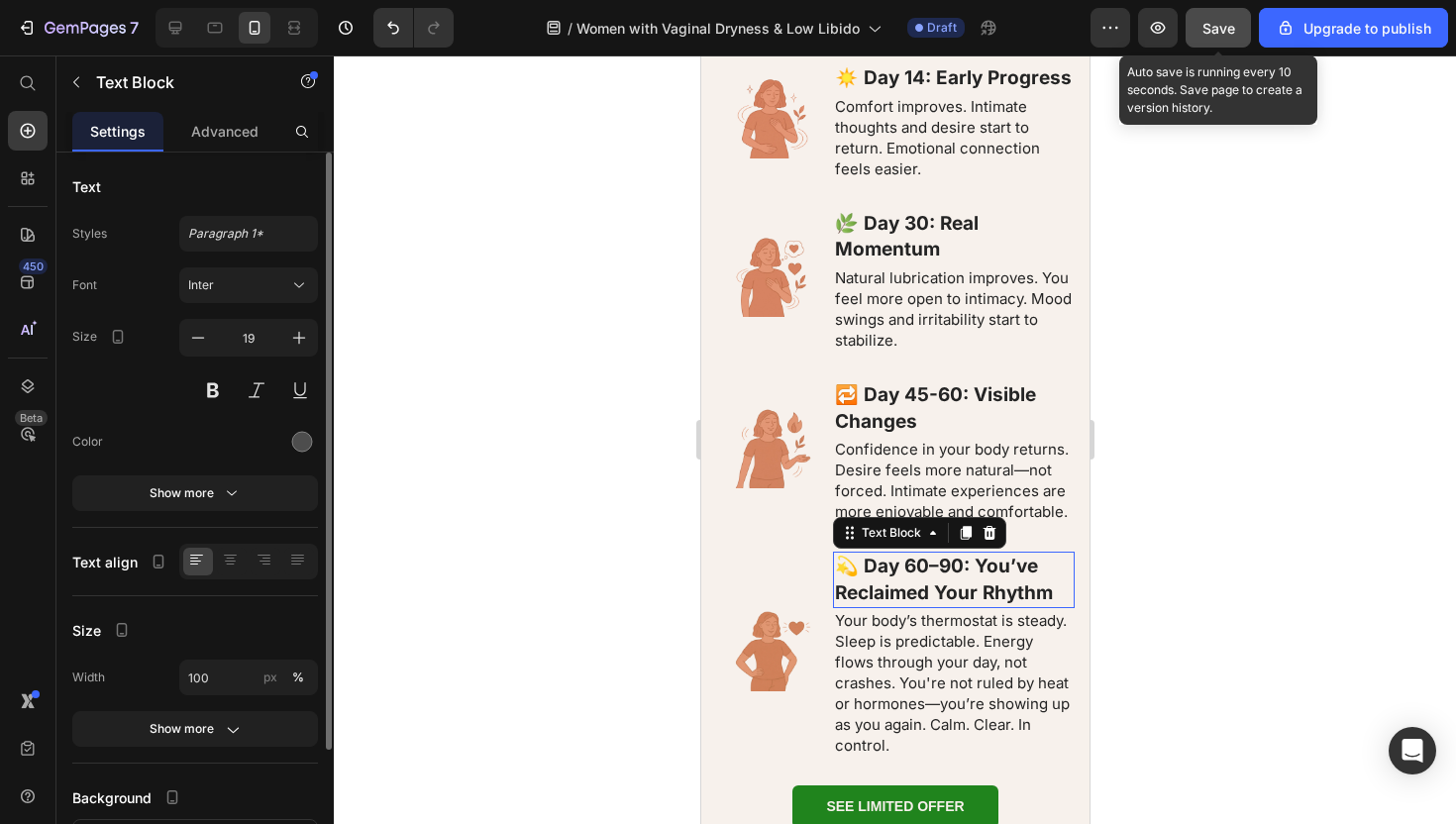 click on "💫 Day 60–90: You’ve Reclaimed Your Rhythm" at bounding box center [943, 579] 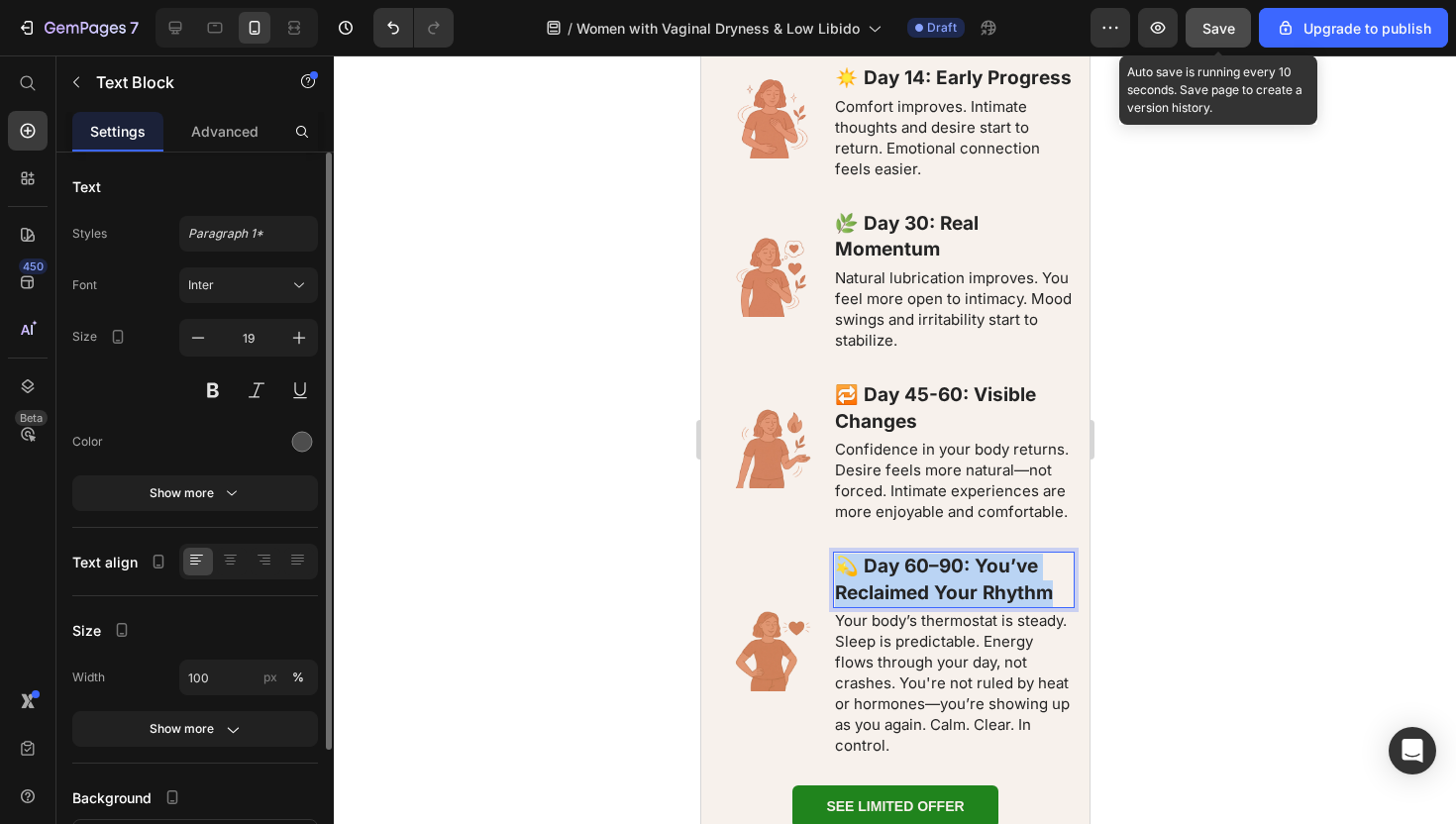 click on "💫 Day 60–90: You’ve Reclaimed Your Rhythm" at bounding box center [943, 579] 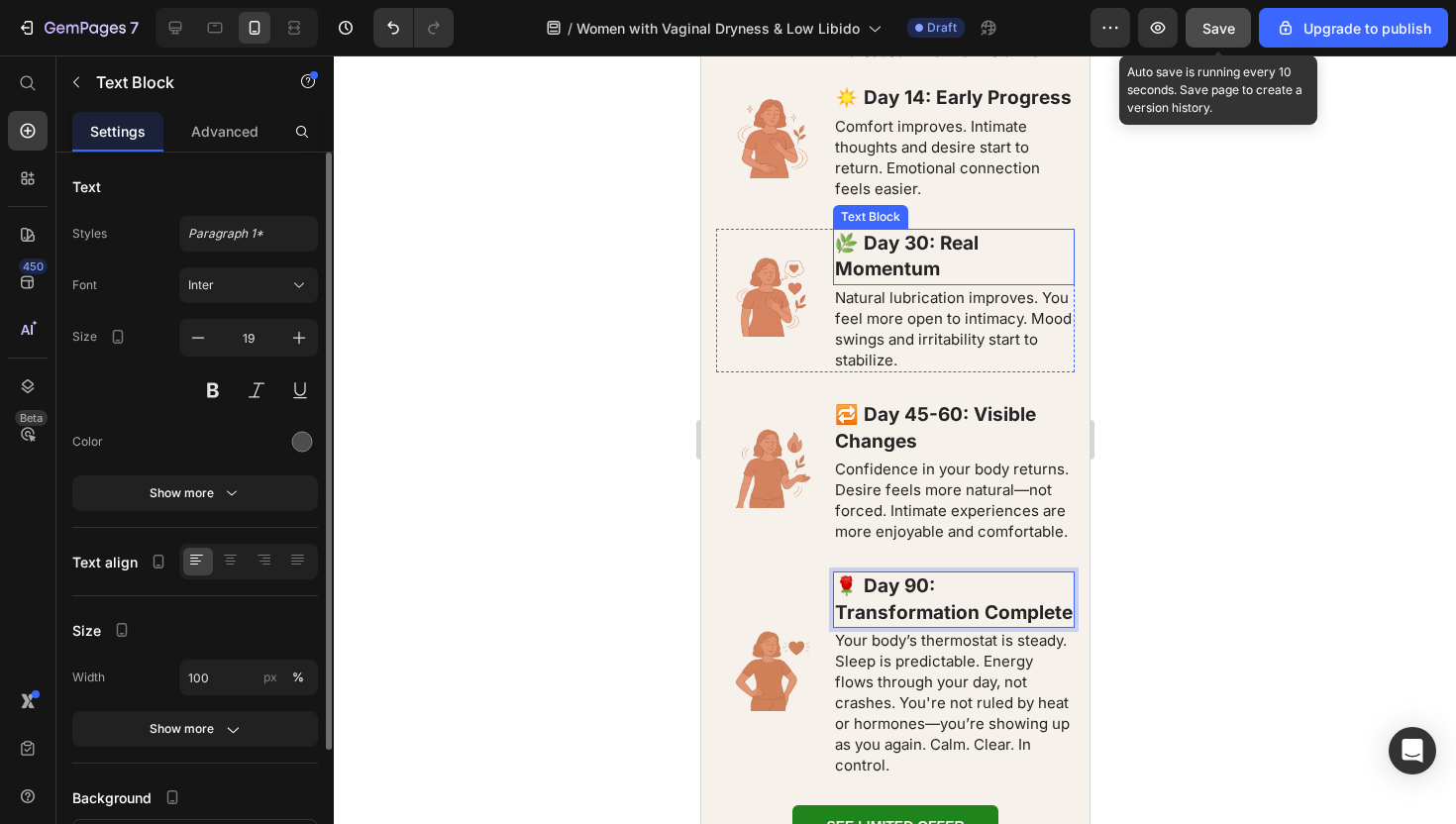 scroll, scrollTop: 6987, scrollLeft: 0, axis: vertical 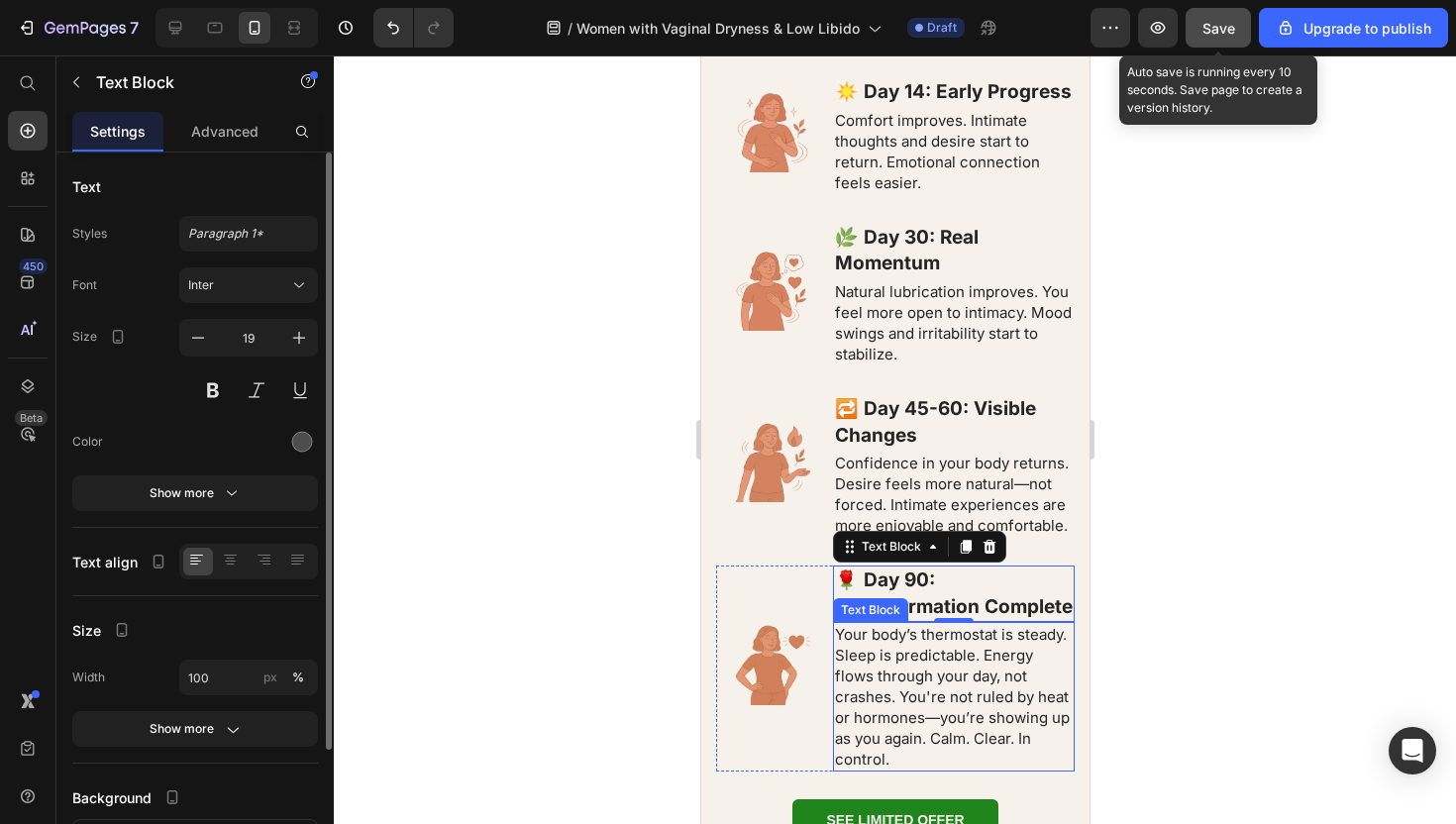 click on "Your body’s thermostat is steady. Sleep is predictable. Energy flows through your day, not crashes. You're not ruled by heat or hormones—you’re showing up as you again. Calm. Clear. In control." at bounding box center (953, 696) 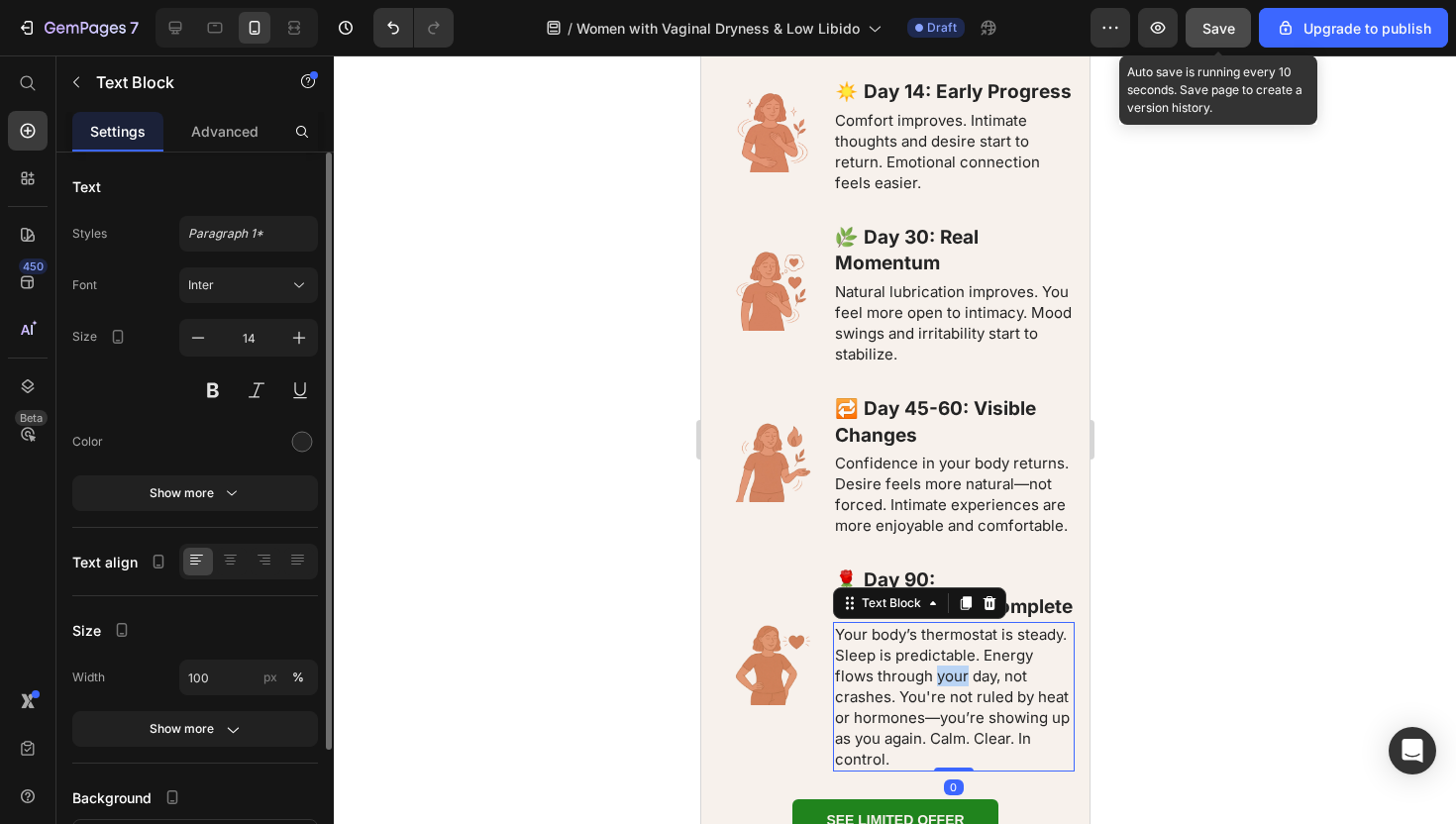 click on "Your body’s thermostat is steady. Sleep is predictable. Energy flows through your day, not crashes. You're not ruled by heat or hormones—you’re showing up as you again. Calm. Clear. In control." at bounding box center (953, 696) 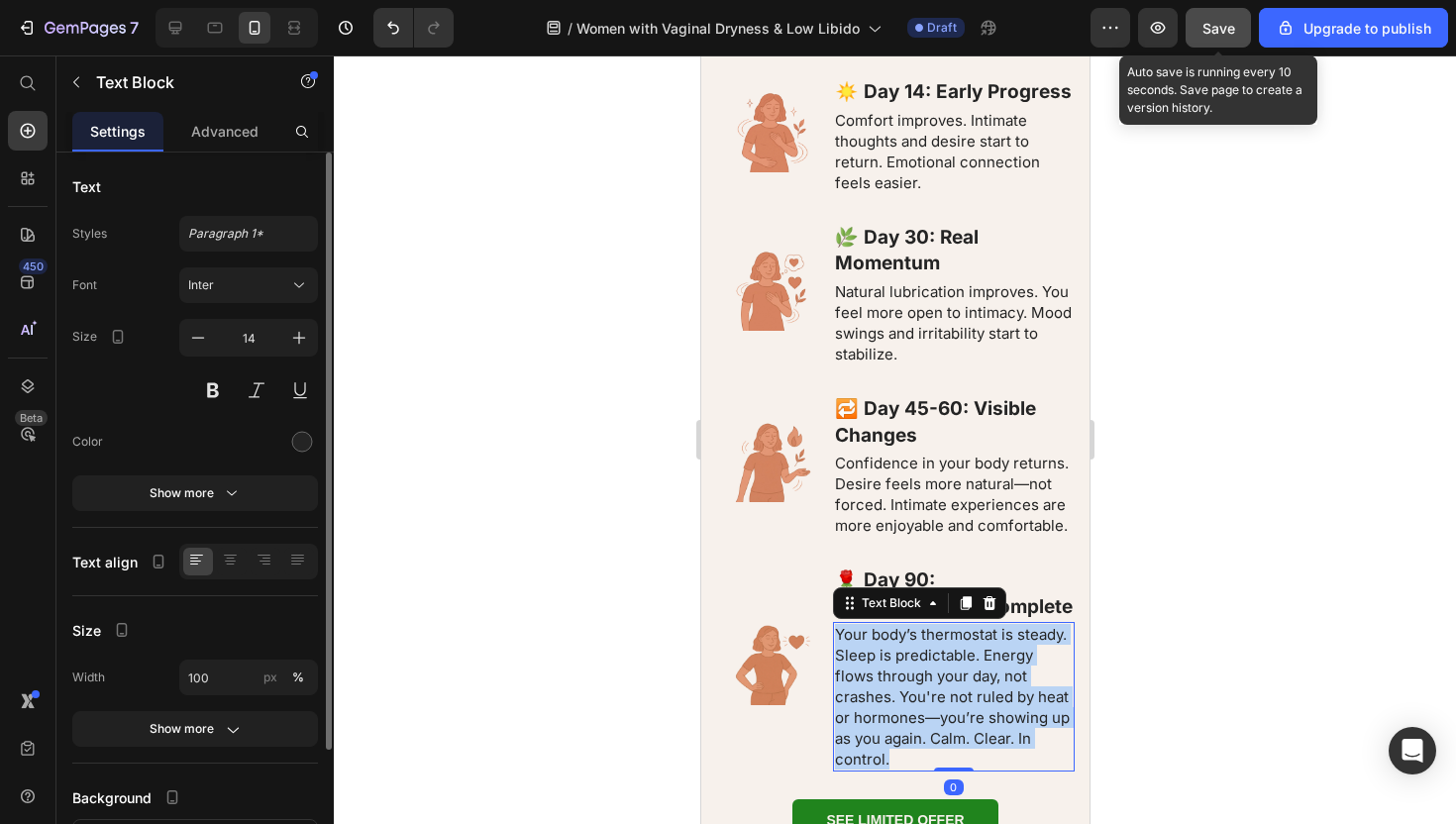 click on "Your body’s thermostat is steady. Sleep is predictable. Energy flows through your day, not crashes. You're not ruled by heat or hormones—you’re showing up as you again. Calm. Clear. In control." at bounding box center (953, 696) 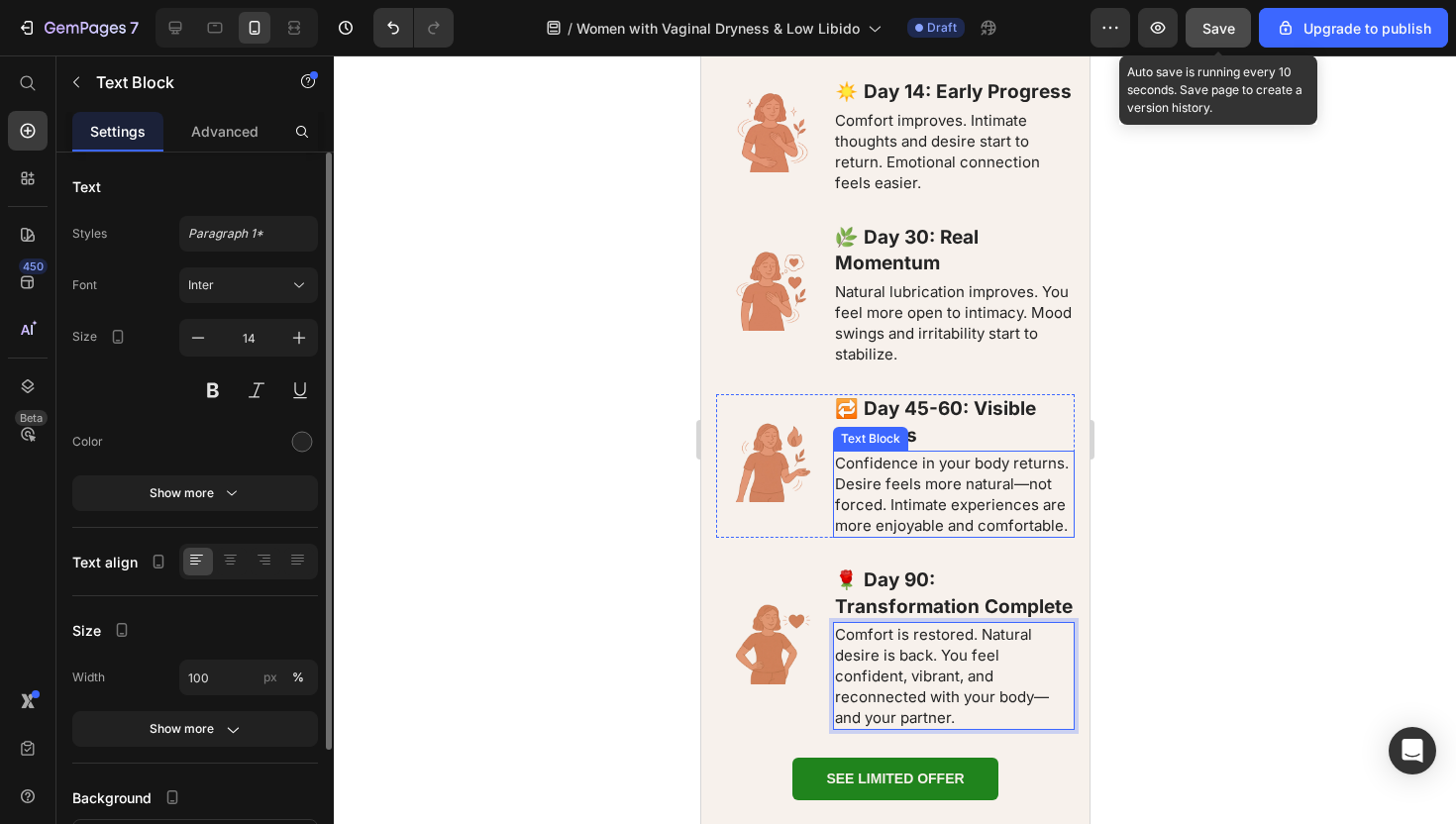 click on "🔁 Day 45-60: Visible Changes" at bounding box center [934, 422] 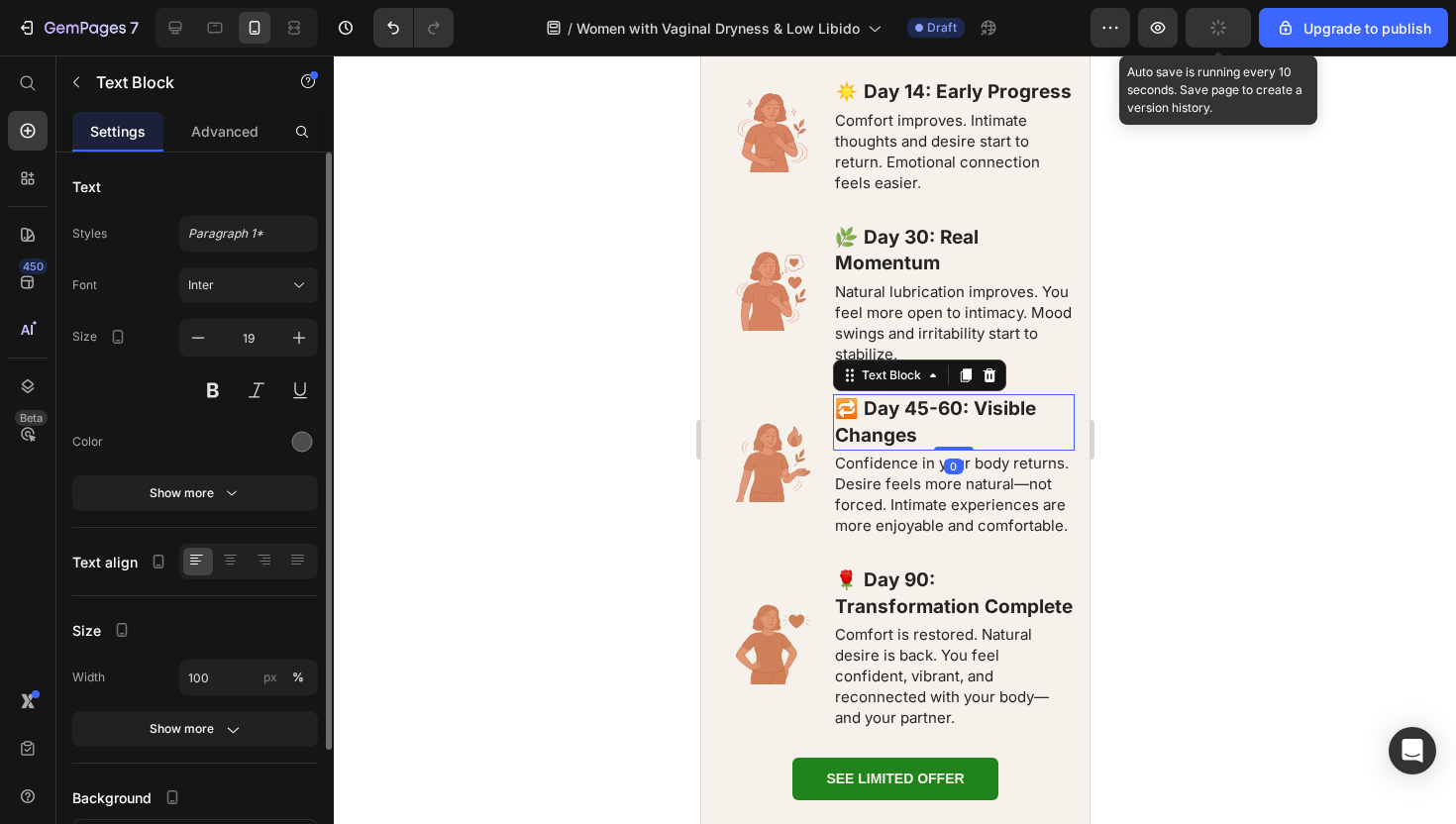 click 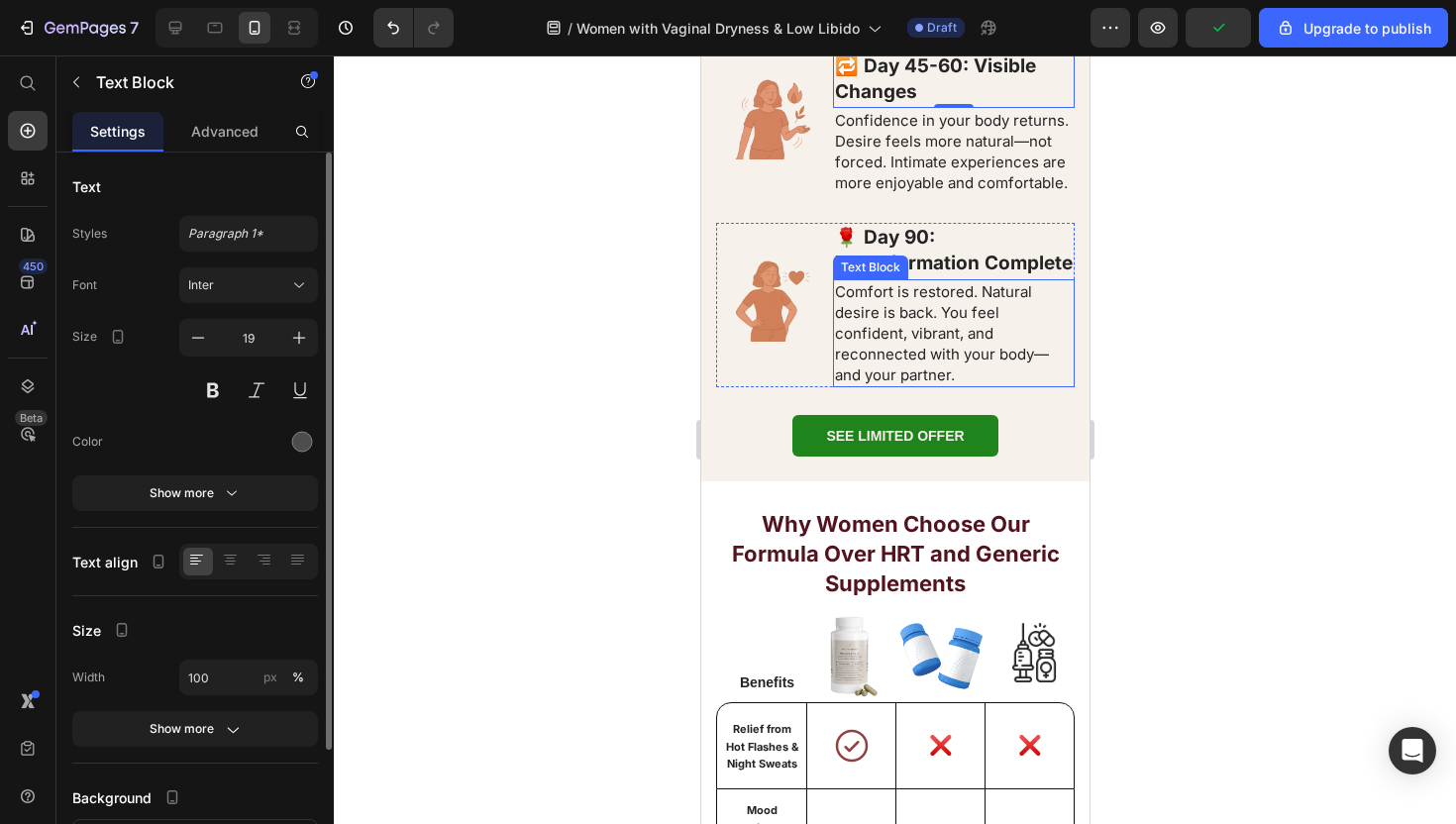 scroll, scrollTop: 7349, scrollLeft: 0, axis: vertical 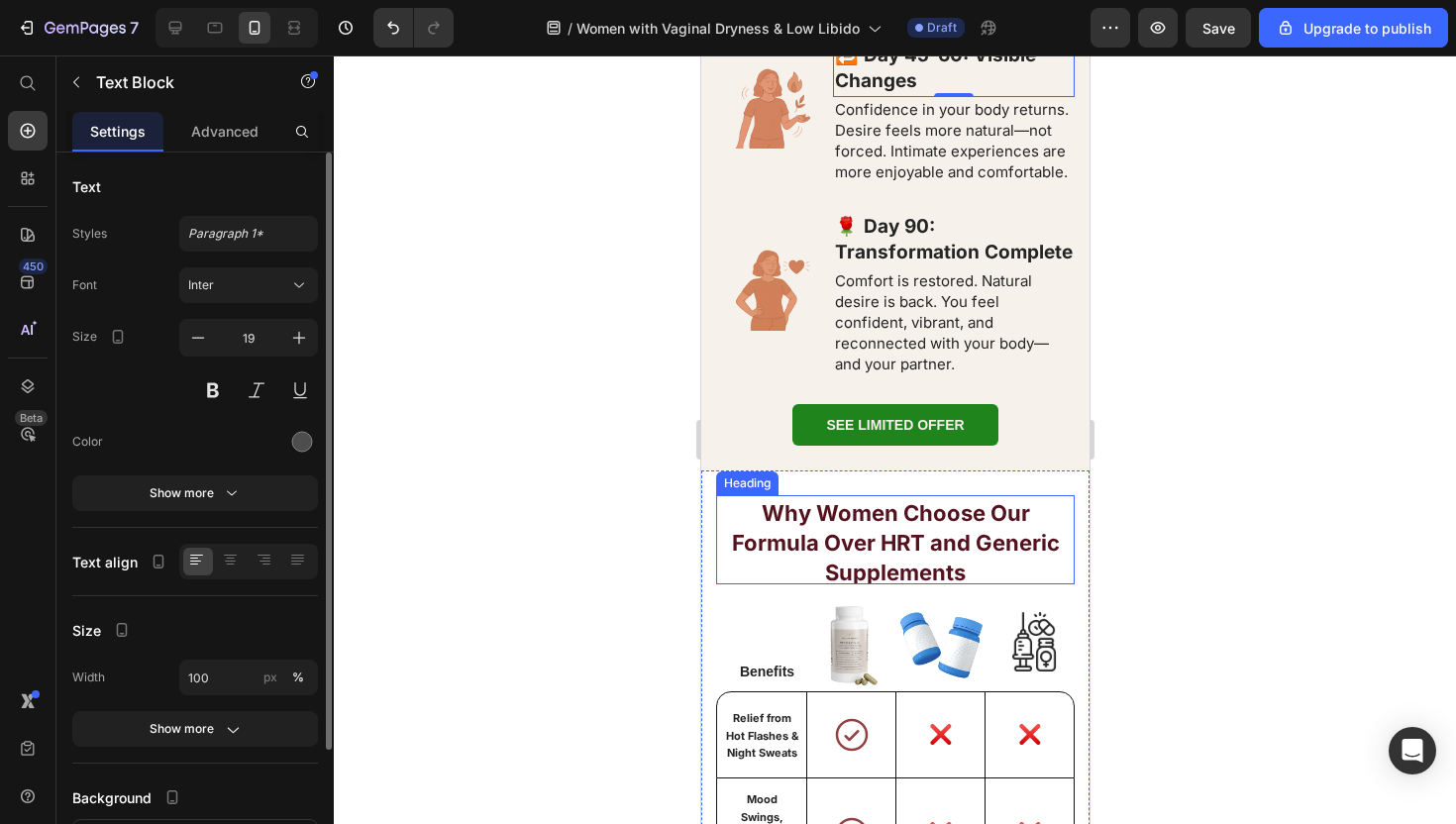 click on "Why Women Choose Our Formula Over HRT and Generic Supplements" at bounding box center [894, 540] 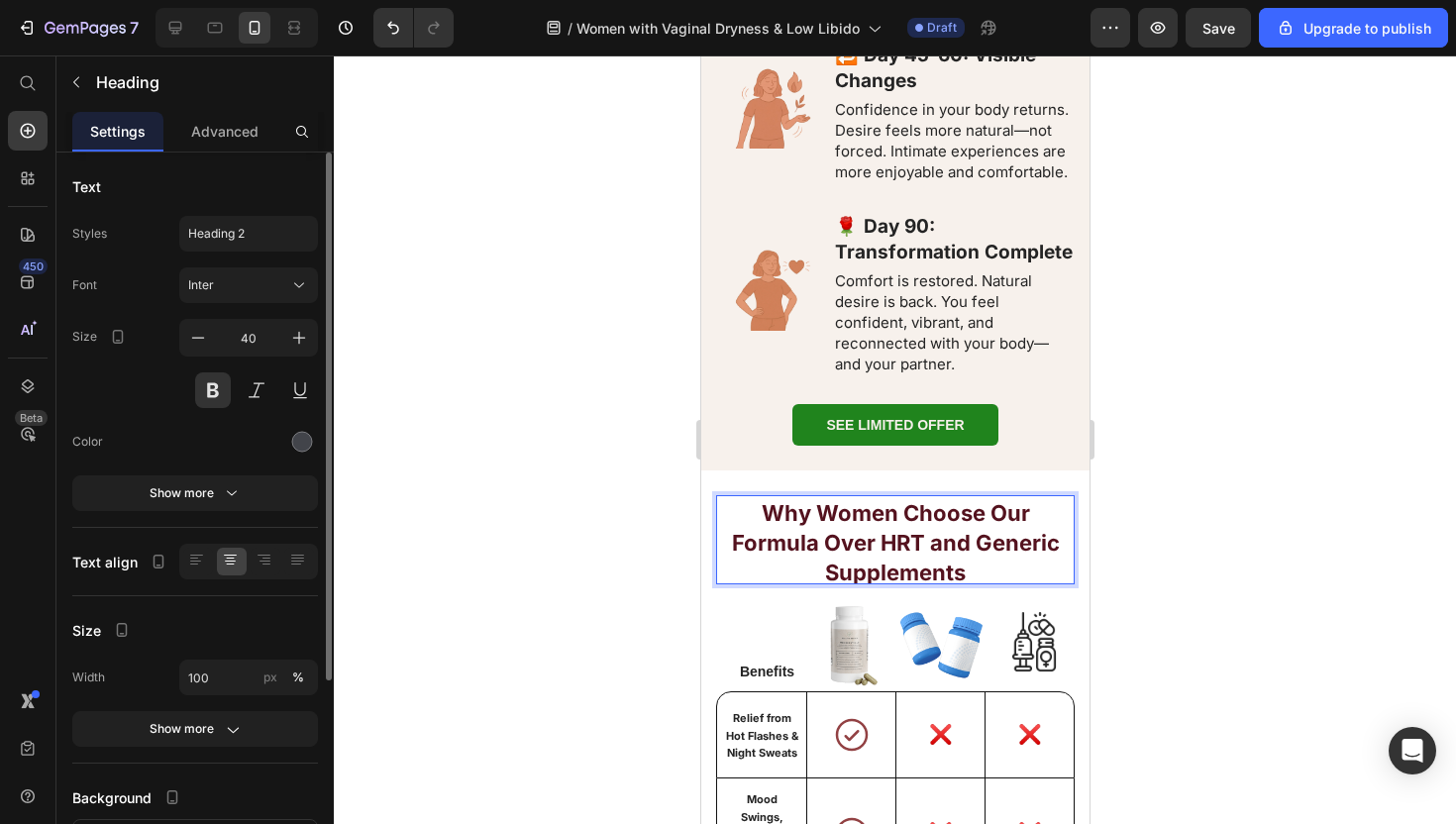 click on "Why Women Choose Our Formula Over HRT and Generic Supplements" at bounding box center [894, 540] 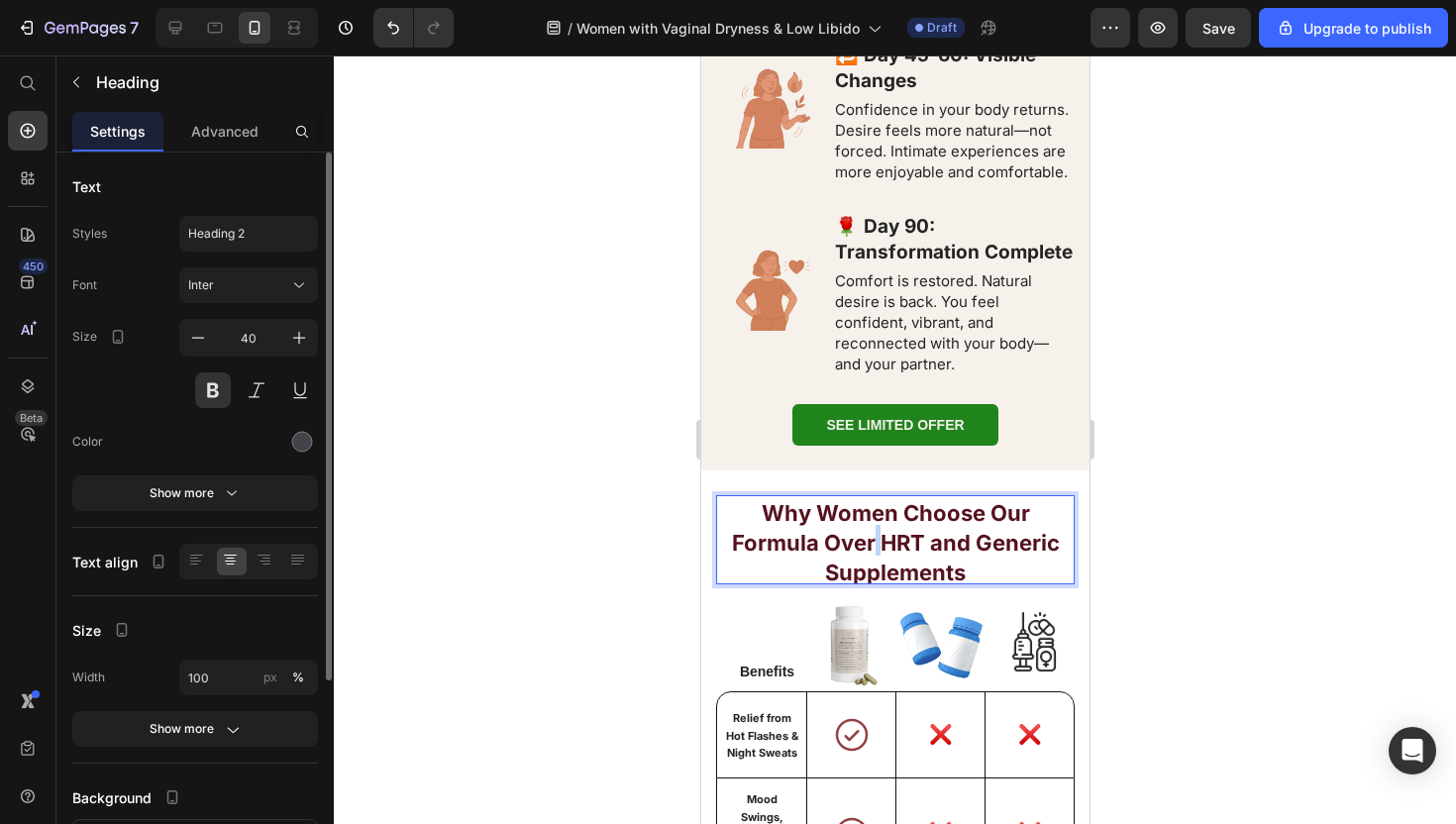 click on "Why Women Choose Our Formula Over HRT and Generic Supplements" at bounding box center [894, 540] 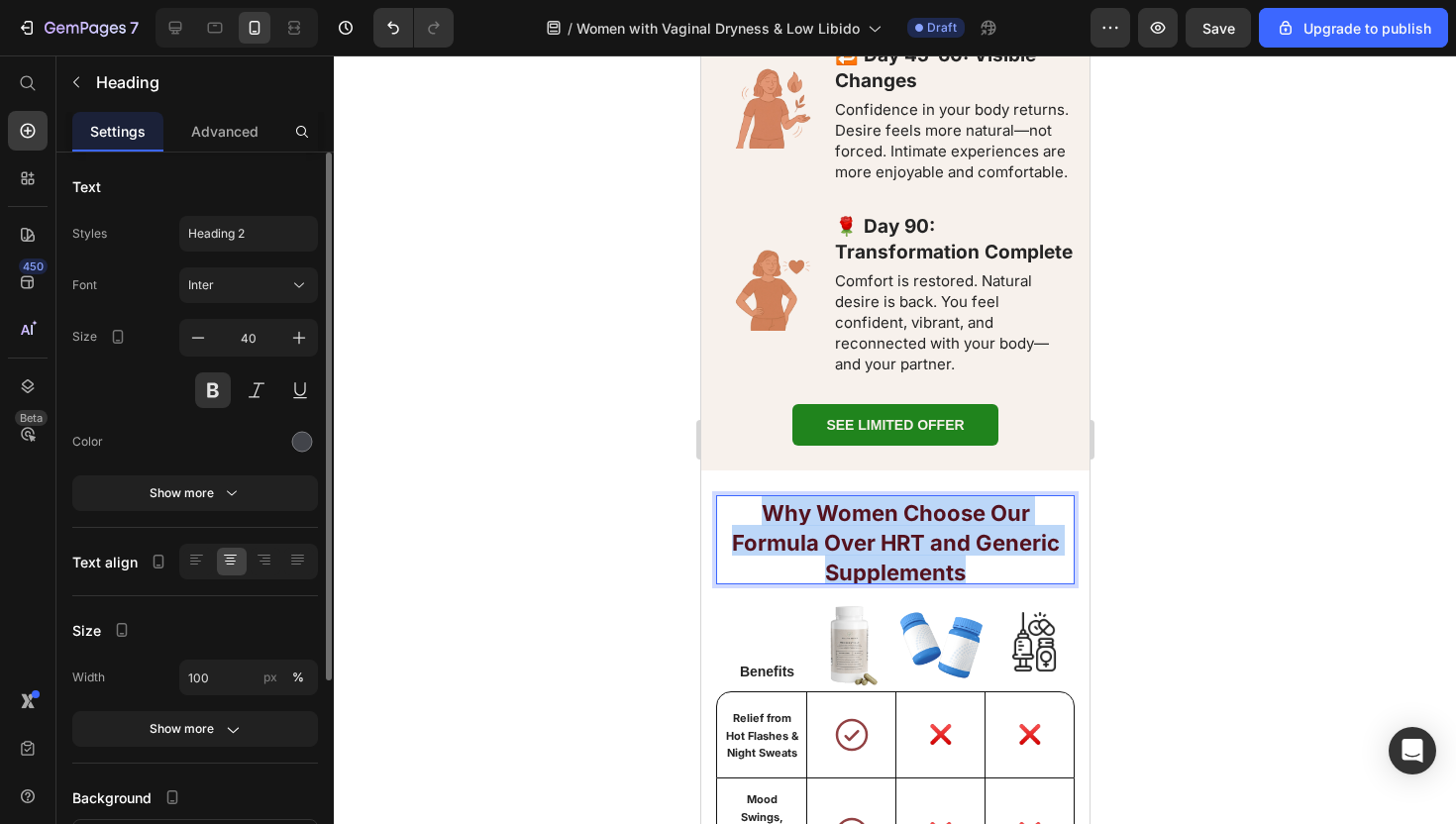 scroll, scrollTop: 1, scrollLeft: 0, axis: vertical 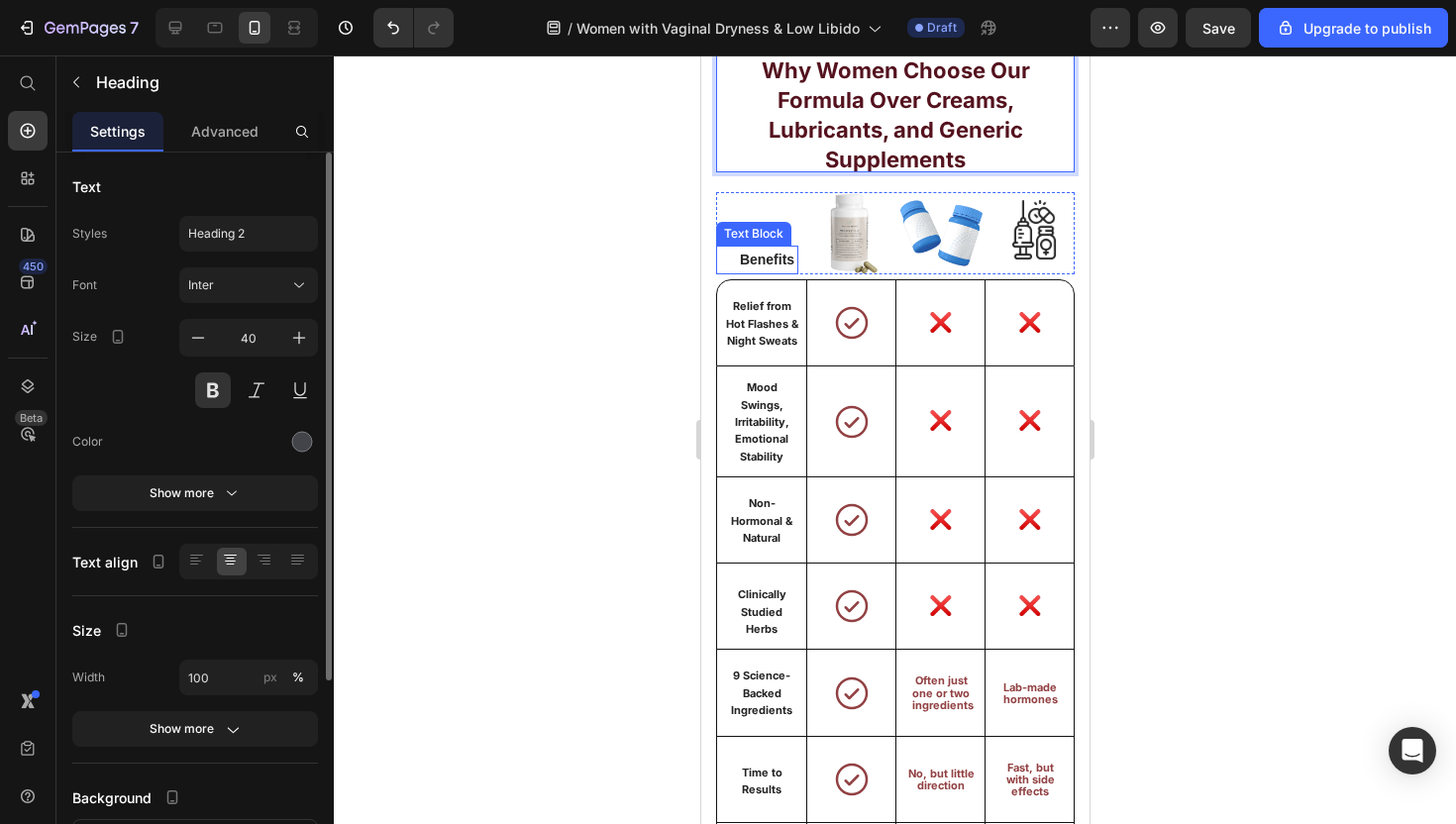 click on "Benefits" at bounding box center [766, 259] 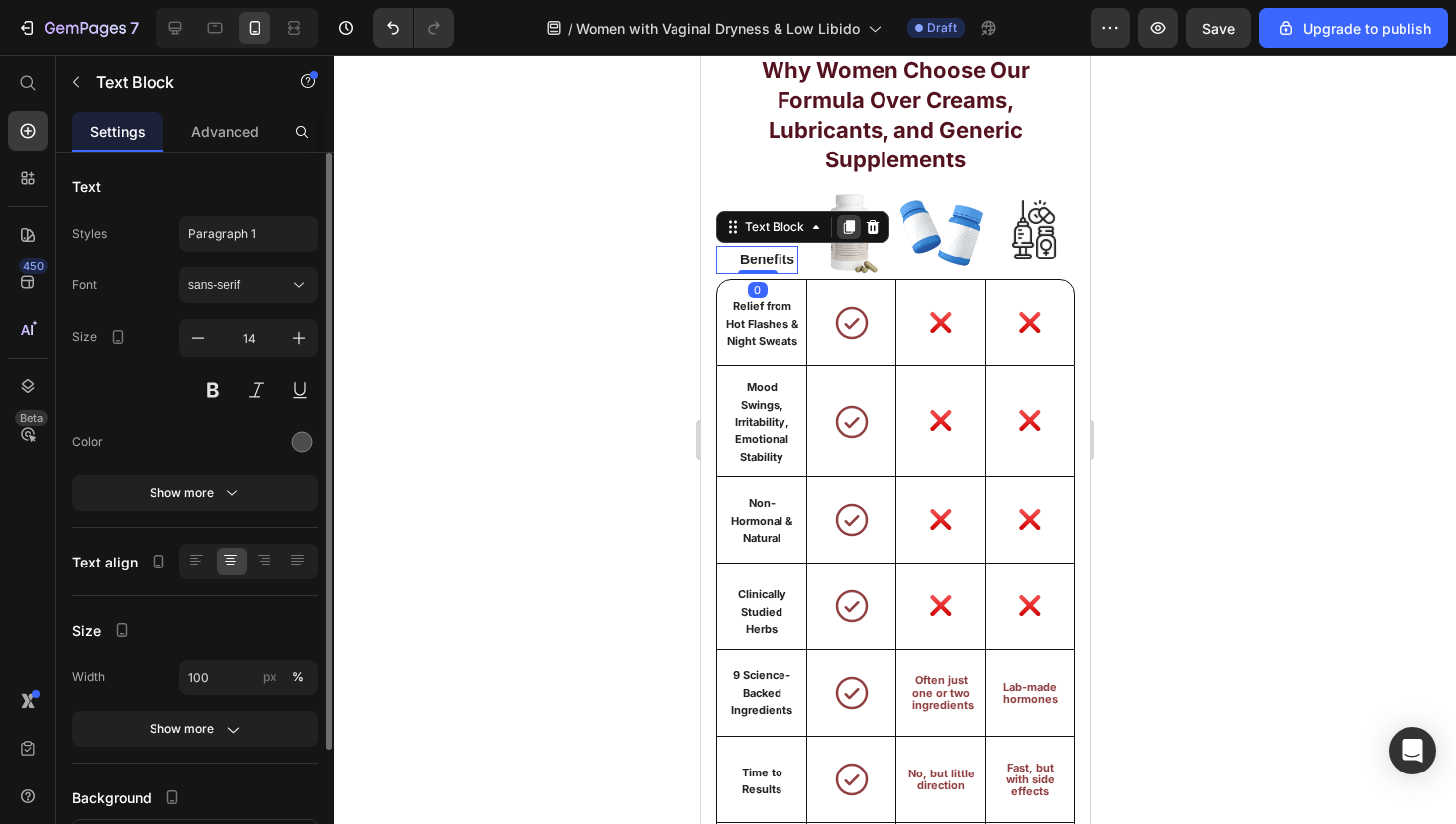 click 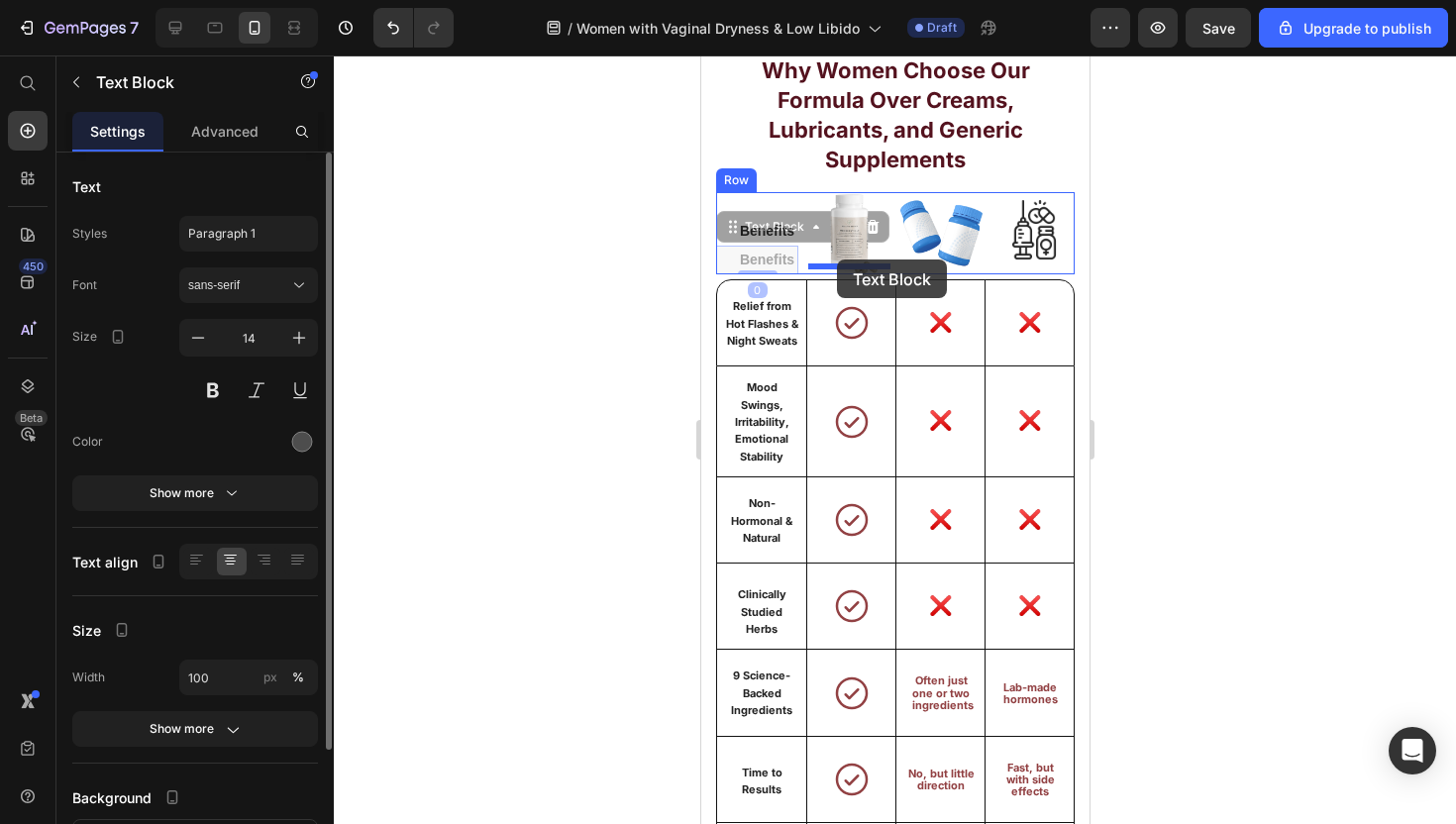 drag, startPoint x: 747, startPoint y: 227, endPoint x: 836, endPoint y: 259, distance: 94.57801 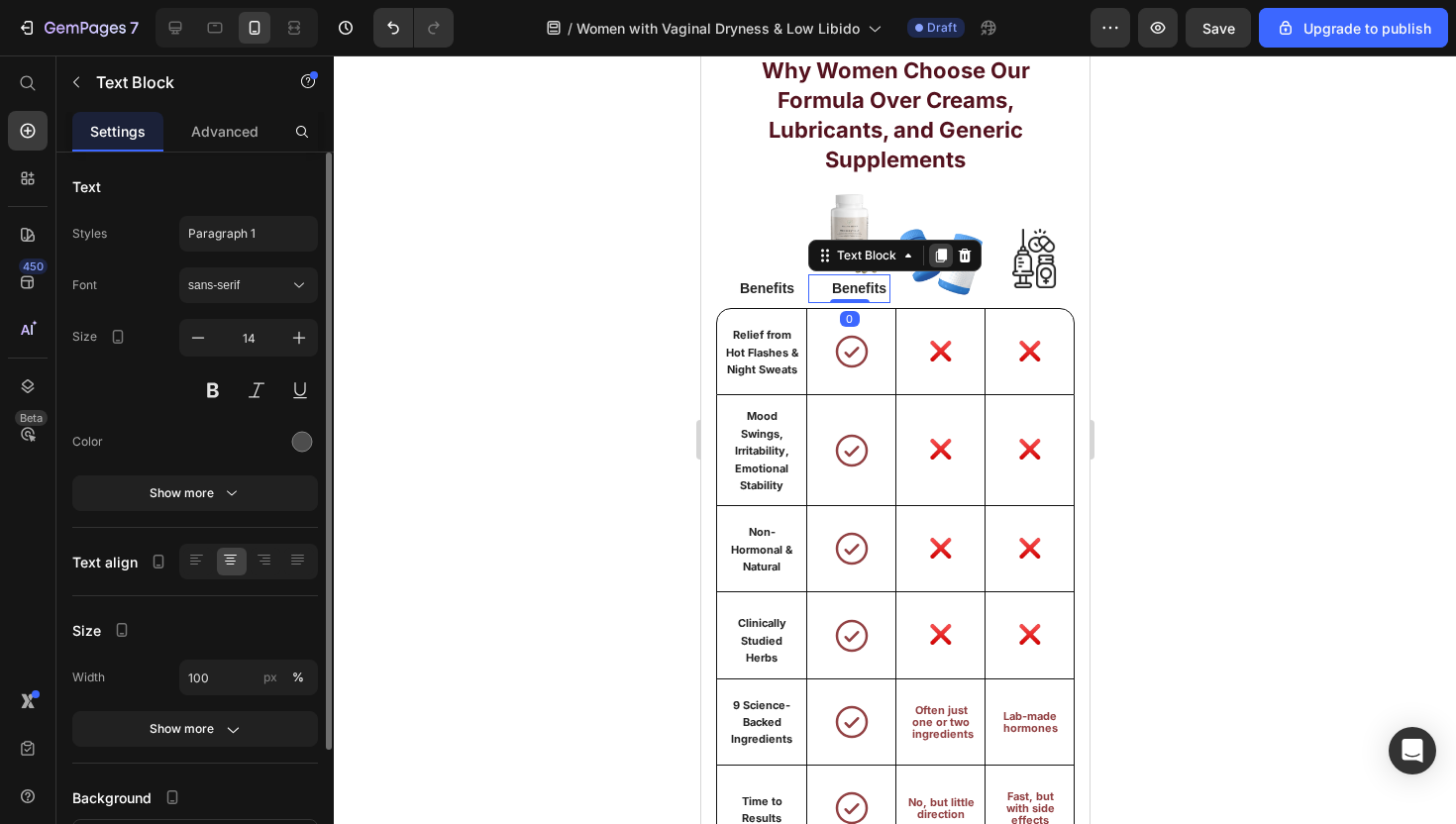 click 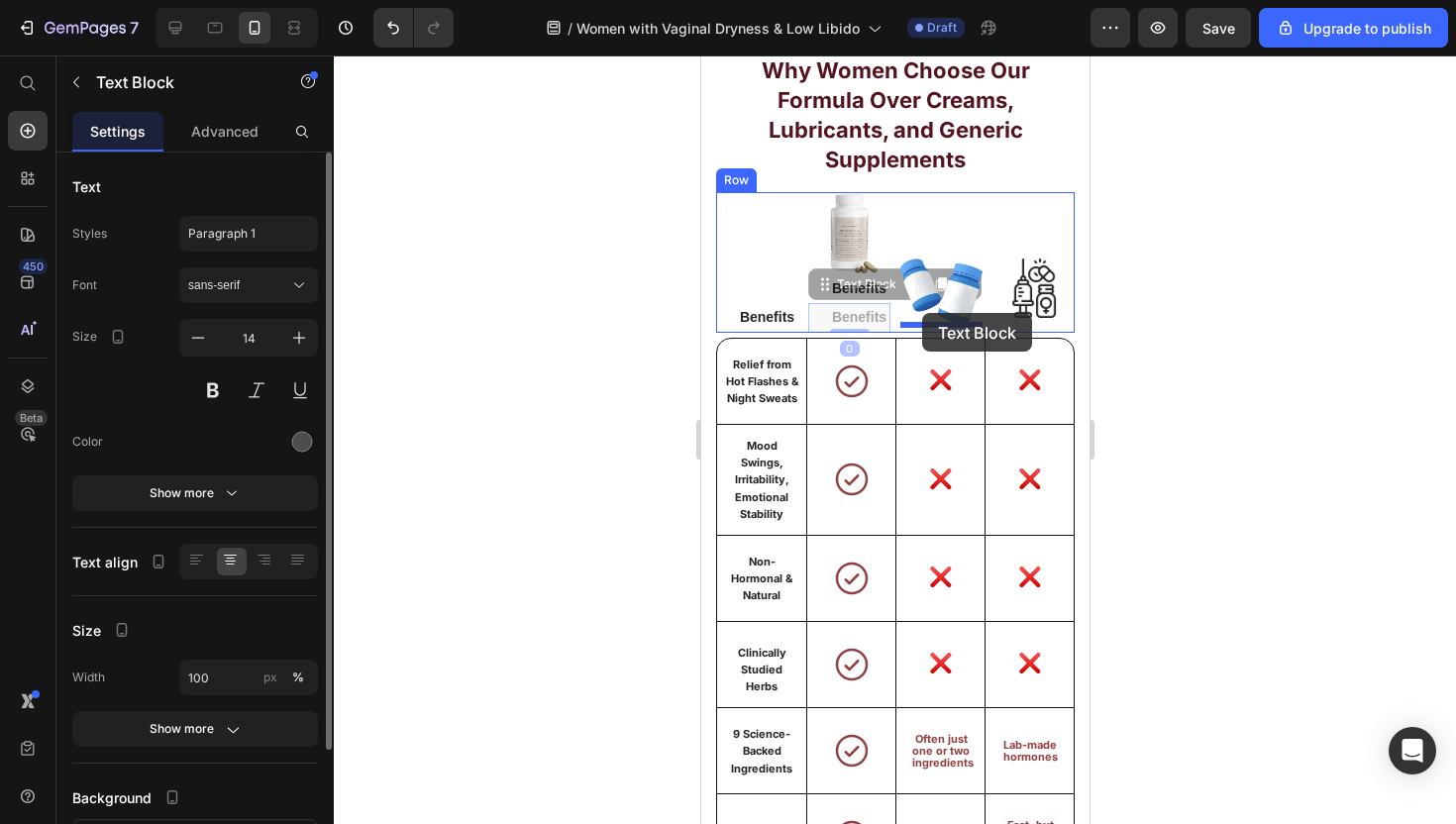 drag, startPoint x: 825, startPoint y: 283, endPoint x: 924, endPoint y: 313, distance: 103.44564 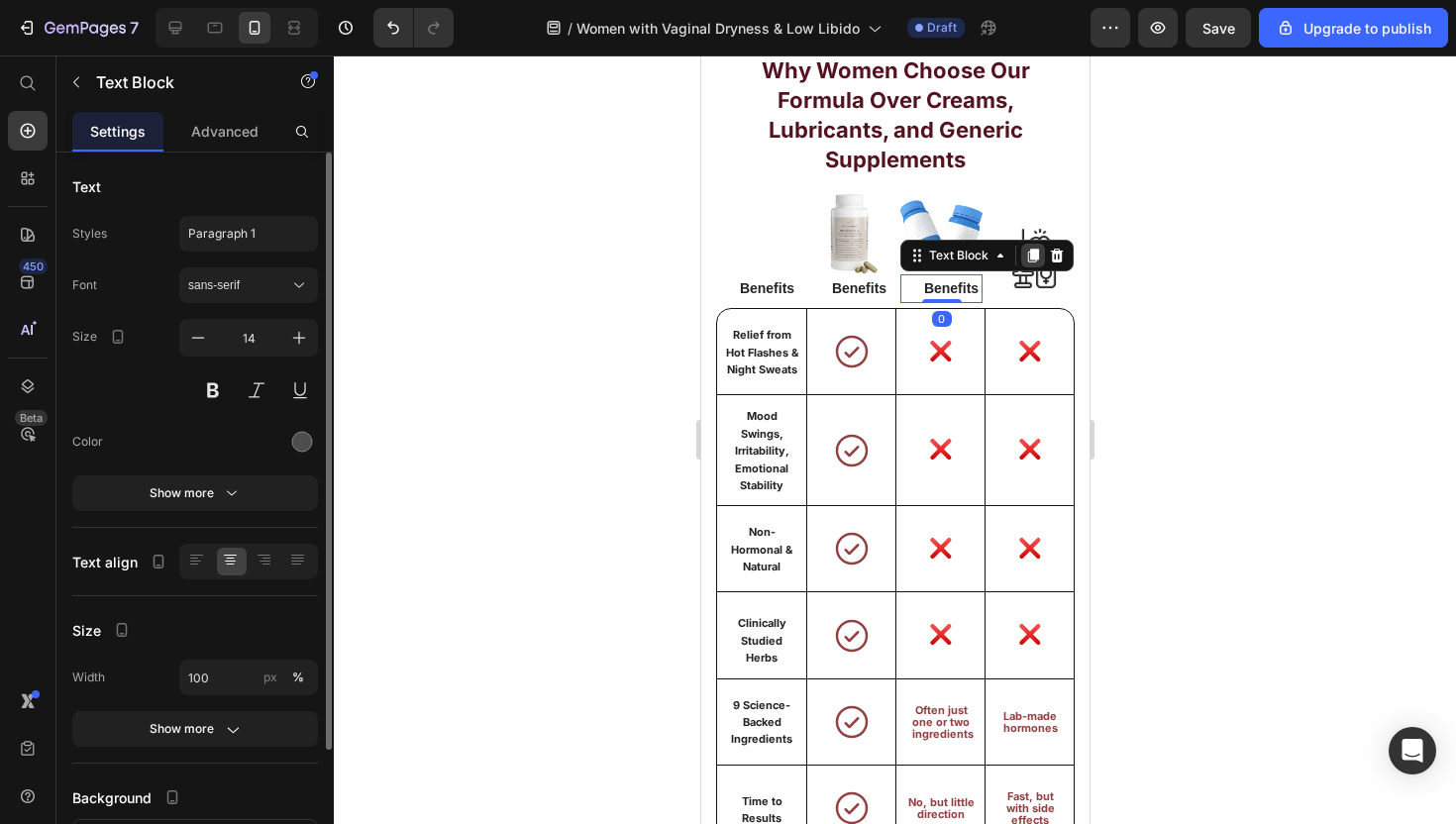 click at bounding box center [1032, 256] 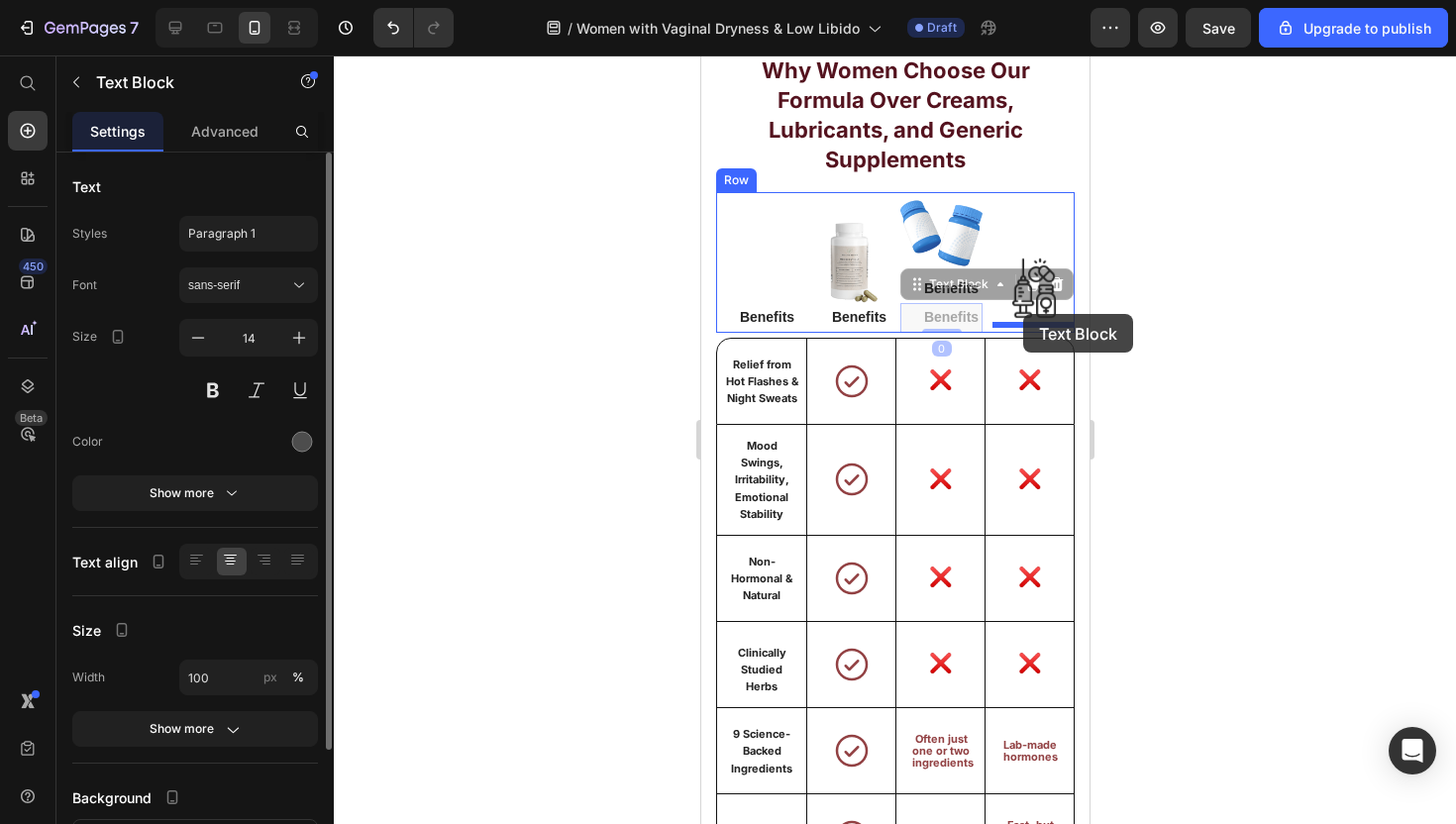 drag, startPoint x: 918, startPoint y: 284, endPoint x: 1023, endPoint y: 314, distance: 109.20165 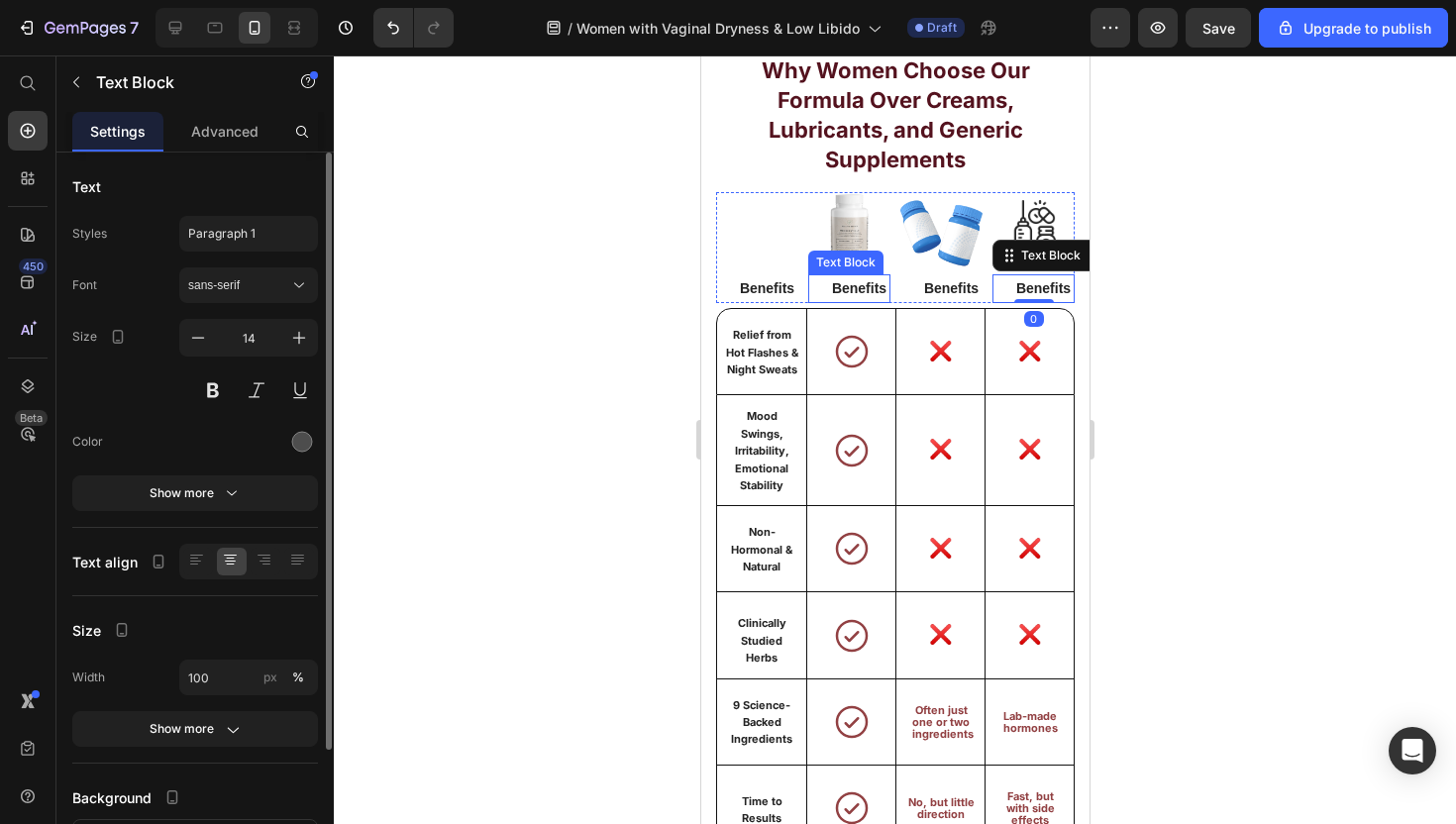 click on "Benefits" at bounding box center (858, 288) 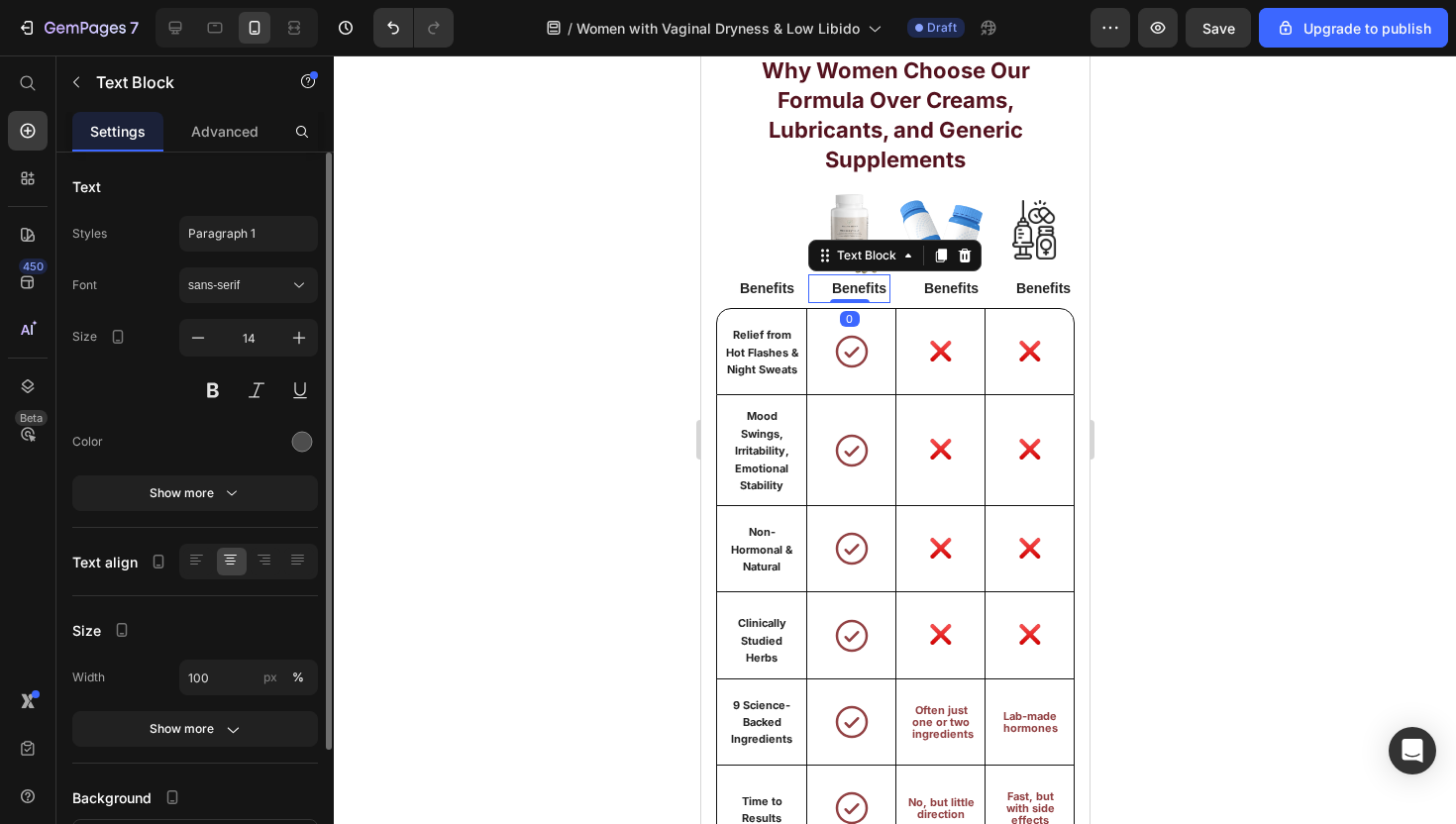 click on "Benefits" at bounding box center [858, 288] 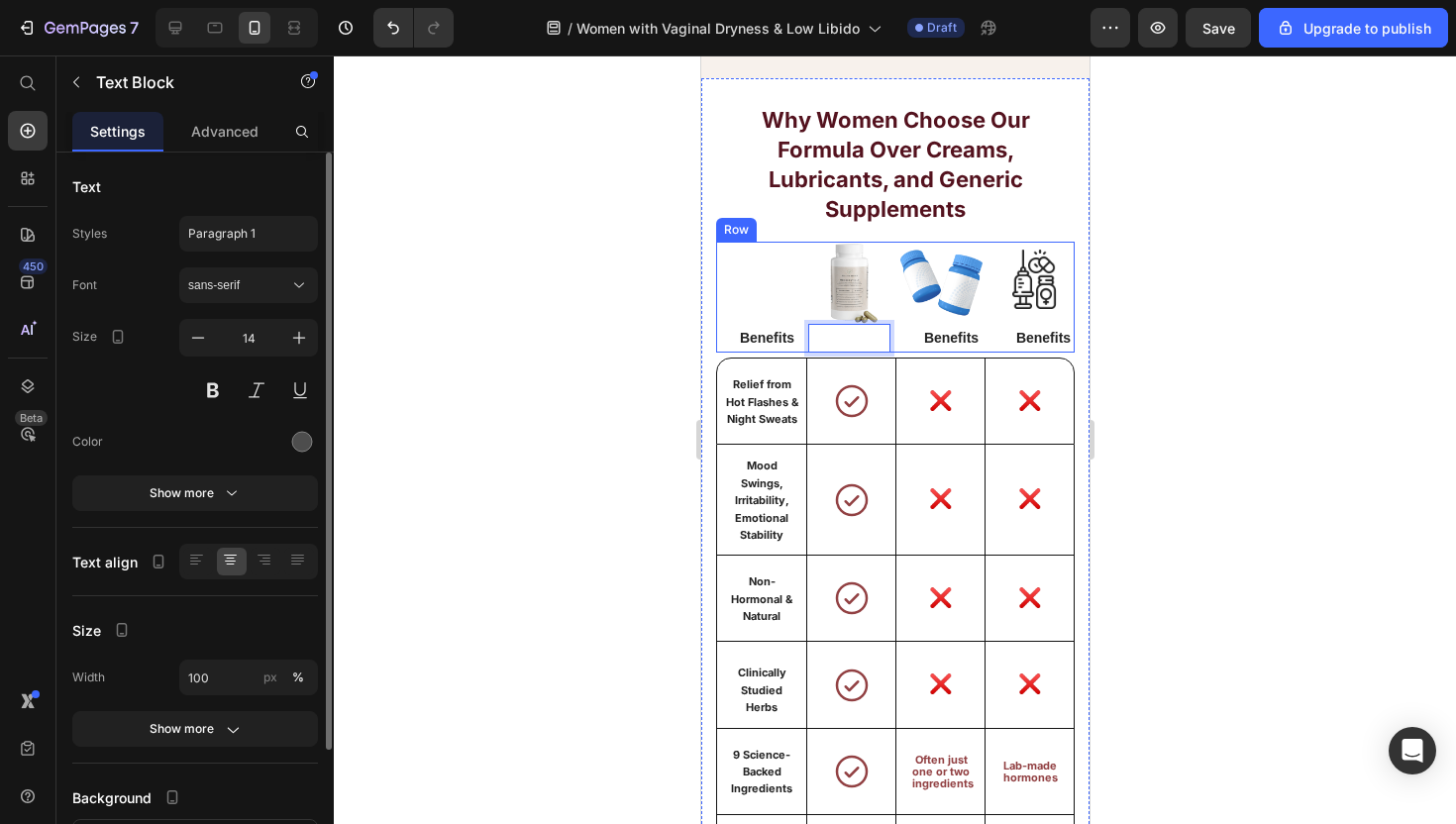 scroll, scrollTop: 7716, scrollLeft: 0, axis: vertical 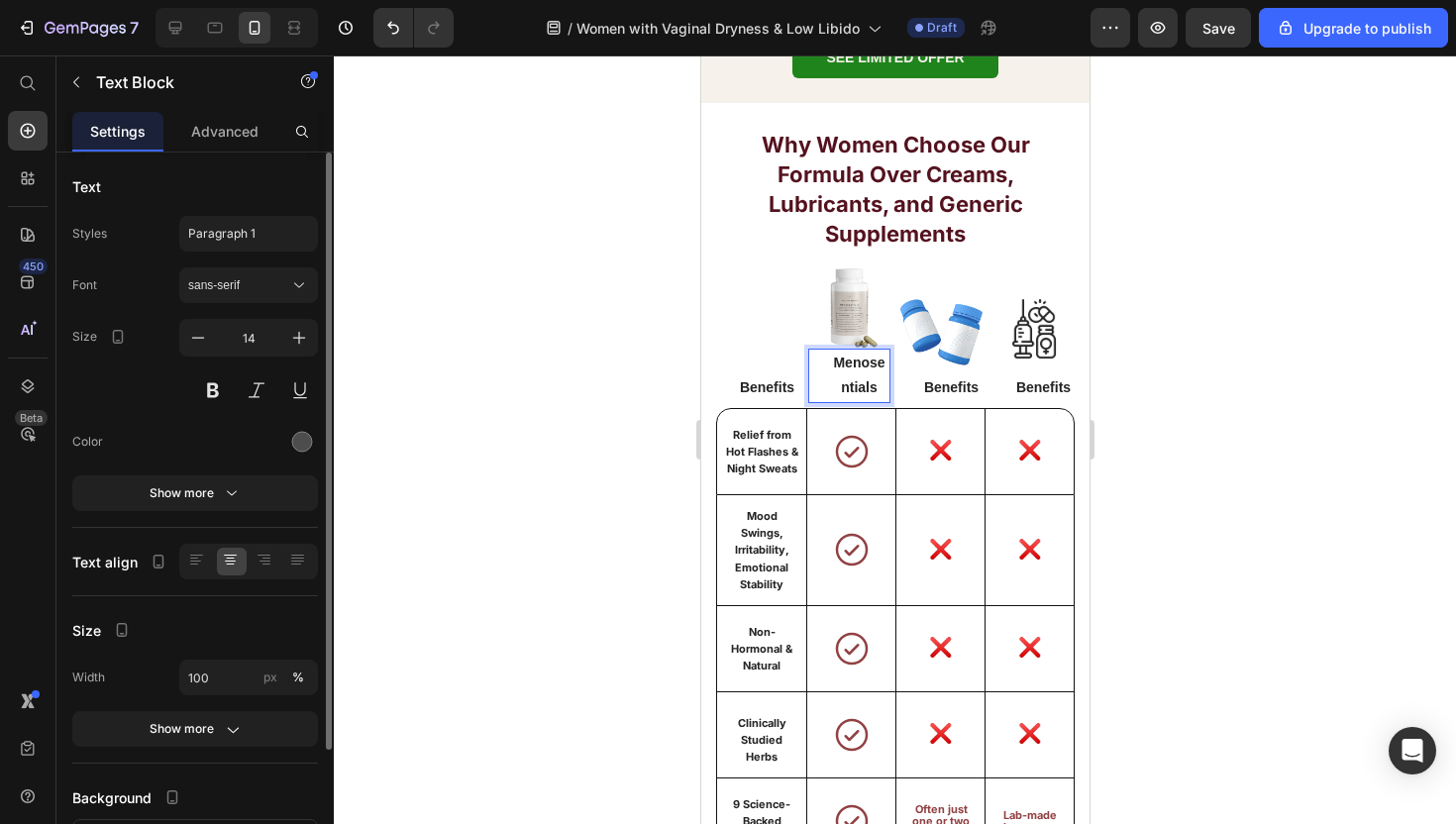 click on "Menosentials" at bounding box center (858, 375) 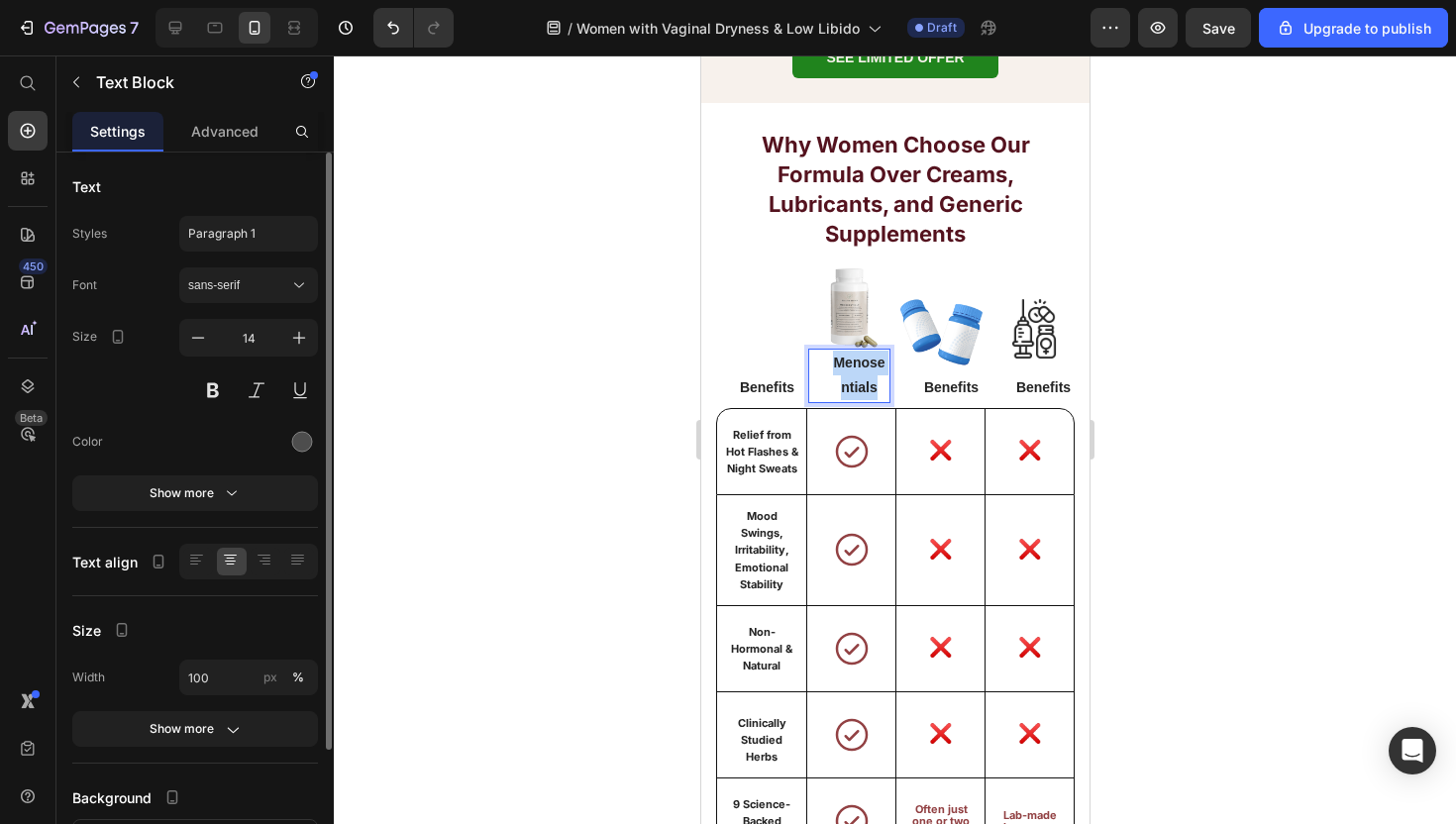 click on "Menosentials" at bounding box center [858, 375] 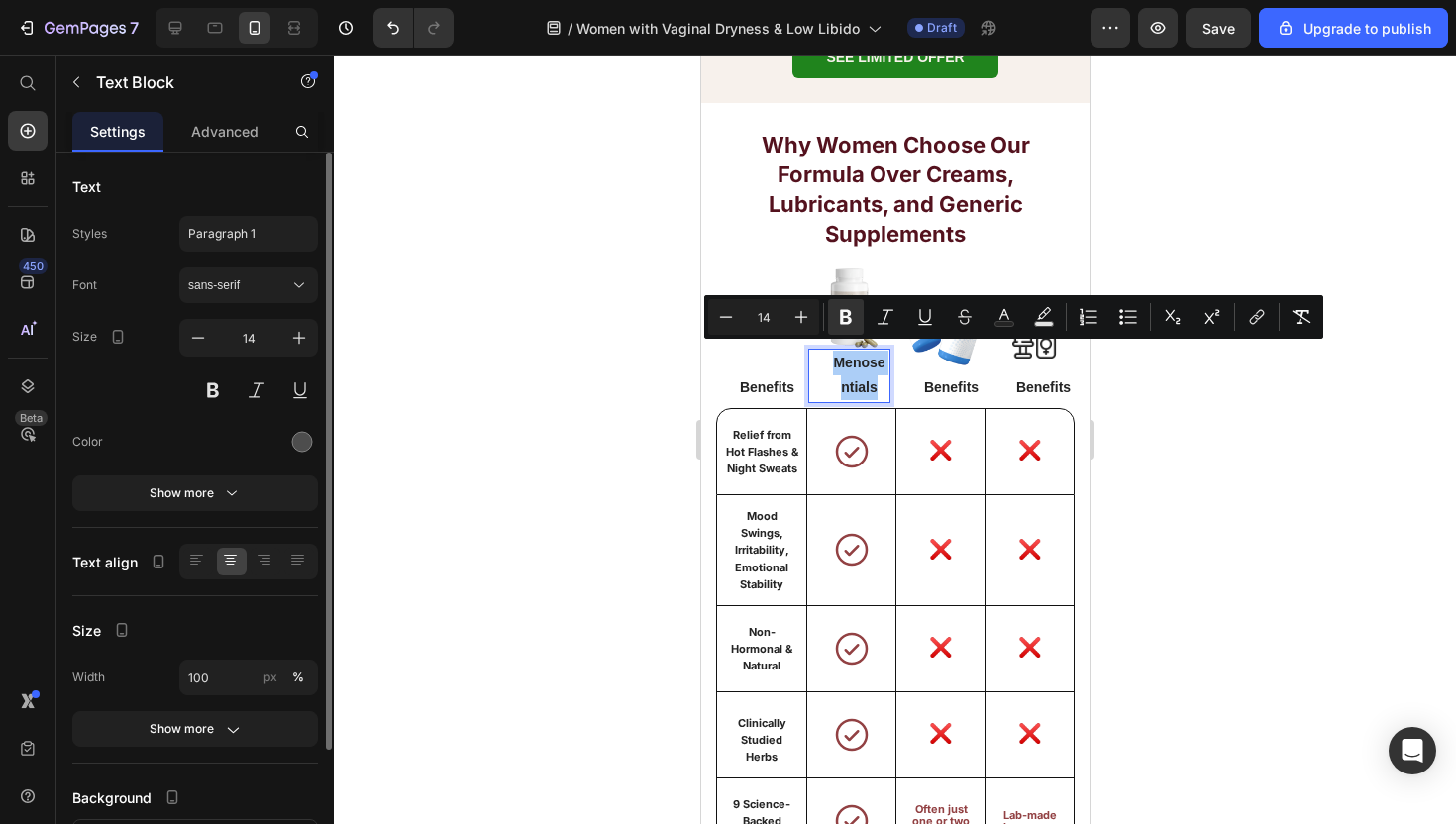 click on "14" at bounding box center (764, 317) 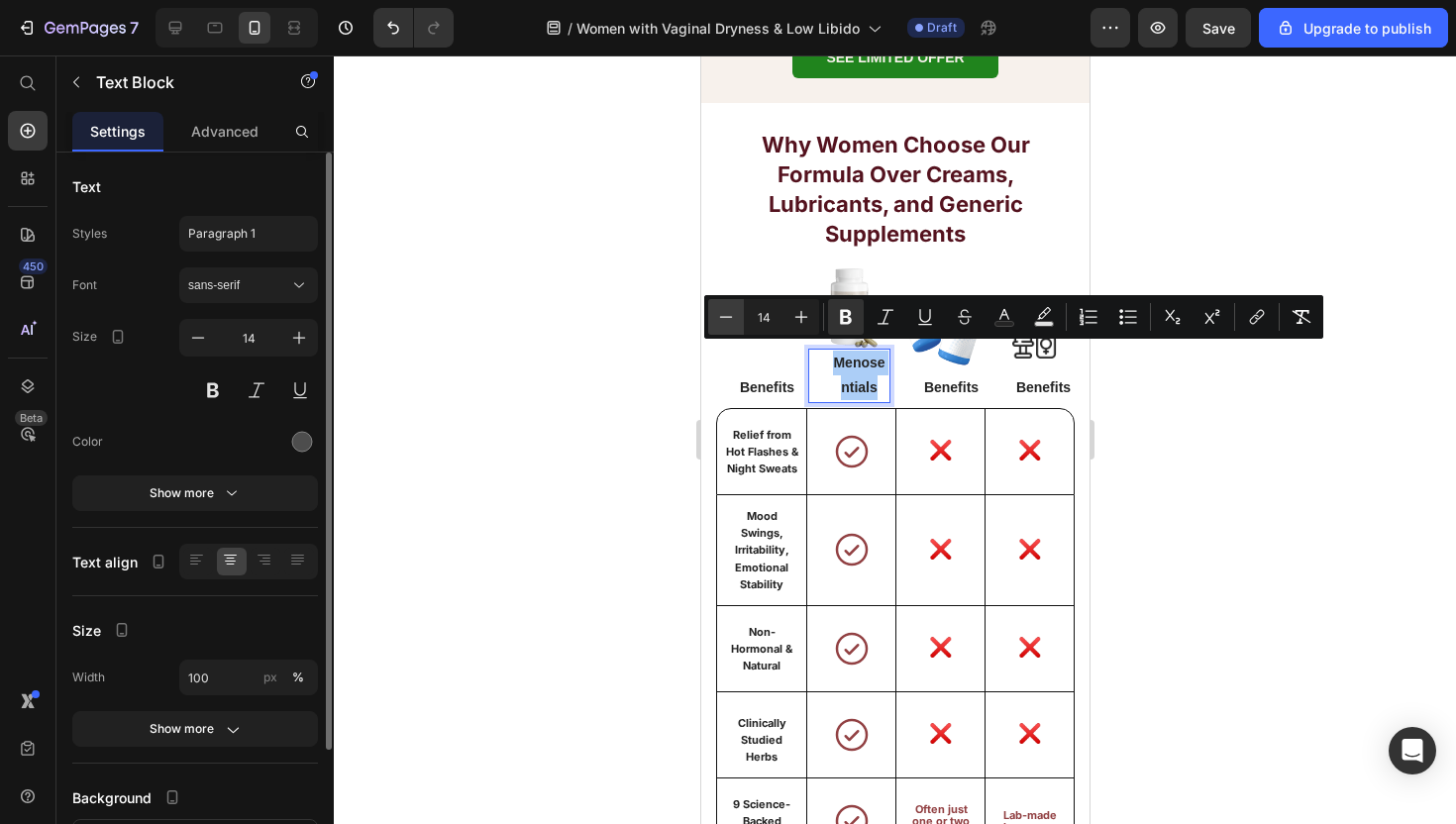 click on "Minus" at bounding box center [726, 317] 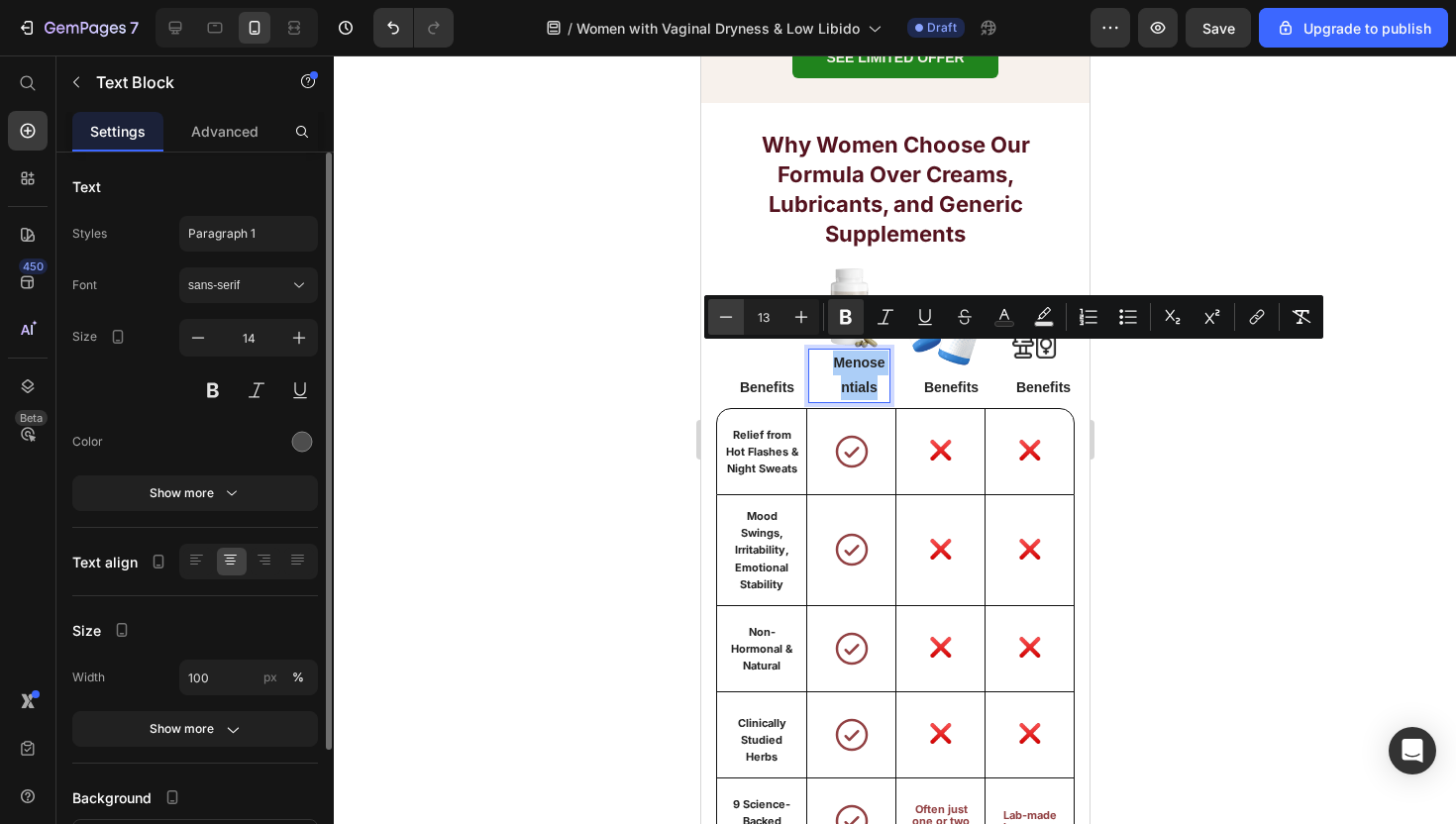 click on "Minus" at bounding box center [726, 317] 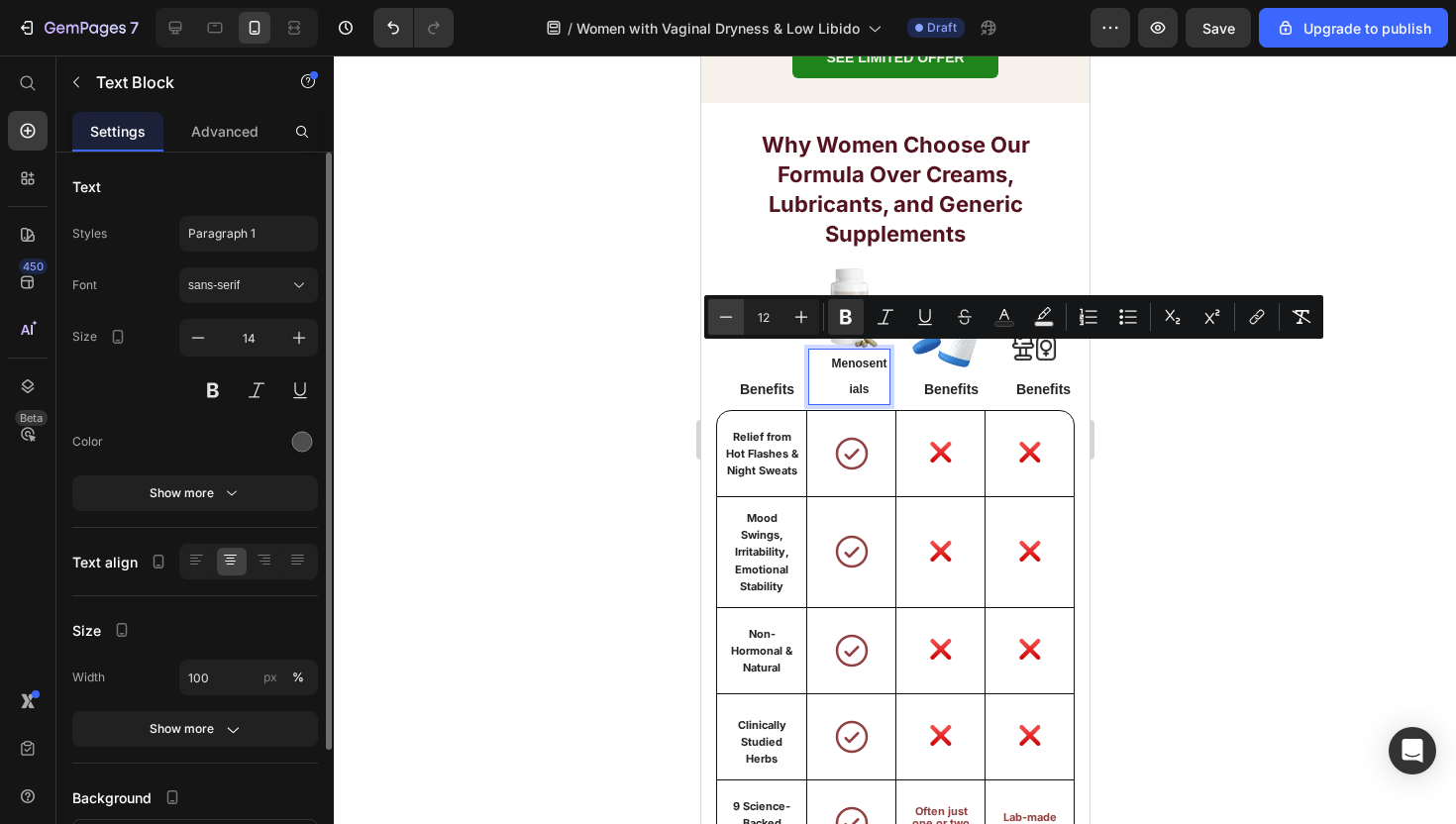 click on "Minus" at bounding box center (726, 317) 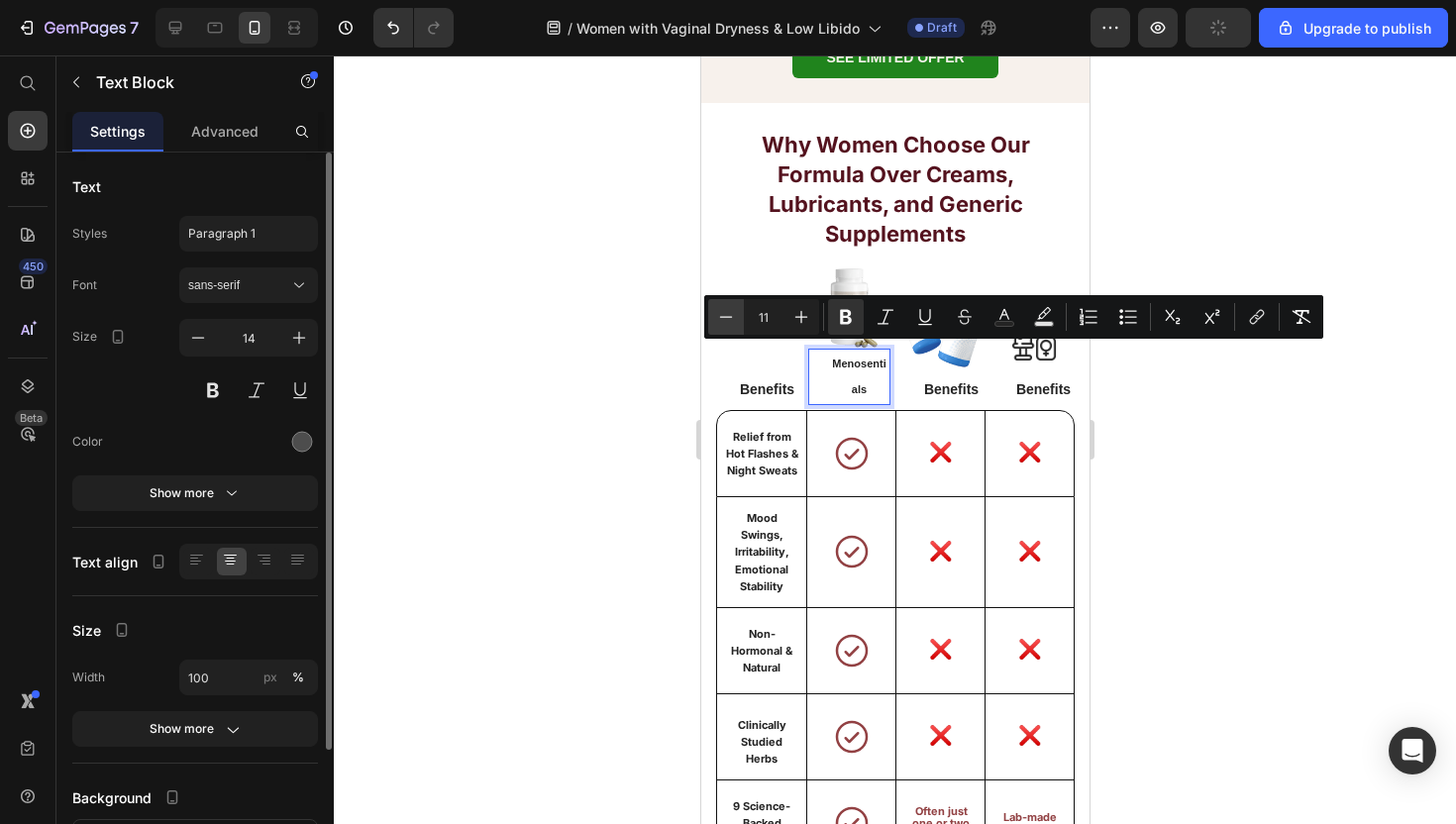 click on "Minus" at bounding box center (726, 317) 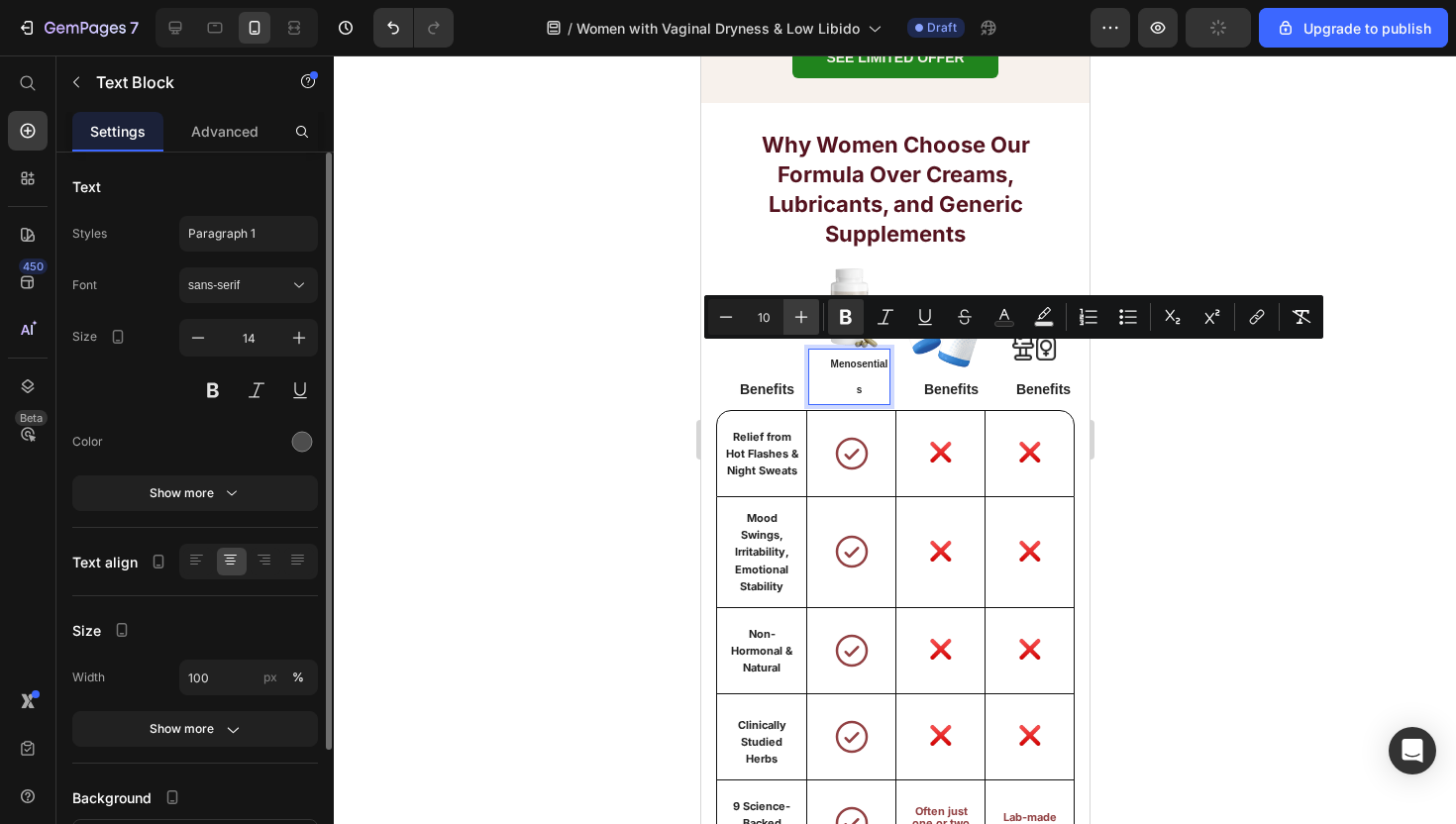 click on "Plus" at bounding box center (801, 317) 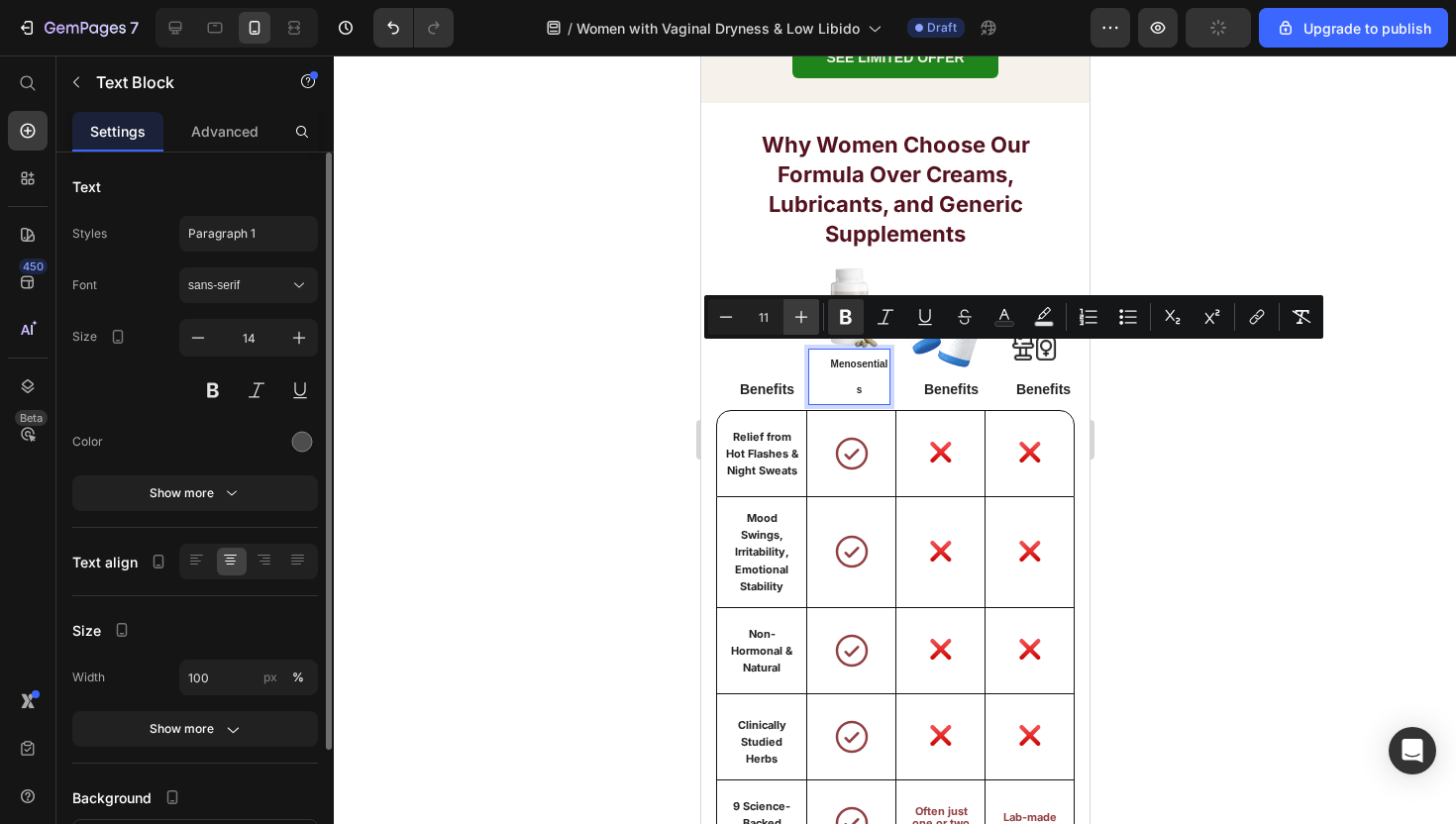 click on "Plus" at bounding box center [801, 317] 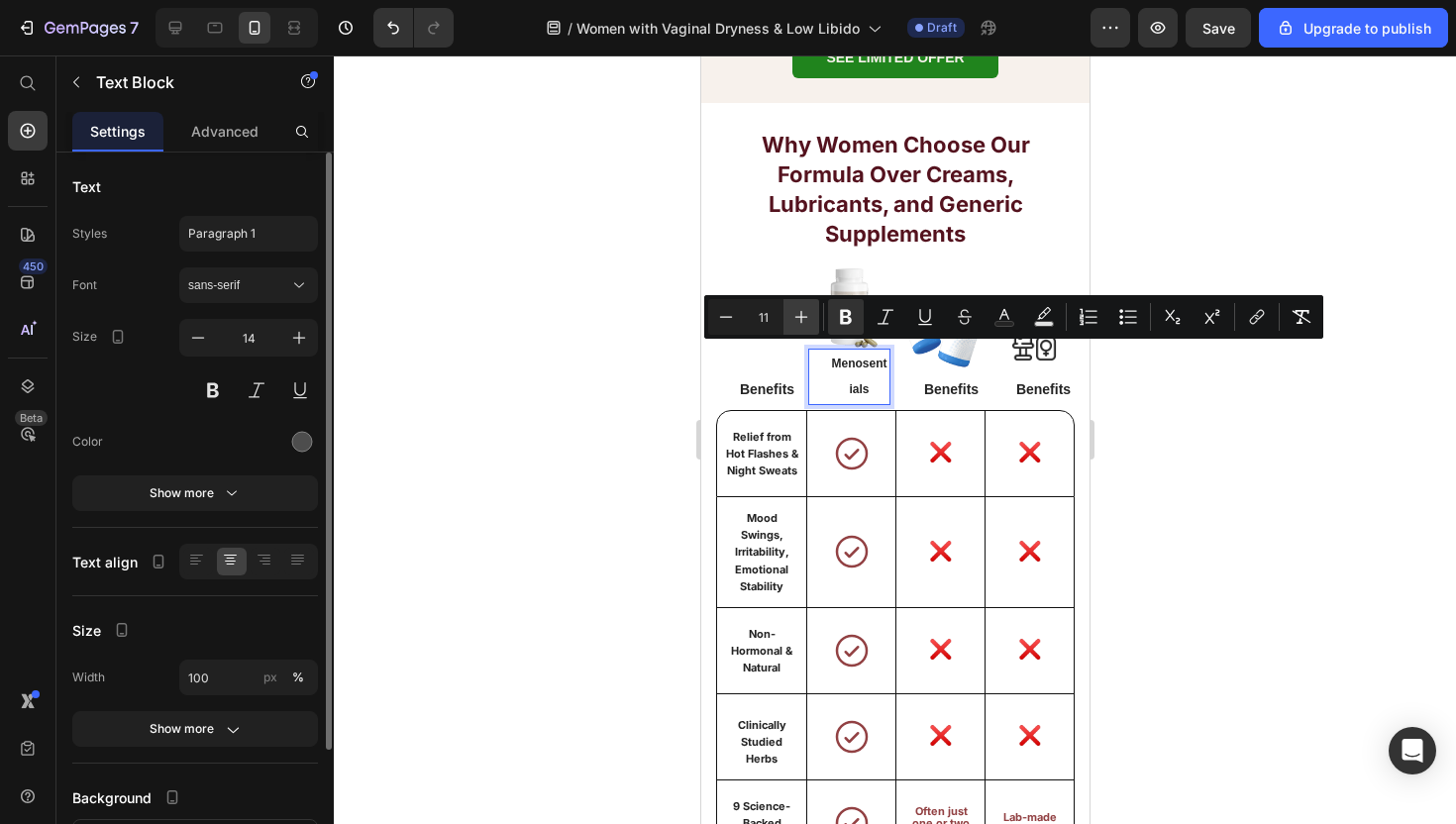 type on "12" 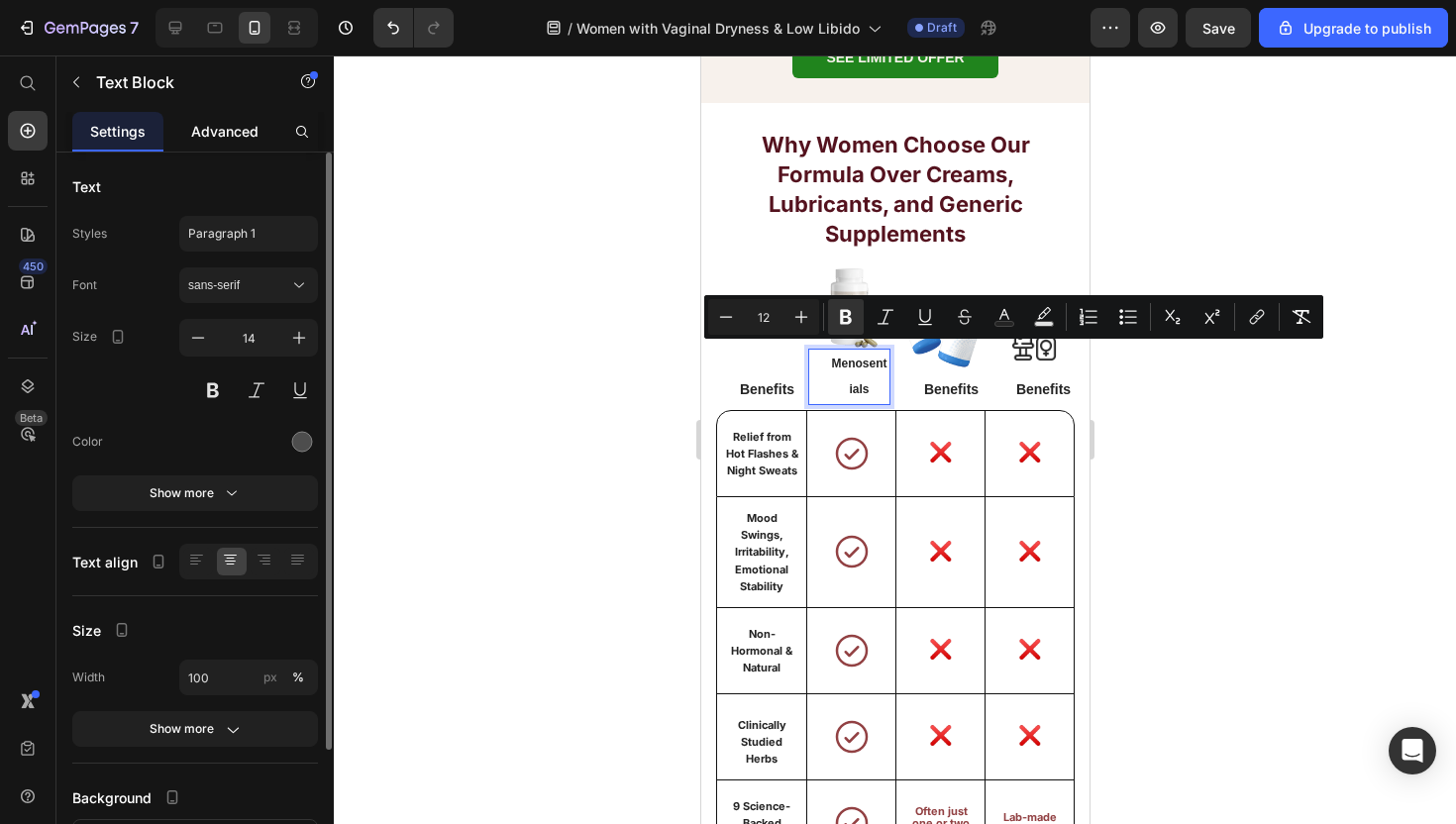 click on "Advanced" at bounding box center (225, 131) 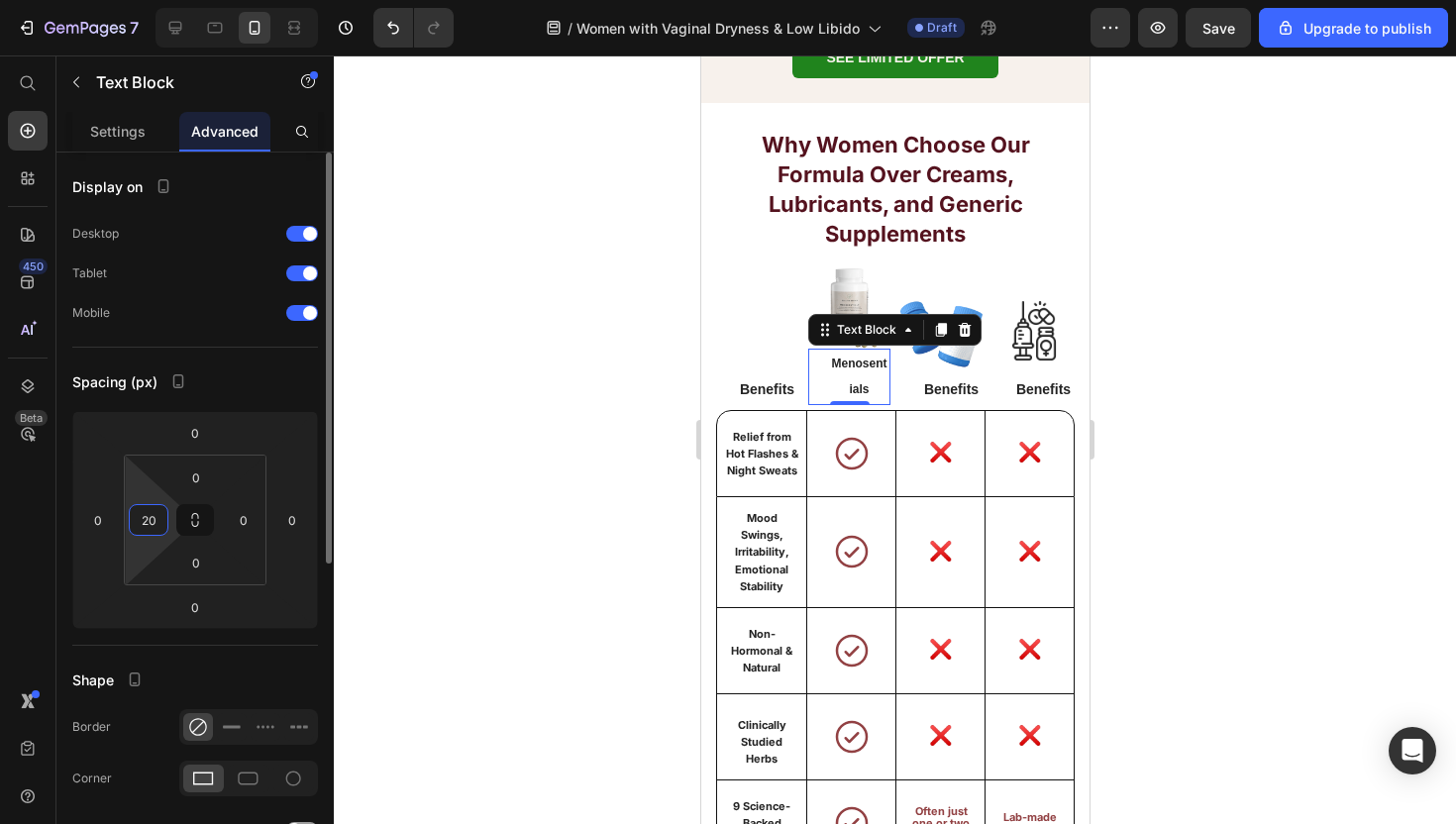 click on "20" at bounding box center [149, 520] 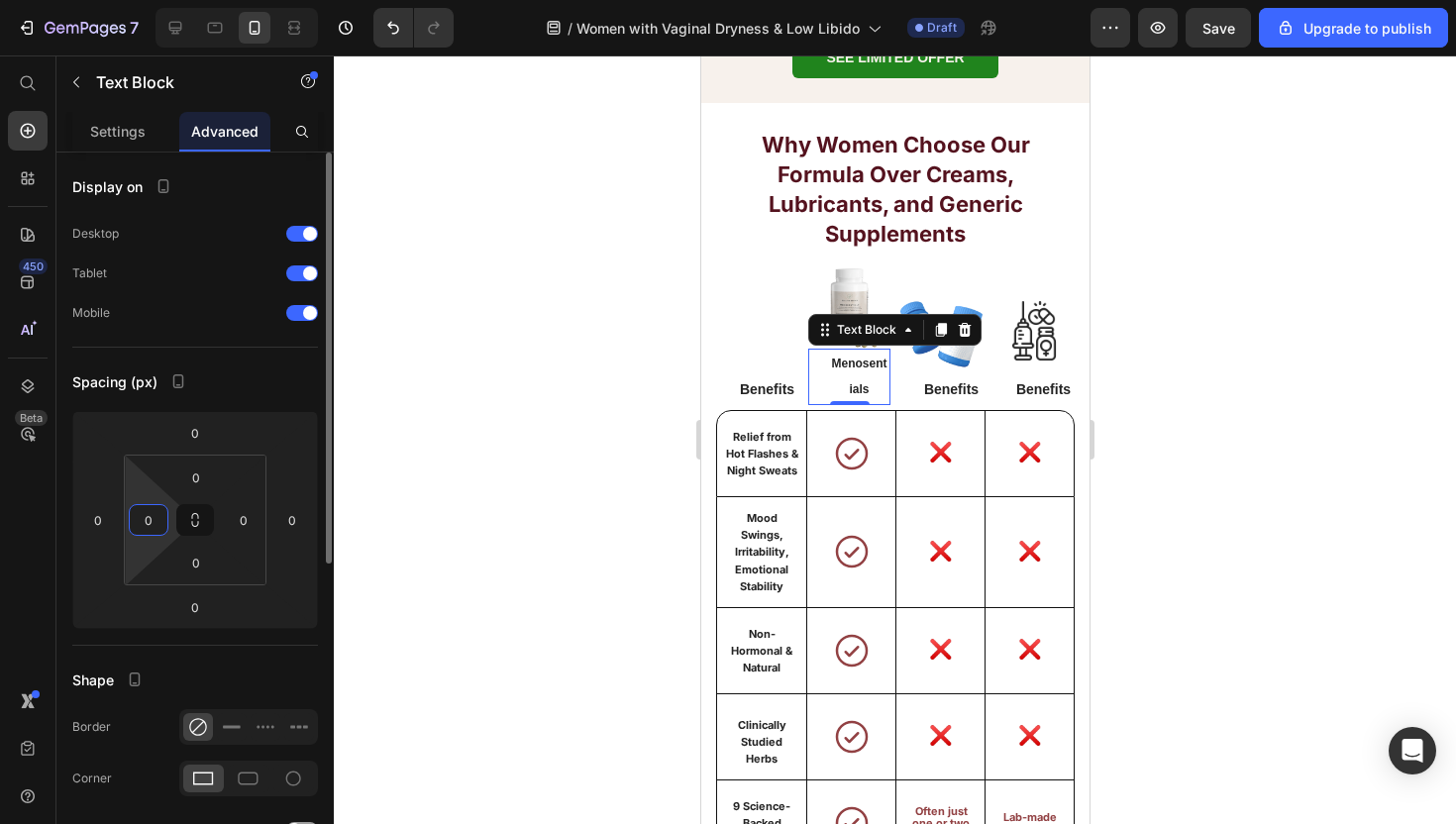type on "0" 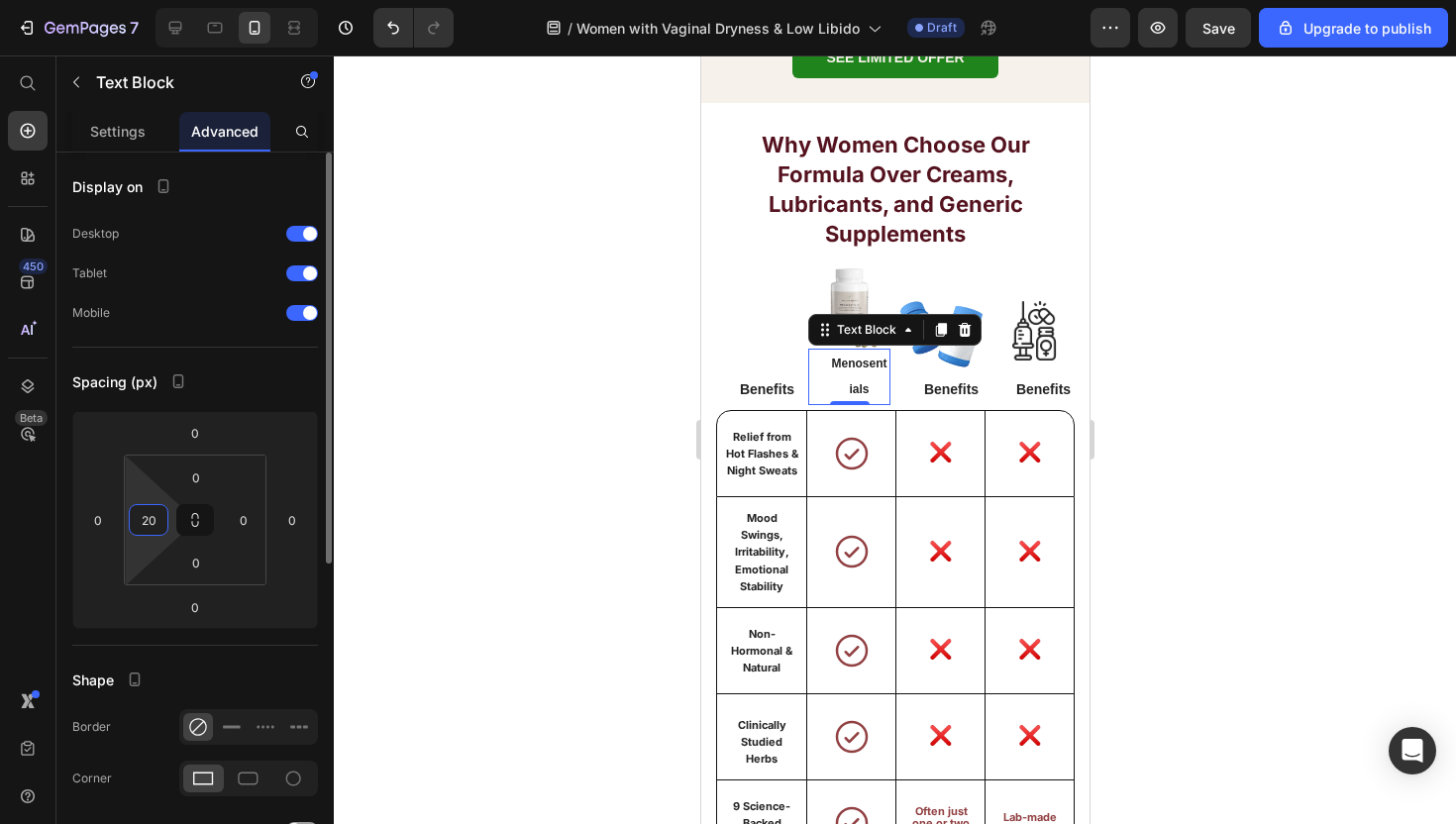 type on "2" 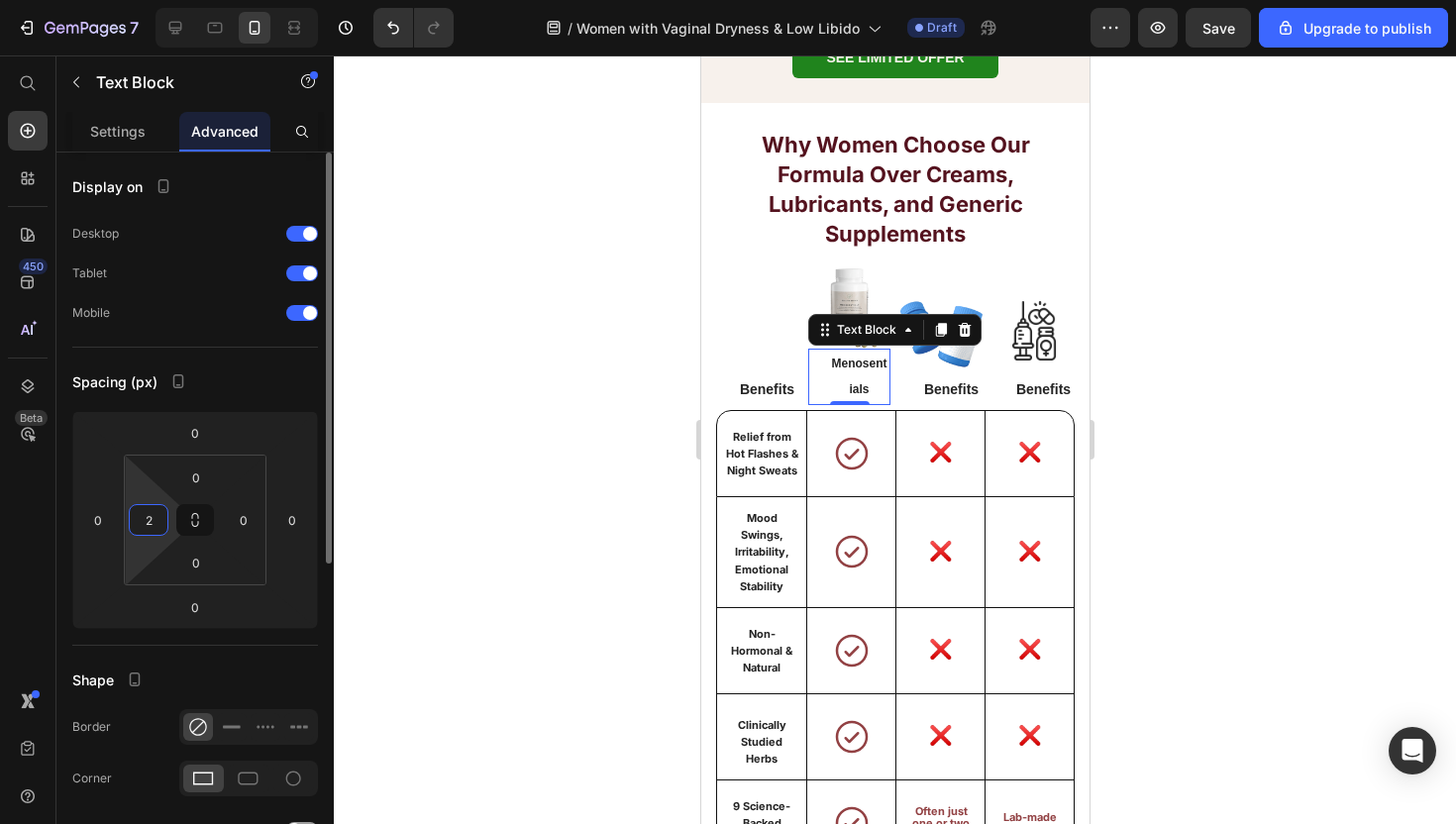 type 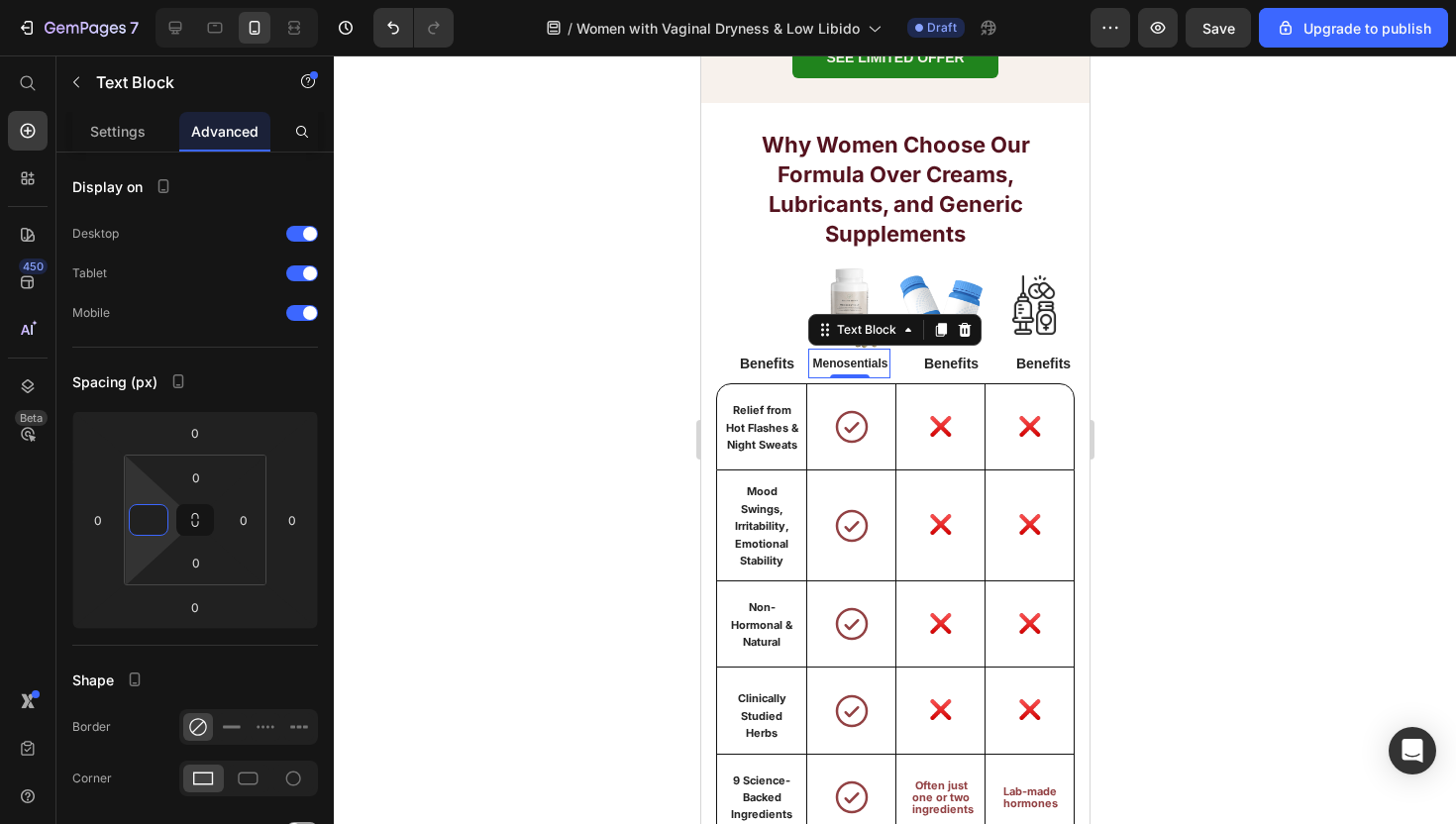 click on "Icon" at bounding box center [851, 526] 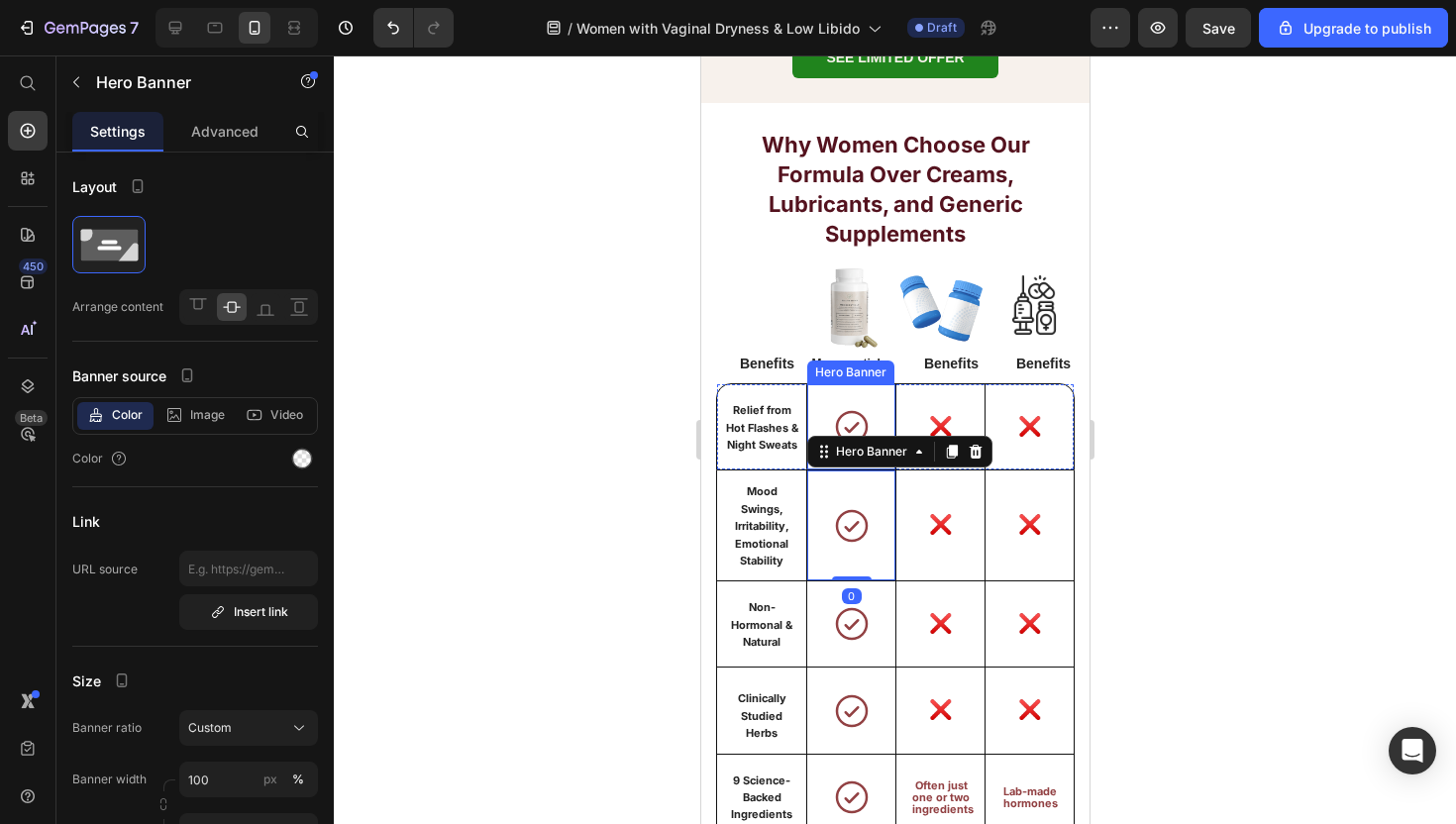 click on "Menosentials" at bounding box center (848, 363) 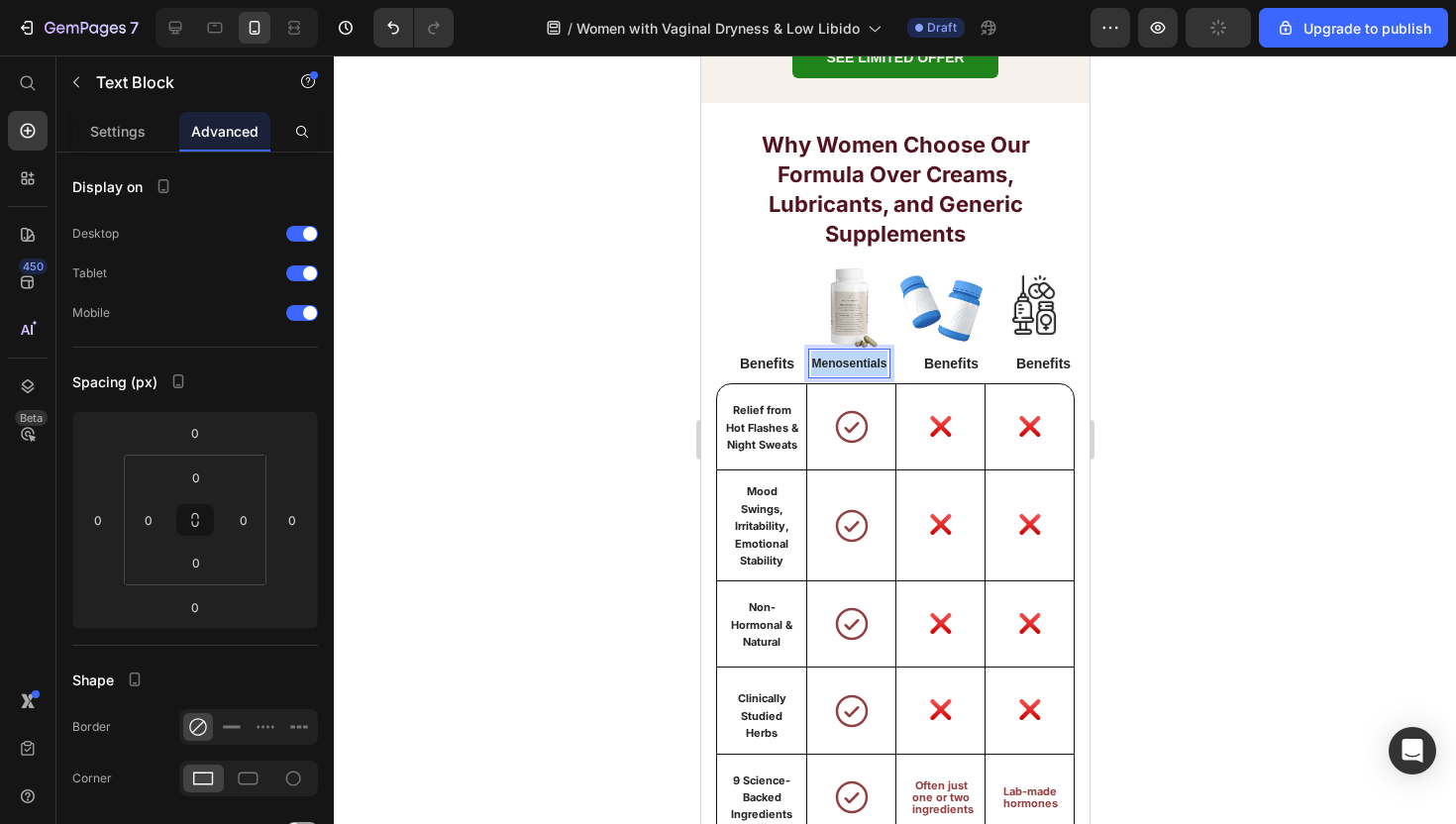 click on "Menosentials" at bounding box center [848, 363] 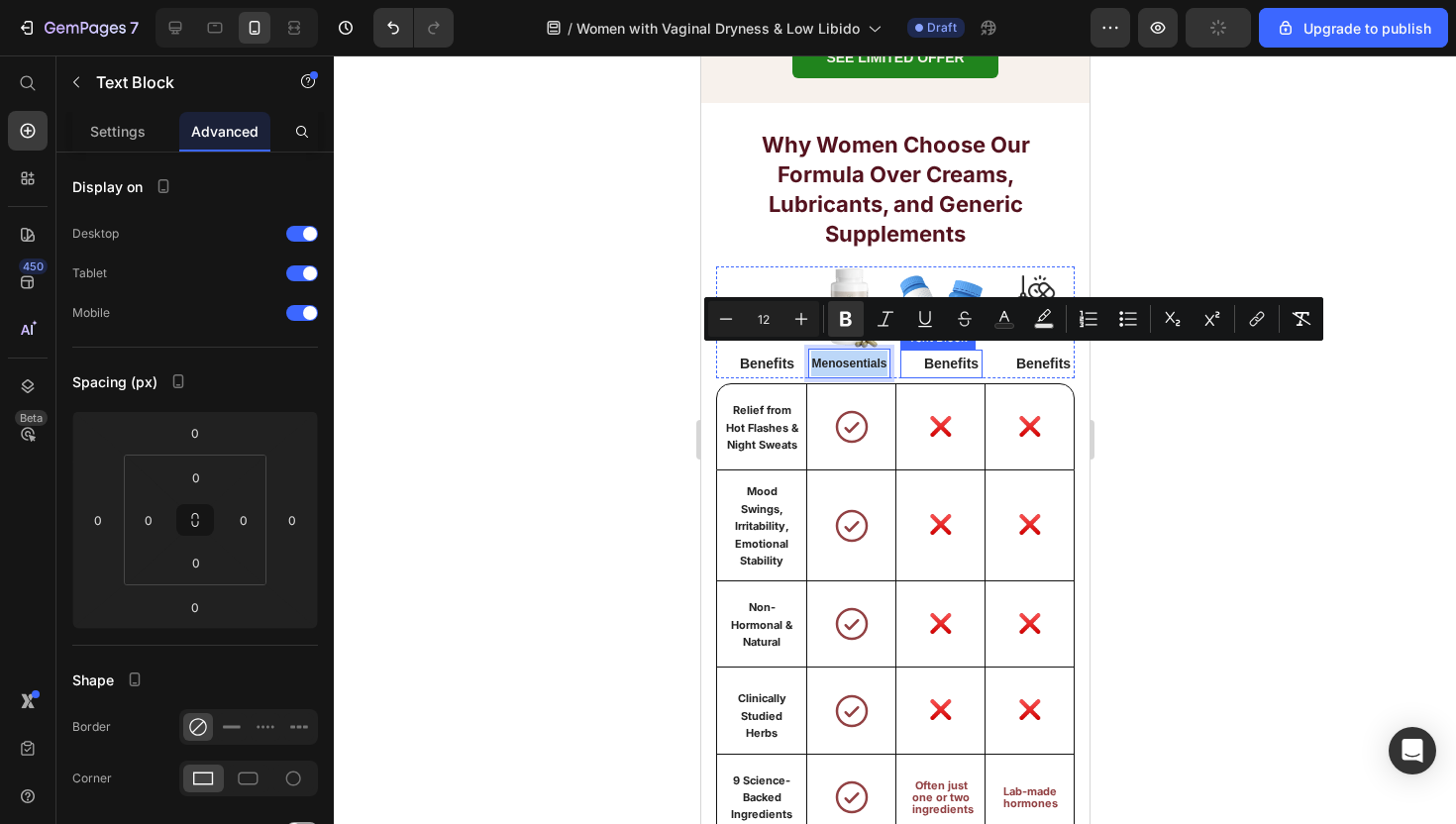 click on "Benefits" at bounding box center (950, 363) 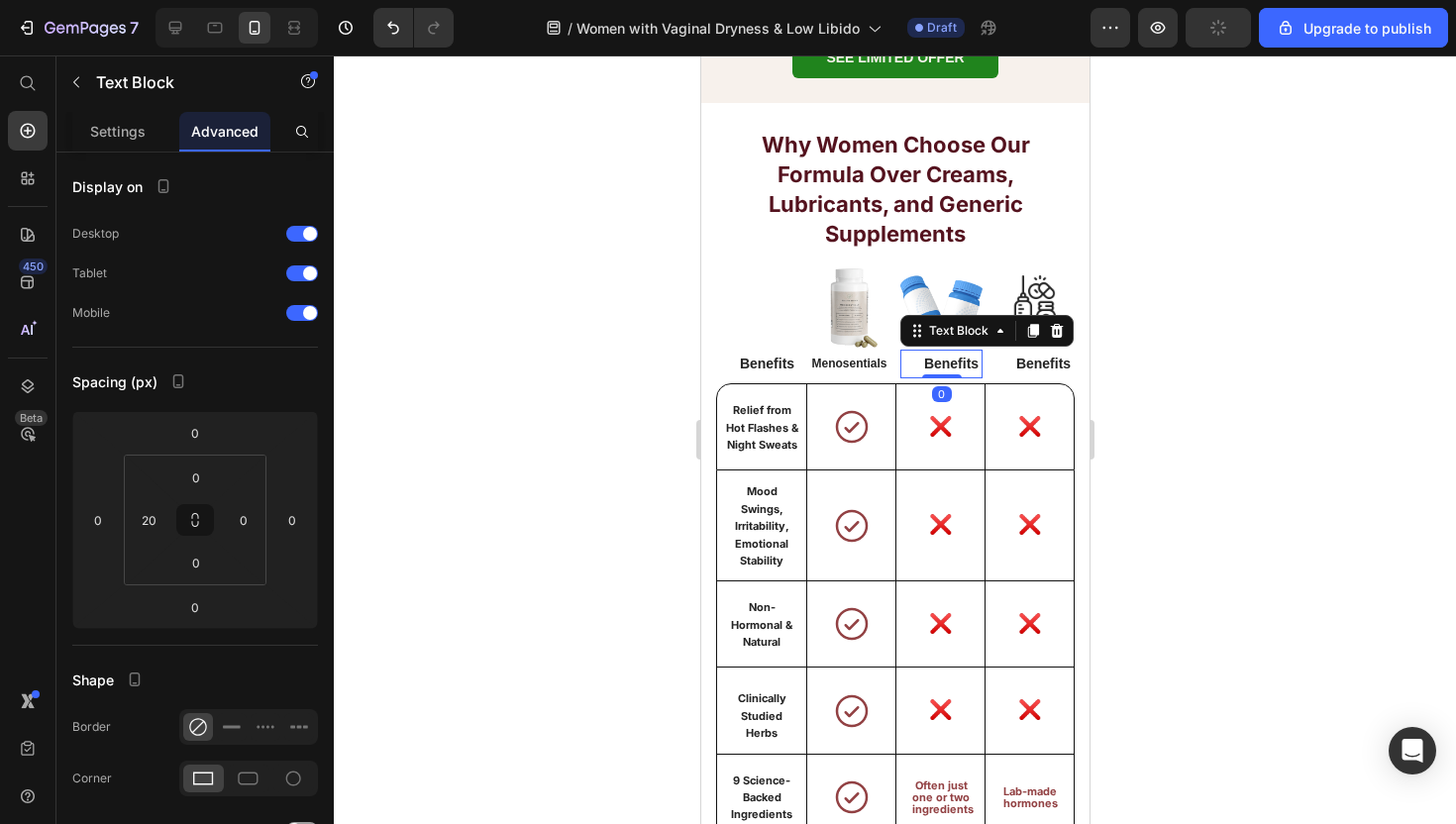click on "Benefits" at bounding box center [950, 363] 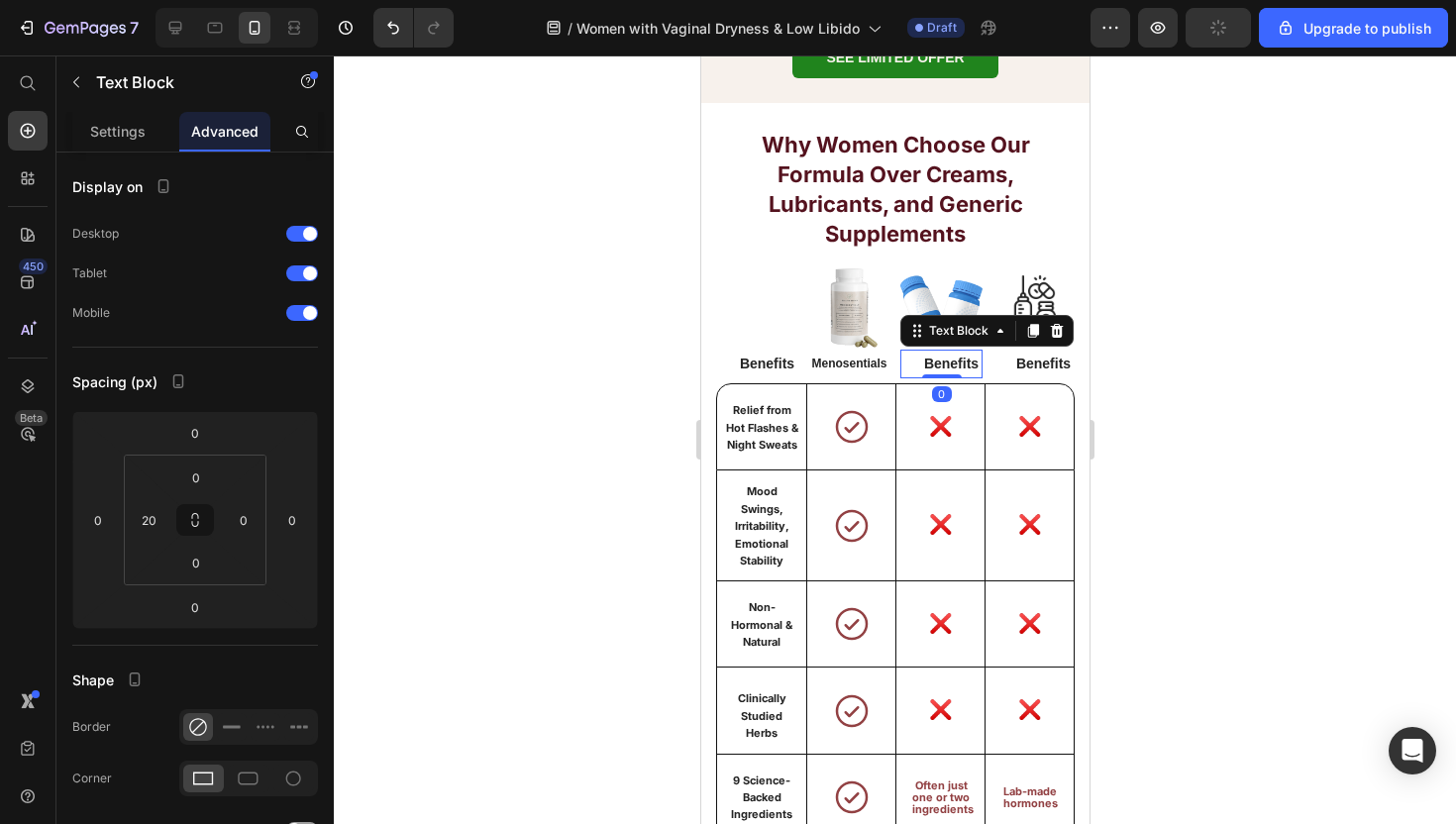 click on "Benefits" at bounding box center (950, 363) 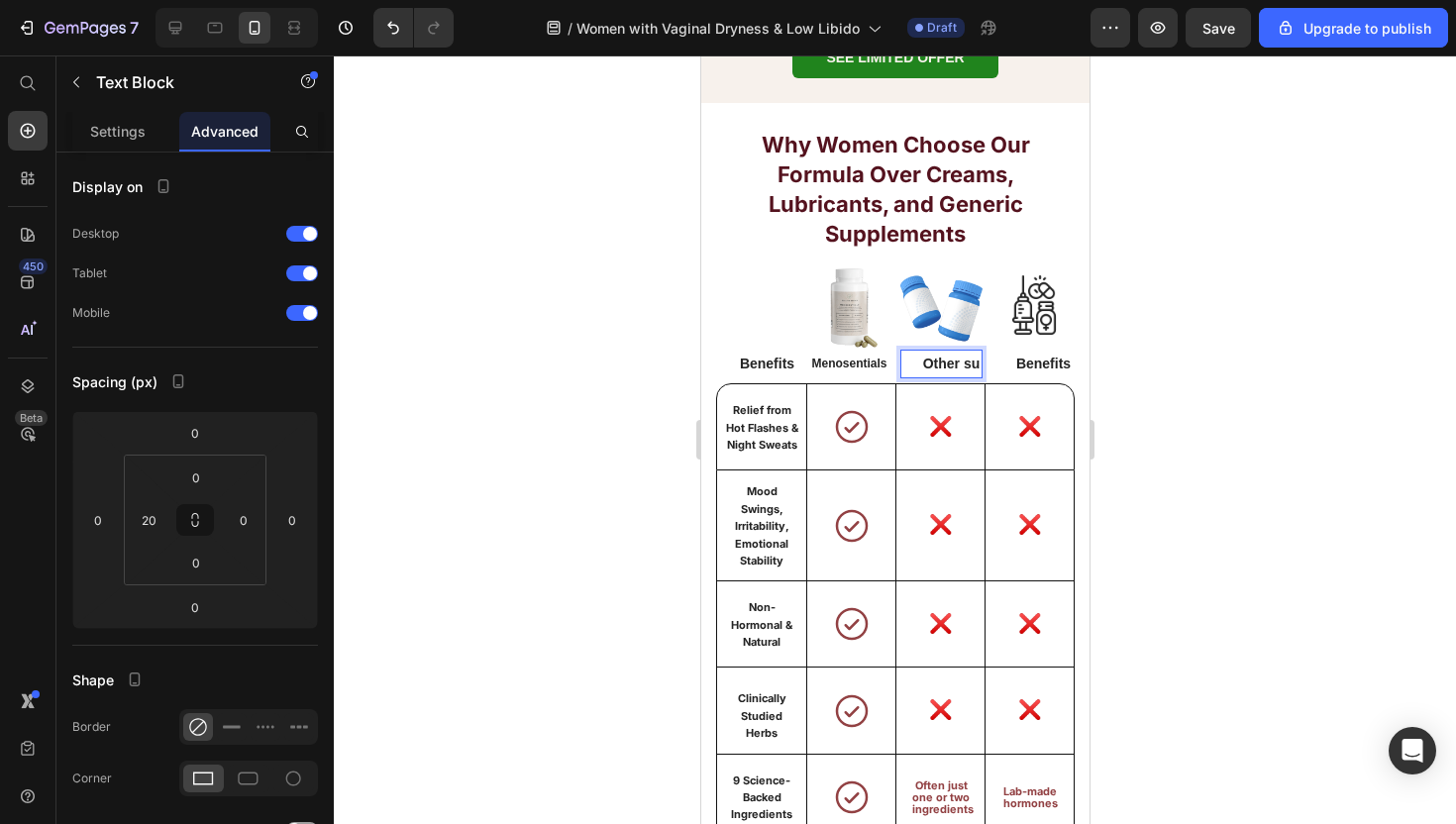 scroll, scrollTop: 7715, scrollLeft: 0, axis: vertical 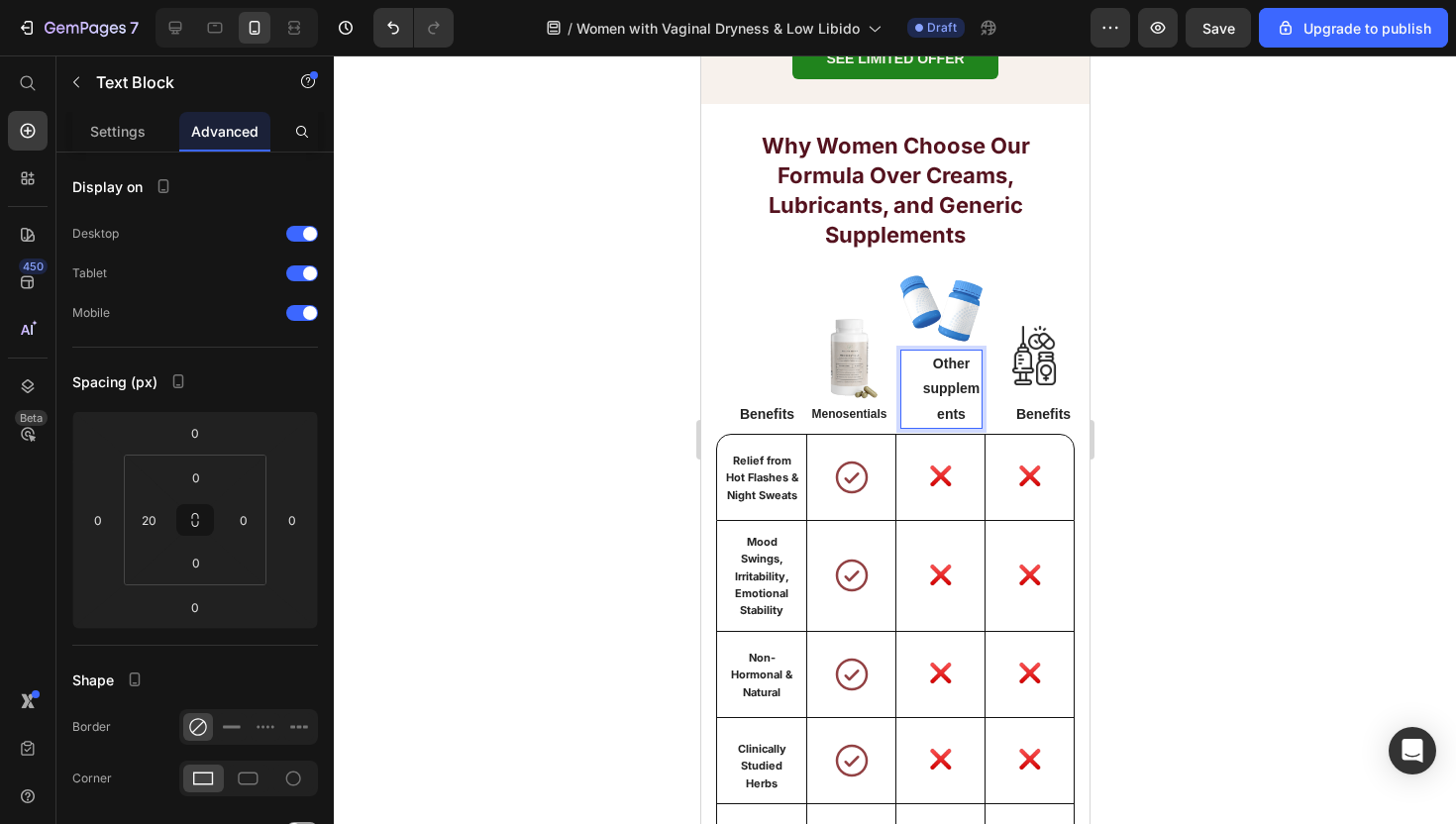click on "Other supplements" at bounding box center [951, 388] 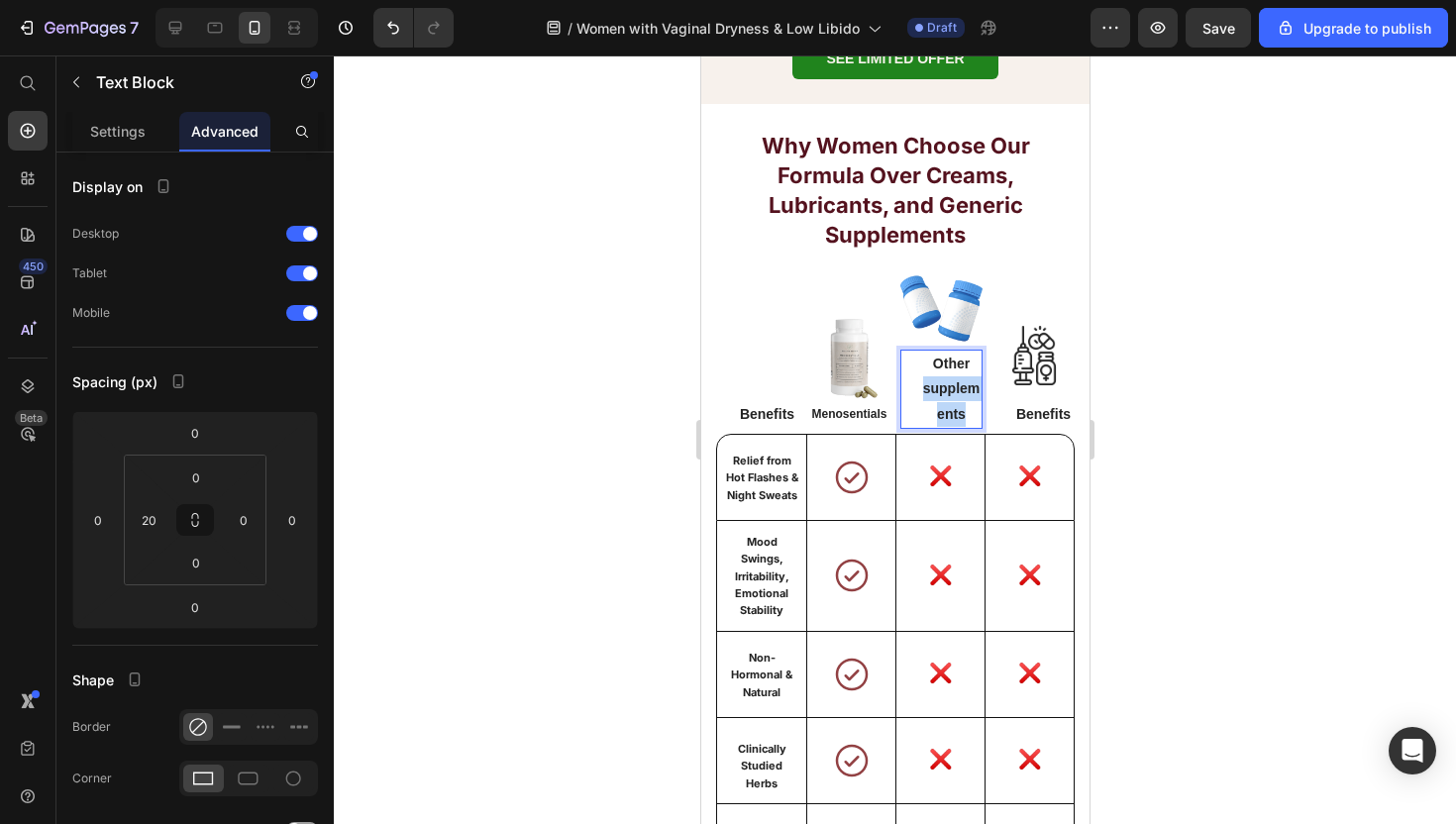 click on "Other supplements" at bounding box center (951, 388) 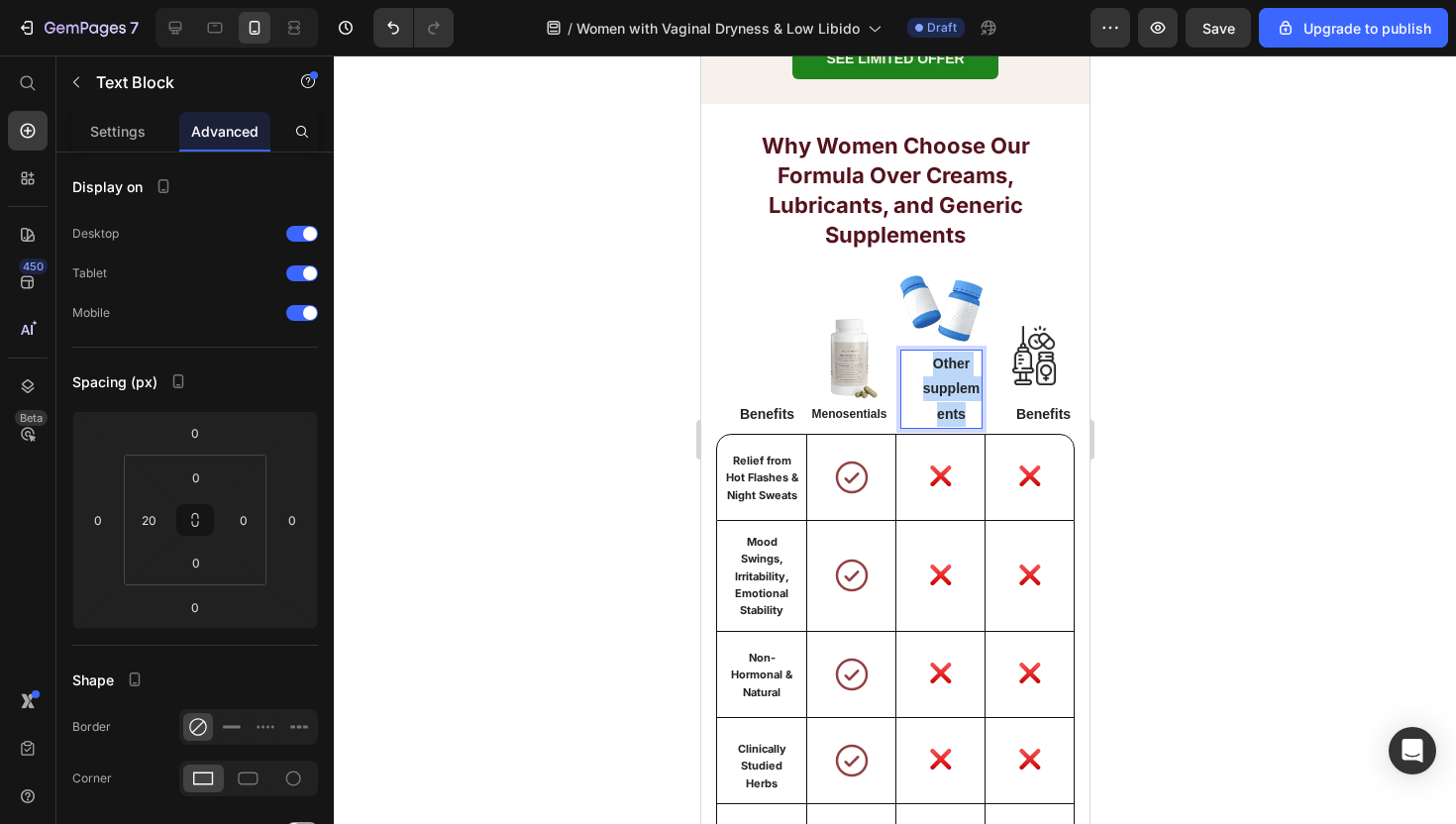 click on "Other supplements" at bounding box center [951, 388] 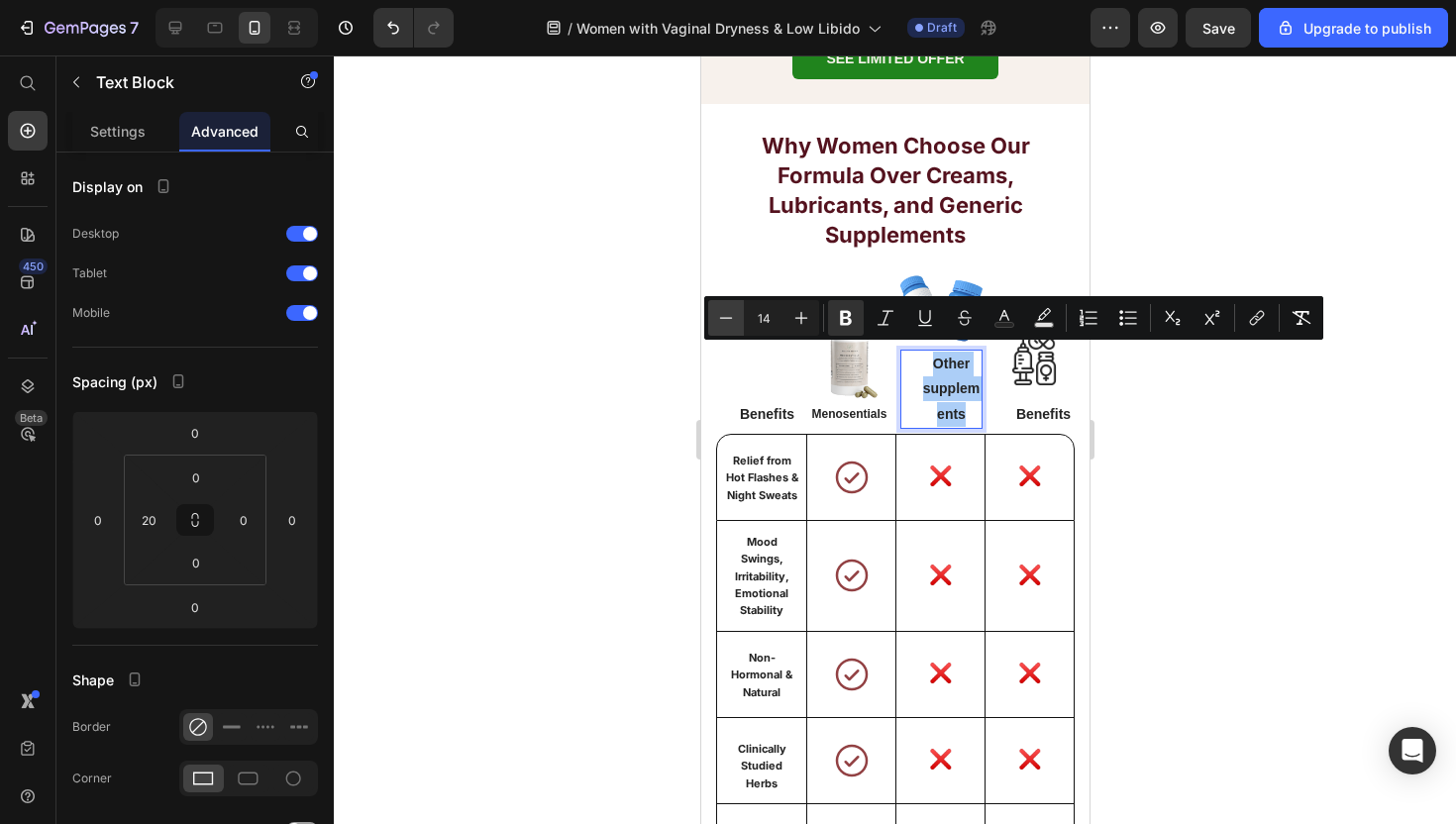 click 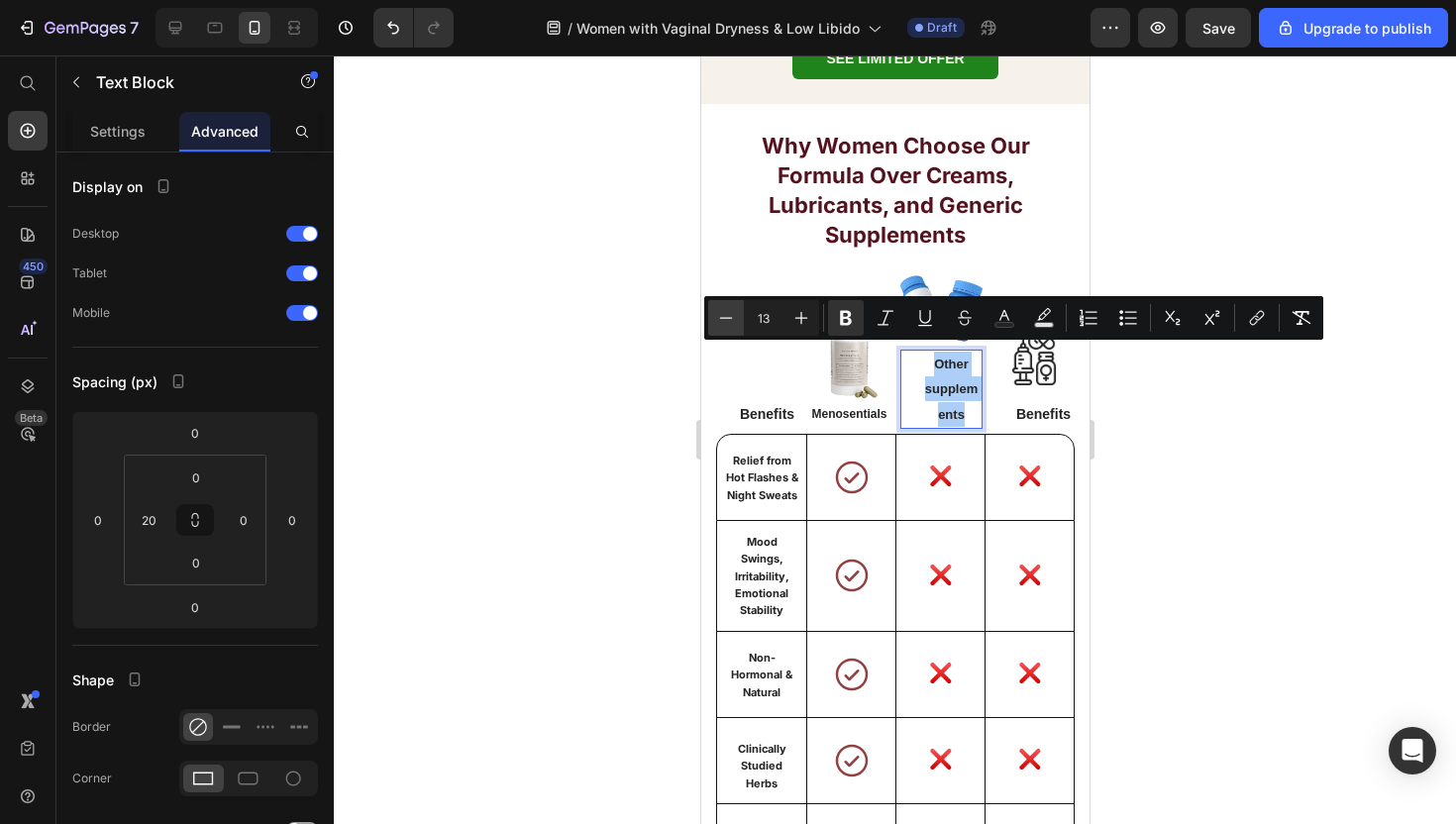 click 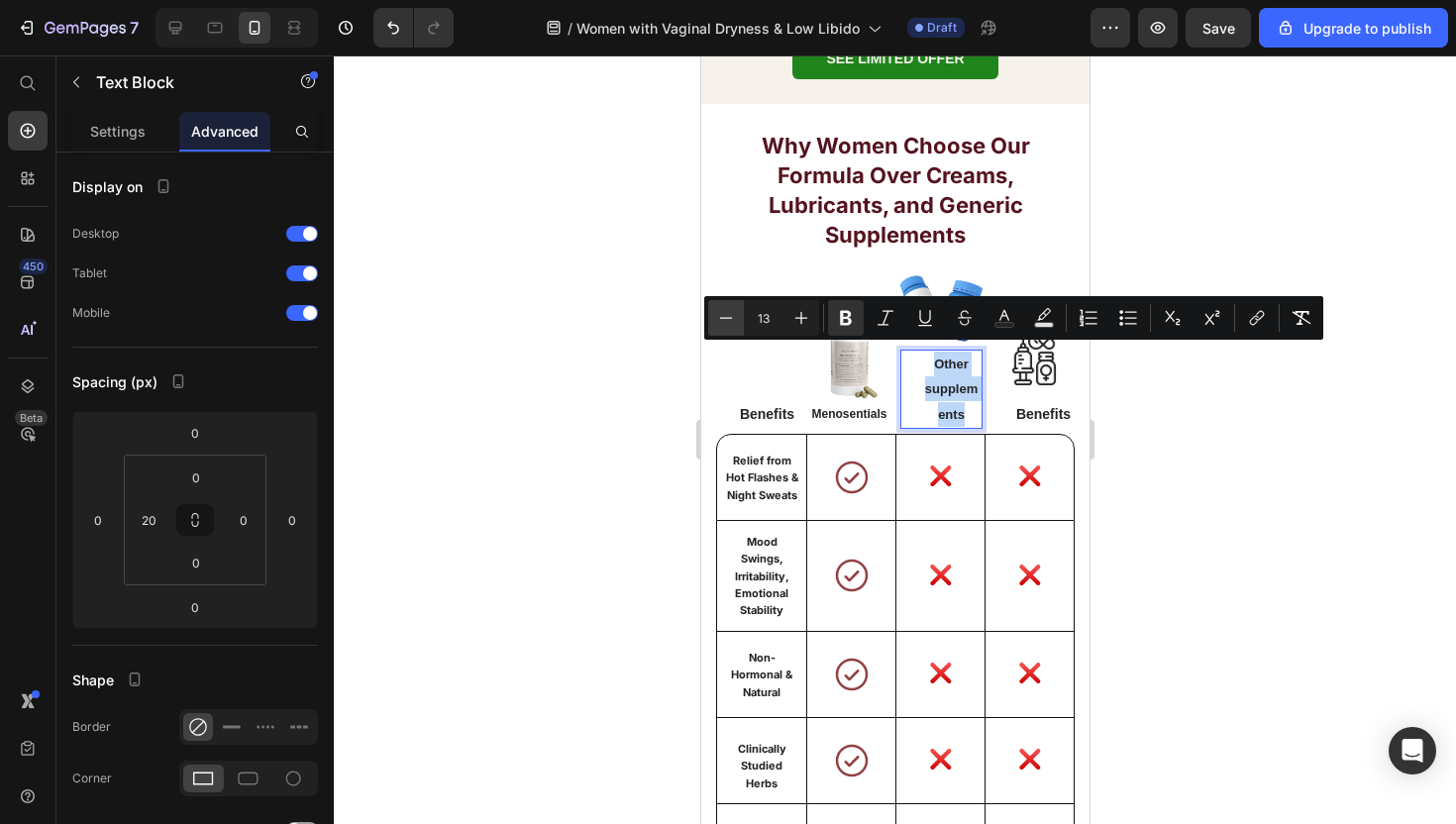 type on "12" 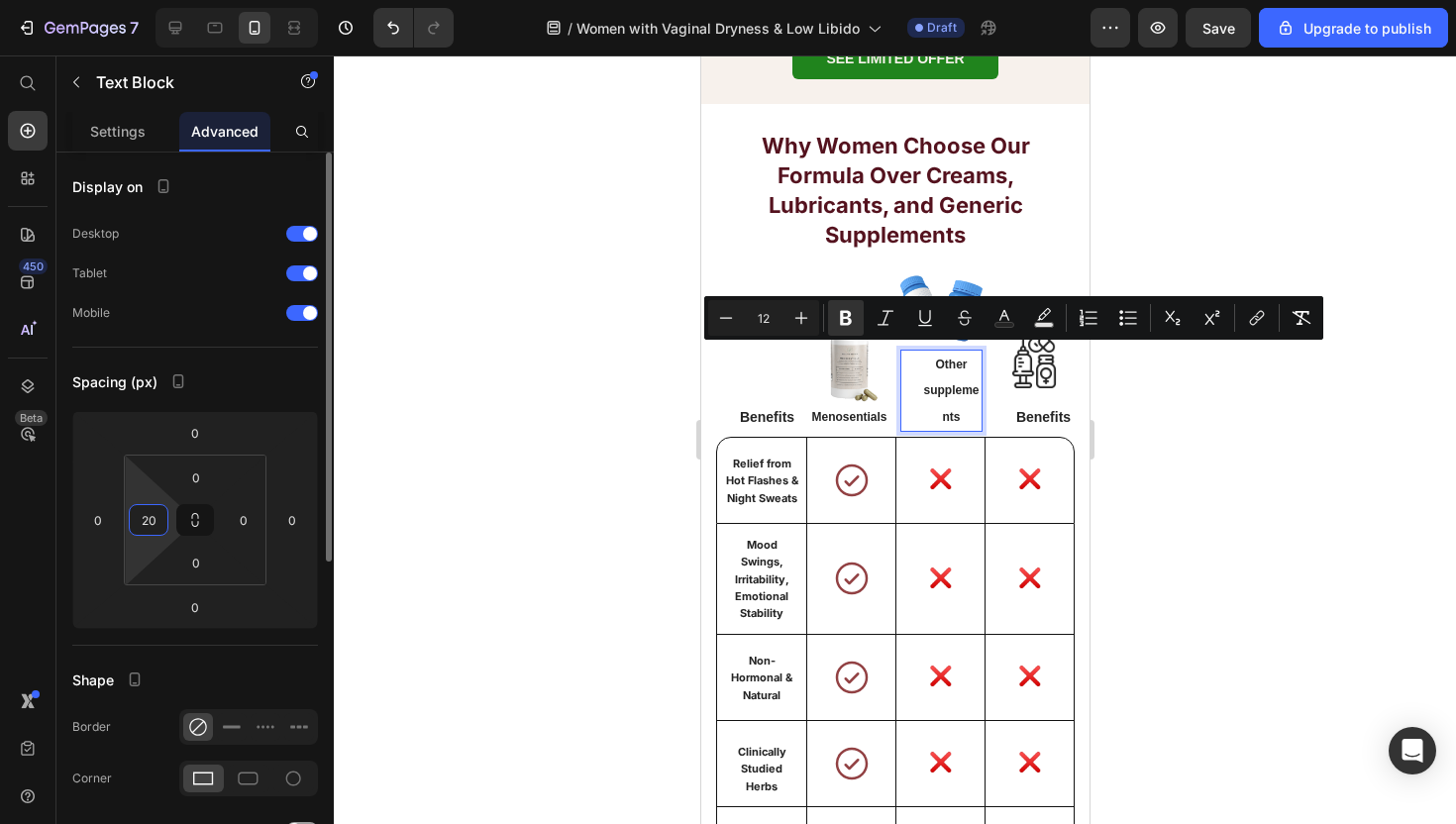 click on "20" at bounding box center [149, 520] 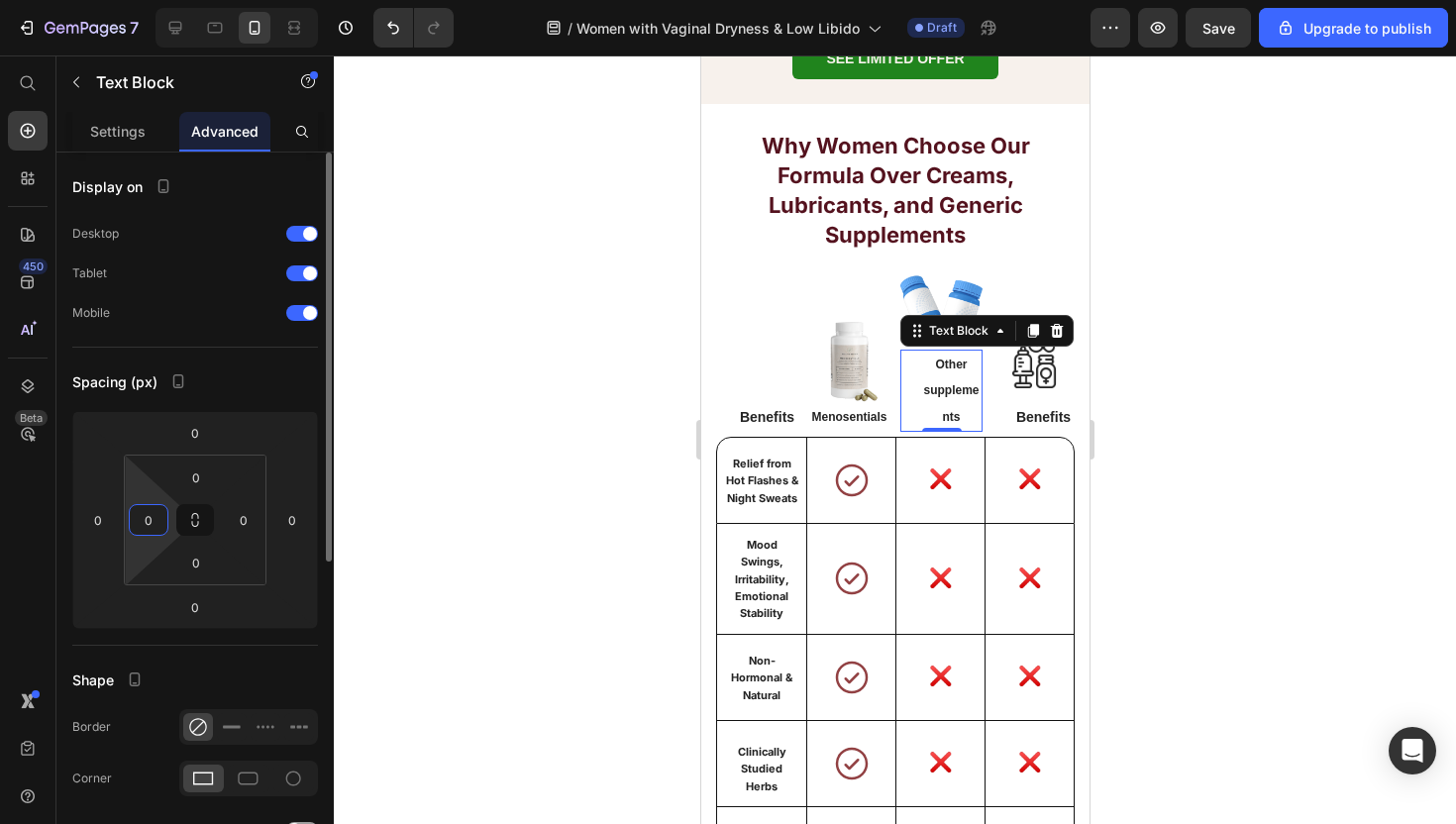 type on "0" 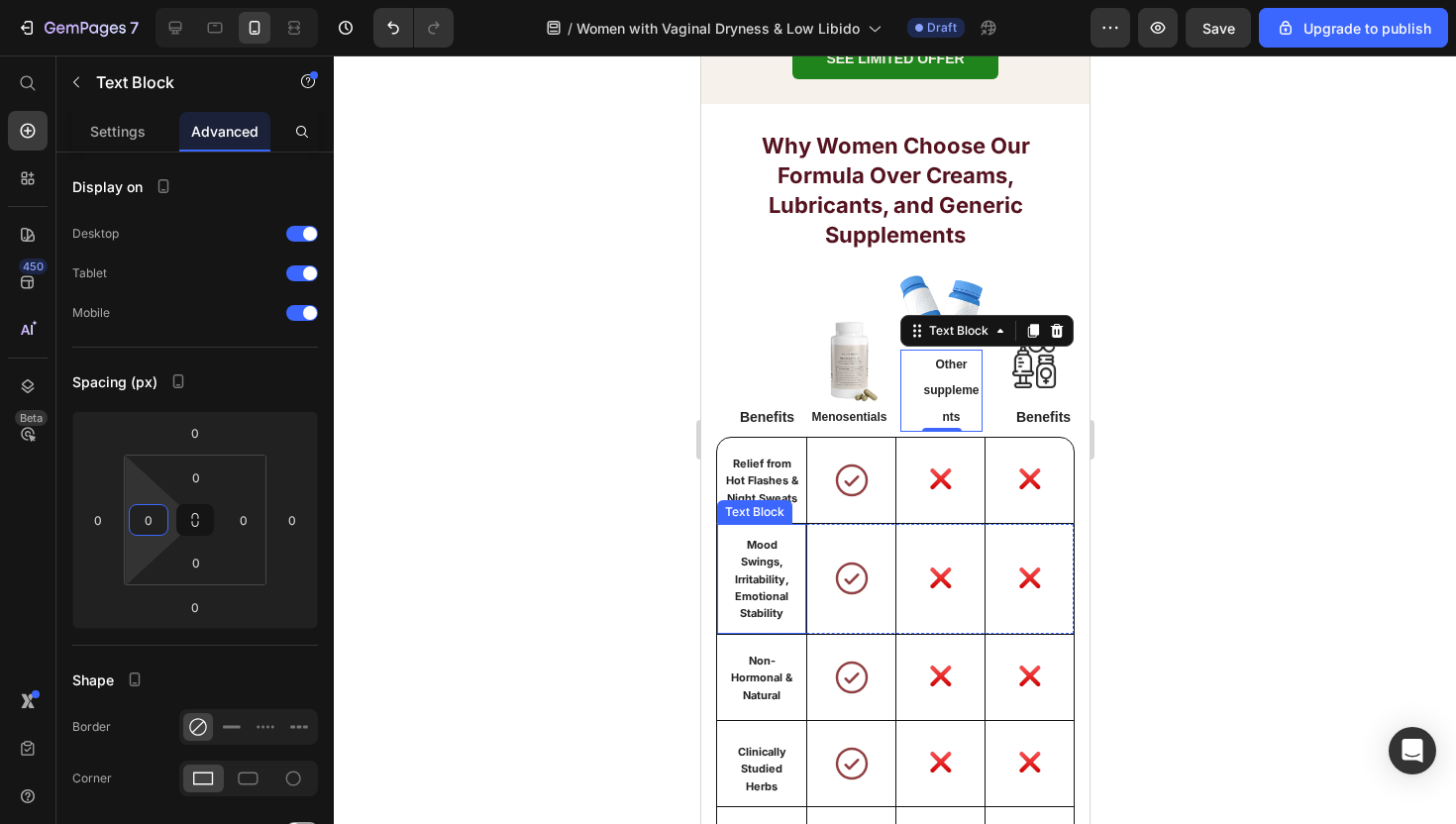 click 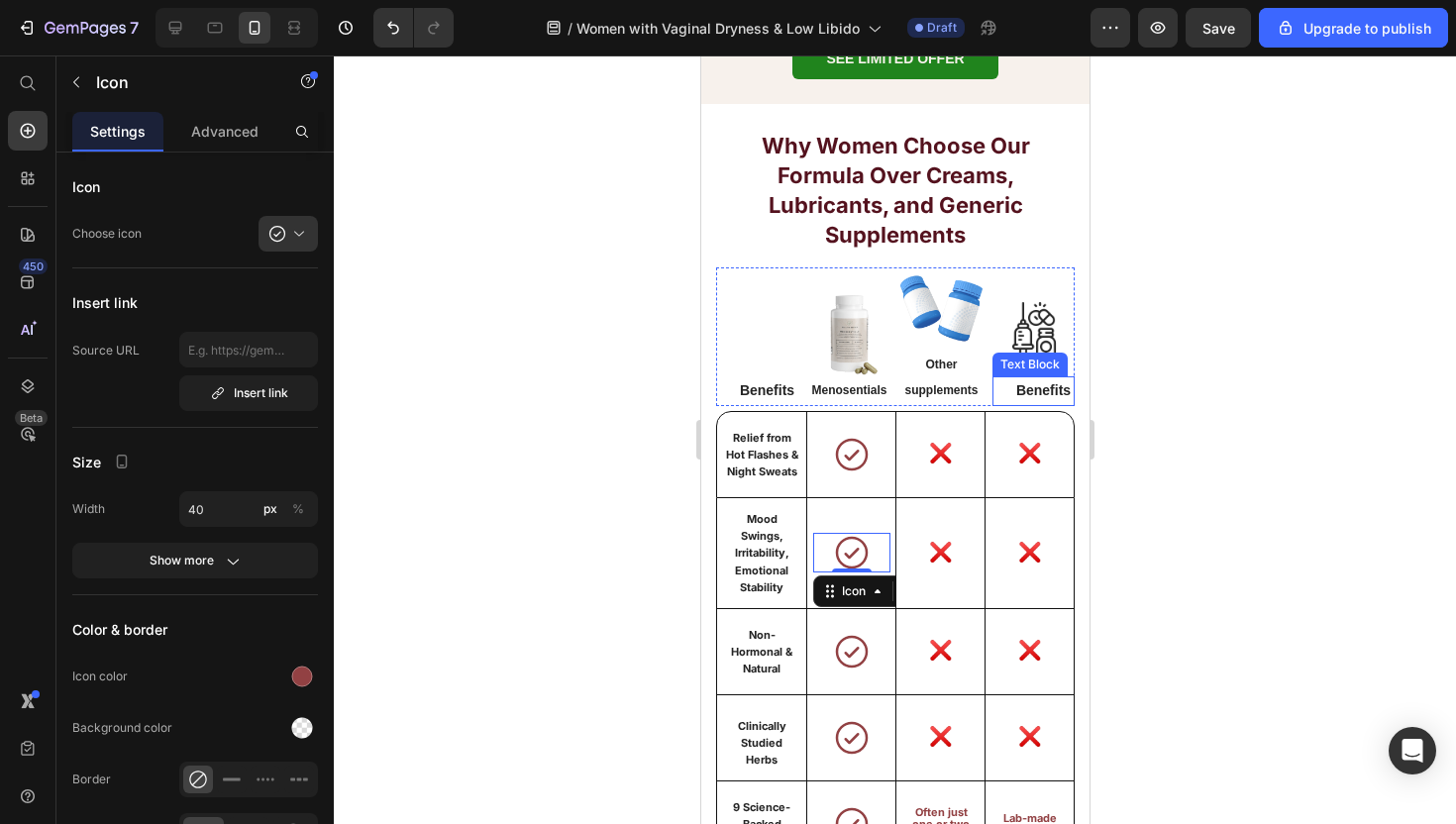 click on "Benefits" at bounding box center [1042, 390] 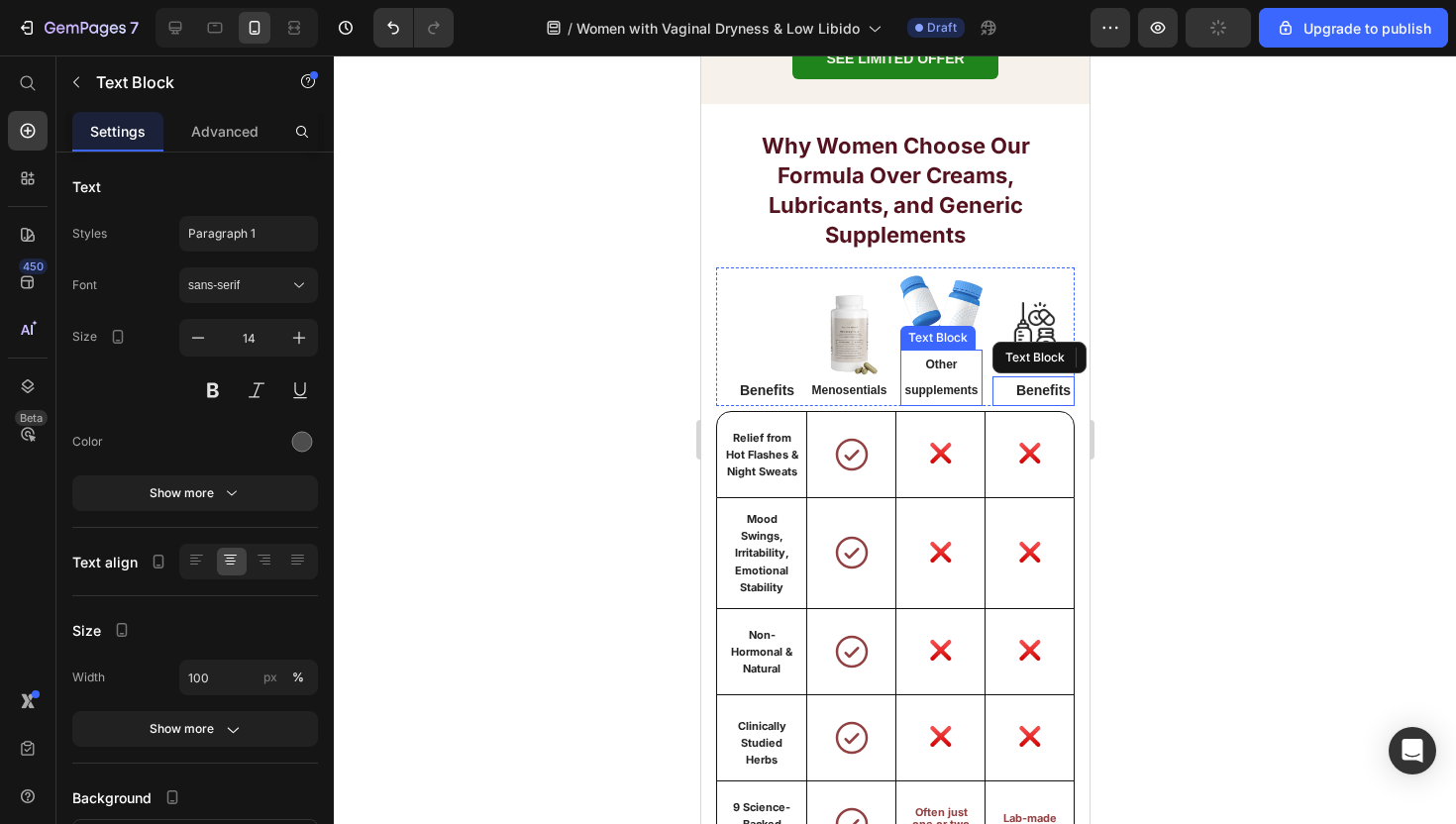 click on "Other supplements" at bounding box center [940, 377] 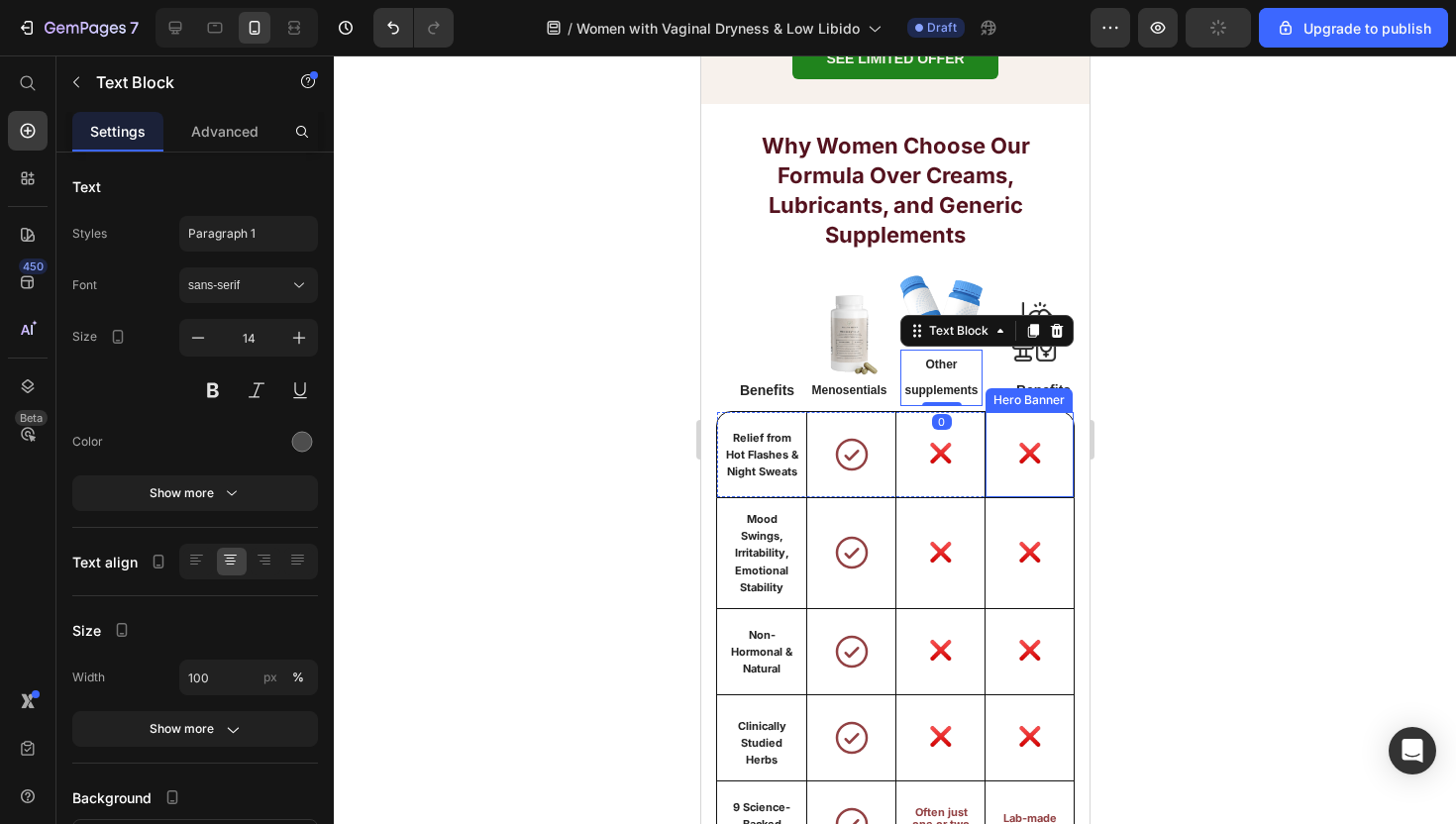 click on "❌  Text Block" at bounding box center (1029, 454) 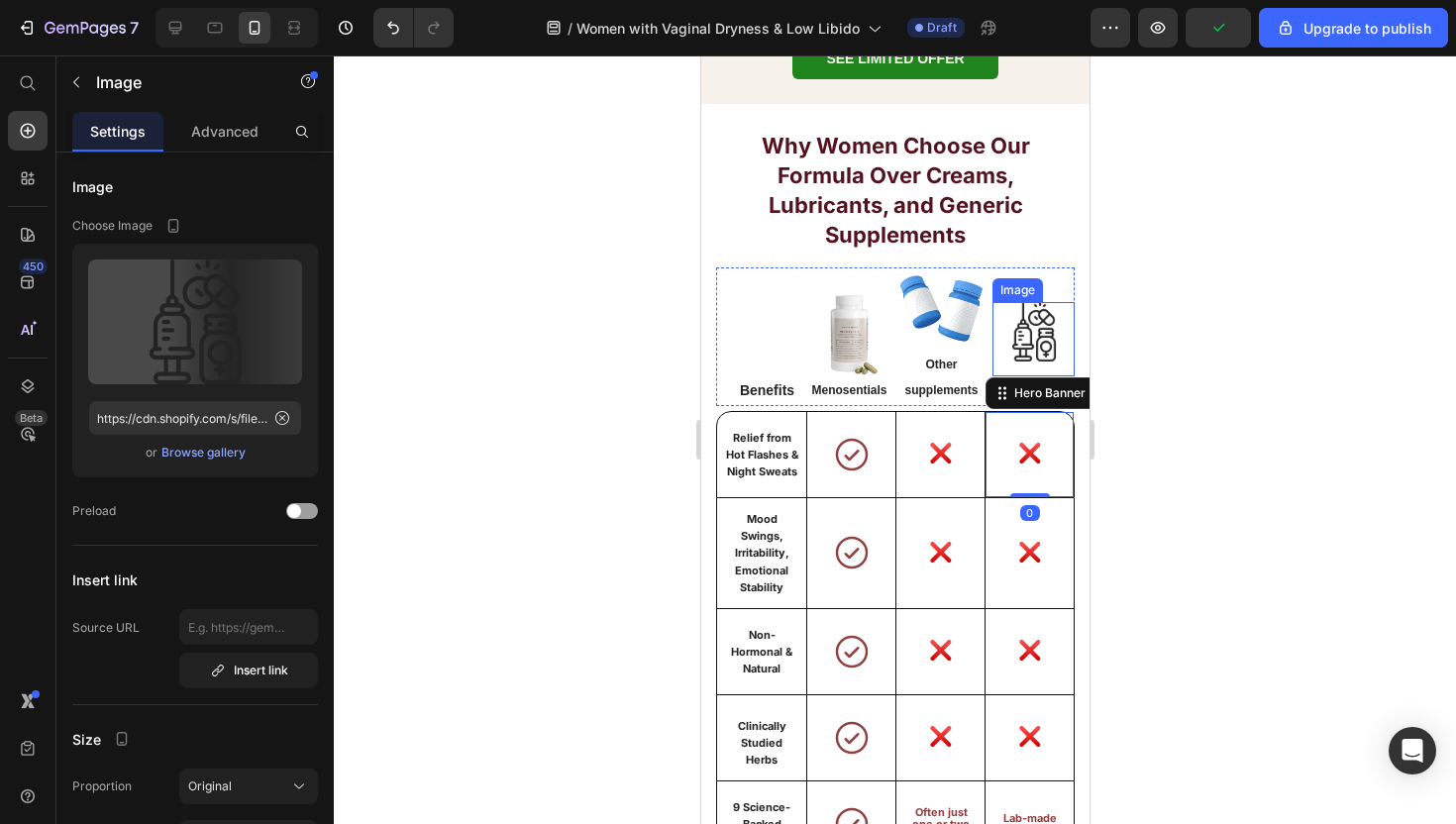 click at bounding box center (1032, 339) 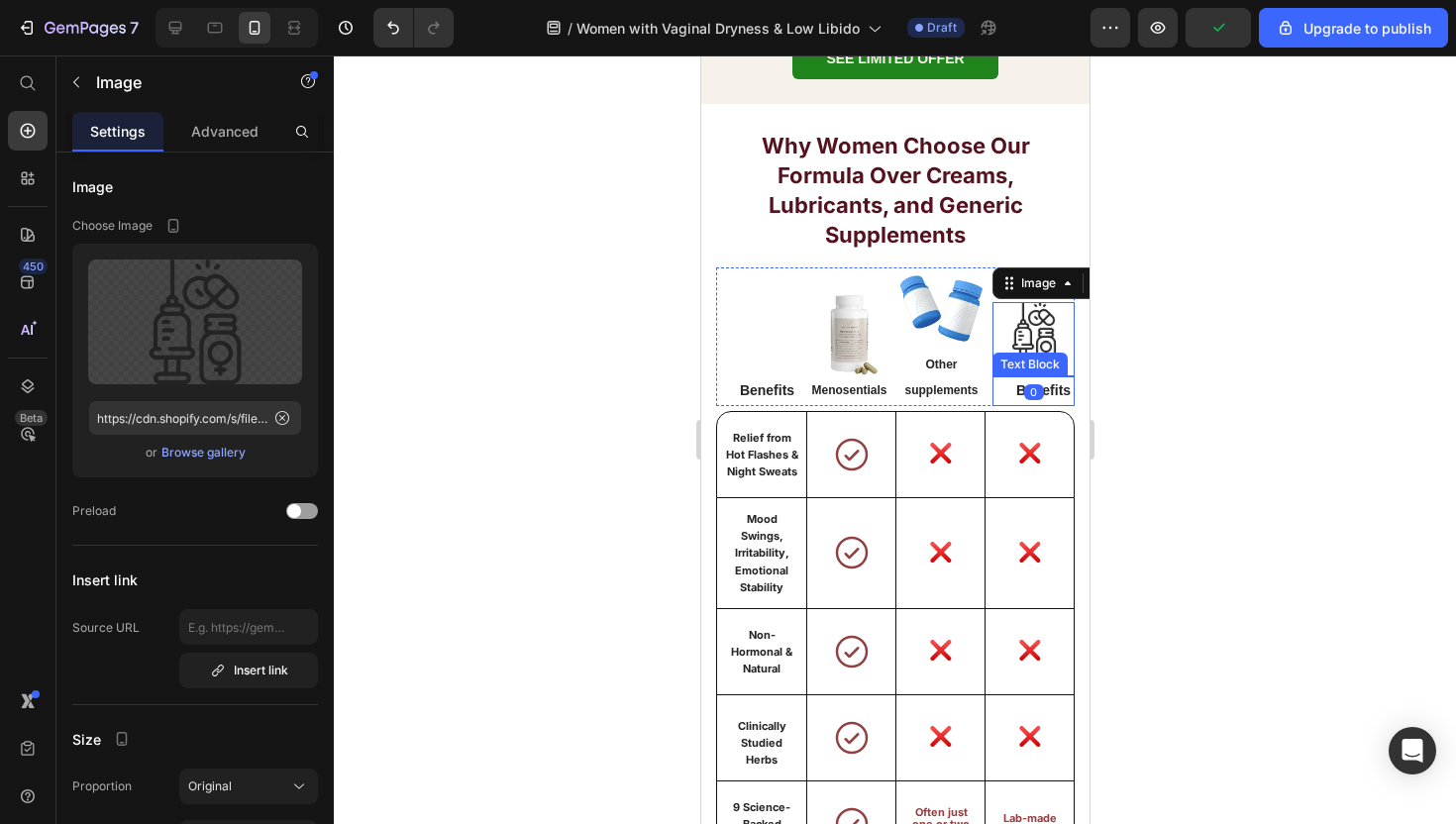 click on "Other supplements" at bounding box center [940, 377] 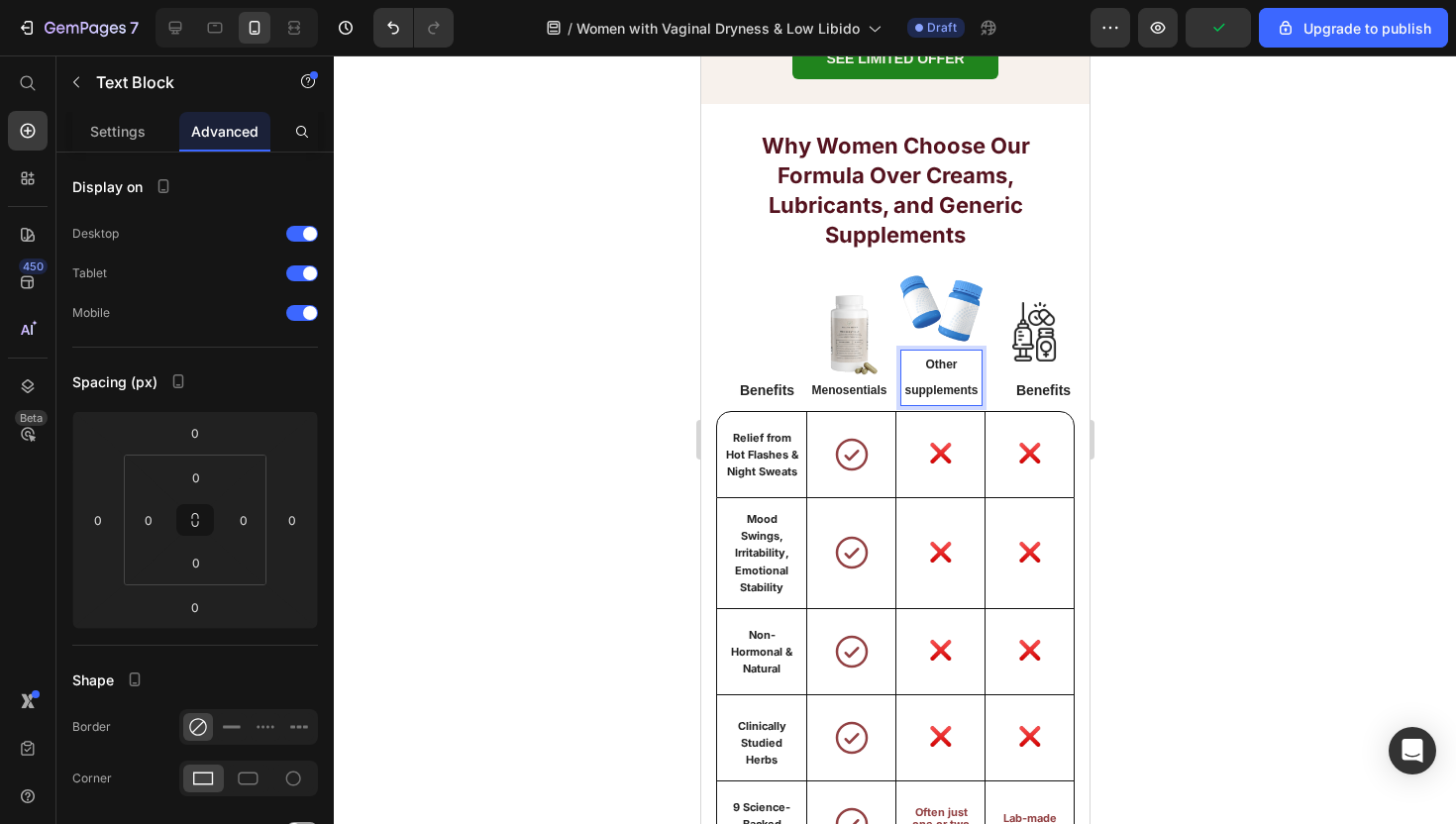 click on "Other supplements" at bounding box center [940, 377] 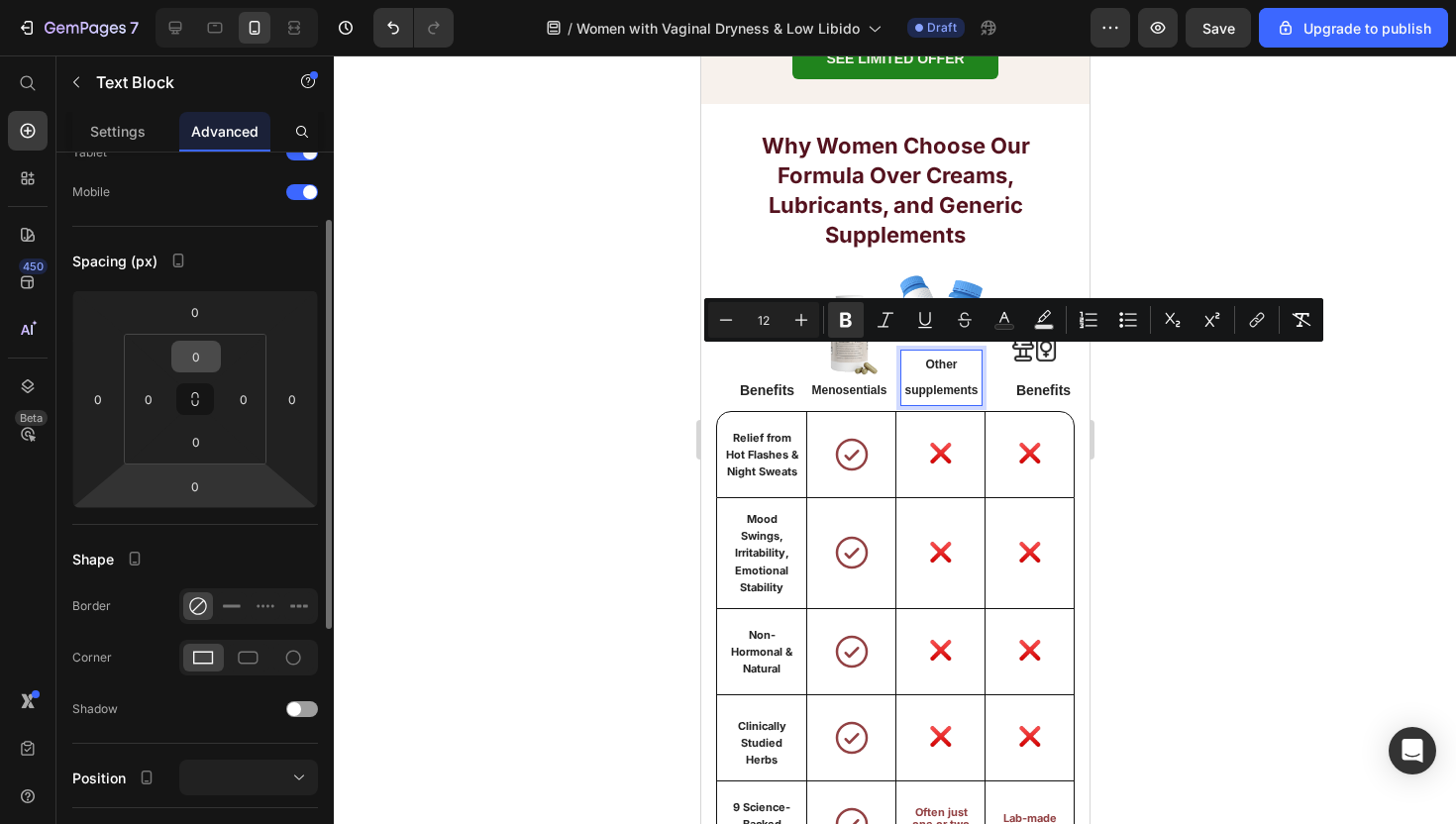 scroll, scrollTop: 0, scrollLeft: 0, axis: both 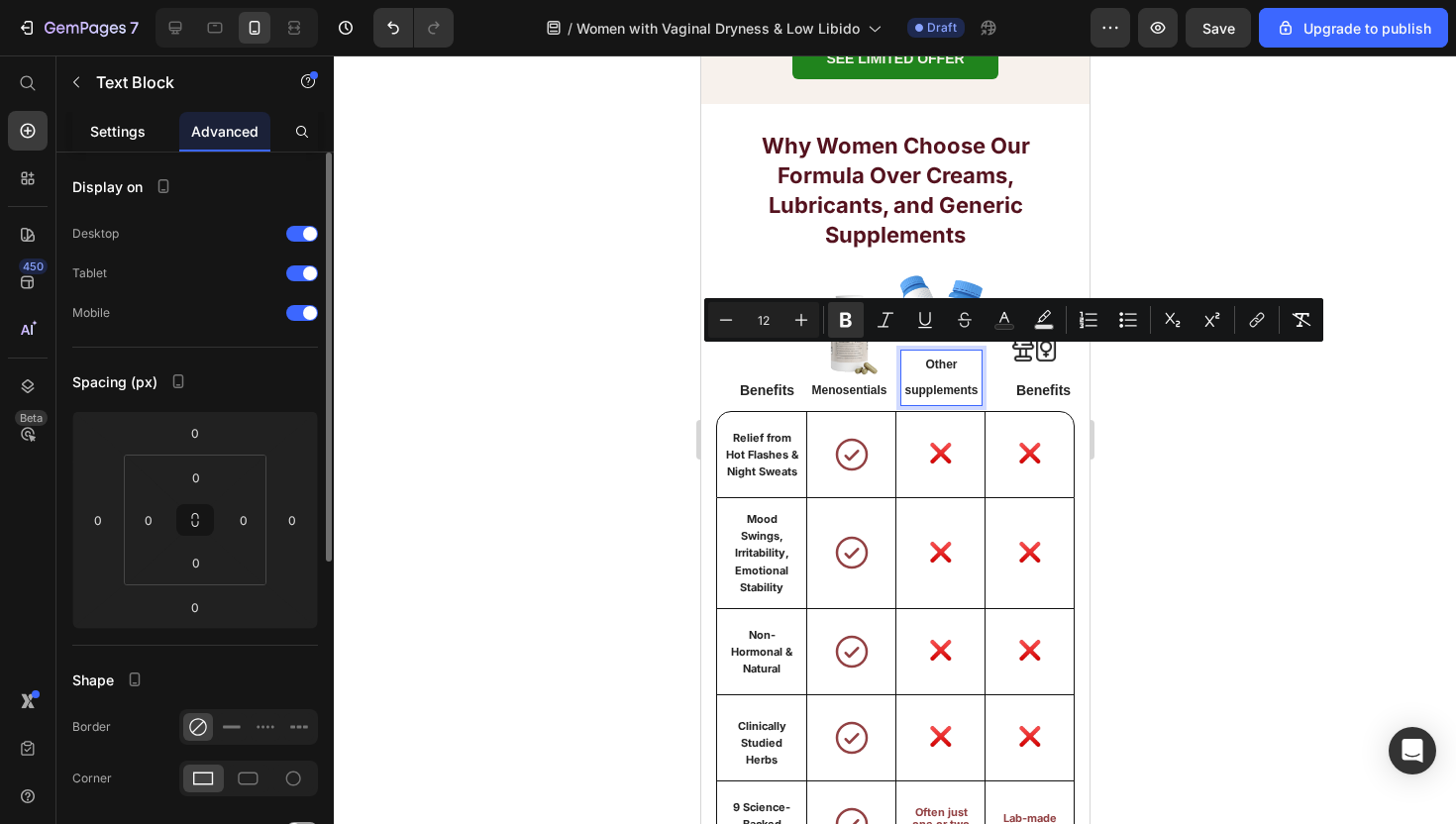 click on "Settings" at bounding box center (118, 131) 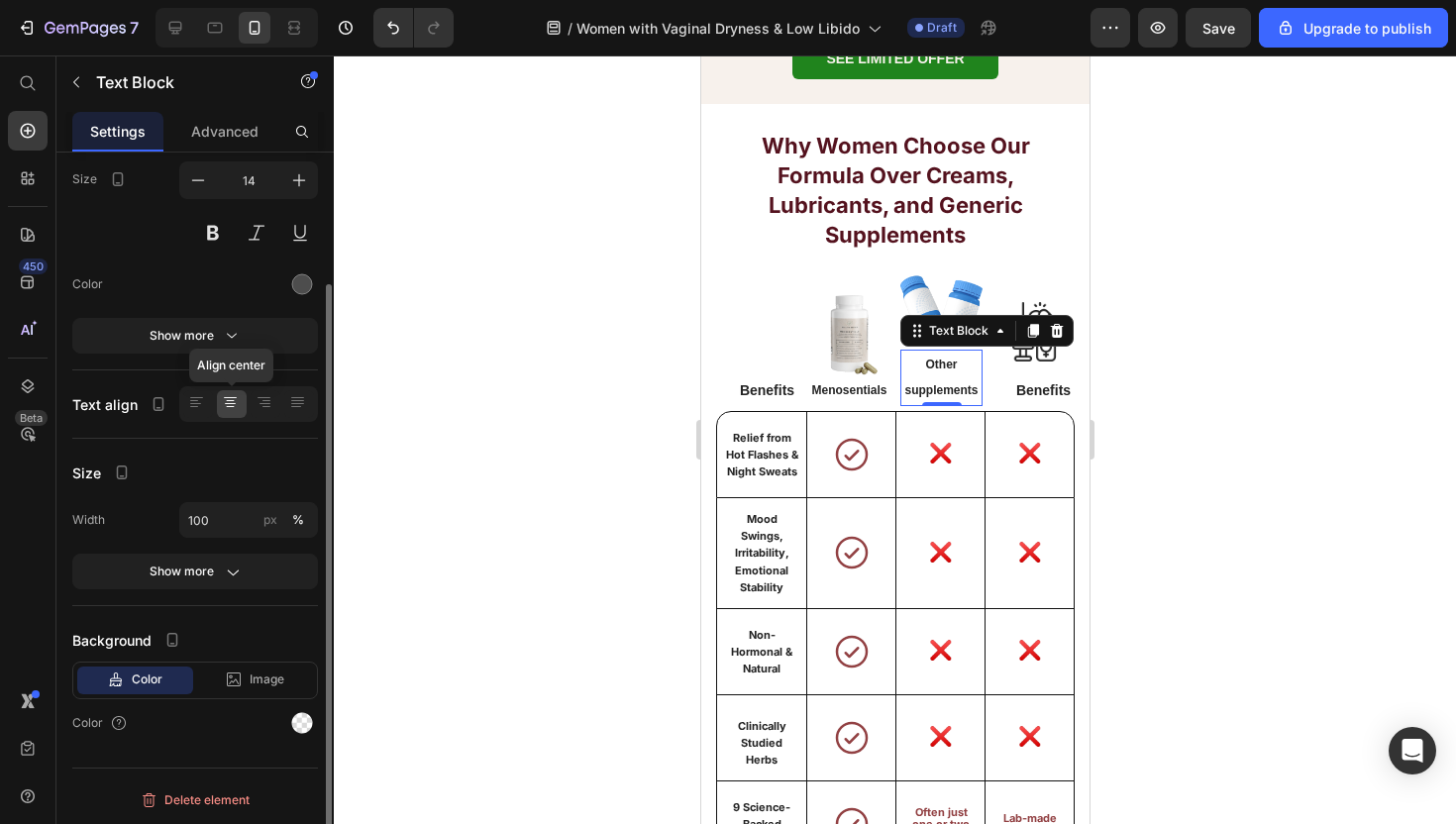 scroll, scrollTop: 158, scrollLeft: 0, axis: vertical 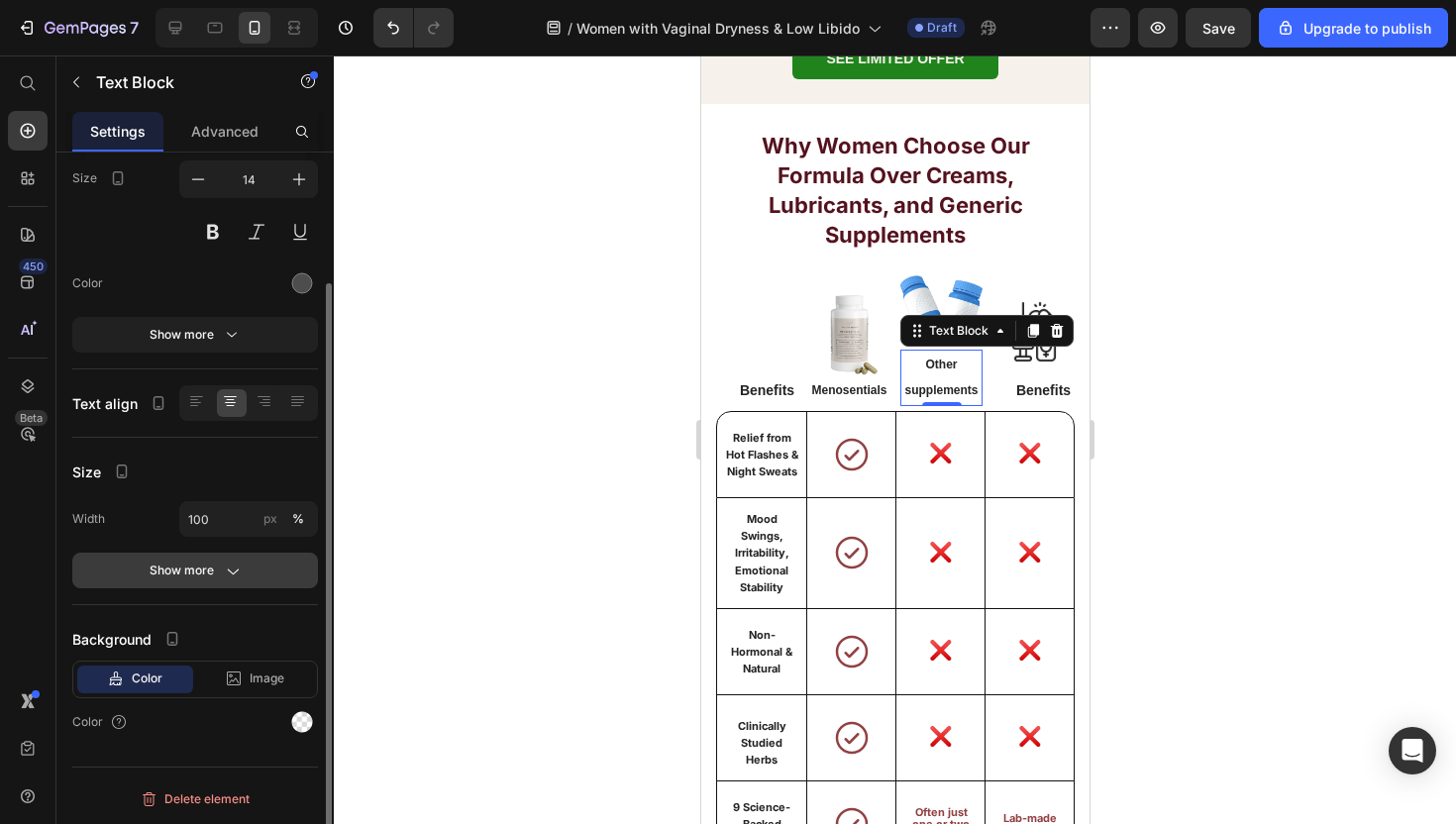 click on "Show more" at bounding box center [195, 570] 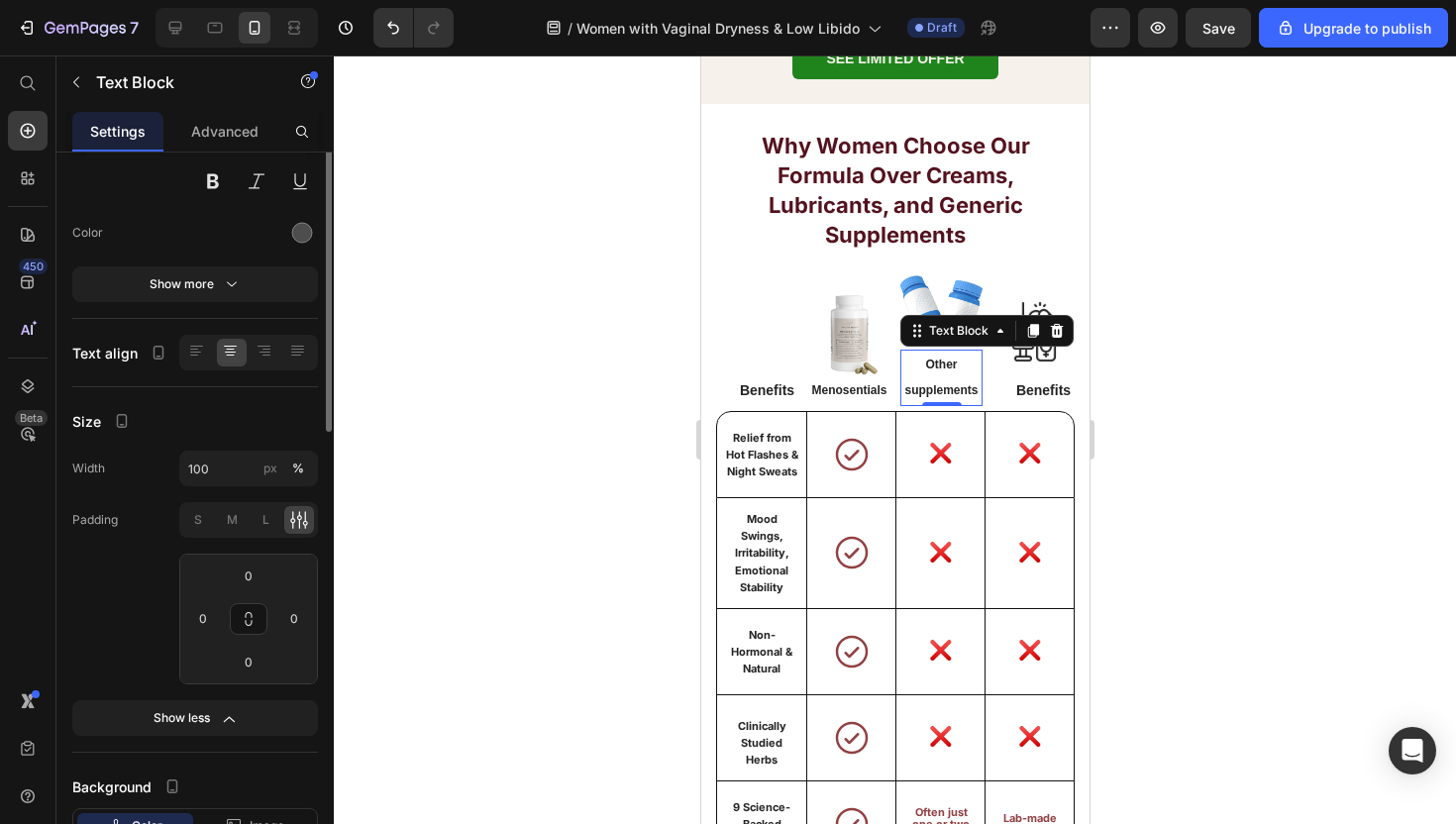 scroll, scrollTop: 0, scrollLeft: 0, axis: both 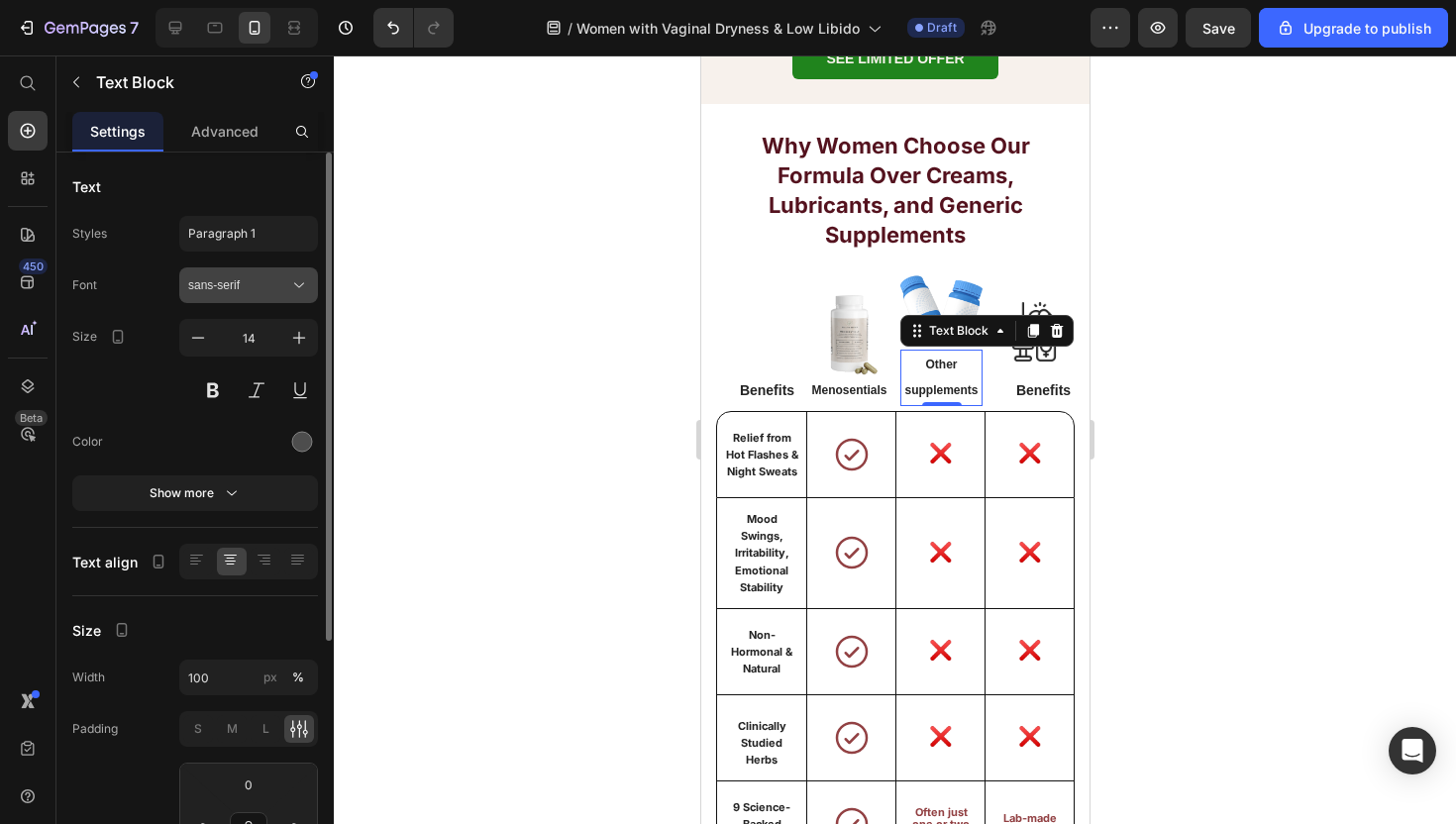 click on "sans-serif" at bounding box center [239, 285] 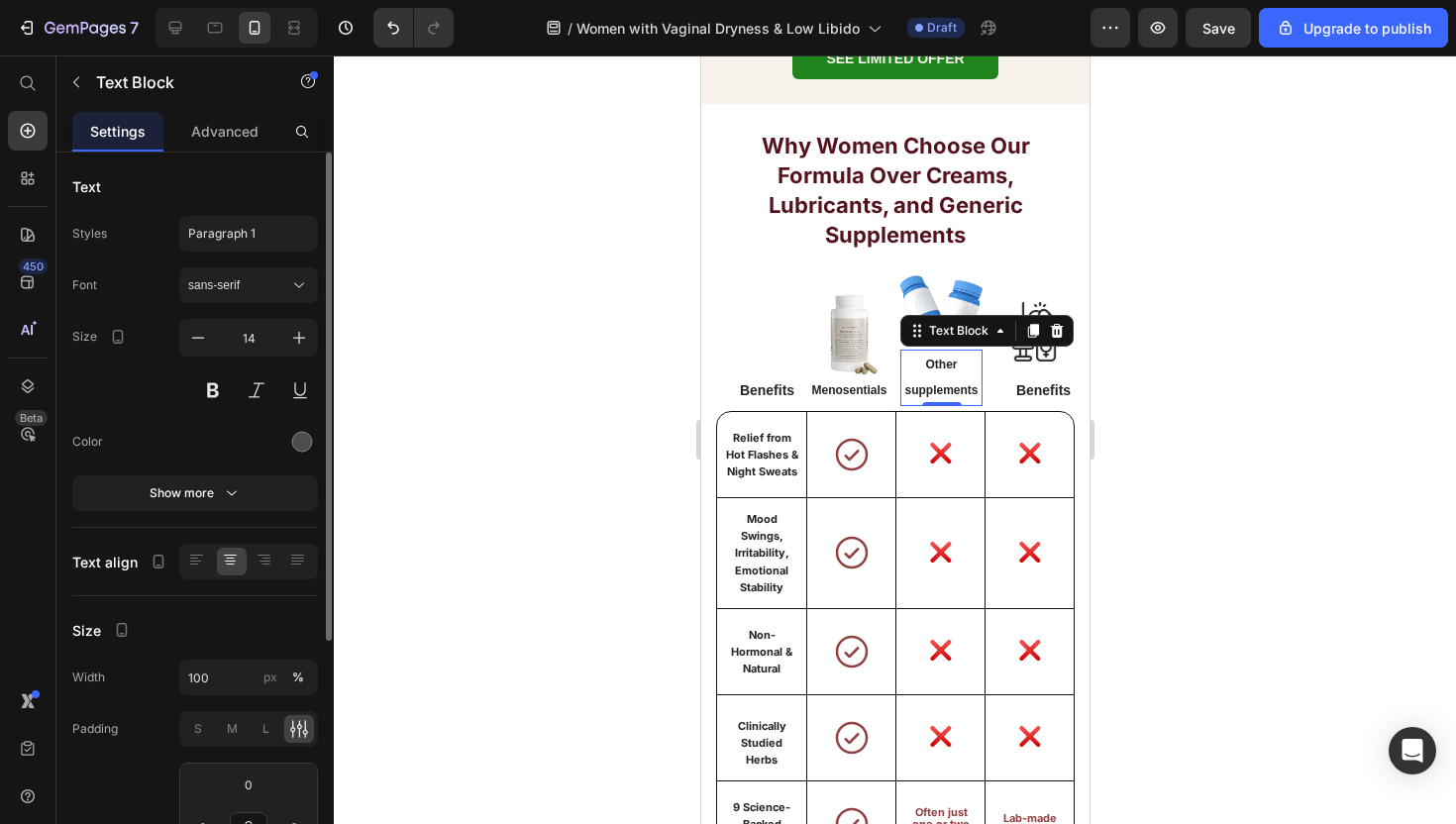 click on "Styles Paragraph 1 Font sans-serif Size 14 Color Show more" 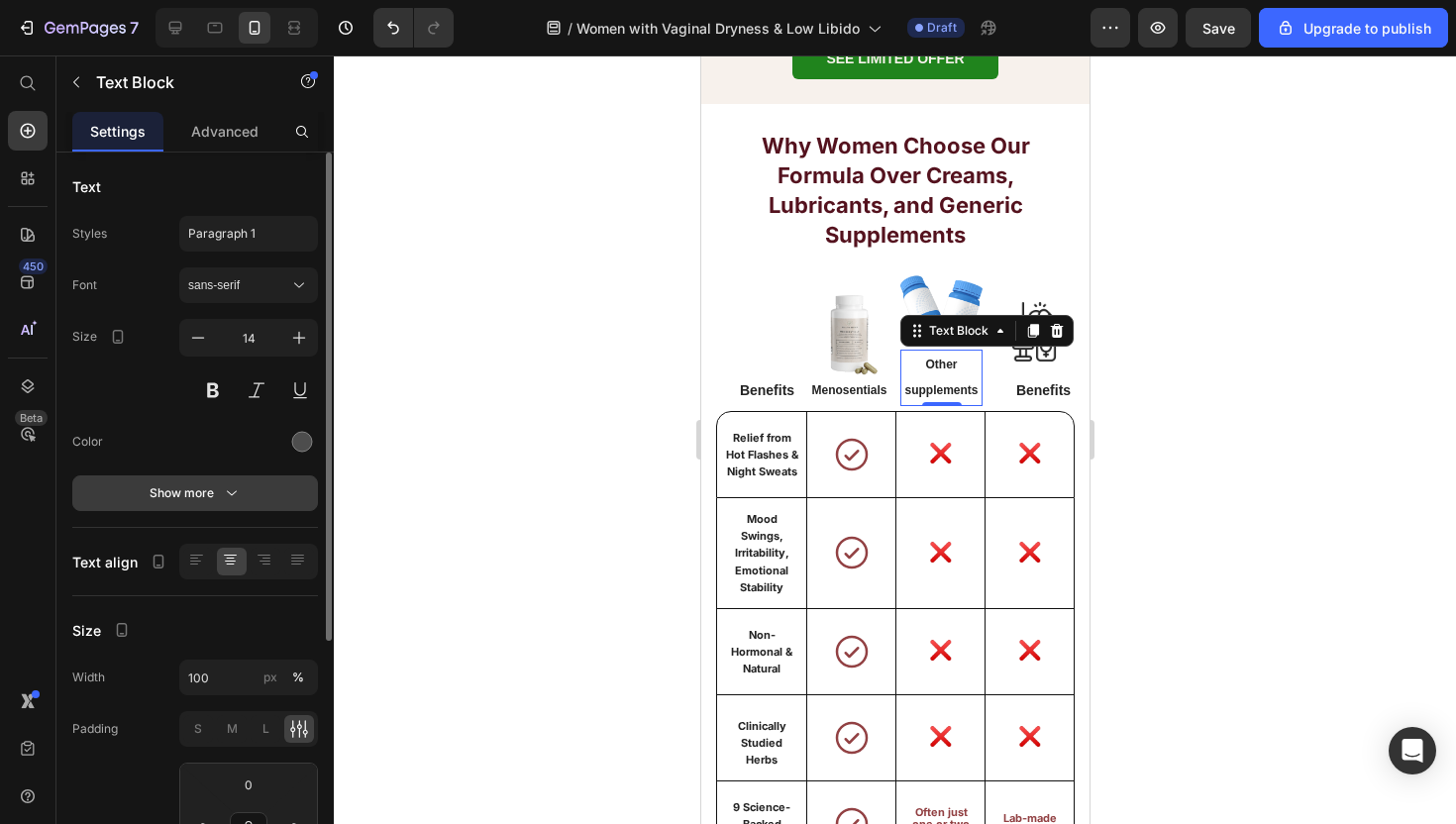 click 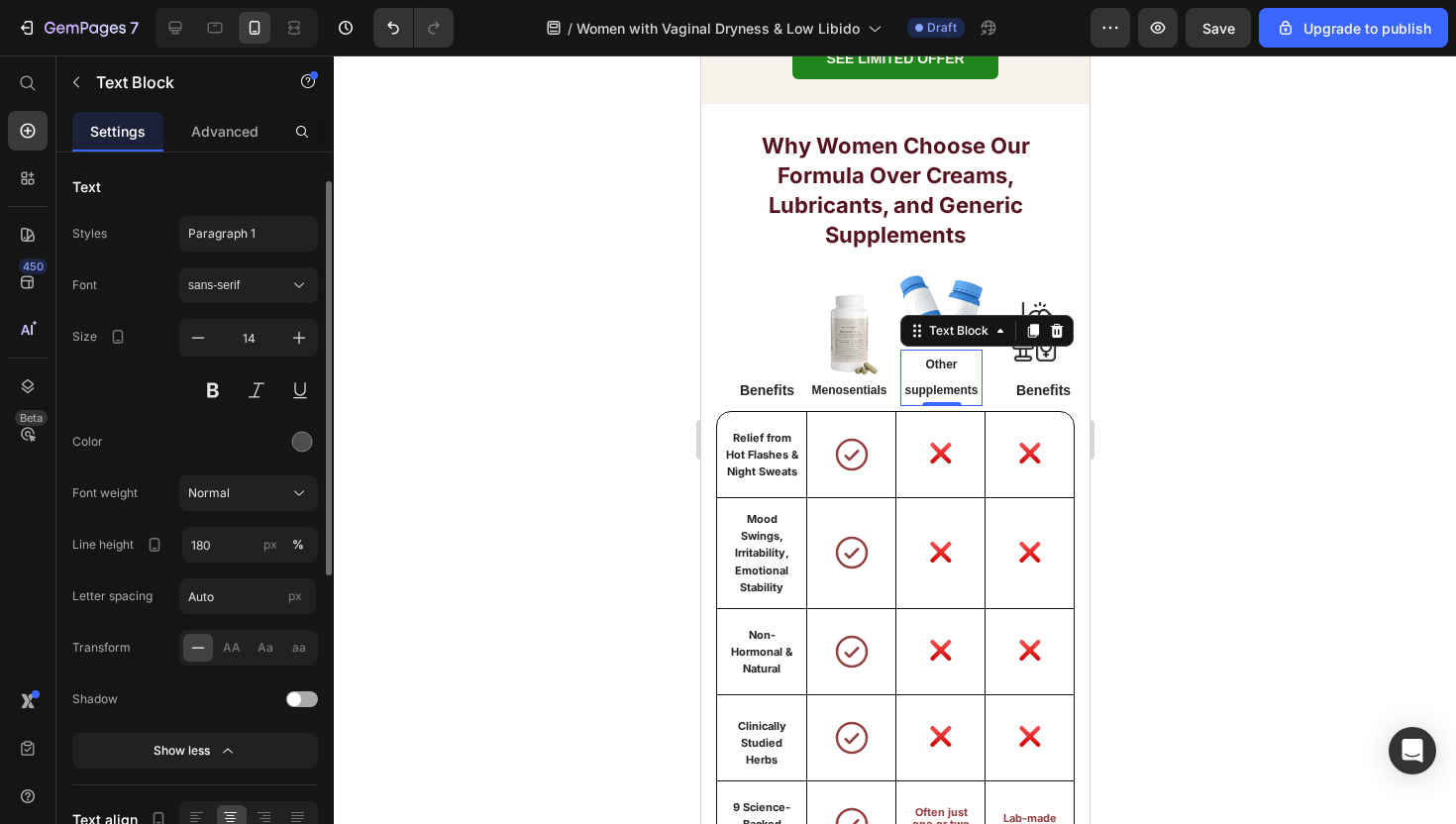 scroll, scrollTop: 22, scrollLeft: 0, axis: vertical 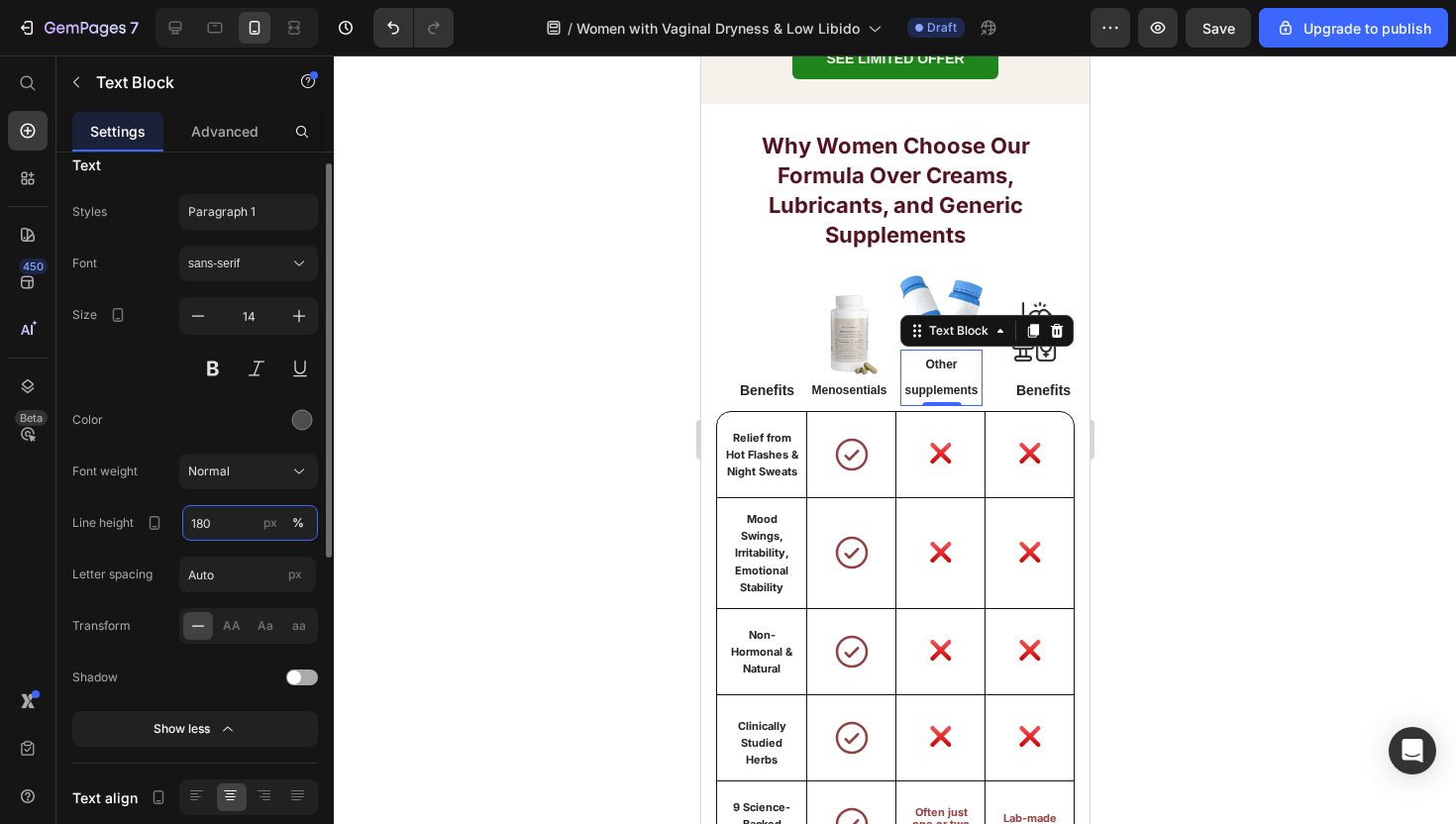 click on "180" at bounding box center [250, 523] 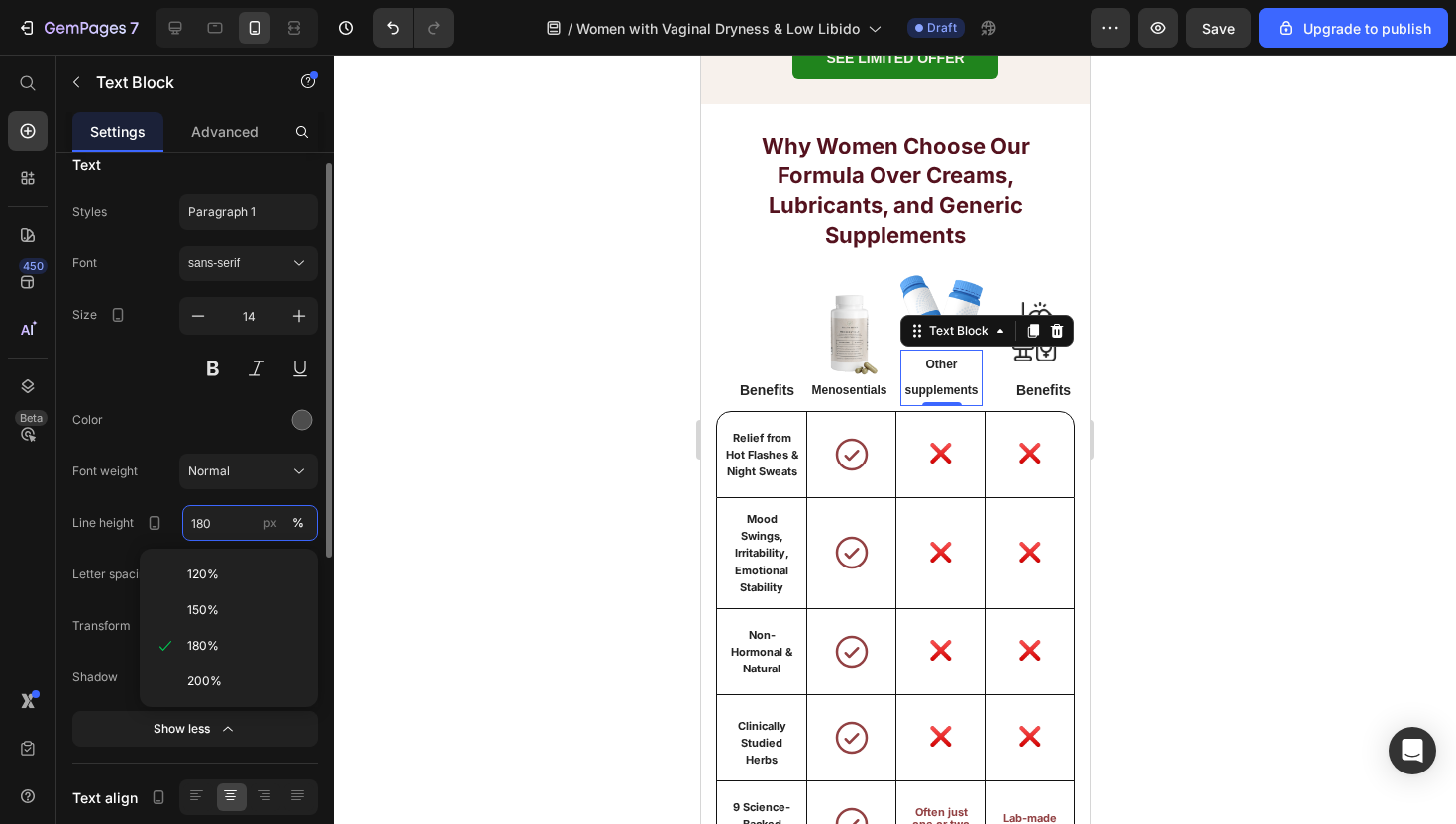 click on "180" at bounding box center (250, 523) 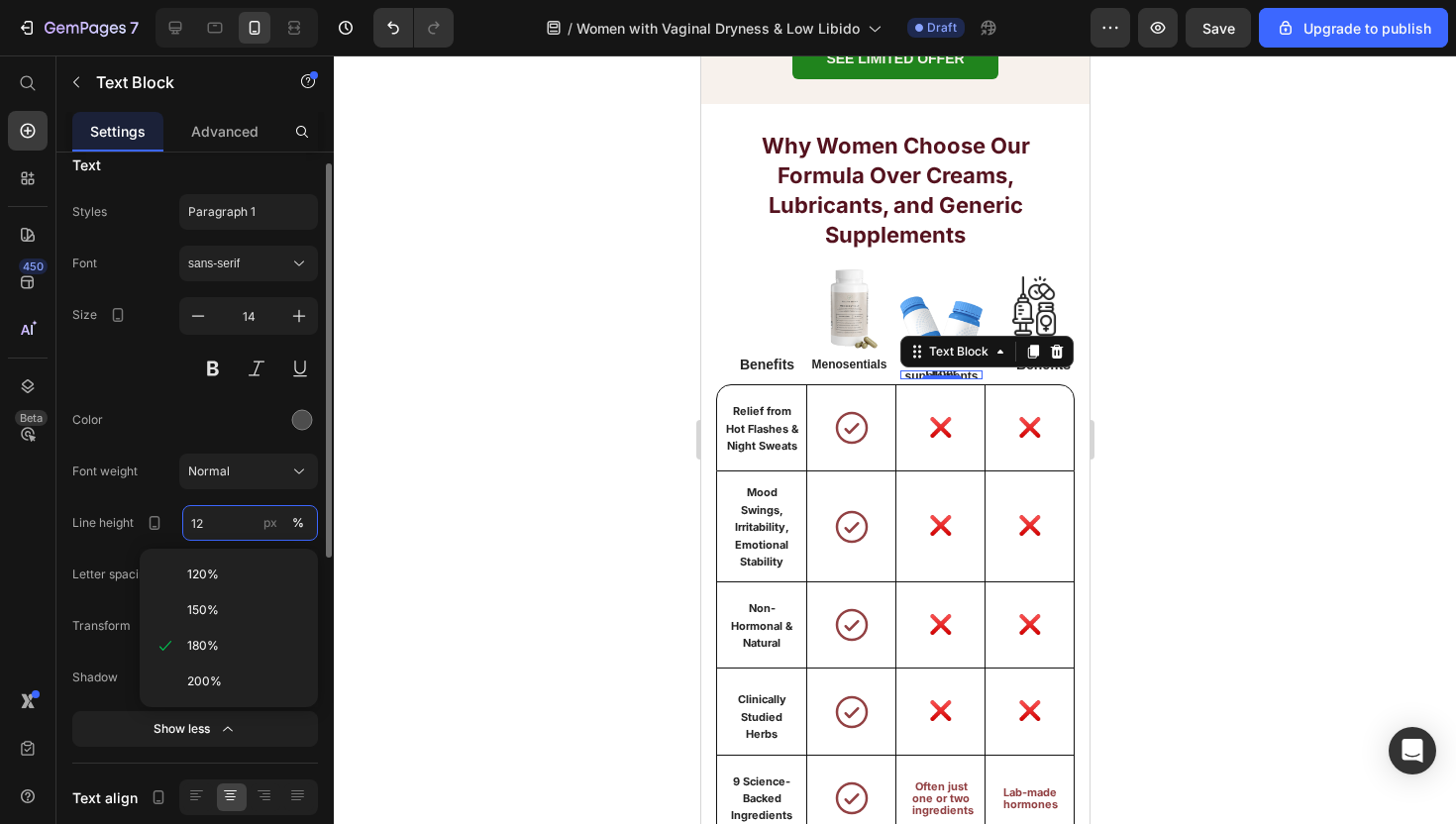 type on "120" 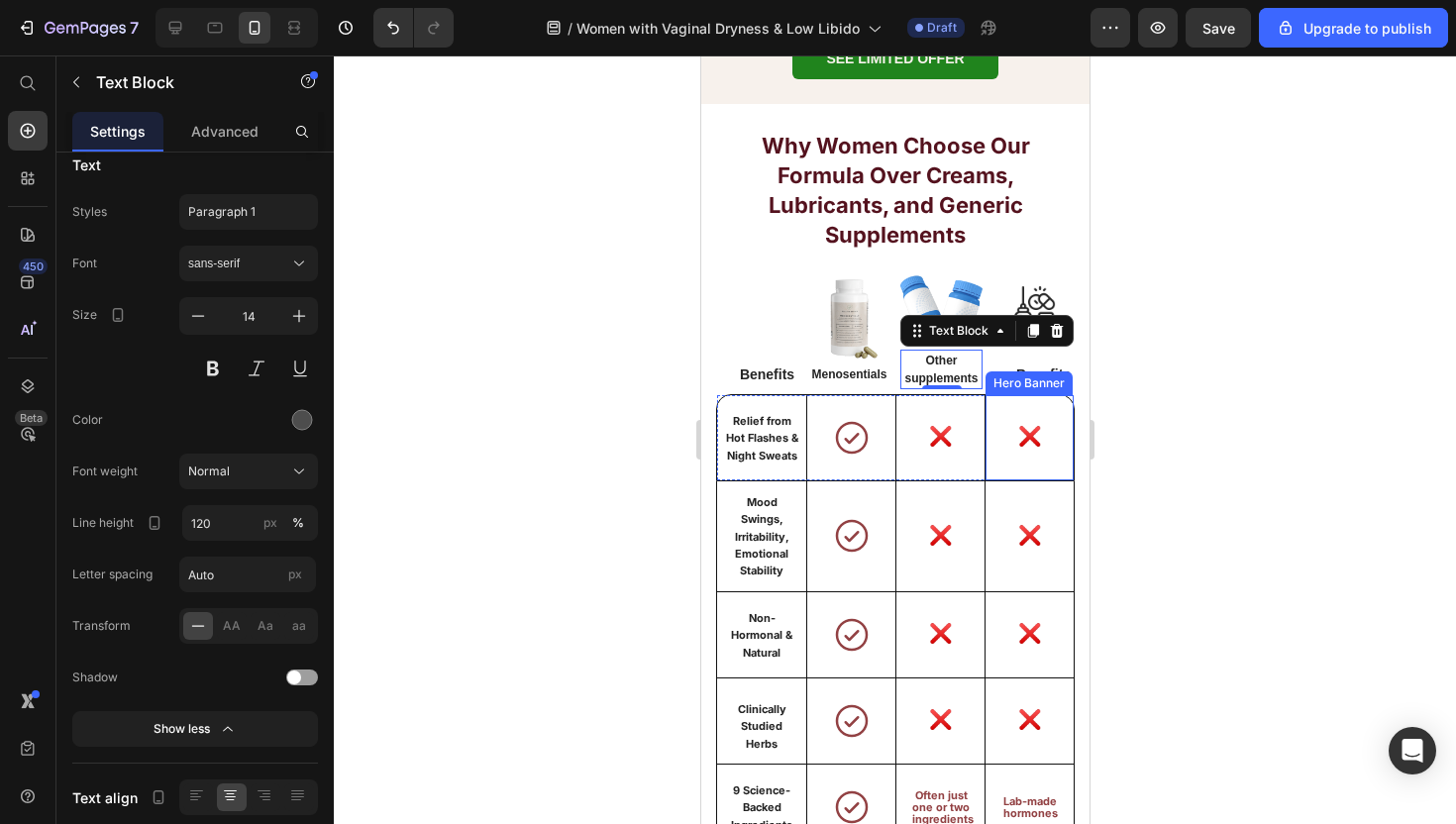 click on "Hero Banner" at bounding box center (1028, 383) 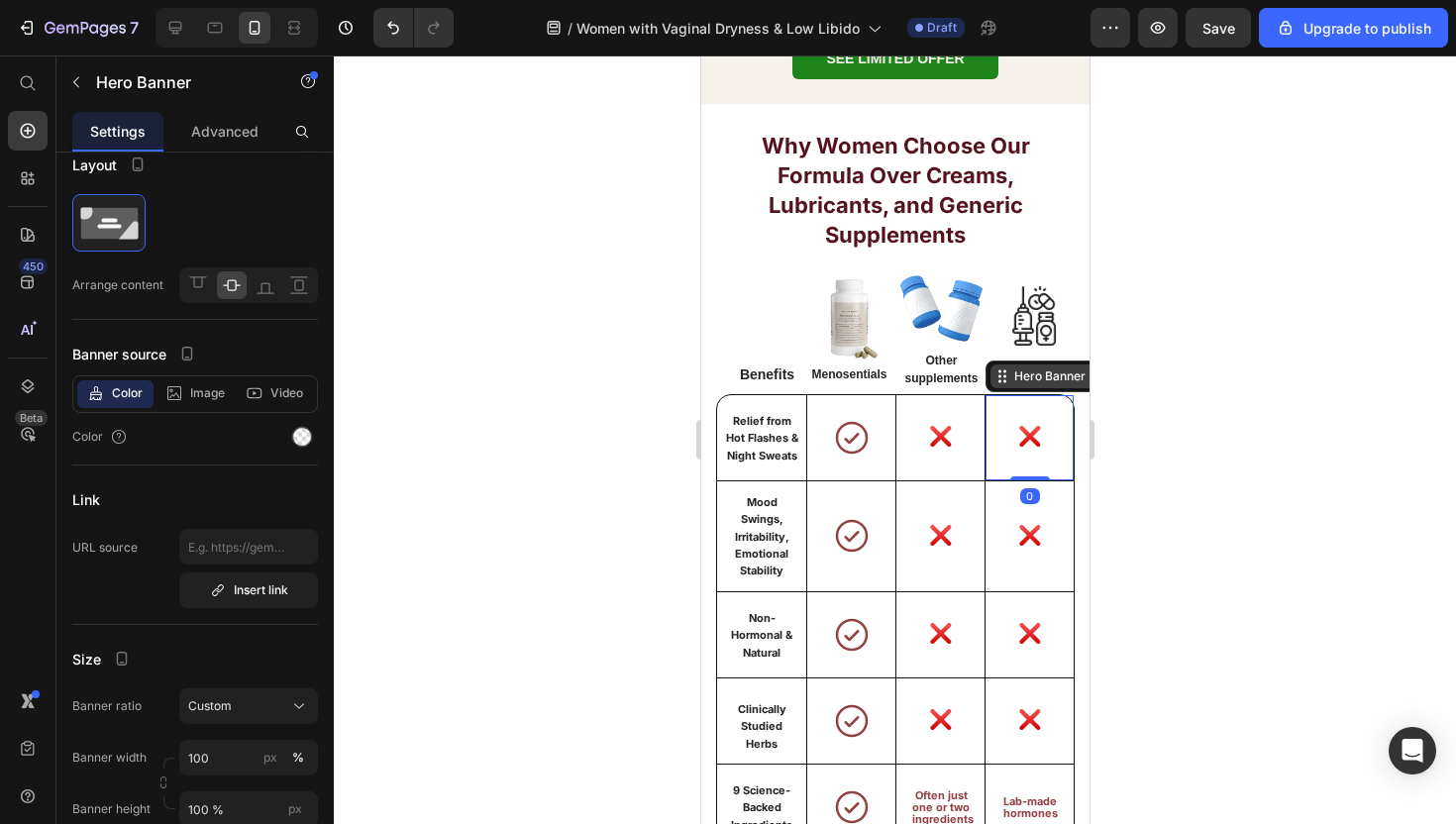 scroll, scrollTop: 0, scrollLeft: 0, axis: both 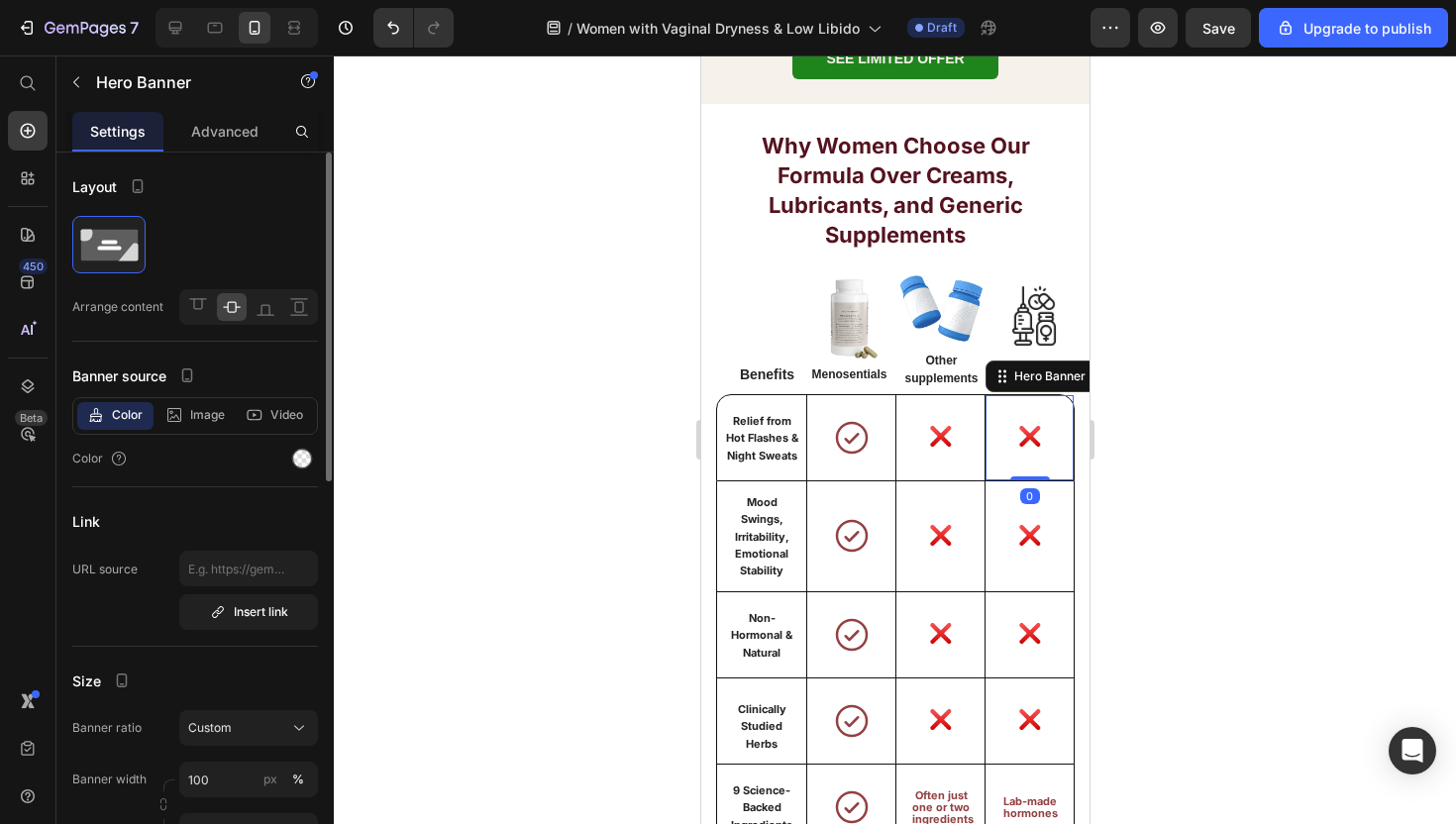 click at bounding box center (1032, 323) 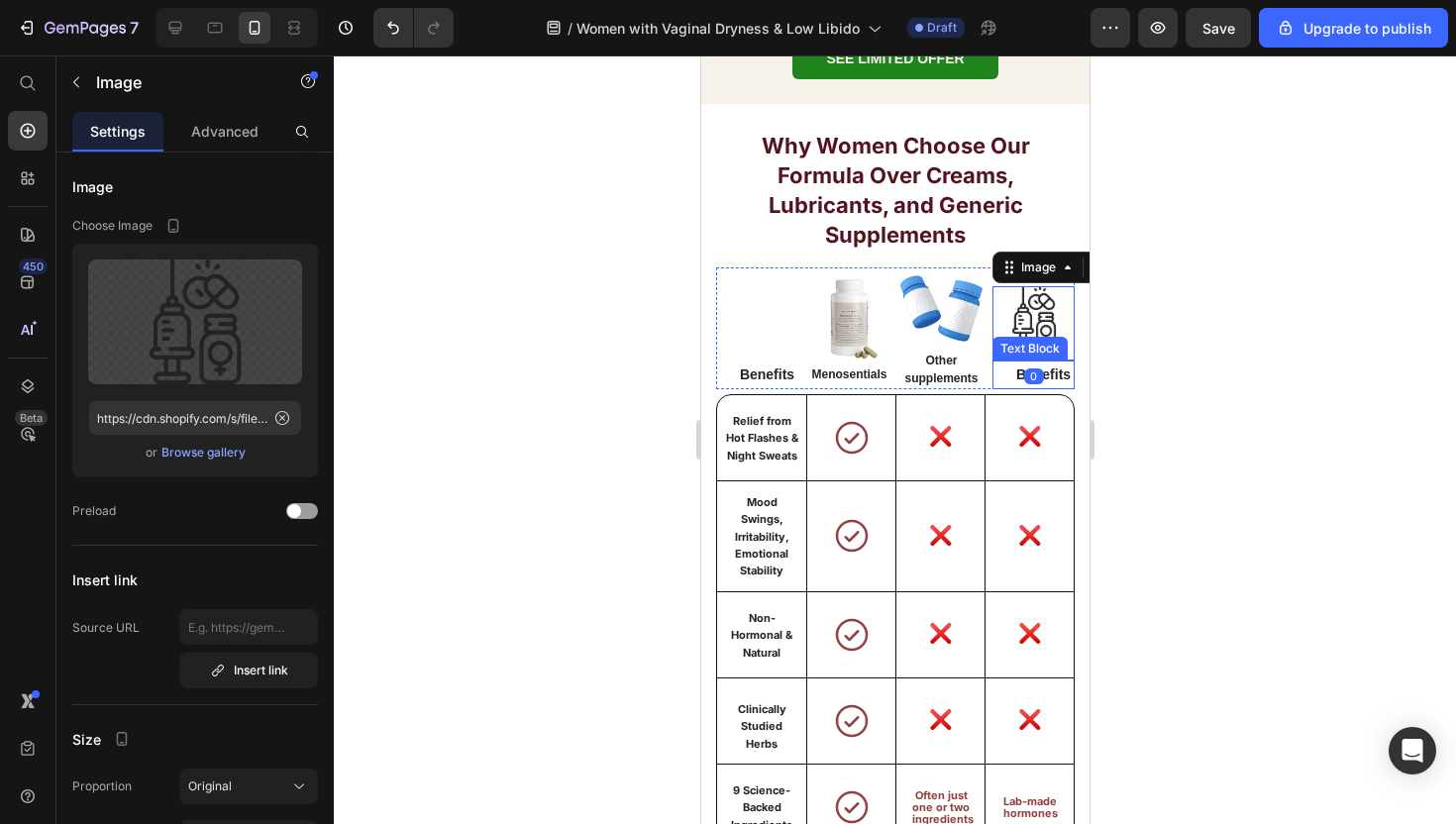 click on "Benefits" at bounding box center (1042, 374) 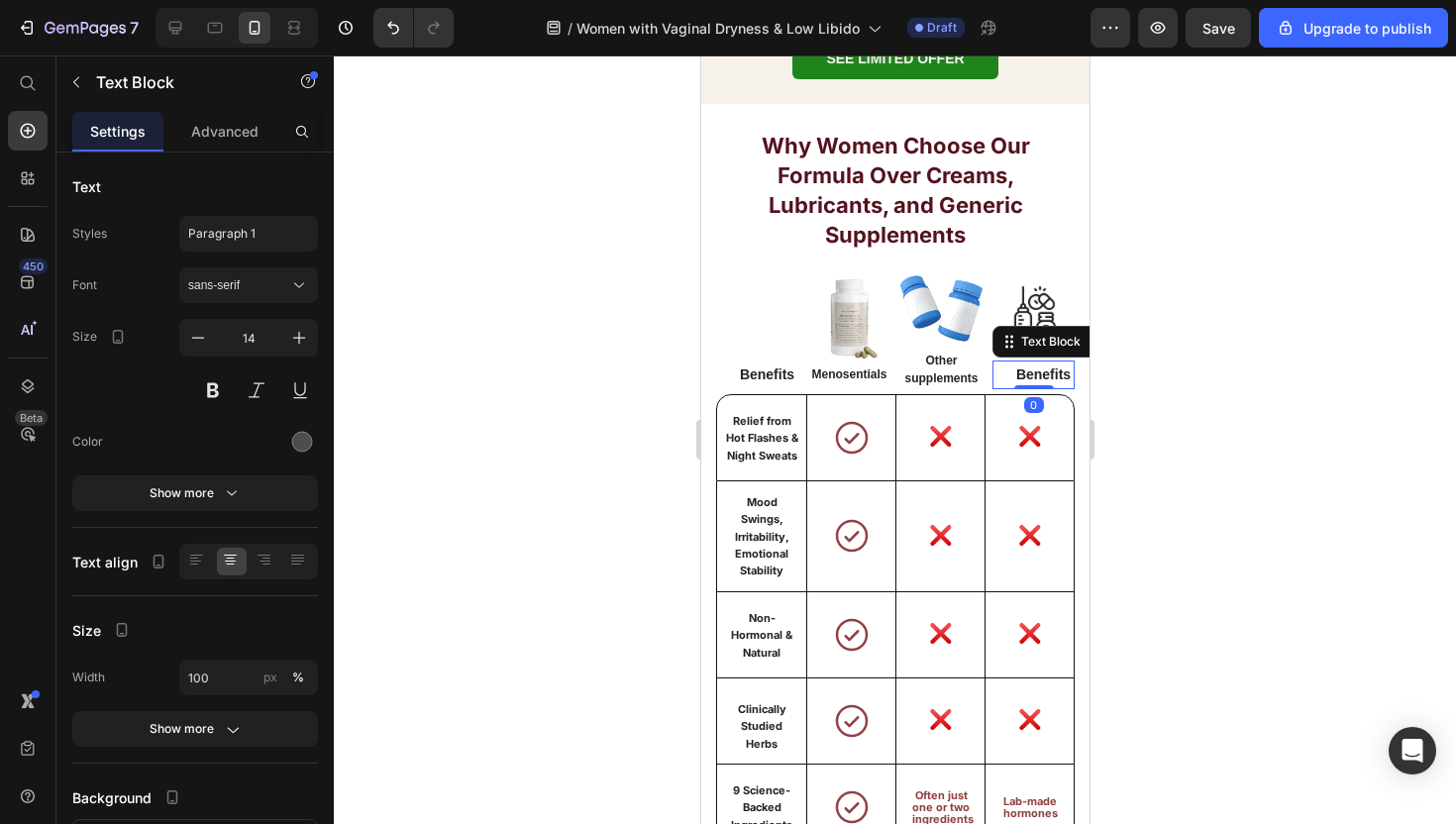 click on "Benefits" at bounding box center [1042, 374] 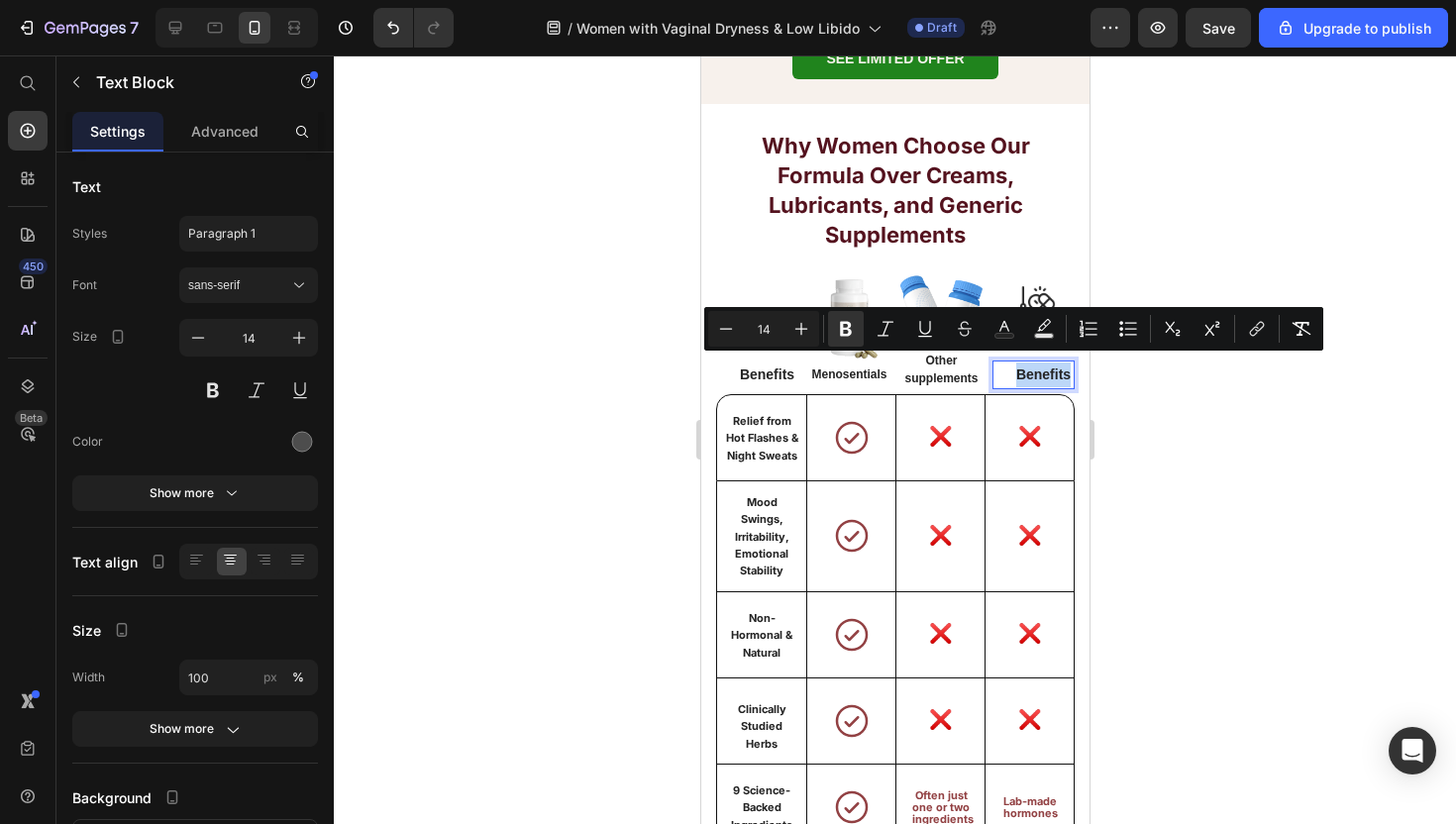 click on "Benefits" at bounding box center (1042, 374) 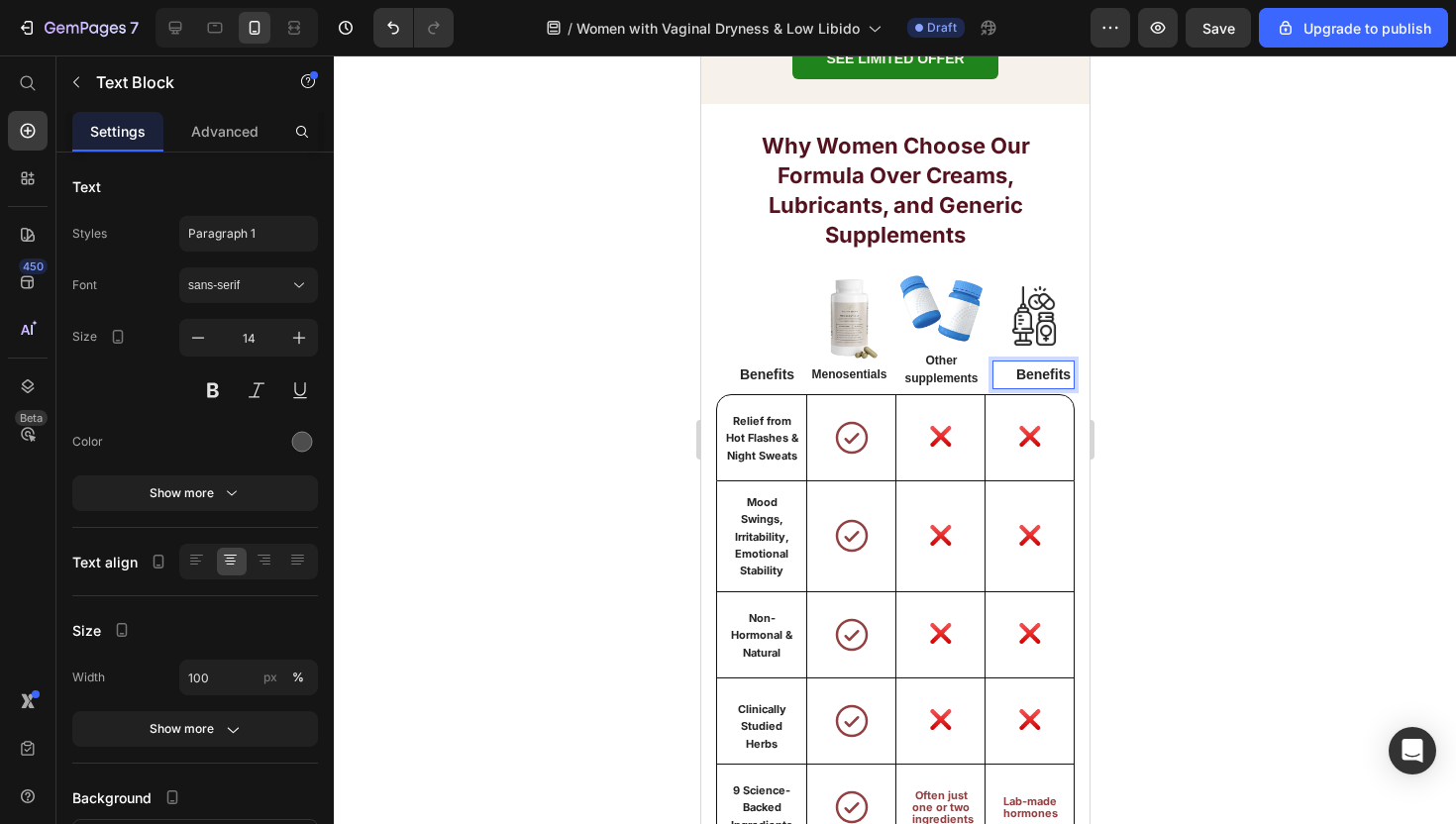 scroll, scrollTop: 7697, scrollLeft: 0, axis: vertical 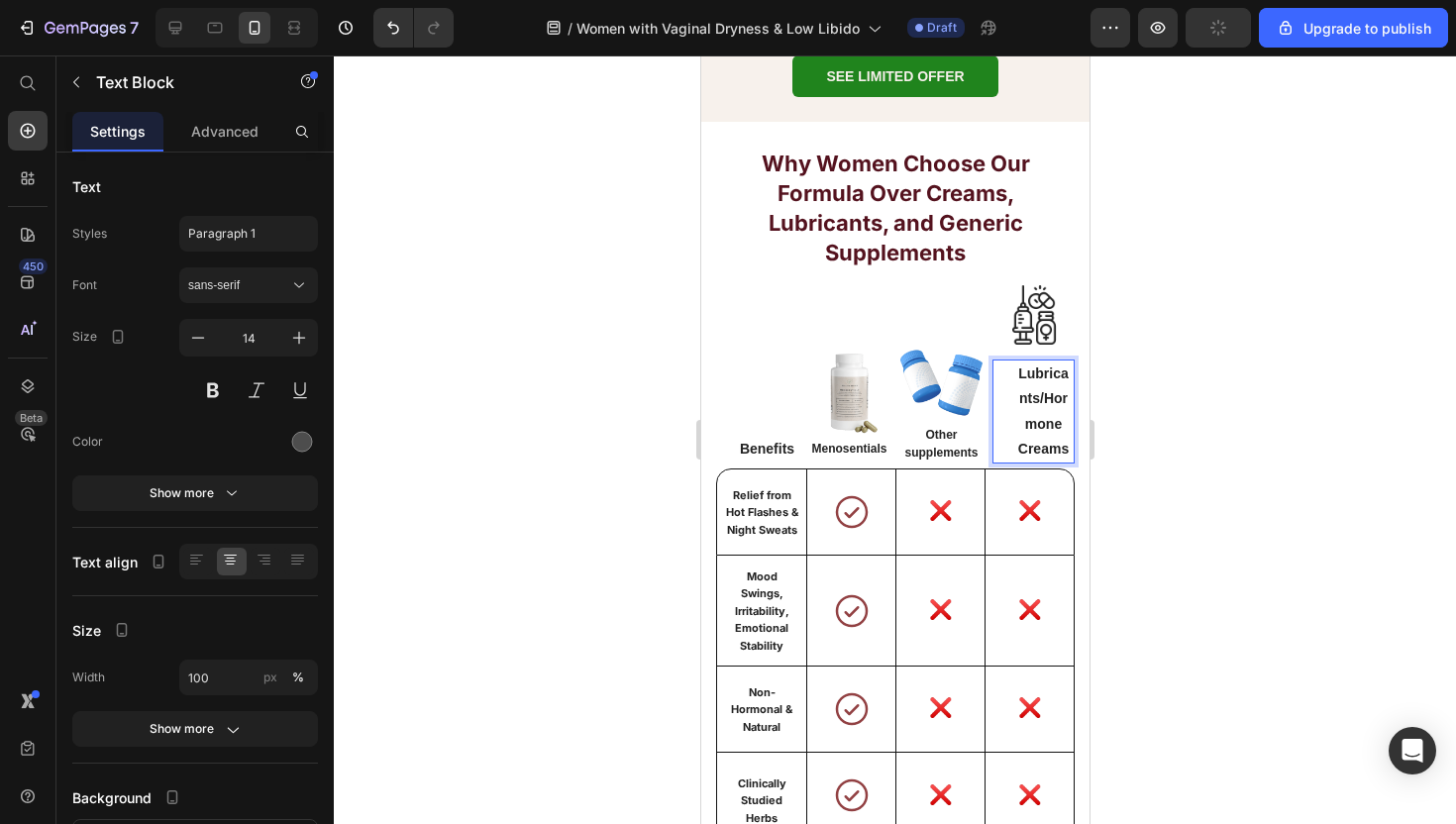 click on "Lubricants/Hormone Creams" at bounding box center [1042, 411] 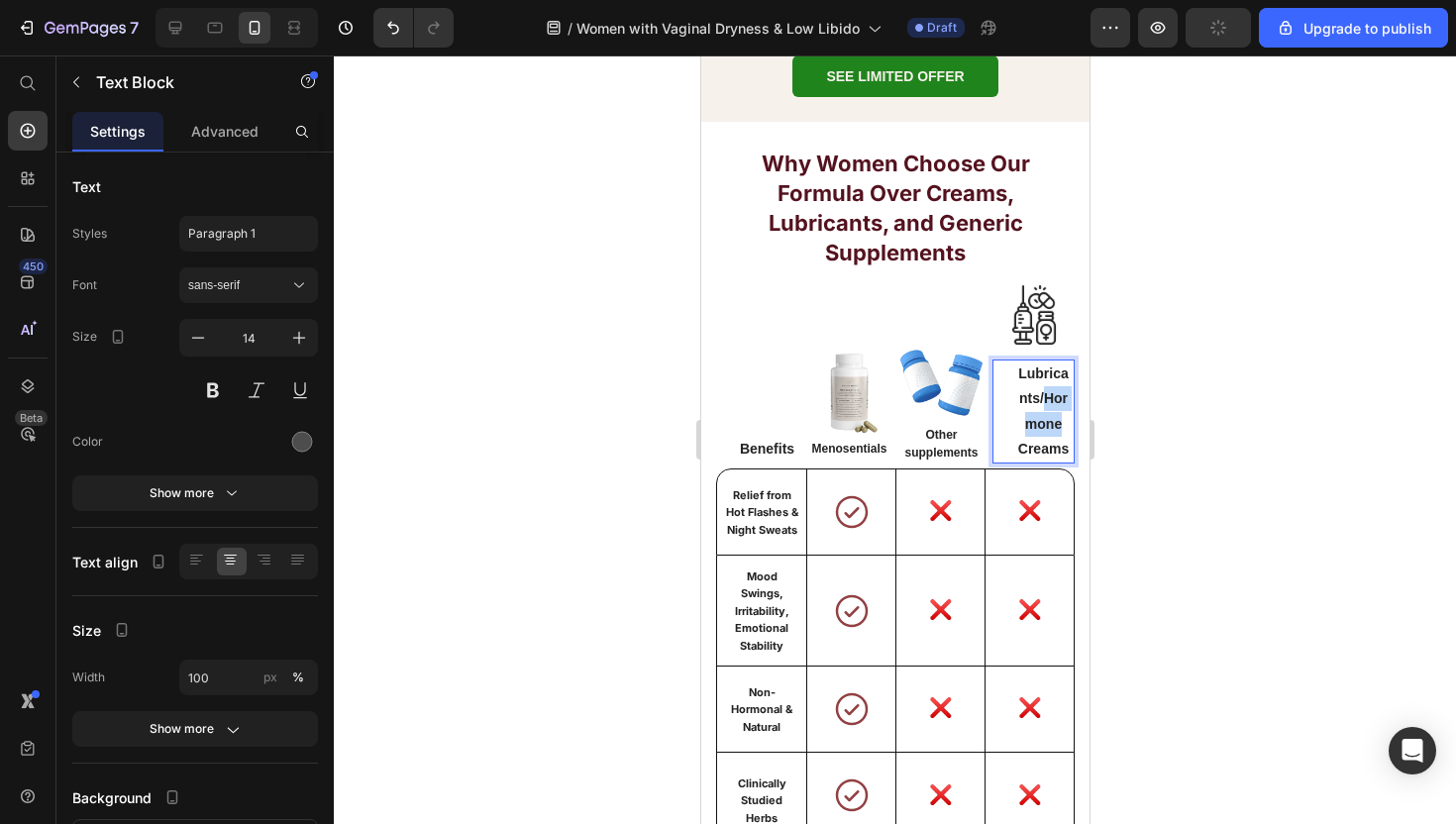 click on "Lubricants/Hormone Creams" at bounding box center (1042, 411) 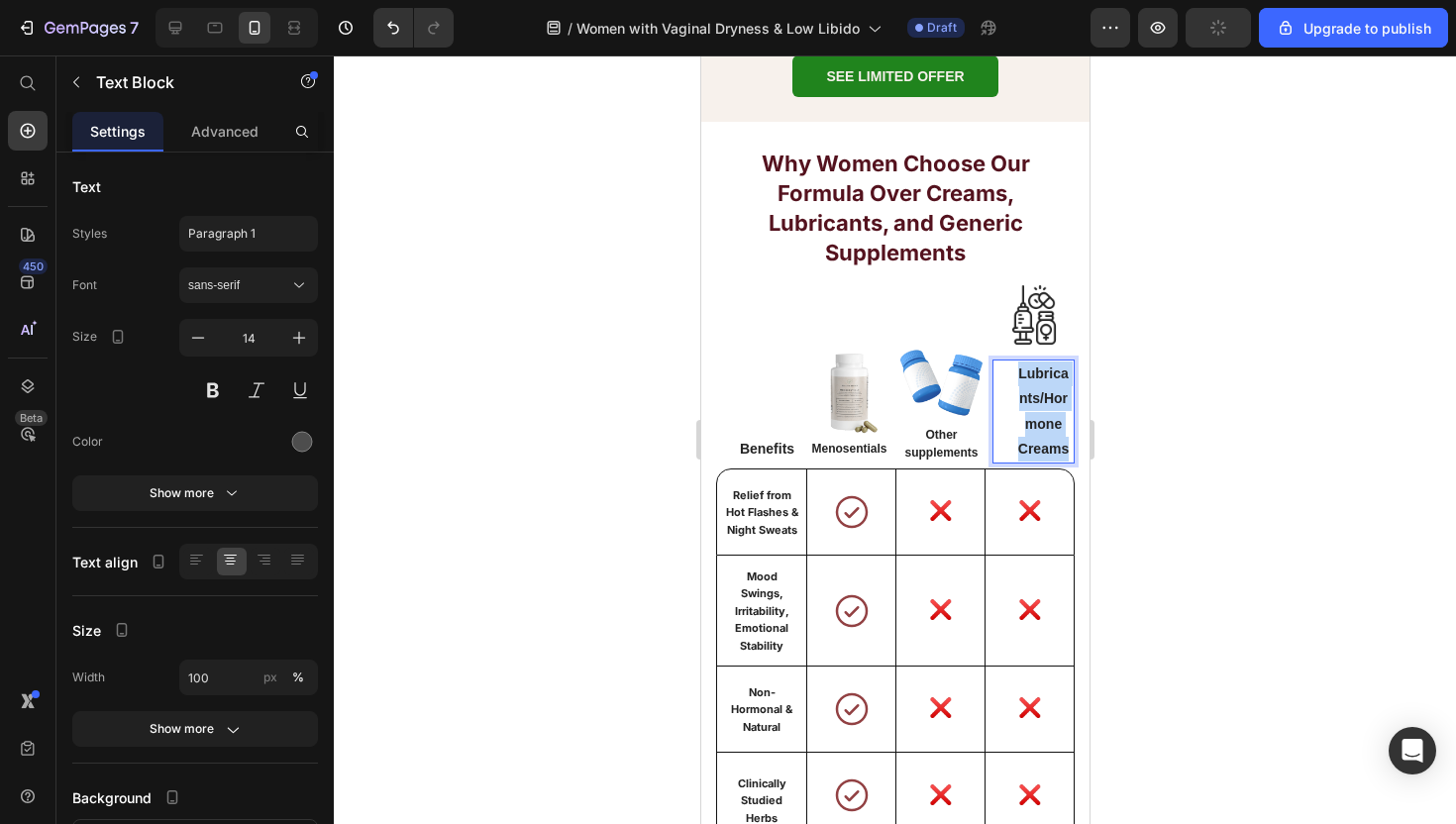 click on "Lubricants/Hormone Creams" at bounding box center [1042, 411] 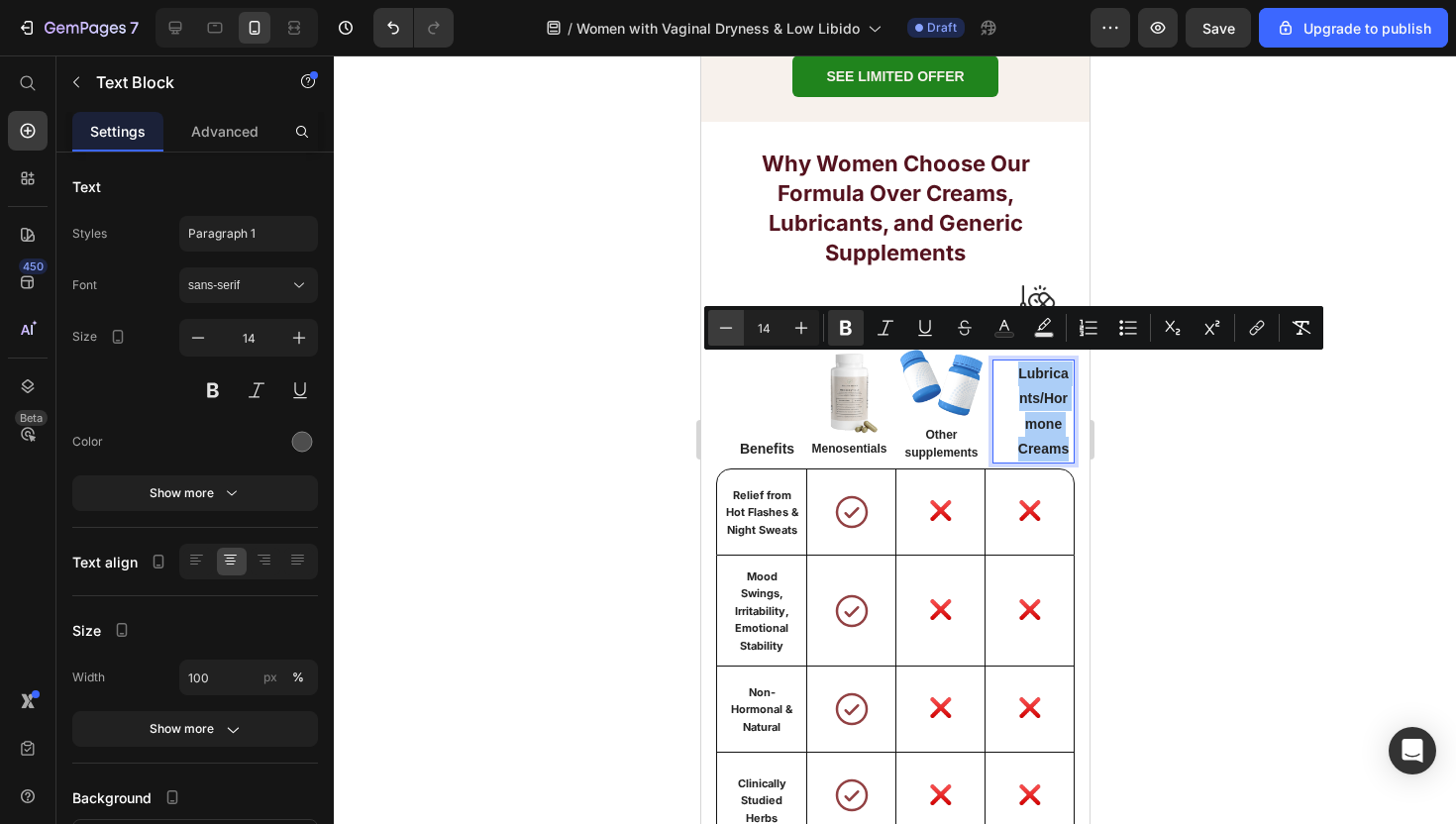 click 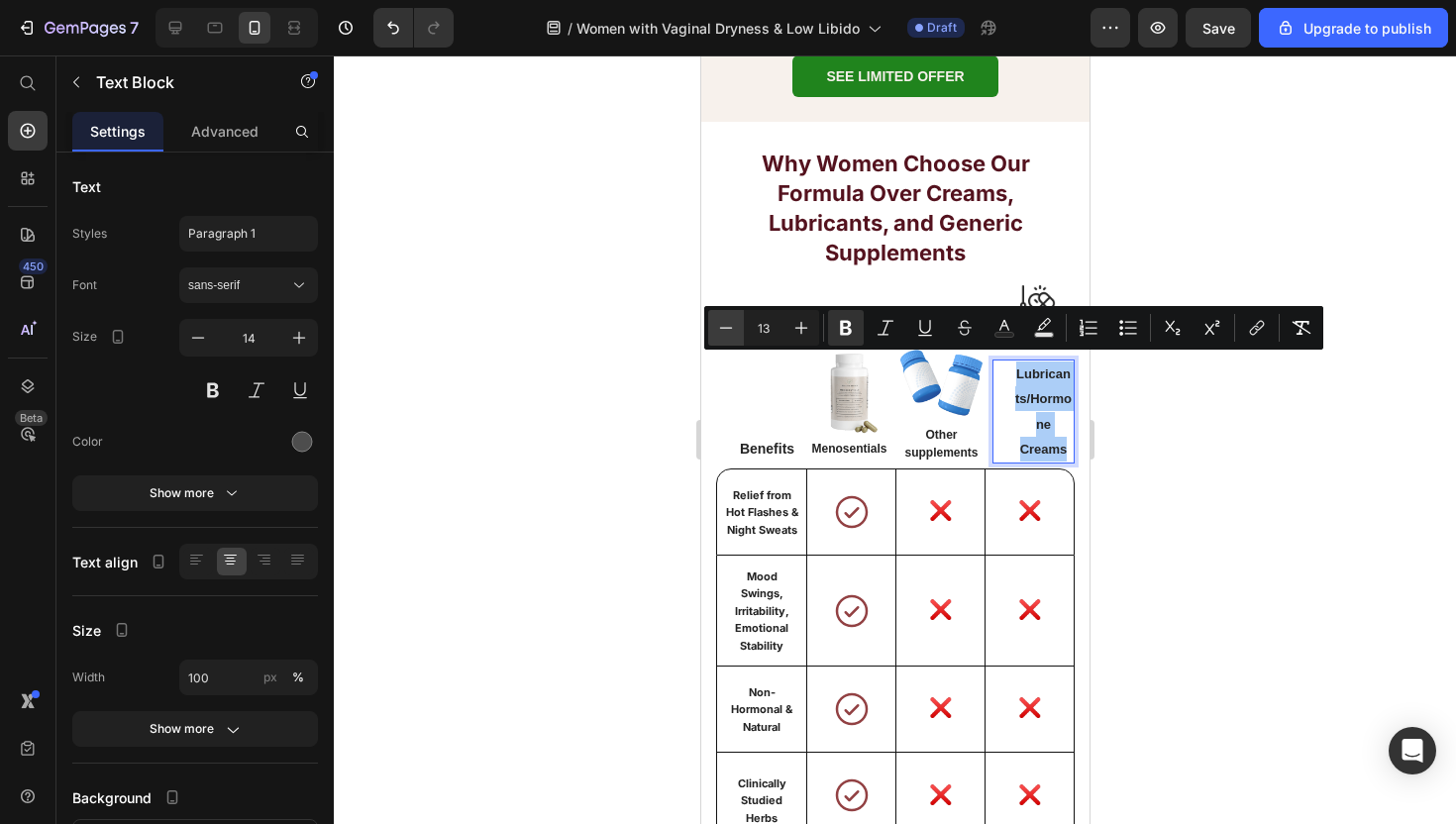 click 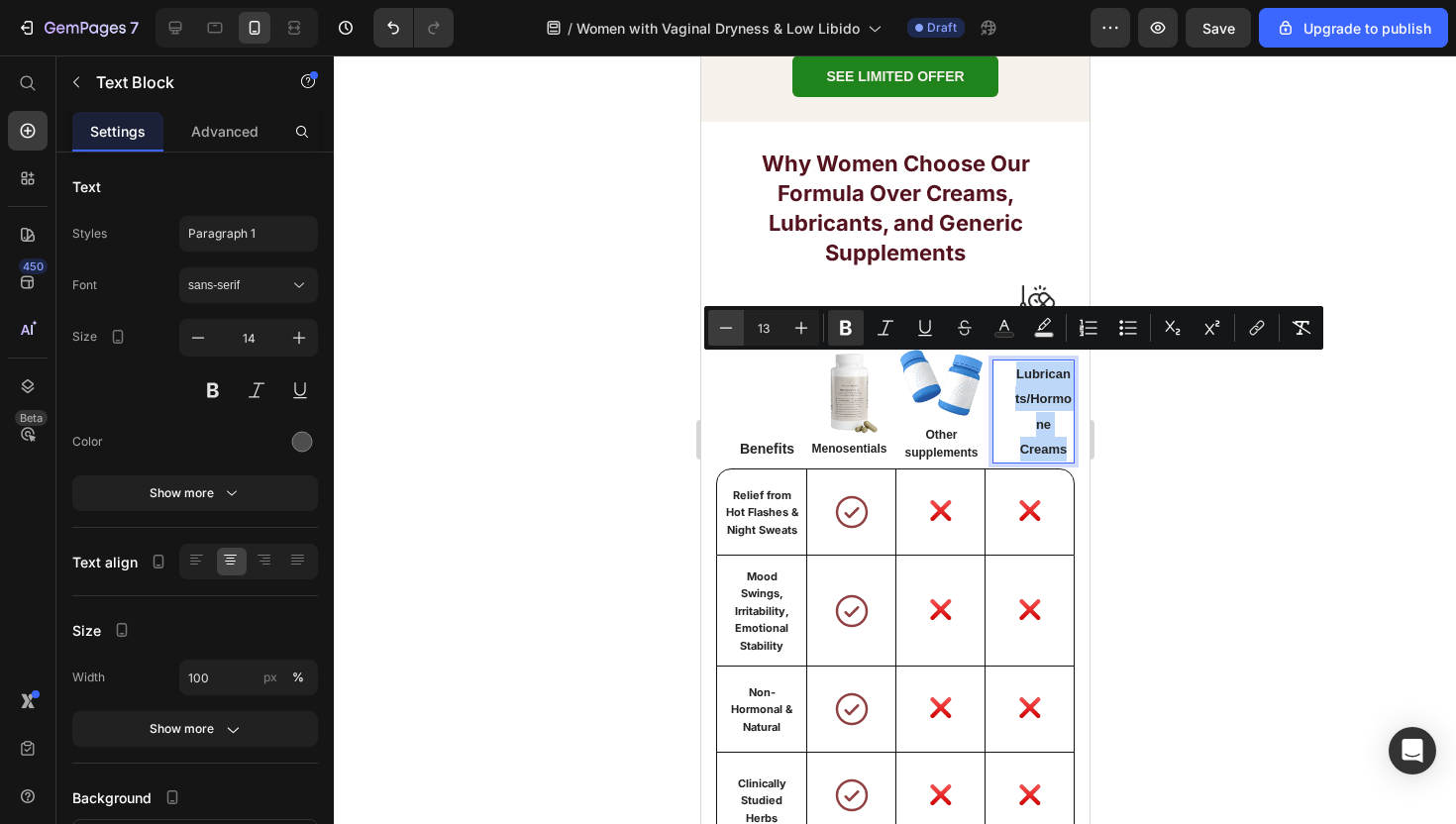 type on "12" 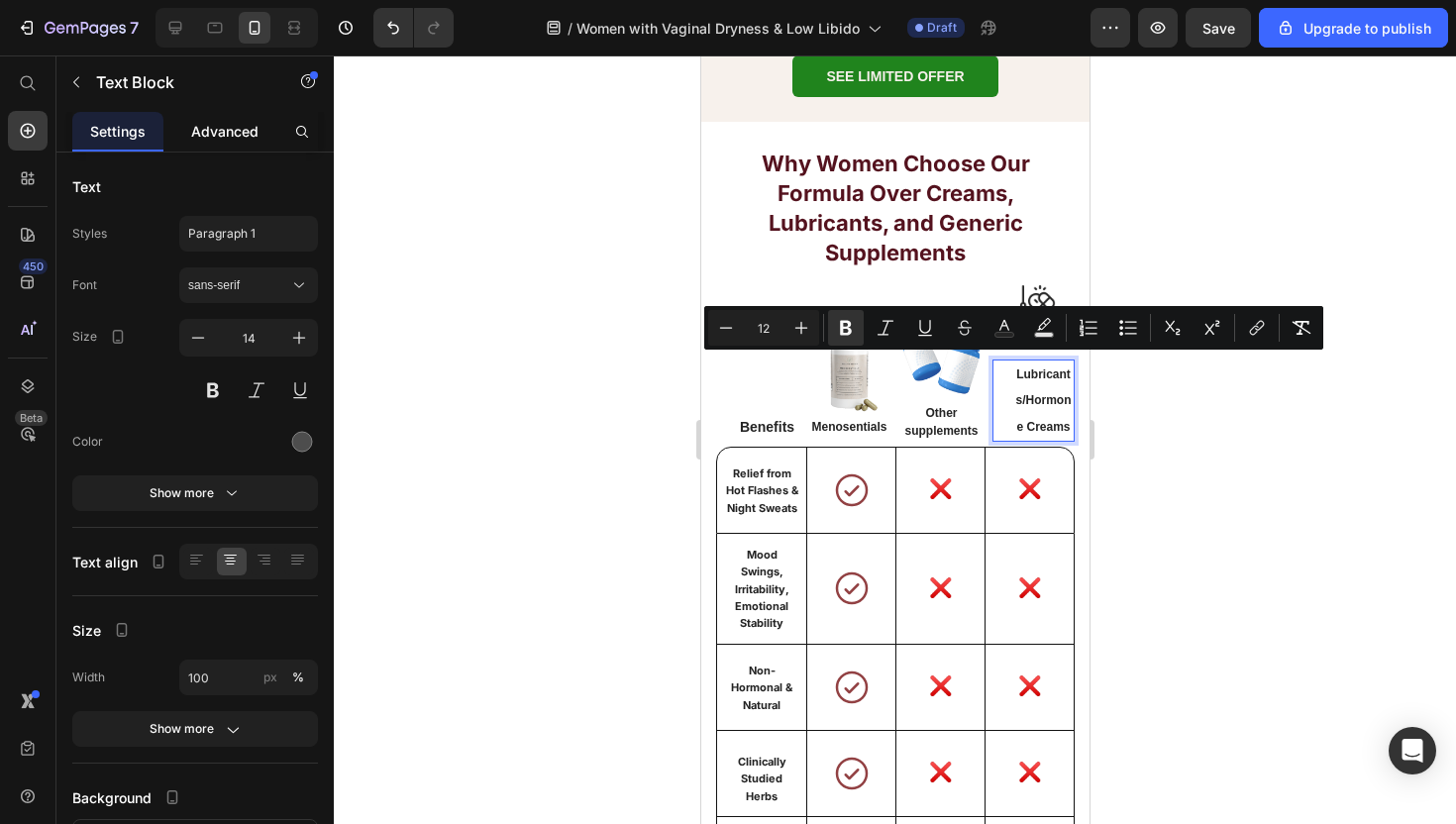 click on "Advanced" at bounding box center [225, 131] 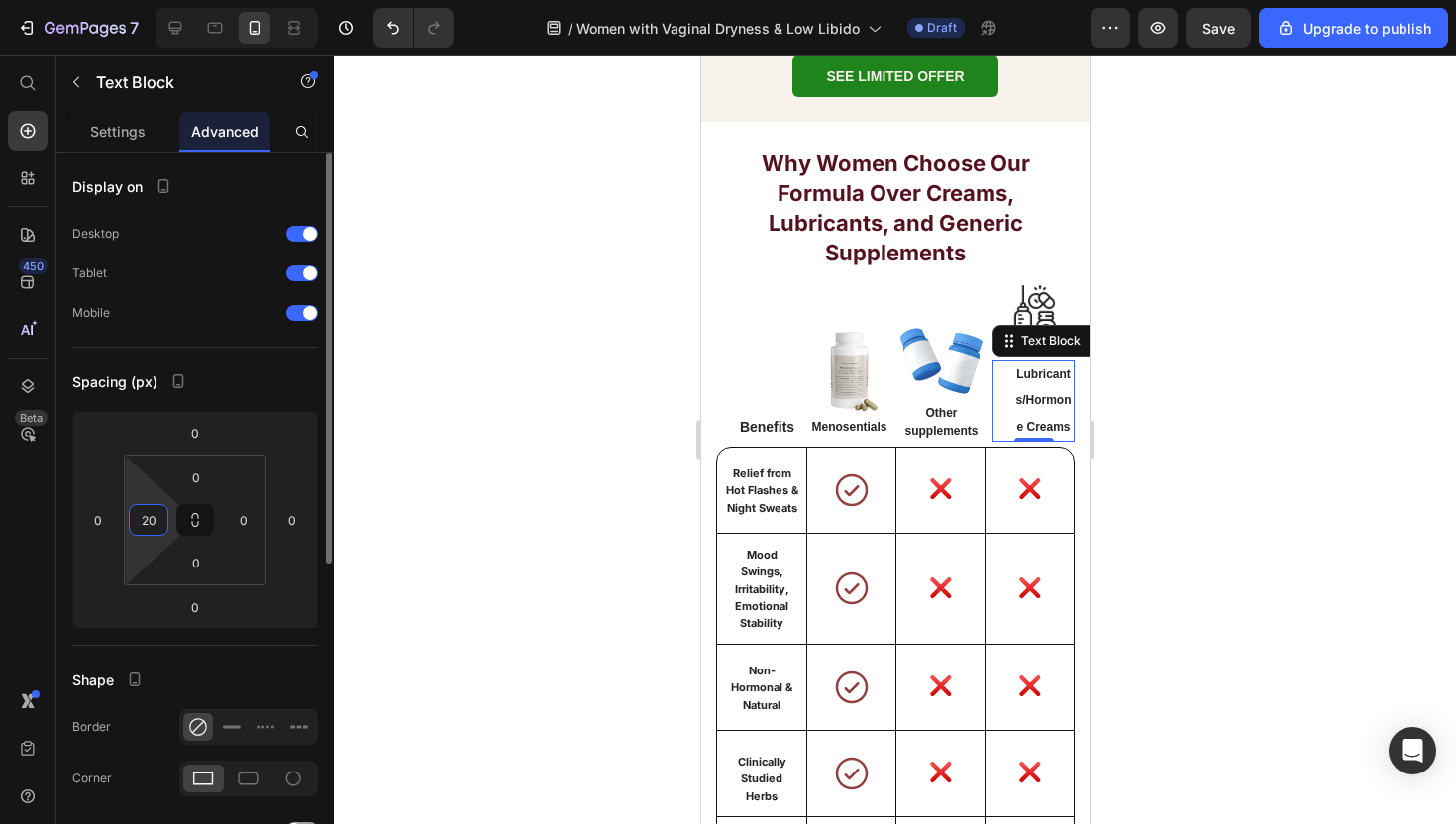 click on "20" at bounding box center [149, 520] 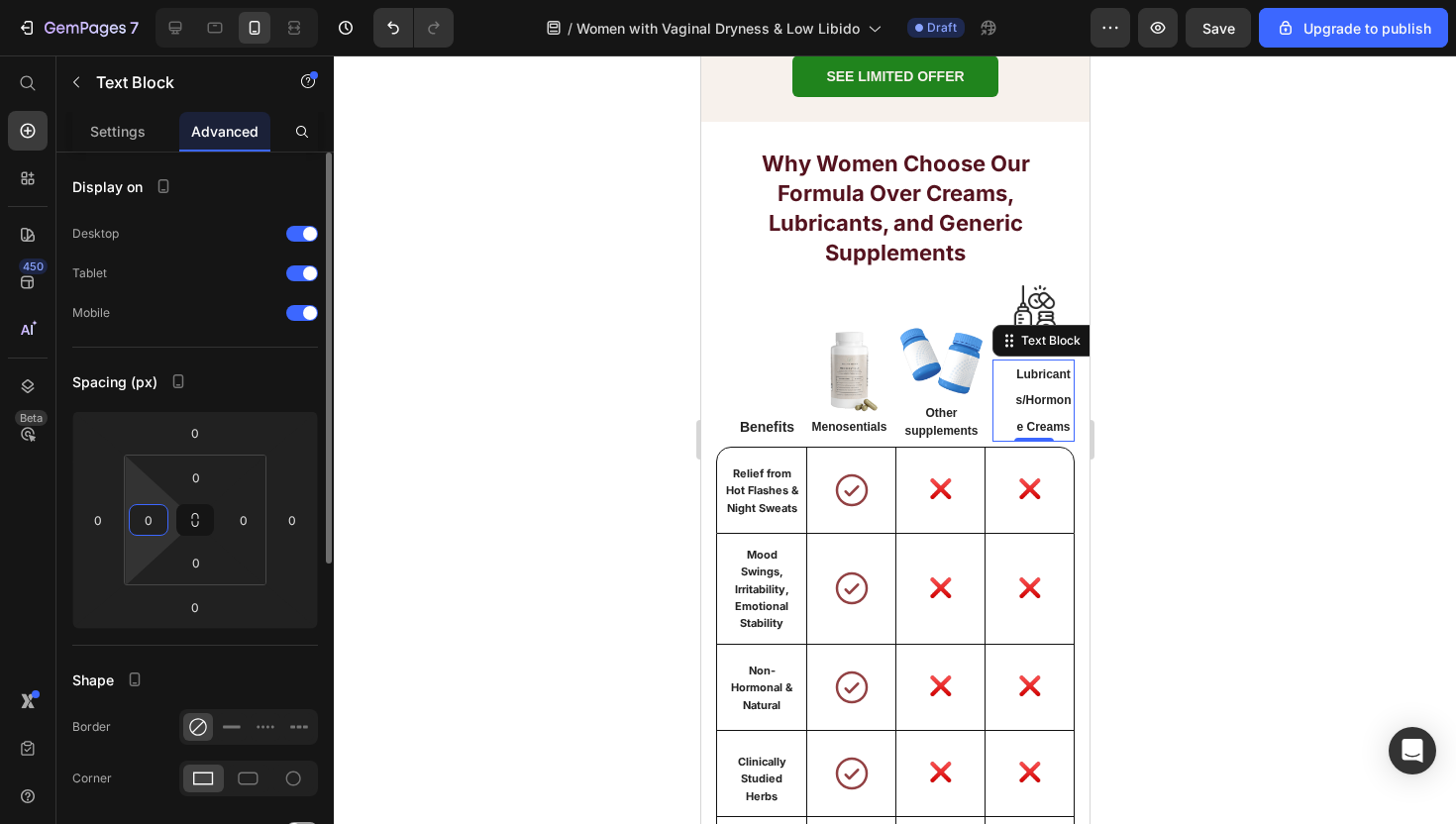 type on "0" 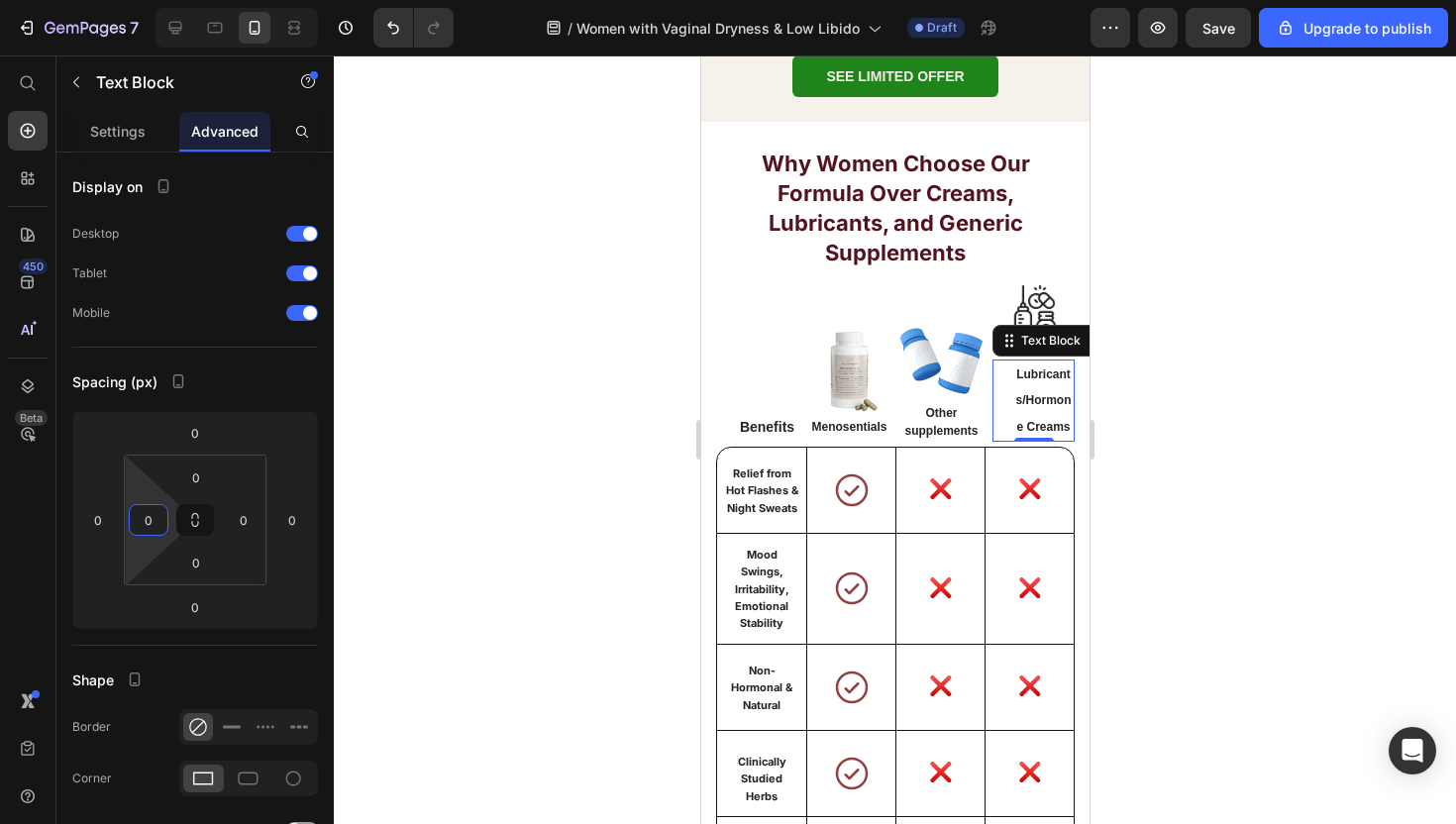 click on "❌" at bounding box center [1029, 587] 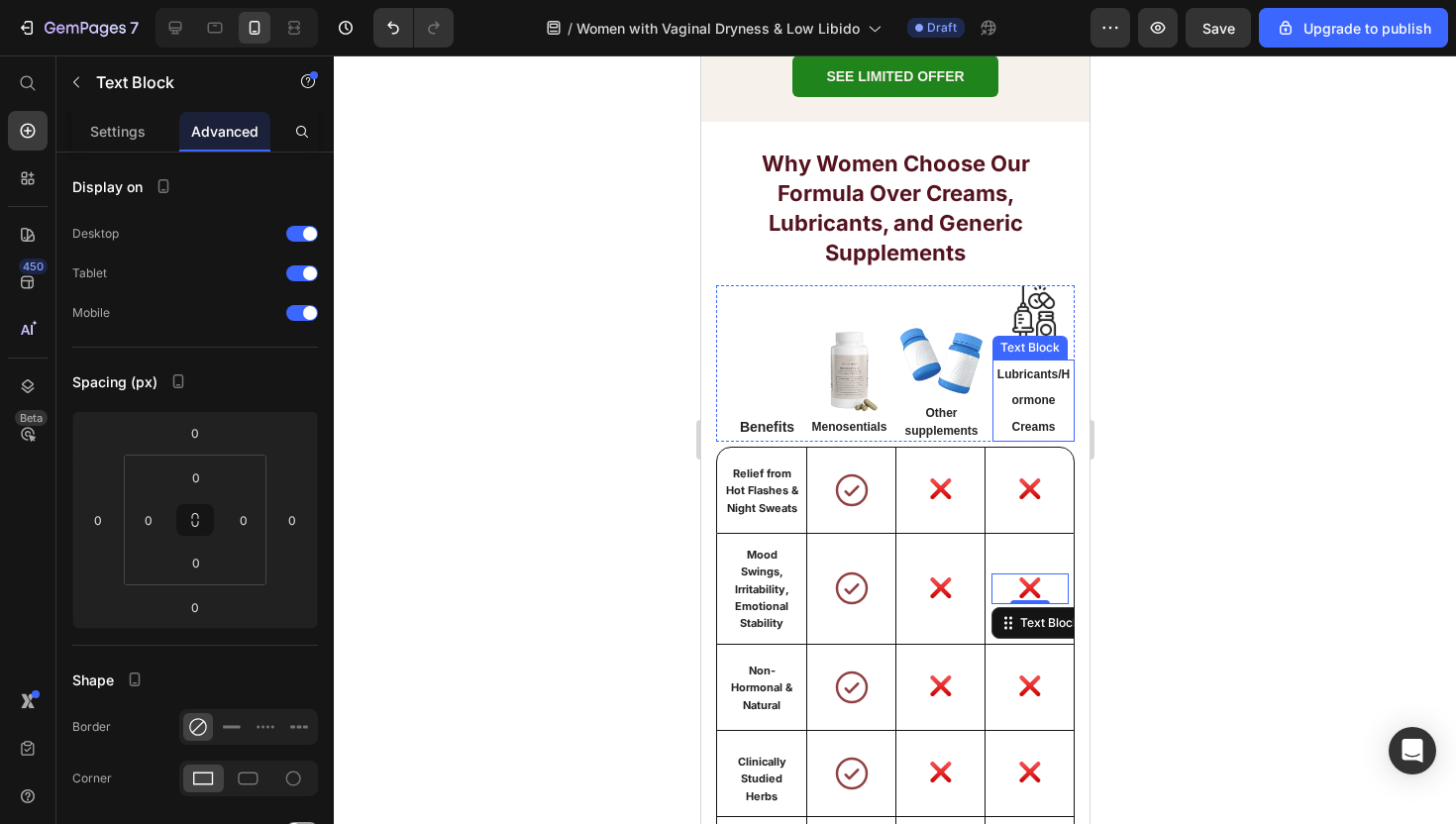 click on "Lubricants/Hormone Creams" at bounding box center (1032, 400) 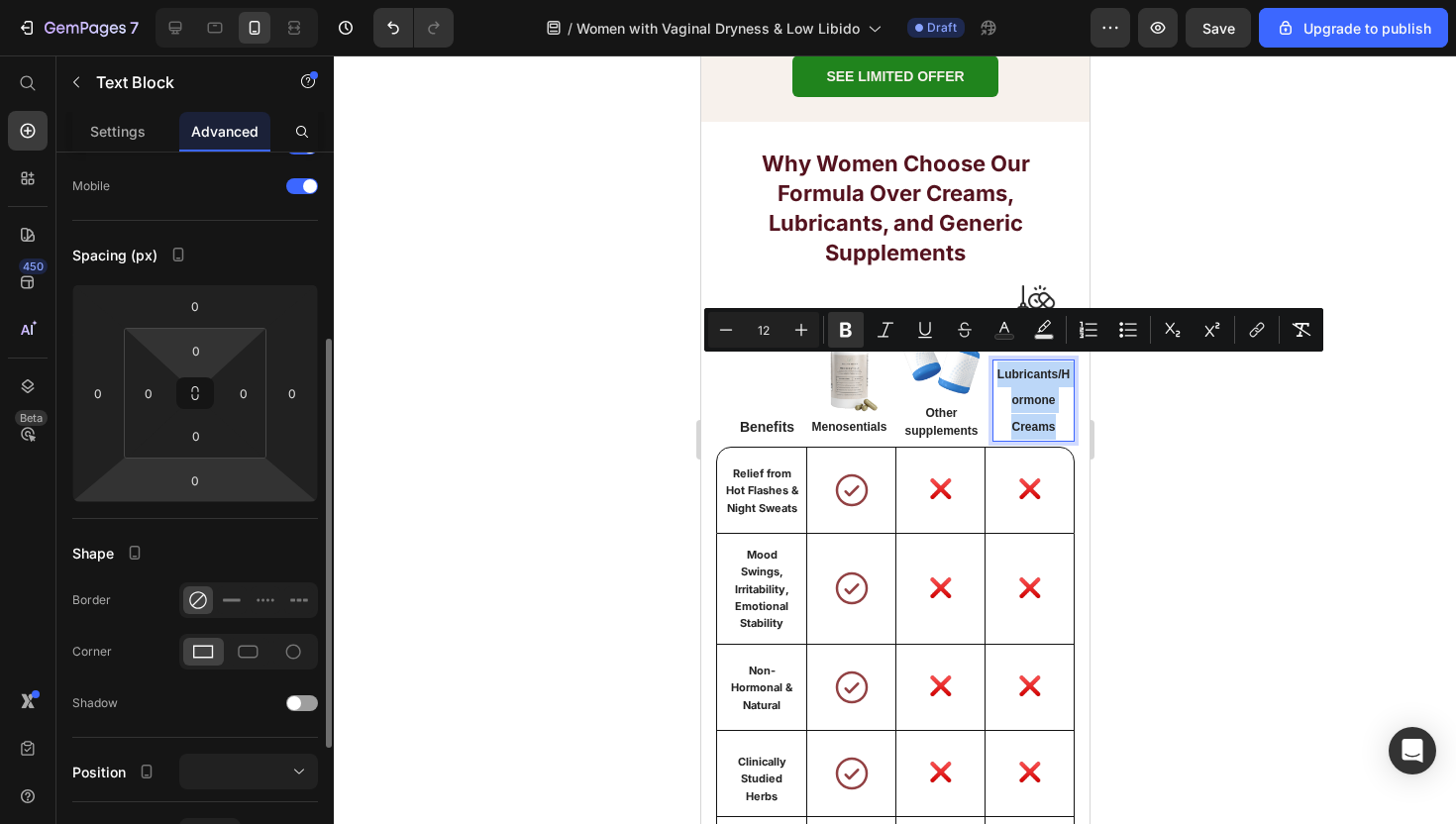 scroll, scrollTop: 0, scrollLeft: 0, axis: both 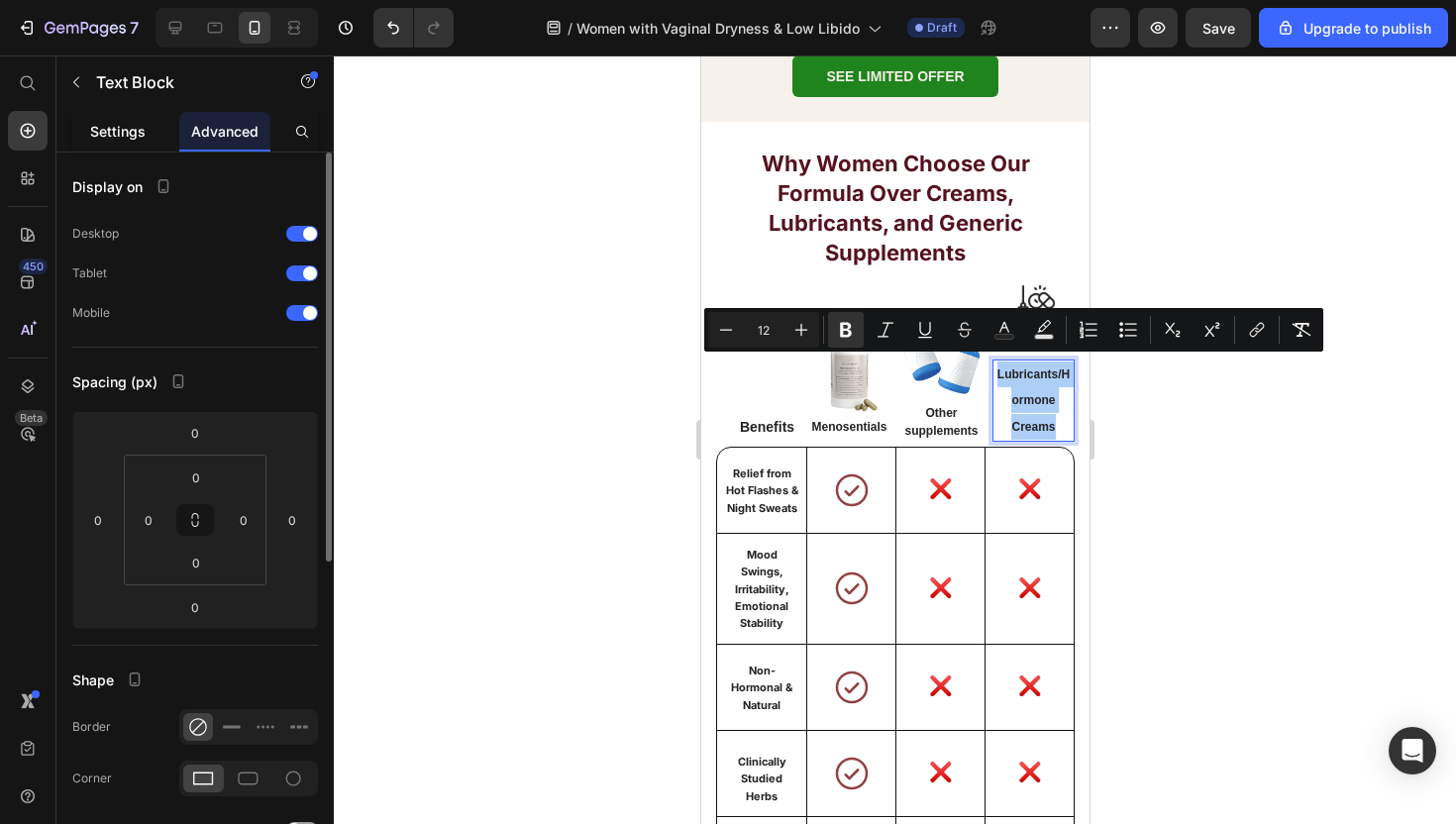 click on "Settings" at bounding box center (118, 131) 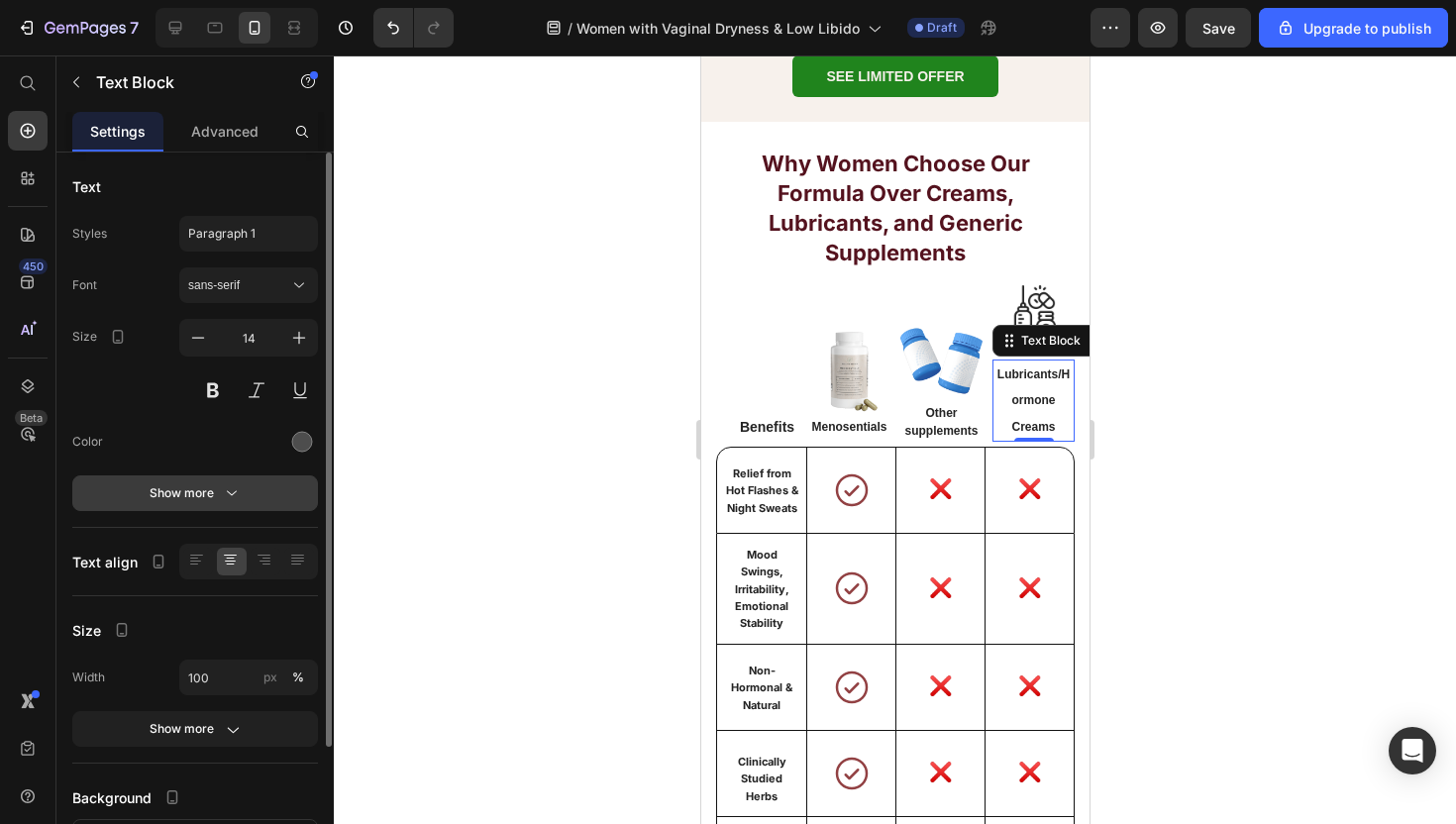 click on "Show more" at bounding box center (195, 493) 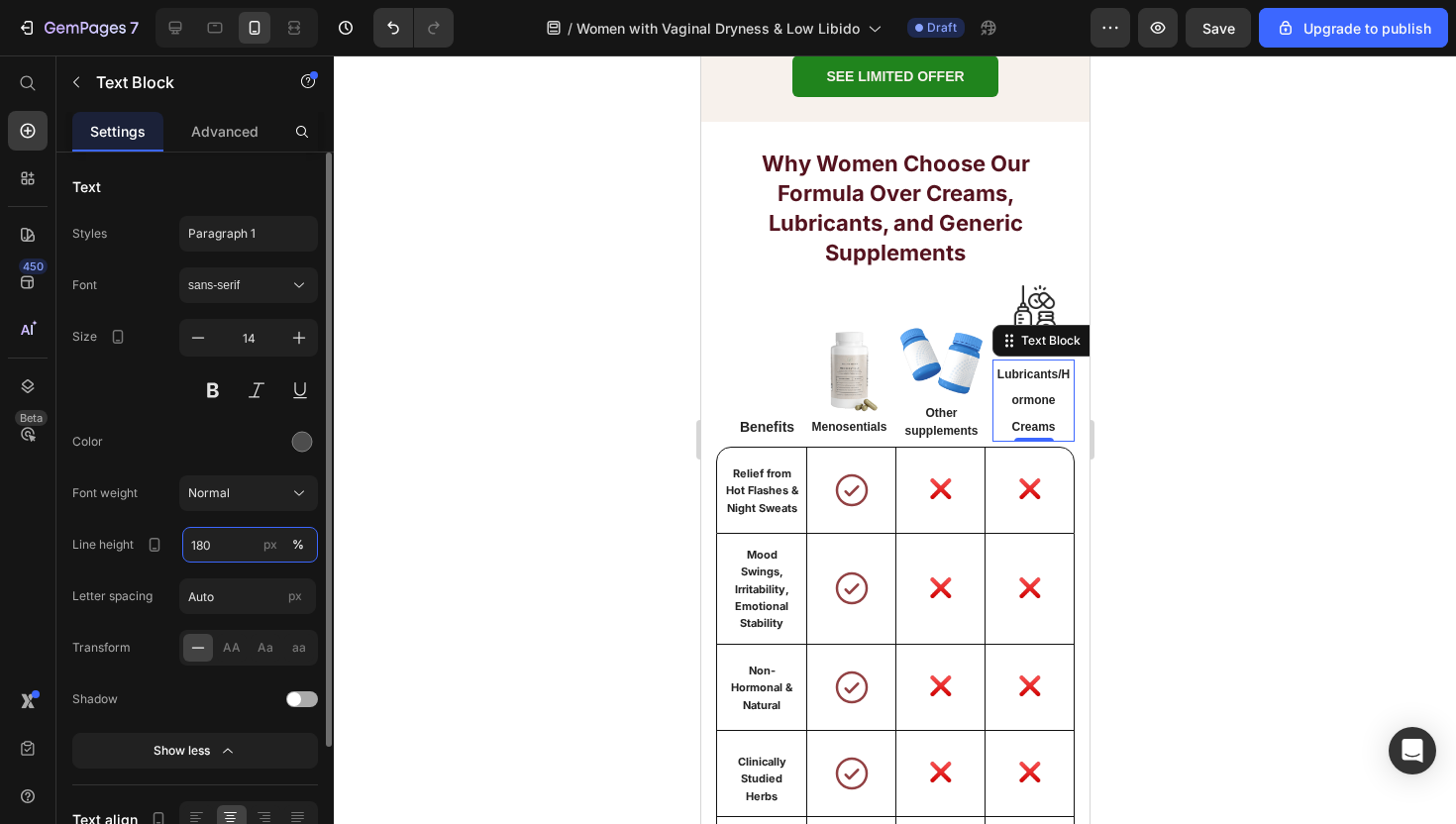 click on "180" at bounding box center (250, 545) 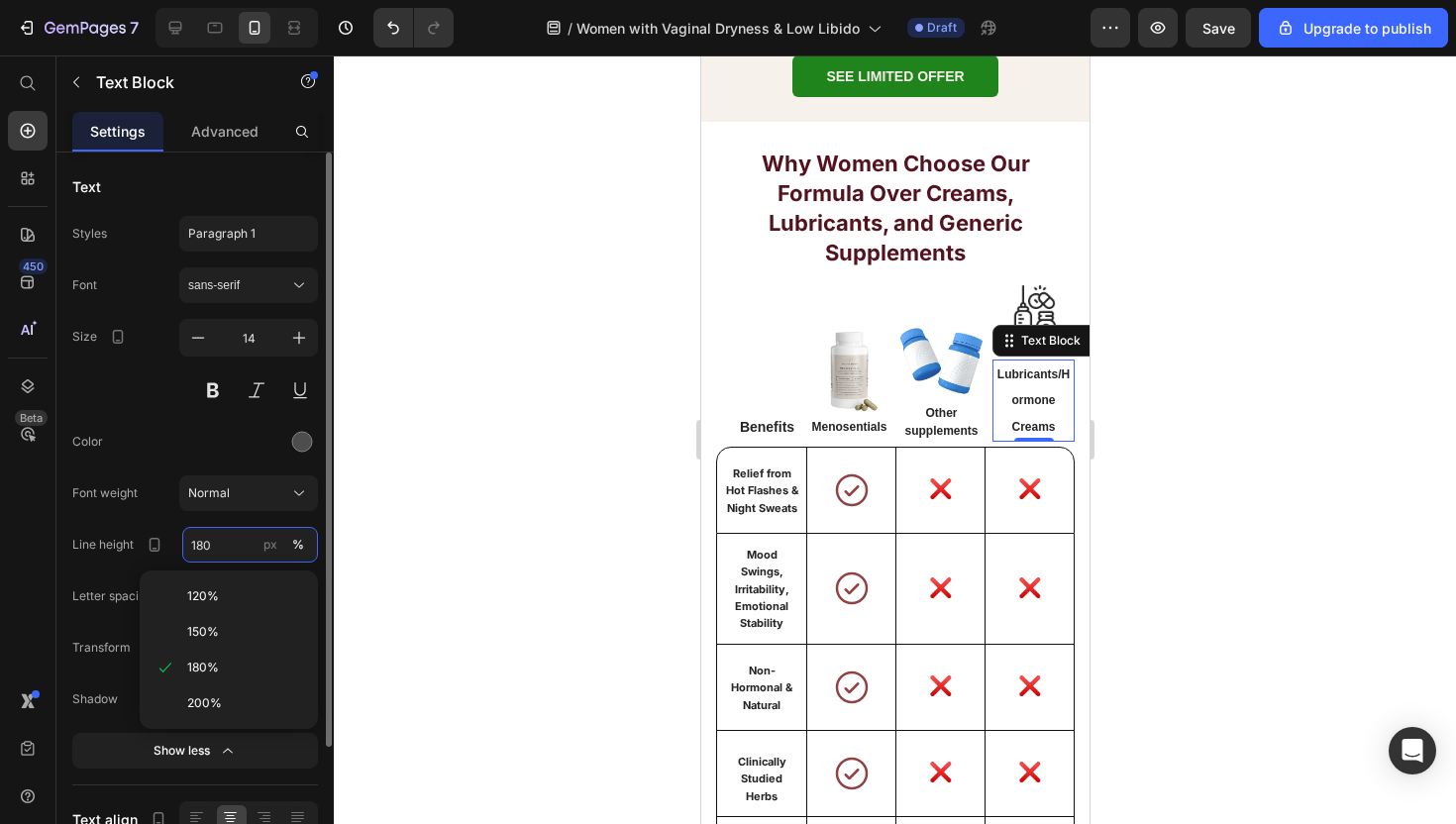 click on "180" at bounding box center [250, 545] 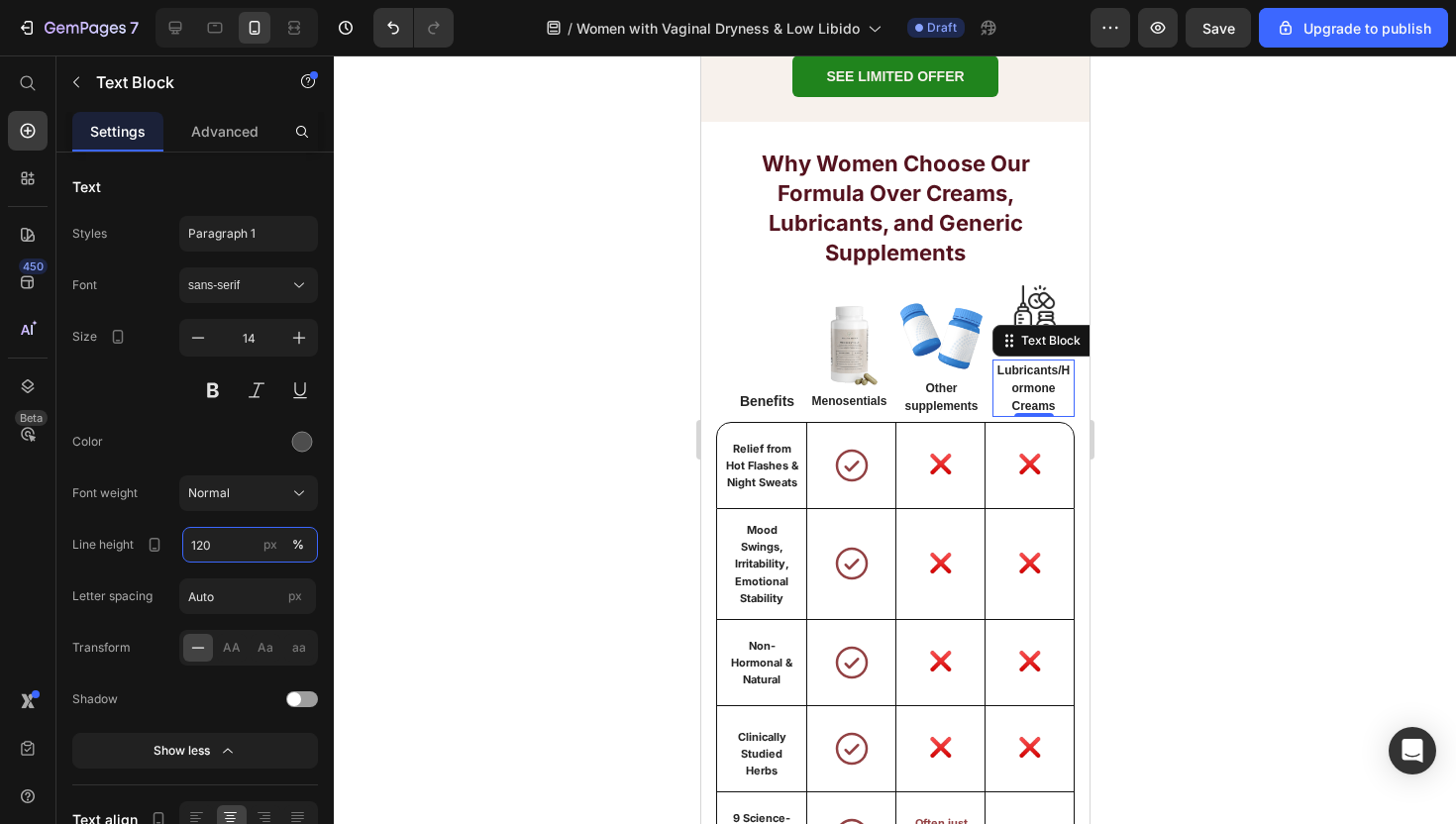 type on "120" 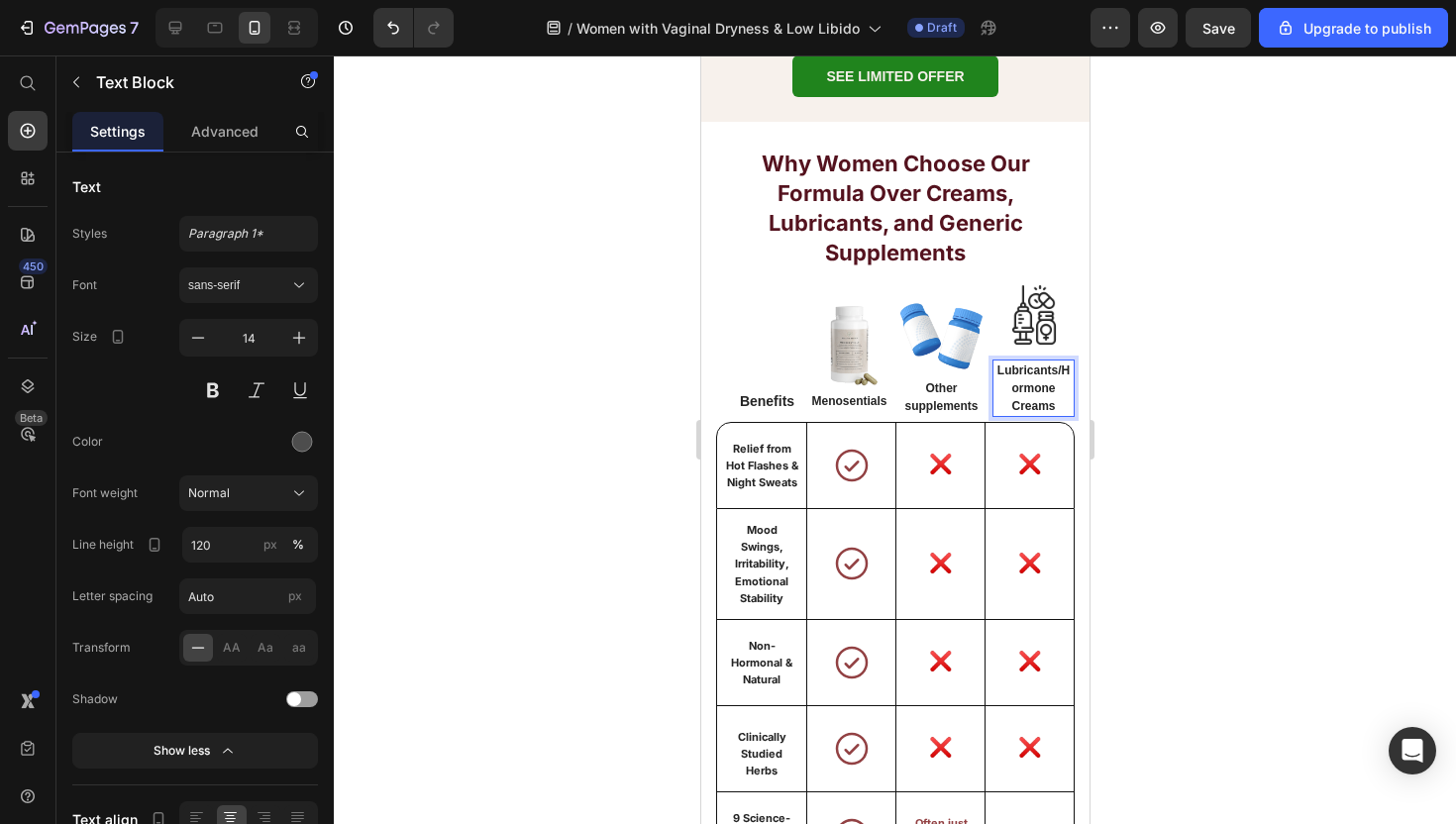 click on "Lubricants/Hormone Creams" at bounding box center (1032, 388) 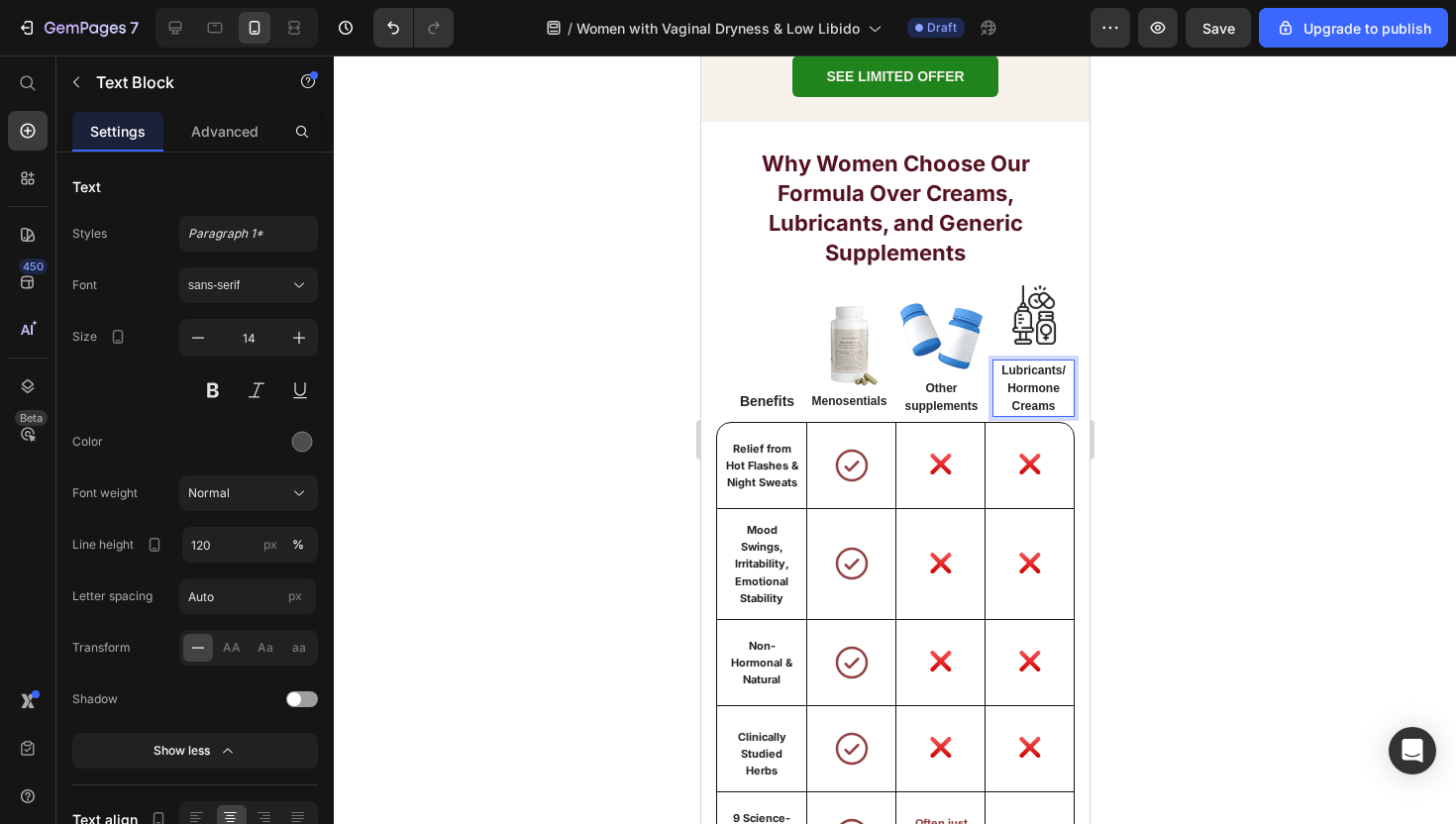 click on "Text Block" at bounding box center (1029, 438) 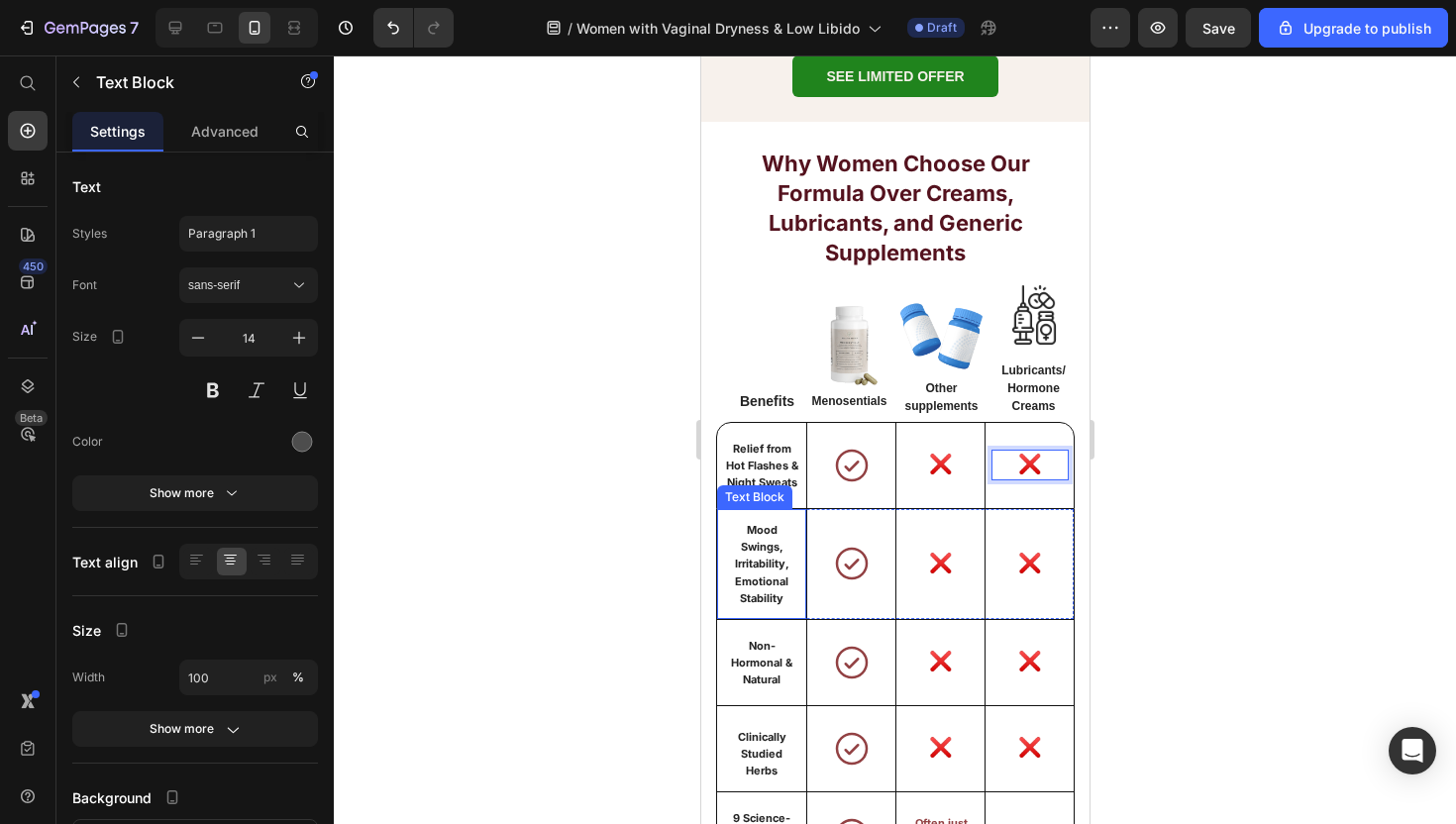click on "Mood Swings, Irritability, Emotional Stability" at bounding box center (761, 565) 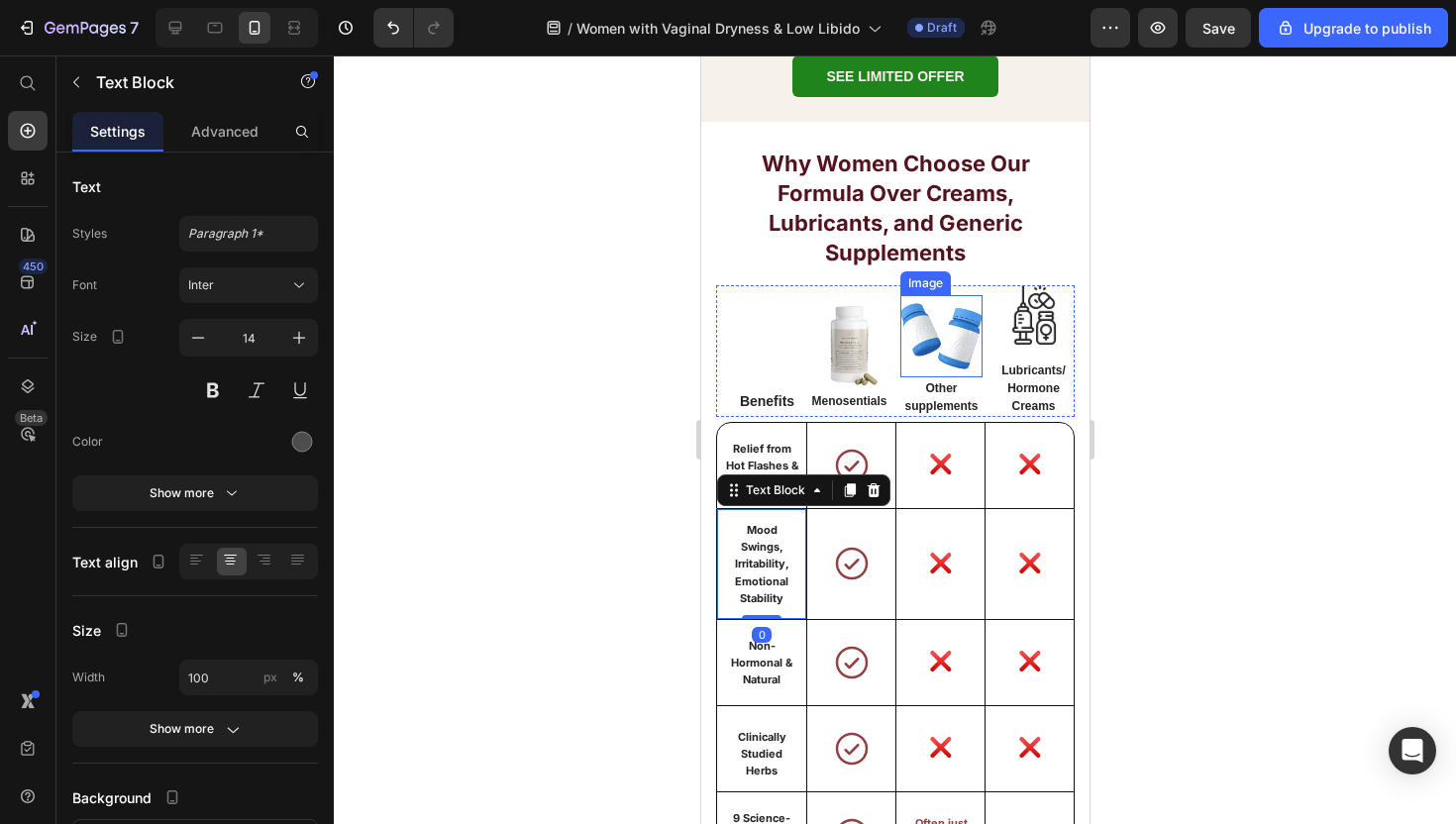 click at bounding box center [940, 336] 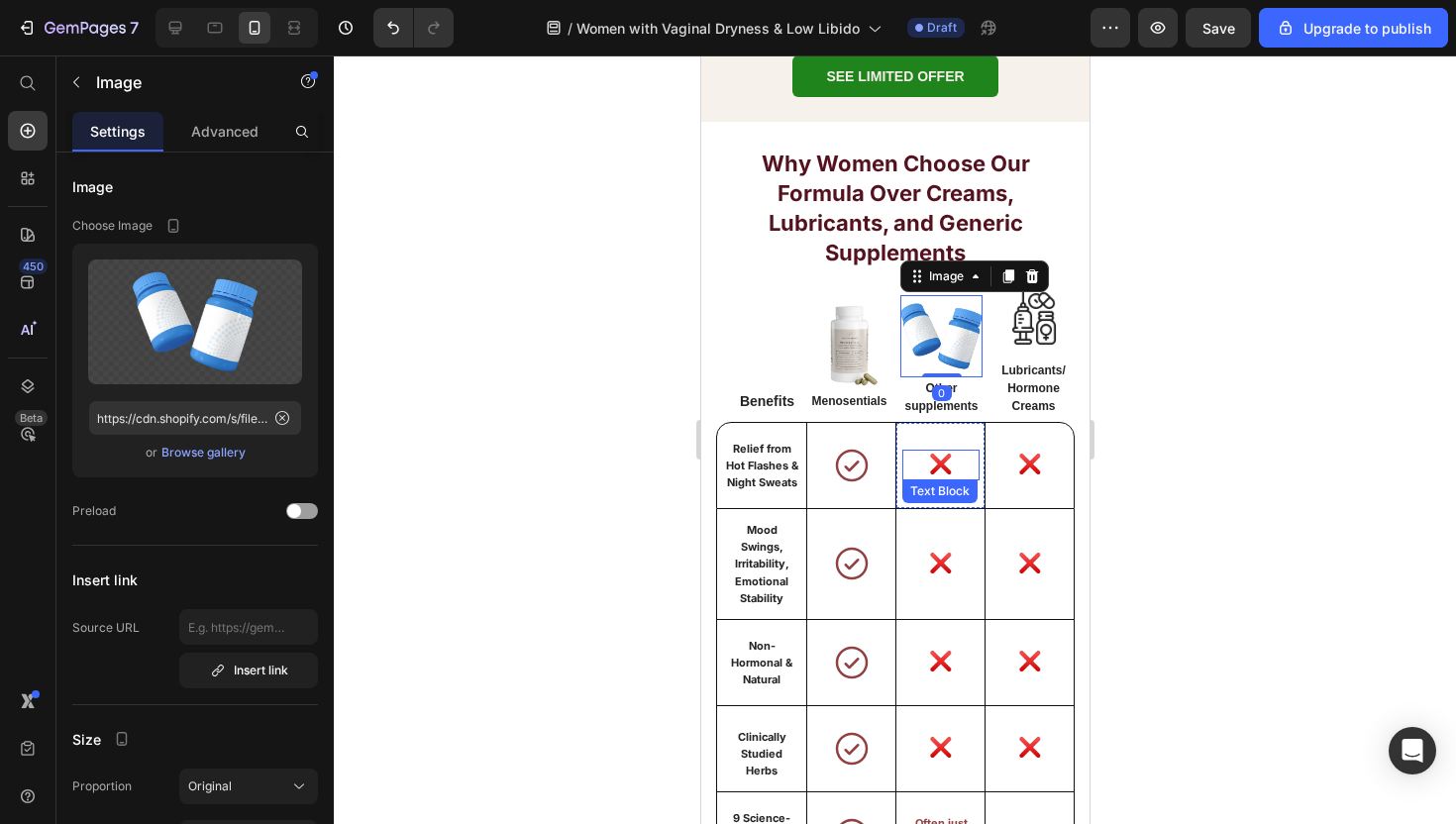 click on "Icon" at bounding box center (851, 564) 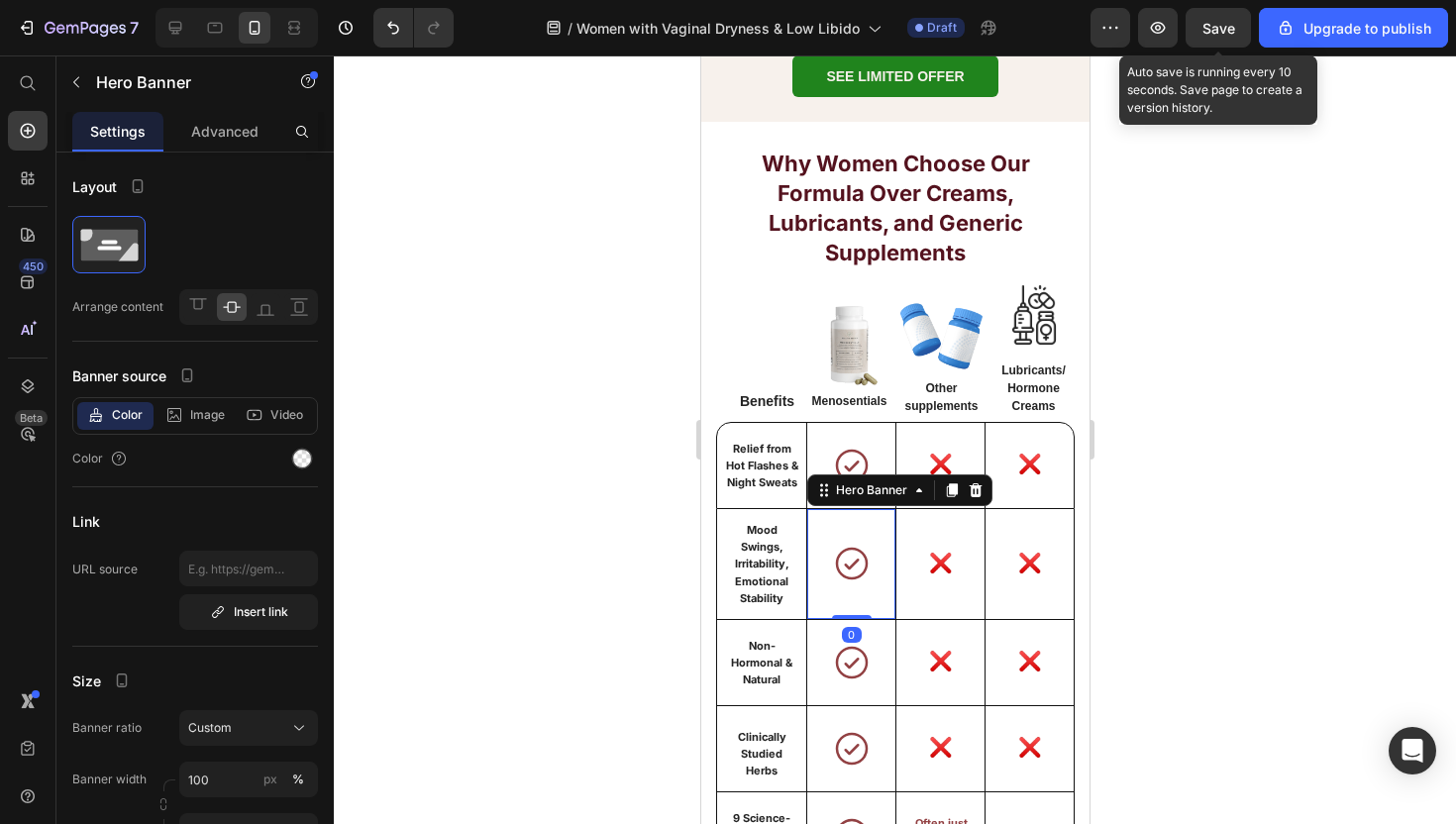 drag, startPoint x: 1218, startPoint y: 28, endPoint x: 39, endPoint y: 399, distance: 1235.9943 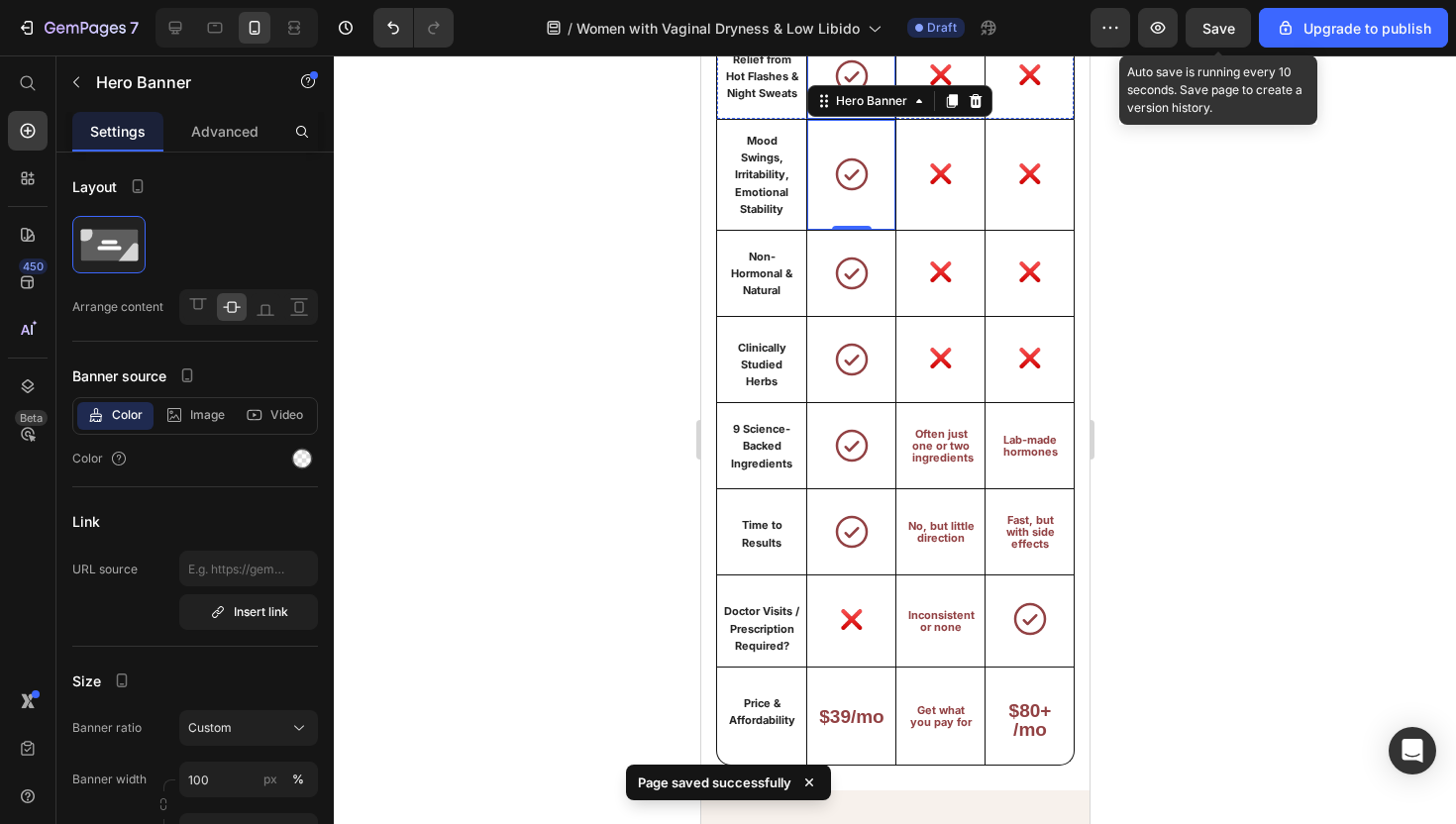scroll, scrollTop: 8042, scrollLeft: 0, axis: vertical 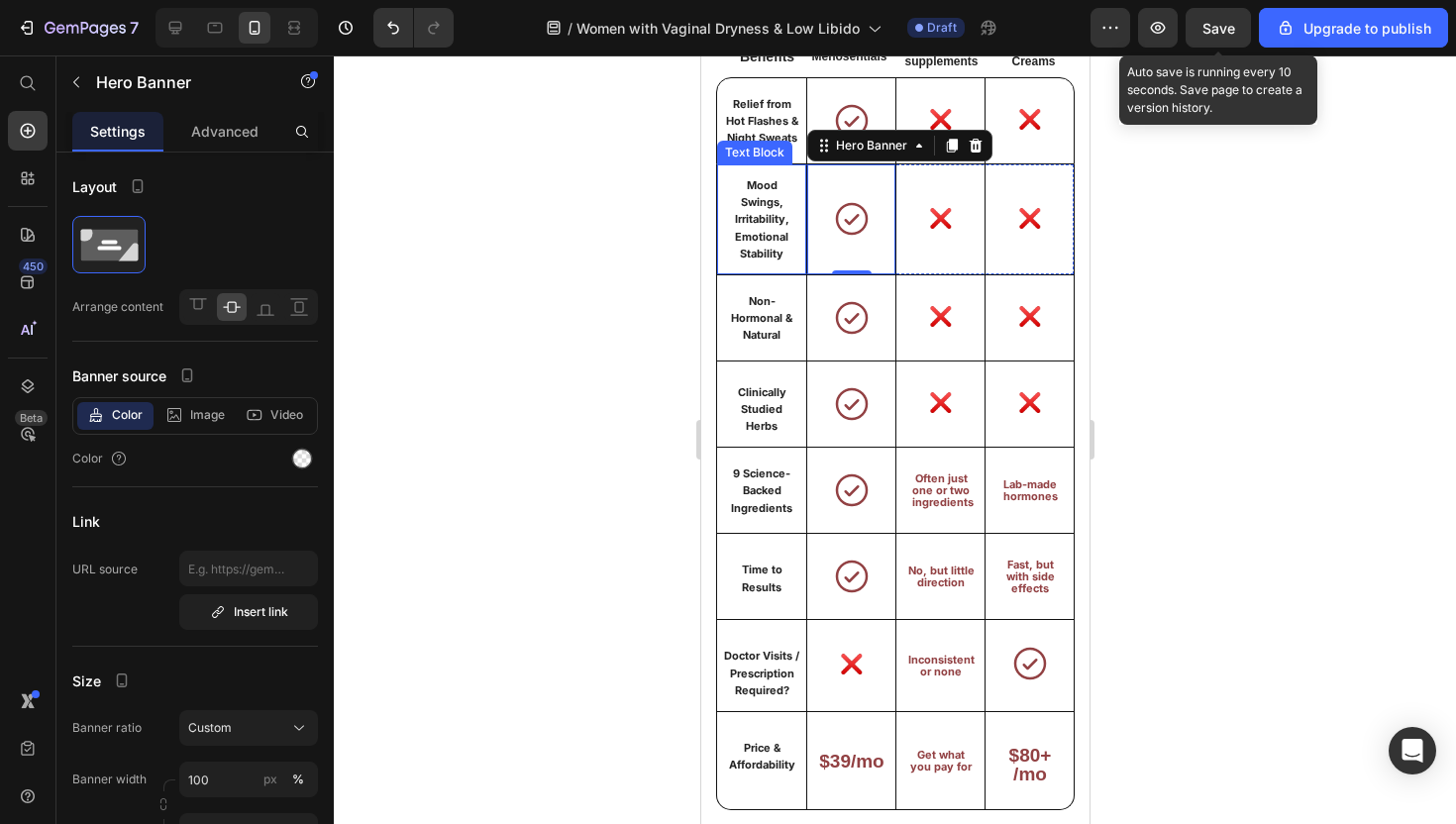 click on "Relief from Hot Flashes & Night Sweats" at bounding box center (761, 121) 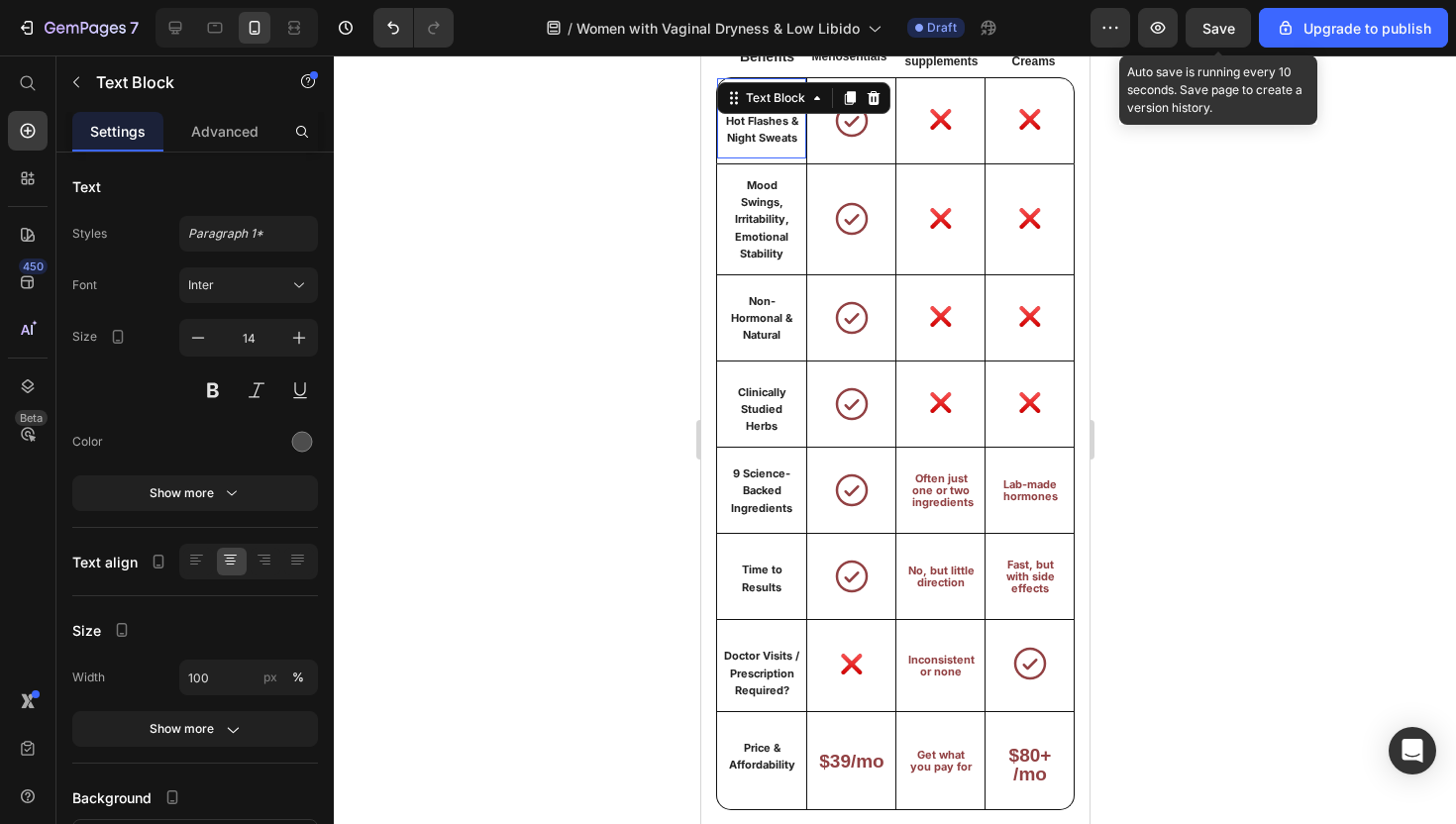 click on "Relief from Hot Flashes & Night Sweats" at bounding box center (761, 121) 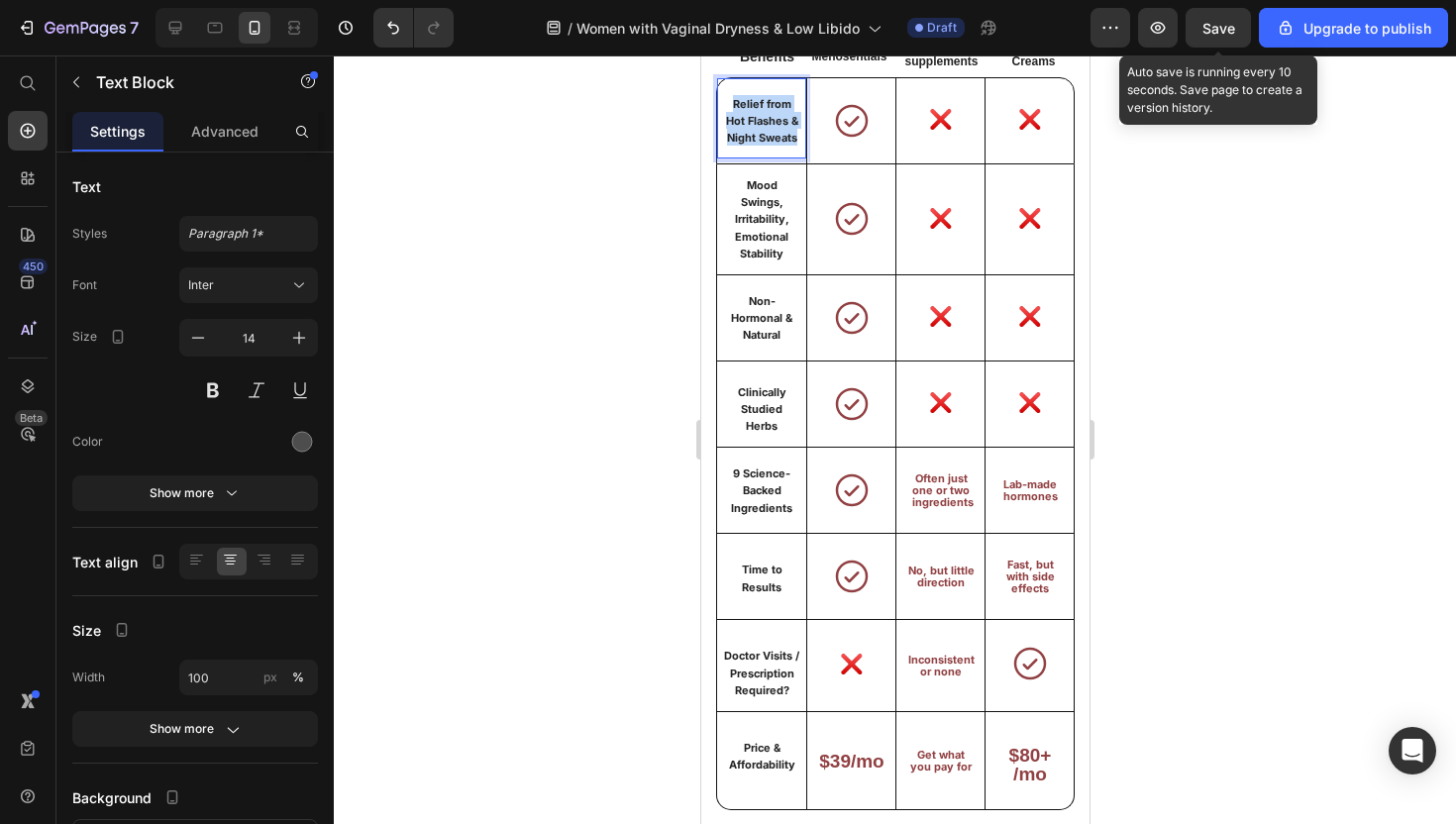 click on "Relief from Hot Flashes & Night Sweats" at bounding box center (761, 121) 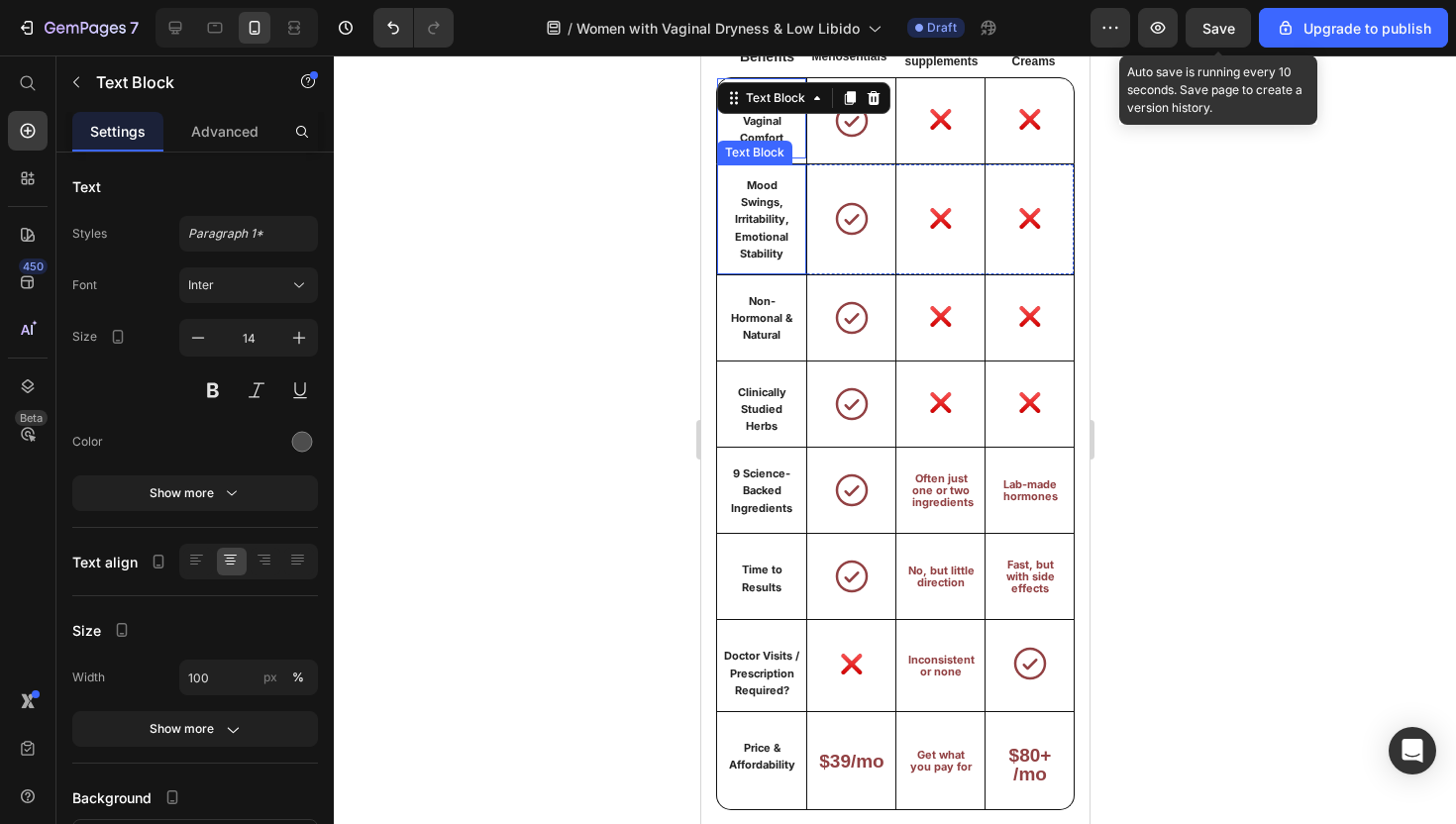 click on "Mood Swings, Irritability, Emotional Stability" at bounding box center [761, 220] 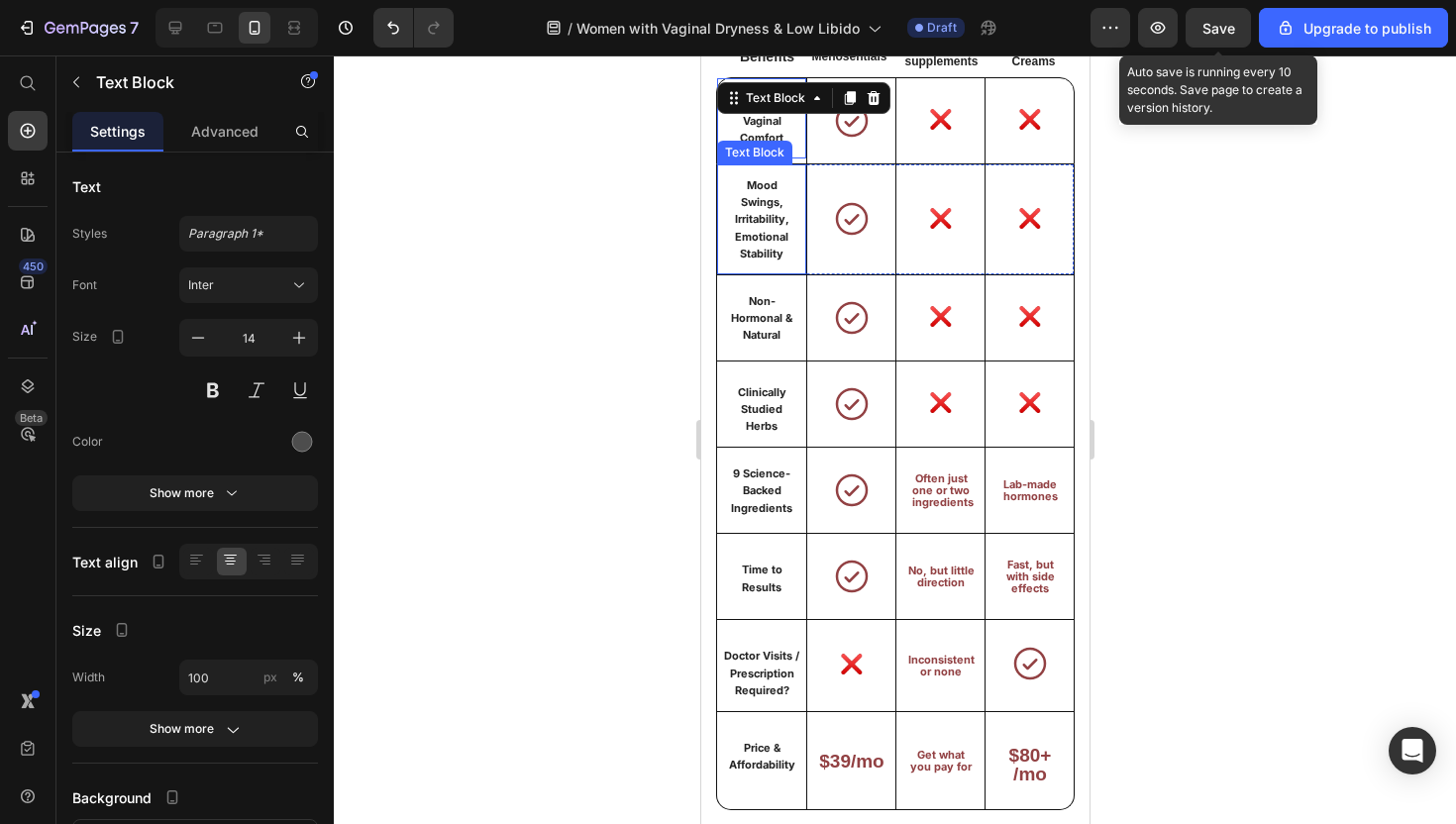 click on "Mood Swings, Irritability, Emotional Stability" at bounding box center (761, 220) 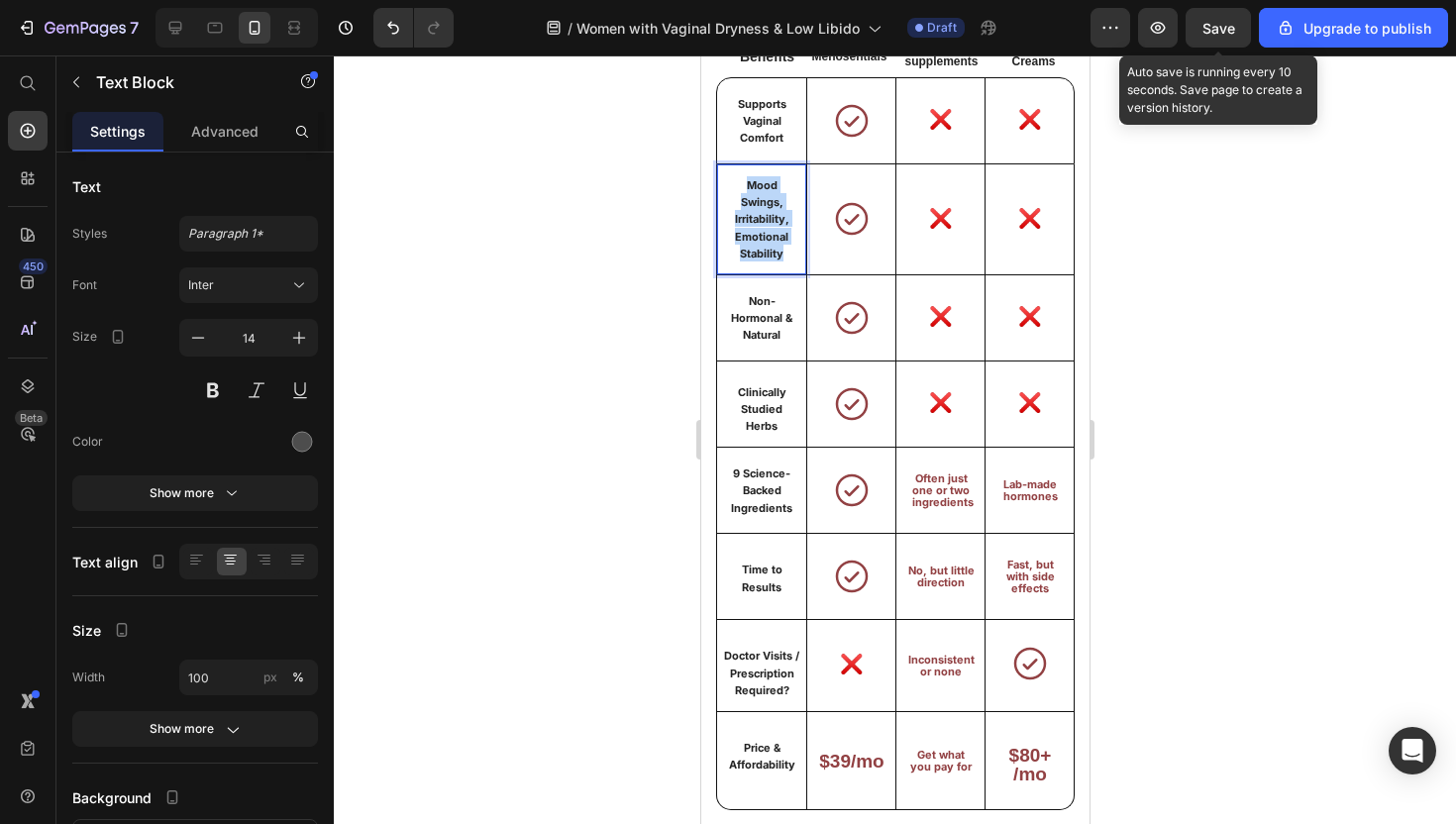 click on "Mood Swings, Irritability, Emotional Stability" at bounding box center [761, 220] 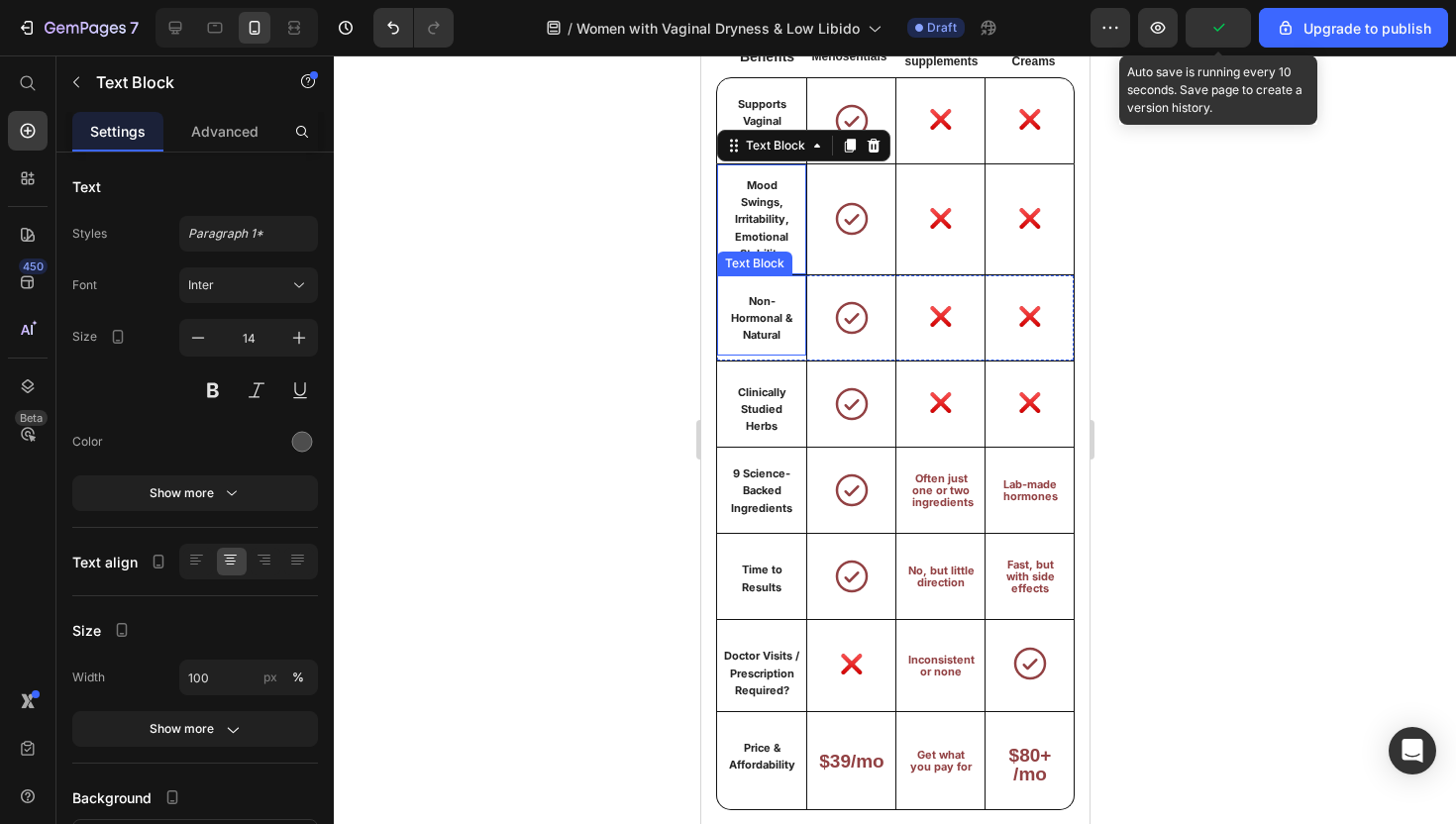 click on "Non-Hormonal & Natural" at bounding box center [761, 318] 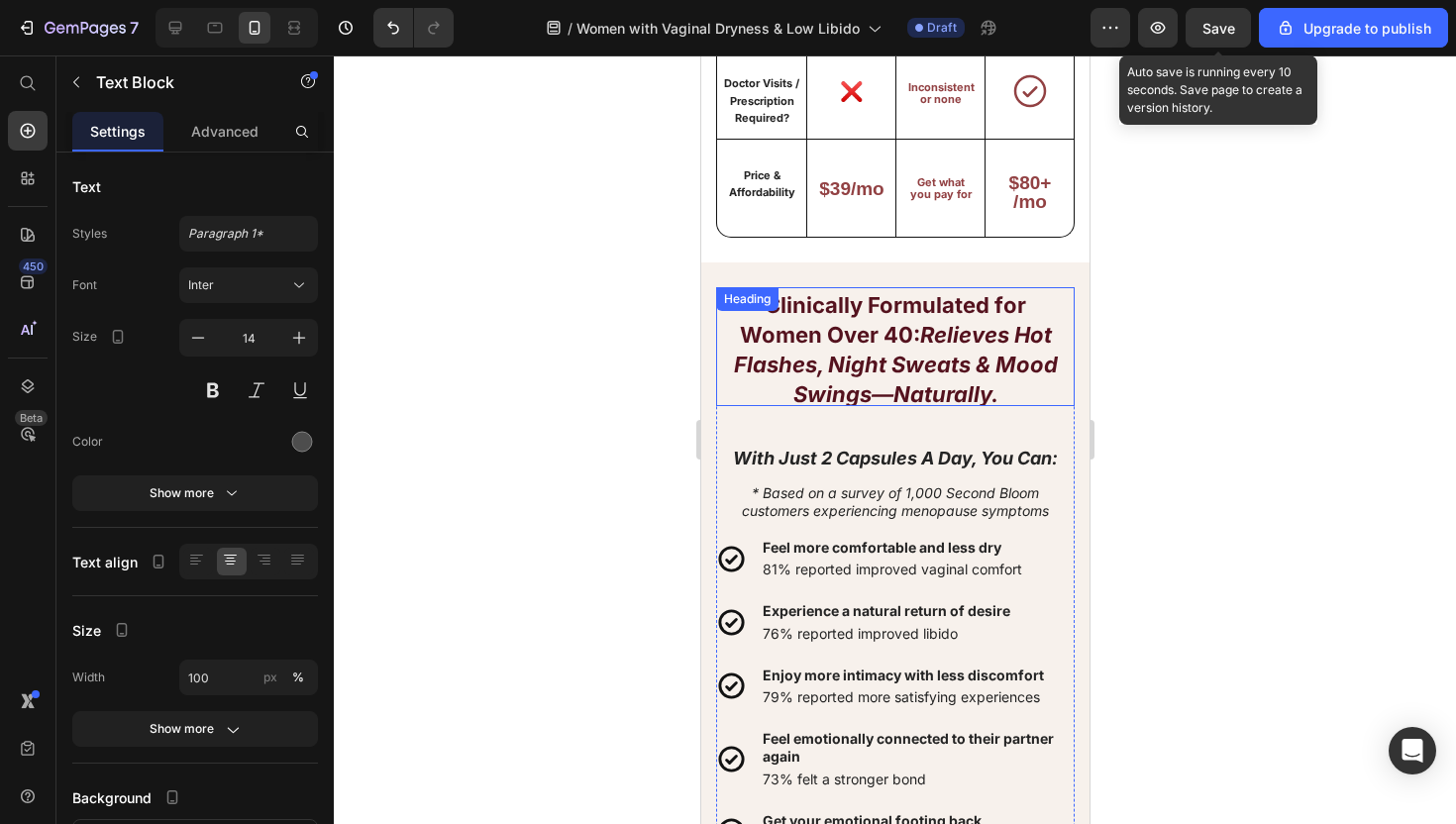 scroll, scrollTop: 8589, scrollLeft: 0, axis: vertical 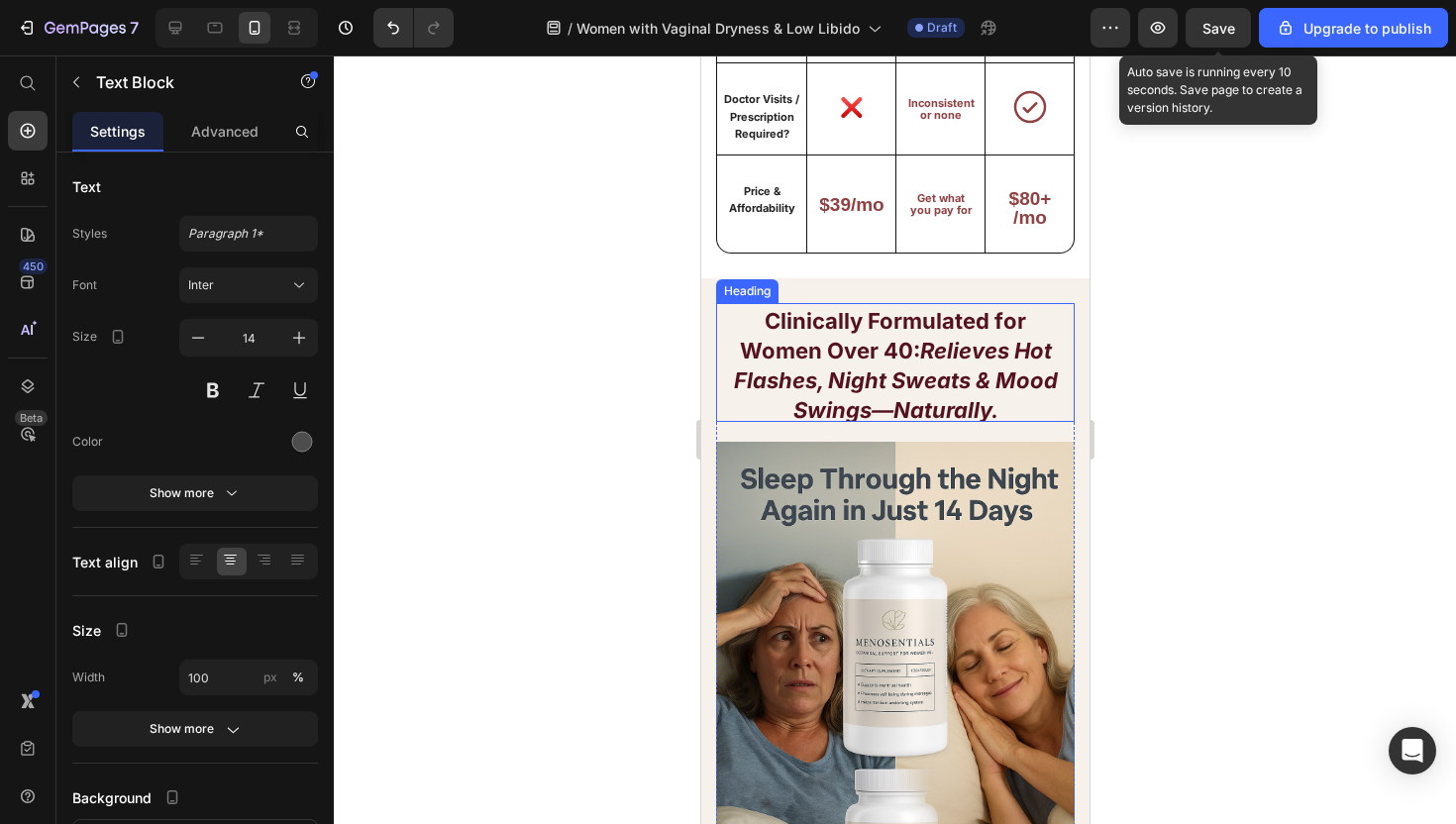 click on "Clinically Formulated for Women Over 40:" at bounding box center (883, 336) 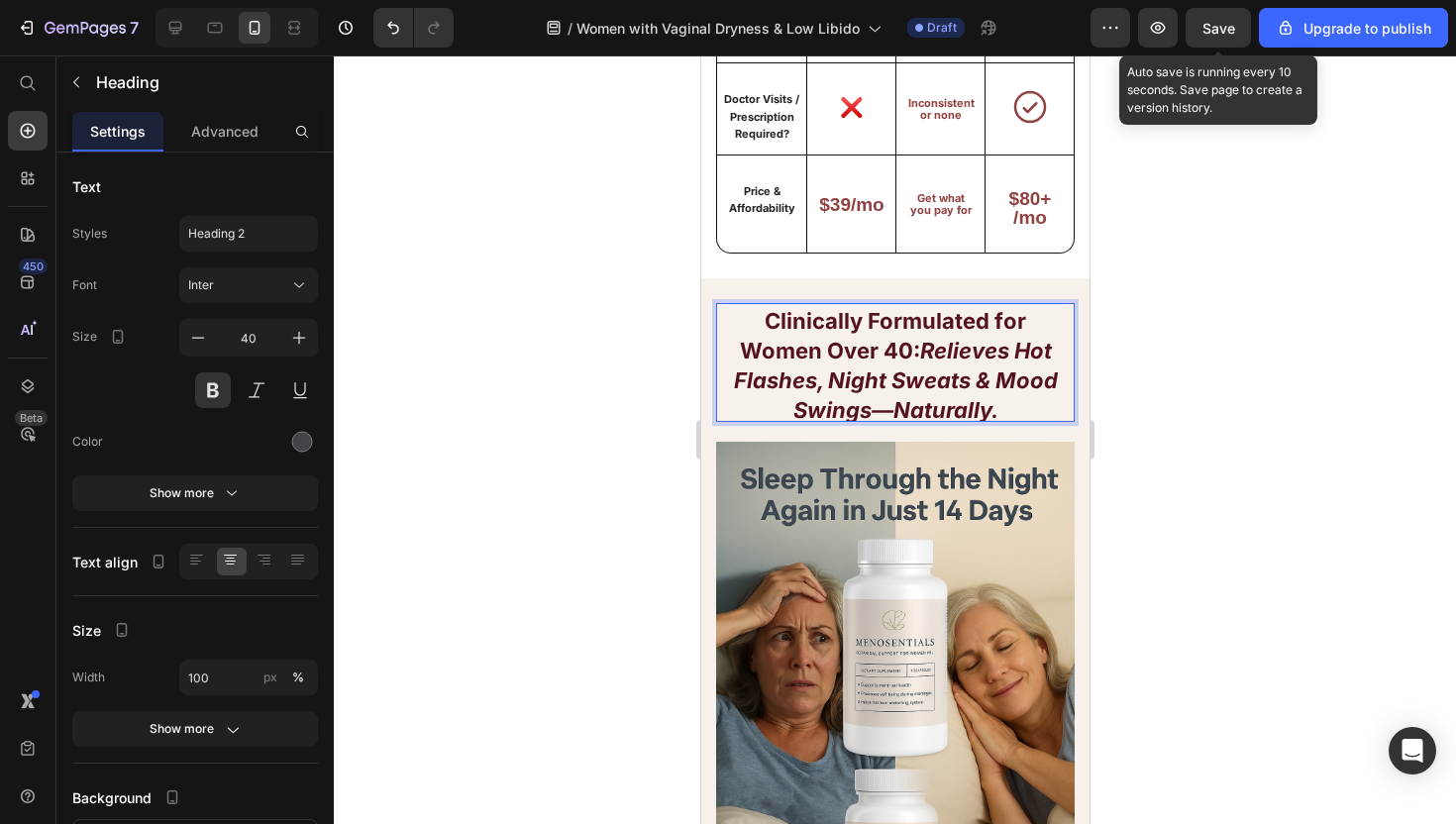 click on "Clinically Formulated for Women Over 40:" at bounding box center (883, 336) 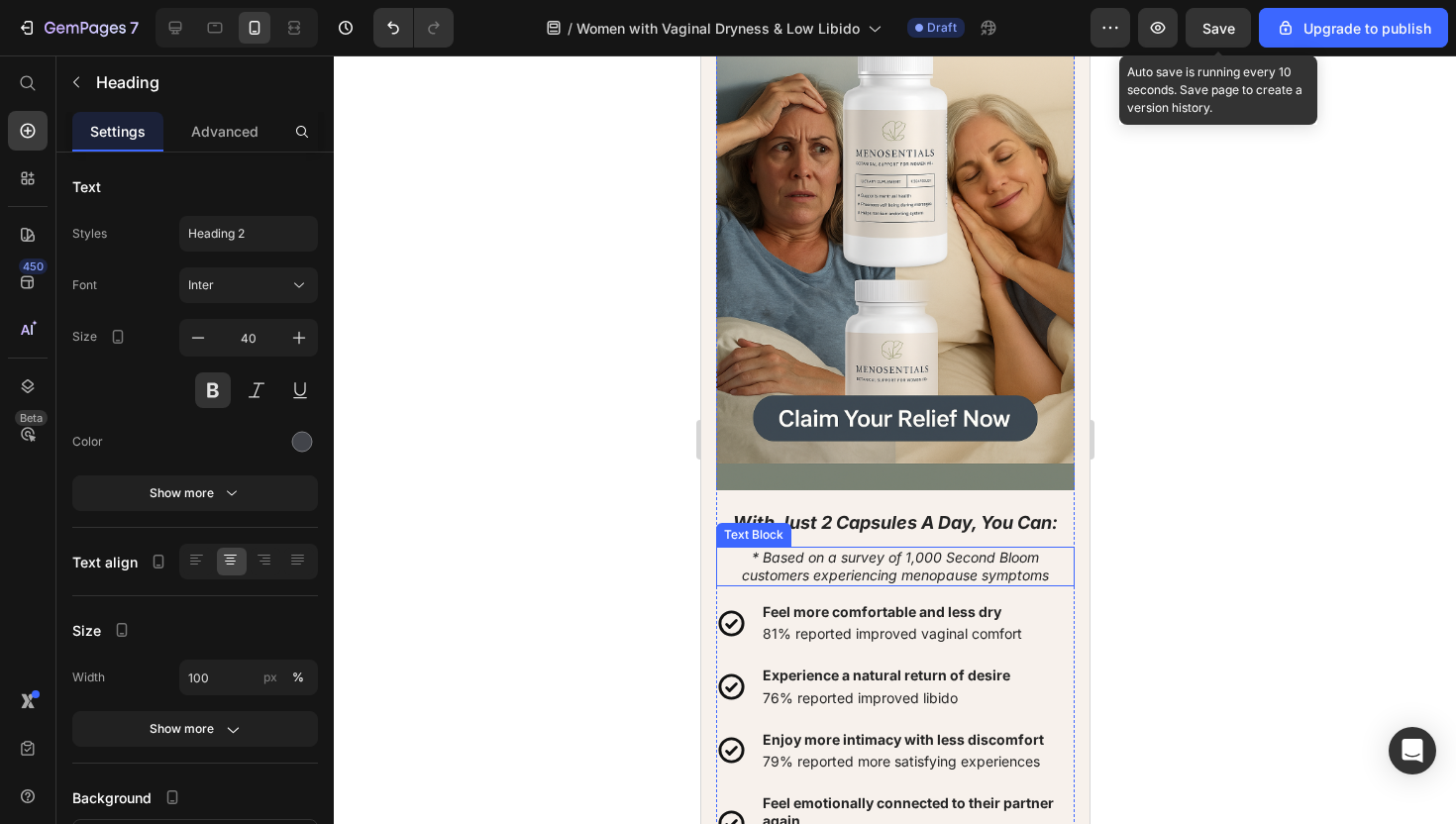 click on "* Based on a survey of 1,000 Second Bloom customers experiencing menopause symptoms" at bounding box center [894, 566] 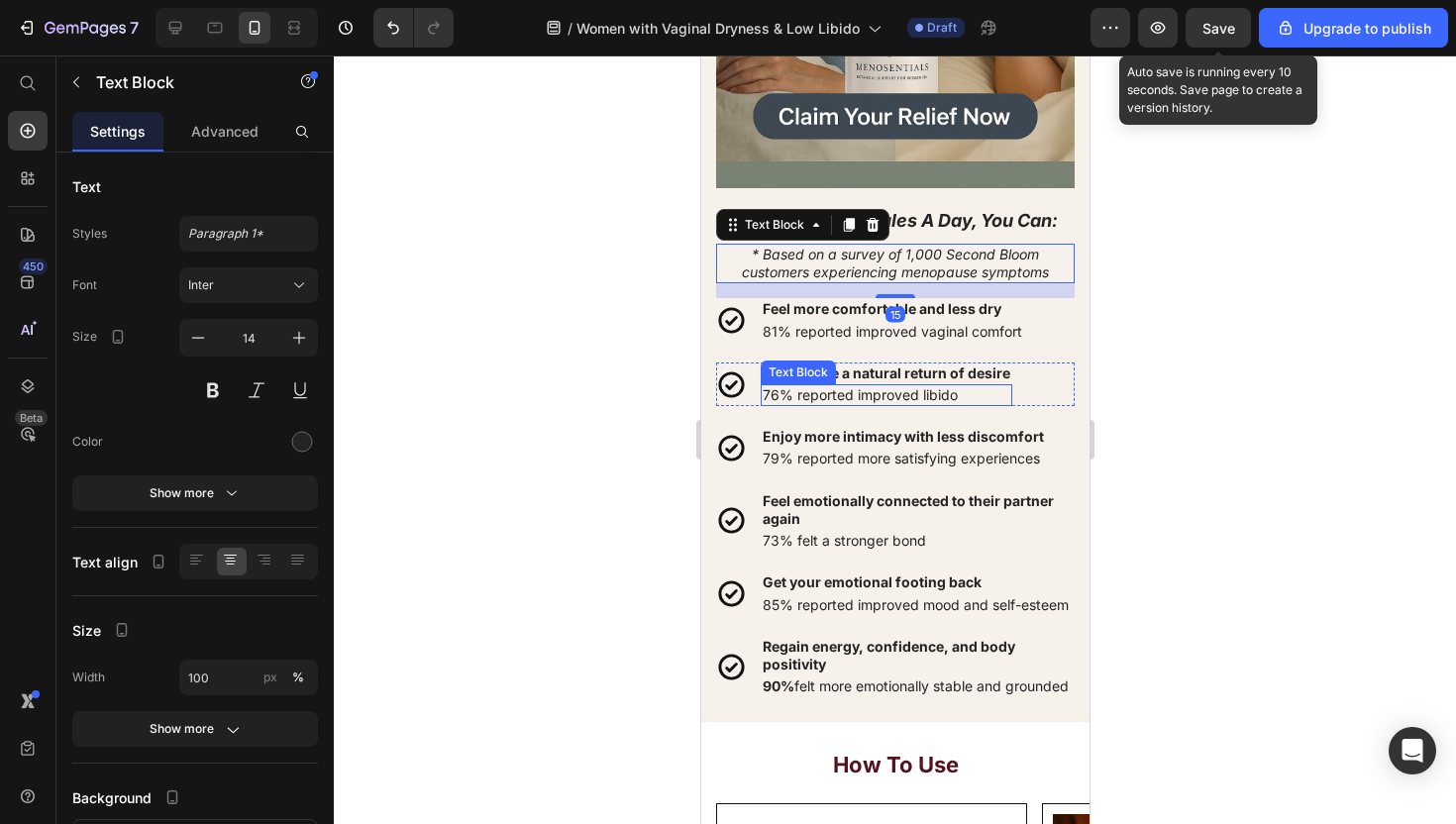 scroll, scrollTop: 9355, scrollLeft: 0, axis: vertical 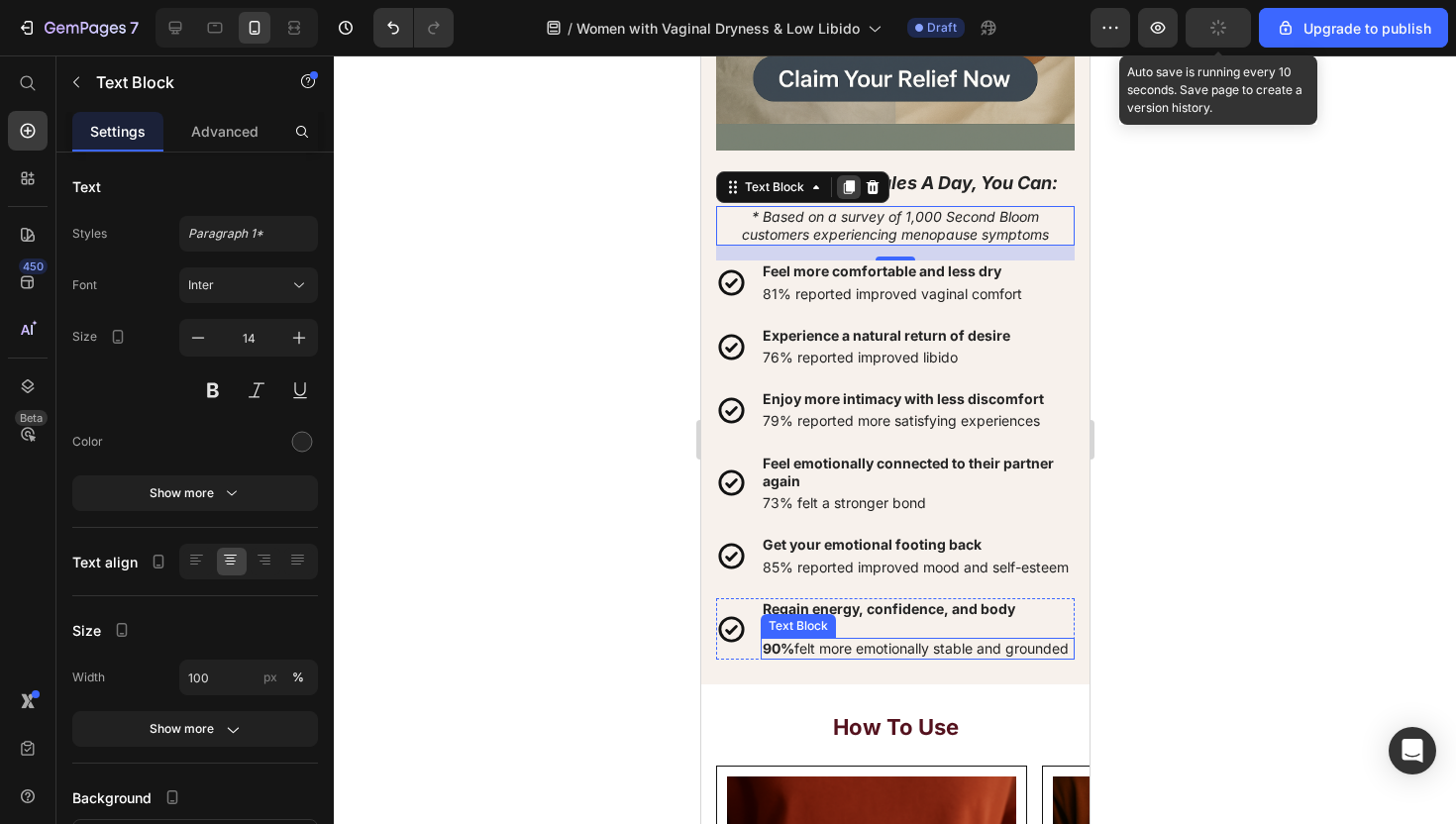 click on "* Based on a survey of 1,000 Second Bloom customers experiencing menopause symptoms Text Block   15" at bounding box center (894, 226) 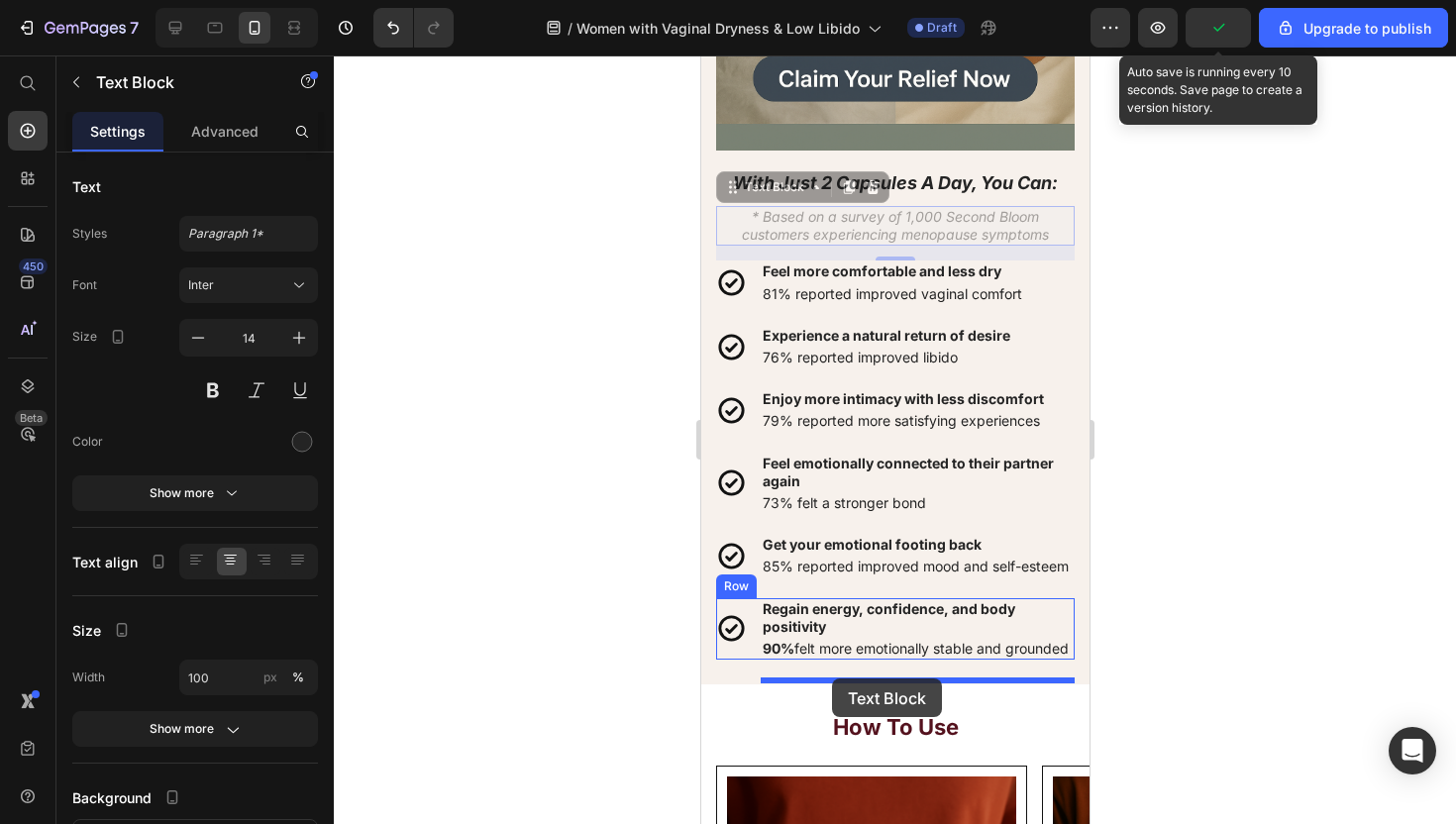drag, startPoint x: 729, startPoint y: 190, endPoint x: 833, endPoint y: 678, distance: 498.95892 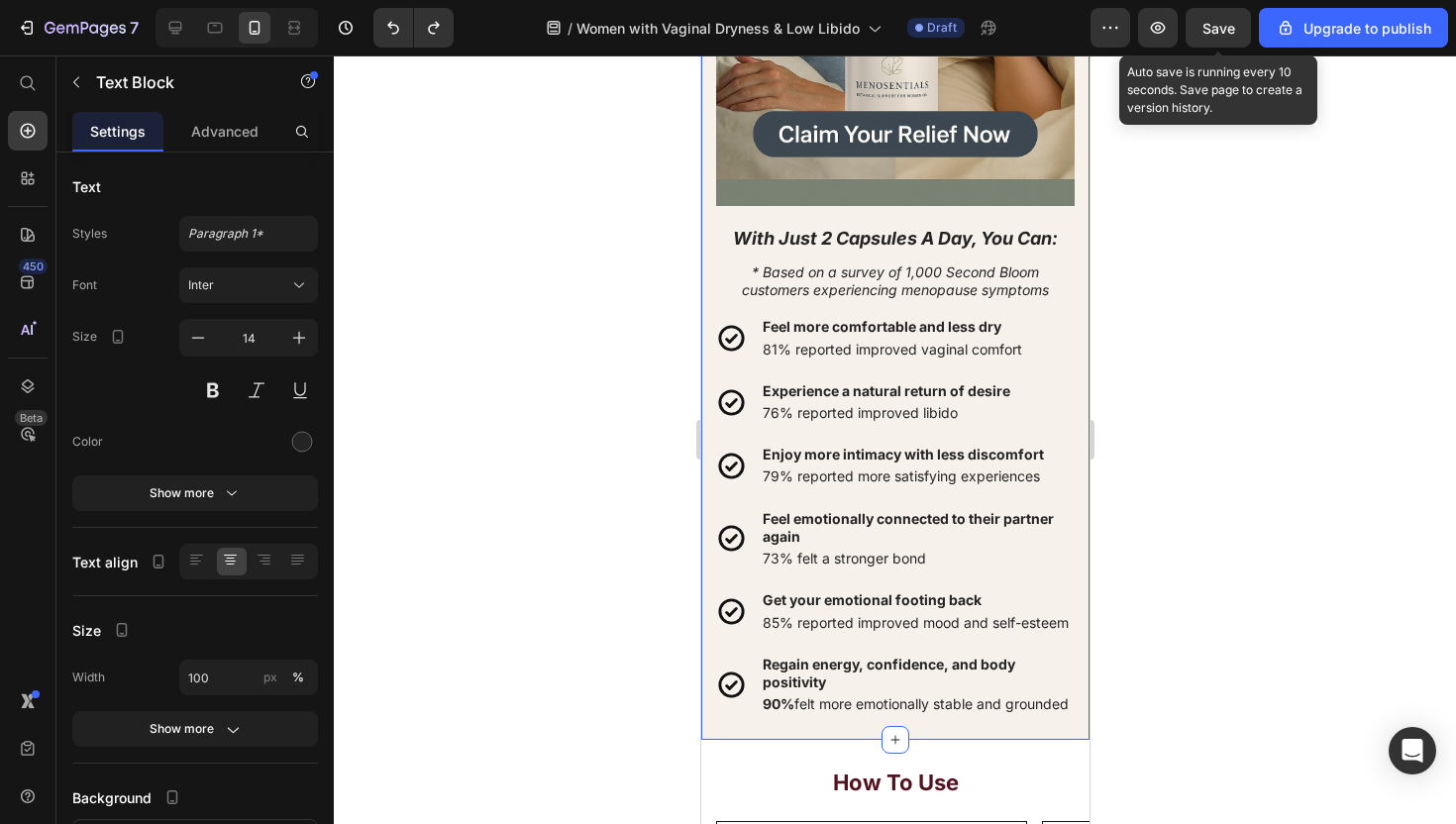scroll, scrollTop: 9355, scrollLeft: 0, axis: vertical 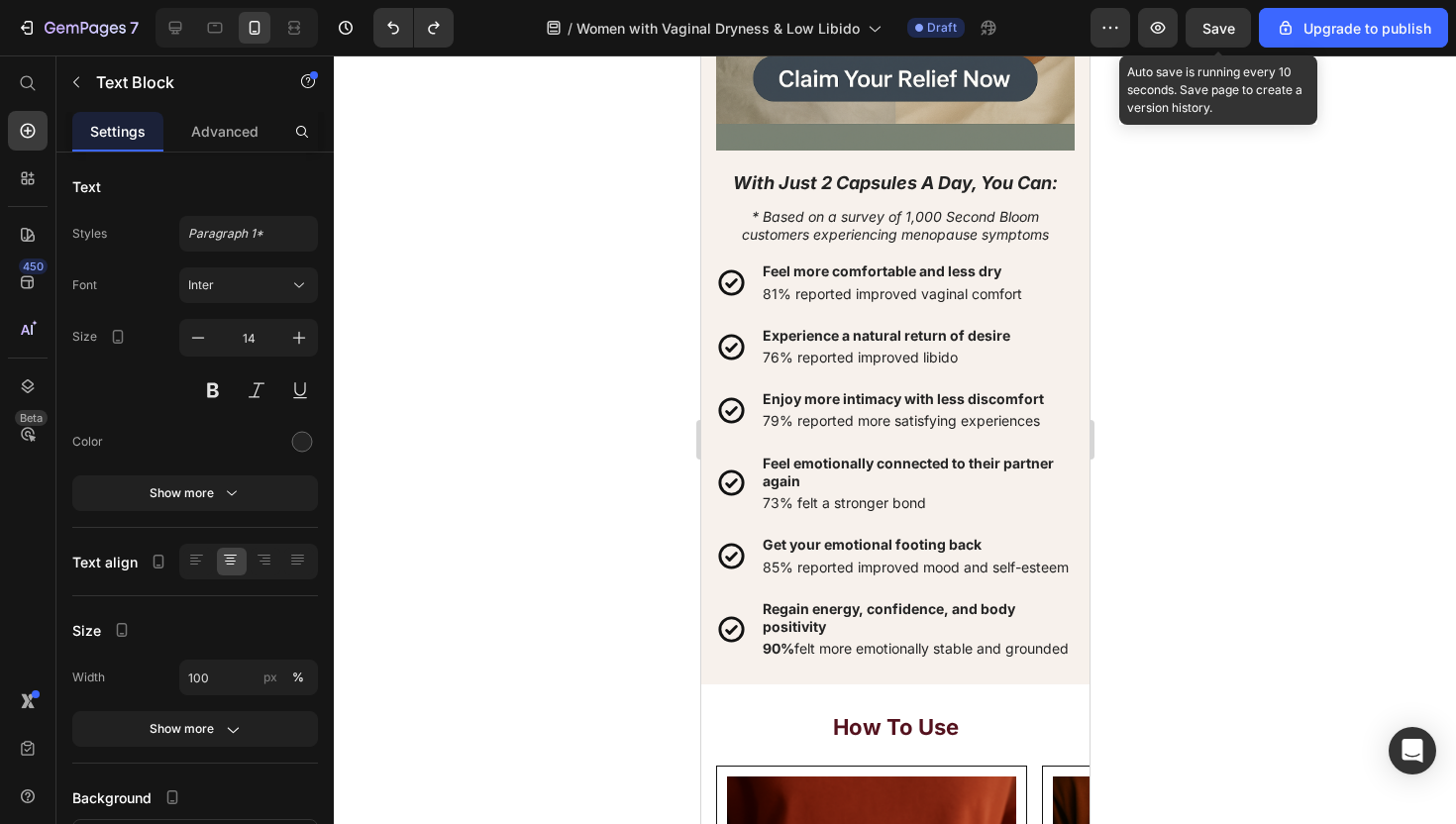 click on "* Based on a survey of 1,000 Second Bloom customers experiencing menopause symptoms" at bounding box center [894, 225] 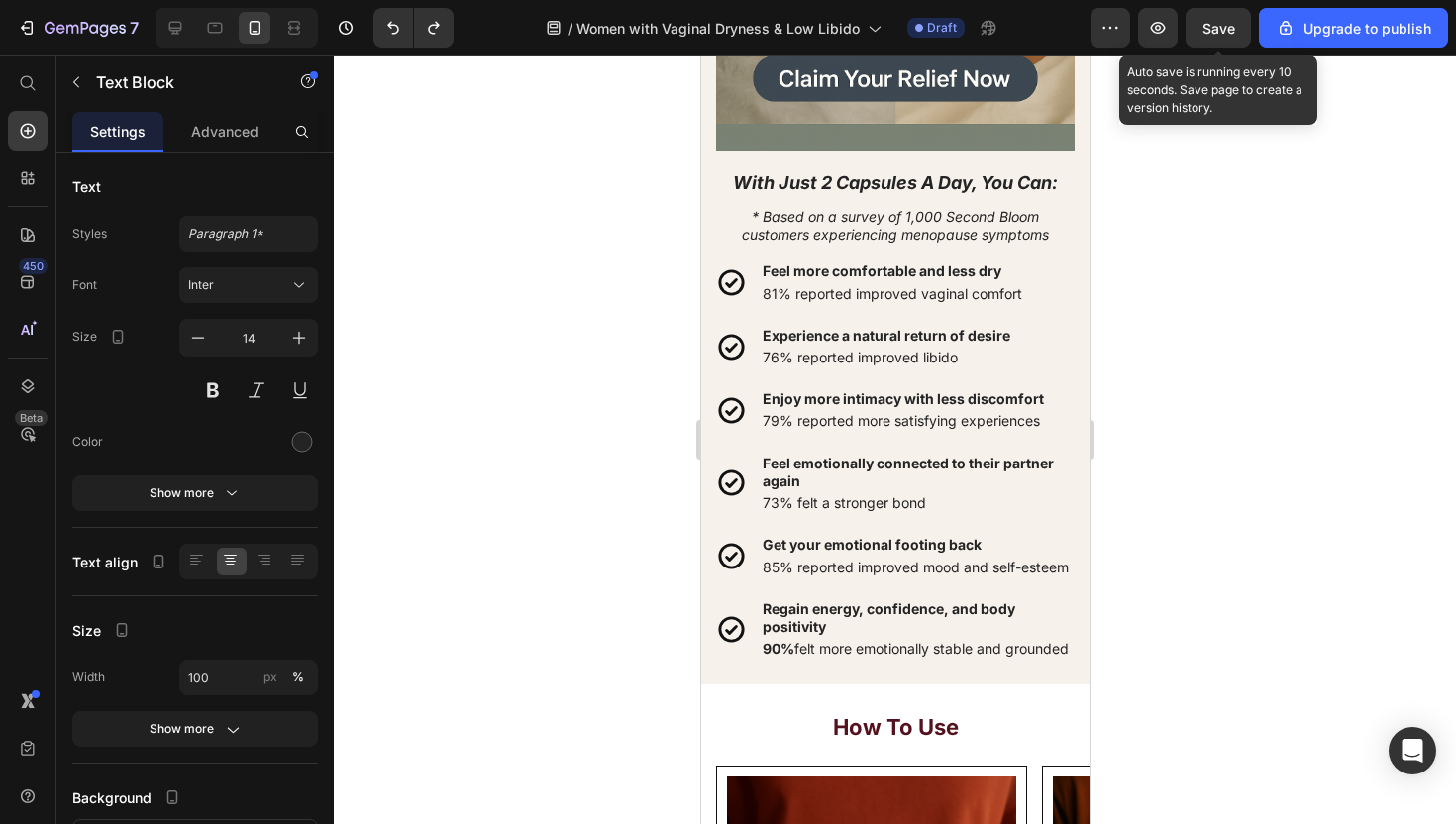 click on "* Based on a survey of 1,000 Second Bloom customers experiencing menopause symptoms" at bounding box center [894, 225] 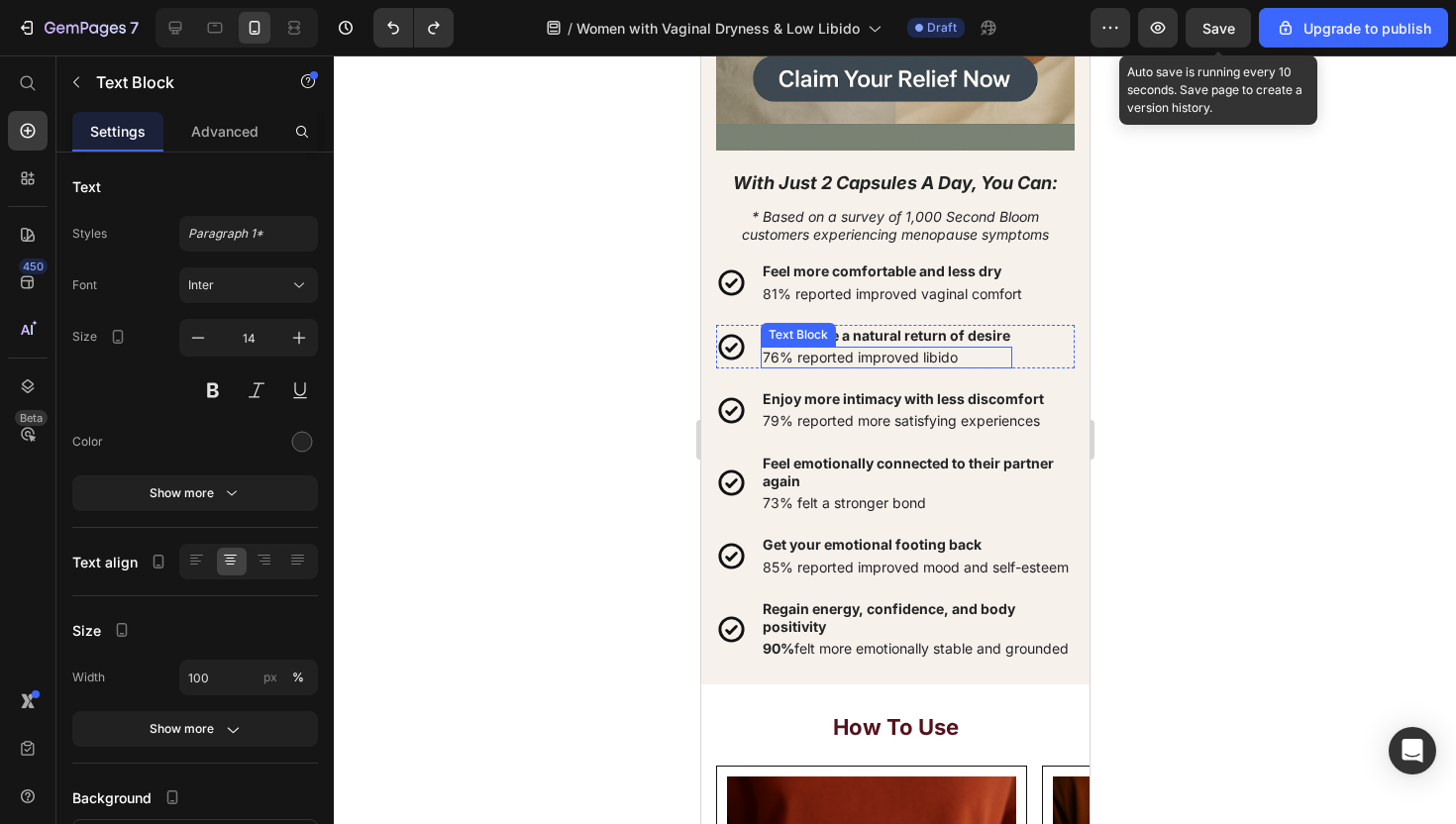 click on "76% reported improved libido" at bounding box center [885, 358] 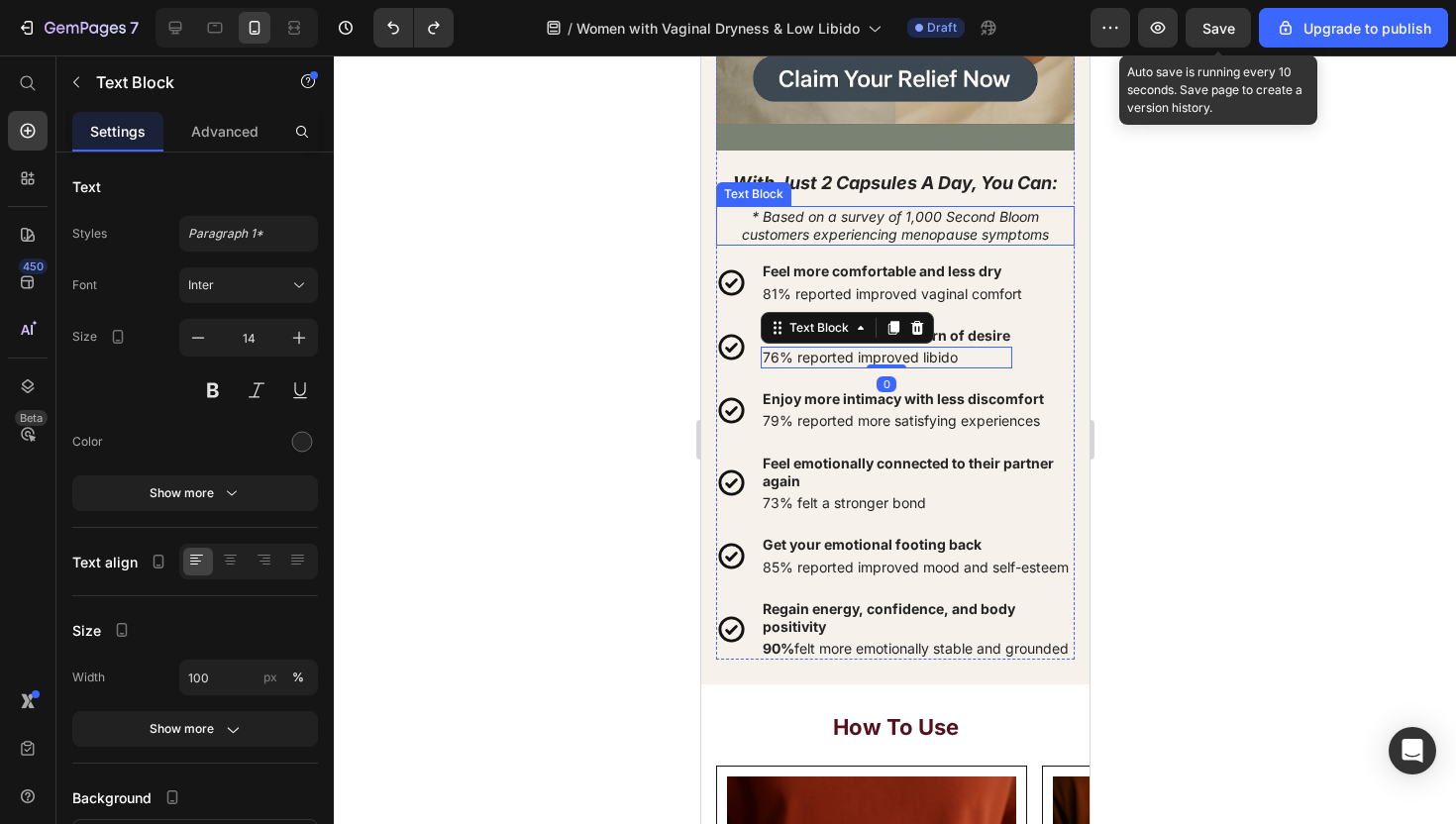 click on "* Based on a survey of 1,000 Second Bloom customers experiencing menopause symptoms" at bounding box center [894, 225] 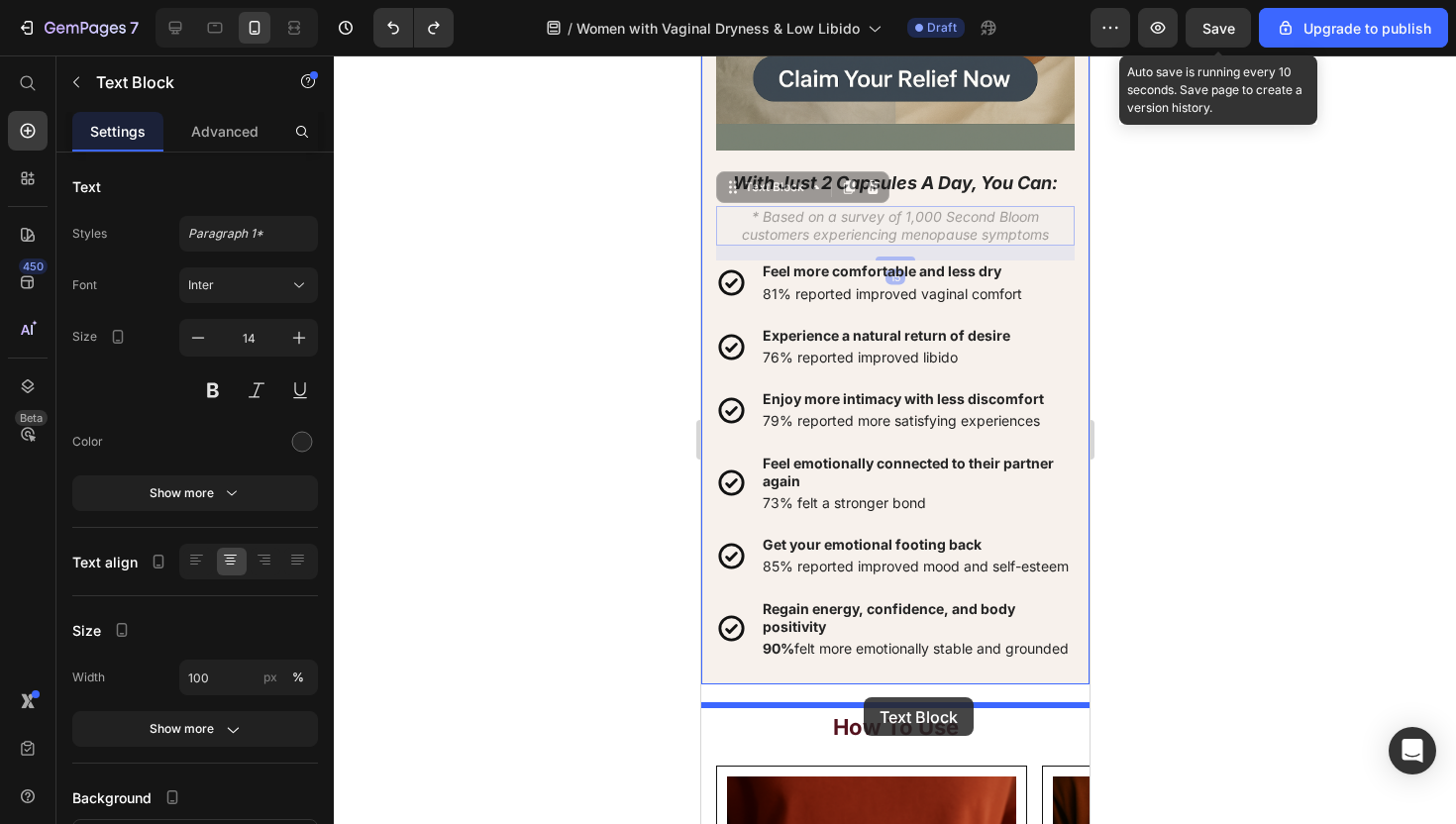 drag, startPoint x: 733, startPoint y: 196, endPoint x: 862, endPoint y: 697, distance: 517.3413 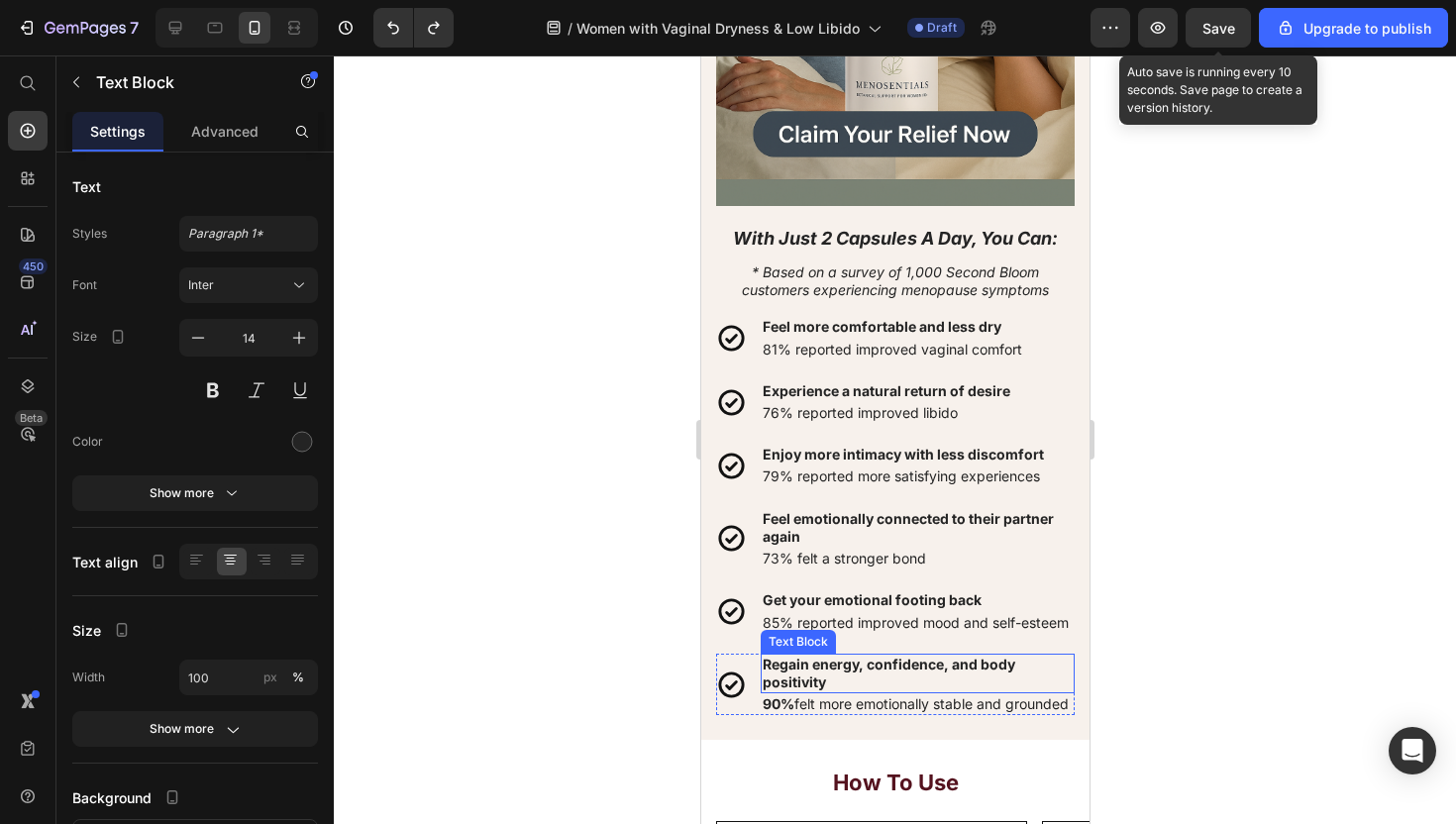scroll, scrollTop: 9355, scrollLeft: 0, axis: vertical 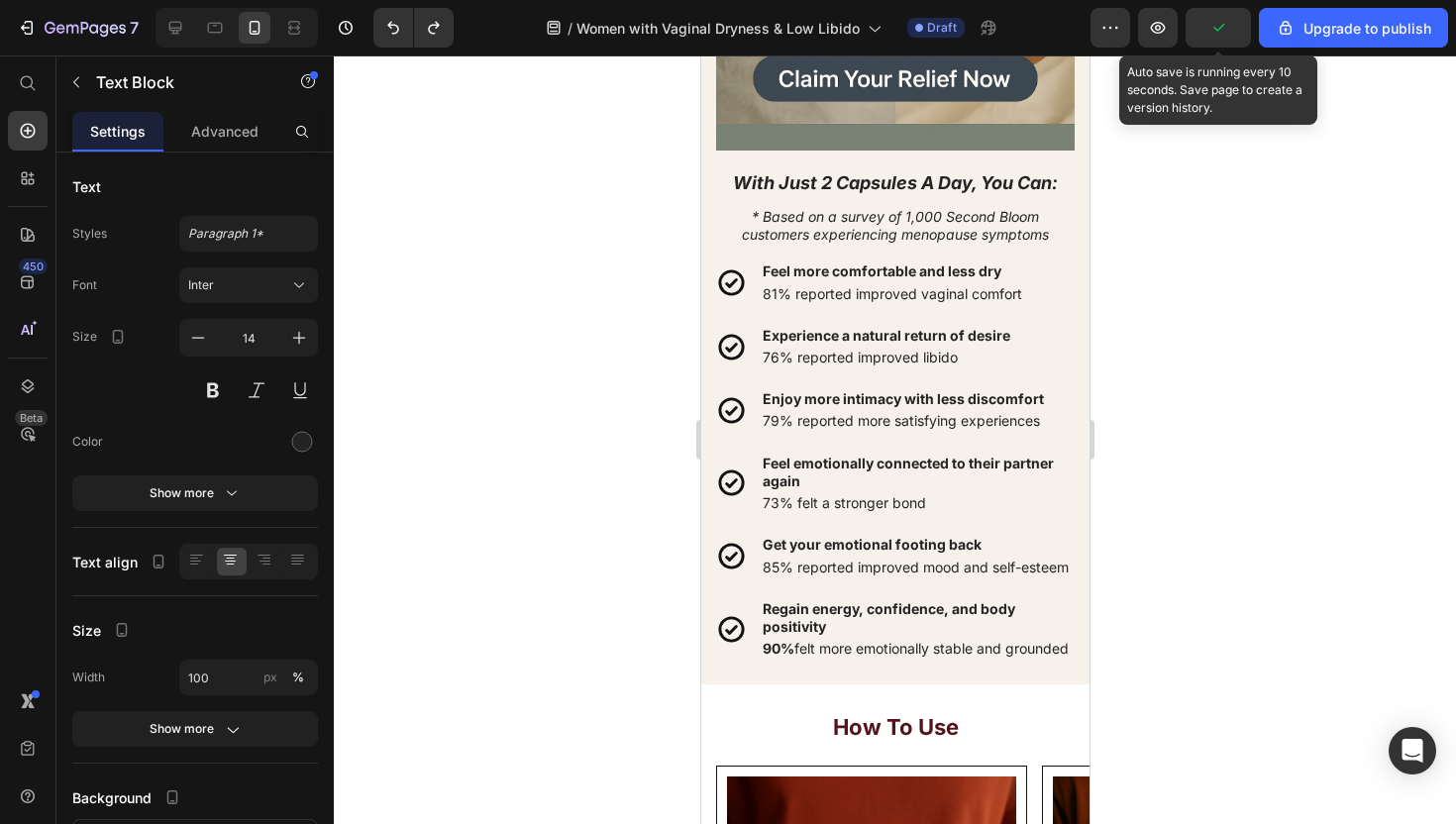click on "* Based on a survey of 1,000 Second Bloom customers experiencing menopause symptoms" at bounding box center [894, 225] 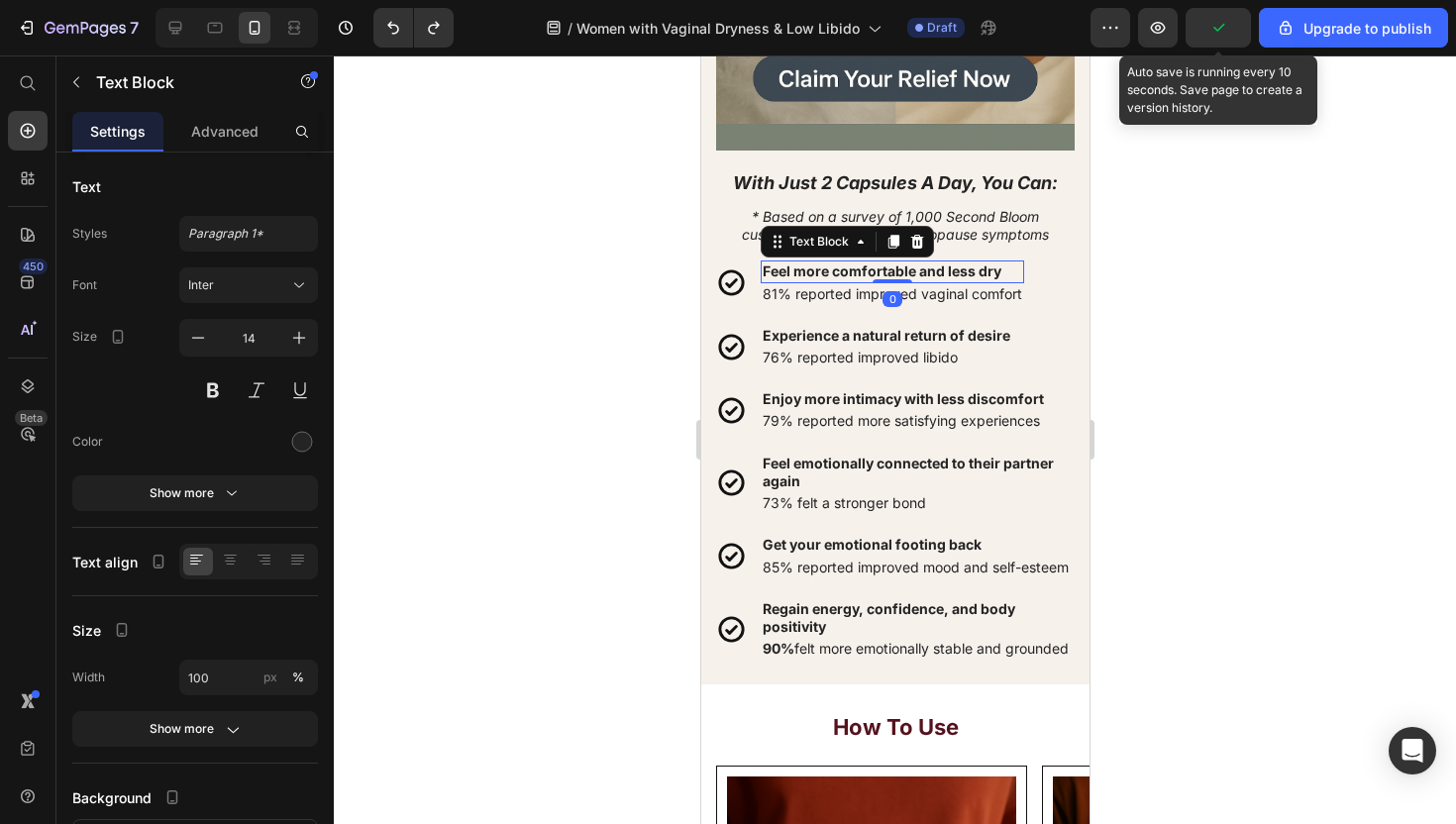 click on "* Based on a survey of 1,000 Second Bloom customers experiencing menopause symptoms" at bounding box center [894, 225] 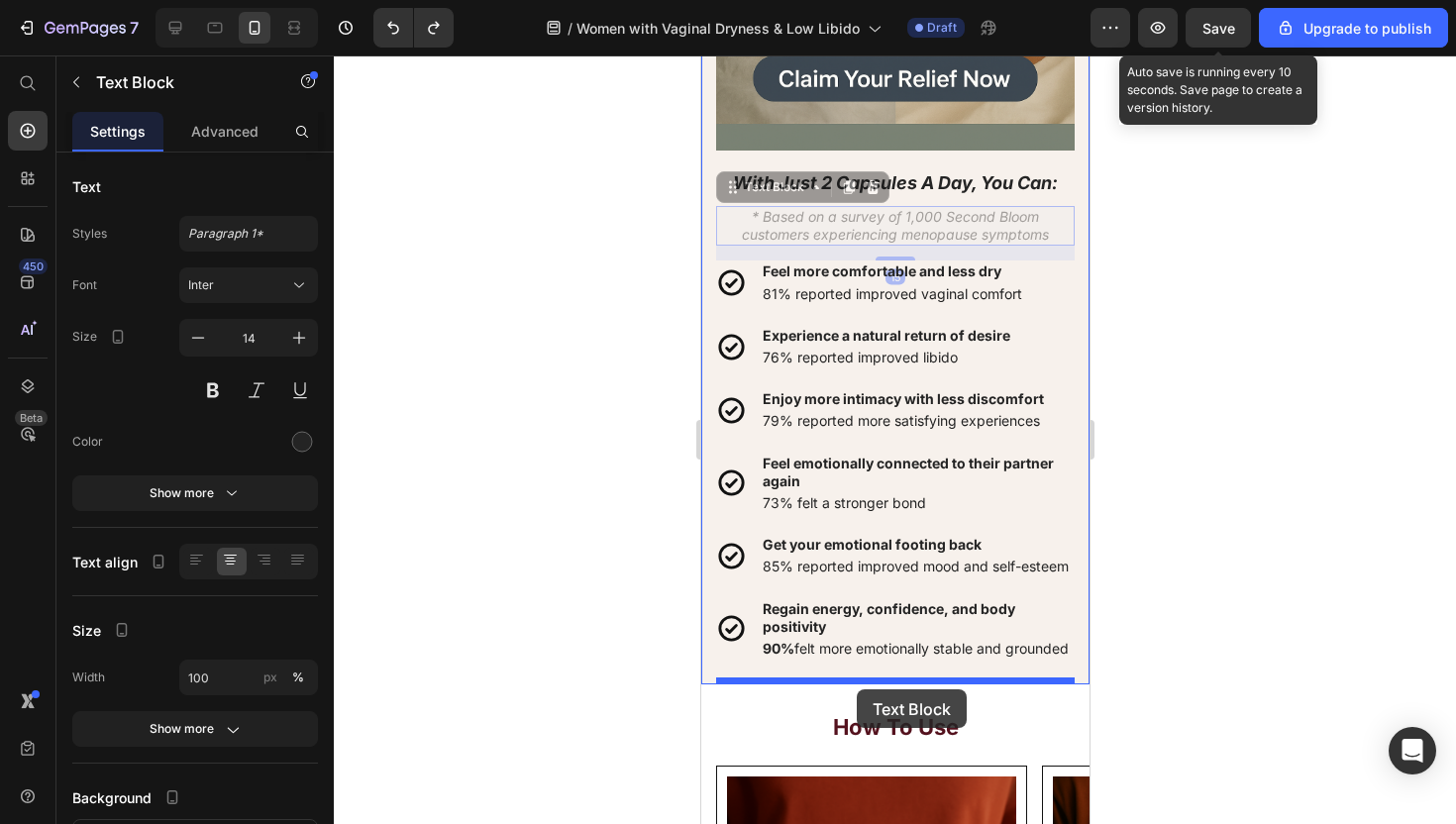 drag, startPoint x: 733, startPoint y: 191, endPoint x: 856, endPoint y: 689, distance: 512.9649 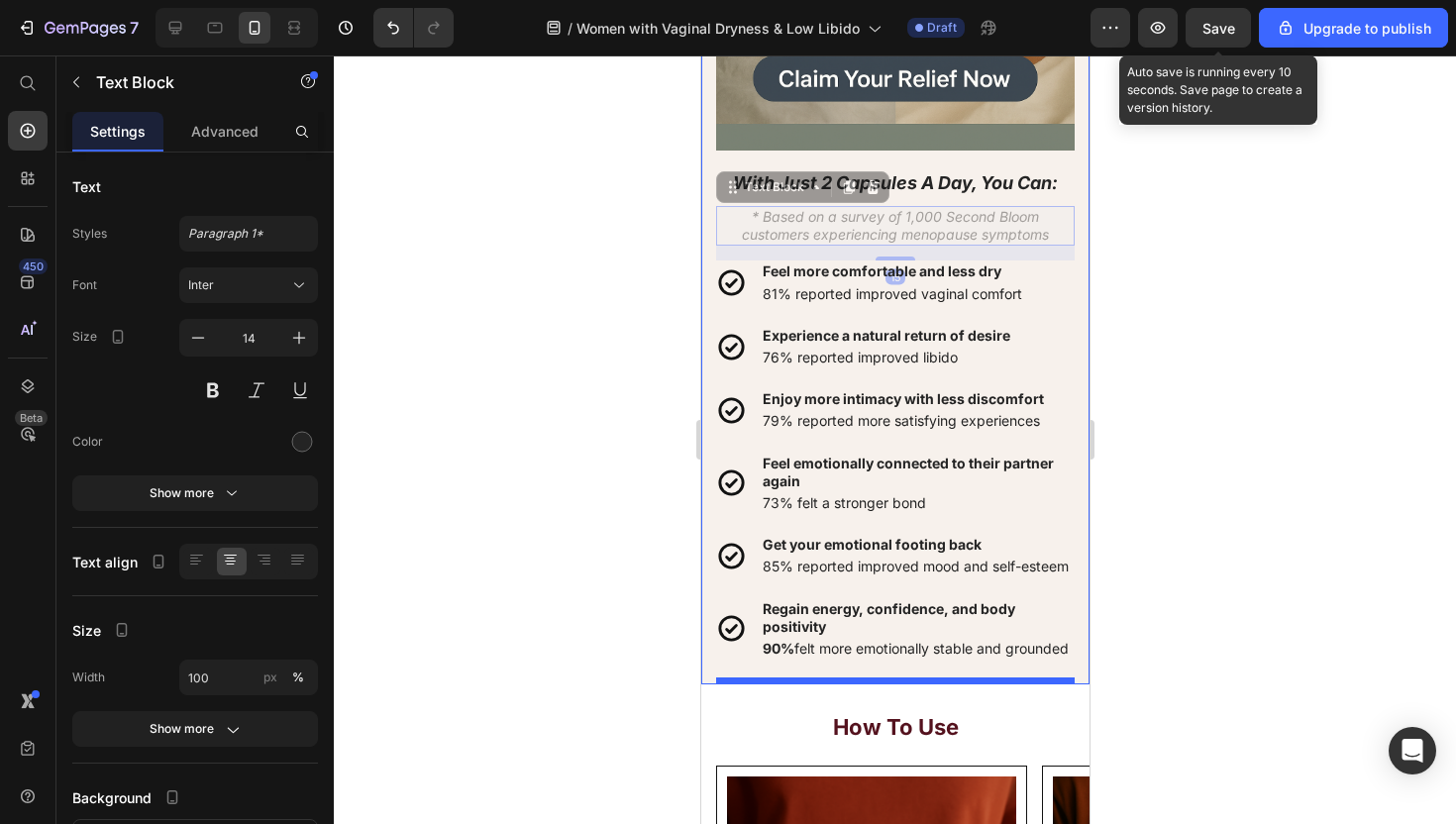 scroll, scrollTop: 9300, scrollLeft: 0, axis: vertical 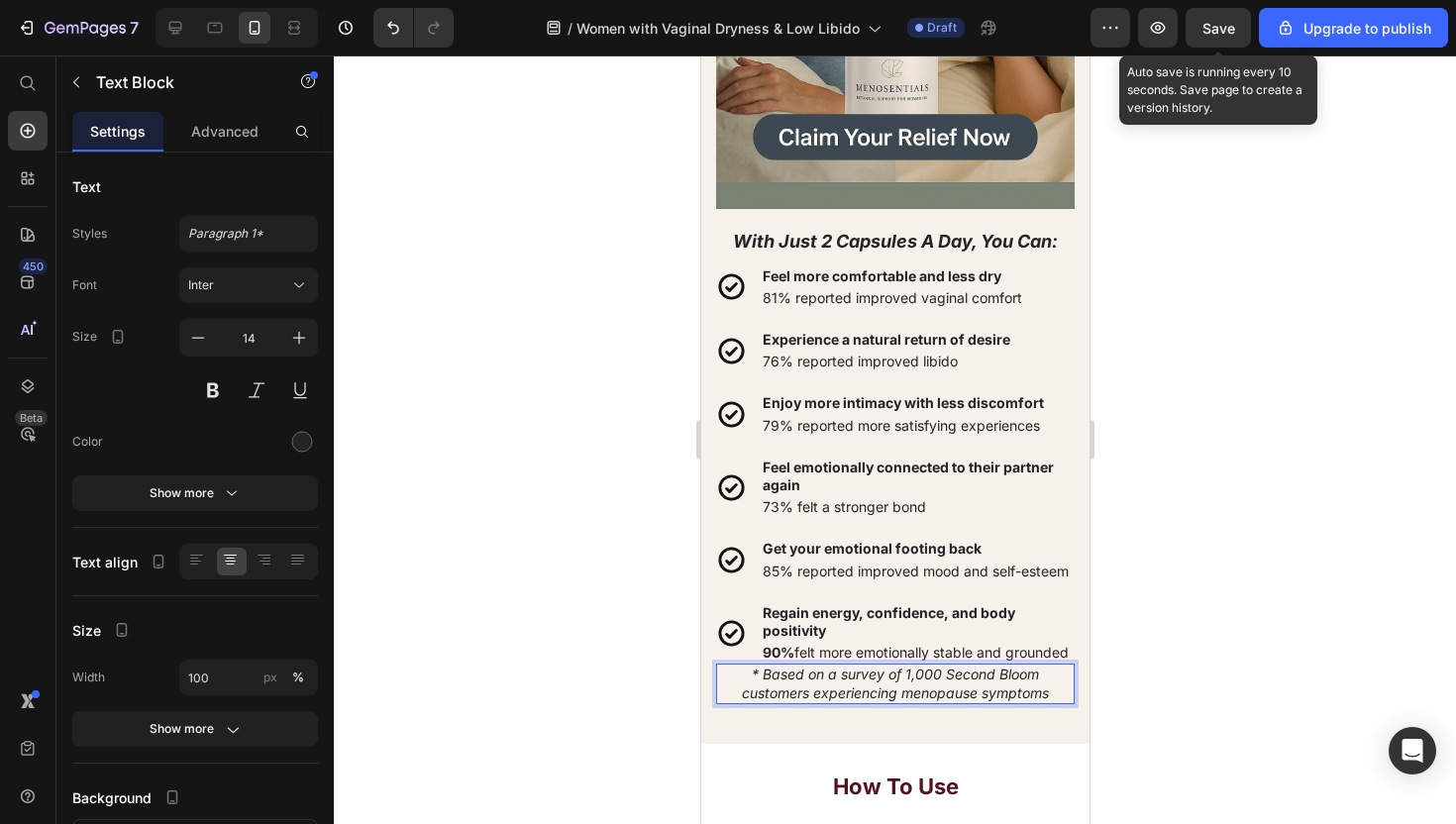 click on "* Based on a survey of 1,000 Second Bloom customers experiencing menopause symptoms" at bounding box center [894, 682] 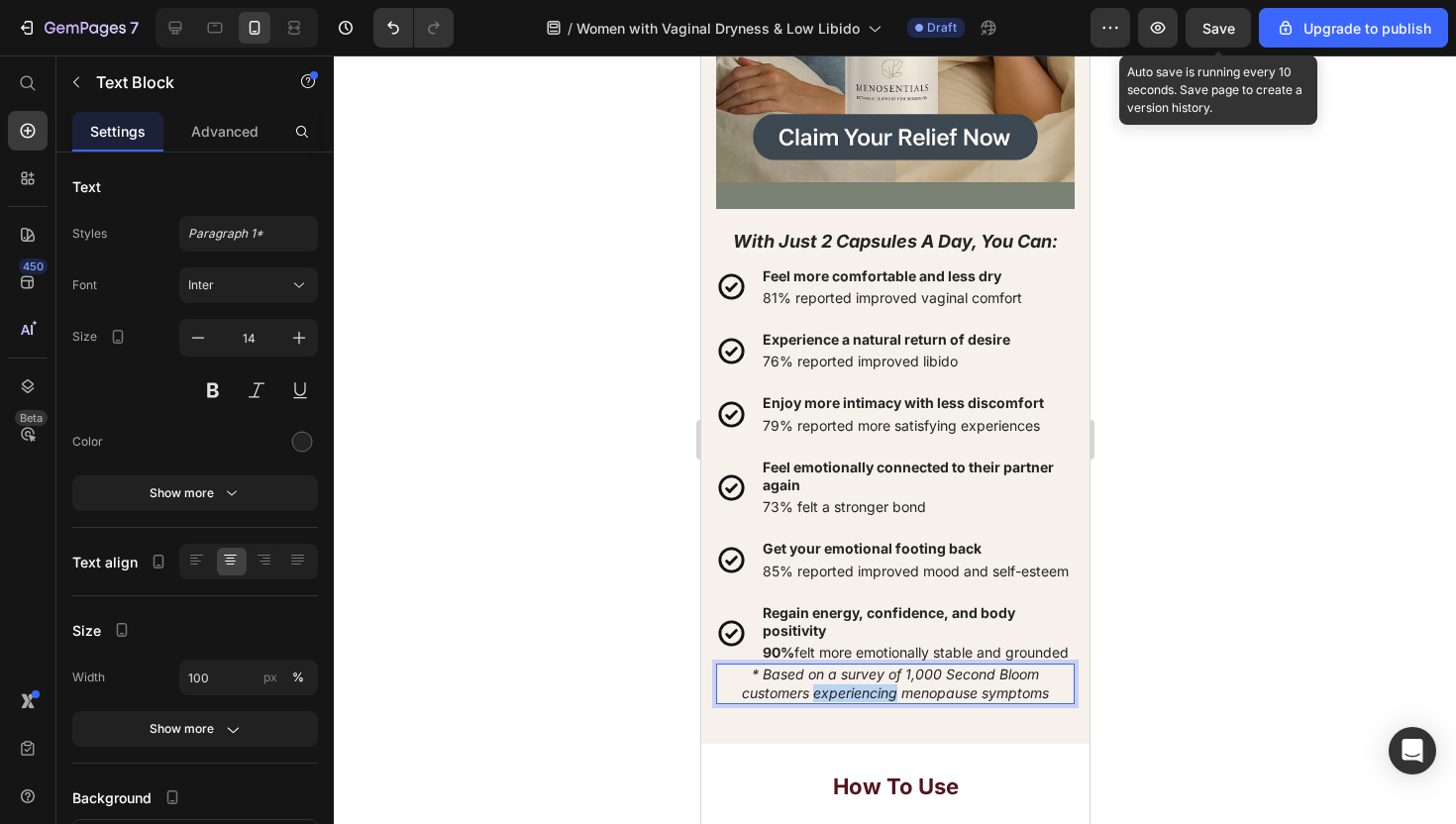 click on "* Based on a survey of 1,000 Second Bloom customers experiencing menopause symptoms" at bounding box center [894, 682] 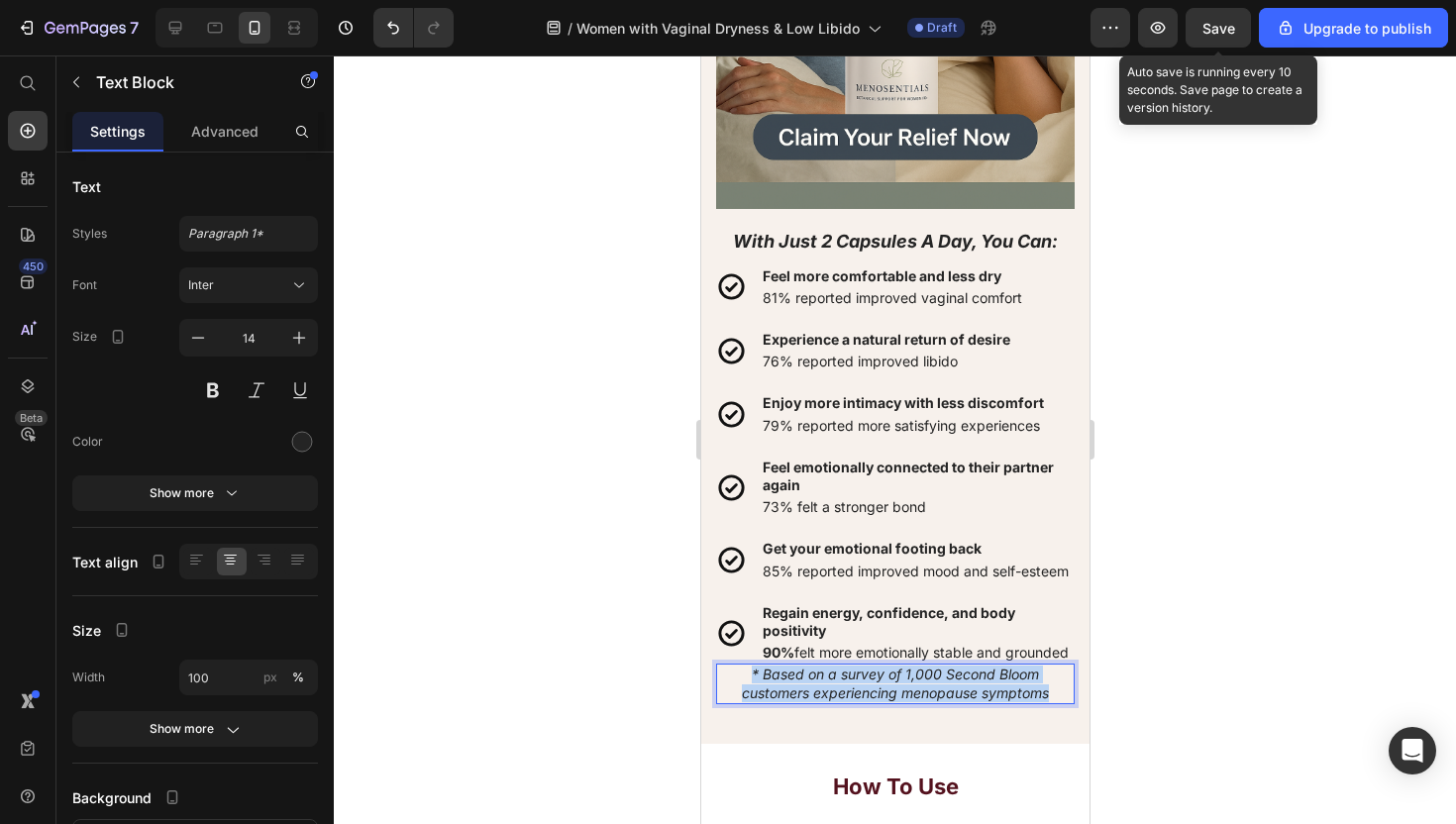 click on "* Based on a survey of 1,000 Second Bloom customers experiencing menopause symptoms" at bounding box center (894, 682) 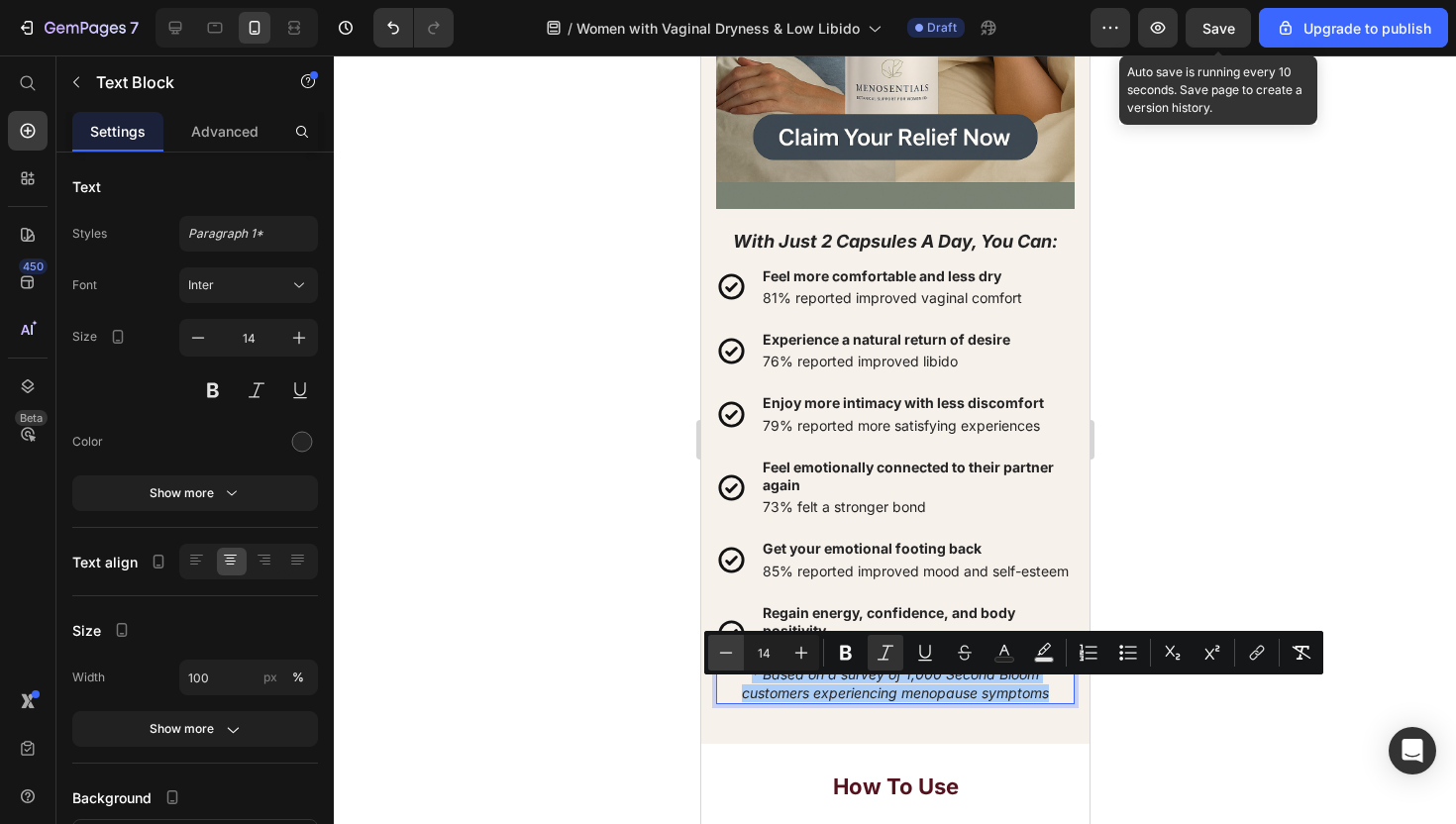 click on "Minus" at bounding box center (726, 653) 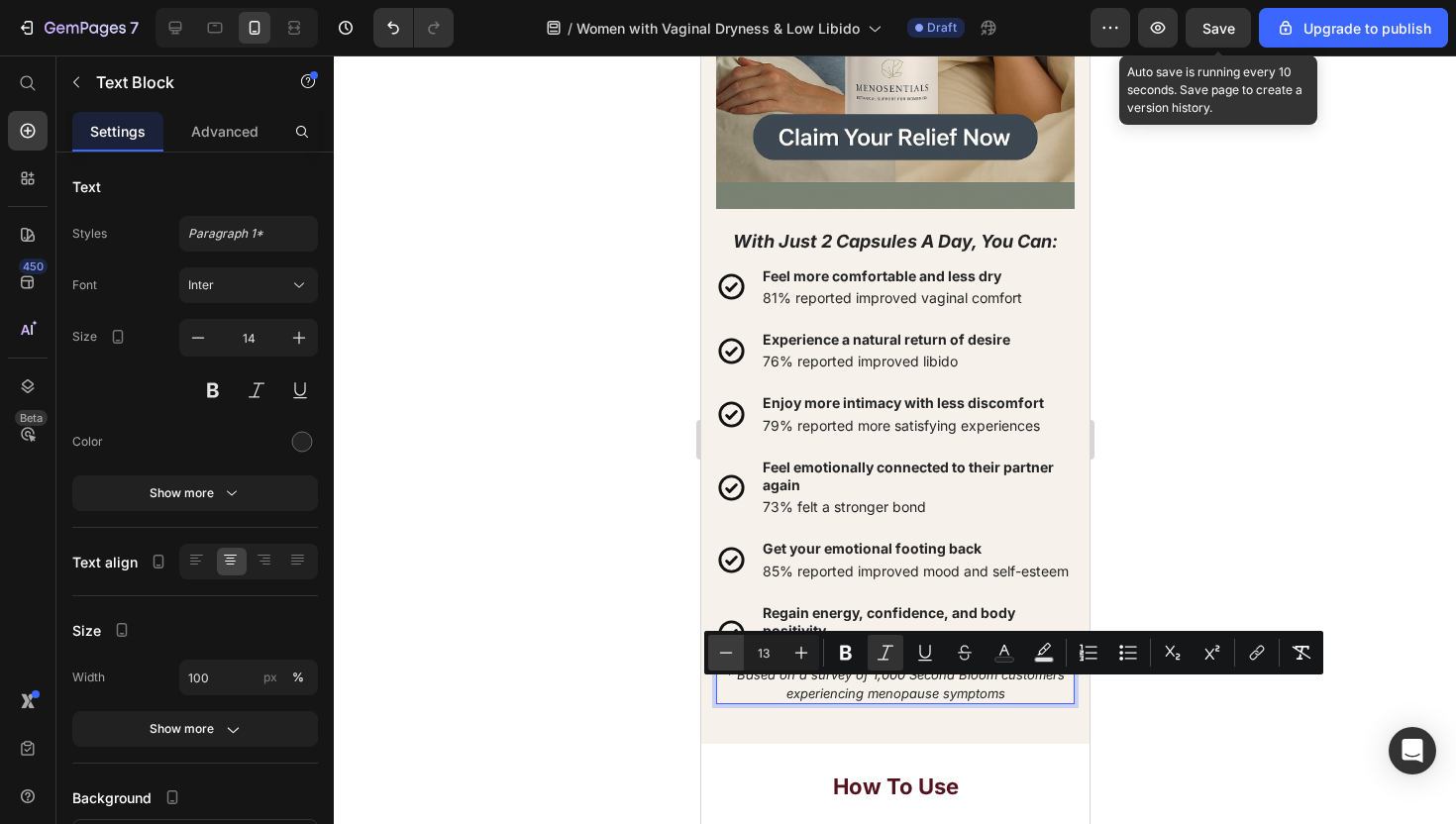 click on "Minus" at bounding box center [726, 653] 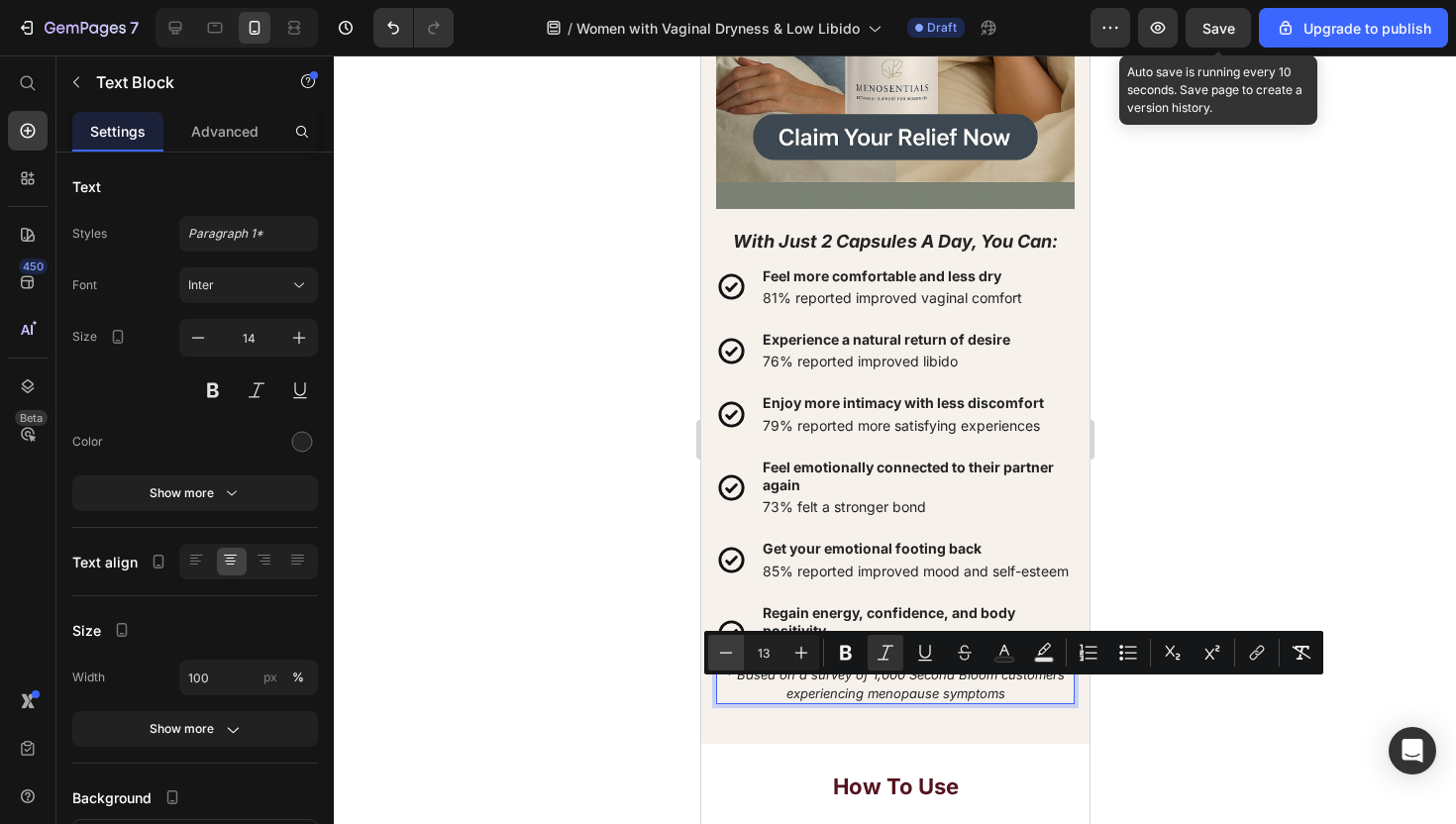type on "12" 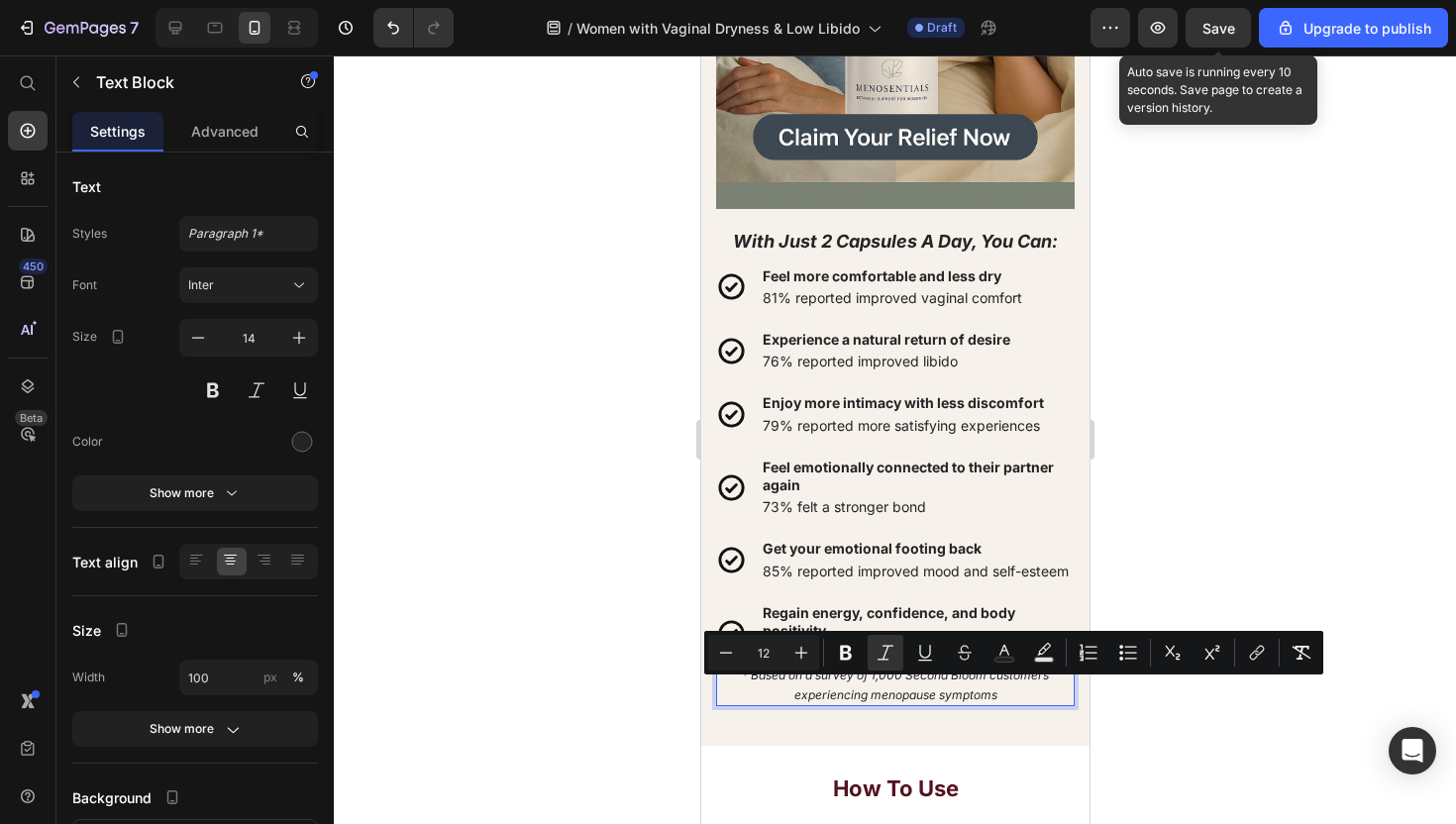 click on "What Women Experience in the First 90 Days With just 2 capsules a day, you can  Heading
Icon Feel more comfortable and less dry Text Block 81% reported improved vaginal comfort Text Block Row
Icon Experience a natural return of desire Text Block 76% reported improved libido Text Block Row
Icon Enjoy more intimacy with less discomfort Text Block 79% reported more satisfying experiences Text Block Row
Icon Feel emotionally connected to their partner again Text Block 73% felt a stronger bond Text Block Row
Icon Get your emotional footing back Text Block 85% reported improved mood and self-esteem Text Block Row
Icon Regain energy, confidence, and body positivity Text Block 90%  felt more emotionally stable and grounded Text Block Row *(Based on a survey of 1,000 Second Bloom customers experiencing menopause symptoms) Heading ⁠⁠⁠⁠⁠⁠⁠ What Women Experience in the First 90 Days Heading Image Text Block Row" at bounding box center [894, 156] 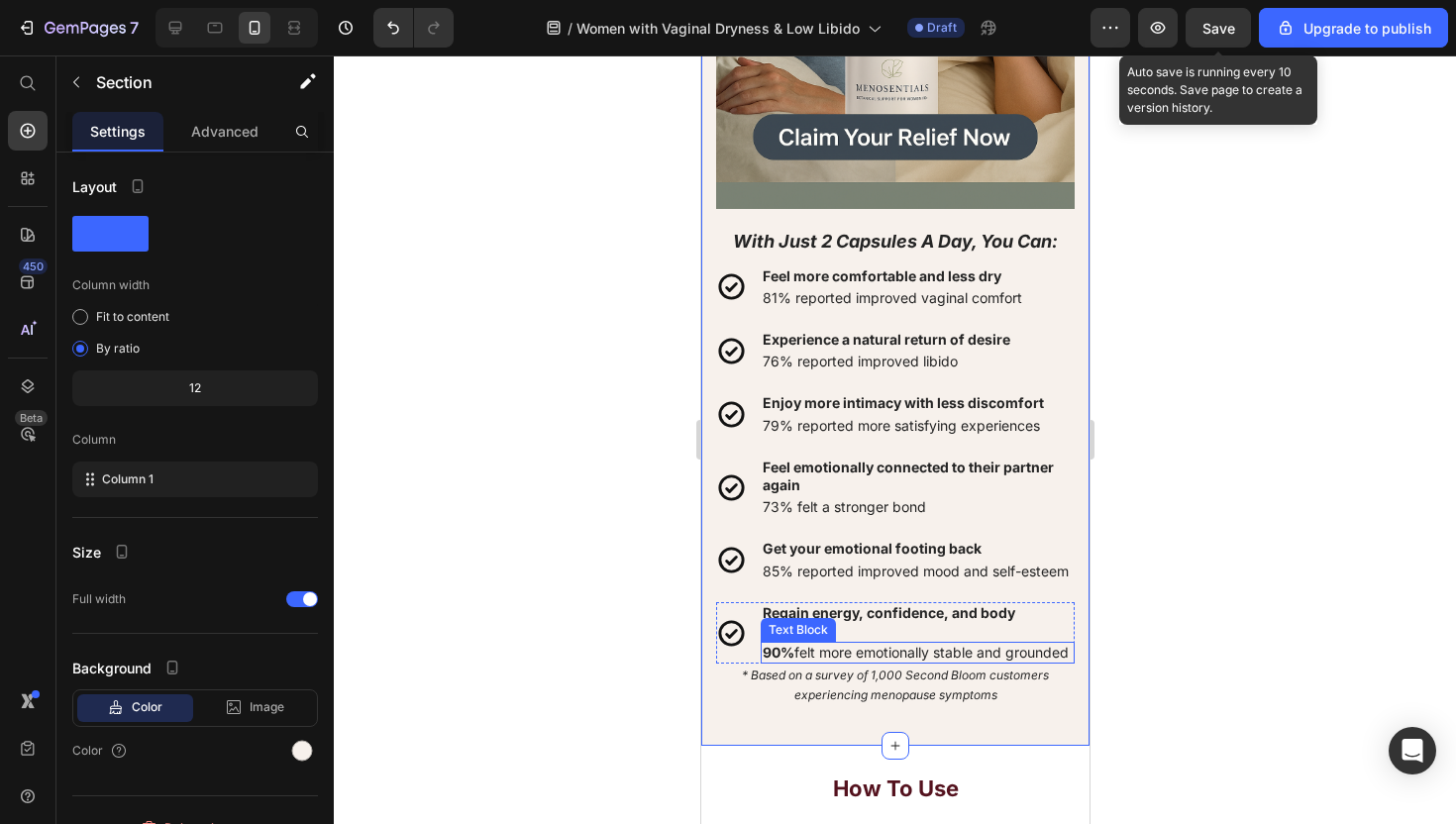 click on "90%  felt more emotionally stable and grounded" at bounding box center [916, 653] 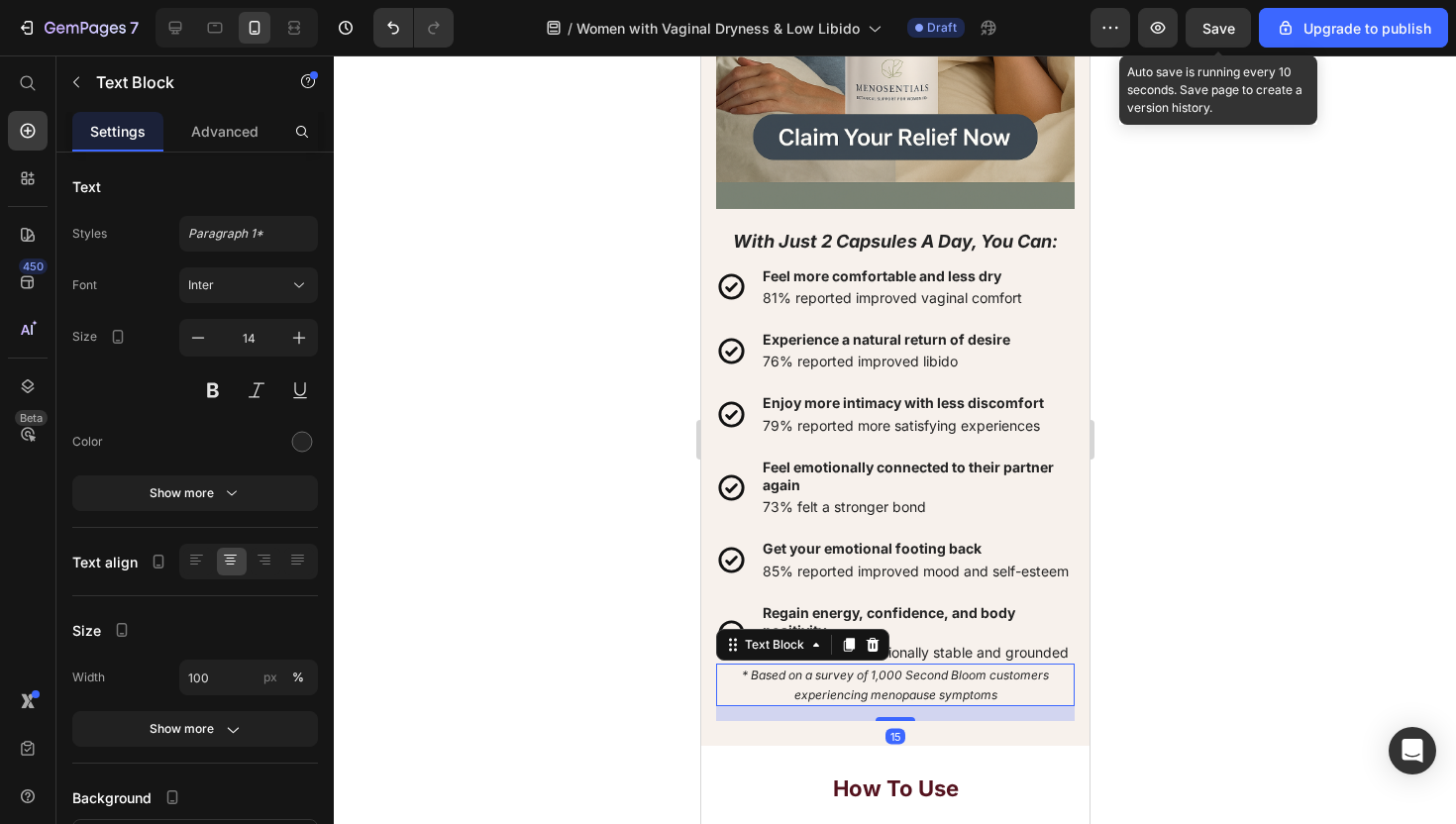 click on "90%  felt more emotionally stable and grounded" at bounding box center [916, 653] 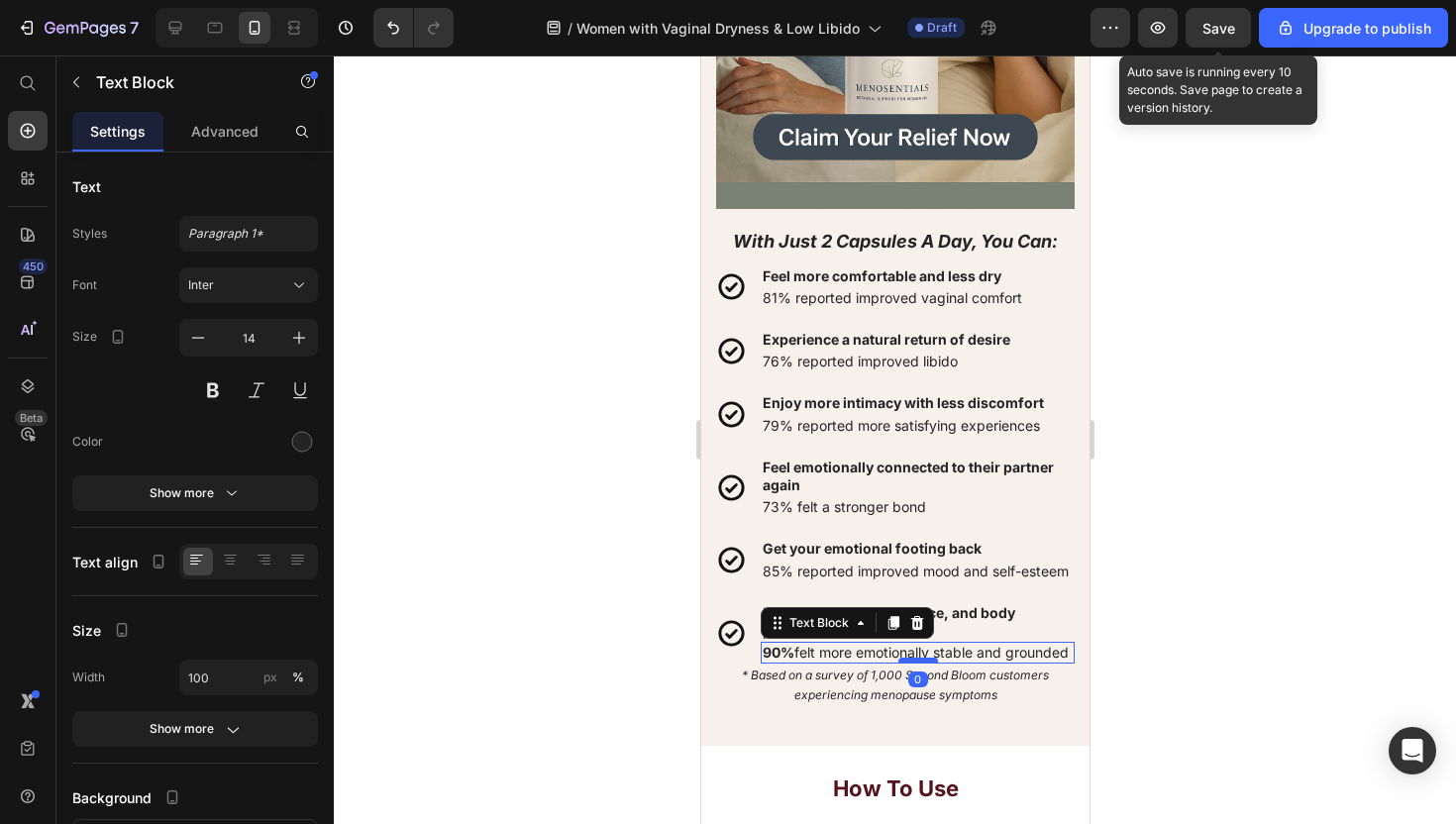 drag, startPoint x: 920, startPoint y: 677, endPoint x: 920, endPoint y: 694, distance: 17 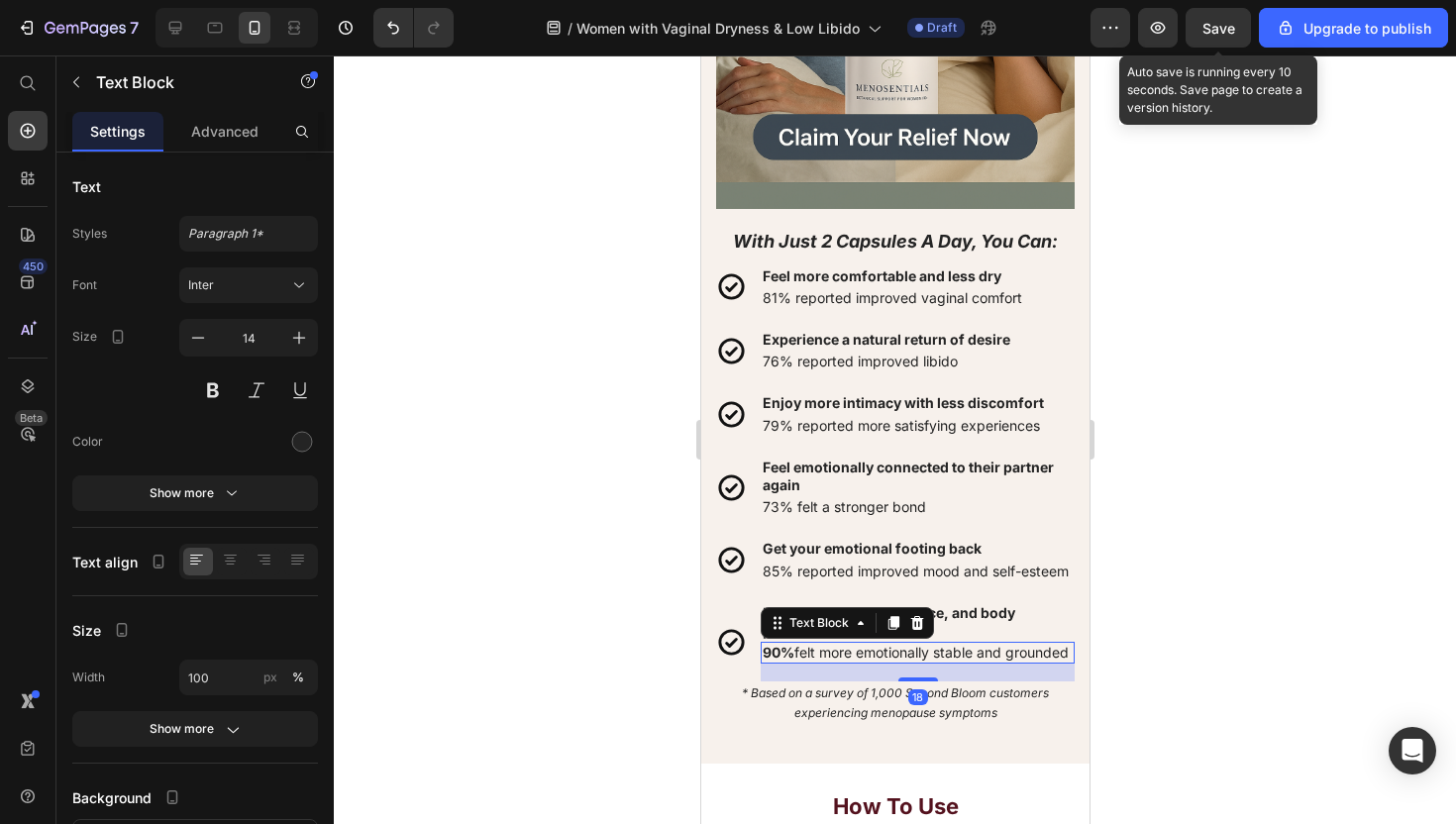 click on "Regain energy, confidence, and body positivity" at bounding box center (916, 622) 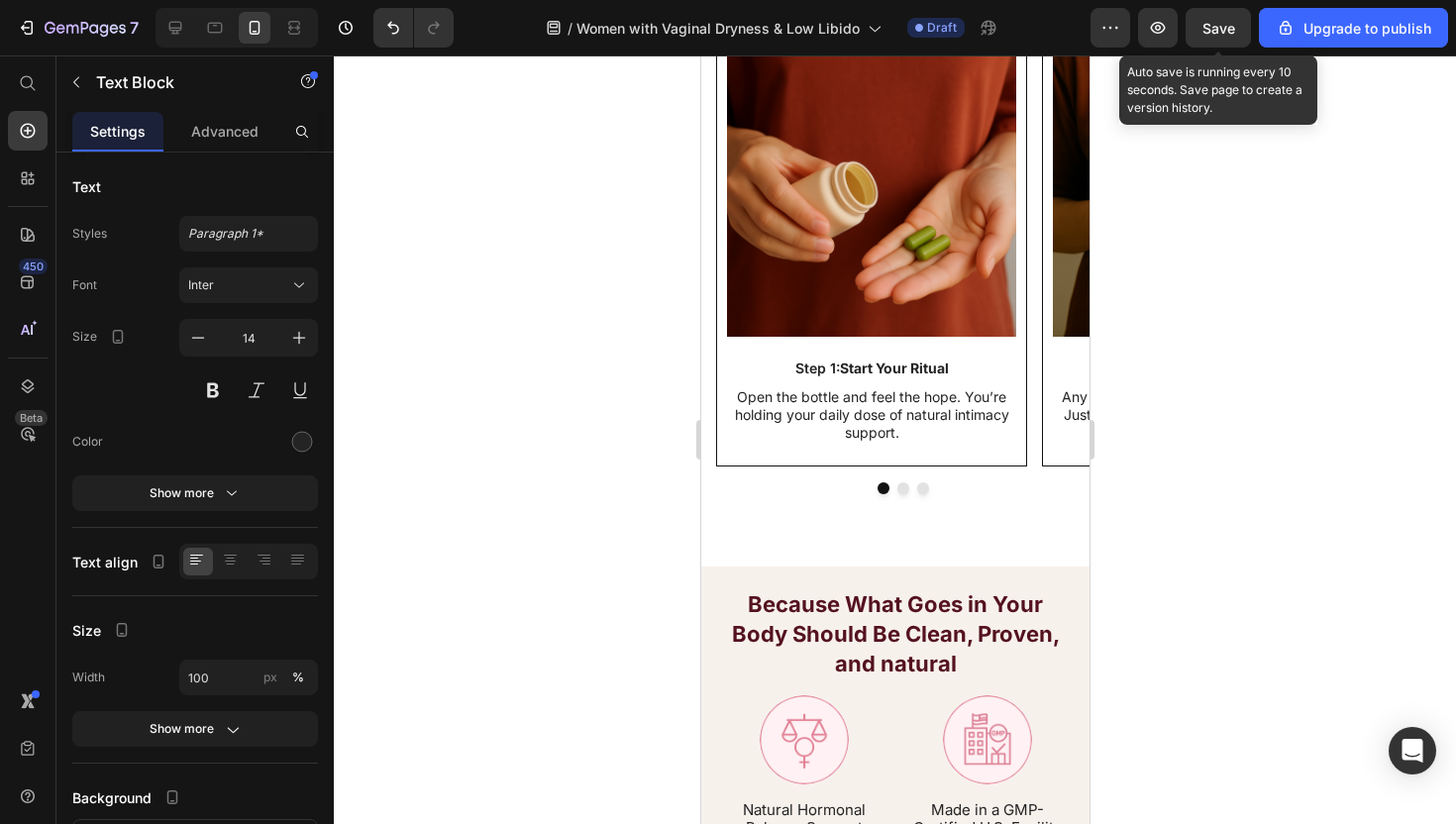 scroll, scrollTop: 10141, scrollLeft: 0, axis: vertical 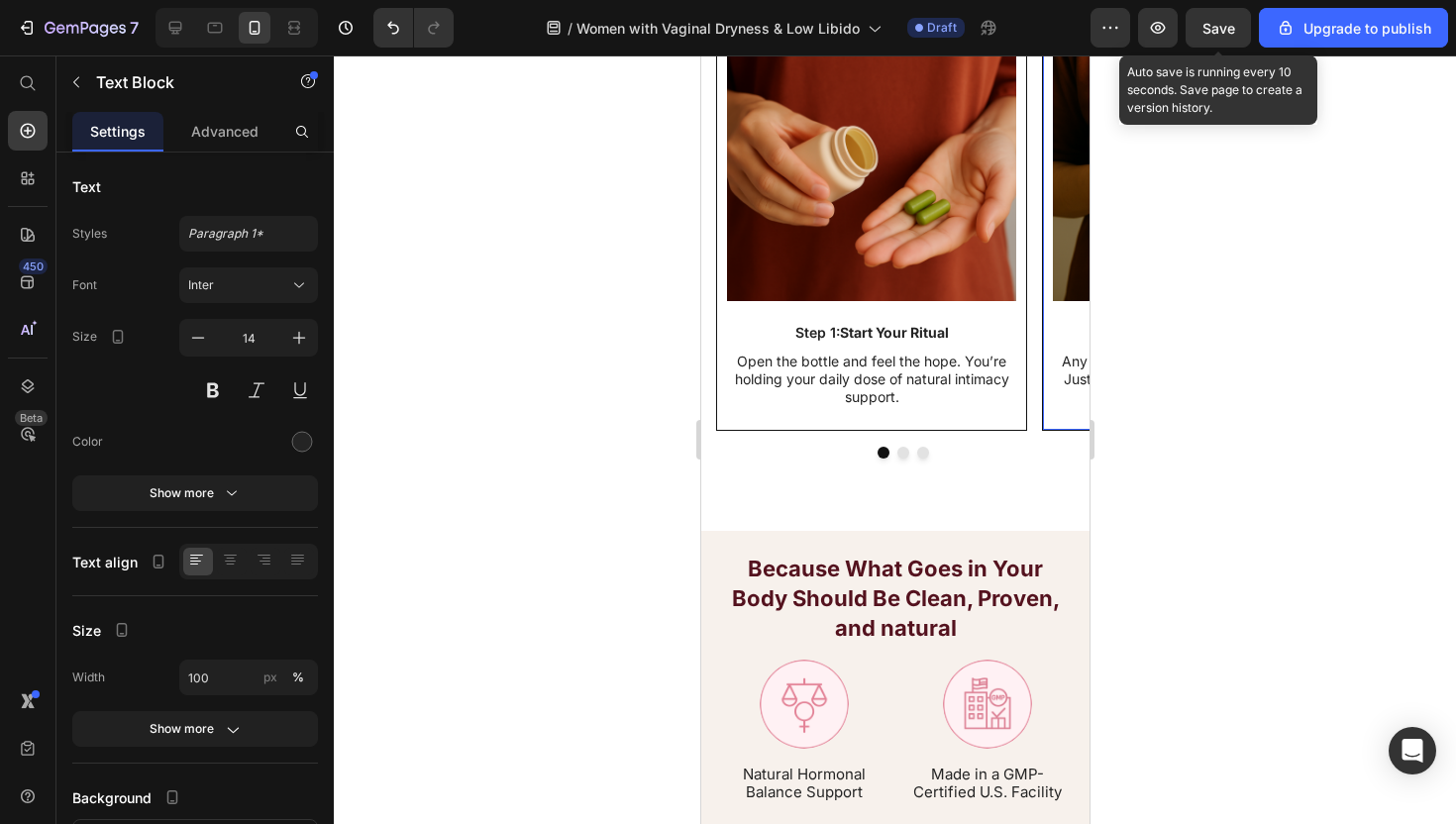 click on "Image Step 2:  Take 2 Capsules Daily Text Block Any time. With water. Morning or evening. Just stay consistent and let your body do what it’s designed to. Text Block Row   0" at bounding box center [1196, 215] 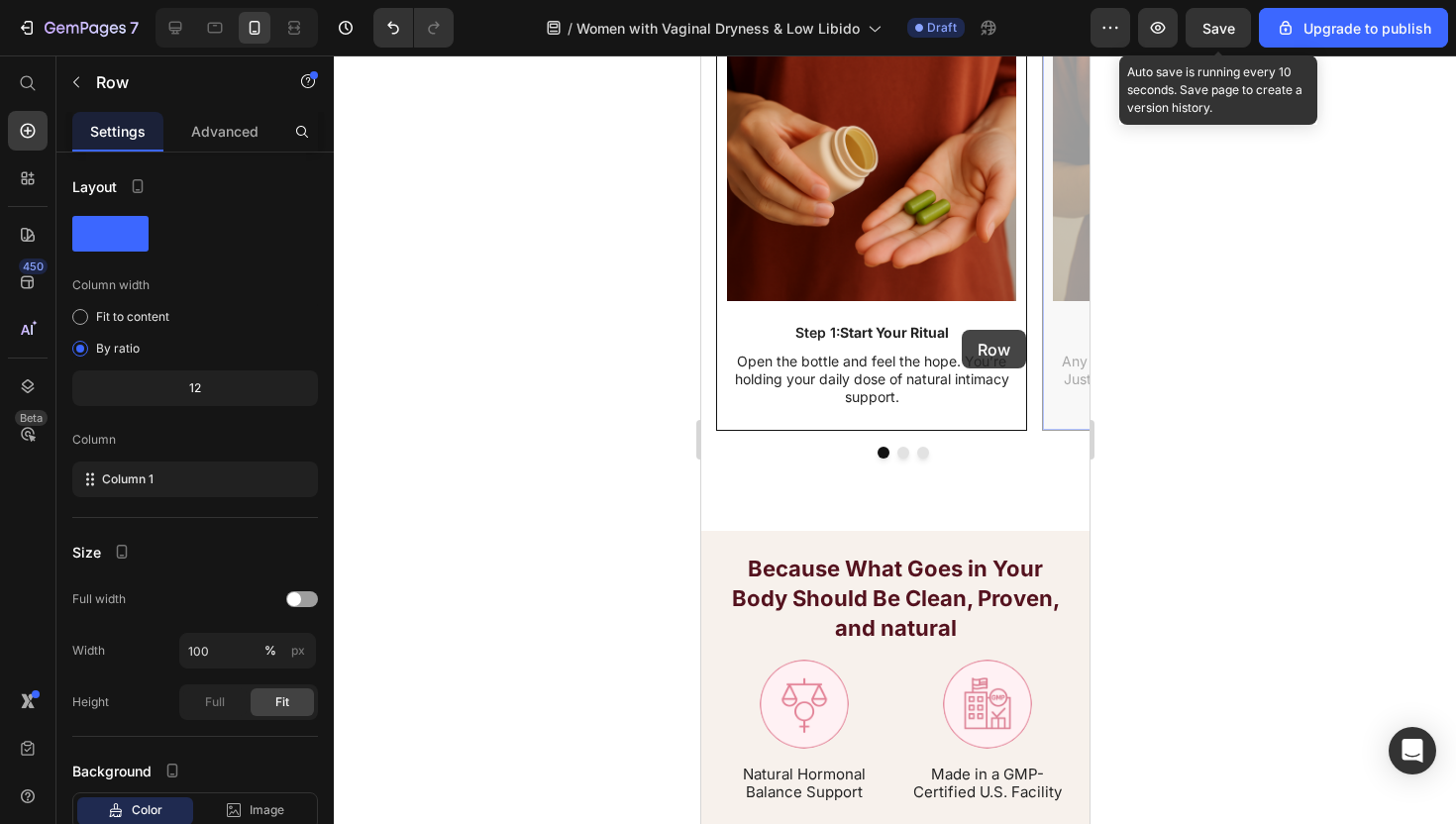 drag, startPoint x: 1050, startPoint y: 330, endPoint x: 955, endPoint y: 330, distance: 95 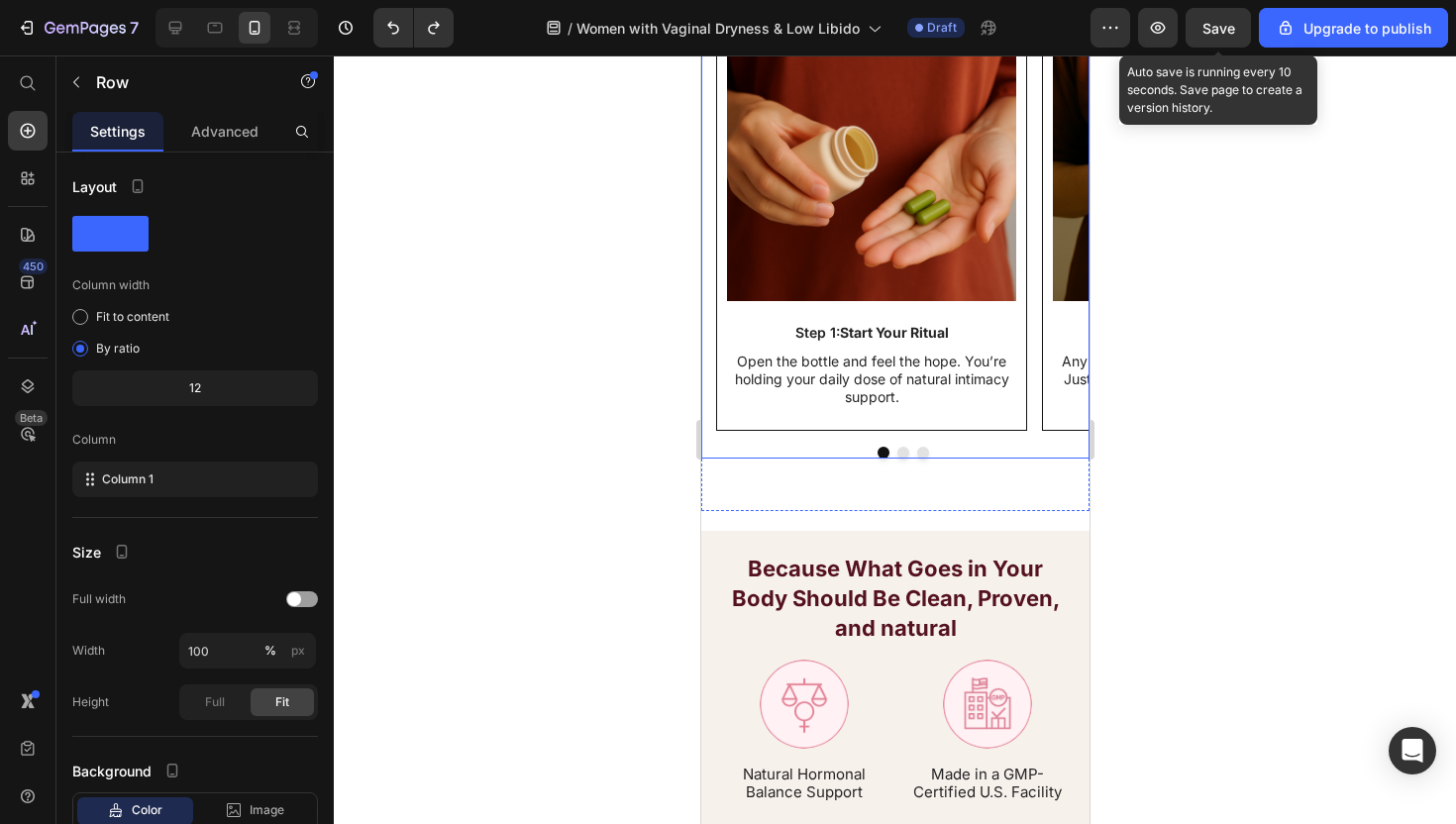 click at bounding box center [902, 453] 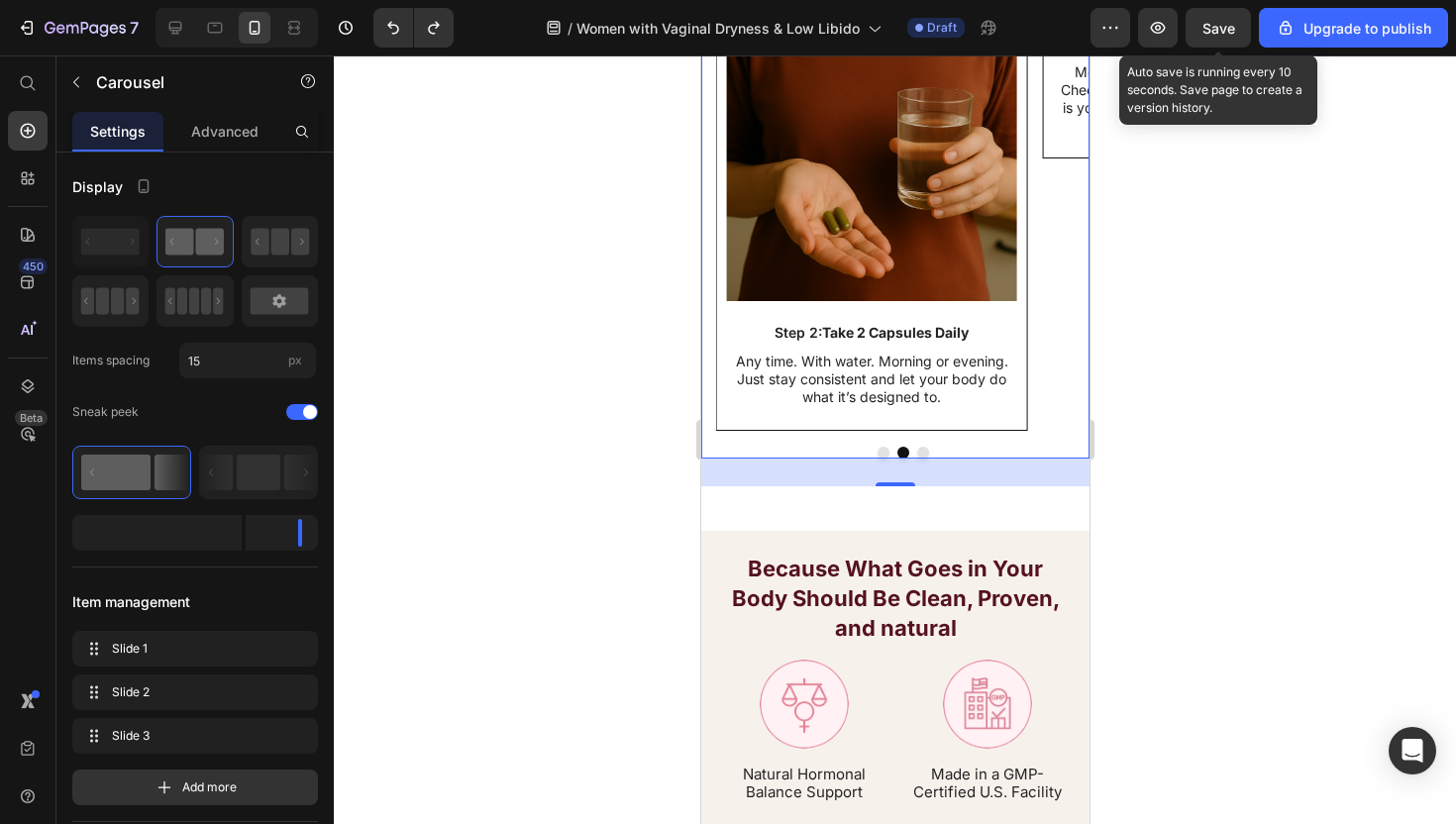 click at bounding box center (883, 453) 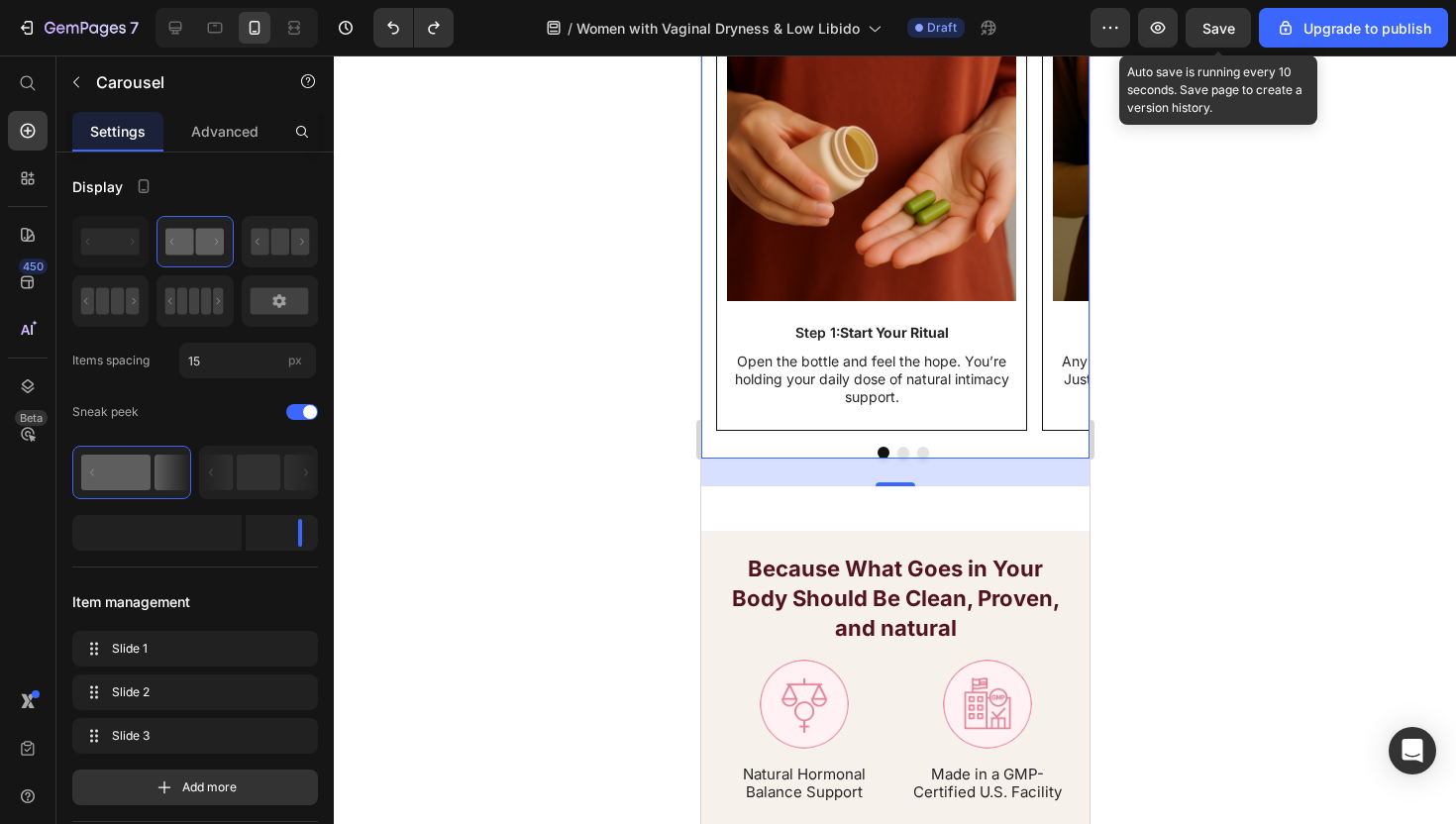 click at bounding box center [902, 453] 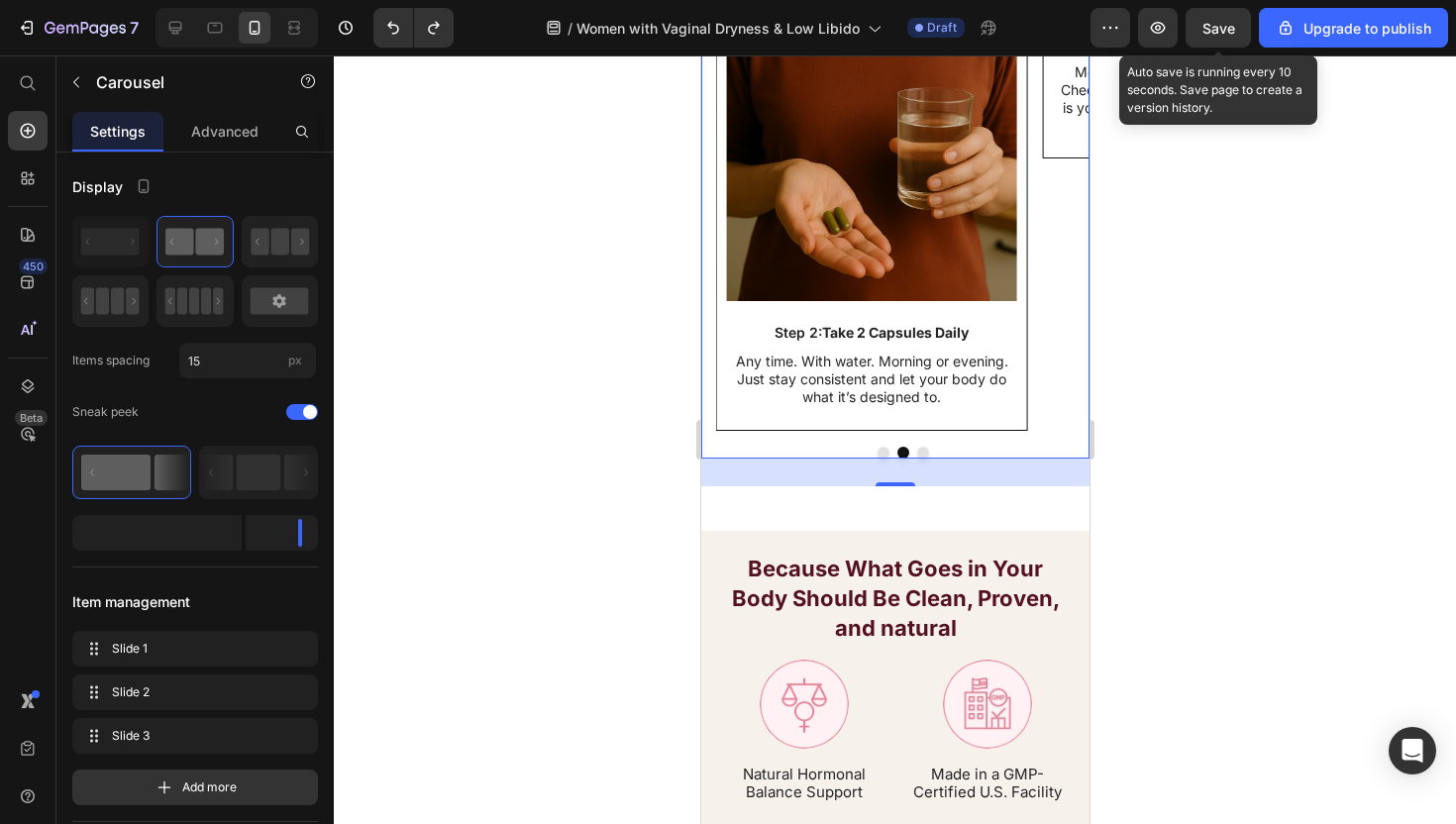 click at bounding box center [922, 453] 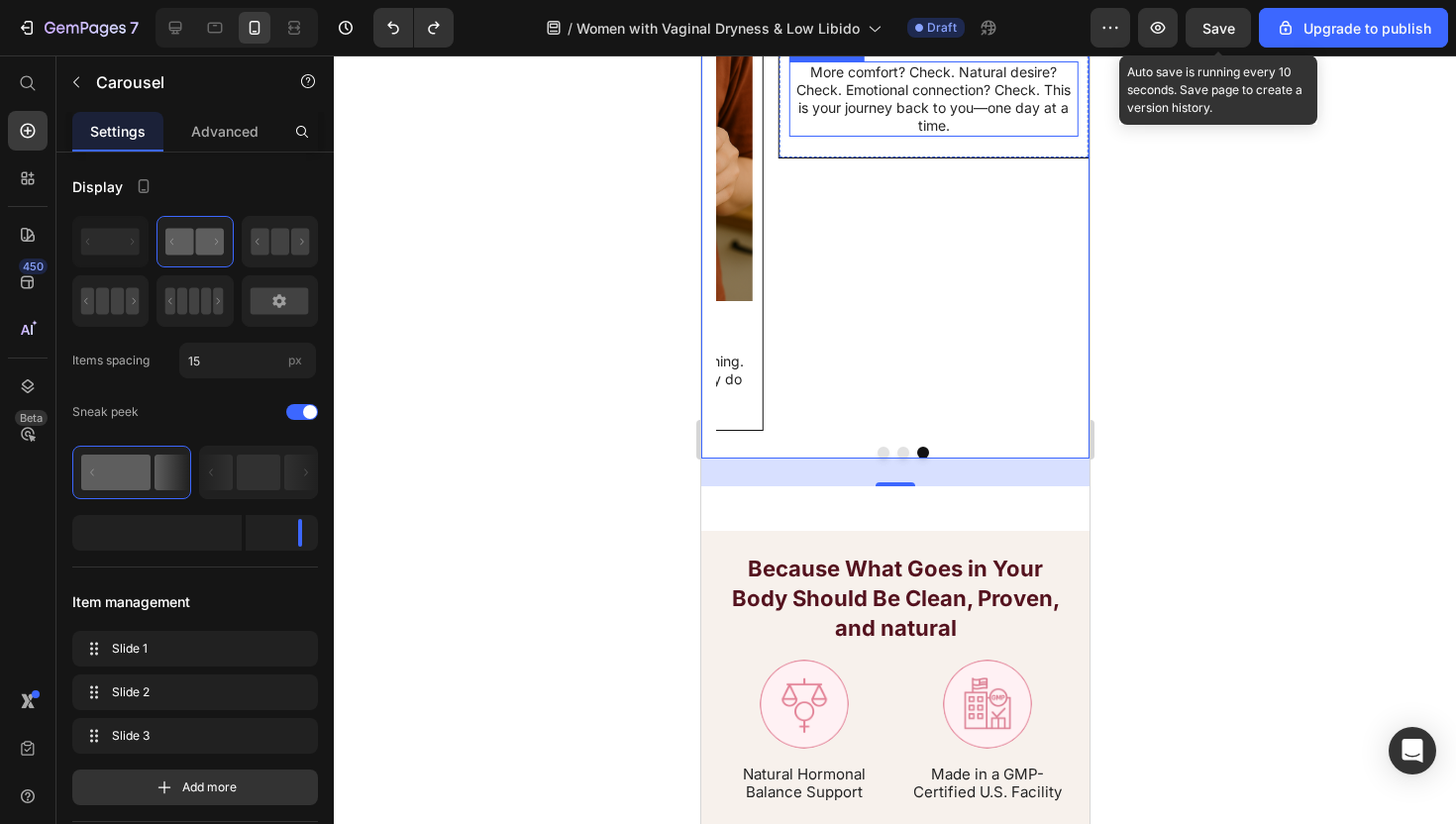 click on "More comfort? Check. Natural desire? Check. Emotional connection? Check. This is your journey back to you—one day at a time." at bounding box center (933, 99) 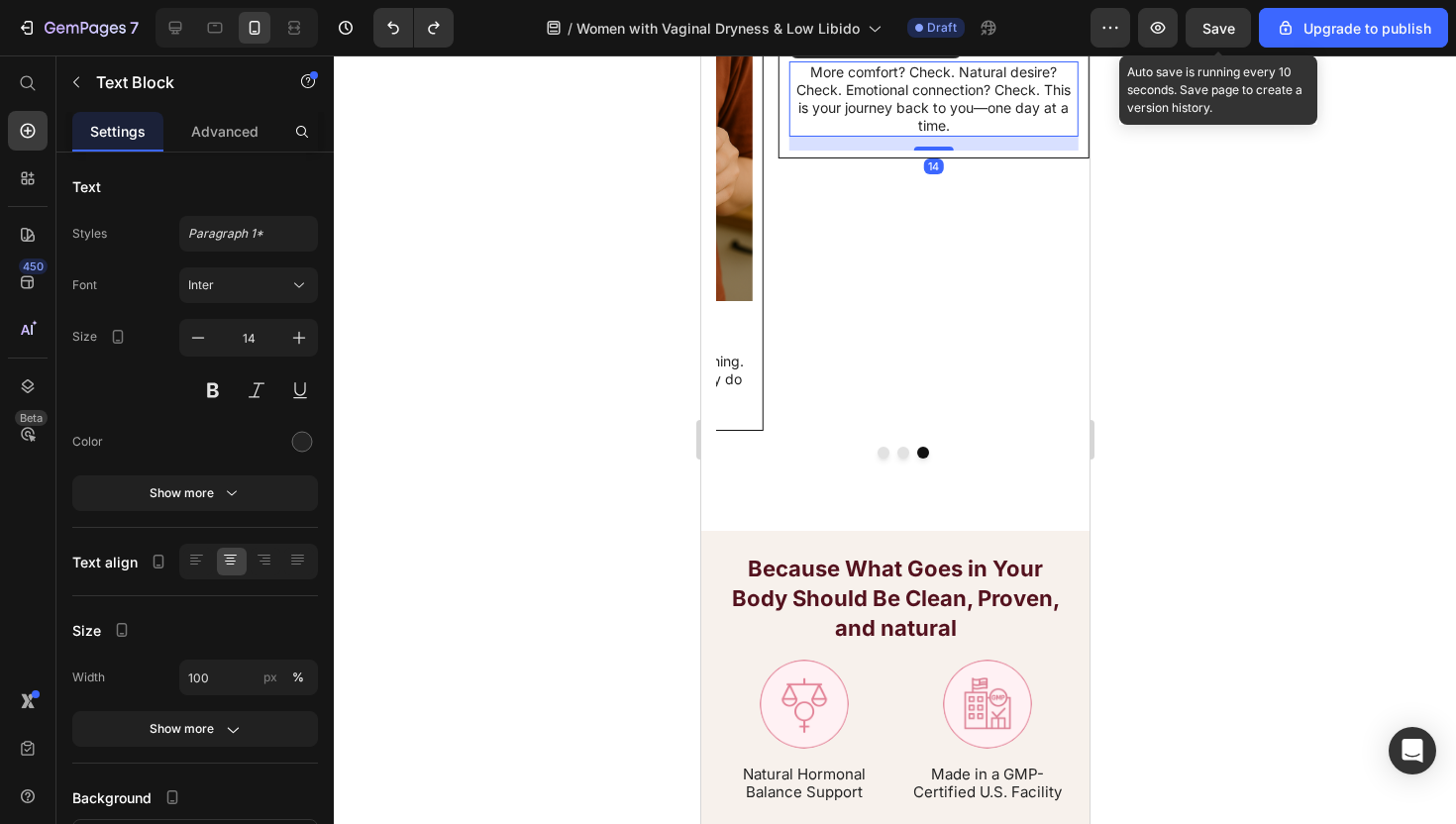 click on "More comfort? Check. Natural desire? Check. Emotional connection? Check. This is your journey back to you—one day at a time." at bounding box center (933, 99) 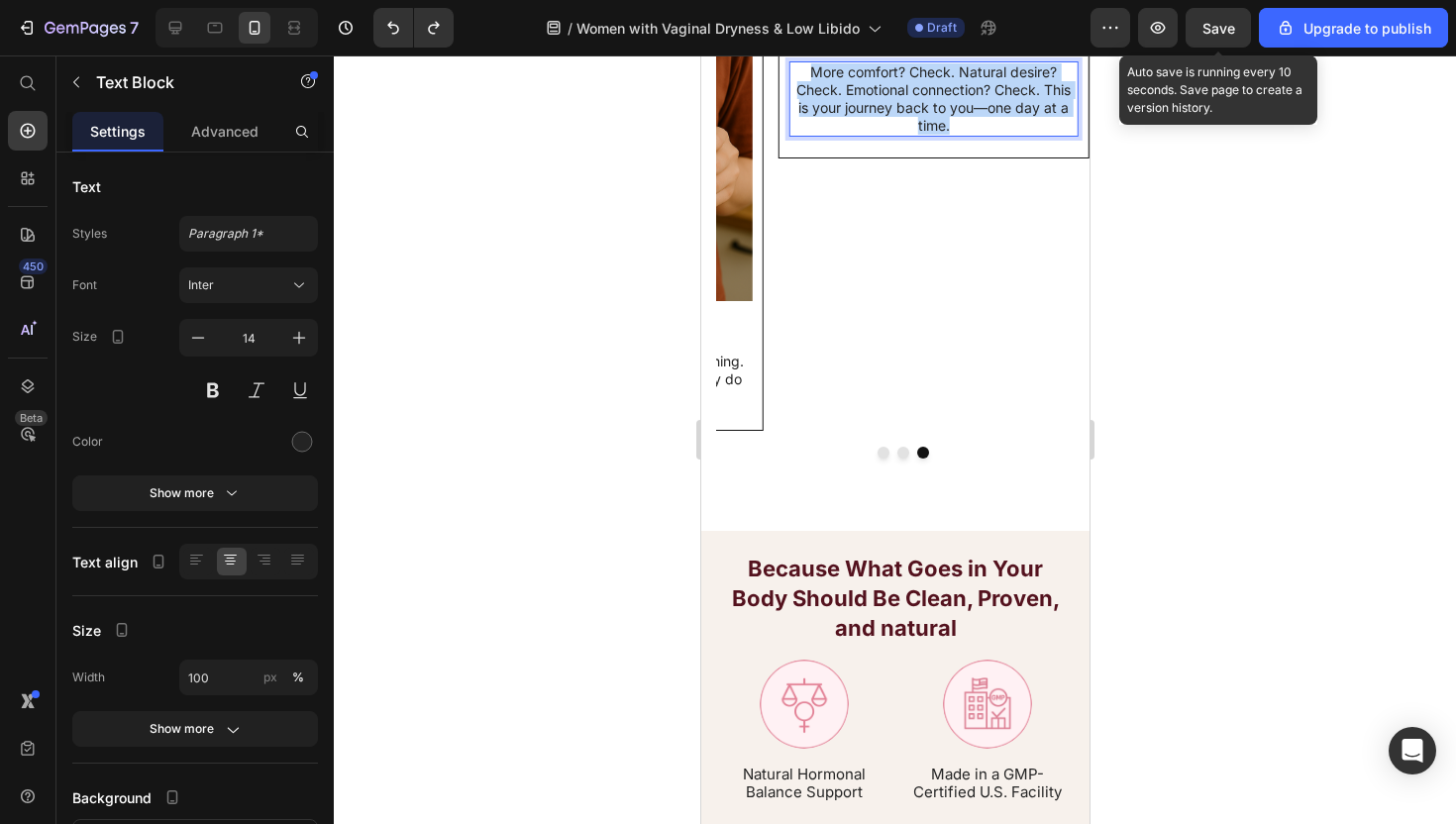 click on "More comfort? Check. Natural desire? Check. Emotional connection? Check. This is your journey back to you—one day at a time." at bounding box center [933, 99] 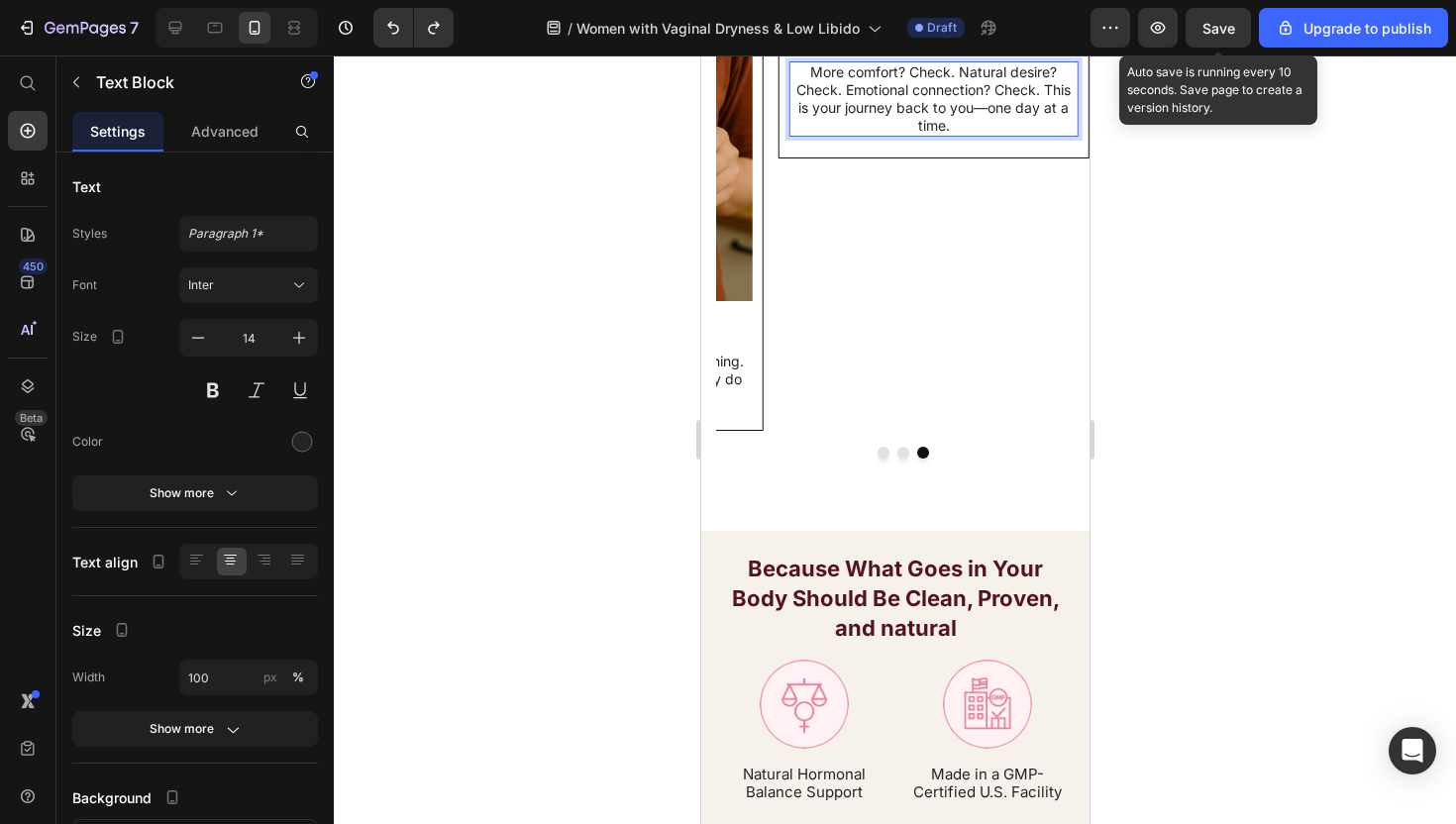 click on "More comfort? Check. Natural desire? Check. Emotional connection? Check. This is your journey back to you—one day at a time." at bounding box center [933, 99] 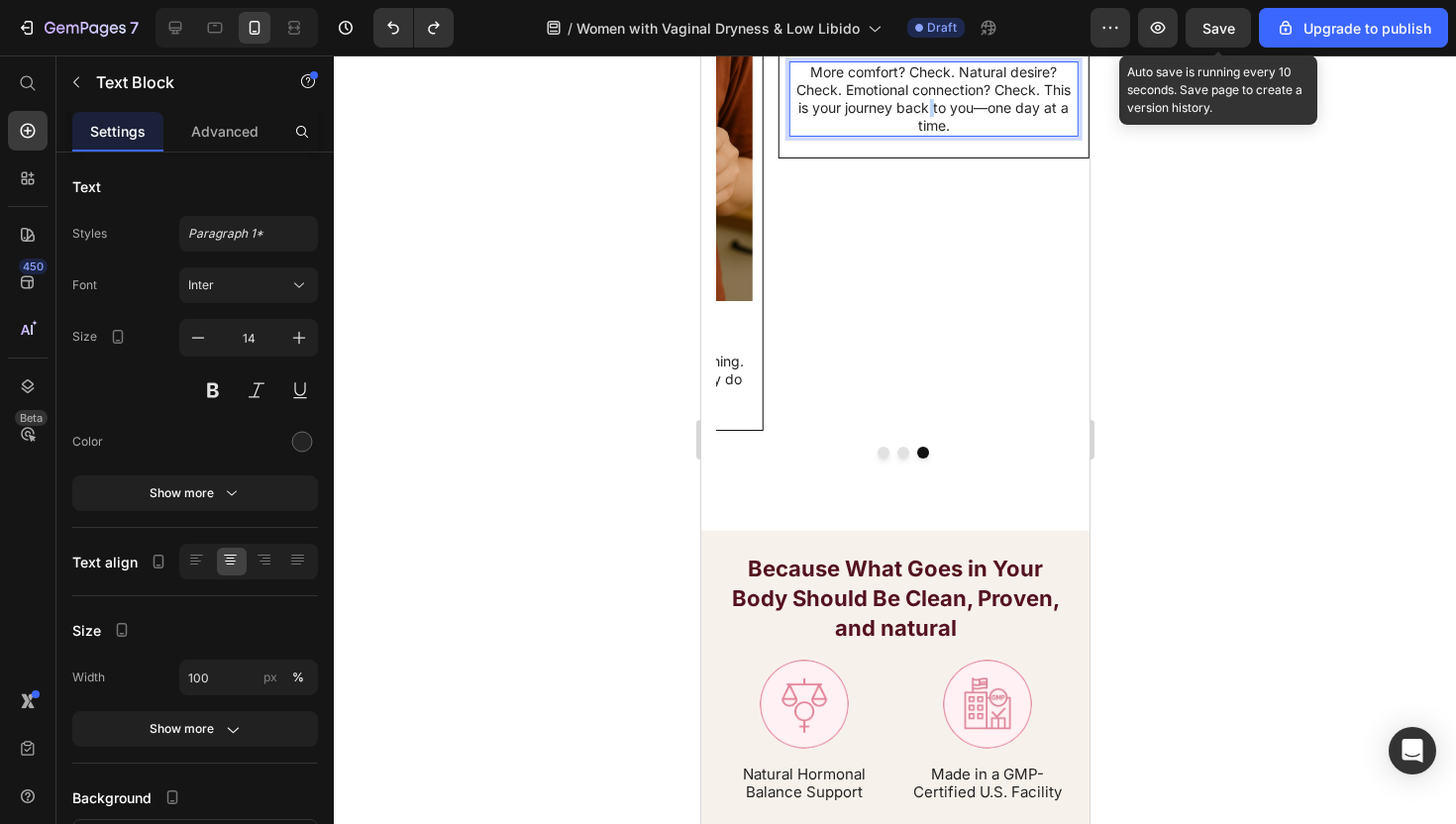 click on "More comfort? Check. Natural desire? Check. Emotional connection? Check. This is your journey back to you—one day at a time." at bounding box center [933, 99] 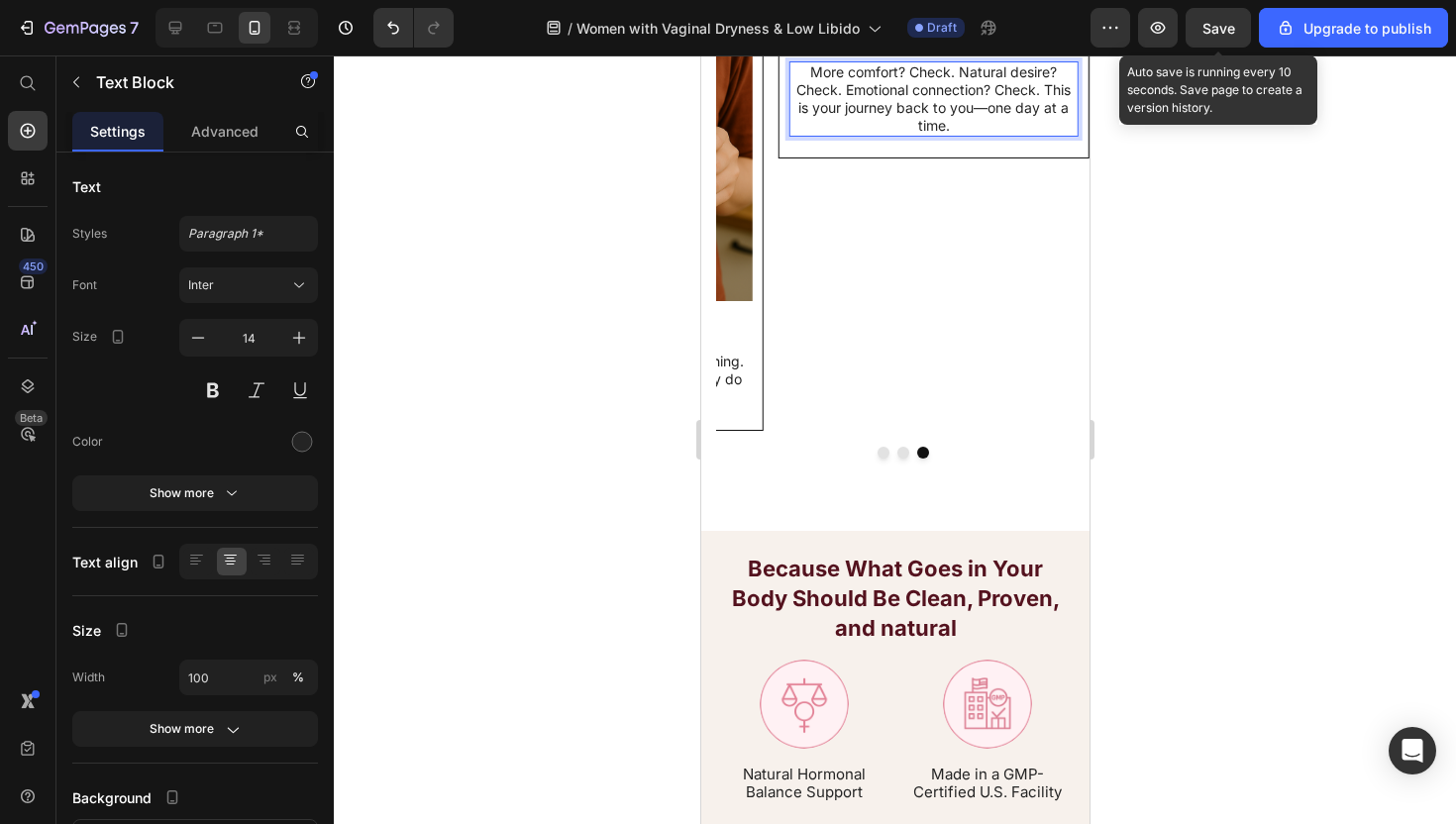 click on "Because What Goes in Your Body Should Be Clean, Proven, and natural" at bounding box center (894, 595) 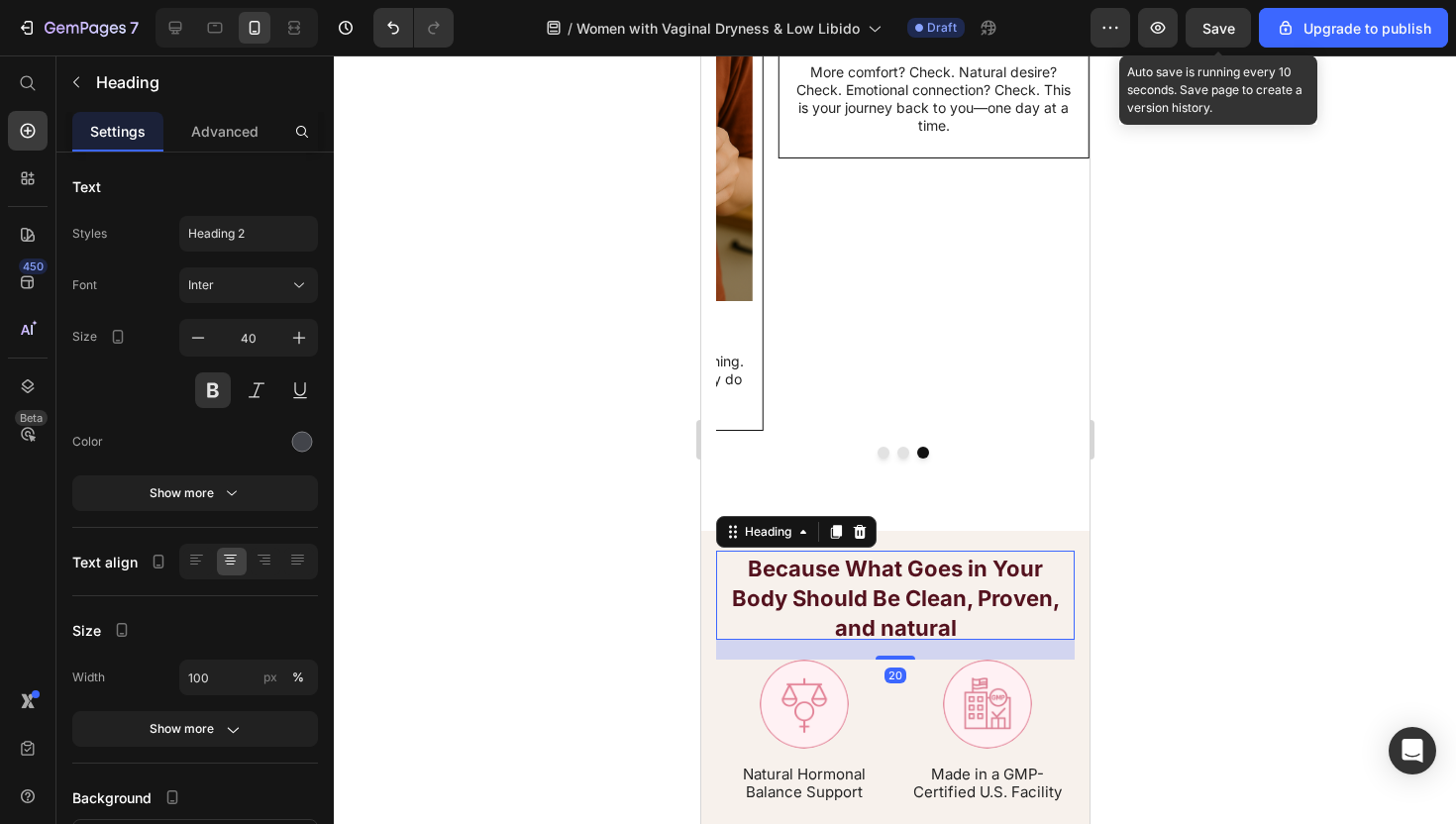 drag, startPoint x: 1226, startPoint y: 37, endPoint x: 340, endPoint y: 101, distance: 888.3085 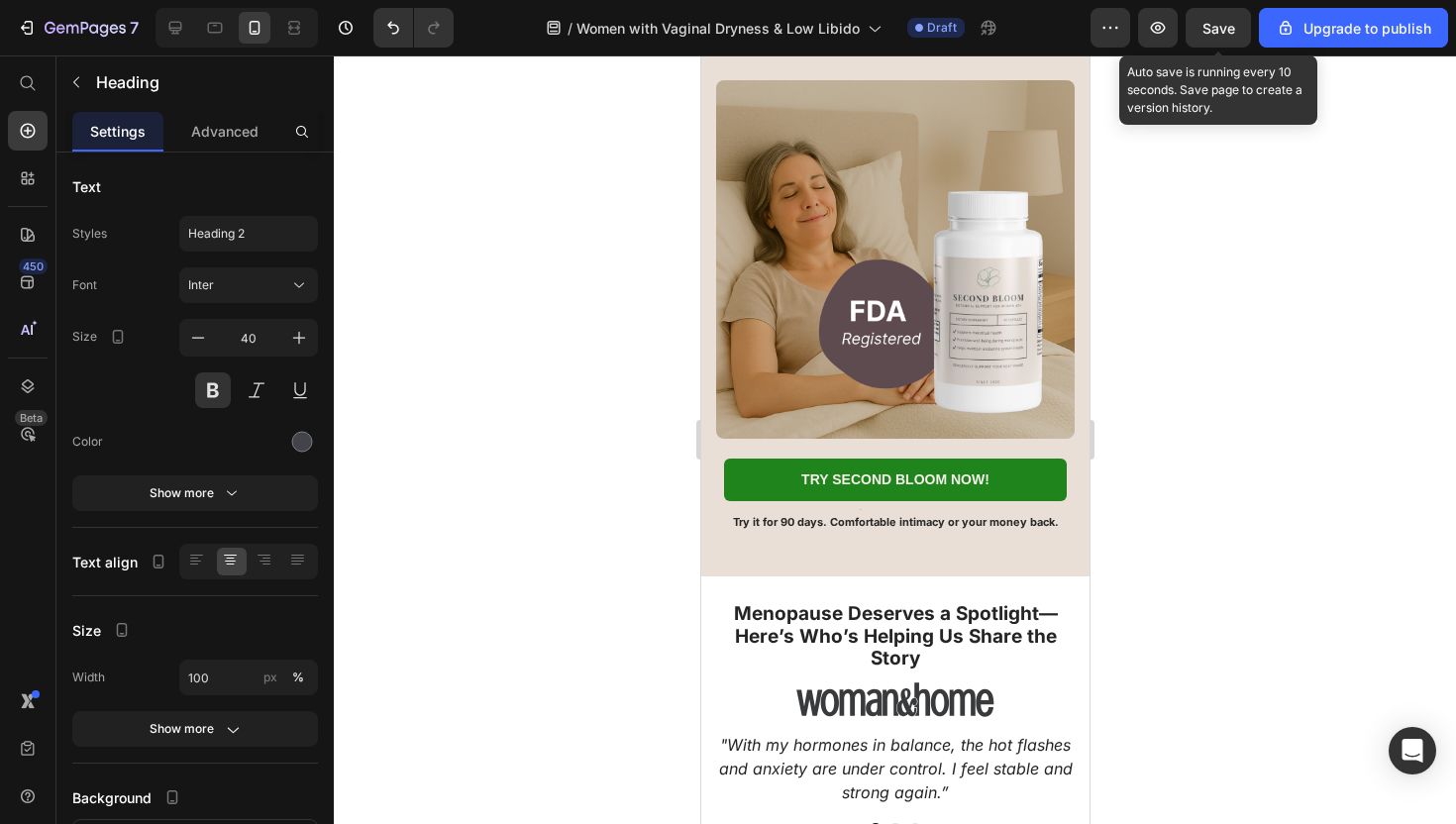 scroll, scrollTop: 0, scrollLeft: 0, axis: both 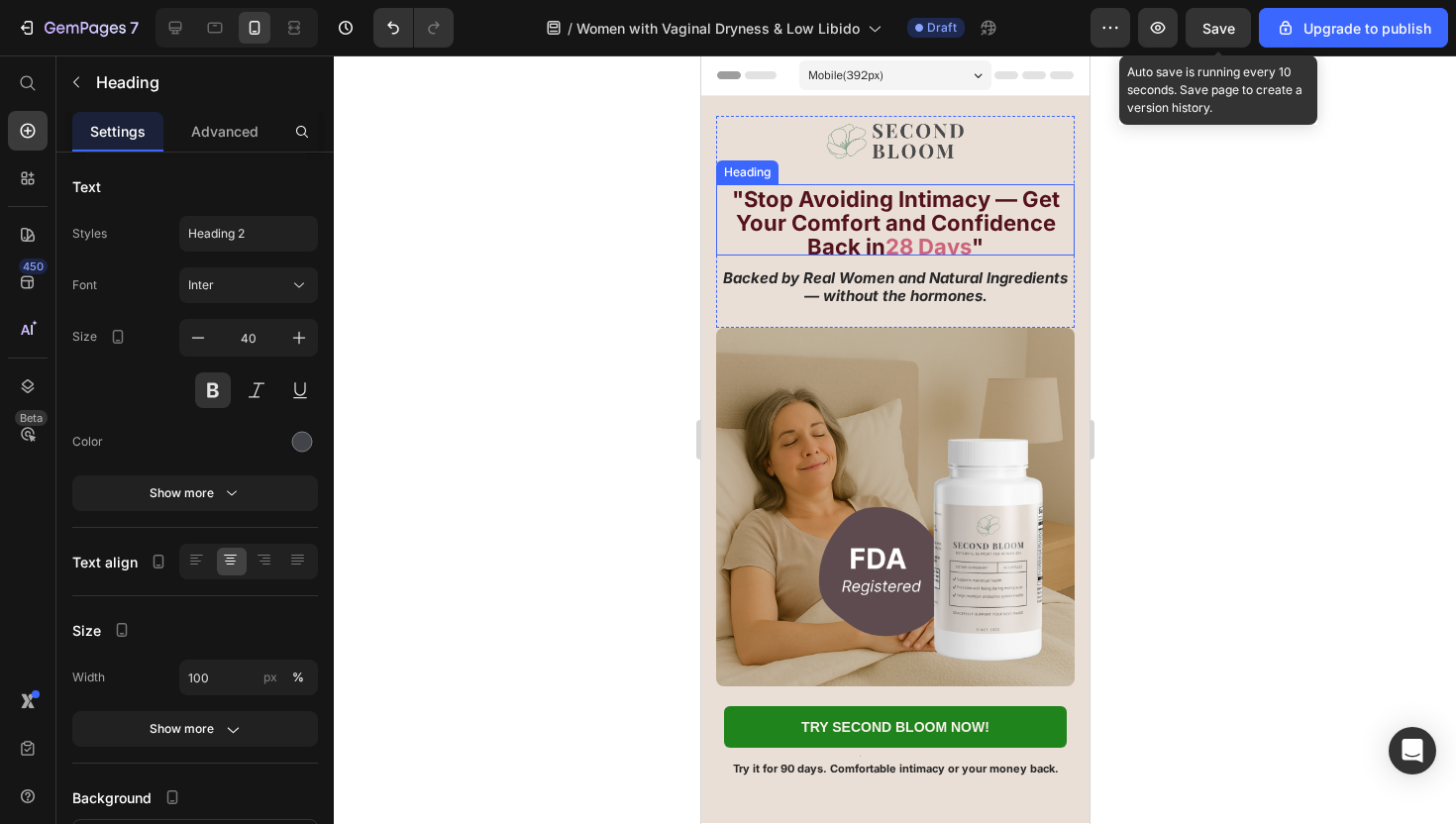 click on "28 Days" at bounding box center (927, 247) 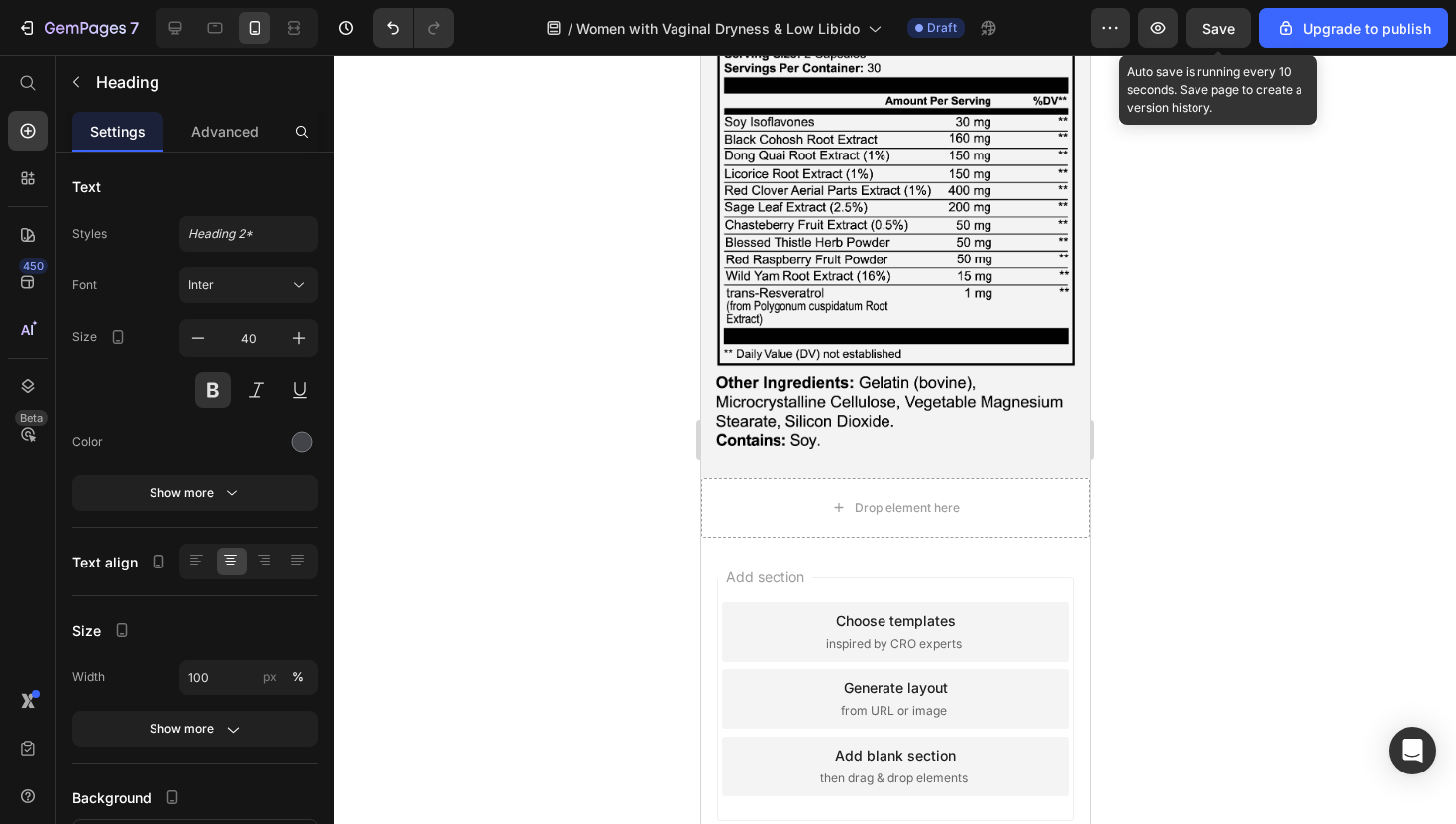 scroll, scrollTop: 15207, scrollLeft: 0, axis: vertical 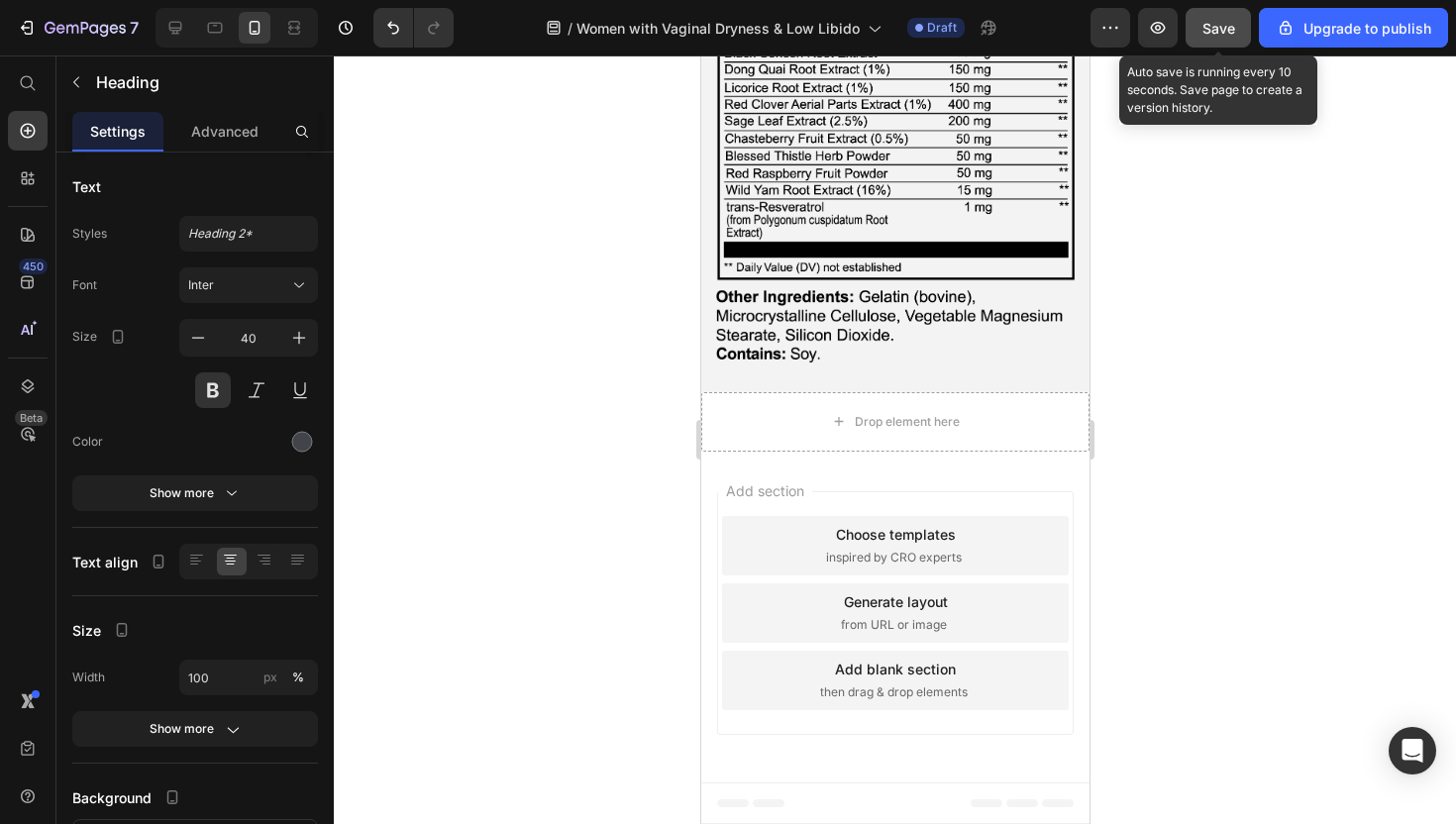 click on "Save" 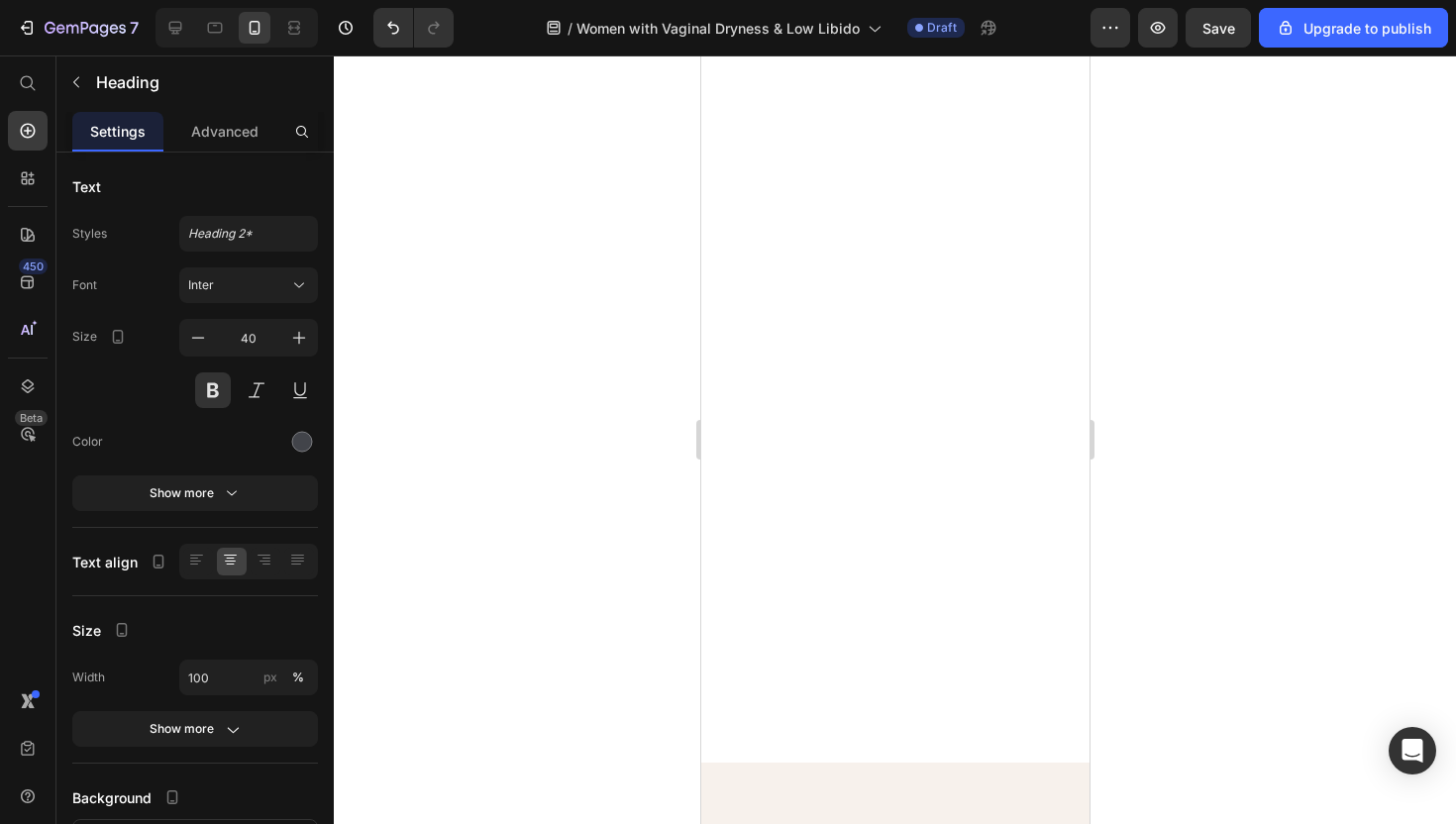 scroll, scrollTop: 0, scrollLeft: 0, axis: both 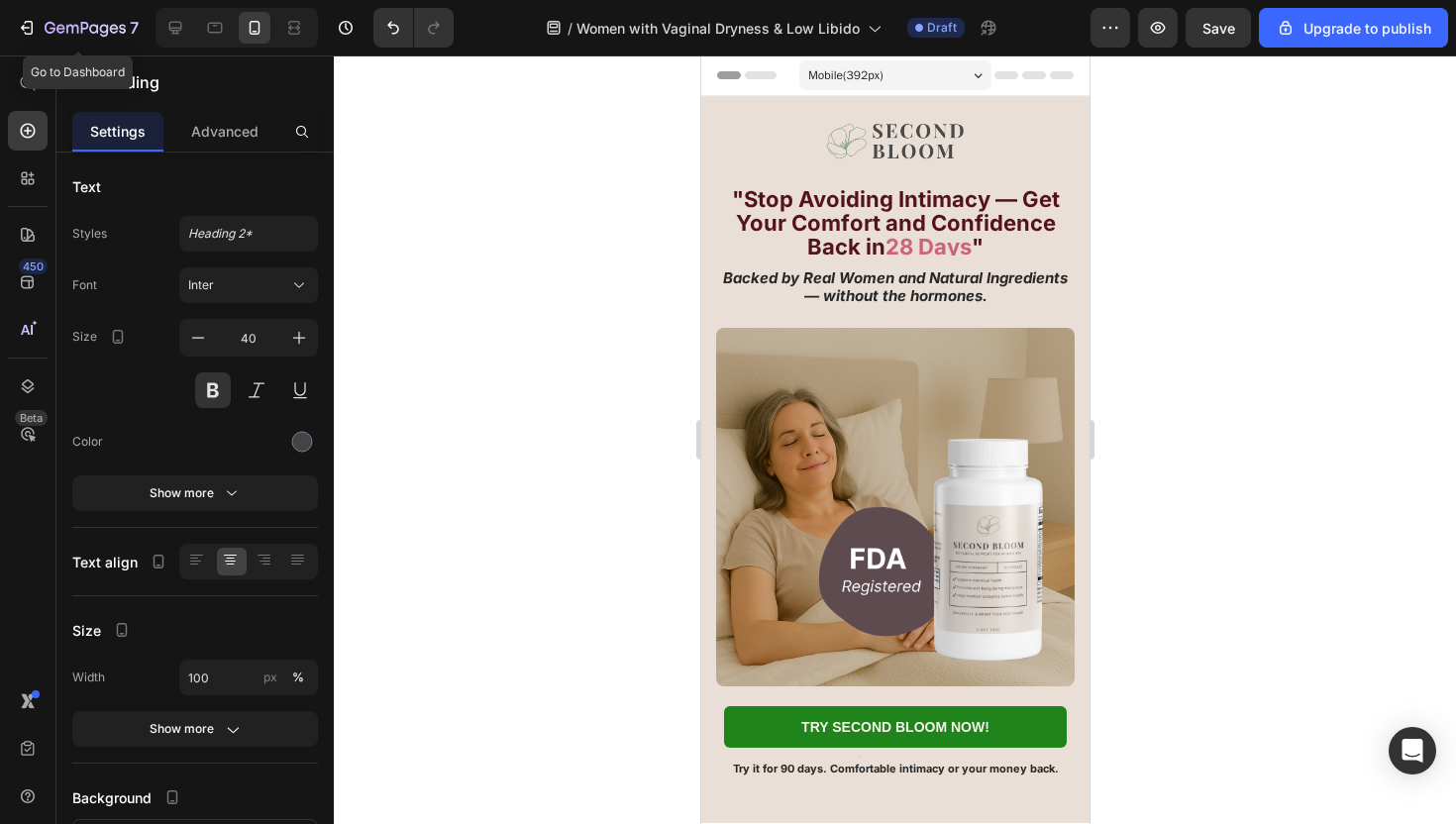 click 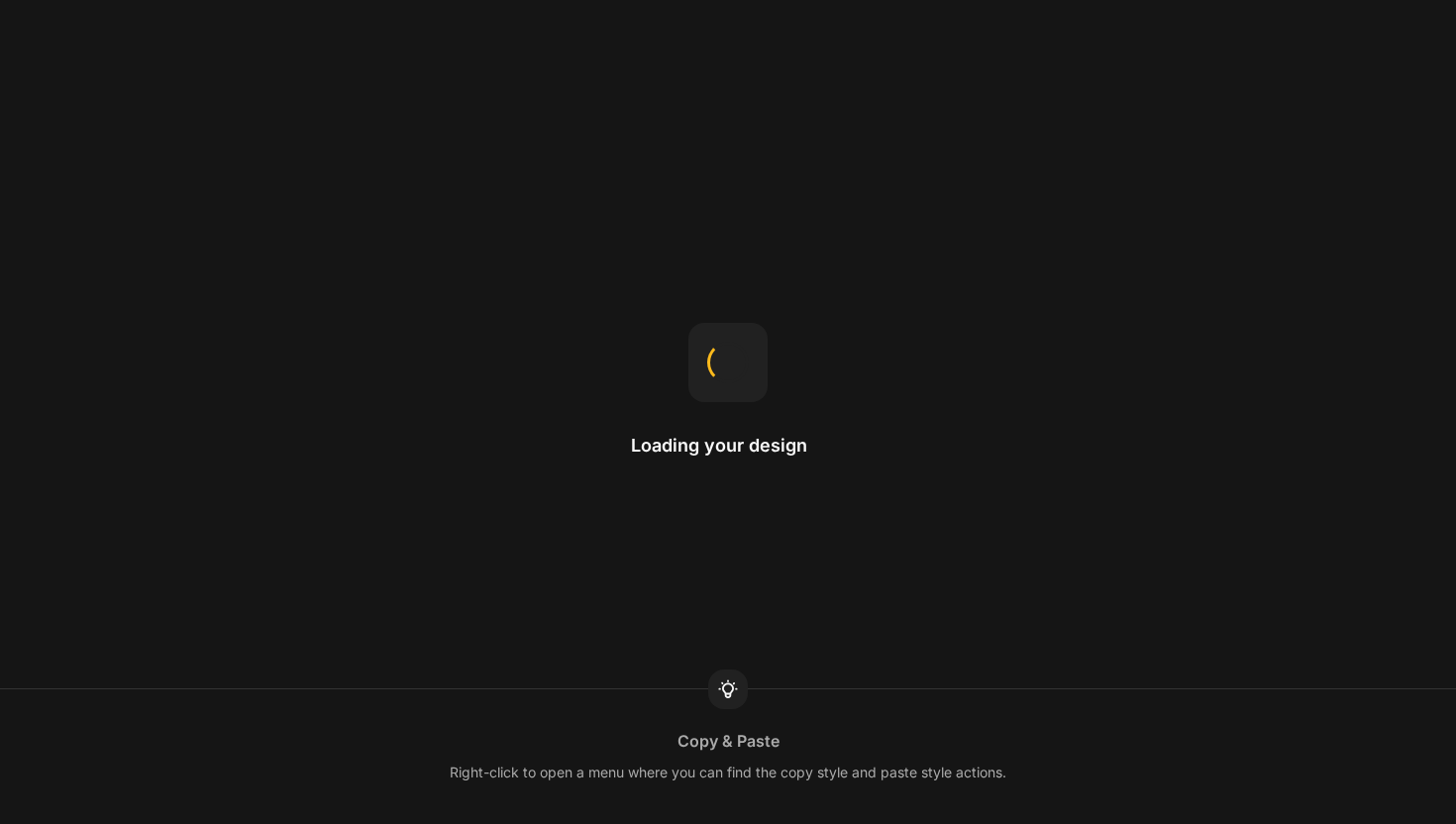 scroll, scrollTop: 0, scrollLeft: 0, axis: both 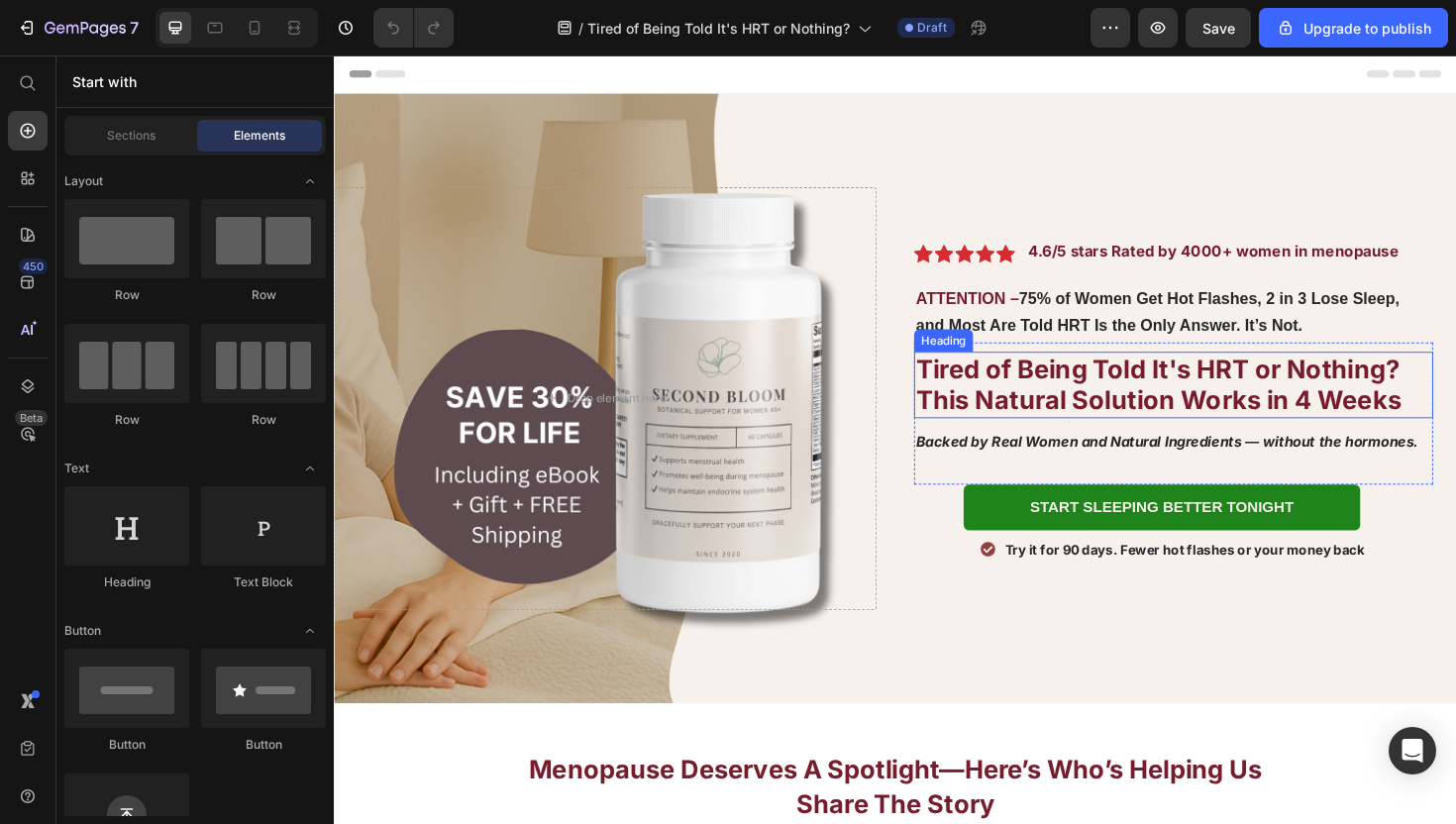 click on "Tired of Being Told It's HRT or Nothing? This Natural Solution Works in 4 Weeks" at bounding box center (1206, 404) 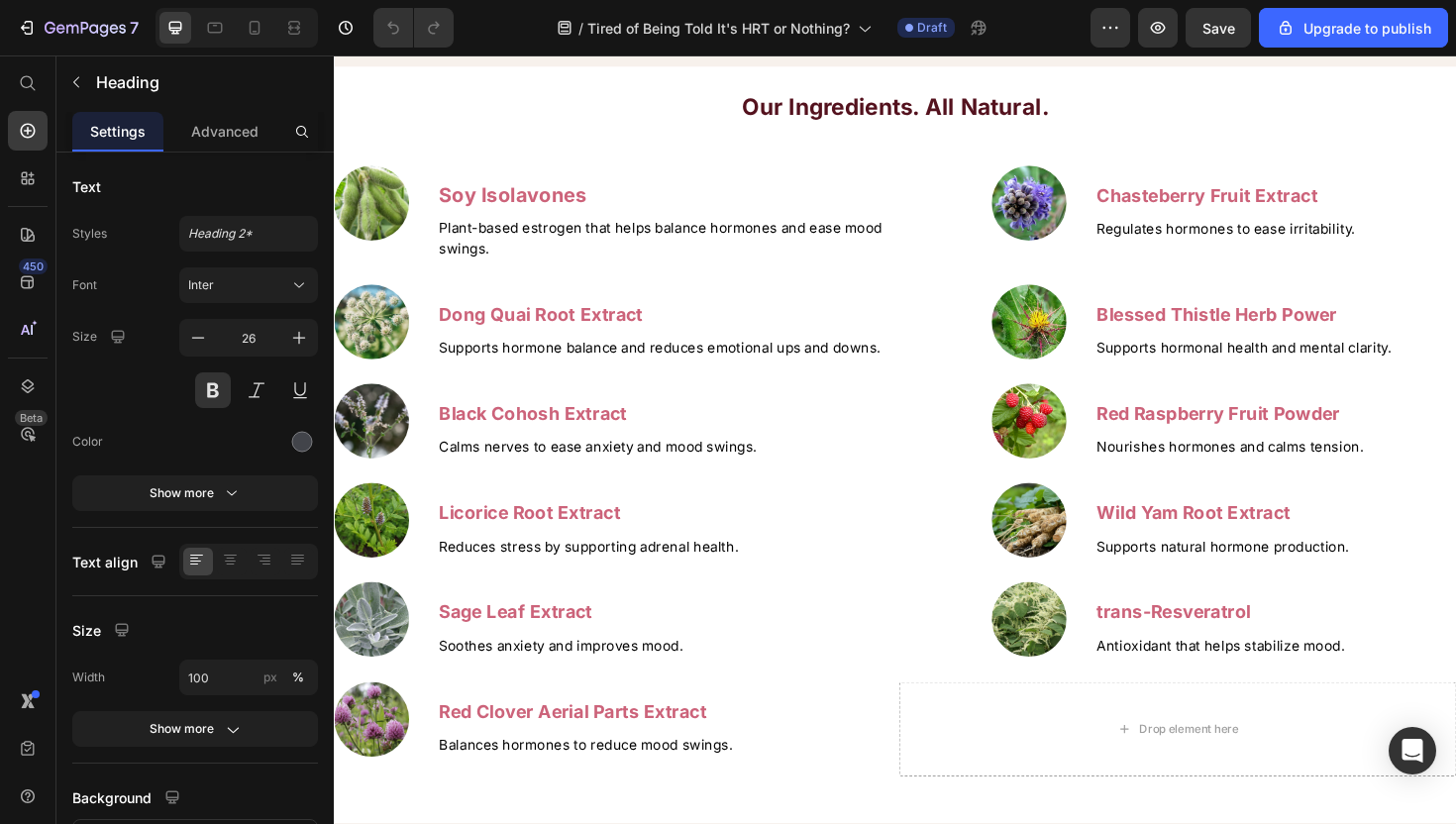 scroll, scrollTop: 4764, scrollLeft: 0, axis: vertical 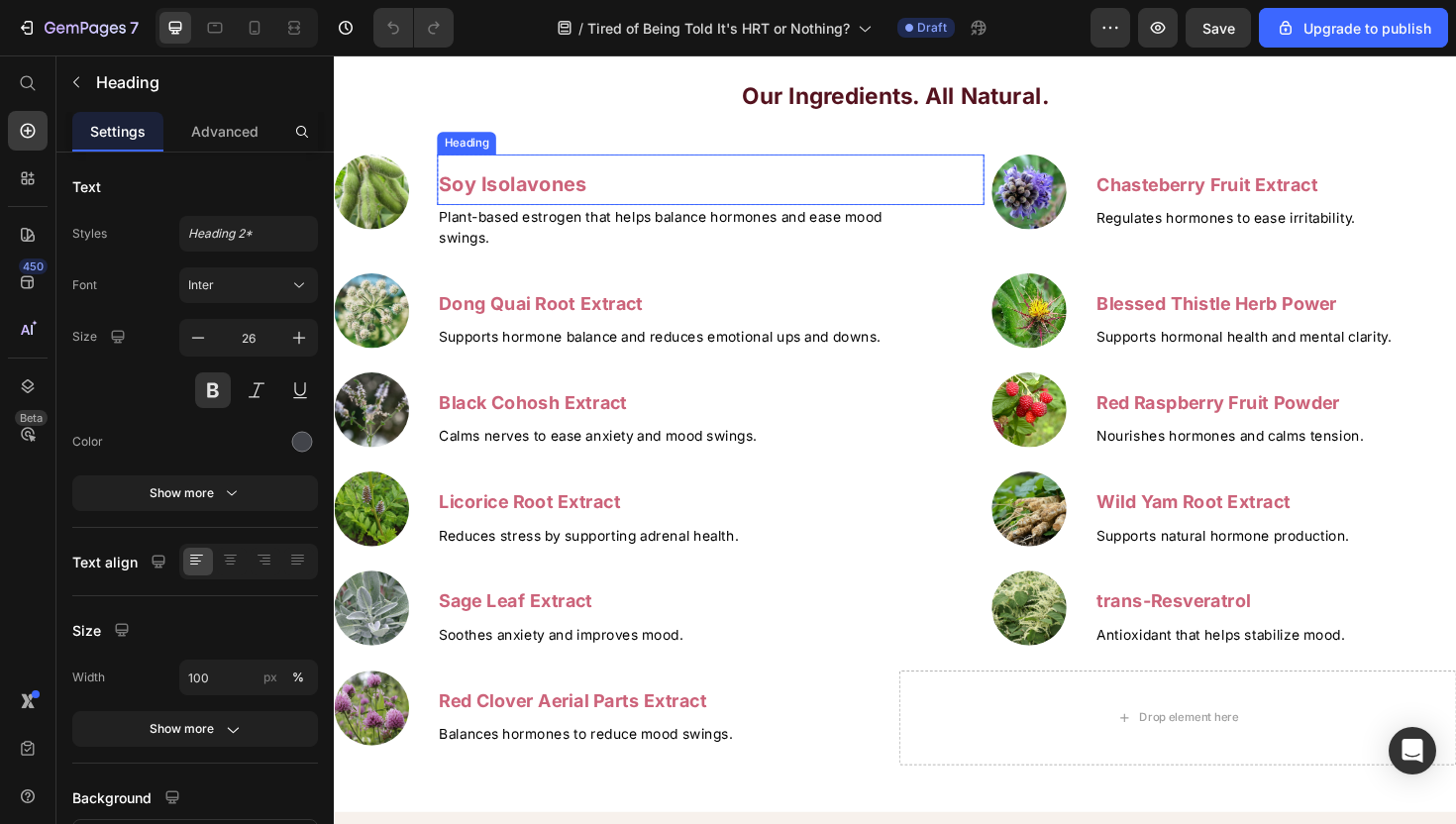 click on "Soy Isolavones" at bounding box center (523, 191) 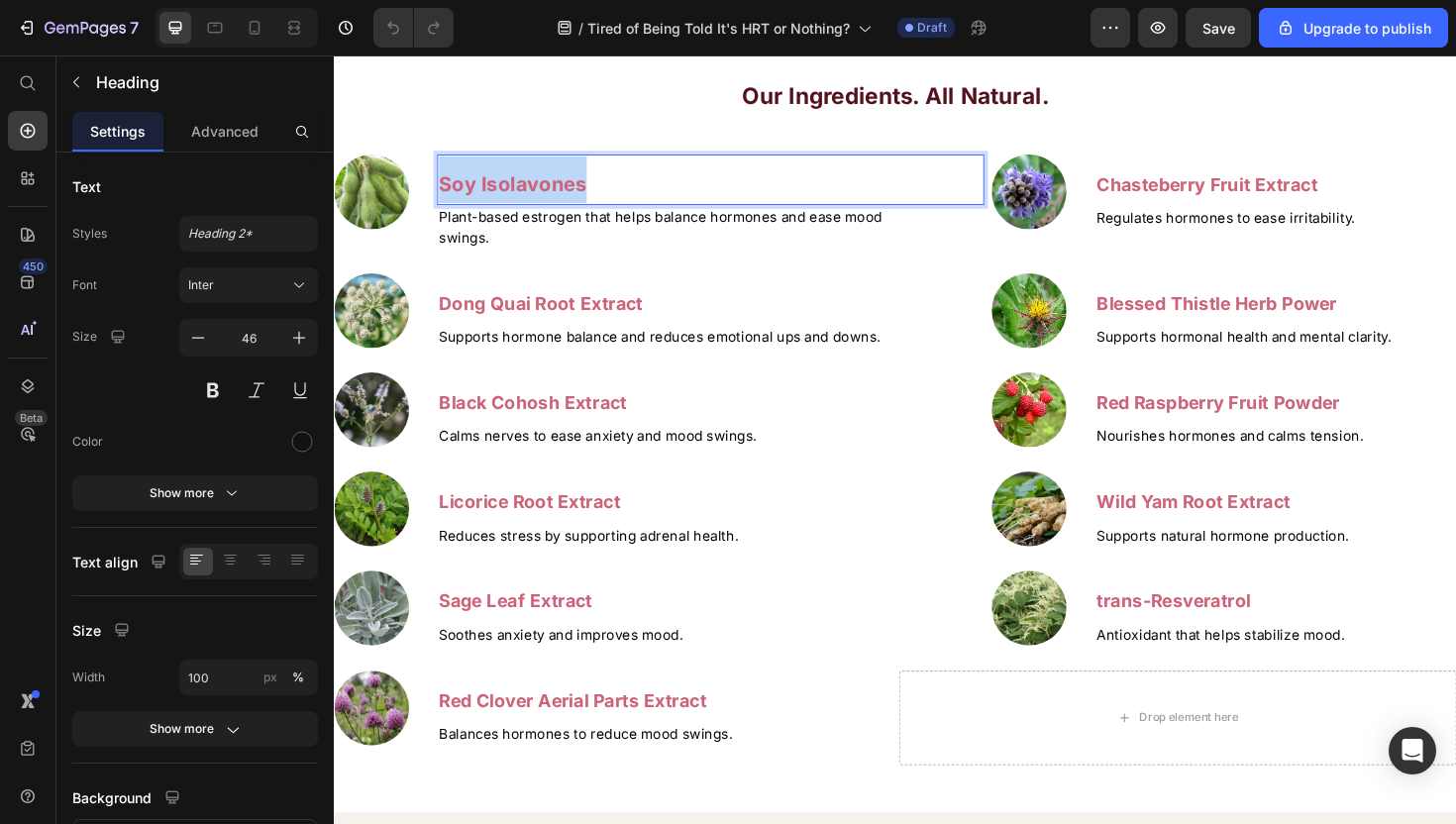 click on "Soy Isolavones" at bounding box center (523, 191) 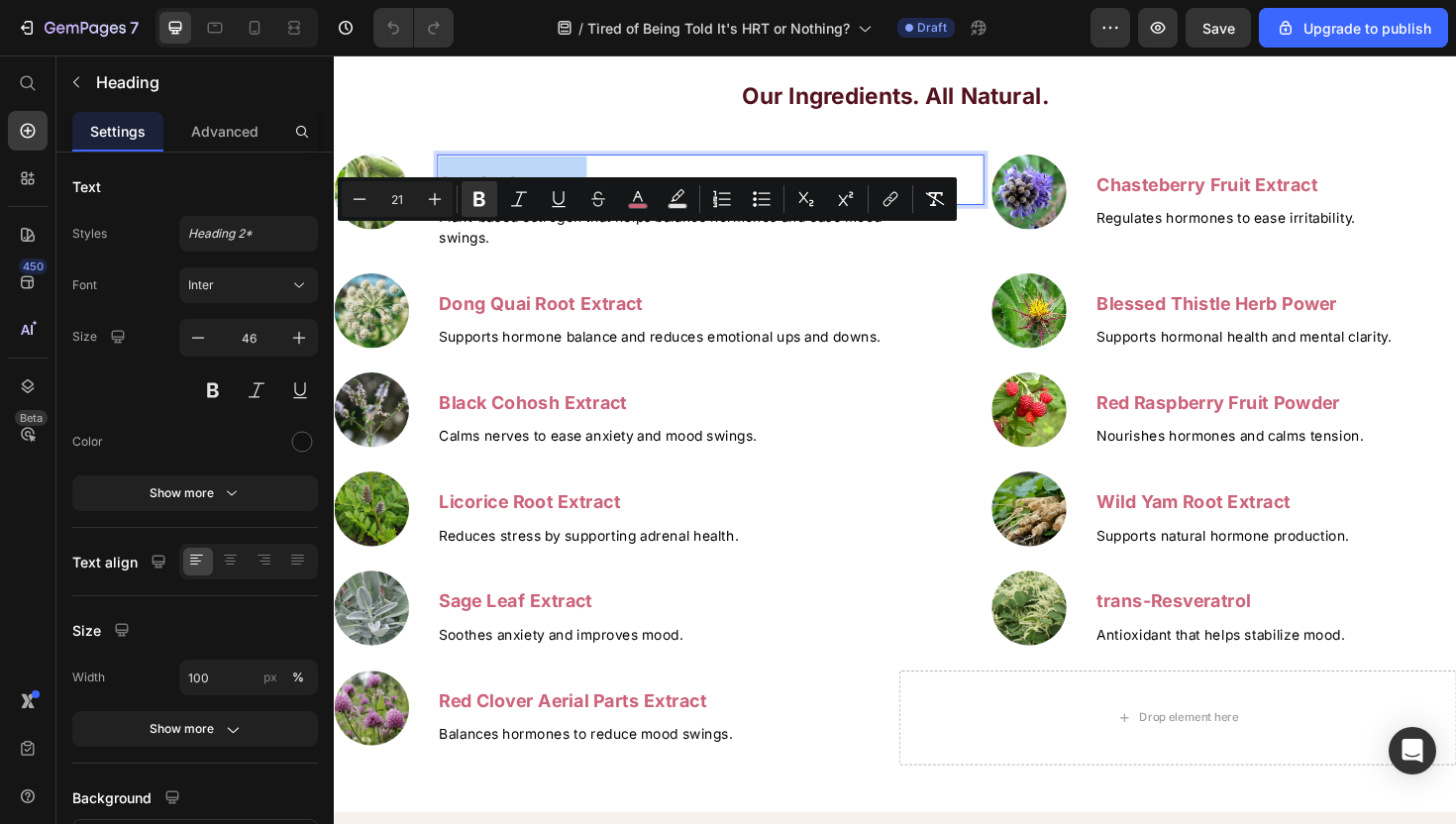click on "Soy Isolavones" at bounding box center (523, 191) 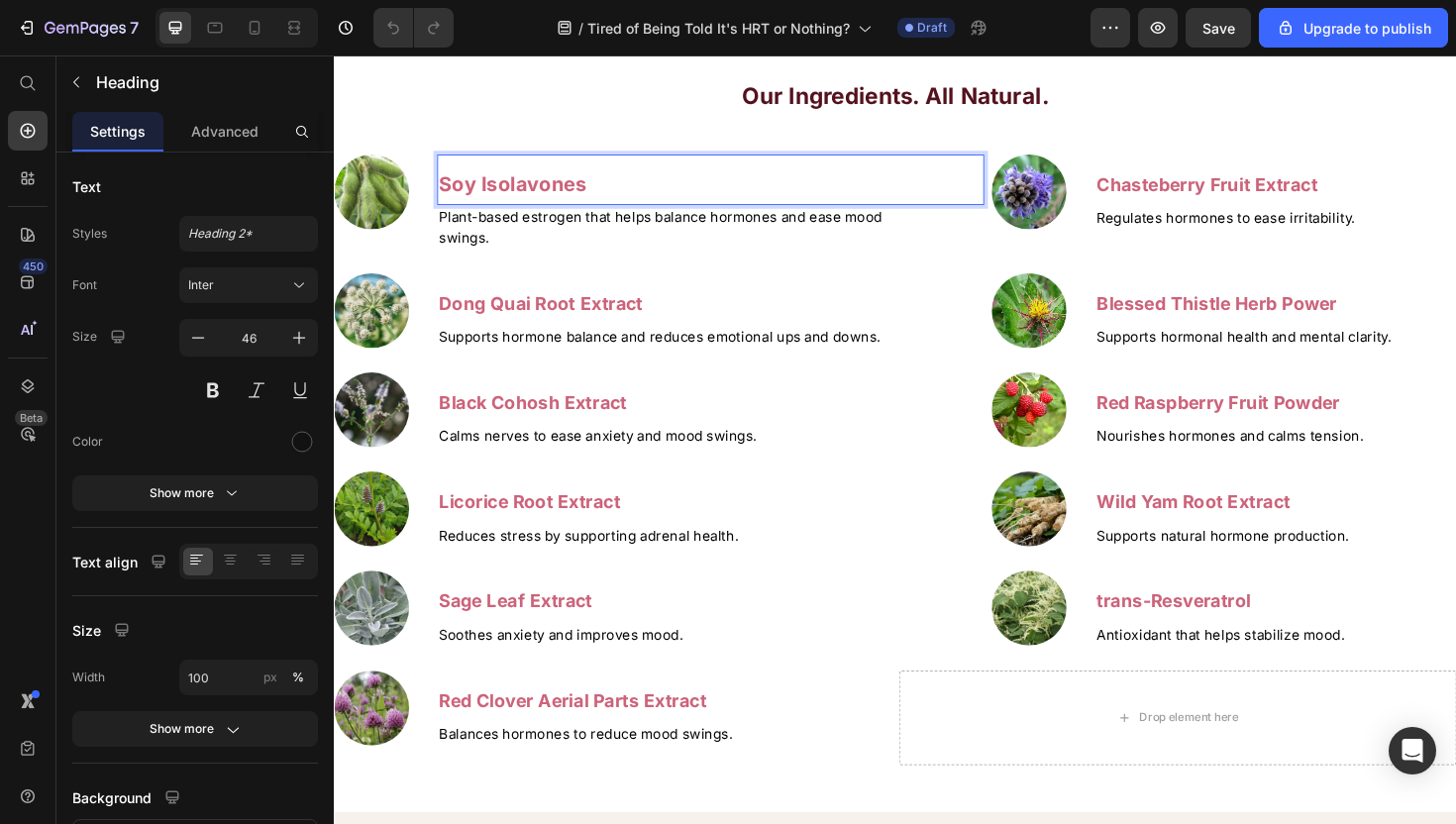 click on "Soy Isolavones" at bounding box center (523, 191) 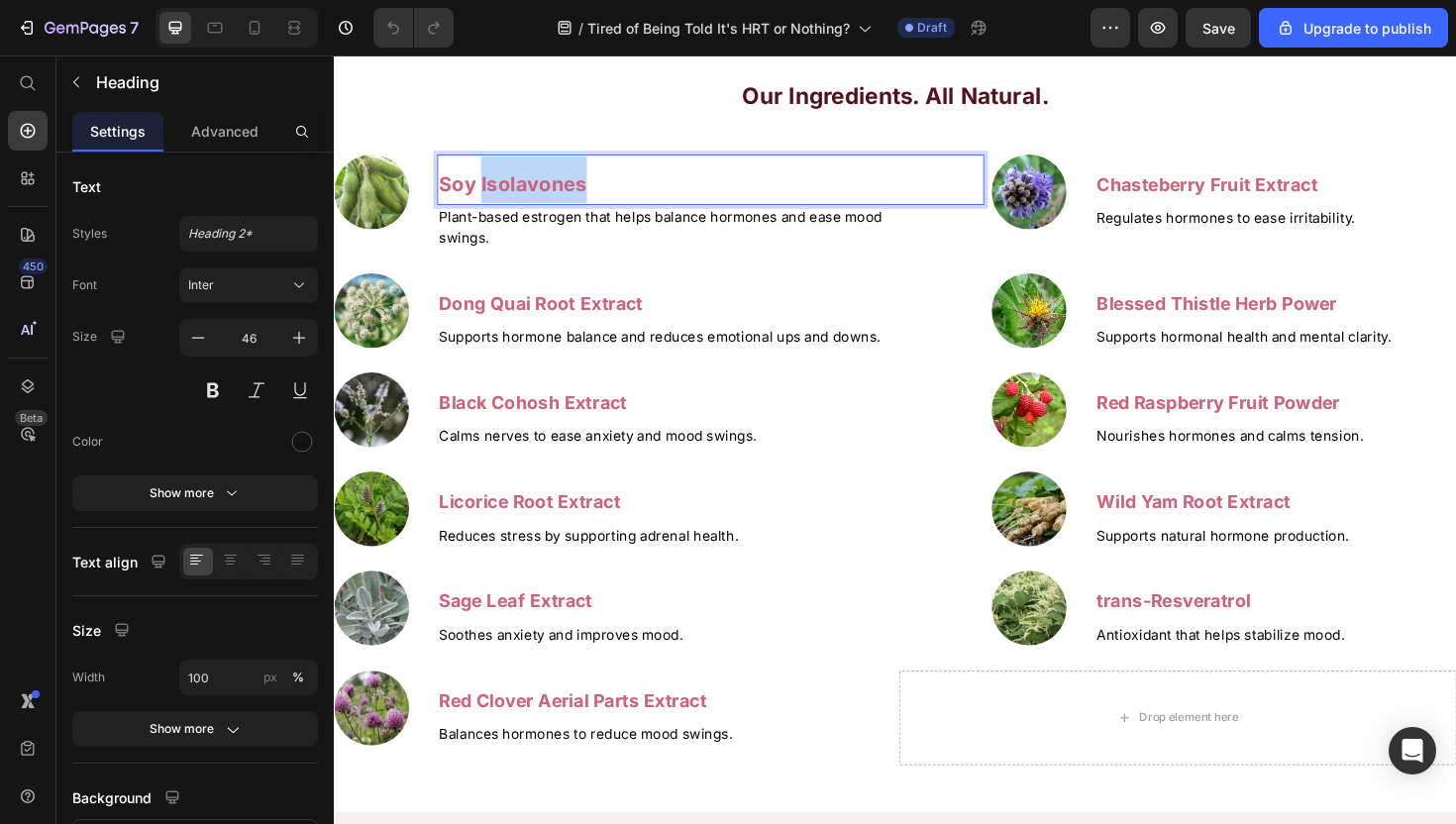 click on "Soy Isolavones" at bounding box center [523, 191] 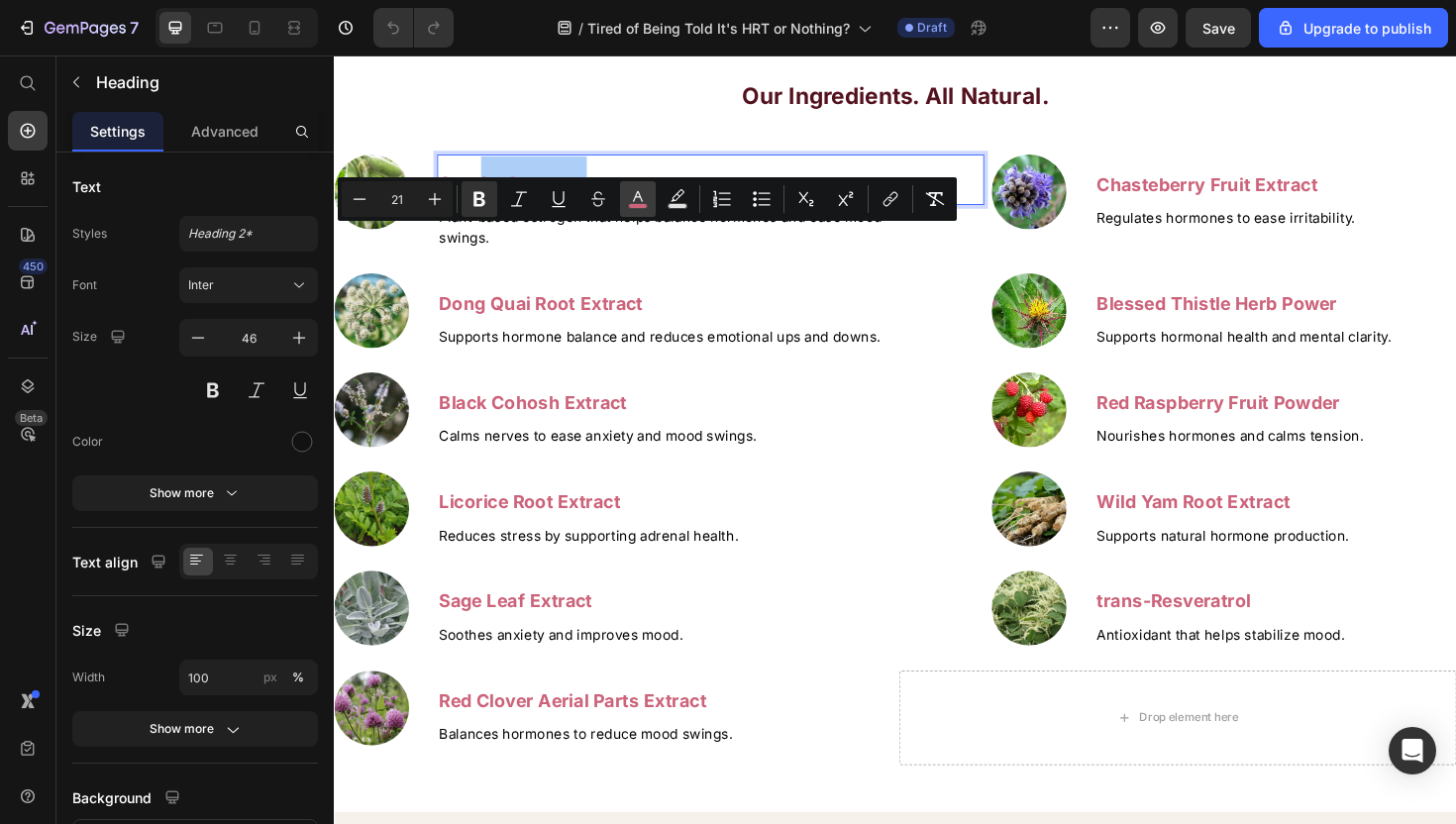 click 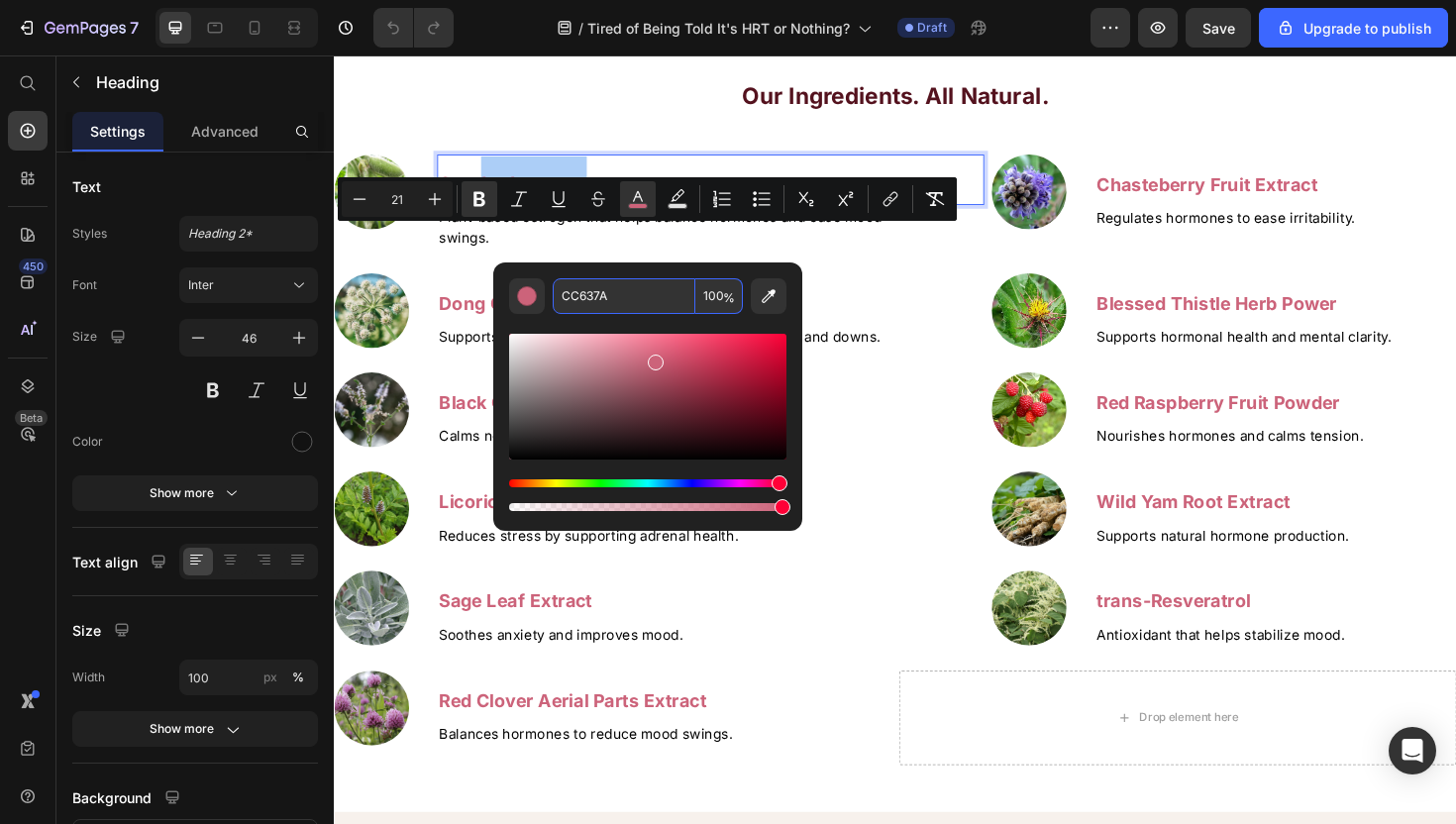 click on "CC637A" at bounding box center [624, 296] 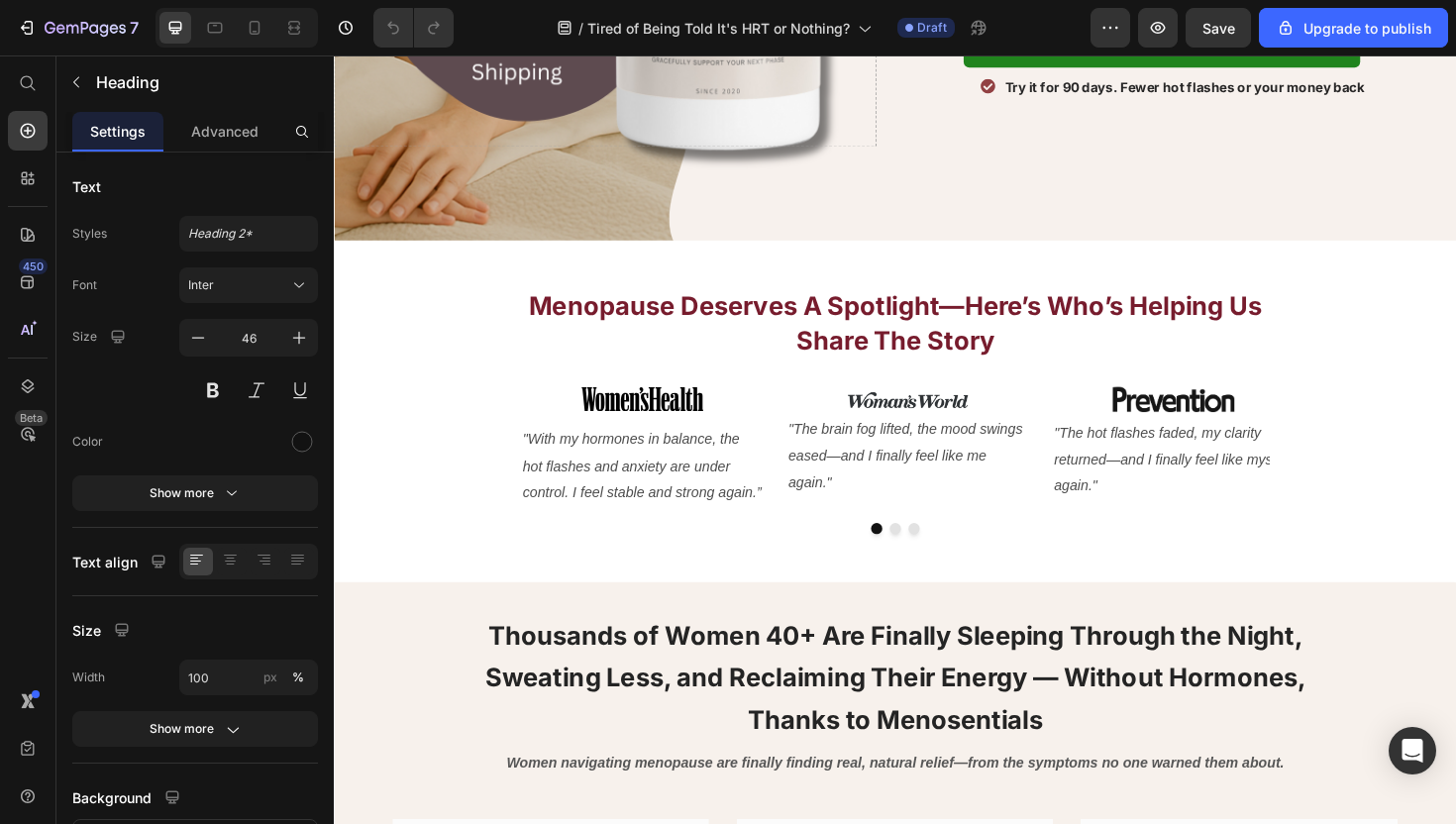 scroll, scrollTop: 0, scrollLeft: 0, axis: both 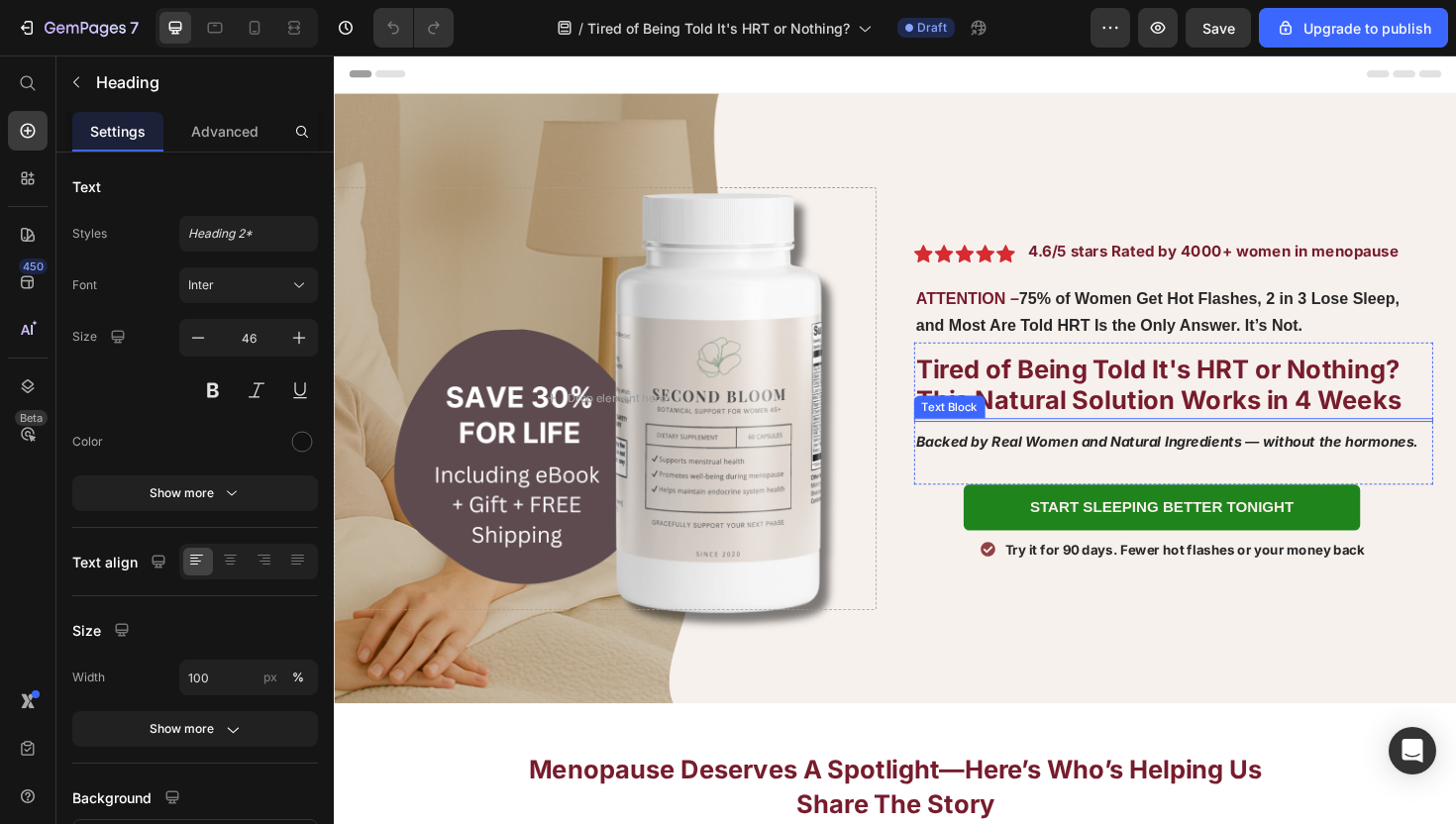 click at bounding box center (1222, 442) 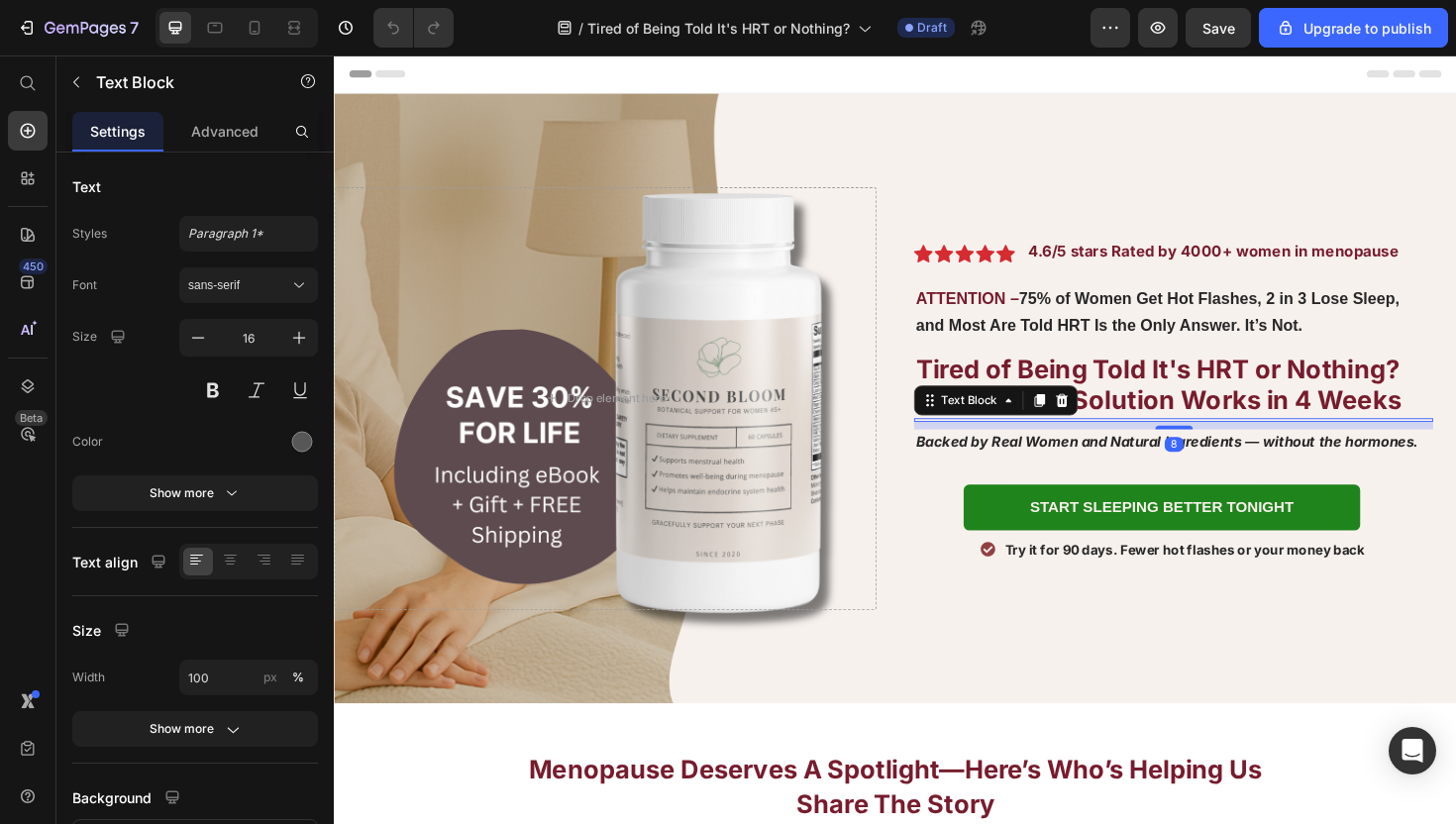 click on "Tired of Being Told It's HRT or Nothing? This Natural Solution Works in 4 Weeks" at bounding box center (1206, 404) 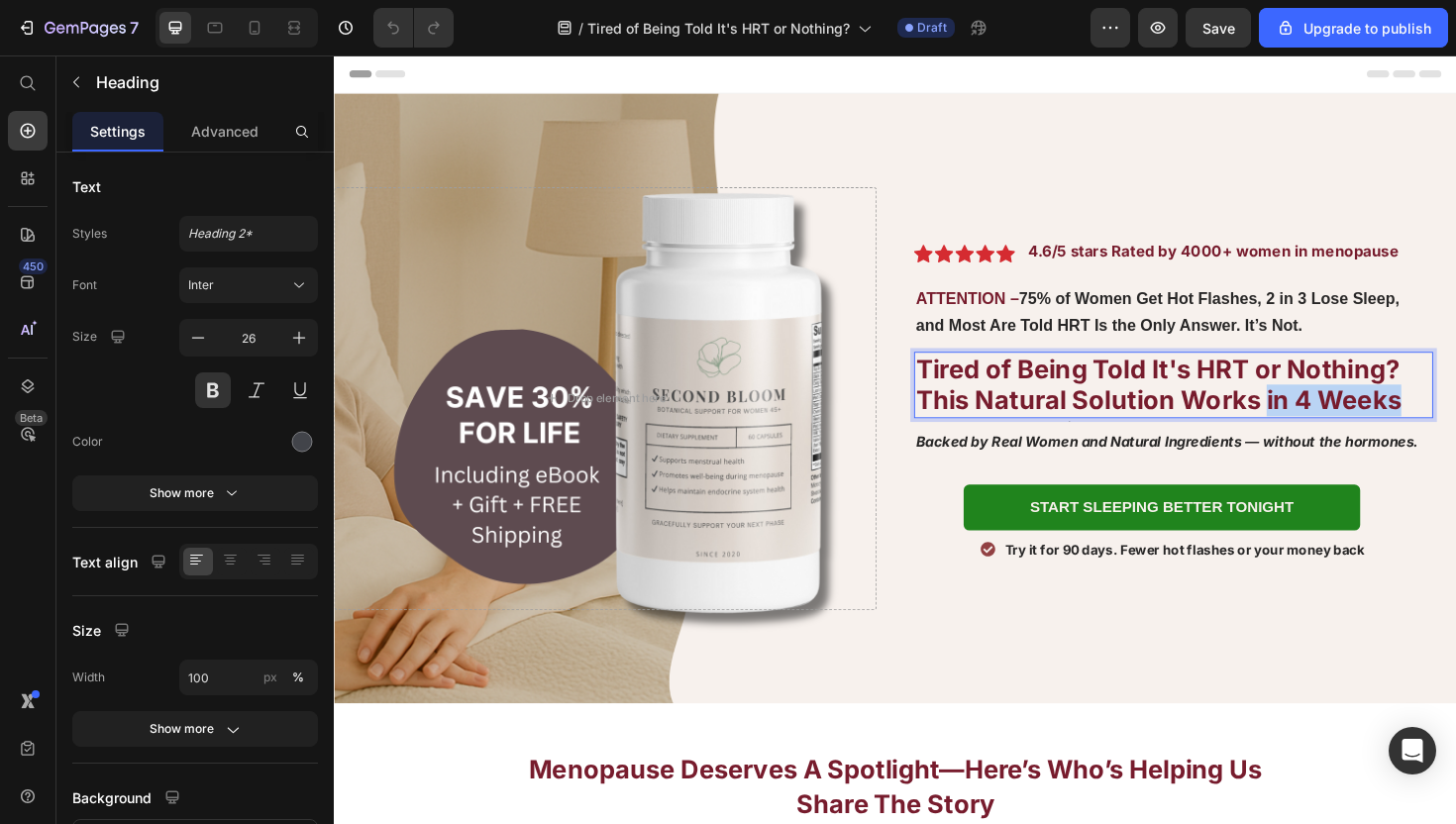 drag, startPoint x: 1318, startPoint y: 424, endPoint x: 1468, endPoint y: 424, distance: 150 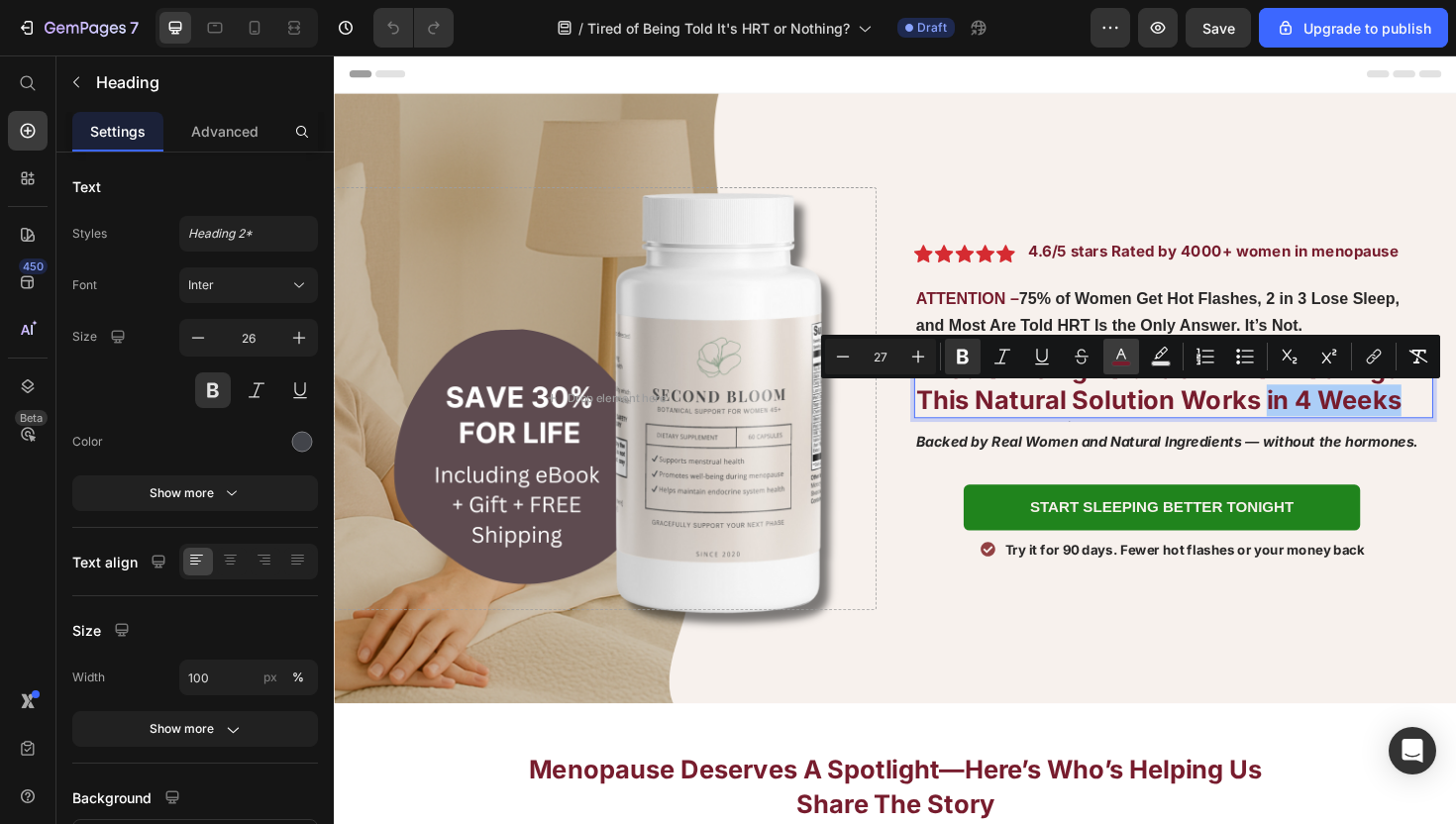 click 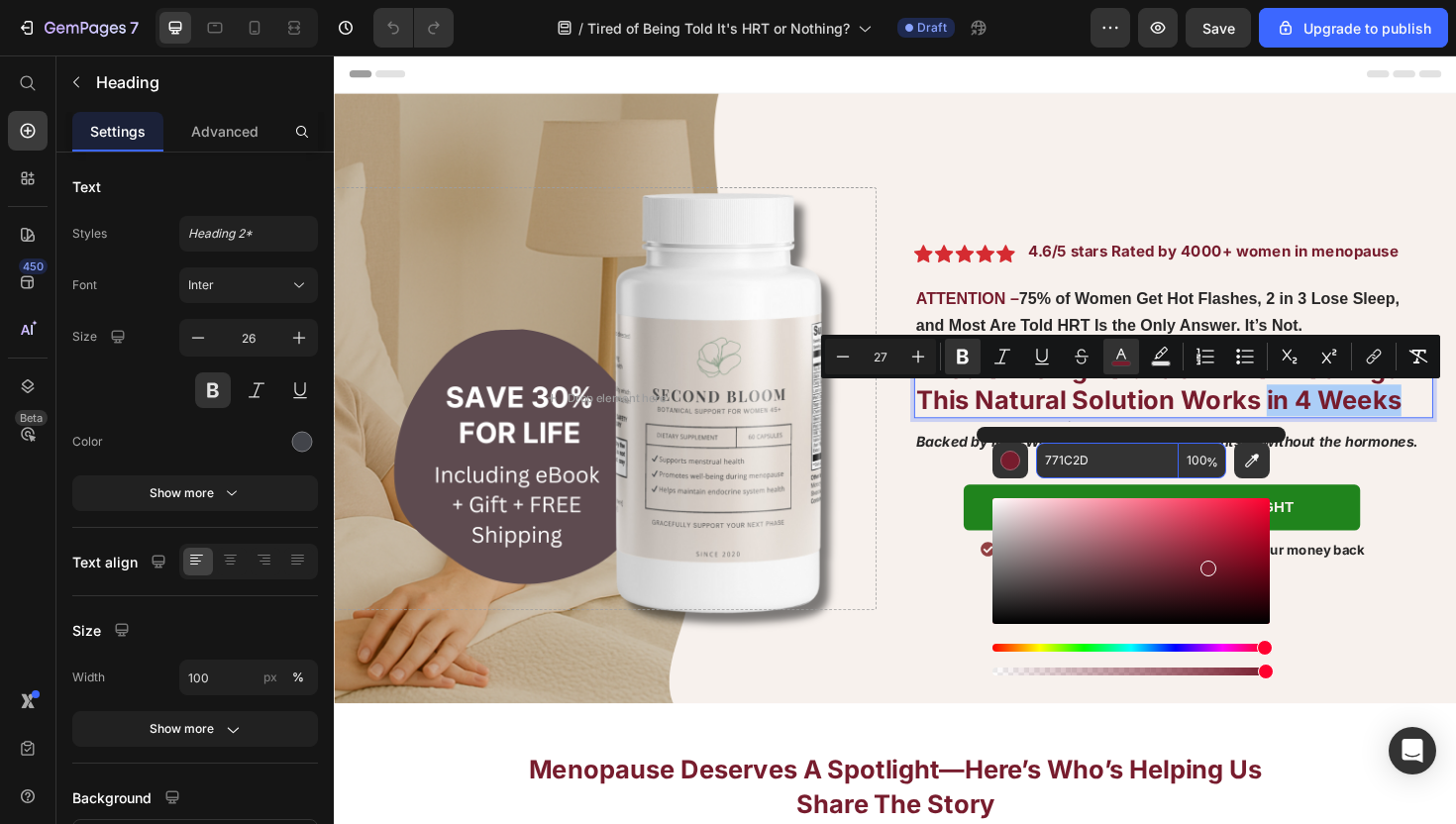 click on "771C2D" at bounding box center (1107, 461) 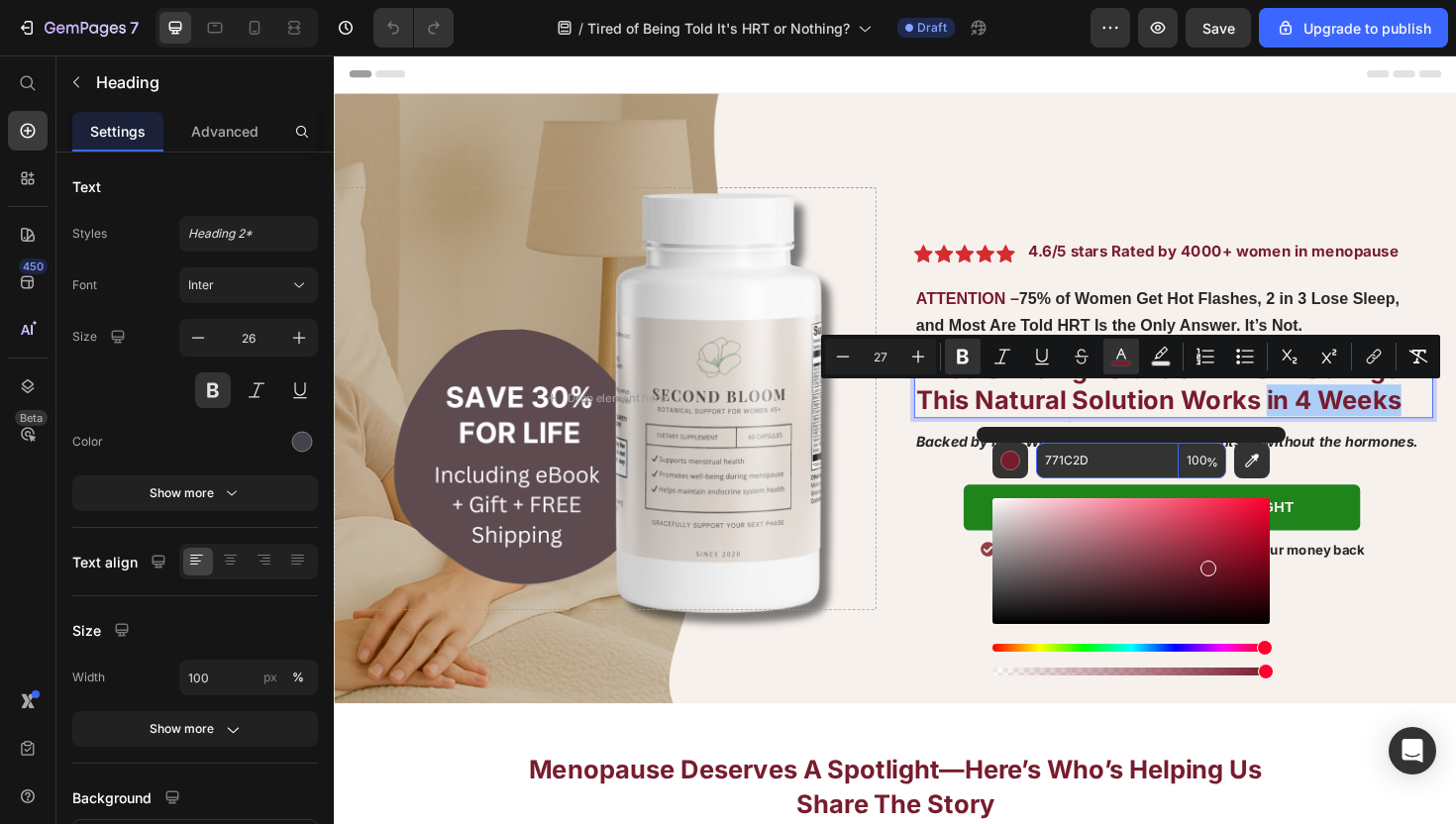 paste on "CC637A" 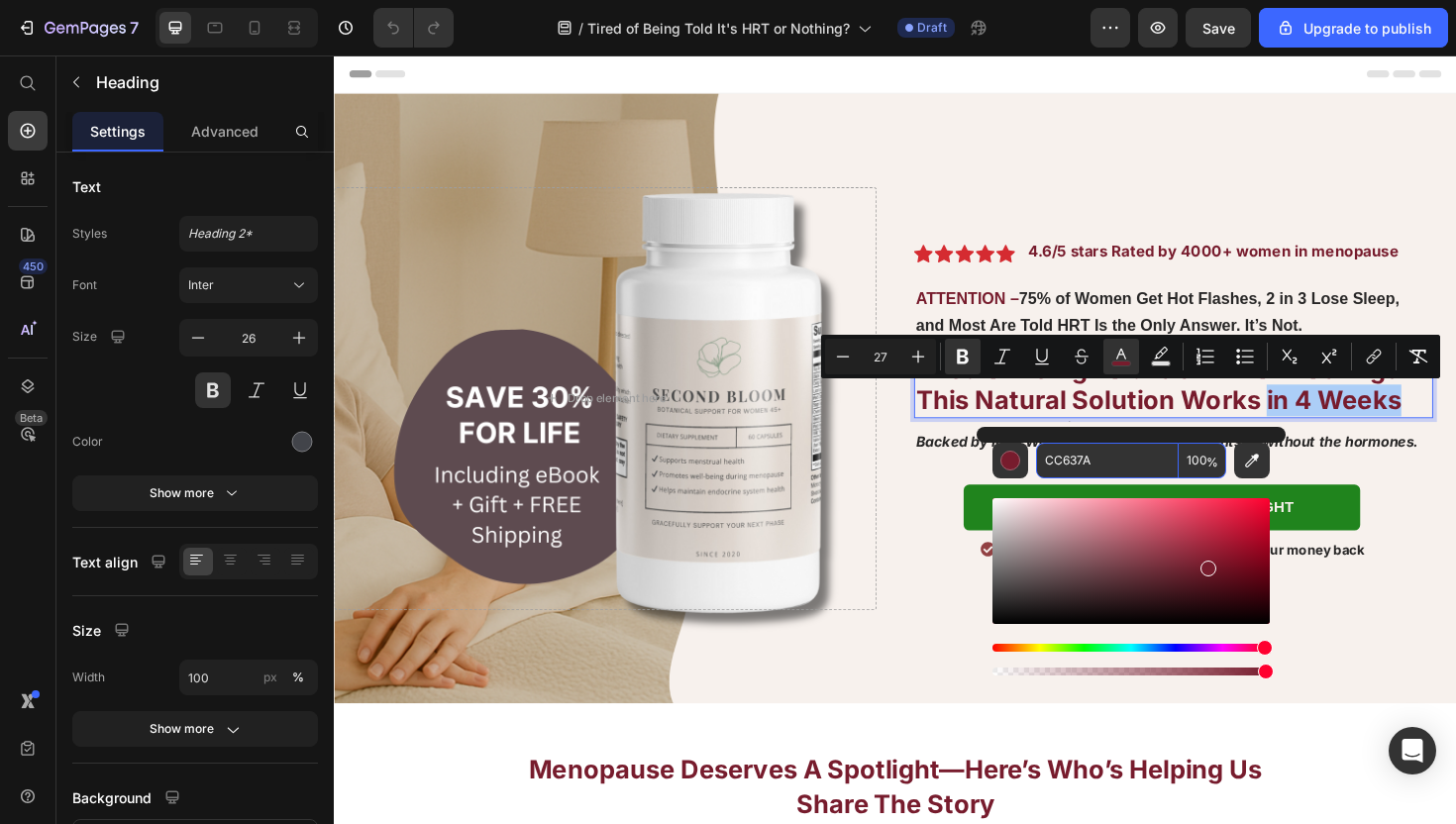 type on "CC637A" 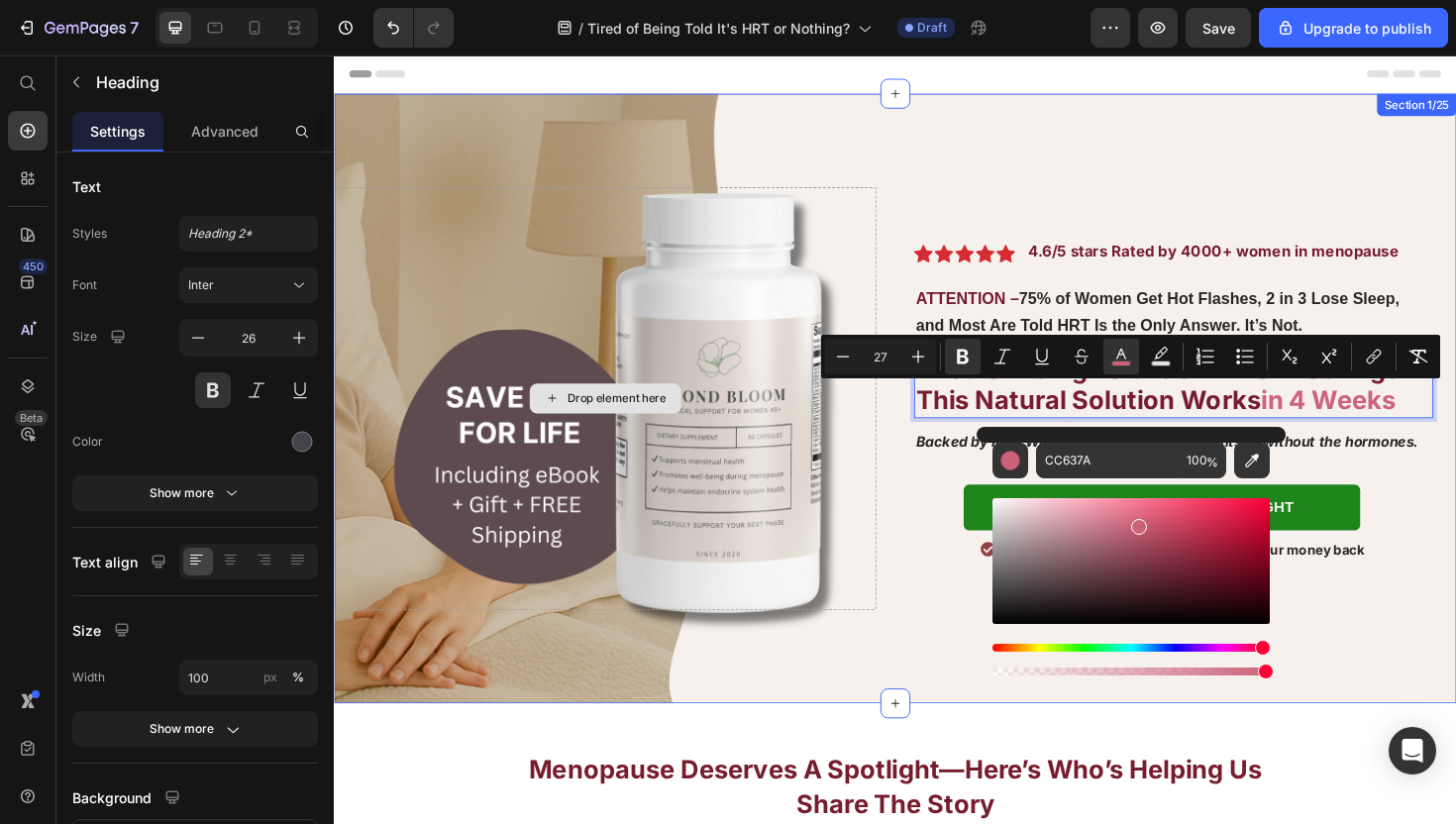 click on "Drop element here" at bounding box center (621, 419) 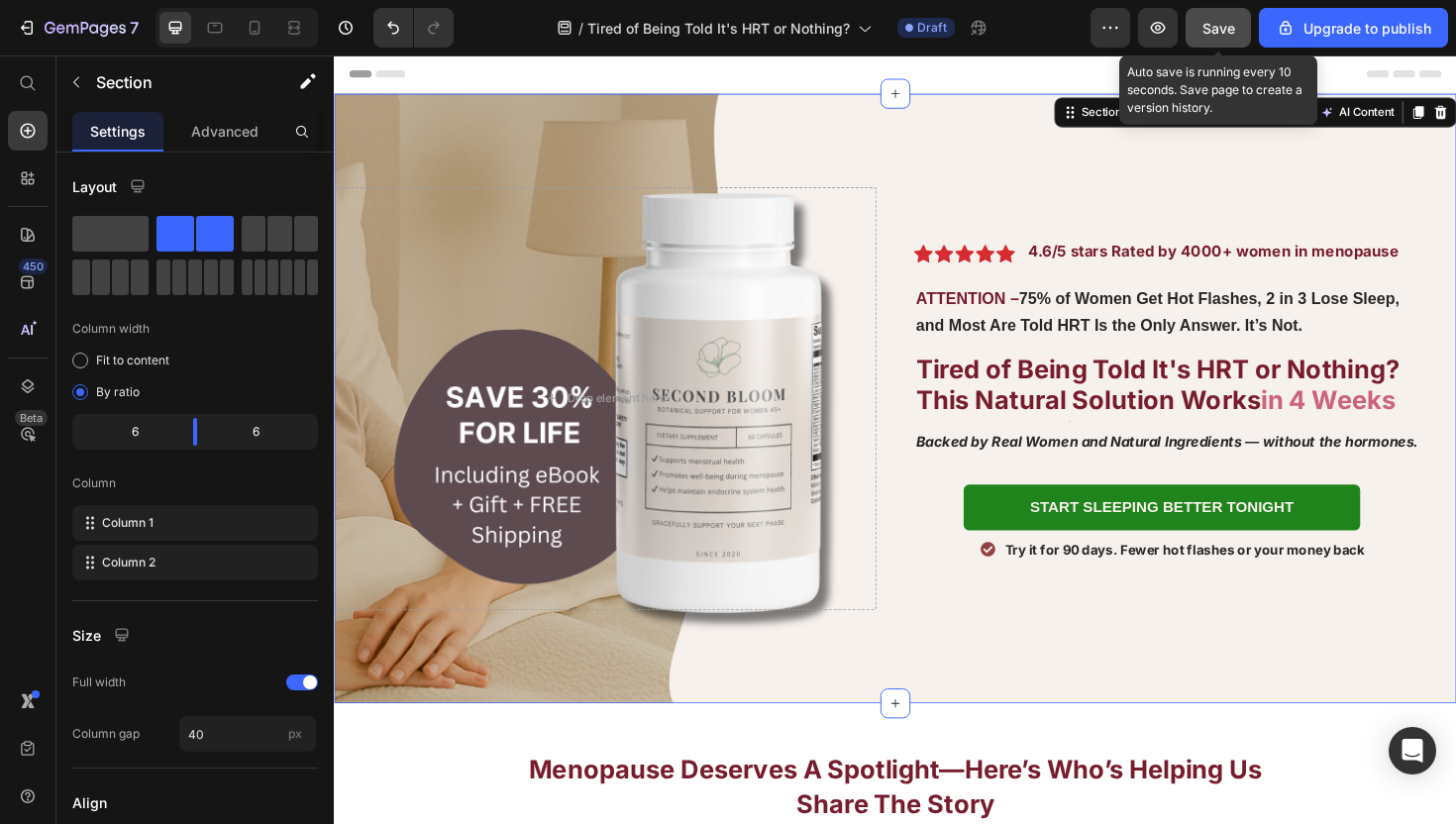 click on "Save" at bounding box center (1218, 28) 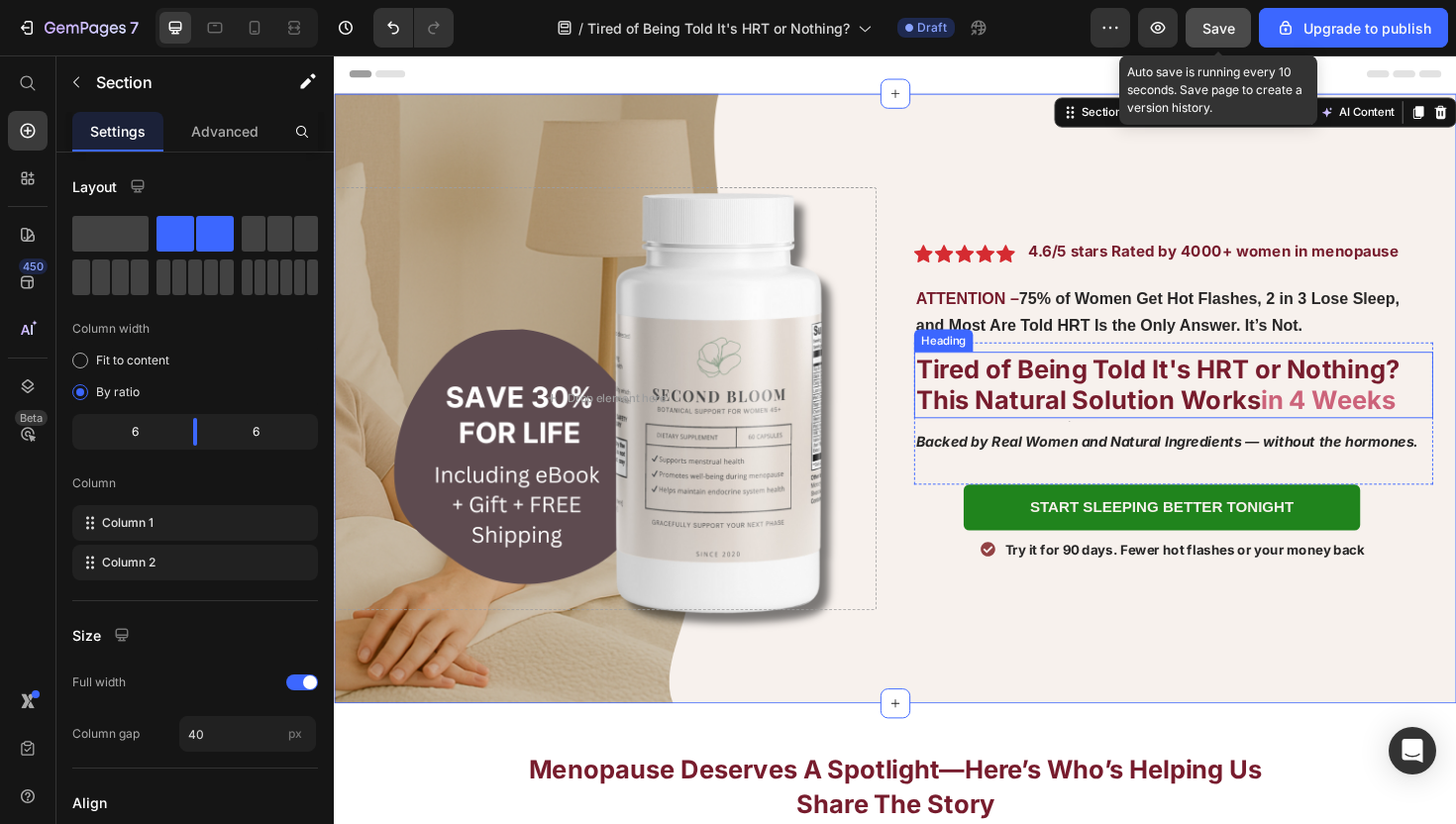 click on "Tired of Being Told It's HRT or Nothing? This Natural Solution Works" at bounding box center (1205, 404) 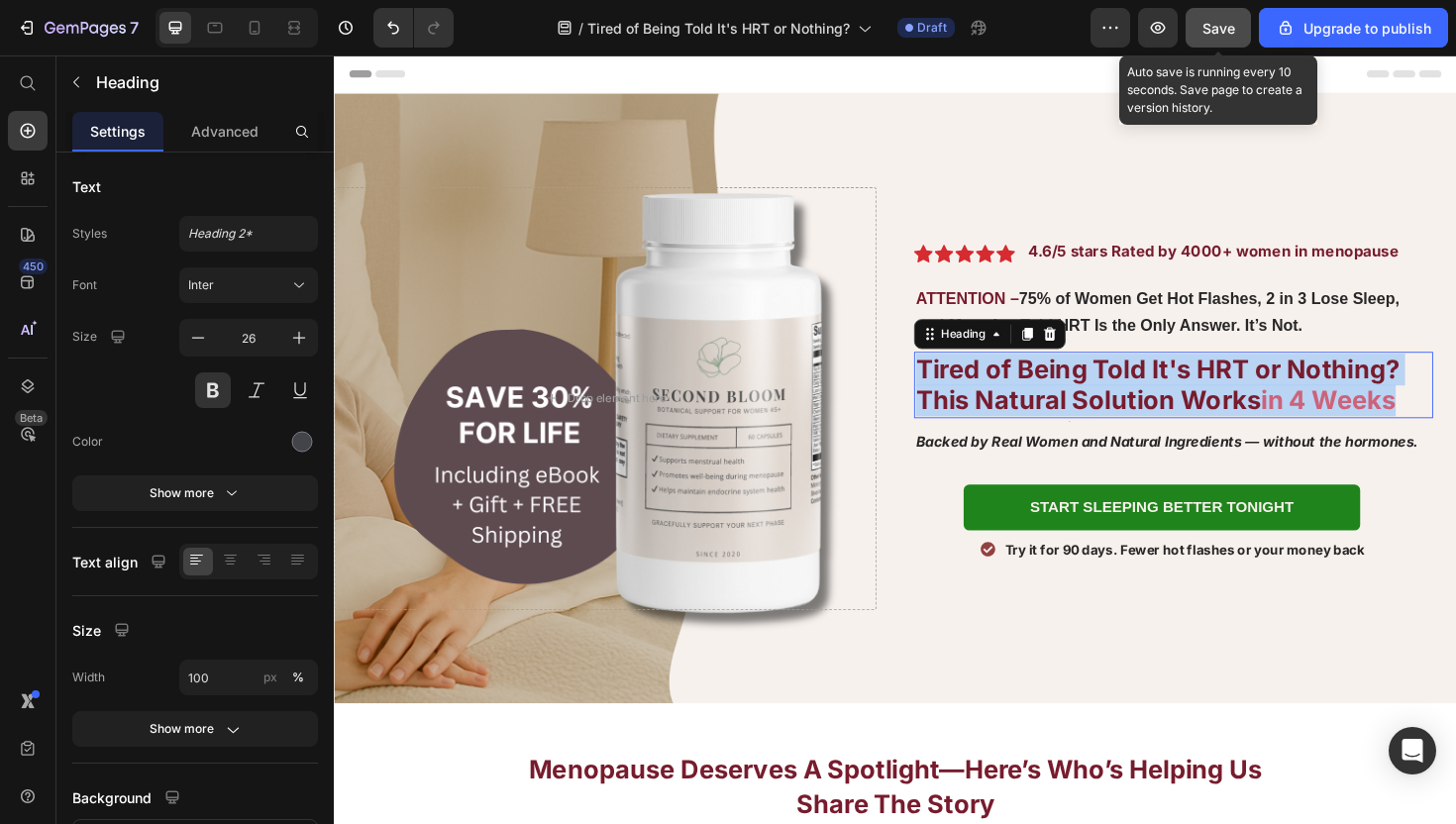 click on "Tired of Being Told It's HRT or Nothing? This Natural Solution Works" at bounding box center (1205, 404) 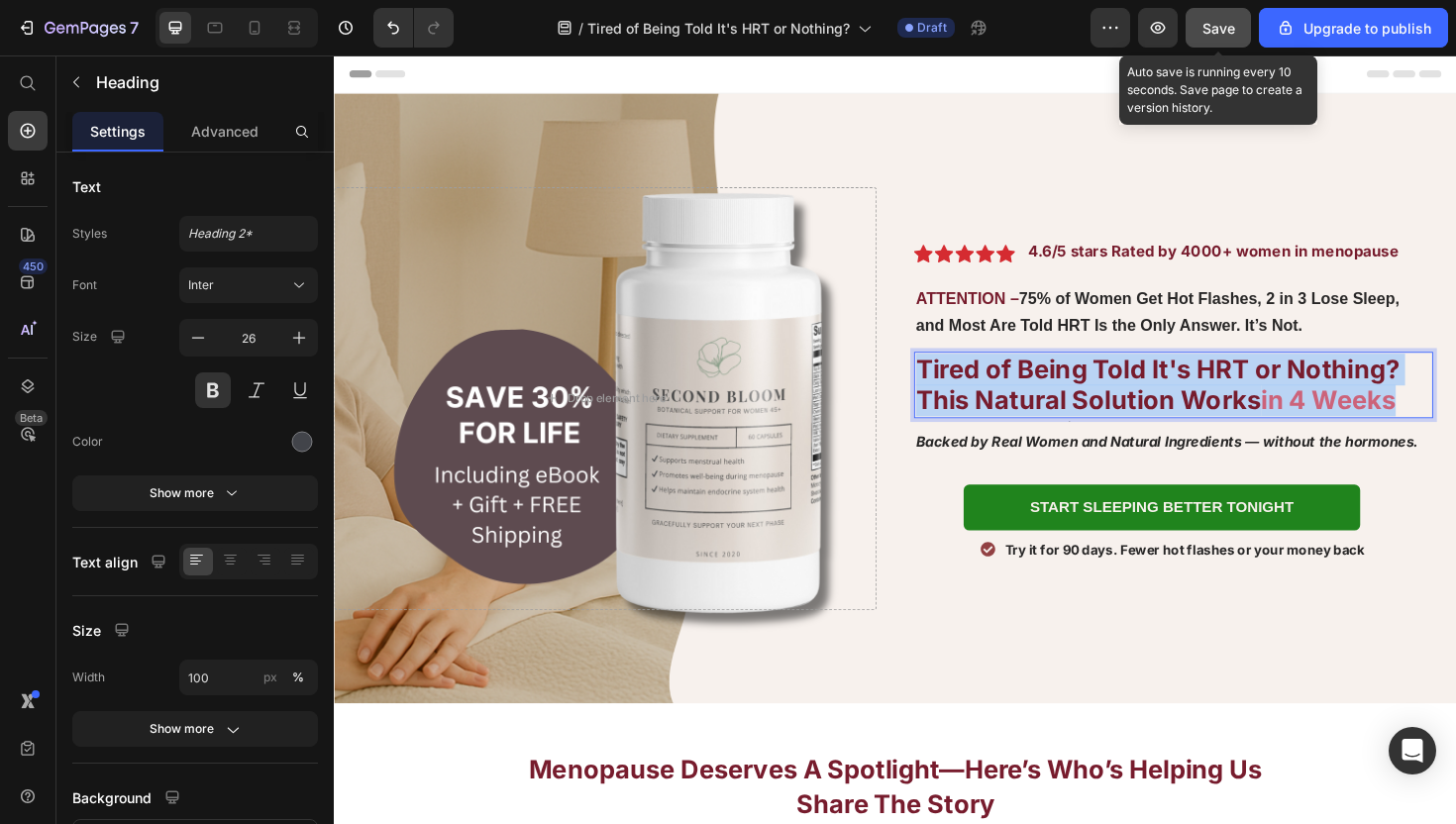 copy on "Tired of Being Told It's HRT or Nothing? This Natural Solution Works  in 4 Weeks" 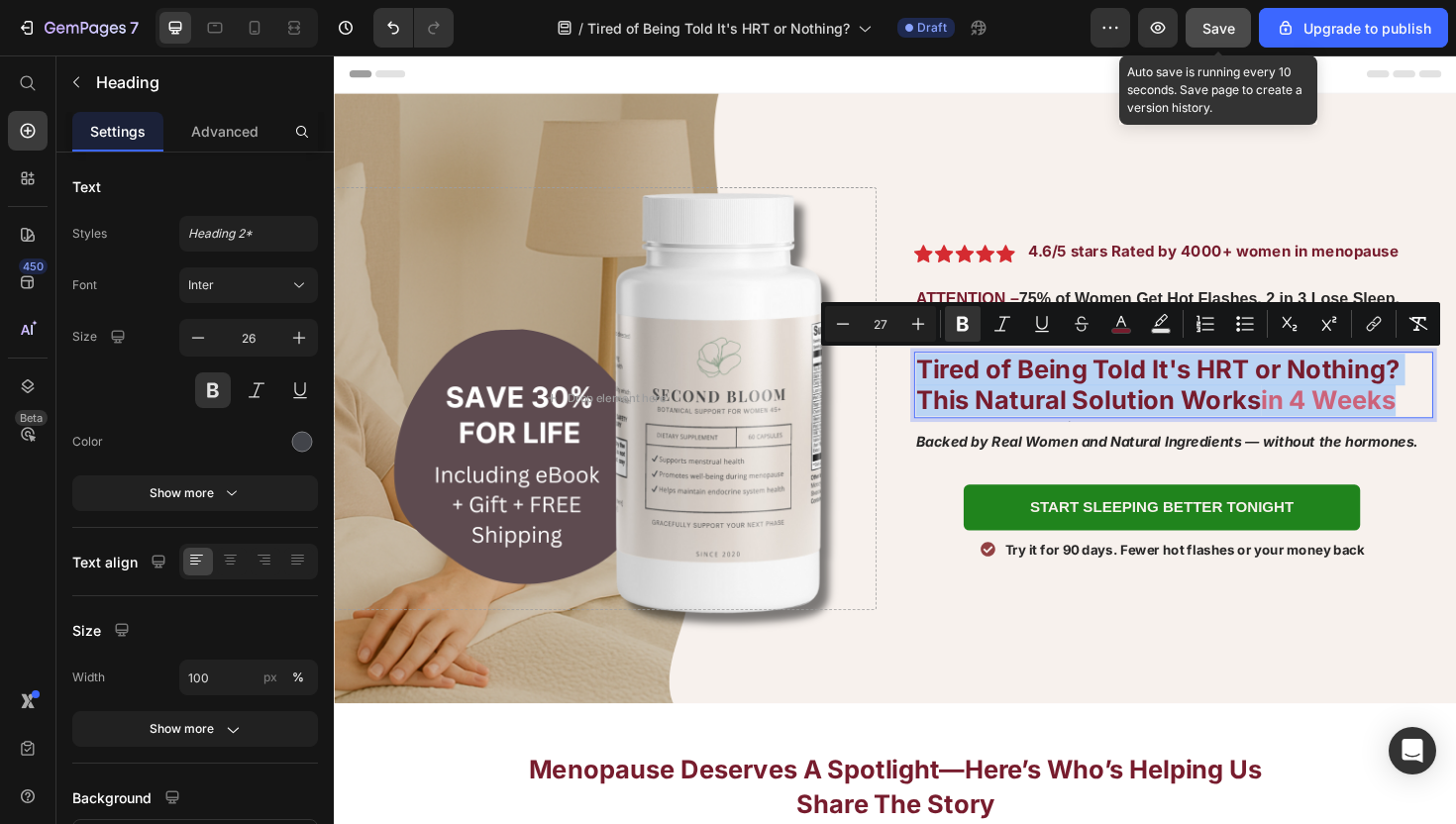 click on "Tired of Being Told It's HRT or Nothing? This Natural Solution Works" at bounding box center [1205, 404] 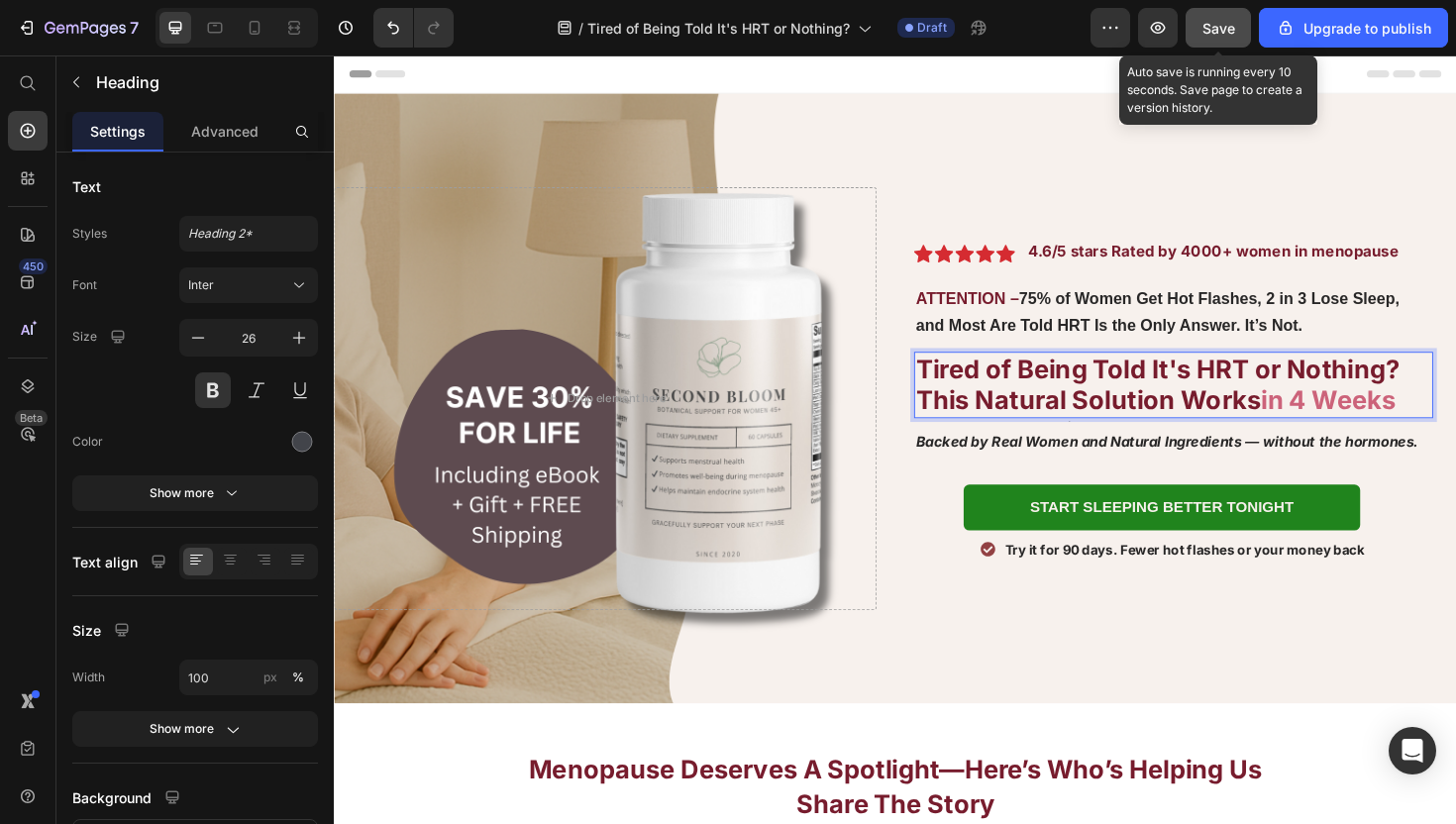 click on "in 4 Weeks" at bounding box center (1387, 420) 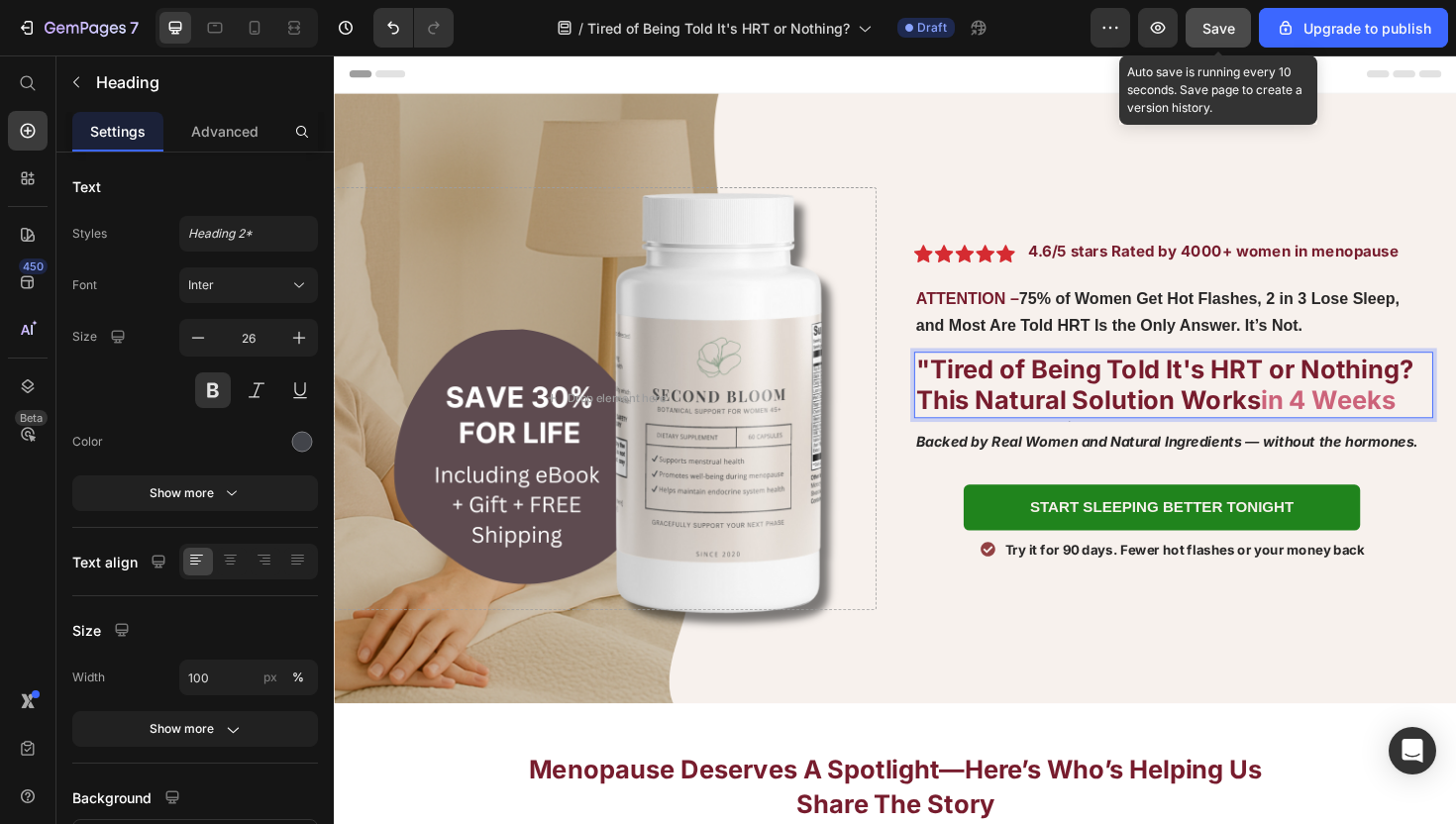 click on ""Tired of Being Told It's HRT or Nothing? This Natural Solution Works  in 4 Weeks" at bounding box center [1222, 405] 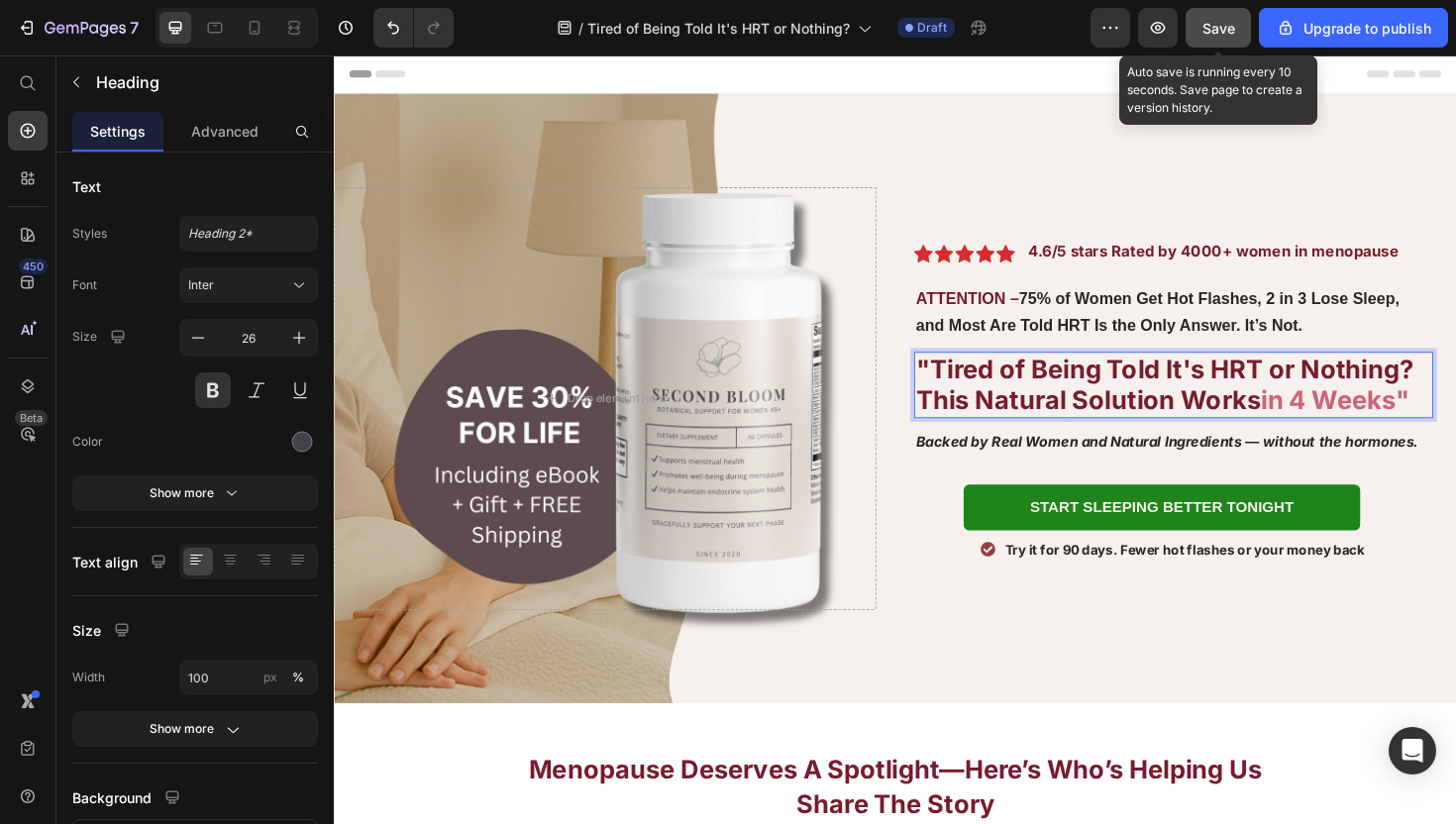 click on "Backed by Real Women and Natural Ingredients — without the hormones." at bounding box center (1215, 464) 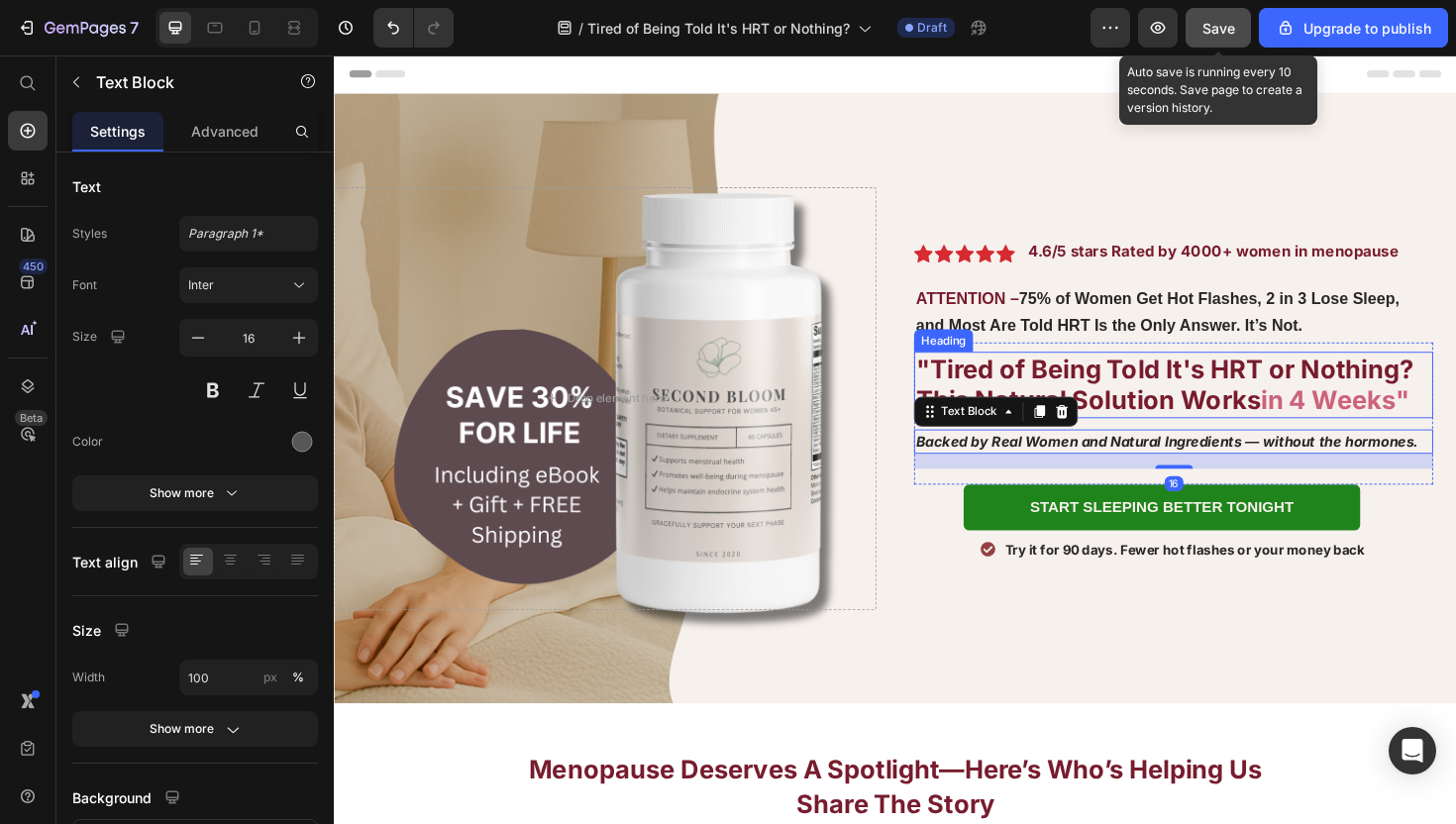 click on "in 4 Weeks"" at bounding box center (1394, 420) 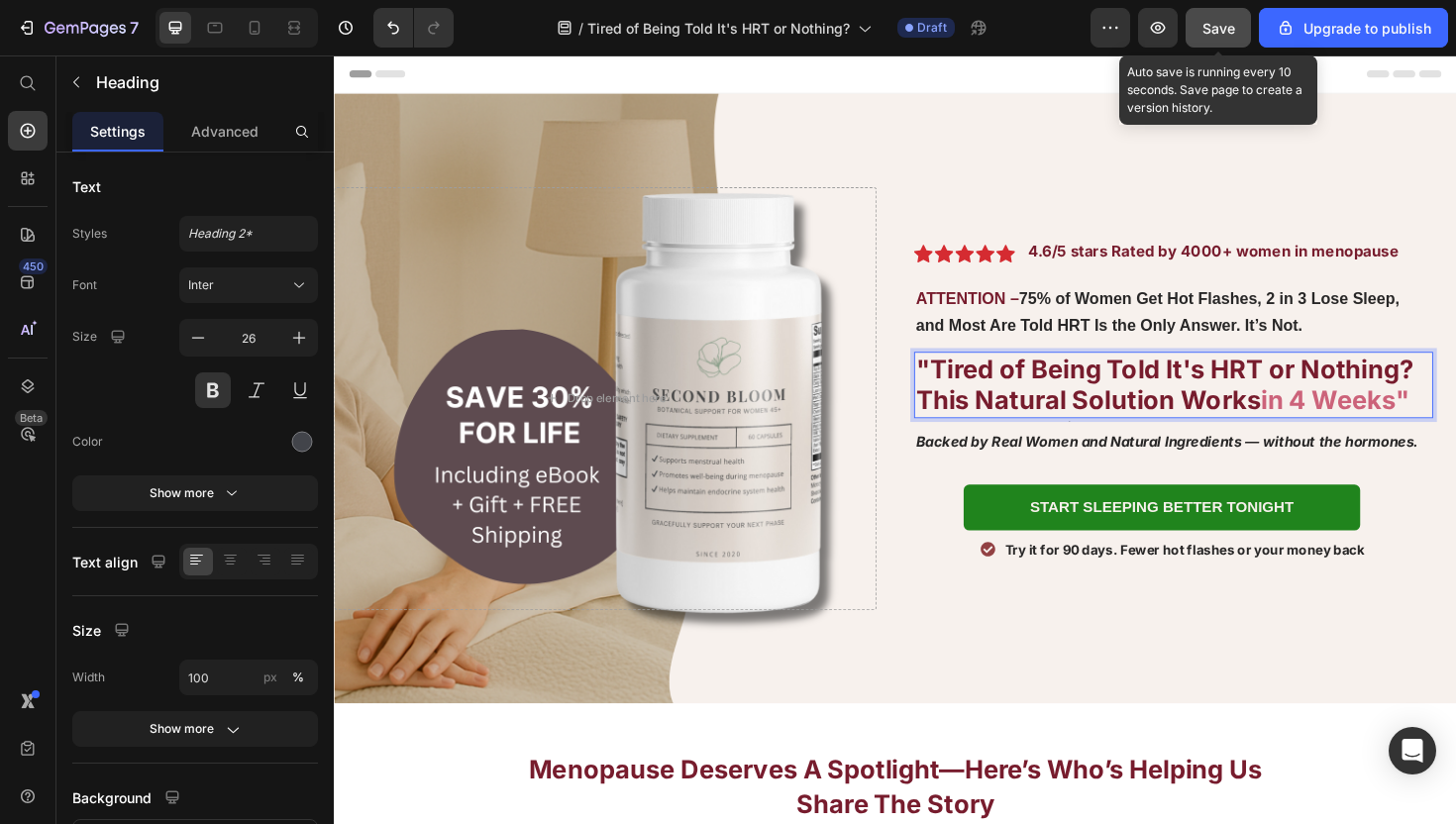 click on ""Tired of Being Told It's HRT or Nothing? This Natural Solution Works" at bounding box center [1213, 404] 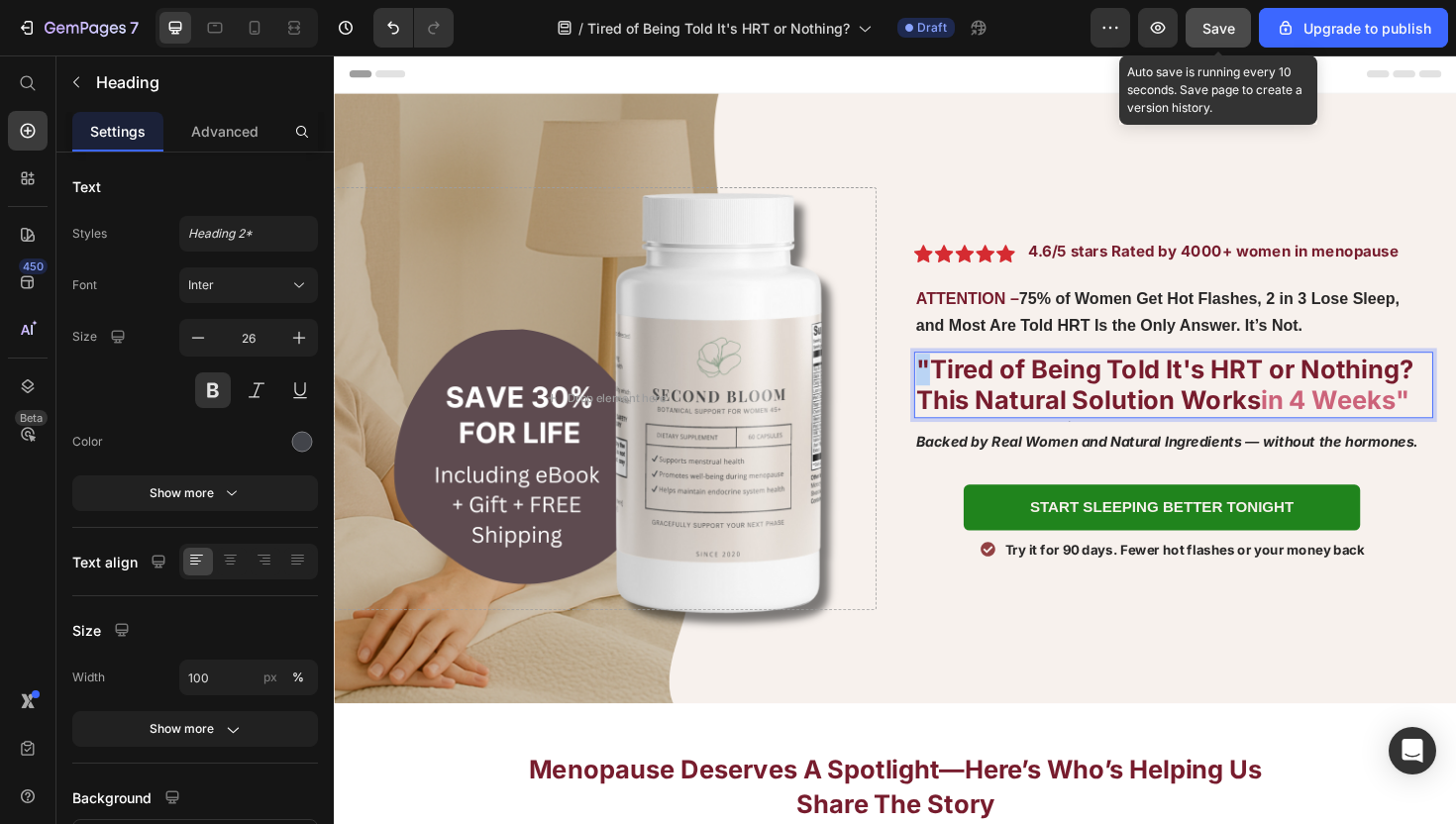 click on ""Tired of Being Told It's HRT or Nothing? This Natural Solution Works" at bounding box center [1213, 404] 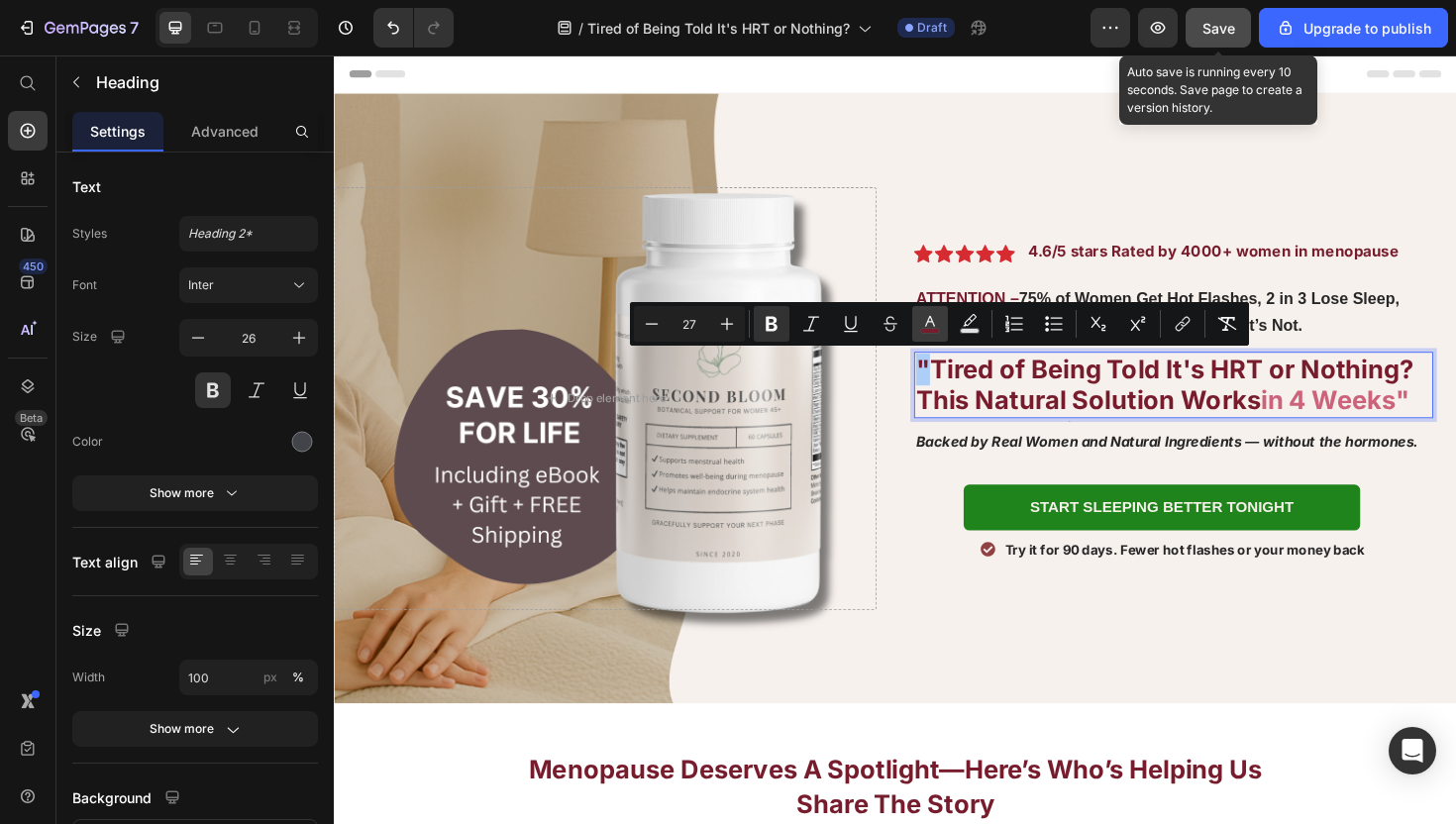 click on "color" at bounding box center [930, 324] 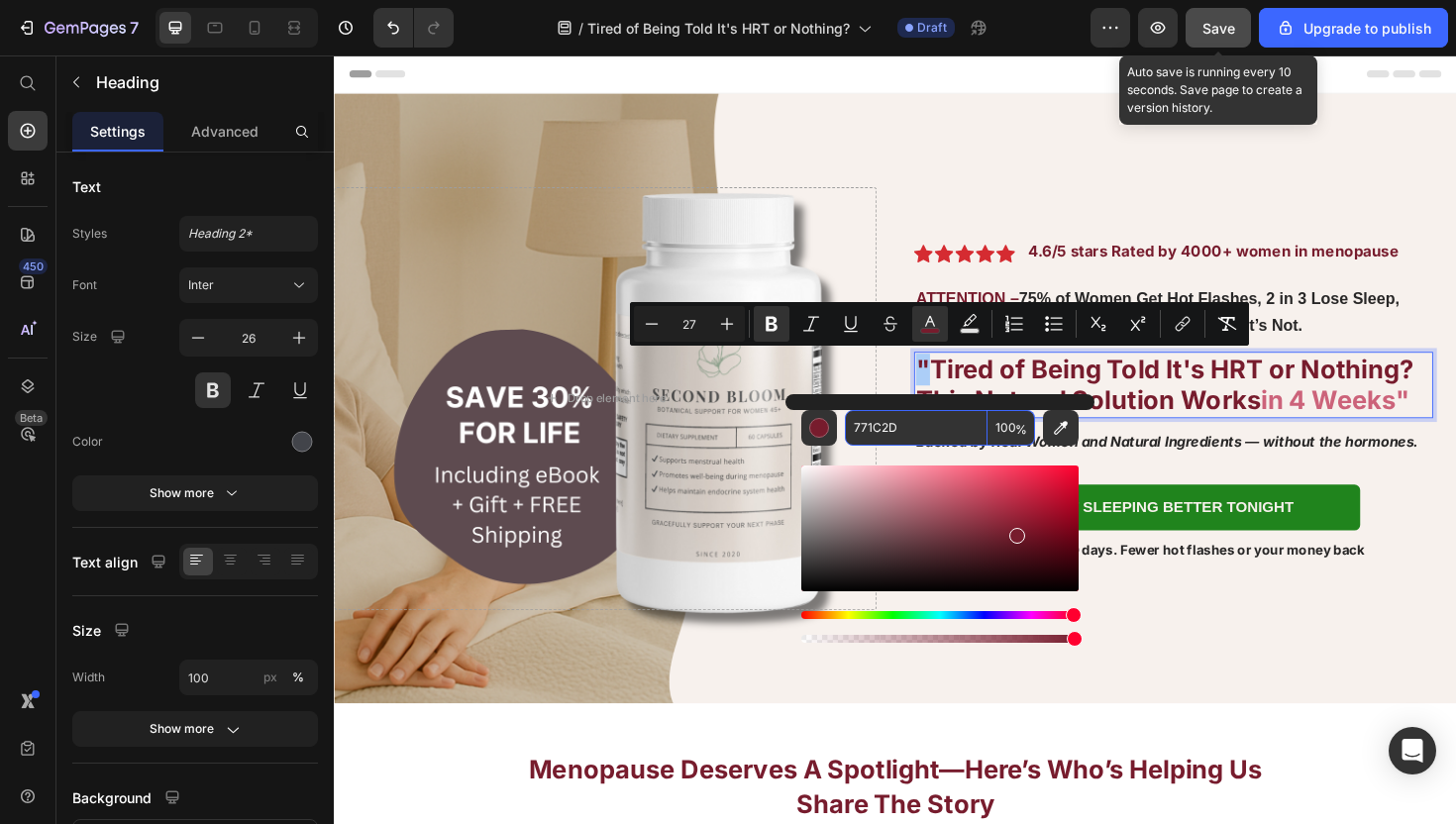 click on "771C2D" at bounding box center [916, 428] 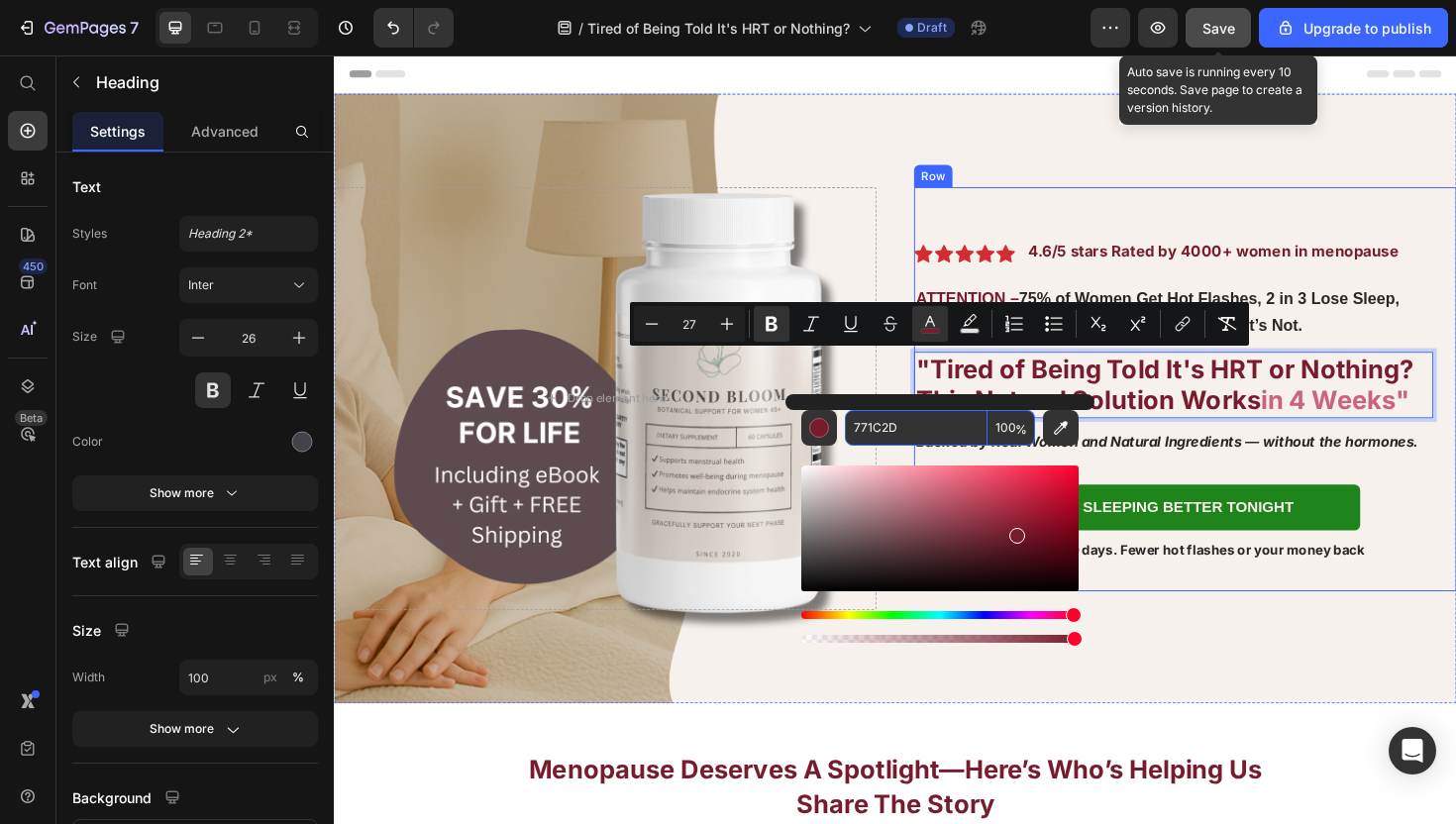 click on "in 4 Weeks"" at bounding box center (1394, 420) 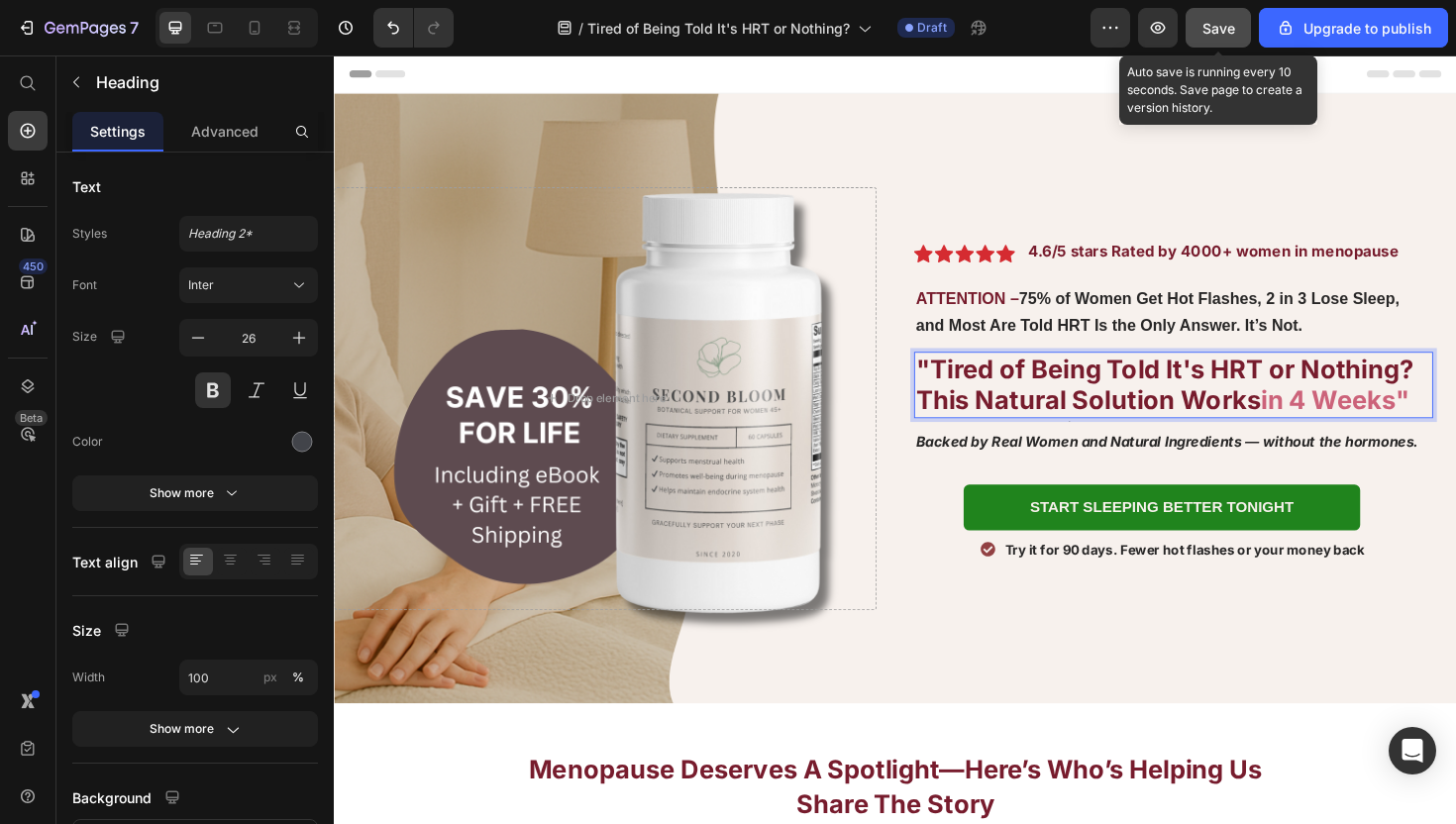 click on "in 4 Weeks"" at bounding box center (1394, 420) 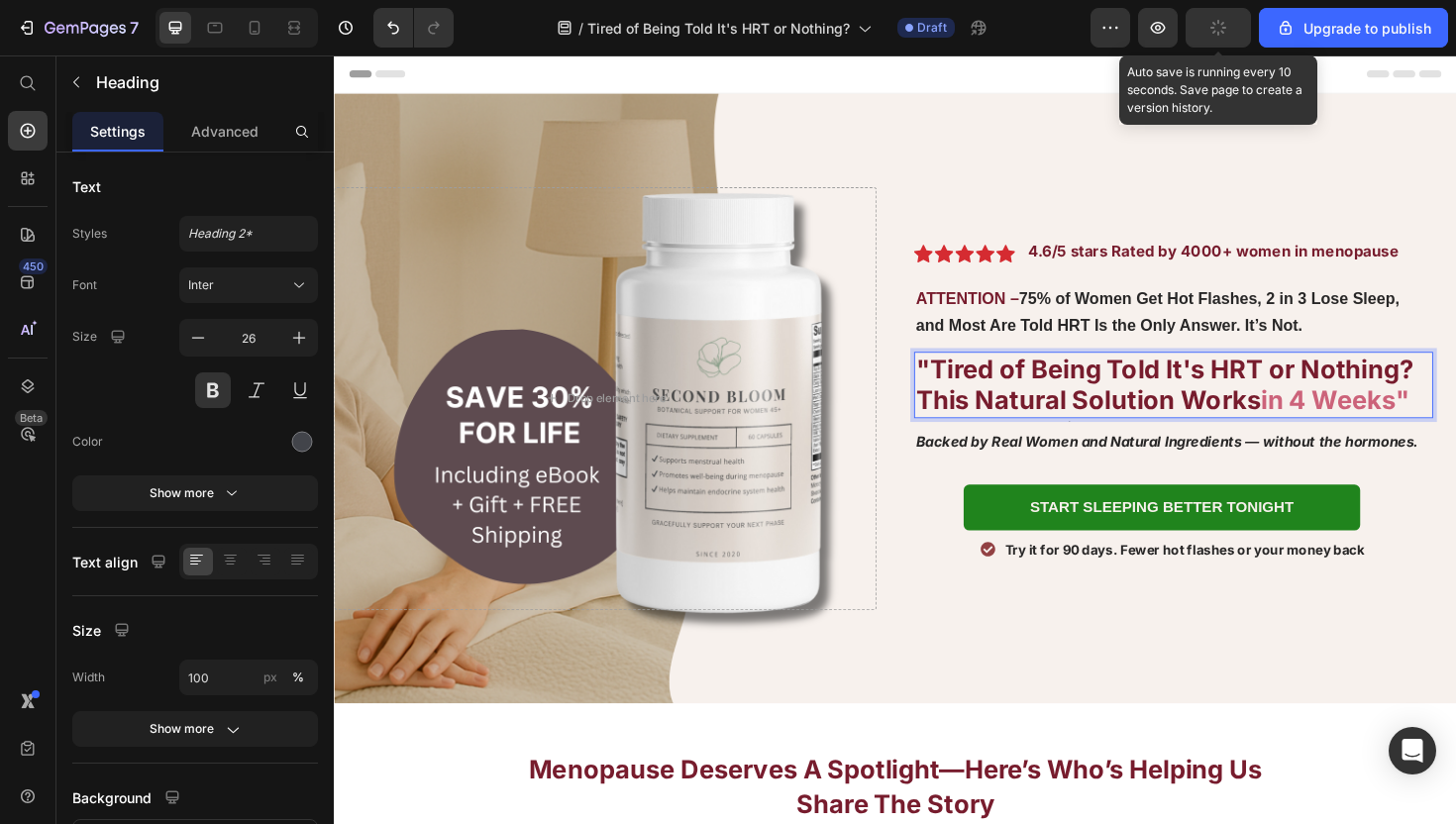 click on "in 4 Weeks"" at bounding box center (1394, 420) 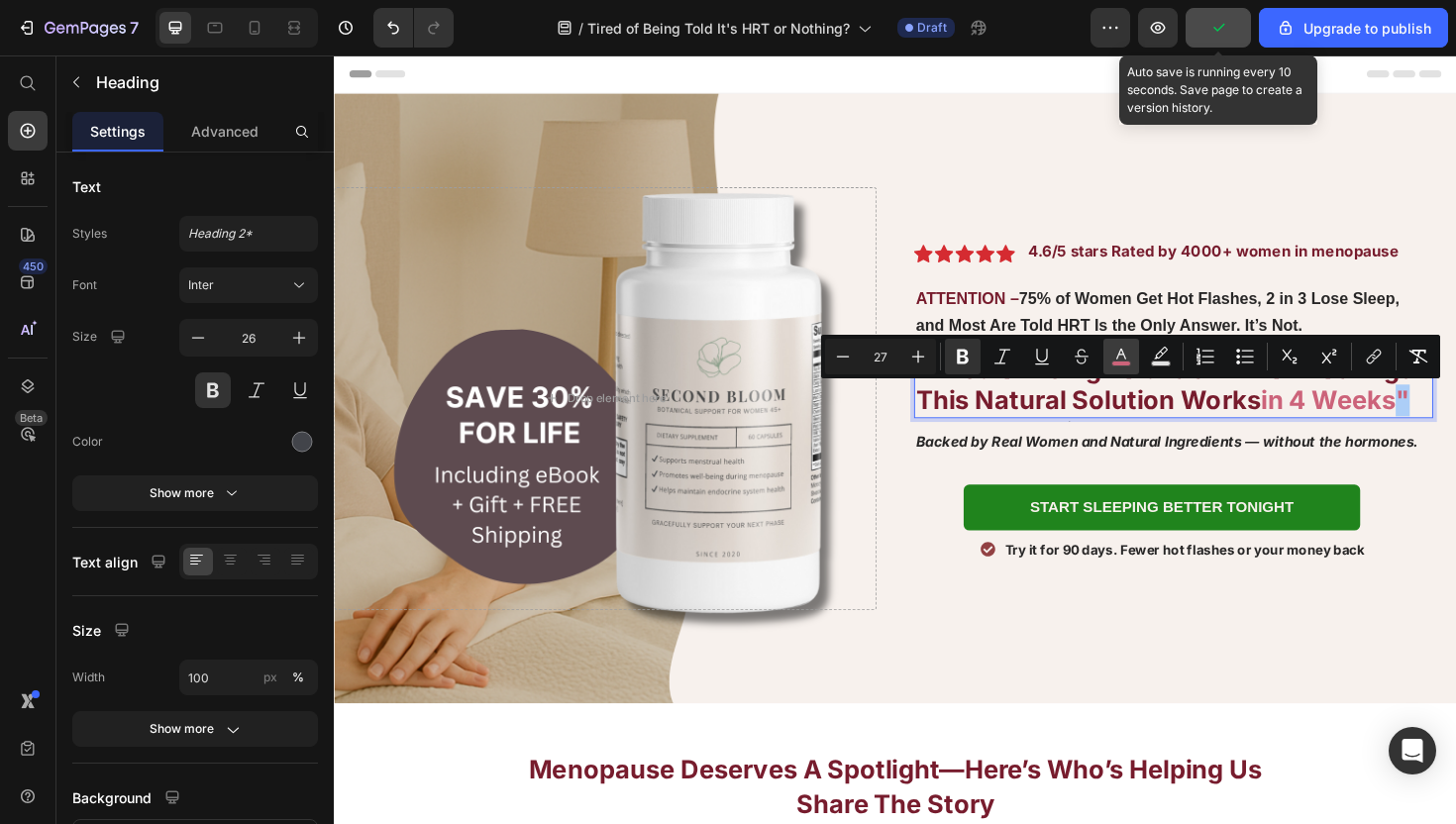 click 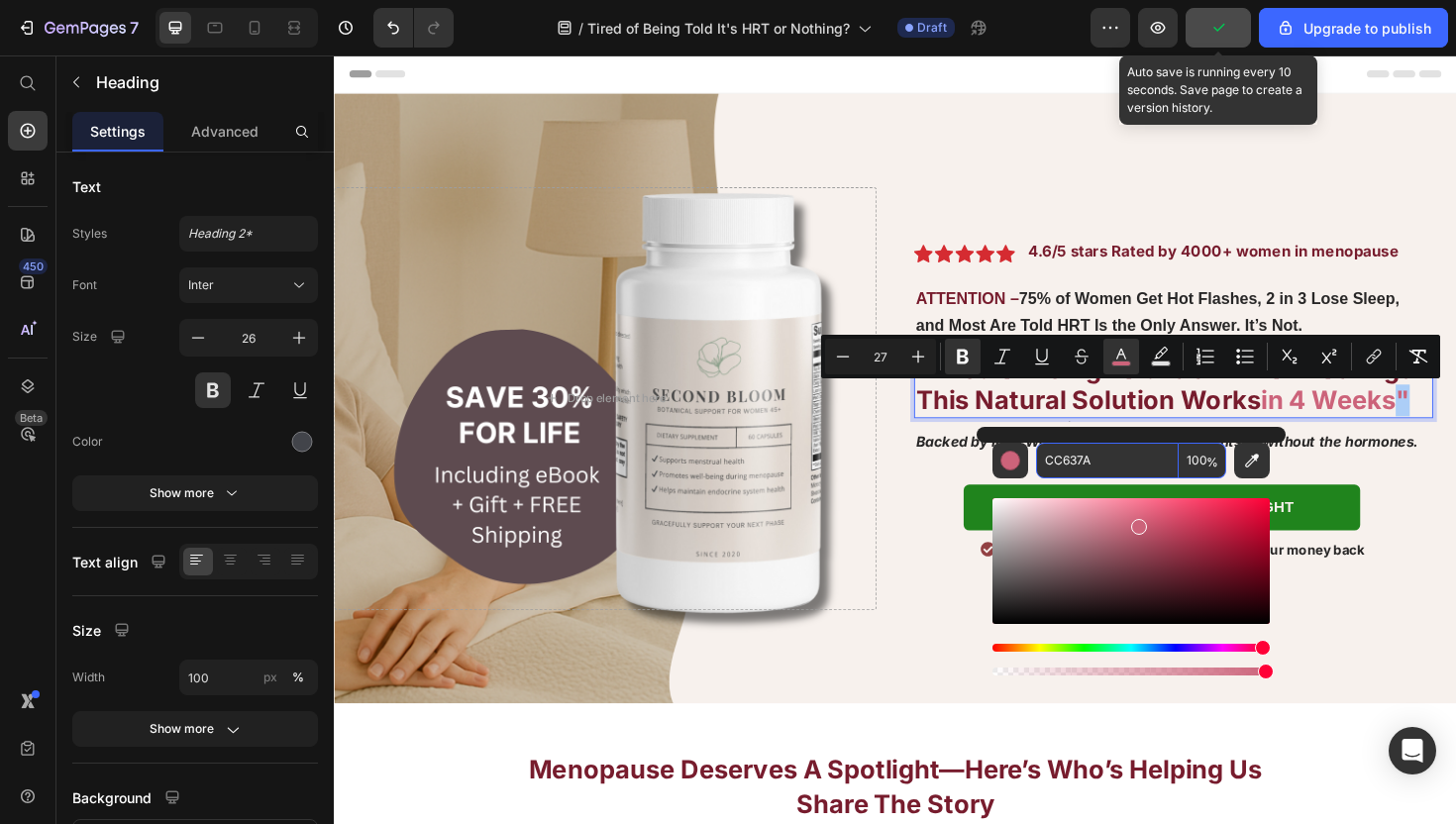 click on "CC637A" at bounding box center [1107, 461] 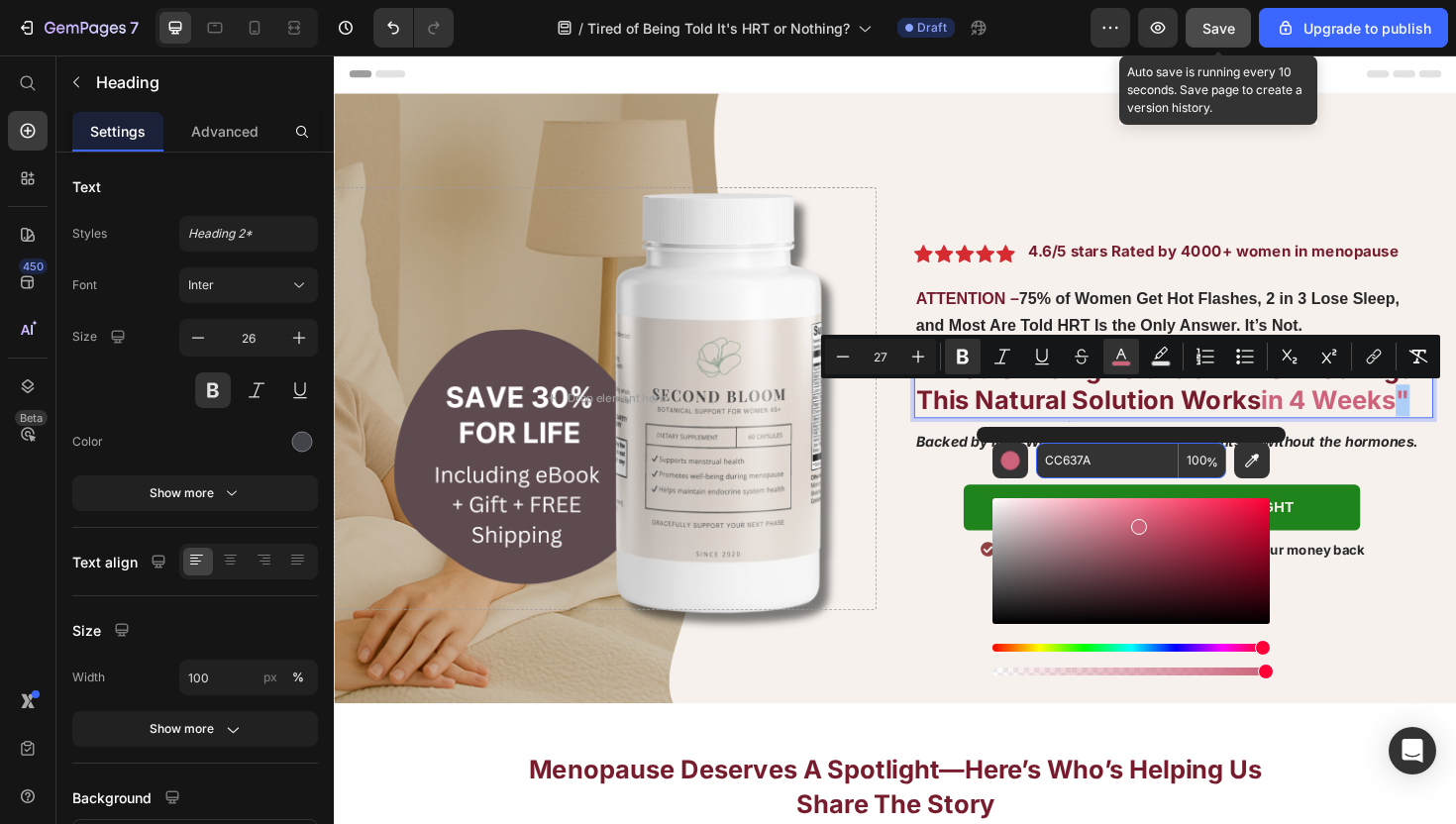 click on "CC637A" at bounding box center [1107, 461] 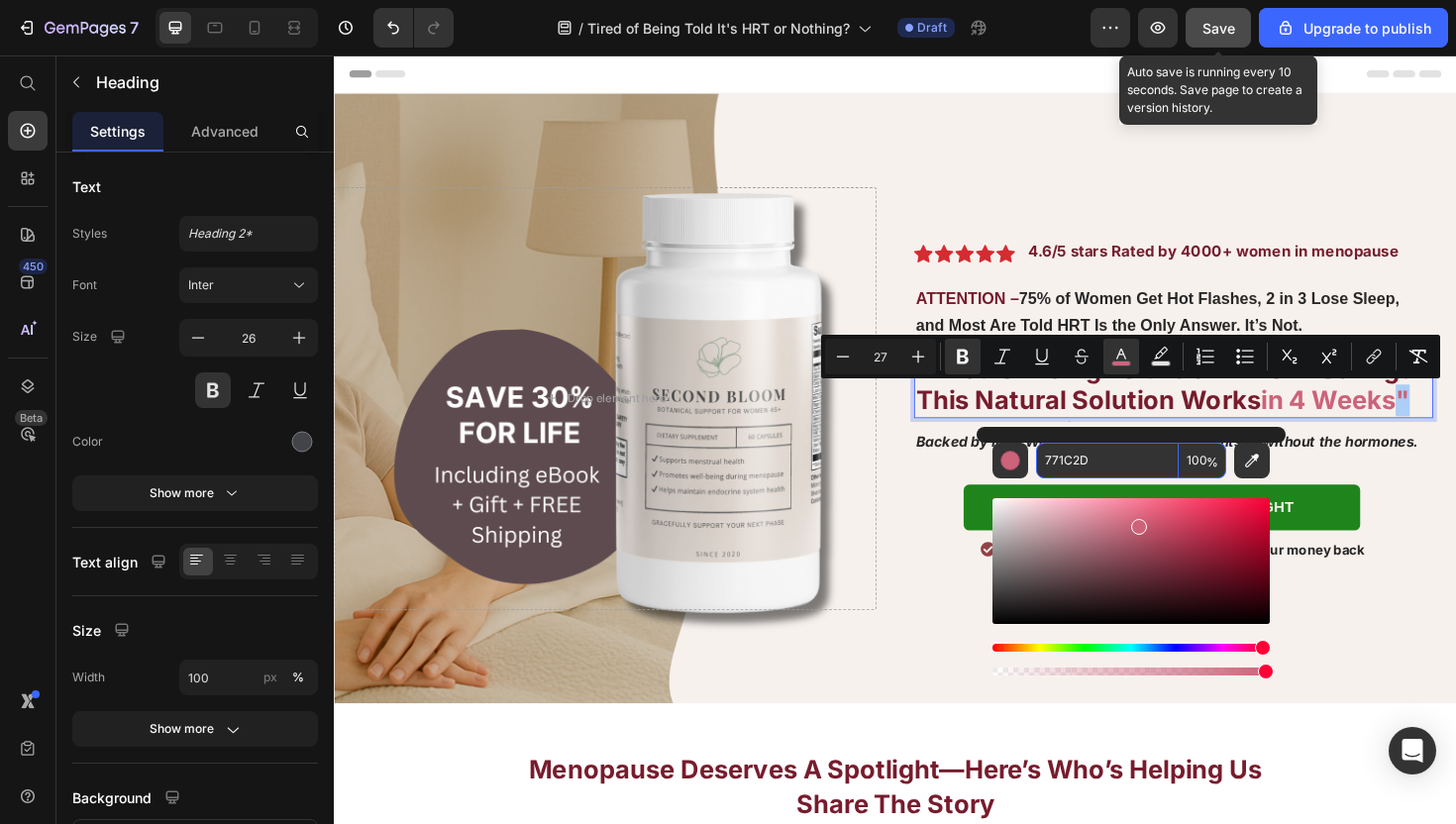 type on "771C2D" 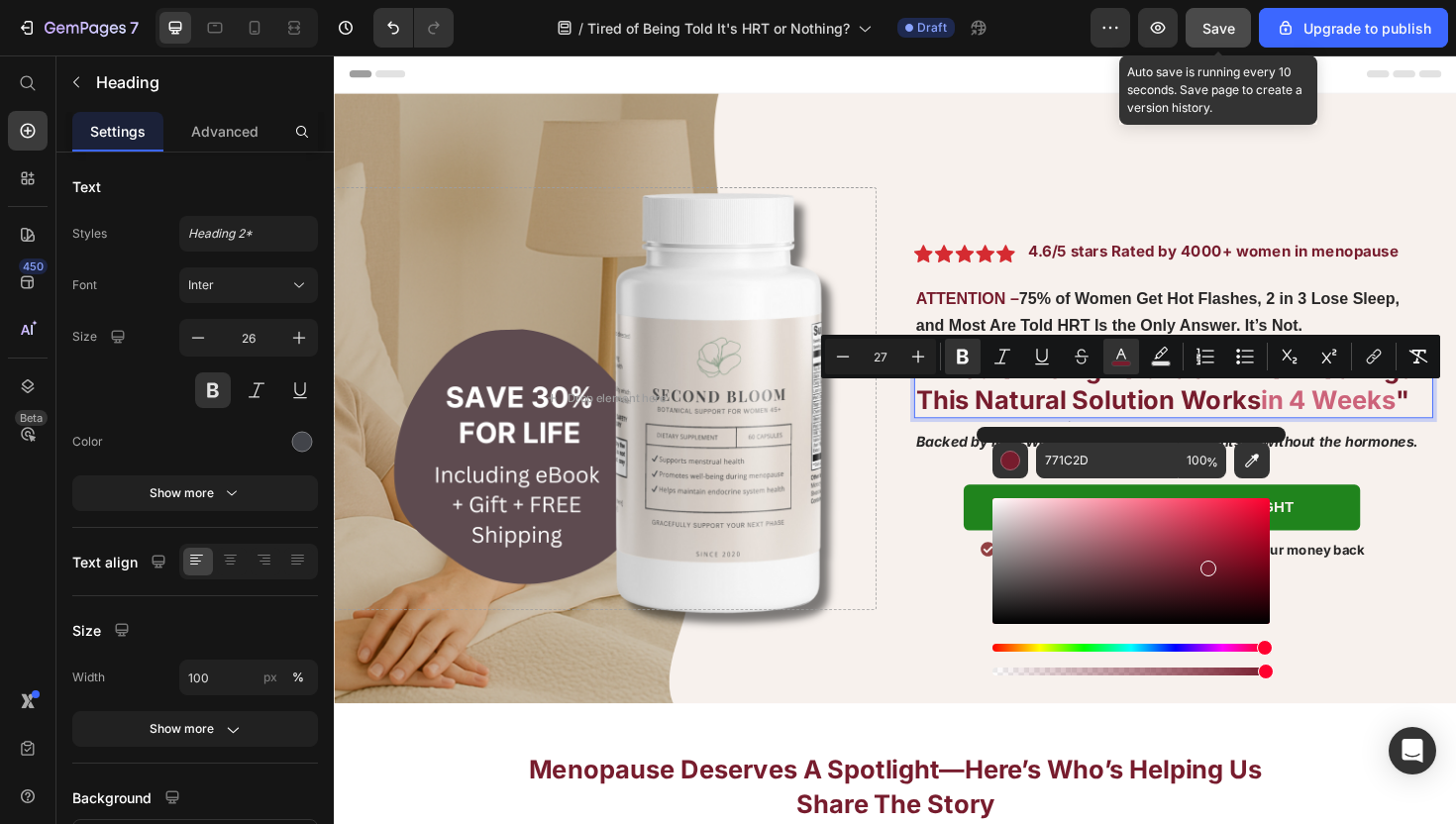 click on "Drop element here Image Icon Icon Icon Icon Icon Icon List 4.6/5 stars Rated by 4000+ women in menopause Text Block
ATTENTION  –  75%  of women get hot flashes,  2 in 3  lose sleep,  and most  are told to just wait it out. Item List Row ATTENTION –  75% of Women Get Hot Flashes, 2 in 3 Lose Sleep, and Most Are Told HRT Is the Only Answer. It’s Not.  Text Block "Tired of Being Told It's HRT or Nothing? This Natural Solution Works  in 4 Weeks " Heading   0 Text Block Backed by Real Women and Natural Ingredients — without the hormones. Text Block
ATTENTION  –  75%  of women get hot flashes,  2 in 3  lose sleep,  and most  are told to just wait it out. Item List
ATTENTION  –  75%  of women get hot flashes,  2 in 3  lose sleep,  and most  are told to just wait it out. Item List
ATTENTION  –  75%  of women get hot flashes,  2 in 3  lose sleep,  and most  are told to just wait it out. Item List
ATTENTION" at bounding box center [928, 419] 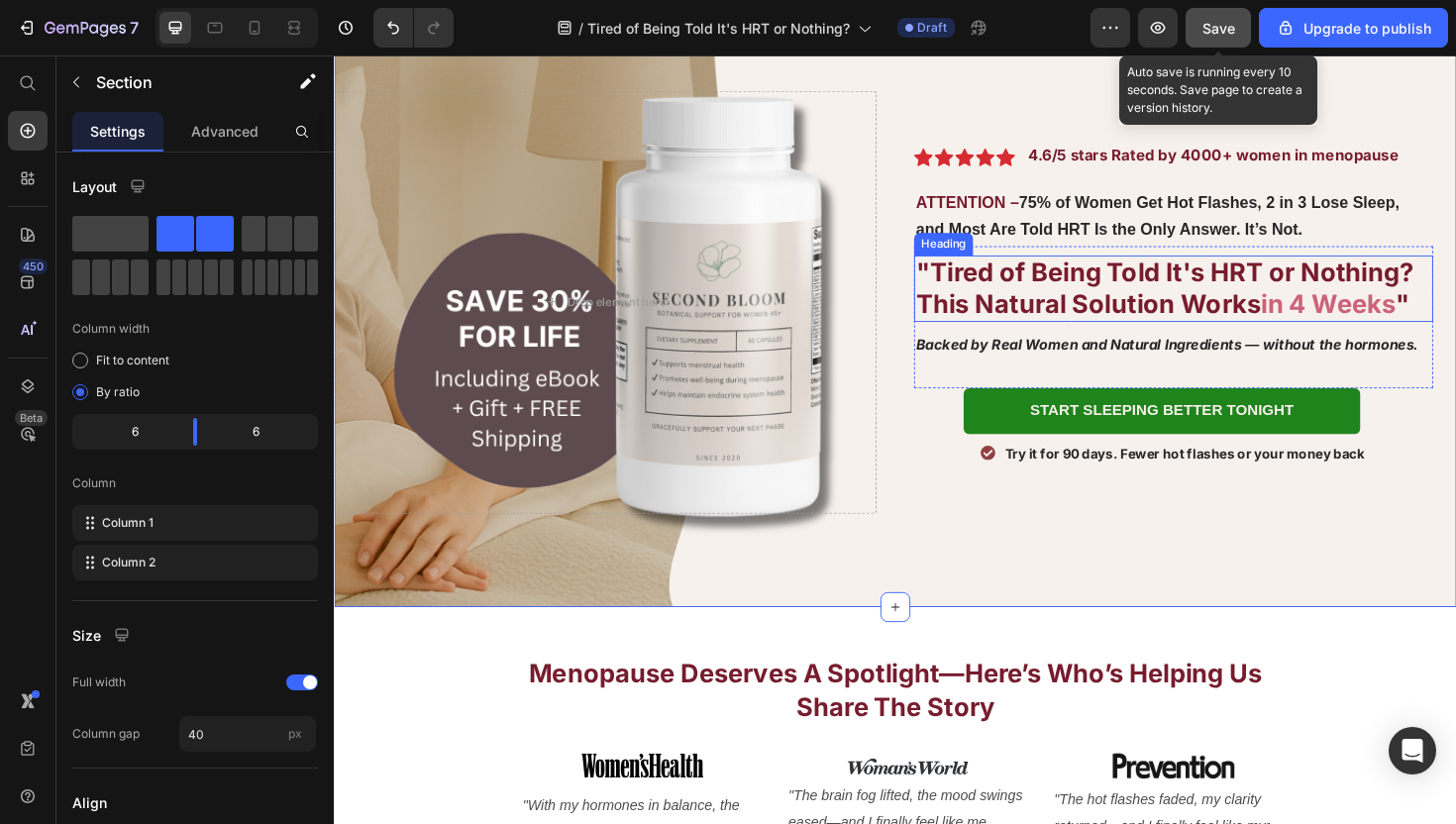 scroll, scrollTop: 104, scrollLeft: 0, axis: vertical 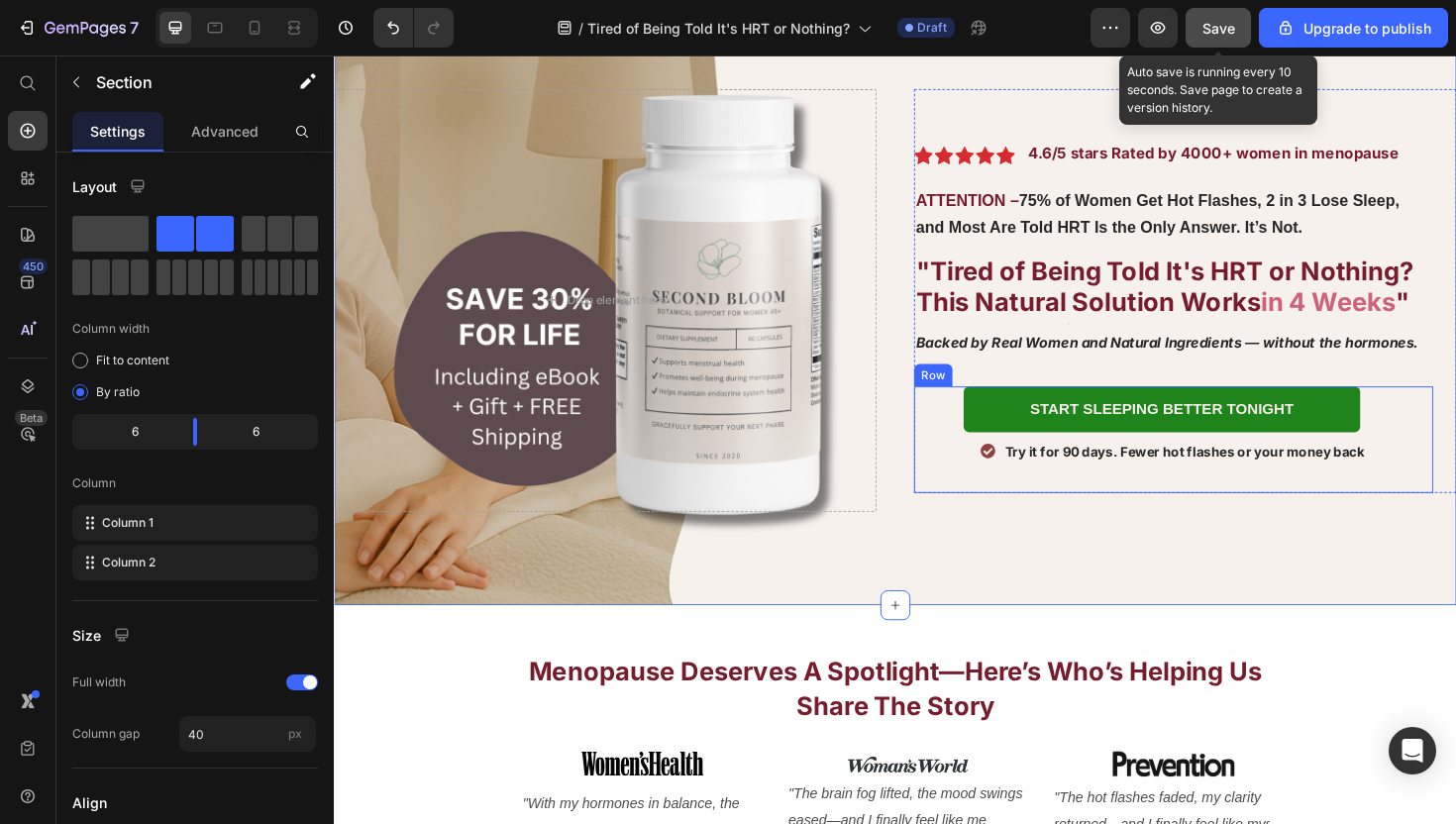 click on "Try it for 90 days. Fewer hot flashes or your money back" at bounding box center (1235, 474) 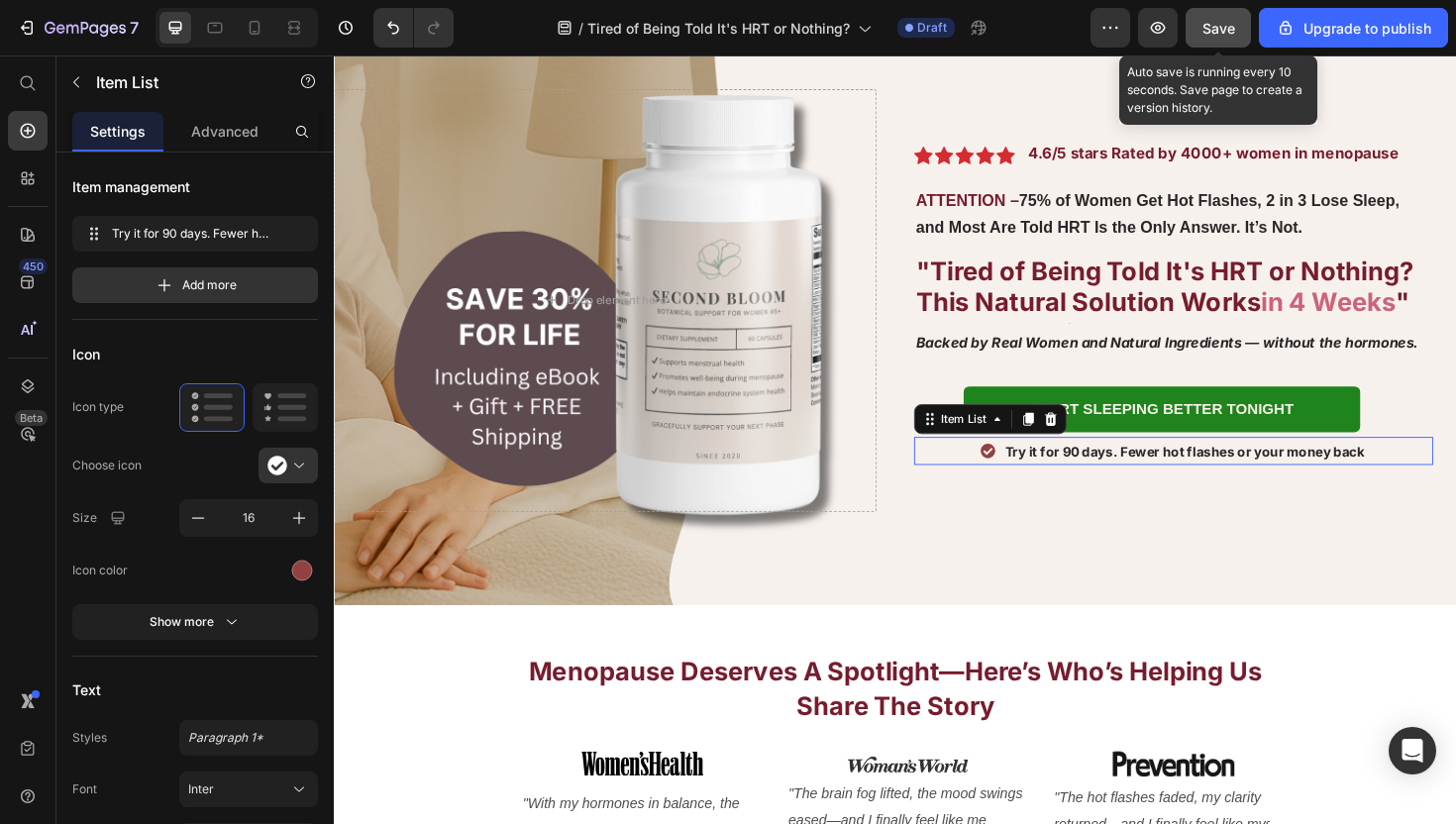 click on "Try it for 90 days. Fewer hot flashes or your money back" at bounding box center (1235, 474) 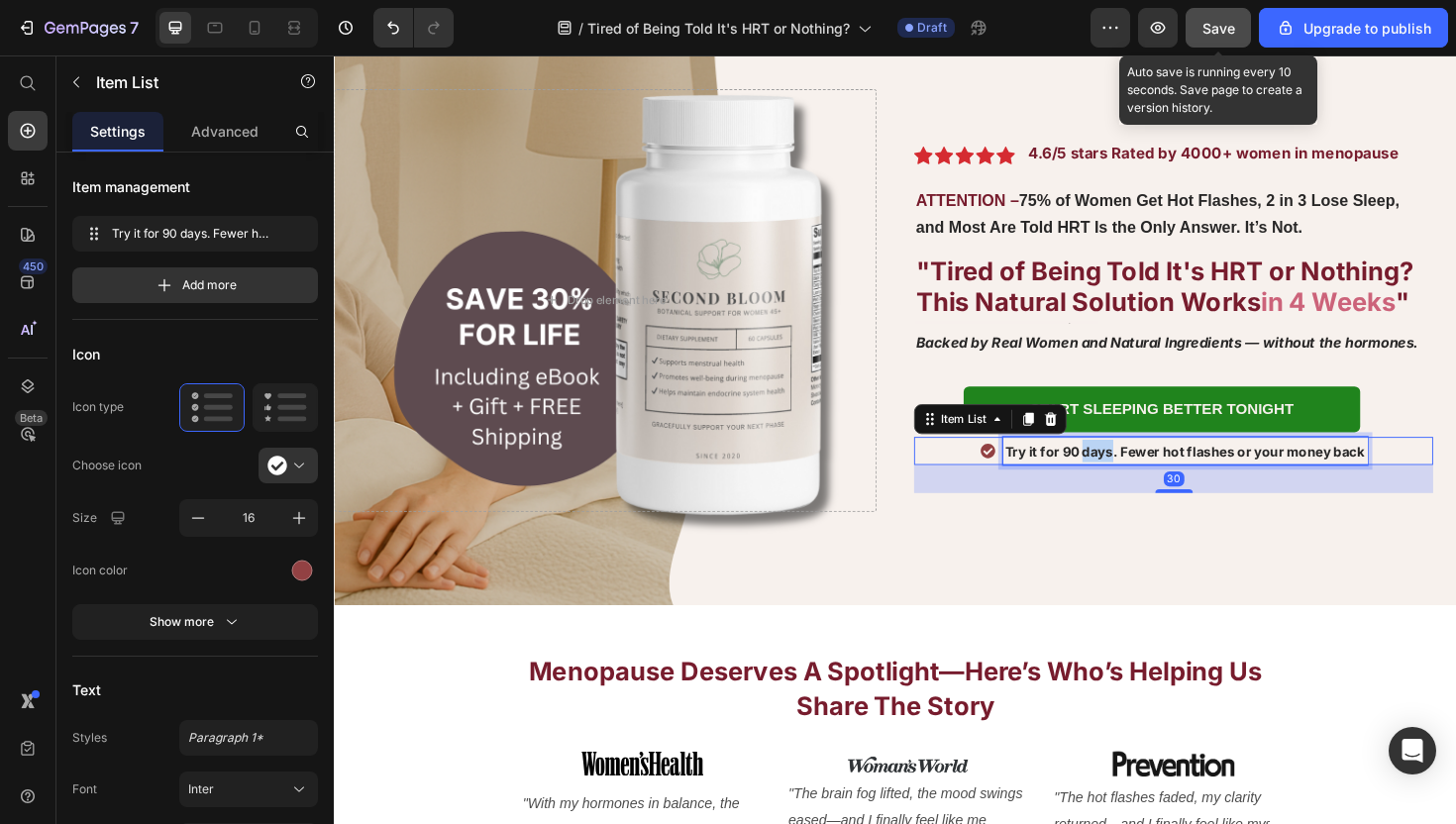 click on "Try it for 90 days. Fewer hot flashes or your money back" at bounding box center [1235, 474] 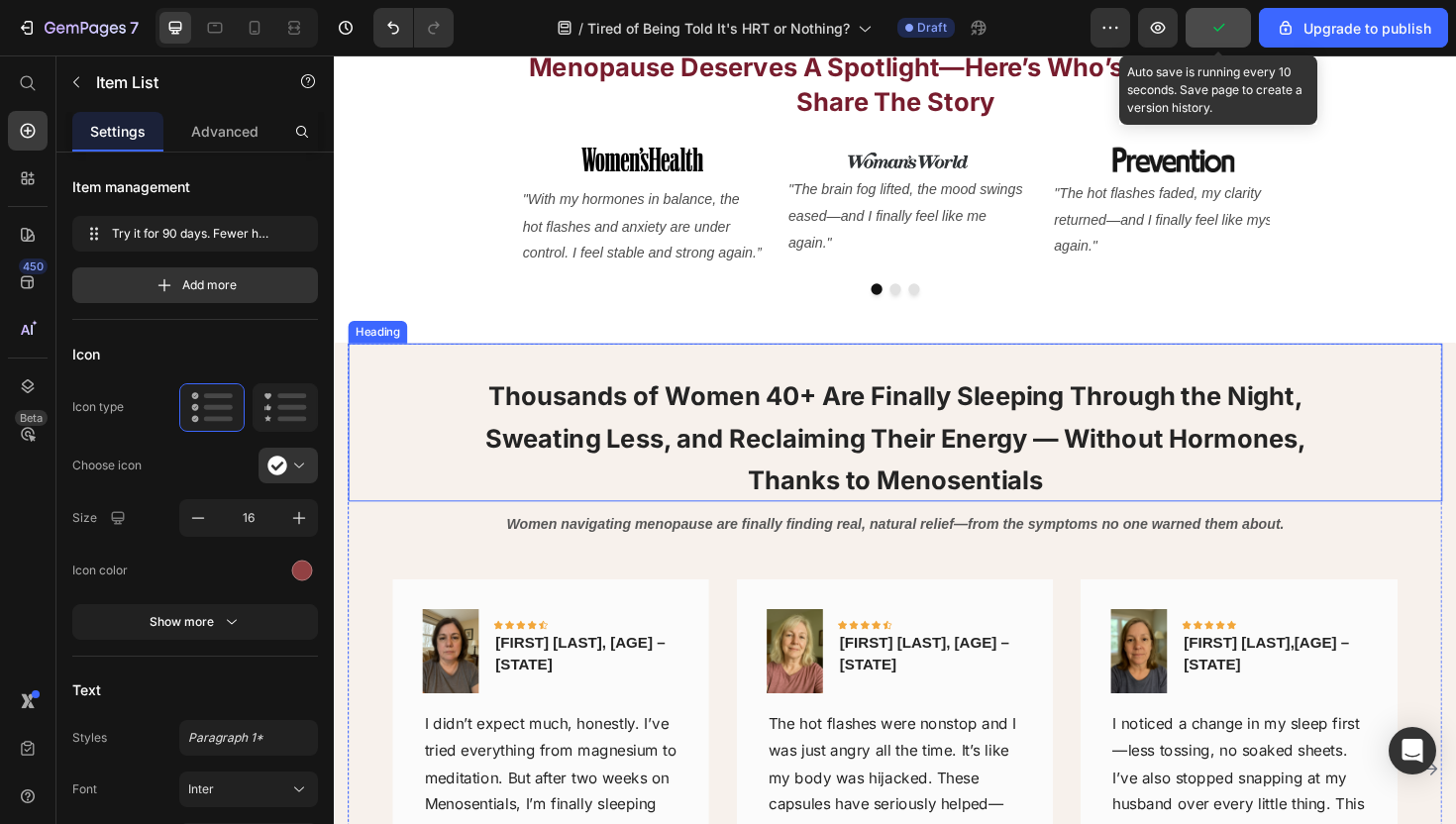 scroll, scrollTop: 817, scrollLeft: 0, axis: vertical 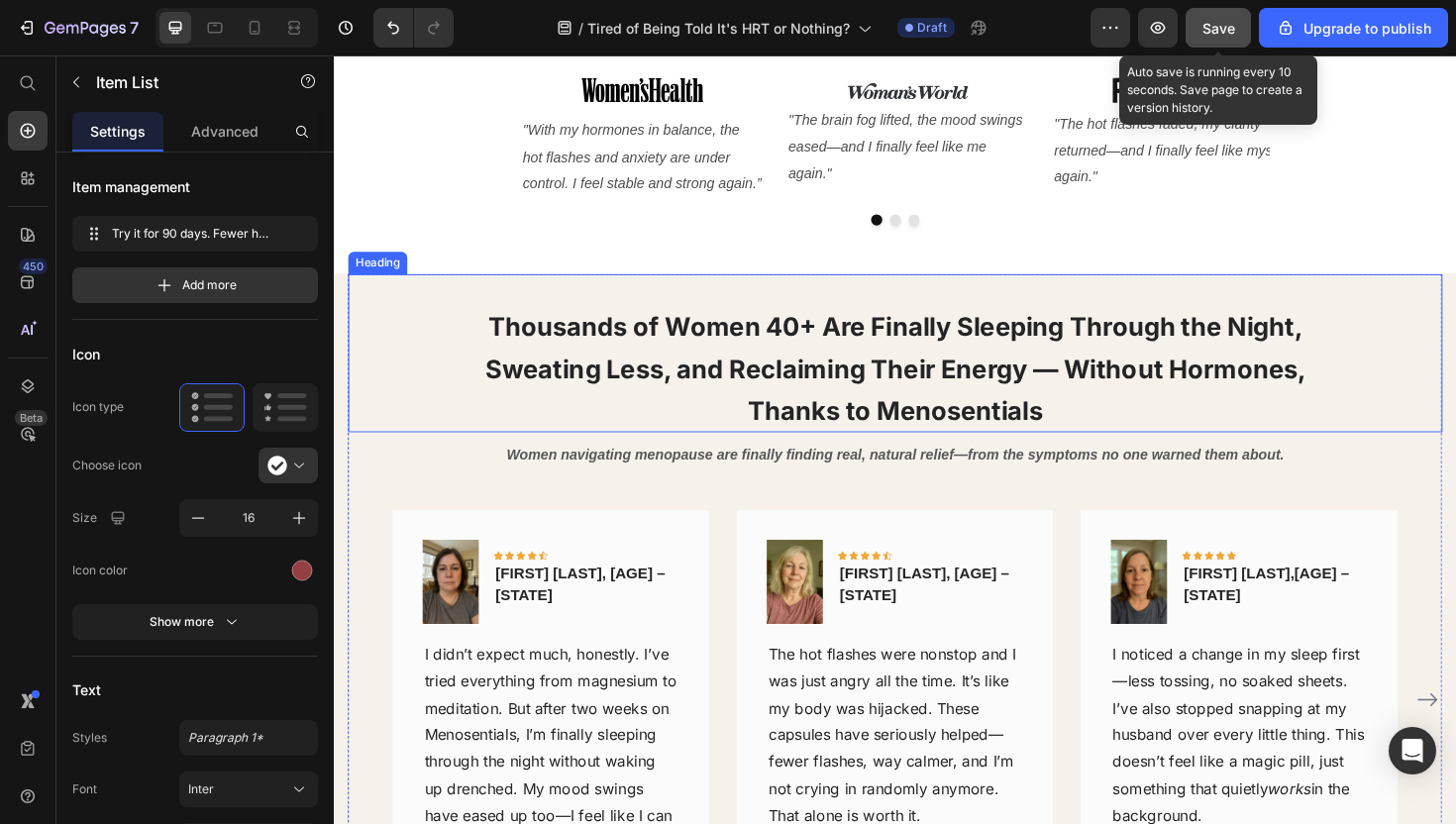 click on "Thousands of Women 40+ Are Finally Sleeping Through the Night, Sweating Less, and Reclaiming Their Energy — Without Hormones, Thanks to Menosentials" at bounding box center [928, 387] 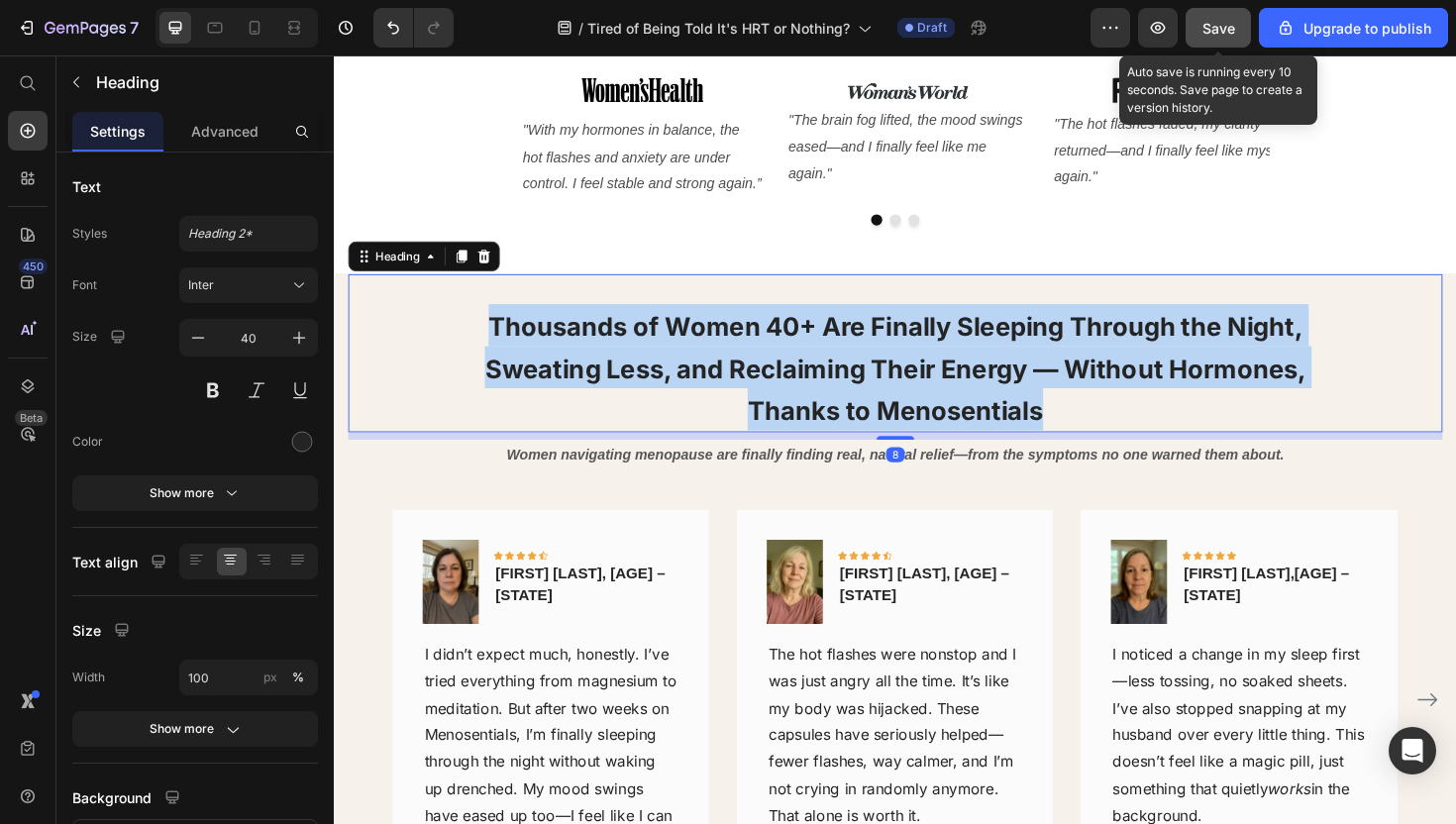 click on "Thousands of Women 40+ Are Finally Sleeping Through the Night, Sweating Less, and Reclaiming Their Energy — Without Hormones, Thanks to Menosentials" at bounding box center [928, 387] 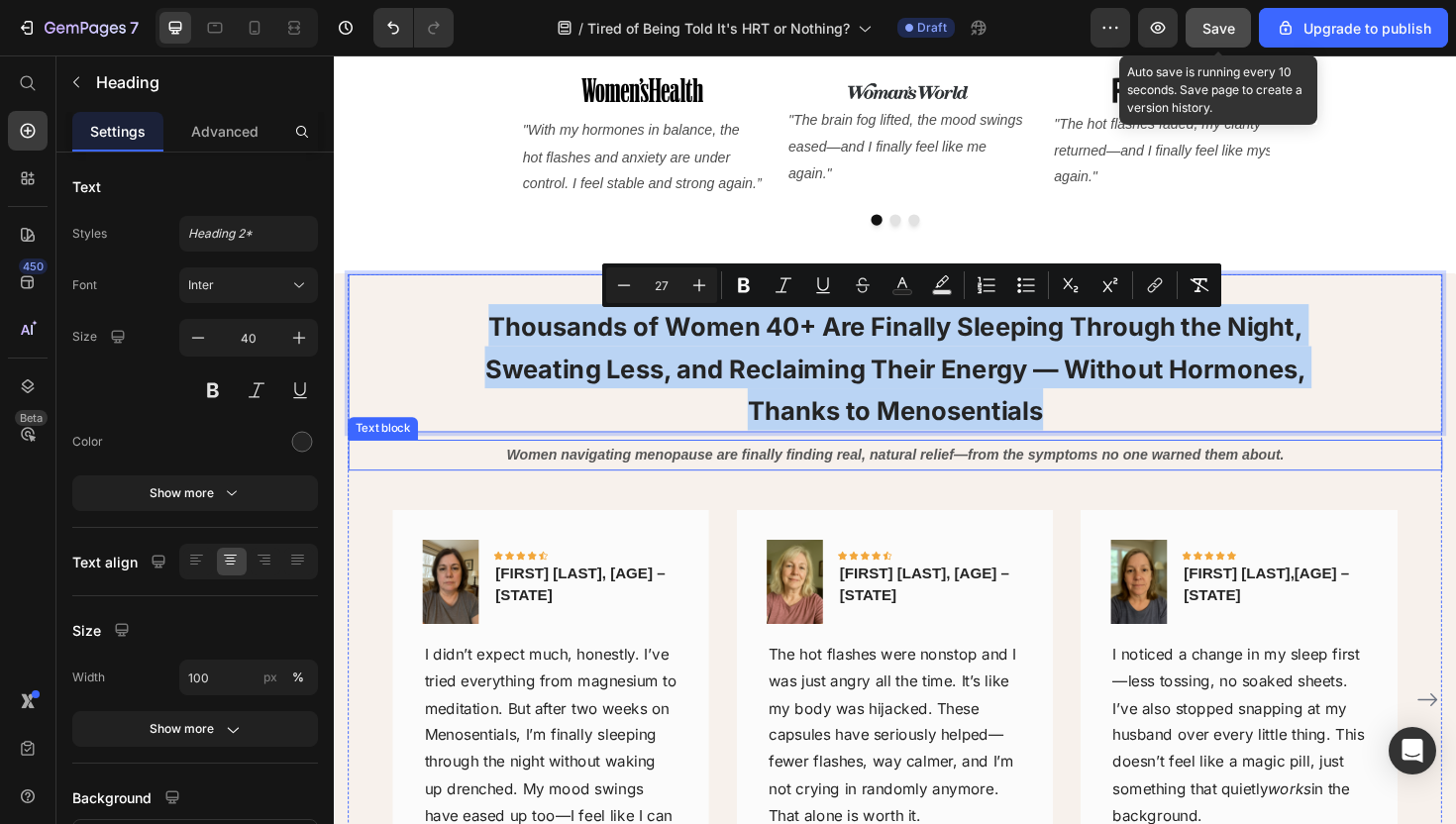 click on "Women navigating menopause are finally finding real, natural relief—from the symptoms no one warned them about." at bounding box center [928, 477] 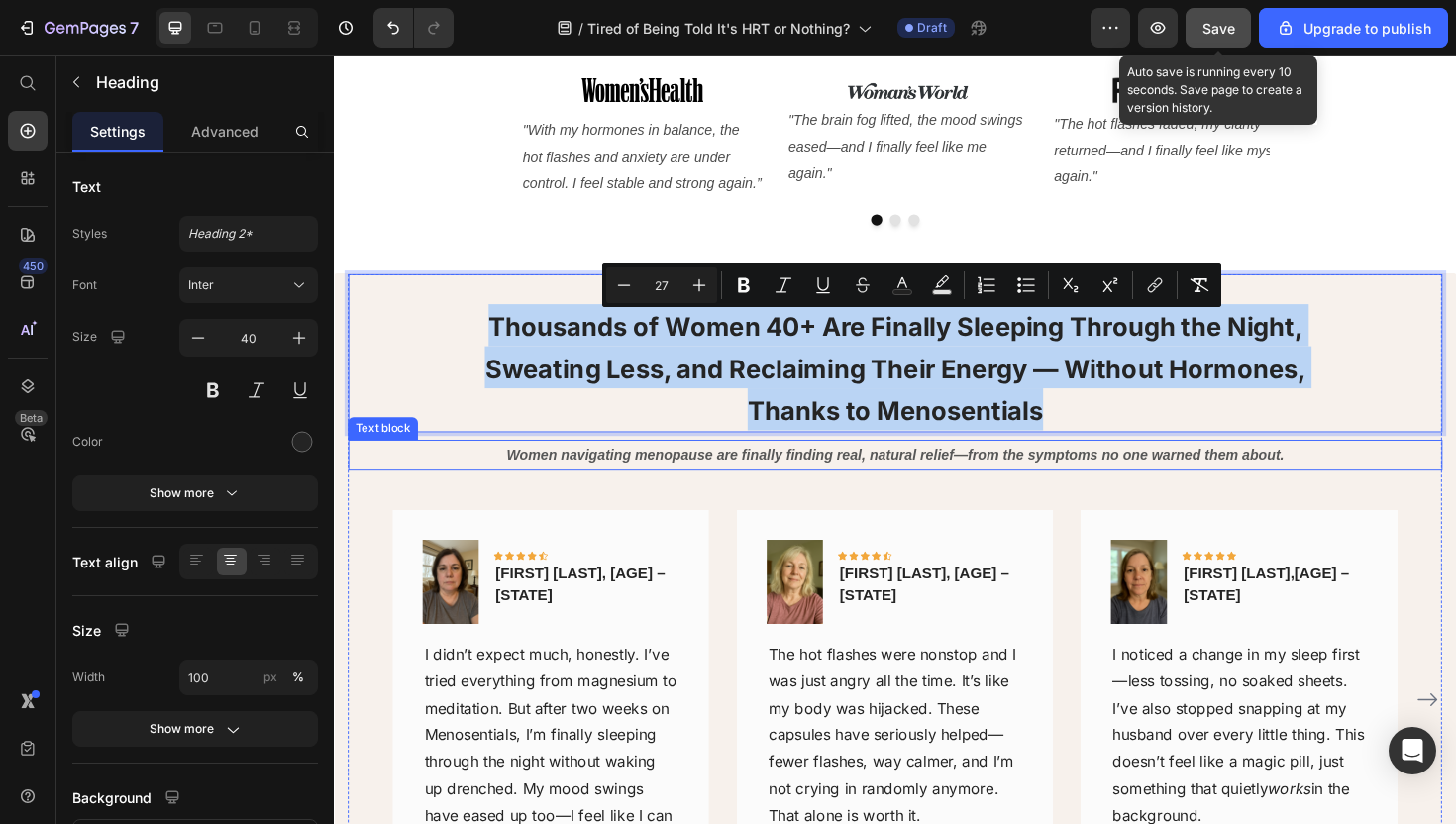 click on "Women navigating menopause are finally finding real, natural relief—from the symptoms no one warned them about." at bounding box center [928, 477] 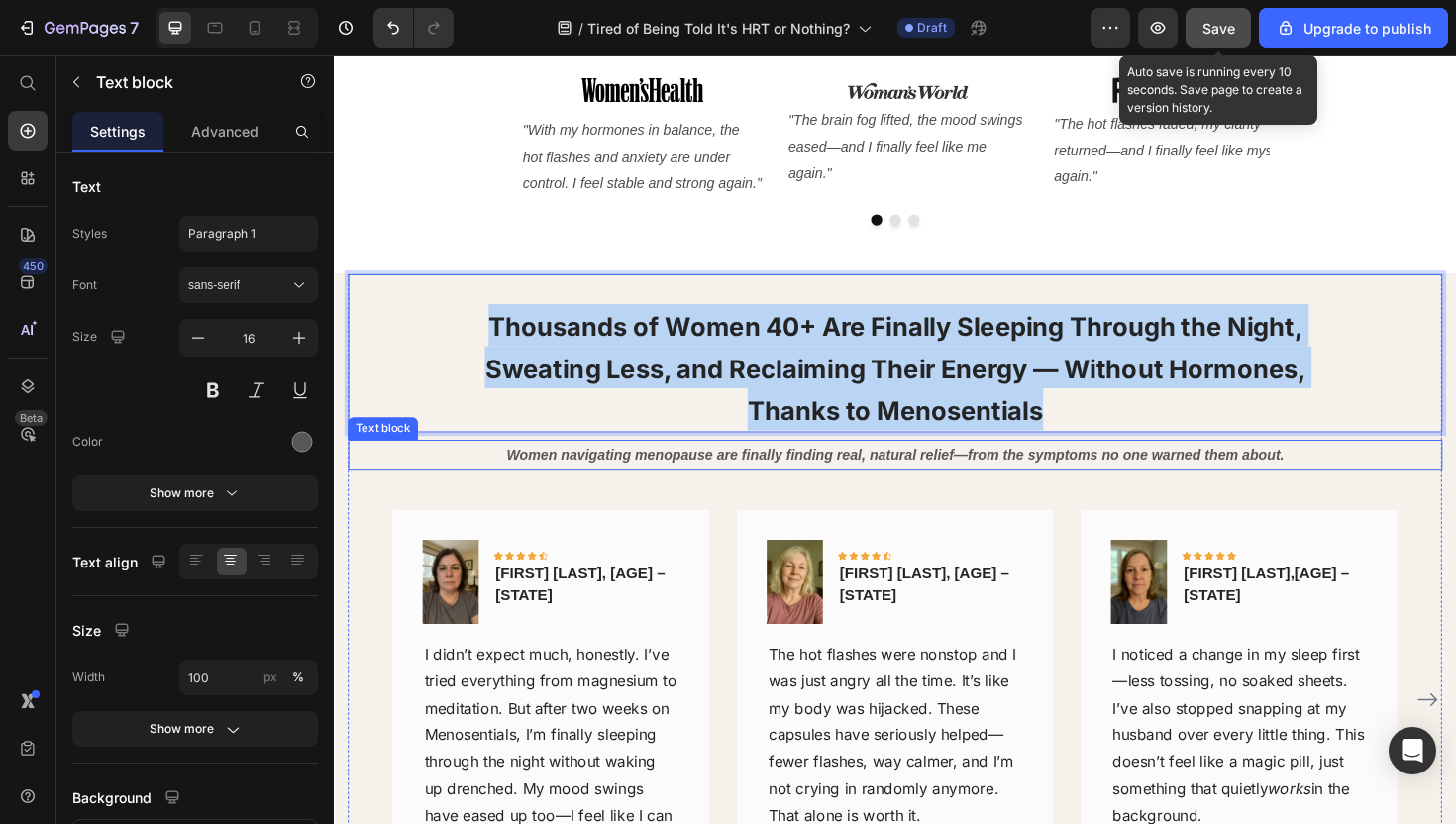 click on "Women navigating menopause are finally finding real, natural relief—from the symptoms no one warned them about." at bounding box center [928, 477] 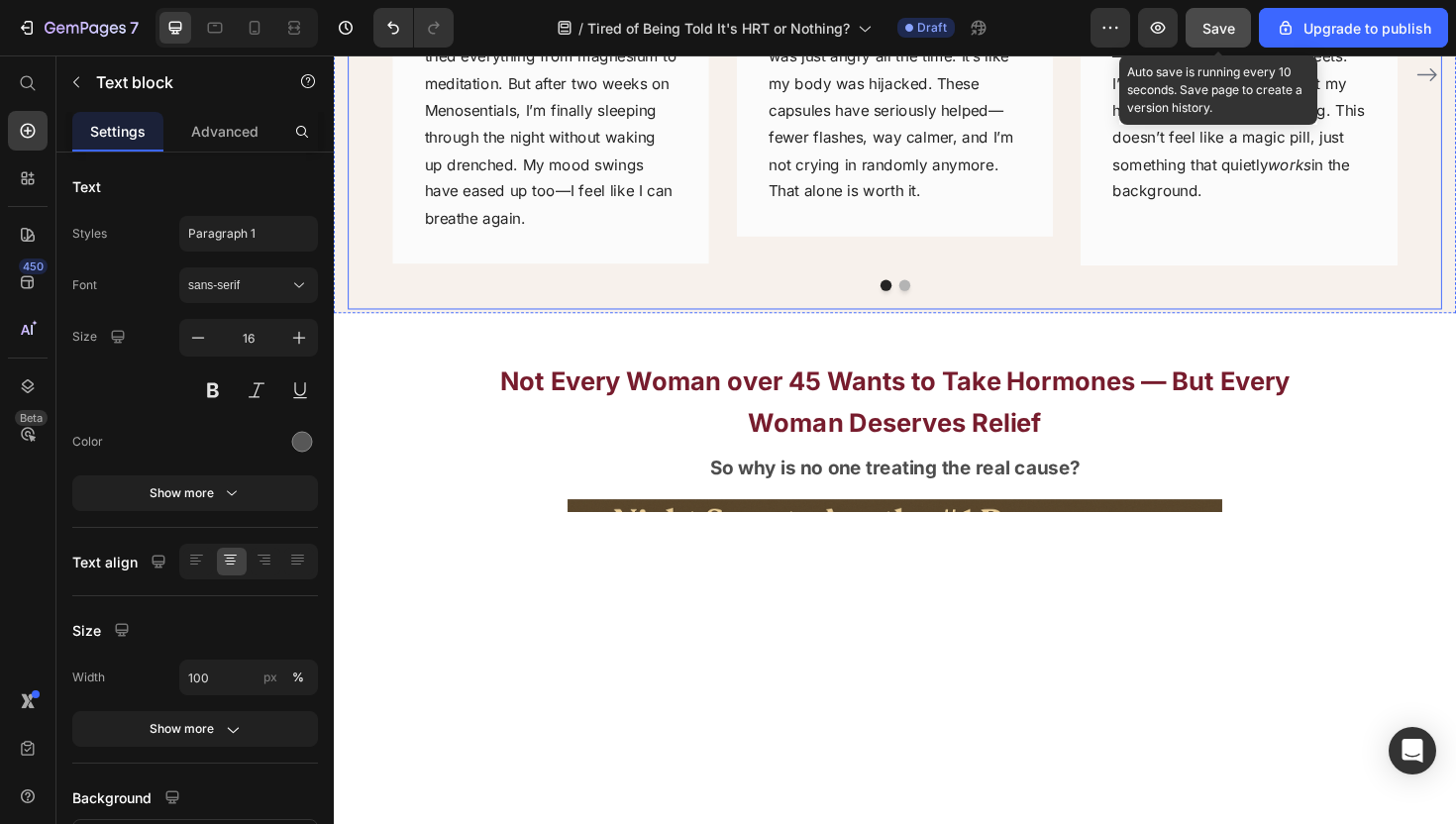 scroll, scrollTop: 1520, scrollLeft: 0, axis: vertical 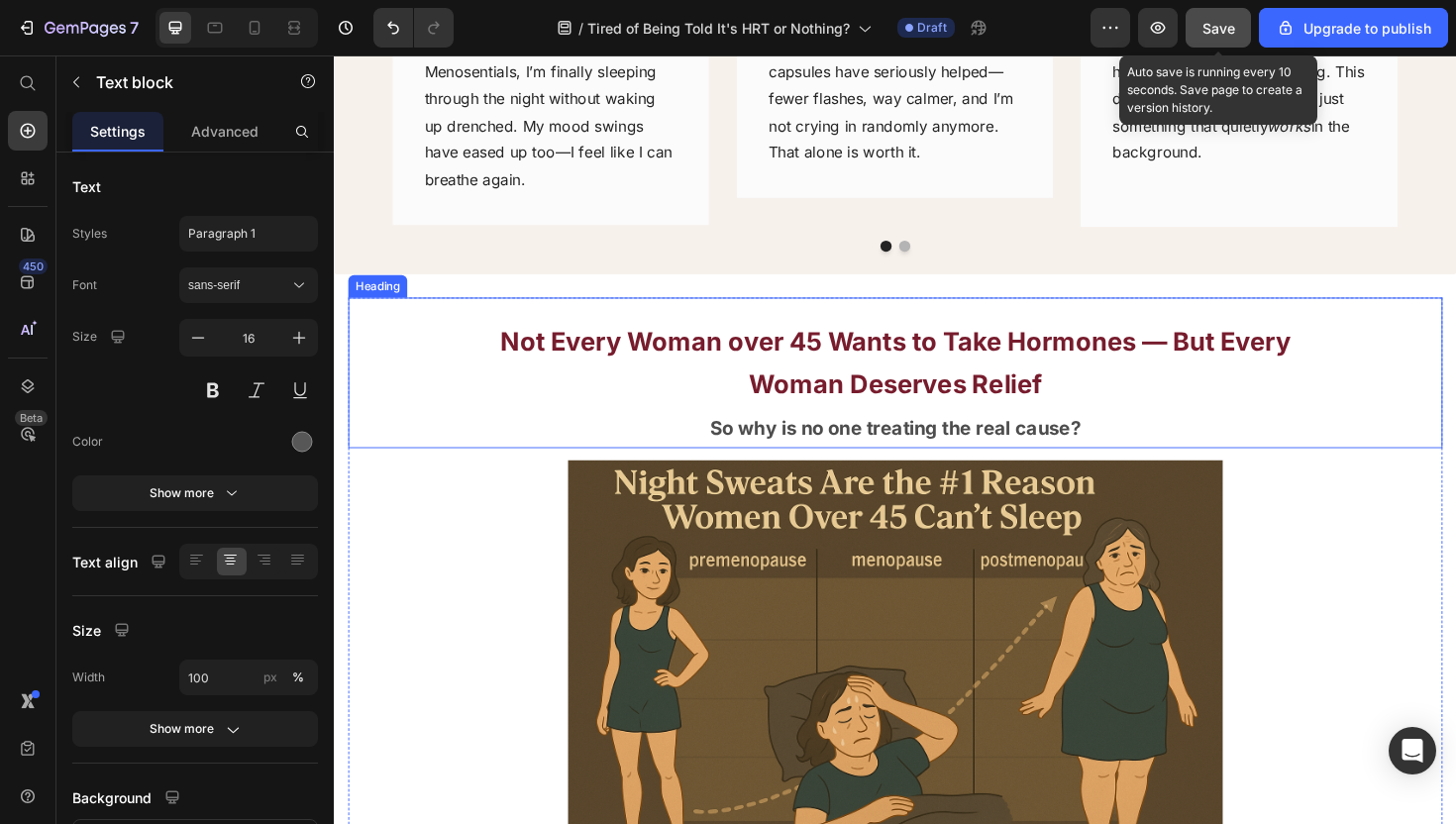 click on "Not Every Woman over 45 Wants to Take Hormones — But Every Woman Deserves Relief" at bounding box center [928, 381] 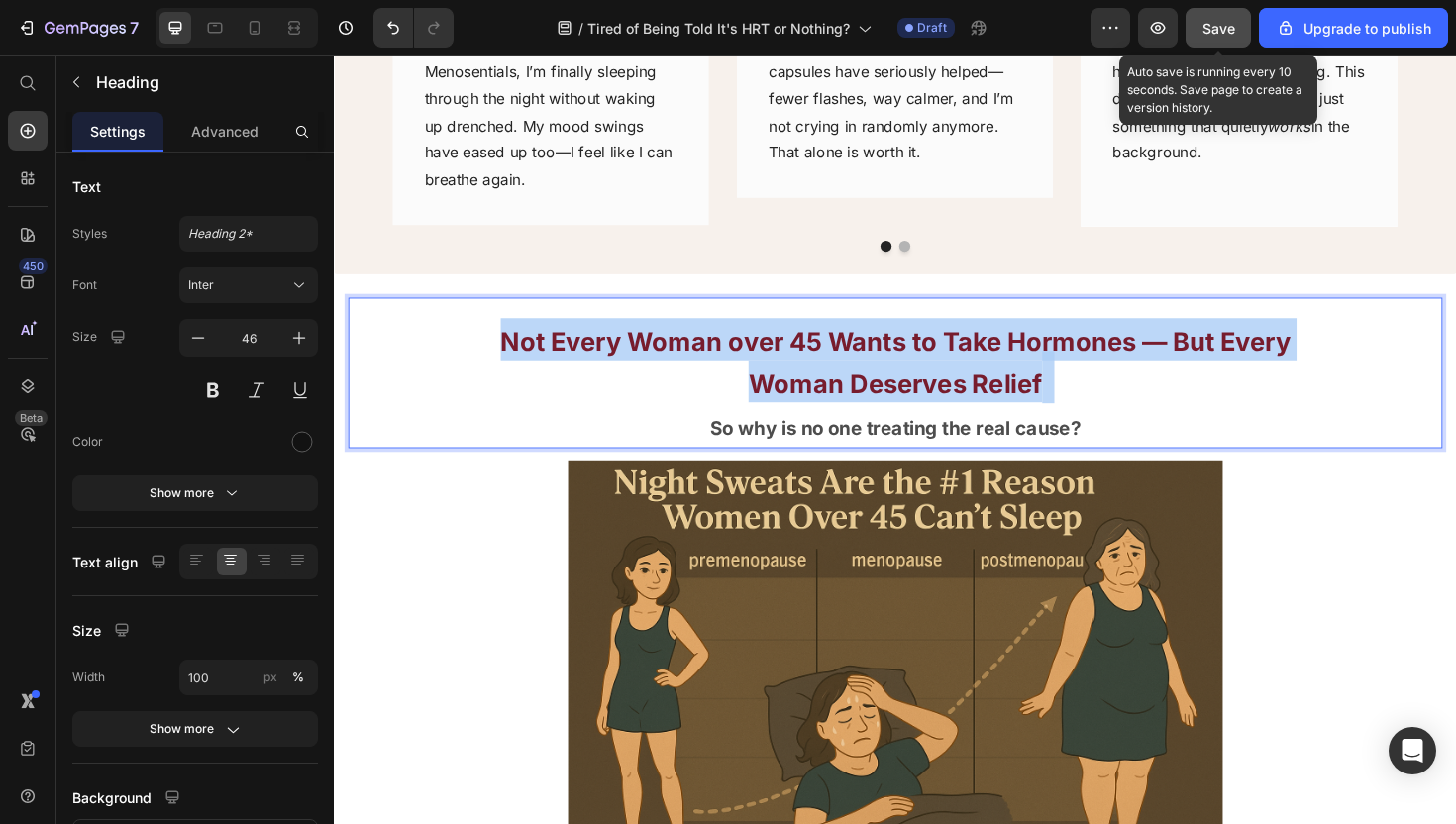 click on "Not Every Woman over 45 Wants to Take Hormones — But Every Woman Deserves Relief" at bounding box center [928, 381] 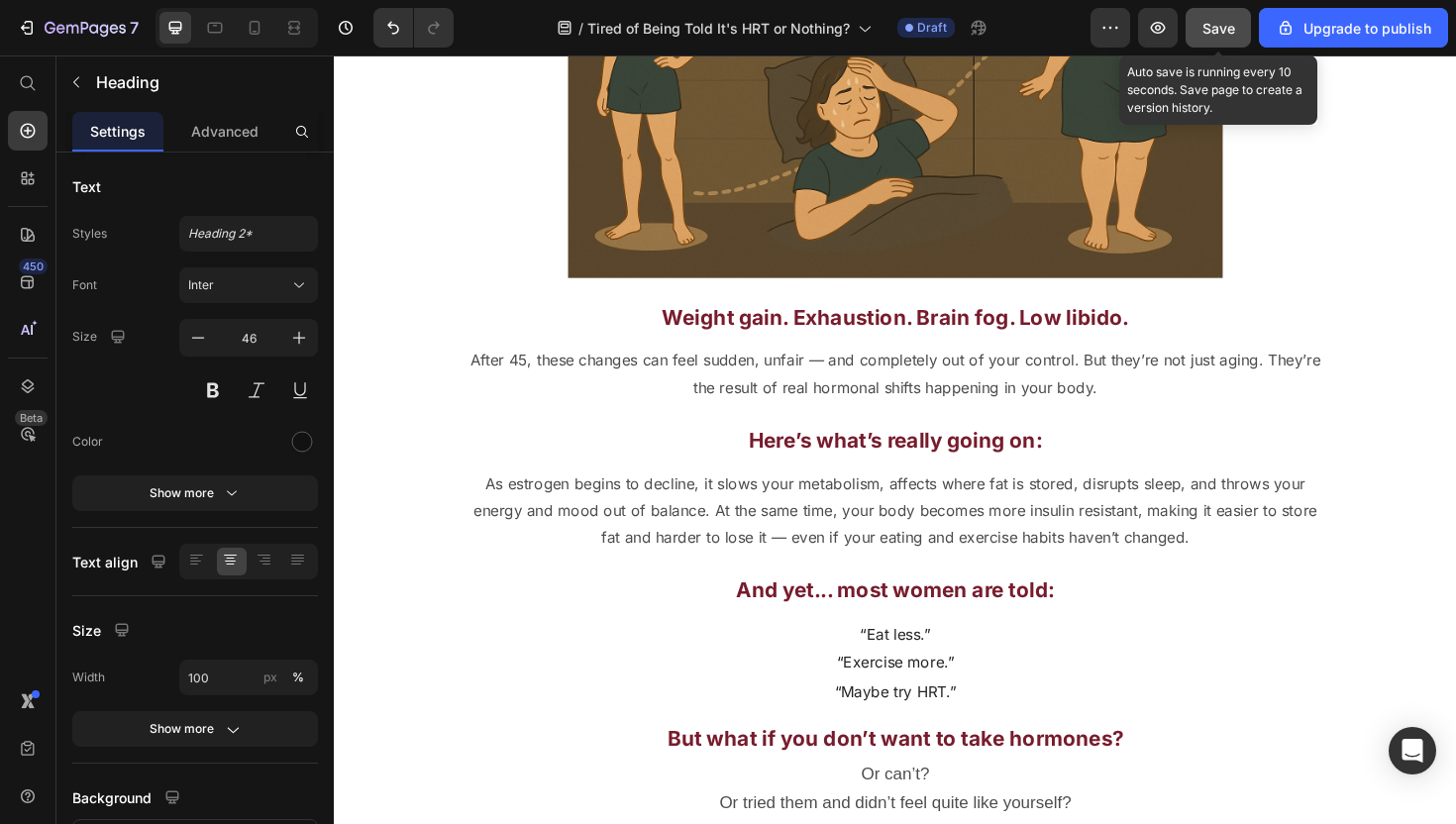 scroll, scrollTop: 2193, scrollLeft: 0, axis: vertical 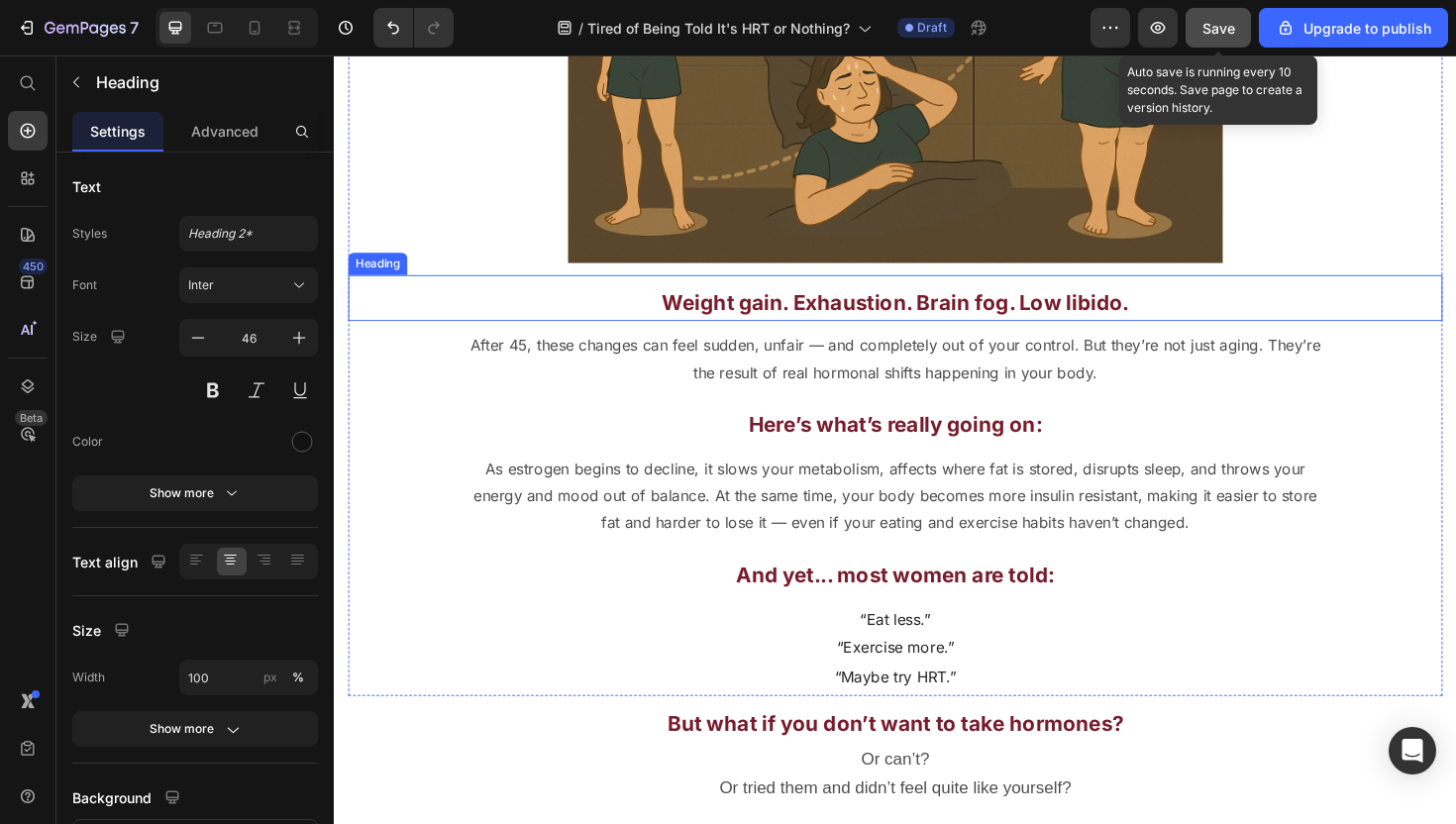 click on "Weight gain. Exhaustion. Brain fog. Low libido." at bounding box center [928, 317] 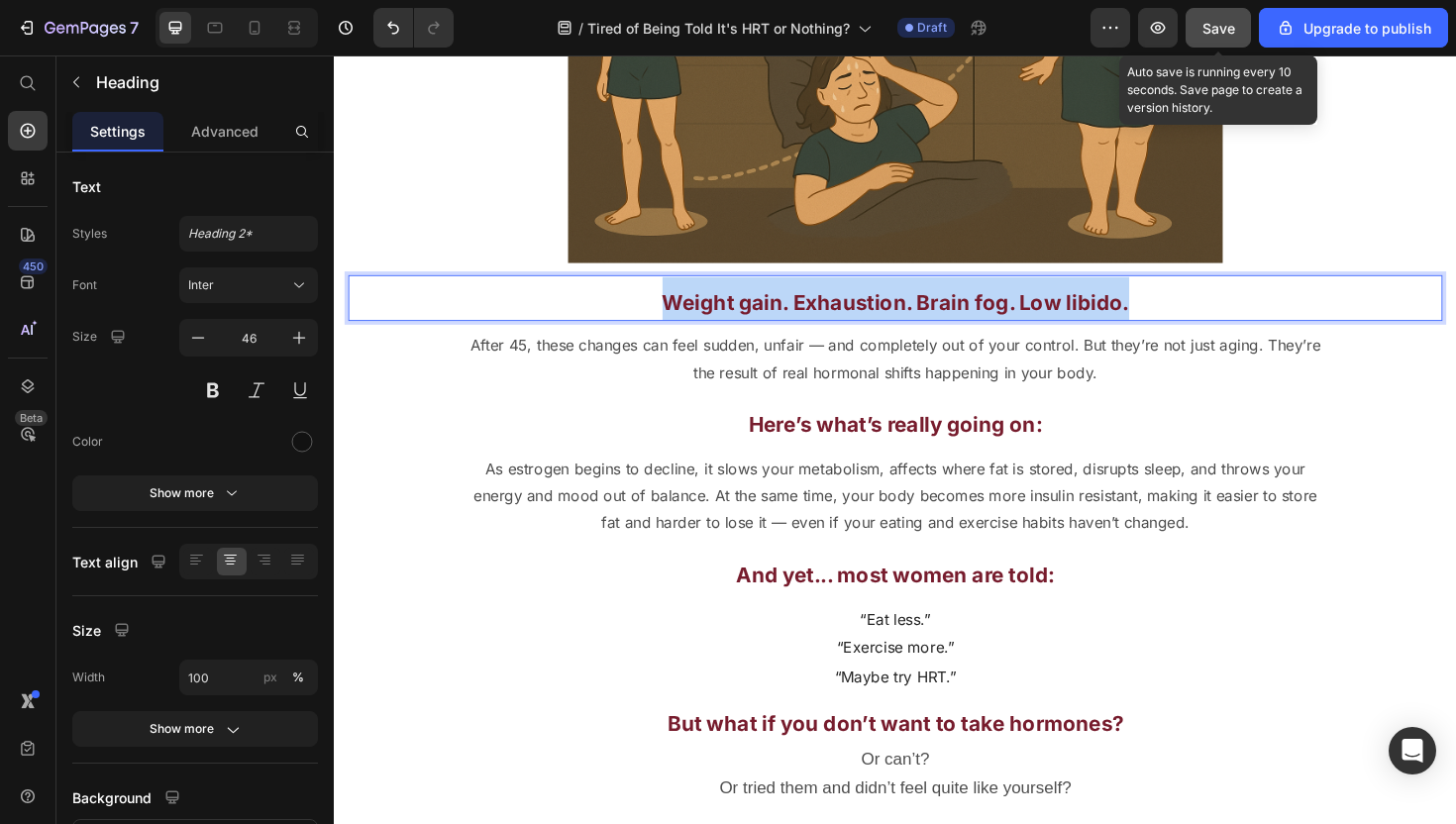 click on "Weight gain. Exhaustion. Brain fog. Low libido." at bounding box center [928, 317] 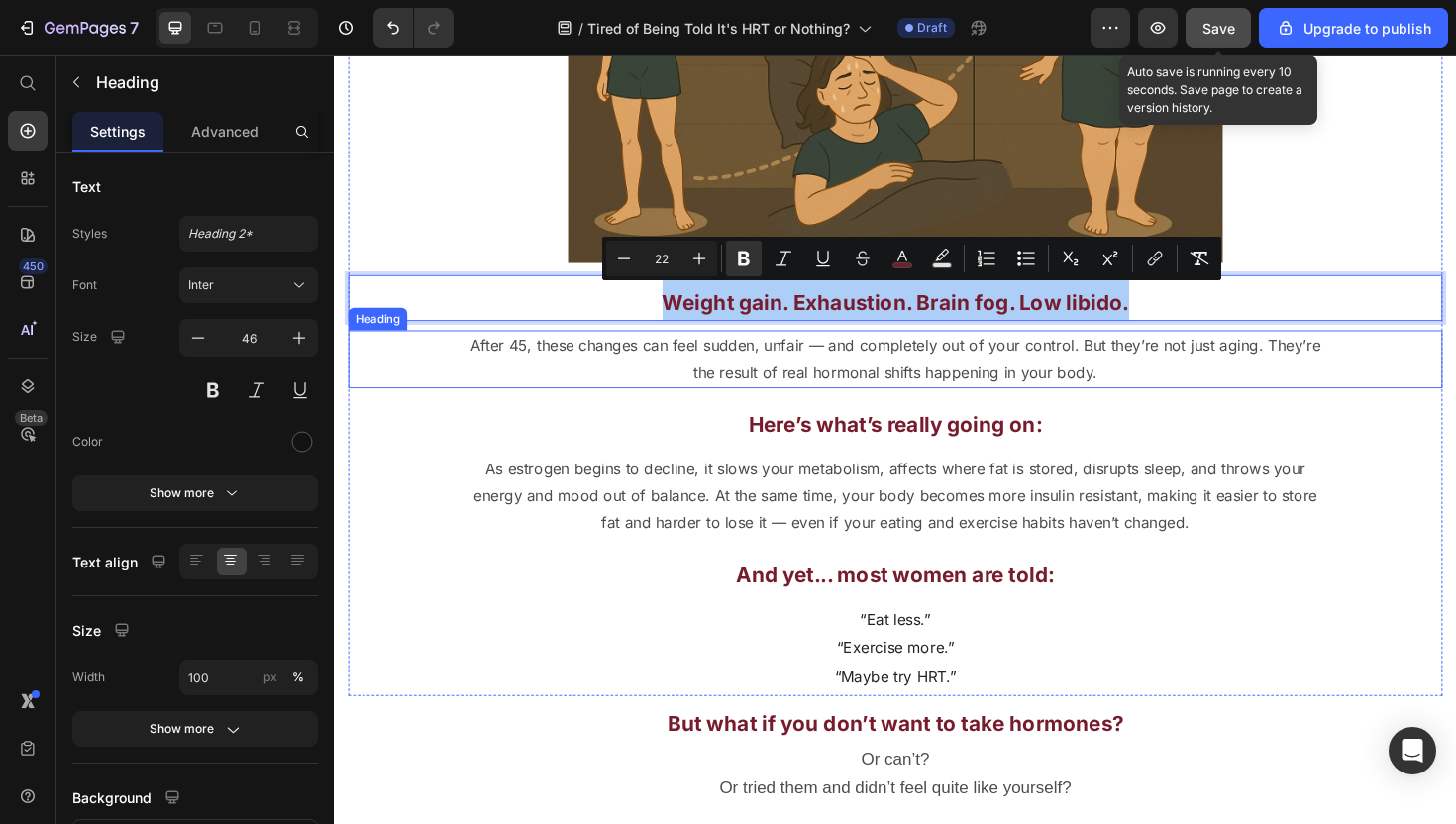click on "After 45, these changes can feel sudden, unfair — and completely out of your control. But they’re not just aging. They’re the result of real hormonal shifts happening in your body." at bounding box center (928, 377) 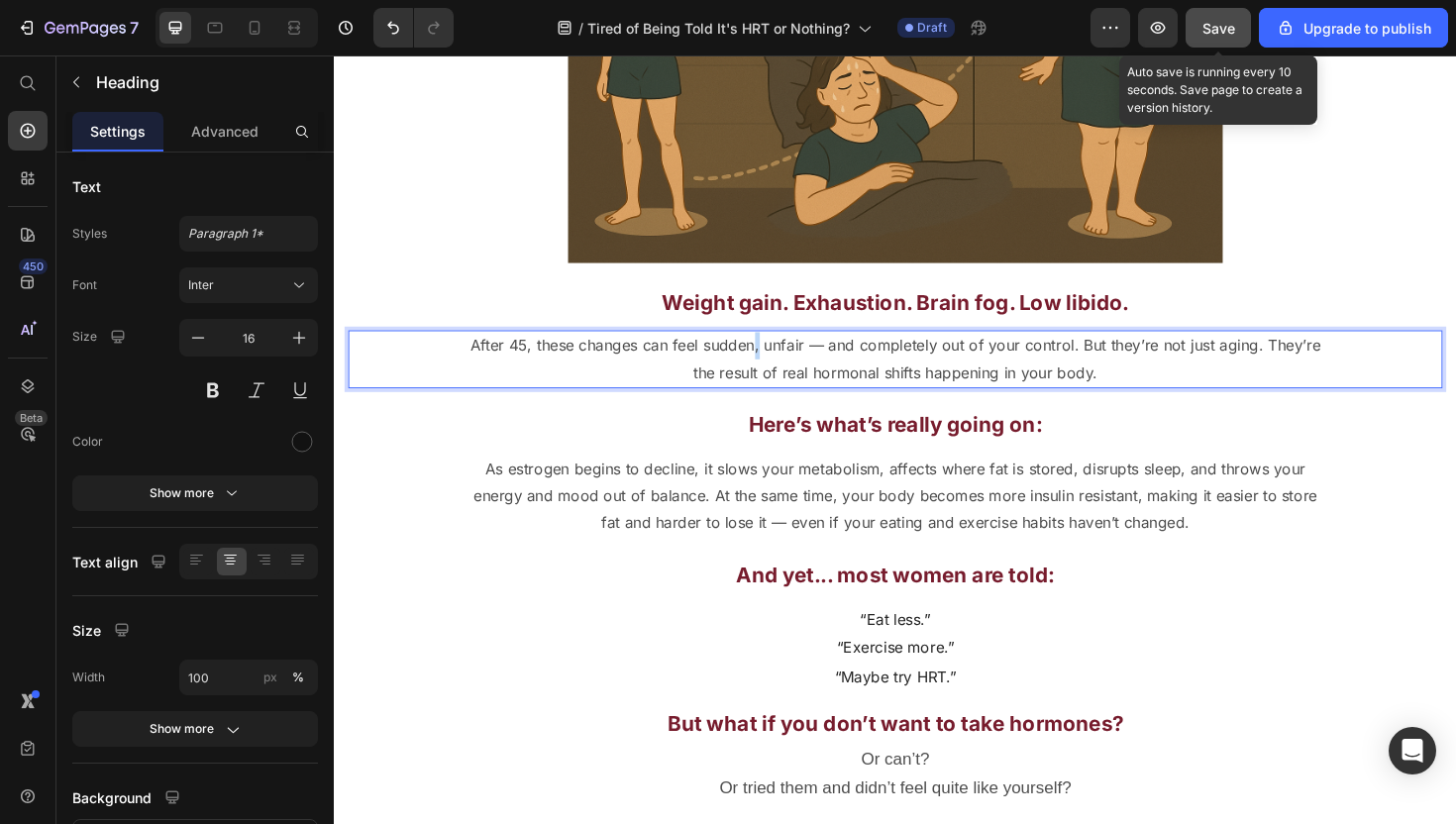 click on "After 45, these changes can feel sudden, unfair — and completely out of your control. But they’re not just aging. They’re the result of real hormonal shifts happening in your body." at bounding box center [928, 376] 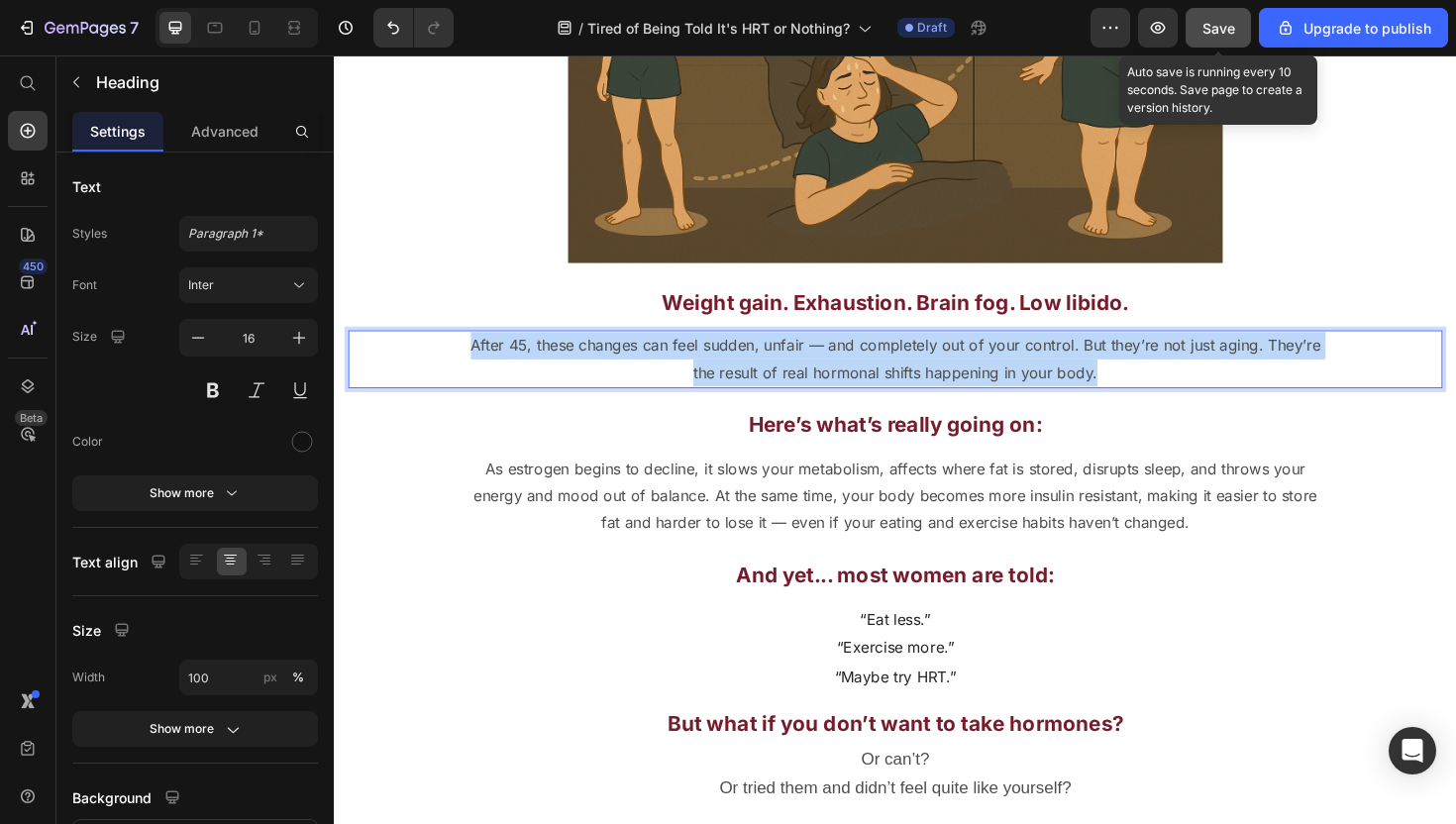 click on "After 45, these changes can feel sudden, unfair — and completely out of your control. But they’re not just aging. They’re the result of real hormonal shifts happening in your body." at bounding box center (928, 376) 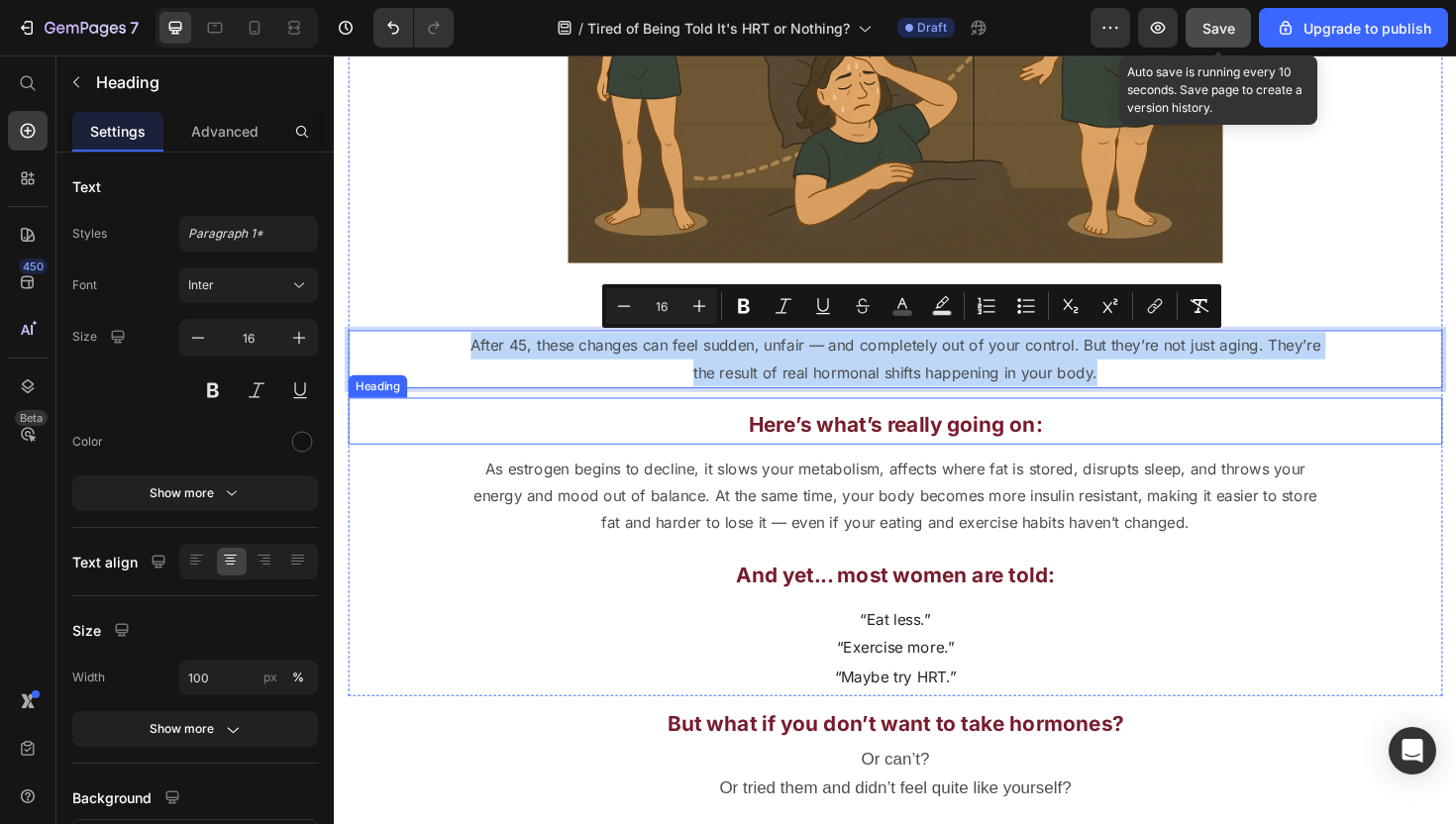 click on "Here’s what’s really going on:" at bounding box center [928, 447] 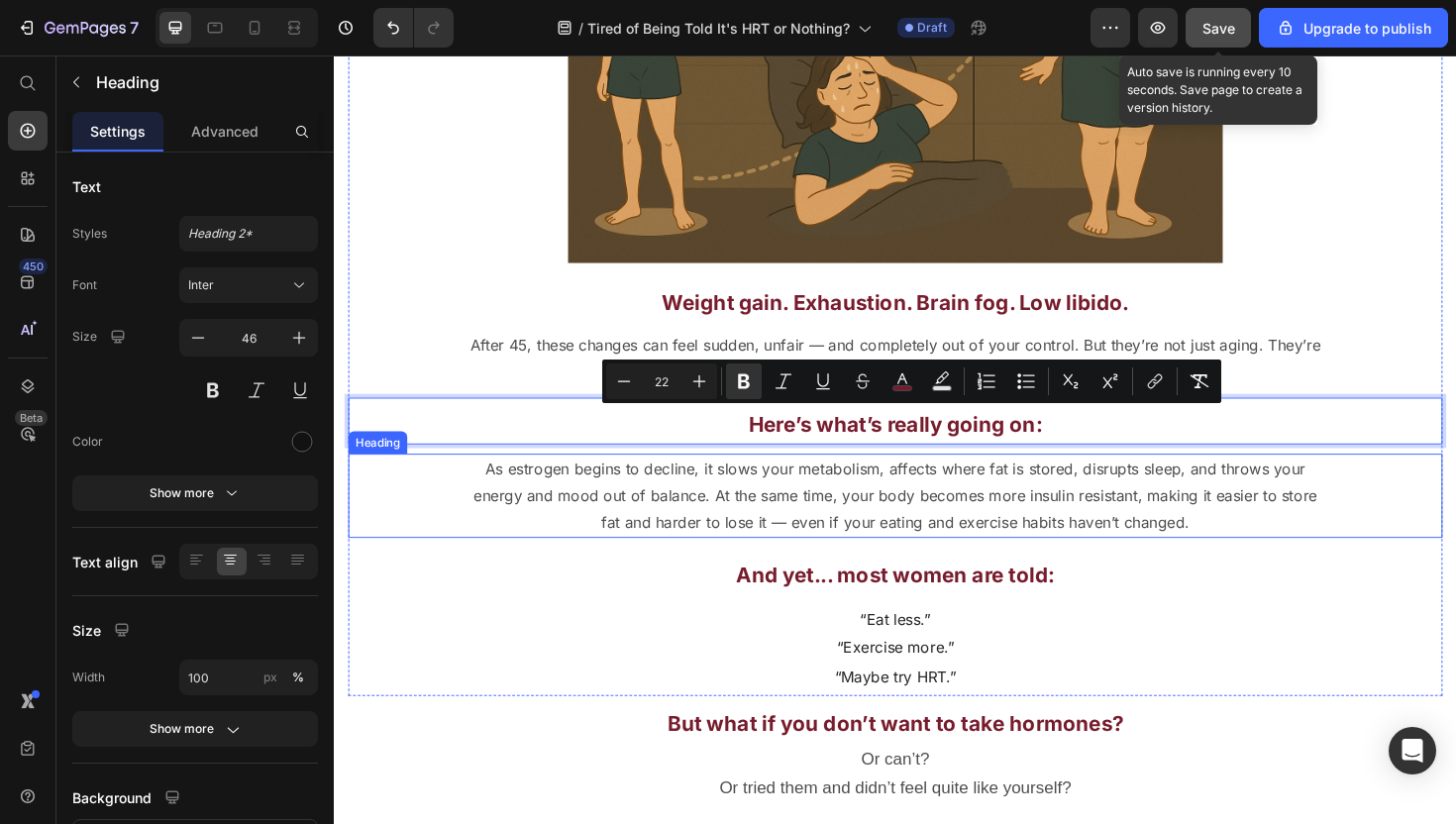 click on "As estrogen begins to decline, it slows your metabolism, affects where fat is stored, disrupts sleep, and throws your energy and mood out of balance. At the same time, your body becomes more insulin resistant, making it easier to store fat and harder to lose it — even if your eating and exercise habits haven’t changed." at bounding box center [928, 522] 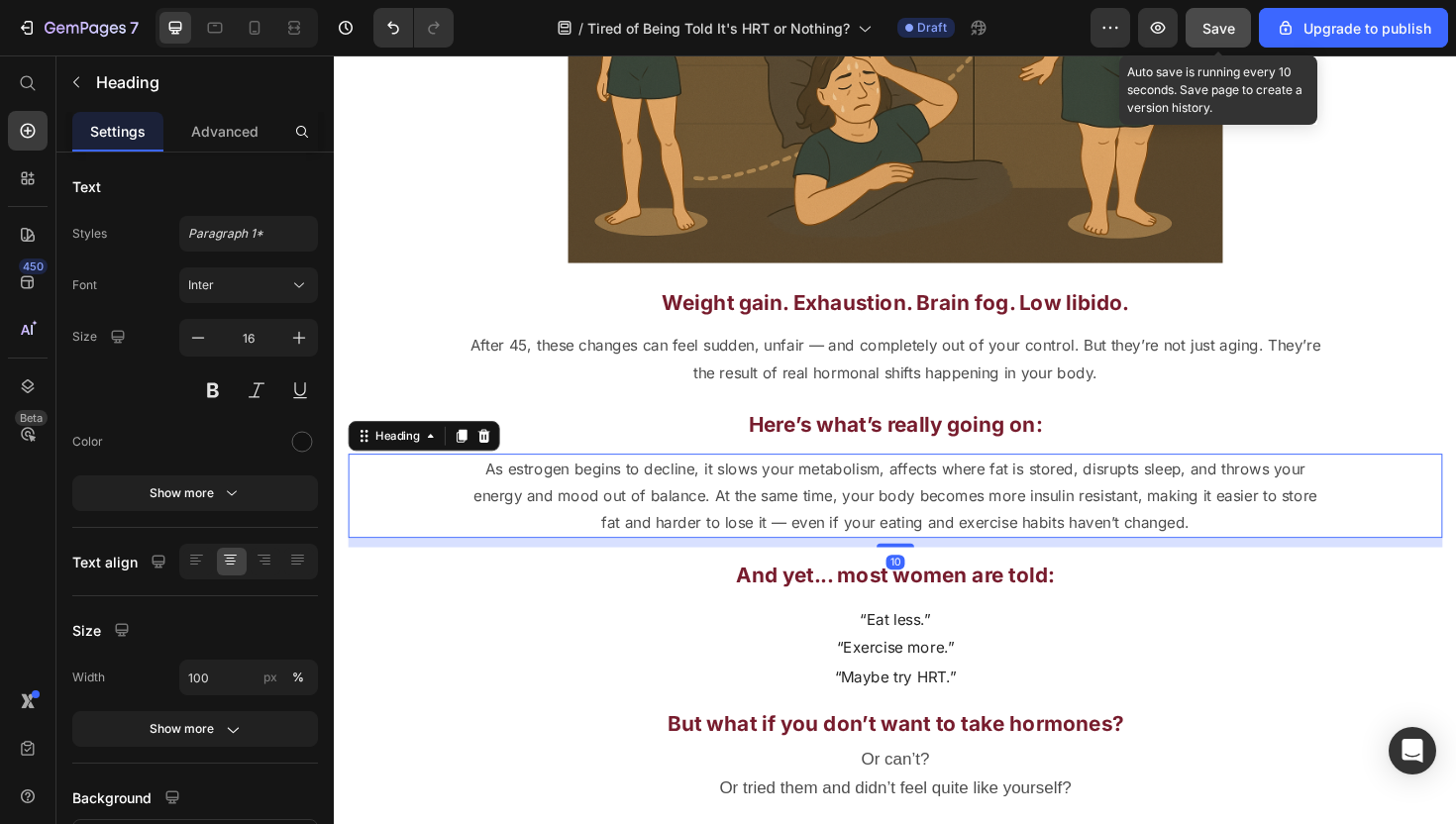click on "As estrogen begins to decline, it slows your metabolism, affects where fat is stored, disrupts sleep, and throws your energy and mood out of balance. At the same time, your body becomes more insulin resistant, making it easier to store fat and harder to lose it — even if your eating and exercise habits haven’t changed." at bounding box center [928, 522] 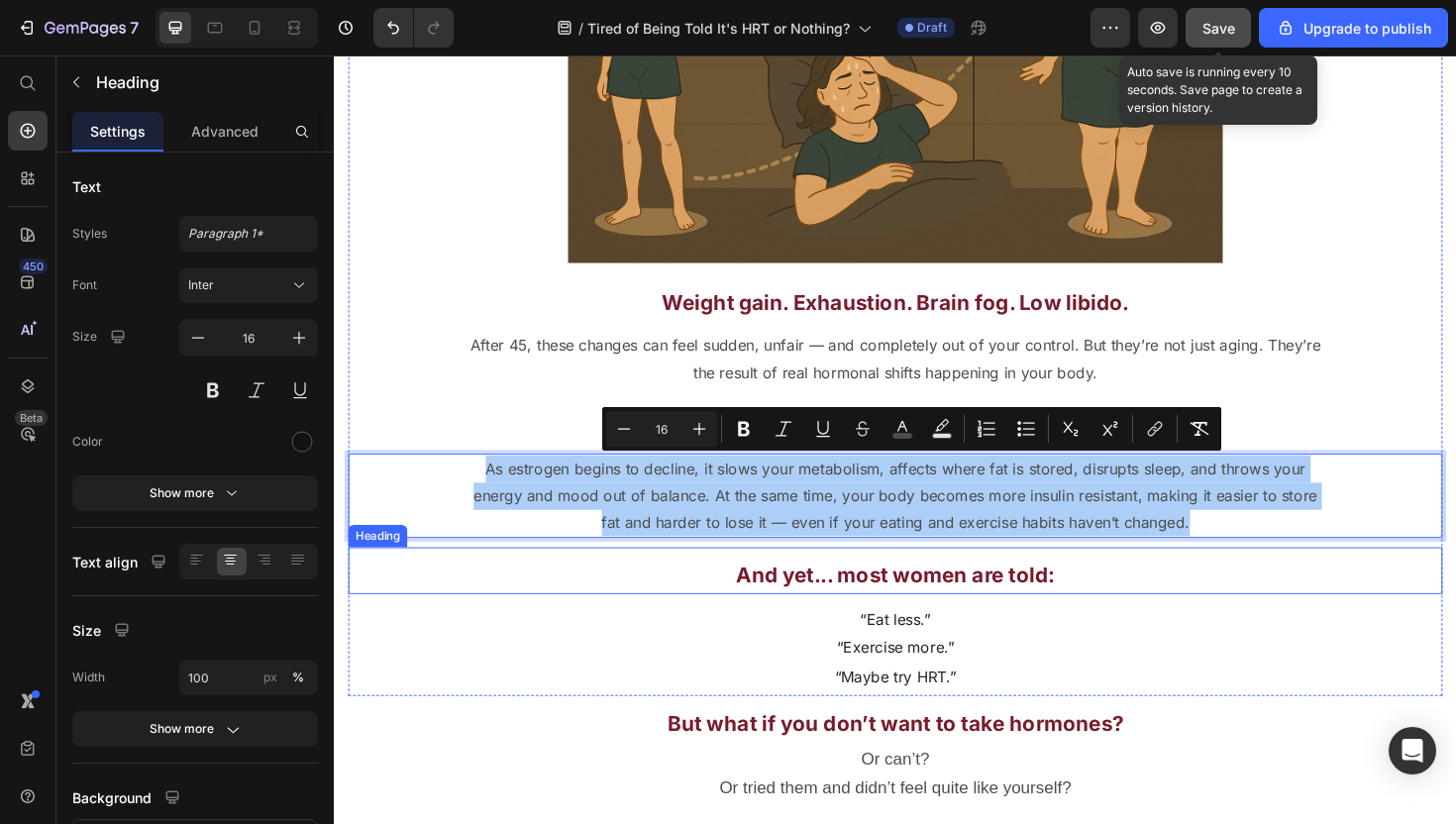 click on "And yet... most women are told:" at bounding box center [928, 605] 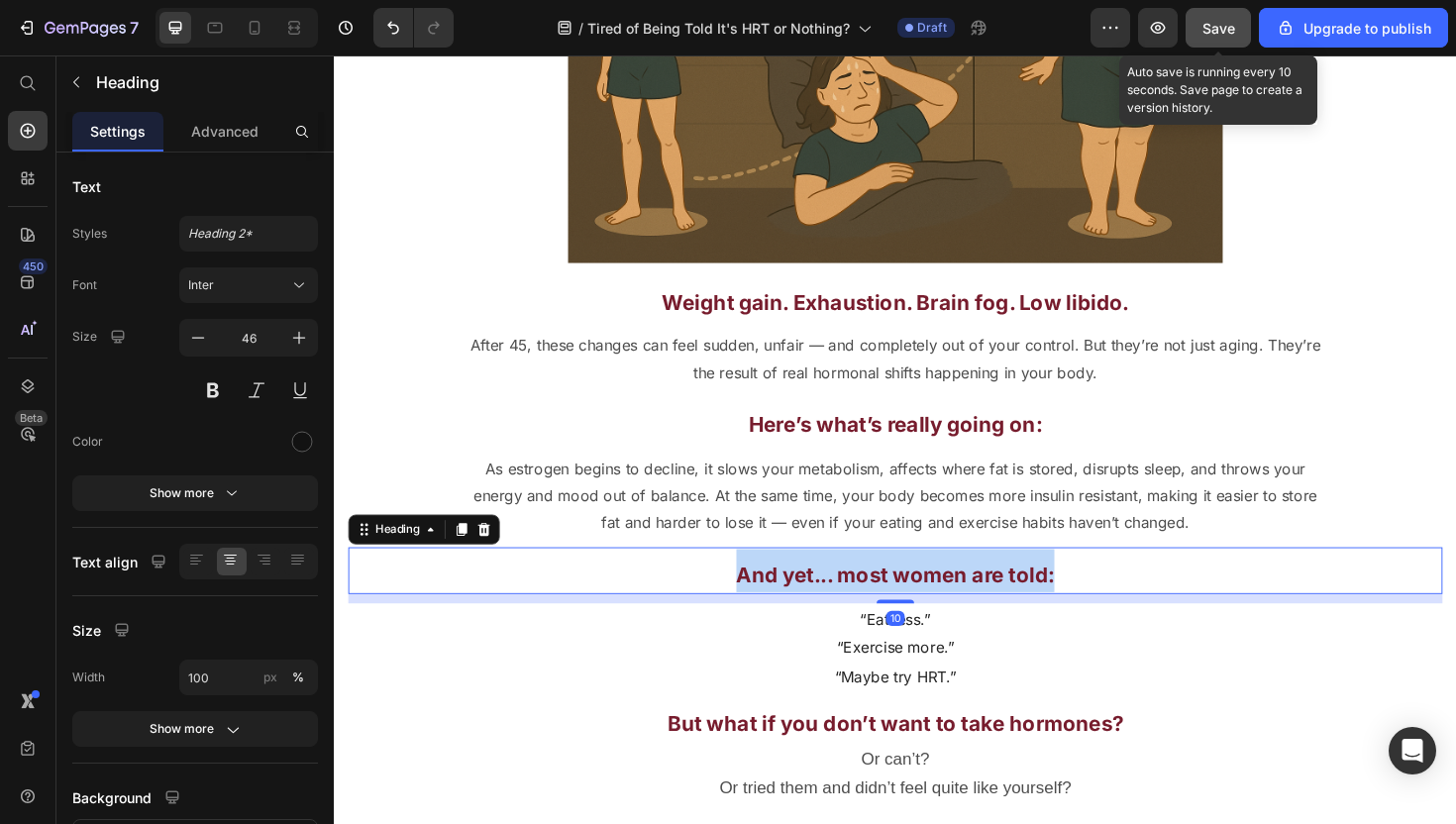 click on "And yet... most women are told:" at bounding box center [928, 605] 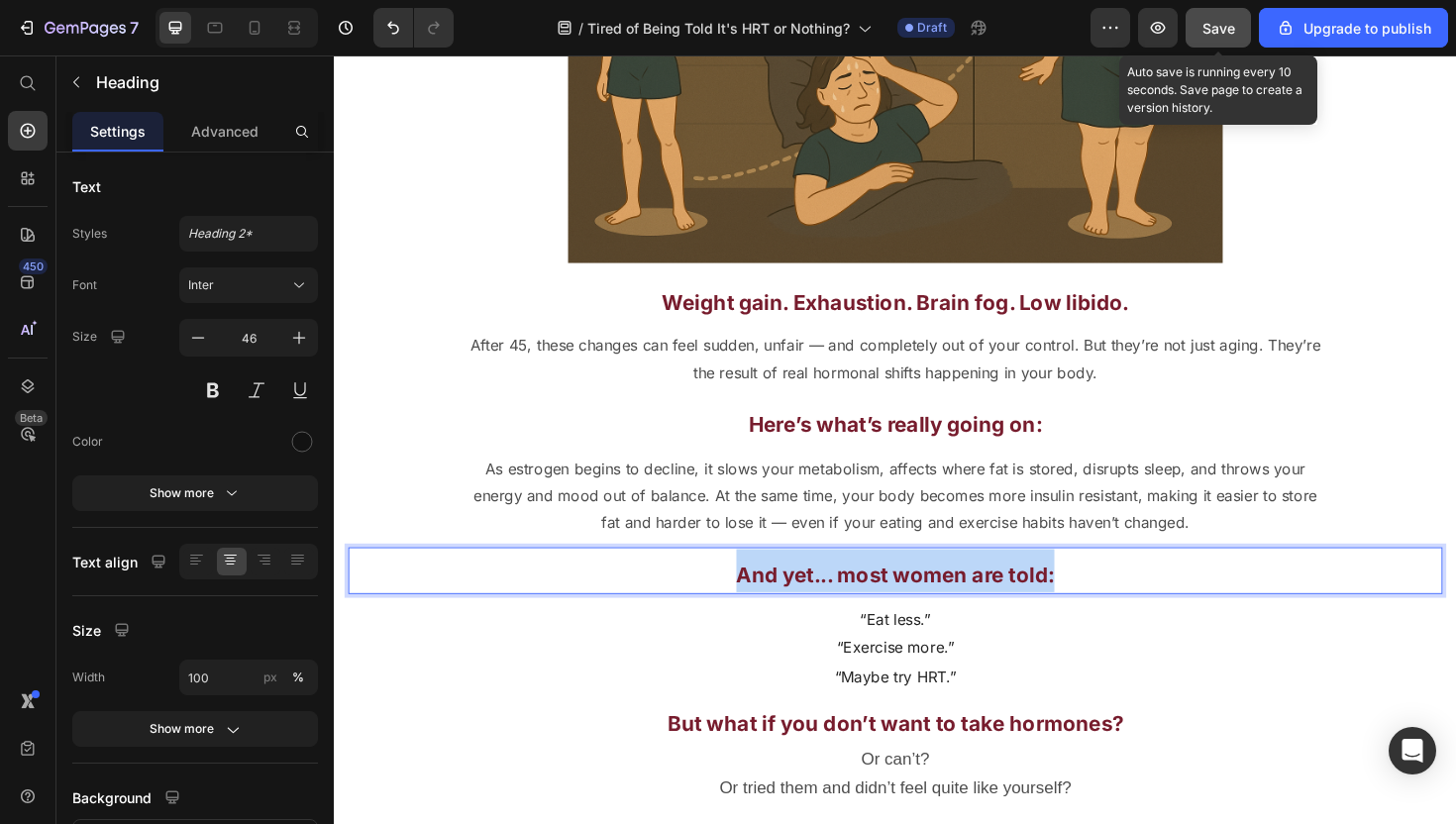copy on "And yet... most women are told:" 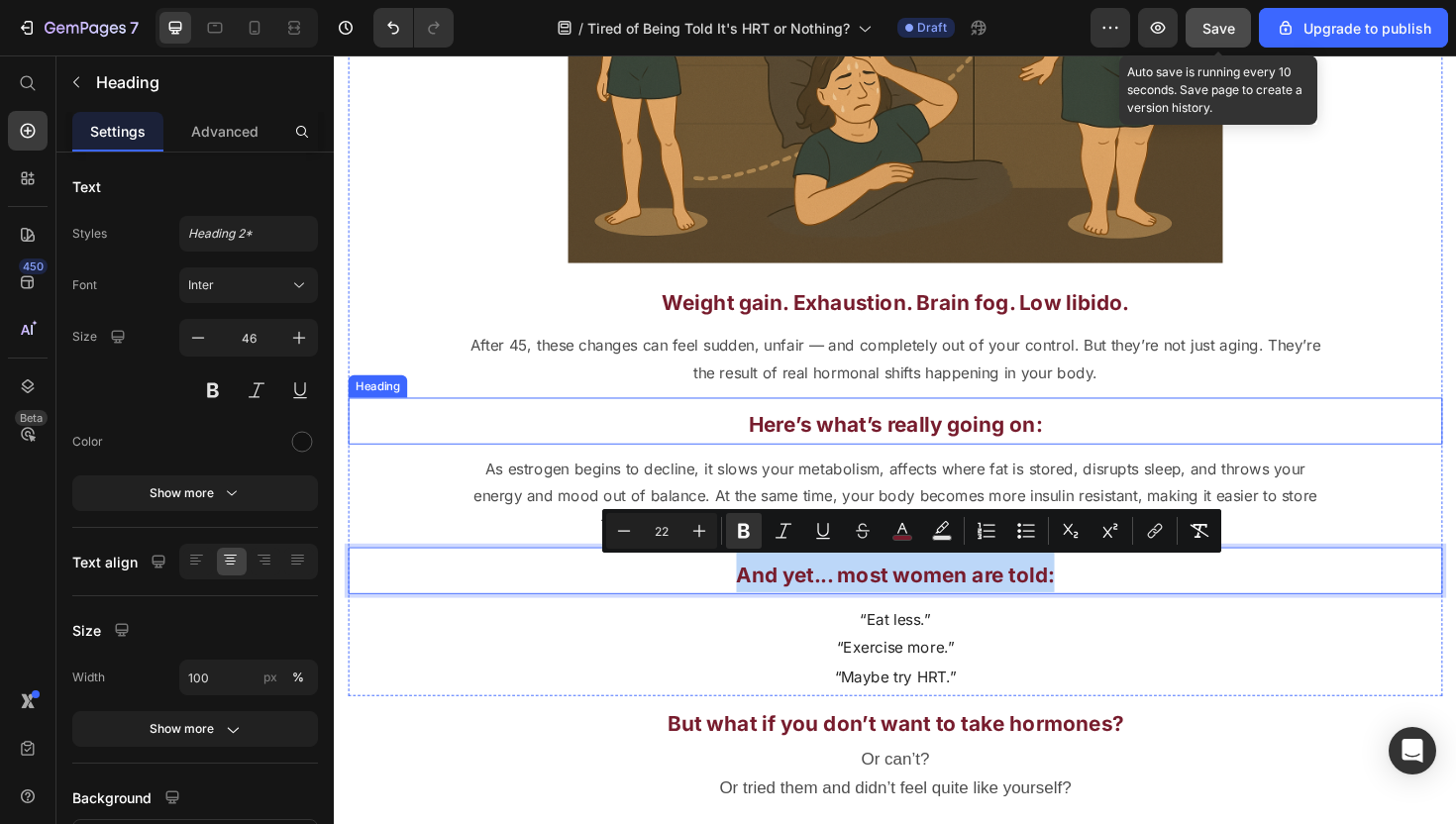 scroll, scrollTop: 2264, scrollLeft: 0, axis: vertical 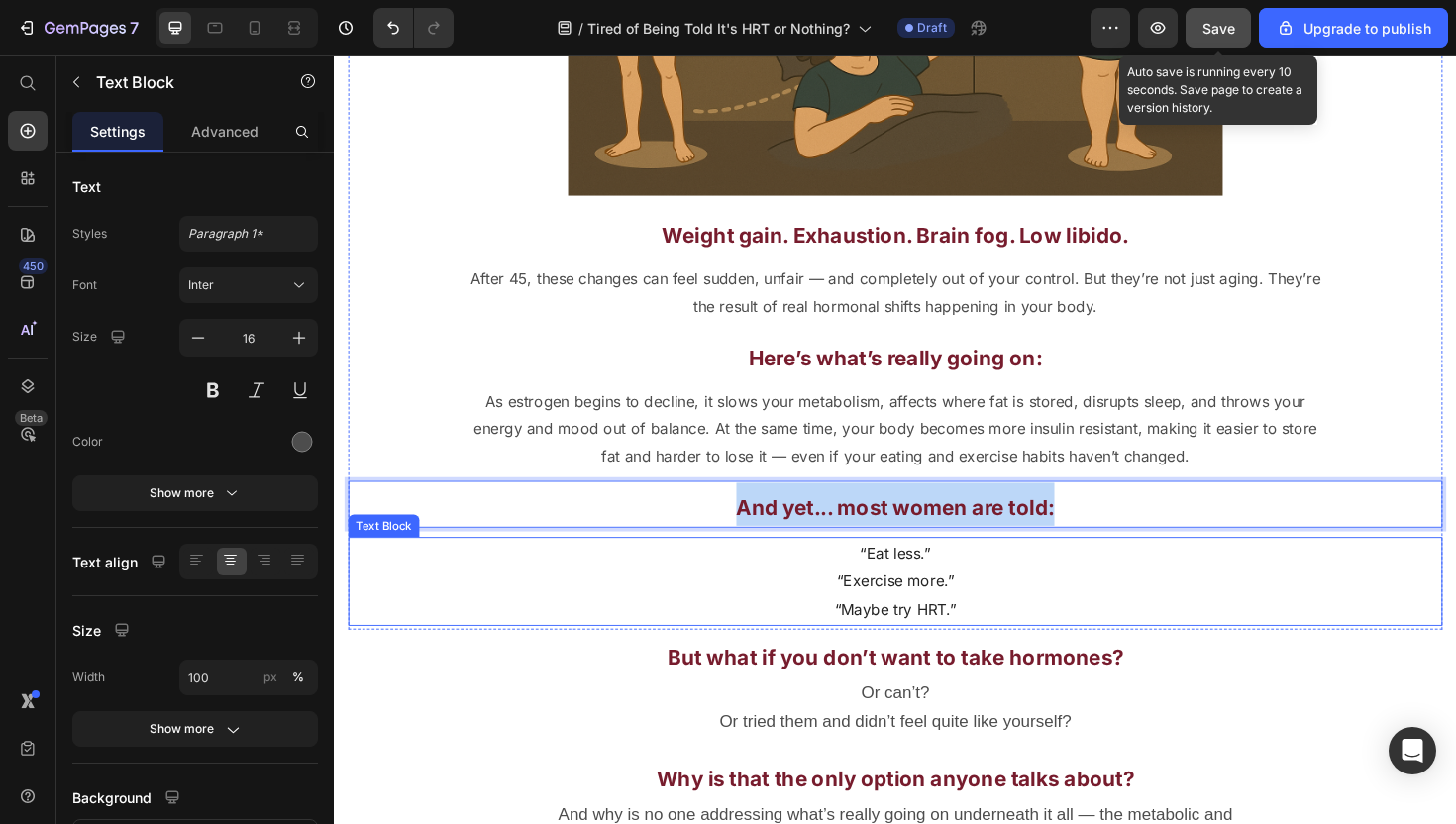 click on "“Maybe try HRT.”" at bounding box center (928, 642) 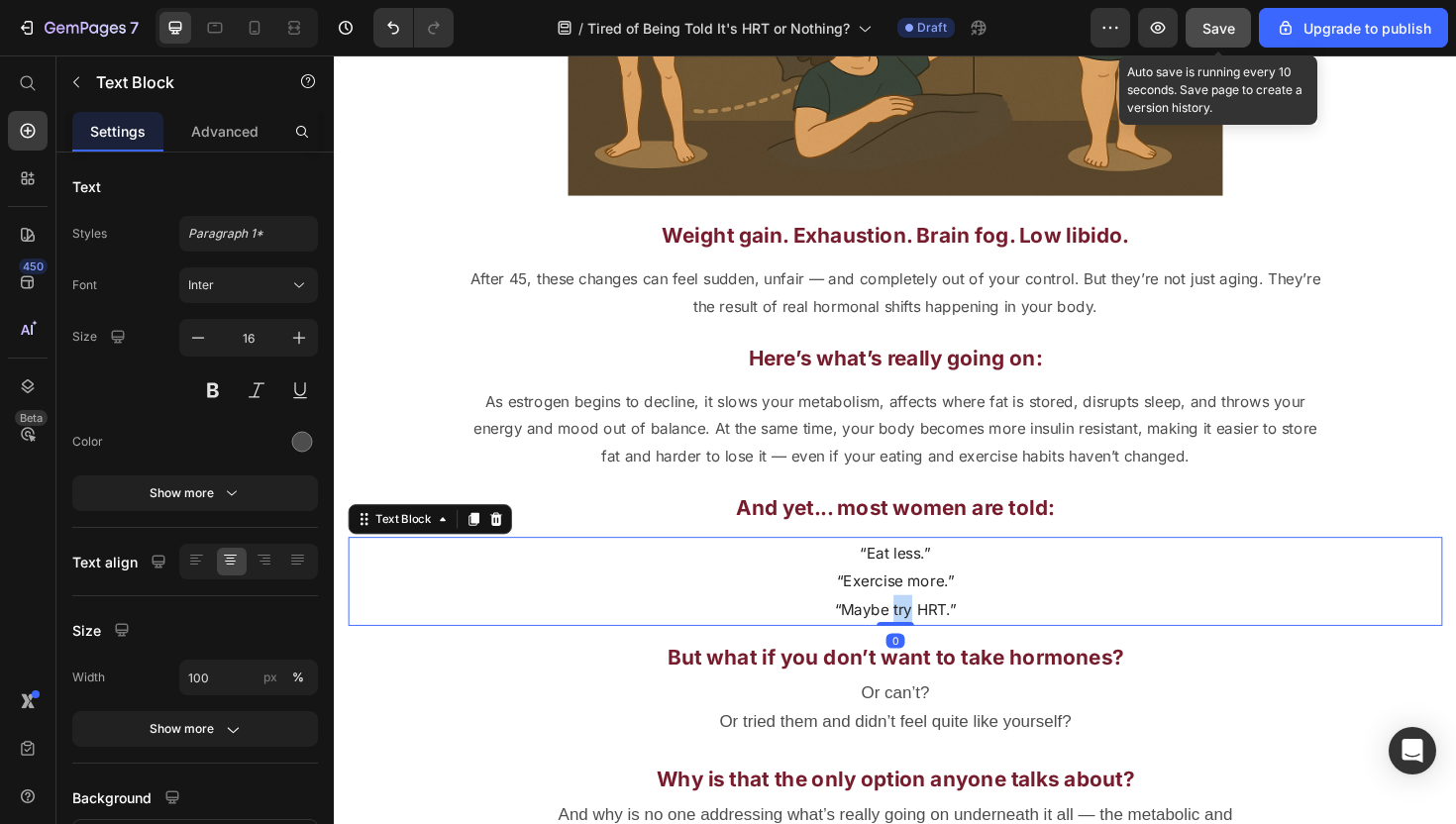 click on "“Maybe try HRT.”" at bounding box center [928, 642] 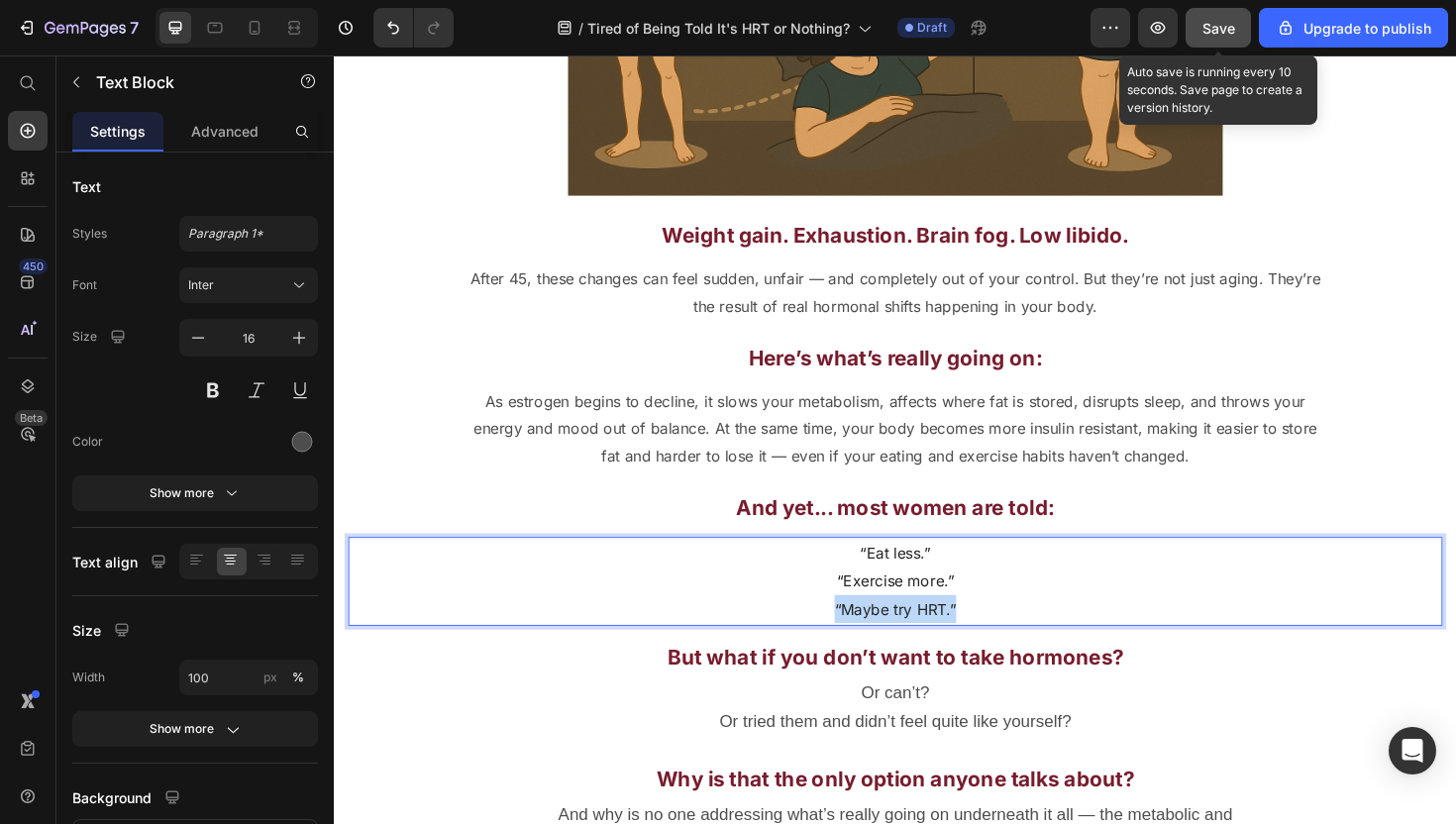 click on "“Maybe try HRT.”" at bounding box center (928, 642) 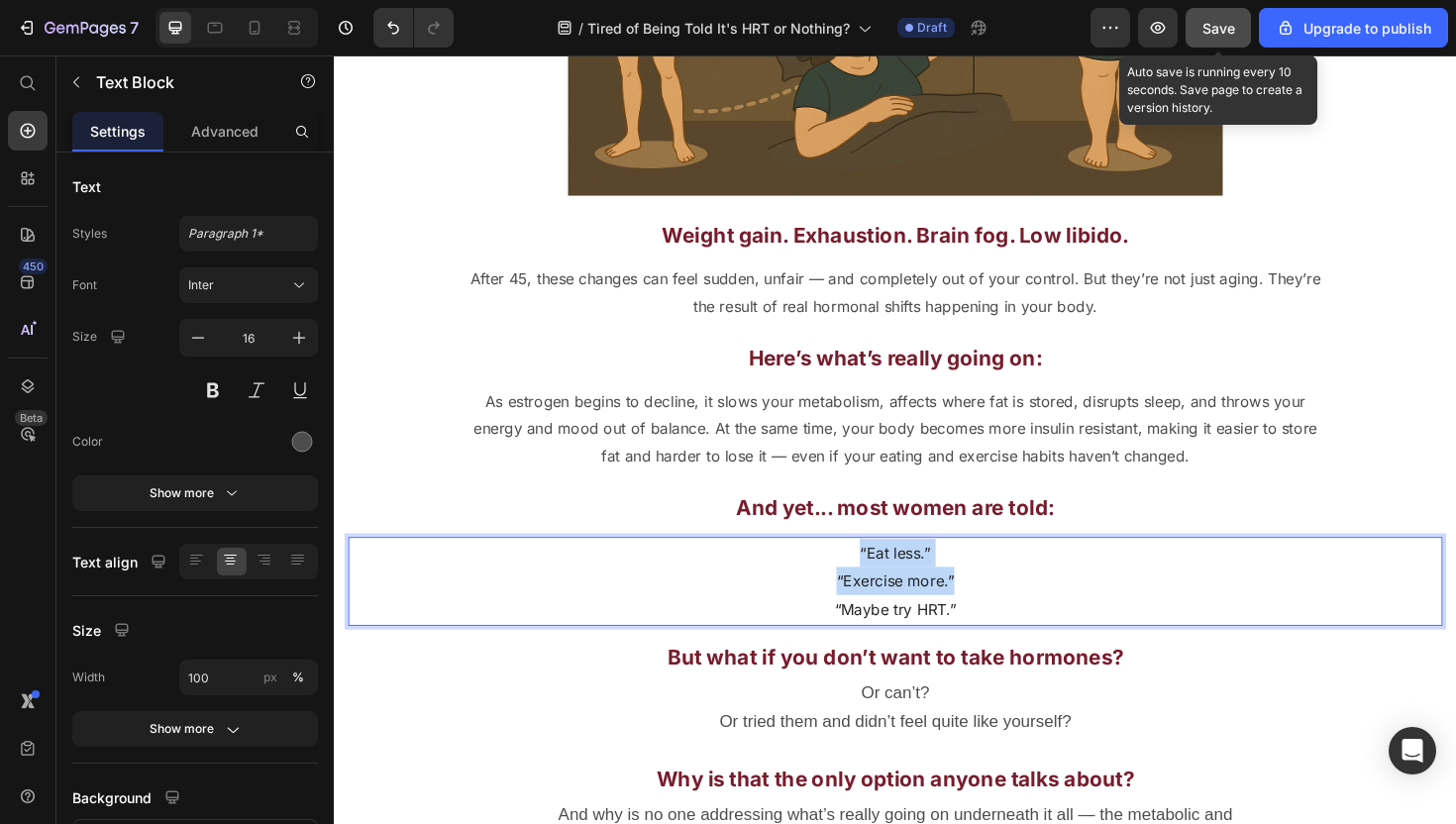 copy on "“Eat less.”  “Exercise more.”" 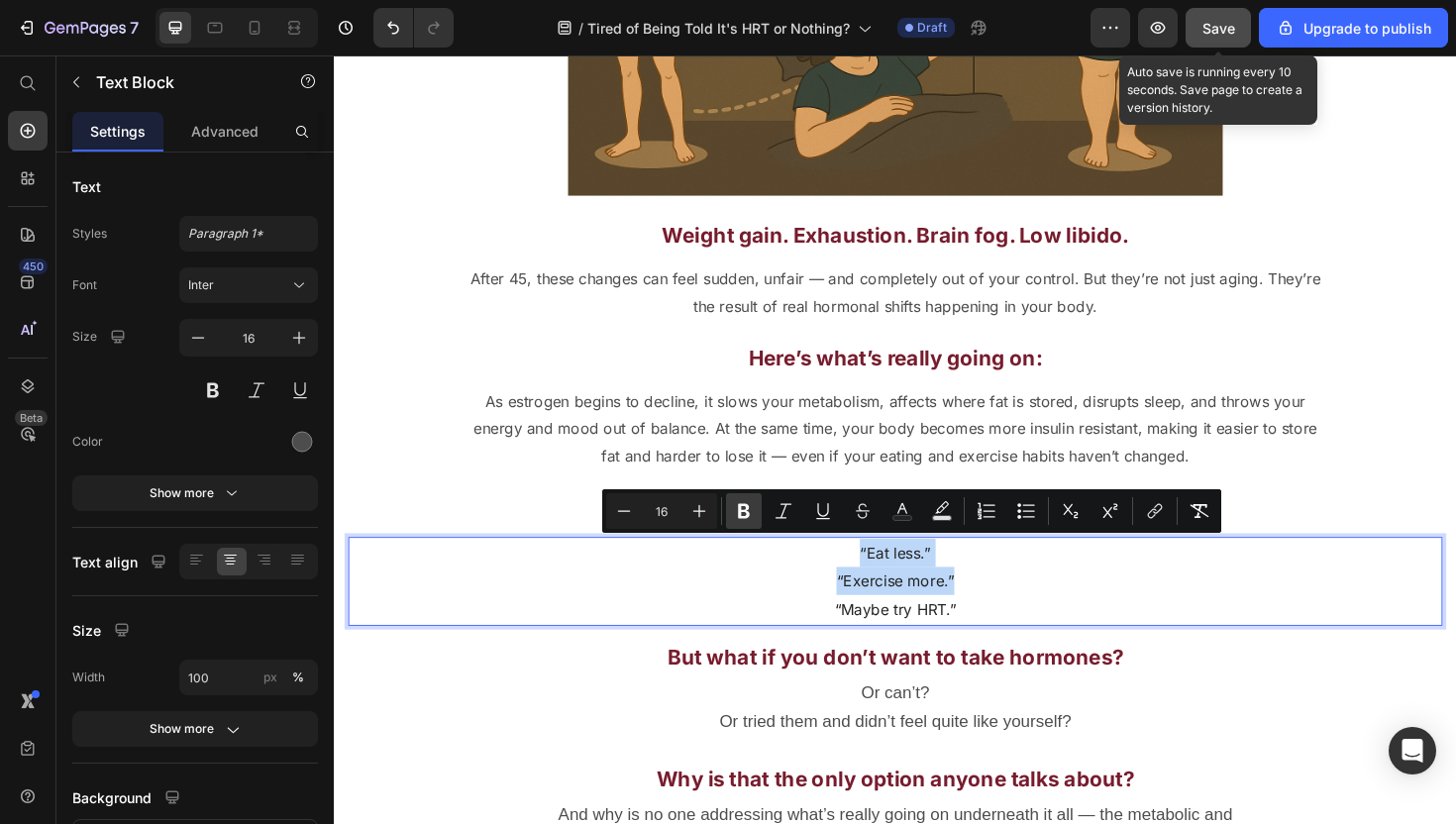 scroll, scrollTop: 2377, scrollLeft: 0, axis: vertical 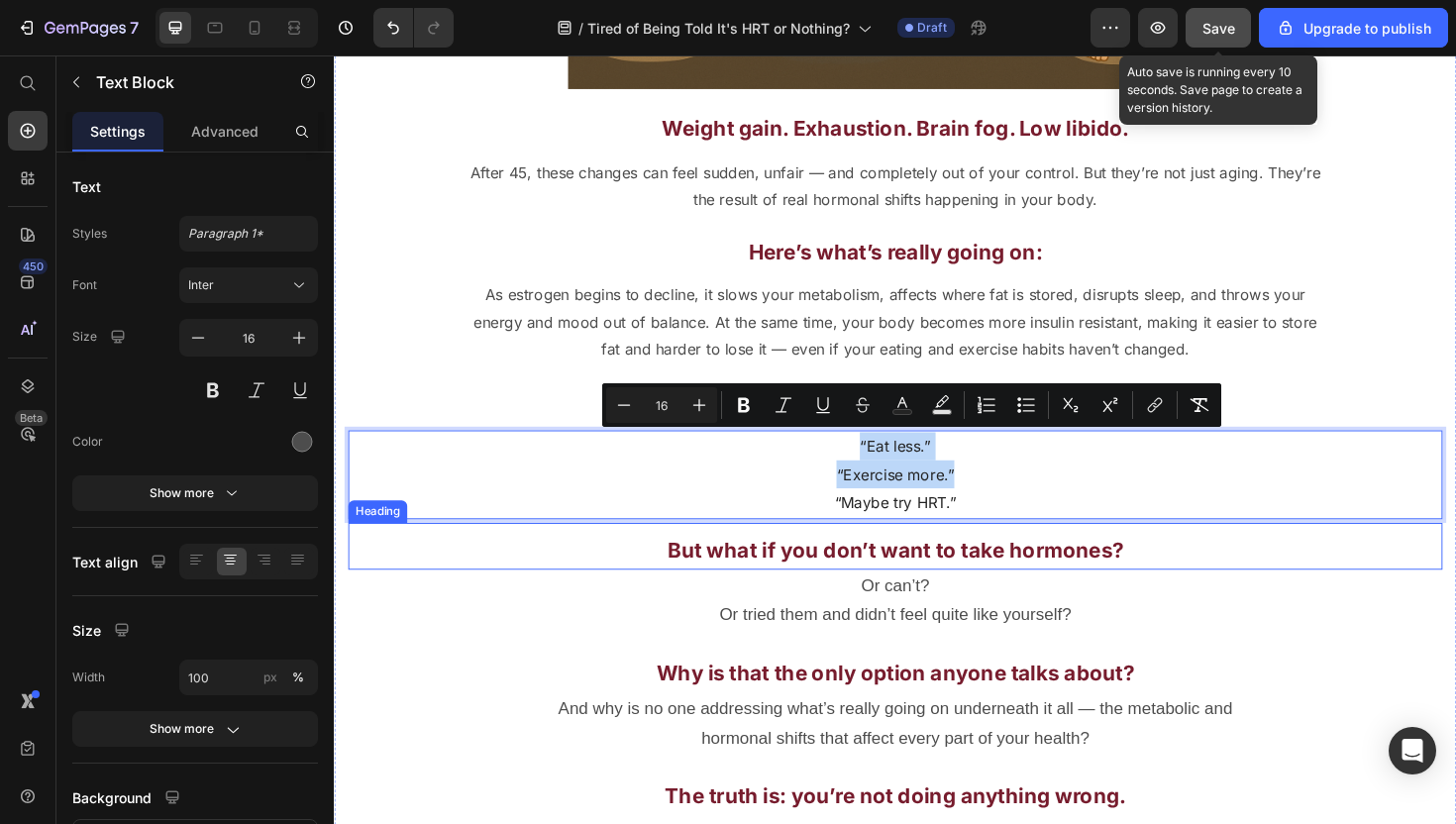 click on "But what if you don’t want to take hormones?" at bounding box center [928, 579] 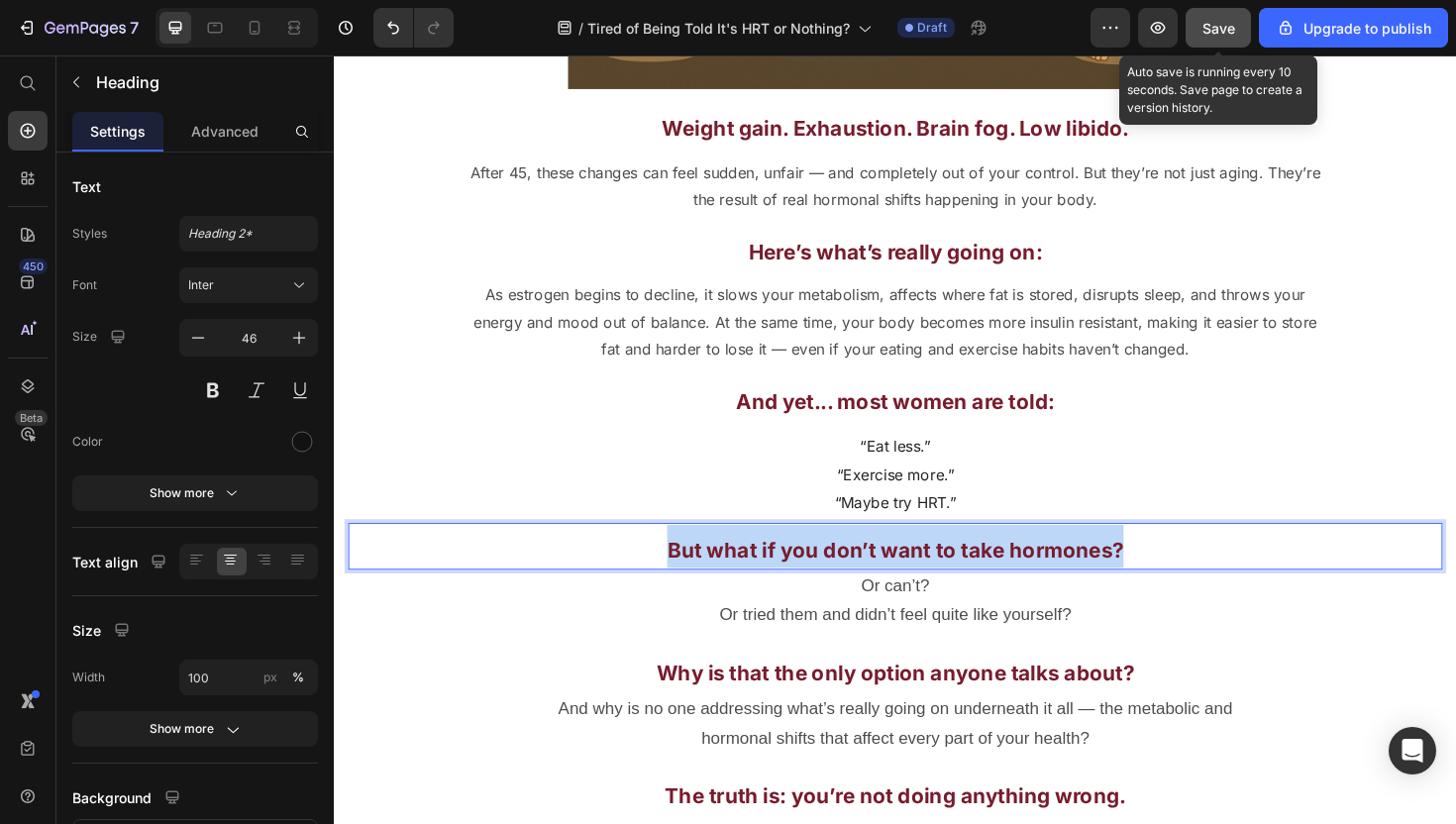 click on "But what if you don’t want to take hormones?" at bounding box center [928, 579] 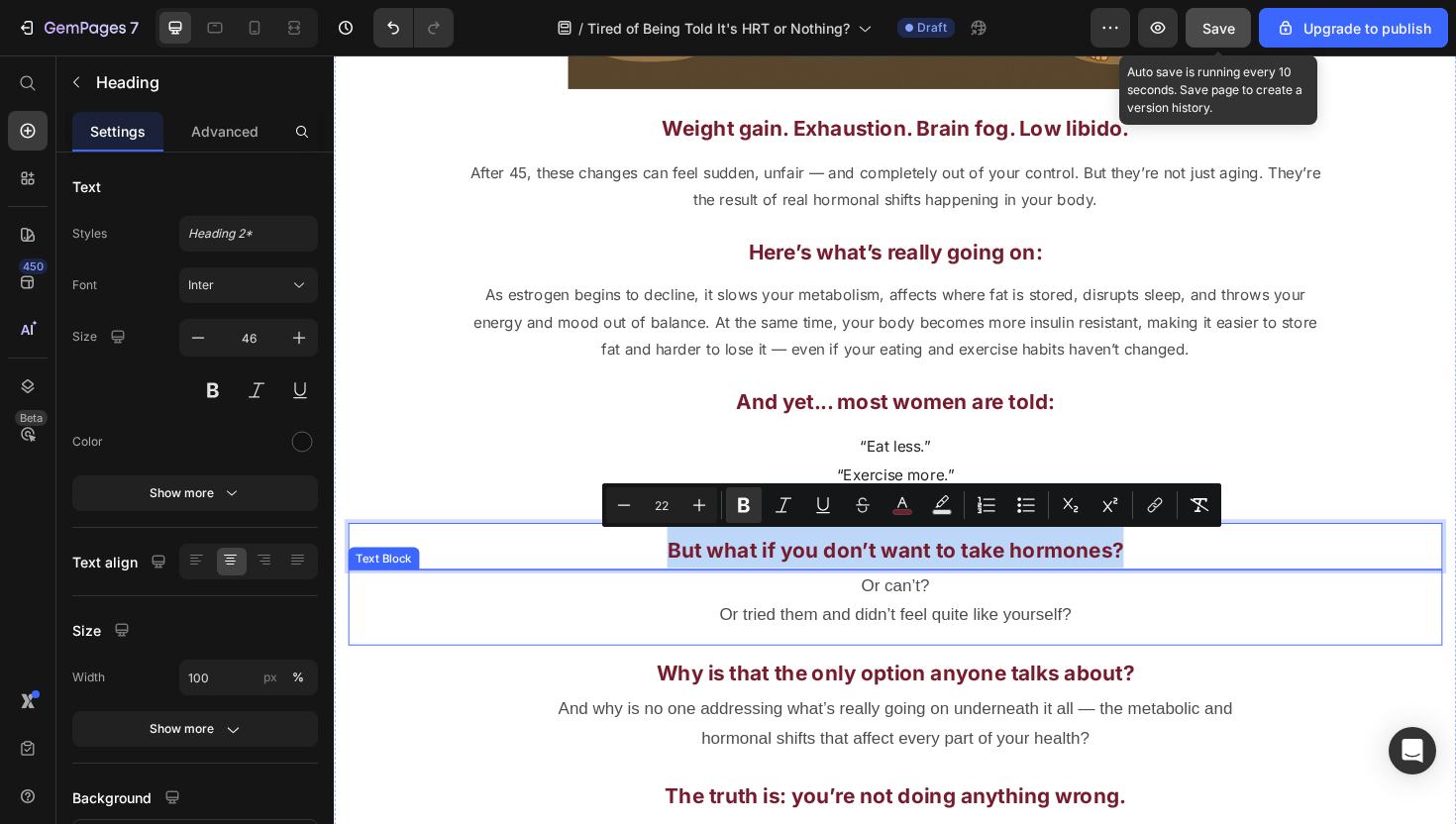 click on "Or tried them and didn’t feel quite like yourself?" at bounding box center (928, 648) 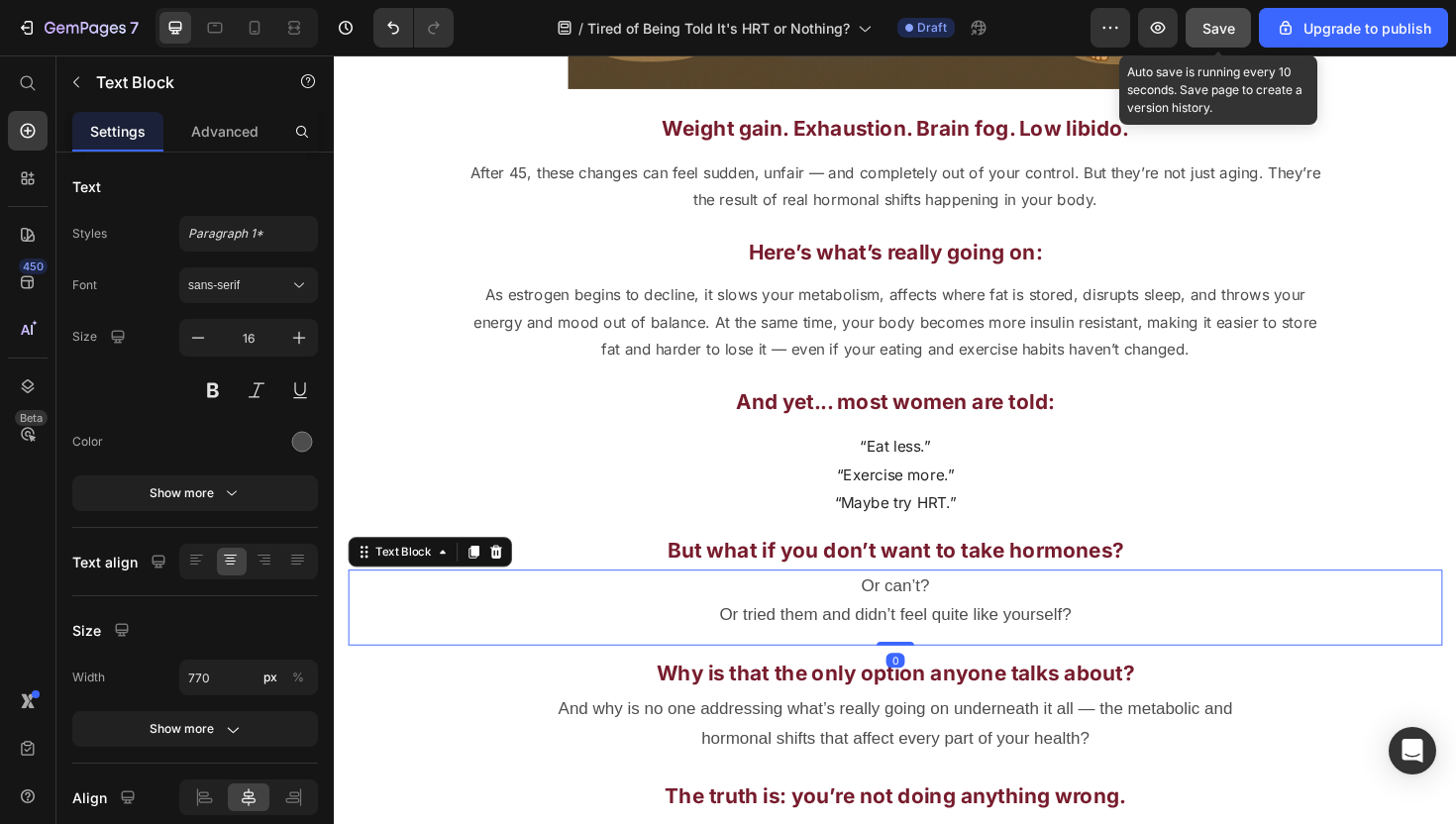 click on "Or tried them and didn’t feel quite like yourself?" at bounding box center [928, 648] 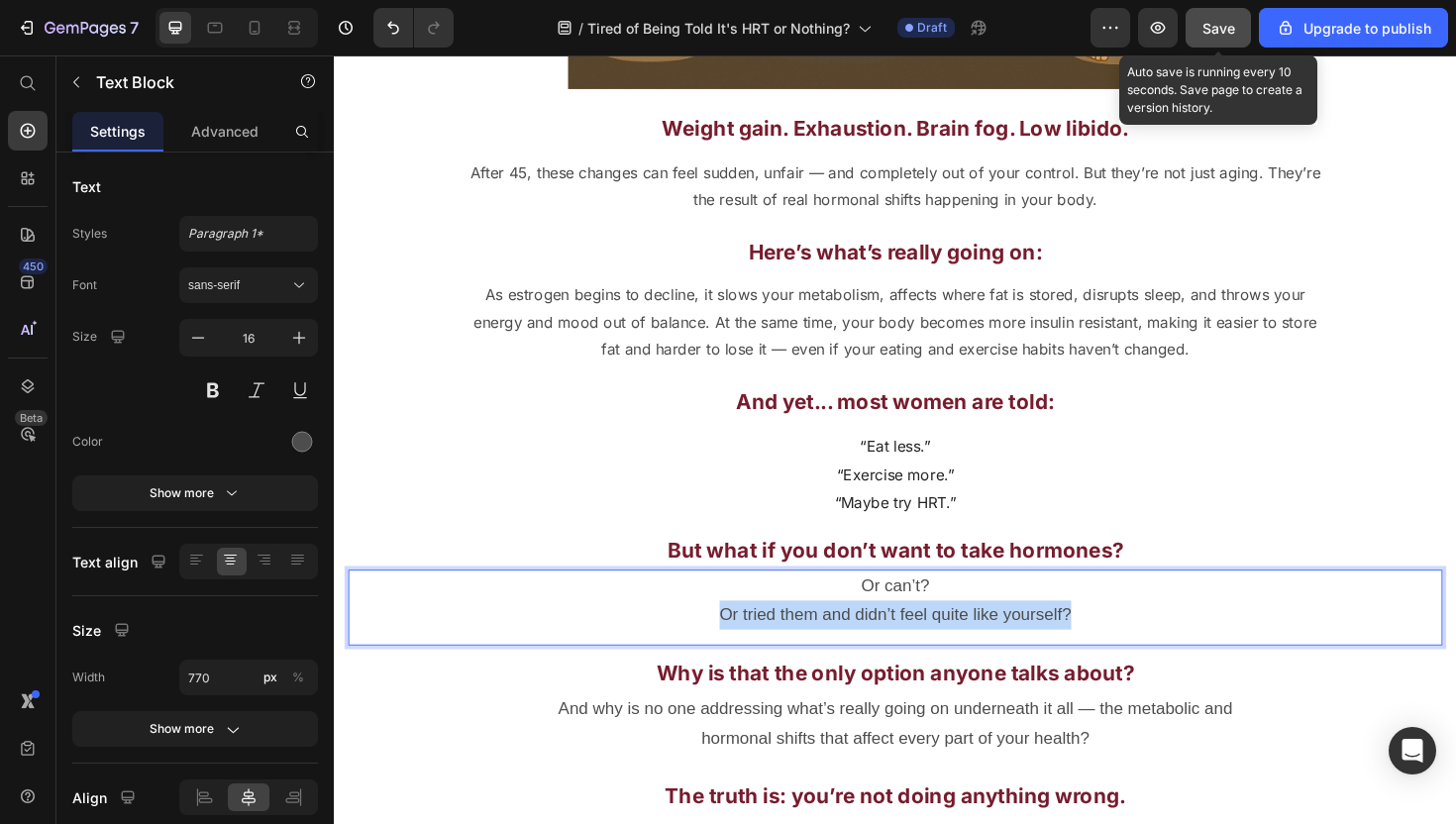 click on "Or tried them and didn’t feel quite like yourself?" at bounding box center (928, 648) 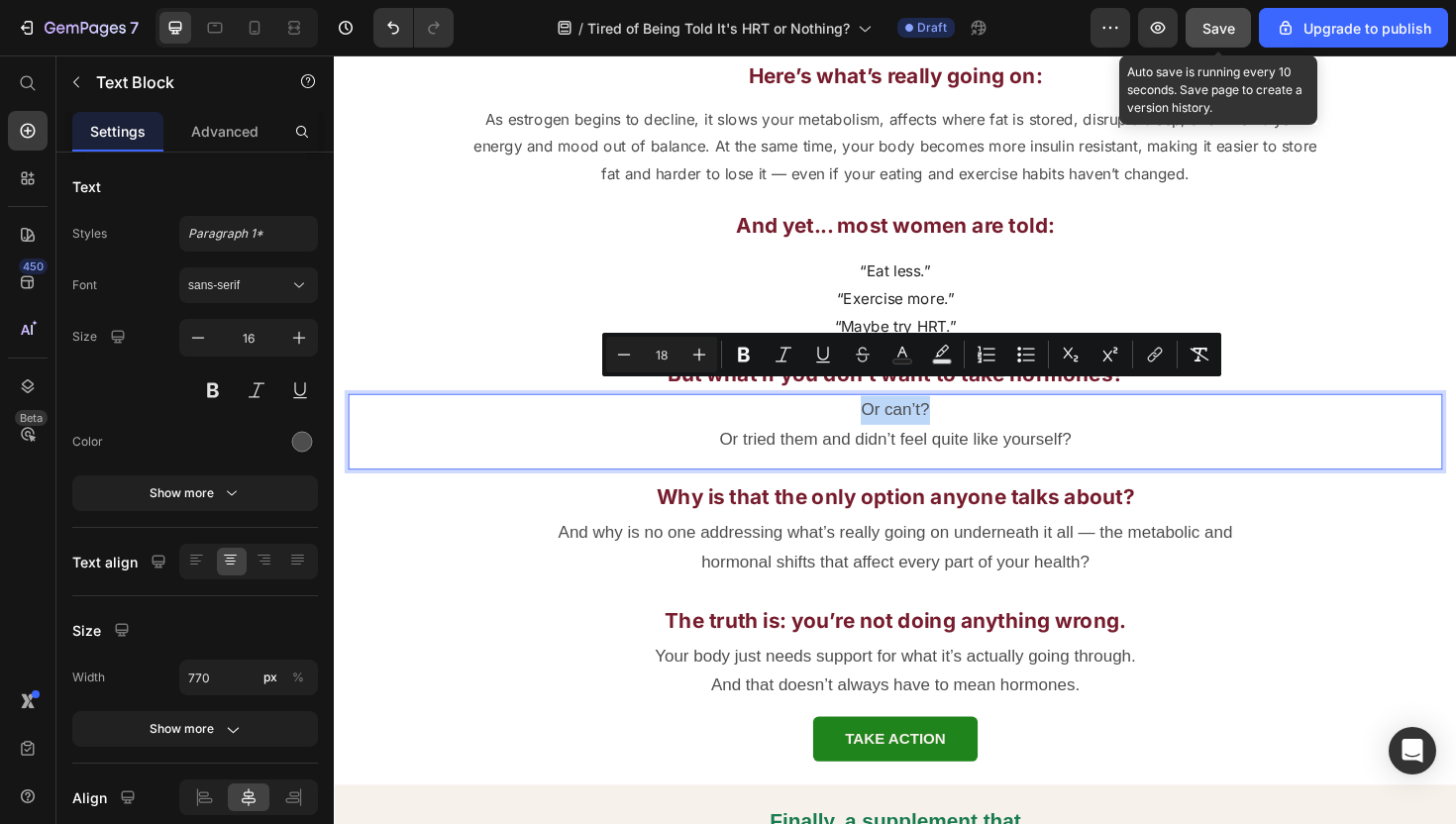 scroll, scrollTop: 2619, scrollLeft: 0, axis: vertical 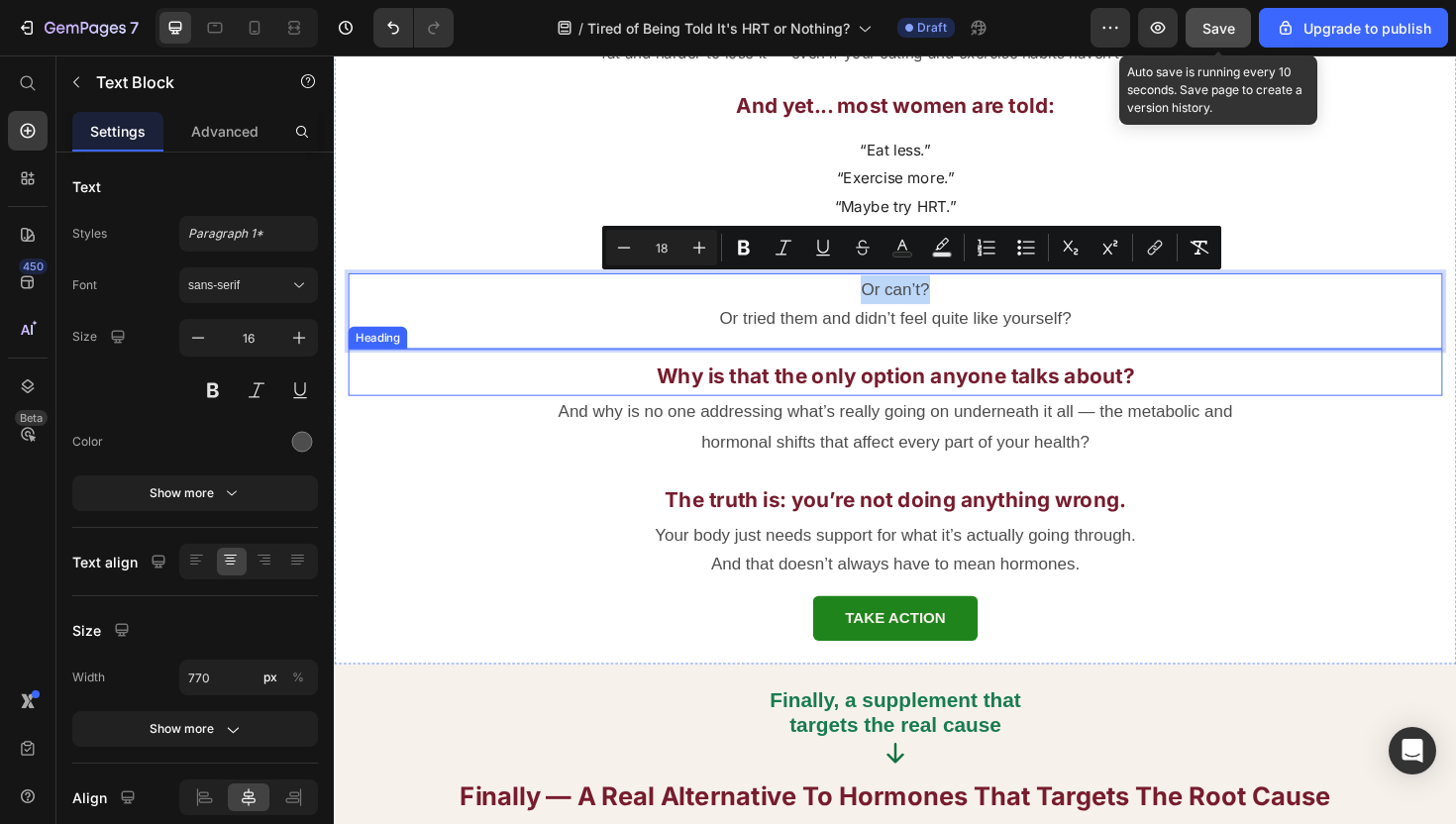 click on "Why is that the only option anyone talks about?" at bounding box center [928, 395] 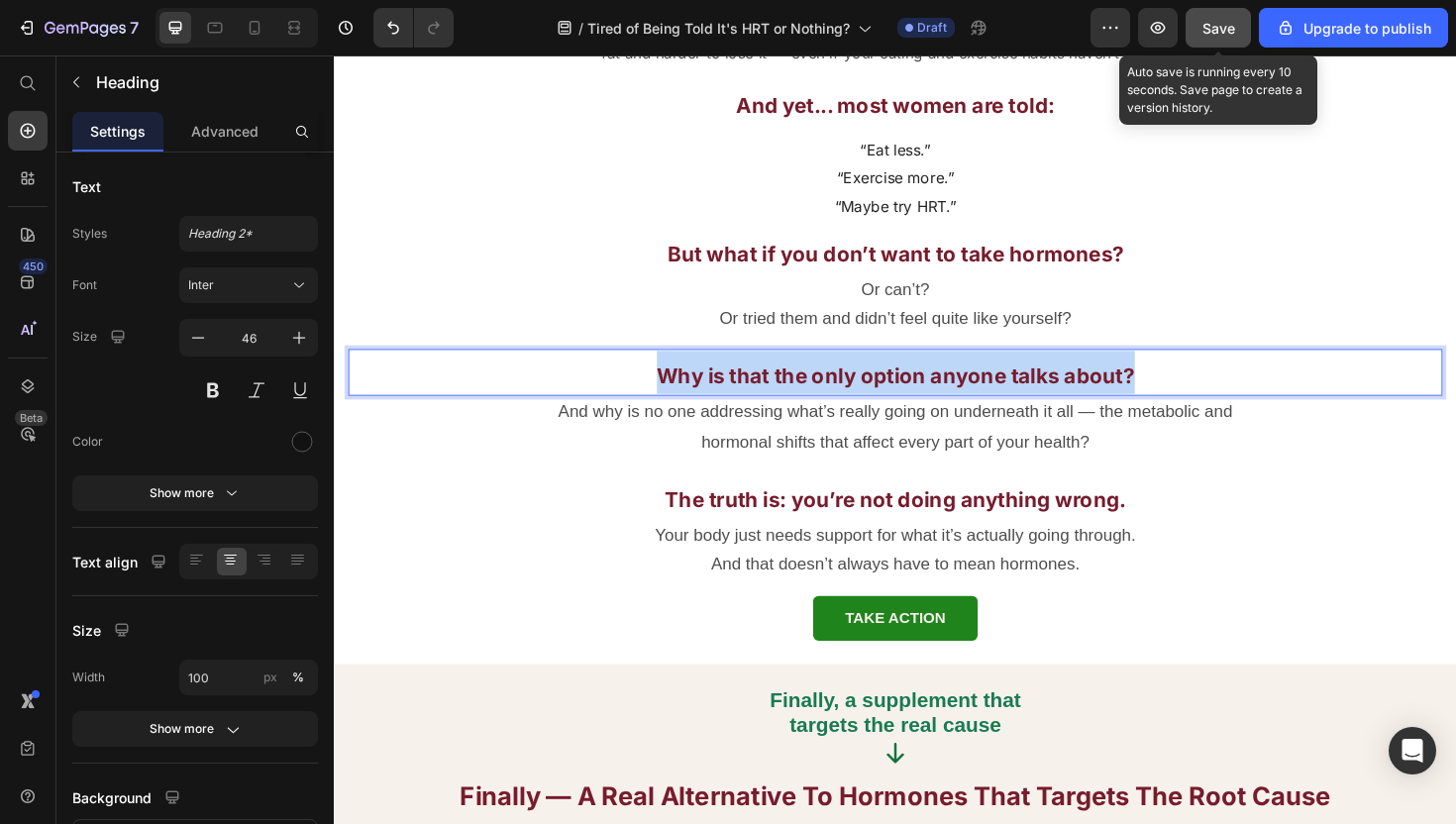 click on "Why is that the only option anyone talks about?" at bounding box center [928, 395] 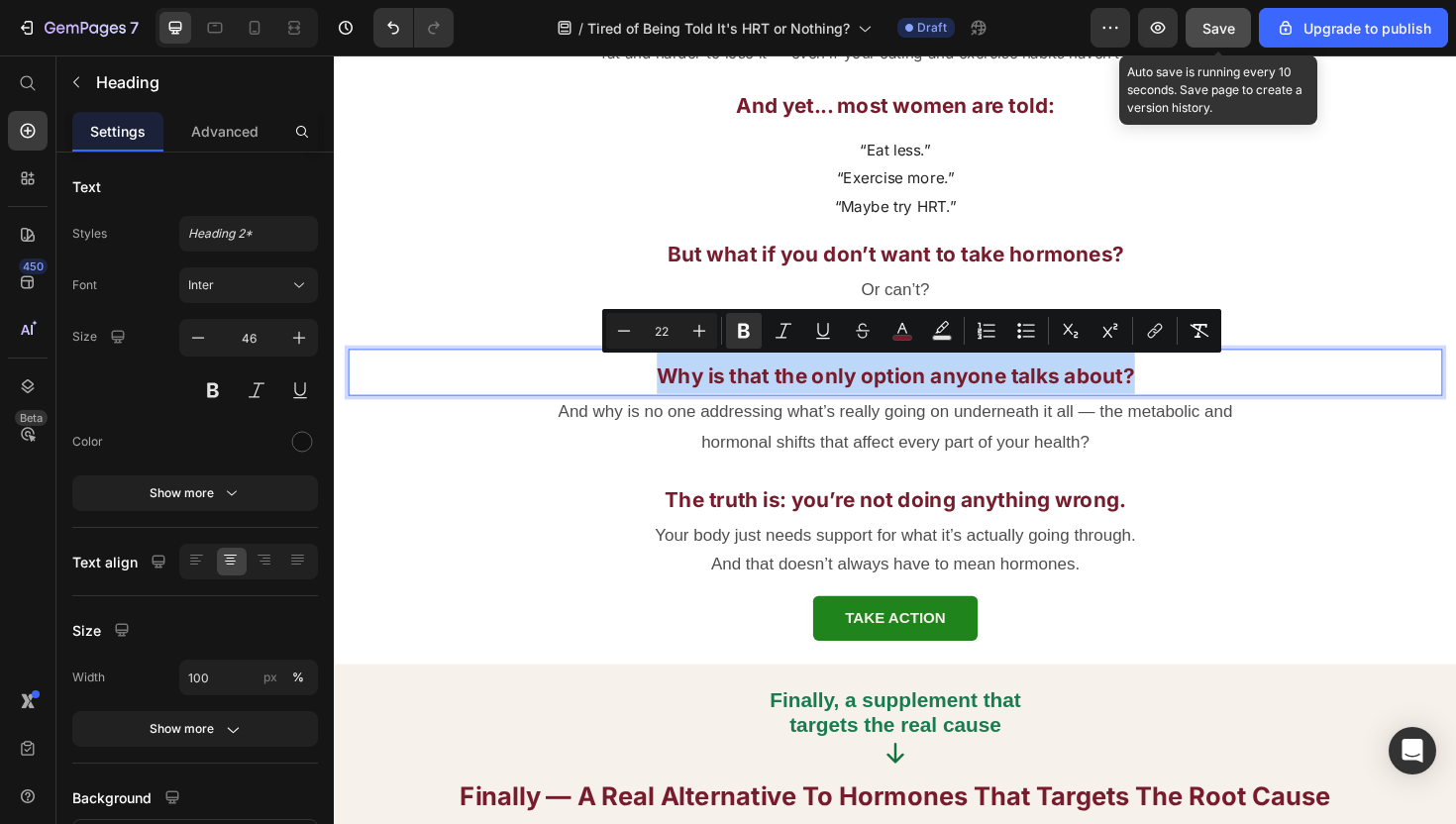 click on "And why is no one addressing what’s really going on underneath it all — the metabolic and hormonal shifts that affect every part of your health?" at bounding box center (928, 449) 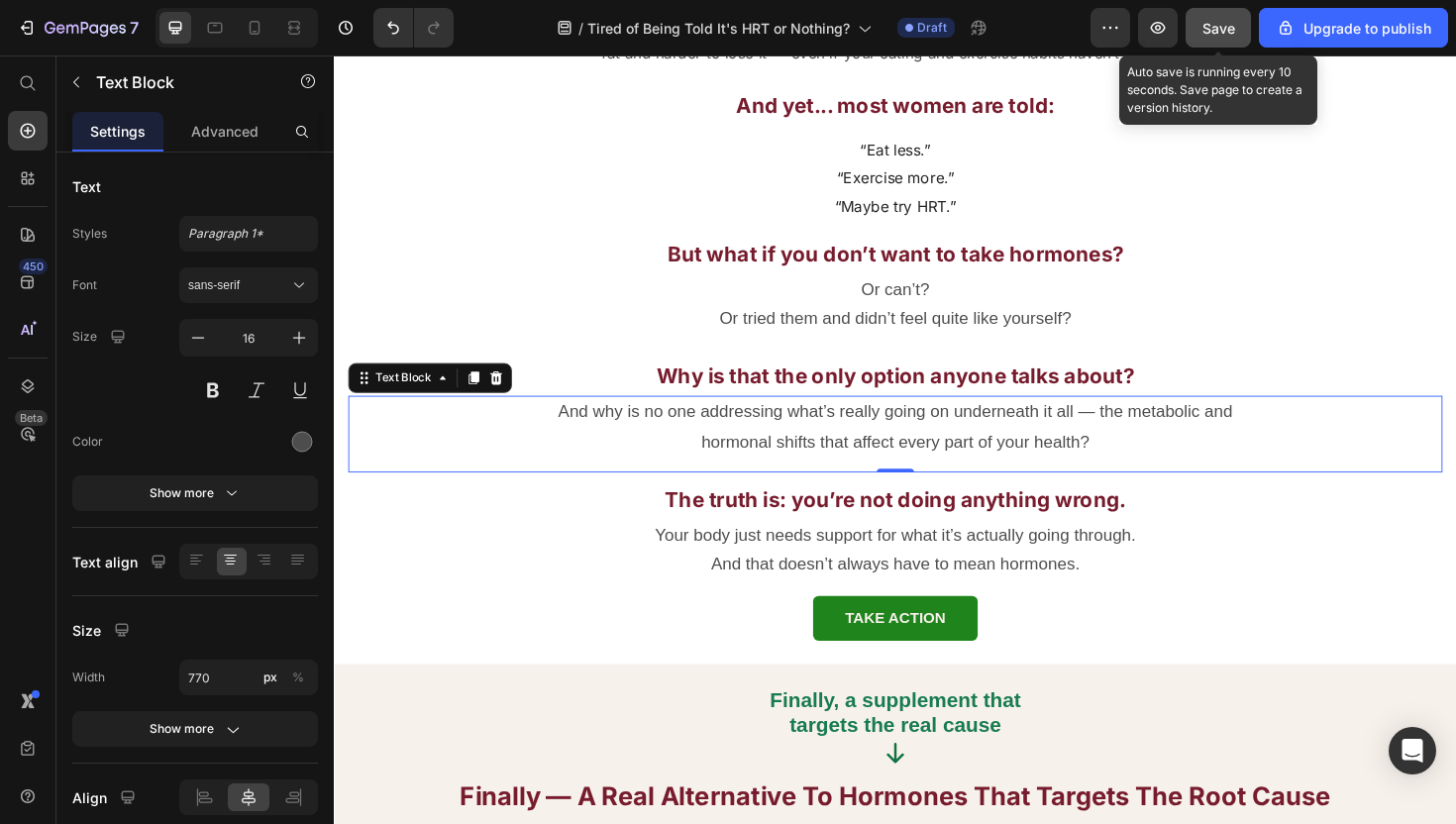 click on "And why is no one addressing what’s really going on underneath it all — the metabolic and hormonal shifts that affect every part of your health?" at bounding box center (928, 449) 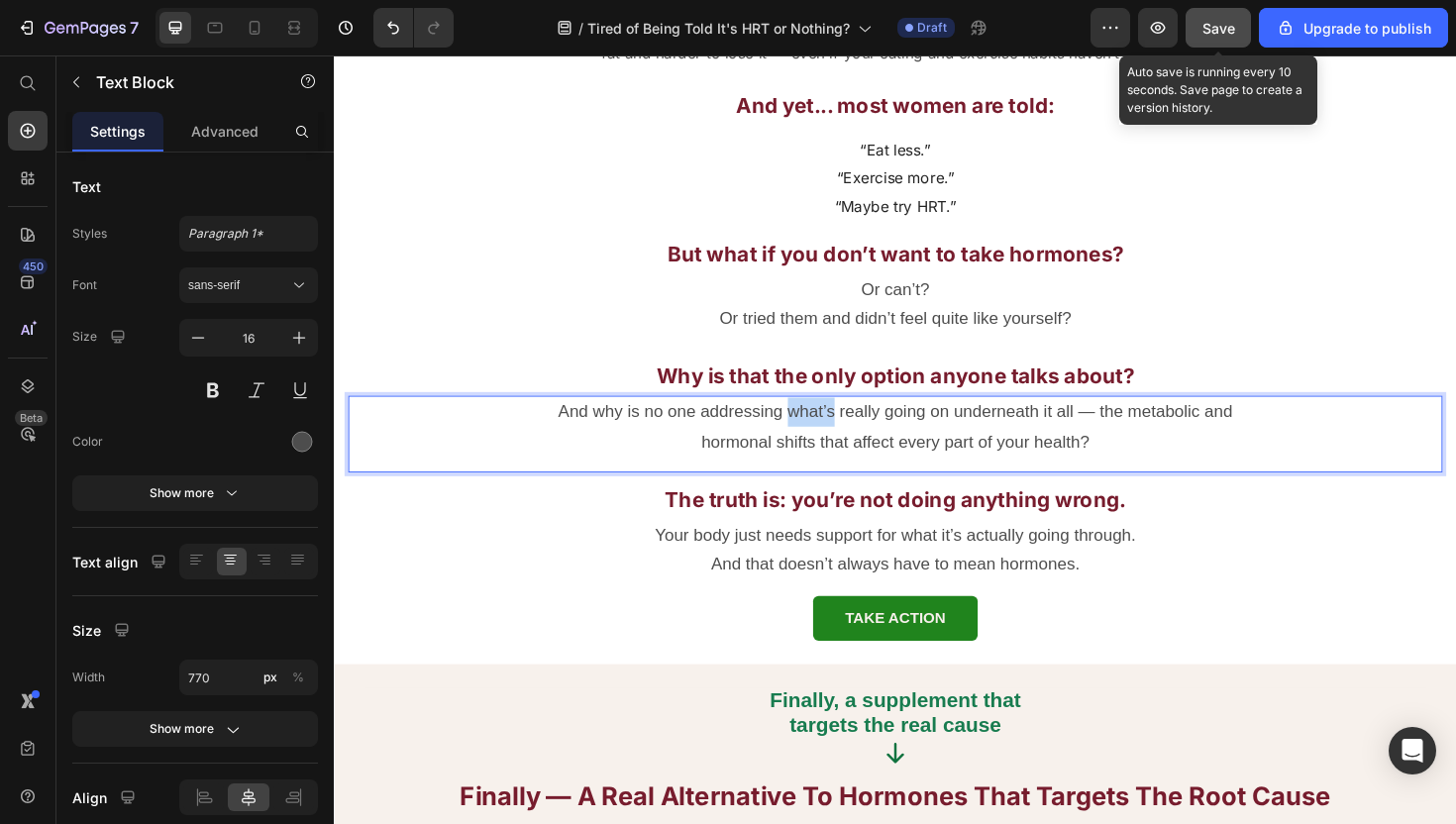 click on "And why is no one addressing what’s really going on underneath it all — the metabolic and hormonal shifts that affect every part of your health?" at bounding box center (928, 449) 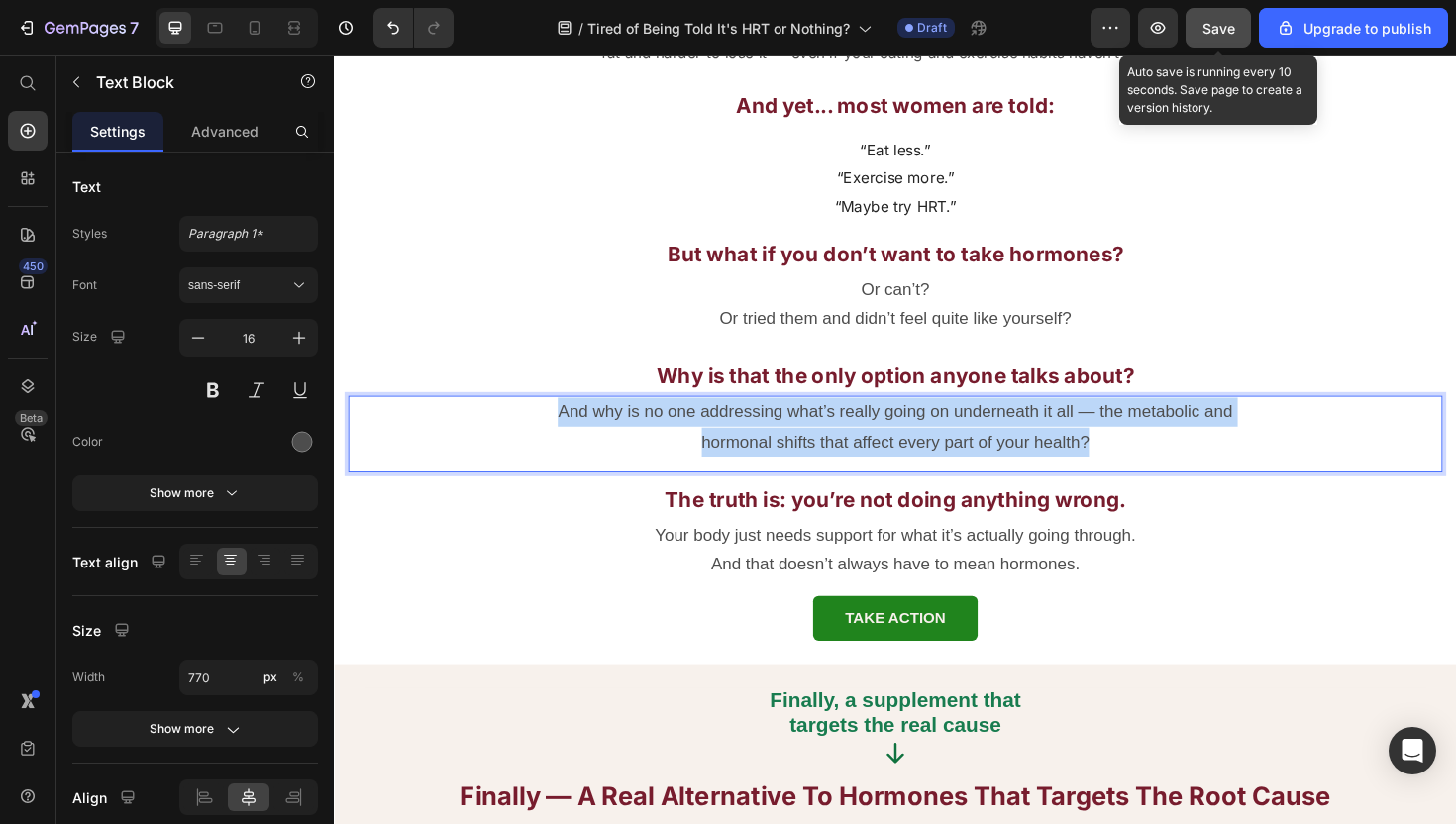 click on "And why is no one addressing what’s really going on underneath it all — the metabolic and hormonal shifts that affect every part of your health?" at bounding box center (928, 449) 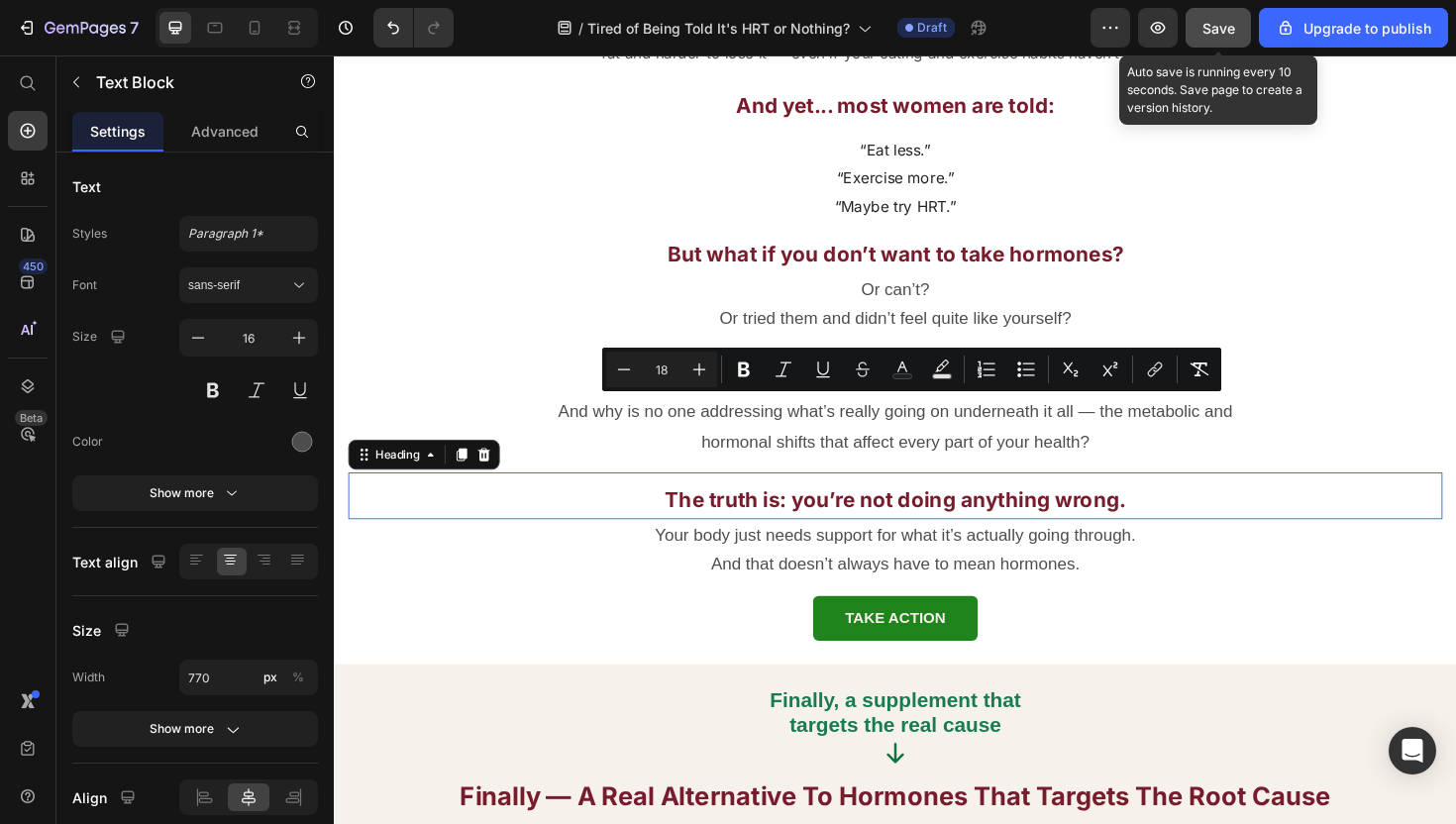 click on "The truth is: you’re not doing anything wrong." at bounding box center [928, 526] 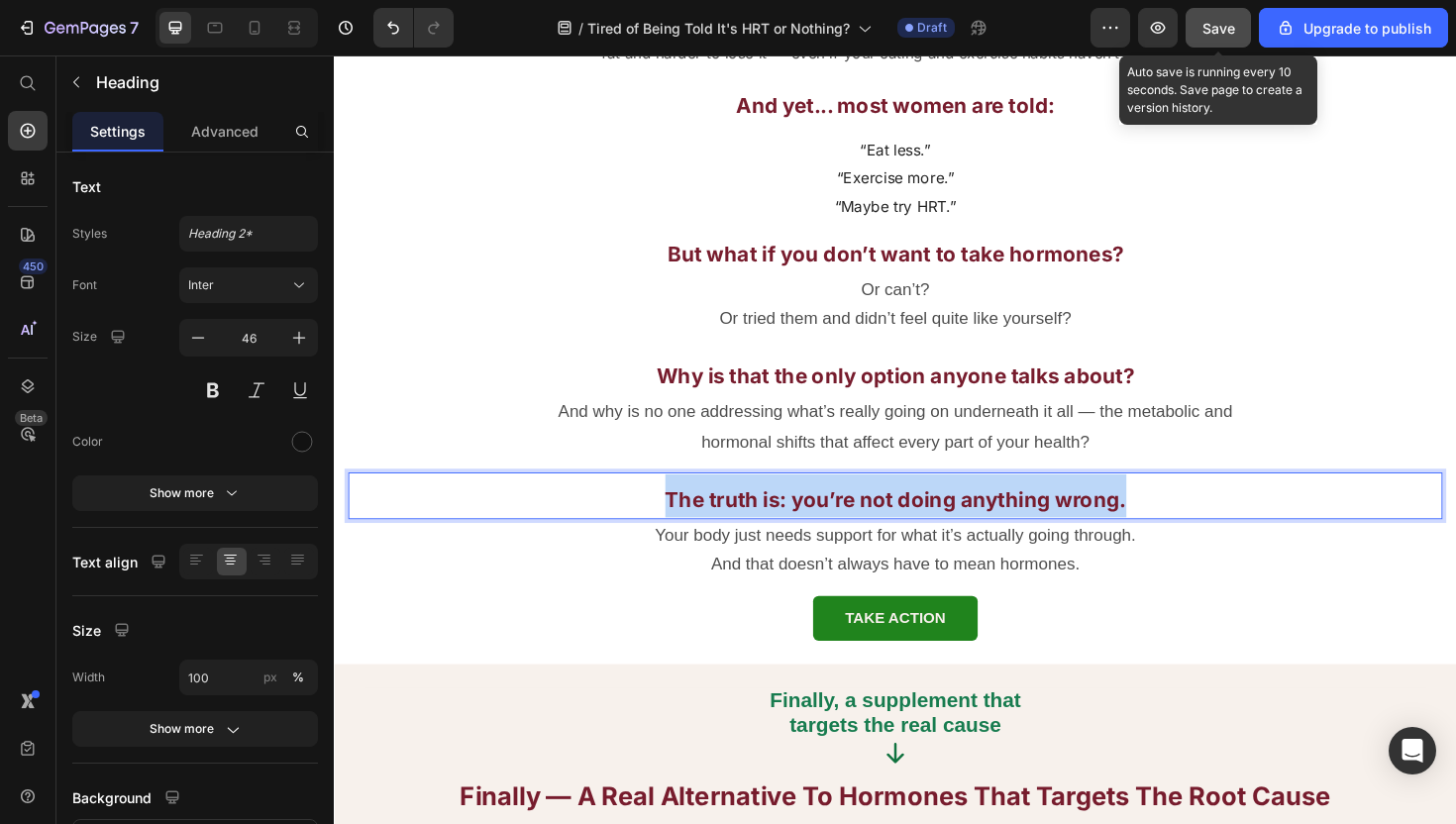 click on "The truth is: you’re not doing anything wrong." at bounding box center [928, 526] 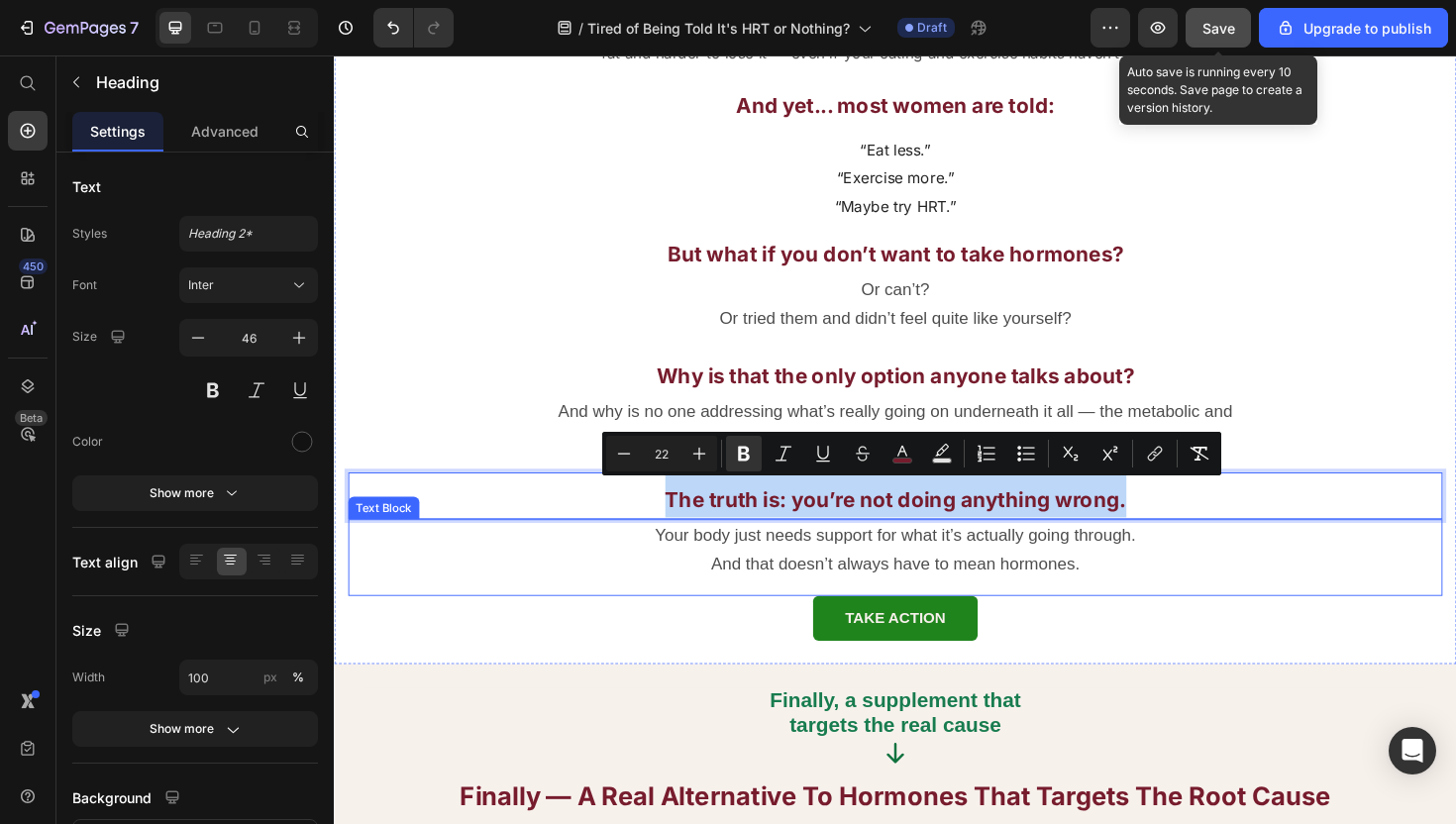 click on "And that doesn’t always have to mean hormones." at bounding box center [928, 594] 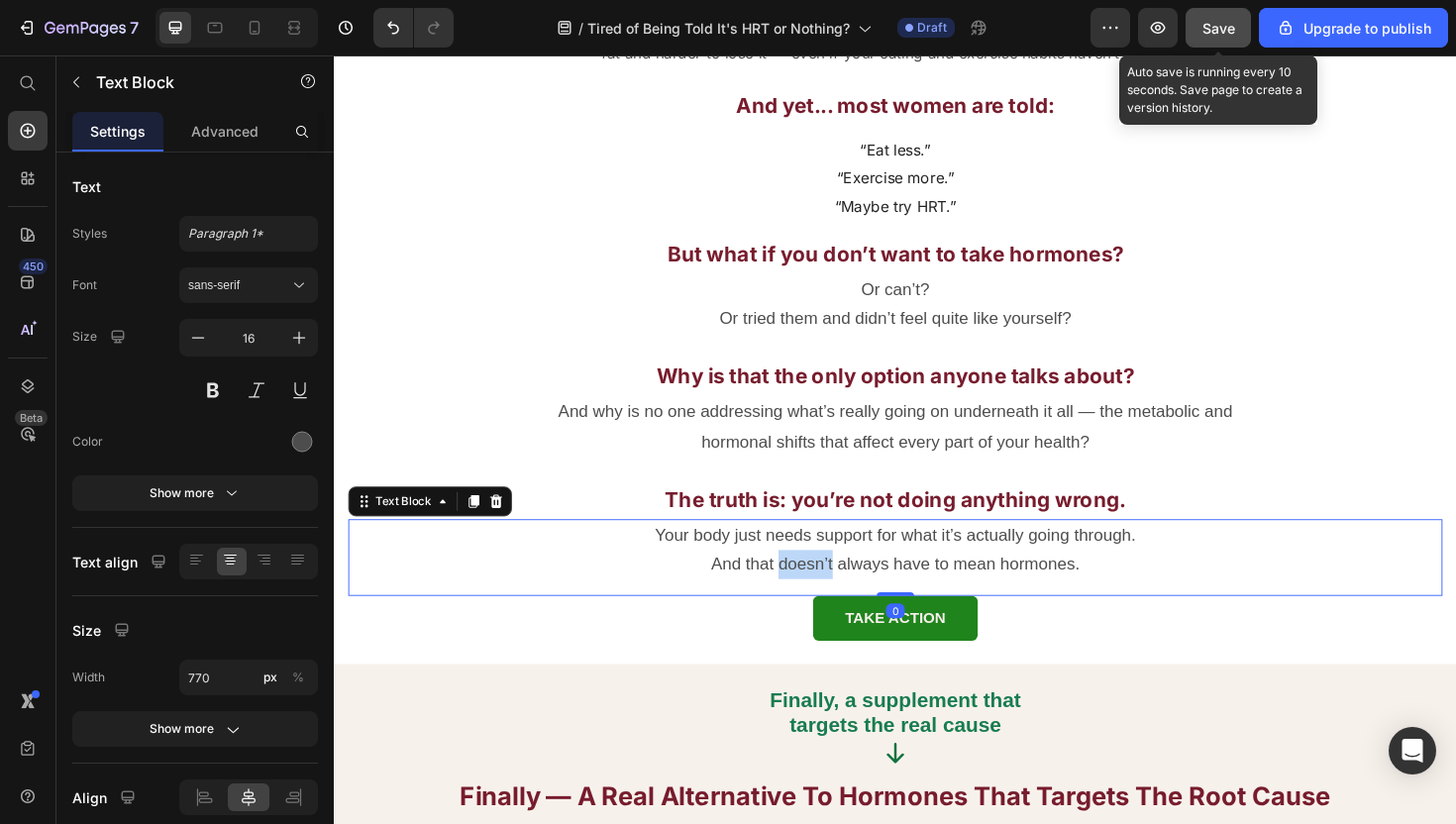 click on "And that doesn’t always have to mean hormones." at bounding box center [928, 594] 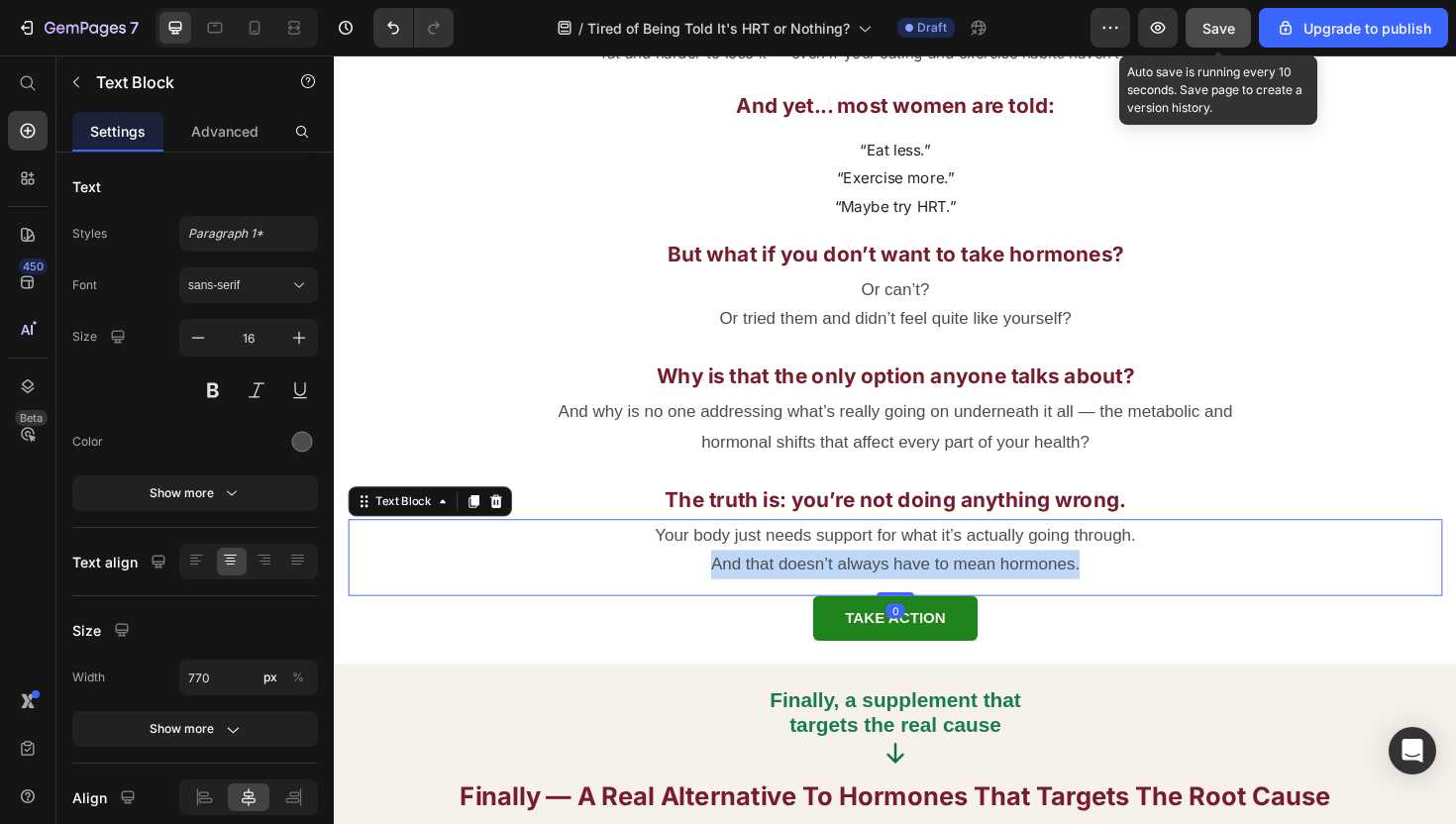 click on "And that doesn’t always have to mean hormones." at bounding box center [928, 594] 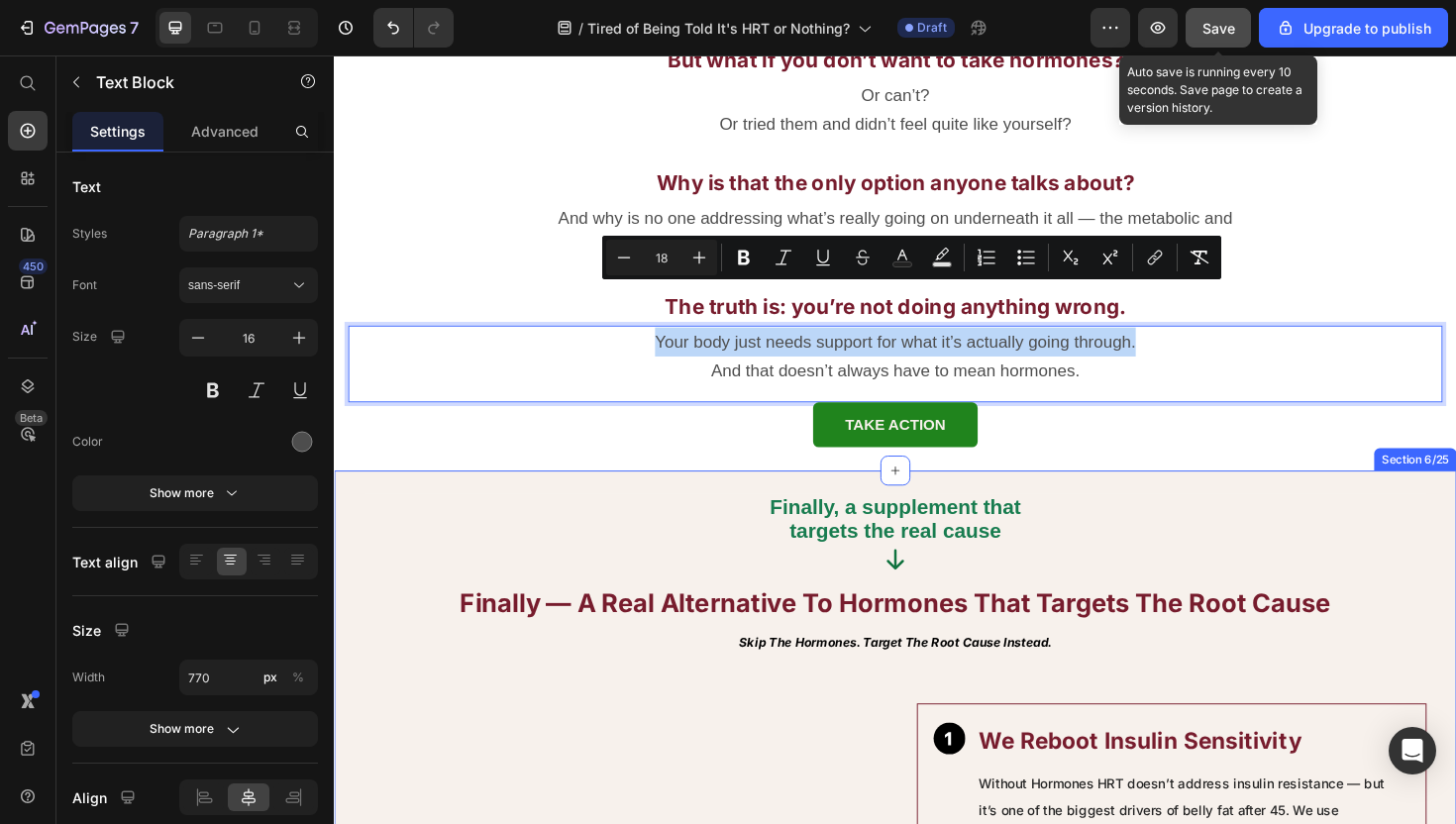 scroll, scrollTop: 2938, scrollLeft: 0, axis: vertical 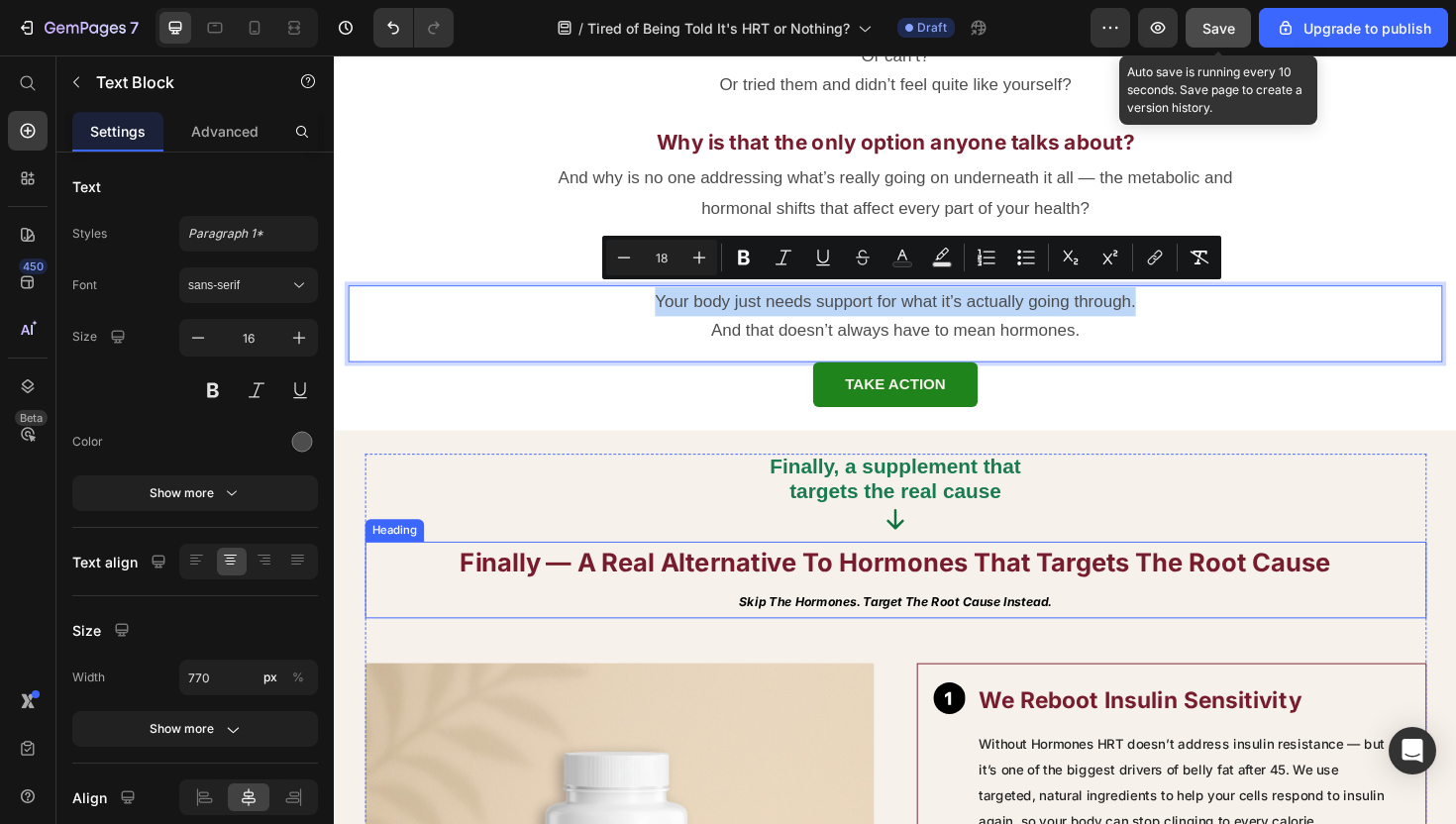 click on "Finally — A Real Alternative to Hormones That Targets the Root Cause" at bounding box center (928, 592) 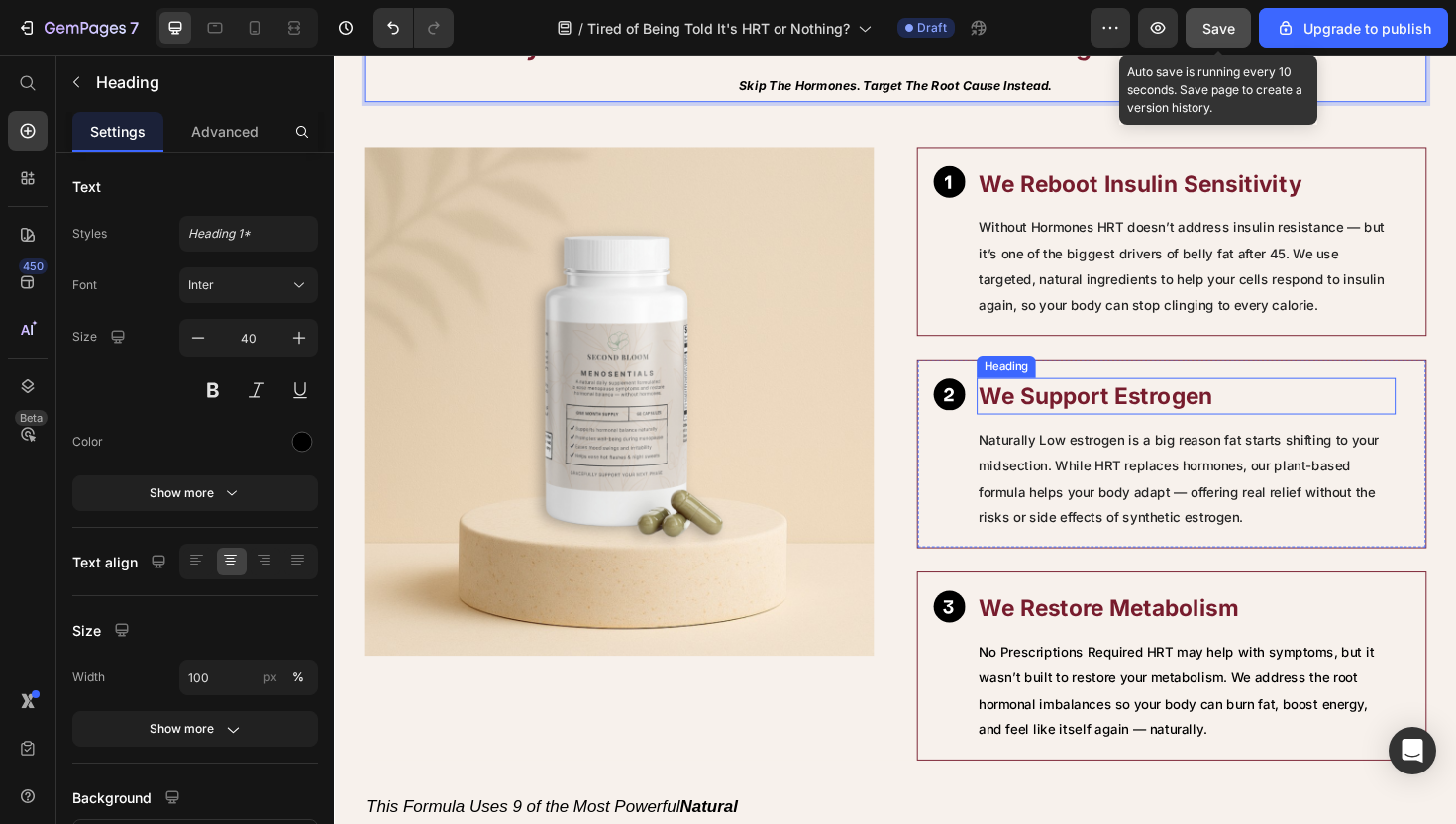 scroll, scrollTop: 3581, scrollLeft: 0, axis: vertical 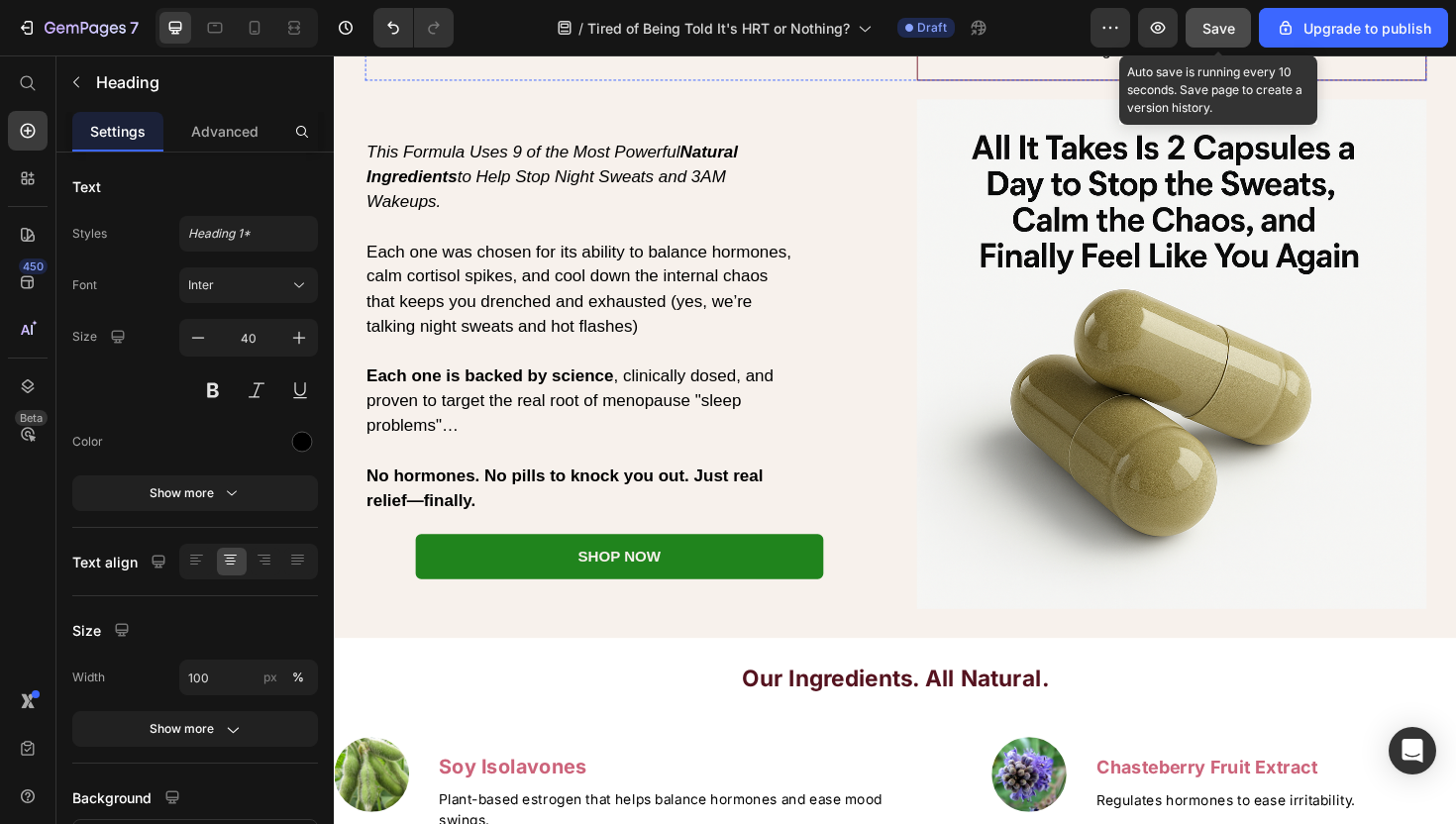 click on "Each one was chosen for its ability to balance hormones, calm cortisol spikes, and cool down the internal chaos that keeps you drenched and exhausted (yes, we’re talking night sweats and hot flashes)" at bounding box center (596, 303) 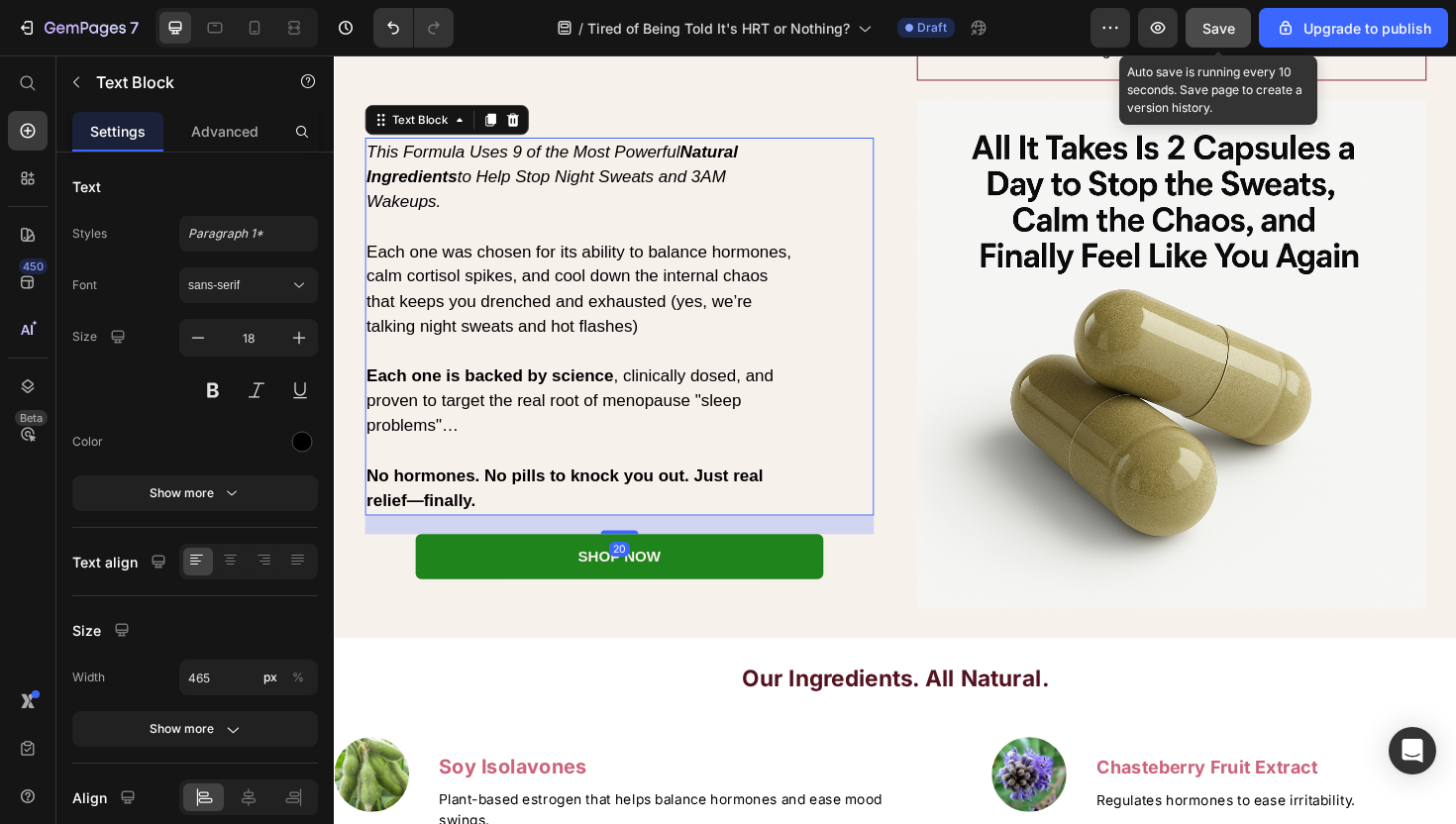 click on "Each one is backed by science , clinically dosed, and proven to target the real root of menopause "sleep problems"…" at bounding box center (583, 421) 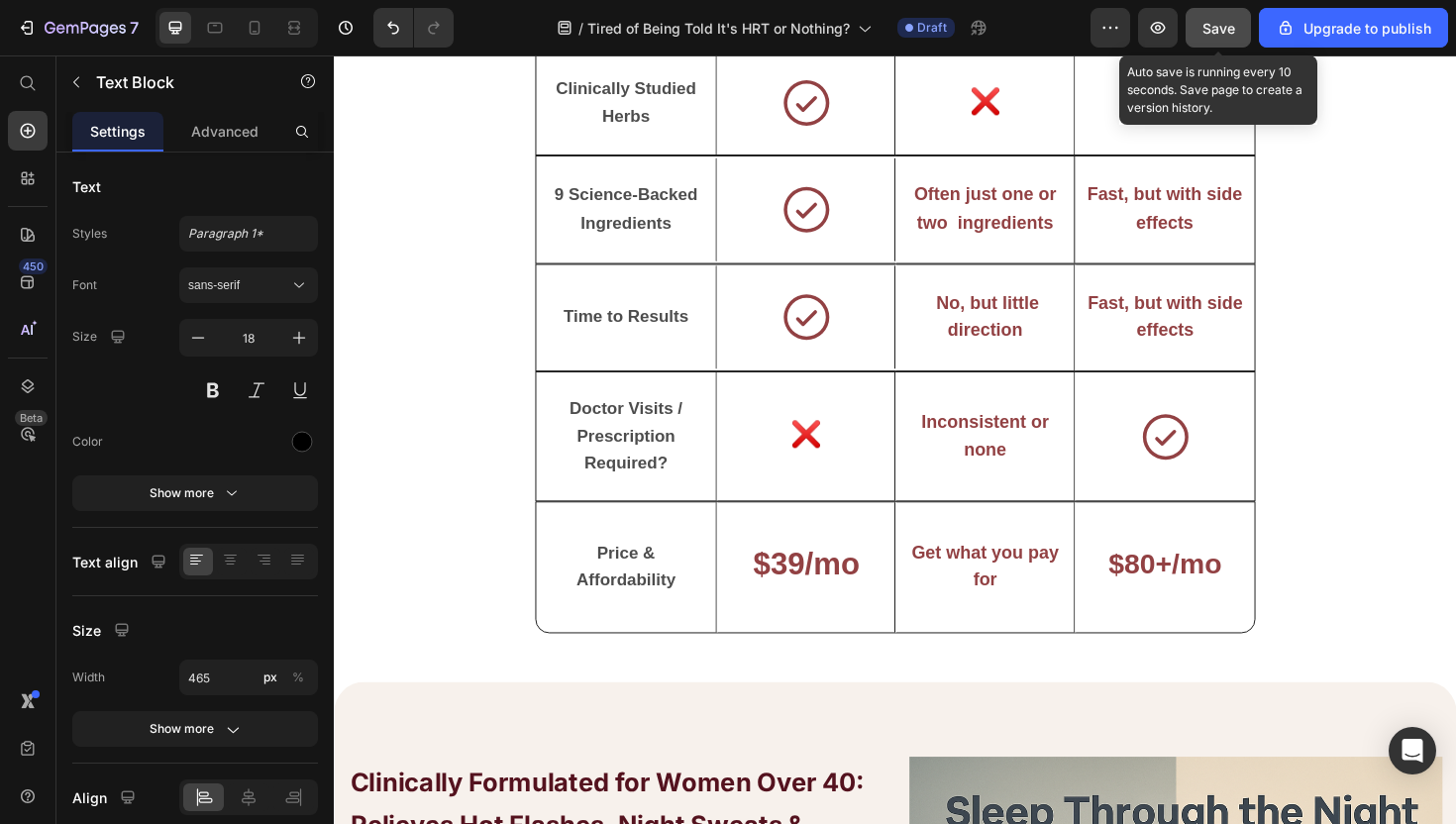 scroll, scrollTop: 7288, scrollLeft: 0, axis: vertical 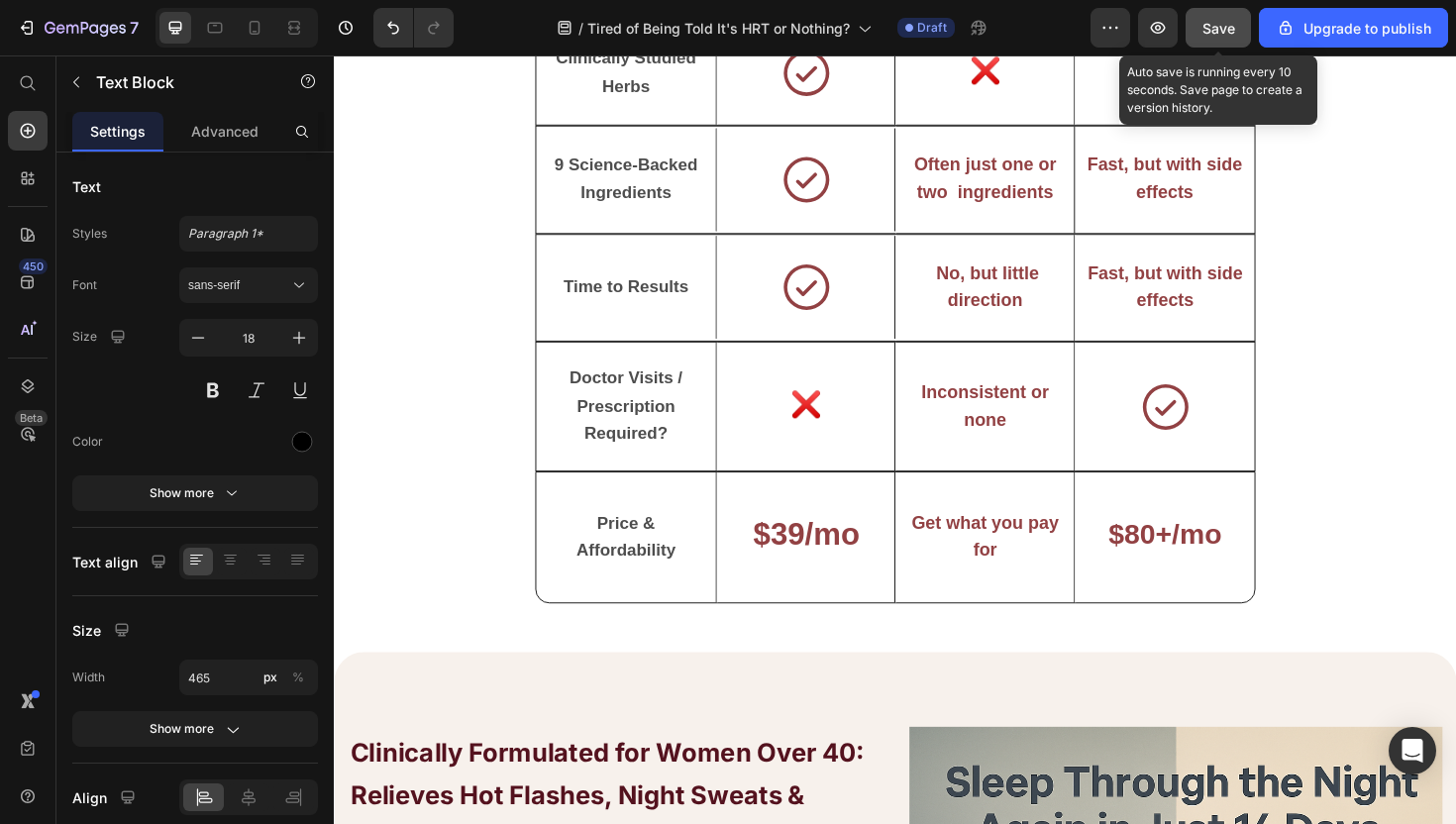 click on "Other supplements" at bounding box center (1023, -371) 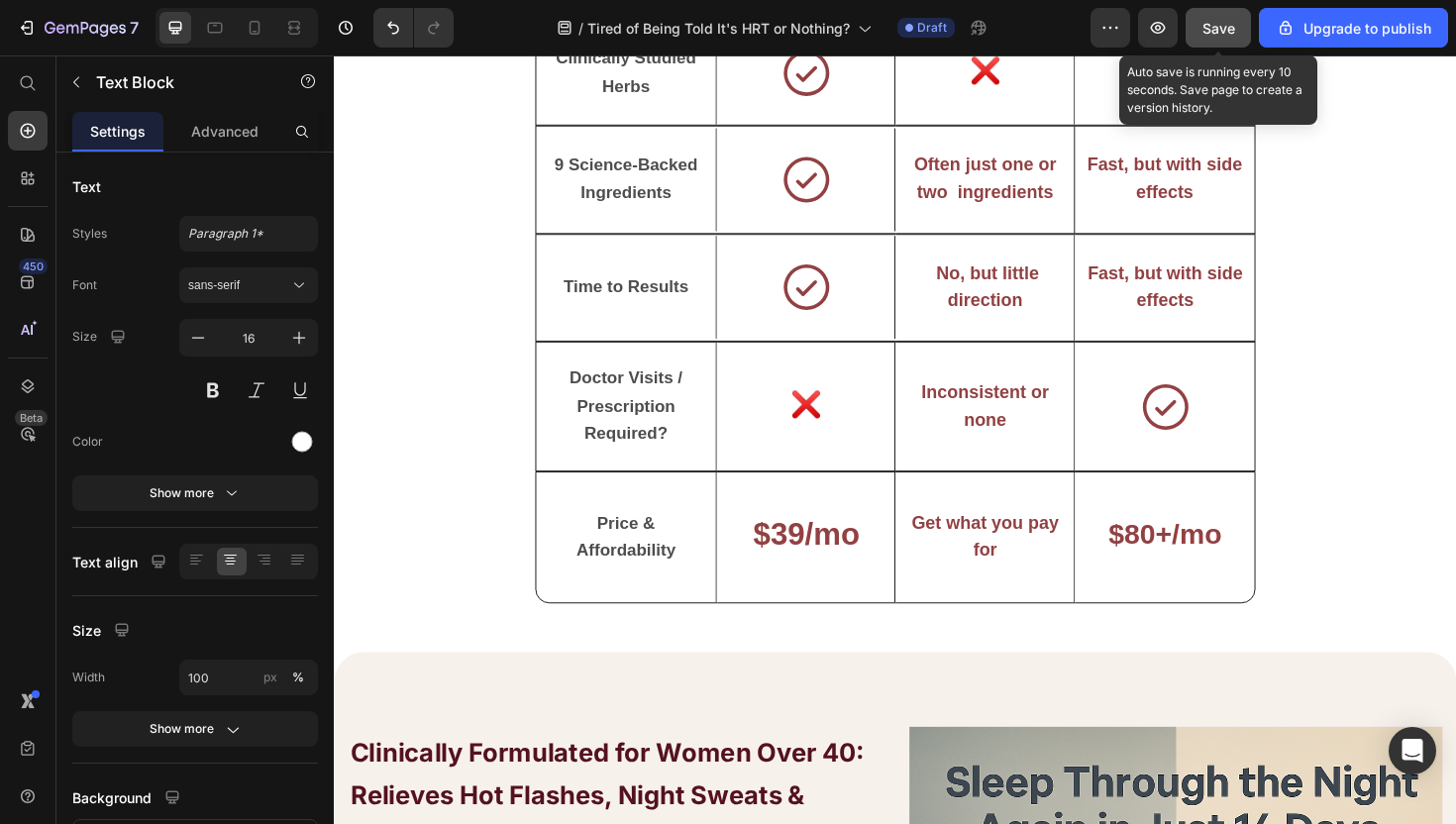 click on "Other supplements" at bounding box center [1023, -371] 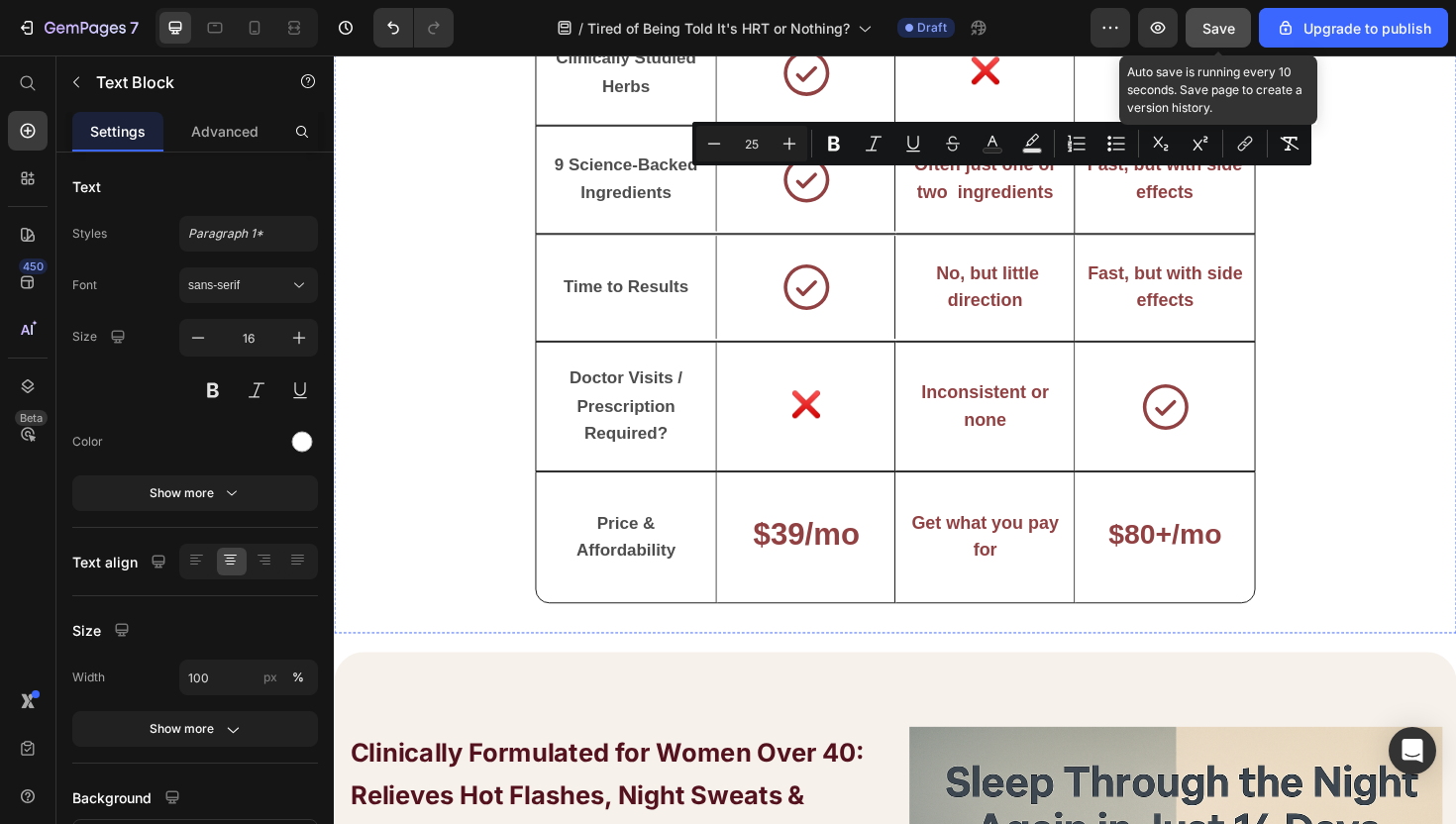click on "HRT" at bounding box center (1213, -359) 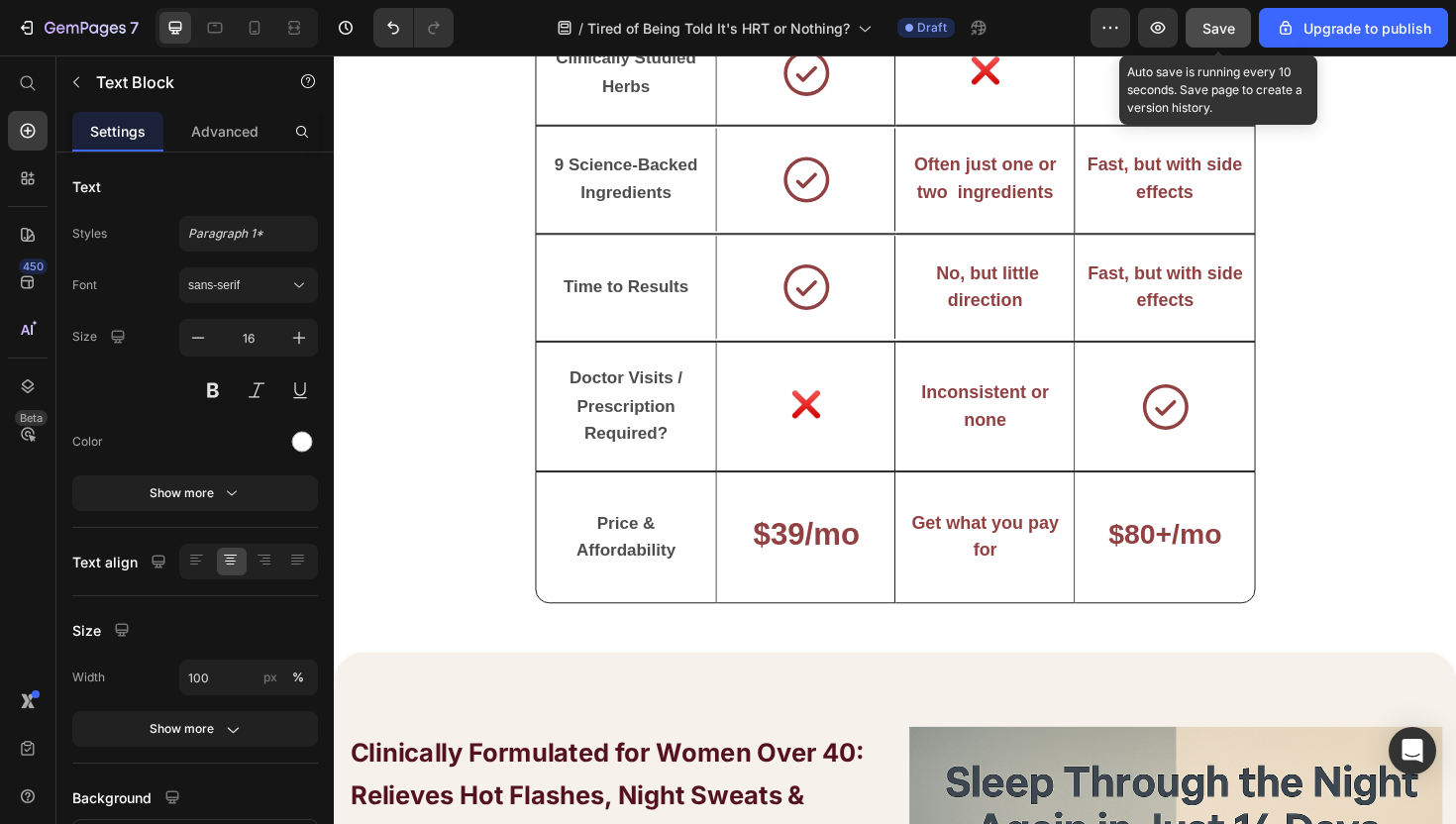 click on "HRT" at bounding box center [1213, -359] 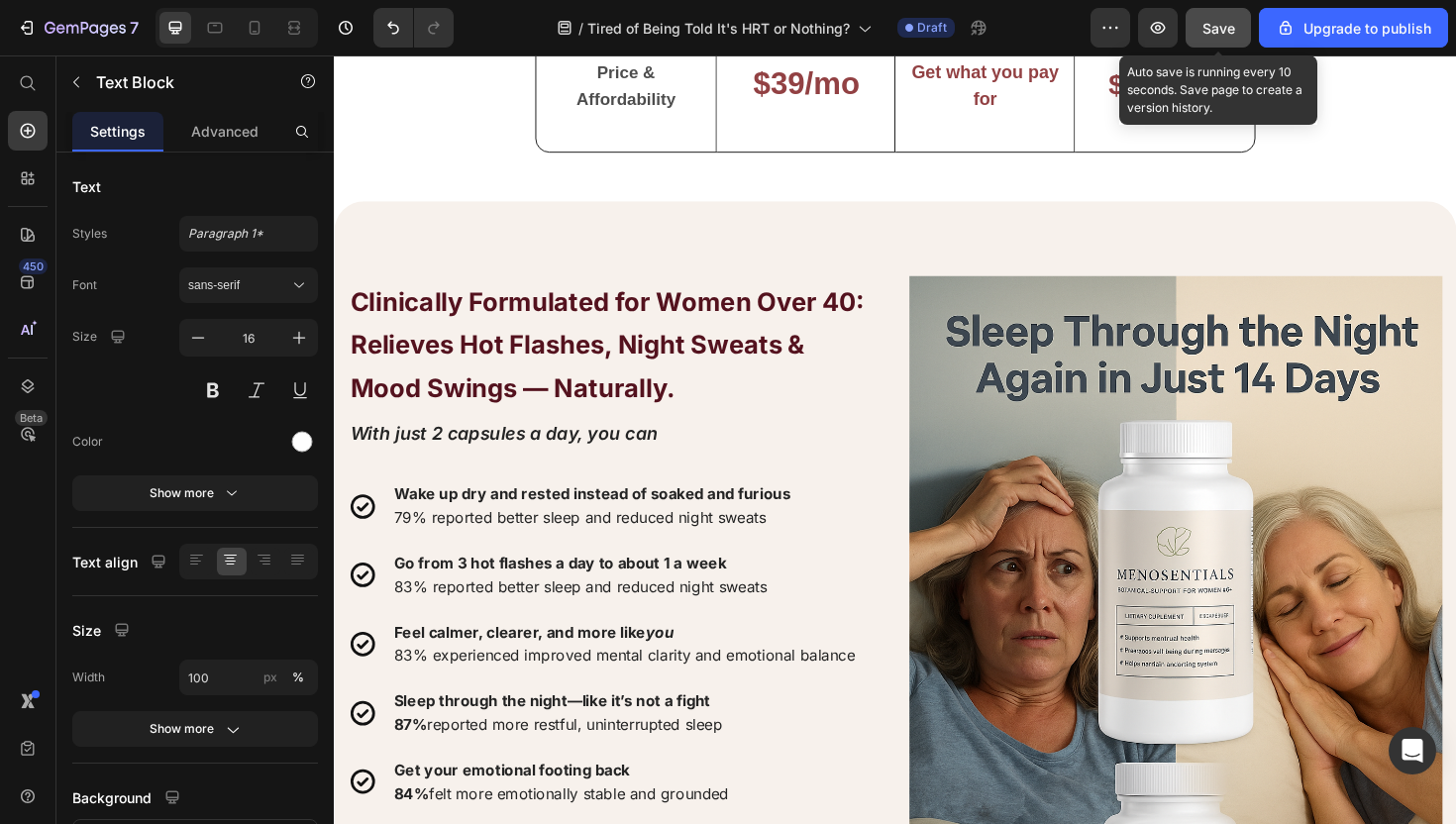 scroll, scrollTop: 8249, scrollLeft: 0, axis: vertical 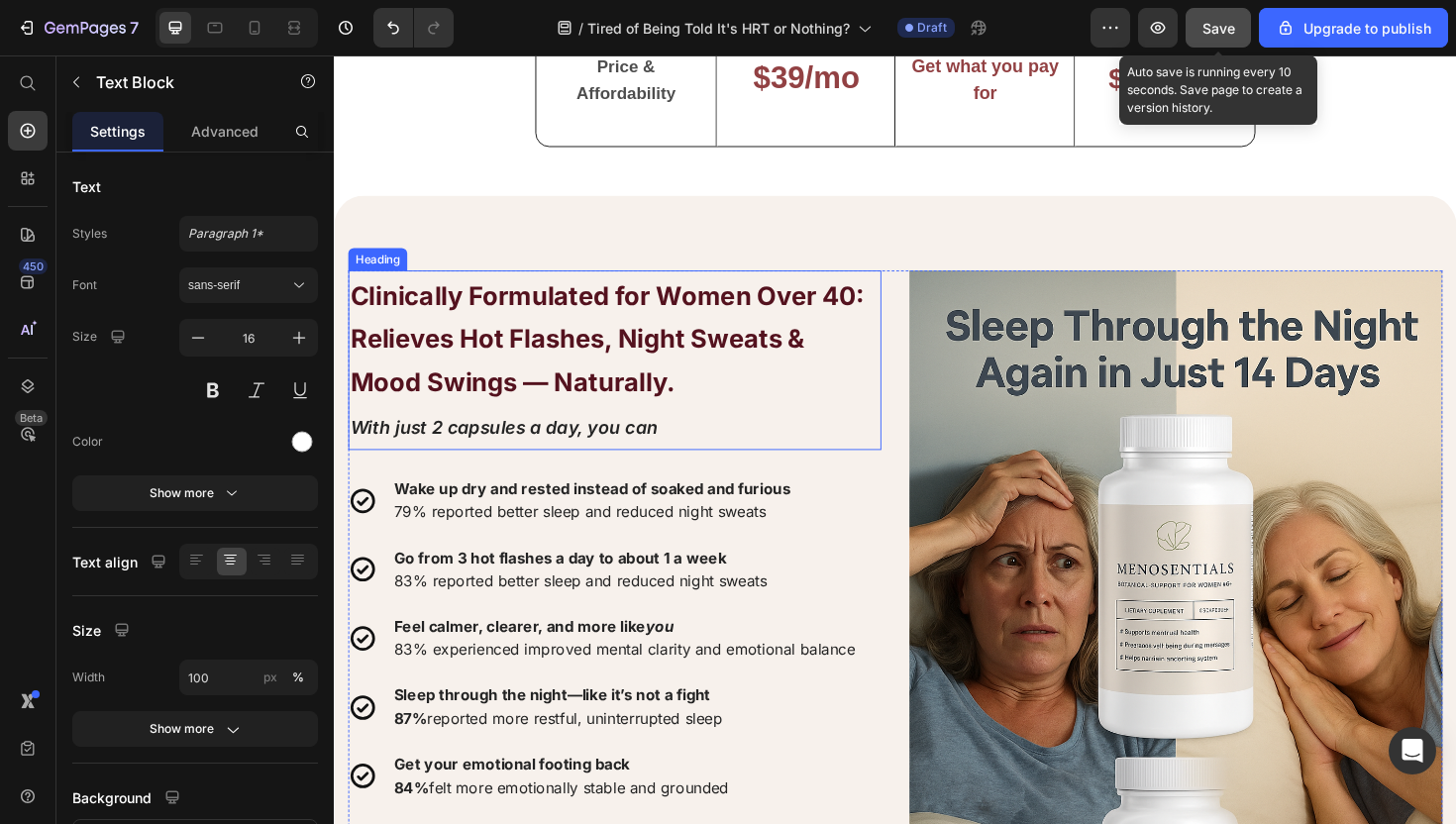 click on "Clinically Formulated for Women Over 40: Relieves Hot Flashes, Night Sweats & Mood Swings — Naturally." at bounding box center [623, 356] 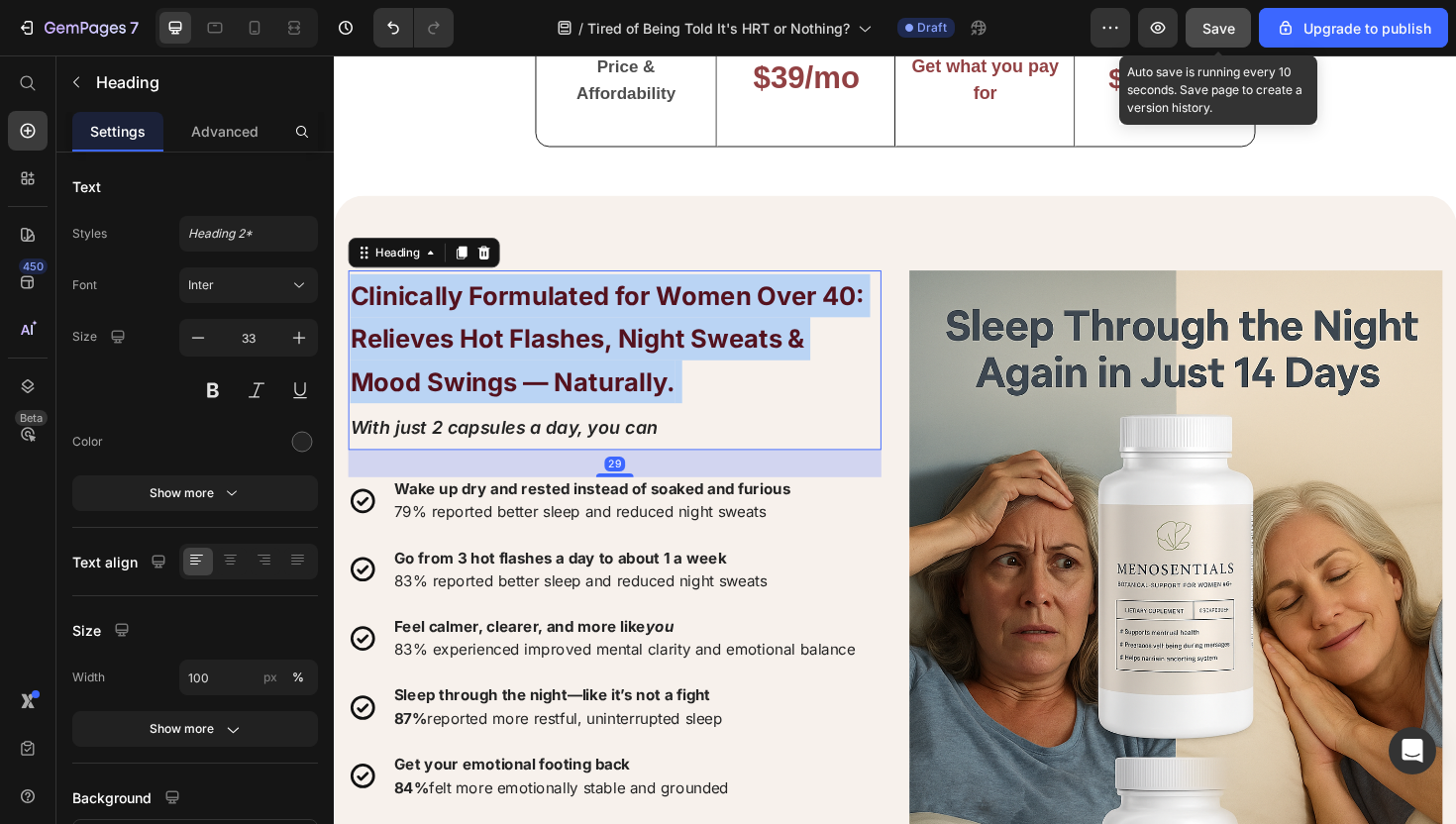 click on "Clinically Formulated for Women Over 40: Relieves Hot Flashes, Night Sweats & Mood Swings — Naturally." at bounding box center (623, 356) 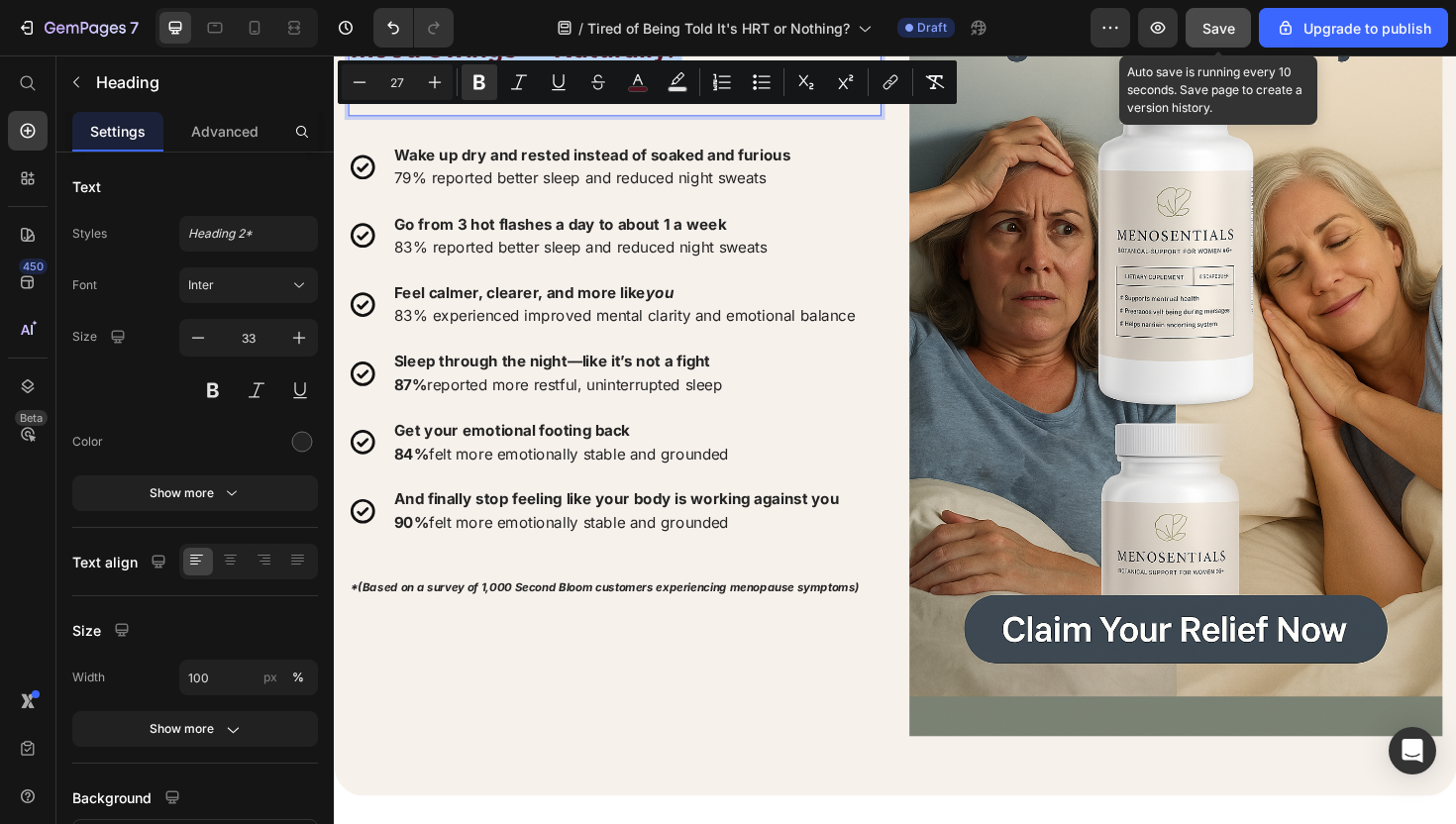 scroll, scrollTop: 8813, scrollLeft: 0, axis: vertical 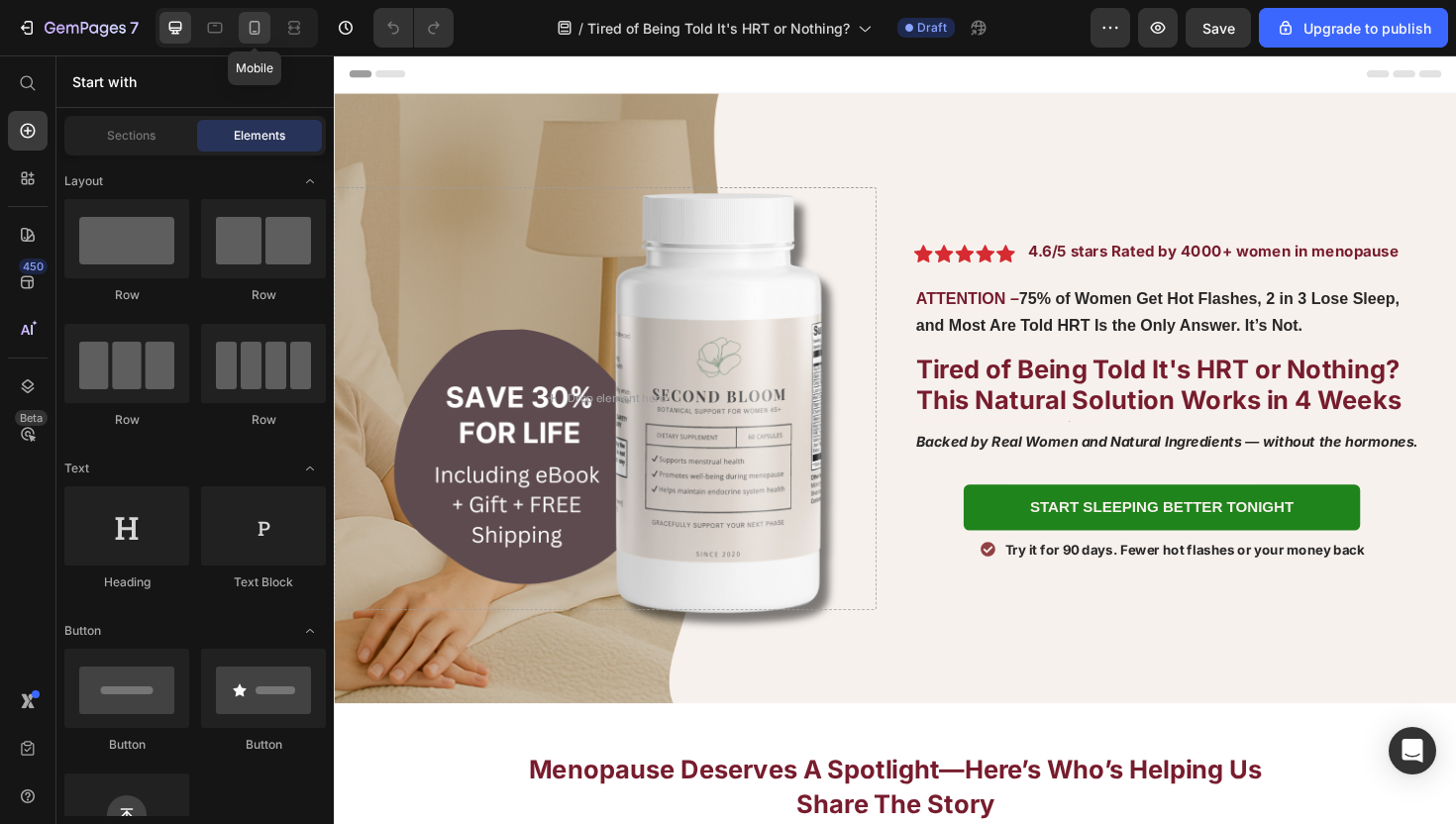 click 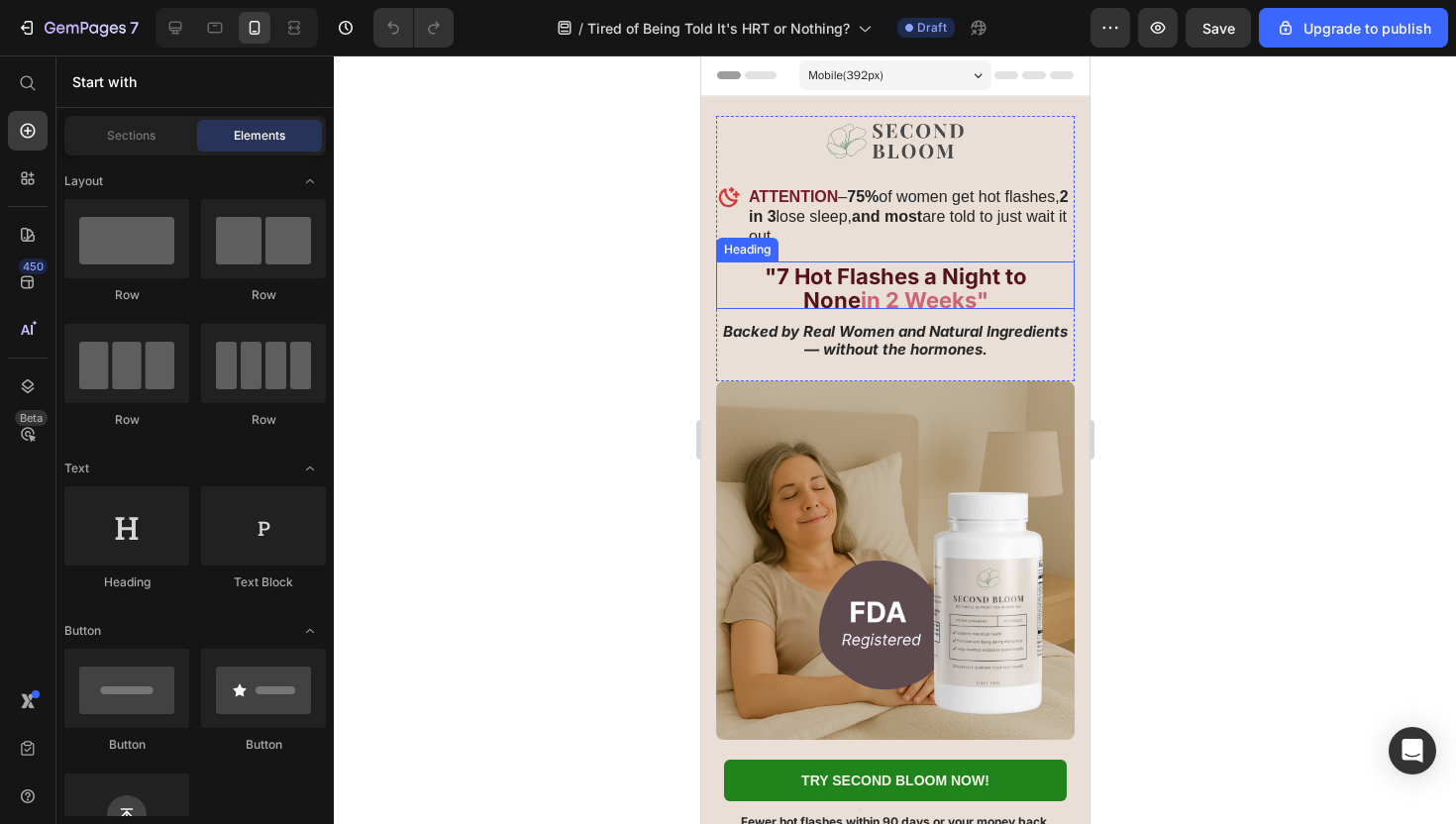 click on "in 2 Weeks"" at bounding box center (923, 300) 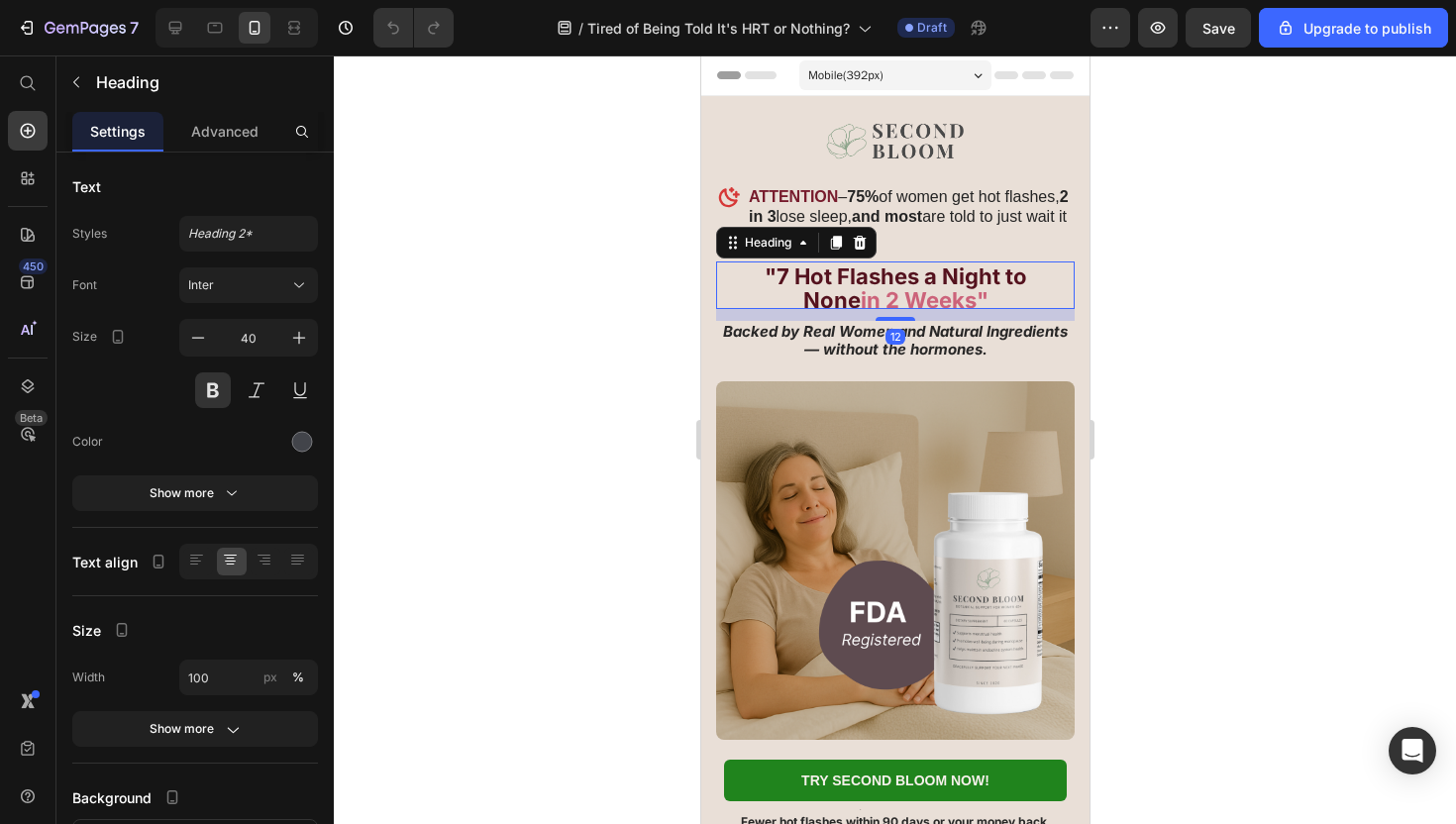 click on "in 2 Weeks"" at bounding box center [923, 300] 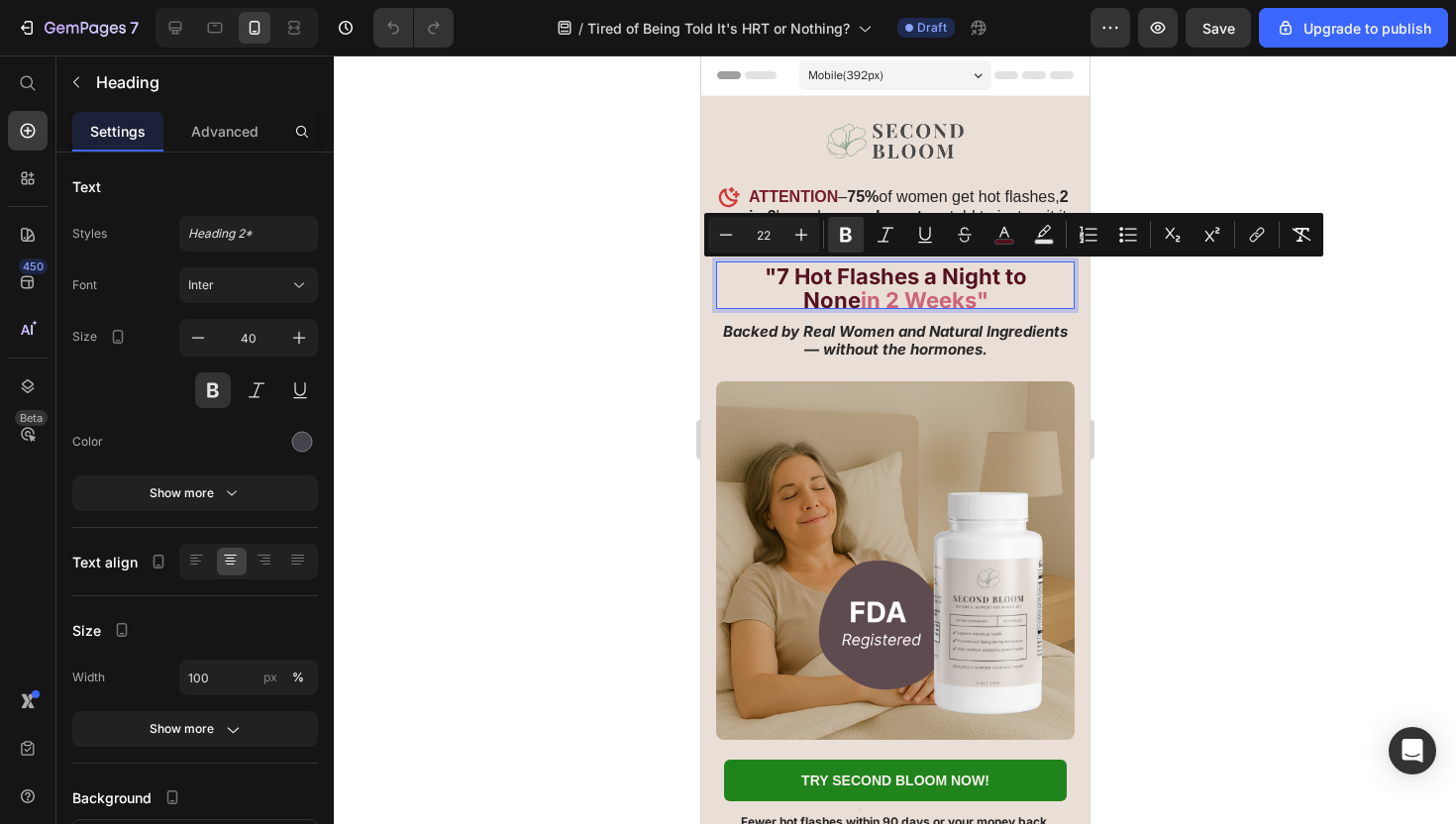 click on "in 2 Weeks"" at bounding box center (923, 300) 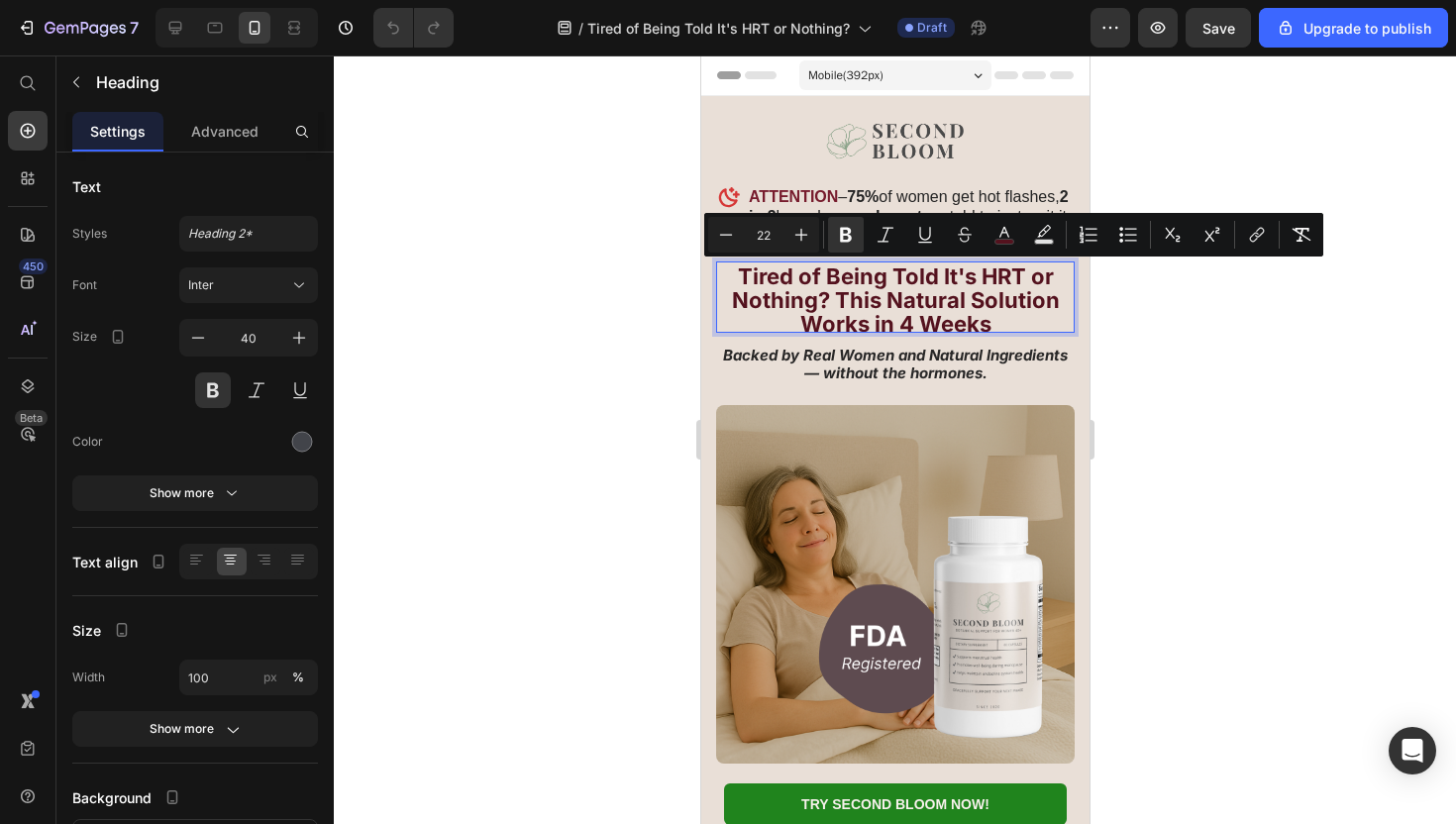 scroll, scrollTop: 4, scrollLeft: 0, axis: vertical 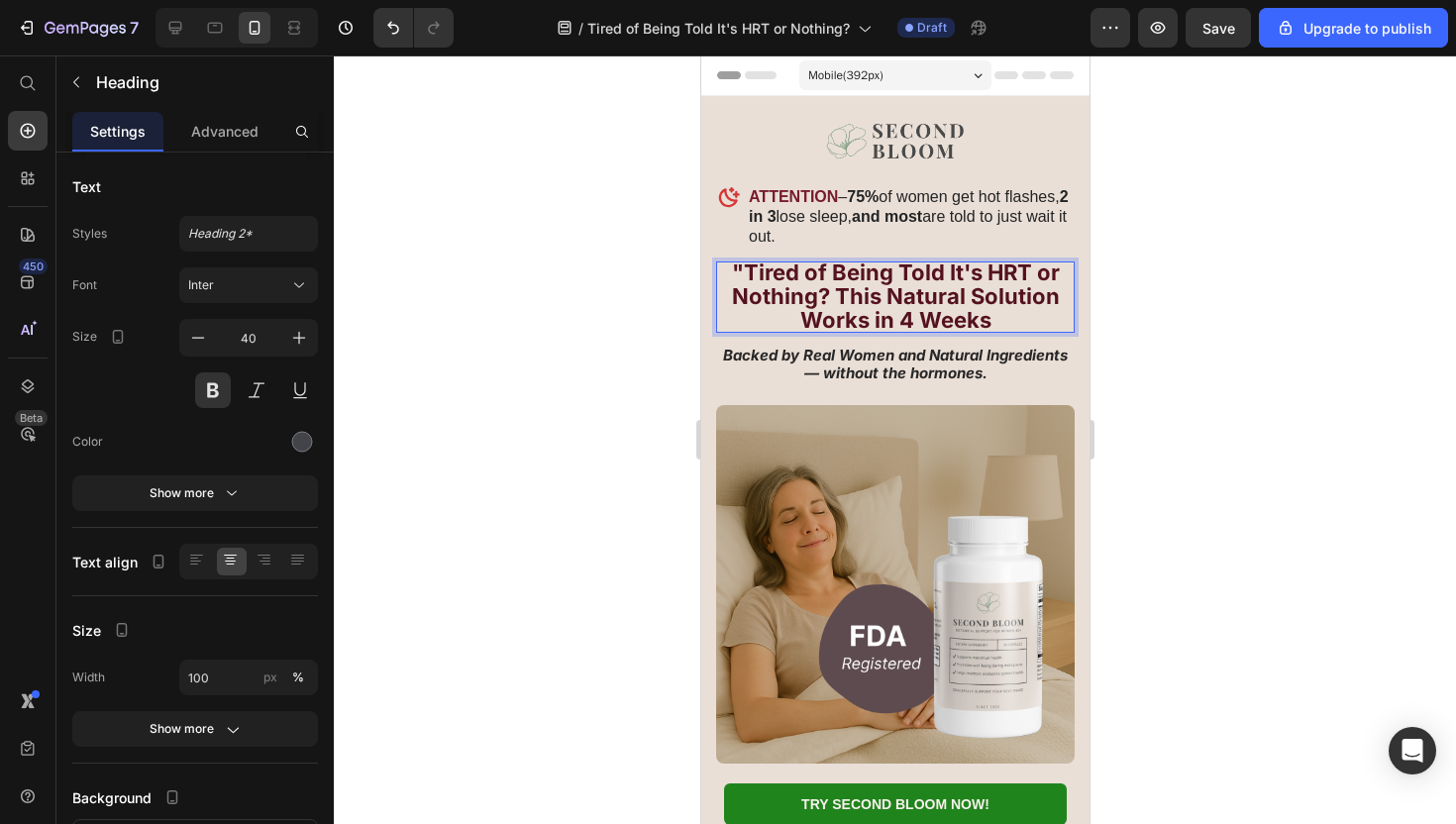 click on ""Tired of Being Told It's HRT or Nothing? This Natural Solution Works in 4 Weeks" at bounding box center [894, 293] 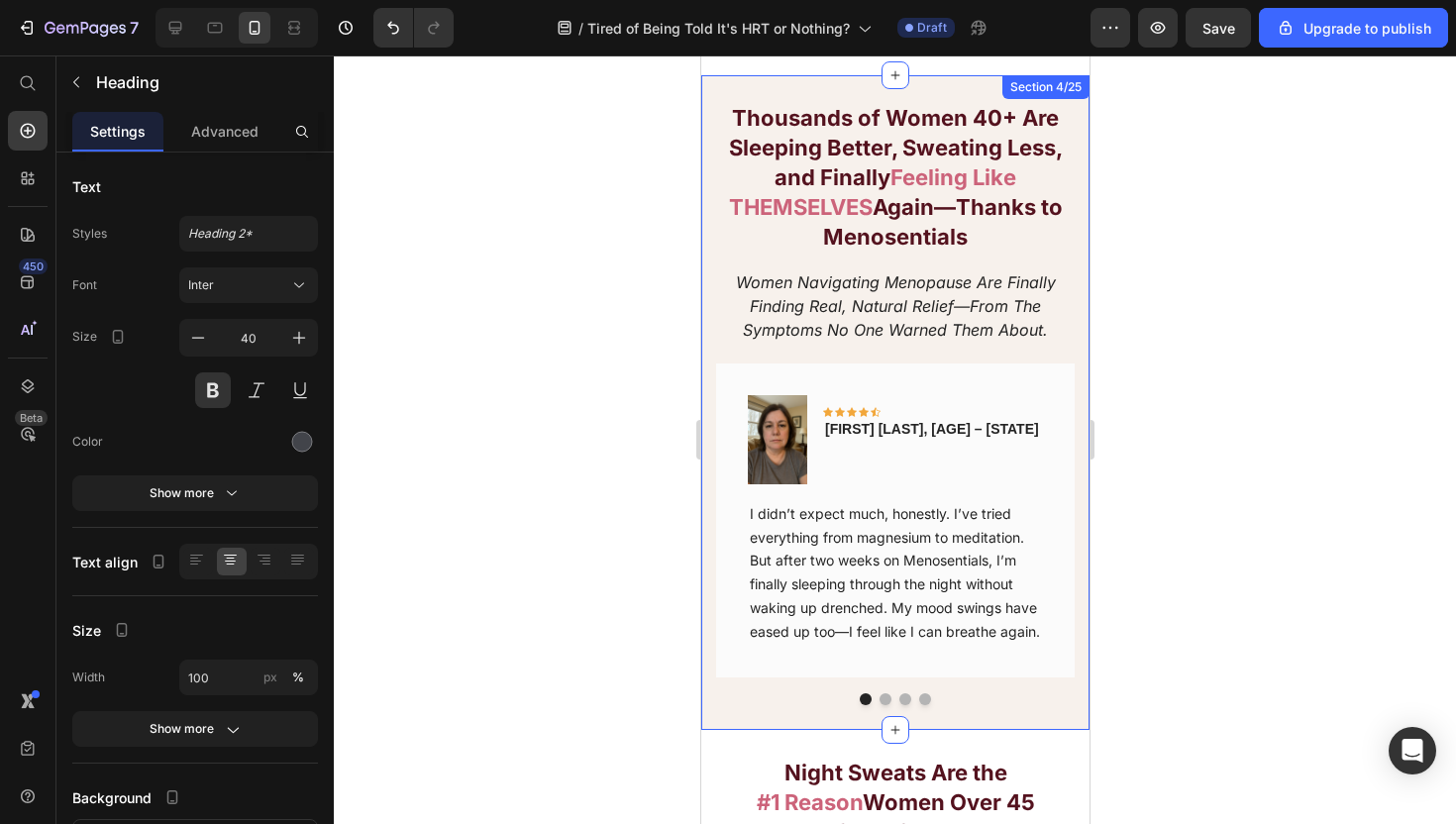 scroll, scrollTop: 1366, scrollLeft: 0, axis: vertical 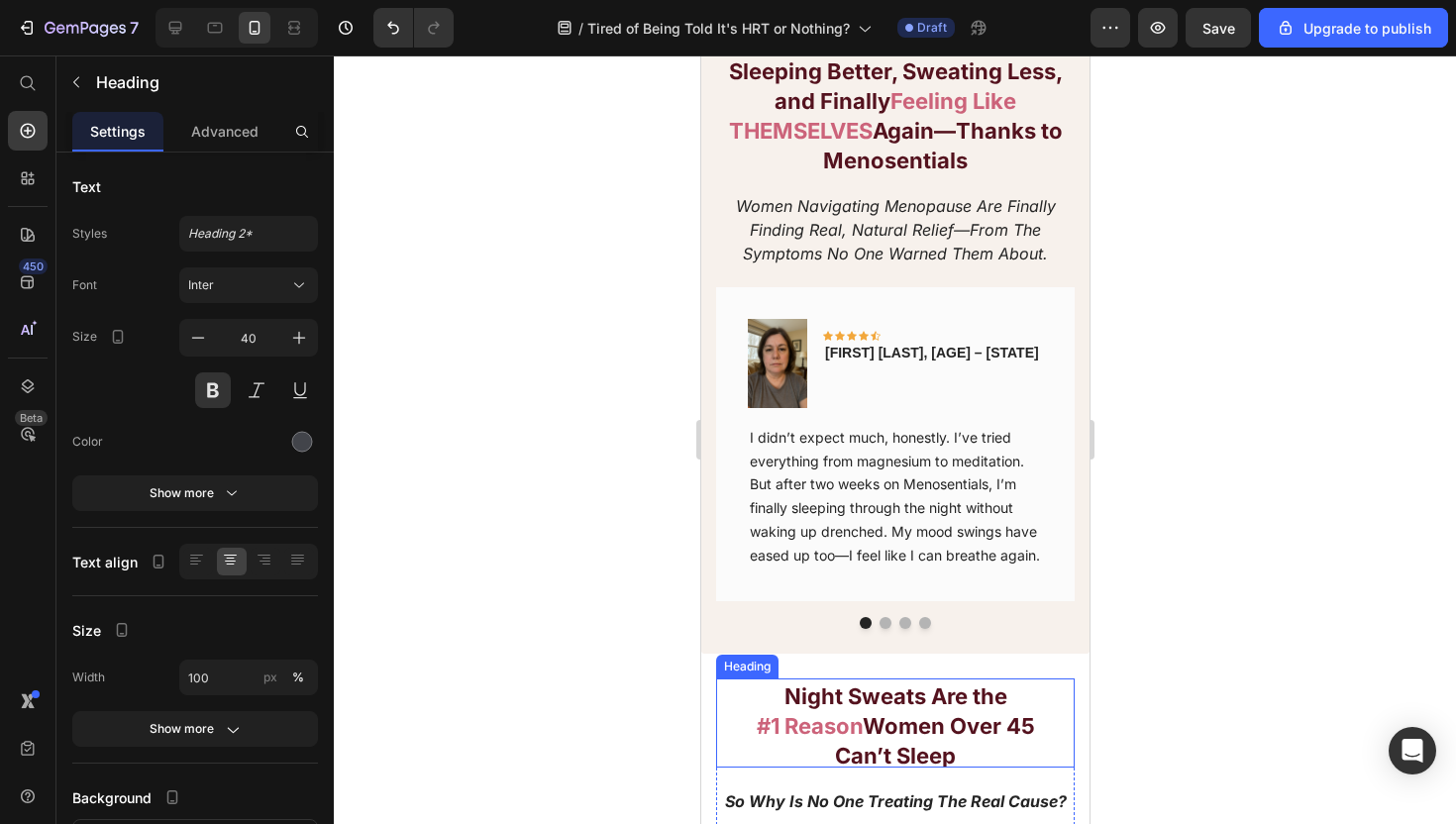 click on "#1 Reason" at bounding box center [808, 726] 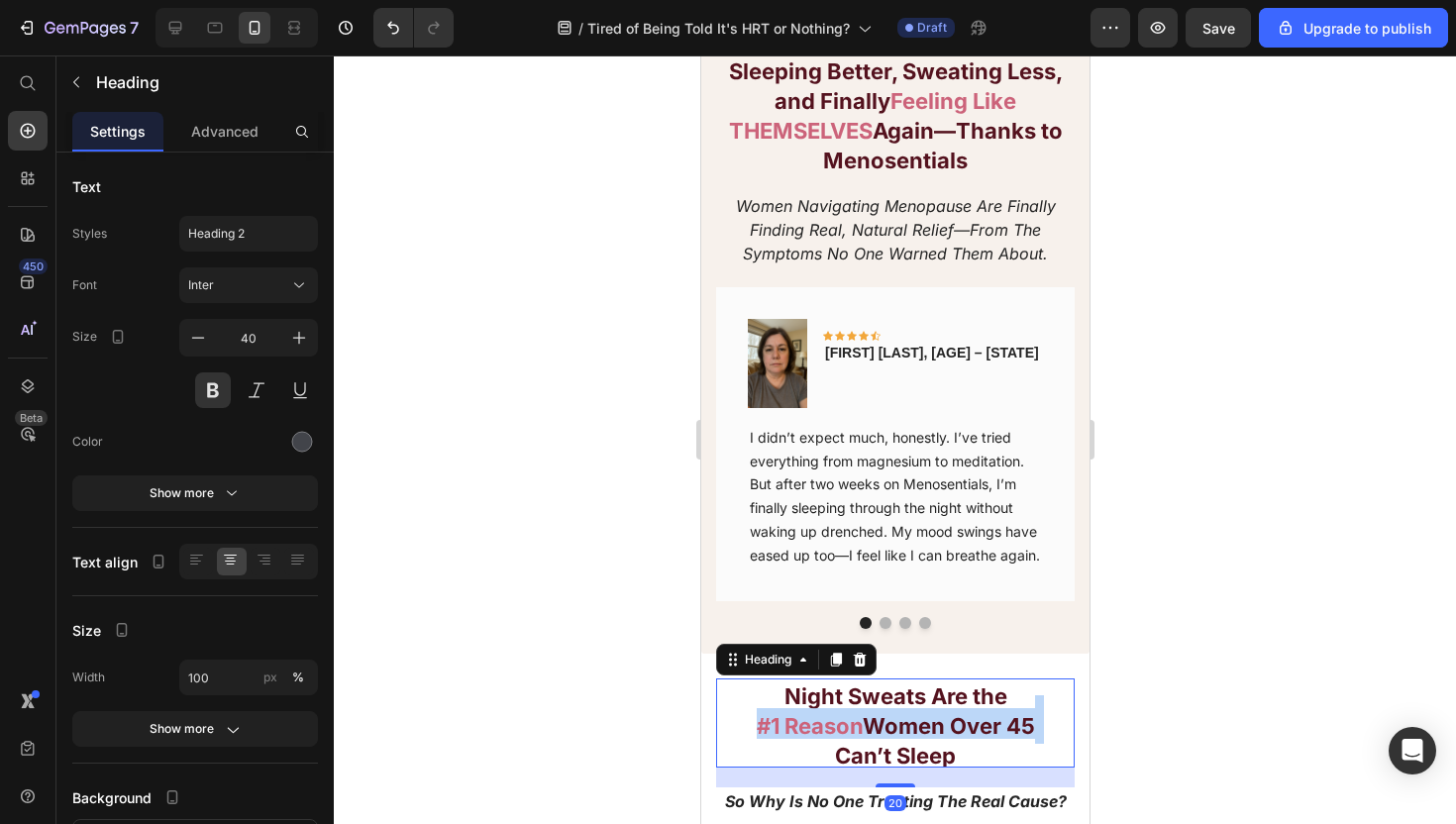 click on "#1 Reason" at bounding box center (808, 726) 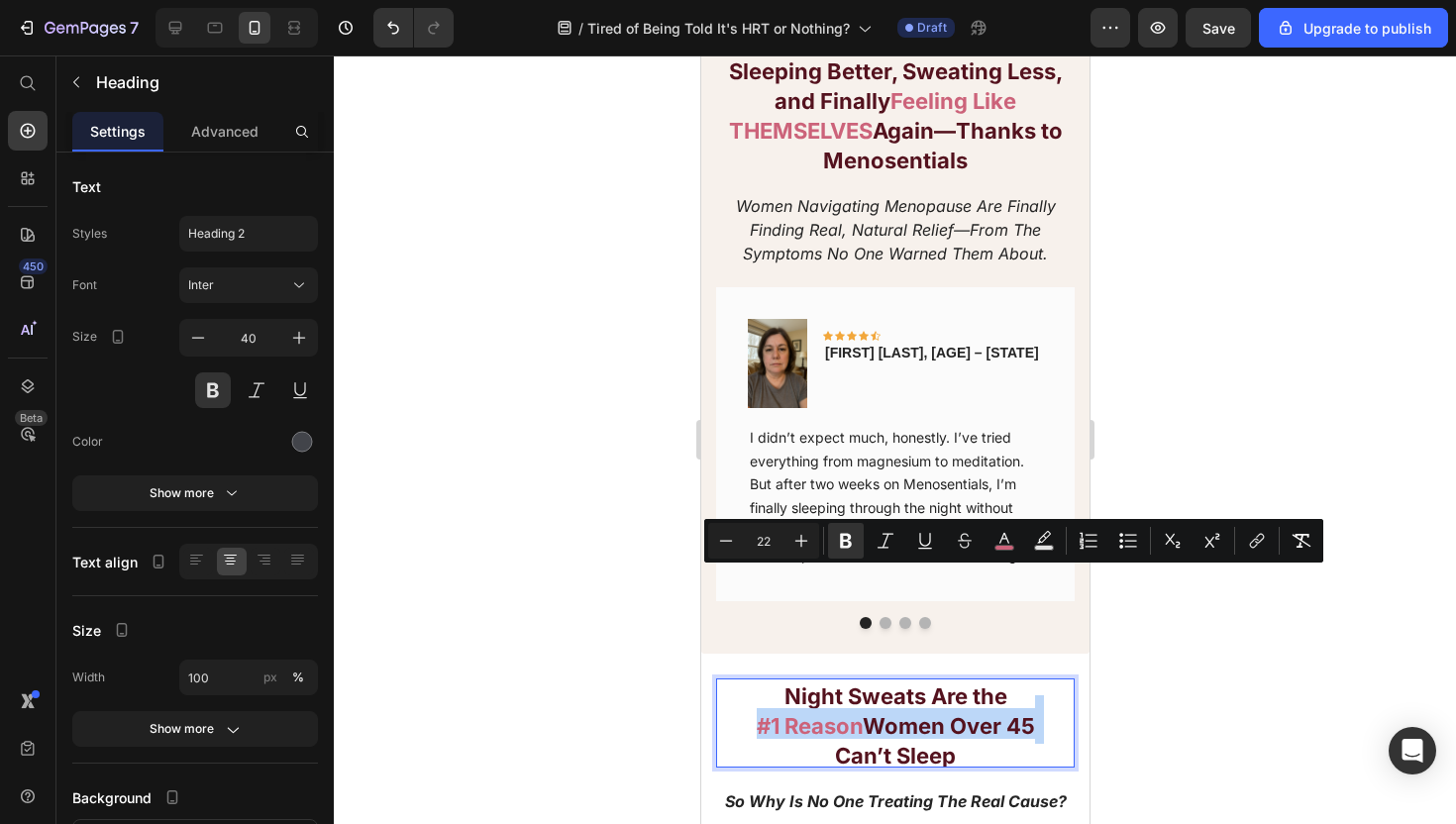 click on "#1 Reason" at bounding box center (808, 726) 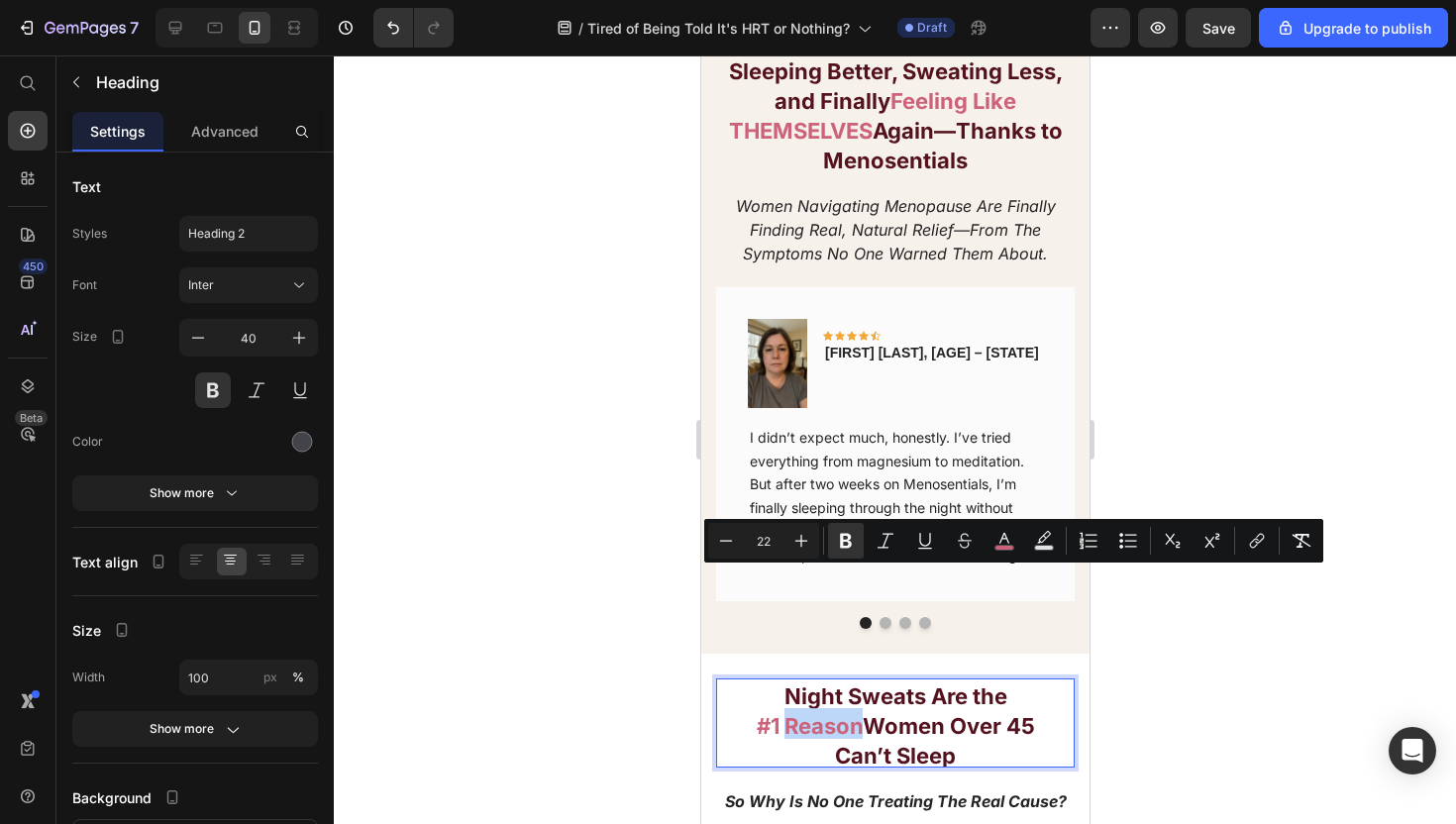click on "#1 Reason" at bounding box center (808, 726) 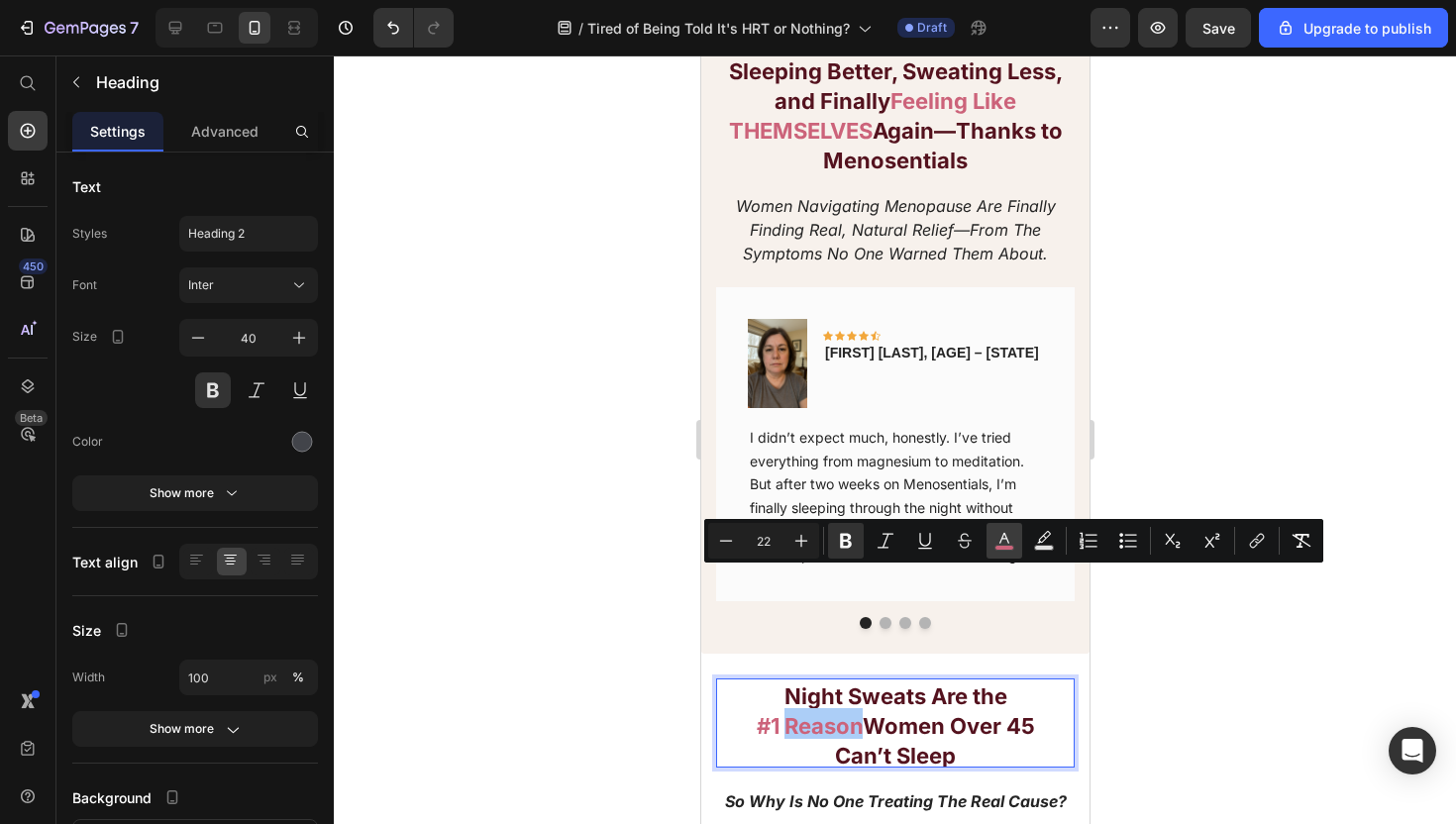 click 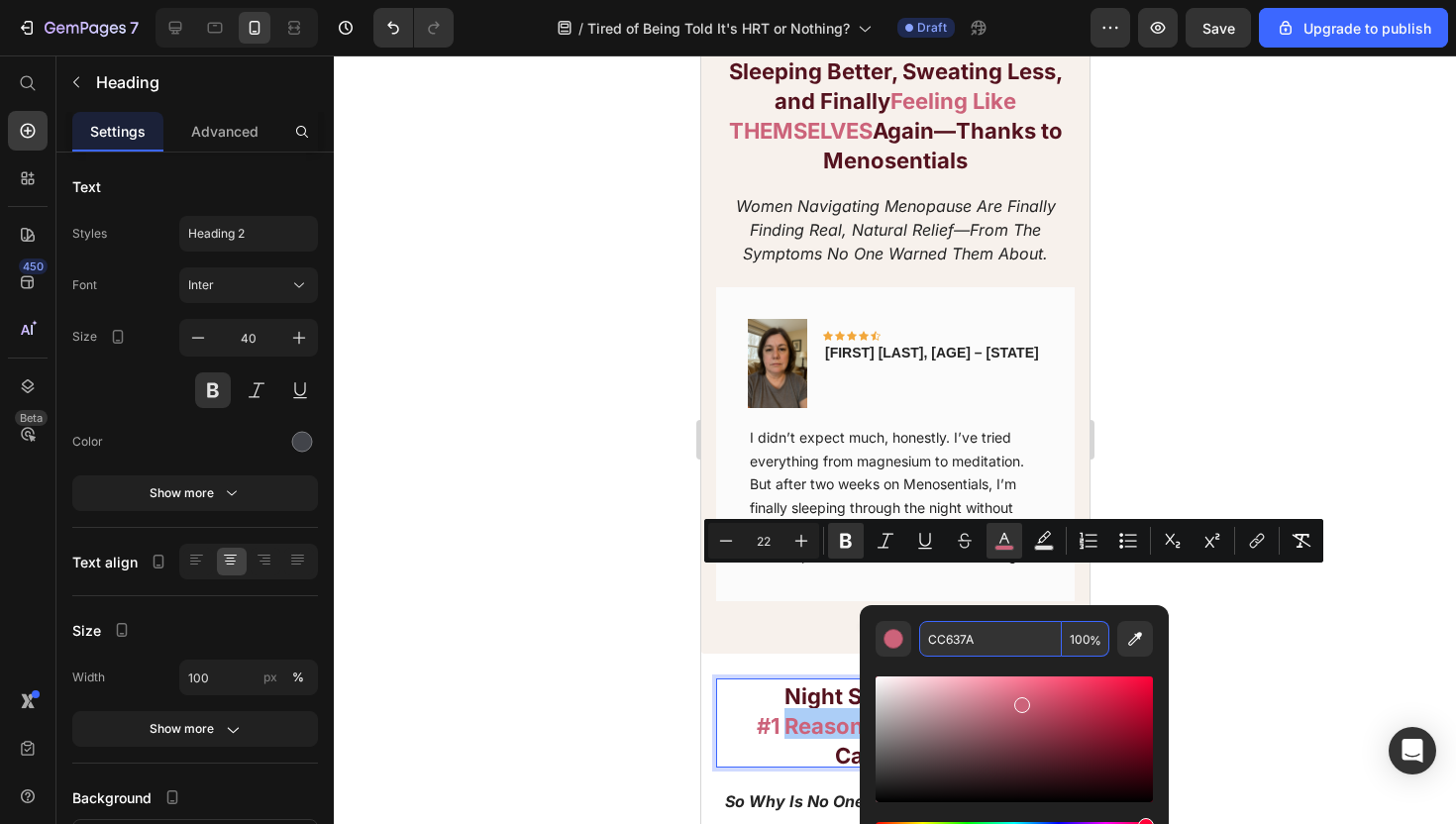 click on "CC637A" at bounding box center [990, 639] 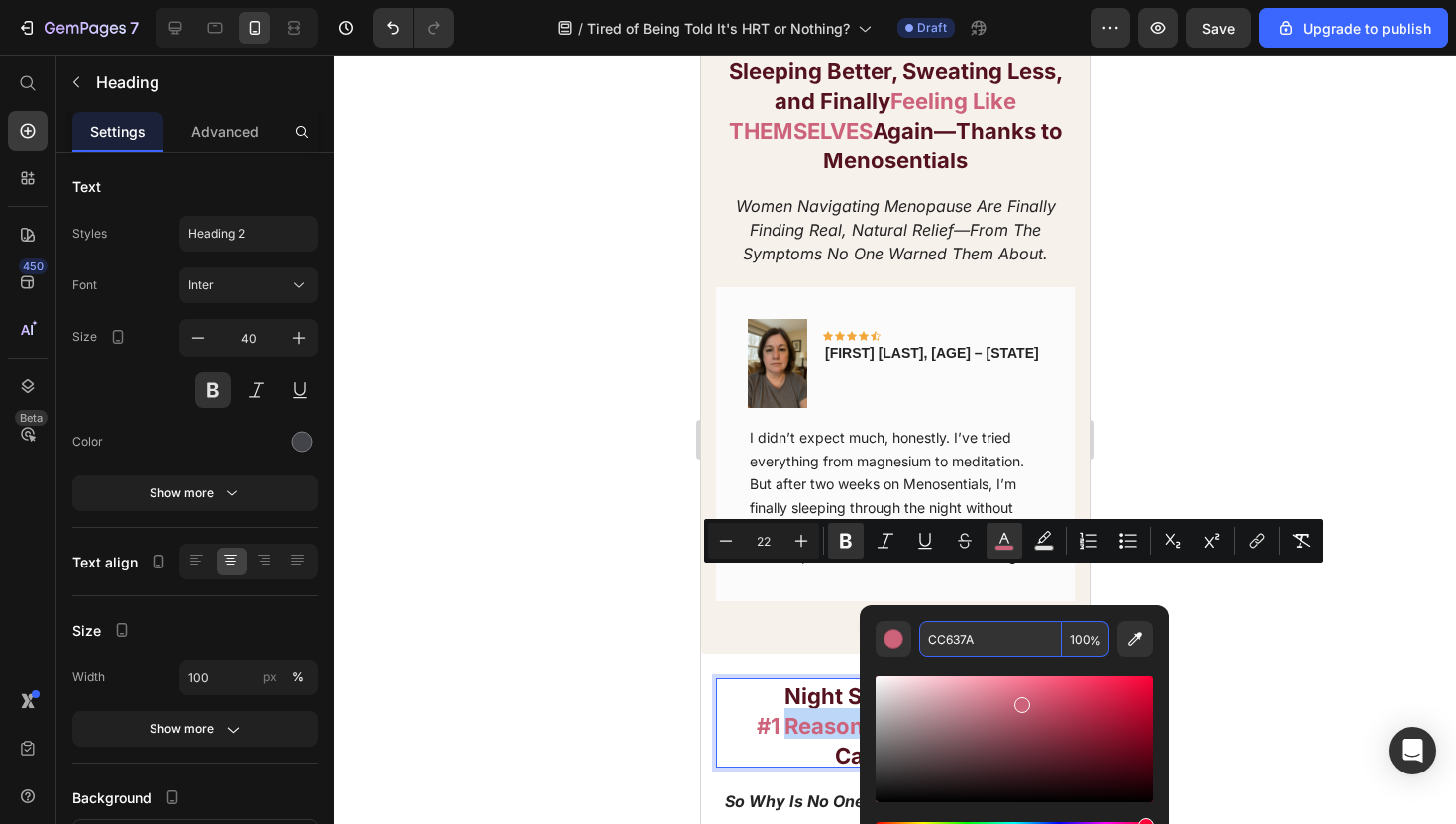 click on "Image
Icon
Icon
Icon
Icon
Icon Row Yolanda Perez, 55 – California Text block Row I didn’t expect much, honestly. I’ve tried everything from magnesium to meditation. But after two weeks on Menosentials, I’m finally sleeping through the night without waking up drenched. My mood swings have eased up too—I feel like I can breathe again. Text block Row" at bounding box center (894, 444) 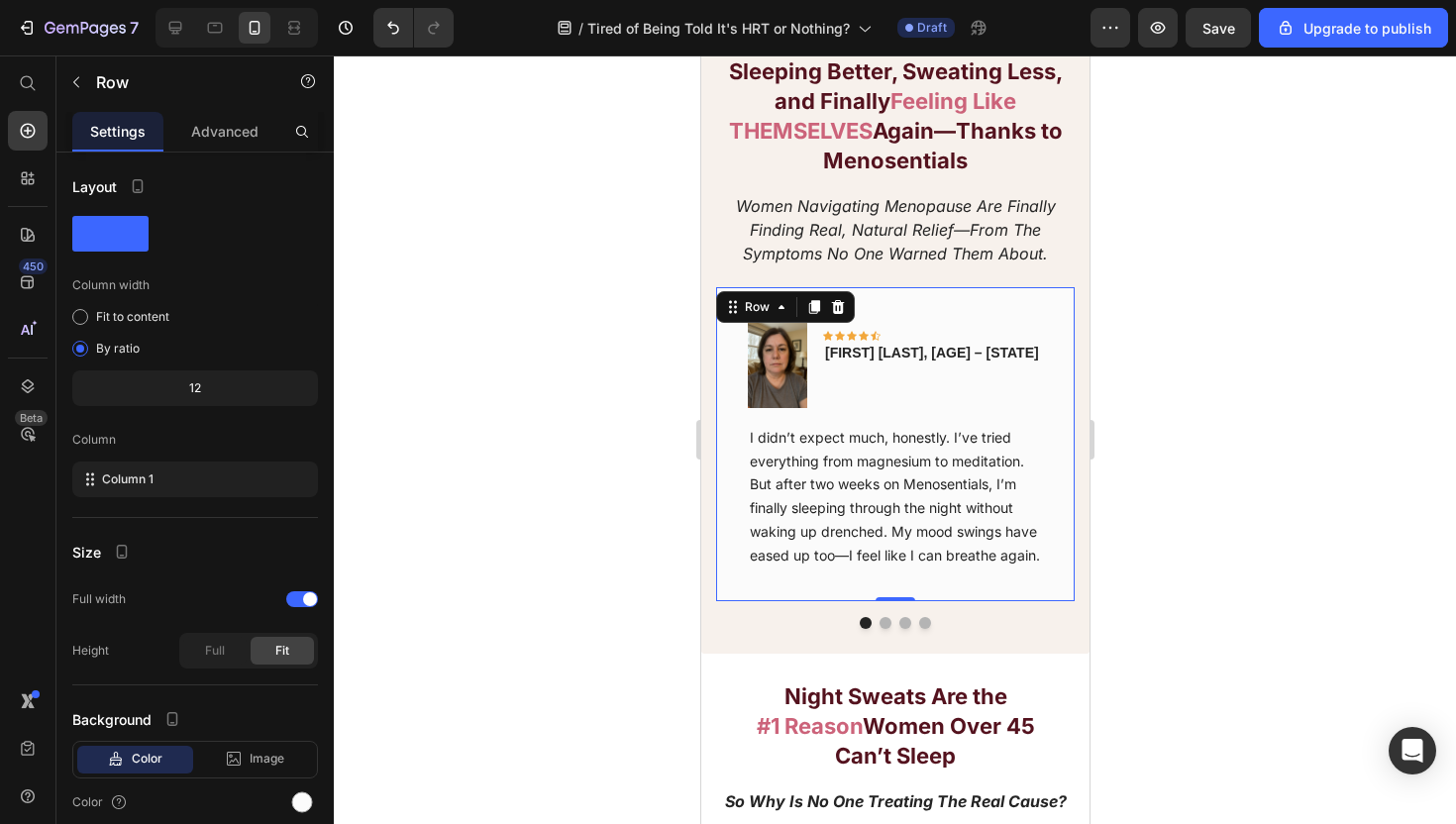 scroll, scrollTop: 0, scrollLeft: 0, axis: both 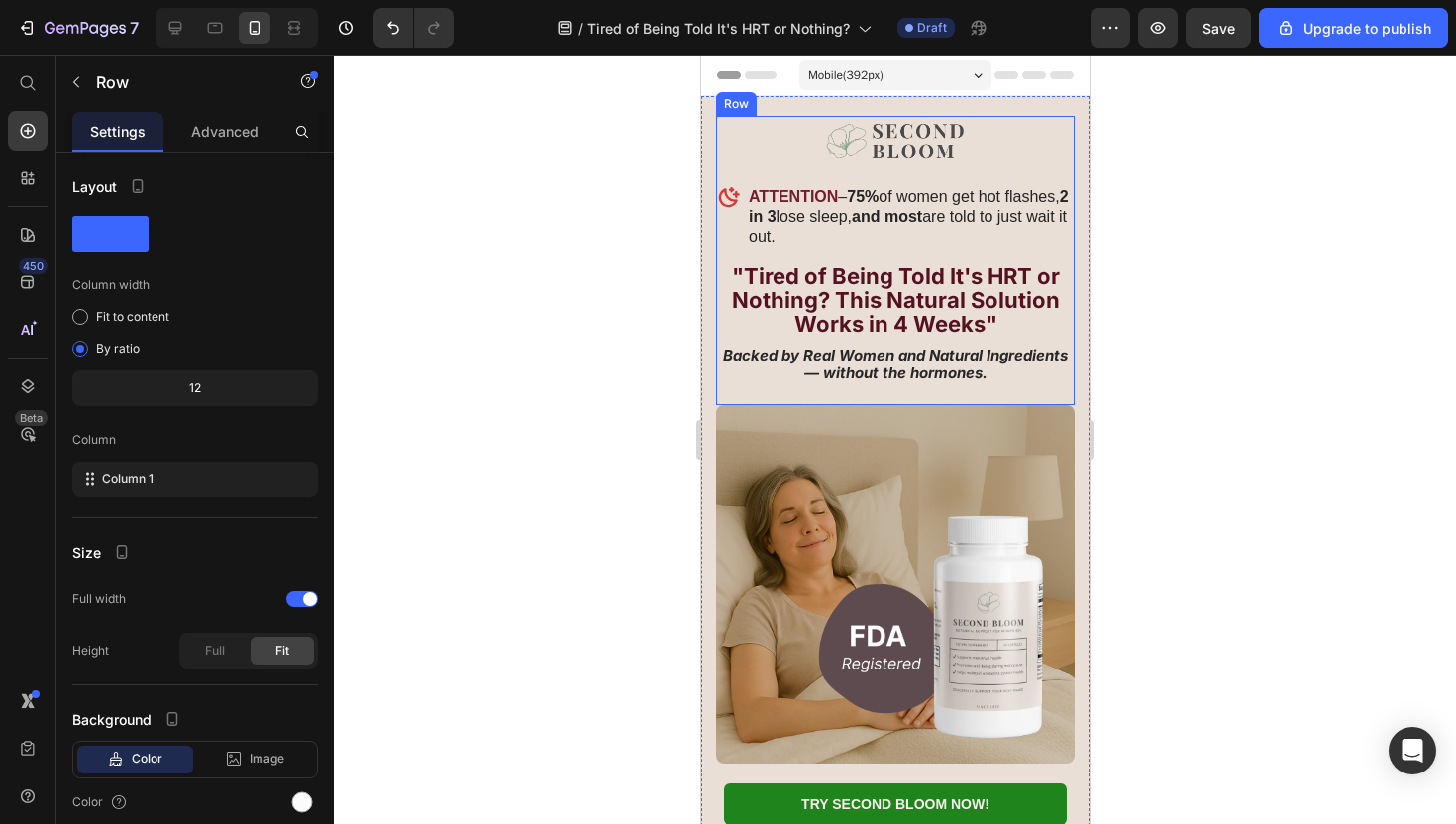 click on ""Tired of Being Told It's HRT or Nothing? This Natural Solution Works in 4 Weeks"" at bounding box center [894, 300] 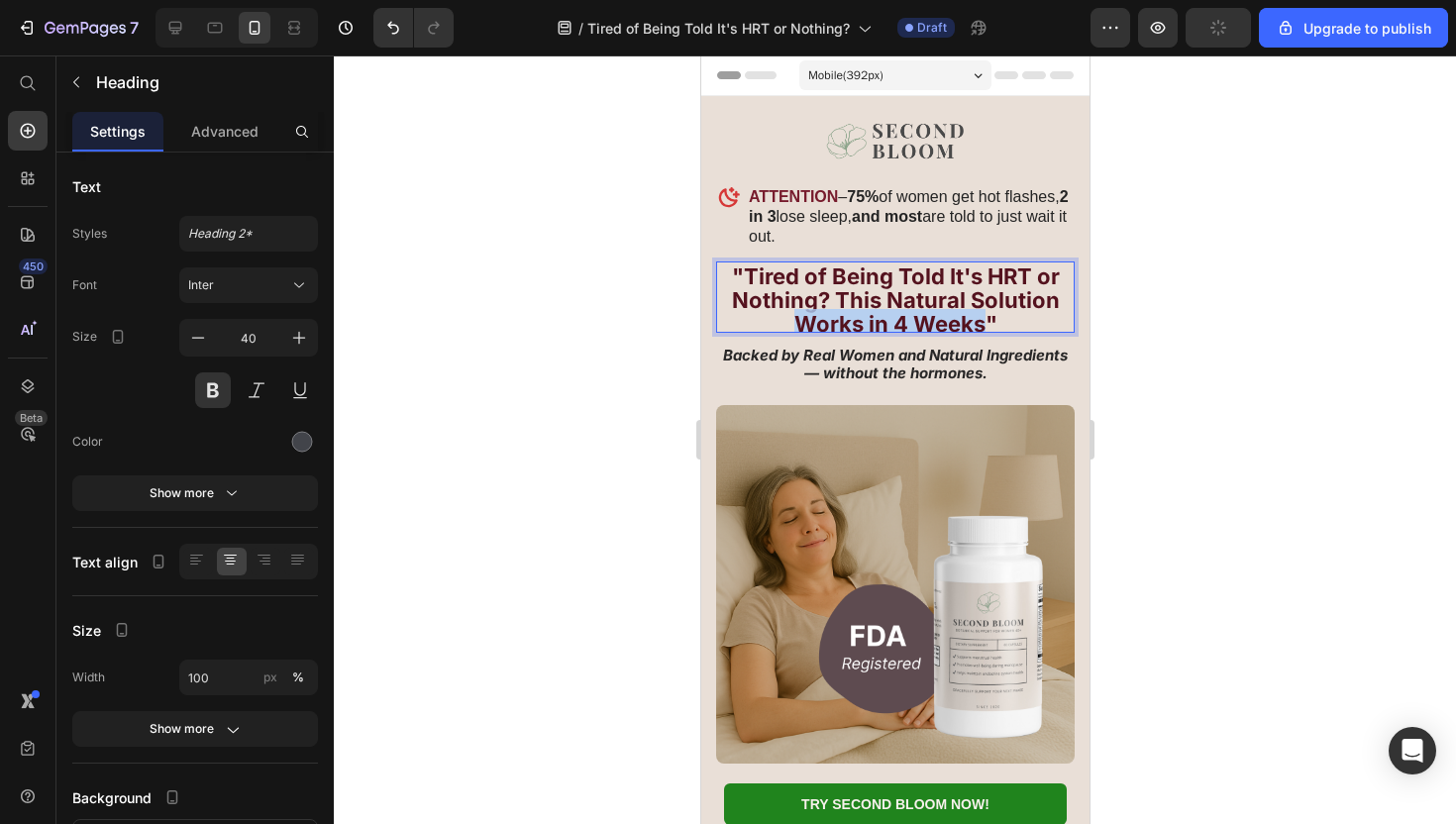 drag, startPoint x: 982, startPoint y: 330, endPoint x: 900, endPoint y: 291, distance: 90.80198 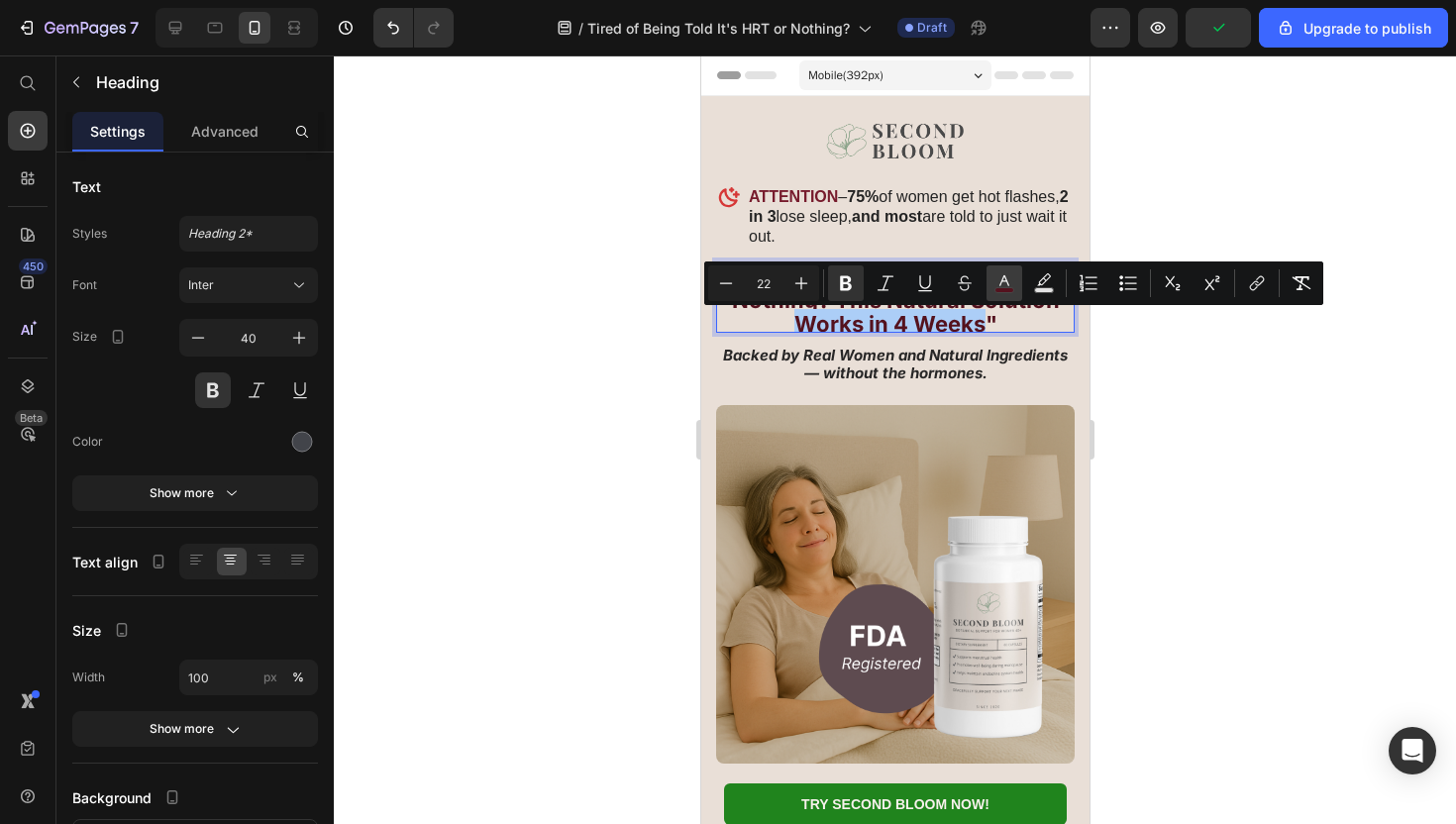 click on "color" at bounding box center (1004, 283) 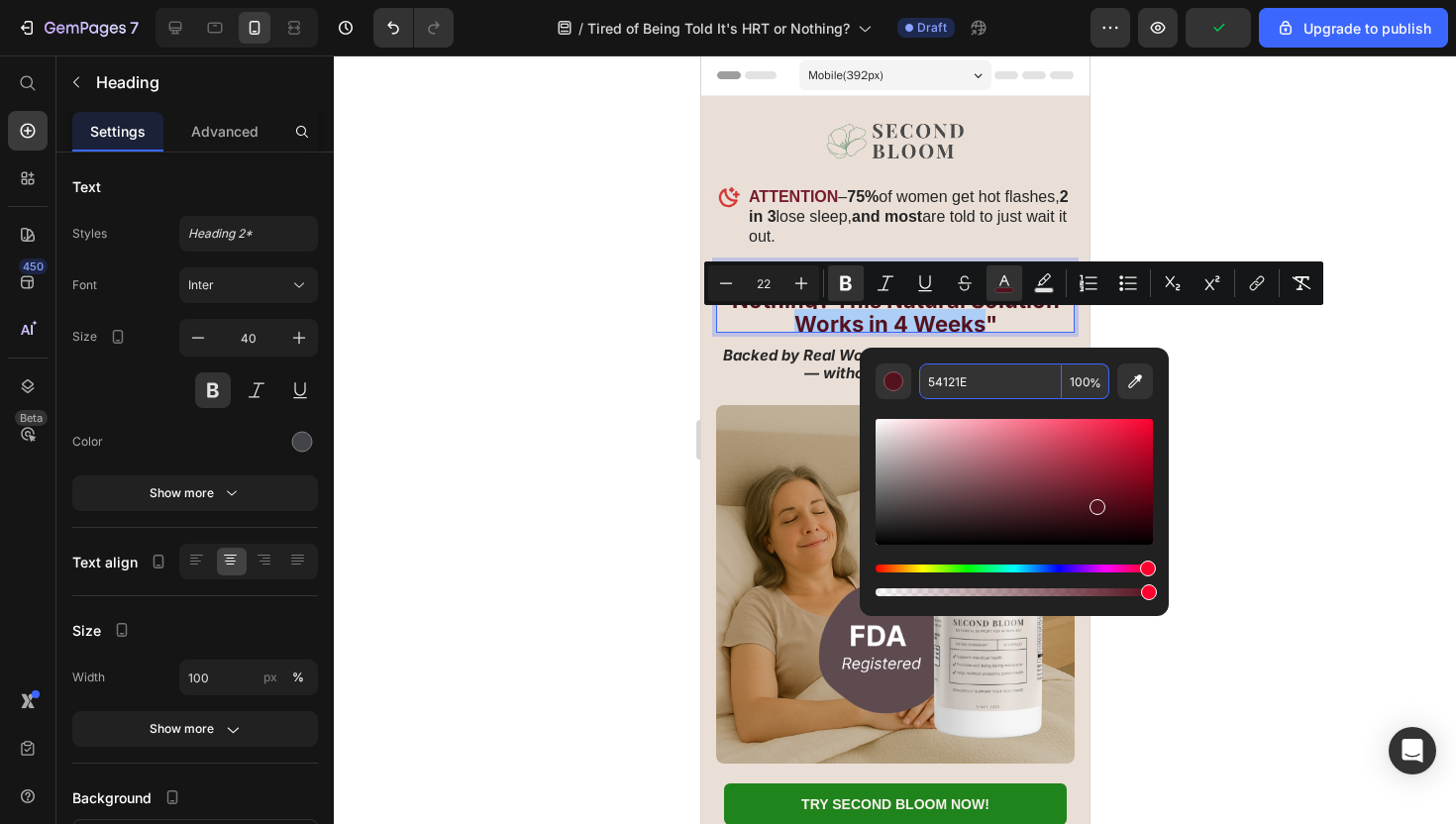 click on "54121E" at bounding box center (990, 381) 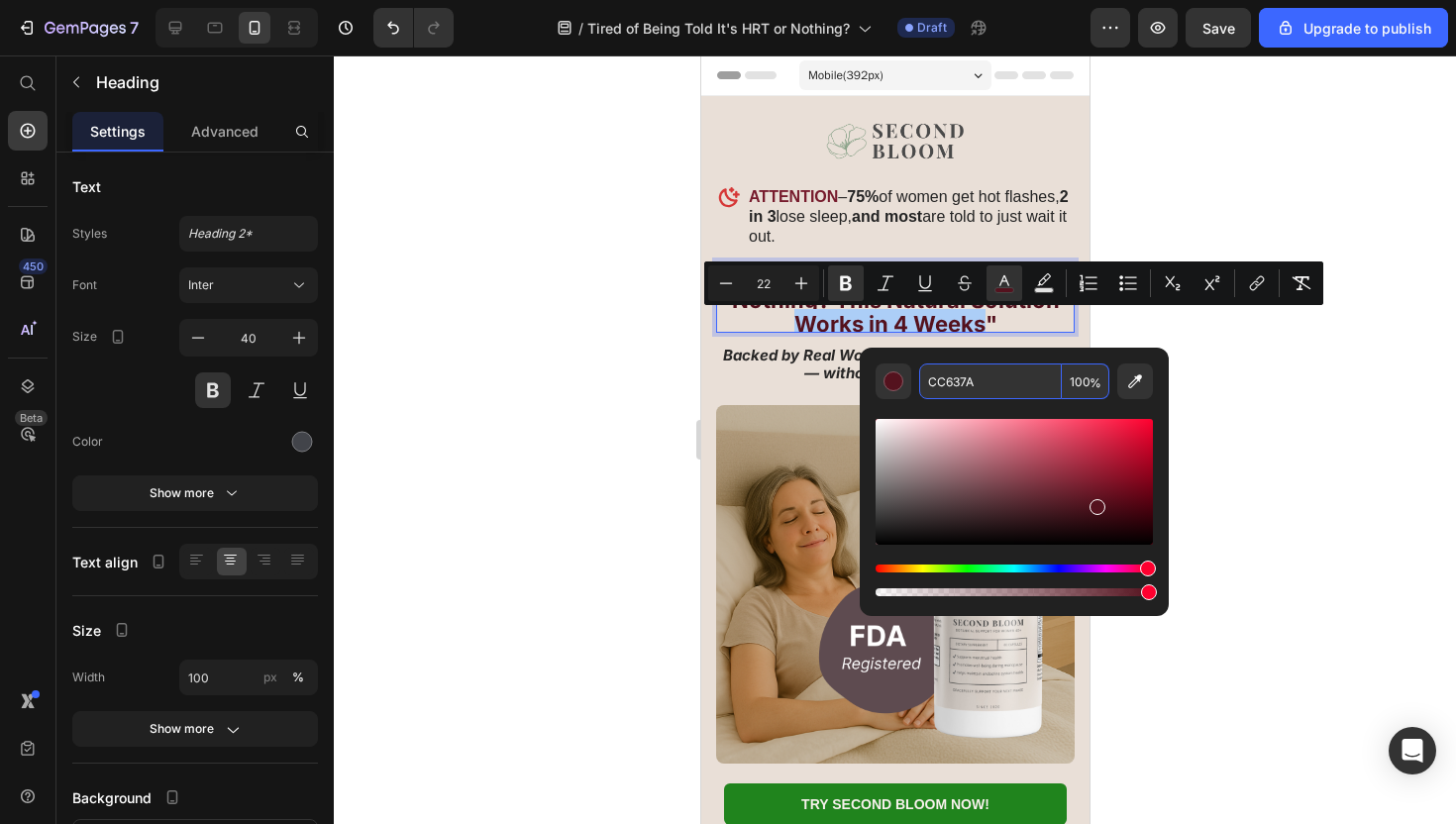 type on "CC637A" 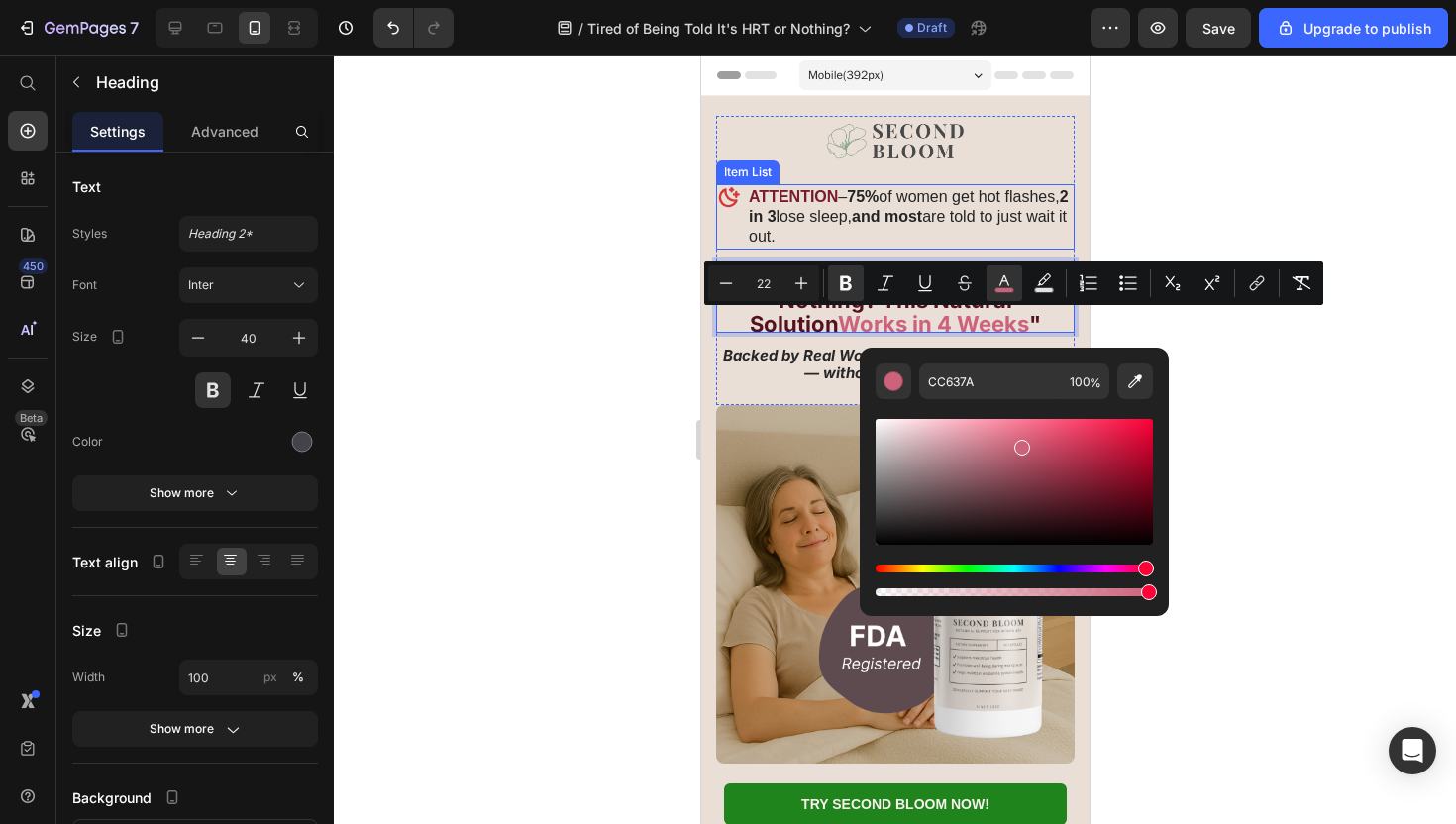 click on "75%  of women get hot flashes,  2 in 3  lose sleep,  and most  are told to just wait it out." at bounding box center (907, 216) 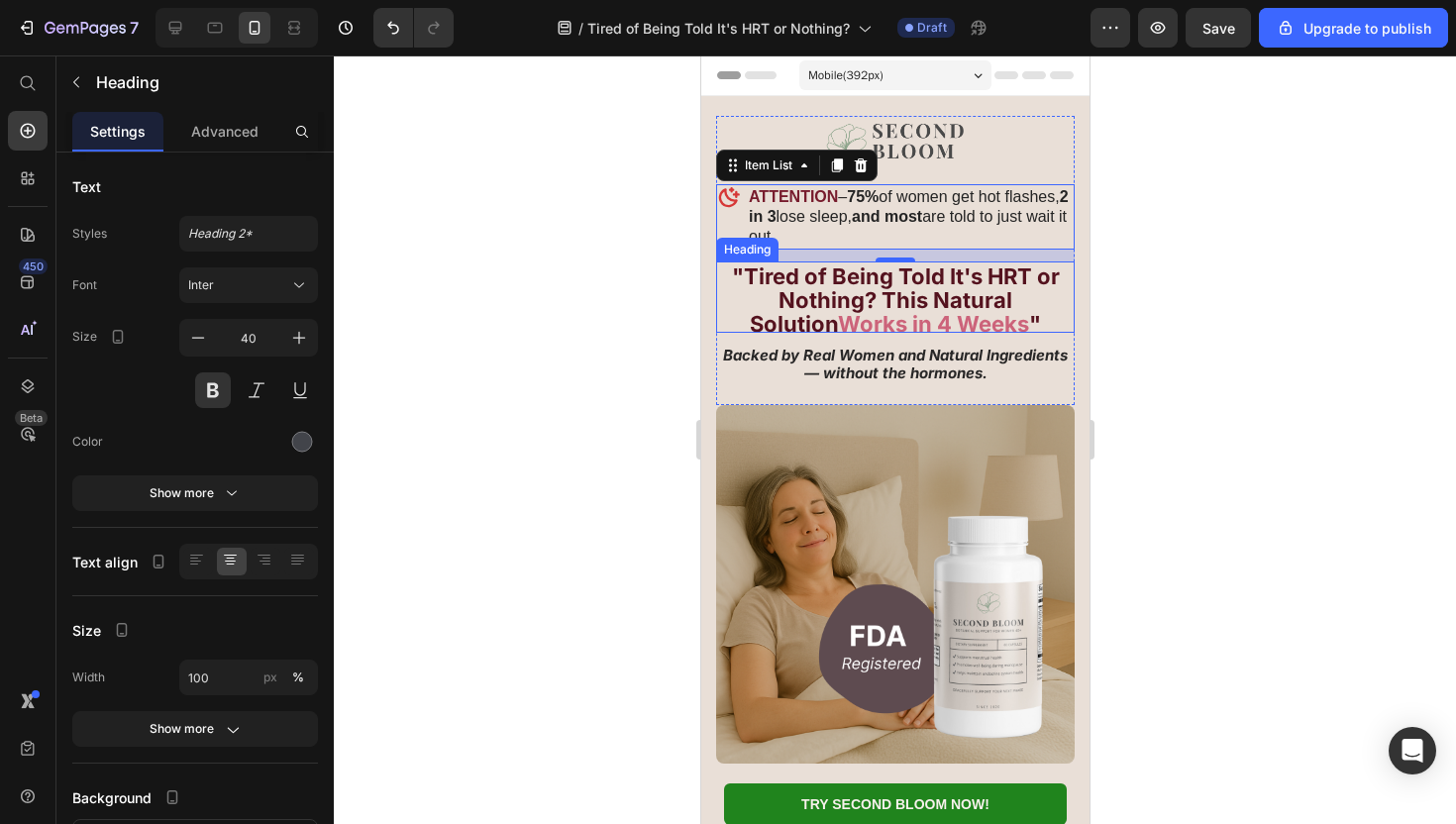 click on ""Tired of Being Told It's HRT or Nothing? This Natural Solution" at bounding box center [894, 300] 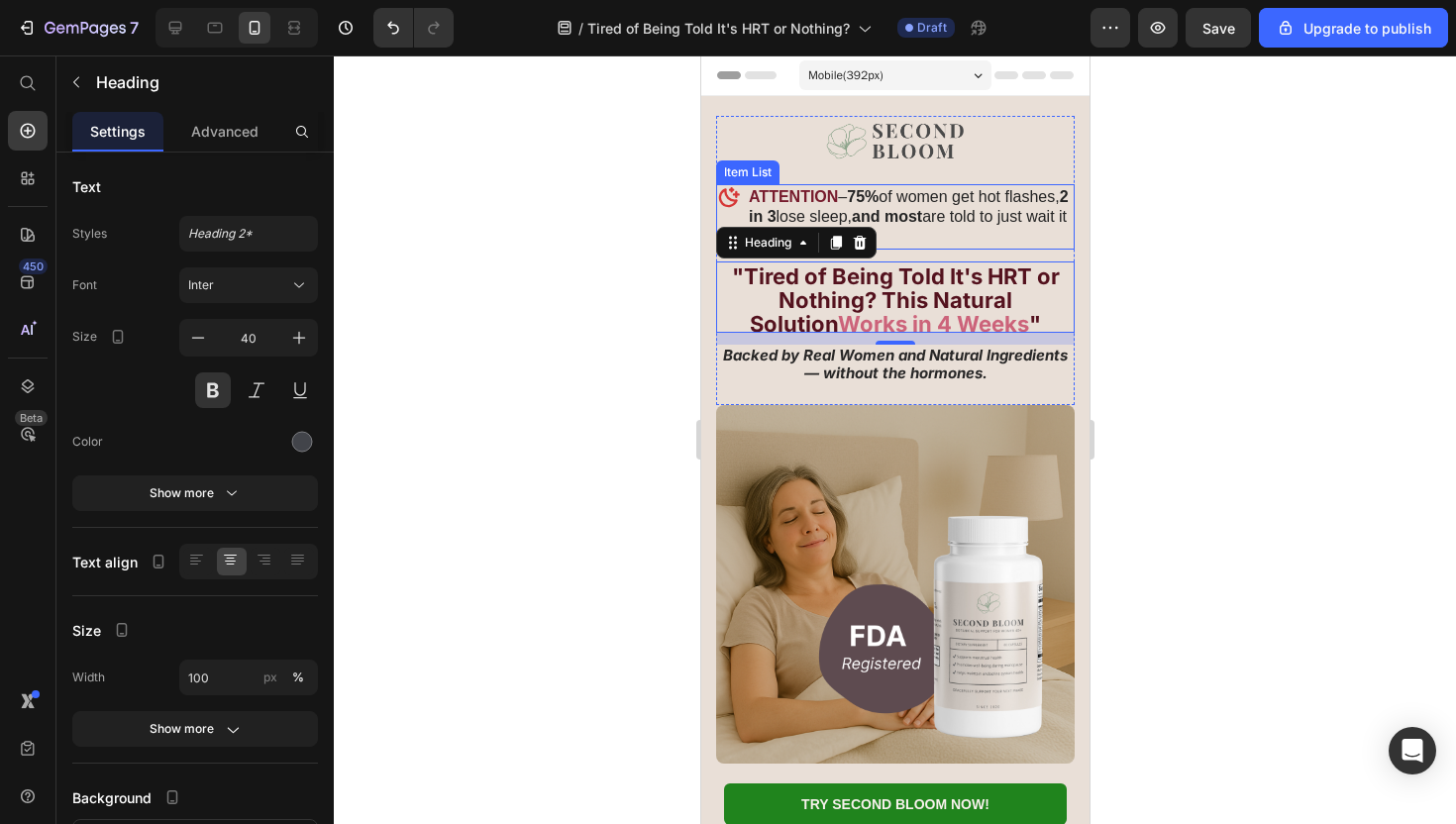 click on "and most" at bounding box center [885, 216] 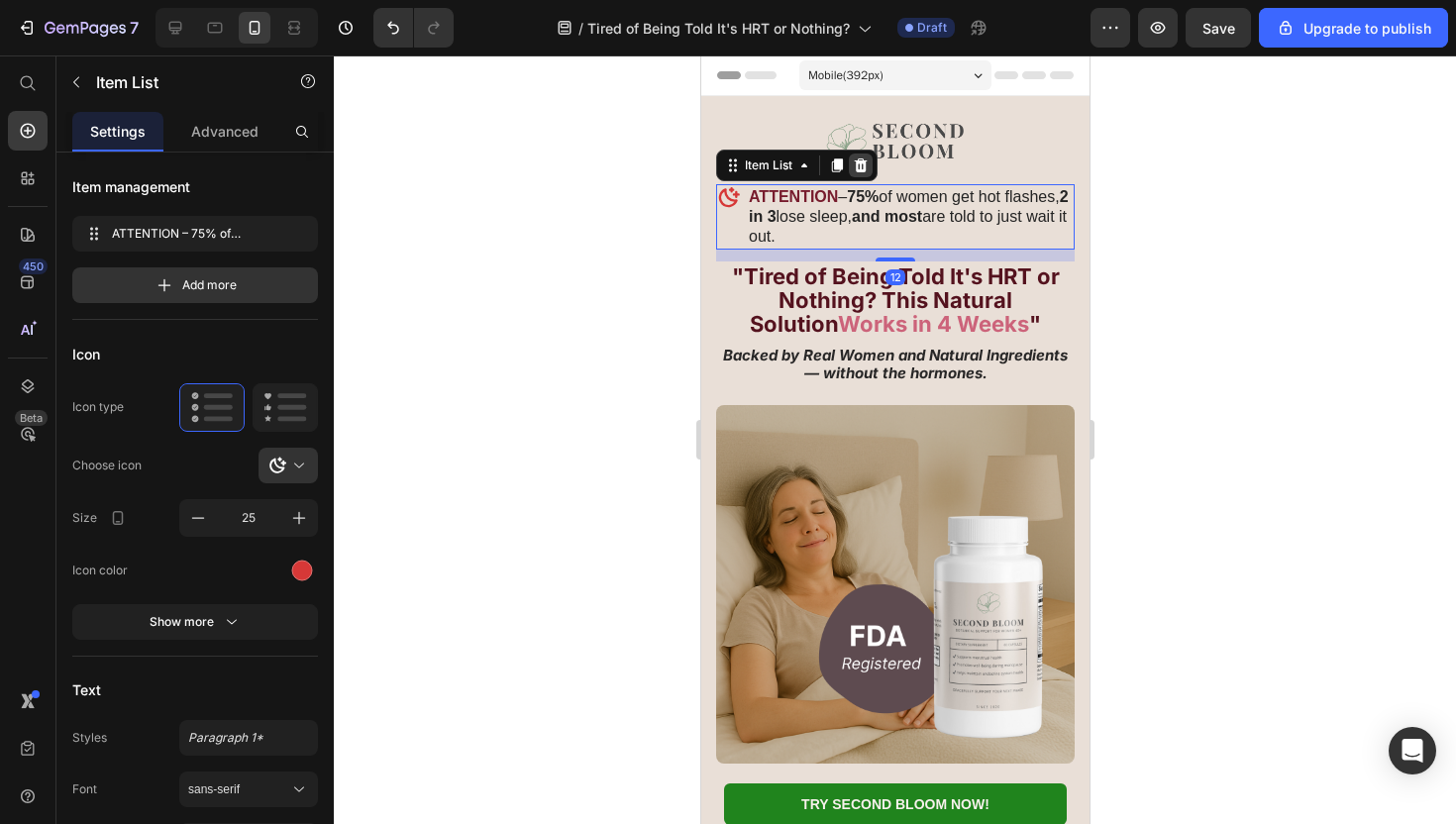 click 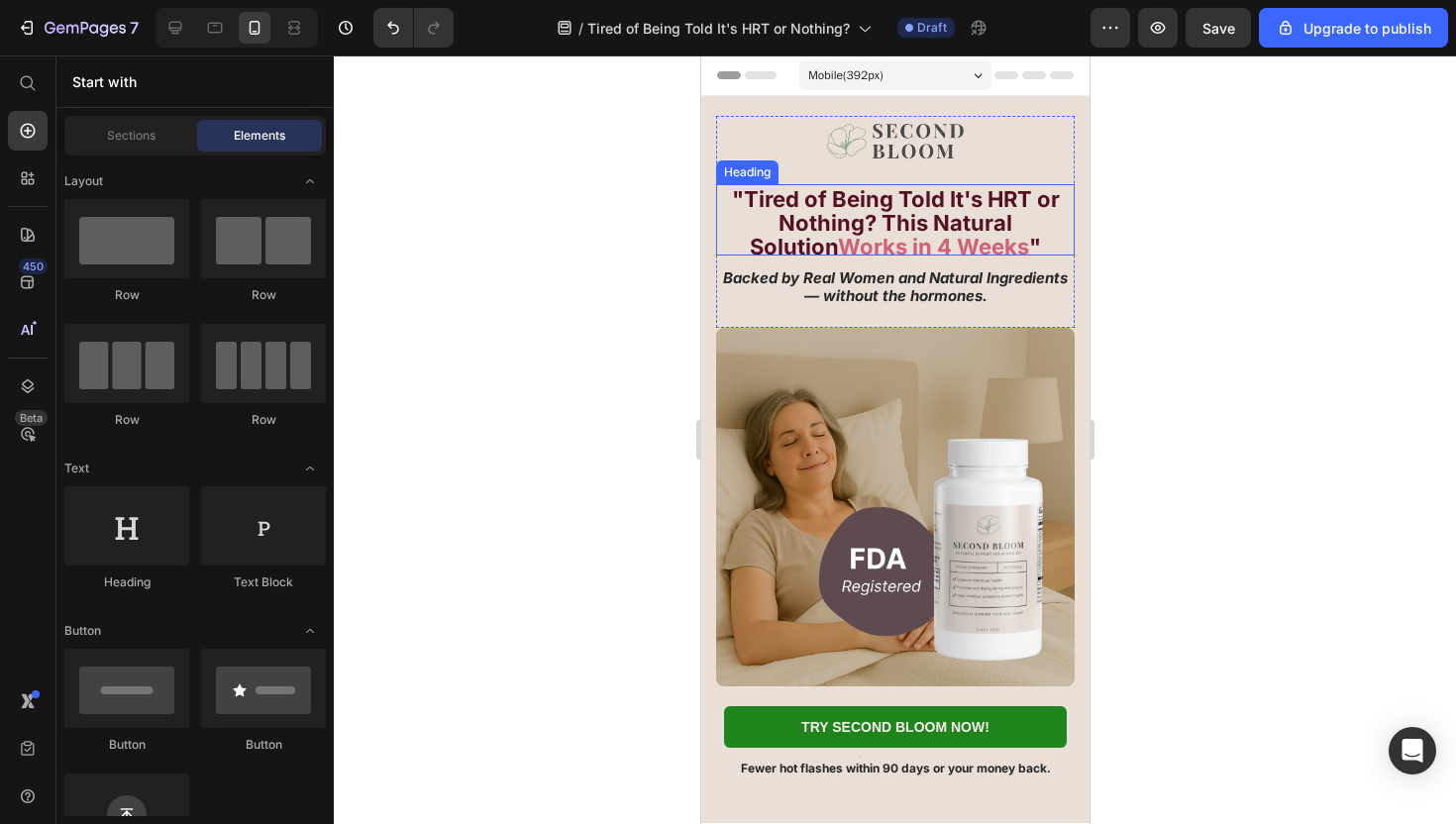click on "Works in 4 Weeks" at bounding box center (932, 247) 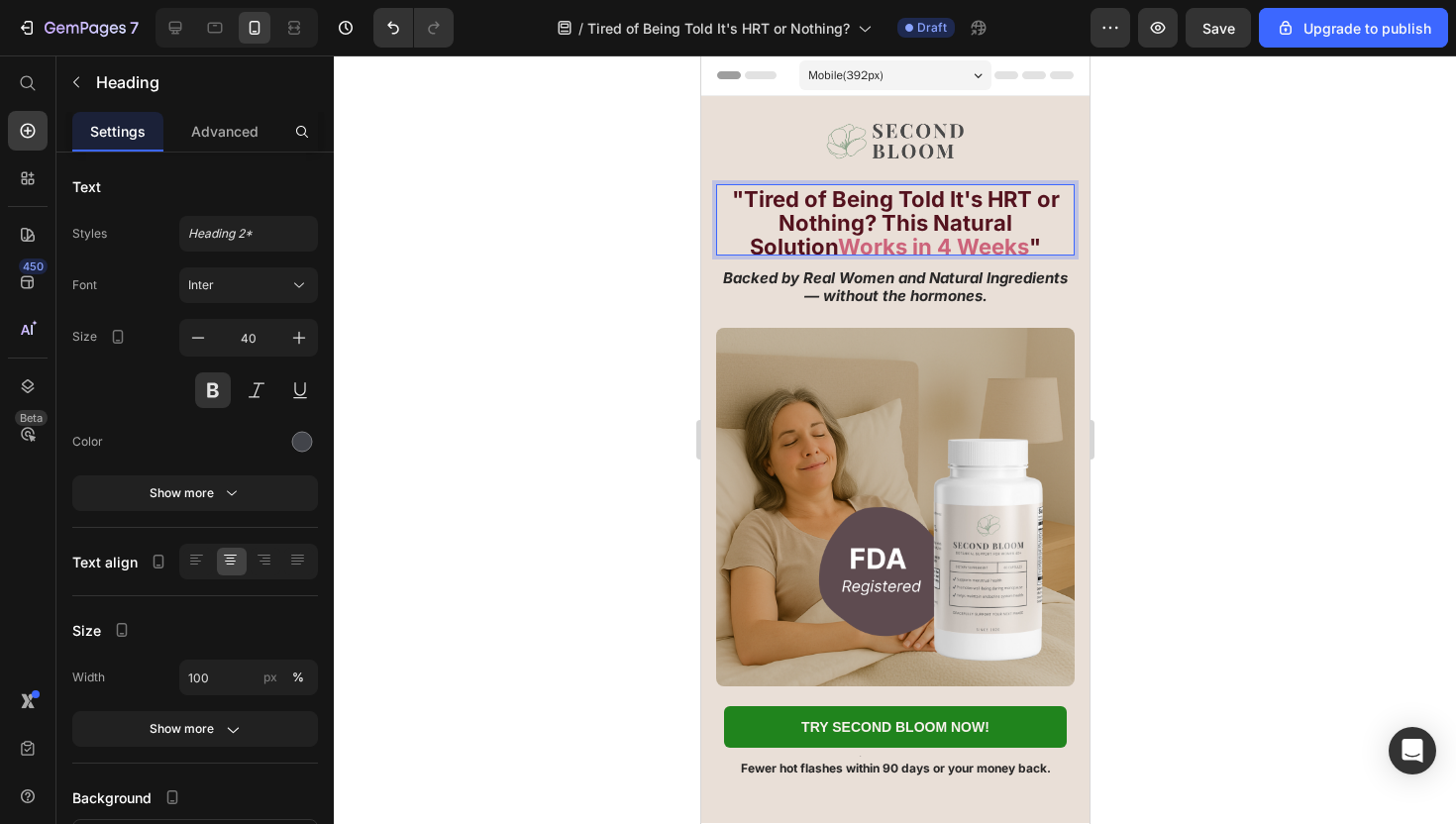 click on "Works in 4 Weeks" at bounding box center [932, 247] 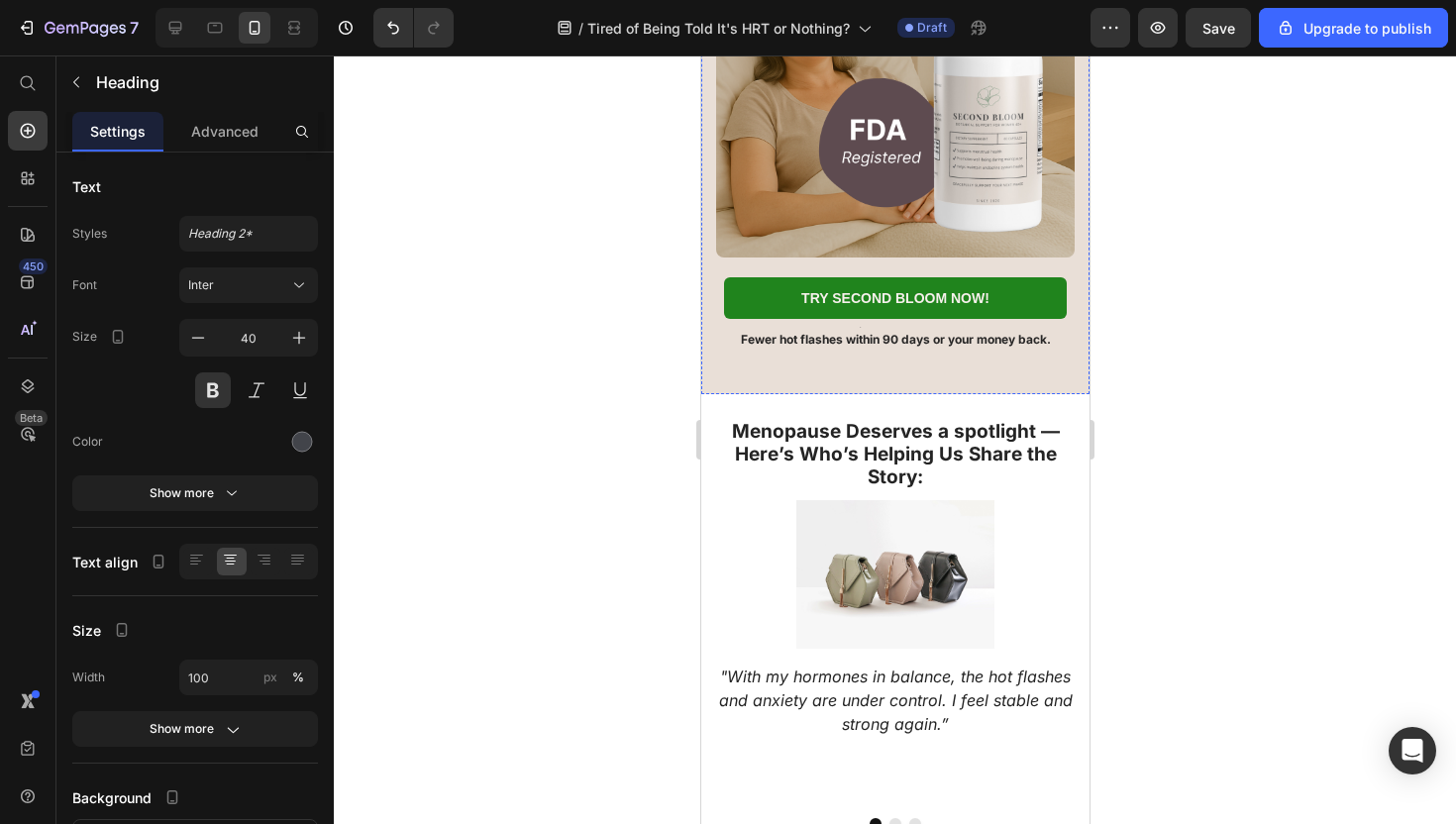 scroll, scrollTop: 458, scrollLeft: 0, axis: vertical 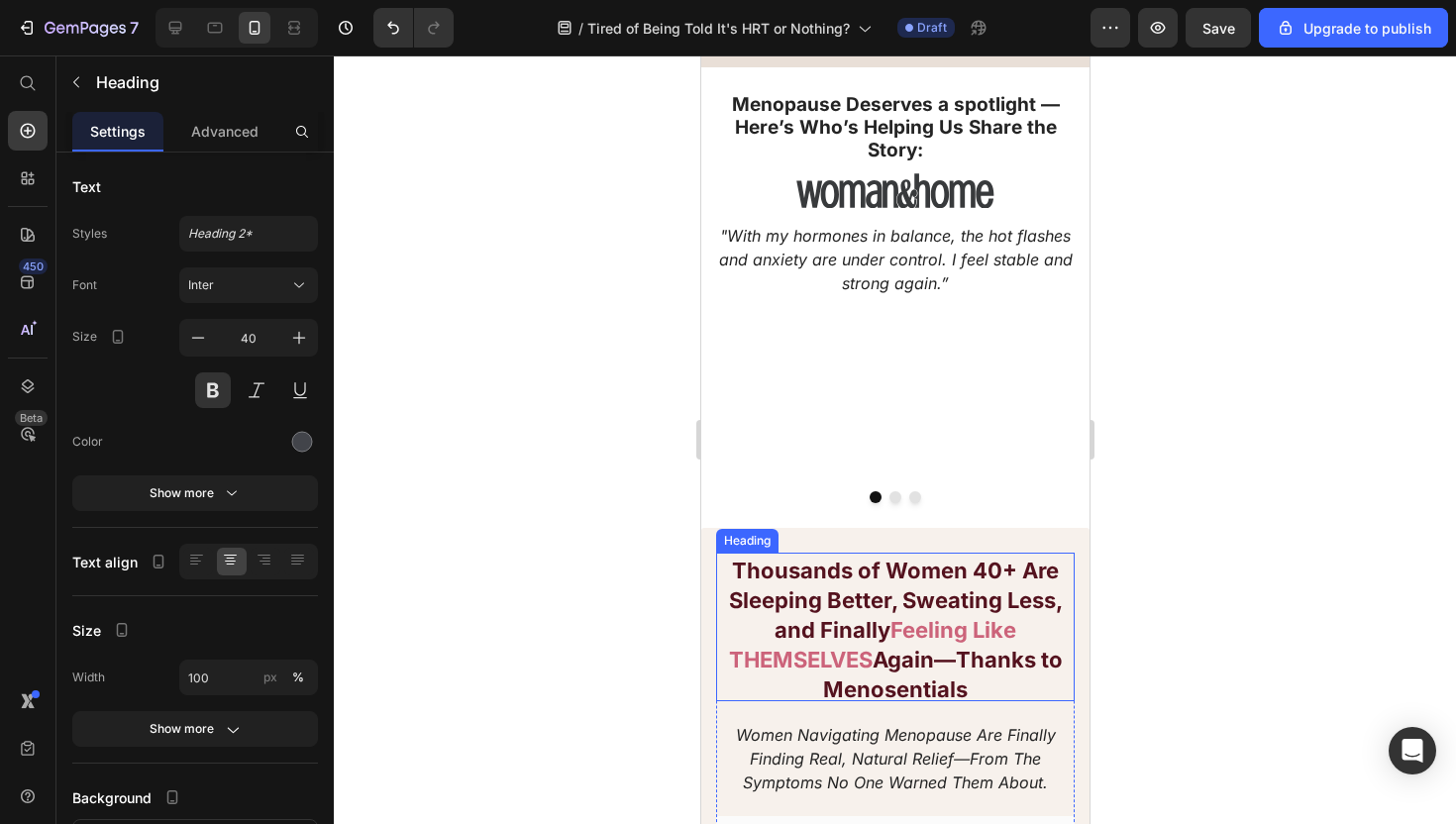 click on "Feeling Like THEMSELVES" at bounding box center (872, 645) 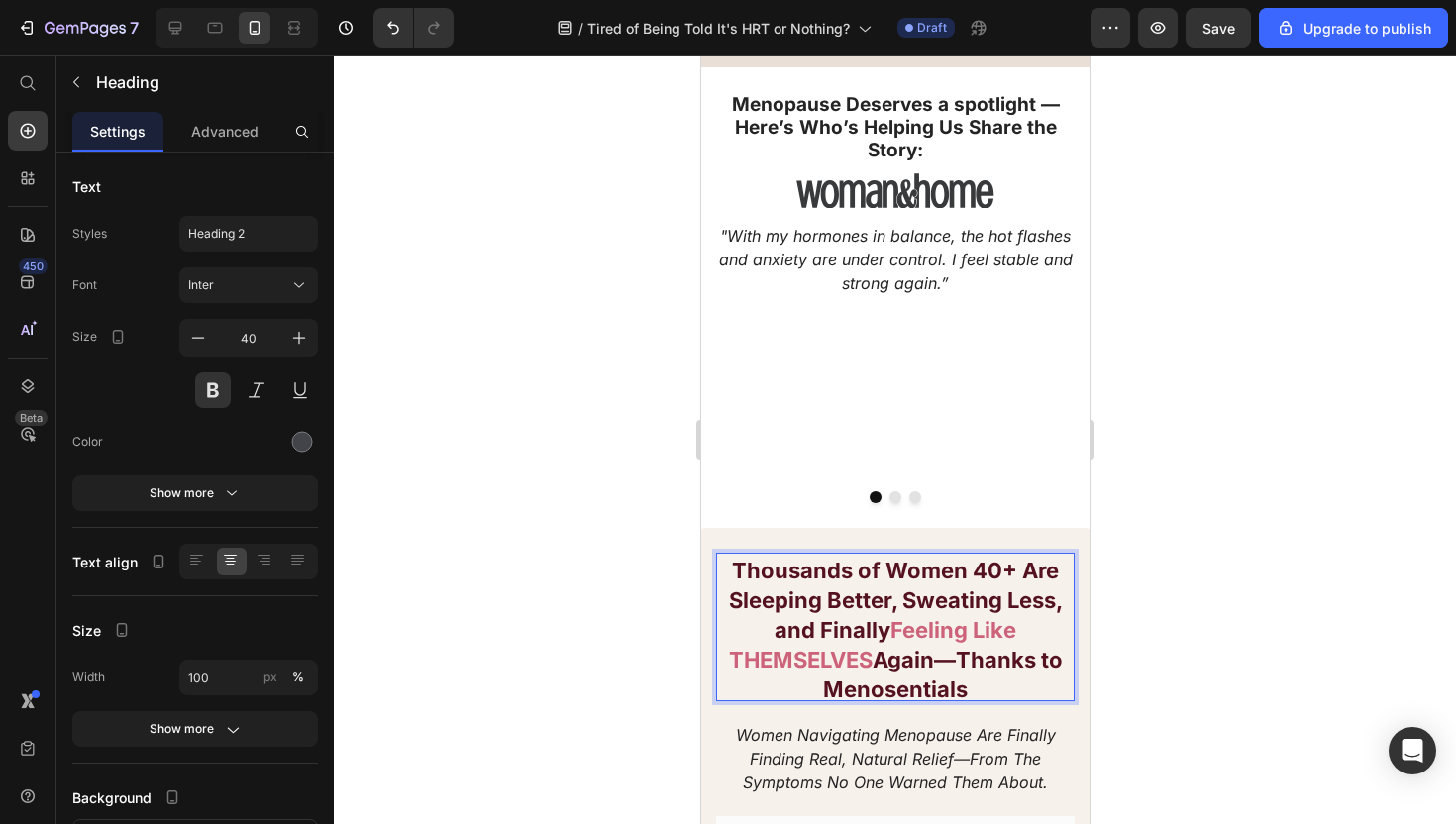 click on "Feeling Like THEMSELVES" at bounding box center [872, 645] 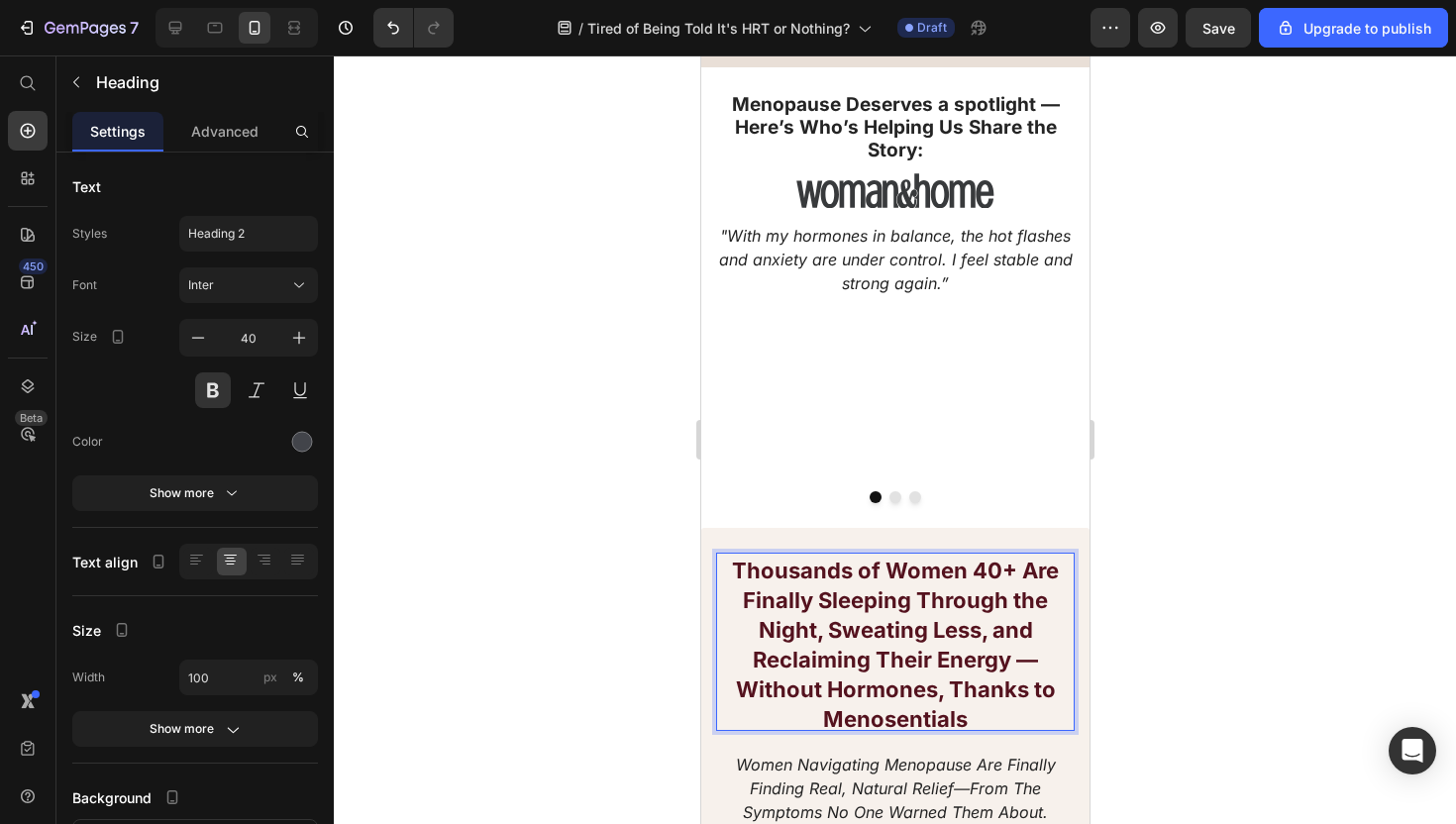 scroll, scrollTop: 1, scrollLeft: 0, axis: vertical 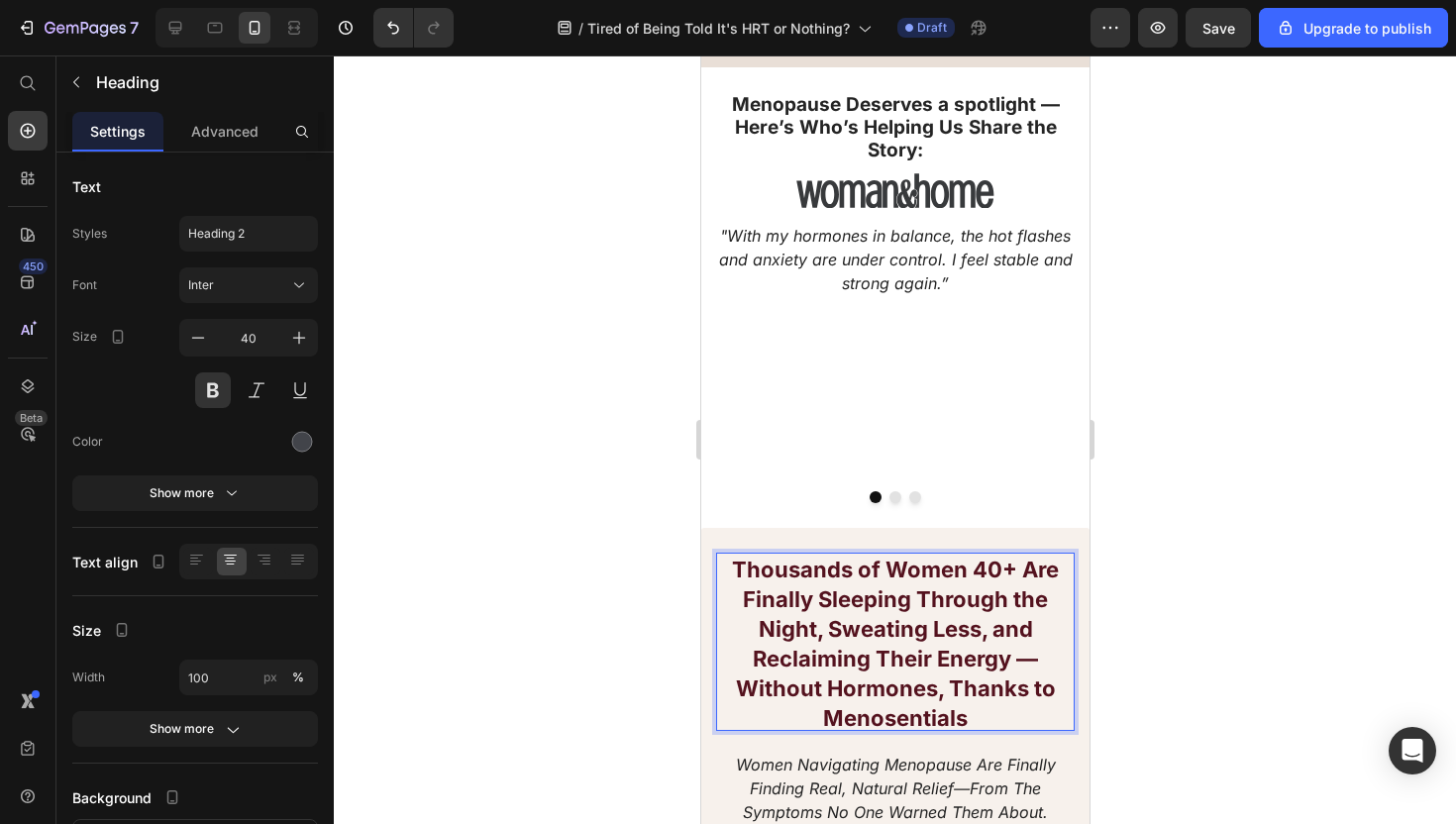 click on "Thousands of Women 40+ Are Finally Sleeping Through the Night, Sweating Less, and Reclaiming Their Energy — Without Hormones, Thanks to Menosentials" at bounding box center (894, 644) 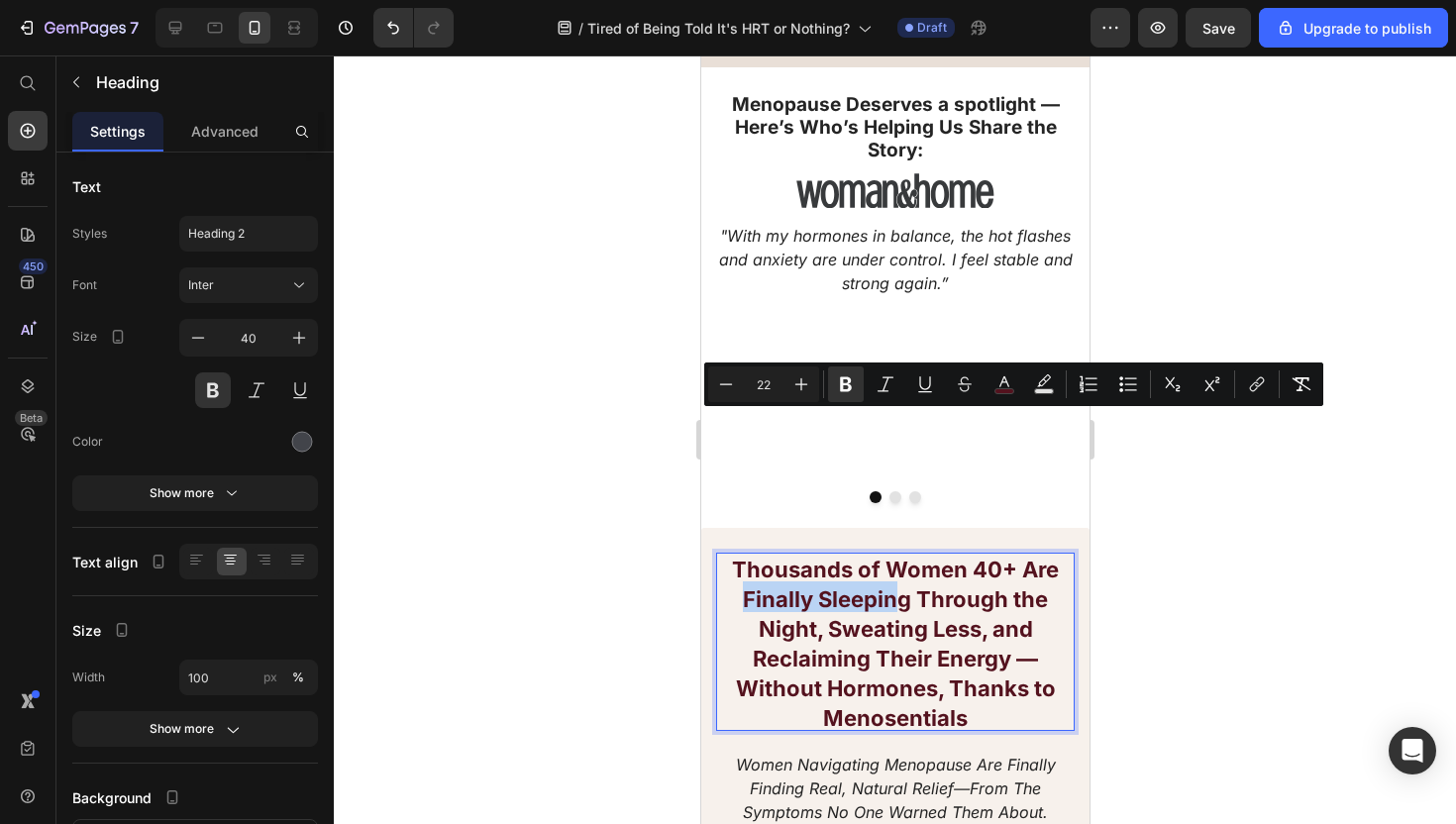 drag, startPoint x: 742, startPoint y: 431, endPoint x: 904, endPoint y: 433, distance: 162.01235 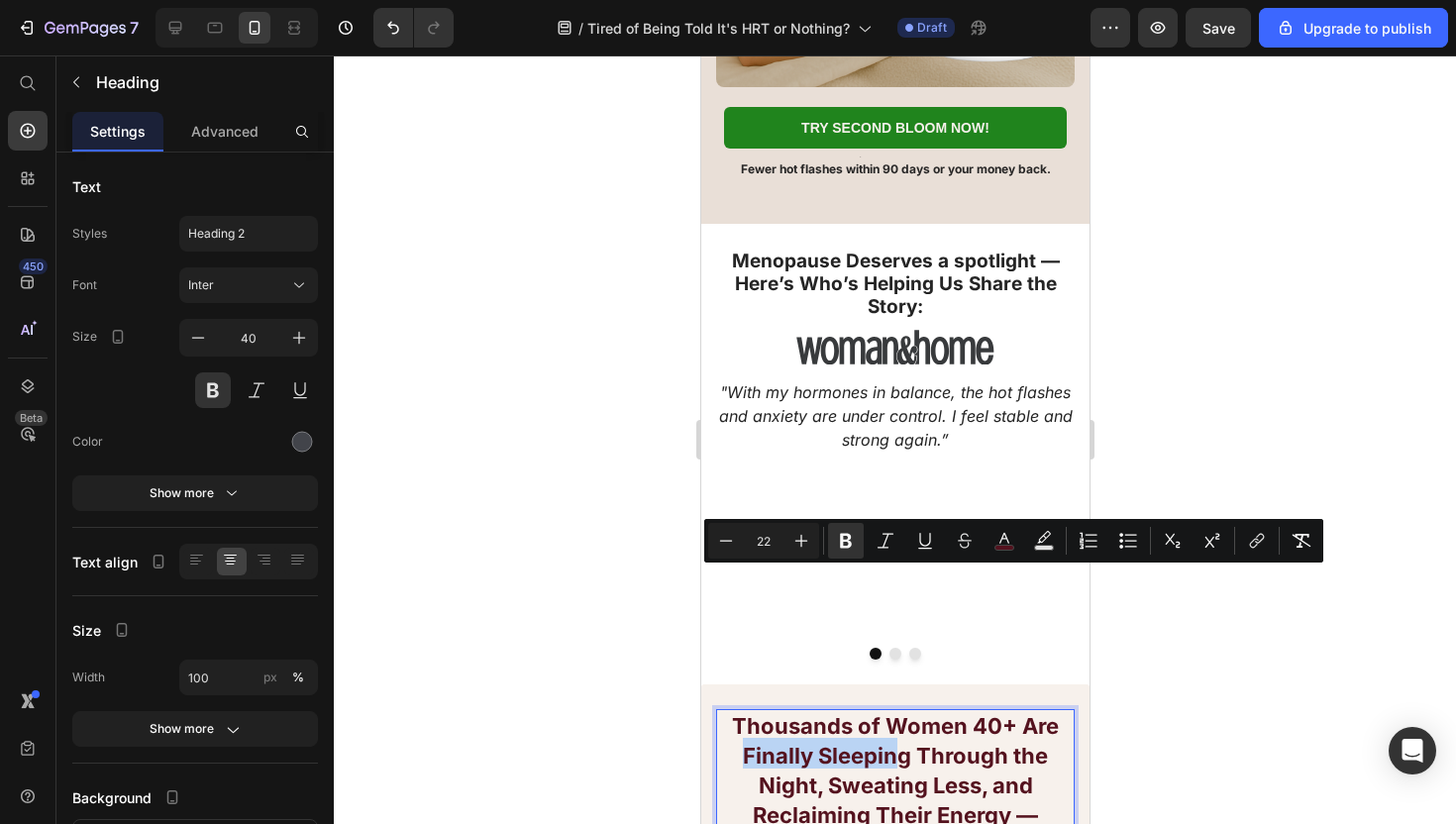 scroll, scrollTop: 0, scrollLeft: 0, axis: both 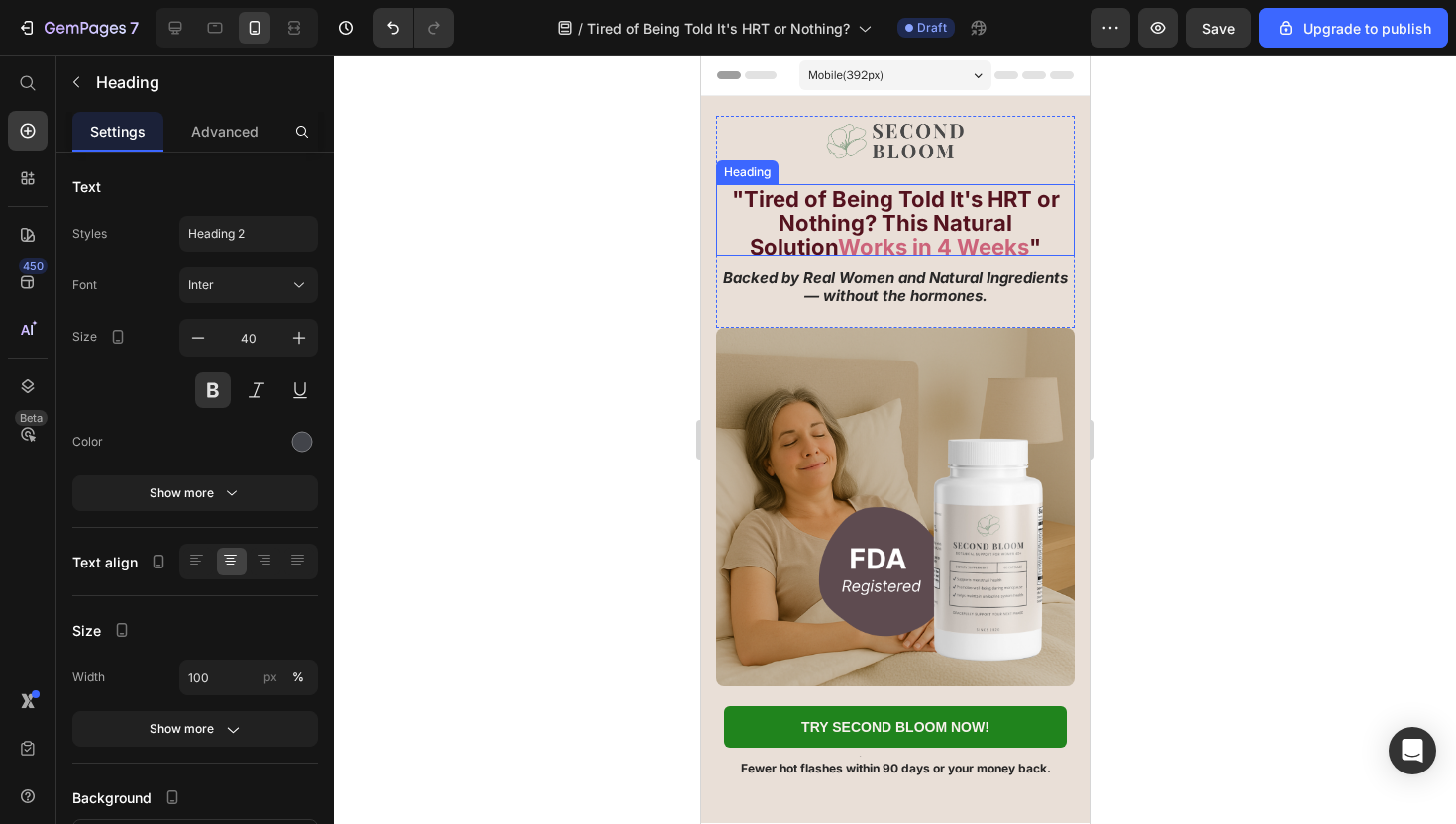 click on "Works in 4 Weeks" at bounding box center (932, 247) 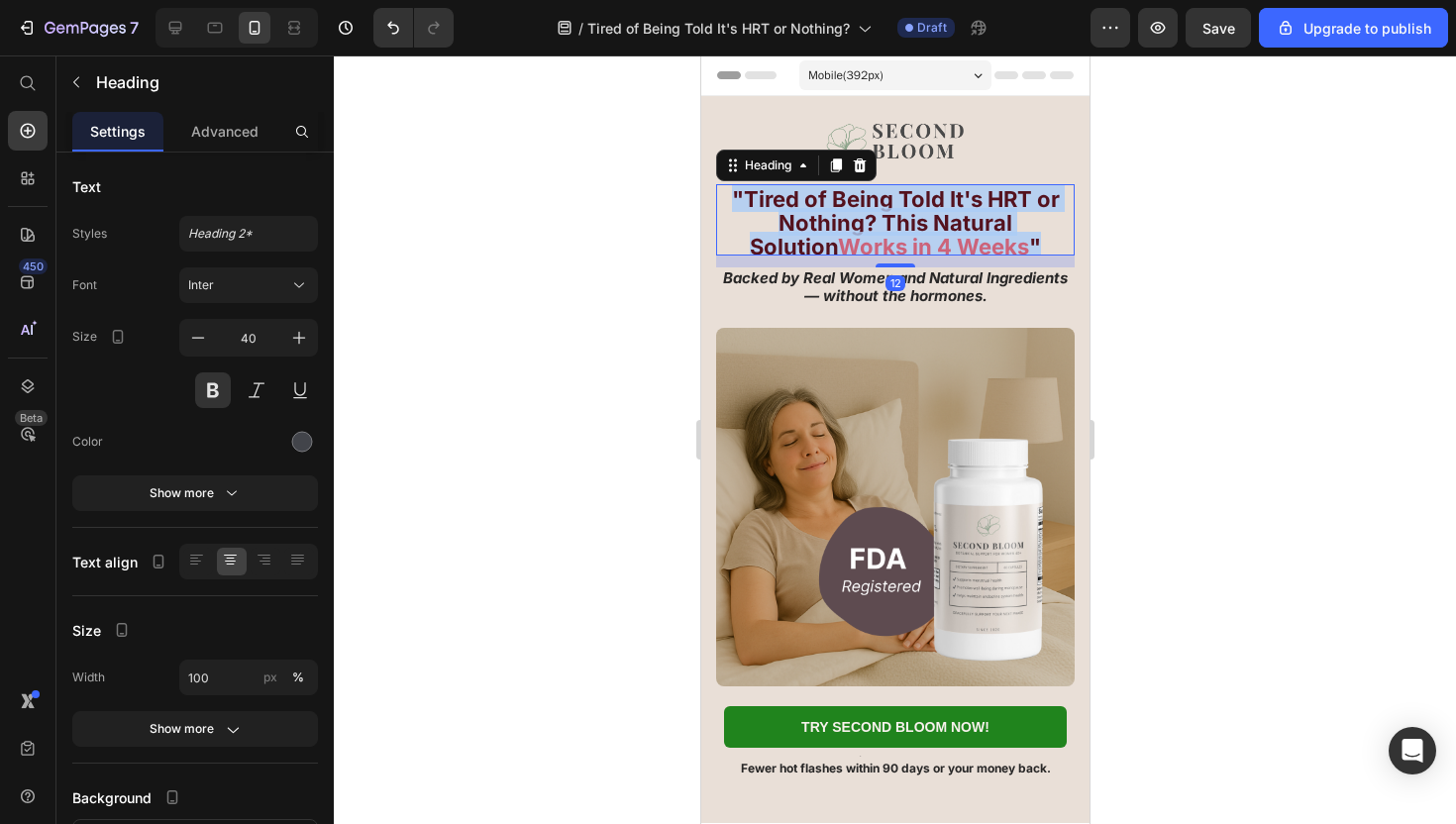 click on "Works in 4 Weeks" at bounding box center [932, 247] 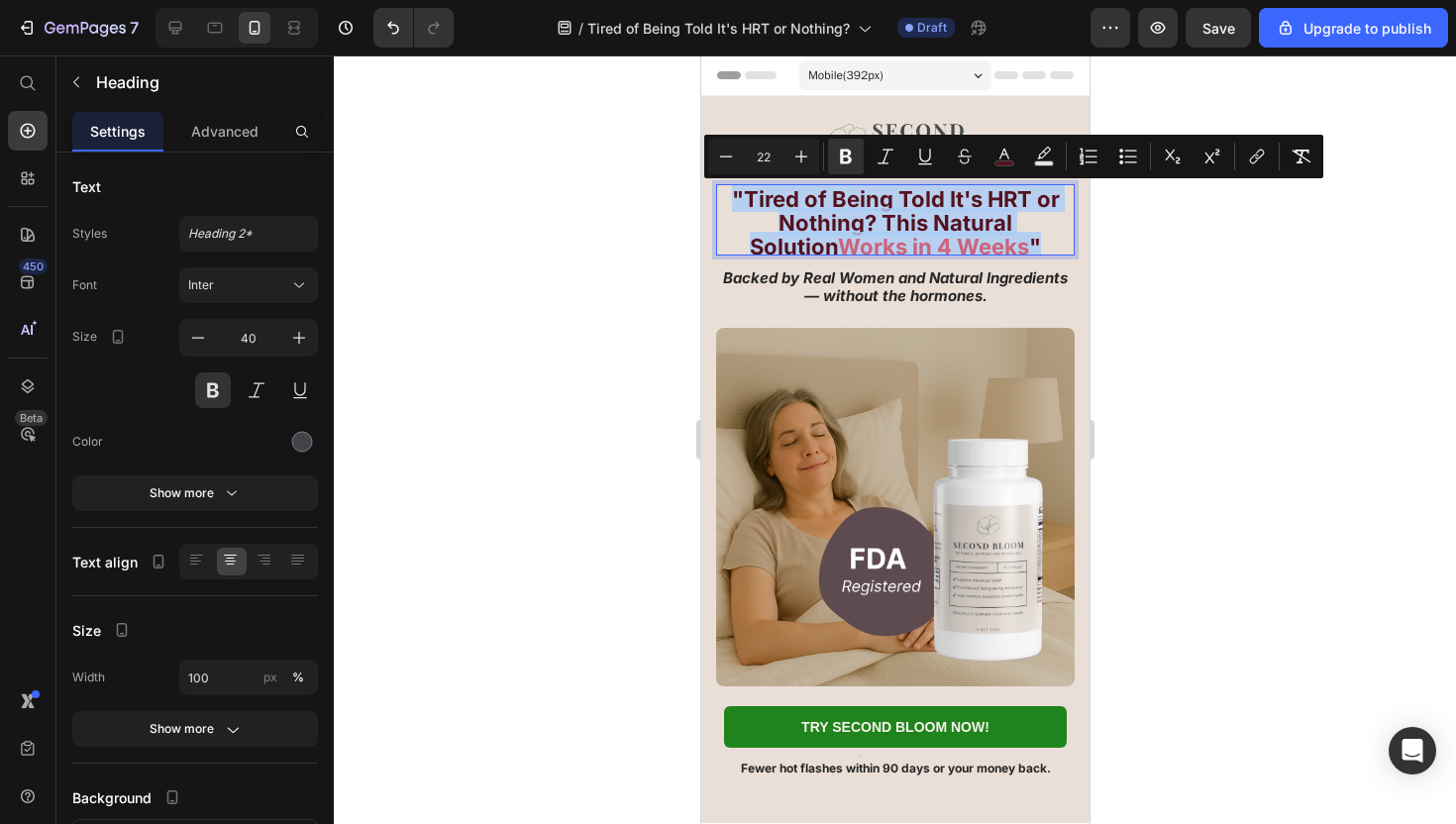 click on "Works in 4 Weeks" at bounding box center [932, 247] 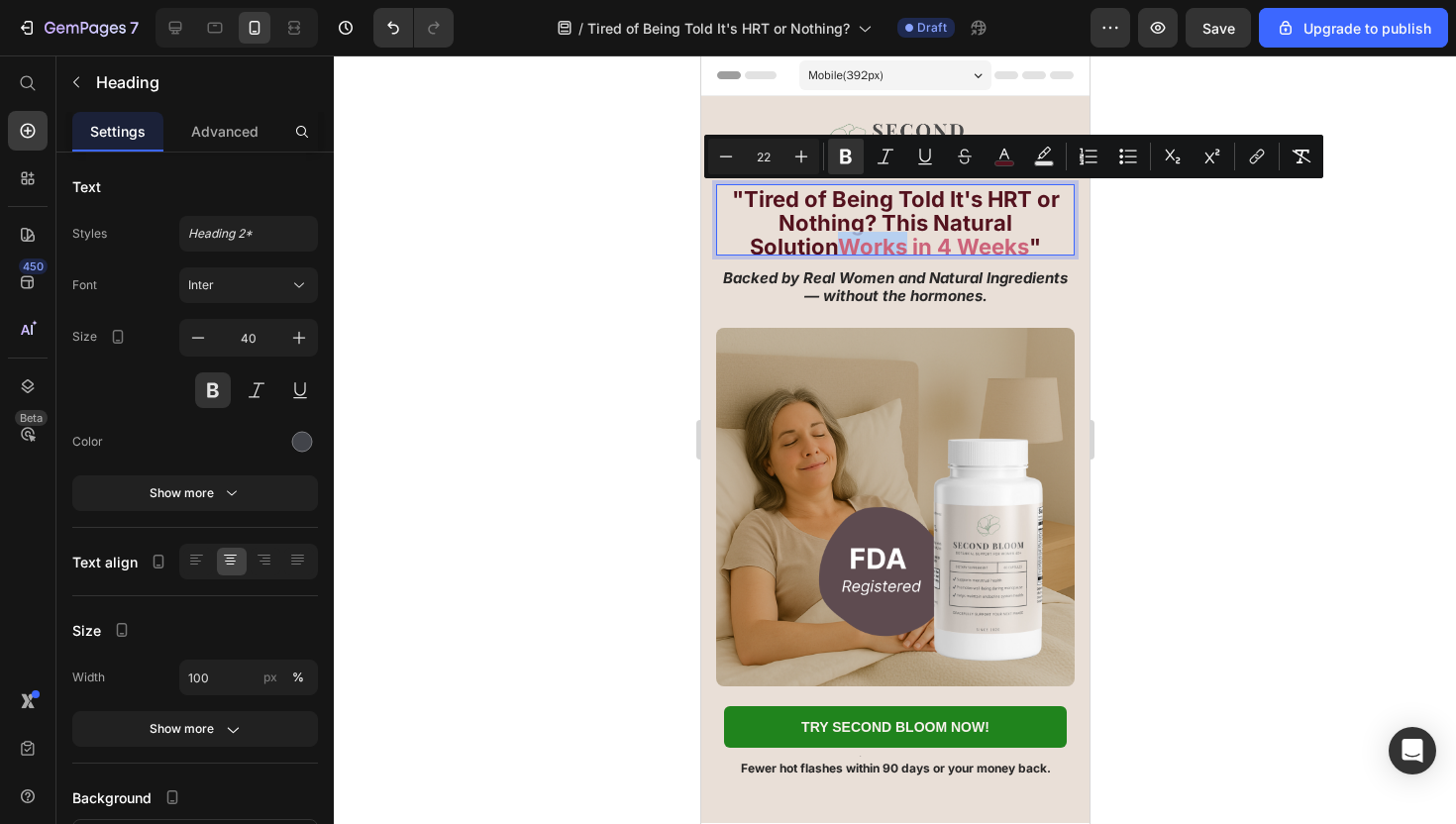 click on "Works in 4 Weeks" at bounding box center (932, 247) 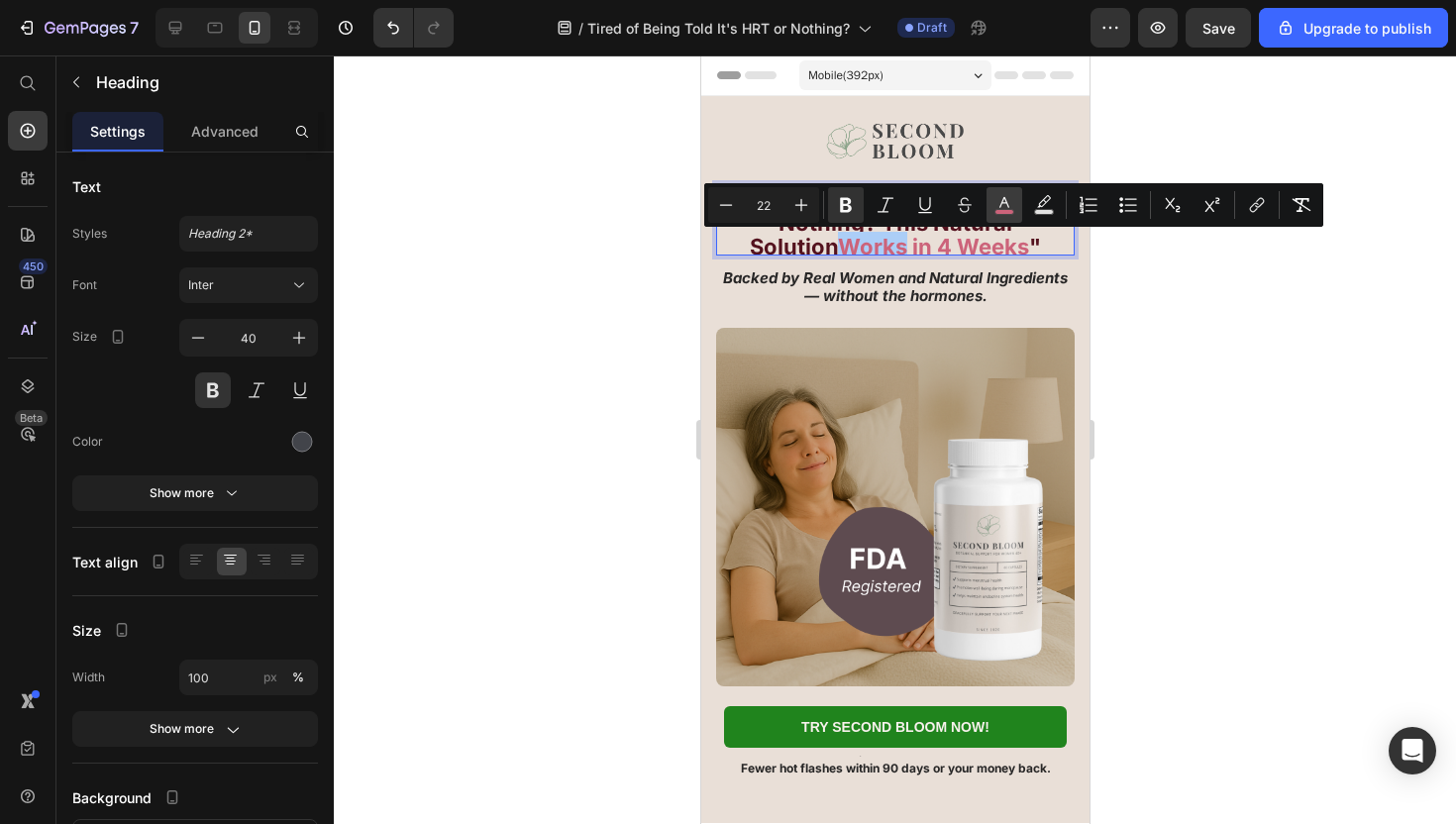 click on "color" at bounding box center (1004, 205) 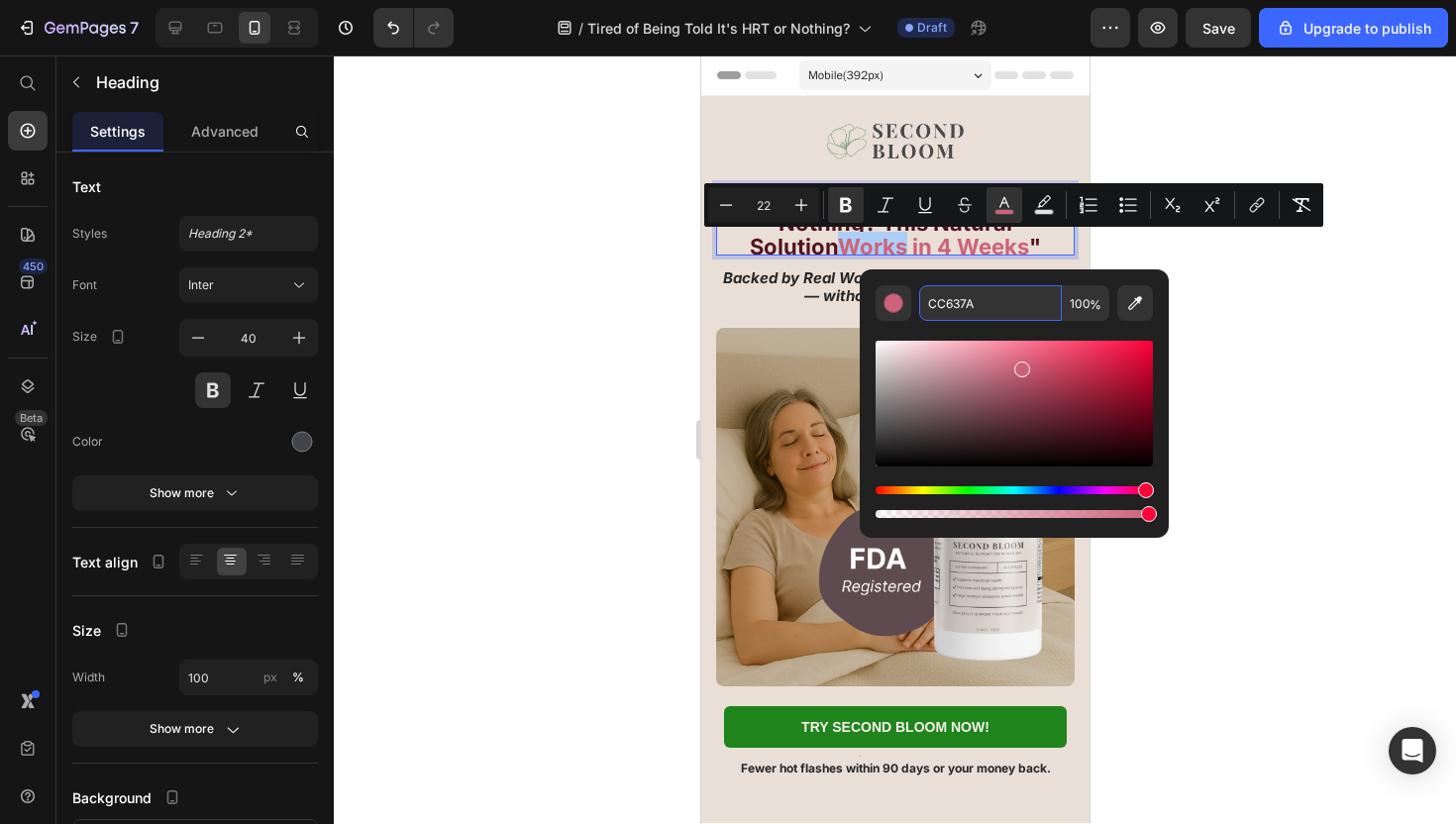 click on "CC637A" at bounding box center (990, 303) 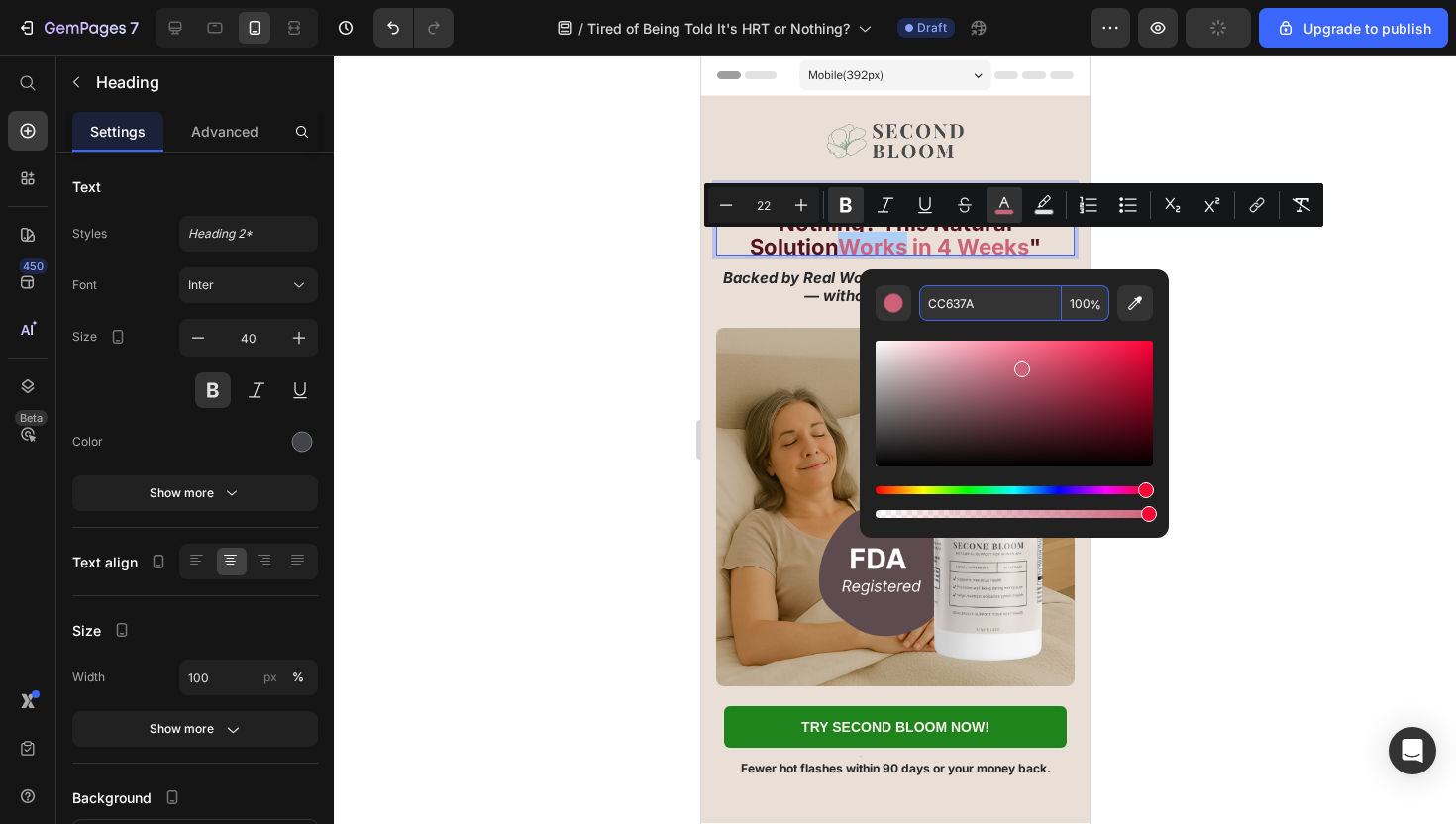 click on "CC637A" at bounding box center (990, 303) 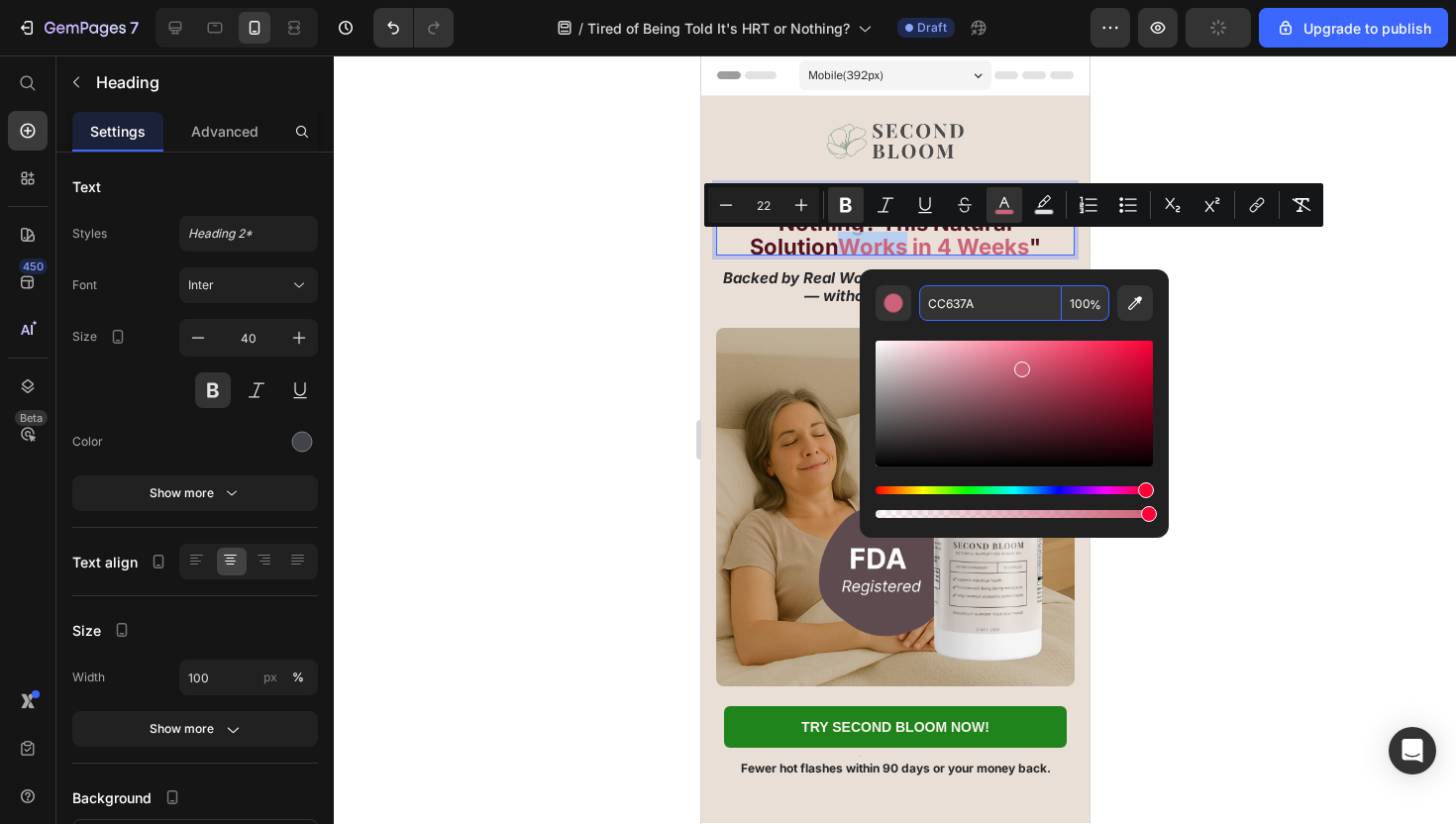 click on ""Tired of Being Told It's HRT or Nothing? This Natural Solution  Works in 4 Weeks " Heading   12 Backed by Real Women and Natural Ingredients — without the hormones. Text Block" at bounding box center [894, 256] 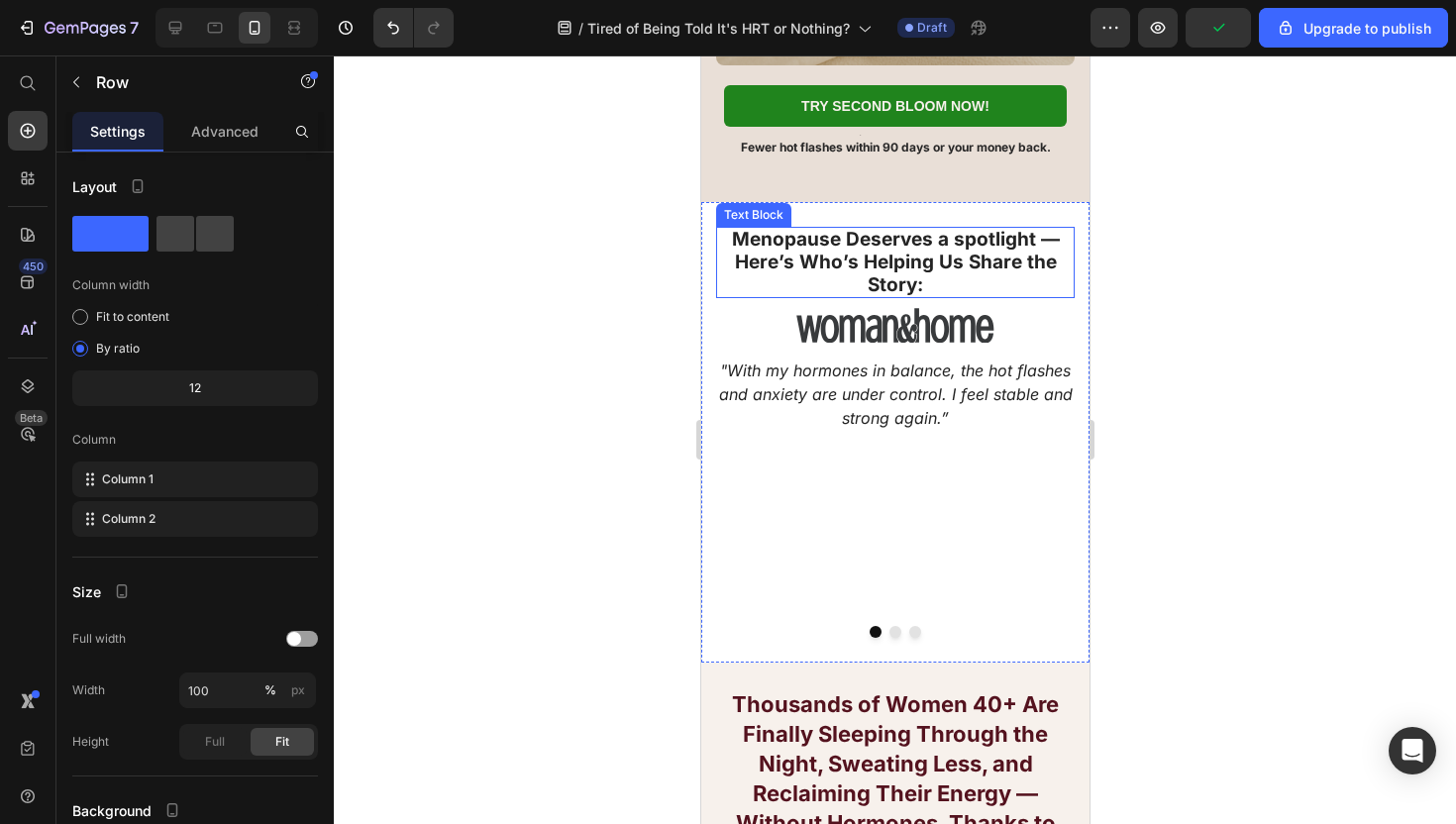 scroll, scrollTop: 724, scrollLeft: 0, axis: vertical 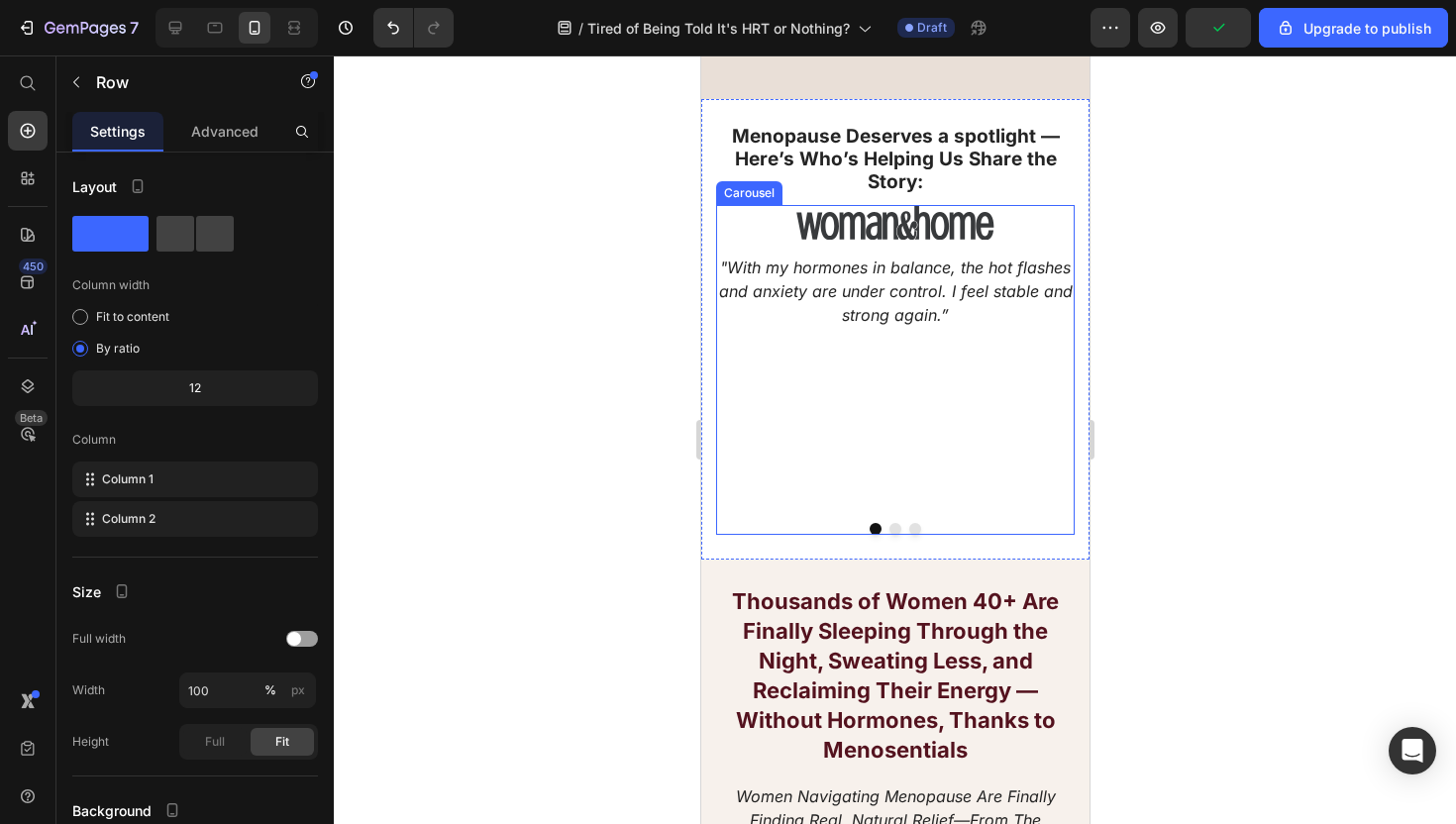 click on "Thousands of Women 40+ Are Finally Sleeping Through the Night, Sweating Less, and Reclaiming Their Energy — Without Hormones, Thanks to Menosentials" at bounding box center (894, 675) 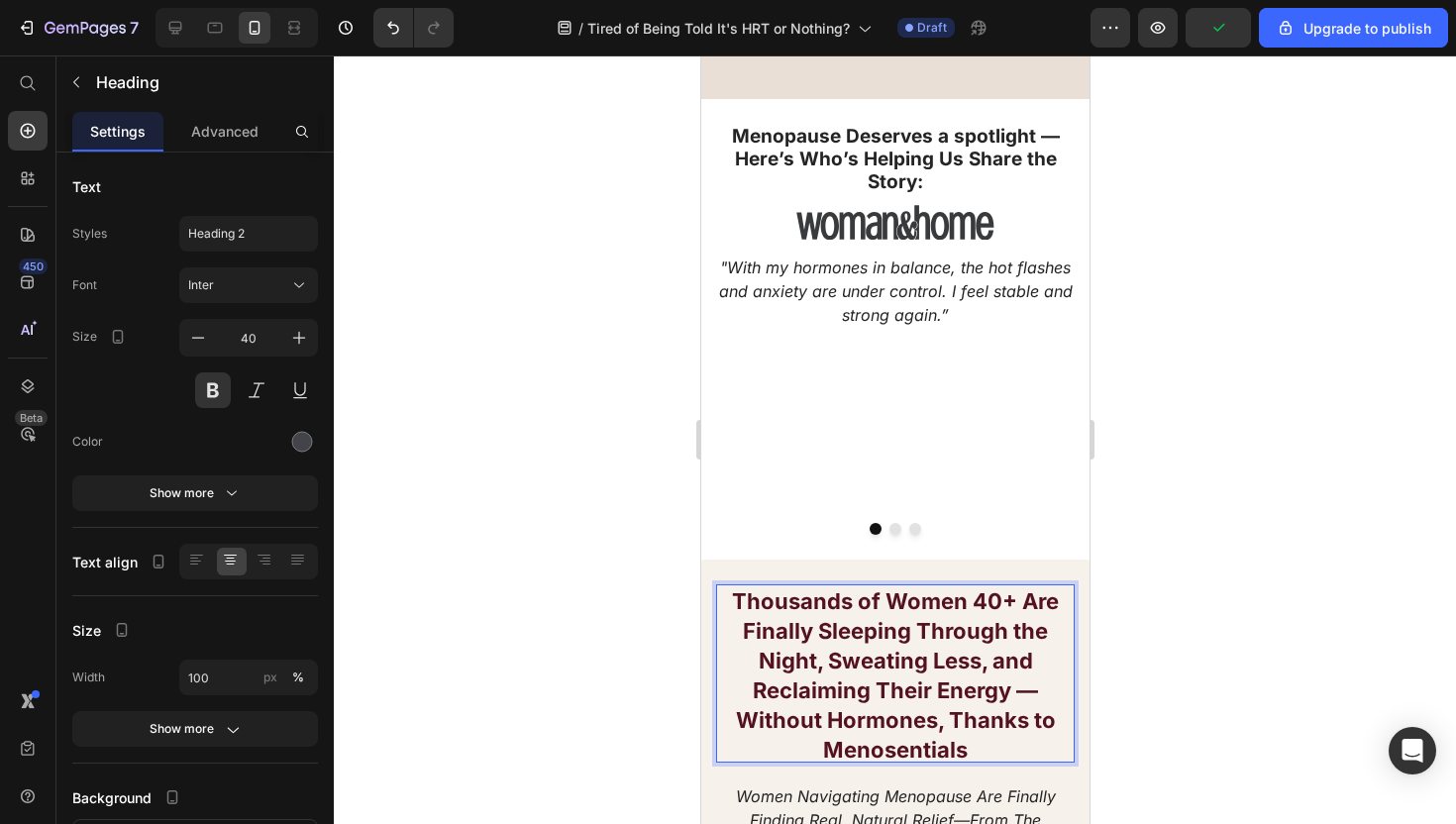 click on "Thousands of Women 40+ Are Finally Sleeping Through the Night, Sweating Less, and Reclaiming Their Energy — Without Hormones, Thanks to Menosentials" at bounding box center (894, 675) 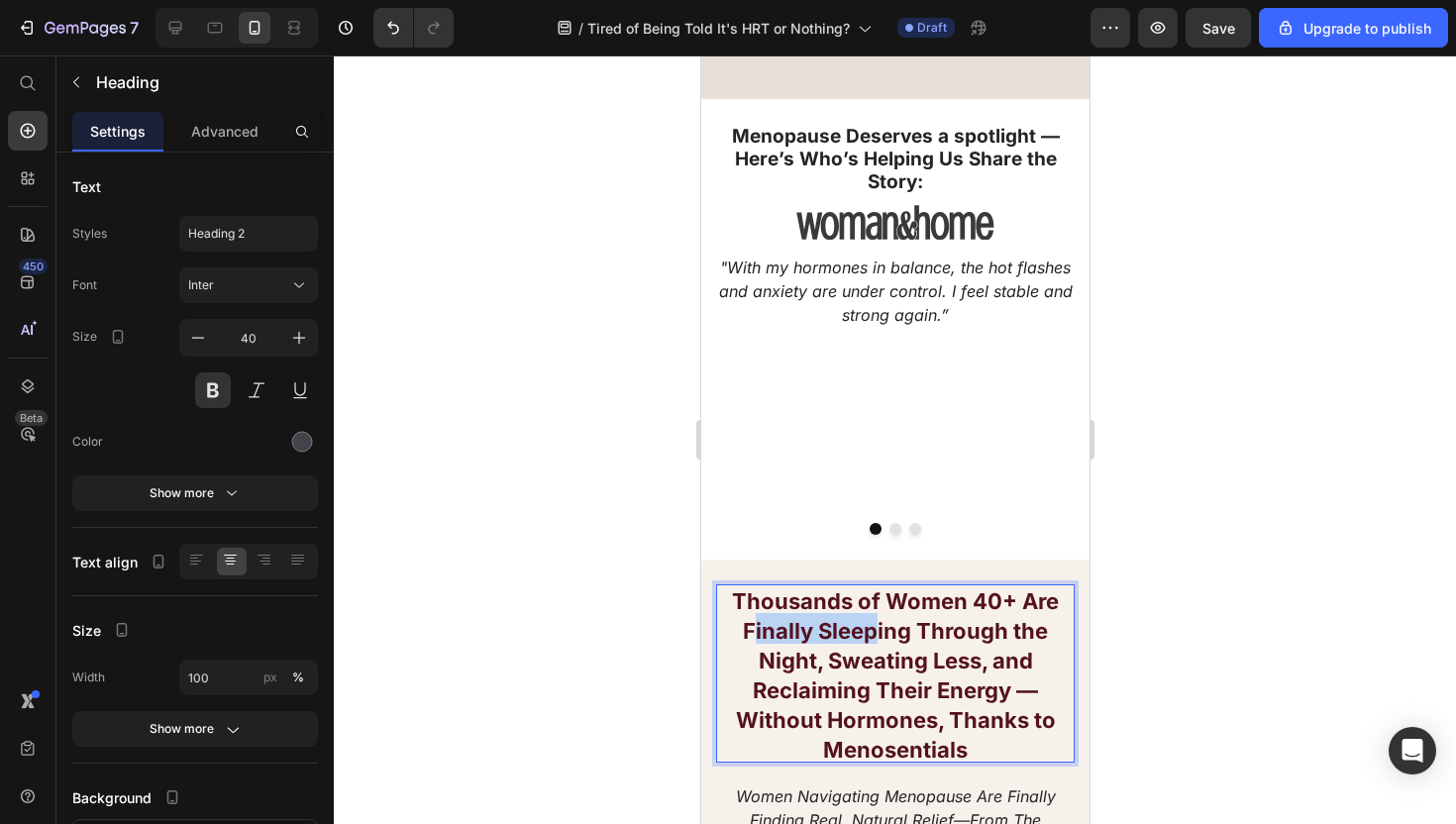 drag, startPoint x: 756, startPoint y: 464, endPoint x: 877, endPoint y: 464, distance: 121 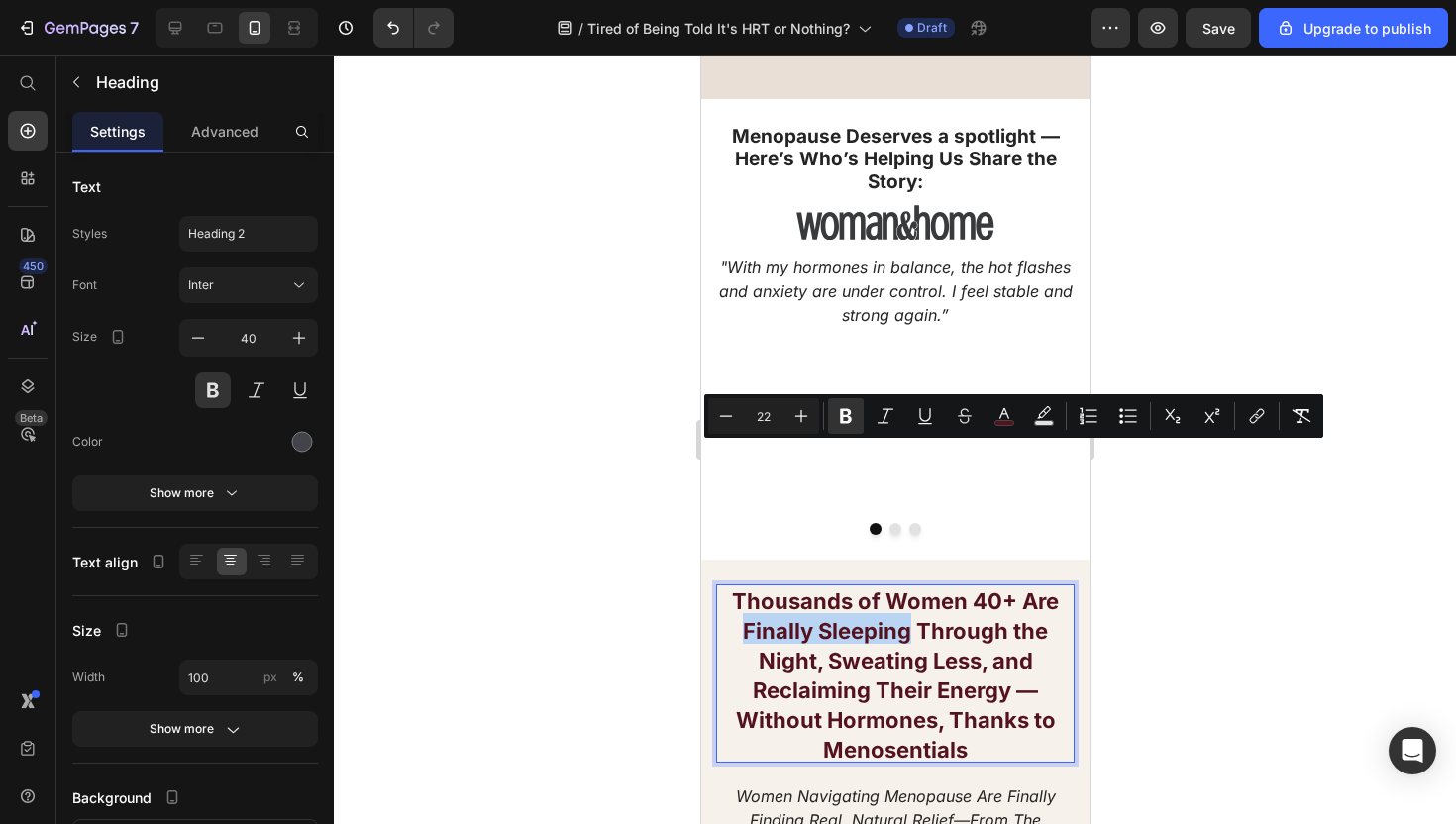 drag, startPoint x: 907, startPoint y: 464, endPoint x: 727, endPoint y: 464, distance: 180 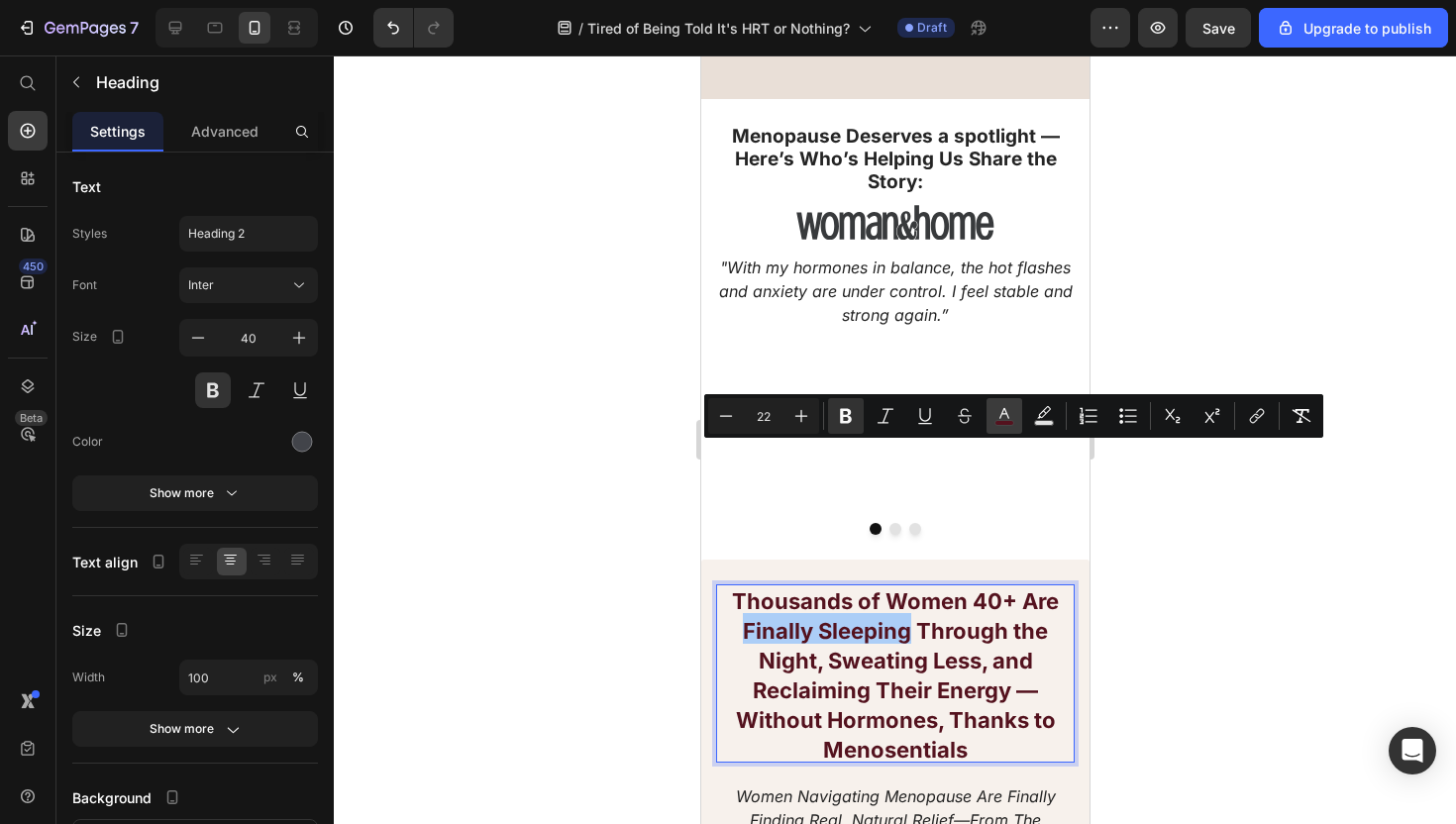 click 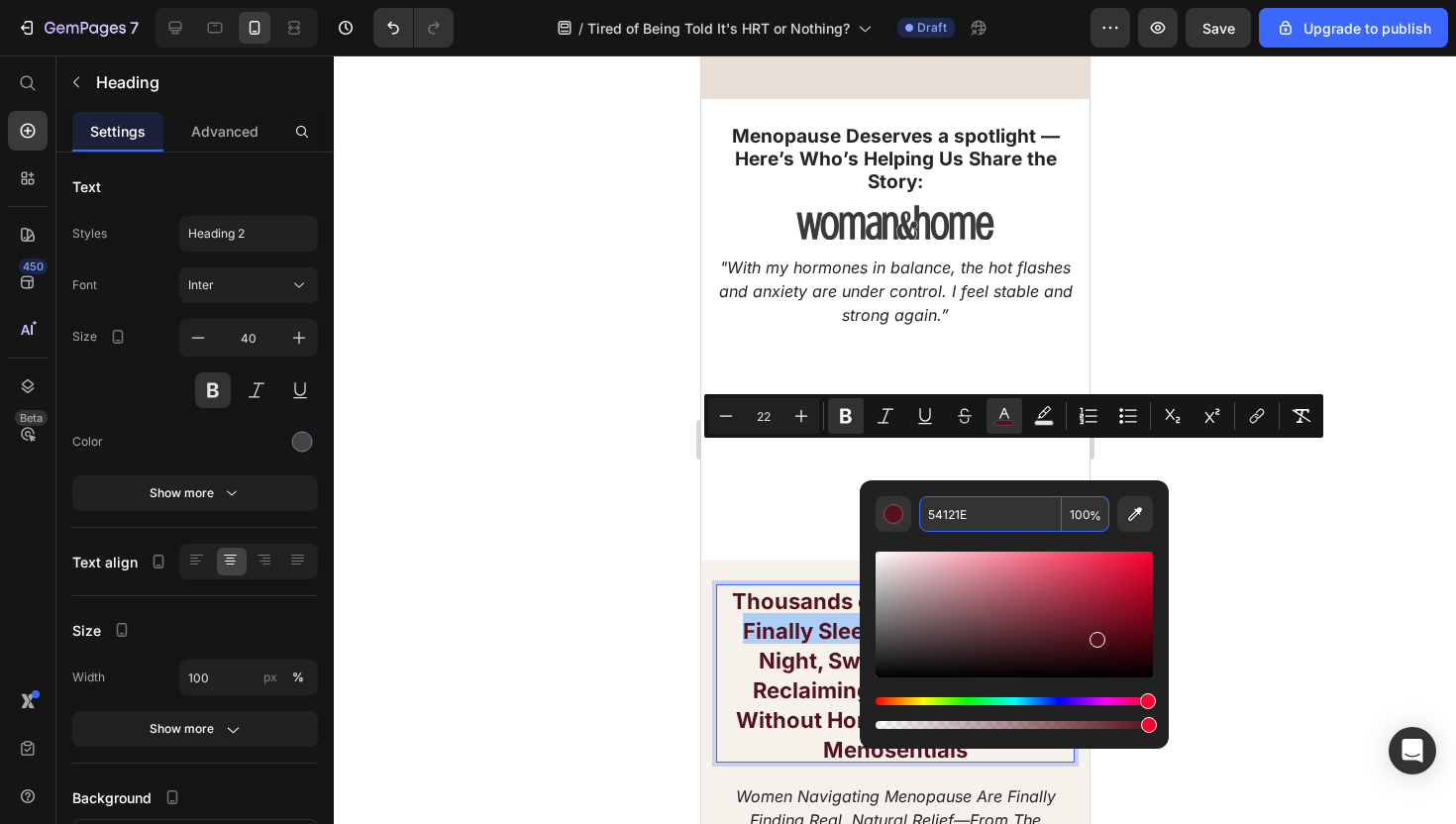 click on "54121E" at bounding box center (990, 514) 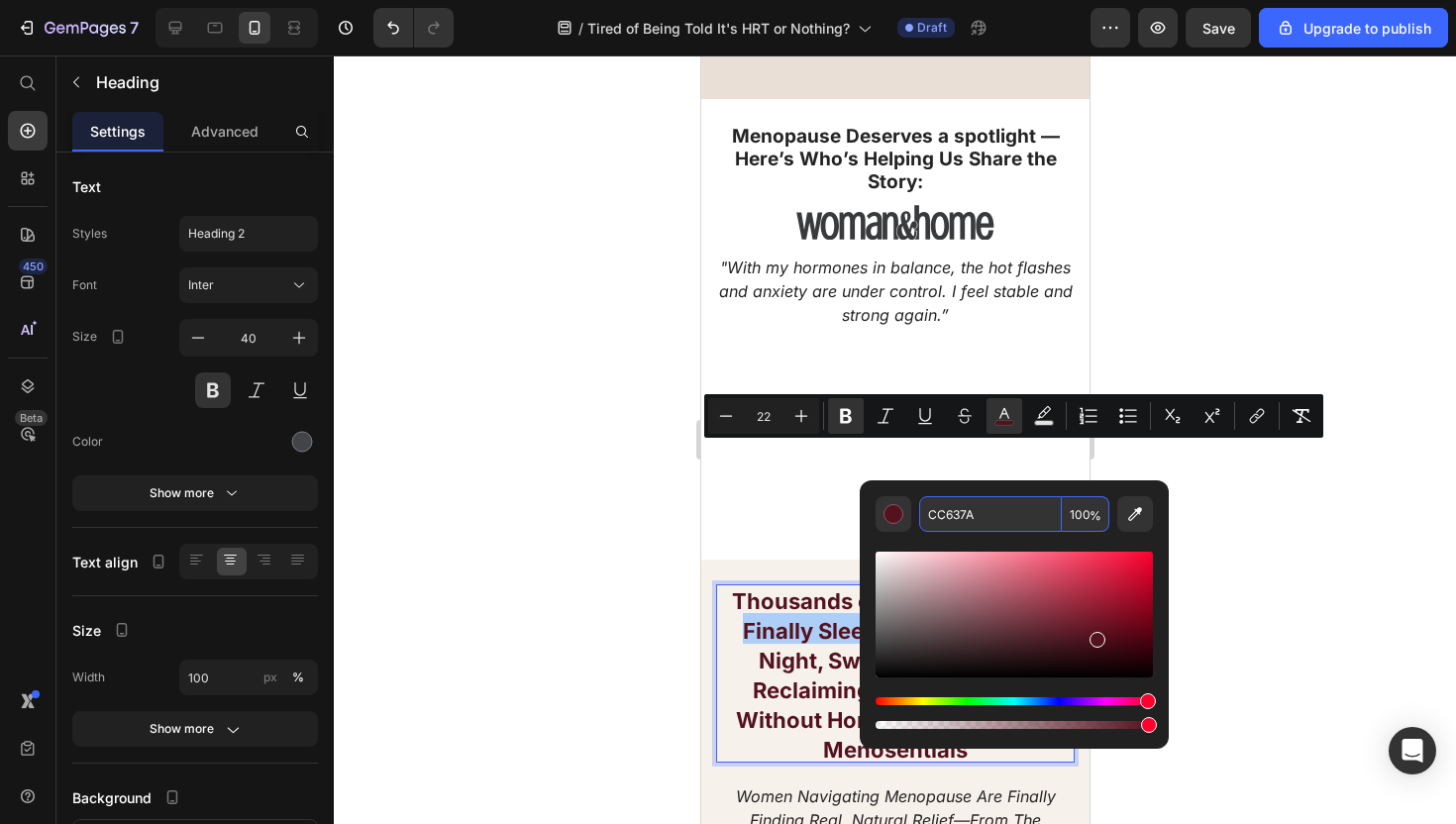 type on "CC637A" 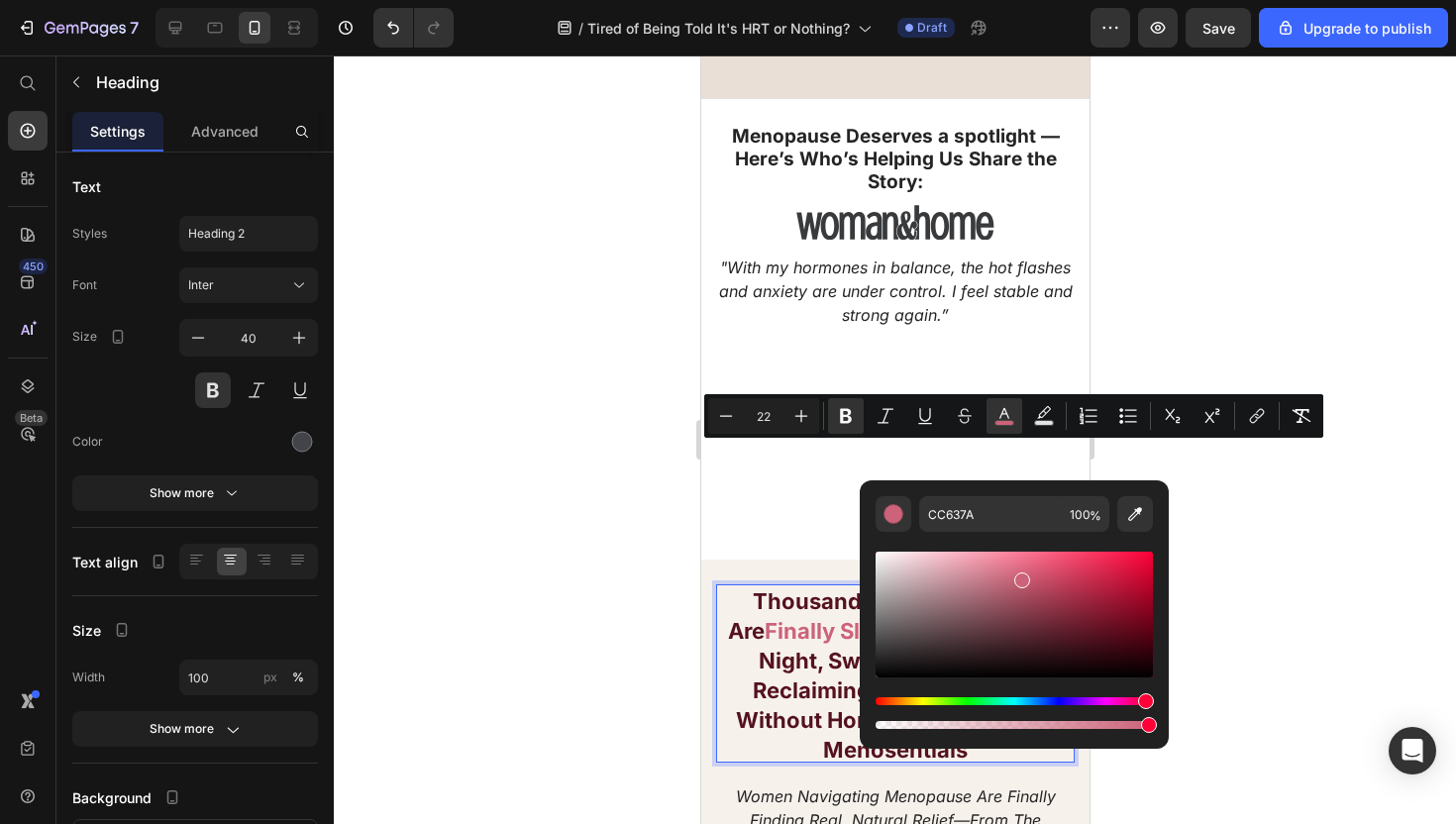click on "Through the Night, Sweating Less, and Reclaiming Their Energy — Without Hormones, Thanks to Menosentials" at bounding box center (898, 690) 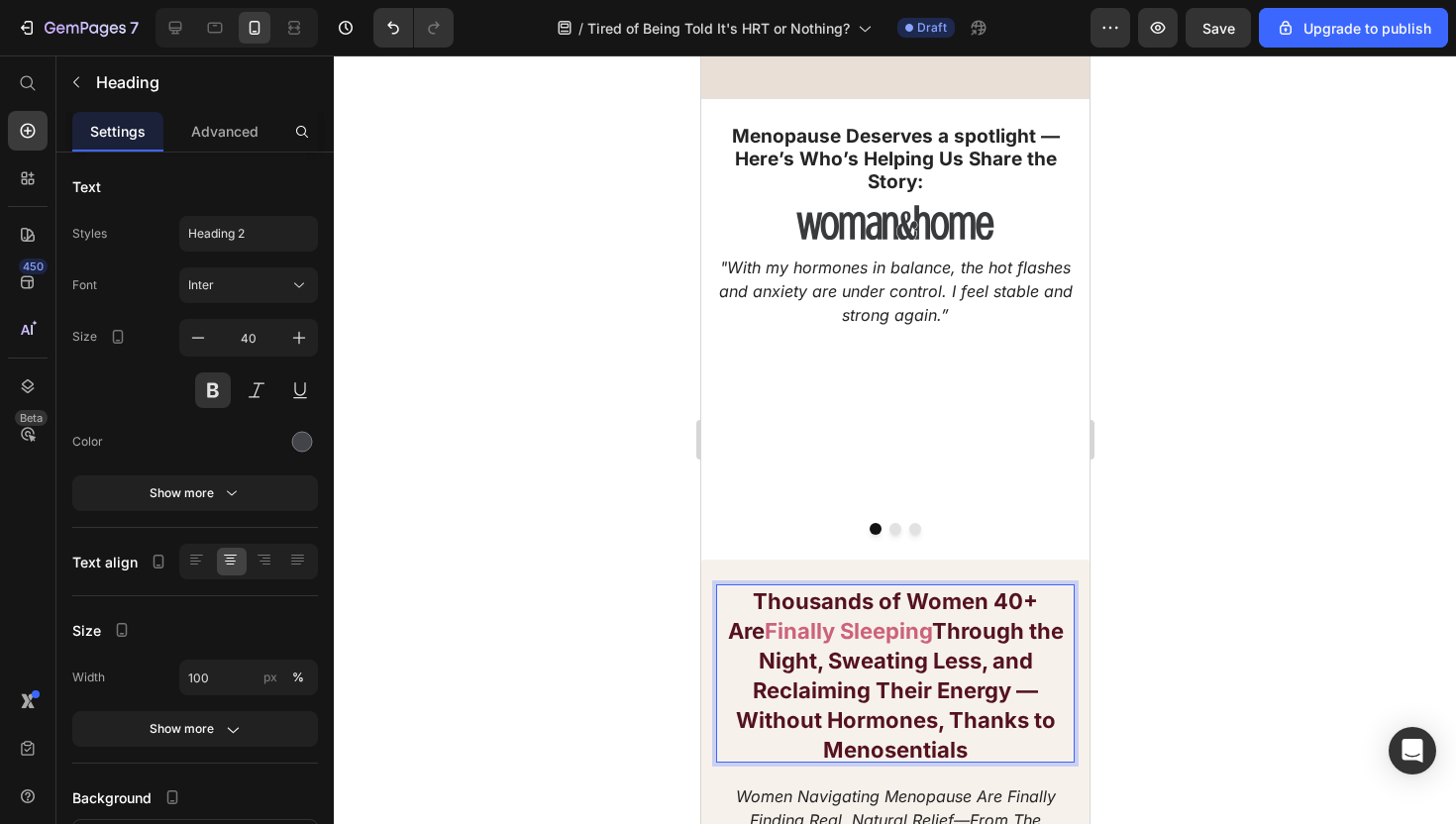 click on "Through the Night, Sweating Less, and Reclaiming Their Energy — Without Hormones, Thanks to Menosentials" at bounding box center [898, 690] 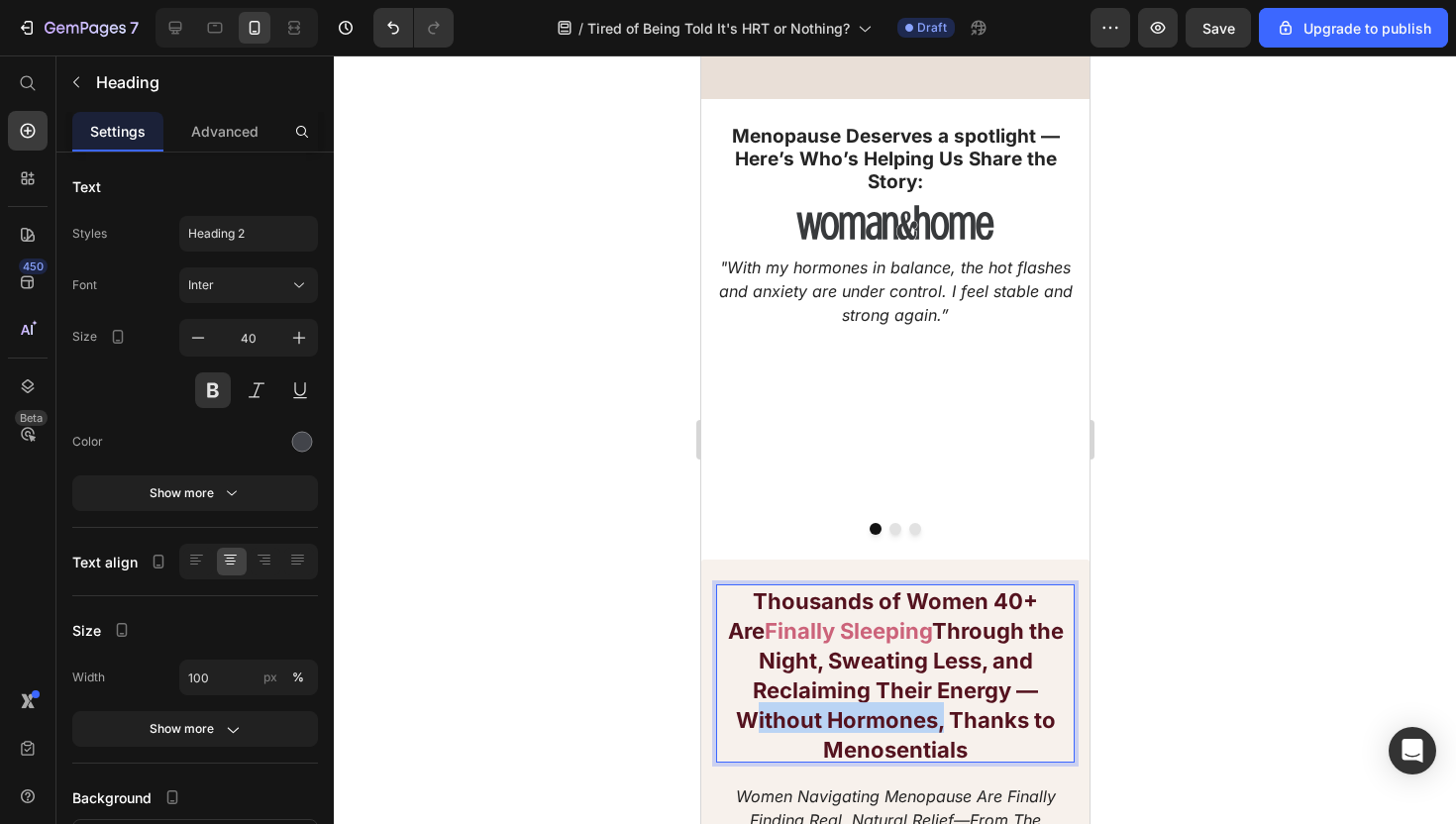 drag, startPoint x: 736, startPoint y: 551, endPoint x: 934, endPoint y: 553, distance: 198.01 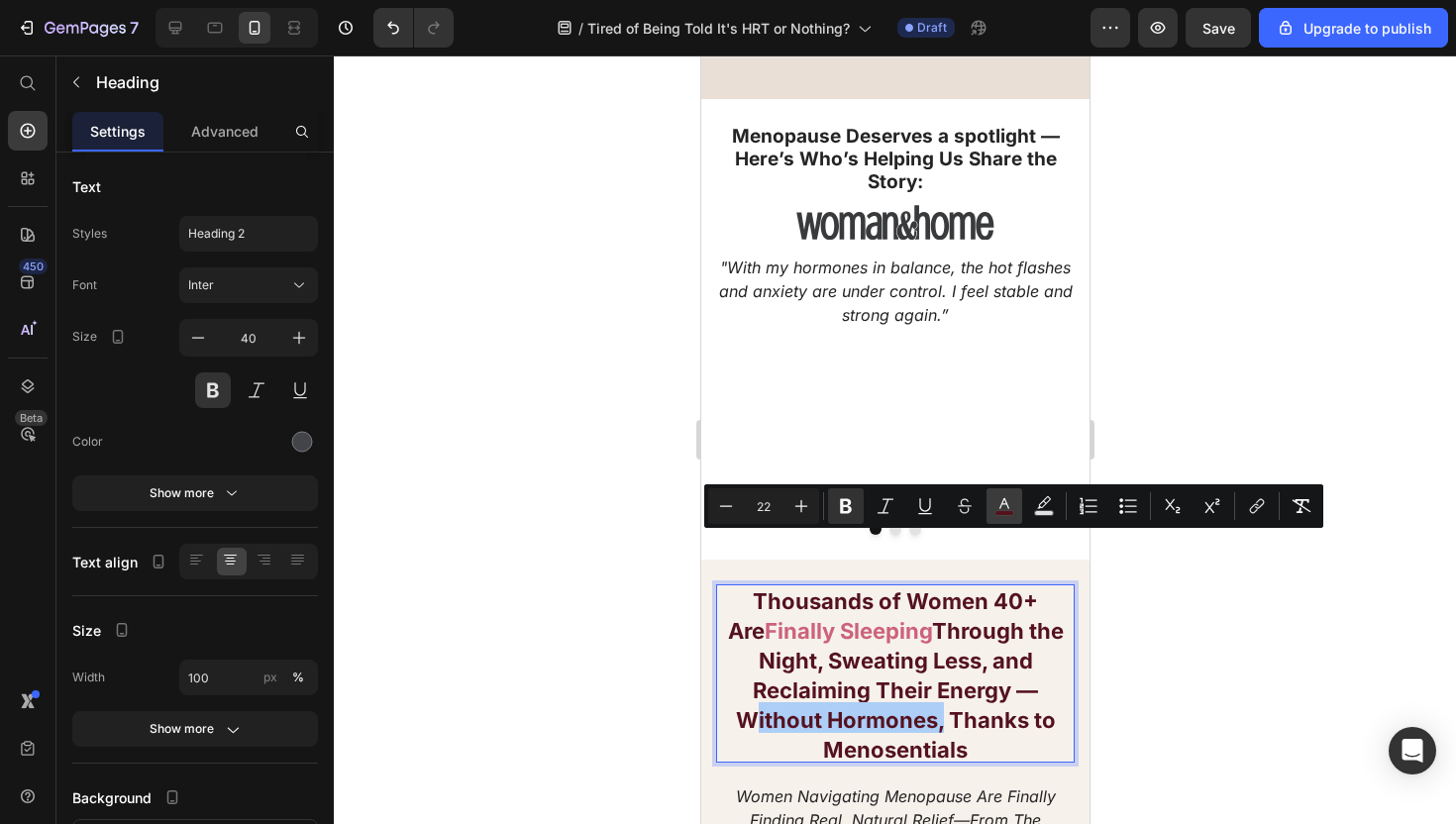 click 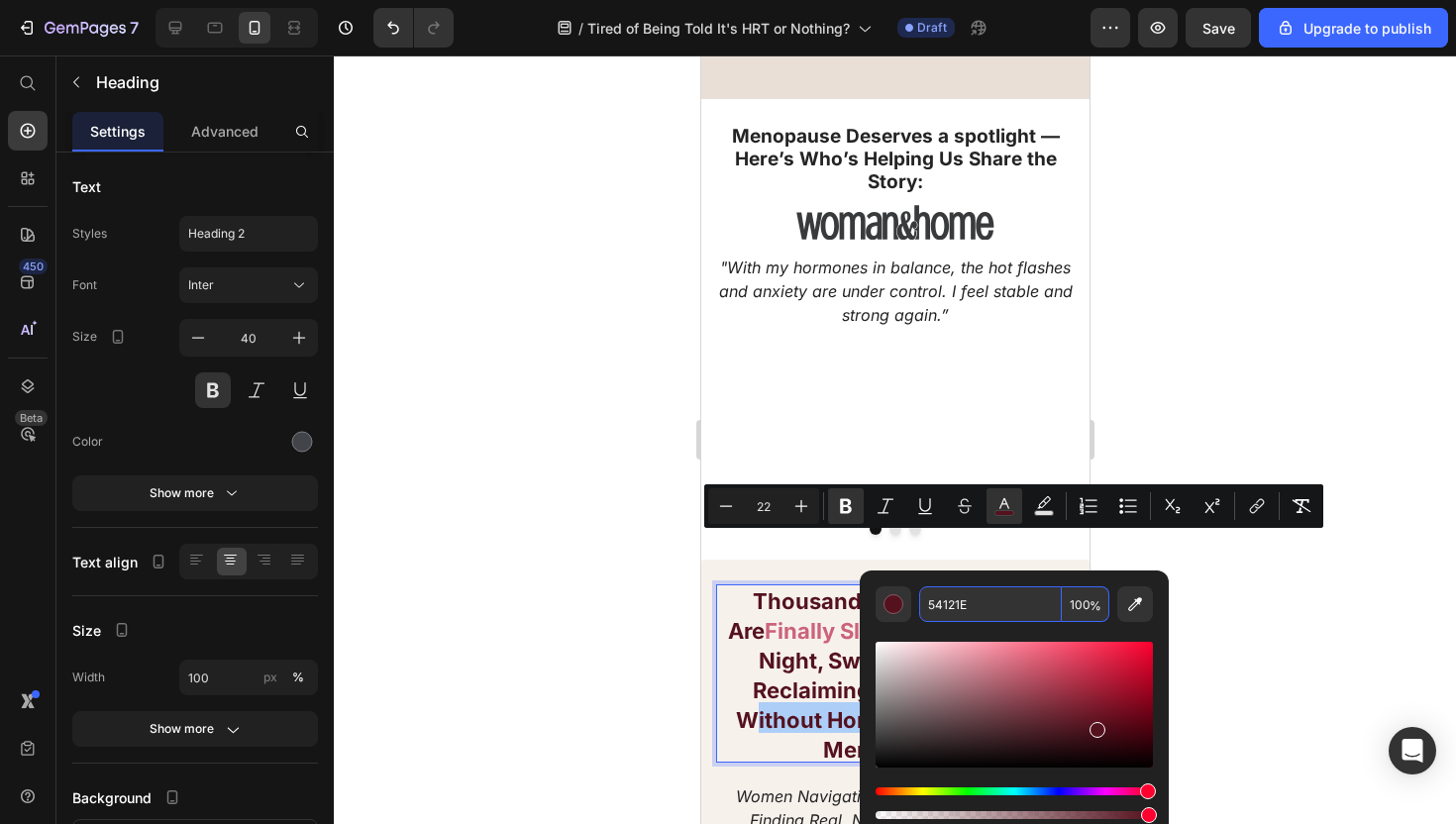 click on "54121E" at bounding box center [990, 604] 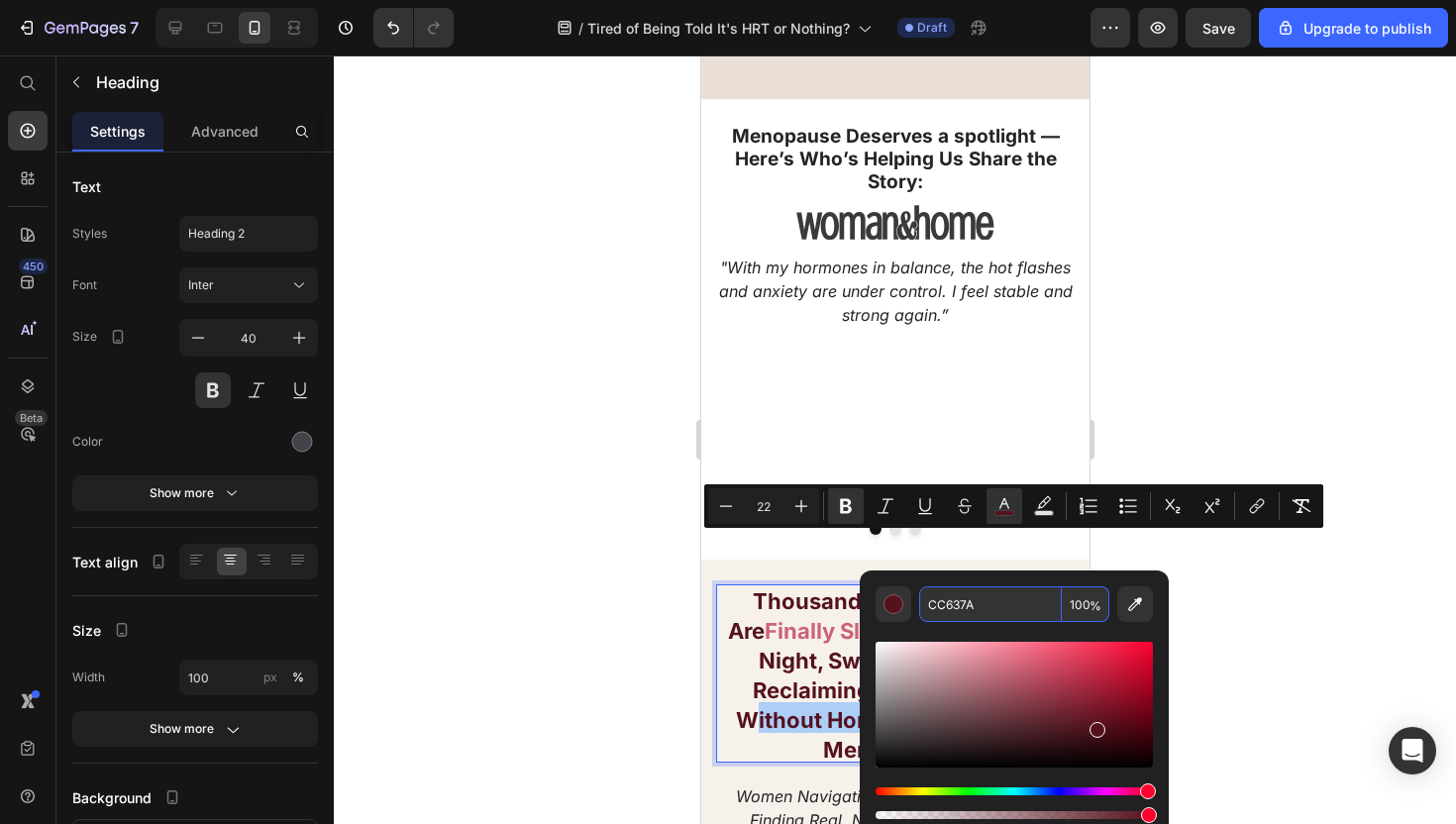 type on "CC637A" 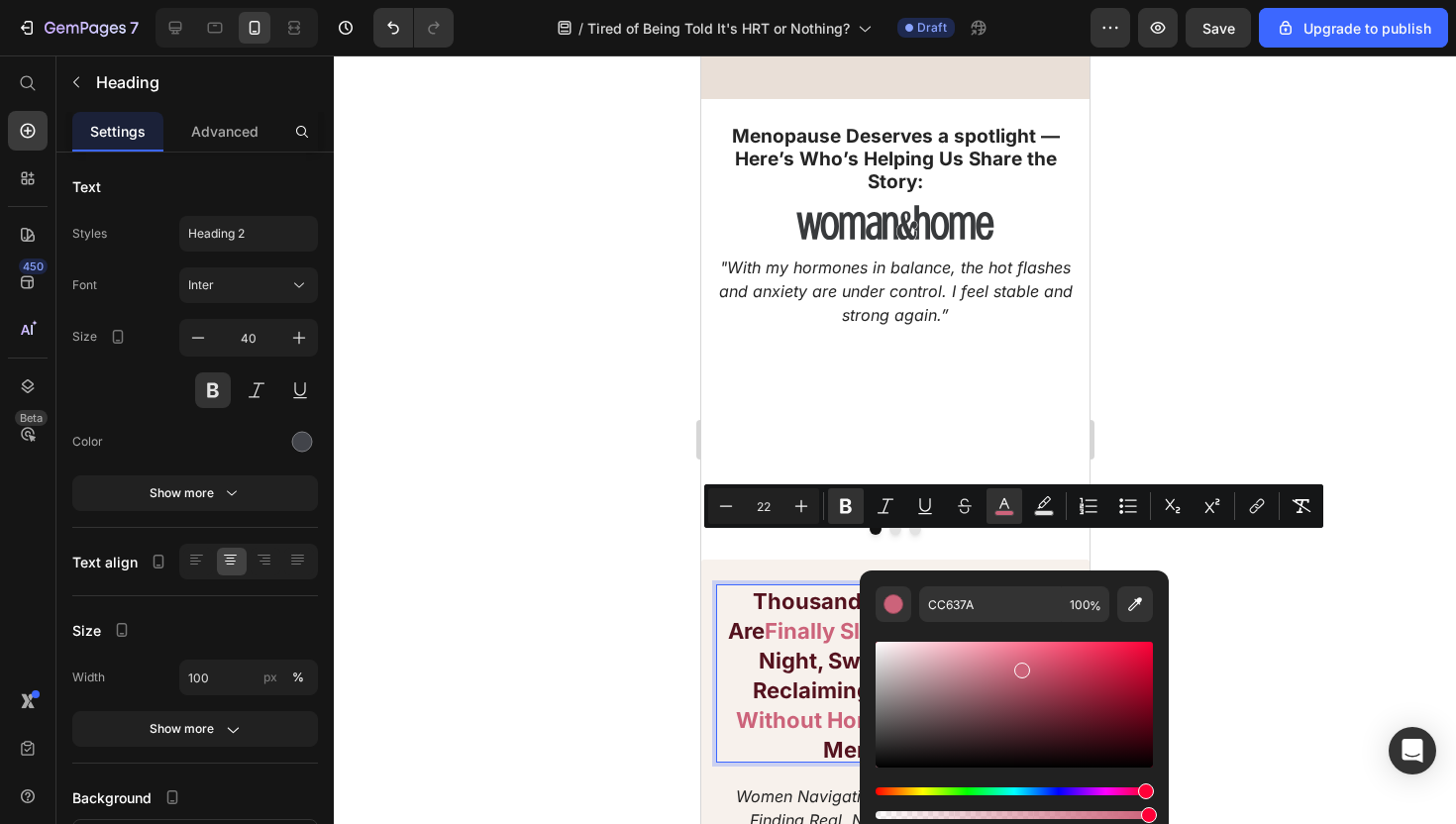 click on "Thousands of Women 40+ Are  Finally Sleeping  Through the Night, Sweating Less, and Reclaiming Their Energy —  Without Hormones , Thanks to Menosentials Heading   20 Thousands of Women 40+ Are Finally Sleeping Through the Night, Sweating Less, and Reclaiming Their Energy — Without Hormones, Thanks to Menosentials Heading Women navigating menopause are finally finding real, natural relief—from the symptoms no one warned them about. Text Block Women navigating menopause are finally finding real, natural relief—from the symptoms no one warned them about. Text block Image
Icon
Icon
Icon
Icon
Icon Row Yolanda Perez, 55 – California Text block Row I didn’t expect much, honestly. I’ve tried everything from magnesium to meditation. But after two weeks on Menosentials, I’m finally sleeping through the night without waking up drenched. My mood swings have eased up too—I feel like I can breathe again. Text block Row Image" at bounding box center (894, 901) 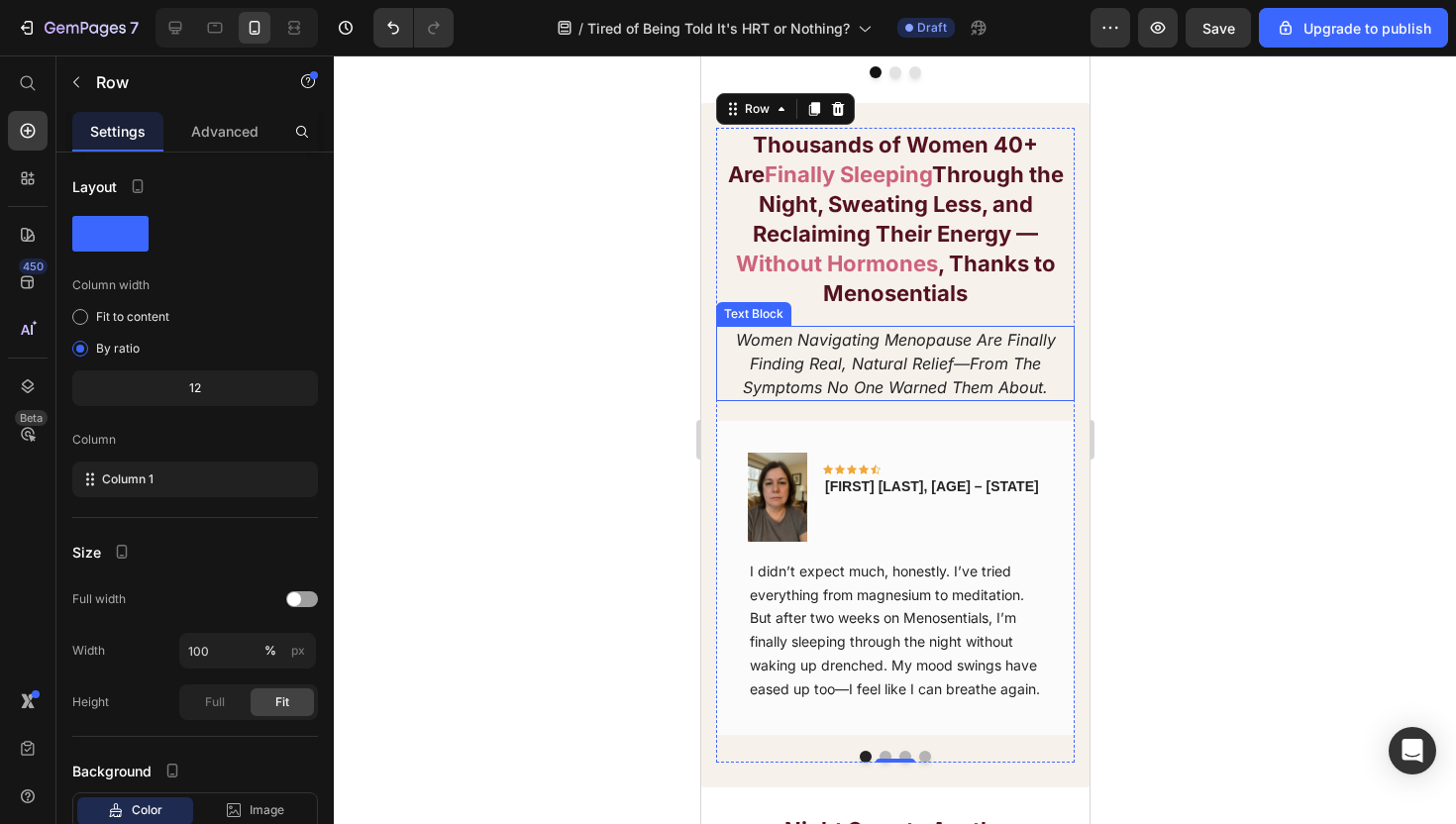 scroll, scrollTop: 1151, scrollLeft: 0, axis: vertical 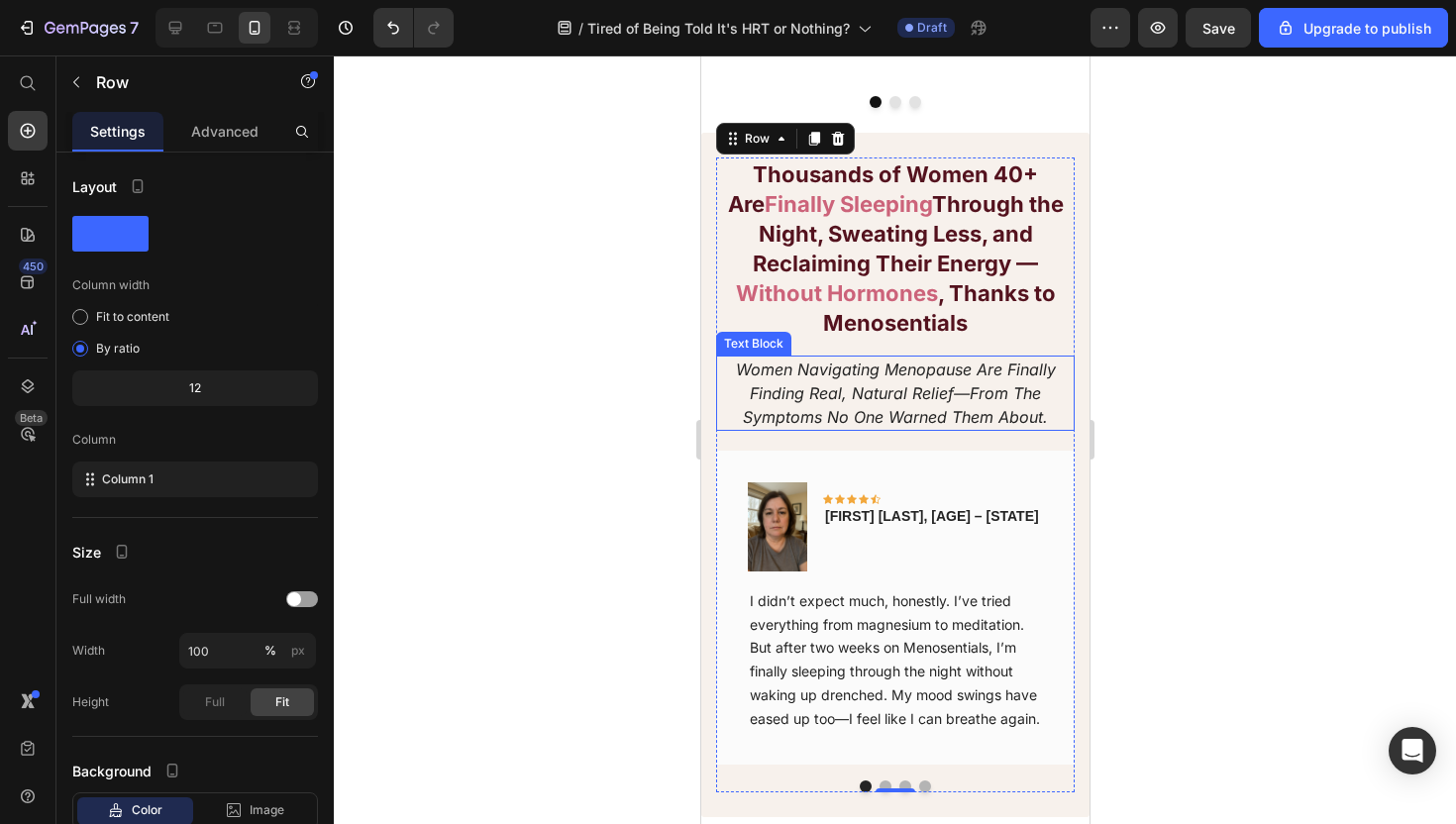 click on "Women navigating menopause are finally finding real, natural relief—from the symptoms no one warned them about." at bounding box center [894, 393] 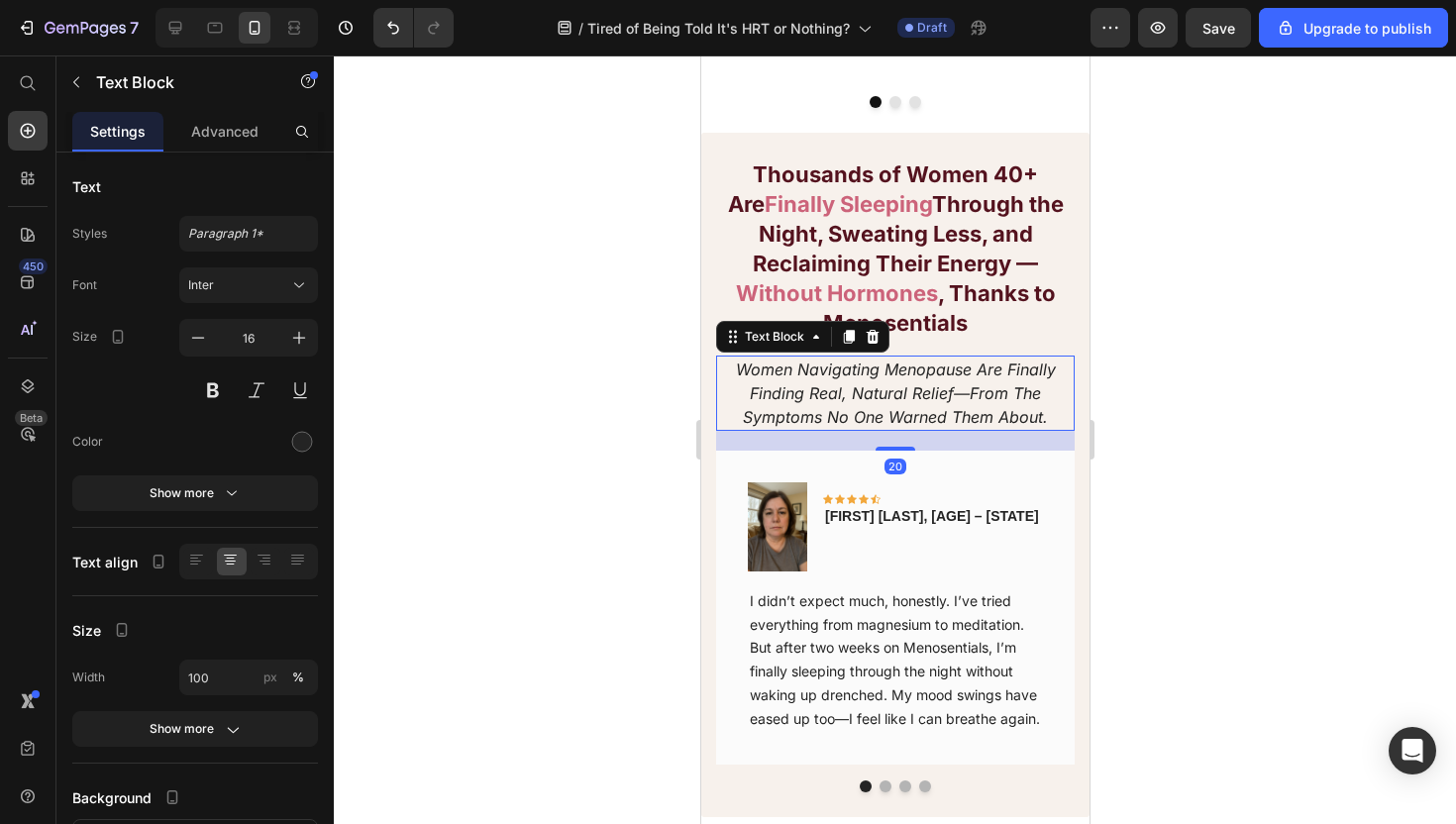 click on "Women navigating menopause are finally finding real, natural relief—from the symptoms no one warned them about." at bounding box center [894, 393] 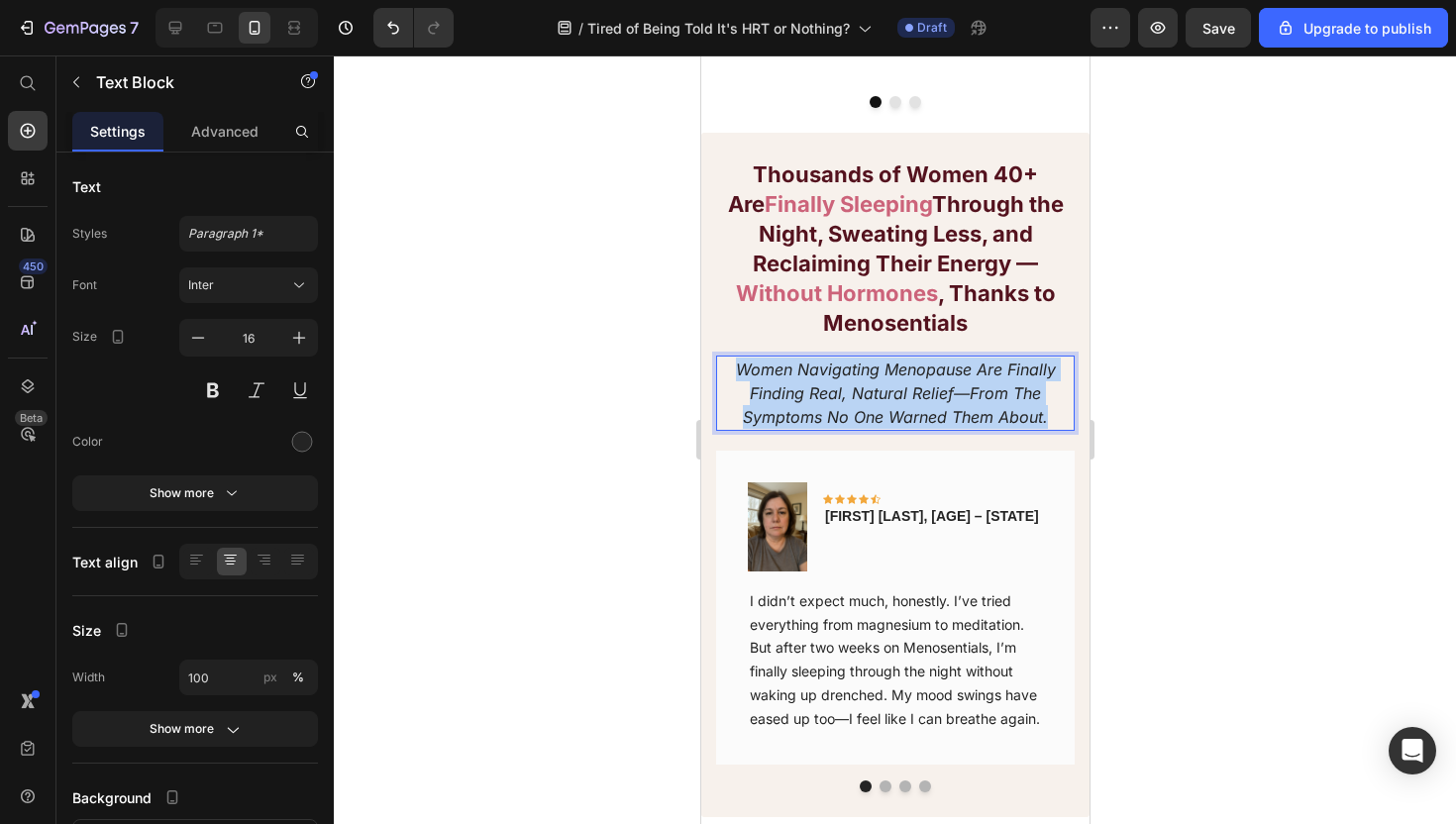 click on "Women navigating menopause are finally finding real, natural relief—from the symptoms no one warned them about." at bounding box center [894, 393] 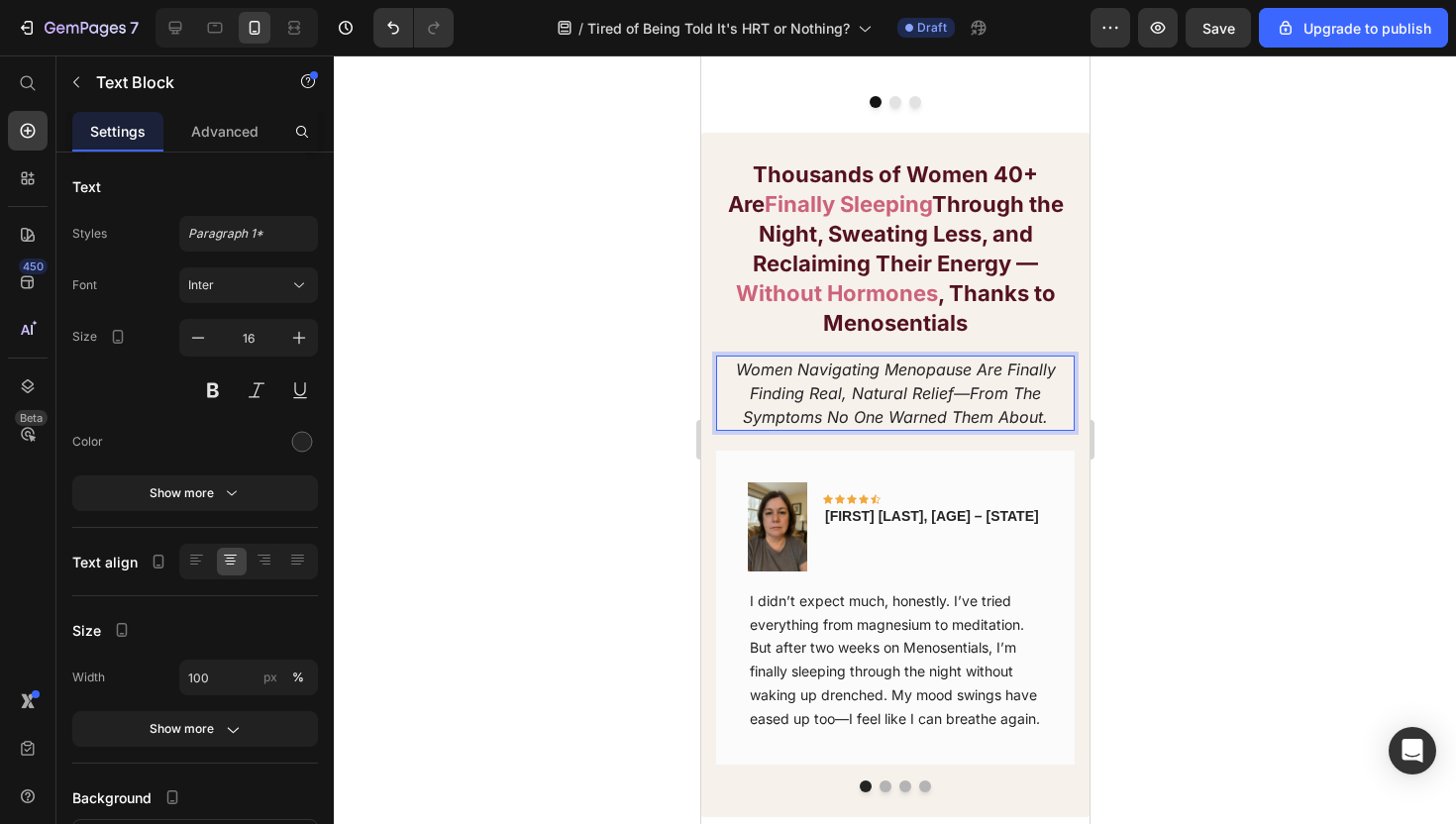 click on "I didn’t expect much, honestly. I’ve tried everything from magnesium to meditation. But after two weeks on Menosentials, I’m finally sleeping through the night without waking up drenched. My mood swings have eased up too—I feel like I can breathe again." at bounding box center [894, 660] 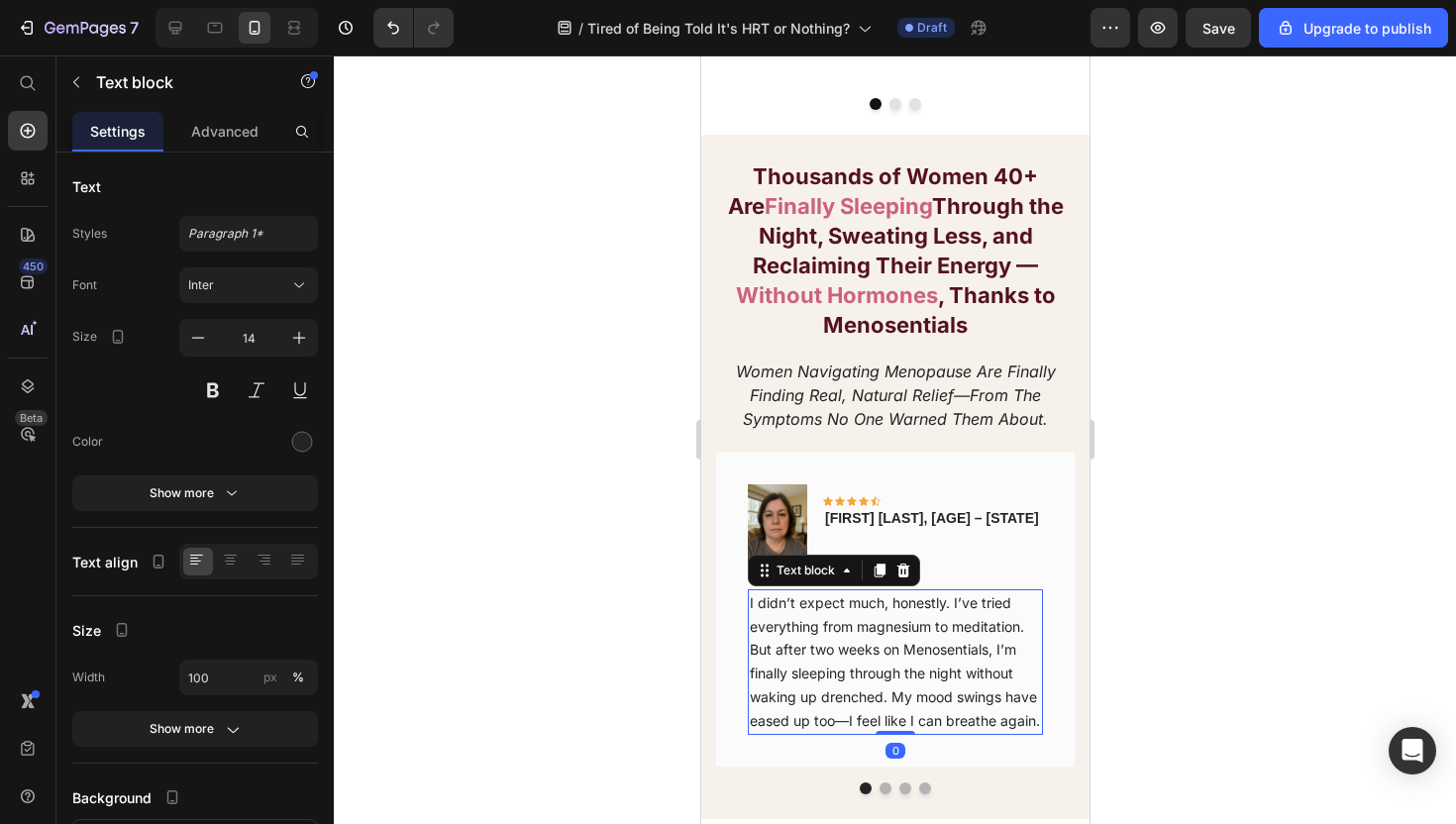 scroll, scrollTop: 1451, scrollLeft: 0, axis: vertical 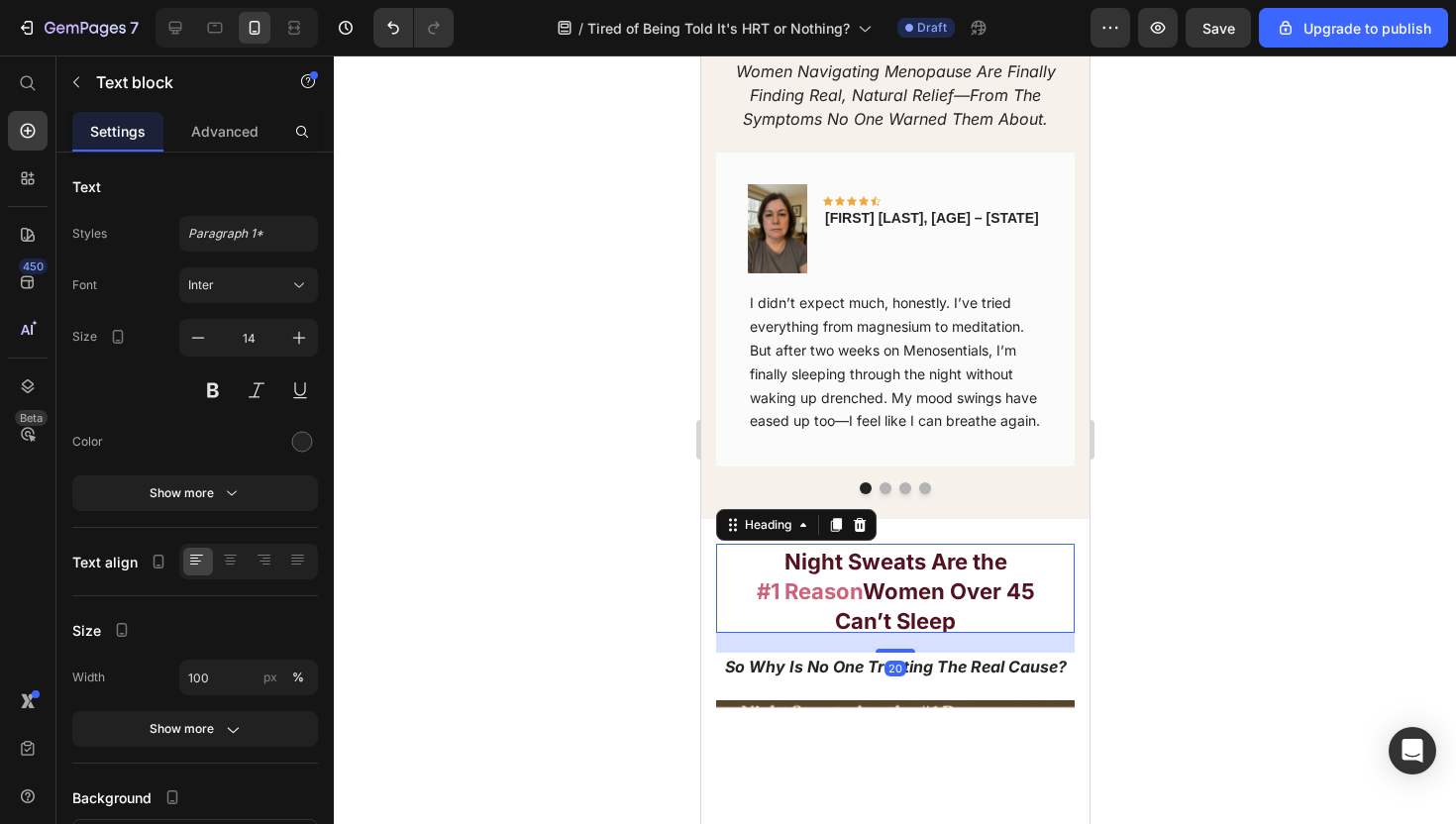 click on "Night Sweats Are the" at bounding box center [894, 562] 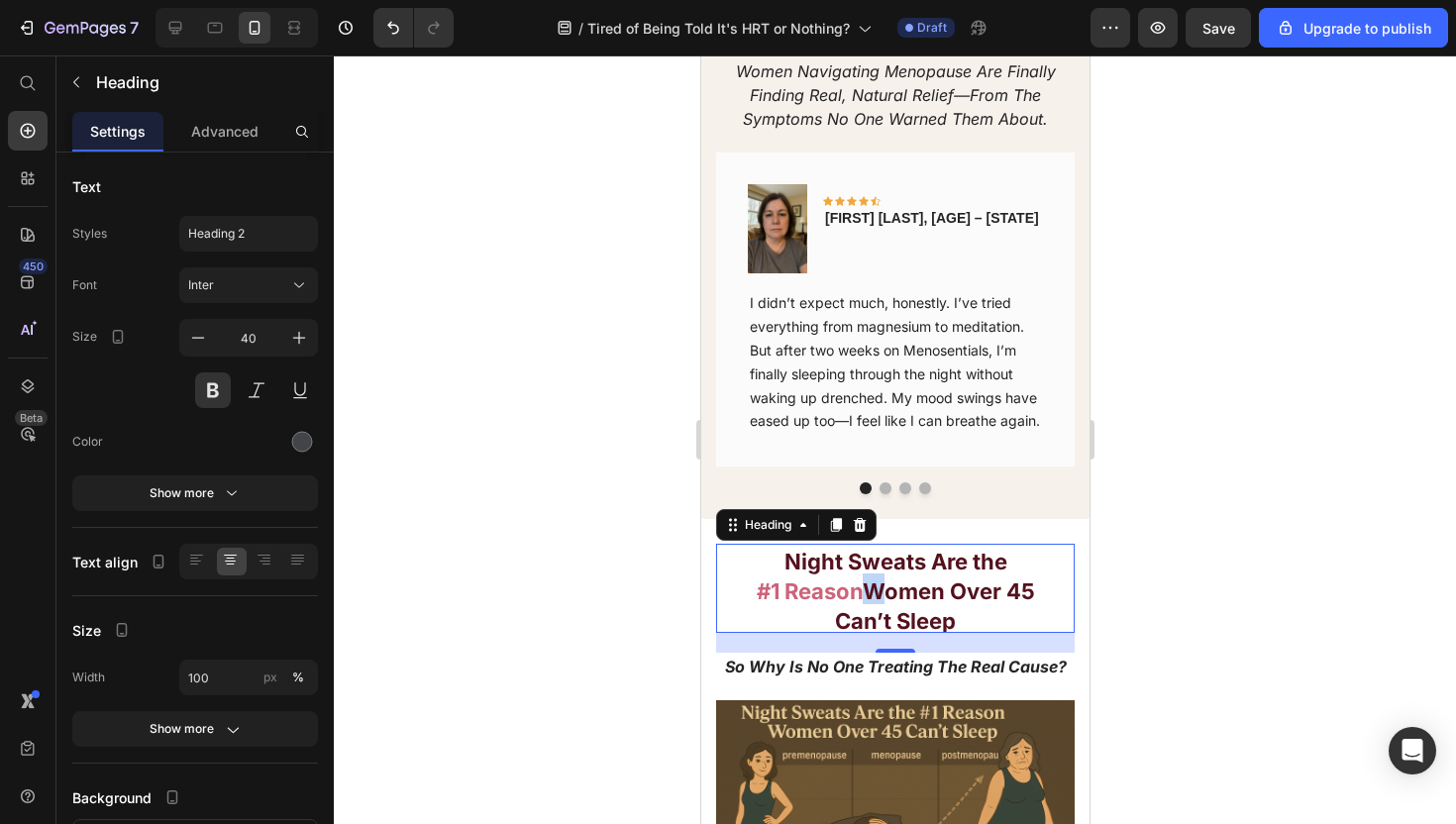 click on "#1 Reason" at bounding box center [808, 591] 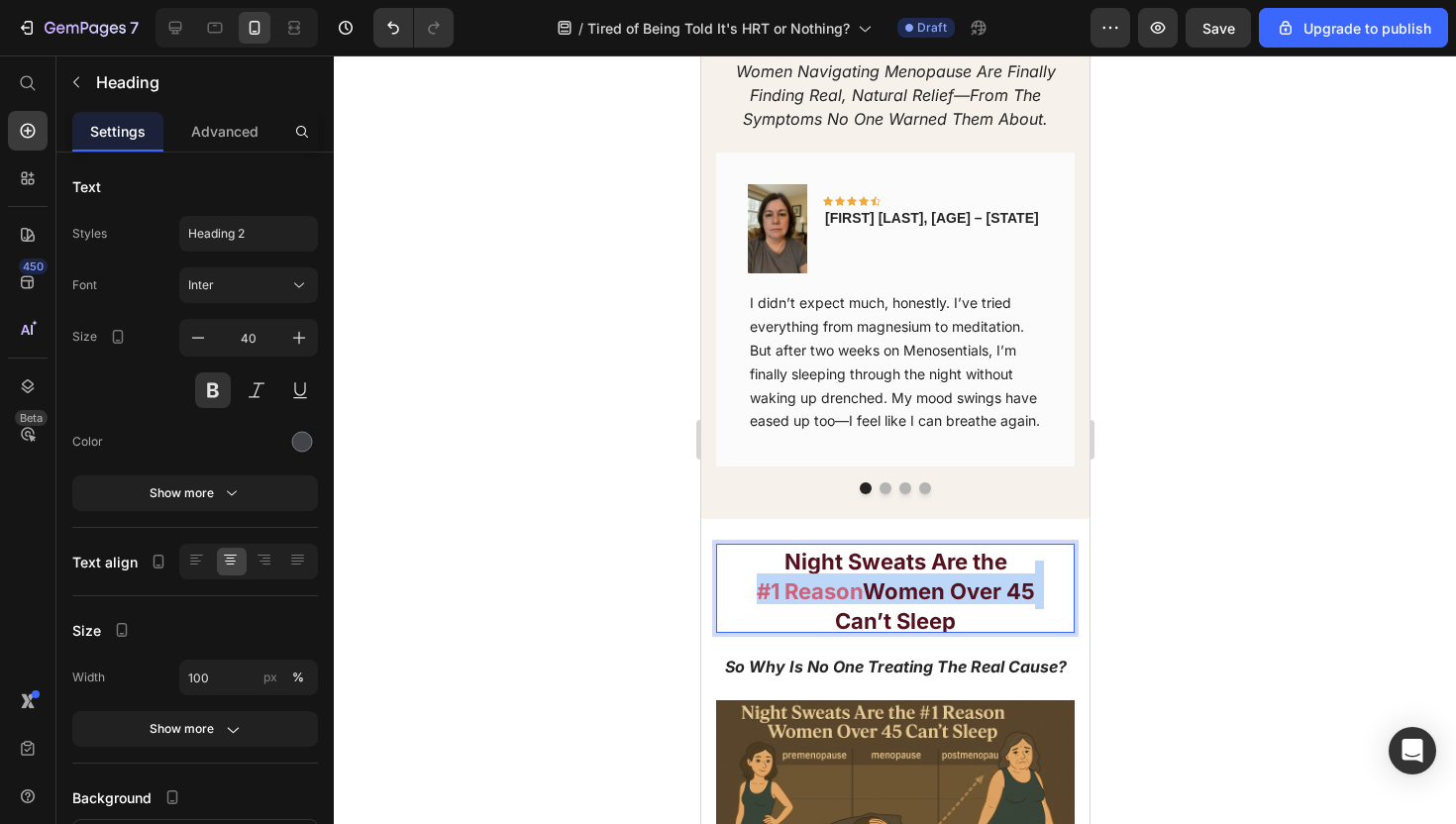 click on "#1 Reason" at bounding box center (808, 591) 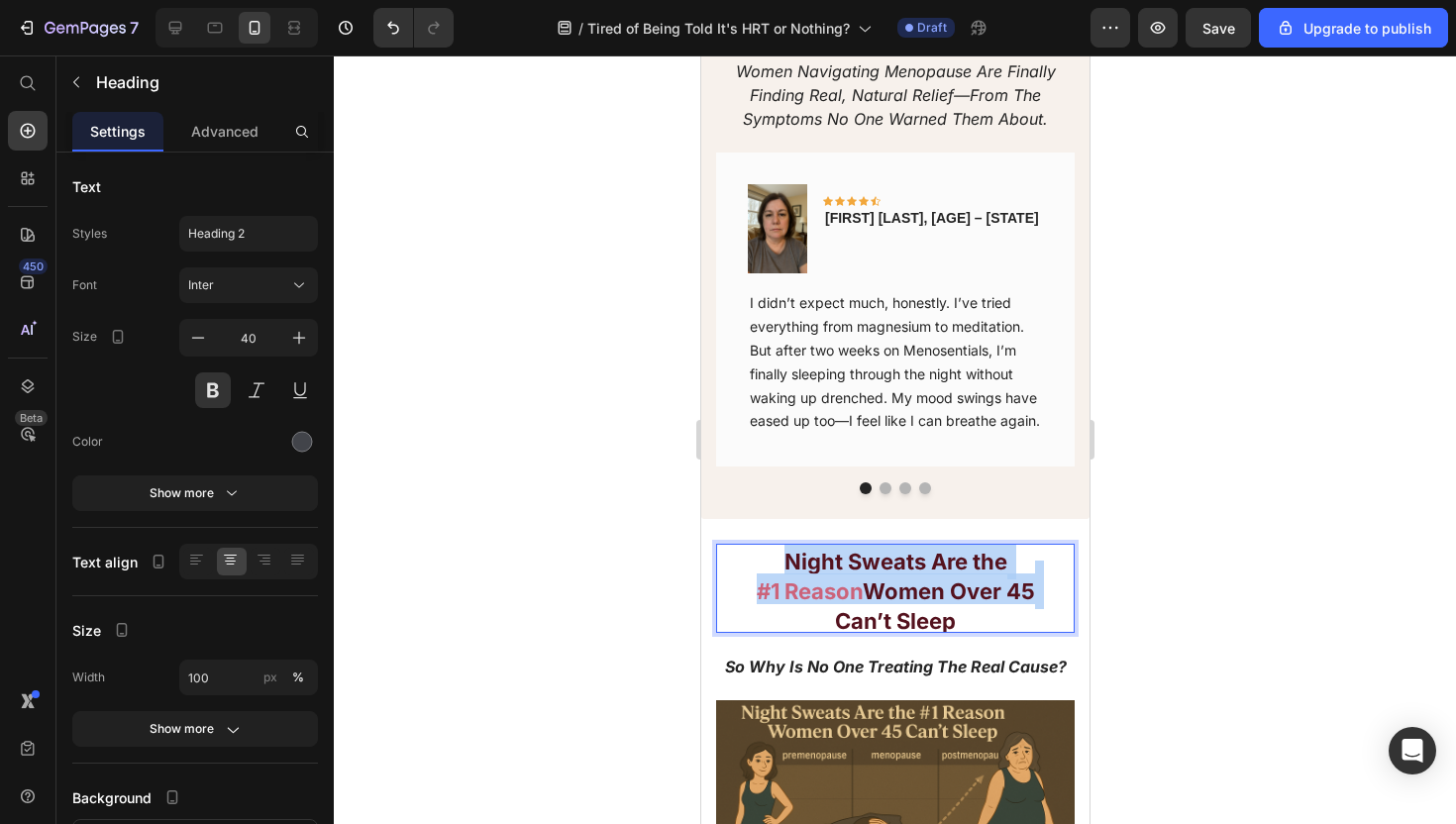 scroll, scrollTop: 1, scrollLeft: 0, axis: vertical 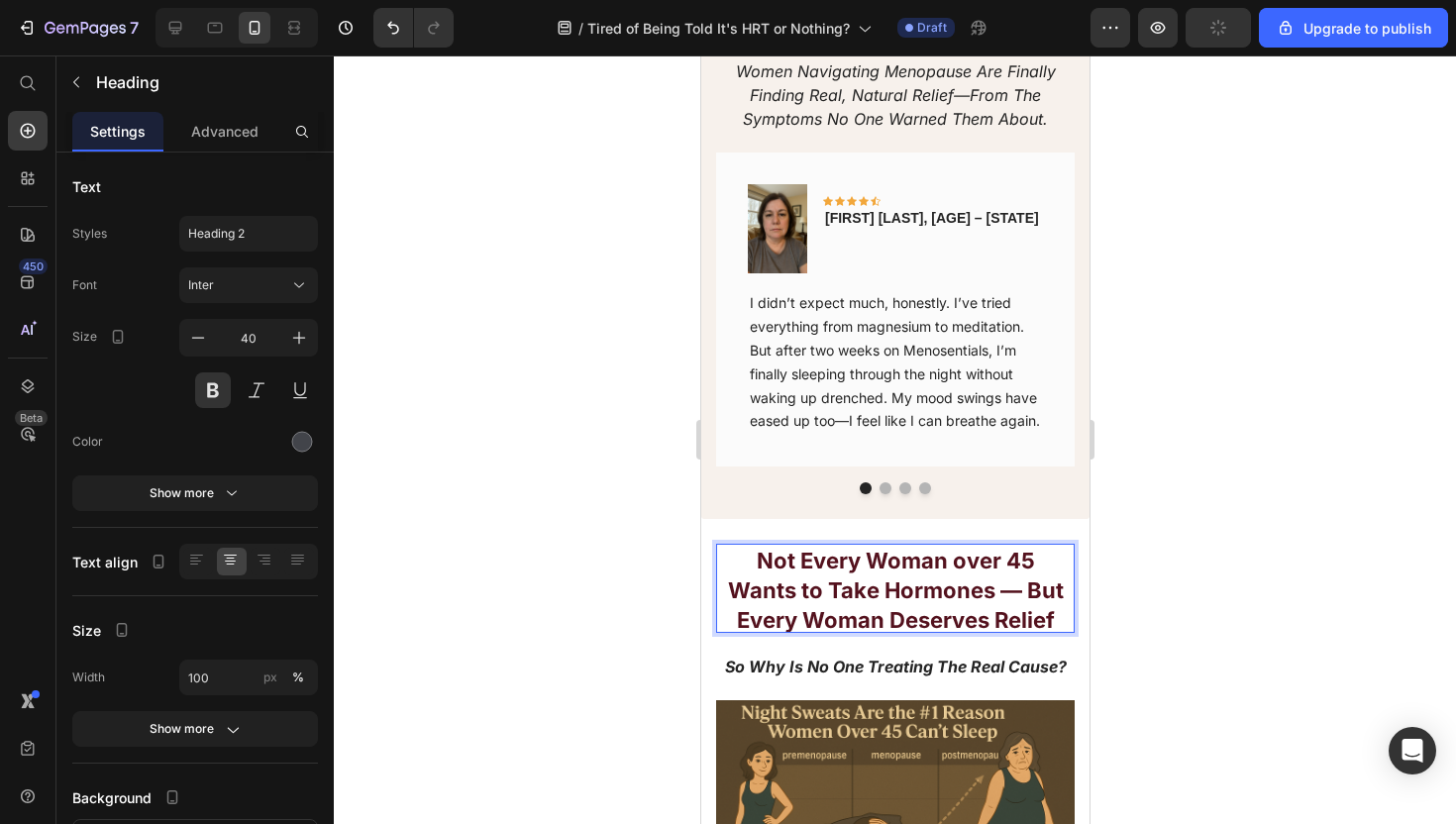 click on "Not Every Woman over 45 Wants to Take Hormones — But Every Woman Deserves Relief" at bounding box center (894, 590) 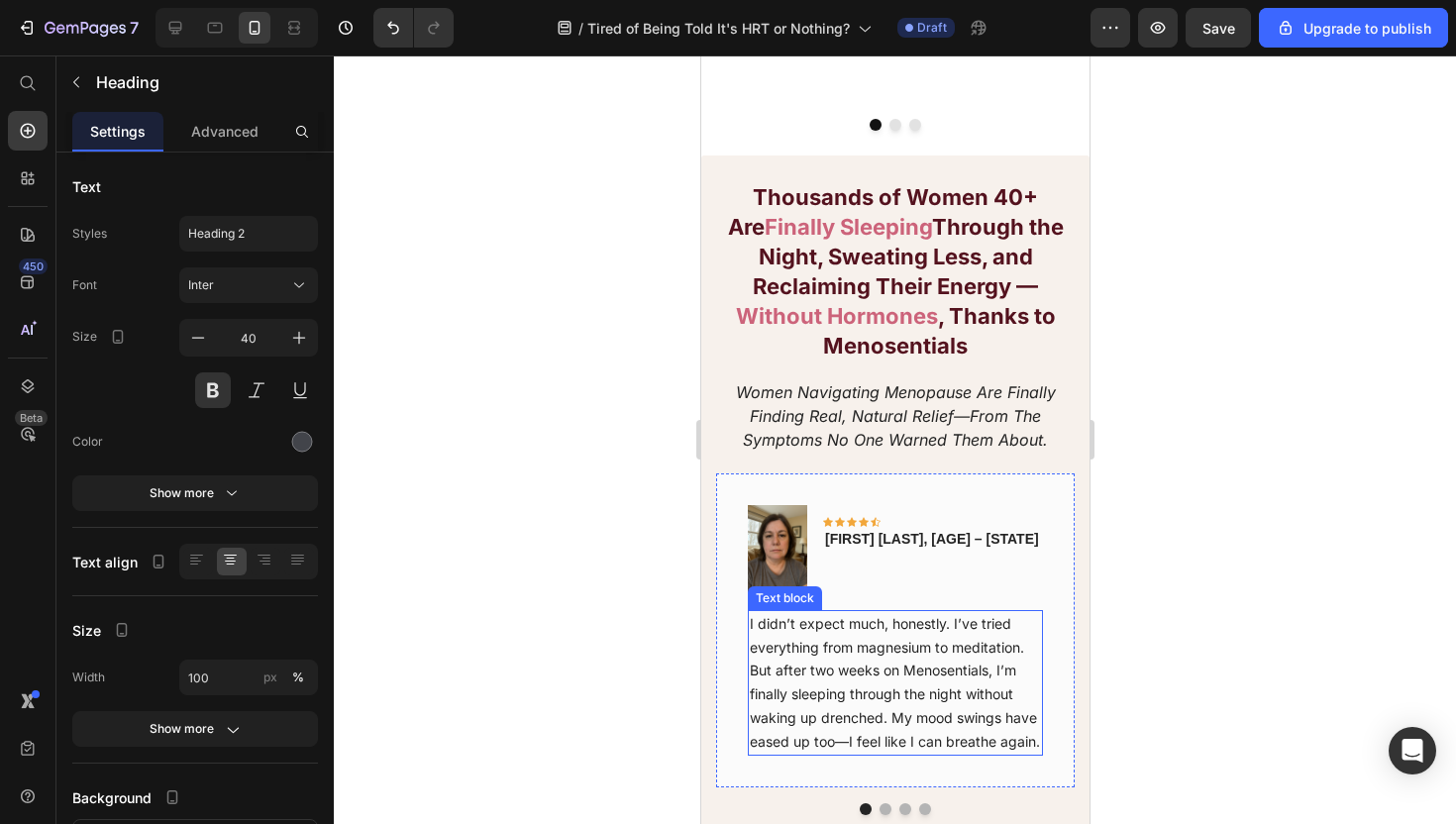 scroll, scrollTop: 1122, scrollLeft: 0, axis: vertical 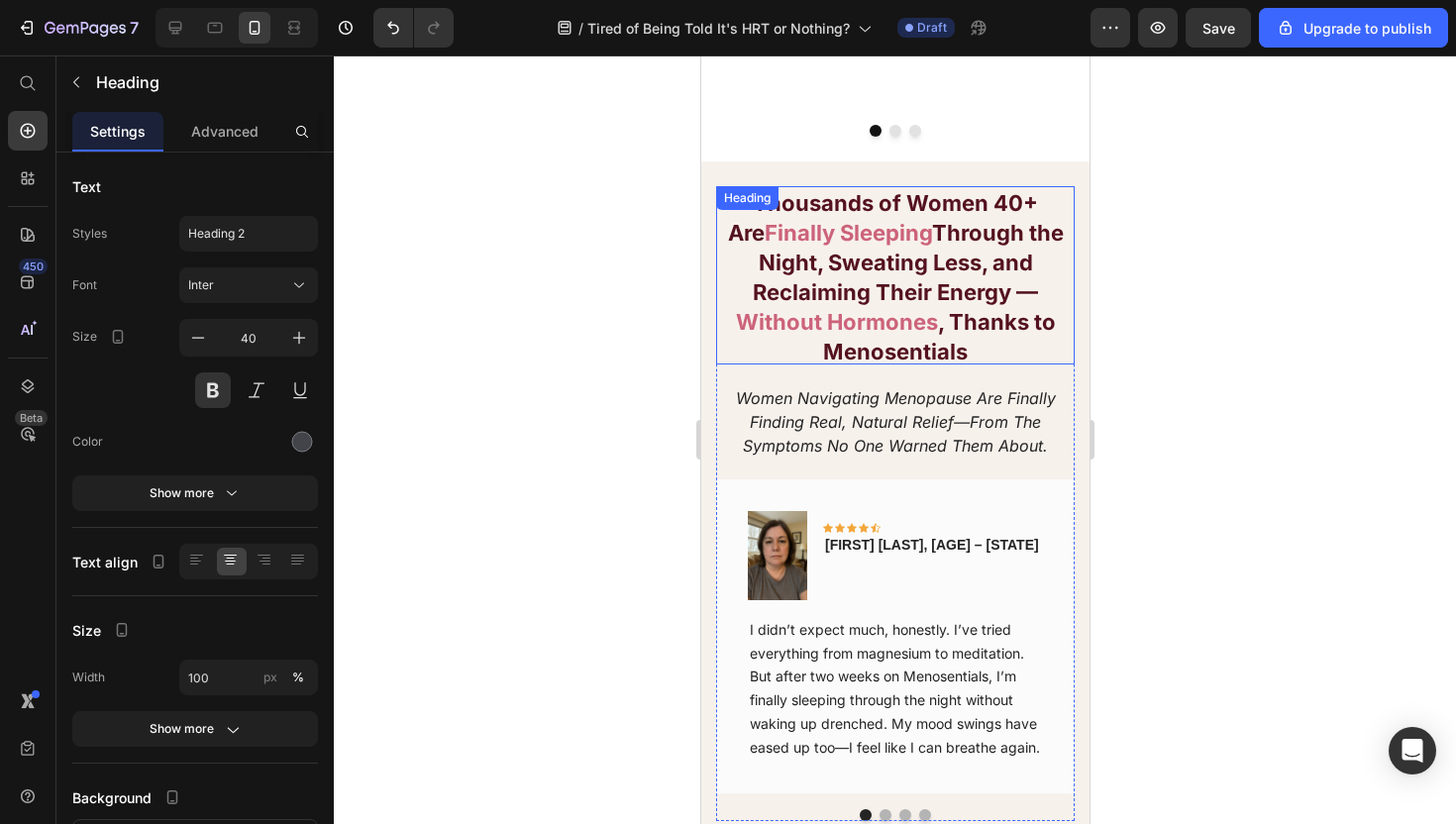 click on "Without Hormones" at bounding box center (836, 322) 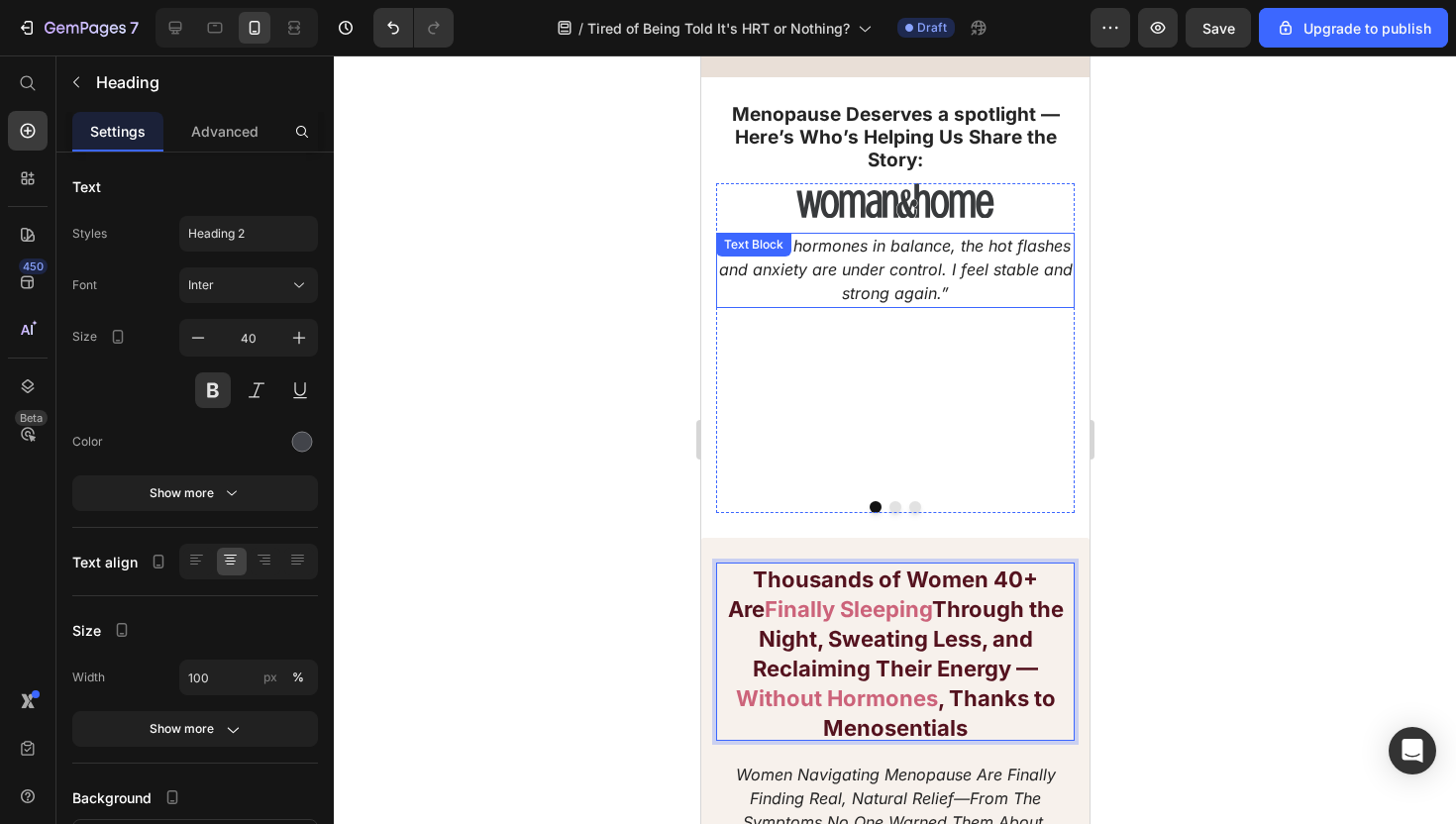 scroll, scrollTop: 713, scrollLeft: 0, axis: vertical 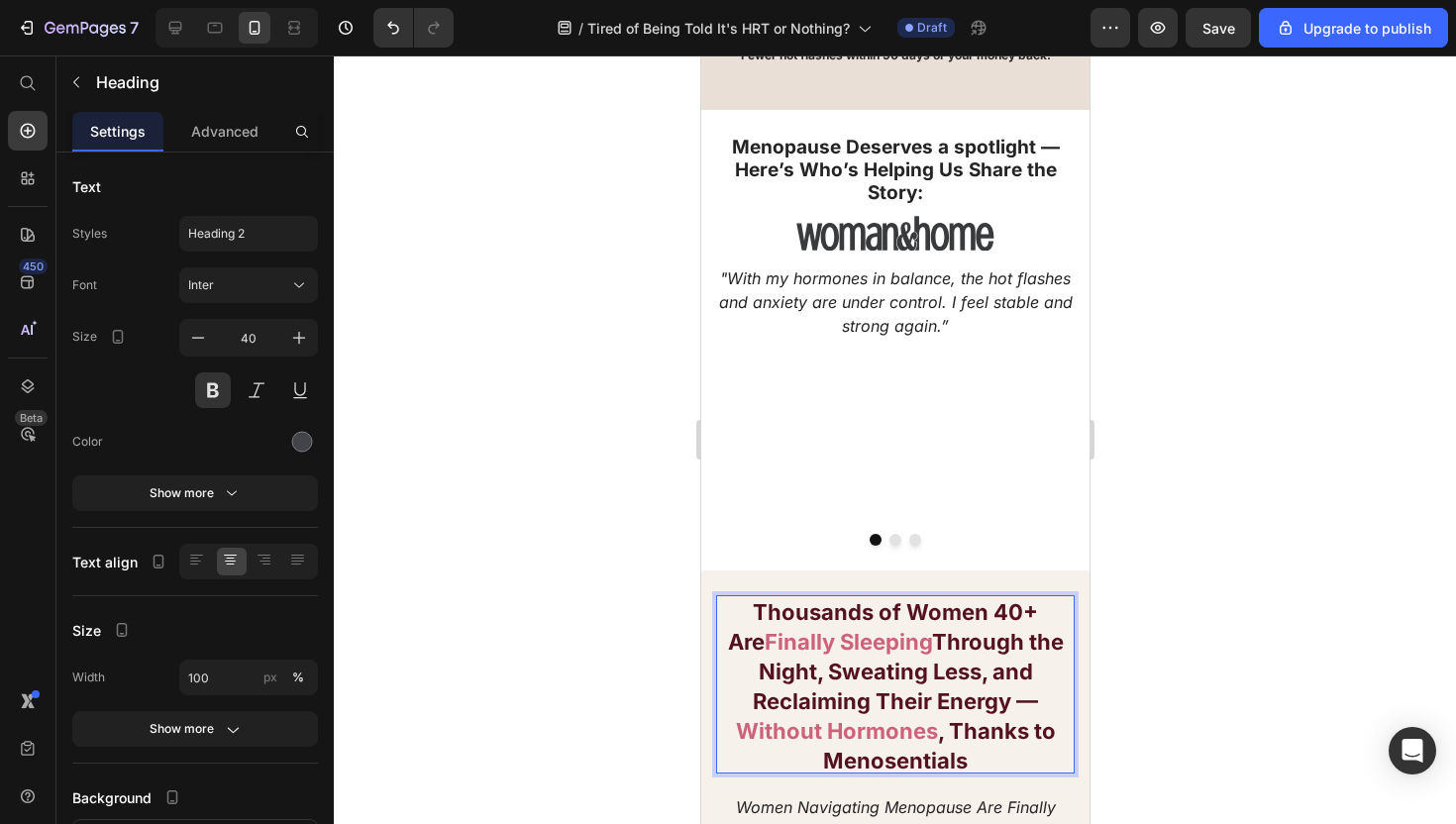 click on "Without Hormones" at bounding box center [836, 731] 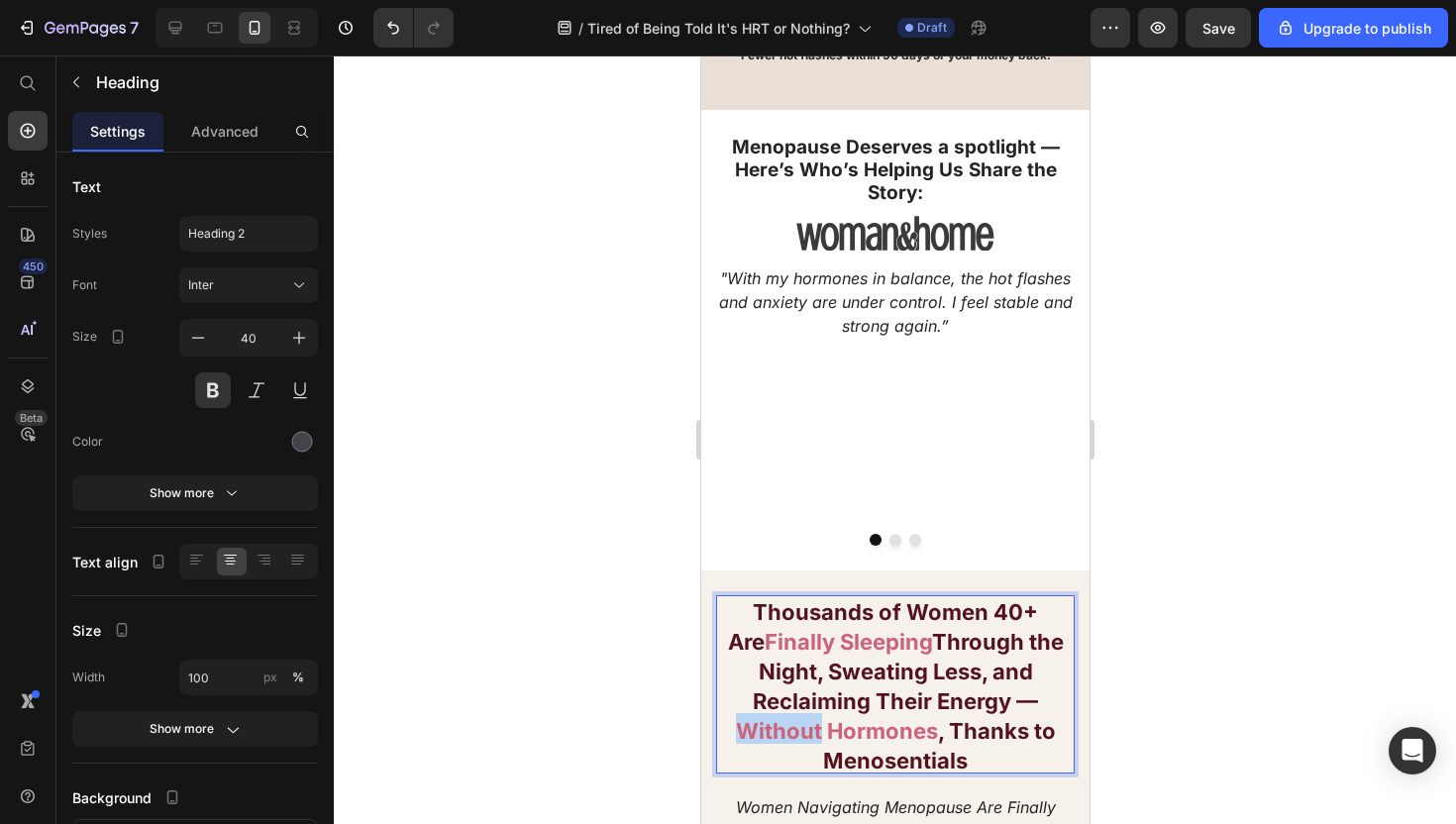 click on "Without Hormones" at bounding box center (836, 731) 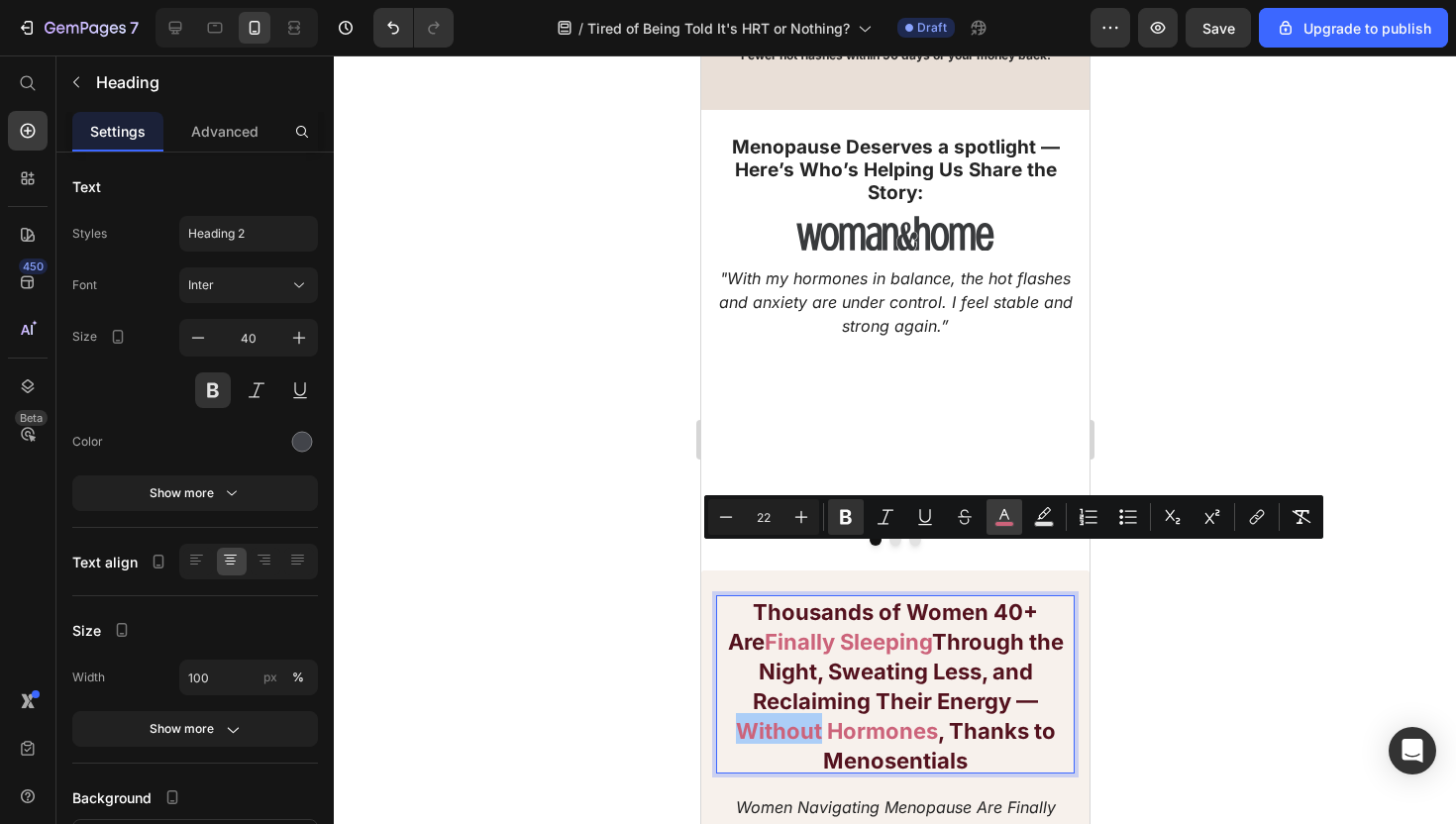 click 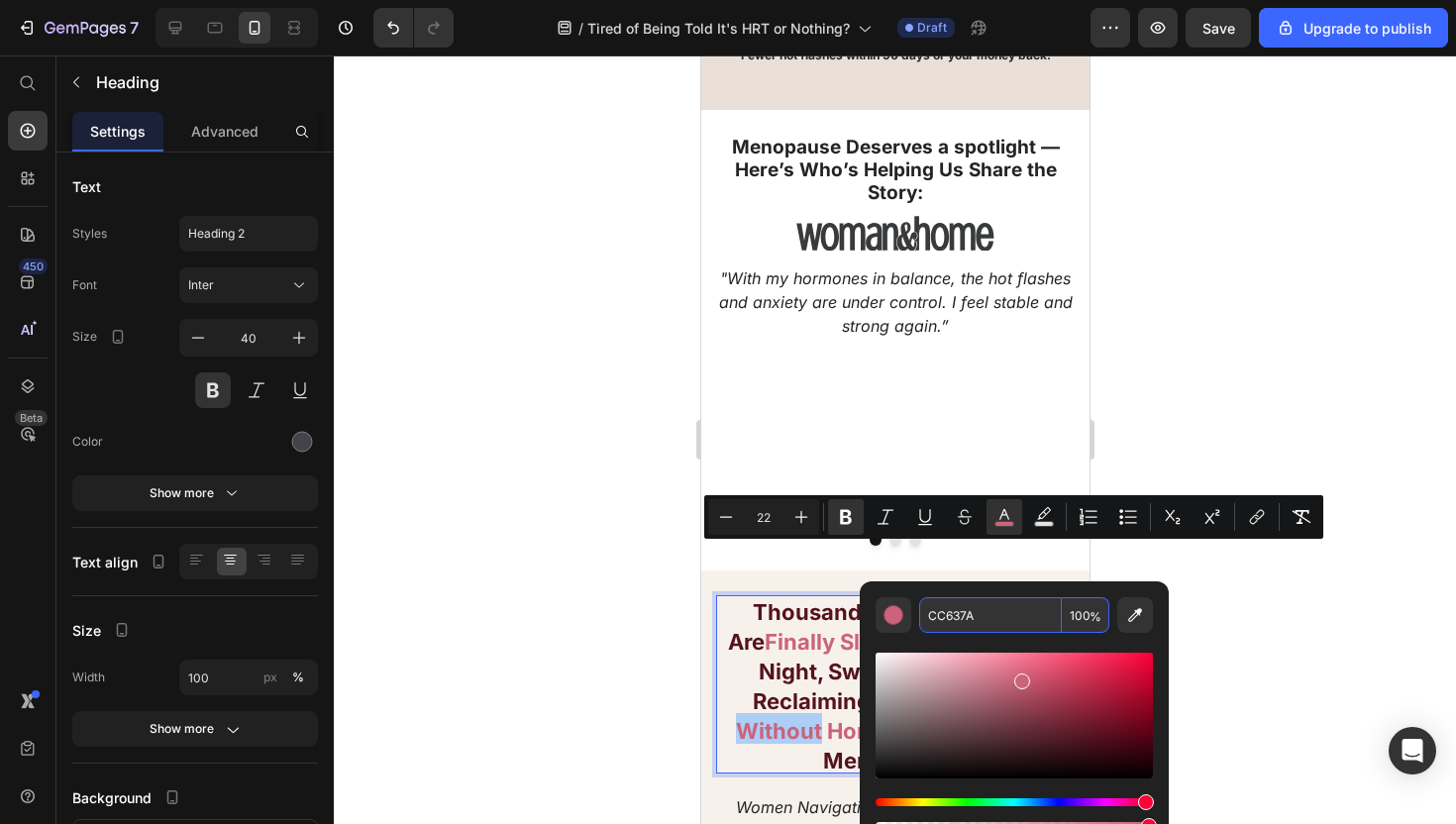 click on "CC637A" at bounding box center (990, 615) 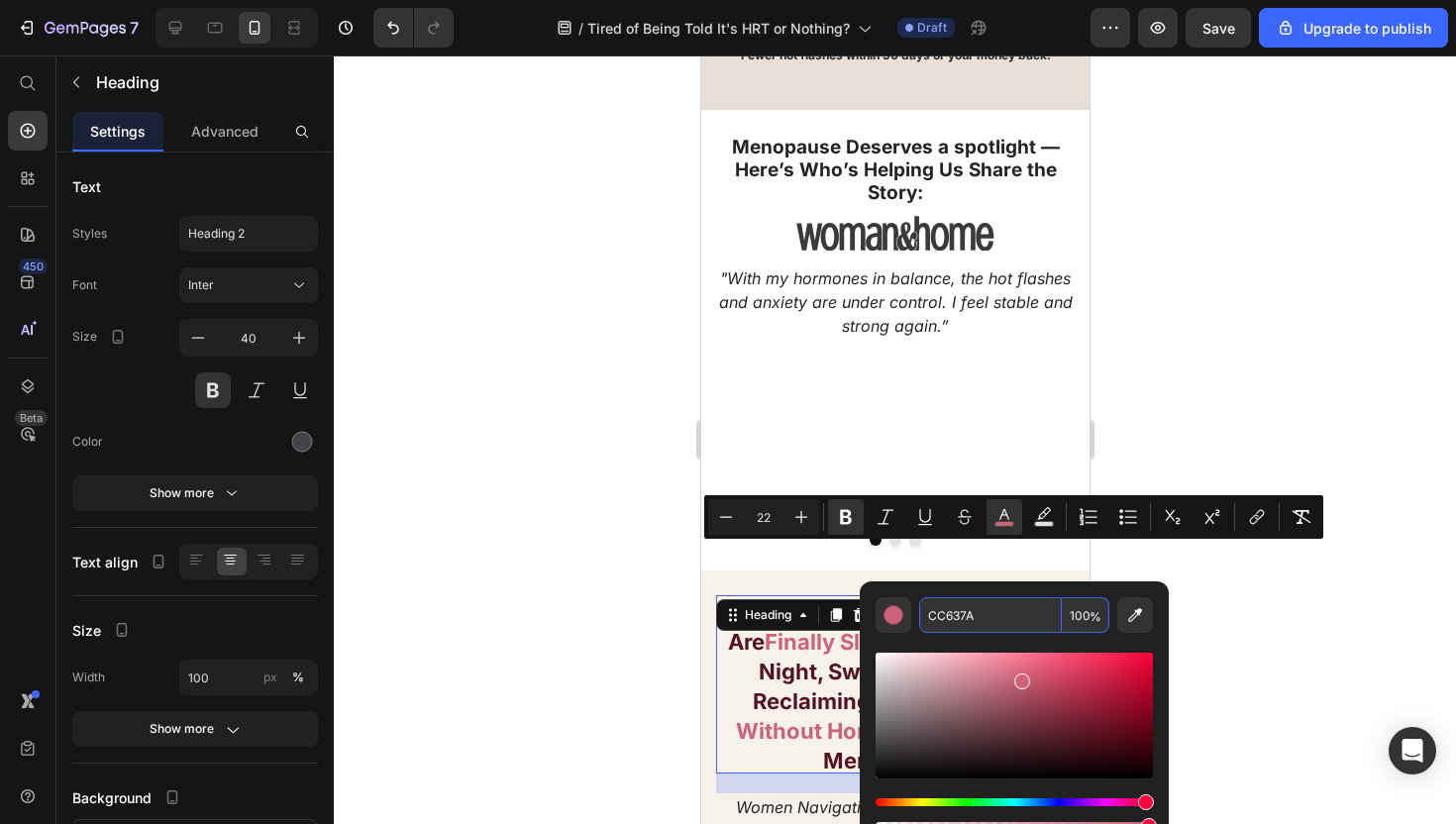 click on "Thousands of Women 40+ Are  Finally Sleeping  Through the Night, Sweating Less, and Reclaiming Their Energy —  Without Hormones , Thanks to Menosentials" at bounding box center (894, 683) 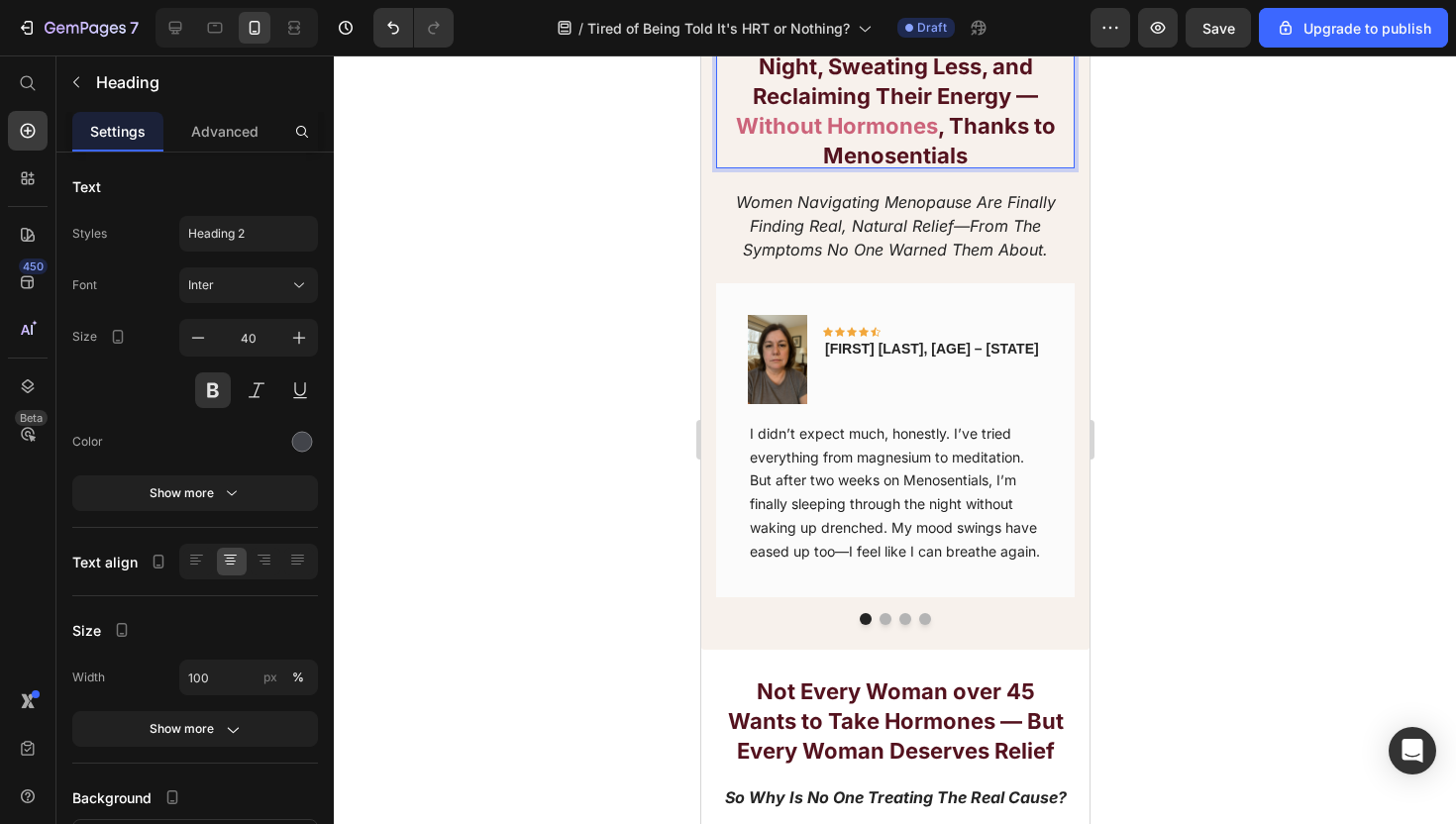 scroll, scrollTop: 1369, scrollLeft: 0, axis: vertical 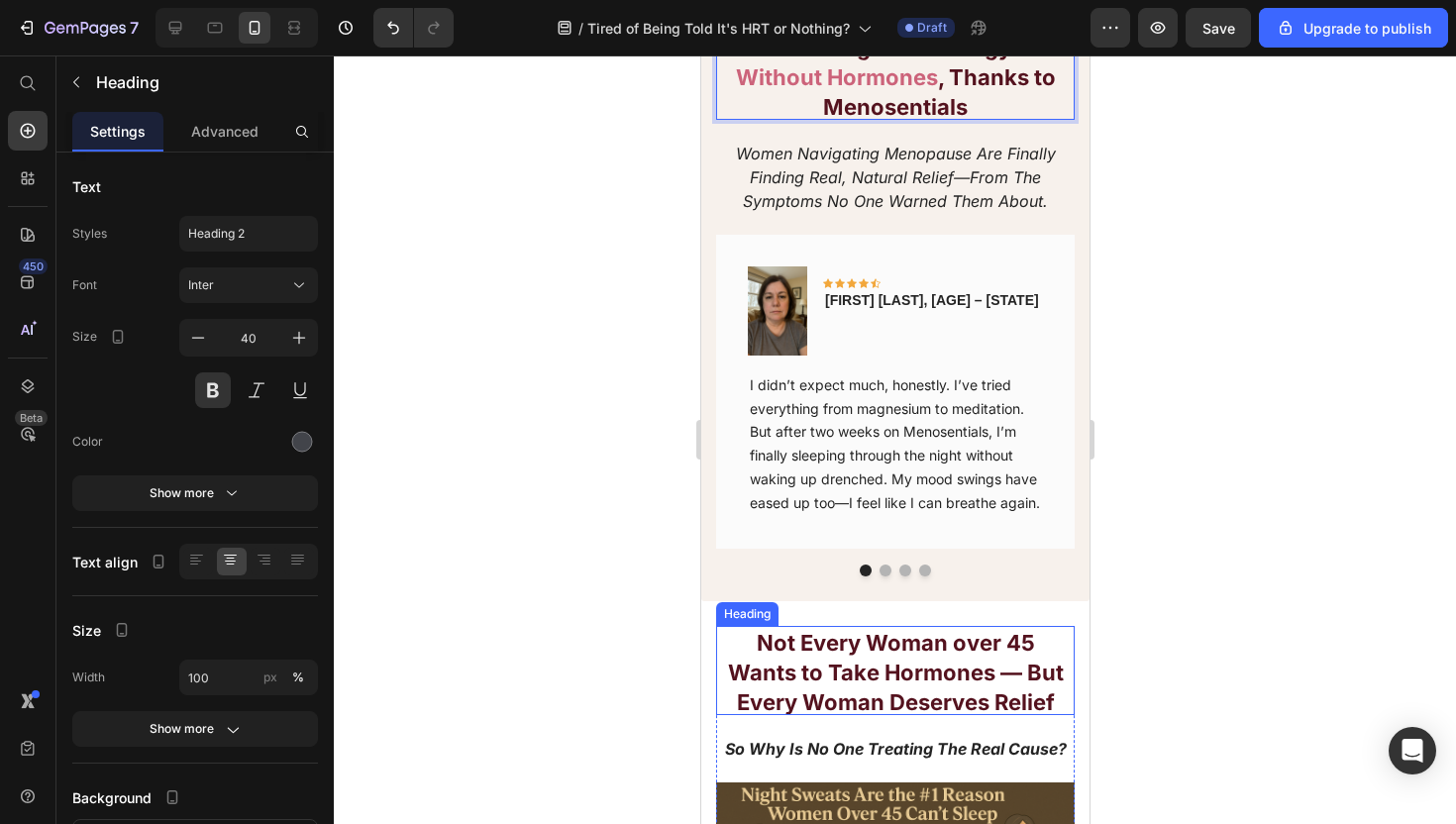 click on "Not Every Woman over 45 Wants to Take Hormones — But Every Woman Deserves Relief" at bounding box center [894, 672] 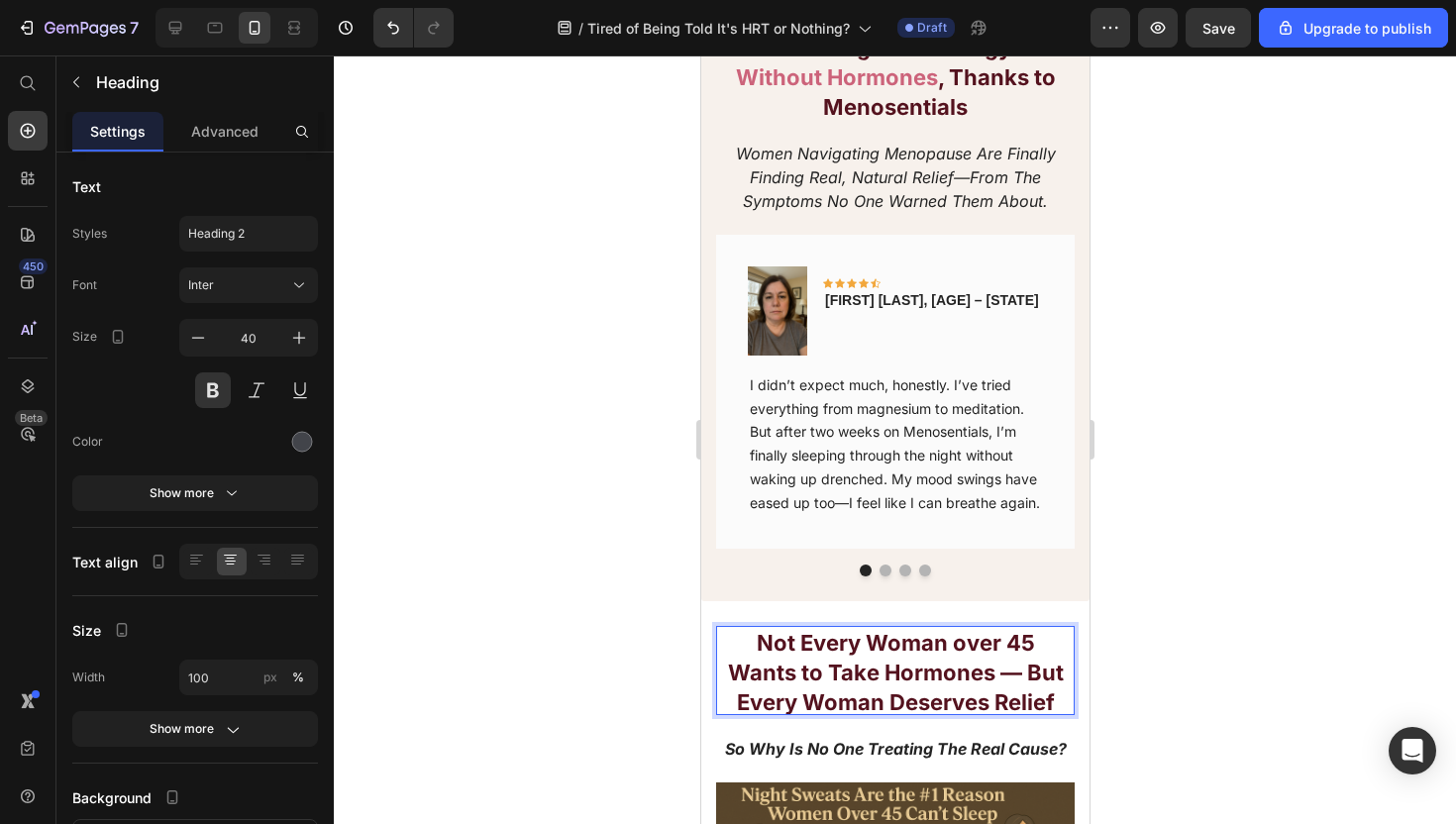 click on "Not Every Woman over 45 Wants to Take Hormones — But Every Woman Deserves Relief" at bounding box center (894, 672) 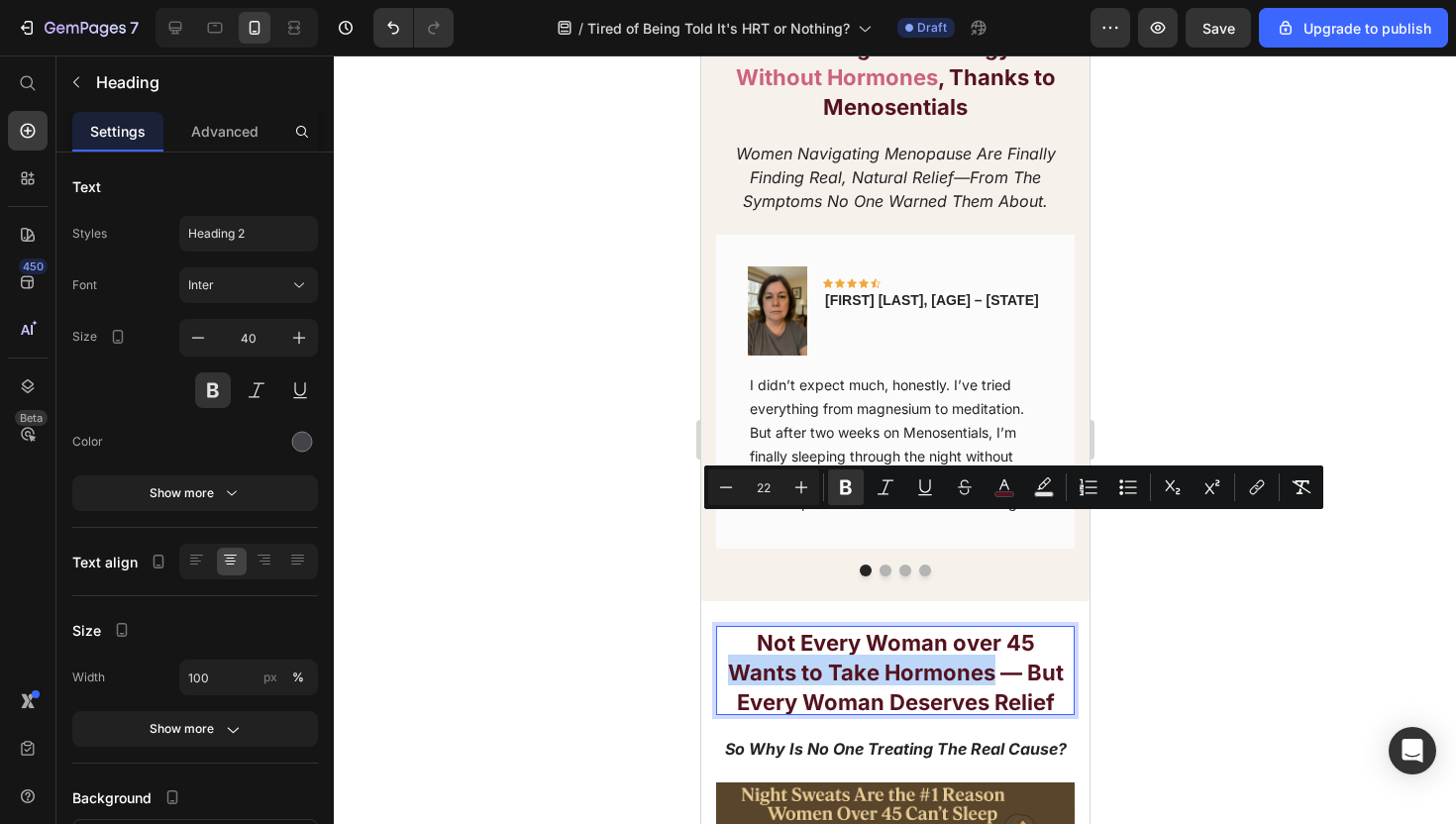drag, startPoint x: 731, startPoint y: 535, endPoint x: 988, endPoint y: 537, distance: 257.0078 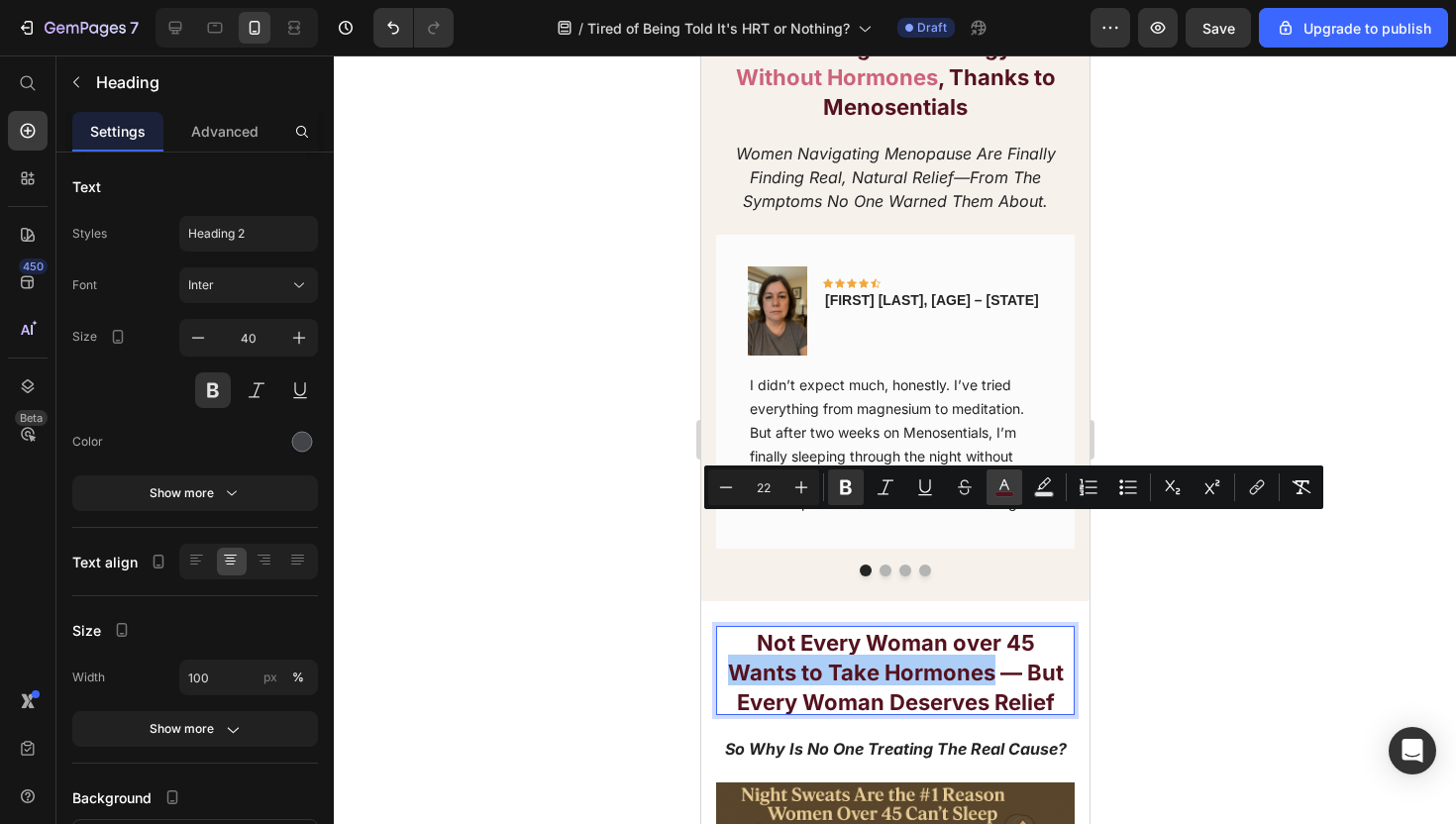 click 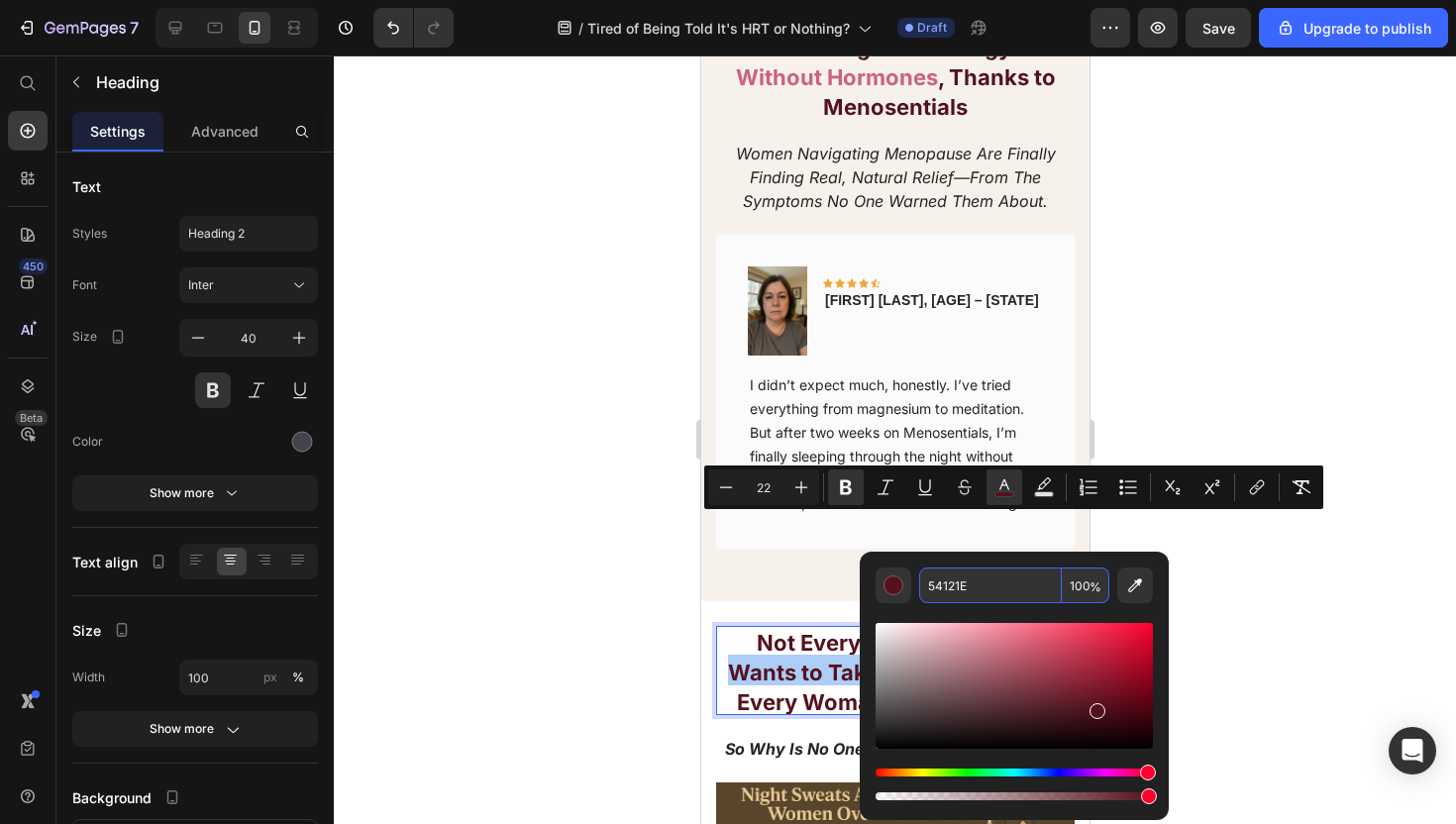 click on "54121E" at bounding box center (990, 585) 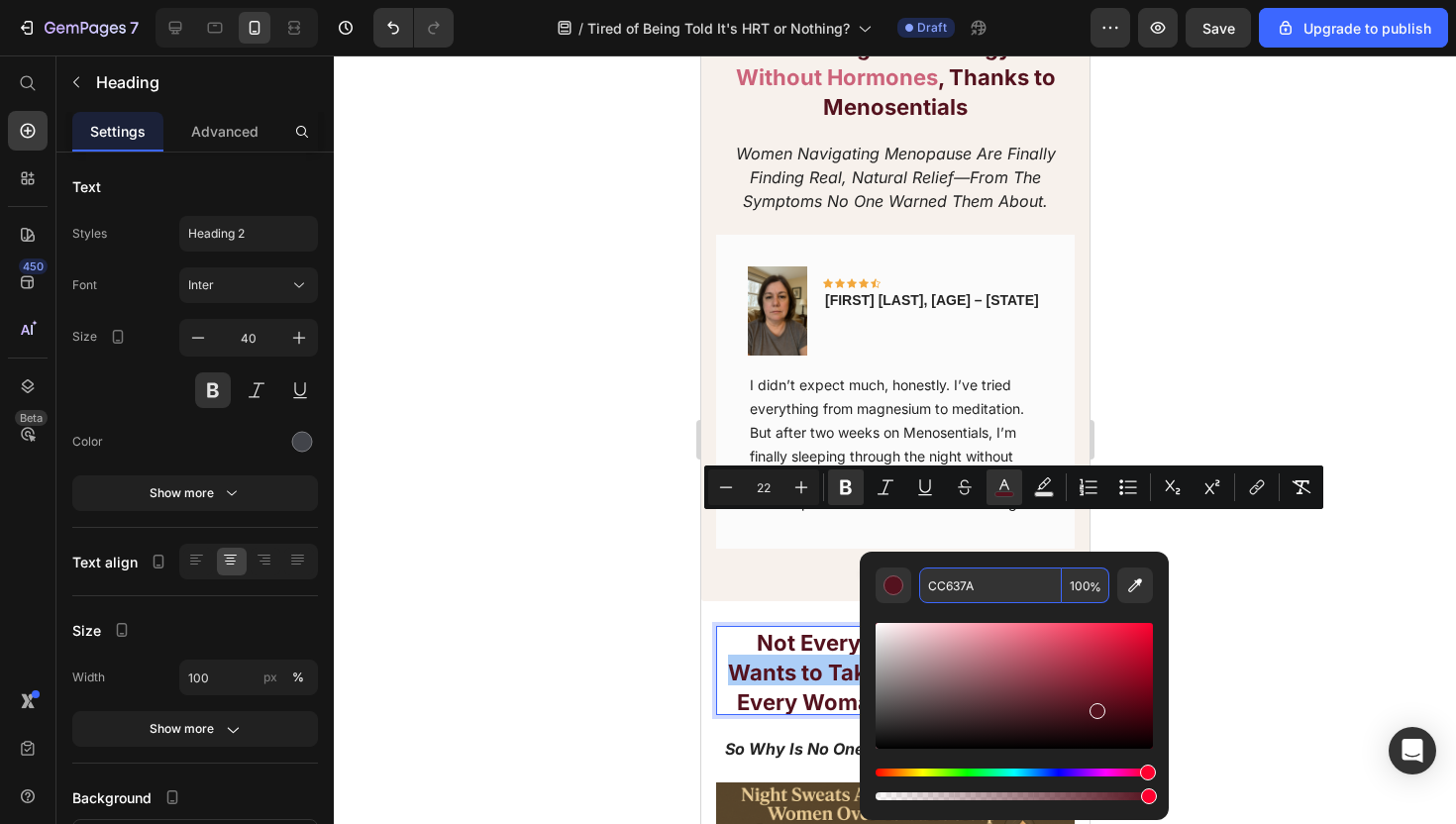 type on "CC637A" 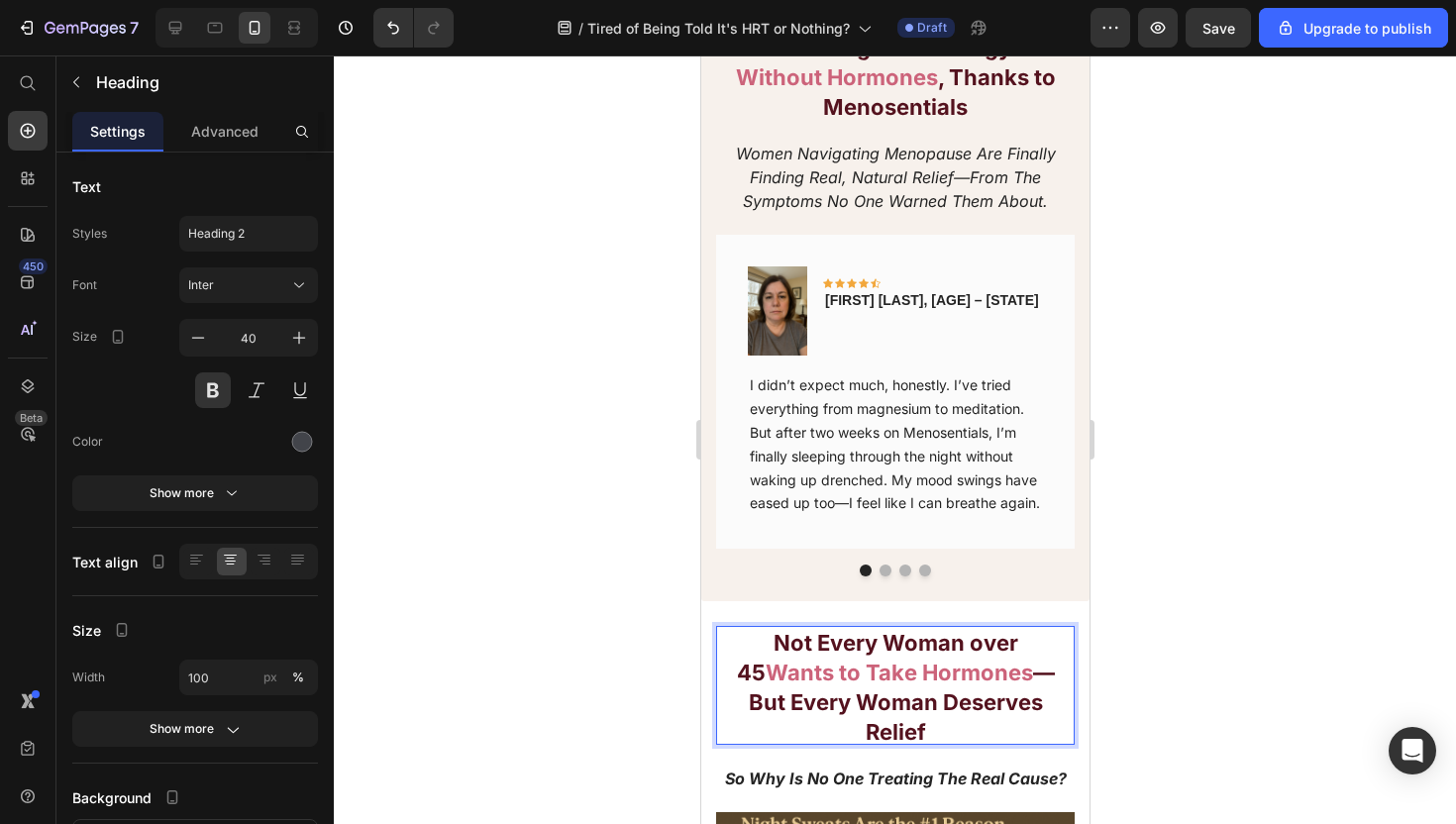 click on "Not Every Woman over 45  Wants to Take Hormones  — But Every Woman Deserves Relief" at bounding box center (894, 684) 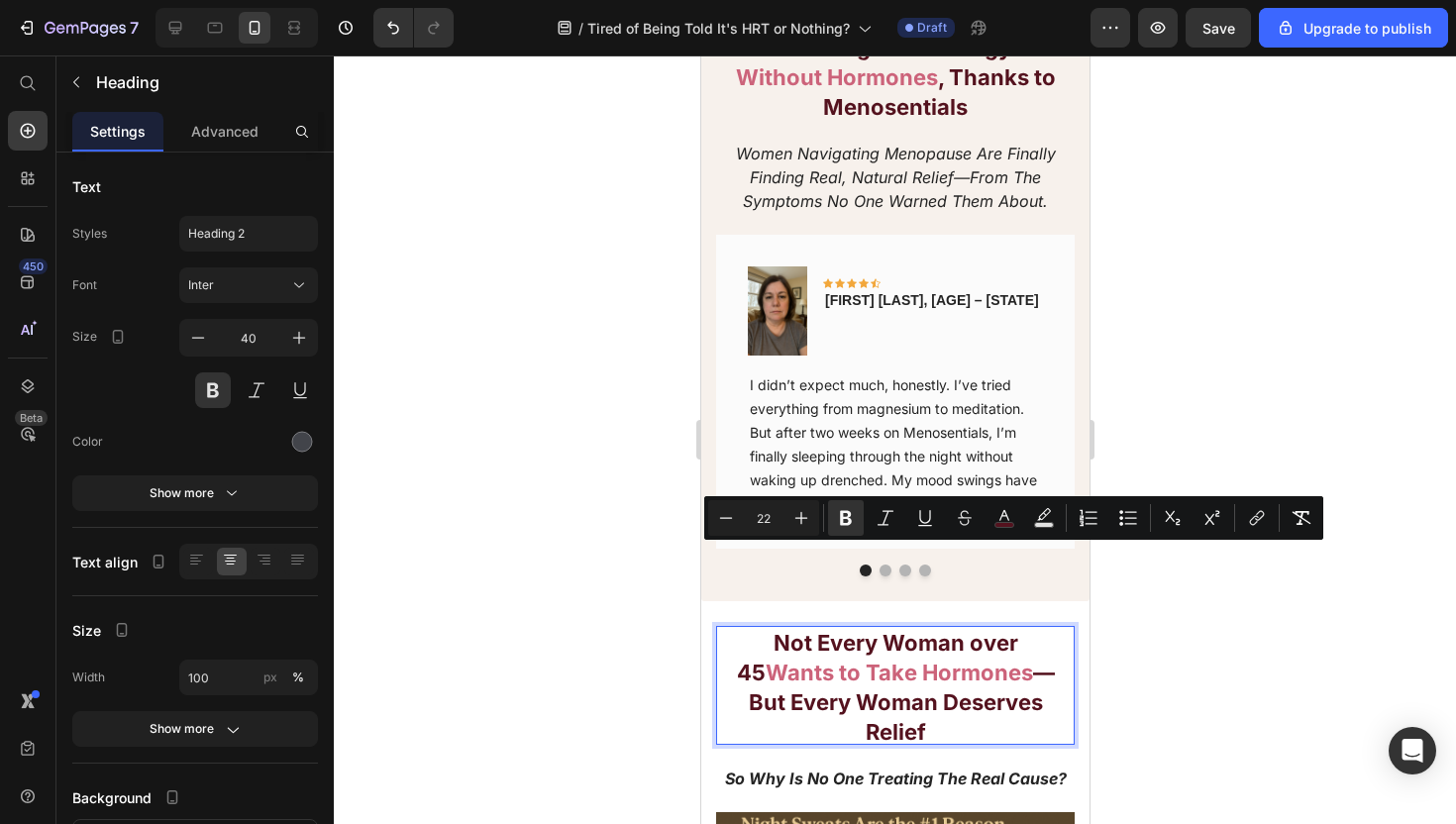 click on "— But Every Woman Deserves Relief" at bounding box center (900, 702) 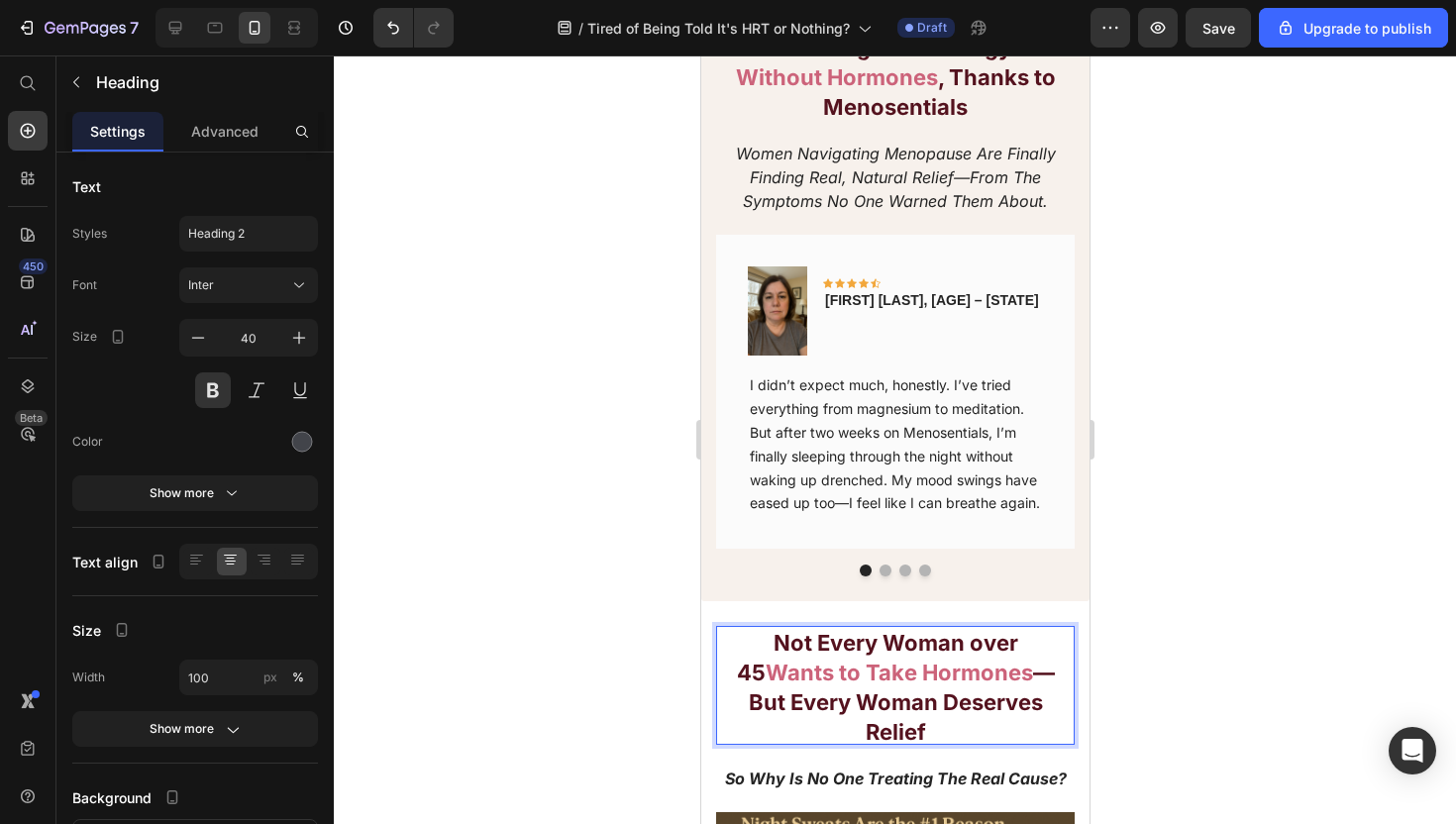 drag, startPoint x: 884, startPoint y: 563, endPoint x: 1065, endPoint y: 563, distance: 181 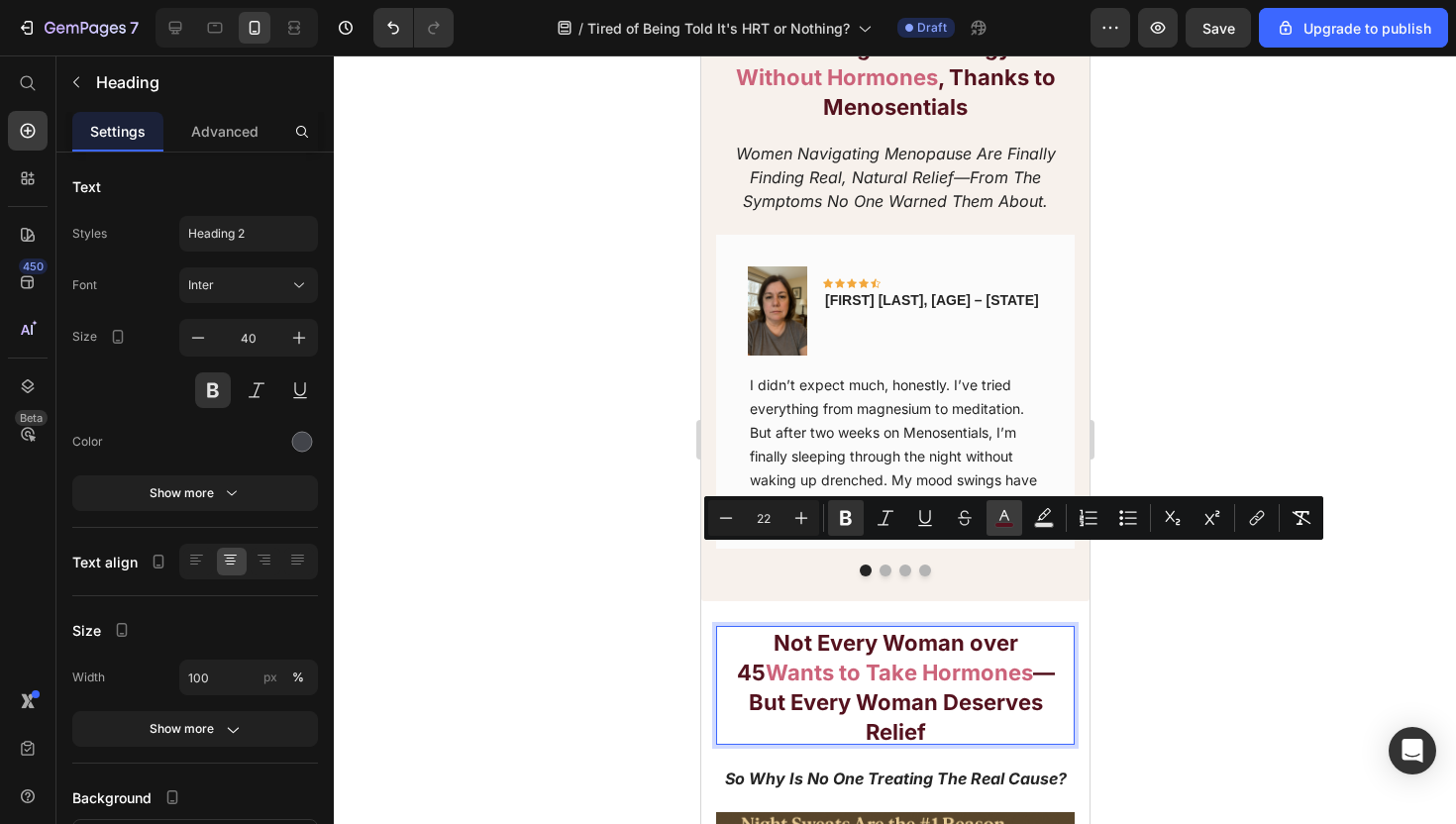 click 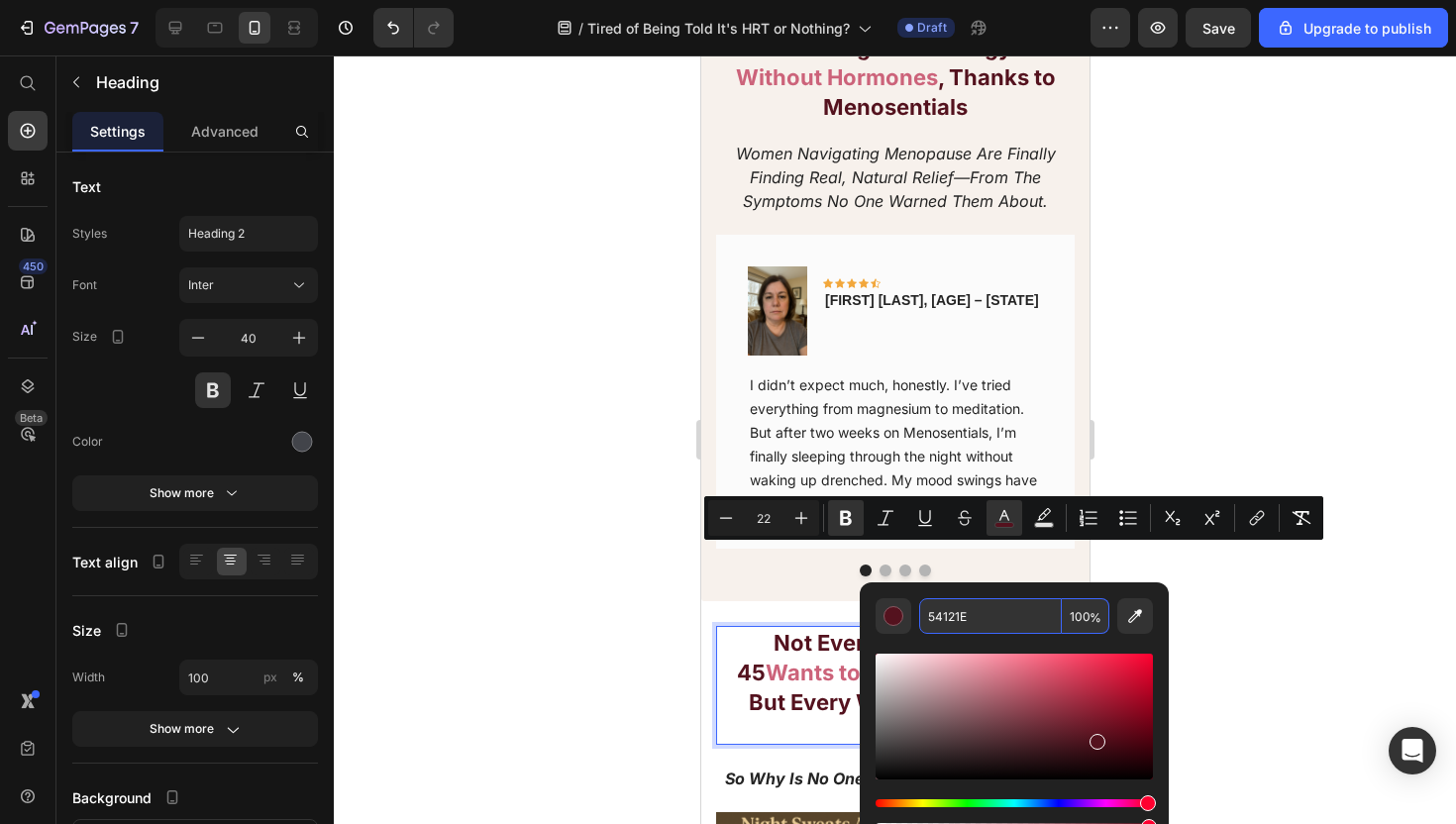 click on "54121E" at bounding box center (990, 616) 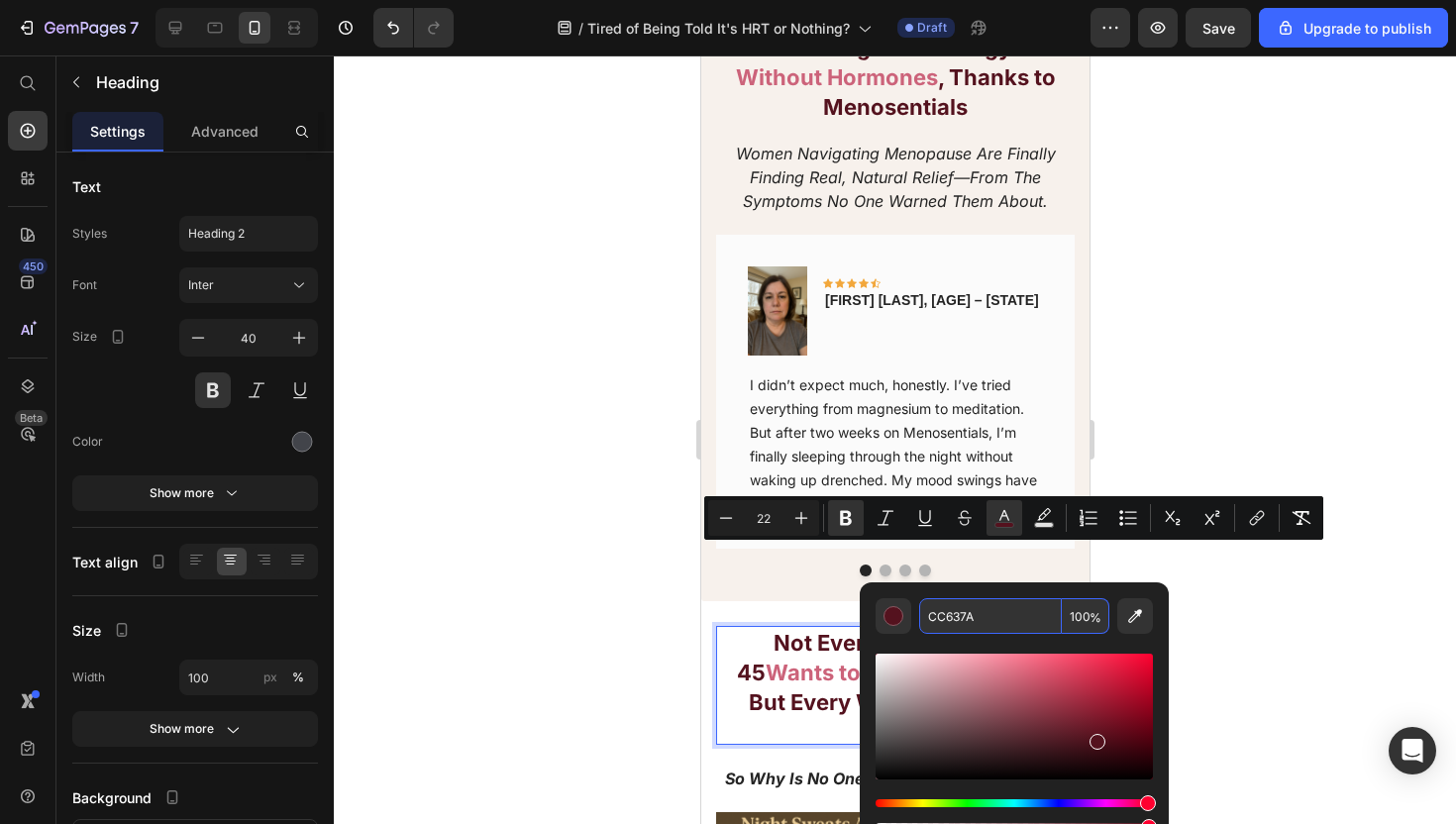type on "CC637A" 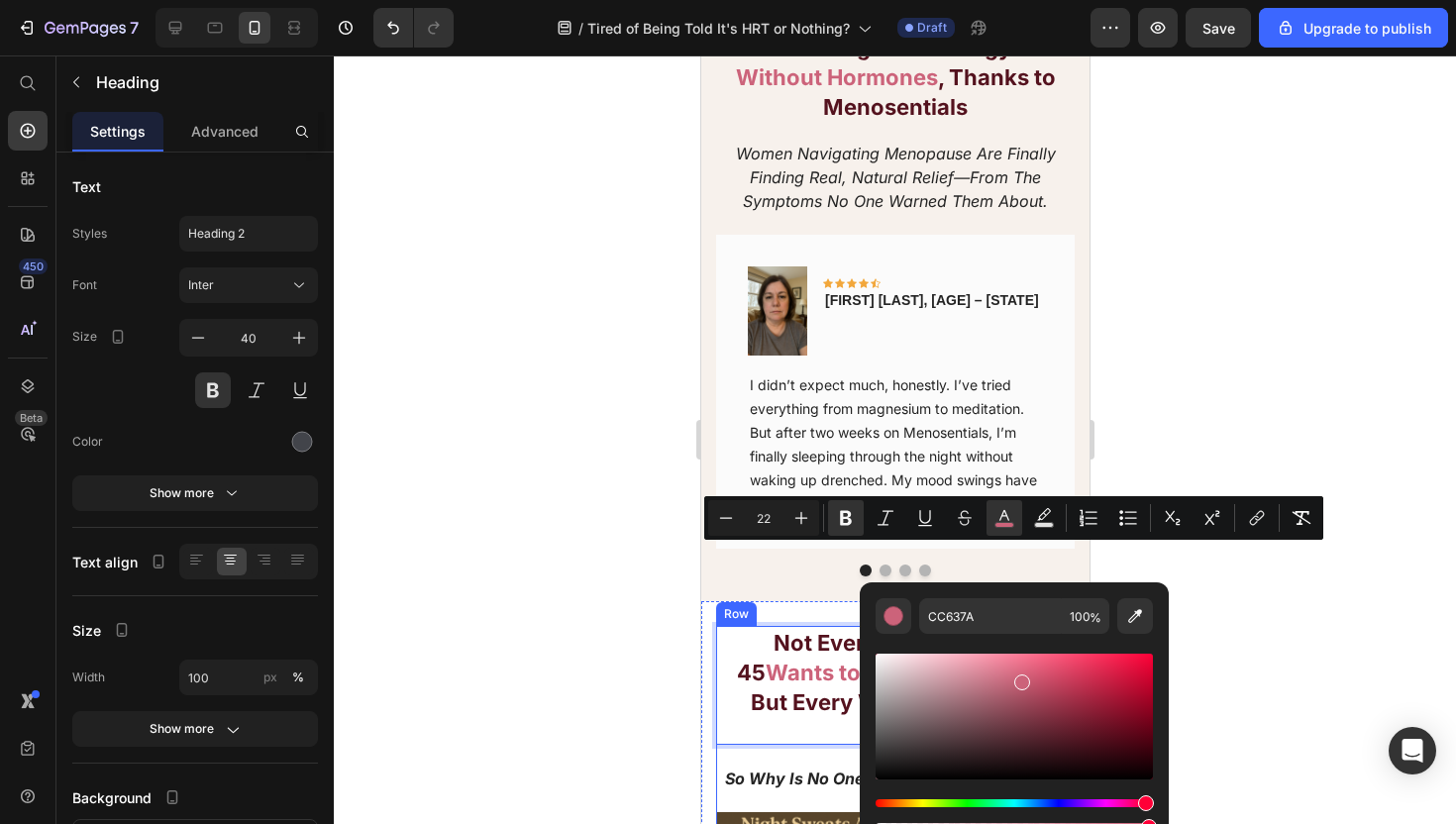 click on "Not Every Woman over 45 Wants to Take Hormones — But Every Woman Deserves Relief So why is no one treating the real cause?  Heading Not Every Woman over 45  Wants to Take Hormones  — But Every Woman  Deserves Relief Heading   20  So why is no one treating the real cause? Text Block Image Weight gain. Exhaustion. Brain fog. Low libido. Heading After 45, these changes can feel sudden, unfair — and completely out of your control. But they’re not just aging. They’re the result of real hormonal shifts happening in your body. Heading Night sweats are  not caused  by a warm room or the wrong bedding... Text Block They’re caused by  hormonal spikes while you sleep —and they can start disrupting your nights as early as your 40s (or even late 30s) Heading Here’s what’s really going on: Text Block Here’s what’s really going on: Heading As estrogen drops, your body’s temperature regulation goes haywire. At the same time,  cortisol   spikes   overnight Heading Most “solutions”  completely" at bounding box center [894, 1225] 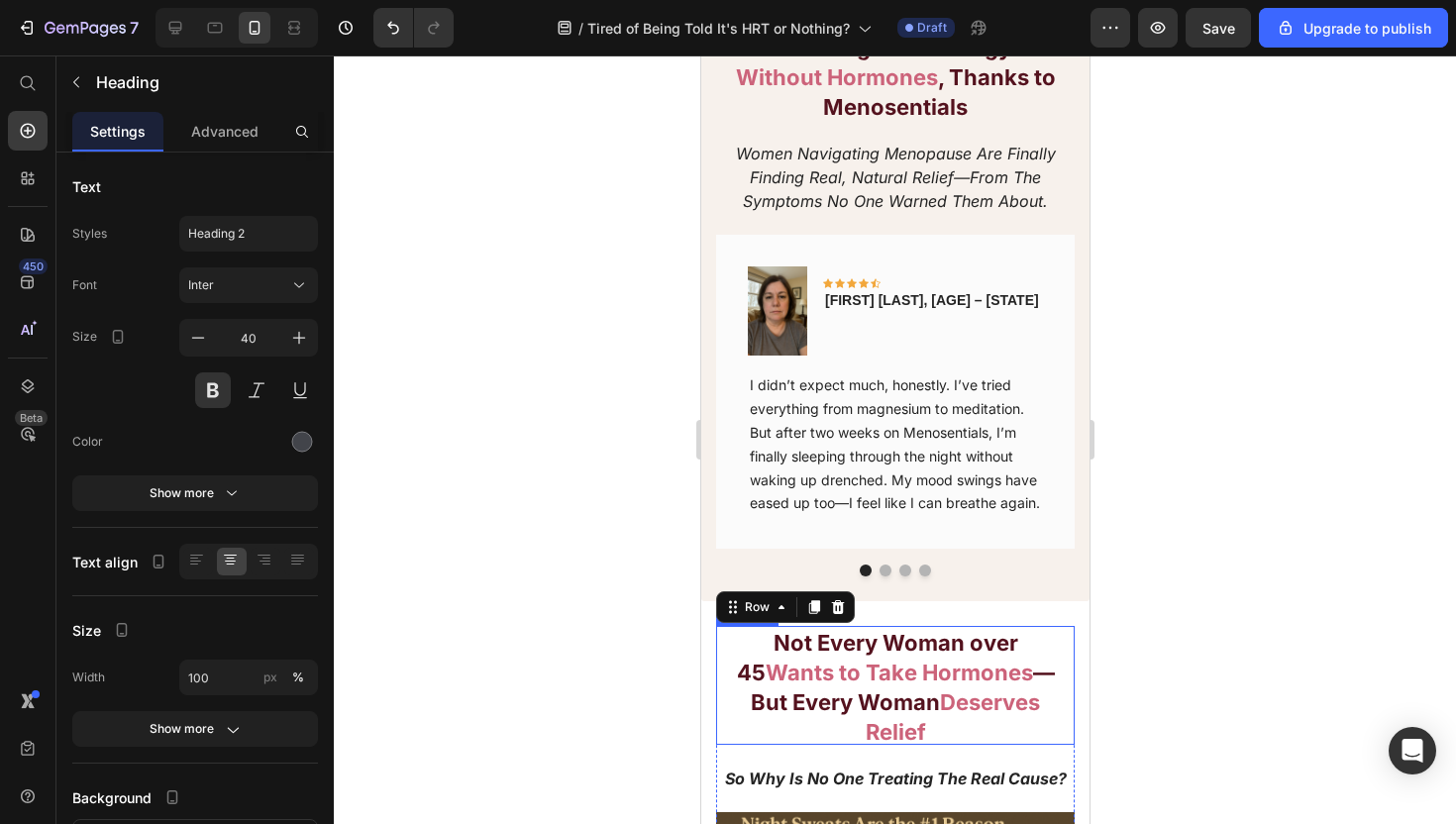 click on "Wants to Take Hormones" at bounding box center (898, 672) 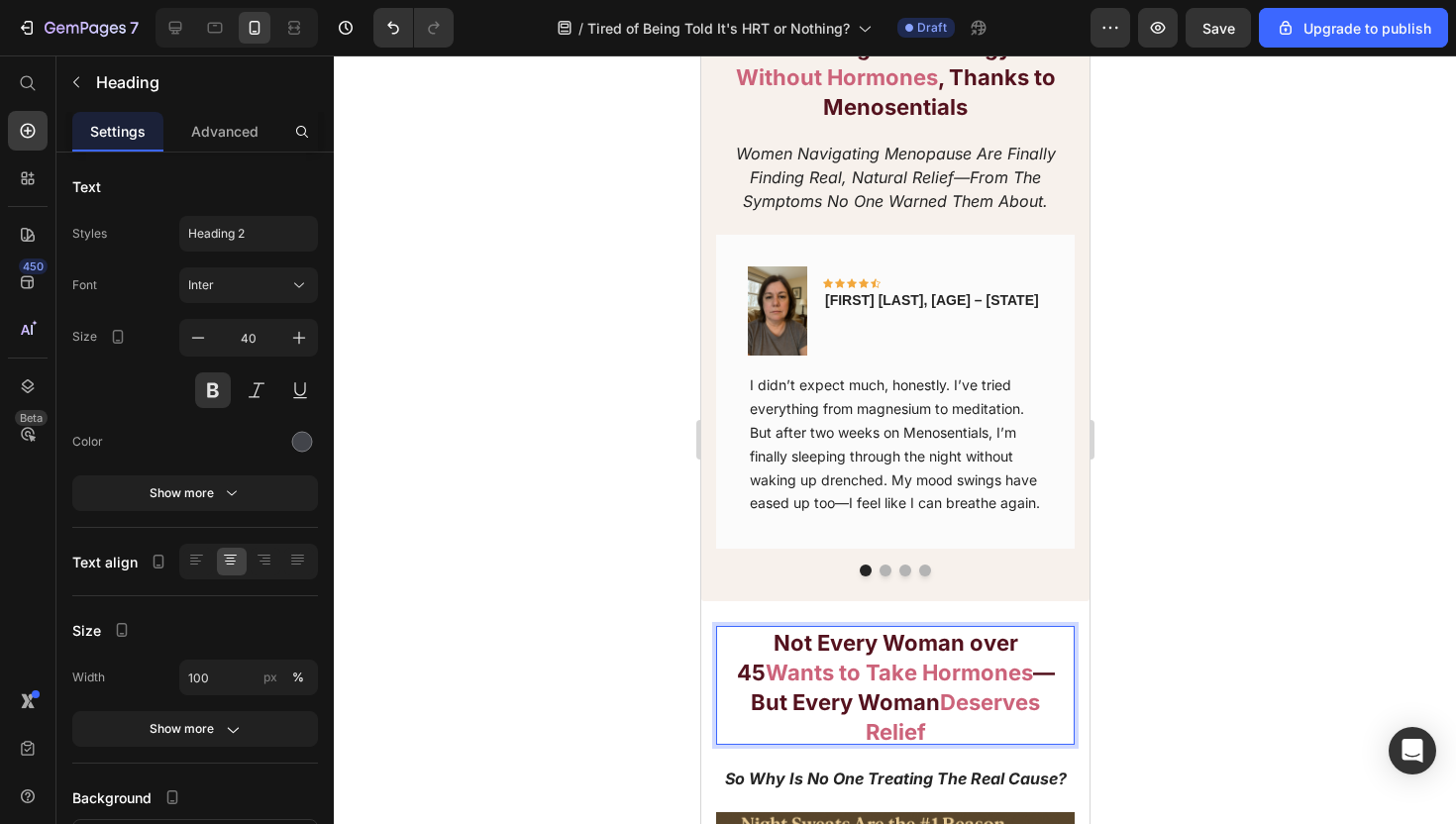 click on "Not Every Woman over 45" at bounding box center [877, 658] 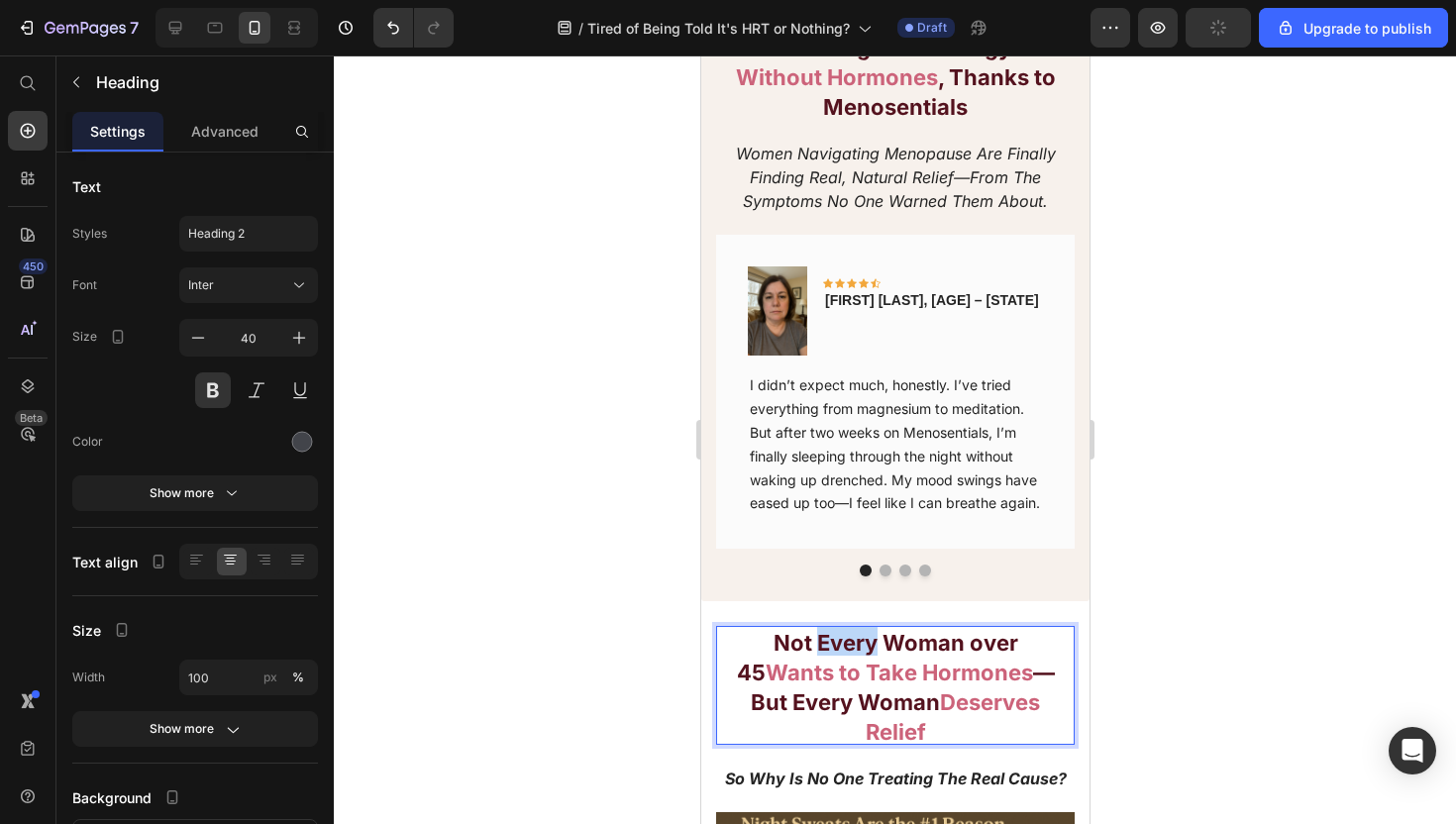 click on "Not Every Woman over 45" at bounding box center [877, 658] 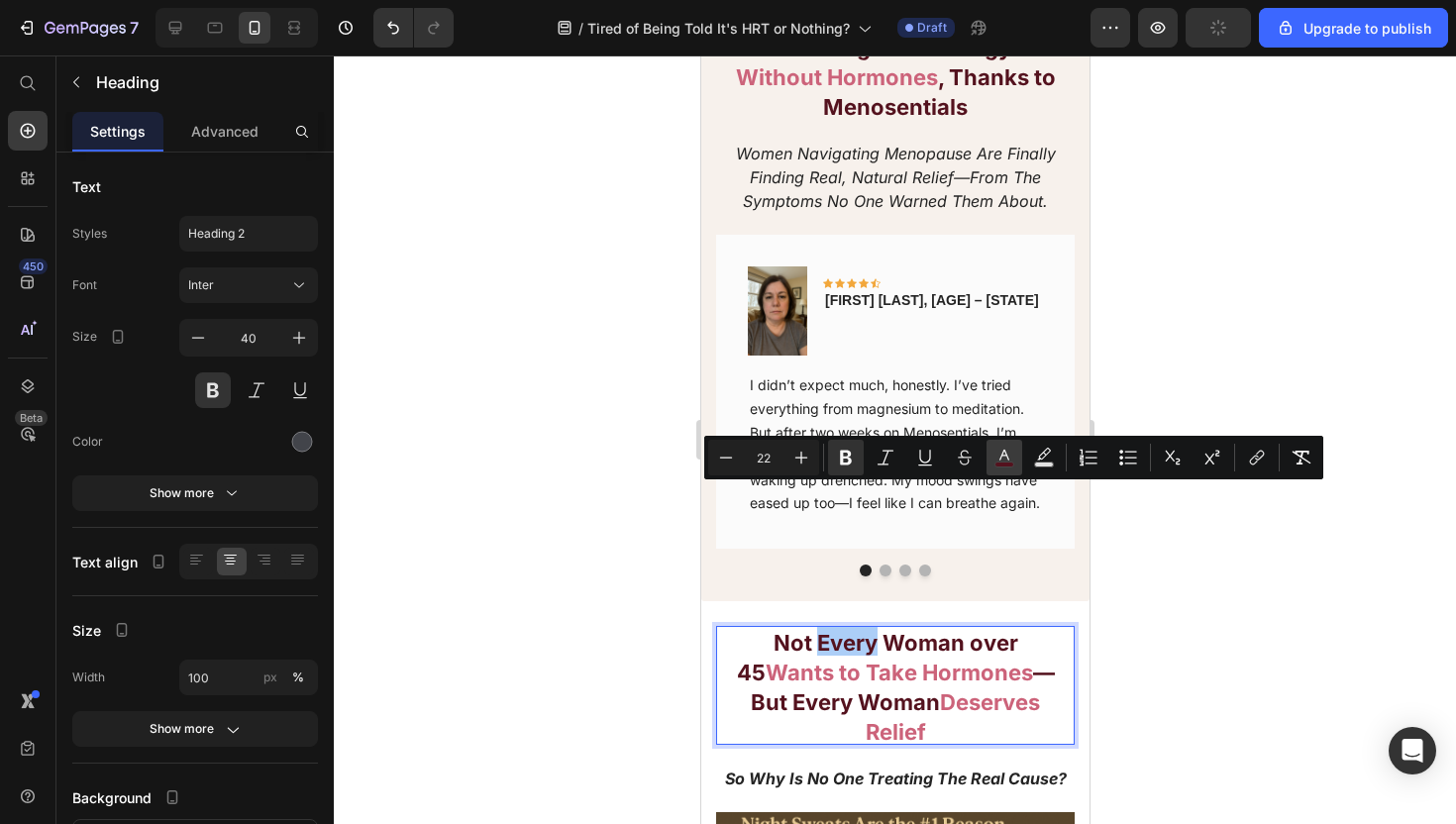 click on "color" at bounding box center [1004, 458] 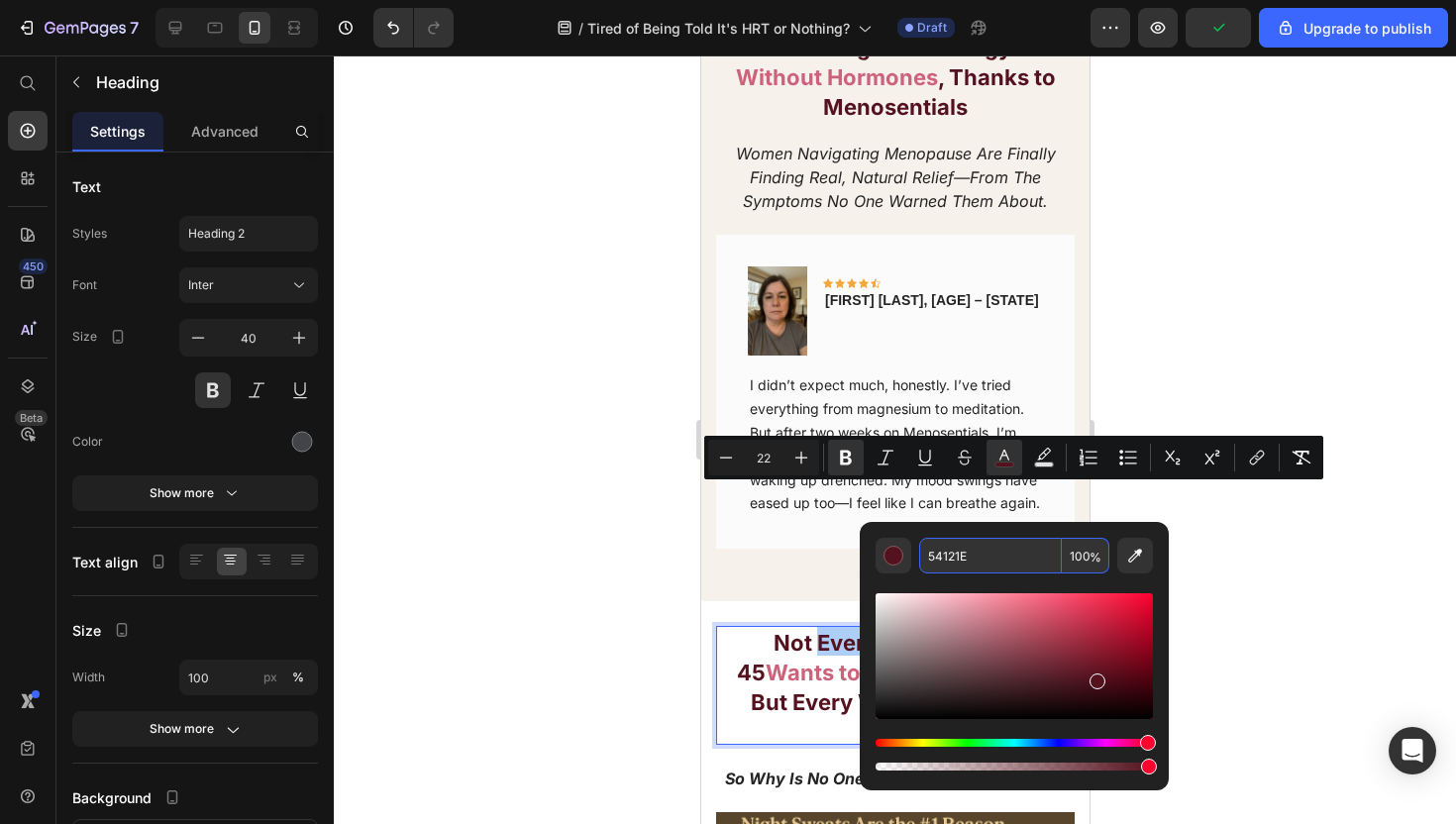 click on "54121E" at bounding box center (990, 556) 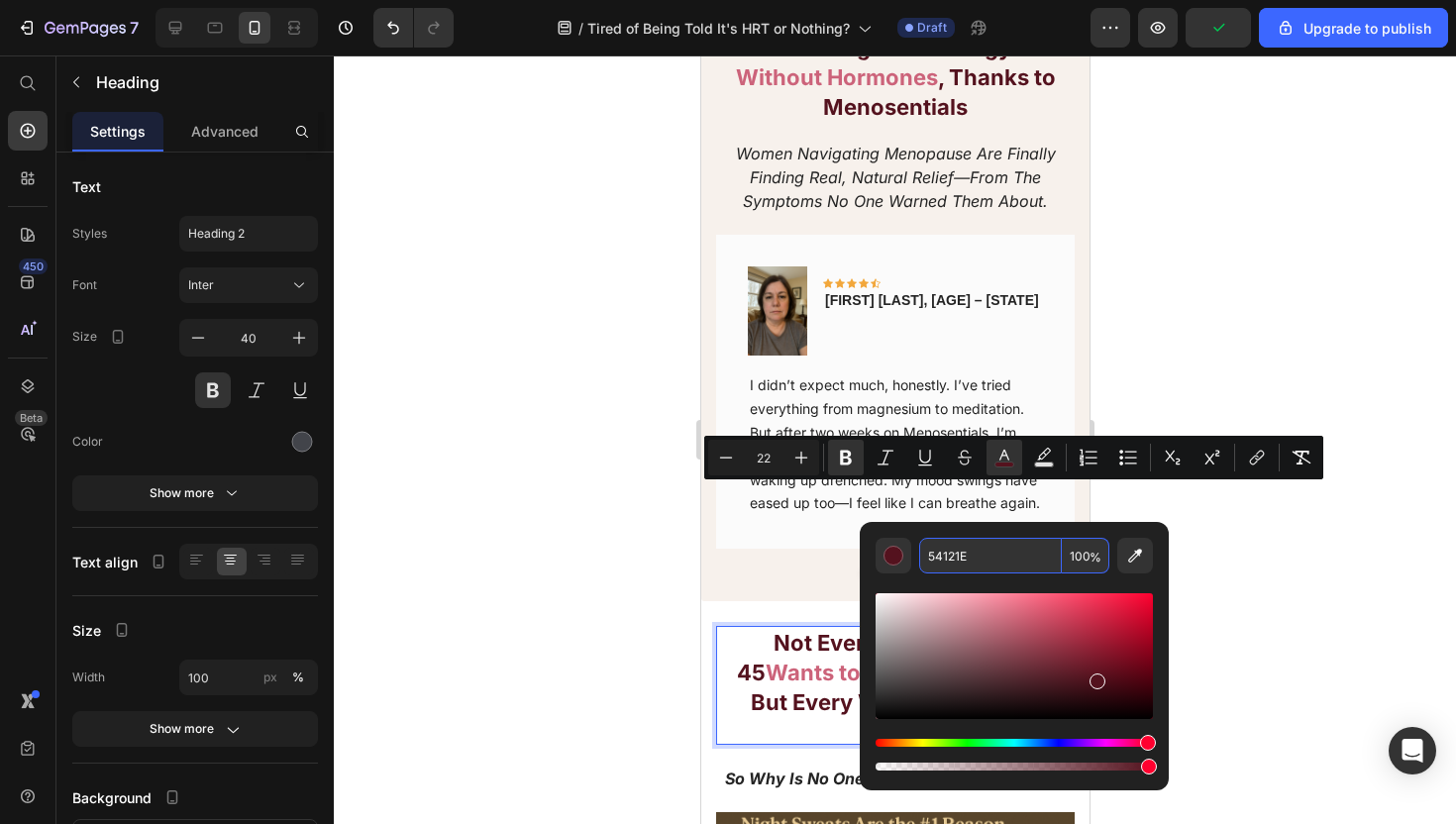 click on "Not Every Woman over 45  Wants to Take Hormones  — But Every Woman  Deserves Relief" at bounding box center [894, 684] 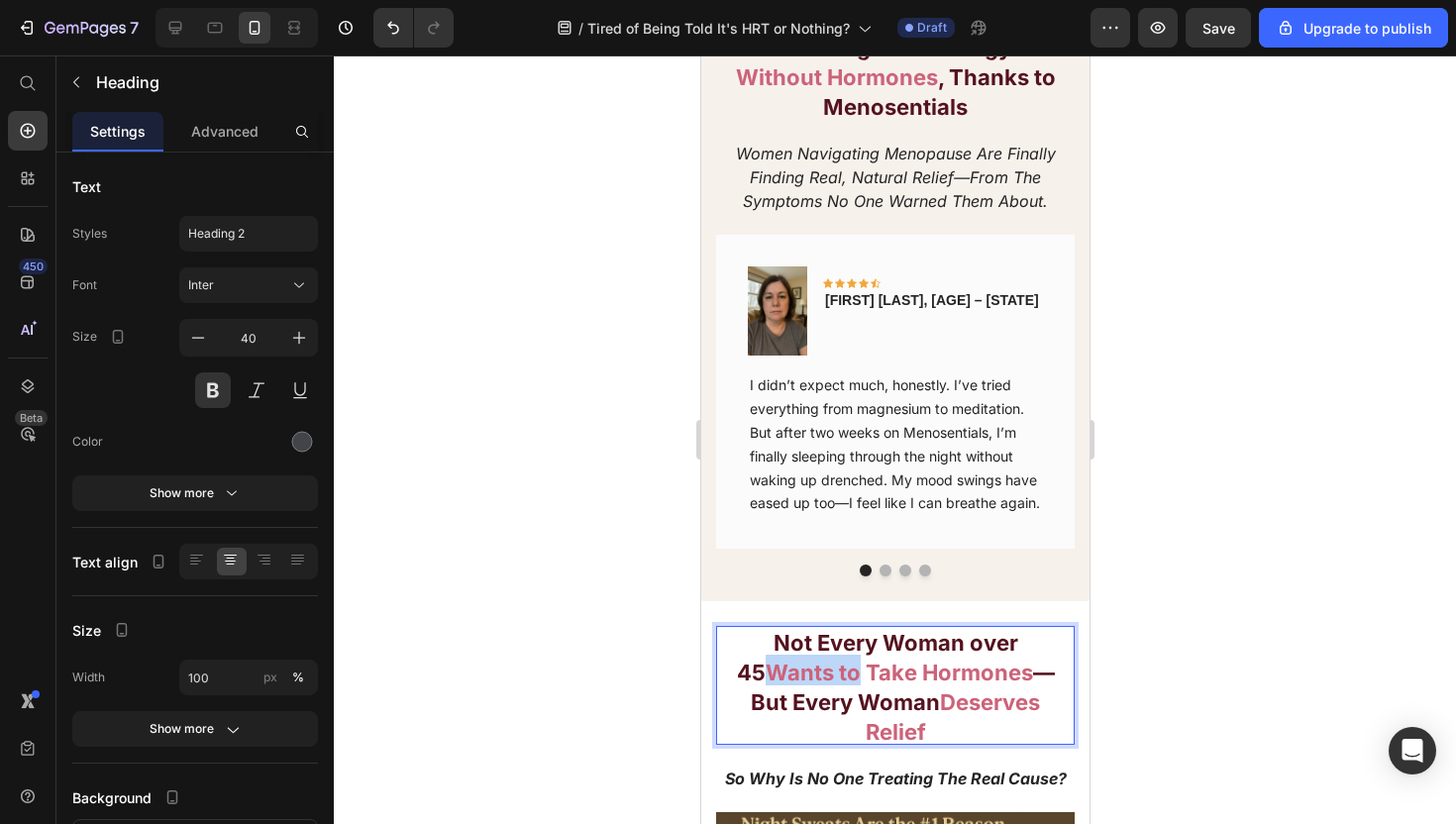 drag, startPoint x: 776, startPoint y: 537, endPoint x: 712, endPoint y: 537, distance: 64 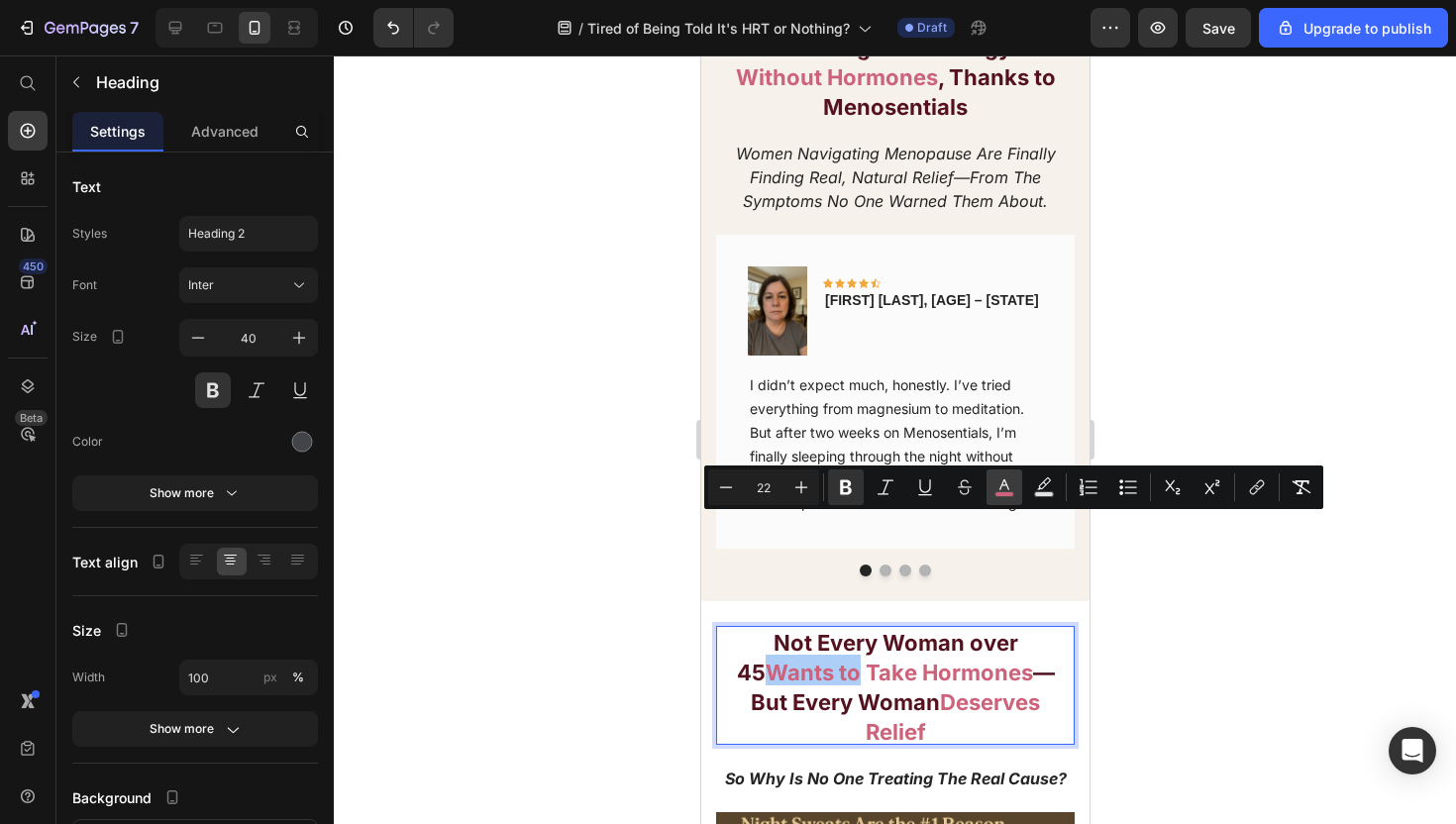 click 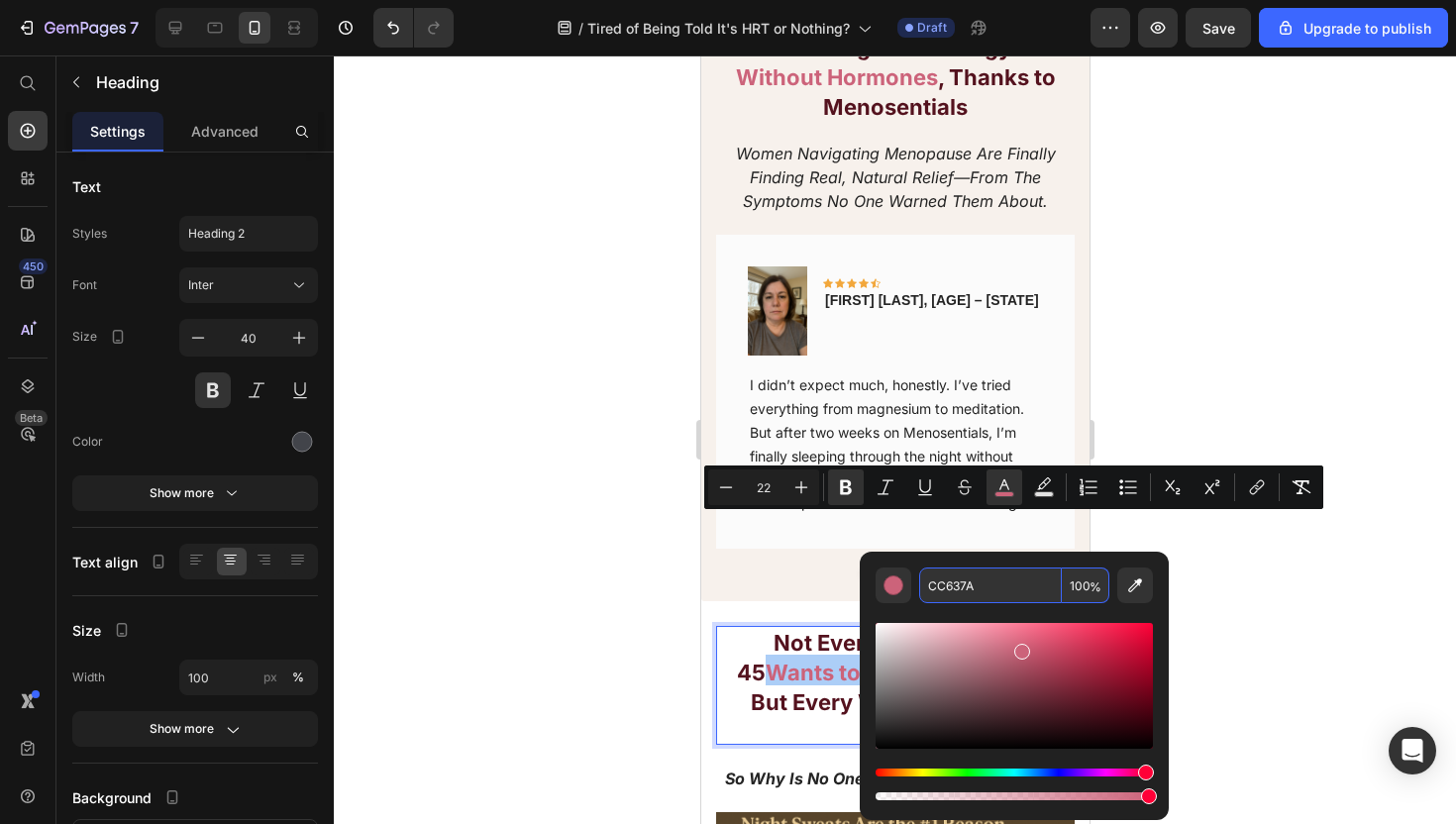 click on "CC637A" at bounding box center (990, 585) 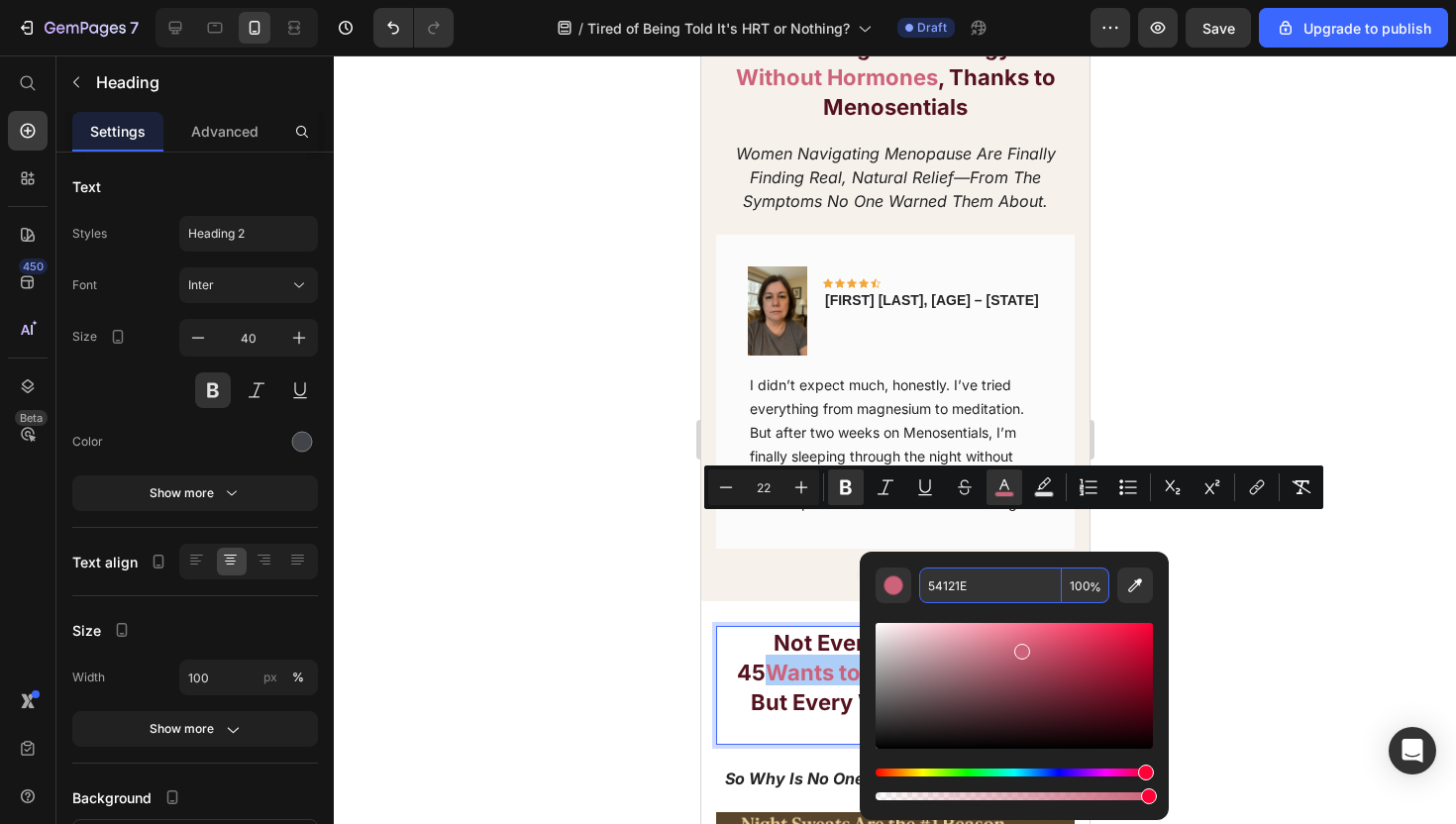 type on "54121E" 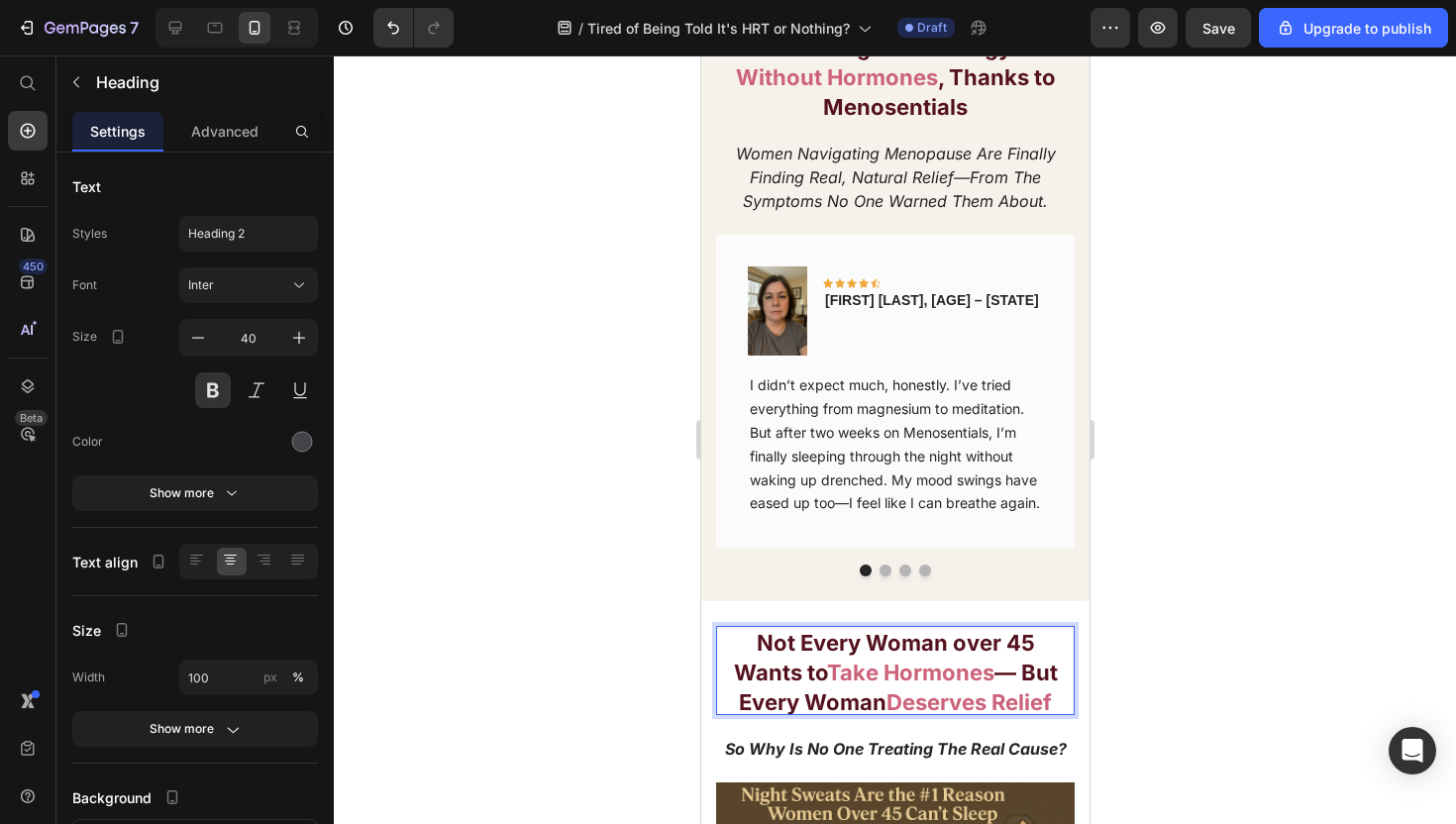 click on "— But Every Woman" at bounding box center (897, 687) 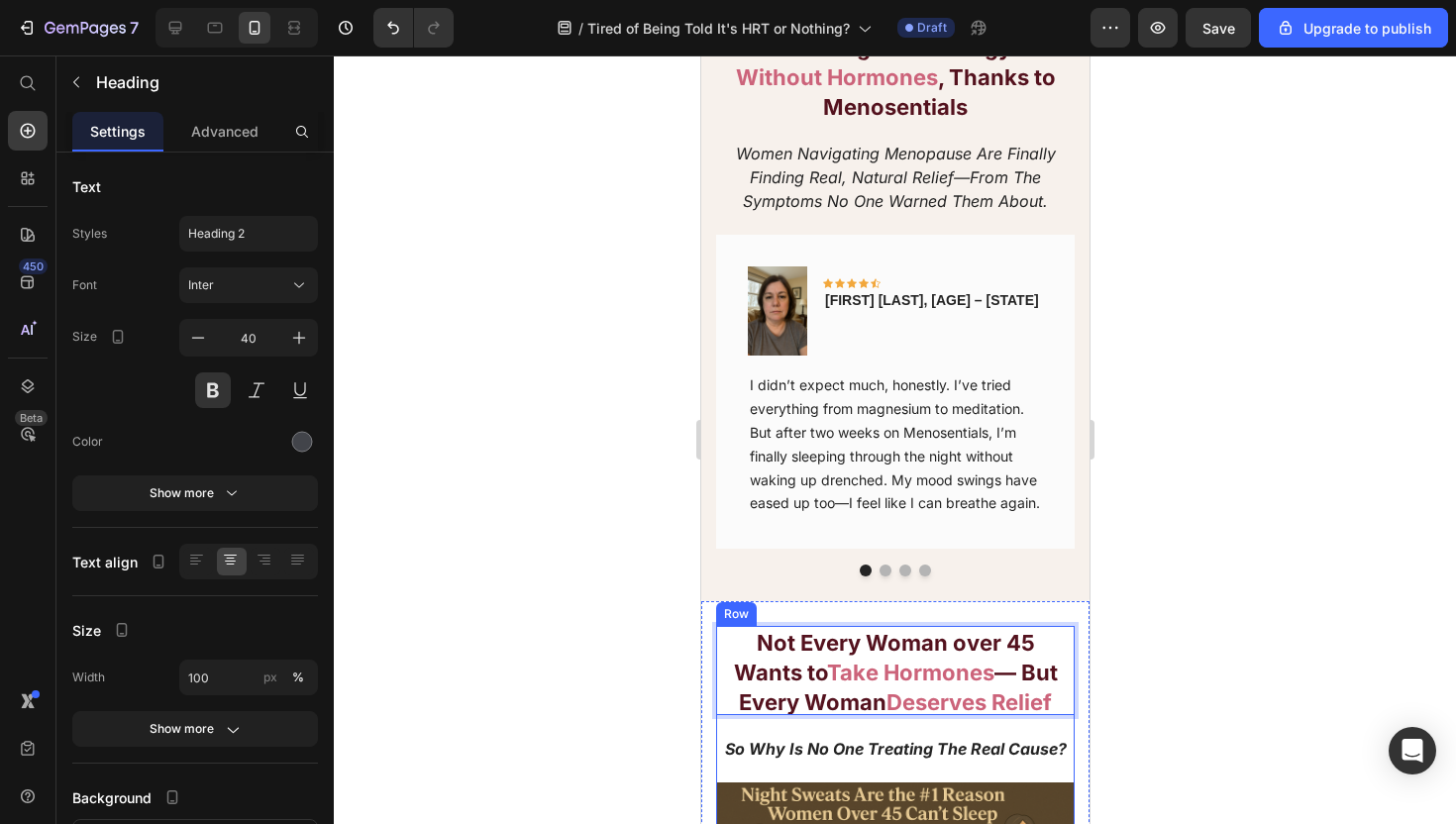 scroll, scrollTop: 1540, scrollLeft: 0, axis: vertical 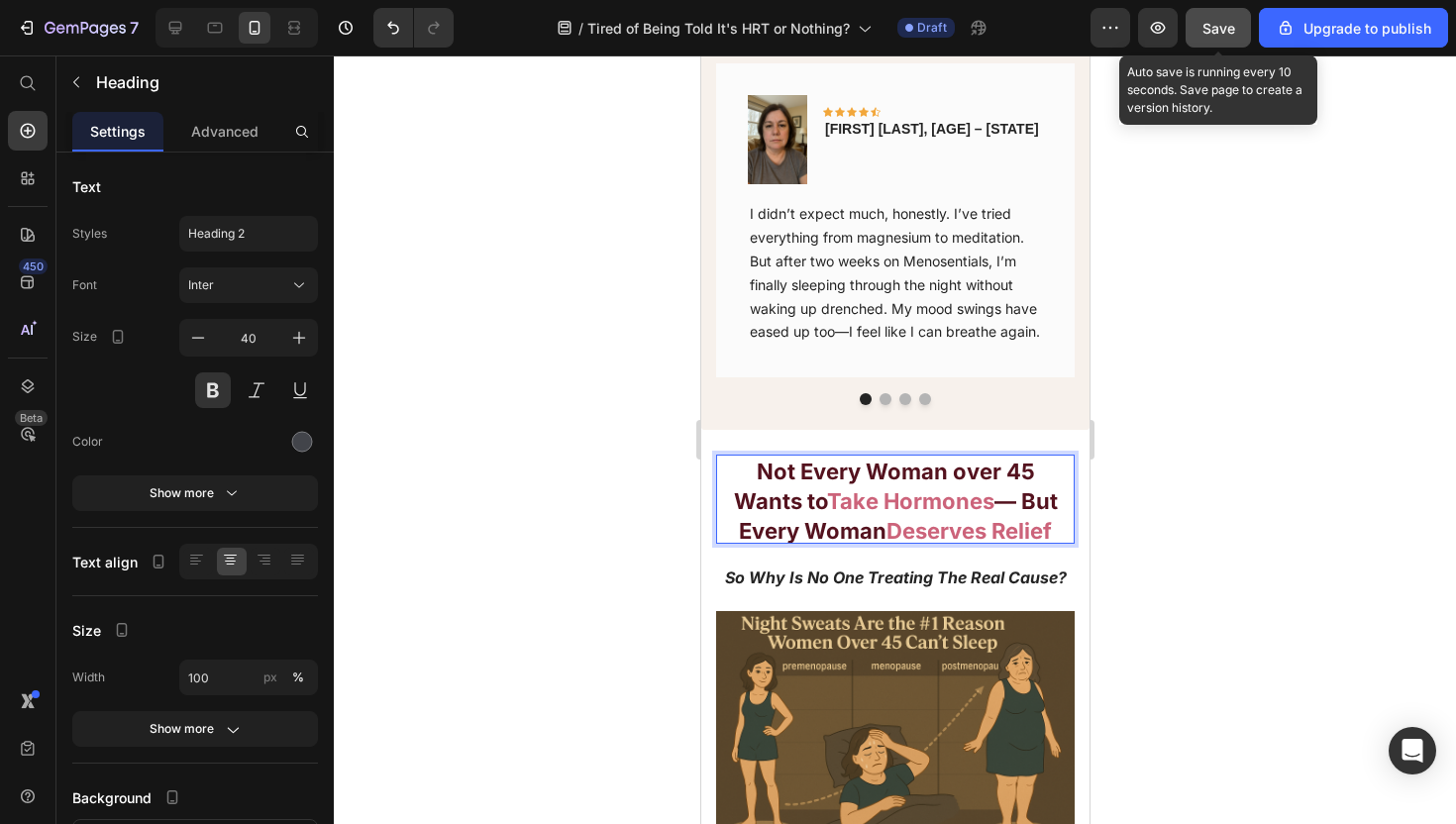 drag, startPoint x: 1214, startPoint y: 39, endPoint x: 159, endPoint y: 390, distance: 1111.857 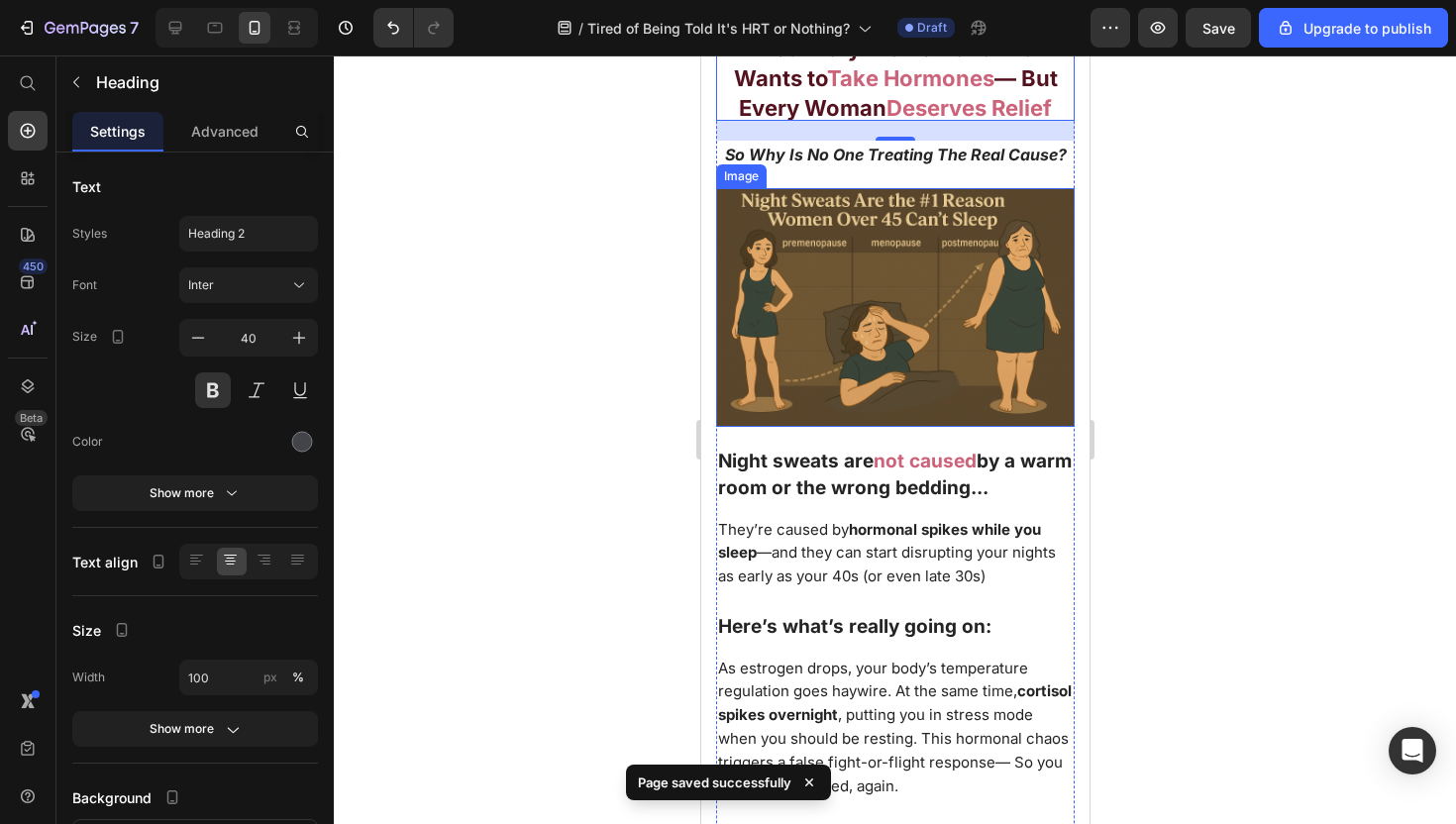 scroll, scrollTop: 1794, scrollLeft: 0, axis: vertical 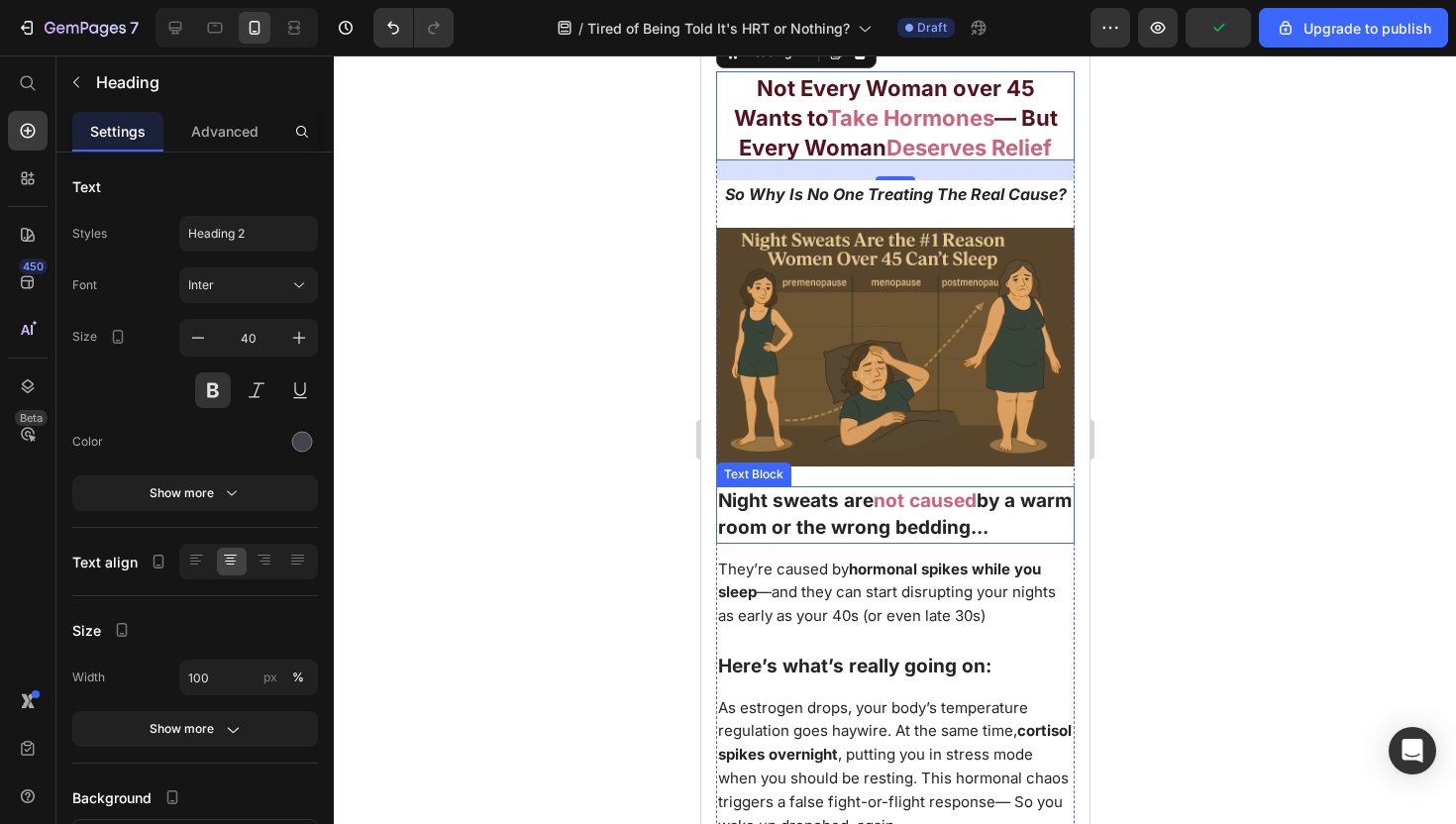 click on "Night sweats are  not caused  by a warm room or the wrong bedding..." at bounding box center [894, 514] 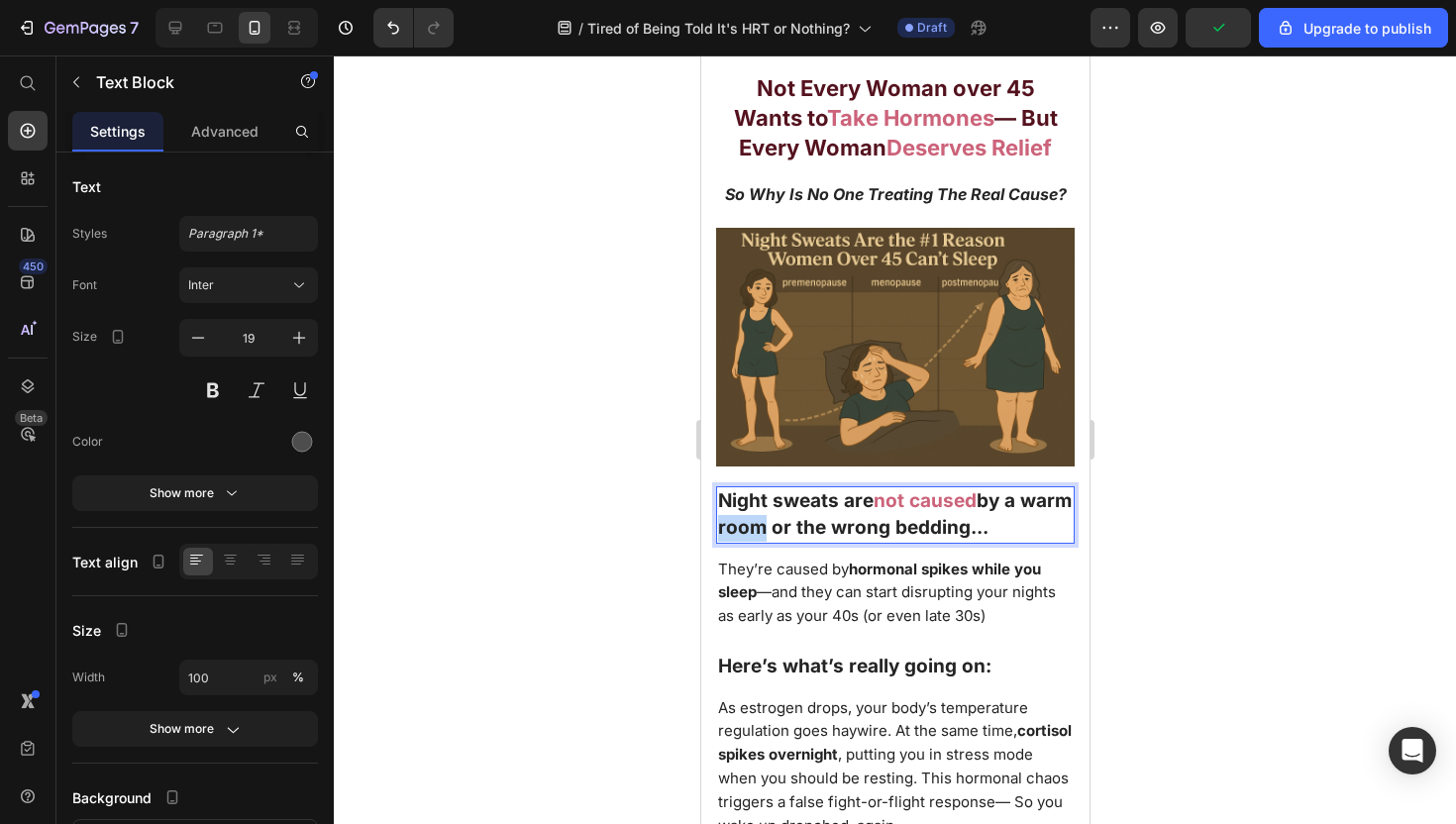 click on "Night sweats are  not caused  by a warm room or the wrong bedding..." at bounding box center (894, 514) 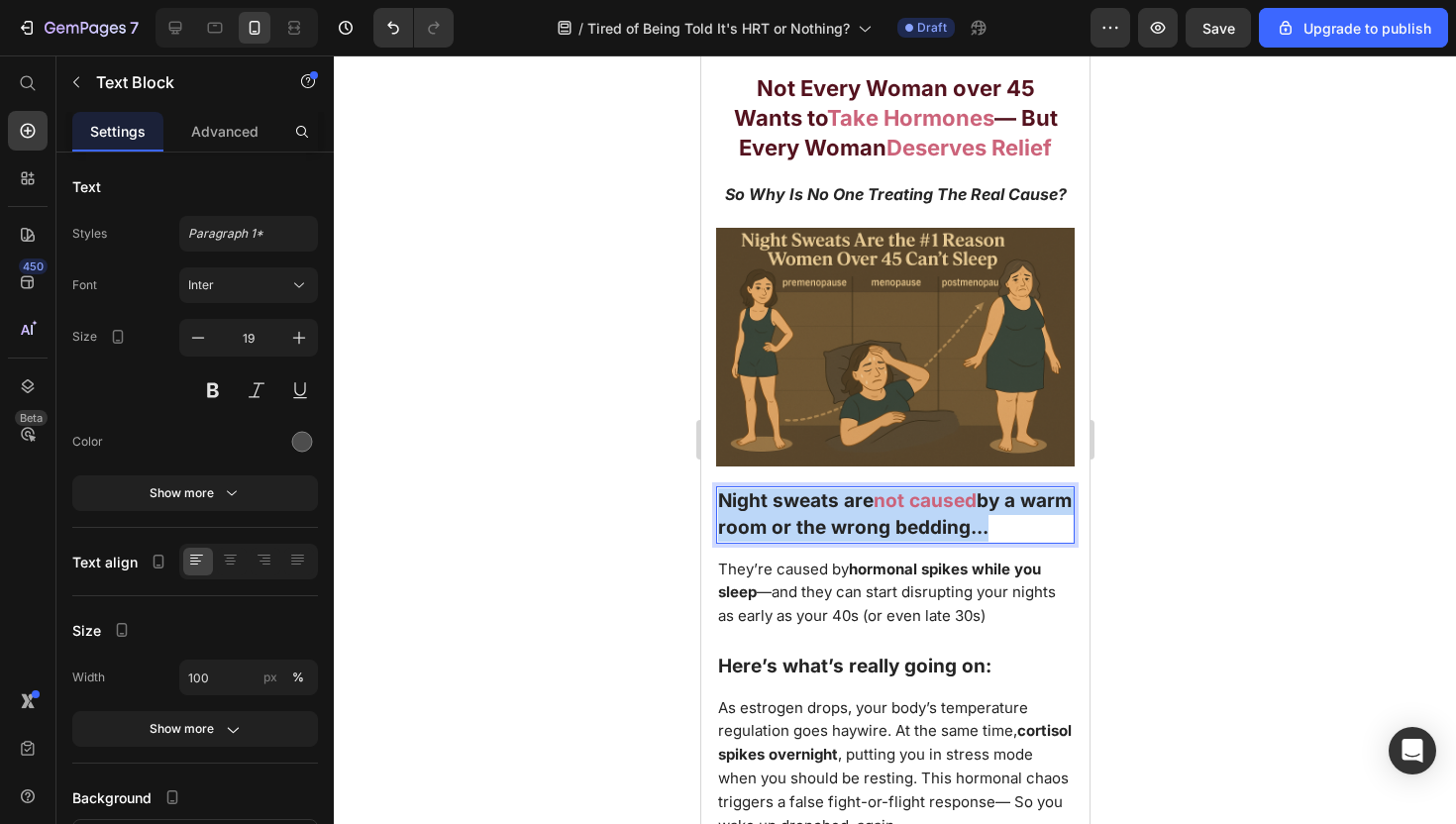 click on "Night sweats are  not caused  by a warm room or the wrong bedding..." at bounding box center (894, 514) 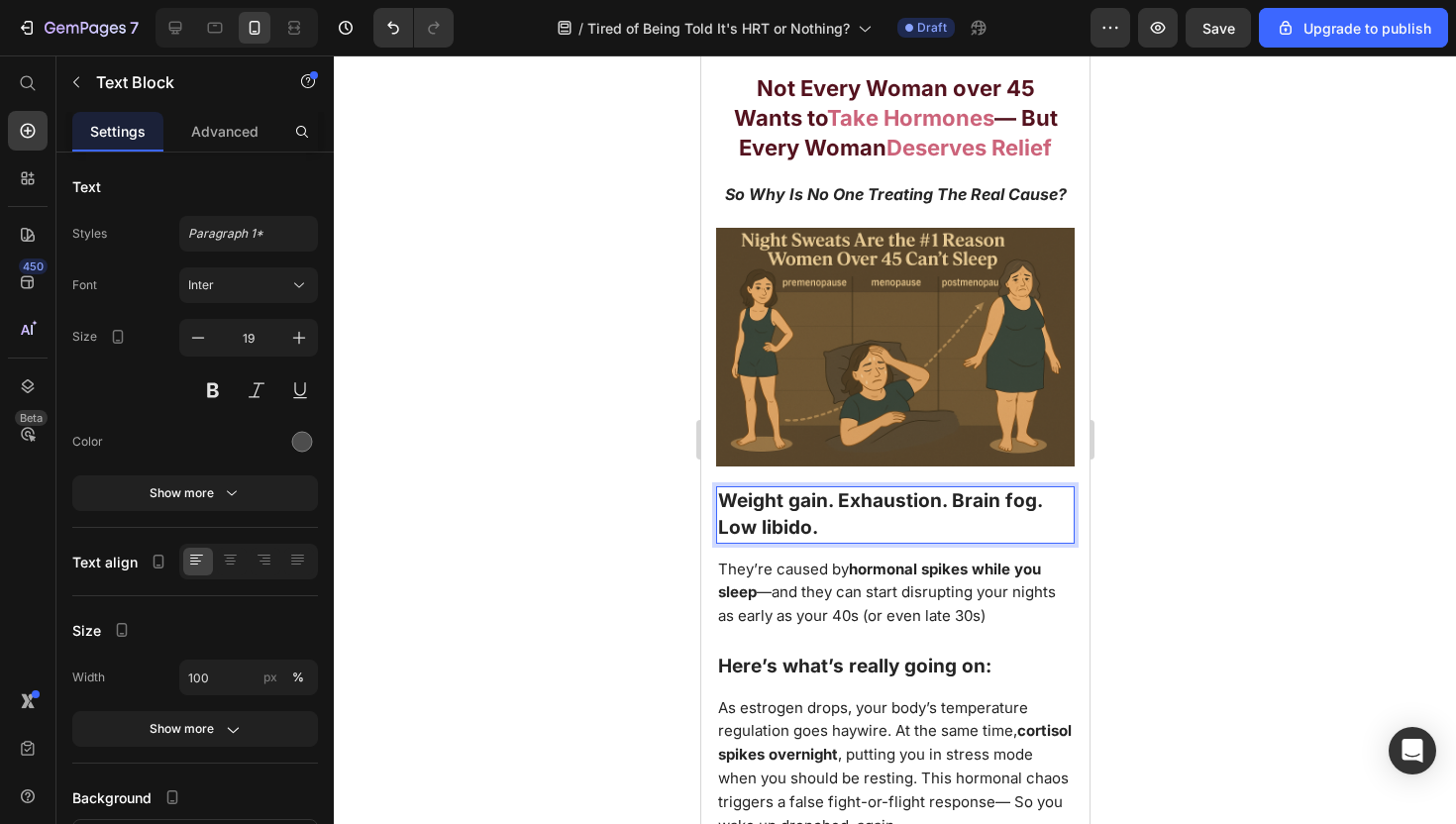 click on "Weight gain. Exhaustion. Brain fog. Low libido." at bounding box center (879, 514) 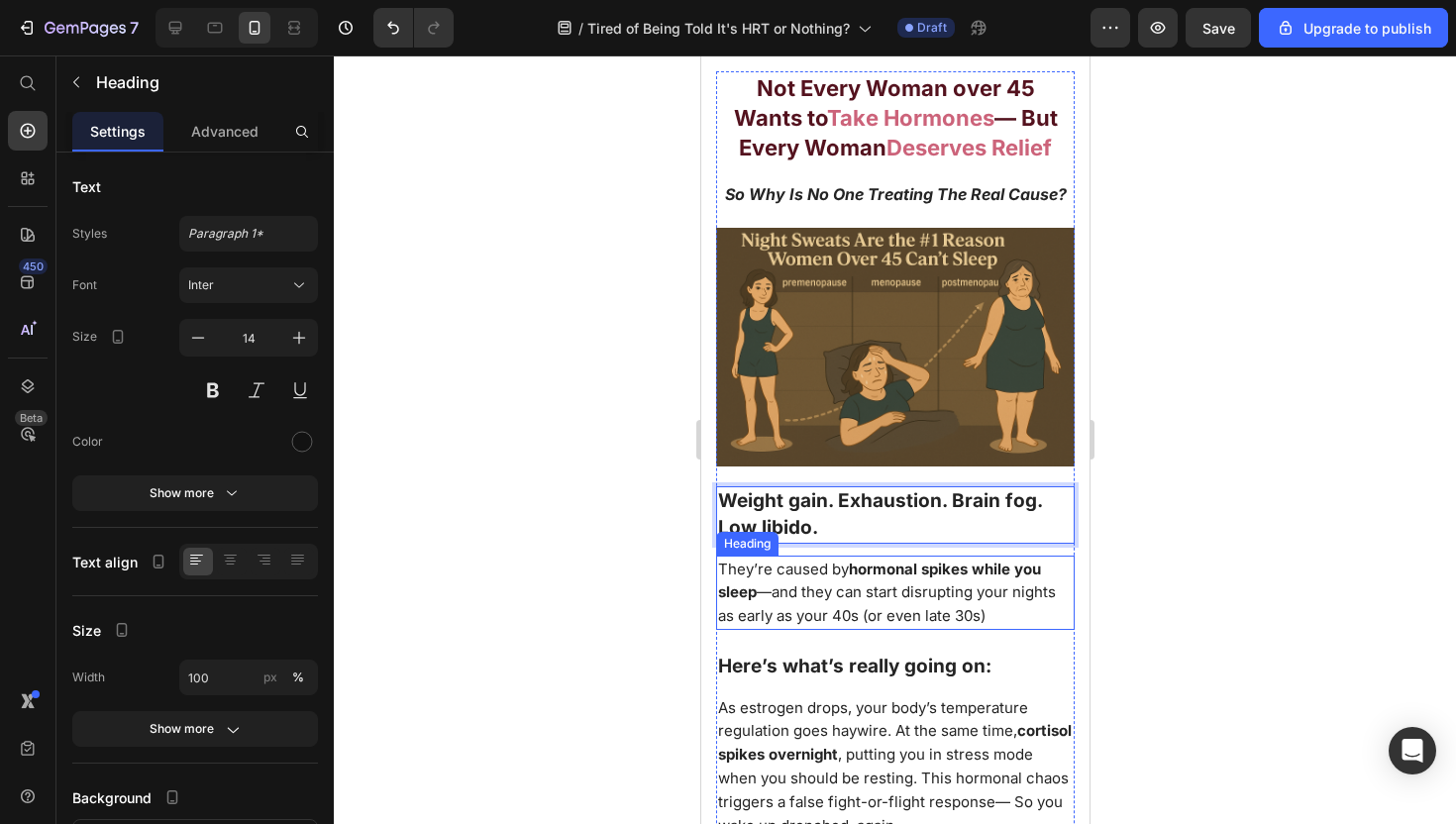 click on "They’re caused by  hormonal spikes while you sleep —and they can start disrupting your nights as early as your 40s (or even late 30s)" at bounding box center (885, 592) 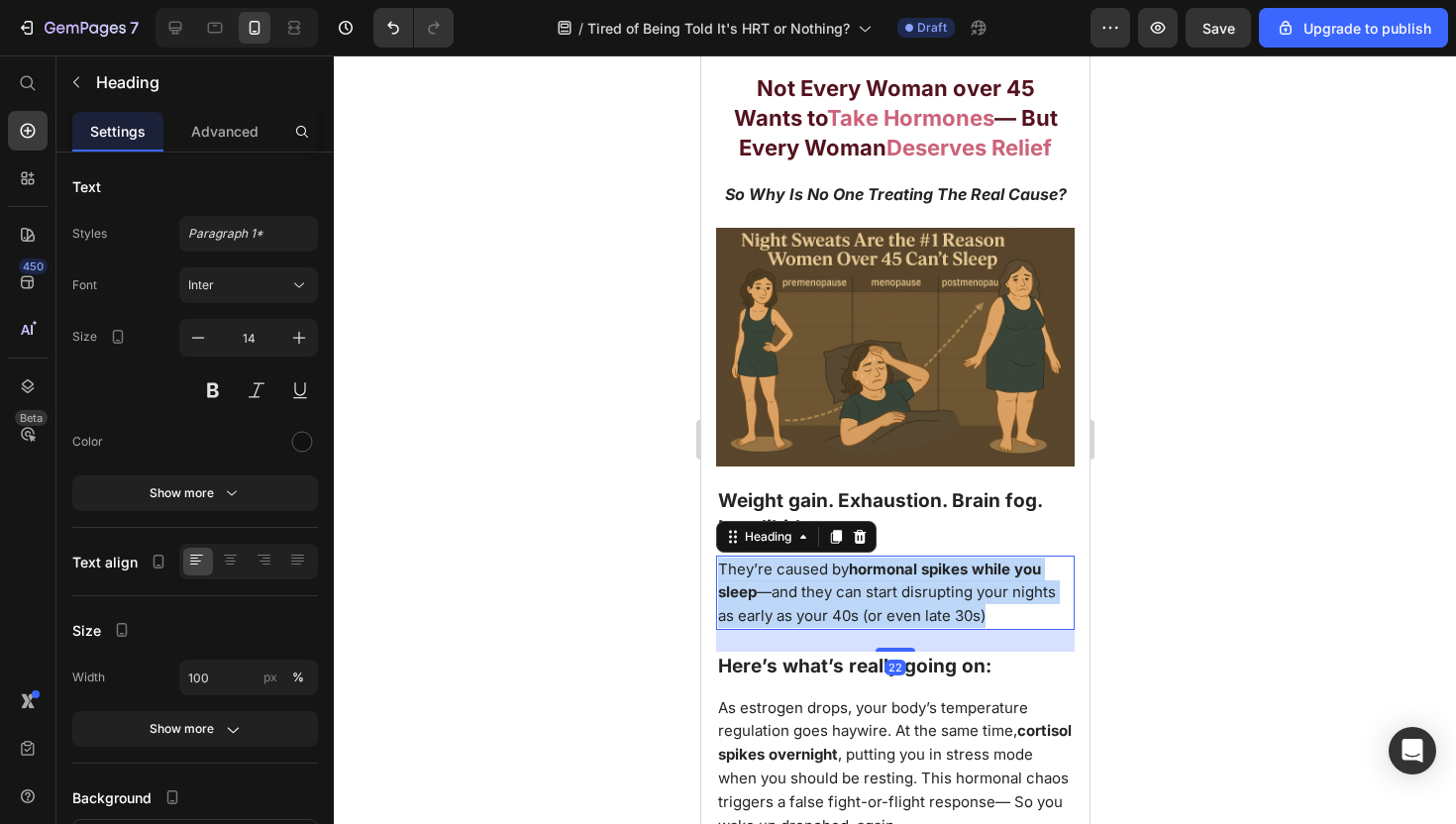 click on "They’re caused by  hormonal spikes while you sleep —and they can start disrupting your nights as early as your 40s (or even late 30s)" at bounding box center [885, 592] 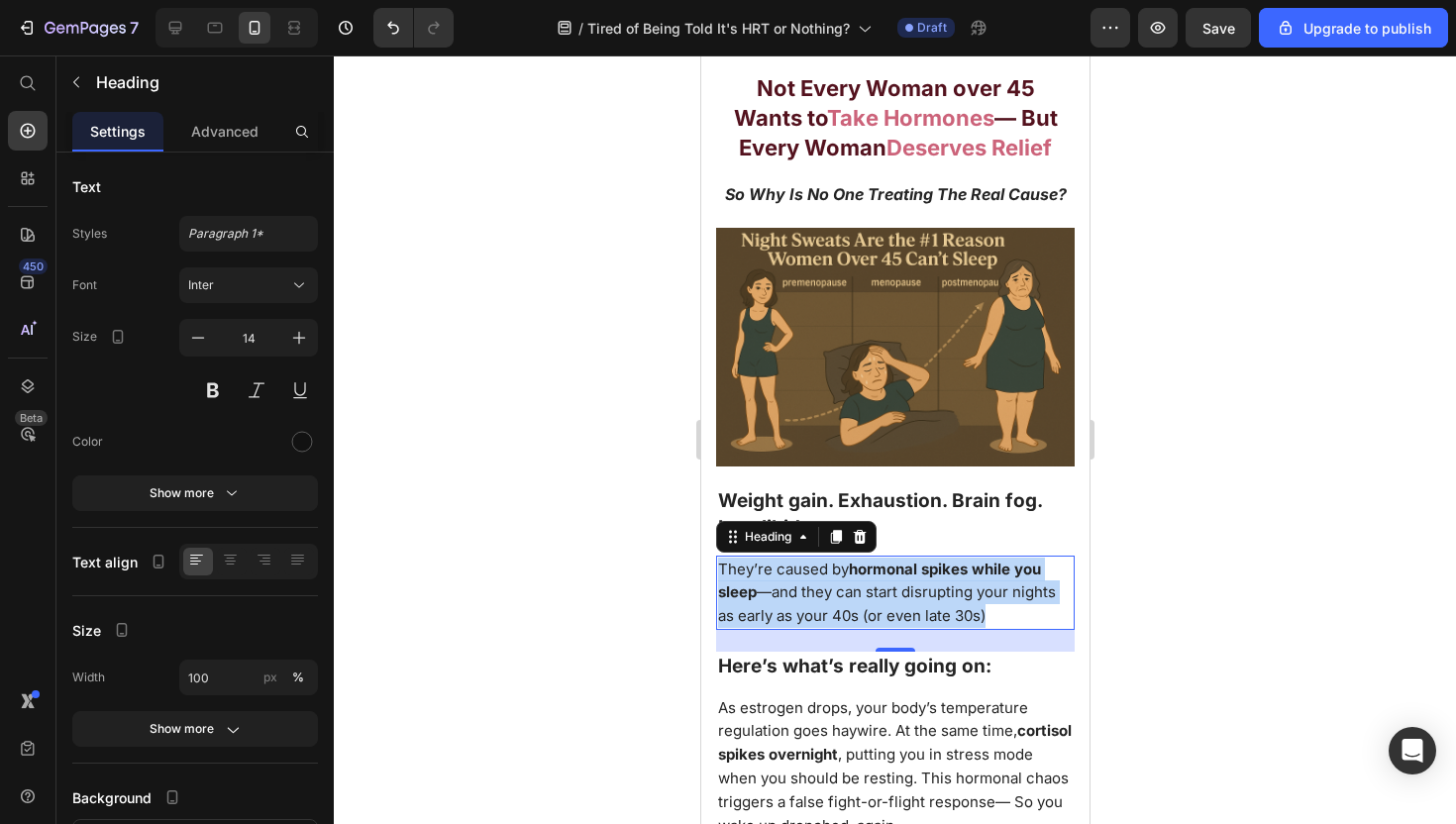 click on "They’re caused by  hormonal spikes while you sleep —and they can start disrupting your nights as early as your 40s (or even late 30s)" at bounding box center [894, 592] 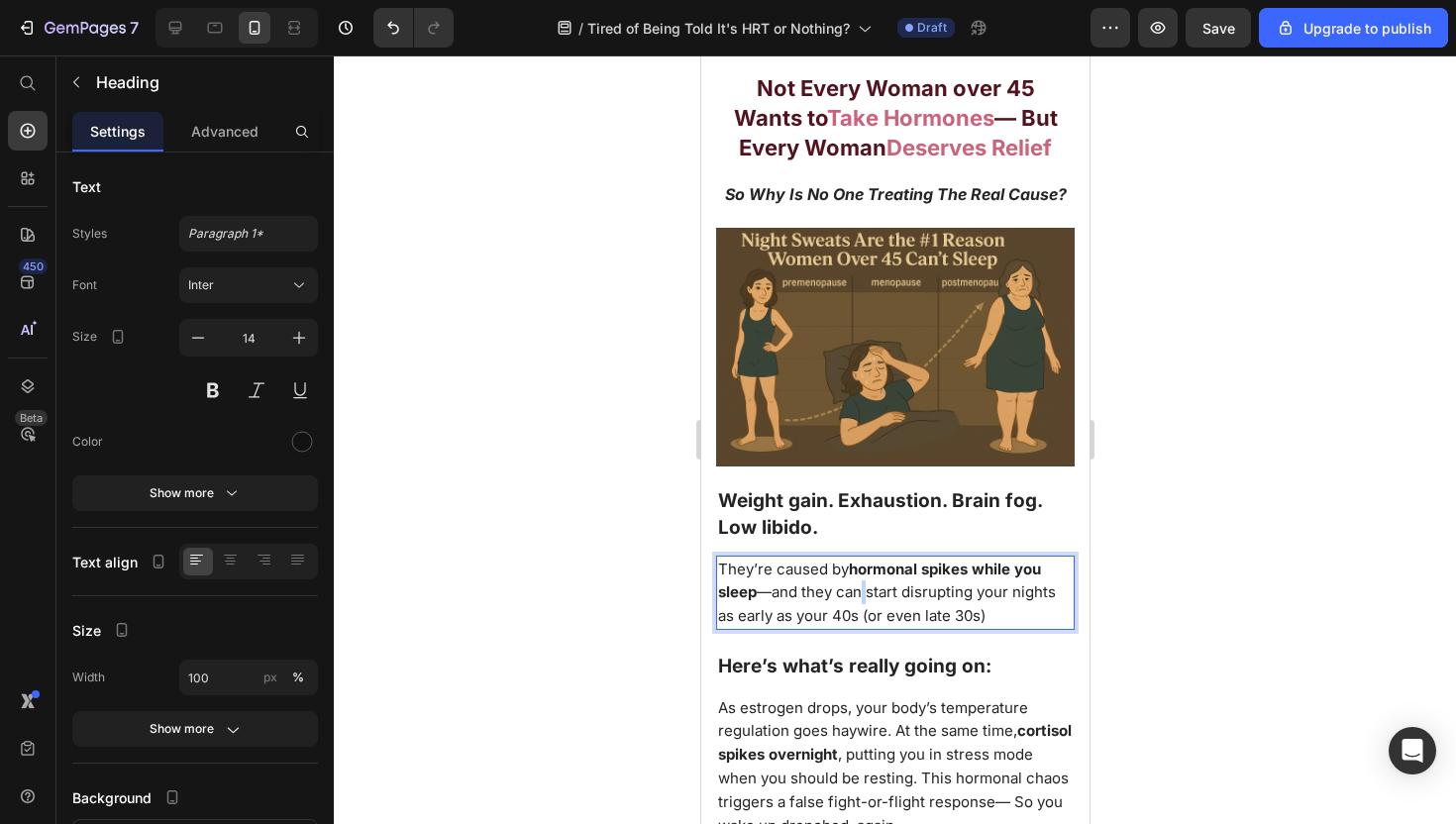 click on "They’re caused by  hormonal spikes while you sleep —and they can start disrupting your nights as early as your 40s (or even late 30s)" at bounding box center (894, 592) 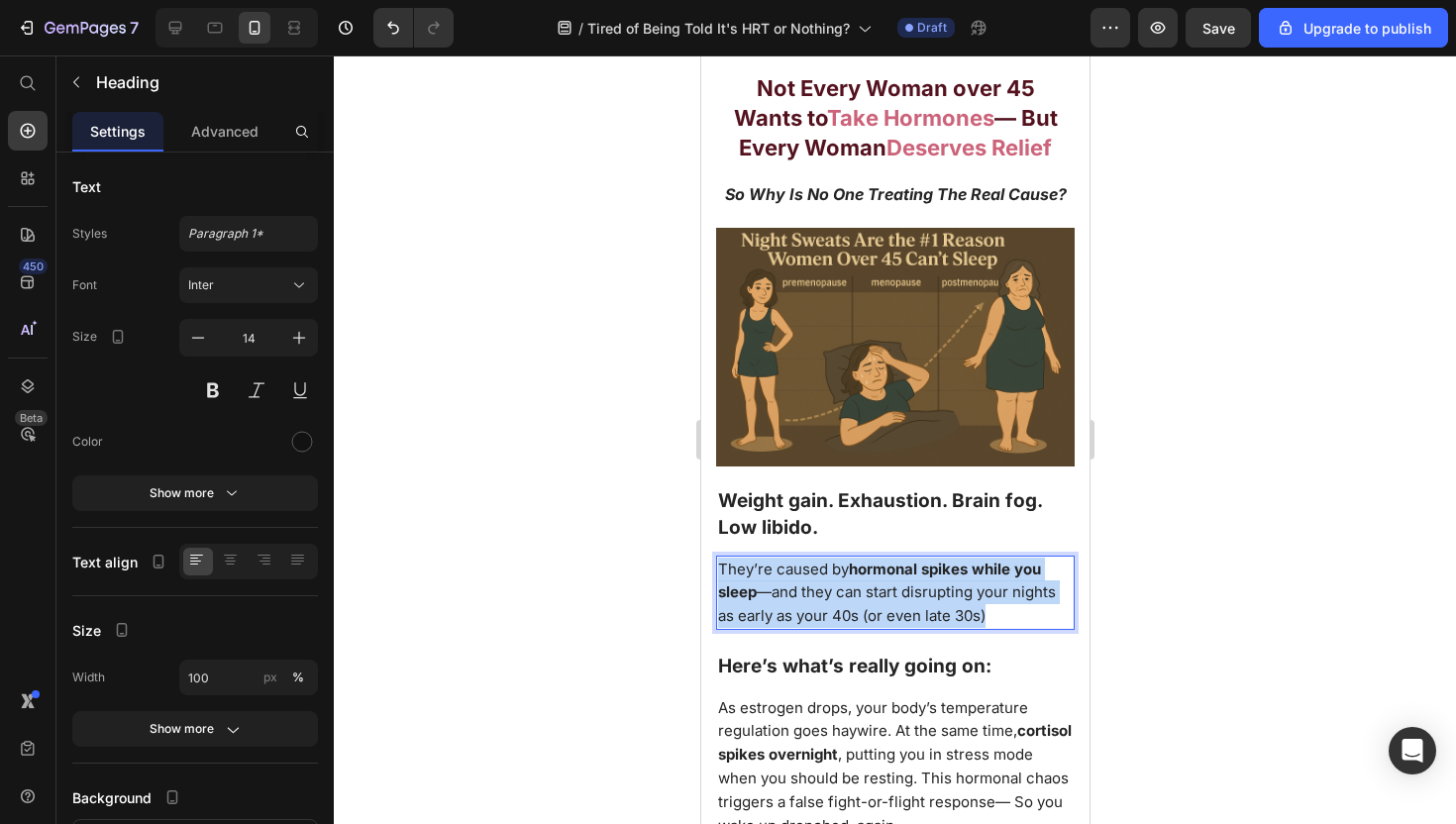 click on "They’re caused by  hormonal spikes while you sleep —and they can start disrupting your nights as early as your 40s (or even late 30s)" at bounding box center (894, 592) 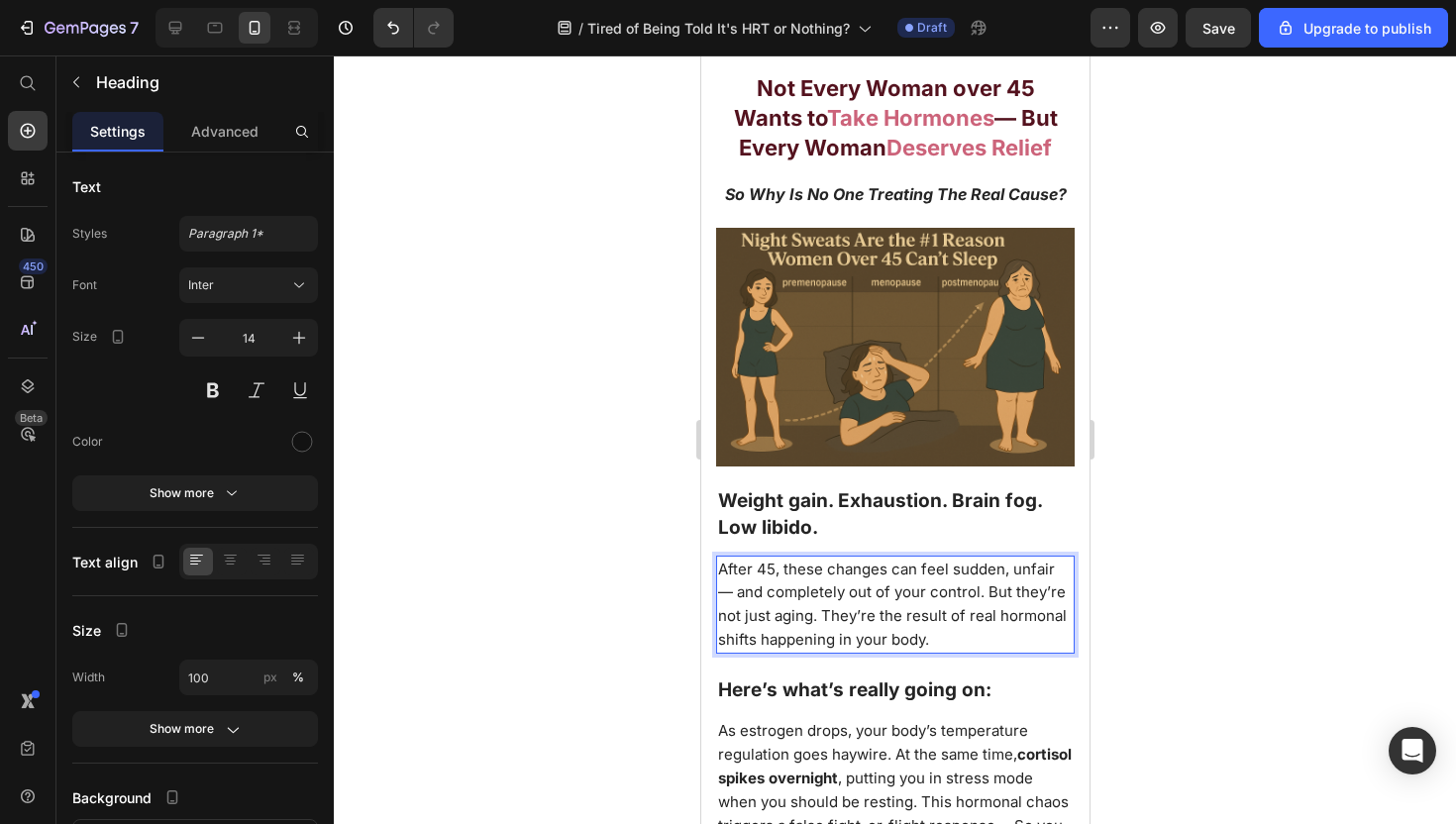click on "After 45, these changes can feel sudden, unfair — and completely out of your control. But they’re not just aging. They’re the result of real hormonal shifts happening in your body." at bounding box center (891, 604) 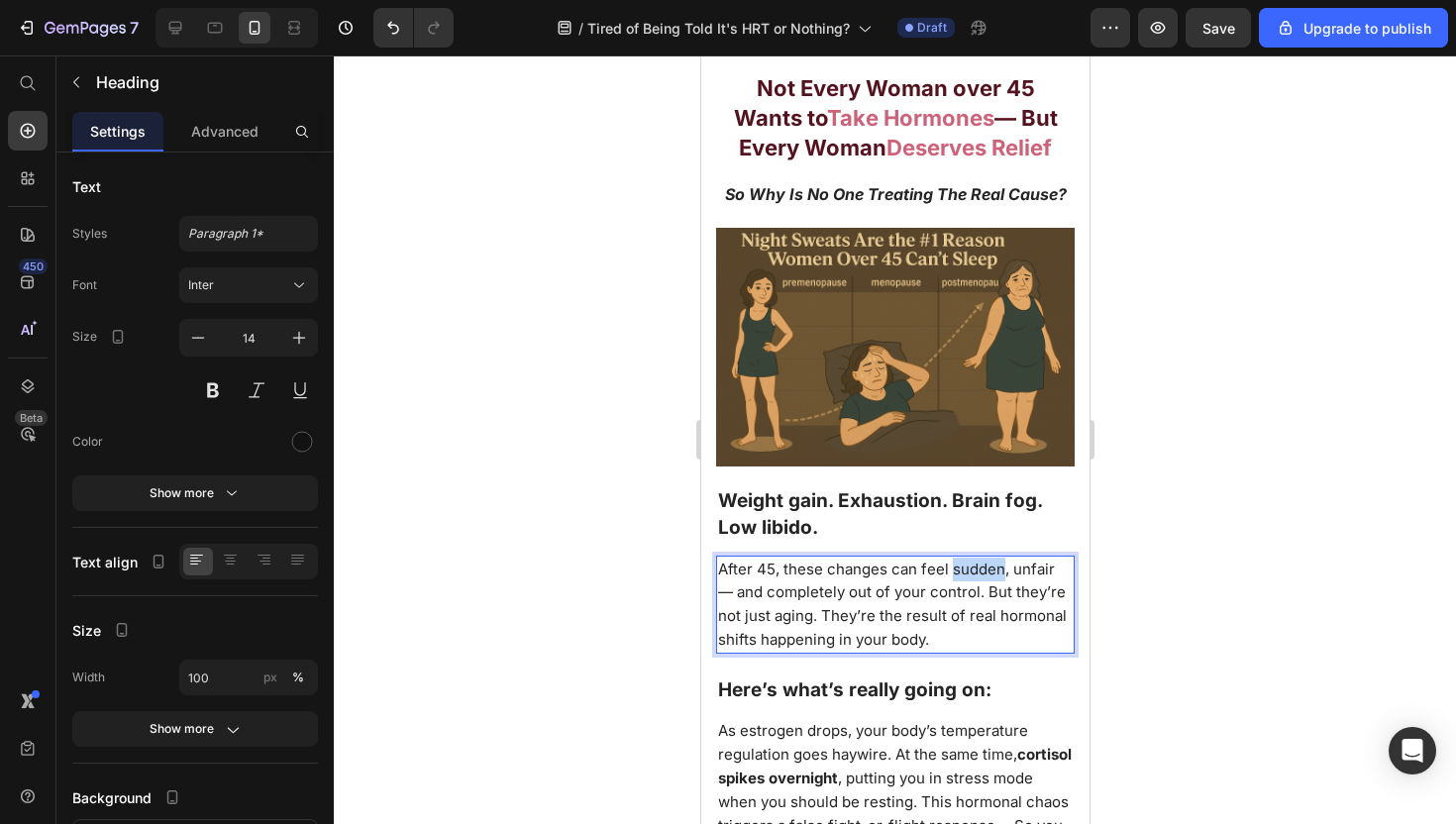 click on "After 45, these changes can feel sudden, unfair — and completely out of your control. But they’re not just aging. They’re the result of real hormonal shifts happening in your body." at bounding box center (891, 604) 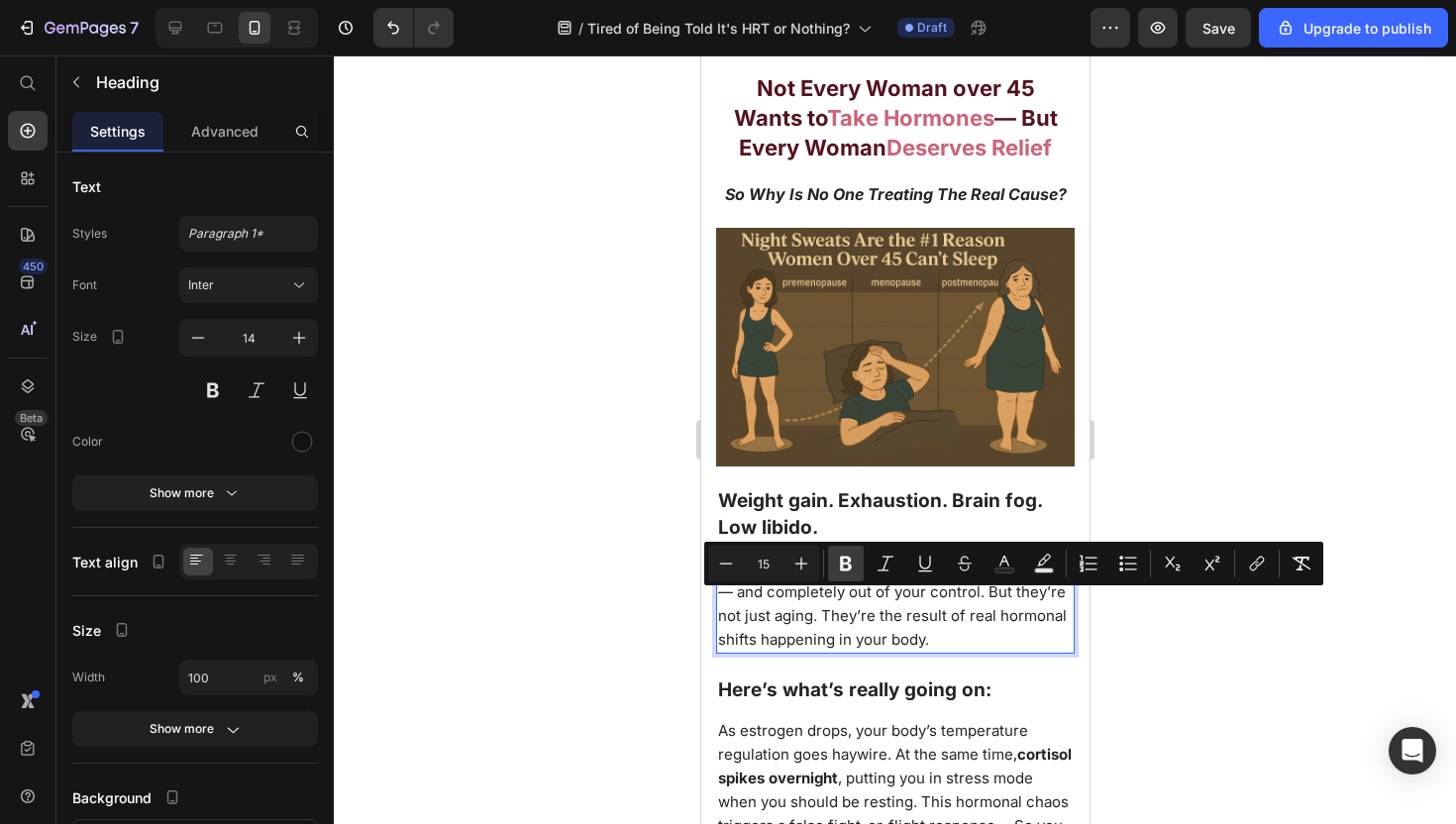 click 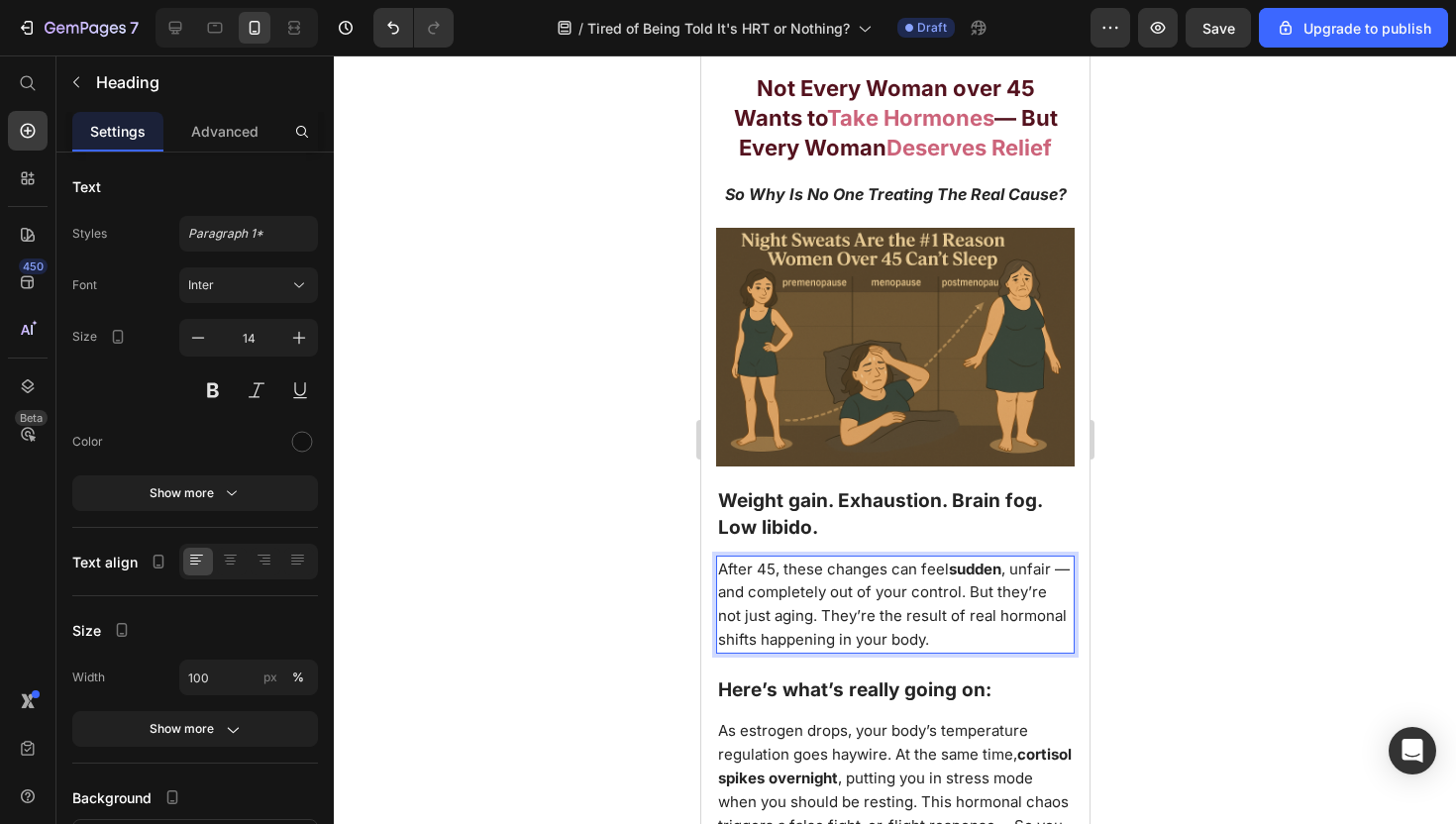 click on "After 45, these changes can feel  sudden , unfair — and completely out of your control. But they’re not just aging. They’re the result of real hormonal shifts happening in your body." at bounding box center [892, 604] 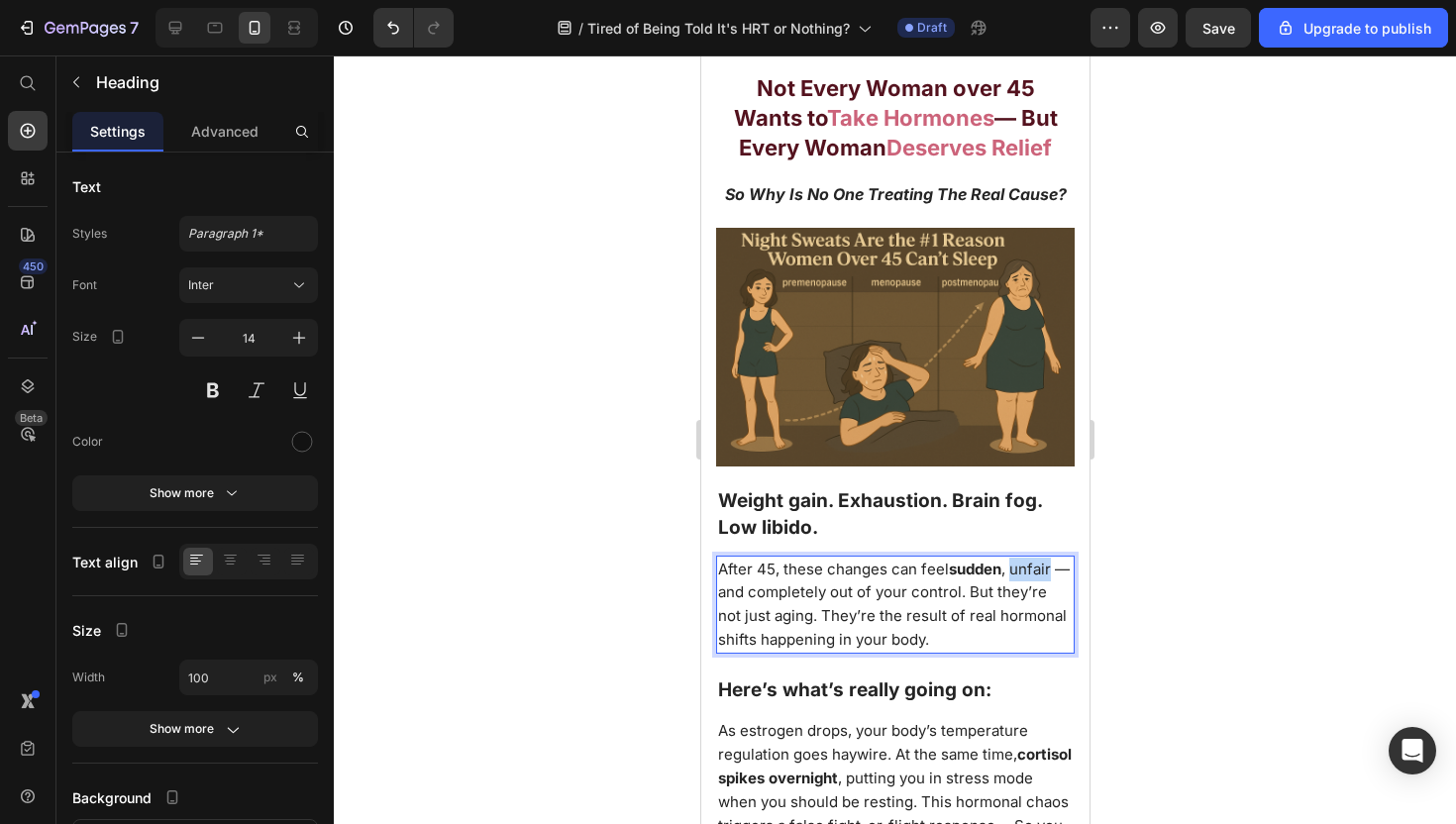 click on "After 45, these changes can feel  sudden , unfair — and completely out of your control. But they’re not just aging. They’re the result of real hormonal shifts happening in your body." at bounding box center [892, 604] 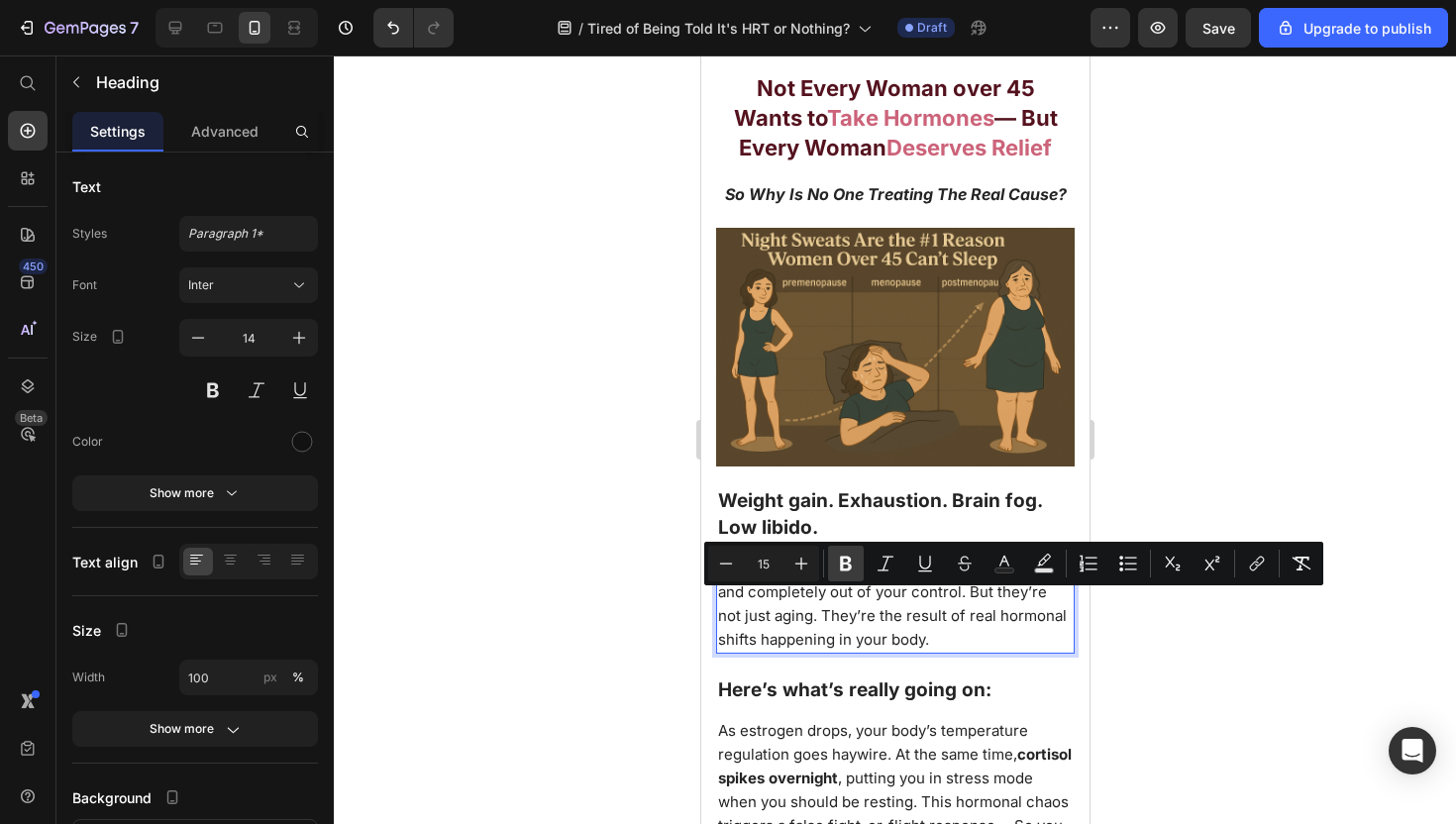 click 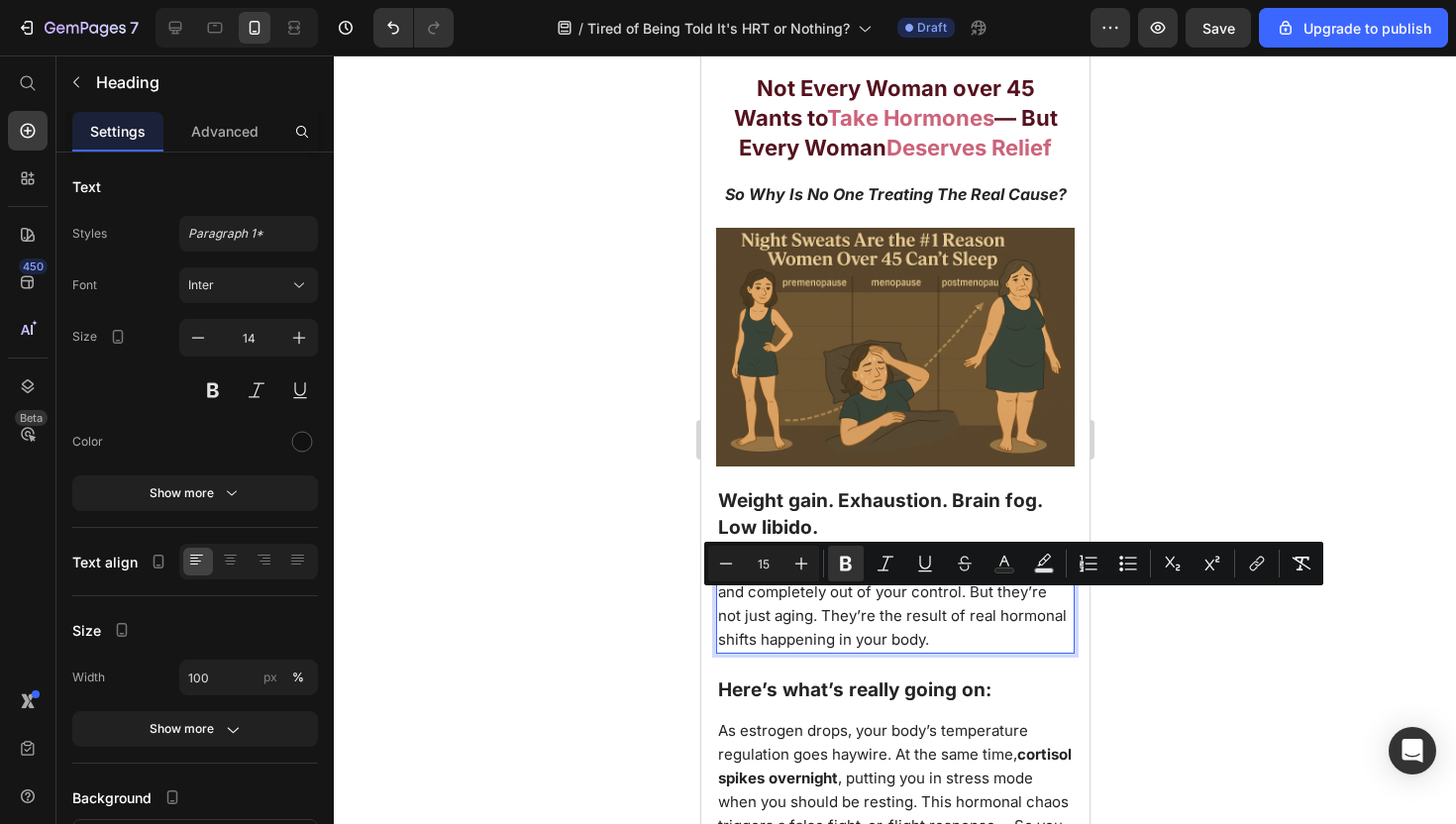 click on "After 45, these changes can feel  sudden ,  unfair  — and completely out of your control. But they’re not just aging. They’re the result of real hormonal shifts happening in your body." at bounding box center [891, 604] 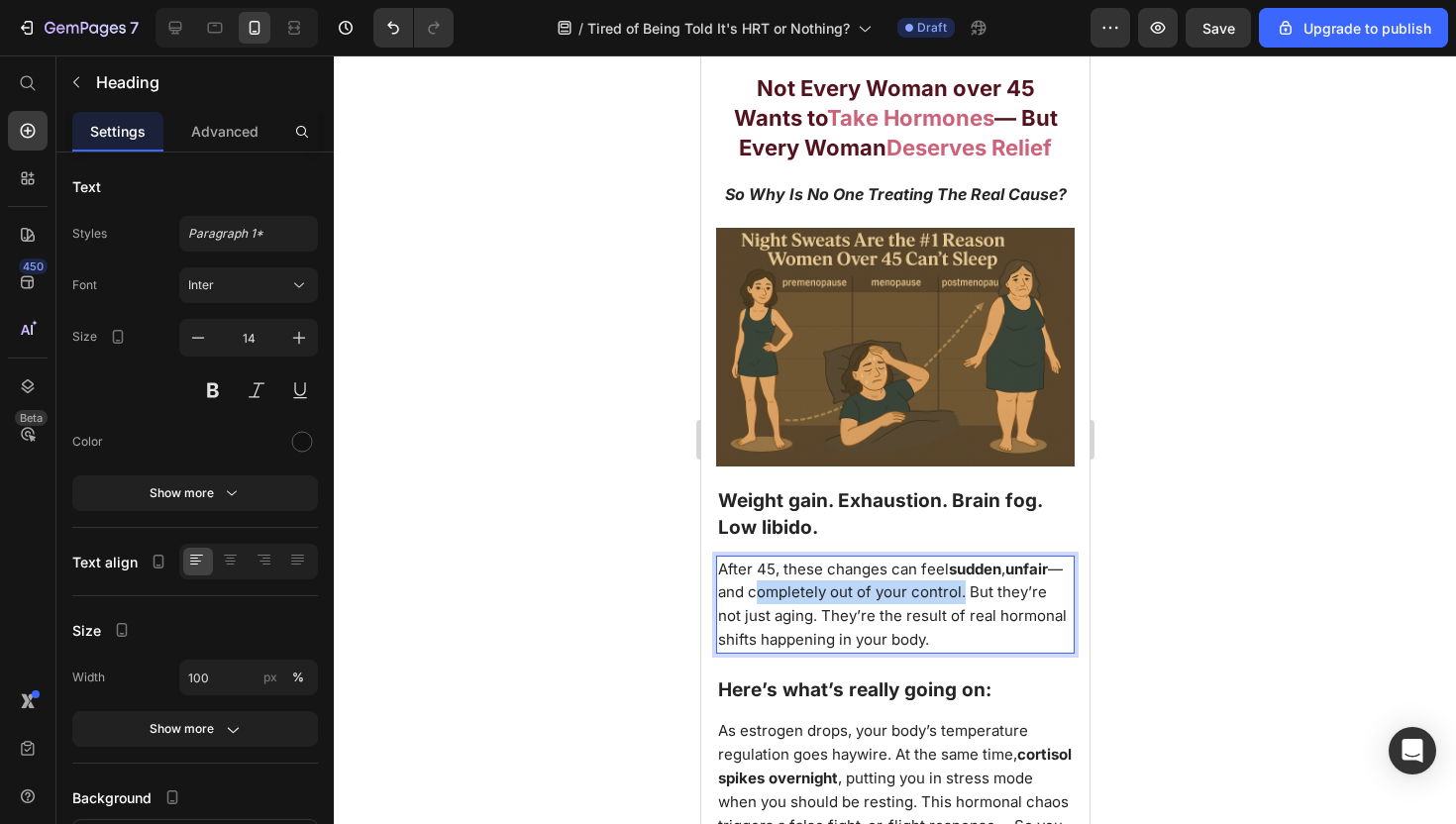 drag, startPoint x: 767, startPoint y: 628, endPoint x: 977, endPoint y: 631, distance: 210.02143 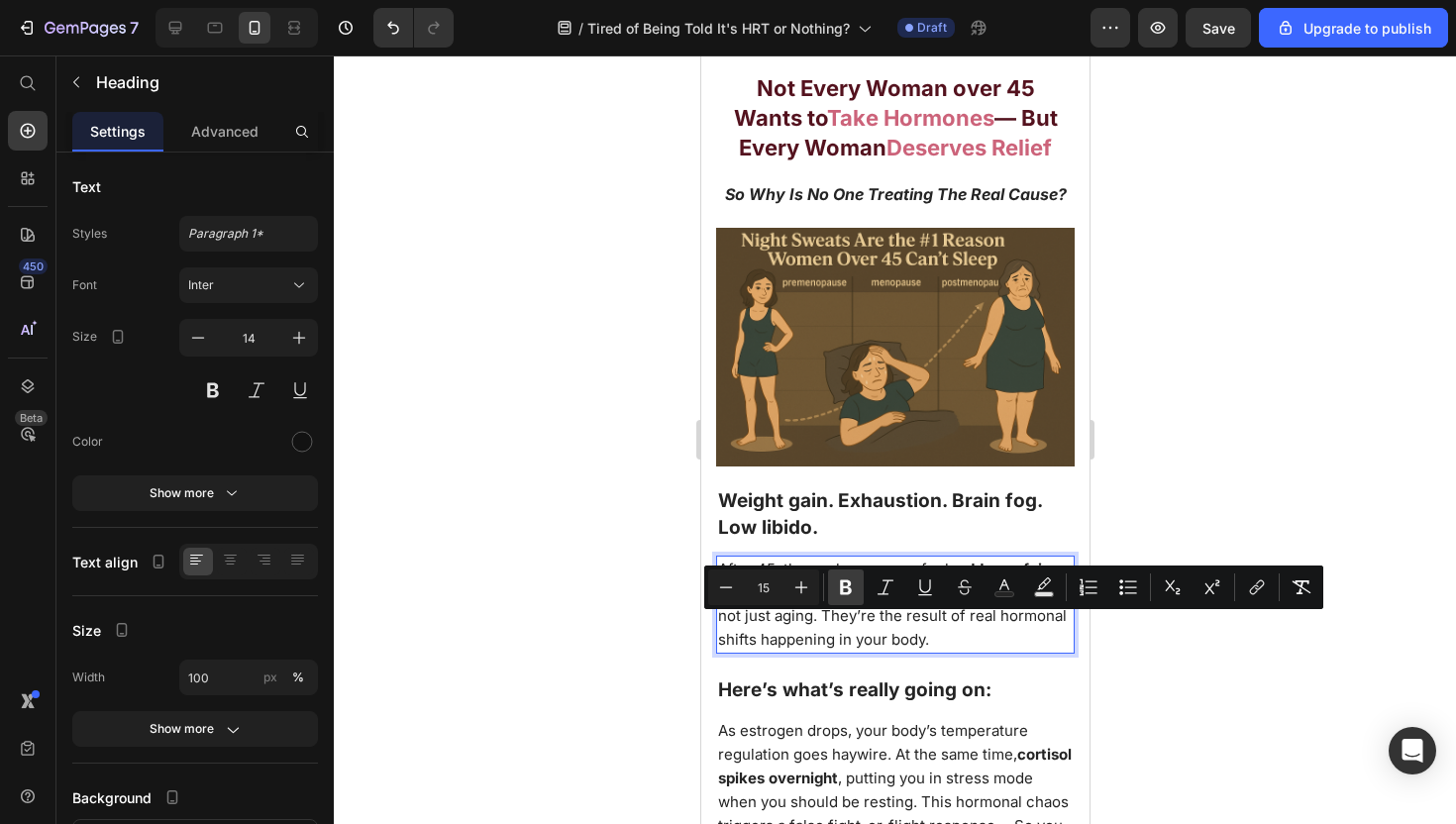 click 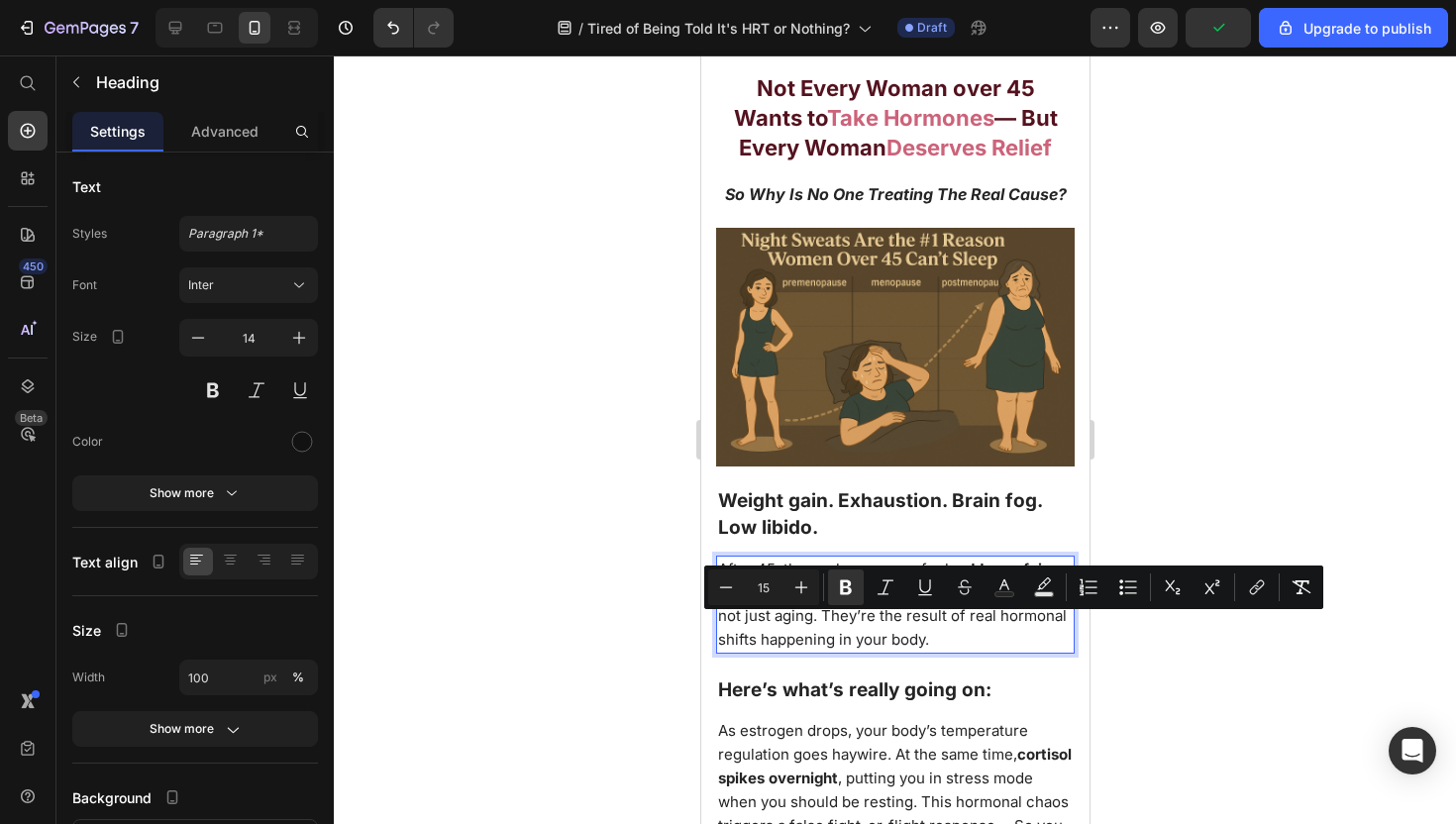 click on "After 45, these changes can feel  sudden ,  unfair  — and  completely out of your control . But they’re not just aging. They’re the result of real hormonal shifts happening in your body." at bounding box center [891, 604] 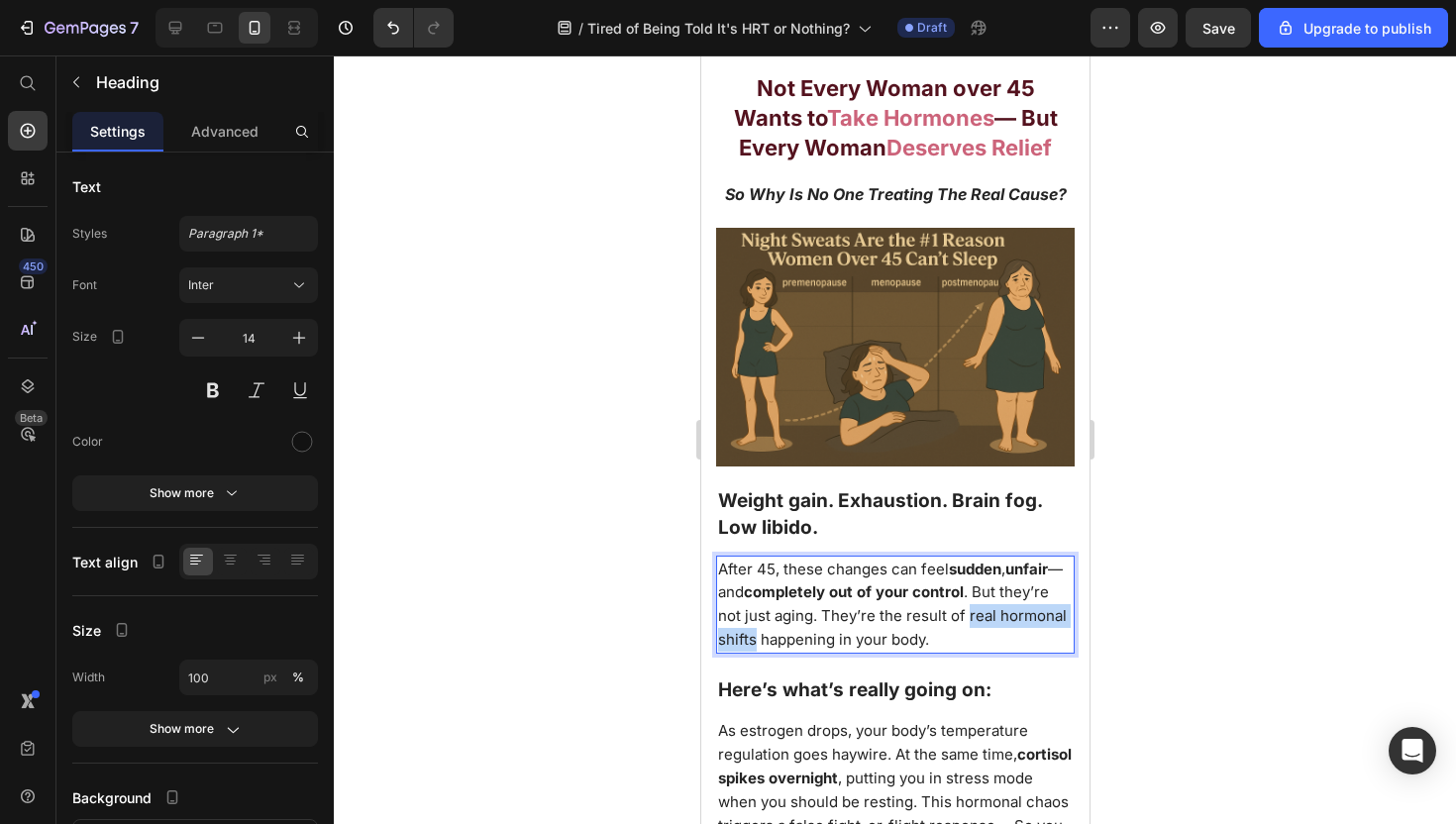 drag, startPoint x: 966, startPoint y: 653, endPoint x: 756, endPoint y: 674, distance: 211.04739 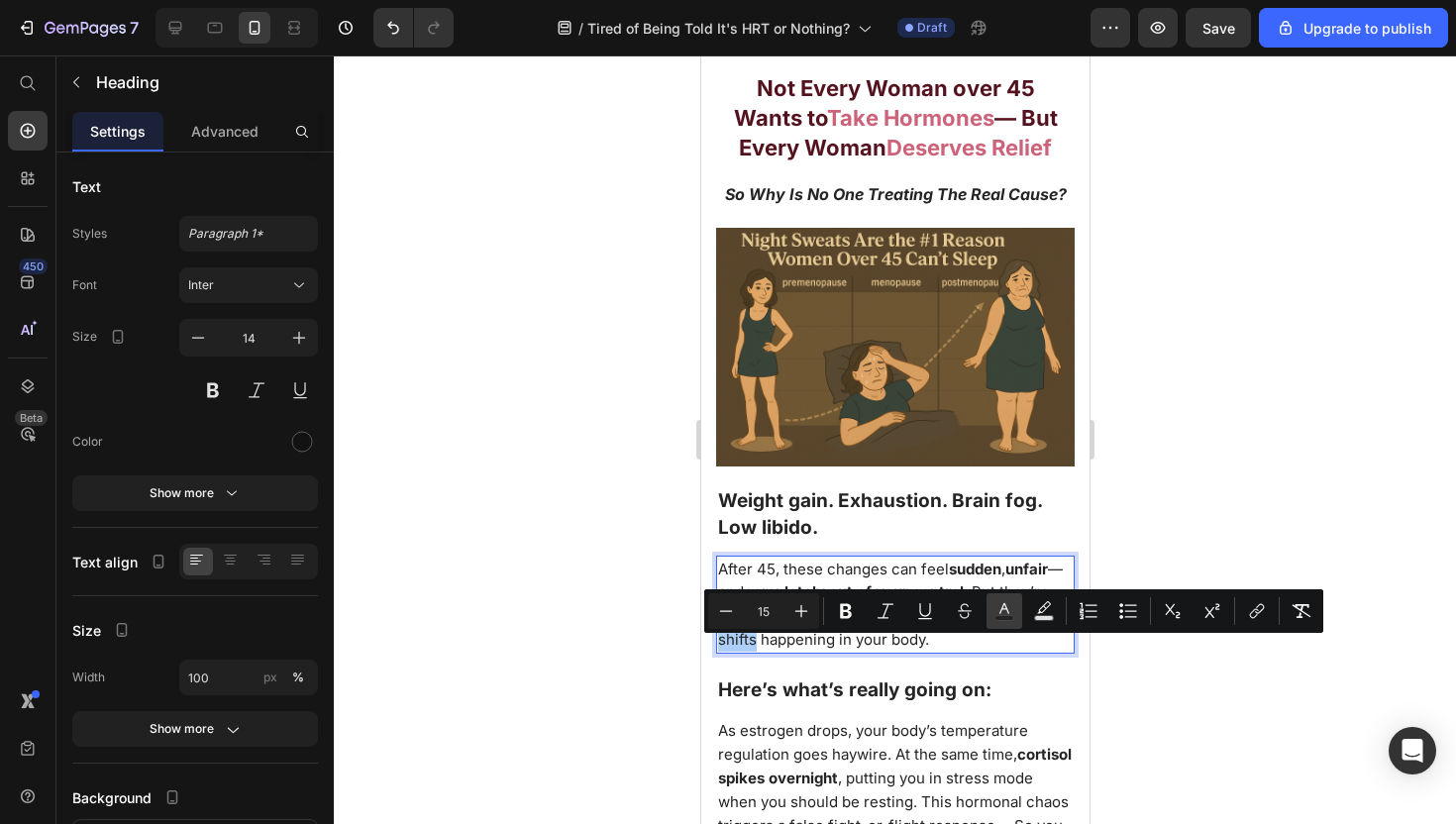 click 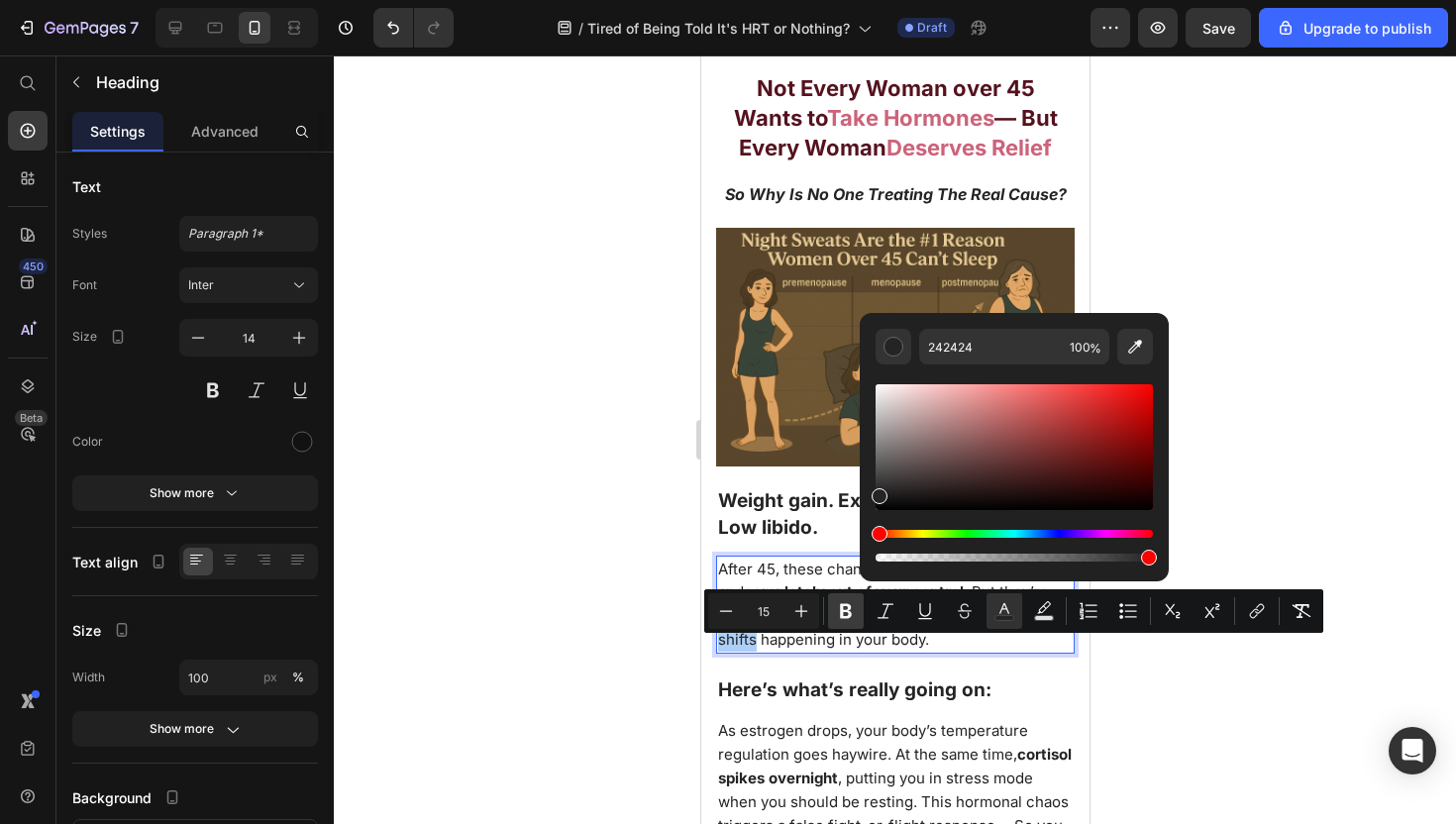 click 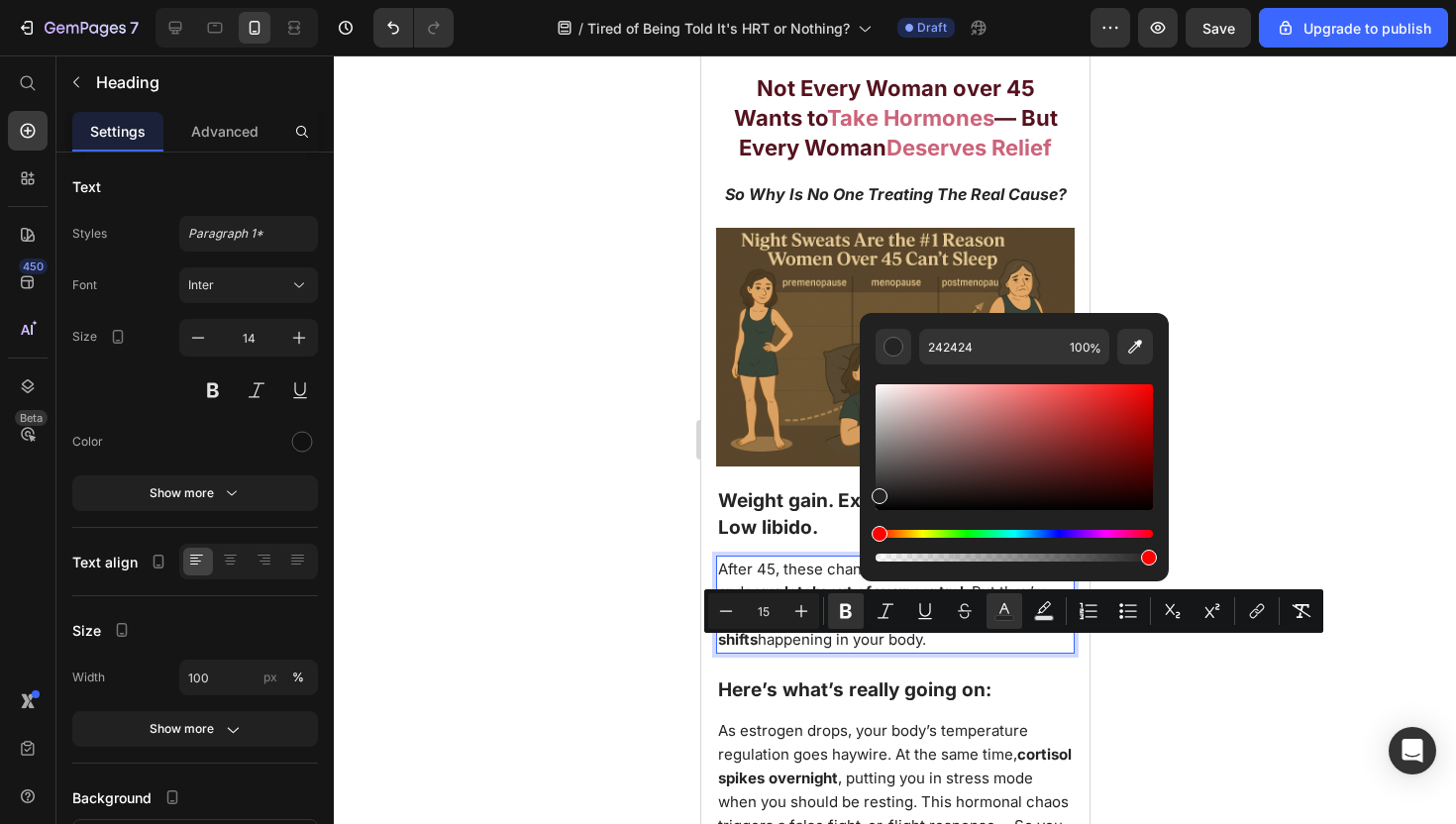 click on "Not Every Woman over 45 Wants to Take Hormones — But Every Woman Deserves Relief So why is no one treating the real cause?  Heading ⁠⁠⁠⁠⁠⁠⁠ Not Every Woman over 45 Wants to  Take Hormones  — But Every Woman  Deserves Relief Heading  So why is no one treating the real cause? Text Block Image Weight gain. Exhaustion. Brain fog. Low libido. Heading After 45, these changes can feel sudden, unfair — and completely out of your control. But they’re not just aging. They’re the result of real hormonal shifts happening in your body. Heading Weight gain. Exhaustion. Brain fog. Low libido. Text Block After 45, these changes can feel  sudden ,  unfair  — and  completely out of your control . But they’re not just aging. They’re the result of  real hormonal shifts  happening in your body. Heading   22 Here’s what’s really going on: Text Block Here’s what’s really going on: Heading As estrogen drops, your body’s temperature regulation goes haywire. At the same time,  cortisol" at bounding box center (894, 668) 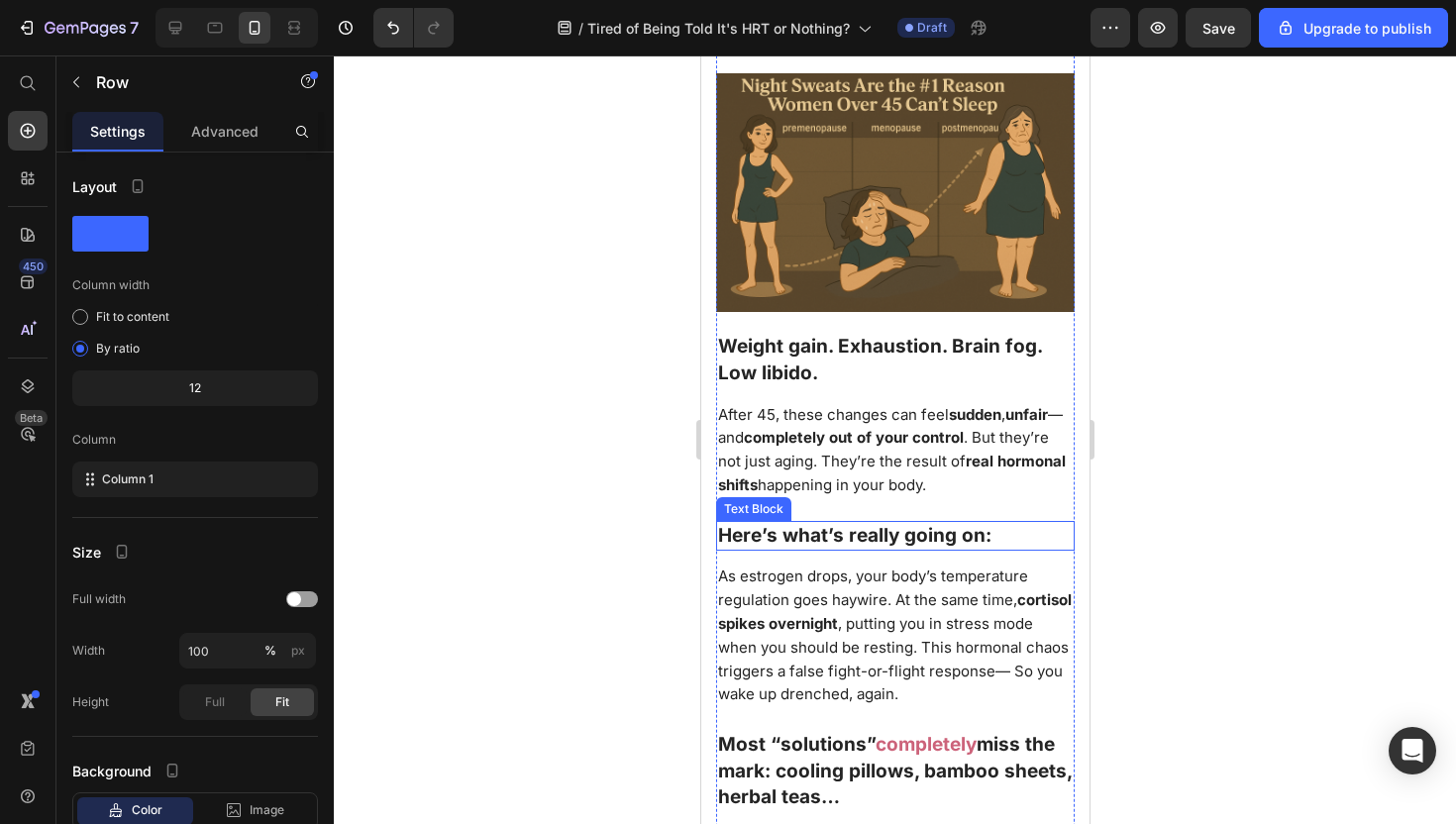 scroll, scrollTop: 1946, scrollLeft: 0, axis: vertical 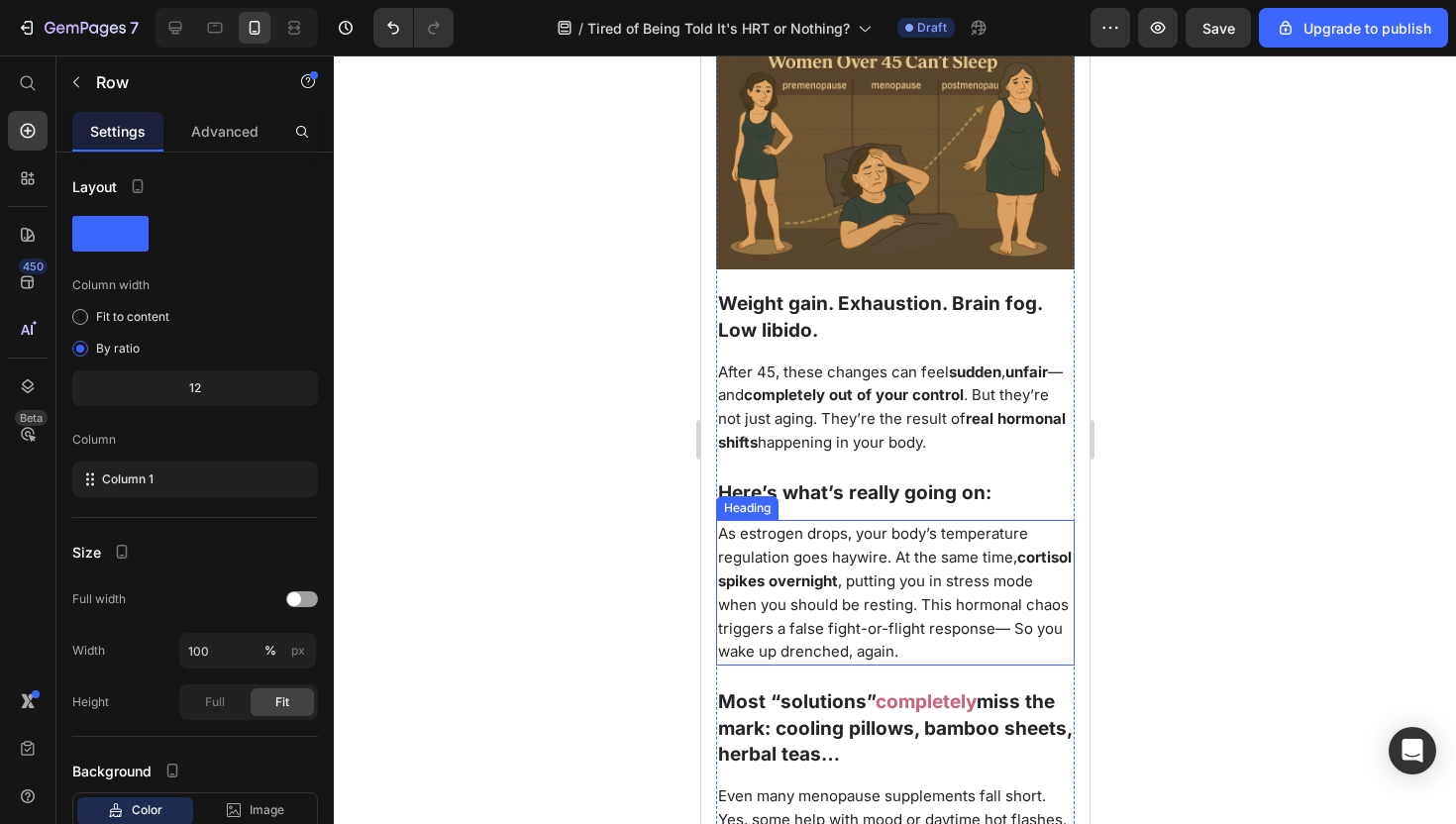 click on "As estrogen drops, your body’s temperature regulation goes haywire. At the same time,  cortisol   spikes   overnight , putting you in stress mode when you should be resting. This hormonal chaos triggers a false fight-or-flight response— So you wake up drenched, again." at bounding box center [893, 592] 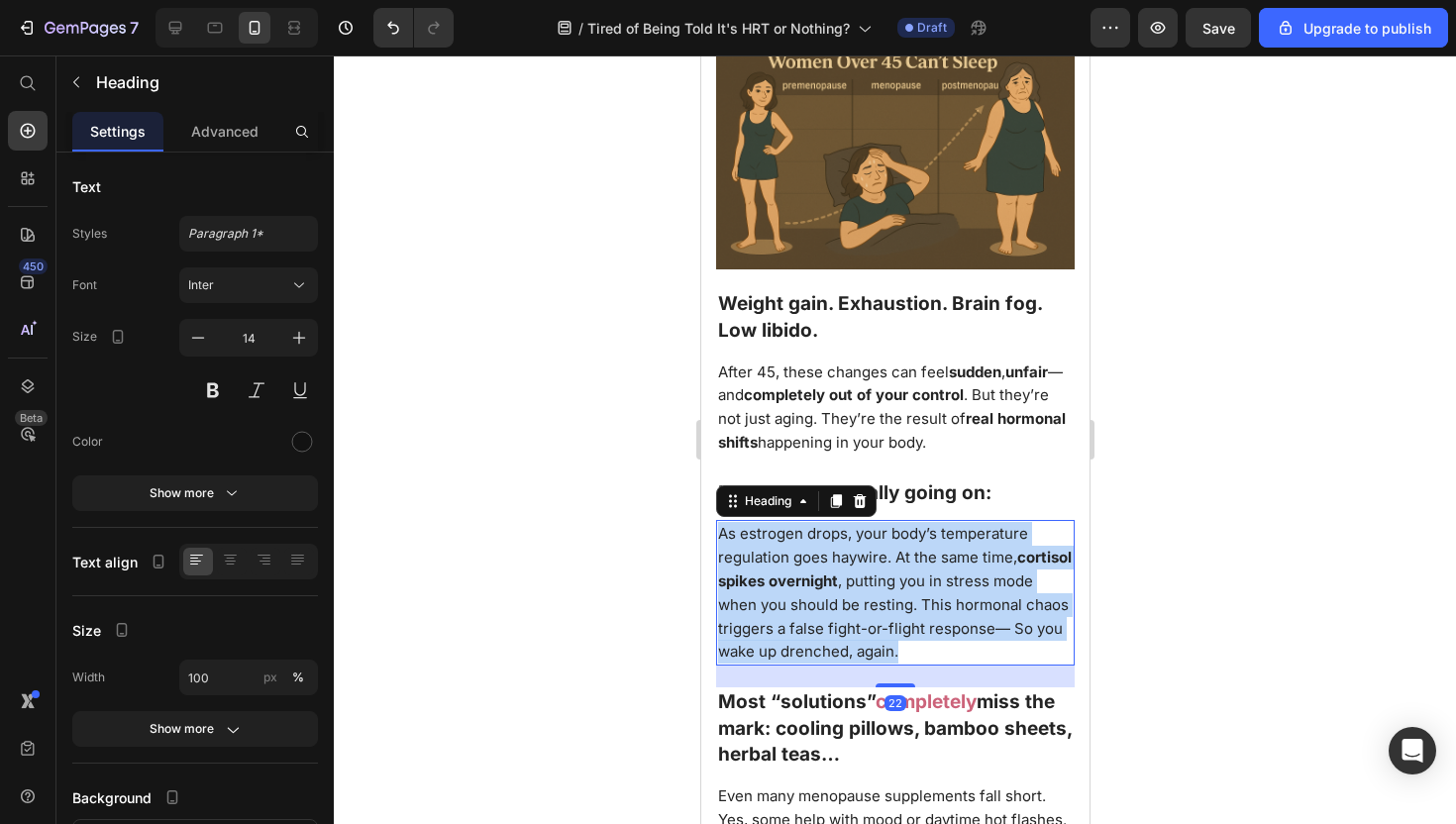 click on "As estrogen drops, your body’s temperature regulation goes haywire. At the same time,  cortisol   spikes   overnight , putting you in stress mode when you should be resting. This hormonal chaos triggers a false fight-or-flight response— So you wake up drenched, again." at bounding box center (893, 592) 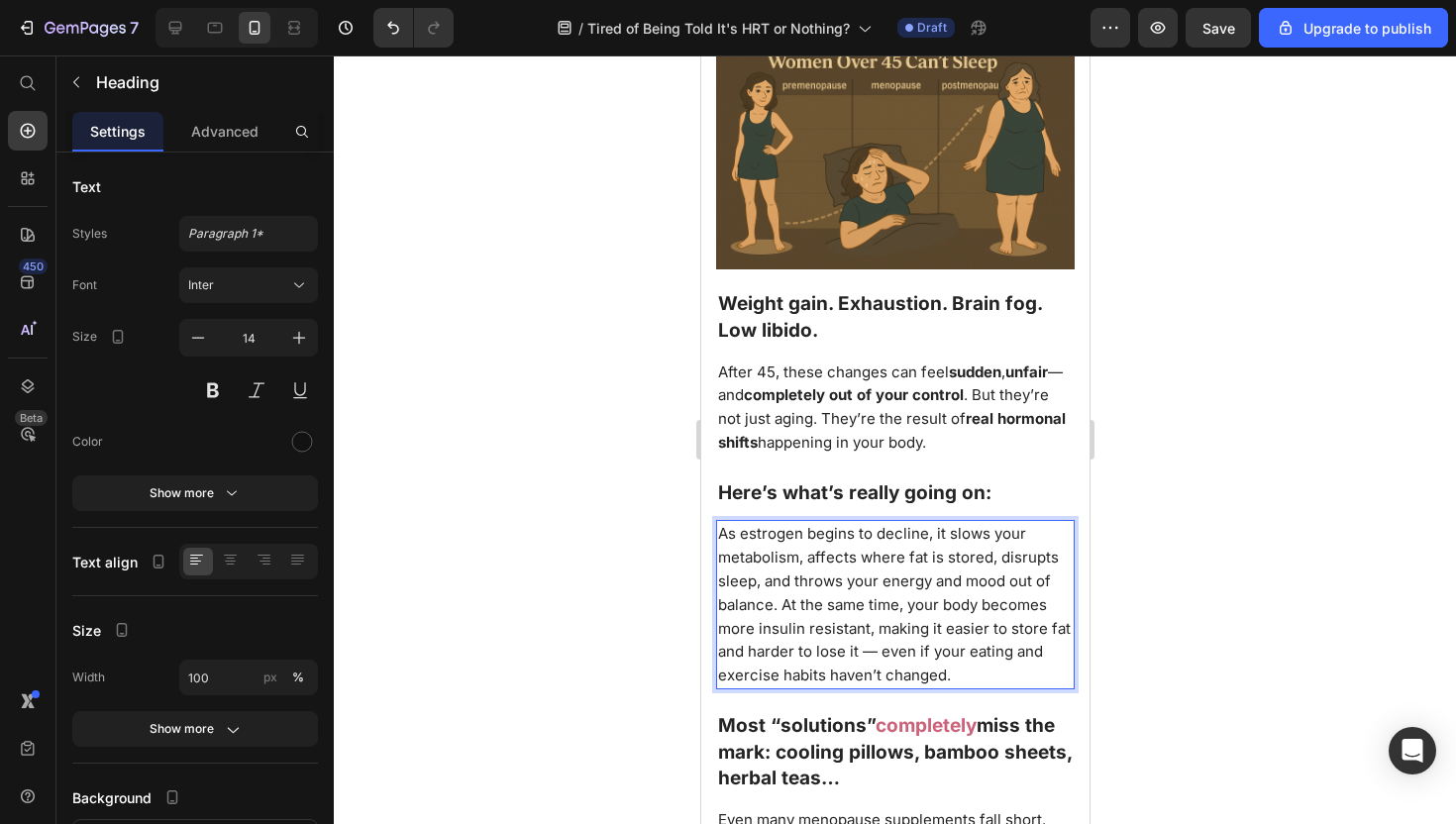 click on "As estrogen begins to decline, it slows your metabolism, affects where fat is stored, disrupts sleep, and throws your energy and mood out of balance. At the same time, your body becomes more insulin resistant, making it easier to store fat and harder to lose it — even if your eating and exercise habits haven’t changed." at bounding box center [893, 604] 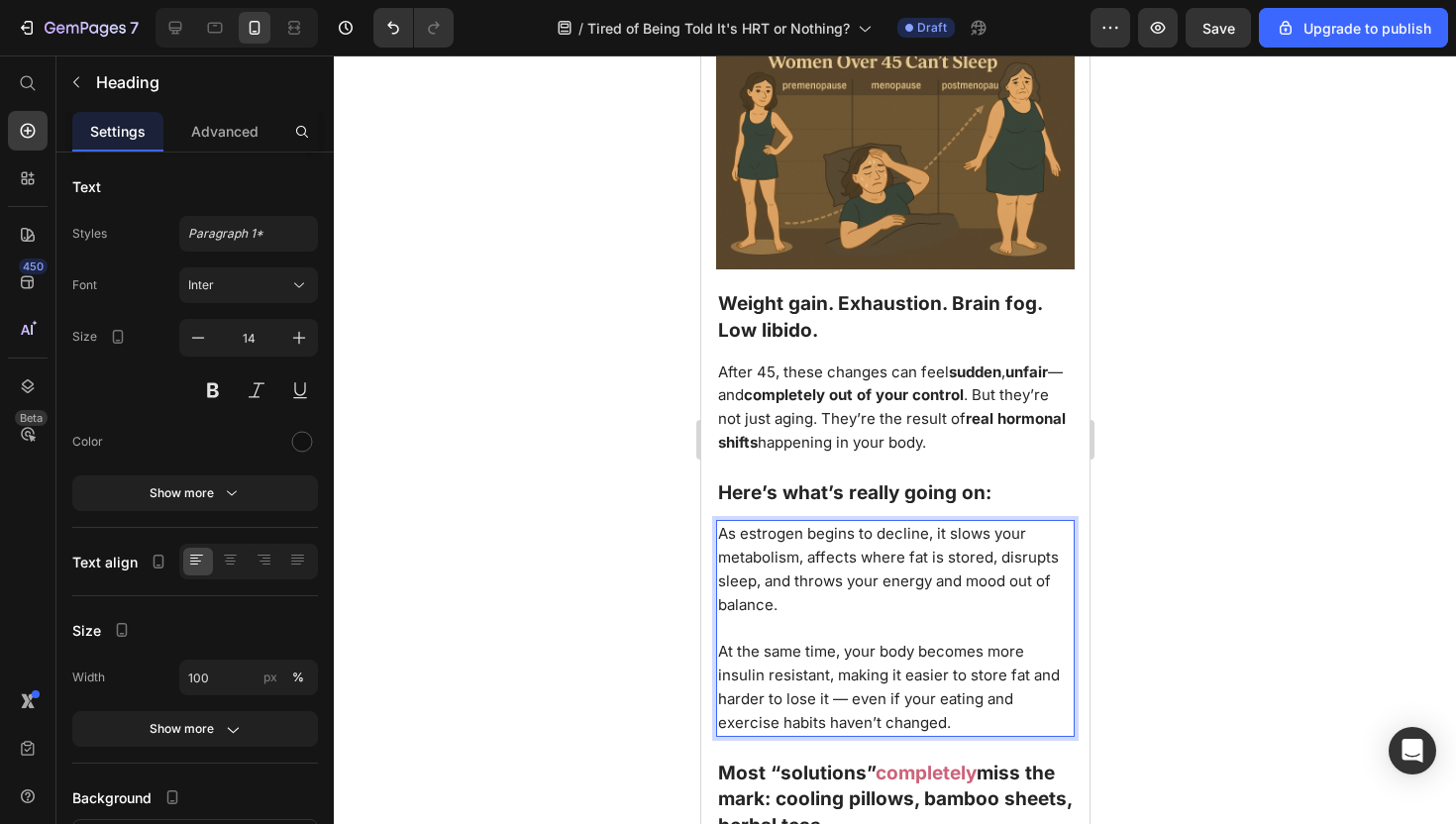 scroll, scrollTop: 1990, scrollLeft: 0, axis: vertical 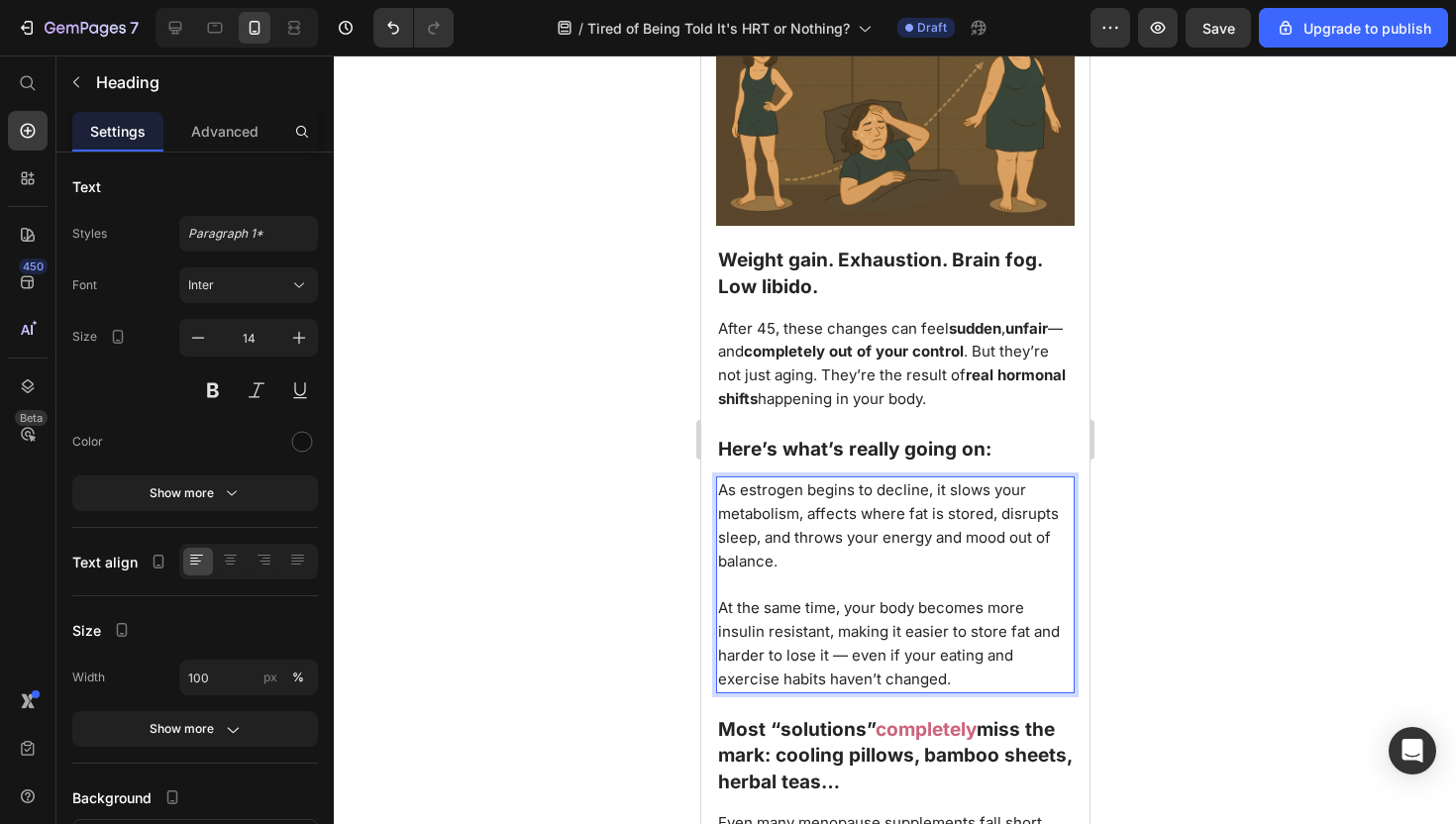 click on "As estrogen begins to decline, it slows your metabolism, affects where fat is stored, disrupts sleep, and throws your energy and mood out of balance." at bounding box center (887, 525) 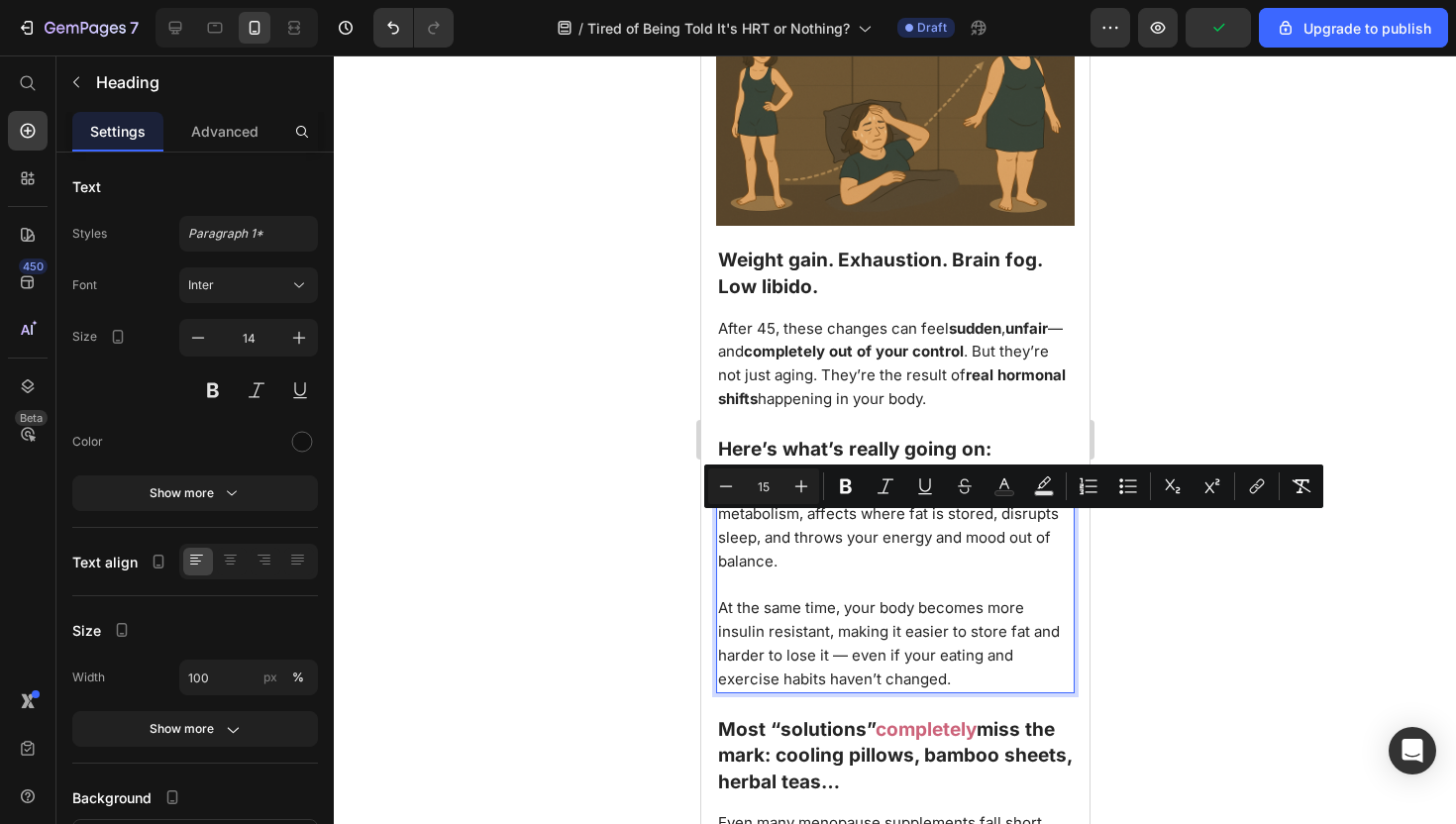 drag, startPoint x: 824, startPoint y: 528, endPoint x: 741, endPoint y: 529, distance: 83.00602 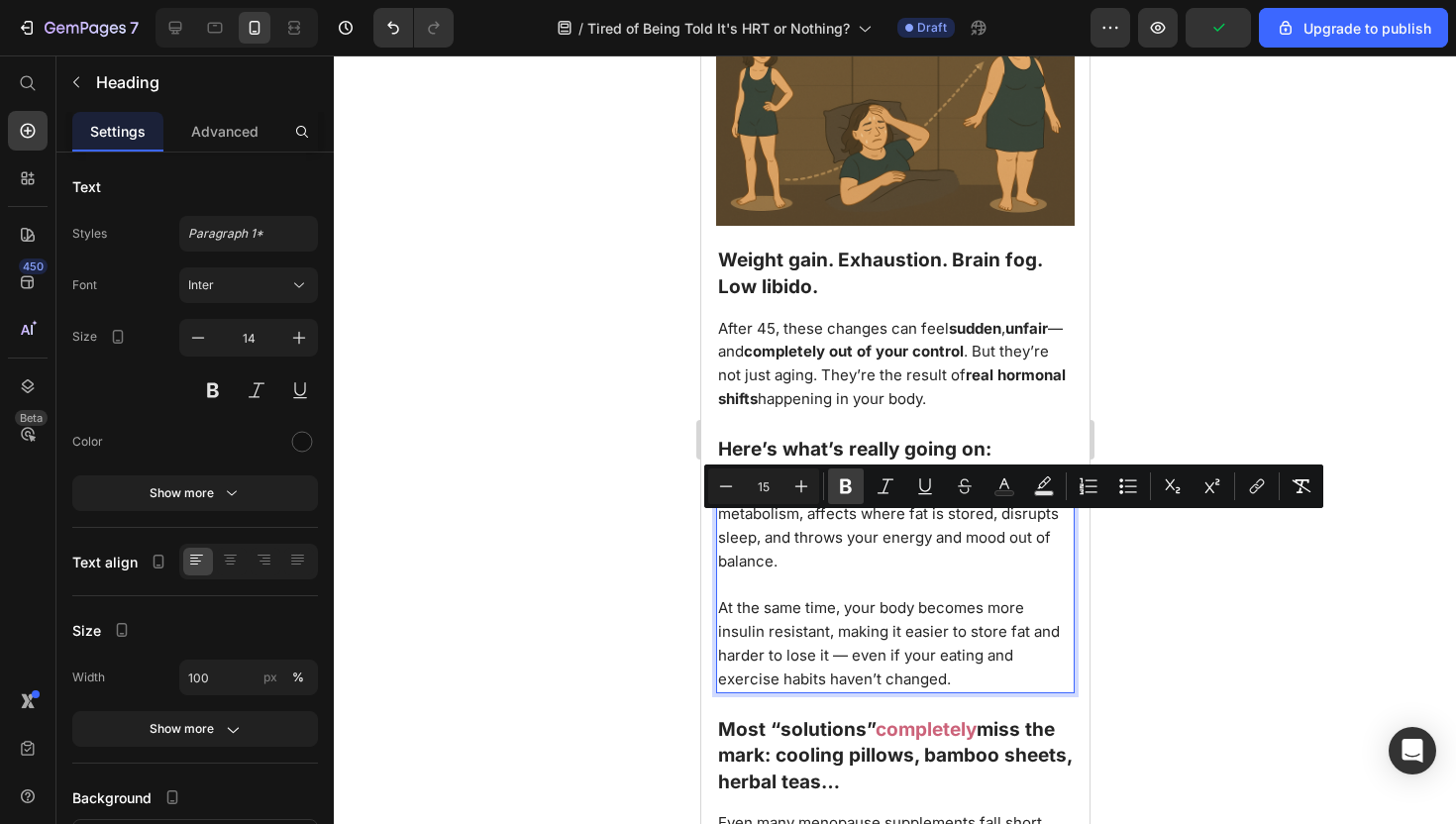 click 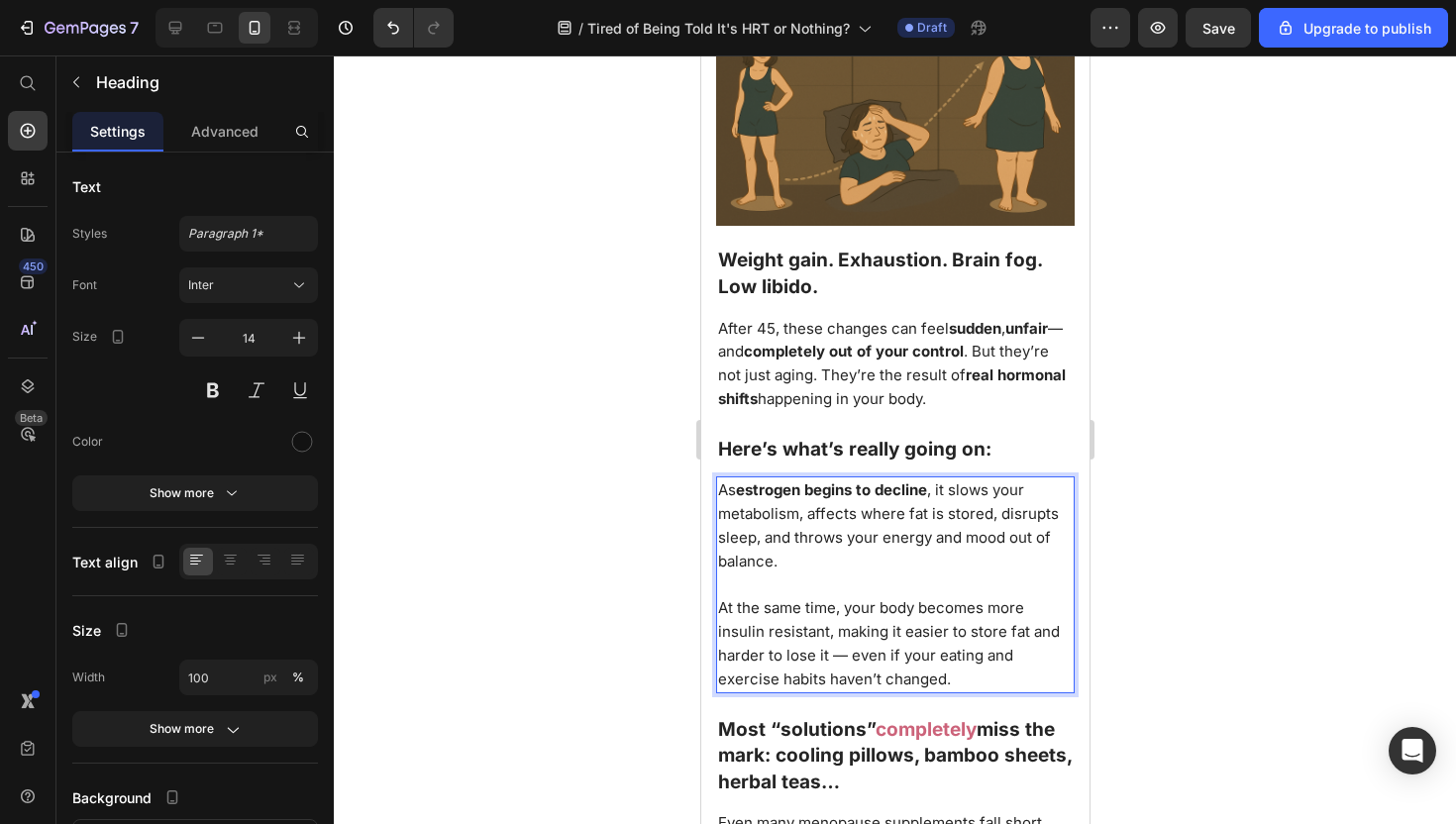 click on "As  estrogen begins to decline , it slows your metabolism, affects where fat is stored, disrupts sleep, and throws your energy and mood out of balance." at bounding box center [887, 525] 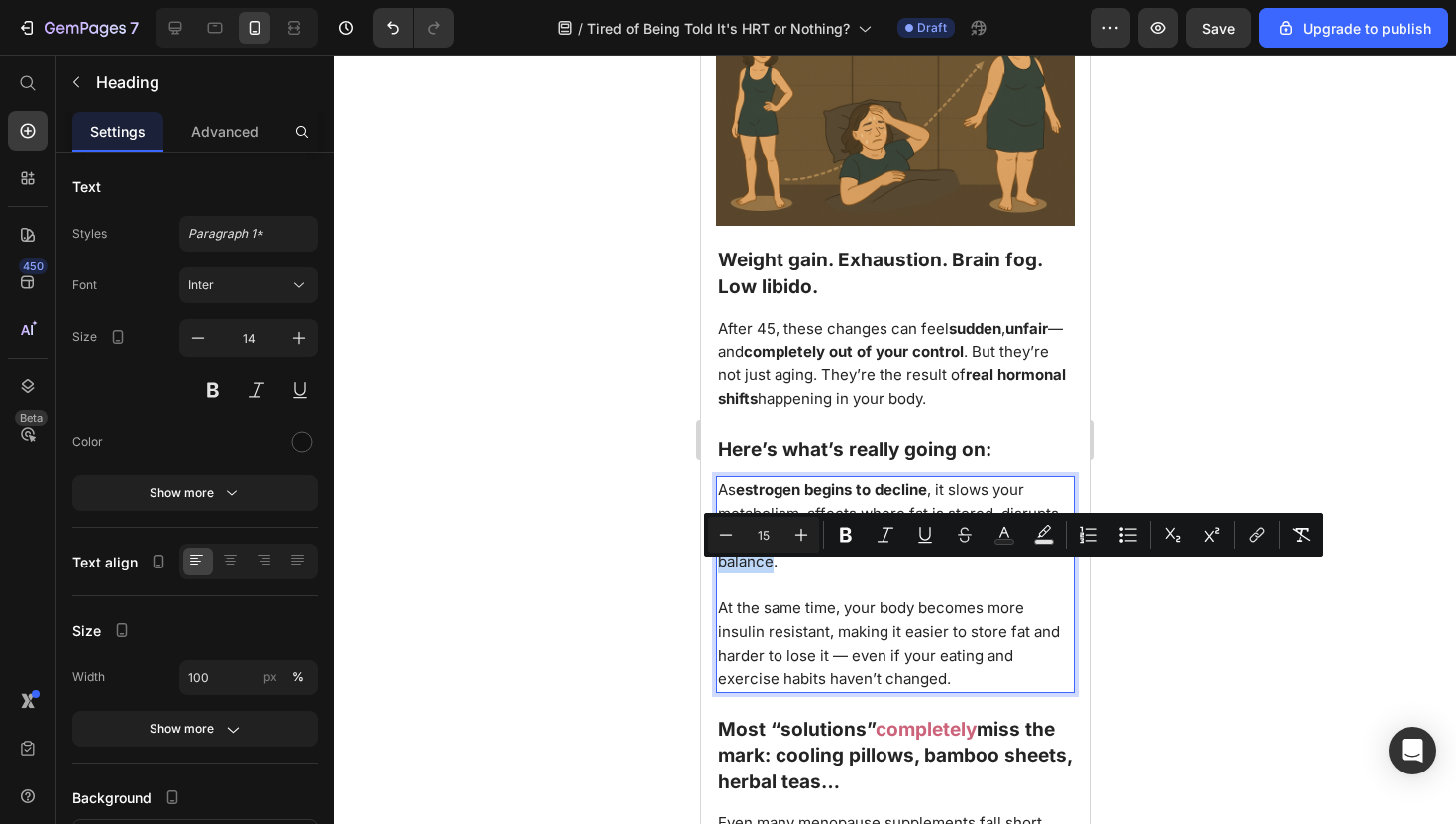 drag, startPoint x: 967, startPoint y: 576, endPoint x: 771, endPoint y: 598, distance: 197.23083 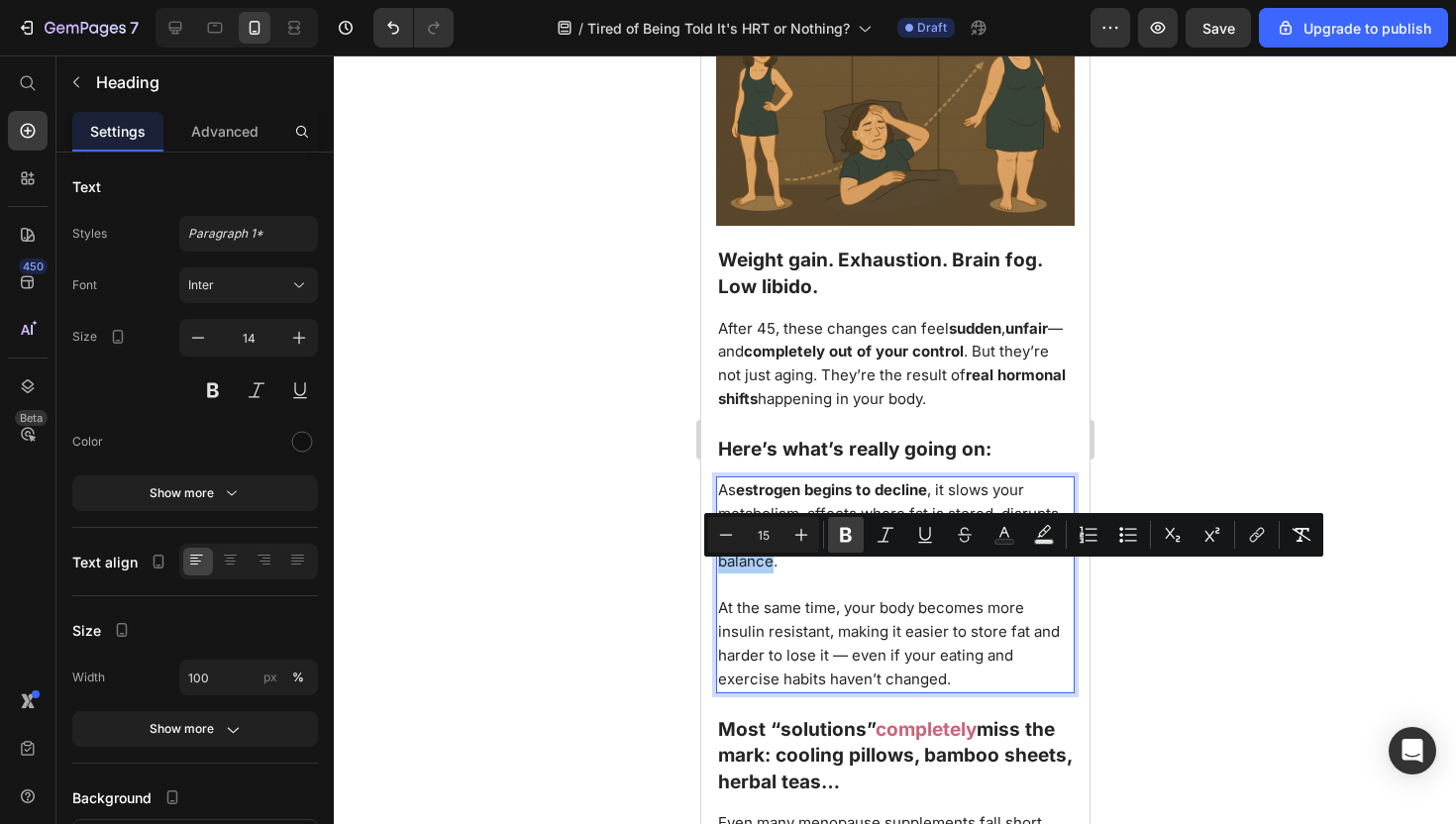 click 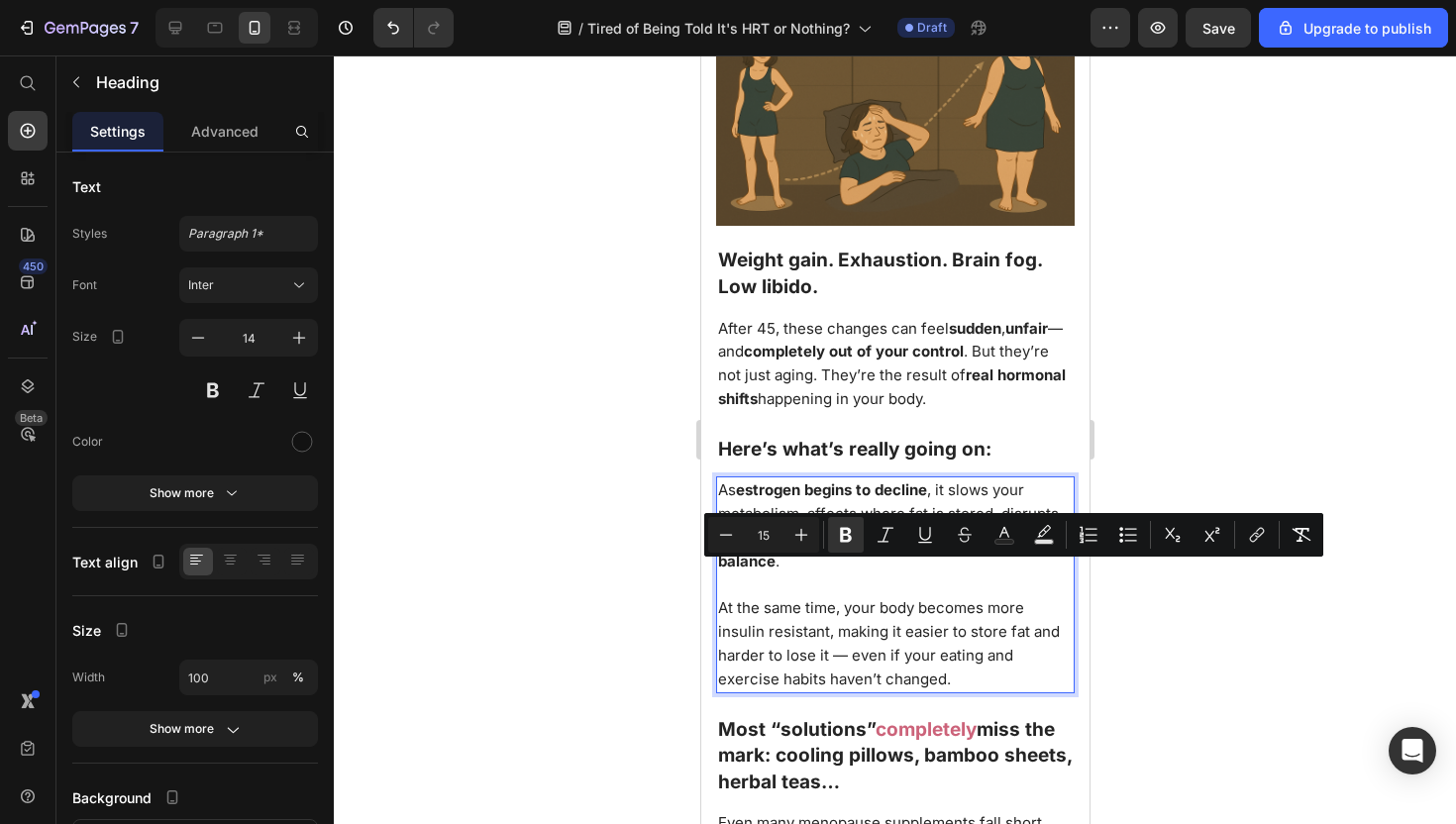 scroll, scrollTop: 2051, scrollLeft: 0, axis: vertical 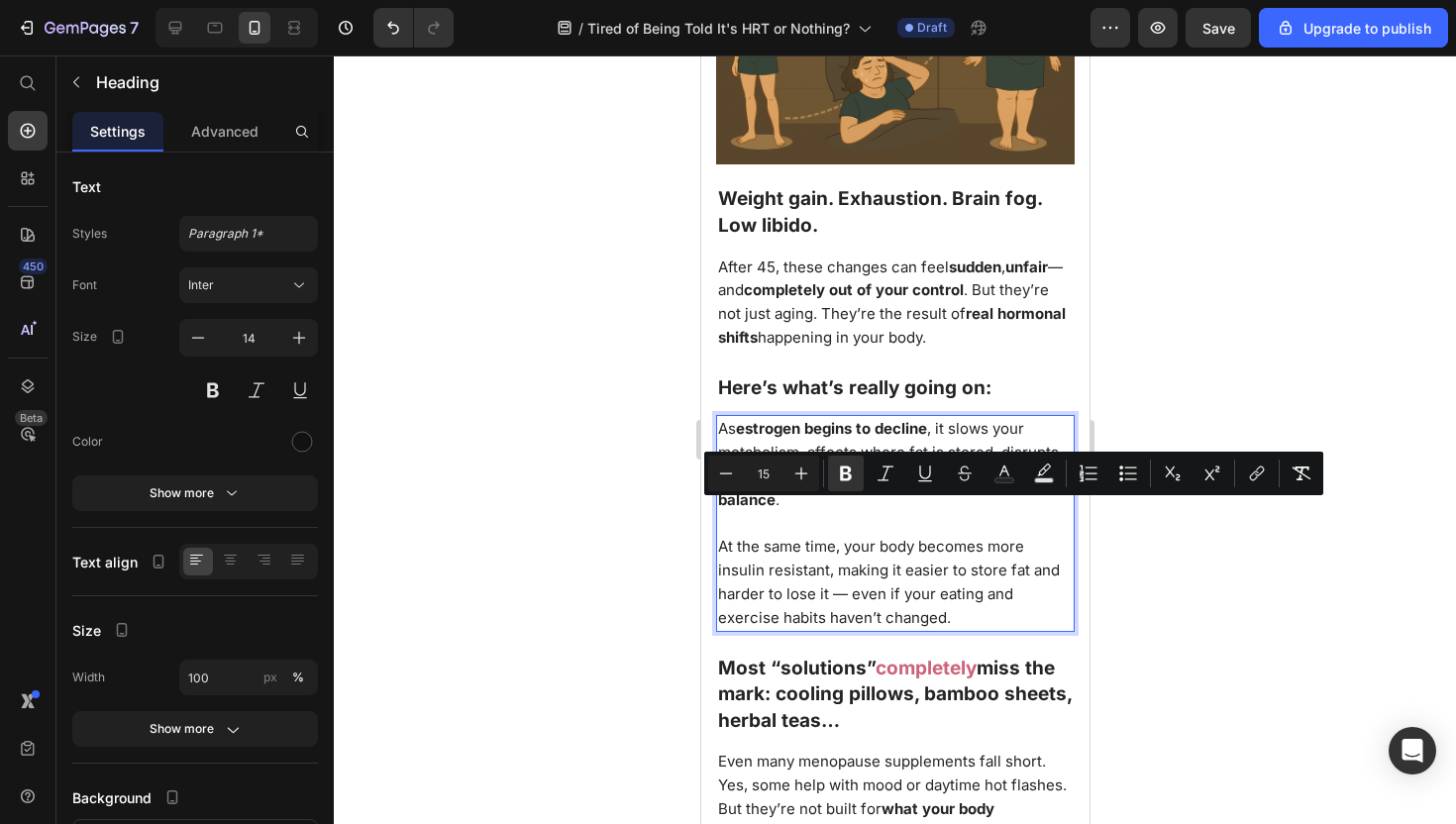 click on "At the same time, your body becomes more insulin resistant, making it easier to store fat and harder to lose it — even if your eating and exercise habits haven’t changed." at bounding box center [887, 581] 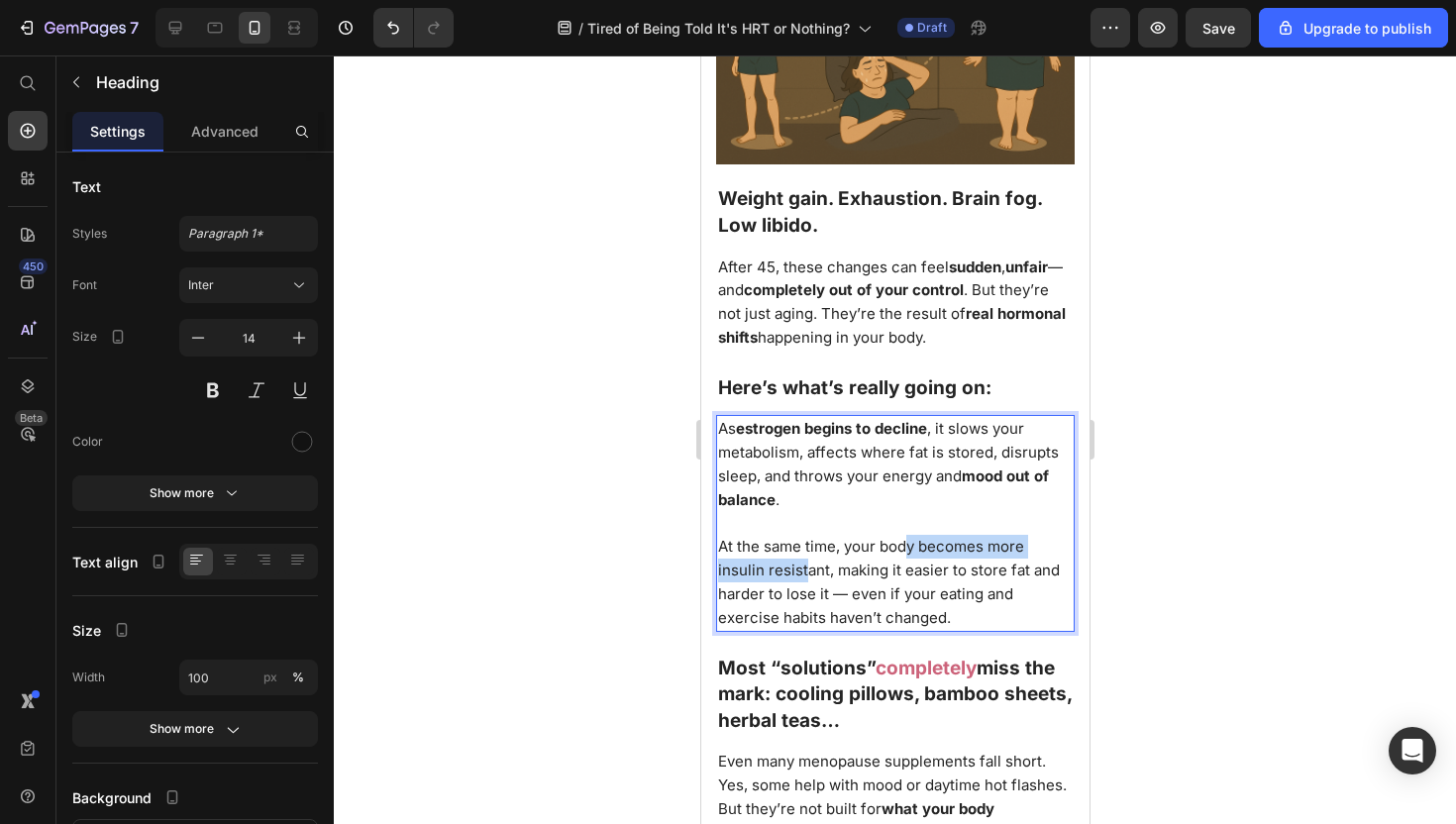 drag, startPoint x: 908, startPoint y: 585, endPoint x: 803, endPoint y: 610, distance: 107.93517 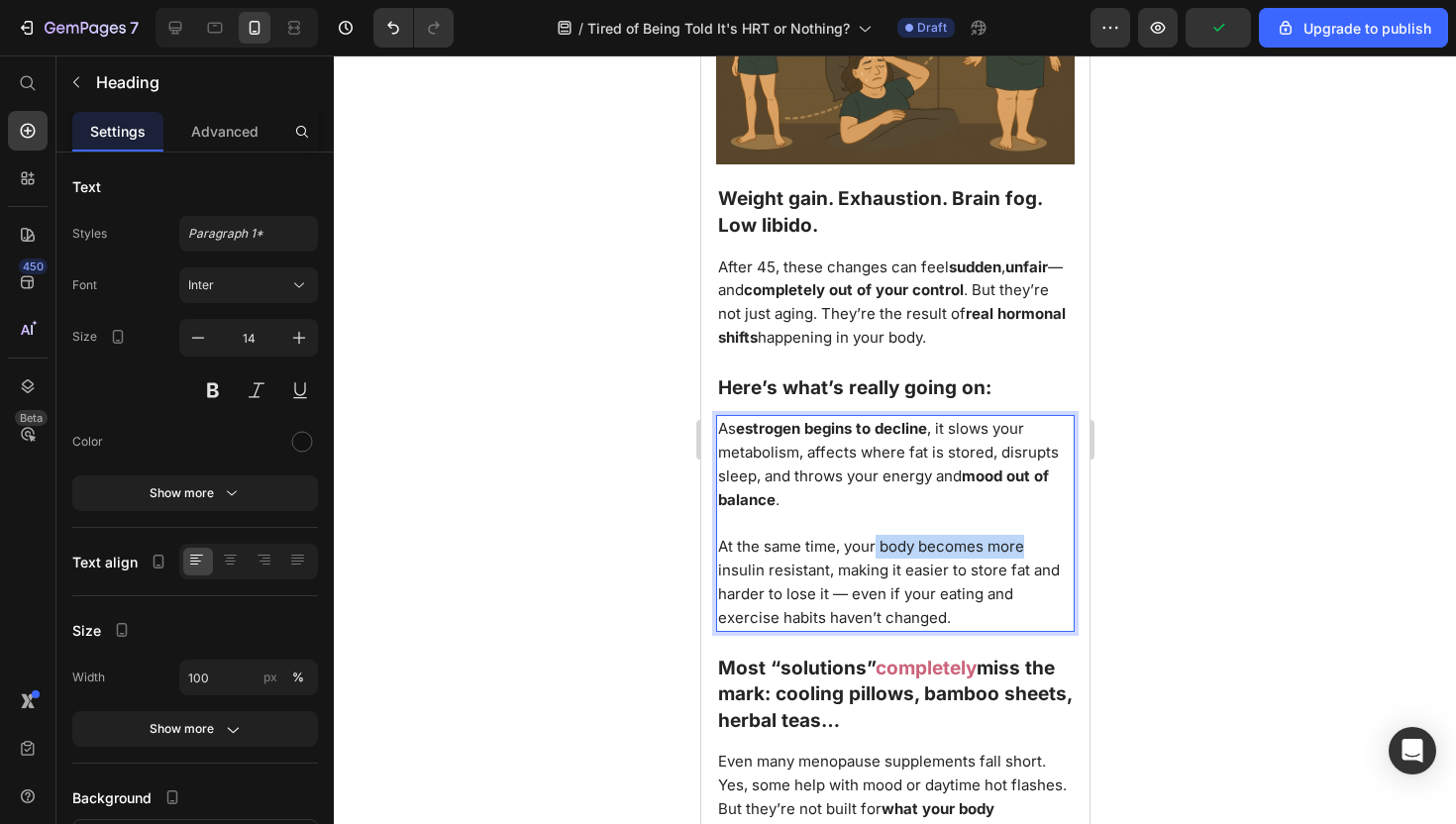 drag, startPoint x: 873, startPoint y: 583, endPoint x: 1028, endPoint y: 591, distance: 155.20631 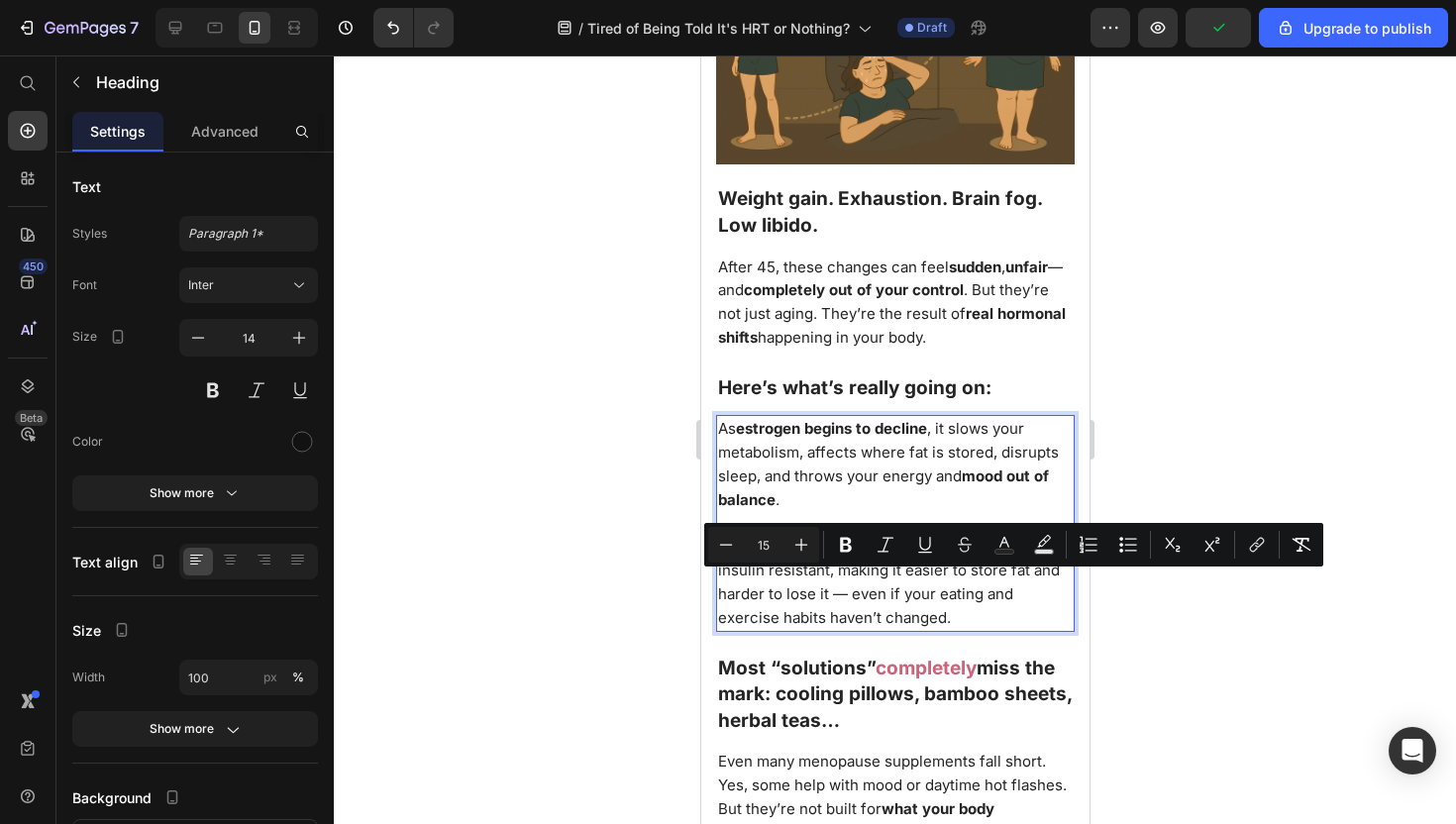 click on "At the same time, your body becomes more insulin resistant, making it easier to store fat and harder to lose it — even if your eating and exercise habits haven’t changed." at bounding box center [887, 581] 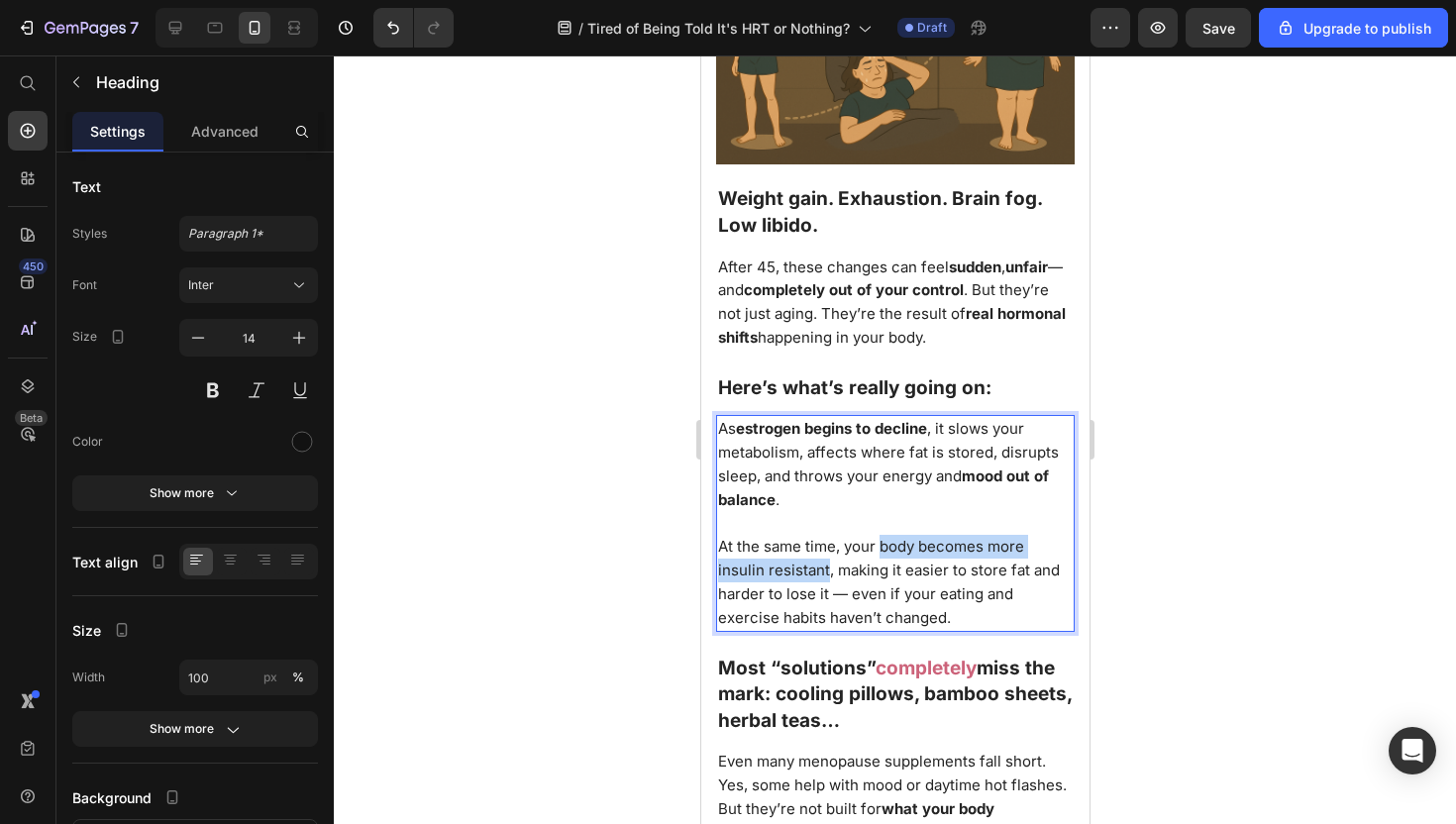 drag, startPoint x: 878, startPoint y: 586, endPoint x: 825, endPoint y: 610, distance: 58.18075 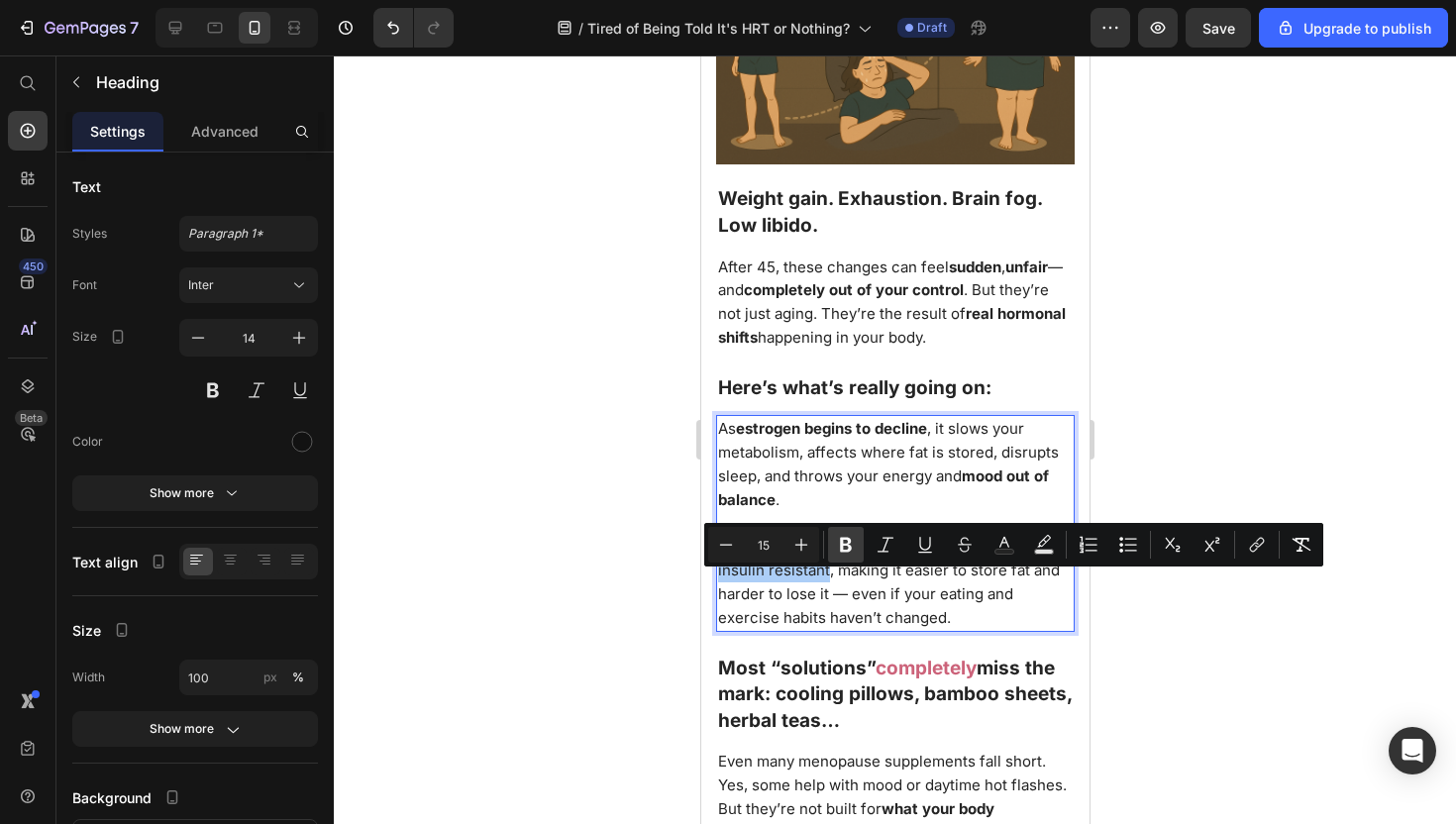 click on "Bold" at bounding box center (846, 545) 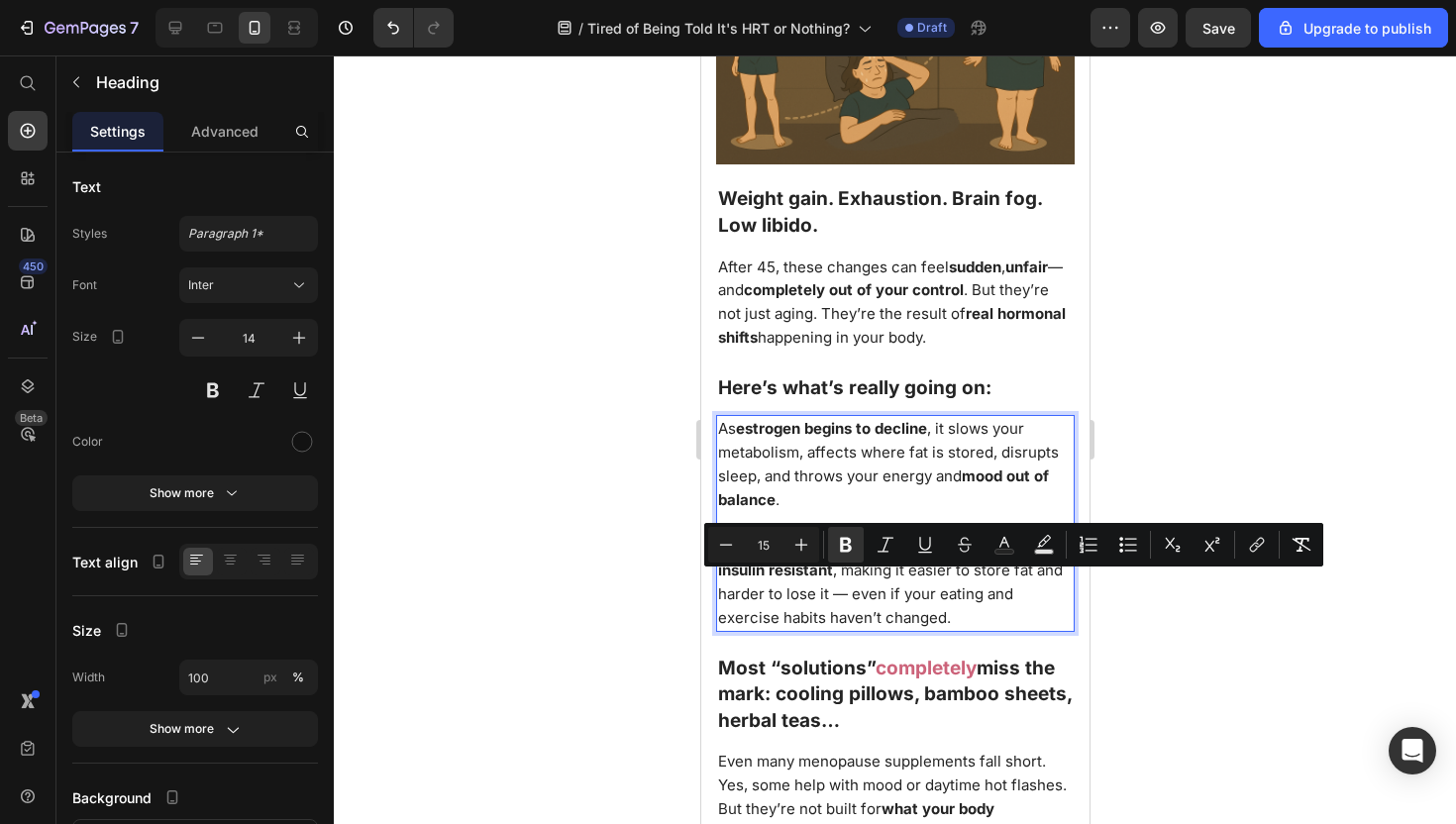 click on "At the same time, your  body becomes more insulin resistant , making it easier to store fat and harder to lose it — even if your eating and exercise habits haven’t changed." at bounding box center [889, 581] 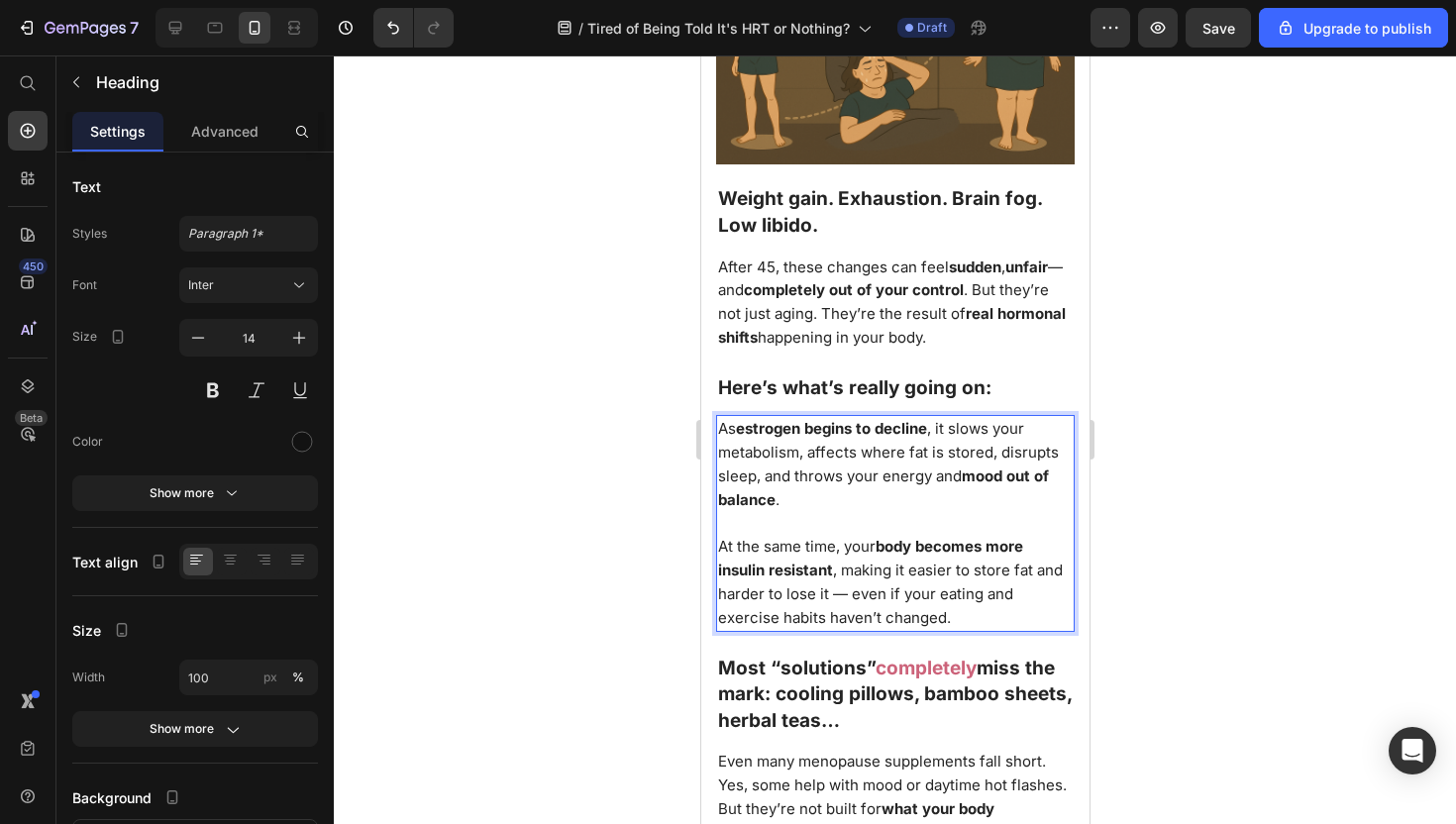 scroll, scrollTop: 2097, scrollLeft: 0, axis: vertical 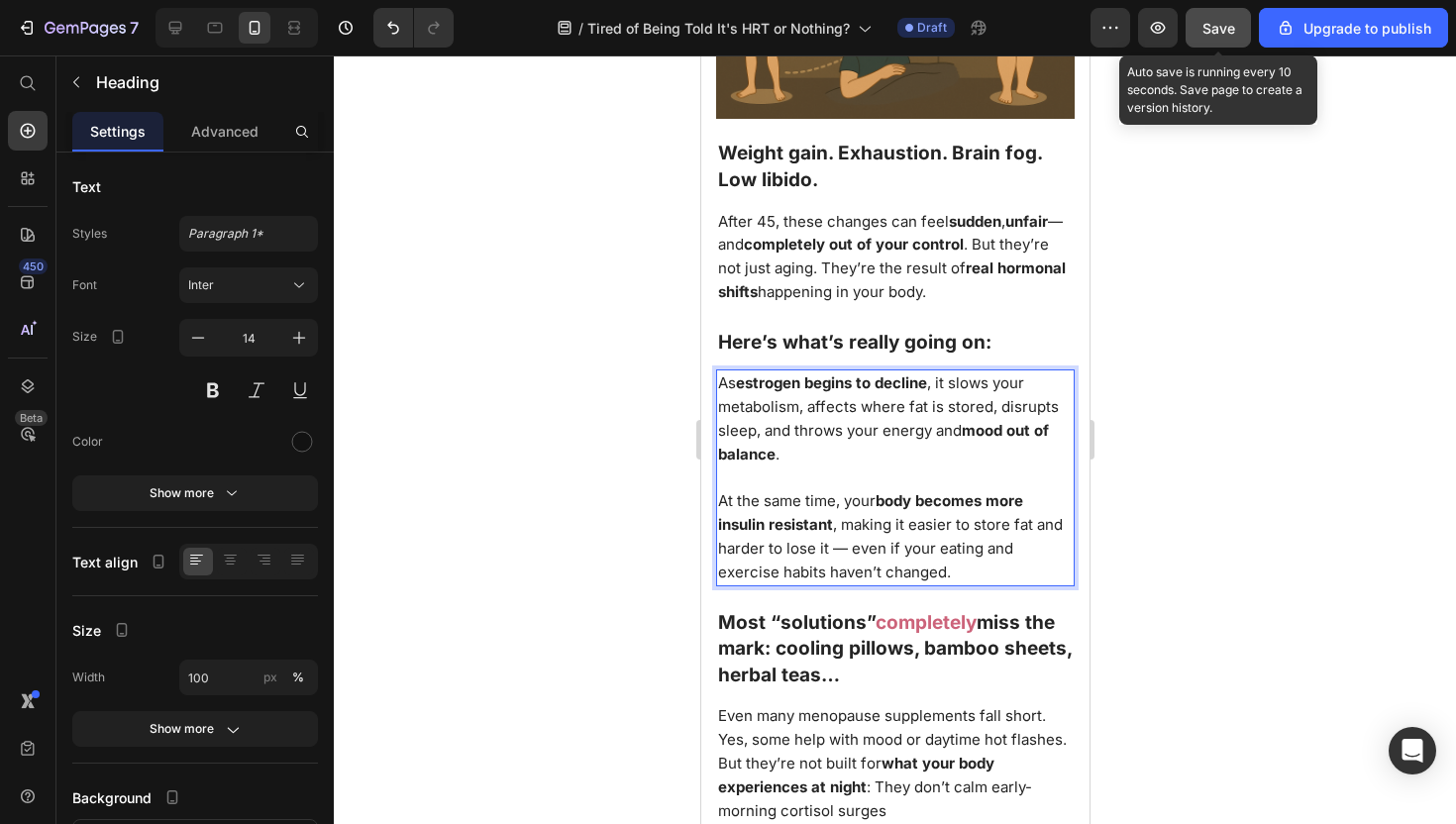 drag, startPoint x: 1207, startPoint y: 21, endPoint x: 176, endPoint y: 353, distance: 1083.1366 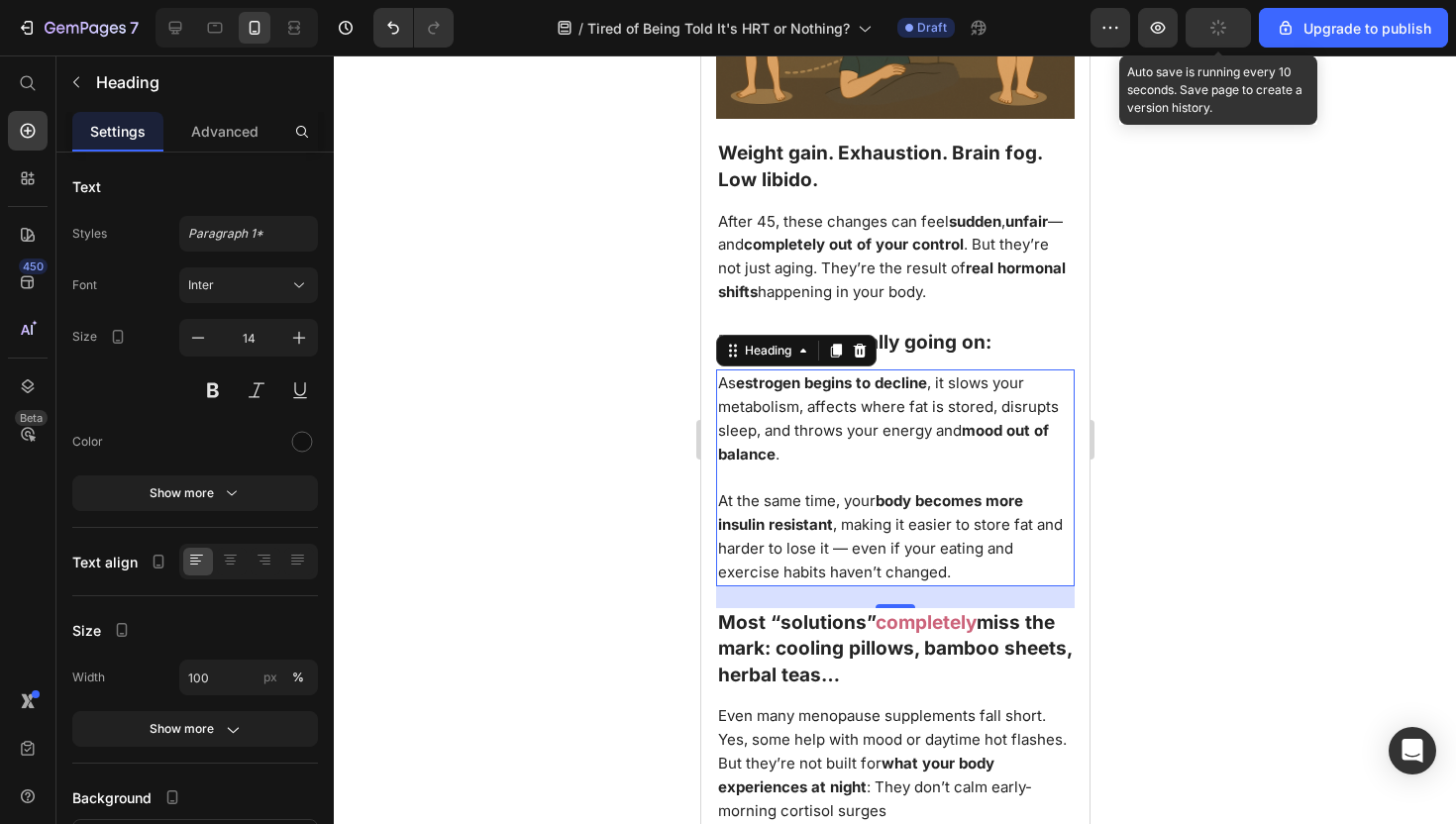 scroll, scrollTop: 2127, scrollLeft: 0, axis: vertical 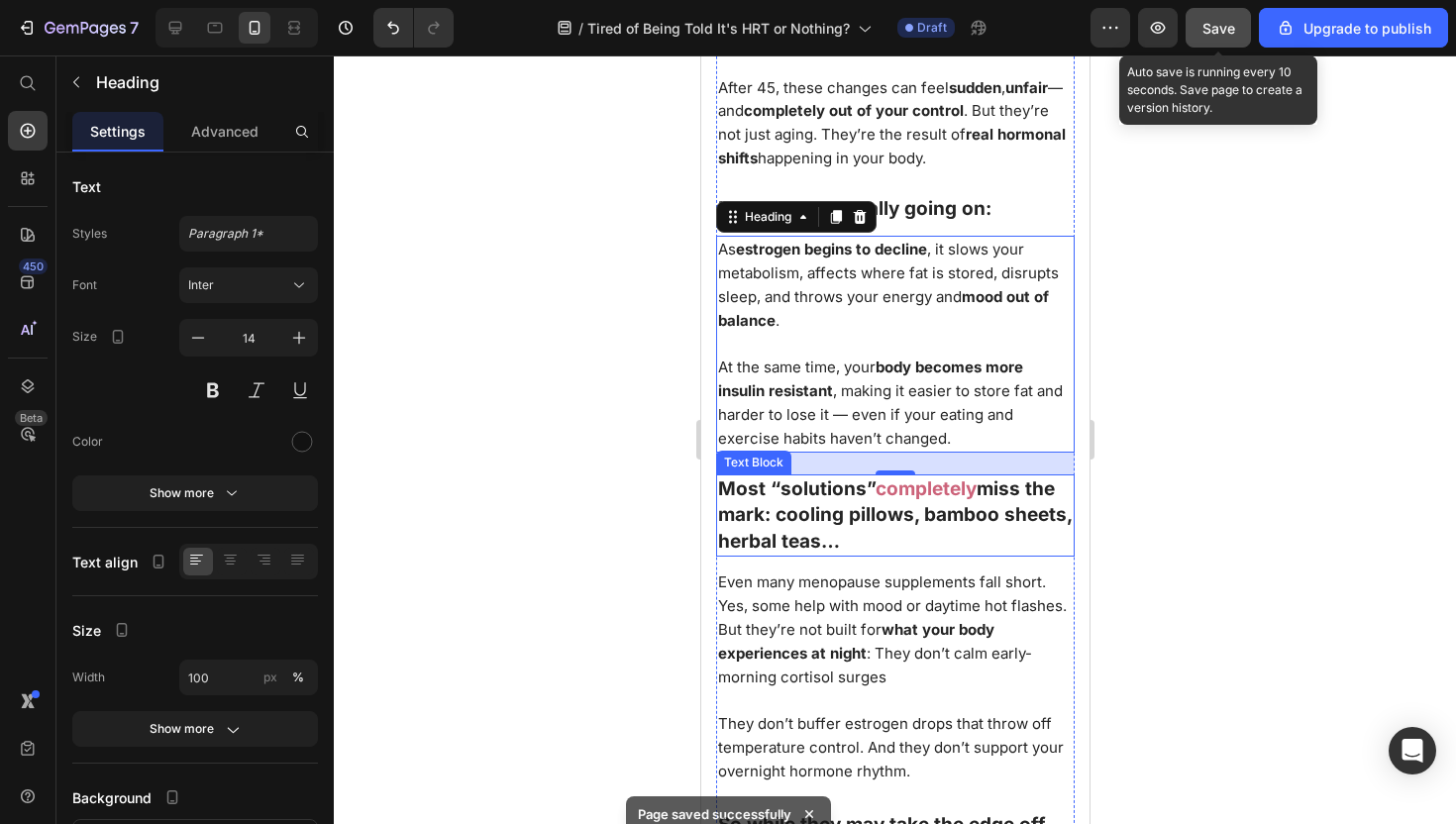 click on "Most “solutions”" at bounding box center [795, 488] 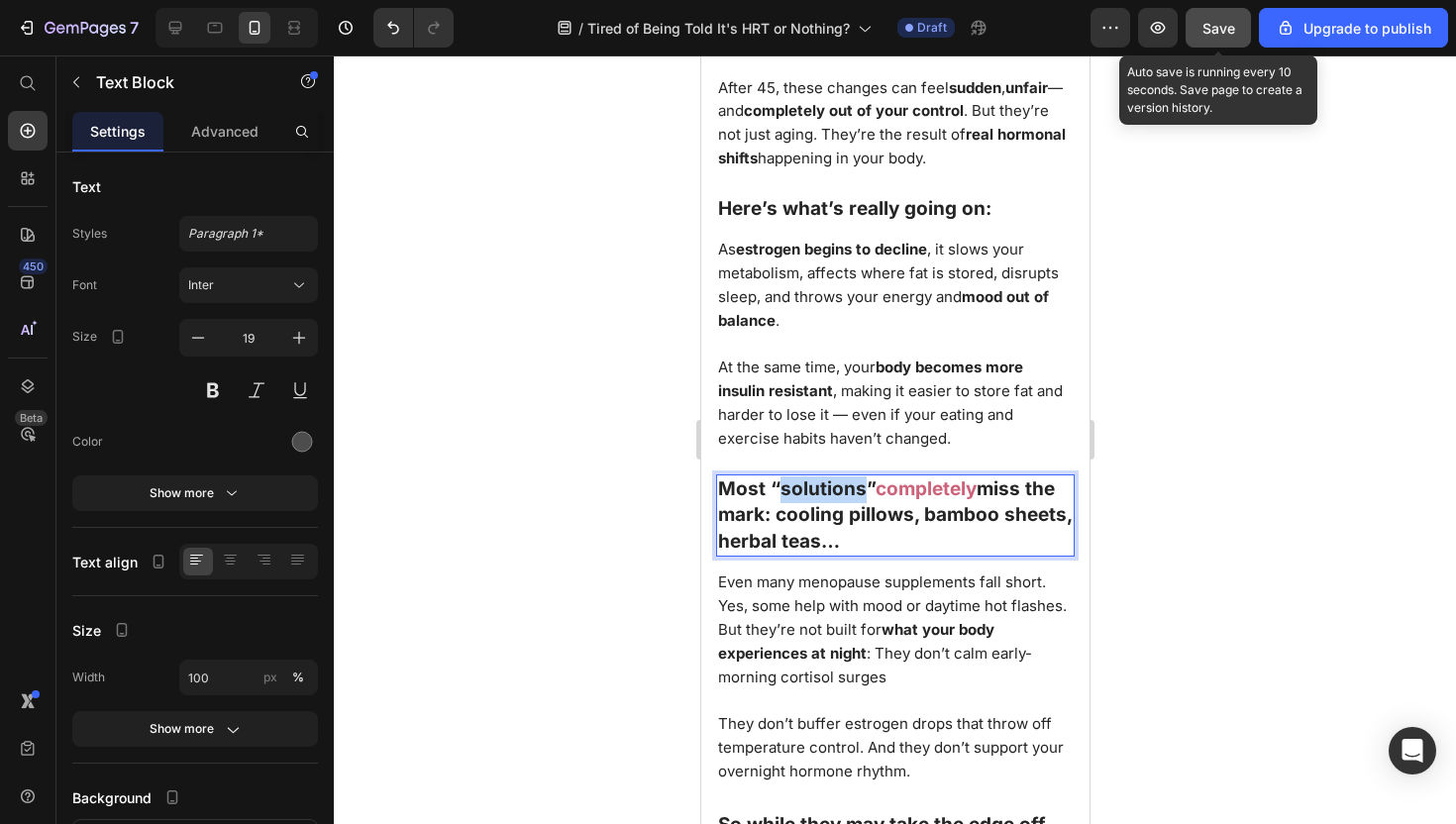 click on "Most “solutions”" at bounding box center (795, 488) 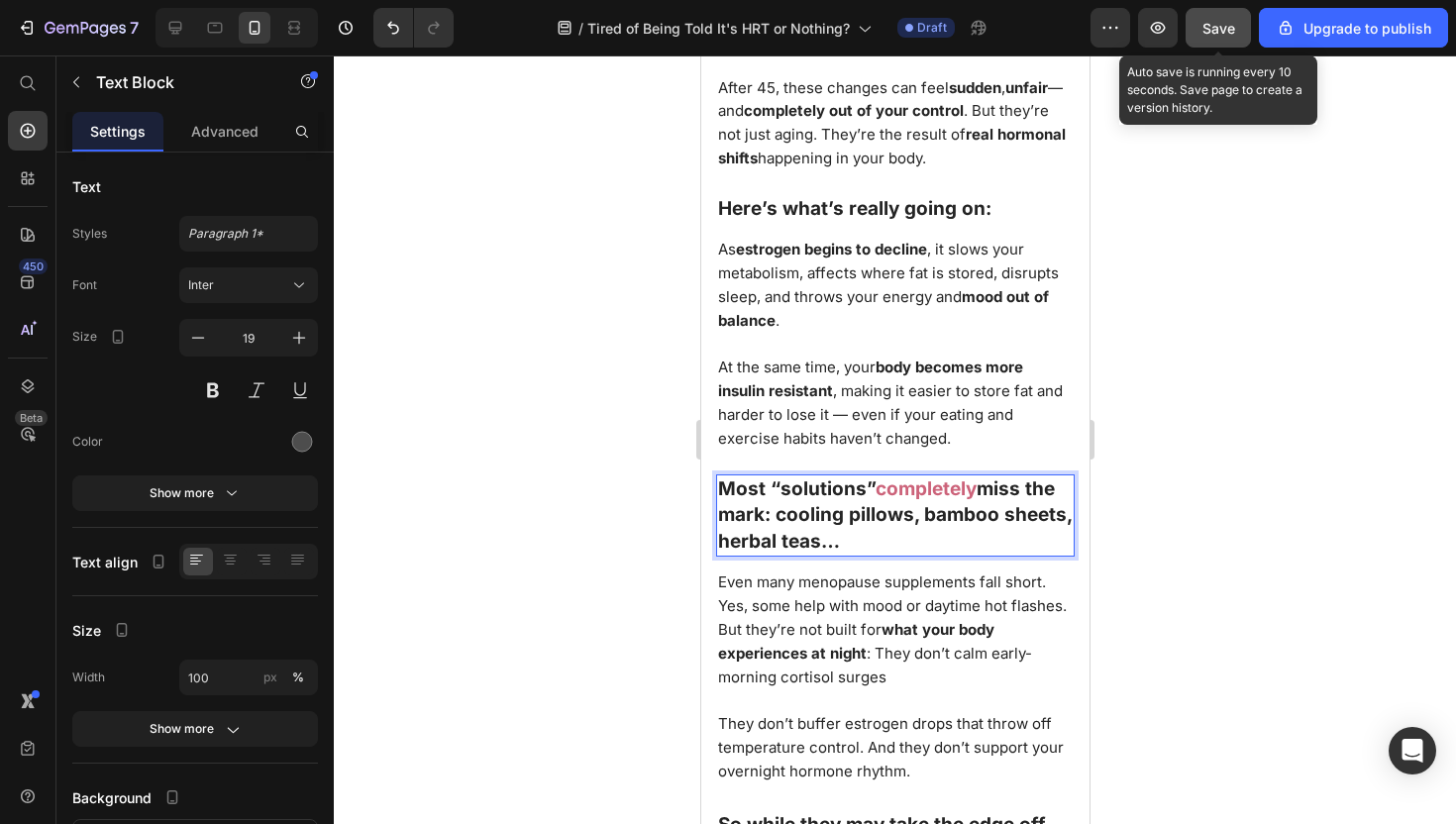 click on "Most “solutions”  completely  miss the mark: cooling pillows, bamboo sheets, herbal teas…" at bounding box center (894, 516) 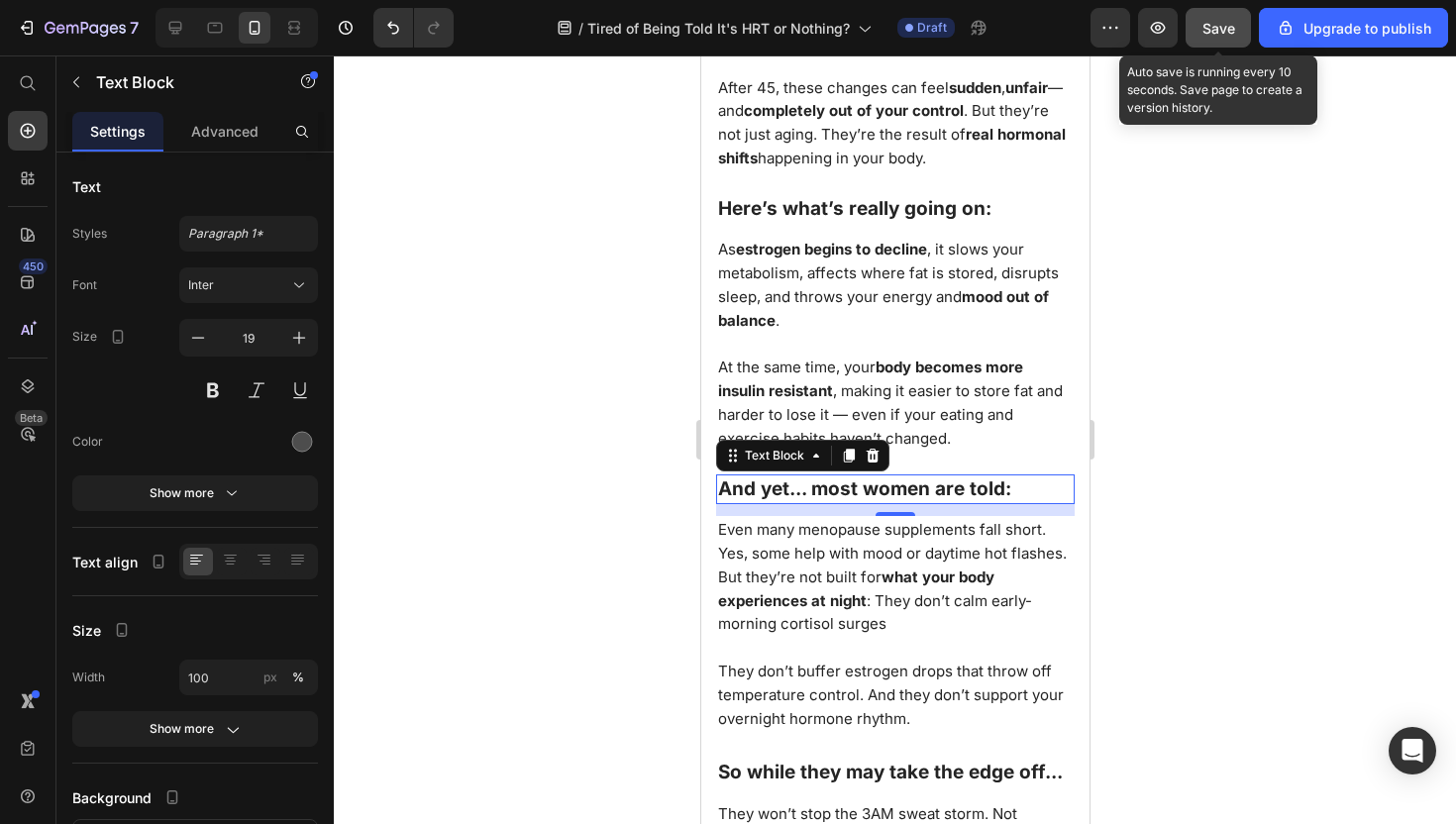 click on "Even many menopause supplements fall short. Yes, some help with mood or daytime hot flashes. But they’re not built for  what your body experiences at night : They don’t calm early-morning cortisol surges" at bounding box center [894, 576] 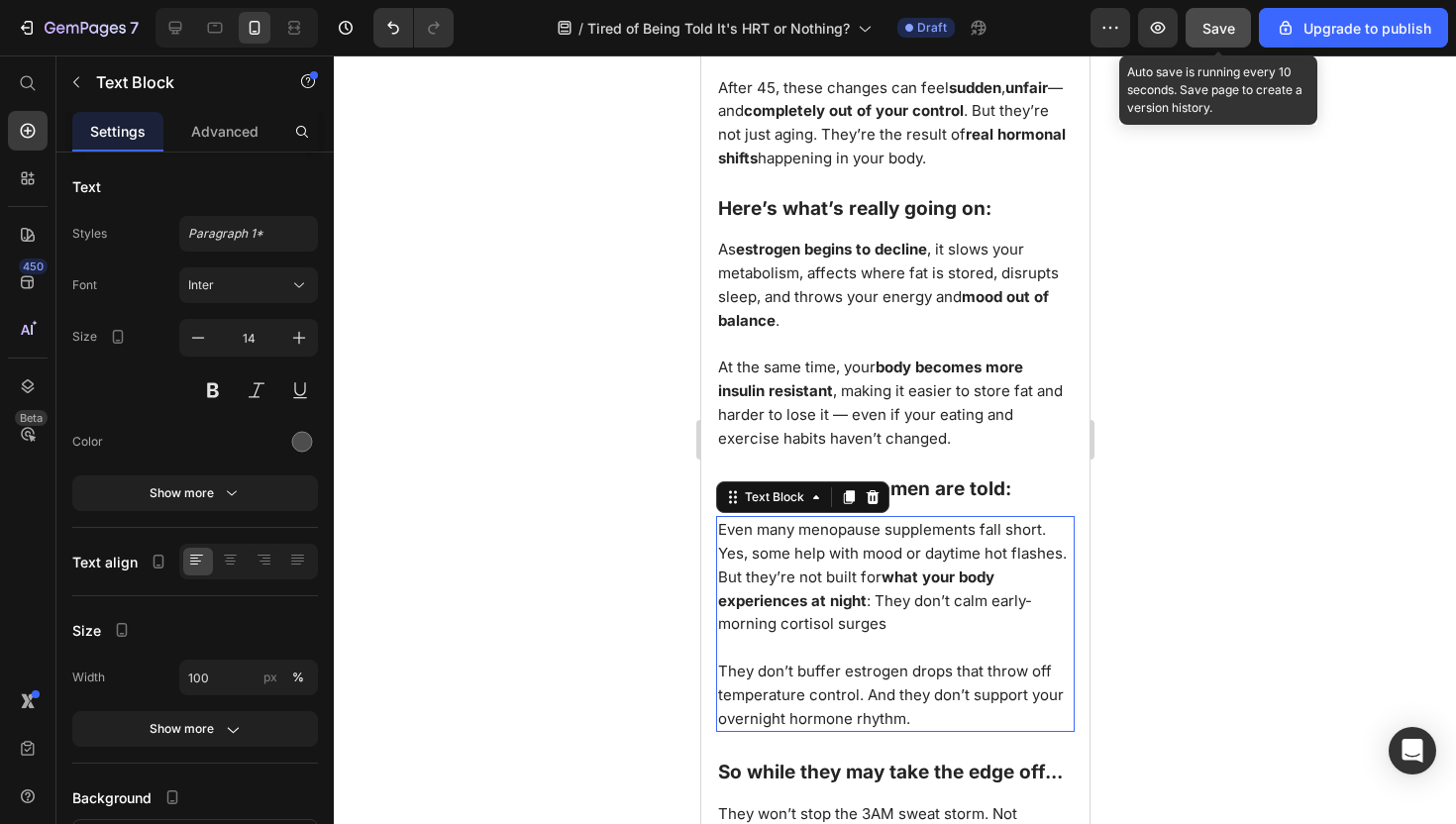 click on "Even many menopause supplements fall short. Yes, some help with mood or daytime hot flashes. But they’re not built for  what your body experiences at night : They don’t calm early-morning cortisol surges" at bounding box center [894, 576] 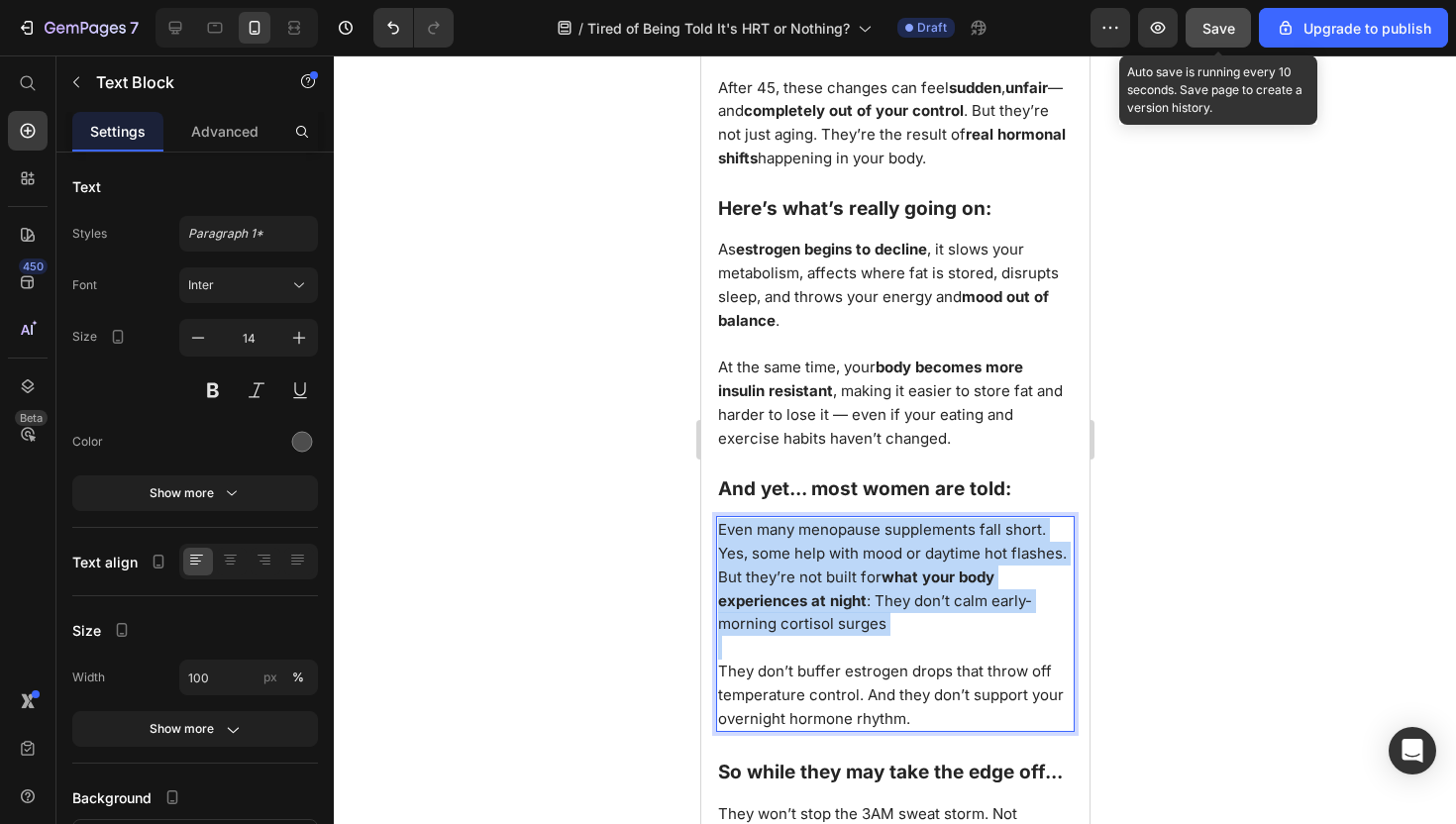 click on "Even many menopause supplements fall short. Yes, some help with mood or daytime hot flashes. But they’re not built for  what your body experiences at night : They don’t calm early-morning cortisol surges" at bounding box center (894, 576) 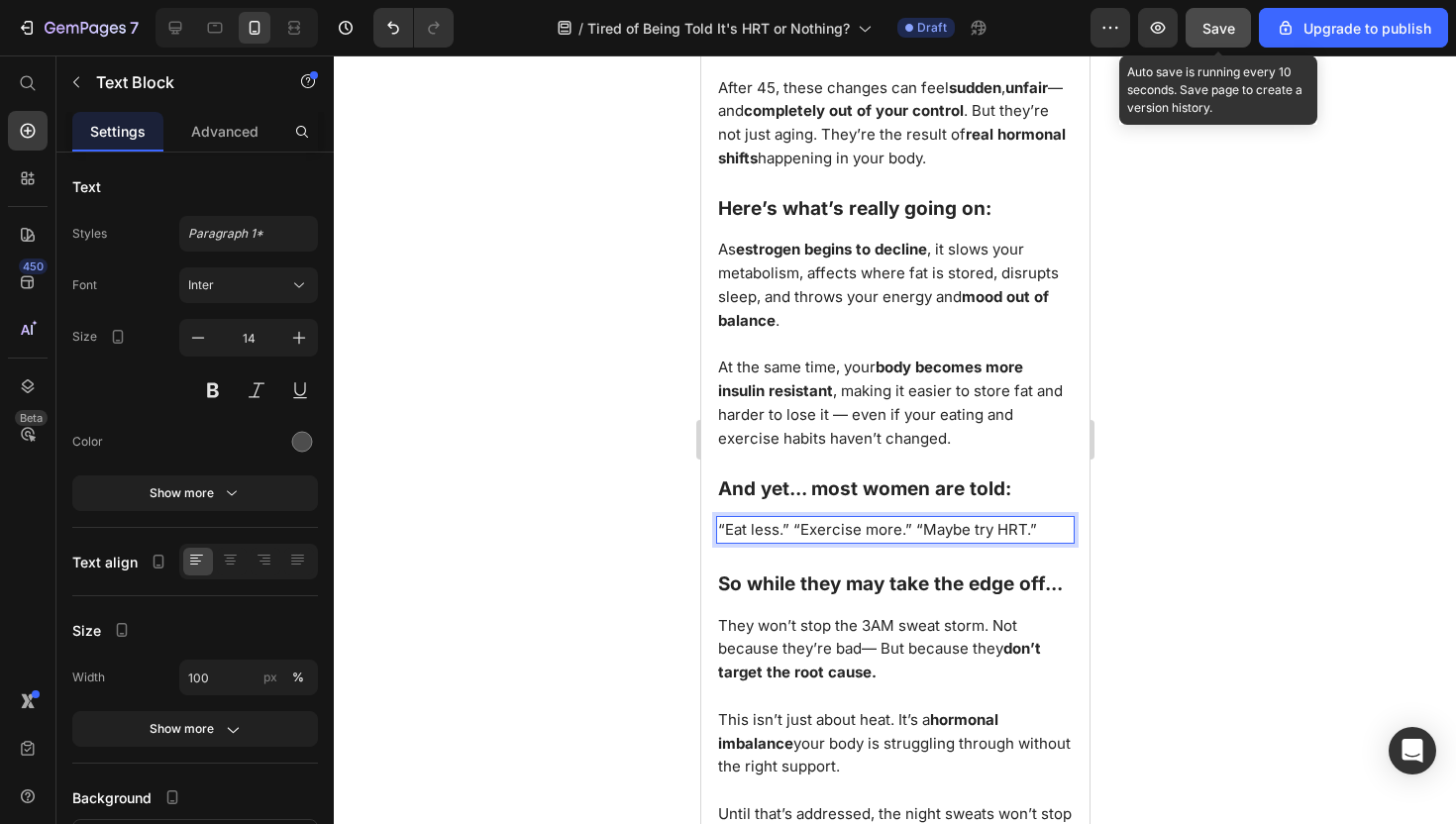 click on "“Eat less.” “Exercise more.” “Maybe try HRT.”" at bounding box center [877, 529] 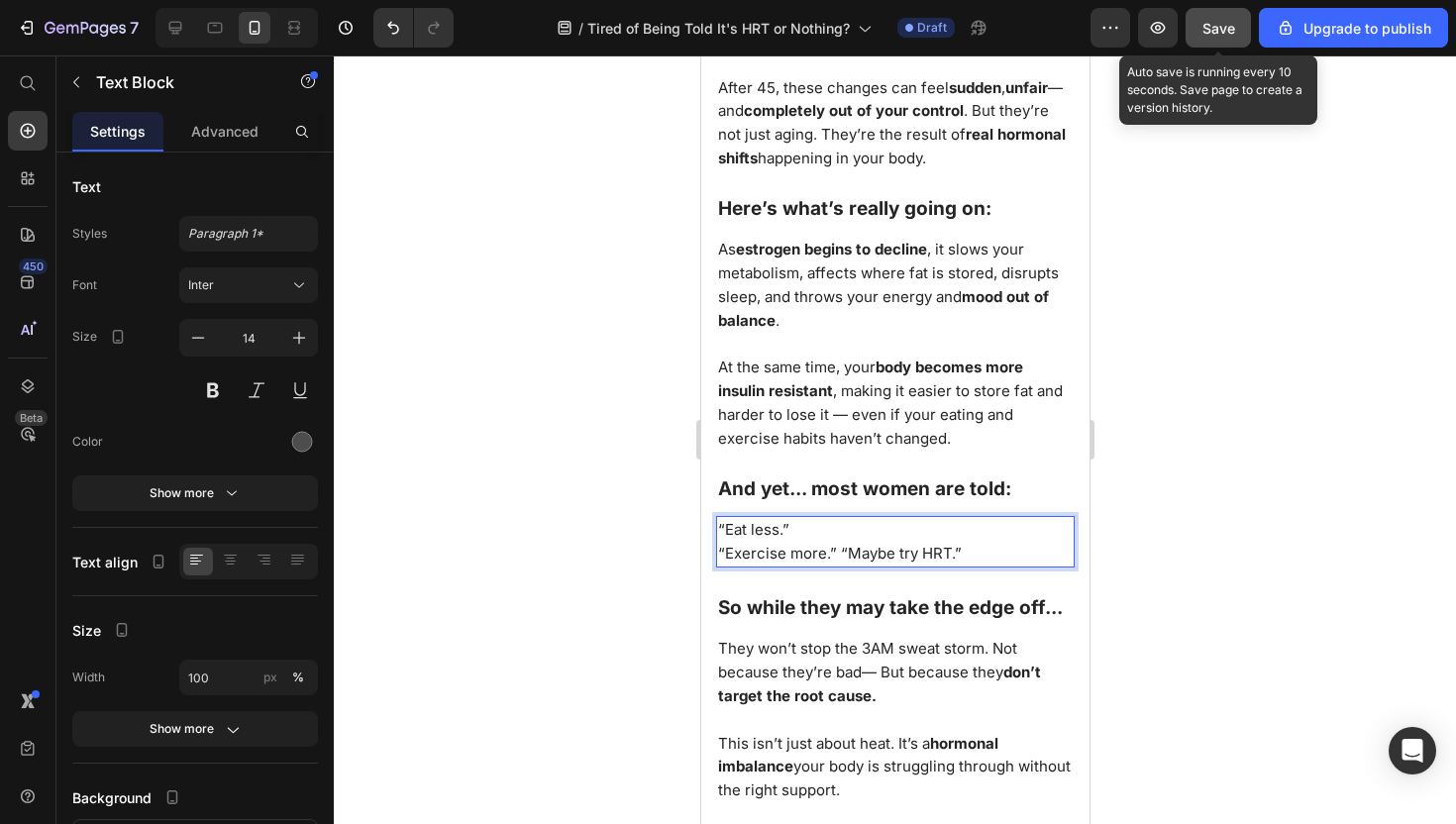 click on "“Exercise more.” “Maybe try HRT.”" at bounding box center [839, 553] 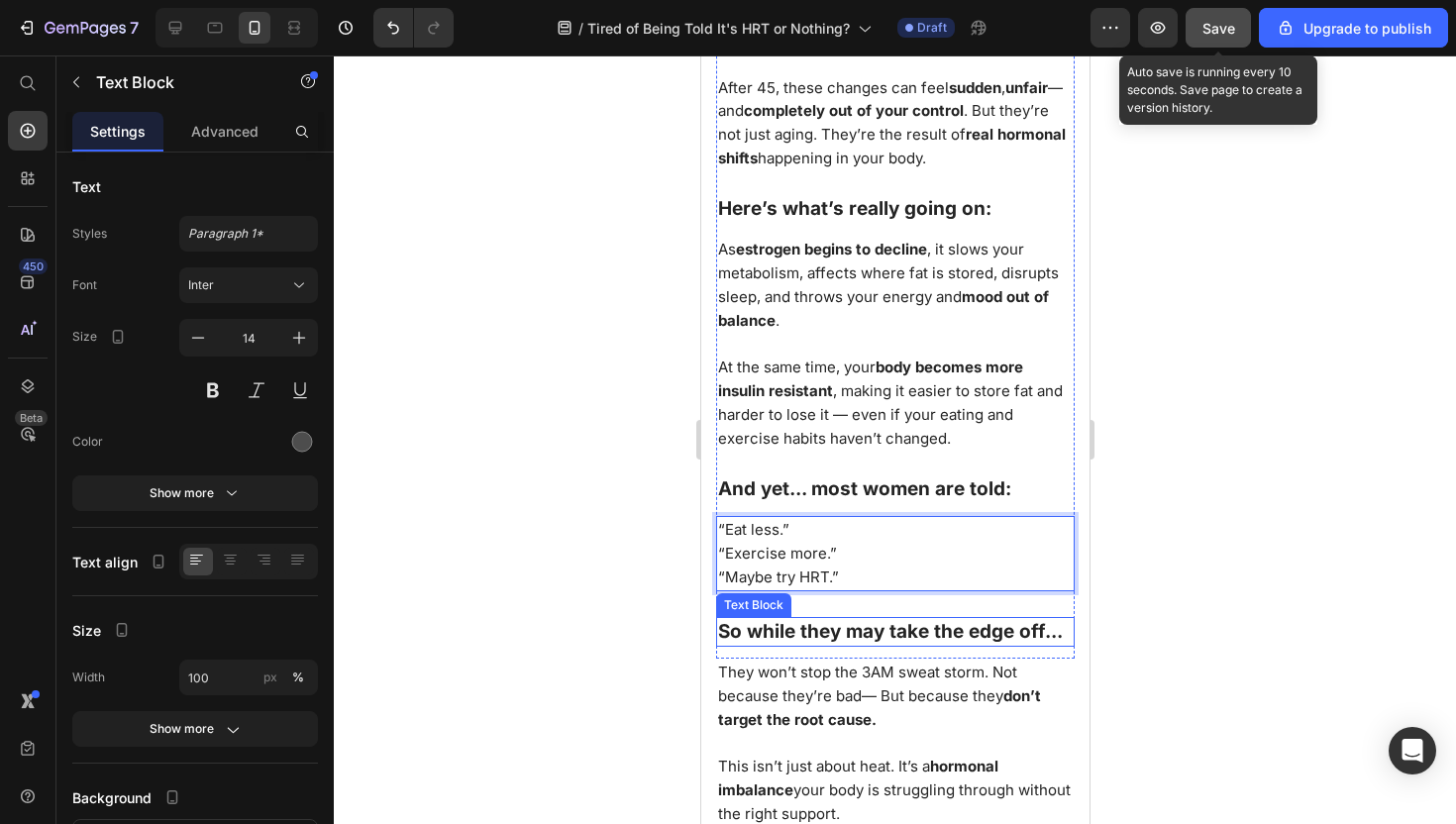 click on "So while they may take the edge off..." at bounding box center (889, 631) 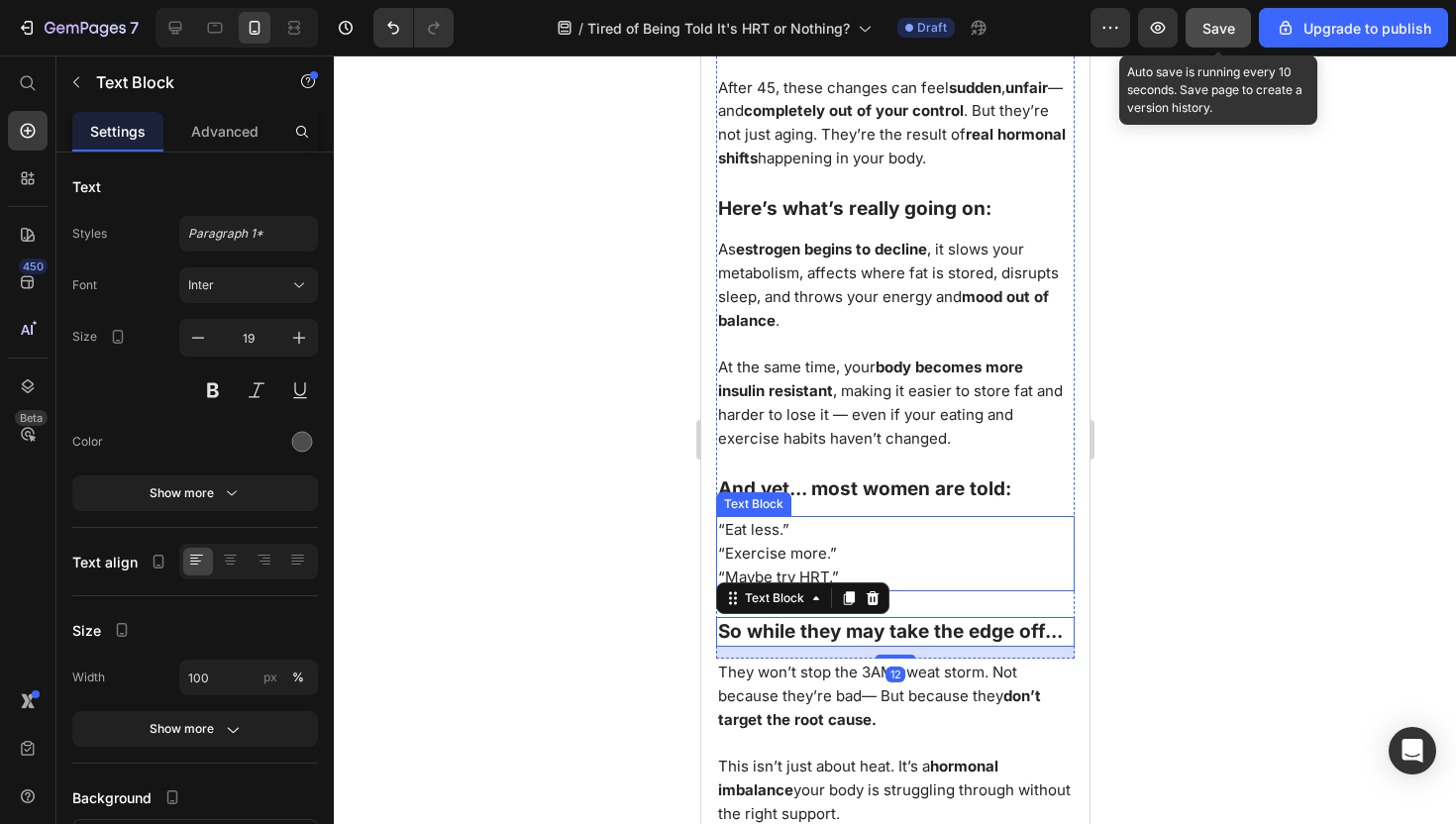 click on "“Eat less.”" at bounding box center (894, 530) 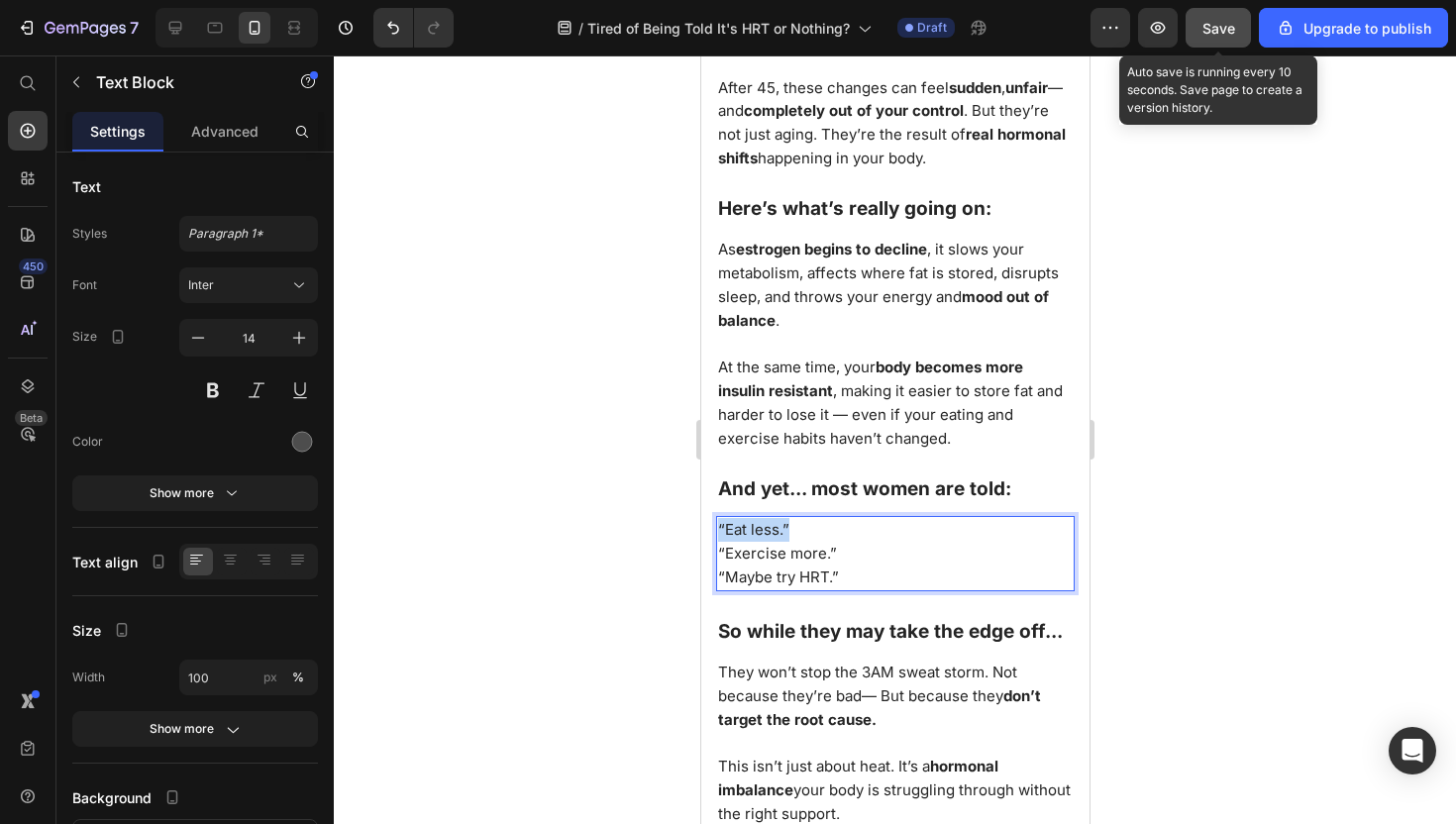click on "“Eat less.”" at bounding box center (894, 530) 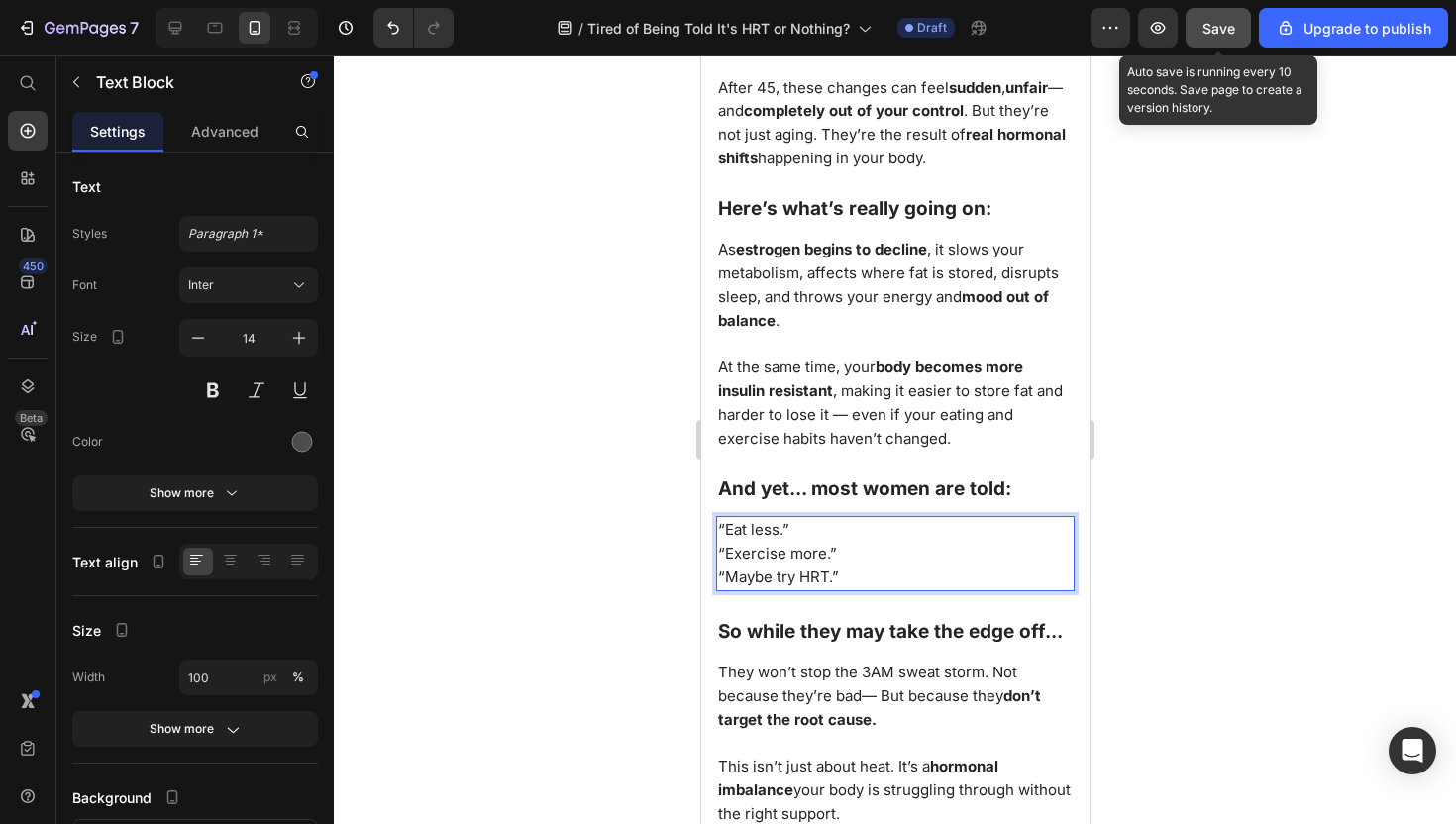 click on "“Maybe try HRT.”" at bounding box center (894, 577) 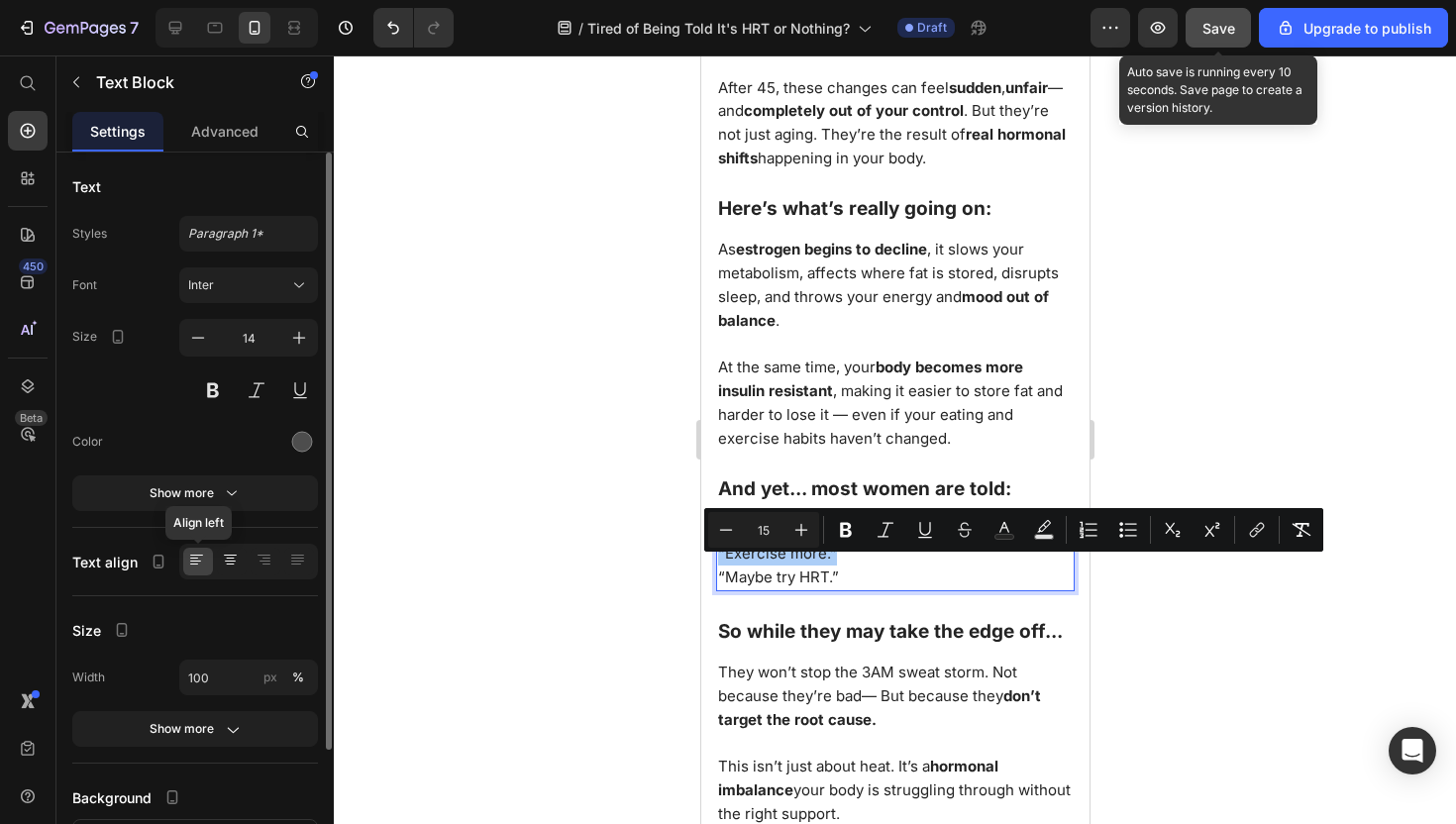 click on "Align left" 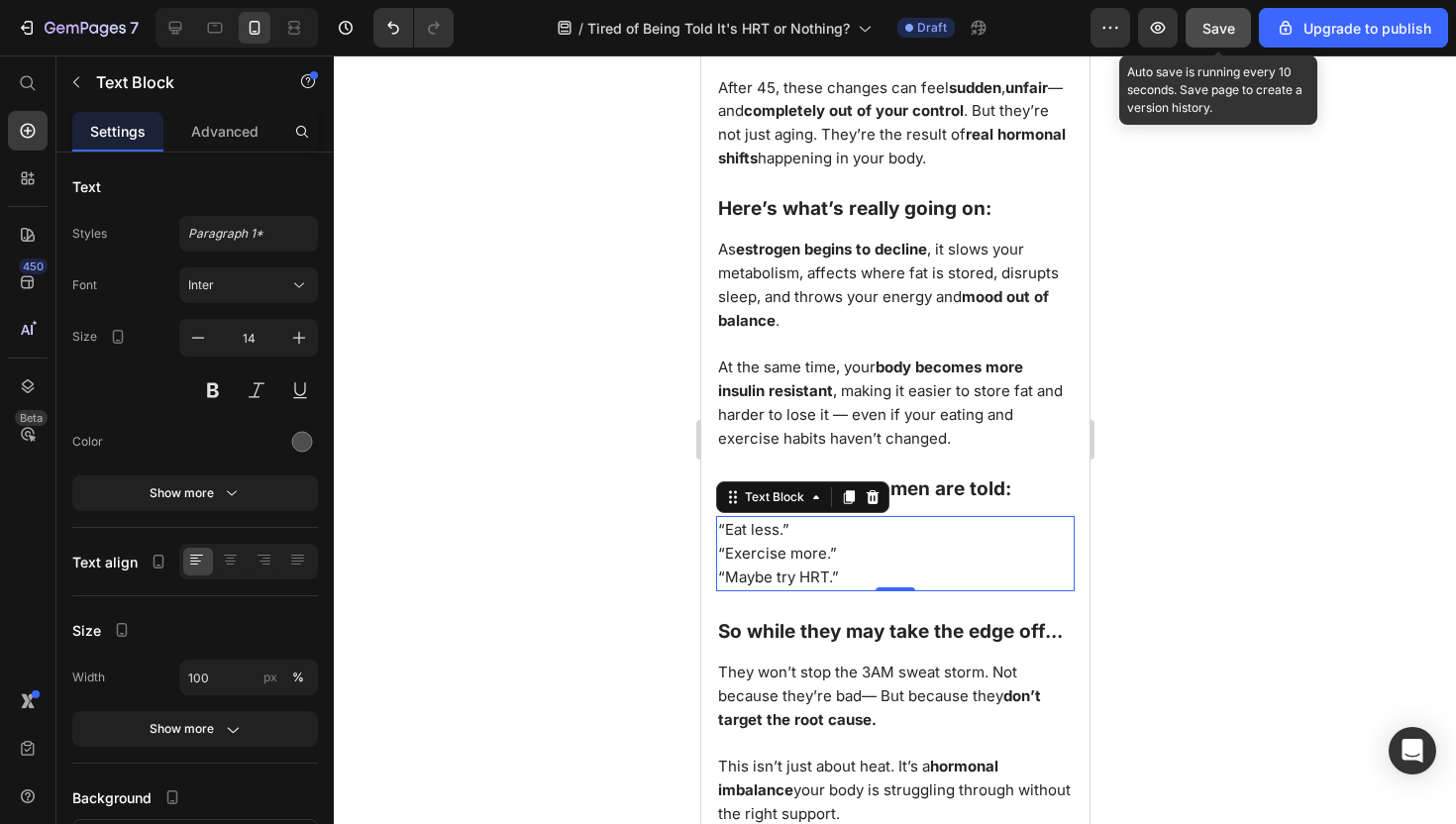 click at bounding box center [894, 593] 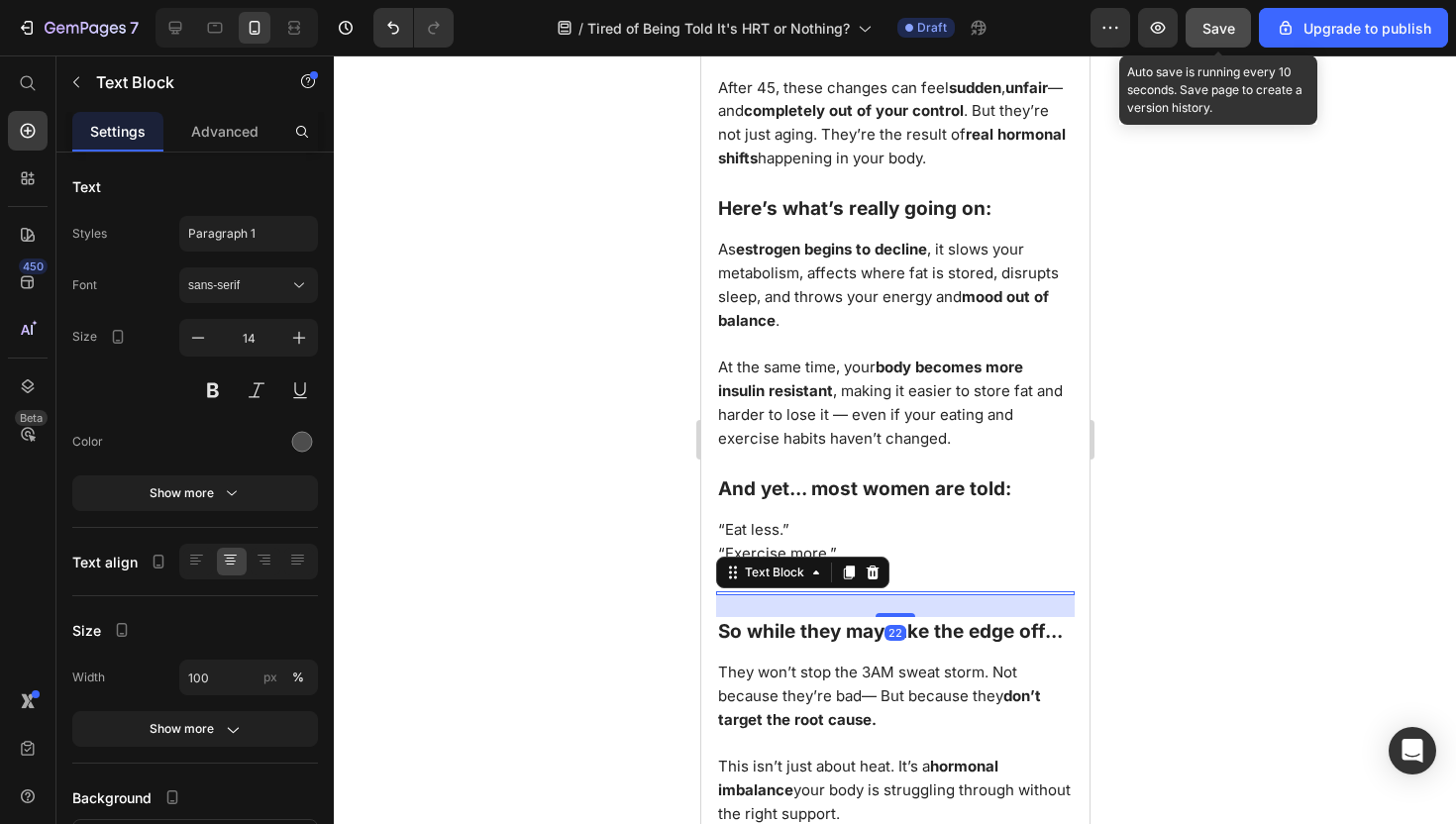 click on "Not Every Woman over 45 Wants to Take Hormones — But Every Woman Deserves Relief So why is no one treating the real cause?  Heading ⁠⁠⁠⁠⁠⁠⁠ Not Every Woman over 45 Wants to  Take Hormones  — But Every Woman  Deserves Relief Heading  So why is no one treating the real cause? Text Block Image Weight gain. Exhaustion. Brain fog. Low libido. Heading After 45, these changes can feel sudden, unfair — and completely out of your control. But they’re not just aging. They’re the result of real hormonal shifts happening in your body. Heading Weight gain. Exhaustion. Brain fog. Low libido. Text Block ⁠⁠⁠⁠⁠⁠⁠ After 45, these changes can feel  sudden ,  unfair  — and  completely out of your control . But they’re not just aging. They’re the result of  real hormonal shifts  happening in your body. Heading Here’s what’s really going on: Text Block Here’s what’s really going on: Heading ⁠⁠⁠⁠⁠⁠⁠ As  estrogen begins to decline mood out of balance .  Heading" at bounding box center (894, 124) 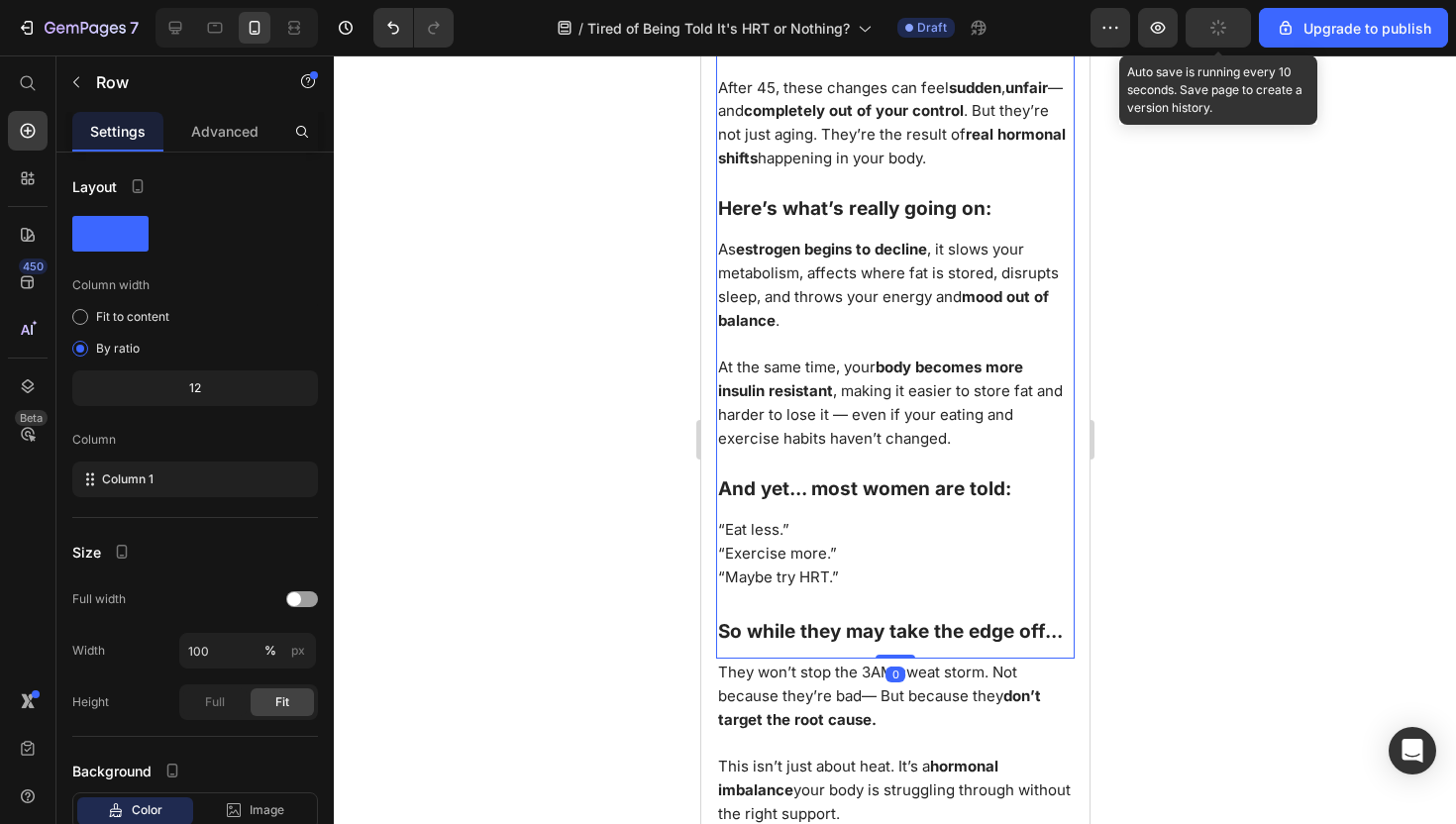 click 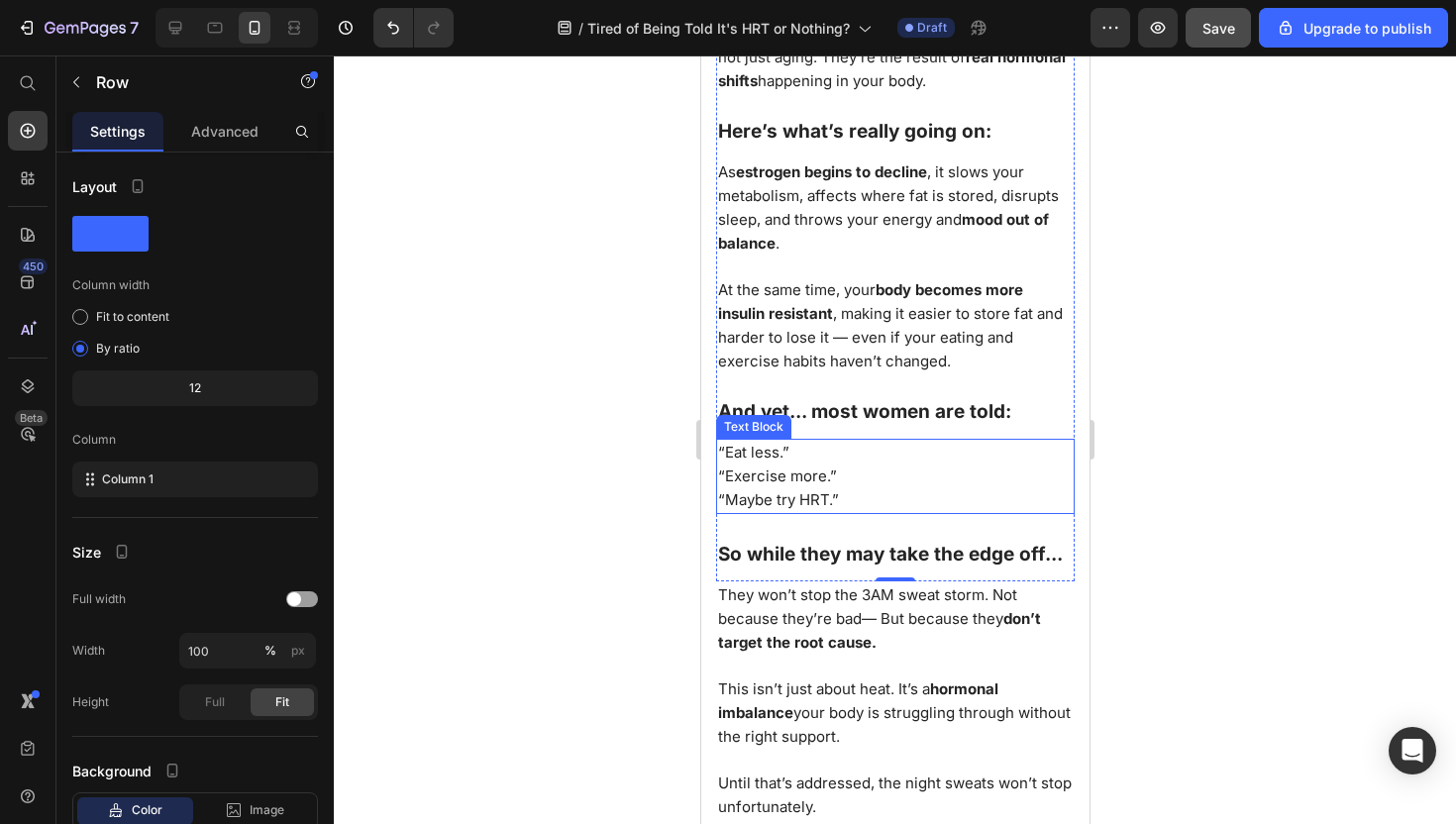 scroll, scrollTop: 2329, scrollLeft: 0, axis: vertical 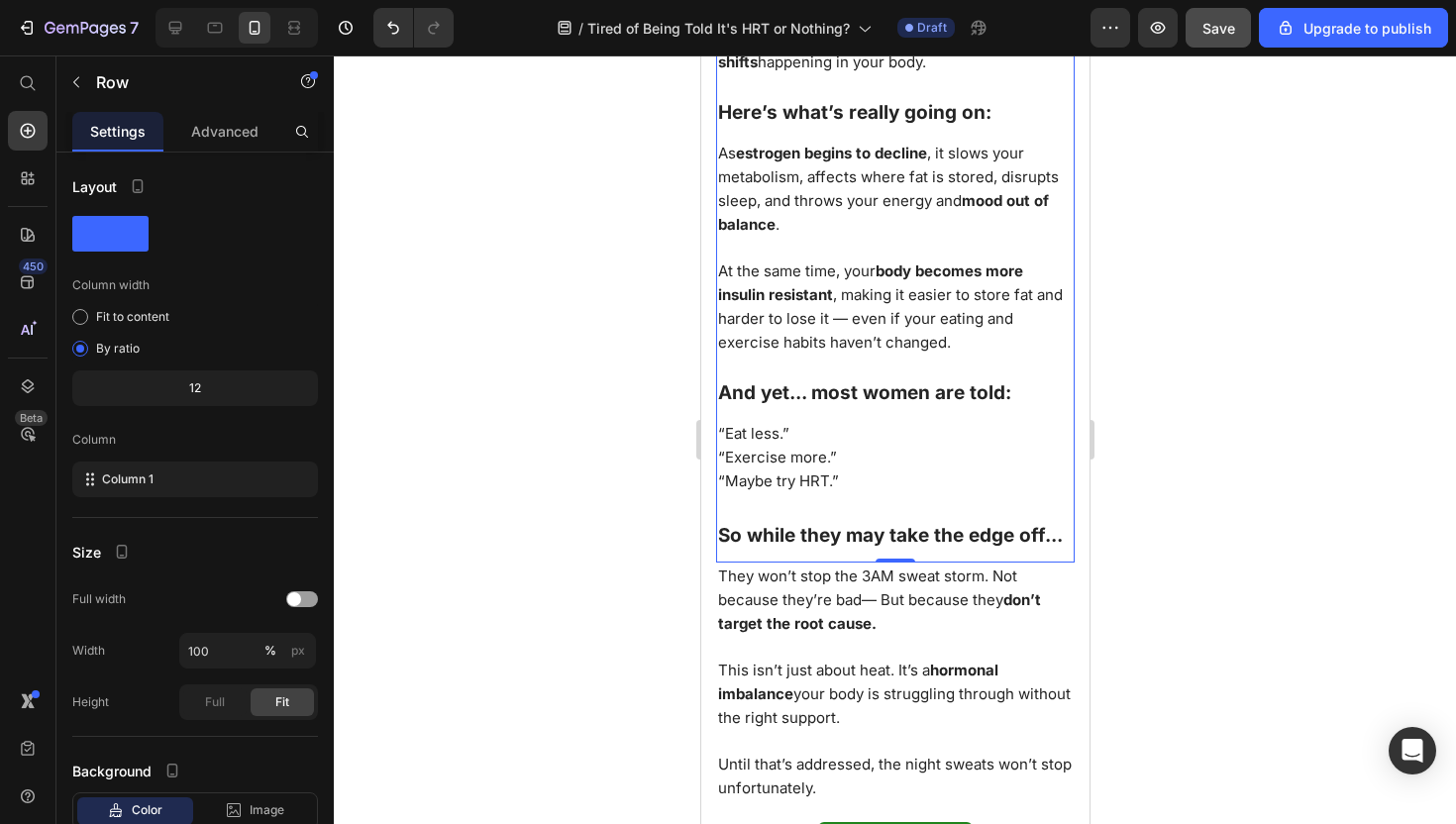 click on "So while they may take the edge off..." at bounding box center [889, 535] 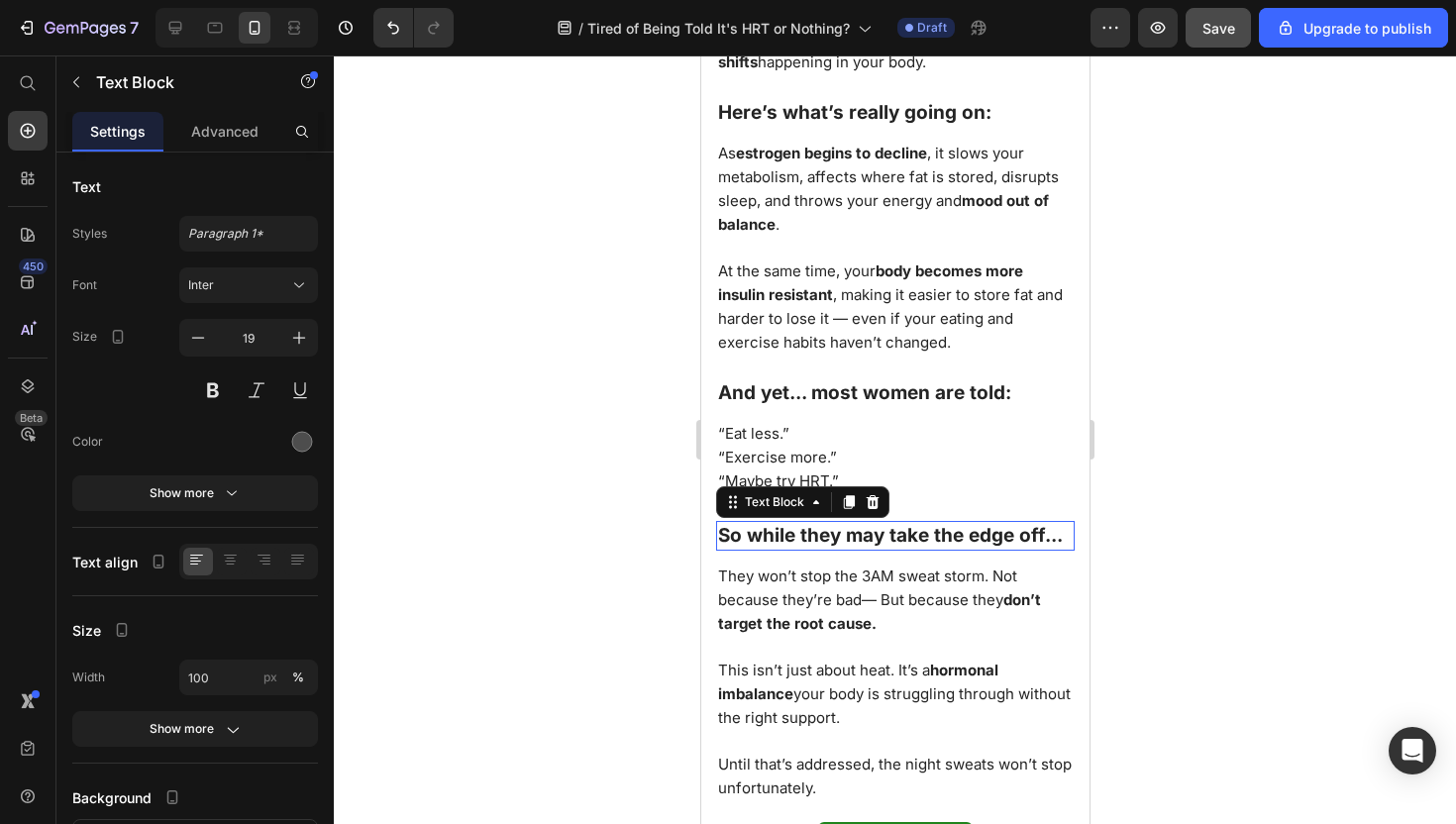 click on "So while they may take the edge off..." at bounding box center (889, 535) 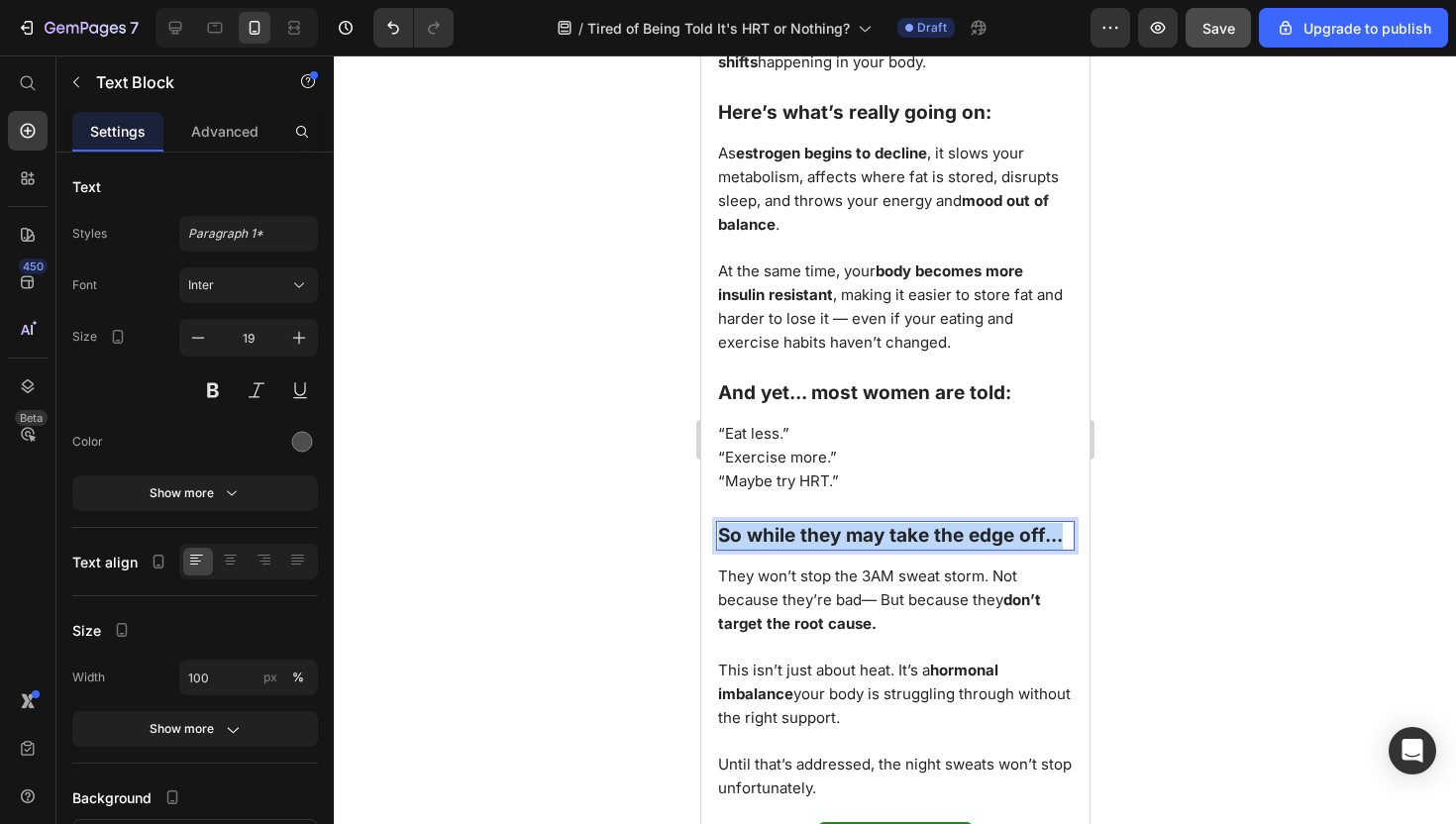 click on "So while they may take the edge off..." at bounding box center (889, 535) 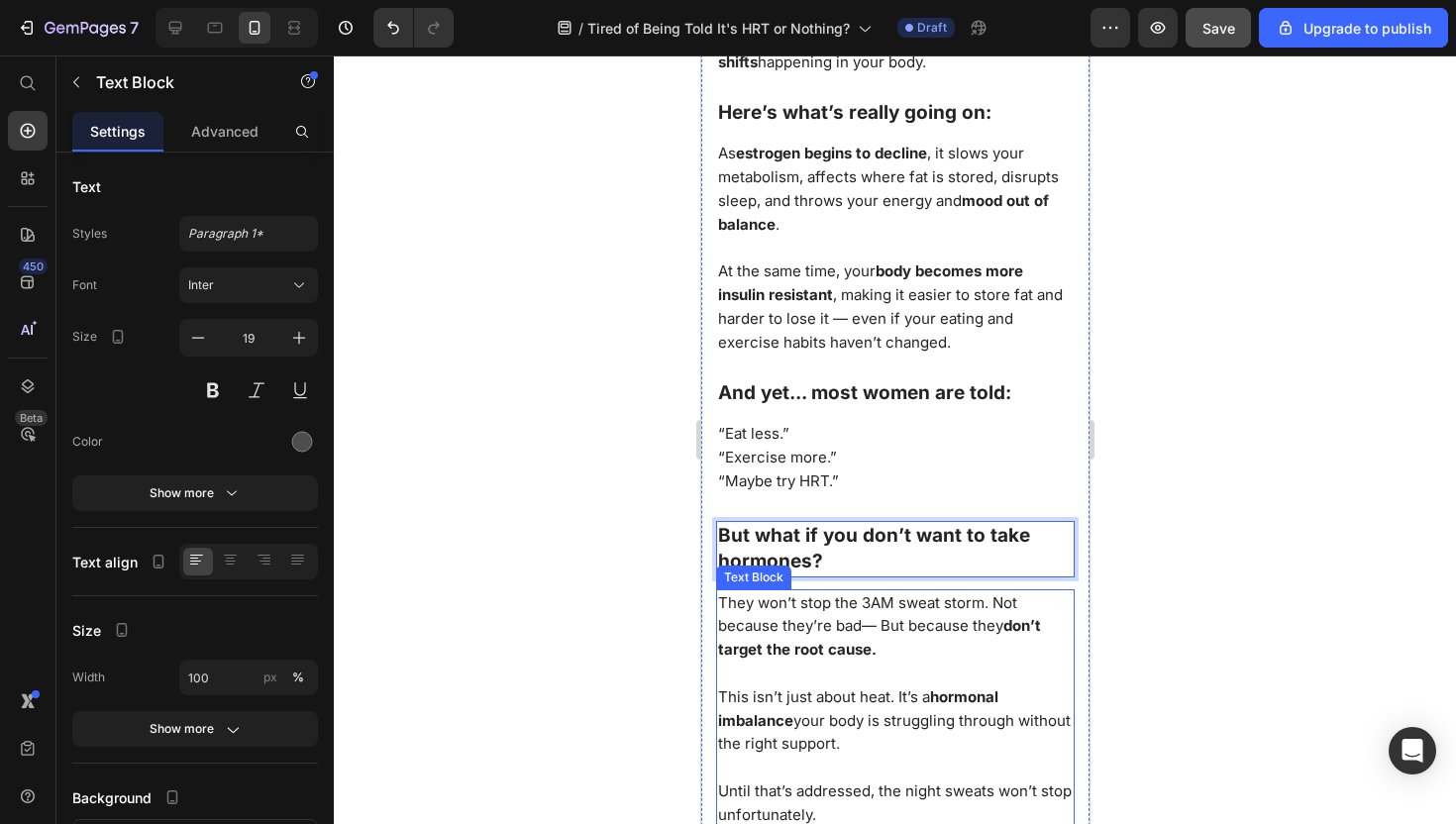 click on "They won’t stop the 3AM sweat storm. Not because they’re bad— But because they  don’t target the root cause." at bounding box center (879, 626) 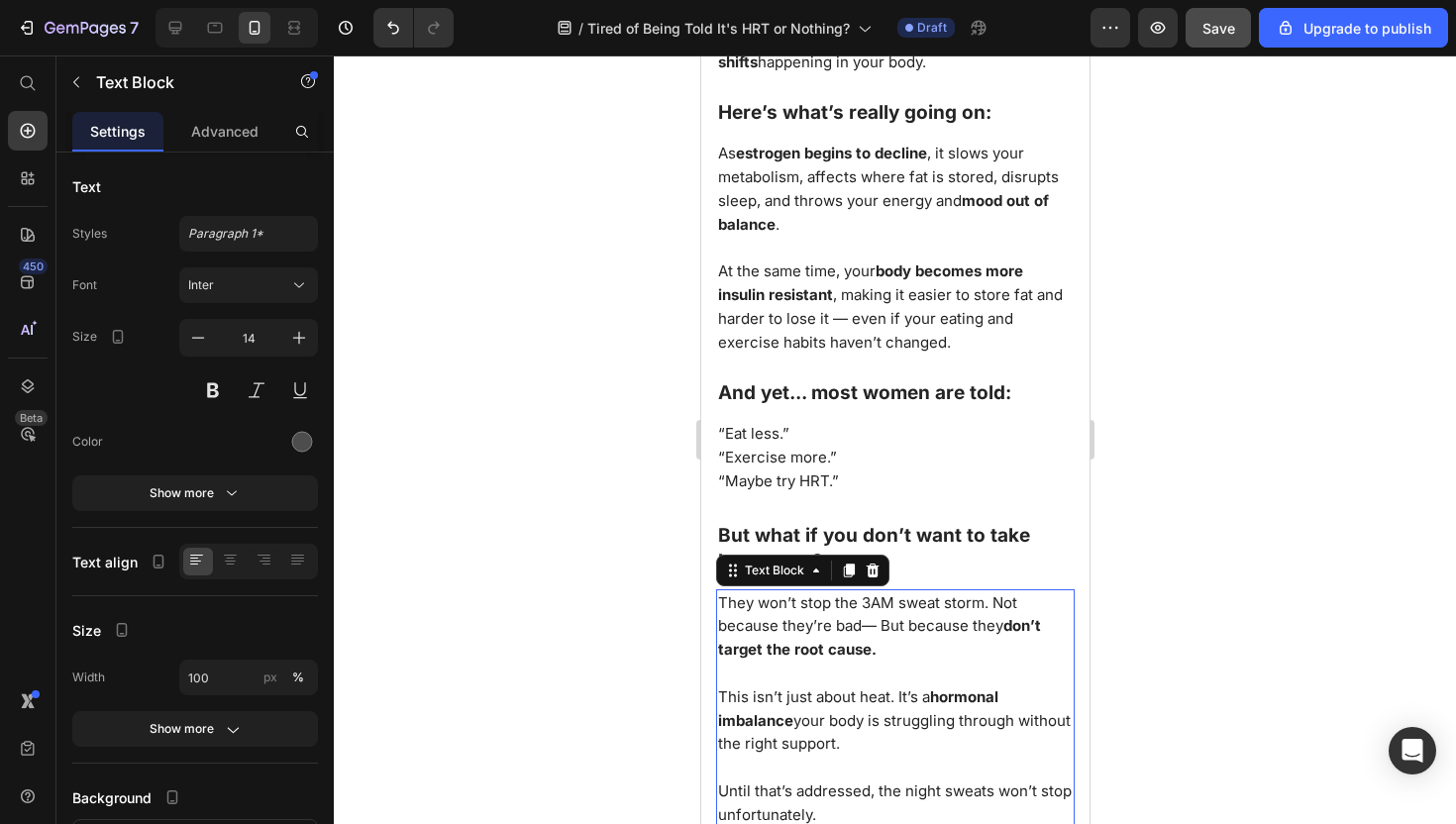 click on "They won’t stop the 3AM sweat storm. Not because they’re bad— But because they  don’t target the root cause." at bounding box center (879, 626) 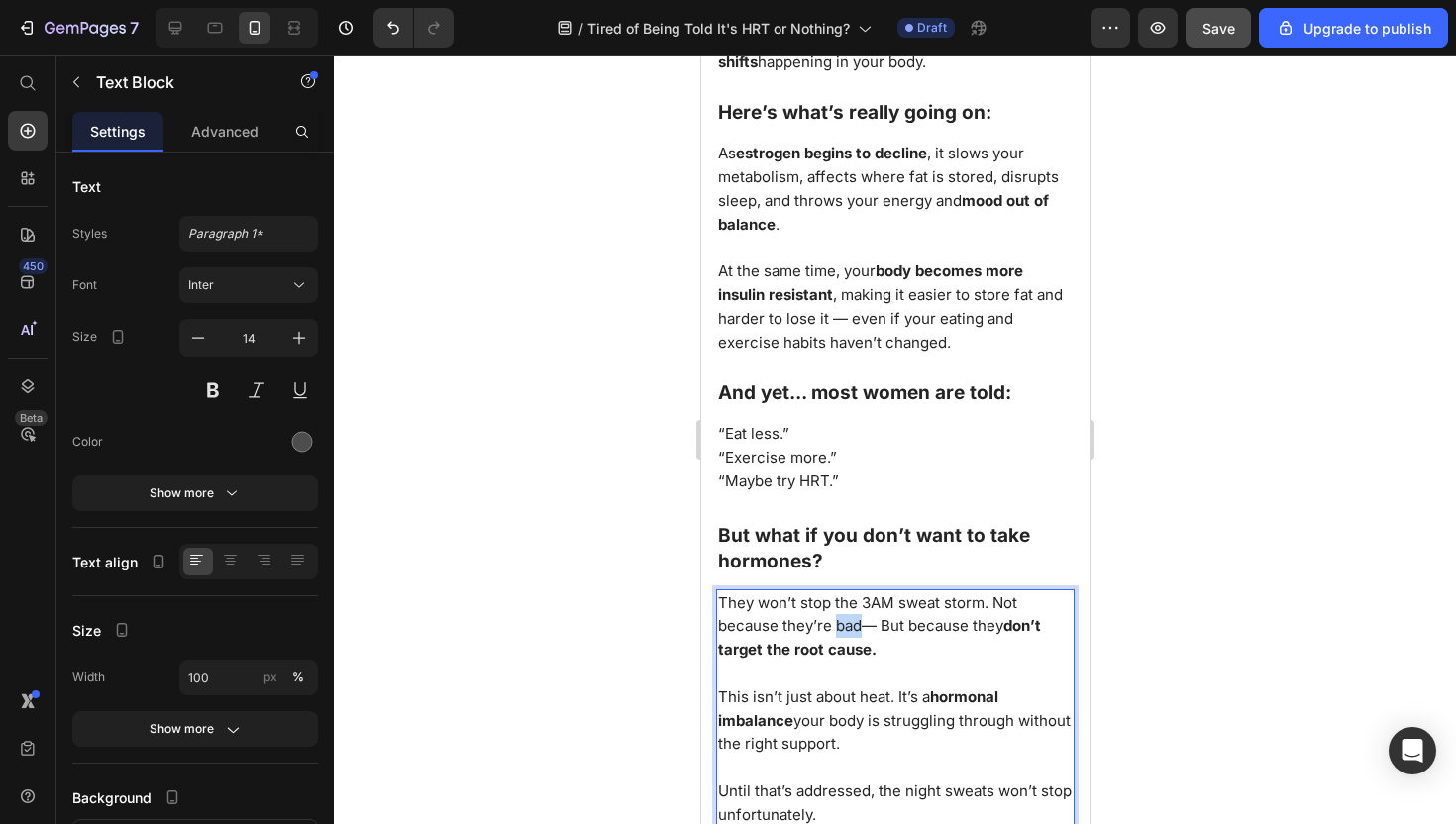 click on "They won’t stop the 3AM sweat storm. Not because they’re bad— But because they  don’t target the root cause." at bounding box center (879, 626) 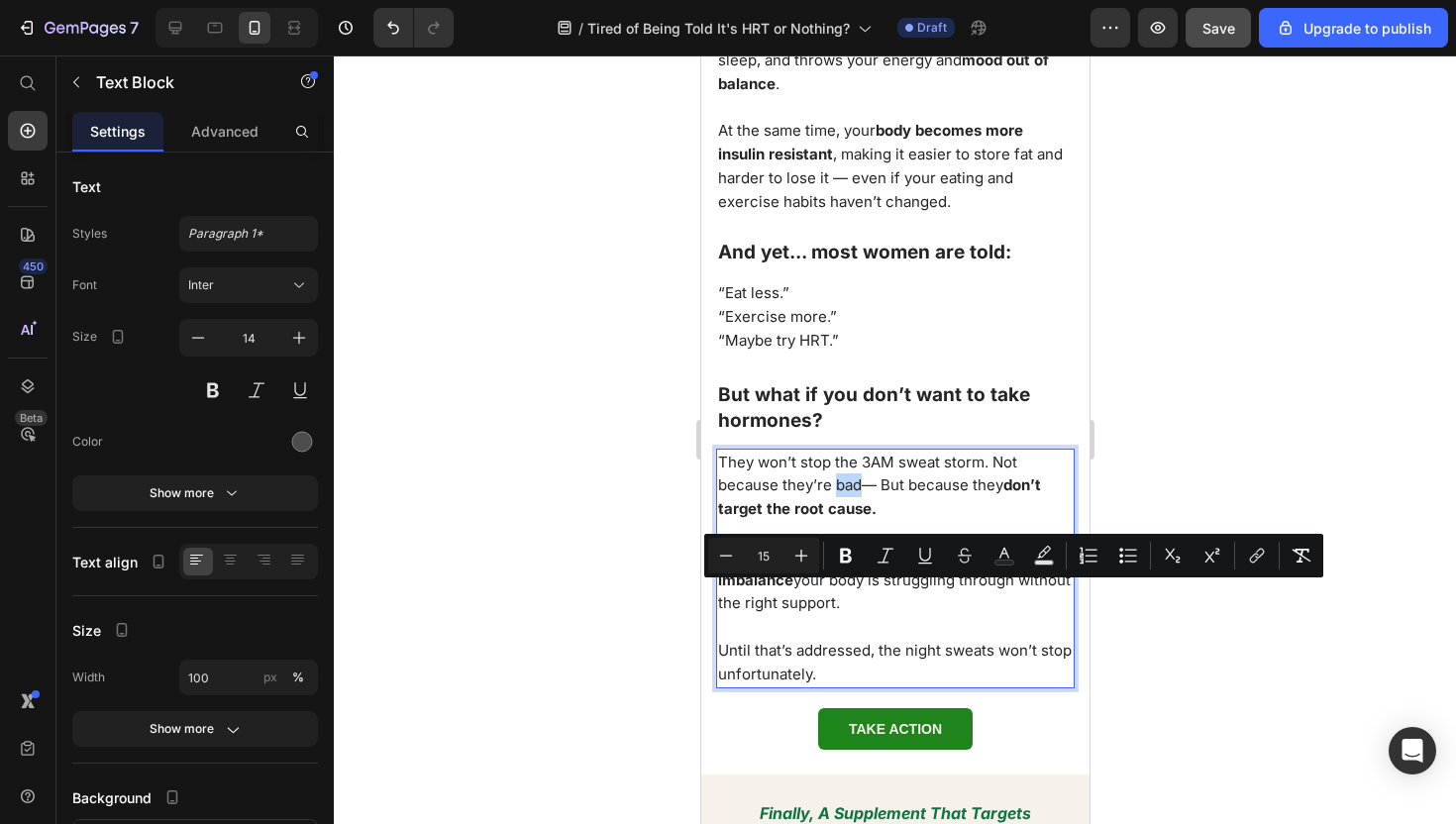 scroll, scrollTop: 2535, scrollLeft: 0, axis: vertical 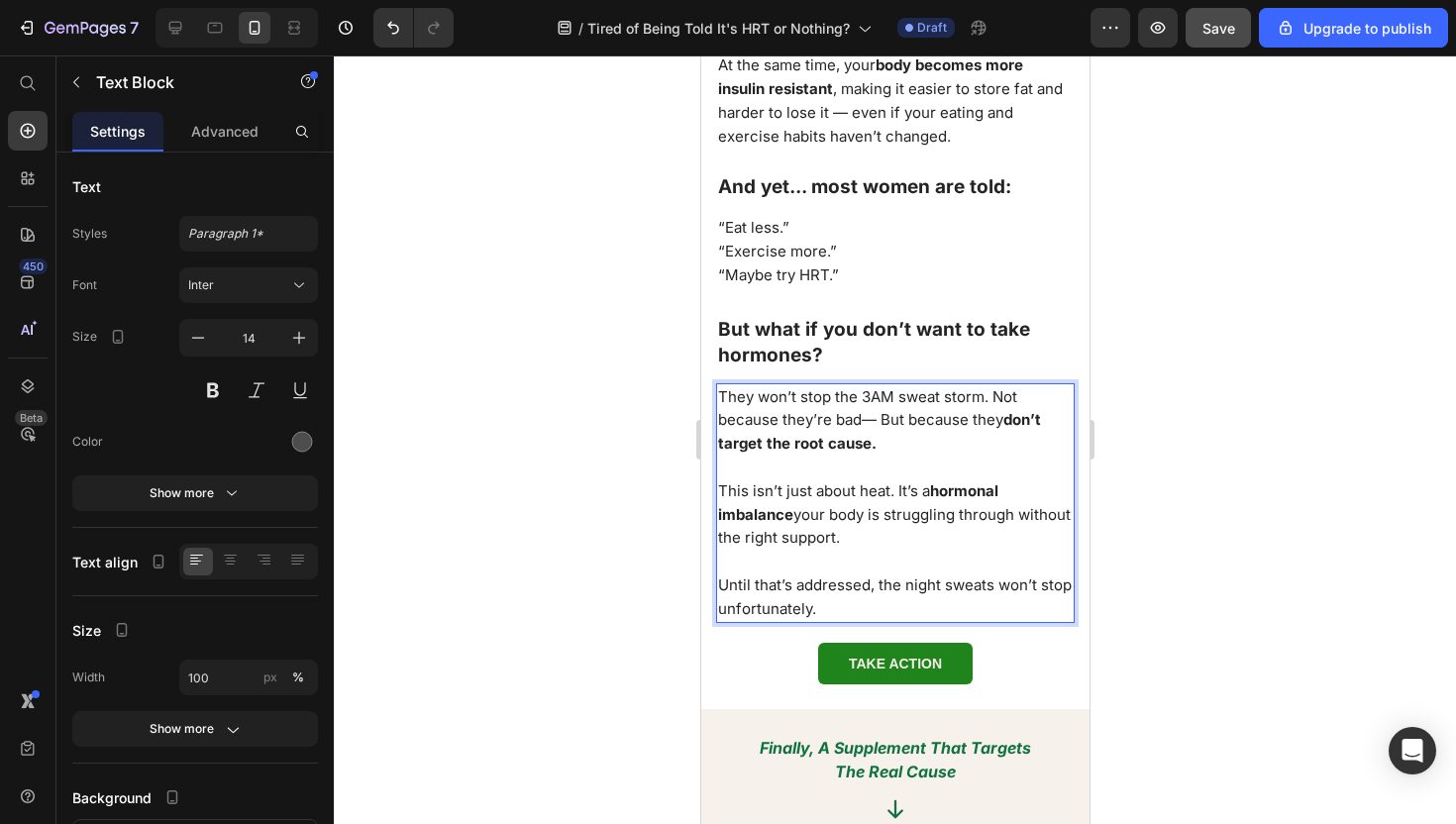 click on "They won’t stop the 3AM sweat storm. Not because they’re bad— But because they  don’t target the root cause. This isn’t just about heat. It’s a  hormonal imbalance  your body is struggling through without the right support. Until that’s addressed, the night sweats won’t stop unfortunately." at bounding box center [894, 503] 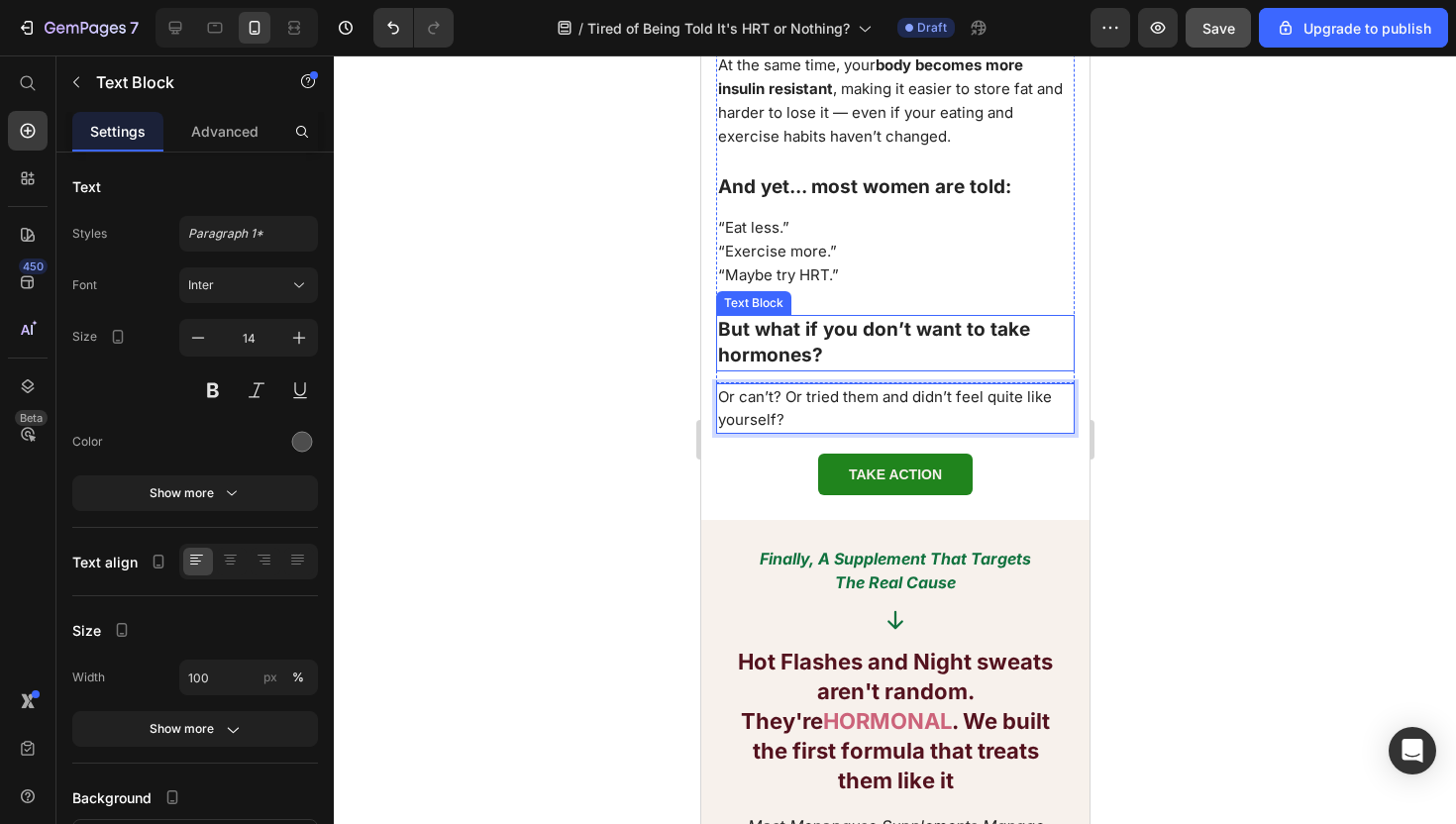 click on "But what if you don’t want to take hormones?" at bounding box center [873, 343] 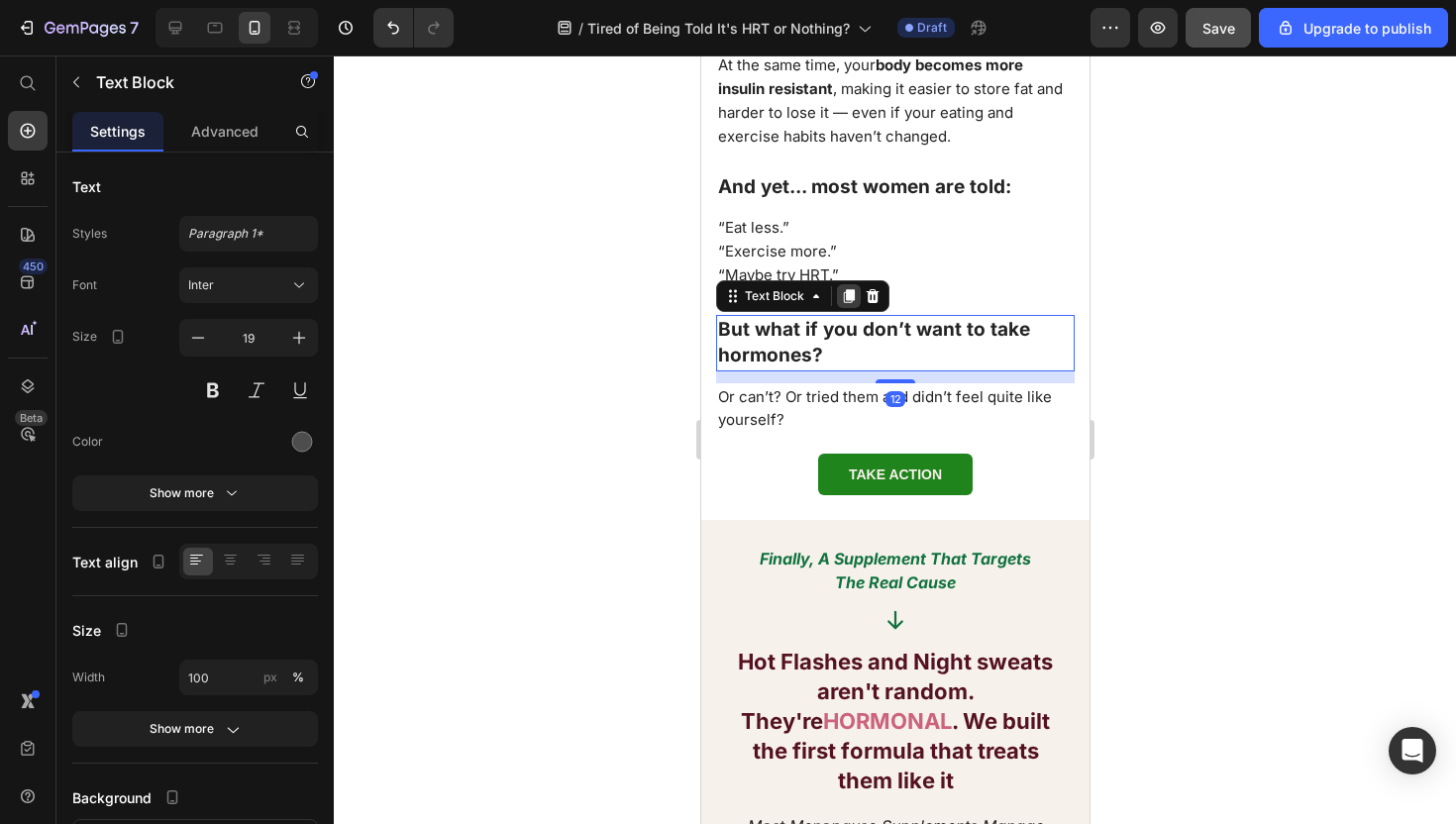 click 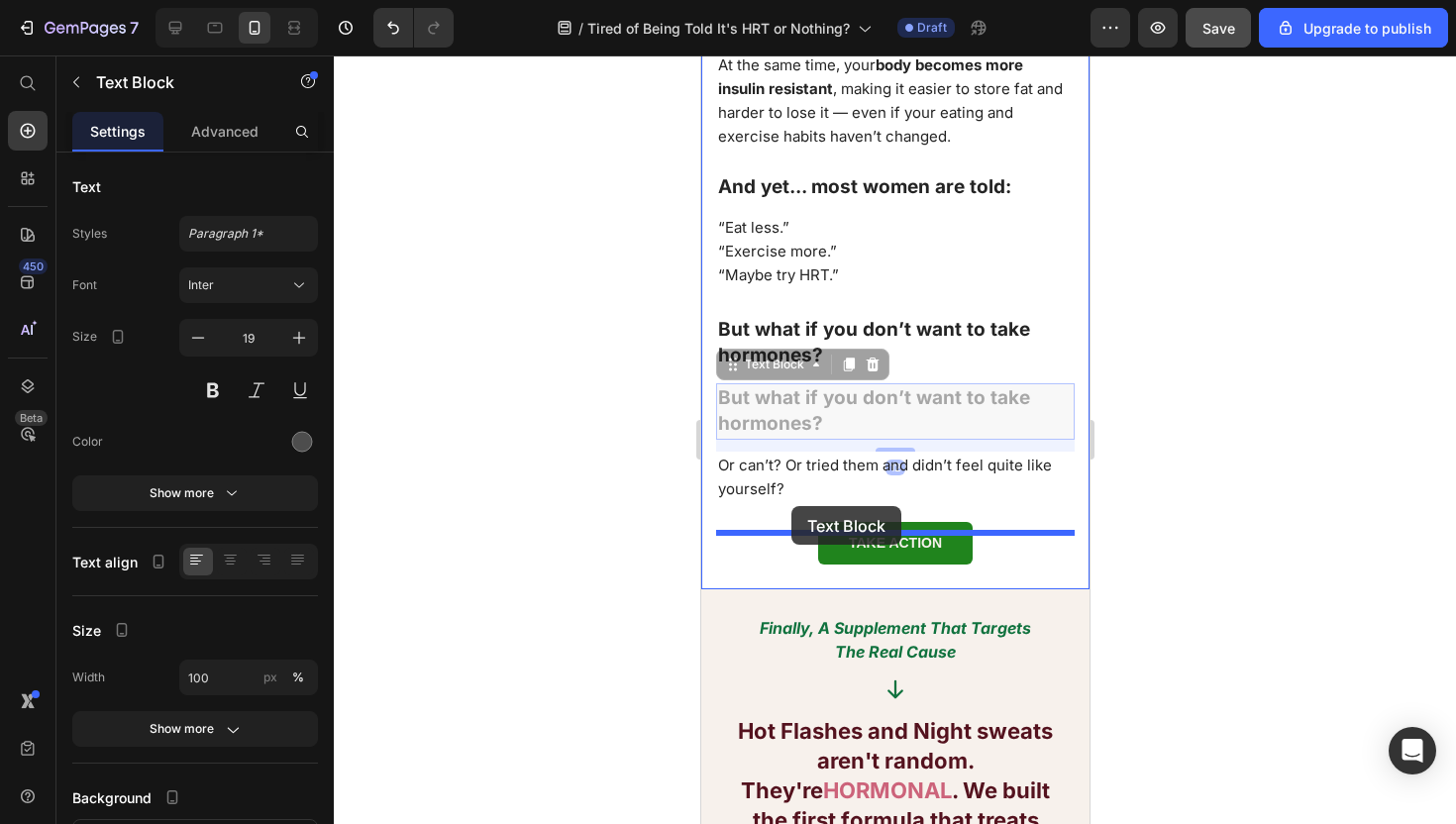 drag, startPoint x: 732, startPoint y: 371, endPoint x: 790, endPoint y: 504, distance: 145.0965 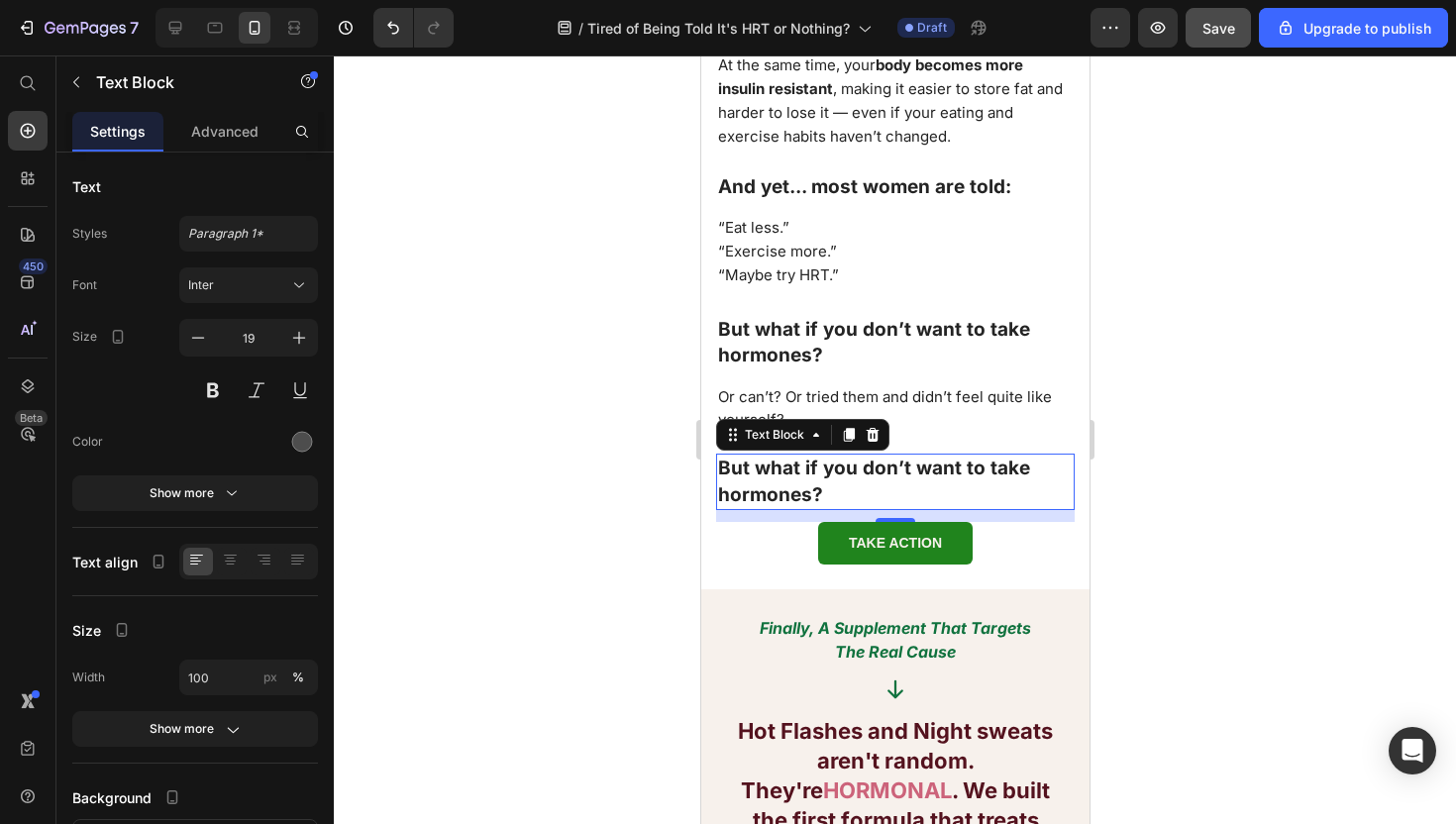 click on "But what if you don’t want to take hormones?" at bounding box center (873, 481) 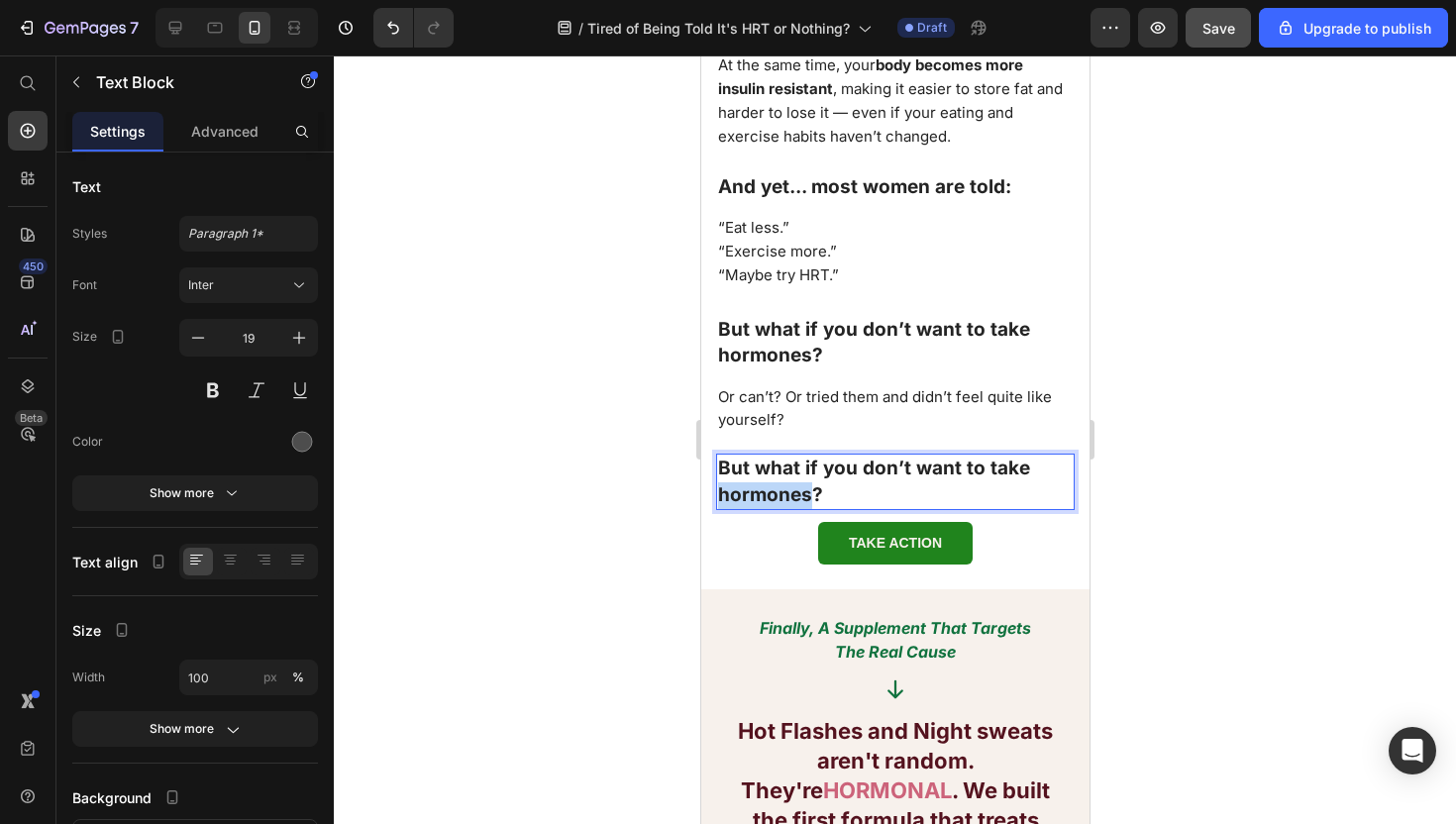 click on "But what if you don’t want to take hormones?" at bounding box center (873, 481) 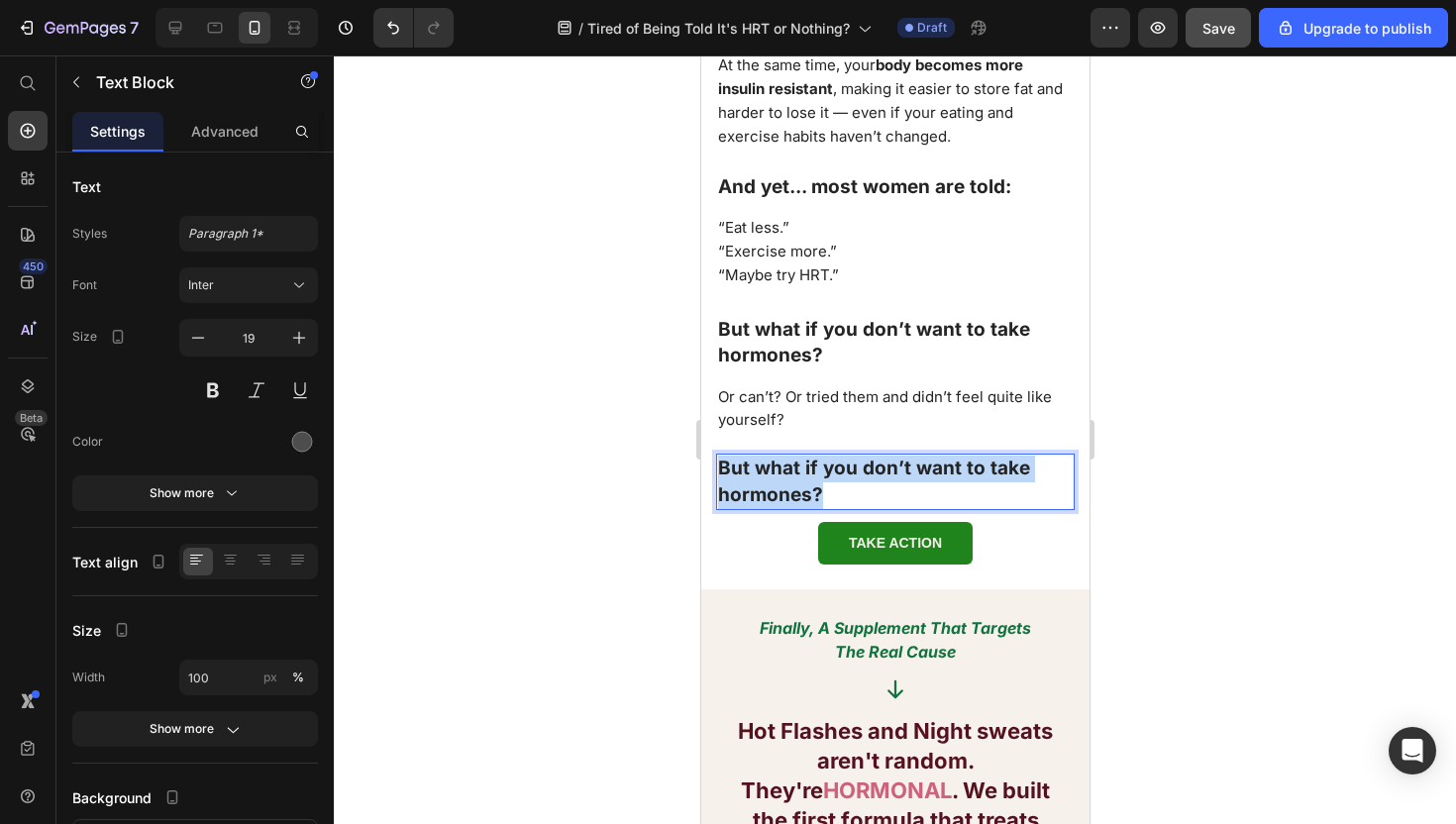 click on "But what if you don’t want to take hormones?" at bounding box center (873, 481) 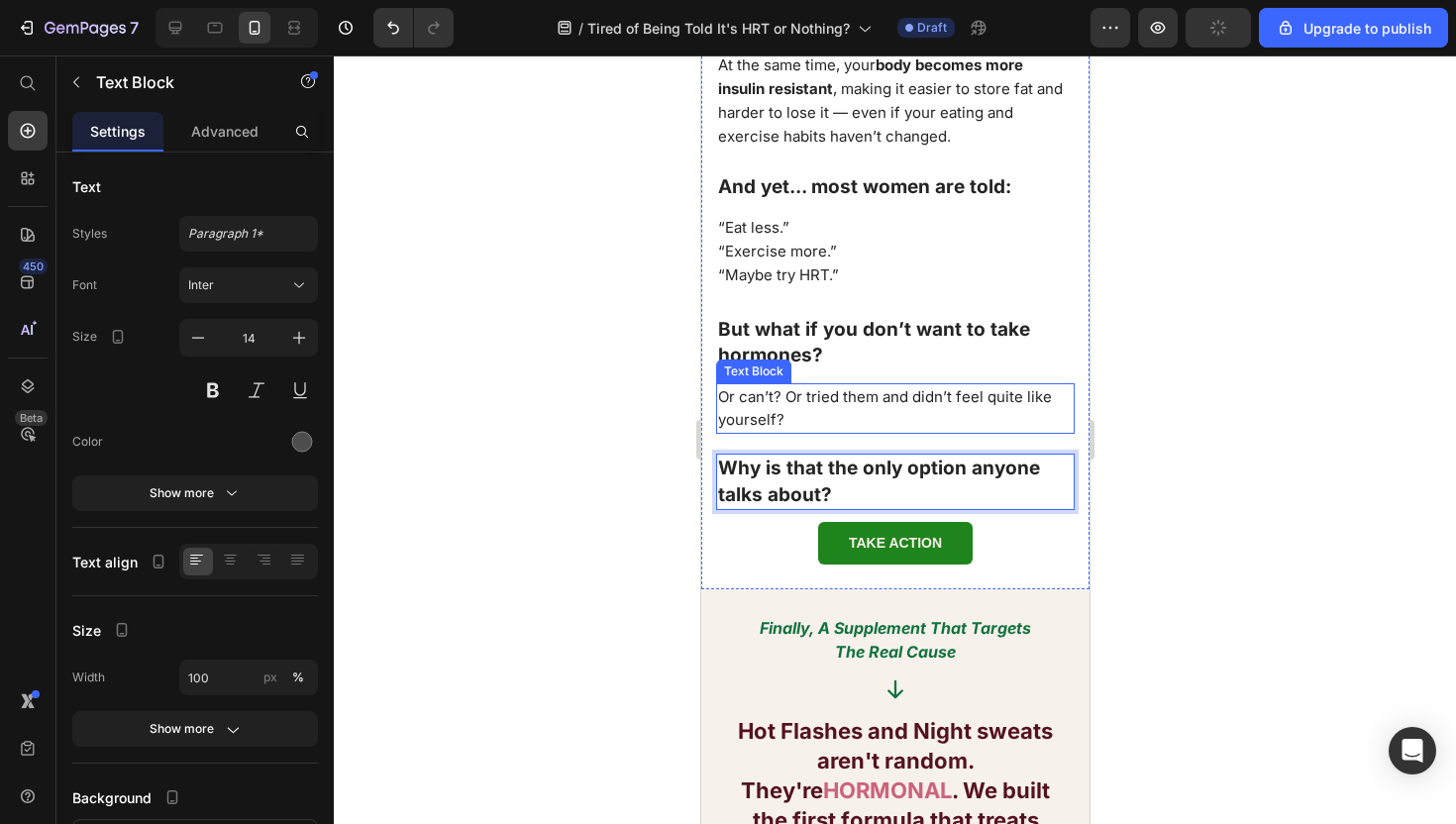 click on "Or can’t? Or tried them and didn’t feel quite like yourself?" at bounding box center (894, 409) 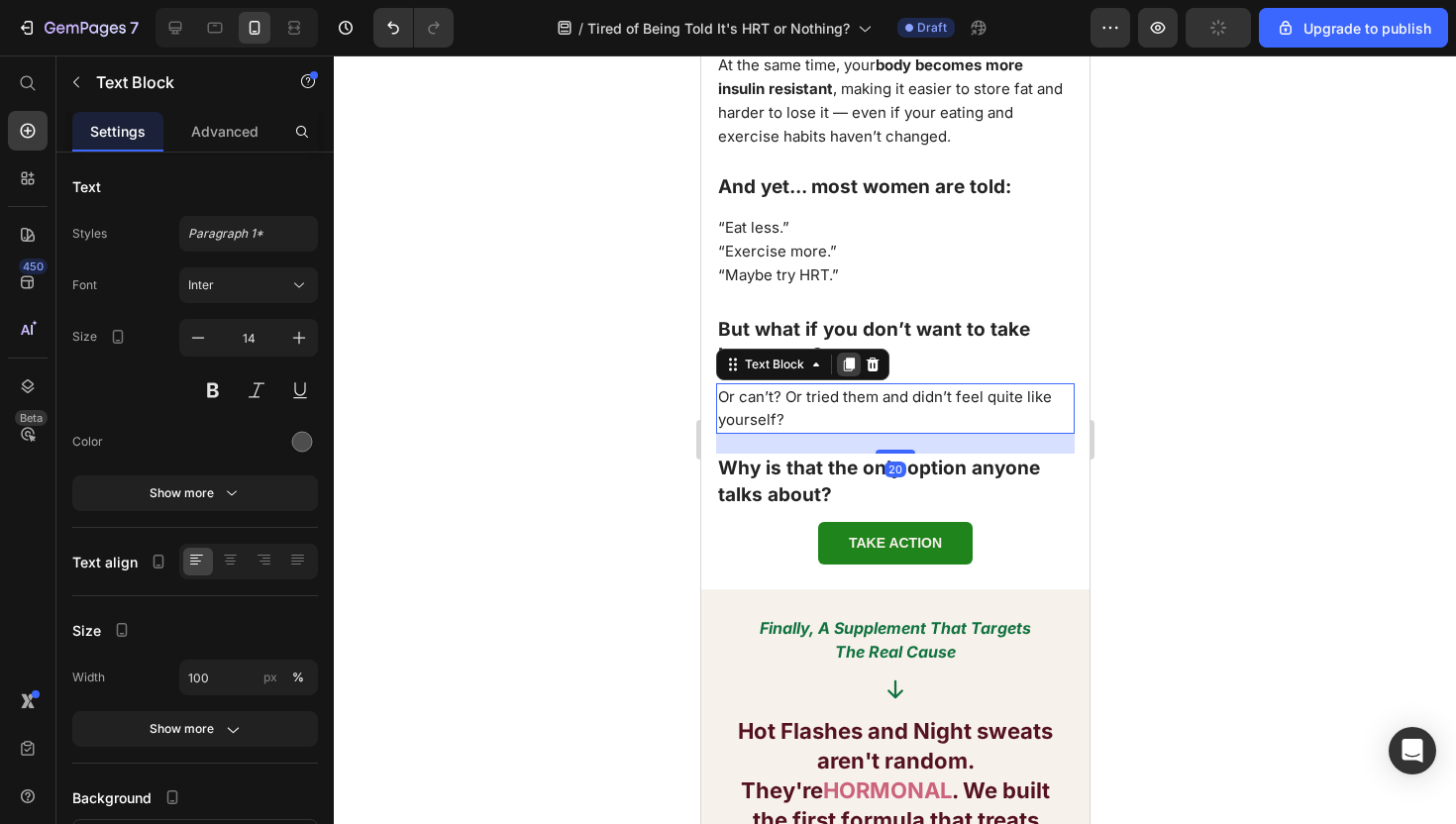 click 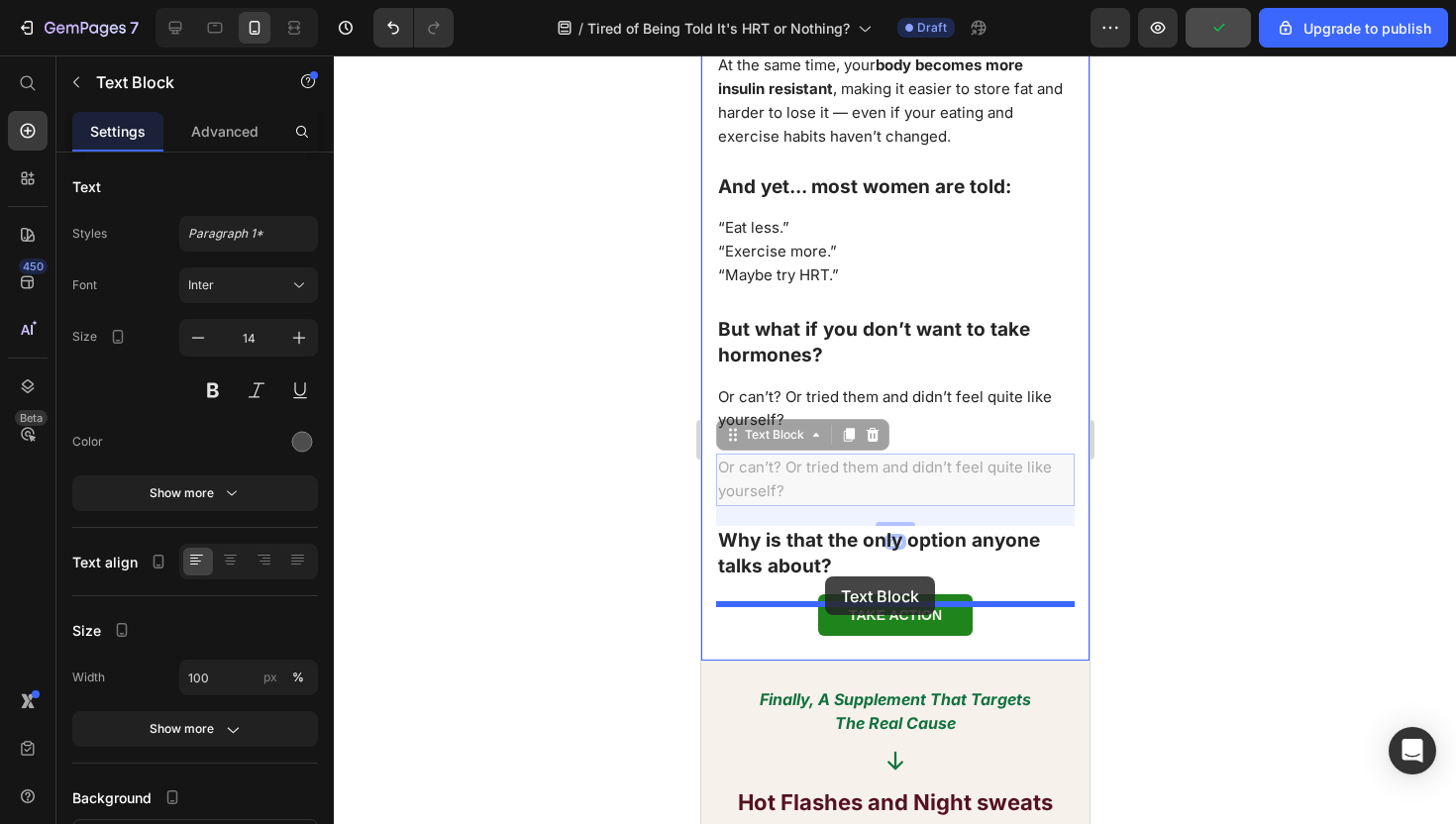 drag, startPoint x: 731, startPoint y: 449, endPoint x: 823, endPoint y: 575, distance: 156.0128 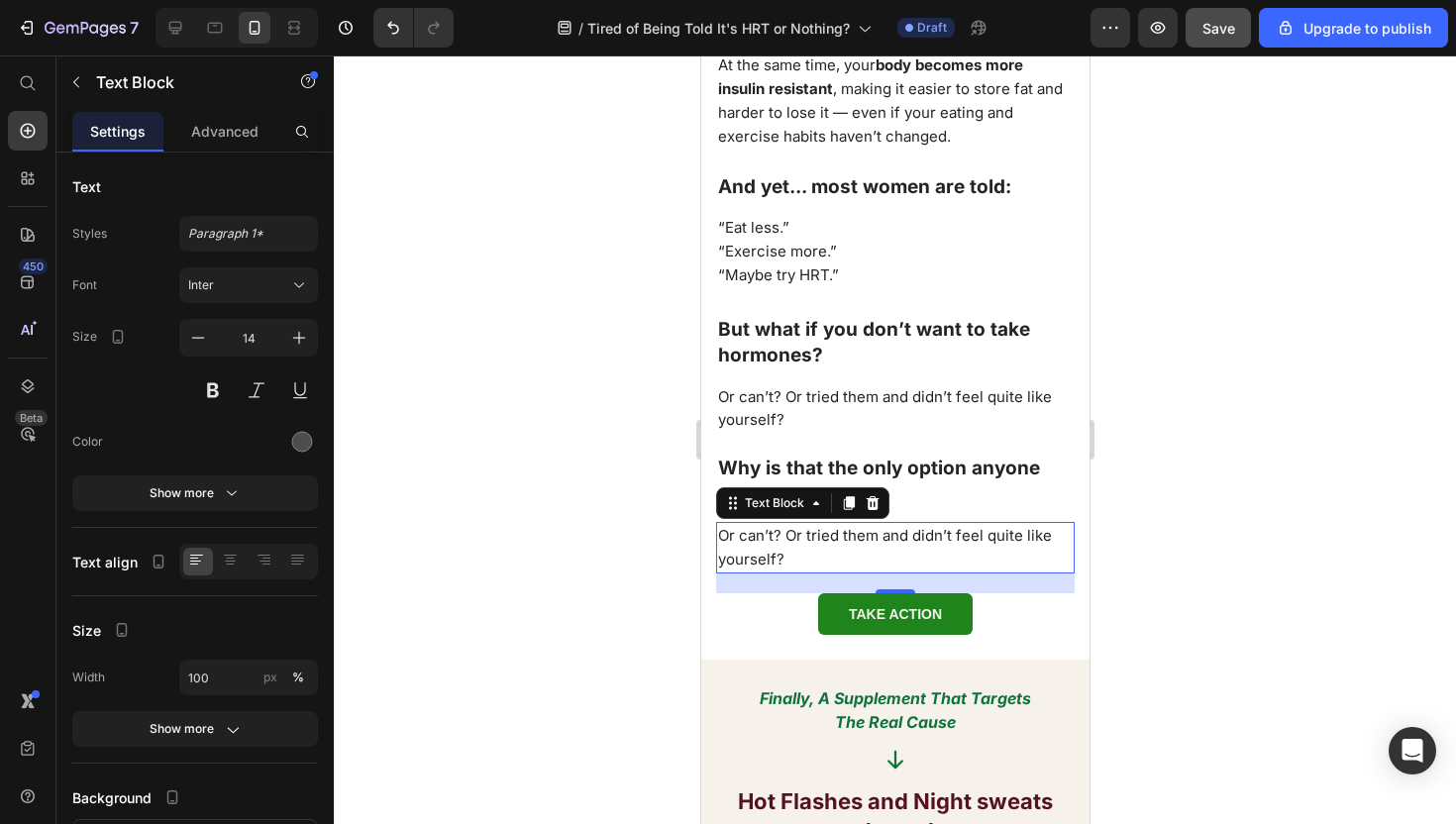 click on "Or can’t? Or tried them and didn’t feel quite like yourself?" at bounding box center (884, 547) 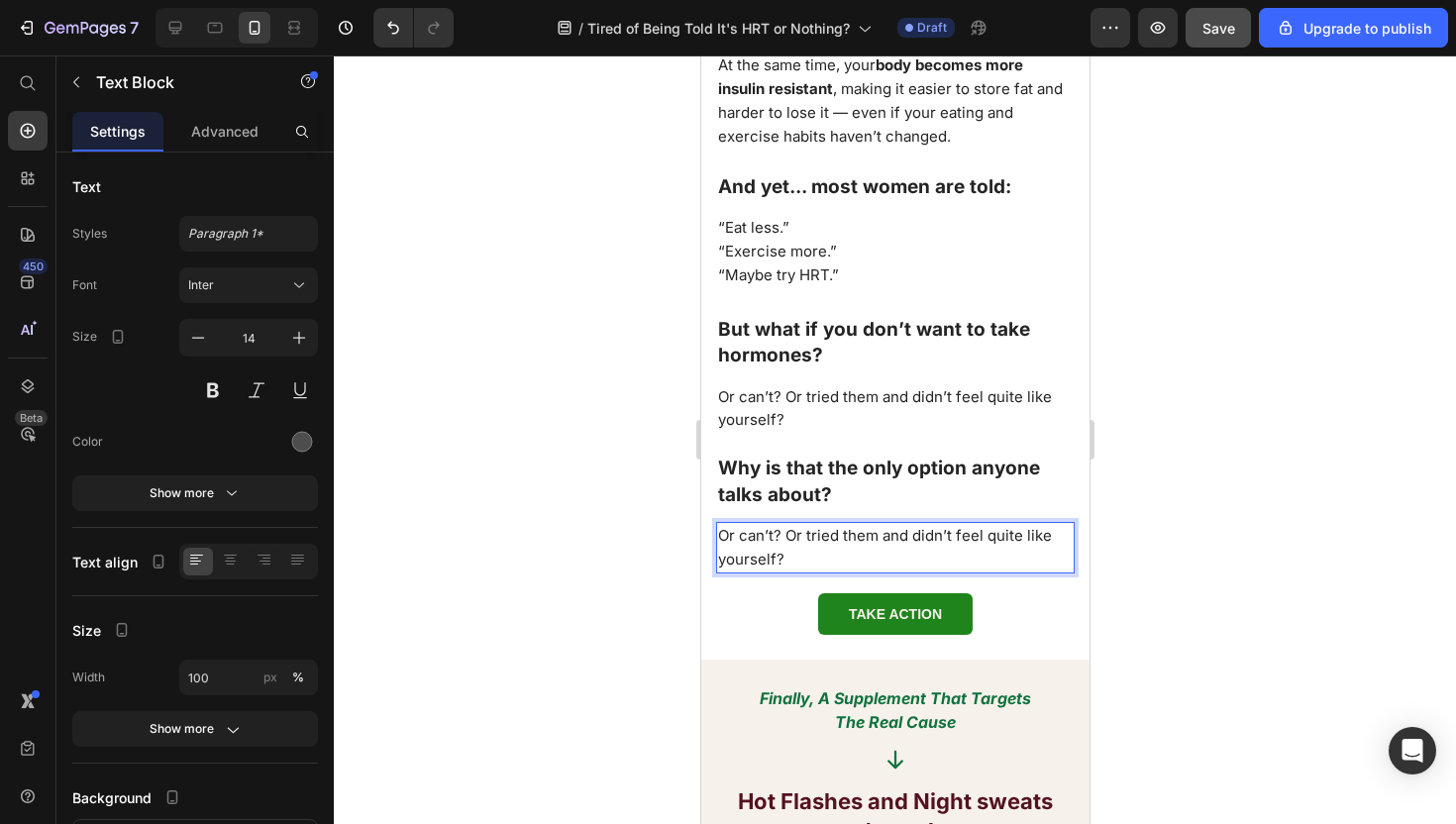 click on "Or can’t? Or tried them and didn’t feel quite like yourself?" at bounding box center [884, 547] 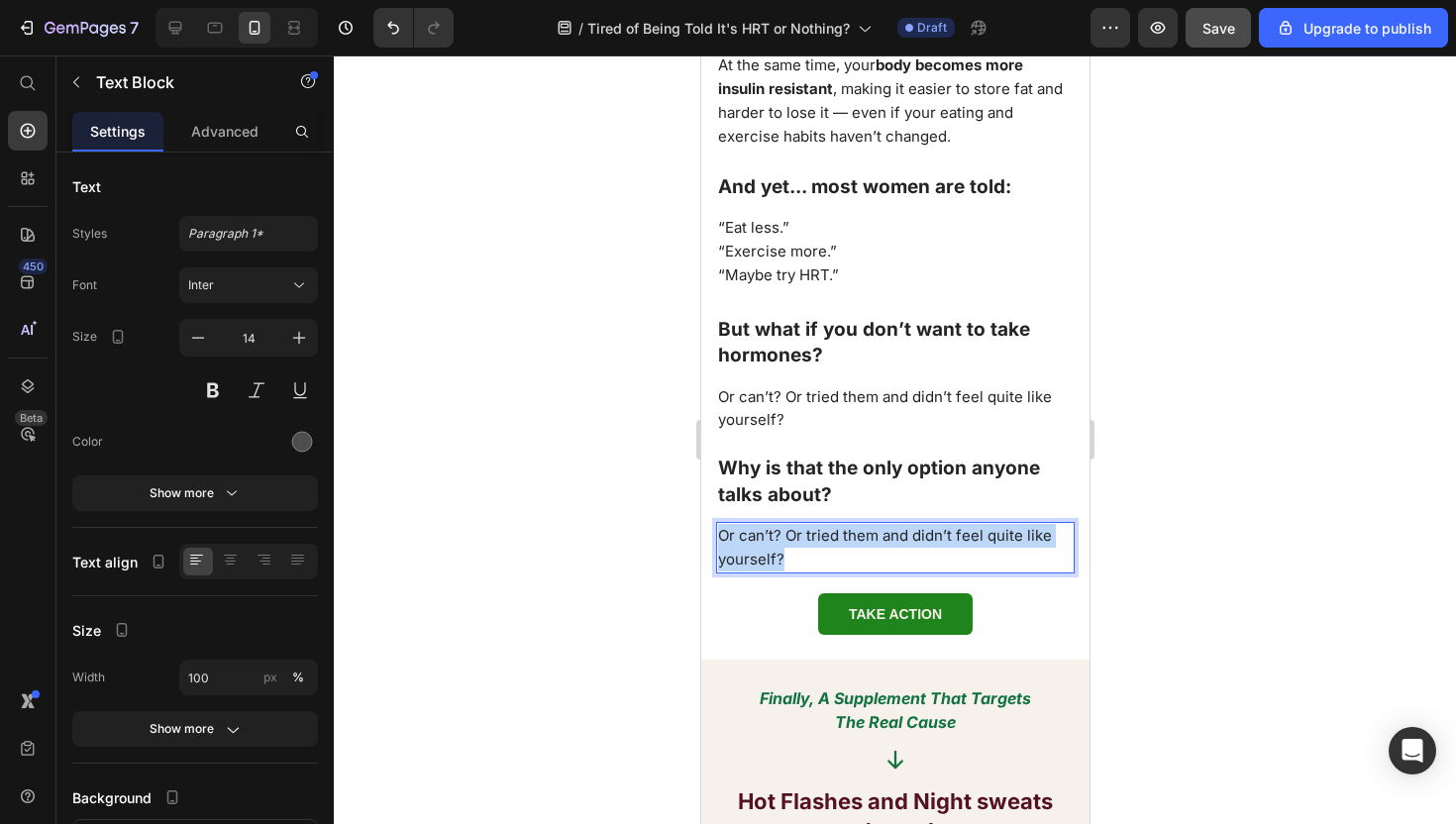 click on "Or can’t? Or tried them and didn’t feel quite like yourself?" at bounding box center [884, 547] 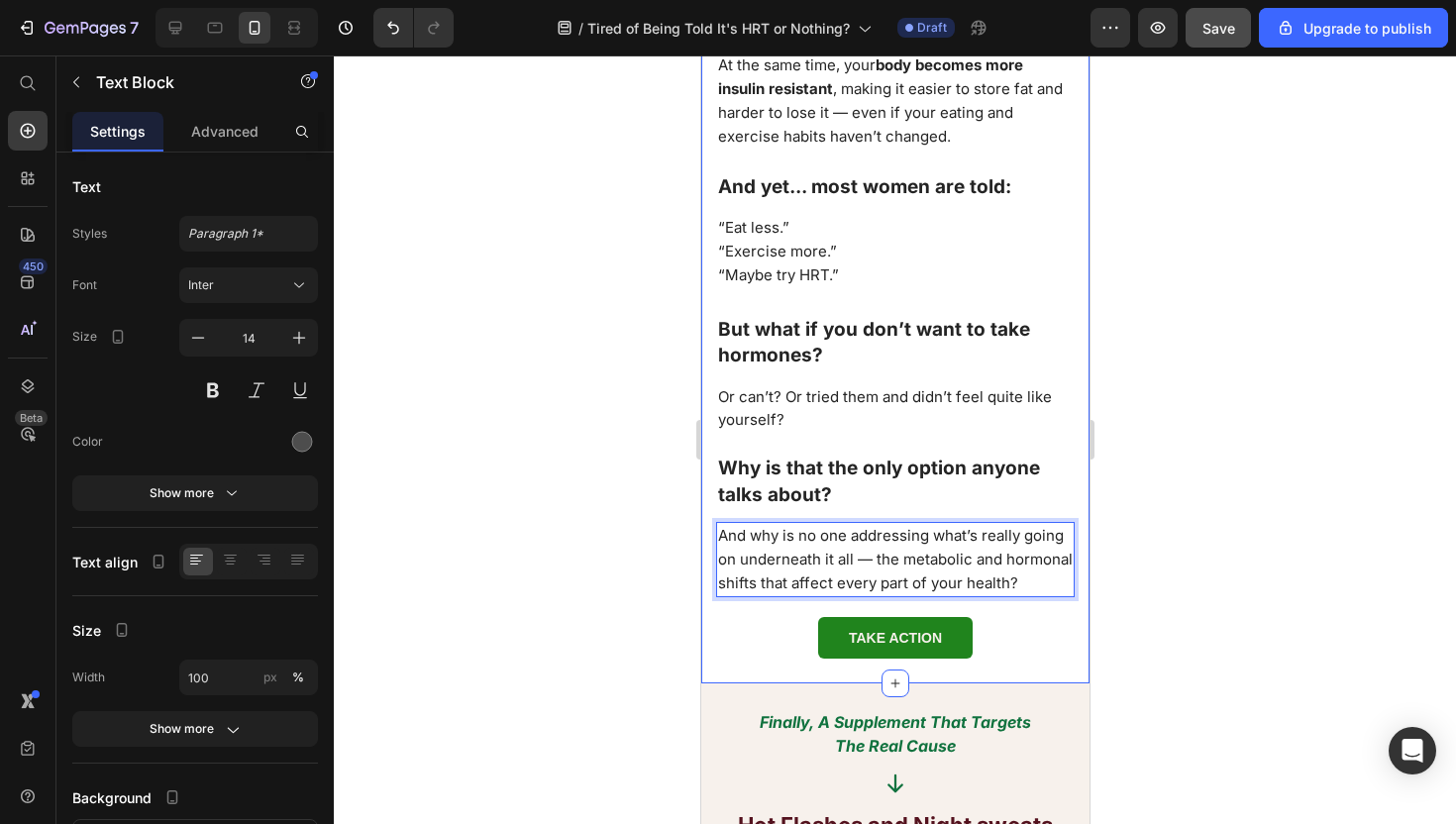 click on "Why is that the only option anyone talks about?" at bounding box center [894, 481] 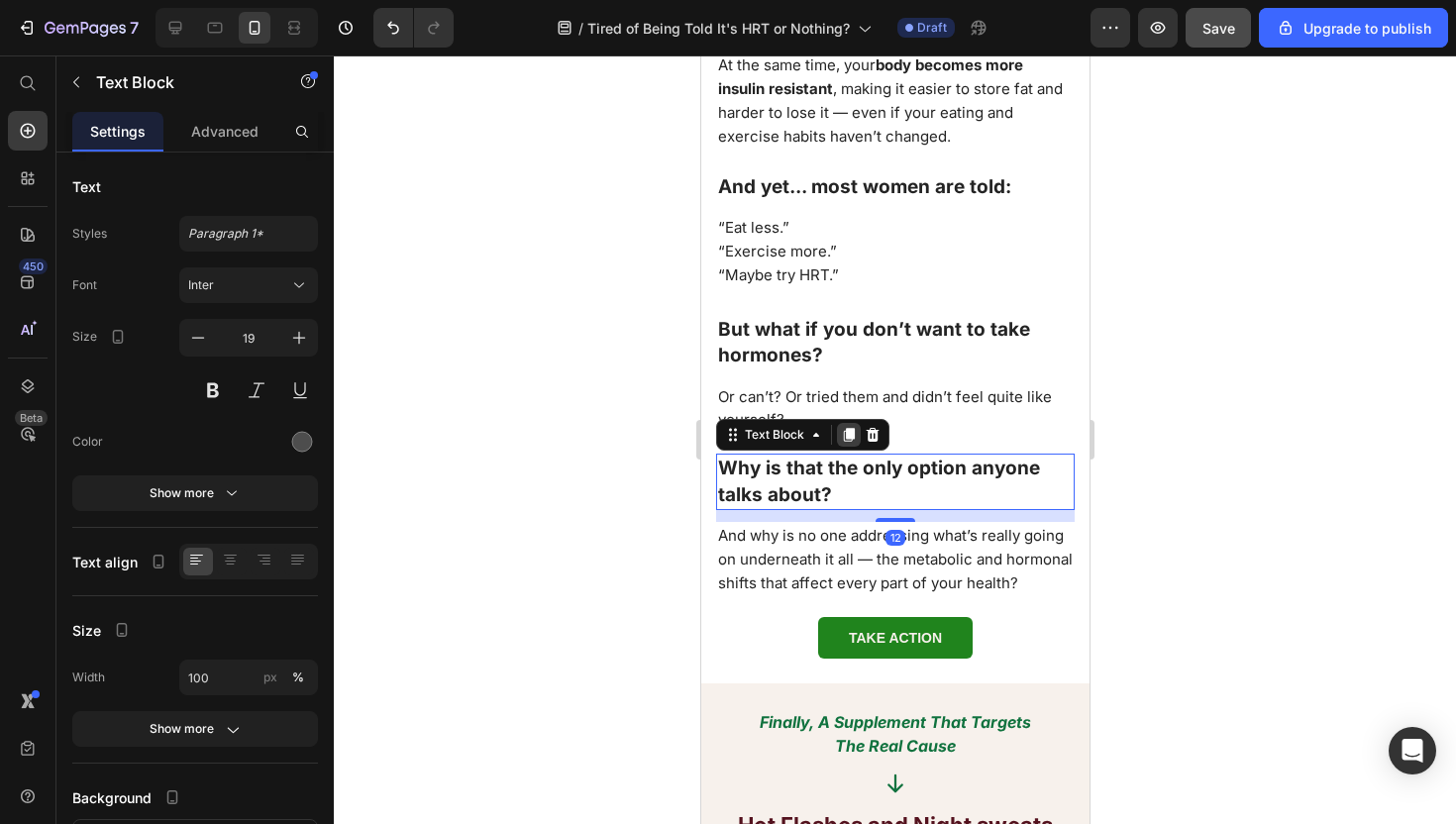click 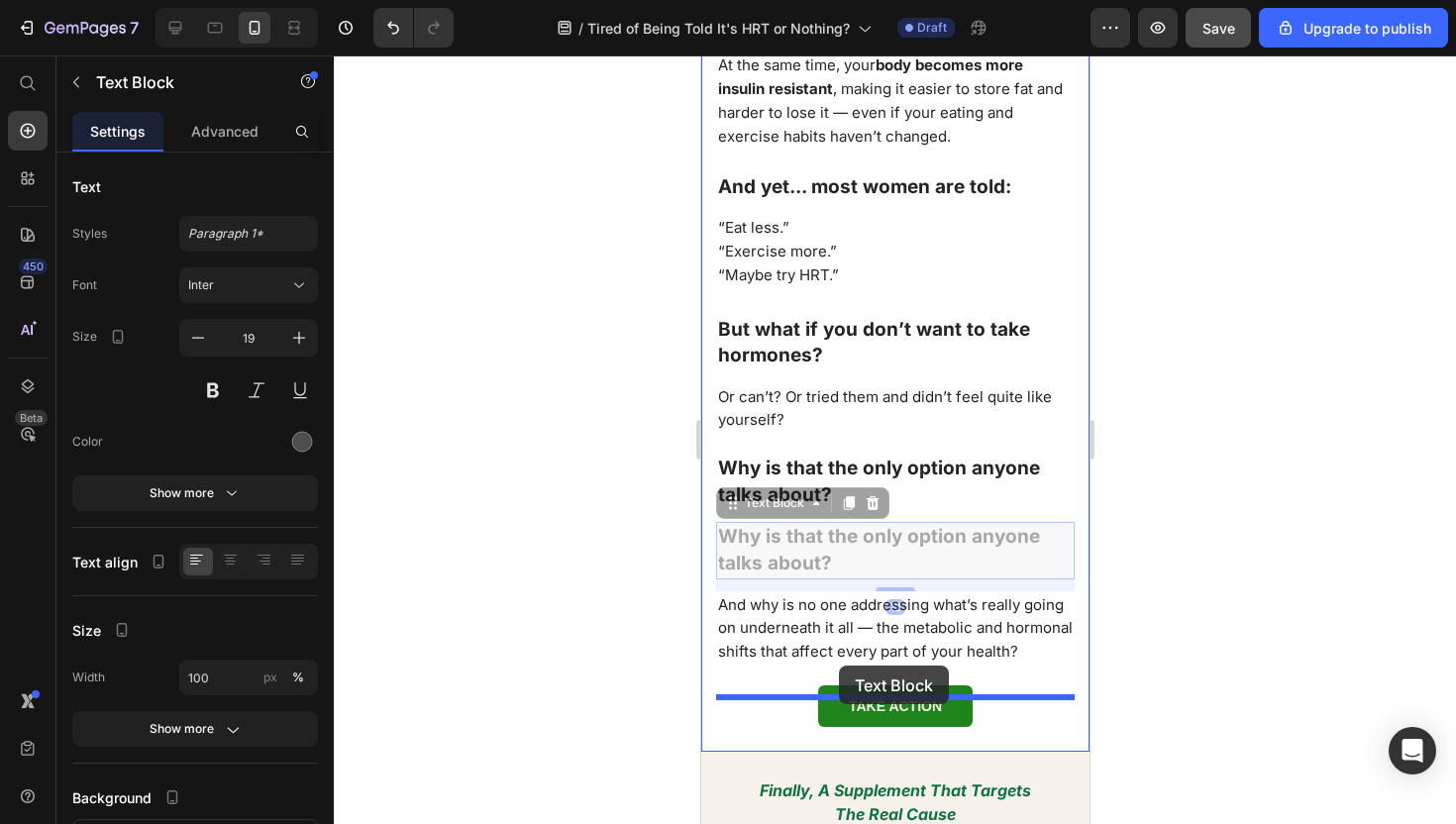 drag, startPoint x: 727, startPoint y: 521, endPoint x: 838, endPoint y: 664, distance: 181.02486 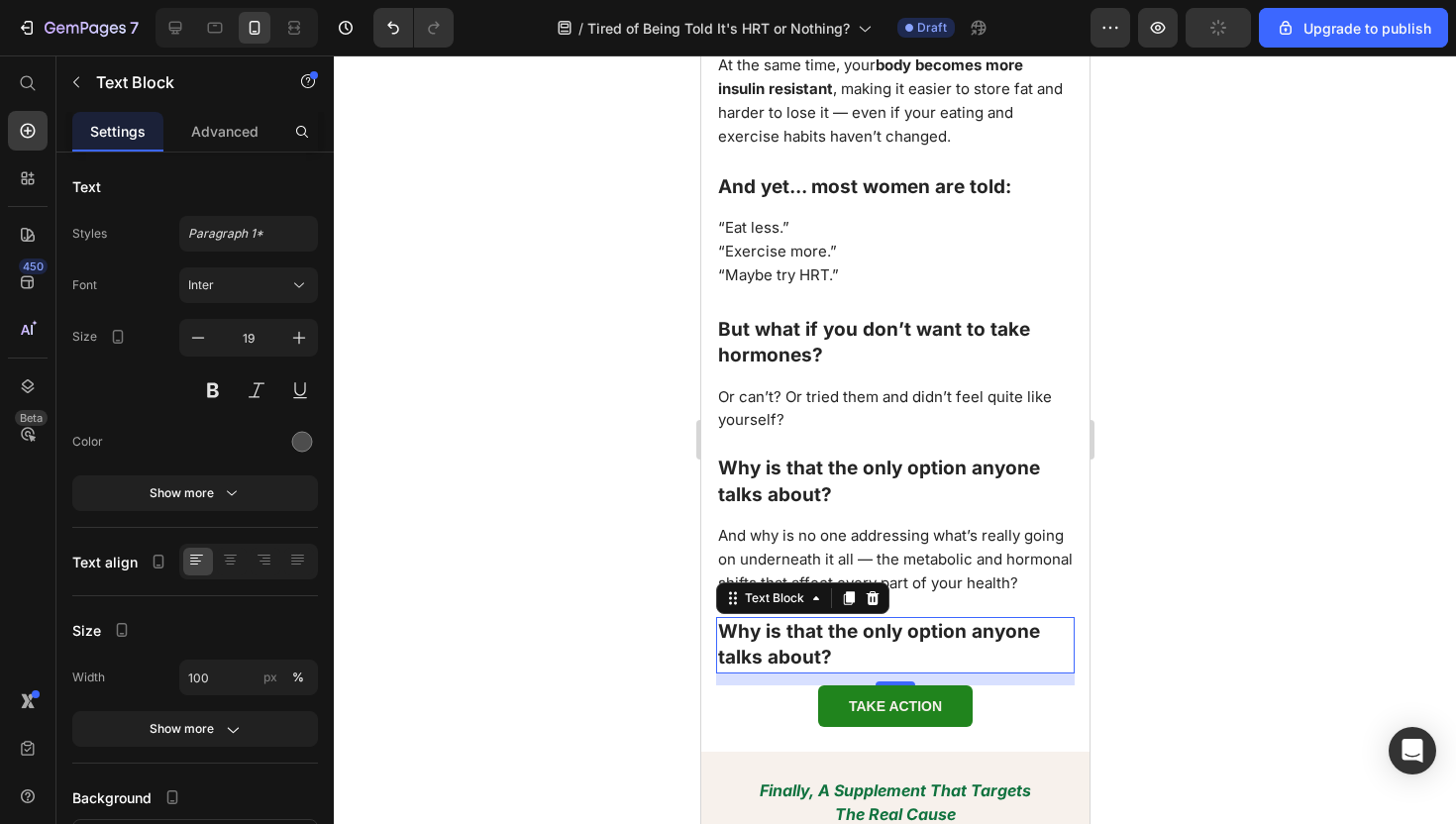 click on "Why is that the only option anyone talks about?" at bounding box center (894, 645) 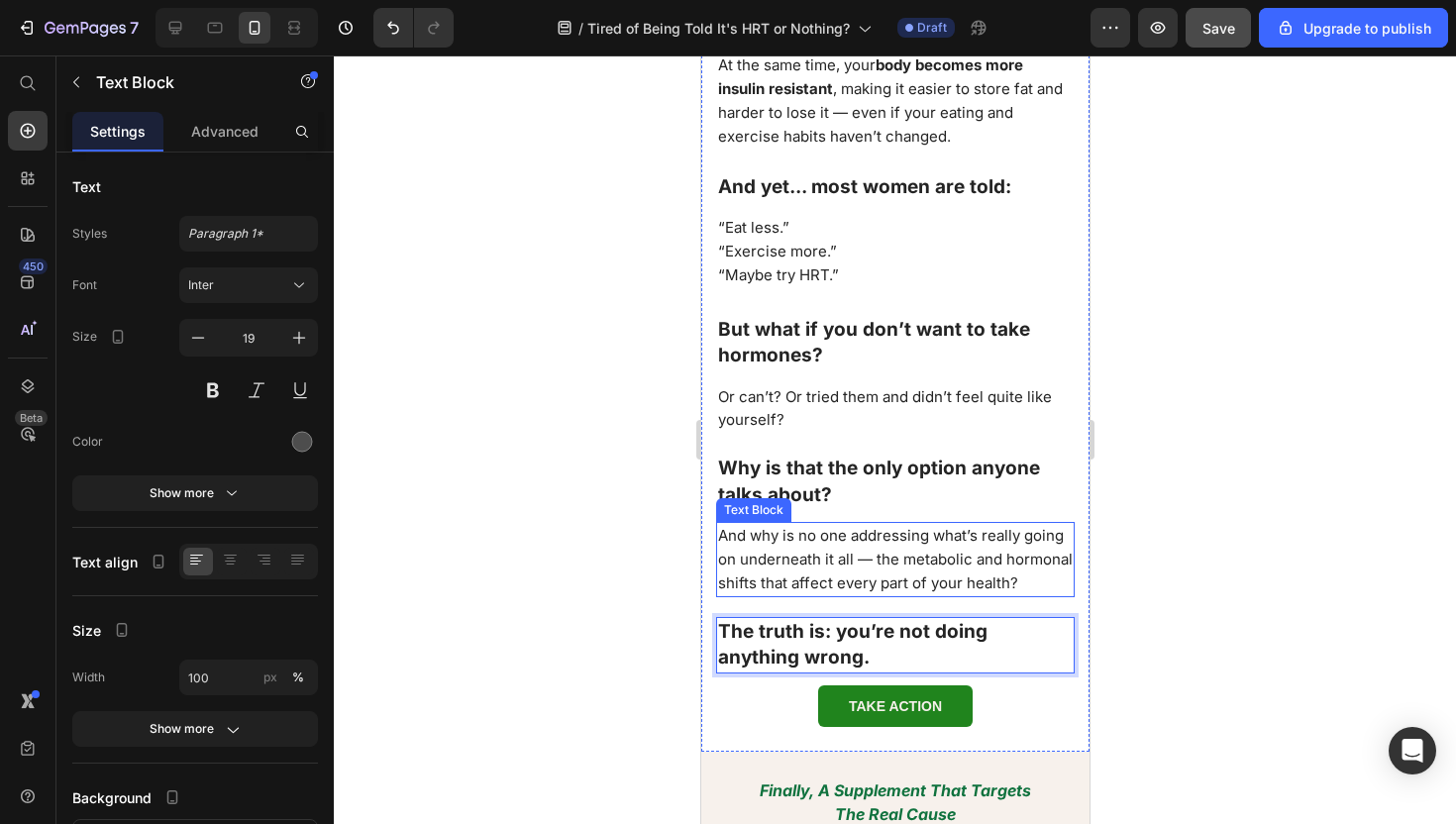 click on "And why is no one addressing what’s really going on underneath it all — the metabolic and hormonal shifts that affect every part of your health?" at bounding box center [894, 559] 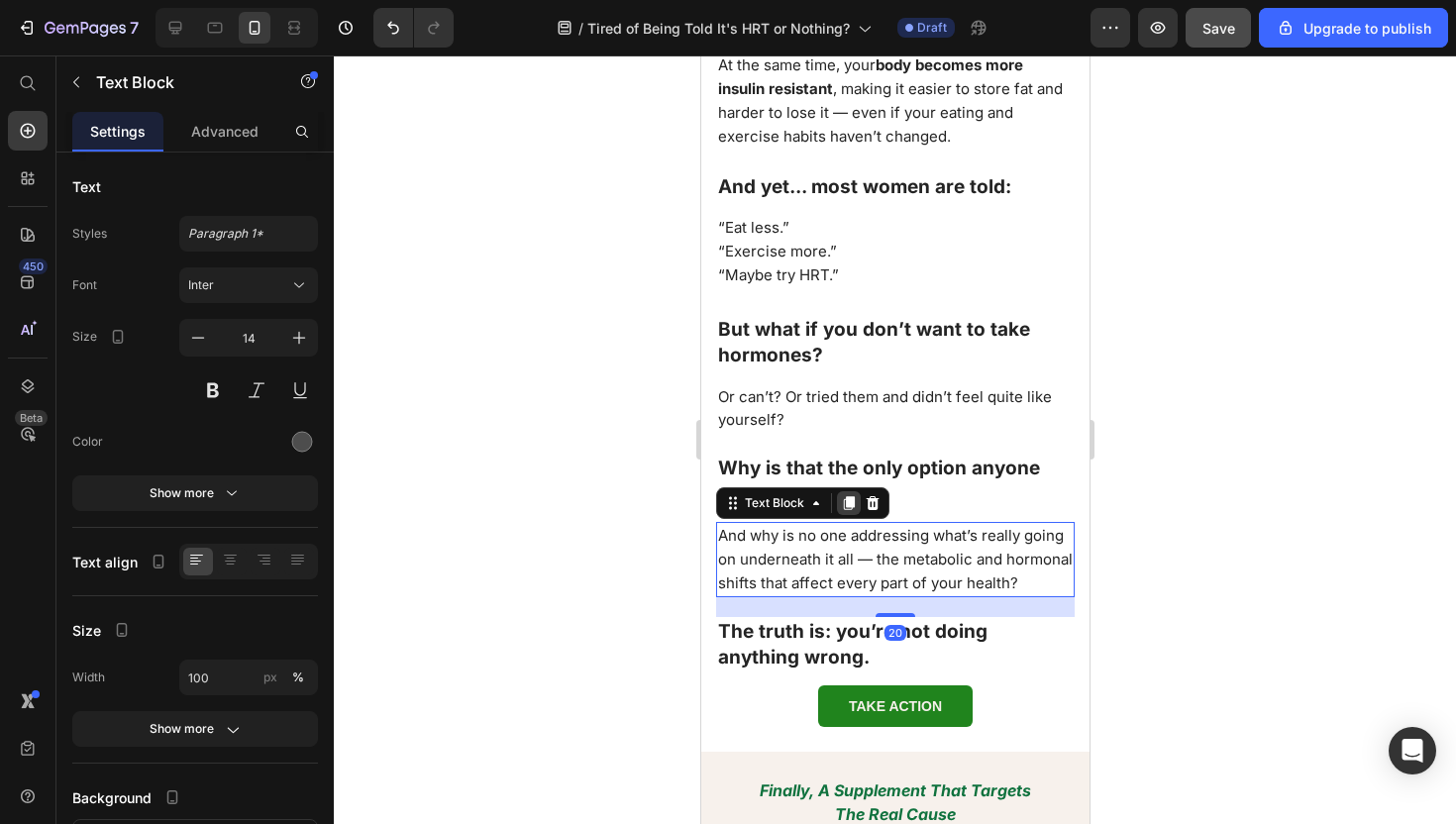 click 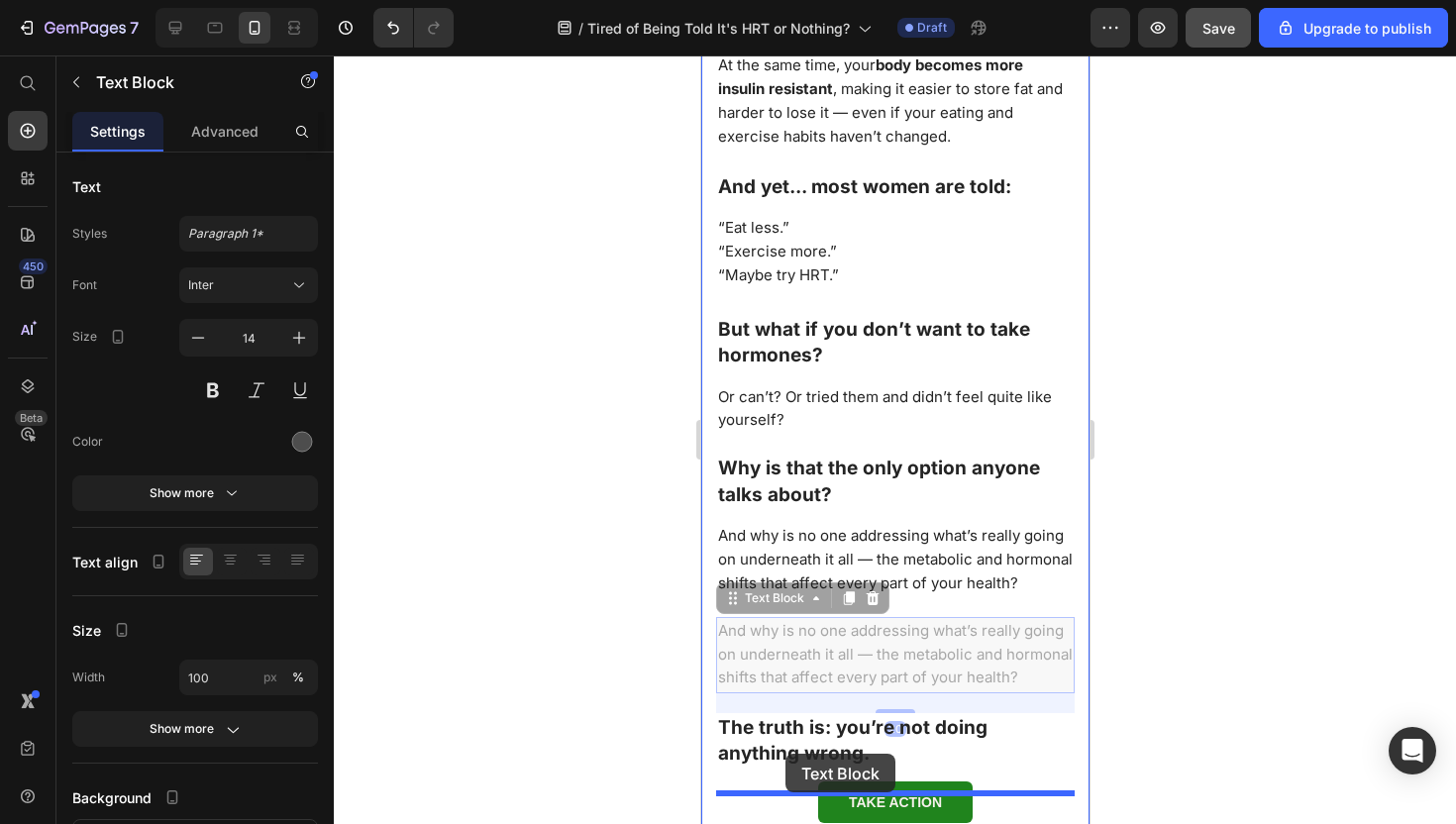 drag, startPoint x: 739, startPoint y: 648, endPoint x: 785, endPoint y: 755, distance: 116.4689 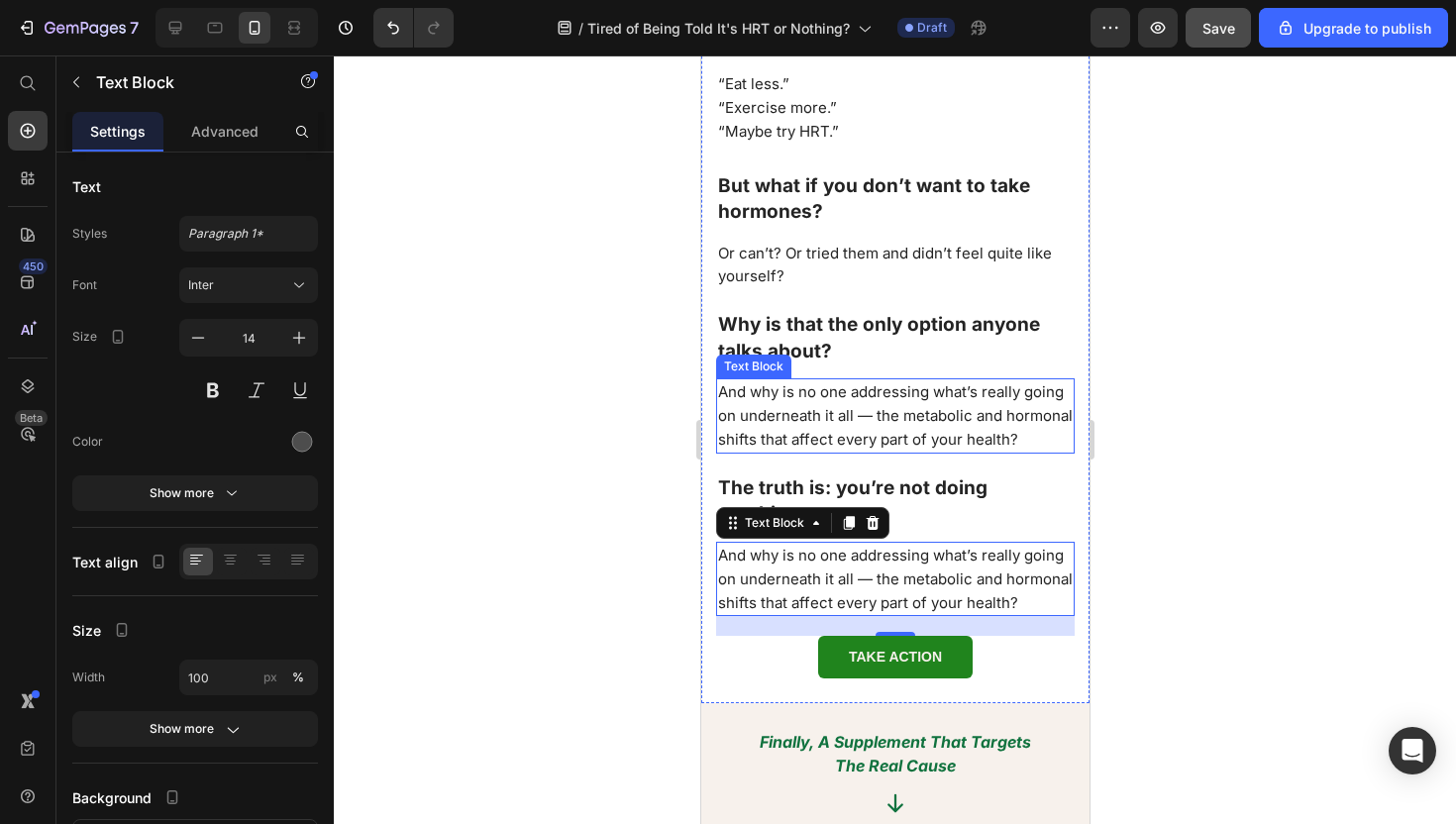 scroll, scrollTop: 2693, scrollLeft: 0, axis: vertical 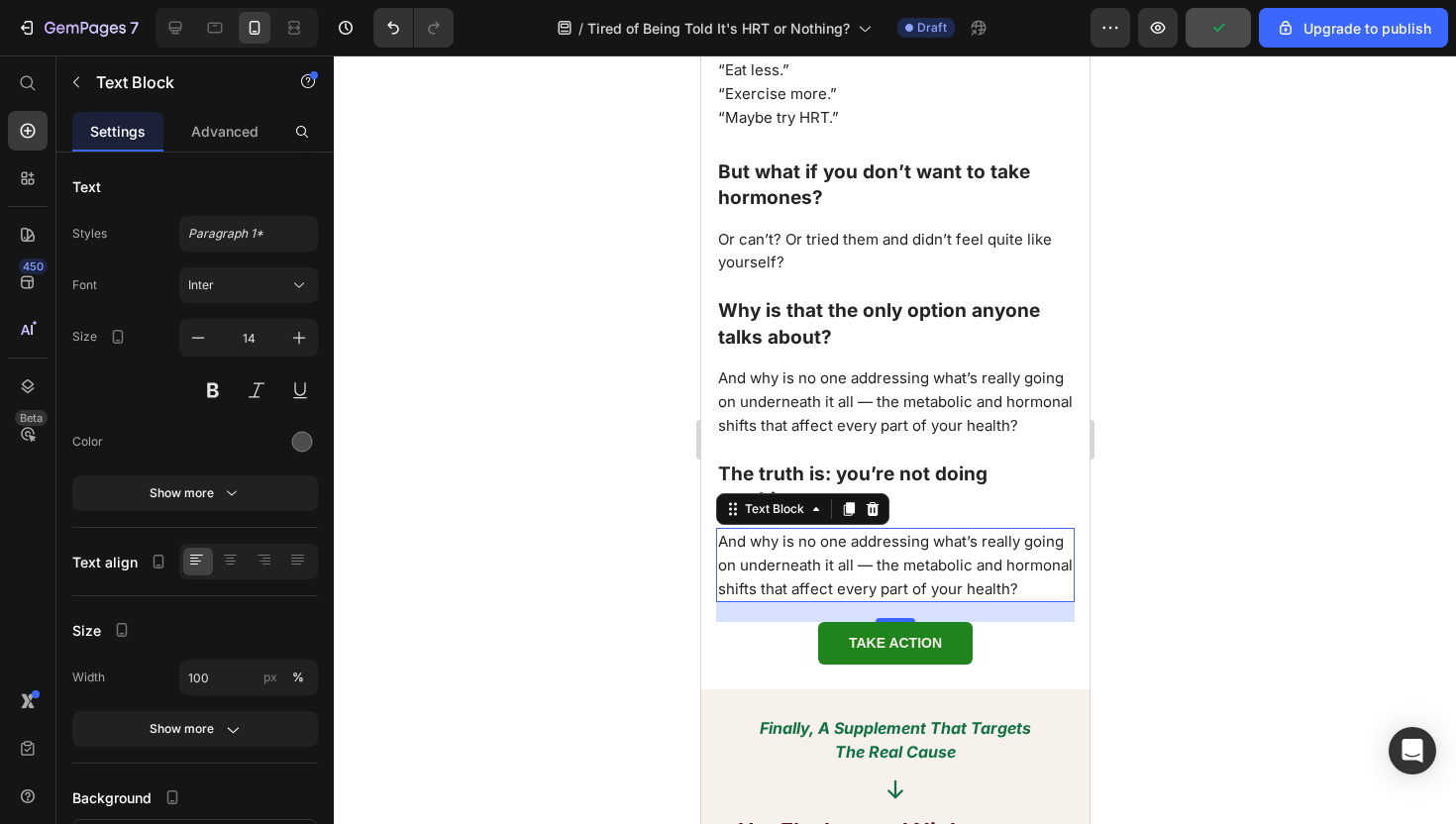 click on "And why is no one addressing what’s really going on underneath it all — the metabolic and hormonal shifts that affect every part of your health?" at bounding box center (894, 565) 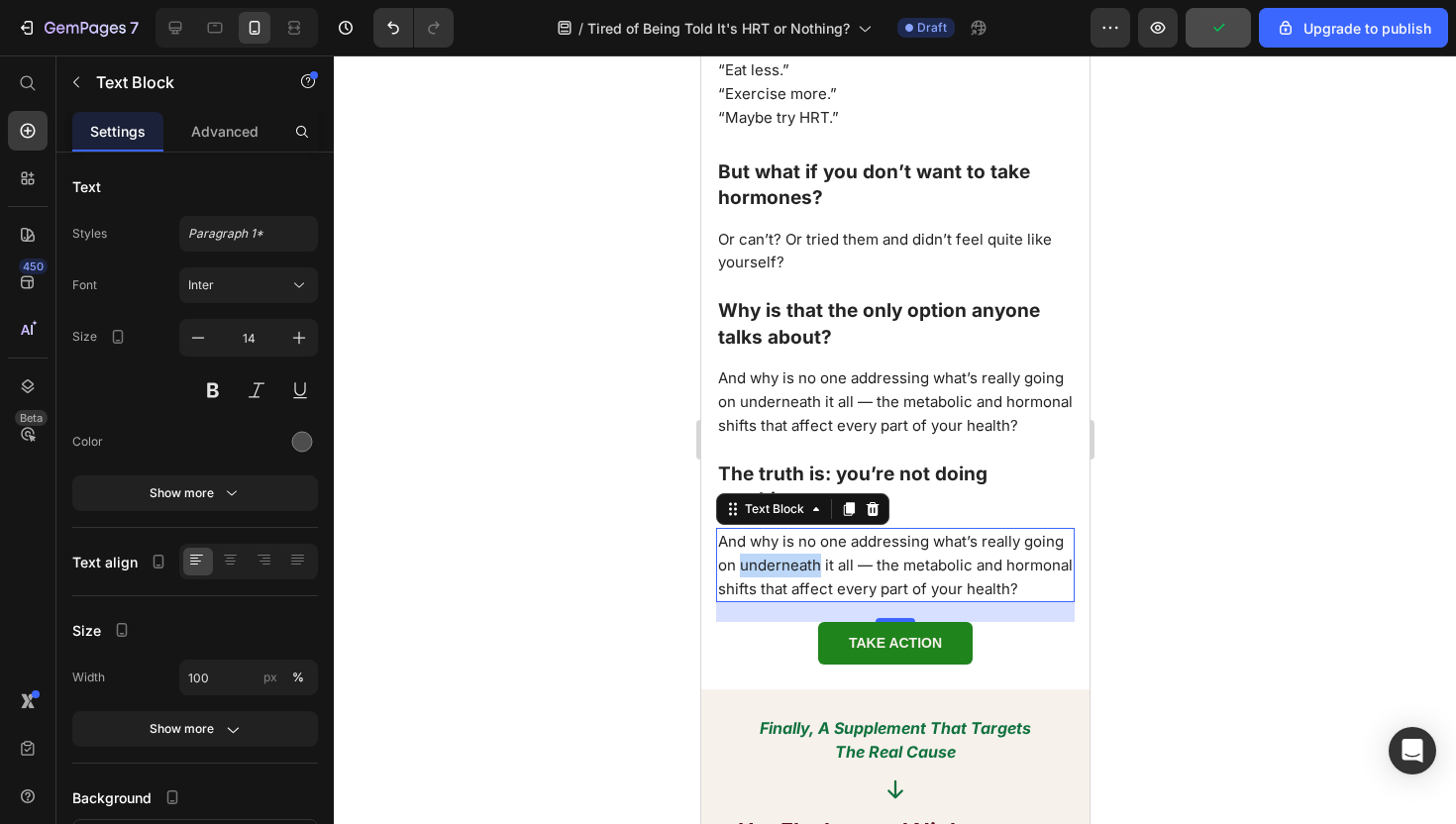 click on "And why is no one addressing what’s really going on underneath it all — the metabolic and hormonal shifts that affect every part of your health?" at bounding box center (894, 565) 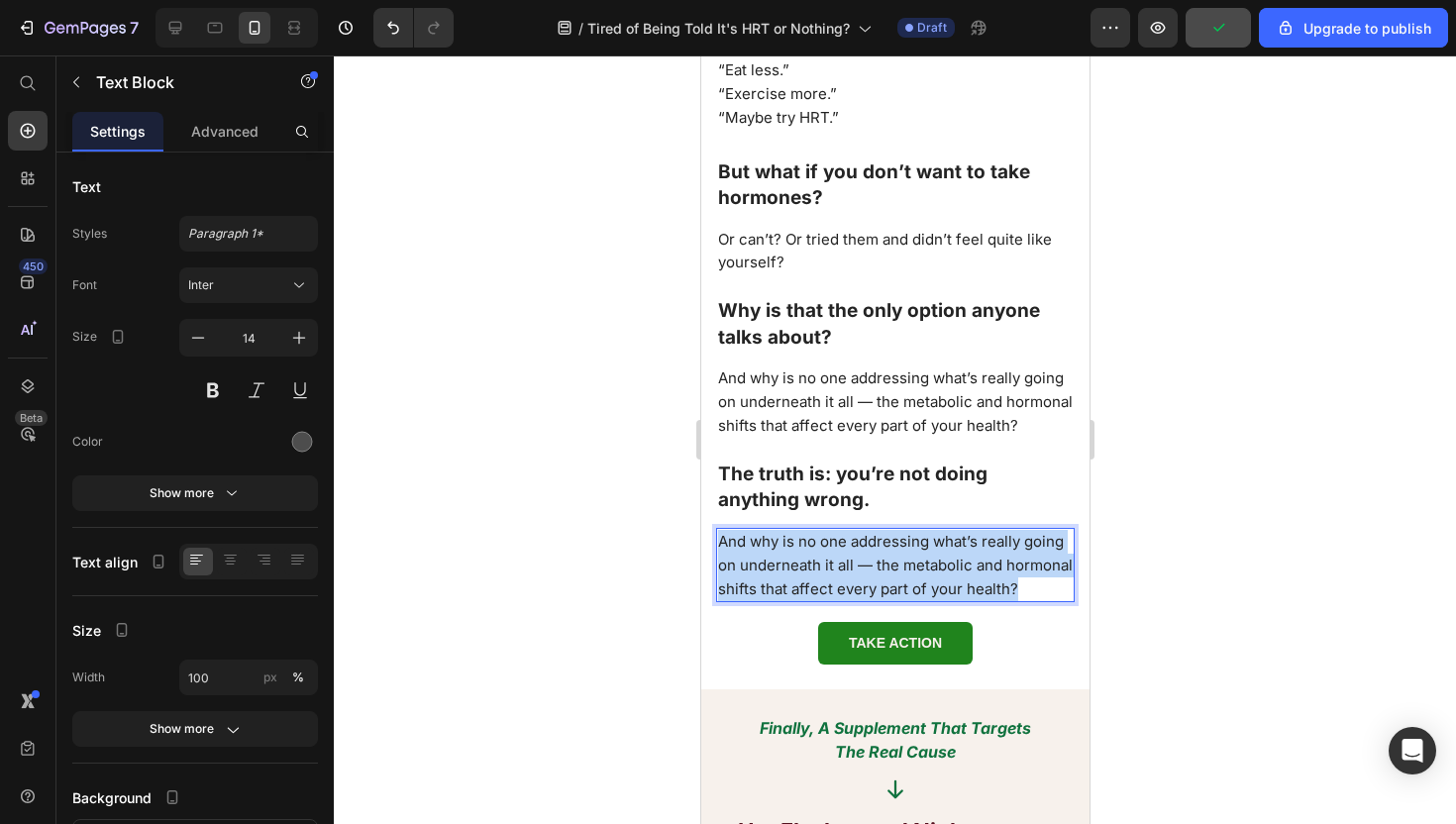 click on "And why is no one addressing what’s really going on underneath it all — the metabolic and hormonal shifts that affect every part of your health?" at bounding box center (894, 565) 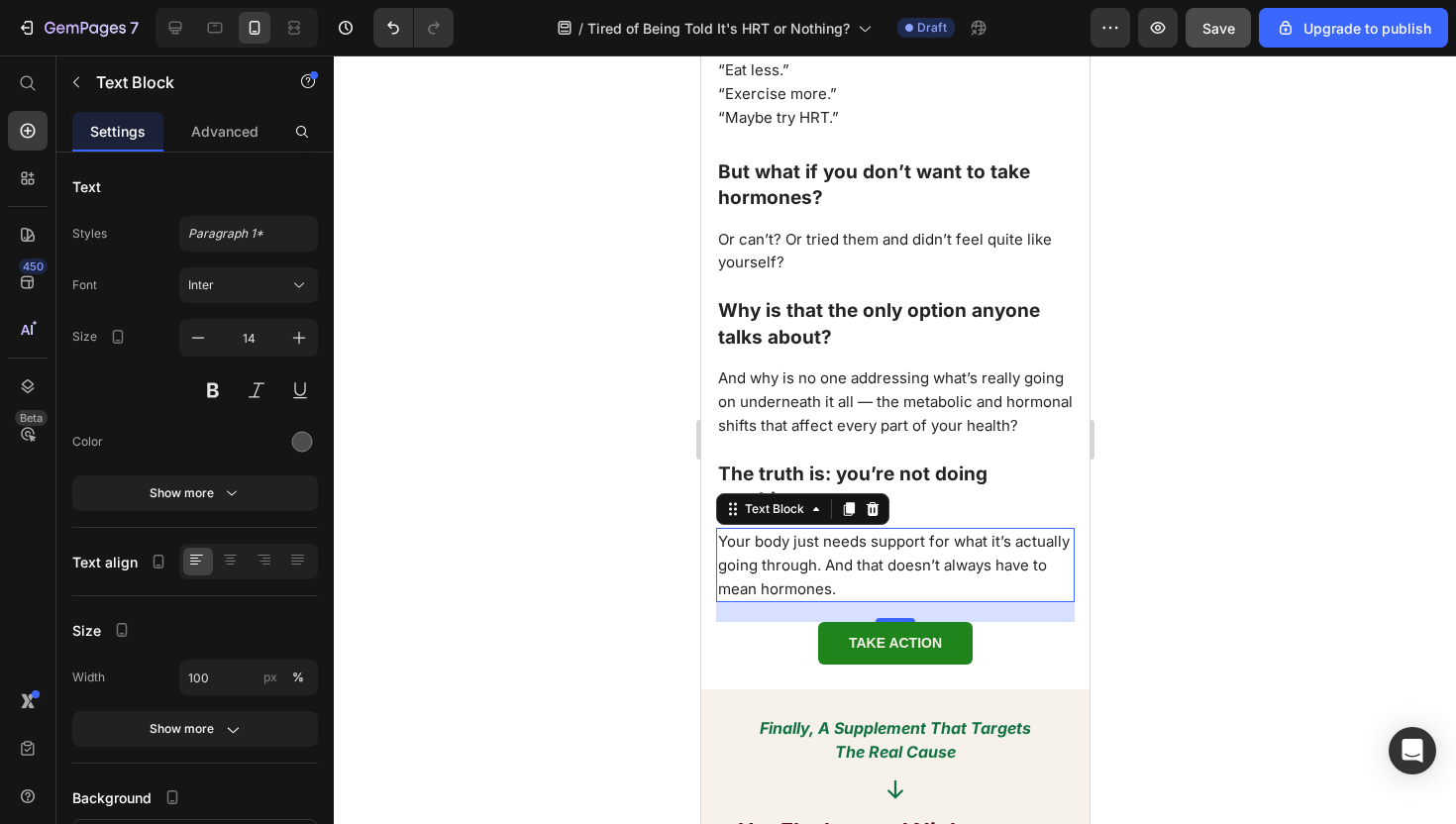 click on "Save" at bounding box center [1218, 28] 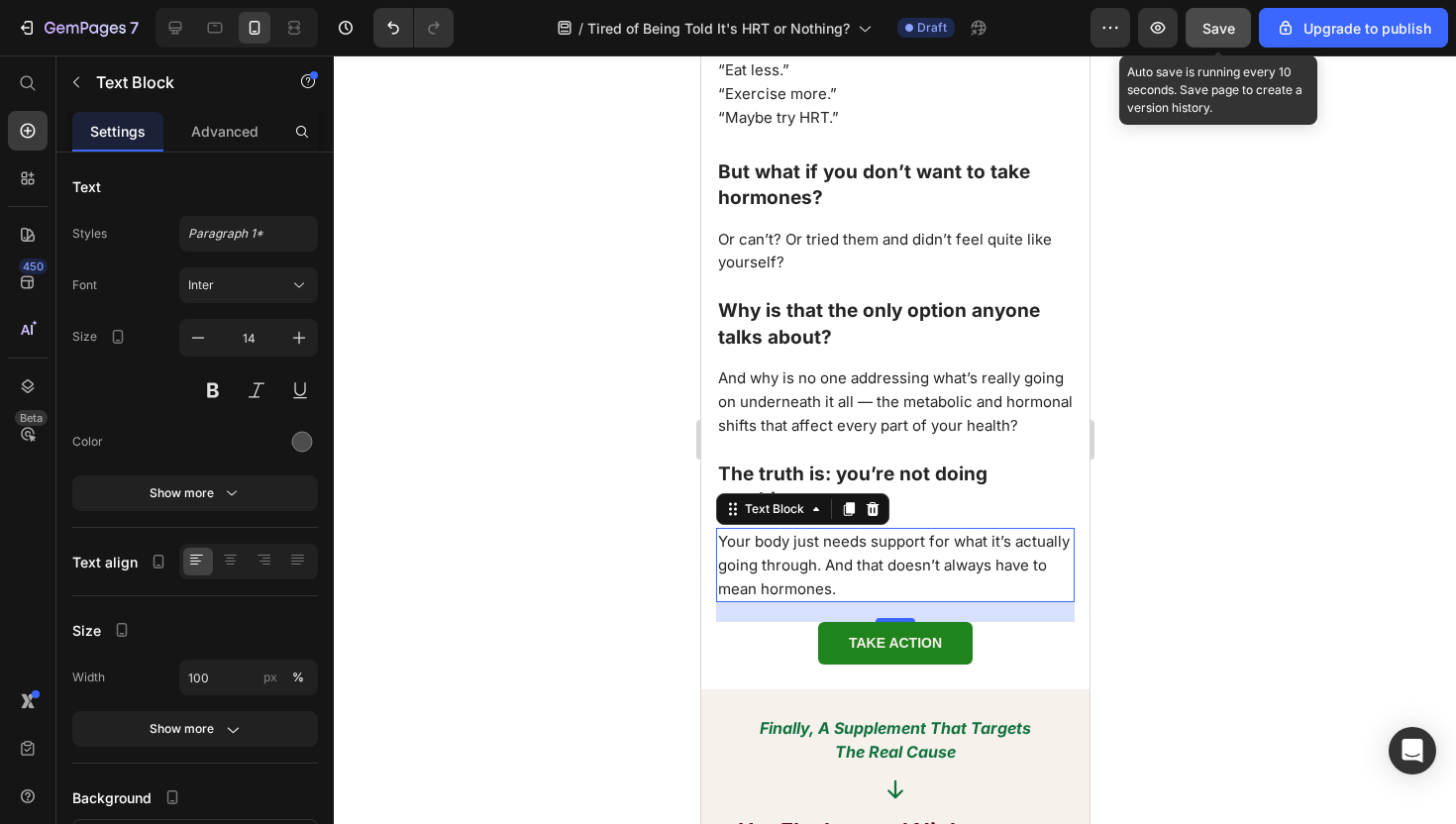 click on "Save" 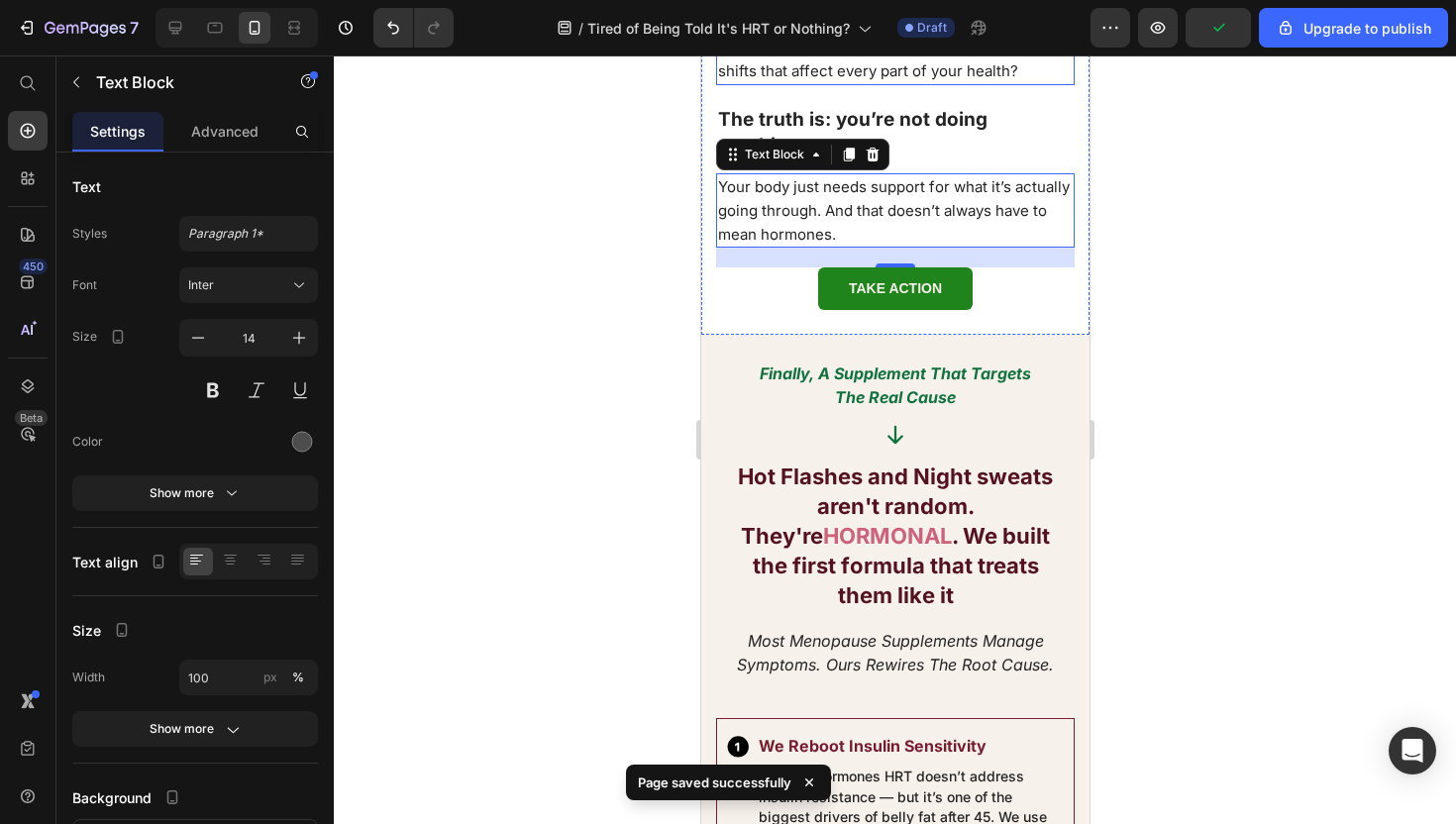 scroll, scrollTop: 3070, scrollLeft: 0, axis: vertical 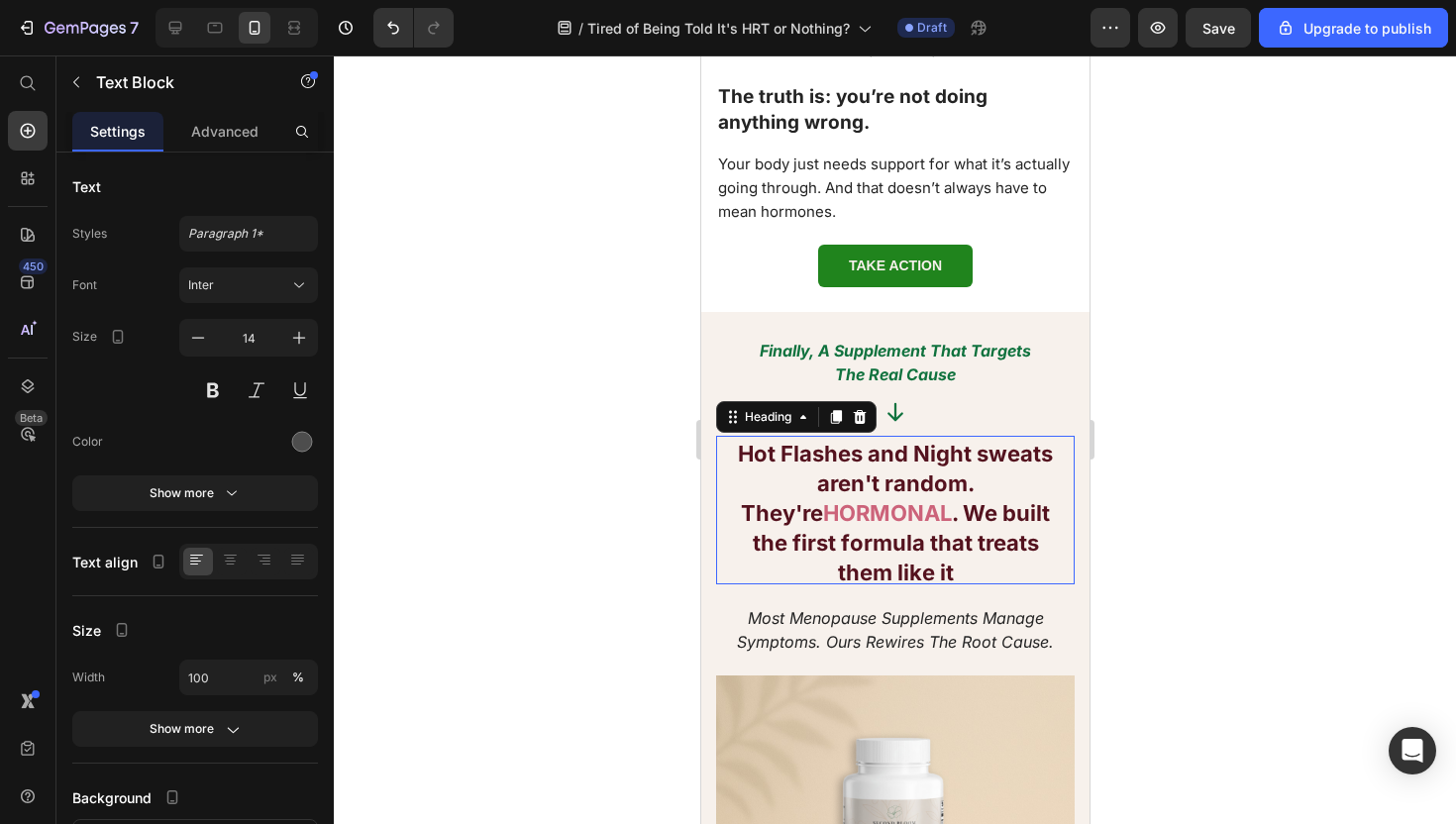 click on "Hot Flashes and Night sweats aren't random. They're" at bounding box center (894, 483) 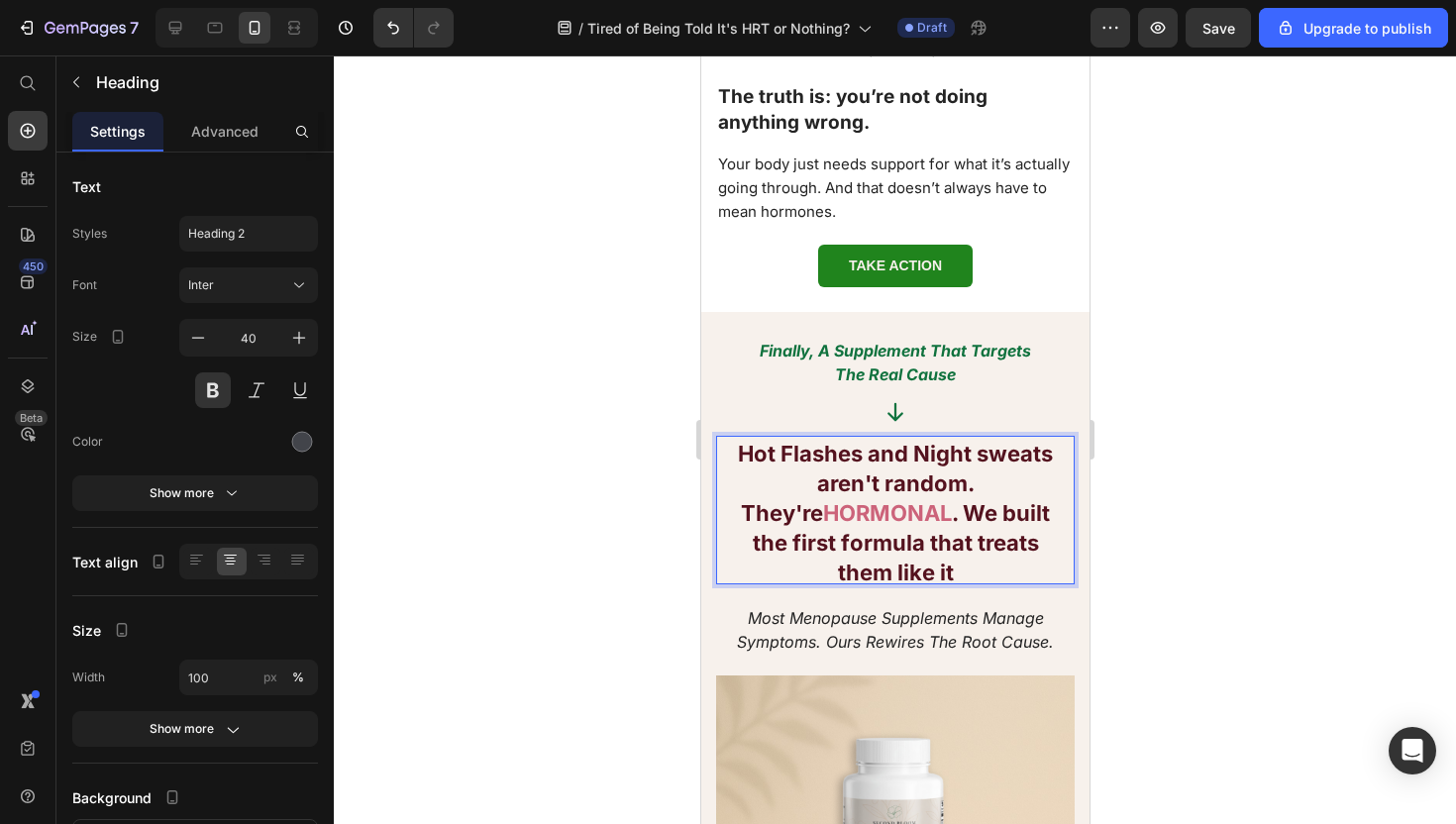 click on "Hot Flashes and Night sweats aren't random. They're" at bounding box center (894, 483) 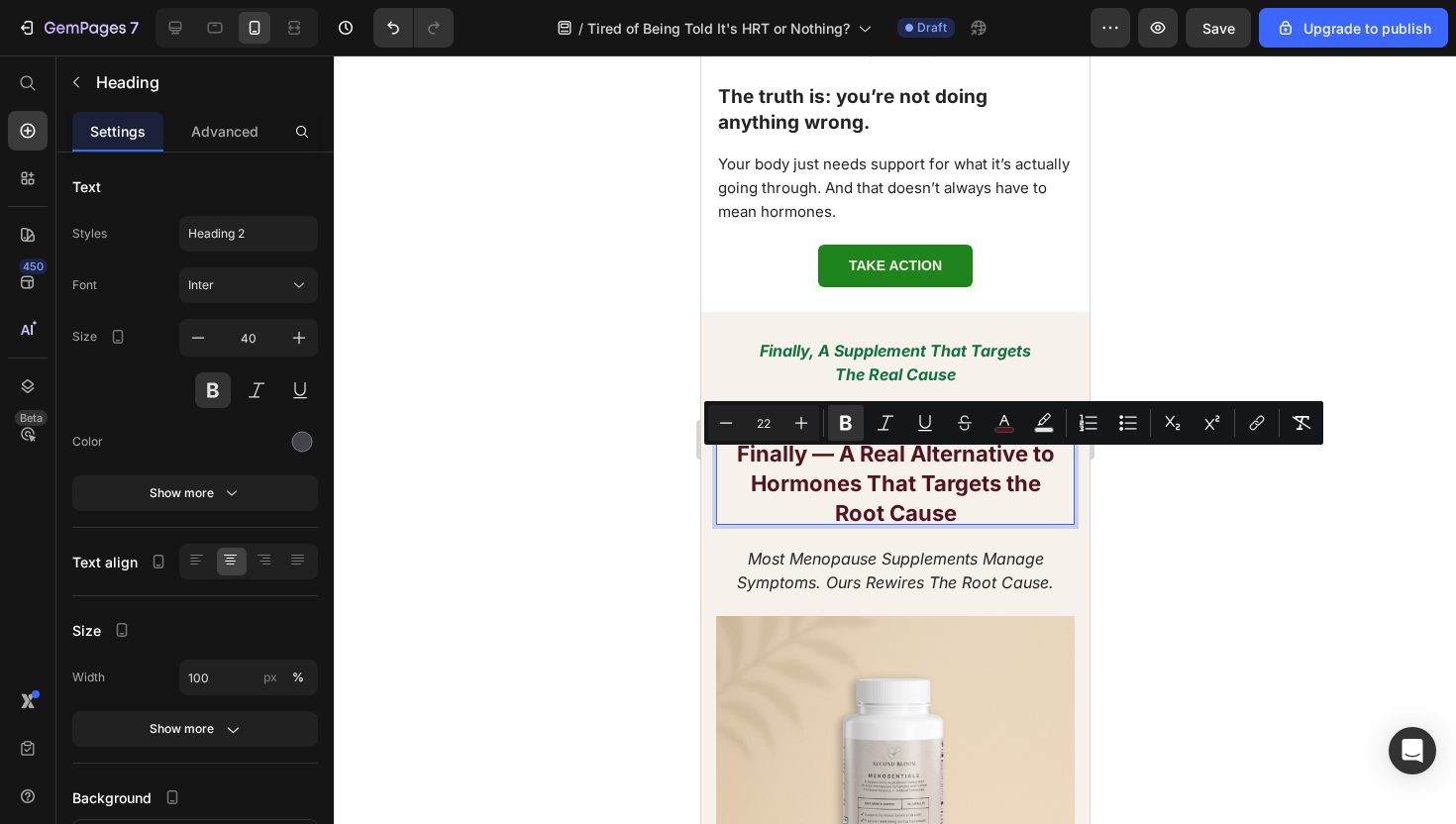 scroll, scrollTop: 1, scrollLeft: 0, axis: vertical 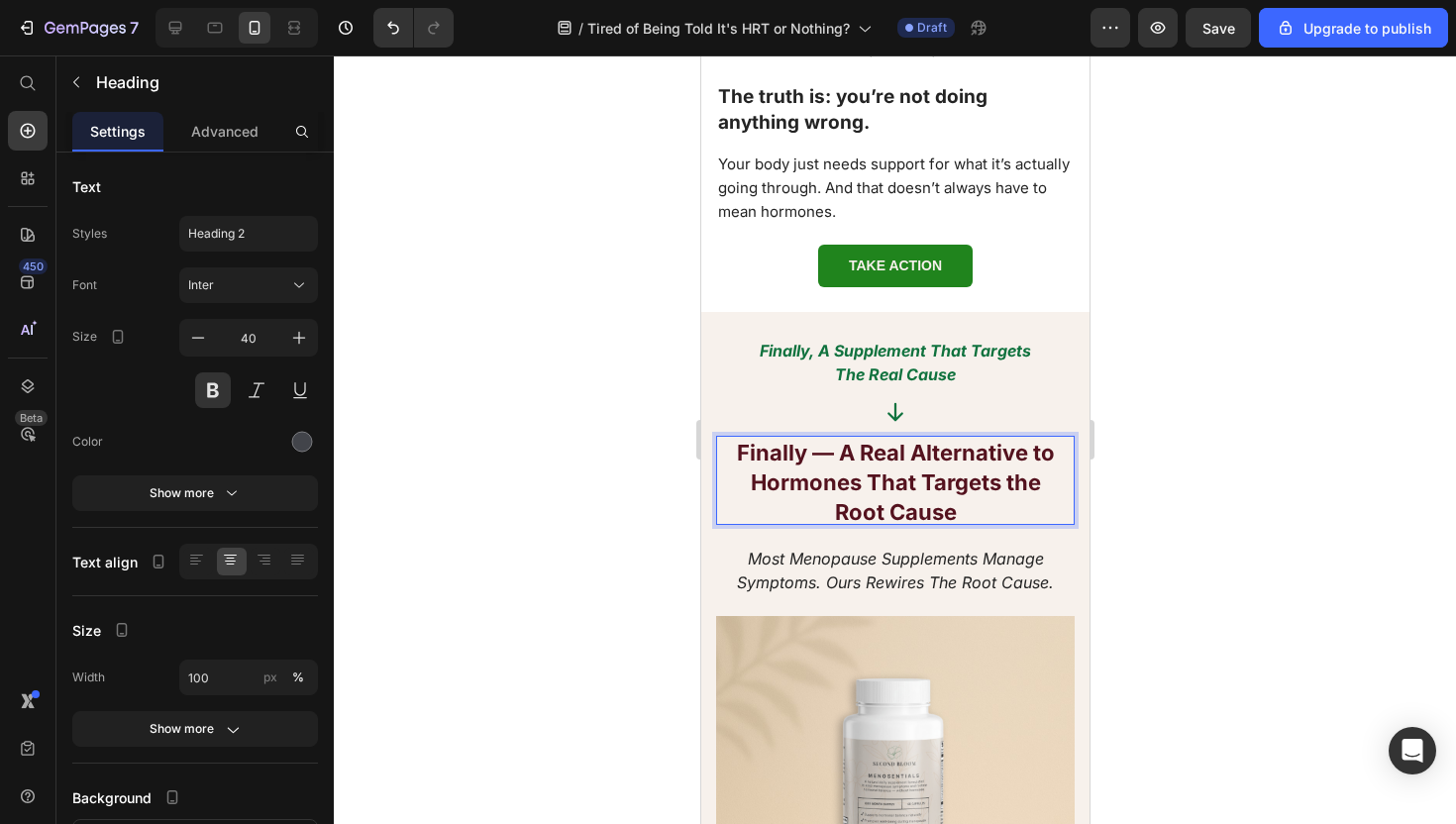 click on "Finally — A Real Alternative to Hormones That Targets the Root Cause" at bounding box center [894, 482] 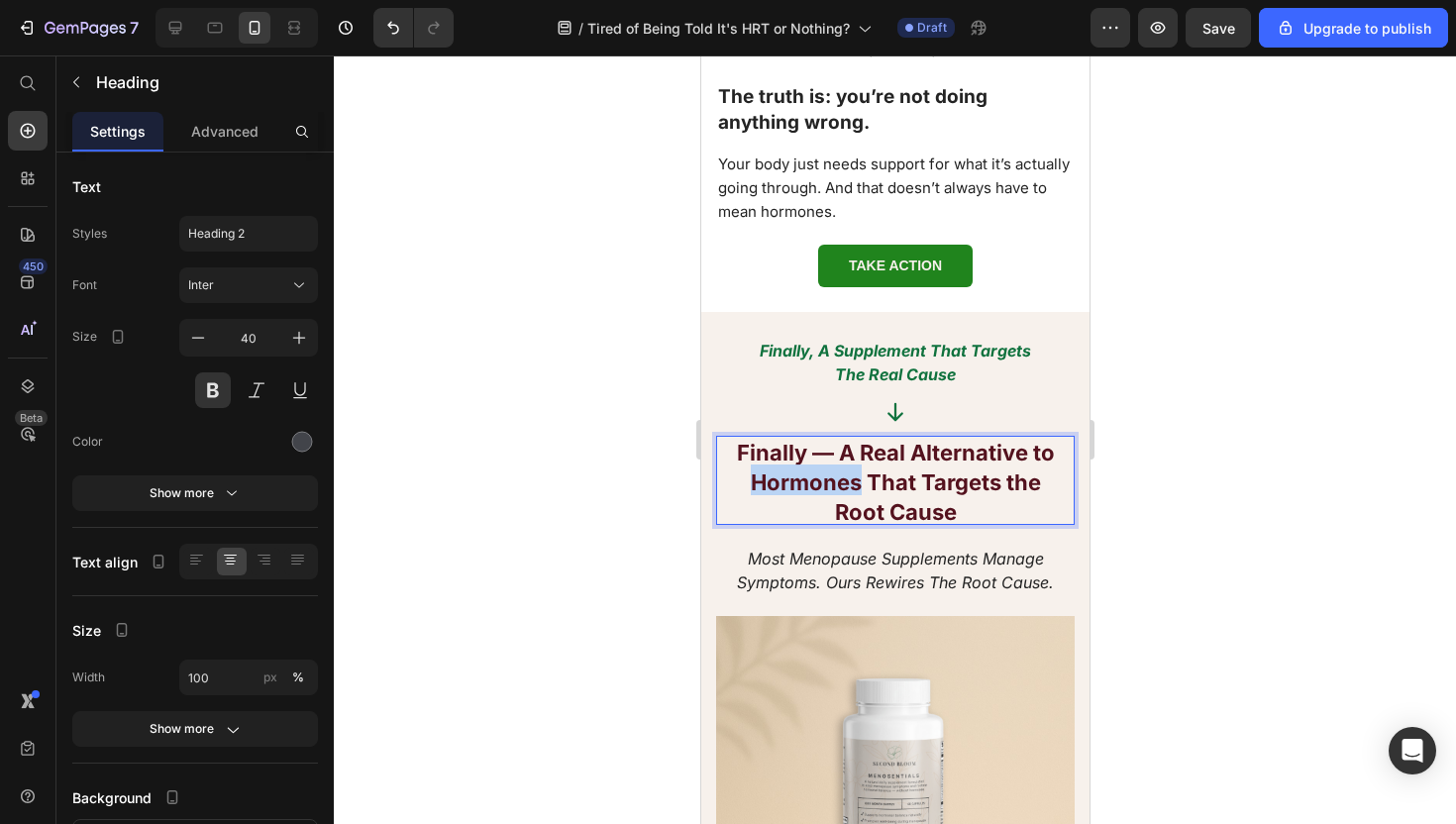 click on "Finally — A Real Alternative to Hormones That Targets the Root Cause" at bounding box center [894, 482] 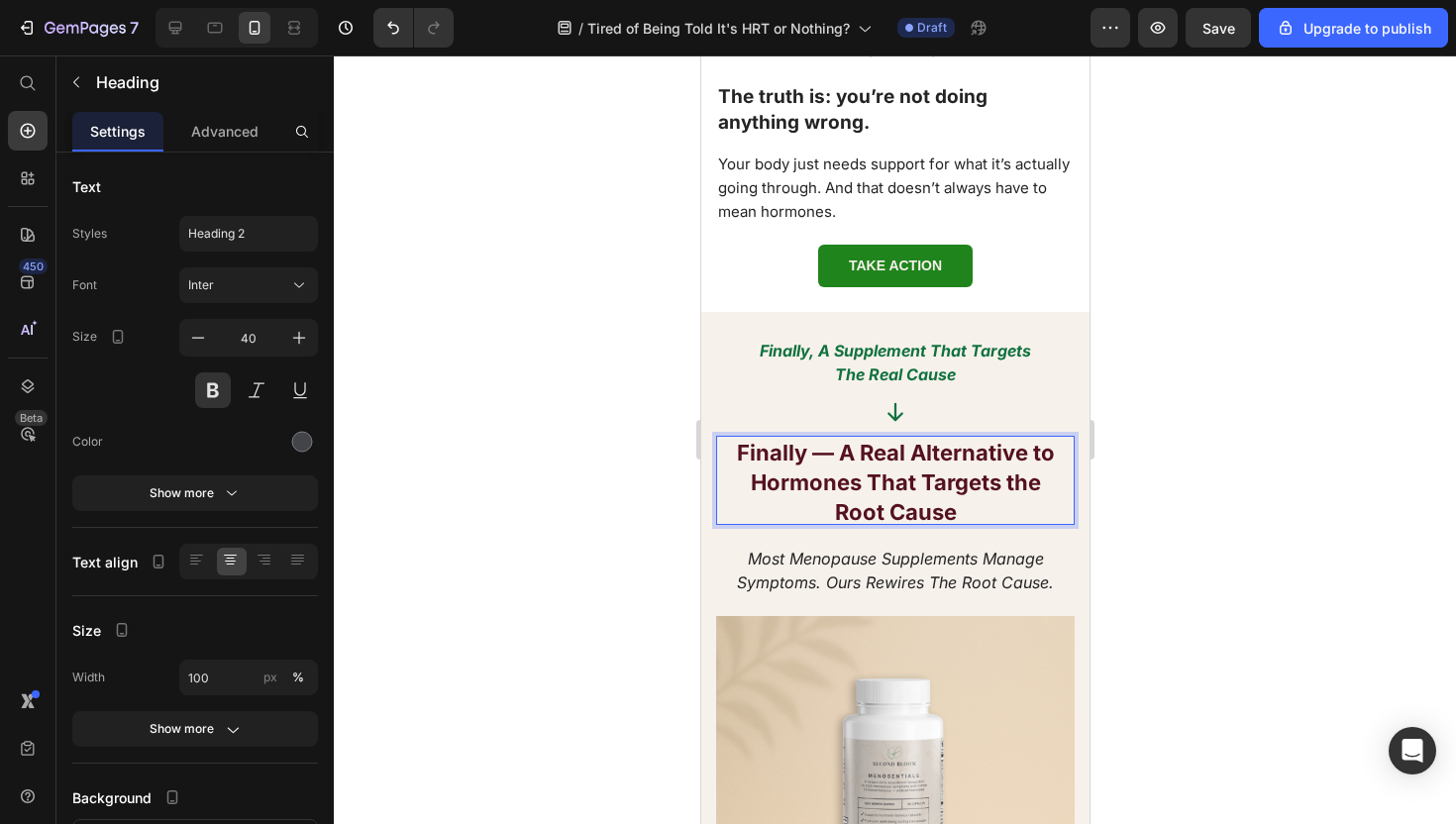 click on "Finally — A Real Alternative to Hormones That Targets the Root Cause" at bounding box center (894, 482) 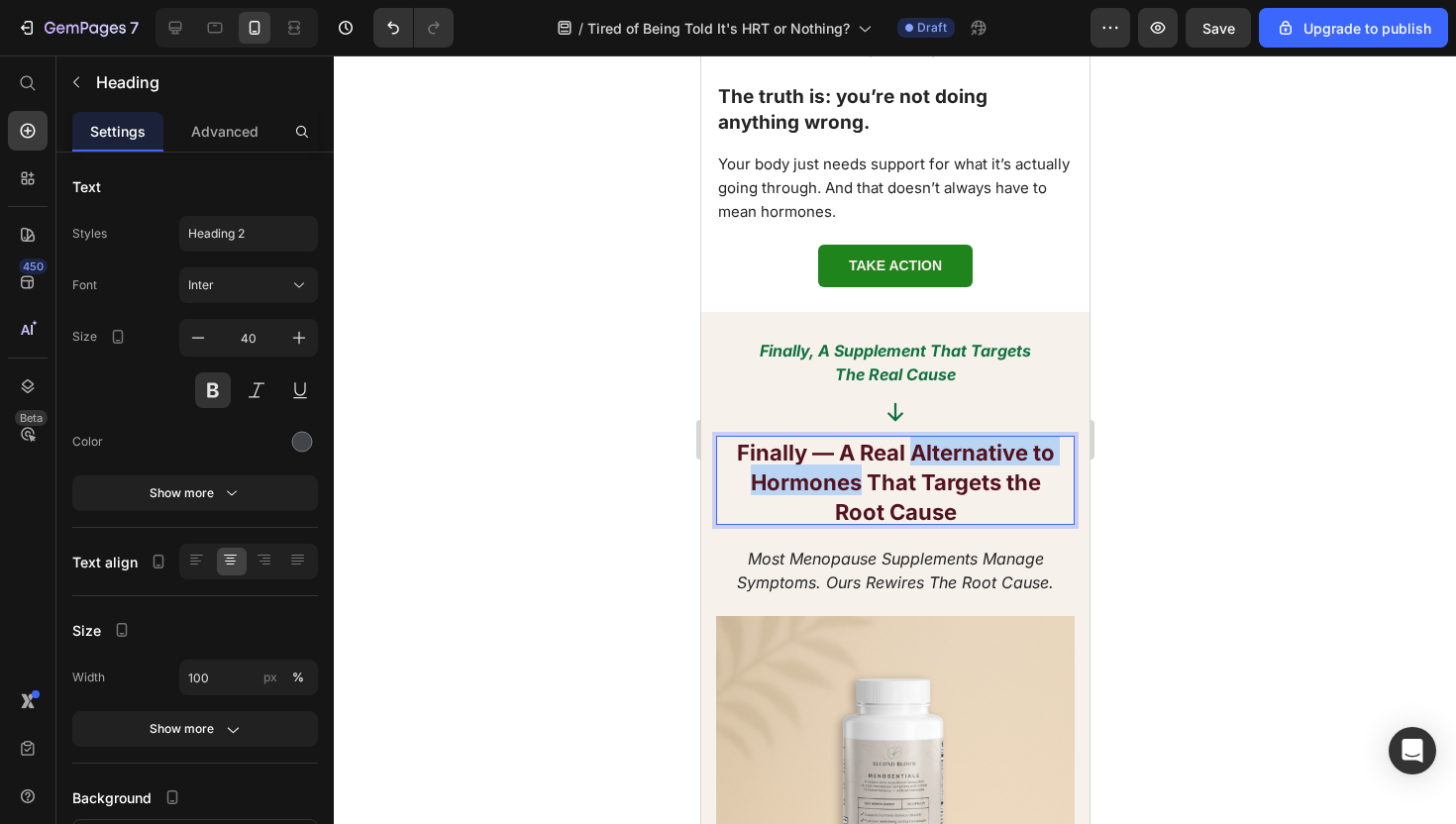 drag, startPoint x: 909, startPoint y: 467, endPoint x: 859, endPoint y: 501, distance: 60.464866 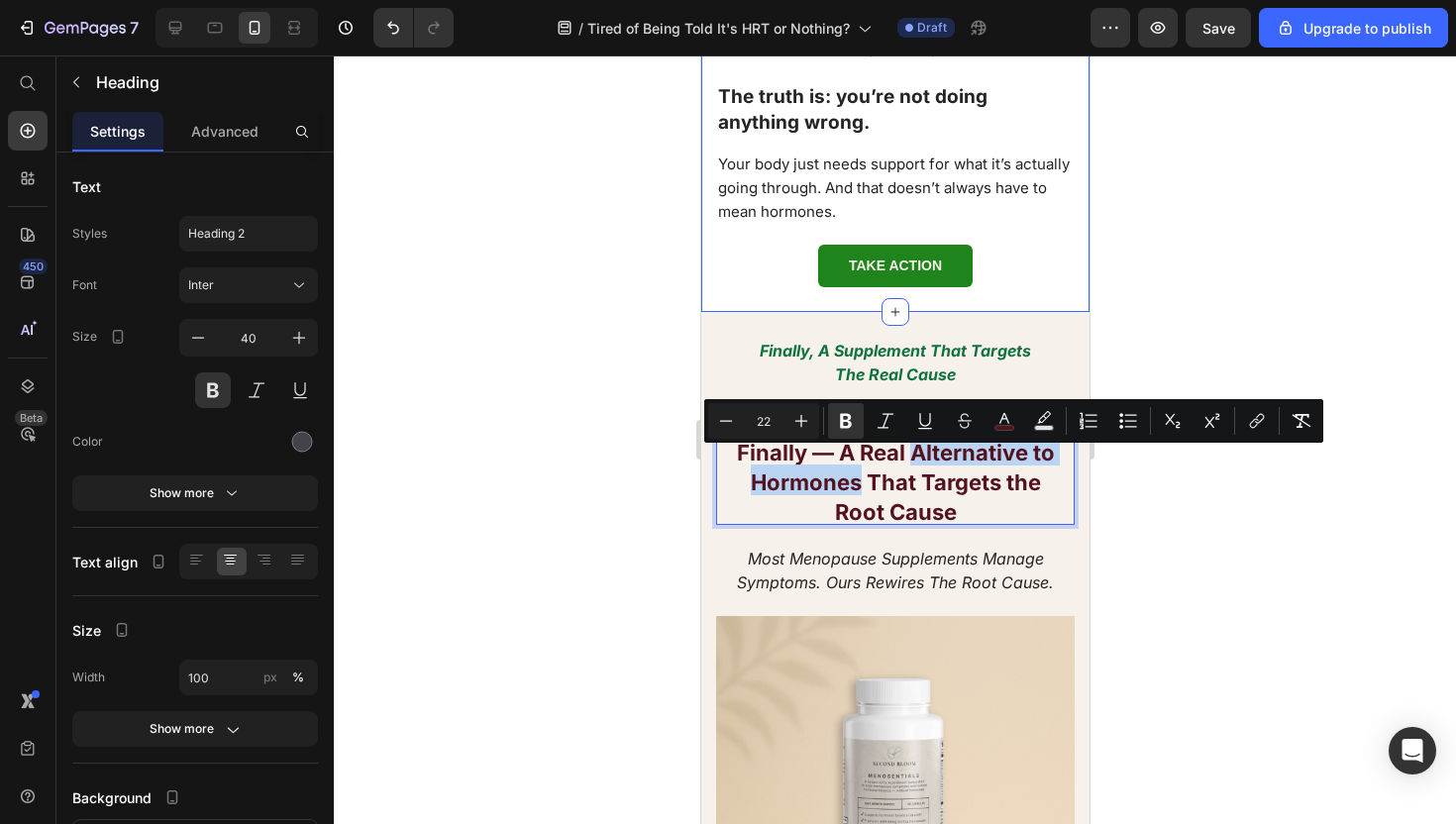 click on "Not Every Woman over 45 Wants to Take Hormones — But Every Woman Deserves Relief So why is no one treating the real cause?  Heading ⁠⁠⁠⁠⁠⁠⁠ Not Every Woman over 45 Wants to  Take Hormones  — But Every Woman  Deserves Relief Heading  So why is no one treating the real cause? Text Block Image Weight gain. Exhaustion. Brain fog. Low libido. Heading After 45, these changes can feel sudden, unfair — and completely out of your control. But they’re not just aging. They’re the result of real hormonal shifts happening in your body. Heading Weight gain. Exhaustion. Brain fog. Low libido. Text Block ⁠⁠⁠⁠⁠⁠⁠ After 45, these changes can feel  sudden ,  unfair  — and  completely out of your control . But they’re not just aging. They’re the result of  real hormonal shifts  happening in your body. Heading Here’s what’s really going on: Text Block Here’s what’s really going on: Heading ⁠⁠⁠⁠⁠⁠⁠ As  estrogen begins to decline mood out of balance .  Heading Row" at bounding box center [894, -480] 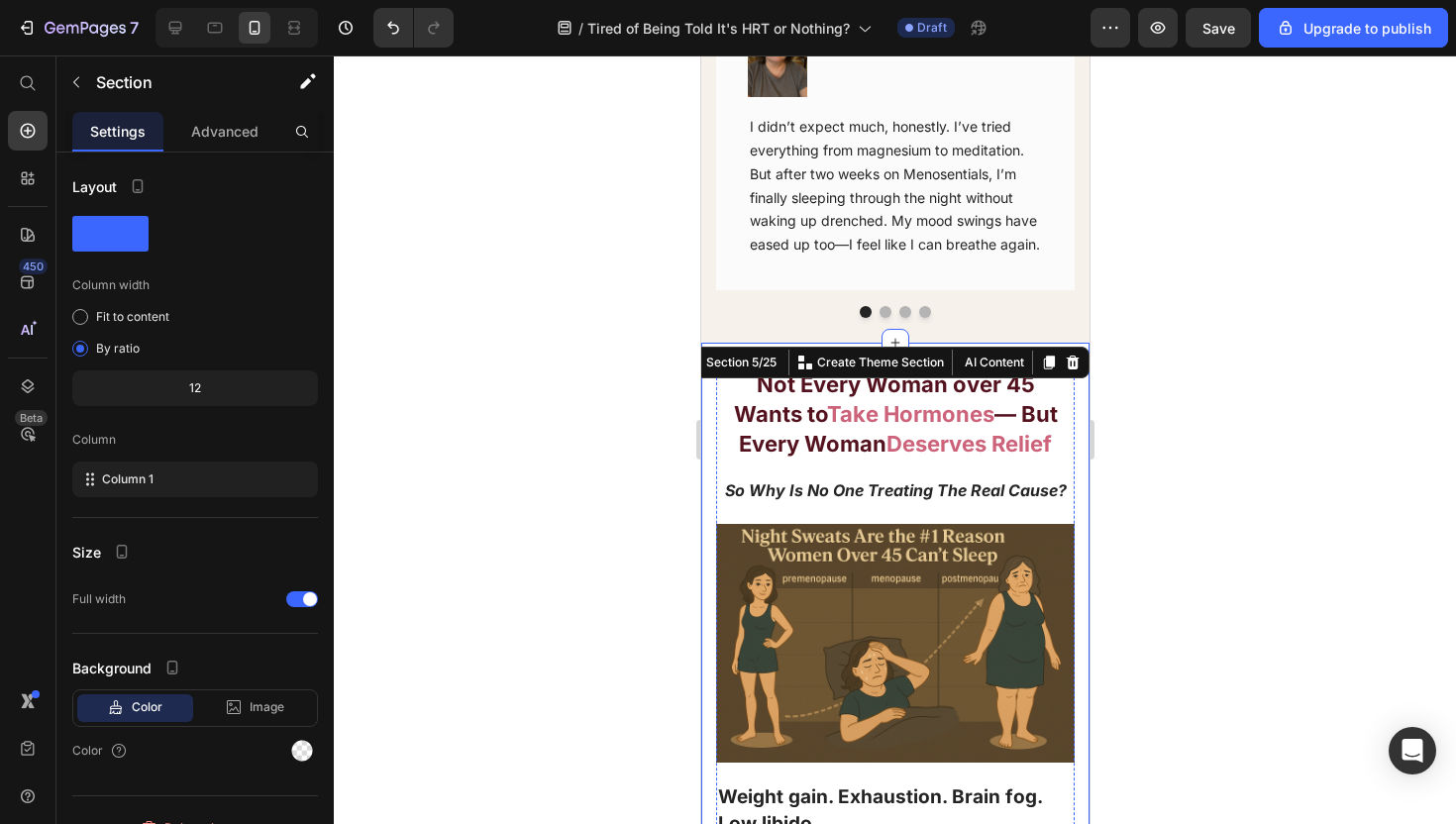 scroll, scrollTop: 1359, scrollLeft: 0, axis: vertical 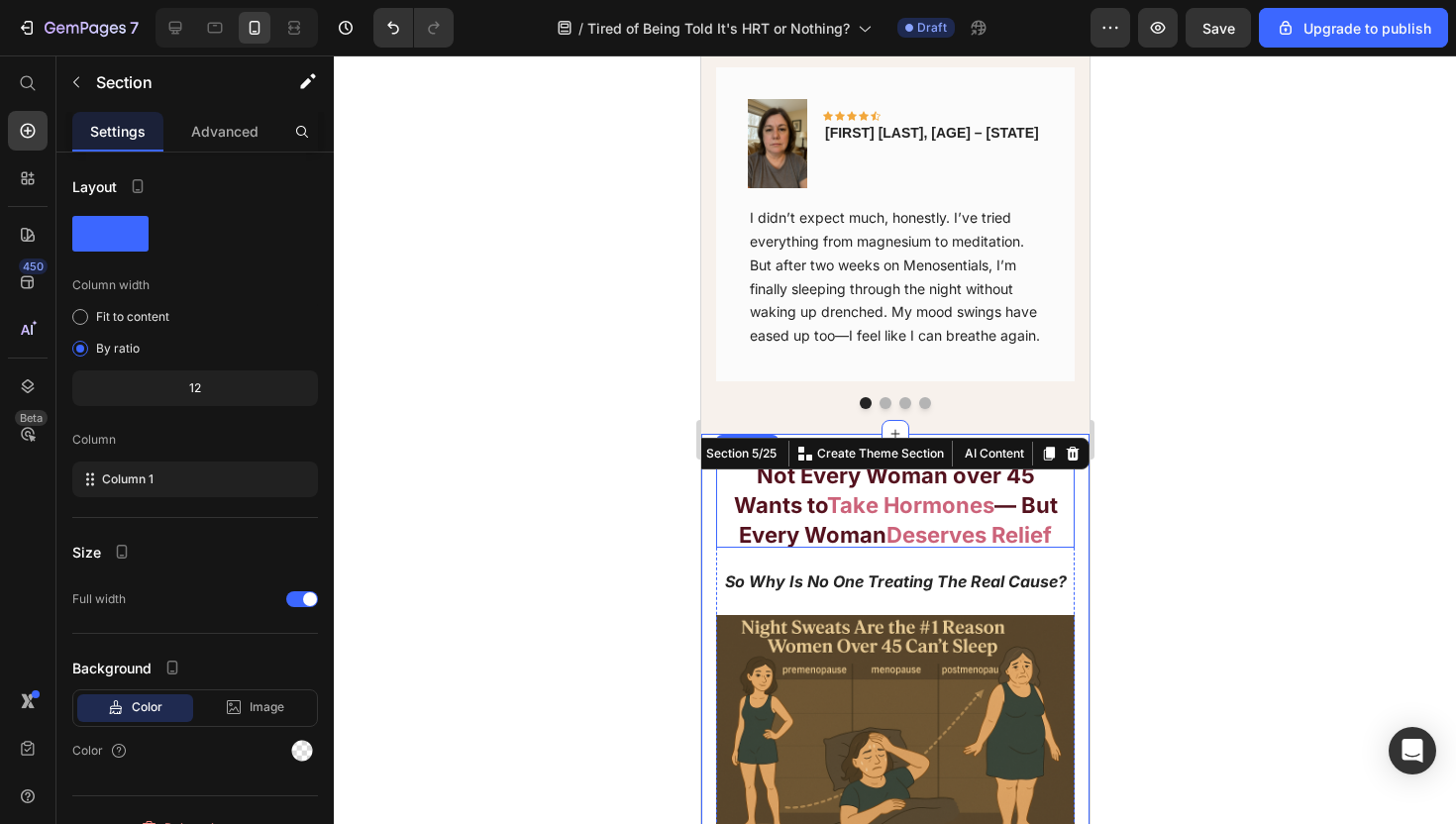click on "Take Hormones" at bounding box center (909, 505) 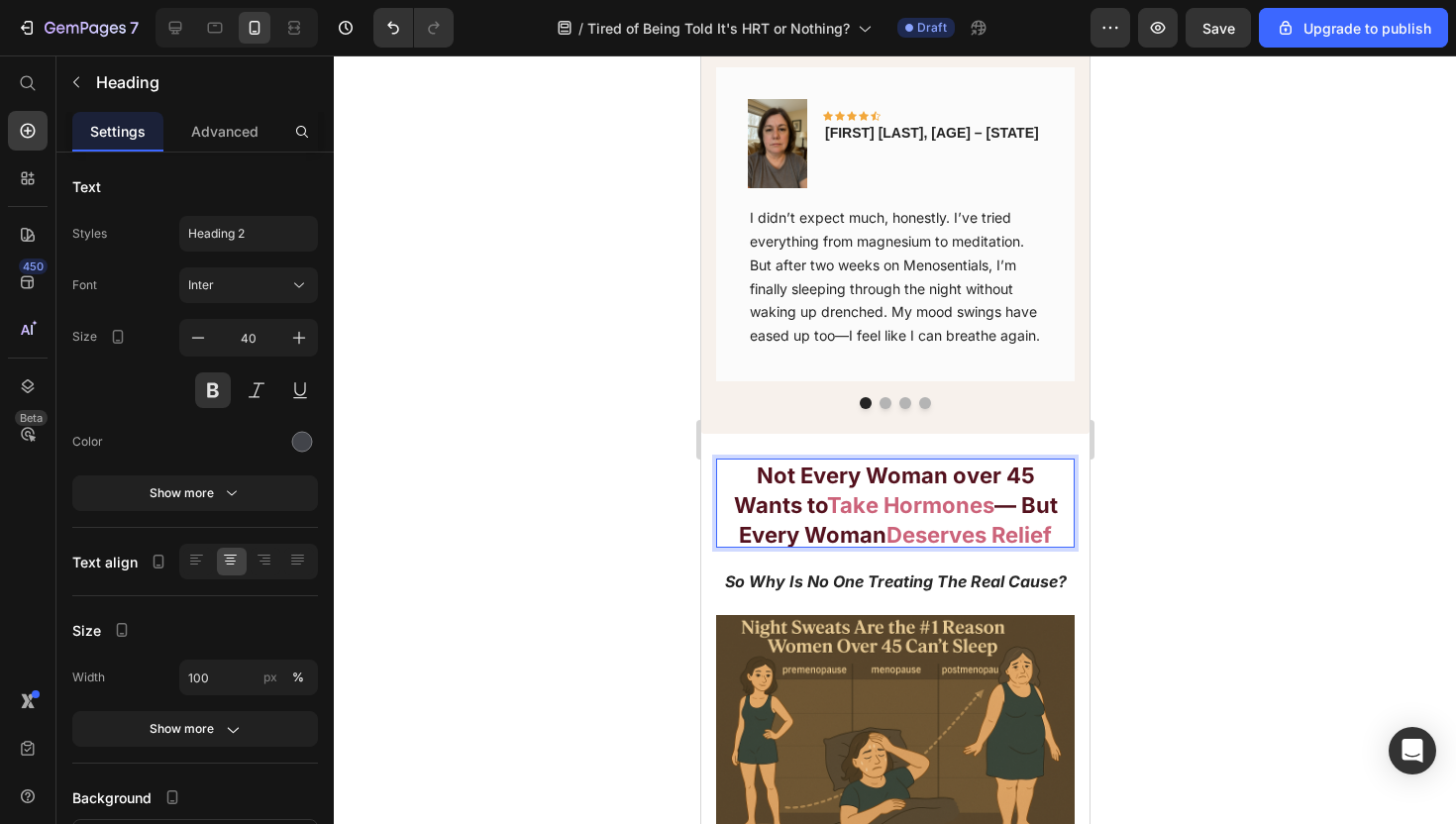 click on "Take Hormones" at bounding box center [909, 505] 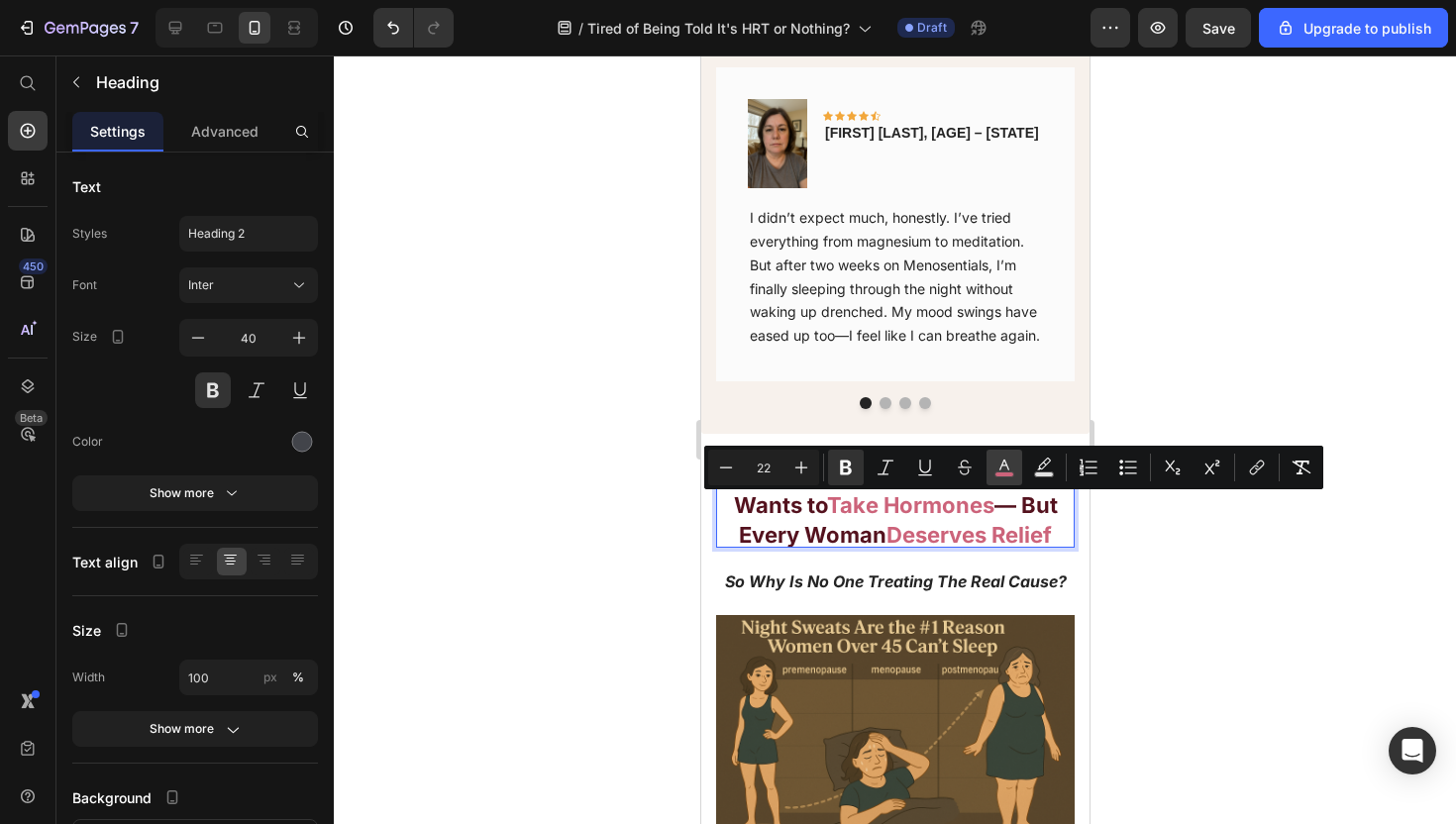 click 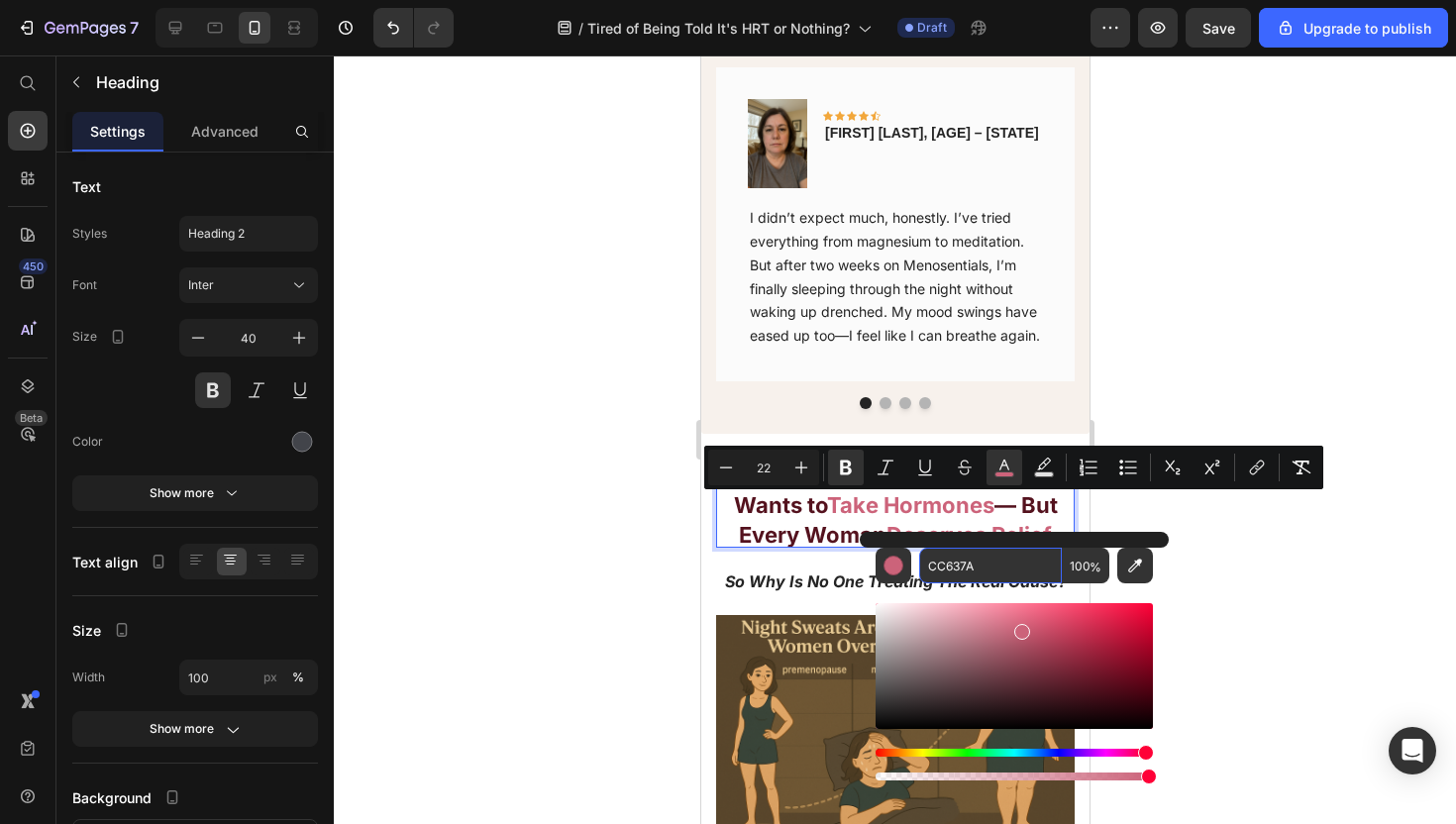 click on "CC637A" at bounding box center [990, 566] 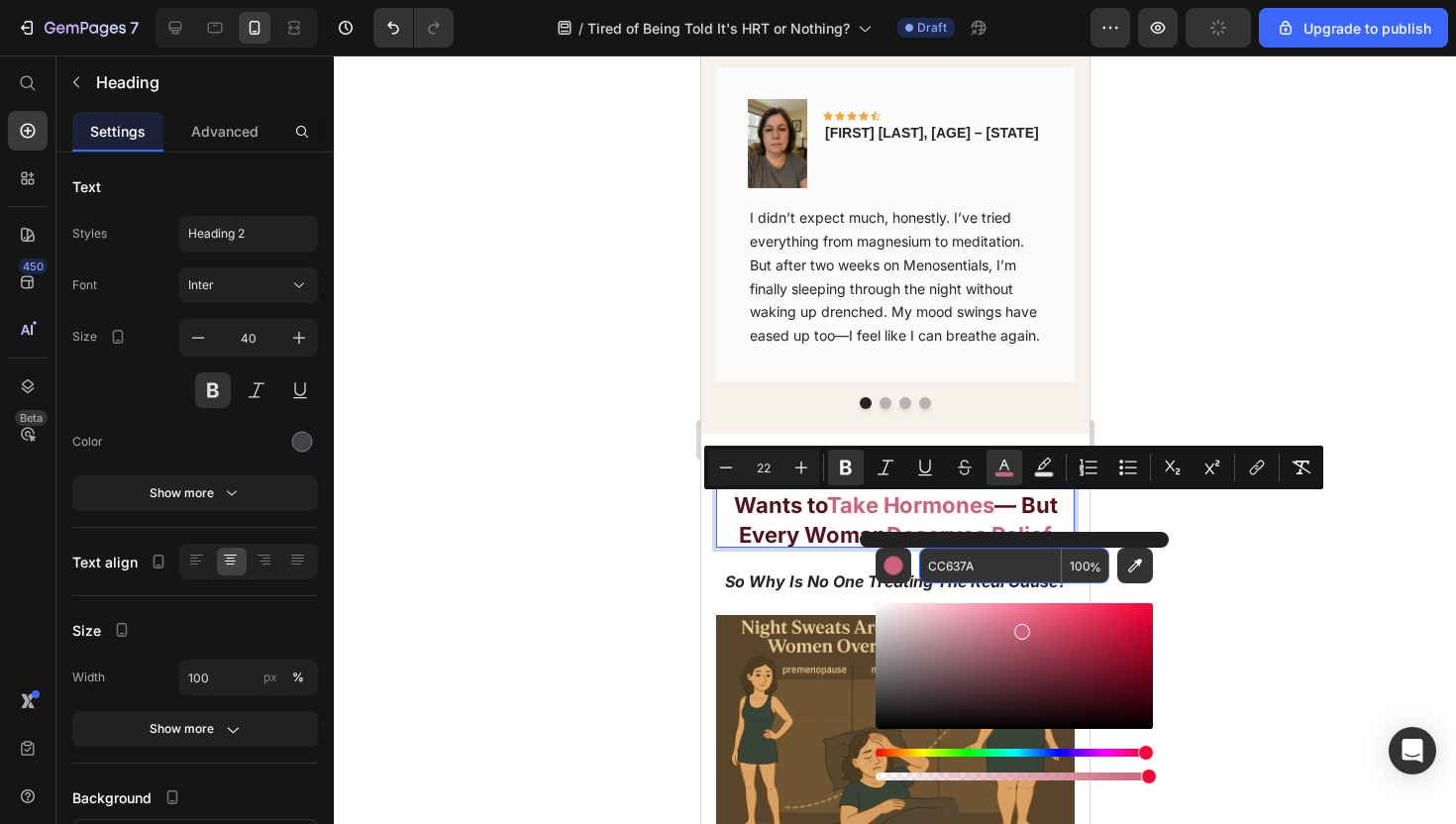 click on "CC637A" at bounding box center [990, 566] 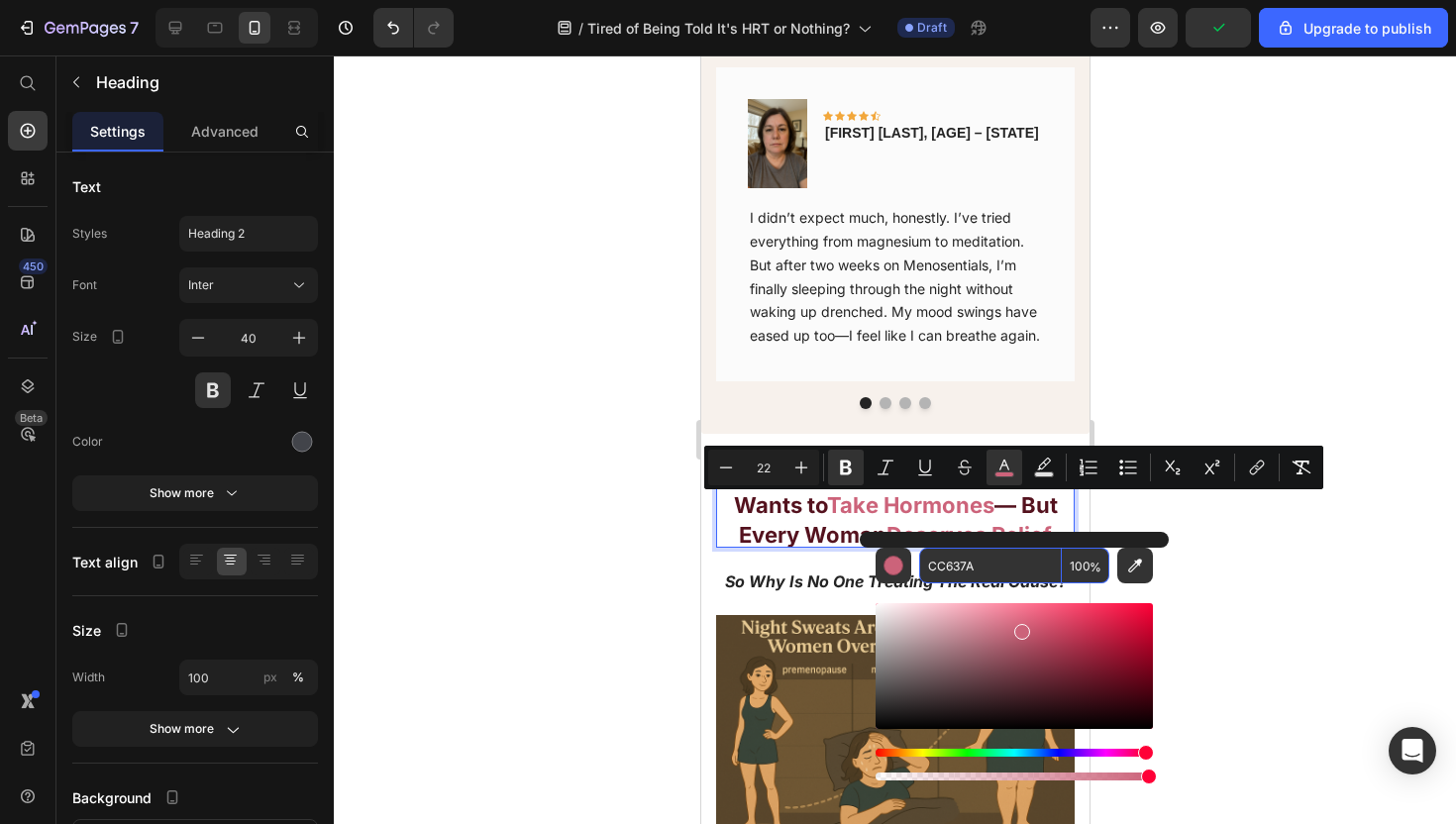 click on "CC637A" at bounding box center (990, 566) 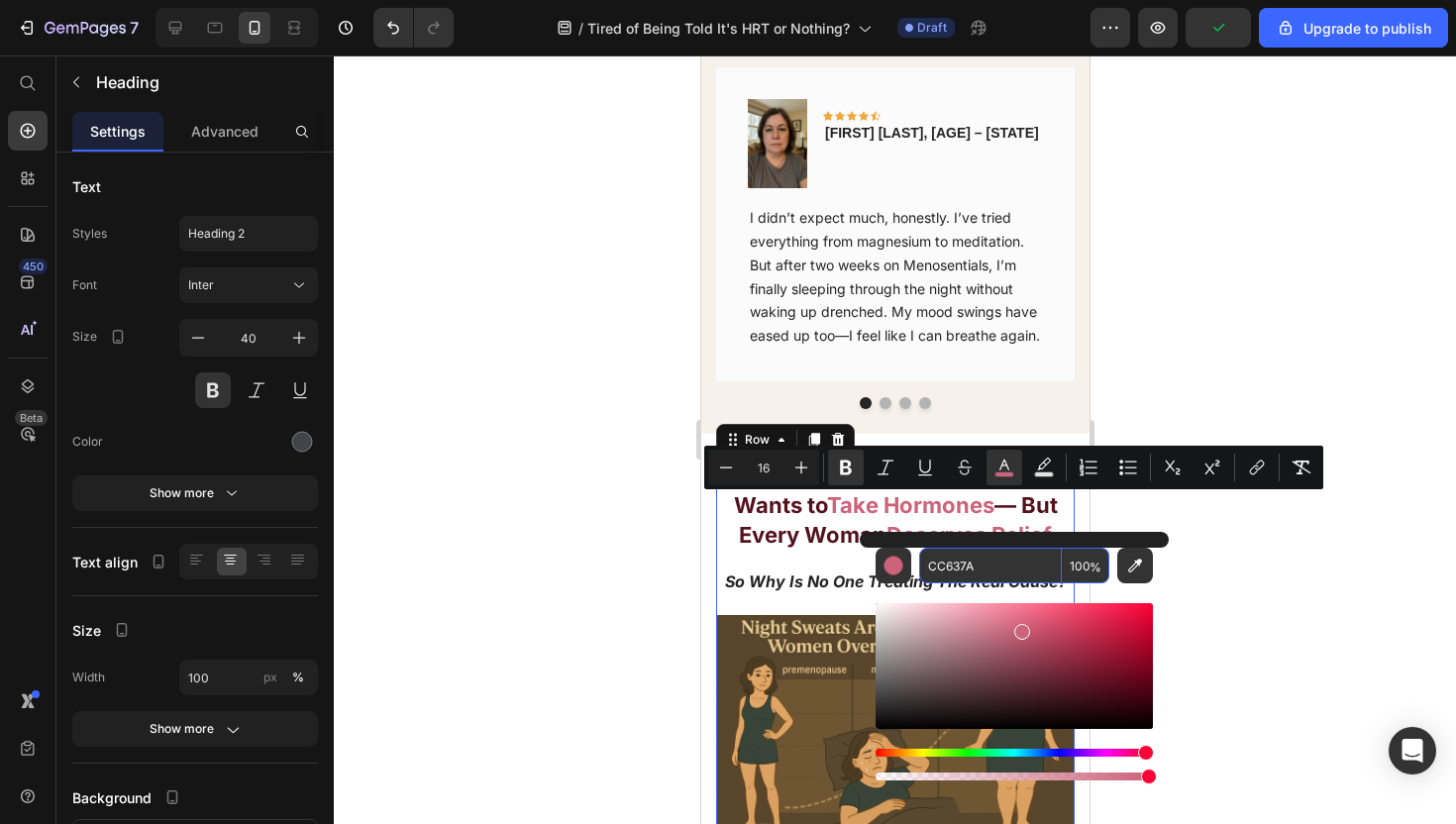 click on "Not Every Woman over 45 Wants to Take Hormones — But Every Woman Deserves Relief So why is no one treating the real cause?  Heading ⁠⁠⁠⁠⁠⁠⁠ Not Every Woman over 45 Wants to  Take Hormones  — But Every Woman  Deserves Relief Heading  So why is no one treating the real cause? Text Block Image Weight gain. Exhaustion. Brain fog. Low libido. Heading After 45, these changes can feel sudden, unfair — and completely out of your control. But they’re not just aging. They’re the result of real hormonal shifts happening in your body. Heading Weight gain. Exhaustion. Brain fog. Low libido. Text Block ⁠⁠⁠⁠⁠⁠⁠ After 45, these changes can feel  sudden ,  unfair  — and  completely out of your control . But they’re not just aging. They’re the result of  real hormonal shifts  happening in your body. Heading Here’s what’s really going on: Text Block Here’s what’s really going on: Heading ⁠⁠⁠⁠⁠⁠⁠ As  estrogen begins to decline mood out of balance .  Heading" at bounding box center (894, 1006) 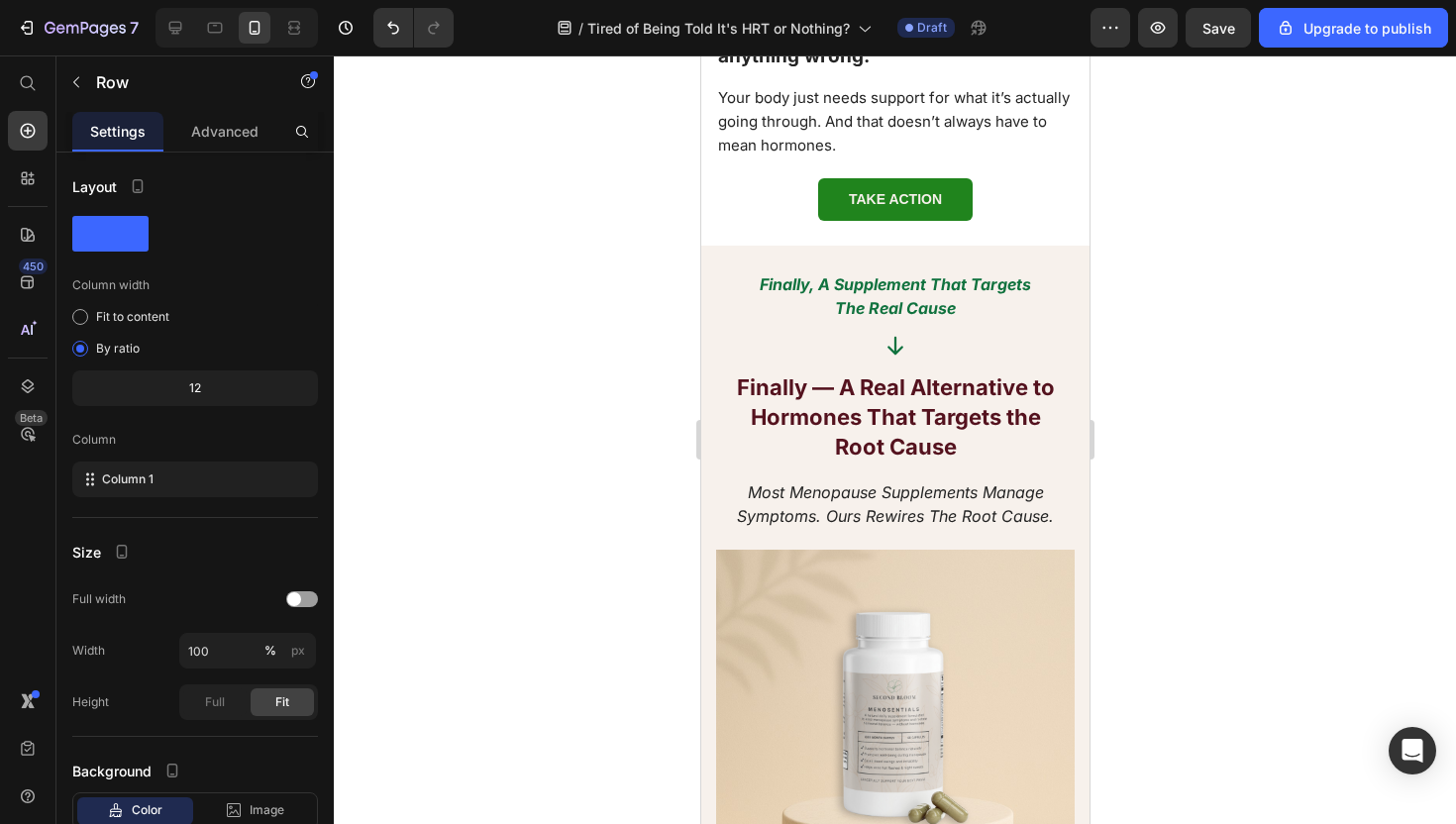 scroll, scrollTop: 3179, scrollLeft: 0, axis: vertical 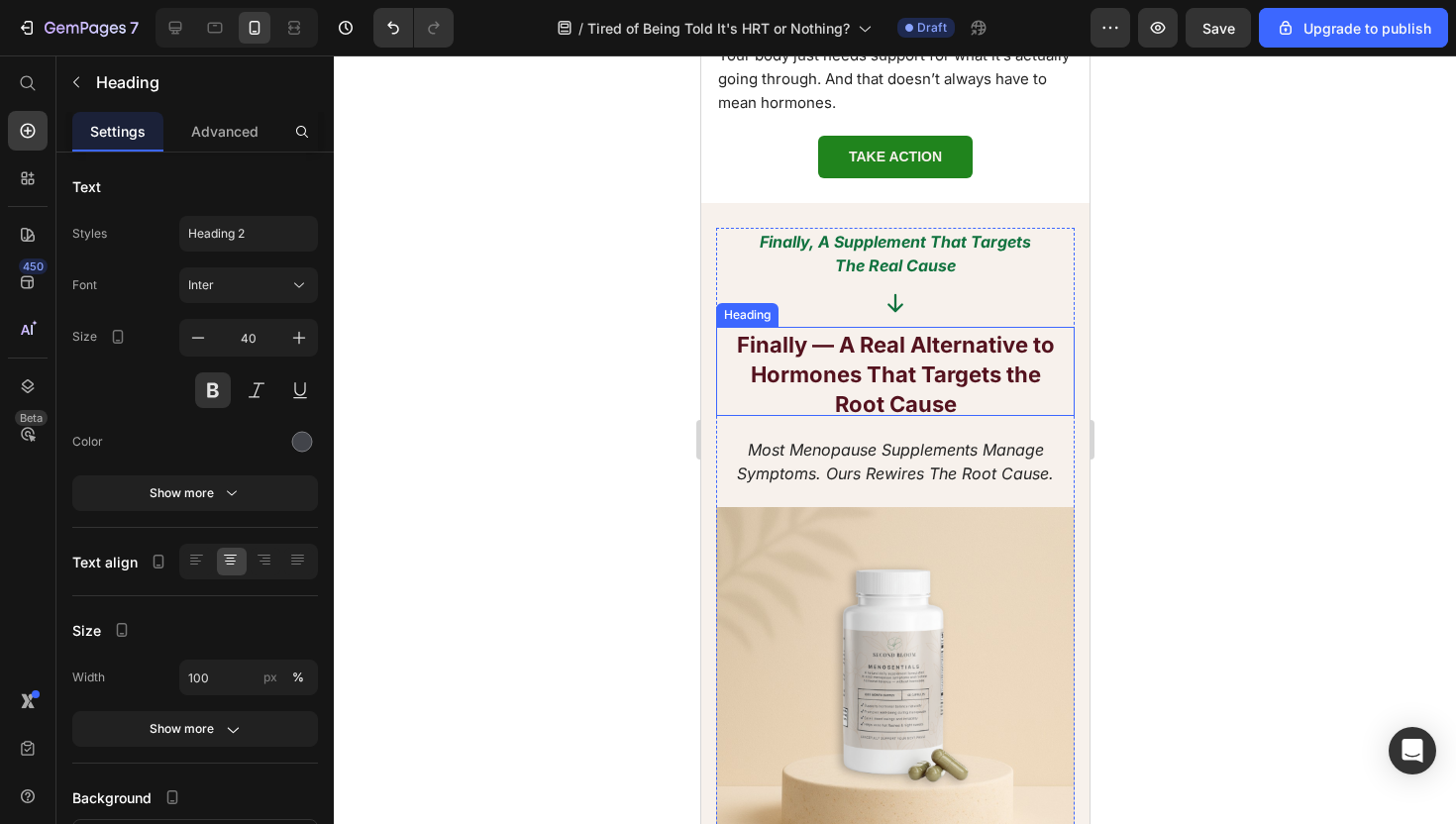 click on "Finally — A Real Alternative to Hormones That Targets the Root Cause" at bounding box center [894, 374] 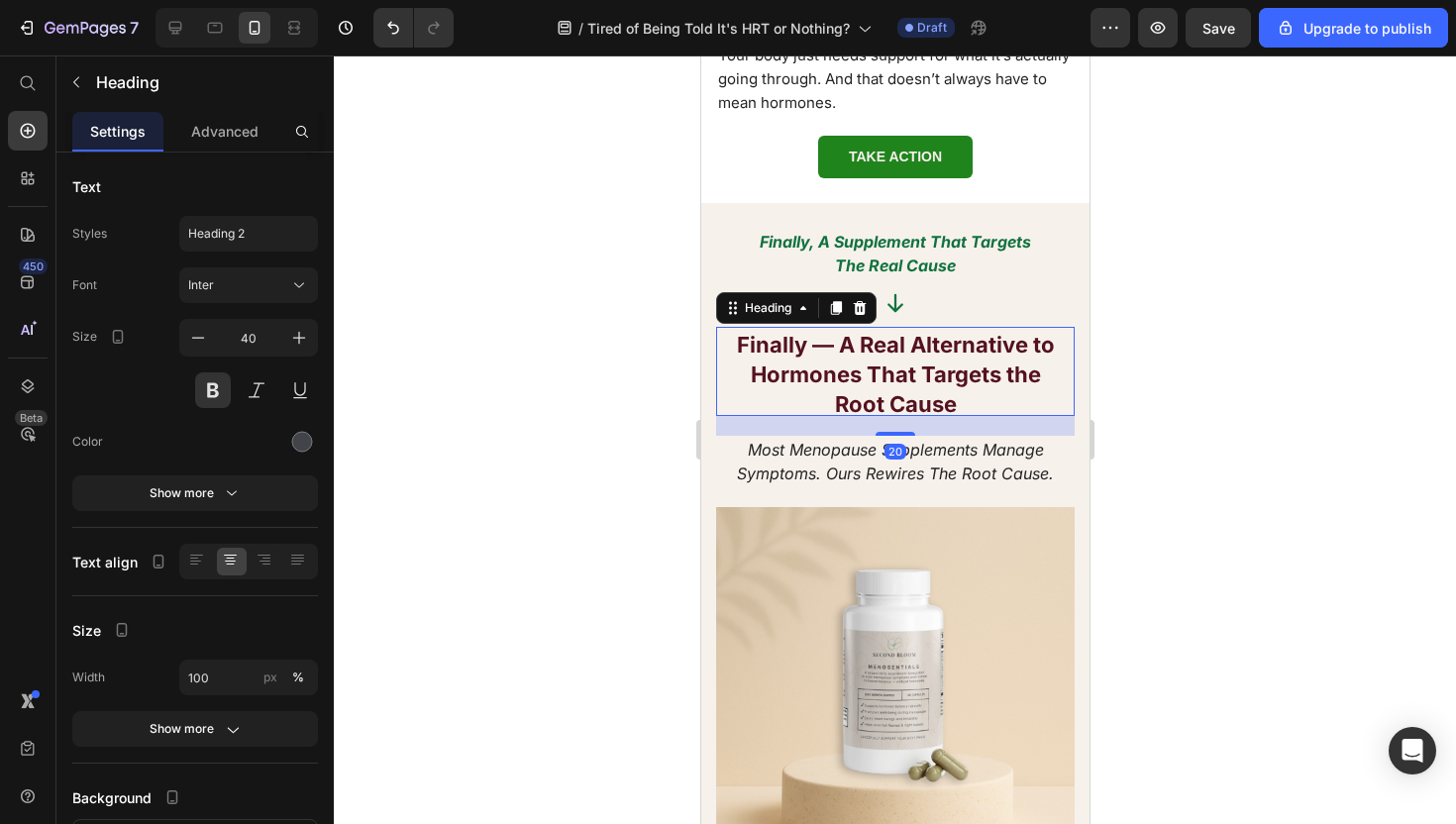 click on "Finally — A Real Alternative to Hormones That Targets the Root Cause" at bounding box center [894, 371] 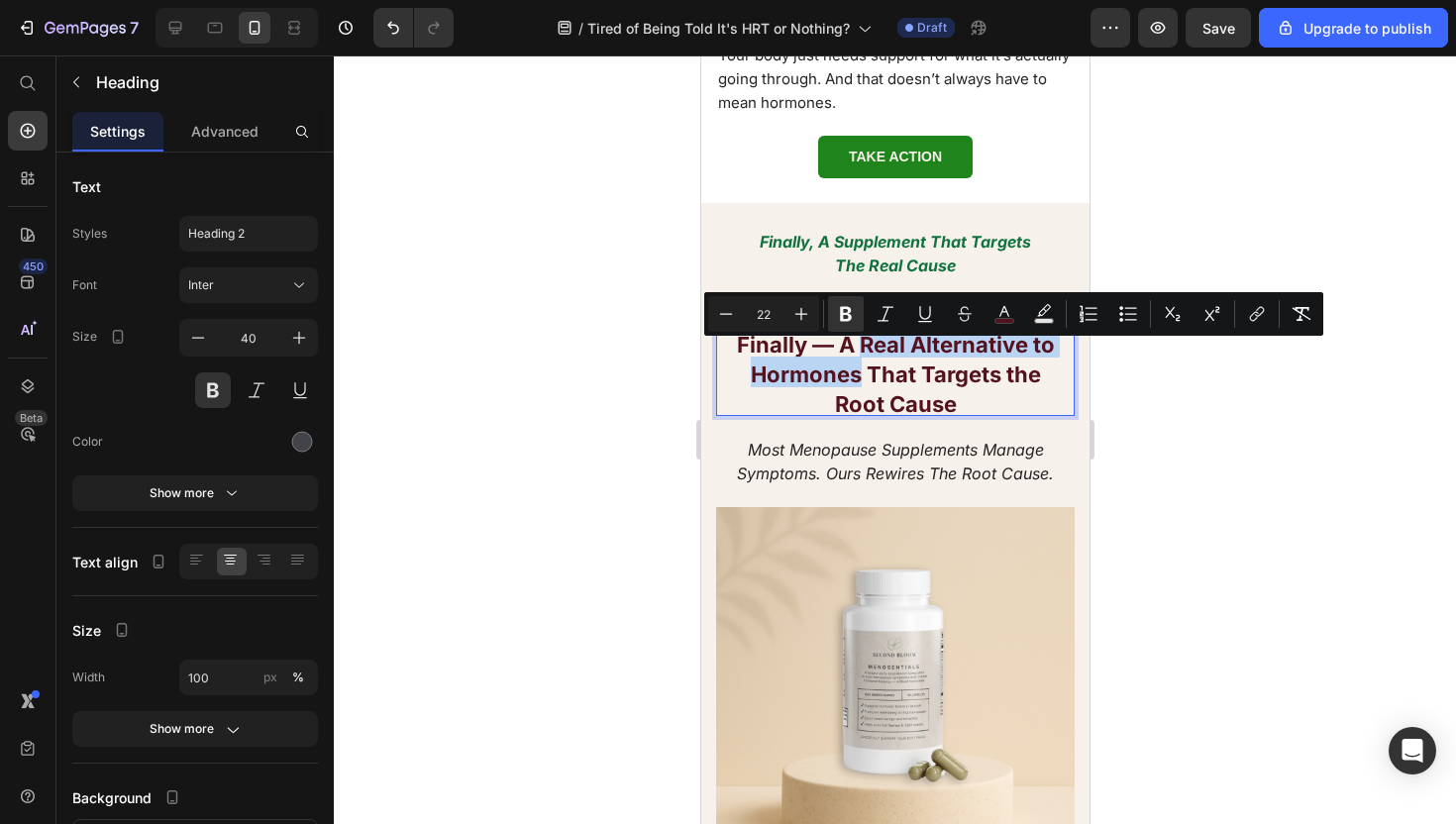 drag, startPoint x: 860, startPoint y: 358, endPoint x: 860, endPoint y: 386, distance: 28 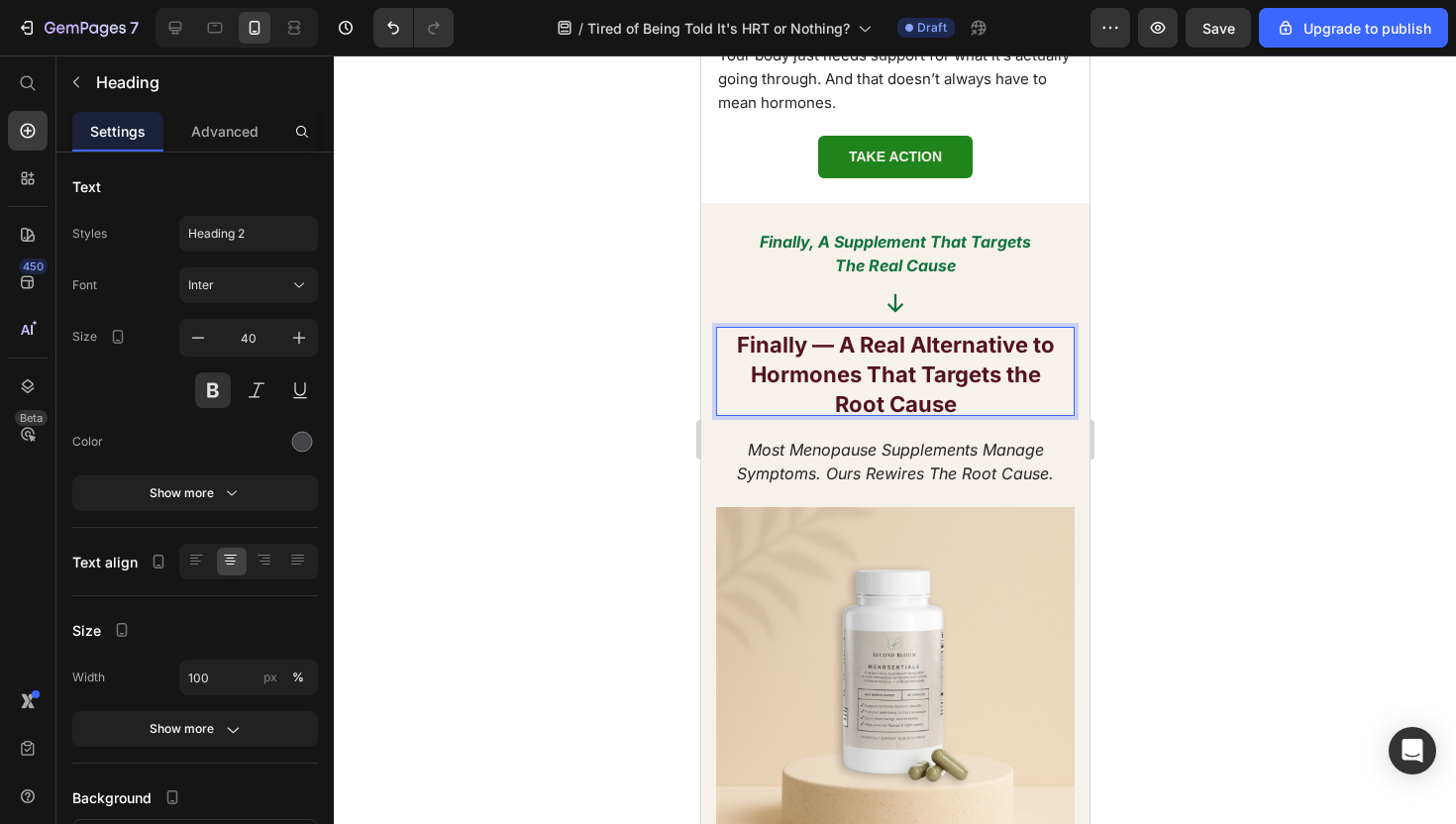 click on "Finally — A Real Alternative to Hormones That Targets the Root Cause" at bounding box center [894, 371] 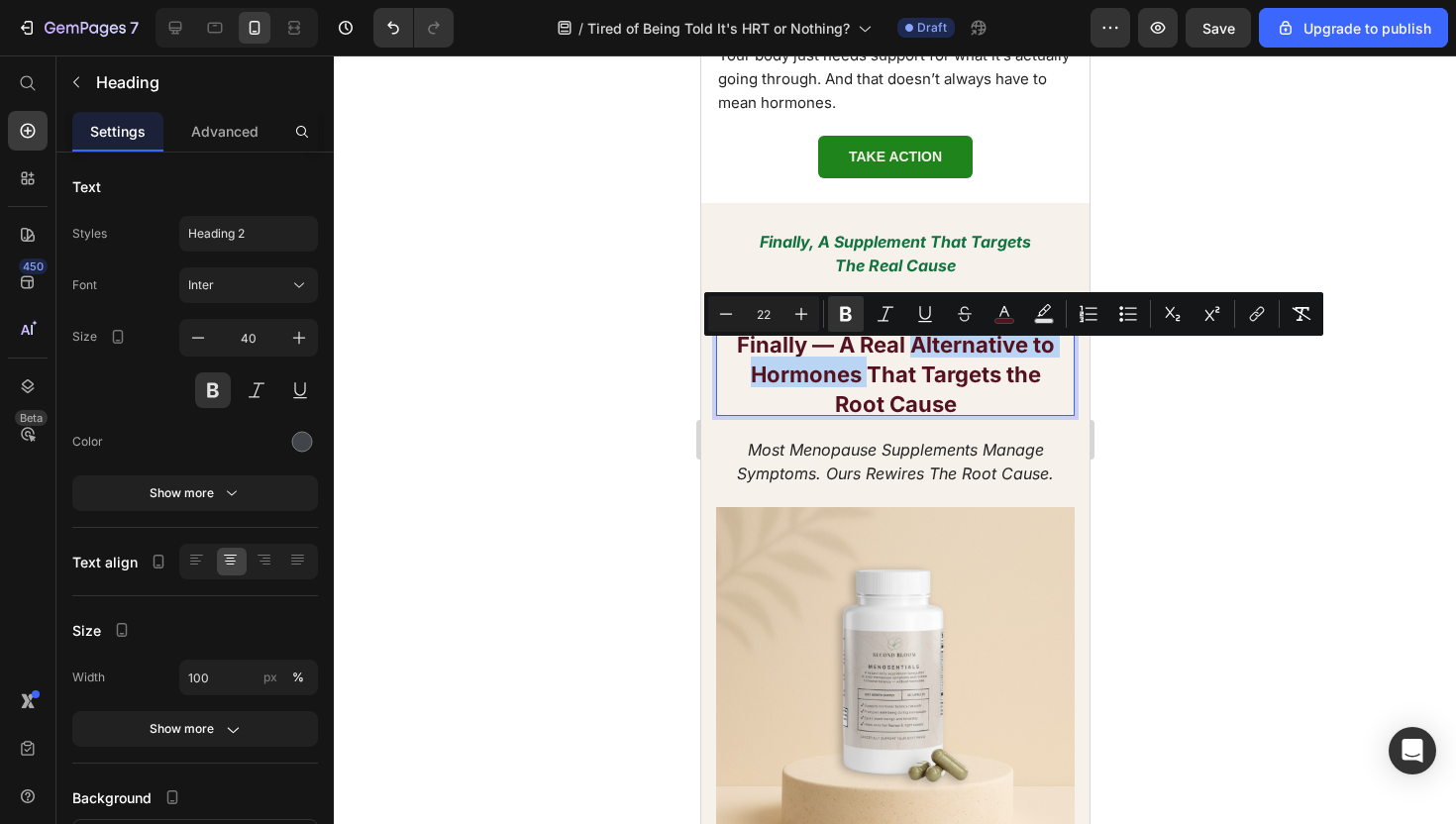 drag, startPoint x: 913, startPoint y: 357, endPoint x: 866, endPoint y: 384, distance: 54.203321 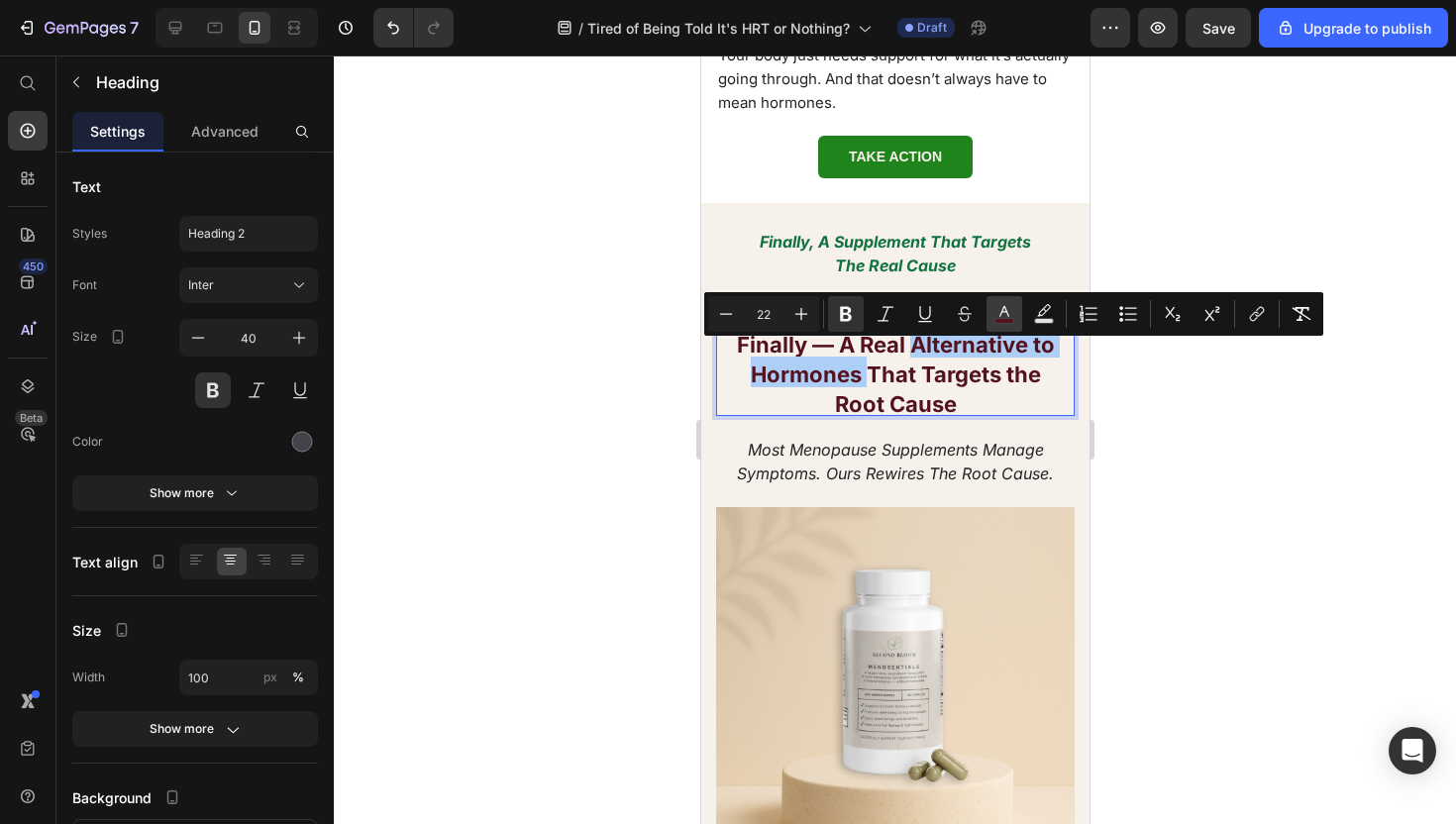 click 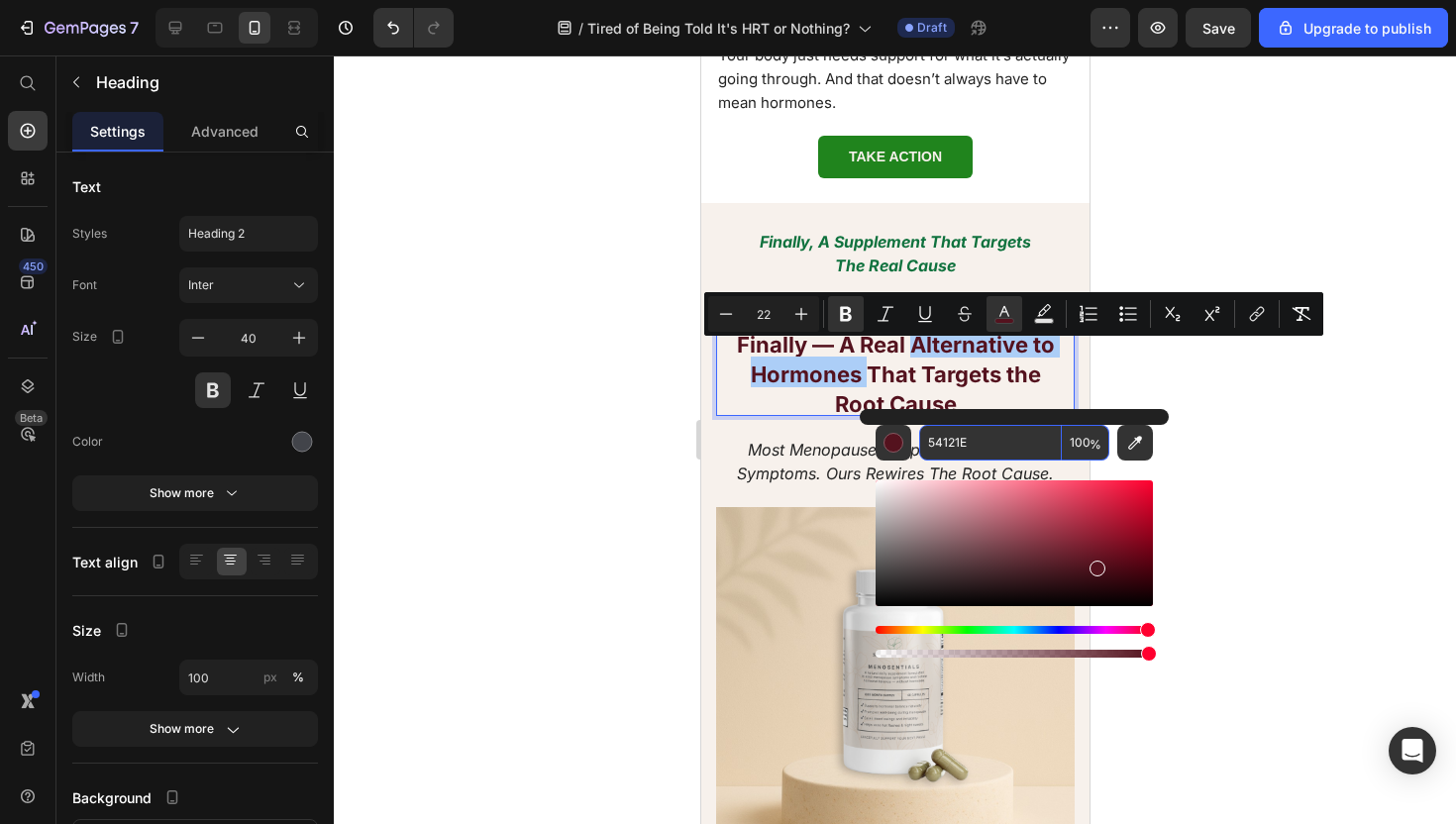 click on "54121E" at bounding box center [990, 443] 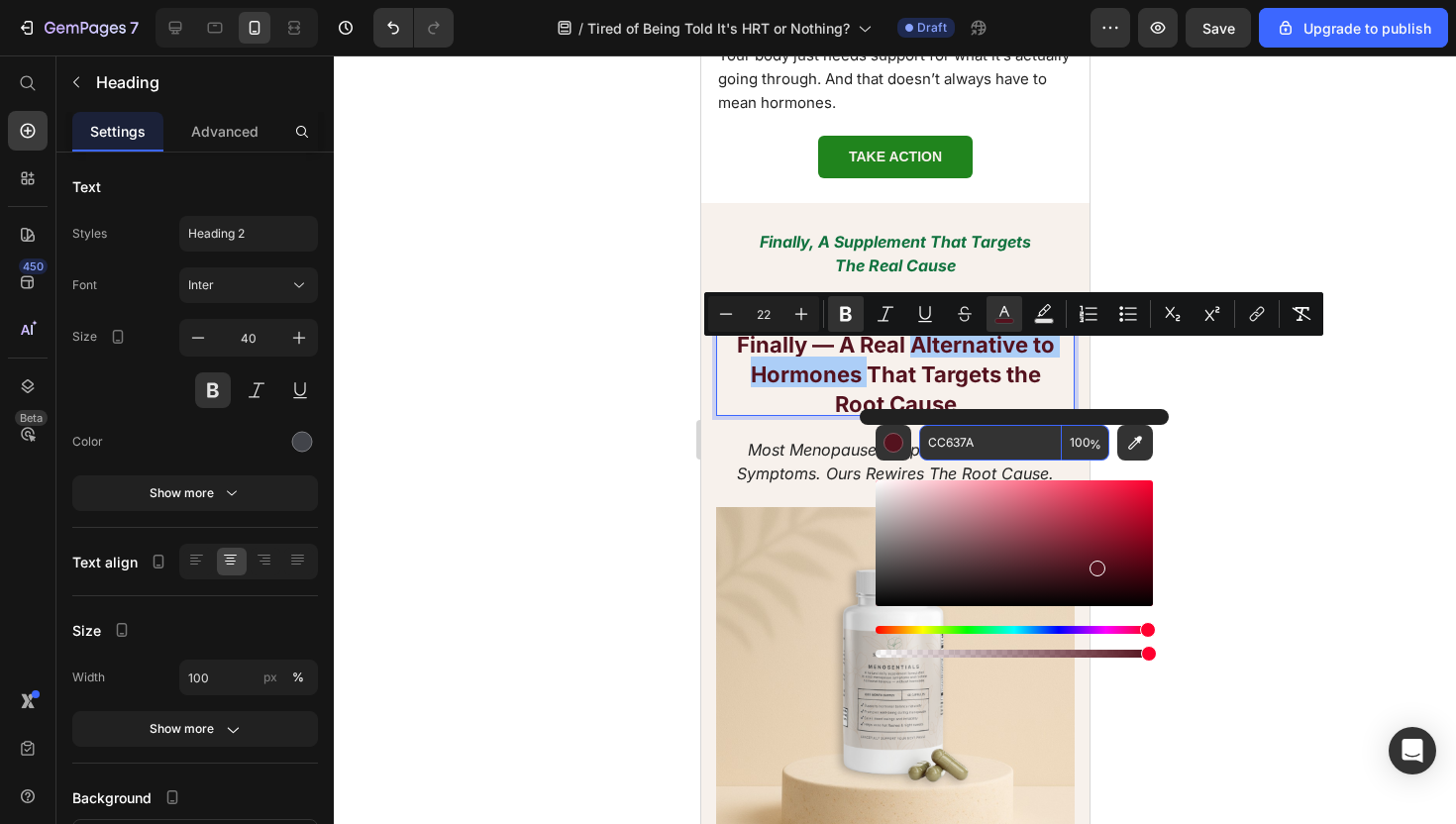 type on "CC637A" 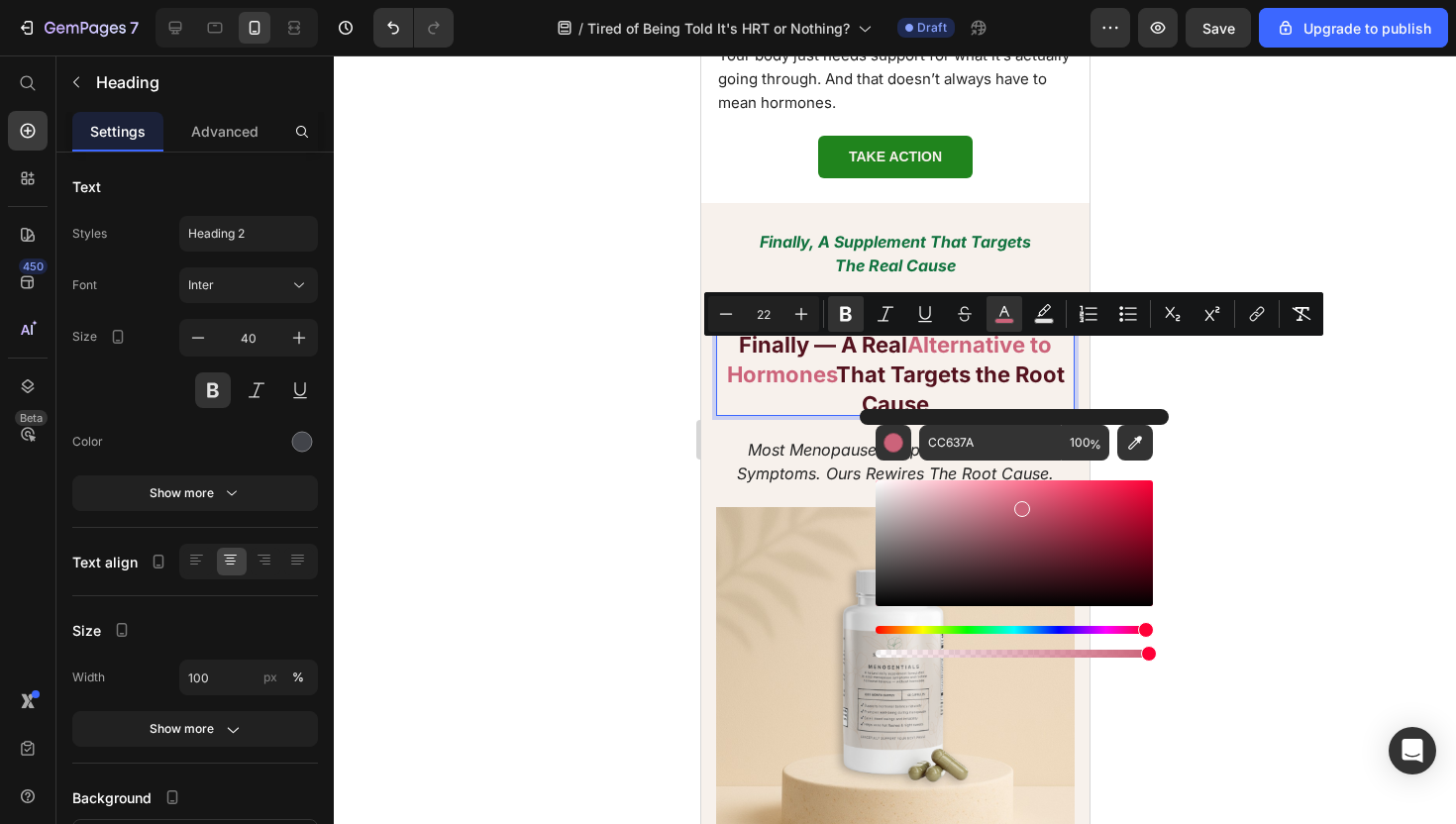 click on "Finally, a supplement that targets the real cause Text block Finally, a supplement that targets the real cause Text Block Row
Icon Finally — A Real  Alternative to Hormones  That Targets the Root Cause Heading   20 Most menopause supplements manage symptoms. Ours rewires the root cause. Text Block Finally — A Real Alternative to Hormones That Targets the Root Cause Skip the hormones. Target the root cause instead. Heading Image
Icon We Reboot Insulin Sensitivity Heading Without Hormones HRT doesn’t address insulin resistance — but it’s one of the biggest drivers of belly fat after 45. We use targeted, natural ingredients to help your cells respond to insulin again, so your body can stop clinging to every calorie. Text Block Row
Icon We Support Estrogen Heading Text Block Row
Icon We Restore Metabolism Heading Text Block Row Row" at bounding box center (894, 846) 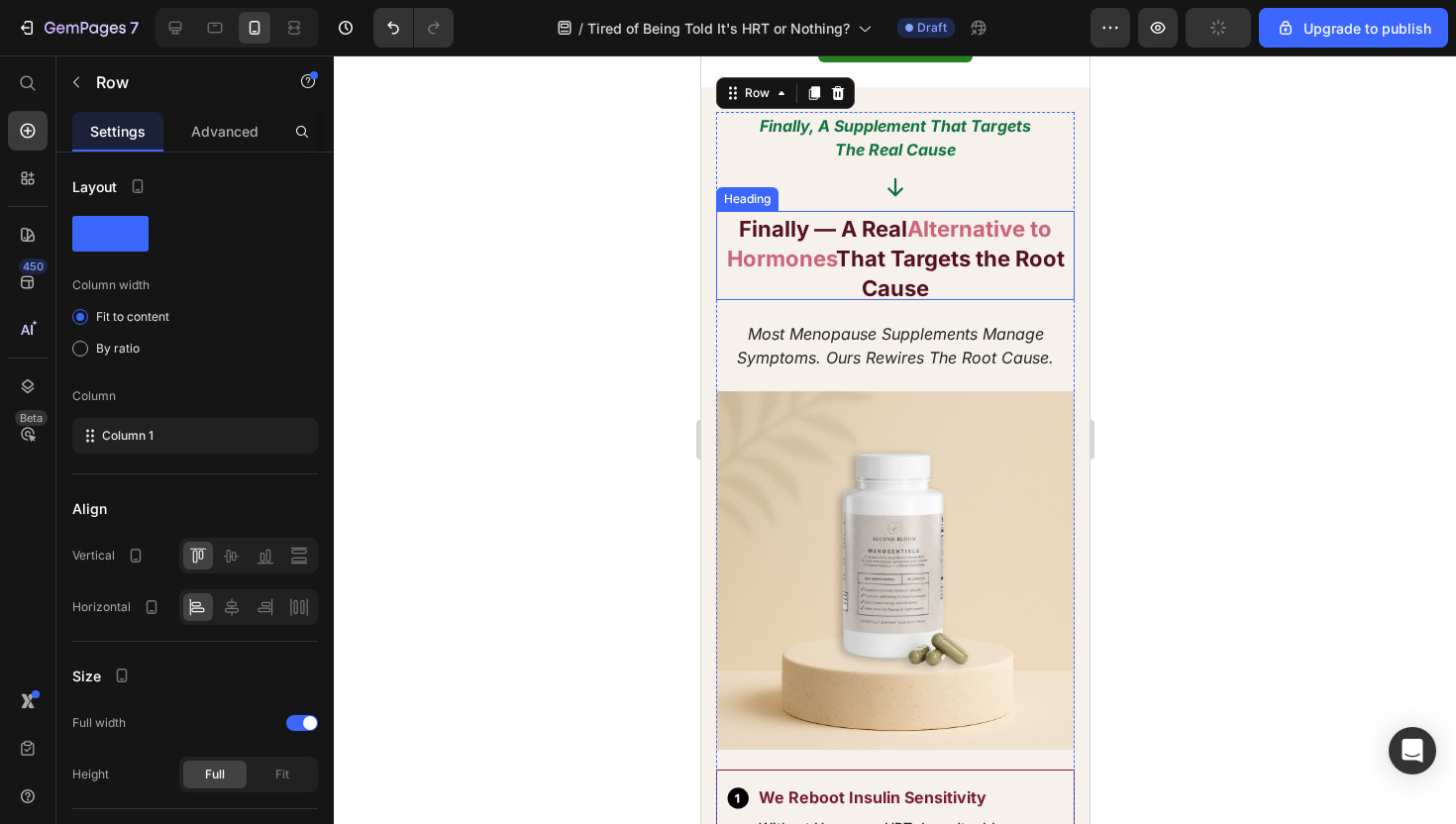 scroll, scrollTop: 3268, scrollLeft: 0, axis: vertical 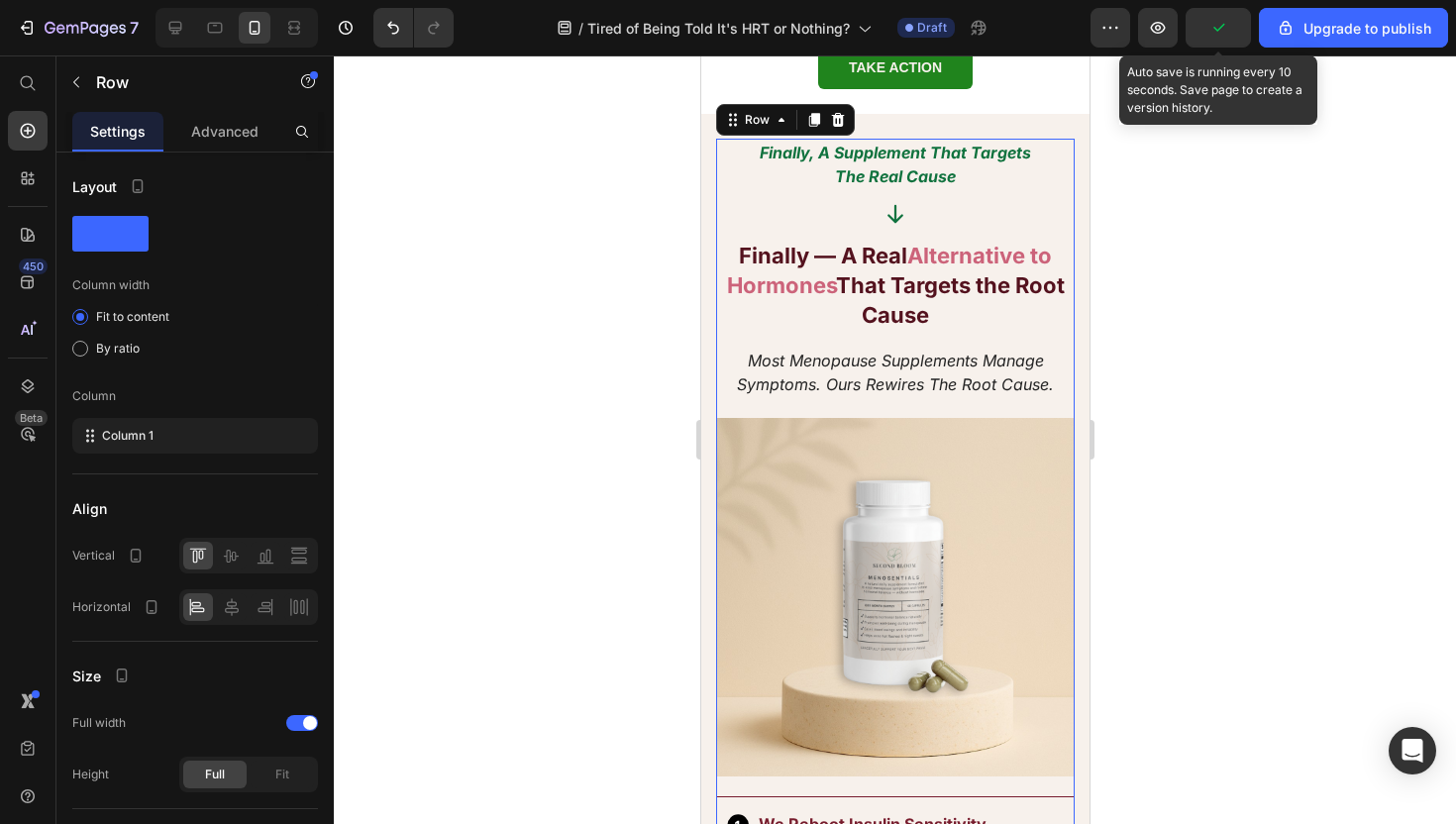 click 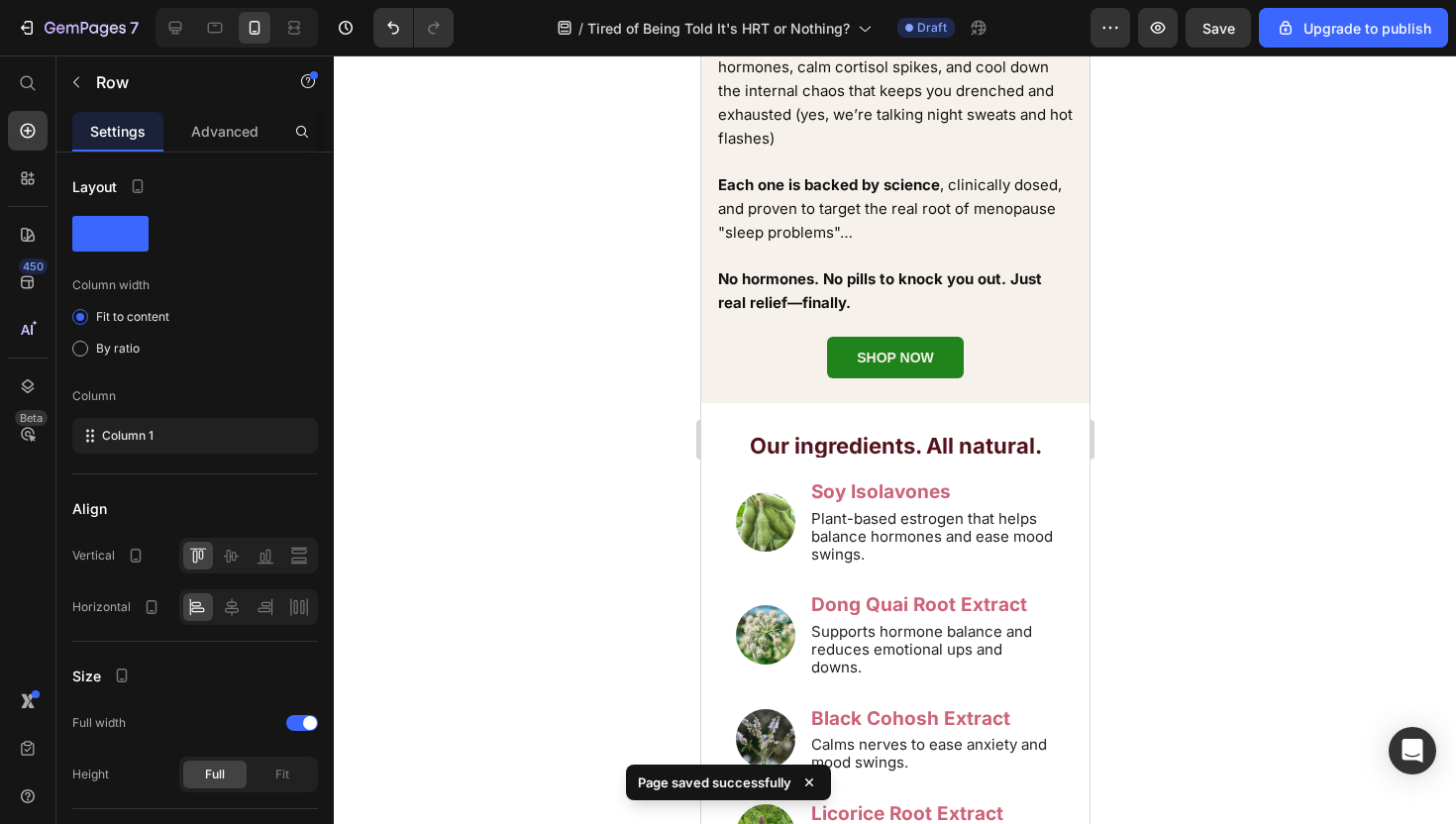 scroll, scrollTop: 4536, scrollLeft: 0, axis: vertical 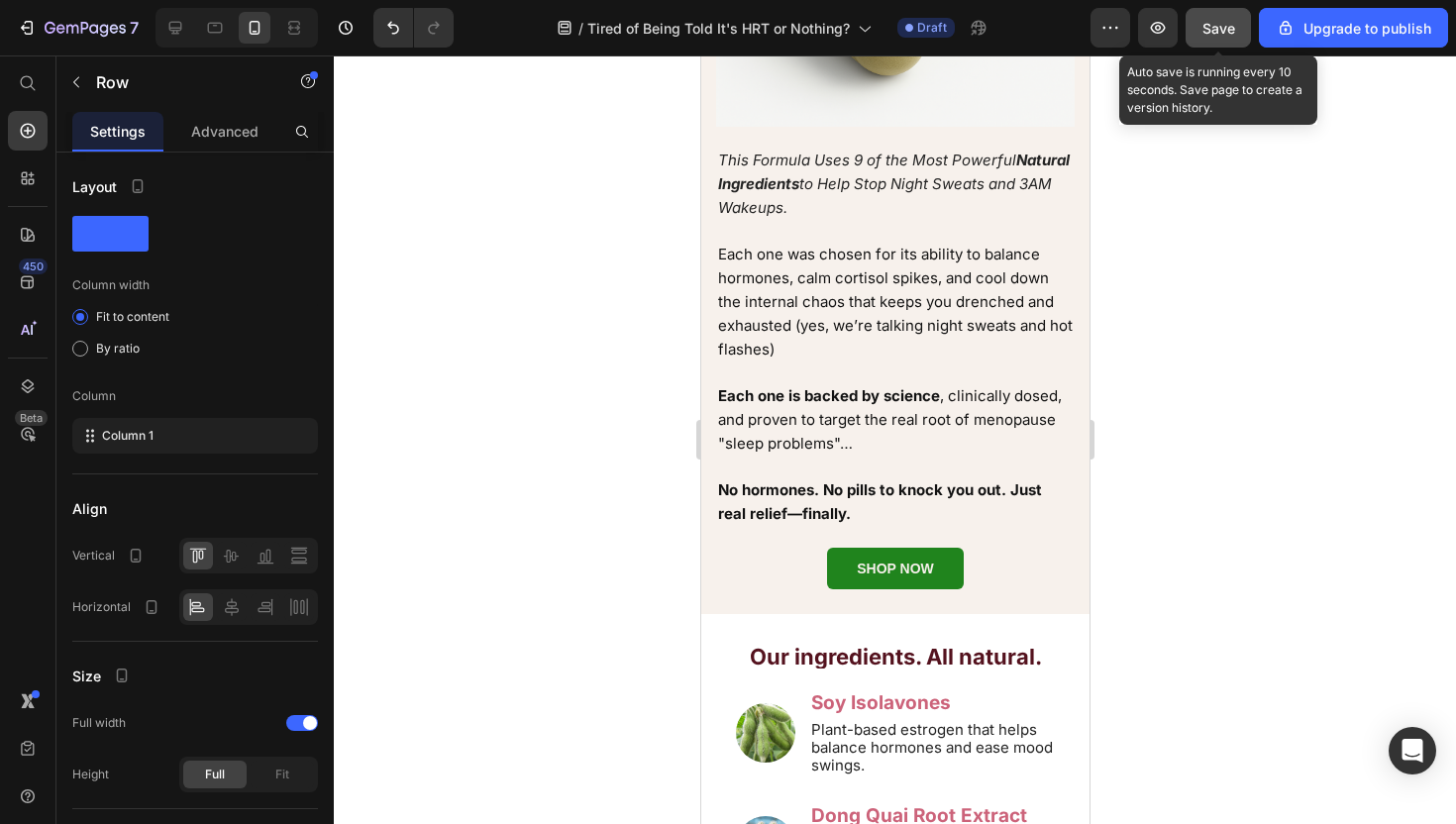 click on "Save" 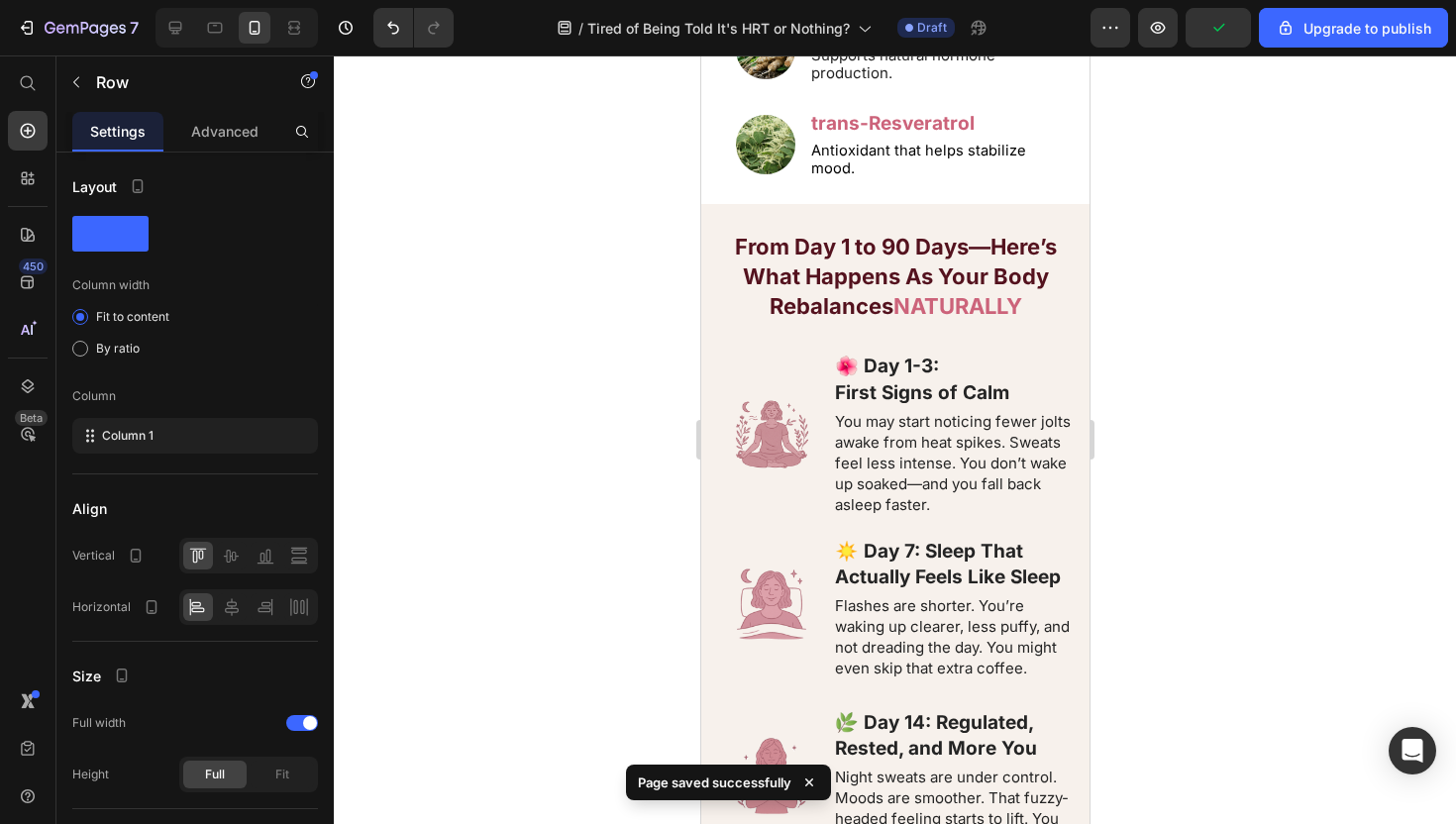 scroll, scrollTop: 6532, scrollLeft: 0, axis: vertical 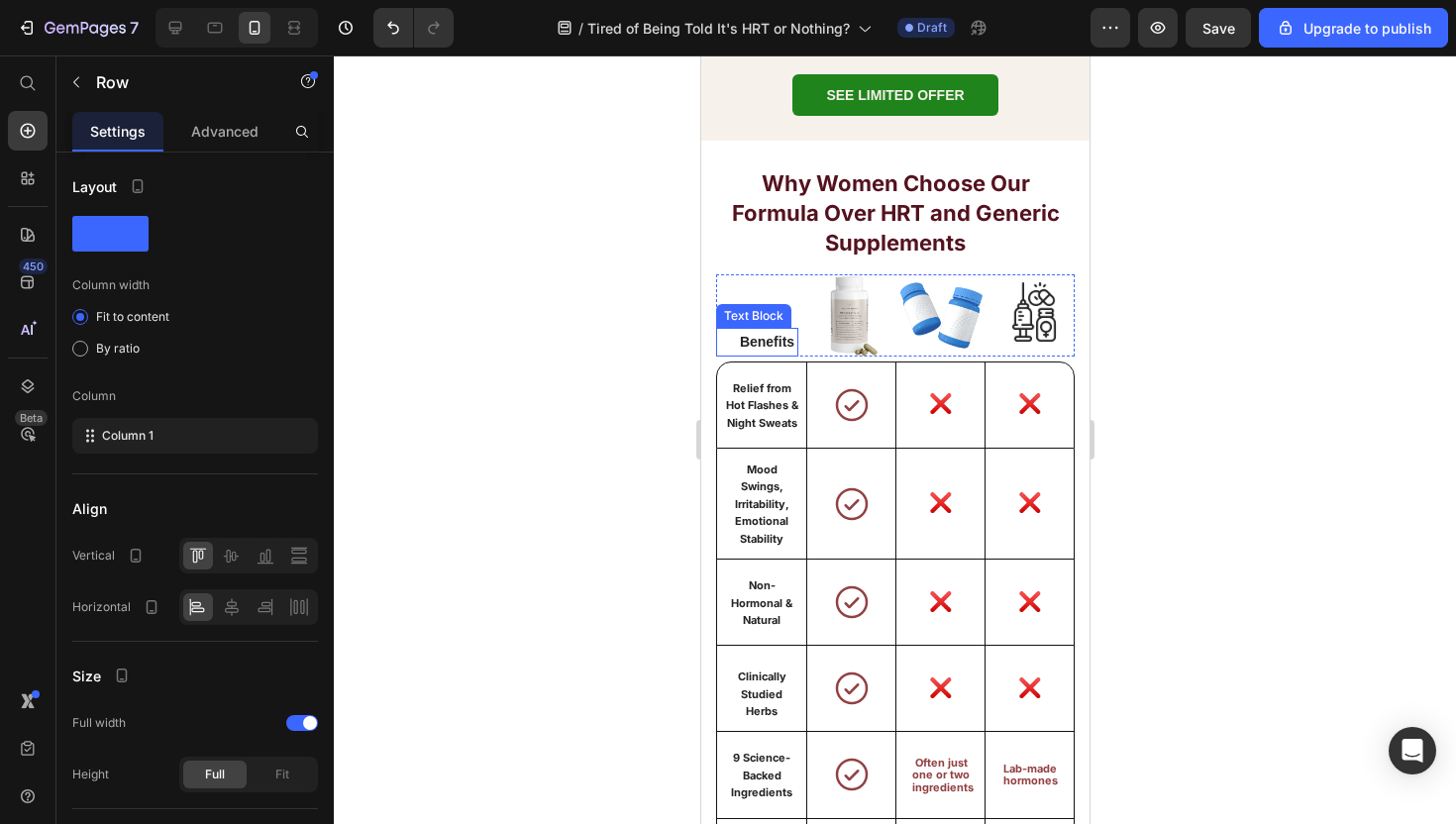 click on "Benefits" at bounding box center [766, 342] 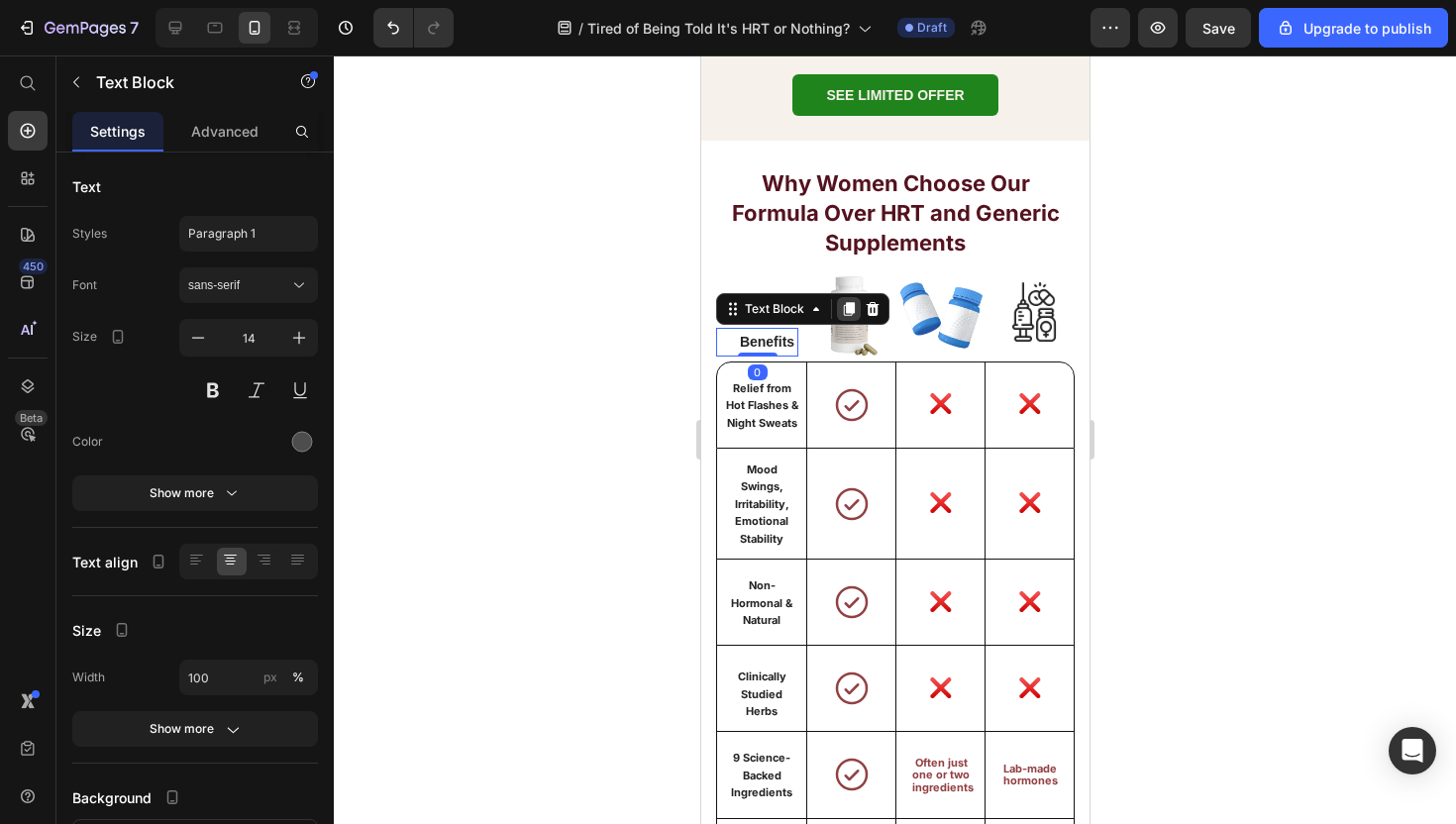 click 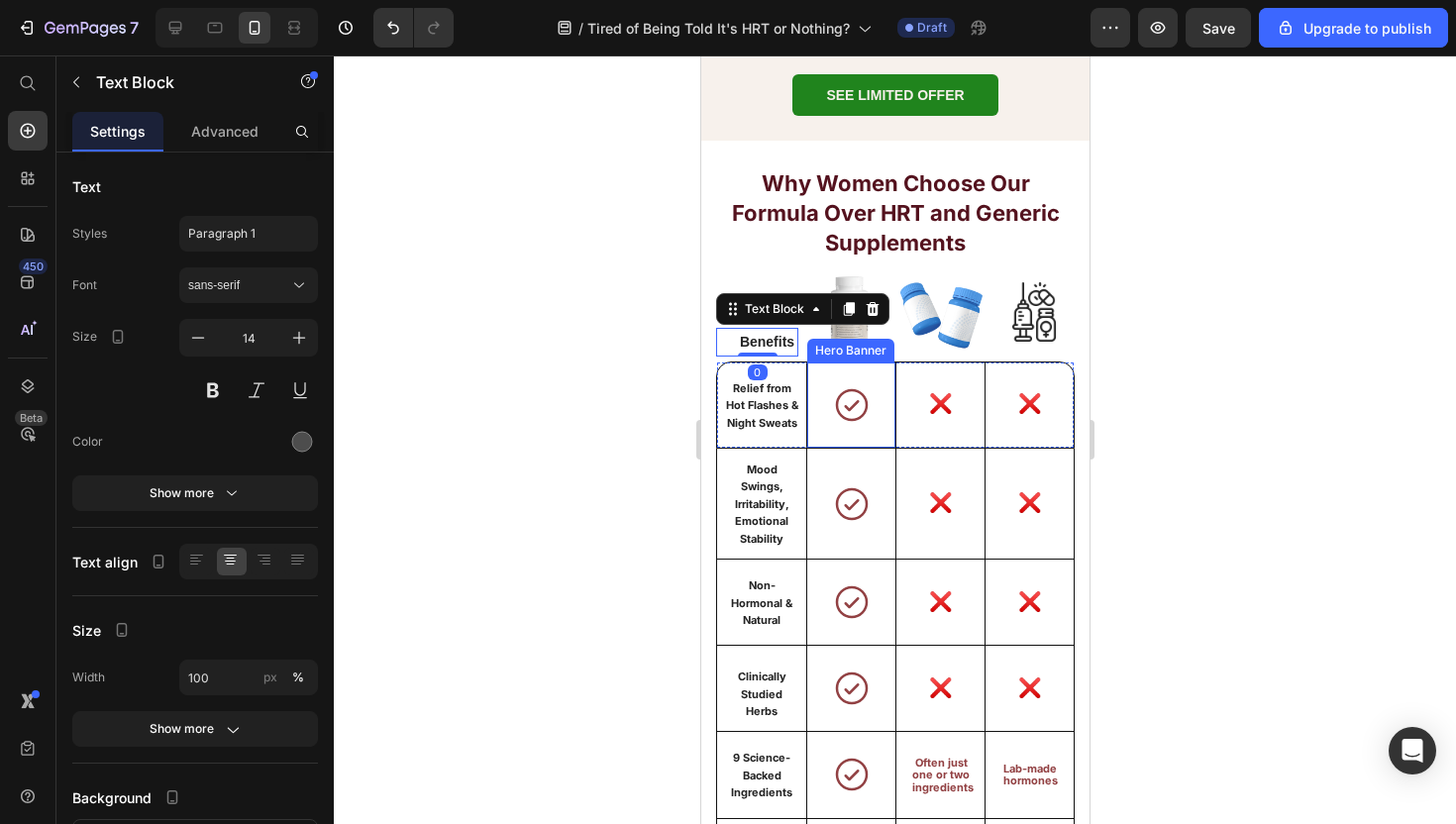 click 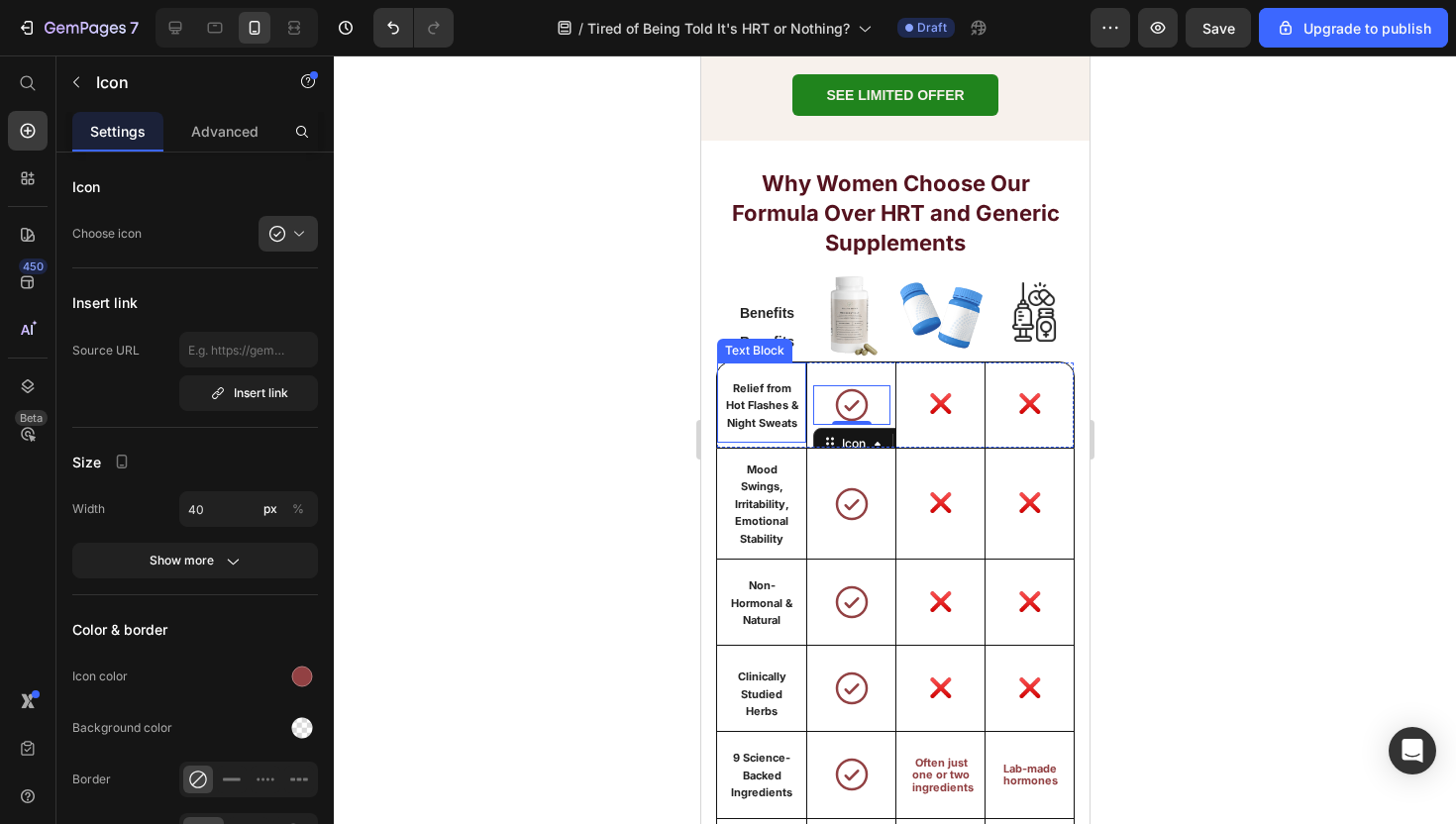 click on "Text Block" at bounding box center (754, 351) 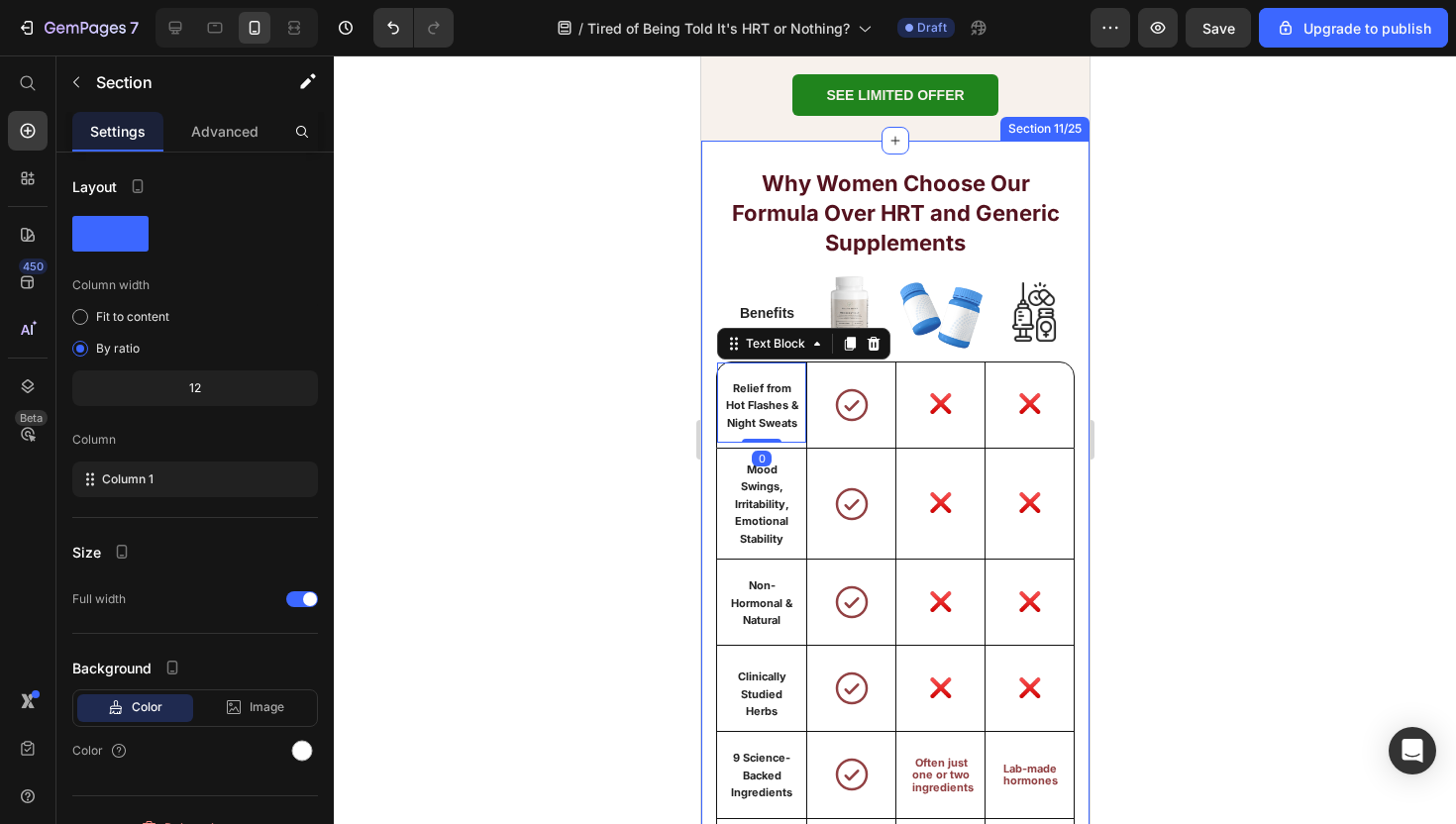 click on "Why Women Choose Our Formula Over HRT and Generic Supplements Heading Benefits Text Block Benefits Text Block Image Image Image Row Relief from Hot Flashes & Night Sweats Text Block   0
Icon Hero Banner ❌  Text Block Hero Banner ❌  Text Block Hero Banner Row Mood Swings, Irritability, Emotional Stability Text Block
Icon Hero Banner ❌  Text Block Hero Banner ❌  Text Block Hero Banner Row Non-Hormonal & Natural Text Block
Icon Hero Banner ❌  Text Block Hero Banner ❌  Text Block Hero Banner Row Clinically Studied Herbs Text Block
Icon Hero Banner ❌  Text Block Hero Banner ❌  Text Block Hero Banner Row 9 Science-Backed Ingredients Text Block
Icon Hero Banner Often just one or two  ingredients Text Block Hero Banner Lab-made hormones Text Block Hero Banner Row Time to  Results Text Block
Icon Hero Banner No, but little direction Text Block Hero Banner Fast, but with side effects Text Block Row" at bounding box center [894, 630] 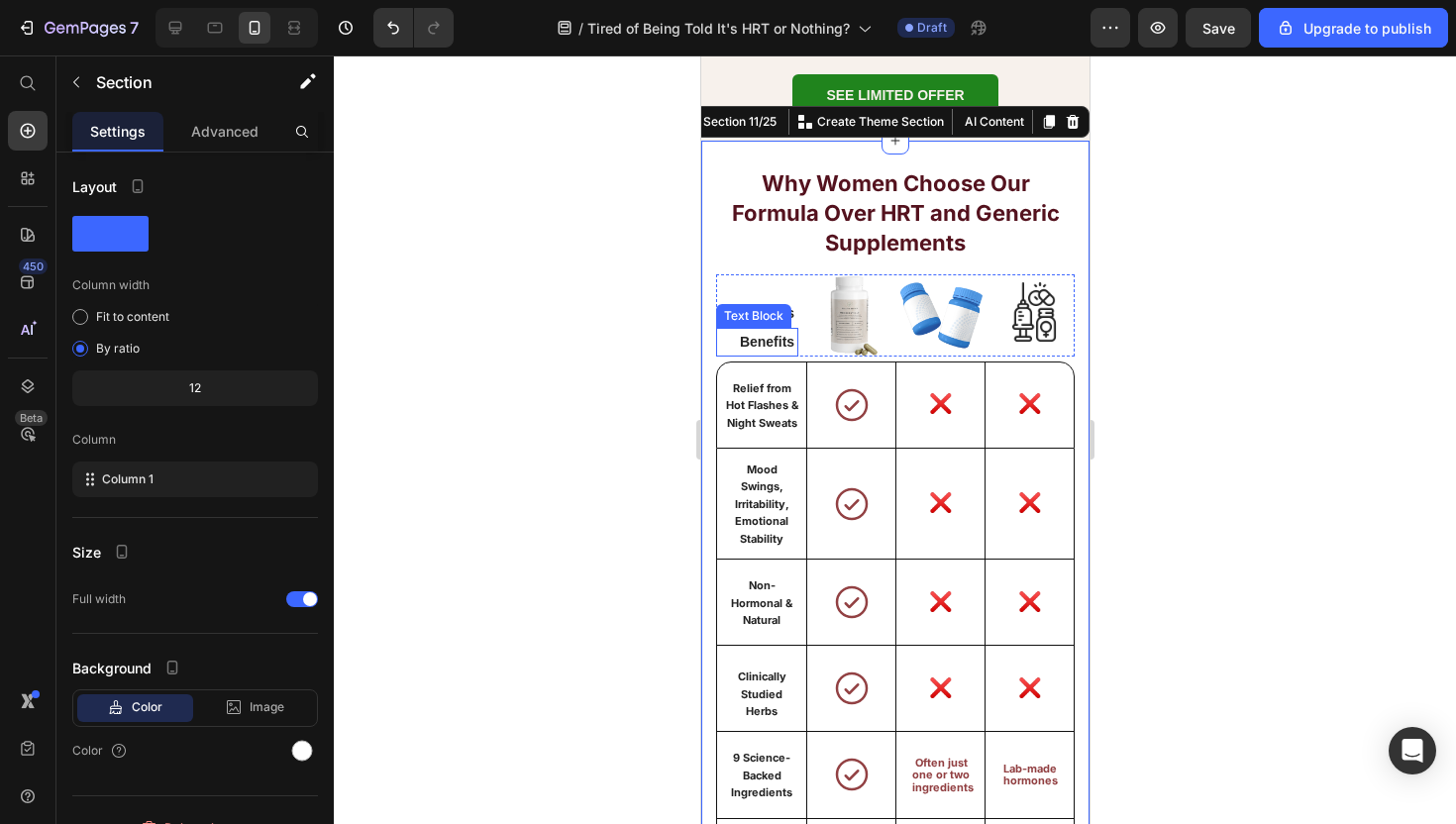click on "Benefits" at bounding box center (766, 342) 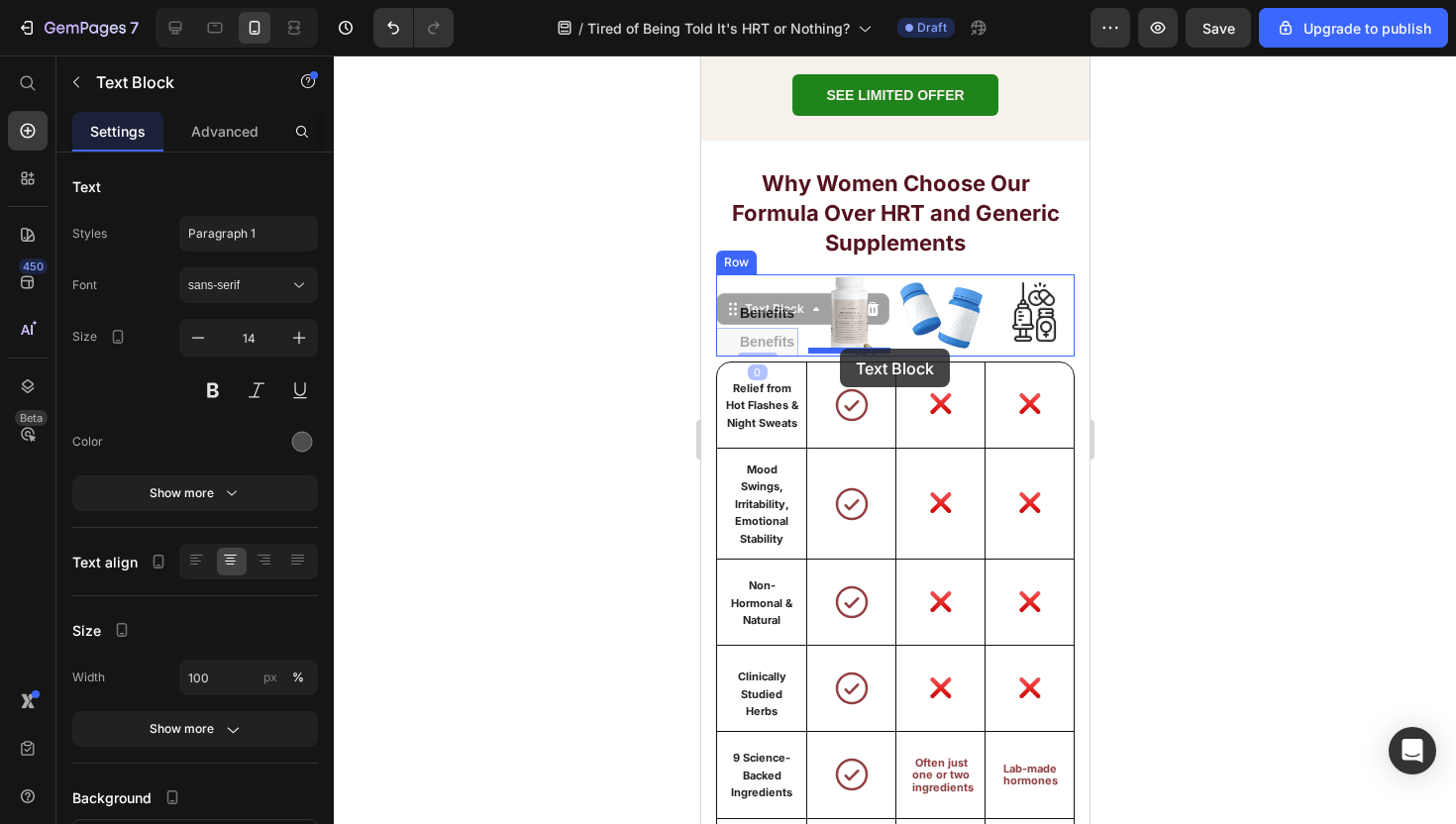 drag, startPoint x: 736, startPoint y: 315, endPoint x: 839, endPoint y: 349, distance: 108.46658 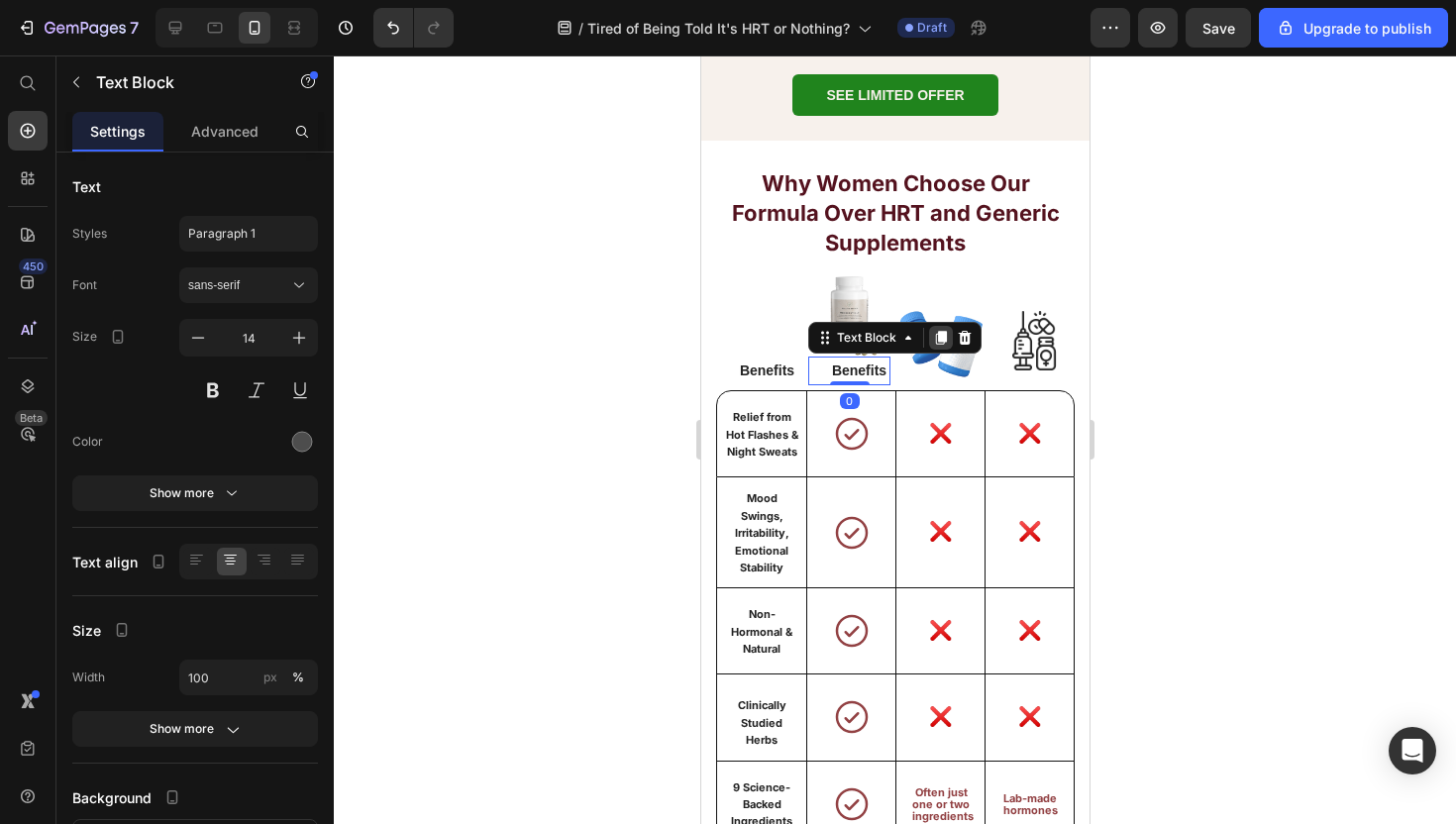 click 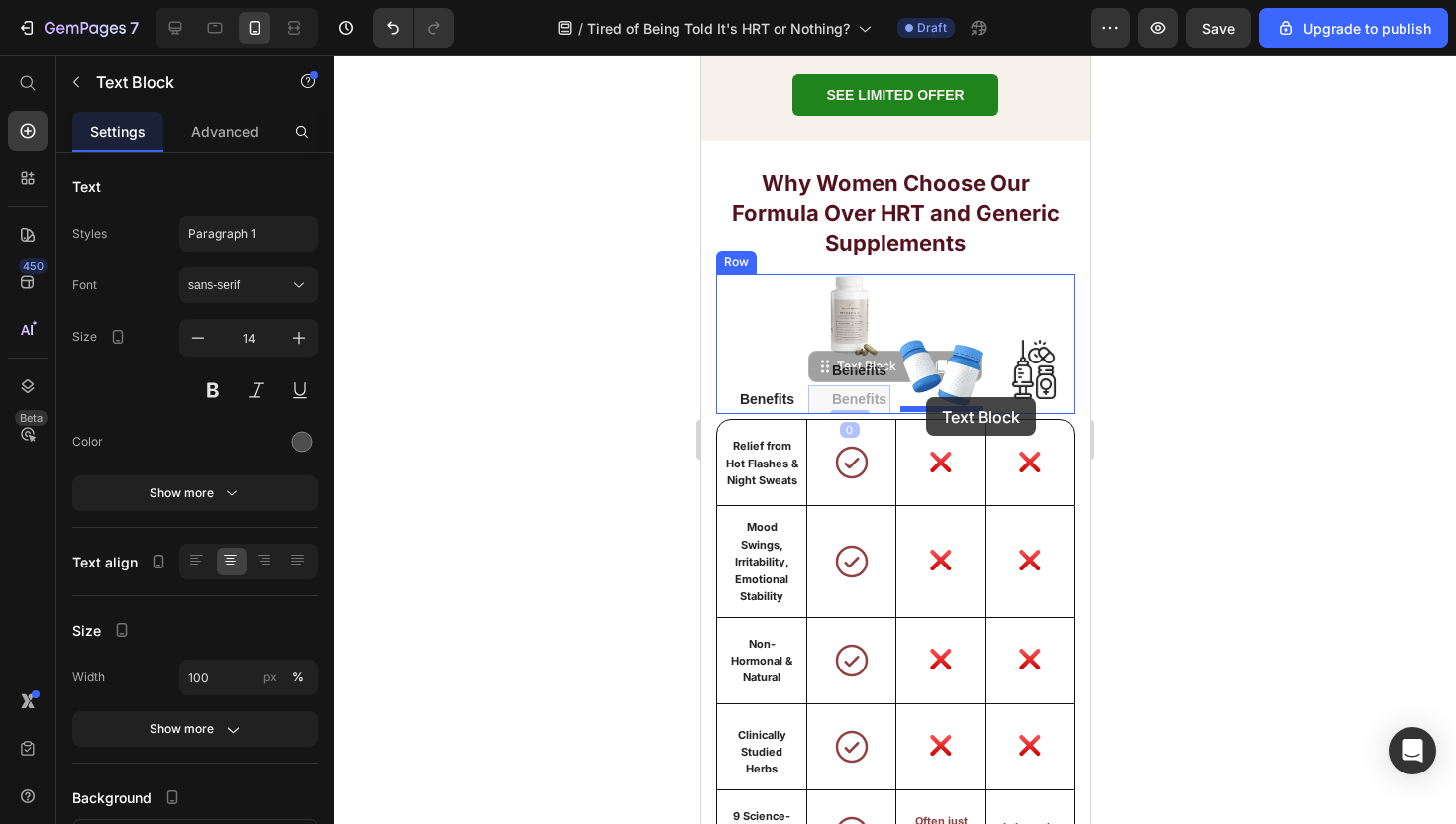 drag, startPoint x: 810, startPoint y: 366, endPoint x: 924, endPoint y: 396, distance: 117.8813 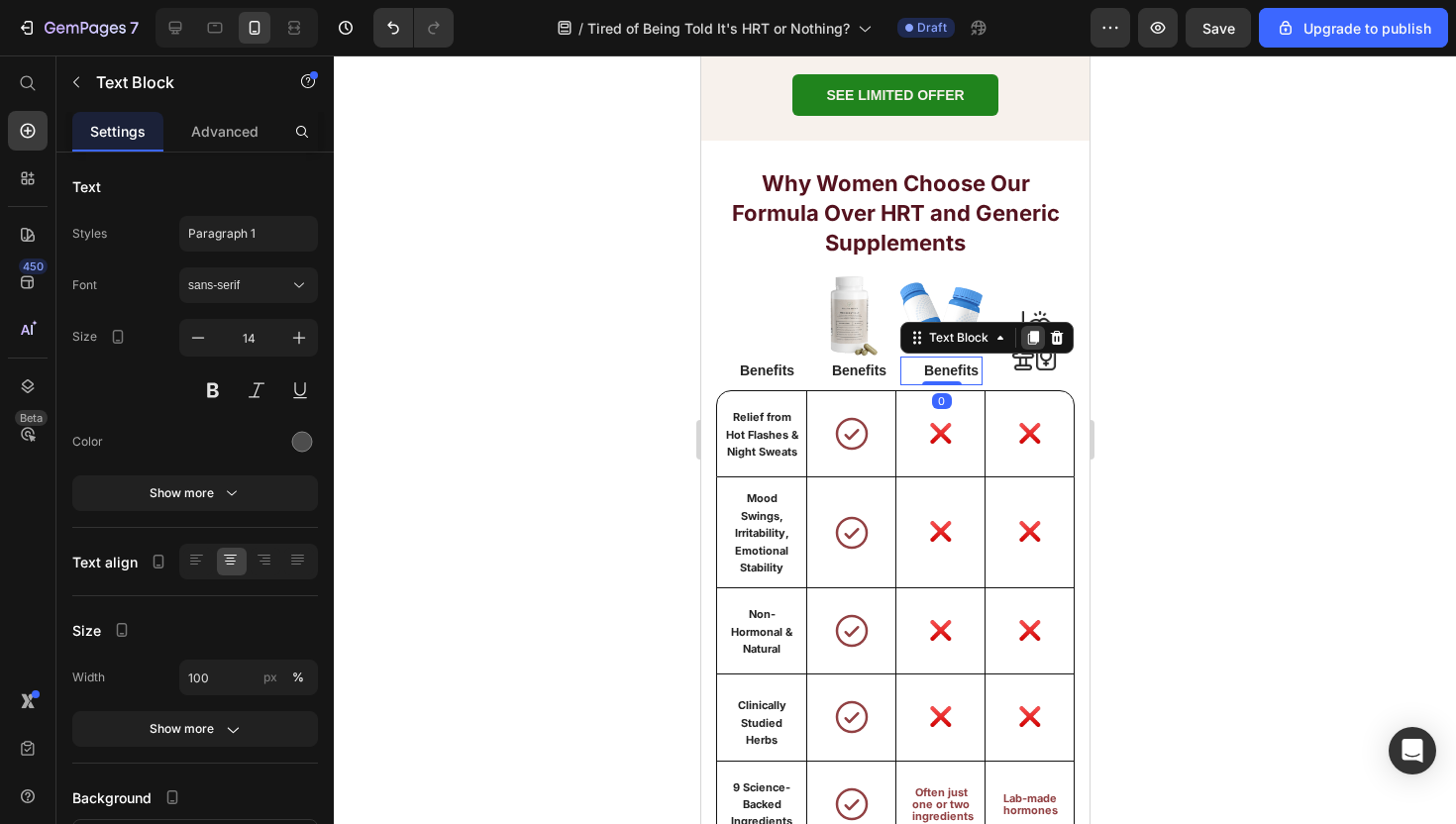 click 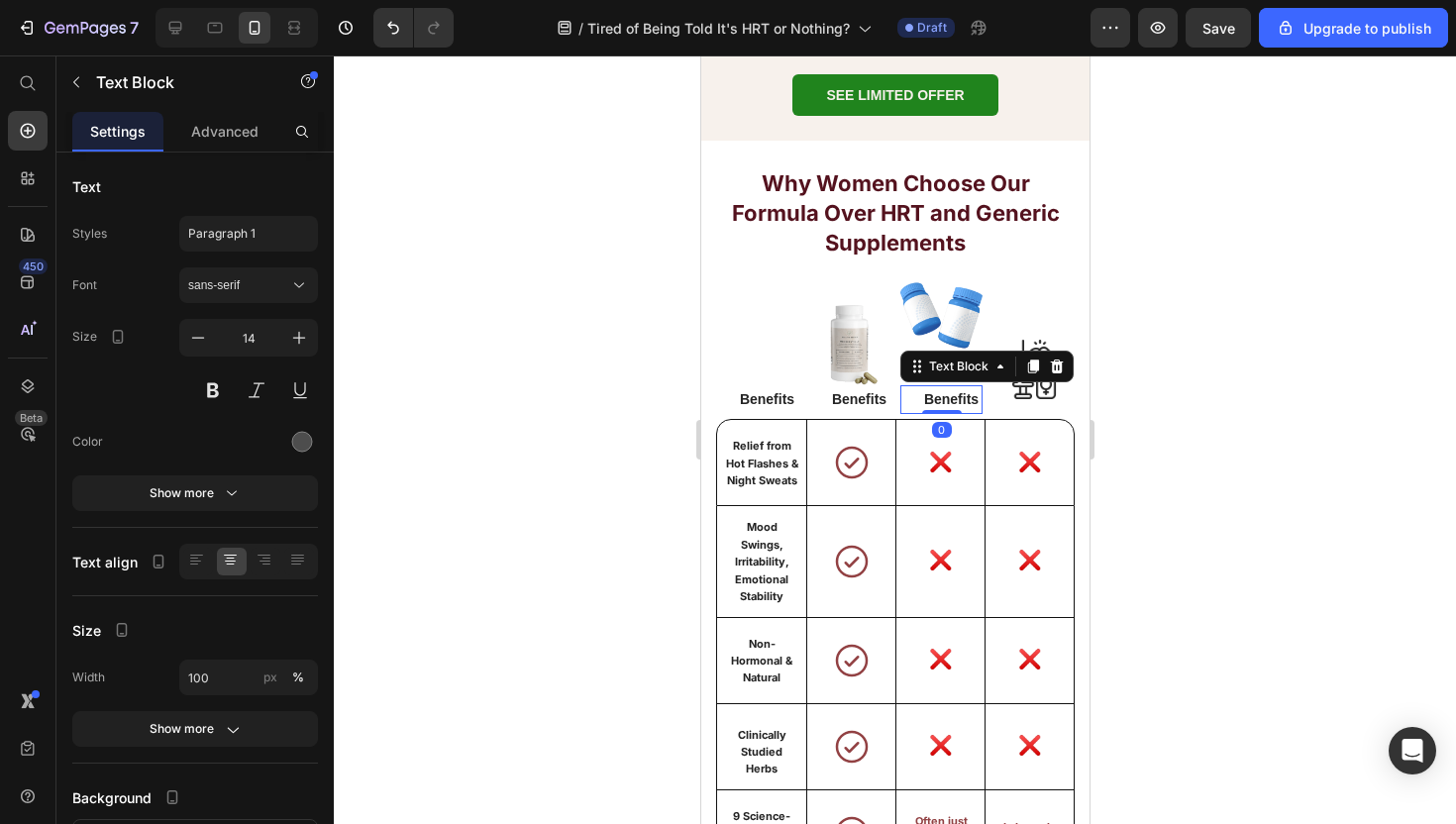drag, startPoint x: 911, startPoint y: 360, endPoint x: 1010, endPoint y: 391, distance: 103.74006 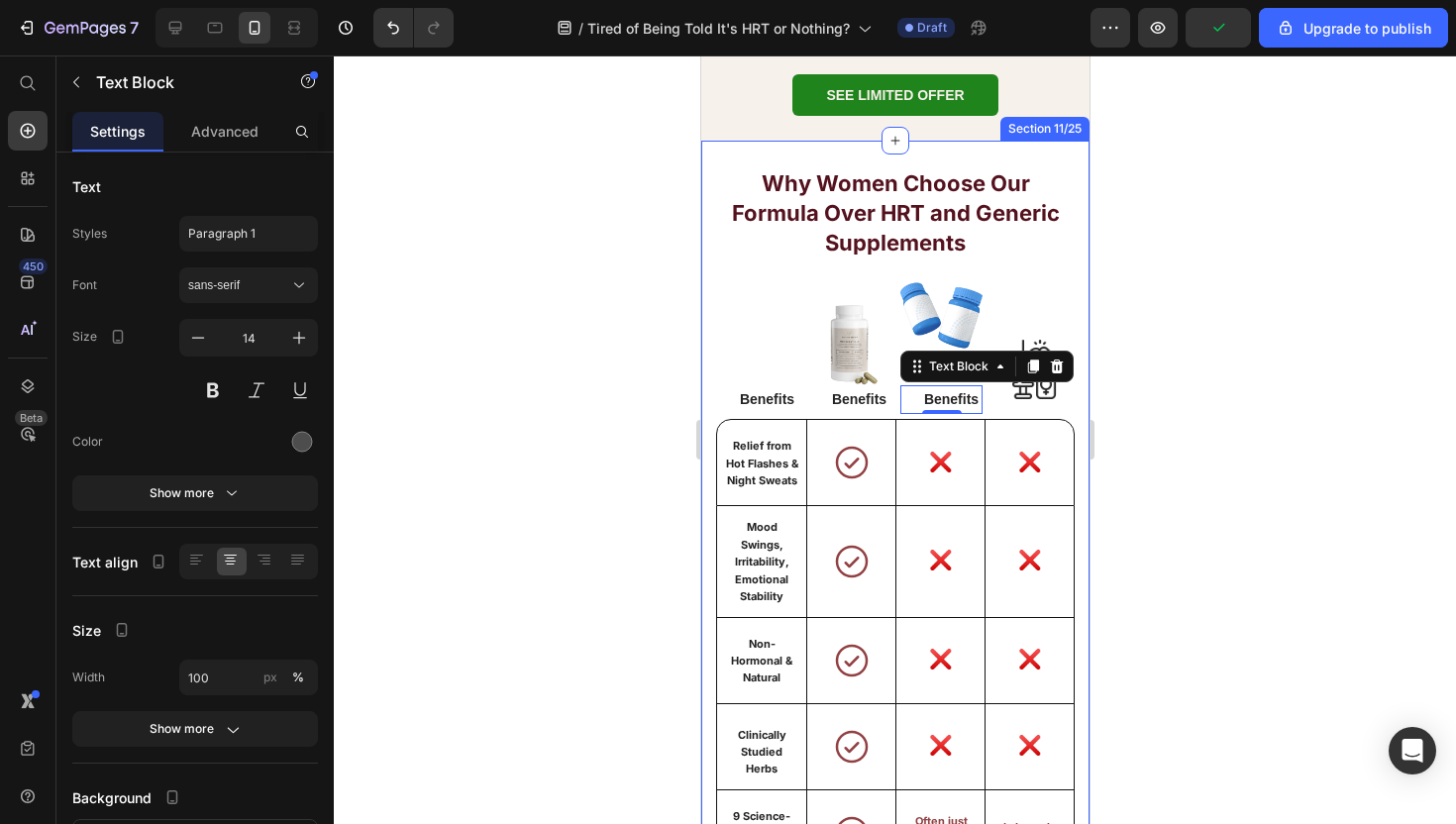 click on "❌  Text Block" at bounding box center (1028, 463) 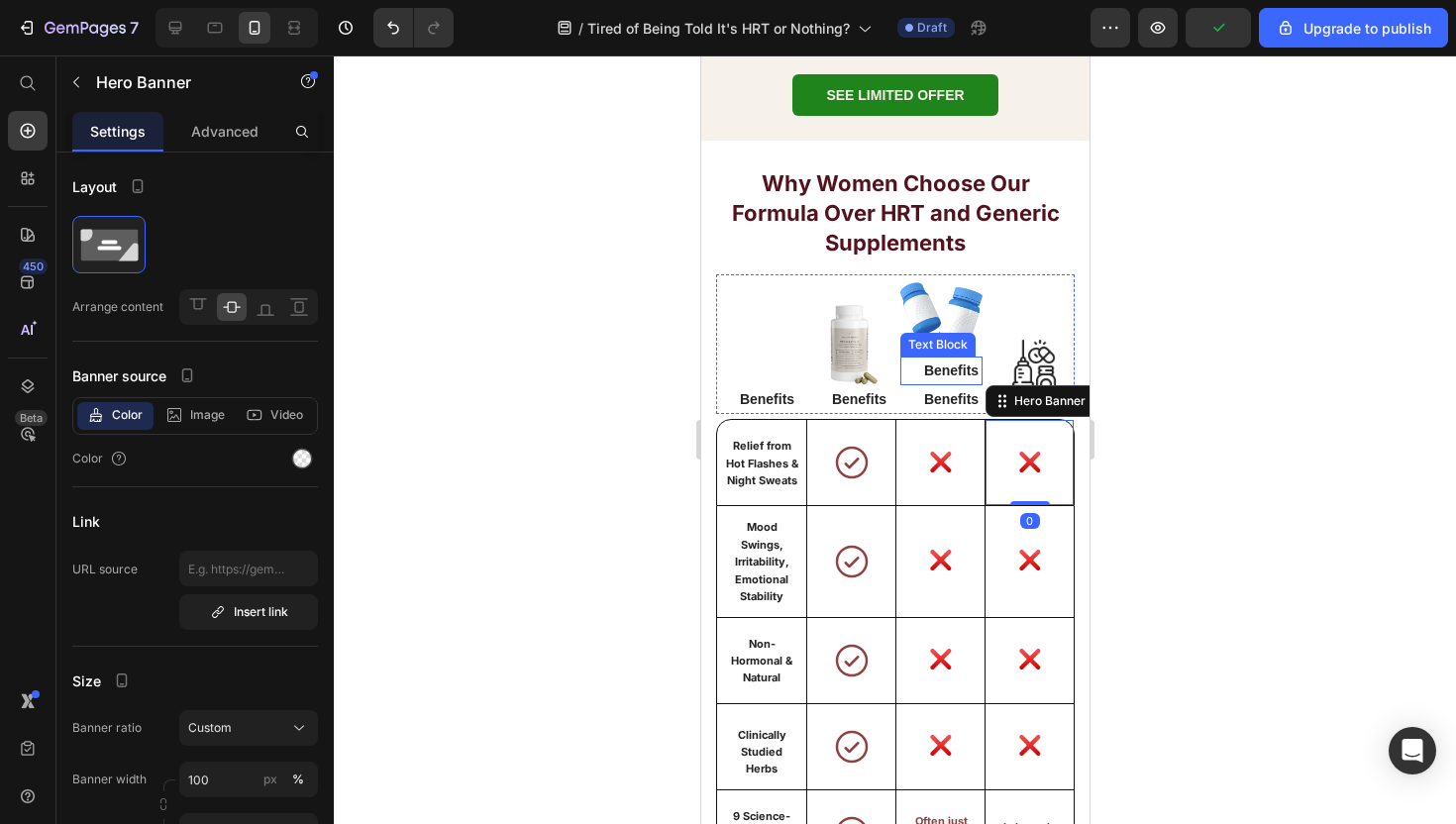 click on "Benefits" at bounding box center (950, 370) 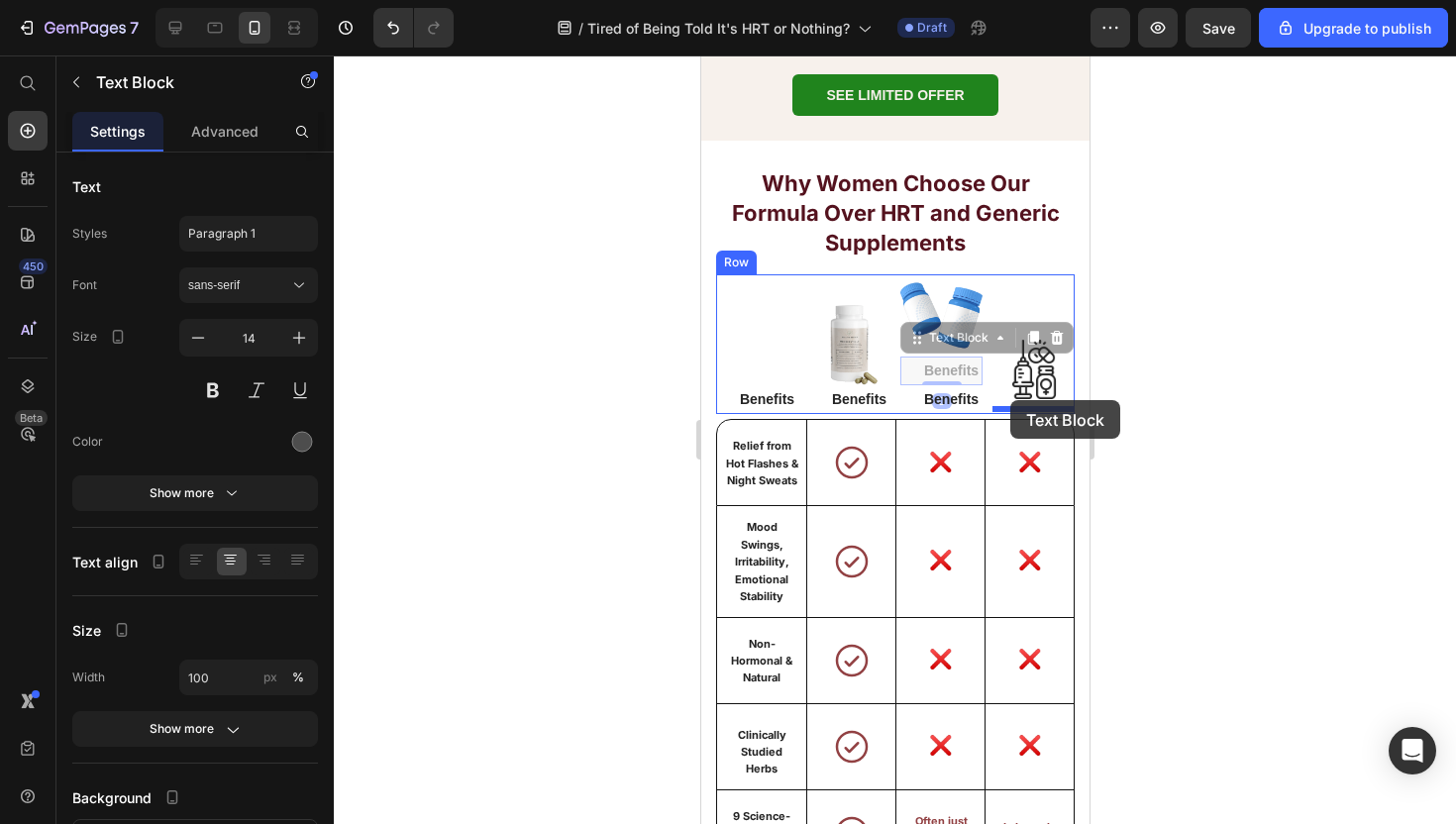 drag, startPoint x: 918, startPoint y: 341, endPoint x: 1009, endPoint y: 402, distance: 109.55364 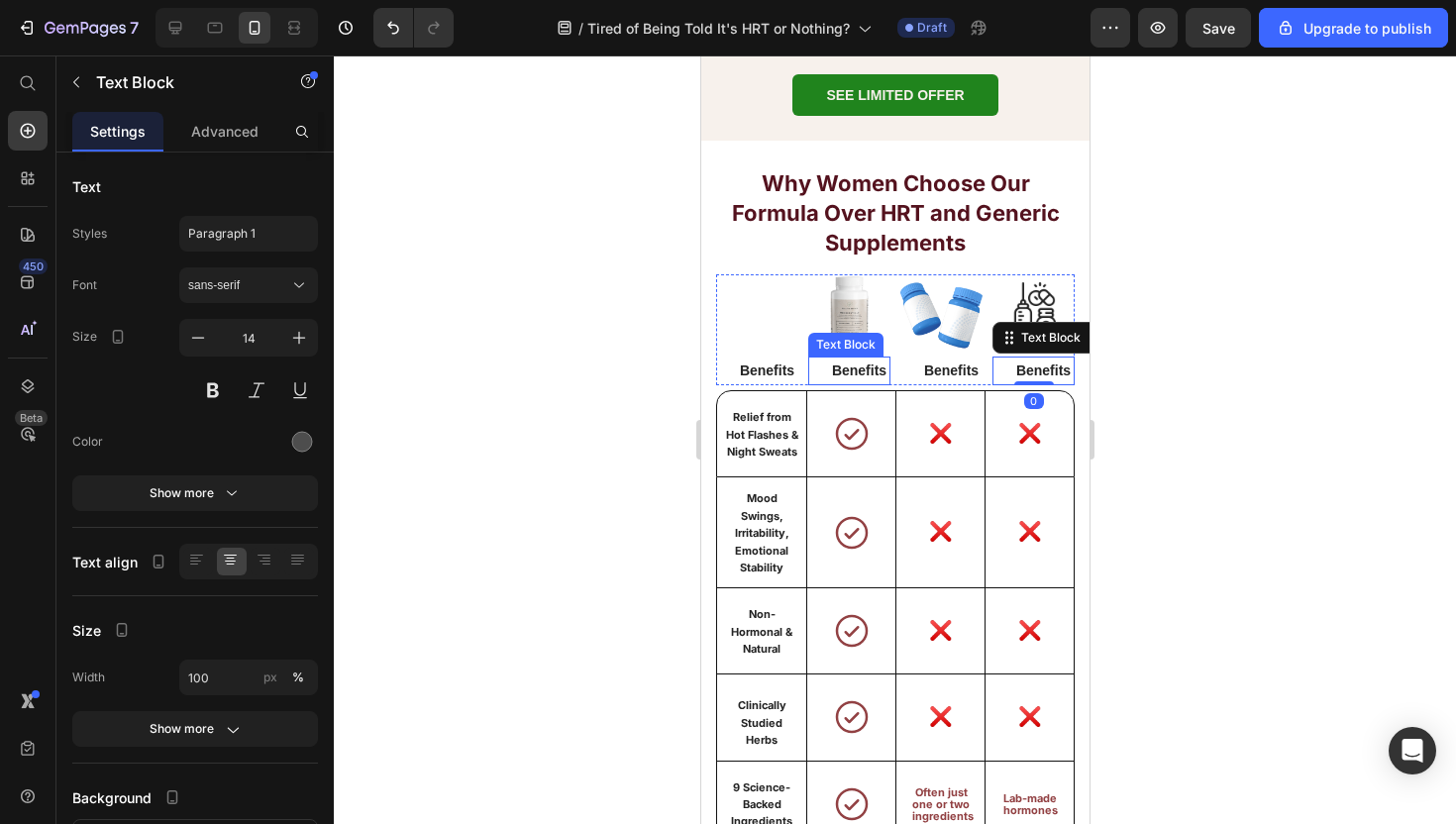 click on "Benefits" at bounding box center [858, 370] 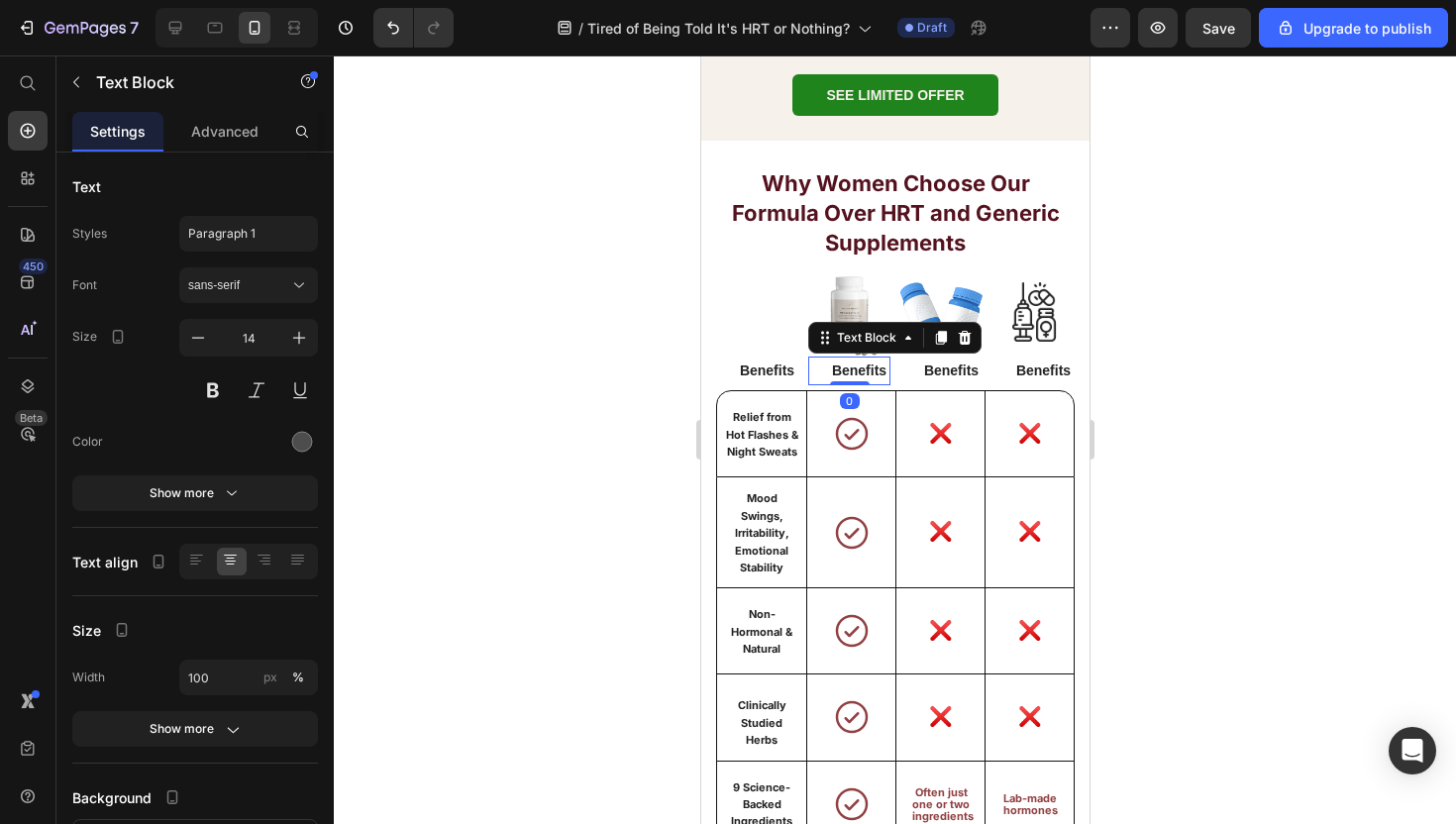 click on "Benefits" at bounding box center (858, 370) 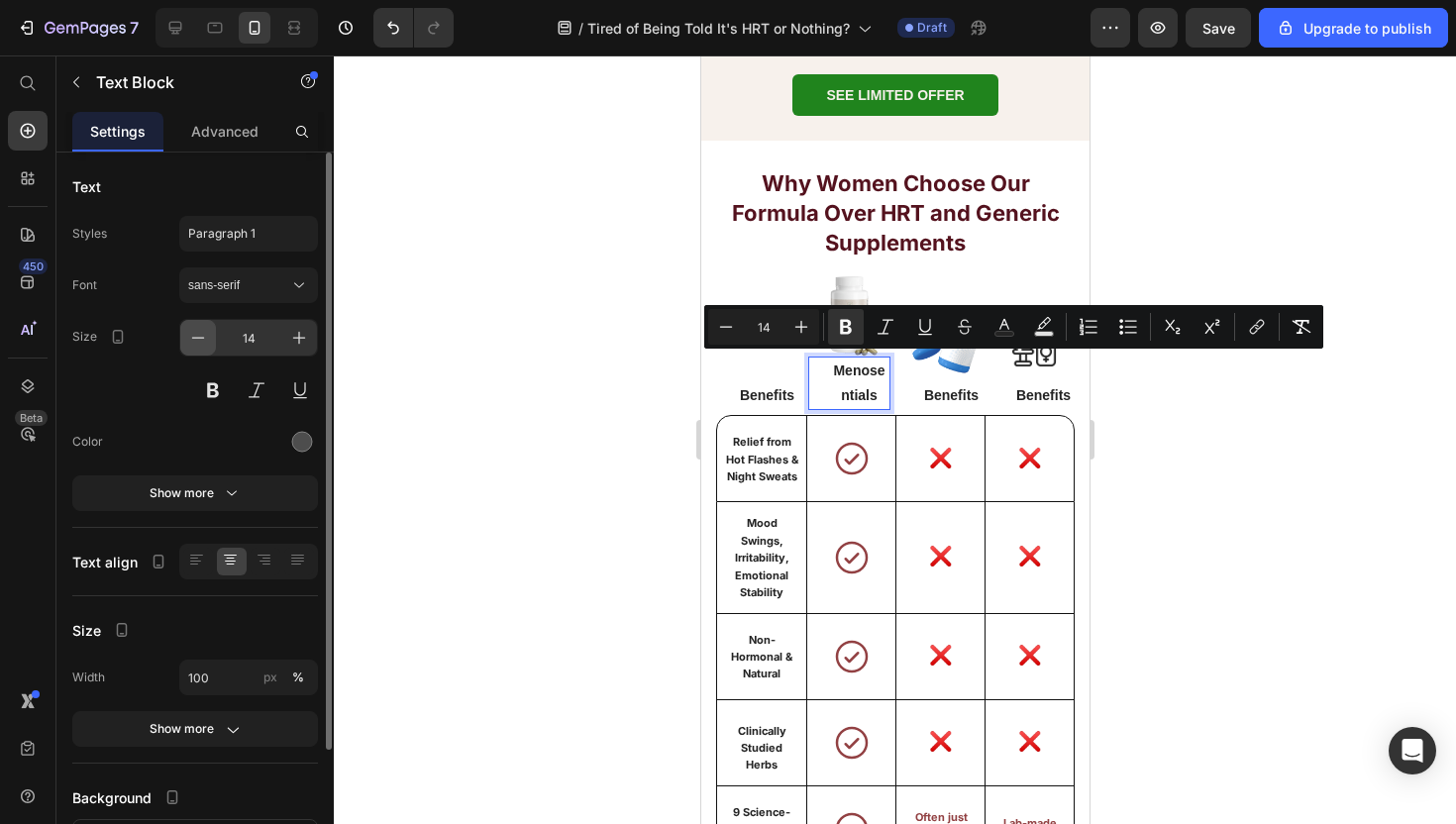 click 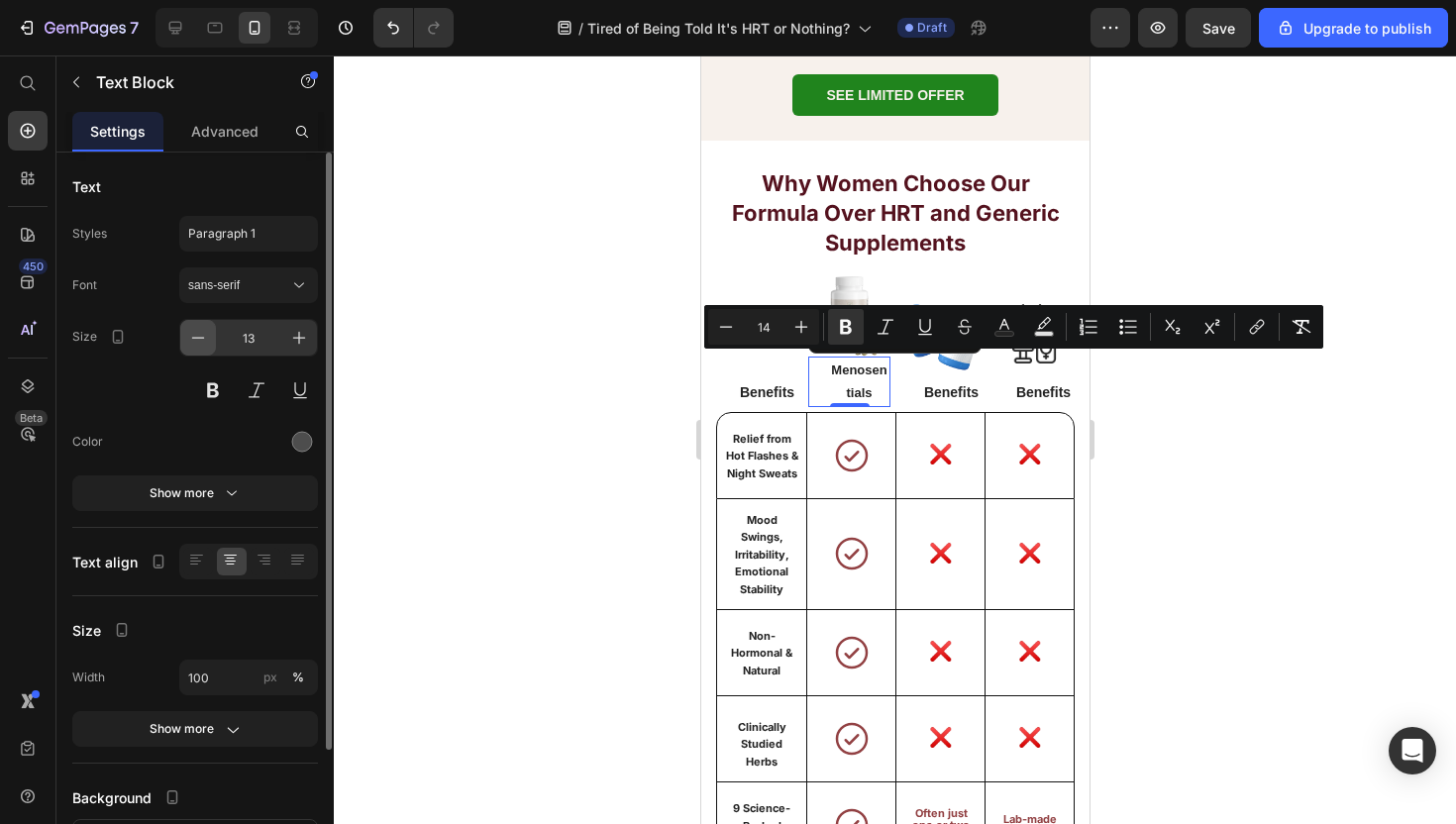 click 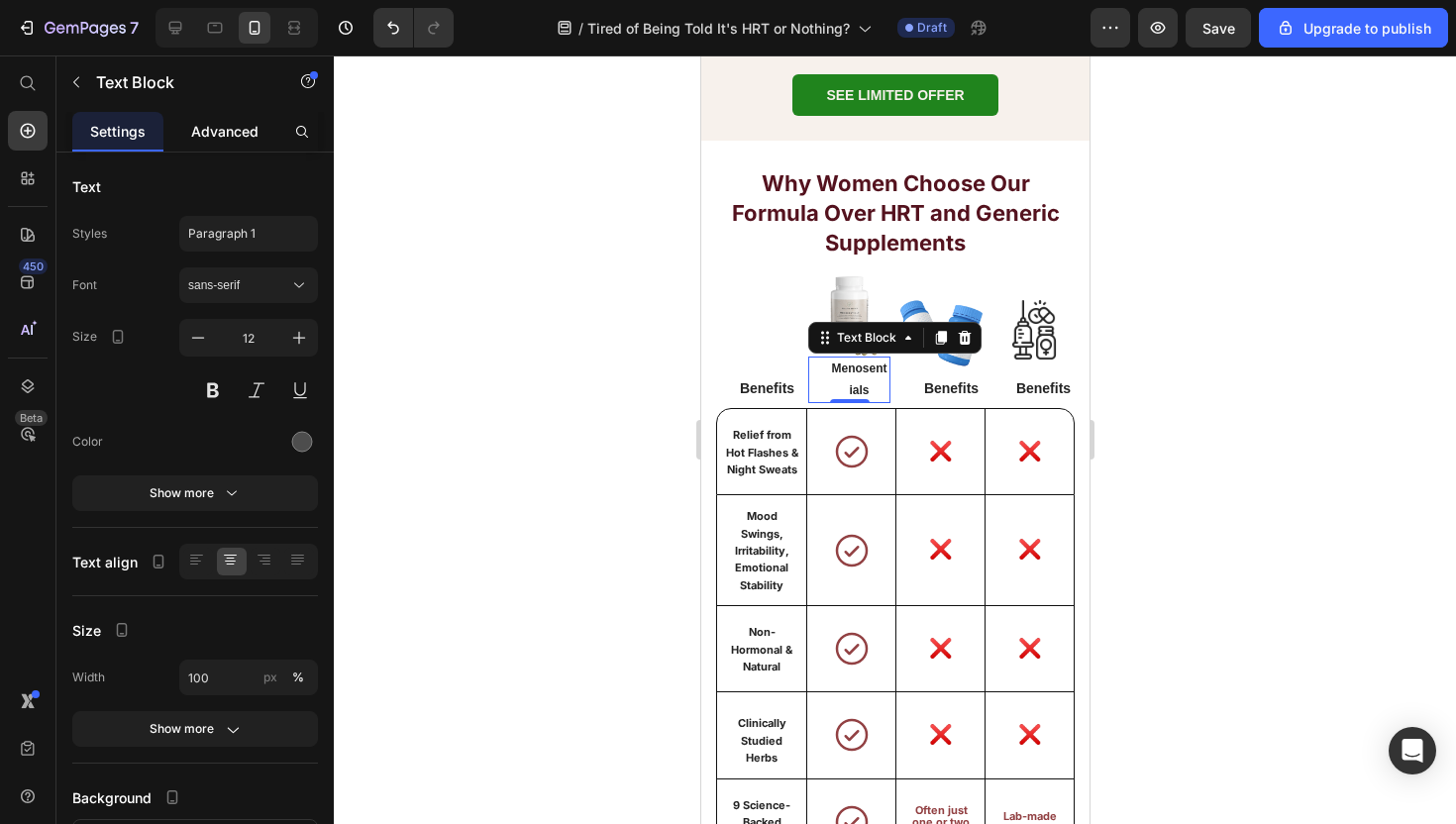 click on "Advanced" at bounding box center (225, 131) 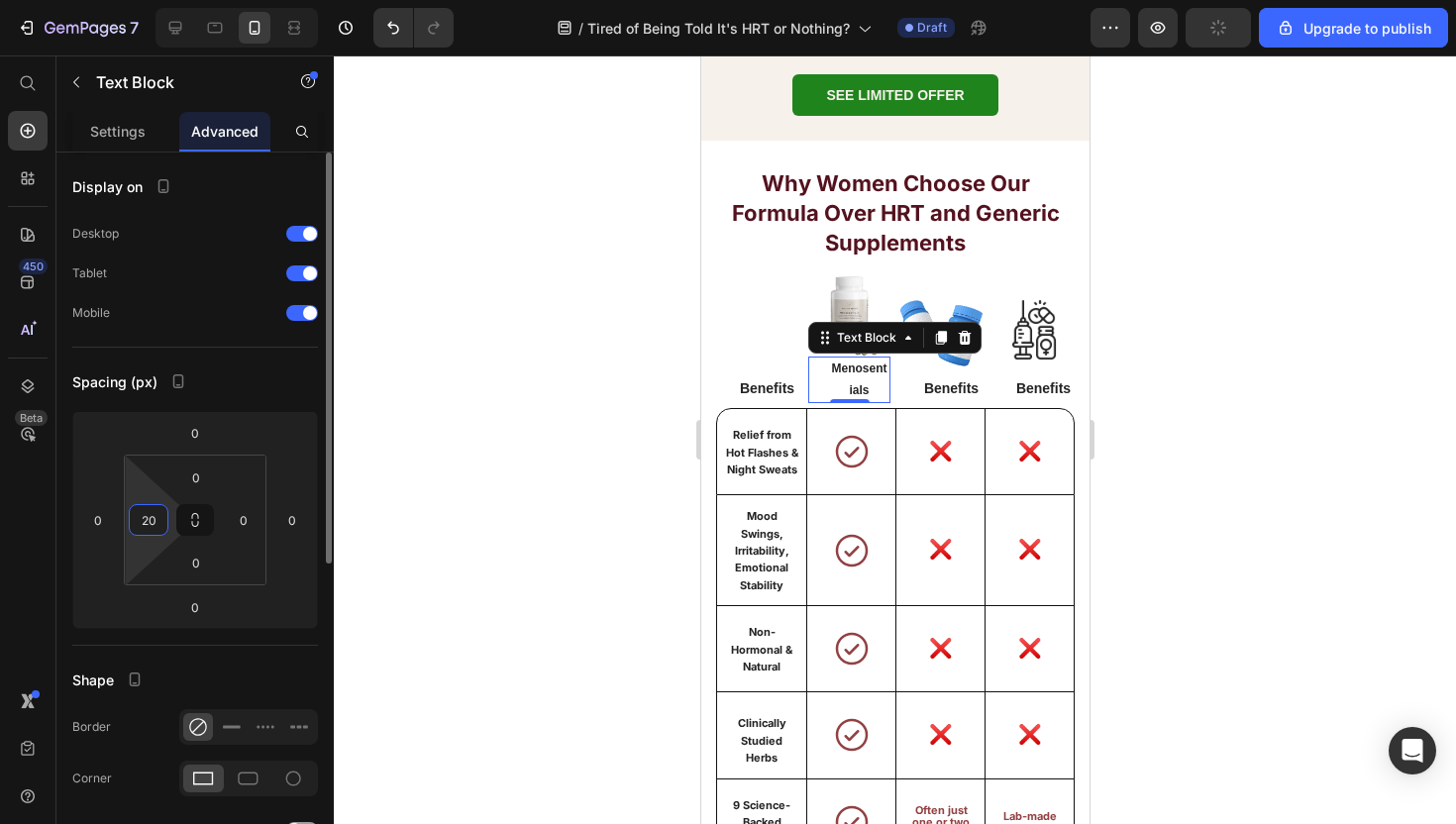 click on "20" at bounding box center [149, 520] 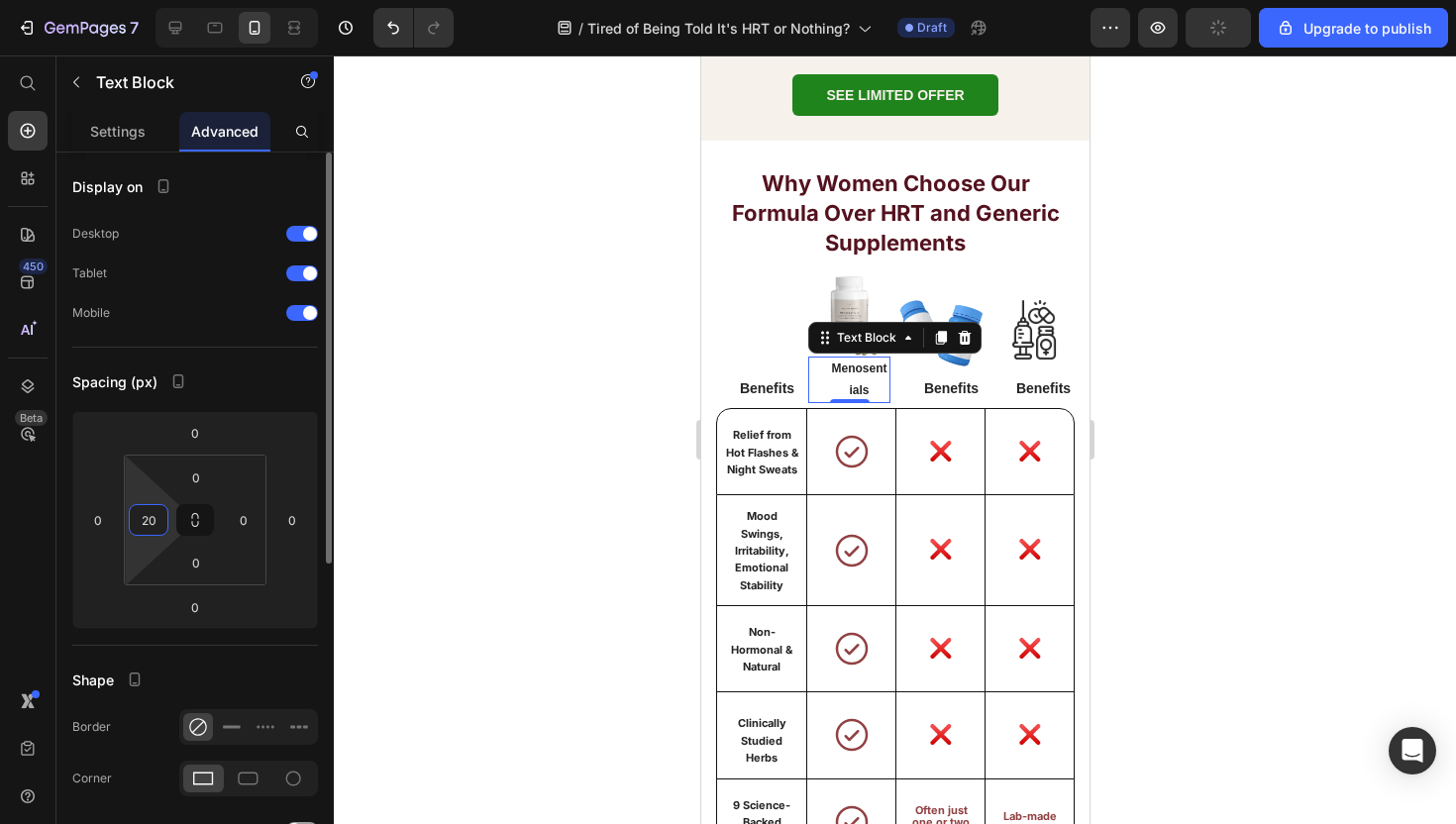 click on "20" at bounding box center [149, 520] 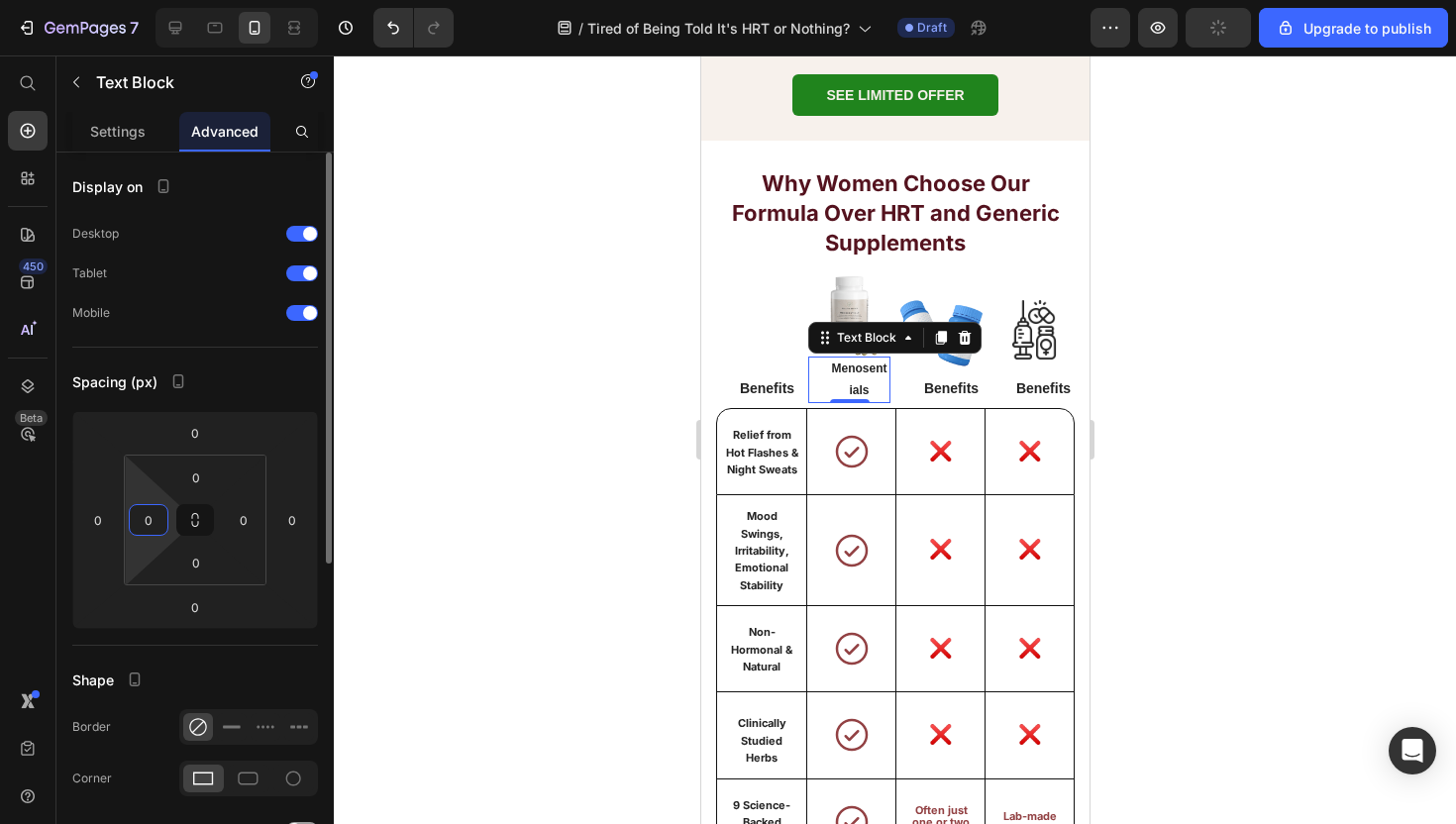 type on "0" 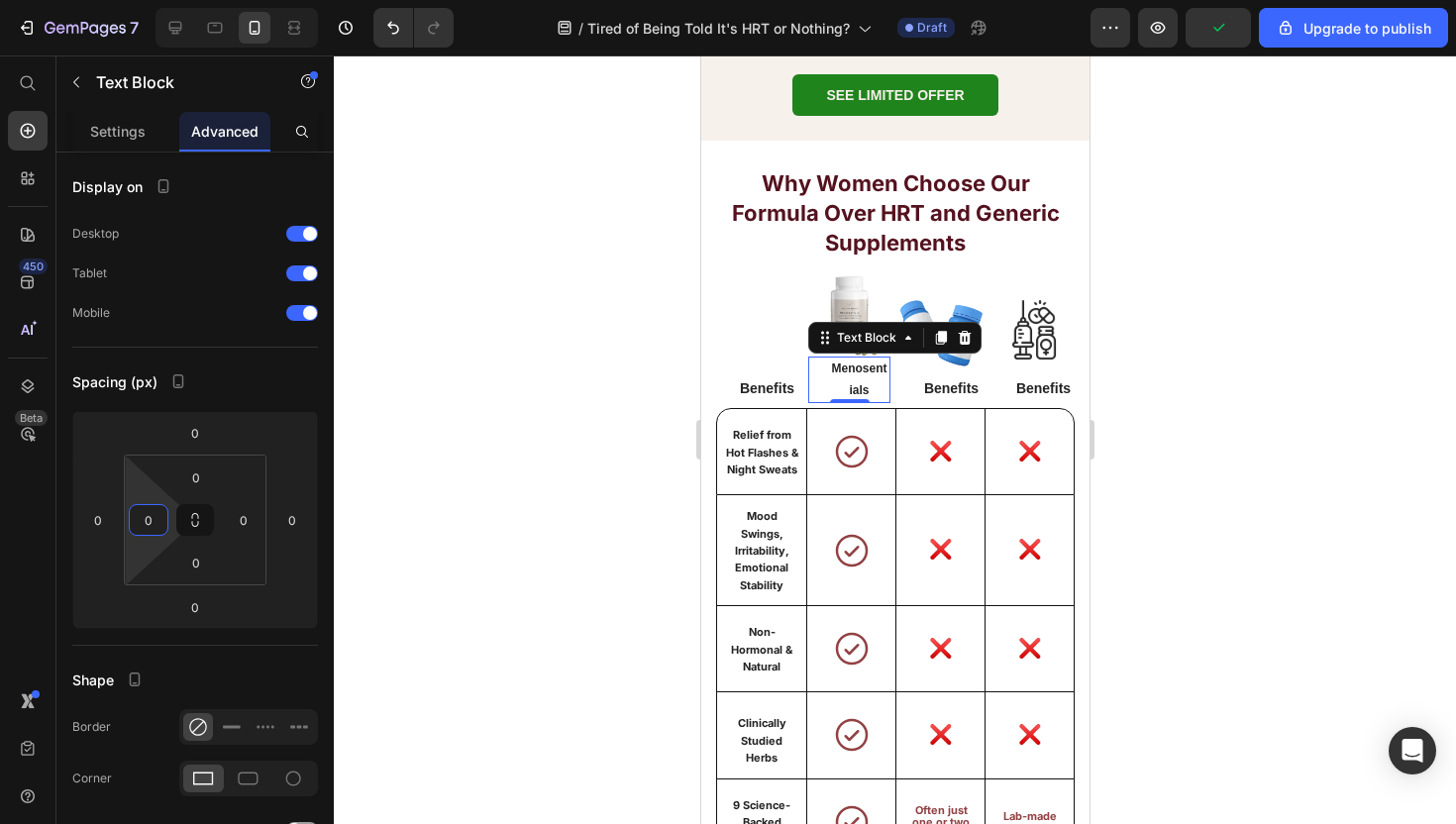 click at bounding box center [849, 401] 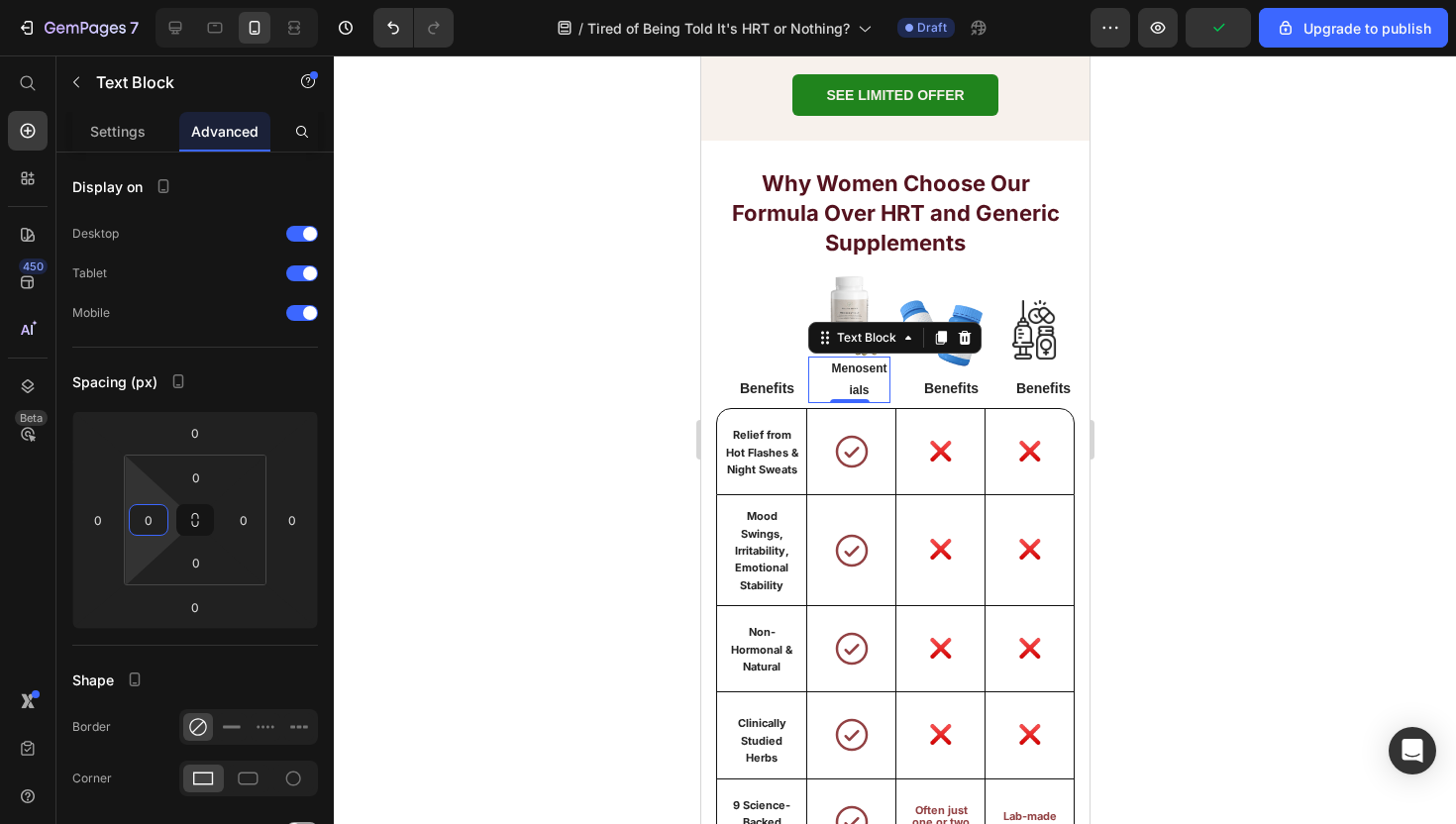 click at bounding box center [849, 401] 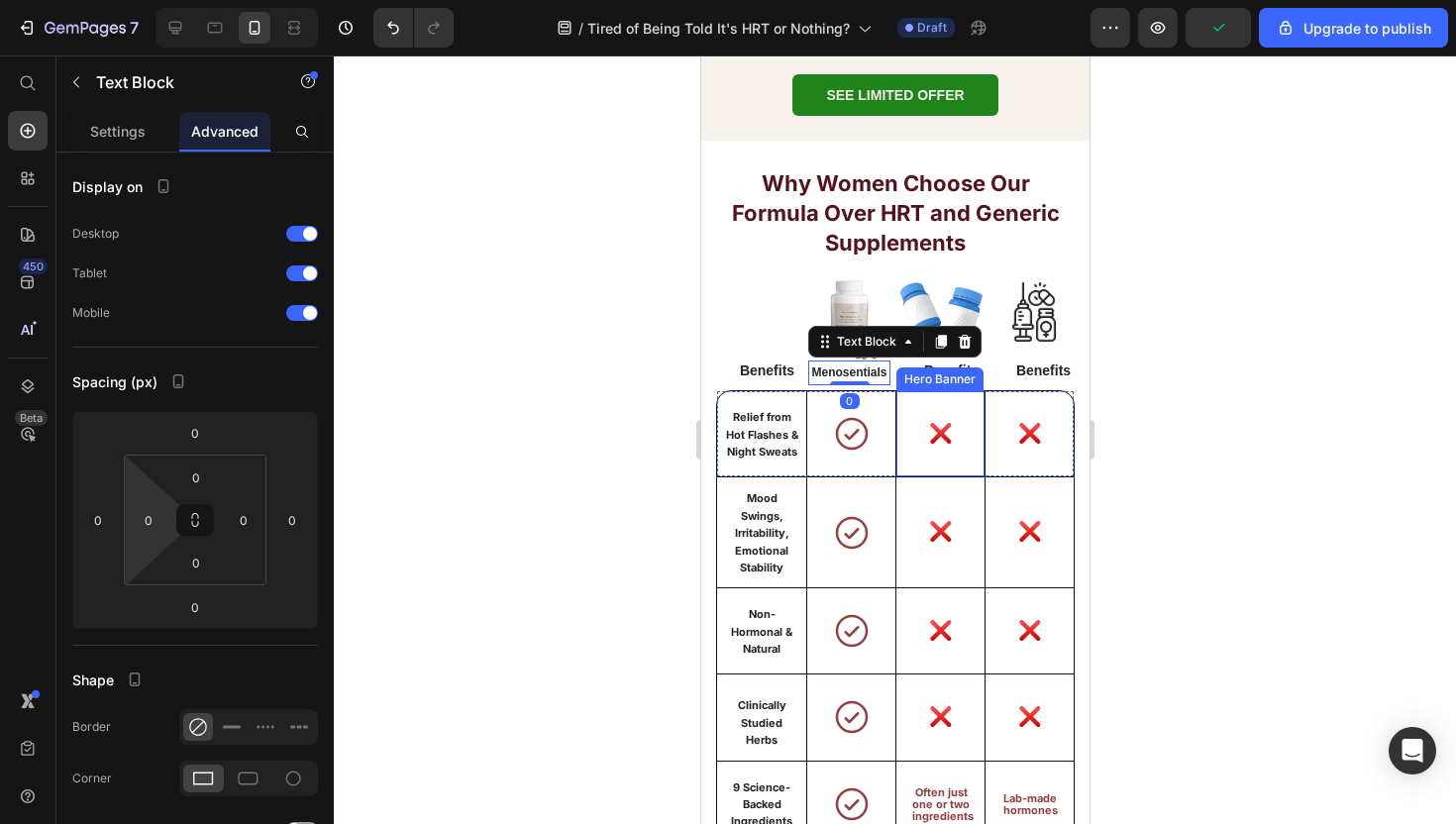 click on "❌  Text Block" at bounding box center [940, 434] 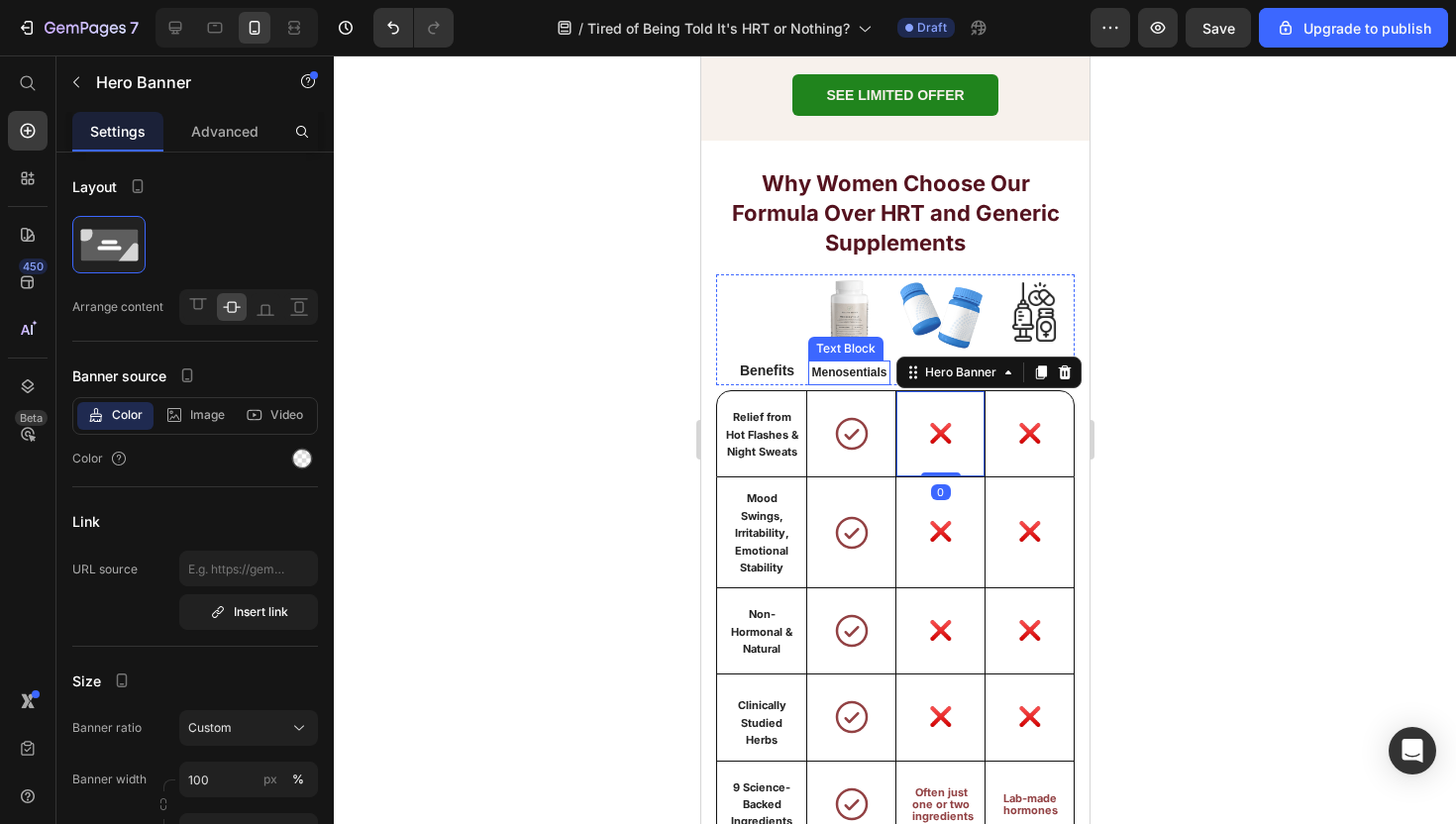 click on "Menosentials" at bounding box center [848, 372] 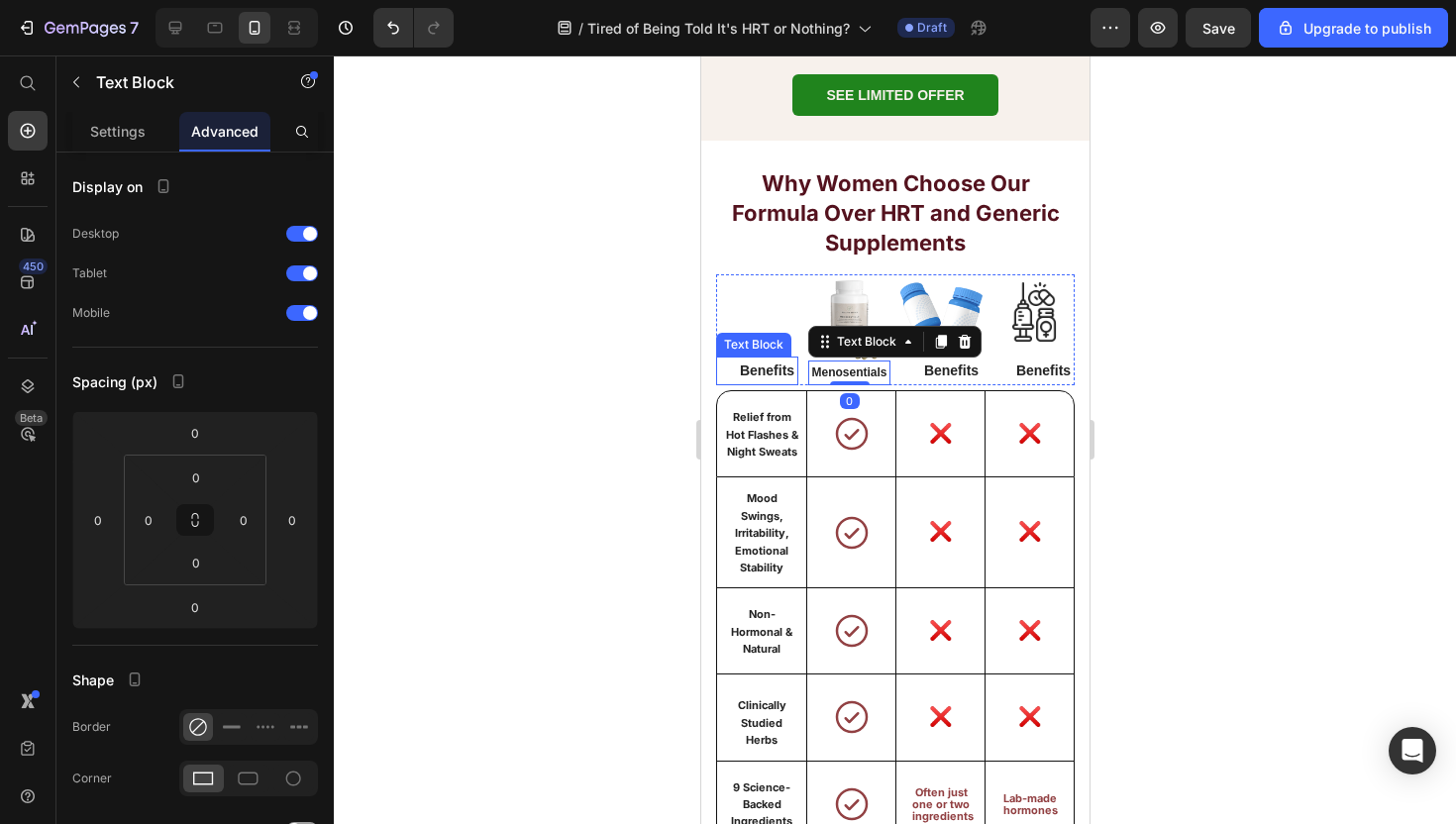 click on "Benefits" at bounding box center [766, 370] 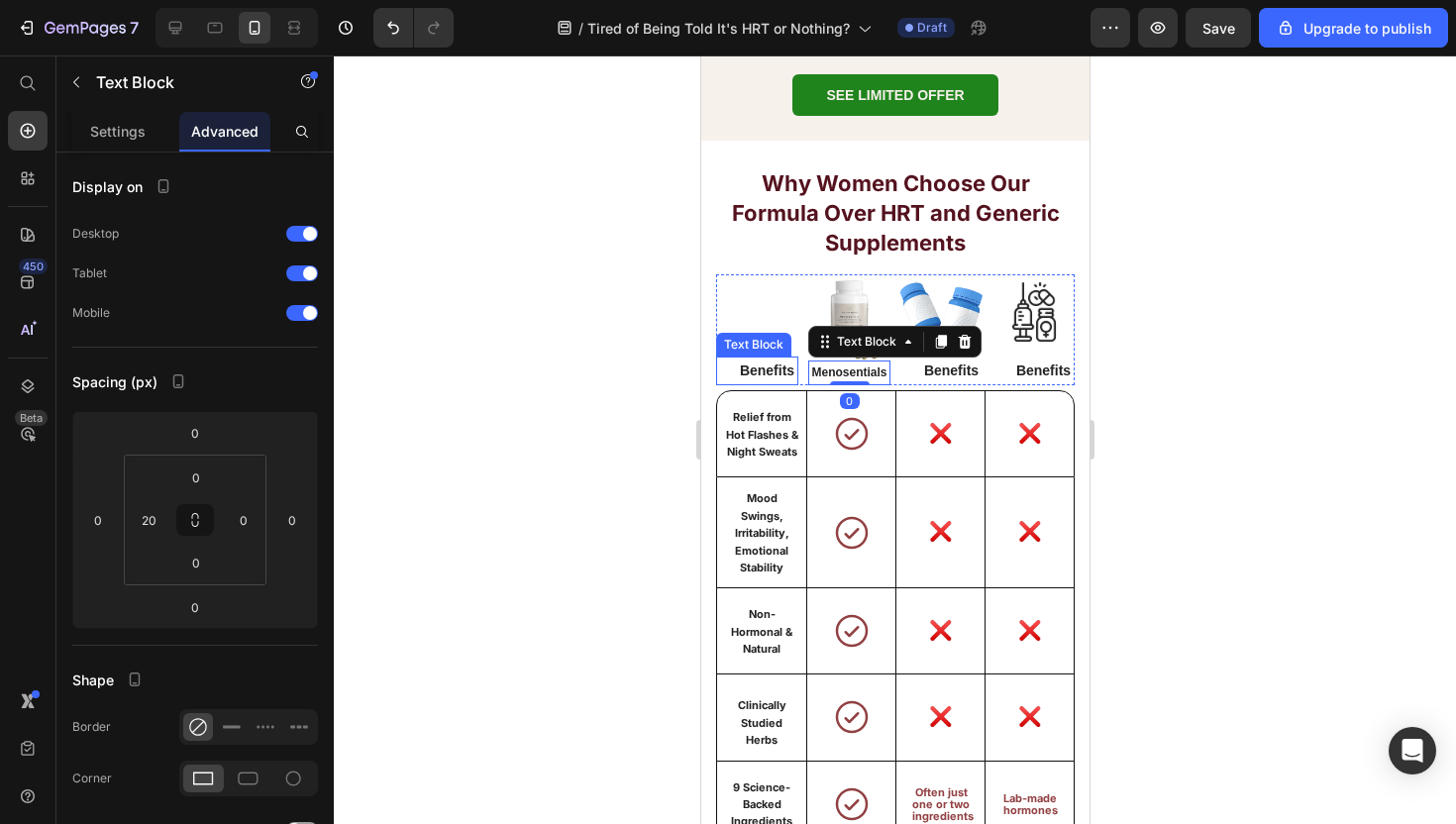 click on "Benefits" at bounding box center (766, 370) 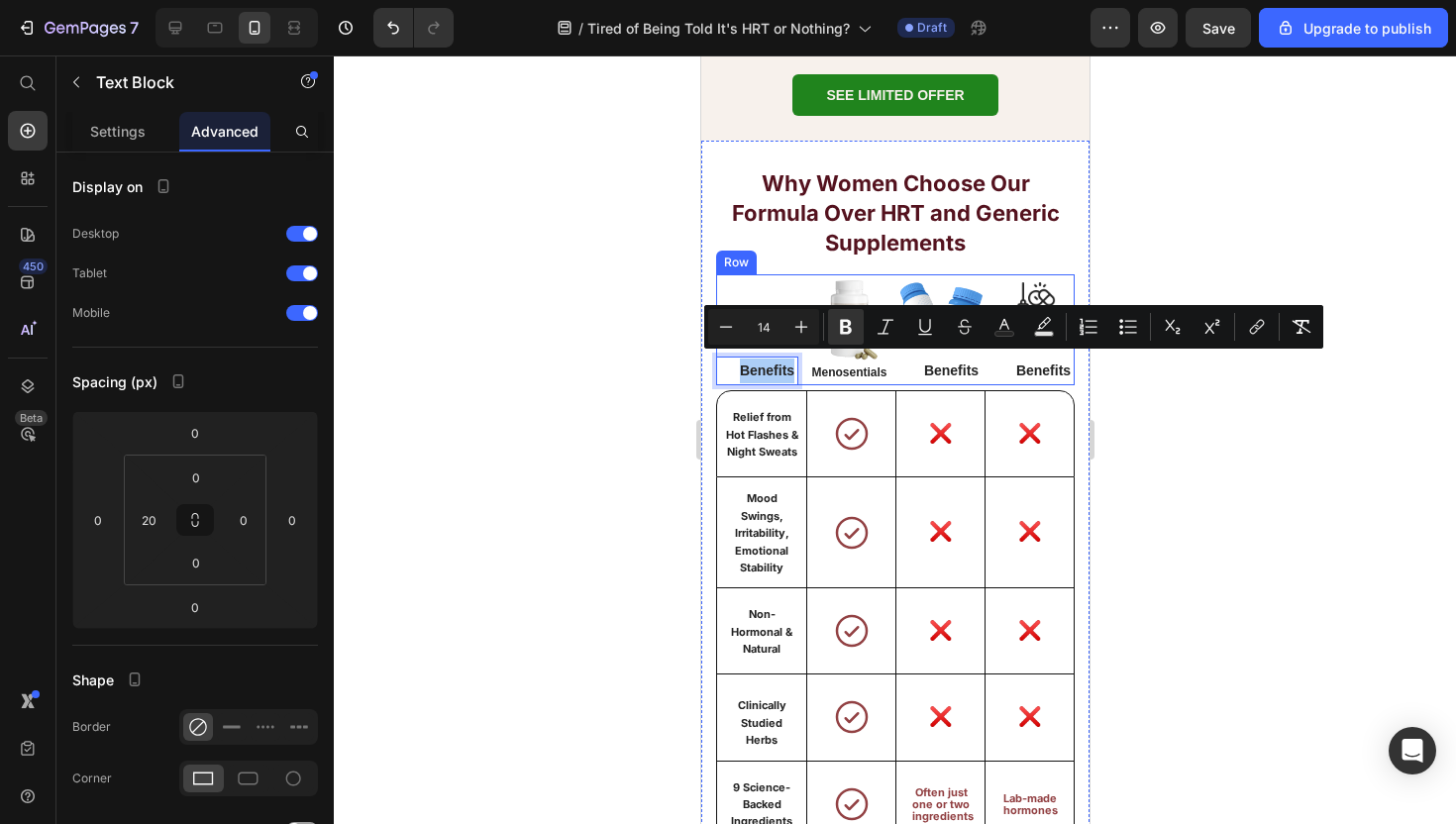 click on "❌" at bounding box center [940, 434] 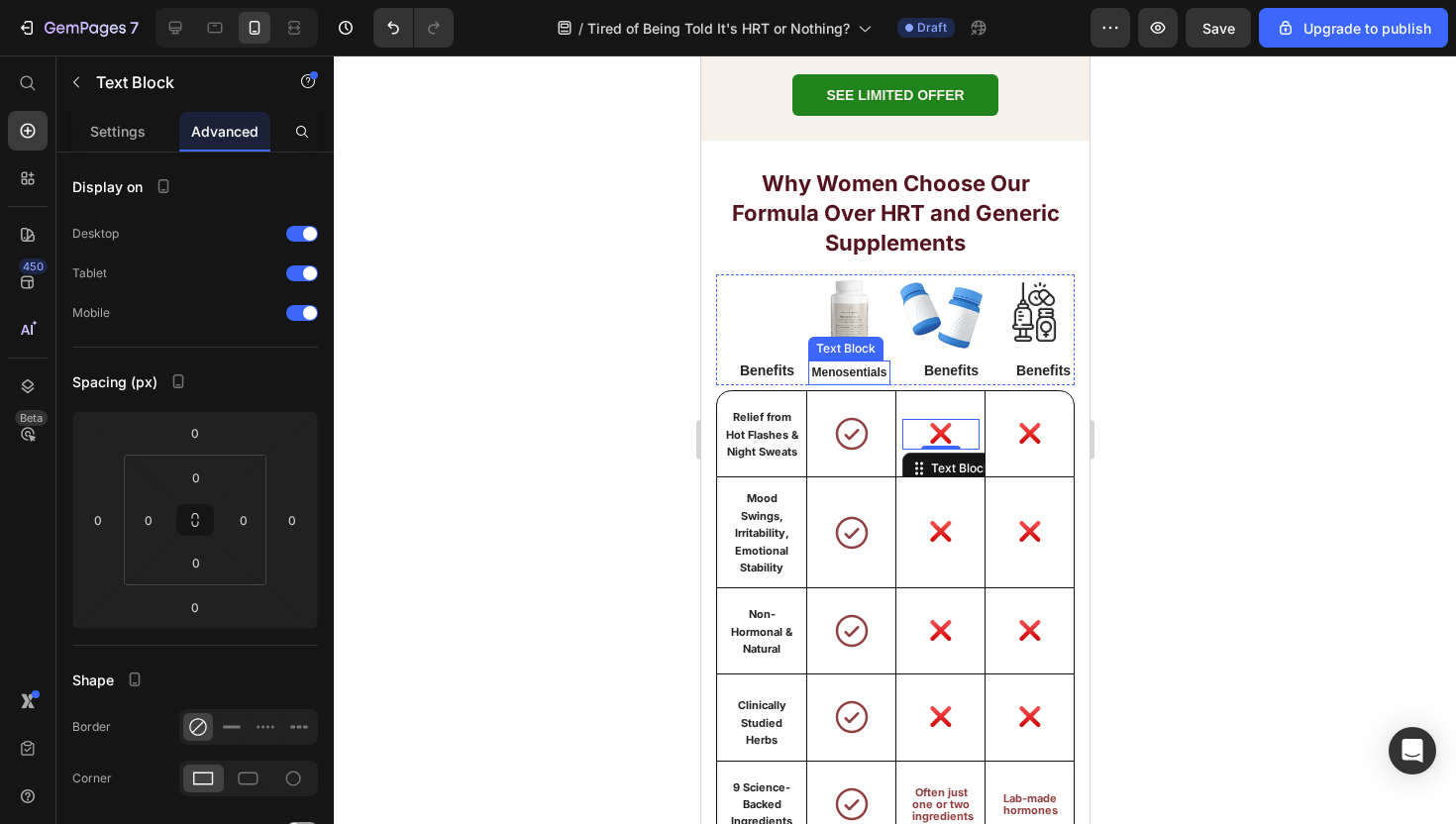 click on "Menosentials" at bounding box center [848, 372] 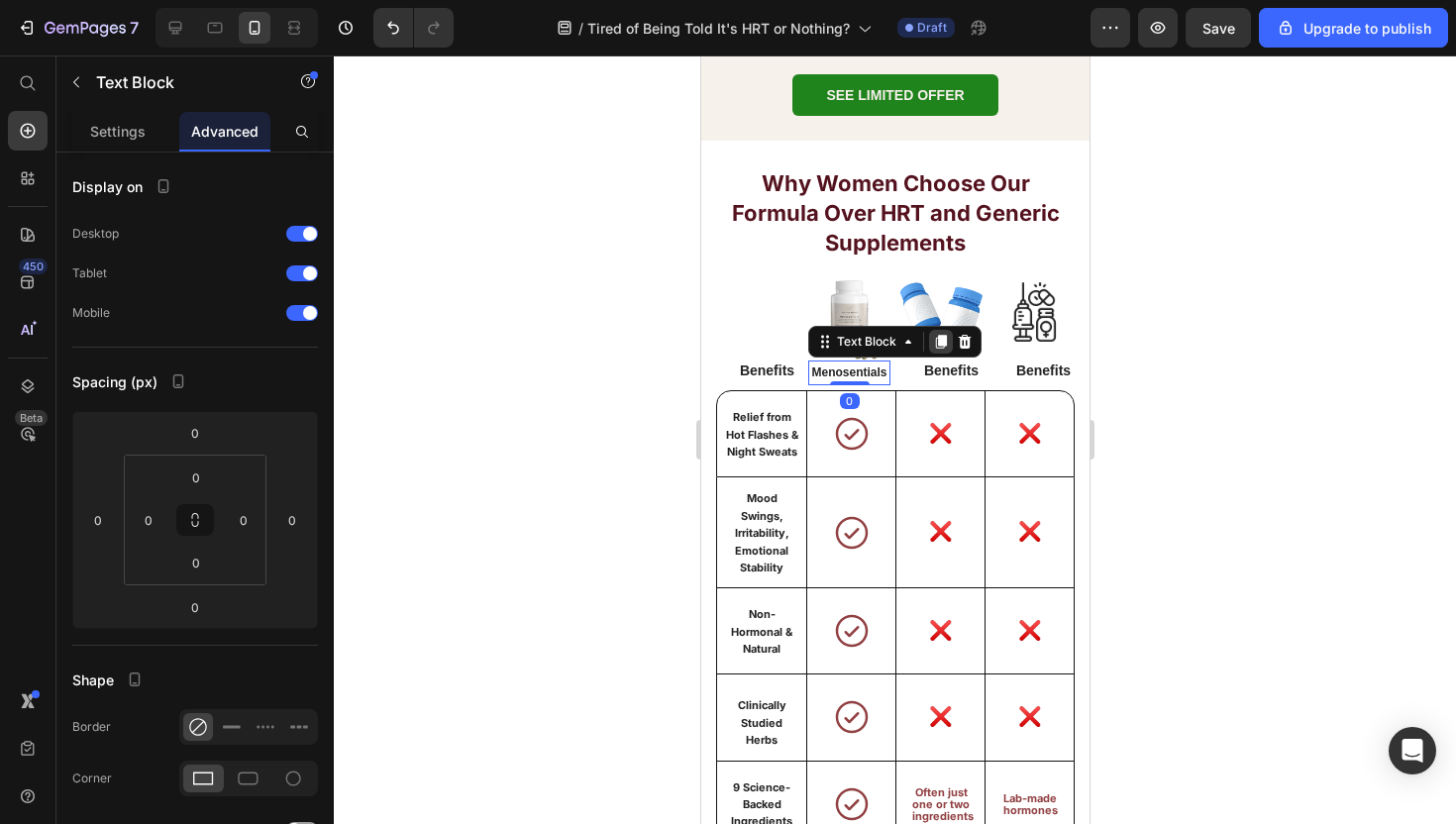 click at bounding box center (940, 342) 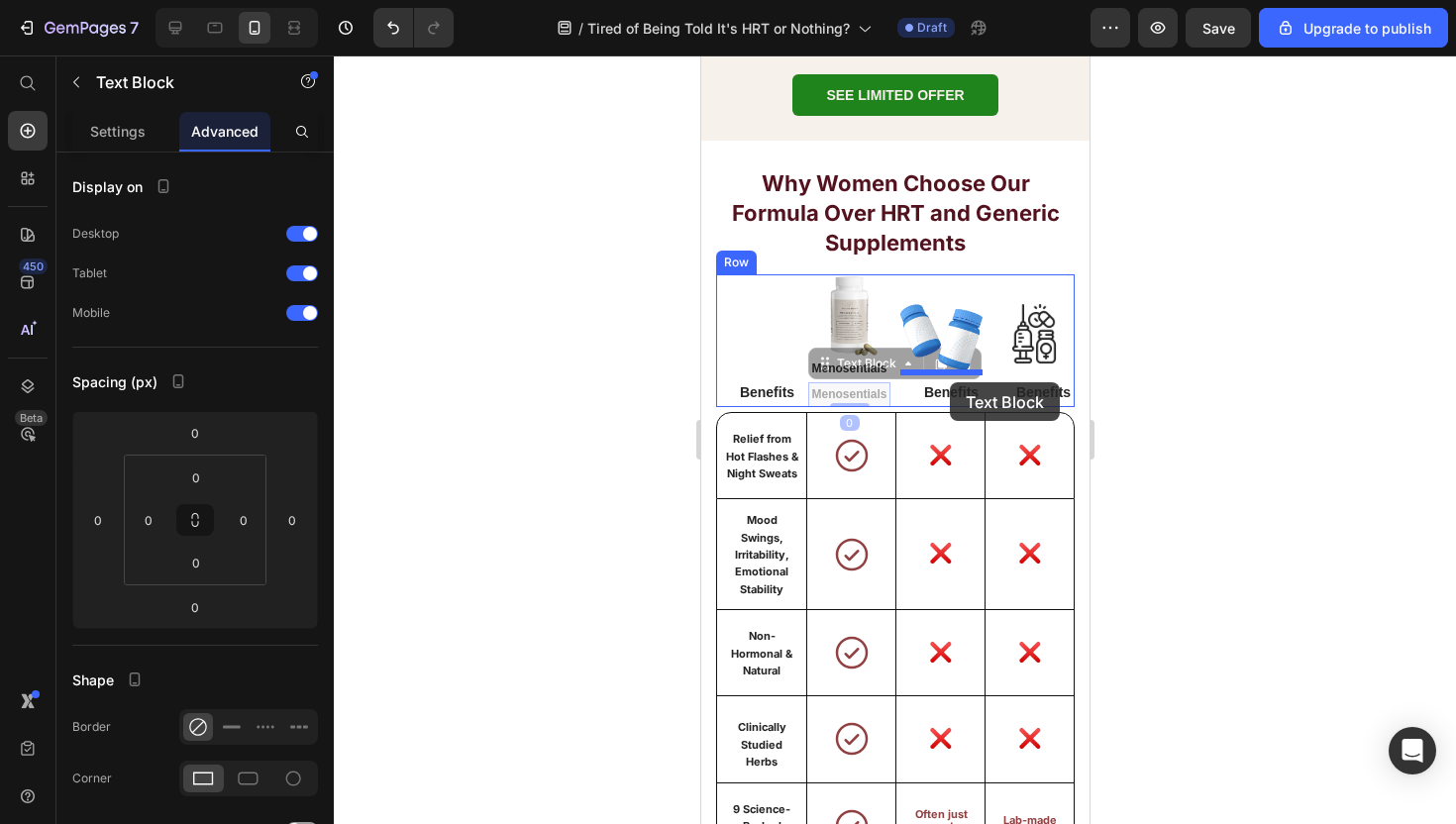 drag, startPoint x: 824, startPoint y: 362, endPoint x: 948, endPoint y: 384, distance: 125.936492 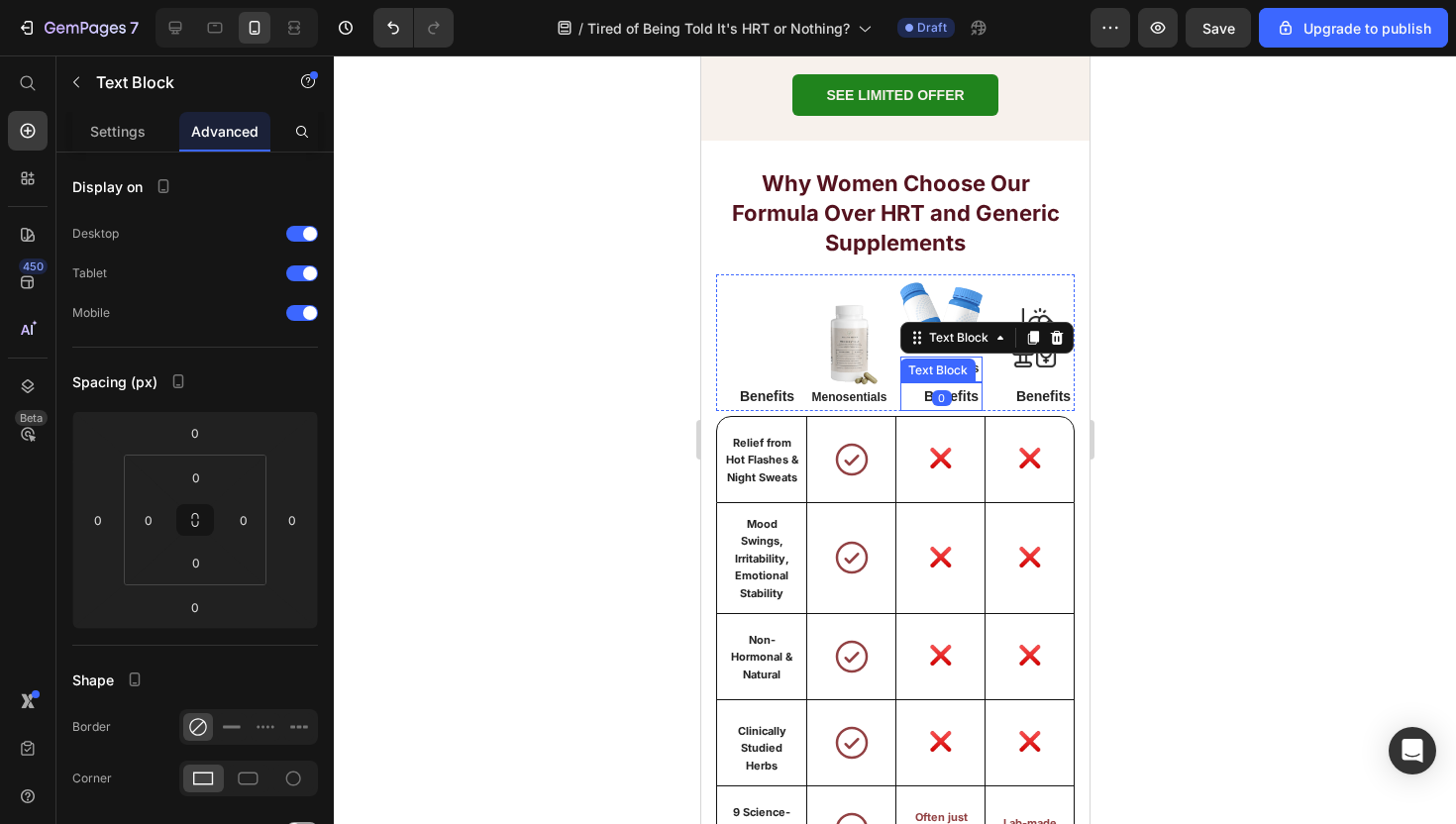 click on "Benefits" at bounding box center [950, 396] 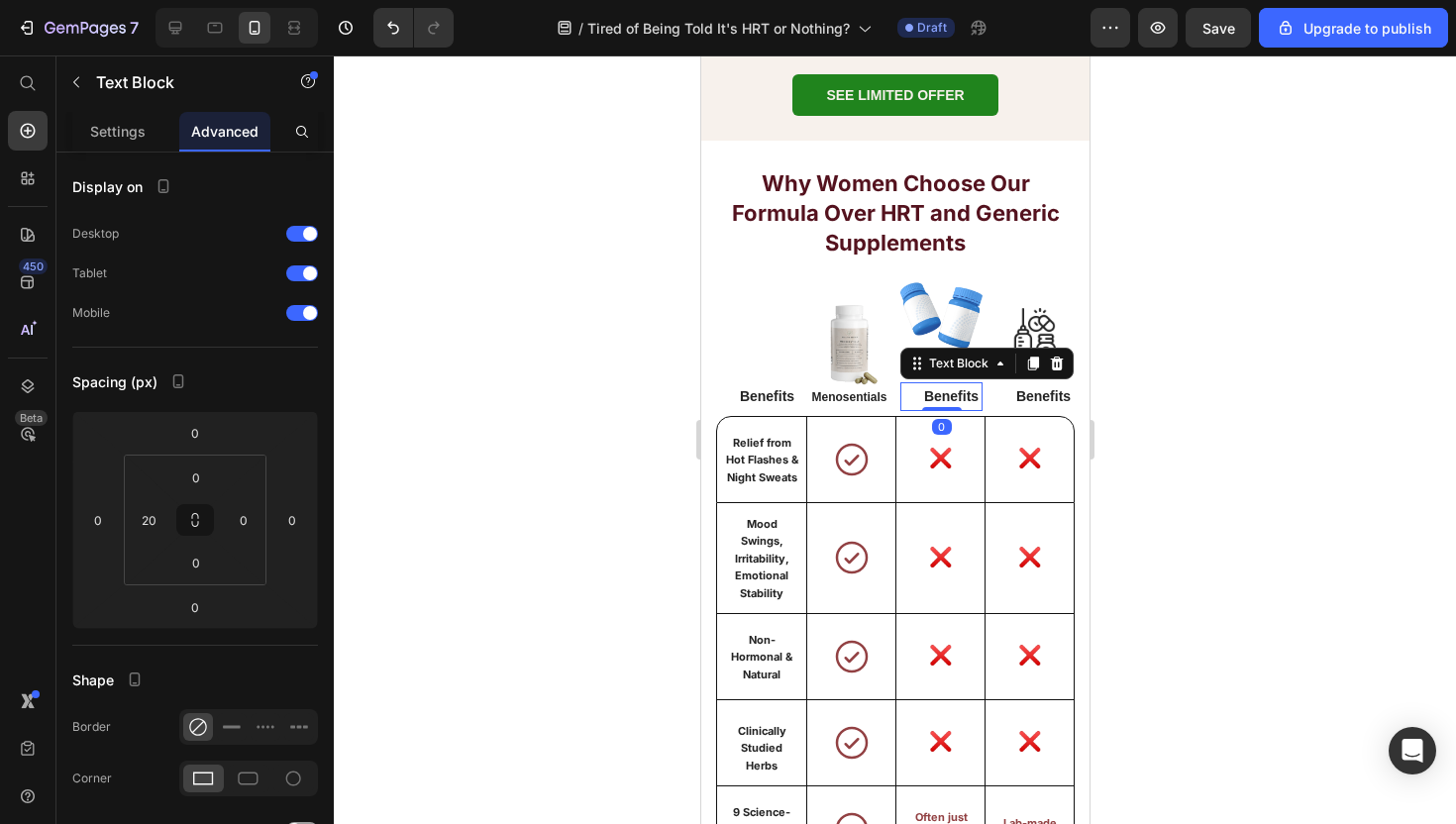 click 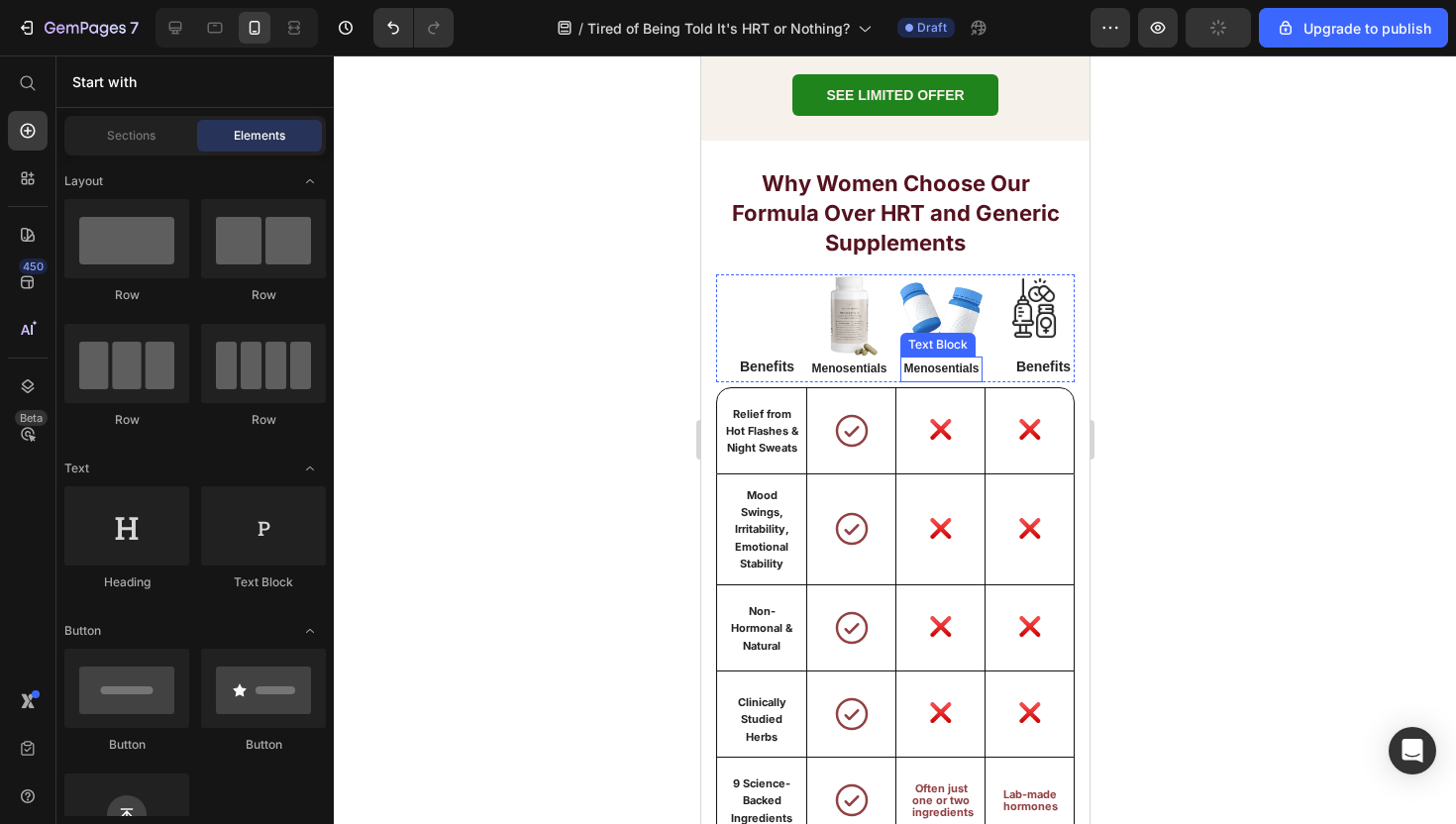 click on "Menosentials" at bounding box center (940, 368) 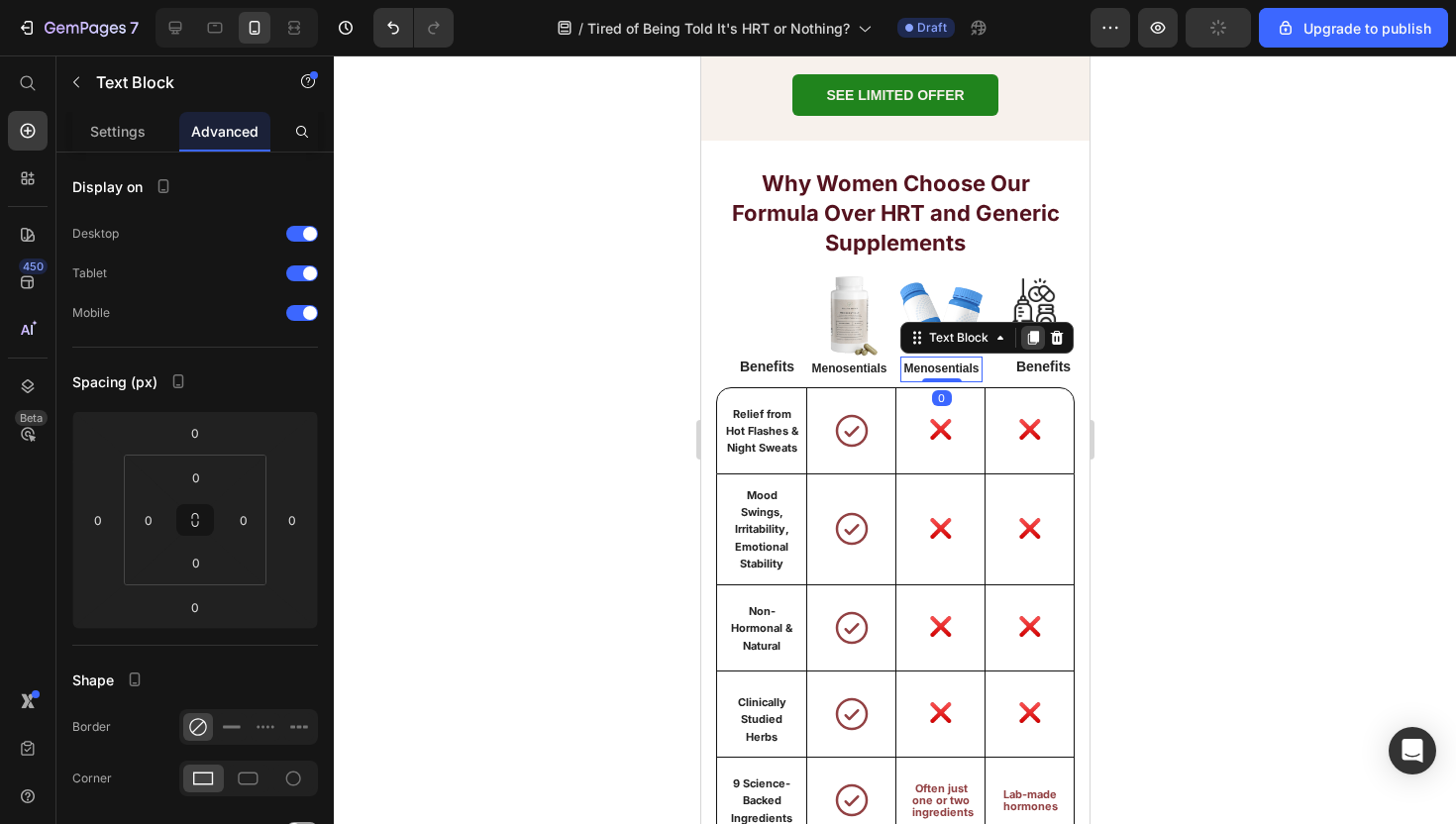 click at bounding box center (1032, 338) 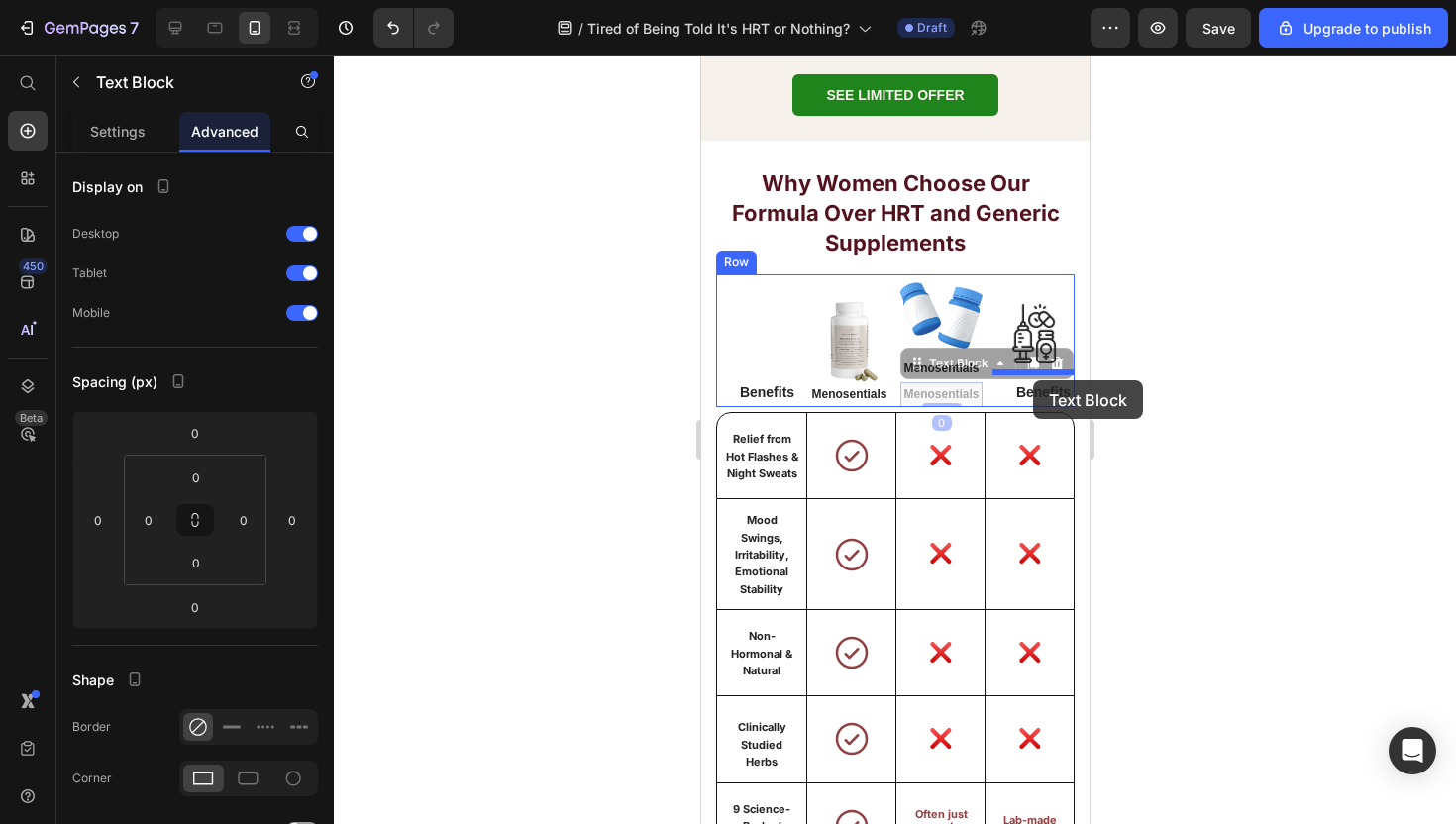drag, startPoint x: 918, startPoint y: 359, endPoint x: 1030, endPoint y: 378, distance: 113.60018 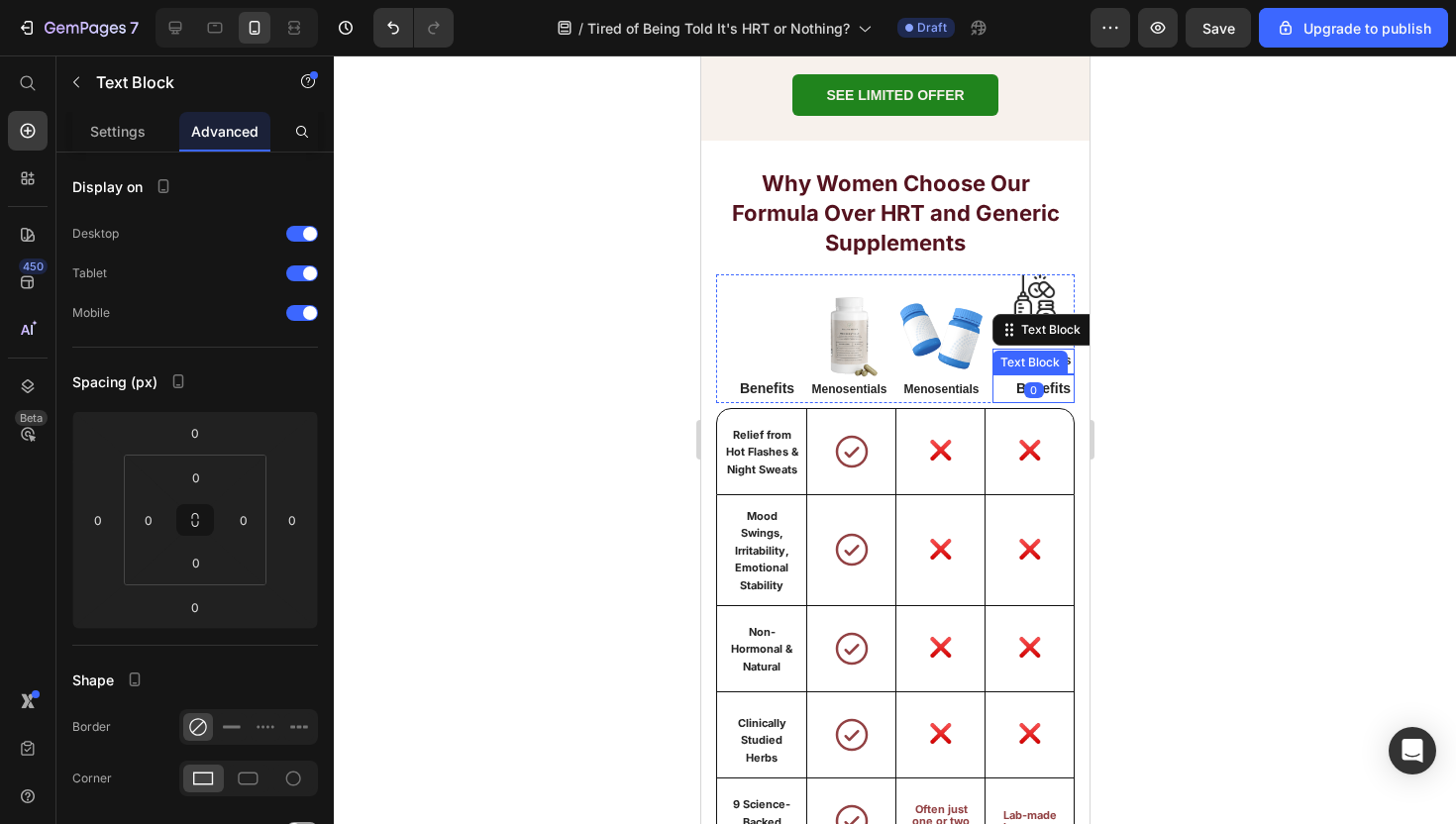 click on "Benefits" at bounding box center (1042, 388) 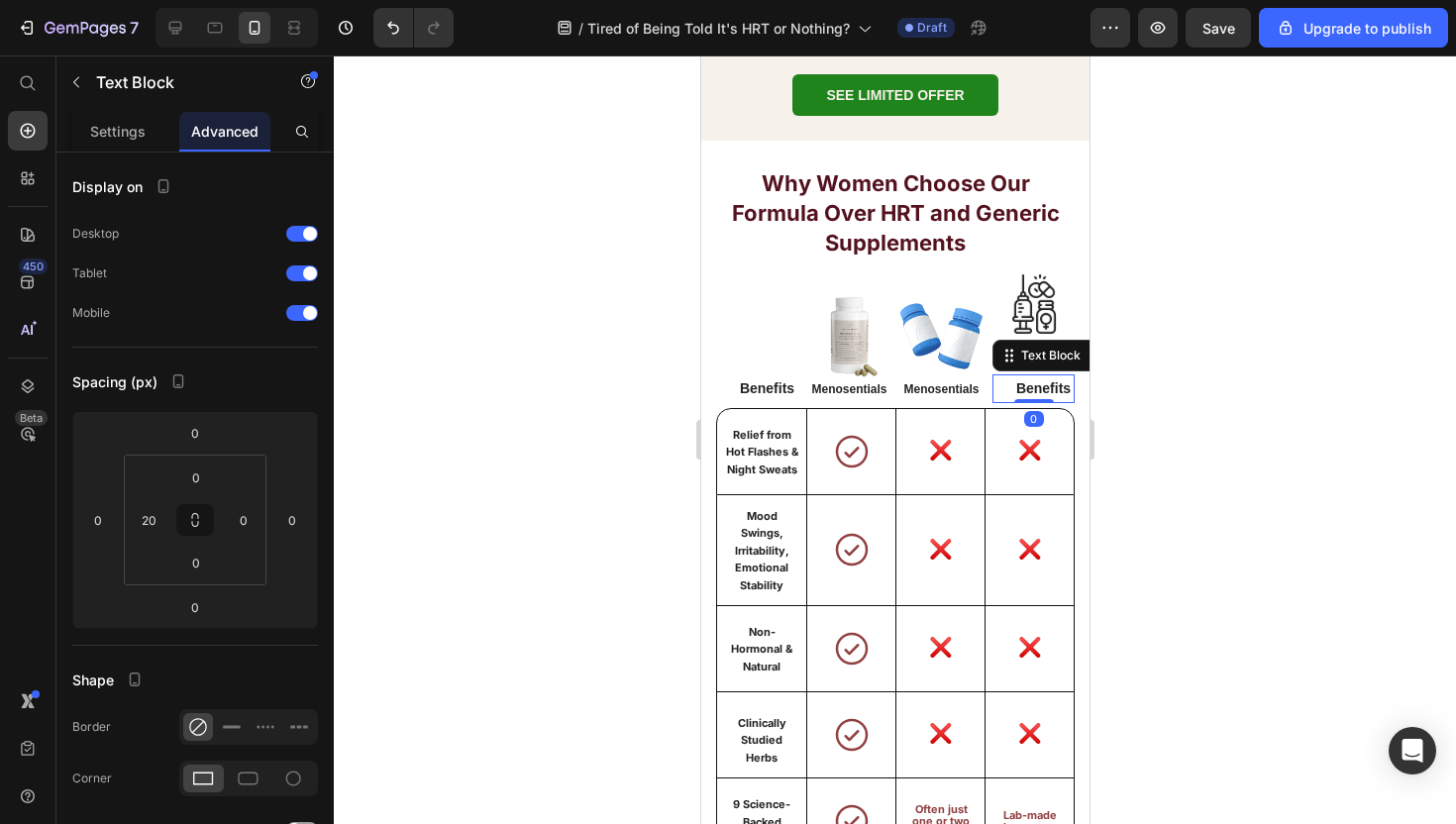 click on "Why Women Choose Our Formula Over HRT and Generic Supplements Heading Benefits Text Block Image Menosentials Text Block Image Menosentials Text Block Image Menosentials Text Block Benefits Text Block   0 Row Relief from Hot Flashes & Night Sweats Text Block
Icon Hero Banner ❌  Text Block Hero Banner ❌  Text Block Hero Banner Row Mood Swings, Irritability, Emotional Stability Text Block
Icon Hero Banner ❌  Text Block Hero Banner ❌  Text Block Hero Banner Row Non-Hormonal & Natural Text Block
Icon Hero Banner ❌  Text Block Hero Banner ❌  Text Block Hero Banner Row Clinically Studied Herbs Text Block
Icon Hero Banner ❌  Text Block Hero Banner ❌  Text Block Hero Banner Row 9 Science-Backed Ingredients Text Block
Icon Hero Banner Often just one or two  ingredients Text Block Hero Banner Lab-made hormones Text Block Hero Banner Row Time to  Results Text Block
Icon Hero Banner Text Block Row Icon" at bounding box center (894, 653) 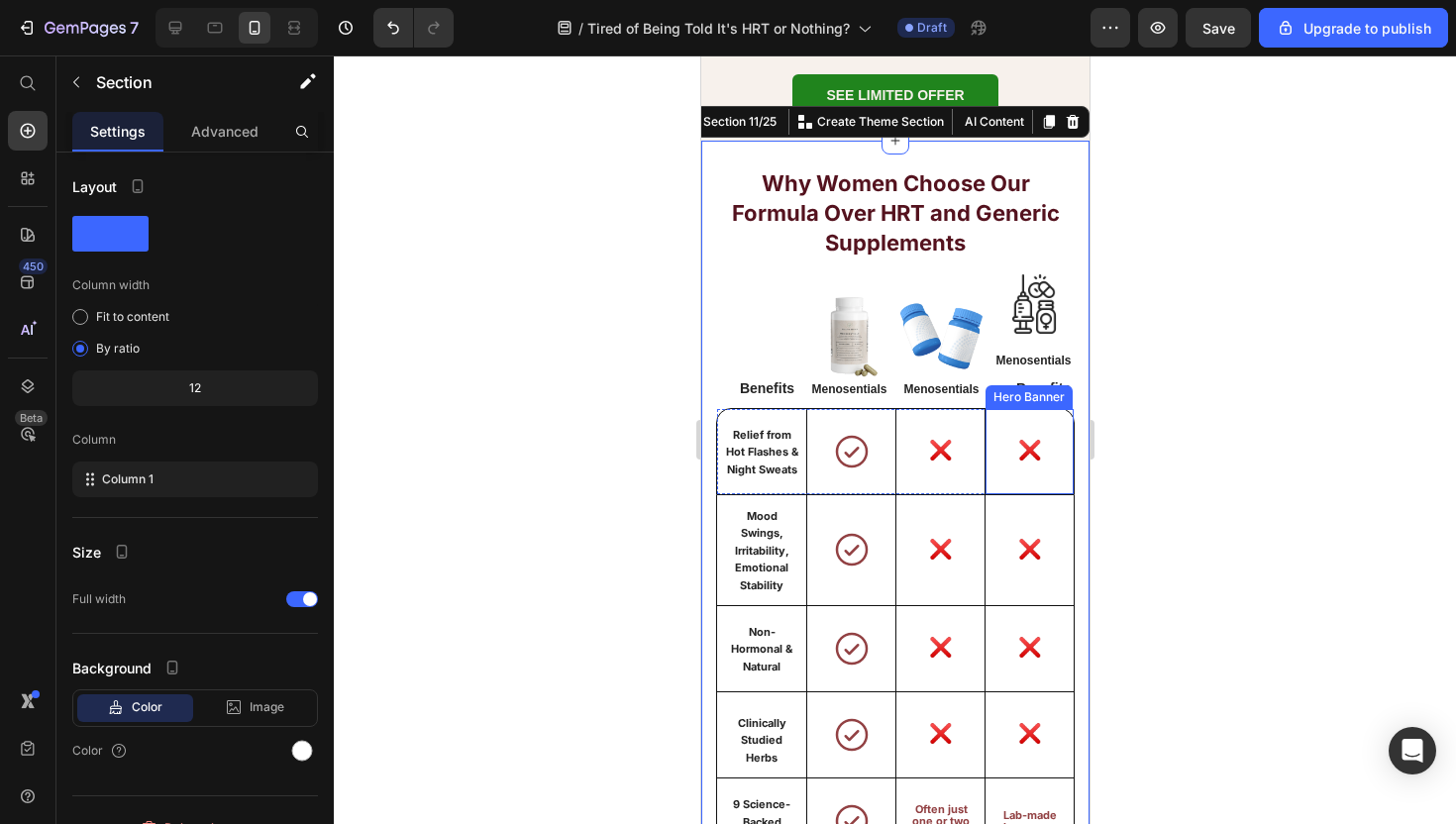 click on "Hero Banner" at bounding box center (1028, 397) 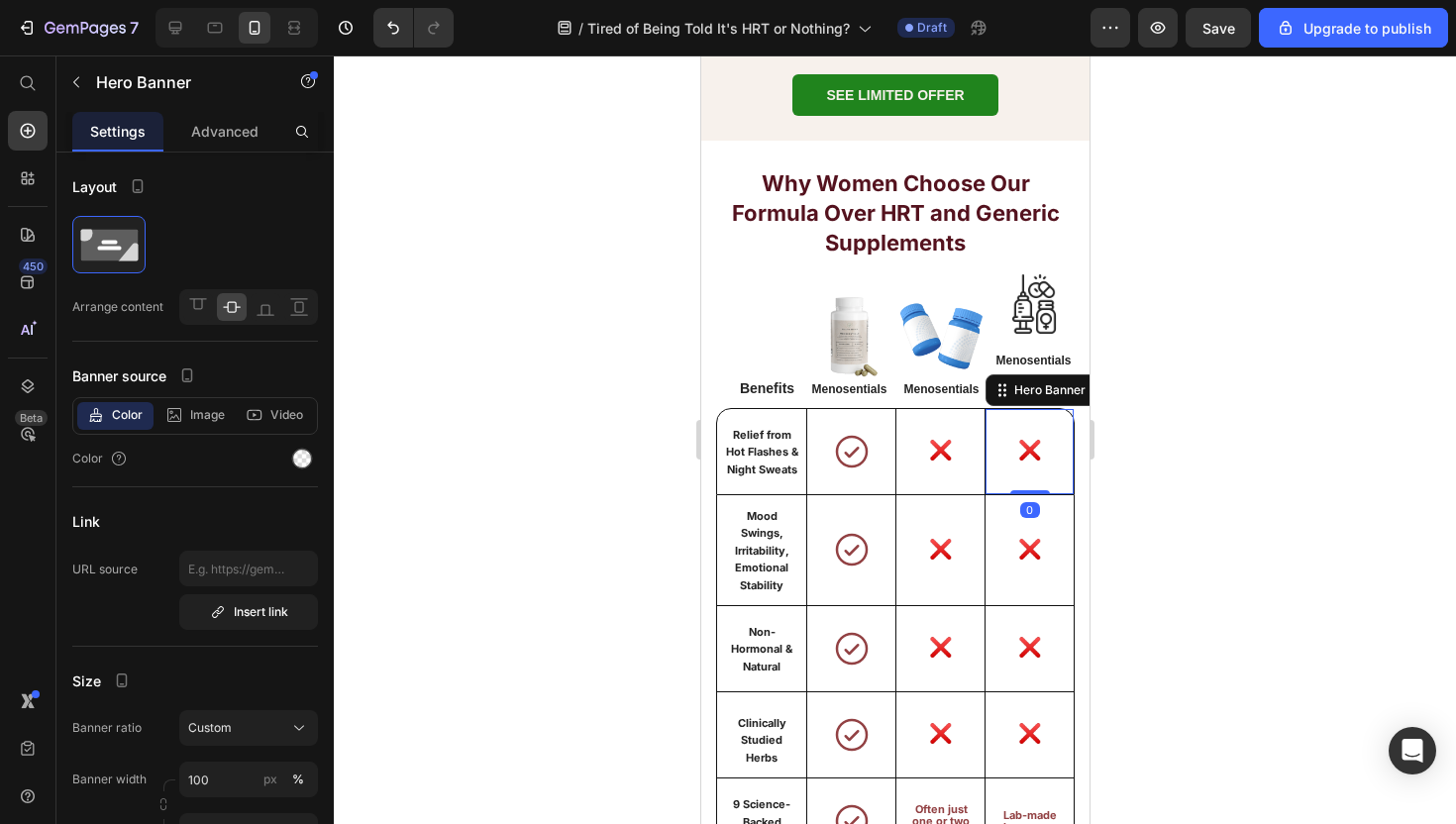click on "Menosentials" at bounding box center [1032, 360] 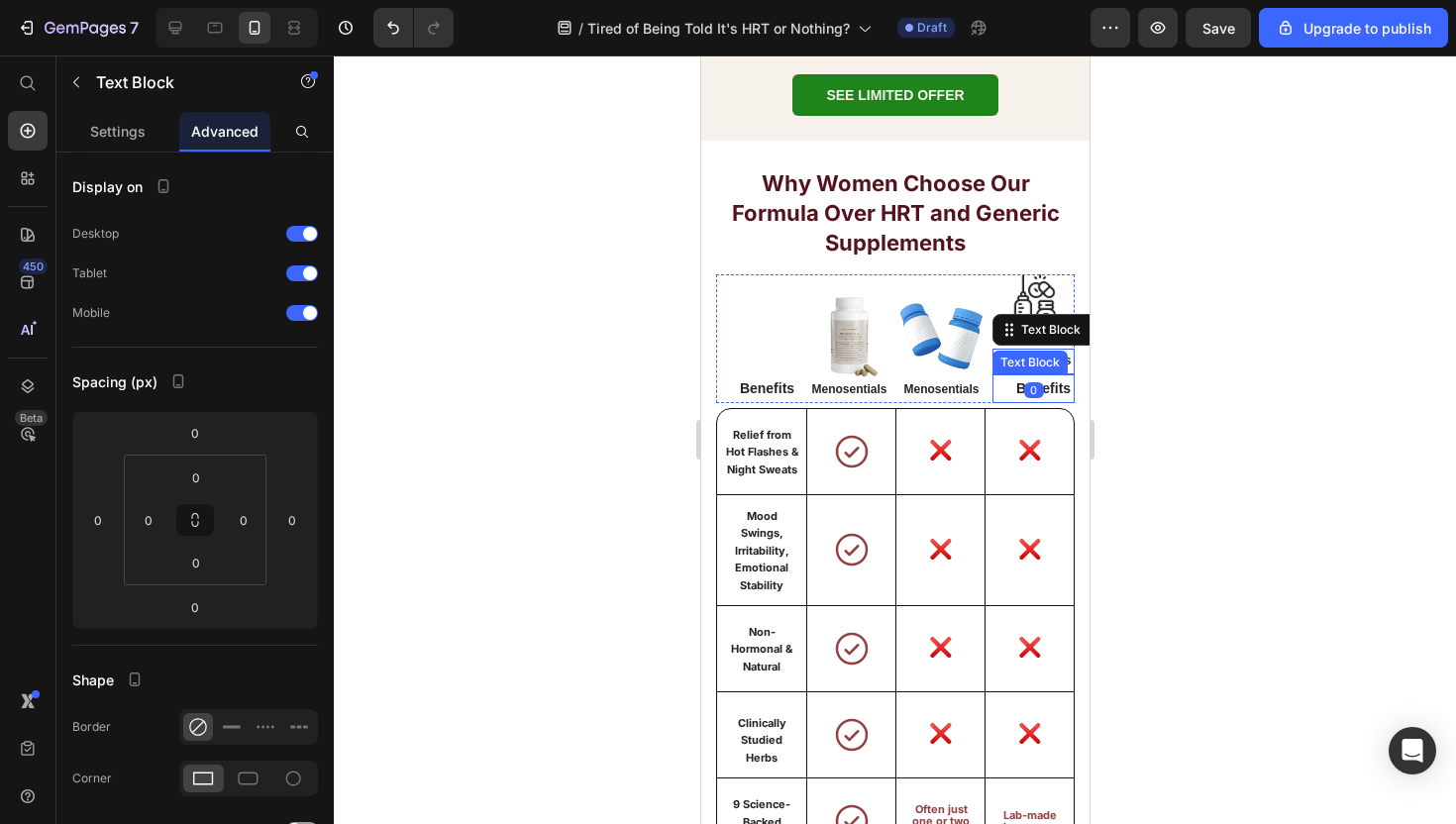 click on "Benefits" at bounding box center [1042, 388] 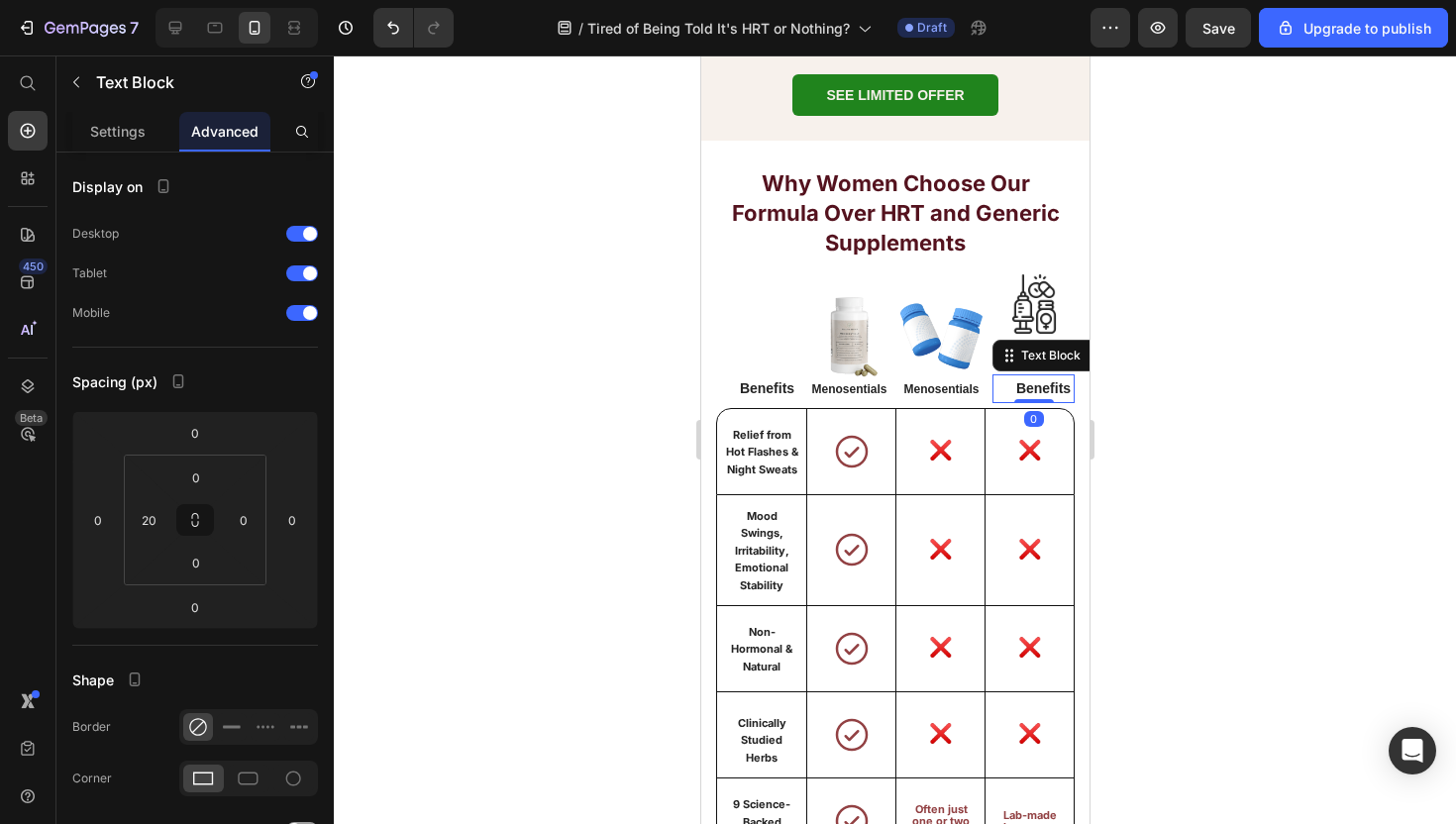 click on "Benefits Text Block   0" at bounding box center (1032, 388) 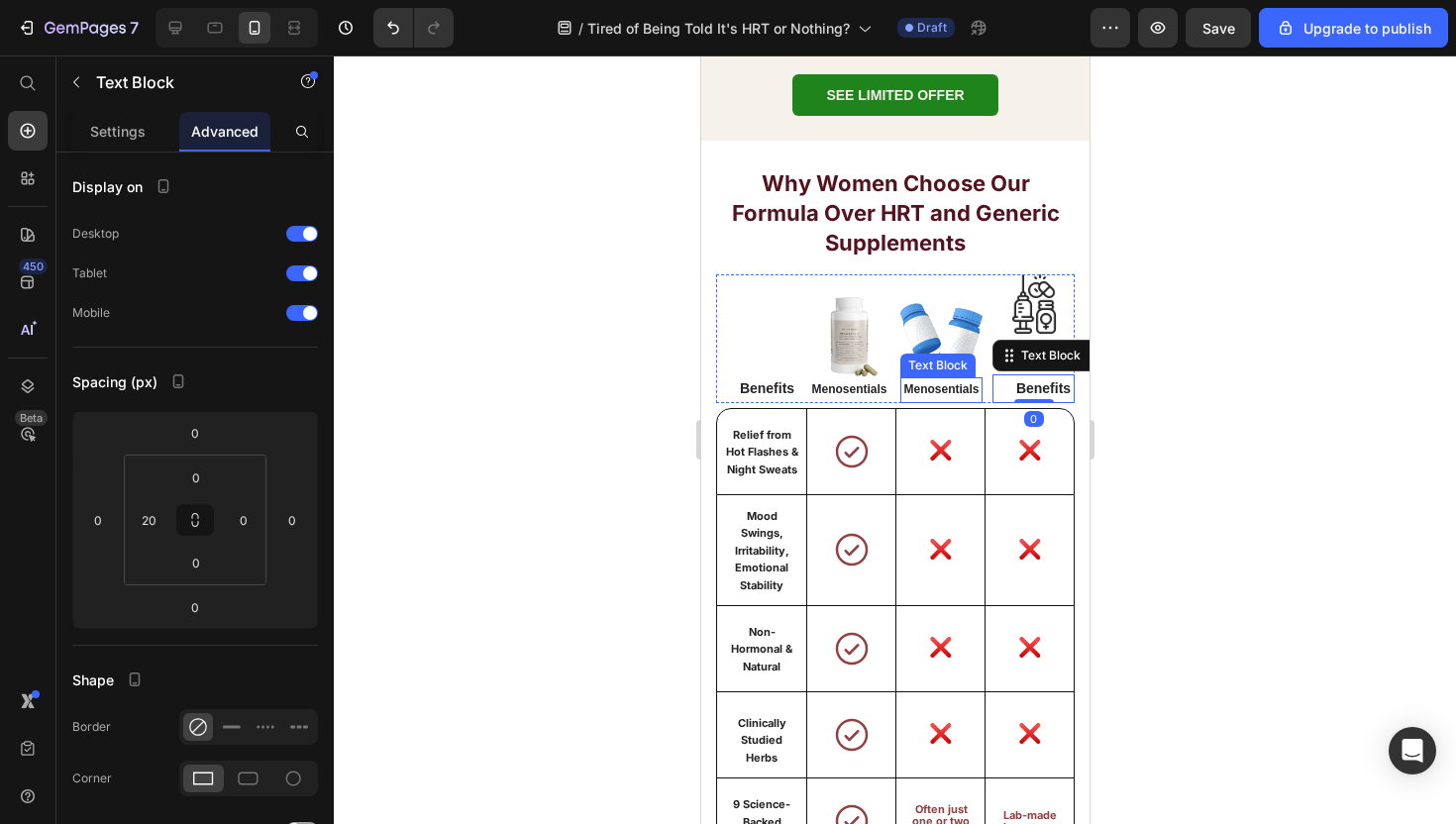 click on "Menosentials" at bounding box center [940, 389] 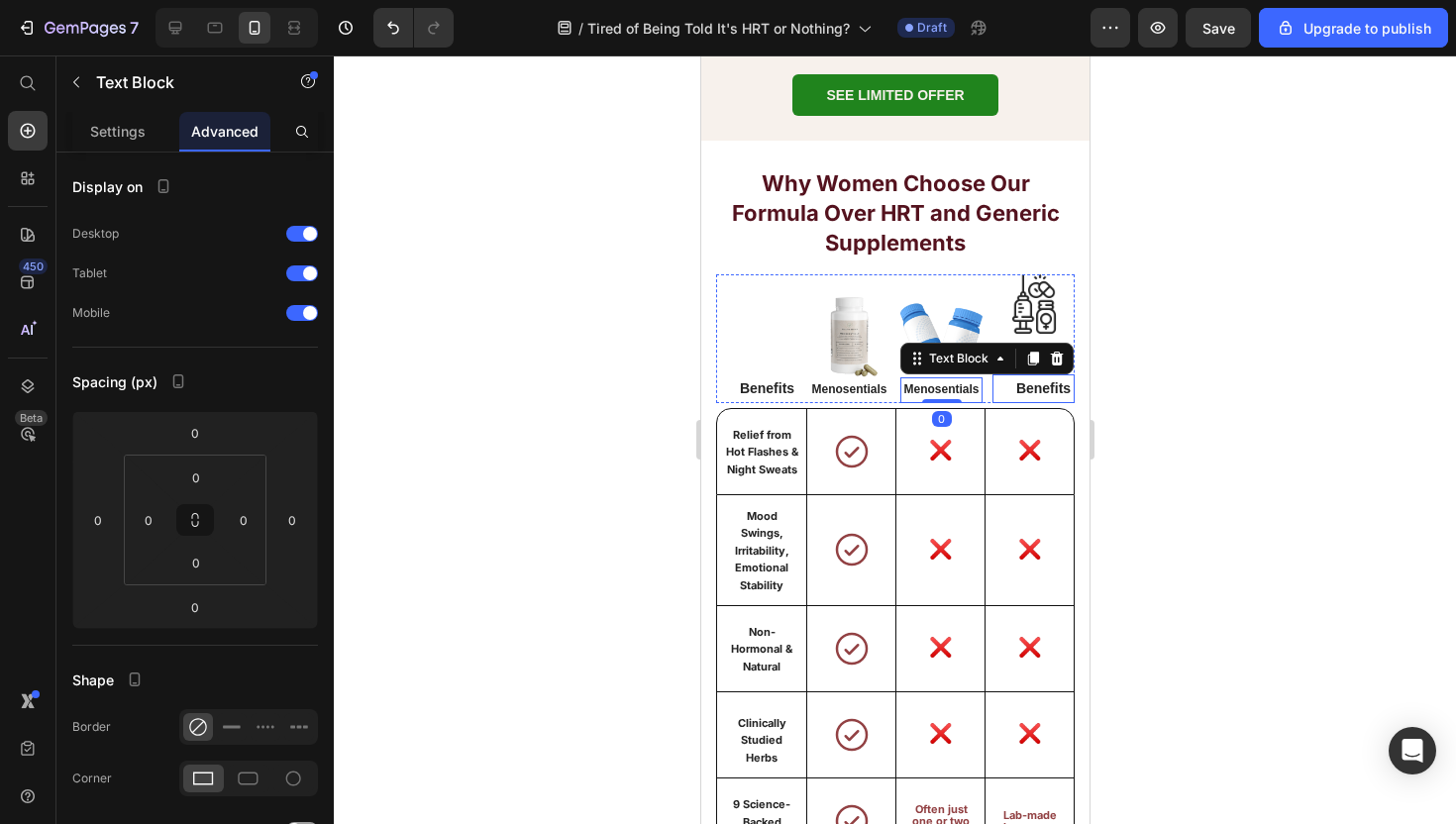 click on "Benefits" at bounding box center [1042, 388] 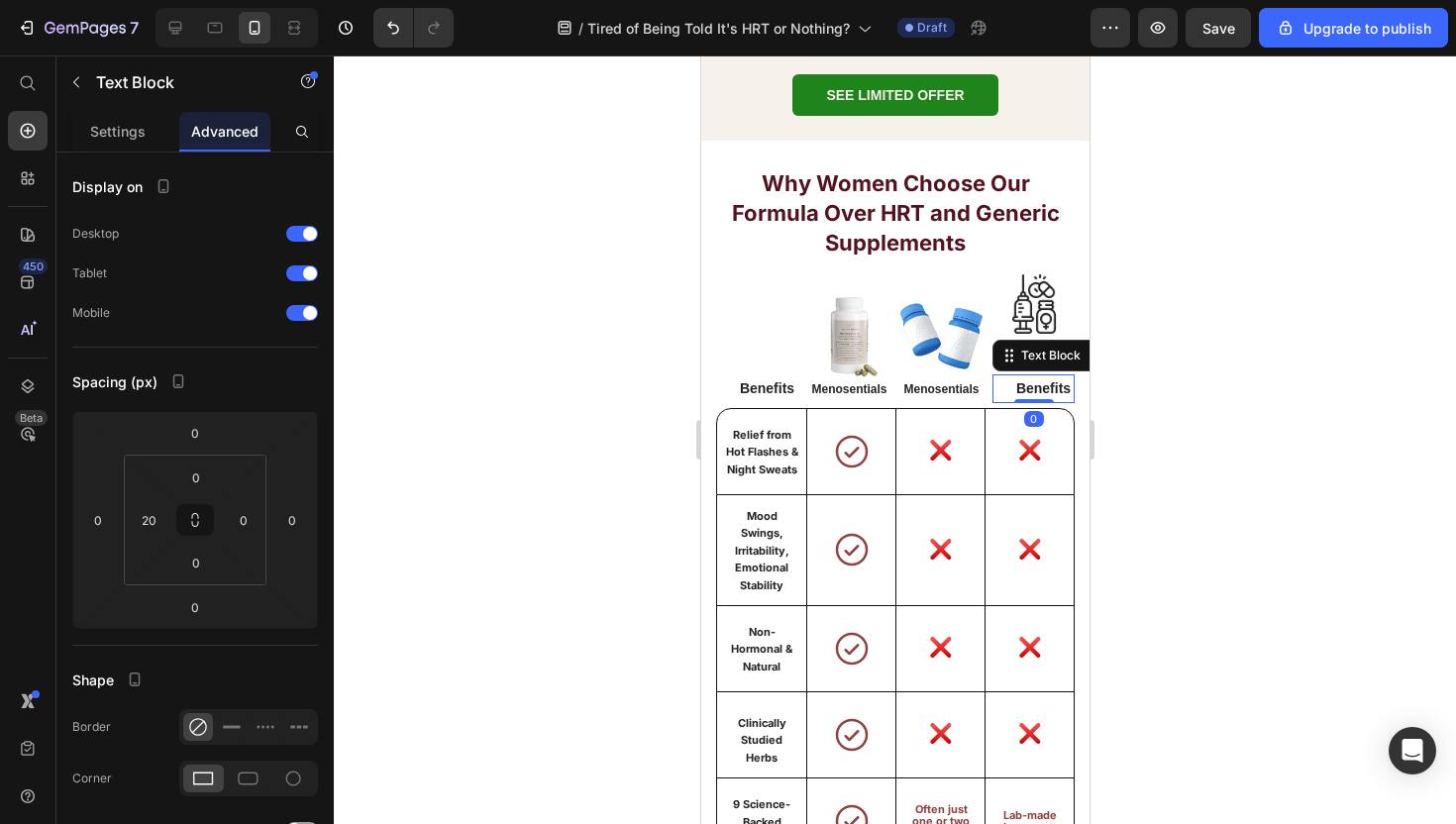 click on "Benefits Text Block   0" at bounding box center (1032, 388) 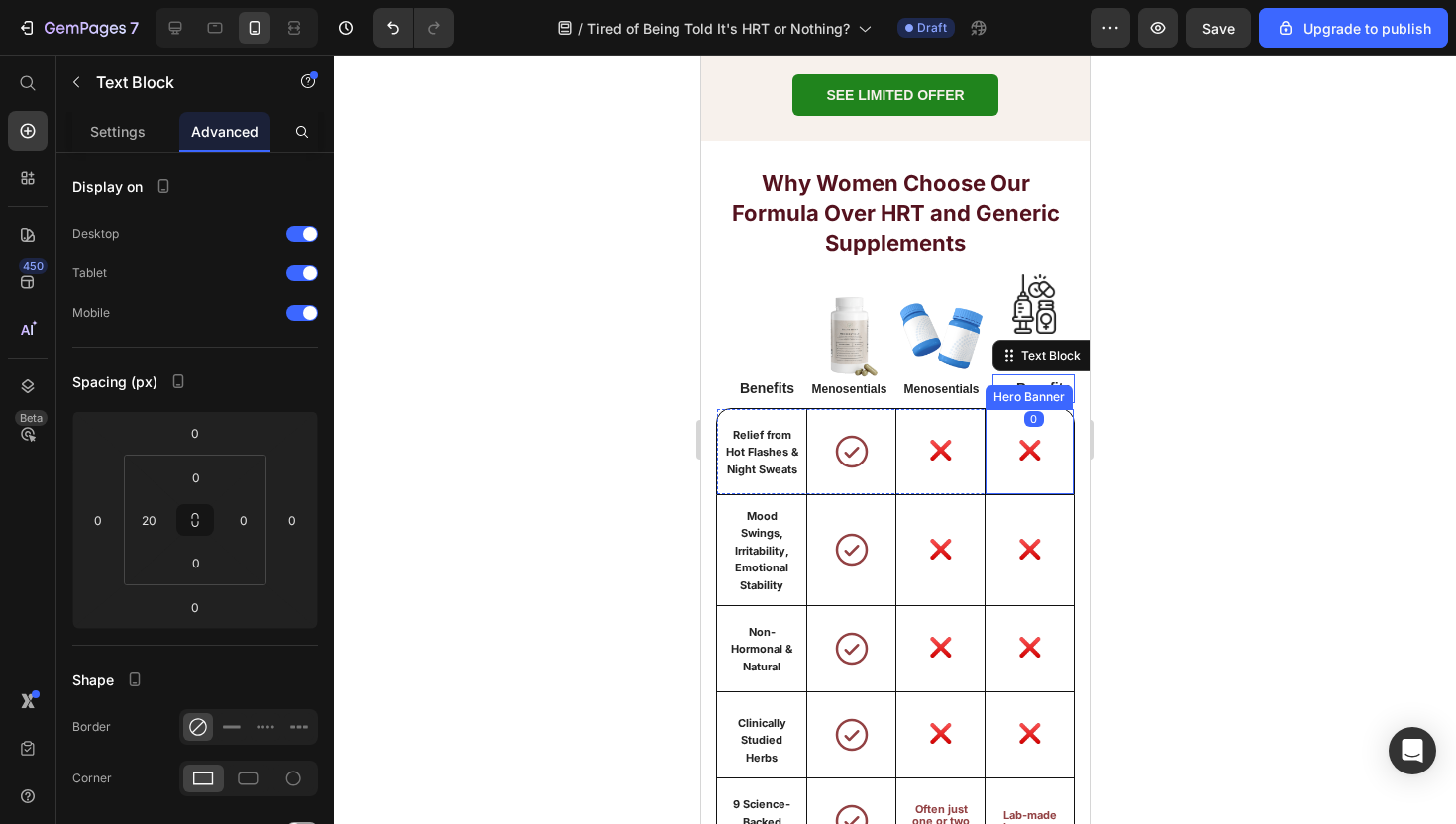 click on "❌" at bounding box center [1029, 450] 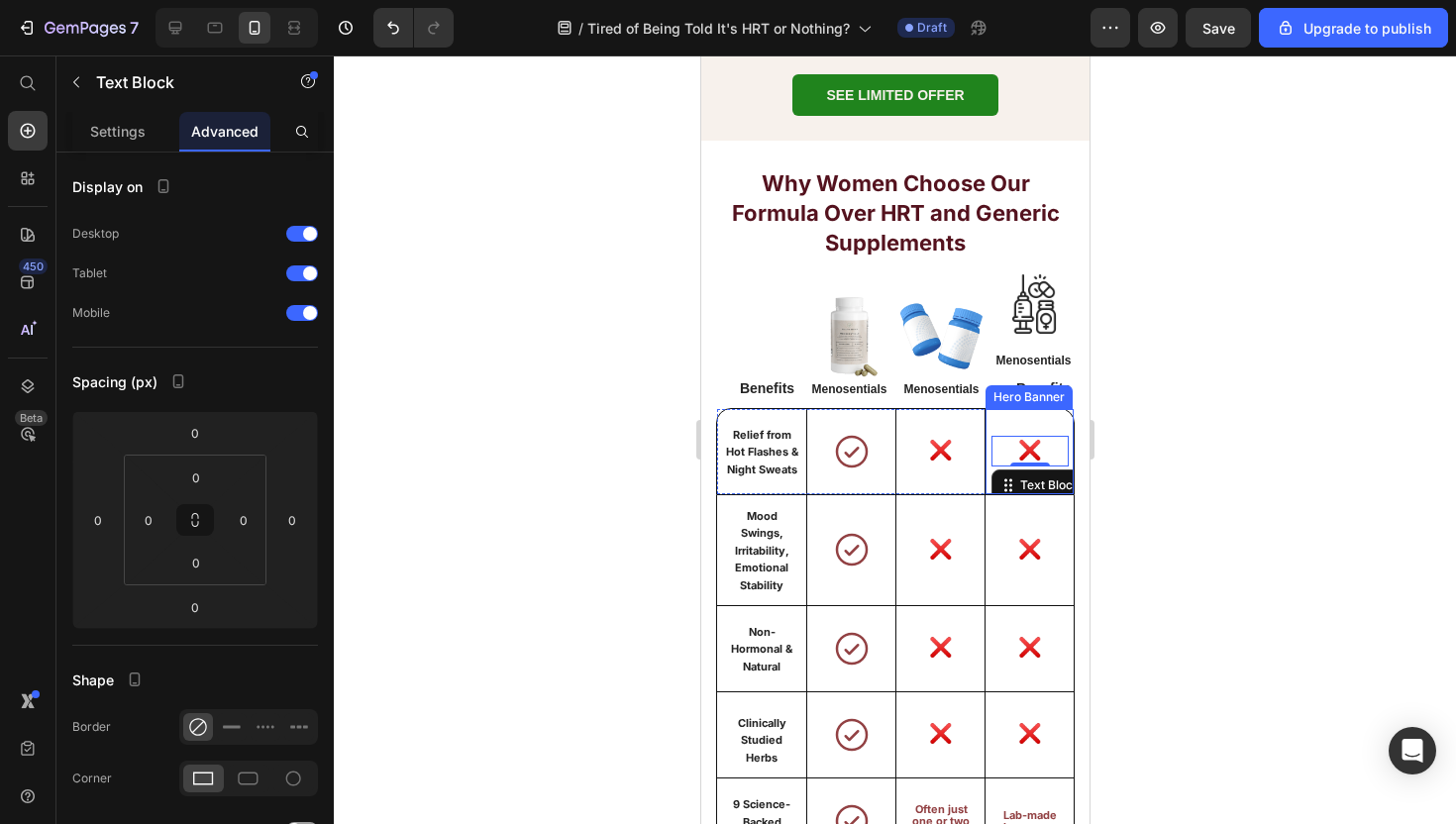 click on "Hero Banner" at bounding box center (1028, 397) 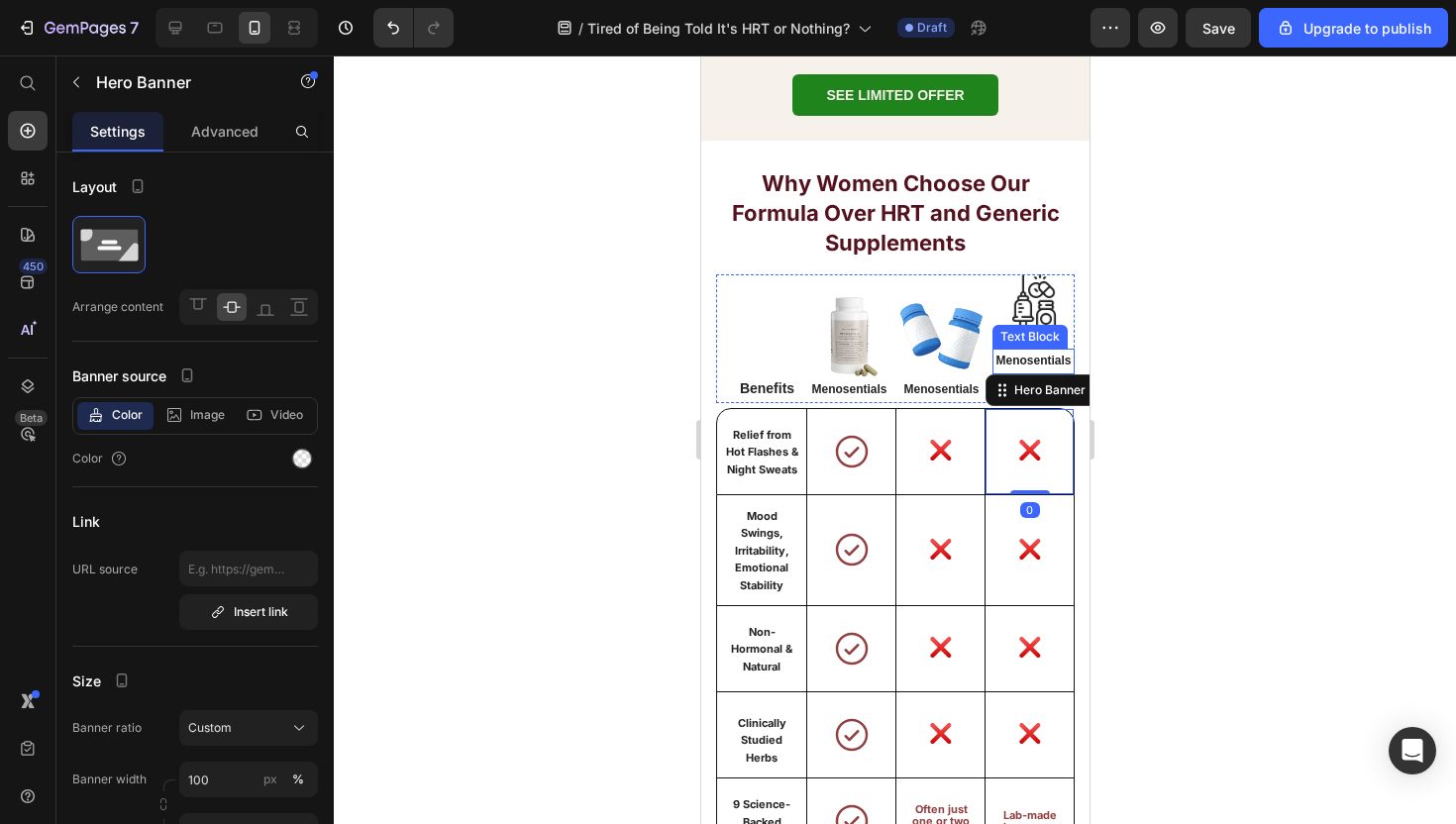 click on "Menosentials" at bounding box center [1032, 360] 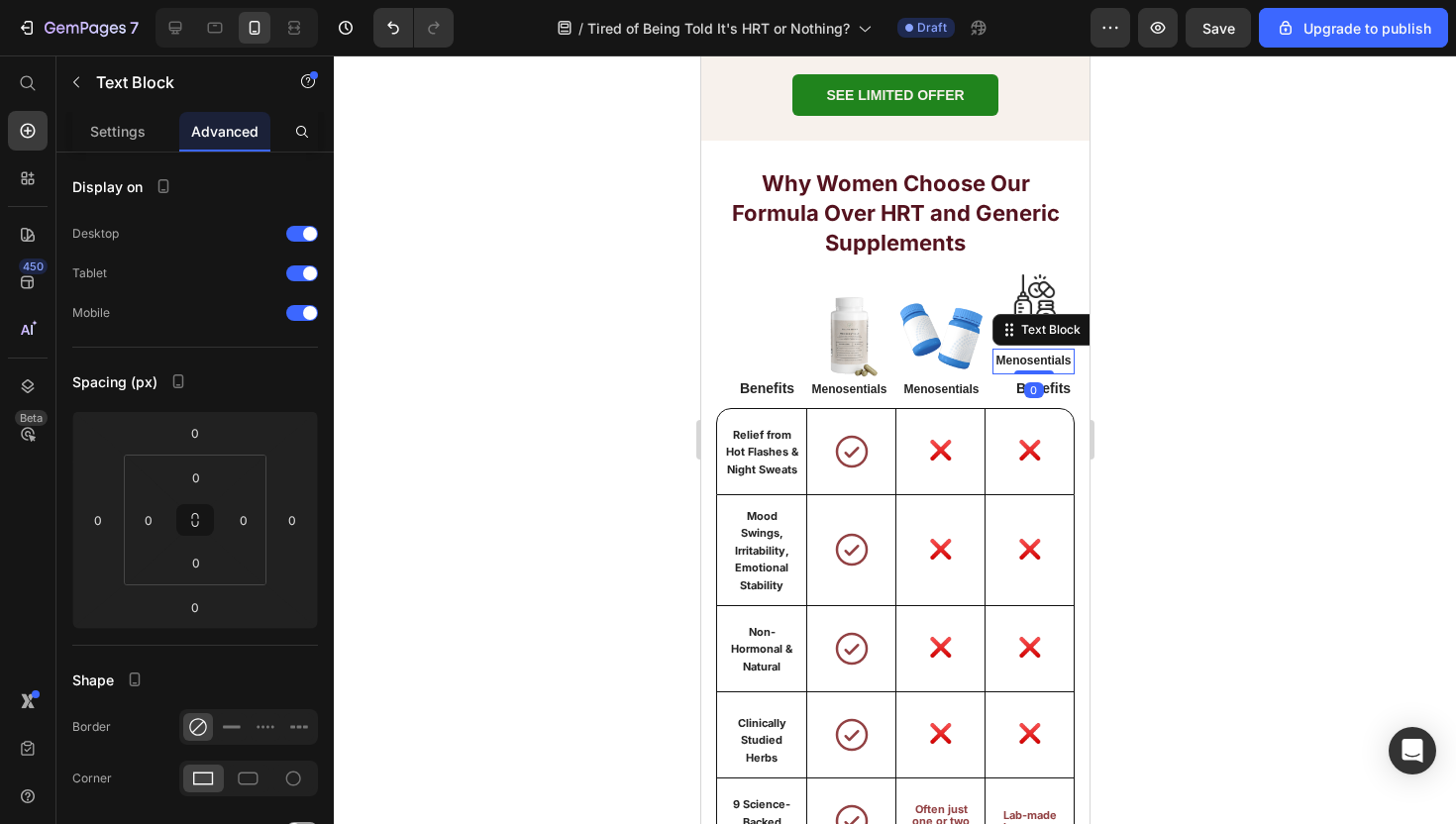 click on "Benefits Text Block" at bounding box center [1032, 388] 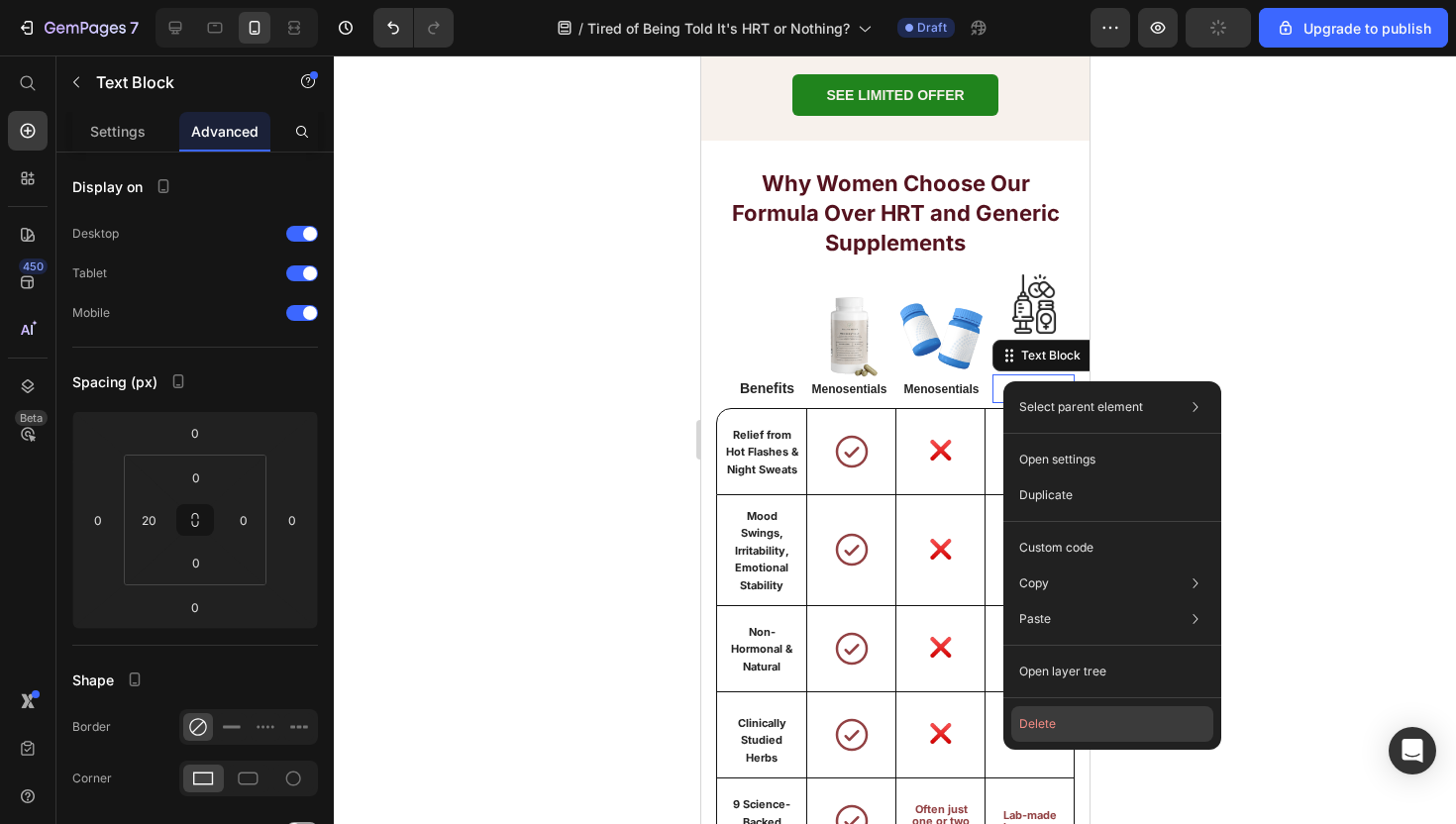 click on "Delete" 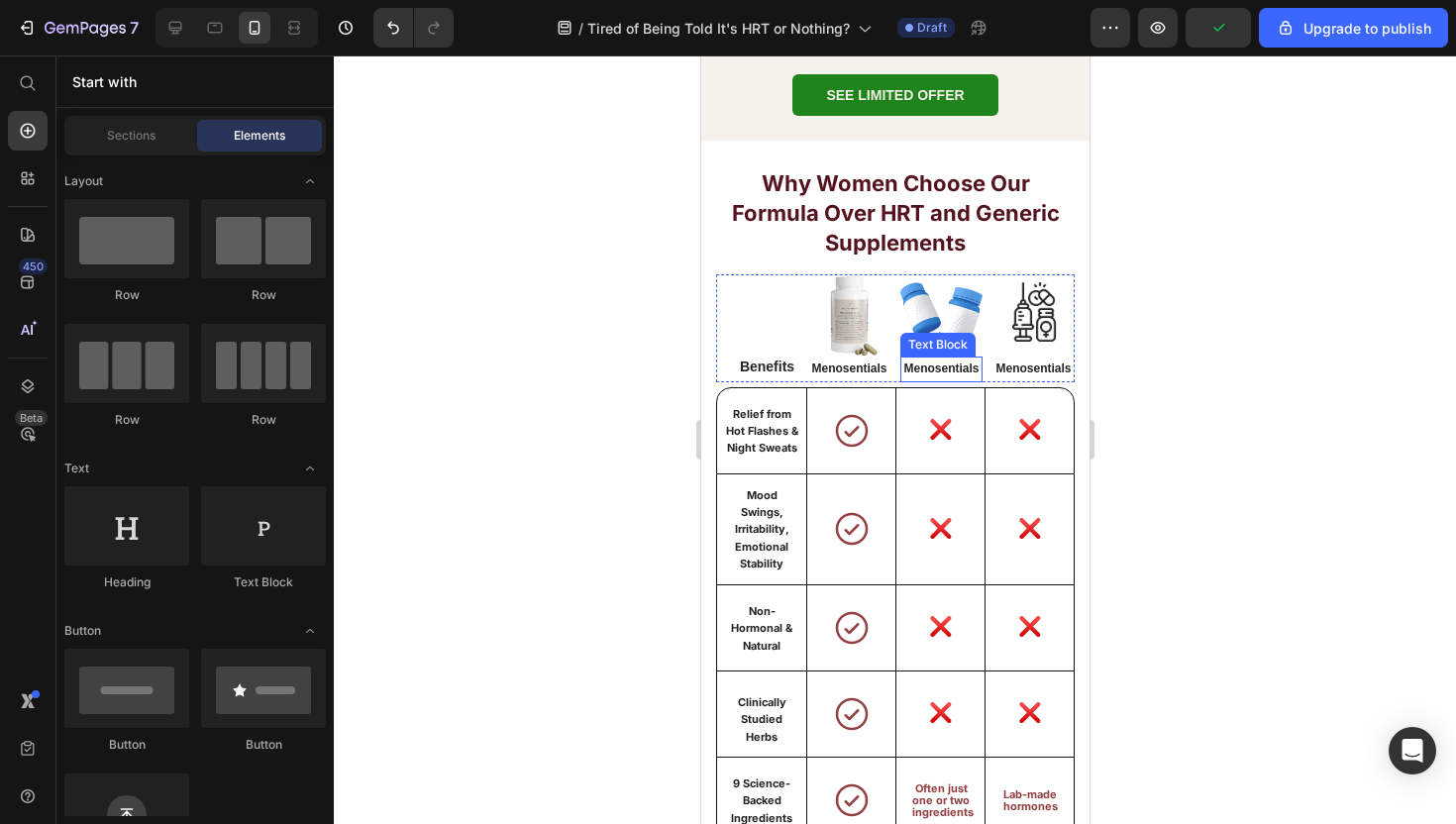 click on "Menosentials" at bounding box center (940, 368) 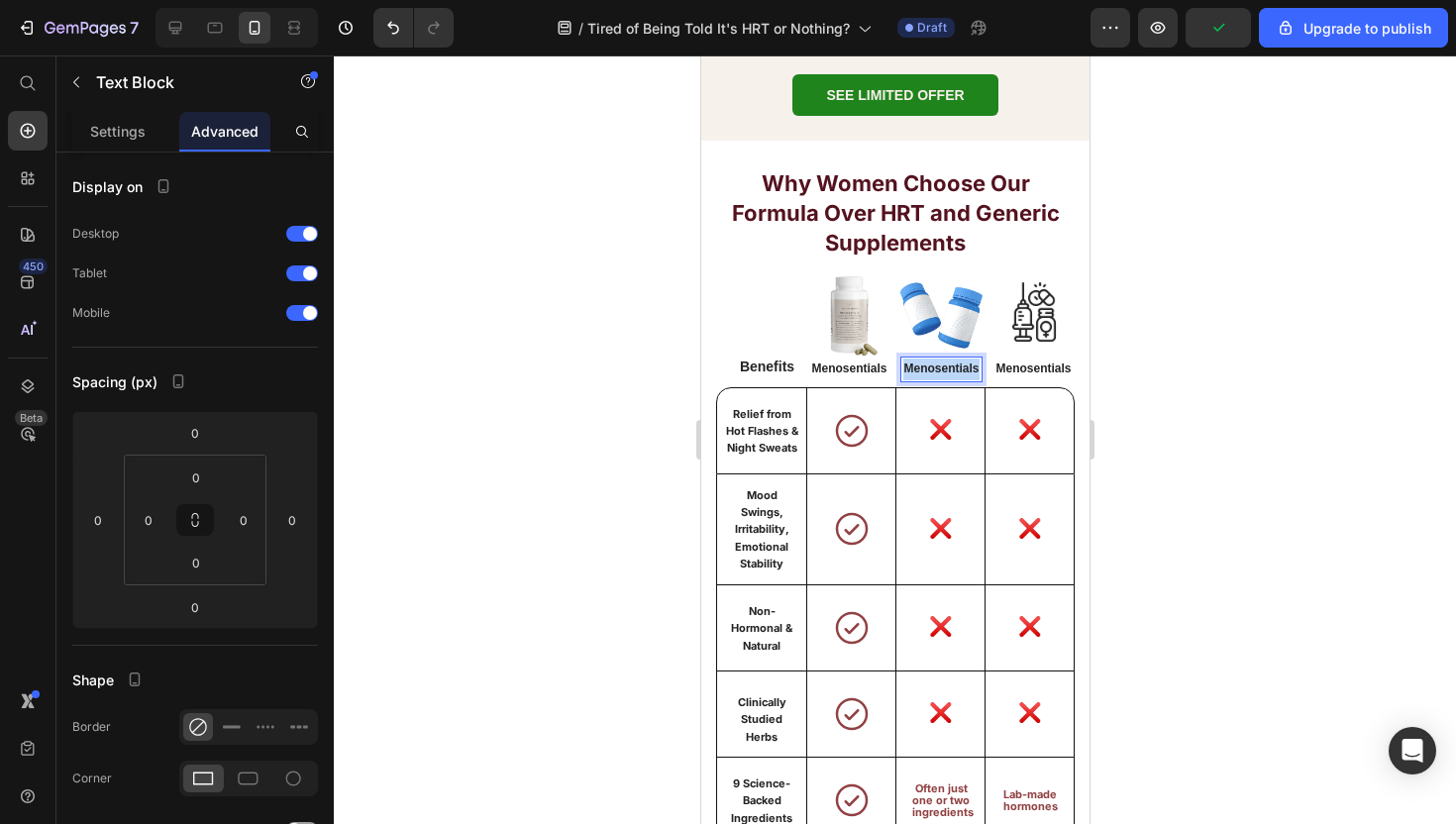 click on "Menosentials" at bounding box center [940, 368] 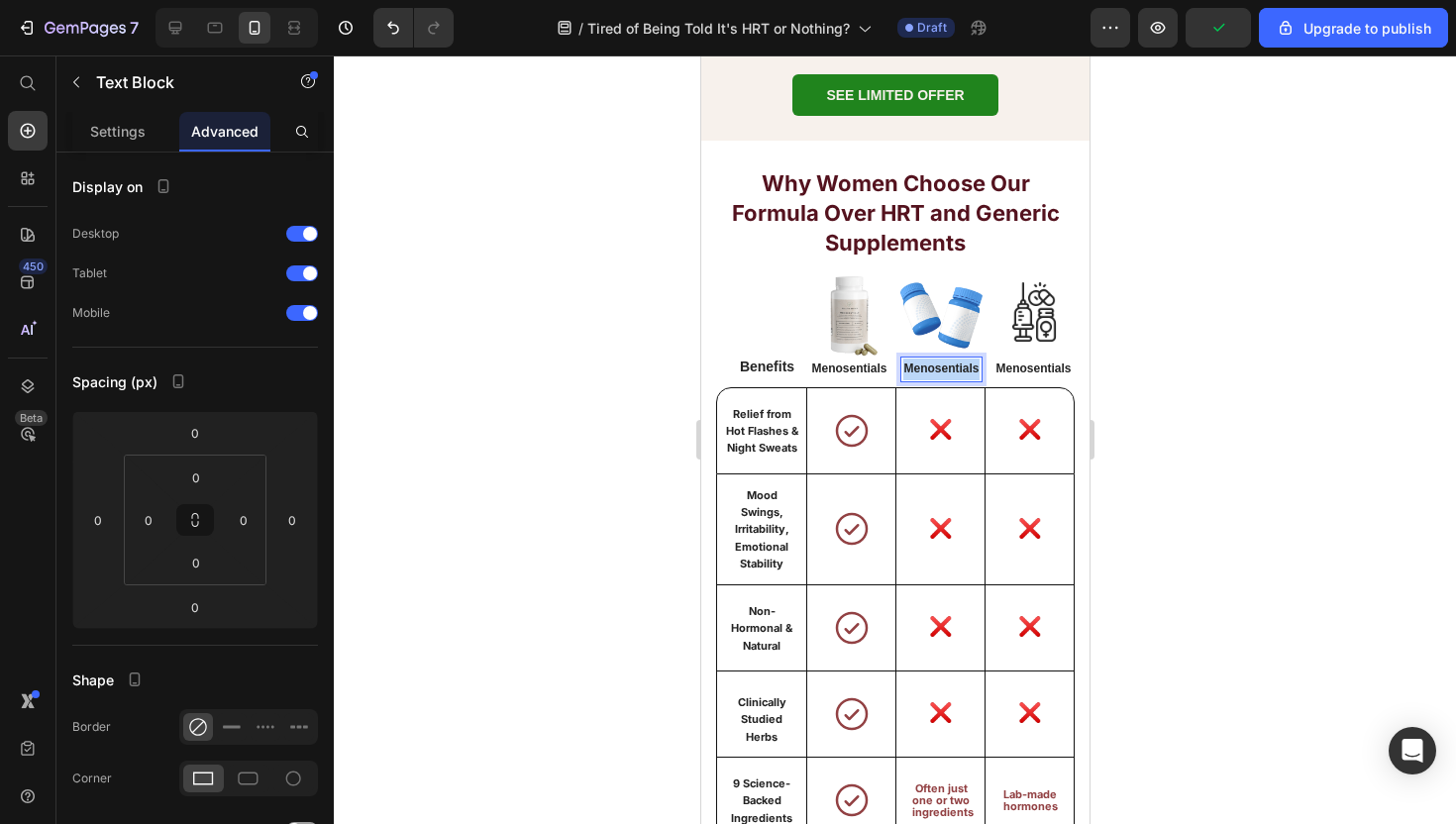 click on "Menosentials" at bounding box center (940, 368) 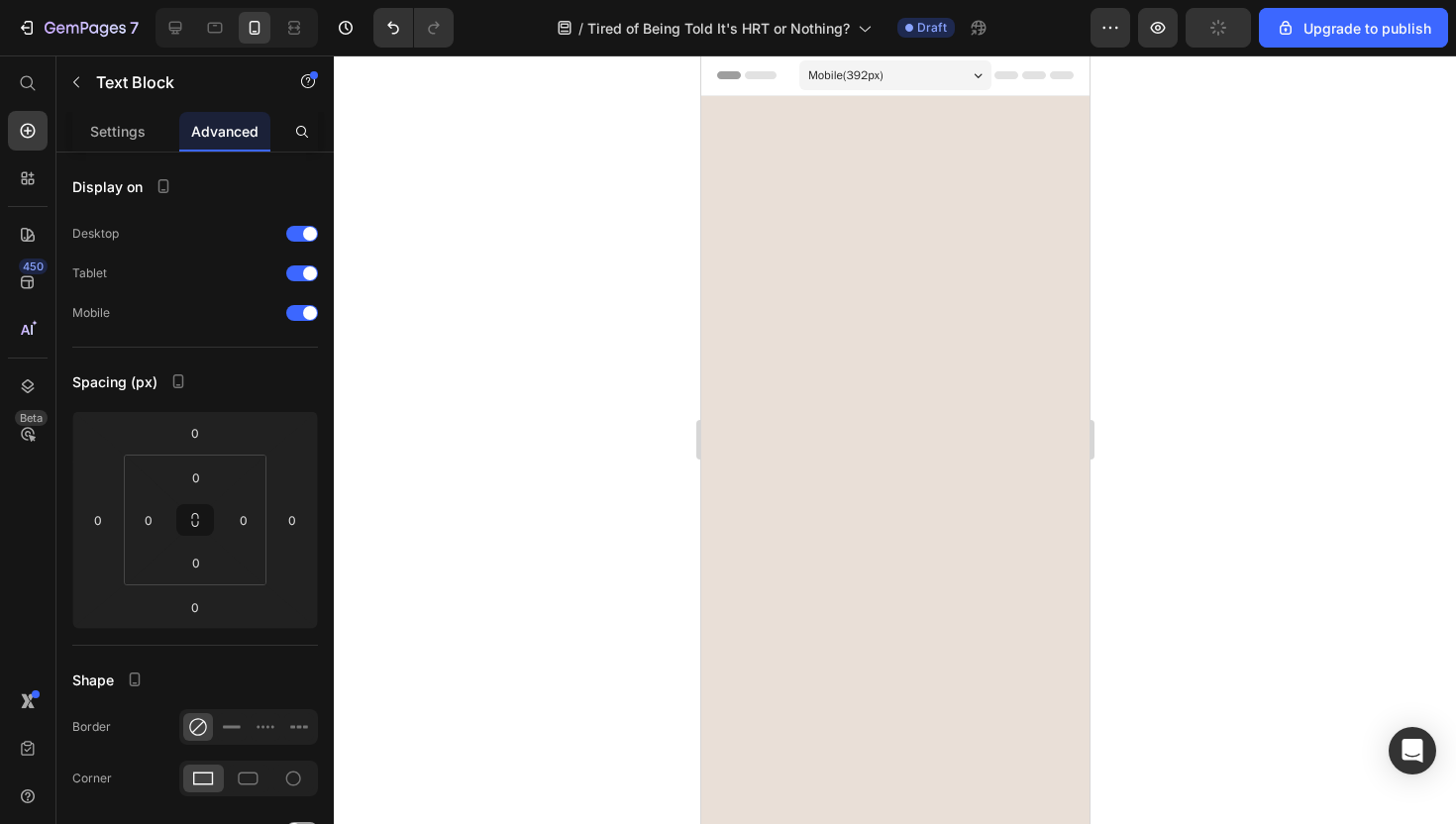 scroll, scrollTop: 7798, scrollLeft: 0, axis: vertical 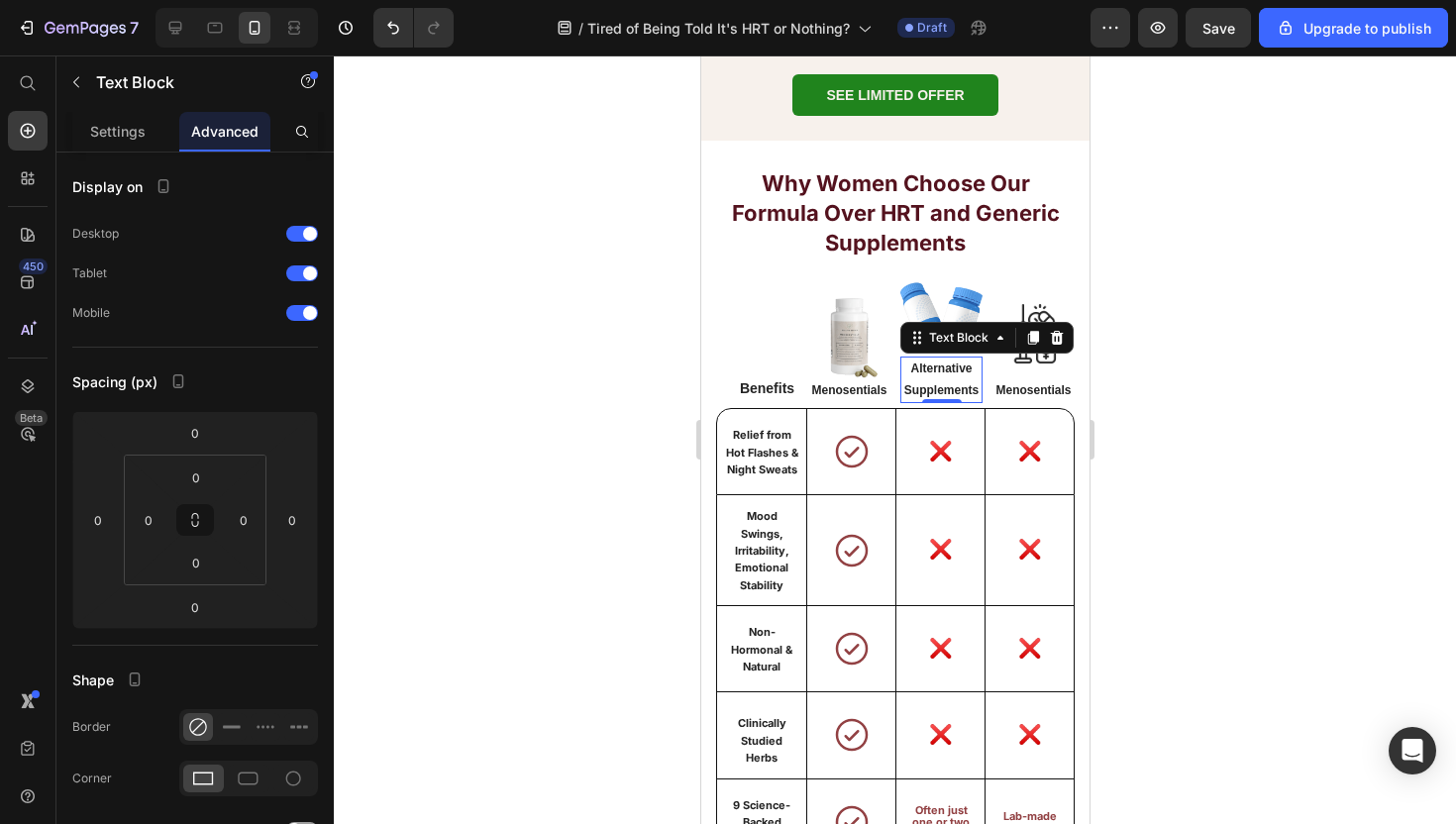 click on "Alternative Supplements" at bounding box center (940, 379) 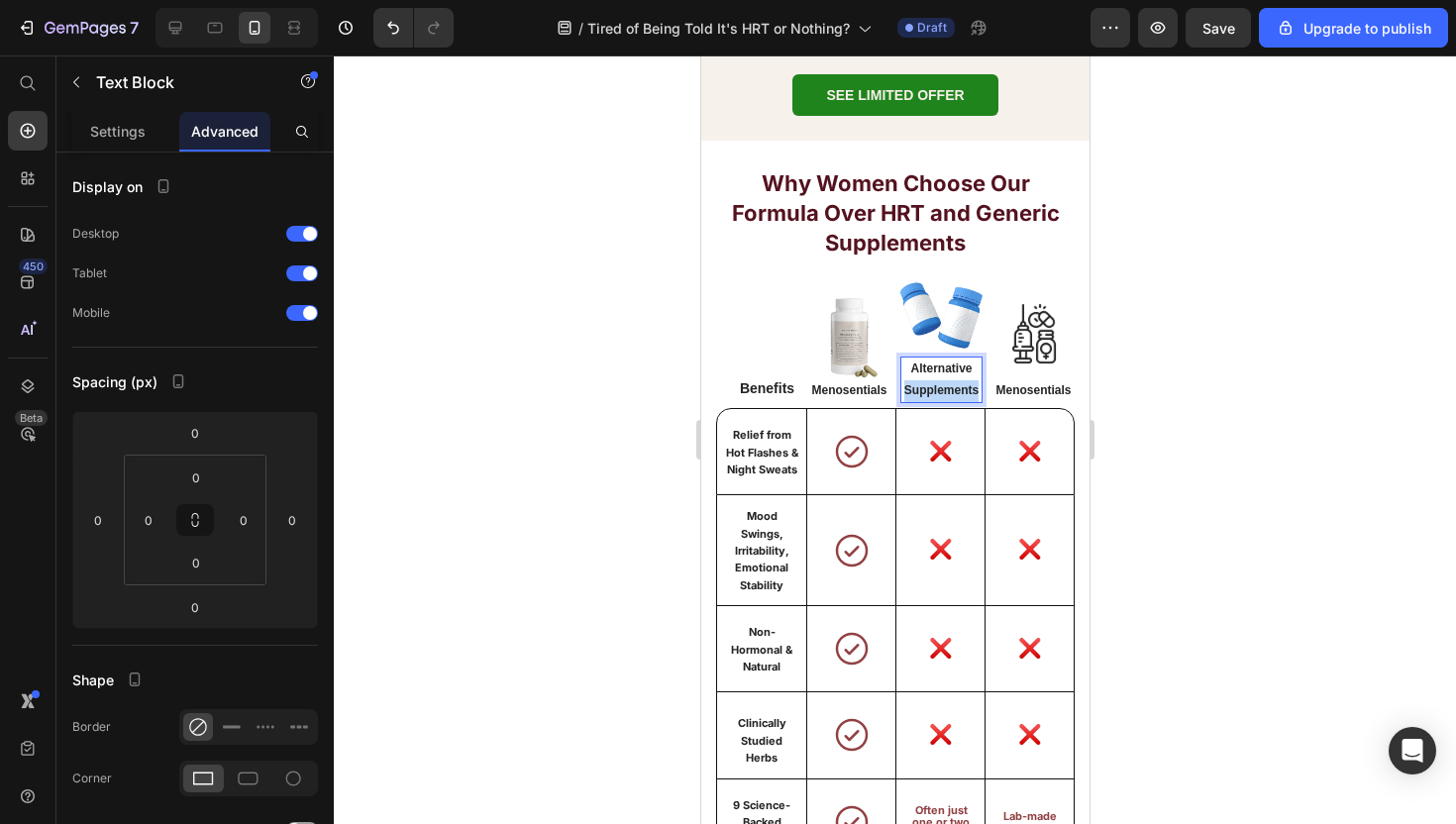 click on "Alternative Supplements" at bounding box center [940, 379] 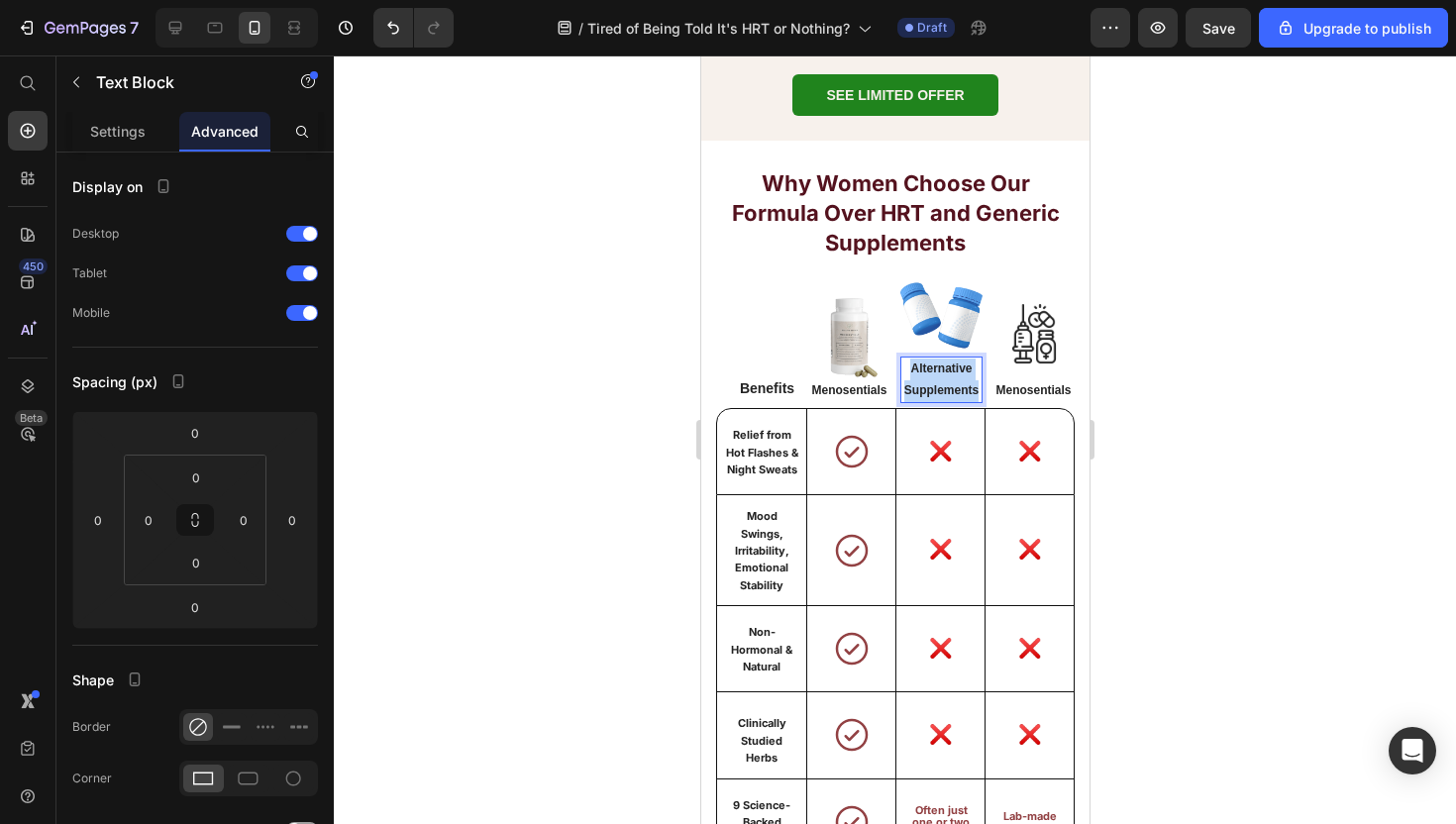 click on "Alternative Supplements" at bounding box center (940, 379) 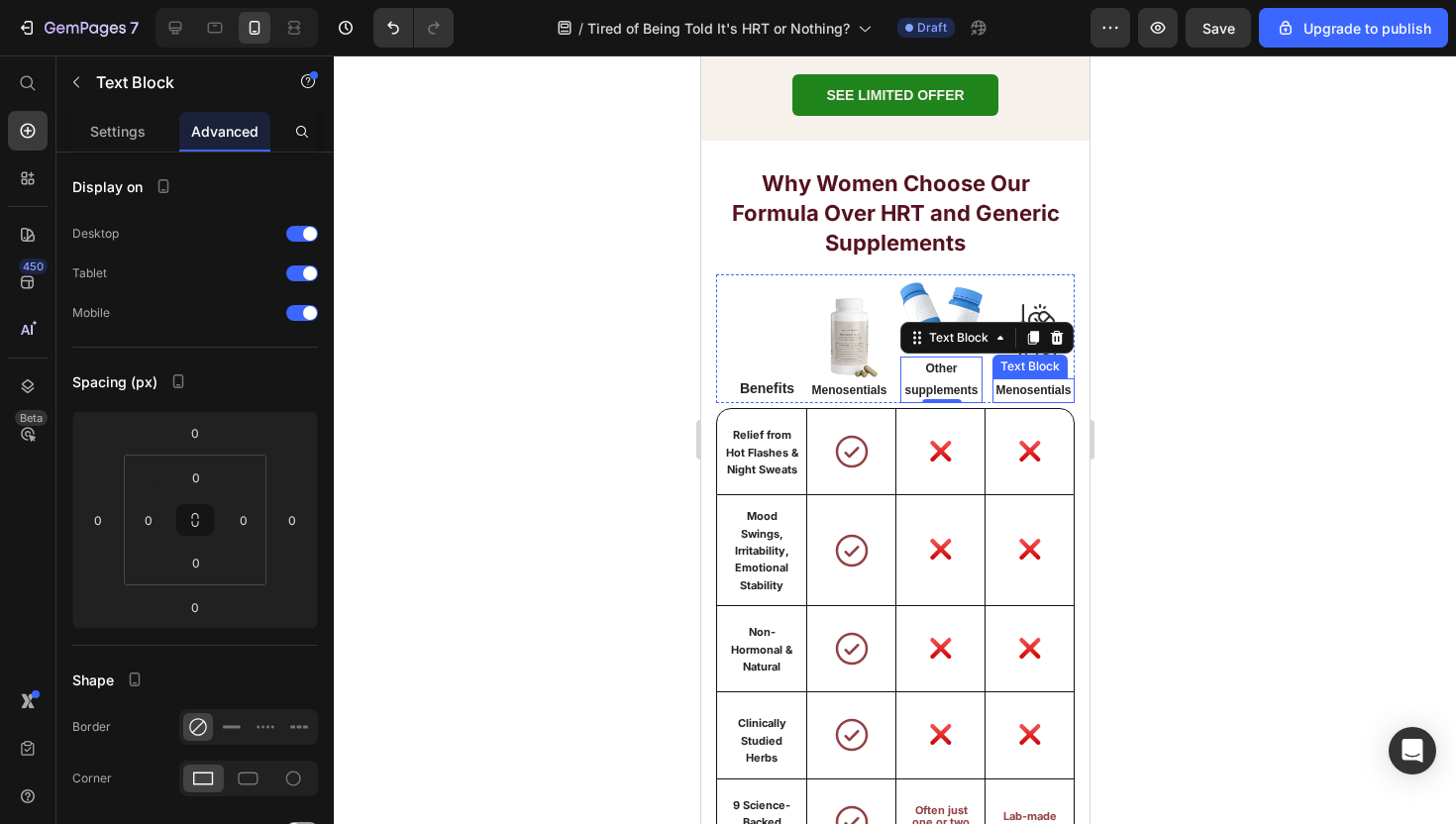 click on "Menosentials" at bounding box center [1032, 390] 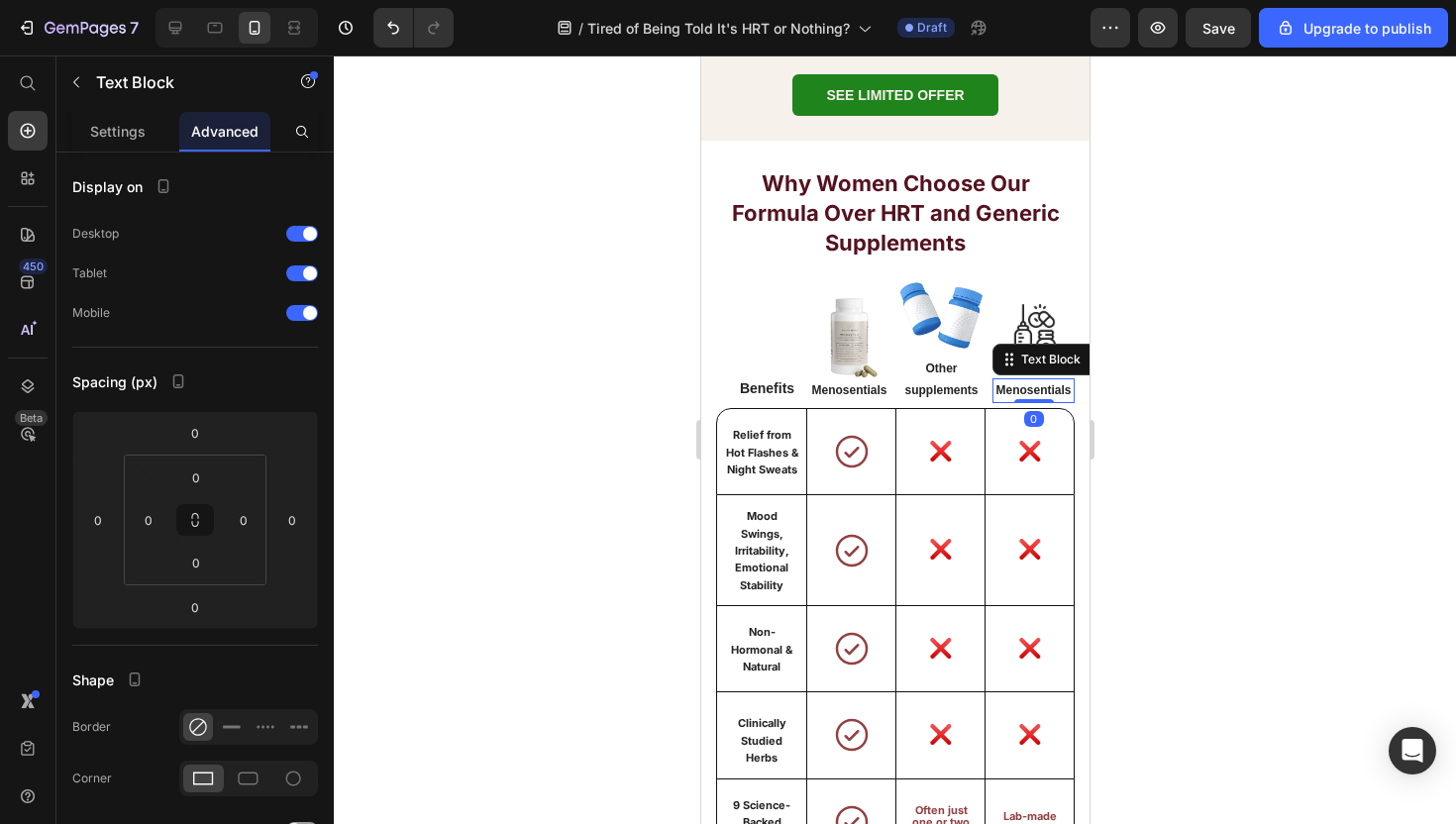 click on "Menosentials" at bounding box center [1032, 390] 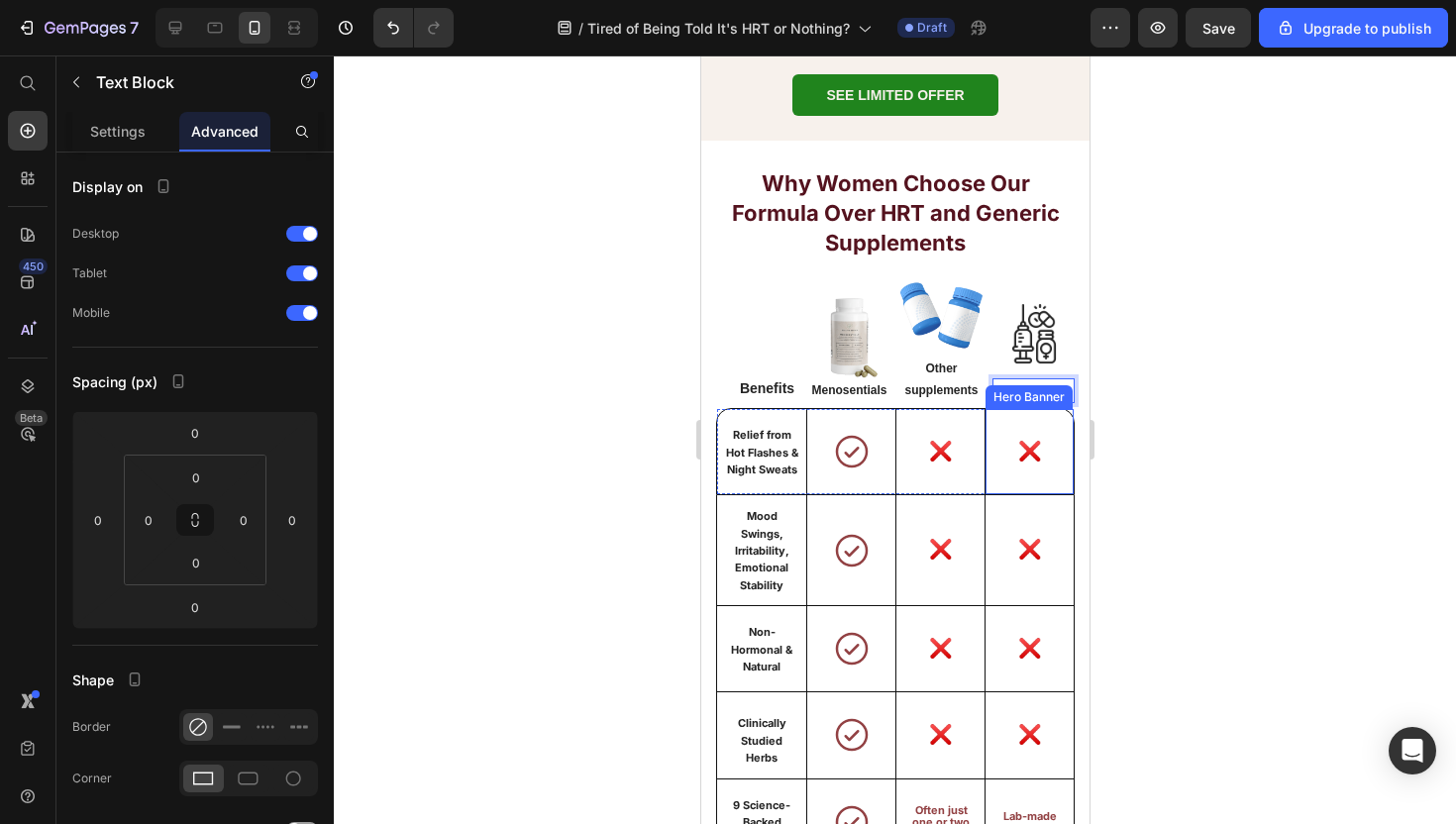 click on "❌" at bounding box center (1029, 451) 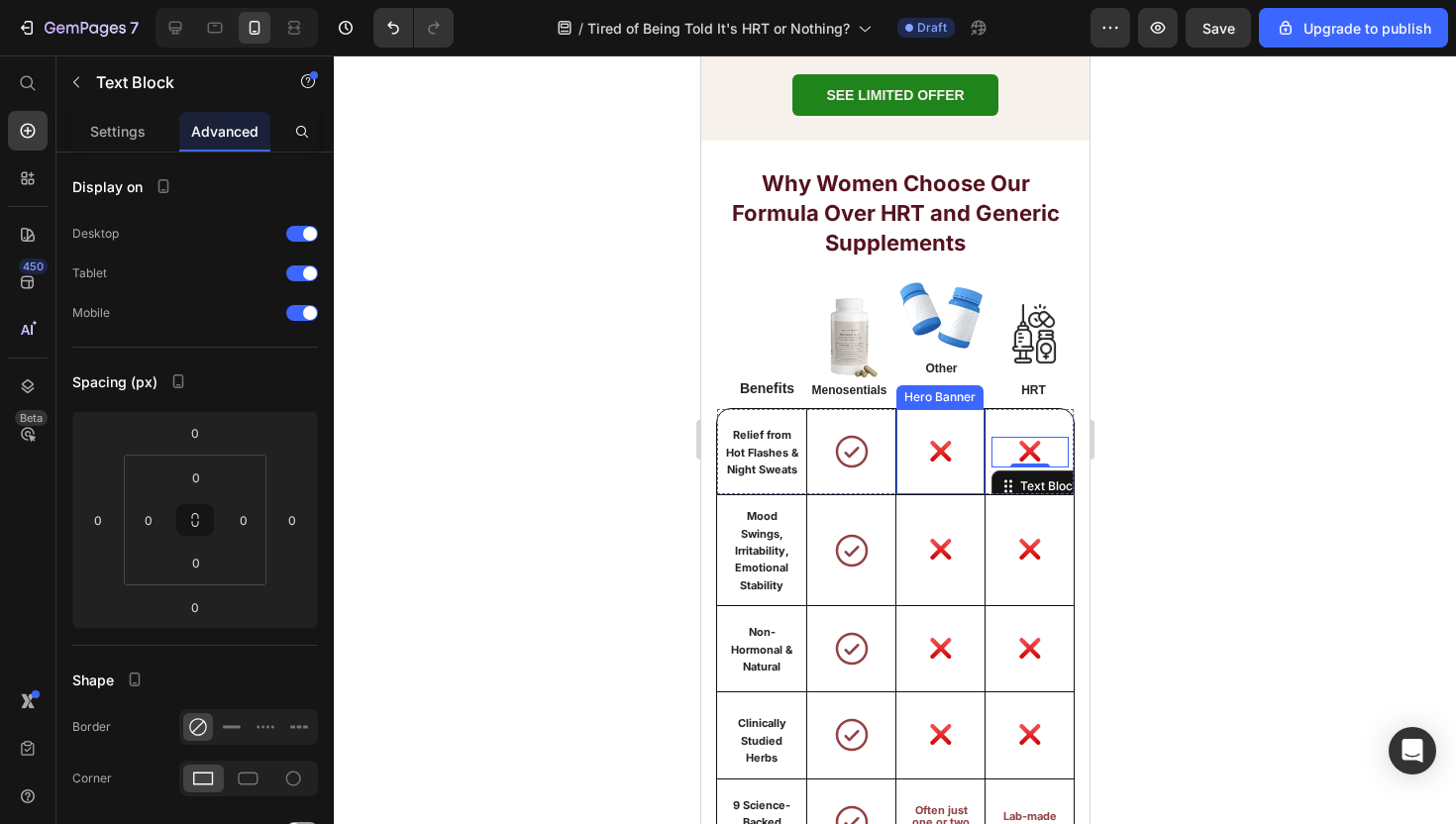 click at bounding box center [940, 550] 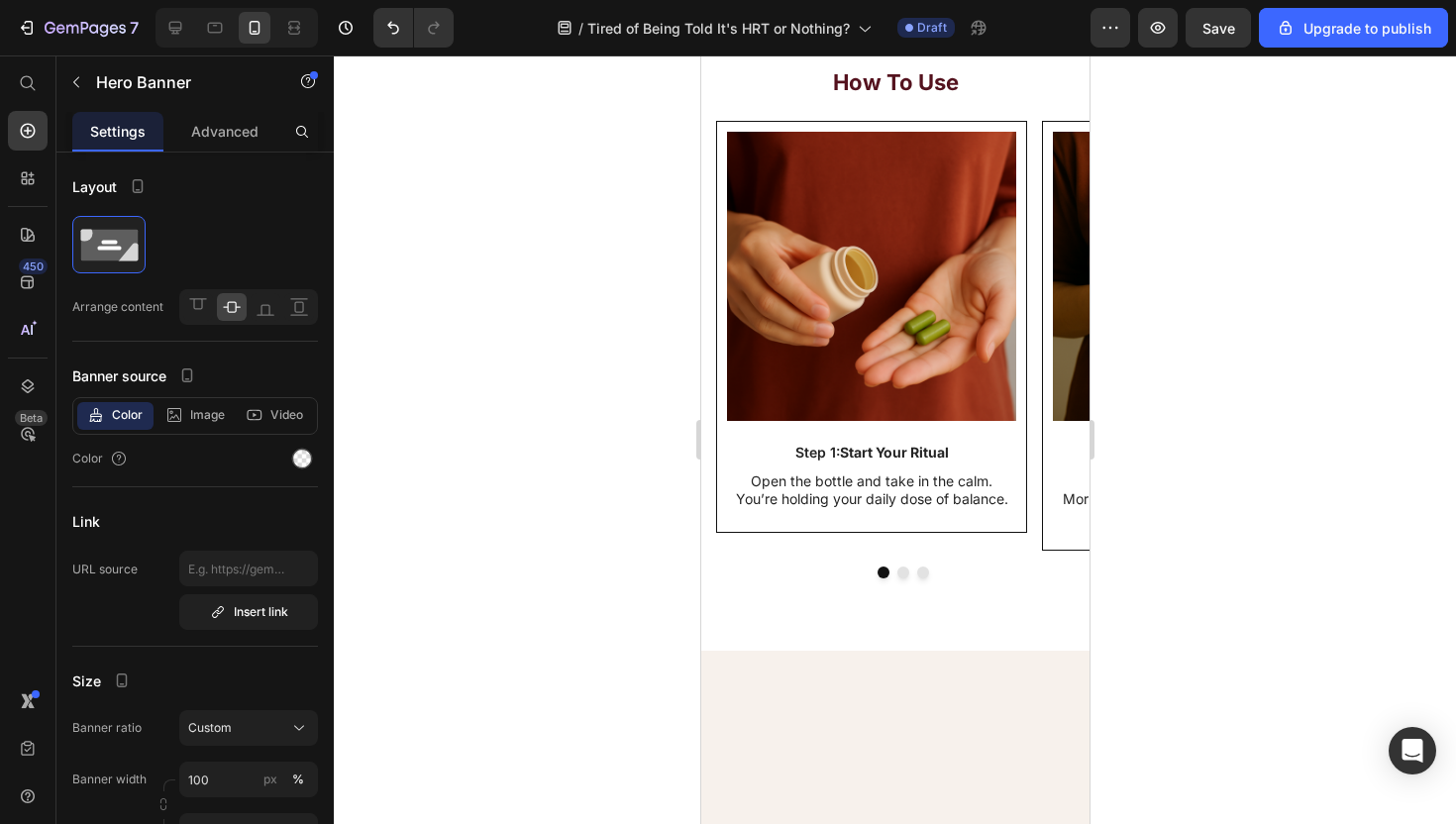 scroll, scrollTop: 9526, scrollLeft: 0, axis: vertical 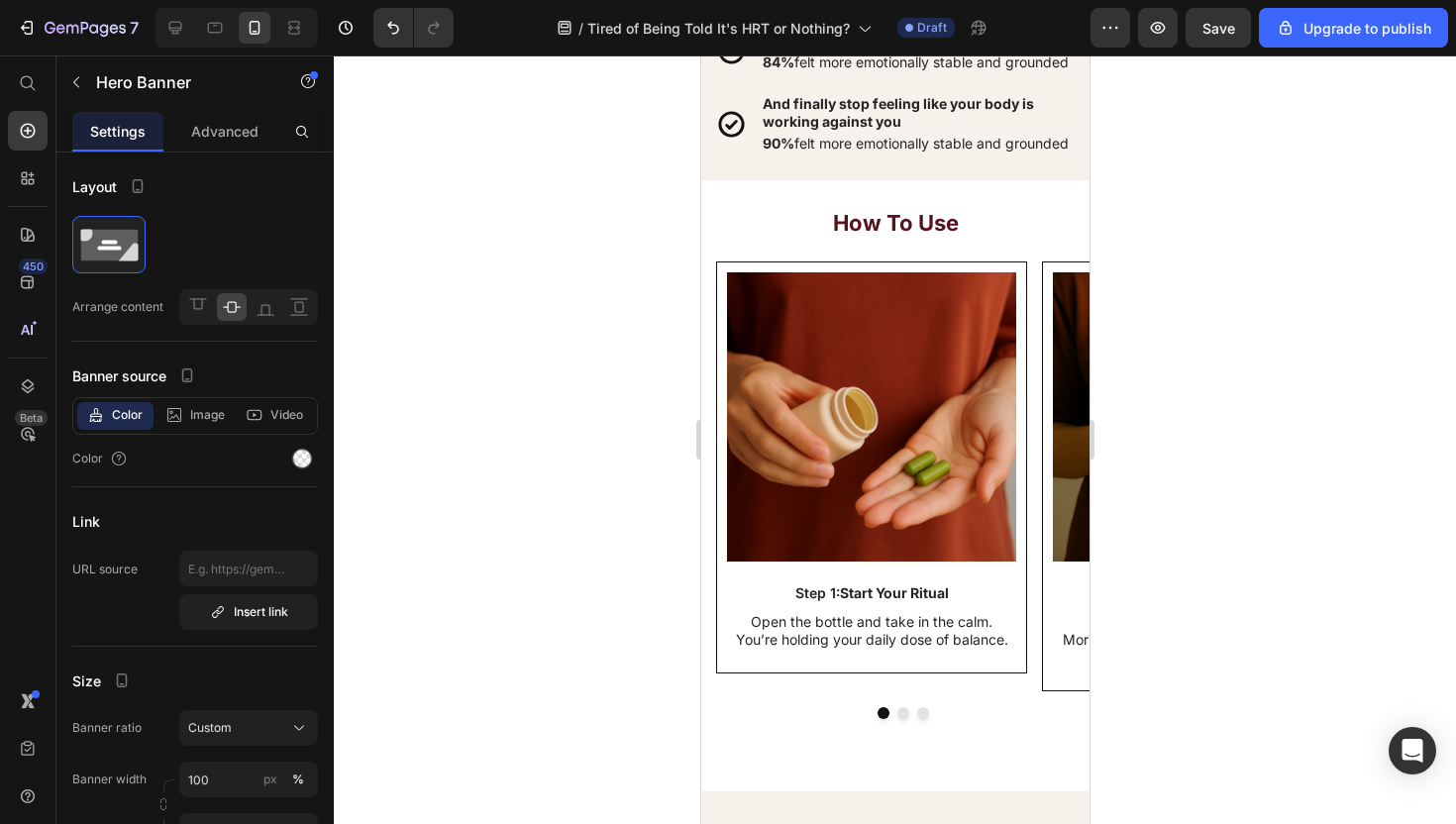 click on "* Based on a survey of 1,000 Second Bloom customers experiencing menopause symptoms" at bounding box center (894, -334) 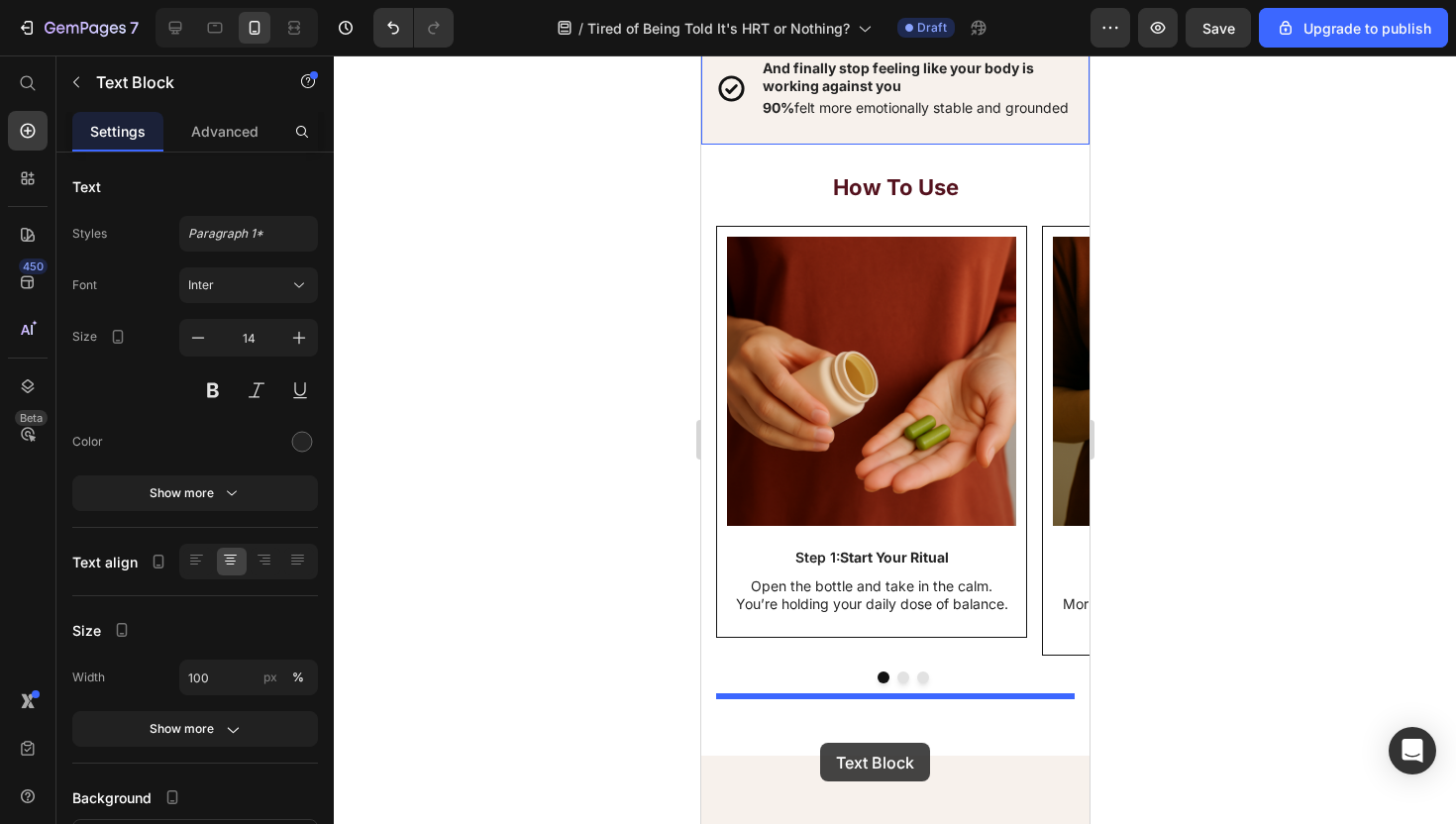 scroll, scrollTop: 9570, scrollLeft: 0, axis: vertical 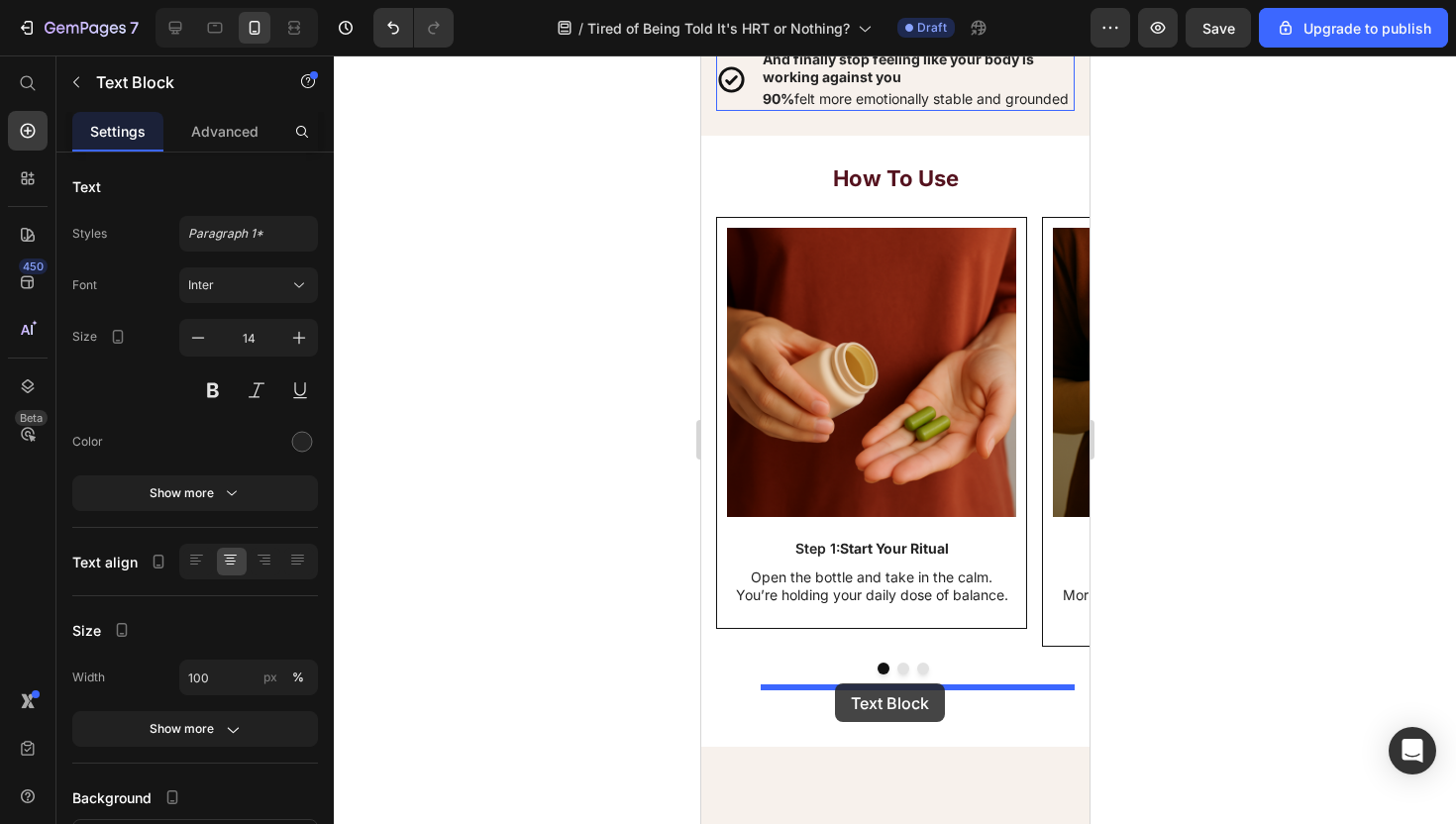 drag, startPoint x: 737, startPoint y: 174, endPoint x: 834, endPoint y: 683, distance: 518.16021 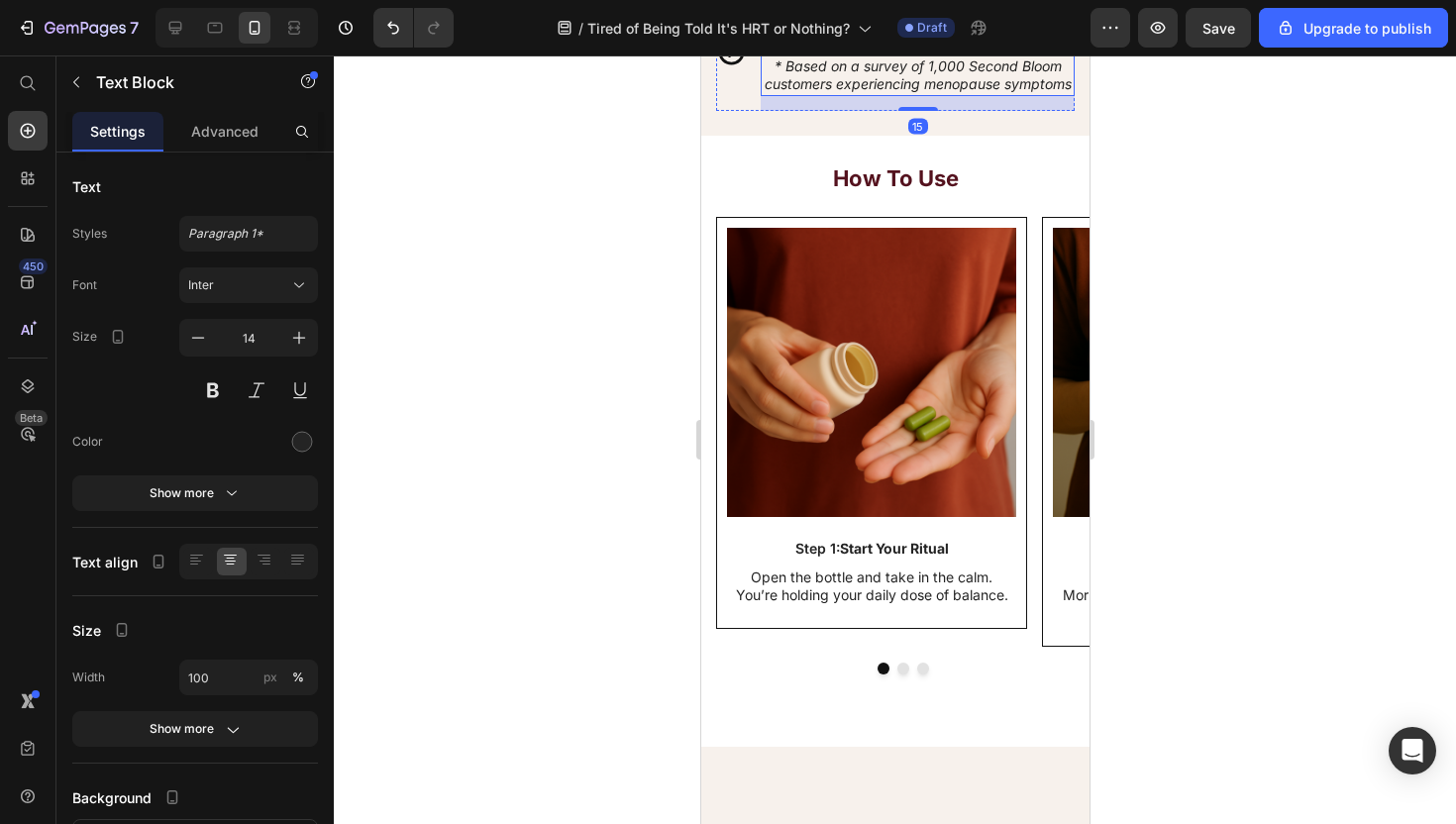 scroll, scrollTop: 9516, scrollLeft: 0, axis: vertical 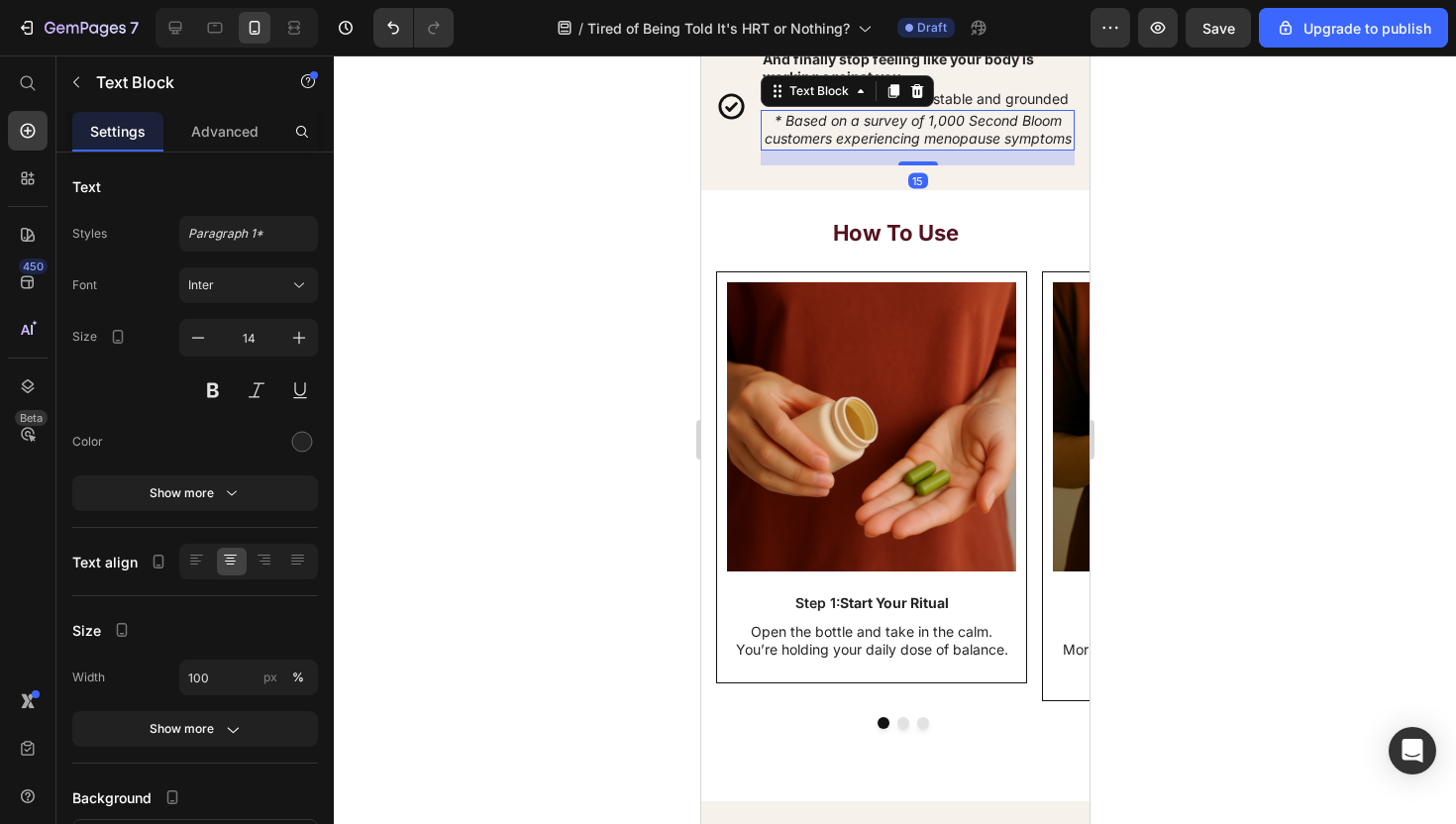 click on "* Based on a survey of 1,000 Second Bloom customers experiencing menopause symptoms" at bounding box center (917, 129) 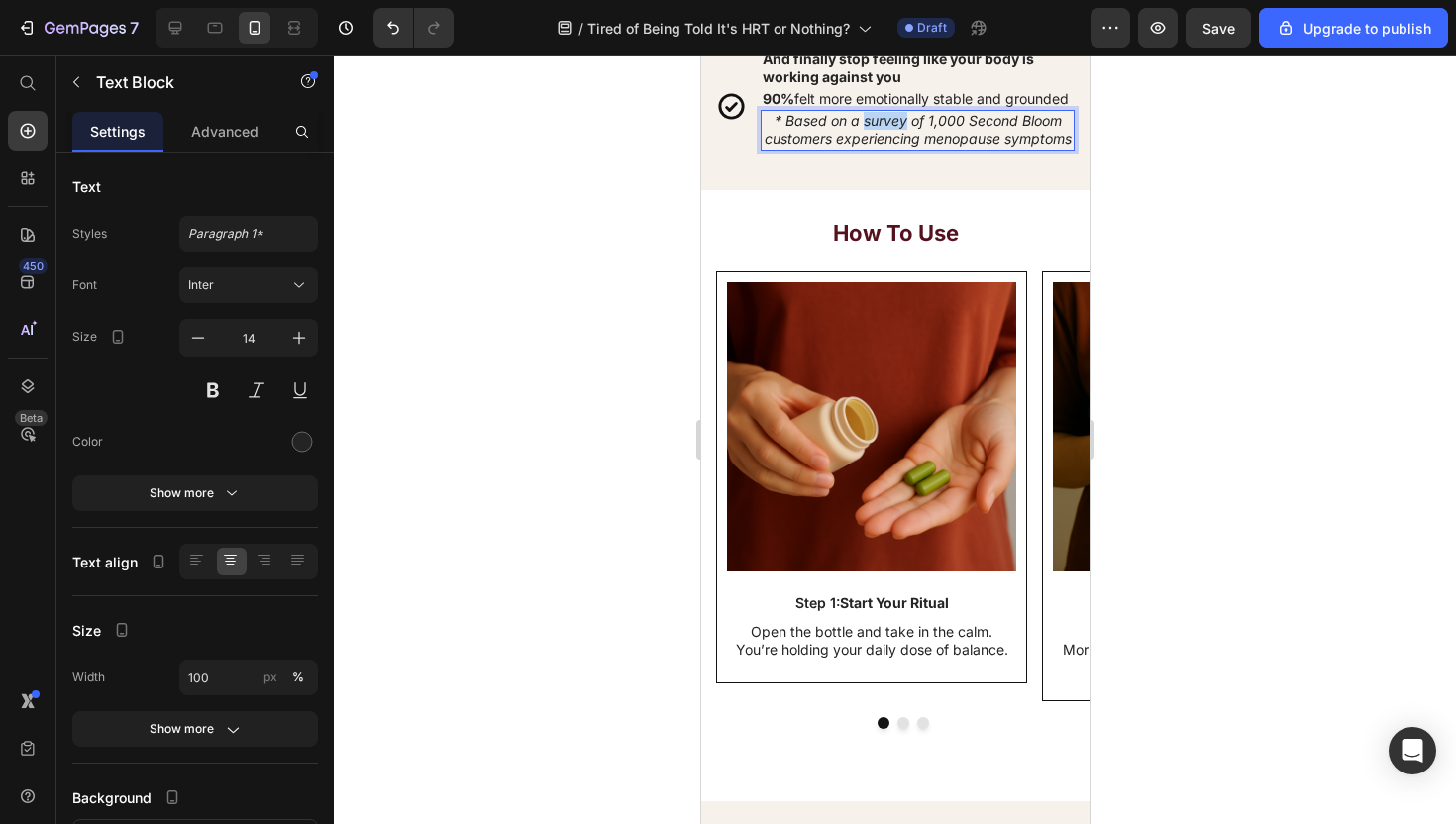 click on "* Based on a survey of 1,000 Second Bloom customers experiencing menopause symptoms" at bounding box center [917, 129] 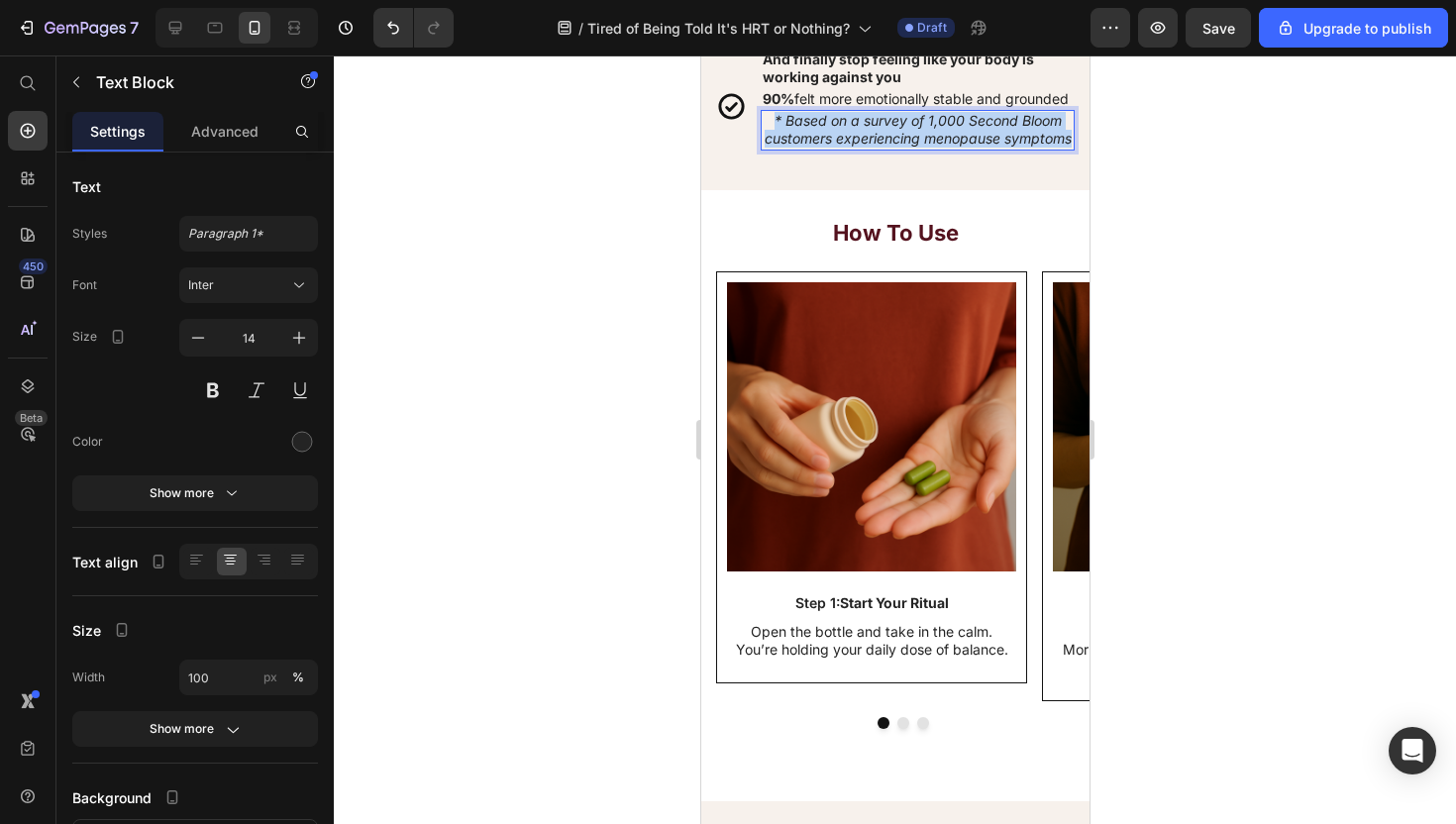click on "* Based on a survey of 1,000 Second Bloom customers experiencing menopause symptoms" at bounding box center [917, 129] 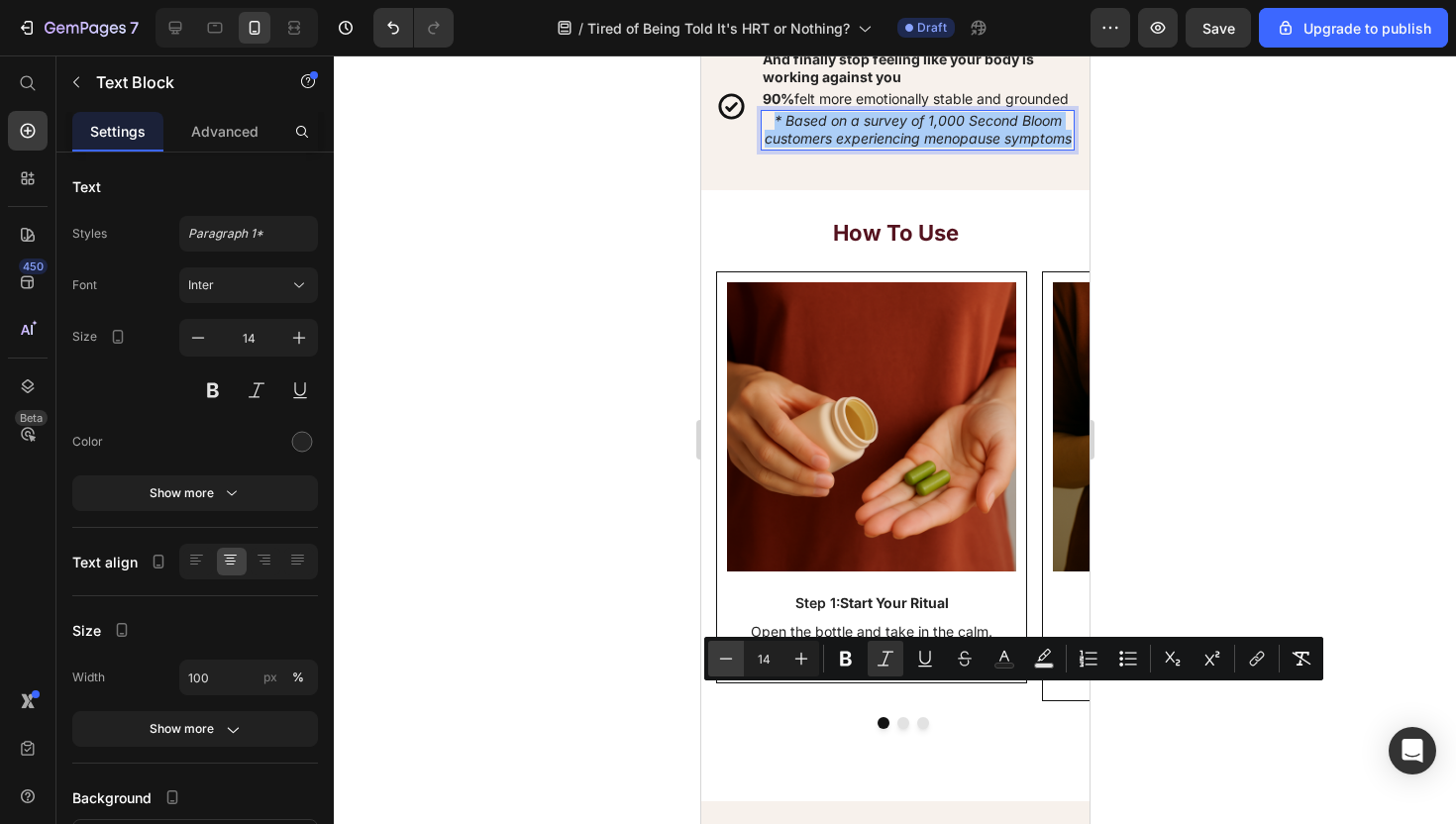 click 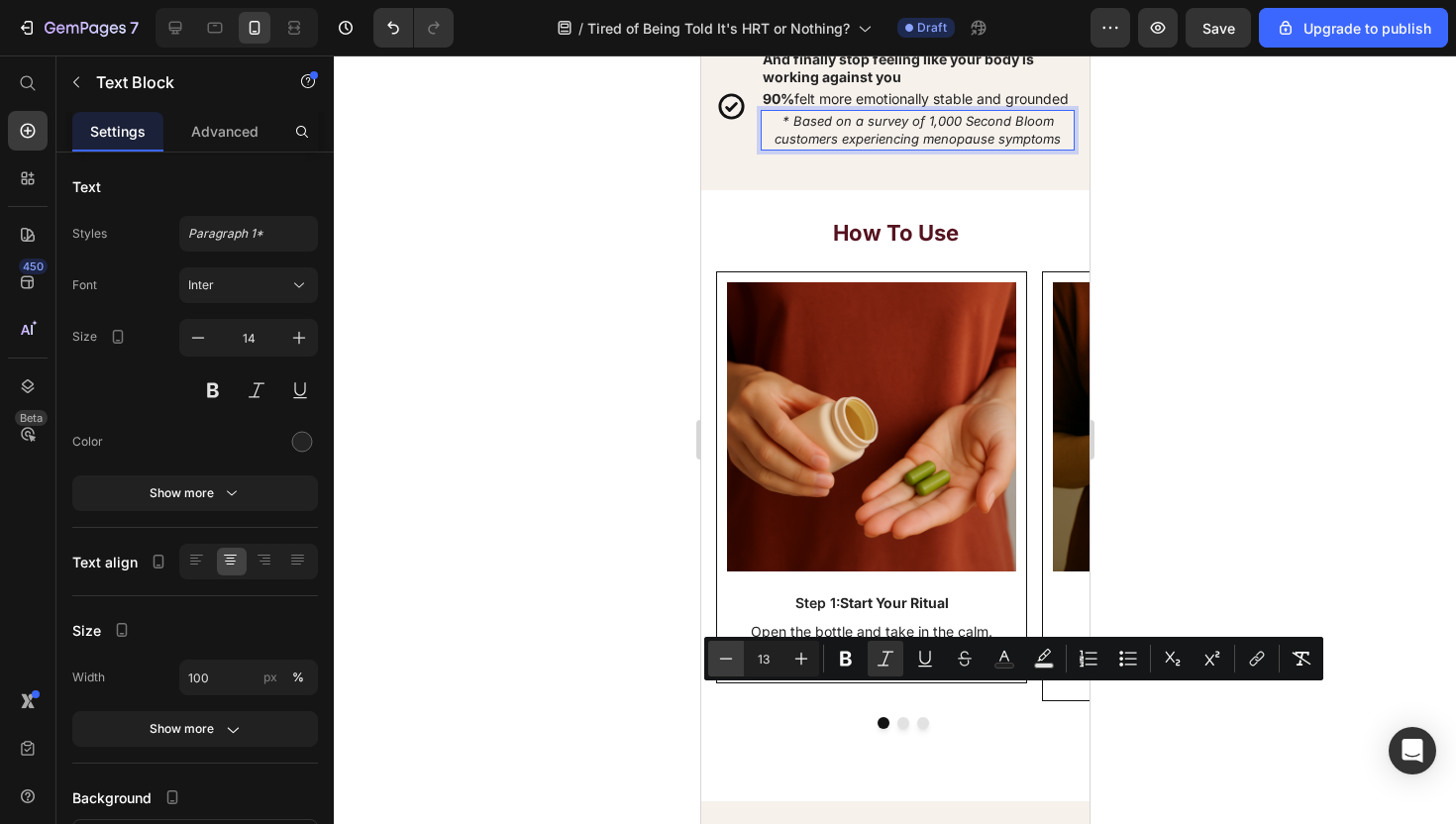 click 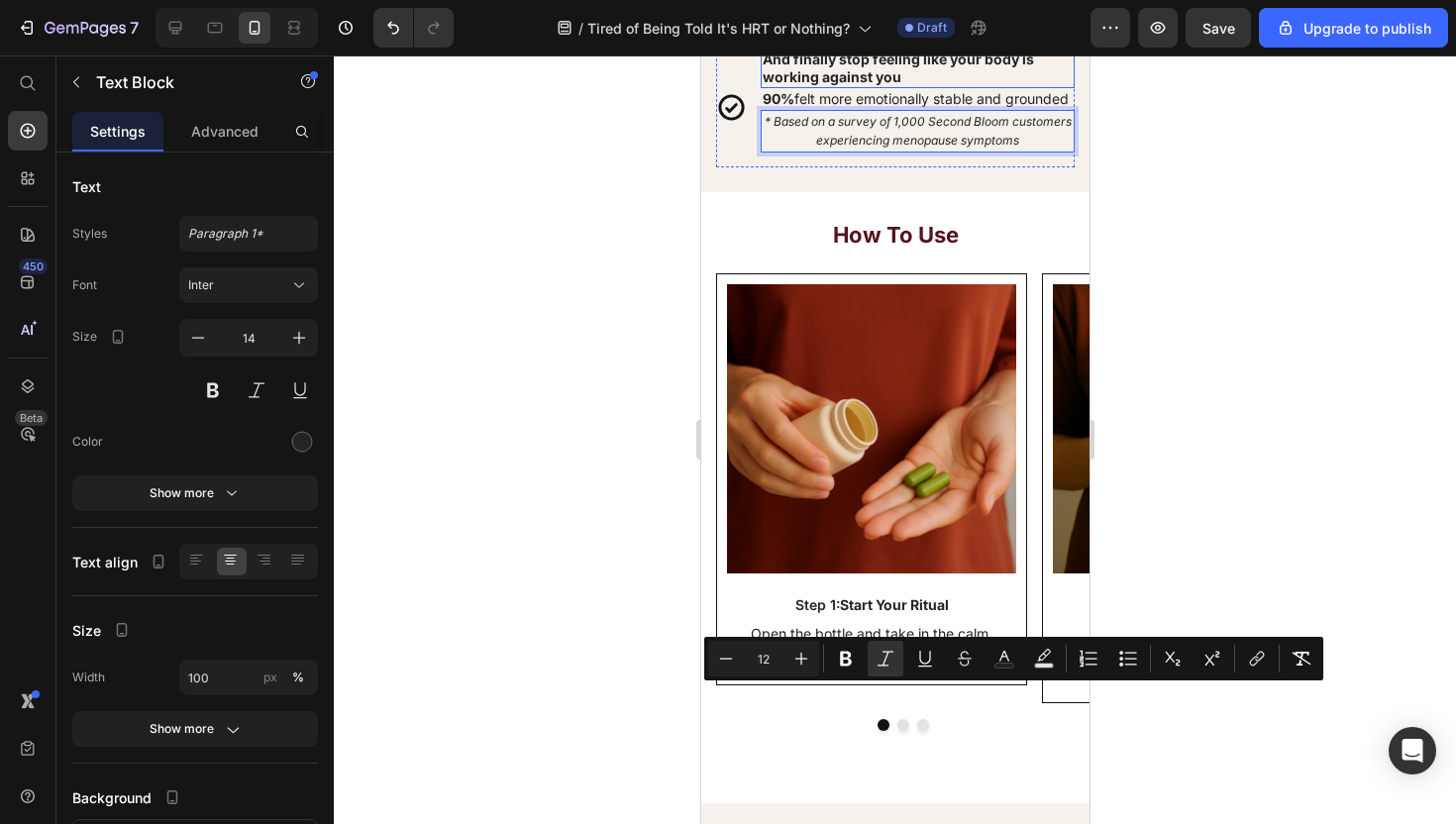 click on "84%  felt more emotionally stable and grounded" at bounding box center (914, 17) 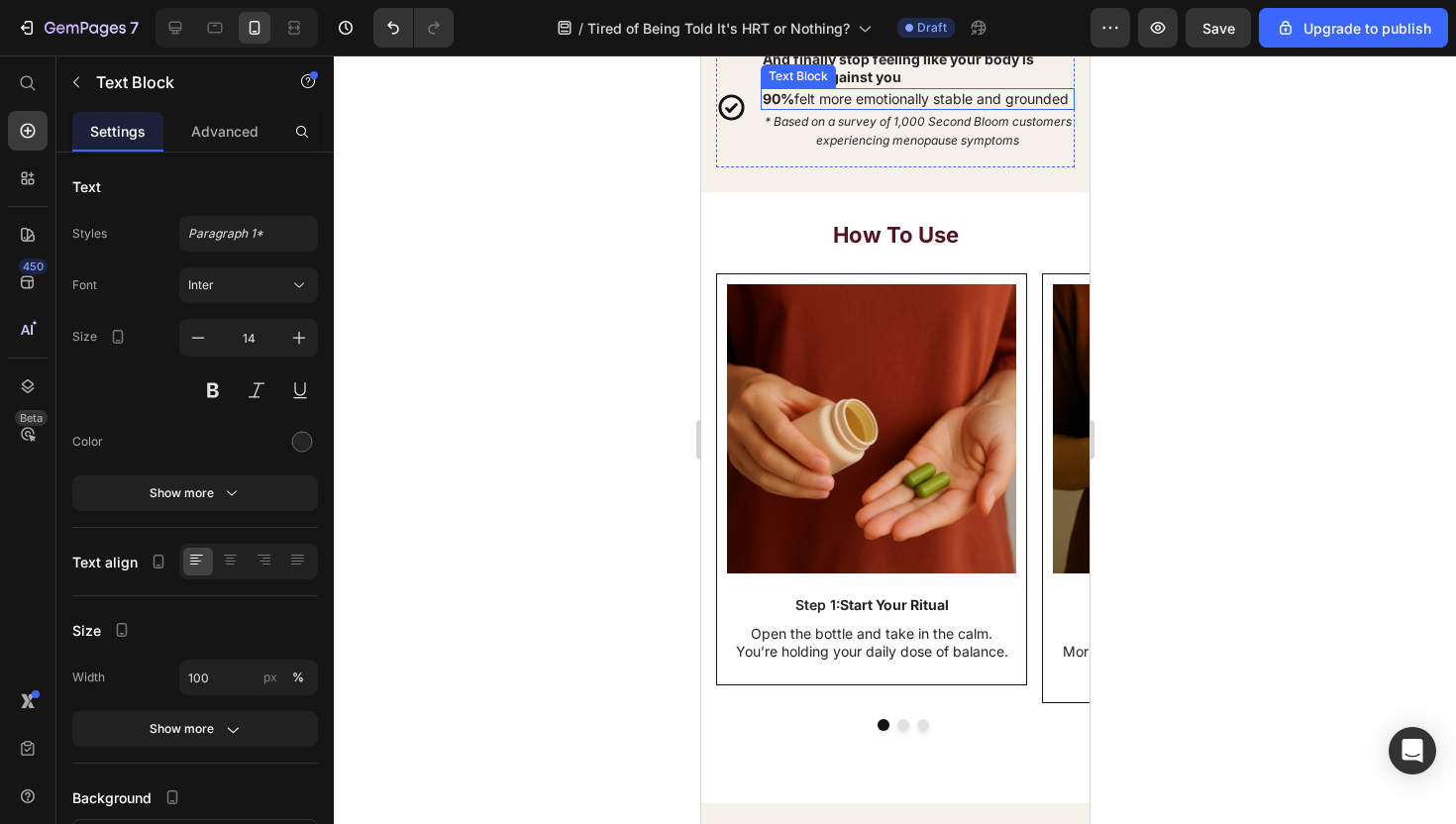 click on "90%  felt more emotionally stable and grounded" at bounding box center (916, 99) 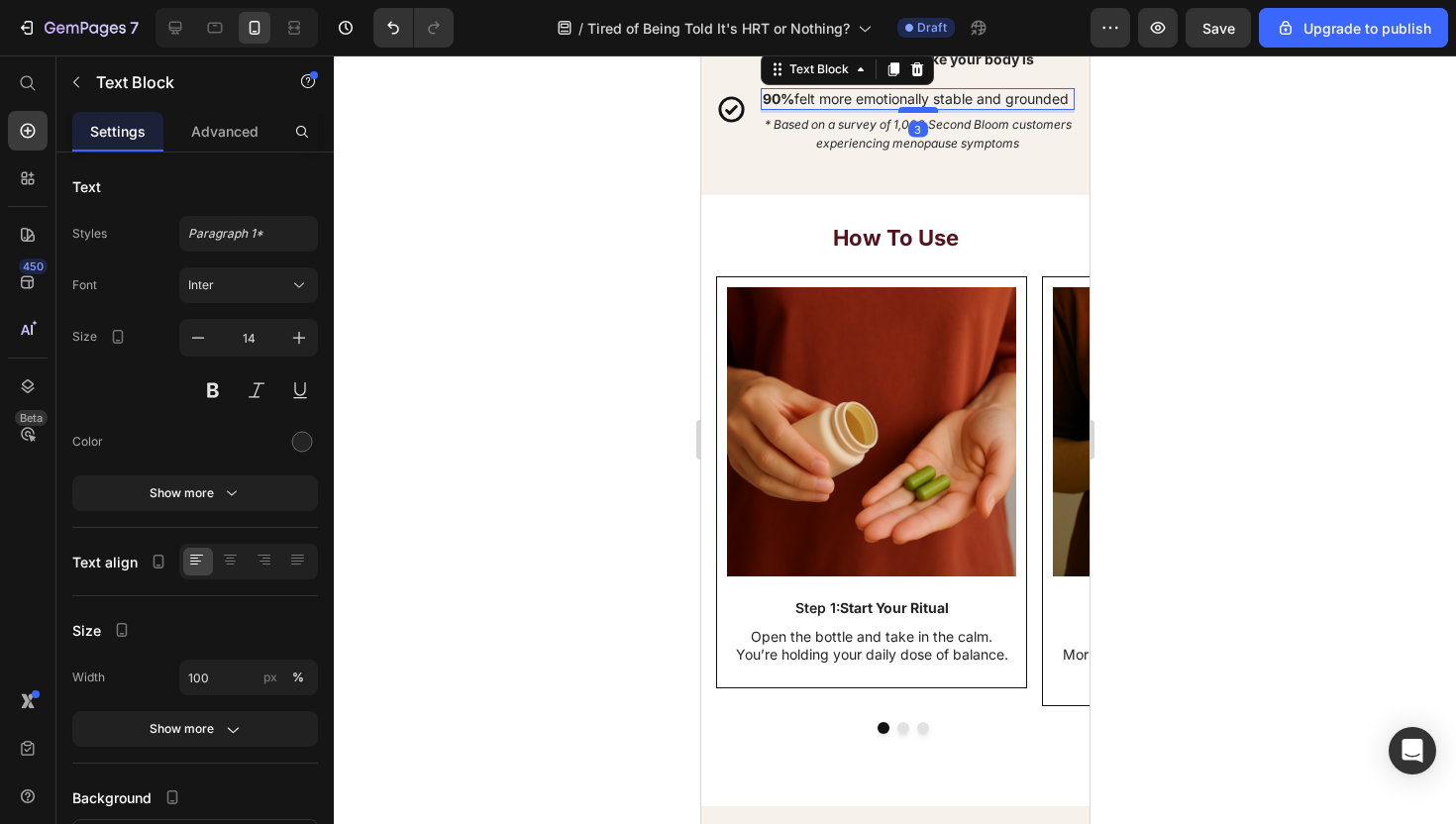 drag, startPoint x: 911, startPoint y: 683, endPoint x: 911, endPoint y: 705, distance: 22 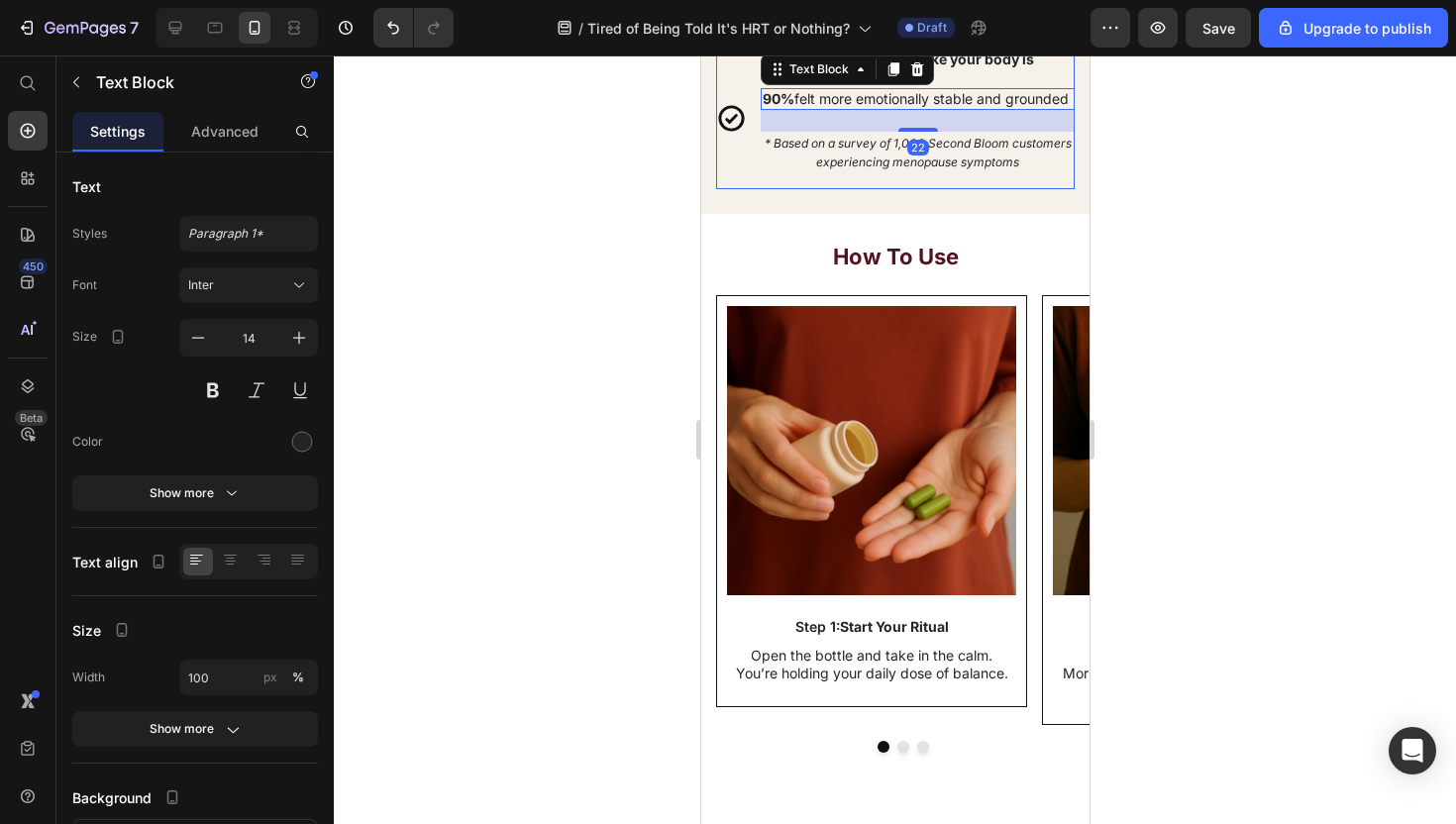 click on "Clinically Formulated for Women Over 40: Relieves Hot Flashes, Night Sweats & Mood Swings — Naturally. With just 2 capsules a day, you can  Heading
Icon Wake up dry and rested instead of soaked and furious  Text Block 79% reported better sleep and reduced night sweats Text Block Row
Icon Go from 3 hot flashes a day to about 1 a week Text Block 83% reported better sleep and reduced night sweats Text Block Row
Icon Feel calmer, clearer, and more like  you Text Block 83% experienced improved mental clarity and emotional balance Text Block Row
Icon Sleep through the night—like it’s not a fight Text Block 87%  reported more restful, uninterrupted sleep Text Block Row
Icon Get your emotional footing back Text Block 84%  felt more emotionally stable and grounded Text Block Row
Icon And finally stop feeling like your body is working against you Text Block 90%  felt more emotionally stable and grounded Text Block" at bounding box center [894, -175] 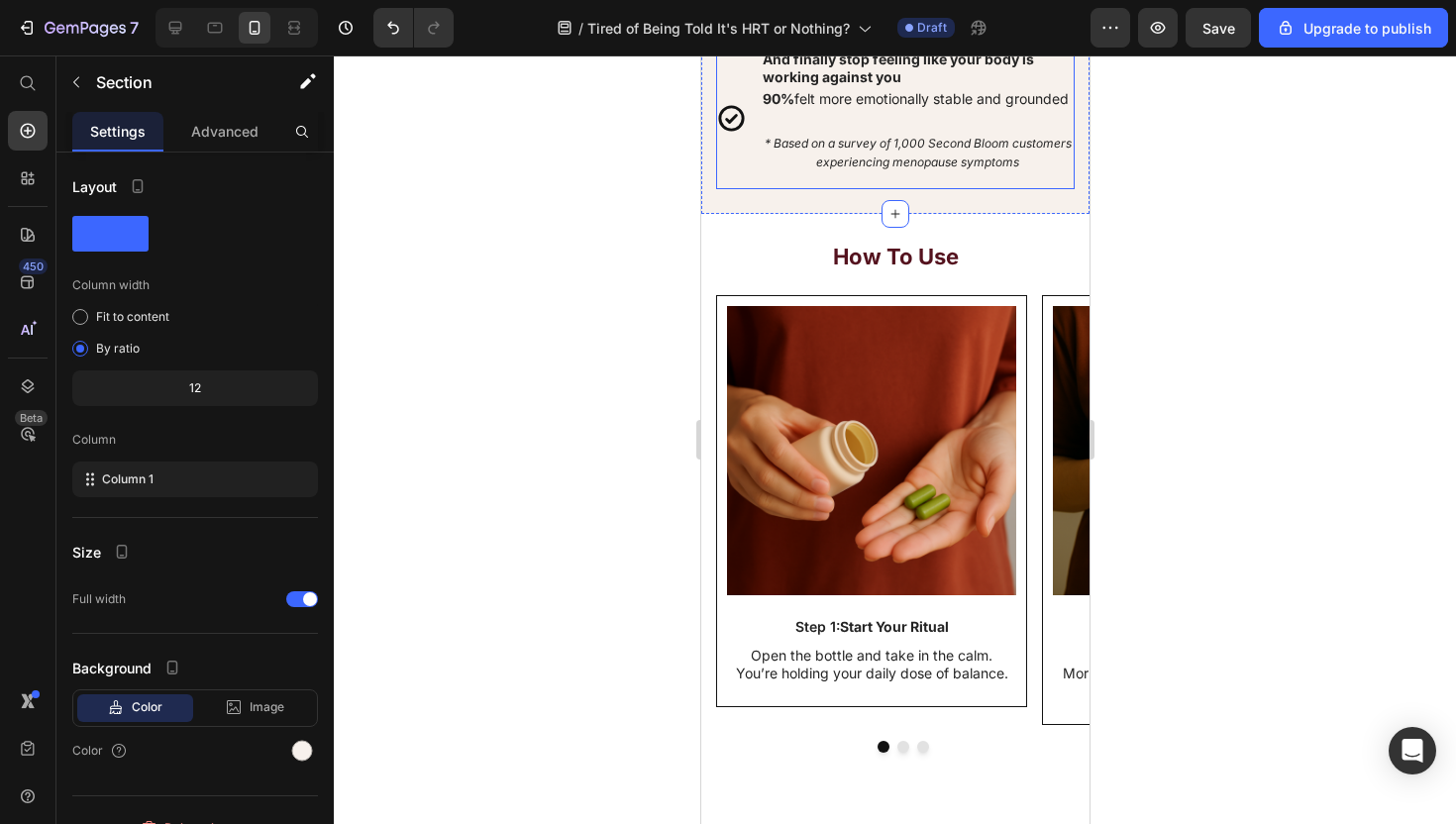 scroll, scrollTop: 9564, scrollLeft: 0, axis: vertical 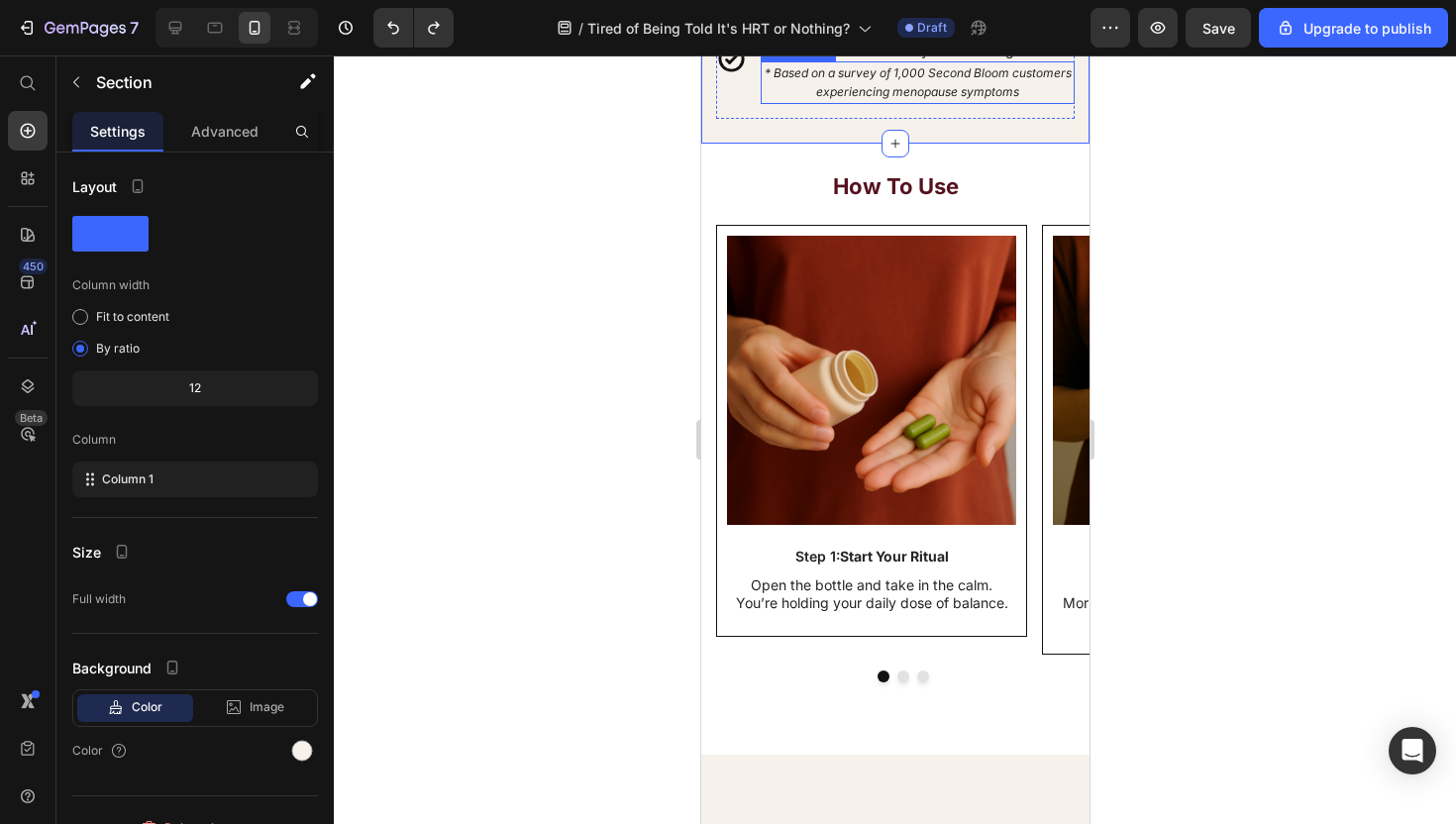 click on "* Based on a survey of 1,000 Second Bloom customers experiencing menopause symptoms" at bounding box center [917, 82] 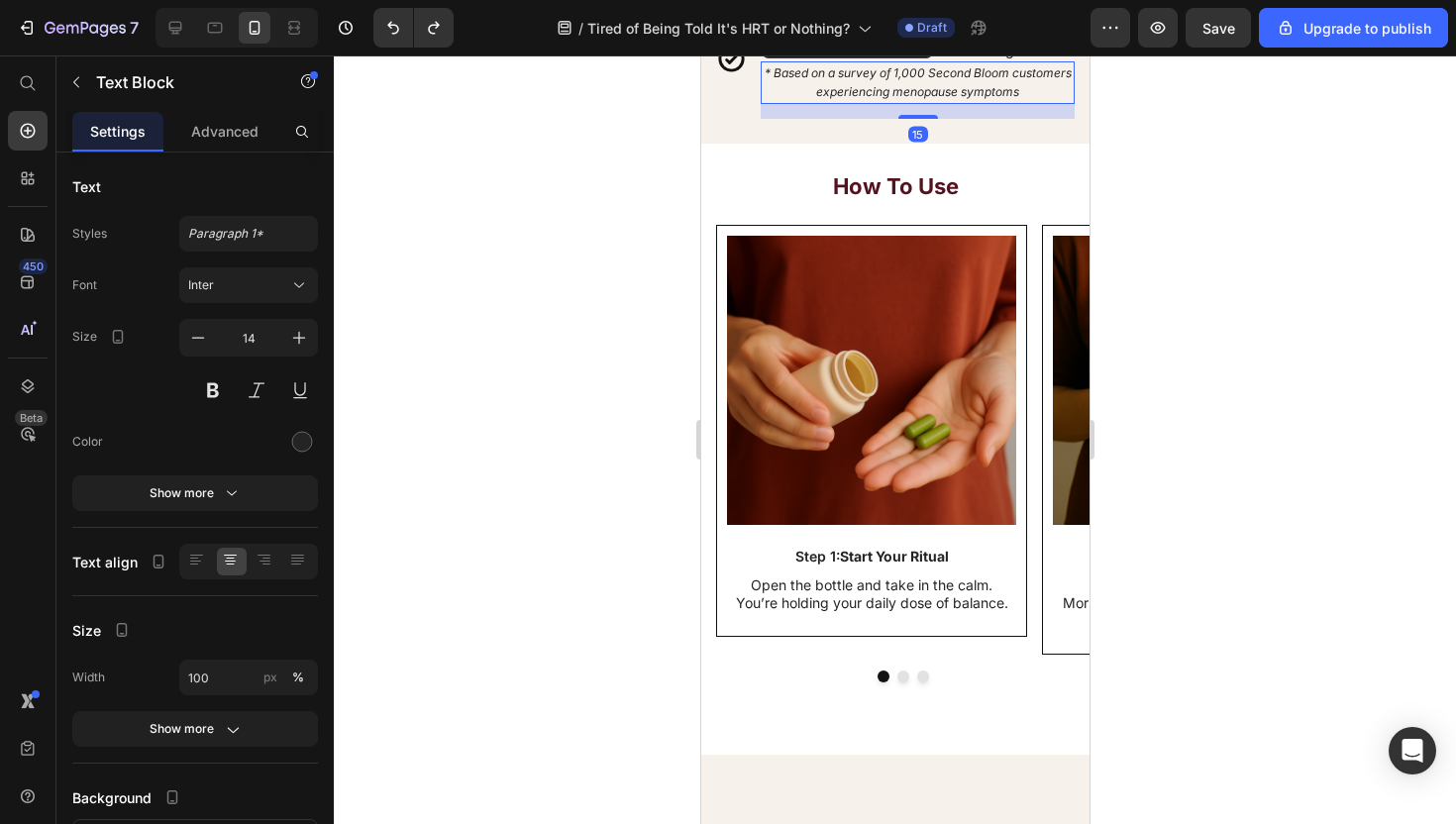 click on "90%  felt more emotionally stable and grounded" at bounding box center [916, 51] 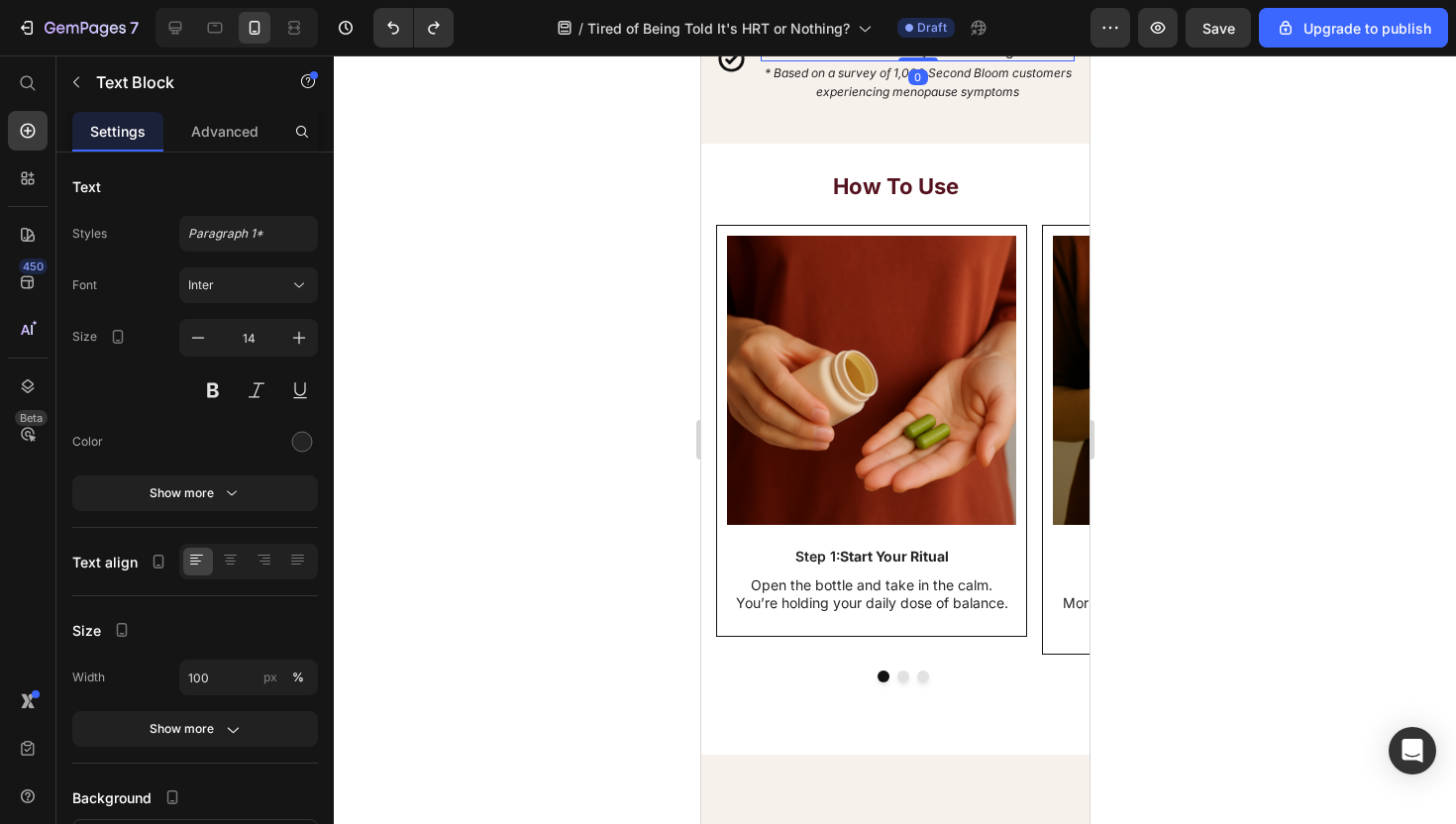 click on "* Based on a survey of 1,000 Second Bloom customers experiencing menopause symptoms" at bounding box center (917, 82) 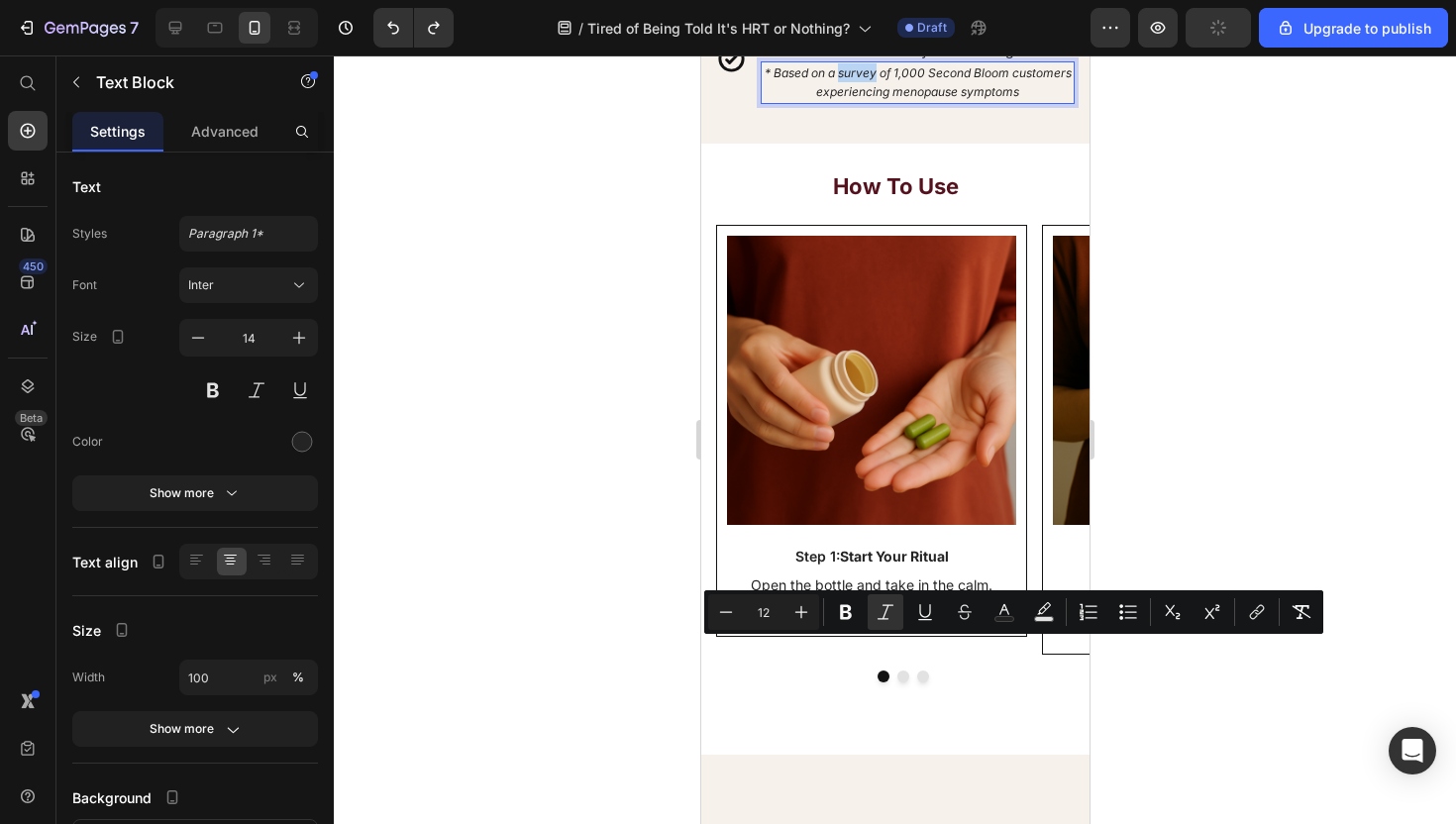 drag, startPoint x: 860, startPoint y: 655, endPoint x: 819, endPoint y: 701, distance: 61.619802 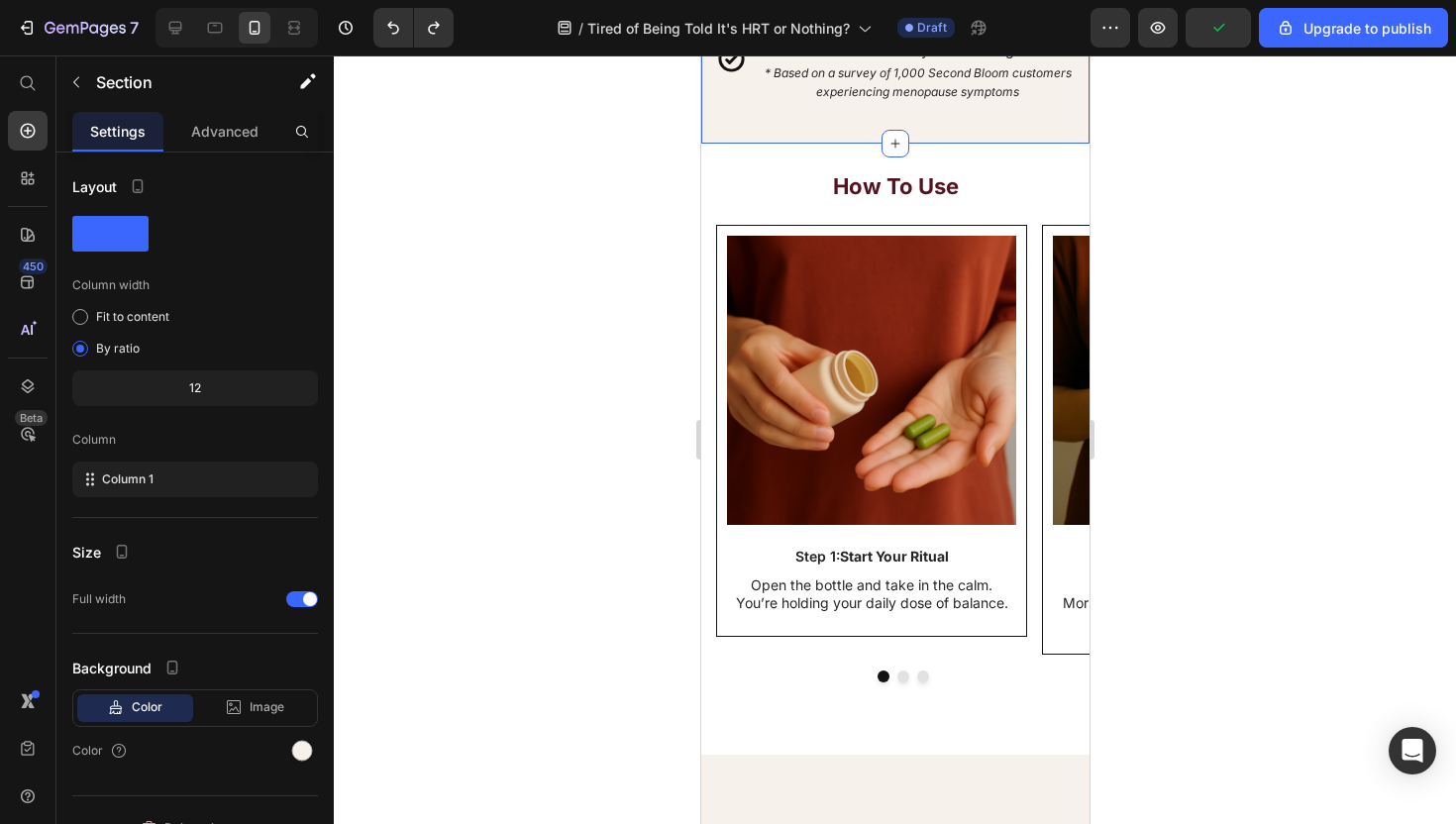 click on "Clinically Formulated for Women Over 40: Relieves Hot Flashes, Night Sweats & Mood Swings — Naturally. With just 2 capsules a day, you can  Heading
Icon Wake up dry and rested instead of soaked and furious  Text Block 79% reported better sleep and reduced night sweats Text Block Row
Icon Go from 3 hot flashes a day to about 1 a week Text Block 83% reported better sleep and reduced night sweats Text Block Row
Icon Feel calmer, clearer, and more like  you Text Block 83% experienced improved mental clarity and emotional balance Text Block Row
Icon Sleep through the night—like it’s not a fight Text Block 87%  reported more restful, uninterrupted sleep Text Block Row
Icon Get your emotional footing back Text Block 84%  felt more emotionally stable and grounded Text Block Row
Icon And finally stop feeling like your body is working against you Text Block 90%  felt more emotionally stable and grounded Text Block" at bounding box center (894, -235) 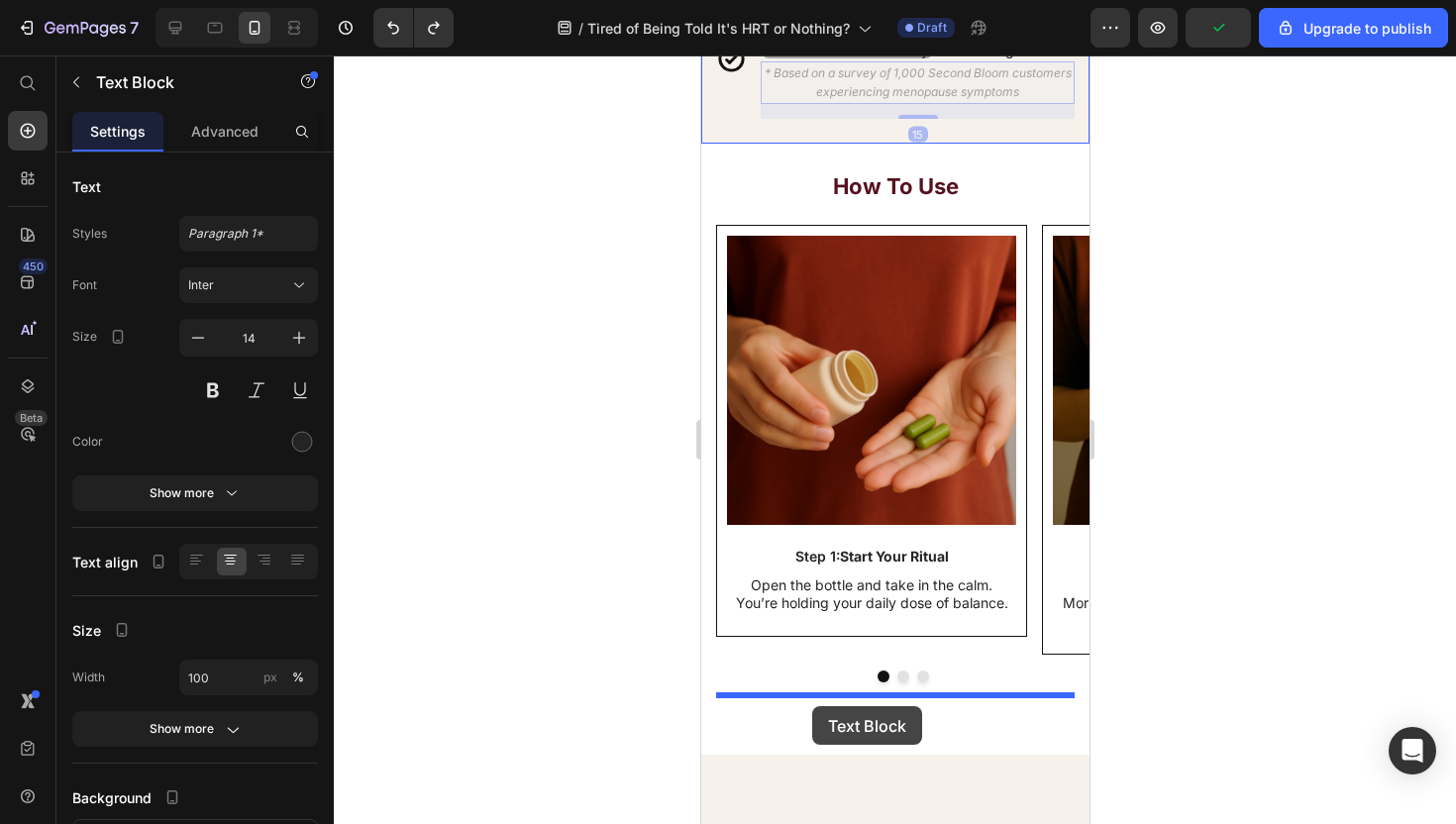 drag, startPoint x: 783, startPoint y: 654, endPoint x: 811, endPoint y: 704, distance: 57.3062 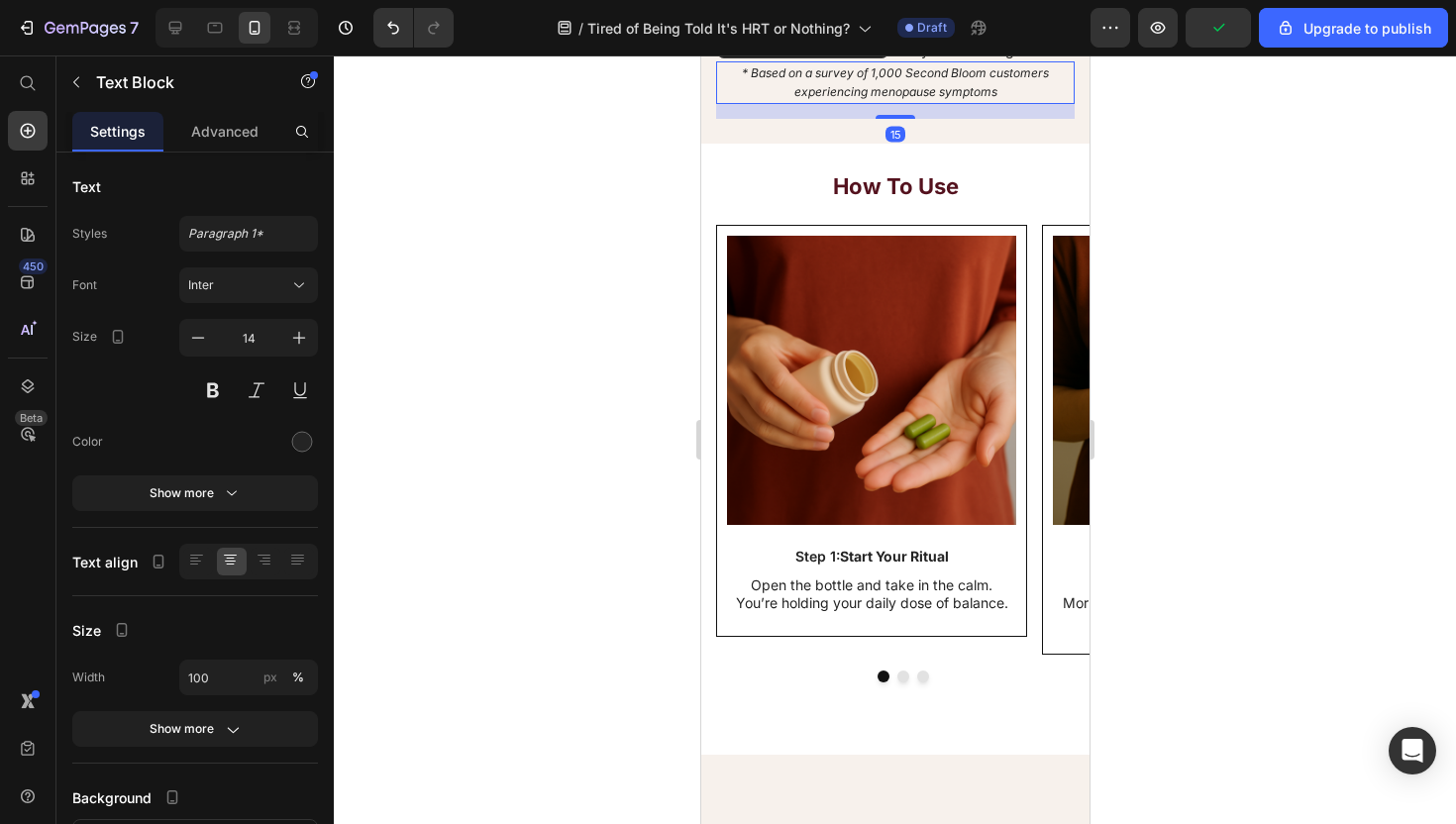 click on "* Based on a survey of 1,000 Second Bloom customers experiencing menopause symptoms" at bounding box center [894, 82] 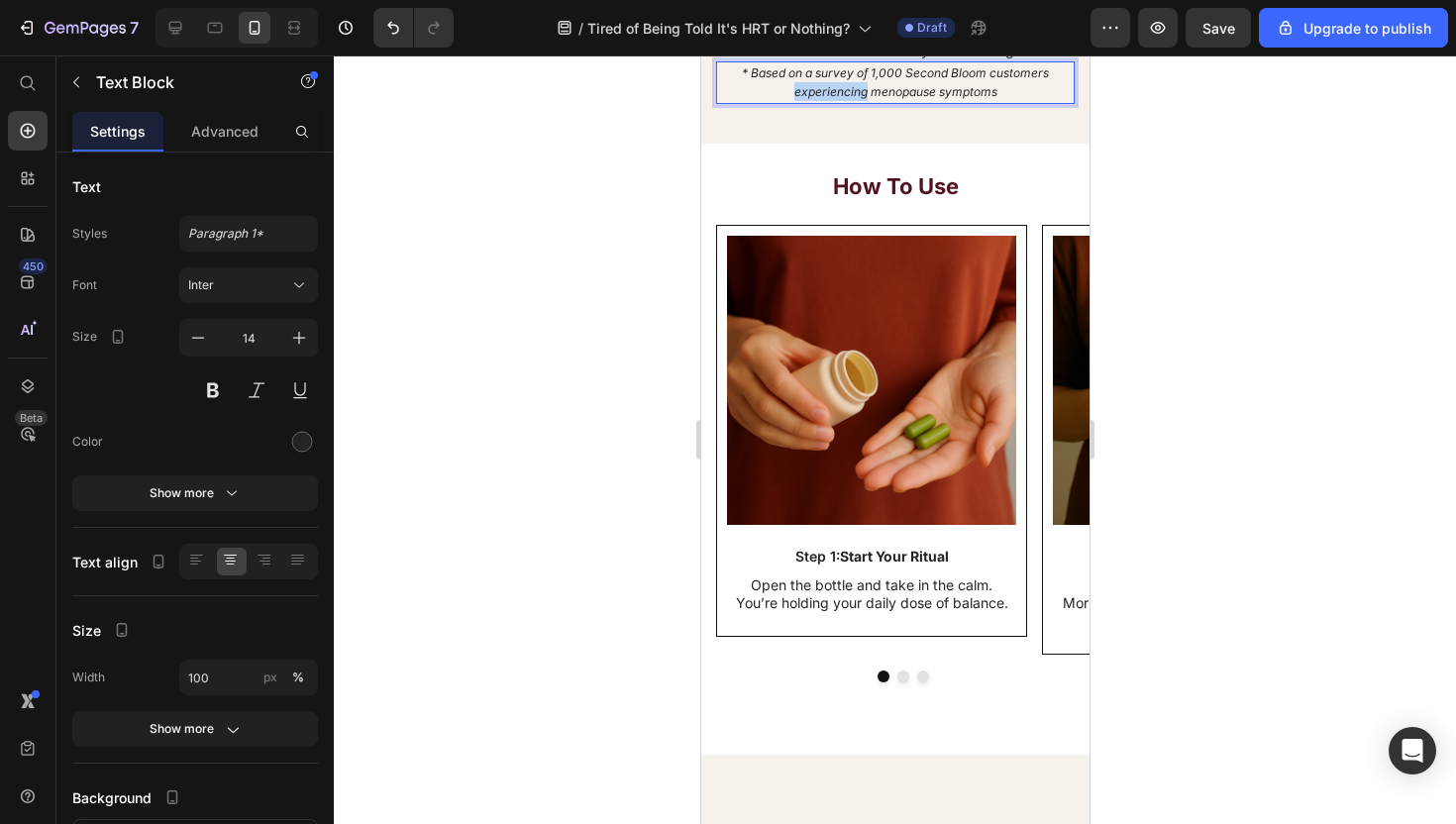 click on "* Based on a survey of 1,000 Second Bloom customers experiencing menopause symptoms" at bounding box center (894, 82) 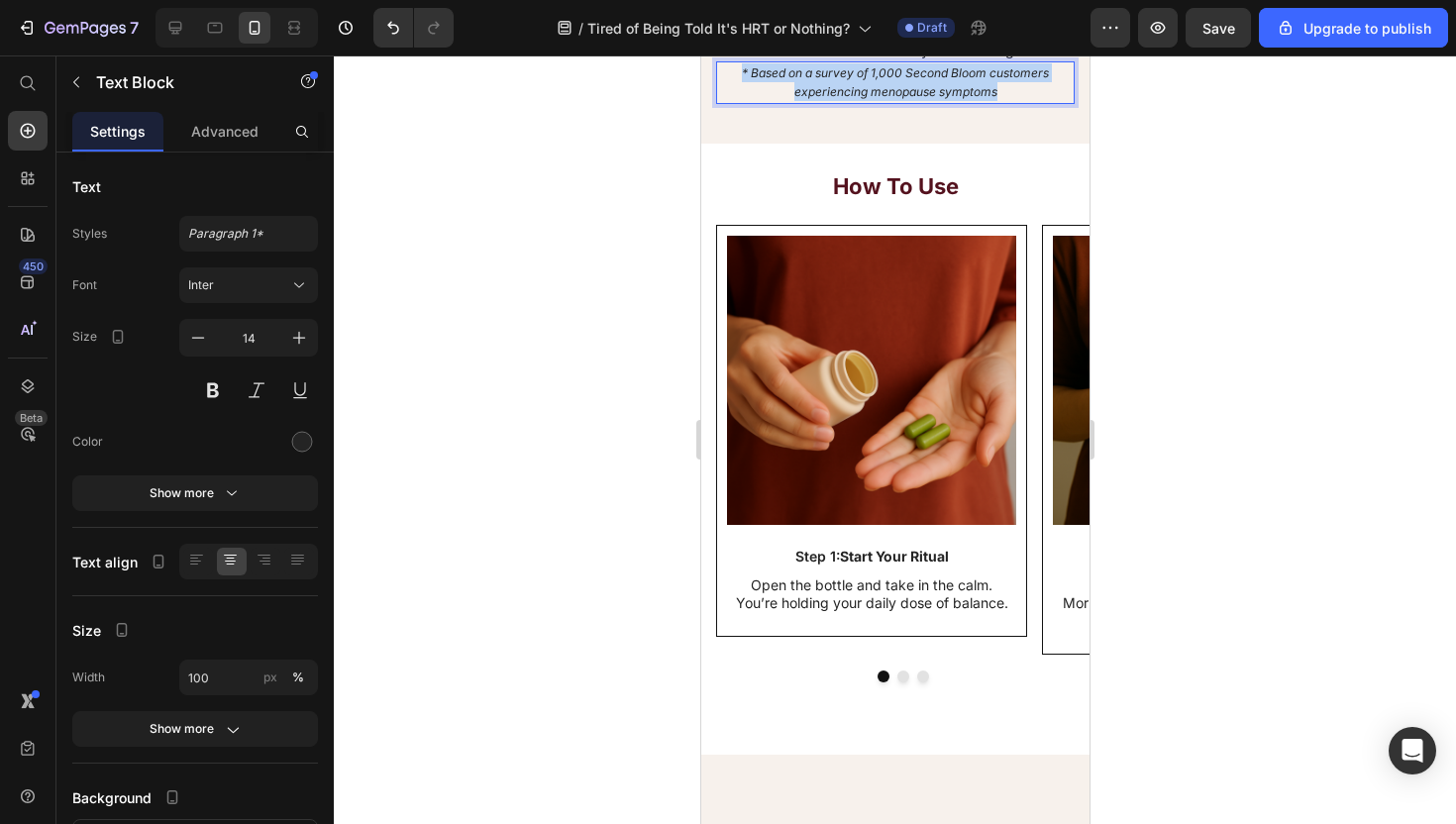 click on "* Based on a survey of 1,000 Second Bloom customers experiencing menopause symptoms" at bounding box center [894, 82] 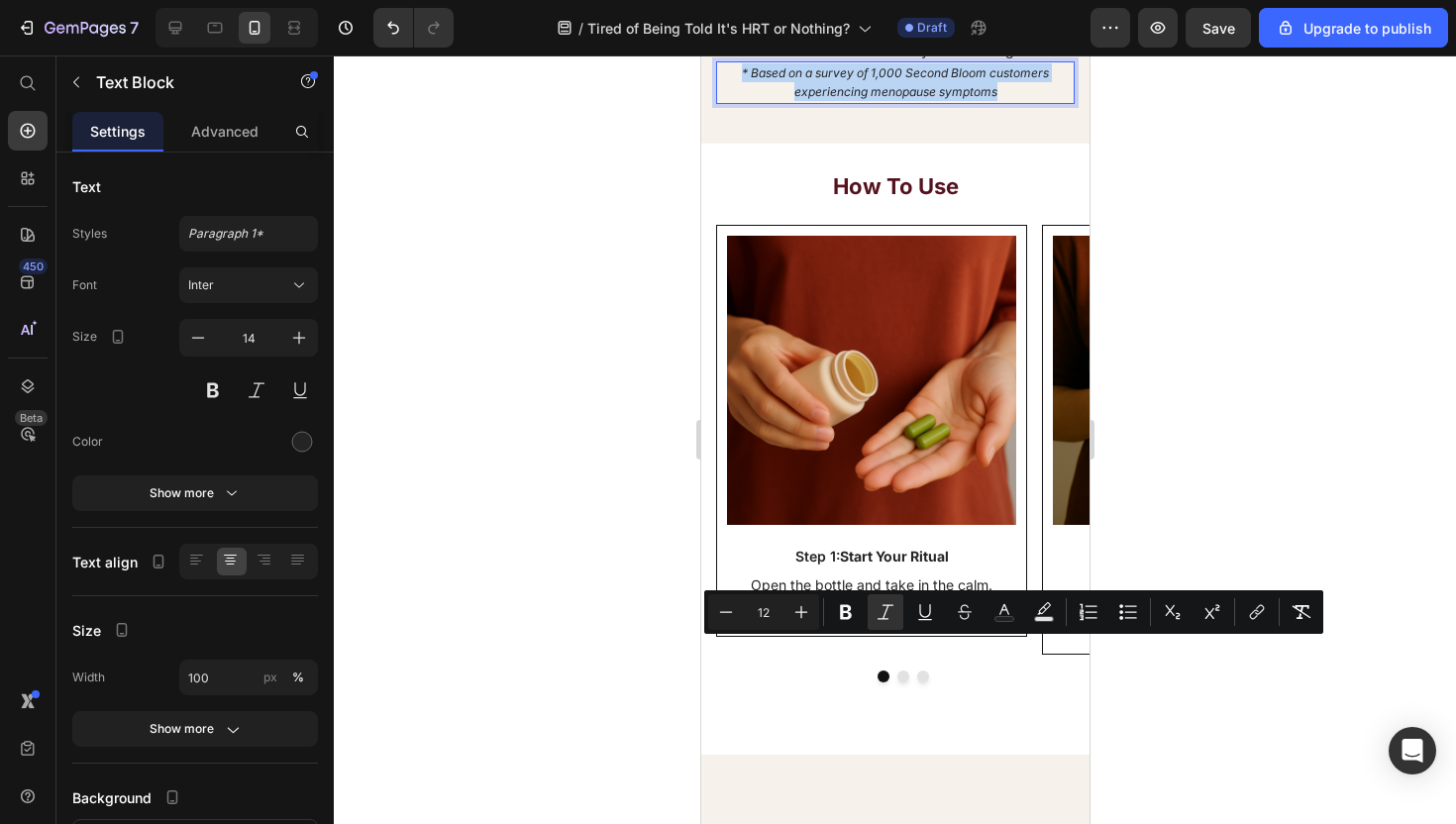 click on "* Based on a survey of 1,000 Second Bloom customers experiencing menopause symptoms" at bounding box center (894, 82) 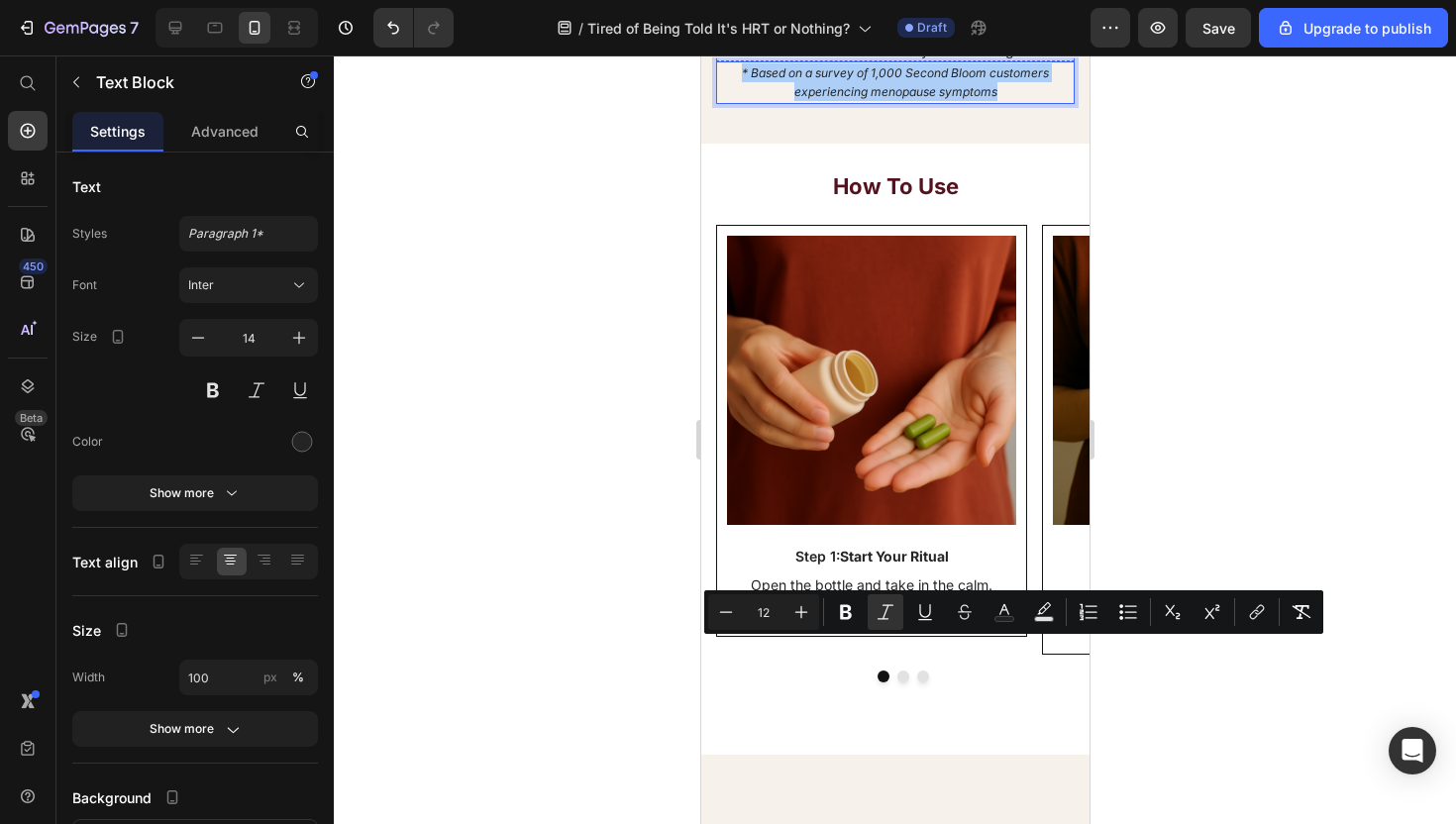 click on "And finally stop feeling like your body is working against you" at bounding box center (897, 19) 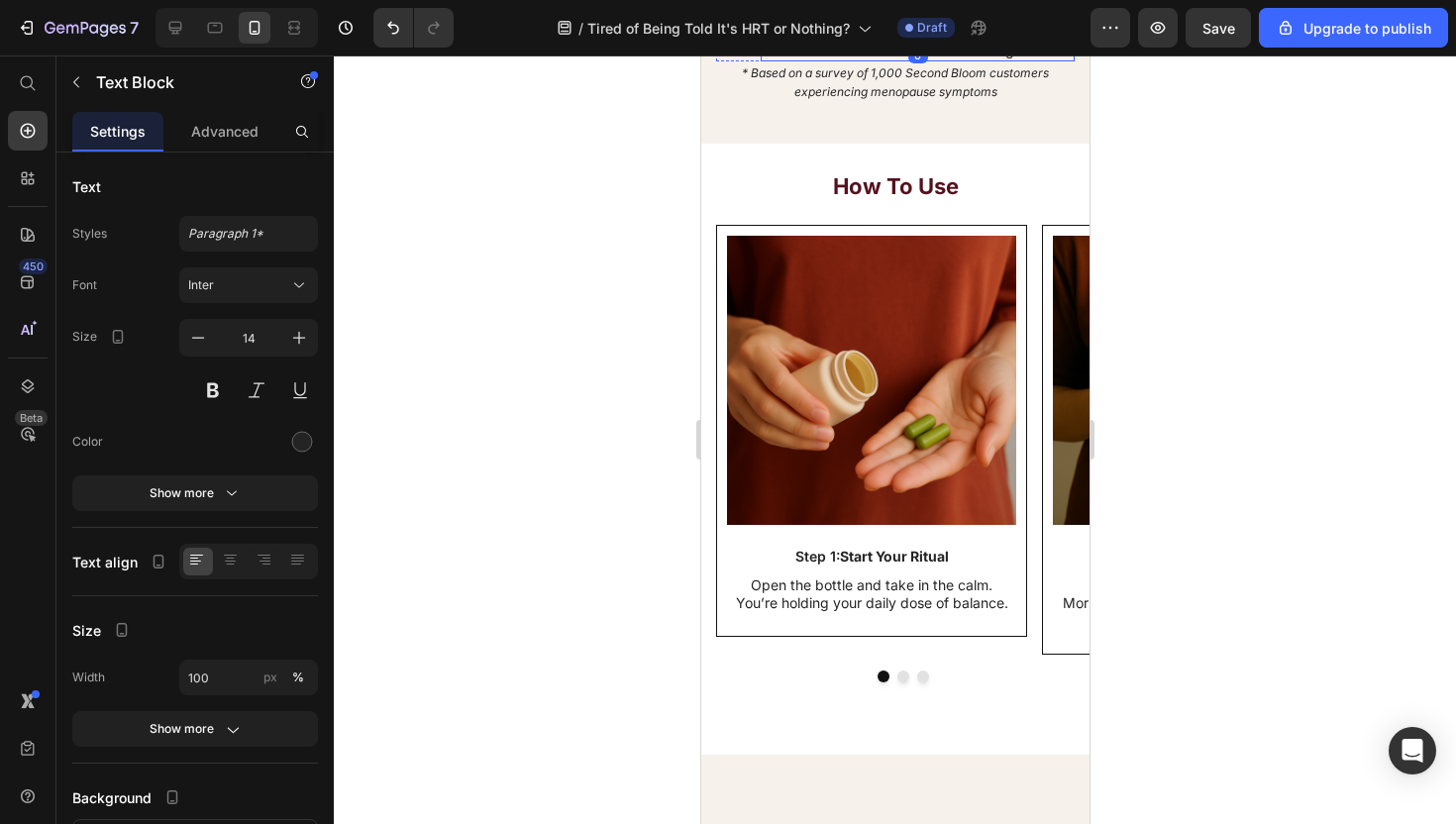click on "90%  felt more emotionally stable and grounded" at bounding box center (916, 51) 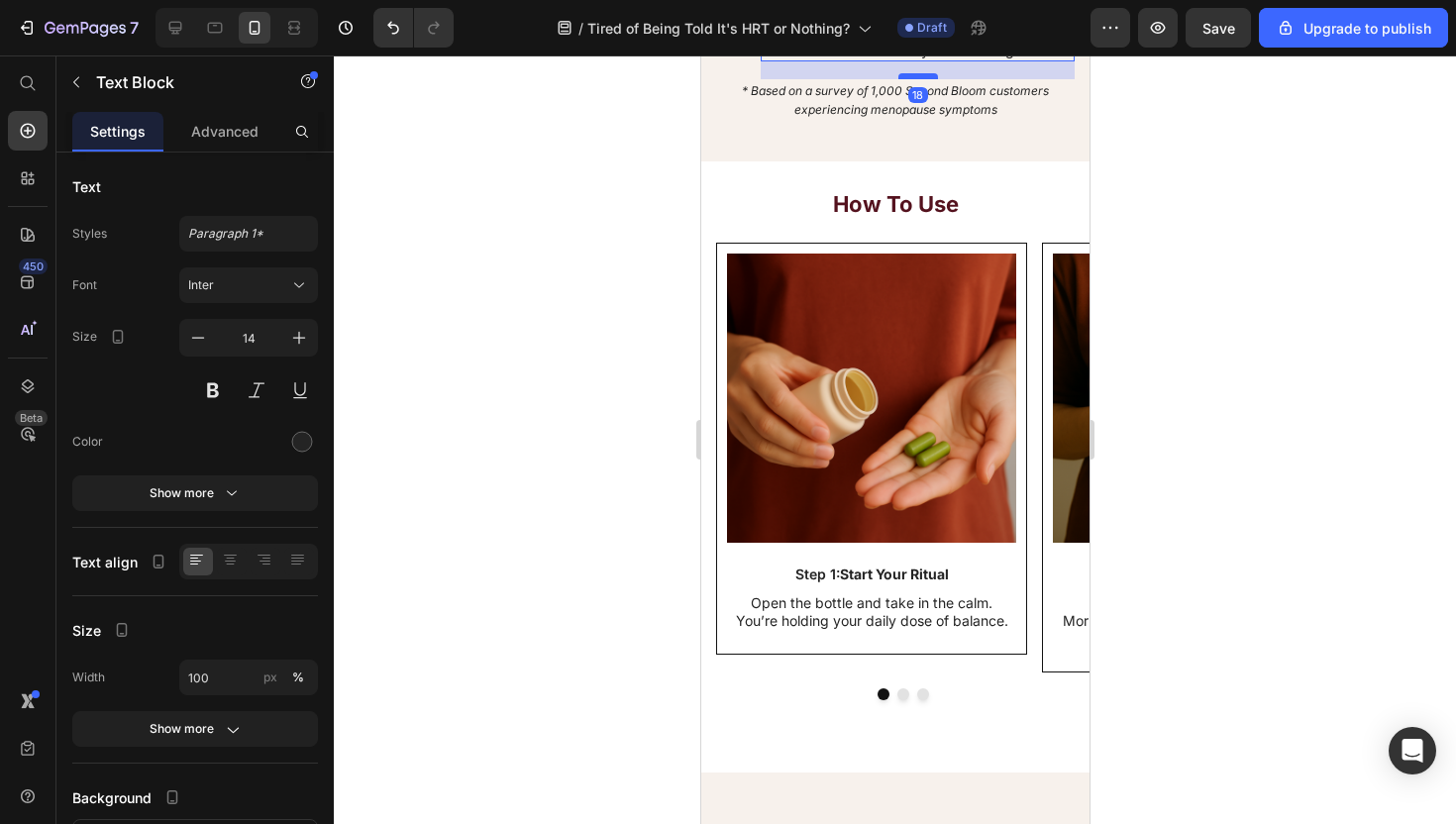 drag, startPoint x: 914, startPoint y: 636, endPoint x: 914, endPoint y: 660, distance: 24 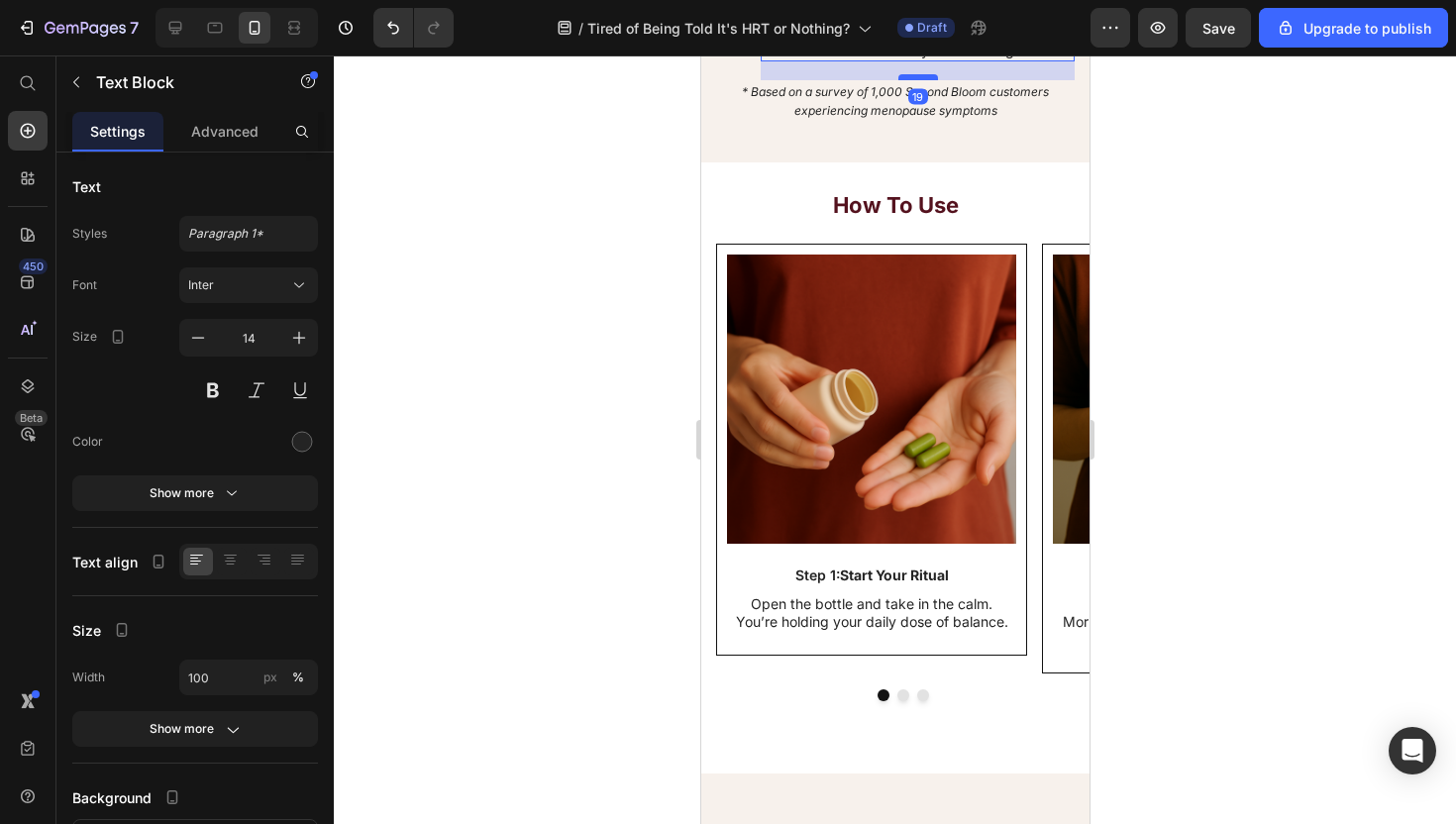 click at bounding box center (917, 77) 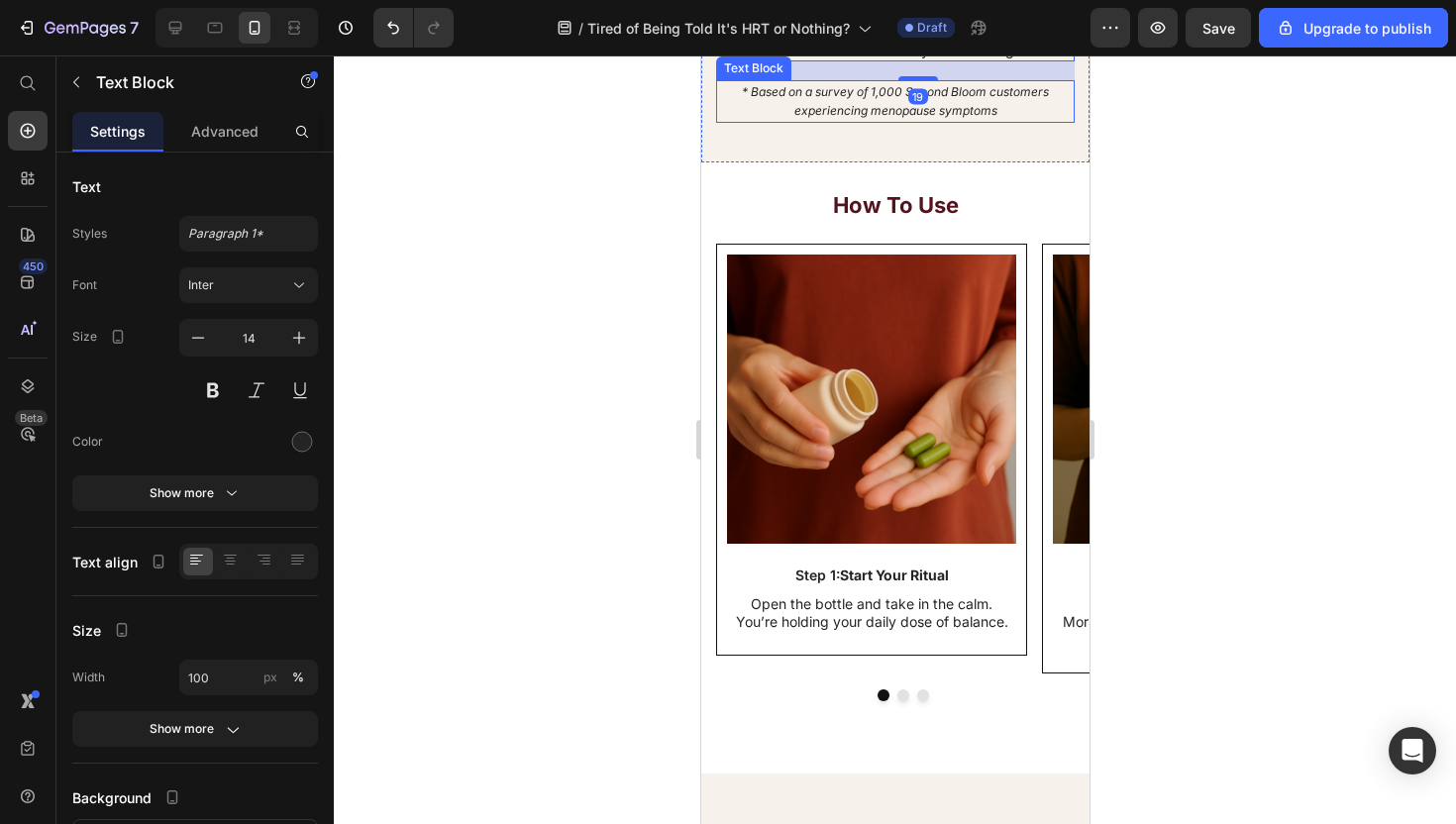 click on "* Based on a survey of 1,000 Second Bloom customers experiencing menopause symptoms" at bounding box center (894, 101) 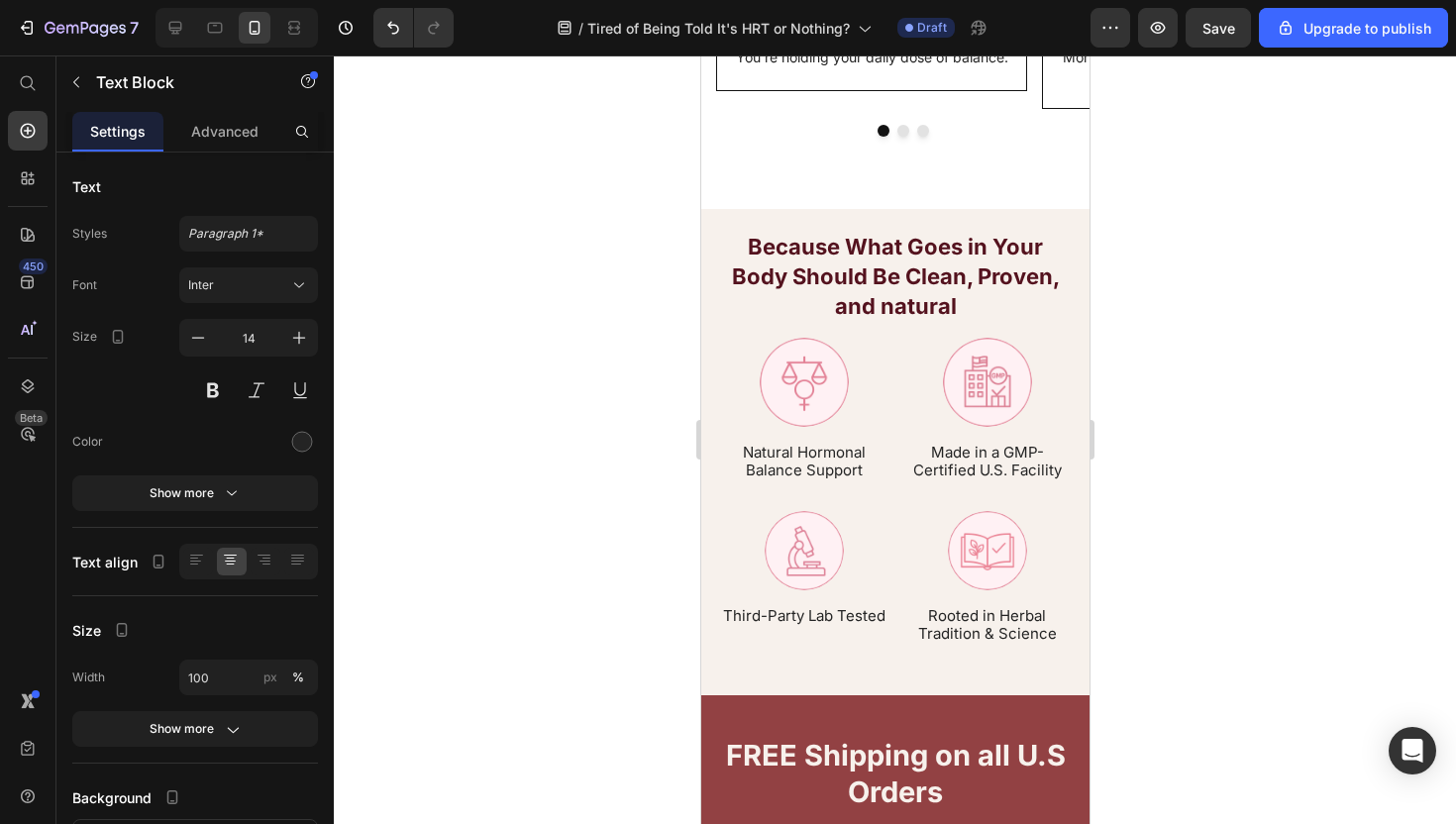 scroll, scrollTop: 10164, scrollLeft: 0, axis: vertical 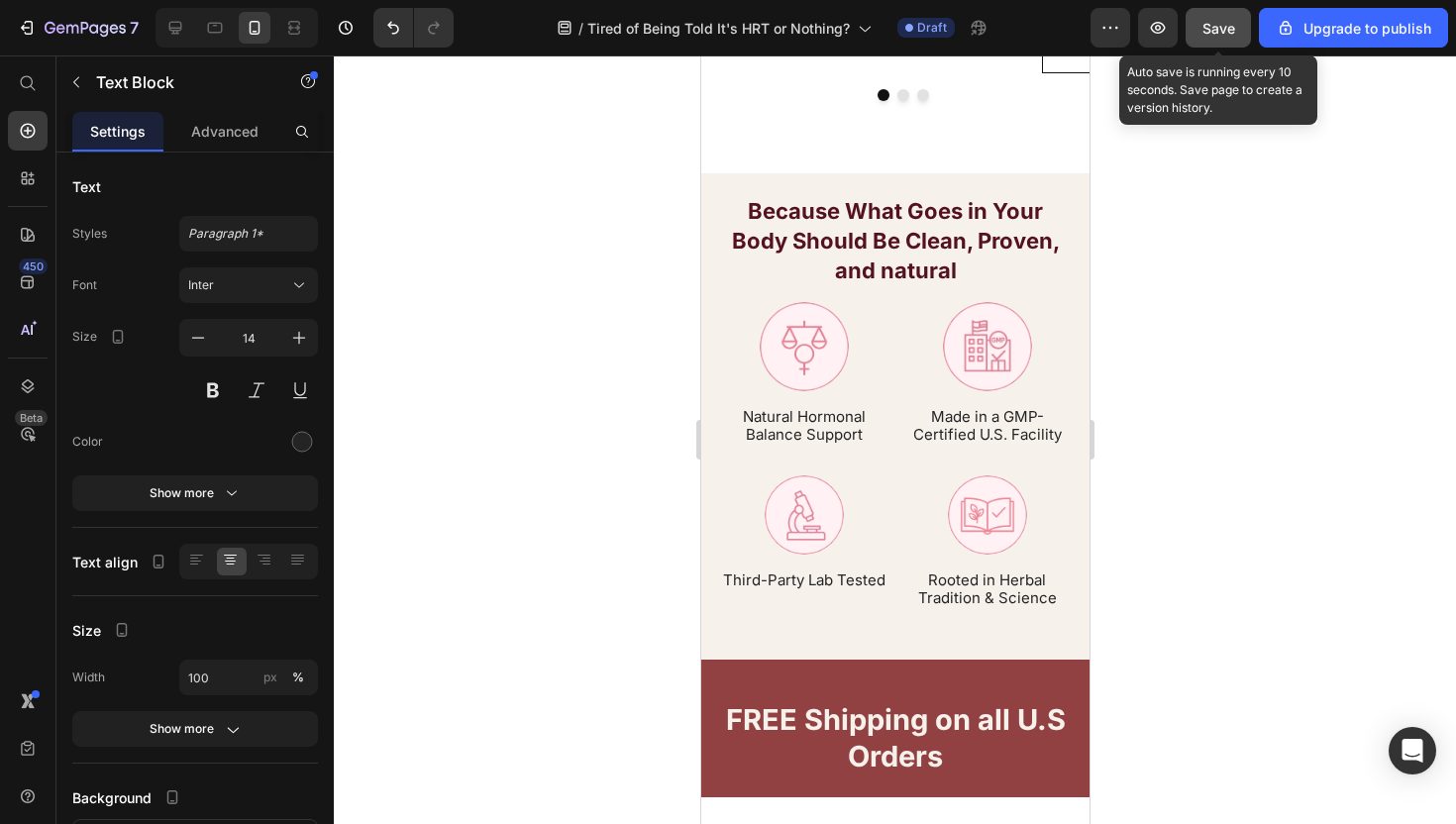 click on "Save" 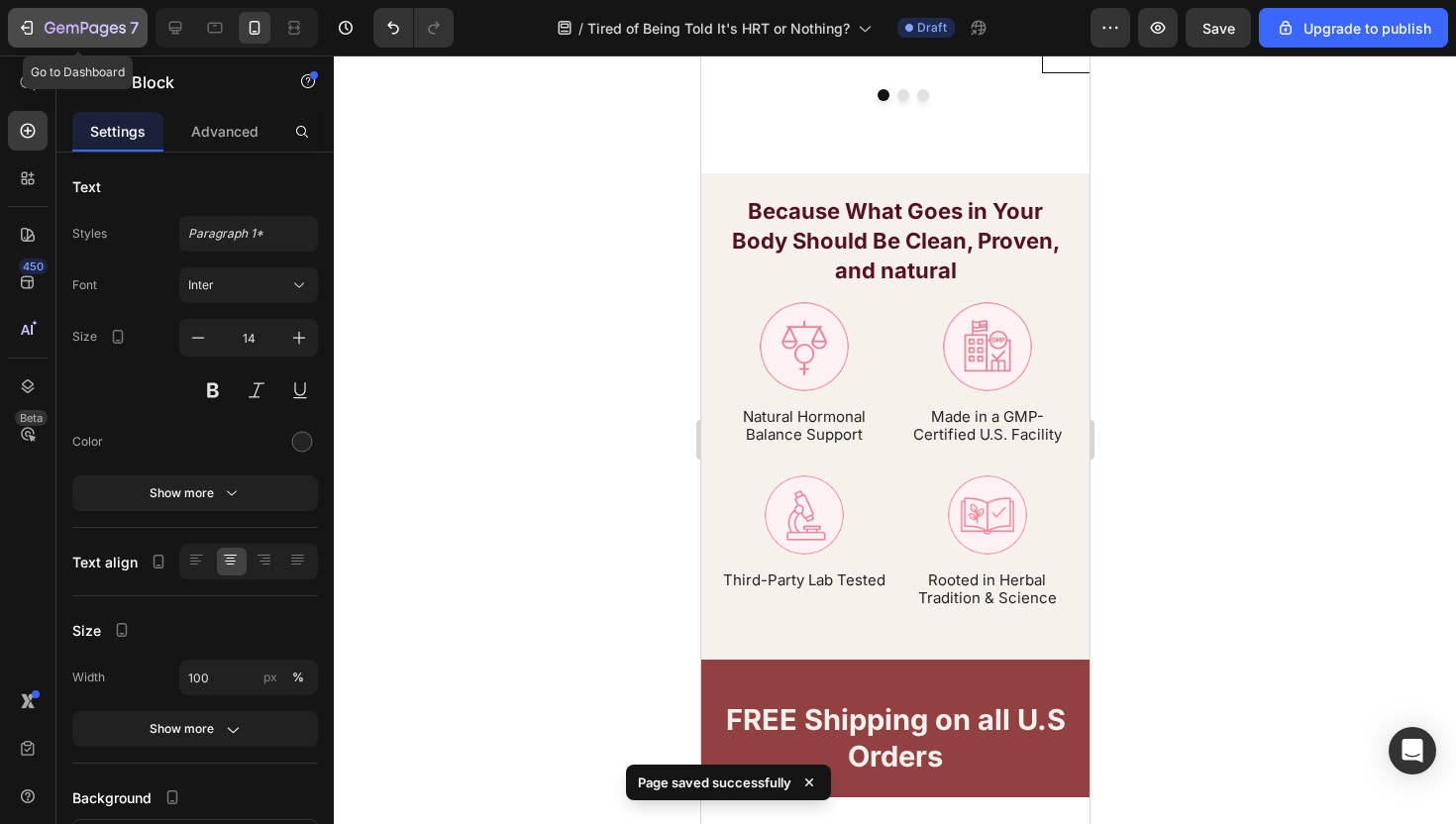 click 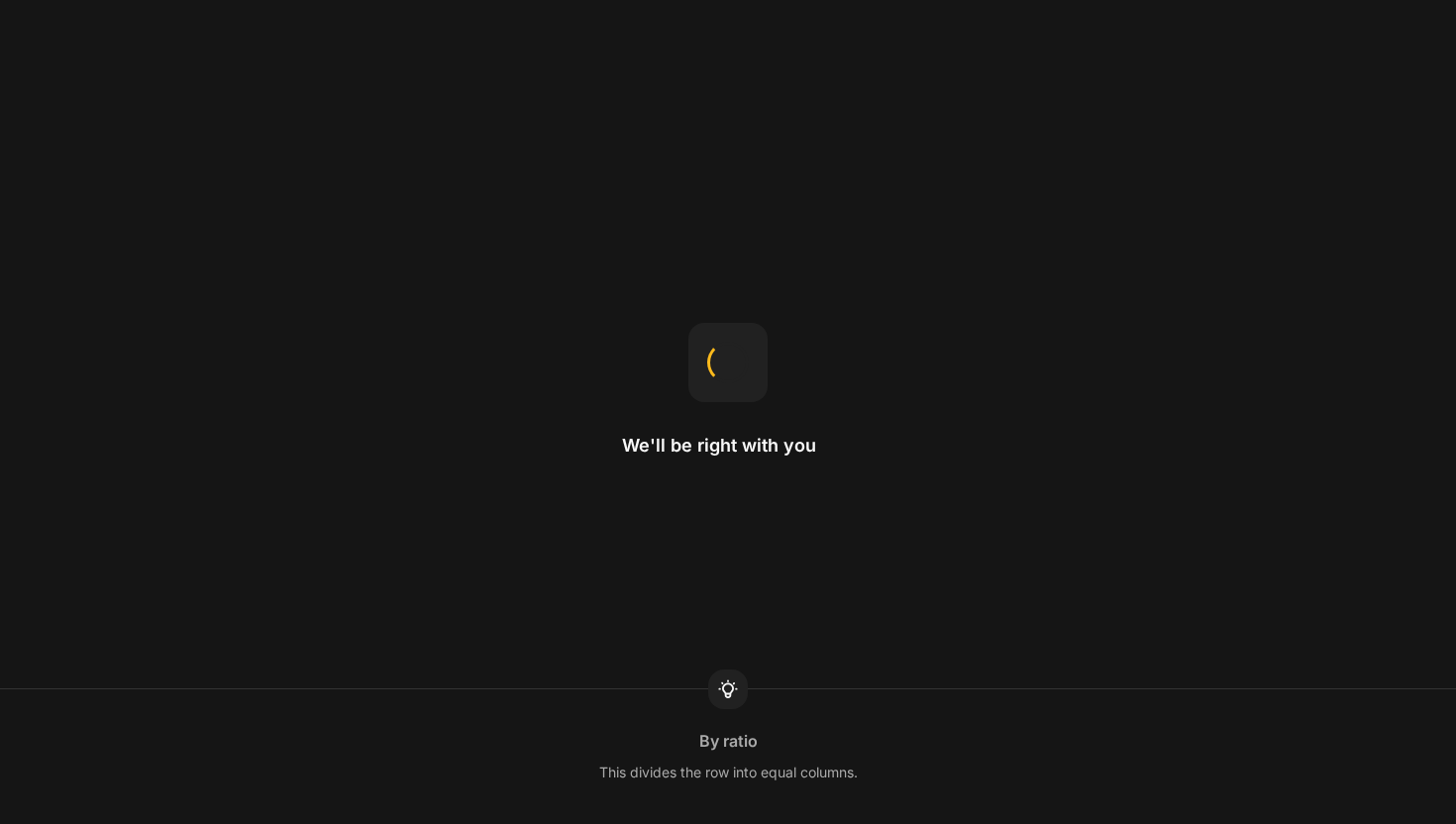 scroll, scrollTop: 0, scrollLeft: 0, axis: both 